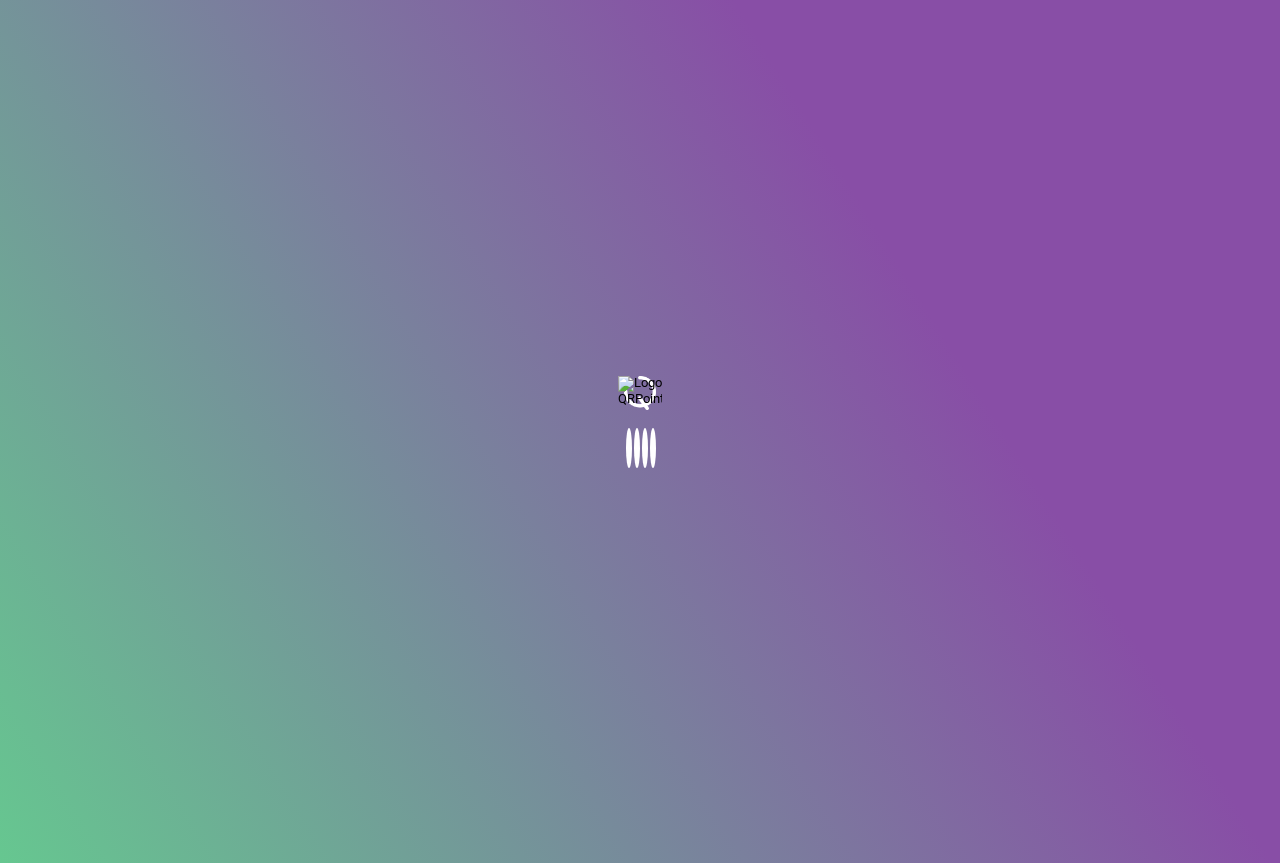 scroll, scrollTop: 0, scrollLeft: 0, axis: both 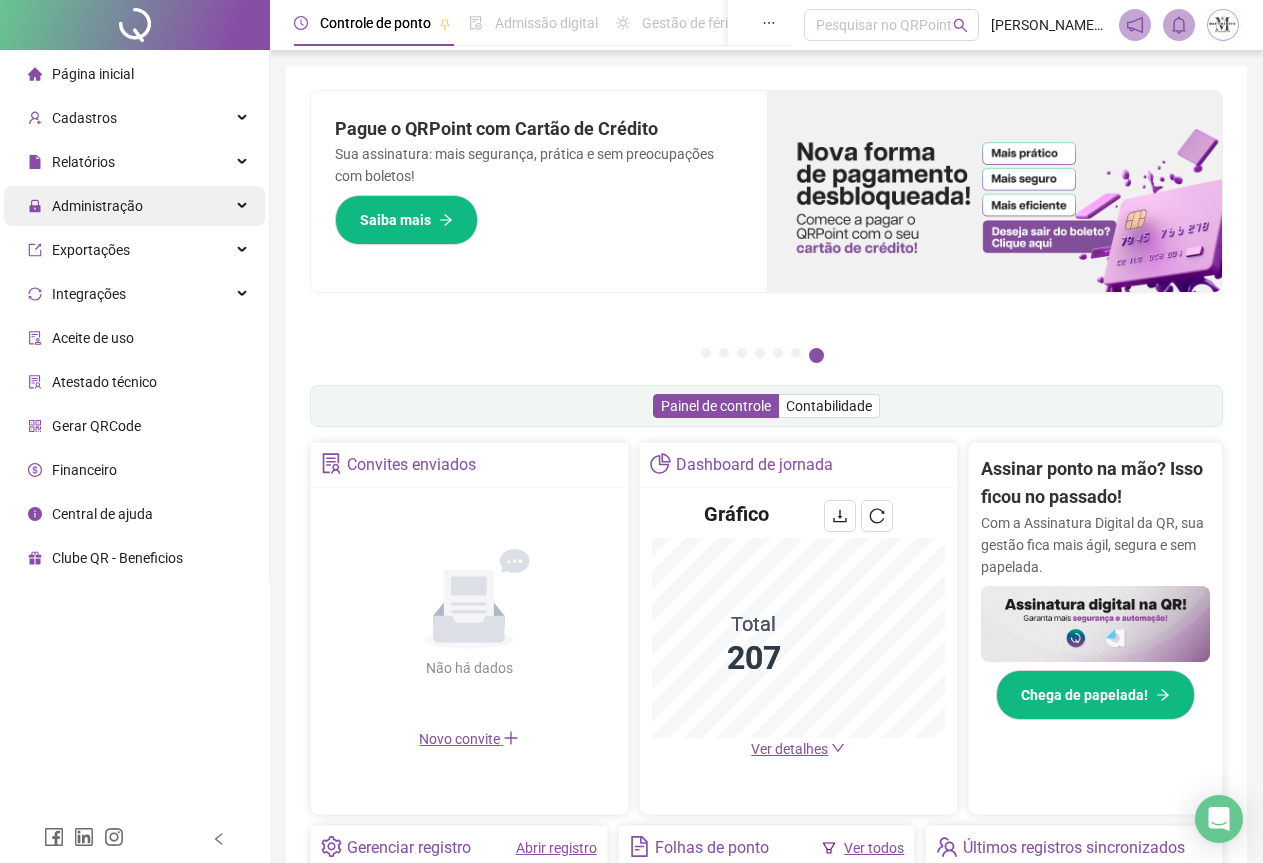 click on "Administração" at bounding box center (97, 206) 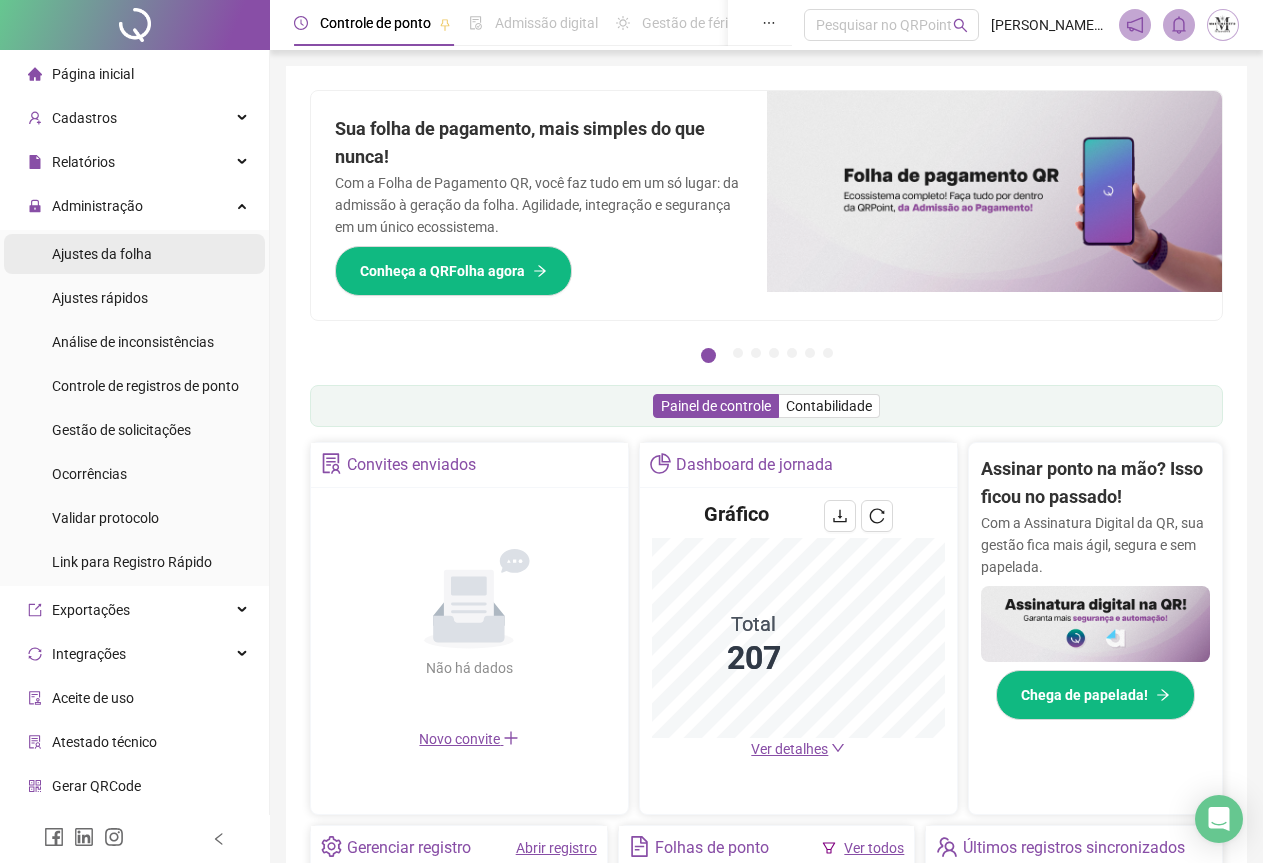 click on "Ajustes da folha" at bounding box center [102, 254] 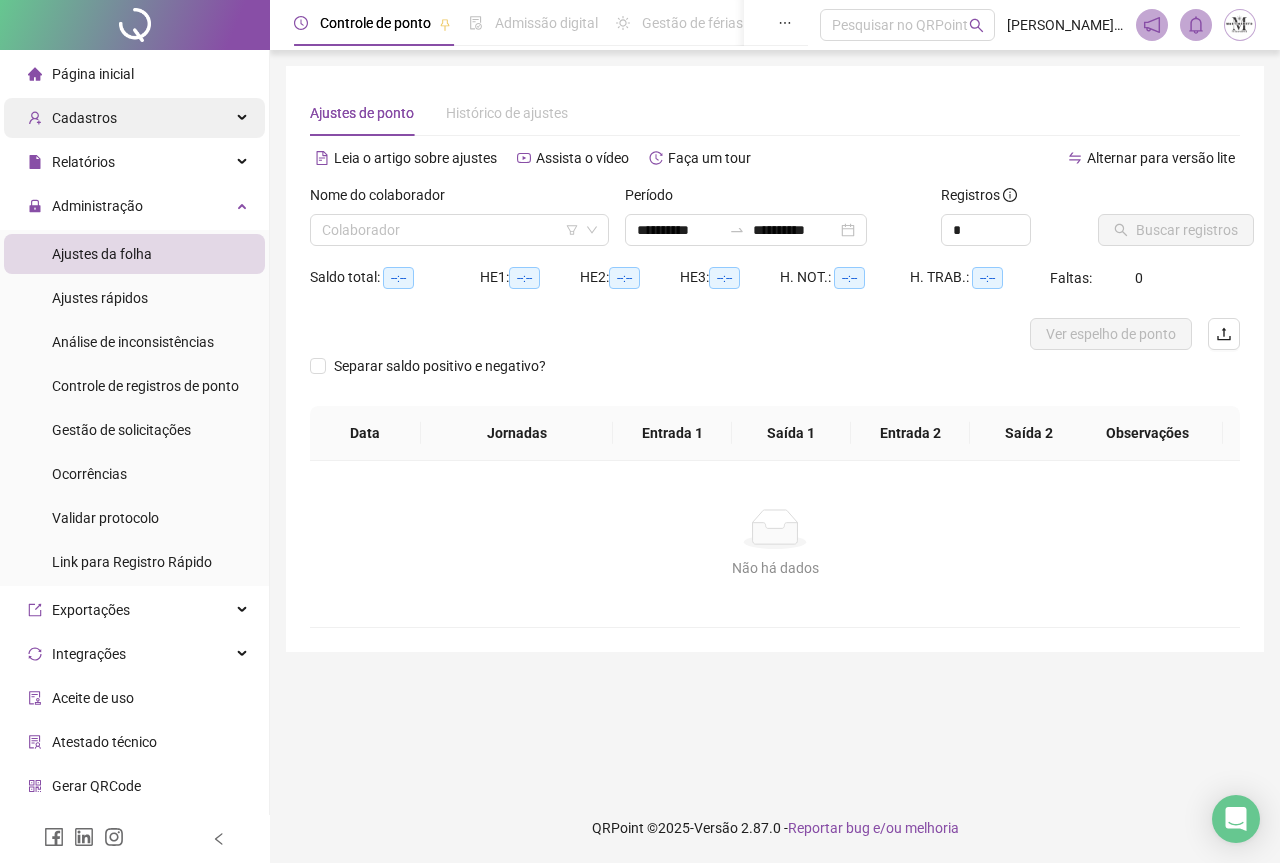 click on "Cadastros" at bounding box center (84, 118) 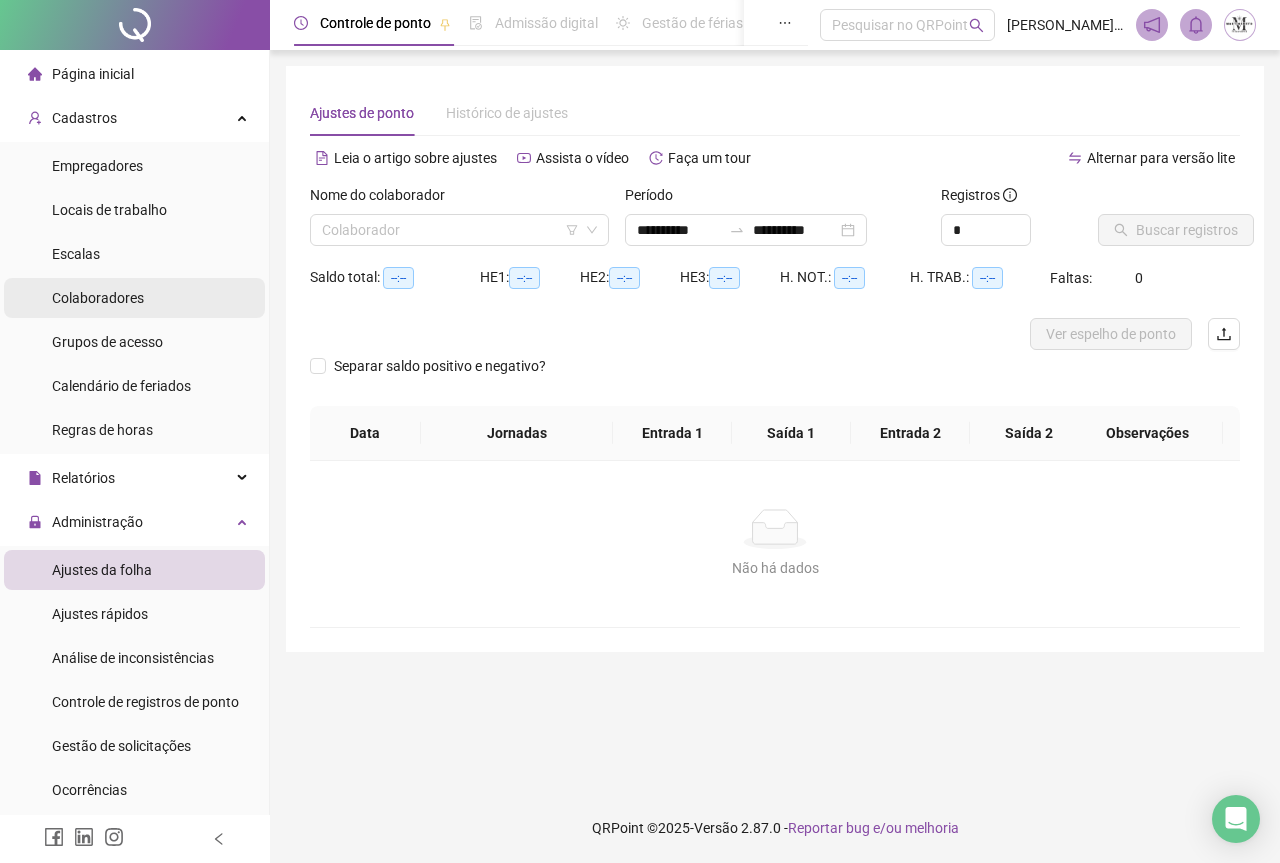 click on "Colaboradores" at bounding box center [98, 298] 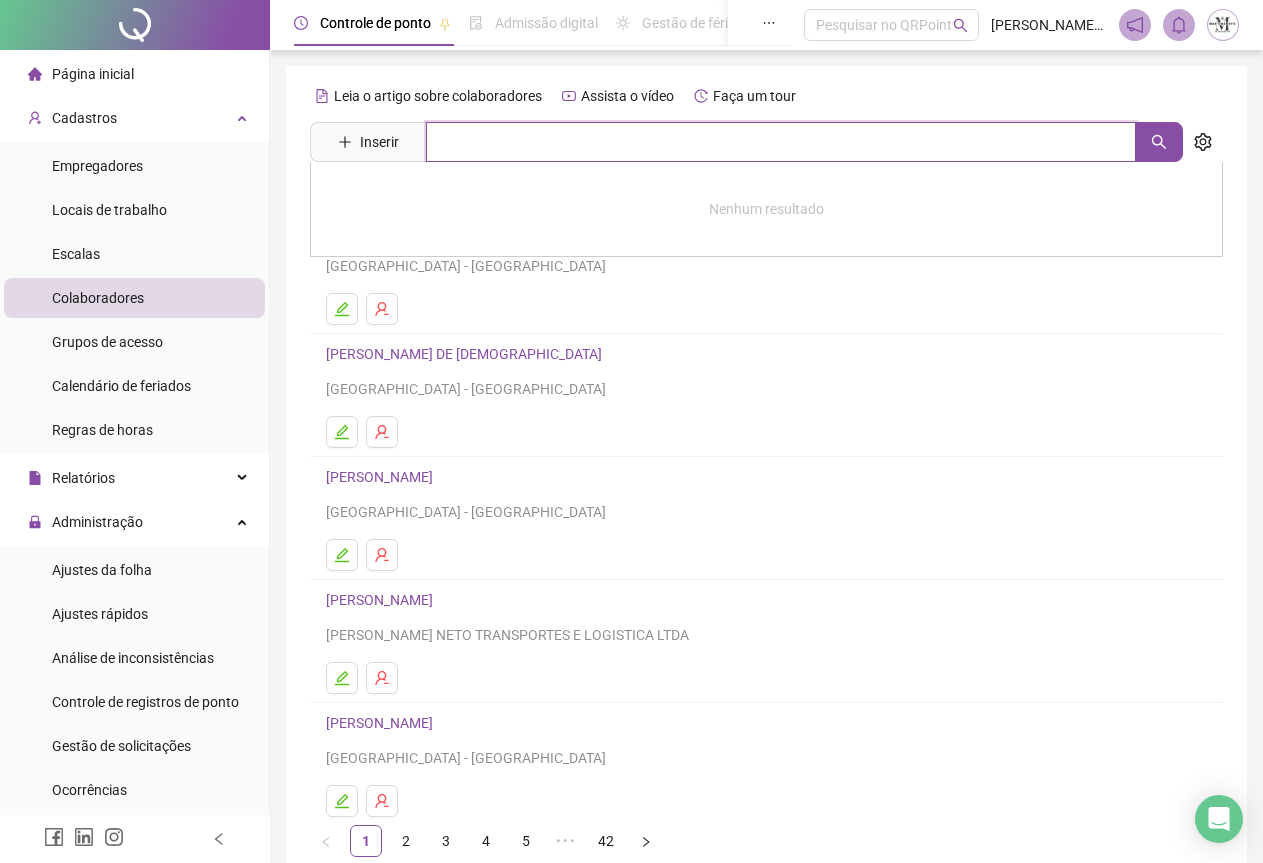 click at bounding box center (781, 142) 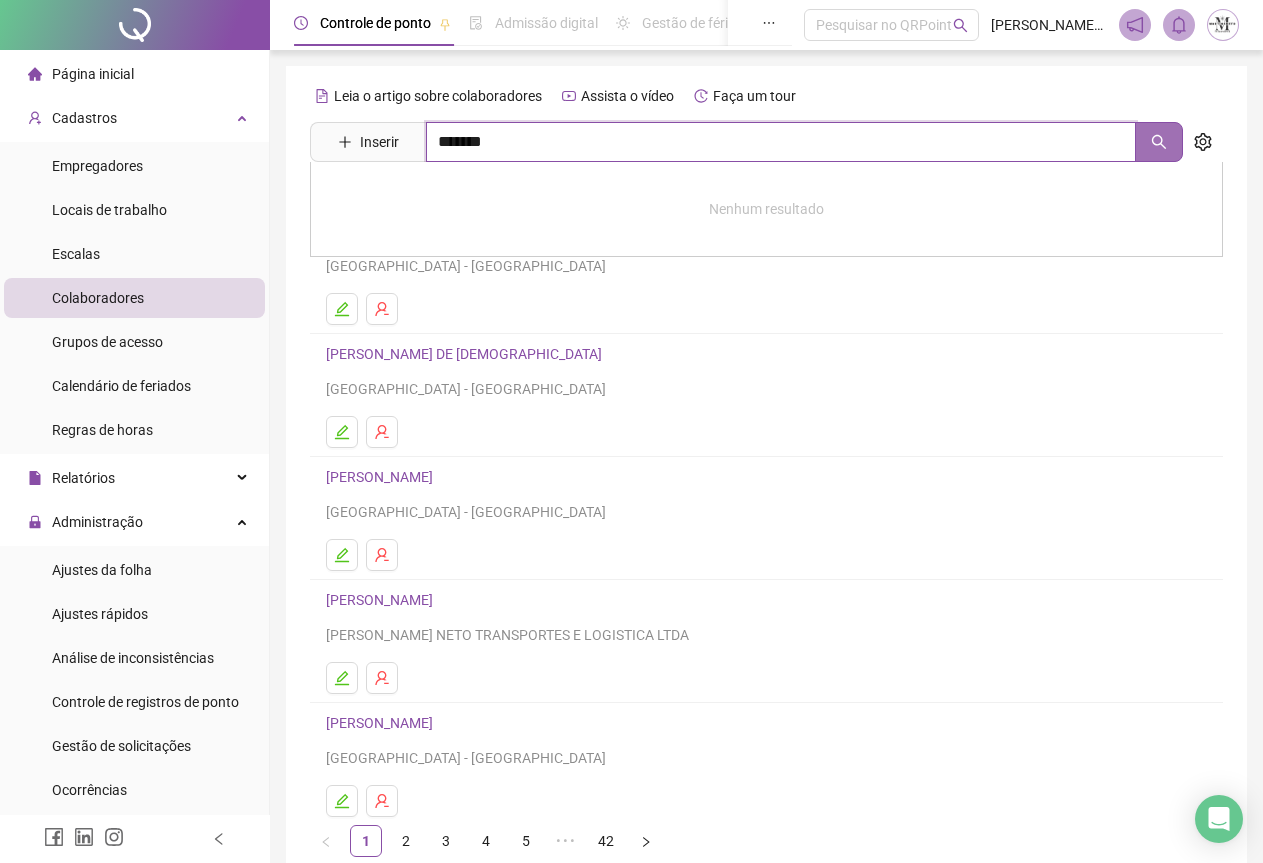 click 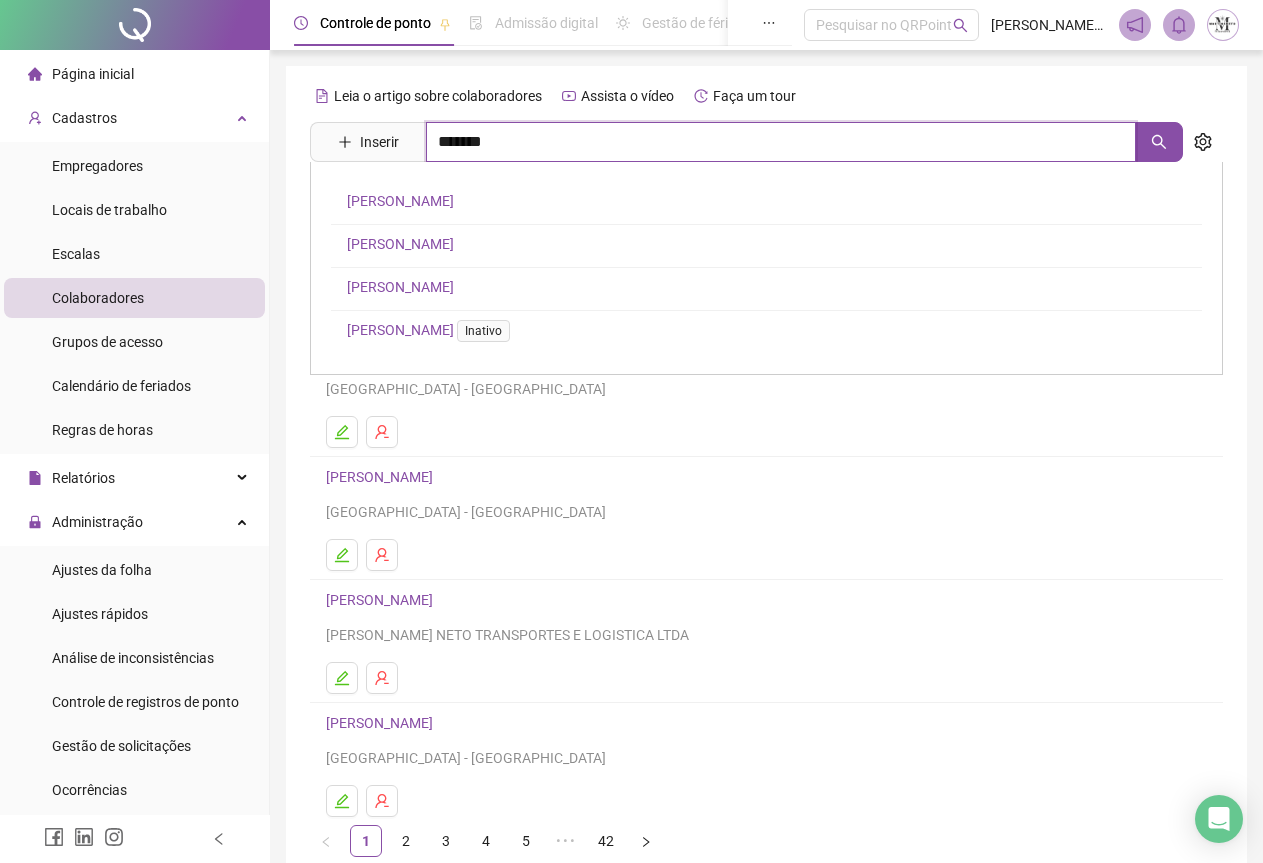 type on "*******" 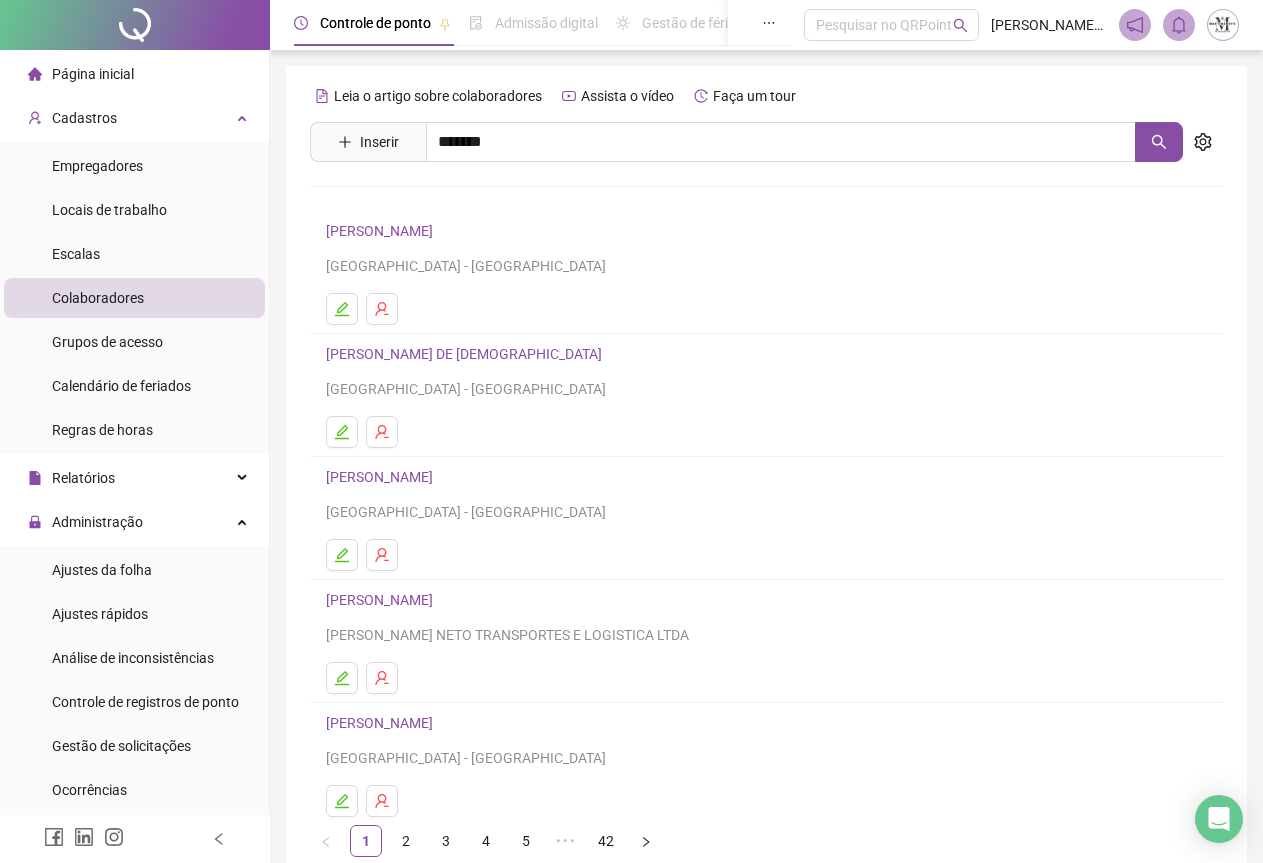 click on "[PERSON_NAME]" at bounding box center (400, 201) 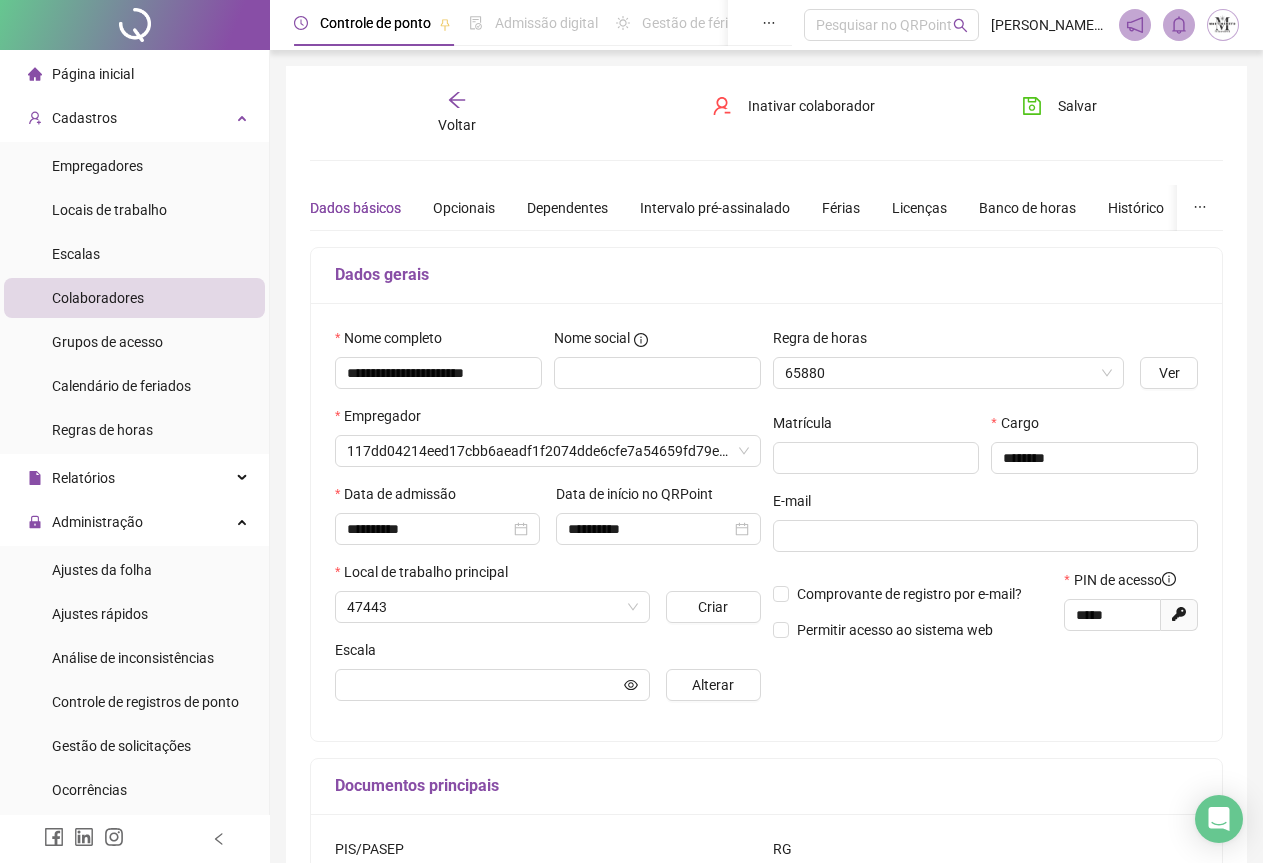 type on "**********" 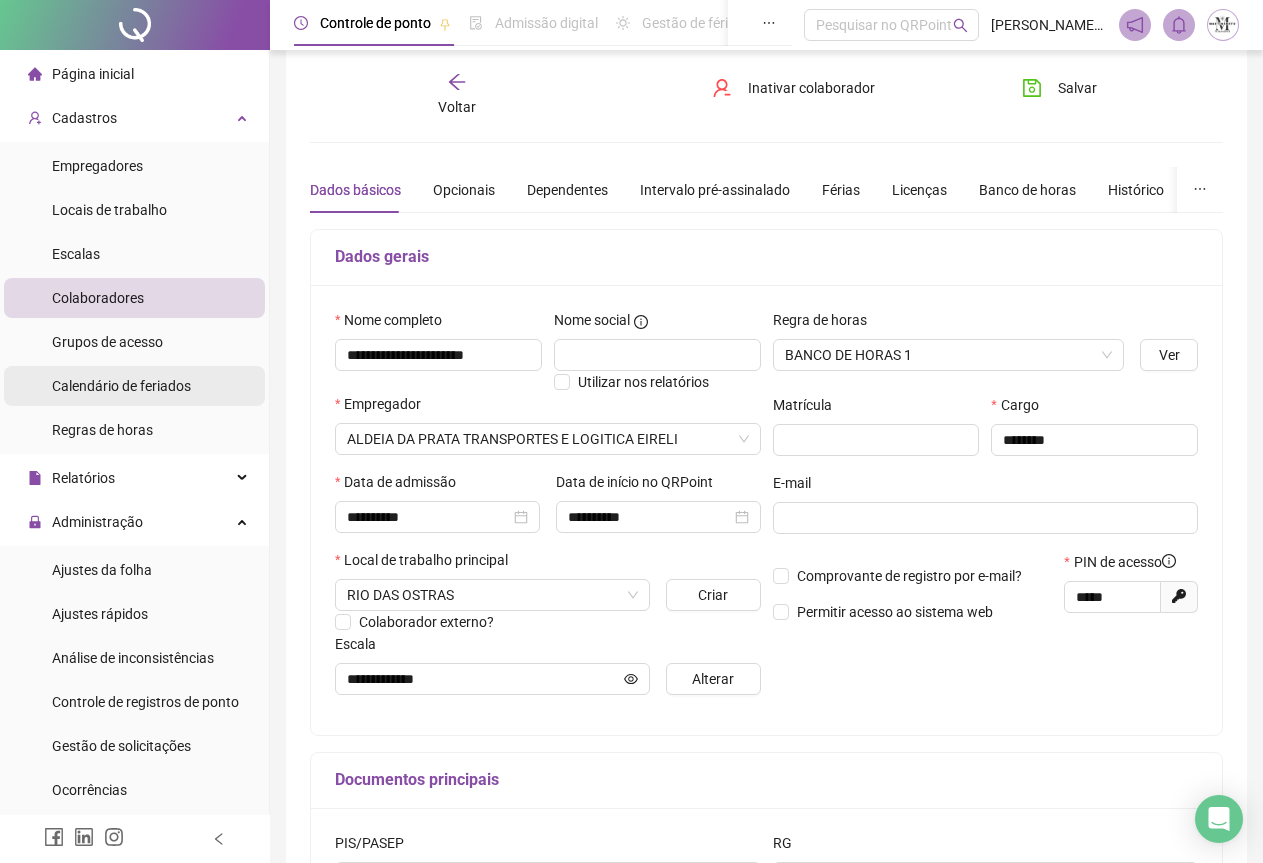 scroll, scrollTop: 0, scrollLeft: 0, axis: both 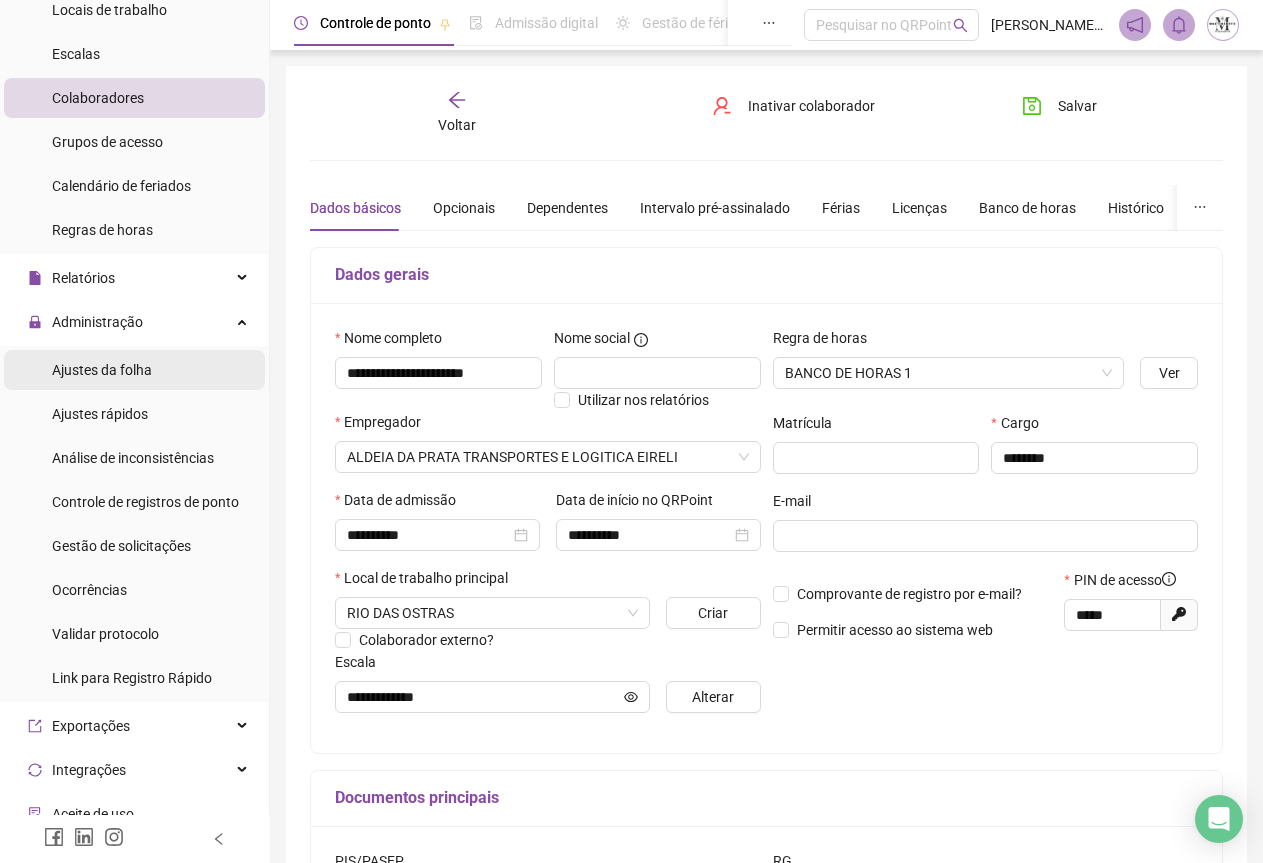 click on "Ajustes da folha" at bounding box center [102, 370] 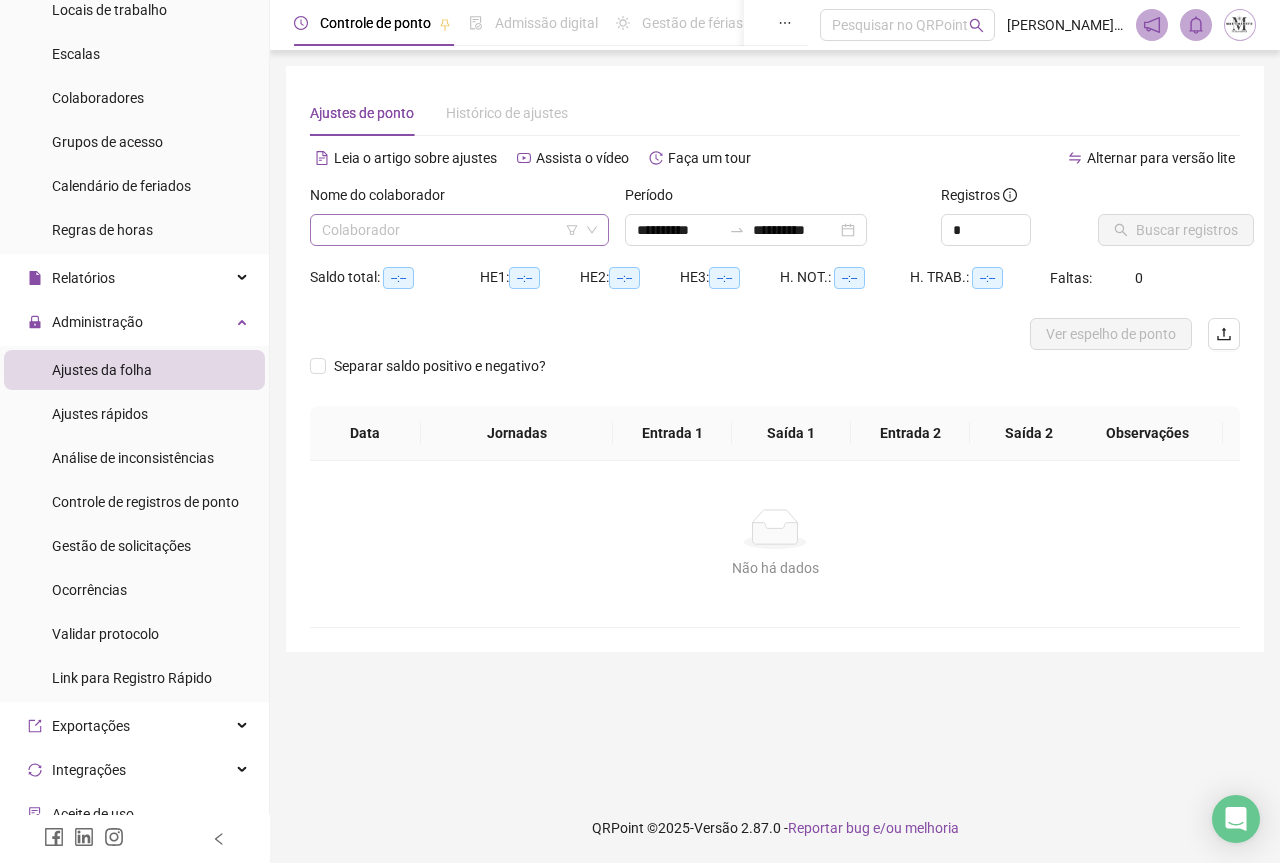 click at bounding box center (453, 230) 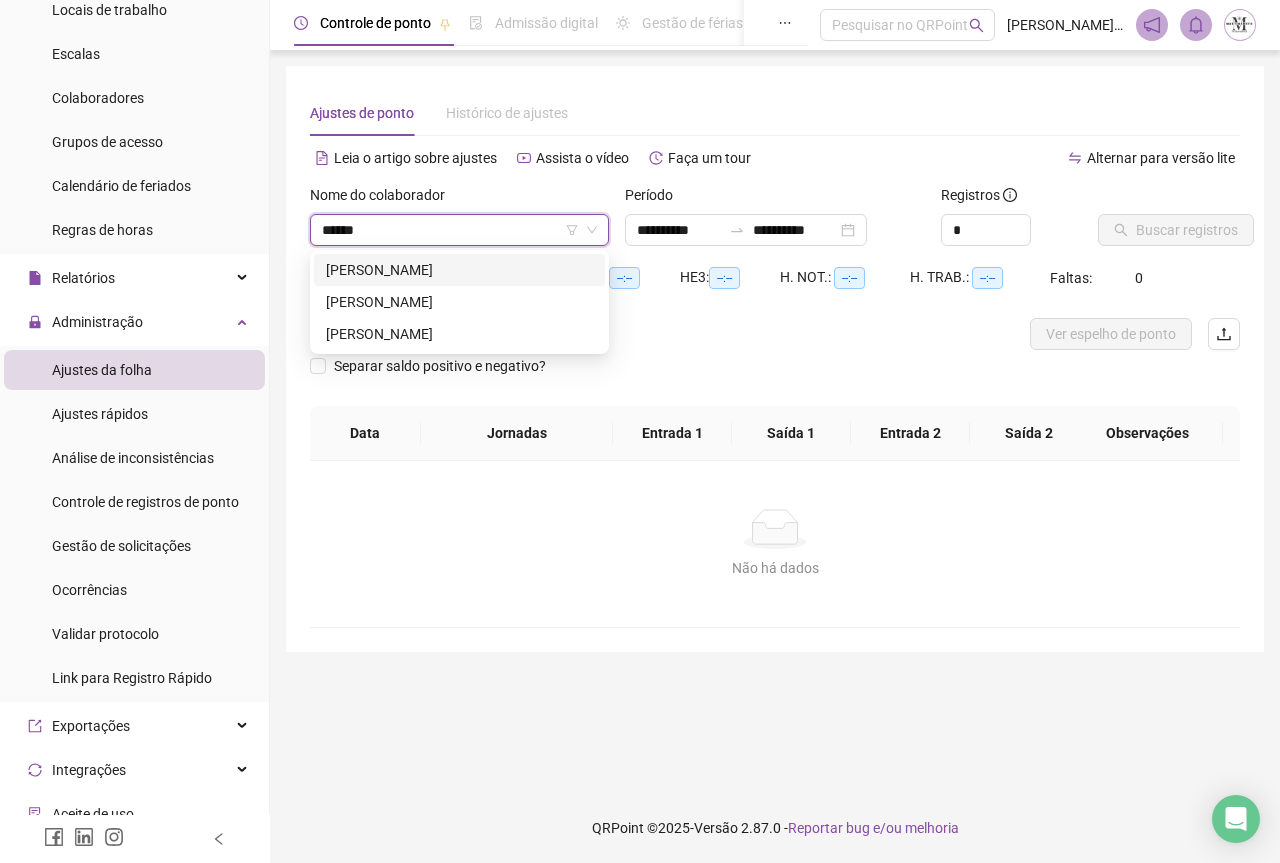 type on "*******" 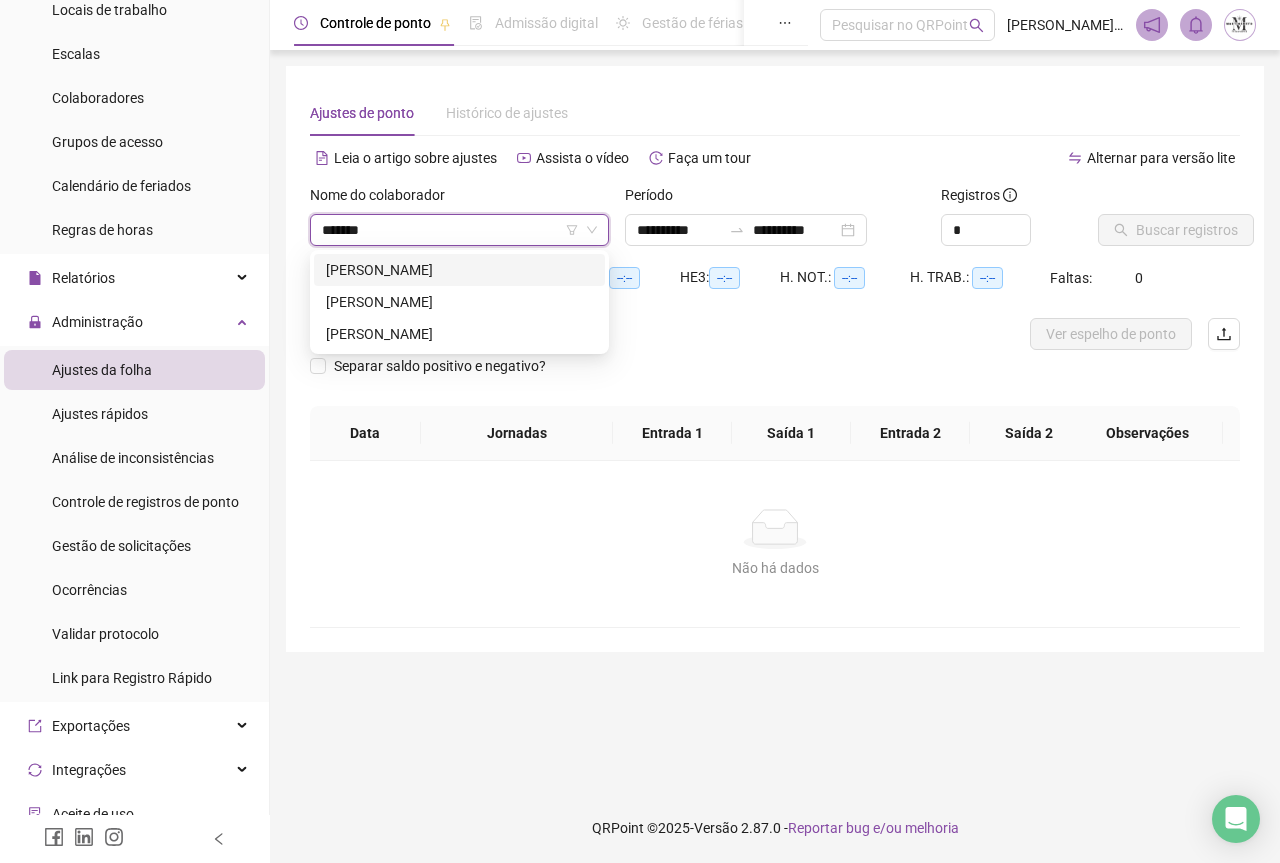 click on "[PERSON_NAME]" at bounding box center (459, 270) 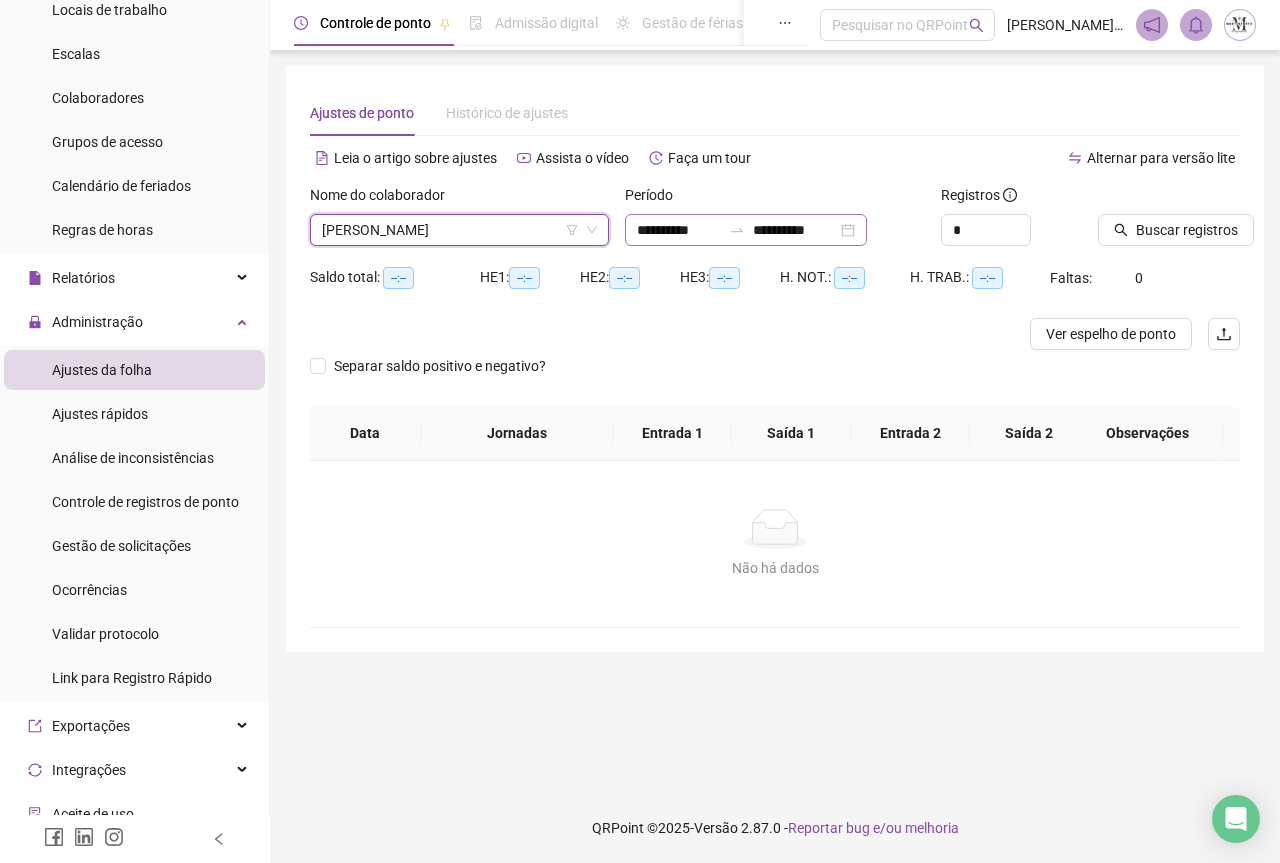click 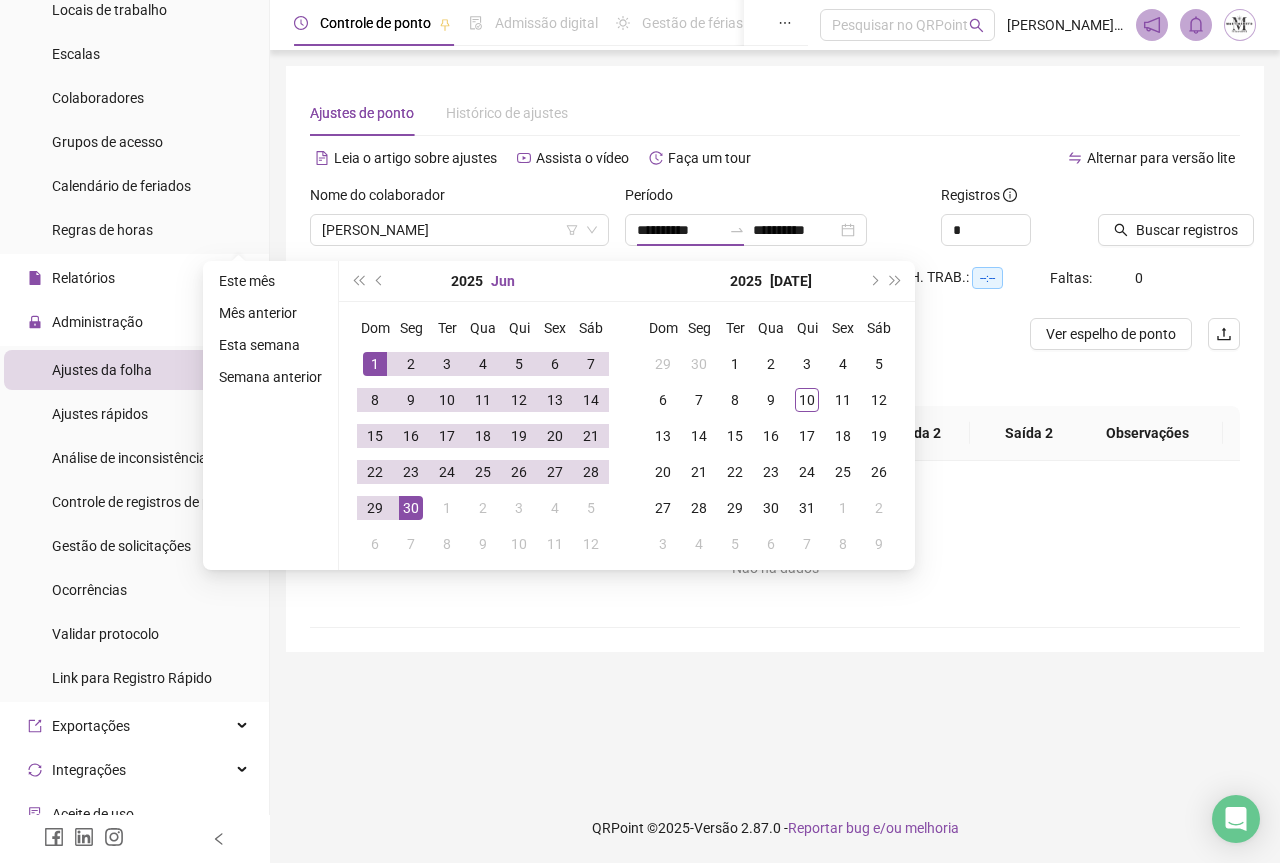click on "Jun" at bounding box center [503, 281] 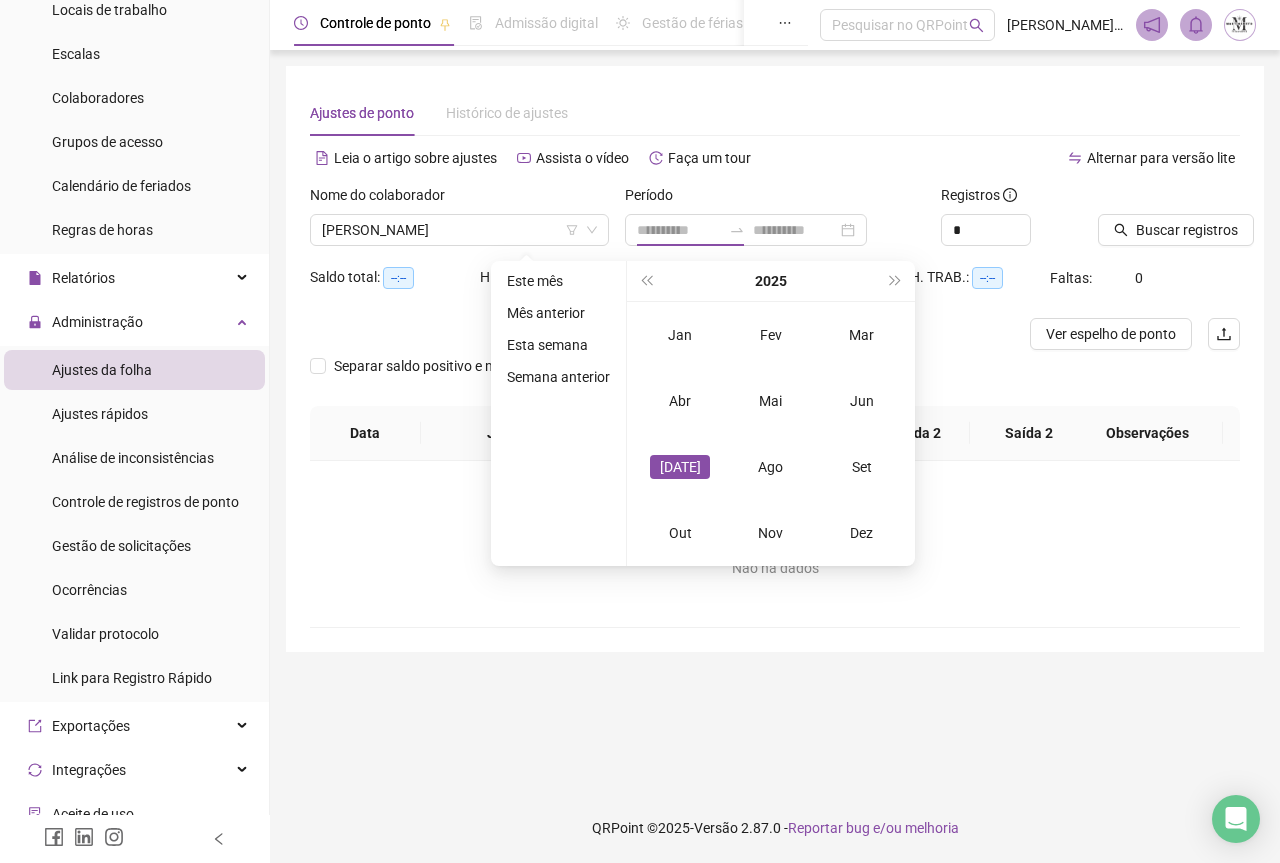 type on "**********" 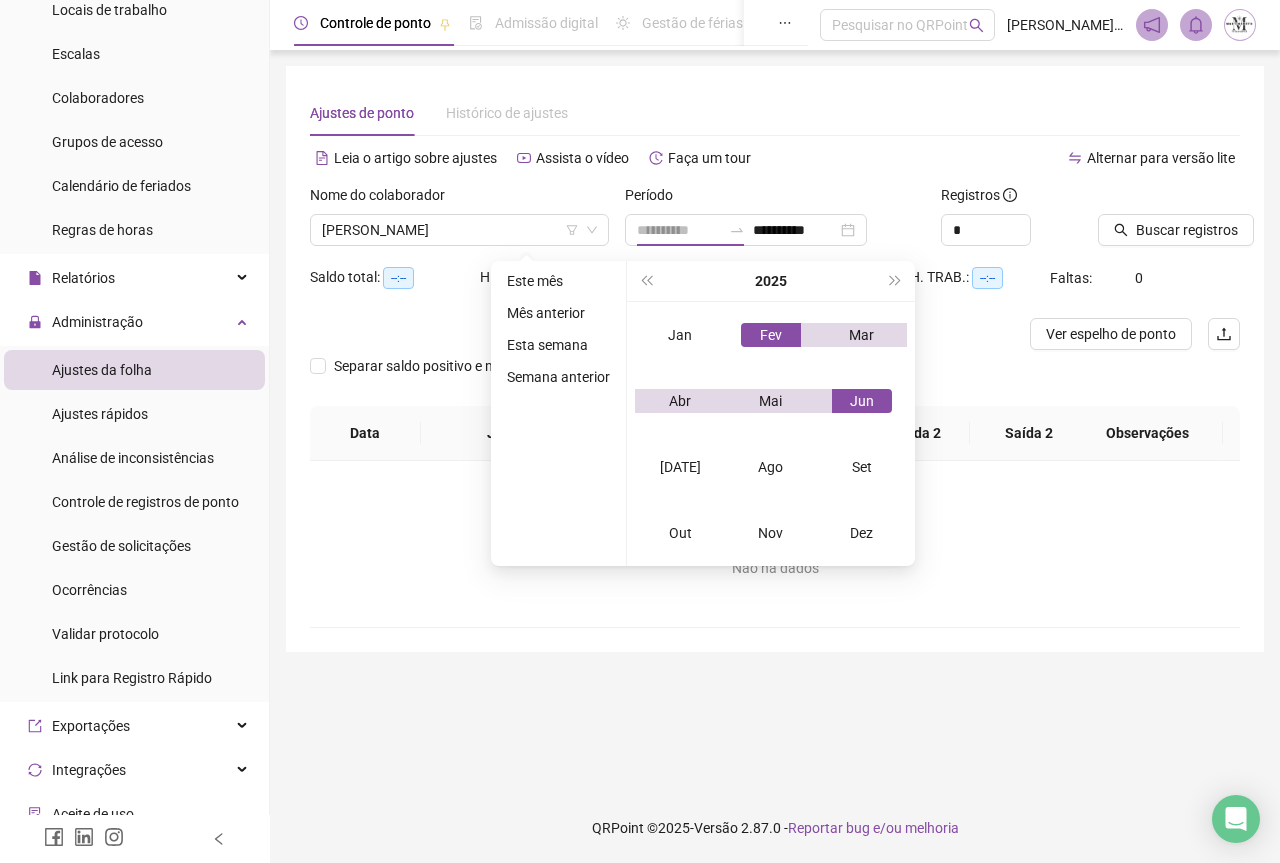 click on "Fev" at bounding box center [771, 335] 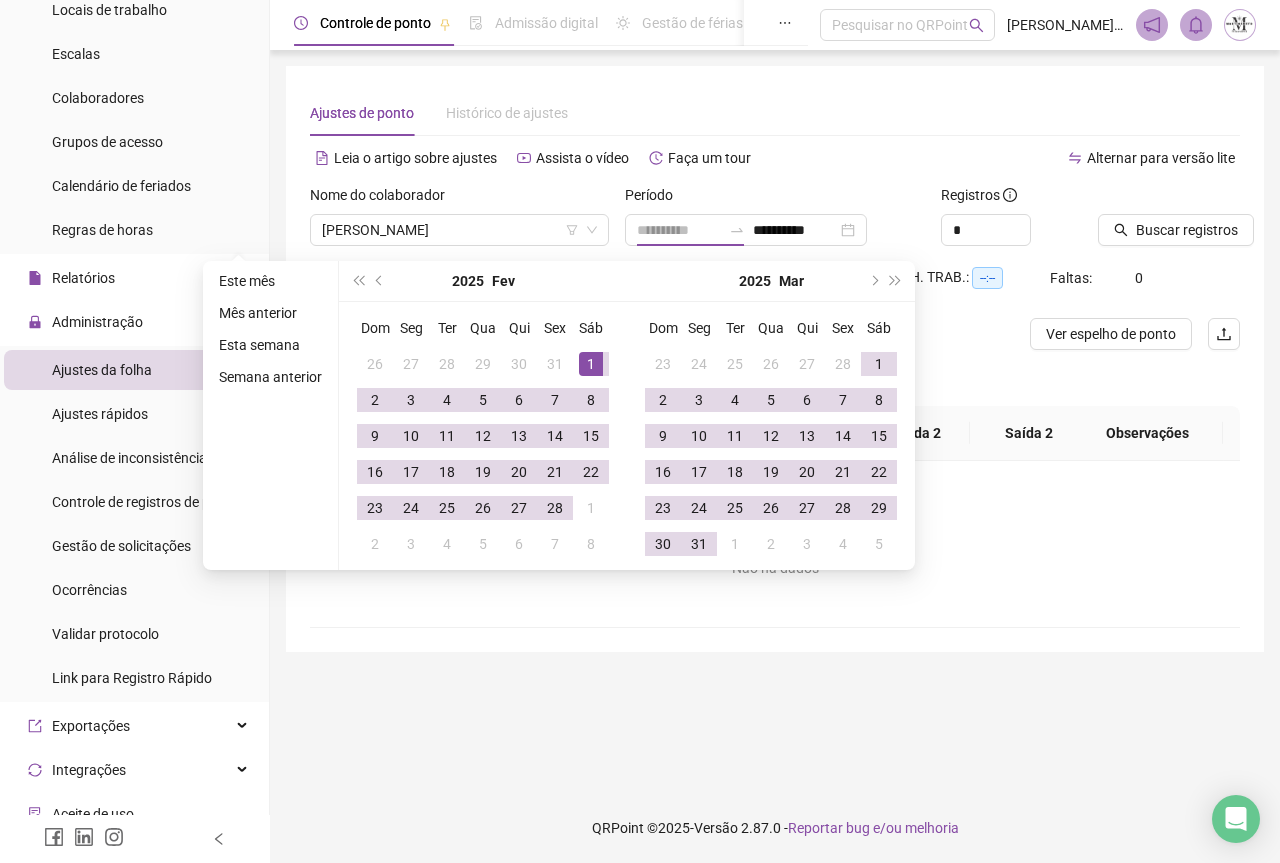 type on "**********" 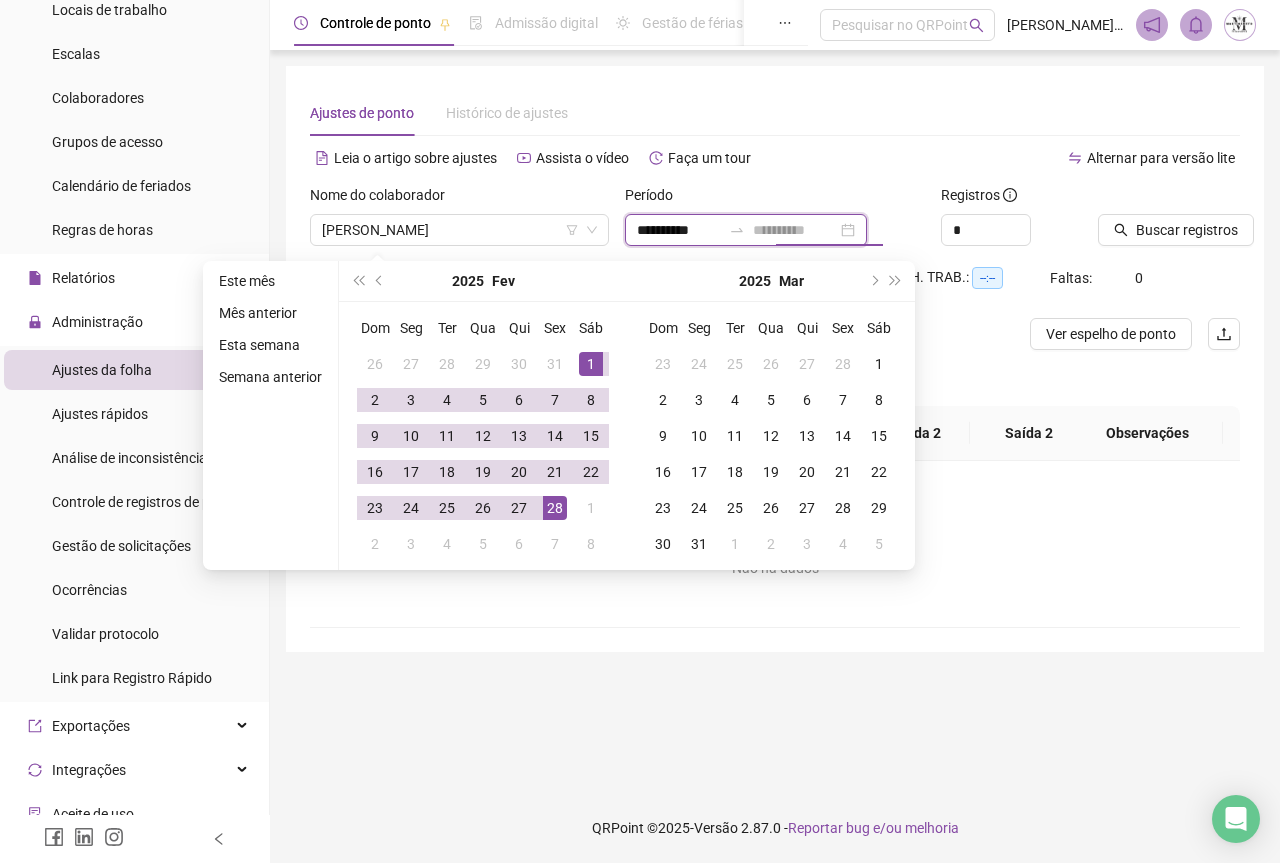type on "**********" 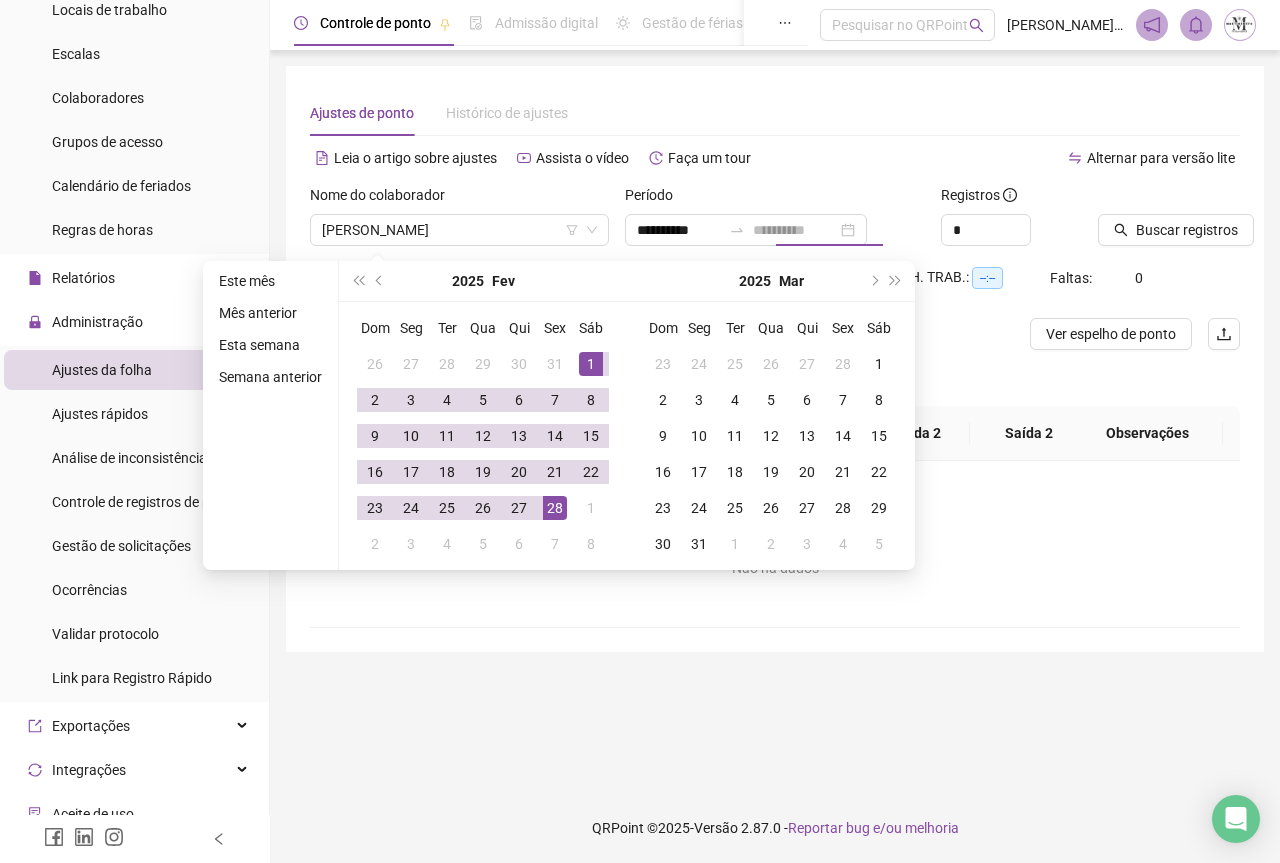 click on "28" at bounding box center (555, 508) 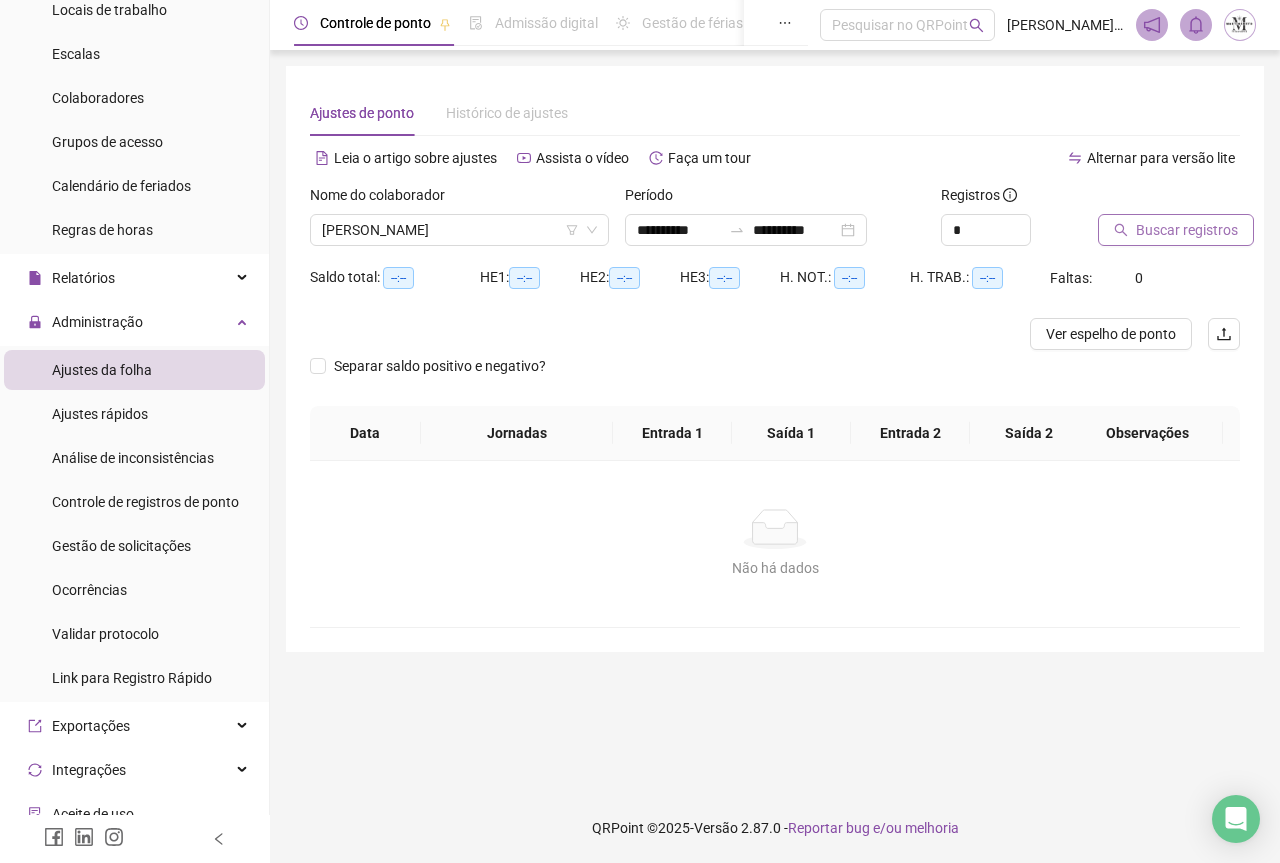click on "Buscar registros" at bounding box center (1187, 230) 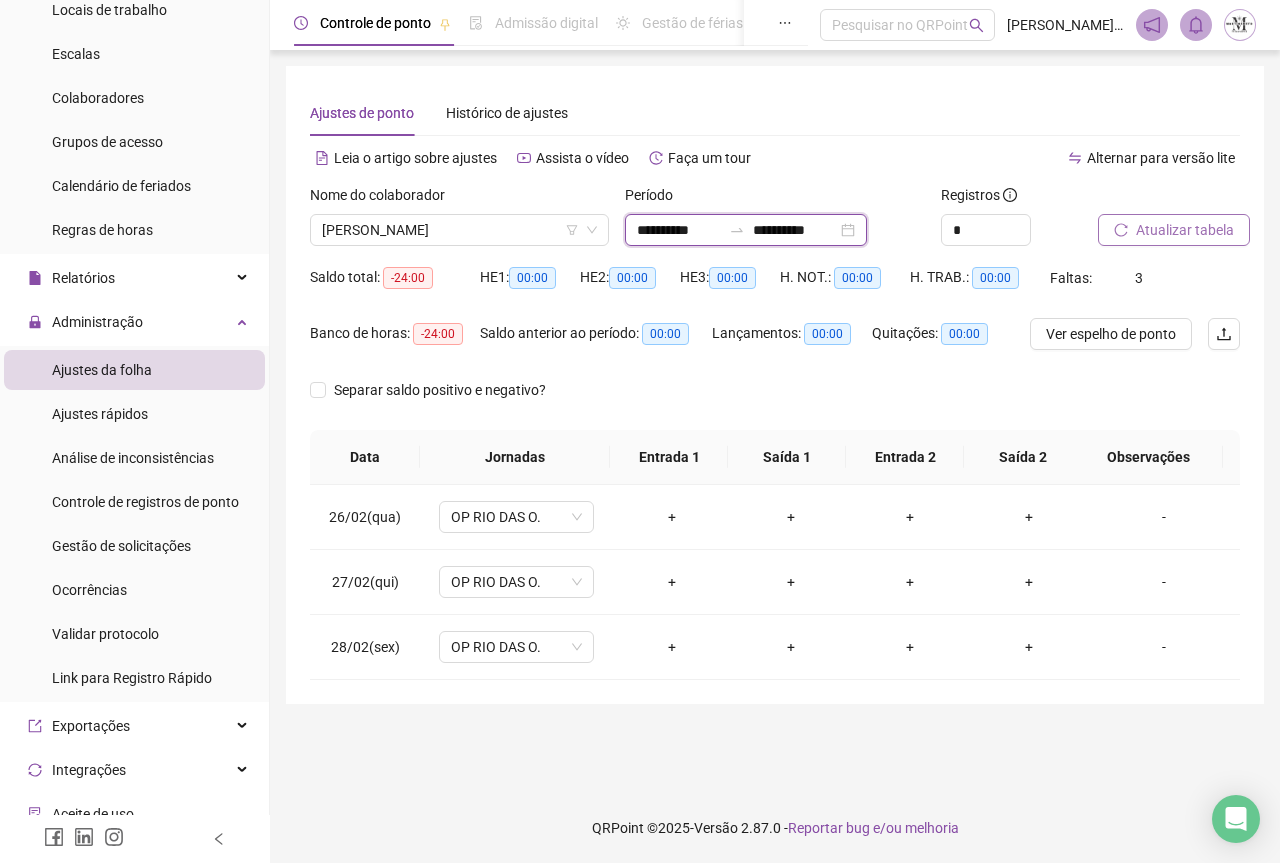 click on "**********" at bounding box center (679, 230) 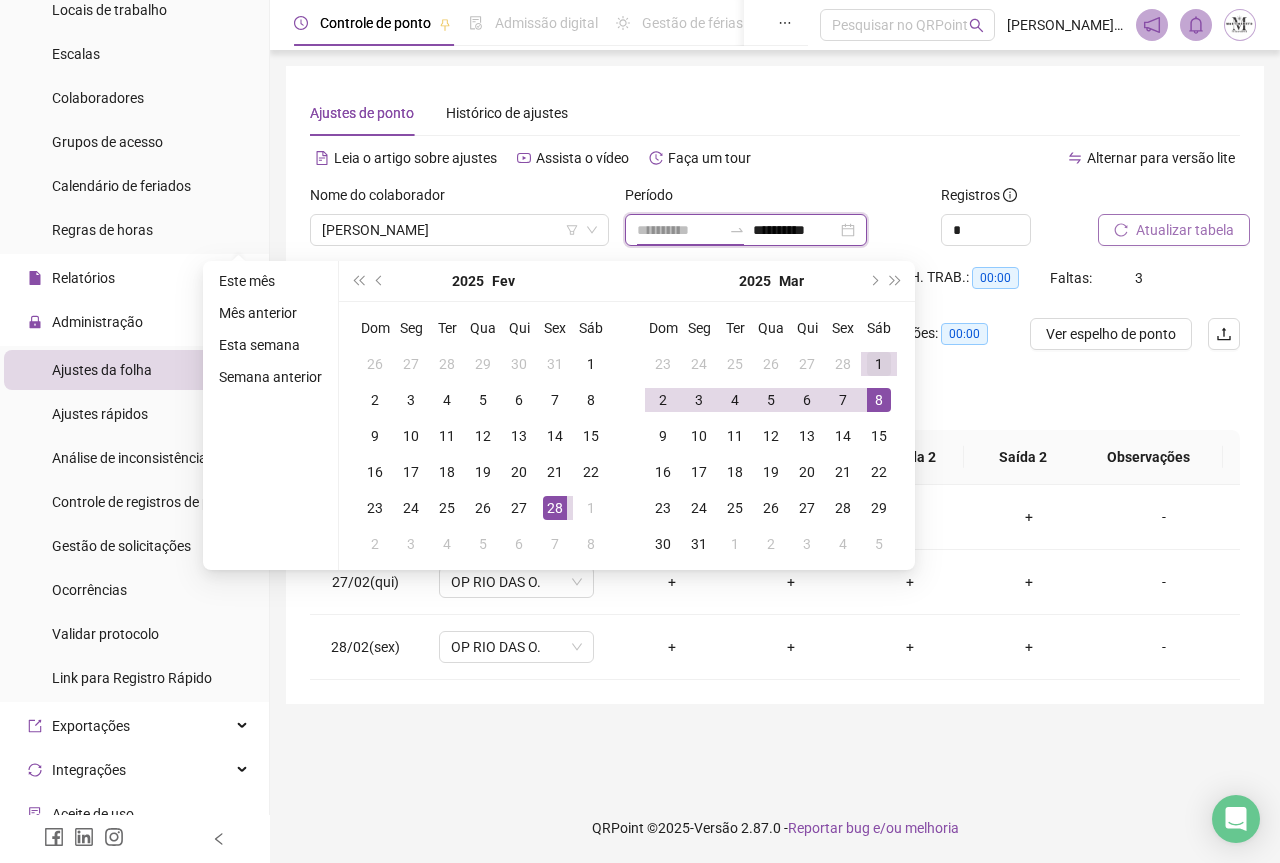 type on "**********" 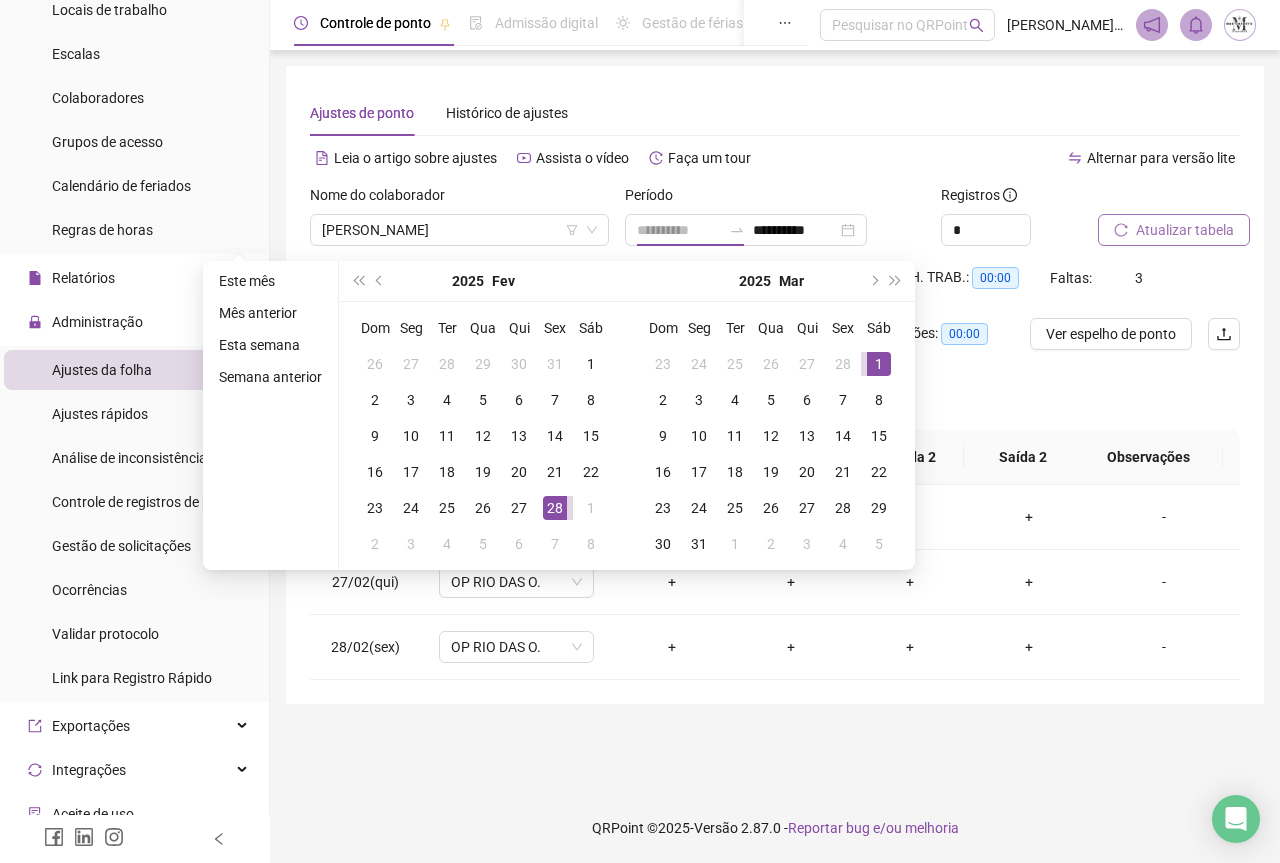 click on "1" at bounding box center (879, 364) 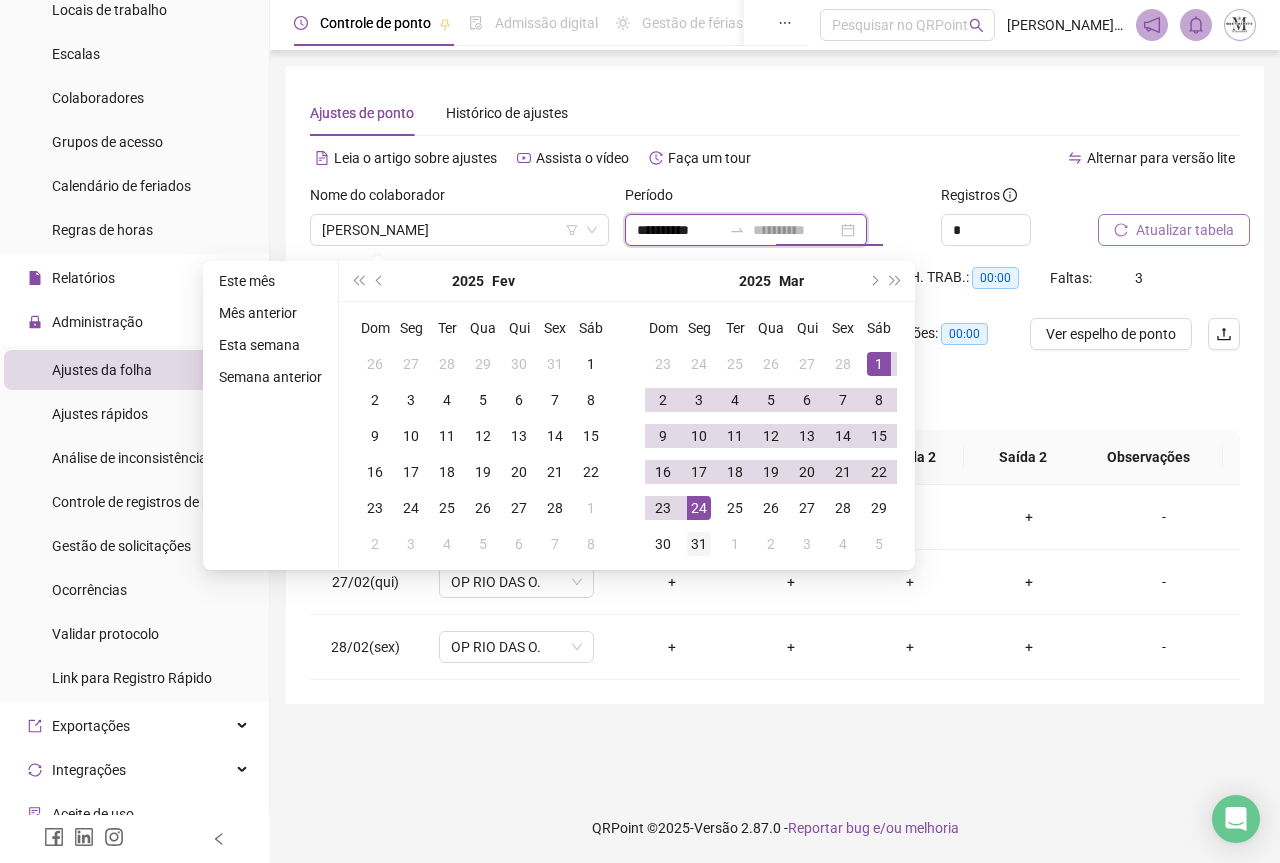 type on "**********" 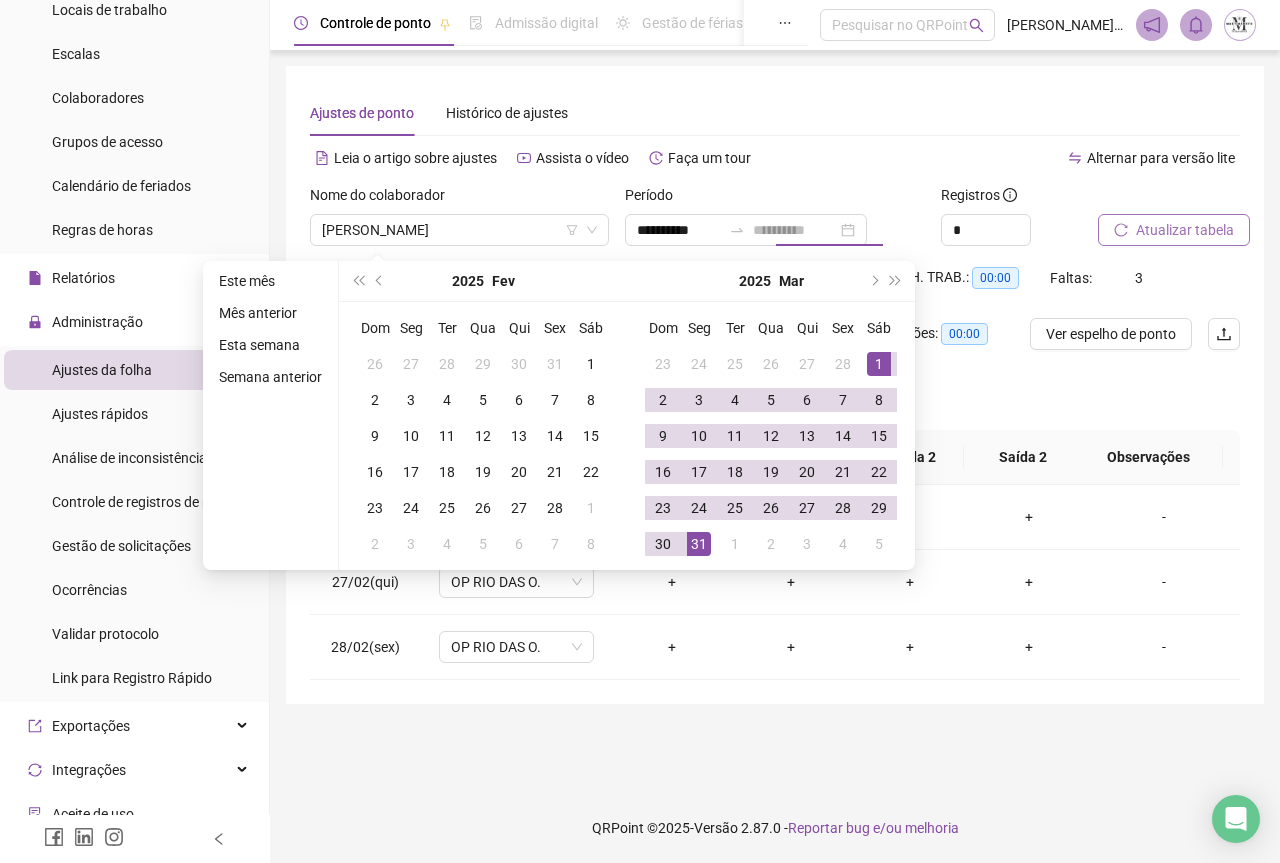 click on "31" at bounding box center (699, 544) 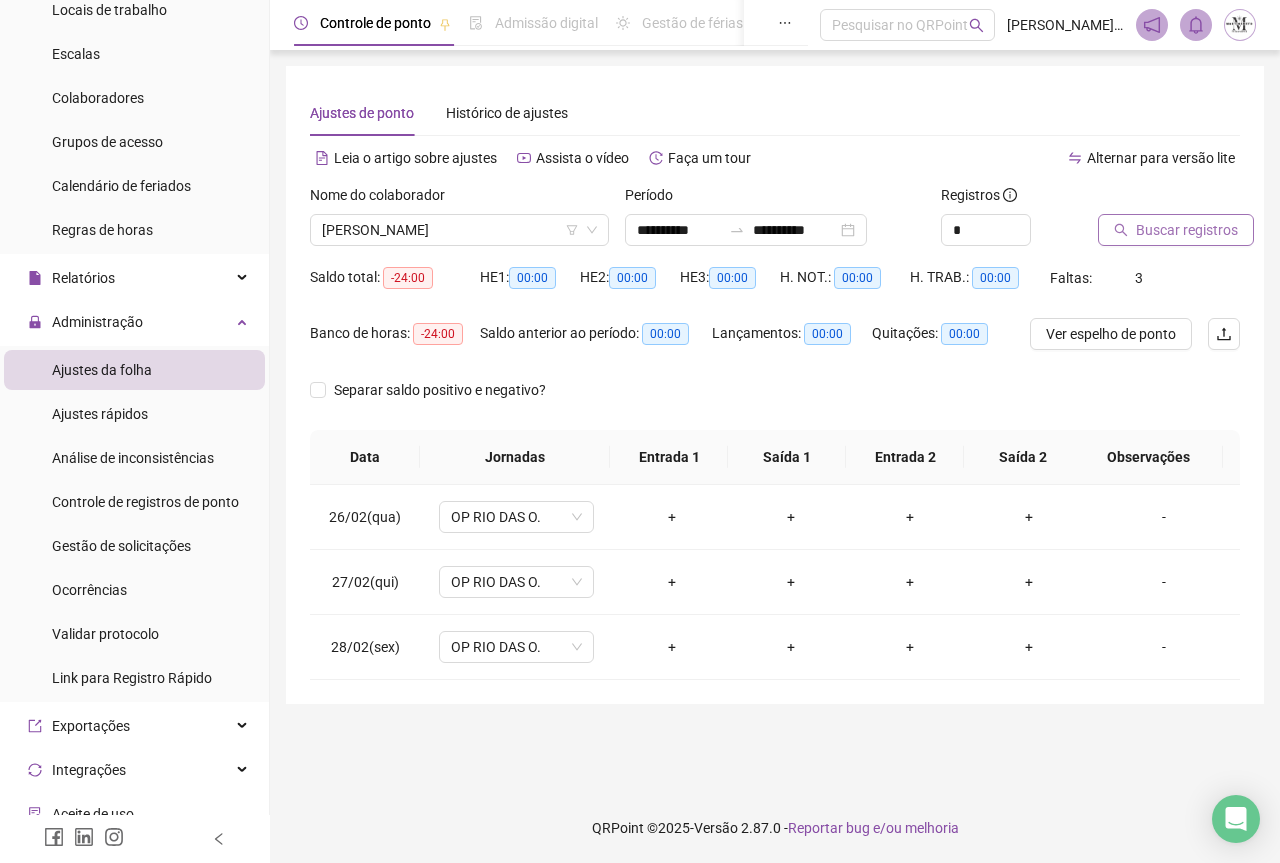 click on "Buscar registros" at bounding box center (1187, 230) 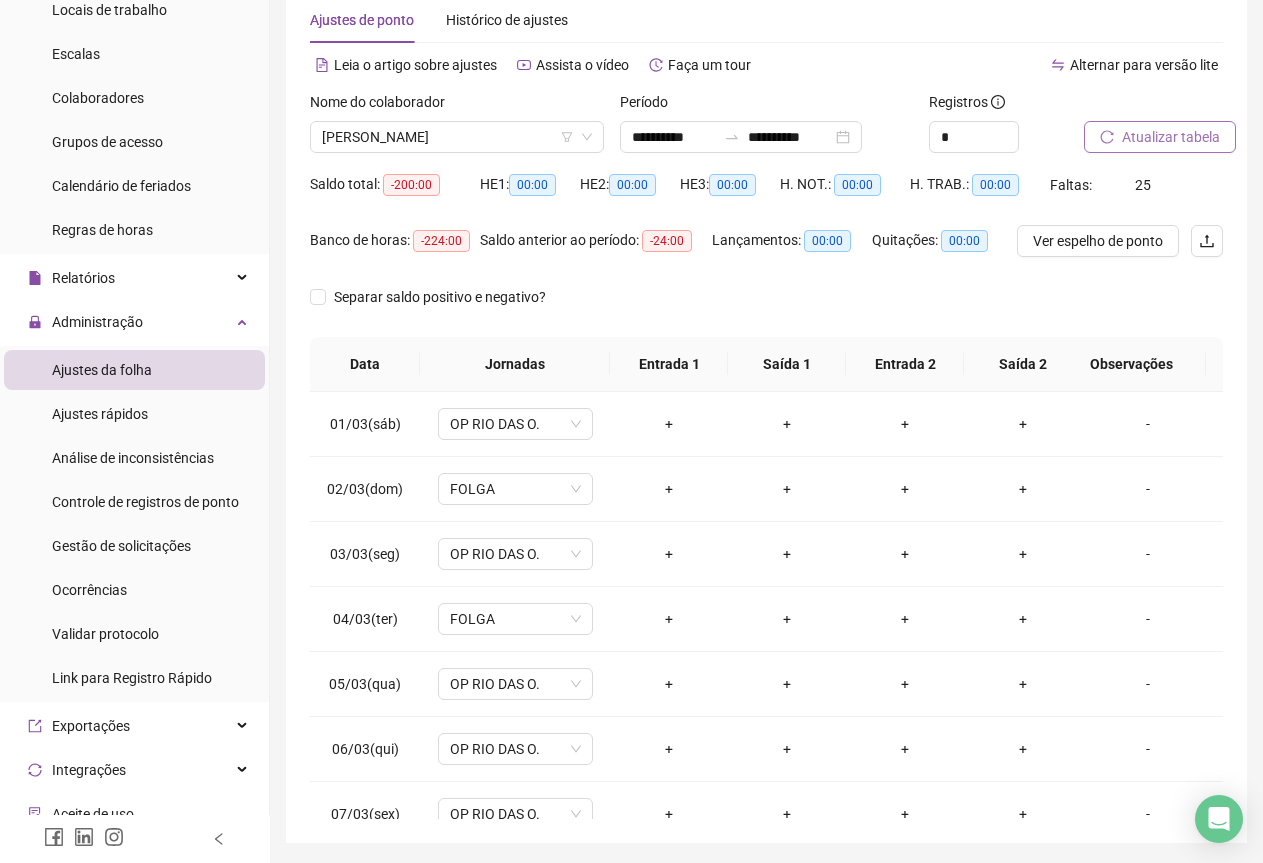 scroll, scrollTop: 159, scrollLeft: 0, axis: vertical 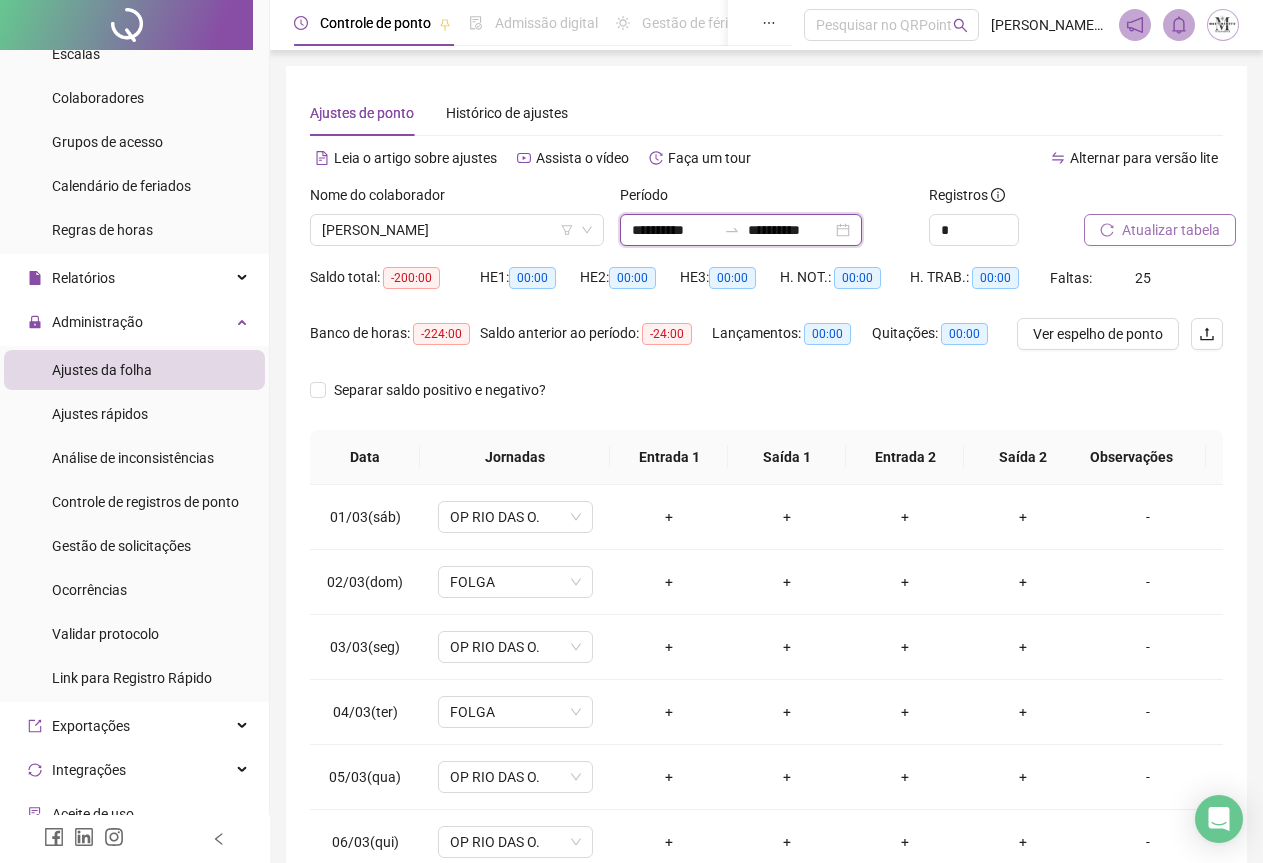 click on "**********" at bounding box center (674, 230) 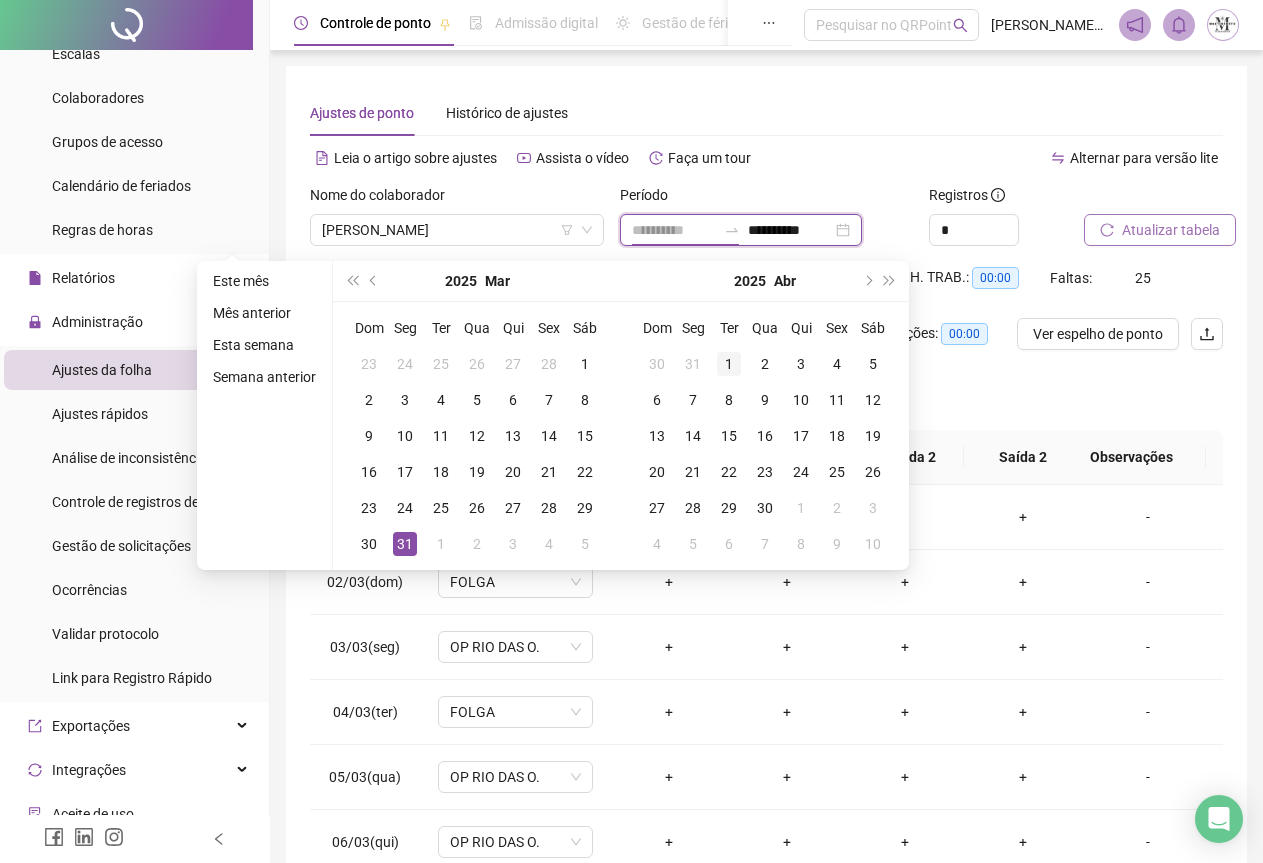 type on "**********" 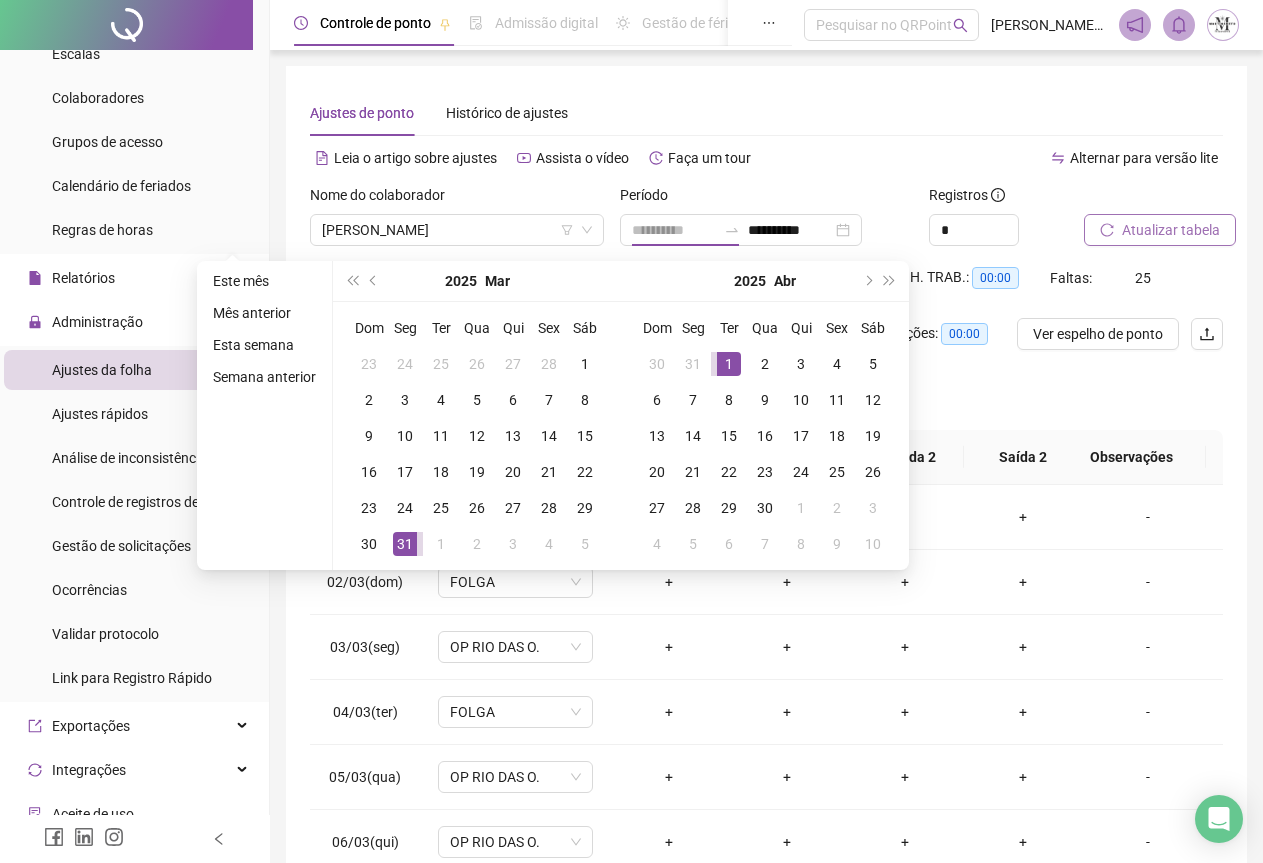 click on "1" at bounding box center [729, 364] 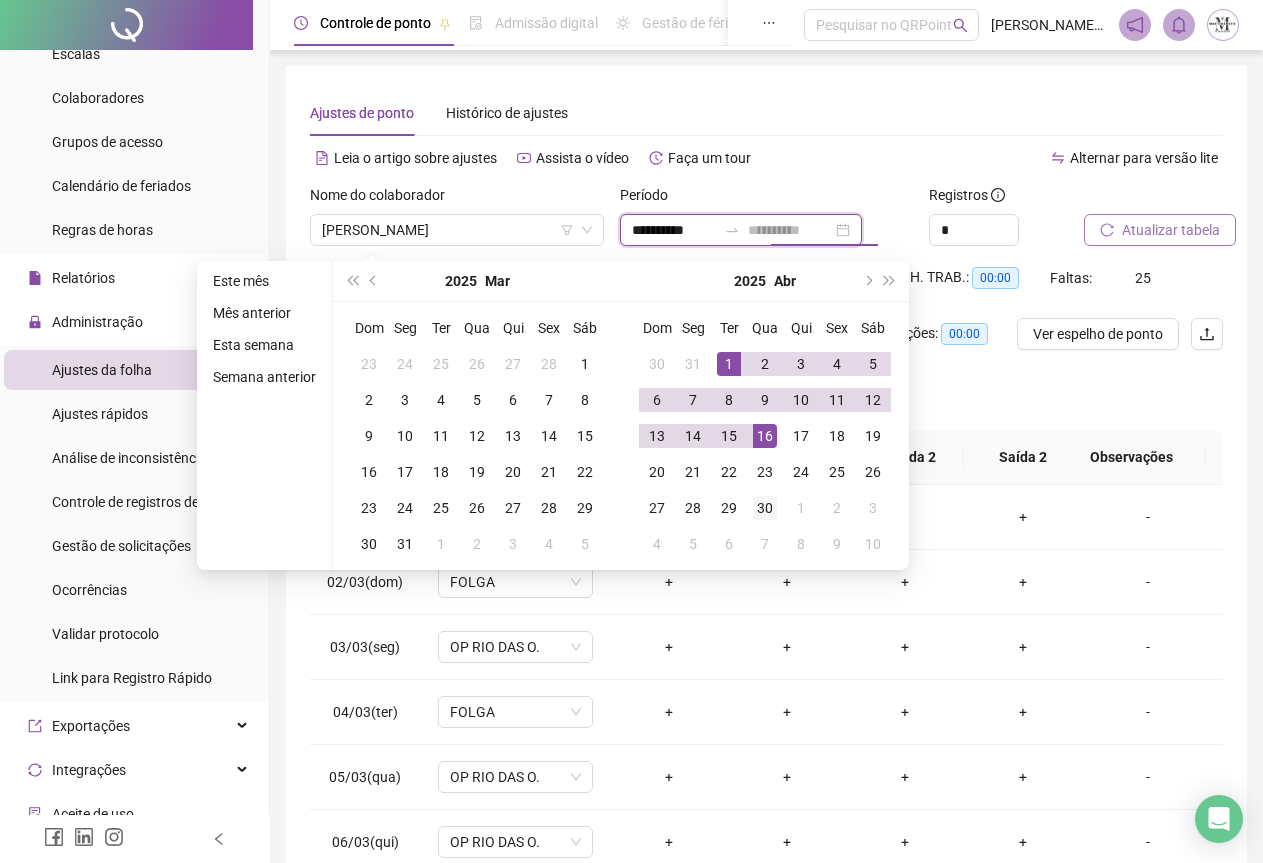 type on "**********" 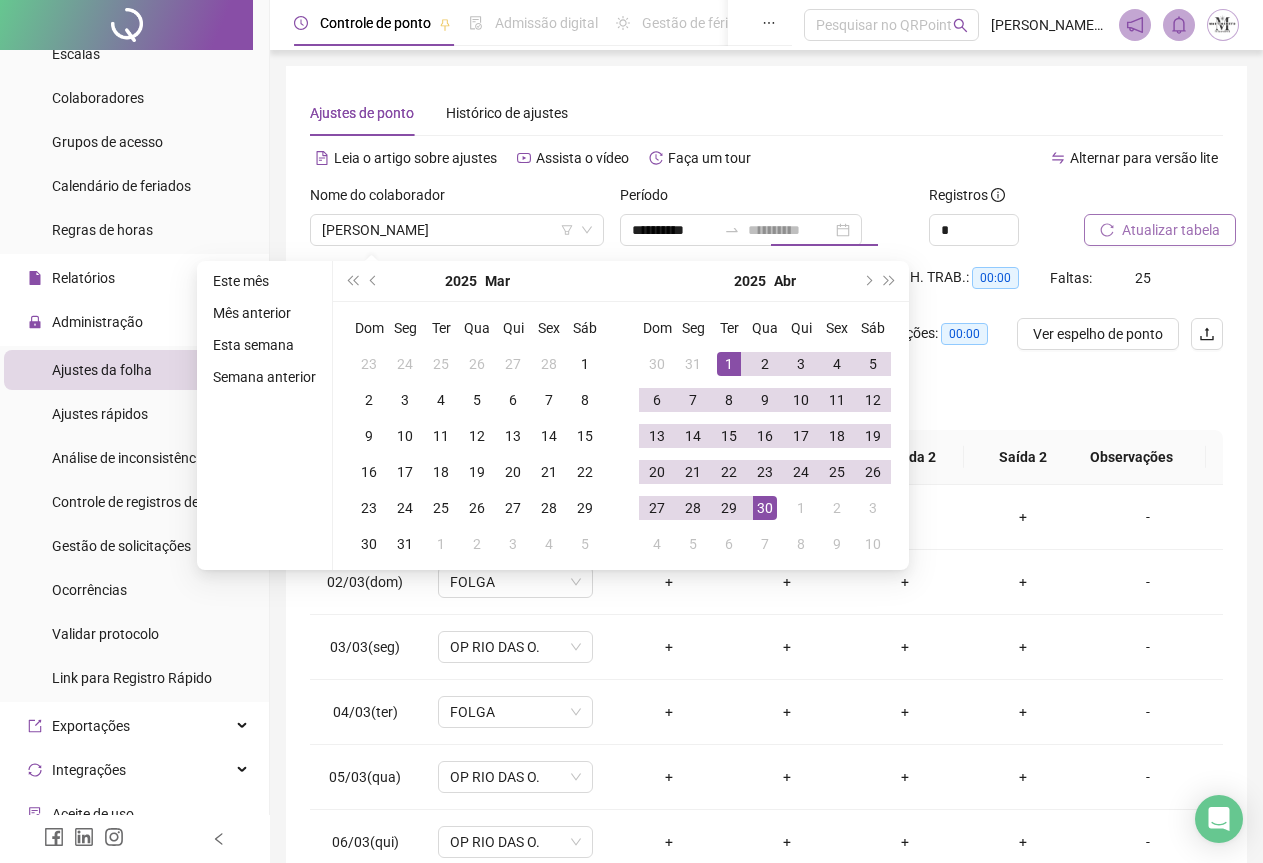 click on "30" at bounding box center [765, 508] 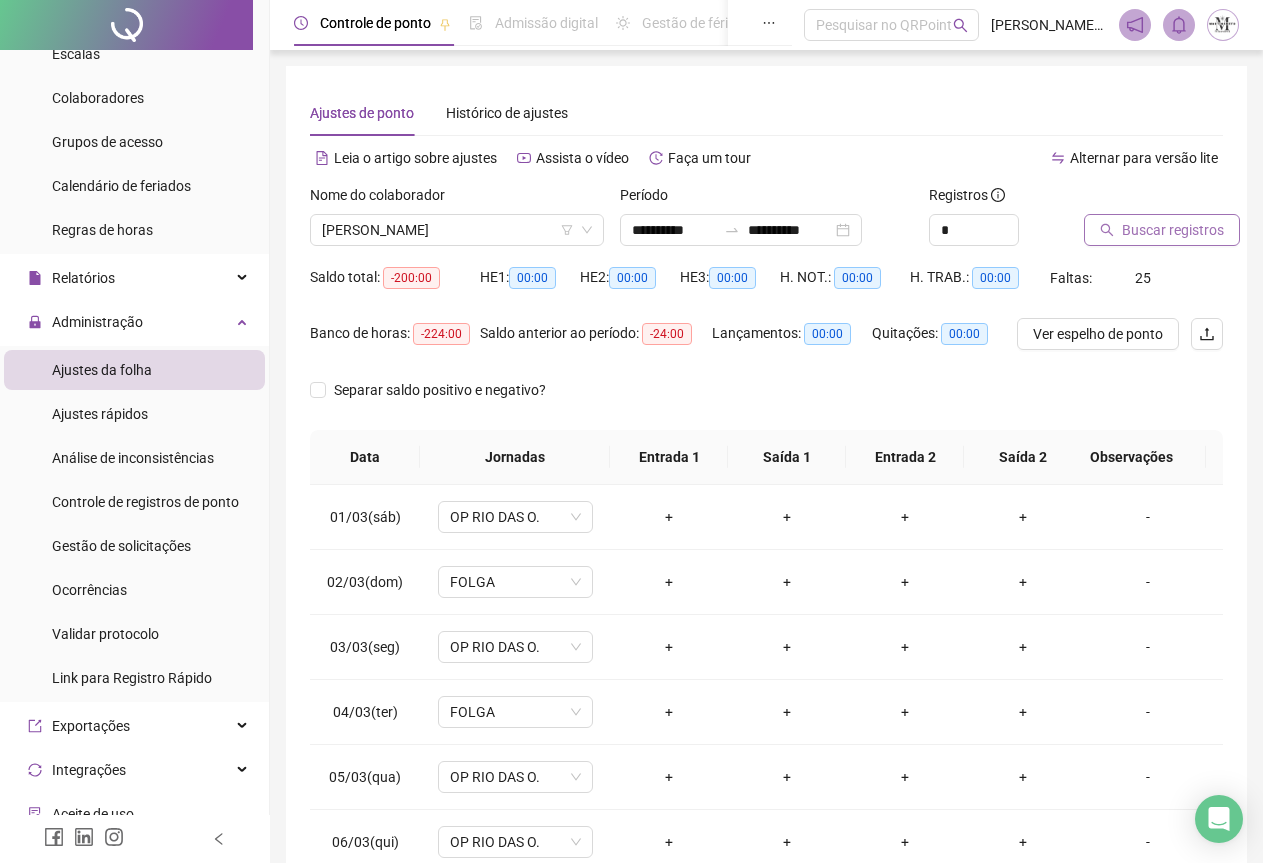 click on "Buscar registros" at bounding box center [1173, 230] 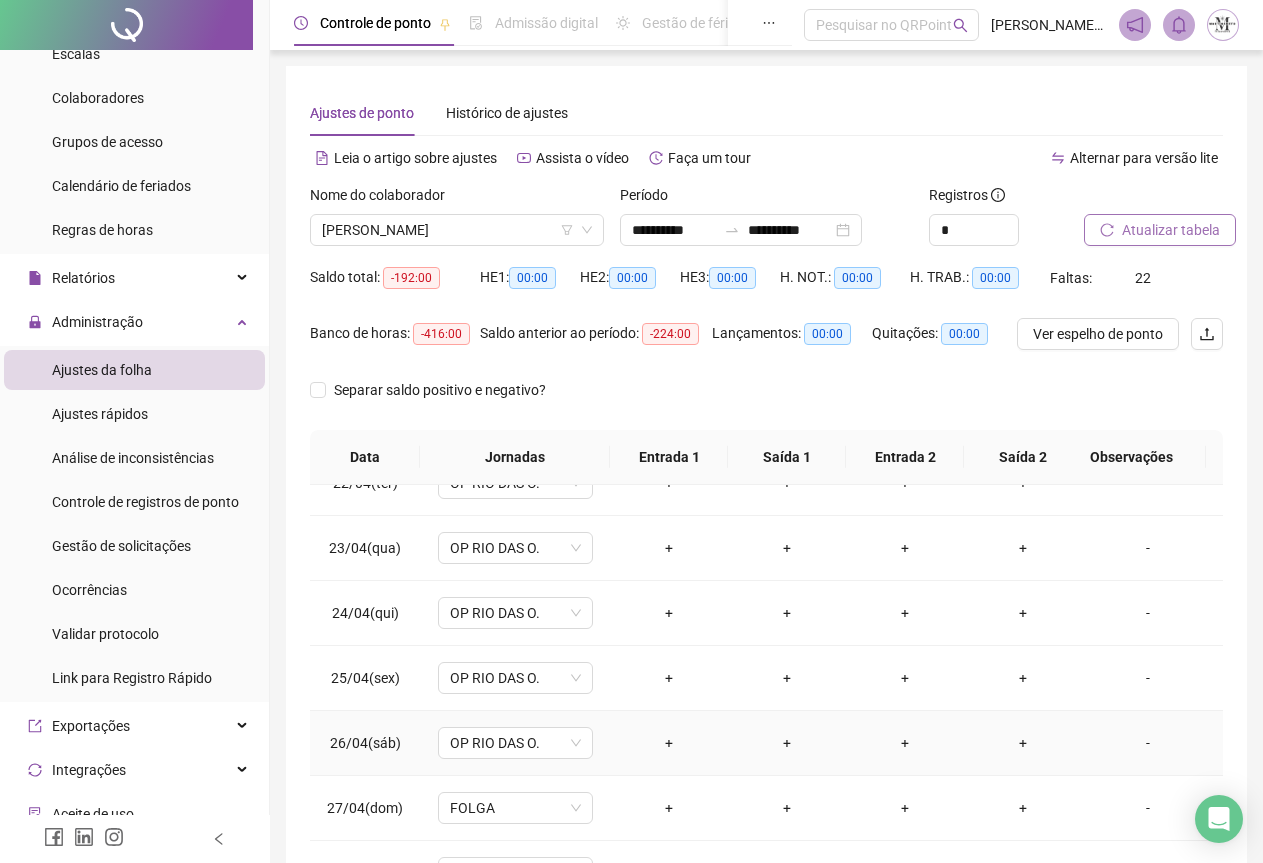 scroll, scrollTop: 1540, scrollLeft: 0, axis: vertical 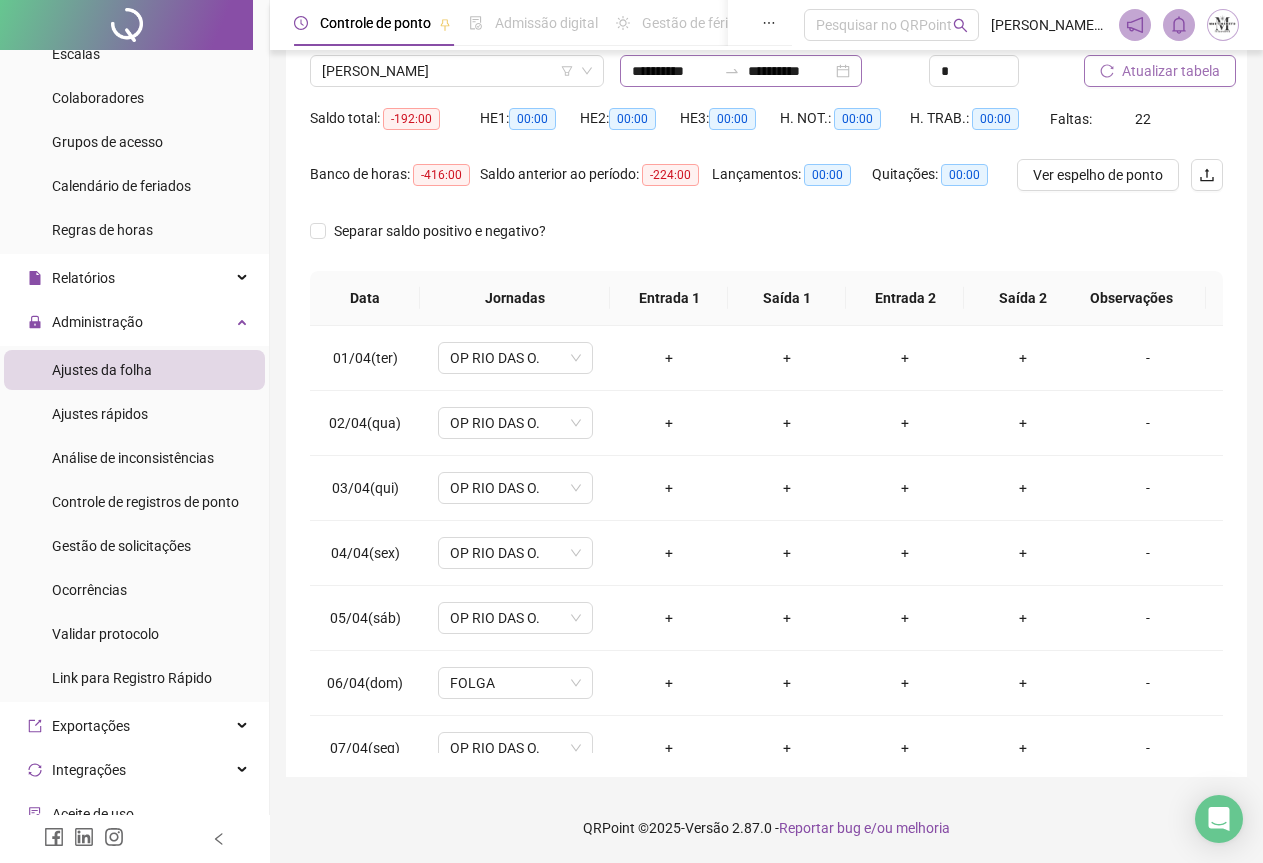click at bounding box center [732, 71] 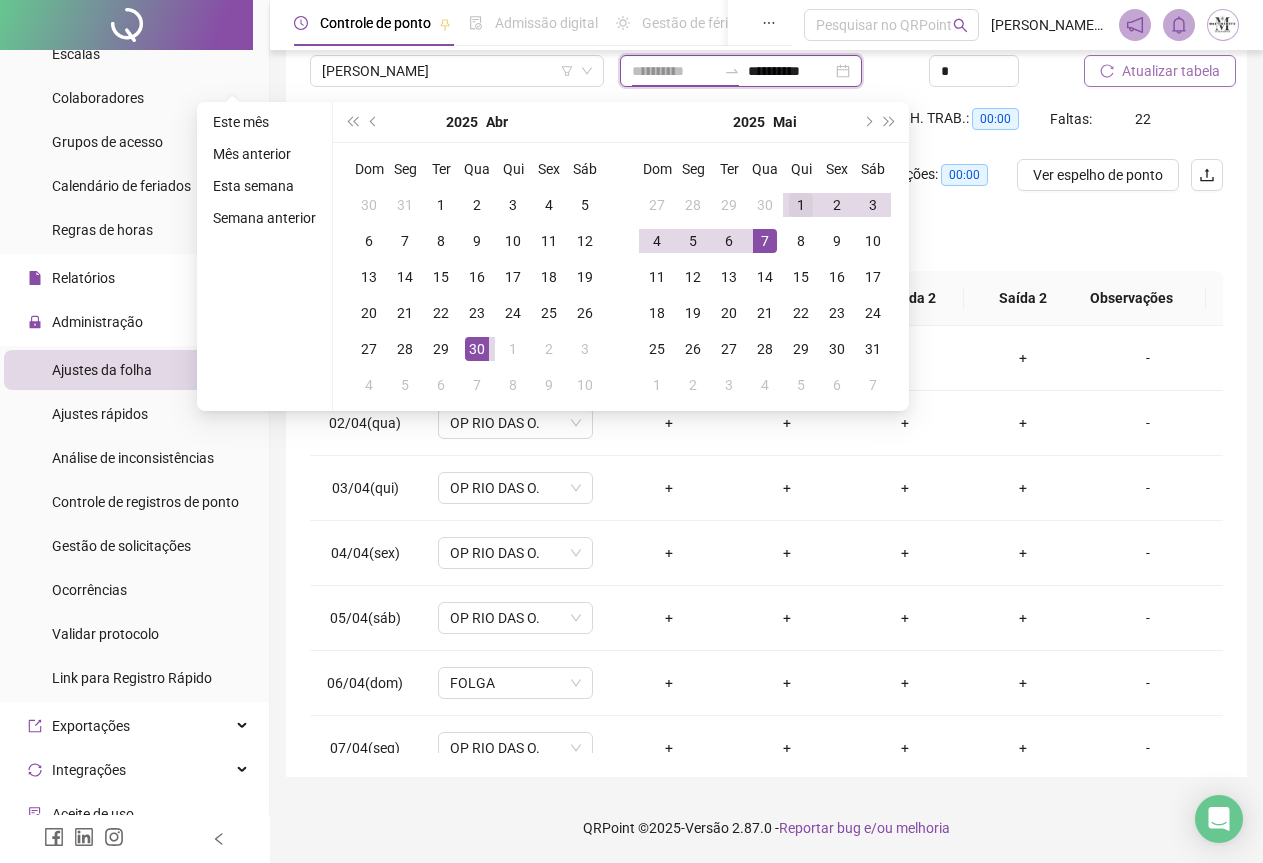 type on "**********" 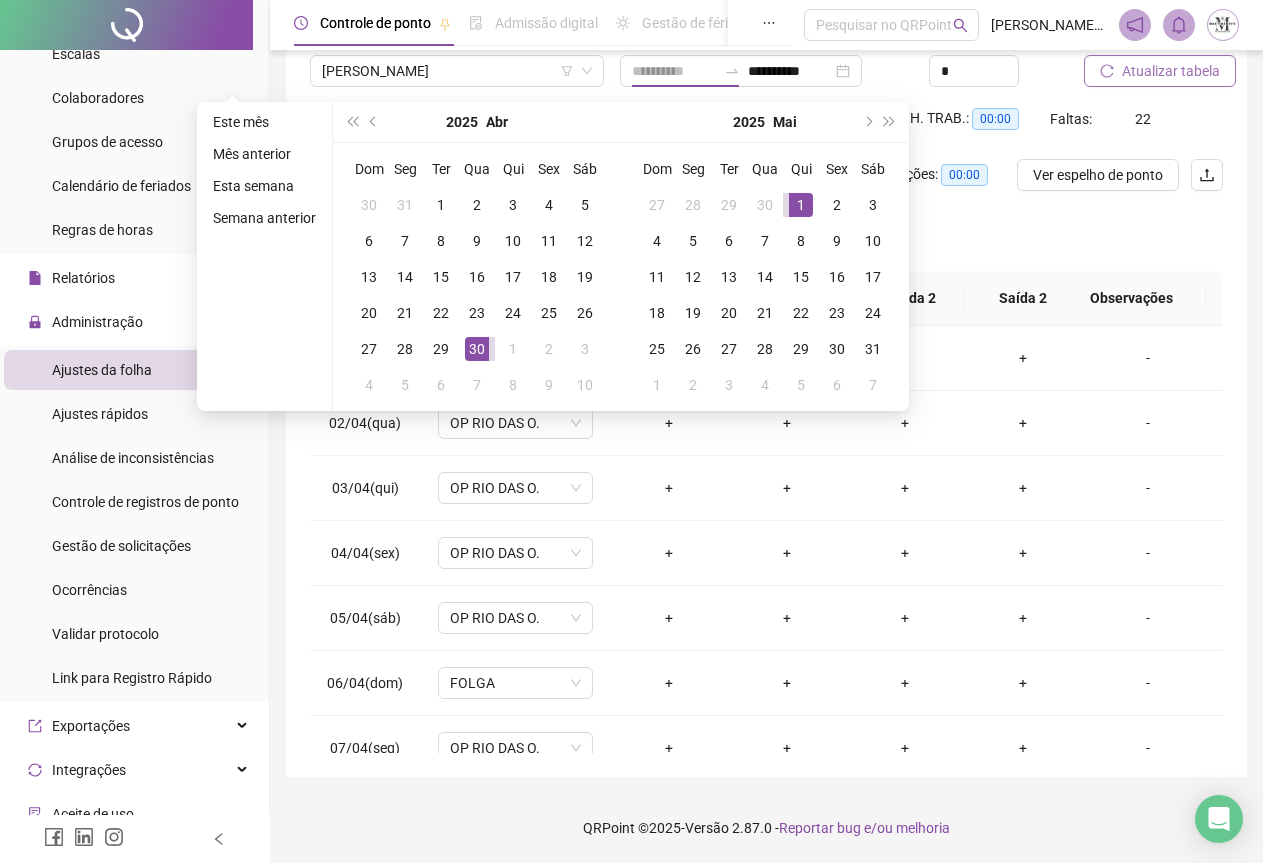 click on "1" at bounding box center [801, 205] 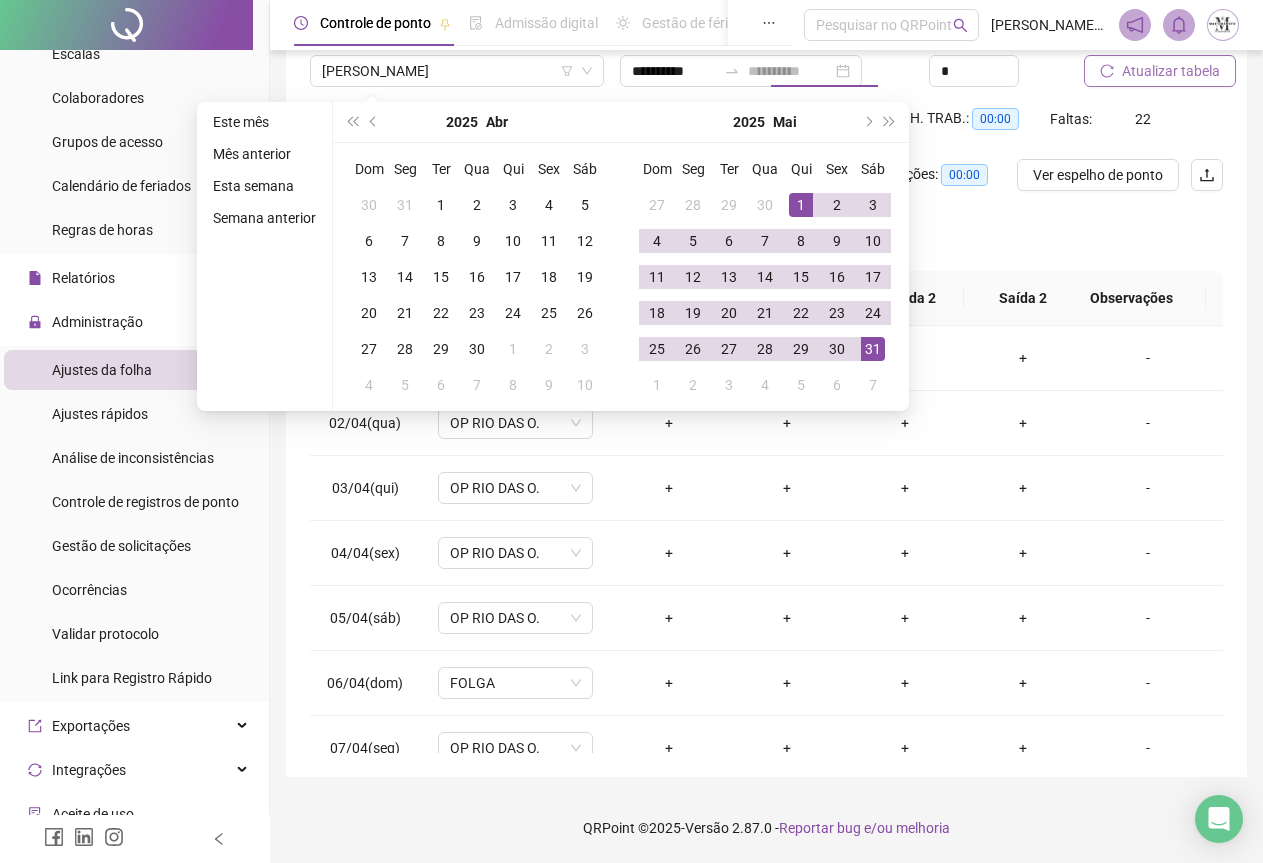 click on "31" at bounding box center (873, 349) 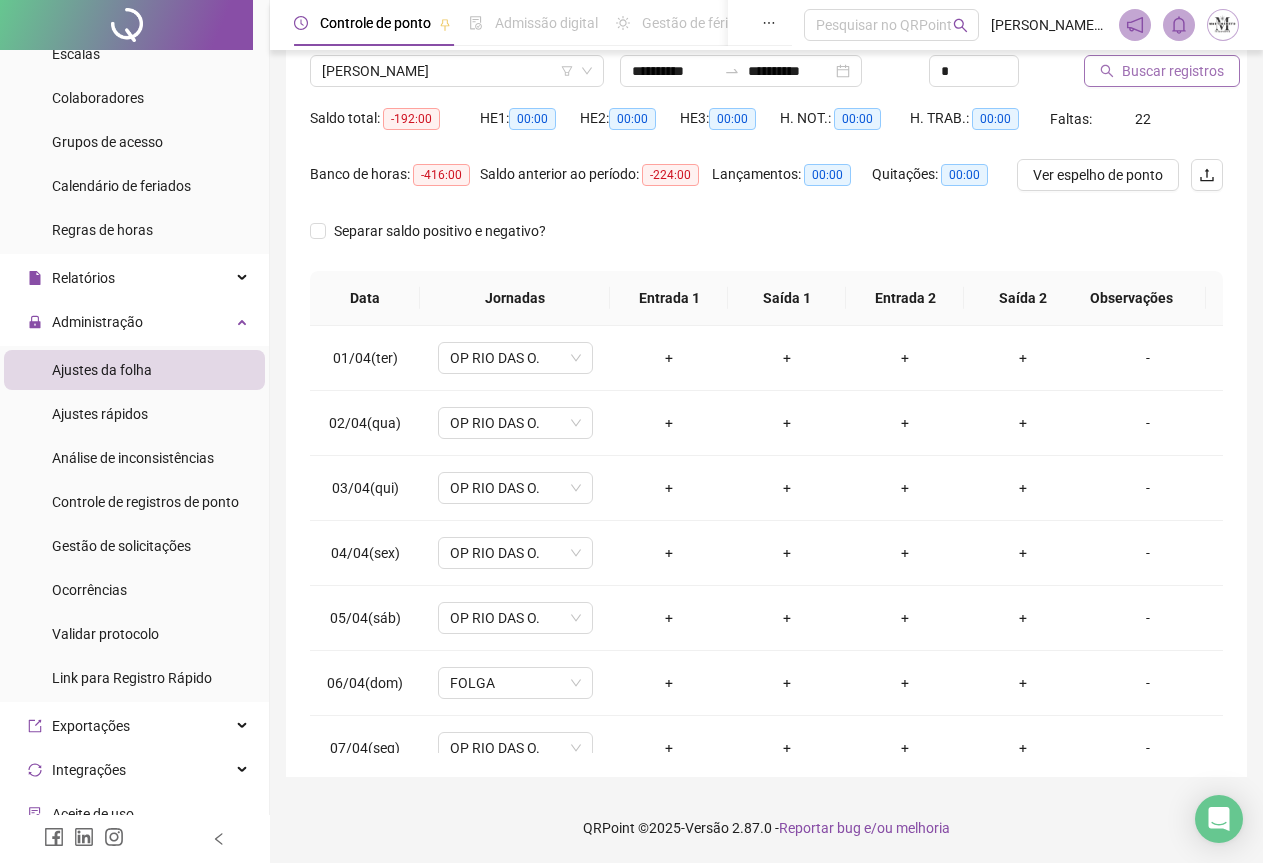 click on "Buscar registros" at bounding box center [1173, 71] 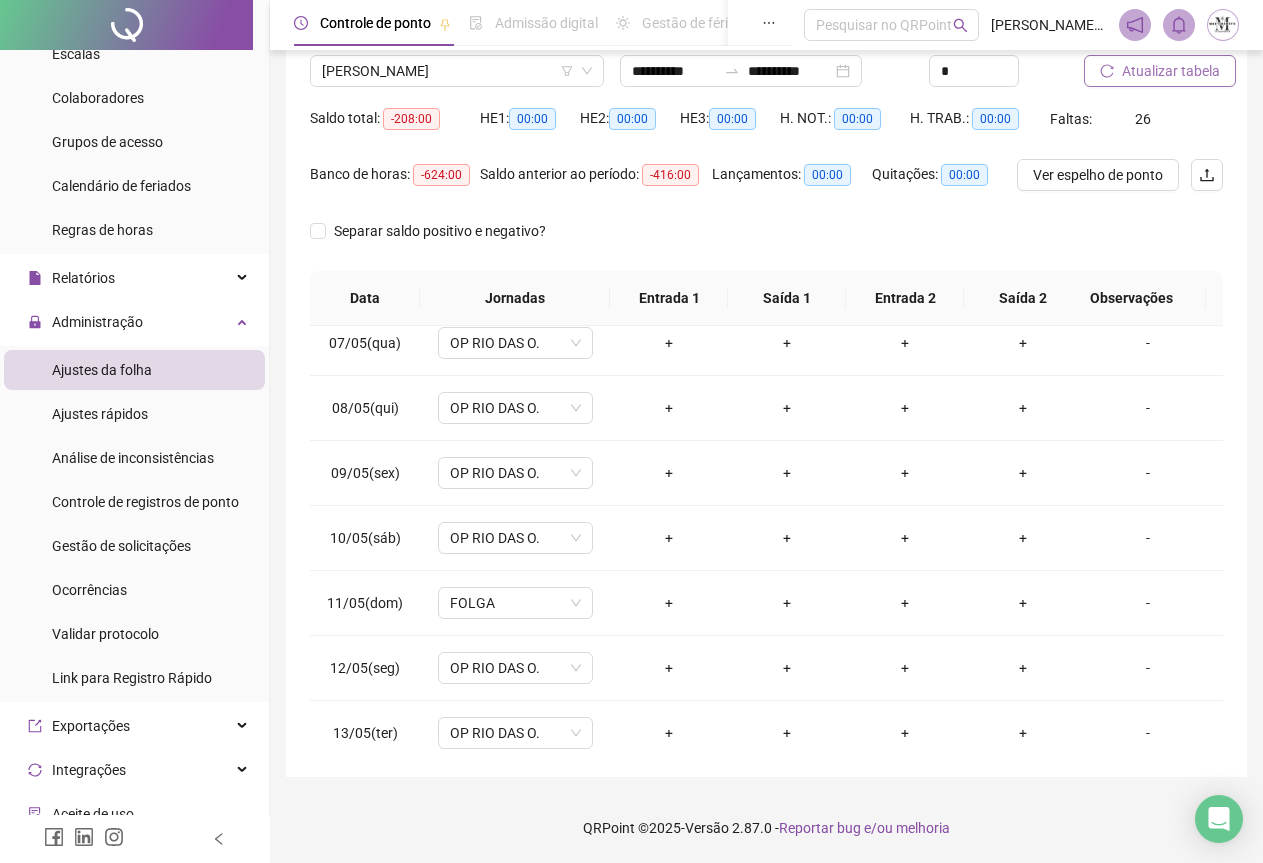 scroll, scrollTop: 0, scrollLeft: 0, axis: both 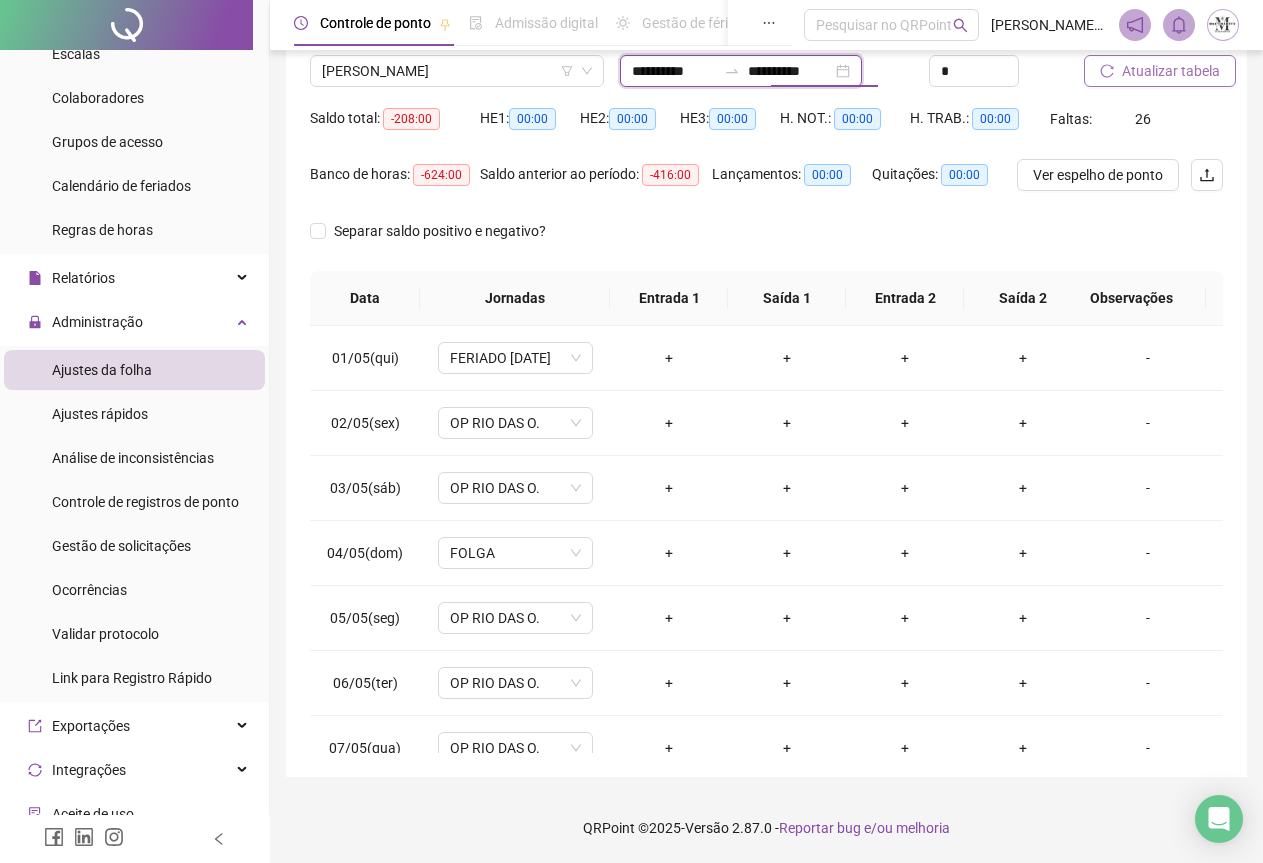 click on "**********" at bounding box center (790, 71) 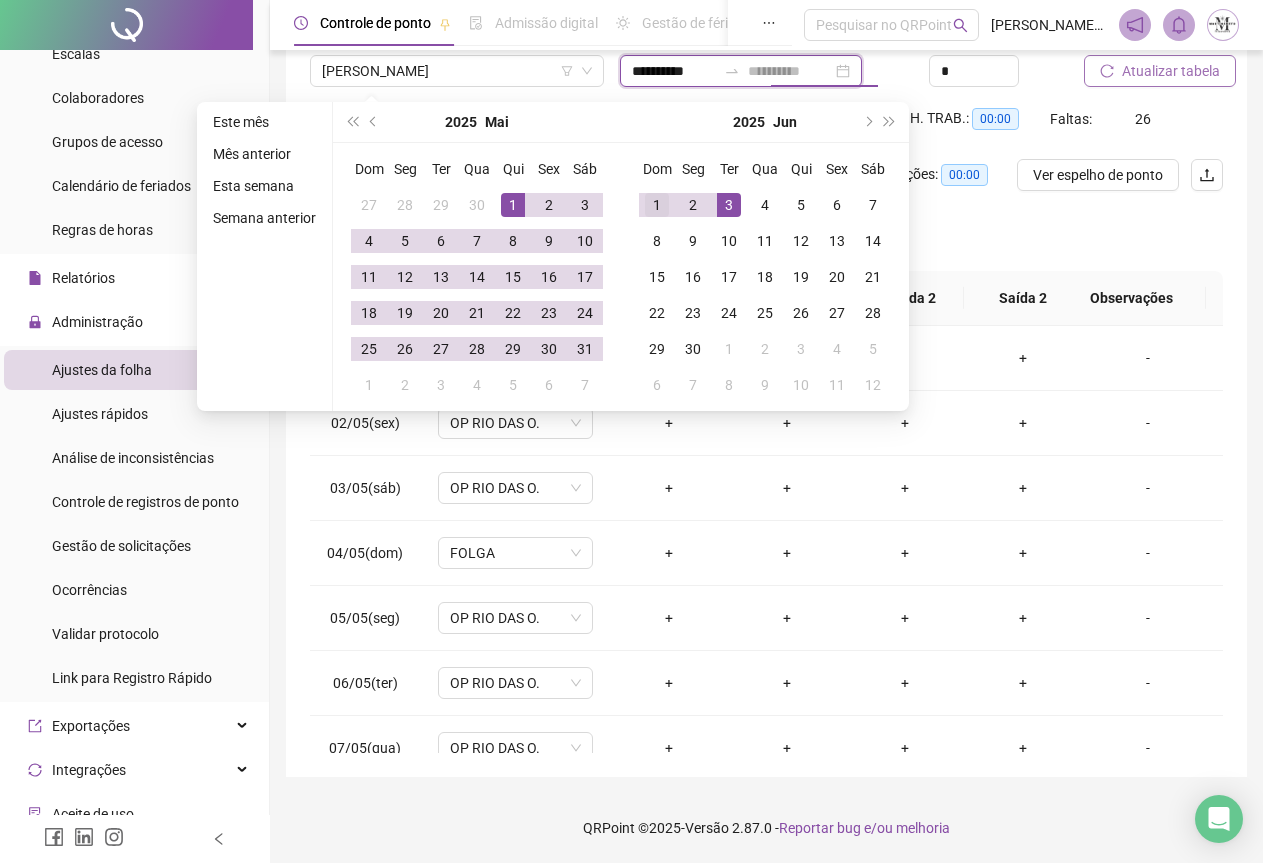 type on "**********" 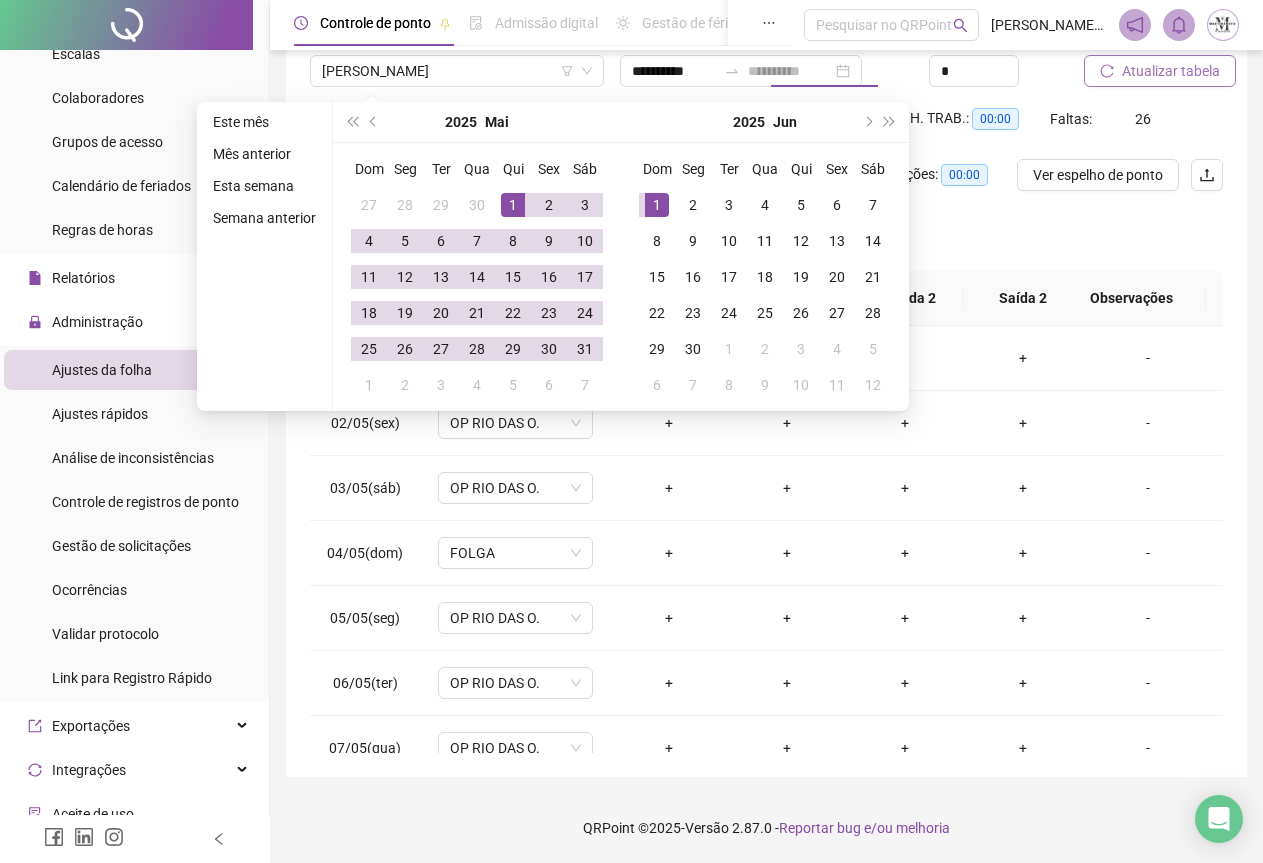 click on "1" at bounding box center (657, 205) 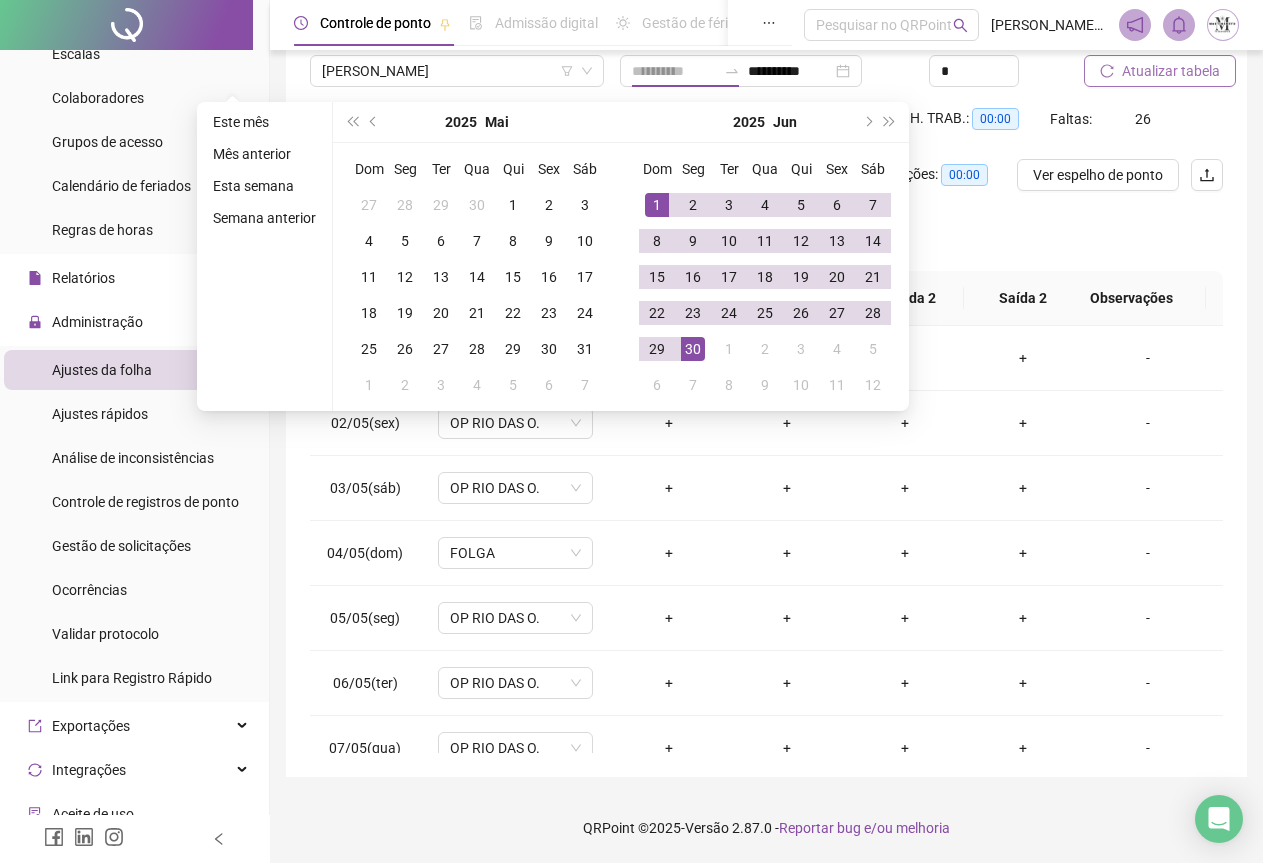 click on "30" at bounding box center [693, 349] 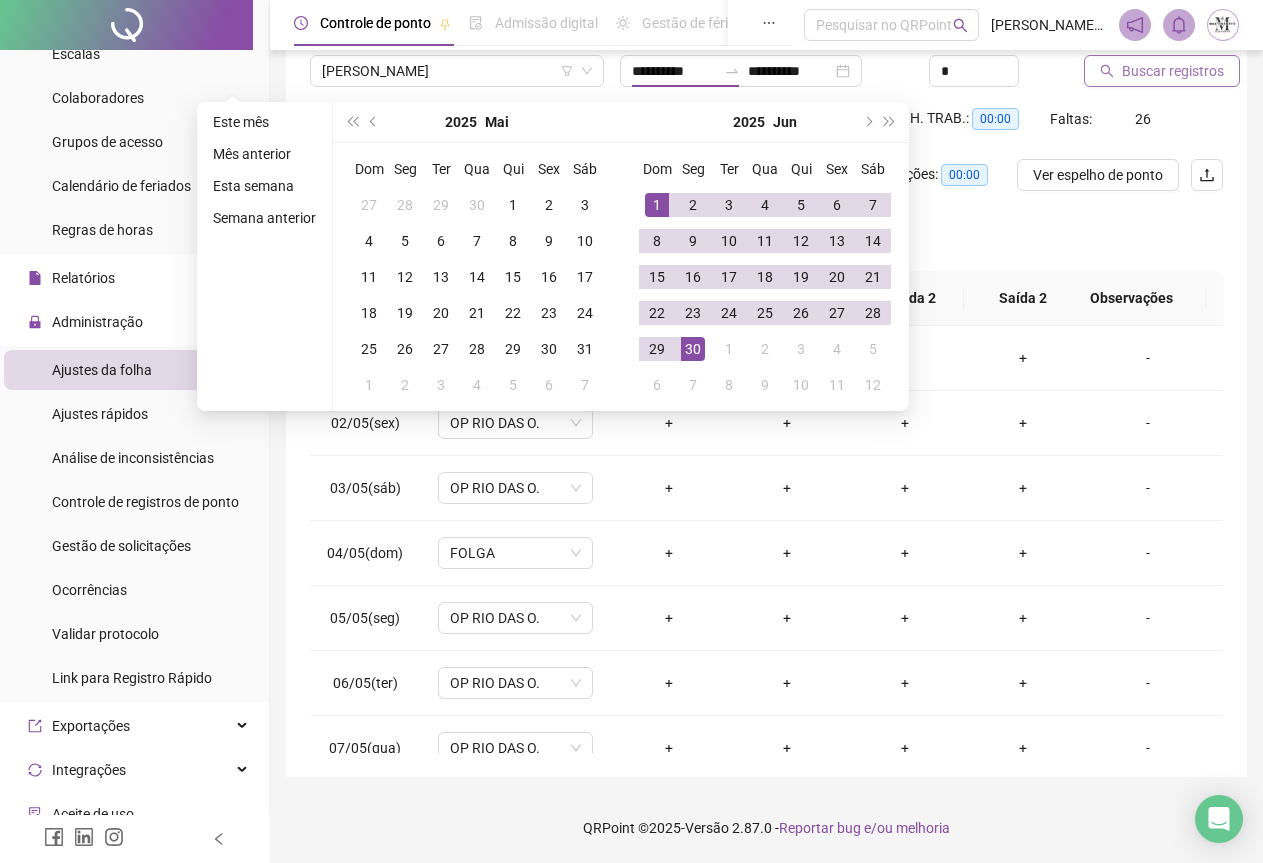 type on "**********" 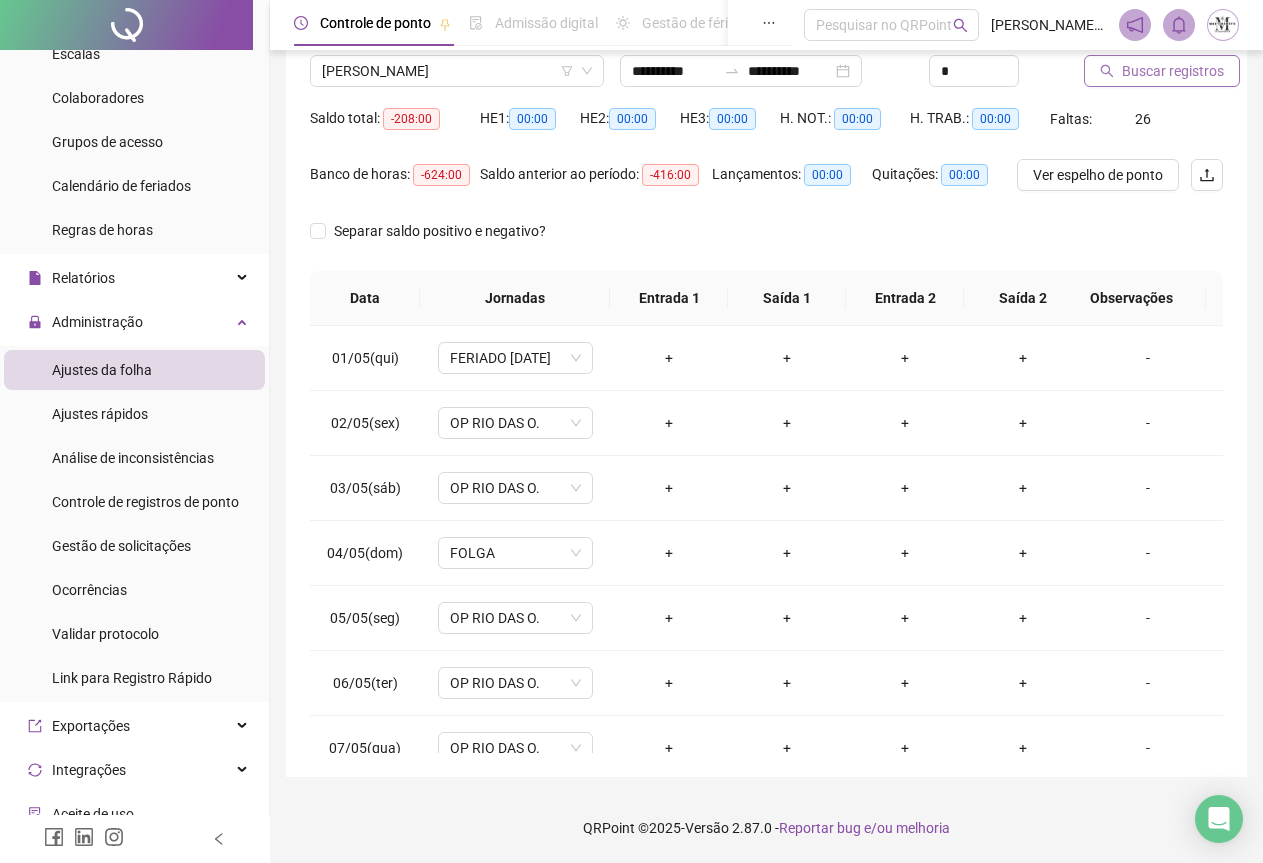click on "Buscar registros" at bounding box center [1173, 71] 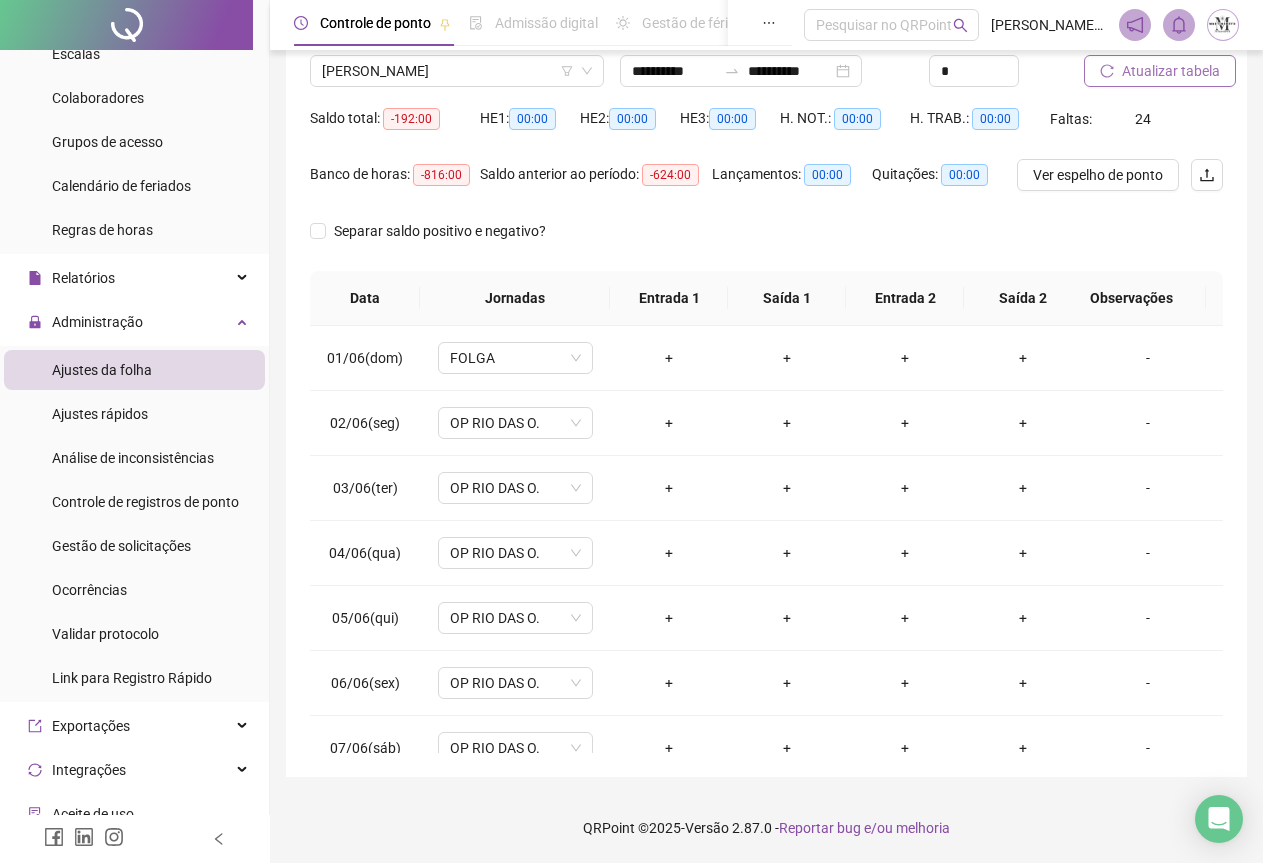 click on "Atualizar tabela" at bounding box center (1160, 71) 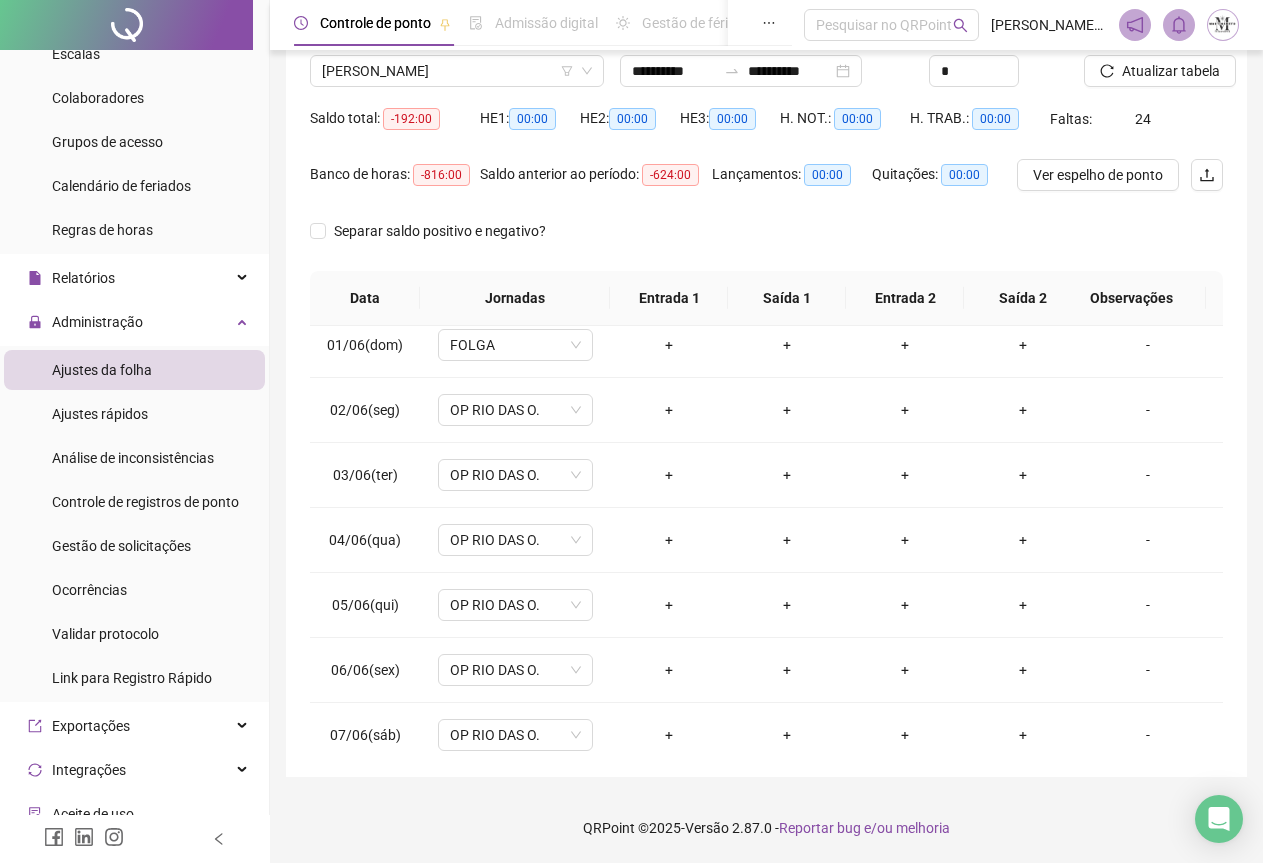 scroll, scrollTop: 0, scrollLeft: 0, axis: both 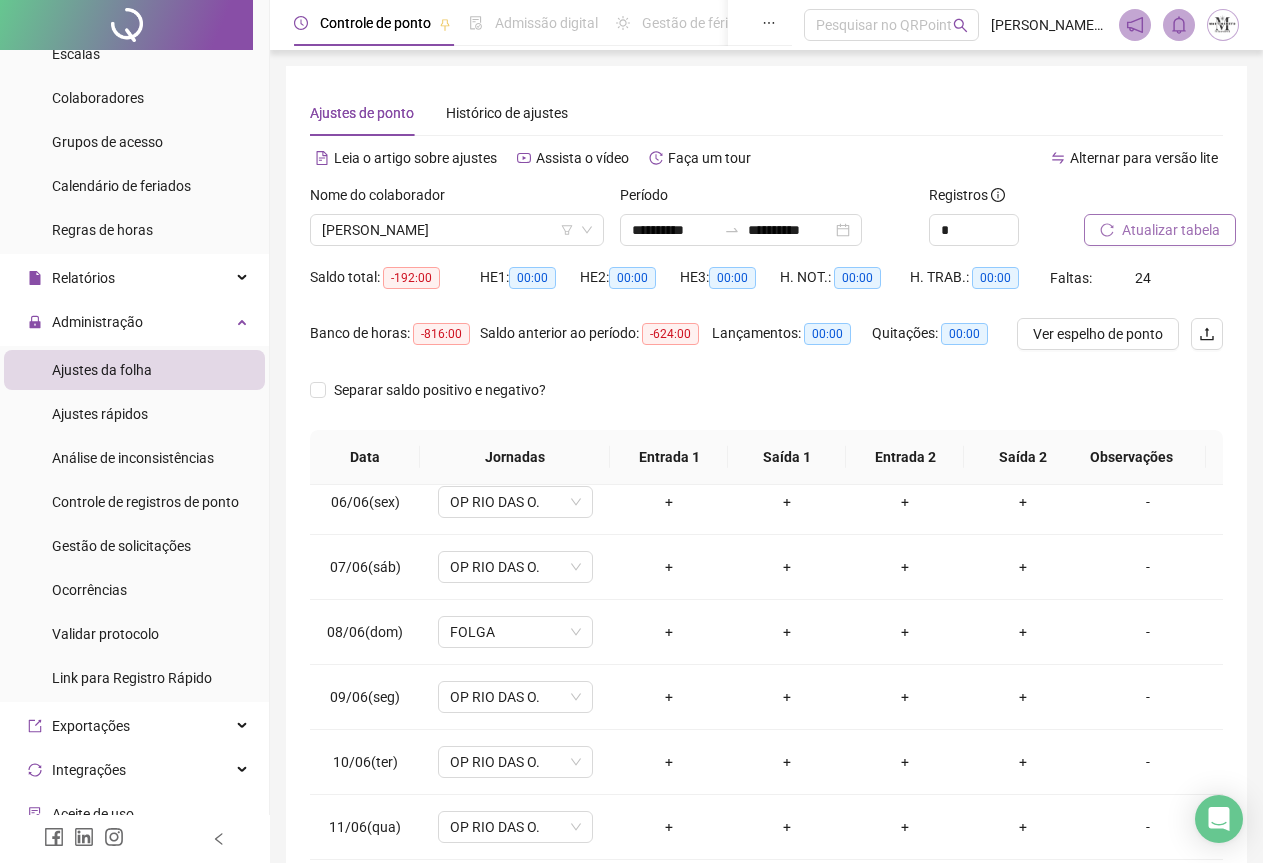 click on "Atualizar tabela" at bounding box center [1171, 230] 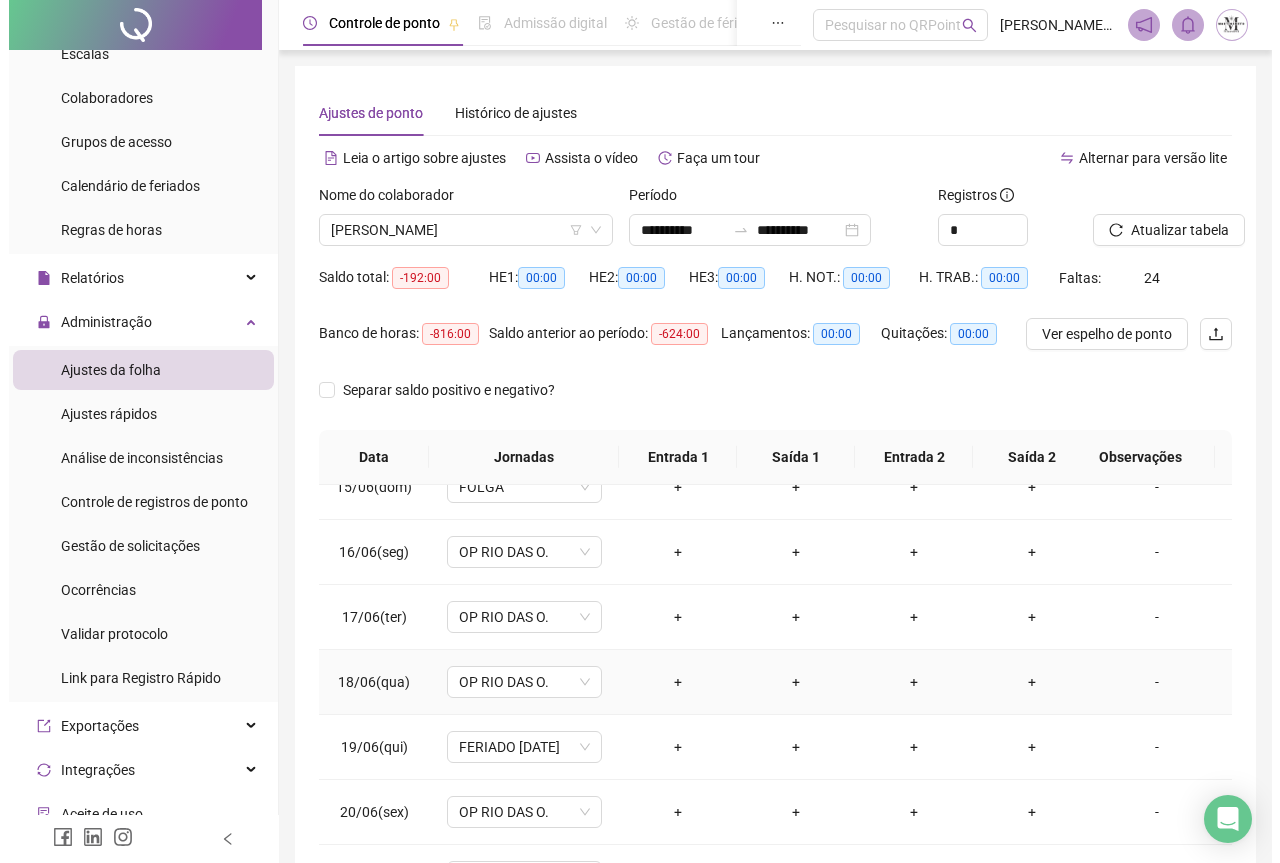 scroll, scrollTop: 1440, scrollLeft: 0, axis: vertical 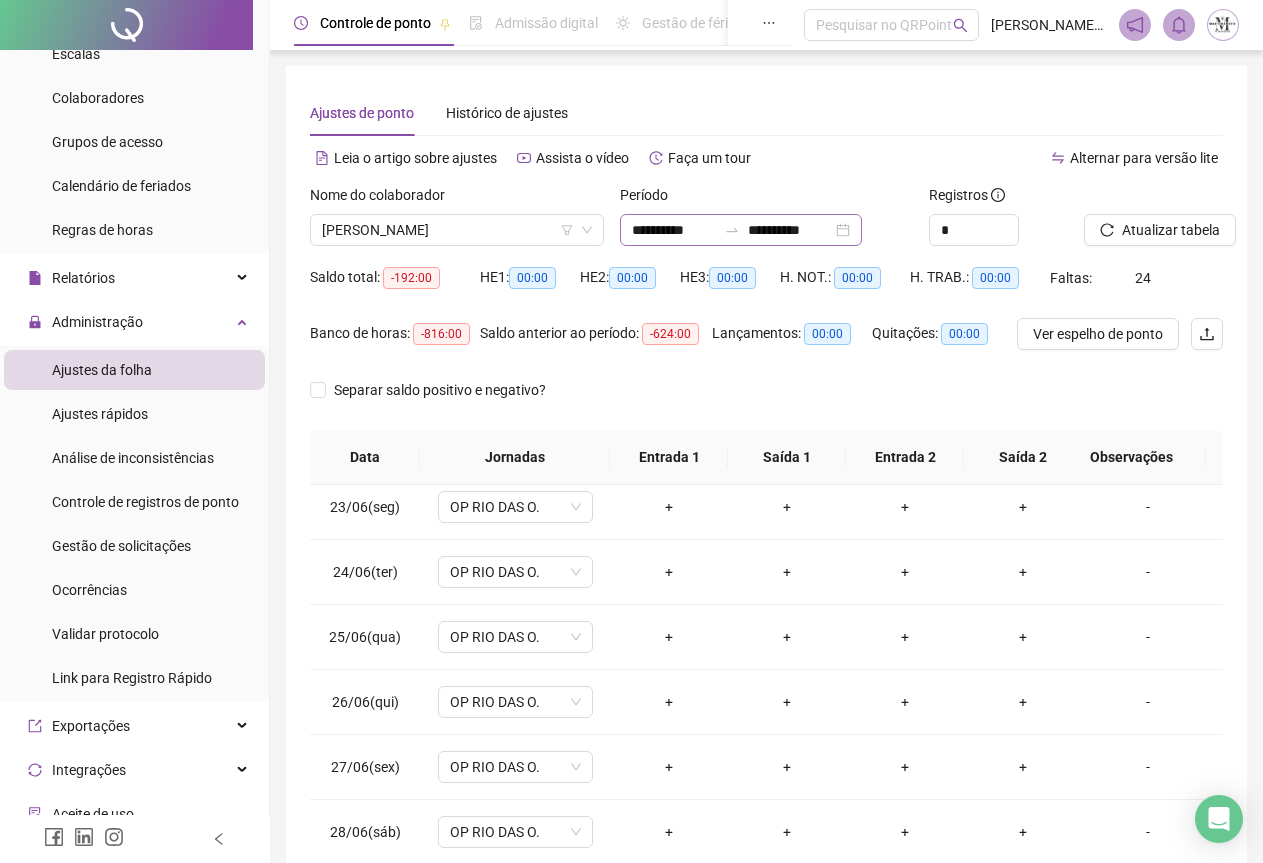 click 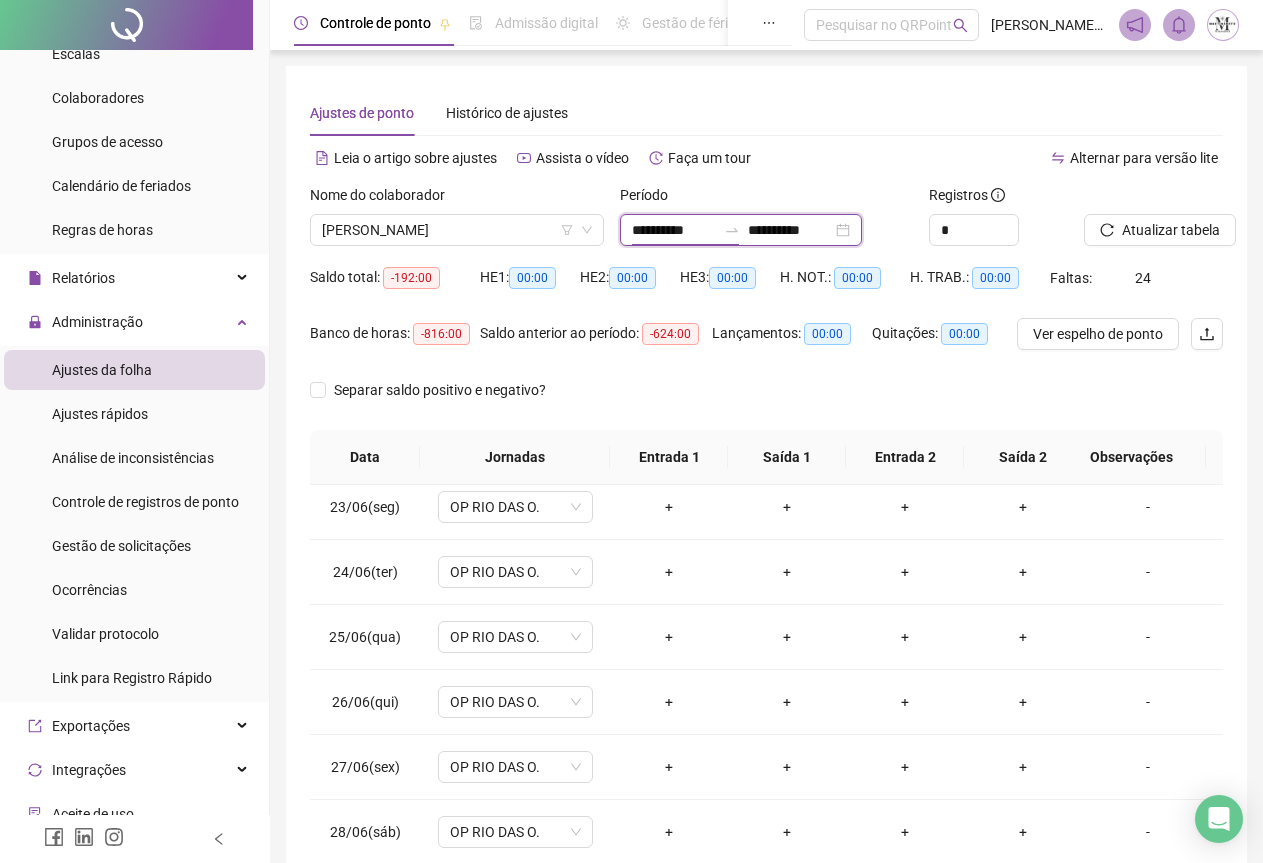 click 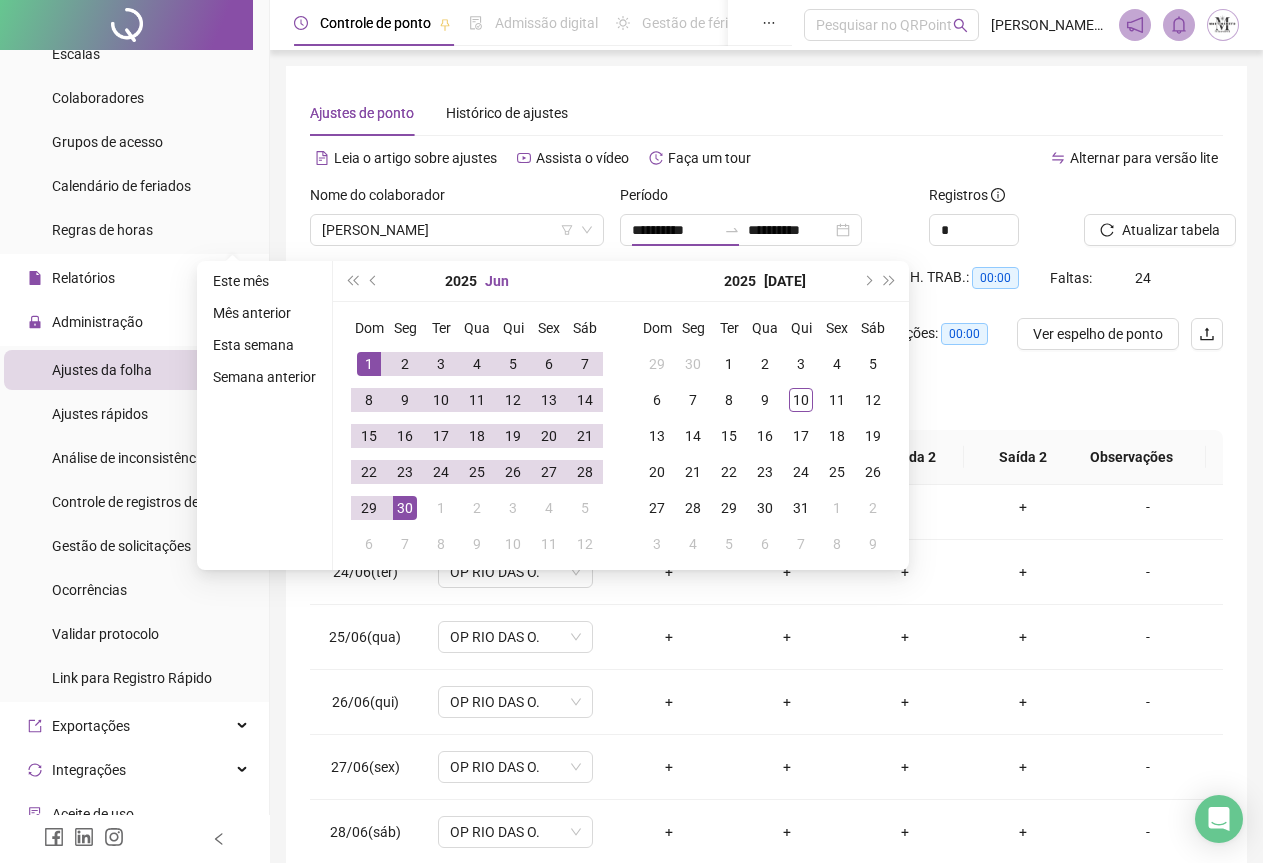 click on "Jun" at bounding box center [497, 281] 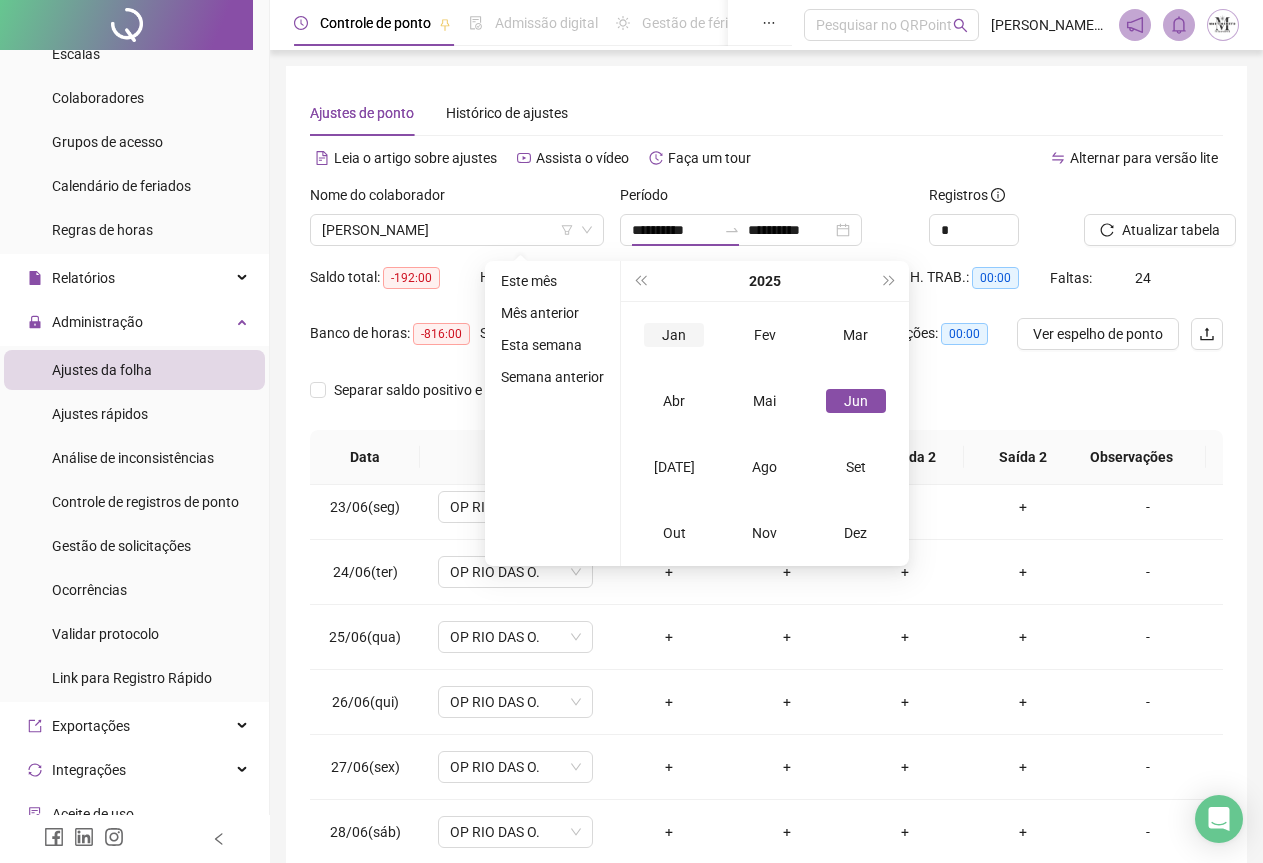 type on "**********" 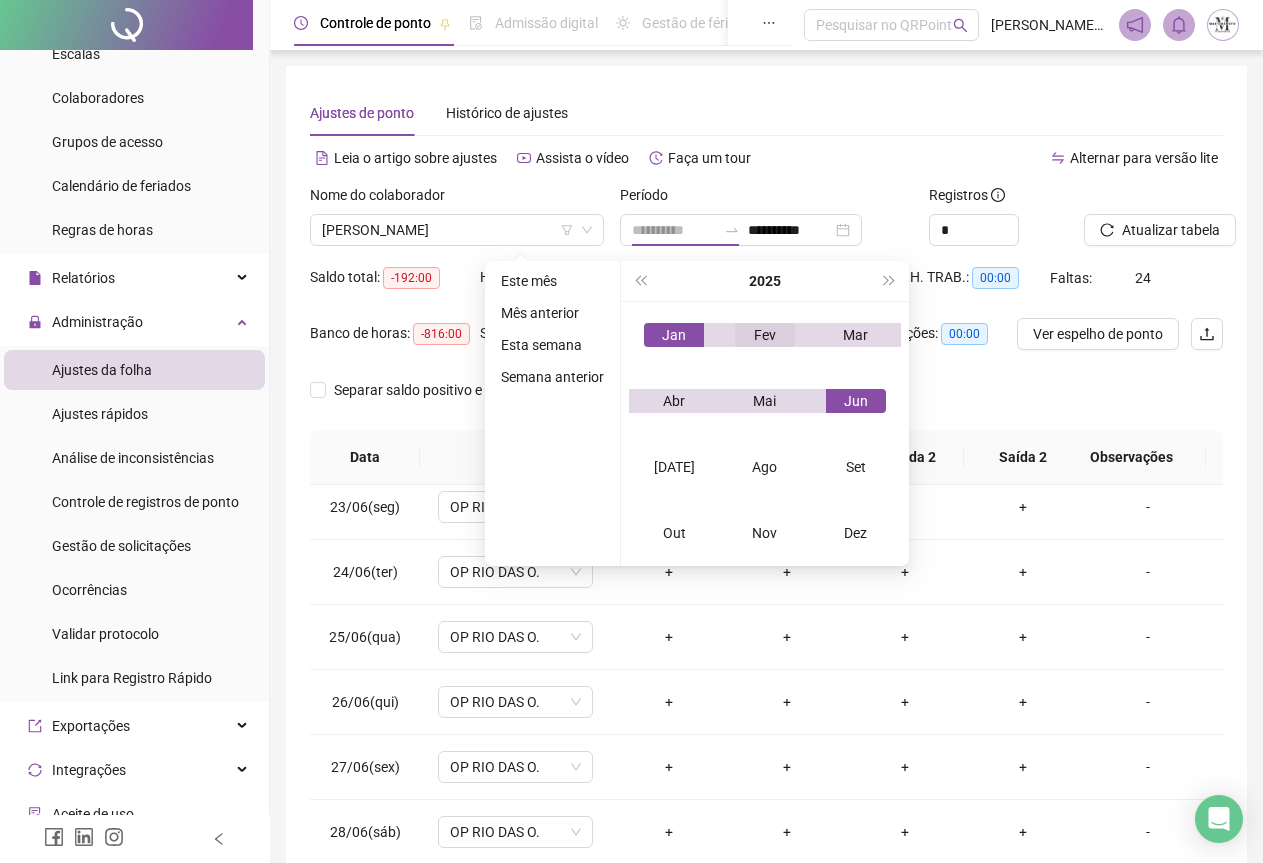 type on "**********" 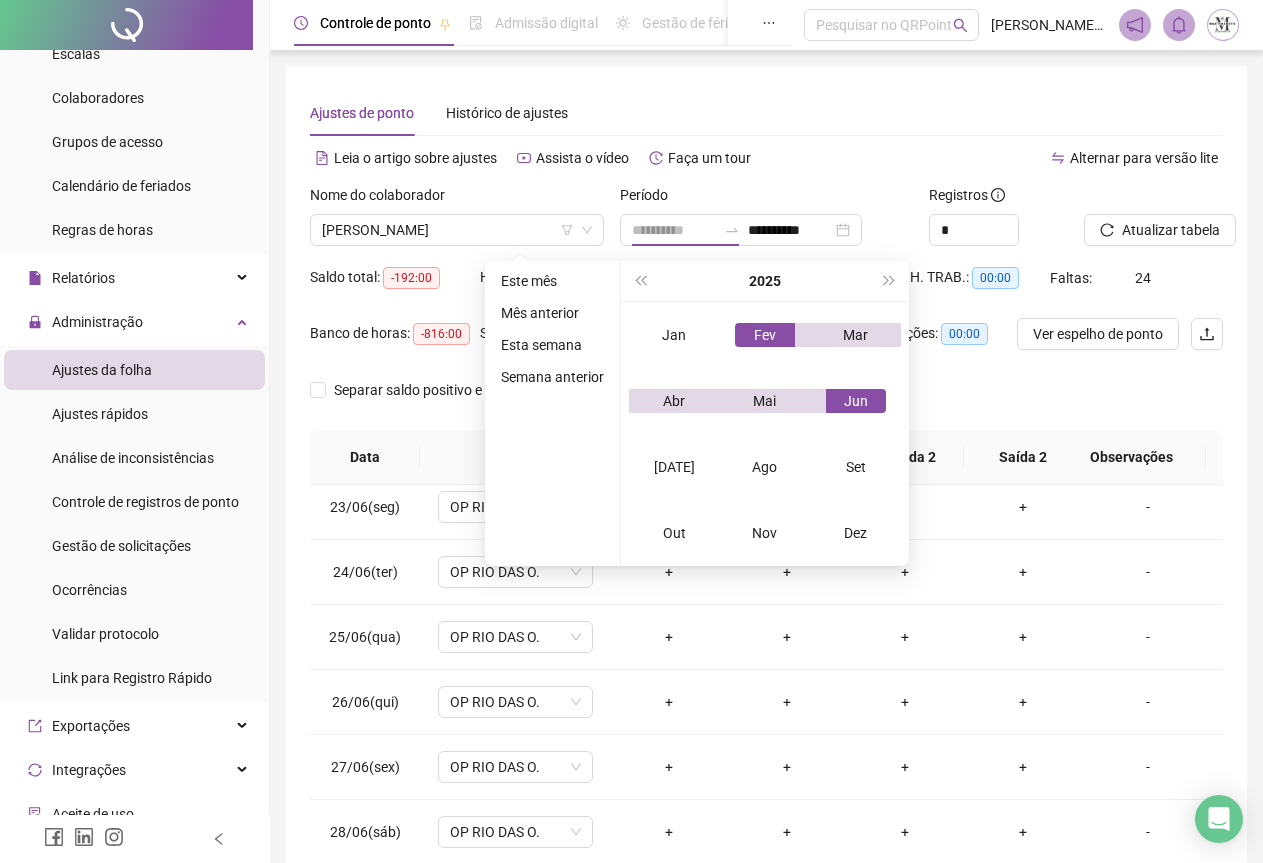 click on "Fev" at bounding box center [765, 335] 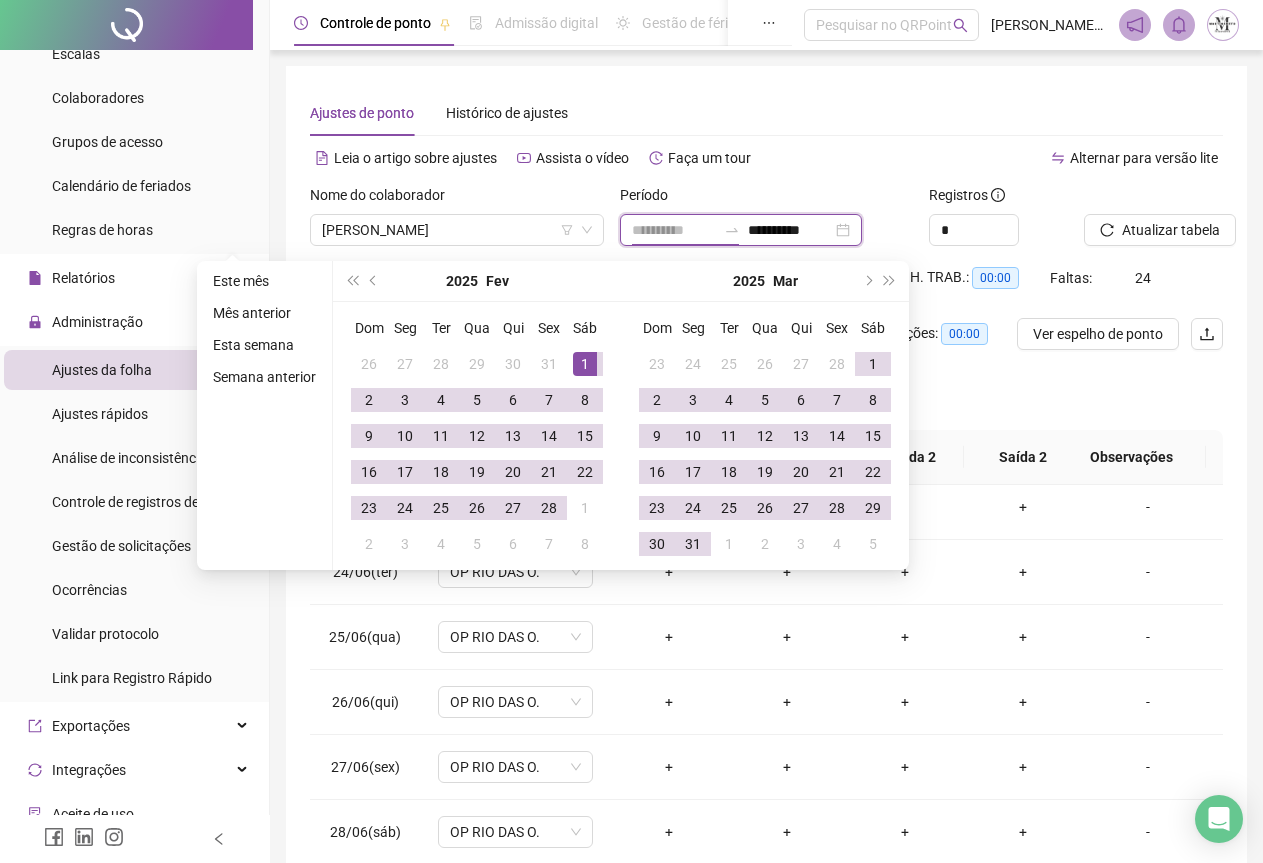 click on "**********" at bounding box center (674, 230) 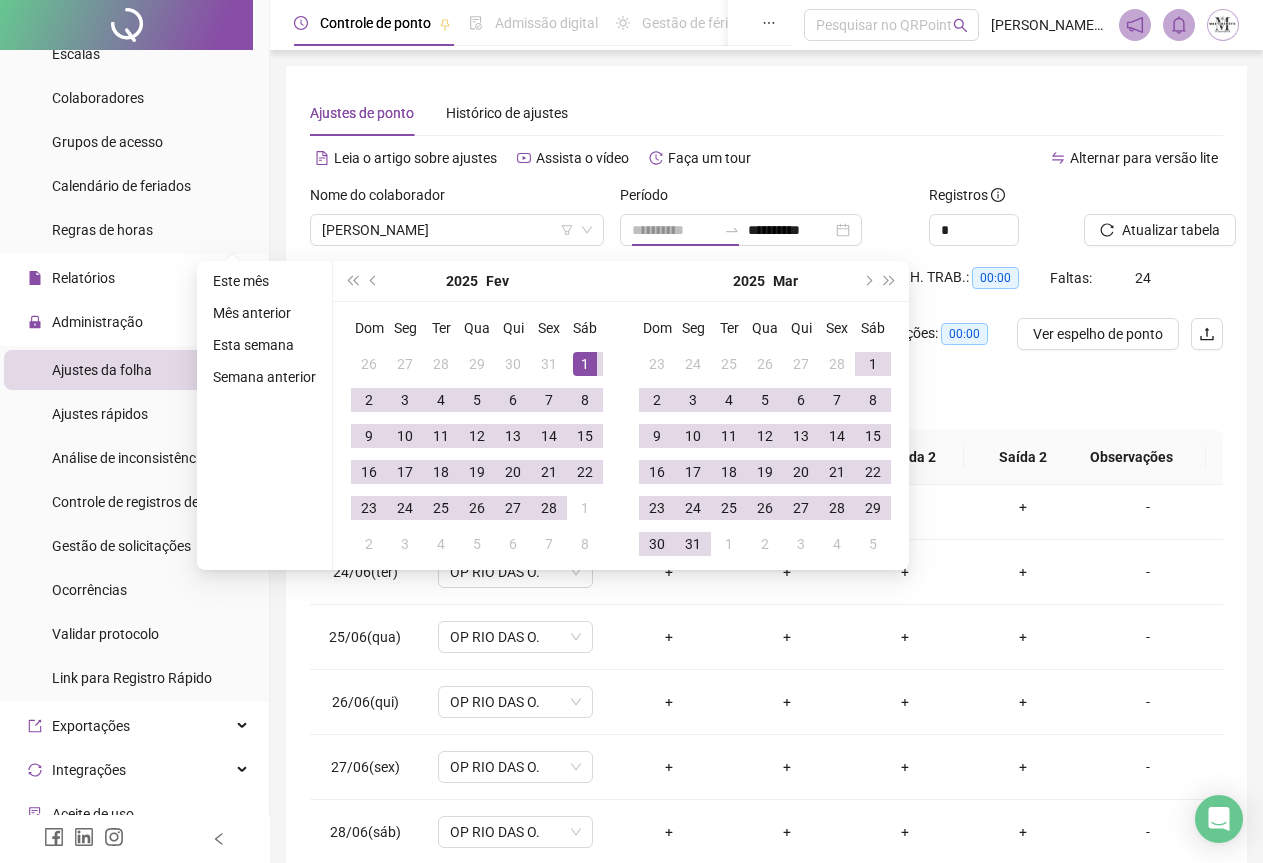 click on "1" at bounding box center (585, 364) 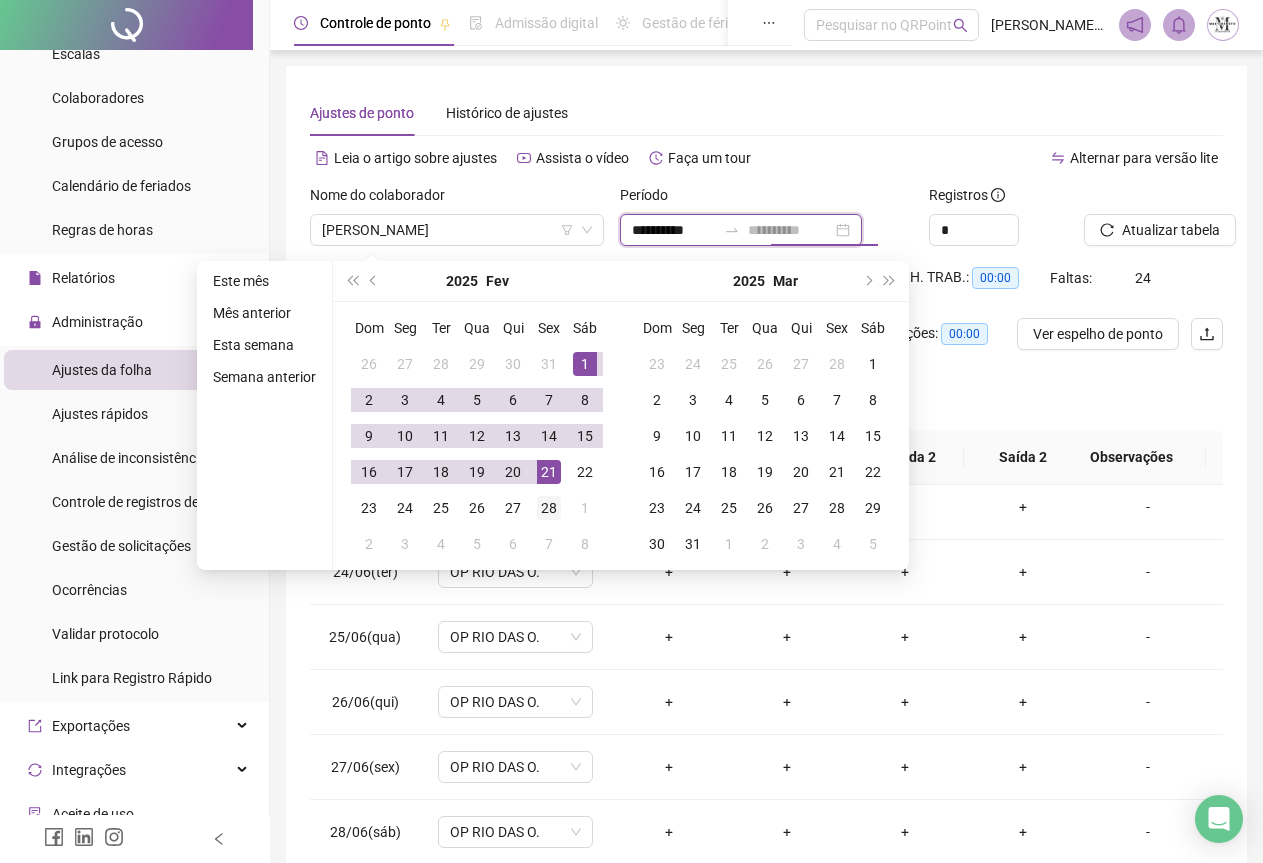 type on "**********" 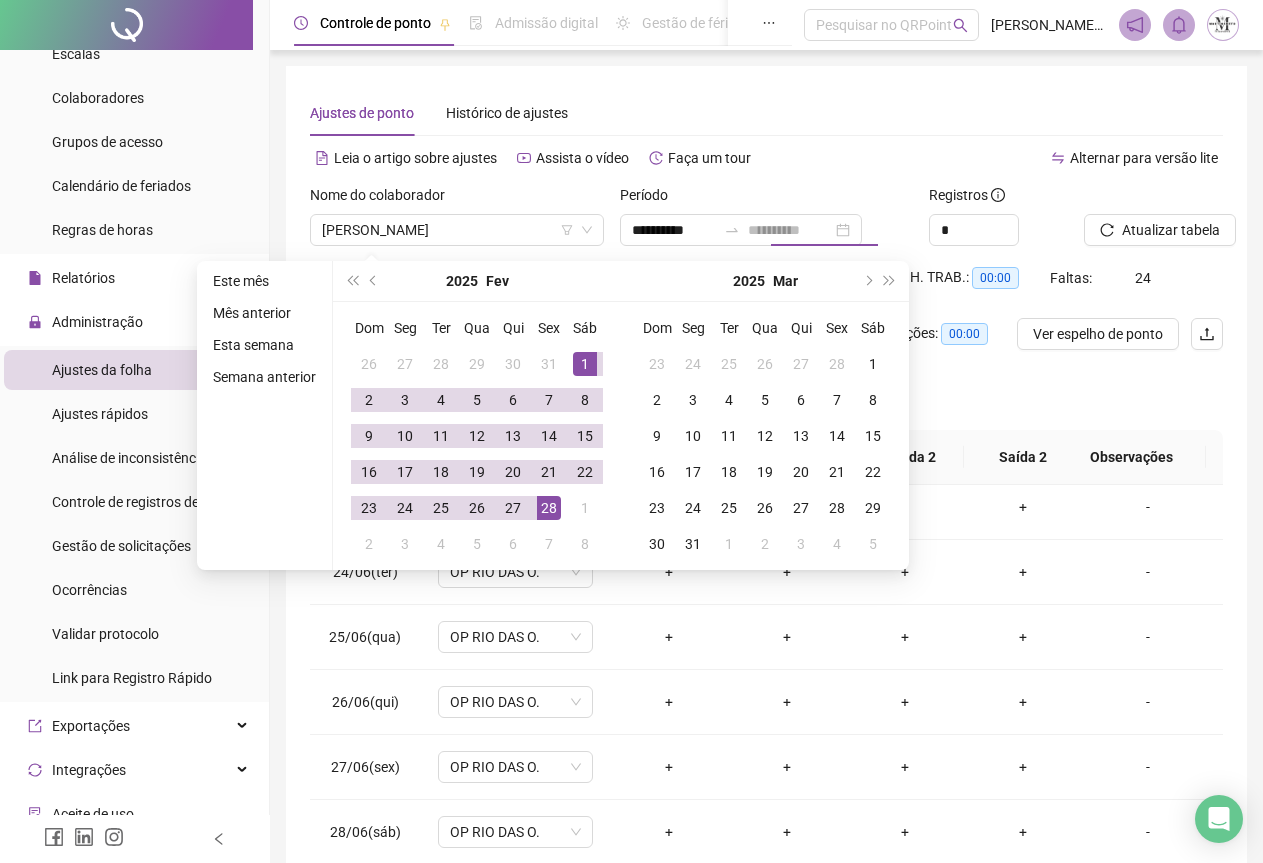 click on "28" at bounding box center [549, 508] 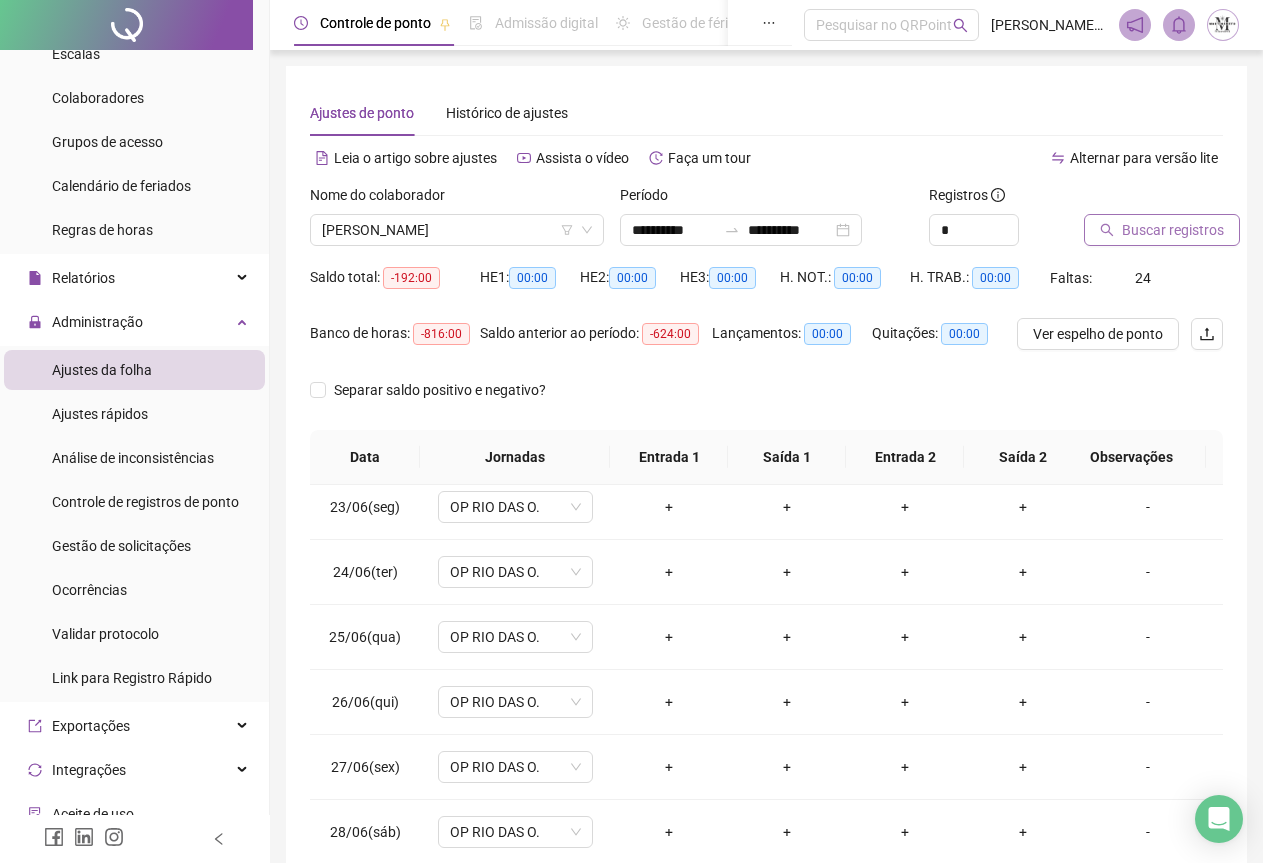 click on "Buscar registros" at bounding box center [1173, 230] 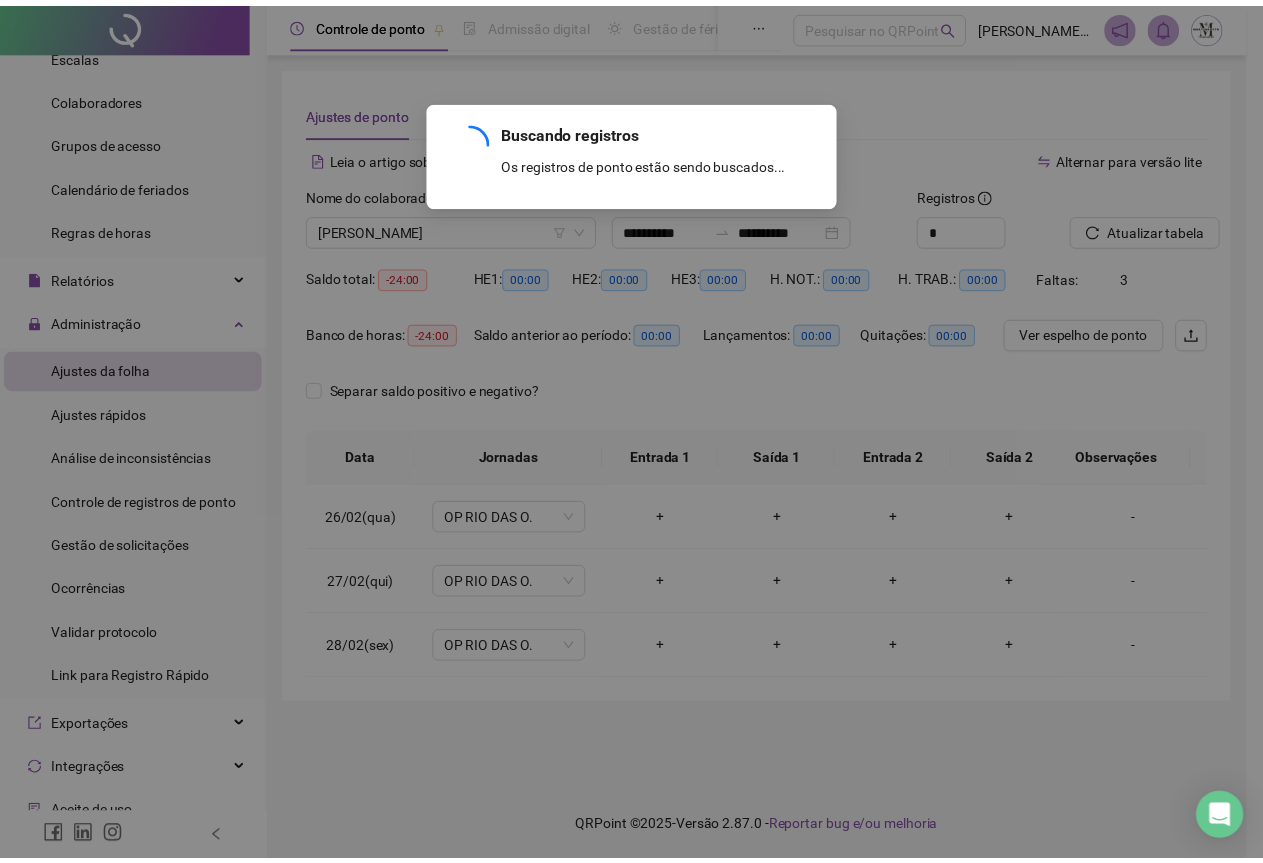 scroll, scrollTop: 0, scrollLeft: 0, axis: both 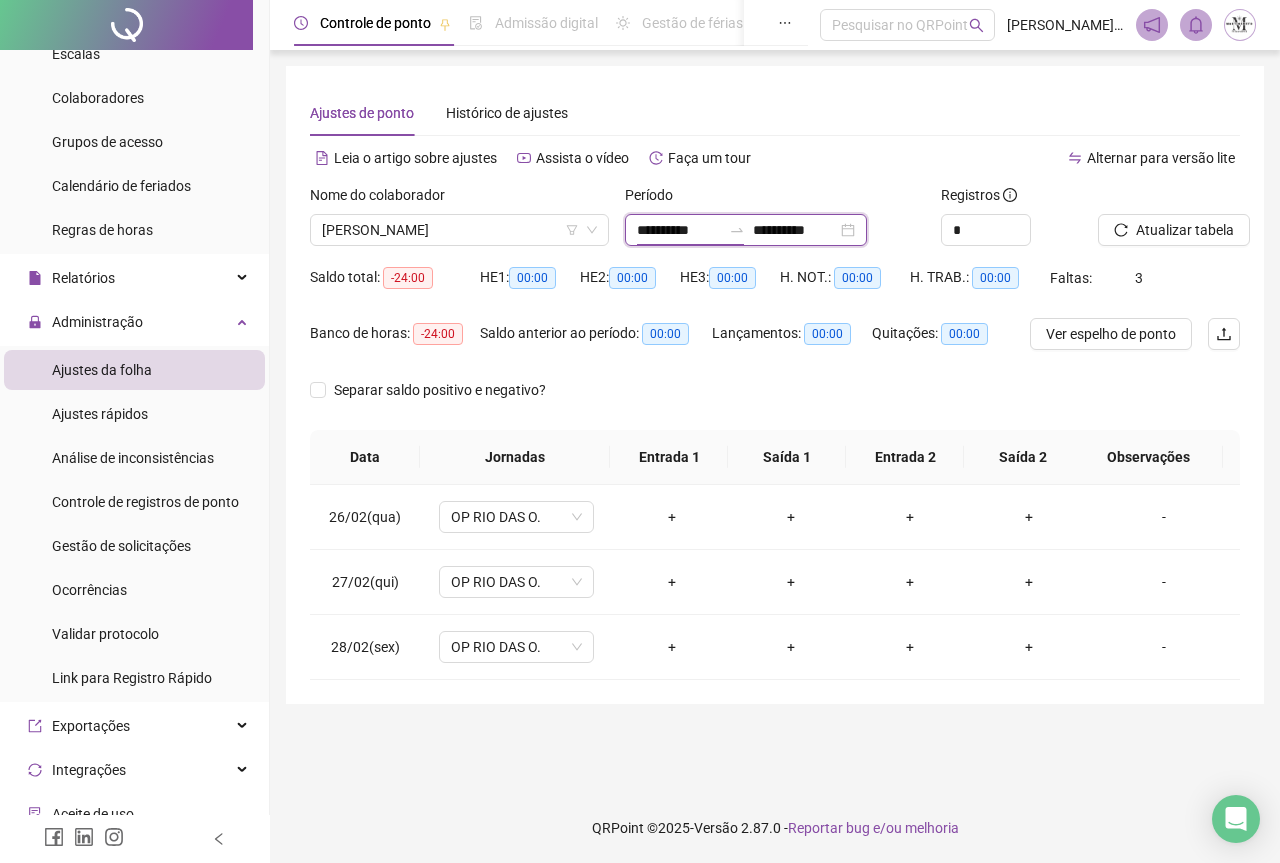 click on "**********" at bounding box center (679, 230) 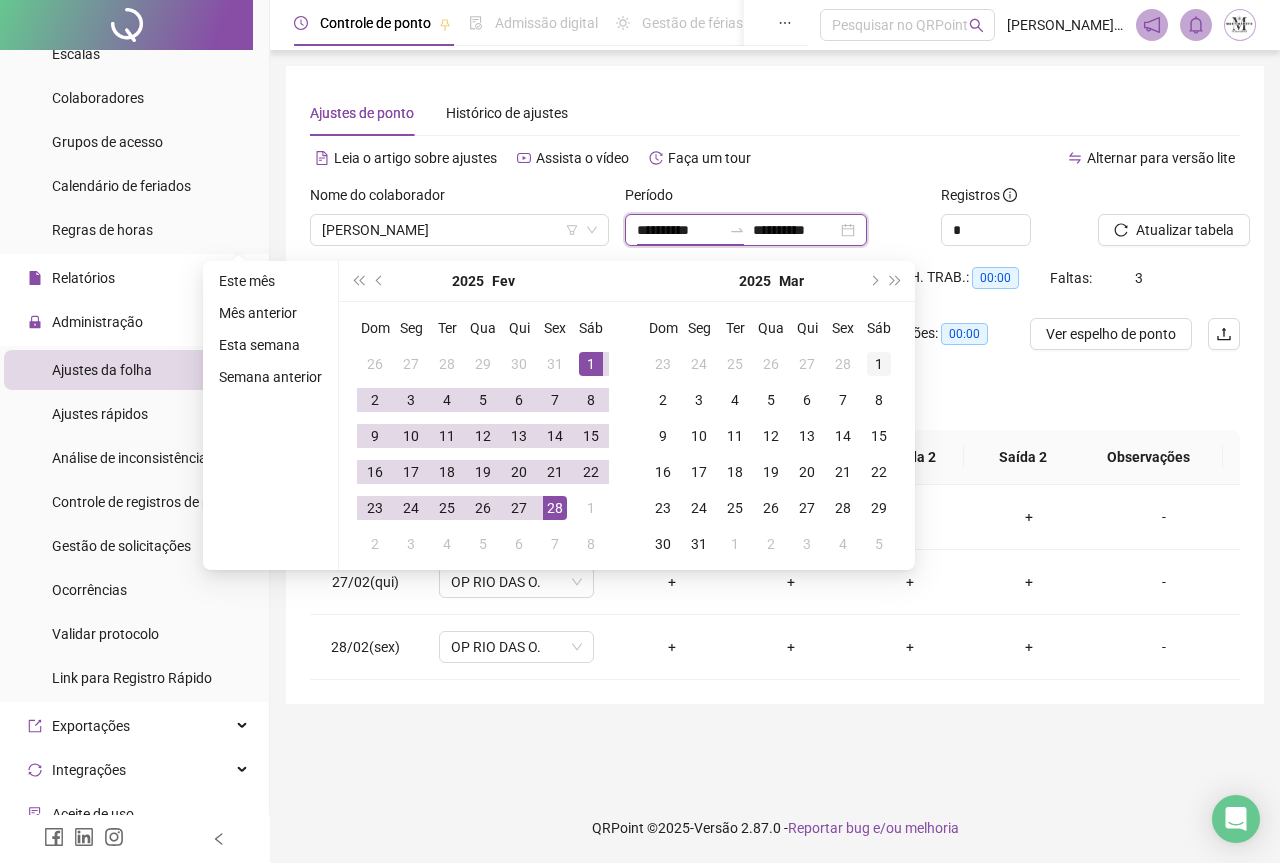 type on "**********" 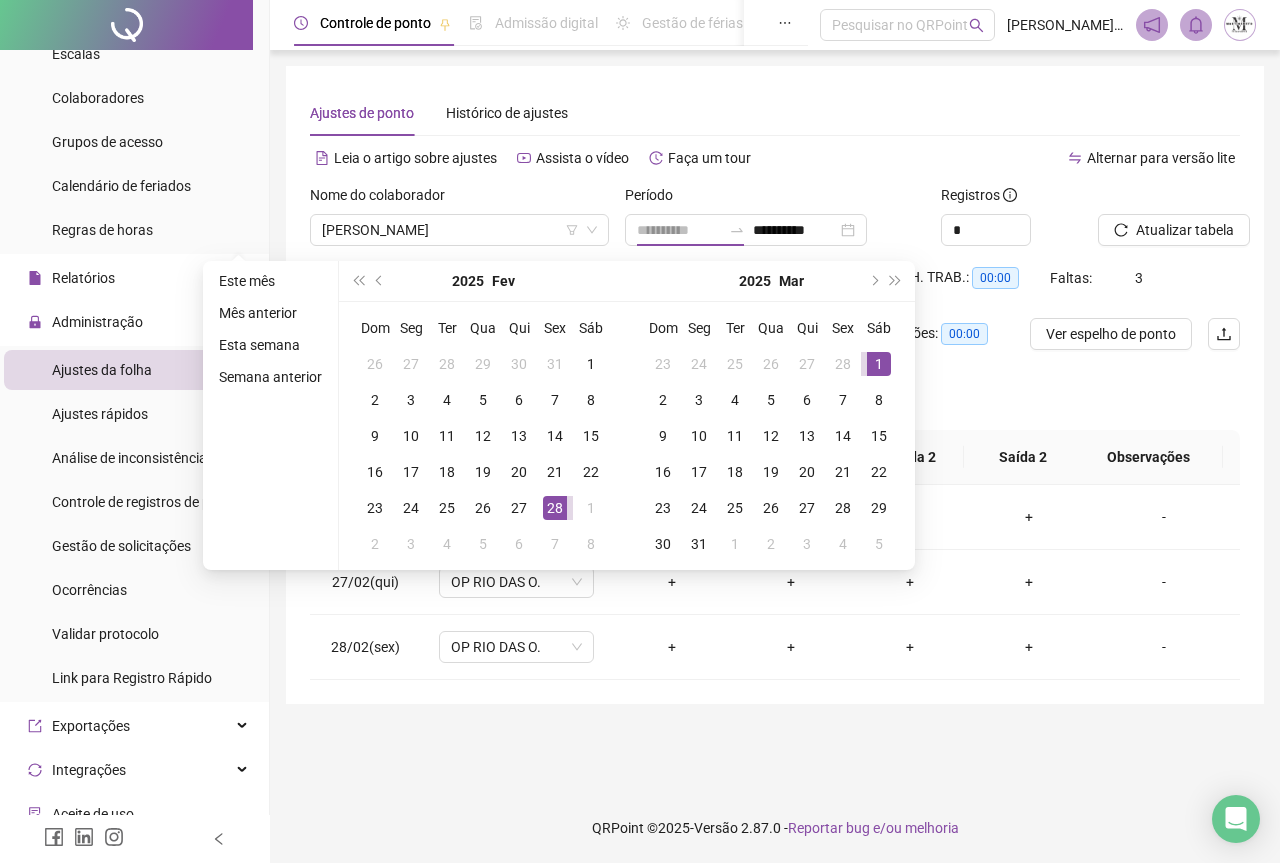 click on "1" at bounding box center [879, 364] 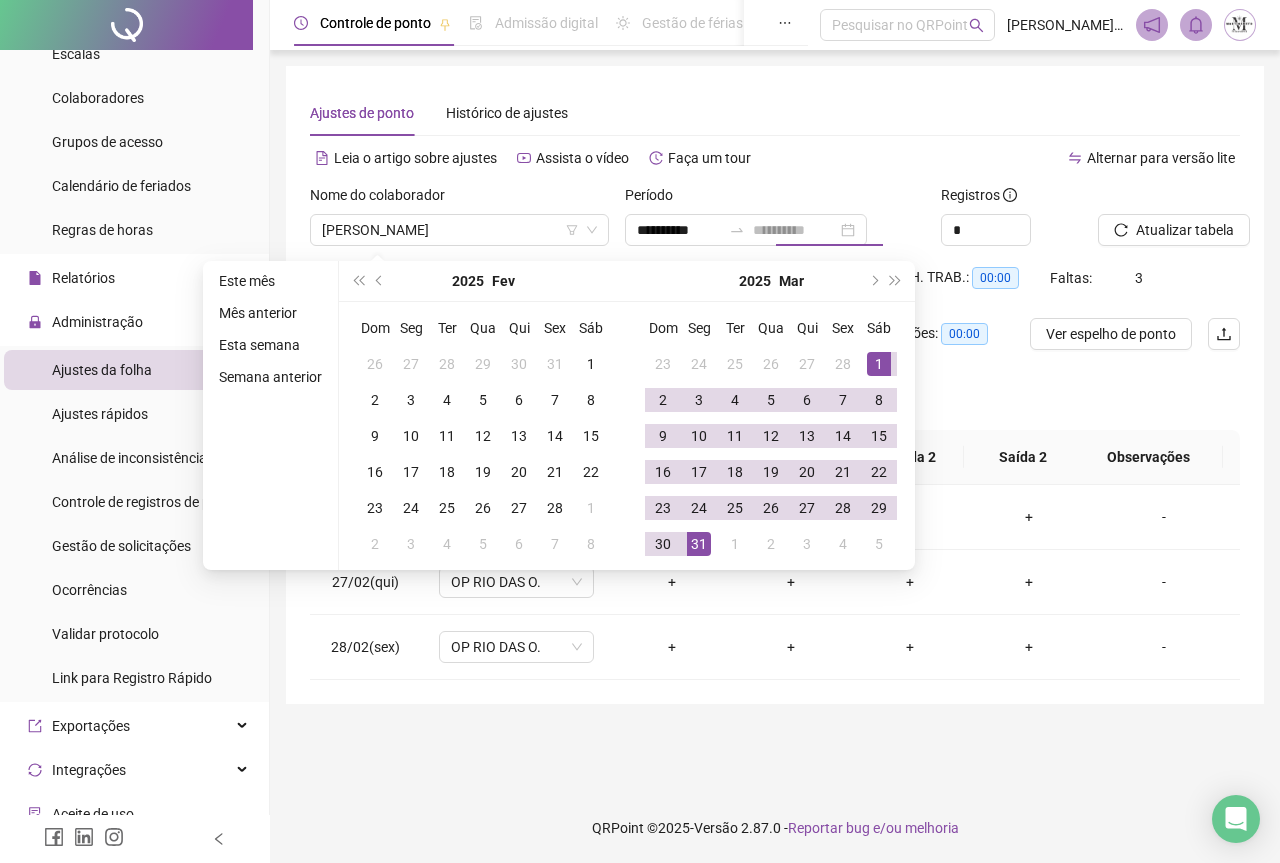click on "31" at bounding box center [699, 544] 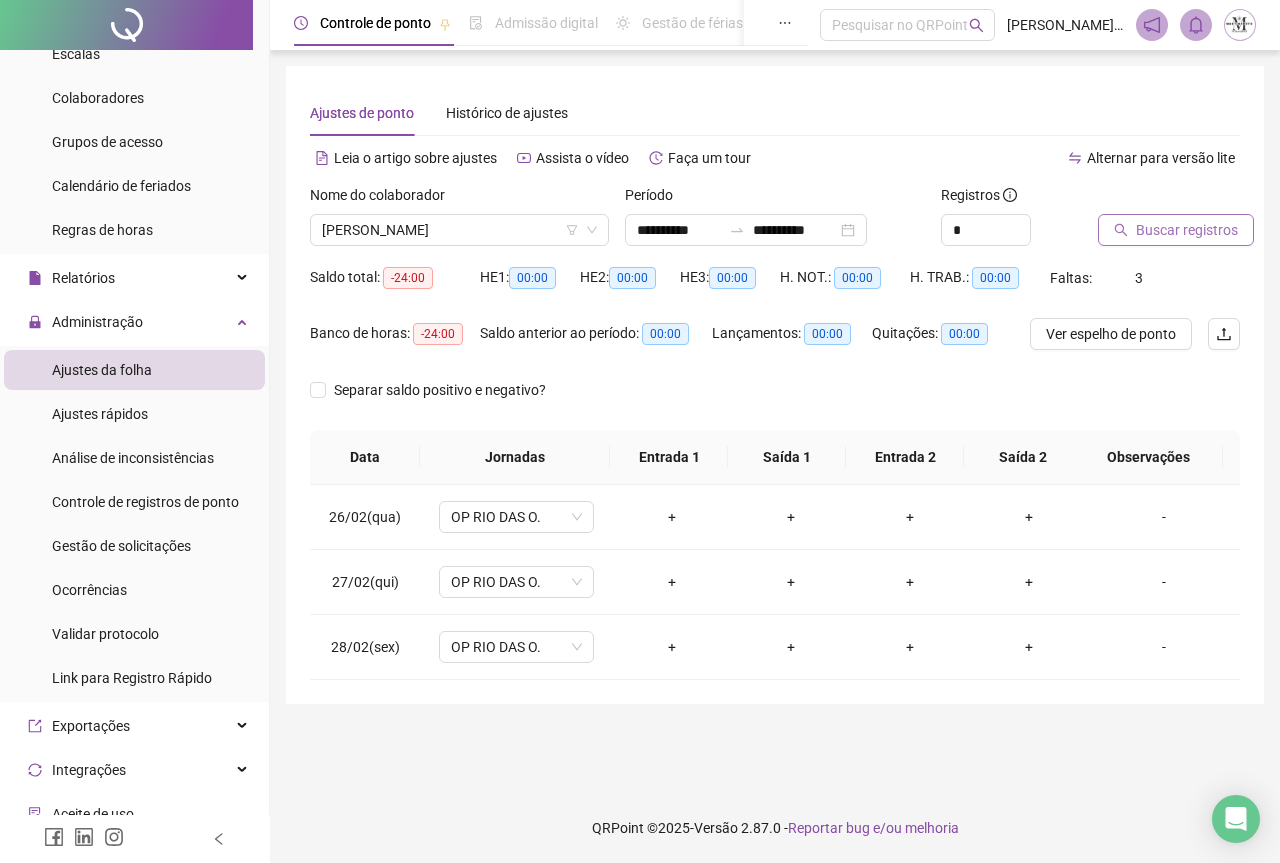 click on "Buscar registros" at bounding box center [1176, 230] 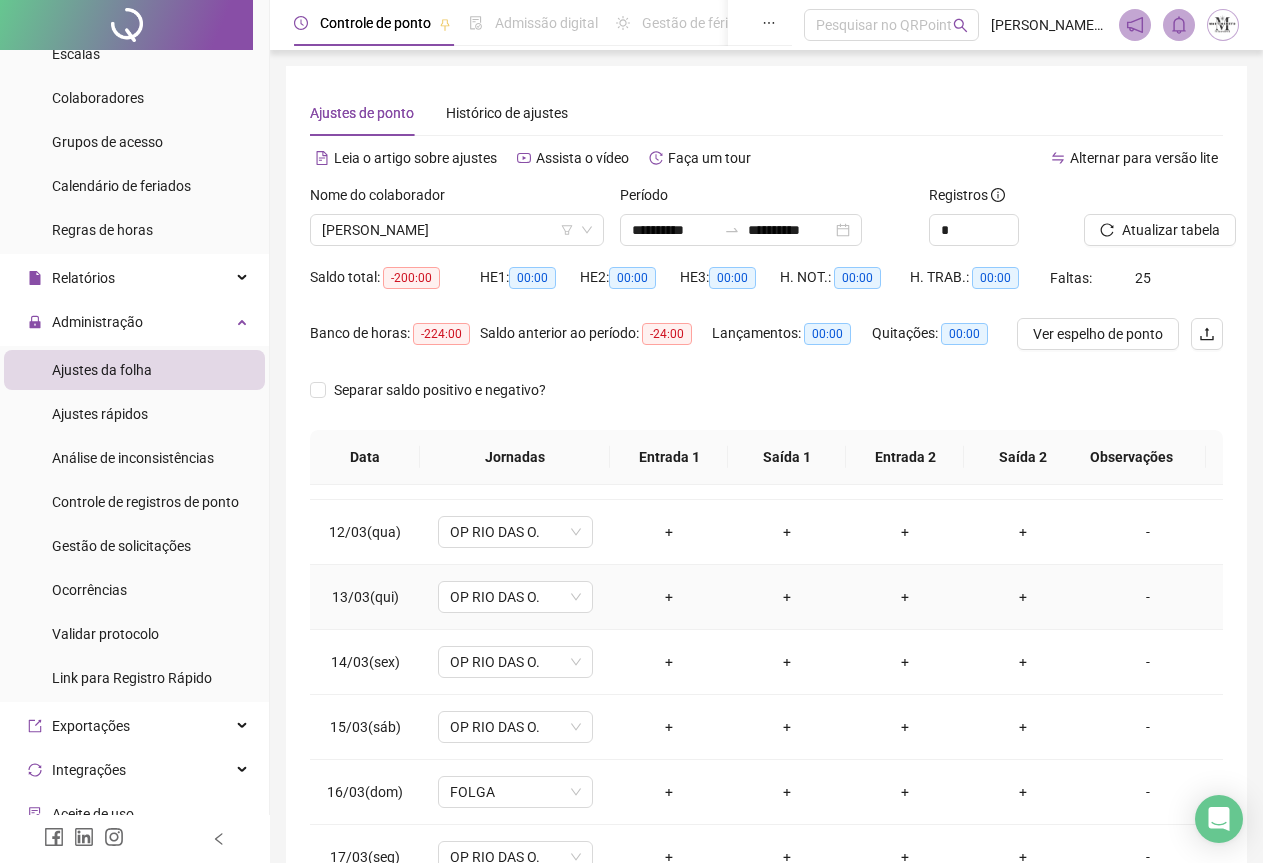scroll, scrollTop: 0, scrollLeft: 0, axis: both 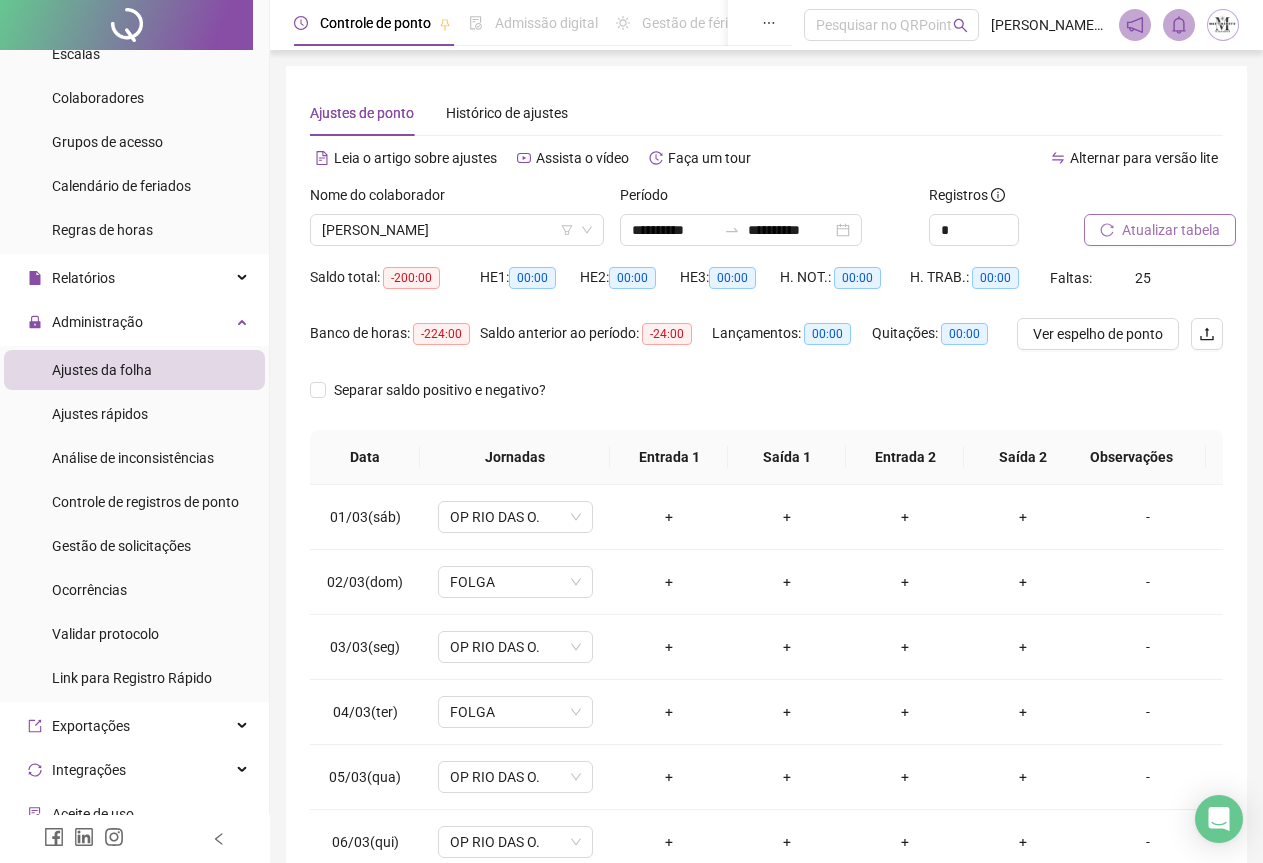 click on "Atualizar tabela" at bounding box center (1160, 230) 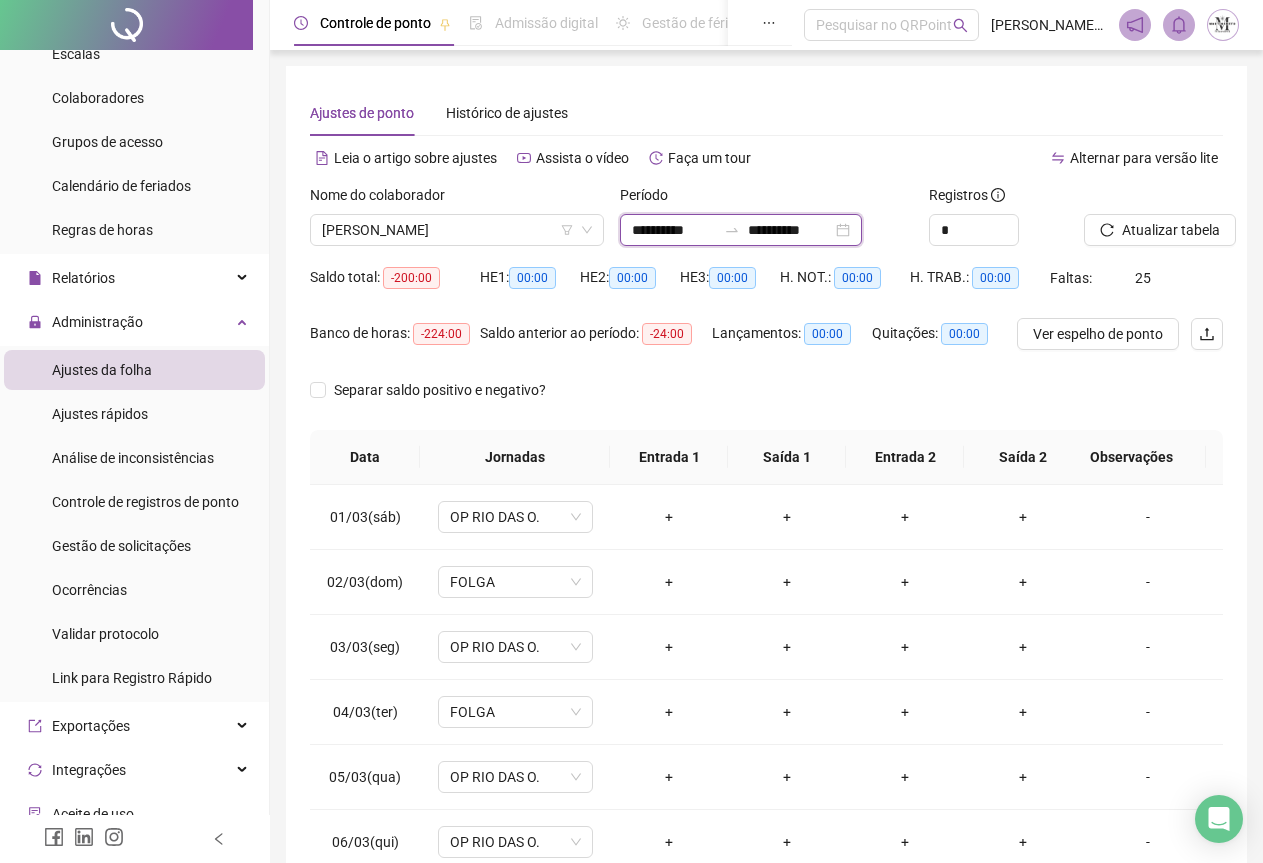 click on "**********" at bounding box center [790, 230] 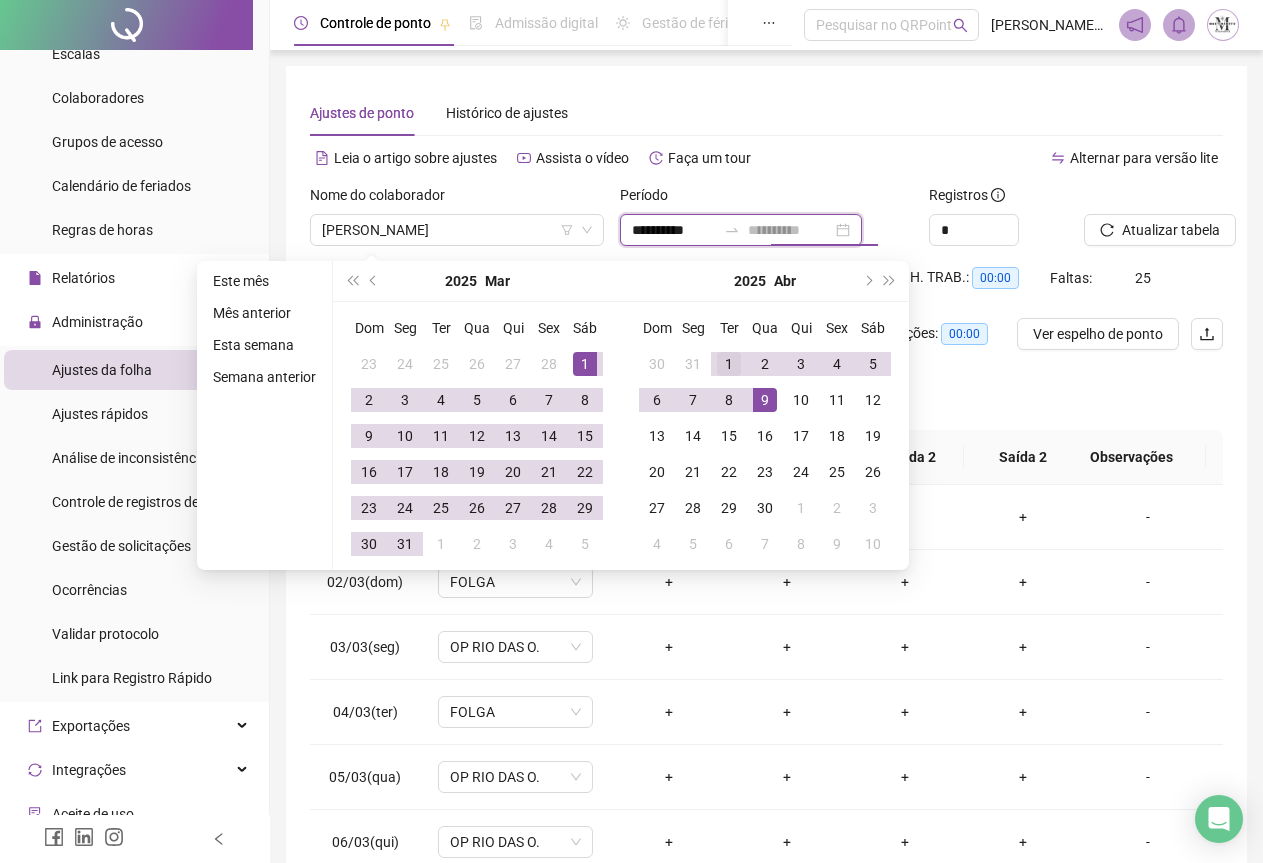 type on "**********" 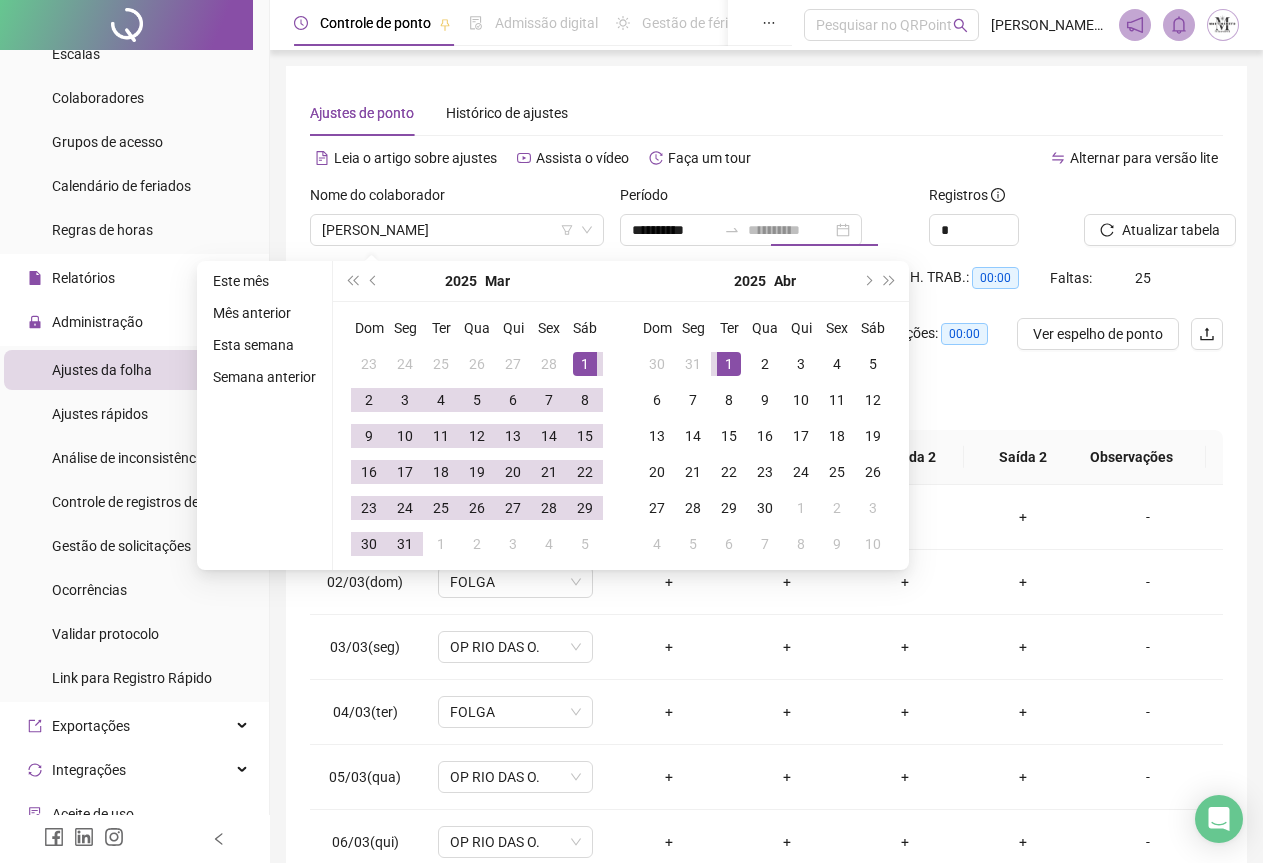 click on "1" at bounding box center (729, 364) 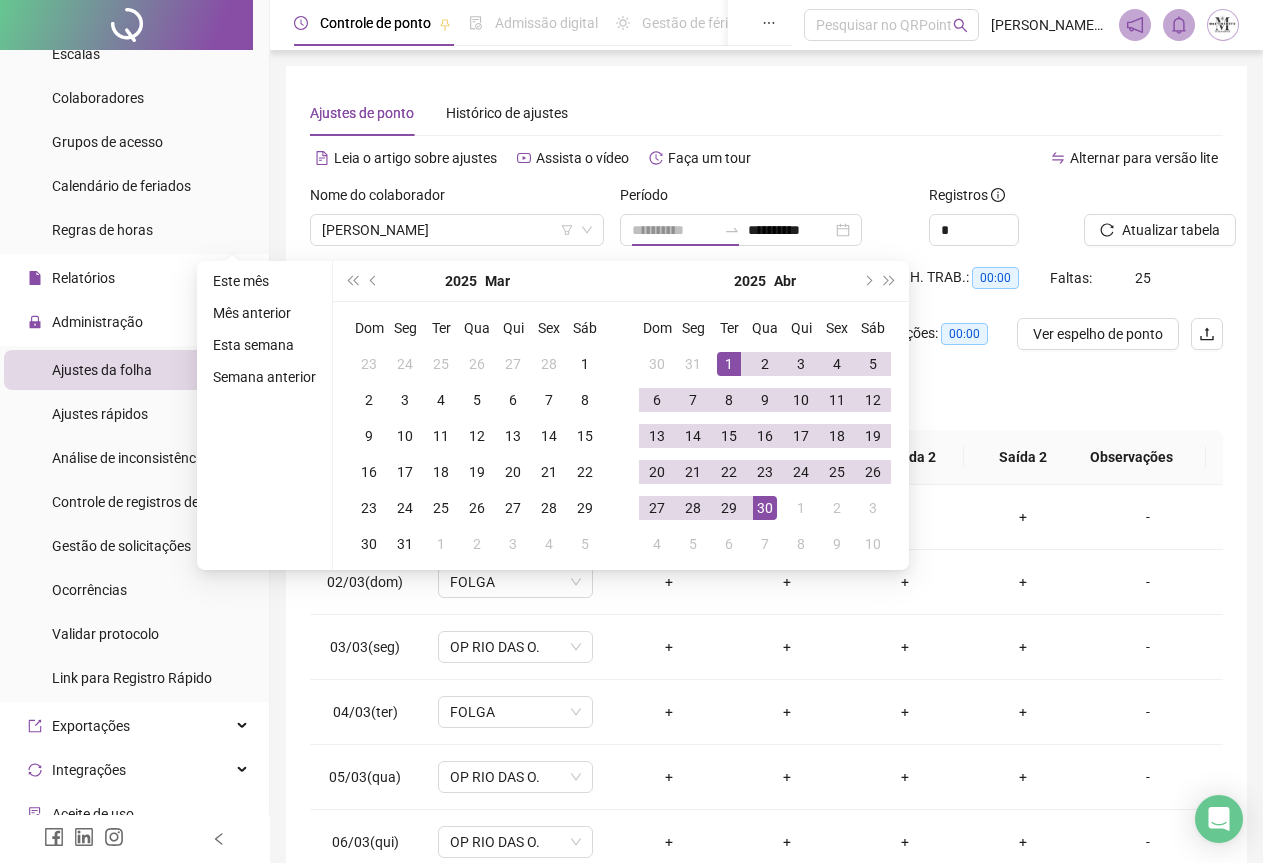 click on "30" at bounding box center (765, 508) 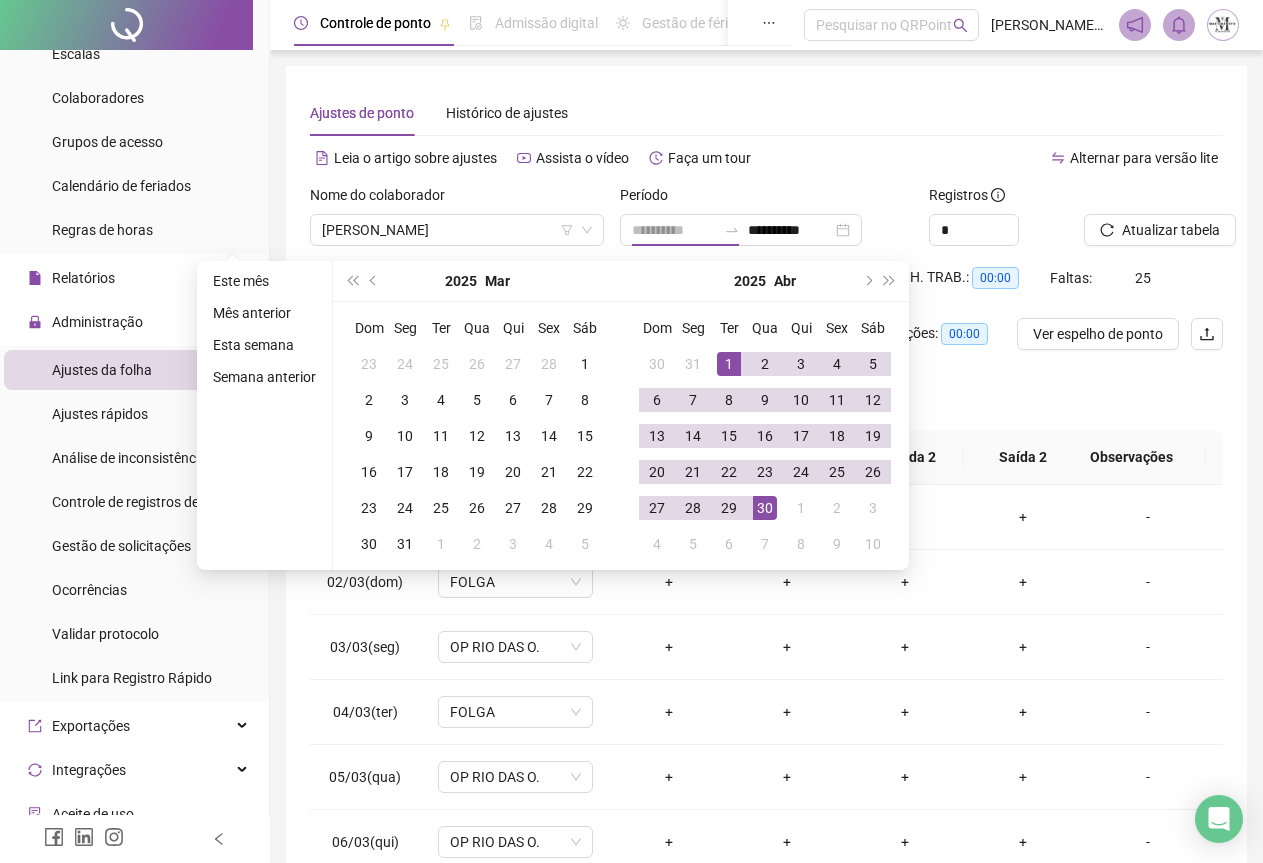type on "**********" 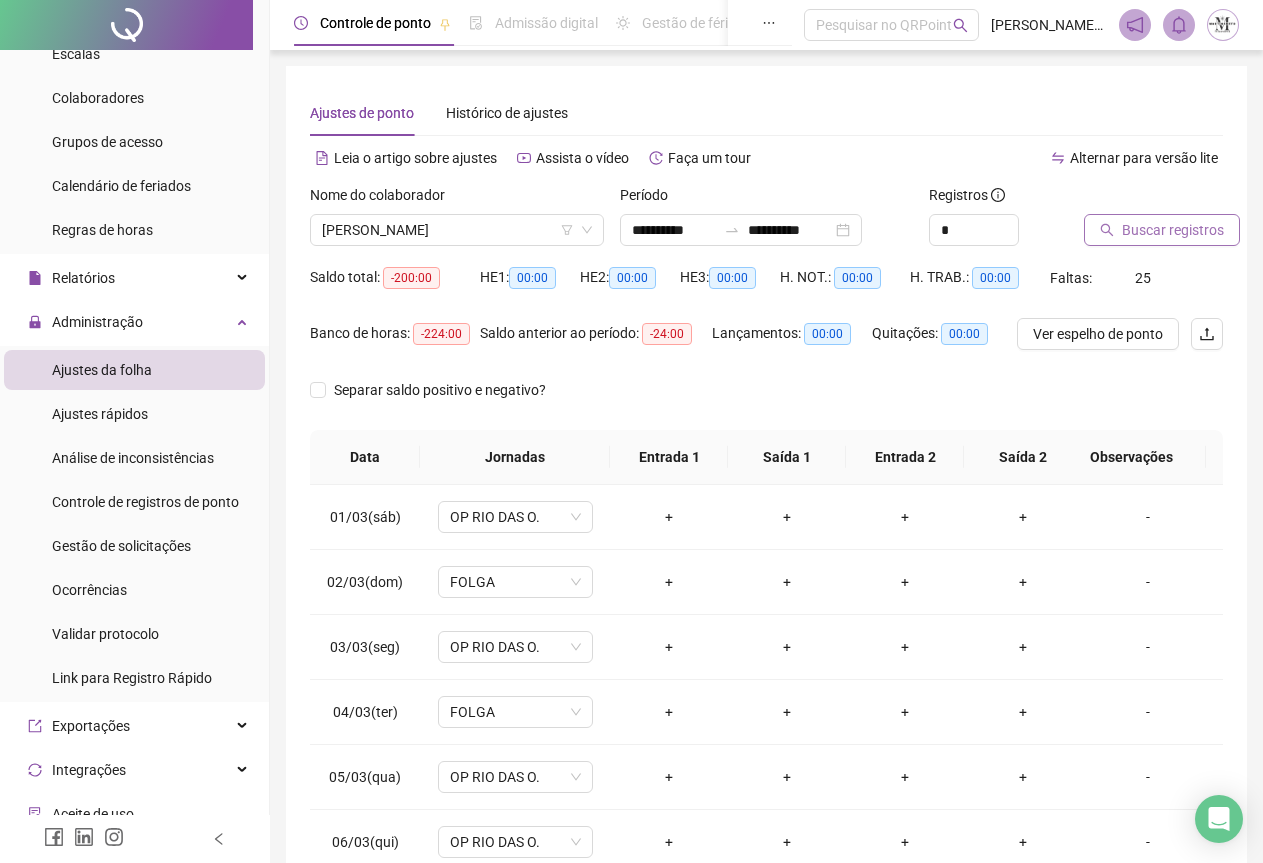 click on "Buscar registros" at bounding box center (1162, 230) 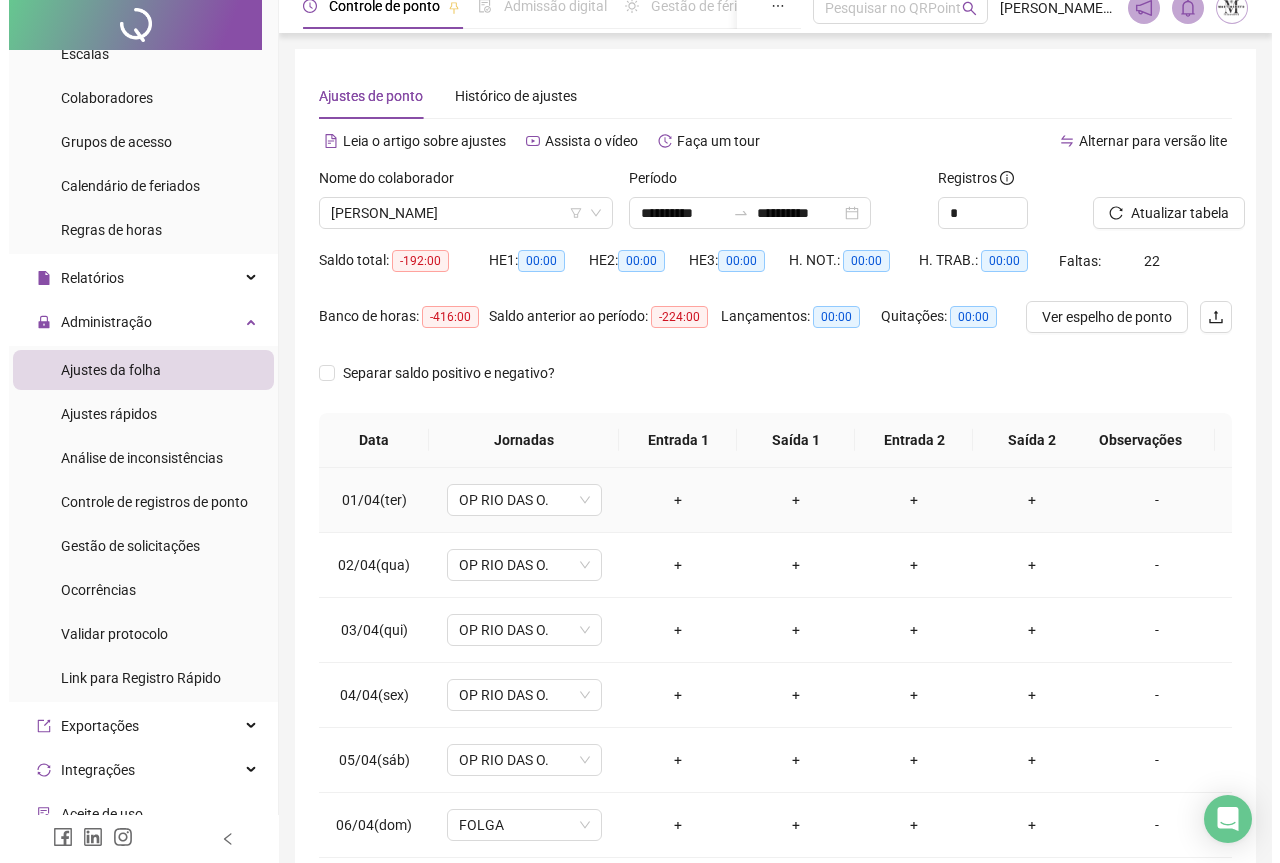 scroll, scrollTop: 0, scrollLeft: 0, axis: both 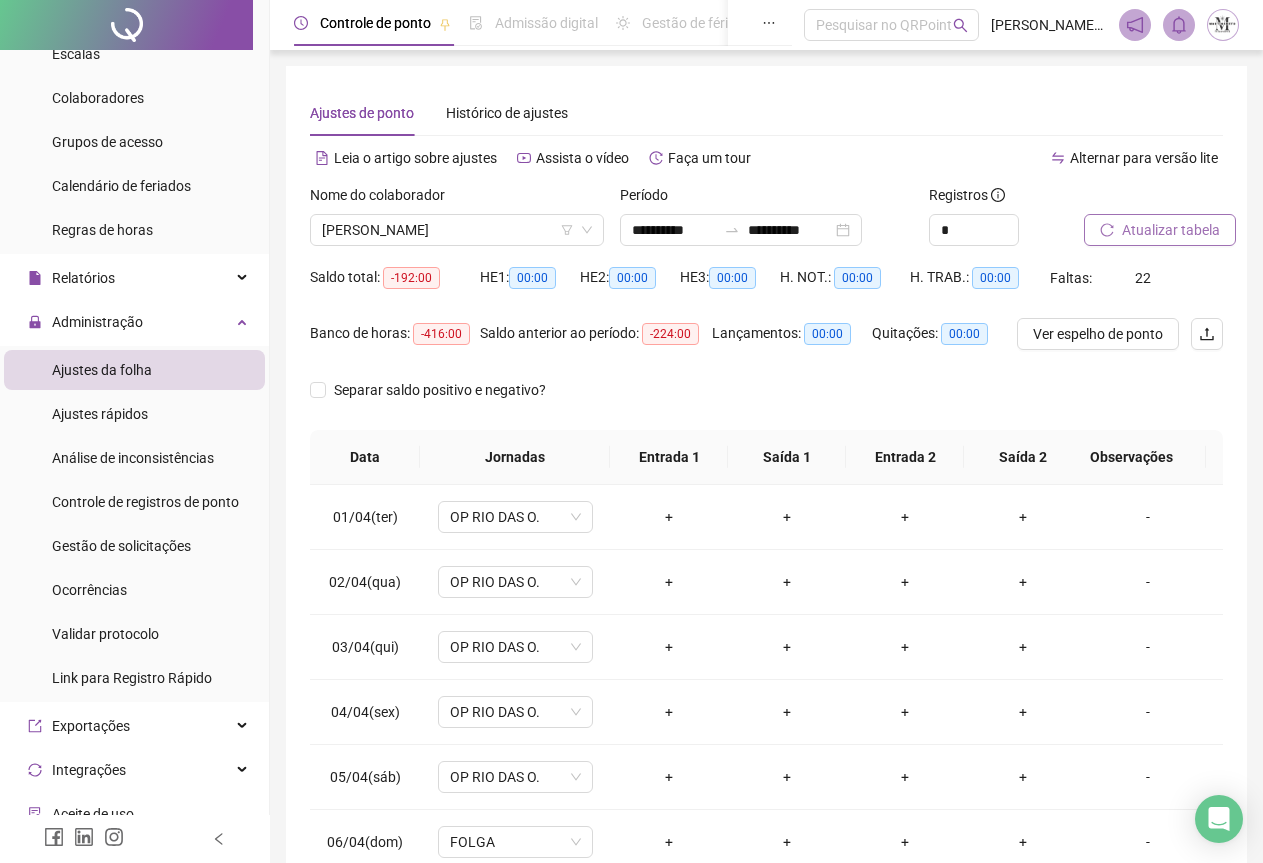 click on "Atualizar tabela" at bounding box center [1171, 230] 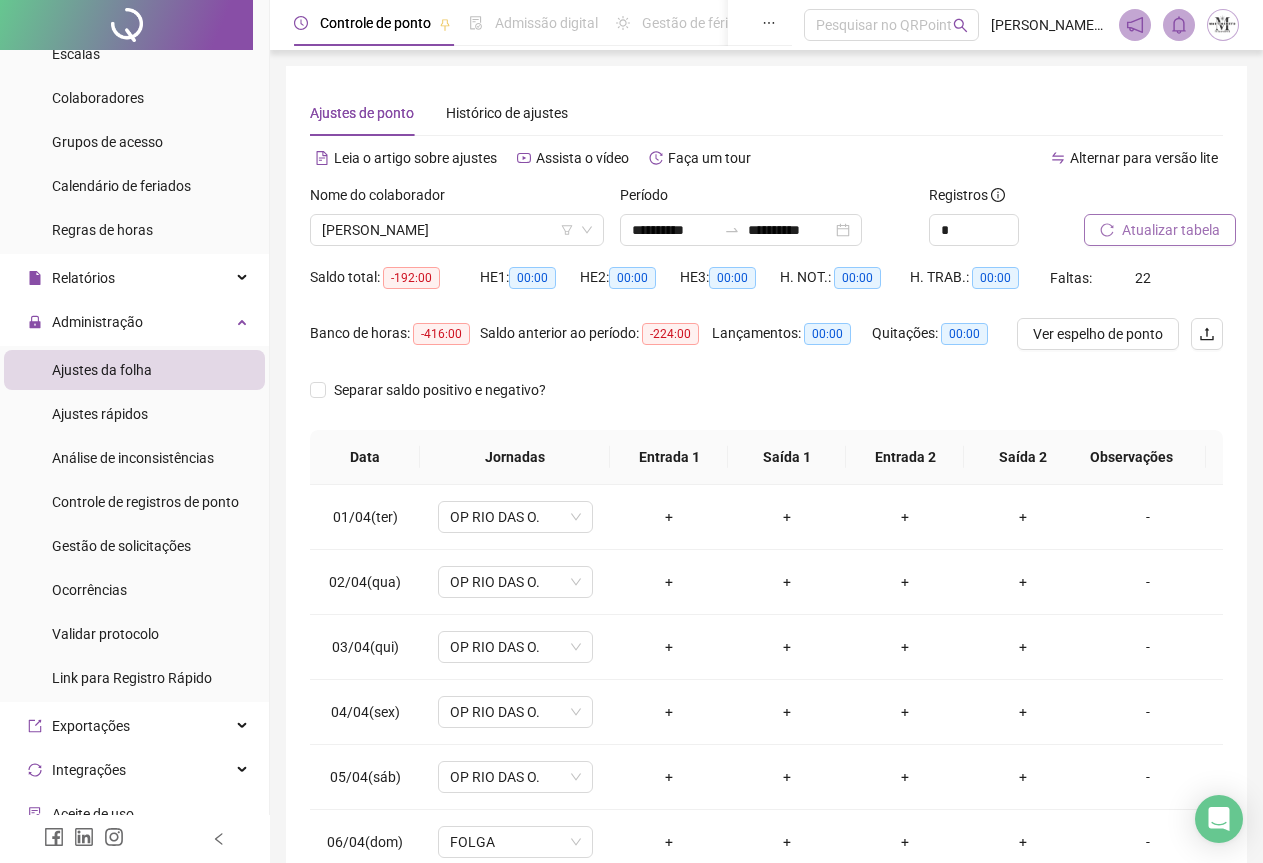 click on "Atualizar tabela" at bounding box center (1171, 230) 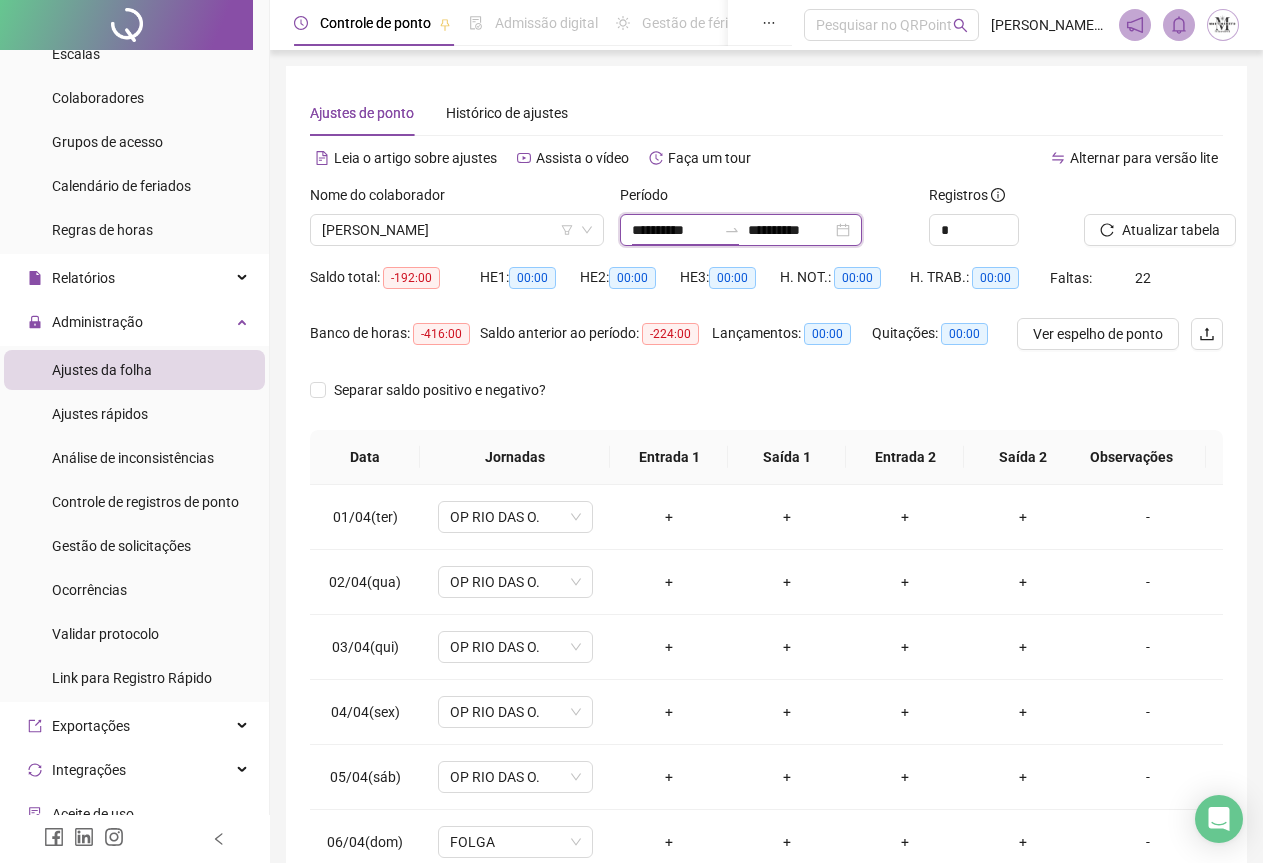 click on "**********" at bounding box center [674, 230] 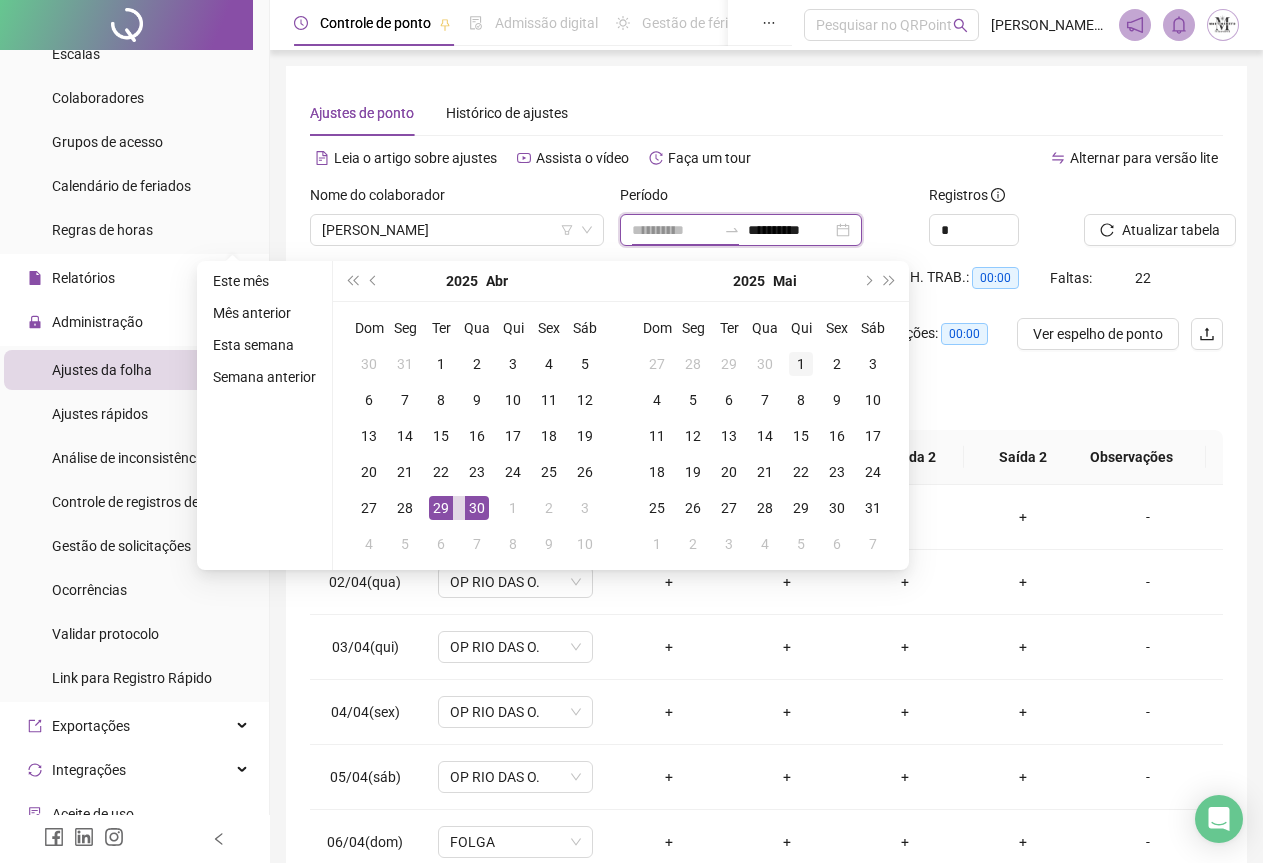 type on "**********" 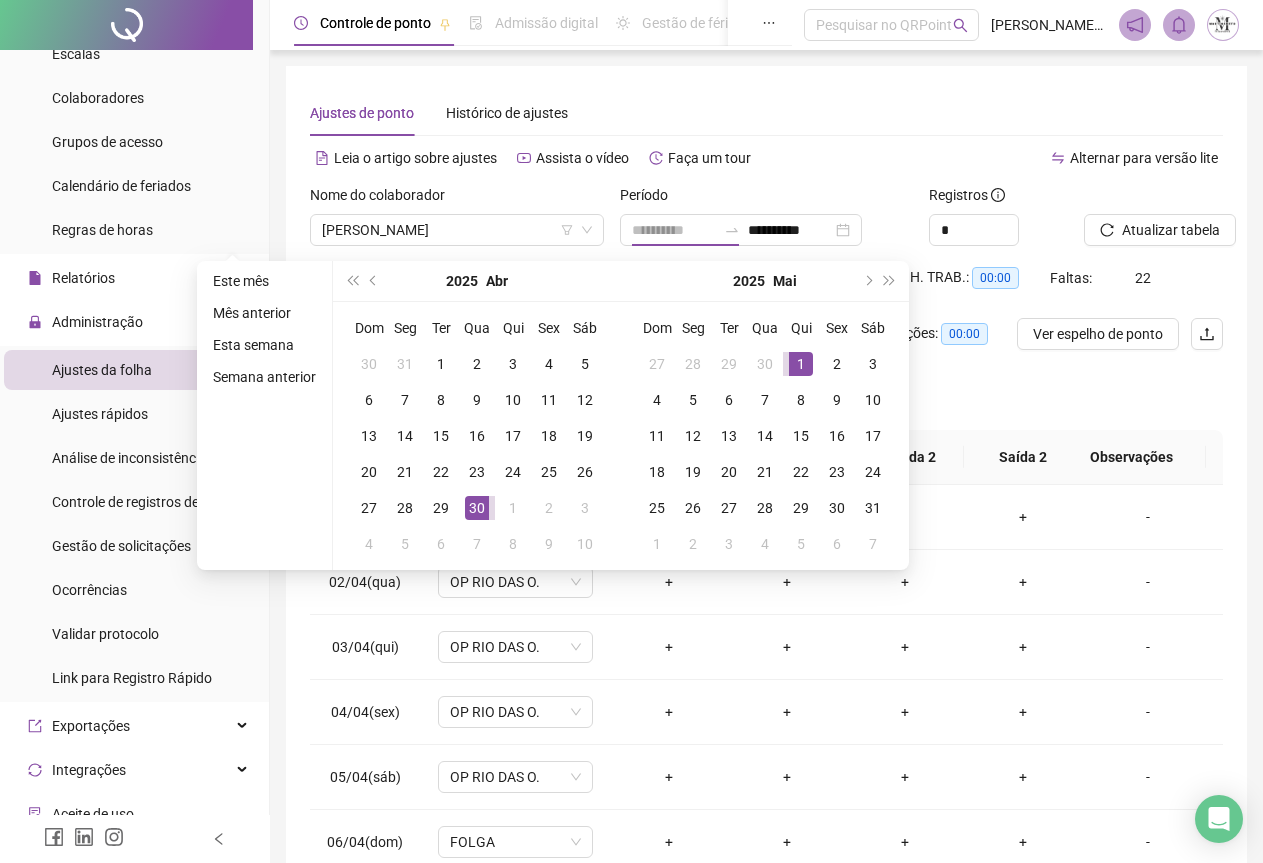 click on "1" at bounding box center [801, 364] 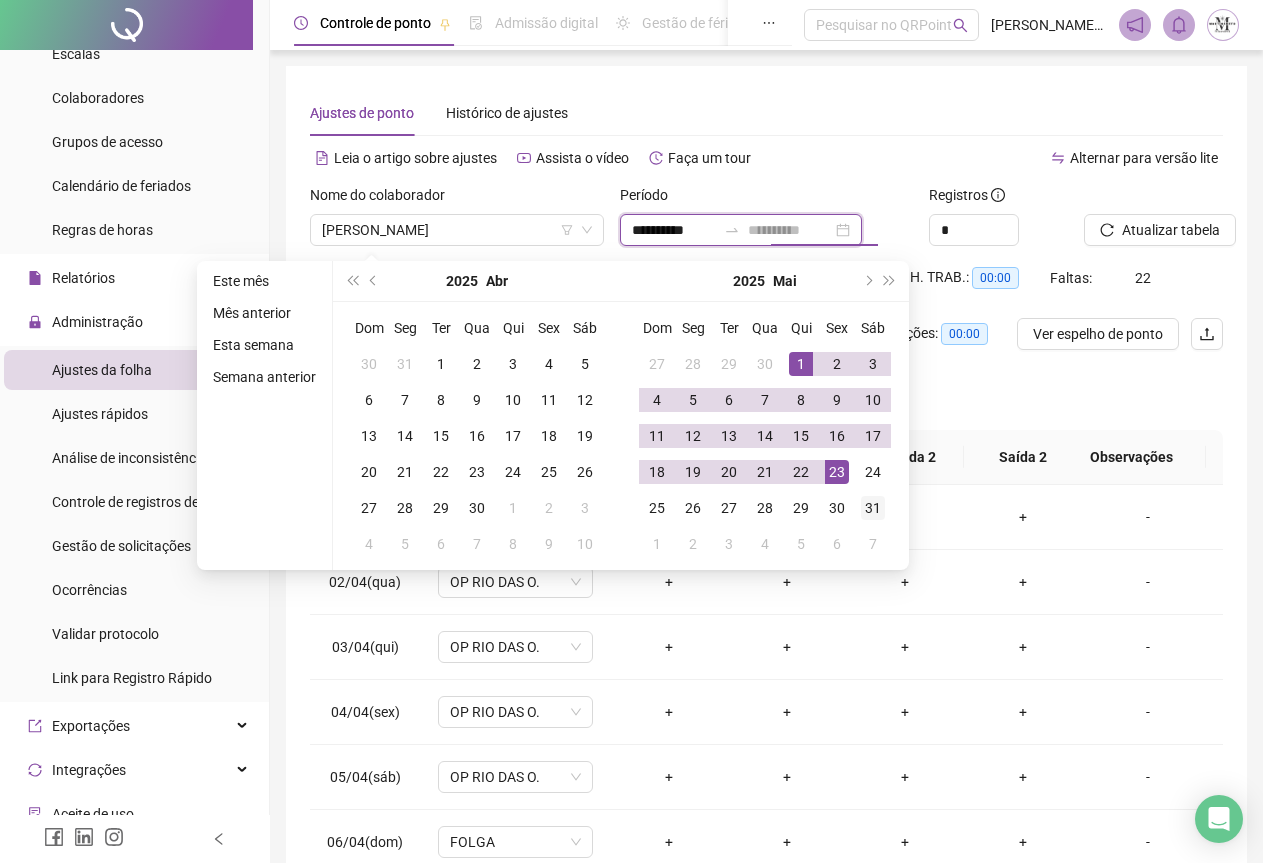 type on "**********" 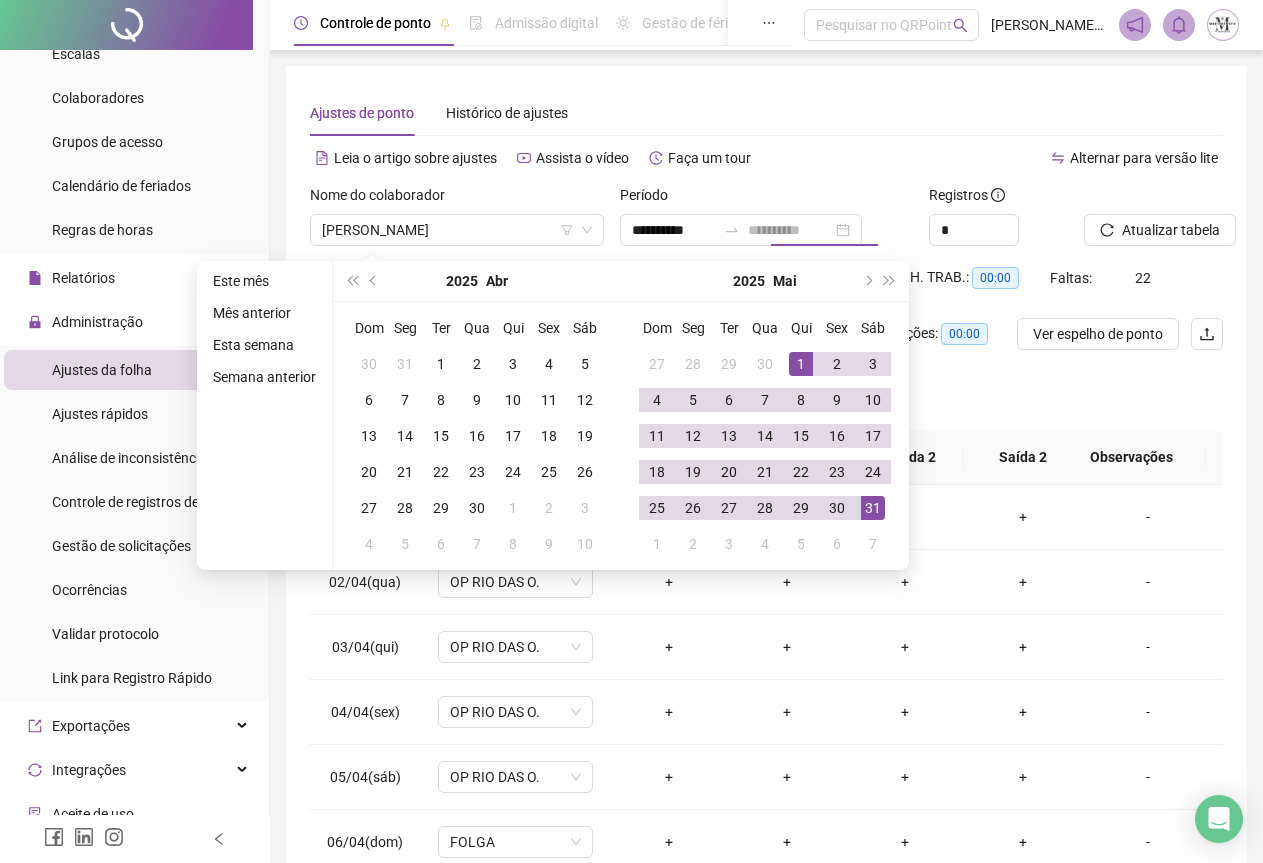click on "31" at bounding box center (873, 508) 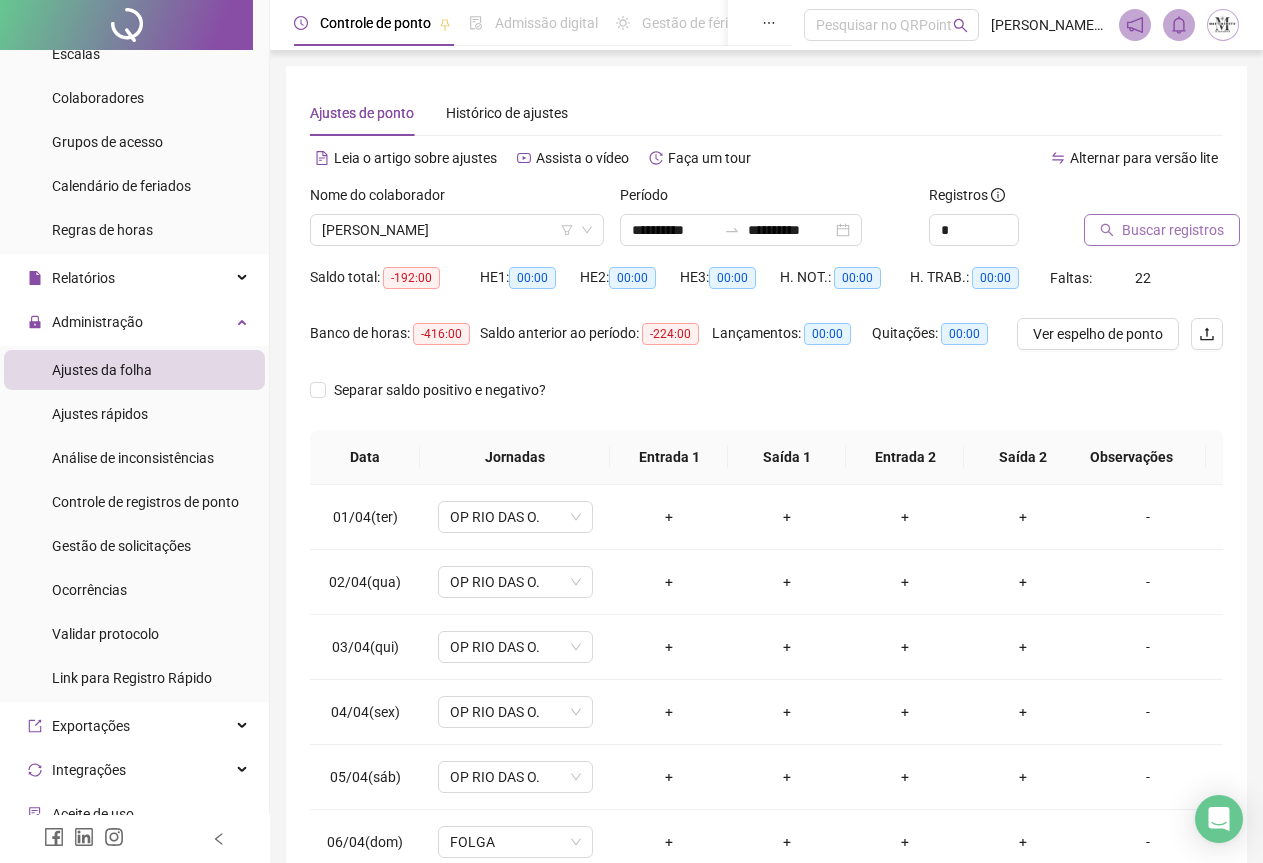 click on "Buscar registros" at bounding box center [1173, 230] 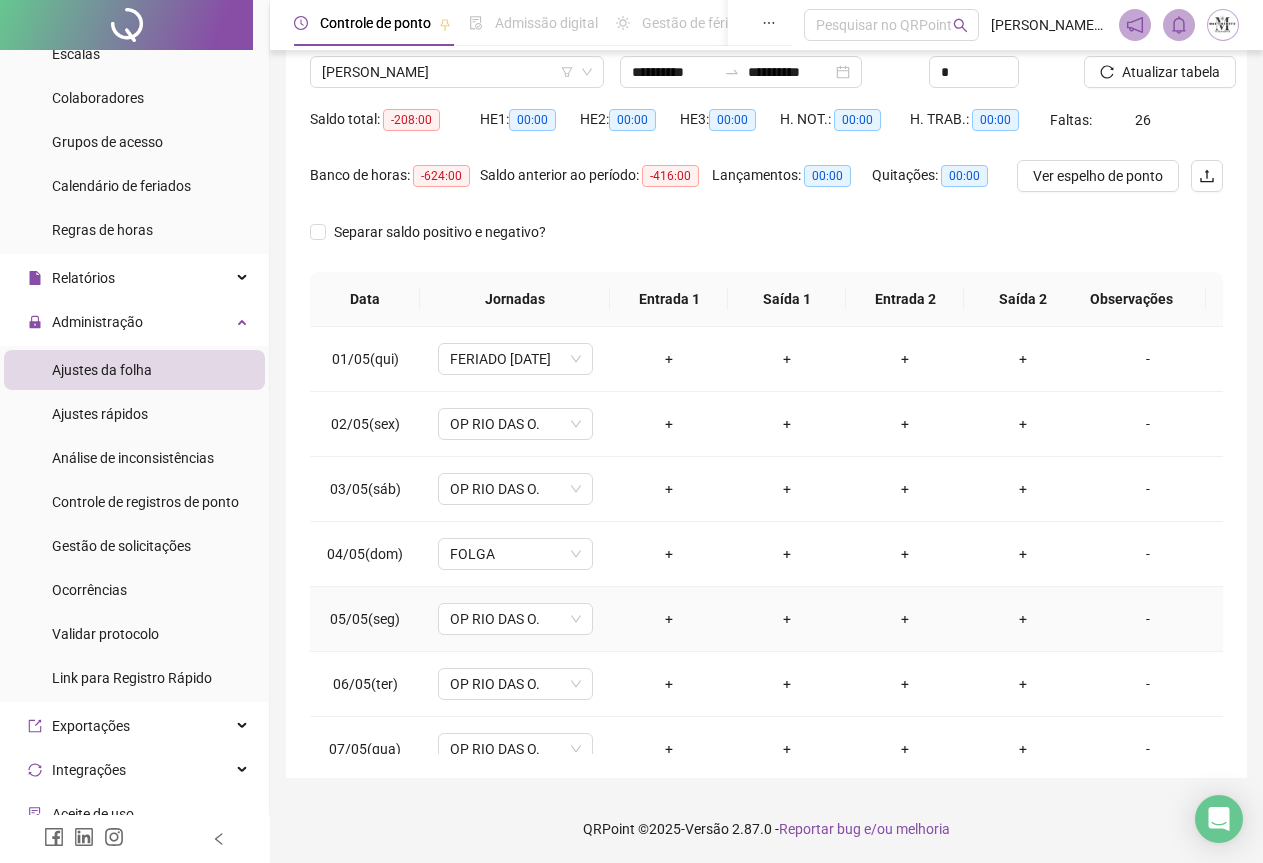 scroll, scrollTop: 159, scrollLeft: 0, axis: vertical 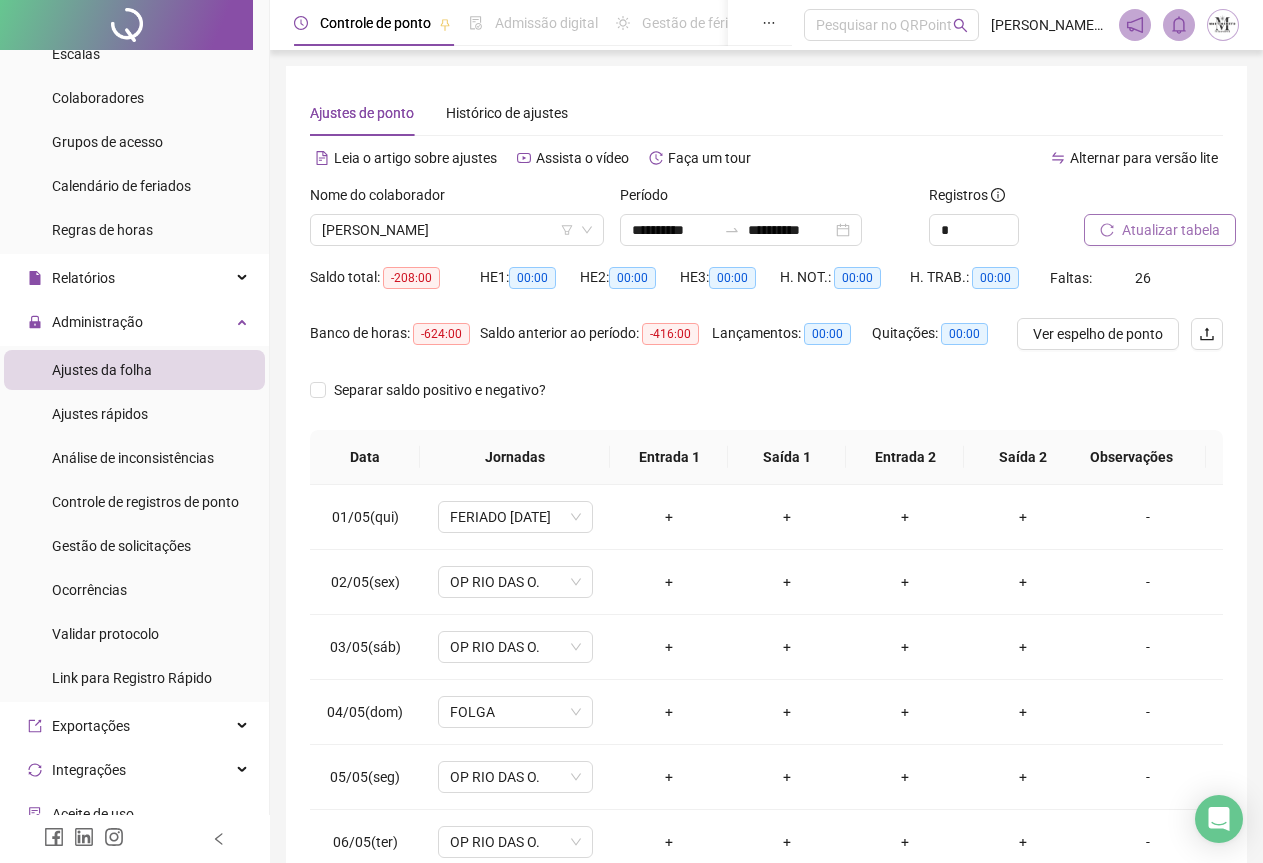 click on "Atualizar tabela" at bounding box center [1171, 230] 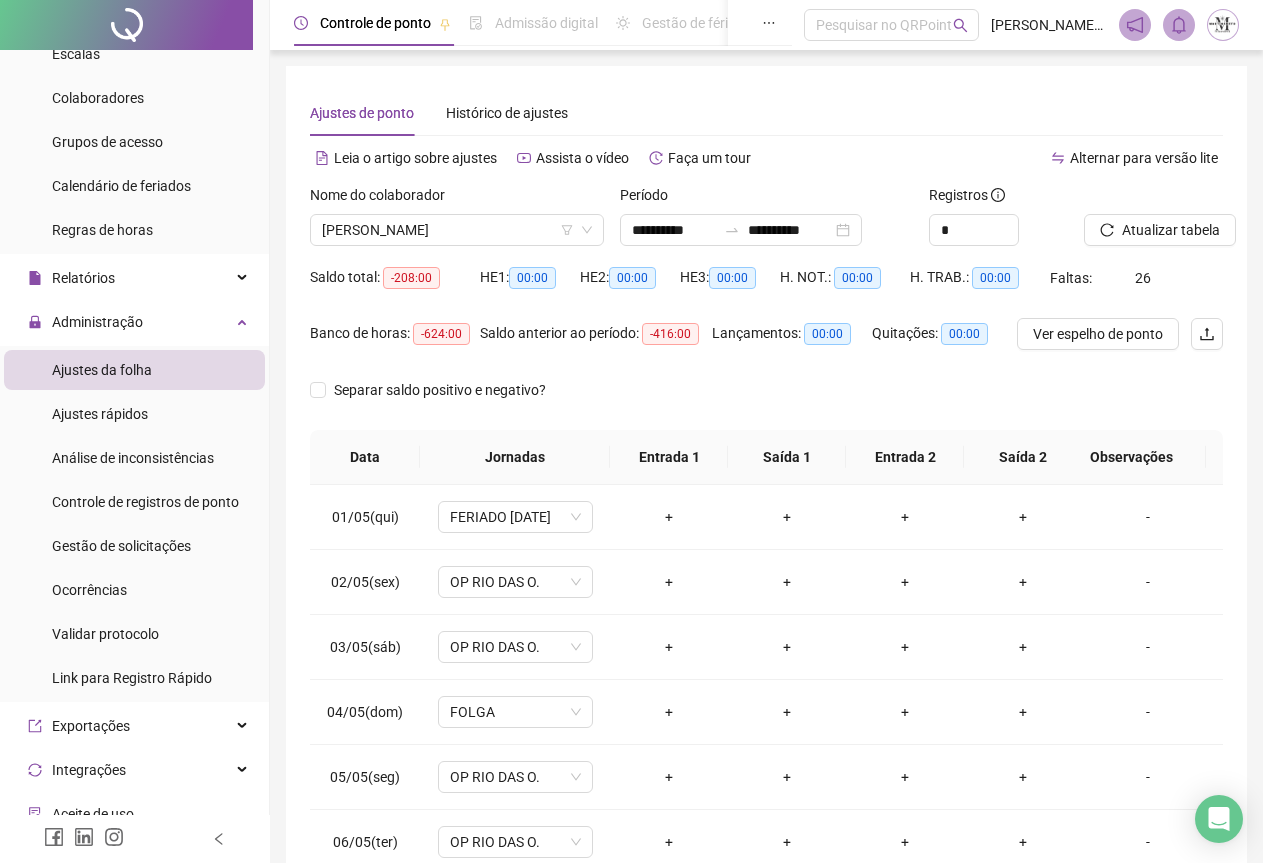 click on "Nome do colaborador [PERSON_NAME]" at bounding box center (457, 223) 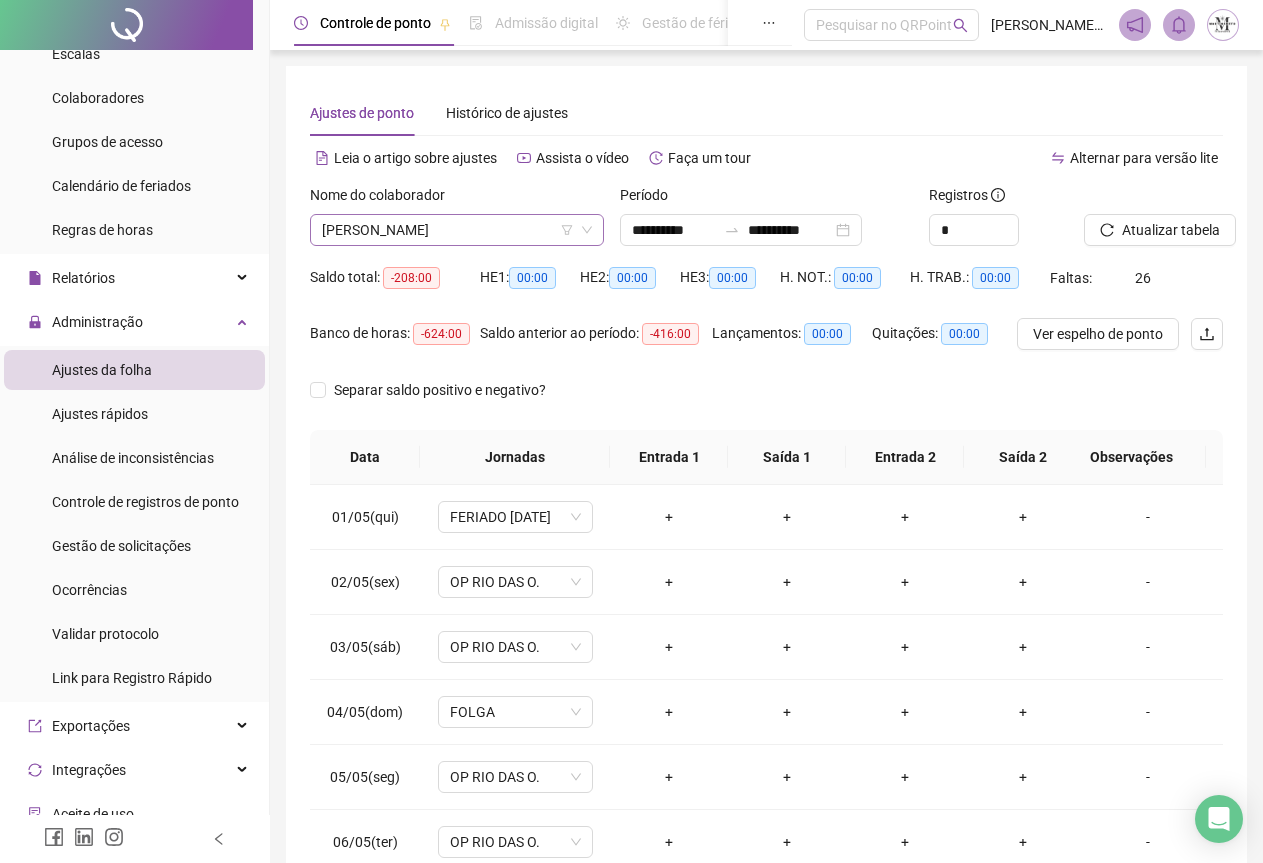 click on "[PERSON_NAME]" at bounding box center (457, 230) 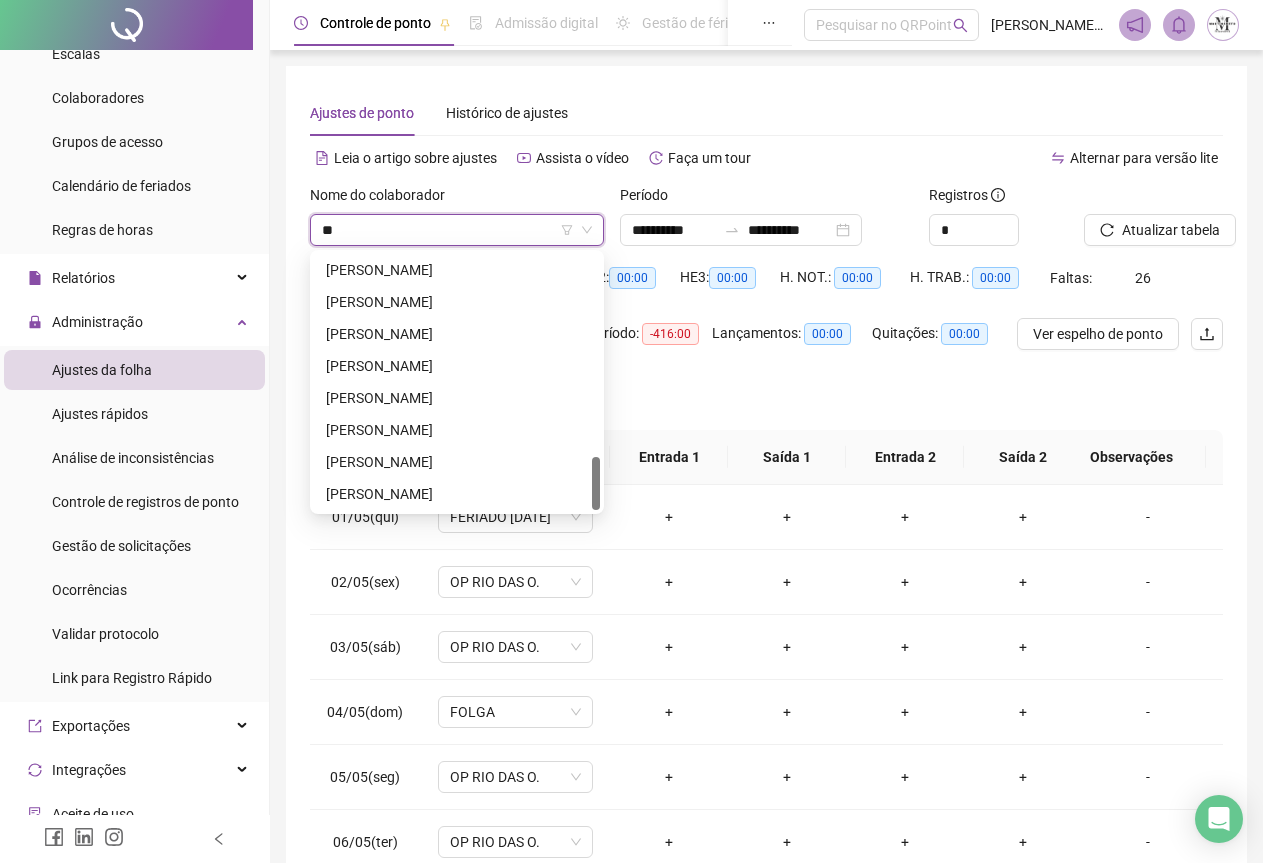scroll, scrollTop: 0, scrollLeft: 0, axis: both 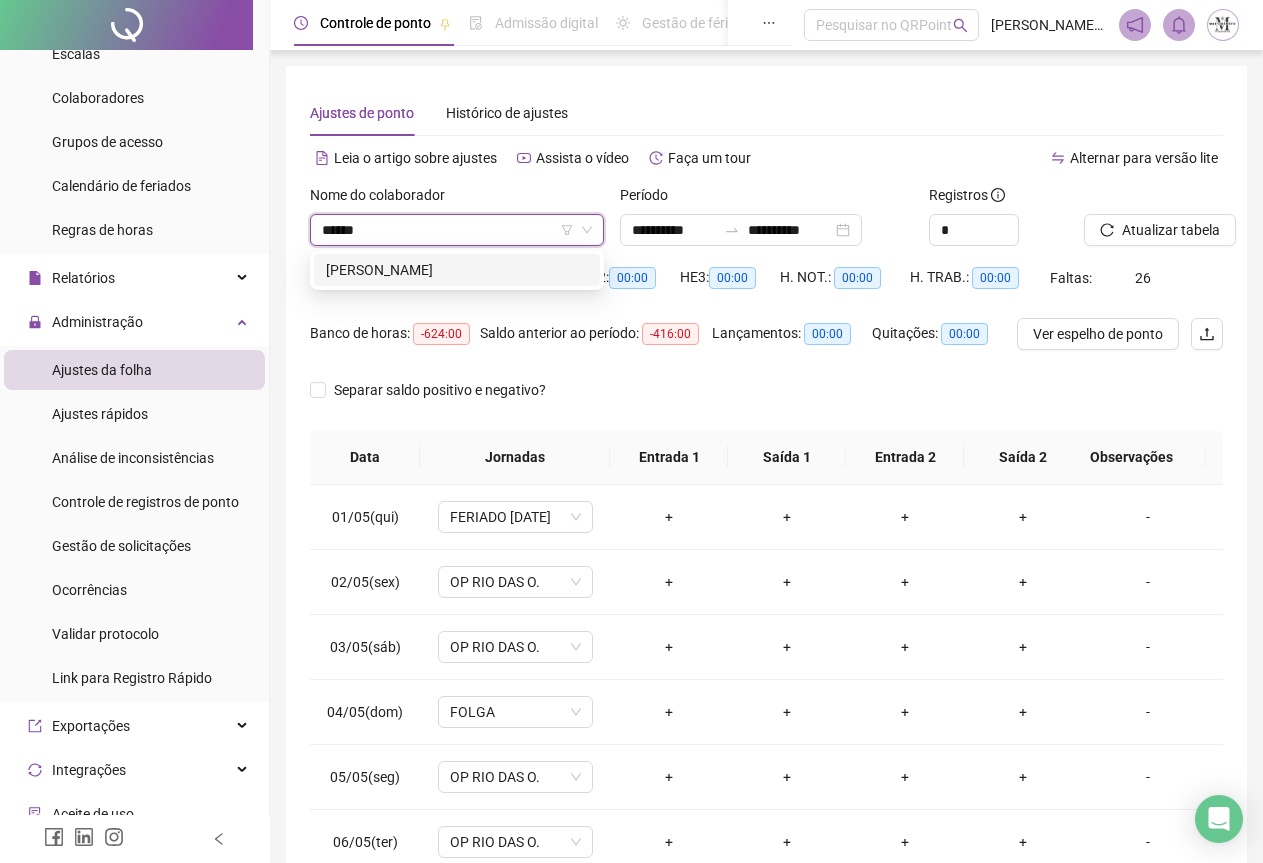 type on "*******" 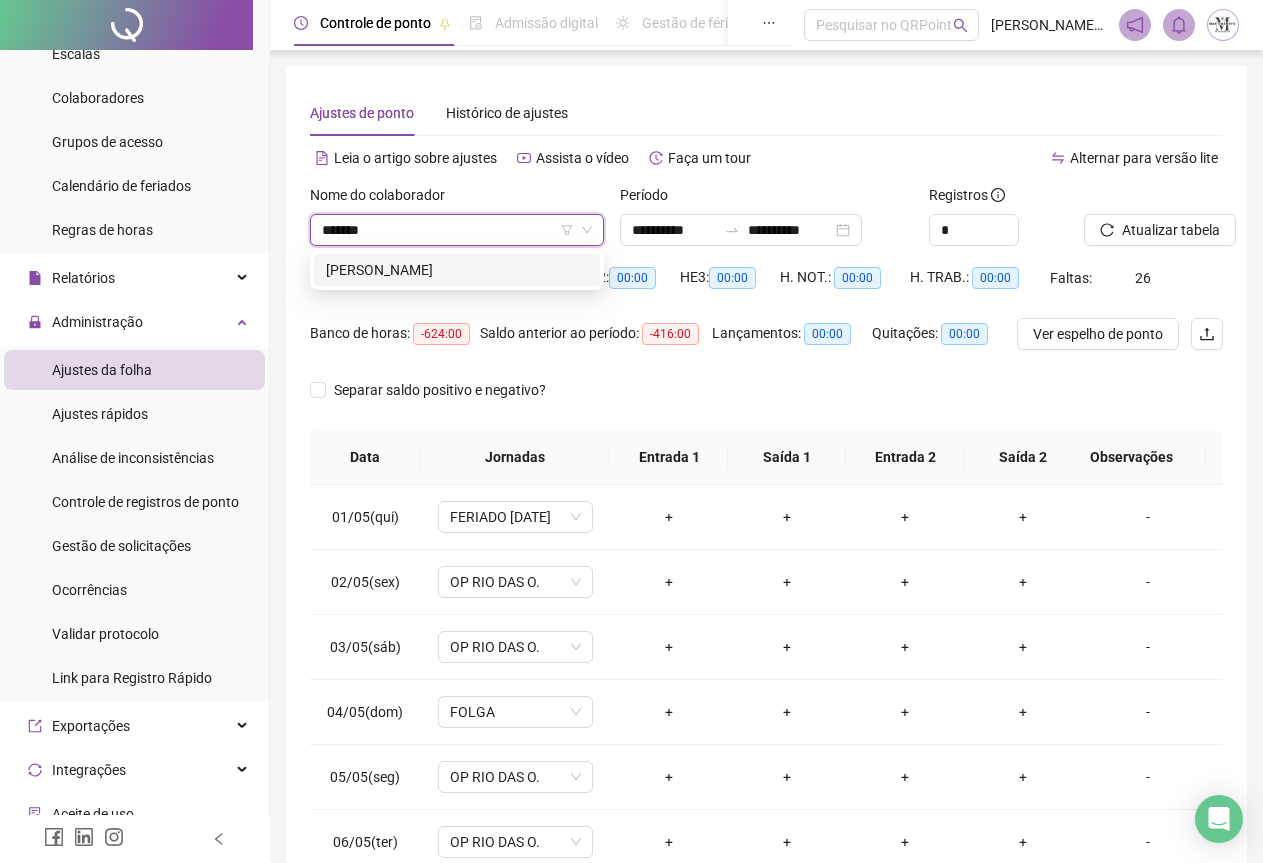 click on "[PERSON_NAME]" at bounding box center [457, 270] 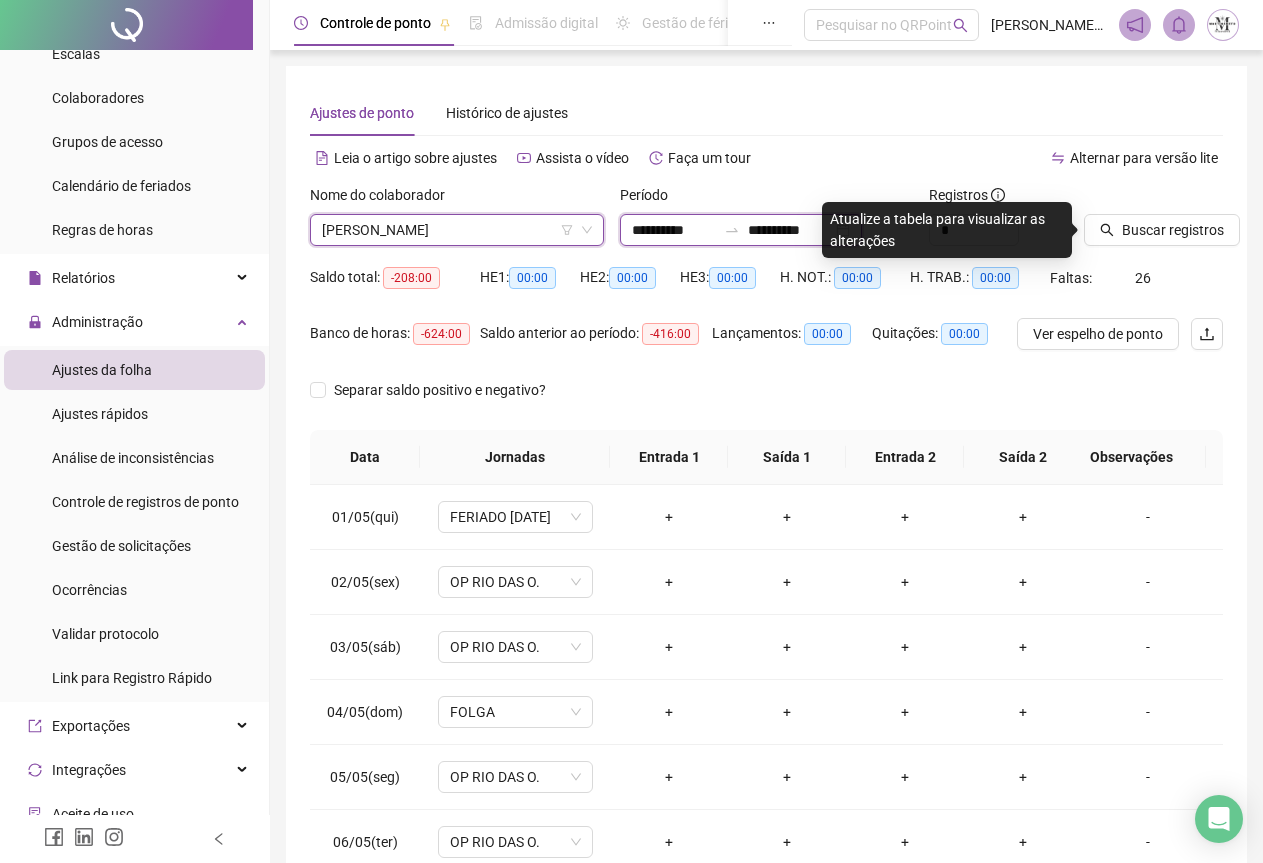 click on "**********" at bounding box center (674, 230) 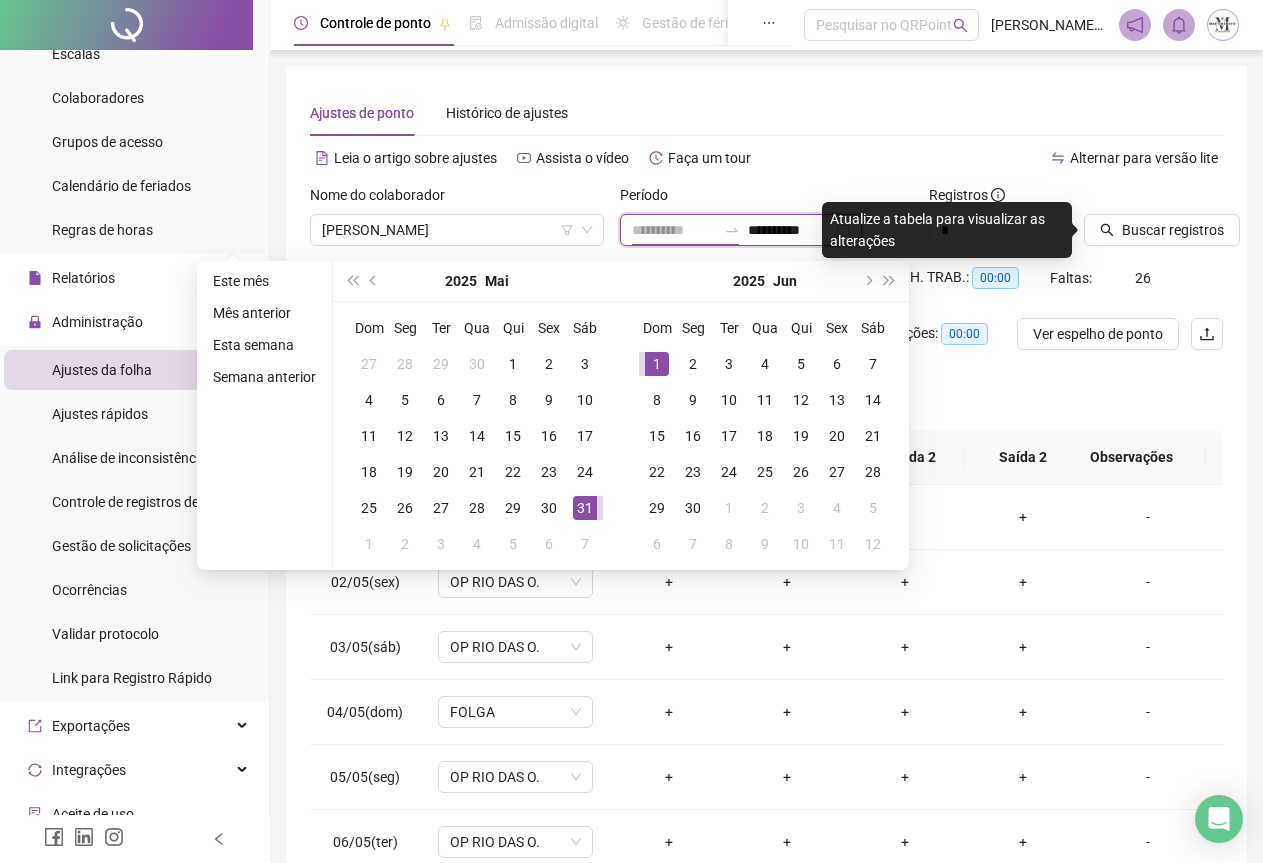 type on "**********" 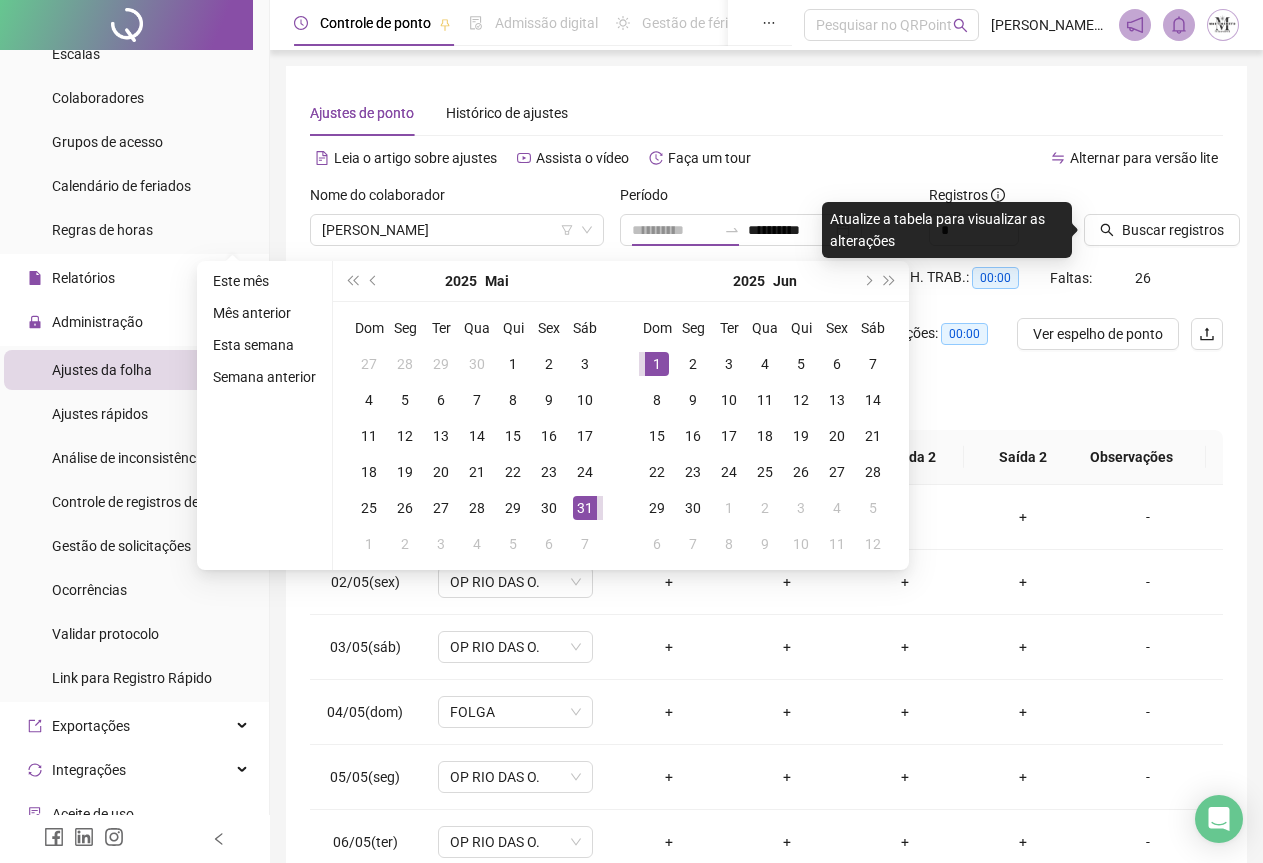 click on "1" at bounding box center (657, 364) 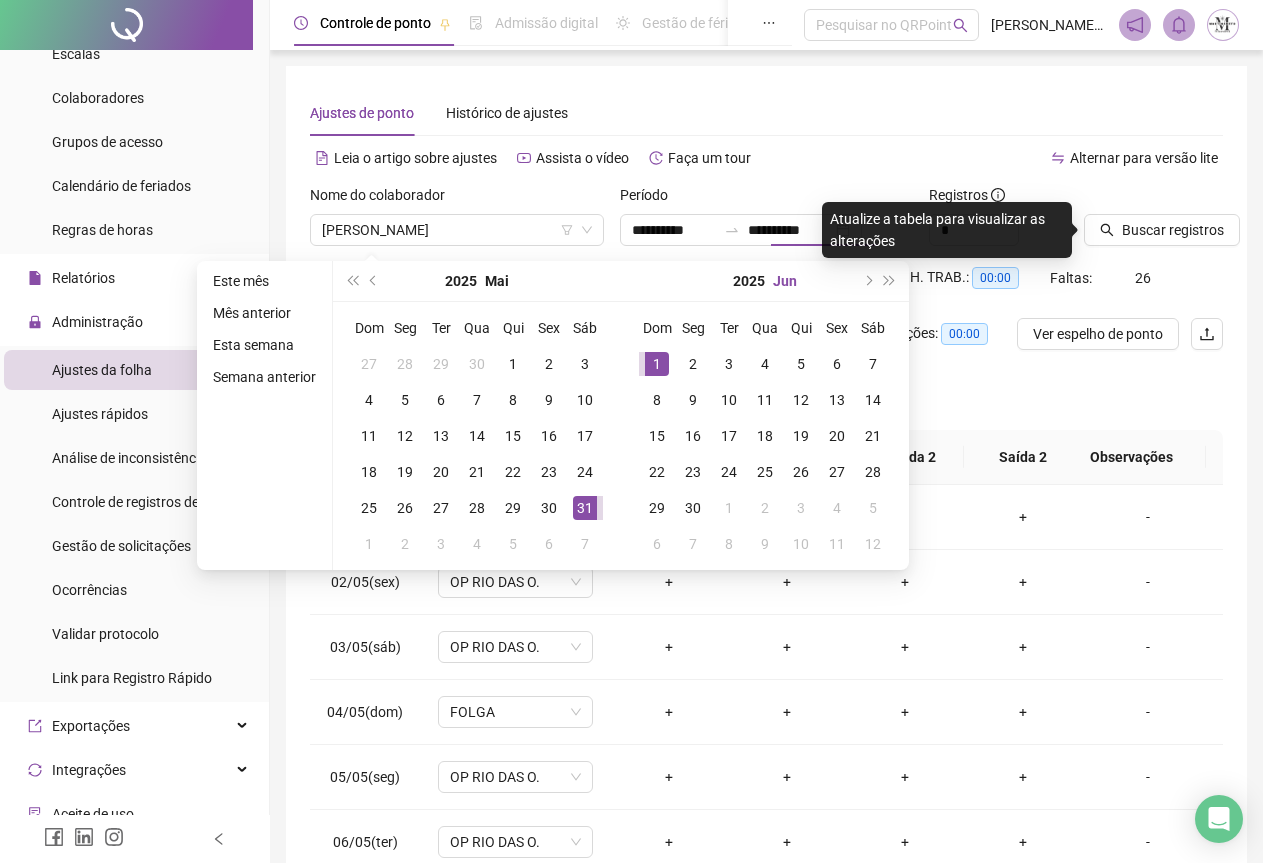 click on "Jun" at bounding box center [785, 281] 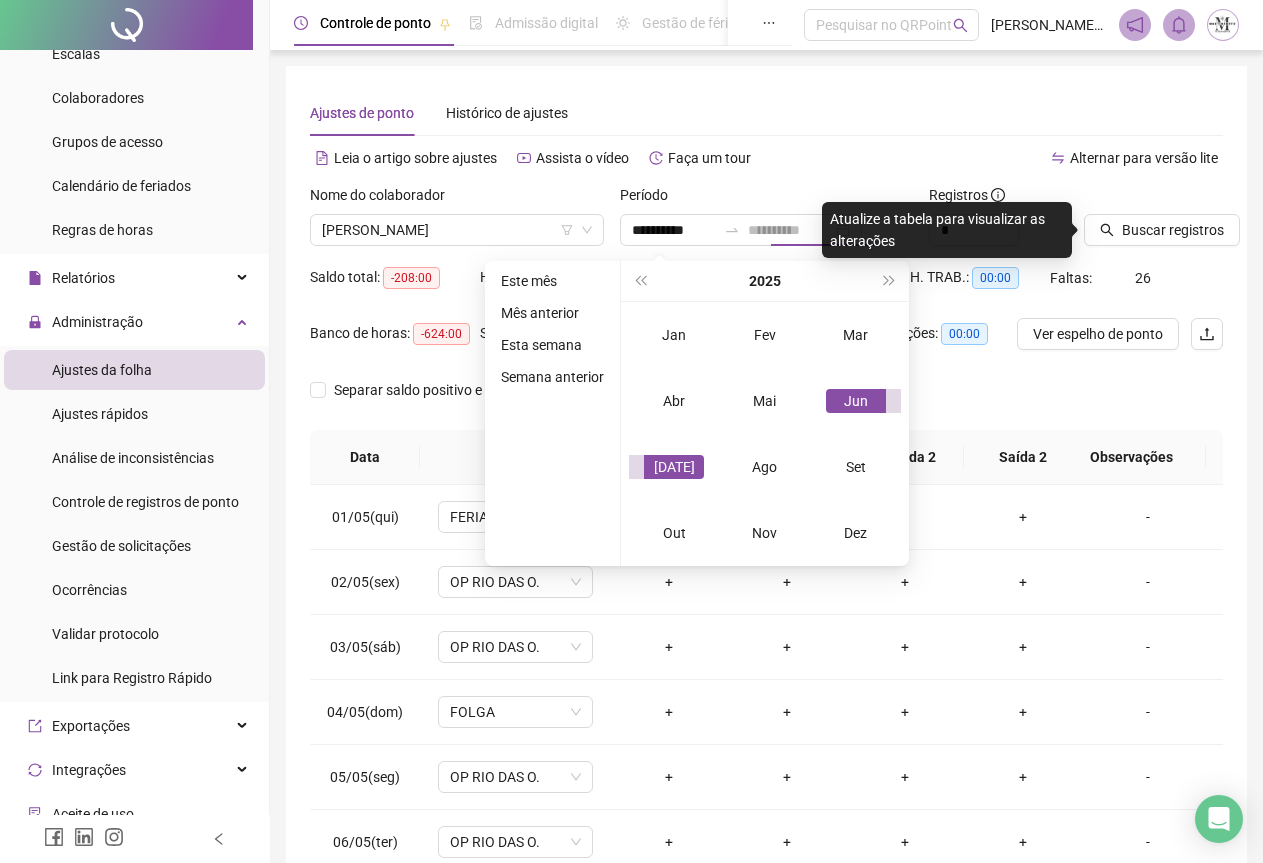 click on "[DATE]" at bounding box center (674, 467) 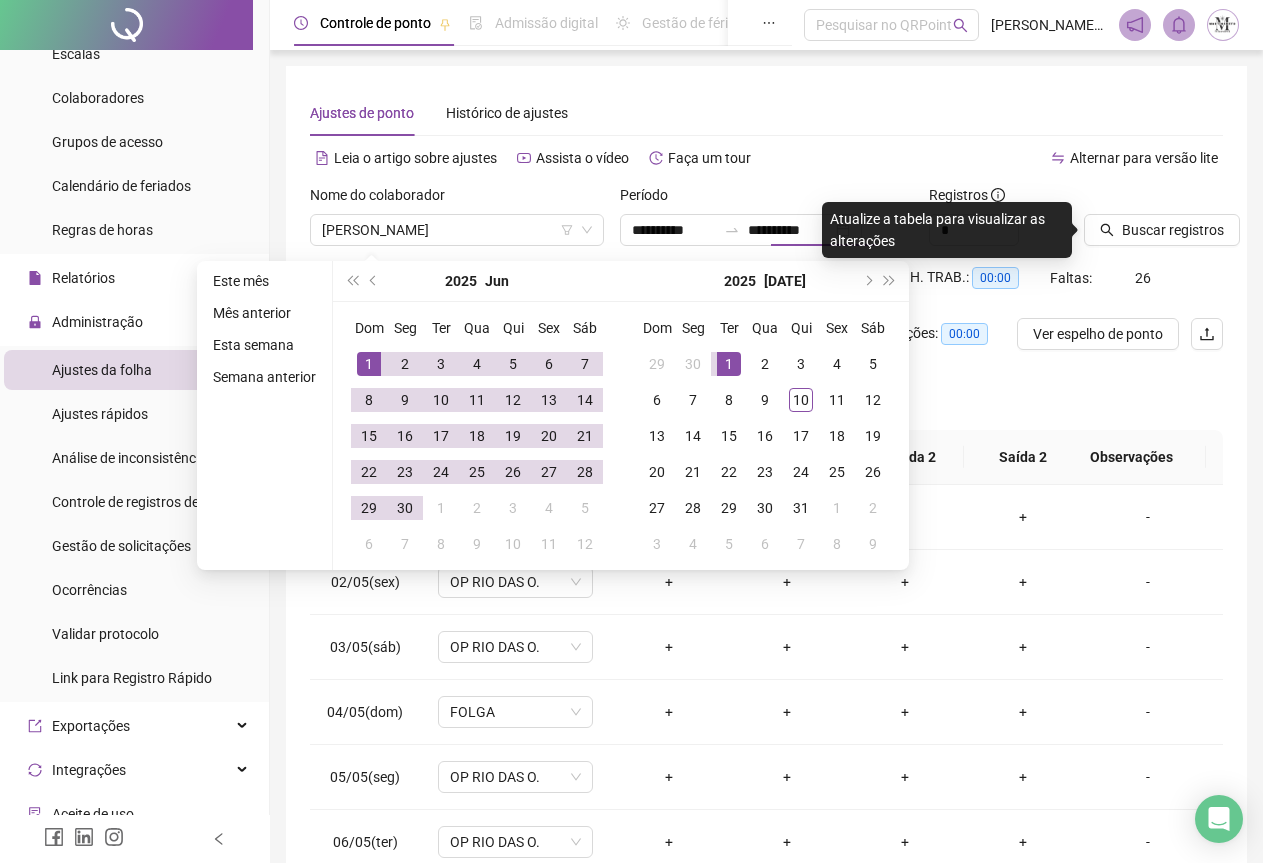 type on "**********" 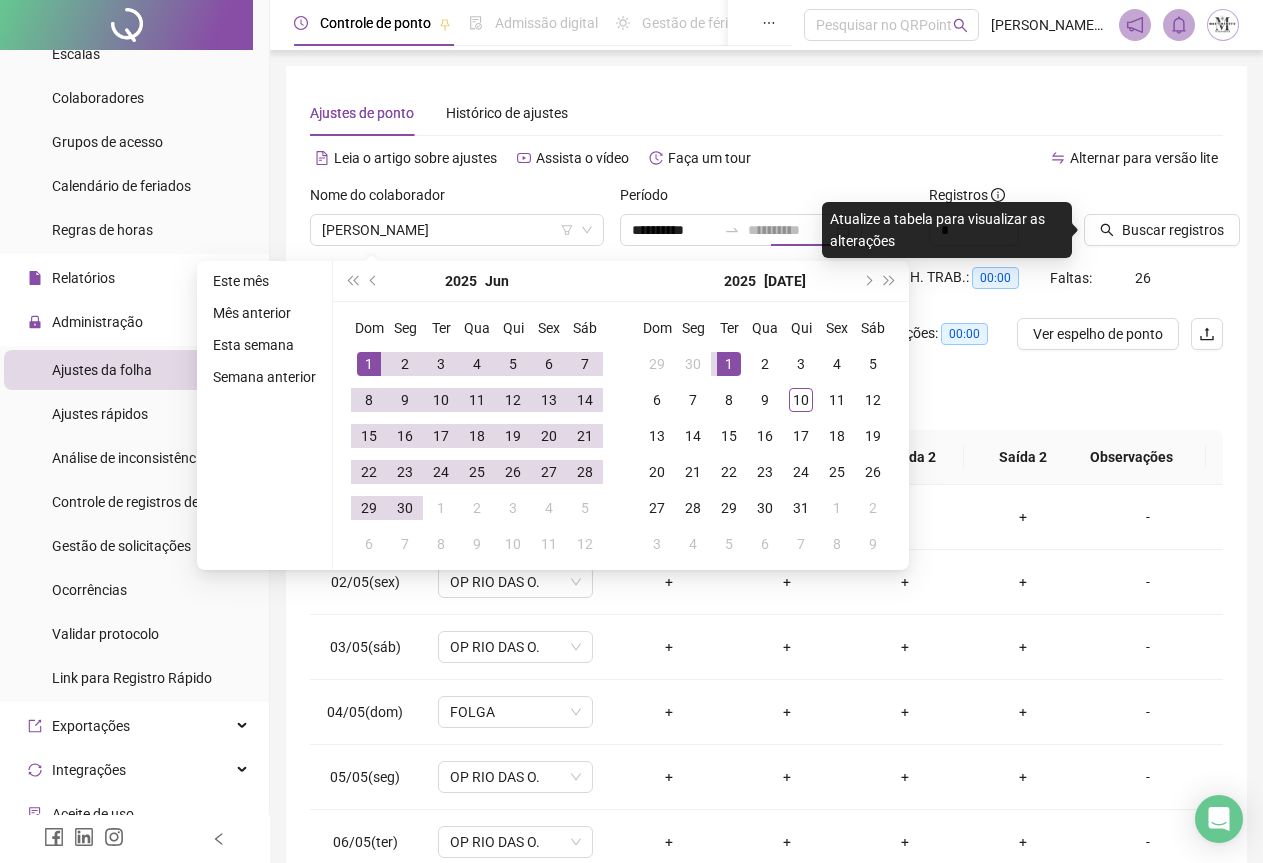 click on "1" at bounding box center [729, 364] 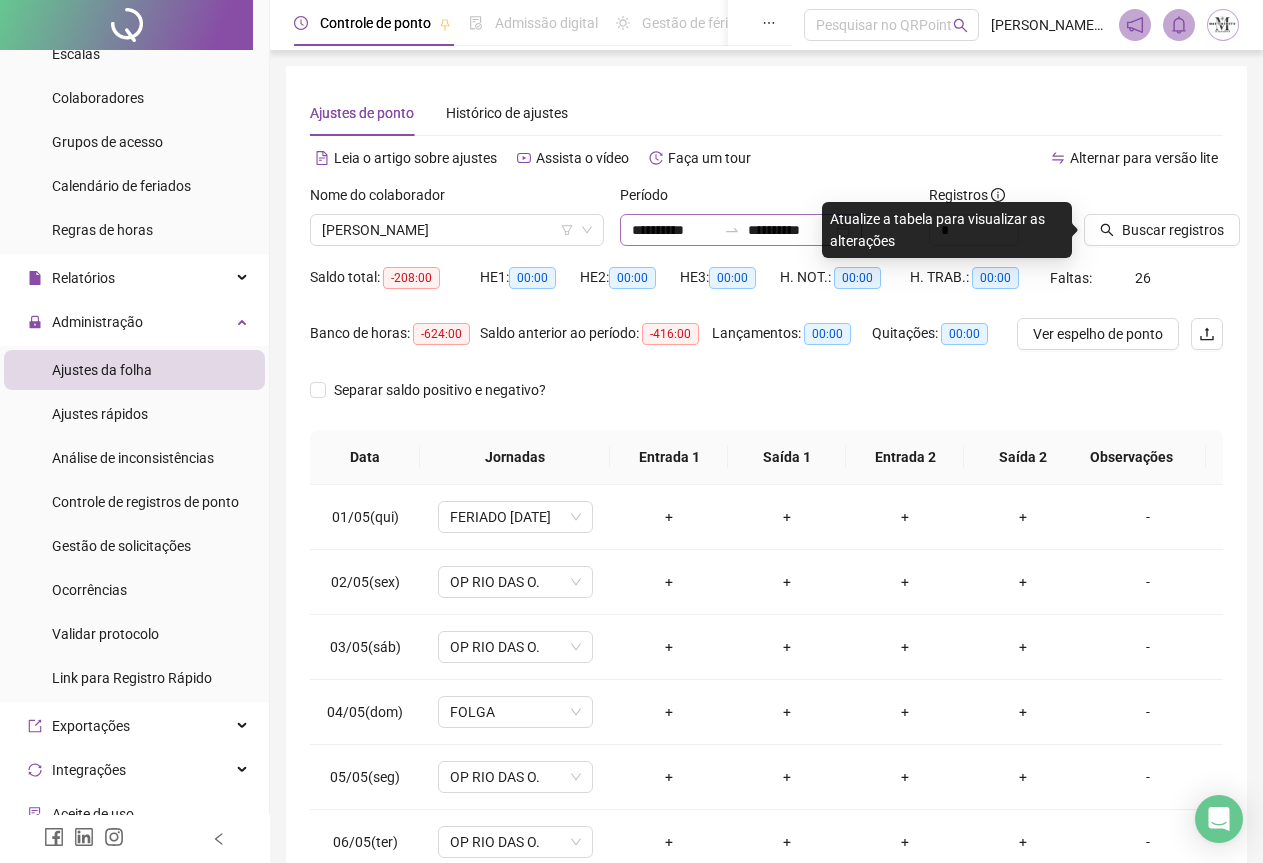 click at bounding box center [732, 230] 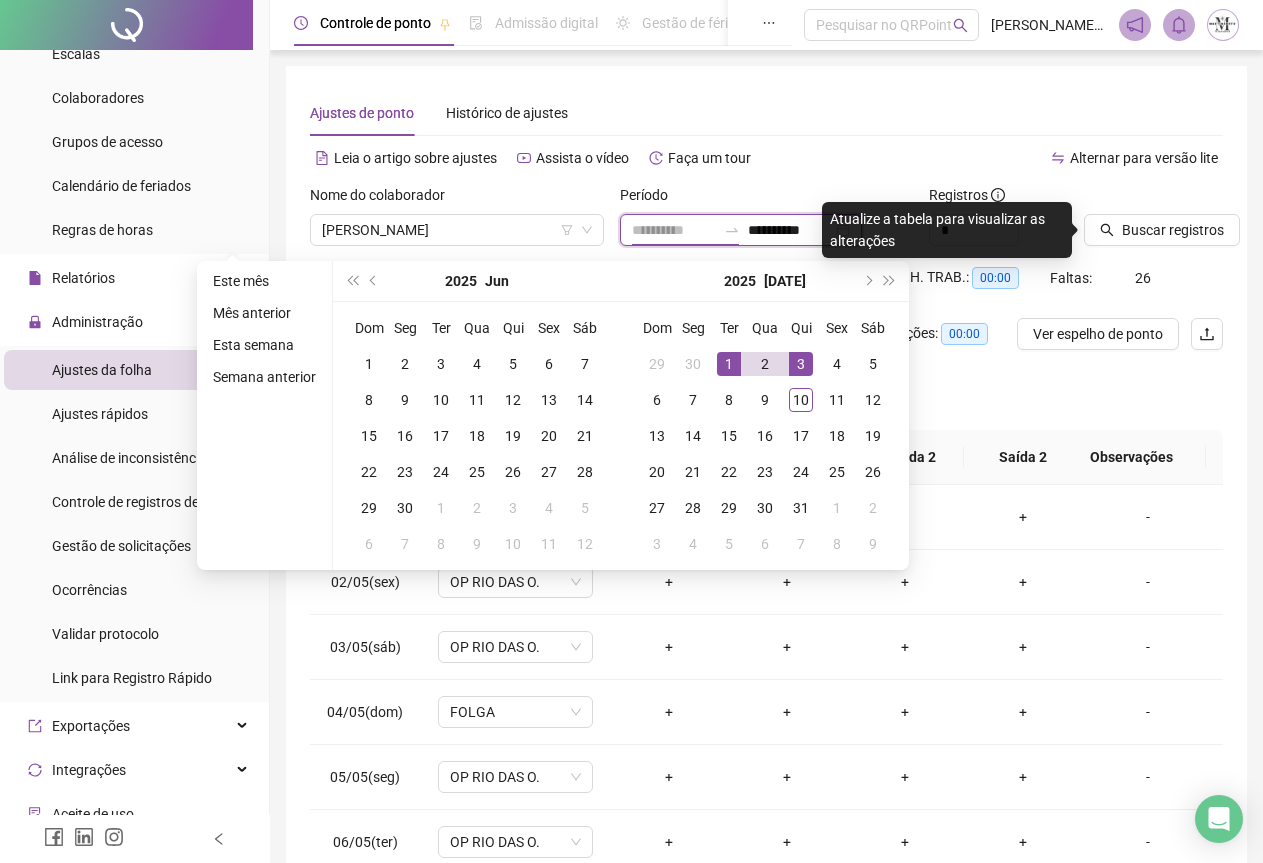 type on "**********" 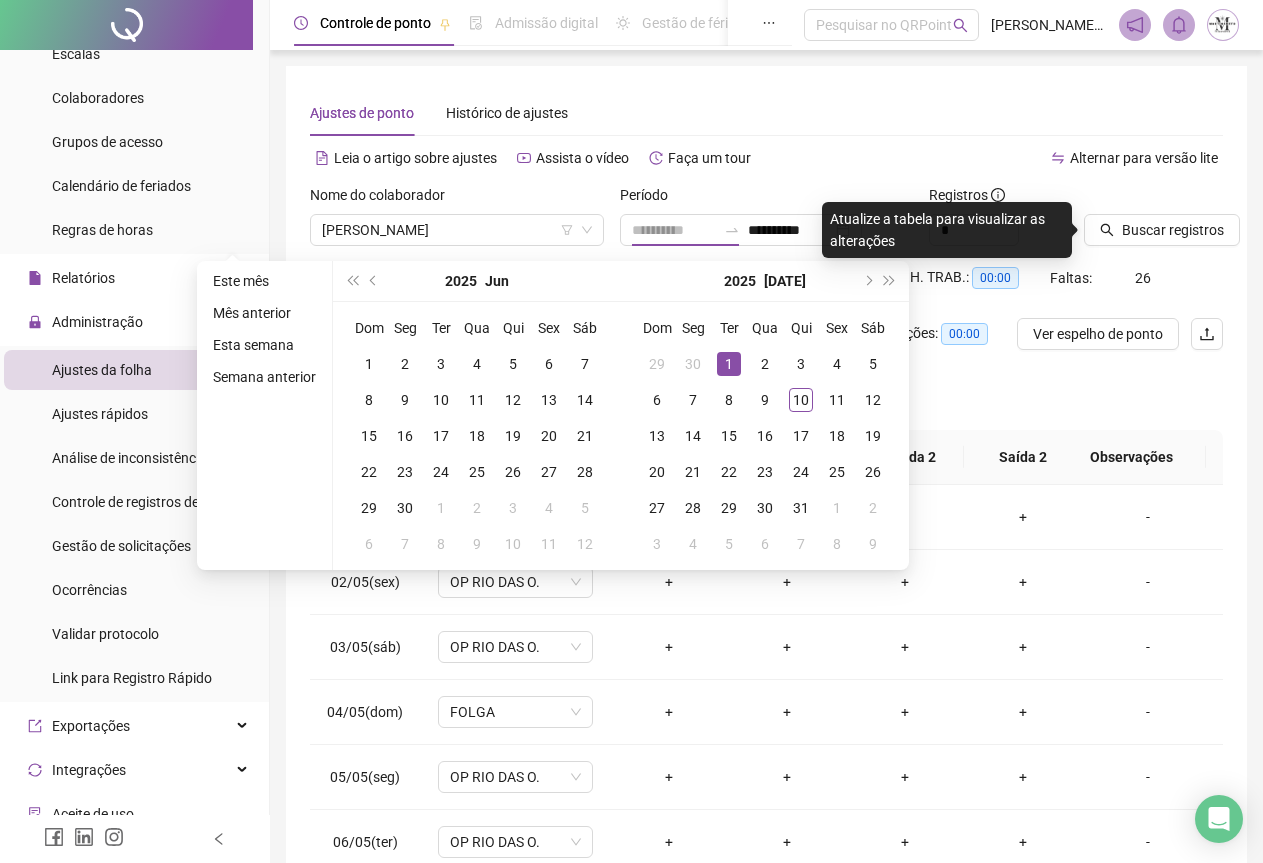 click on "1" at bounding box center (729, 364) 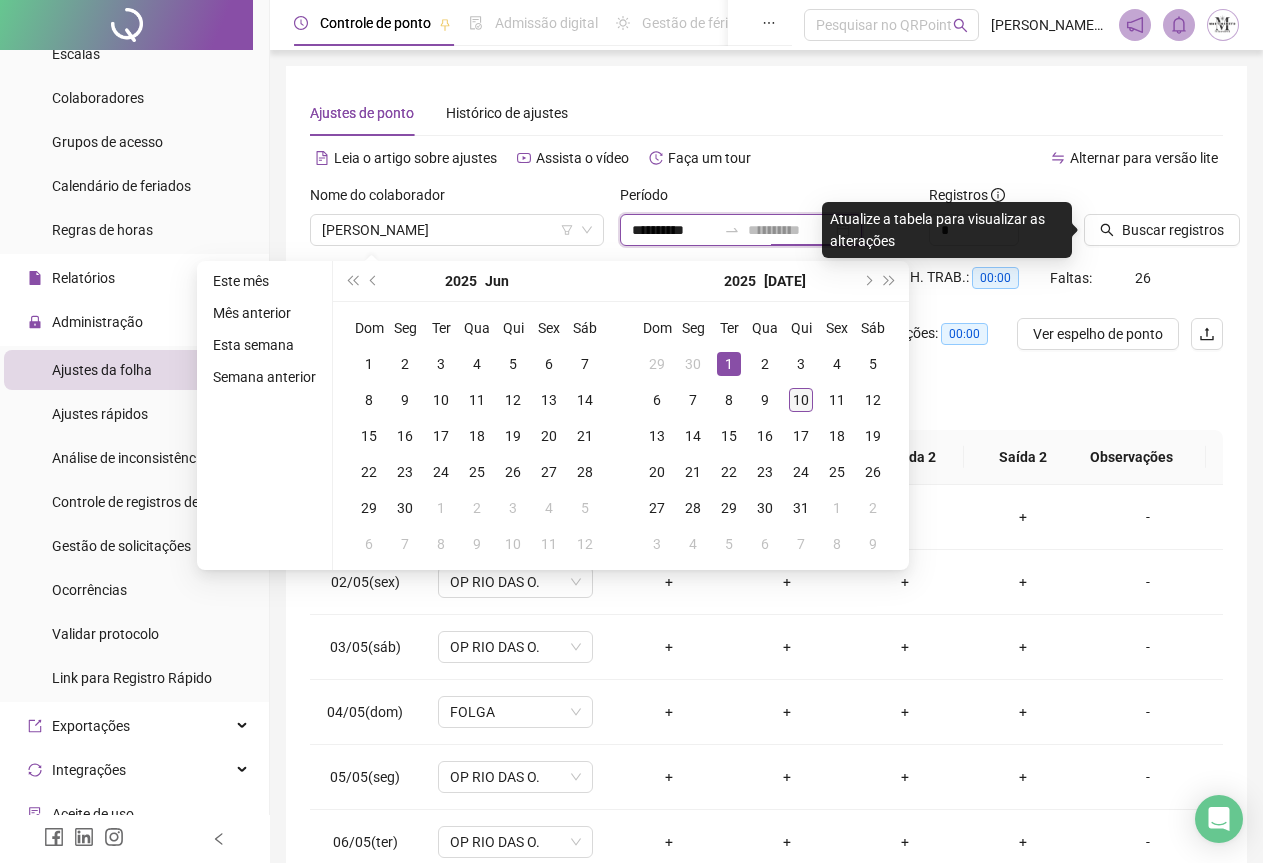 type on "**********" 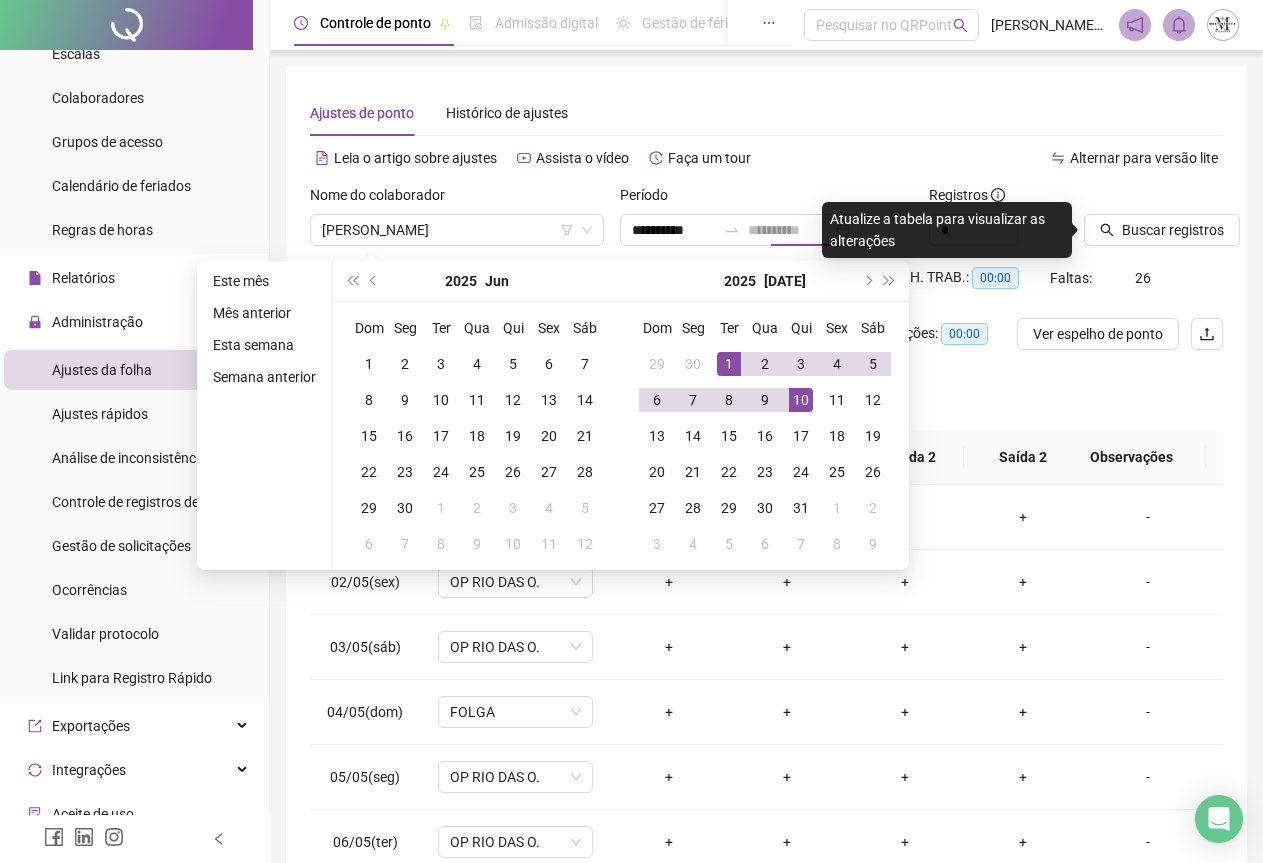 click on "10" at bounding box center [801, 400] 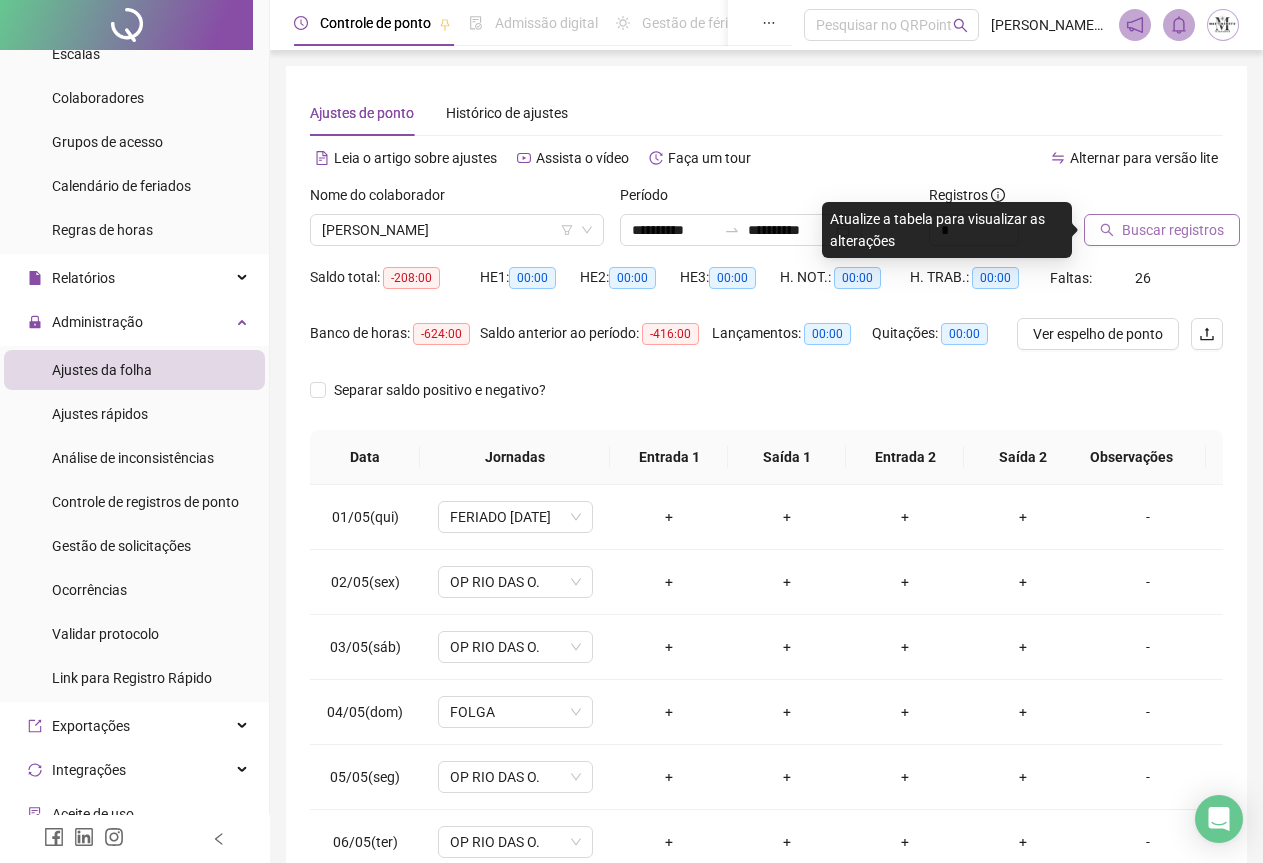 click on "Buscar registros" at bounding box center [1173, 230] 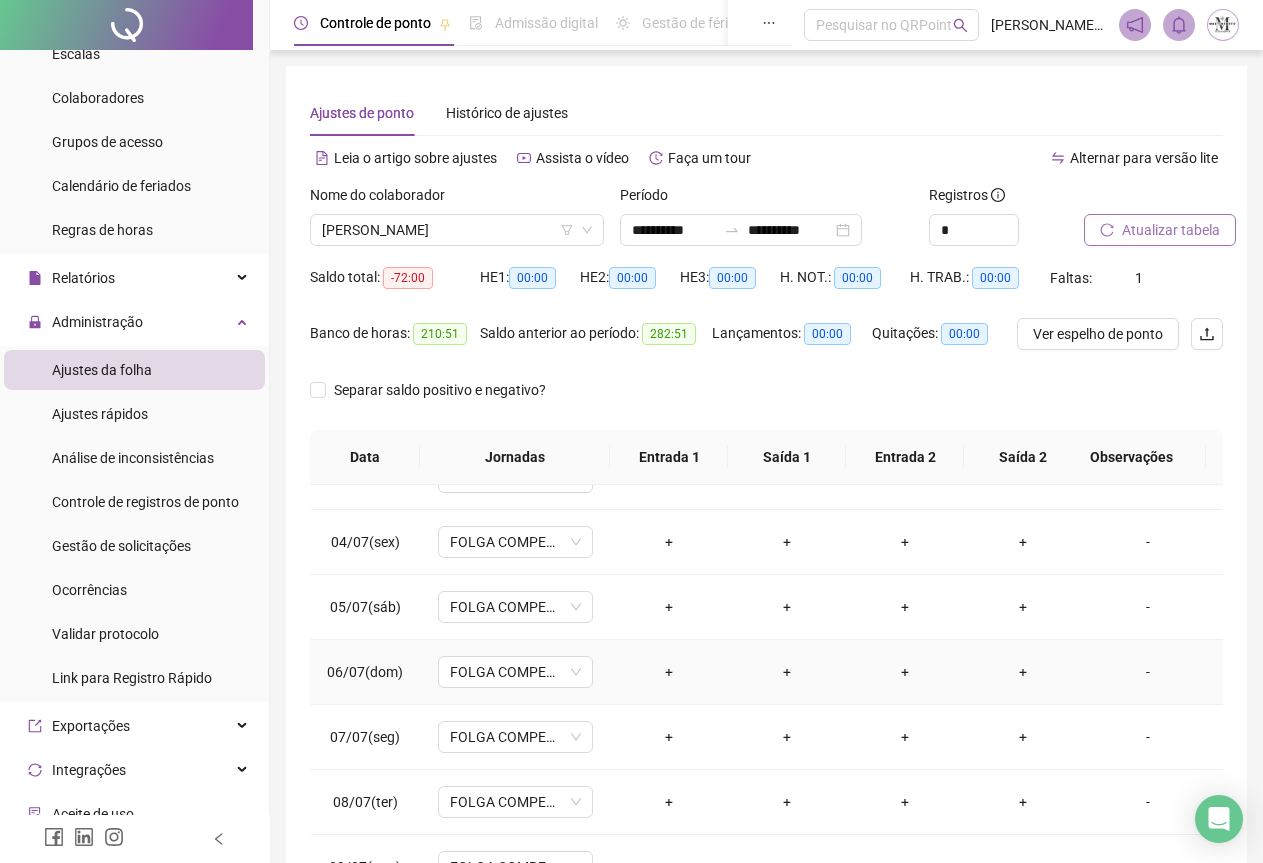 scroll, scrollTop: 240, scrollLeft: 0, axis: vertical 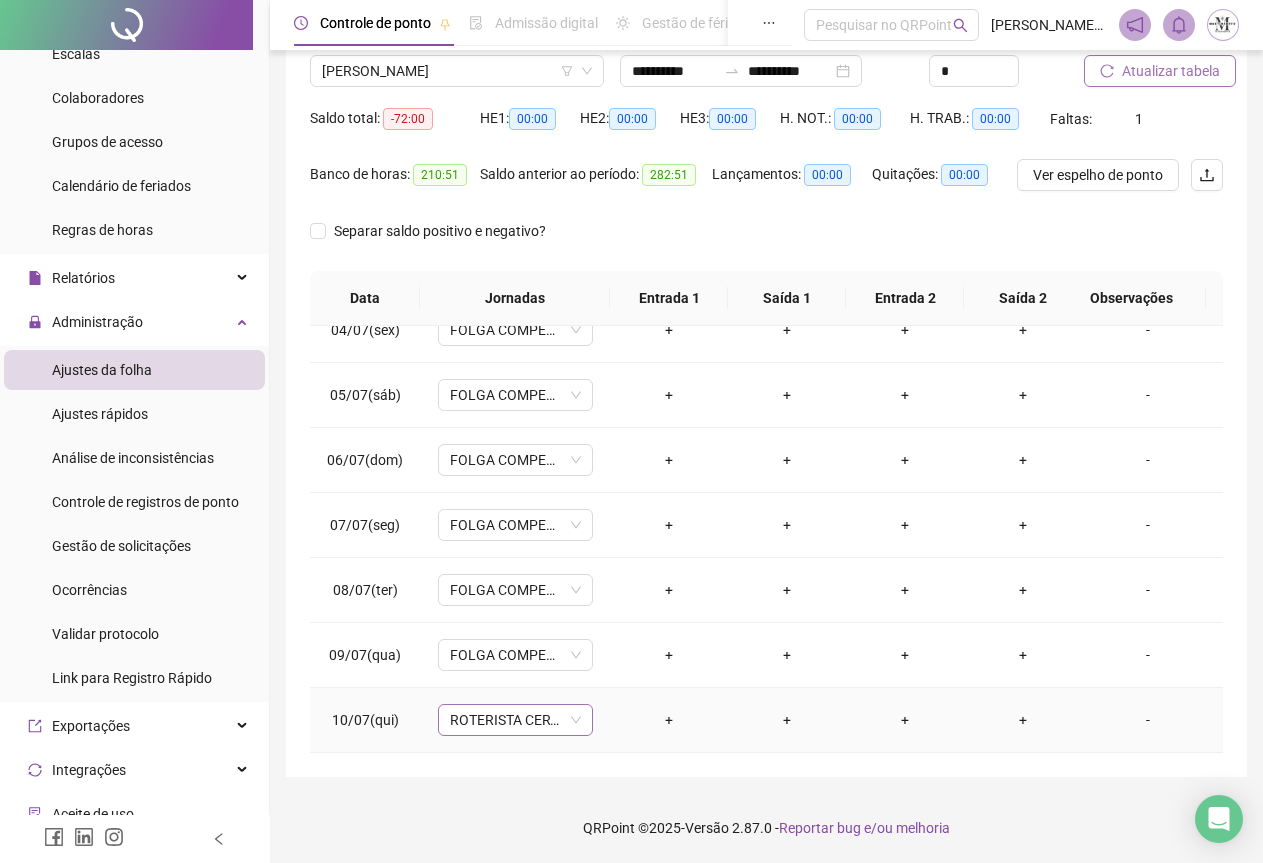 click on "ROTERISTA CERTO SG" at bounding box center [515, 720] 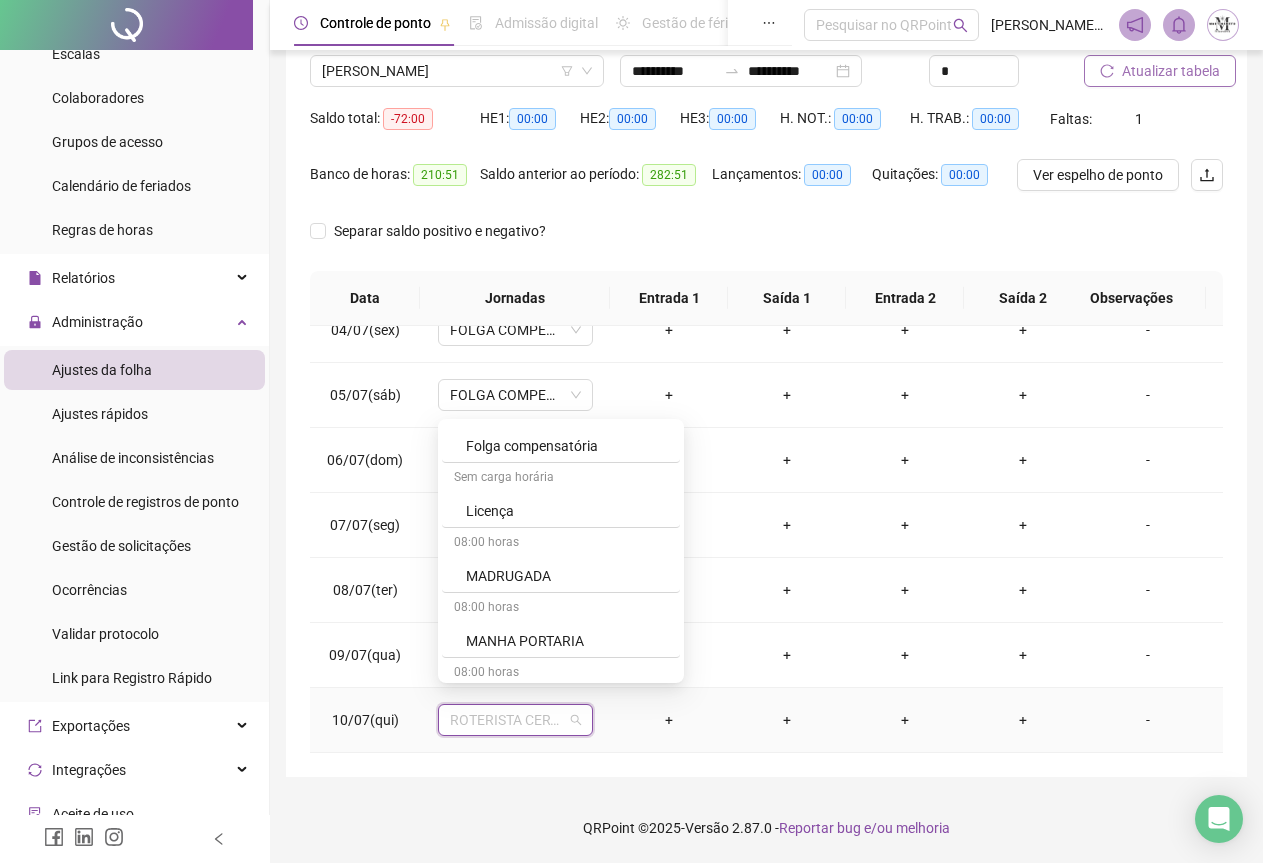 scroll, scrollTop: 800, scrollLeft: 0, axis: vertical 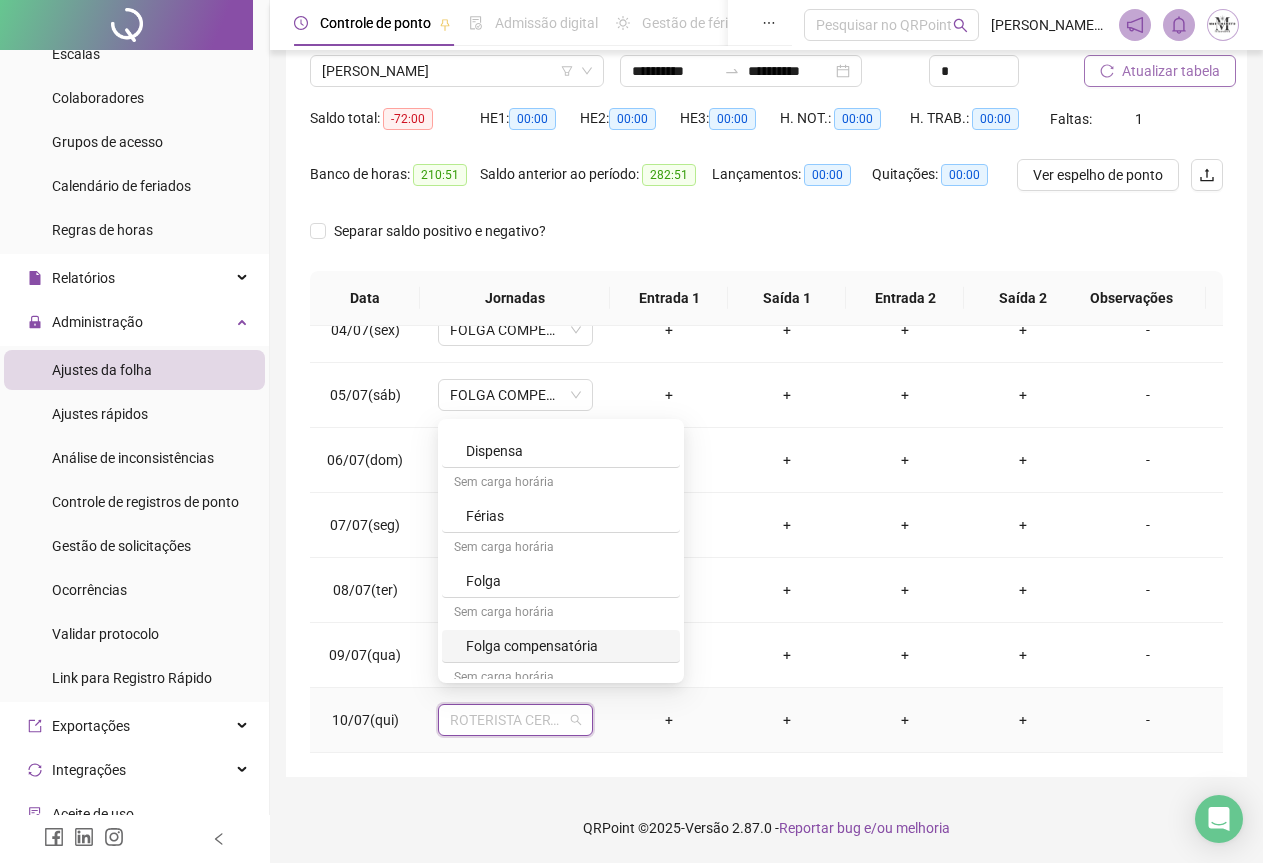 click on "Folga compensatória" at bounding box center (561, 646) 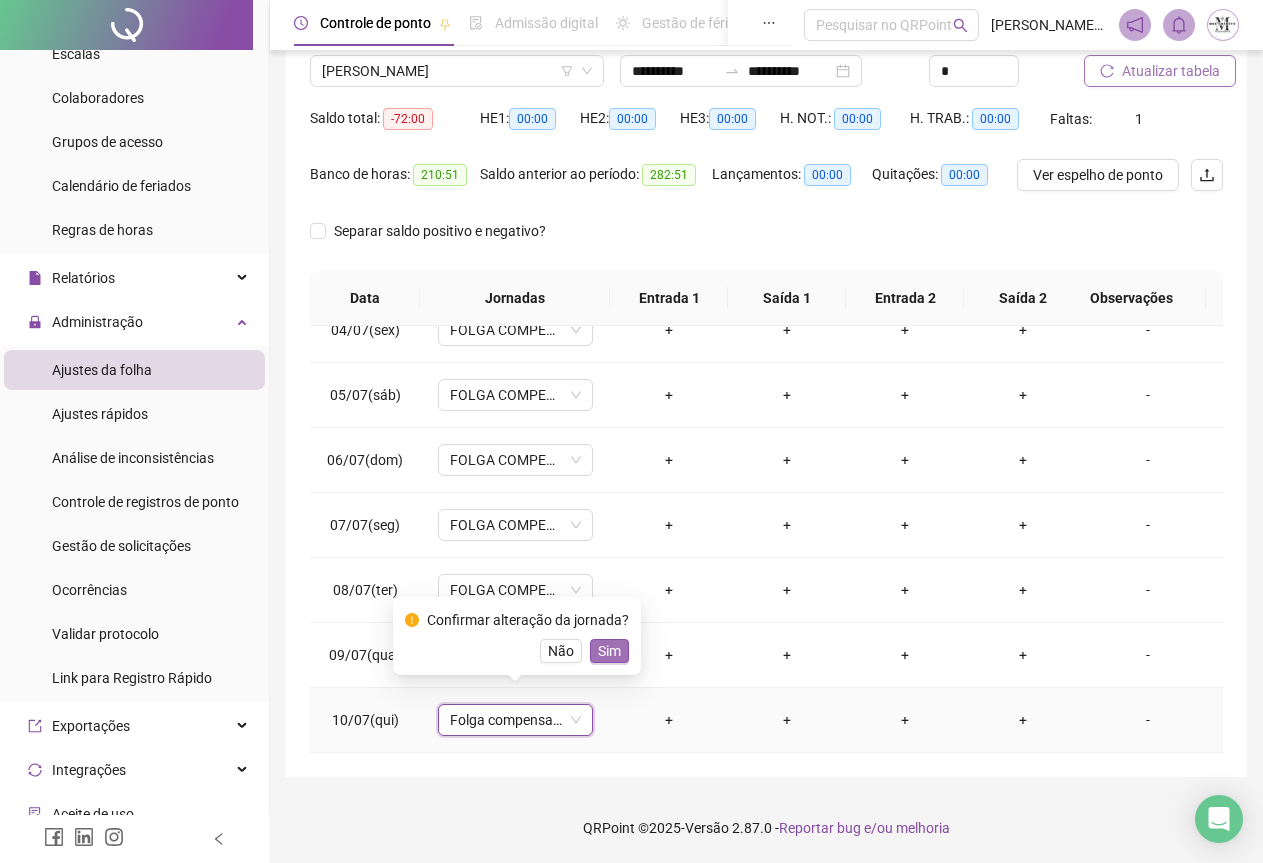 click on "Sim" at bounding box center (609, 651) 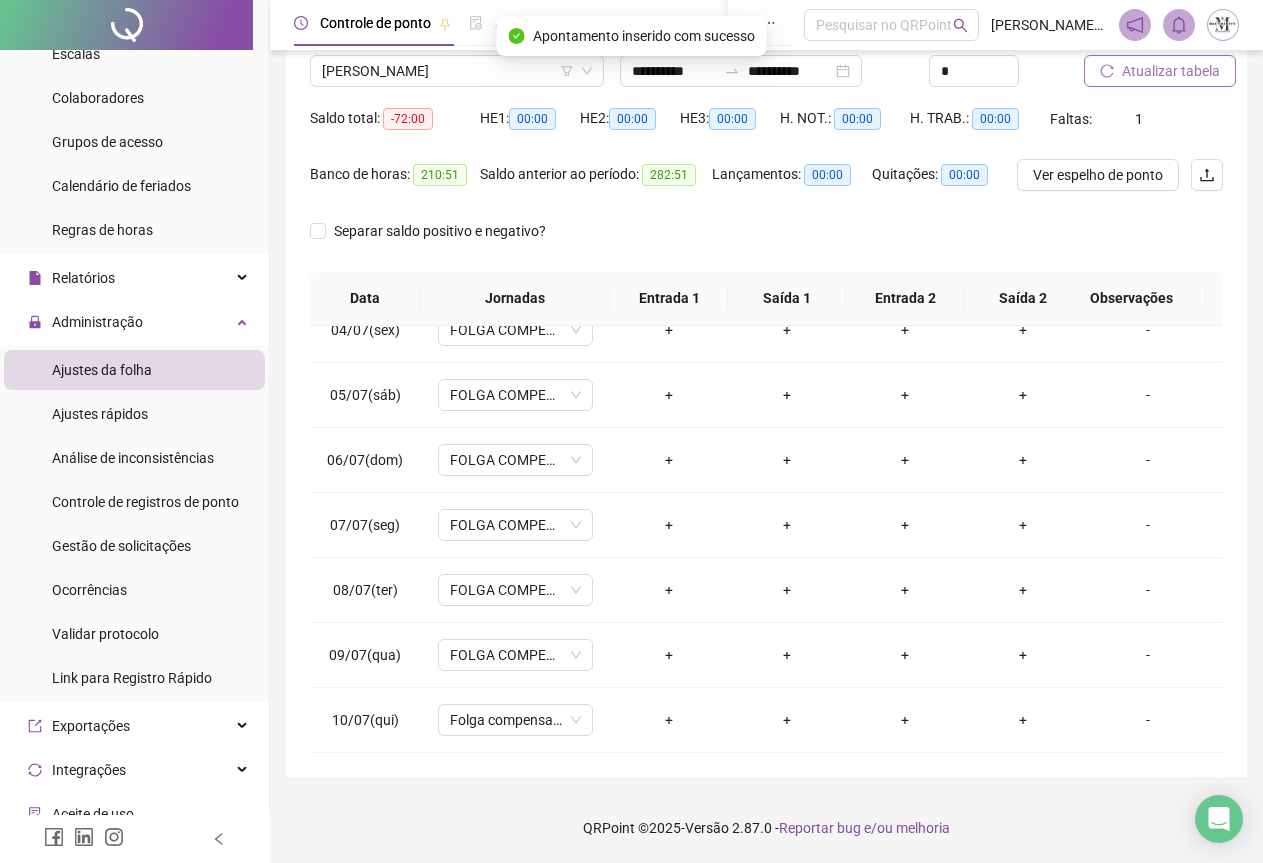 click on "Atualizar tabela" at bounding box center [1153, 56] 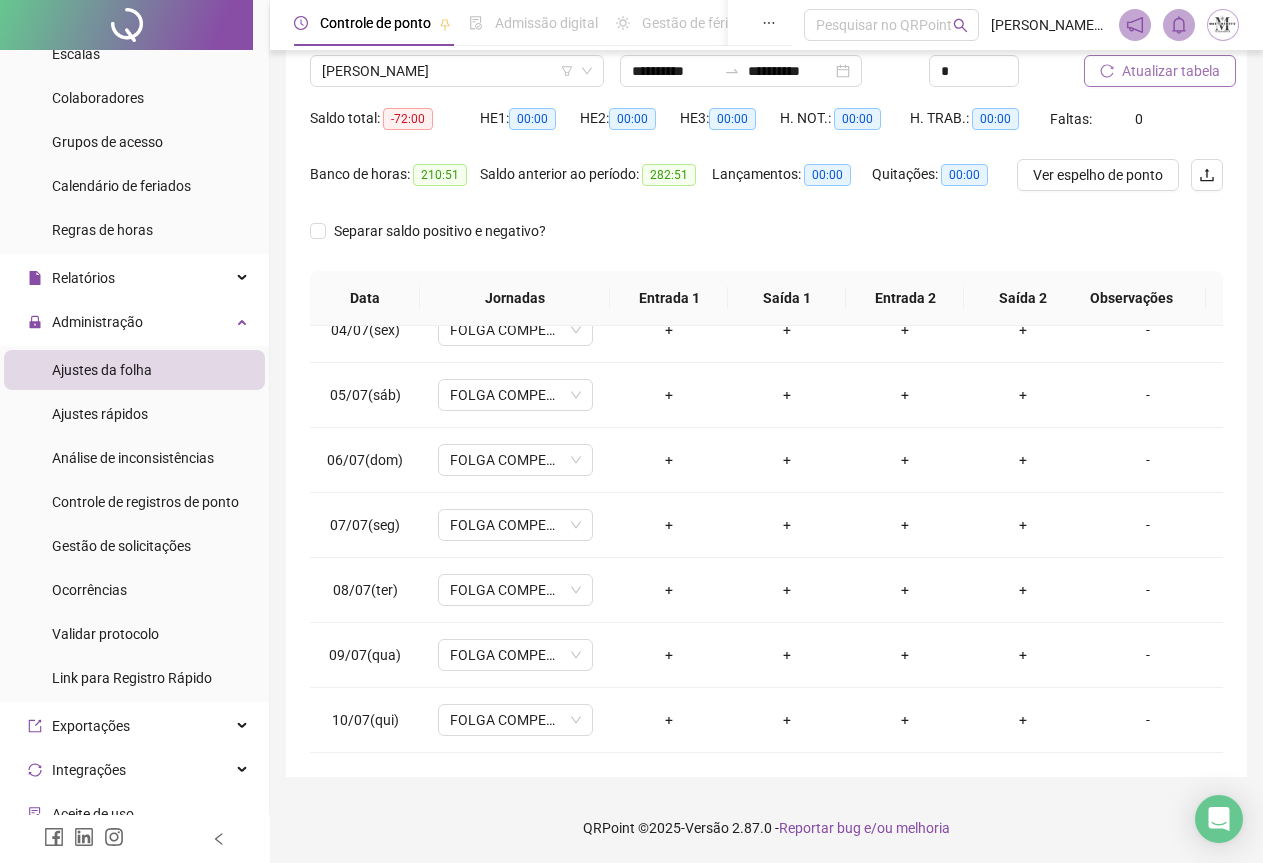 click on "Atualizar tabela" at bounding box center (1171, 71) 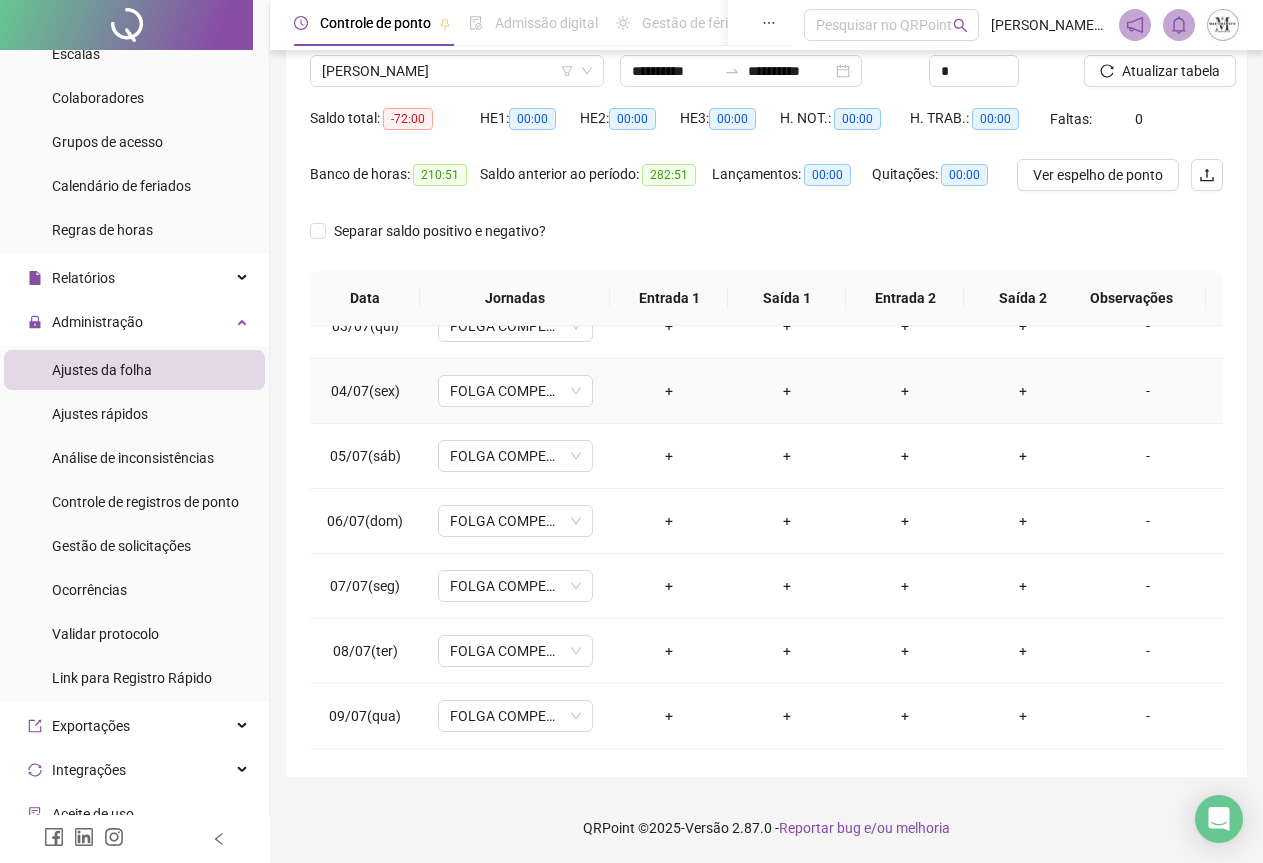 scroll, scrollTop: 240, scrollLeft: 0, axis: vertical 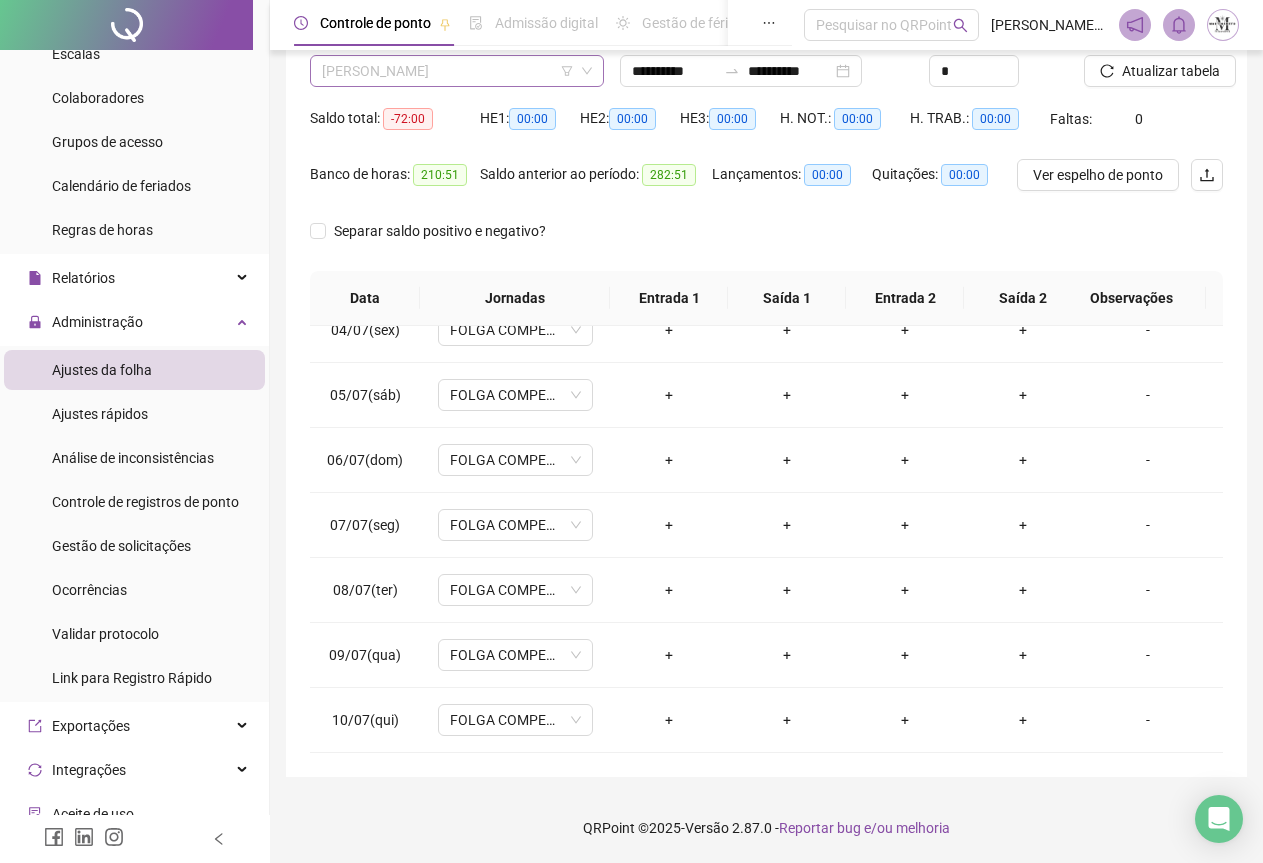 click on "[PERSON_NAME]" at bounding box center [457, 71] 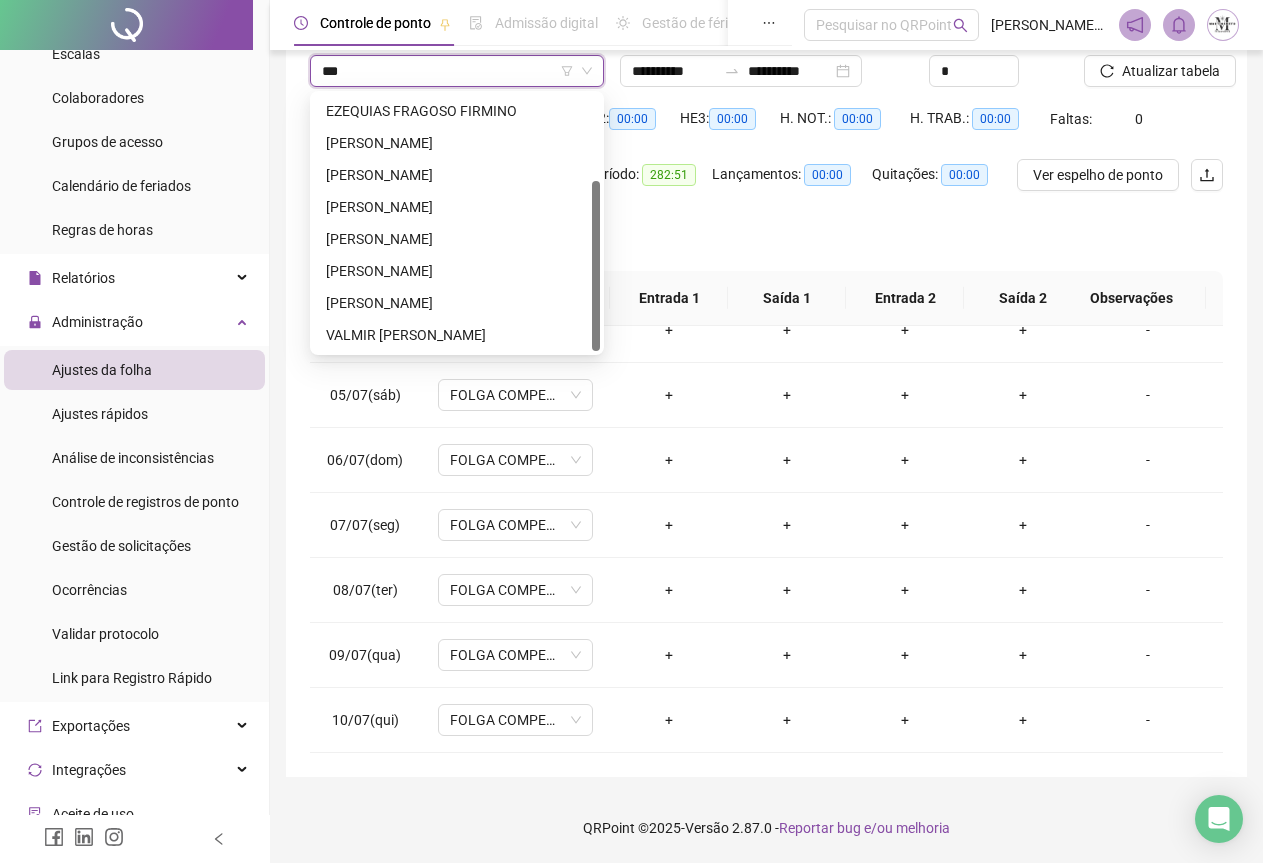 scroll, scrollTop: 0, scrollLeft: 0, axis: both 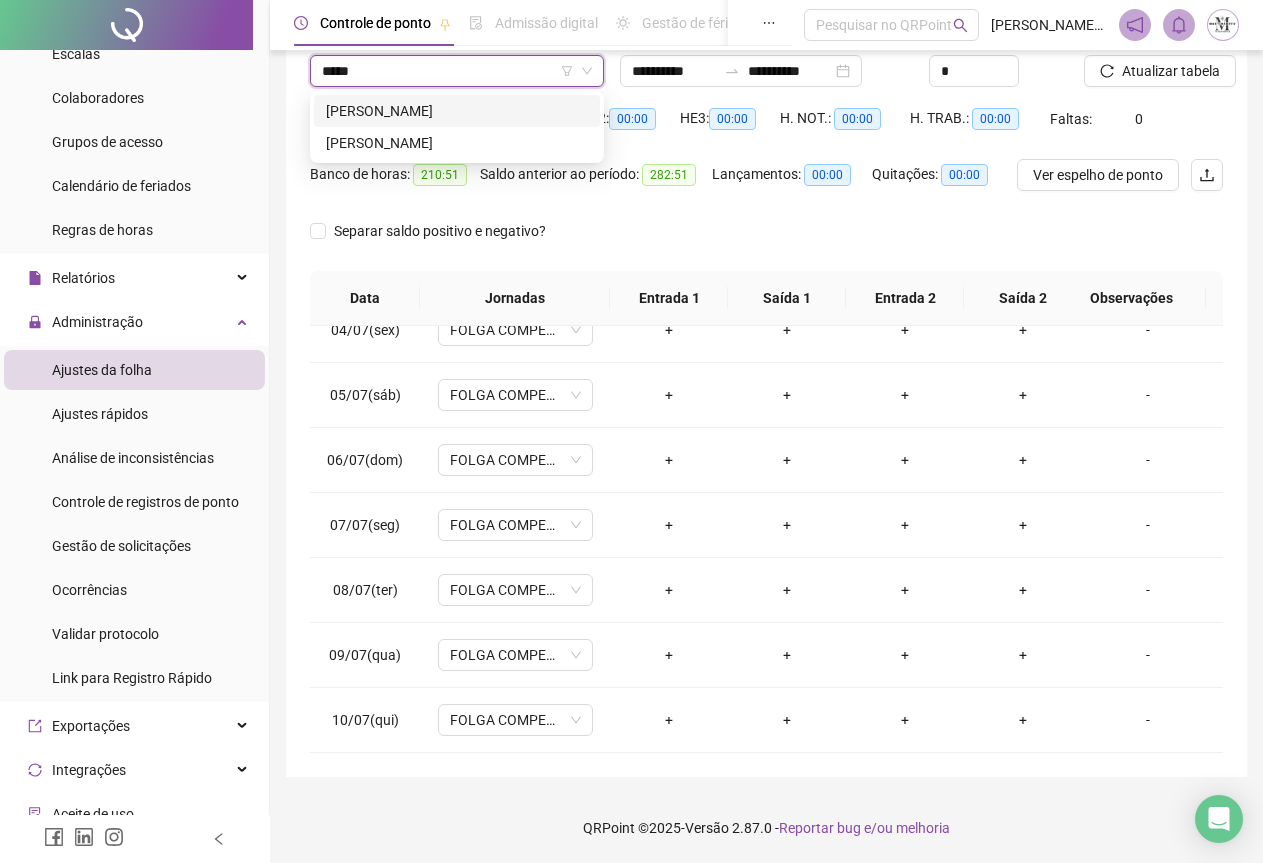 type on "******" 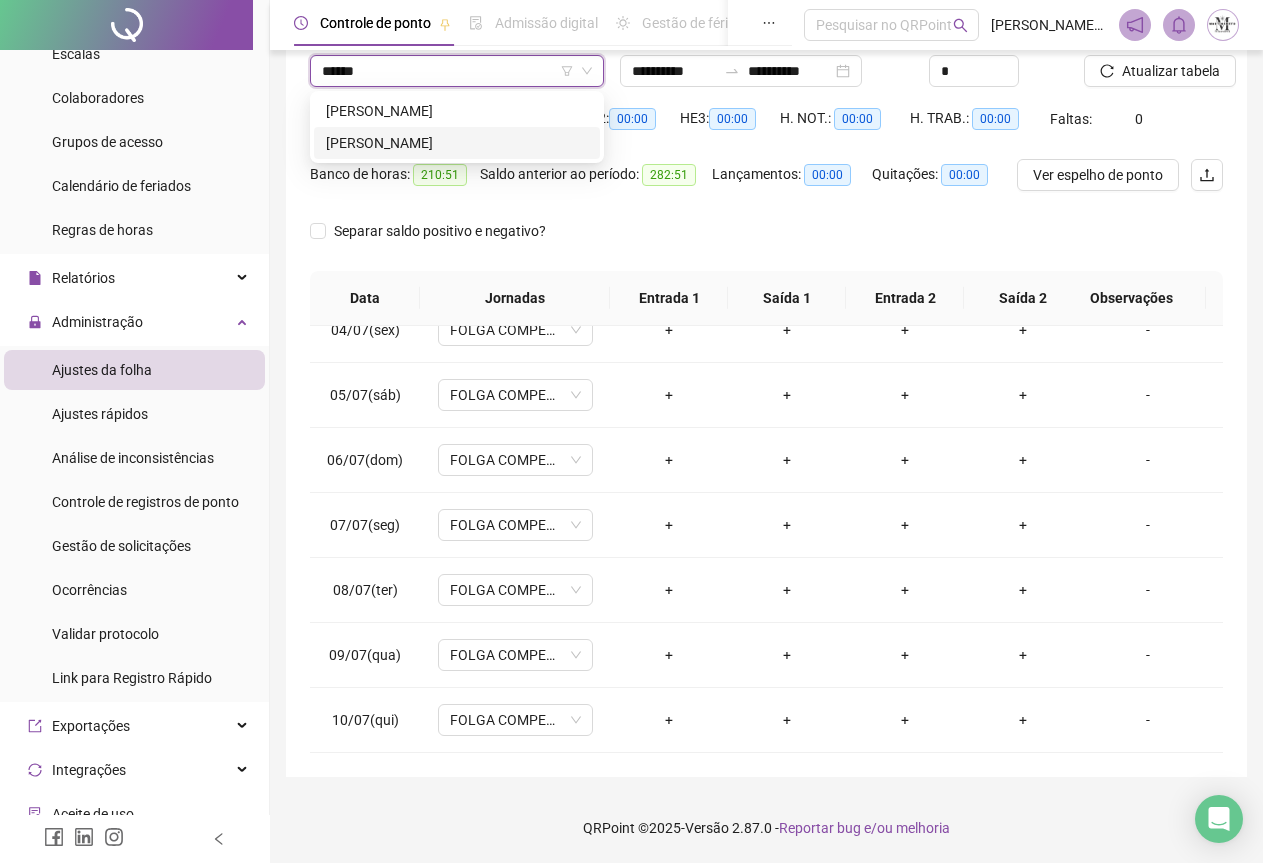 click on "[PERSON_NAME]" at bounding box center [457, 143] 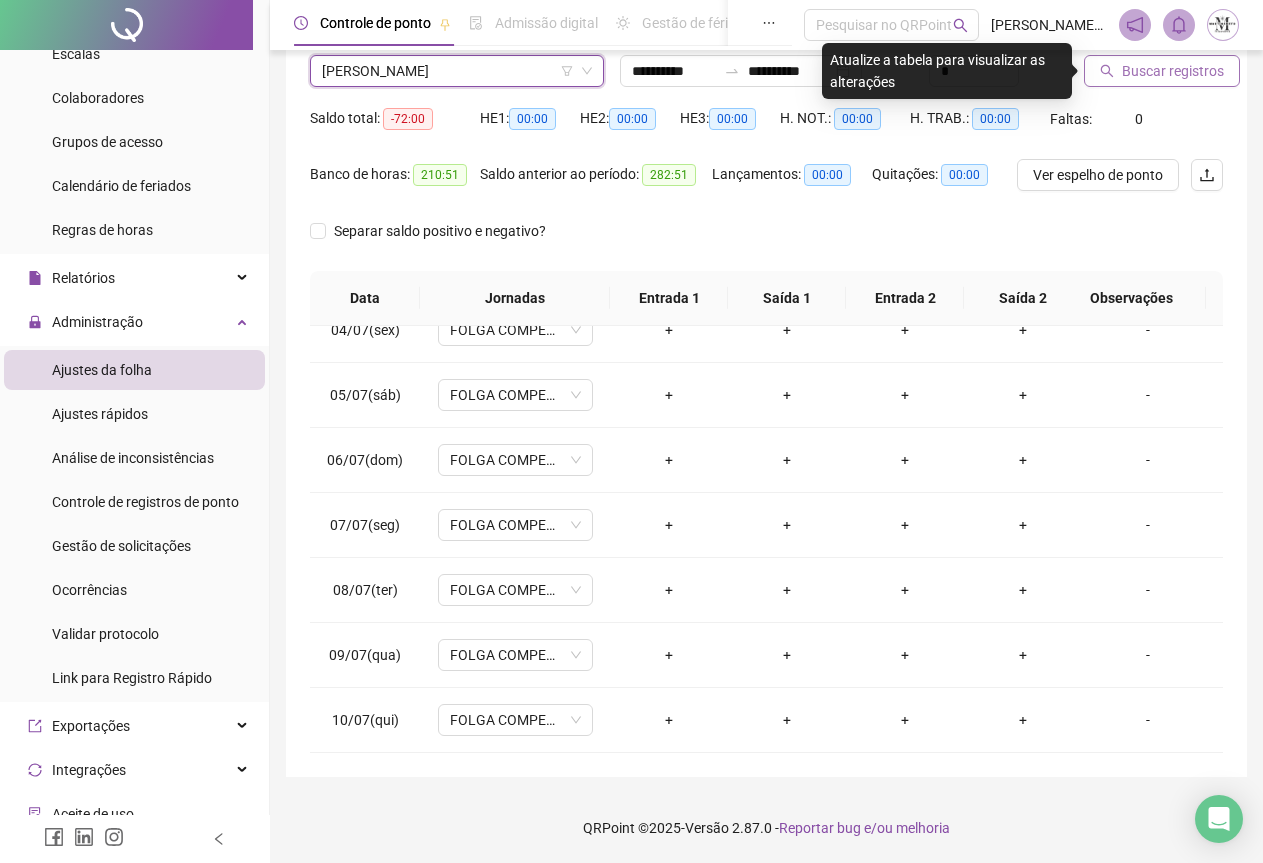 click on "Buscar registros" at bounding box center (1173, 71) 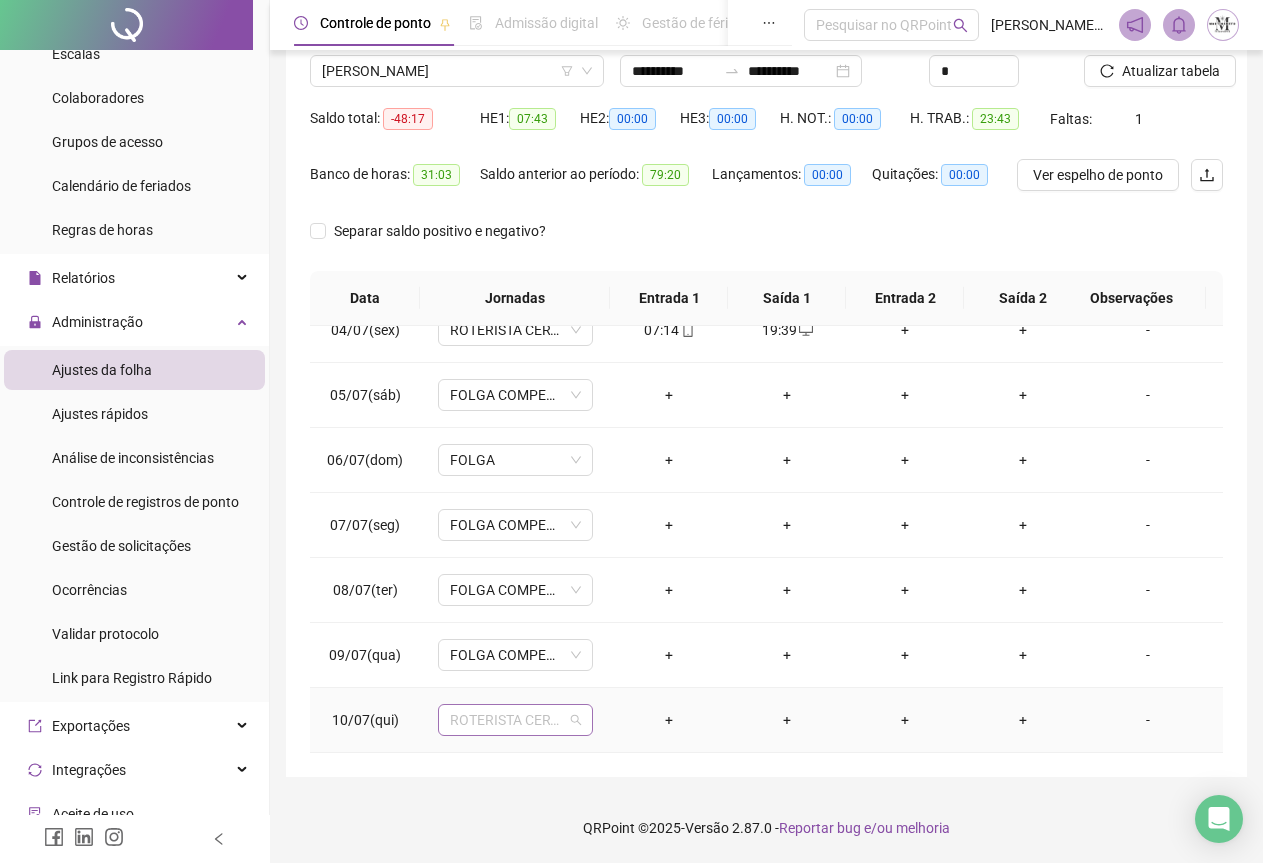 click on "ROTERISTA CERTO SG" at bounding box center (515, 720) 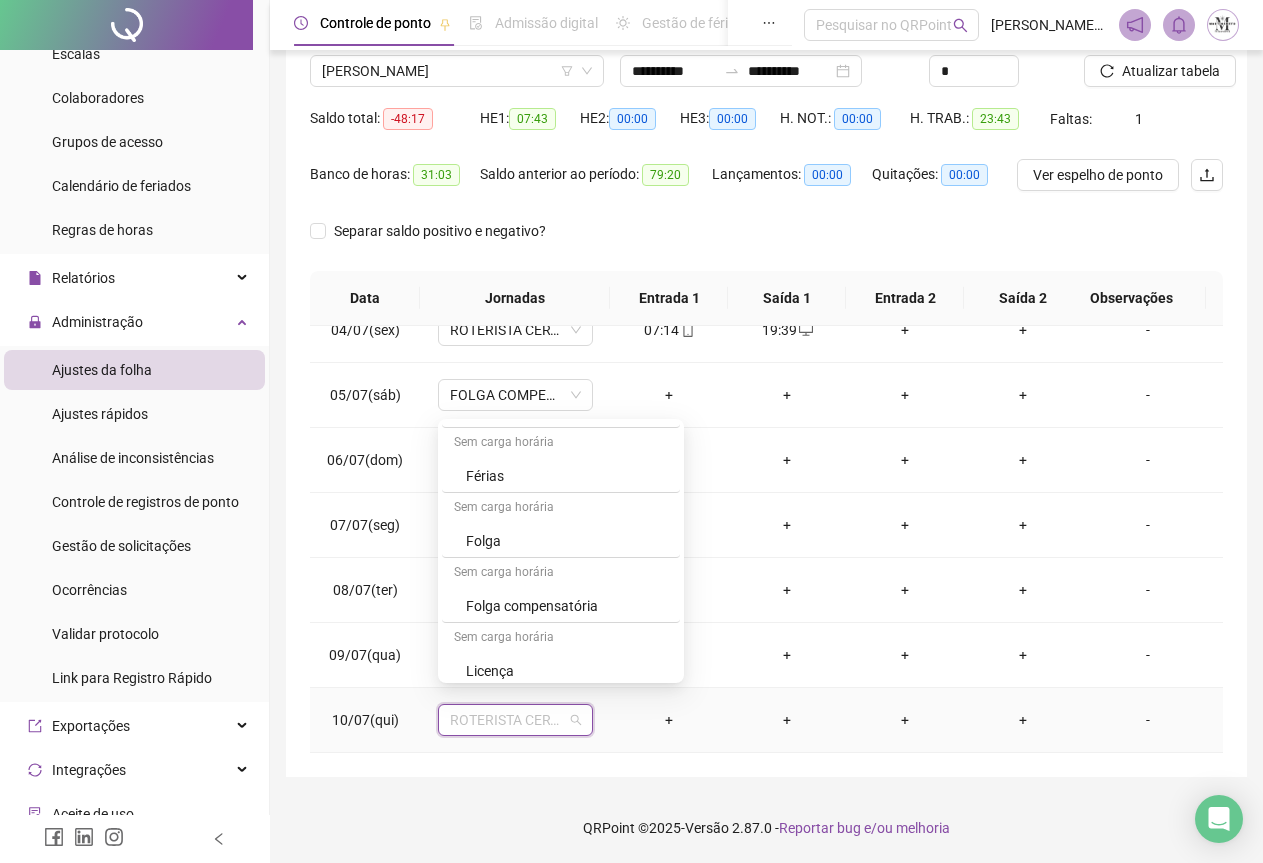 scroll, scrollTop: 900, scrollLeft: 0, axis: vertical 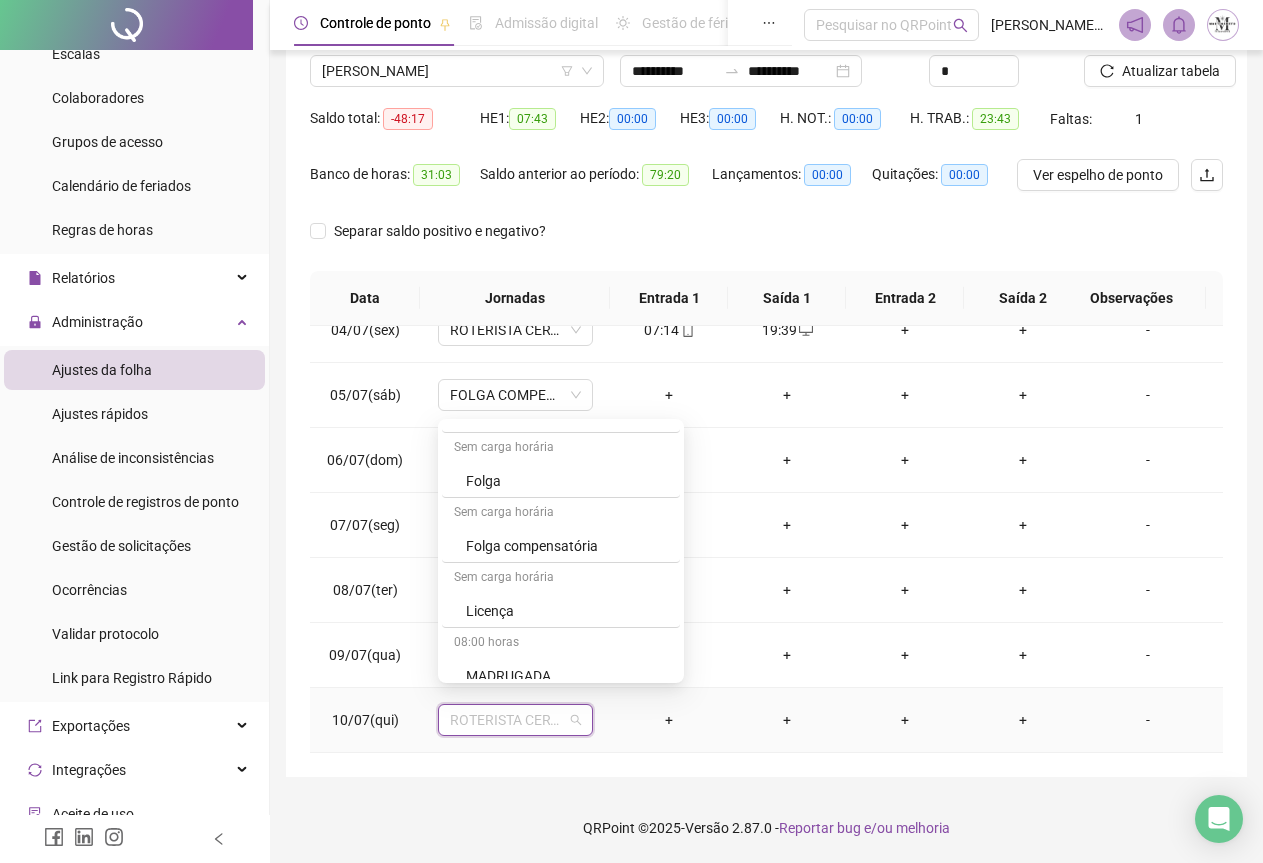 click on "Folga compensatória" at bounding box center [567, 546] 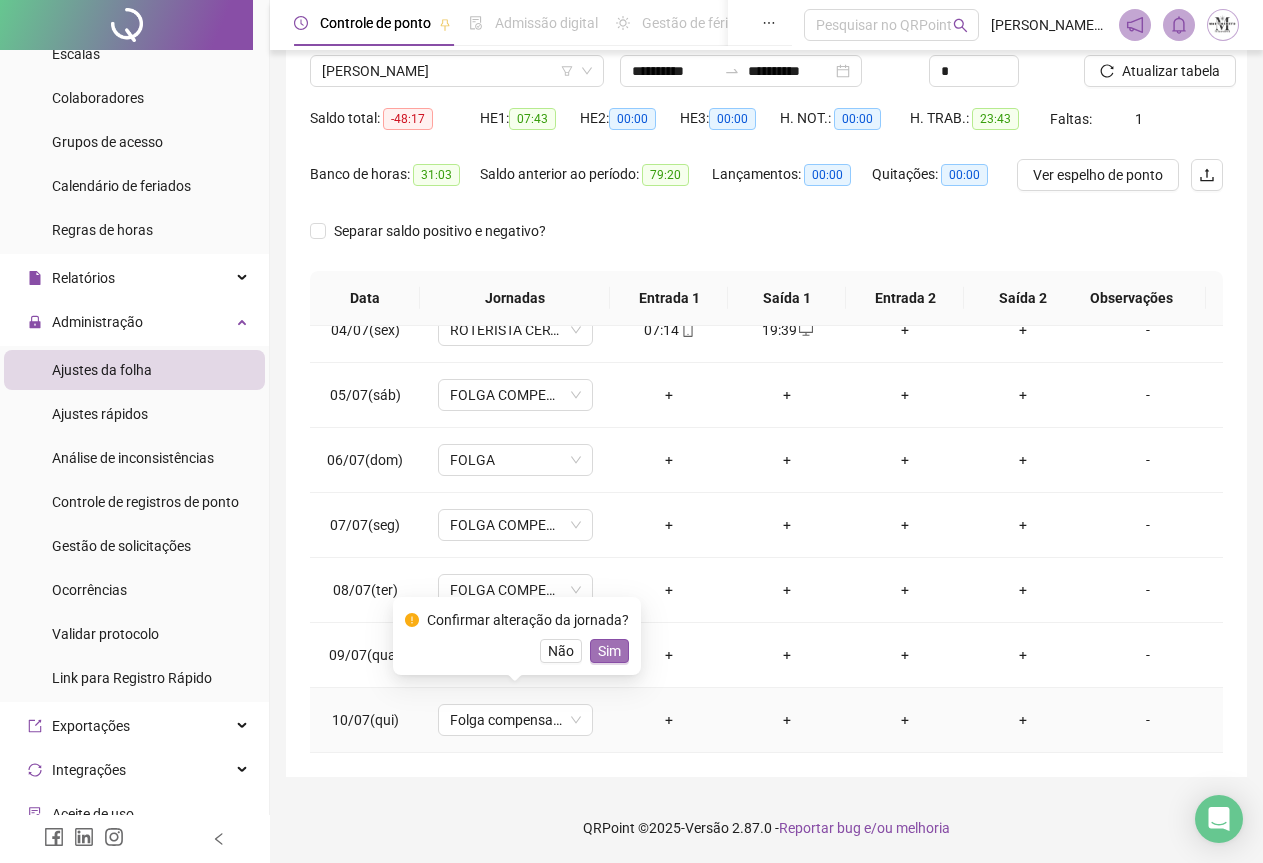 click on "Sim" at bounding box center (609, 651) 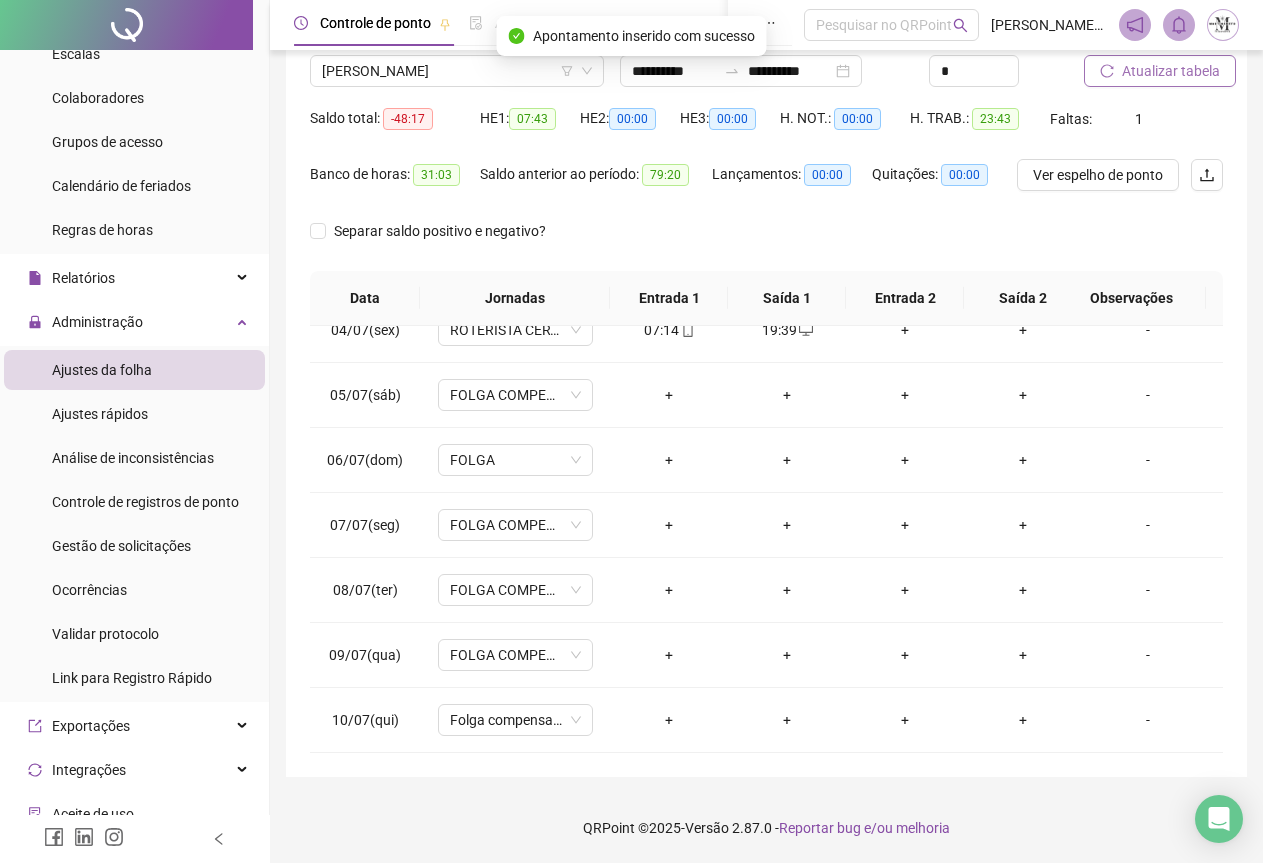 click on "Atualizar tabela" at bounding box center (1171, 71) 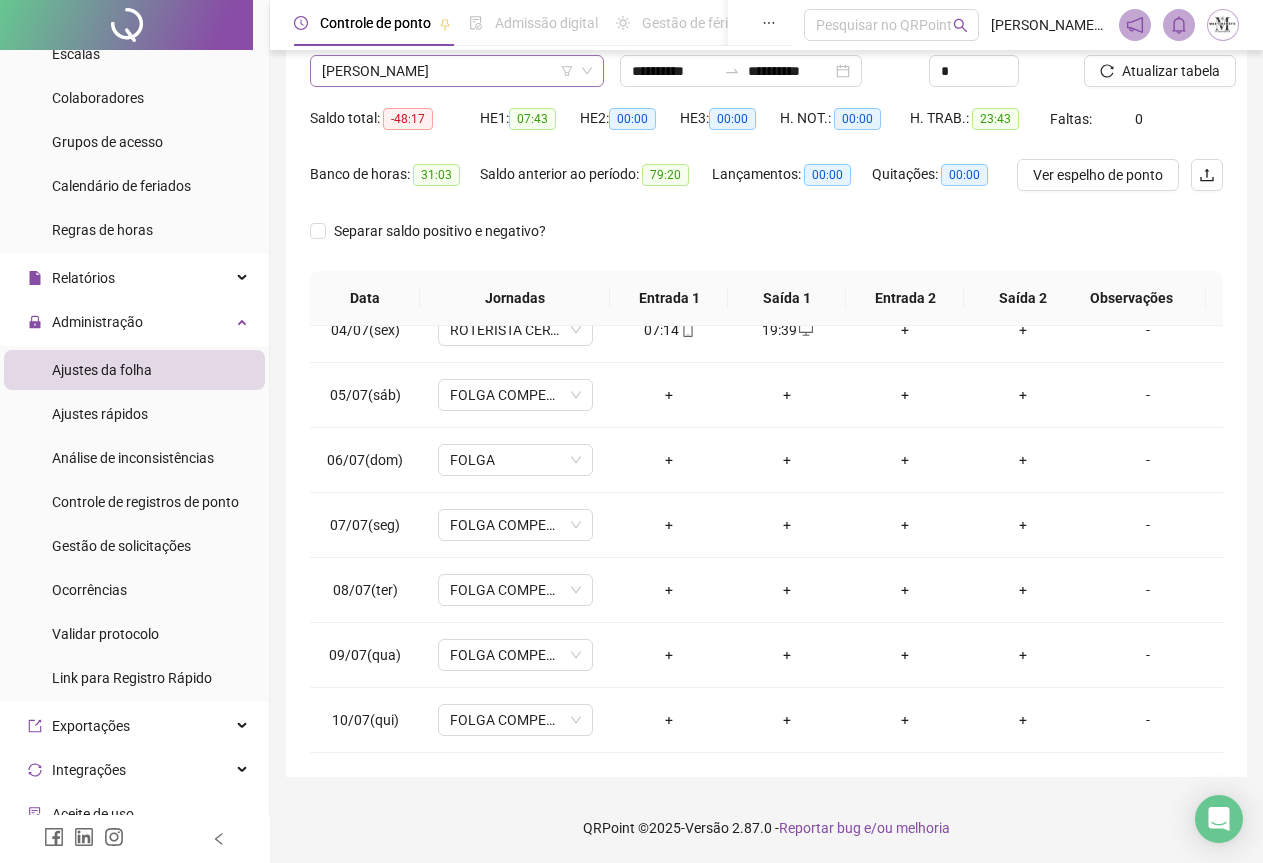 click on "[PERSON_NAME]" at bounding box center [457, 71] 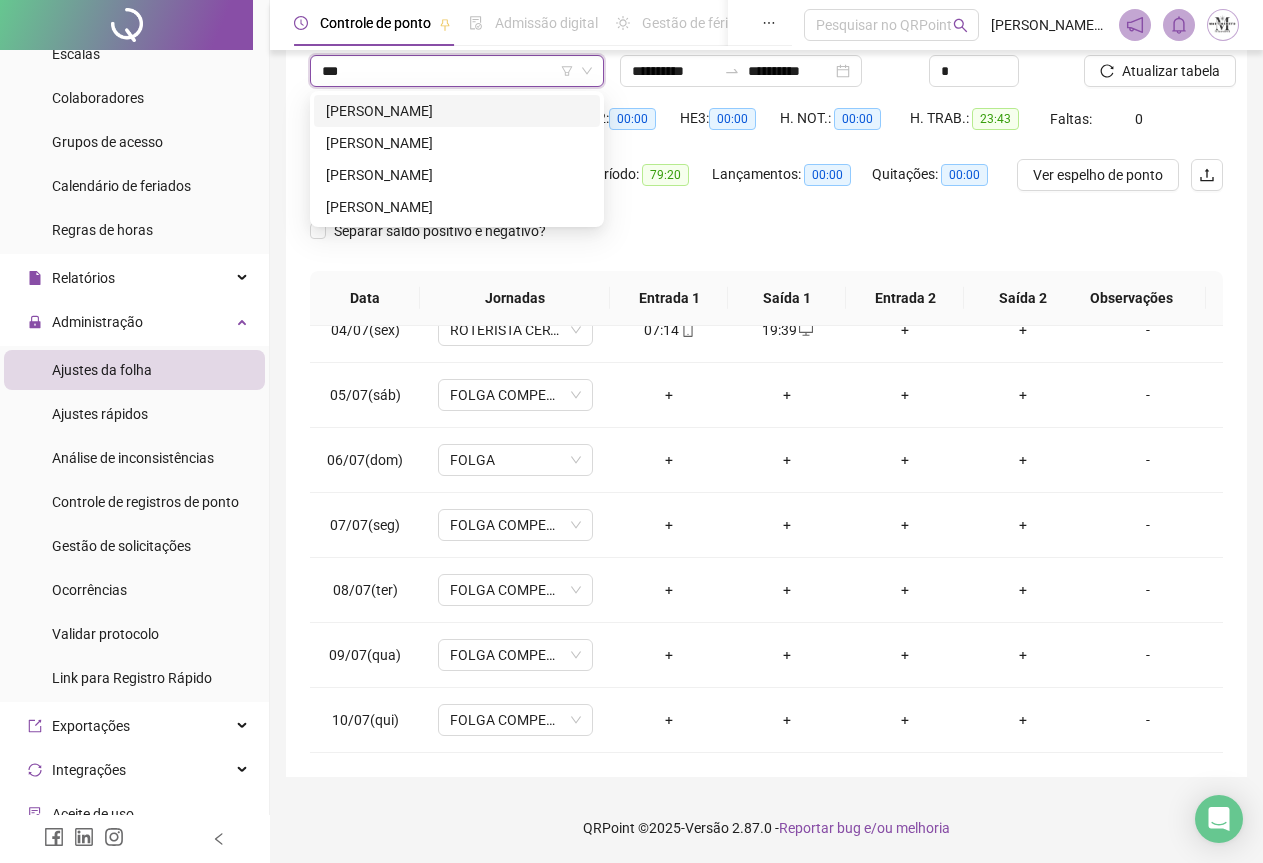 scroll, scrollTop: 0, scrollLeft: 0, axis: both 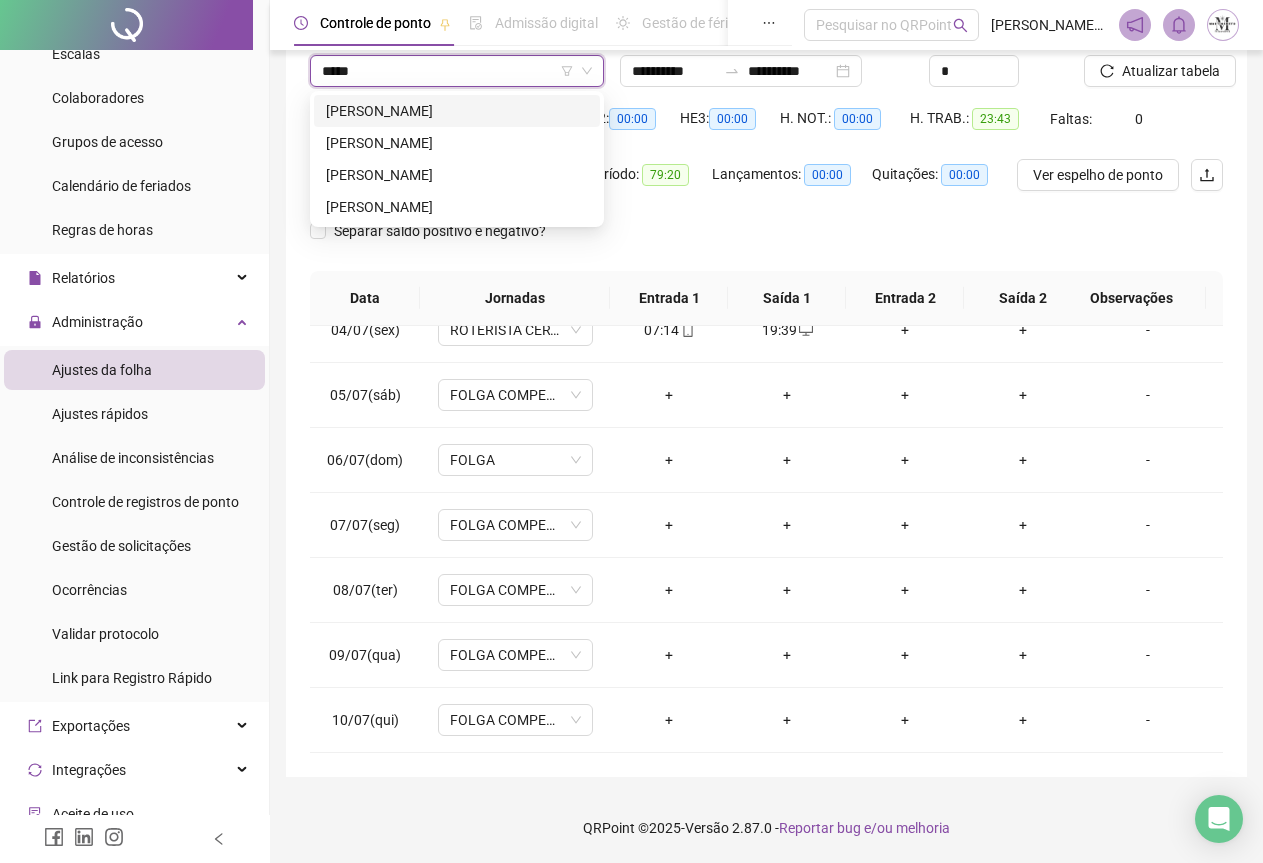 type on "******" 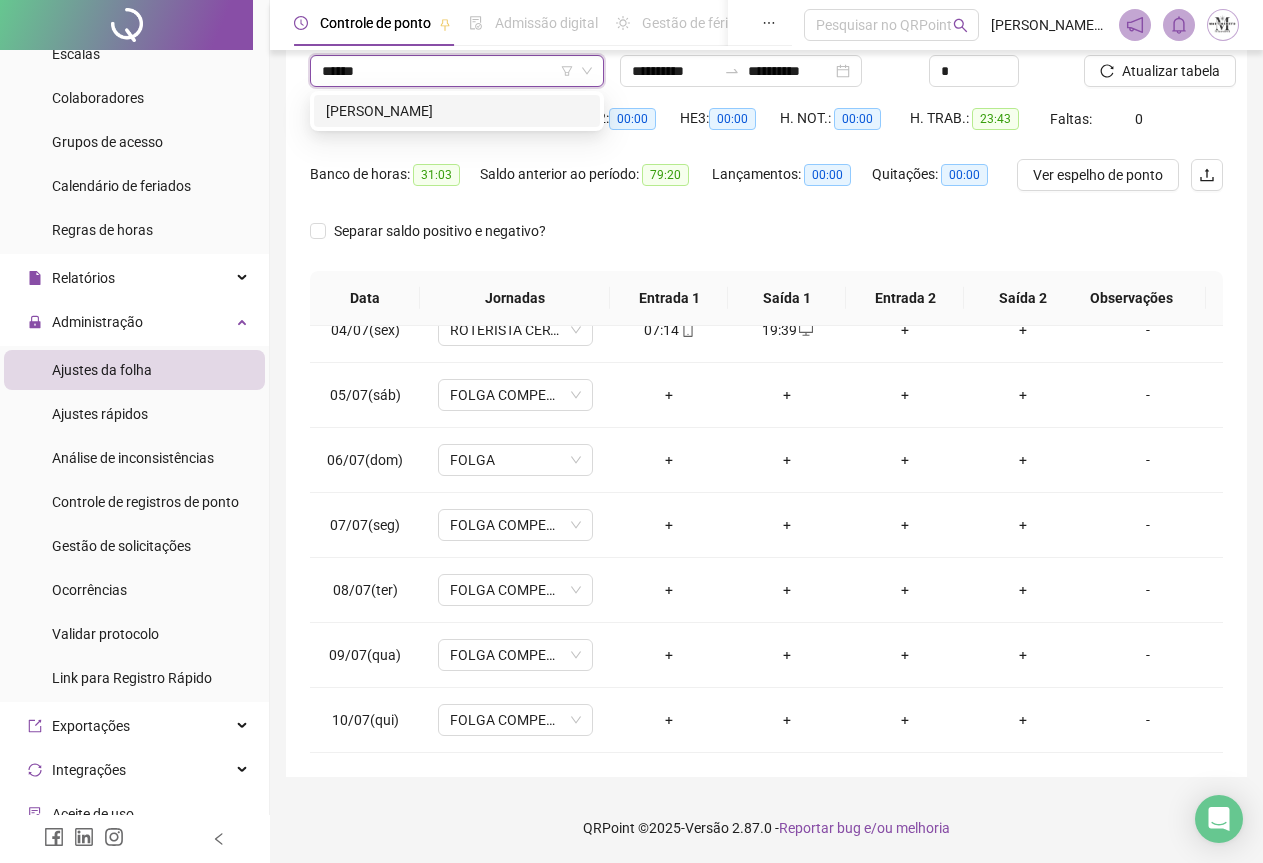 click on "[PERSON_NAME]" at bounding box center (457, 111) 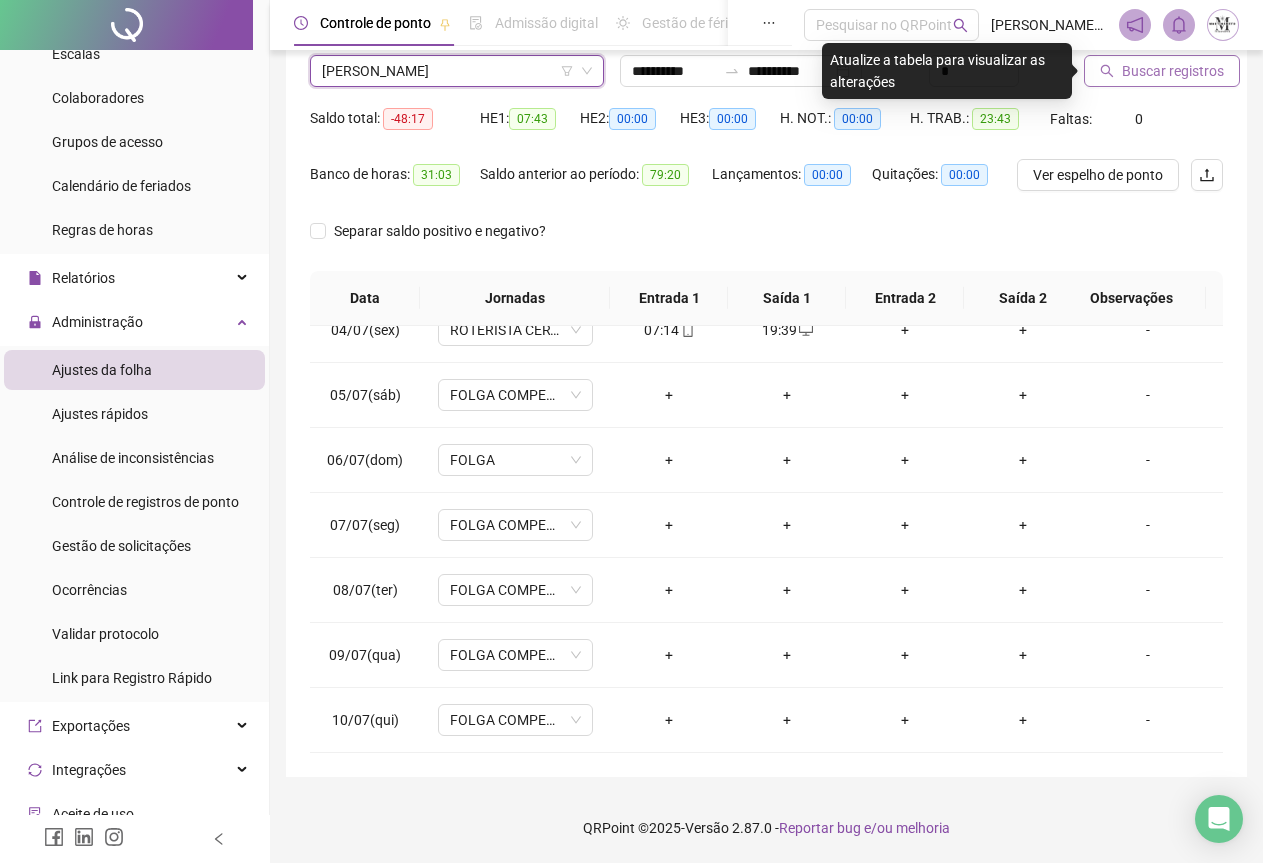 click on "Buscar registros" at bounding box center [1173, 71] 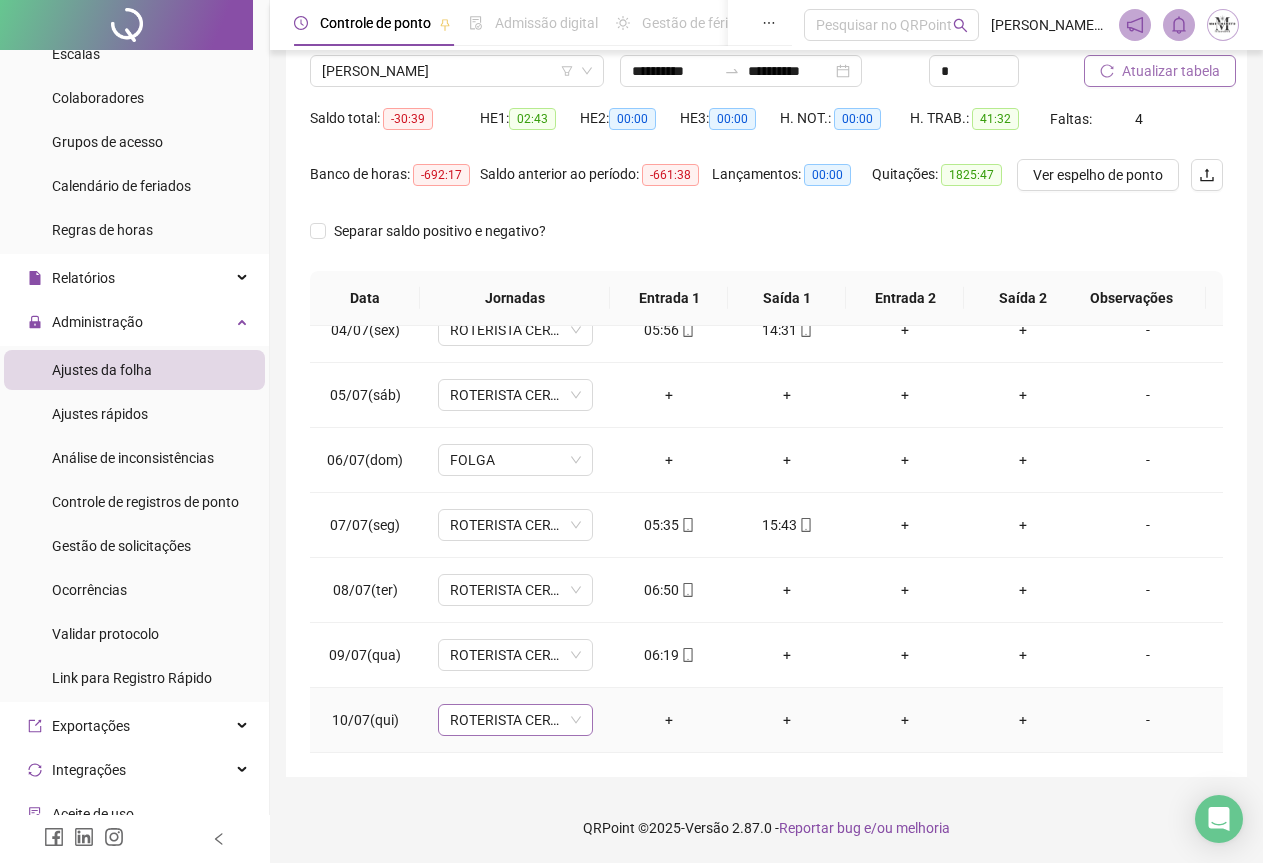 click on "ROTERISTA CERTO SG" at bounding box center [515, 720] 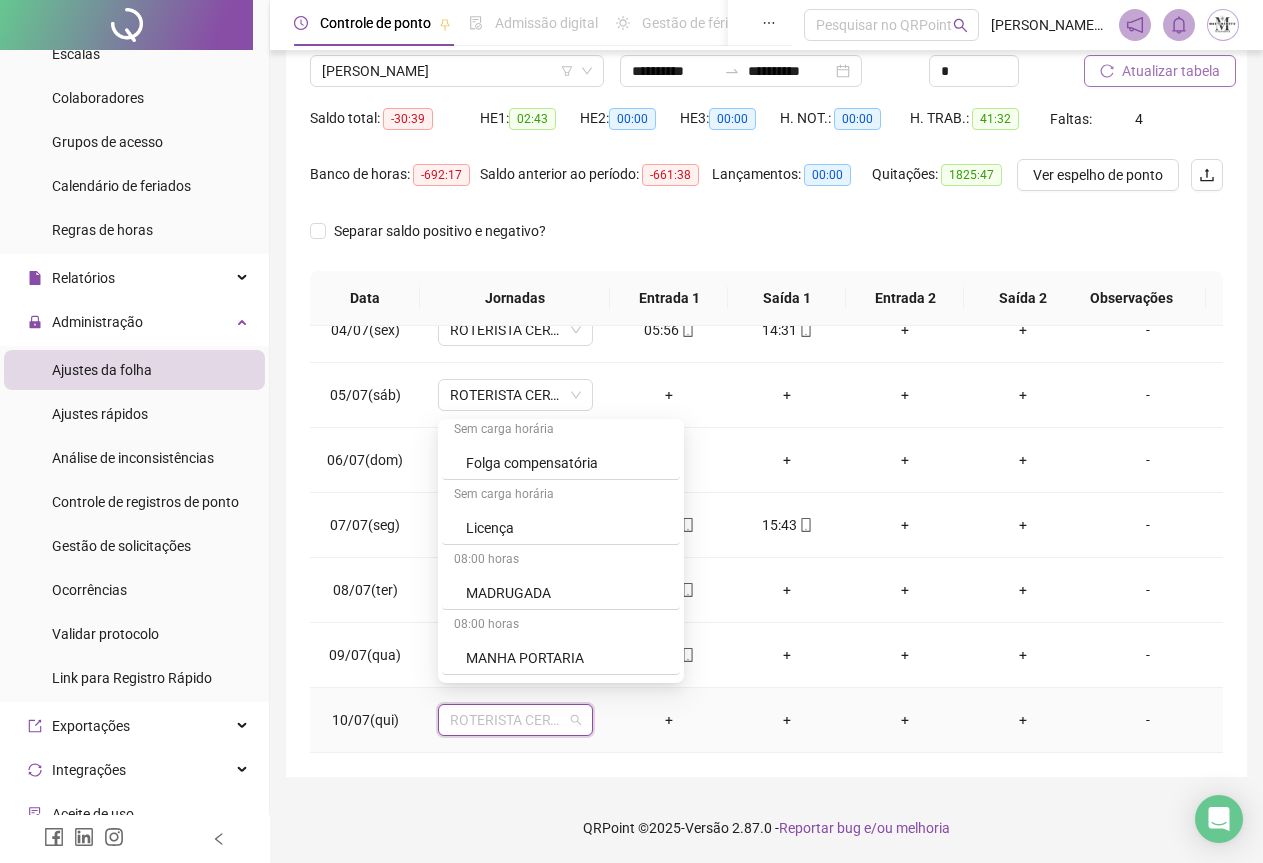 scroll, scrollTop: 1000, scrollLeft: 0, axis: vertical 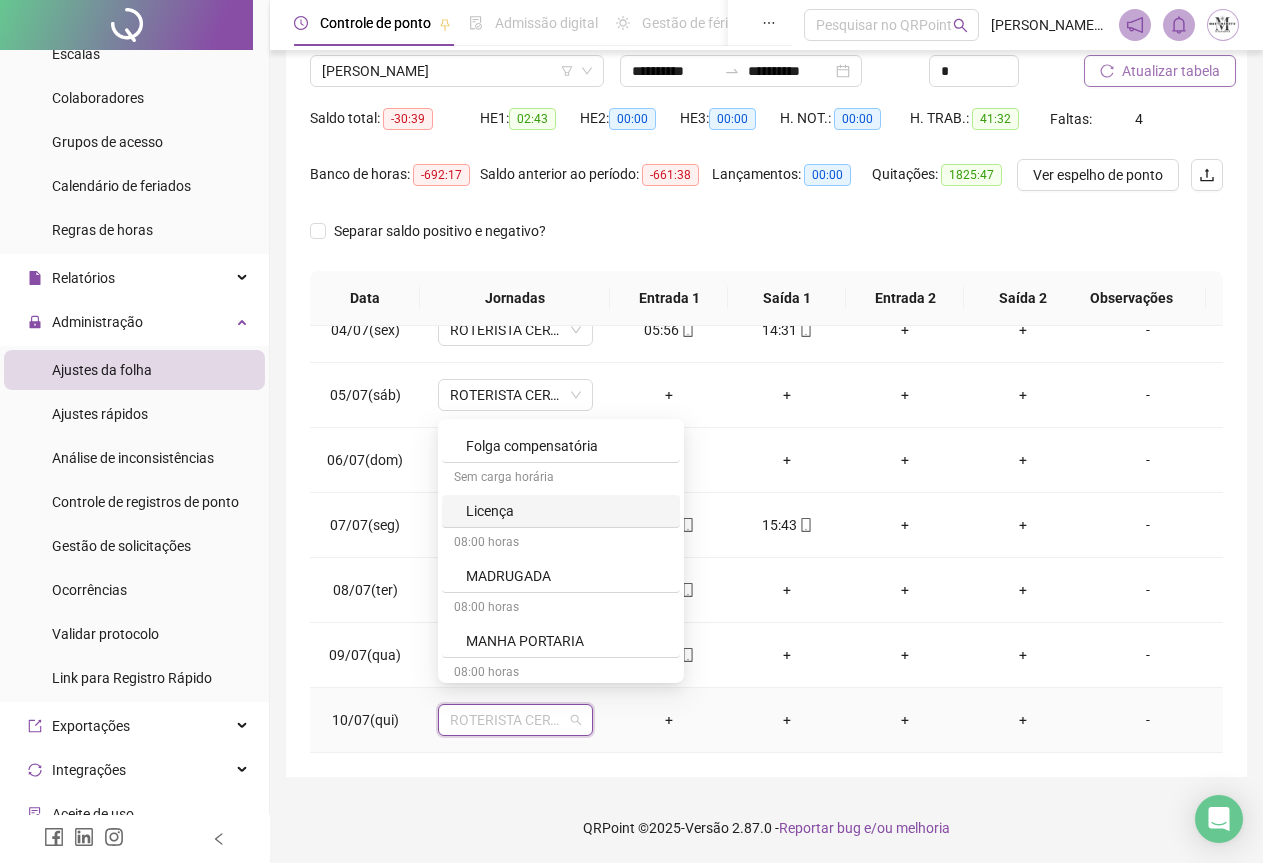 click on "Licença" at bounding box center [567, 511] 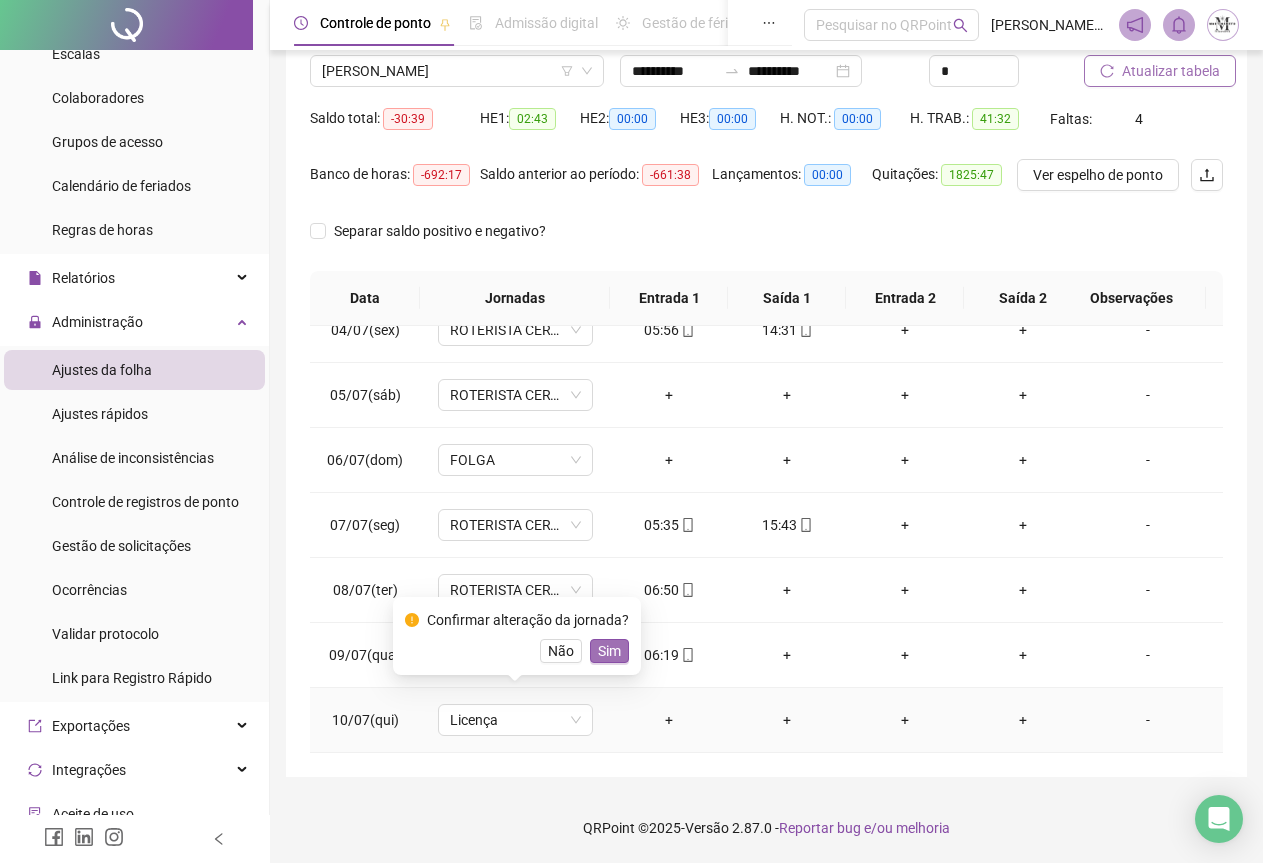 click on "Sim" at bounding box center [609, 651] 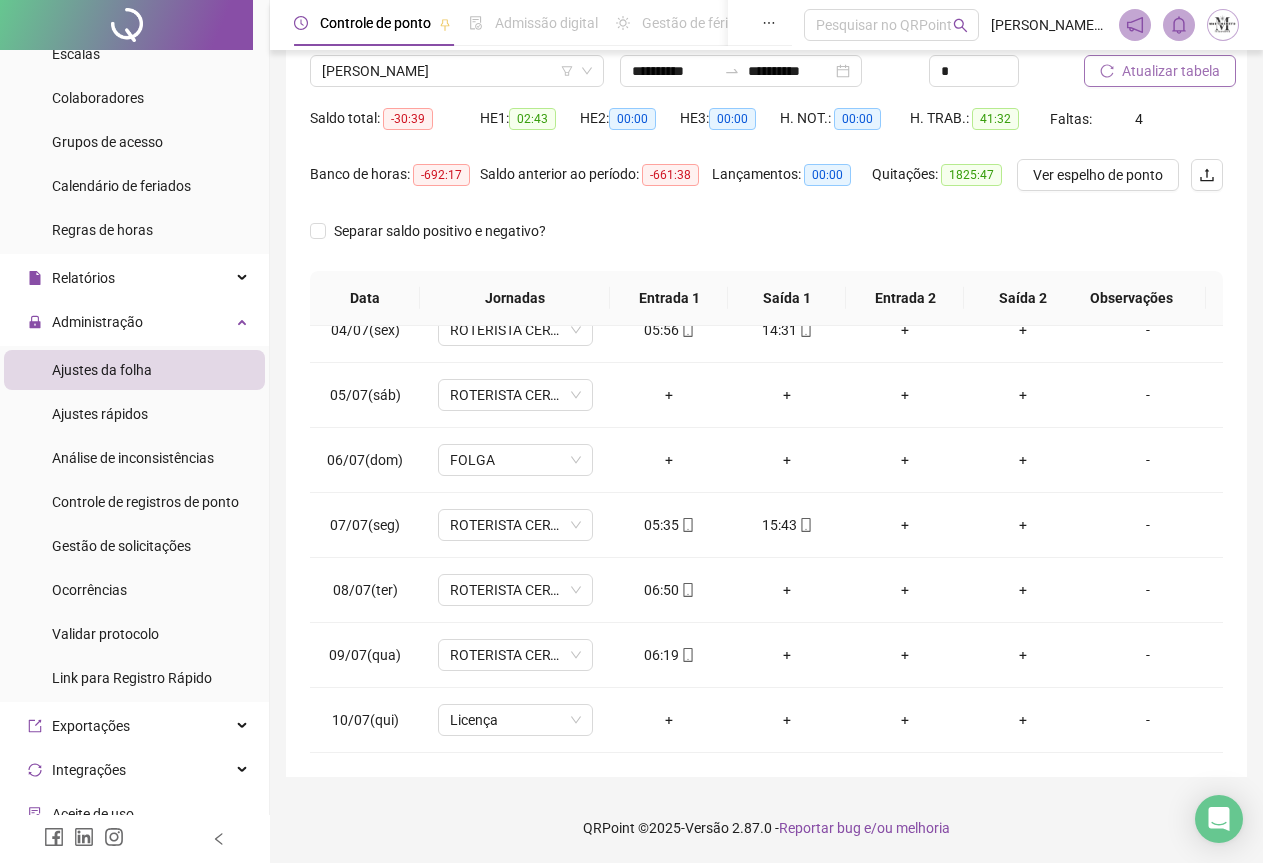 click on "Atualizar tabela" at bounding box center [1160, 71] 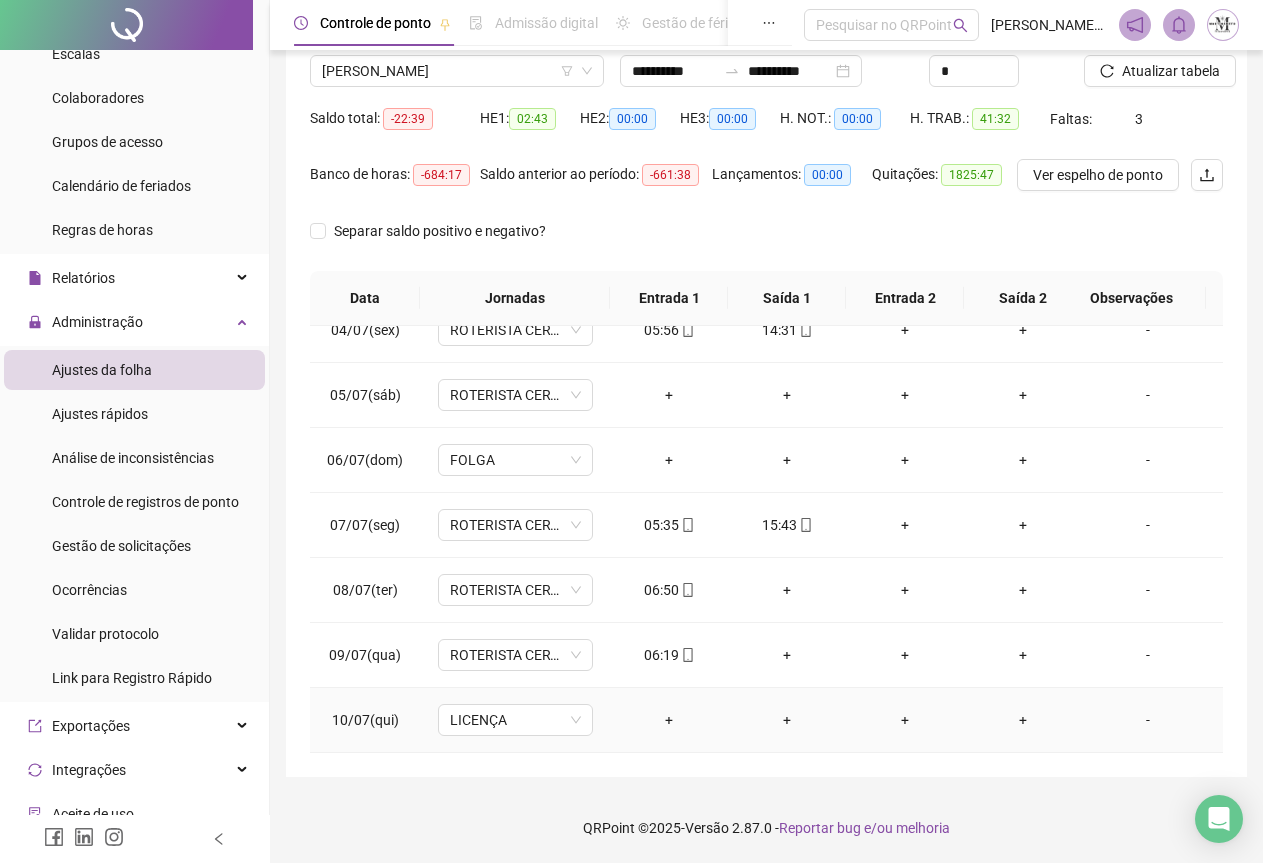 click on "-" at bounding box center (1148, 720) 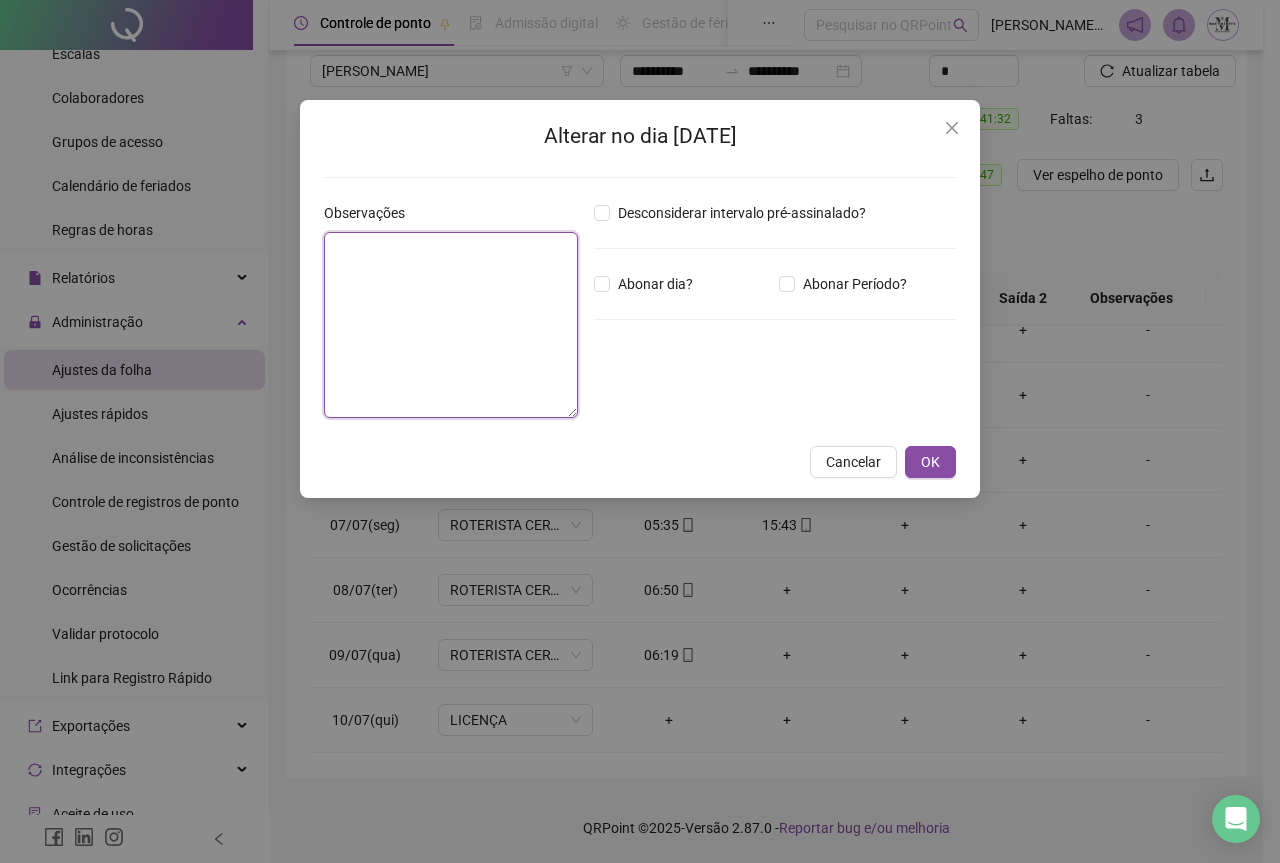 click at bounding box center [451, 325] 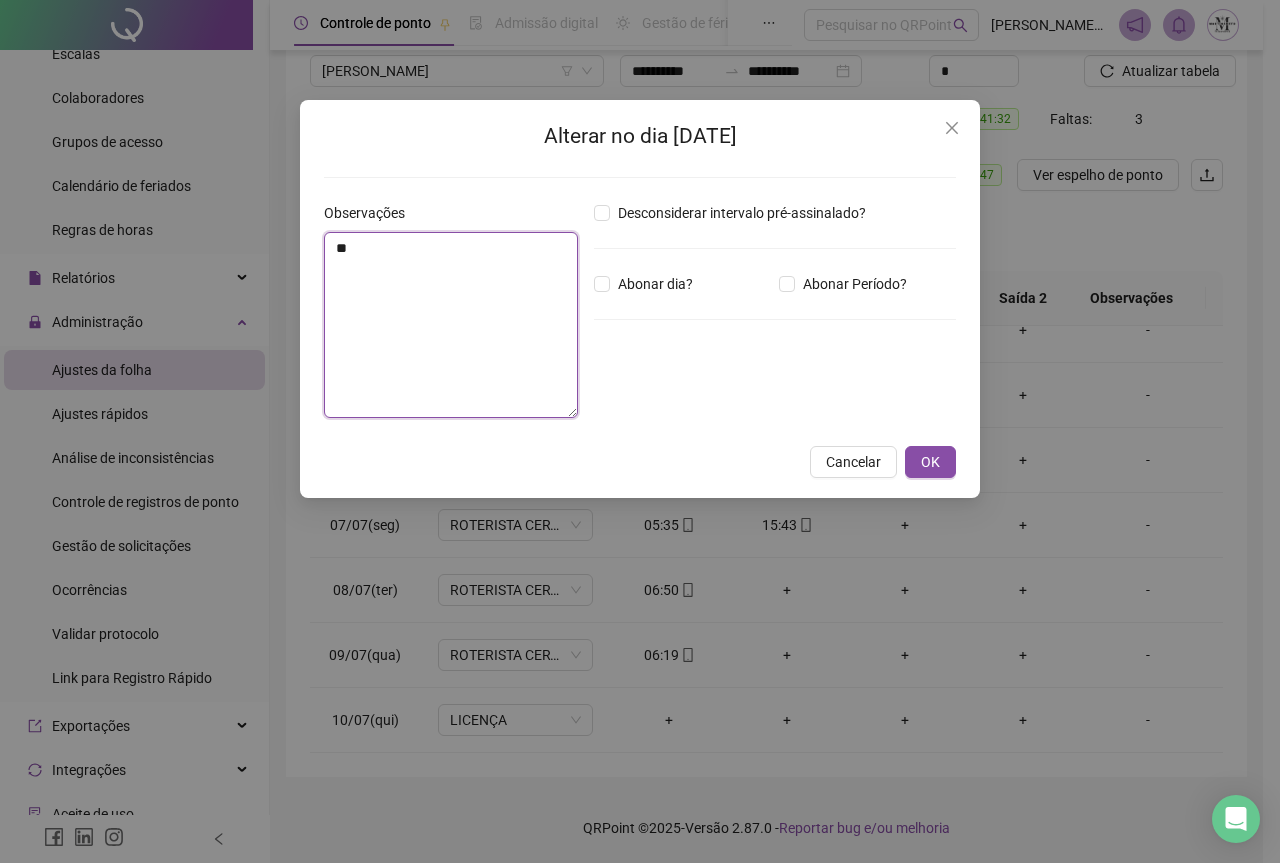 type on "*" 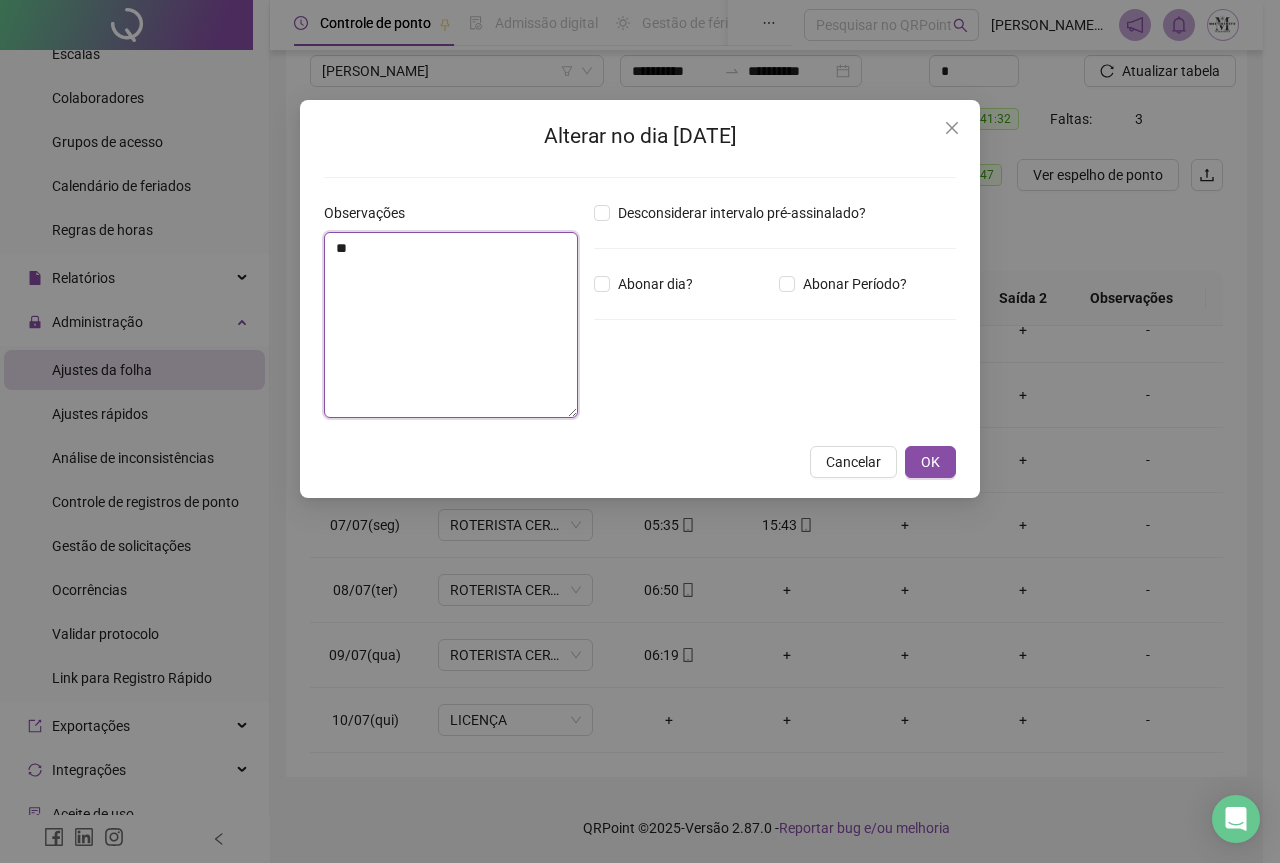 type on "*" 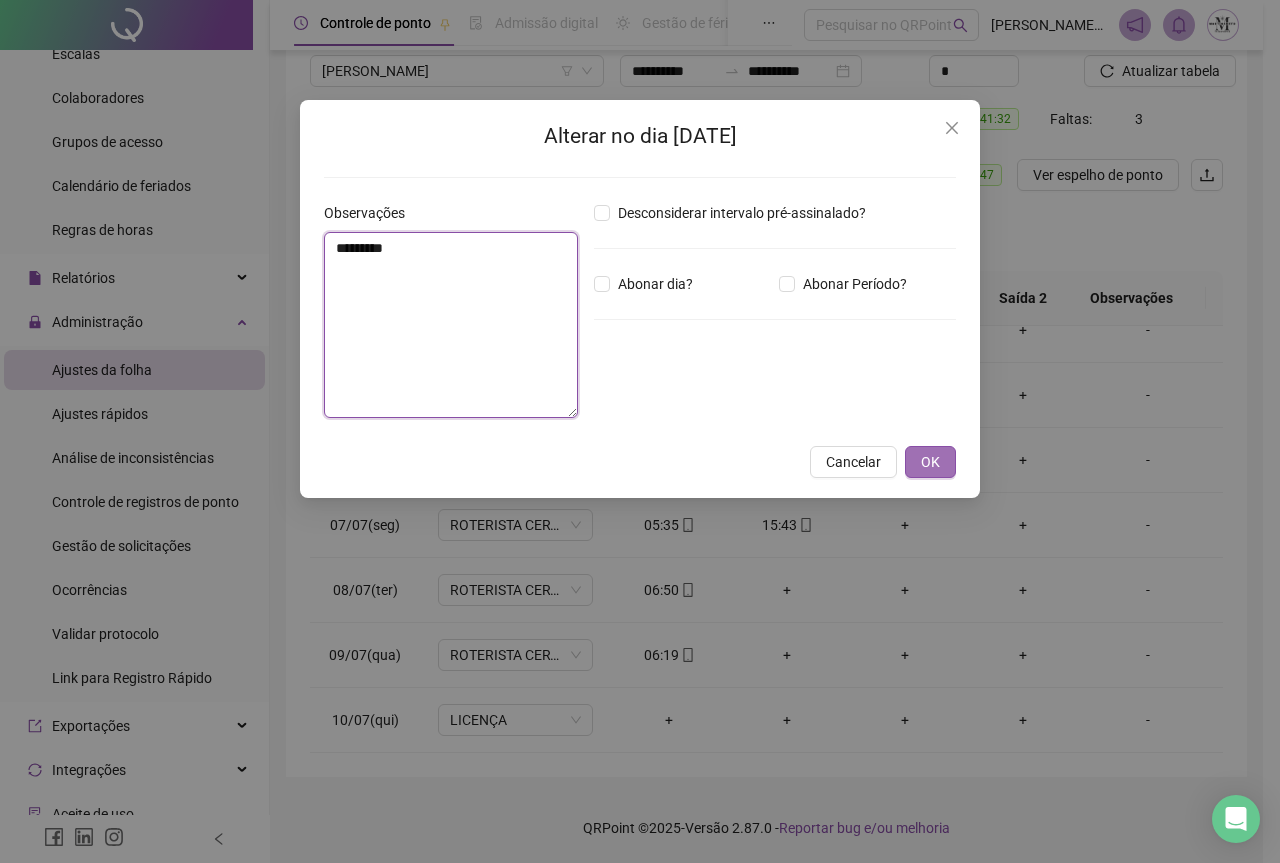 type on "*********" 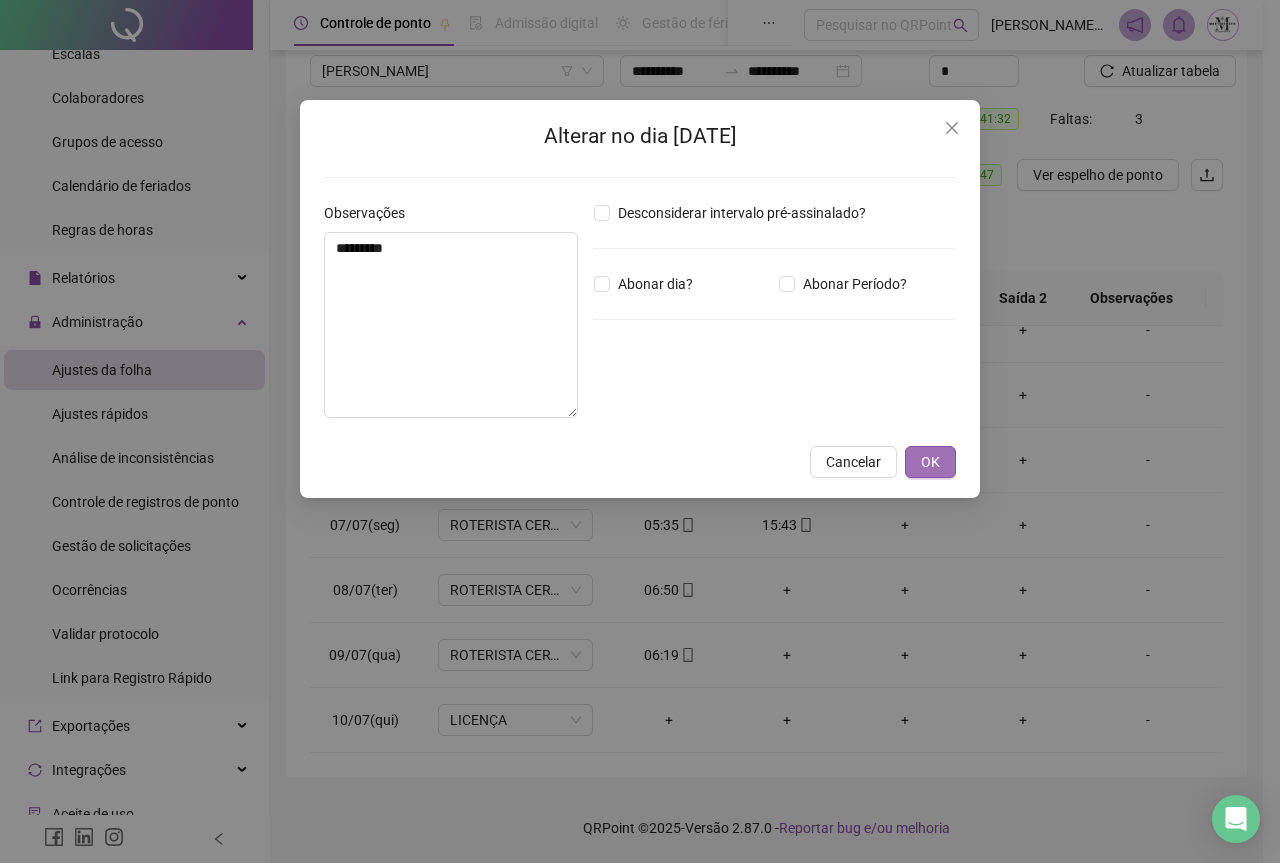 click on "OK" at bounding box center (930, 462) 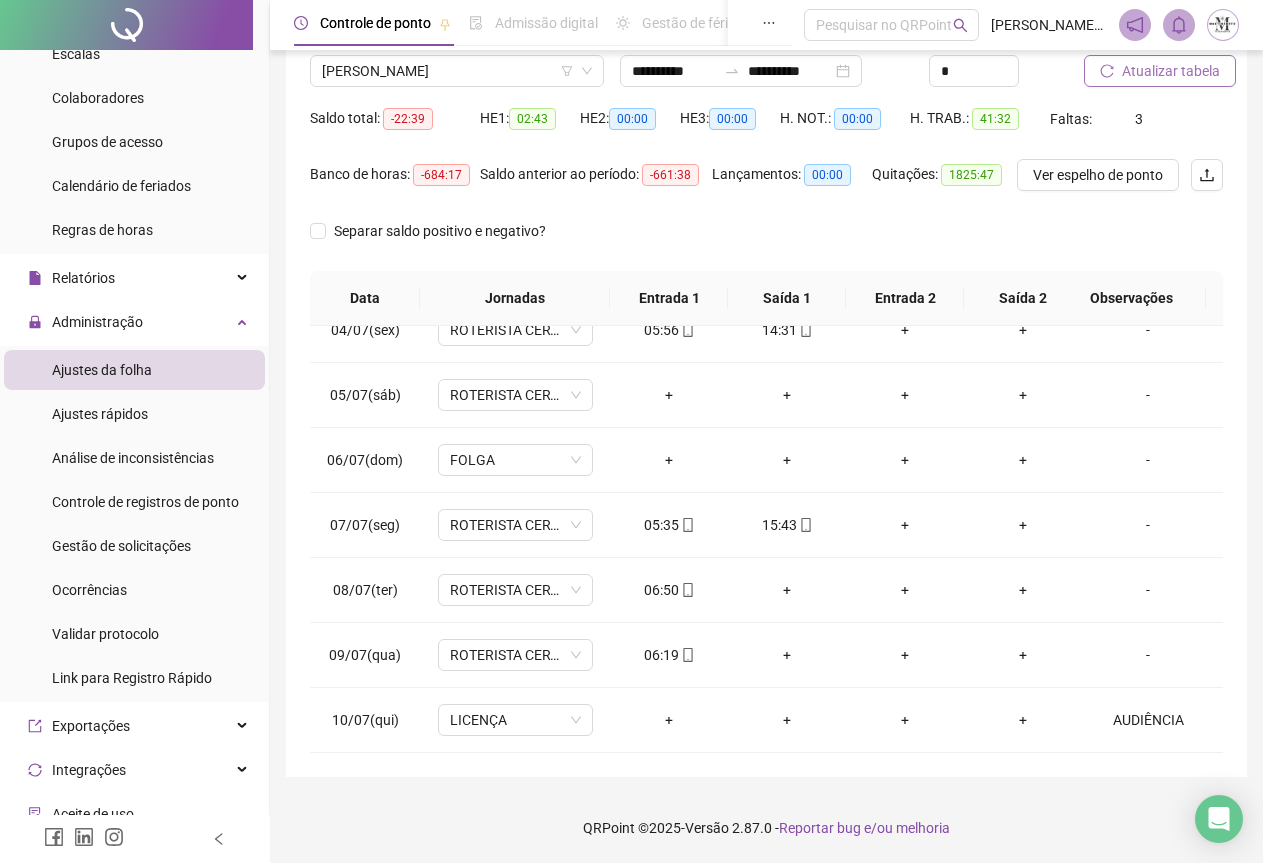 click on "Atualizar tabela" at bounding box center (1171, 71) 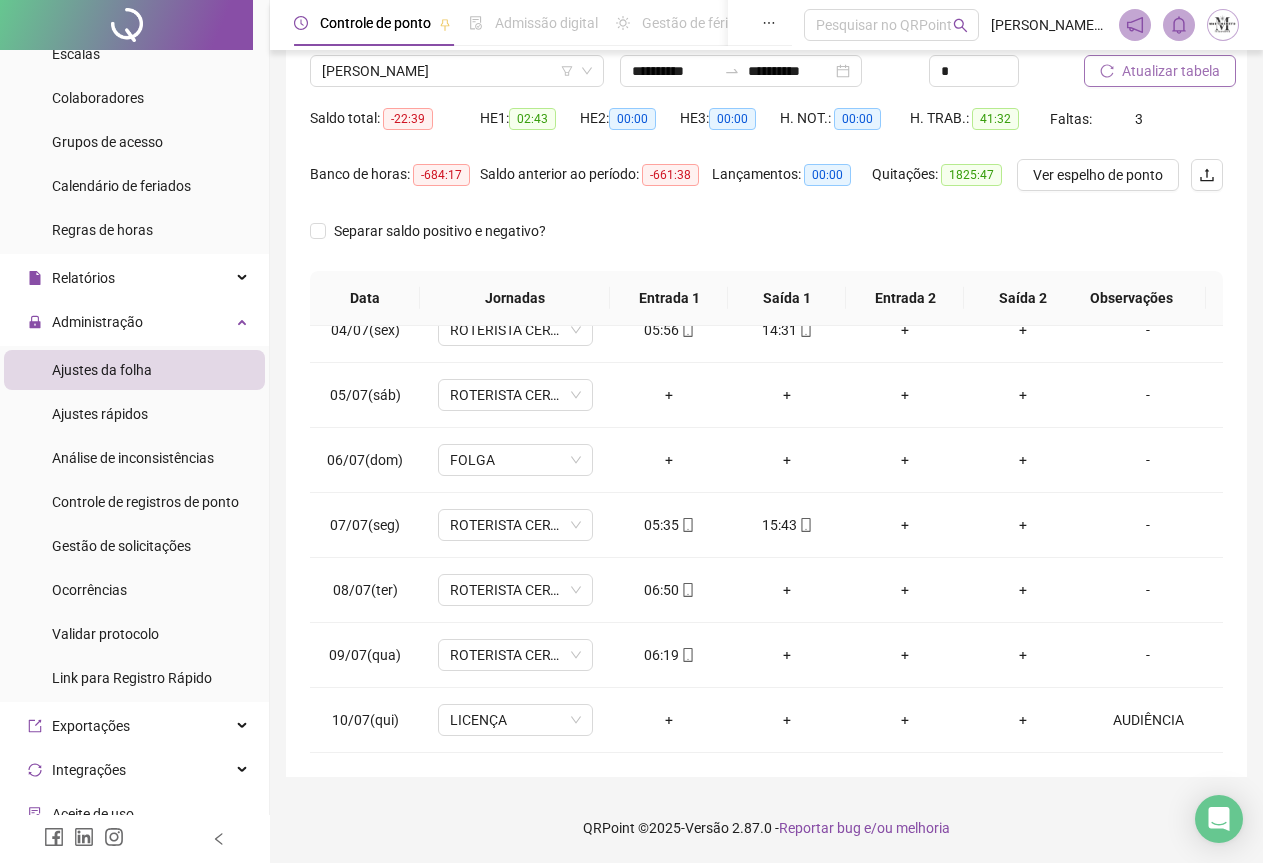 click on "Atualizar tabela" at bounding box center (1160, 71) 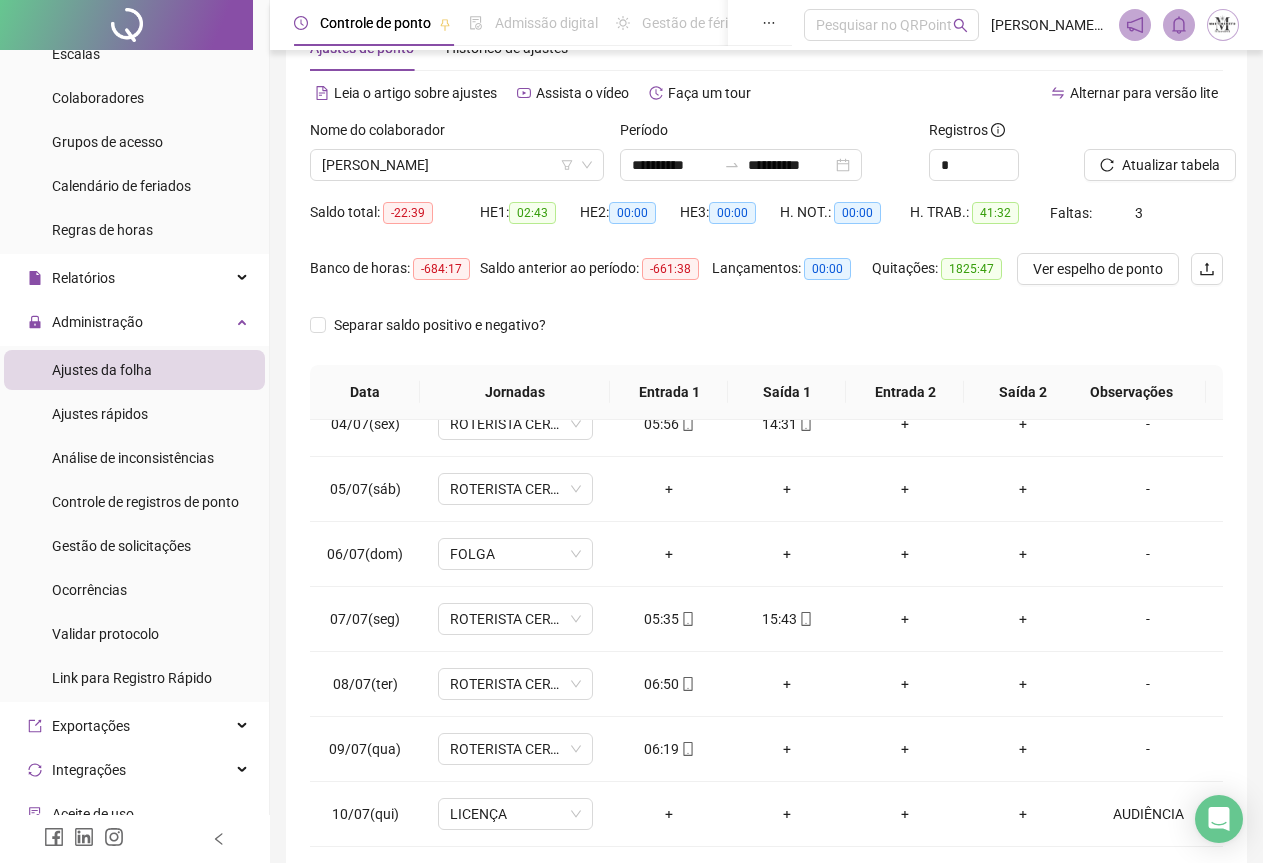 scroll, scrollTop: 100, scrollLeft: 0, axis: vertical 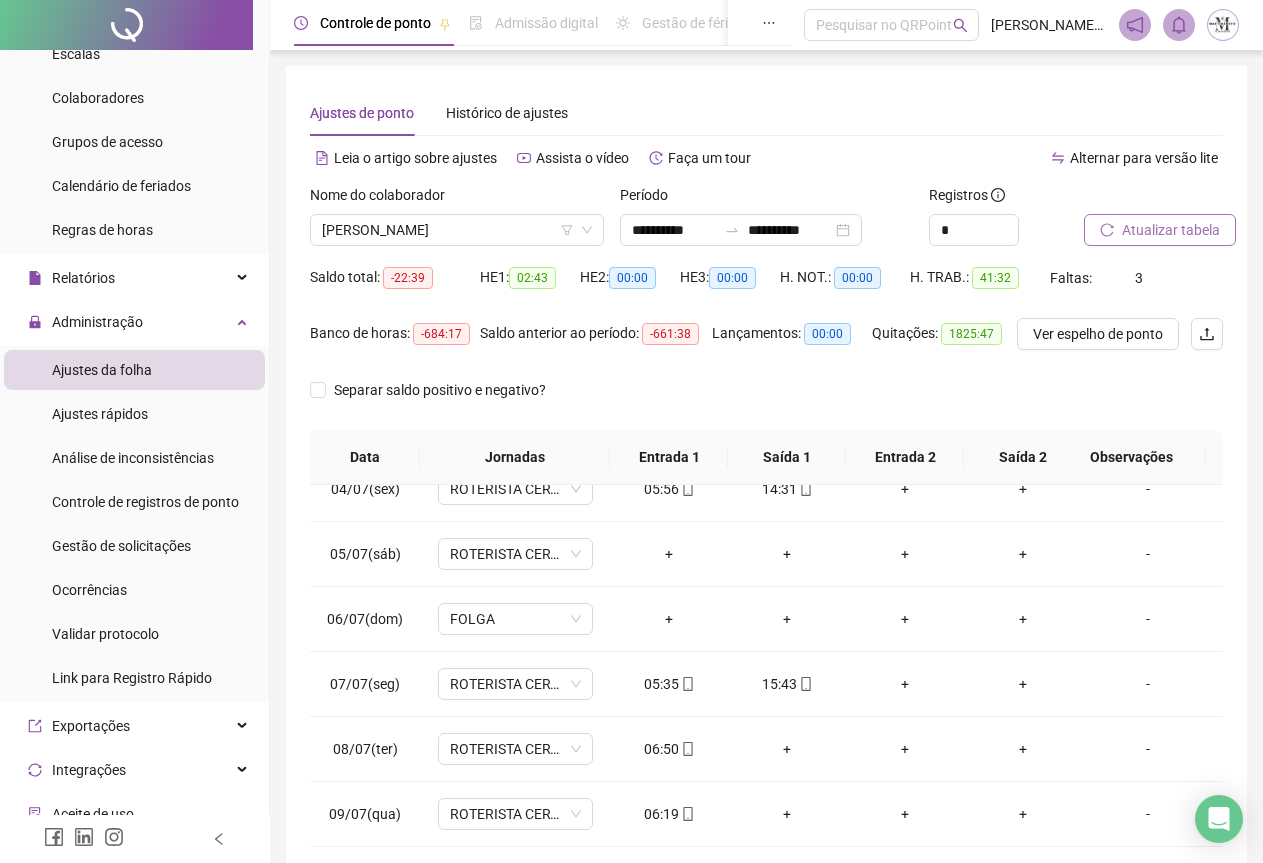 click on "Atualizar tabela" at bounding box center (1171, 230) 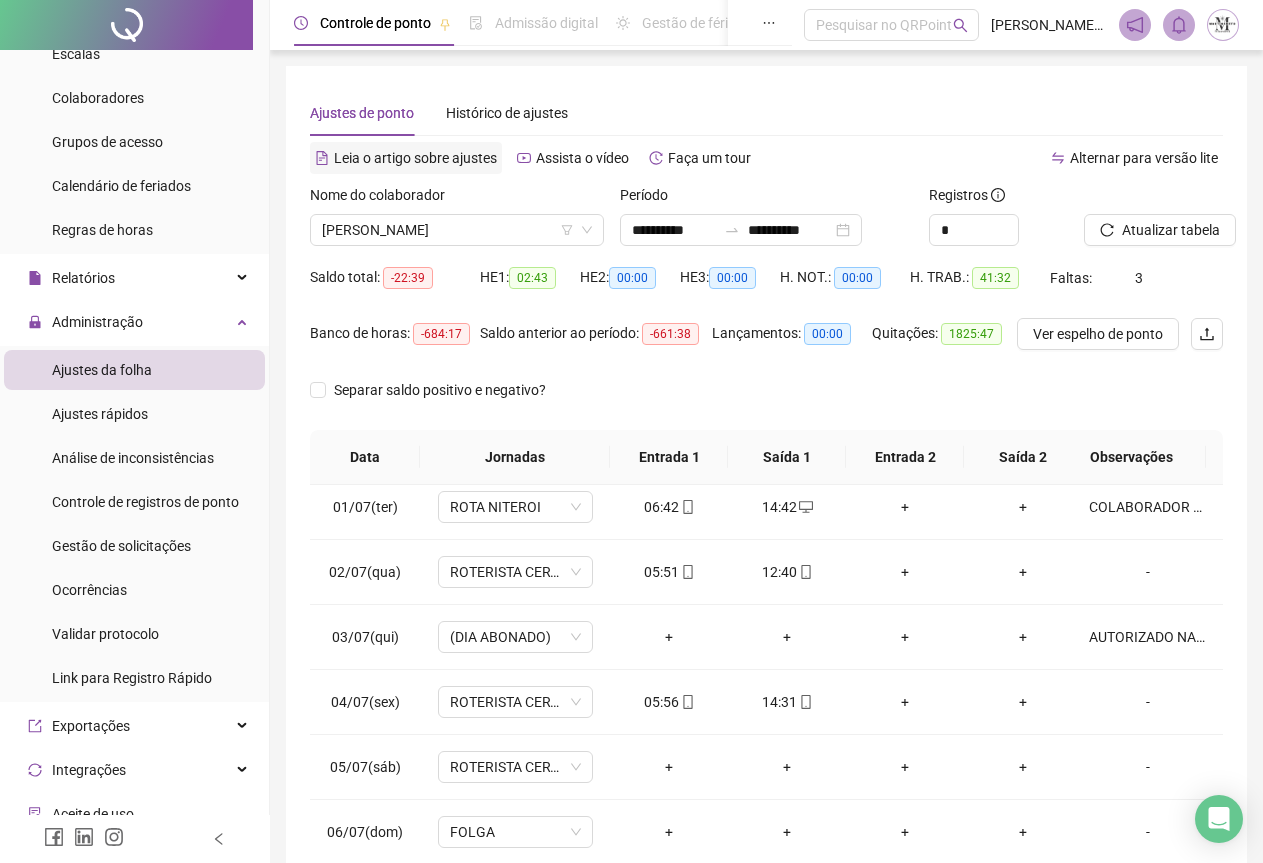 scroll, scrollTop: 0, scrollLeft: 0, axis: both 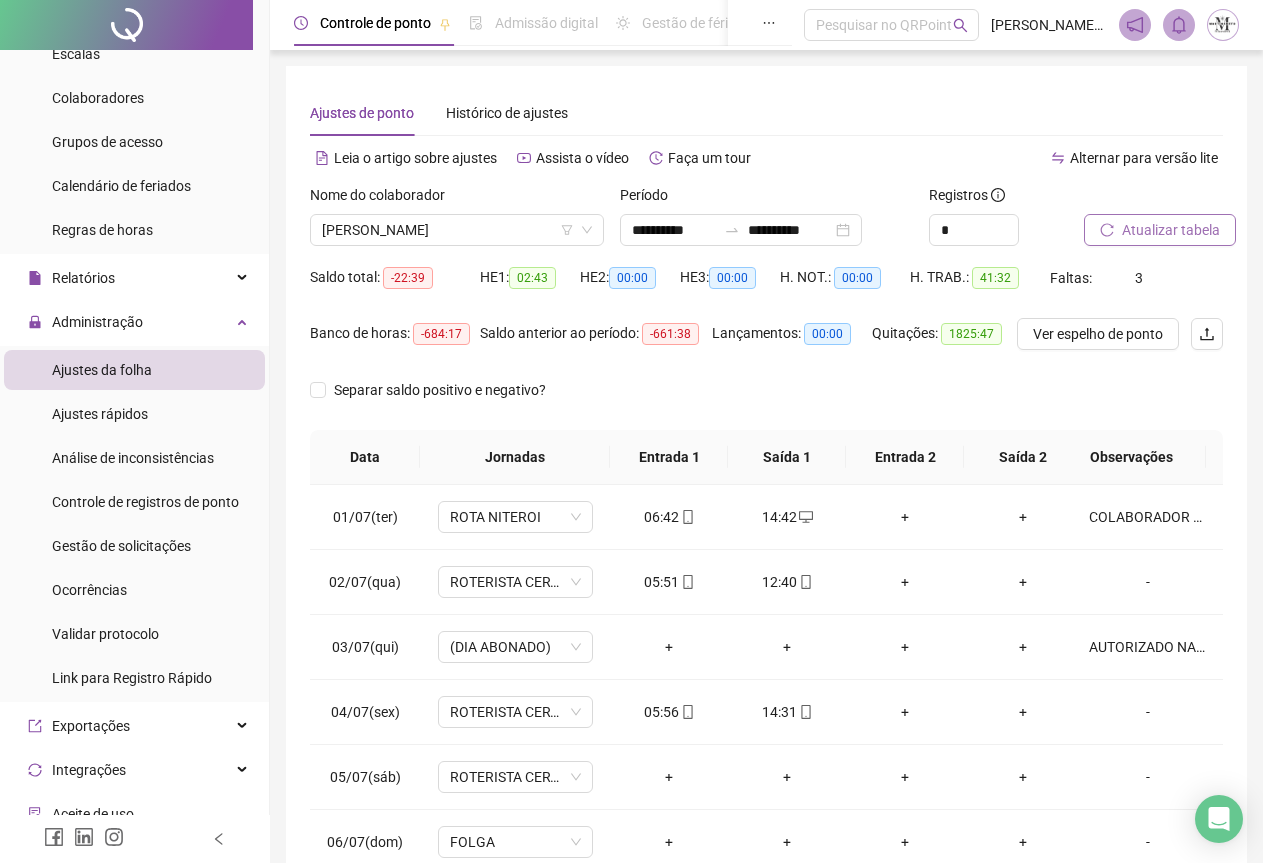 click on "Atualizar tabela" at bounding box center (1160, 230) 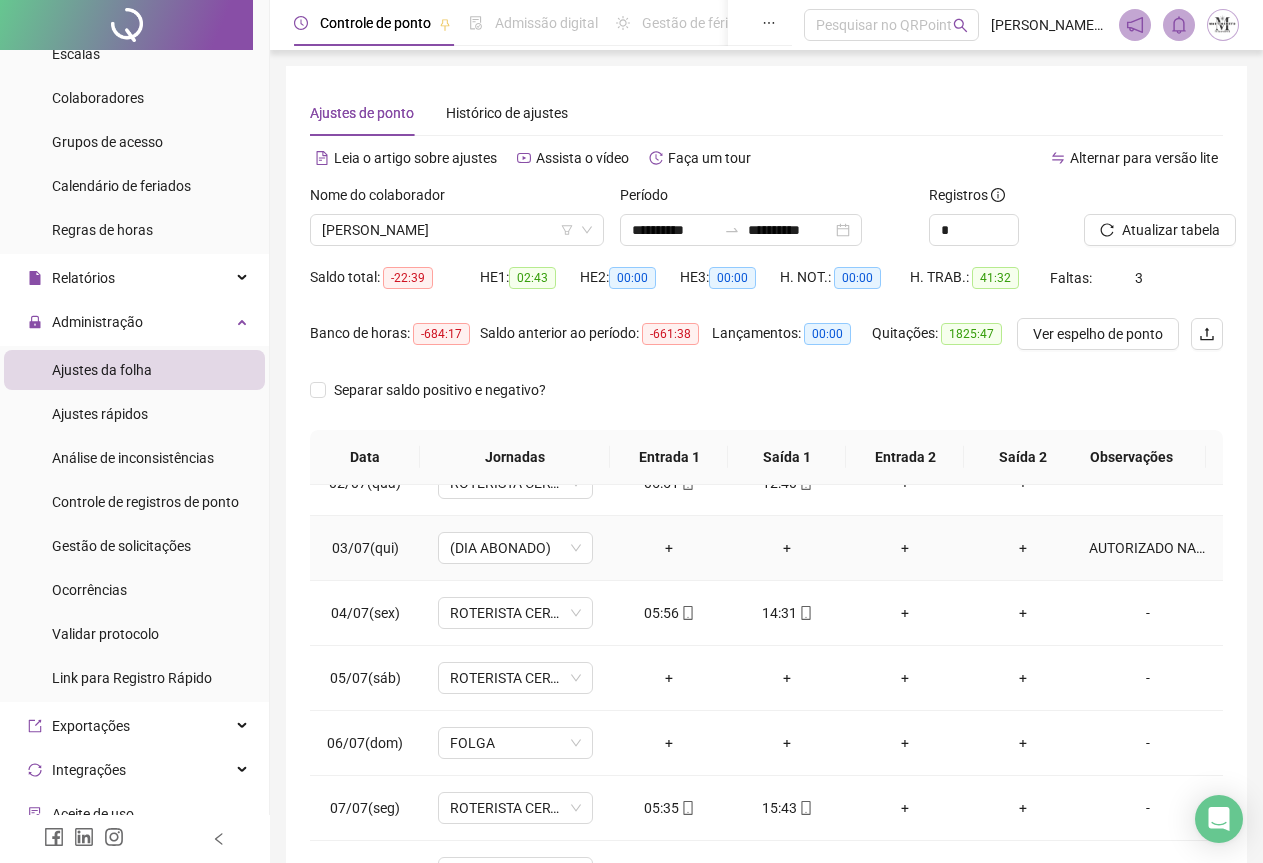 scroll, scrollTop: 240, scrollLeft: 0, axis: vertical 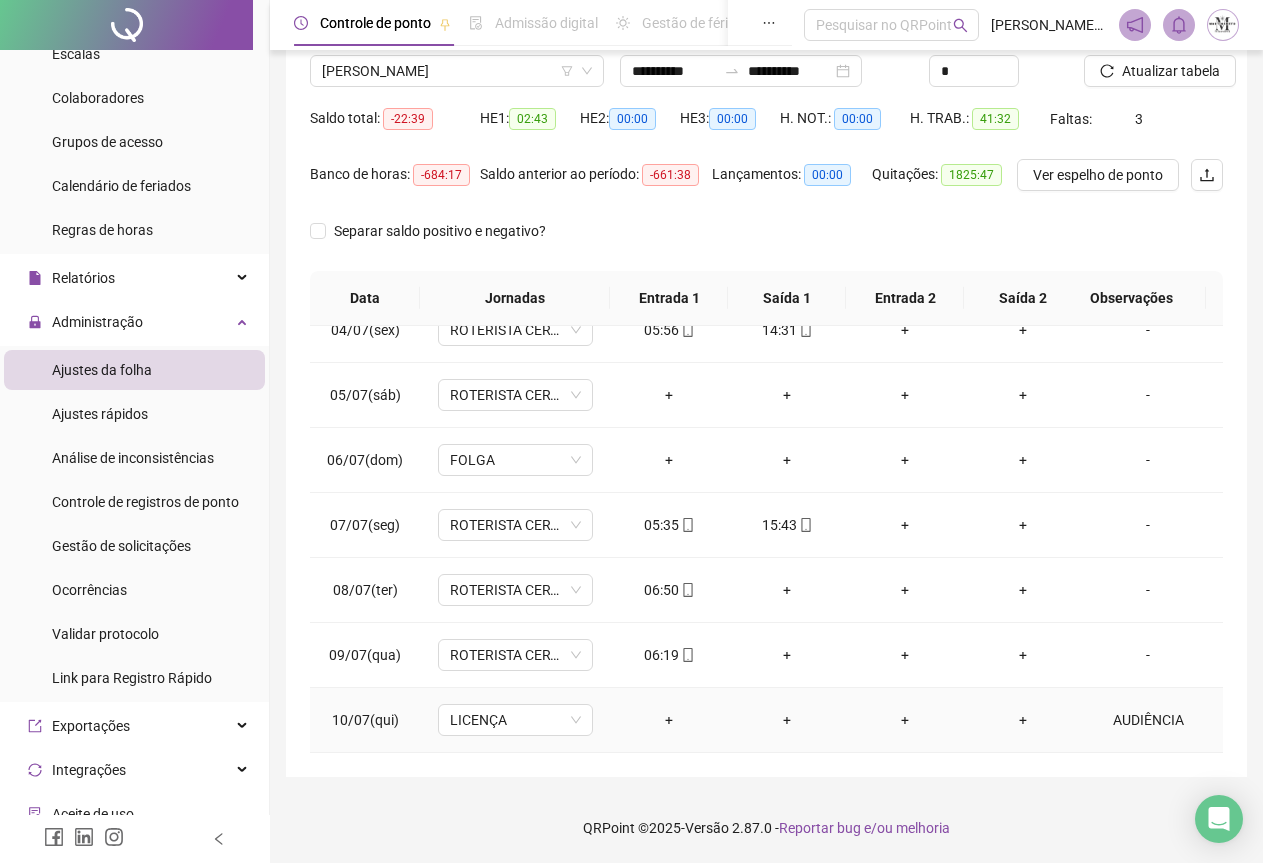 click on "AUDIÊNCIA" at bounding box center [1148, 720] 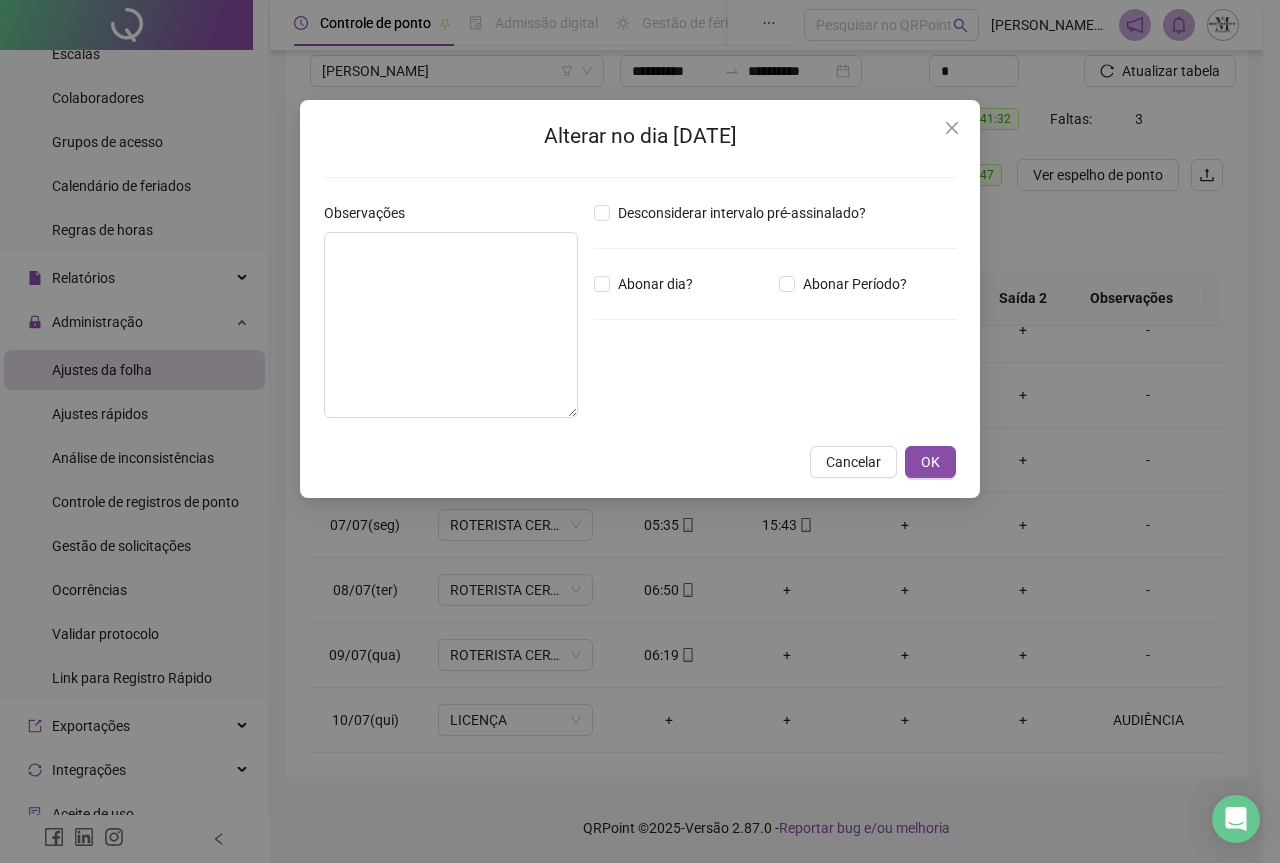 type on "*********" 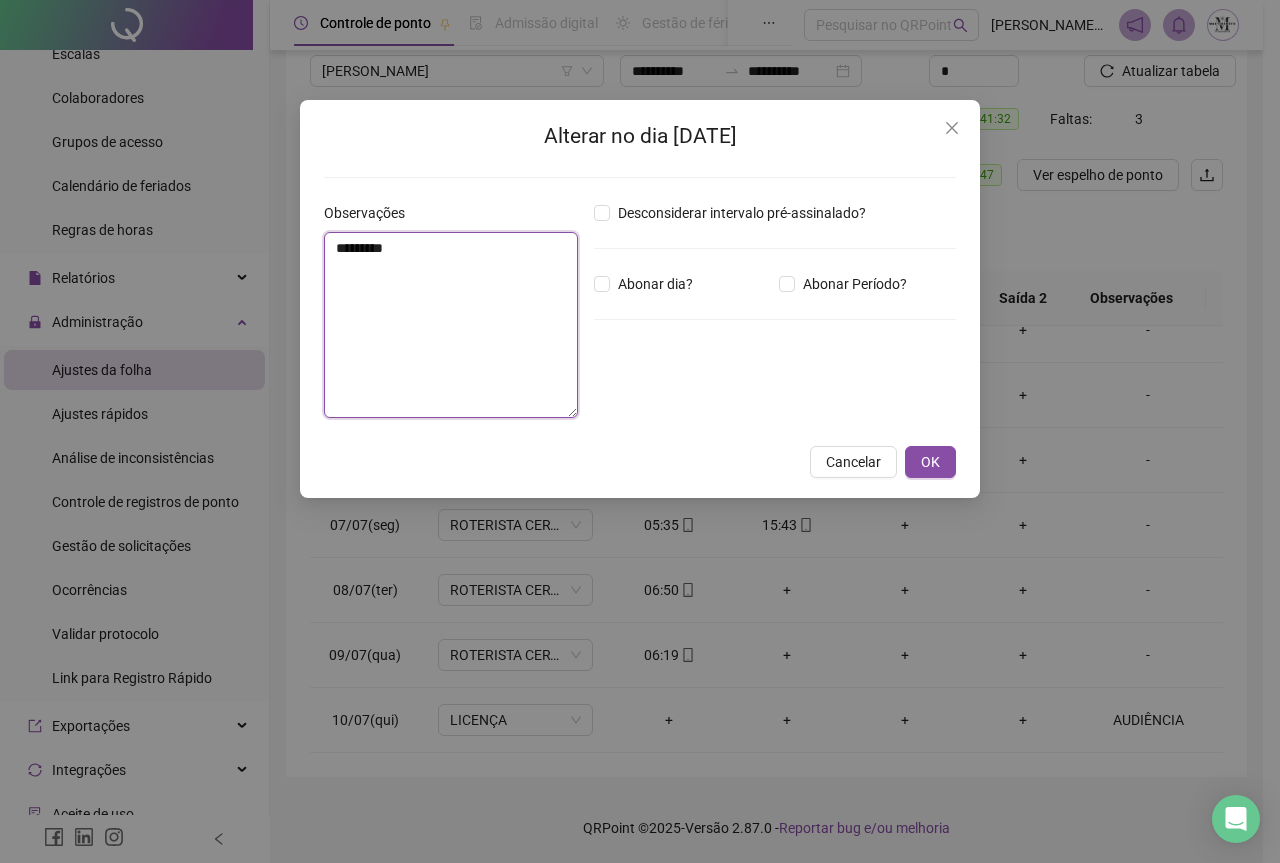 drag, startPoint x: 415, startPoint y: 255, endPoint x: 293, endPoint y: 265, distance: 122.40915 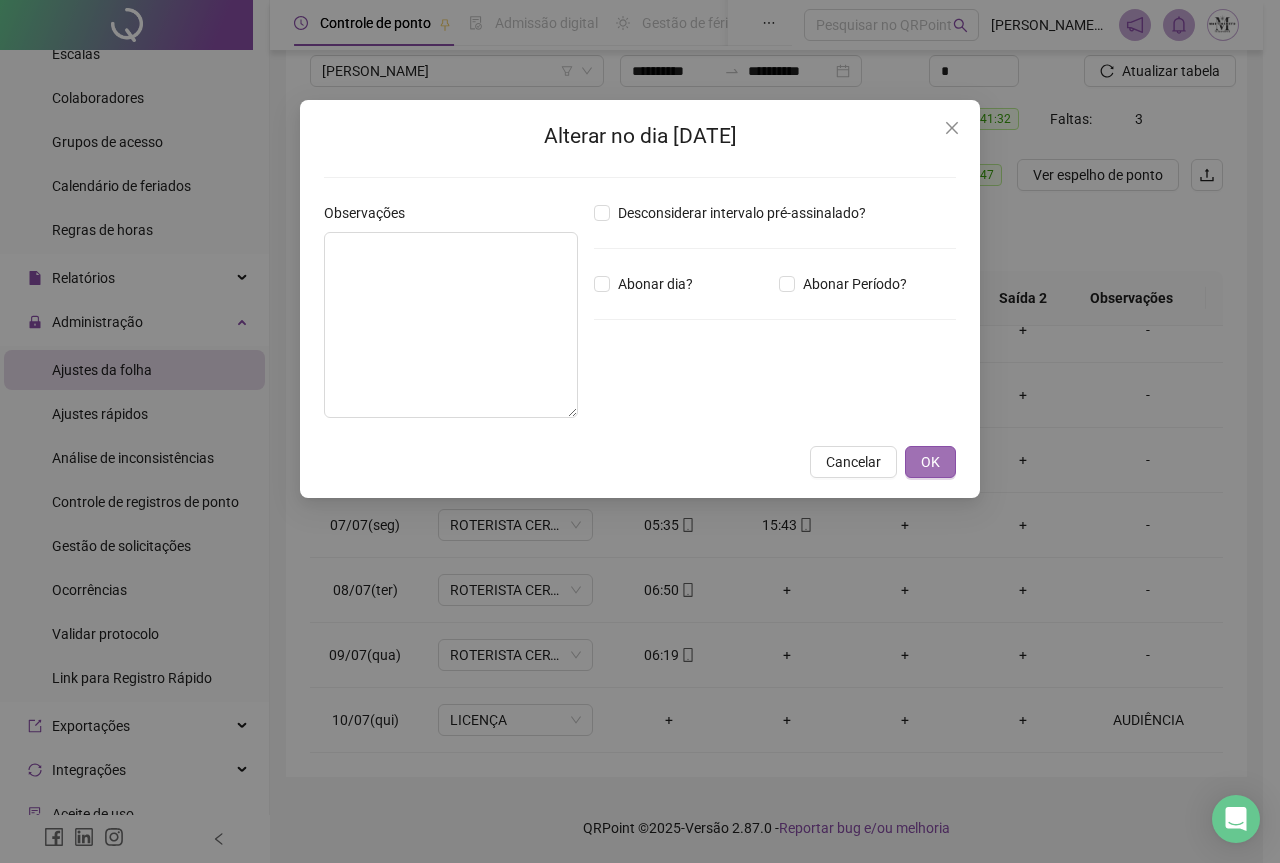 click on "OK" at bounding box center (930, 462) 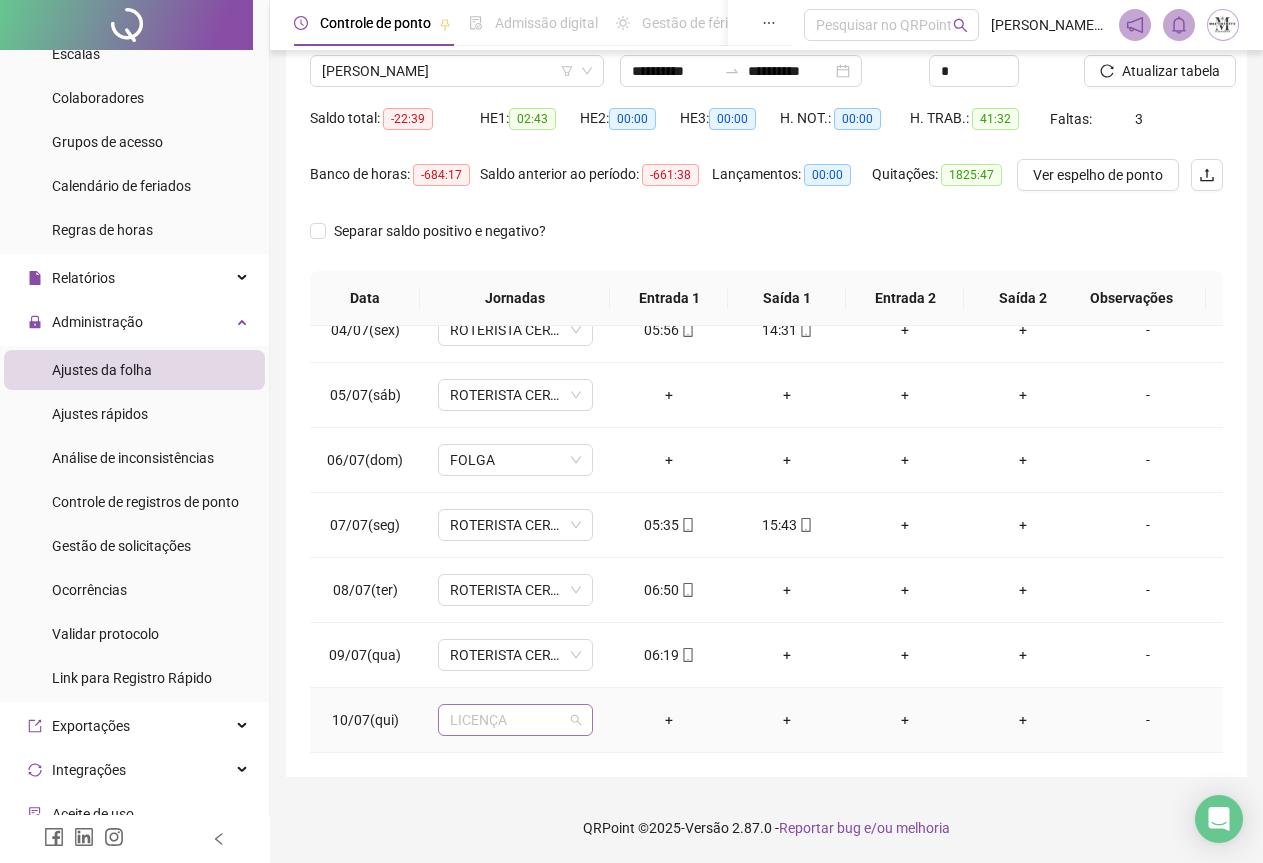 click on "LICENÇA" at bounding box center [515, 720] 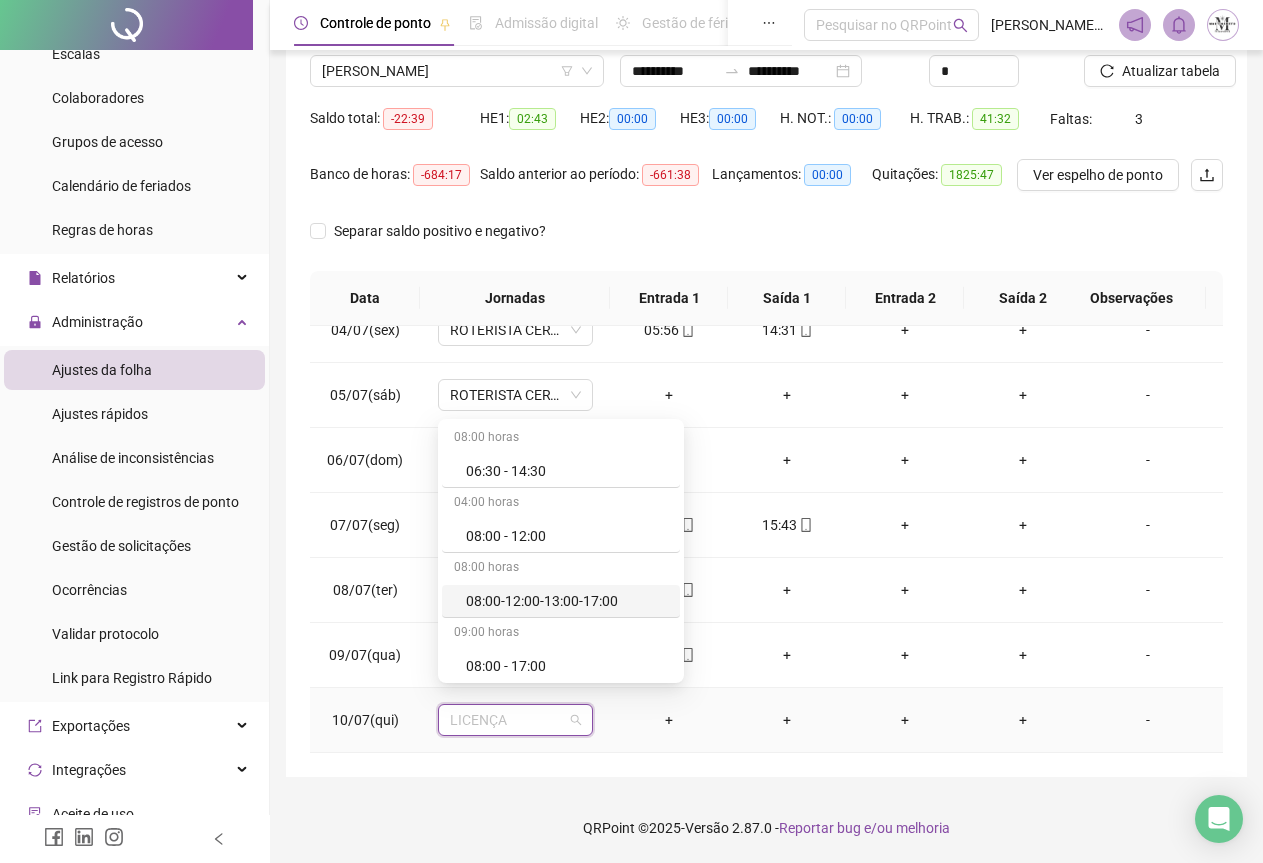 click on "08:00-12:00-13:00-17:00" at bounding box center (567, 601) 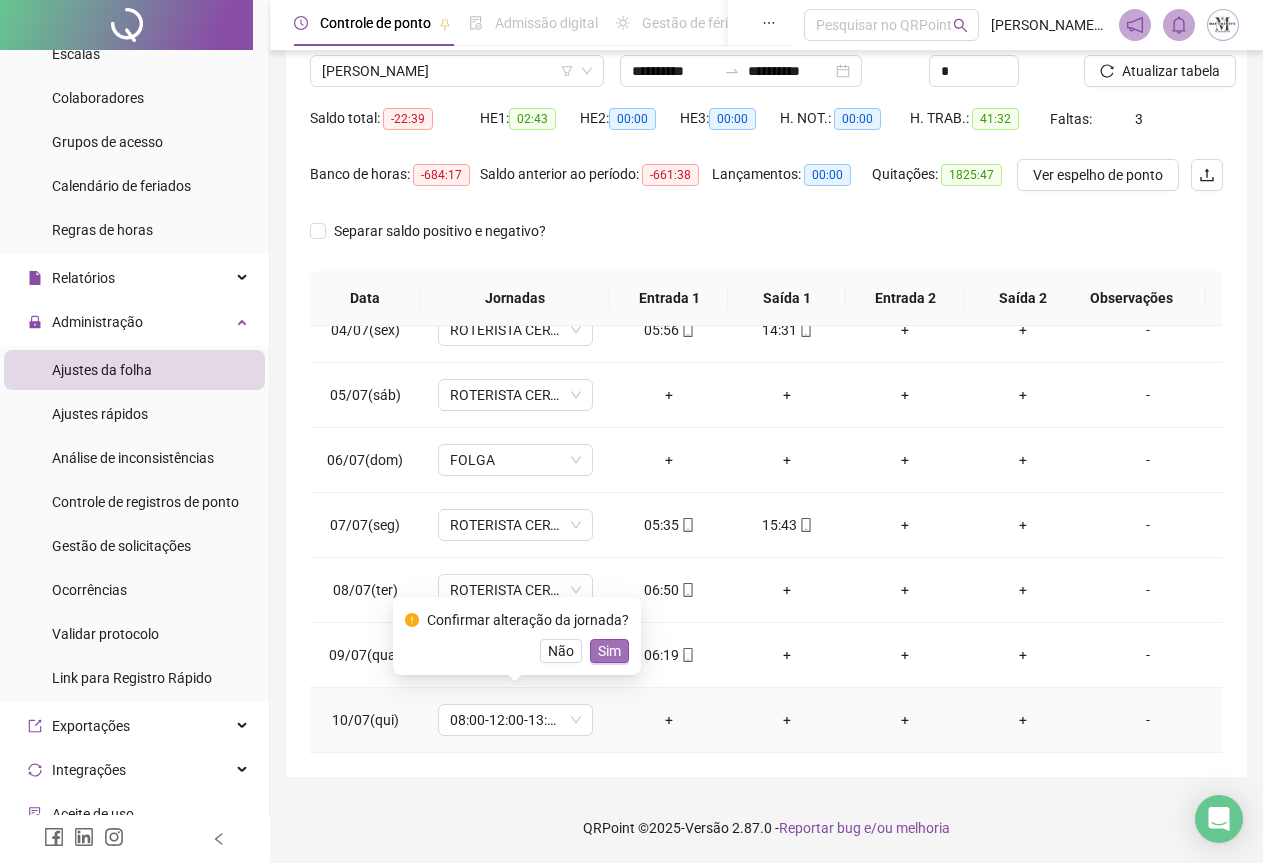 click on "Sim" at bounding box center [609, 651] 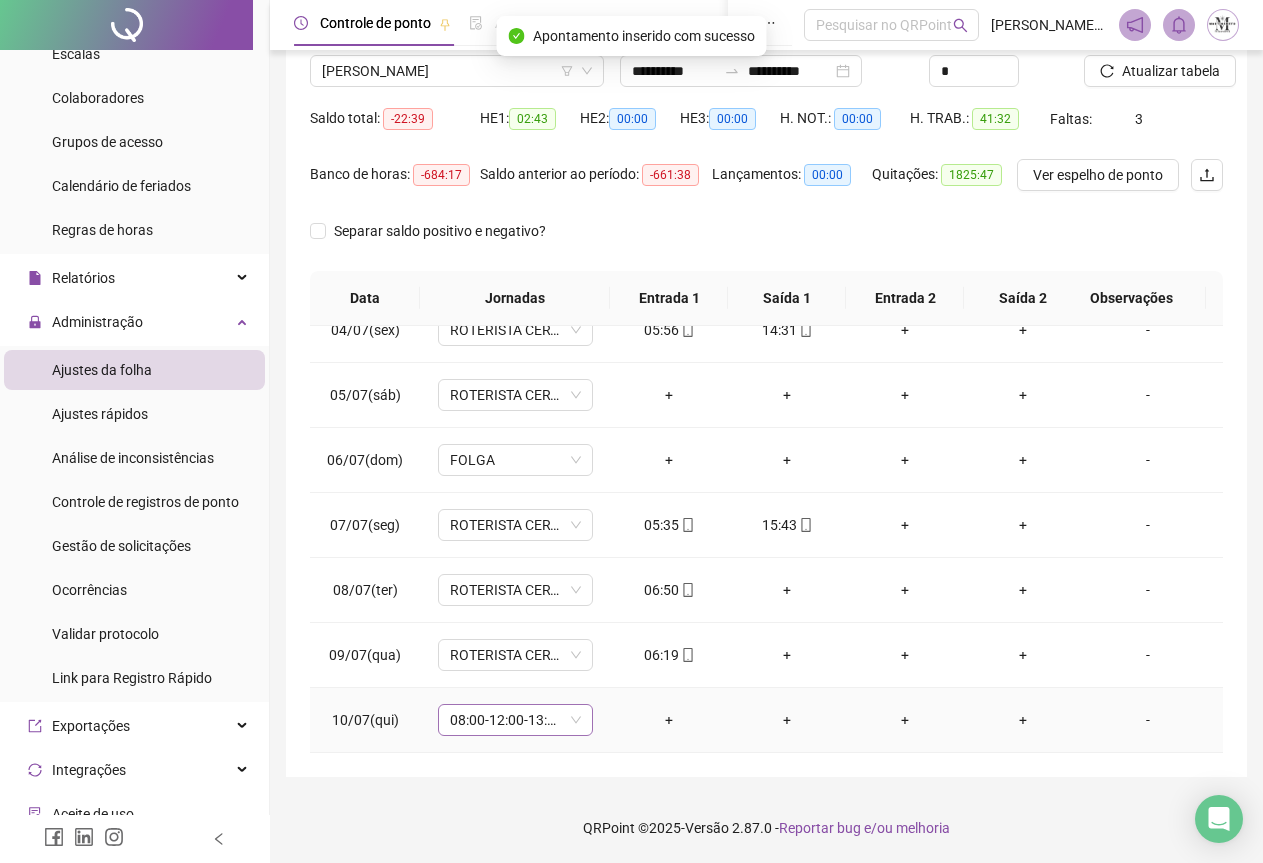 click on "08:00-12:00-13:00-17:00" at bounding box center [515, 720] 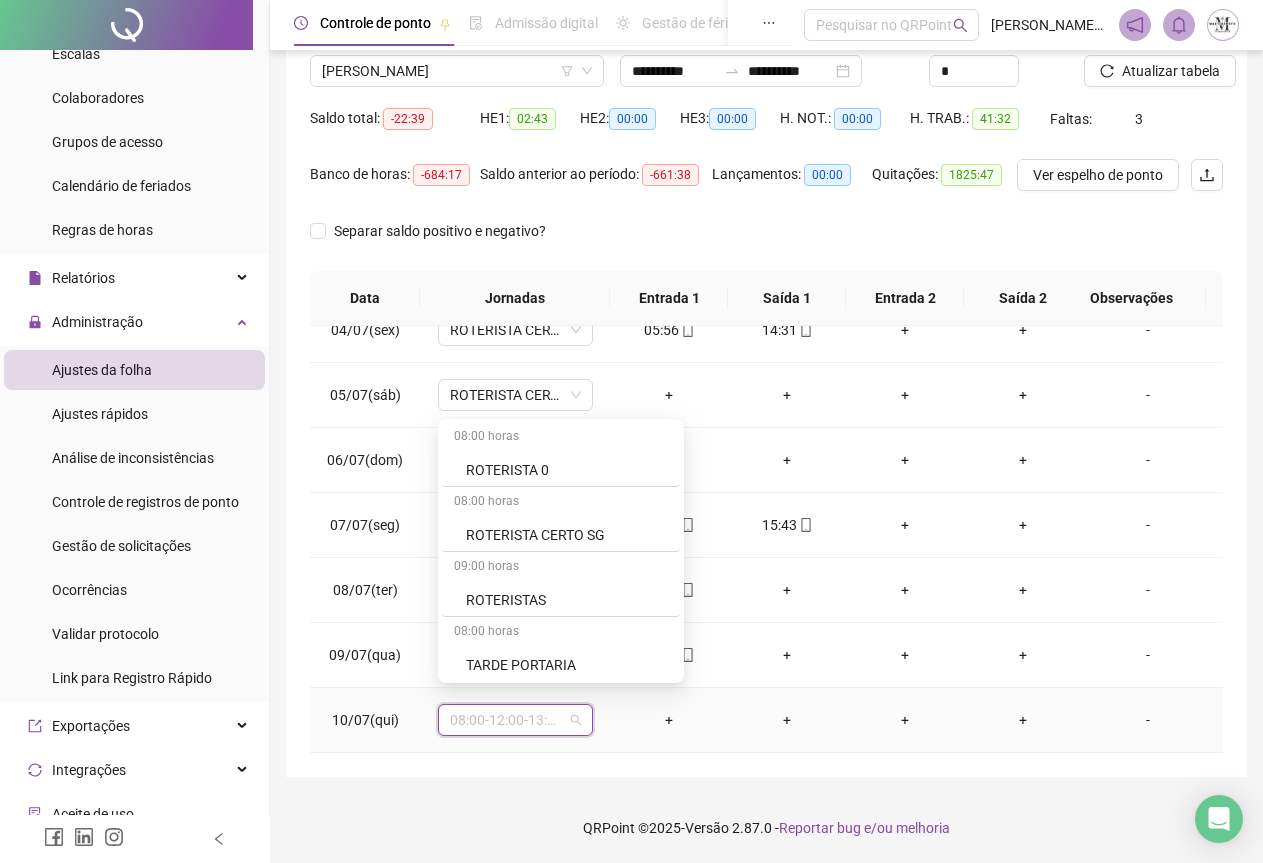 scroll, scrollTop: 1499, scrollLeft: 0, axis: vertical 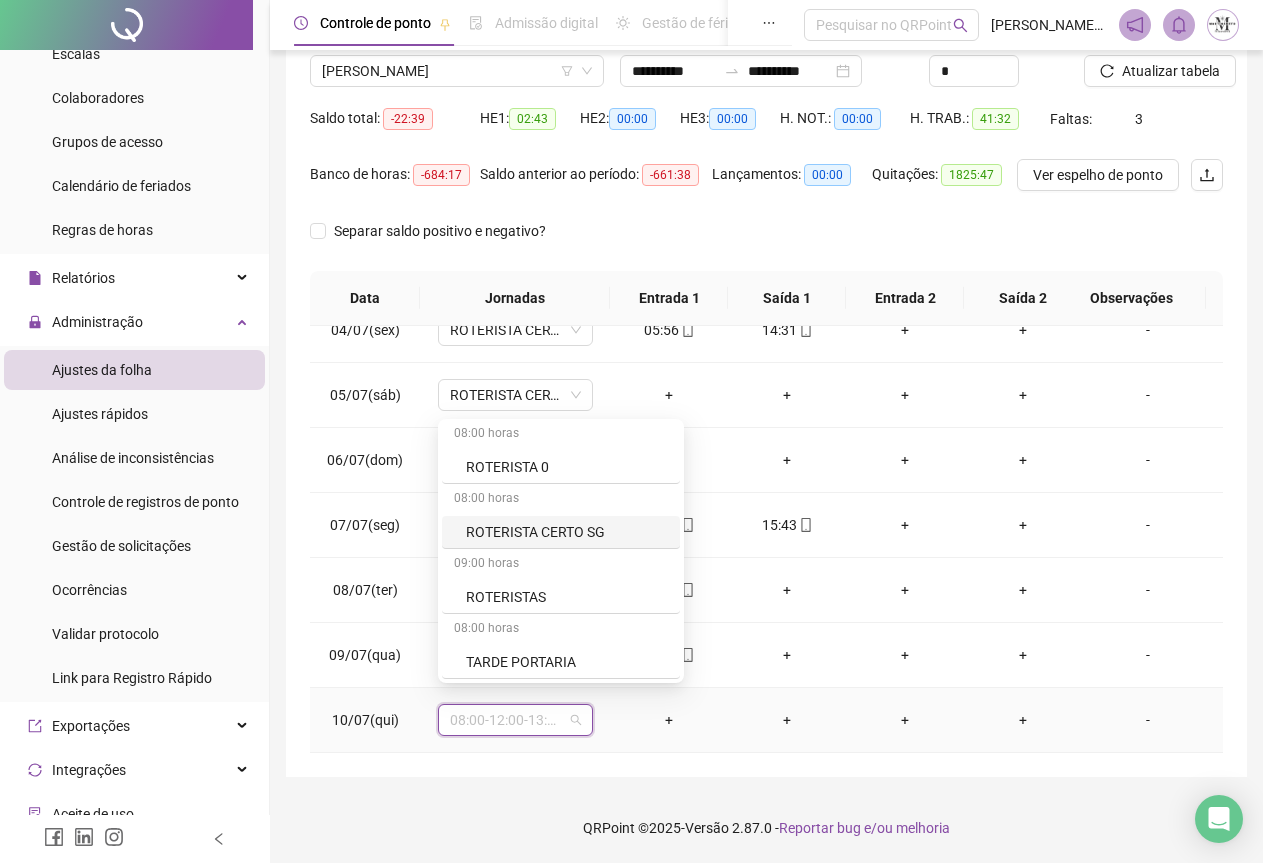 drag, startPoint x: 533, startPoint y: 529, endPoint x: 533, endPoint y: 540, distance: 11 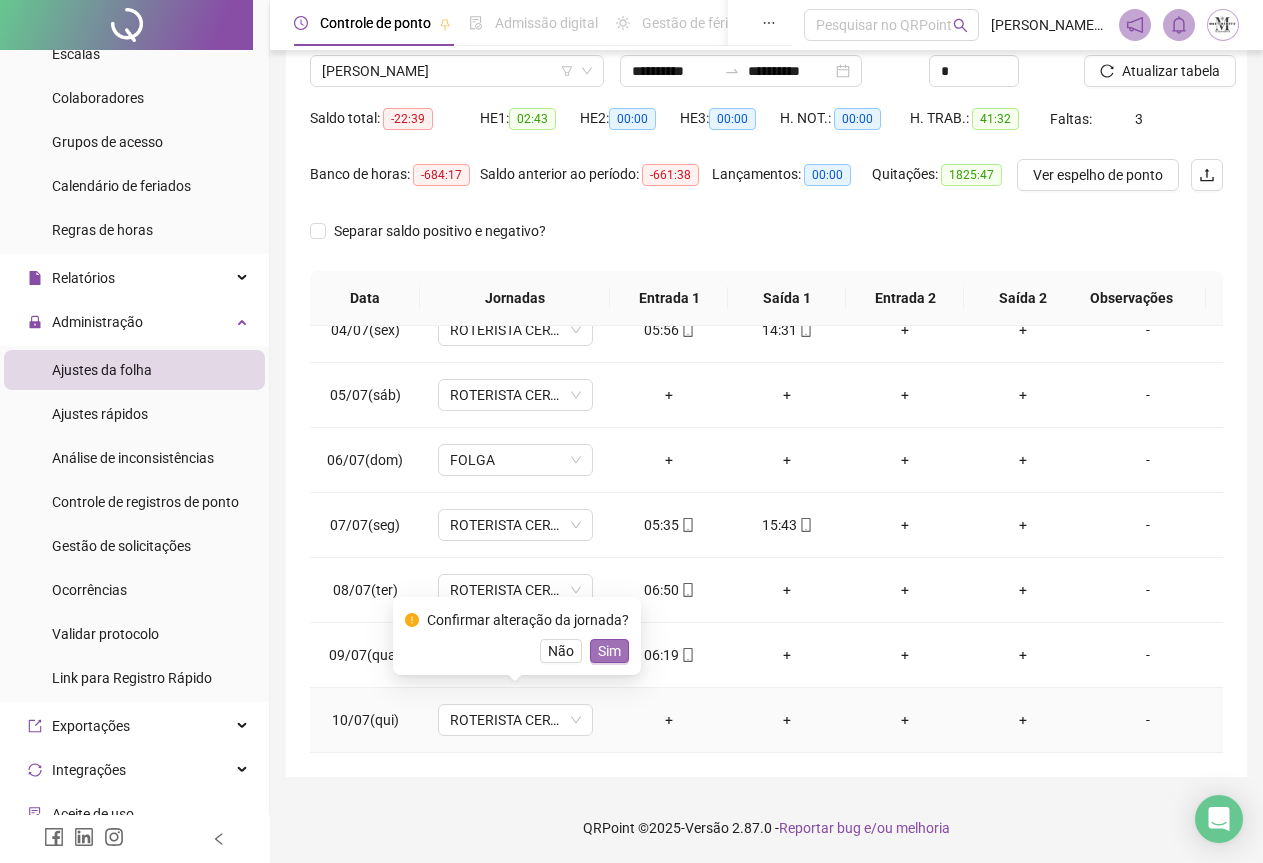 click on "Sim" at bounding box center (609, 651) 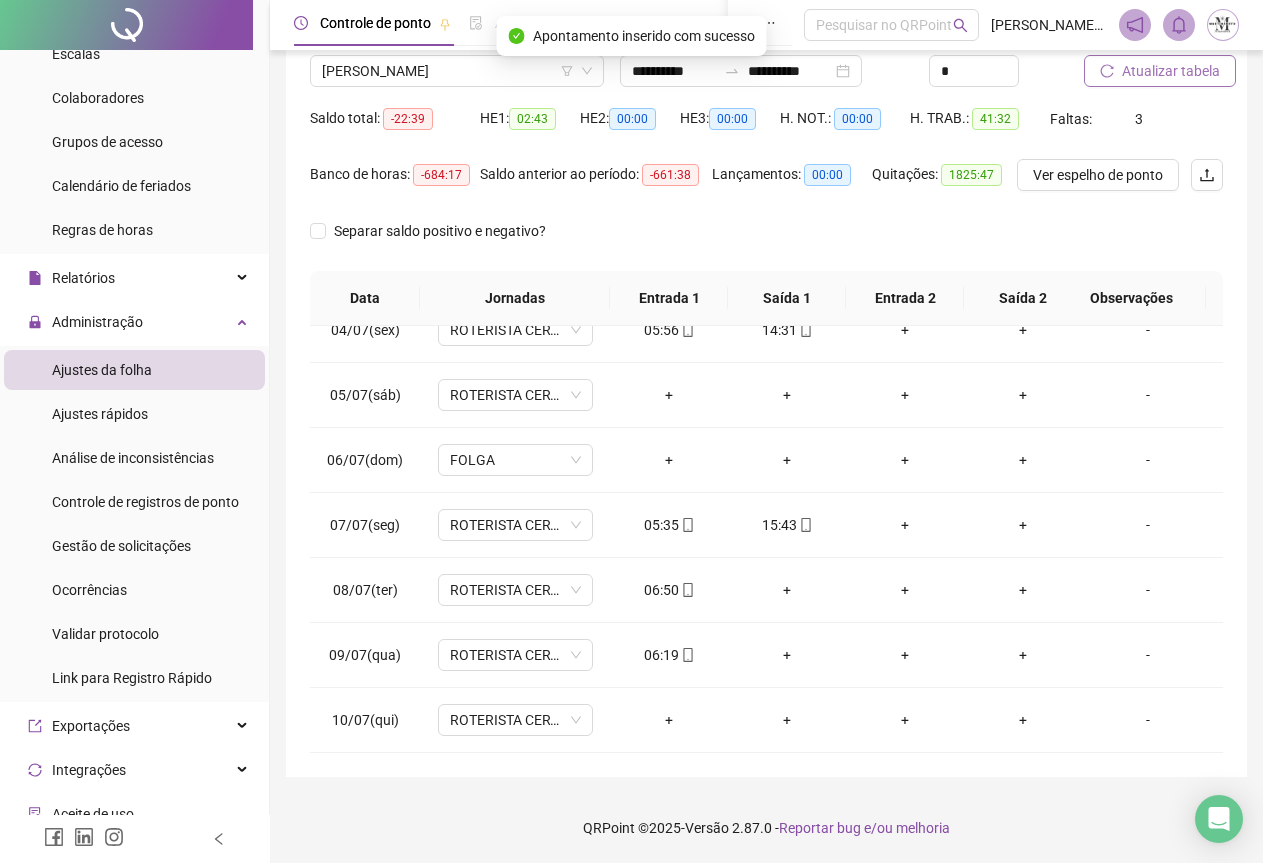 click on "Atualizar tabela" at bounding box center (1171, 71) 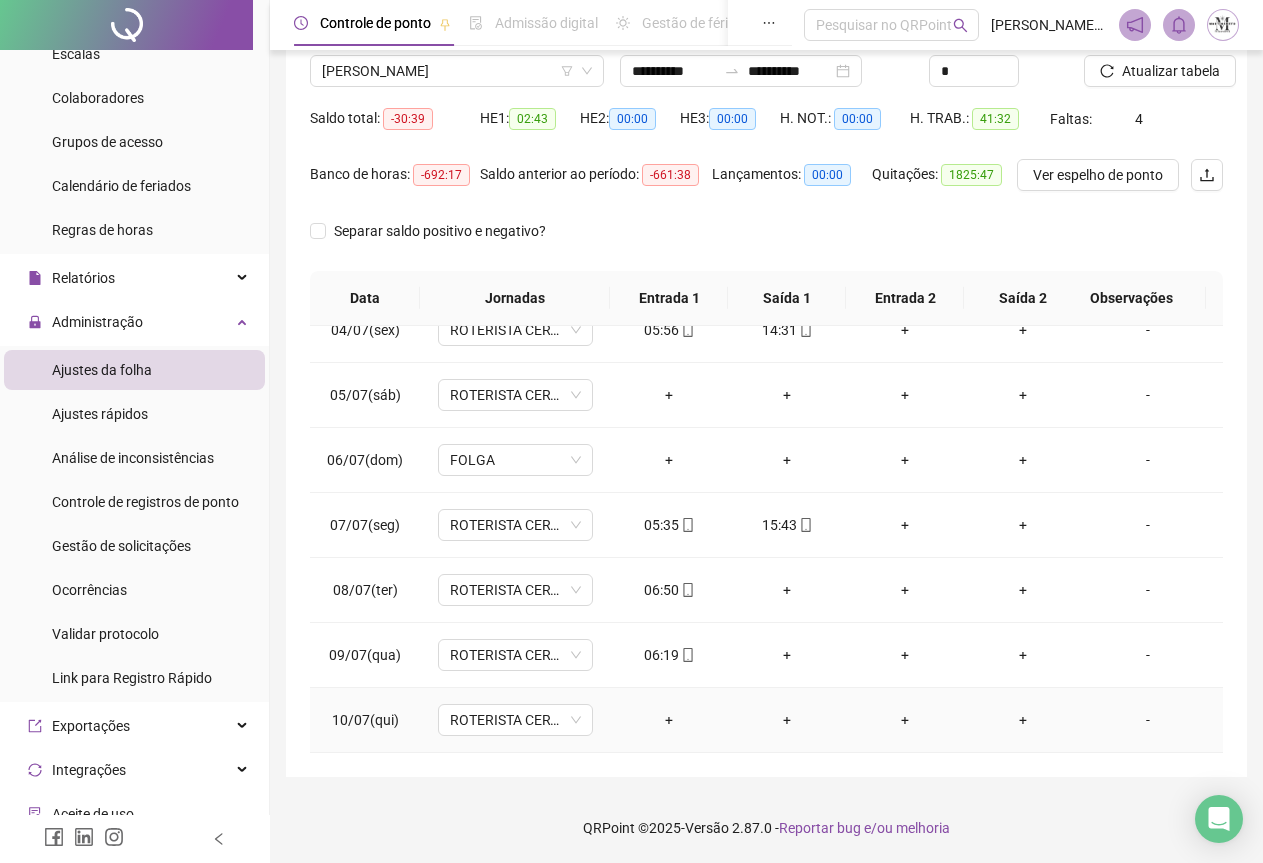click on "-" at bounding box center [1148, 720] 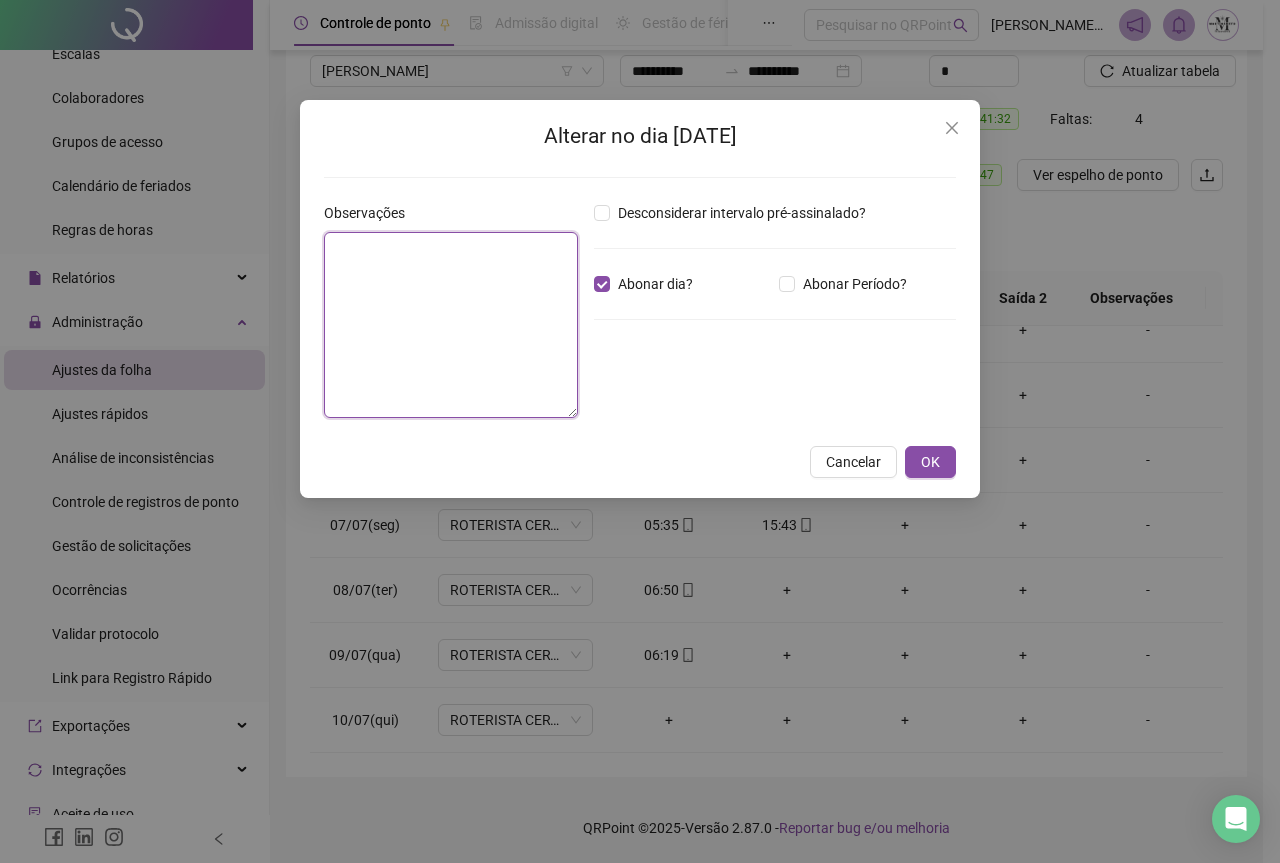 click at bounding box center [451, 325] 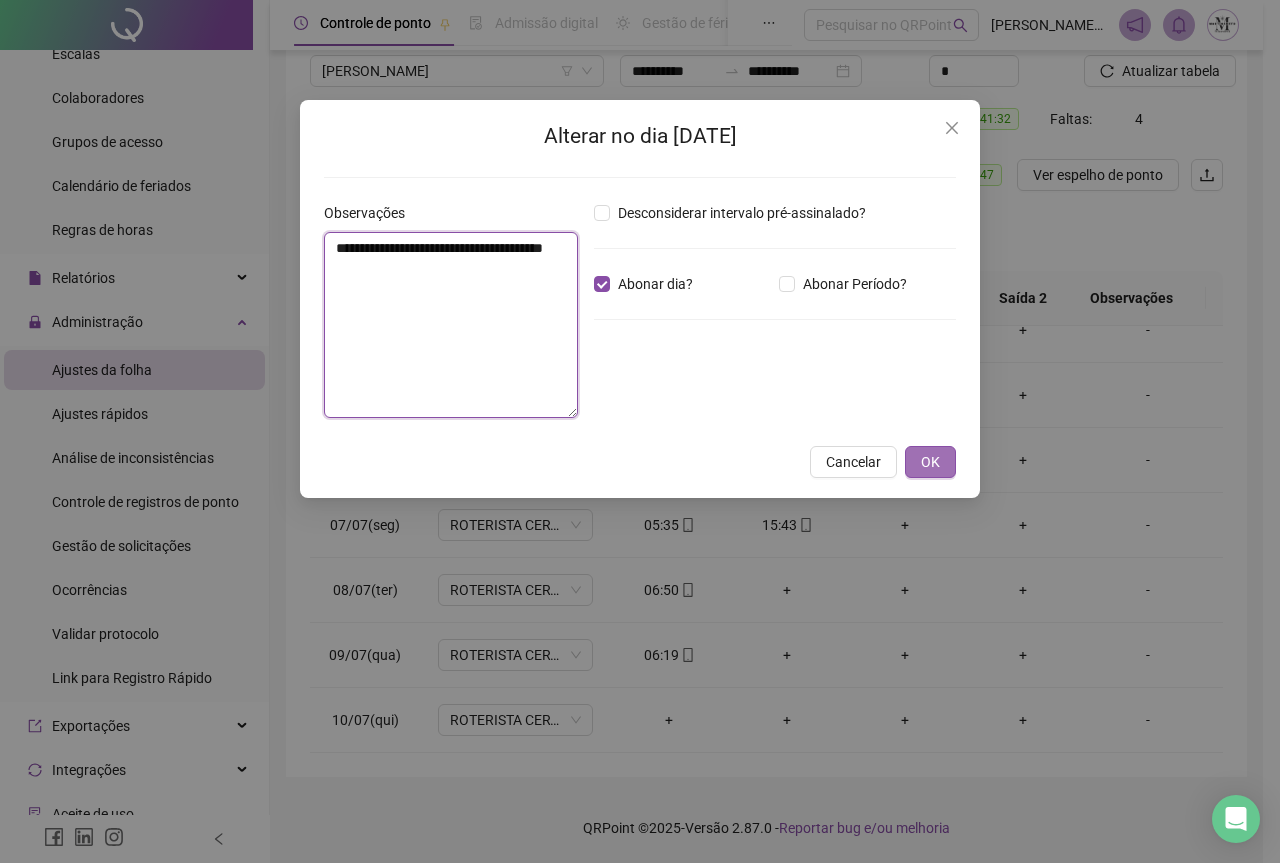 type on "**********" 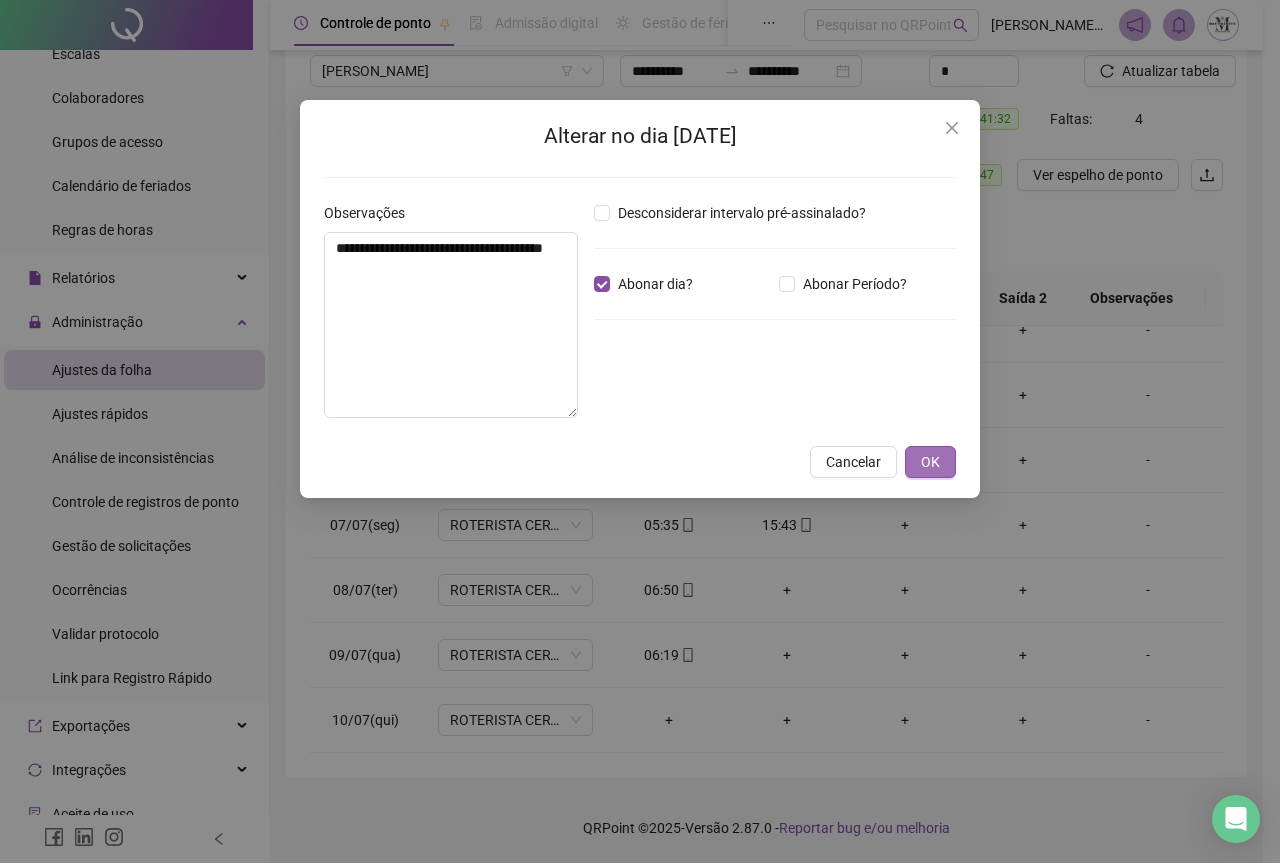 click on "OK" at bounding box center [930, 462] 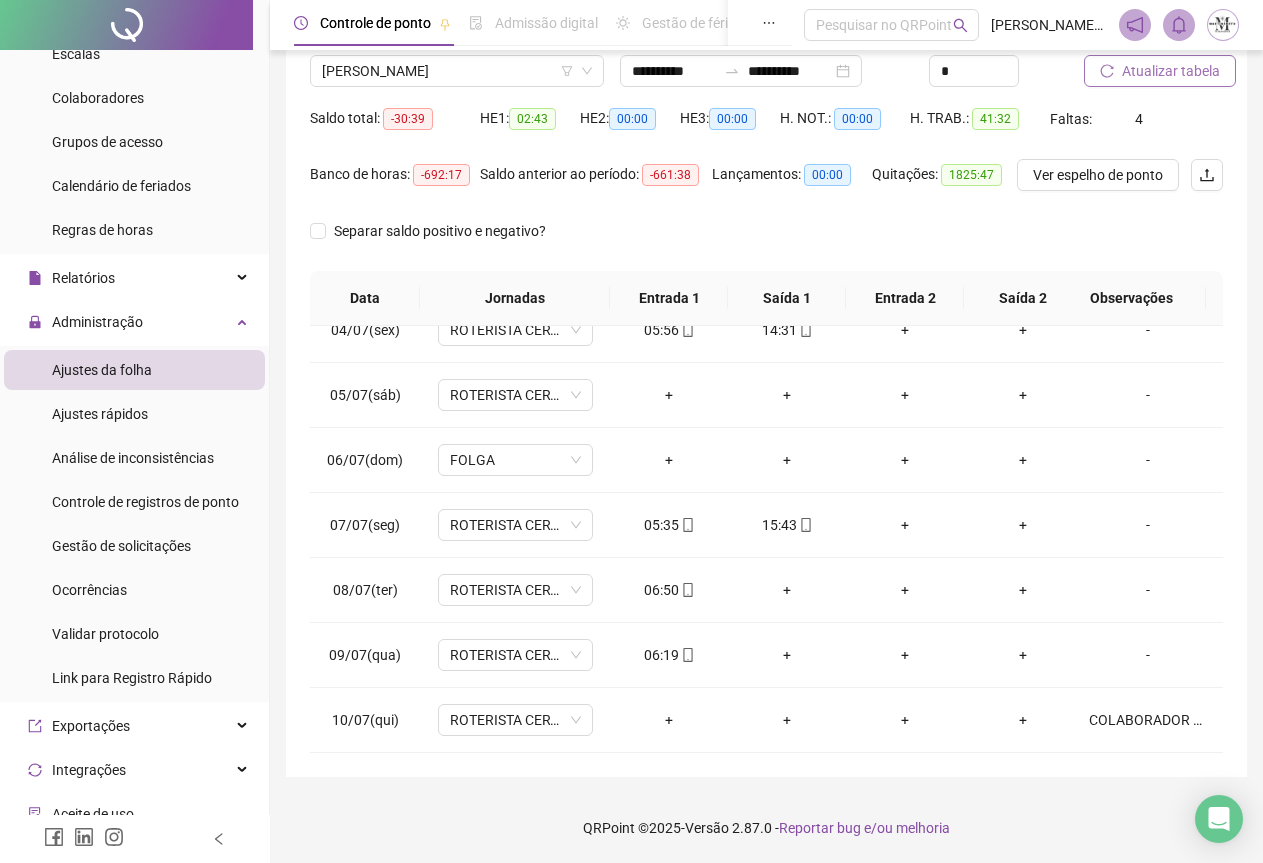 click on "Atualizar tabela" at bounding box center [1171, 71] 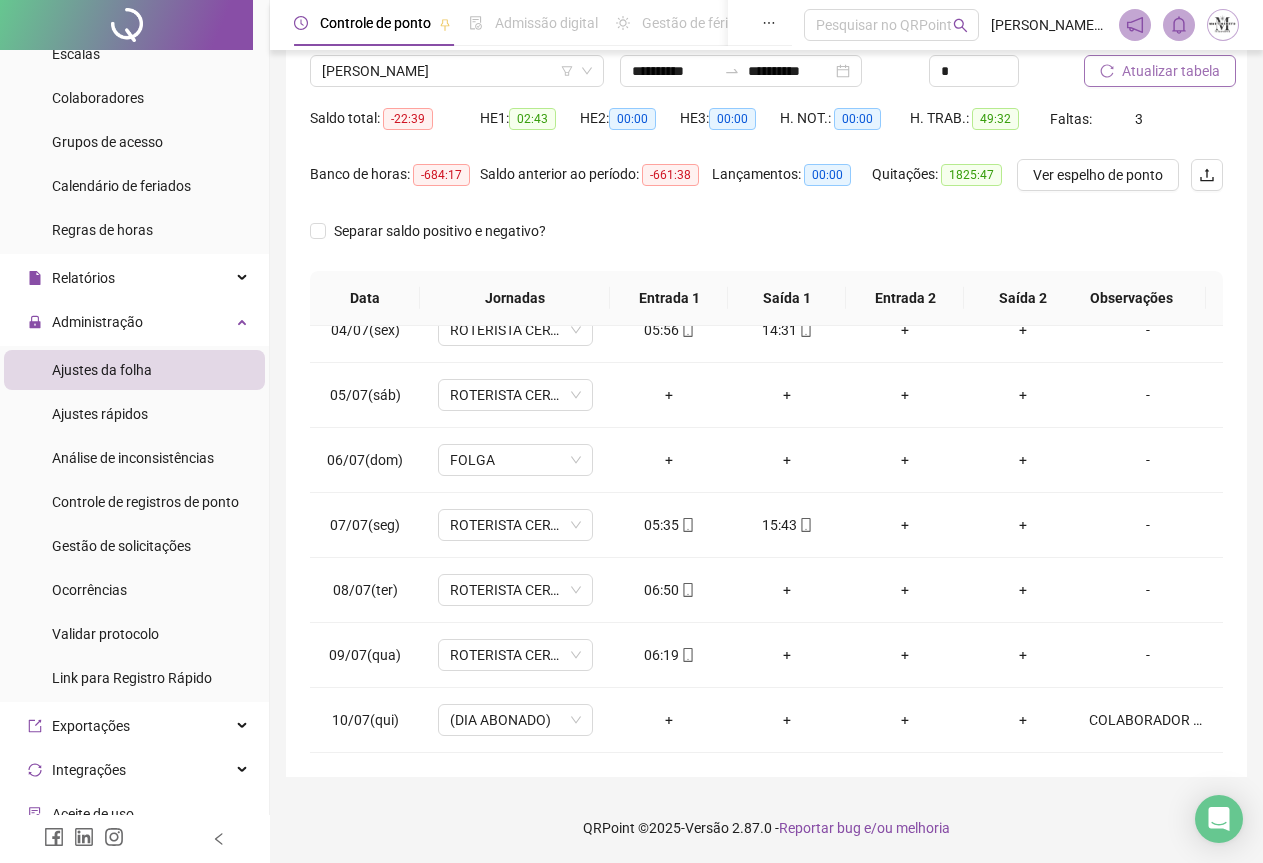 click on "Atualizar tabela" at bounding box center [1171, 71] 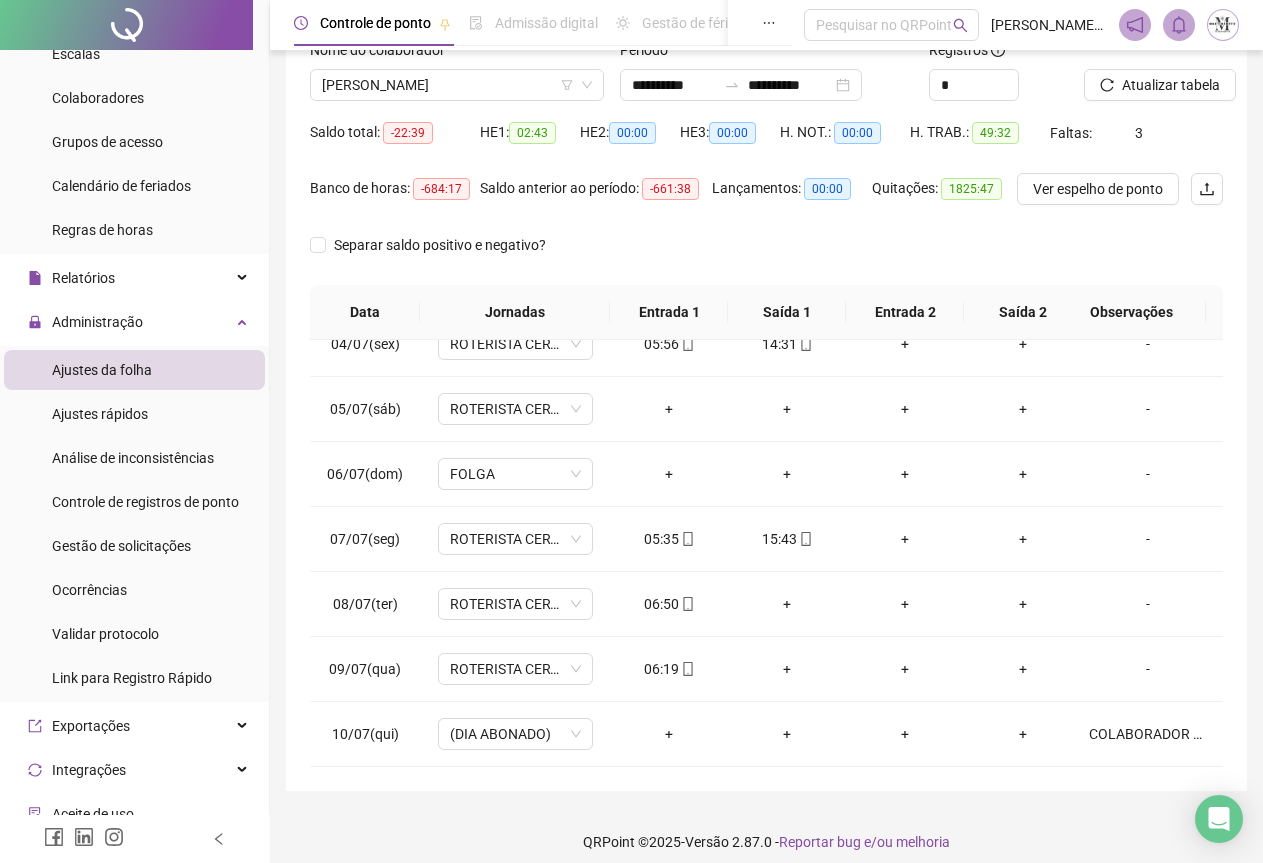 scroll, scrollTop: 0, scrollLeft: 0, axis: both 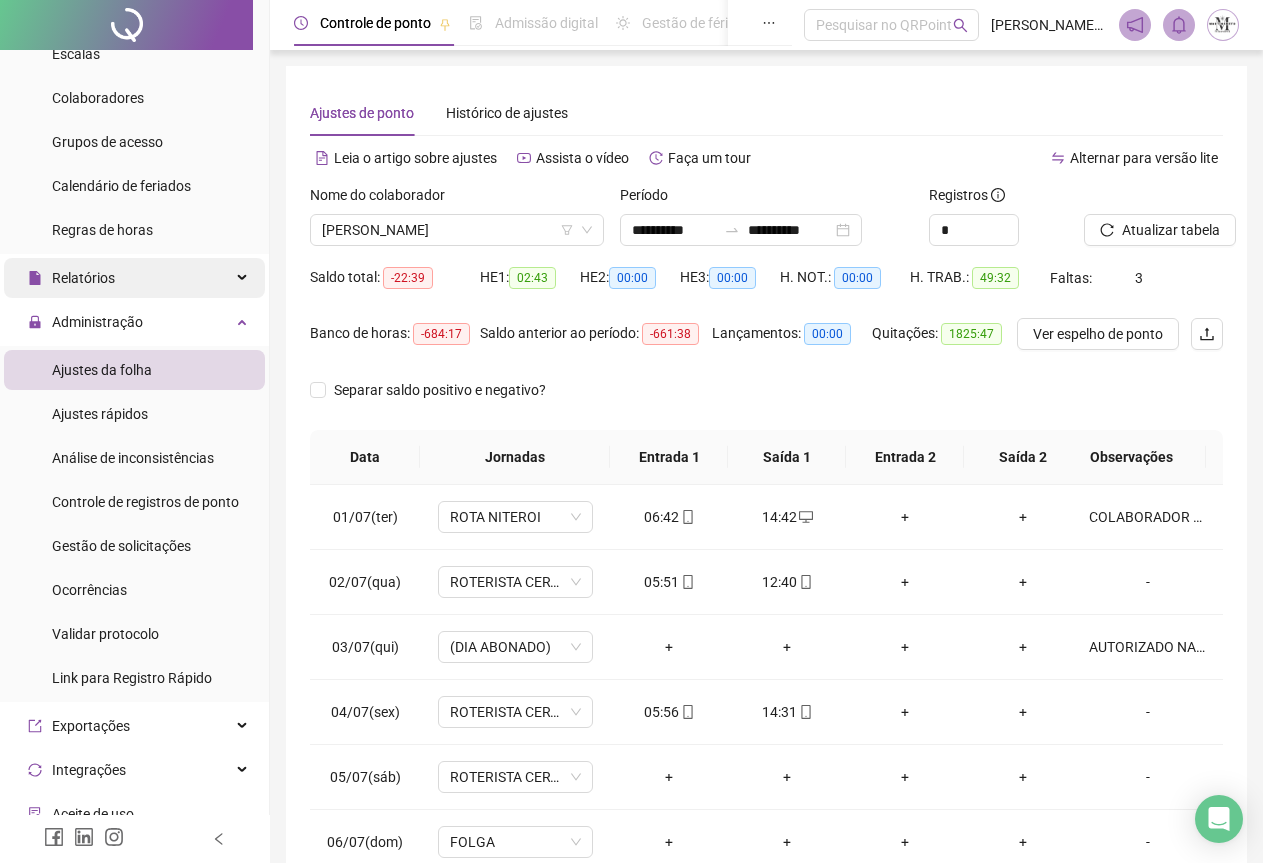 click on "Relatórios" at bounding box center (134, 278) 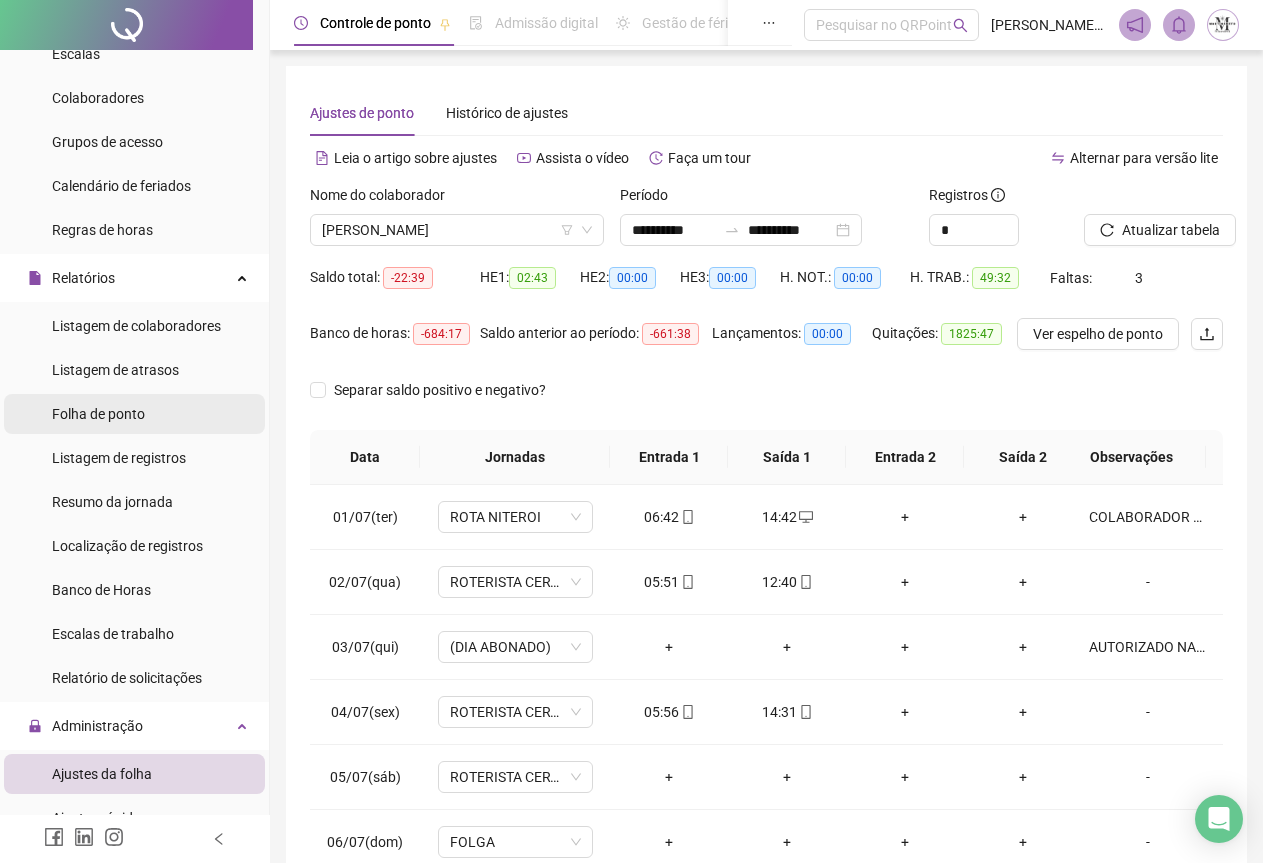 click on "Folha de ponto" at bounding box center (98, 414) 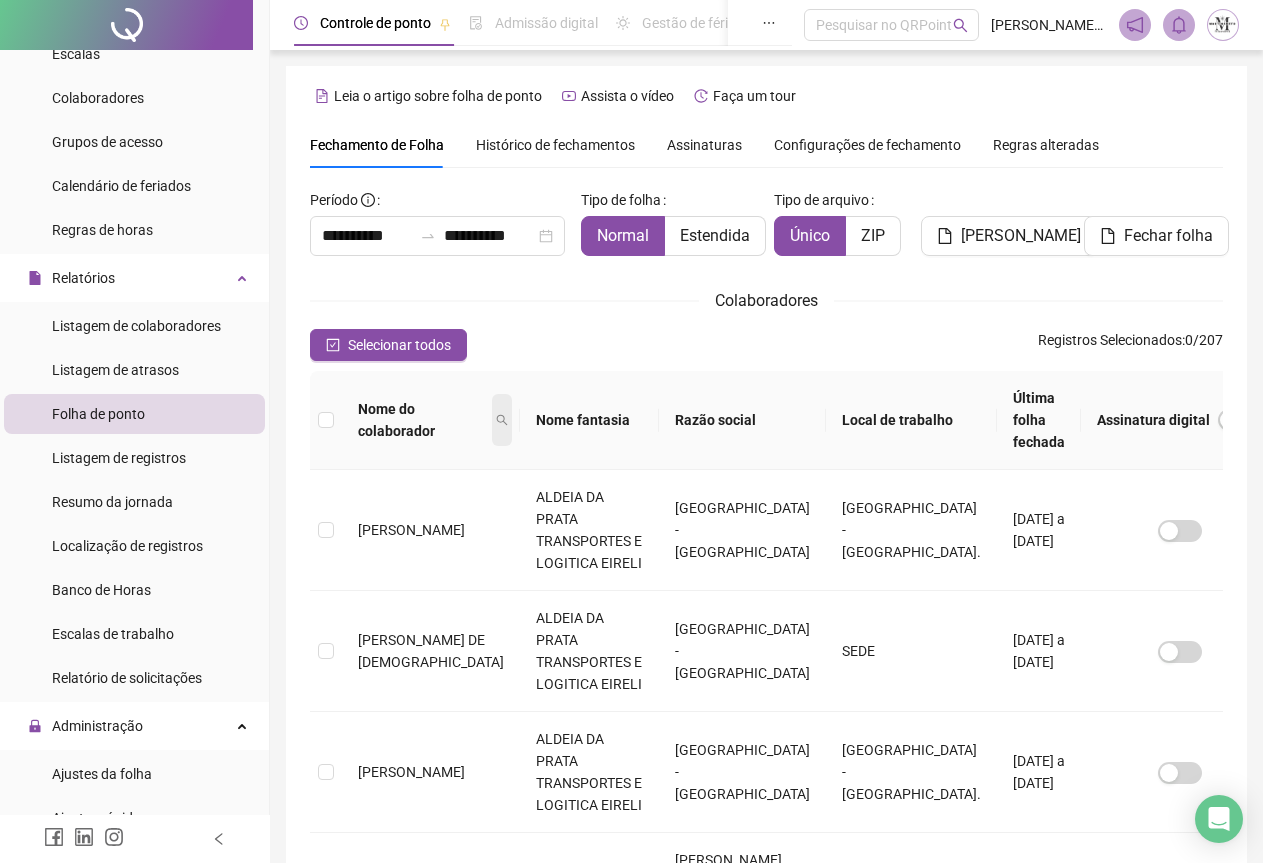 click 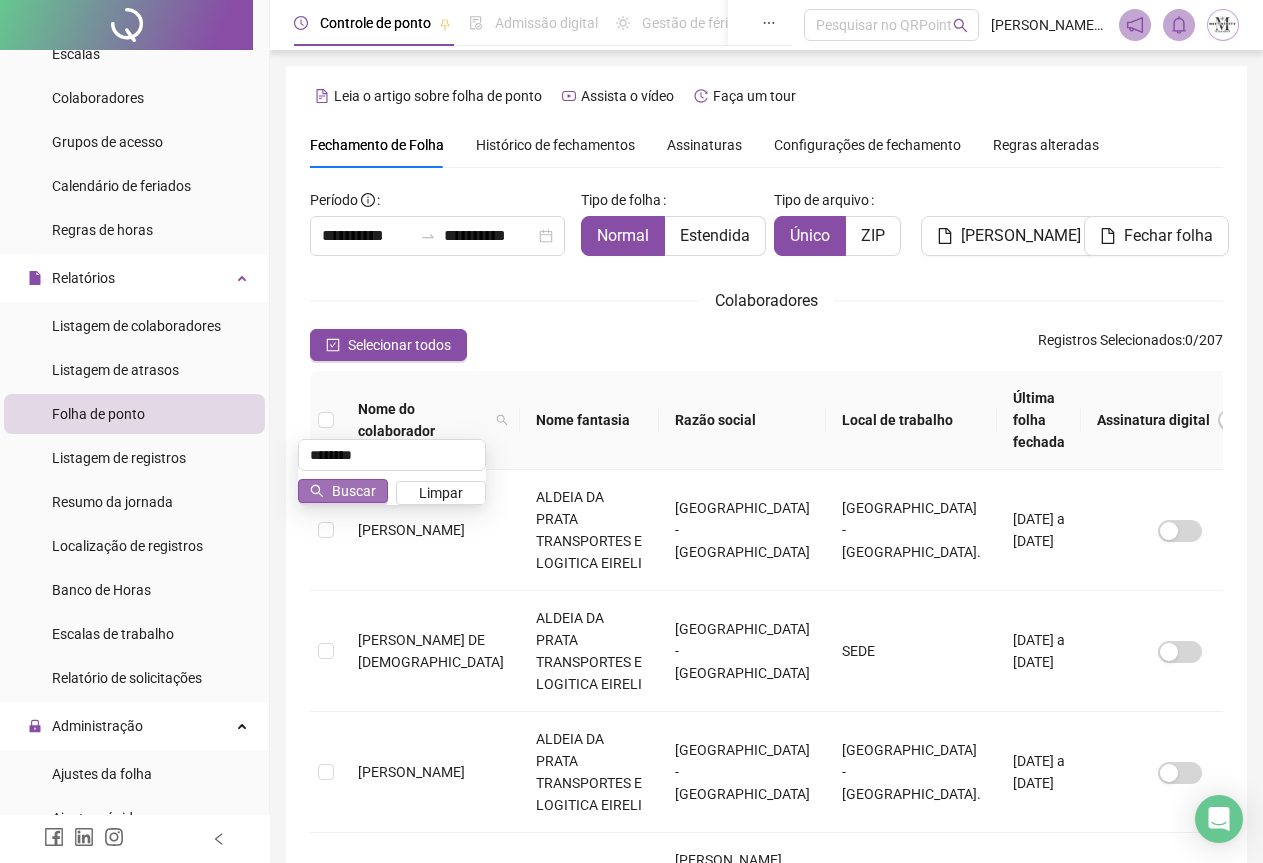 type on "********" 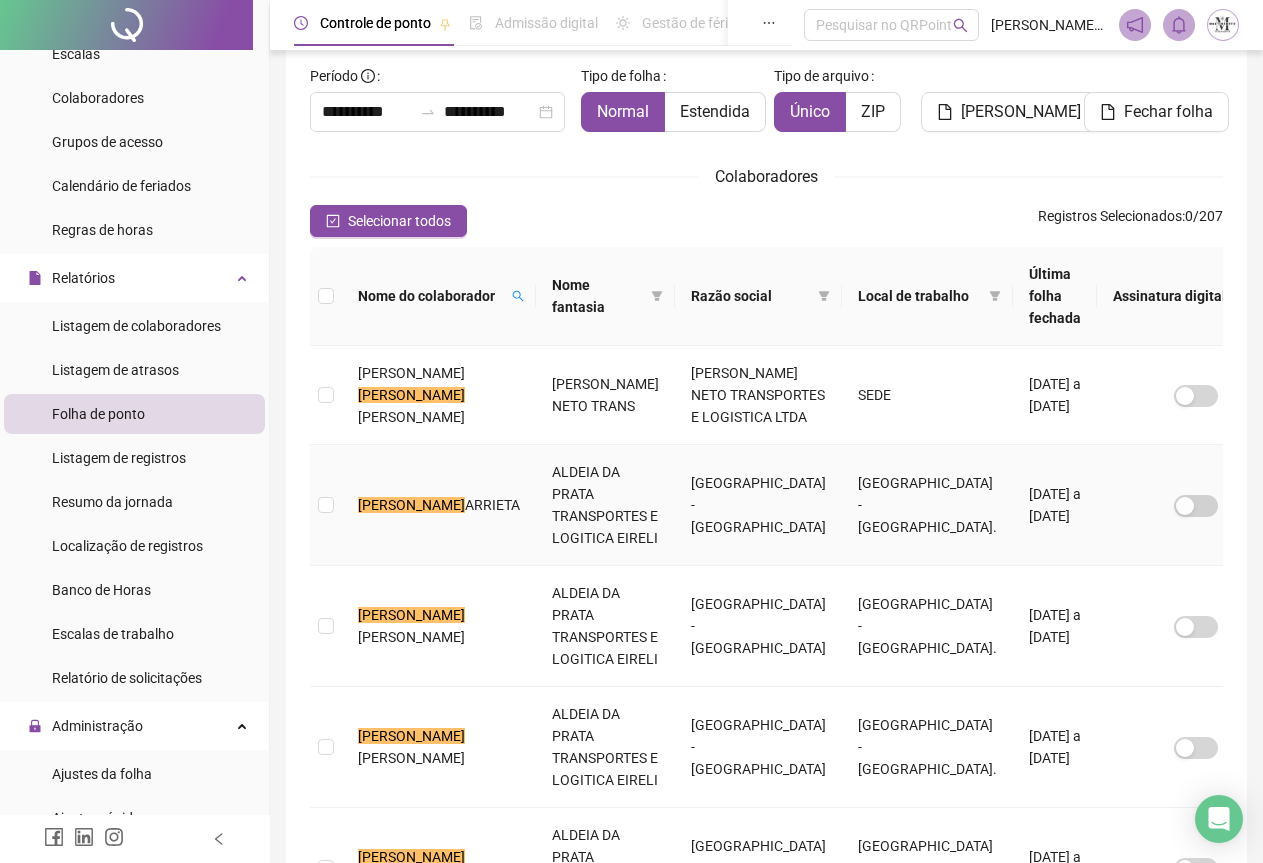 scroll, scrollTop: 200, scrollLeft: 0, axis: vertical 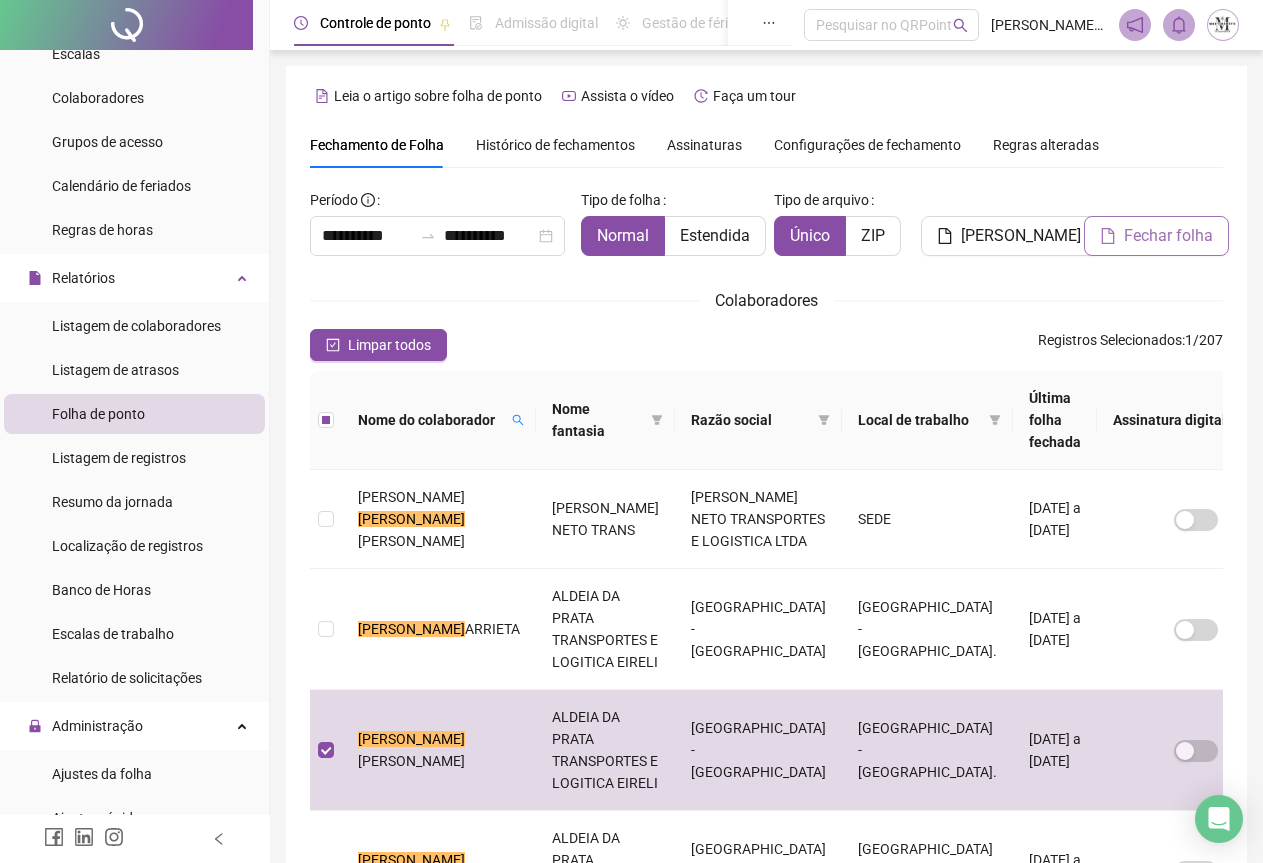 click on "Fechar folha" at bounding box center (1168, 236) 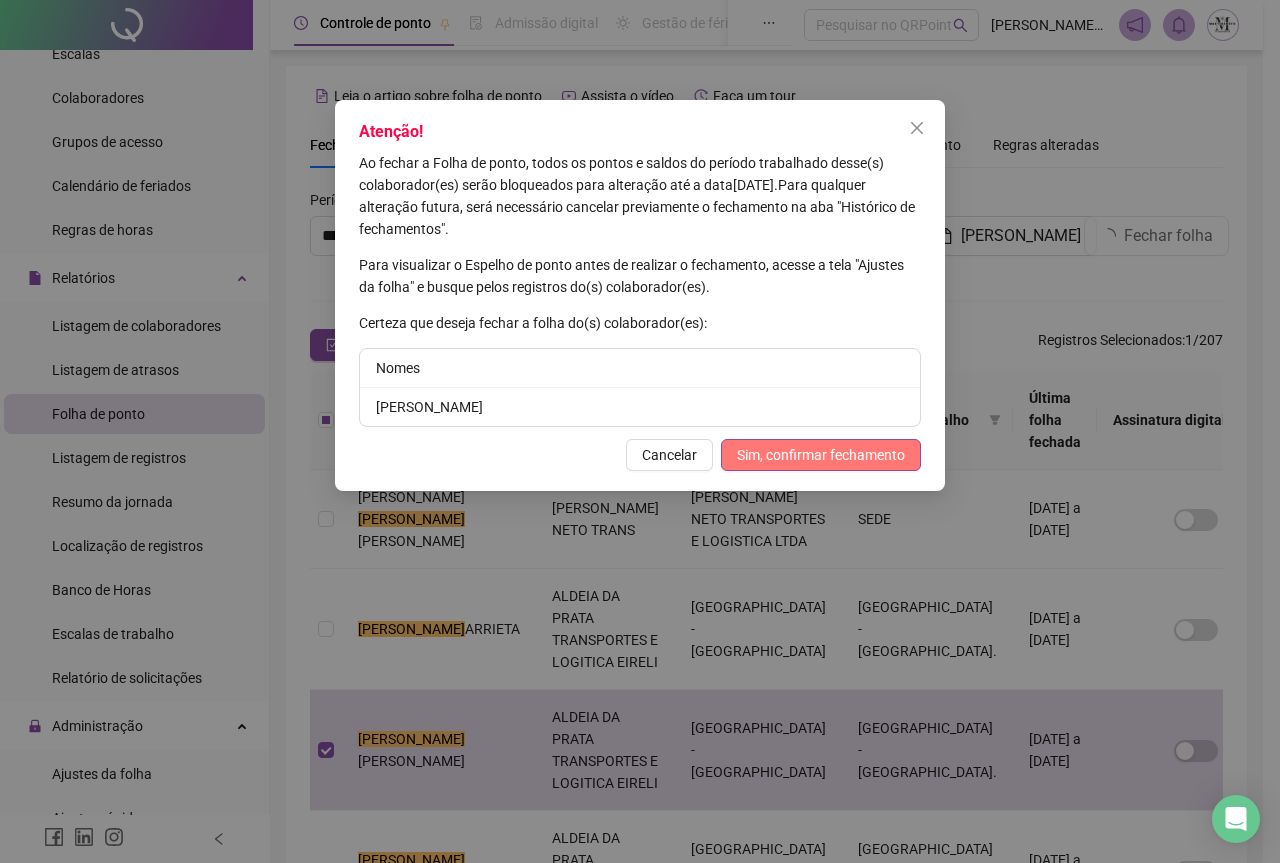 click on "Sim, confirmar fechamento" at bounding box center (821, 455) 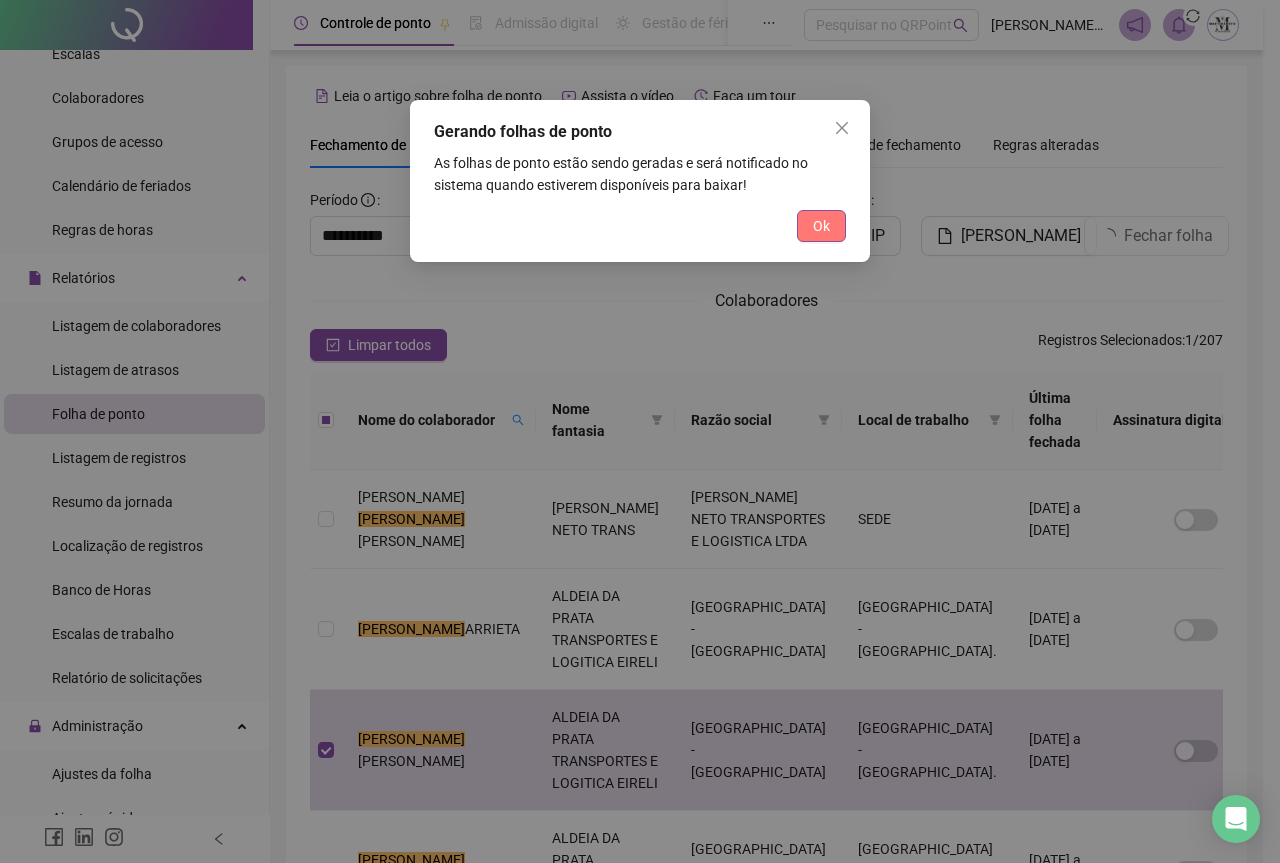 click on "Ok" at bounding box center (821, 226) 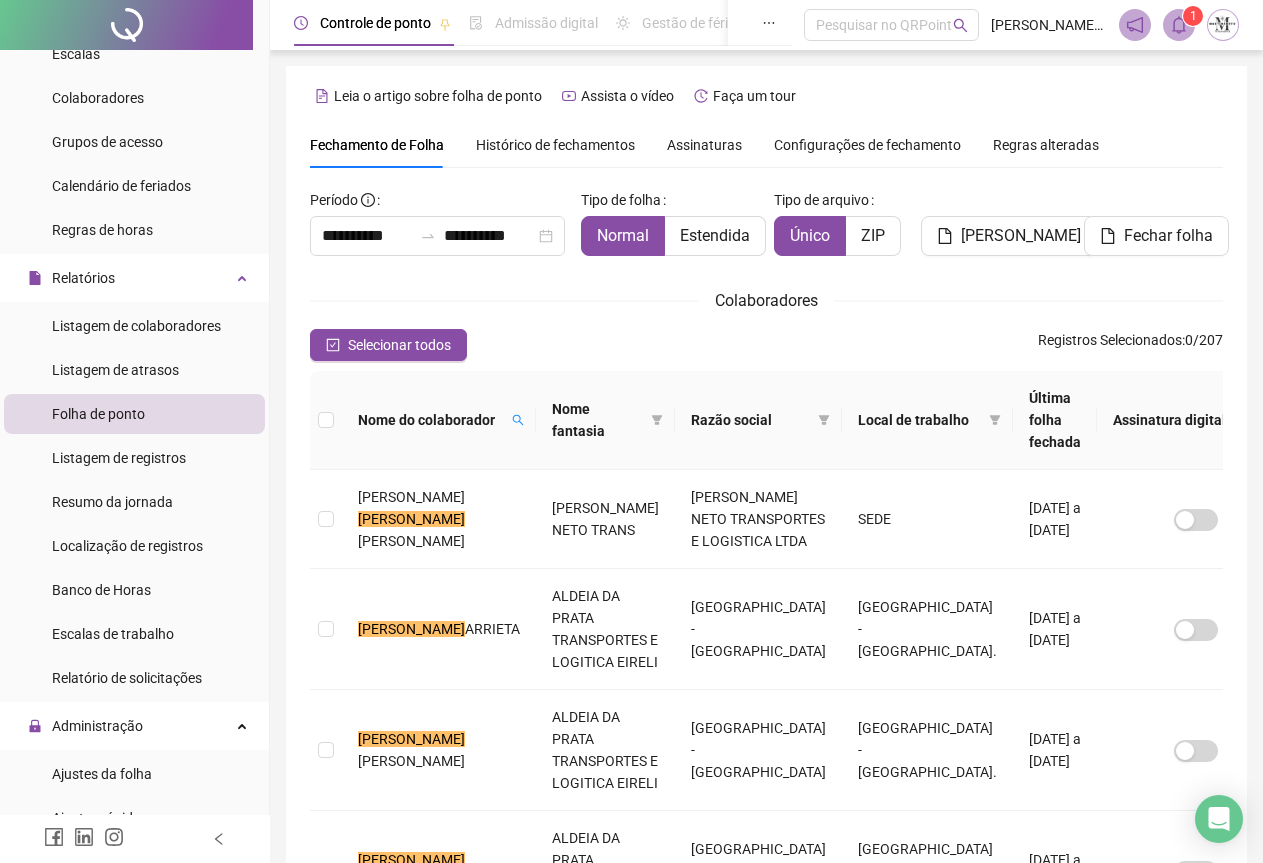 click at bounding box center [1179, 25] 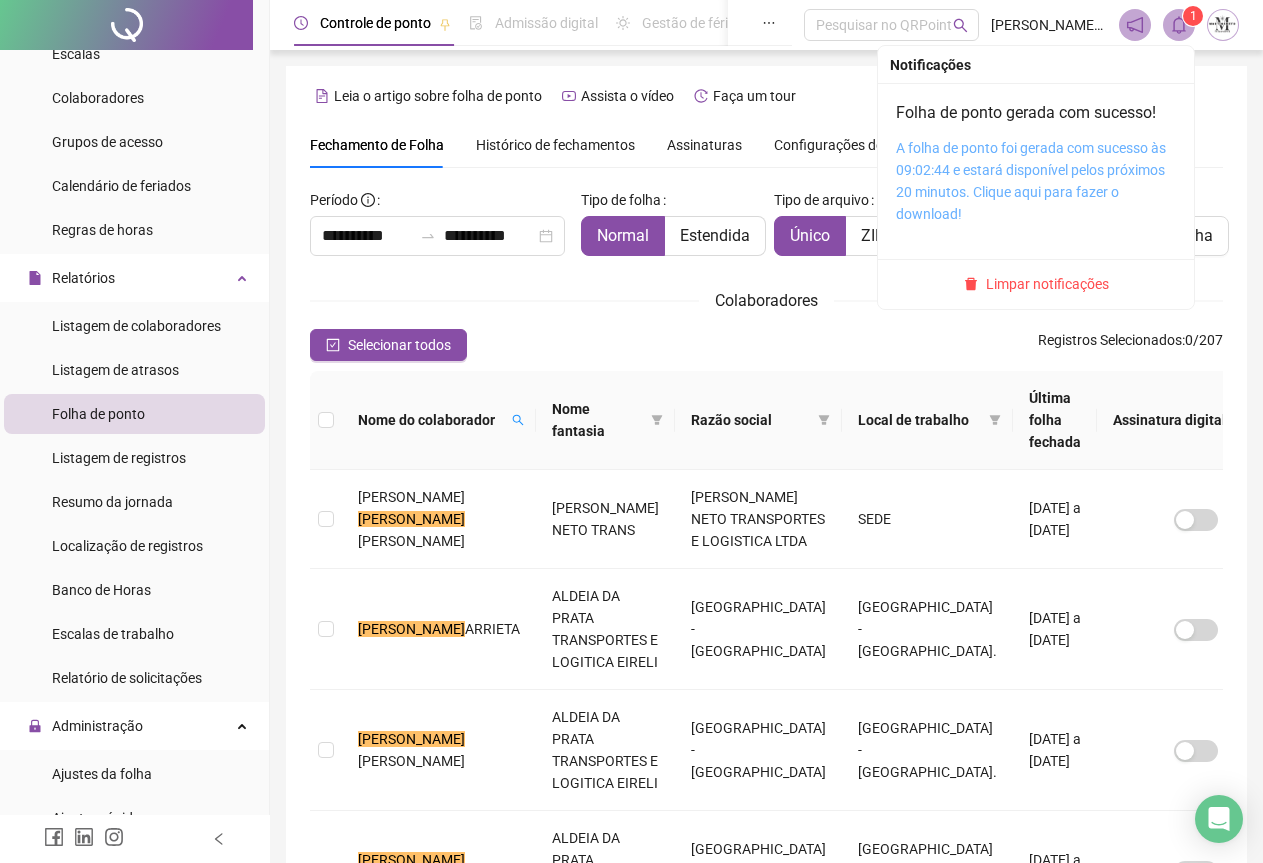 click on "A folha de ponto foi gerada com sucesso às 09:02:44 e estará disponível pelos próximos 20 minutos.
Clique aqui para fazer o download!" at bounding box center (1031, 181) 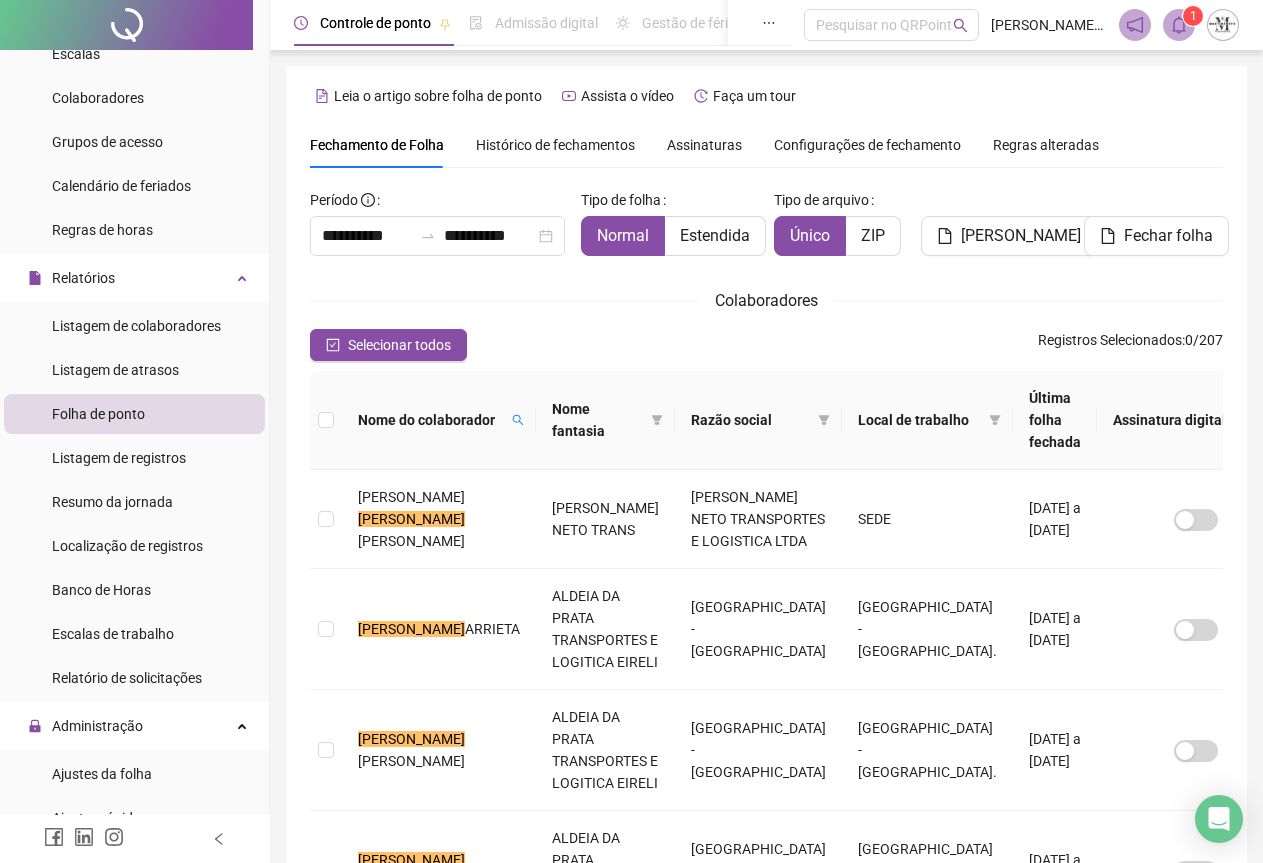 click on "Histórico de fechamentos" at bounding box center (555, 145) 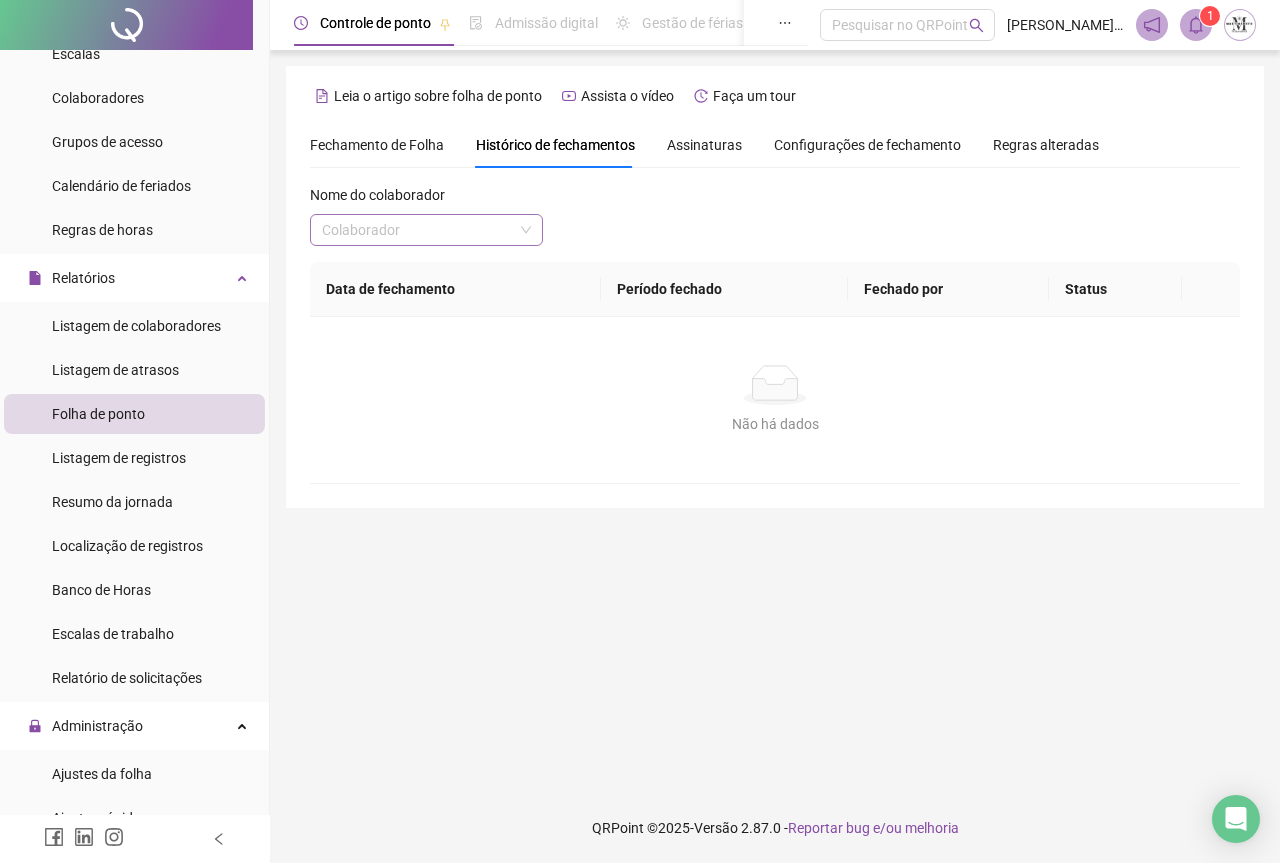 click at bounding box center (420, 230) 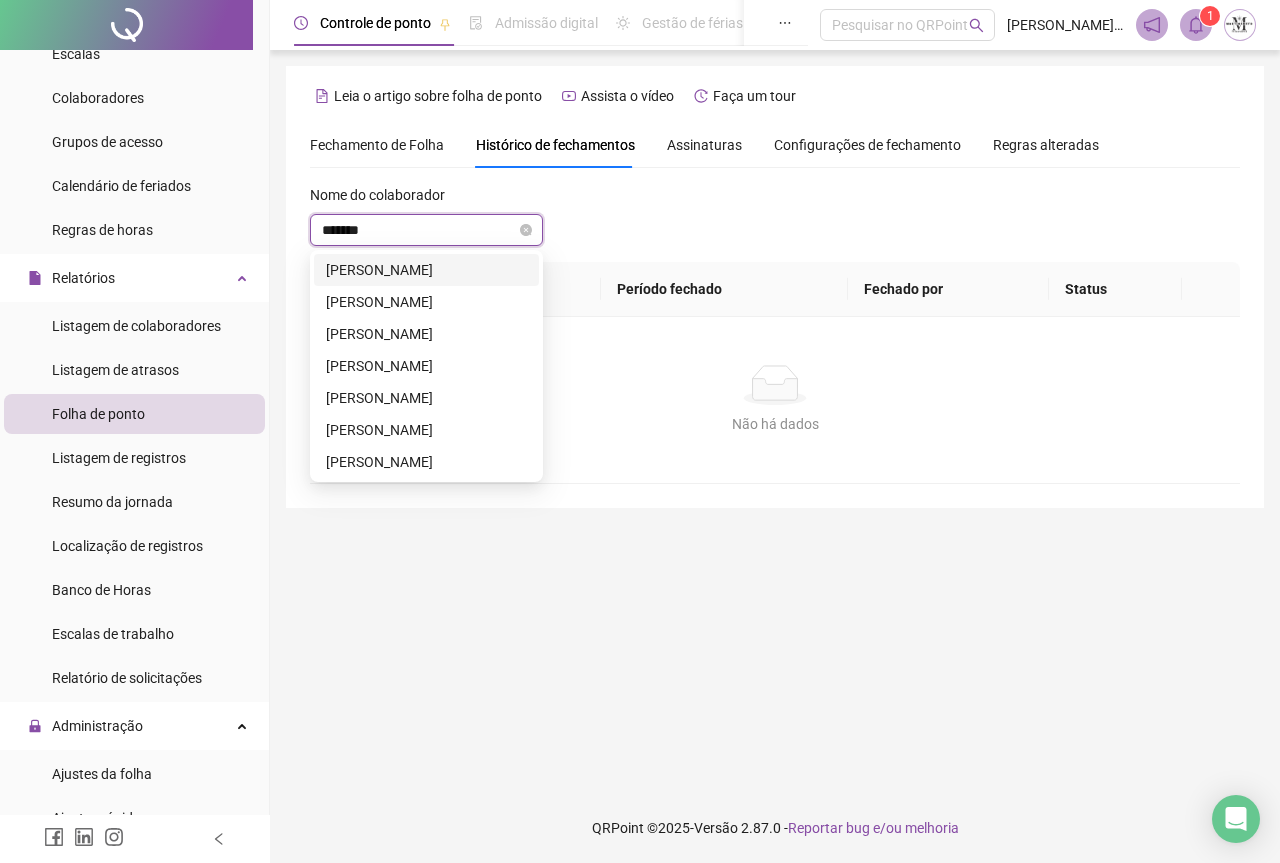 type on "********" 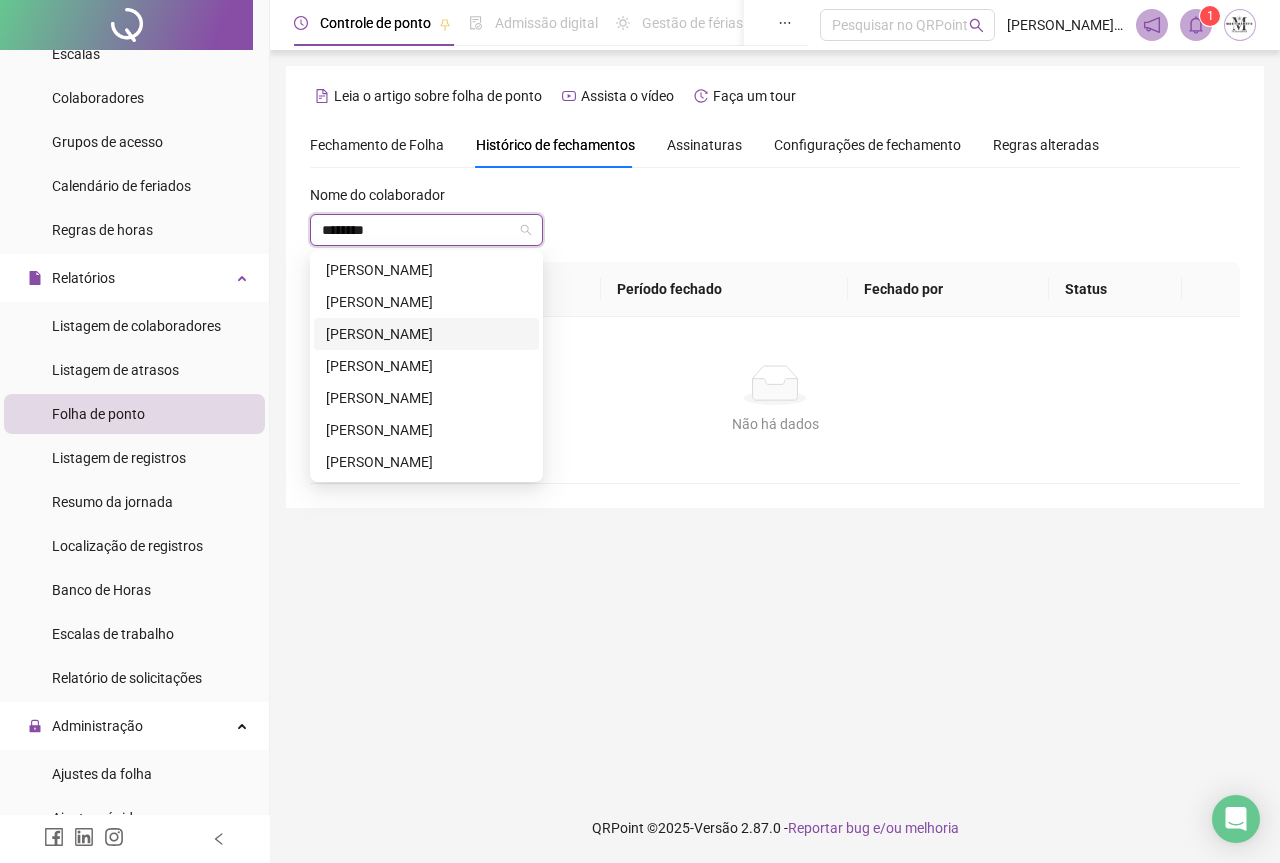 click on "[PERSON_NAME]" at bounding box center (426, 334) 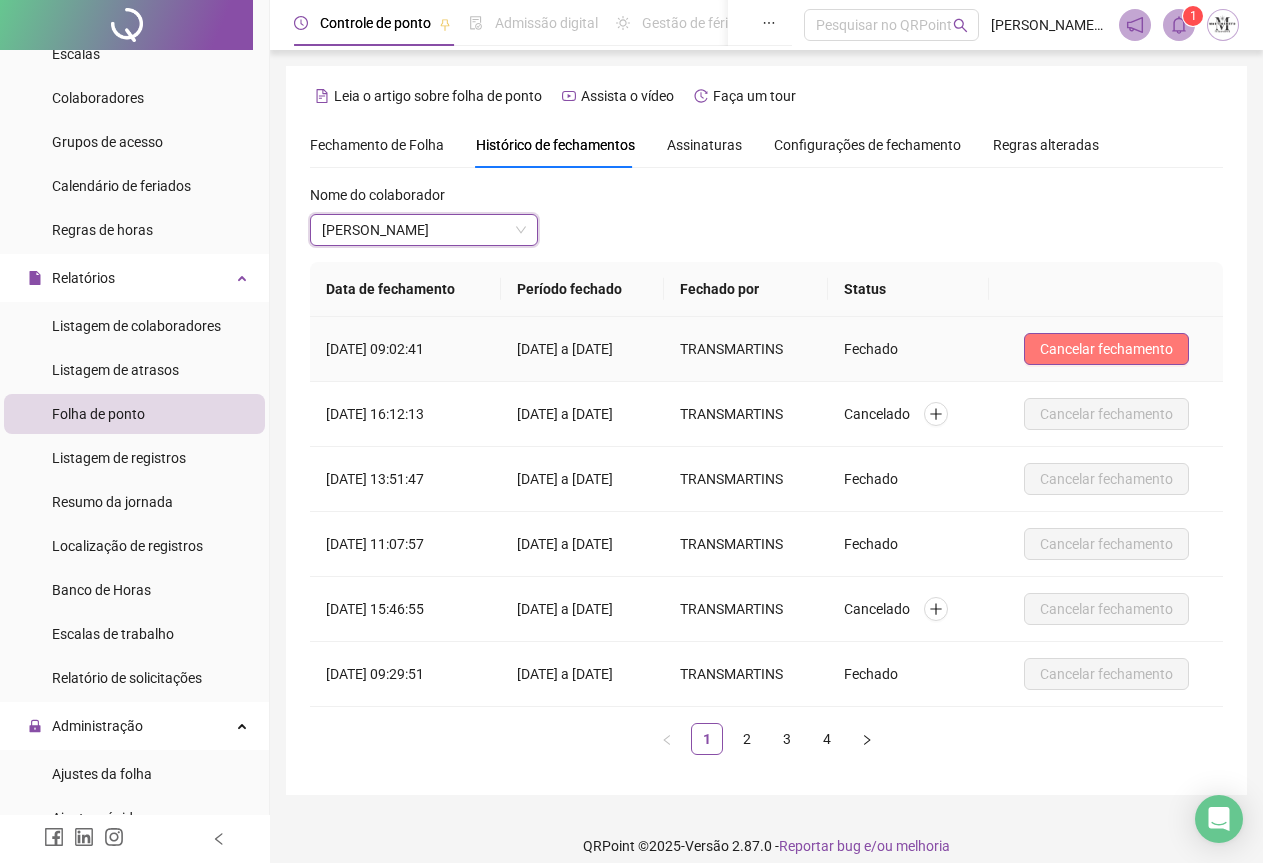 click on "Cancelar fechamento" at bounding box center [1106, 349] 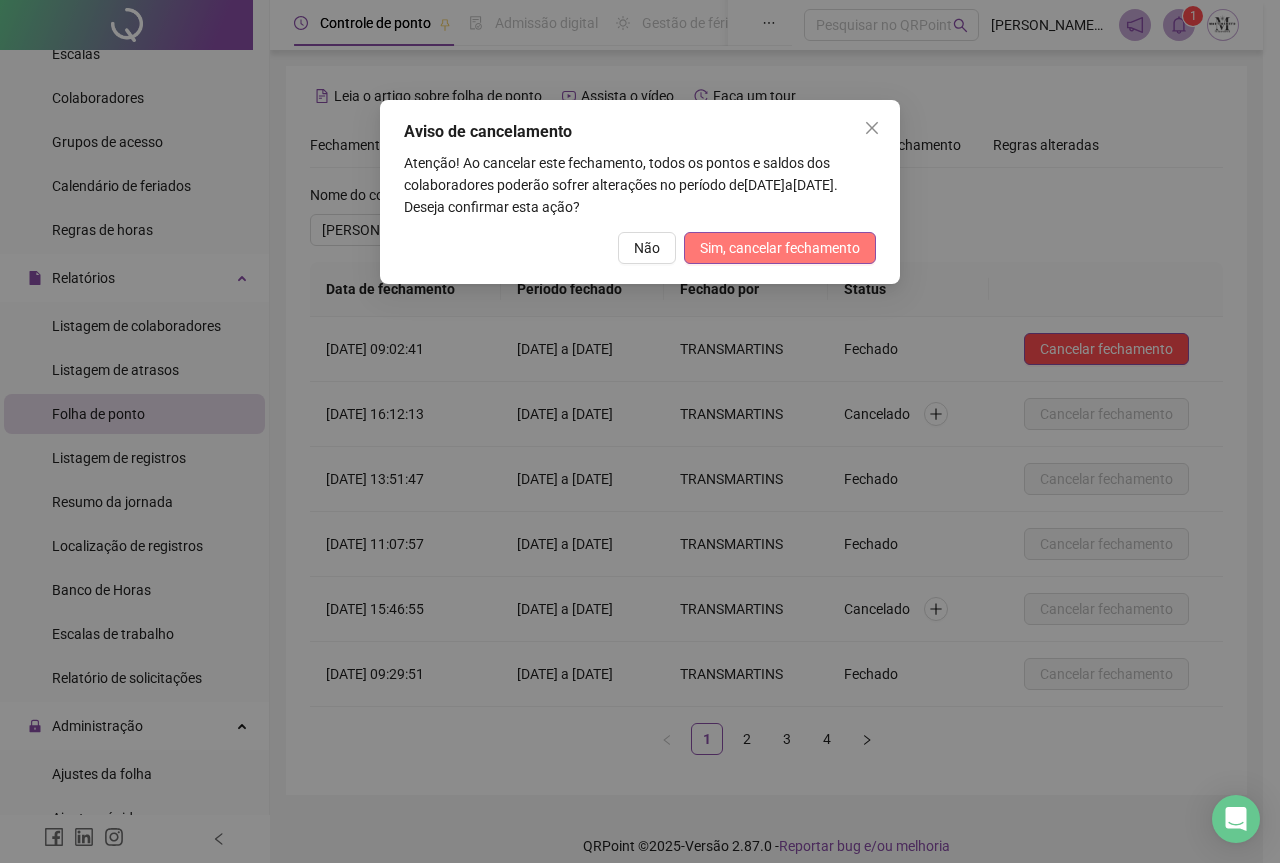 click on "Sim, cancelar fechamento" at bounding box center [780, 248] 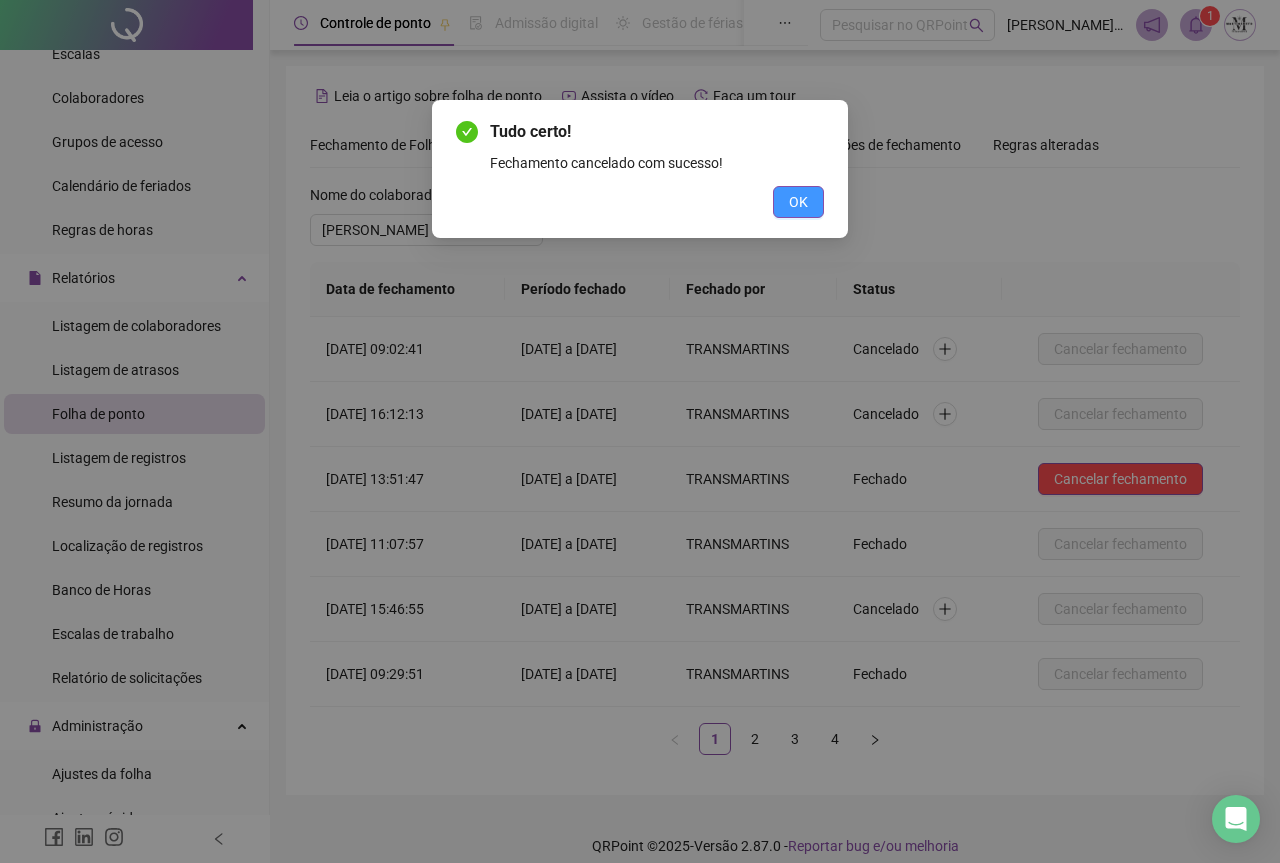 click on "OK" at bounding box center (798, 202) 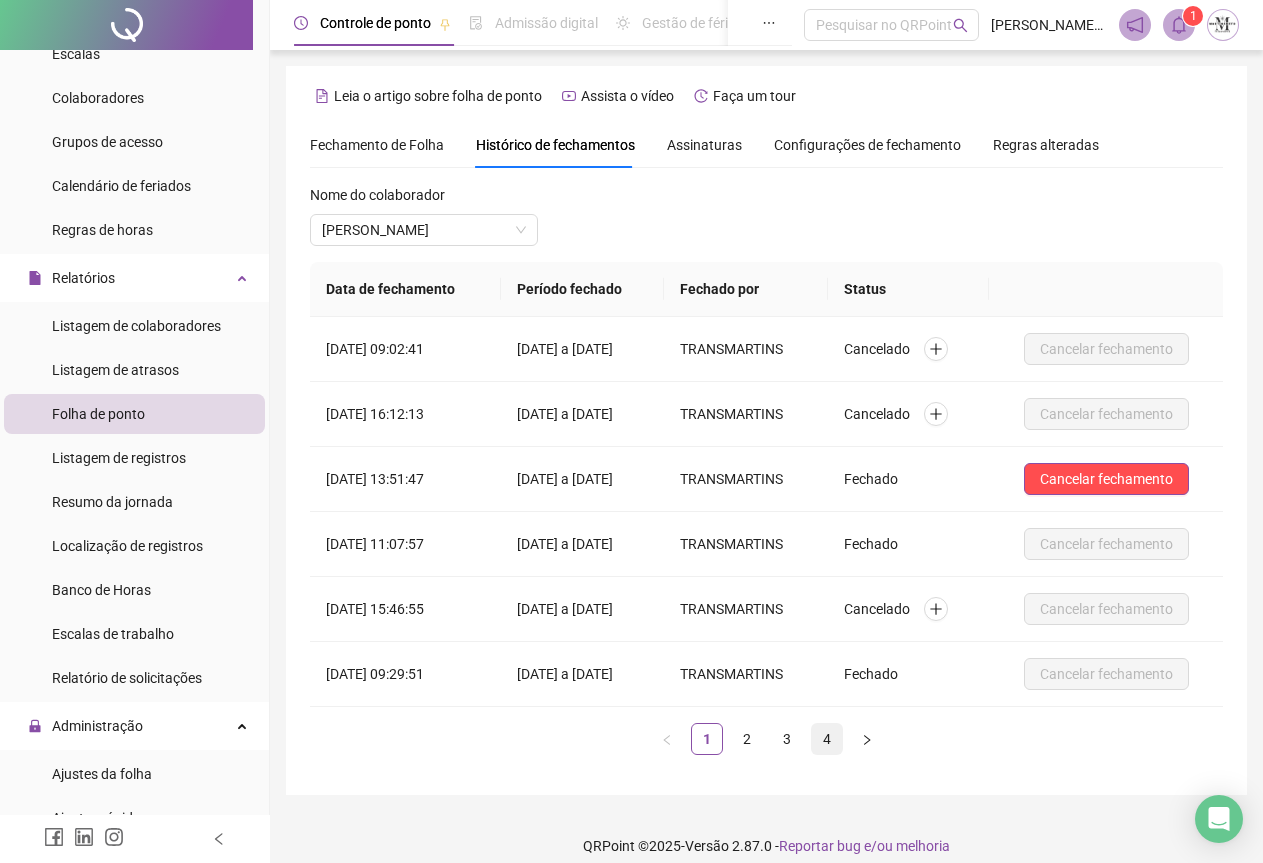 click on "4" at bounding box center [827, 739] 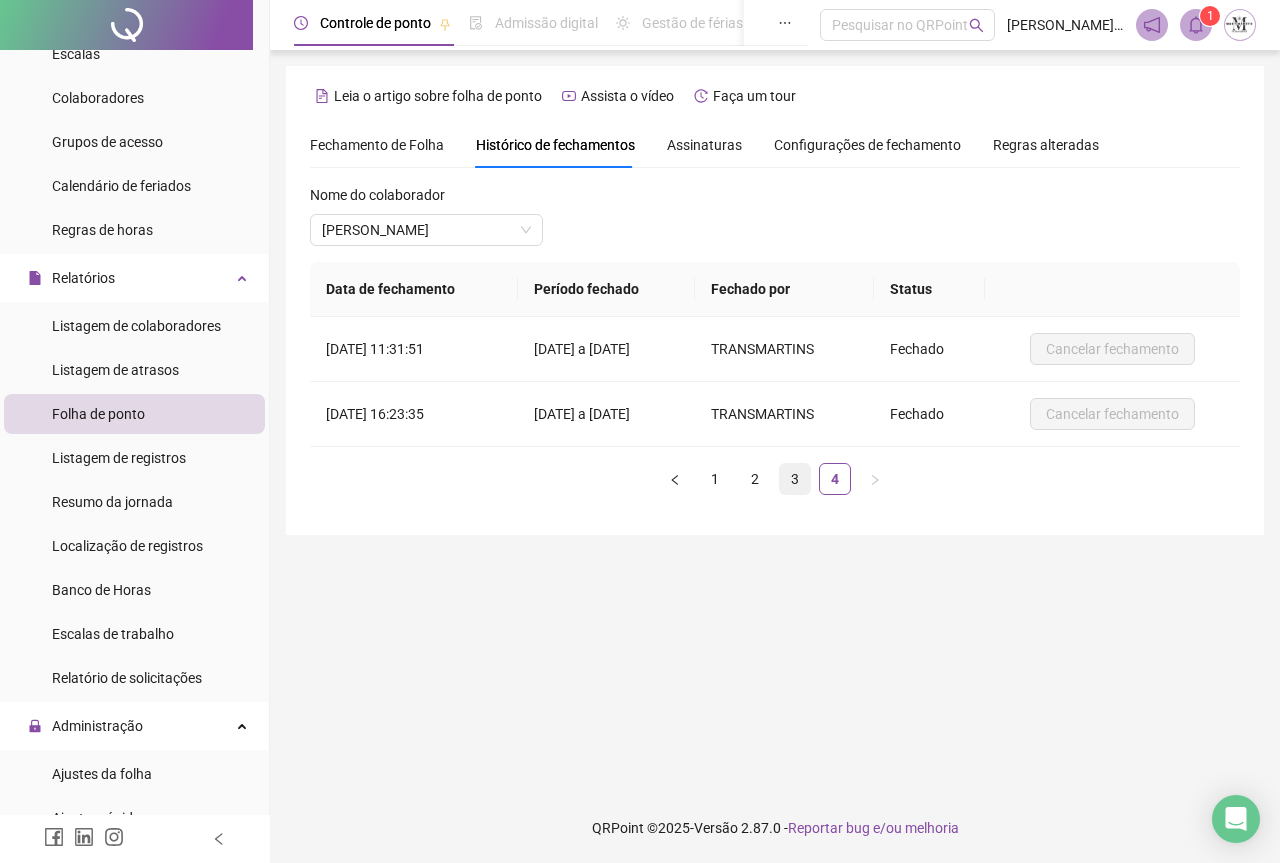 click on "3" at bounding box center [795, 479] 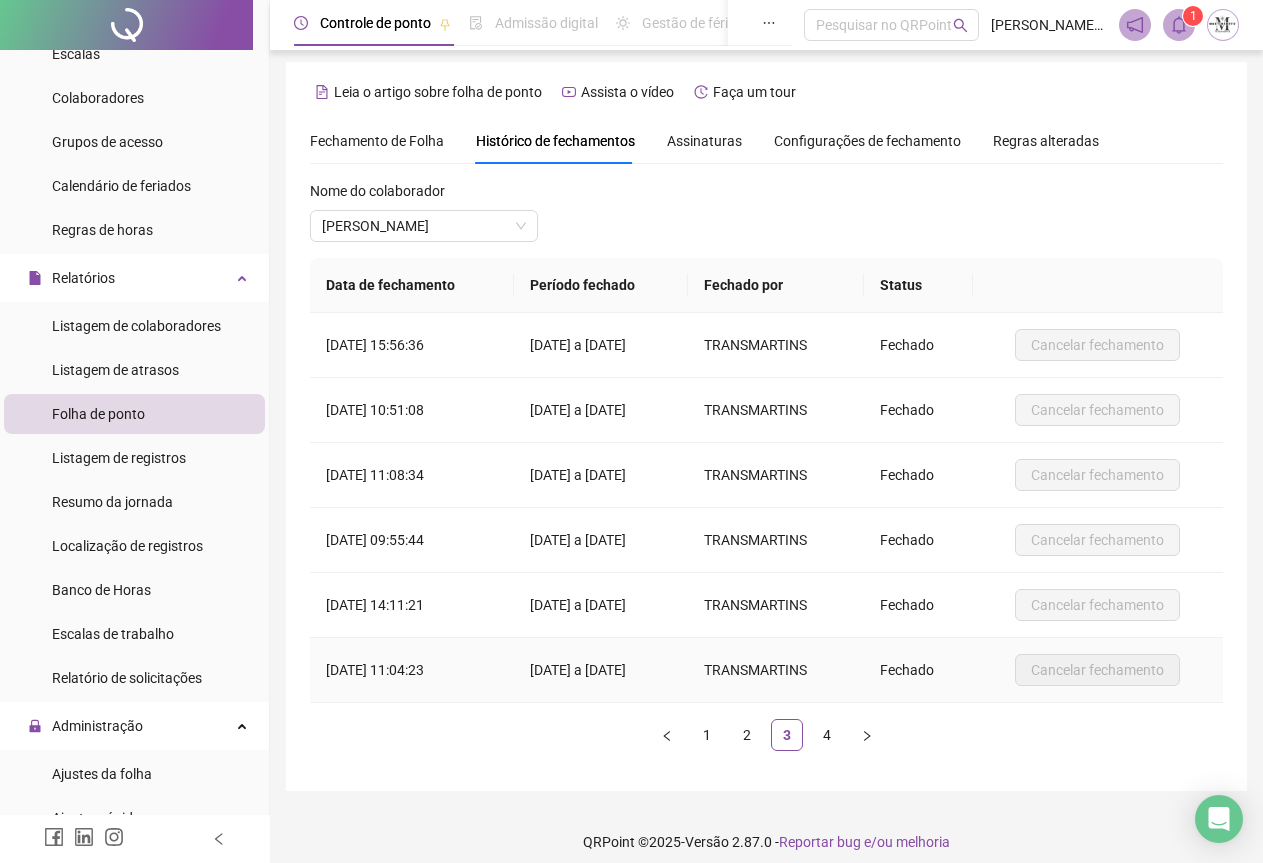 scroll, scrollTop: 0, scrollLeft: 0, axis: both 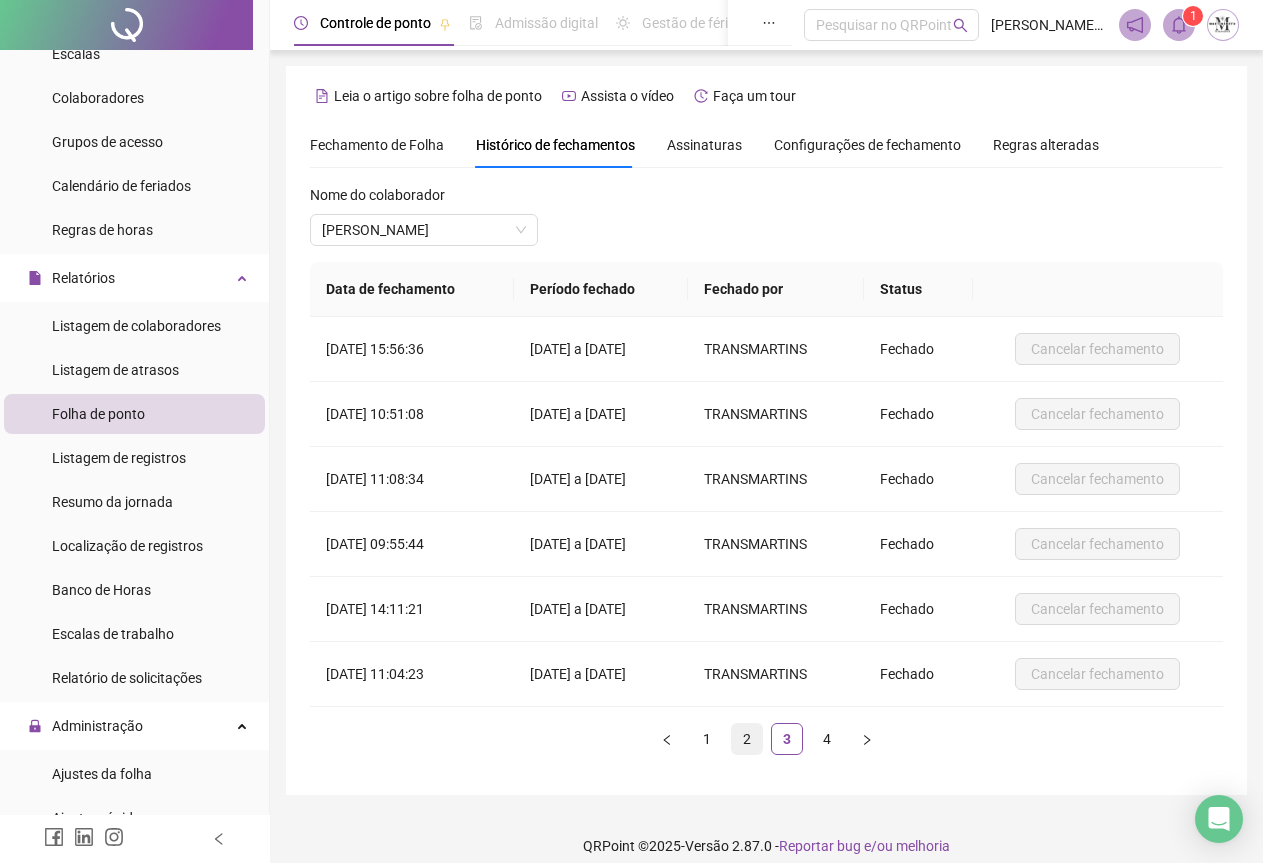 click on "2" at bounding box center (747, 739) 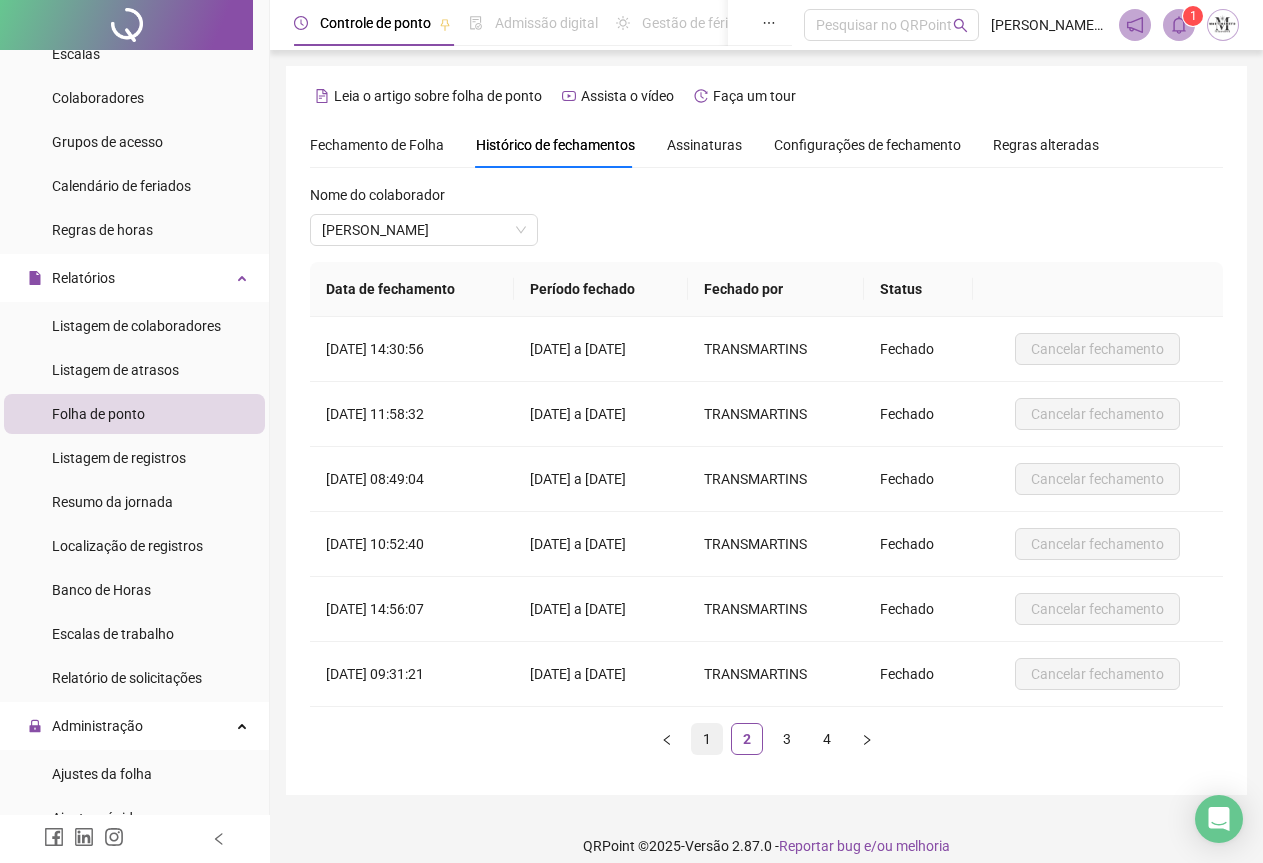 click on "1" at bounding box center (707, 739) 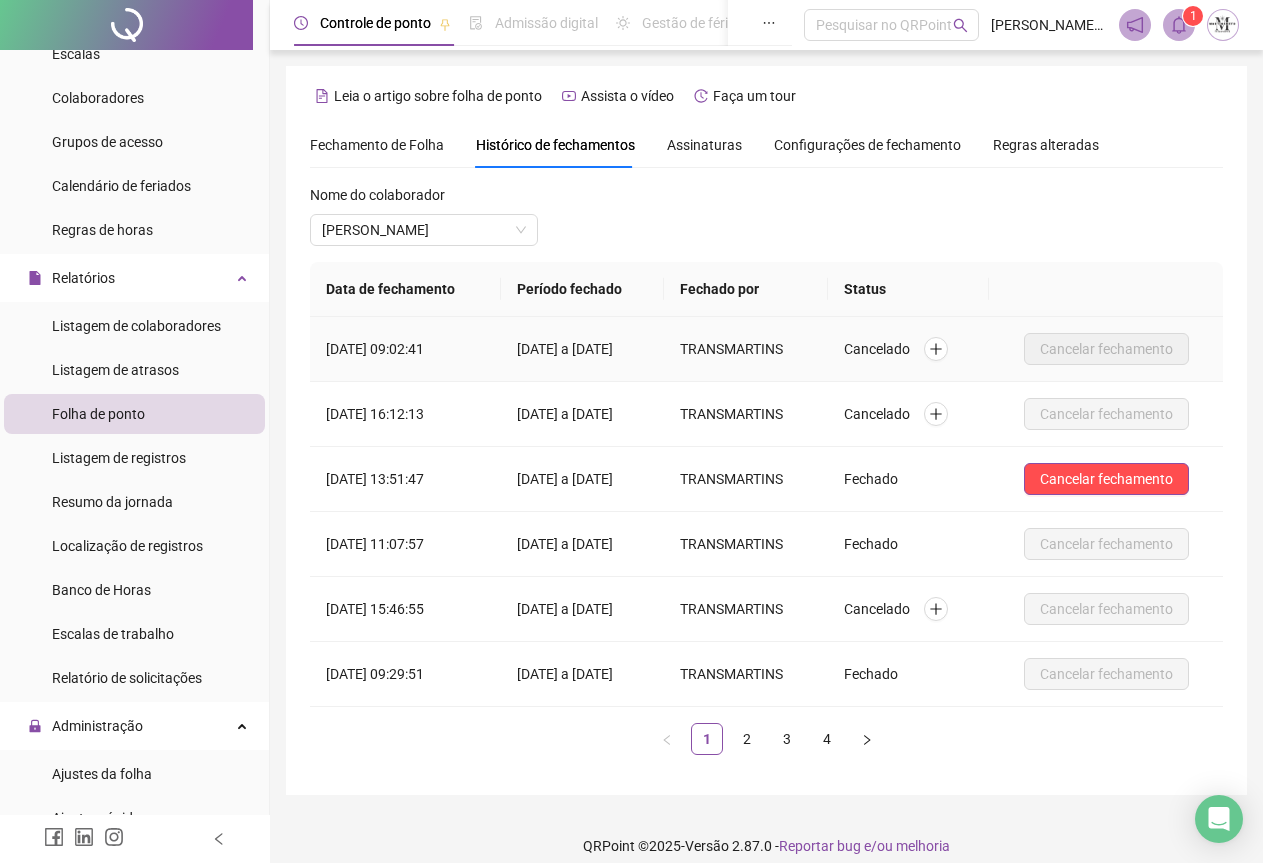 scroll, scrollTop: 18, scrollLeft: 0, axis: vertical 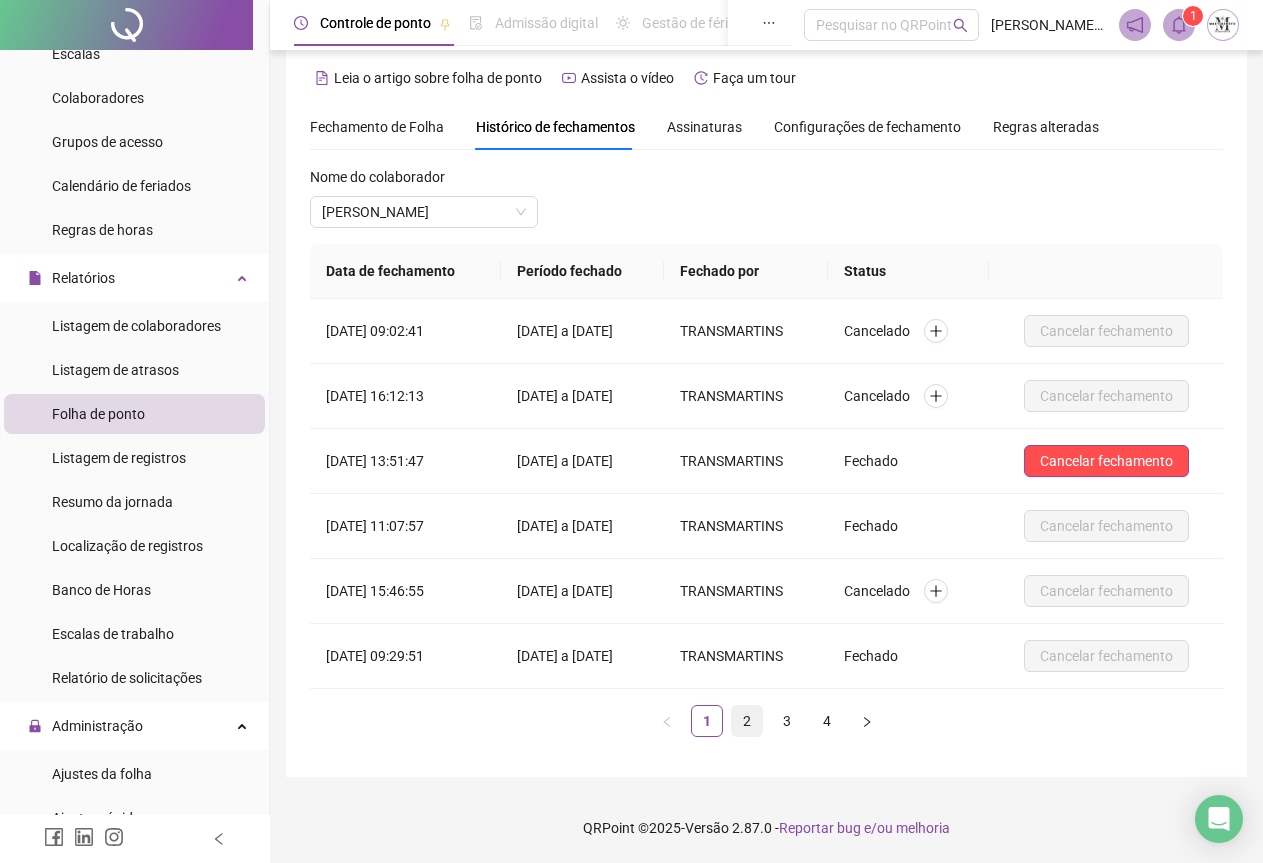 click on "2" at bounding box center (747, 721) 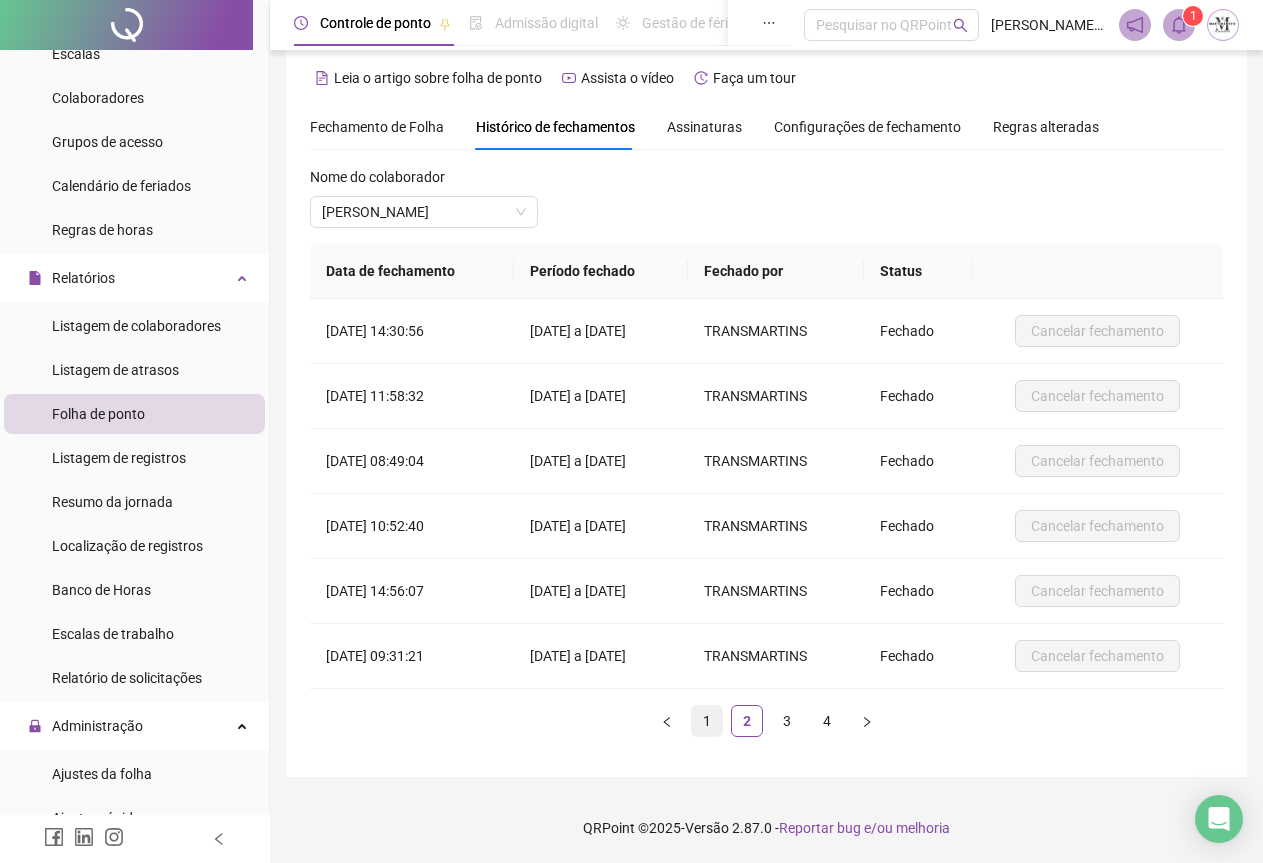 click on "1" at bounding box center [707, 721] 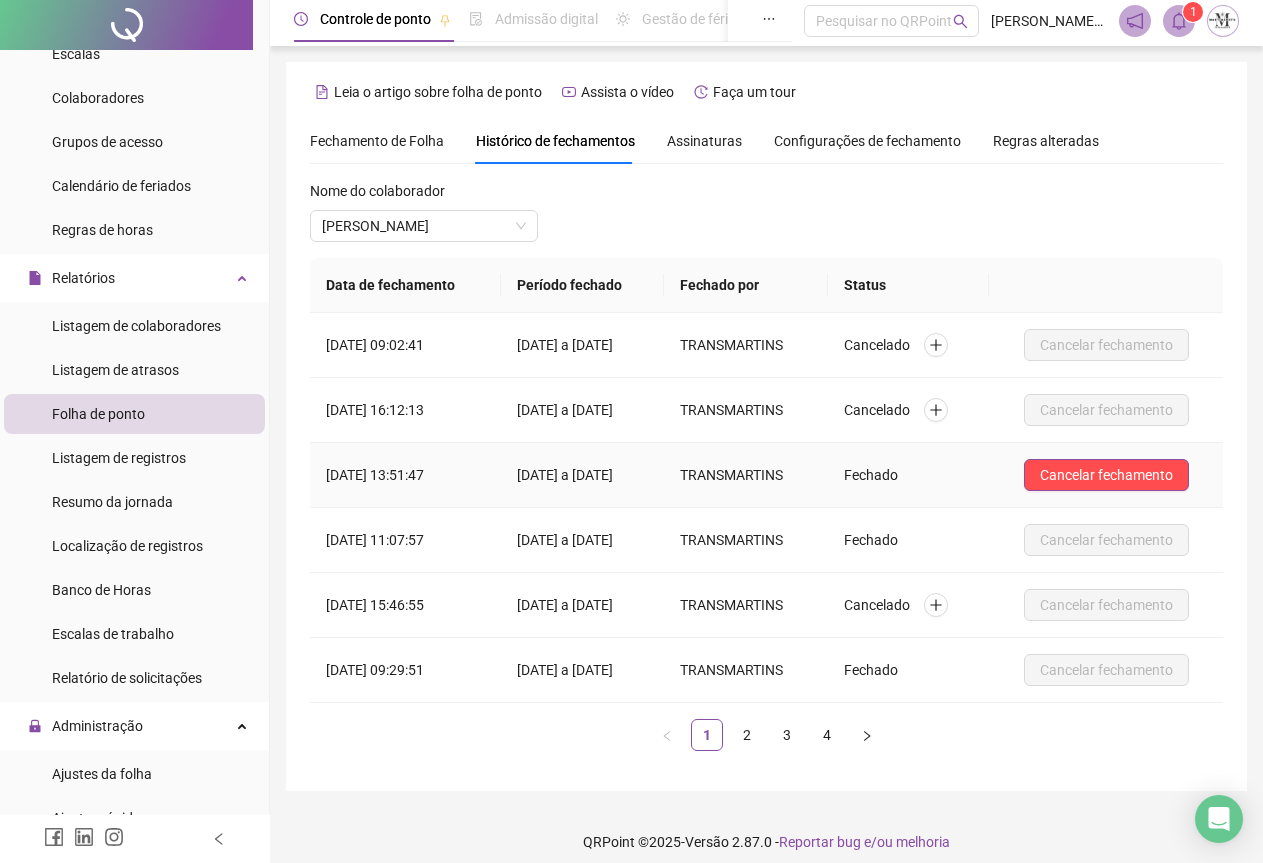 scroll, scrollTop: 0, scrollLeft: 0, axis: both 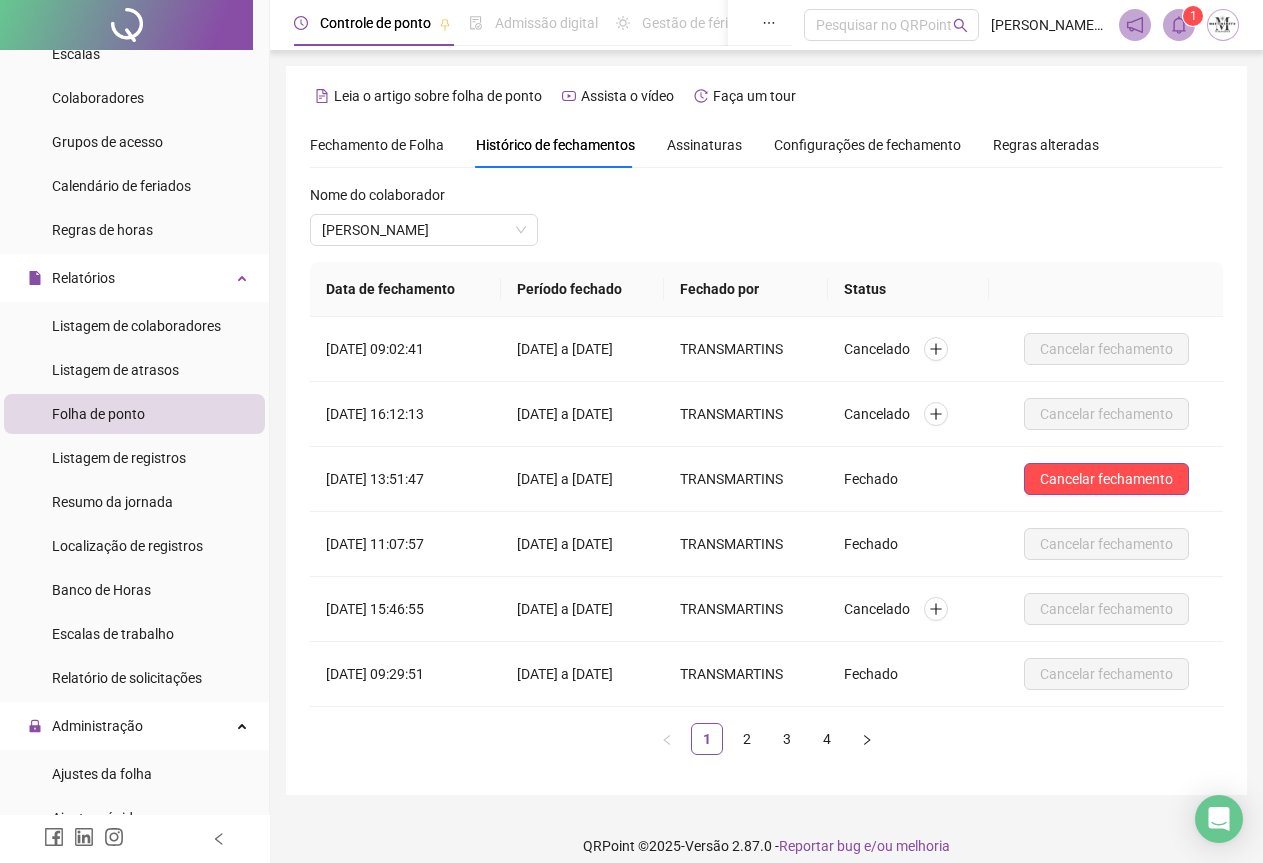 click on "Fechamento de Folha" at bounding box center [377, 145] 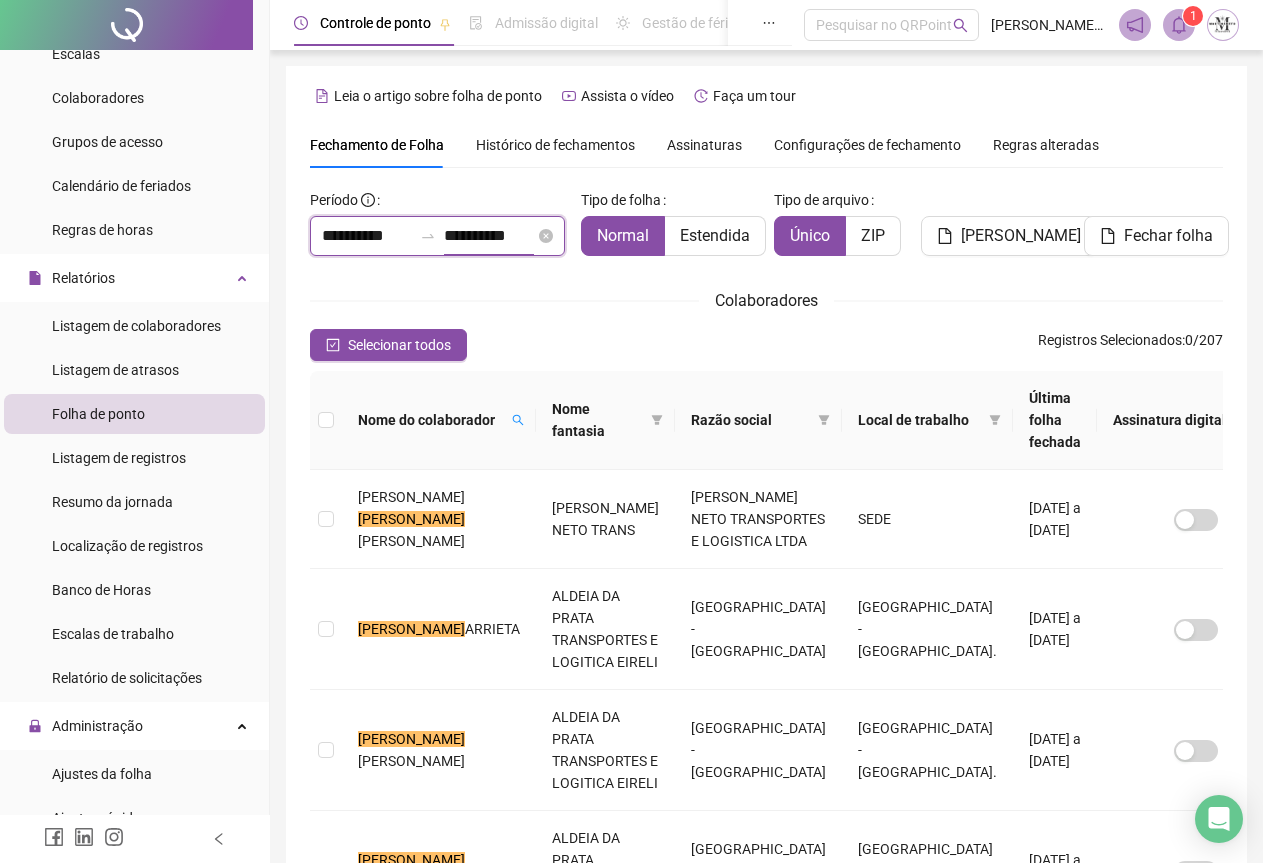 click on "**********" at bounding box center [489, 236] 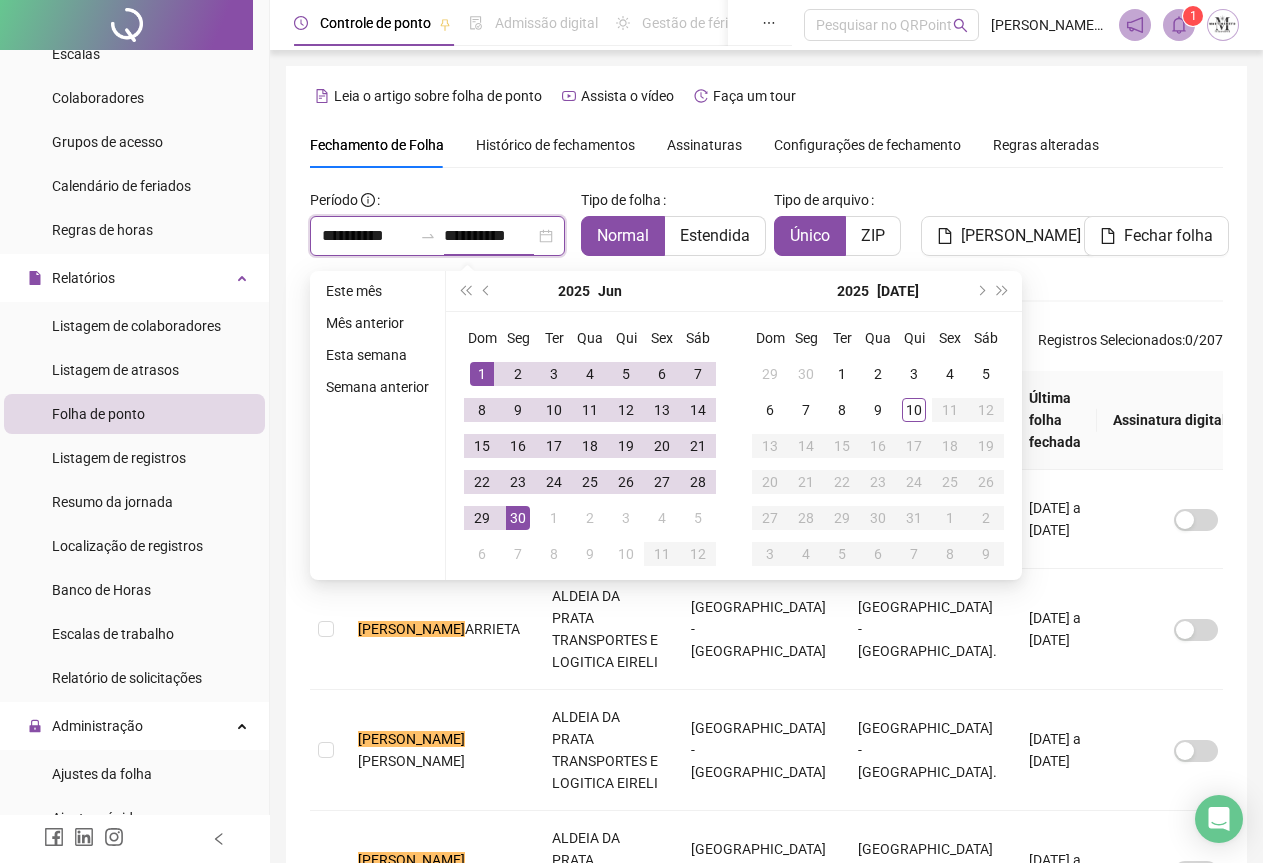 type on "**********" 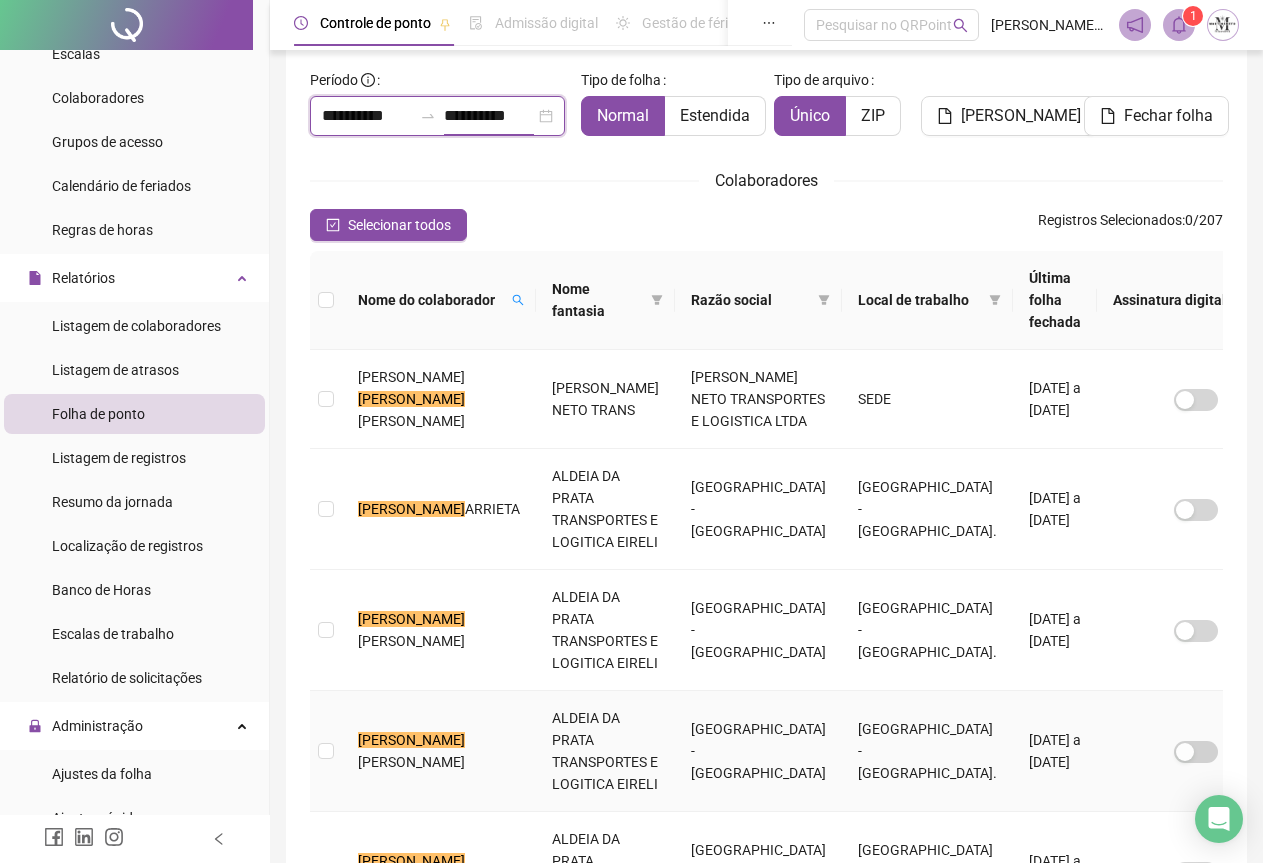 scroll, scrollTop: 0, scrollLeft: 0, axis: both 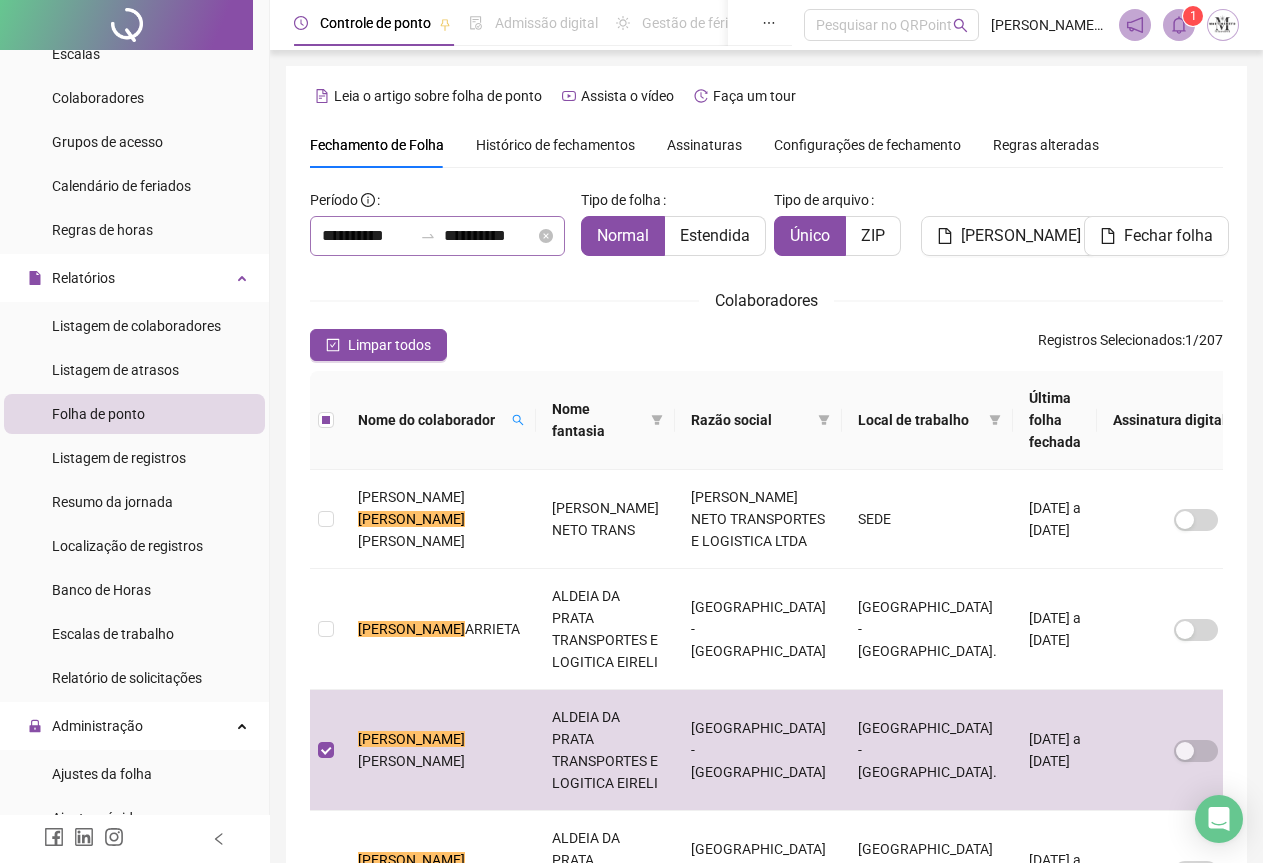 click 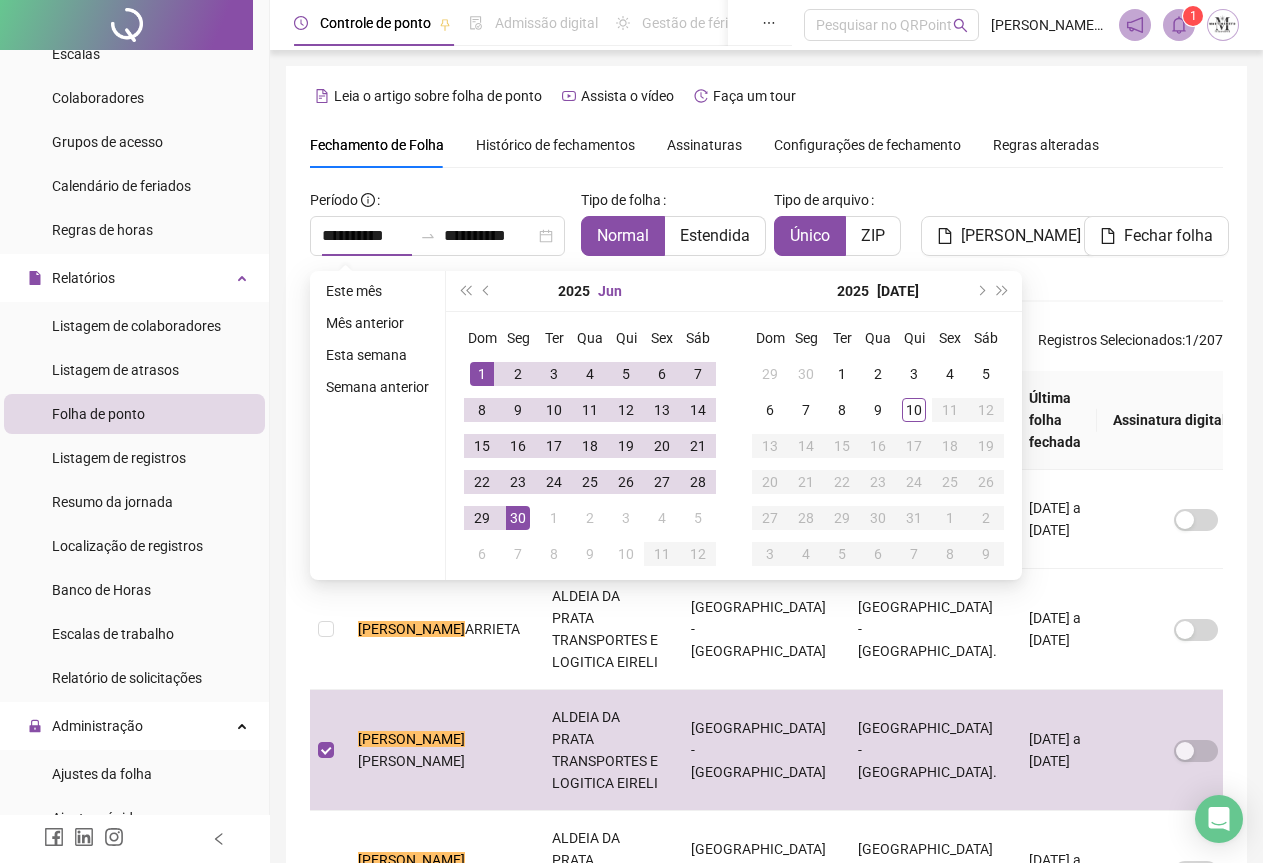 click on "Jun" at bounding box center (610, 291) 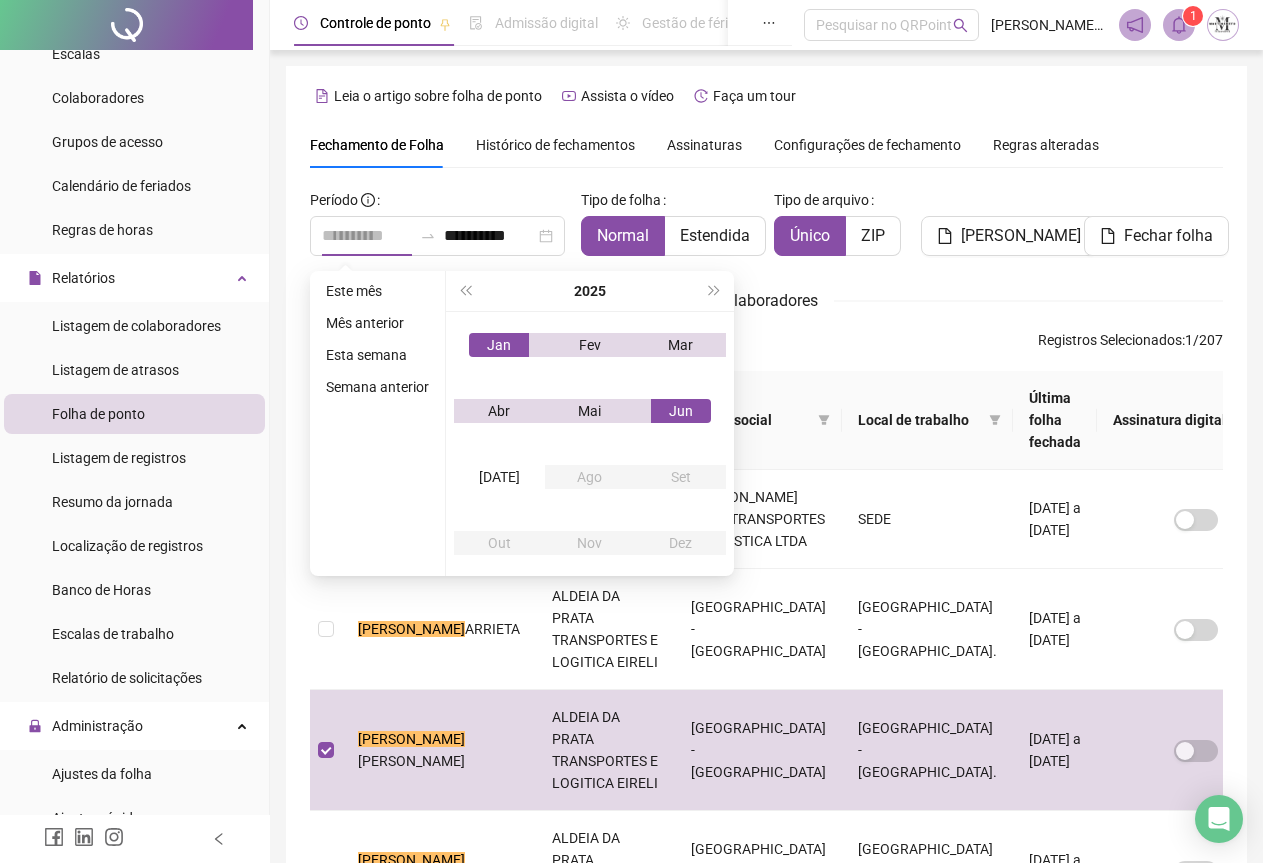 click on "Jan" at bounding box center [499, 345] 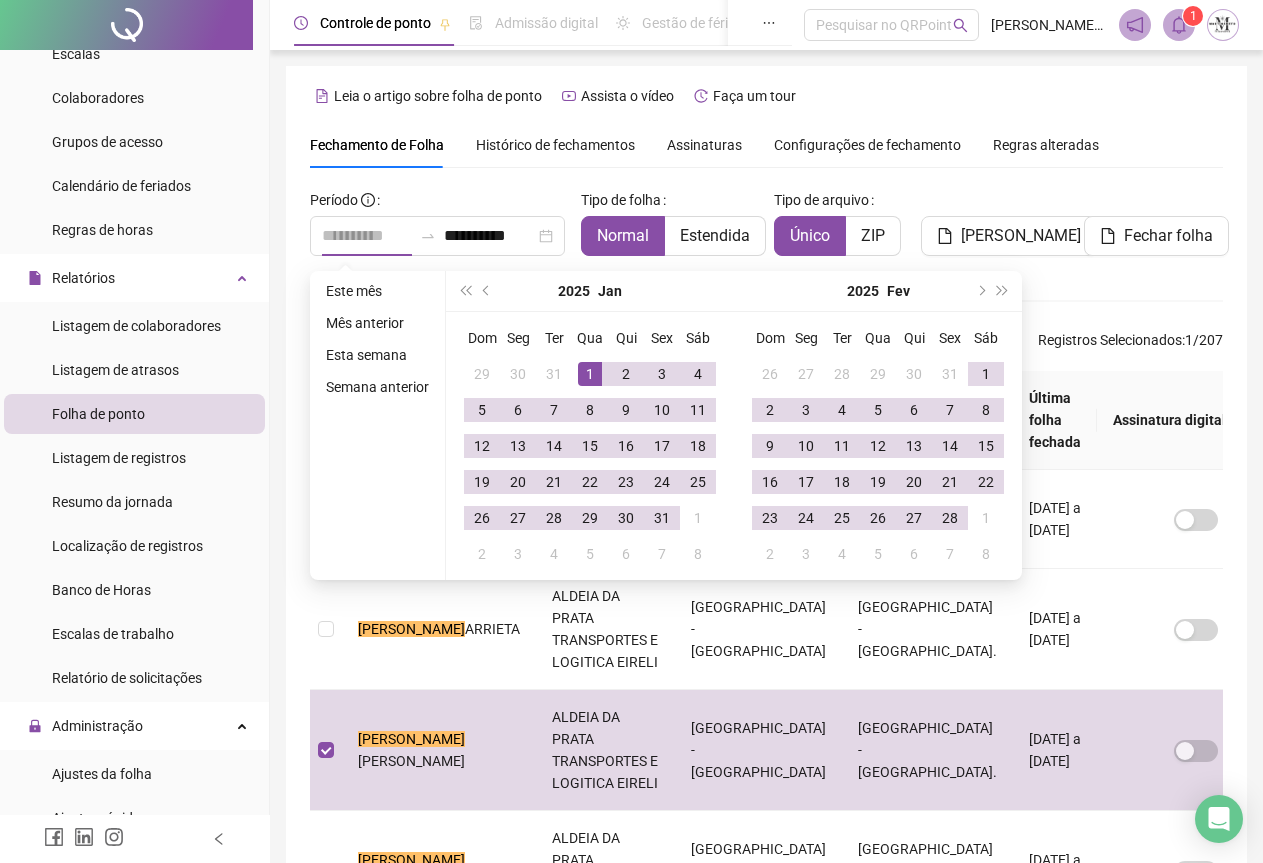 type on "**********" 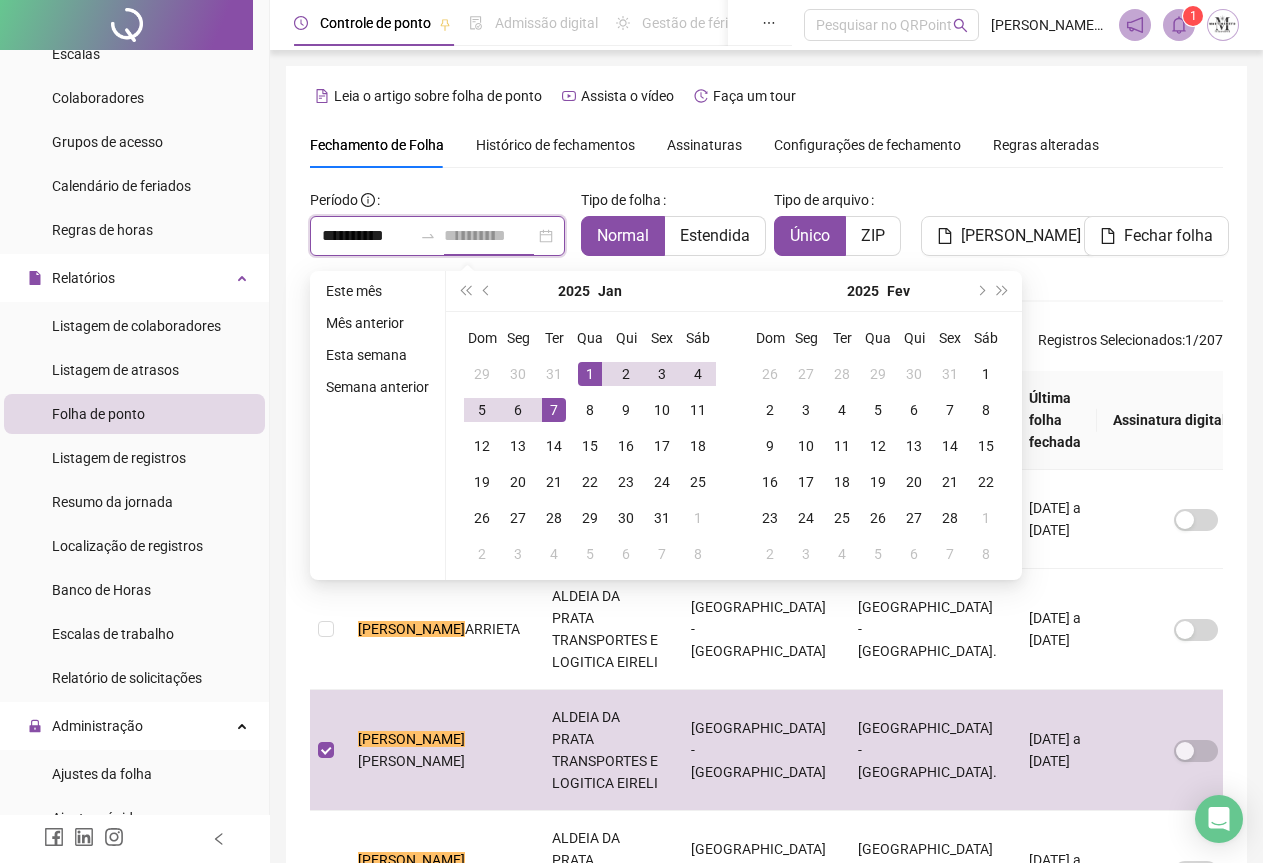 type on "**********" 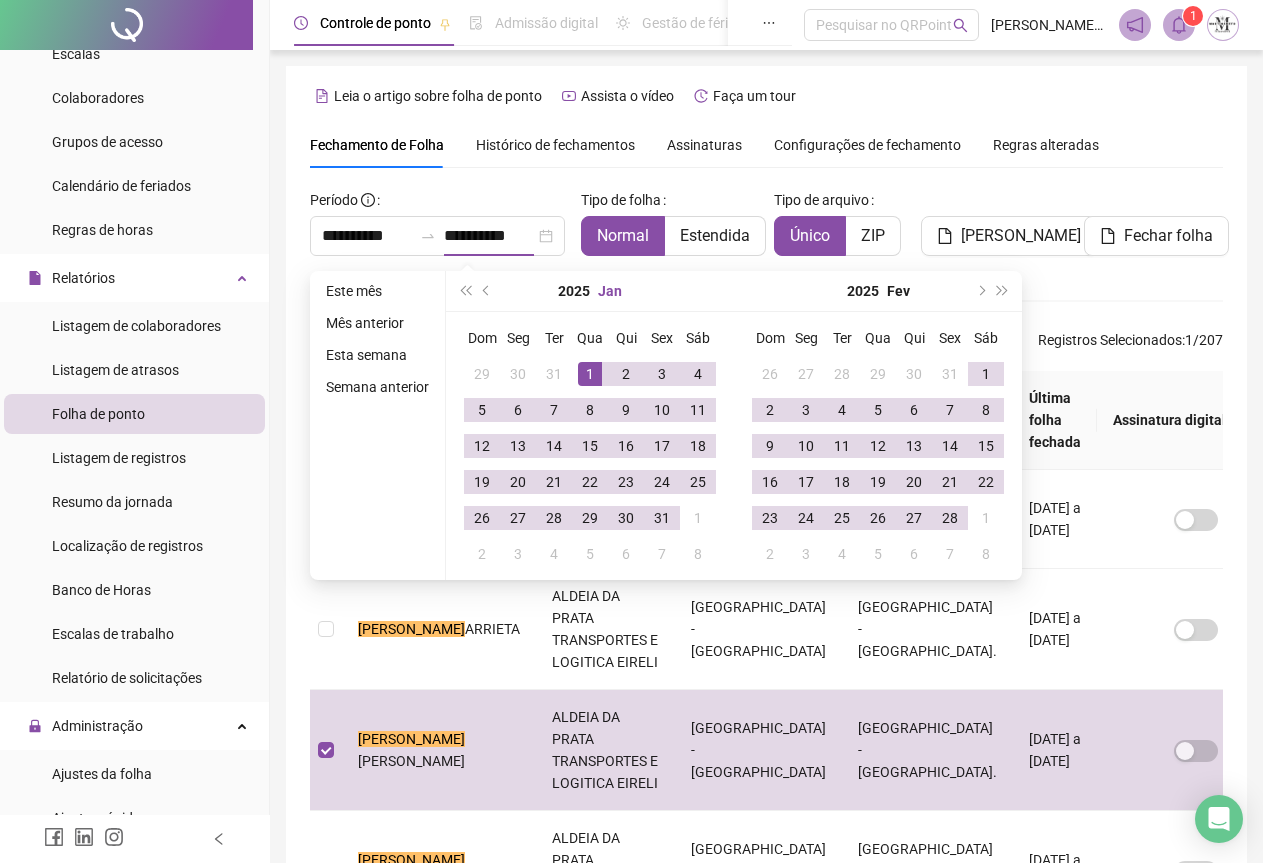click on "Jan" at bounding box center [610, 291] 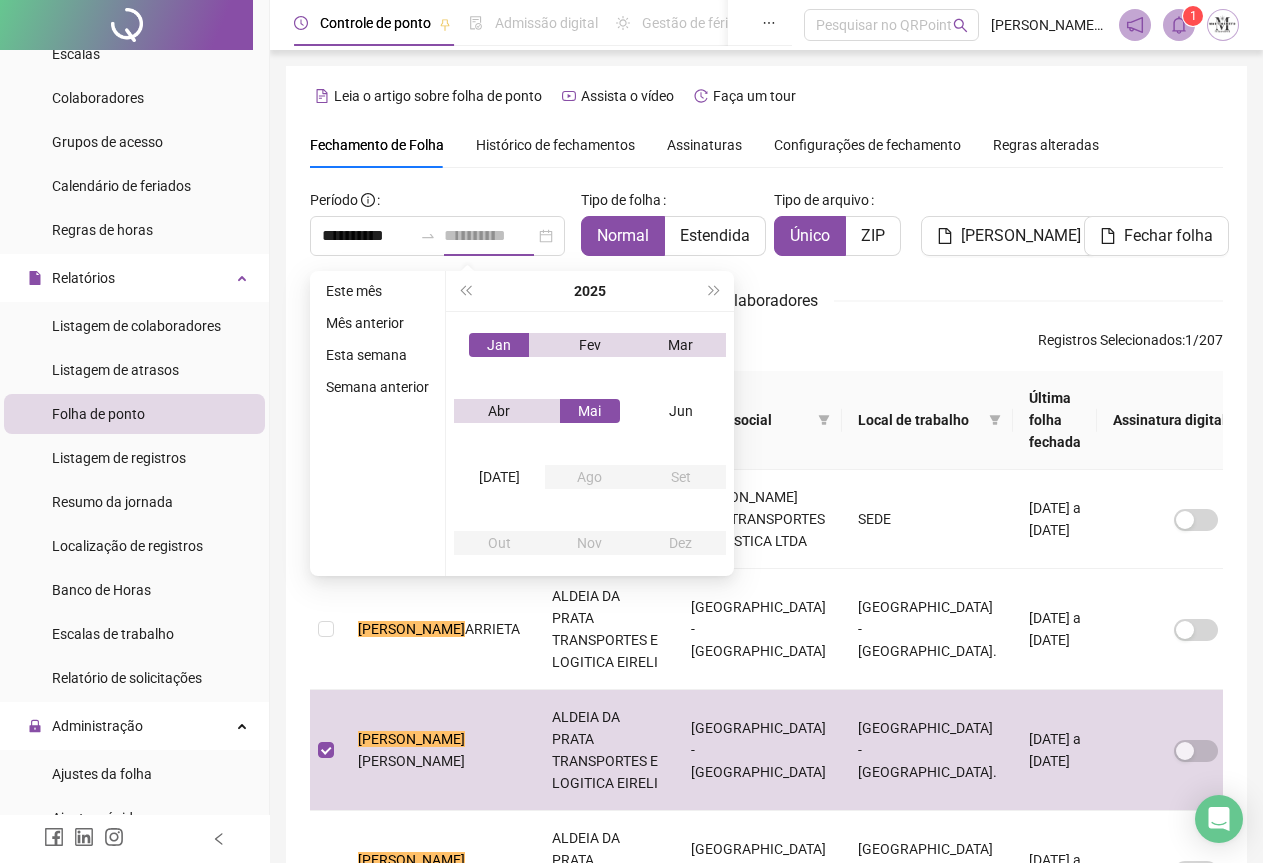 click on "Mai" at bounding box center [590, 411] 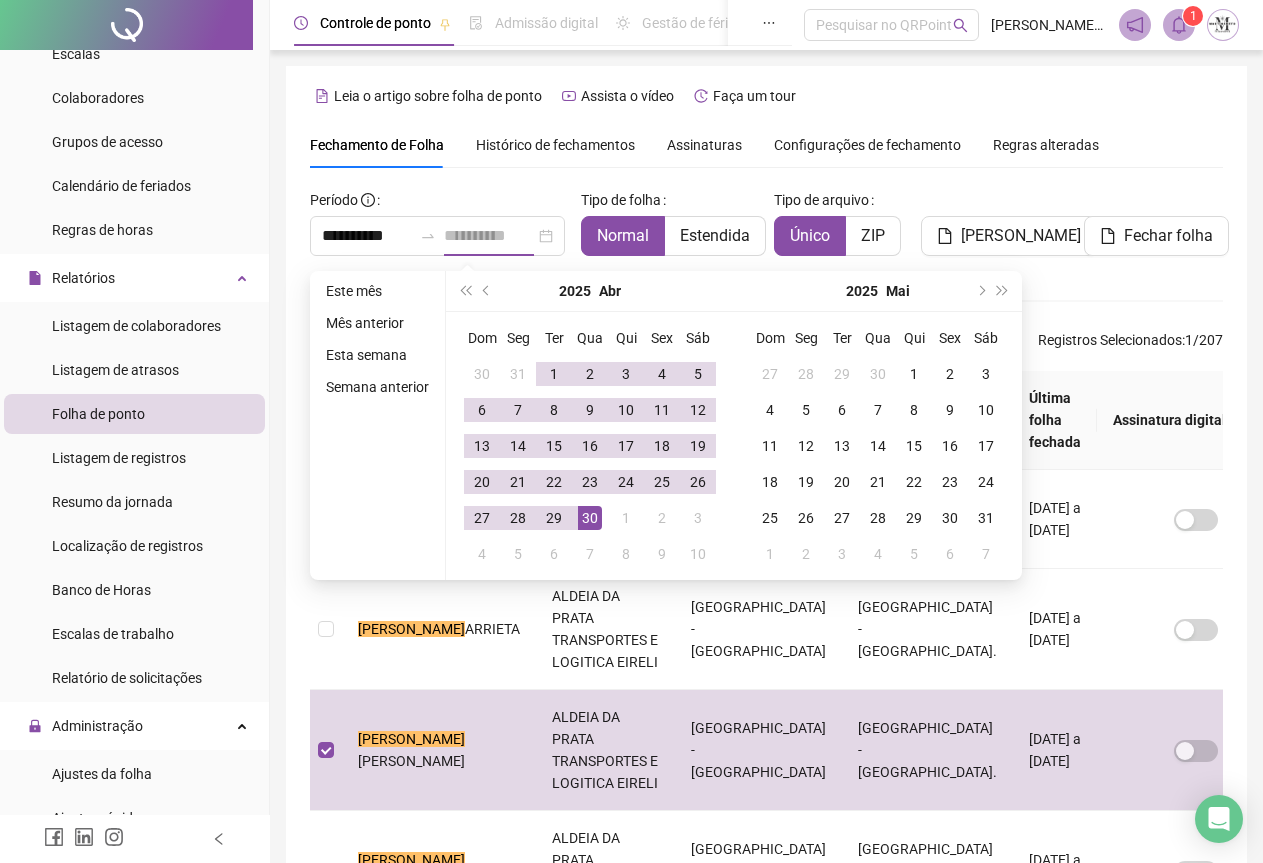 click on "30" at bounding box center (590, 518) 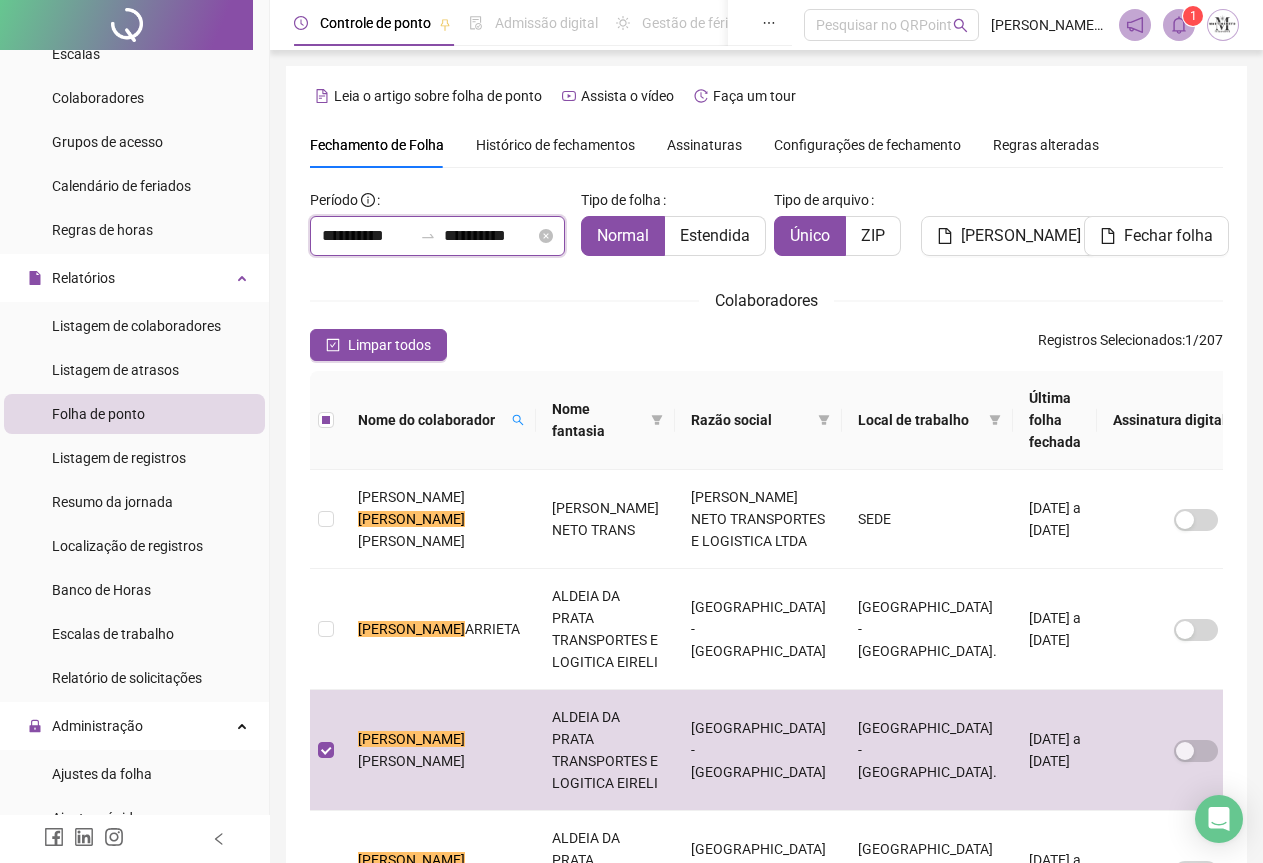 click on "**********" at bounding box center (489, 236) 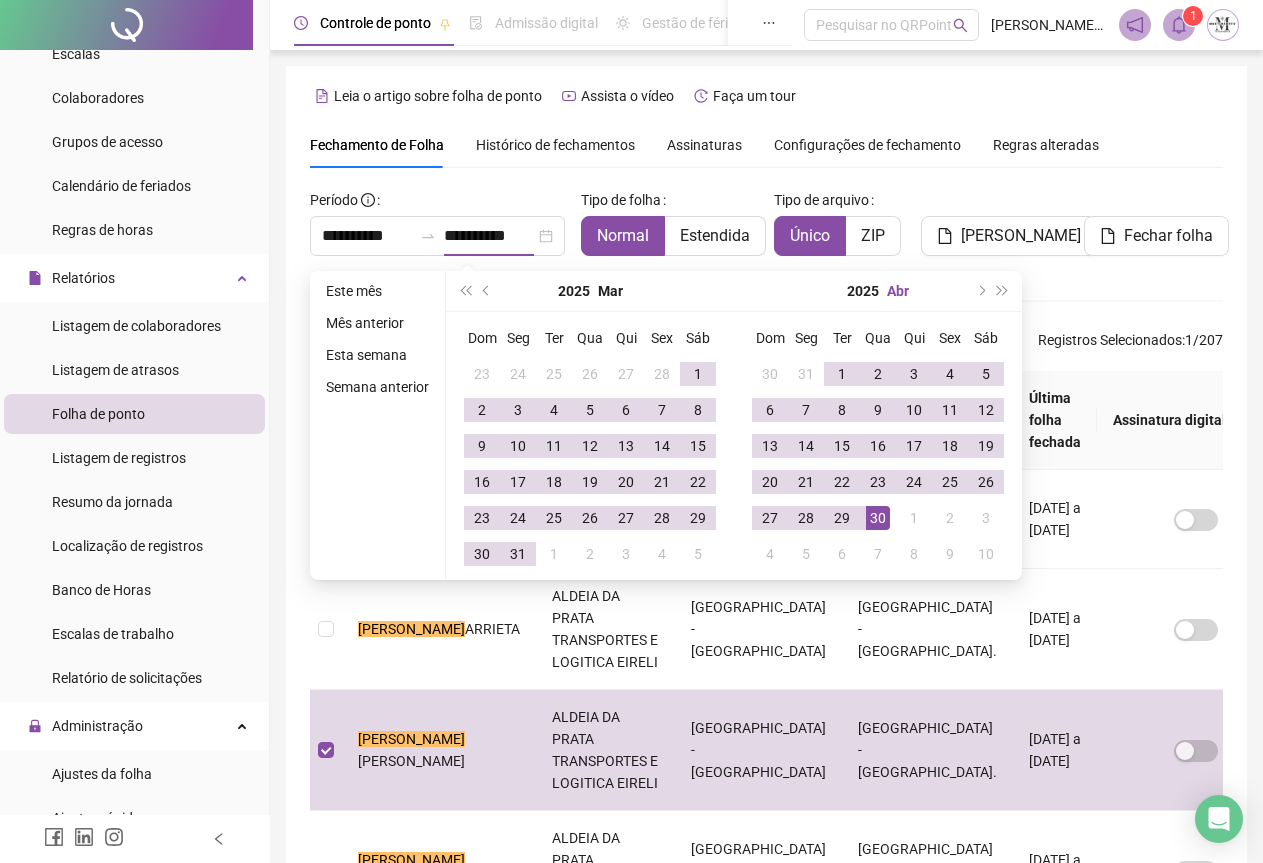 click on "Abr" at bounding box center (898, 291) 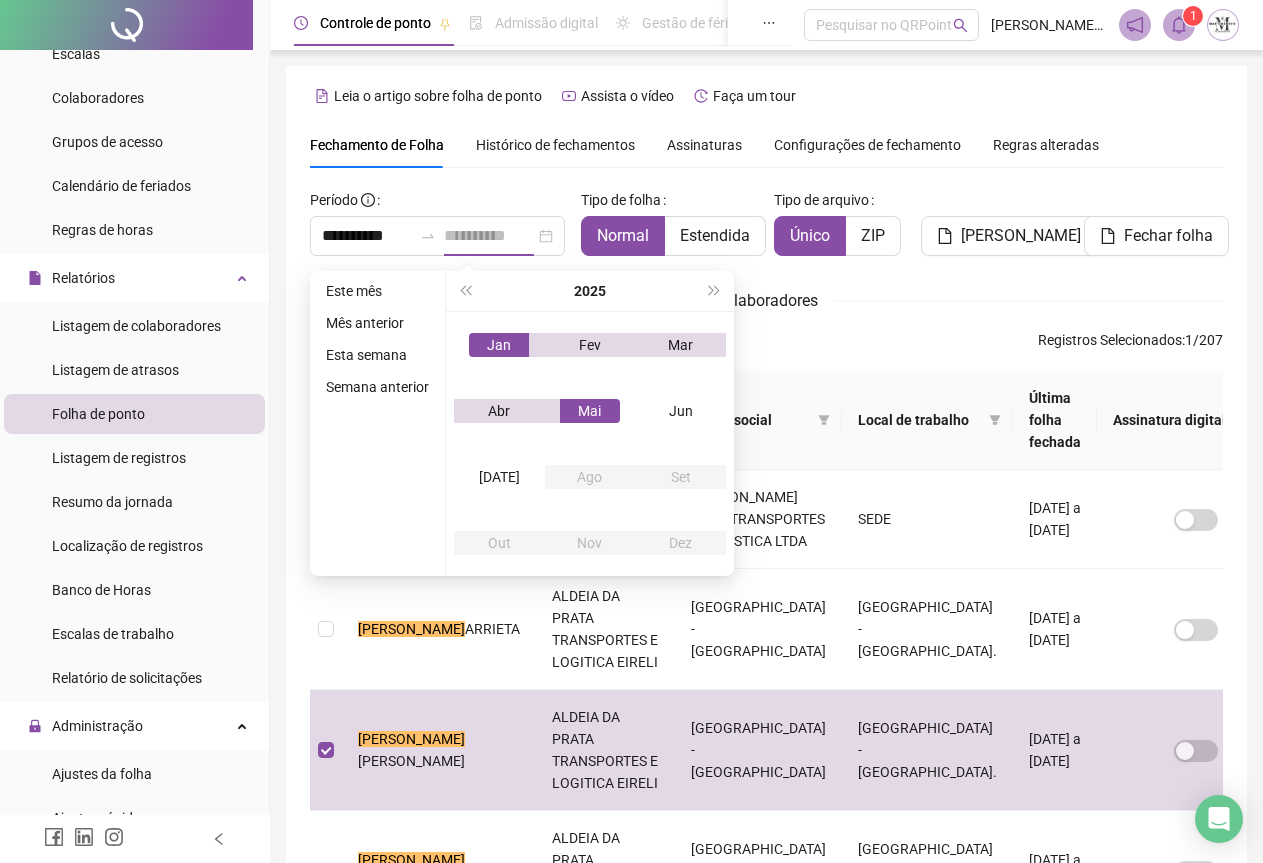 click on "Mai" at bounding box center [590, 411] 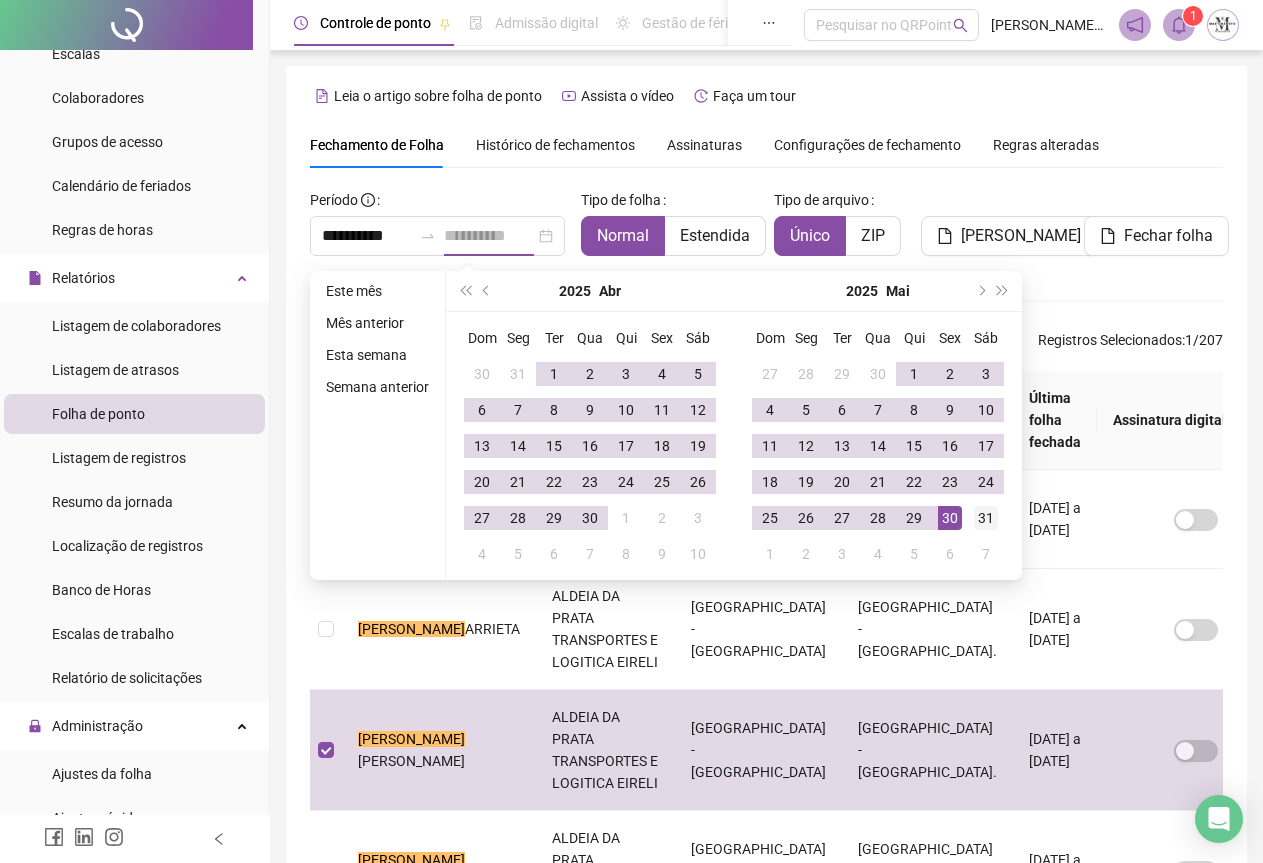 type on "**********" 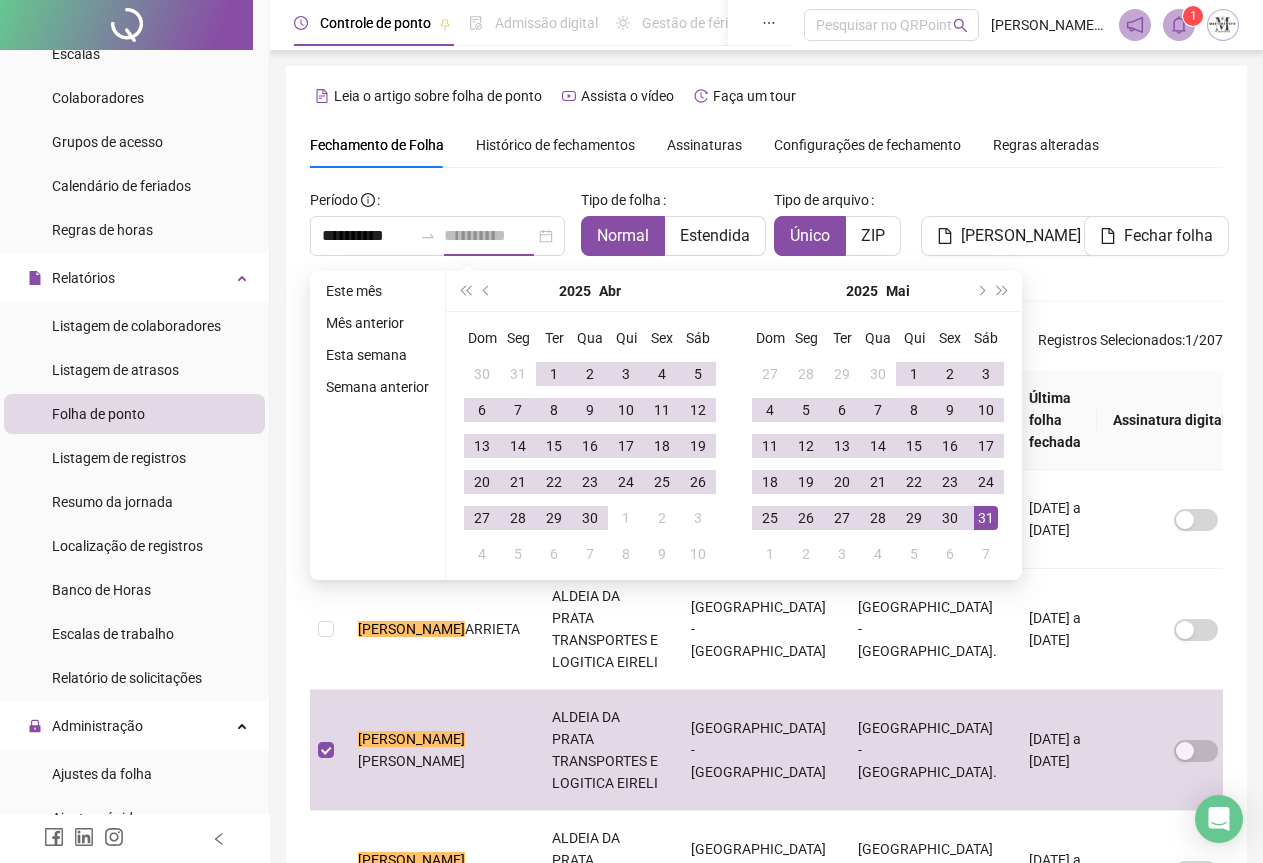 click on "31" at bounding box center (986, 518) 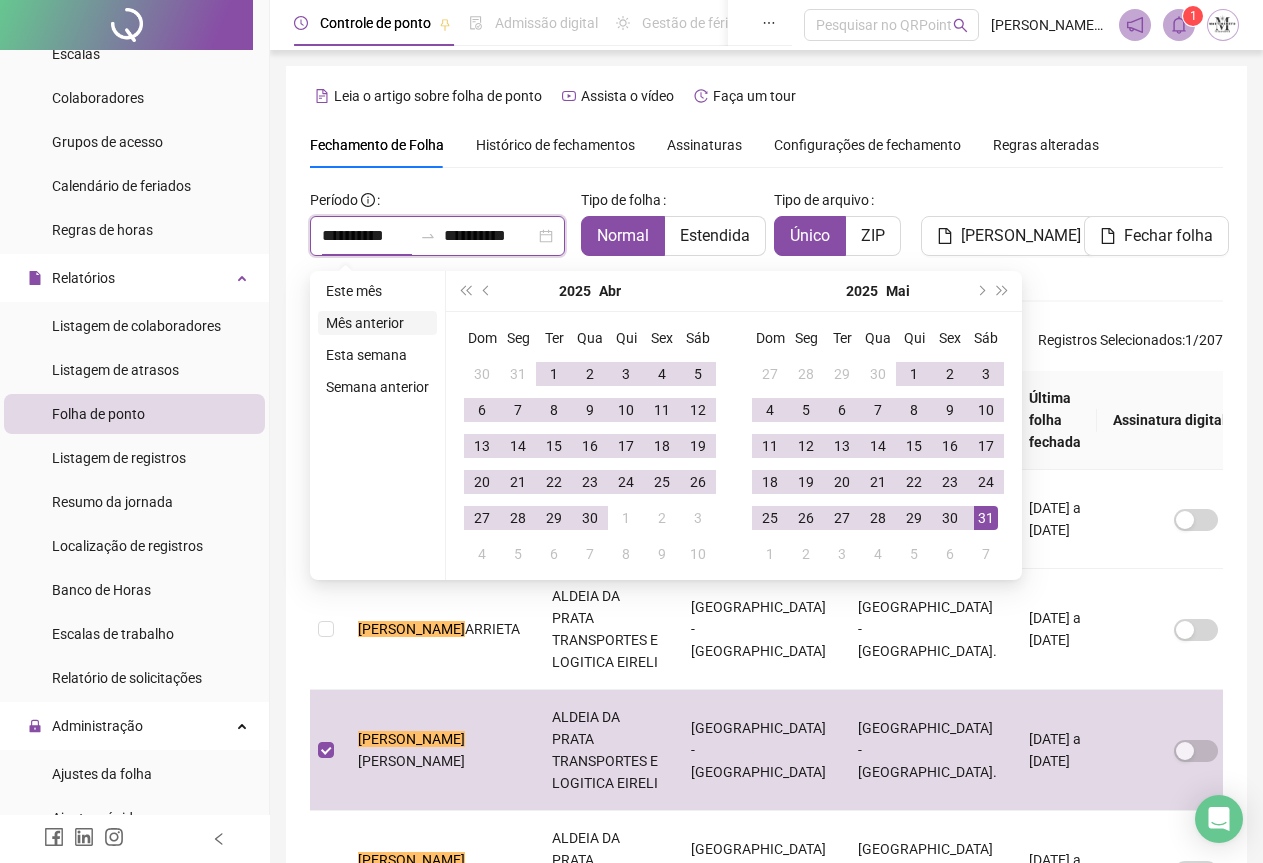 type on "**********" 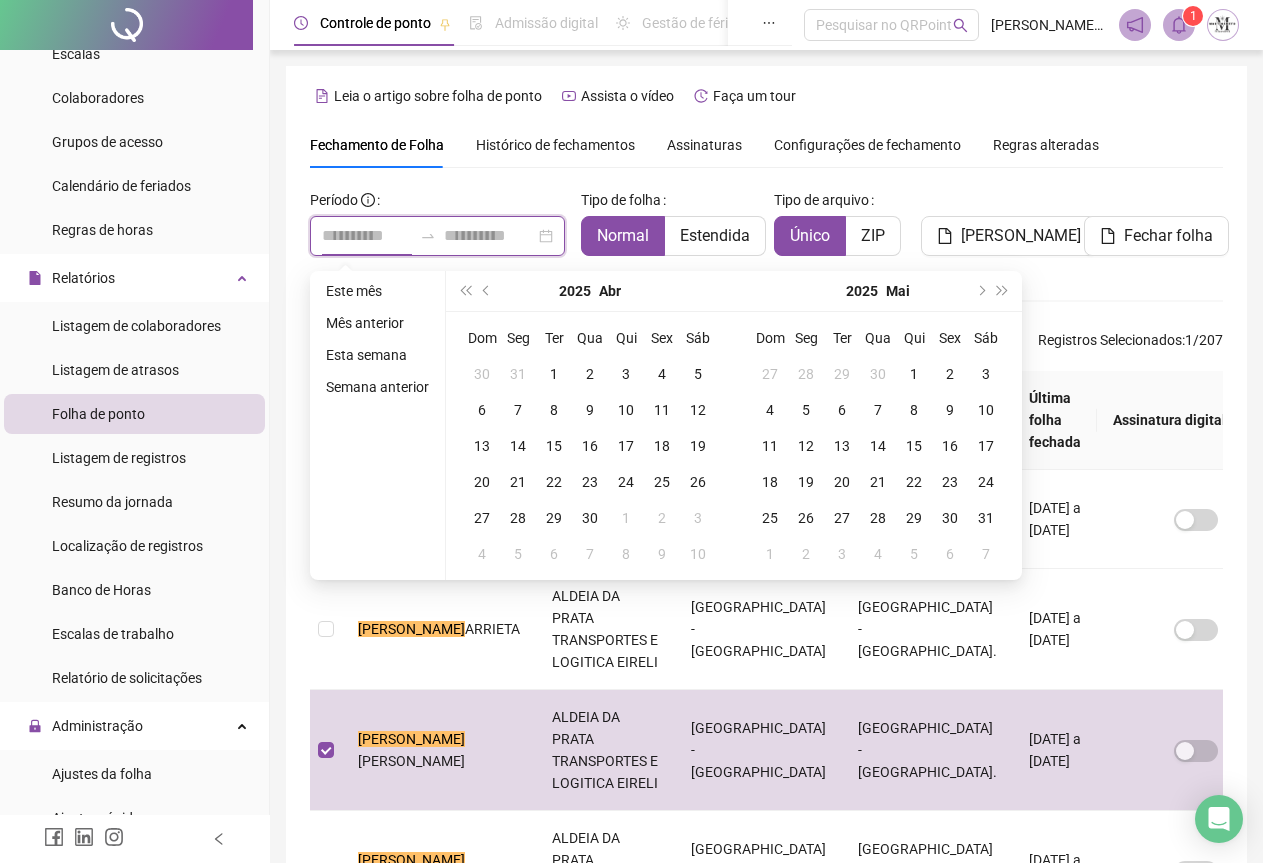 type on "**********" 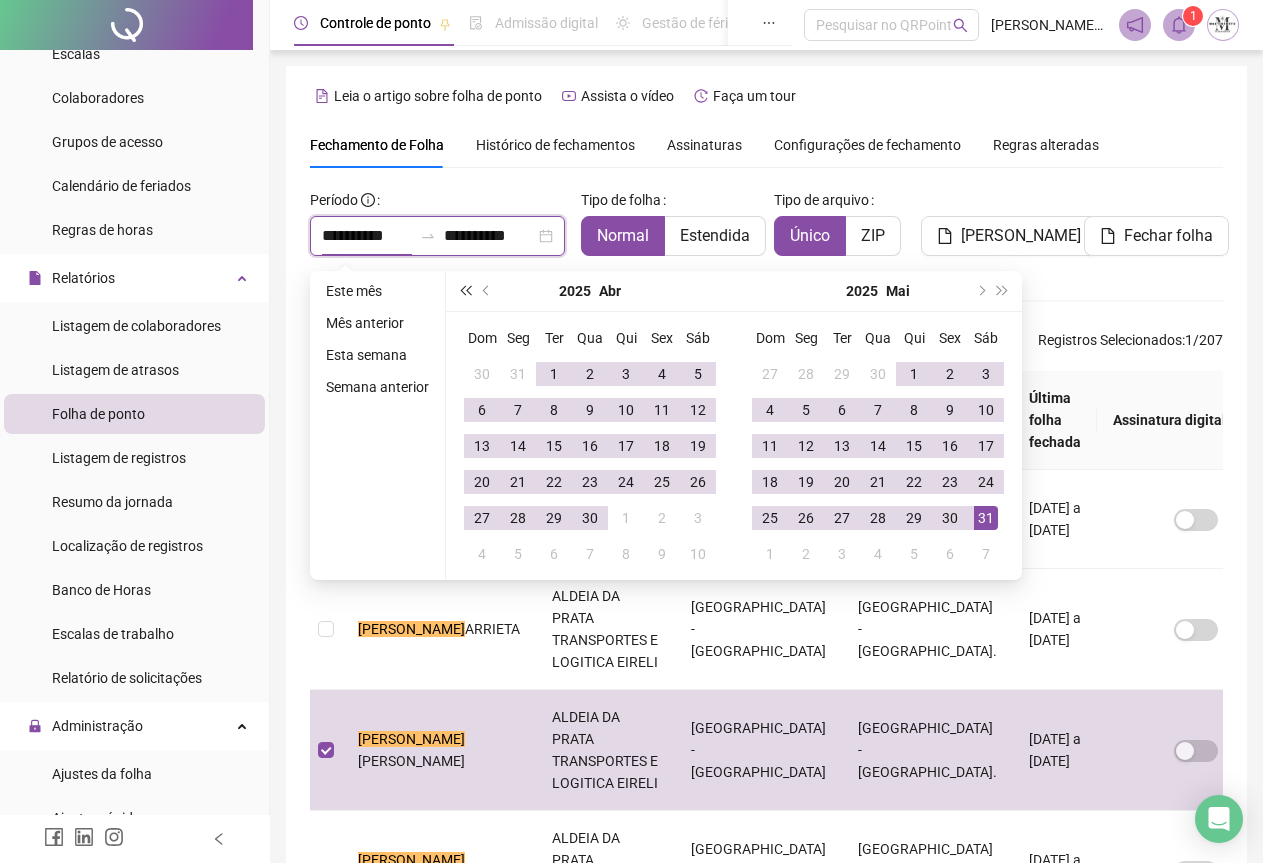 type on "**********" 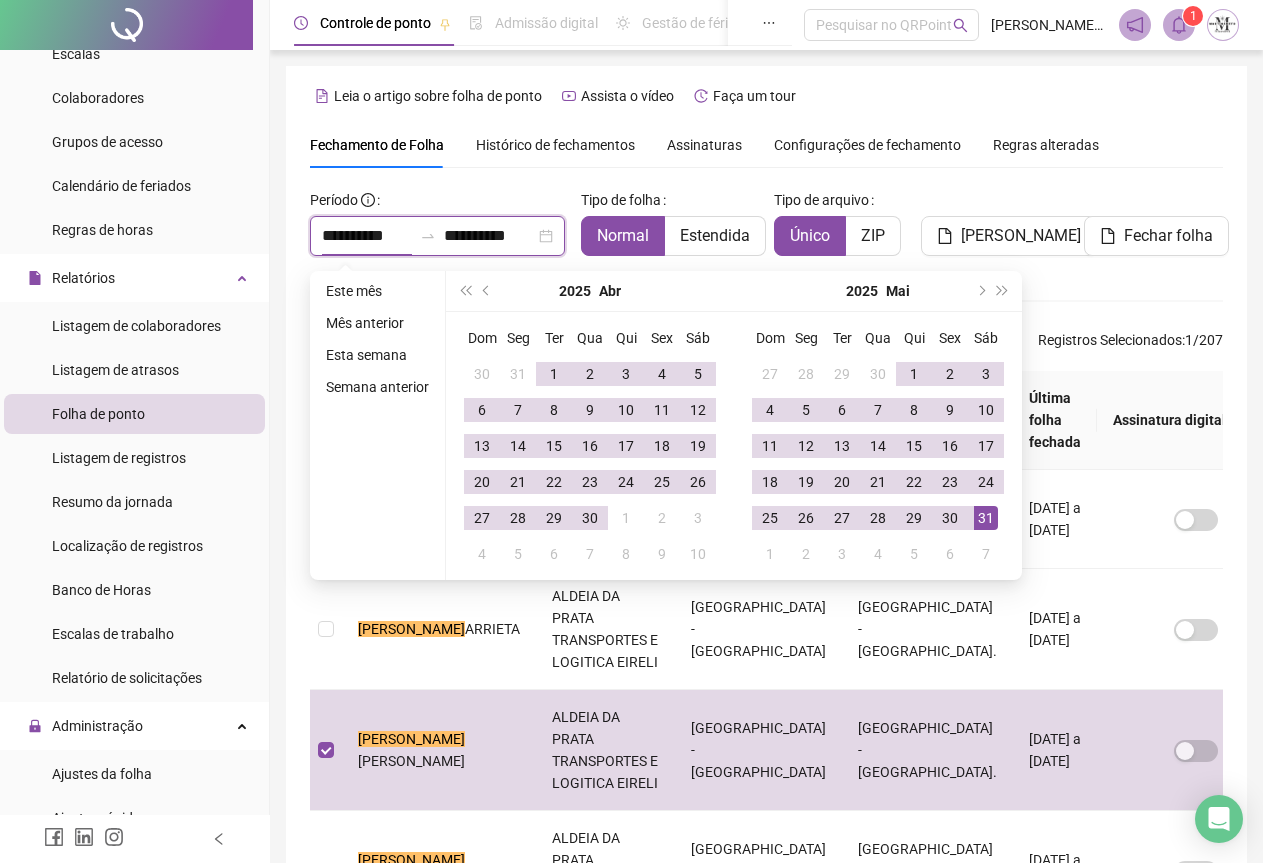 type on "**********" 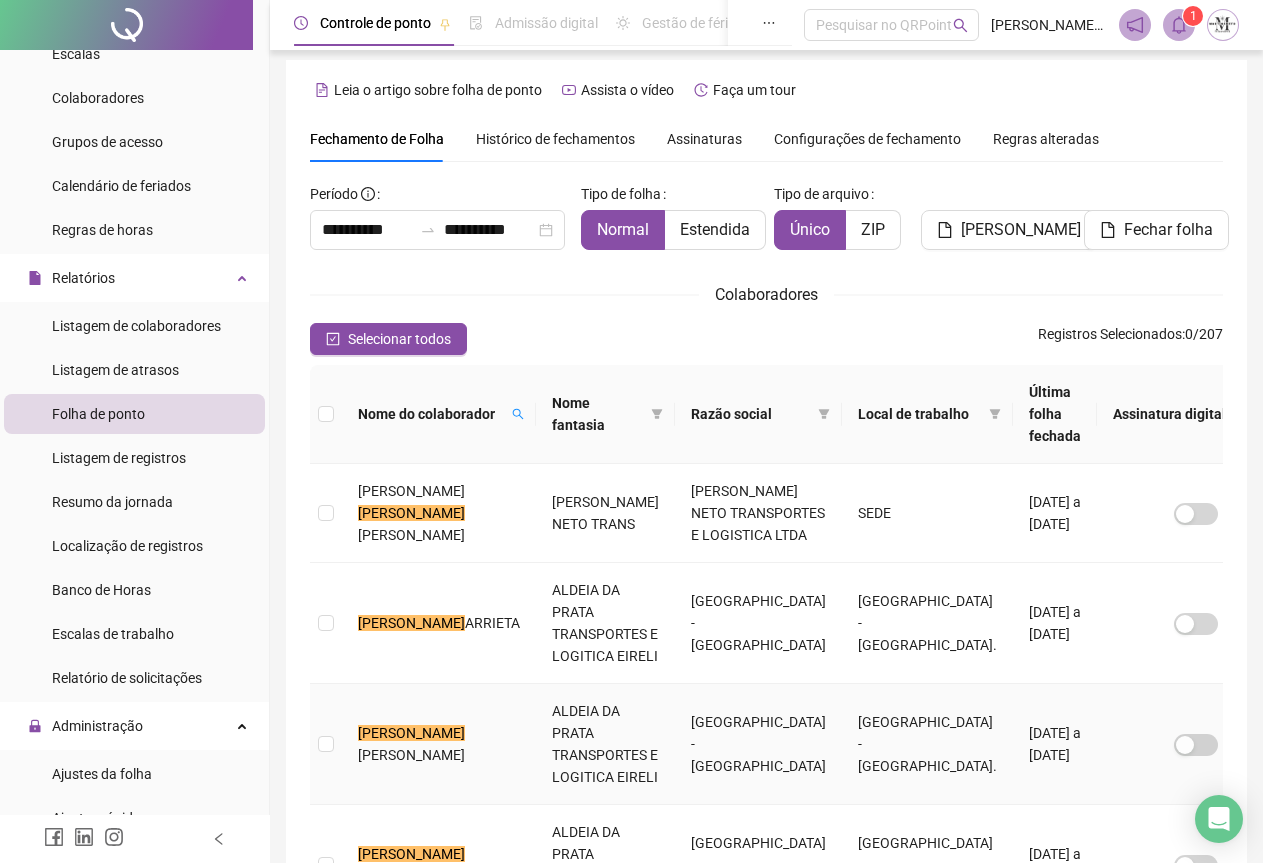 scroll, scrollTop: 0, scrollLeft: 0, axis: both 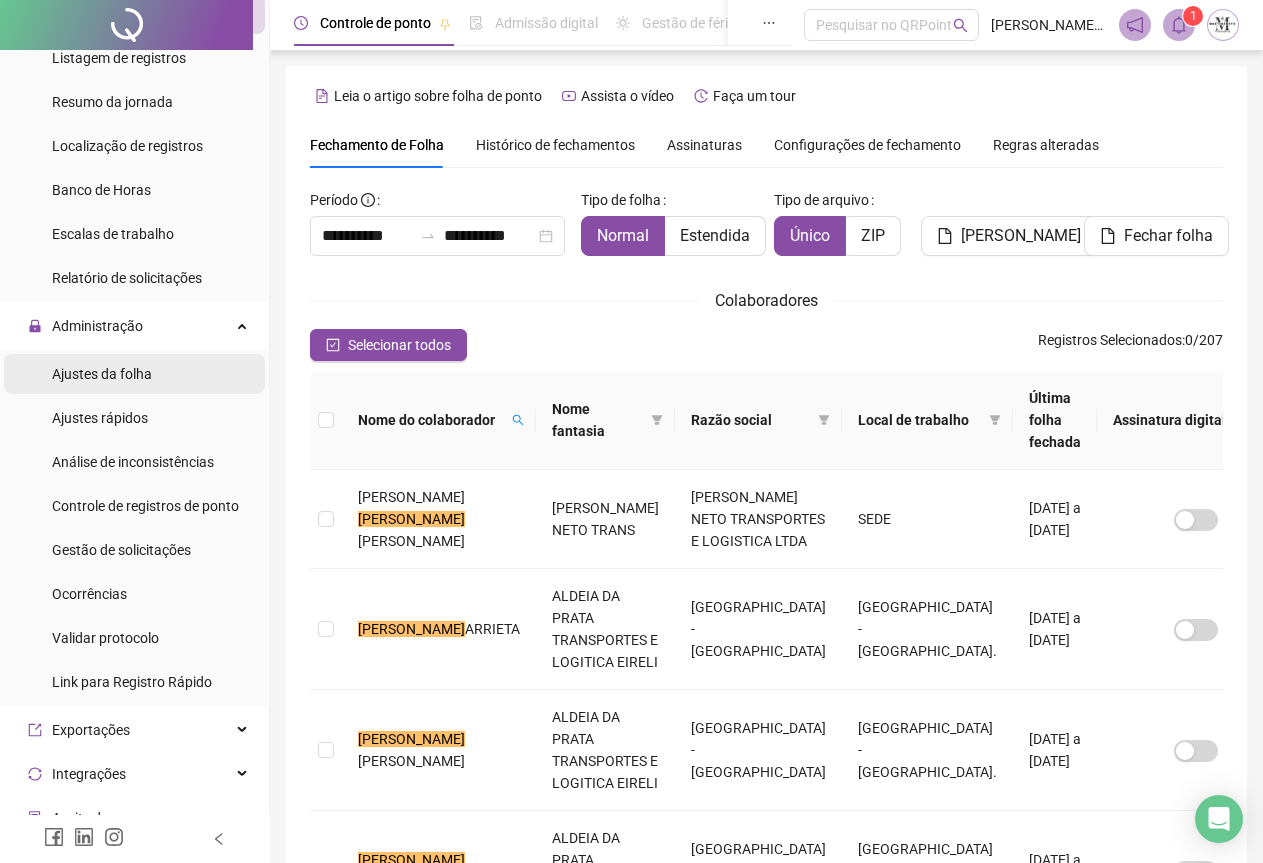 click on "Ajustes da folha" at bounding box center (102, 374) 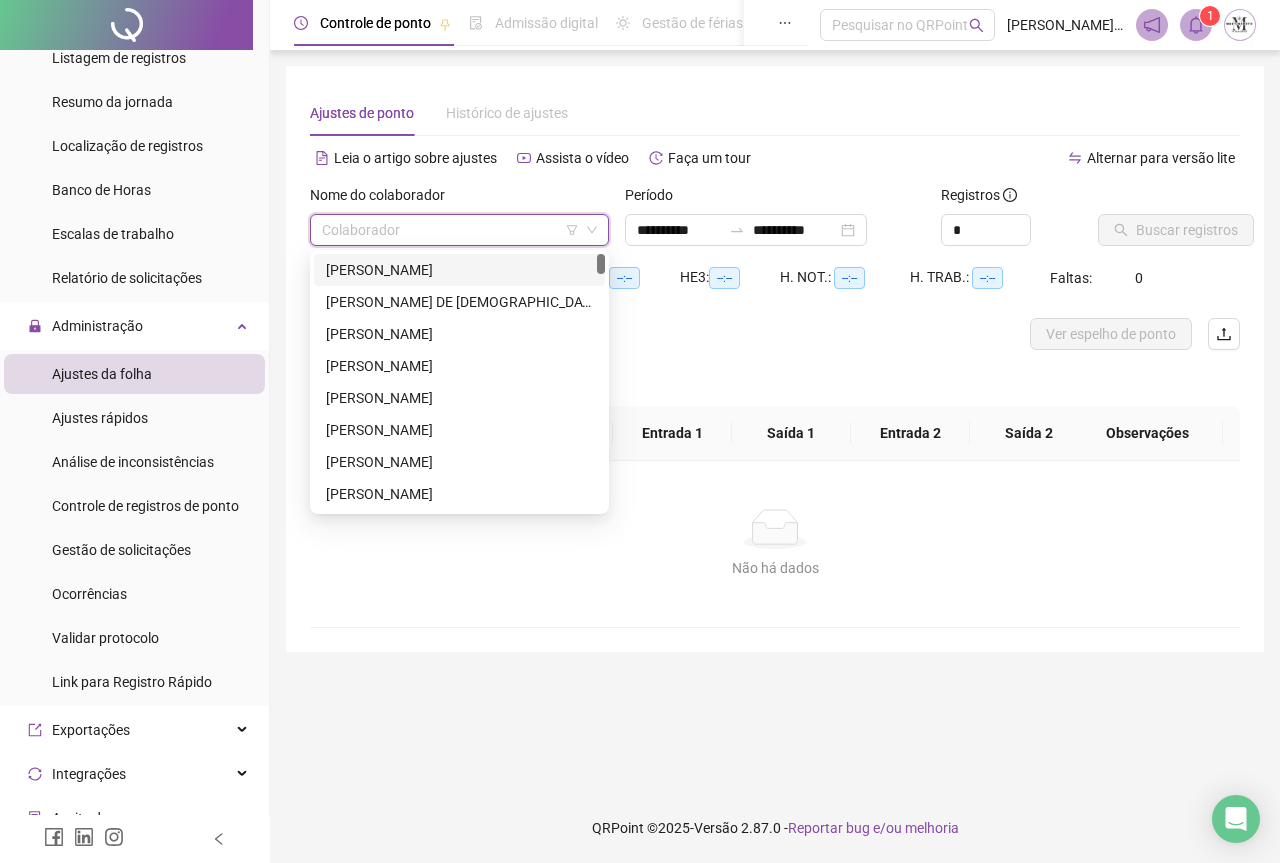 click at bounding box center (453, 230) 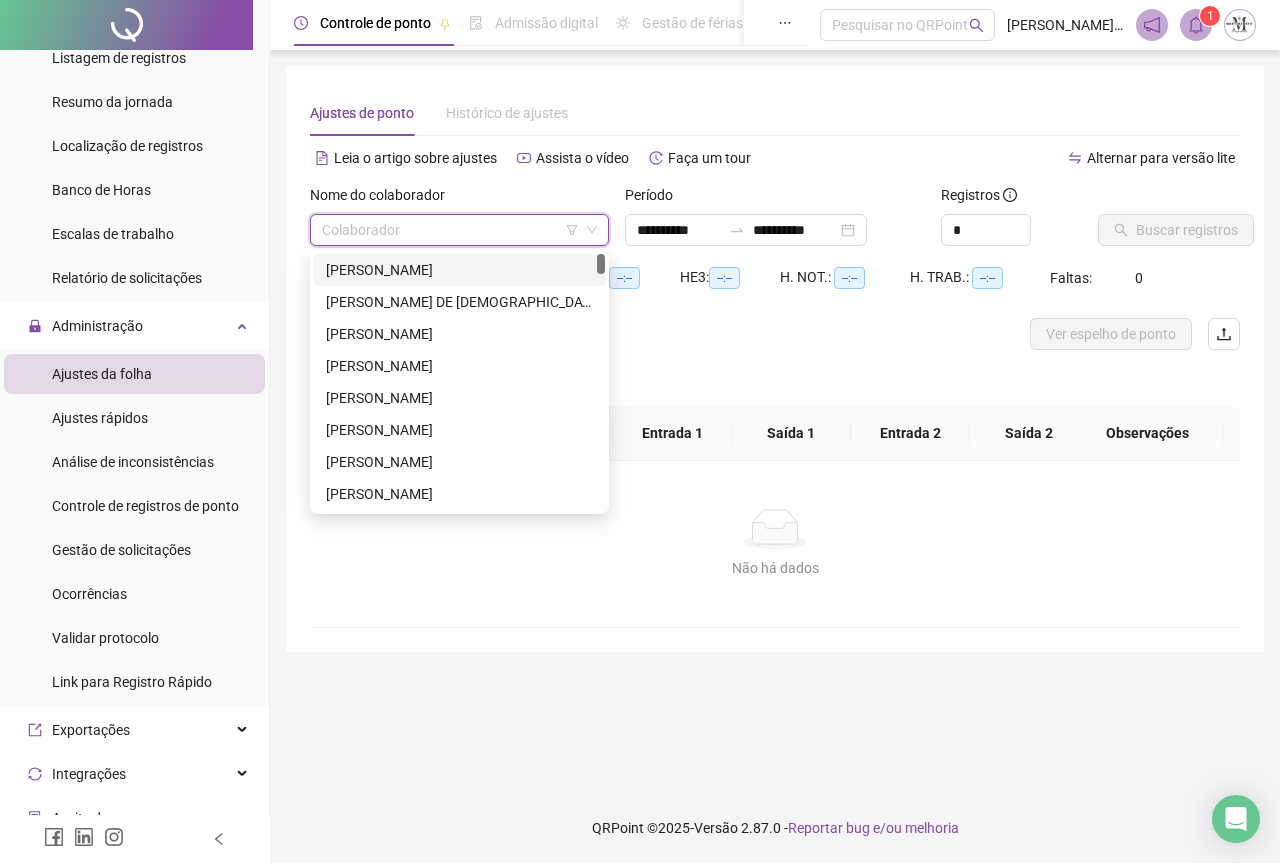 click at bounding box center (453, 230) 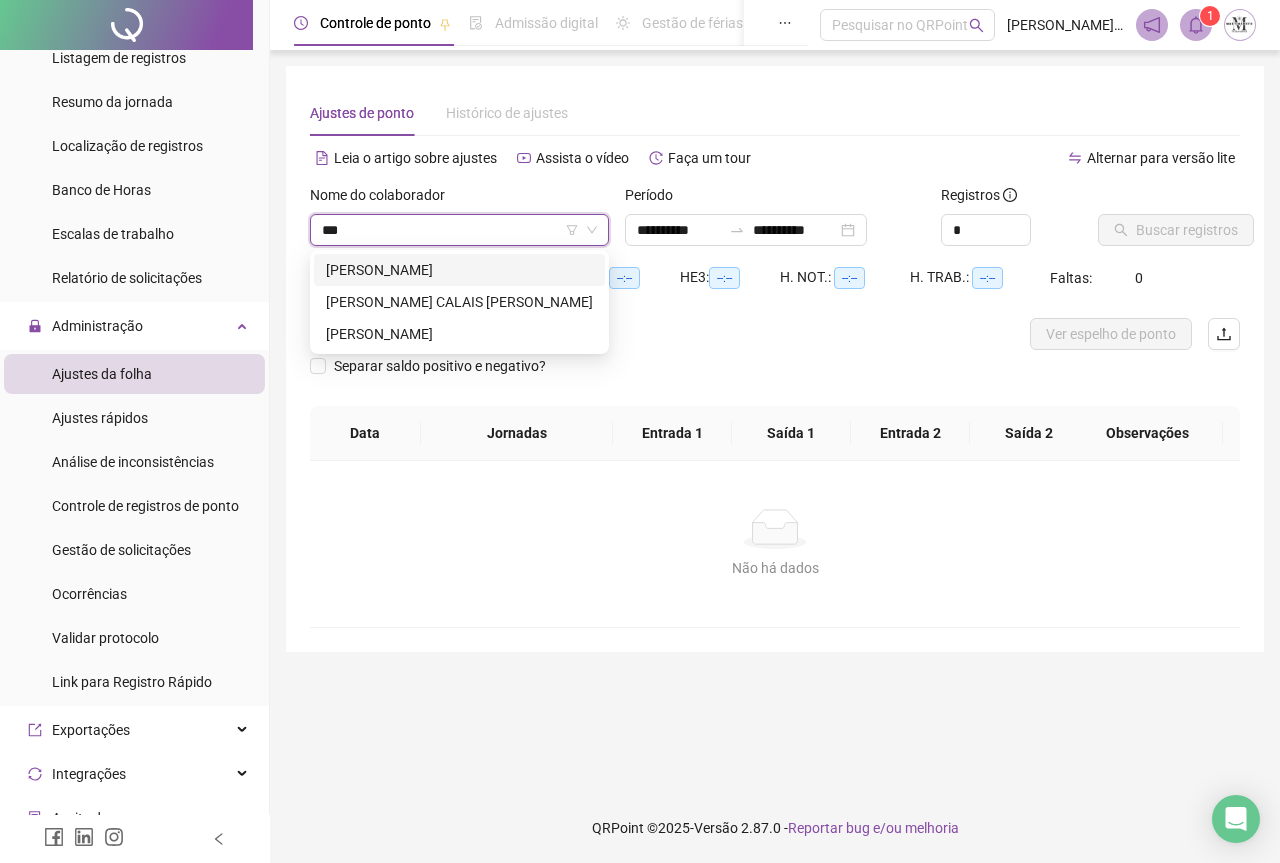 type on "****" 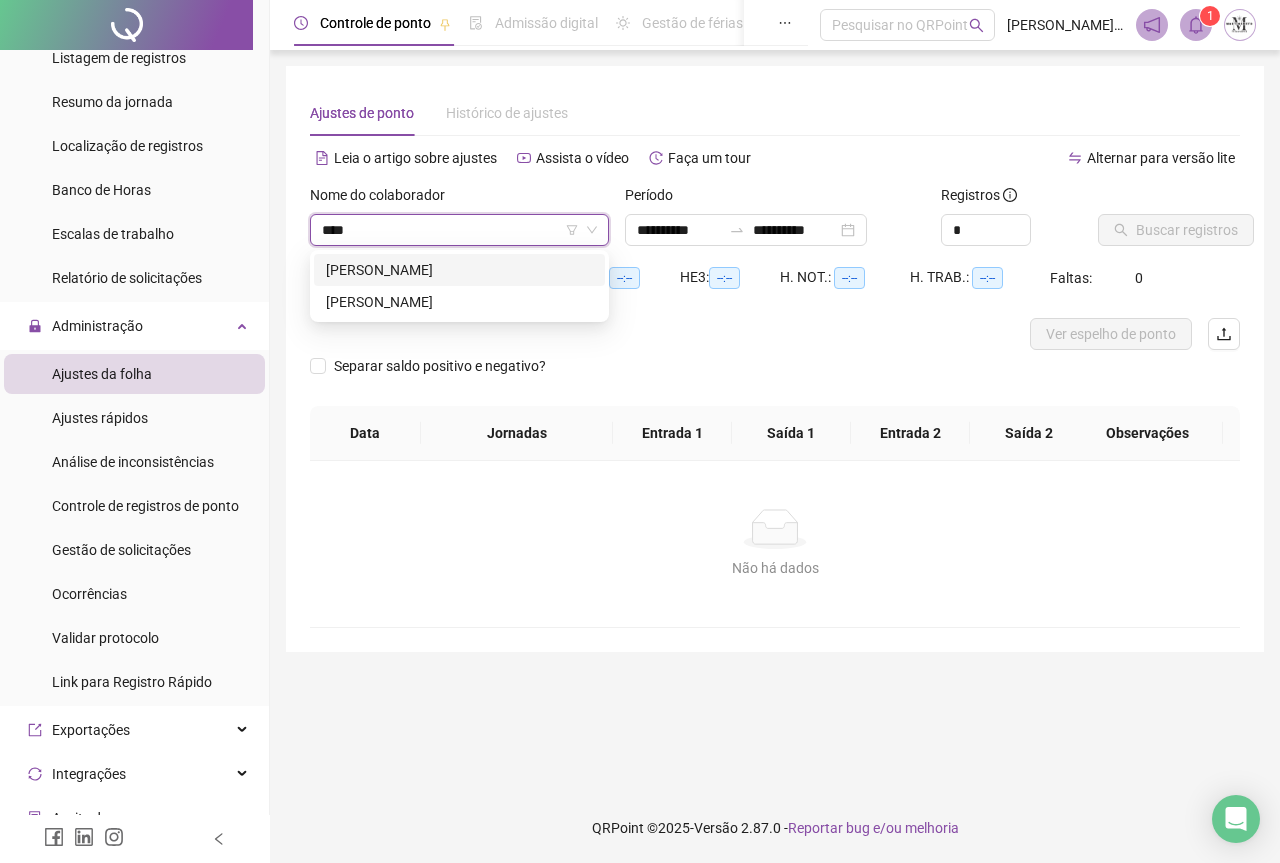 click on "[PERSON_NAME]" at bounding box center [459, 270] 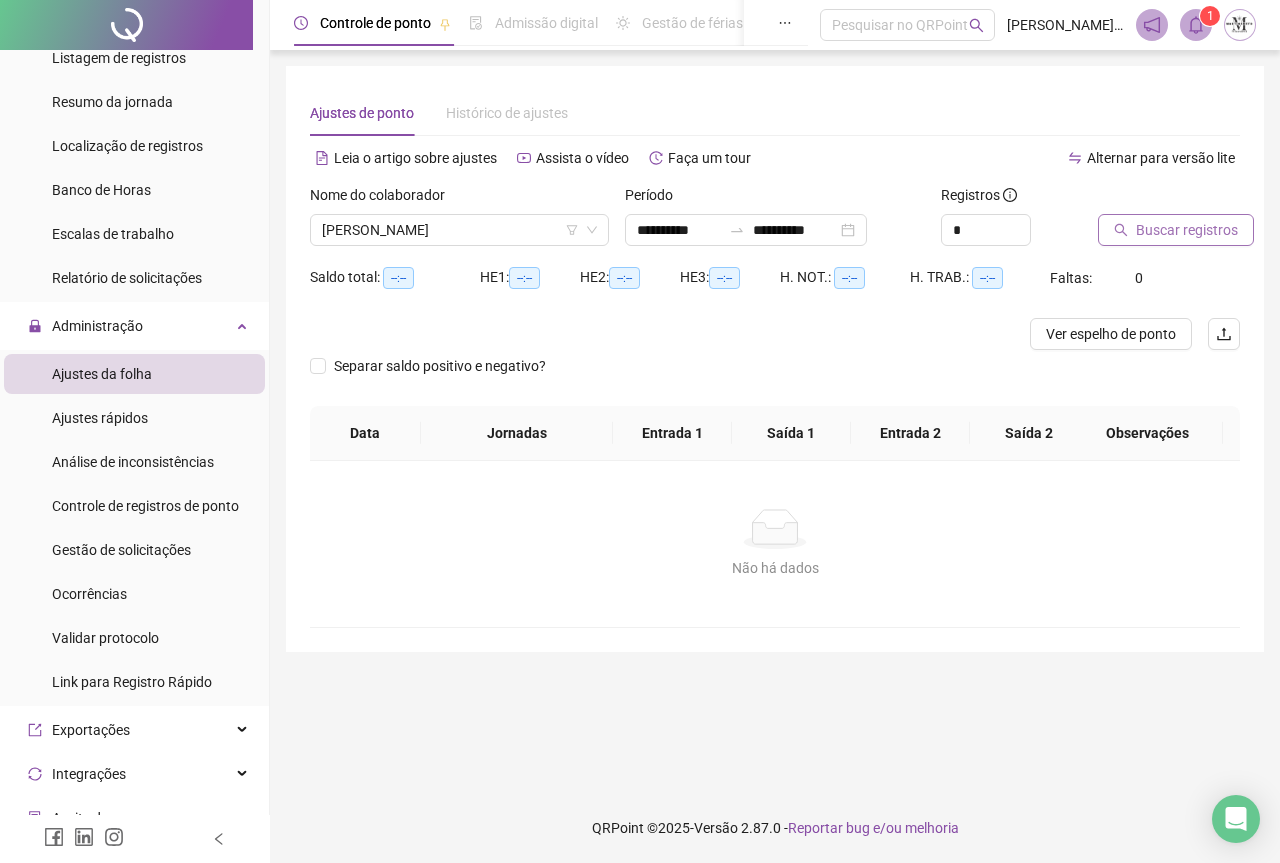 click on "Buscar registros" at bounding box center (1187, 230) 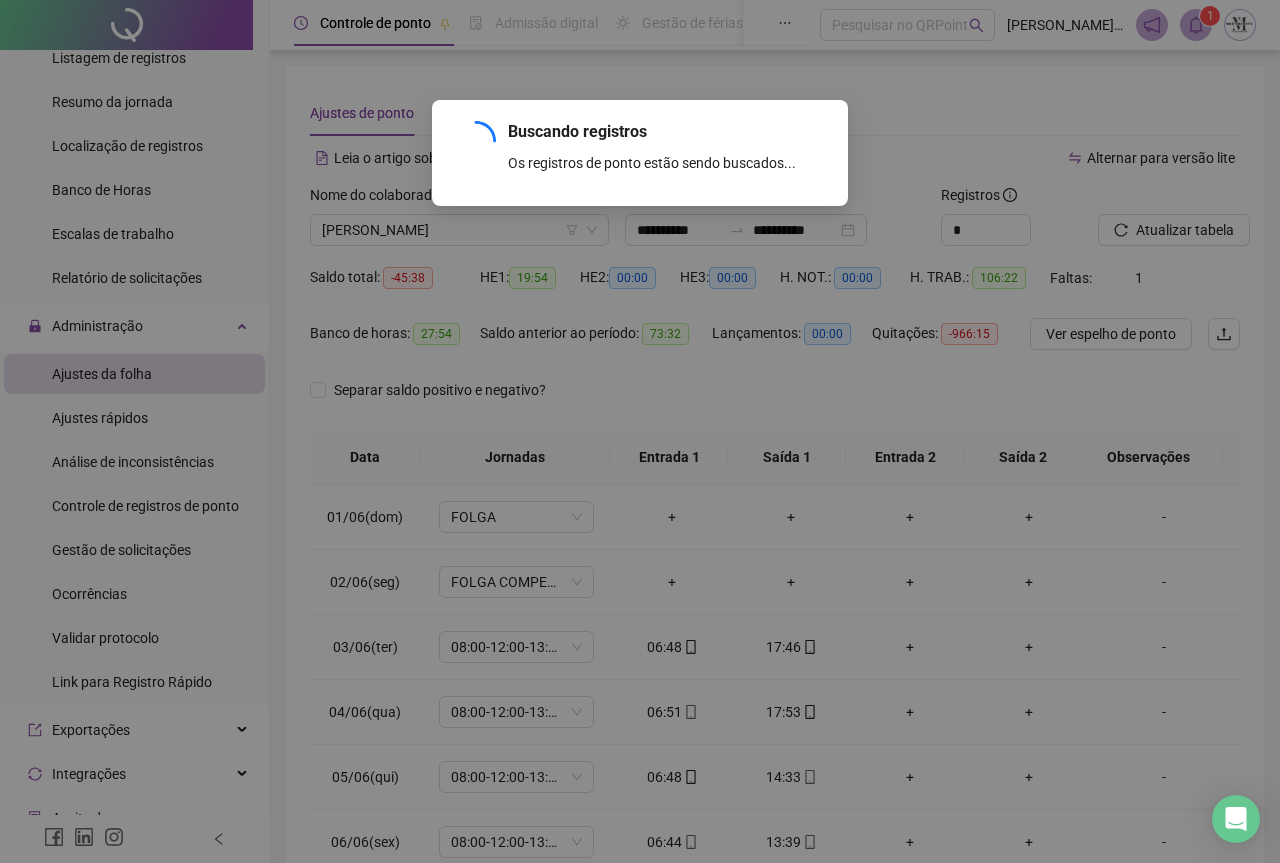 click on "Buscando registros Os registros de ponto estão sendo buscados... OK" at bounding box center (640, 431) 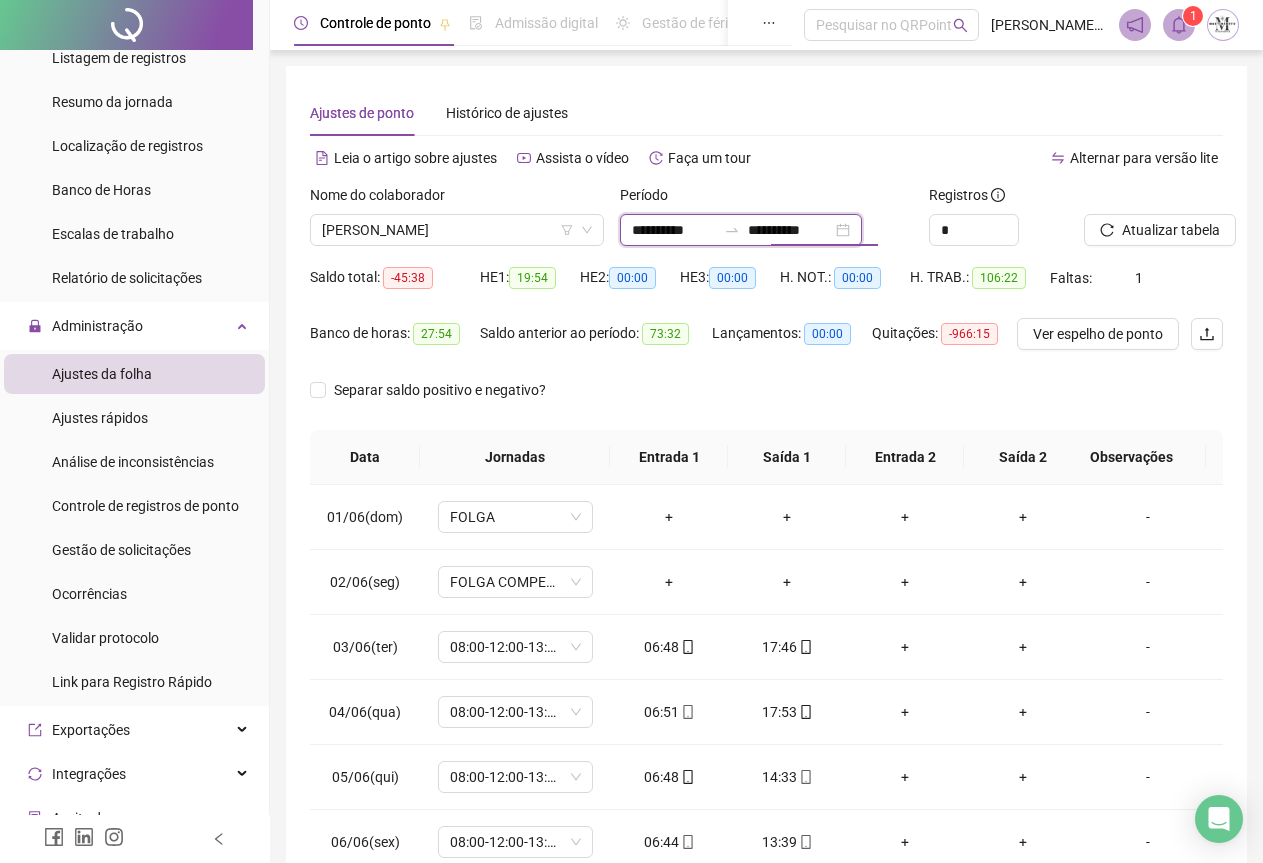 click on "**********" at bounding box center (790, 230) 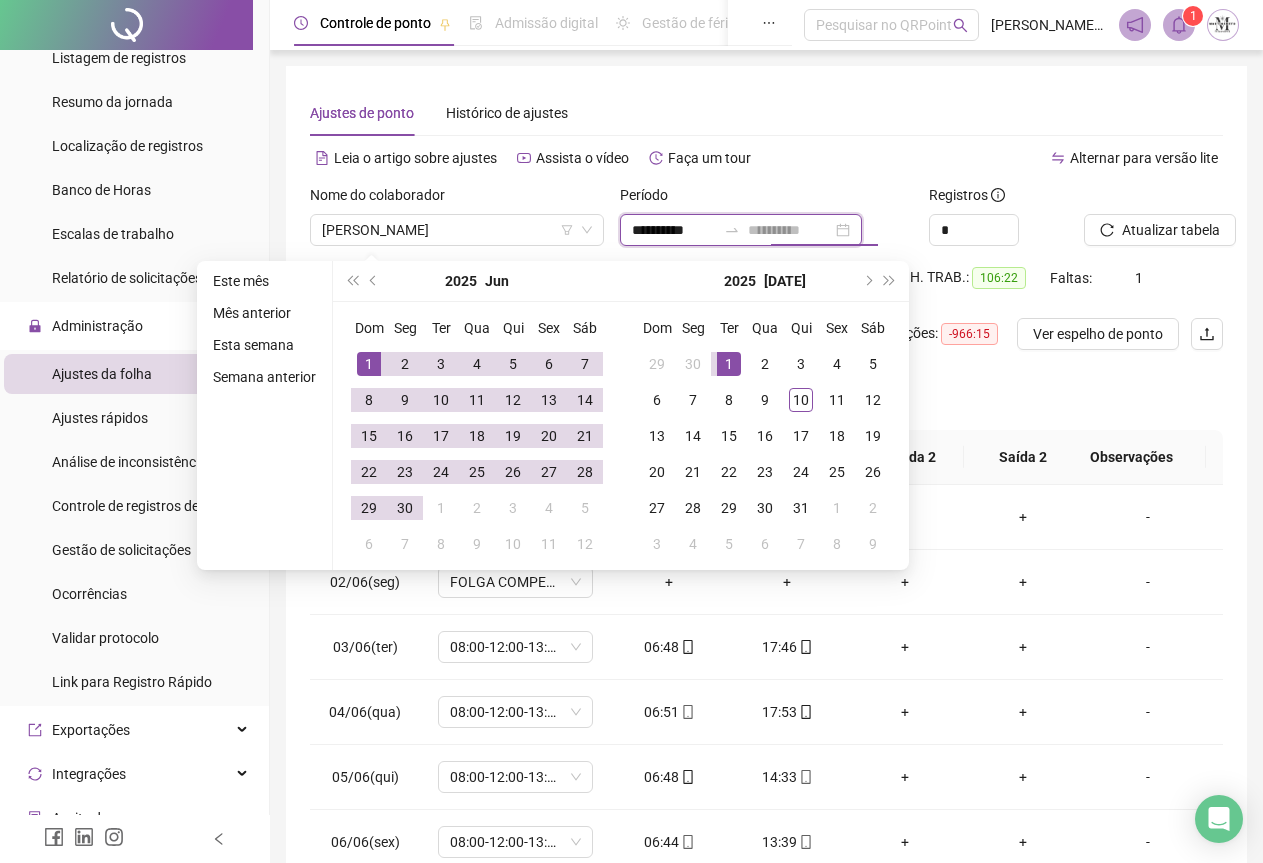 type on "**********" 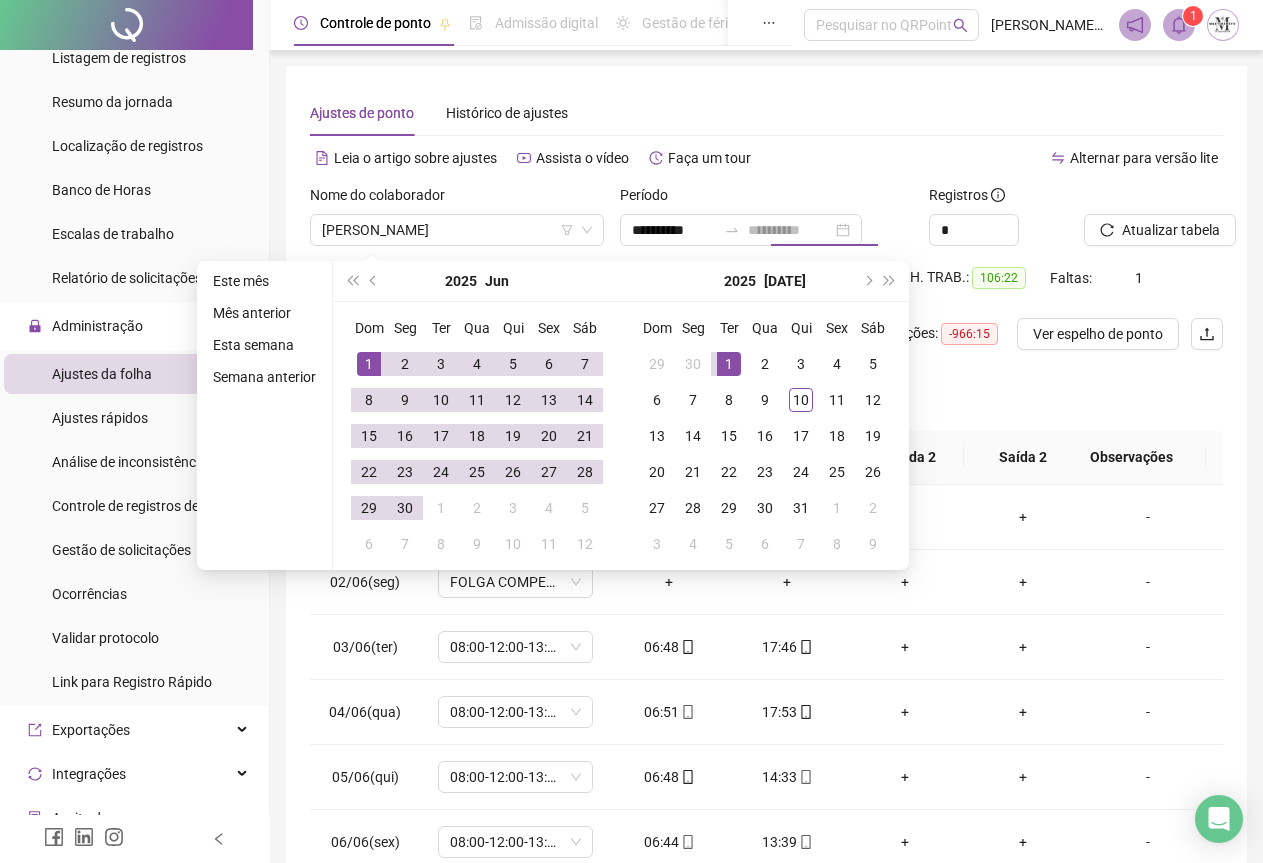 click on "1" at bounding box center (729, 364) 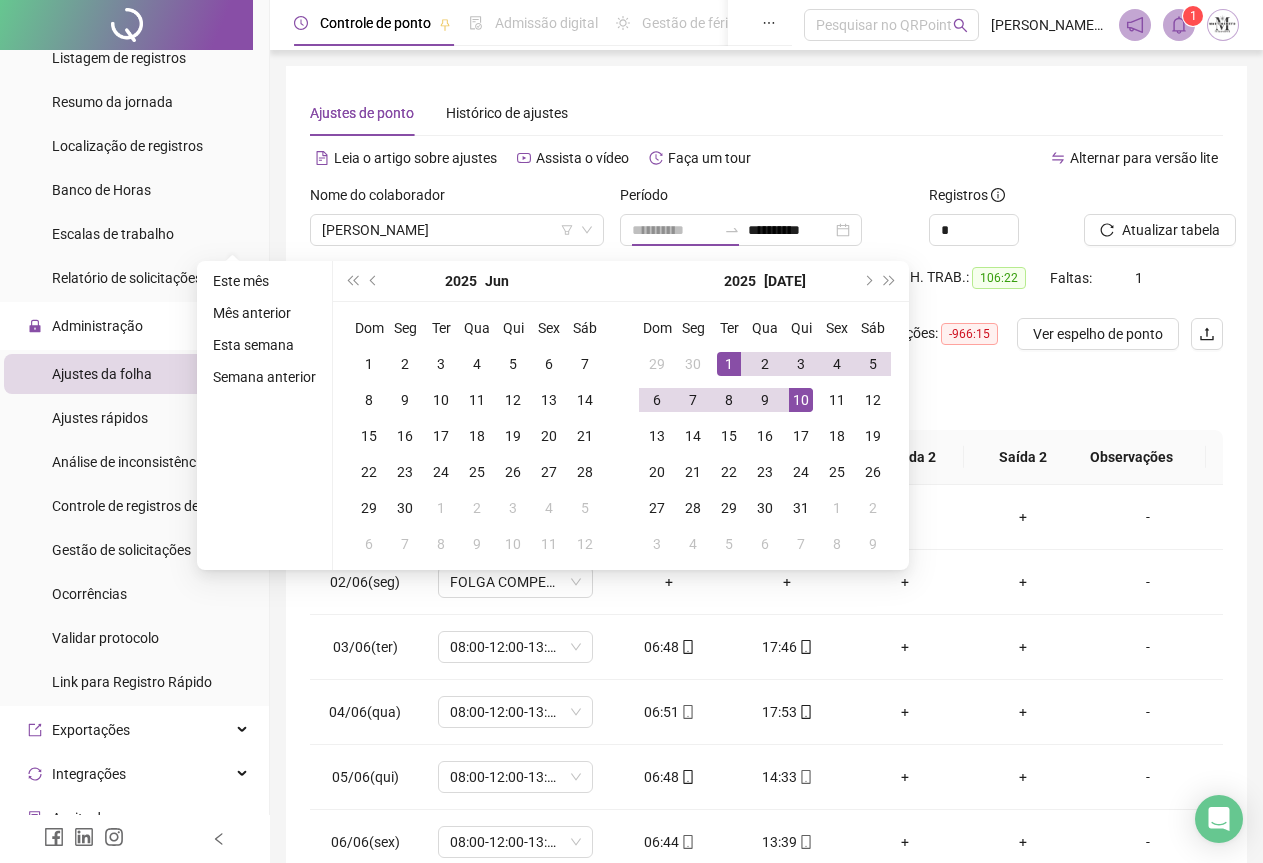 click on "10" at bounding box center (801, 400) 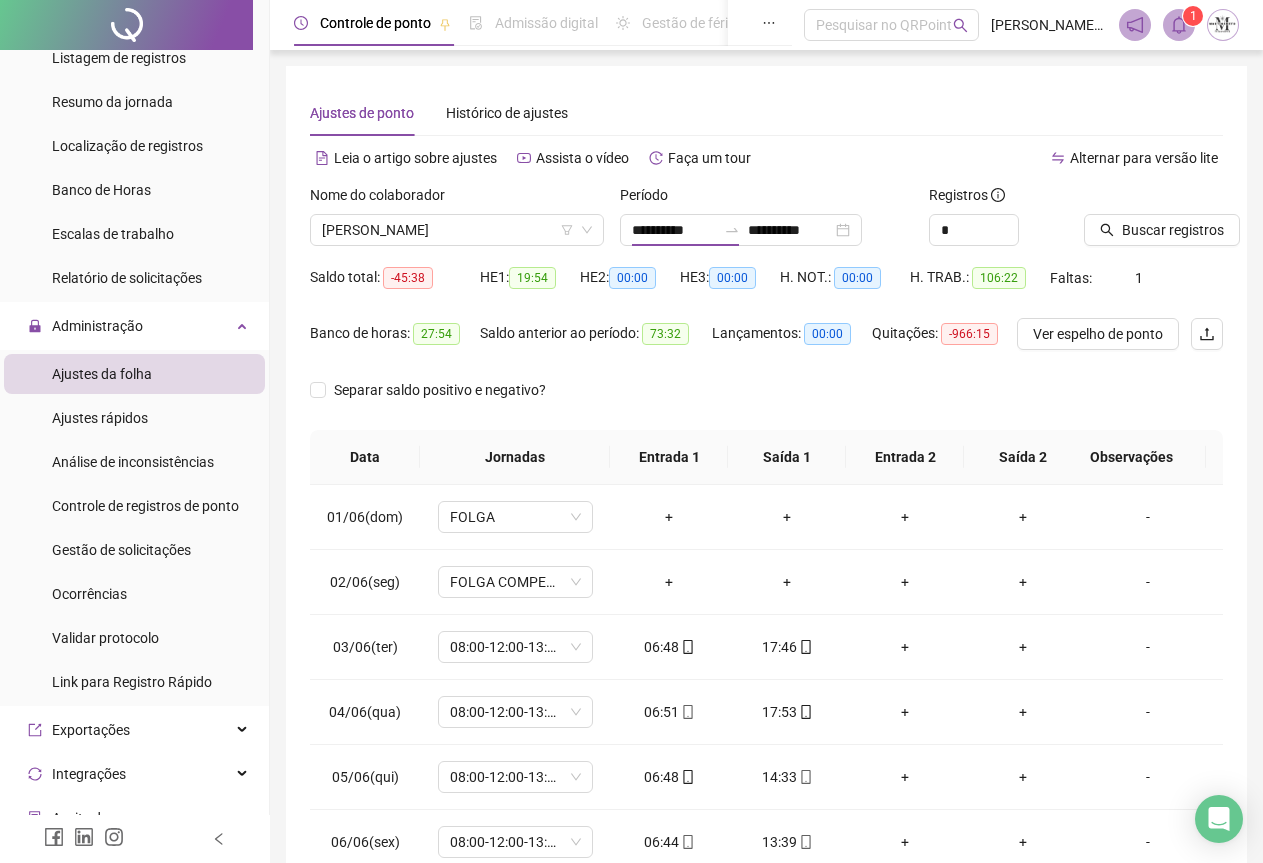 type on "**********" 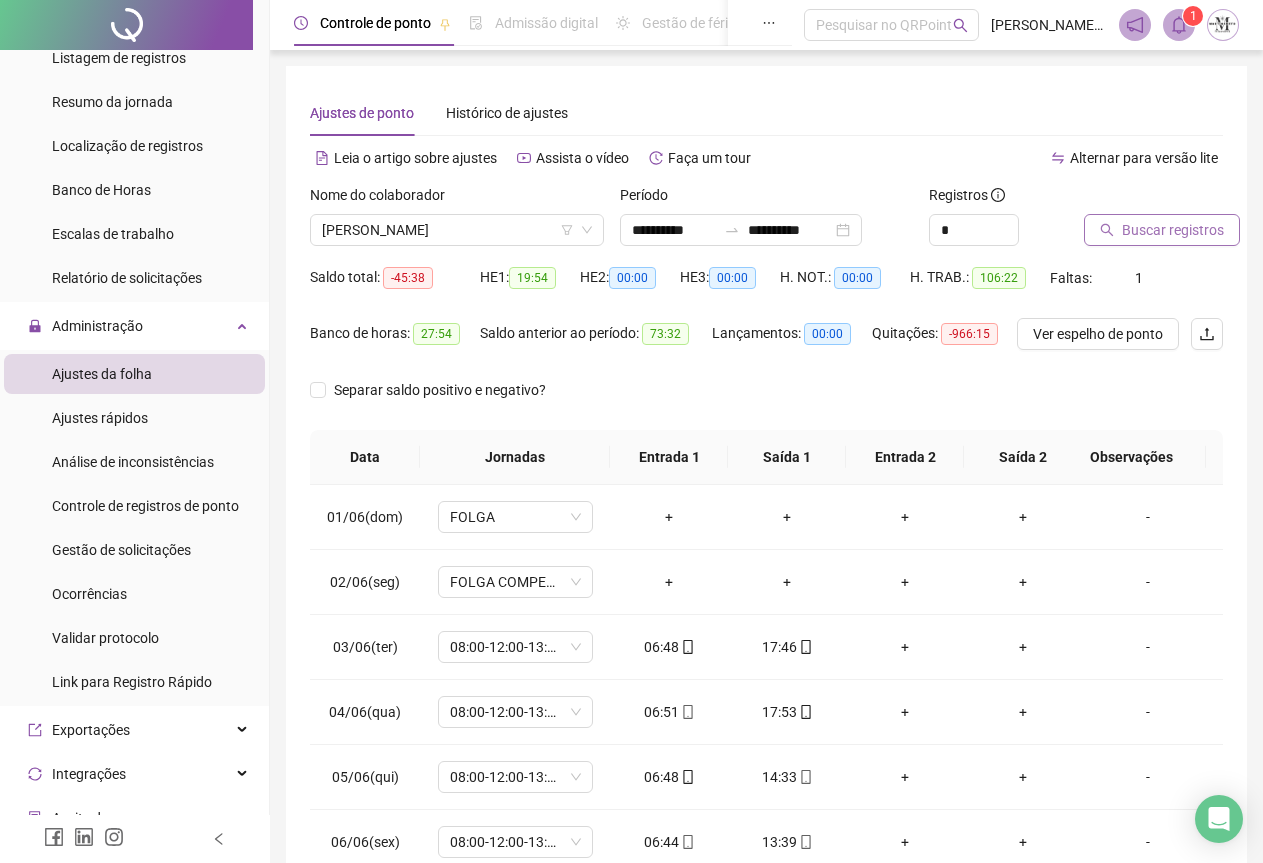 click on "Buscar registros" at bounding box center [1173, 230] 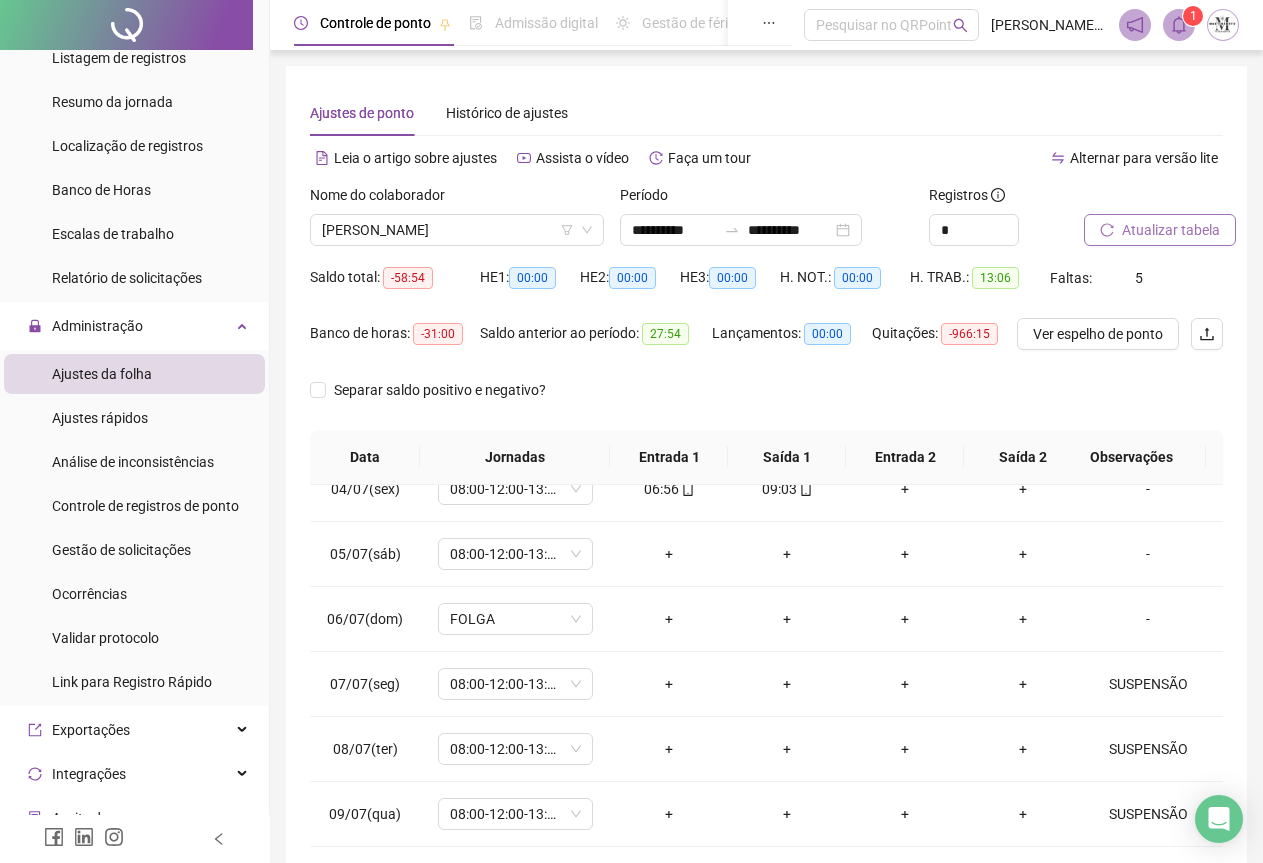 scroll, scrollTop: 240, scrollLeft: 0, axis: vertical 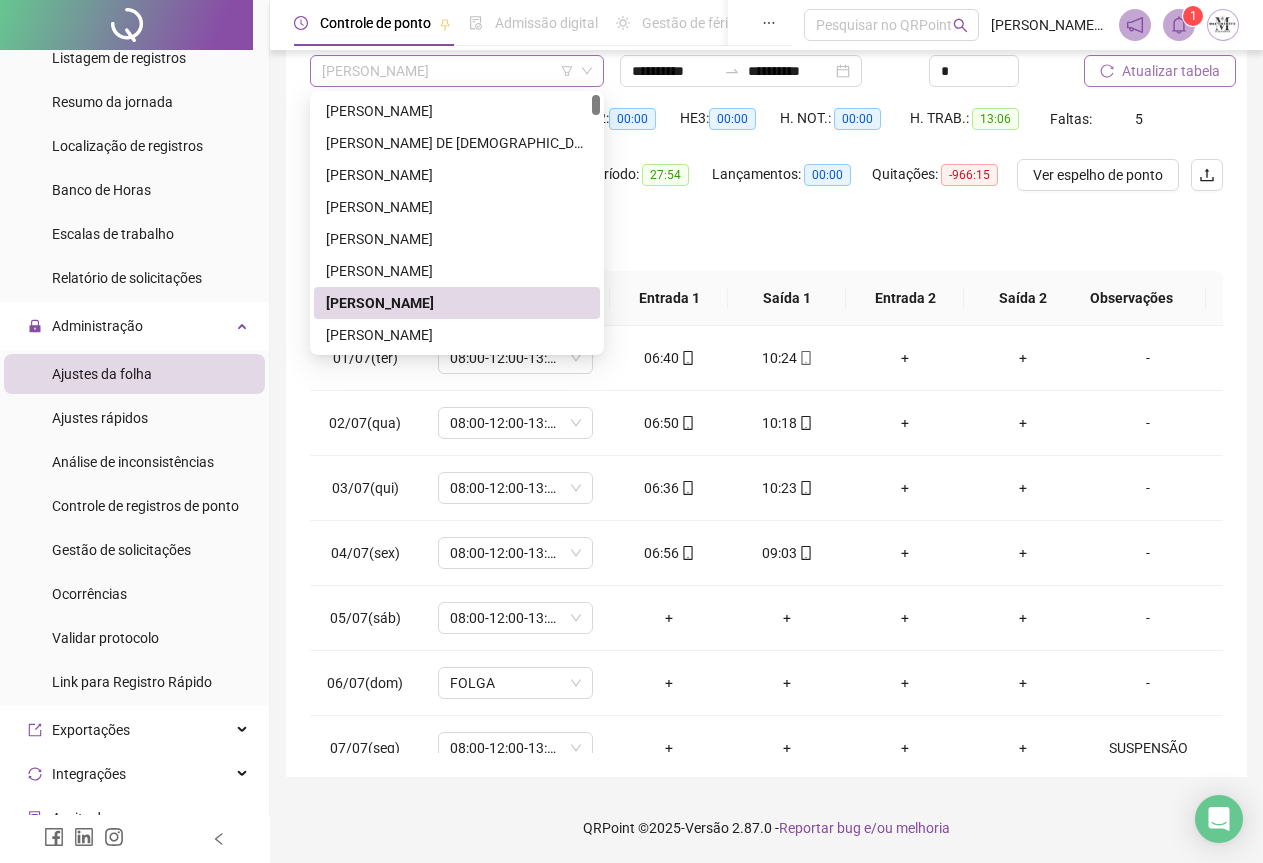 click on "[PERSON_NAME]" at bounding box center [457, 71] 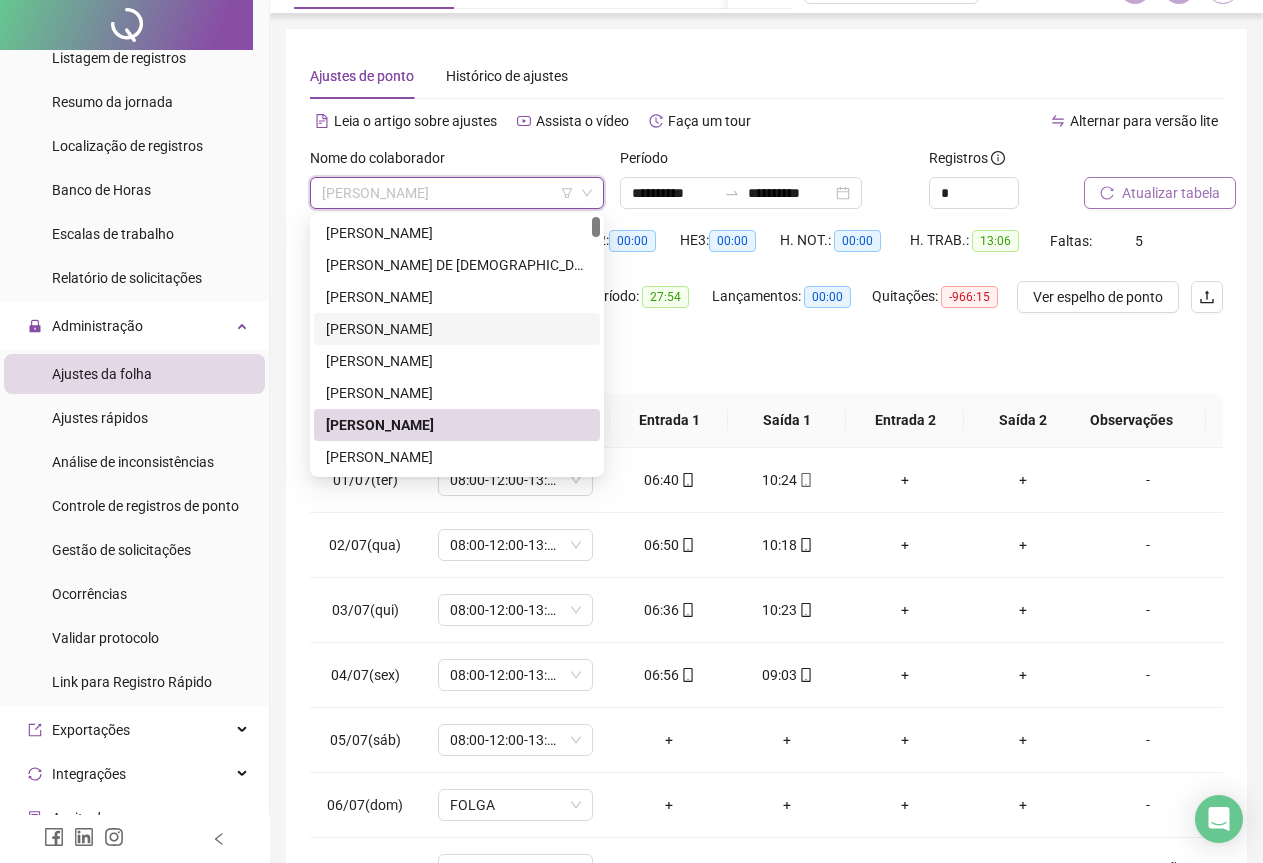 scroll, scrollTop: 0, scrollLeft: 0, axis: both 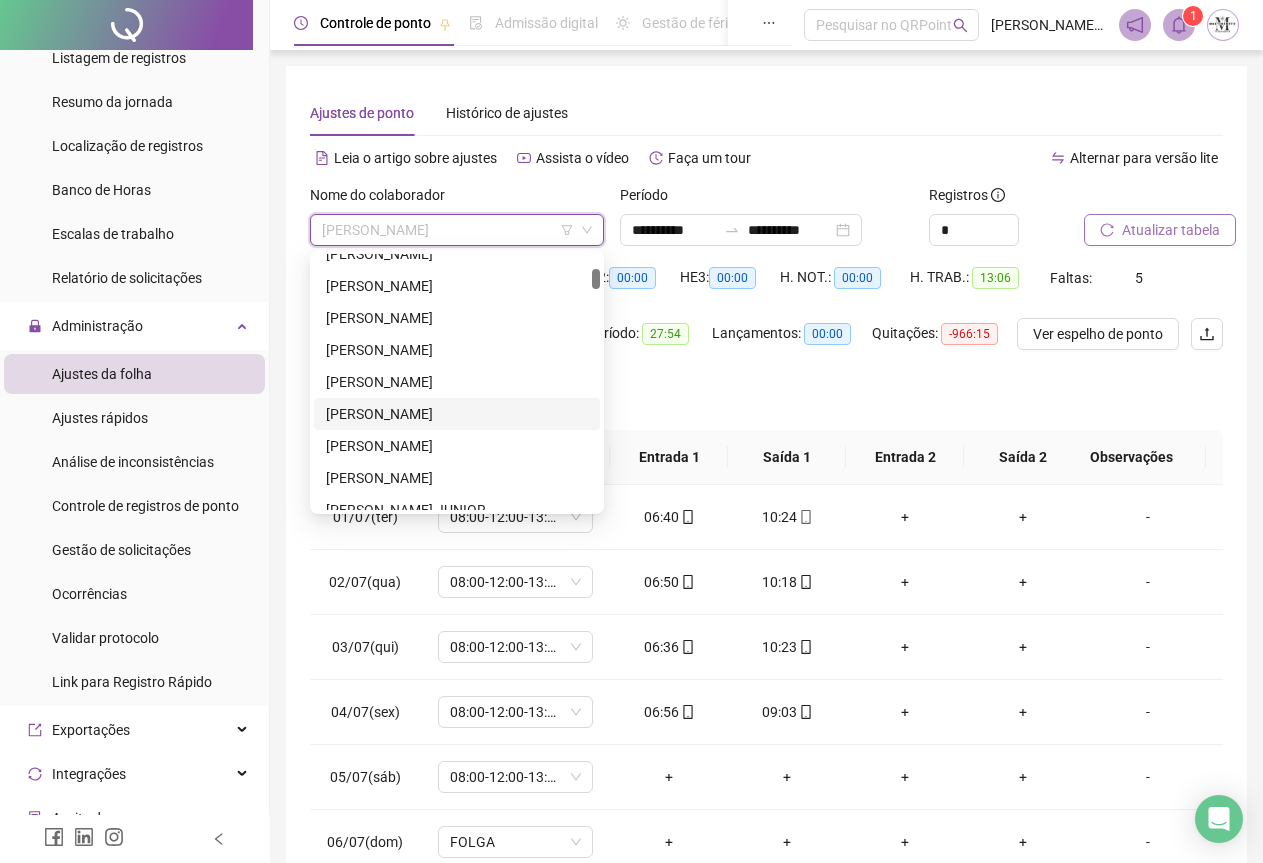 click on "[PERSON_NAME]" at bounding box center [457, 414] 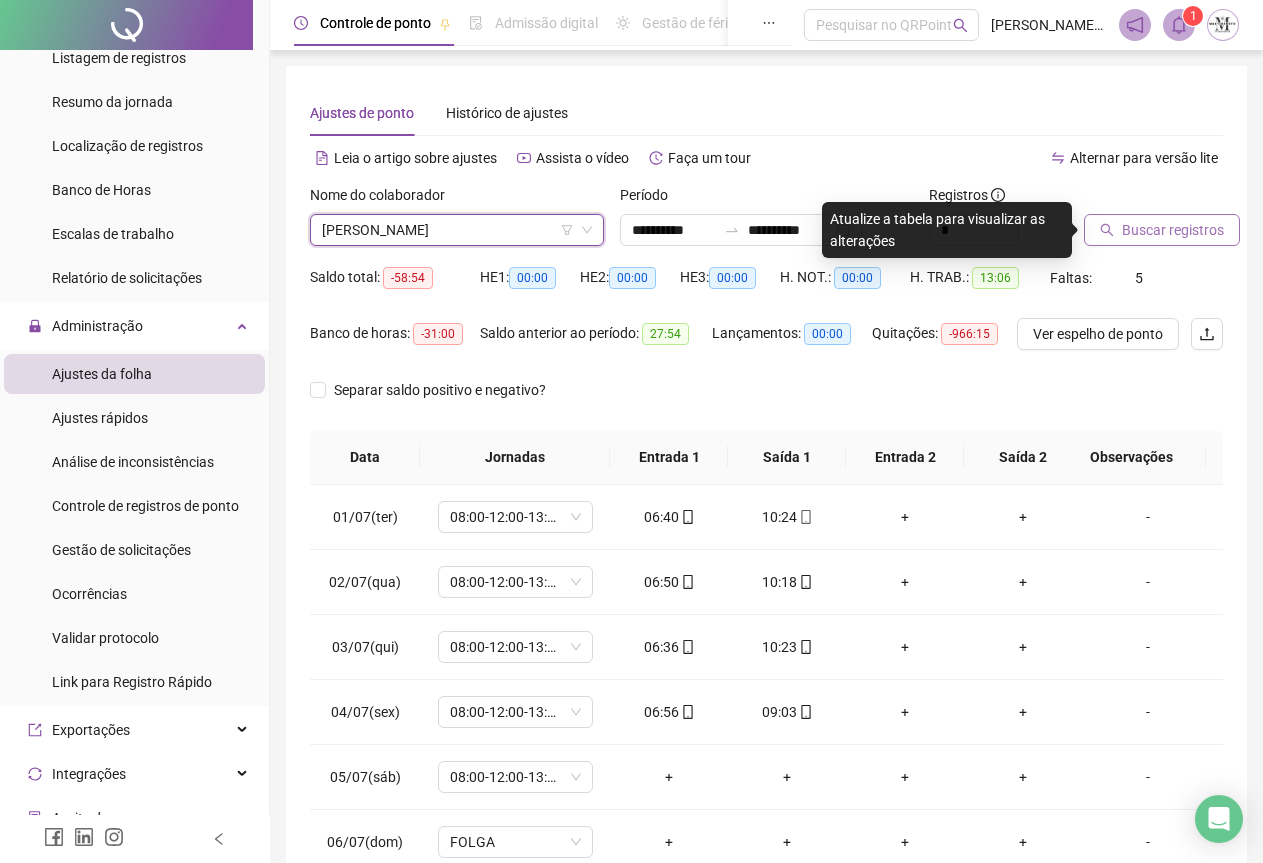 click on "Buscar registros" at bounding box center (1162, 230) 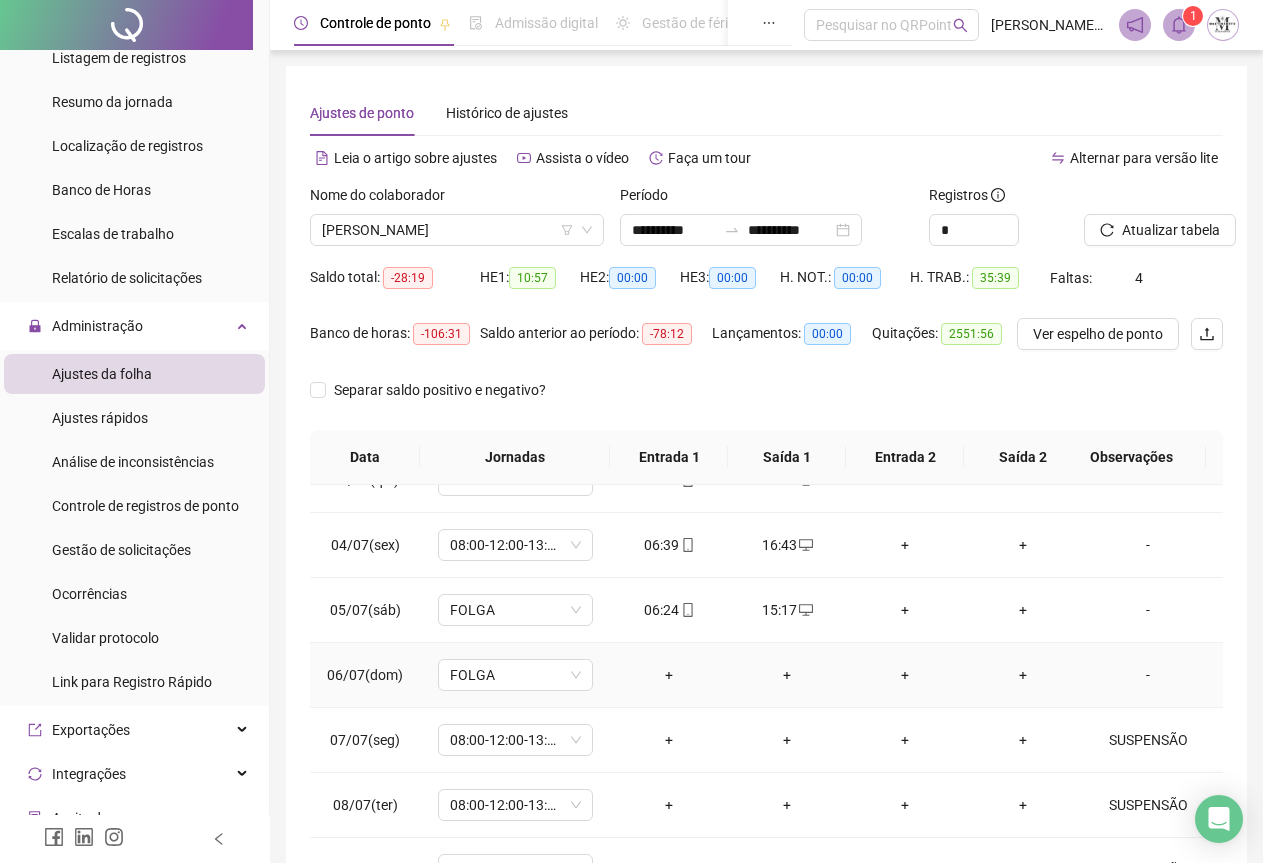 scroll, scrollTop: 240, scrollLeft: 0, axis: vertical 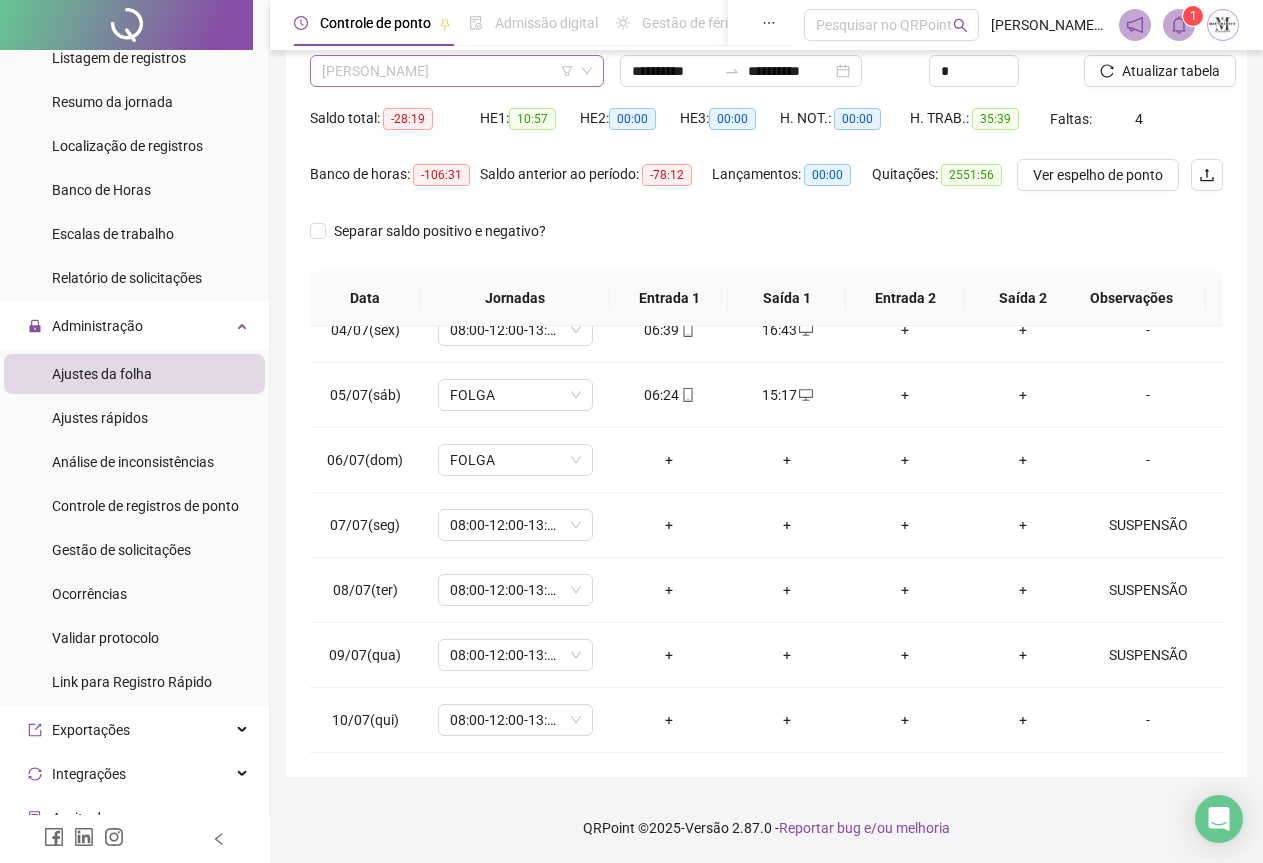 click on "[PERSON_NAME]" at bounding box center (457, 71) 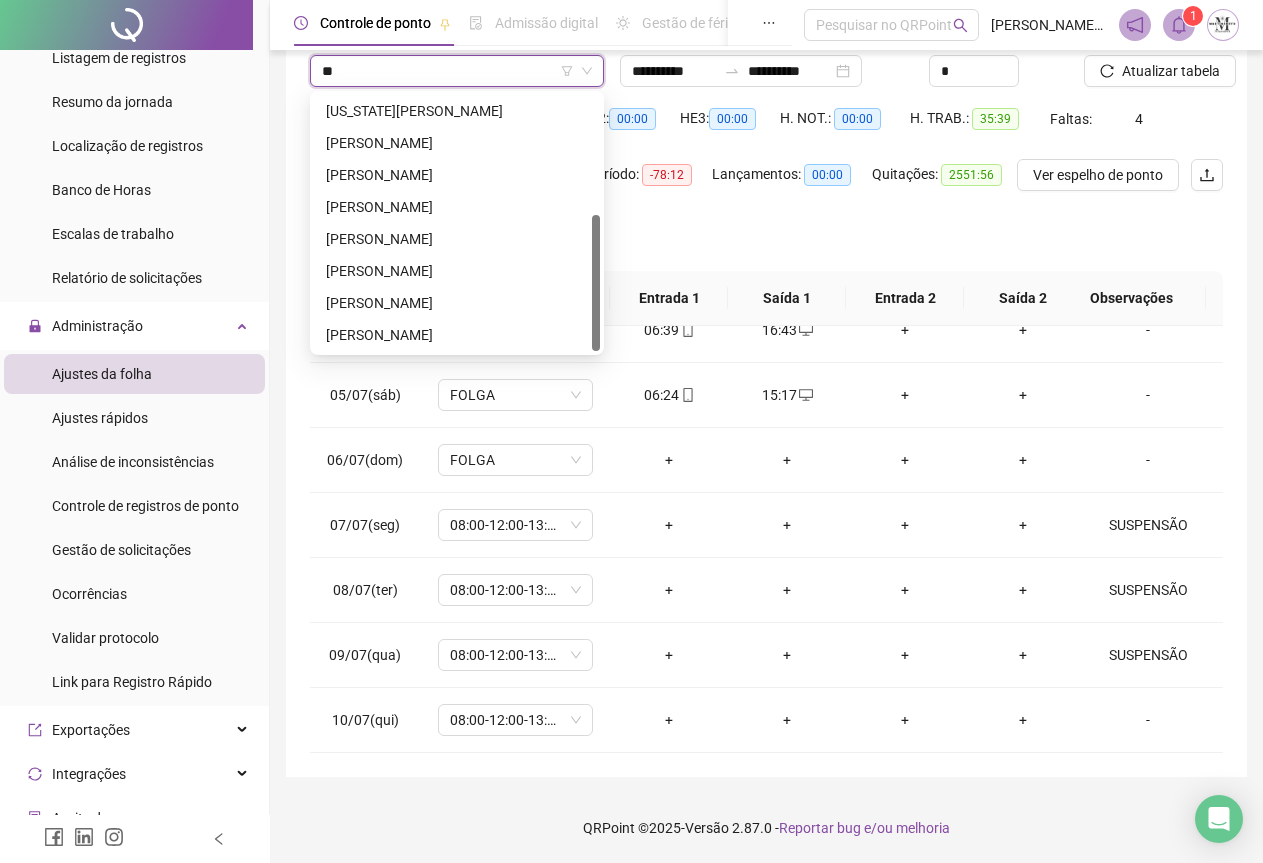scroll, scrollTop: 0, scrollLeft: 0, axis: both 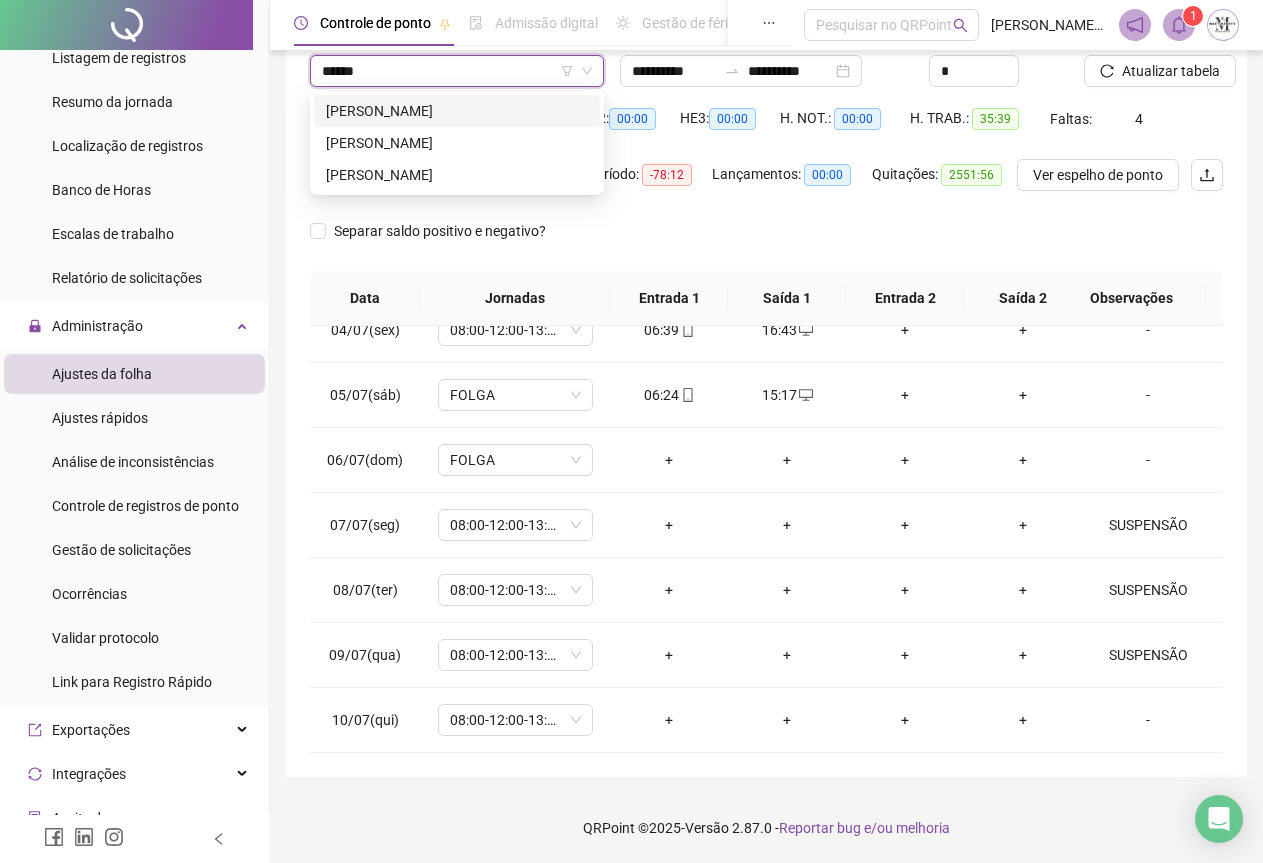 type on "*******" 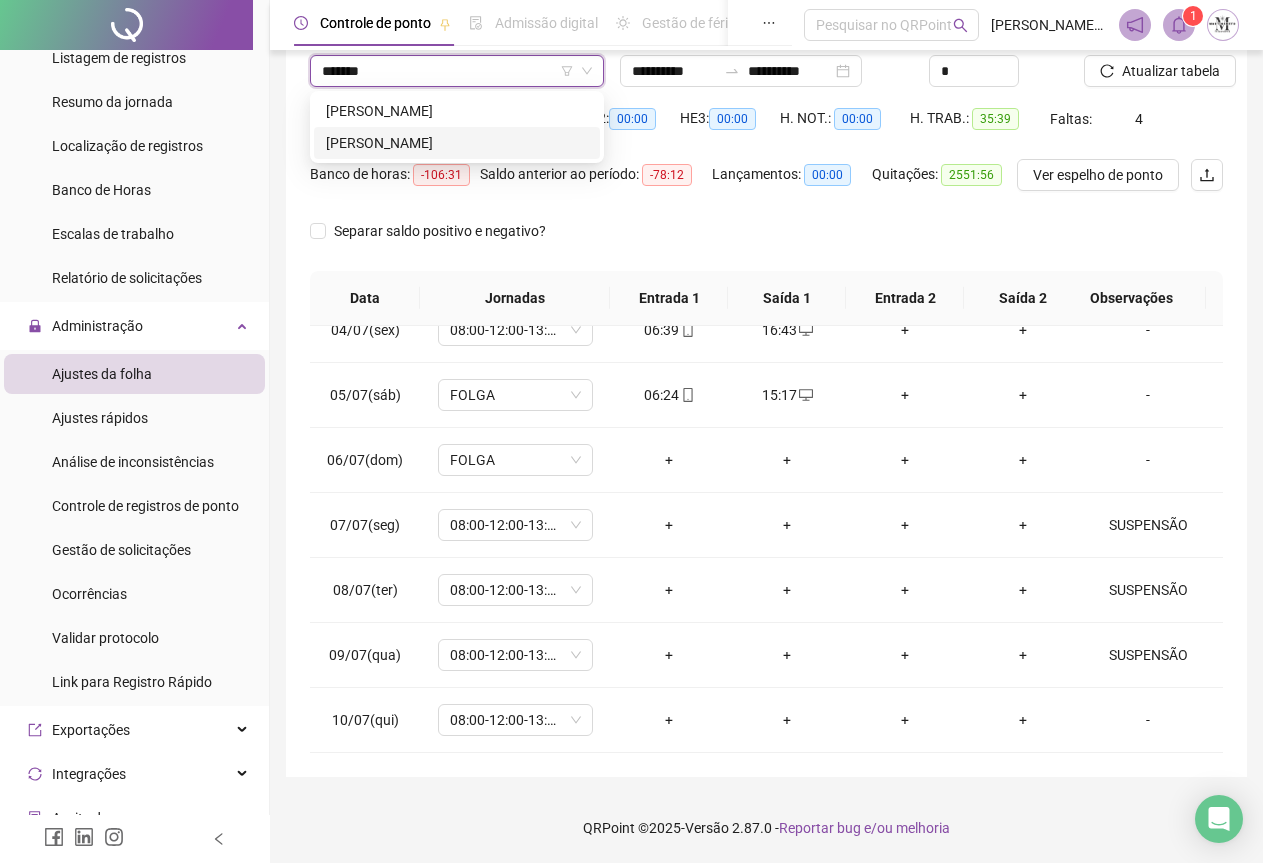 click on "[PERSON_NAME]" at bounding box center [457, 143] 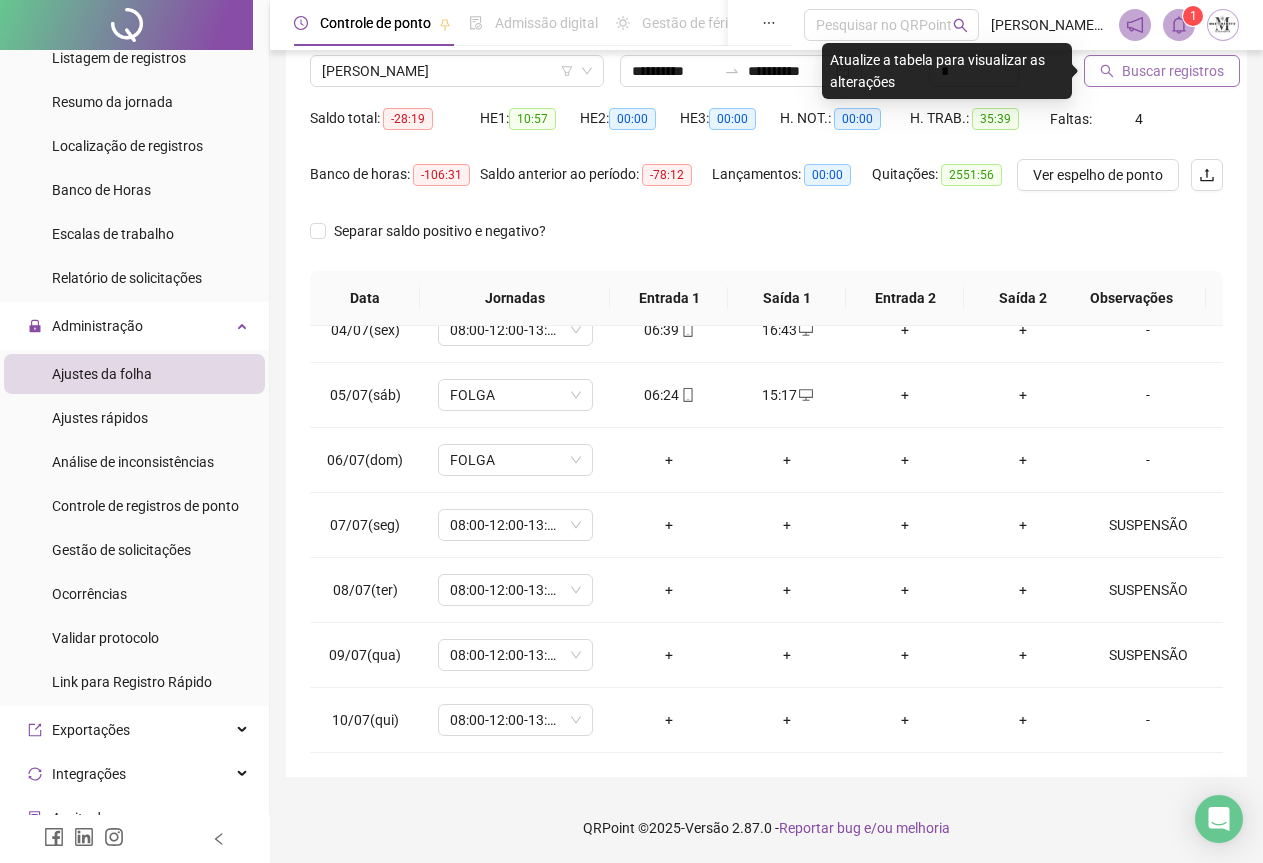 click on "Buscar registros" at bounding box center (1173, 71) 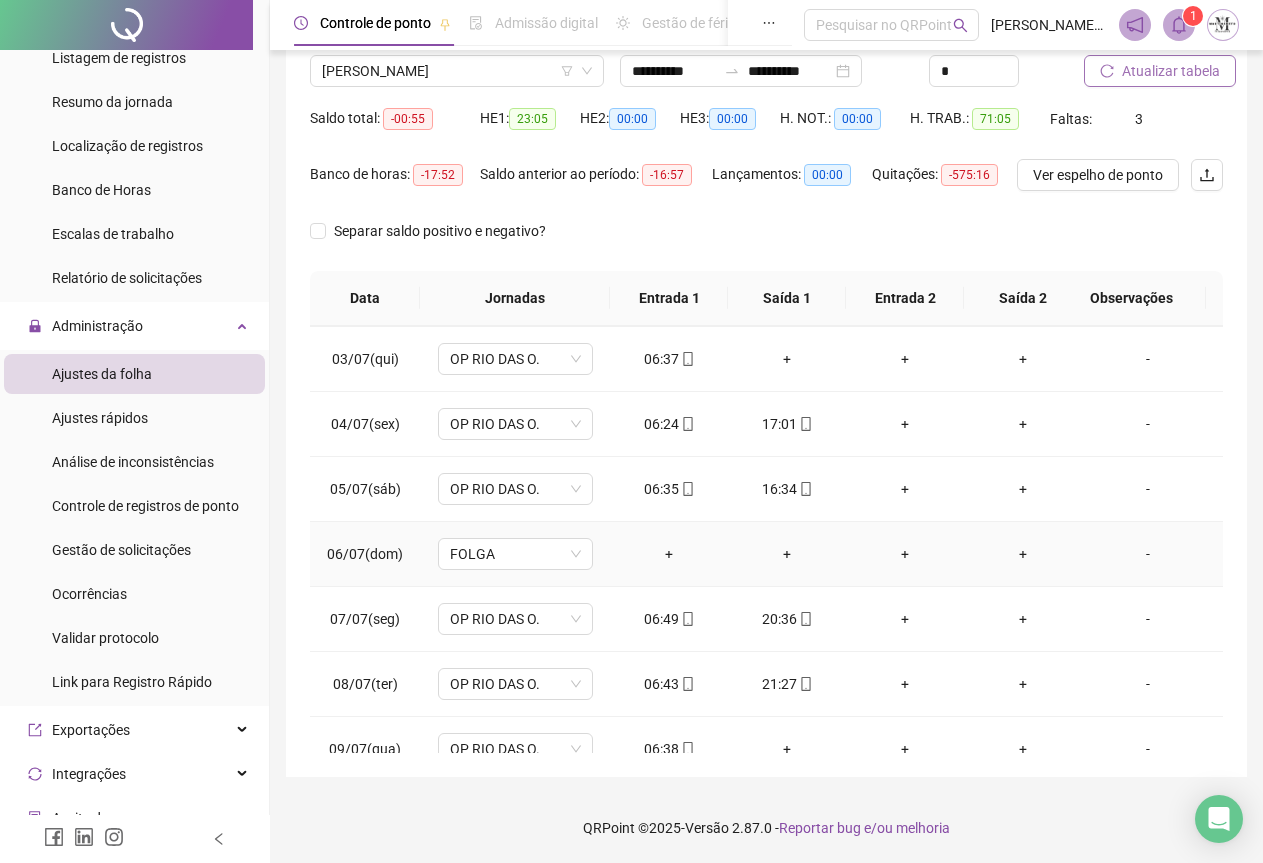 scroll, scrollTop: 0, scrollLeft: 0, axis: both 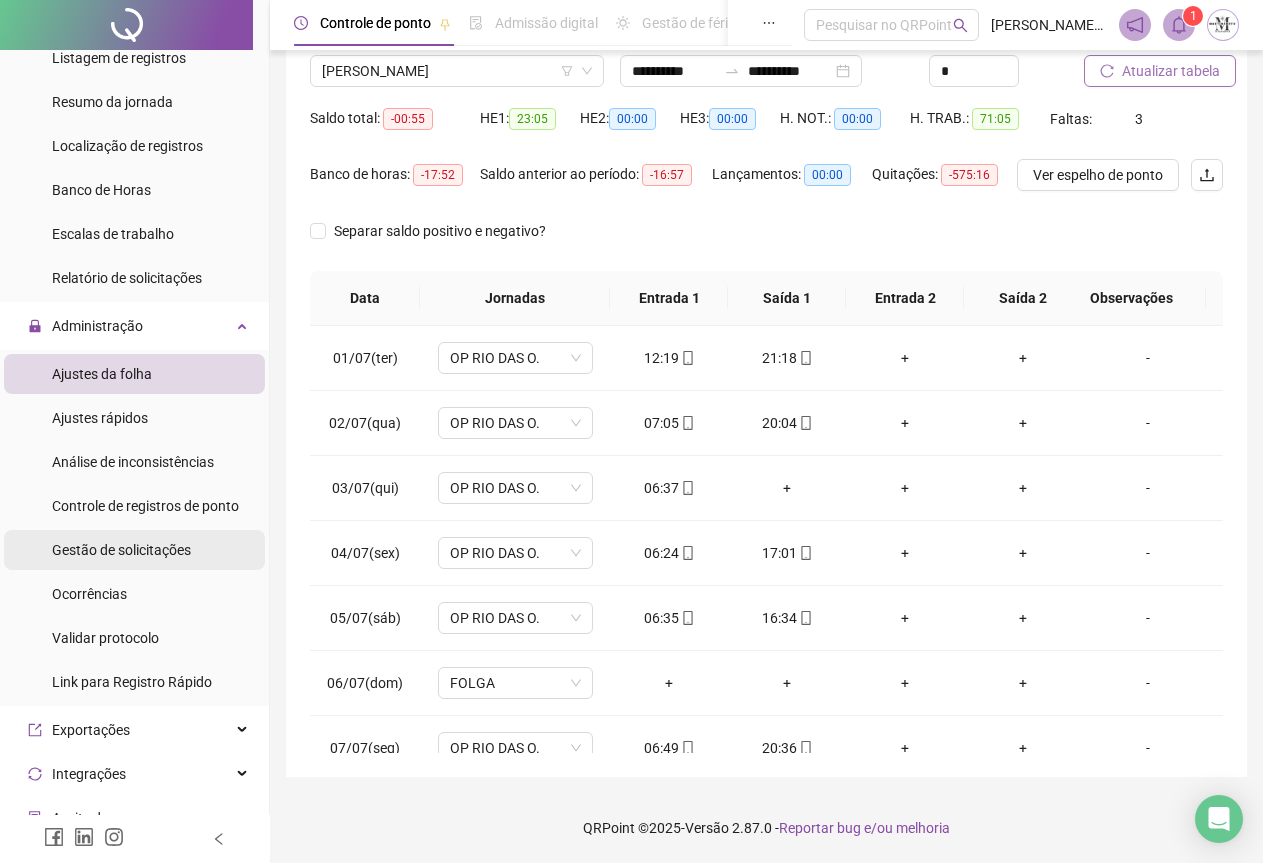 click on "Gestão de solicitações" at bounding box center [121, 550] 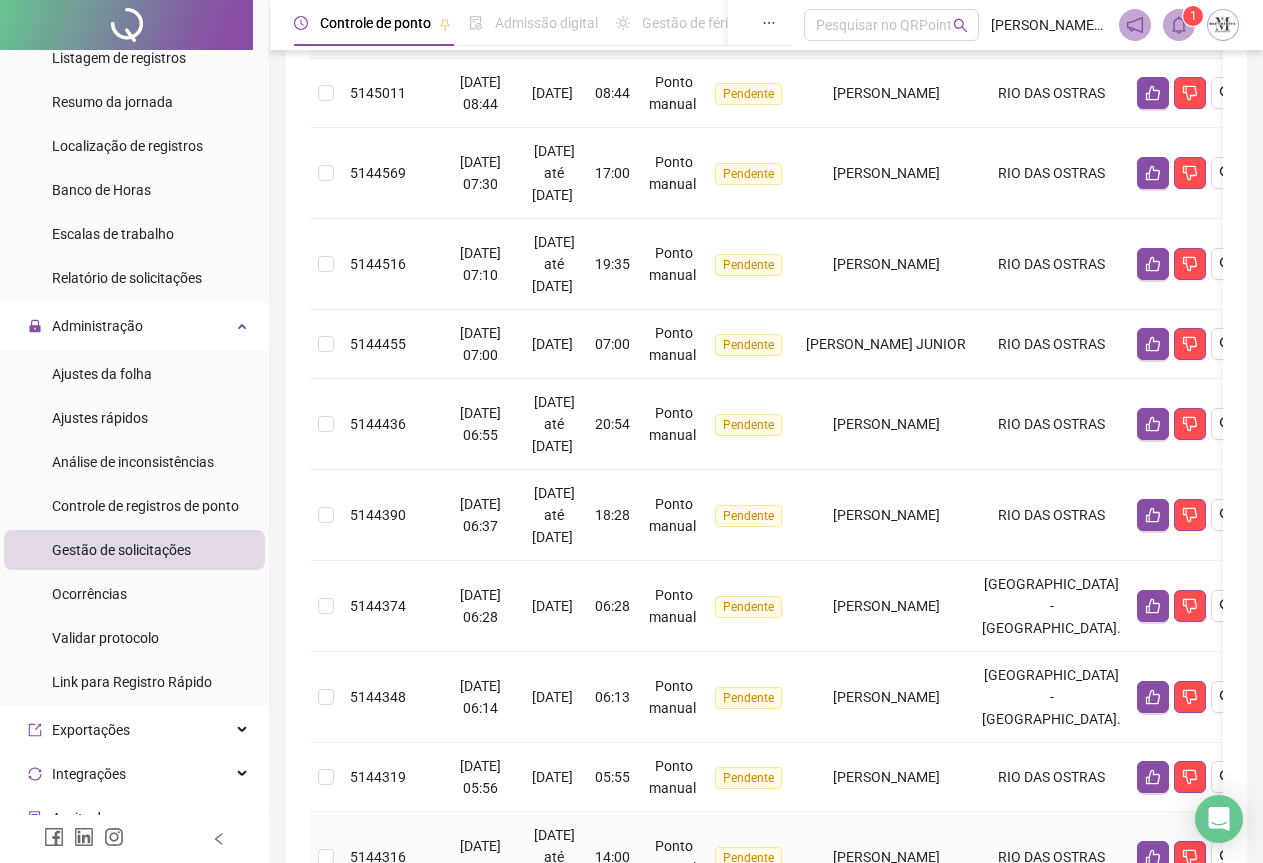 scroll, scrollTop: 245, scrollLeft: 0, axis: vertical 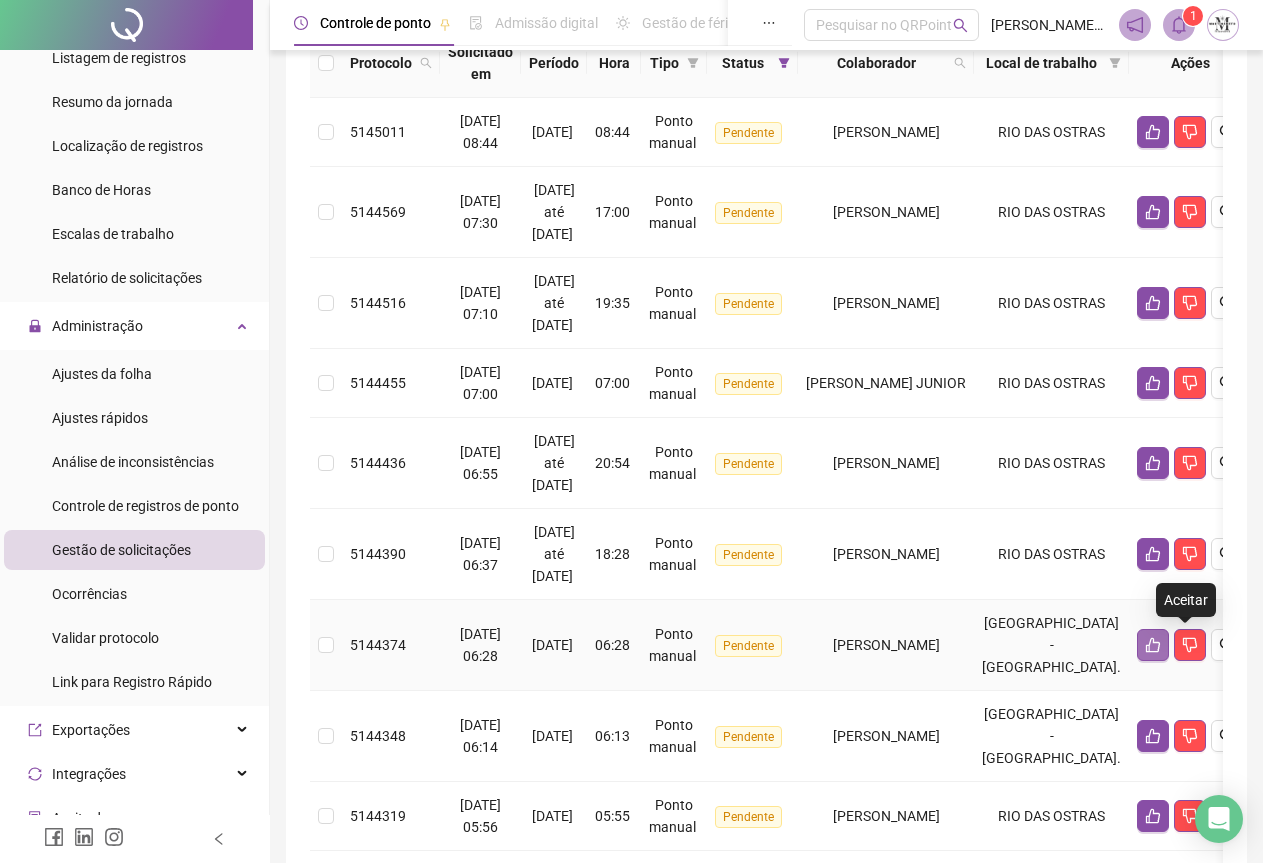 click 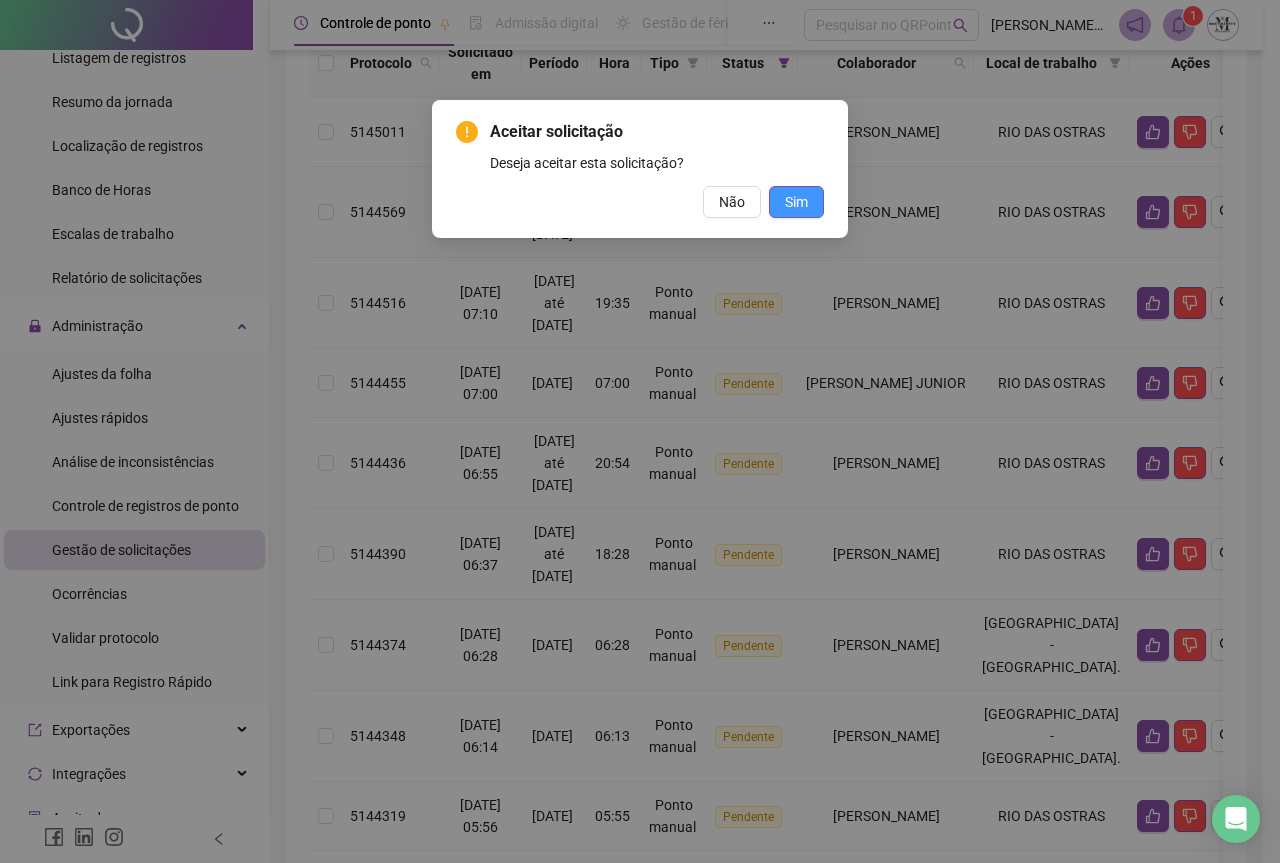 click on "Sim" at bounding box center [796, 202] 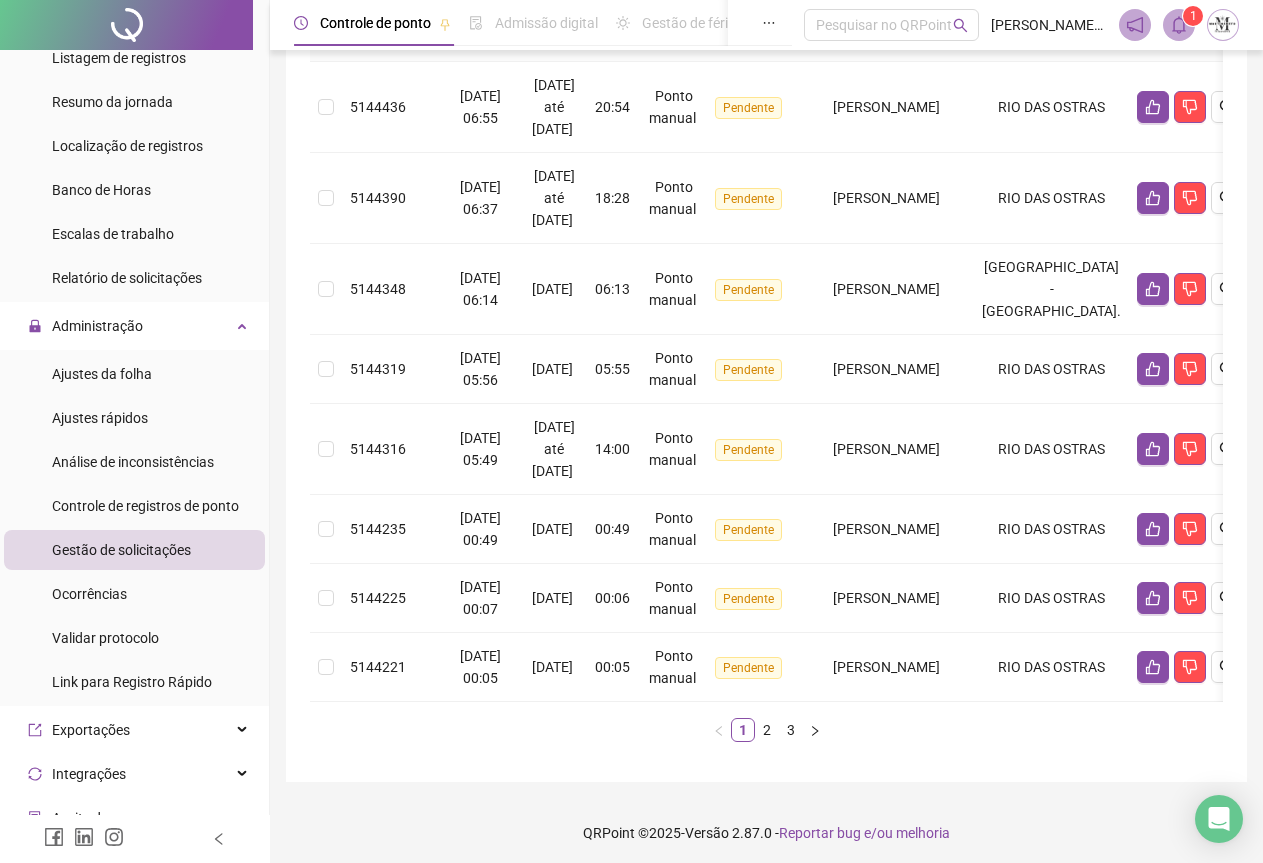 scroll, scrollTop: 623, scrollLeft: 0, axis: vertical 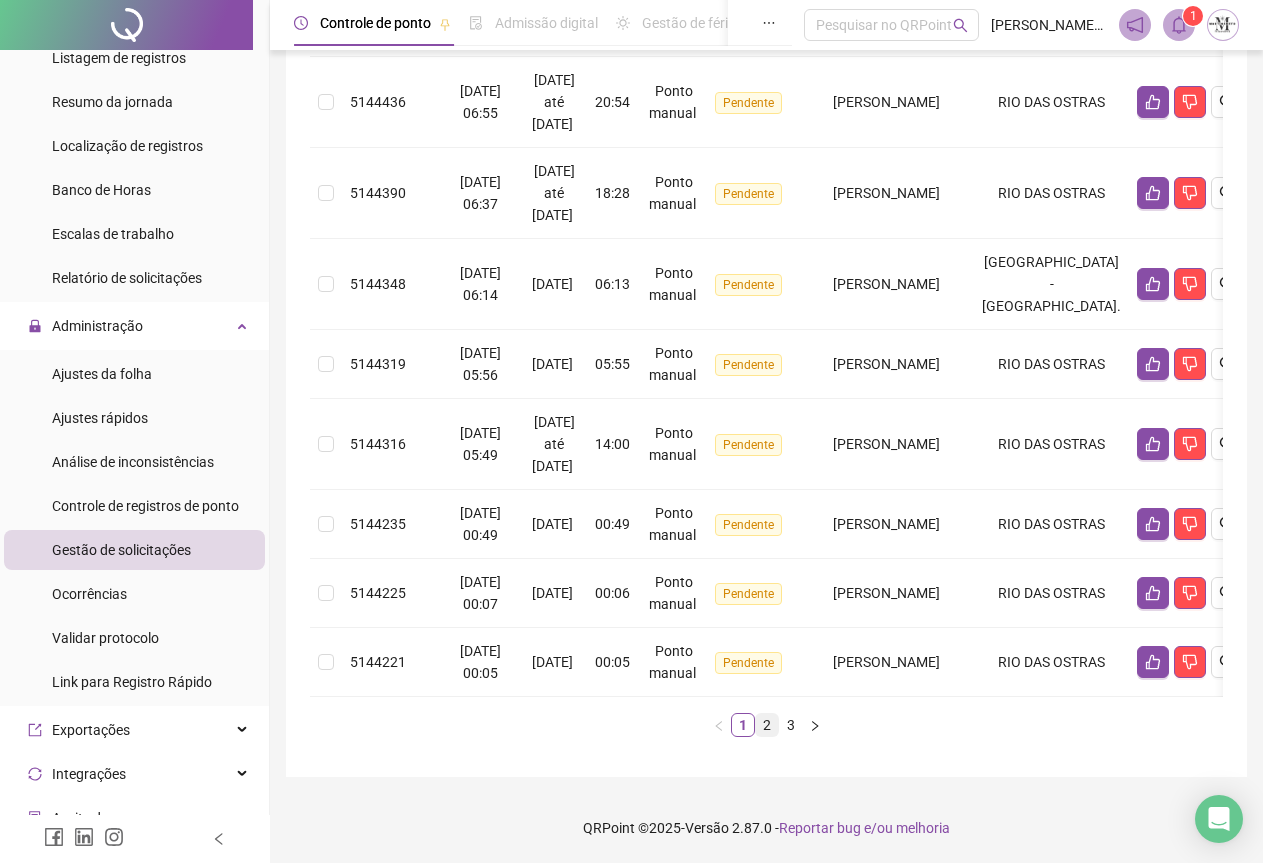 click on "2" at bounding box center [767, 725] 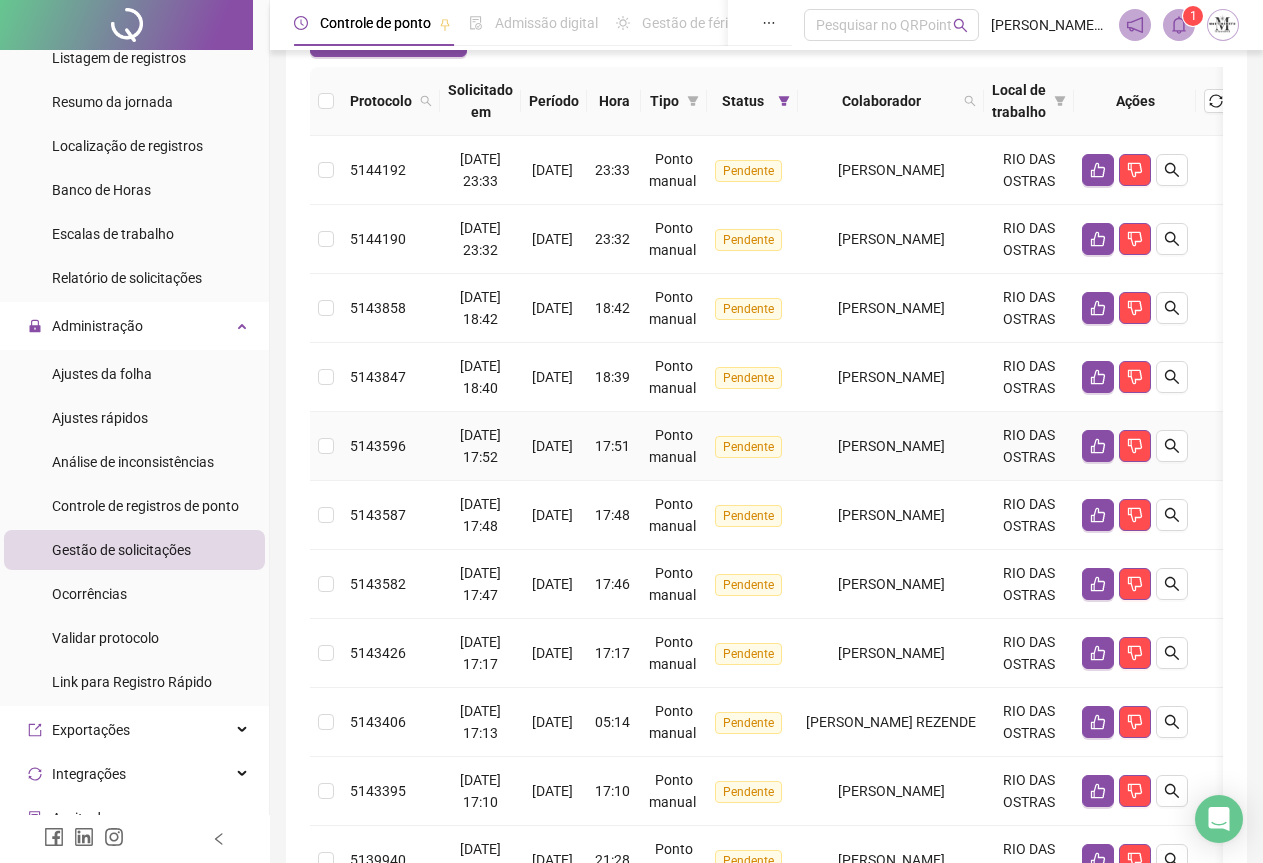 scroll, scrollTop: 491, scrollLeft: 0, axis: vertical 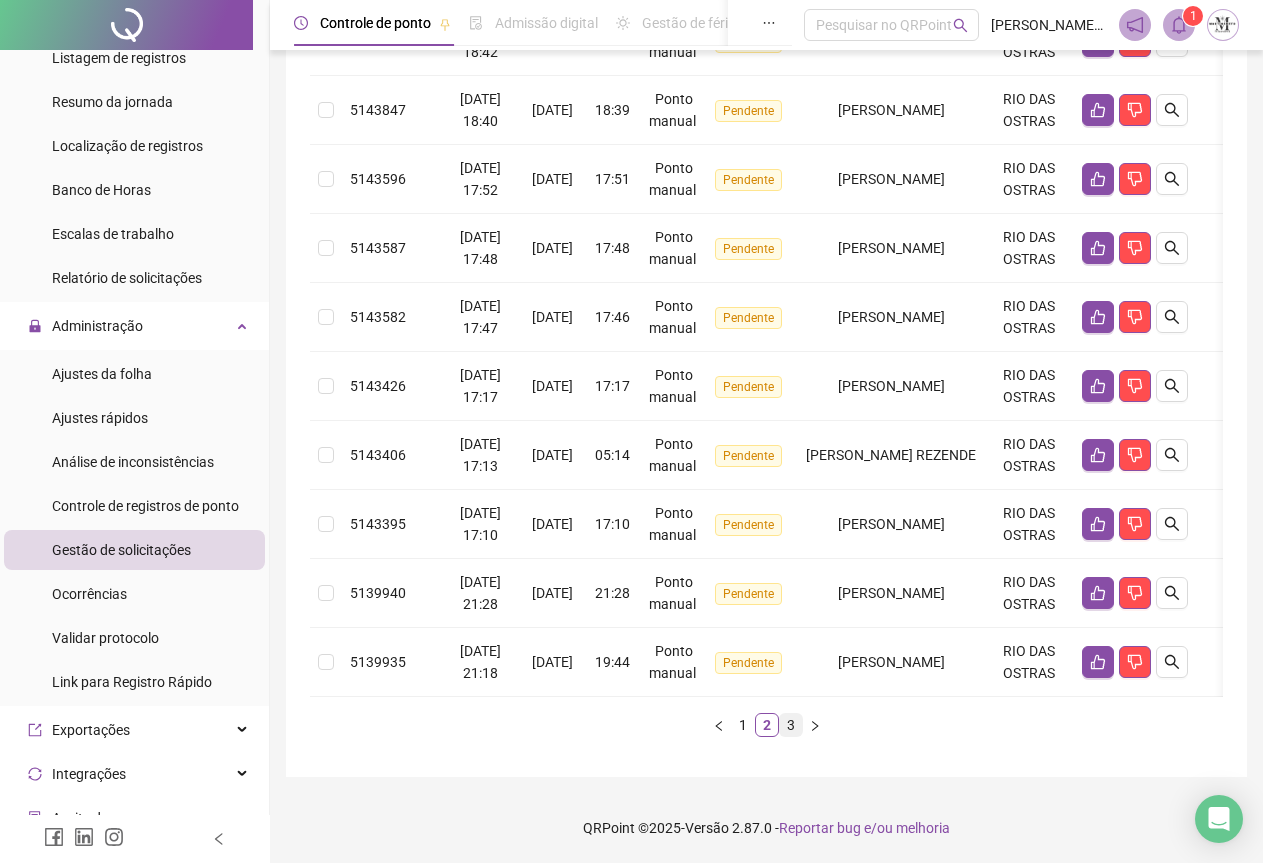 click on "3" at bounding box center [791, 725] 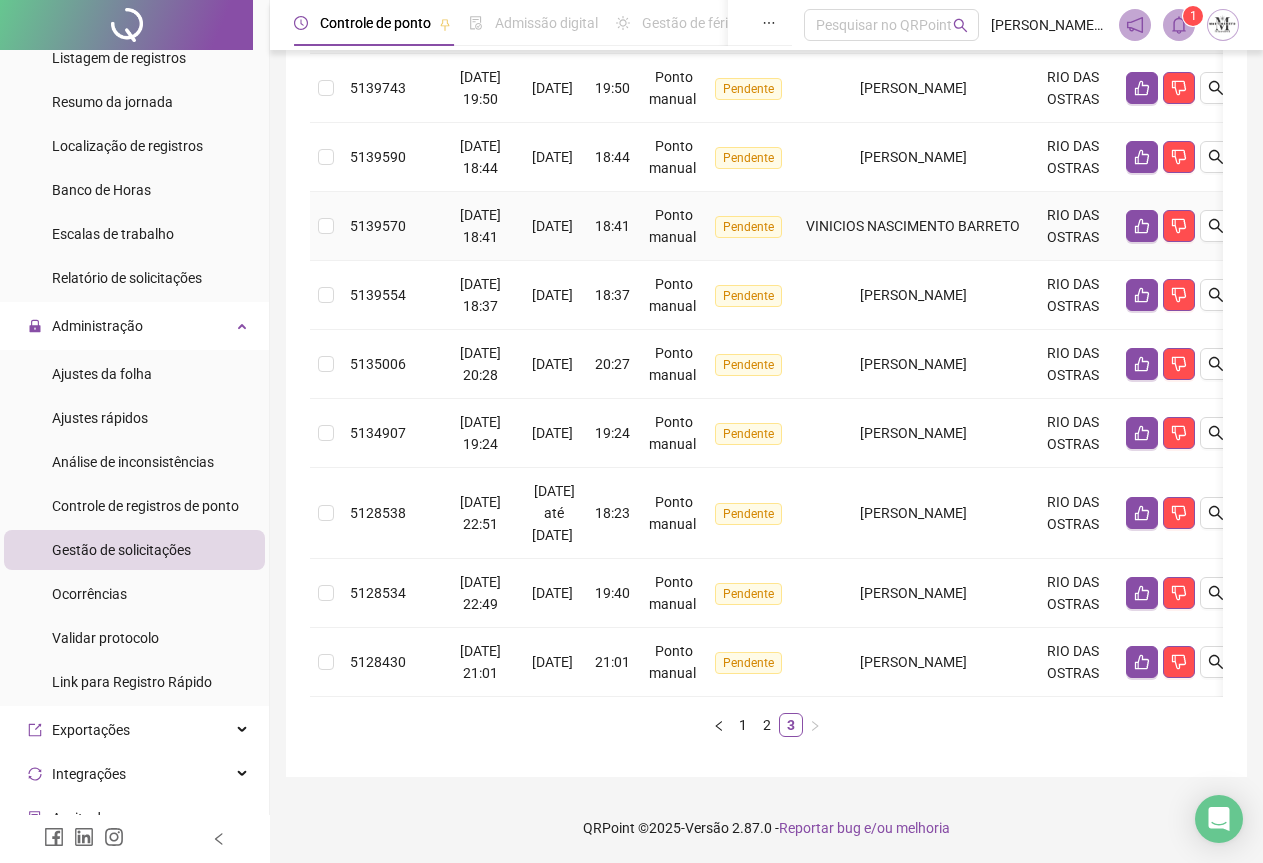 scroll, scrollTop: 306, scrollLeft: 0, axis: vertical 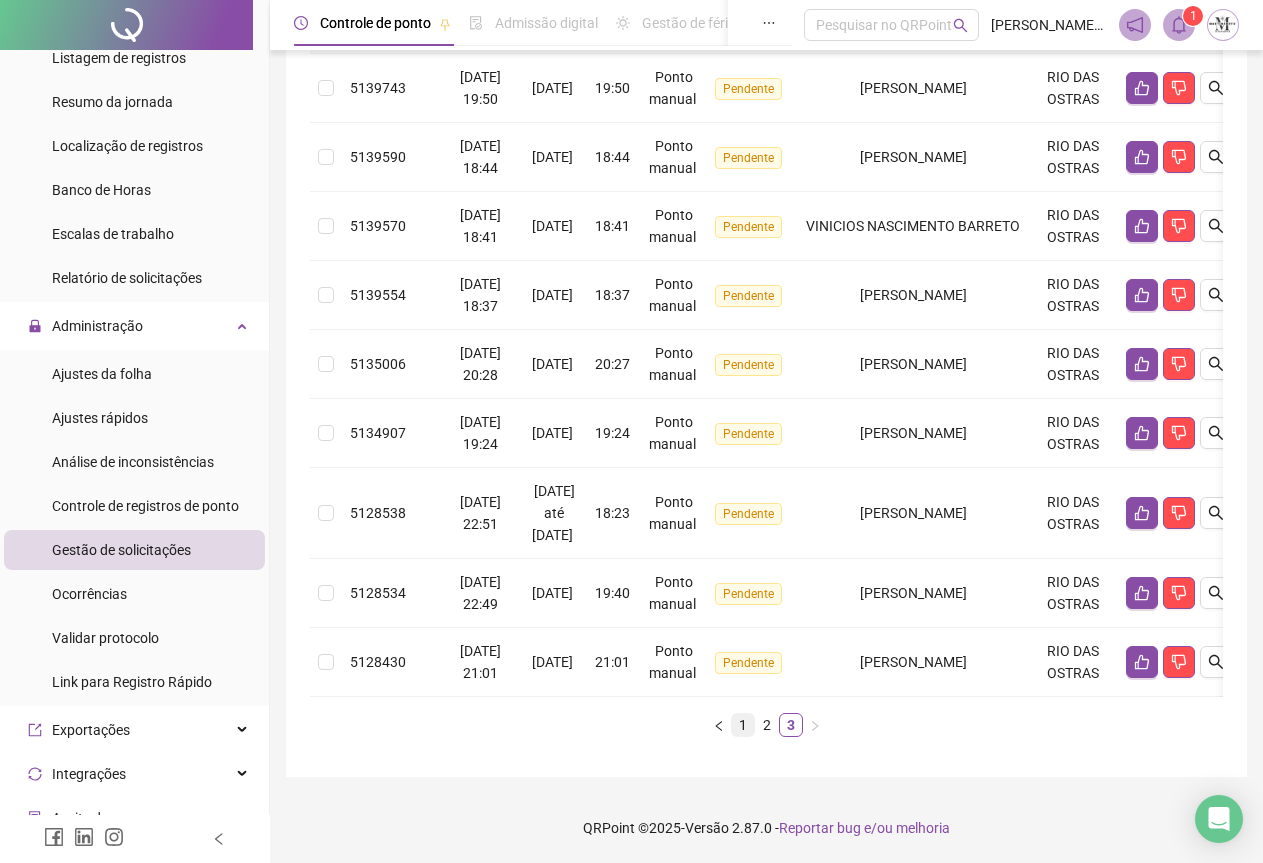 click on "1" at bounding box center [743, 725] 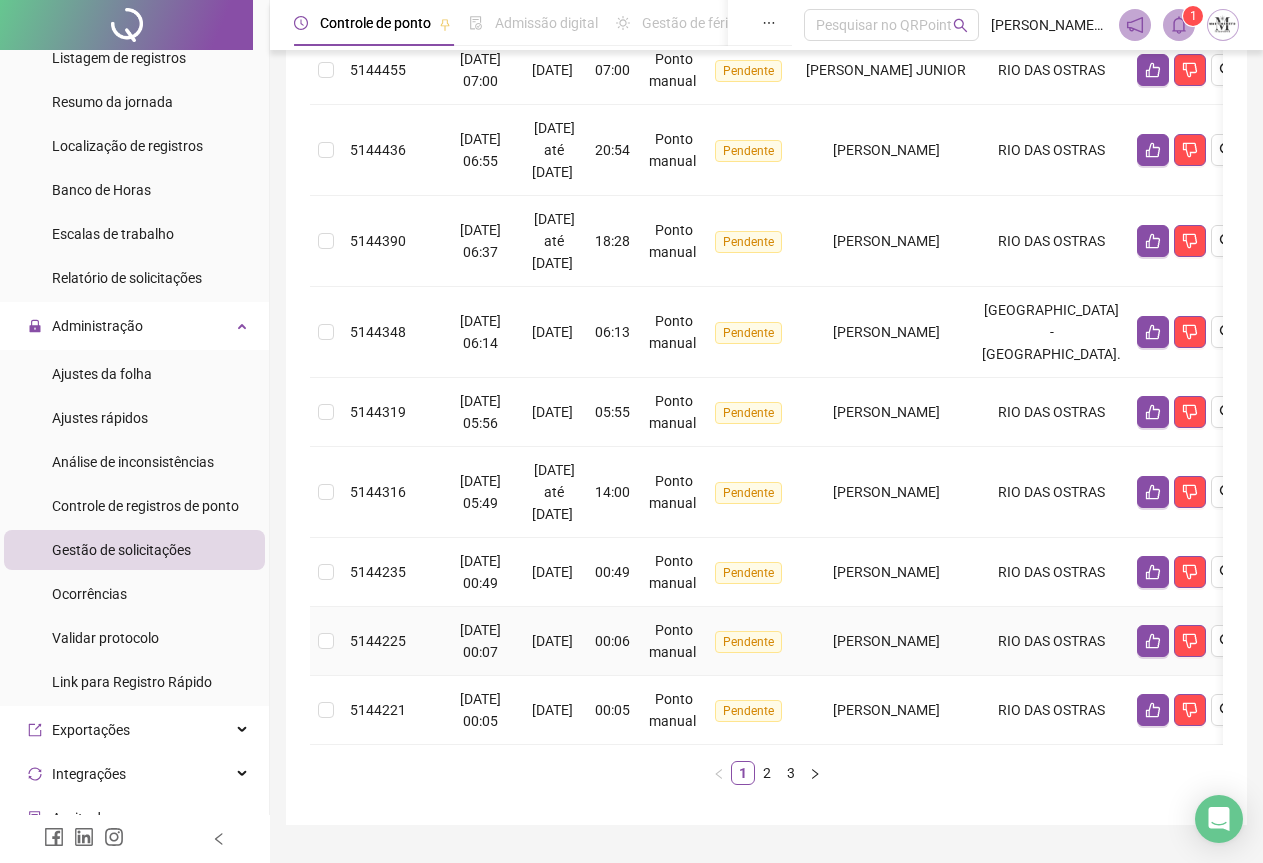 scroll, scrollTop: 523, scrollLeft: 0, axis: vertical 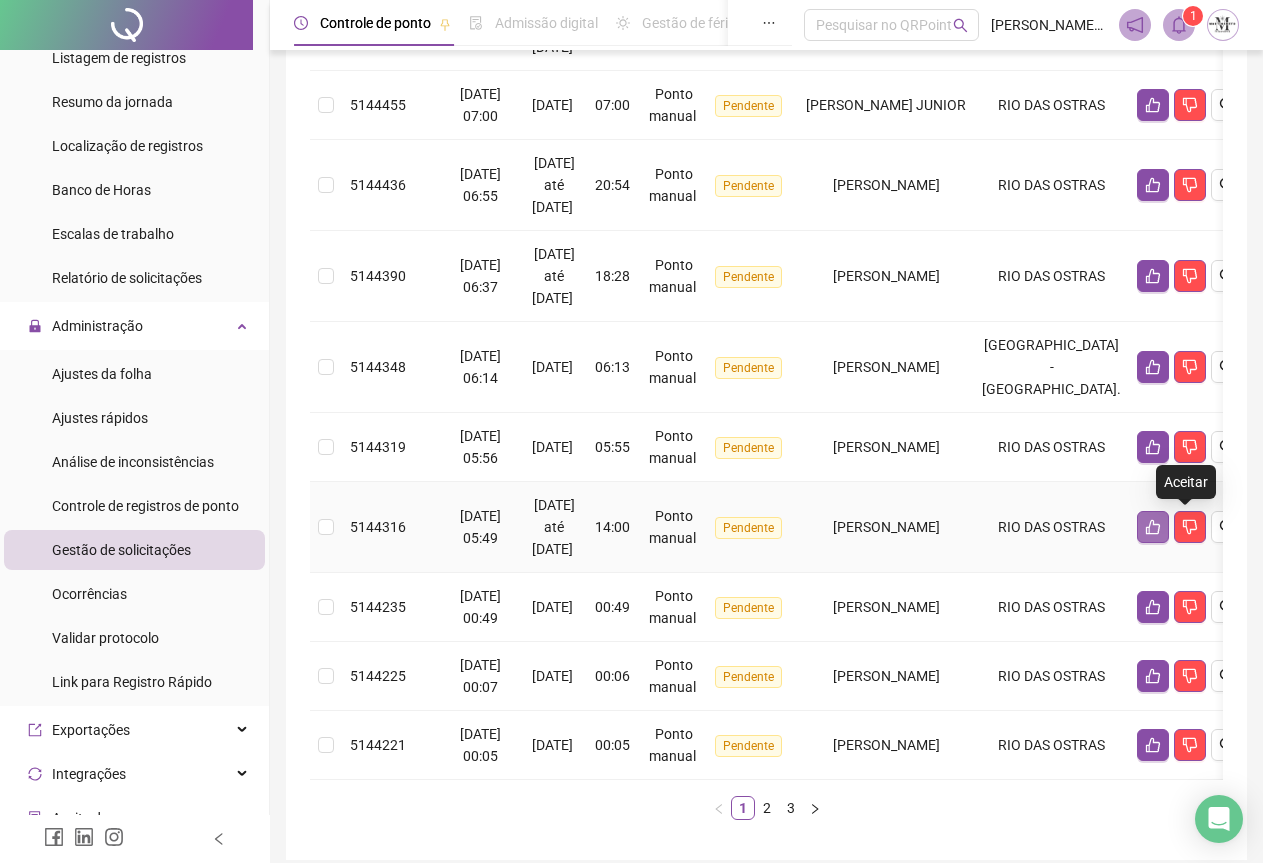 click 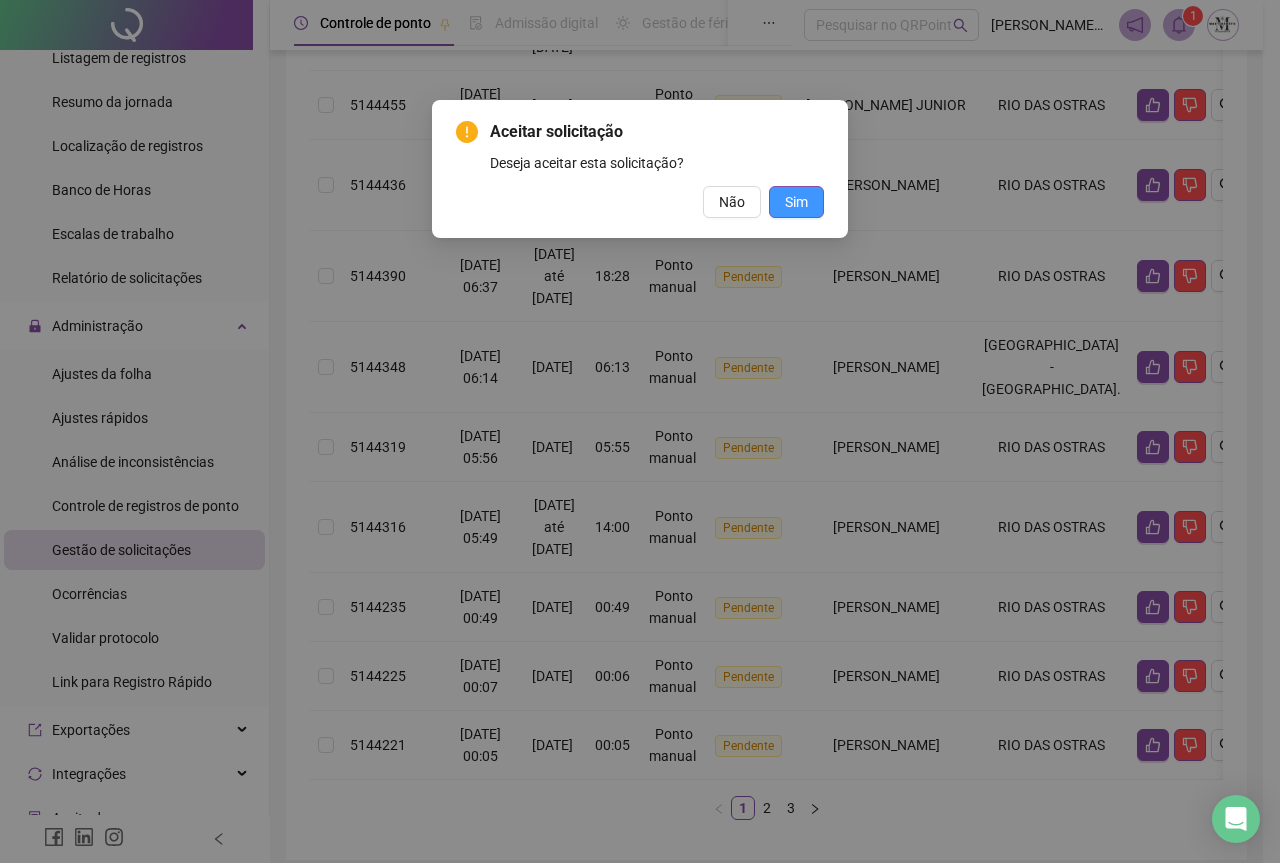 click on "Sim" at bounding box center (796, 202) 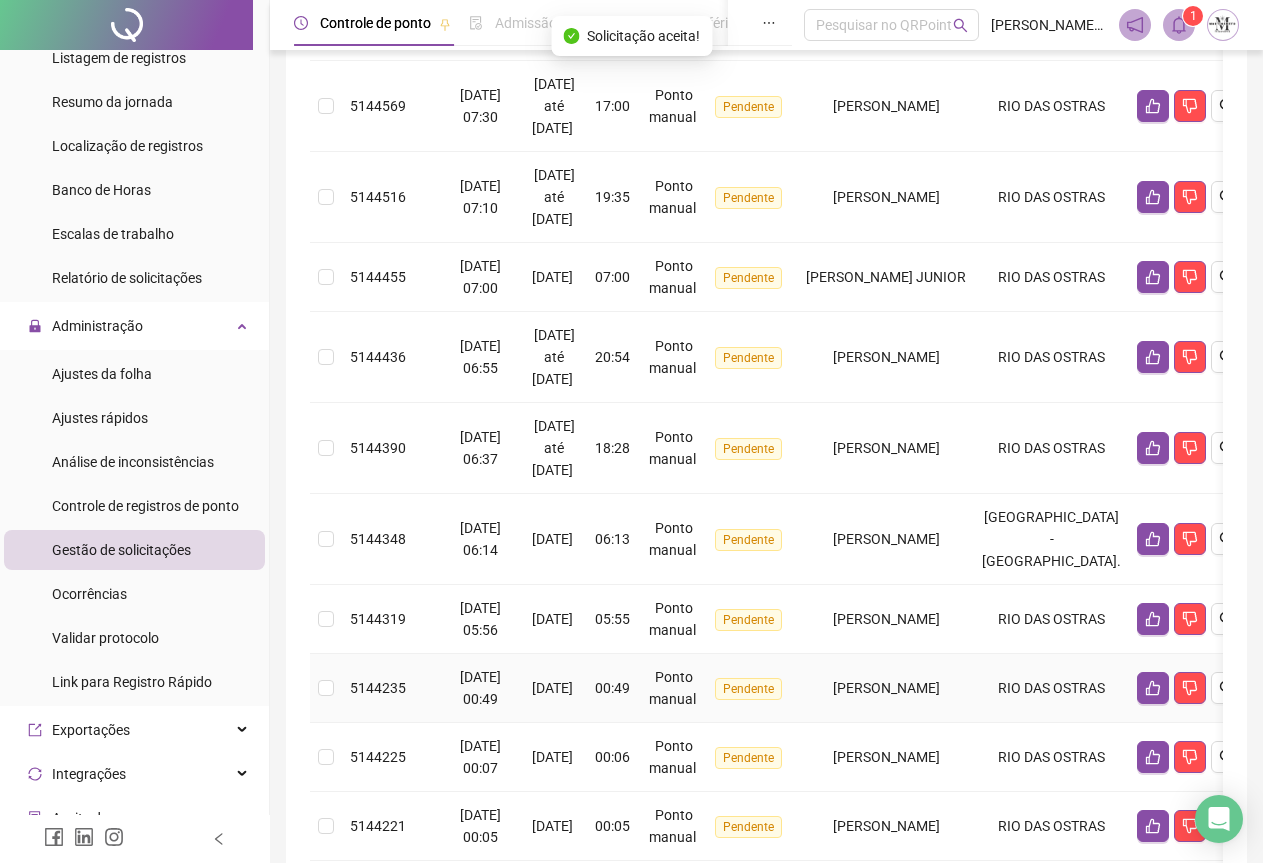 scroll, scrollTop: 323, scrollLeft: 0, axis: vertical 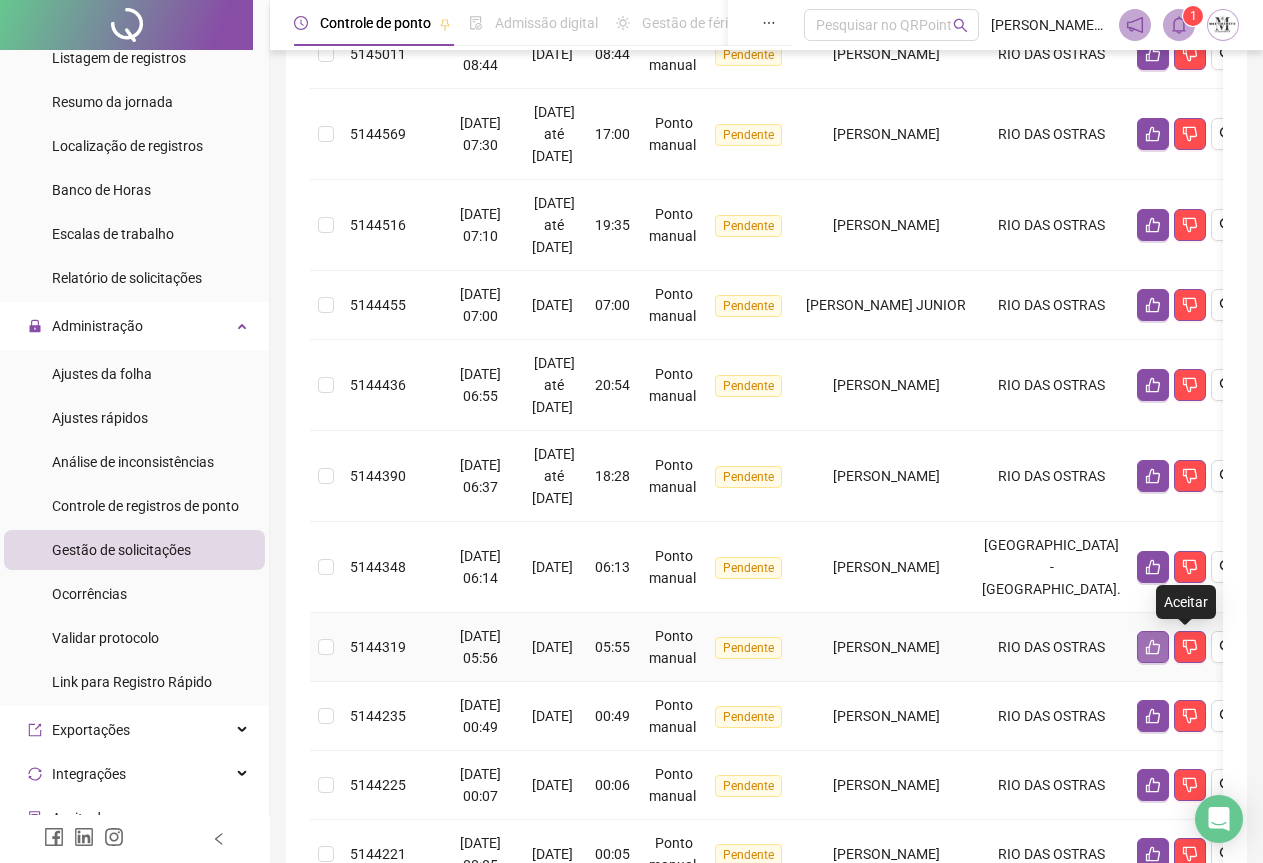 click 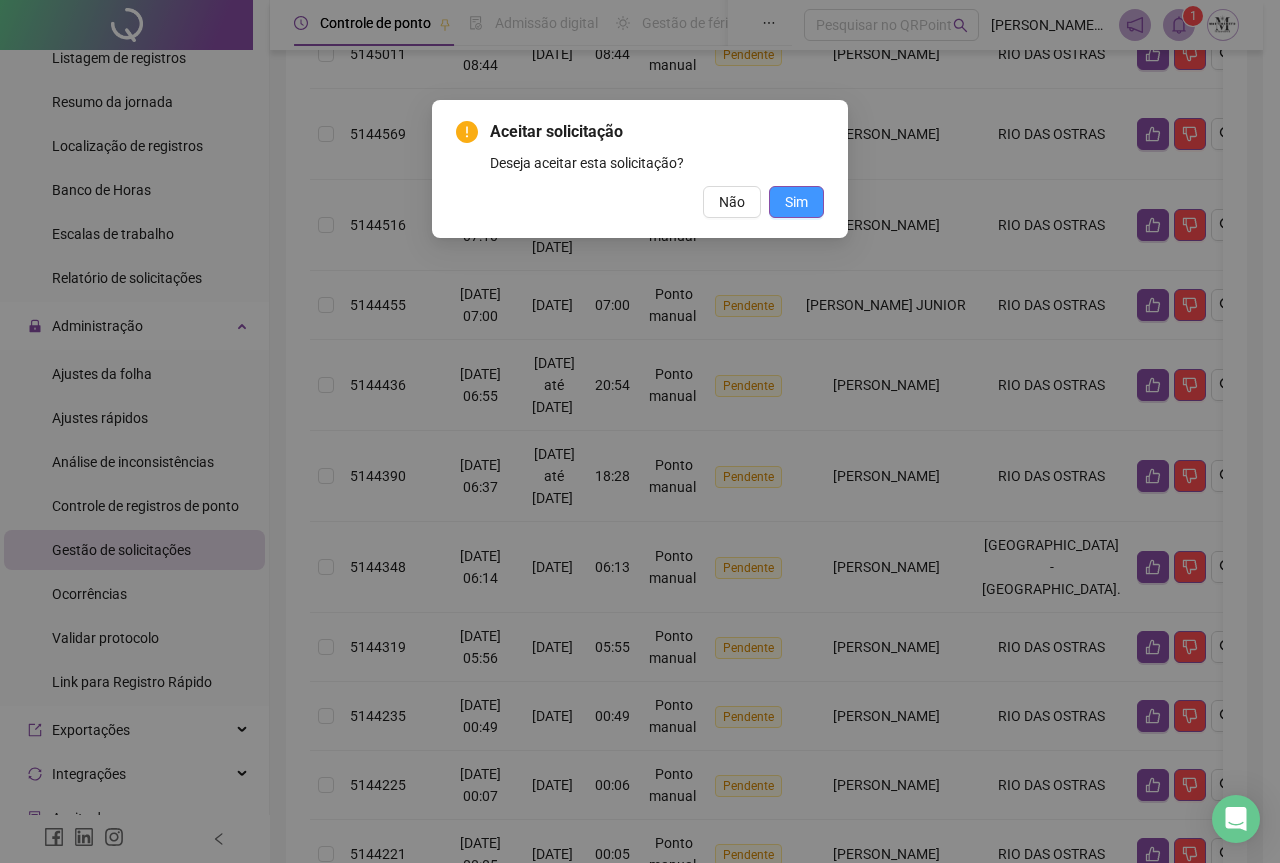 click on "Sim" at bounding box center (796, 202) 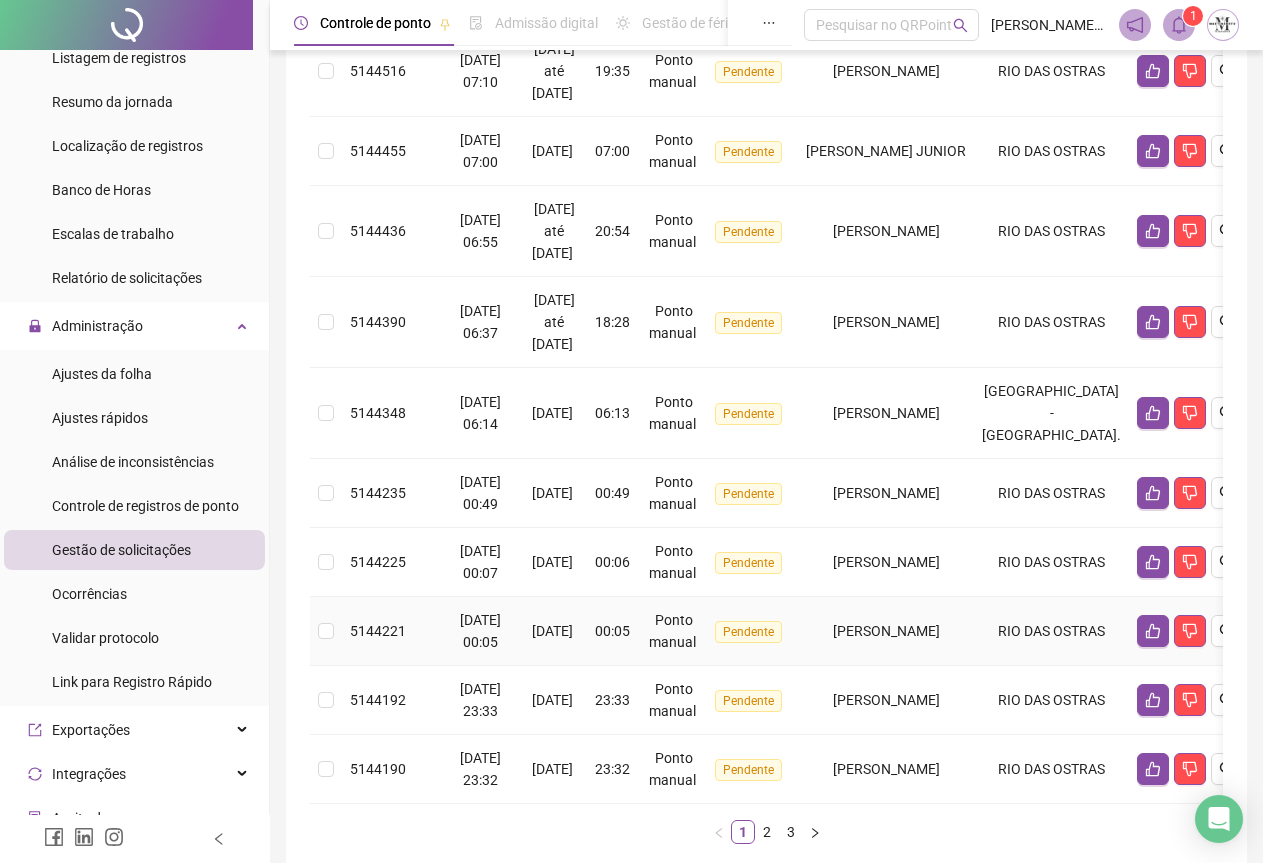 scroll, scrollTop: 601, scrollLeft: 0, axis: vertical 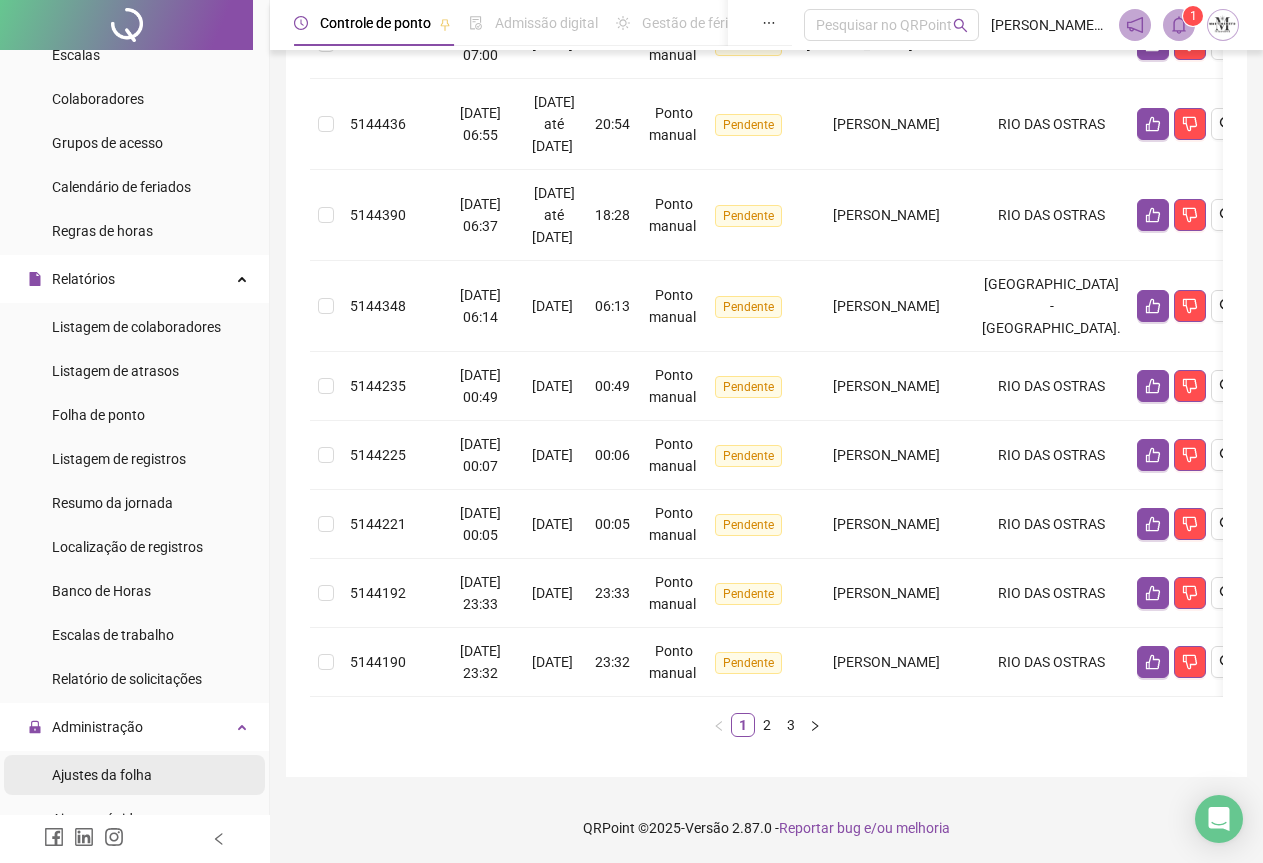 click on "Ajustes da folha" at bounding box center [102, 775] 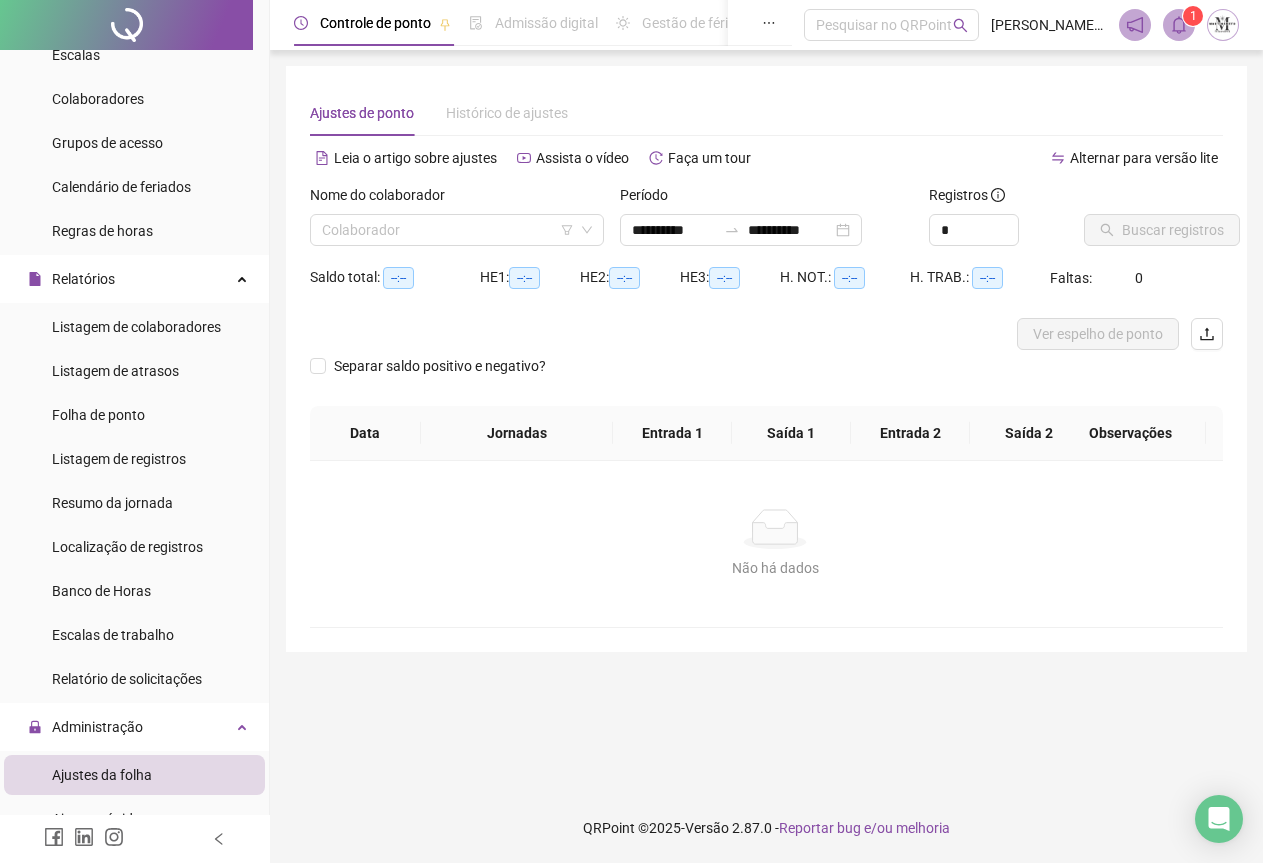 scroll, scrollTop: 0, scrollLeft: 0, axis: both 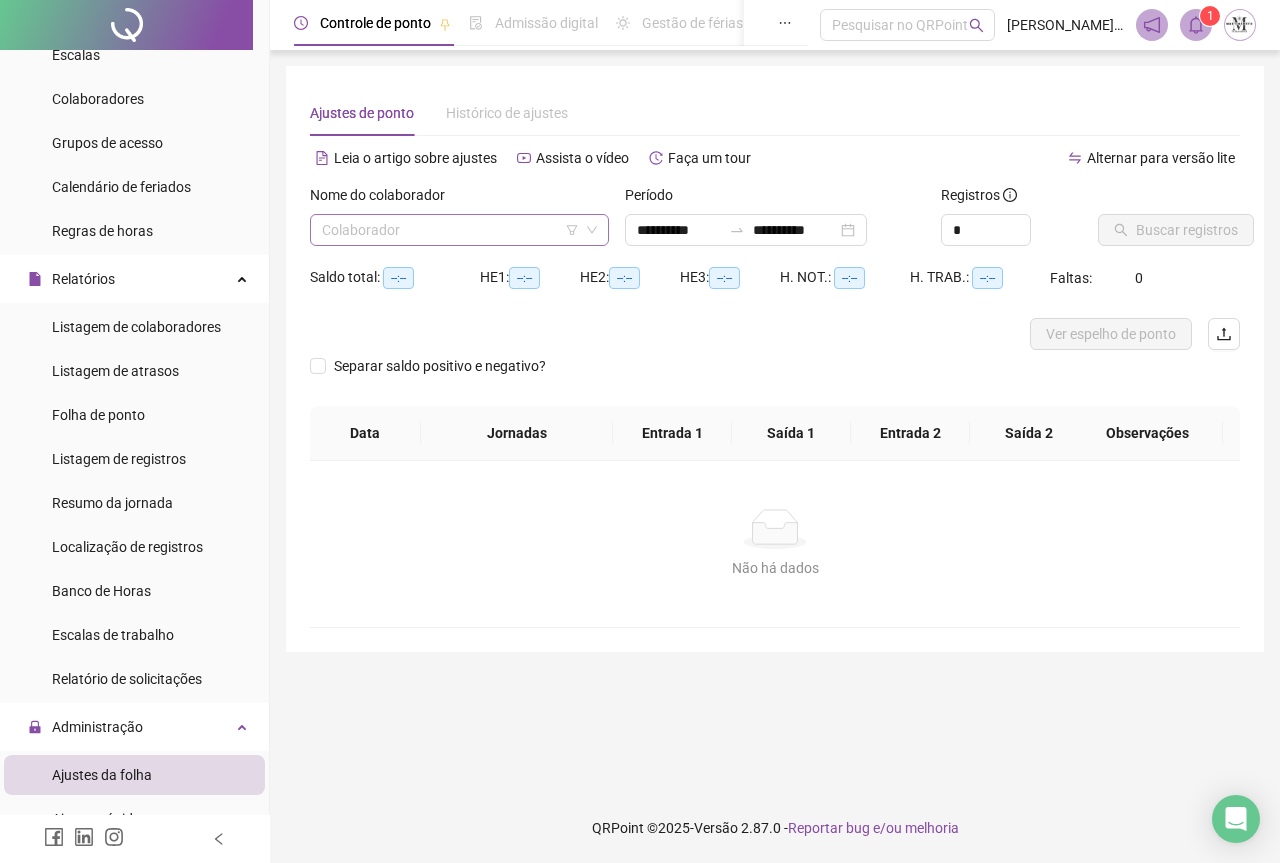 click at bounding box center [453, 230] 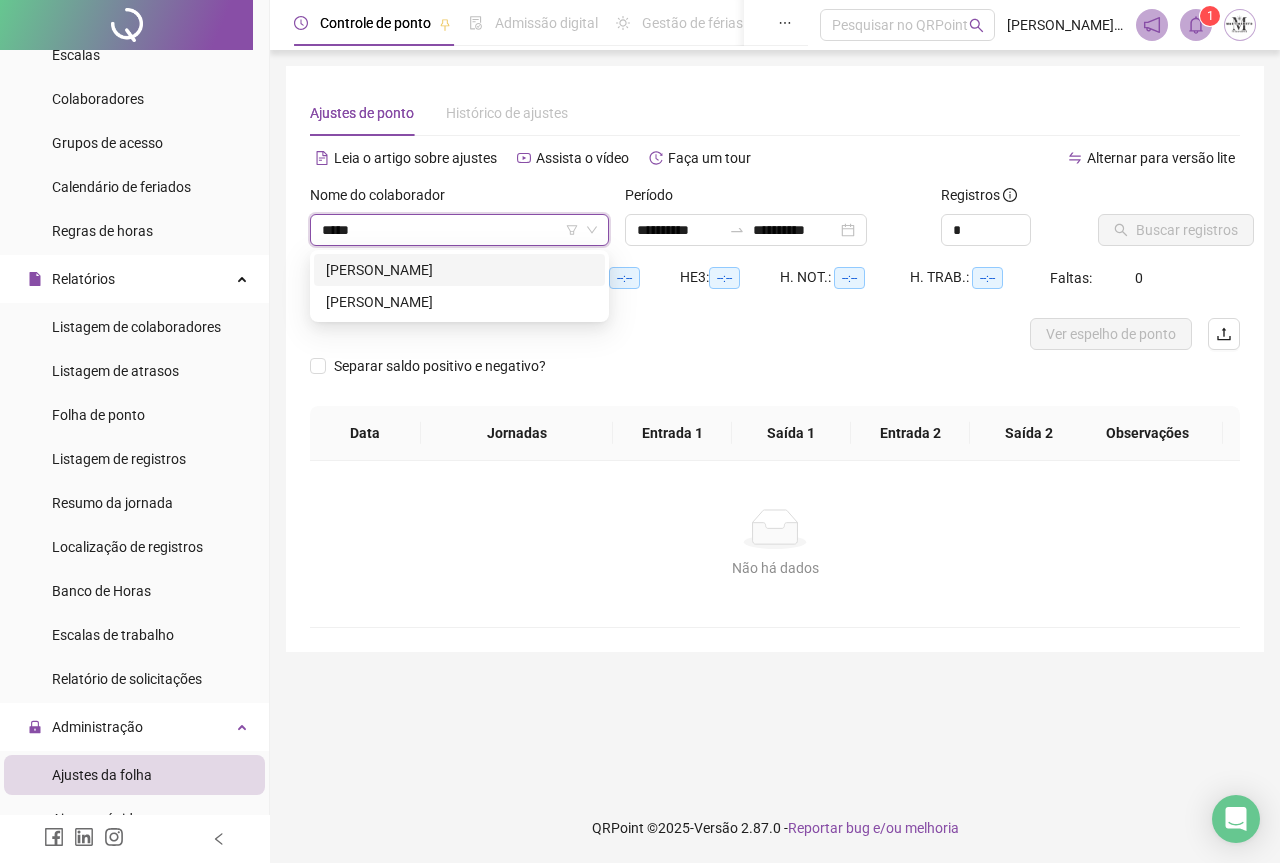type on "******" 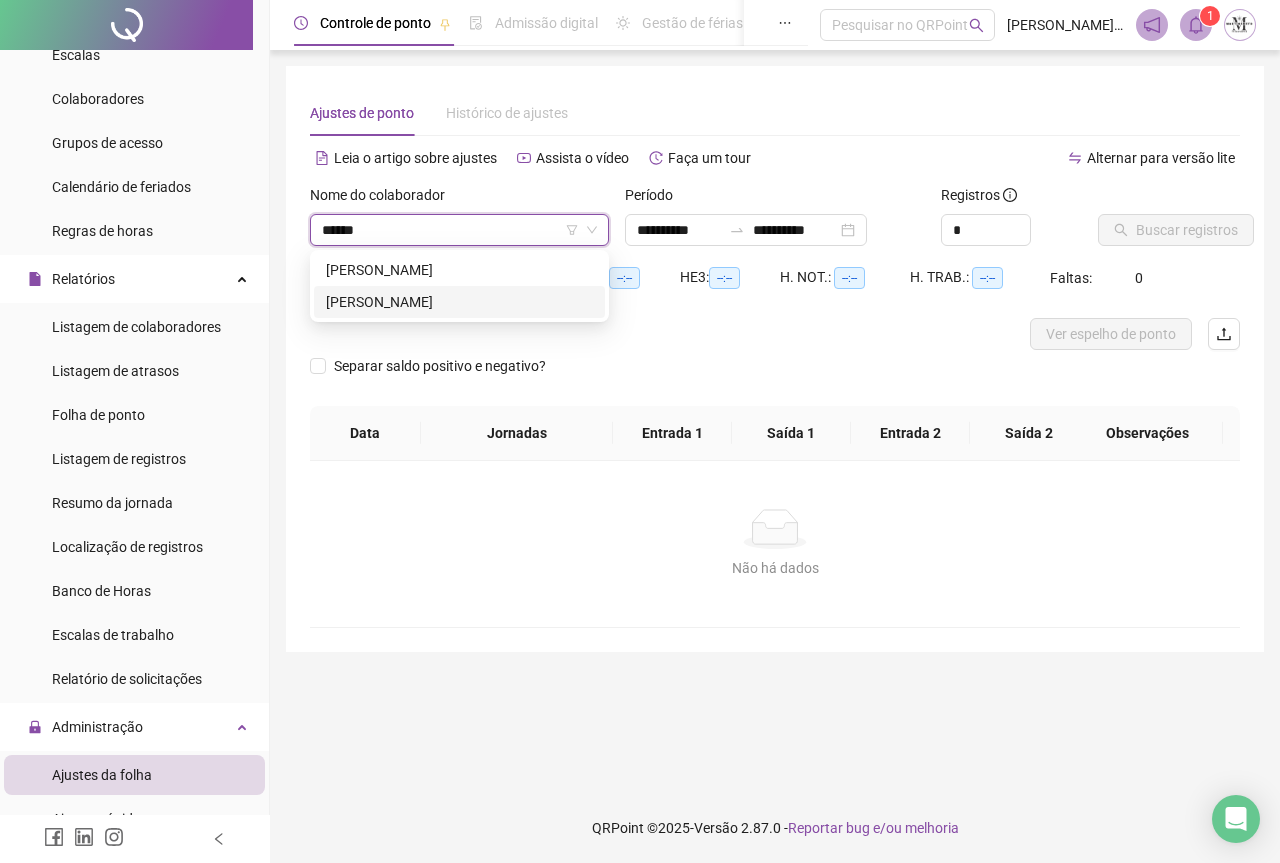 click on "[PERSON_NAME]" at bounding box center (459, 302) 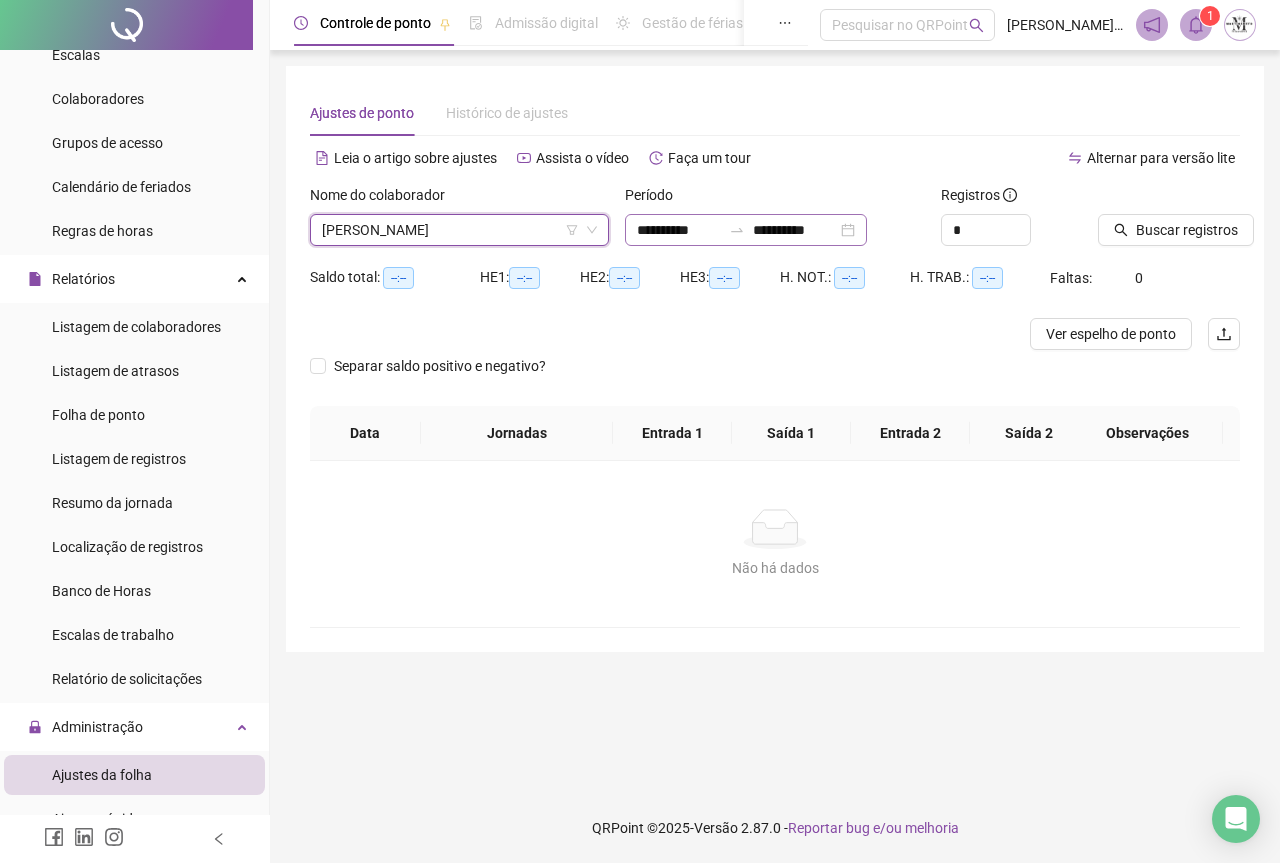 click at bounding box center [737, 230] 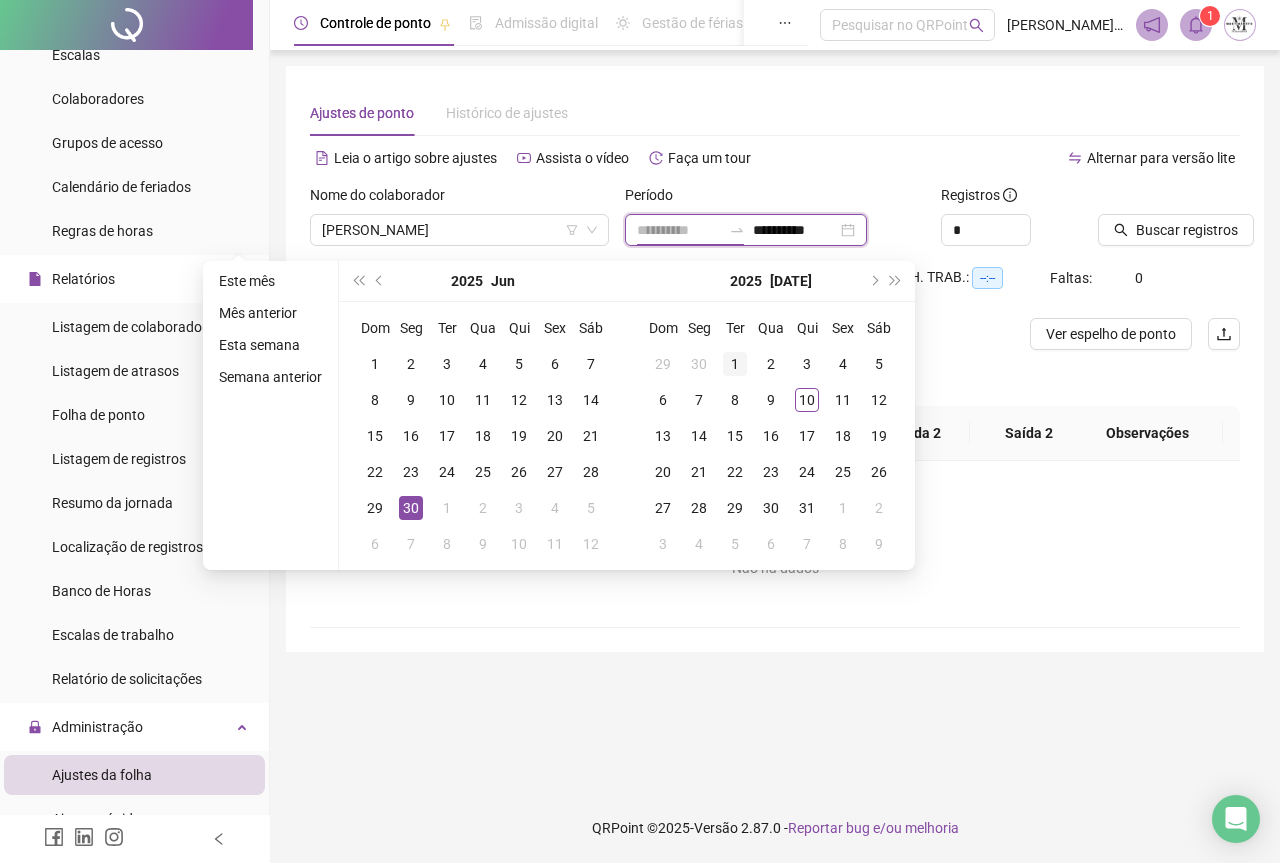 type on "**********" 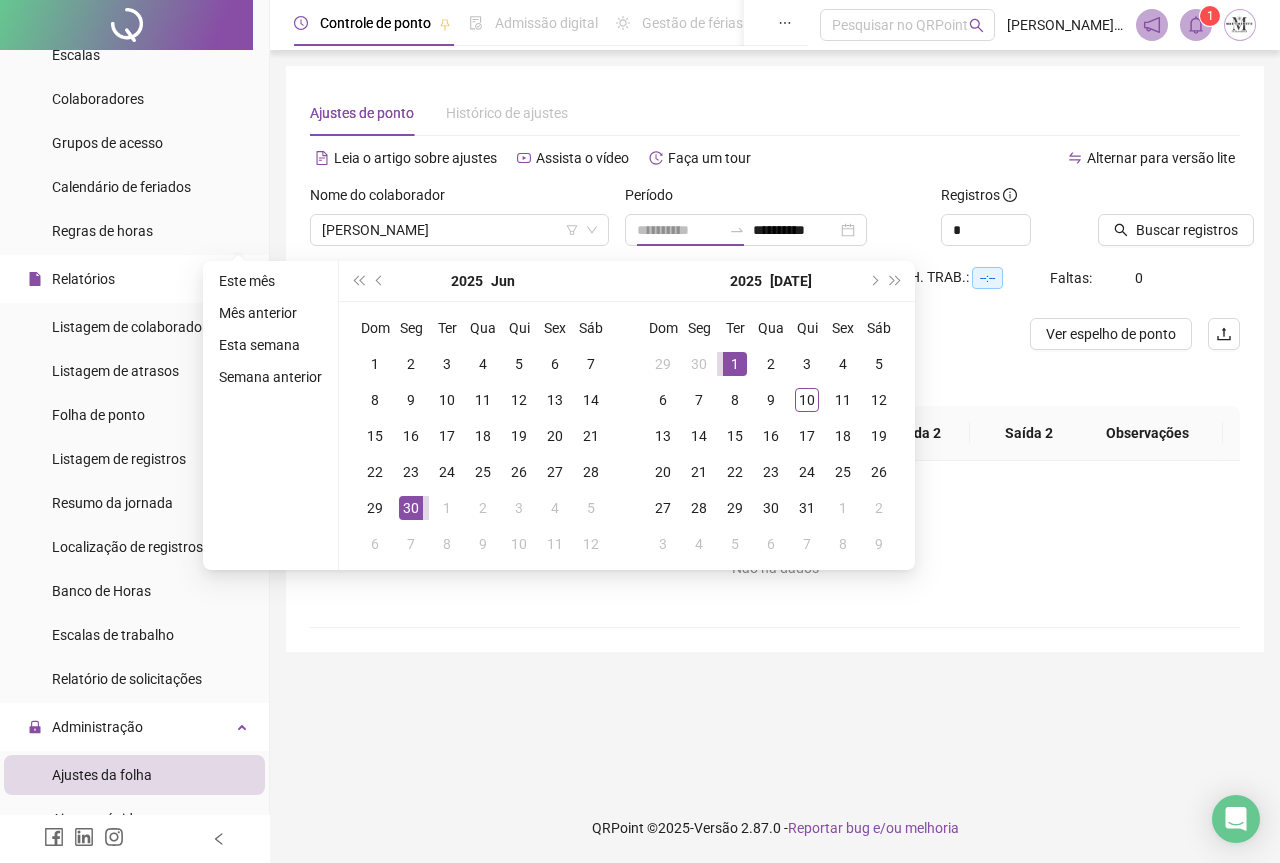 click on "1" at bounding box center (735, 364) 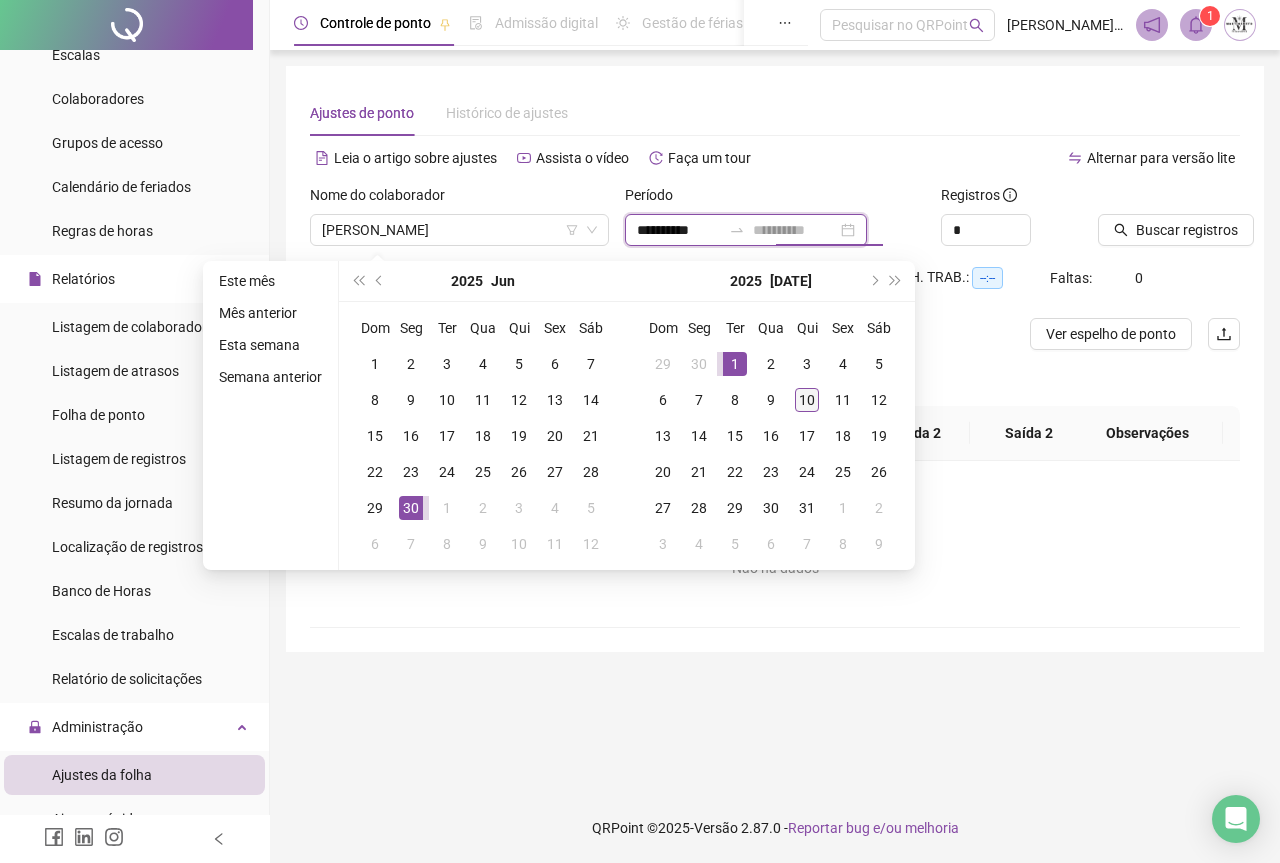 type on "**********" 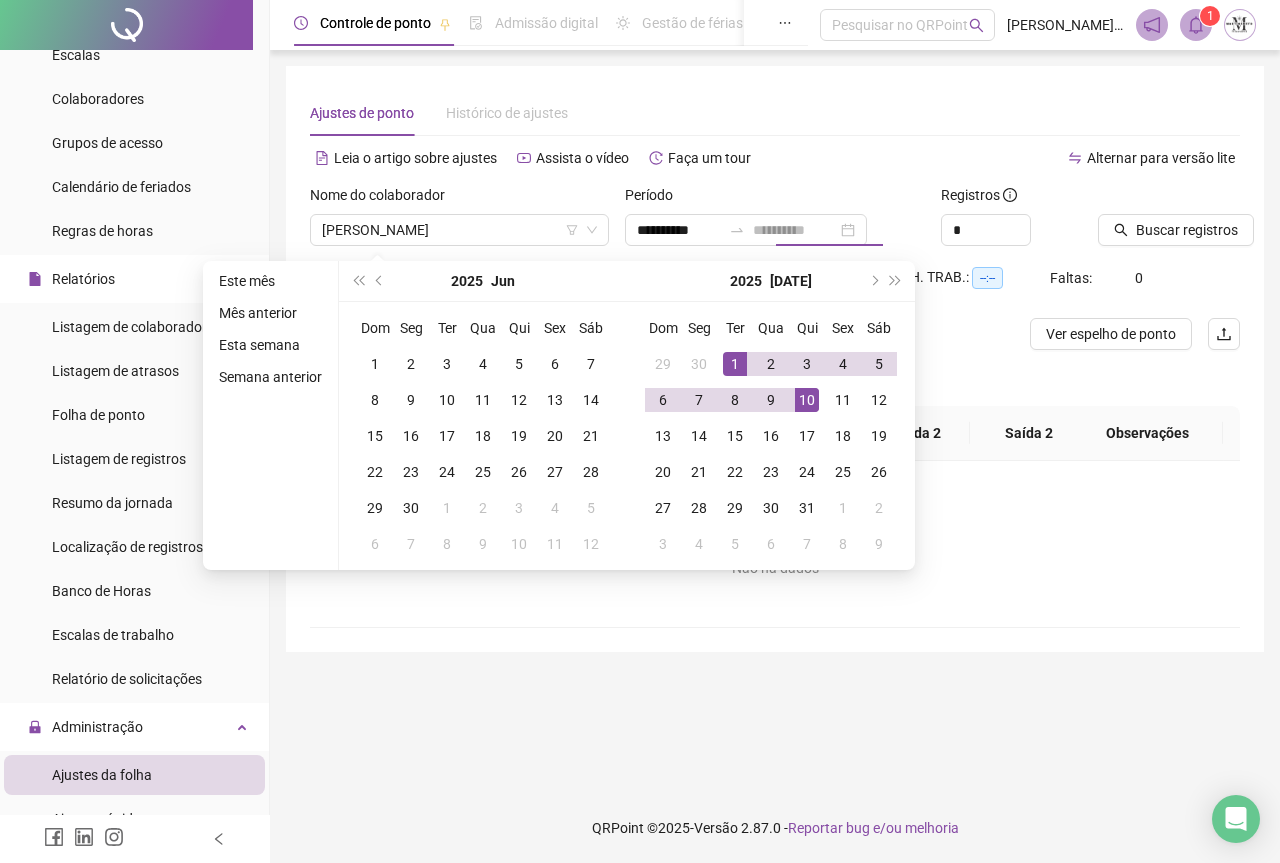 click on "10" at bounding box center (807, 400) 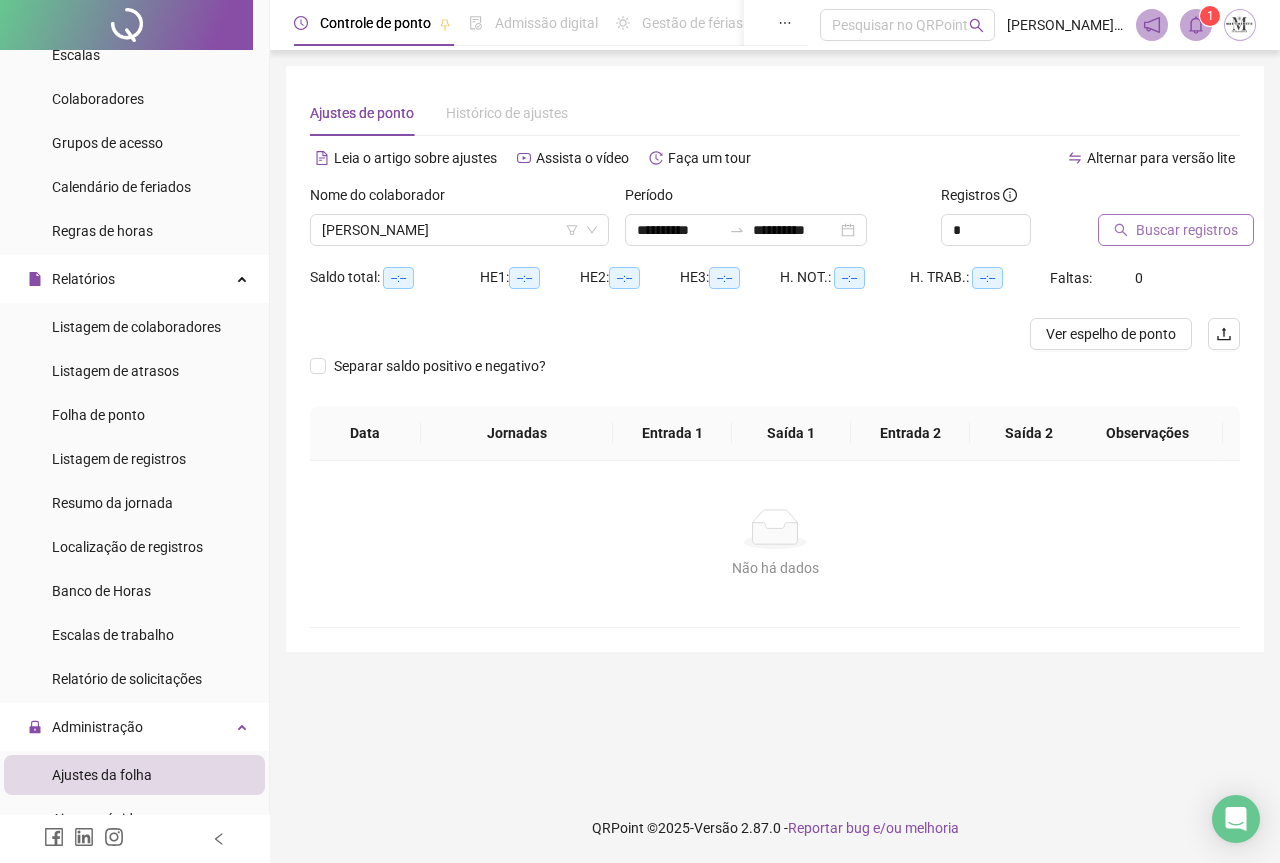click on "Buscar registros" at bounding box center (1187, 230) 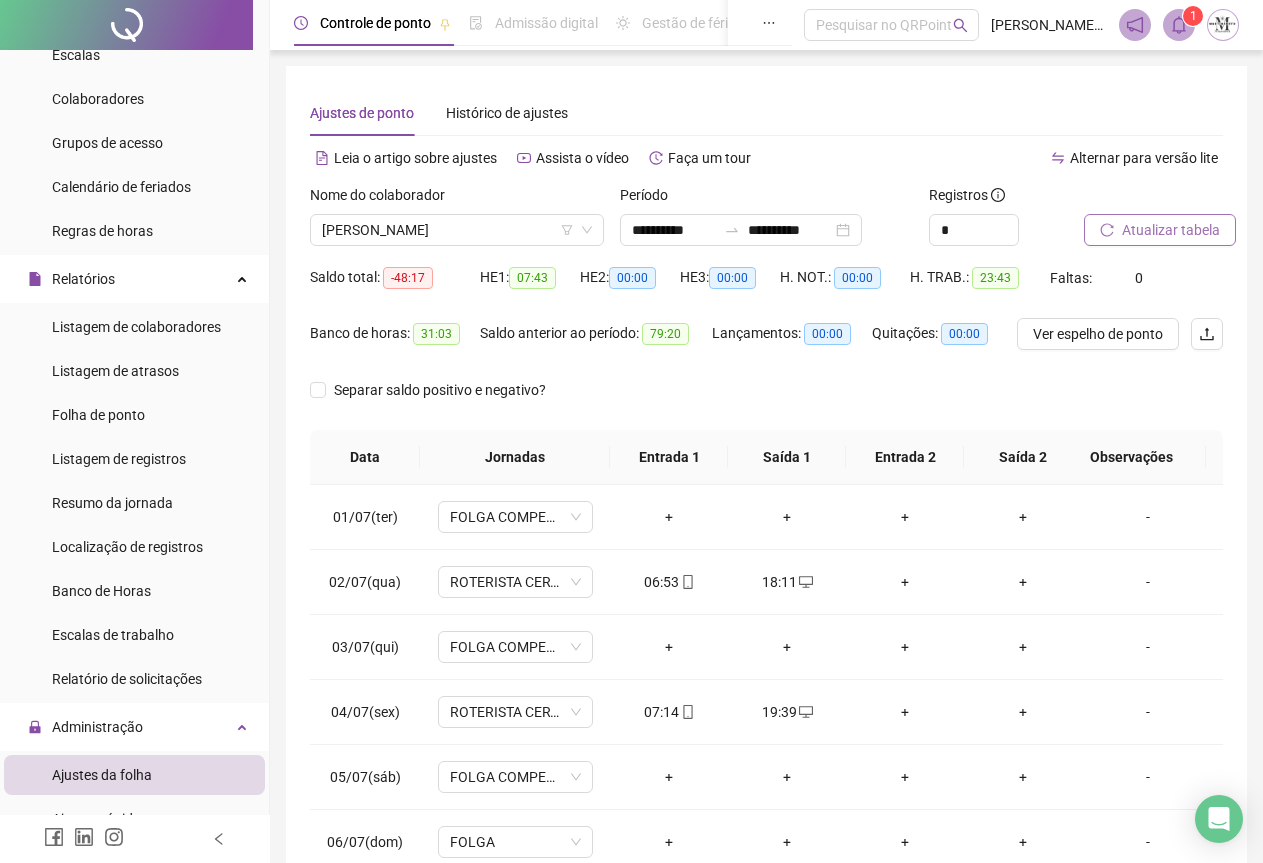 click on "Atualizar tabela" at bounding box center (1171, 230) 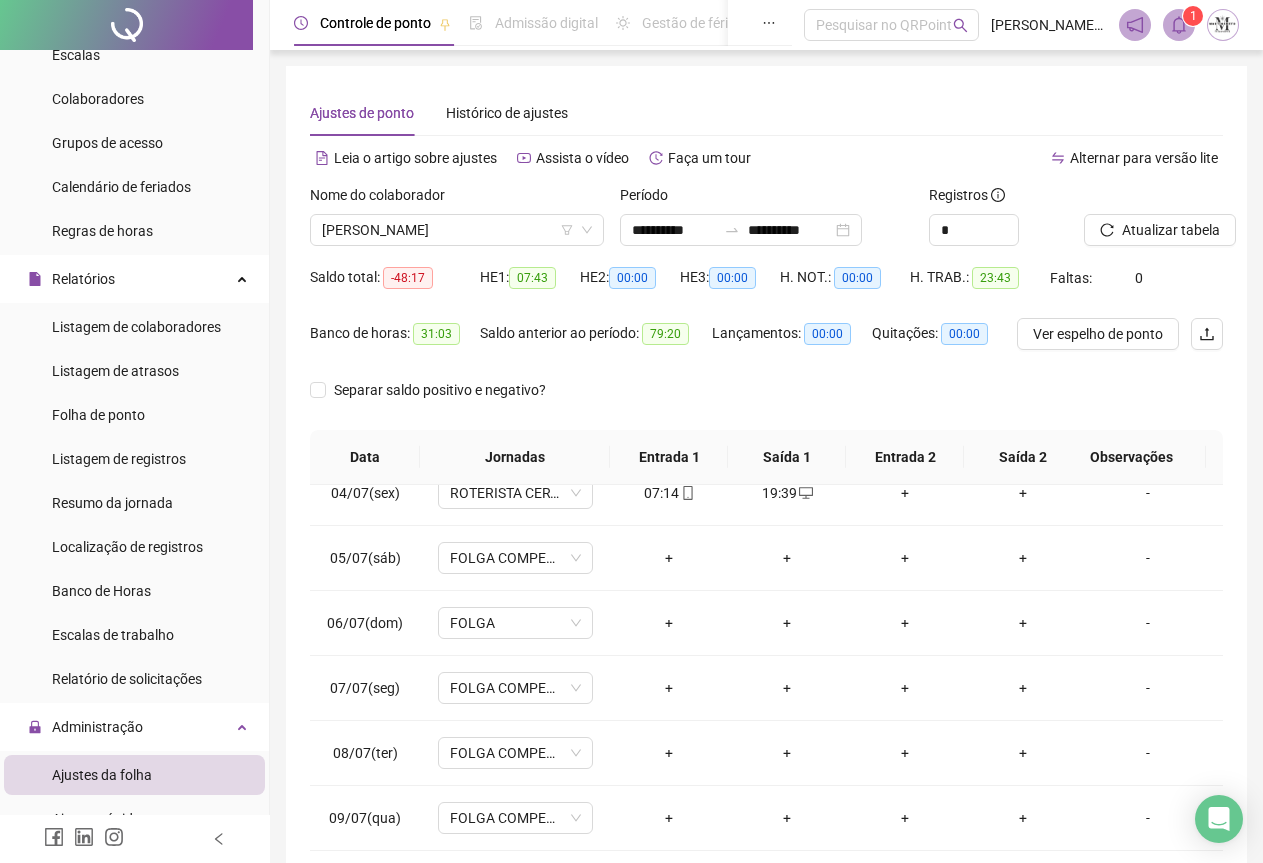 scroll, scrollTop: 240, scrollLeft: 0, axis: vertical 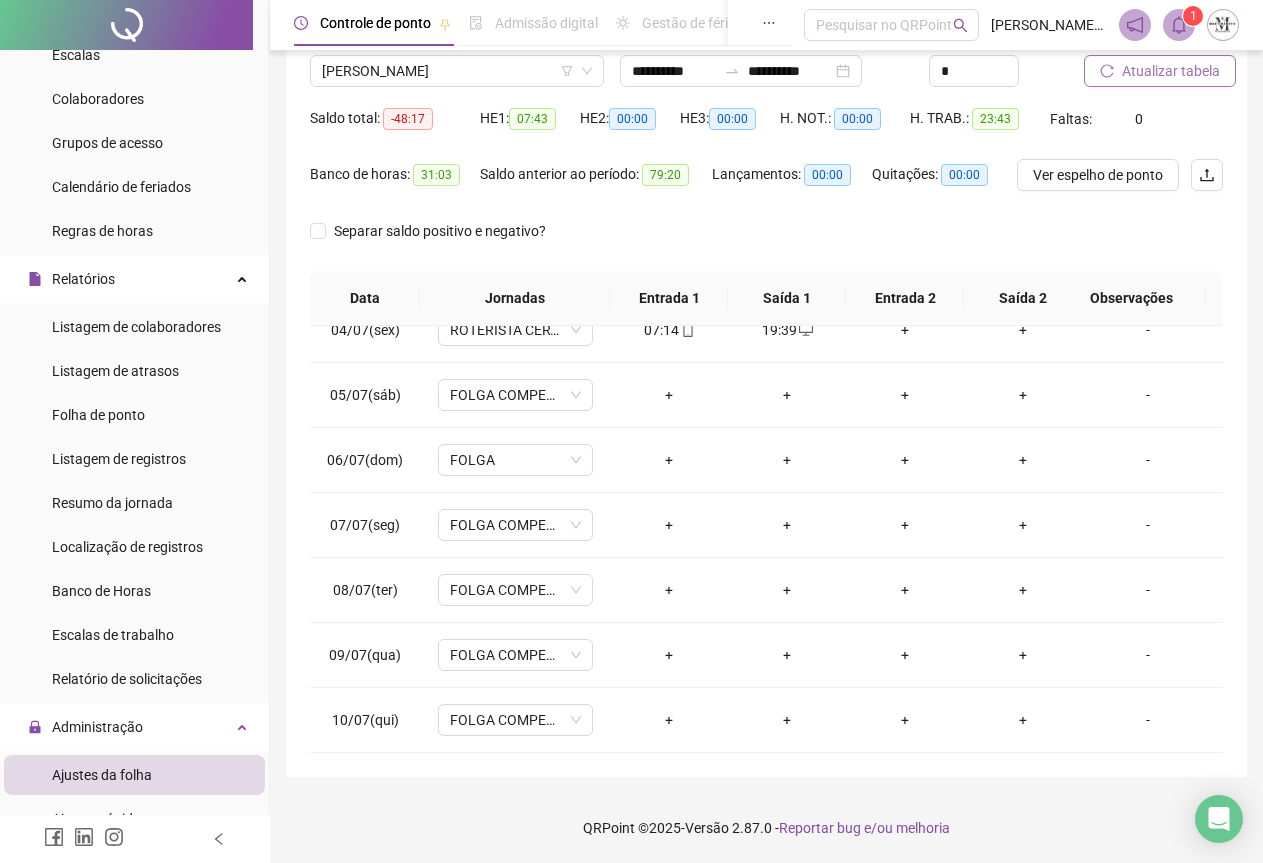 click on "Atualizar tabela" at bounding box center [1171, 71] 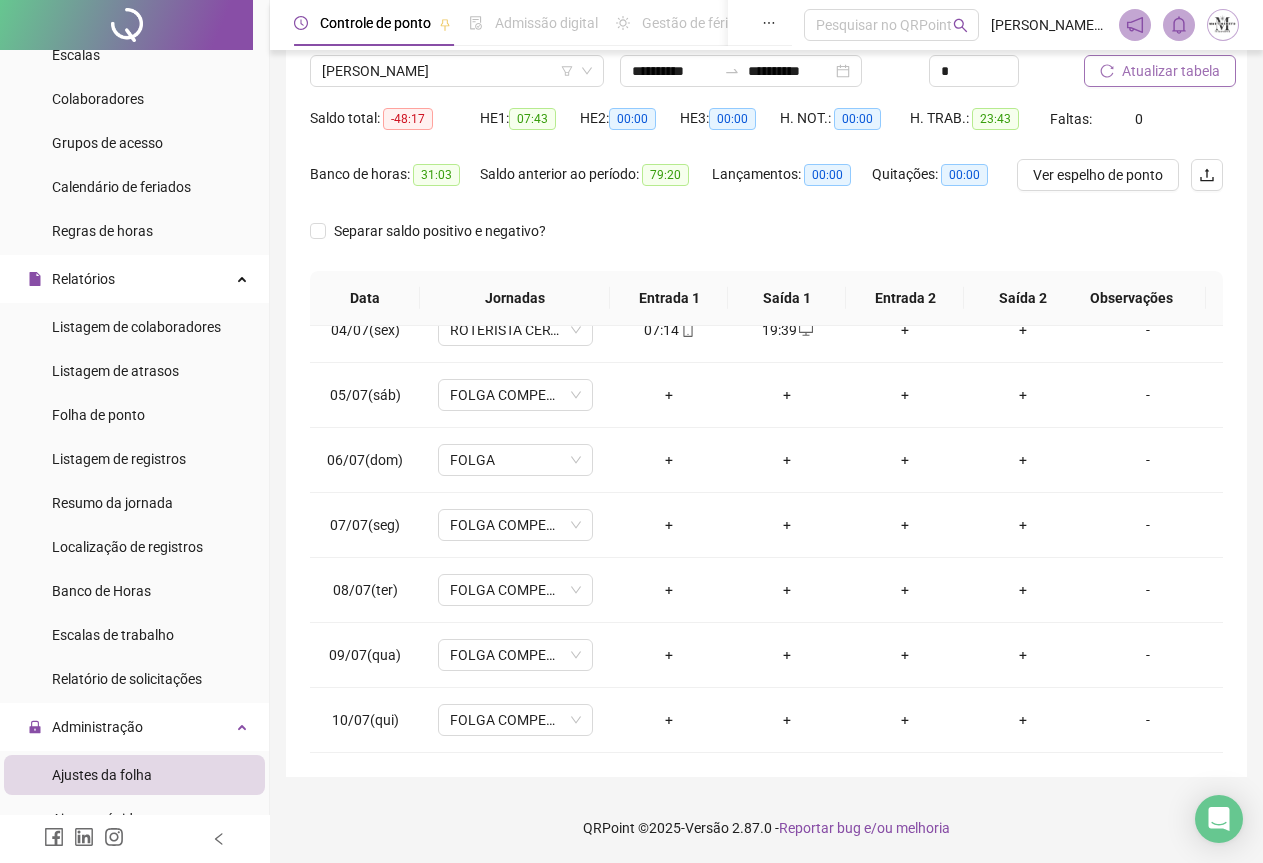click on "Atualizar tabela" at bounding box center [1171, 71] 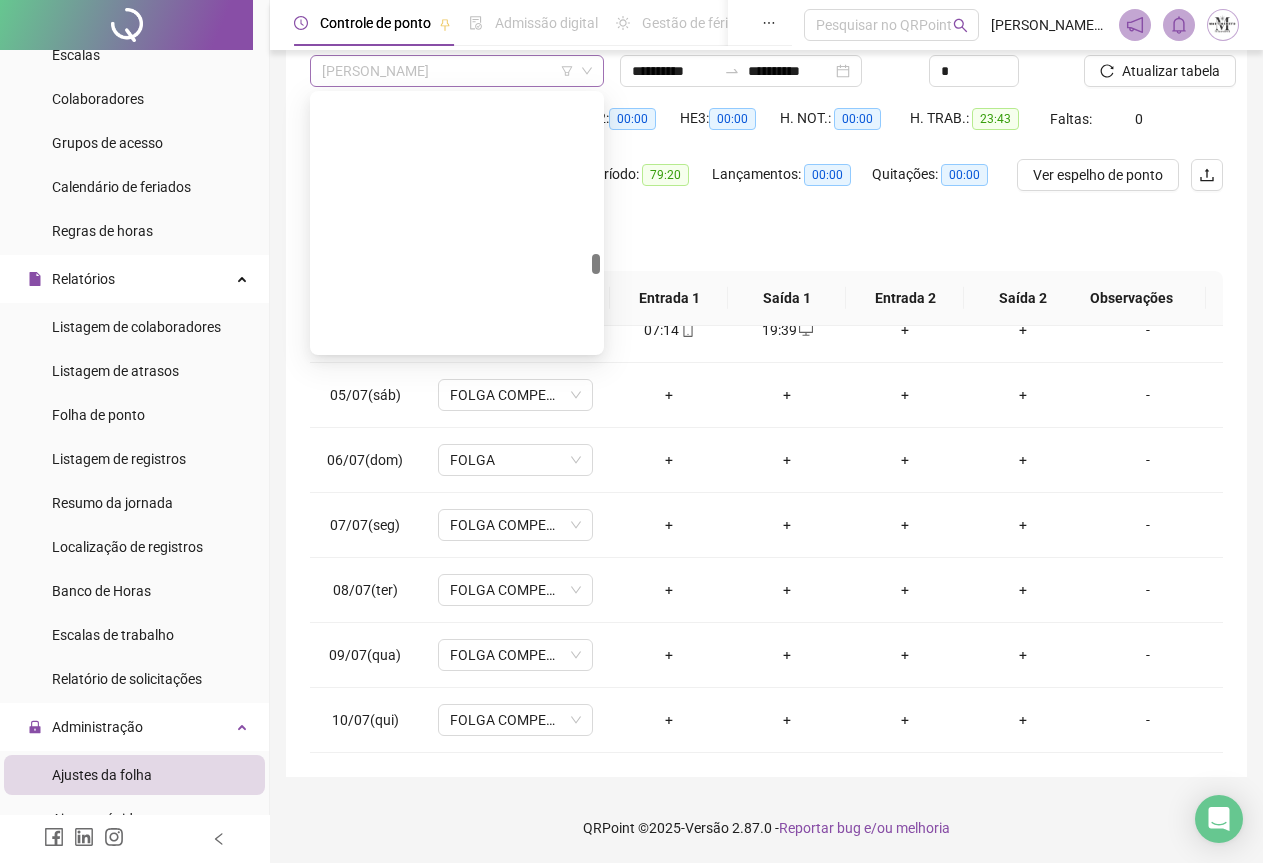 click on "[PERSON_NAME]" at bounding box center (457, 71) 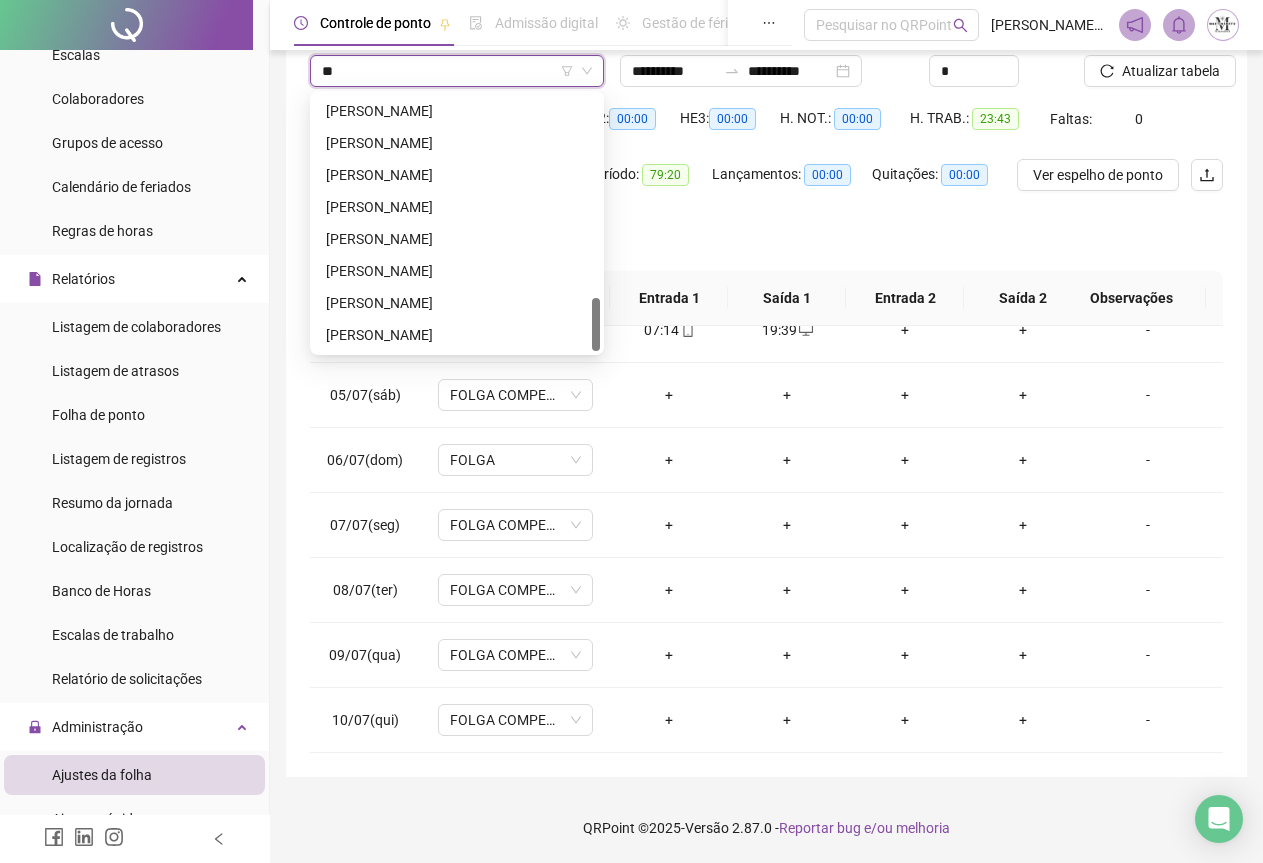 scroll, scrollTop: 0, scrollLeft: 0, axis: both 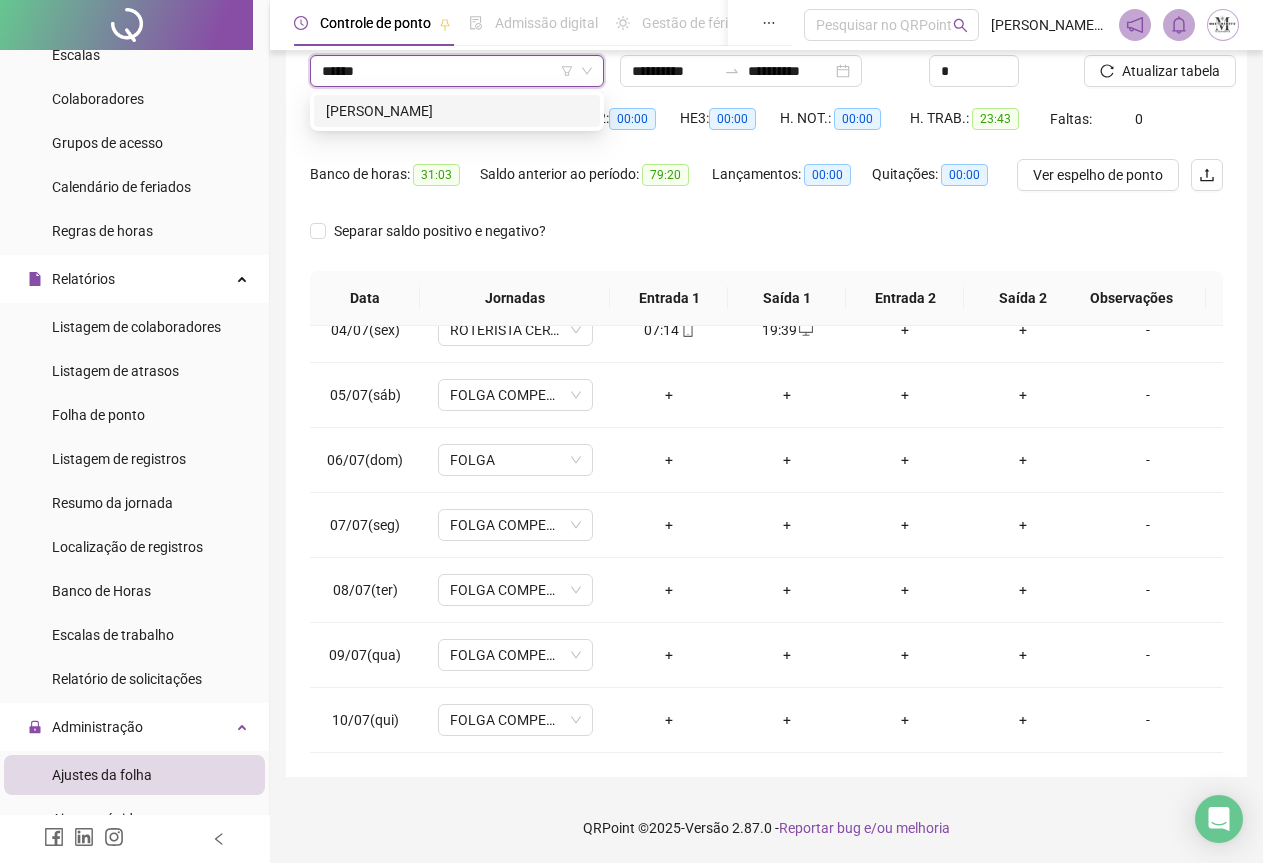 type on "*******" 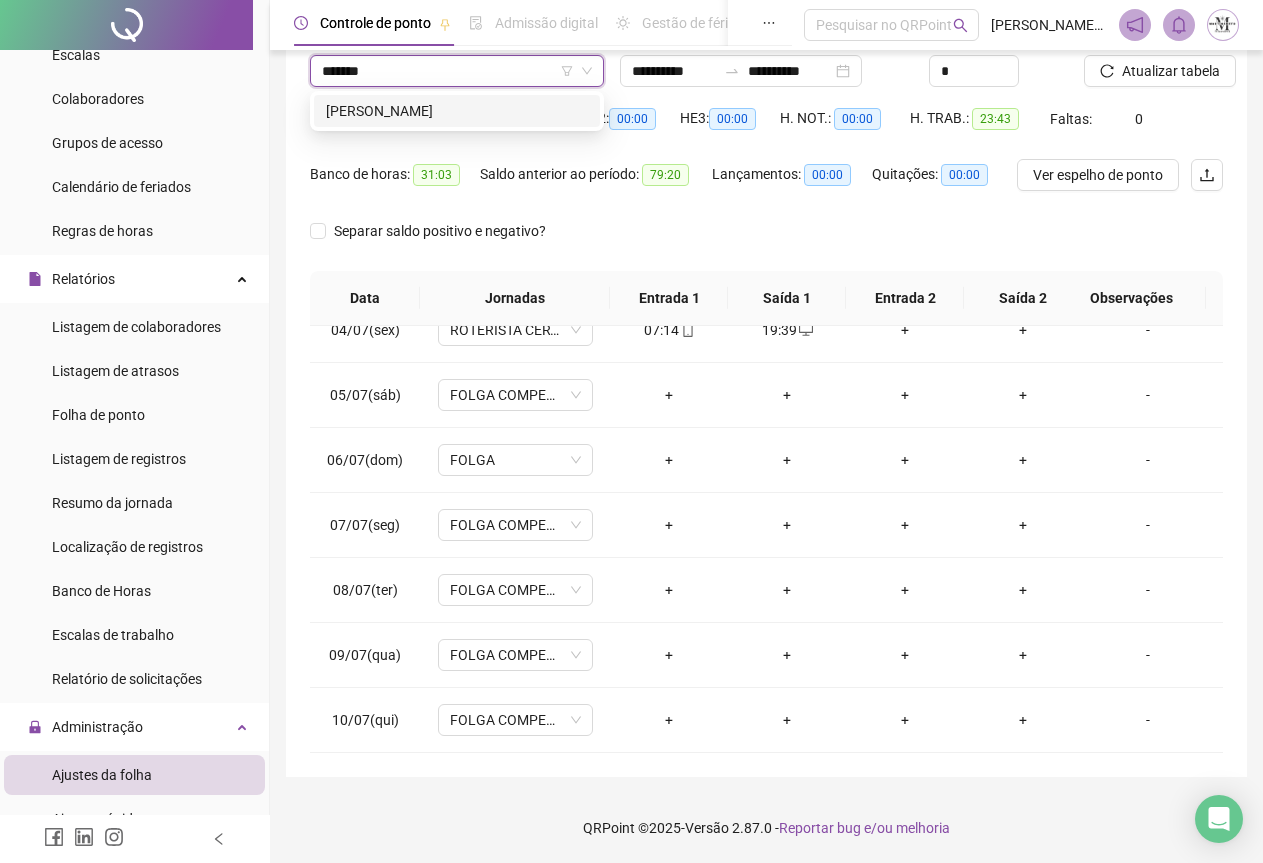 click on "[PERSON_NAME]" at bounding box center (457, 111) 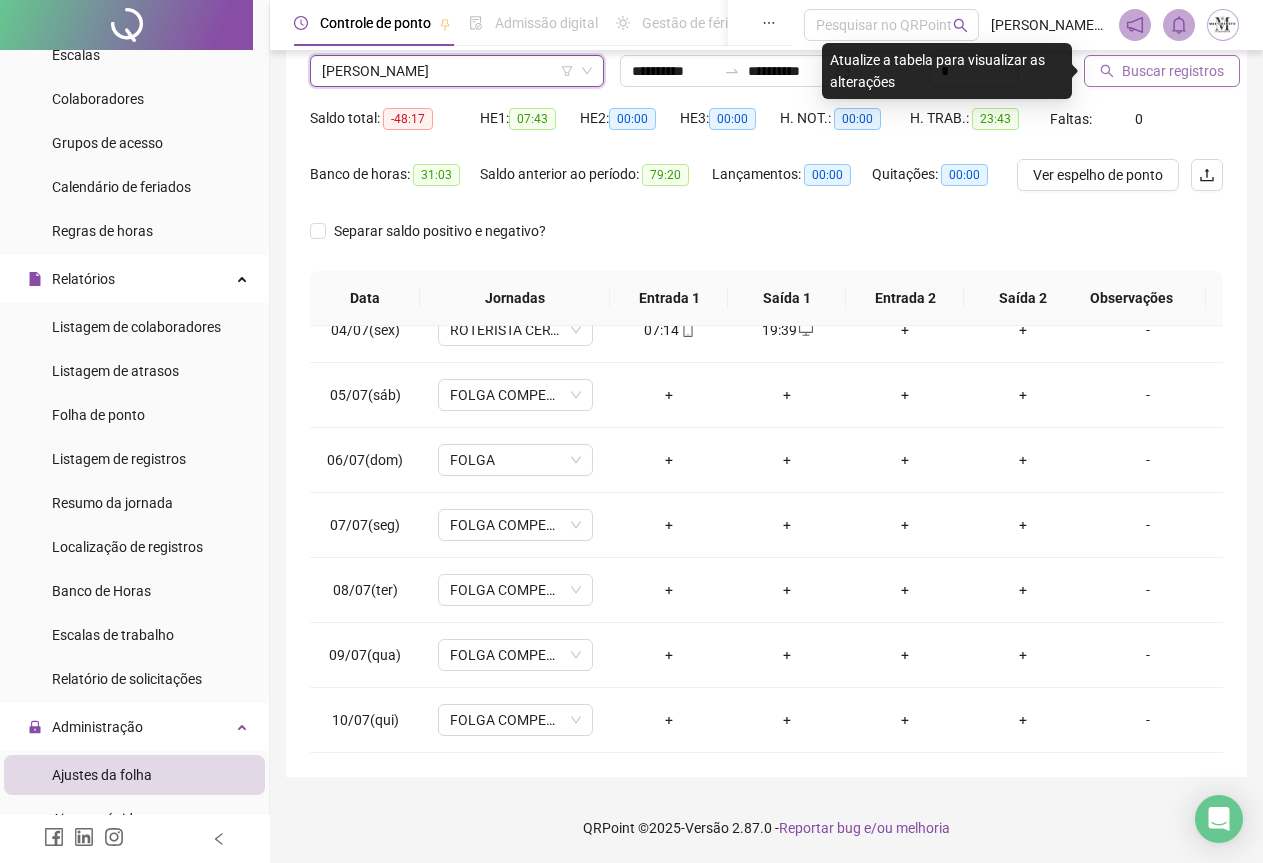 click on "Buscar registros" at bounding box center (1173, 71) 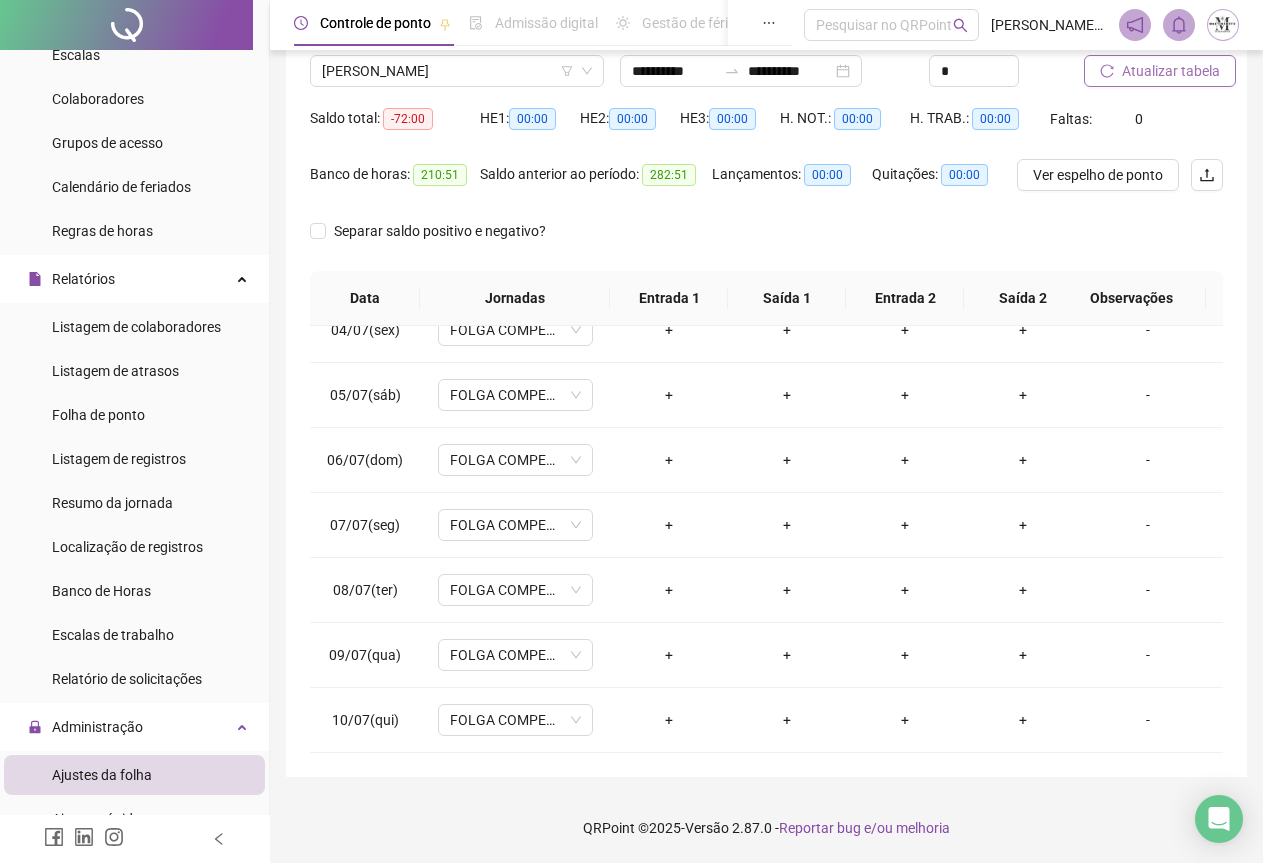 click on "Atualizar tabela" at bounding box center (1171, 71) 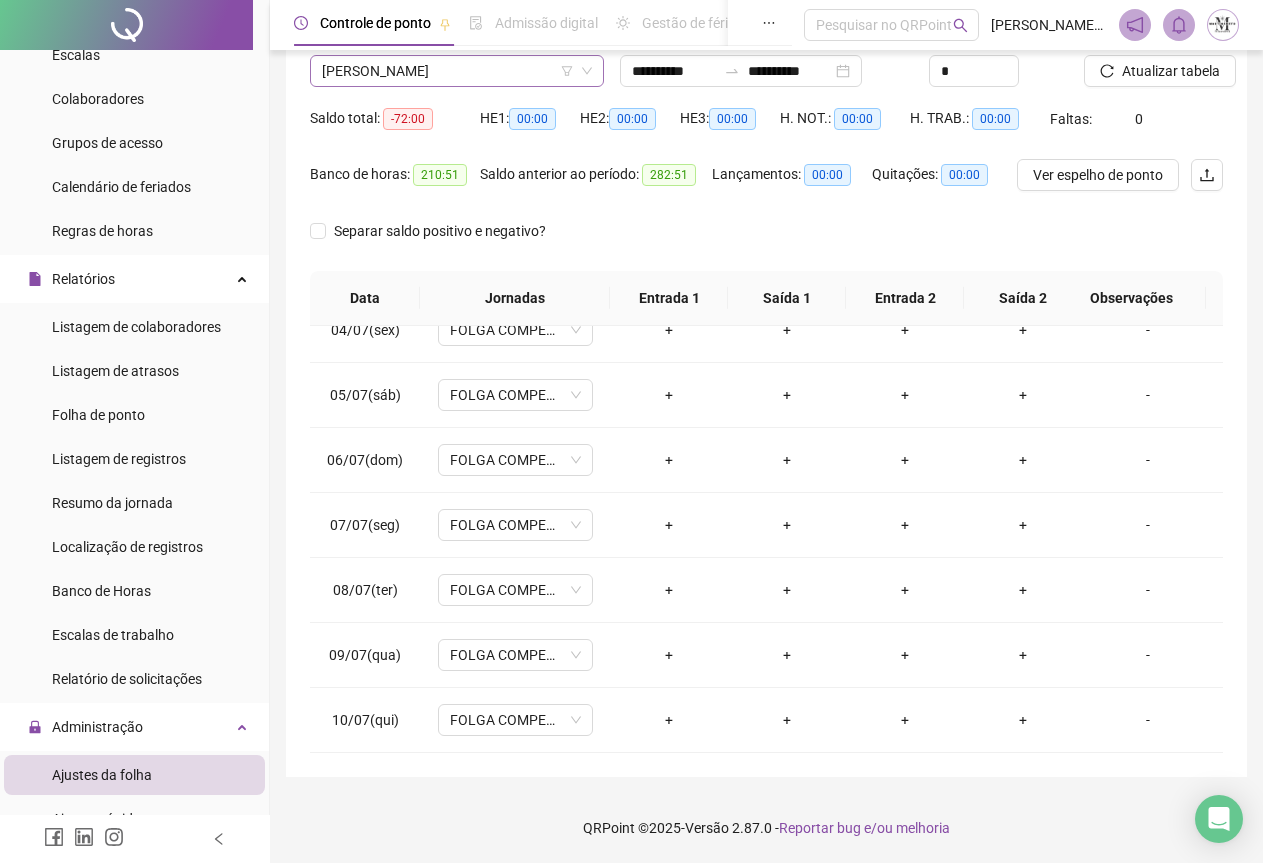 click on "[PERSON_NAME]" at bounding box center [457, 71] 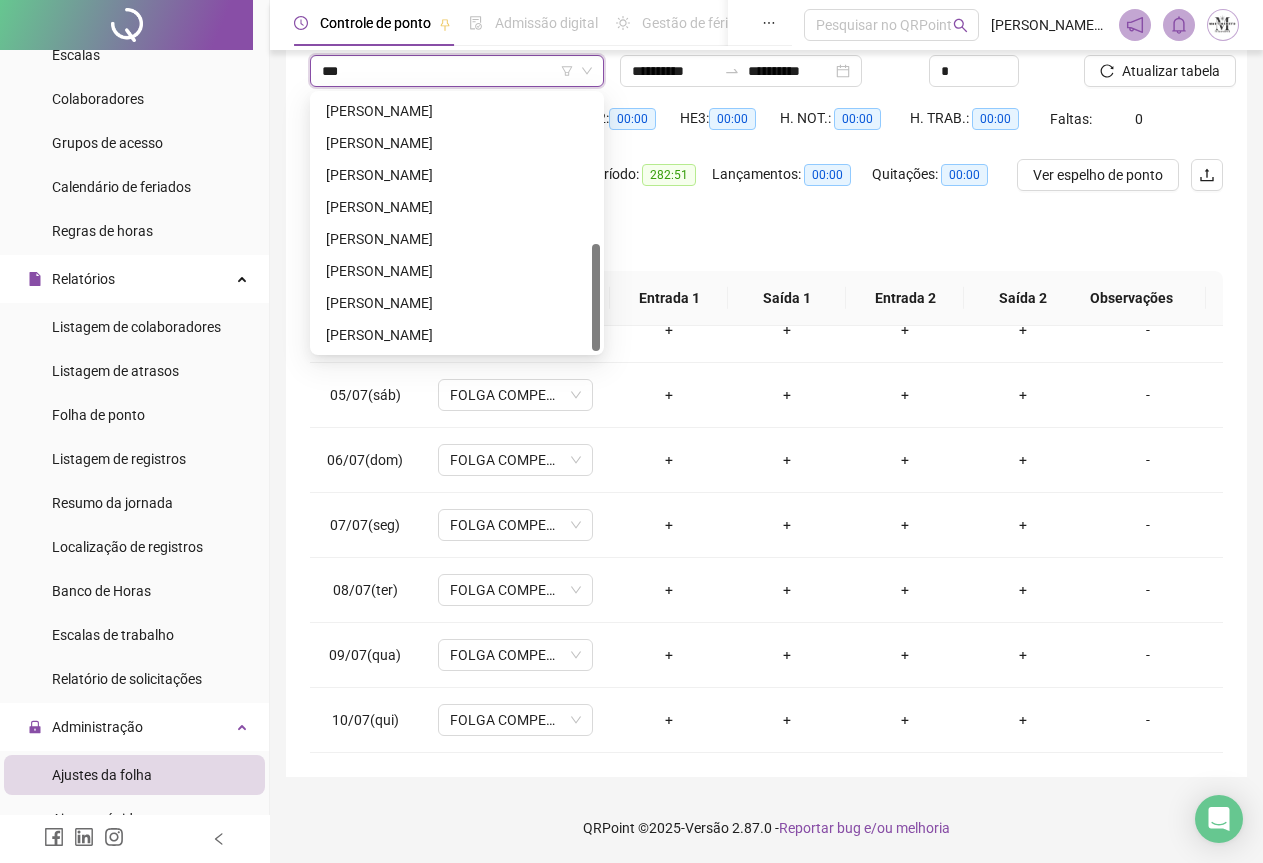 scroll, scrollTop: 0, scrollLeft: 0, axis: both 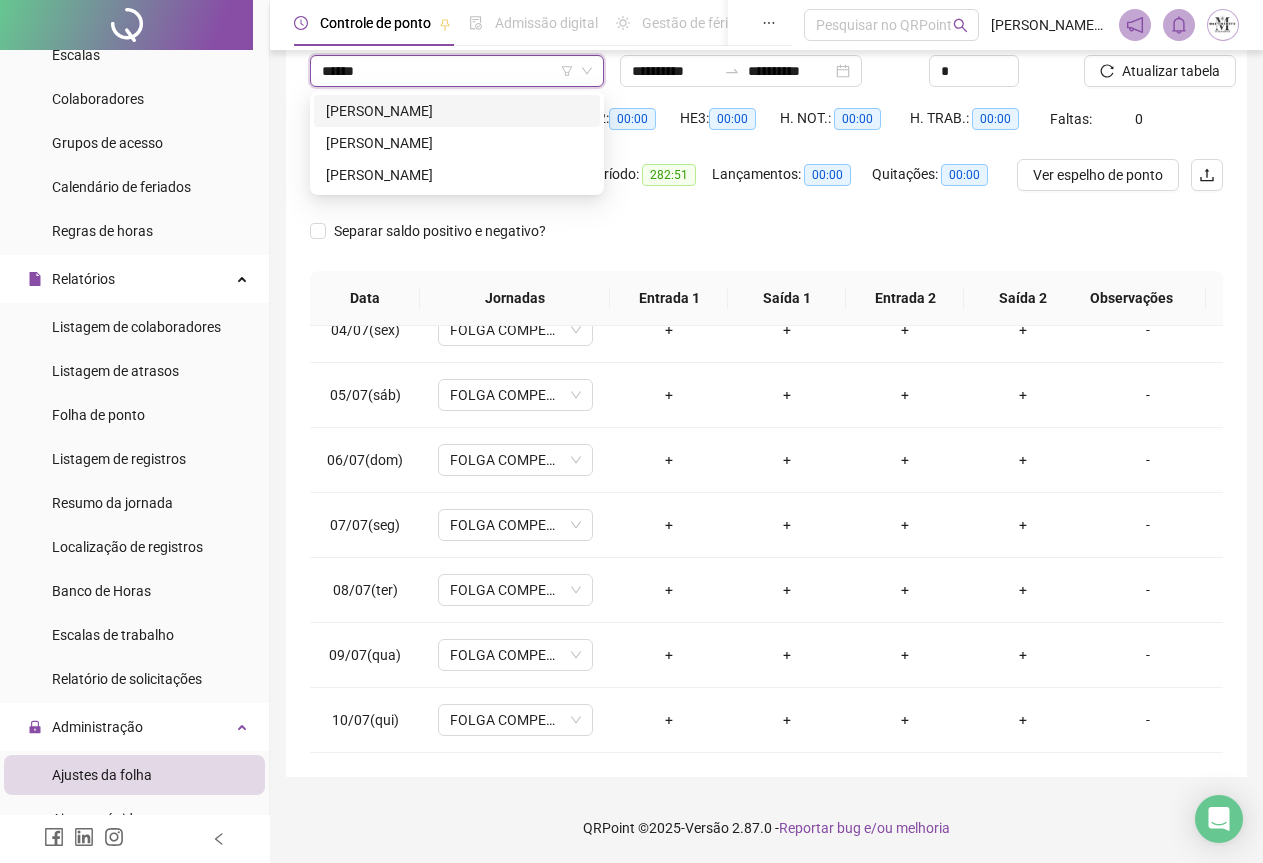 type on "*******" 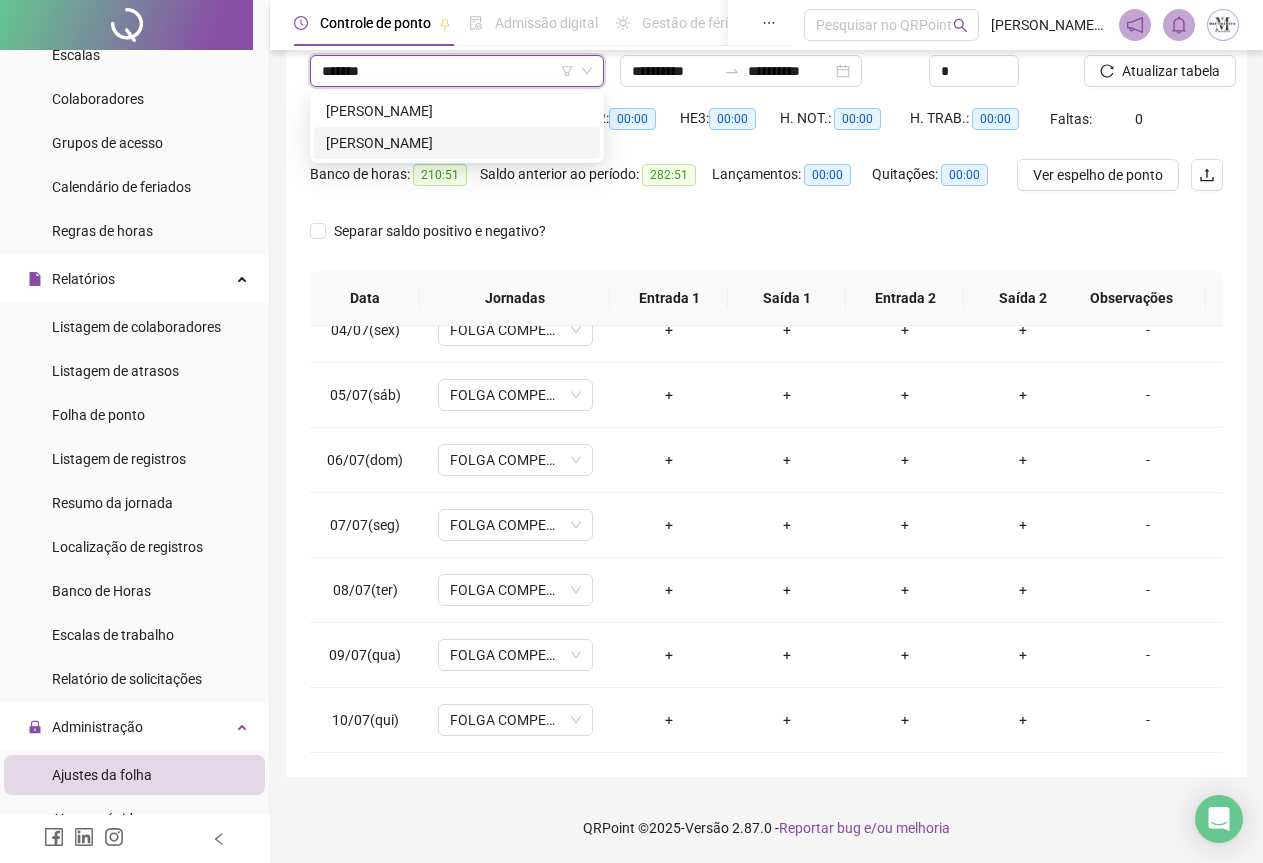 click on "[PERSON_NAME]" at bounding box center (457, 143) 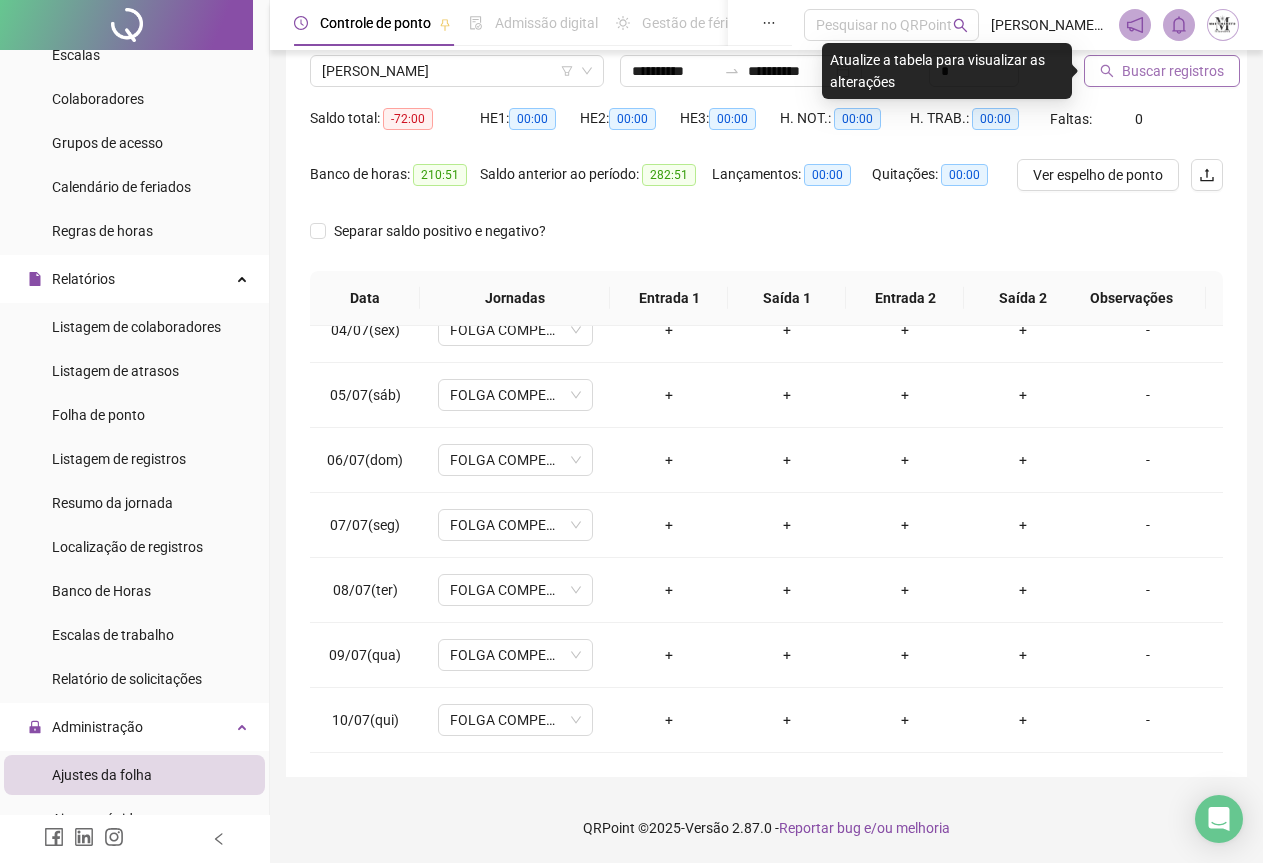 click on "Buscar registros" at bounding box center [1173, 71] 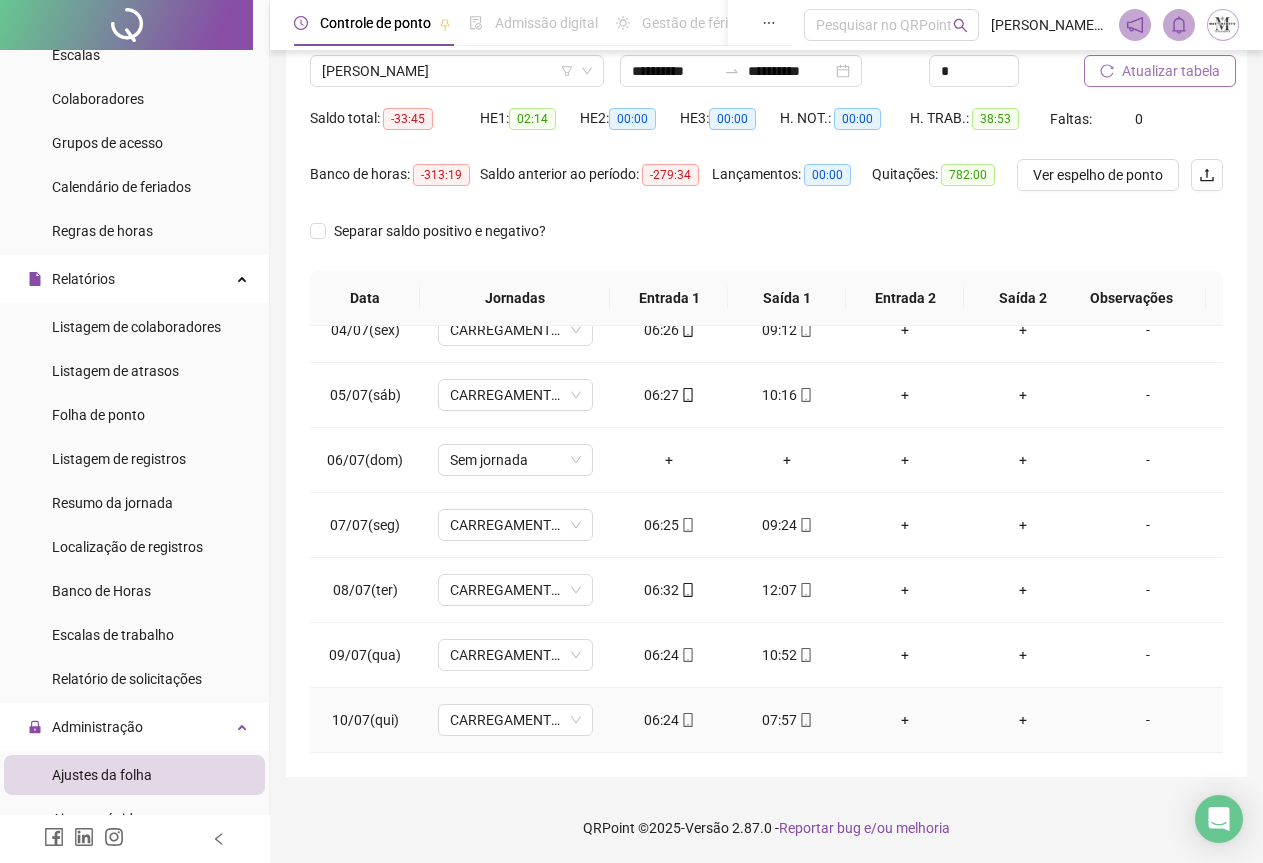 click on "-" at bounding box center (1148, 720) 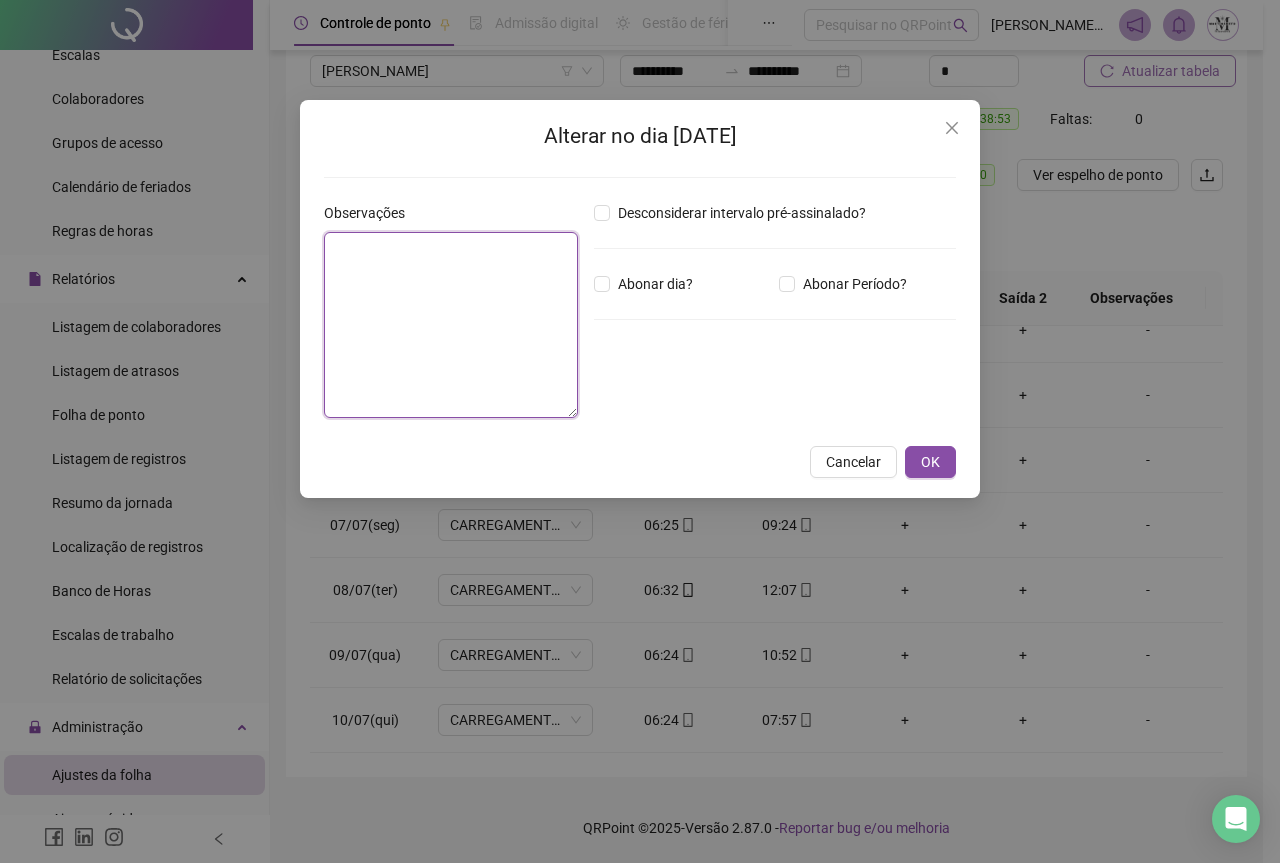 click at bounding box center [451, 325] 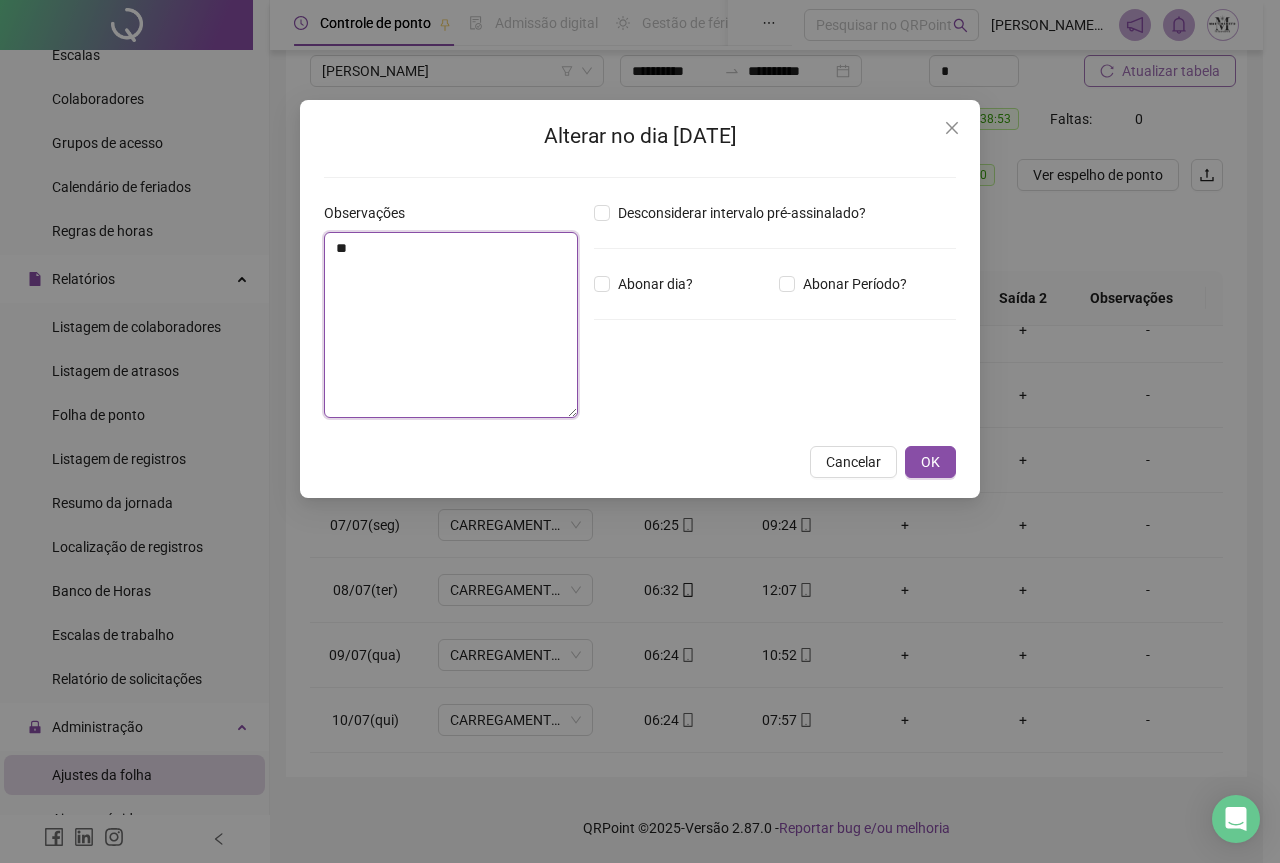 type on "*" 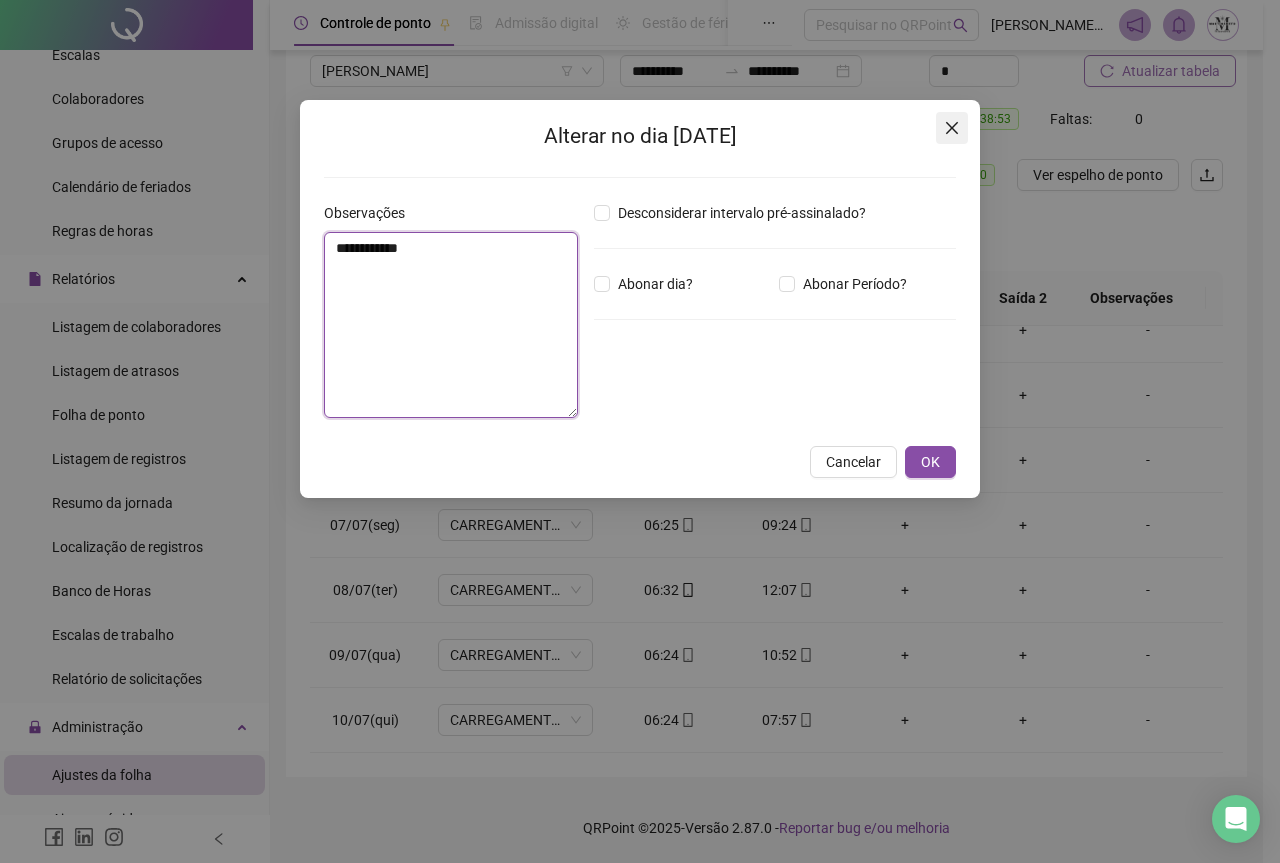 type on "**********" 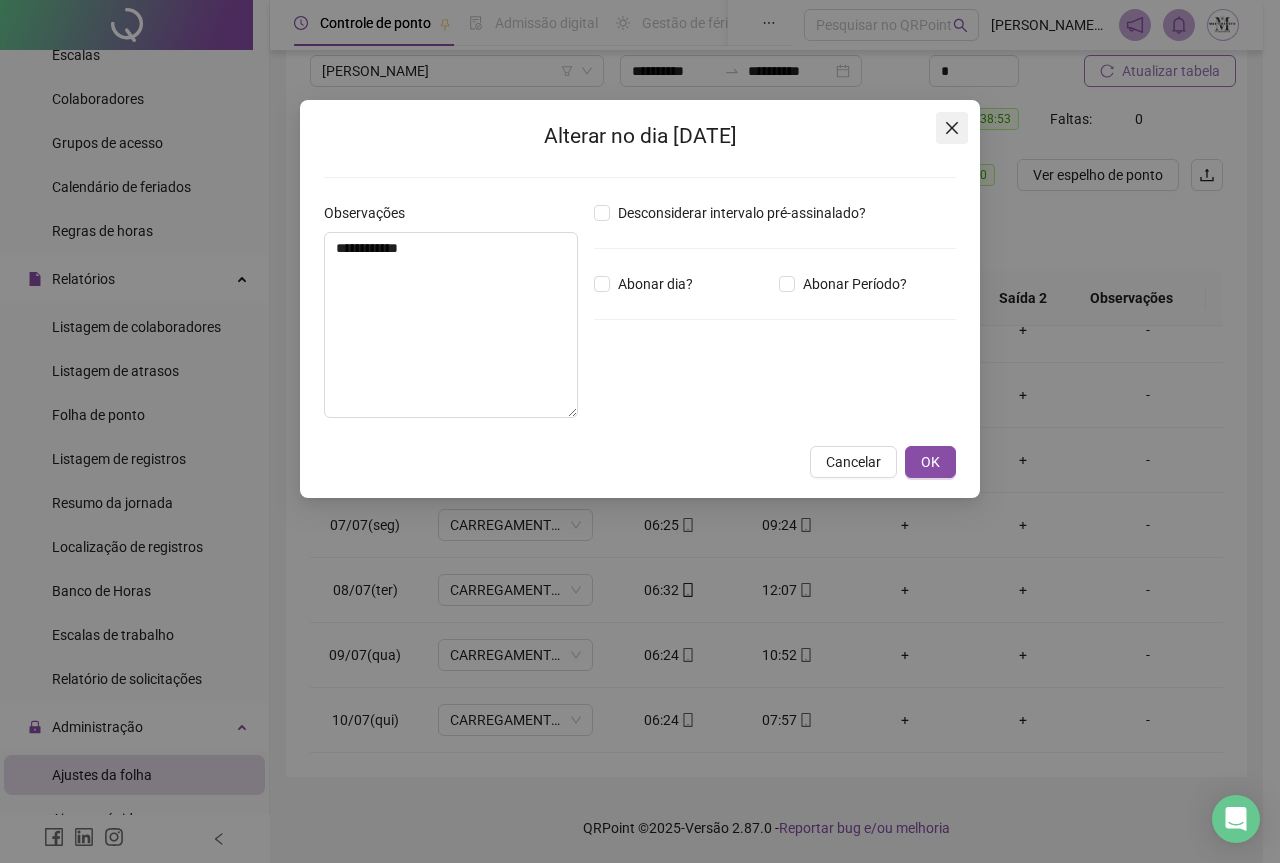 click 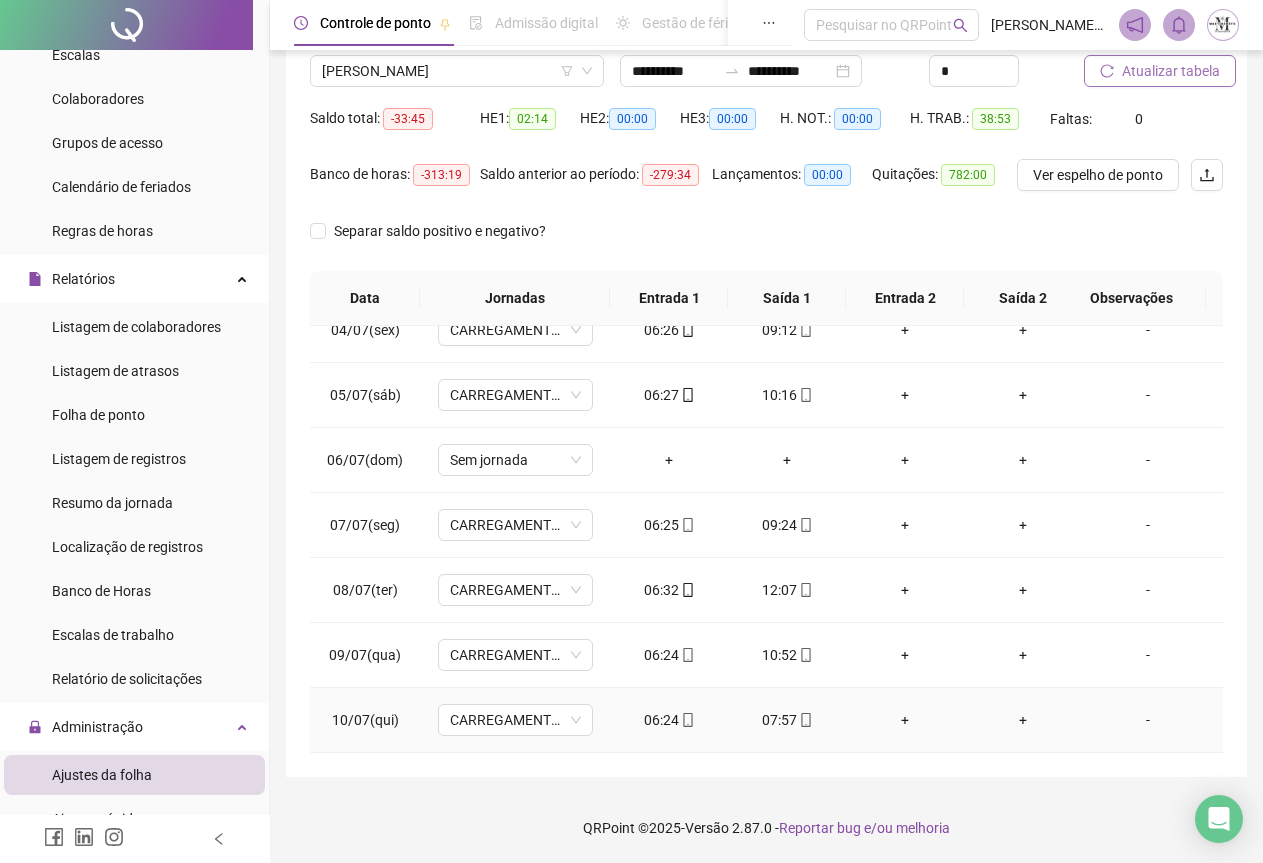 click on "-" at bounding box center [1148, 720] 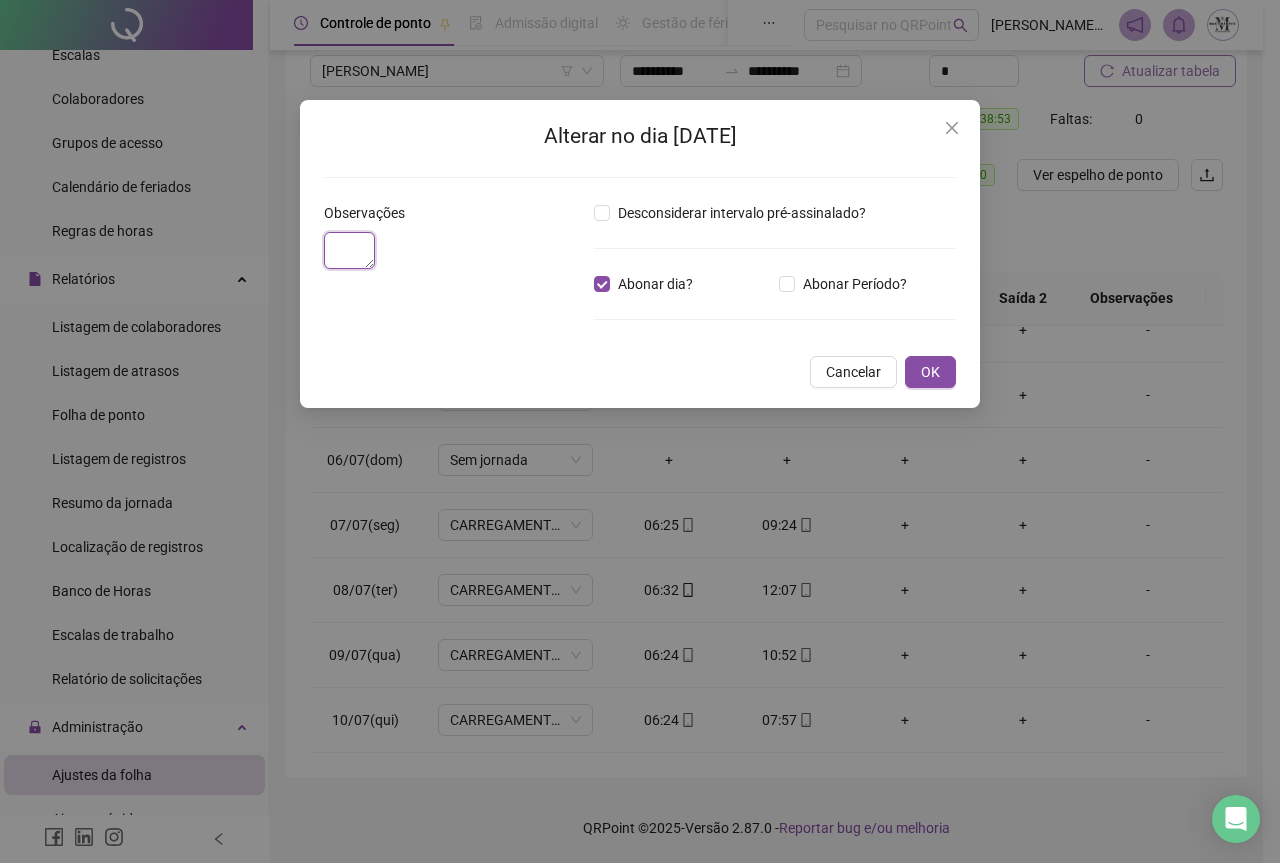 click at bounding box center [349, 250] 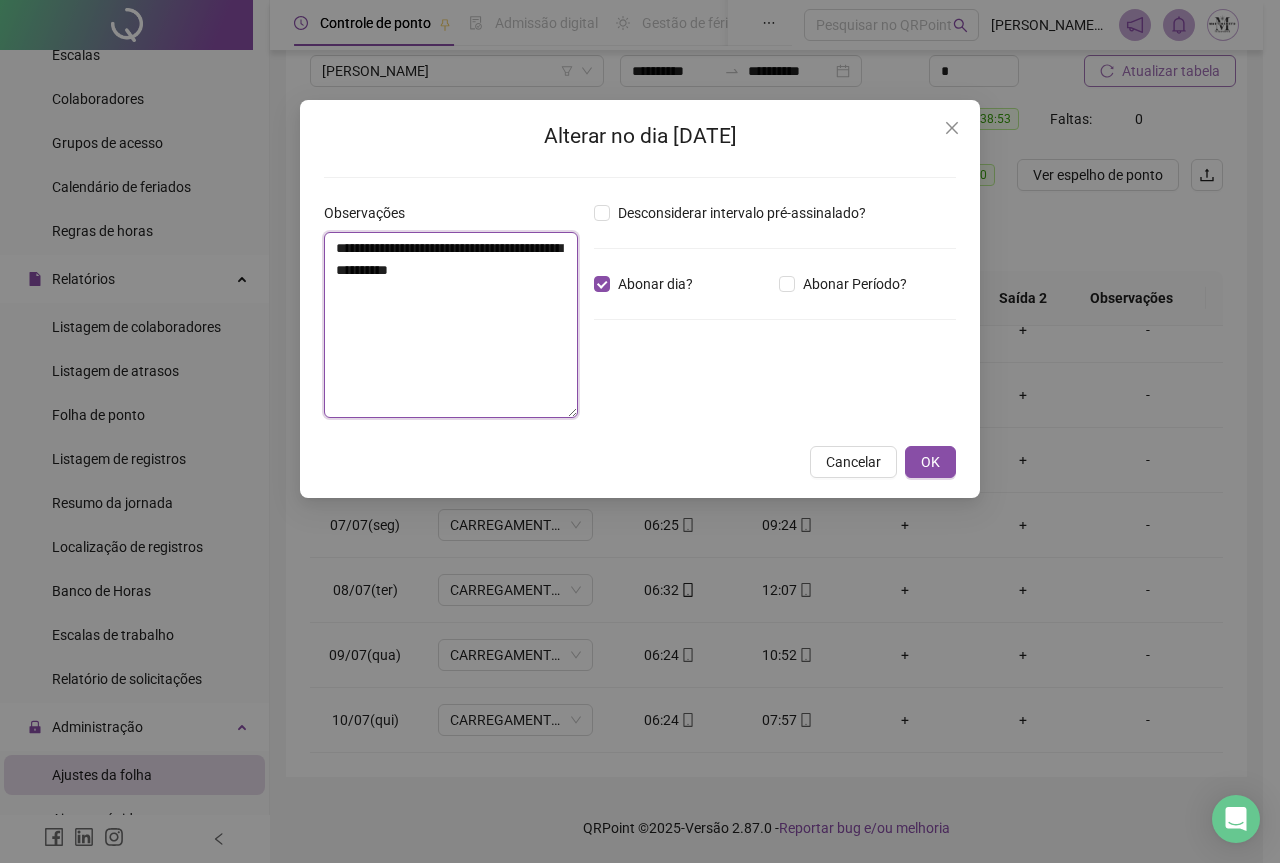 click on "**********" at bounding box center (451, 325) 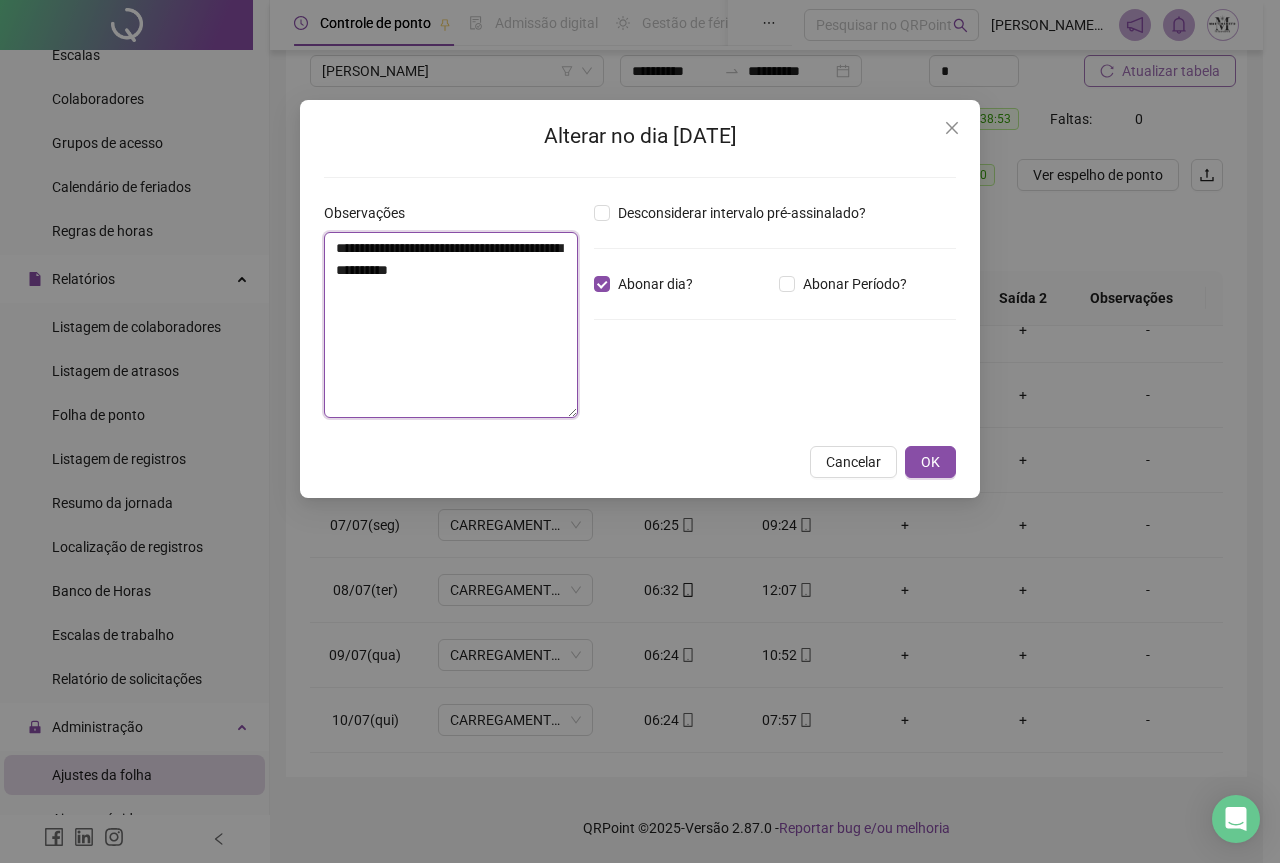 click on "**********" at bounding box center [451, 325] 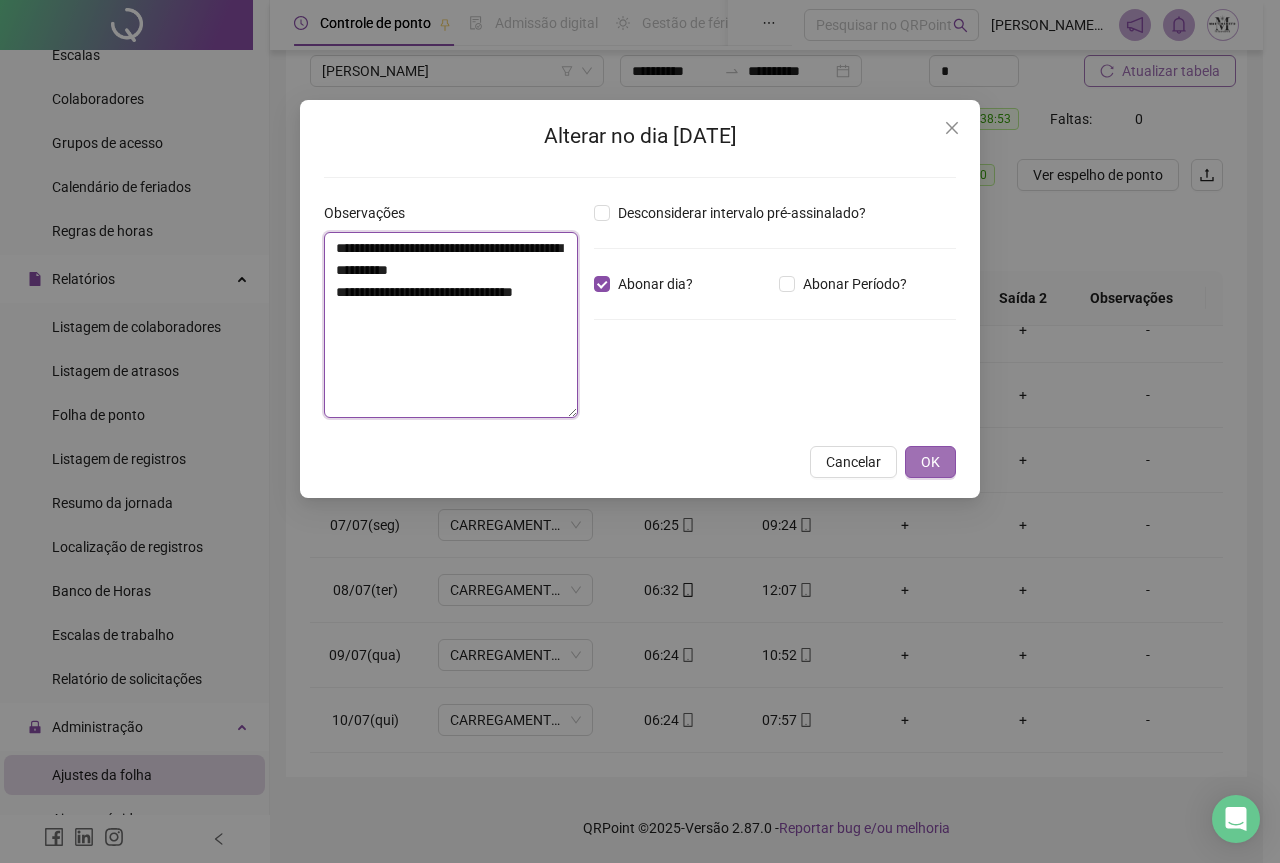 type on "**********" 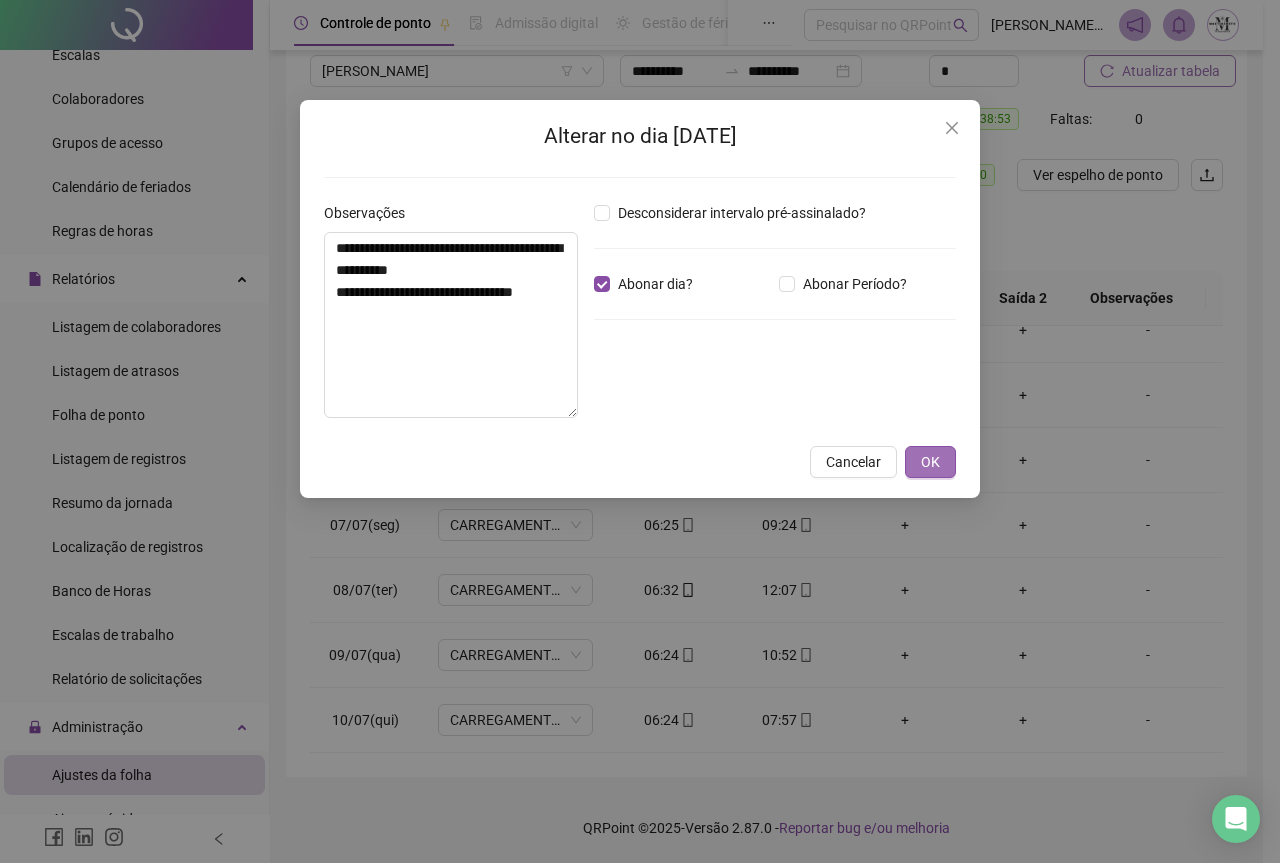 click on "OK" at bounding box center [930, 462] 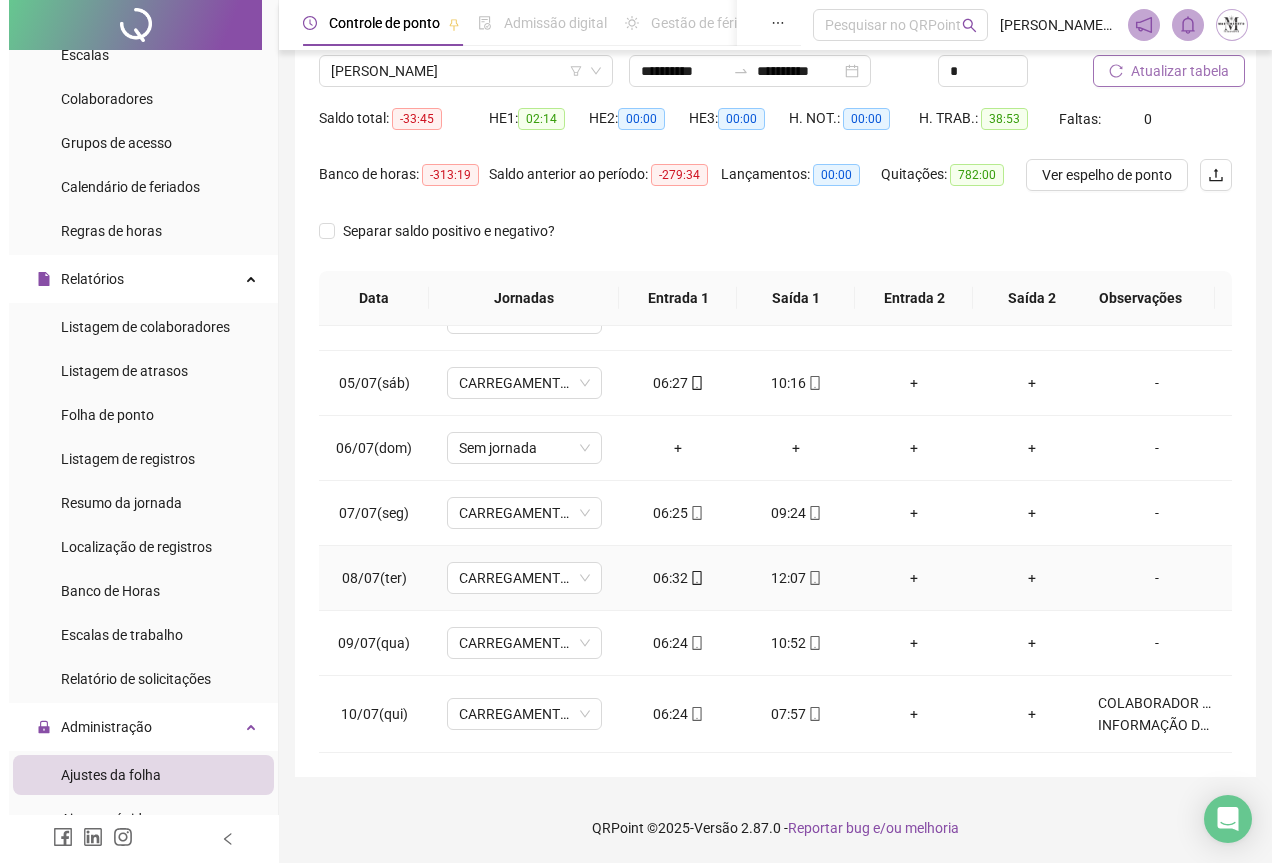 scroll, scrollTop: 252, scrollLeft: 0, axis: vertical 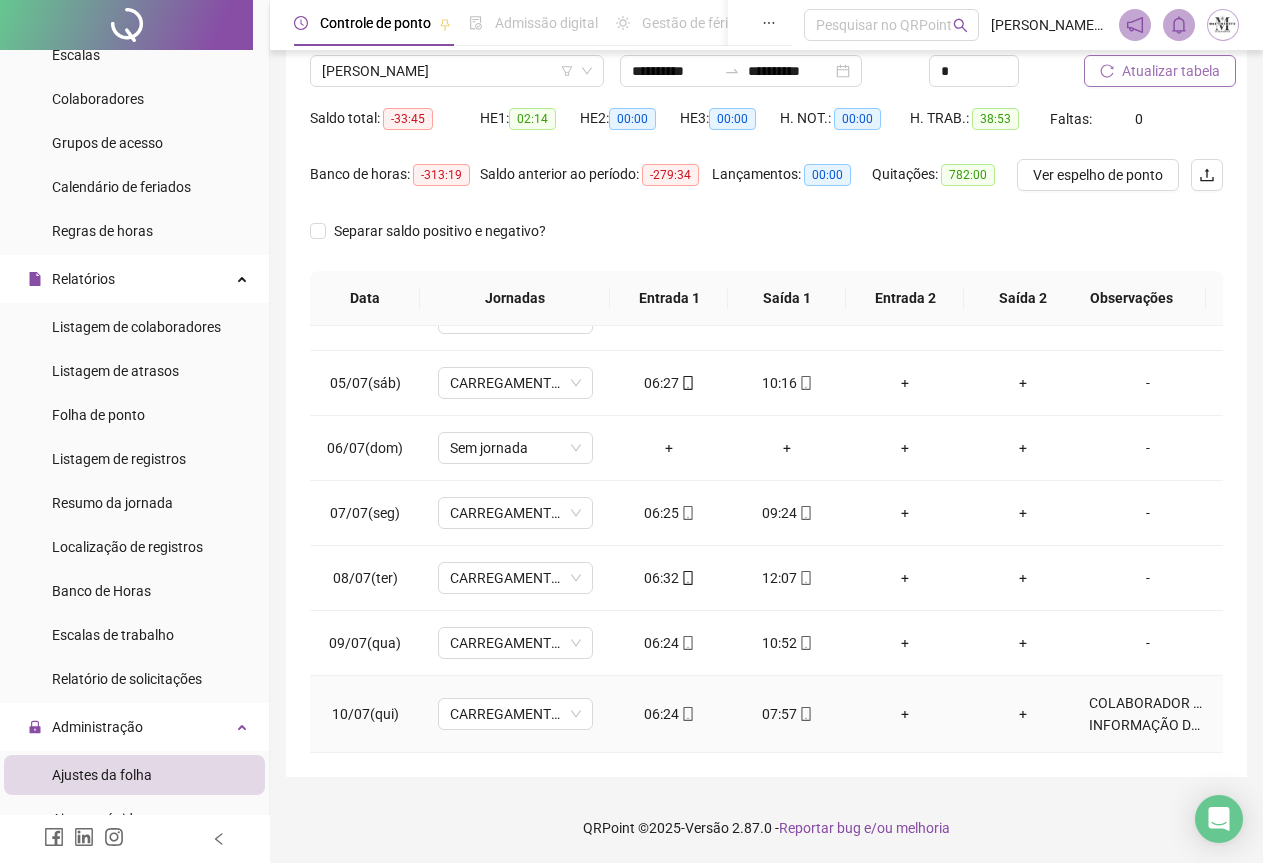 click on "COLABORADOR PRECISOU SAIR PARA UMA EMERGÊNCIA FAMILIAR. INFORMAÇÃO DO RESPONSÁVEL DO SETOR." at bounding box center [1148, 714] 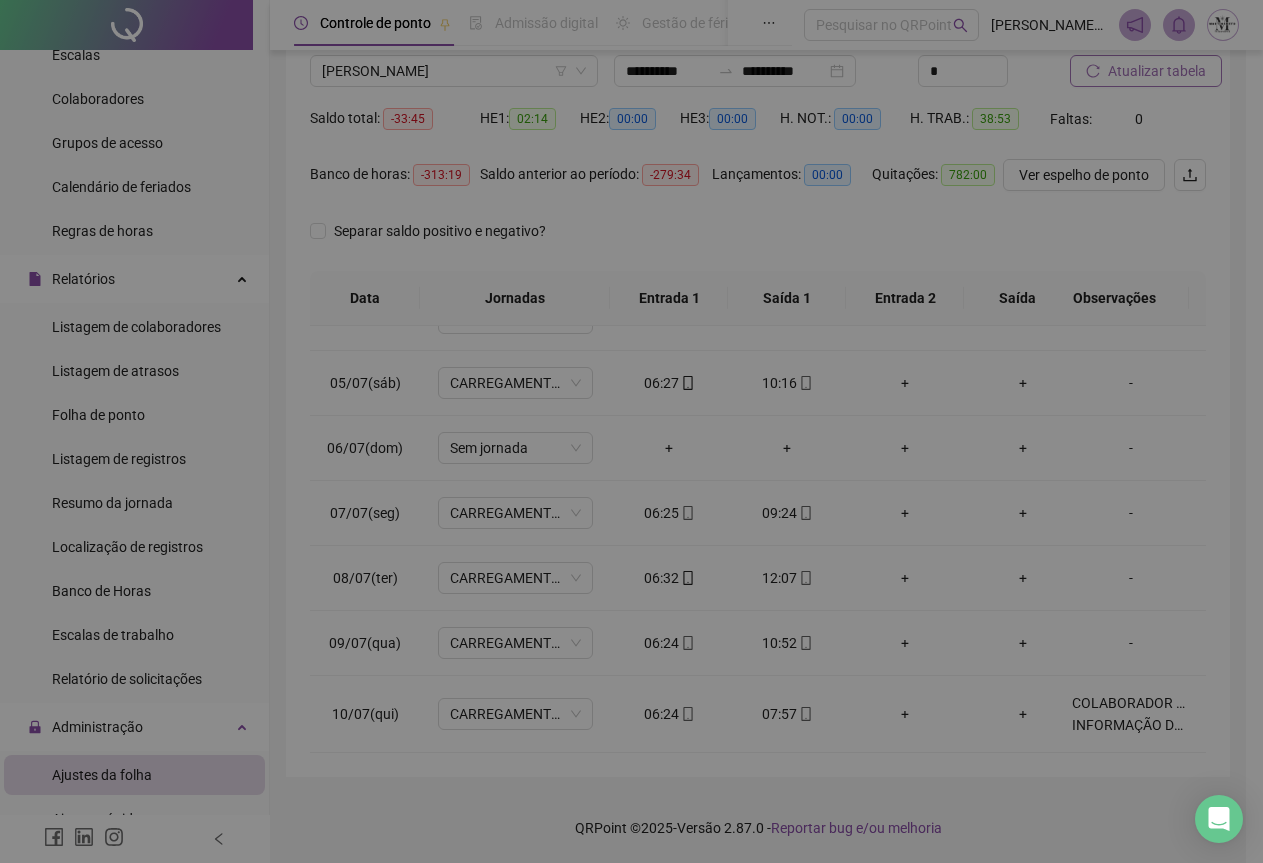 type on "**********" 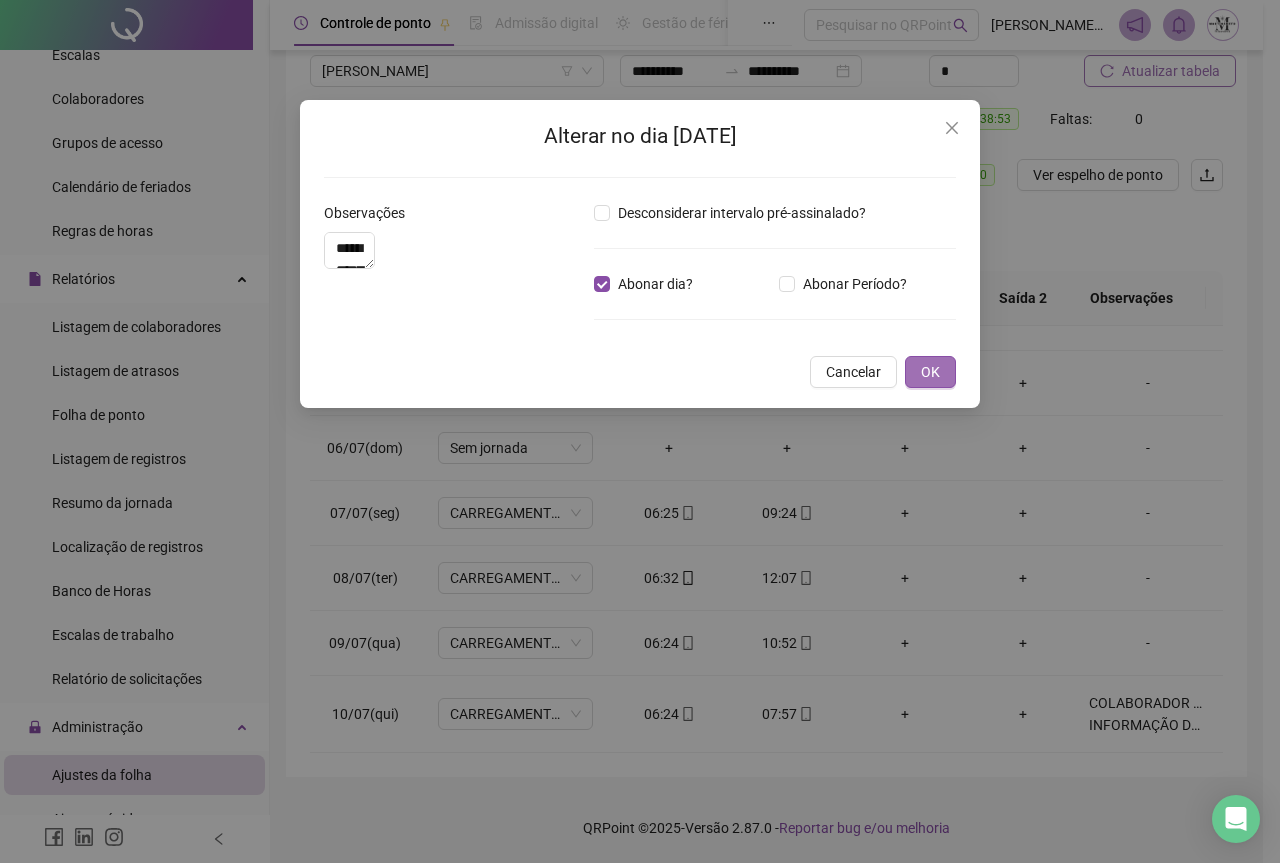 click on "OK" at bounding box center [930, 372] 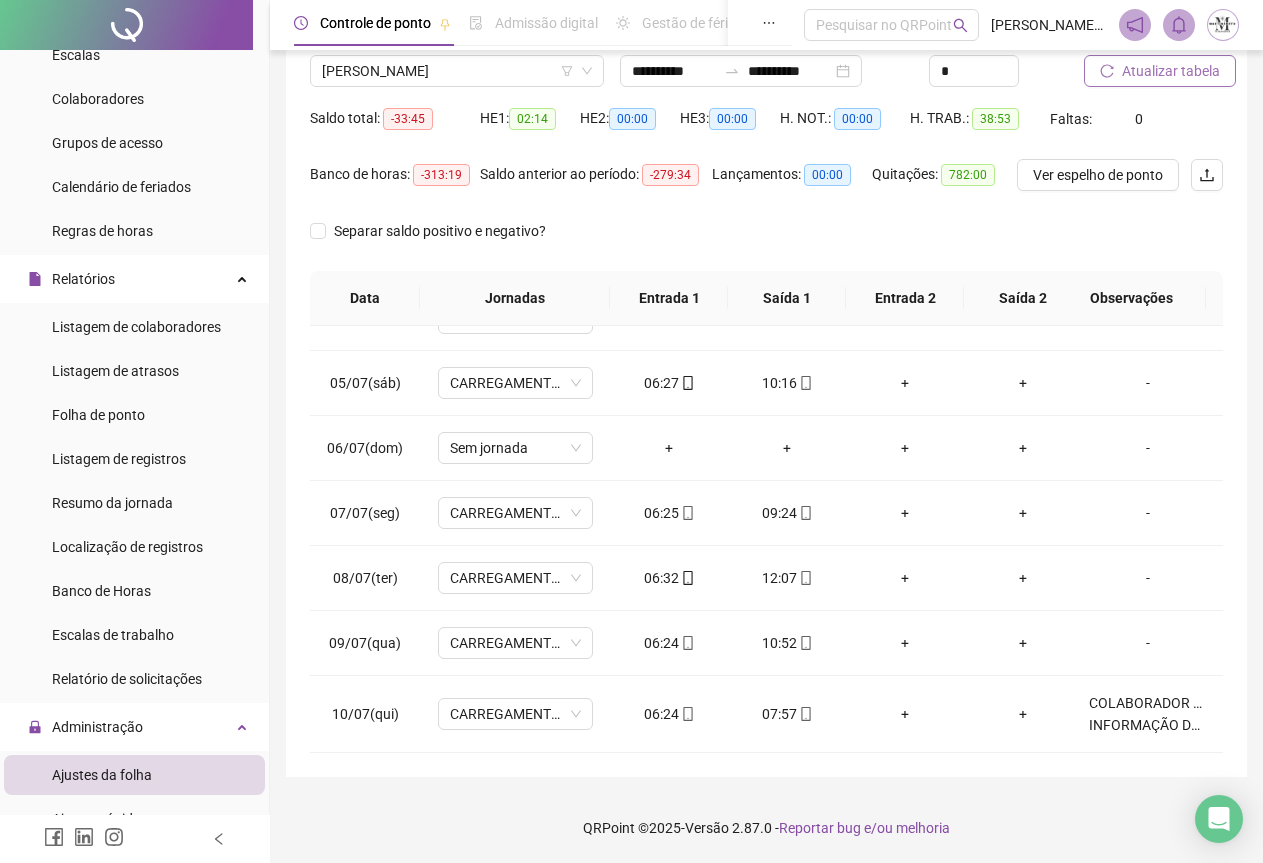 click on "Atualizar tabela" at bounding box center (1171, 71) 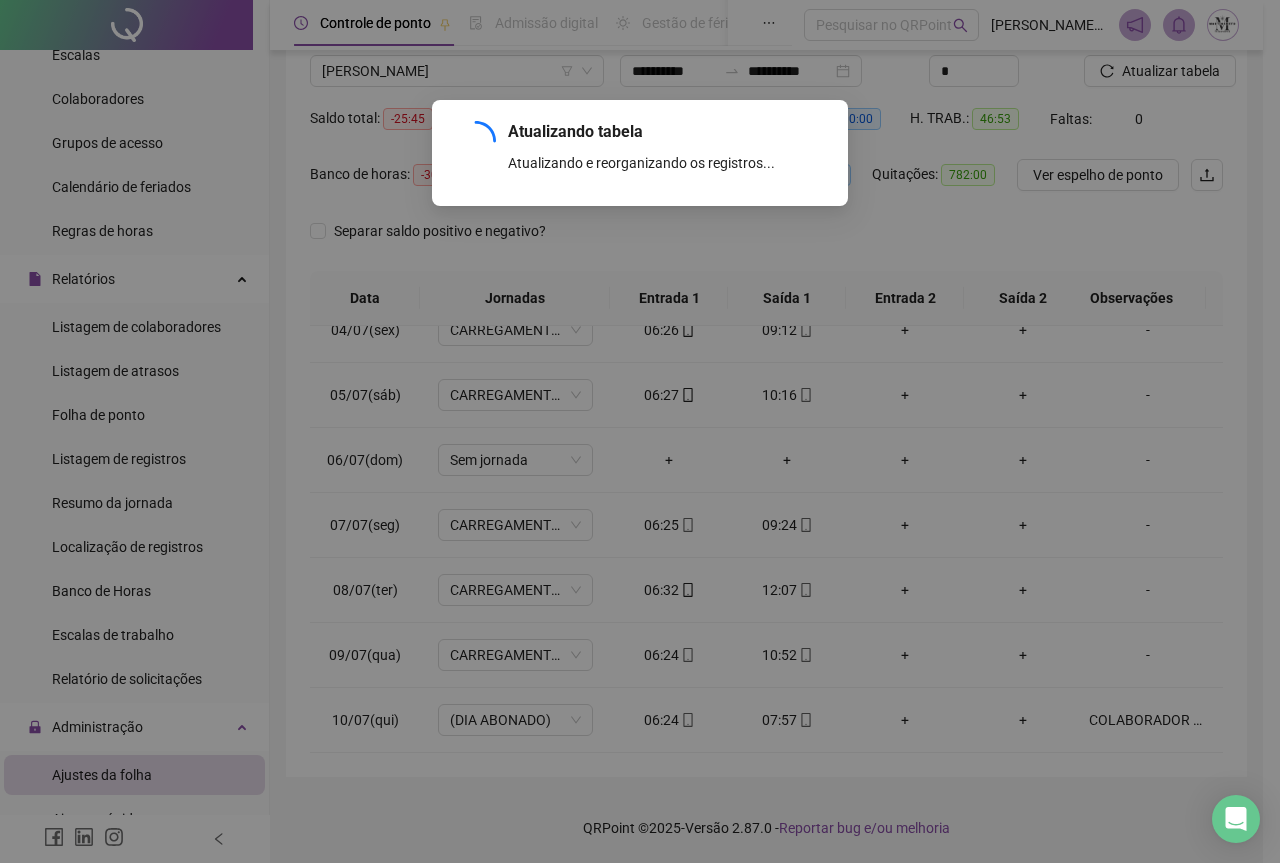 scroll, scrollTop: 240, scrollLeft: 0, axis: vertical 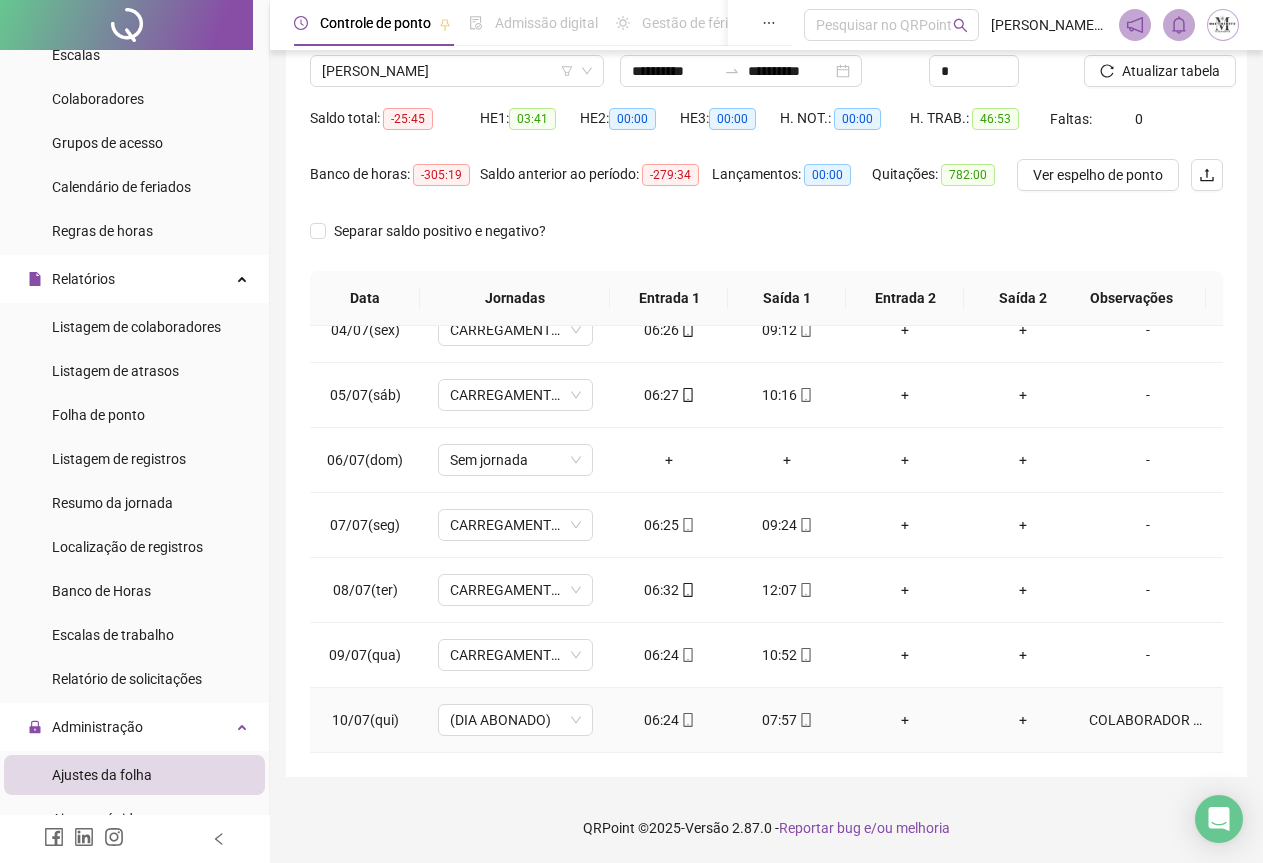 click on "COLABORADOR PRECISOU SAIR PARA UMA EMERGÊNCIA FAMILIAR.
INFORMAÇÃO DO RESPONSÁVEL DO SETOR." at bounding box center [1148, 720] 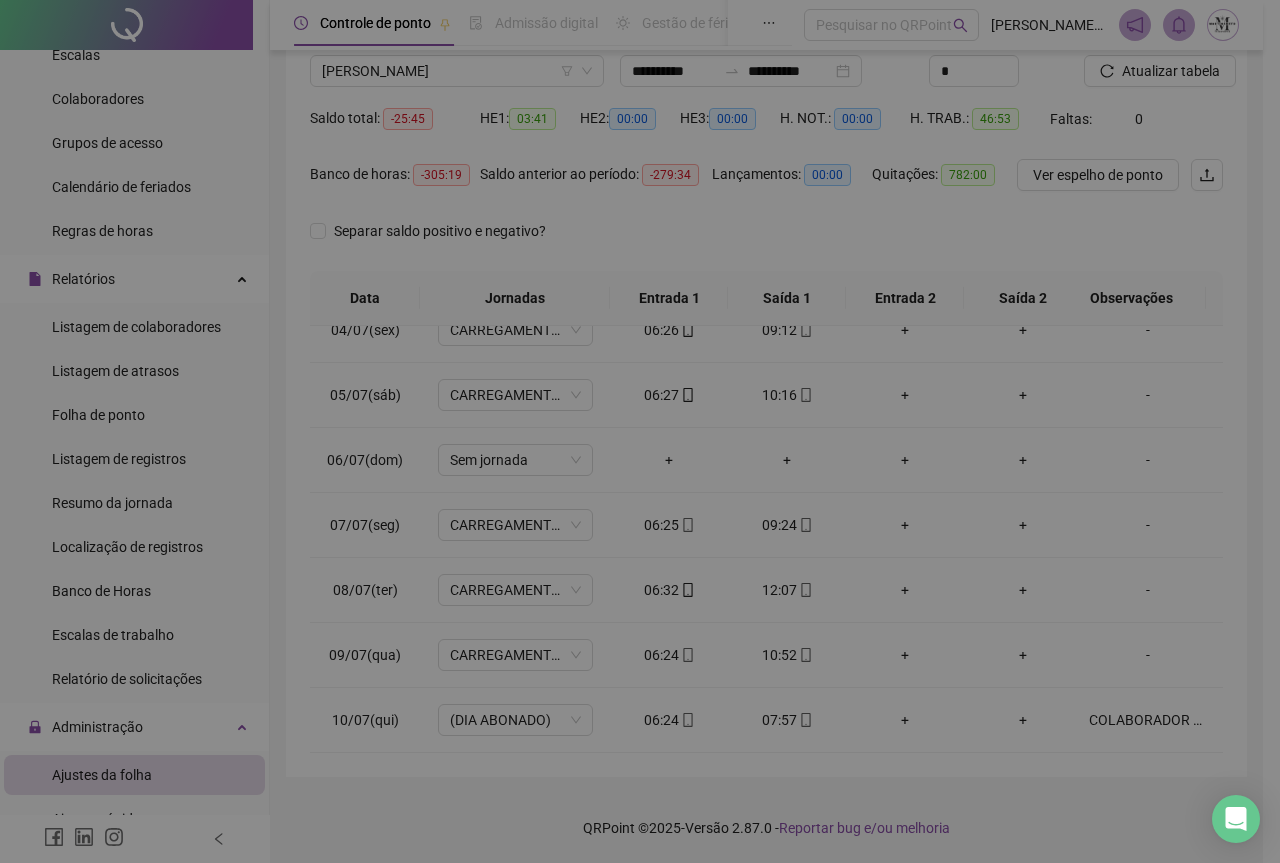 type on "**********" 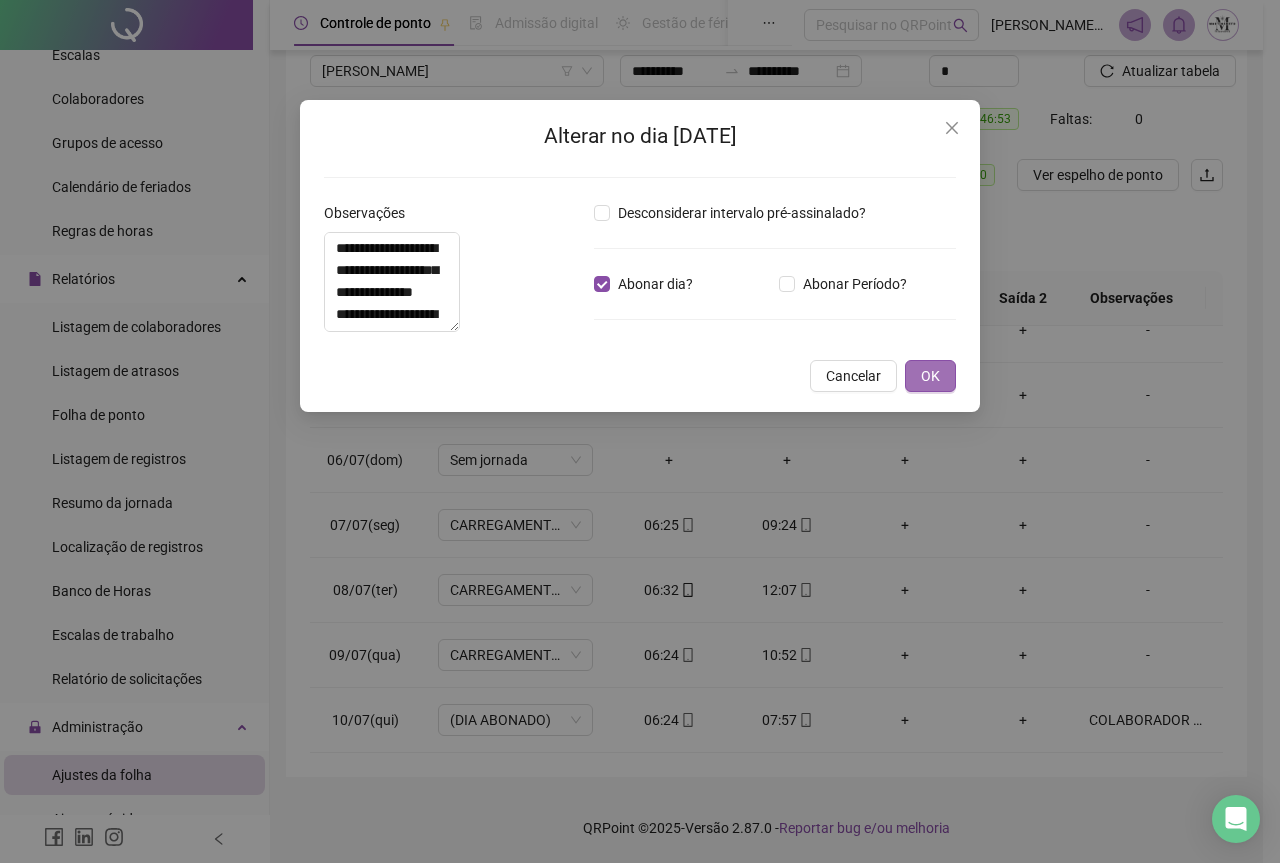 click on "OK" at bounding box center (930, 376) 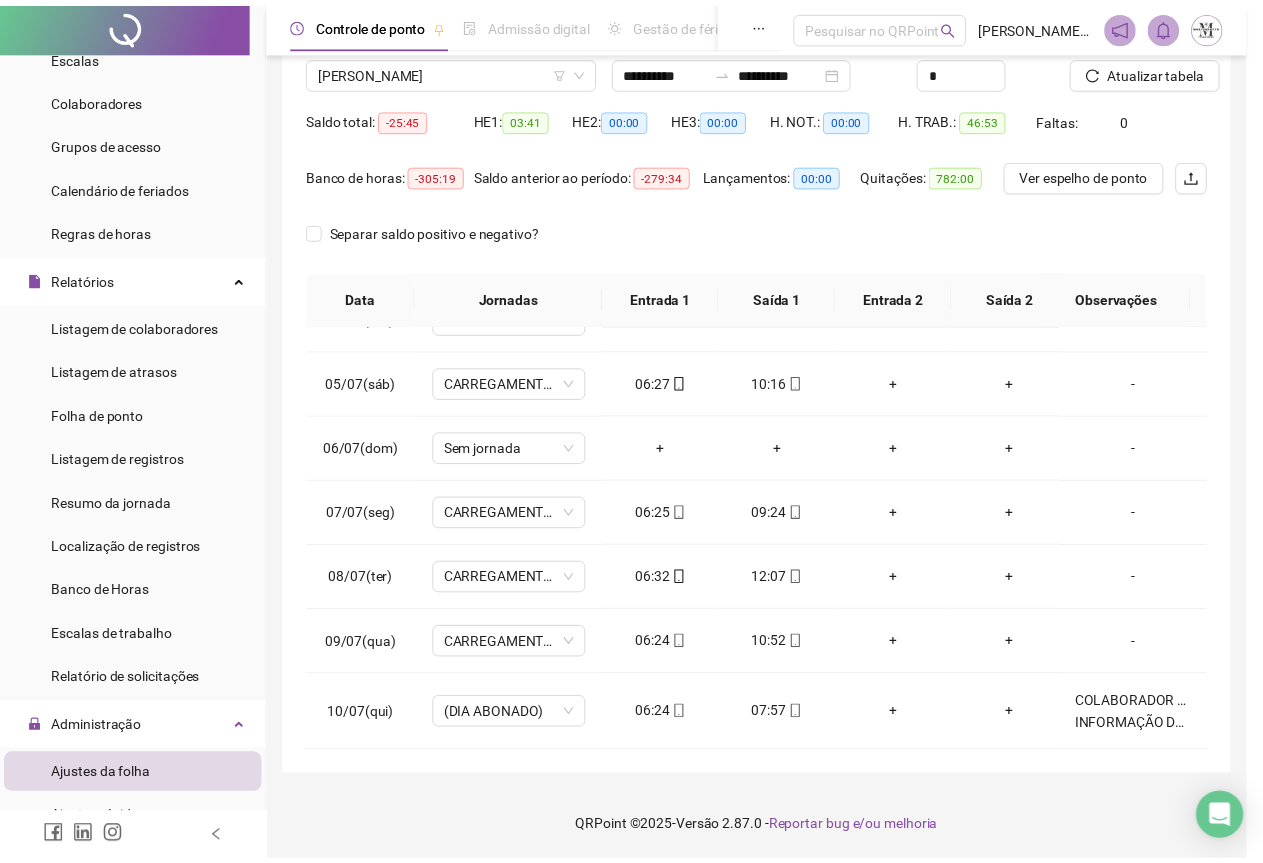 scroll, scrollTop: 252, scrollLeft: 0, axis: vertical 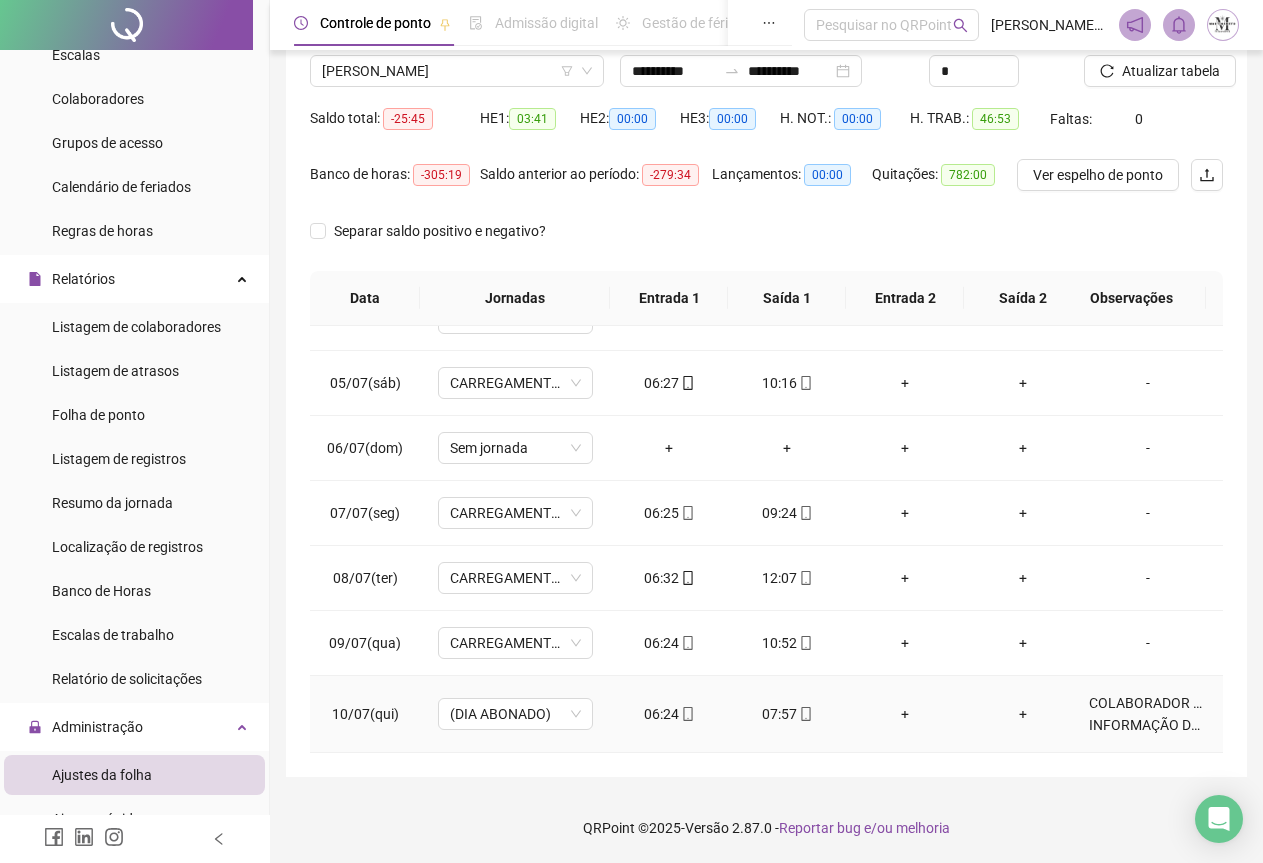 click on "COLABORADOR PRECISOU SAIR PARA UMA EMERGÊNCIA FAMILIAR. INFORMAÇÃO DO RESPONSÁVEL DO SETOR." at bounding box center (1148, 714) 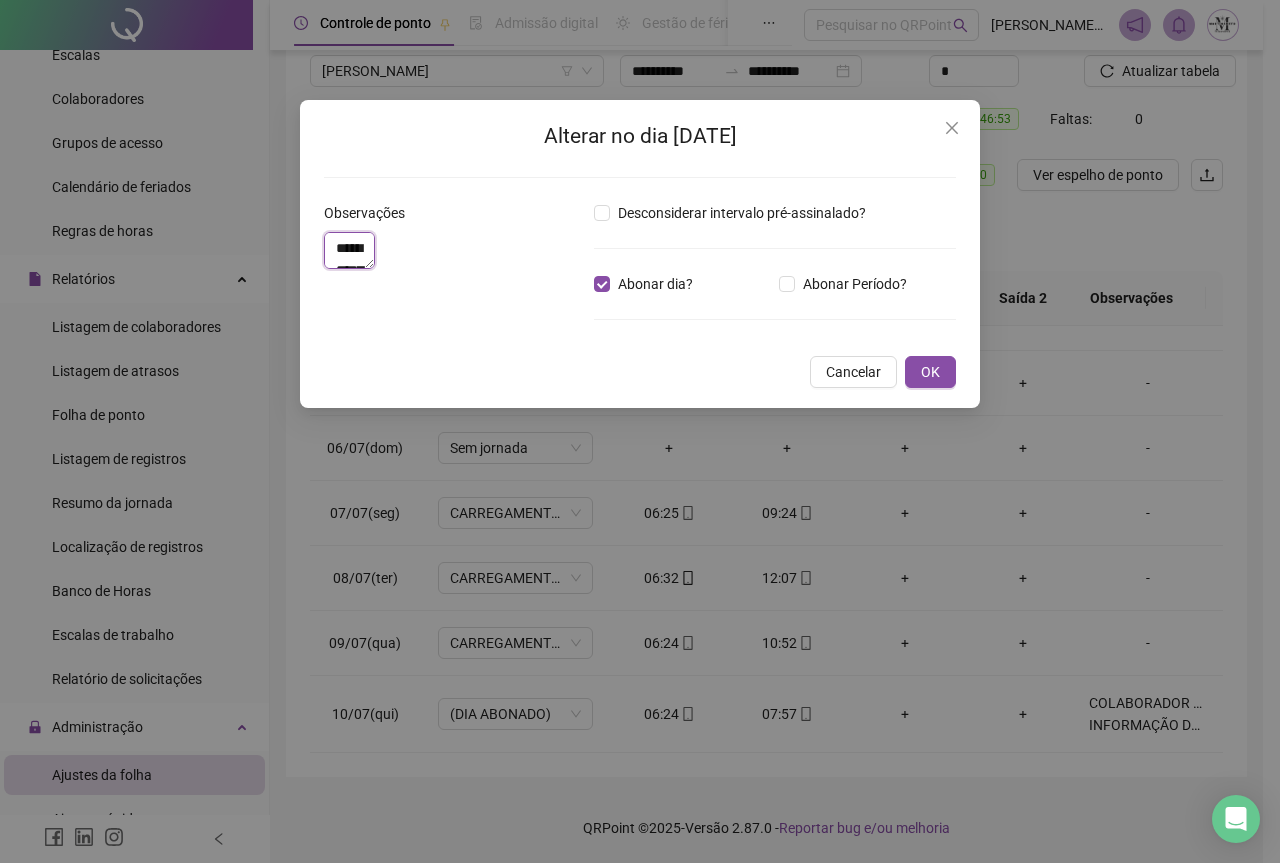 click on "**********" at bounding box center (349, 250) 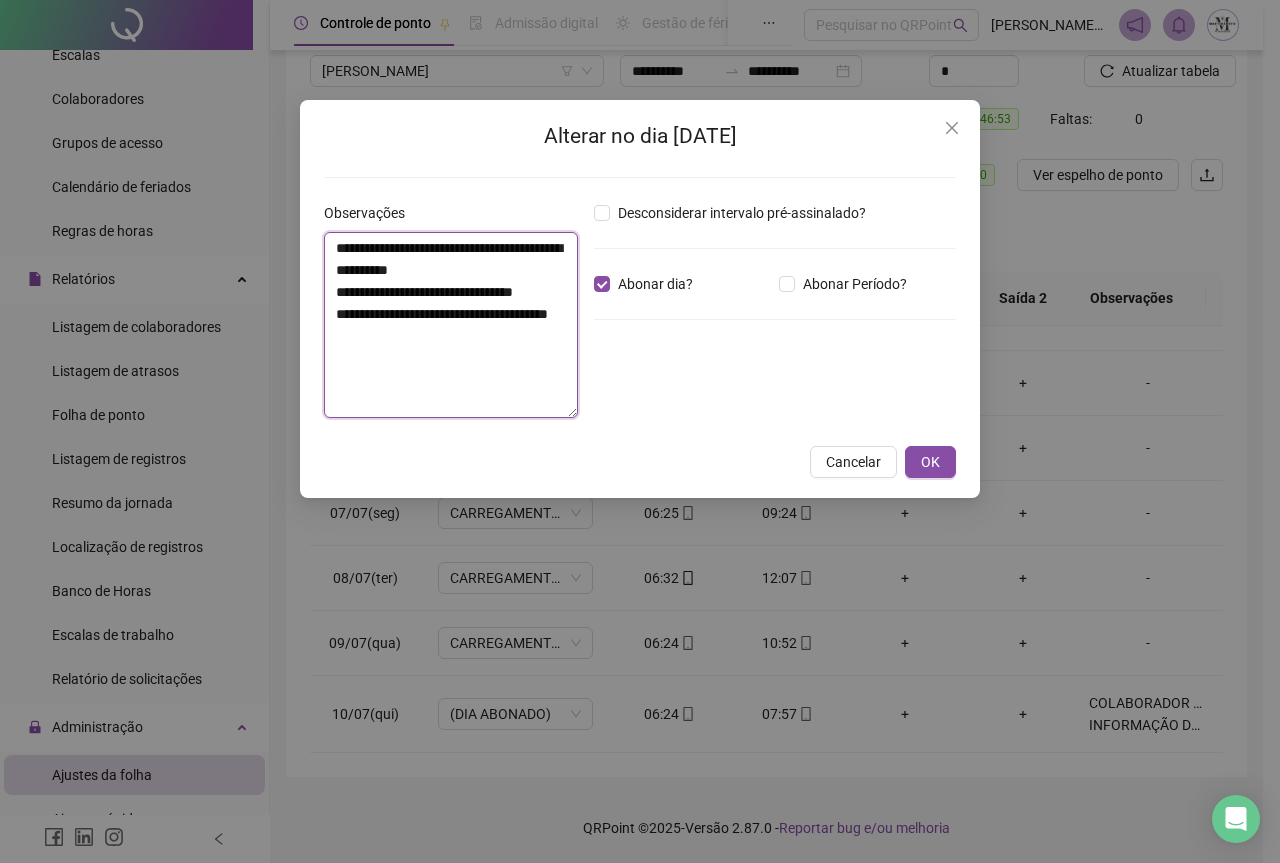 type on "**********" 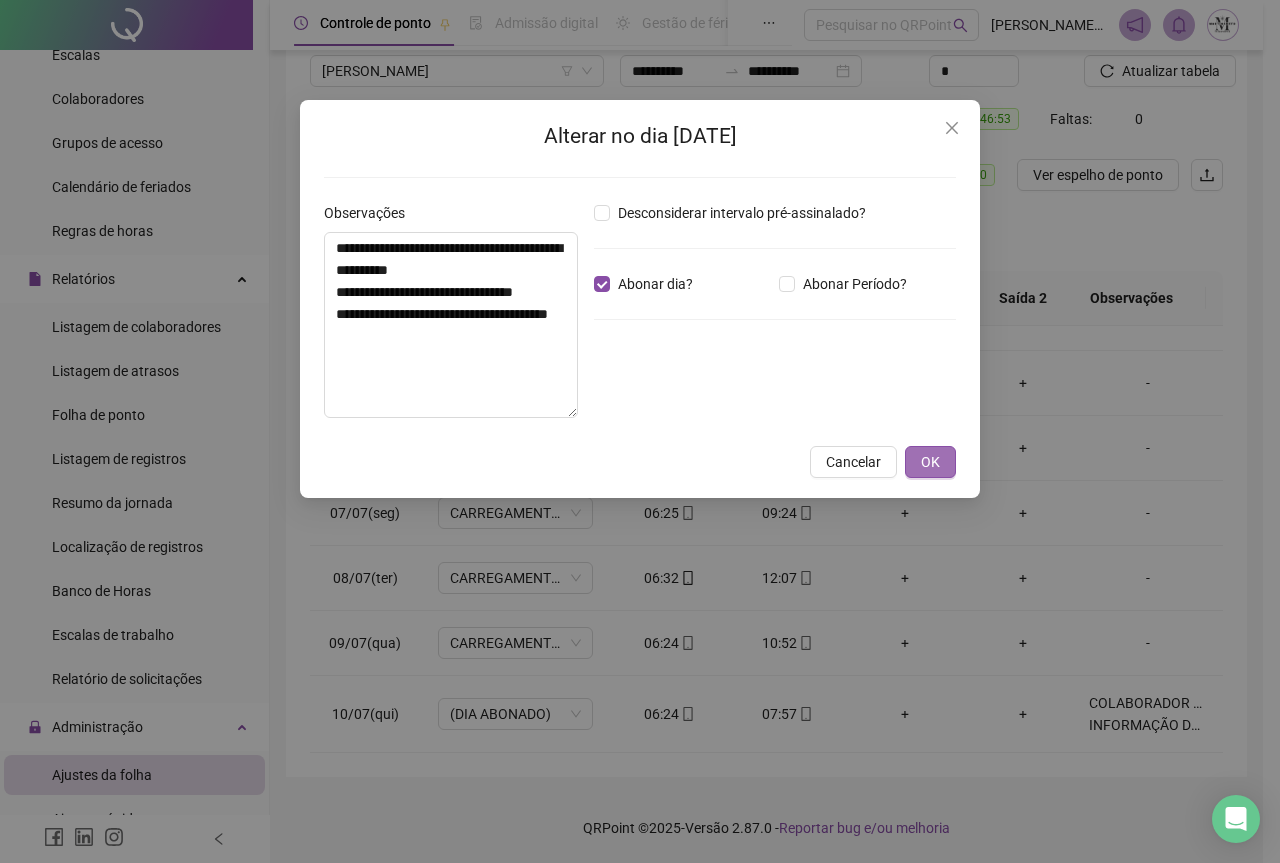 click on "OK" at bounding box center (930, 462) 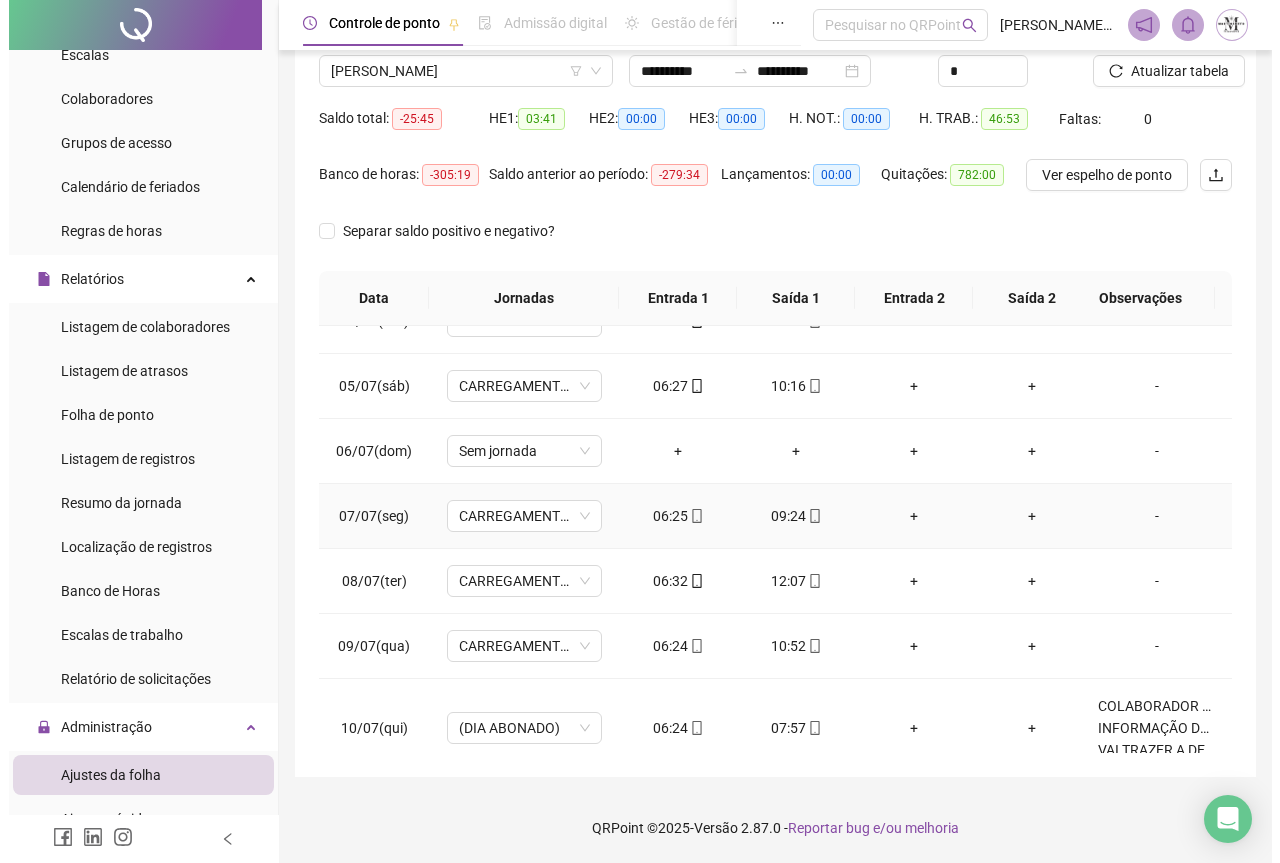 scroll, scrollTop: 274, scrollLeft: 0, axis: vertical 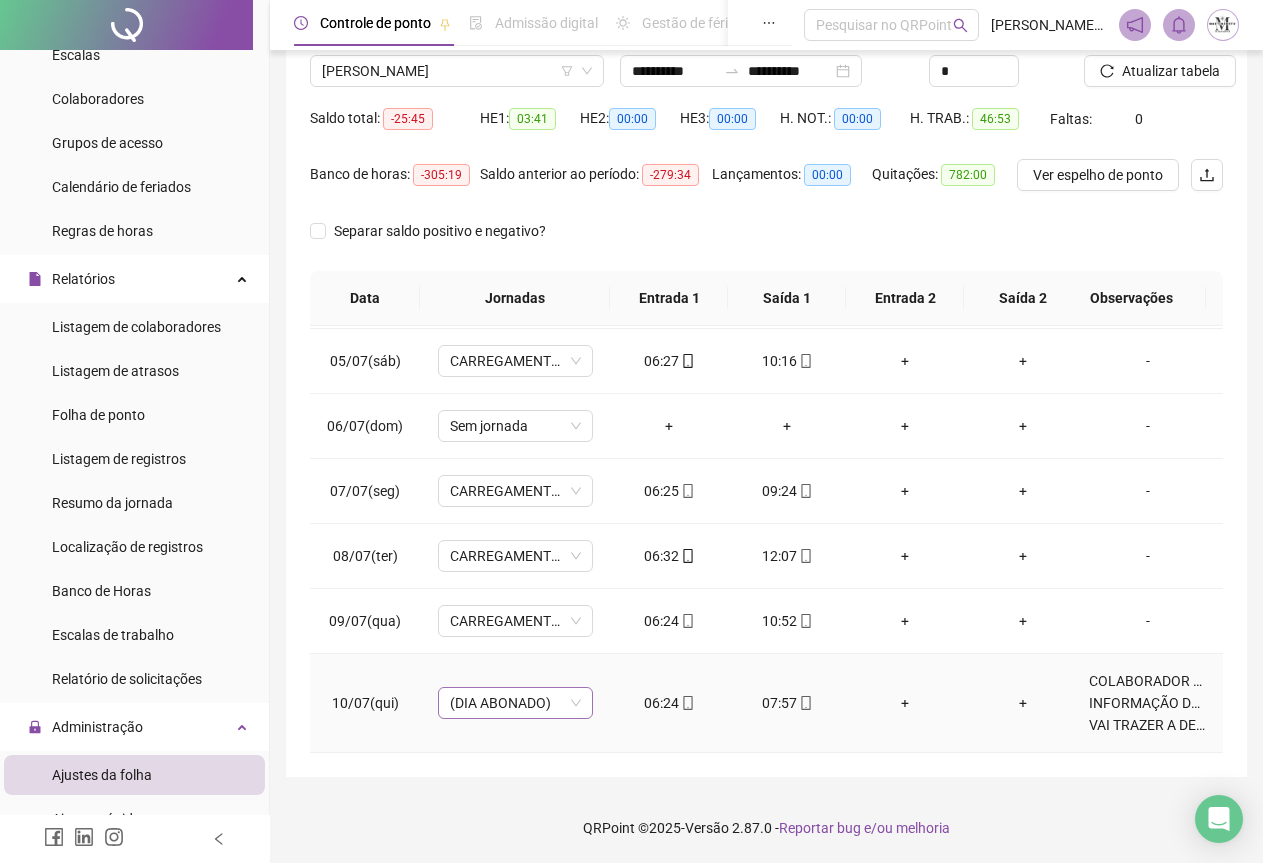 click on "(DIA ABONADO)" at bounding box center [515, 703] 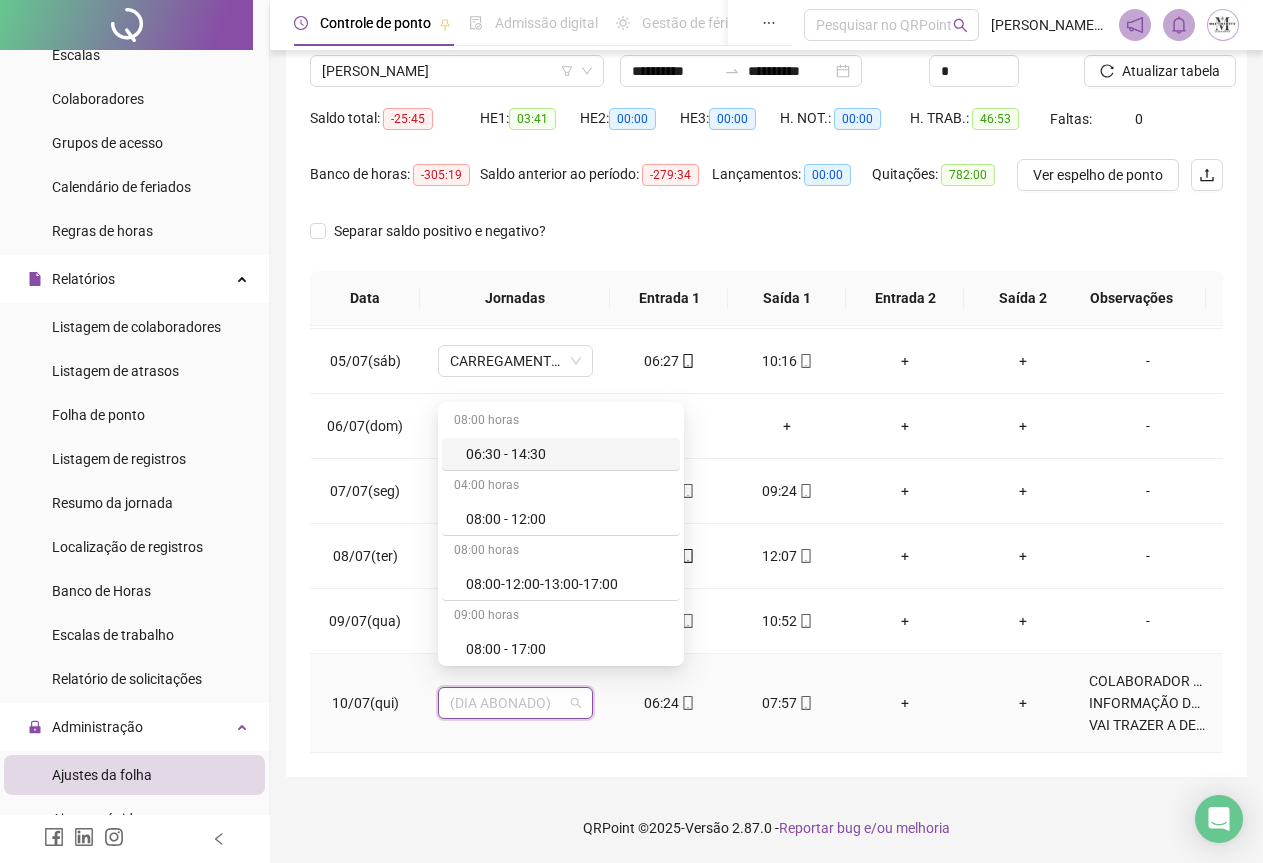 click on "(DIA ABONADO)" at bounding box center [515, 703] 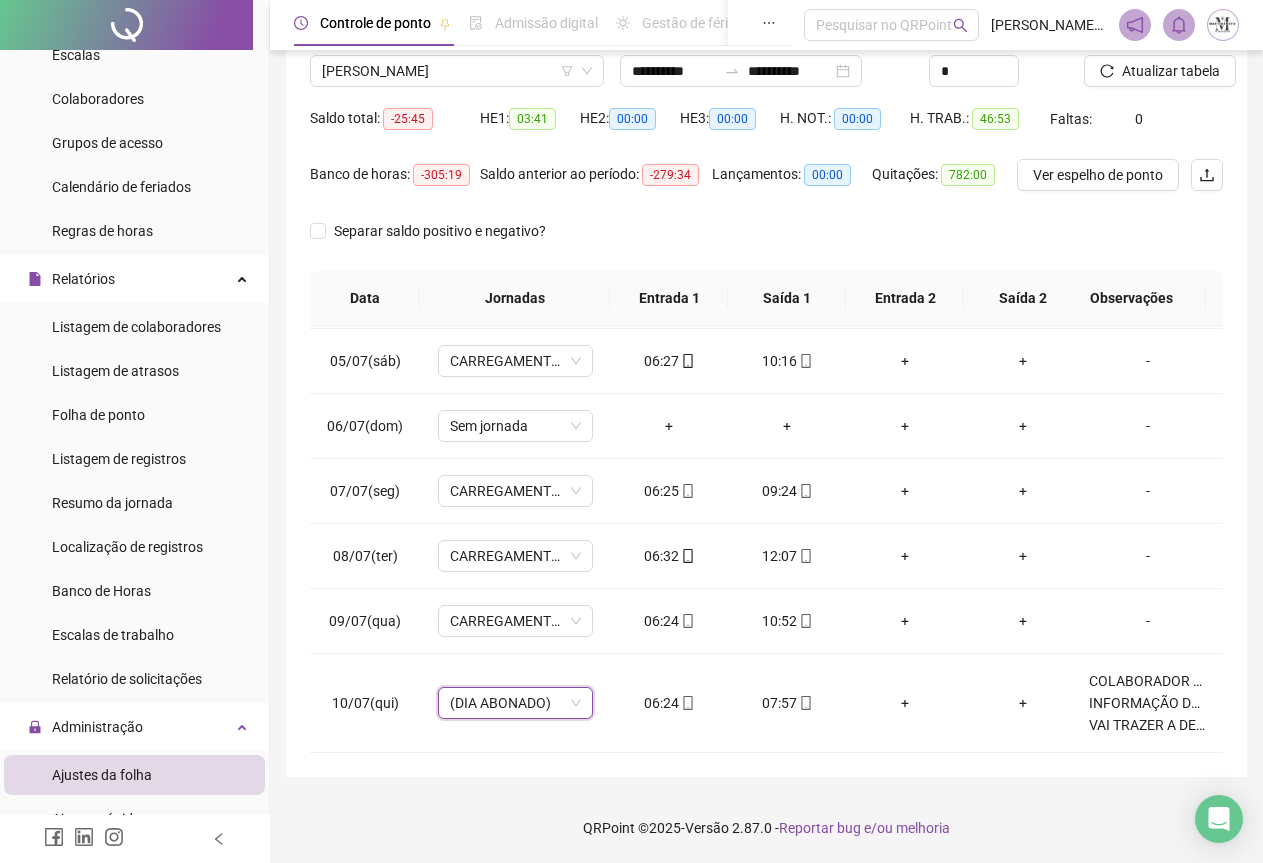 click on "**********" at bounding box center [766, 352] 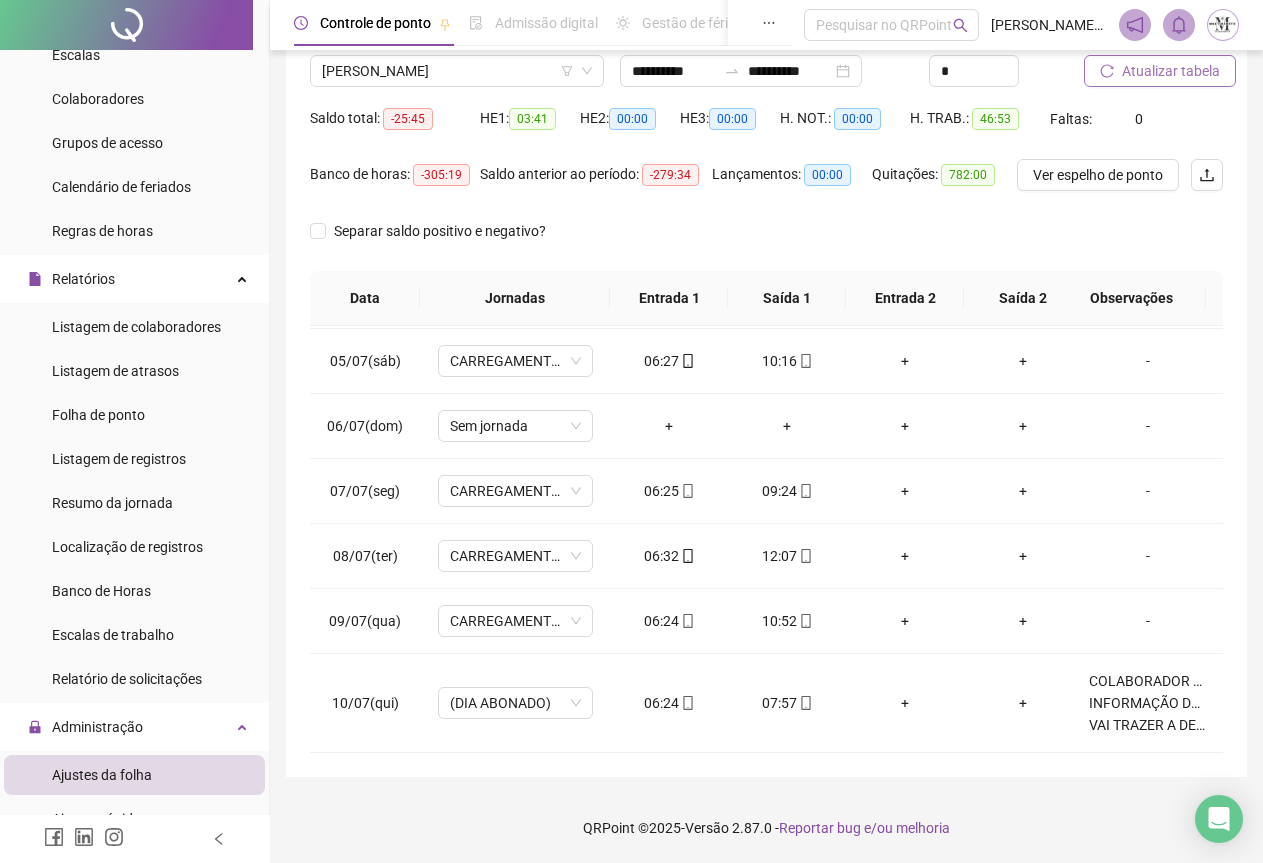 click on "Atualizar tabela" at bounding box center (1171, 71) 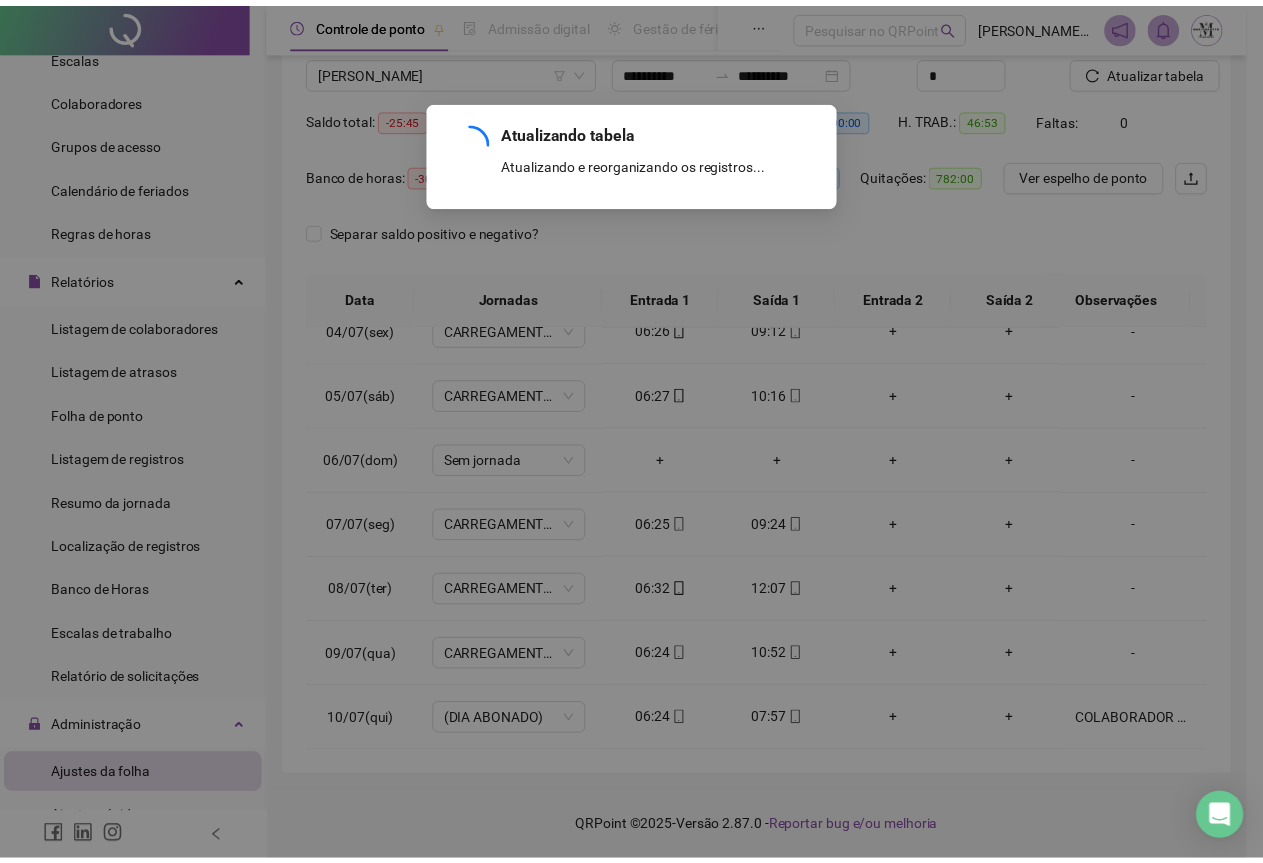 scroll, scrollTop: 240, scrollLeft: 0, axis: vertical 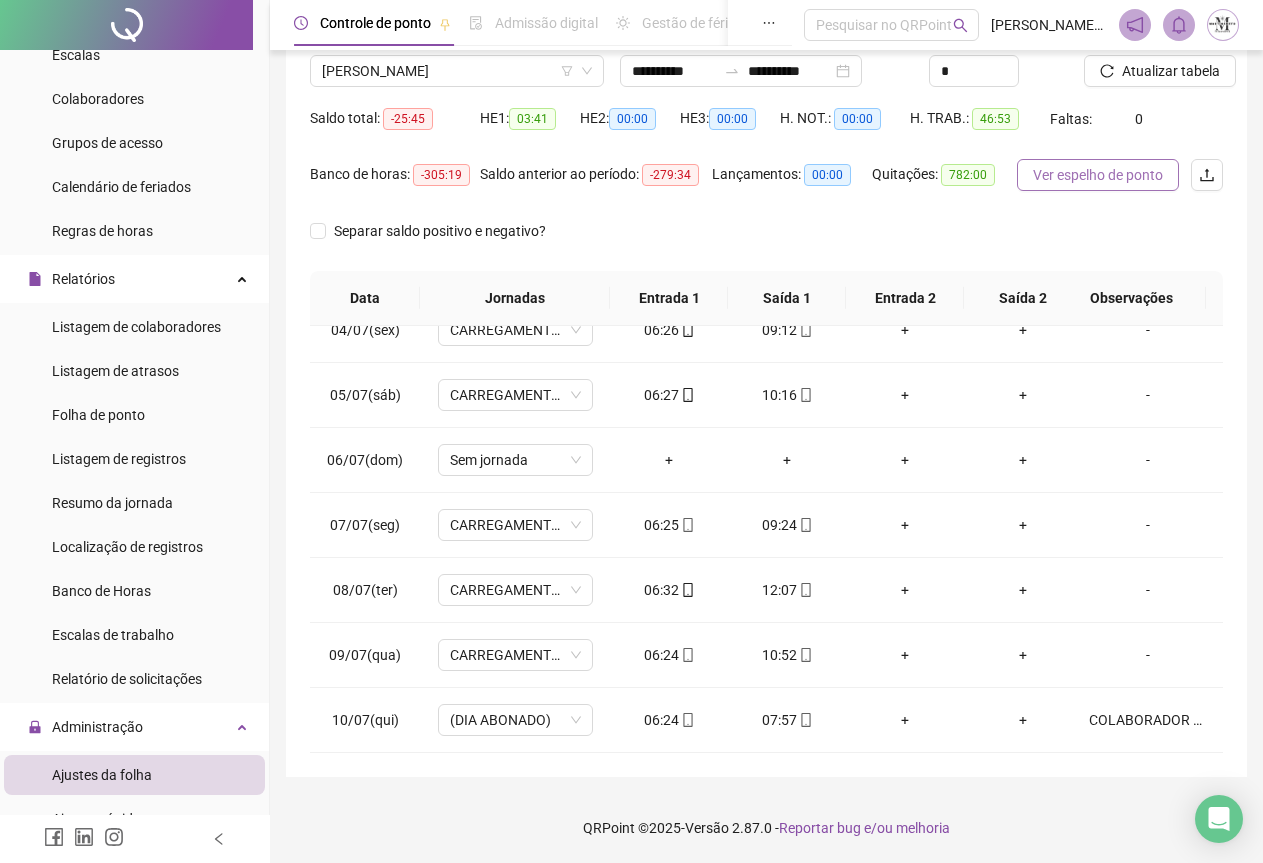 click on "Ver espelho de ponto" at bounding box center [1098, 175] 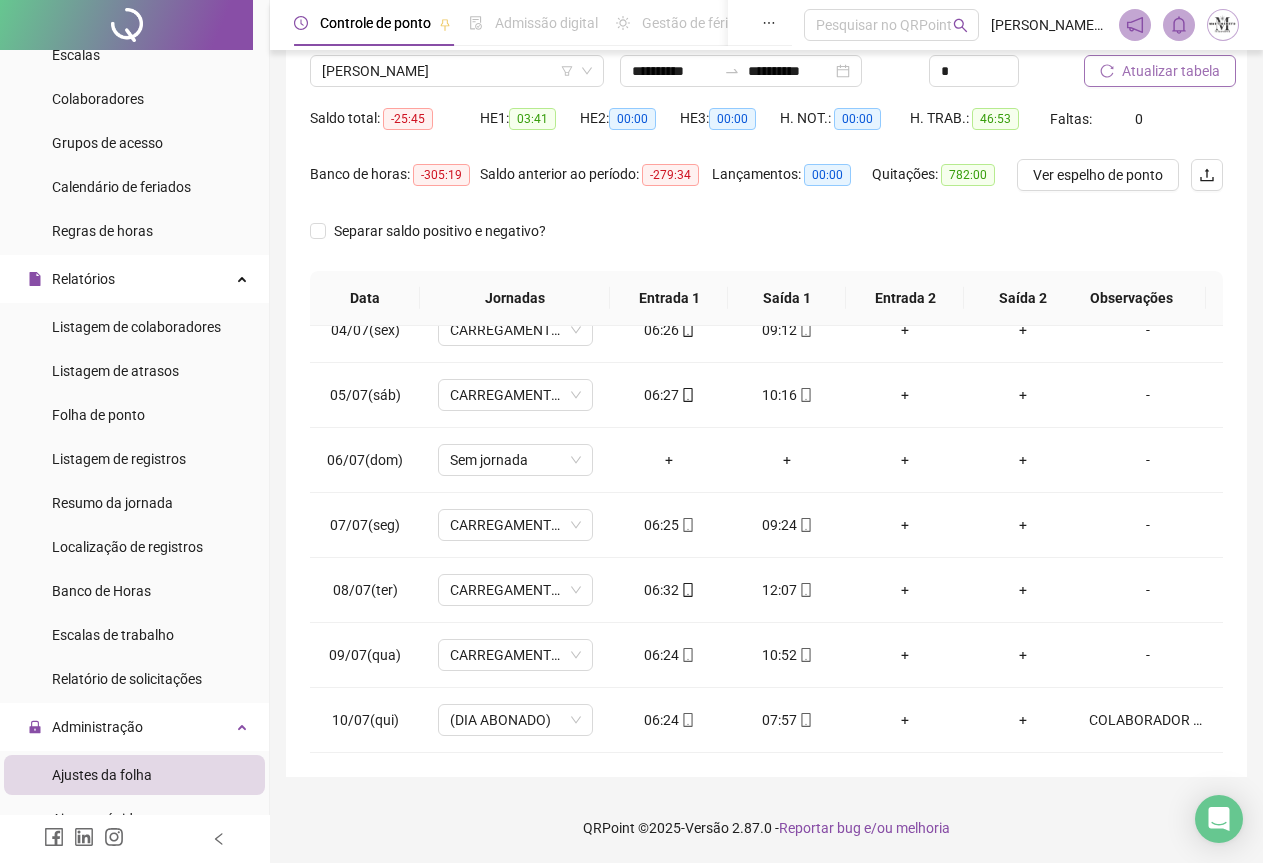 click on "Atualizar tabela" at bounding box center [1171, 71] 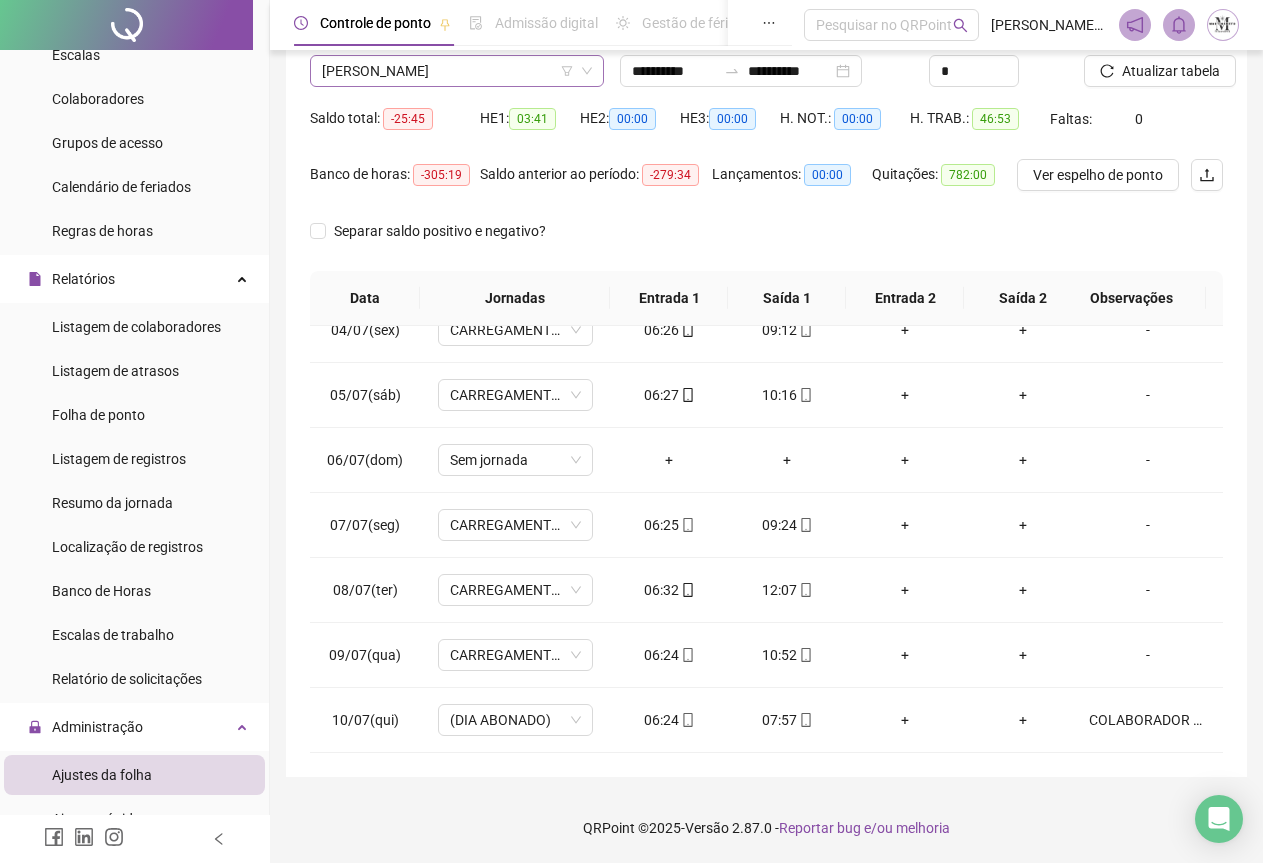 click on "[PERSON_NAME]" at bounding box center (457, 71) 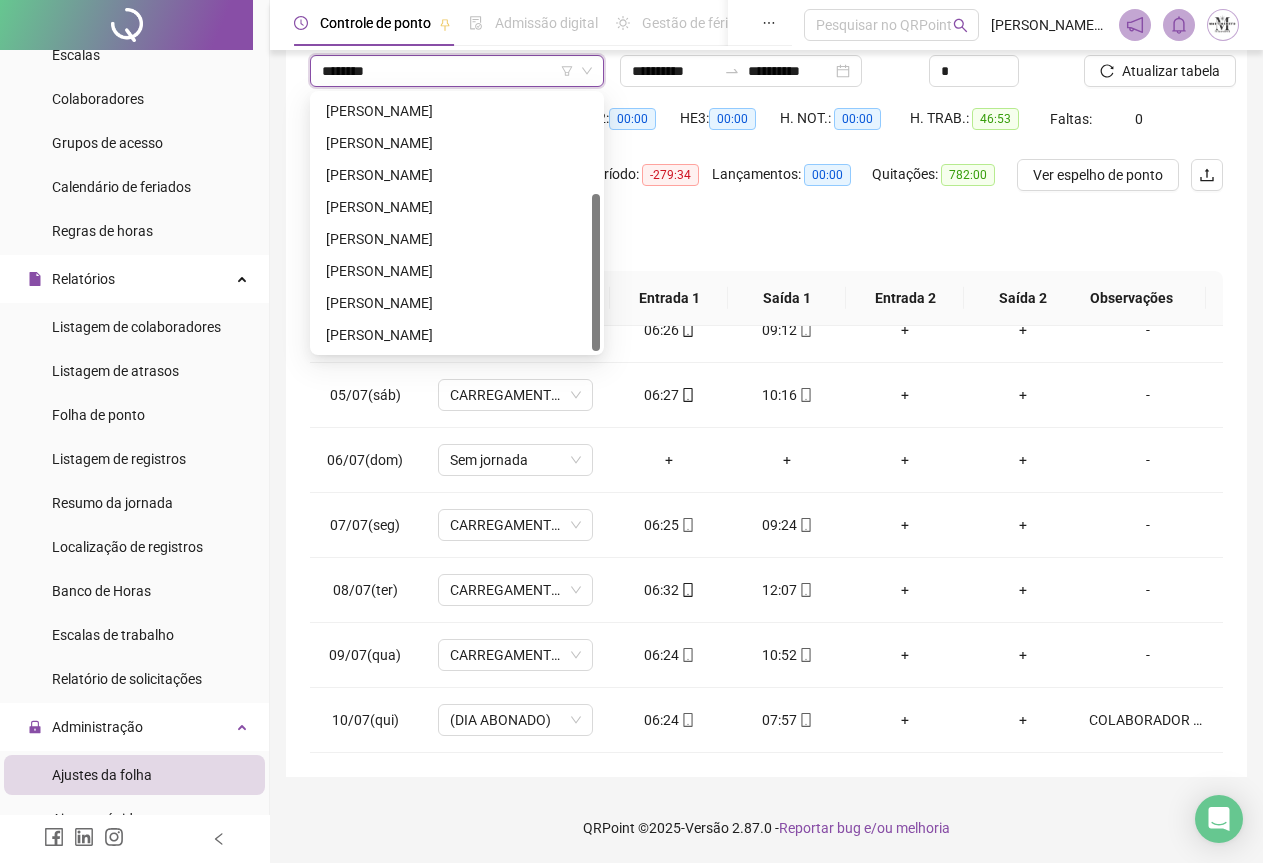 scroll, scrollTop: 0, scrollLeft: 0, axis: both 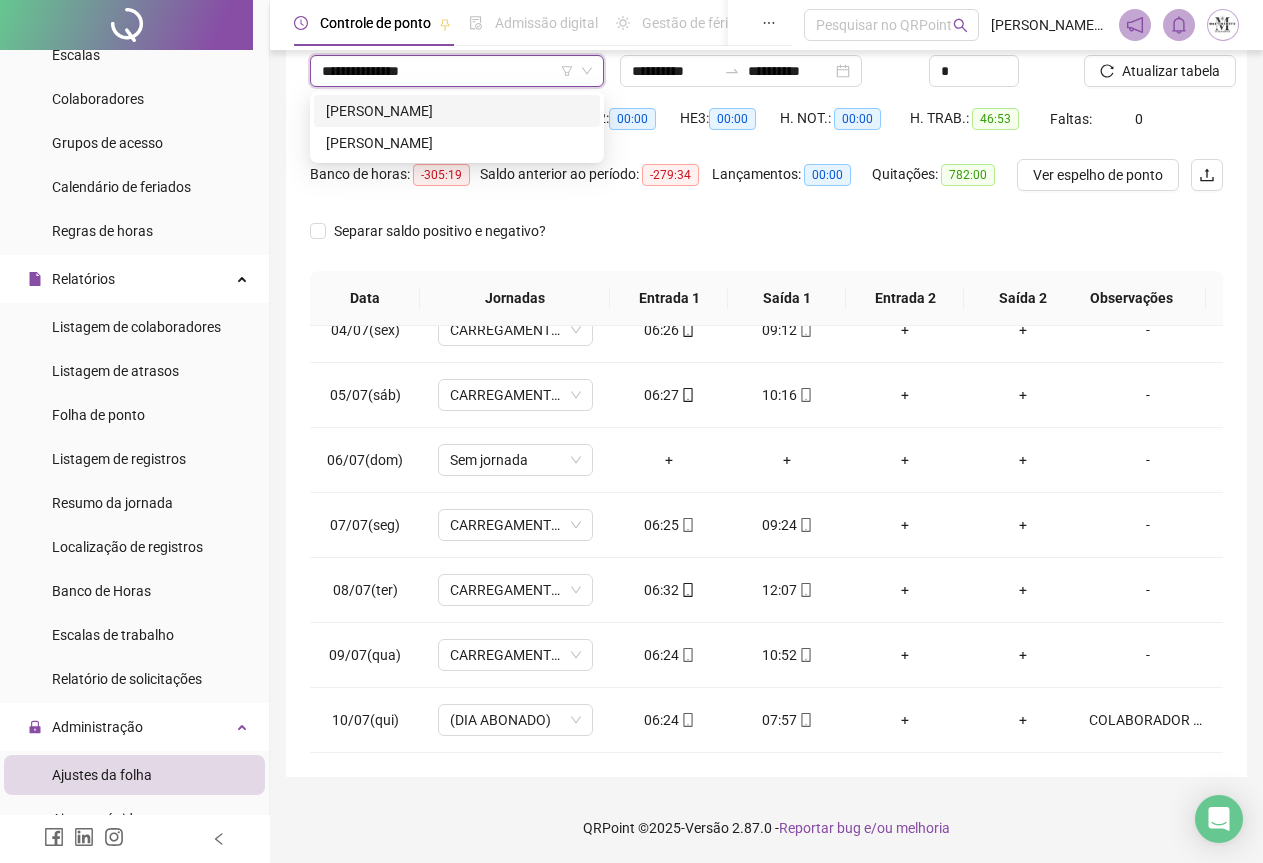 type on "**********" 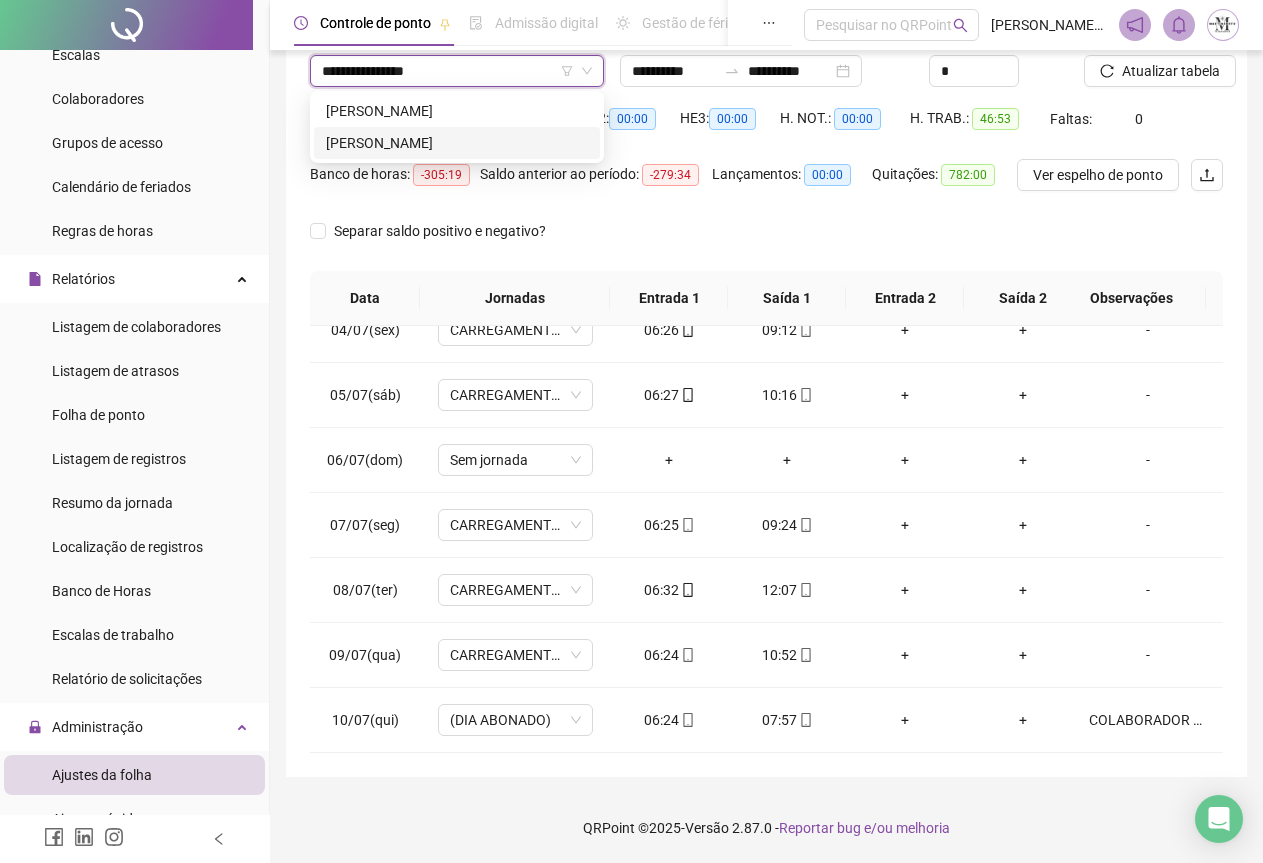 click on "[PERSON_NAME]" at bounding box center [457, 143] 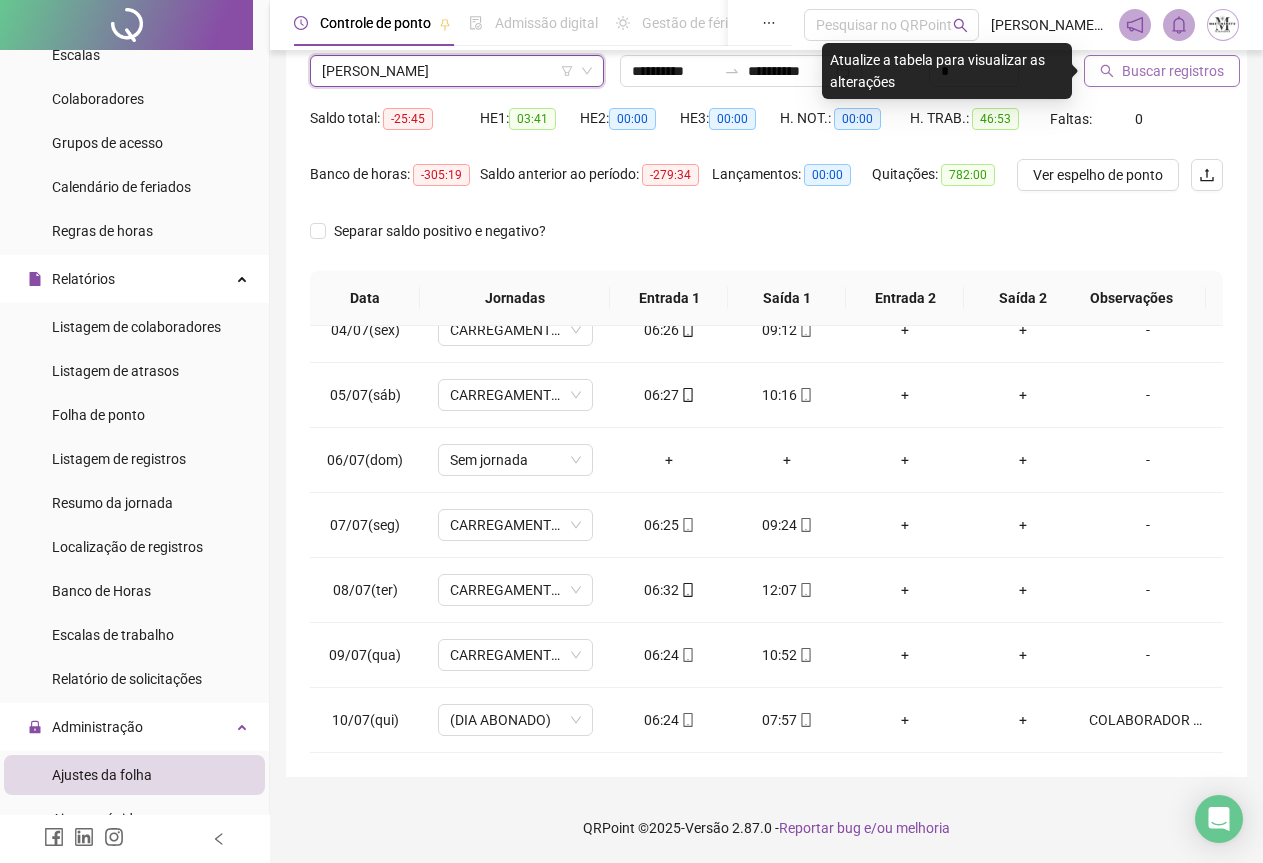 click on "Buscar registros" at bounding box center (1173, 71) 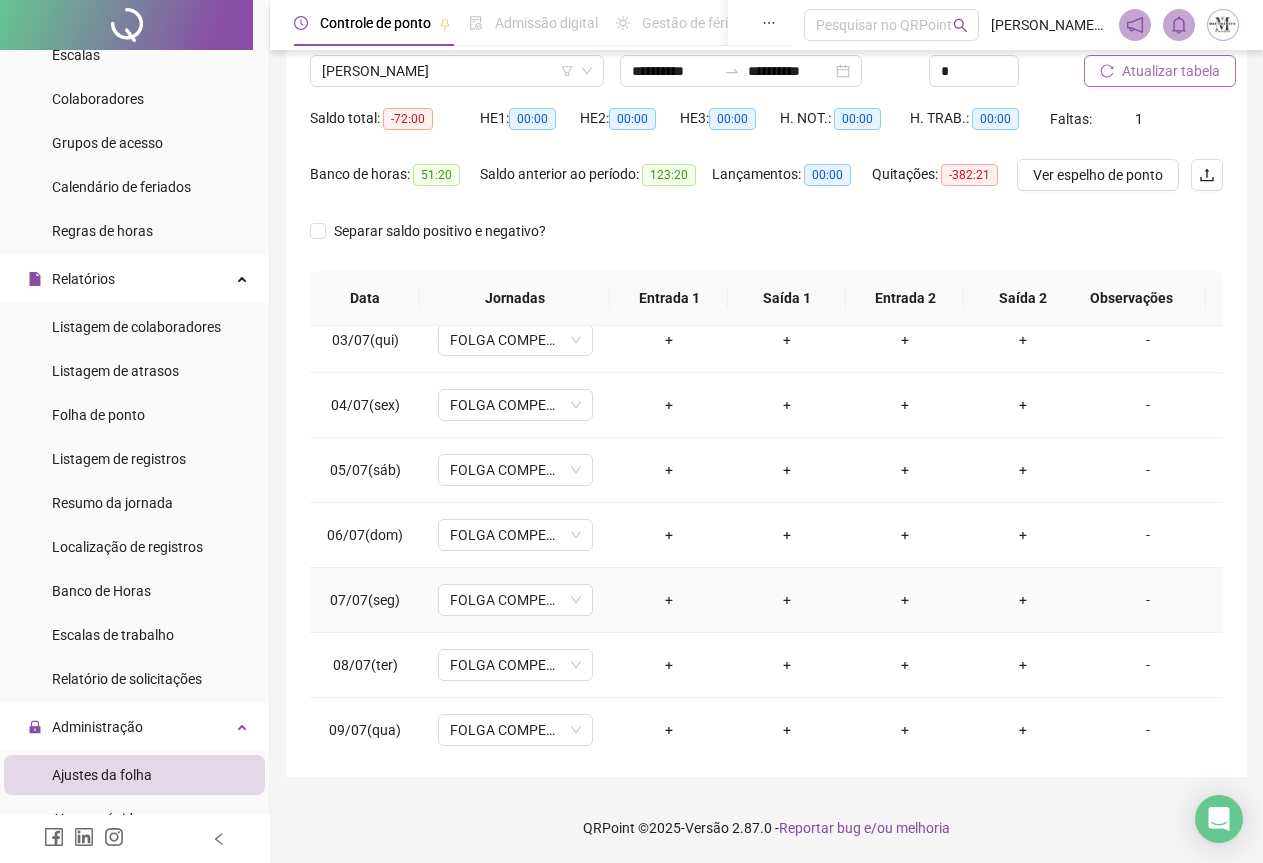 scroll, scrollTop: 240, scrollLeft: 0, axis: vertical 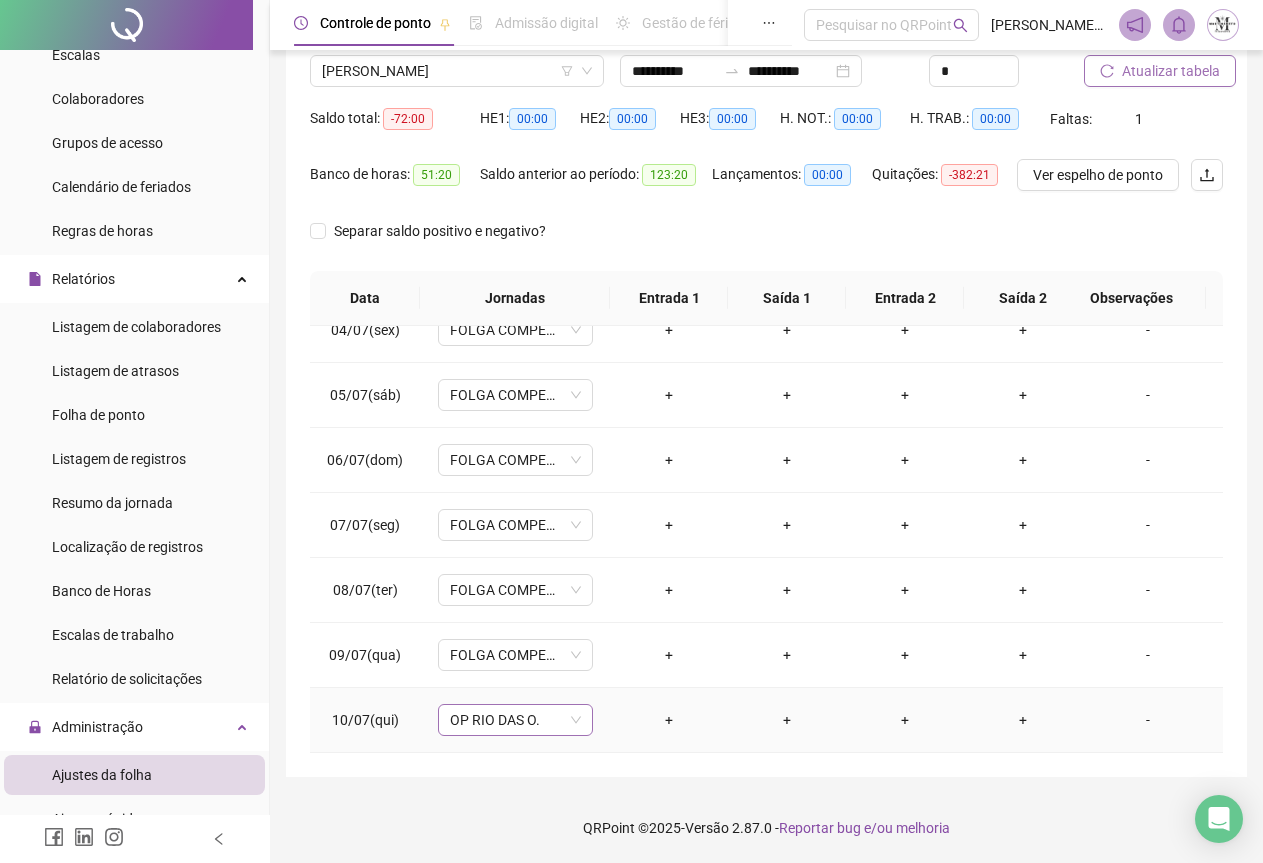 click on "OP RIO DAS O." at bounding box center (515, 720) 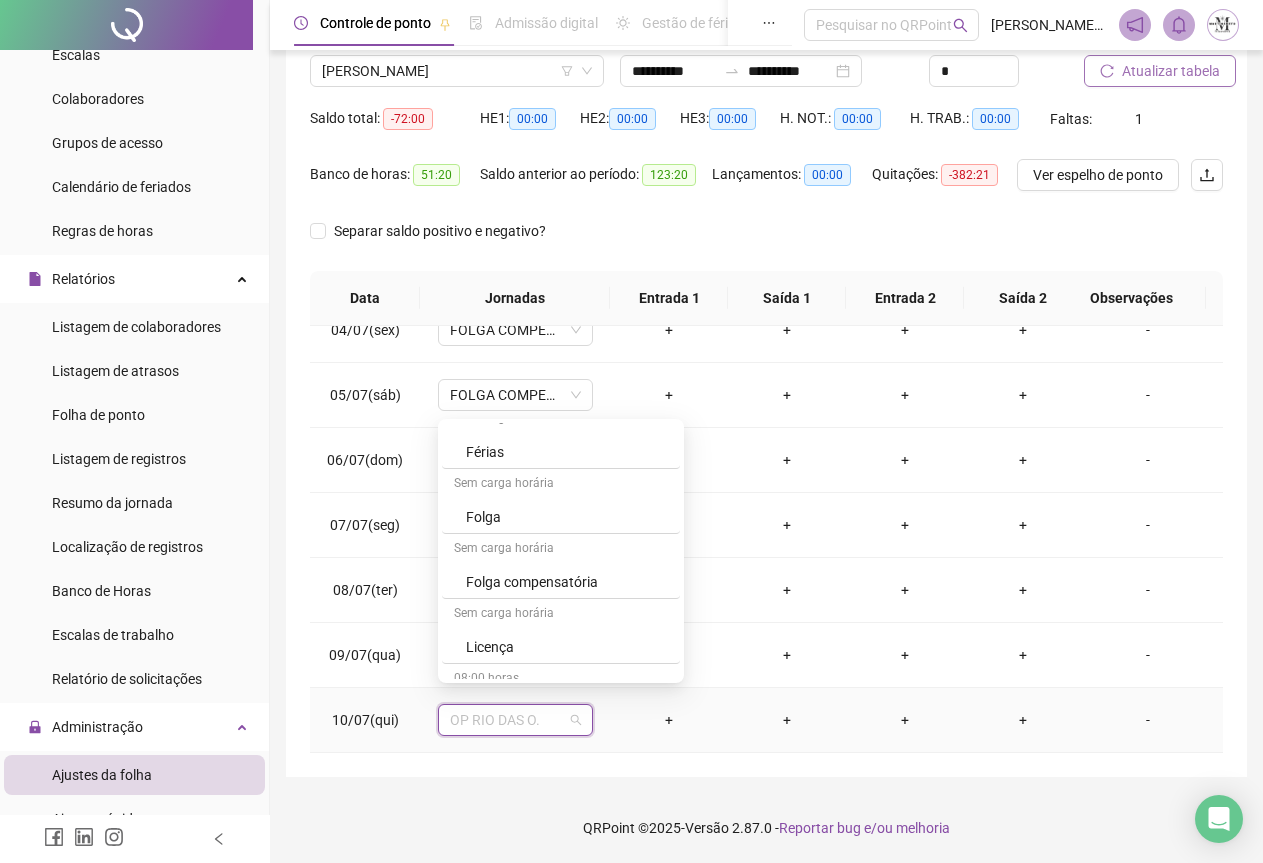 scroll, scrollTop: 1000, scrollLeft: 0, axis: vertical 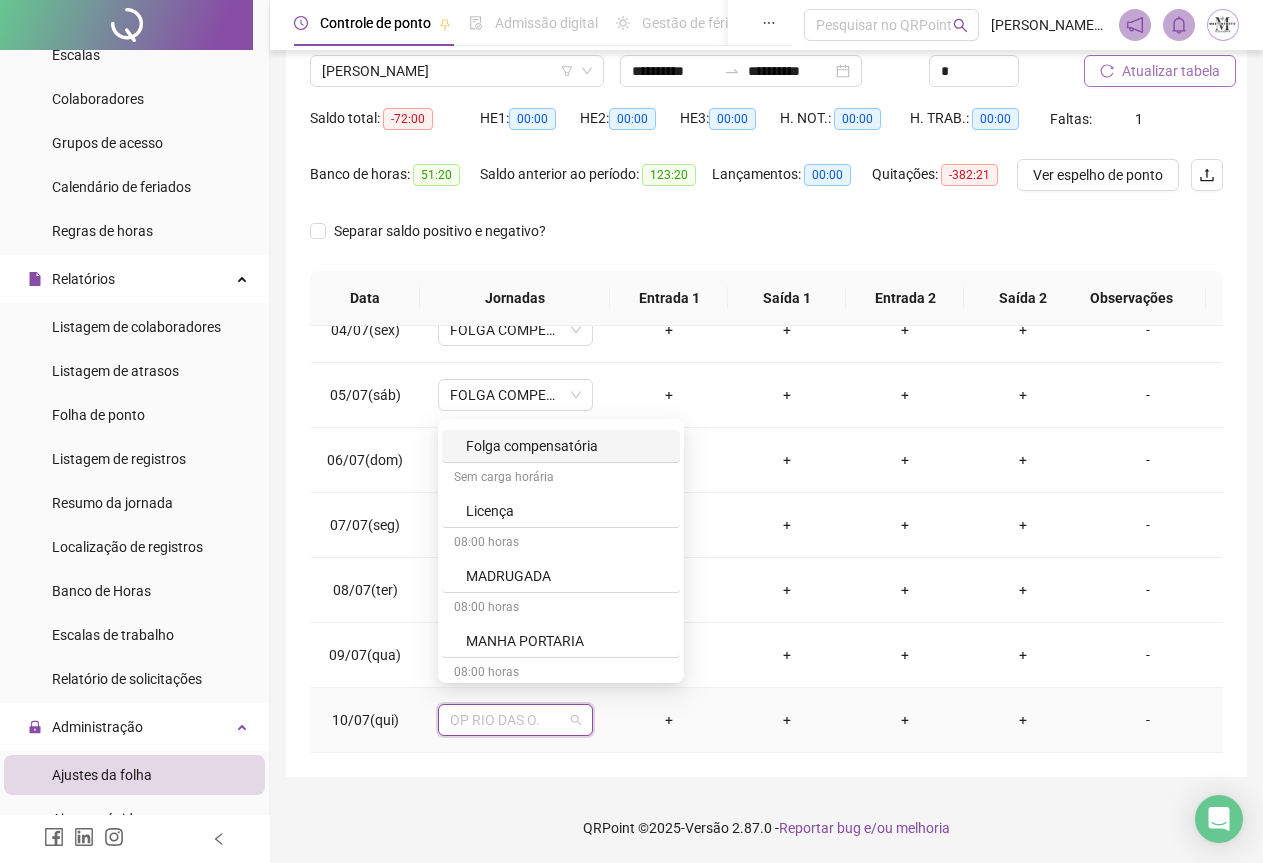 click on "Folga compensatória" at bounding box center [567, 446] 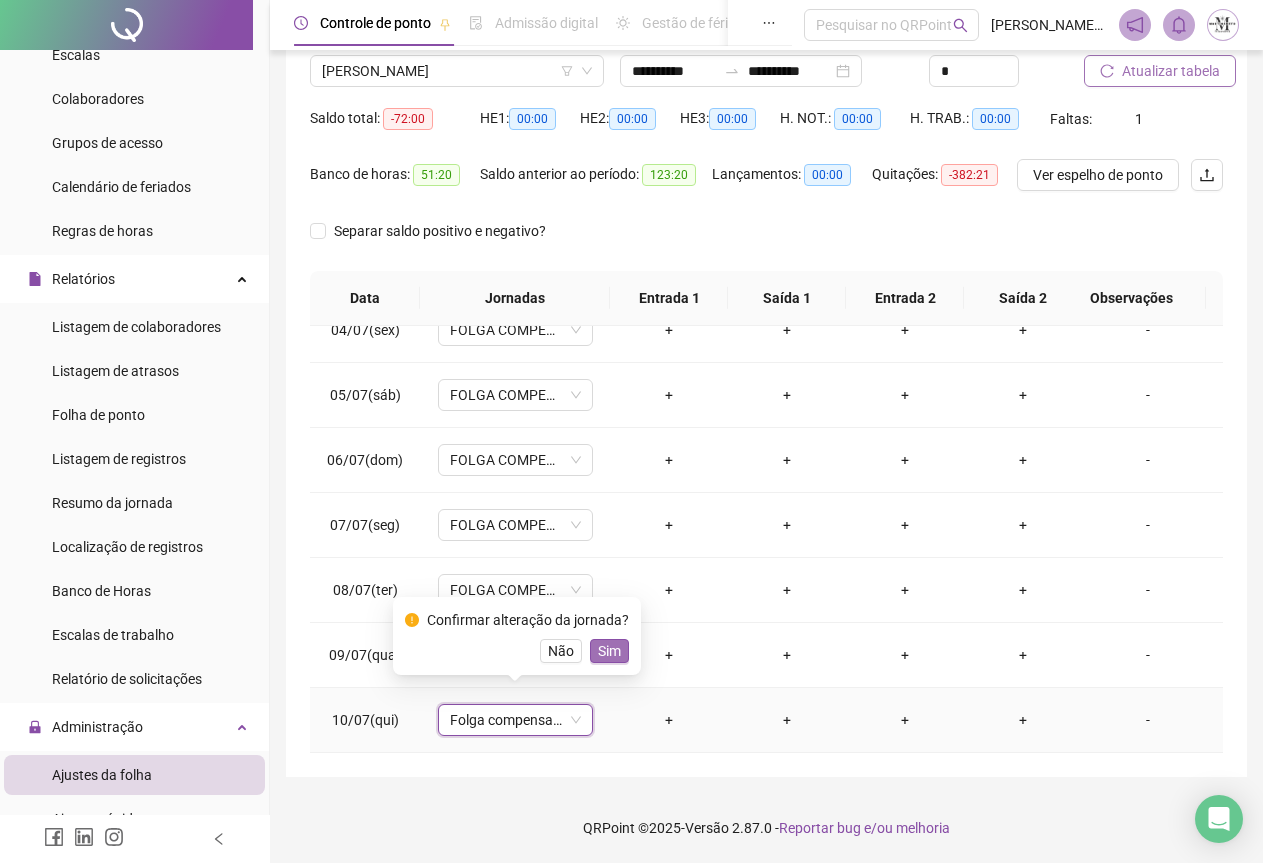 click on "Sim" at bounding box center (609, 651) 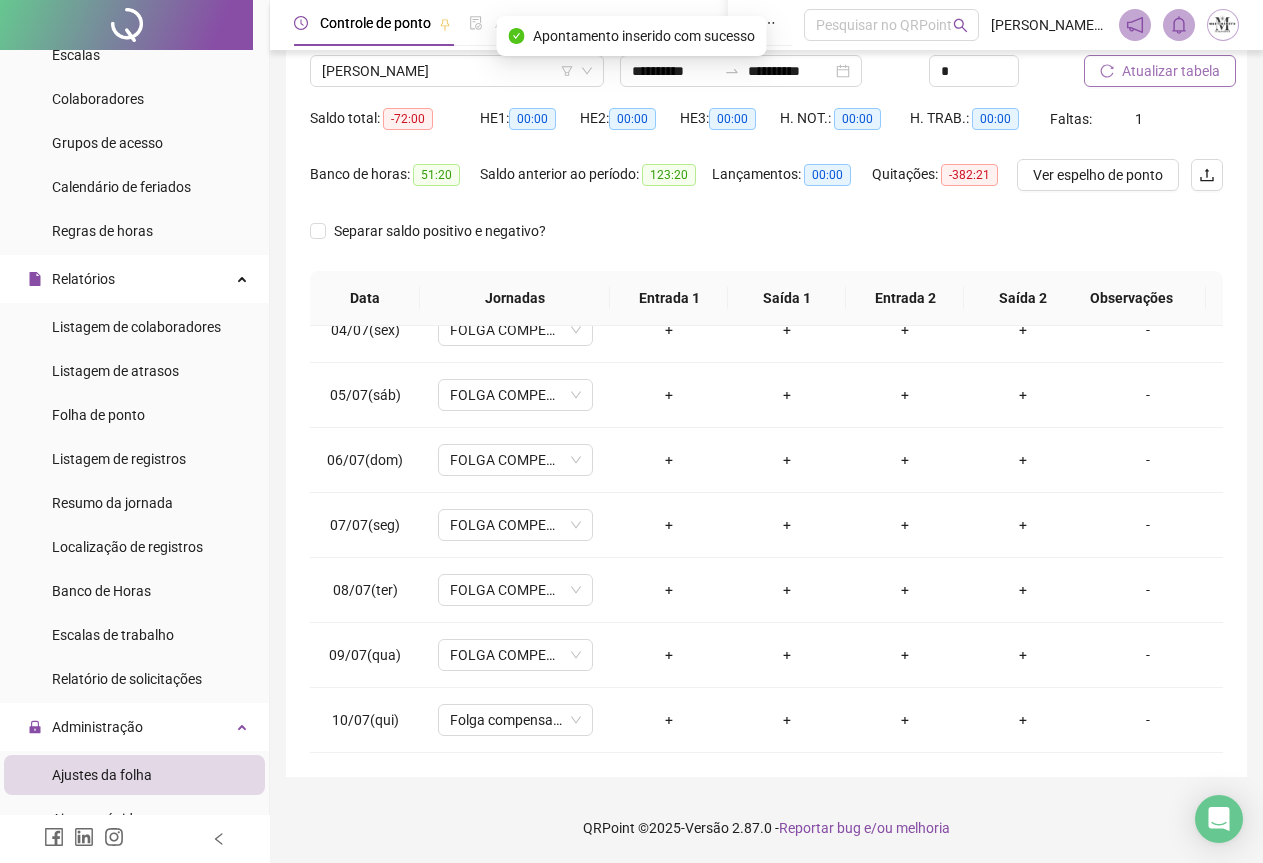 click on "Atualizar tabela" at bounding box center [1171, 71] 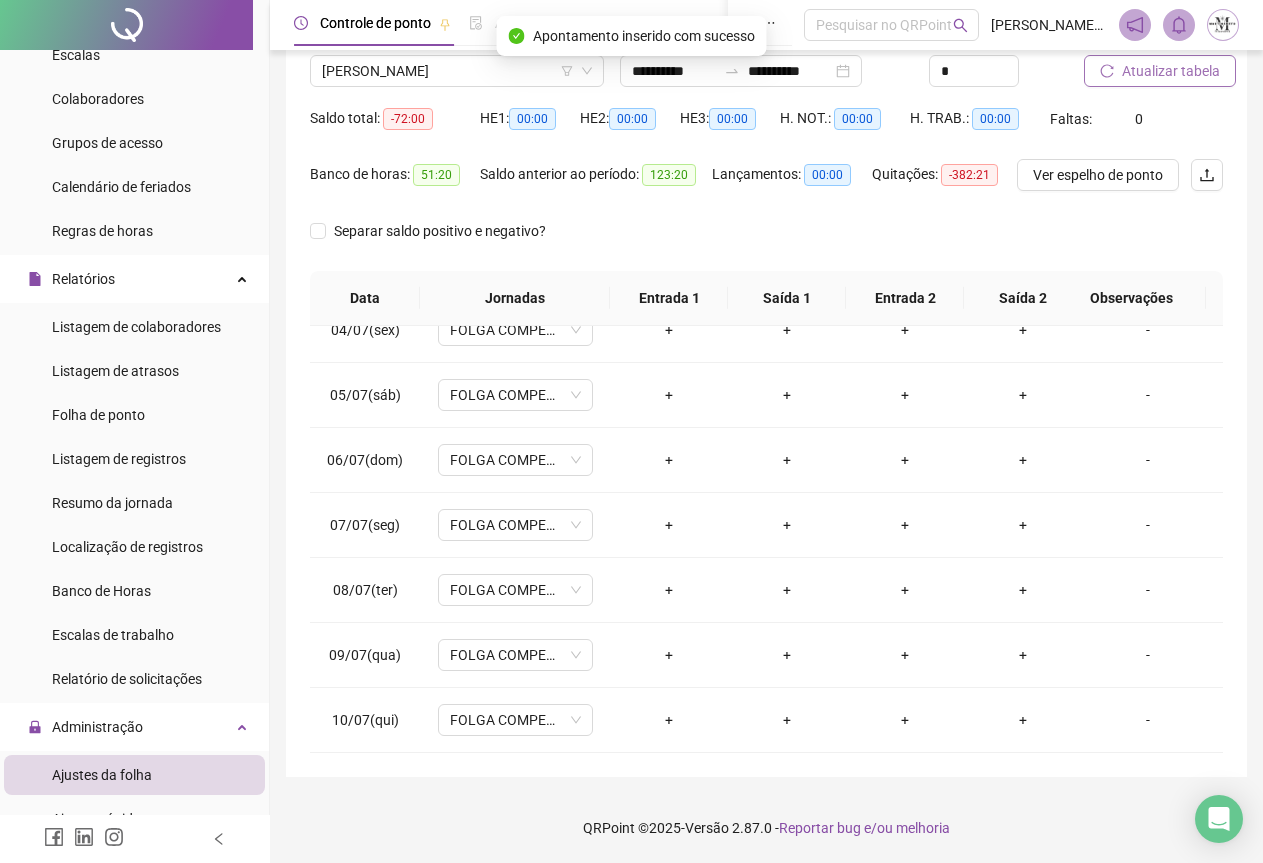 click on "Atualizar tabela" at bounding box center [1171, 71] 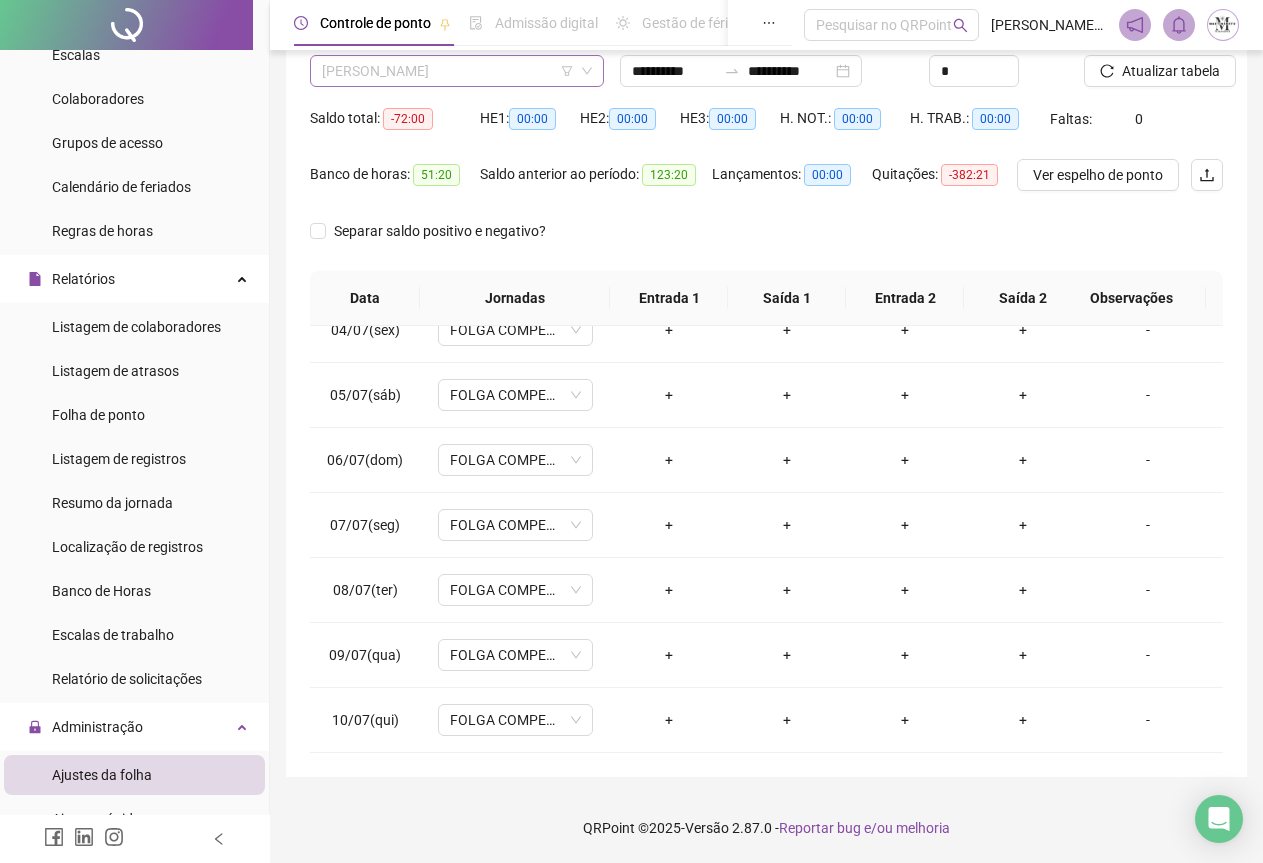 click on "[PERSON_NAME]" at bounding box center [457, 71] 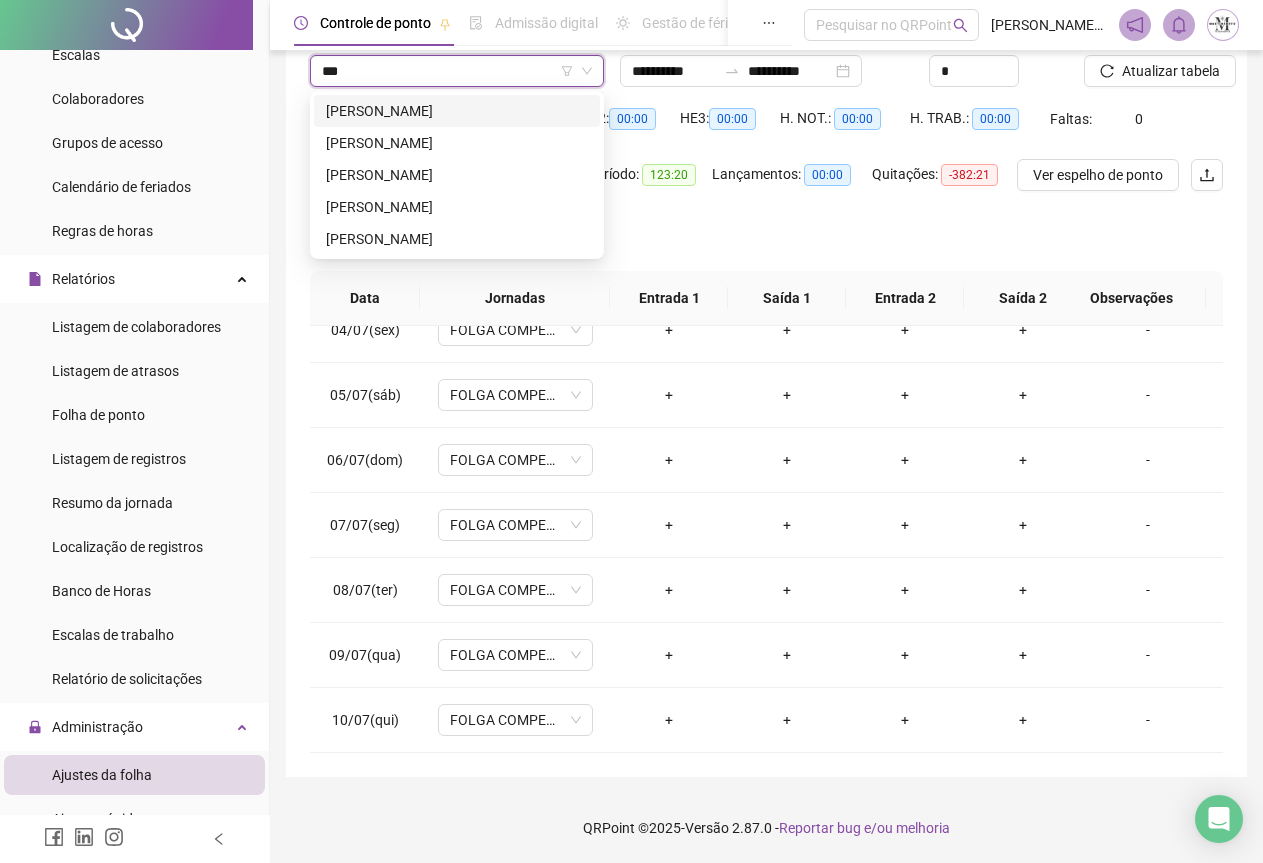 scroll, scrollTop: 0, scrollLeft: 0, axis: both 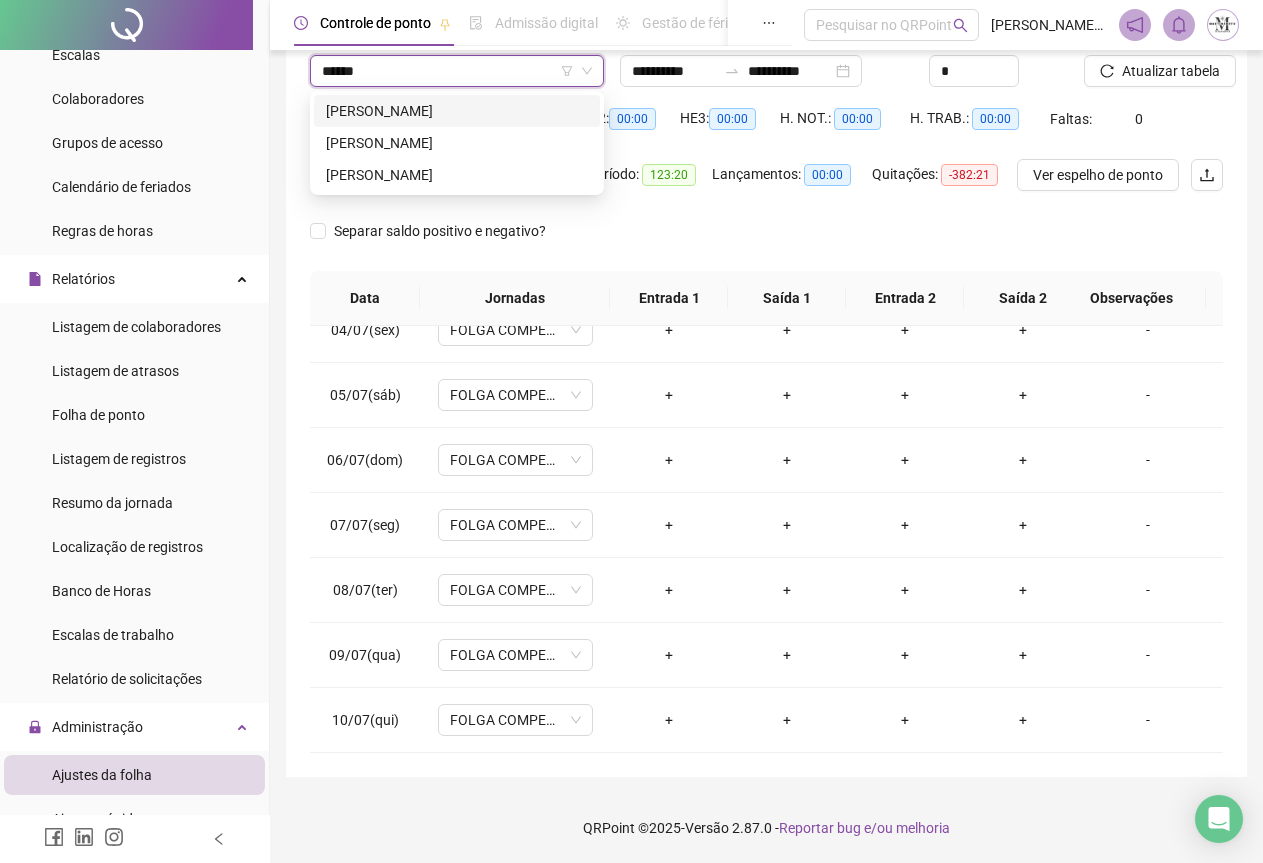 type on "*******" 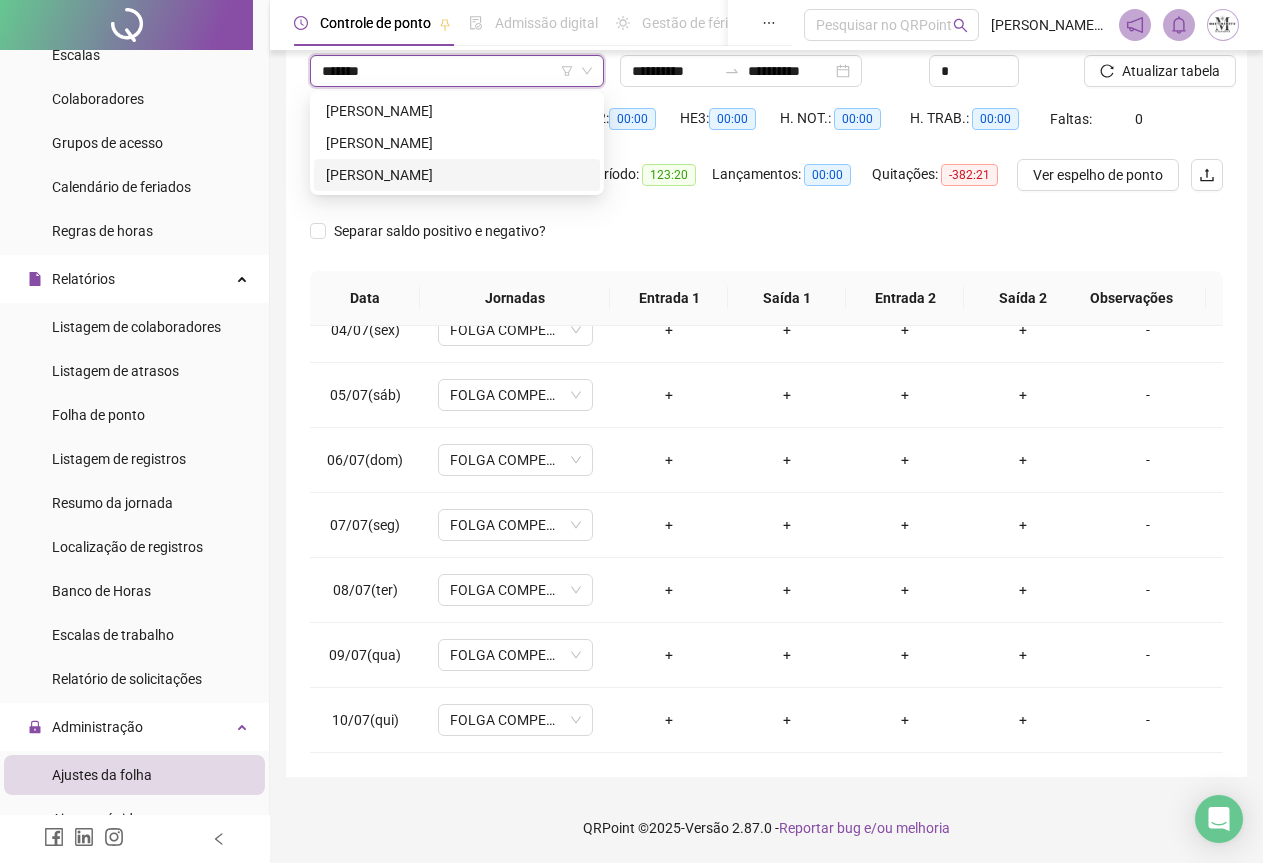 click on "[PERSON_NAME]" at bounding box center (457, 175) 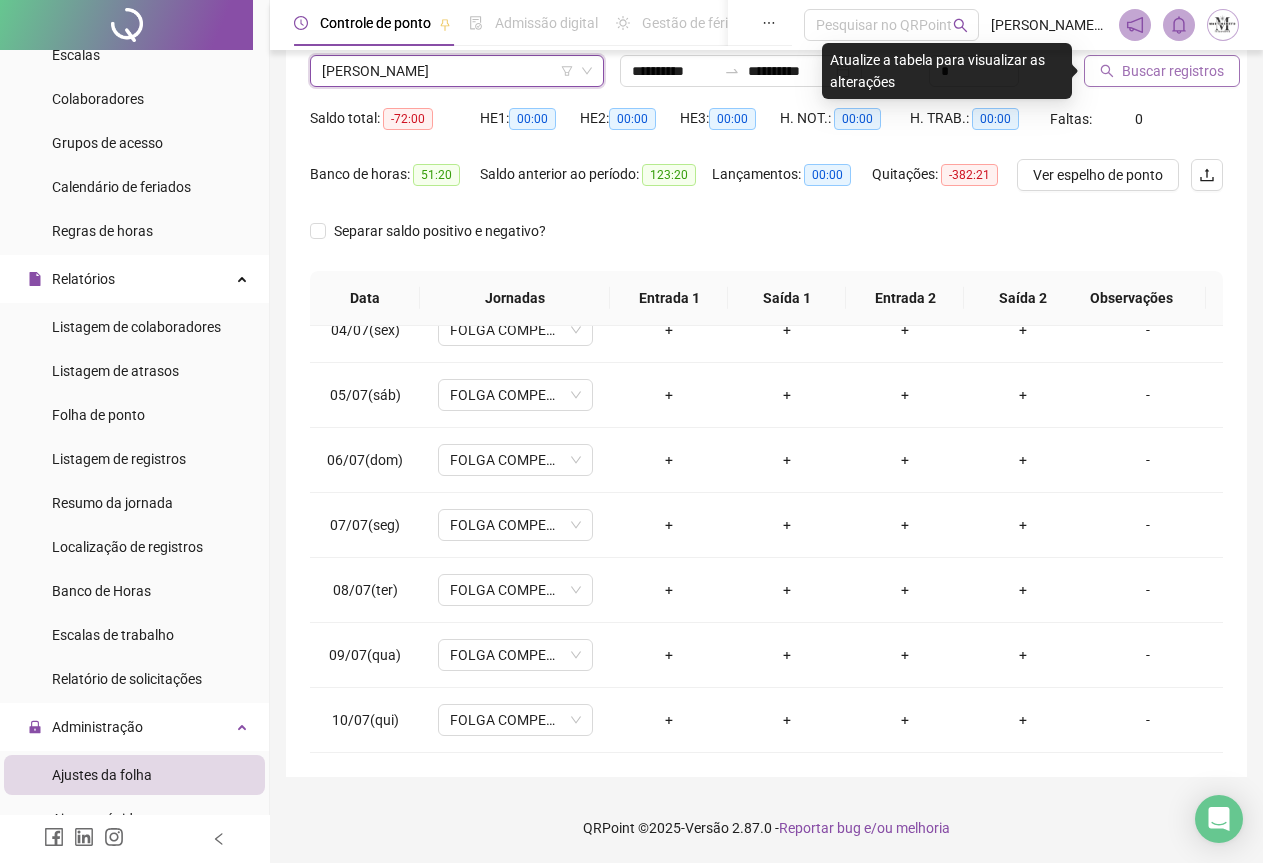 click on "Buscar registros" at bounding box center [1173, 71] 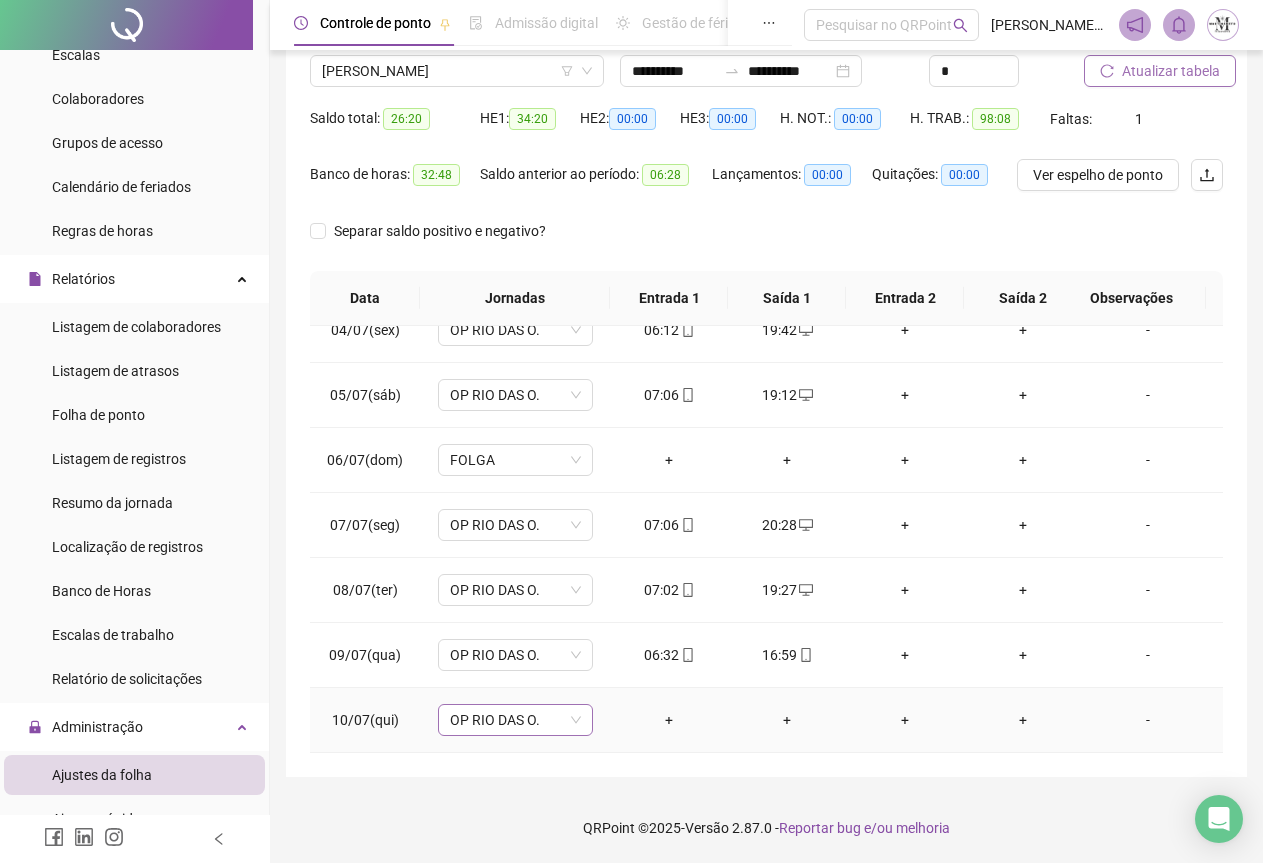 click on "OP RIO DAS O." at bounding box center [515, 720] 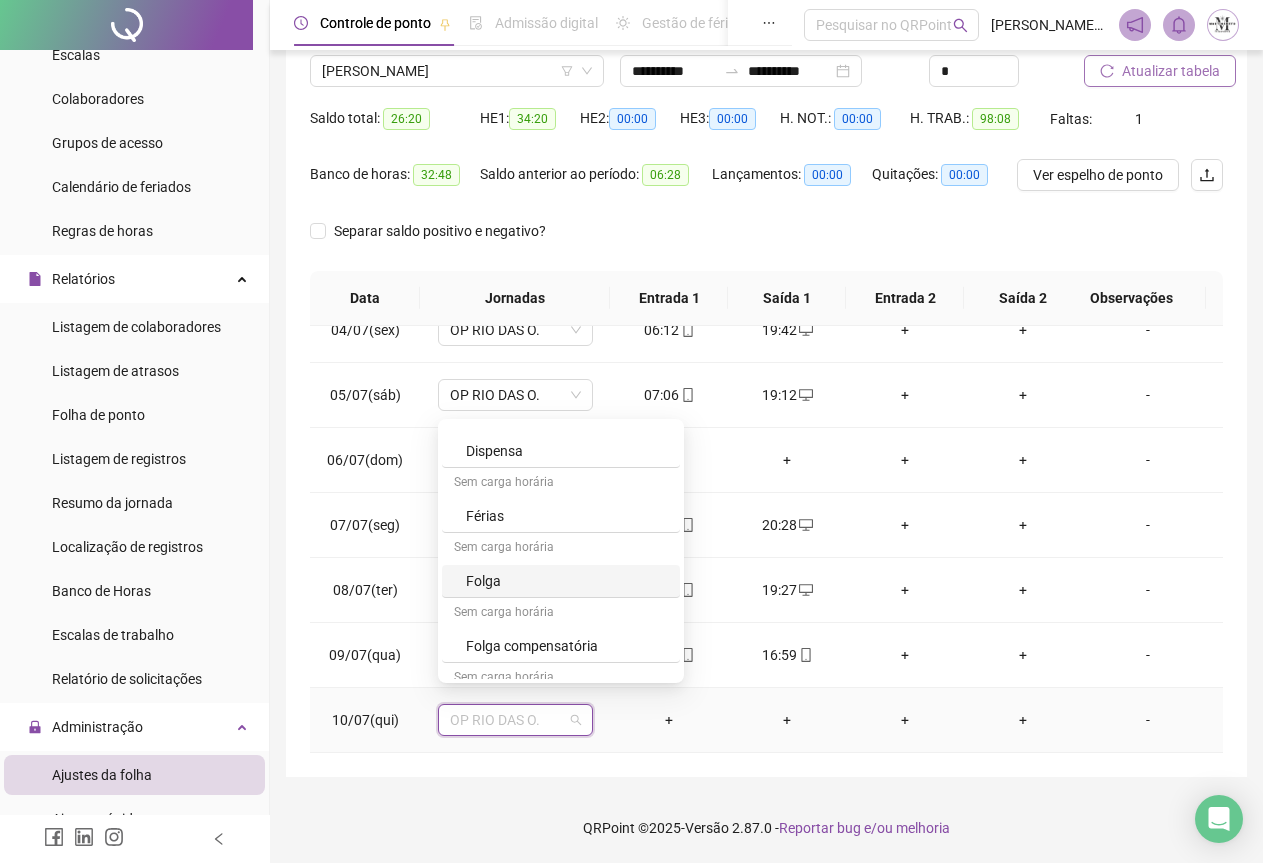 scroll, scrollTop: 900, scrollLeft: 0, axis: vertical 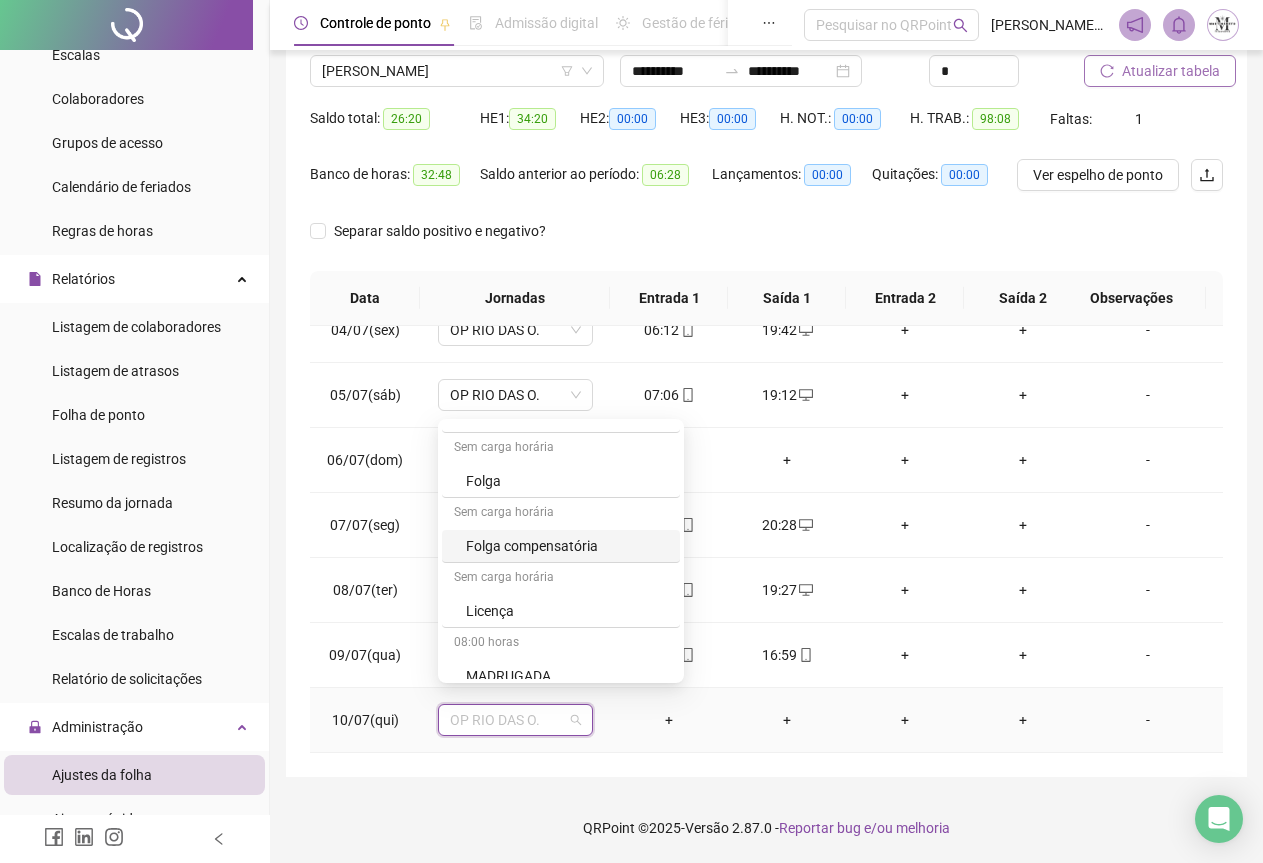 click on "Folga compensatória" at bounding box center [567, 546] 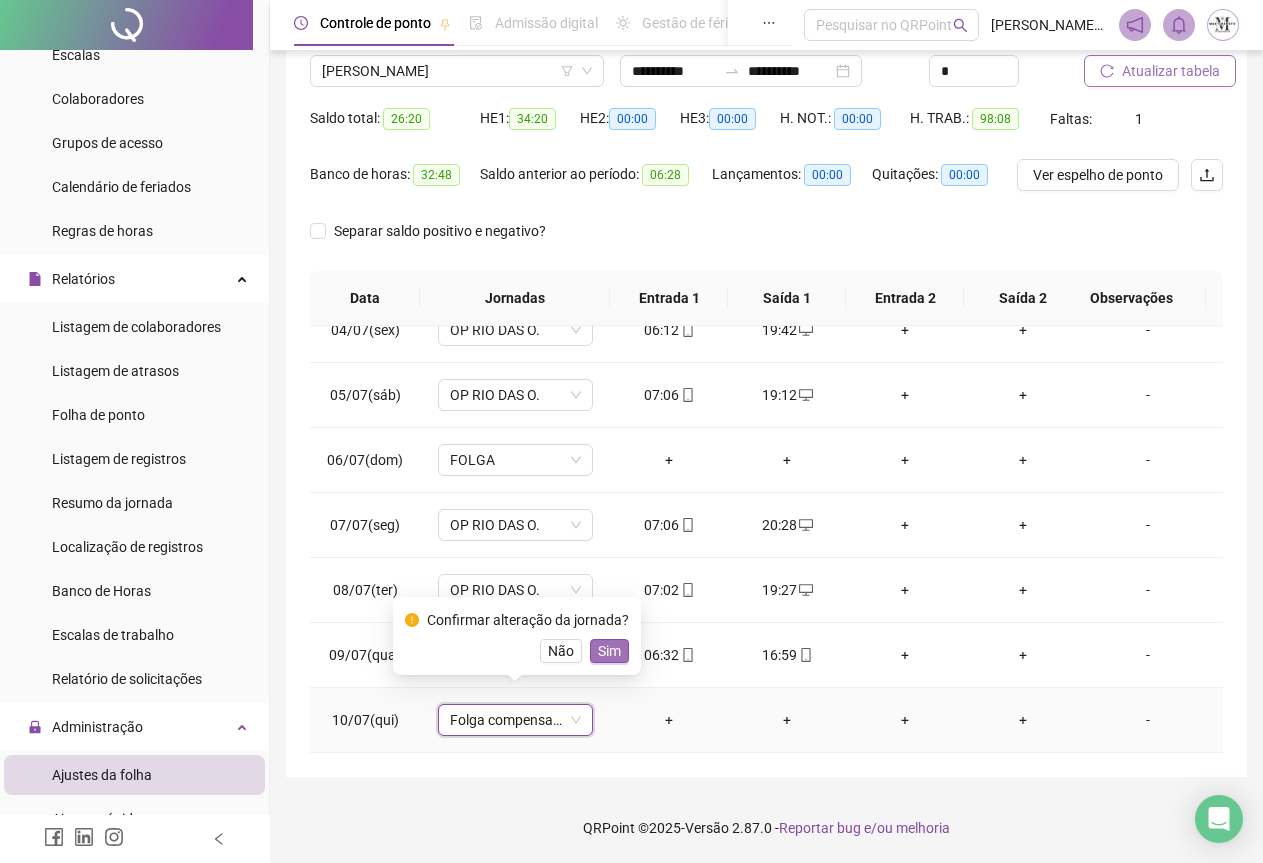 click on "Sim" at bounding box center [609, 651] 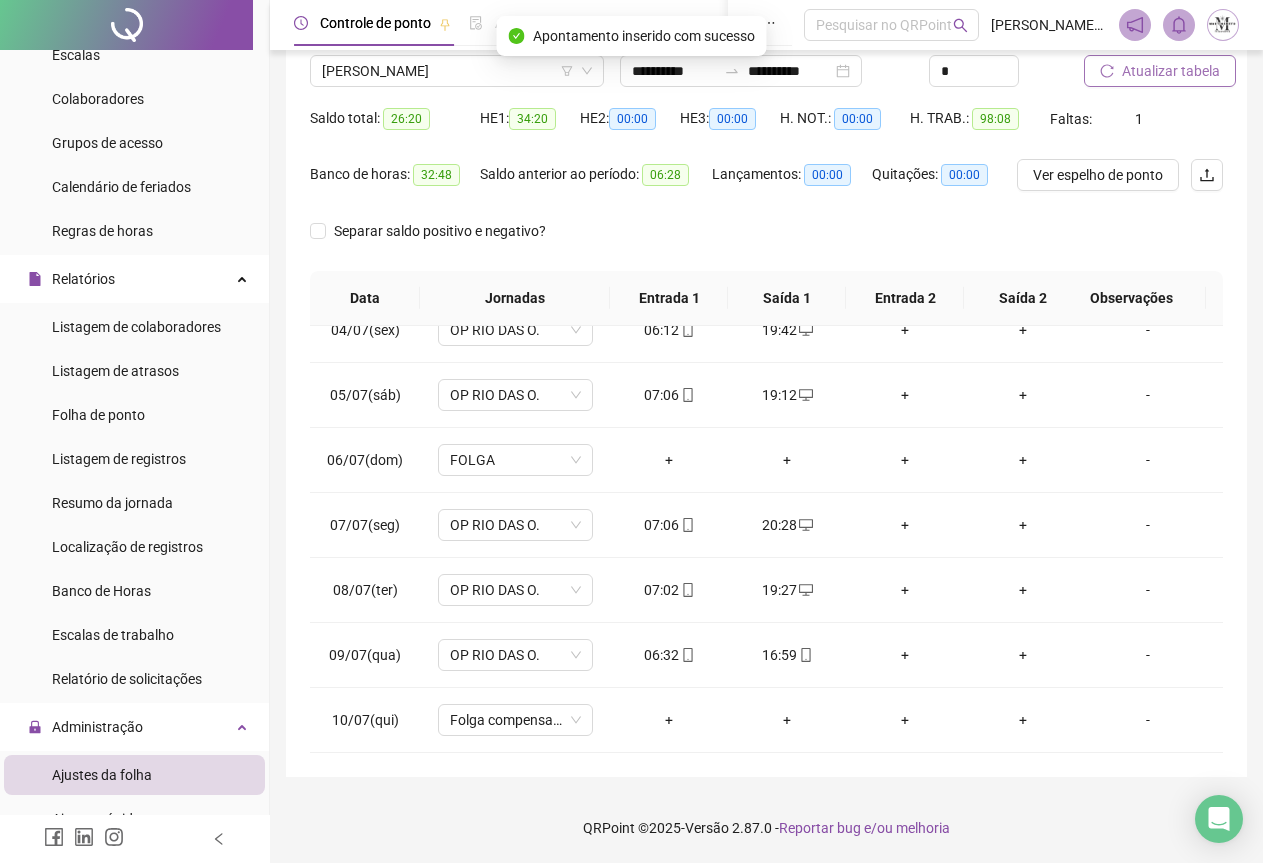 click on "Atualizar tabela" at bounding box center (1171, 71) 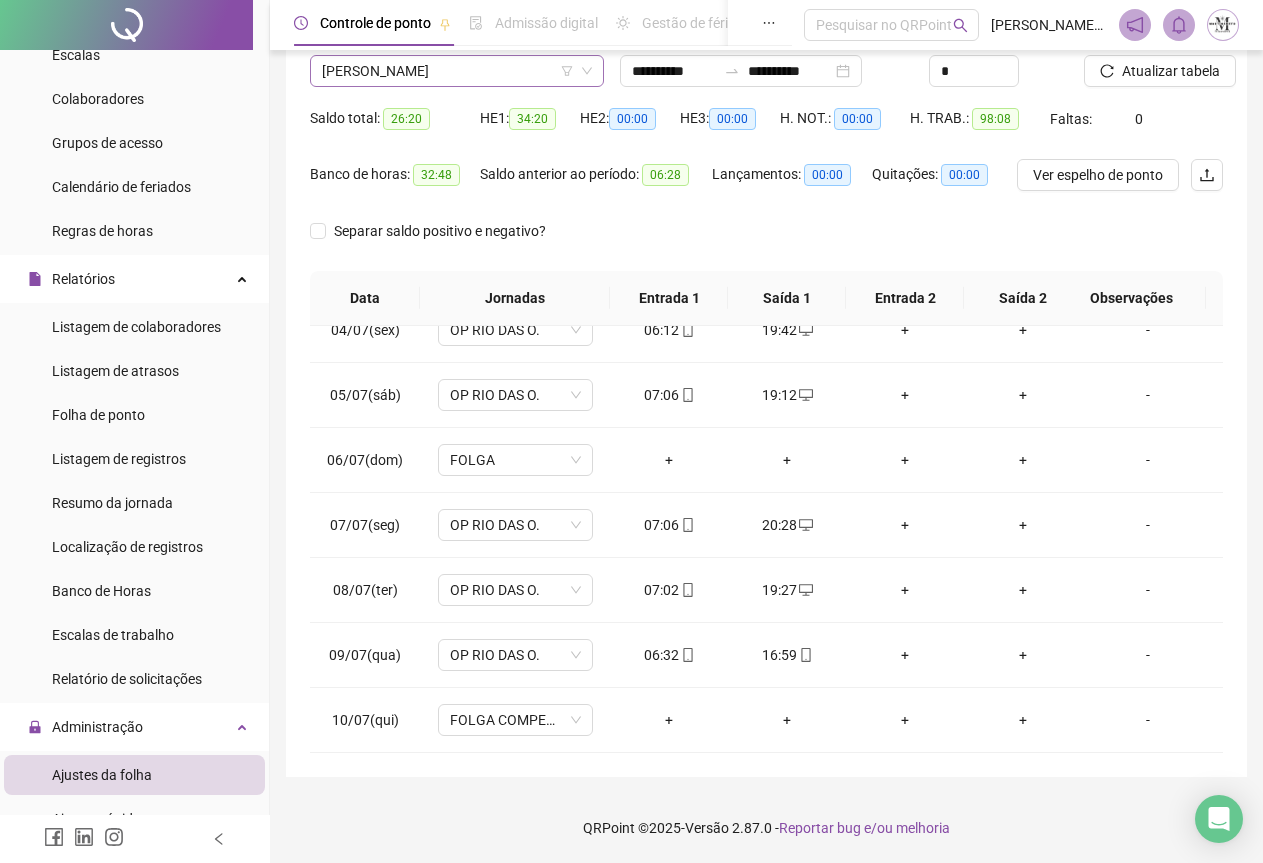 click on "[PERSON_NAME]" at bounding box center (457, 71) 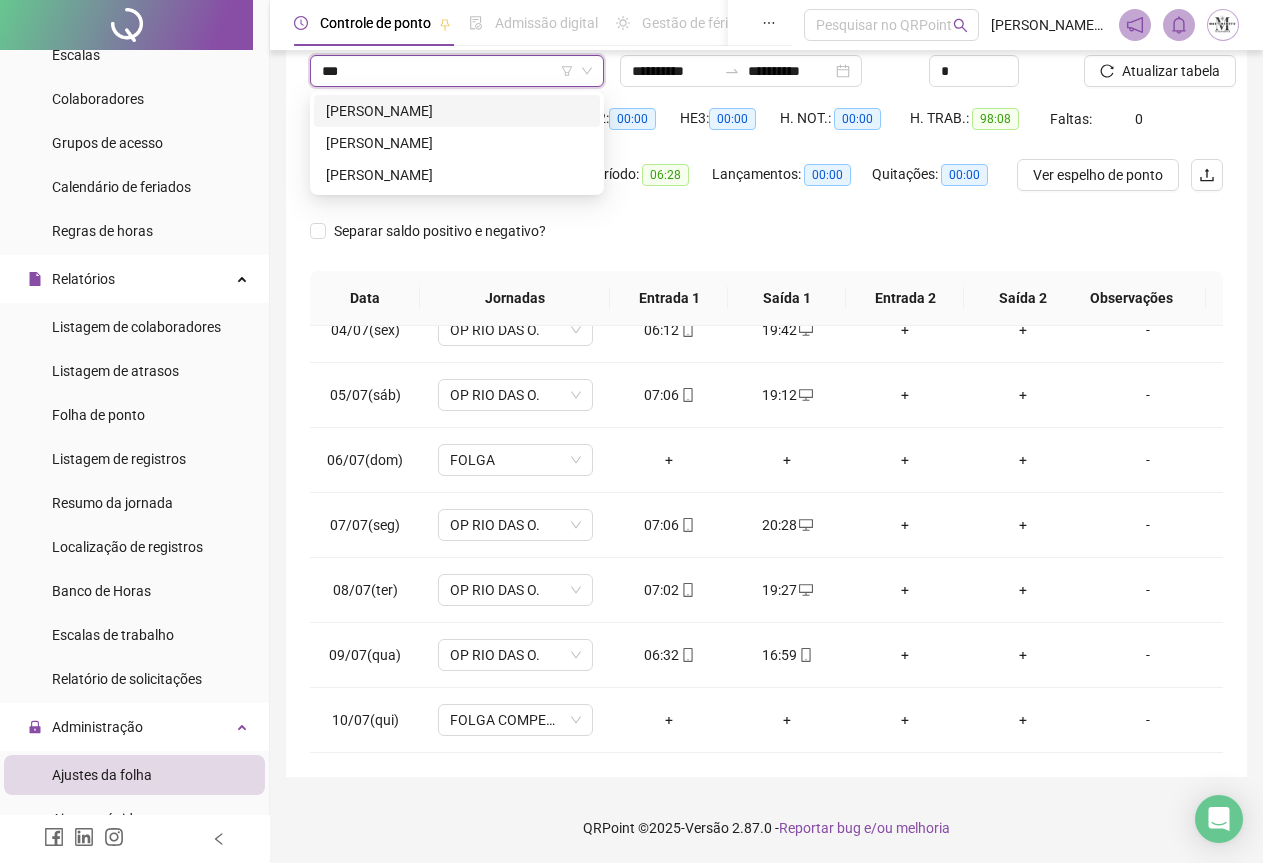 scroll, scrollTop: 0, scrollLeft: 0, axis: both 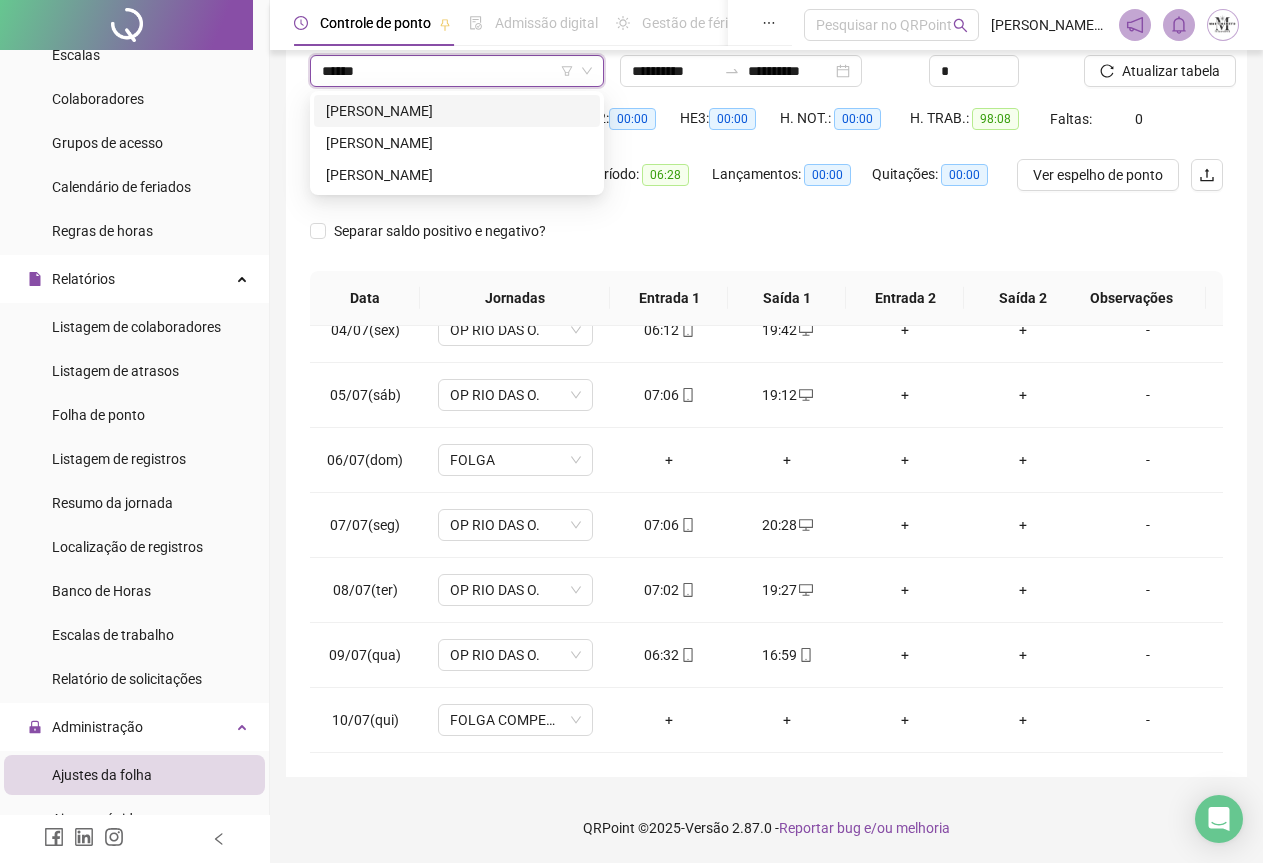 type on "*******" 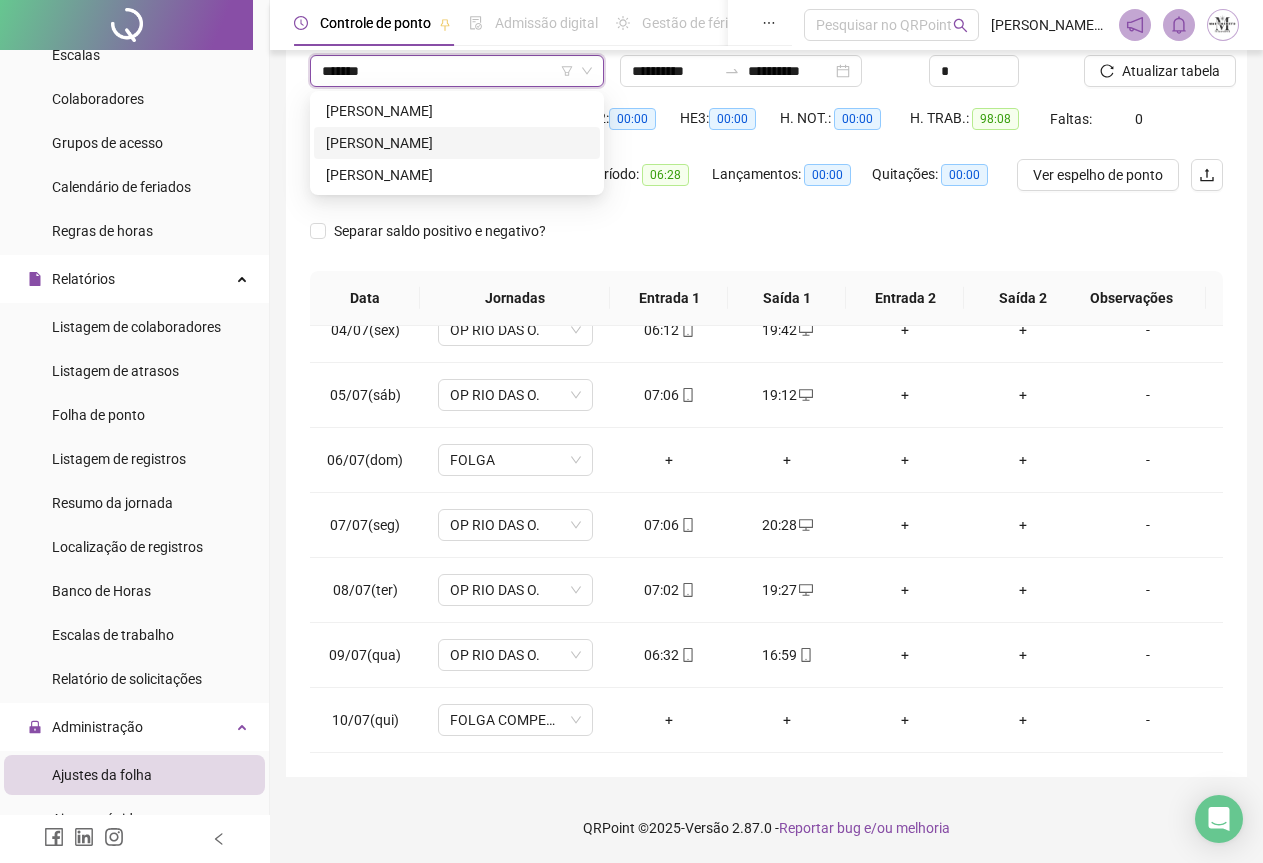 click on "[PERSON_NAME]" at bounding box center [457, 143] 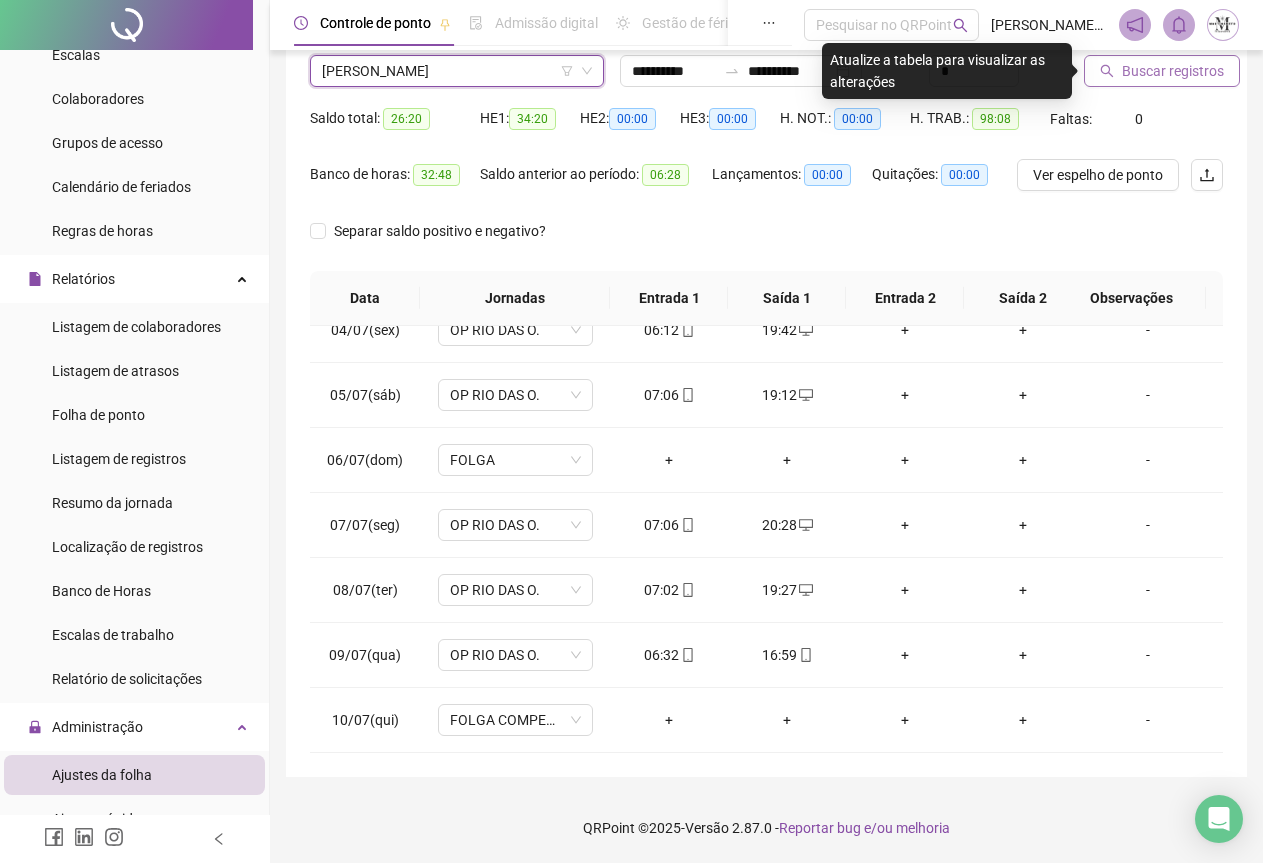 click on "Buscar registros" at bounding box center [1173, 71] 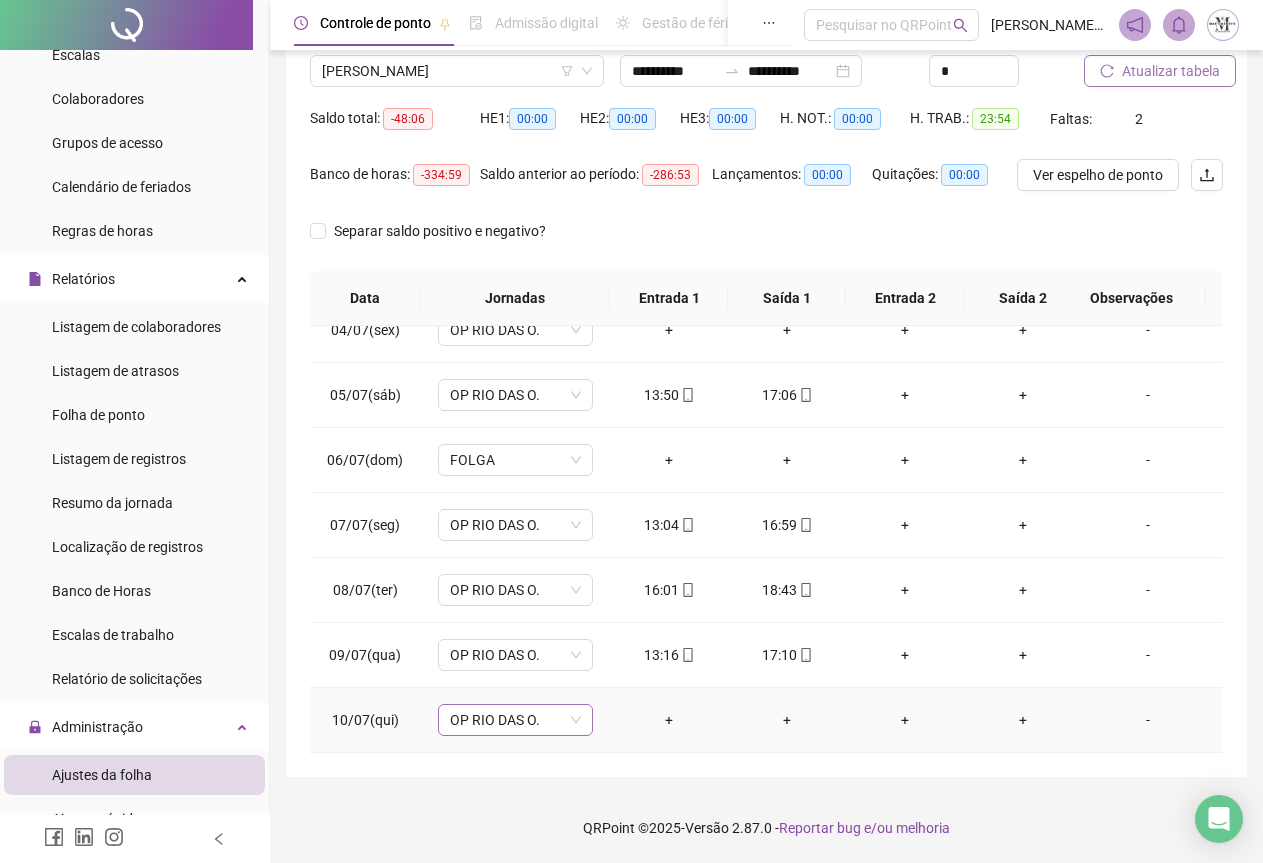 click on "OP RIO DAS O." at bounding box center [515, 720] 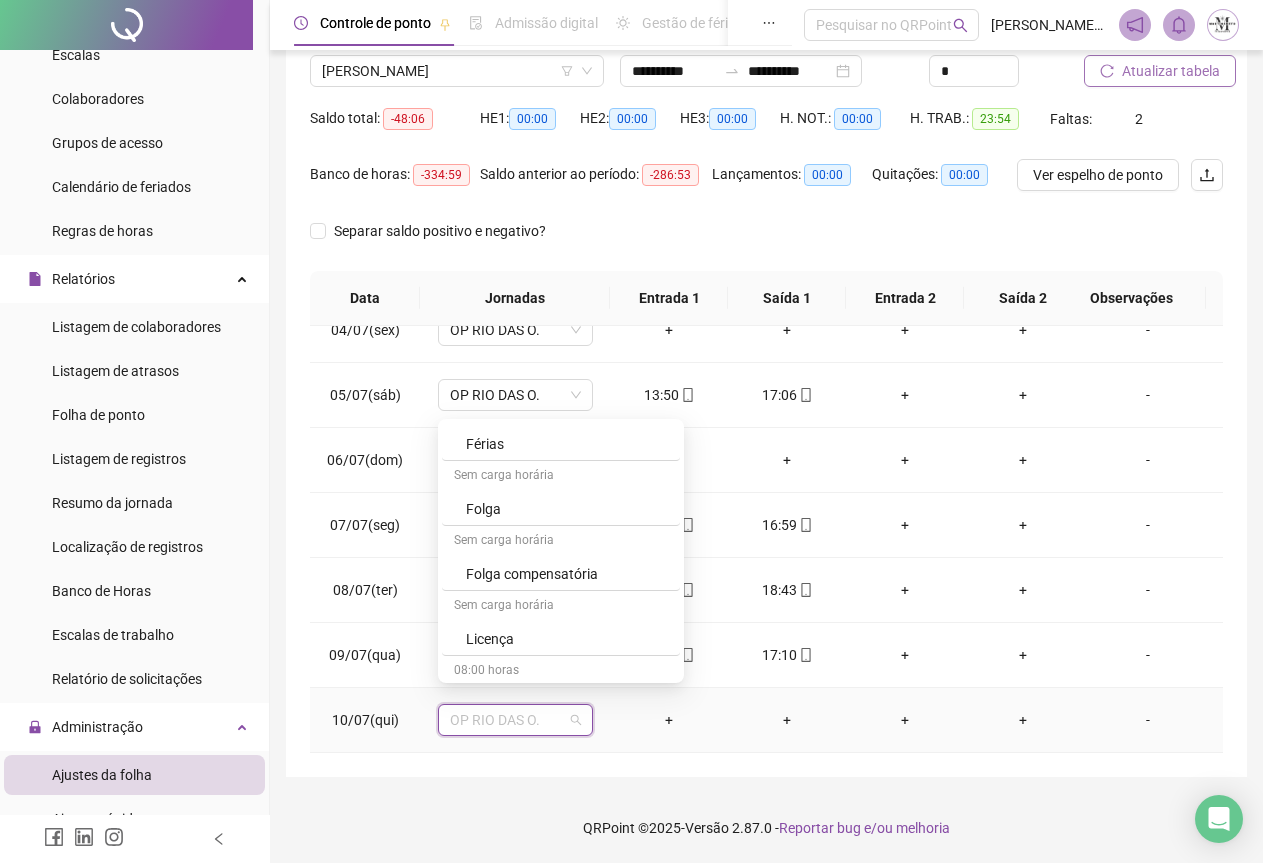 scroll, scrollTop: 900, scrollLeft: 0, axis: vertical 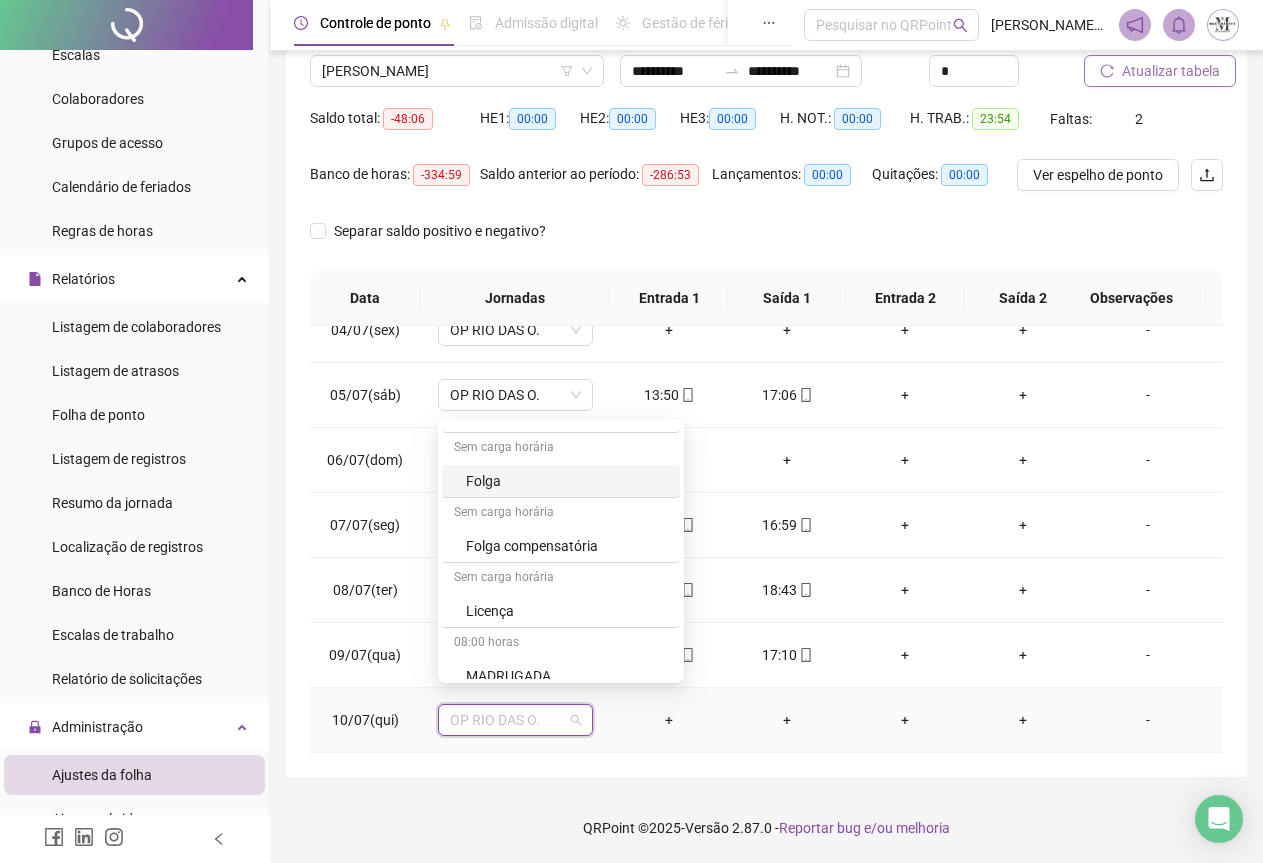 click on "Folga" at bounding box center [567, 481] 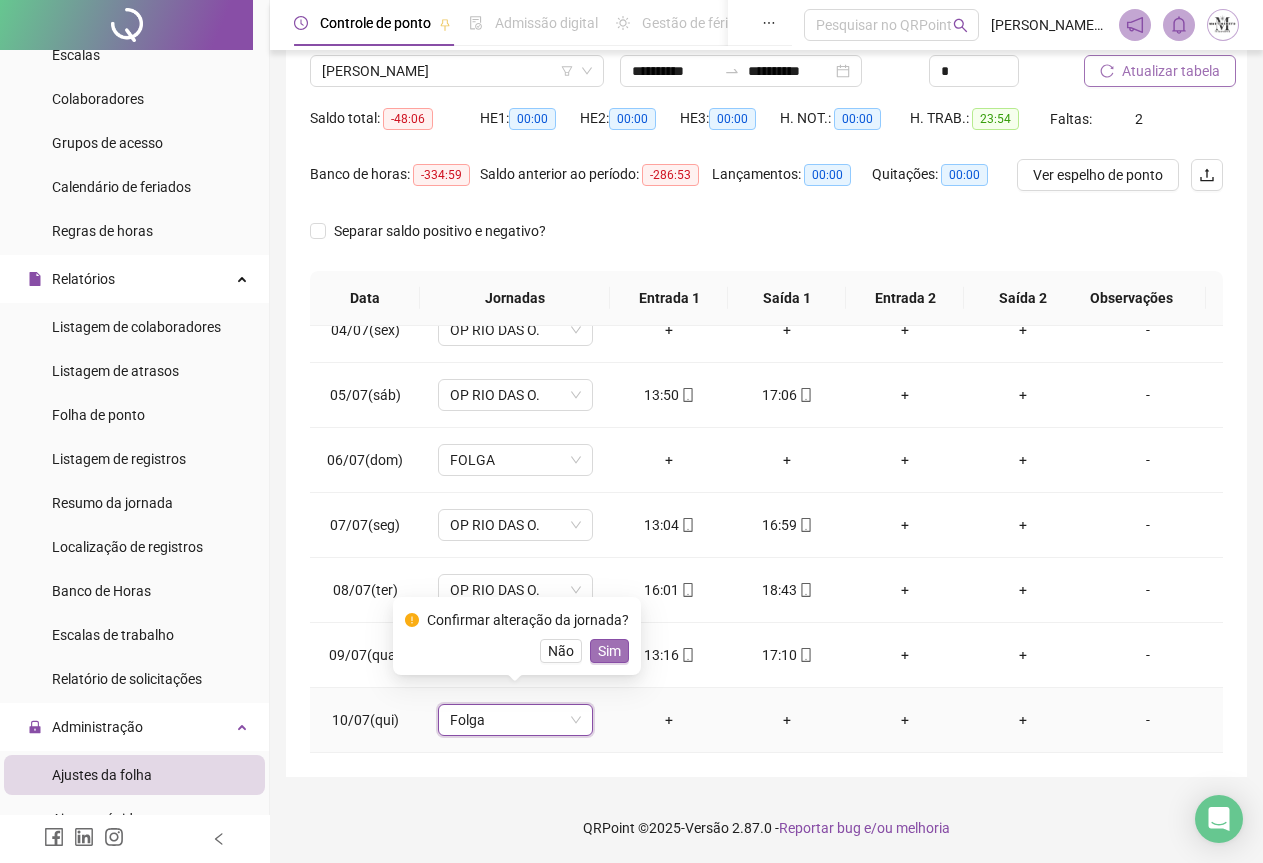 click on "Sim" at bounding box center [609, 651] 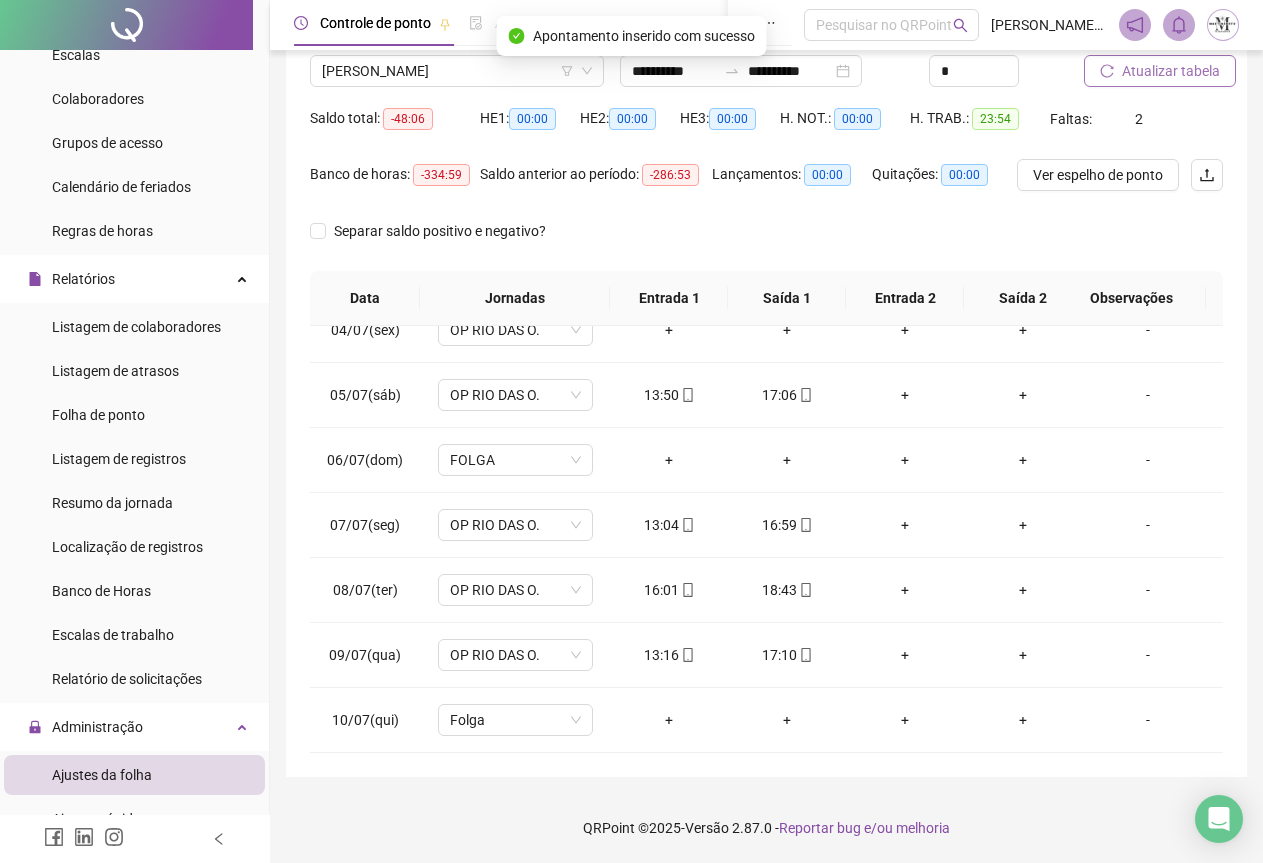 click on "Atualizar tabela" at bounding box center (1171, 71) 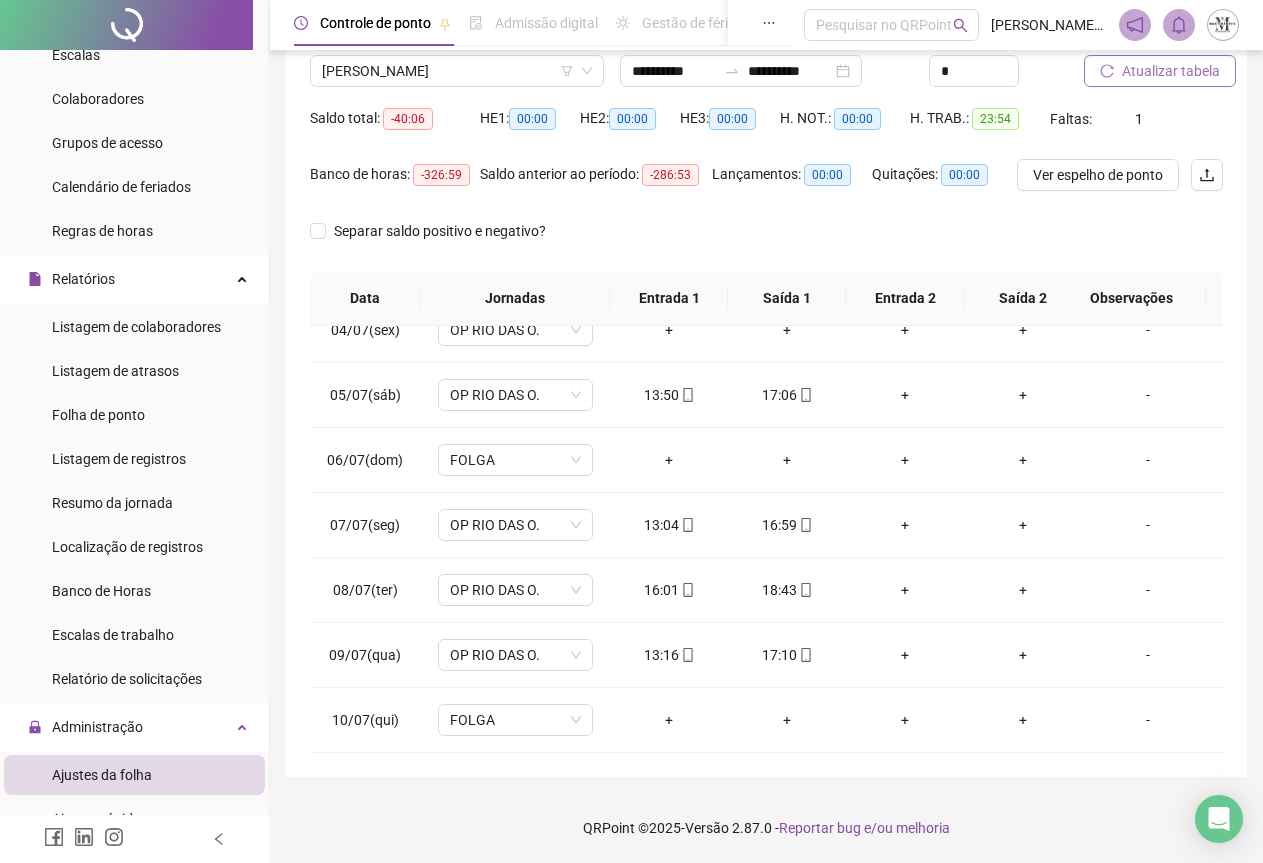 click on "Atualizar tabela" at bounding box center (1171, 71) 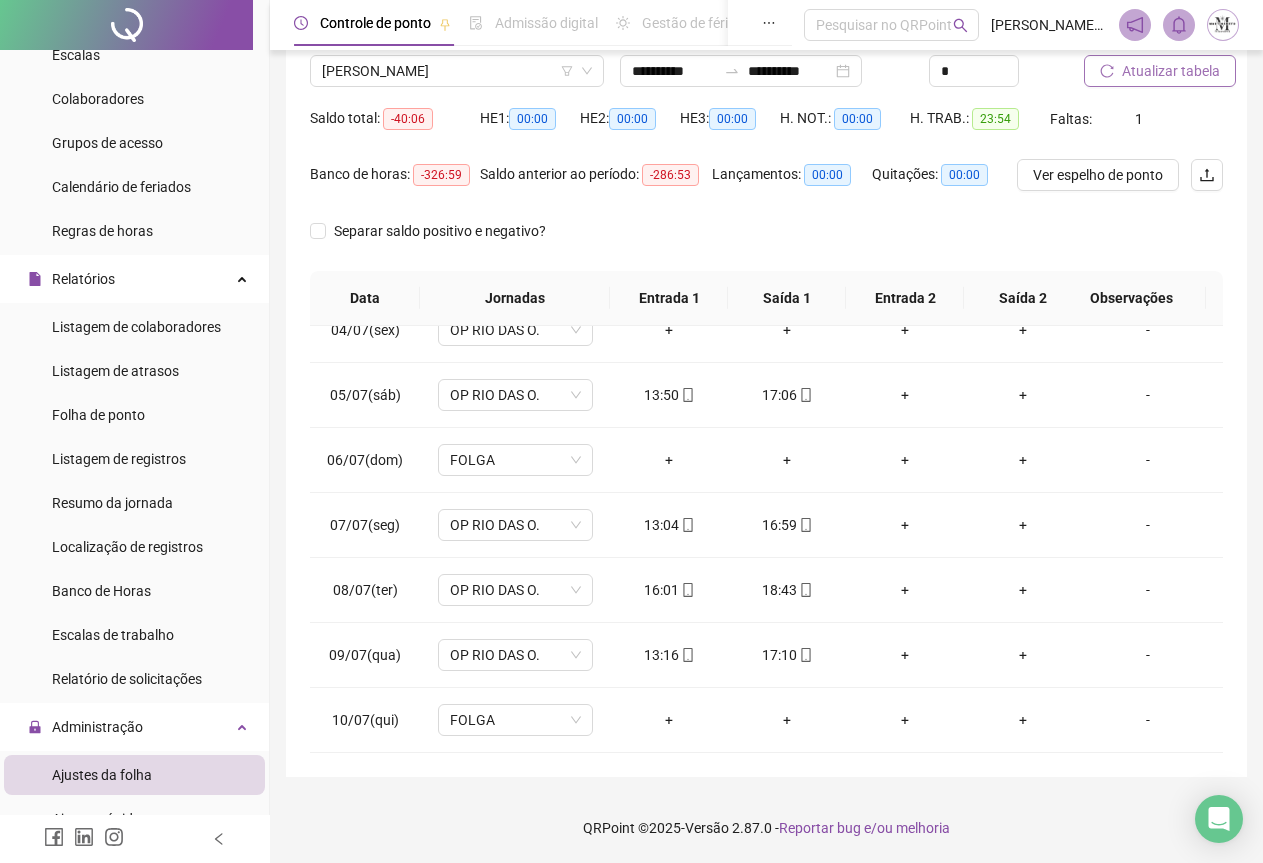 click on "Atualizar tabela" at bounding box center [1171, 71] 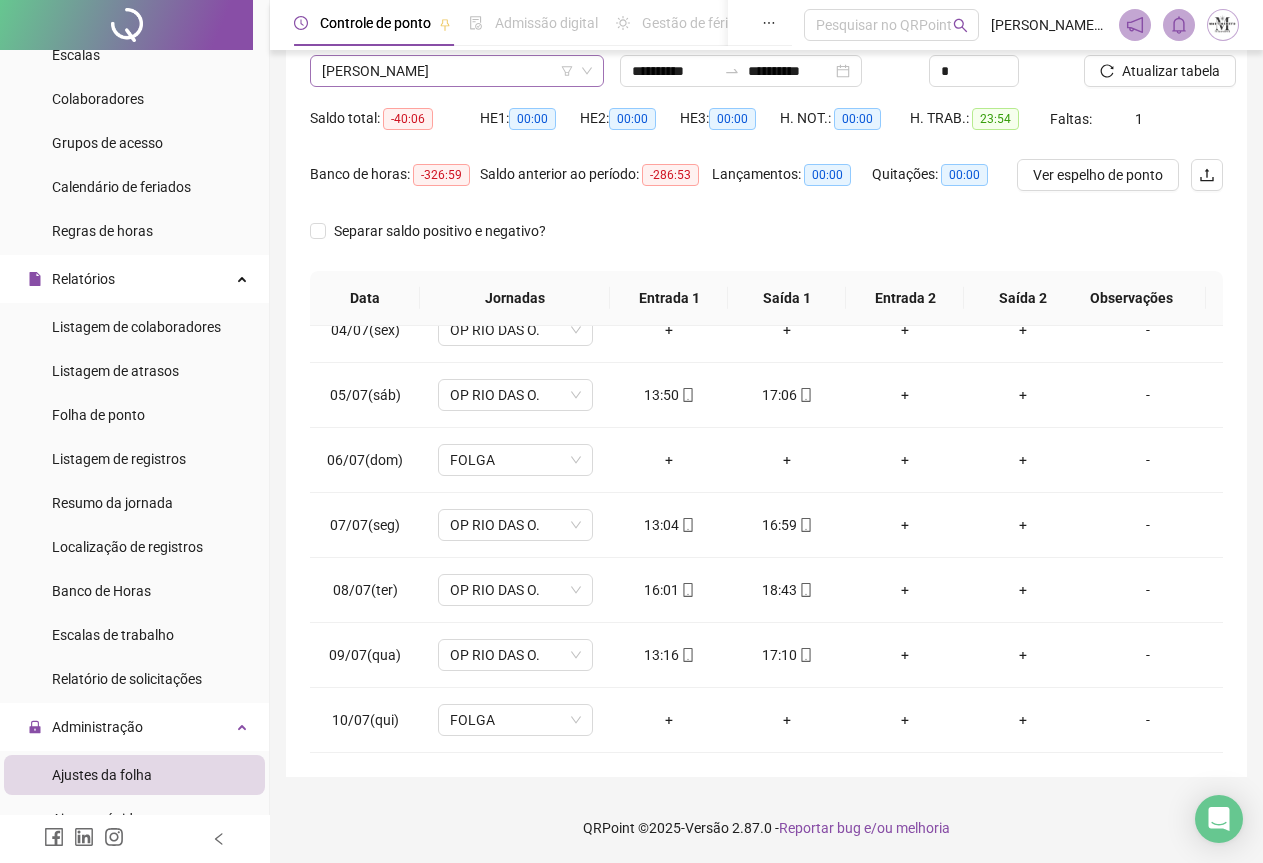 click on "[PERSON_NAME]" at bounding box center [457, 71] 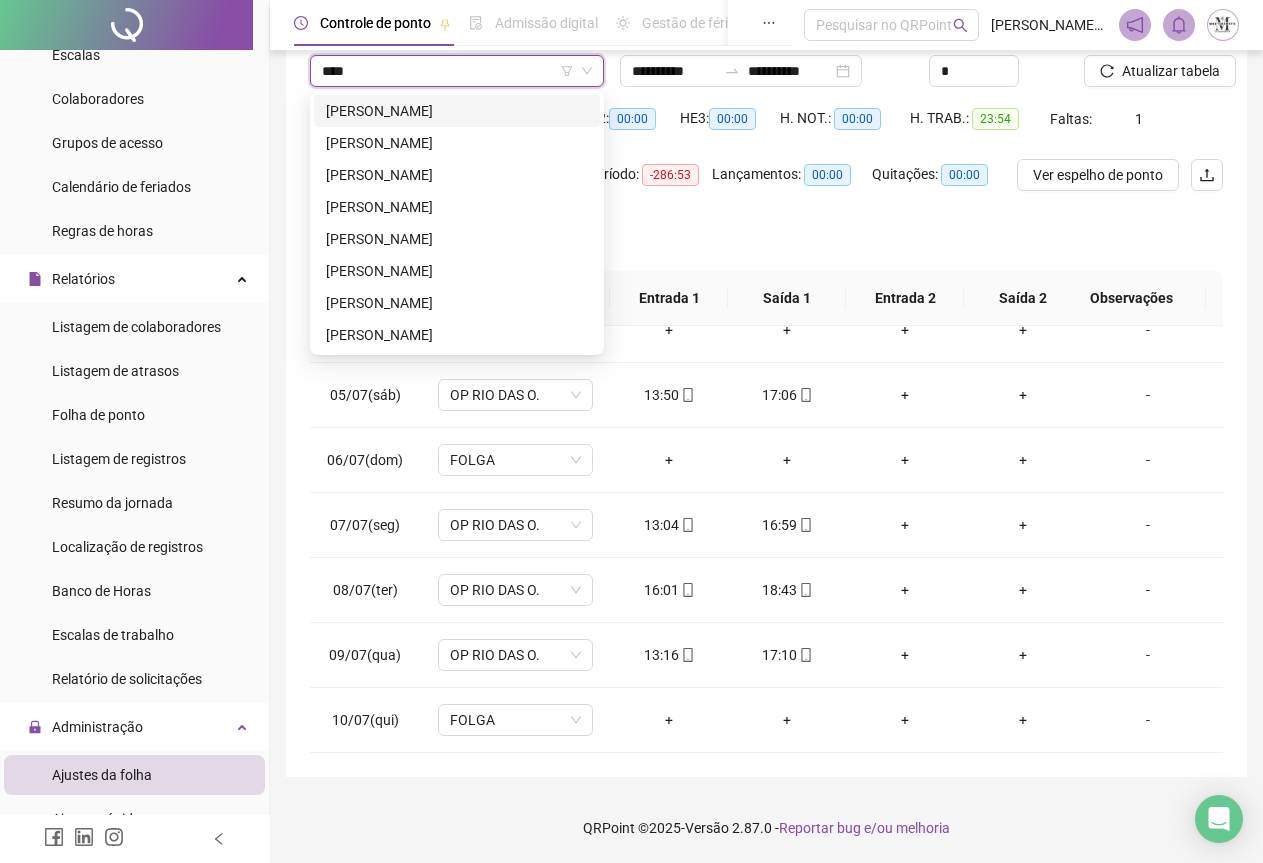 scroll, scrollTop: 0, scrollLeft: 0, axis: both 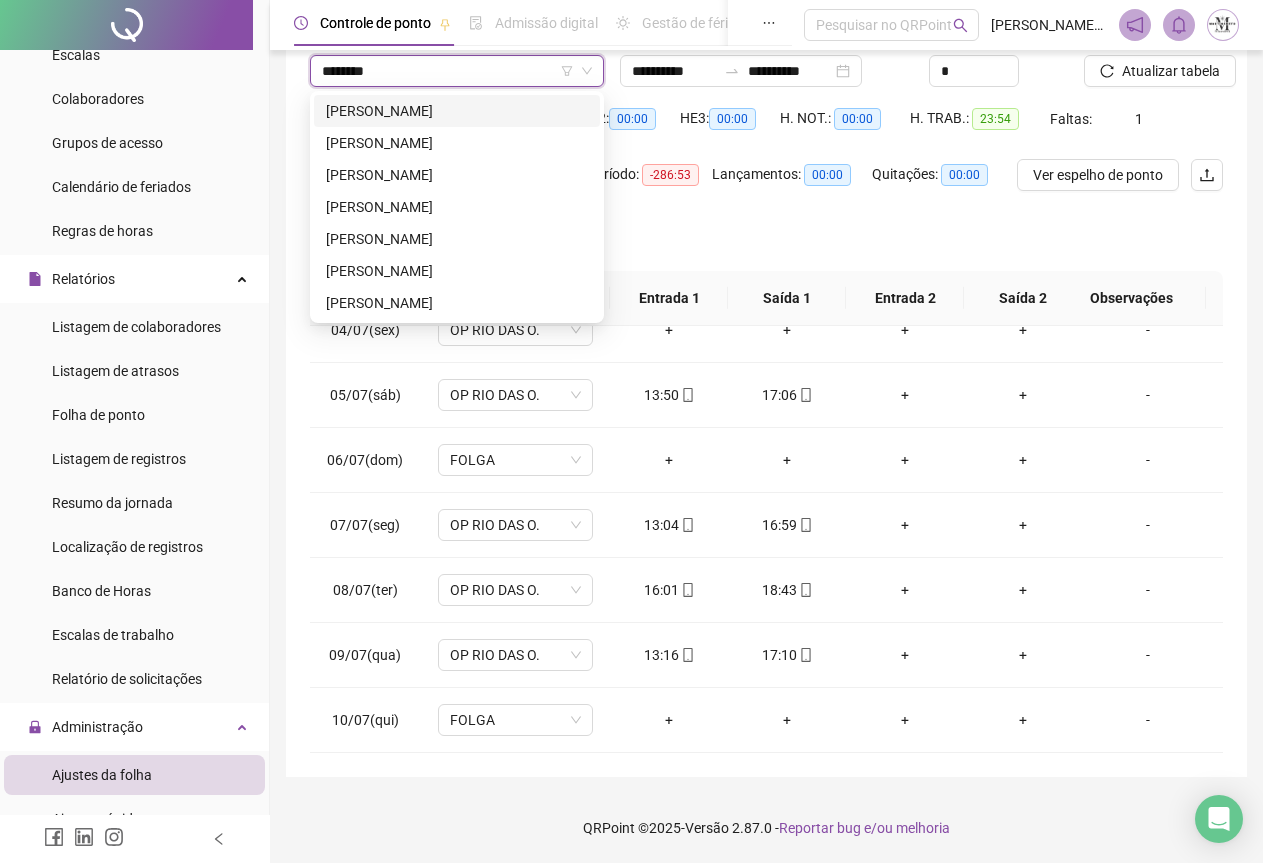 type on "*********" 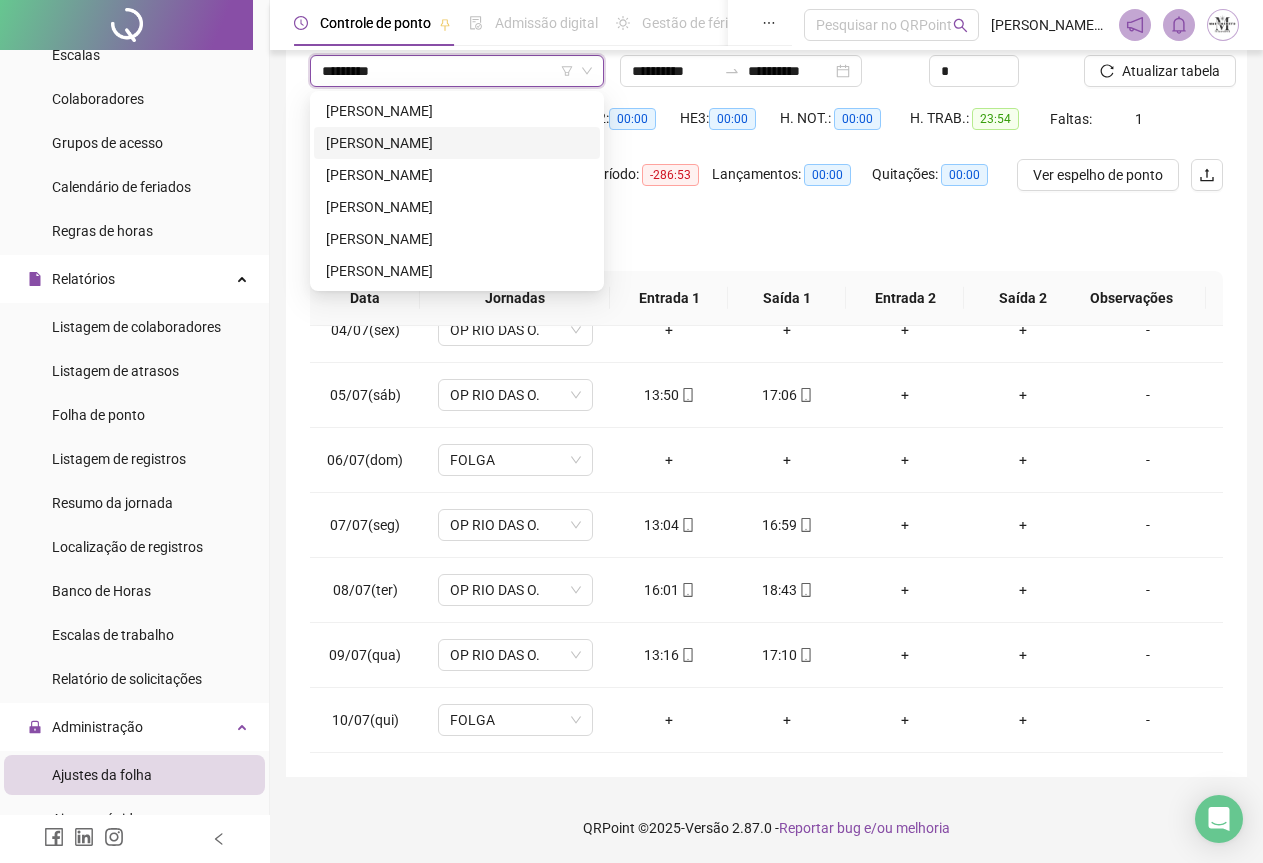 click on "[PERSON_NAME]" at bounding box center [457, 143] 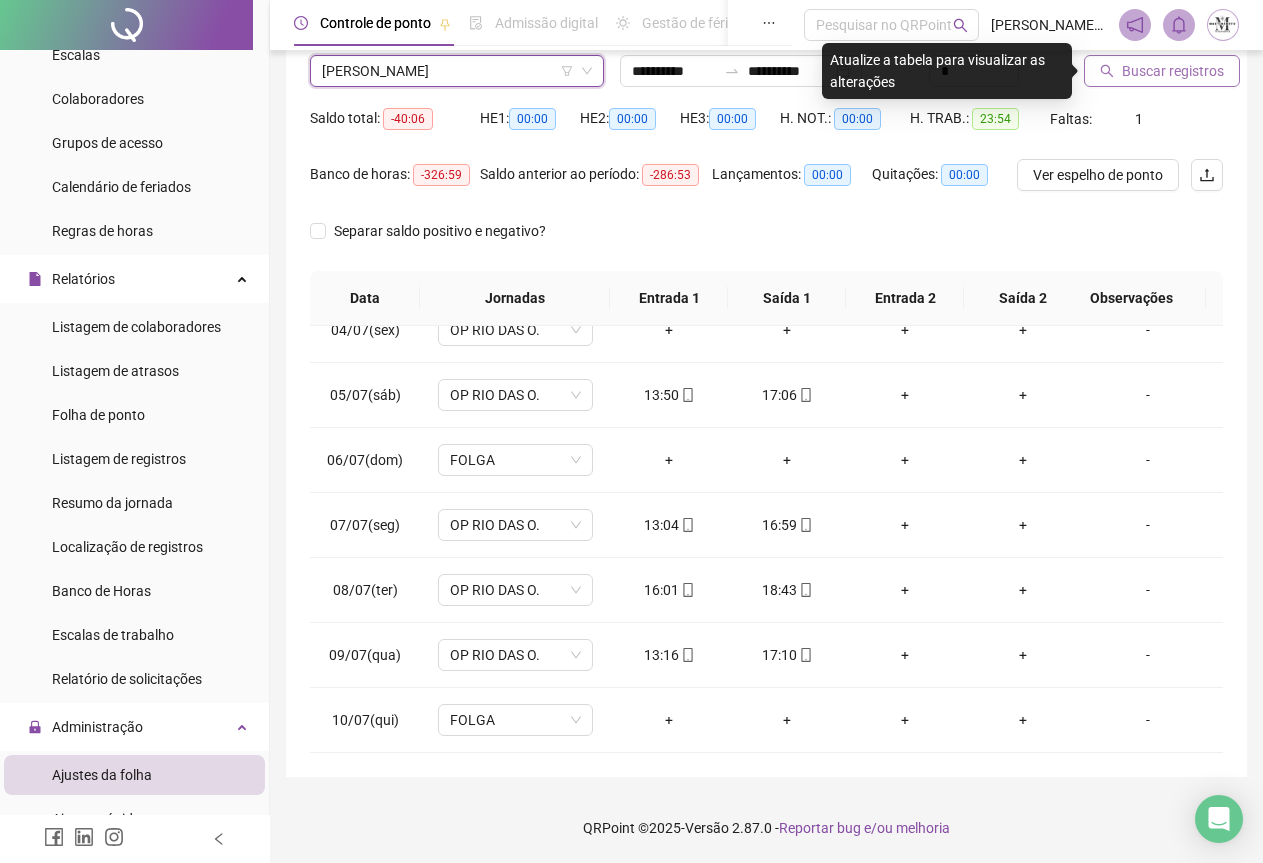 click on "Buscar registros" at bounding box center (1162, 71) 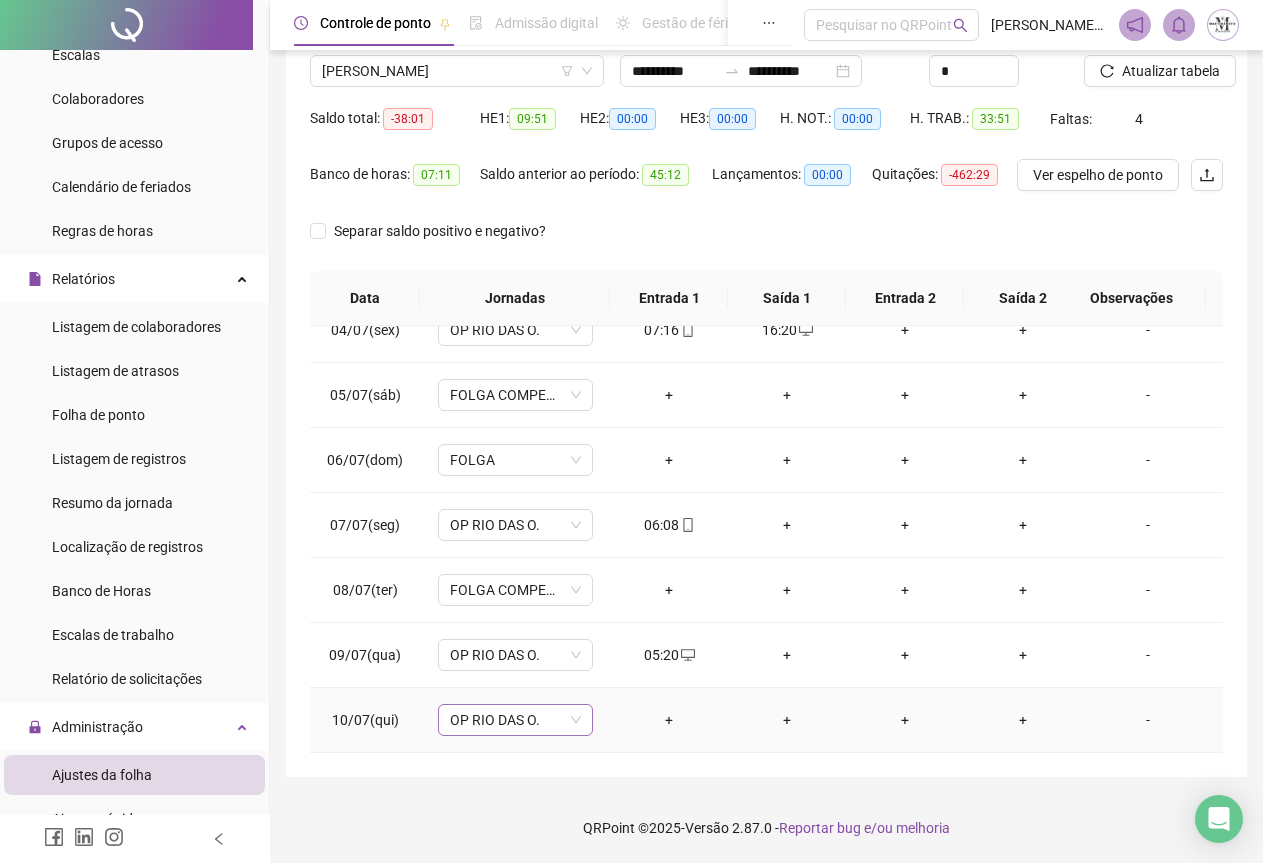 click on "OP RIO DAS O." at bounding box center [515, 720] 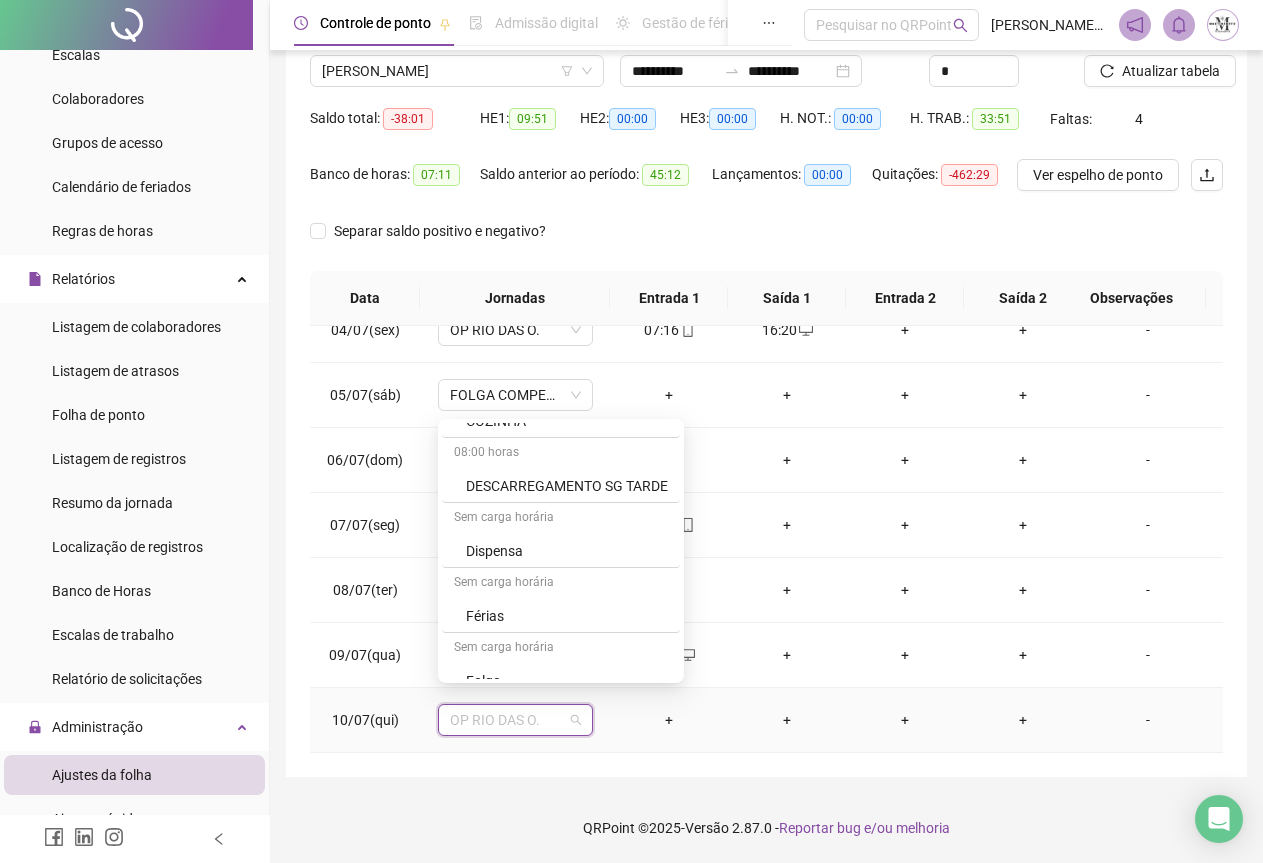 scroll, scrollTop: 800, scrollLeft: 0, axis: vertical 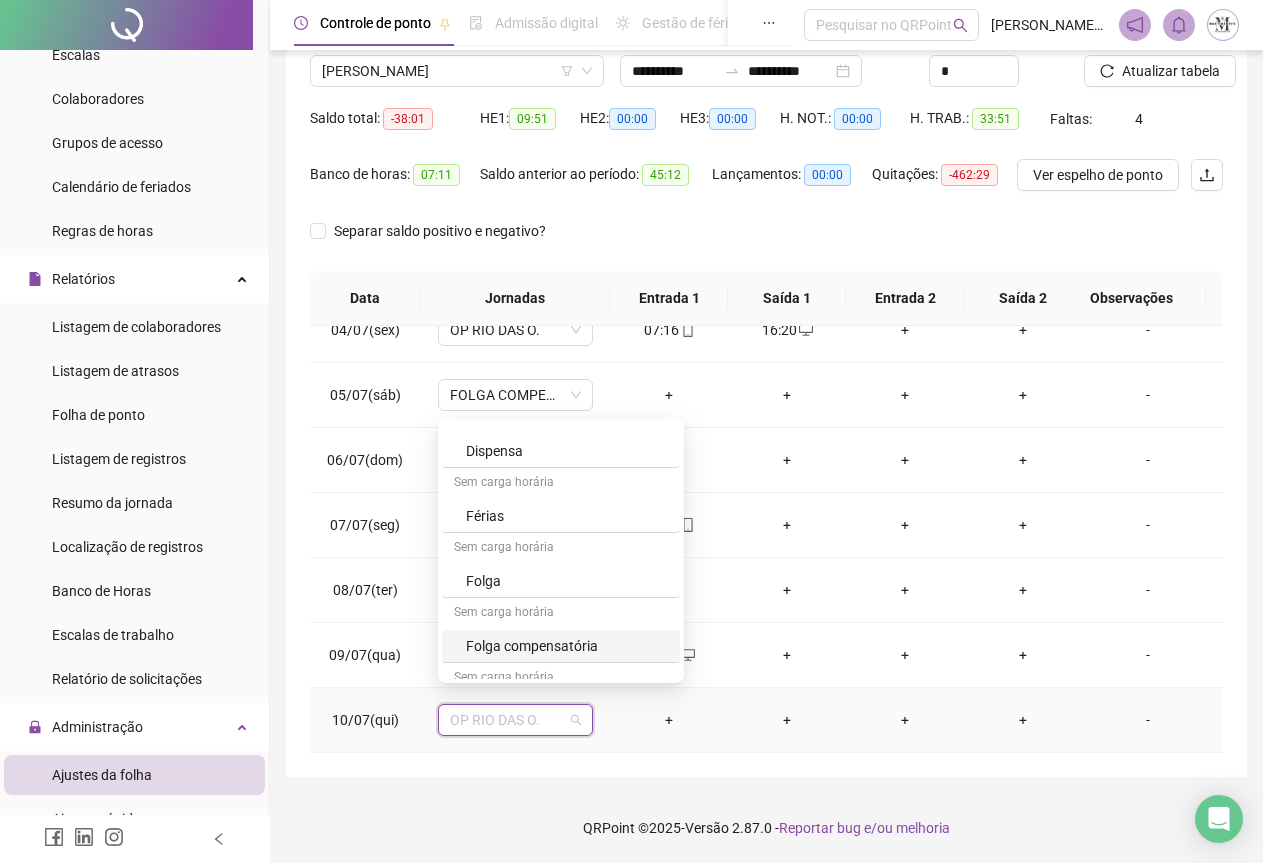 click on "Folga compensatória" at bounding box center (567, 646) 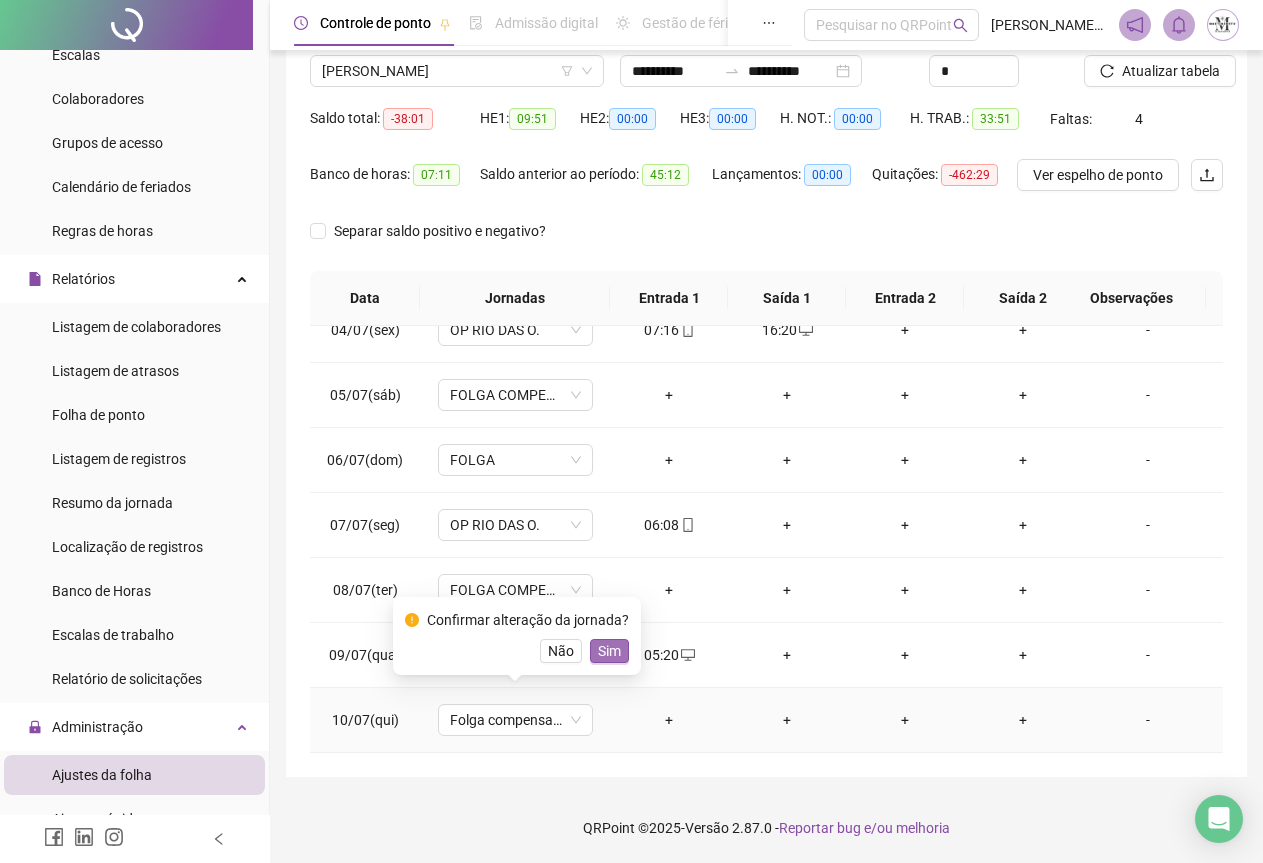 click on "Sim" at bounding box center (609, 651) 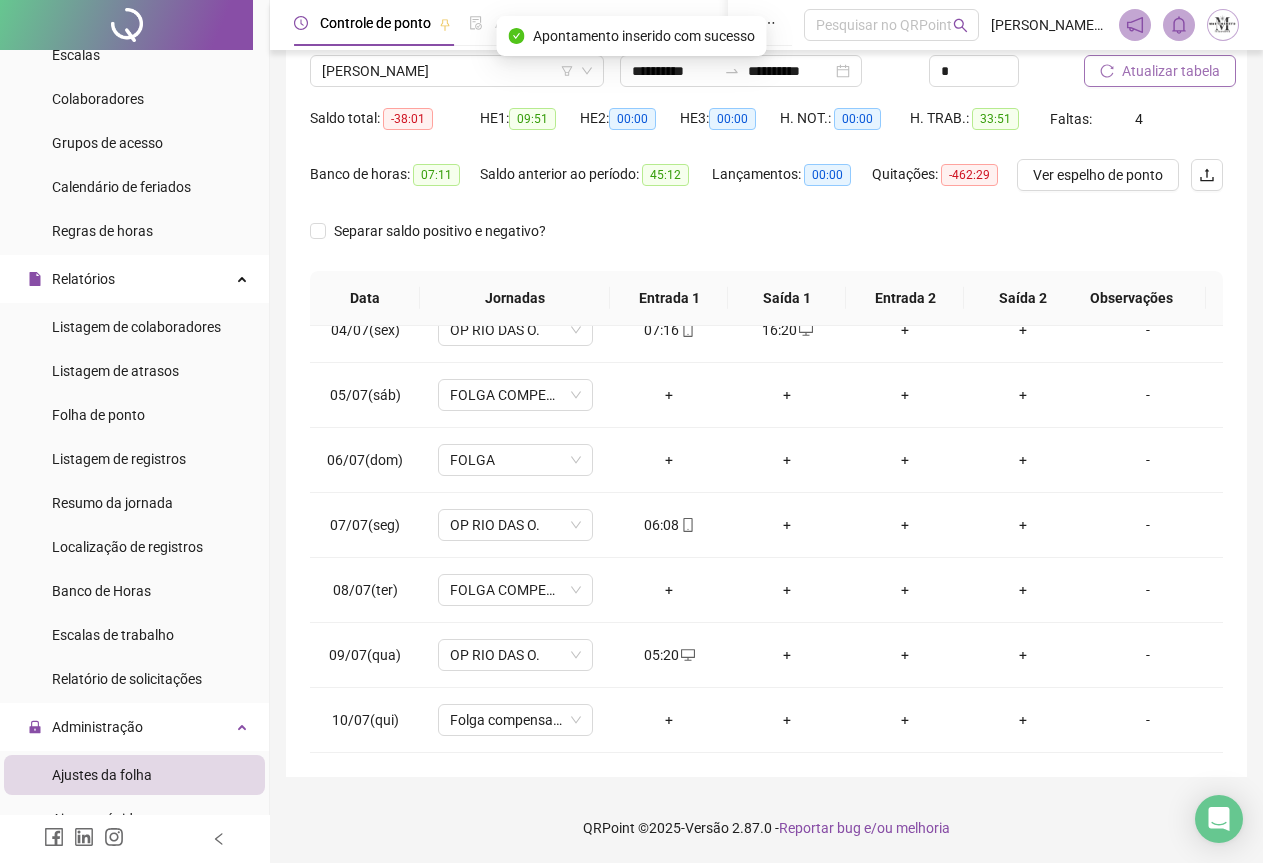 click on "Atualizar tabela" at bounding box center (1171, 71) 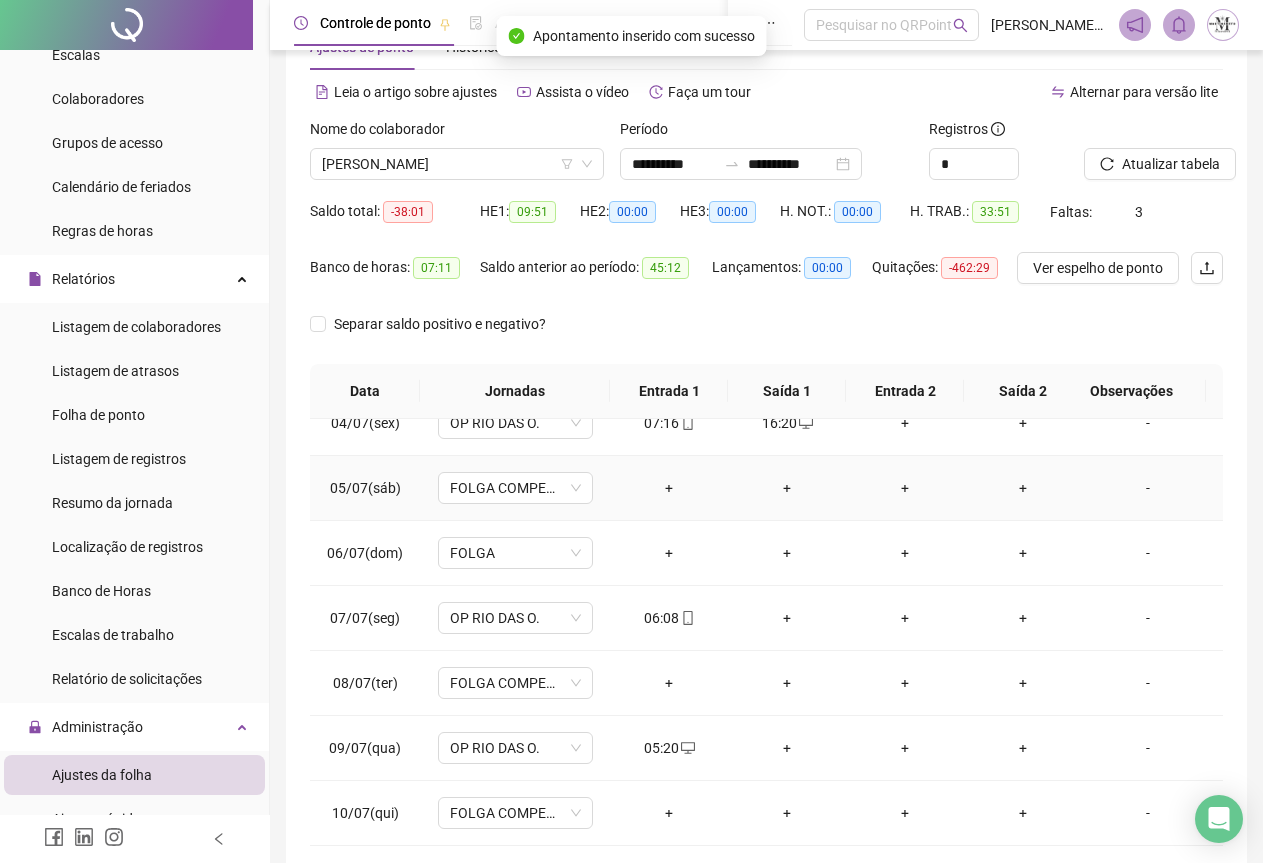 scroll, scrollTop: 0, scrollLeft: 0, axis: both 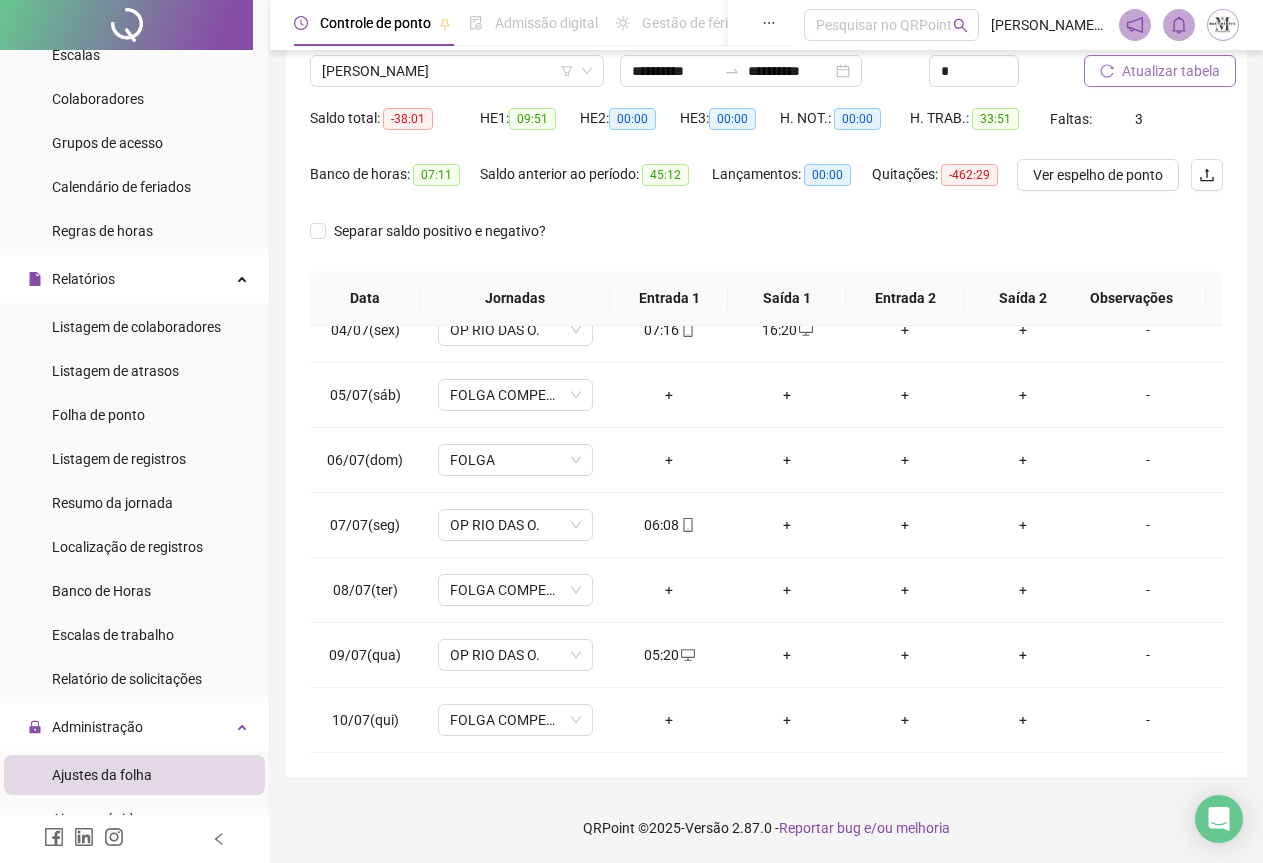 click on "Atualizar tabela" at bounding box center [1171, 71] 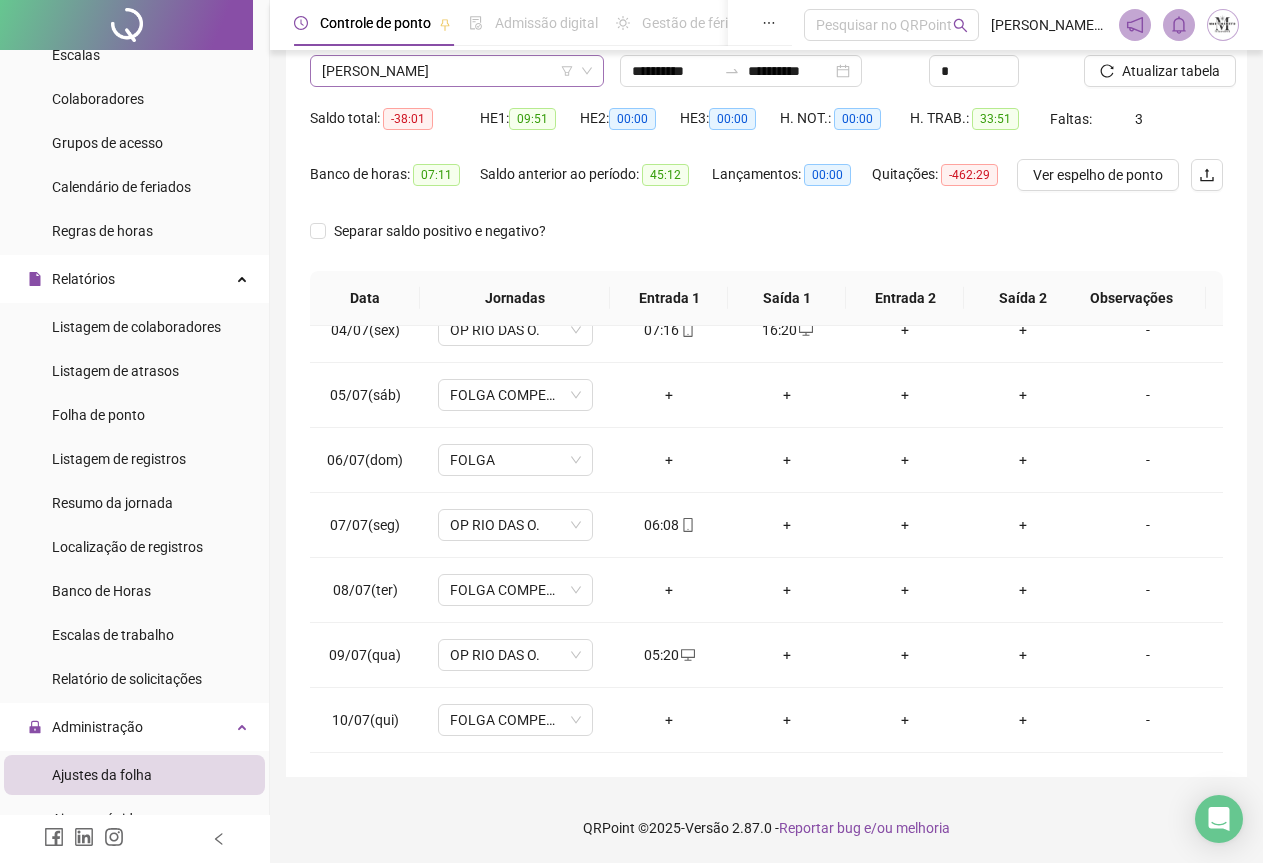 click on "[PERSON_NAME]" at bounding box center (457, 71) 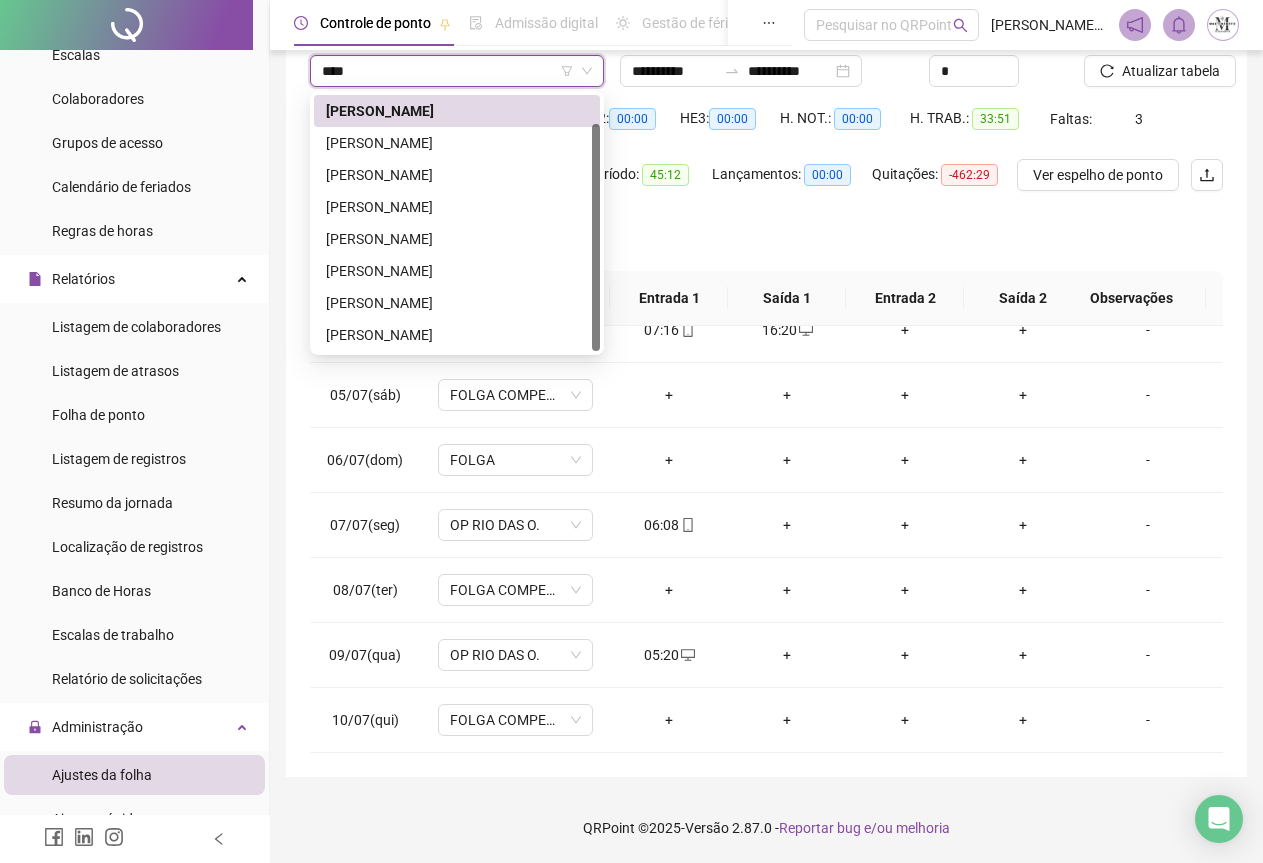 scroll, scrollTop: 0, scrollLeft: 0, axis: both 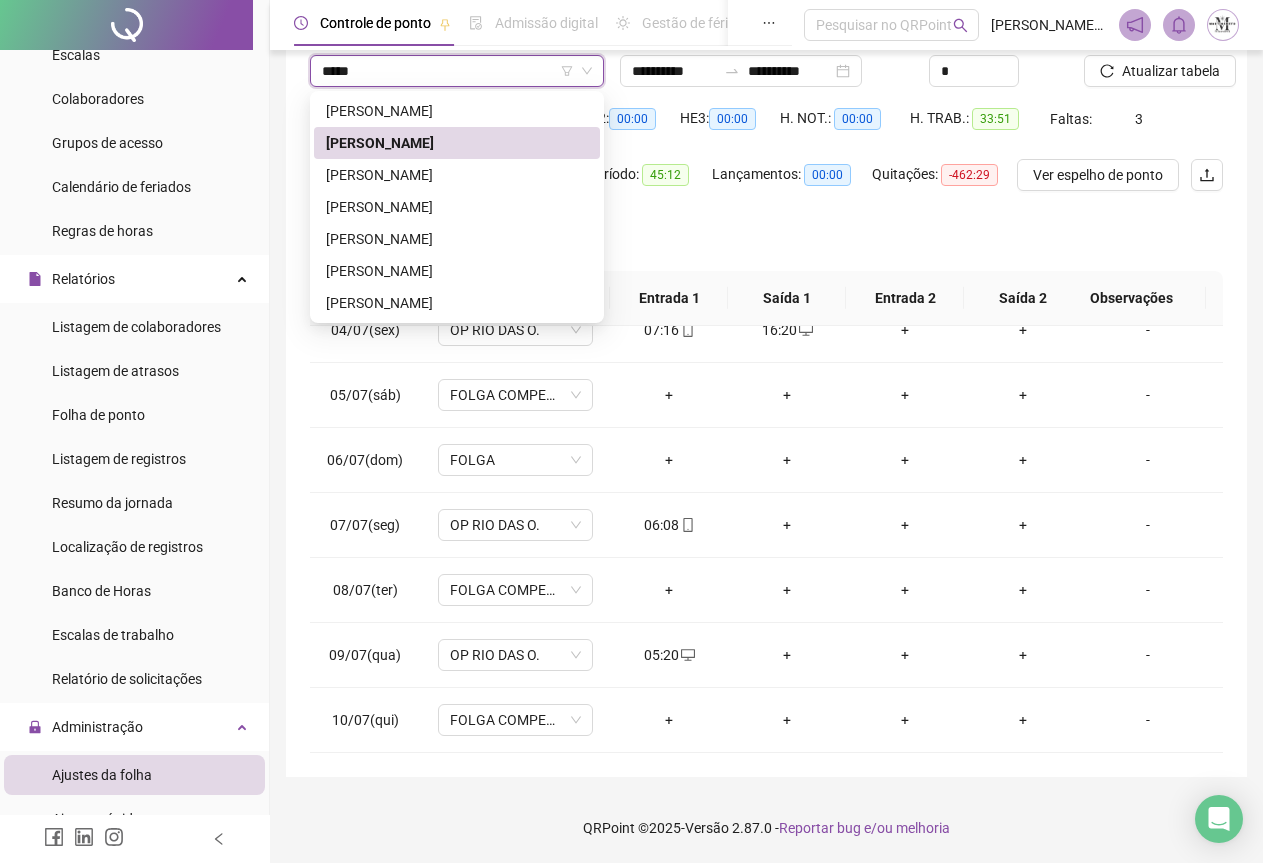 type on "******" 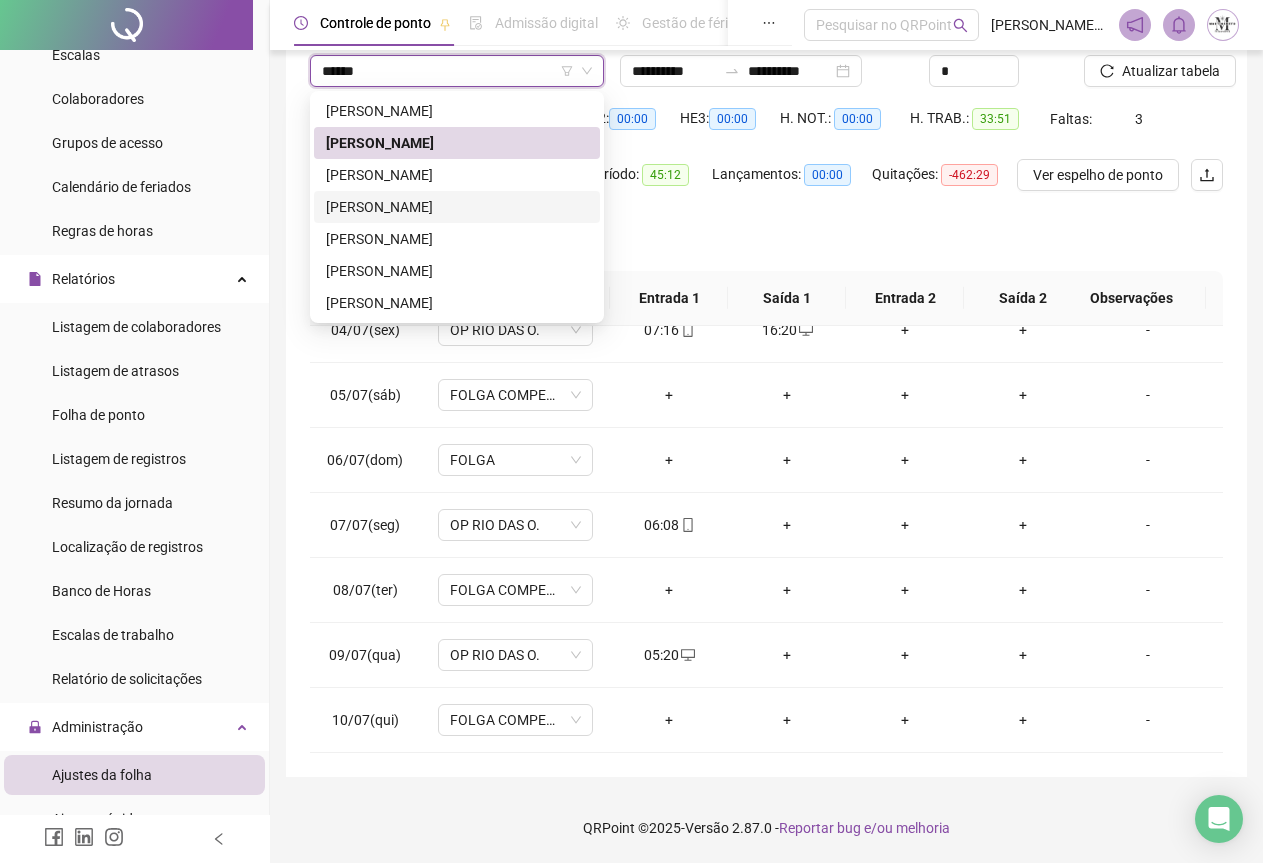 click on "[PERSON_NAME]" at bounding box center [457, 207] 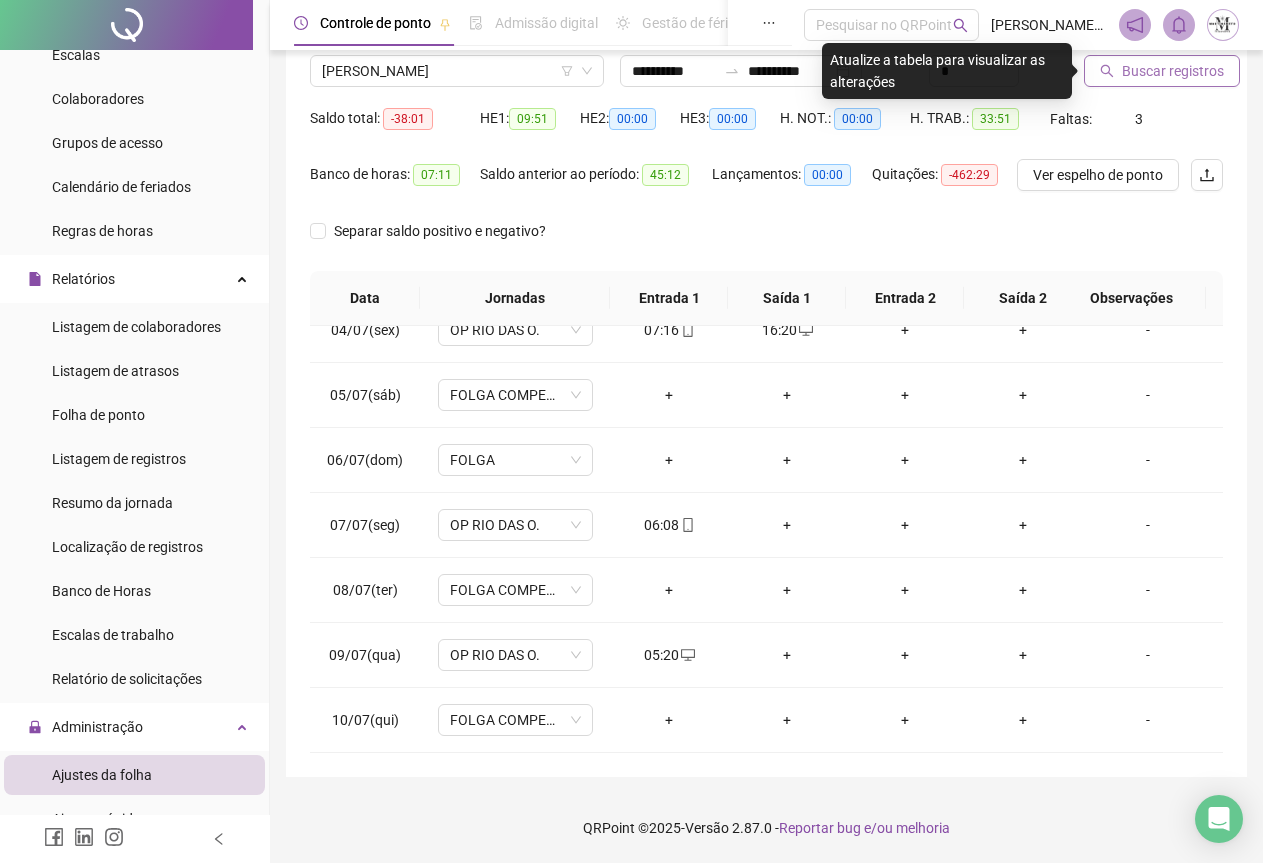 click on "Buscar registros" at bounding box center (1173, 71) 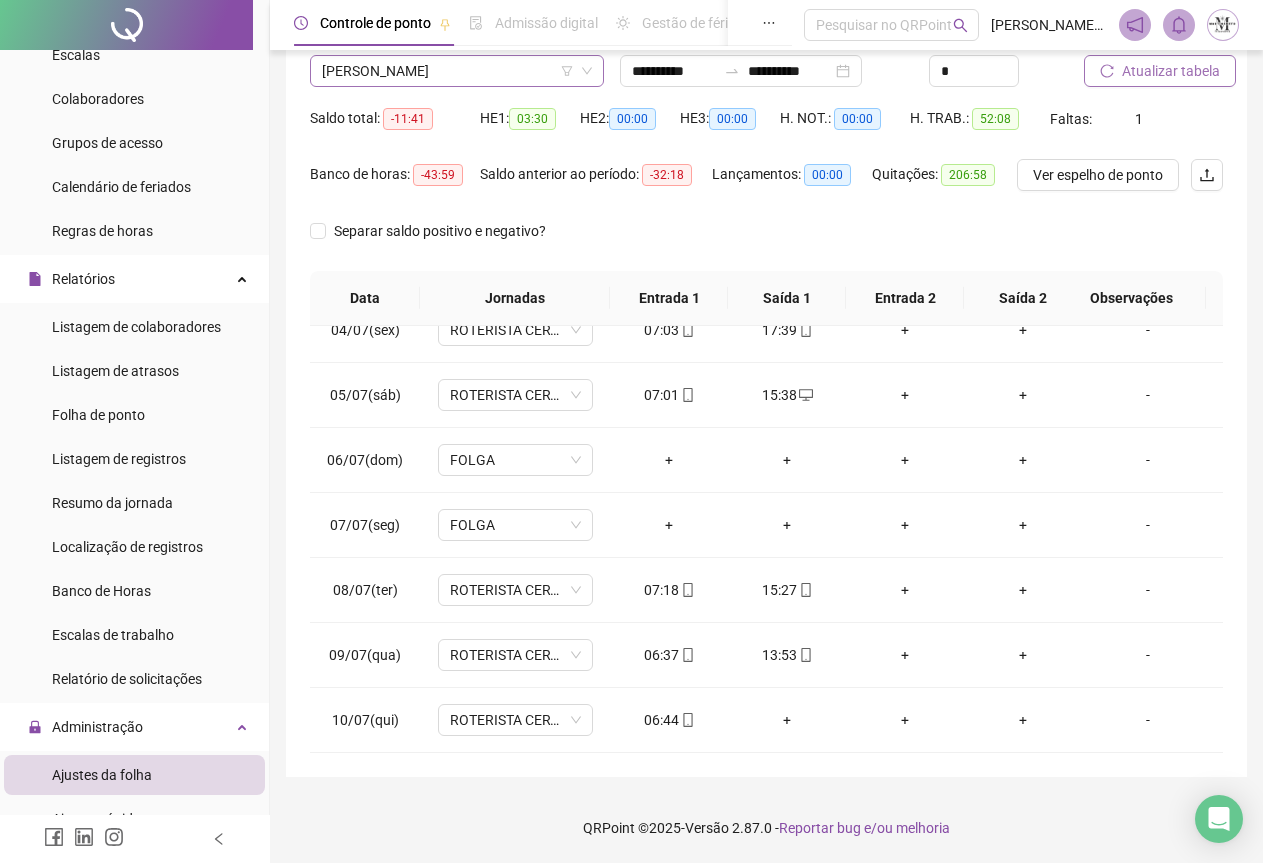click on "[PERSON_NAME]" at bounding box center [457, 71] 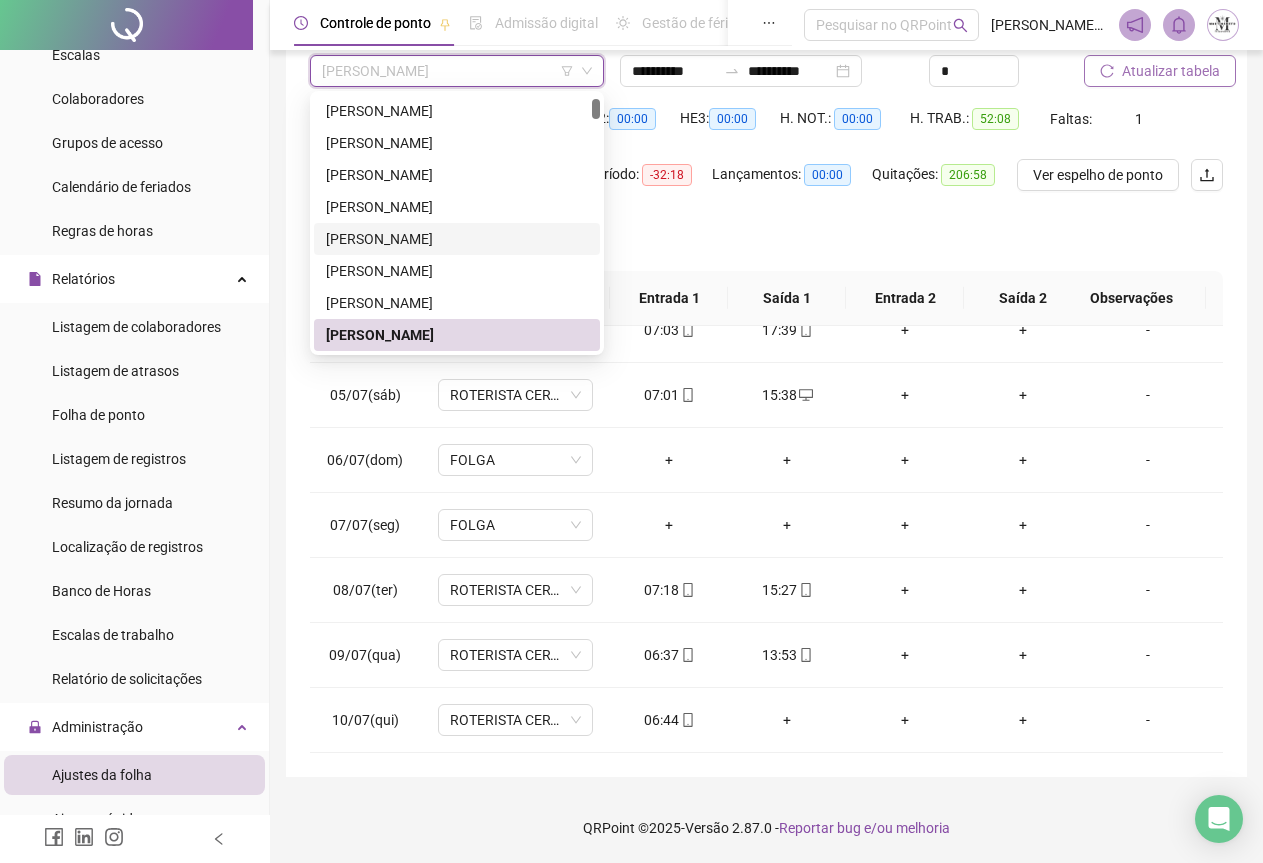 scroll, scrollTop: 196, scrollLeft: 0, axis: vertical 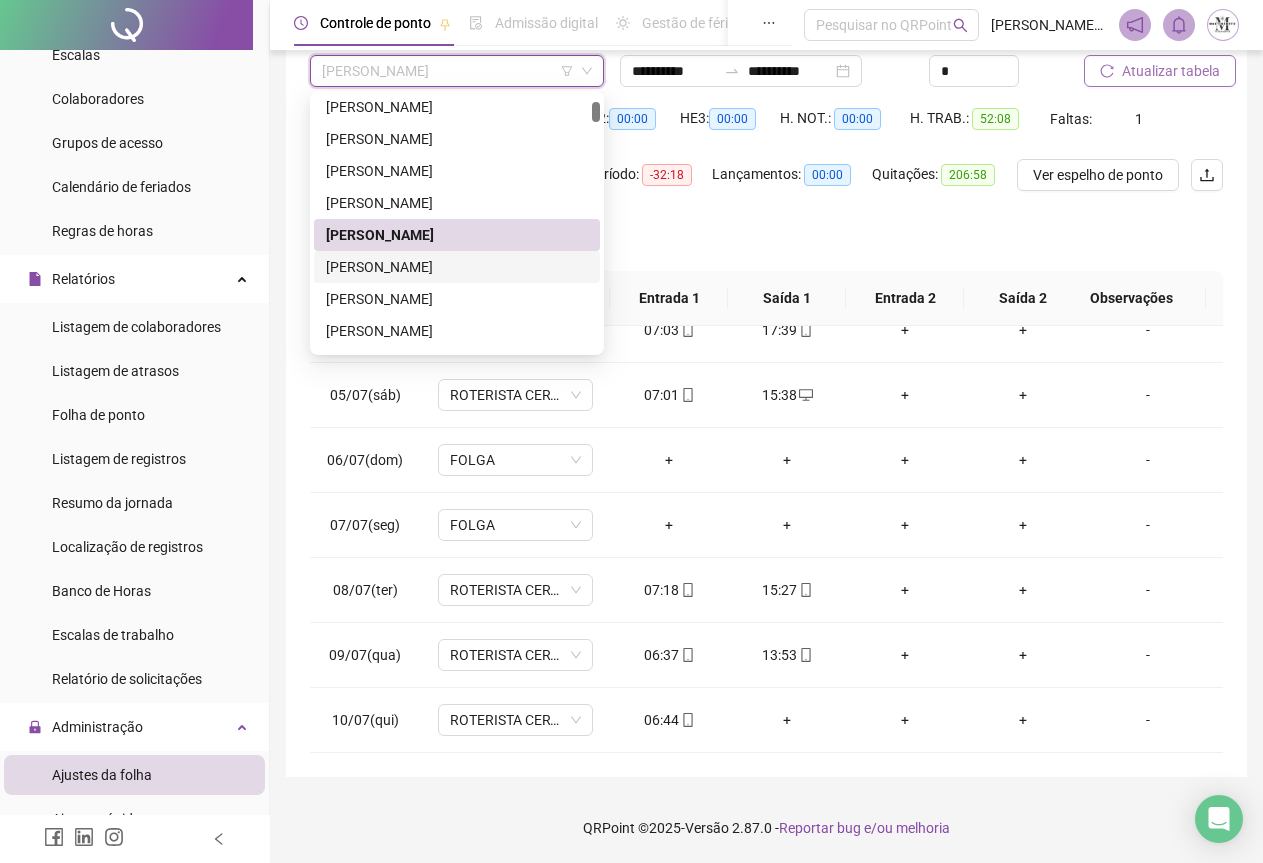 click on "[PERSON_NAME]" at bounding box center [457, 267] 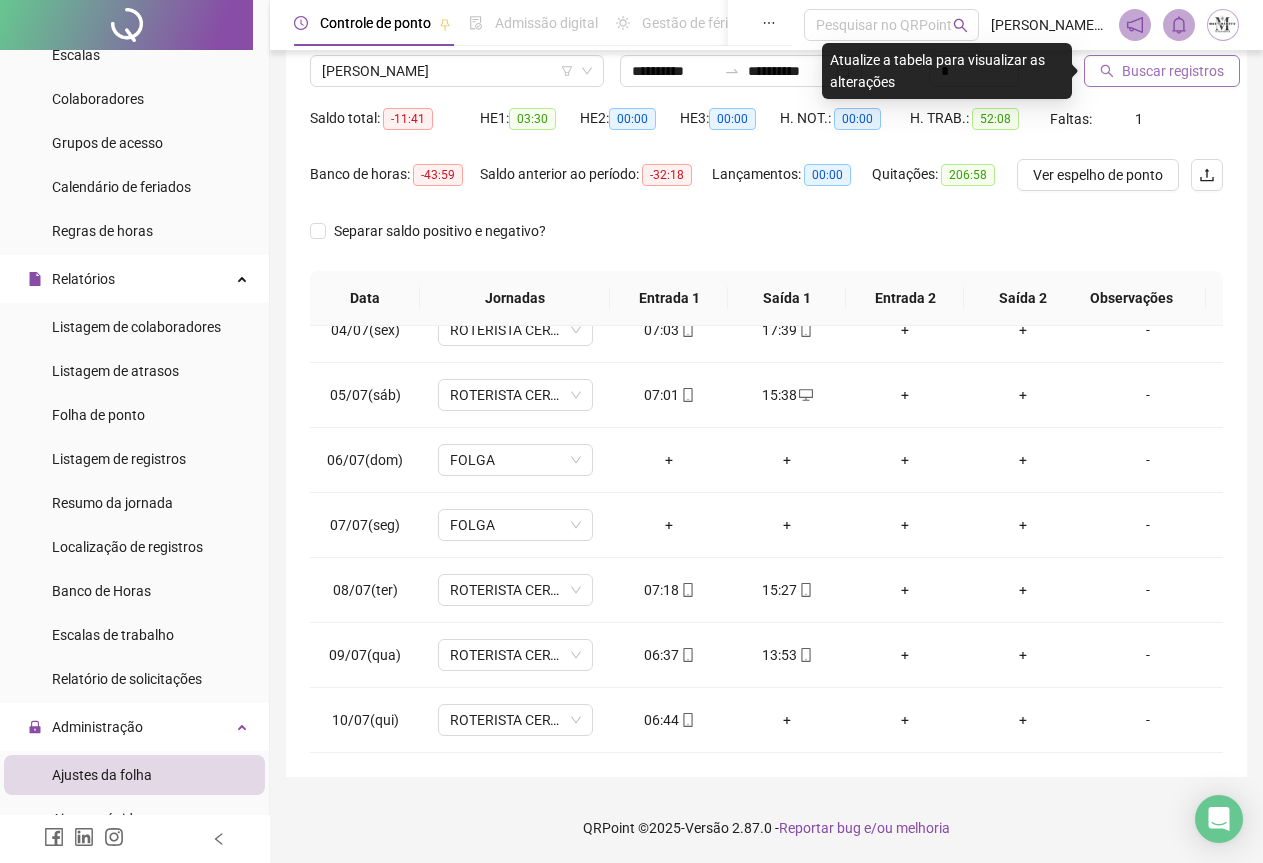 click on "Buscar registros" at bounding box center (1162, 71) 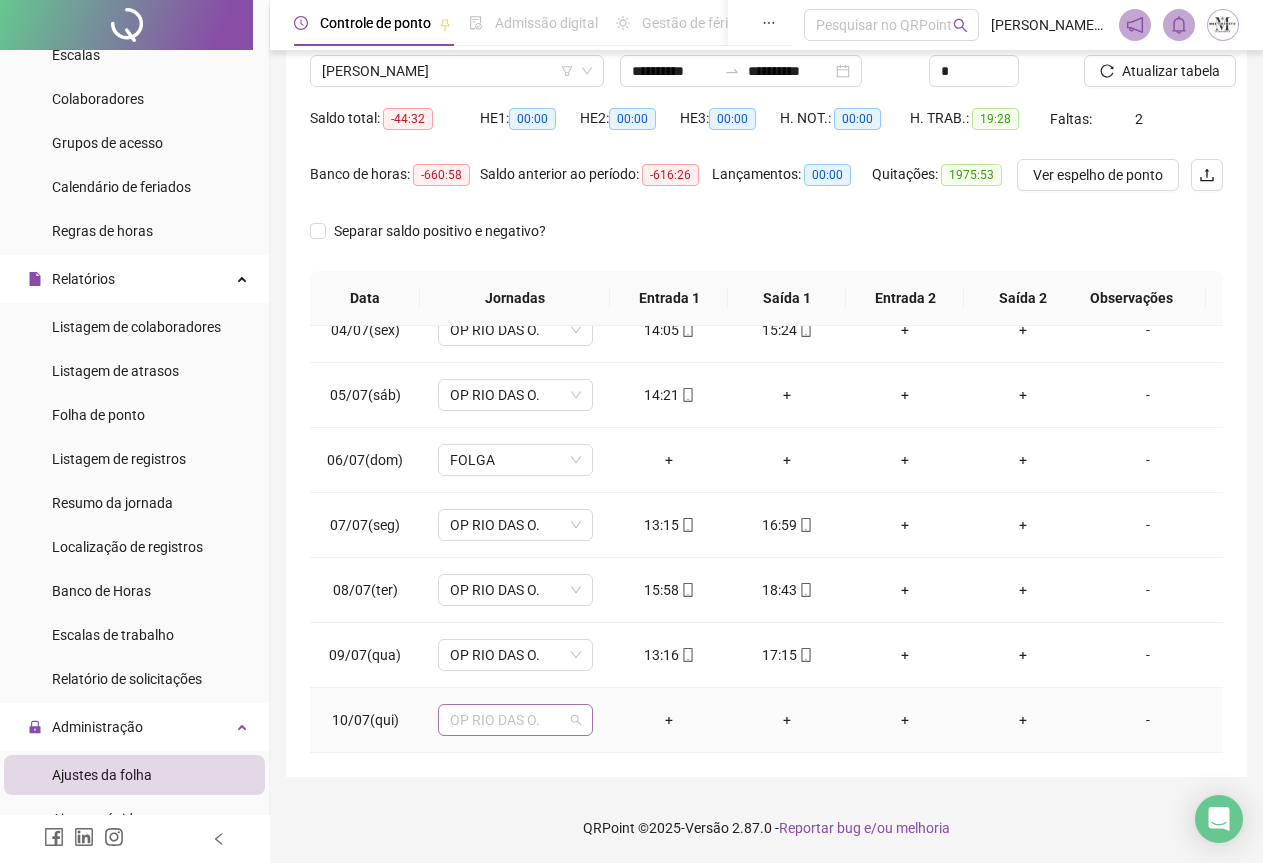 click on "OP RIO DAS O." at bounding box center (515, 720) 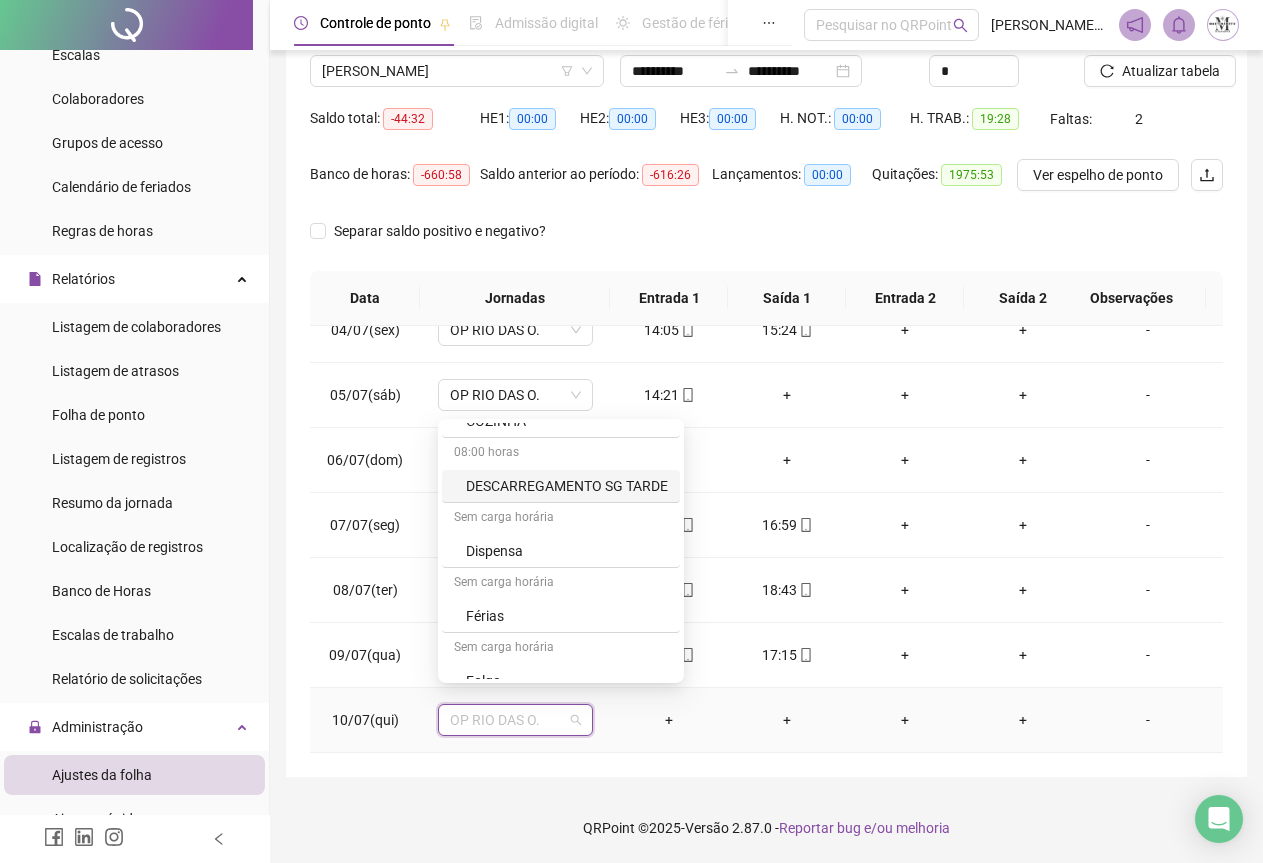 scroll, scrollTop: 800, scrollLeft: 0, axis: vertical 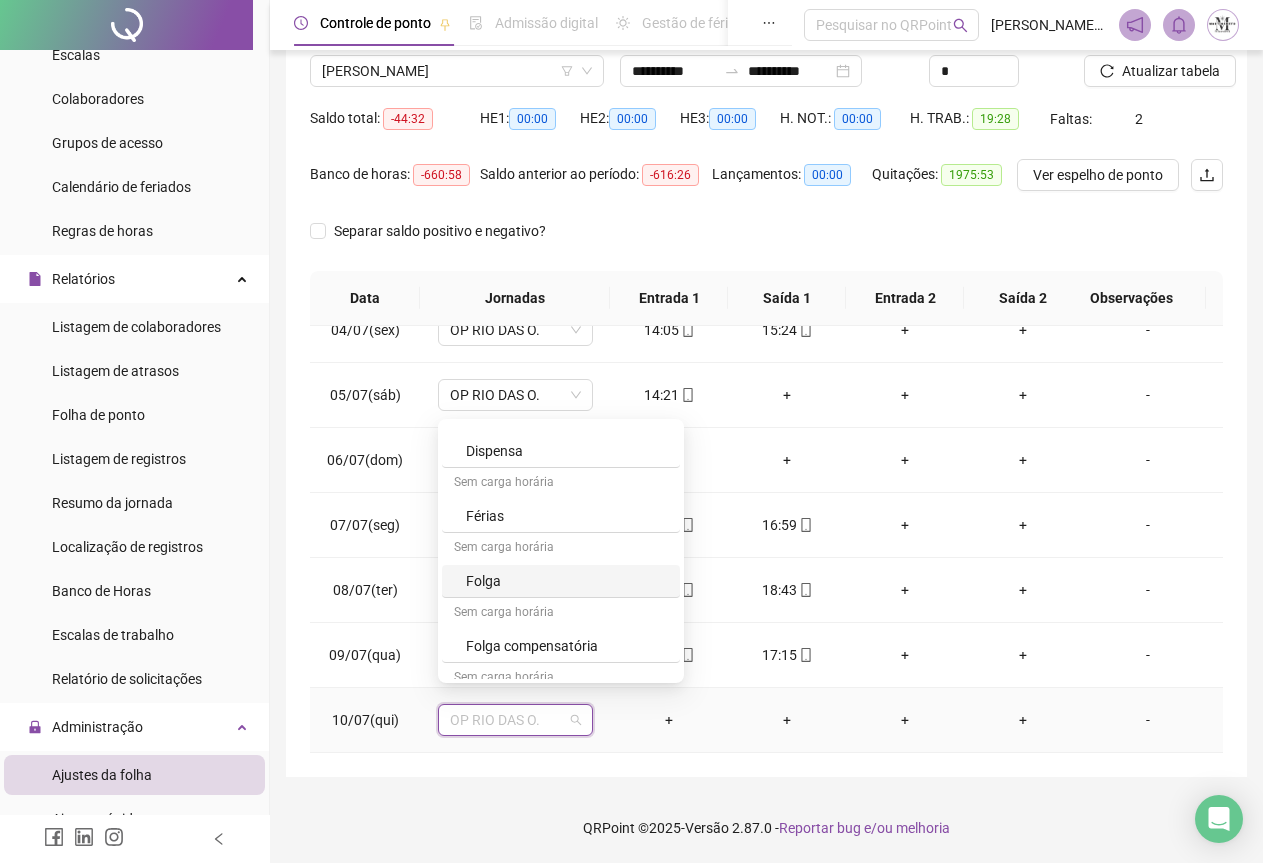click on "Folga" at bounding box center [567, 581] 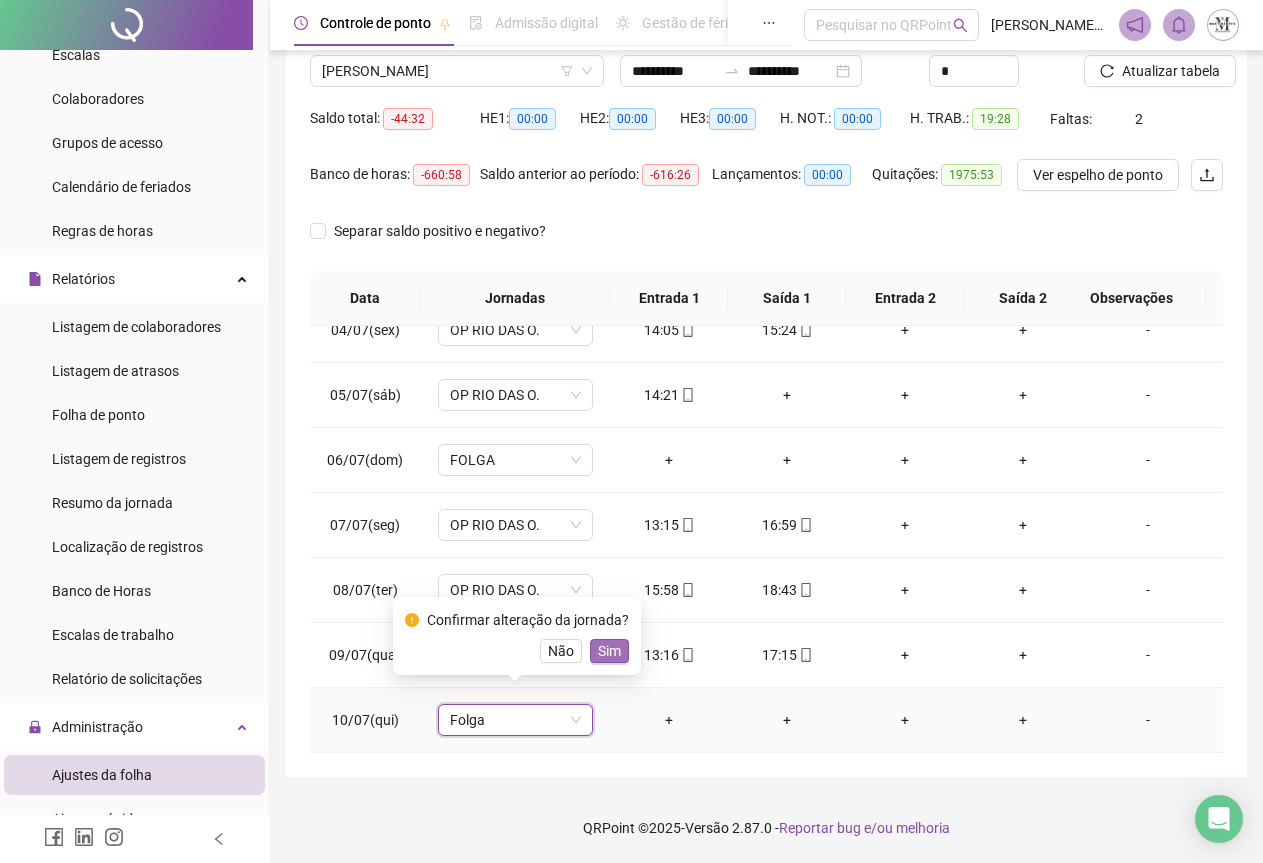 click on "Sim" at bounding box center (609, 651) 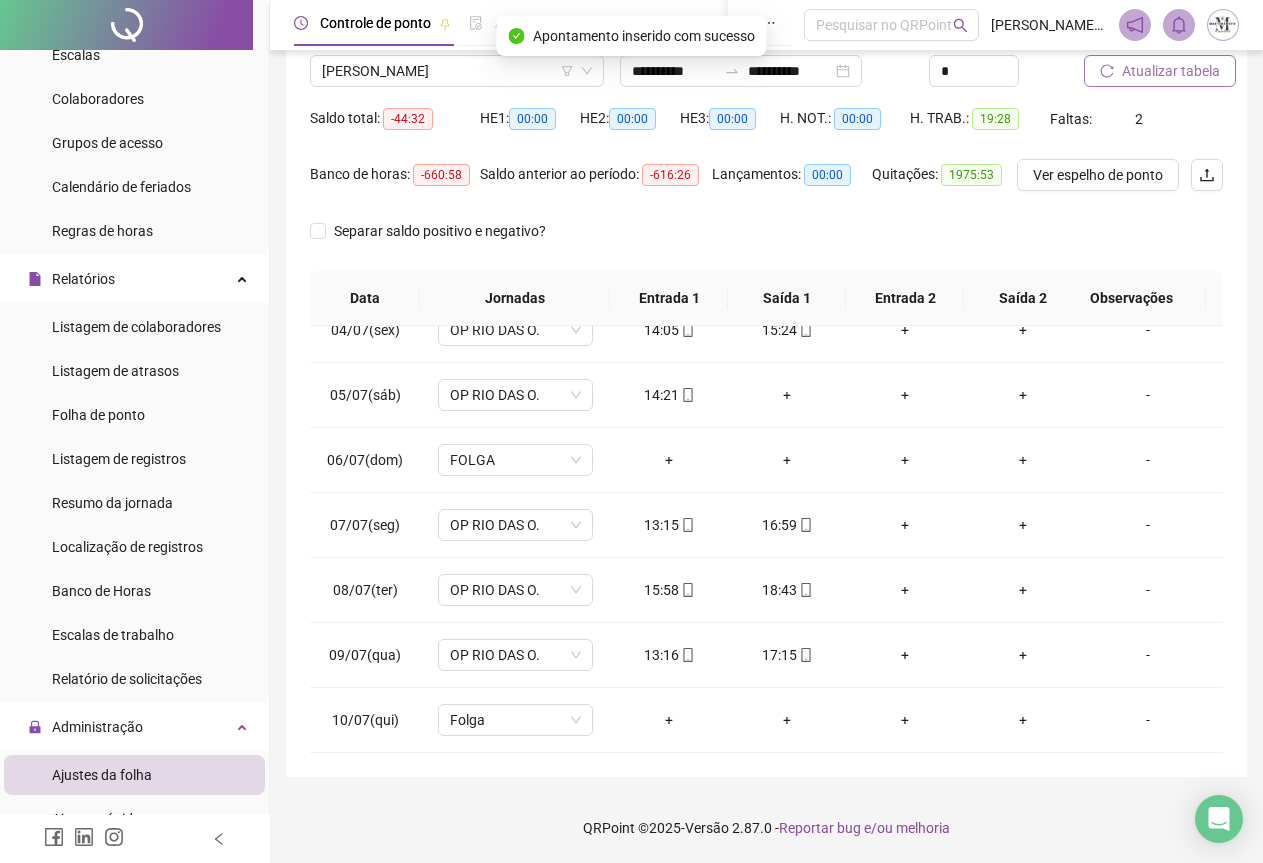 click on "Atualizar tabela" at bounding box center [1171, 71] 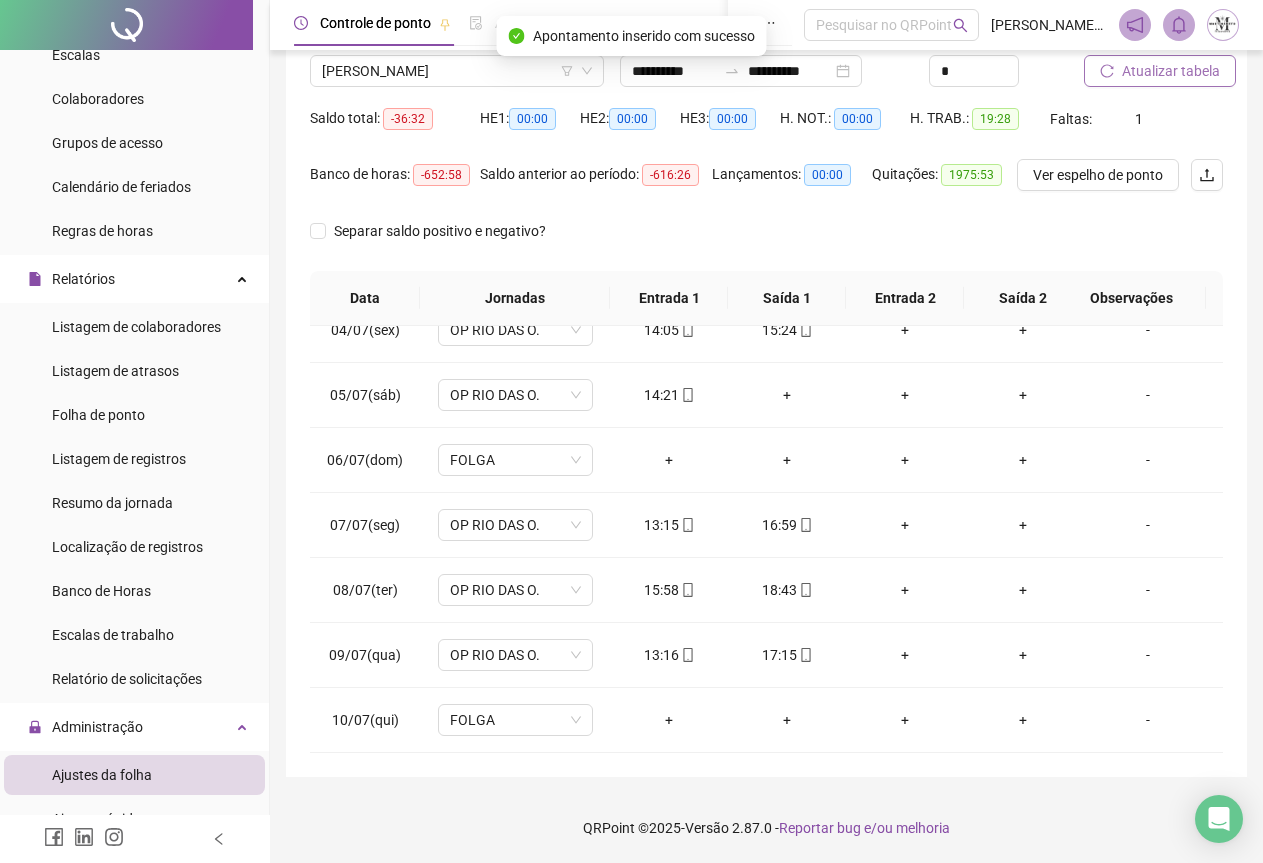click on "Atualizar tabela" at bounding box center [1171, 71] 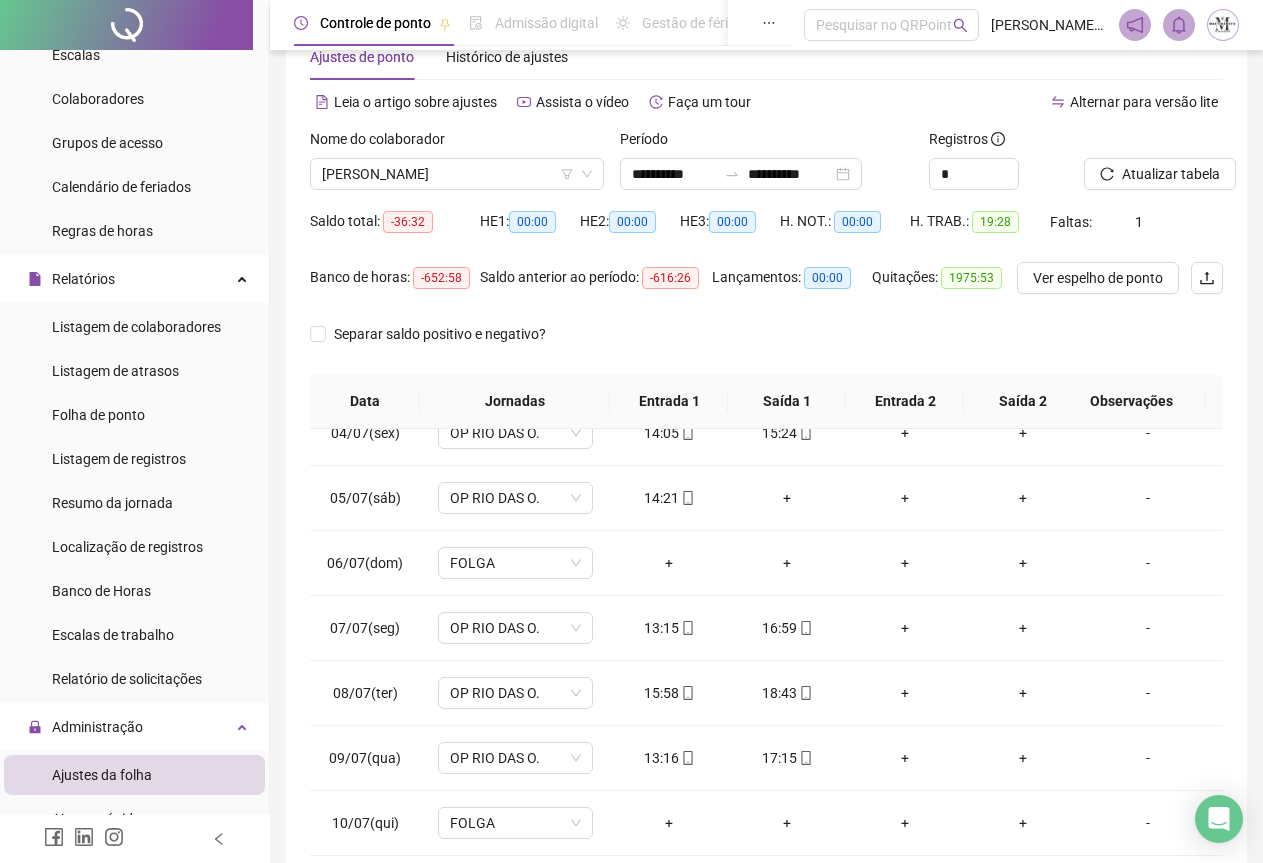 scroll, scrollTop: 0, scrollLeft: 0, axis: both 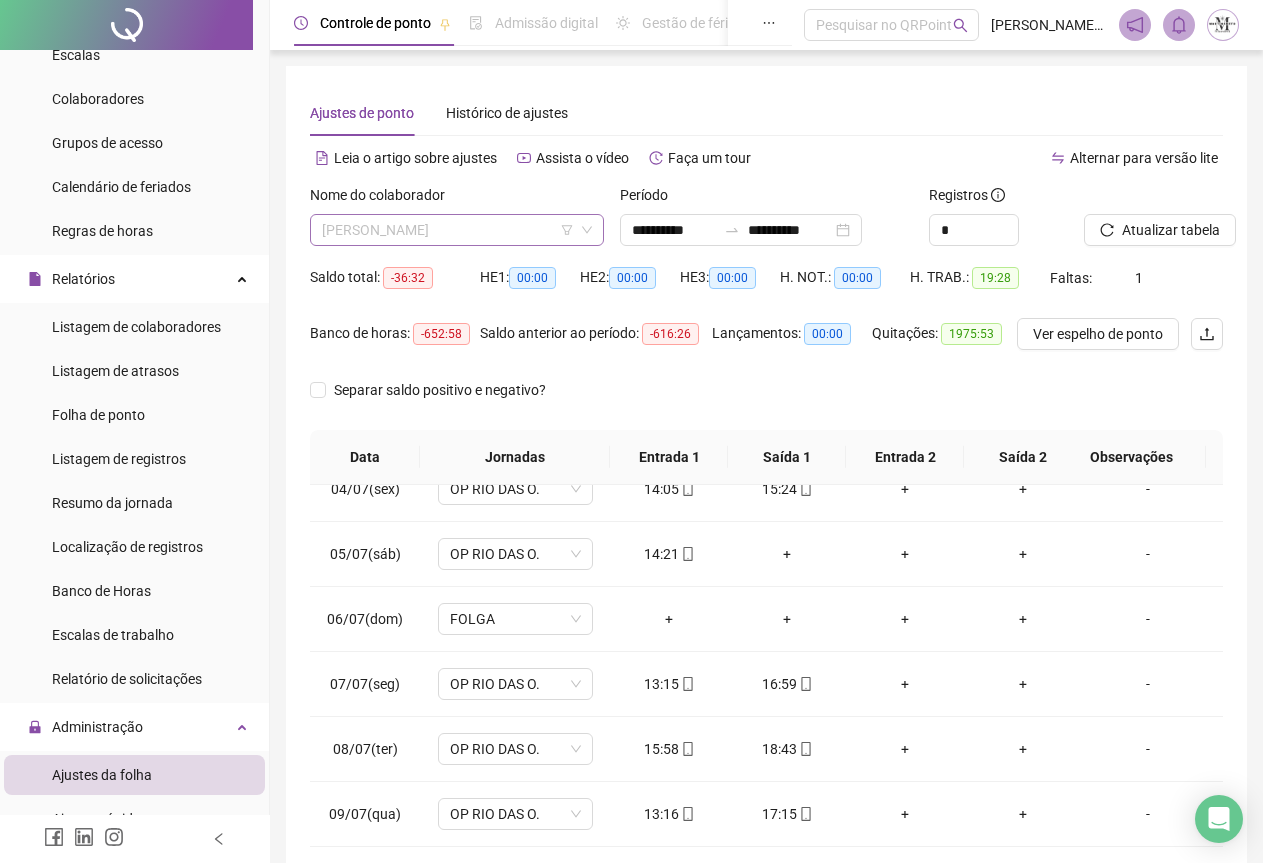 click on "[PERSON_NAME]" at bounding box center (457, 230) 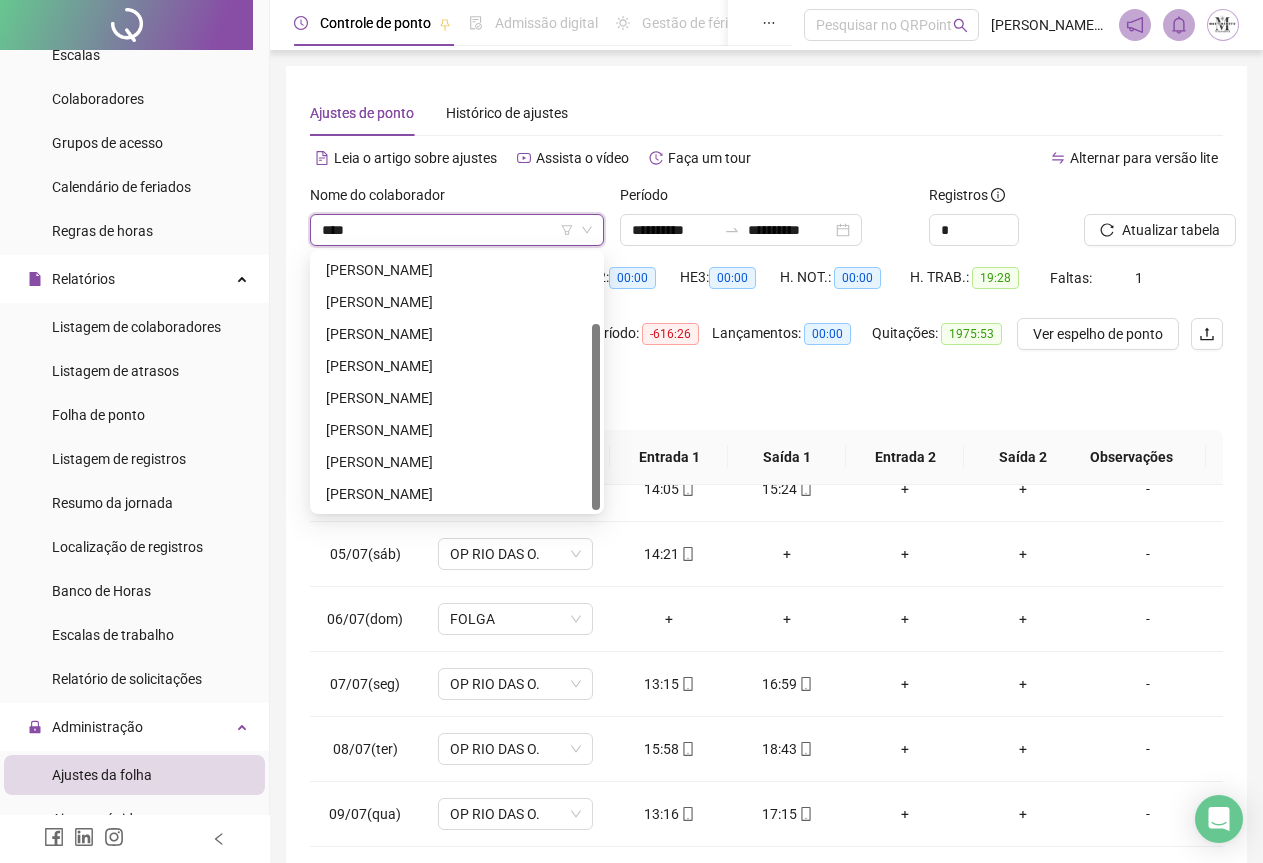 type on "*****" 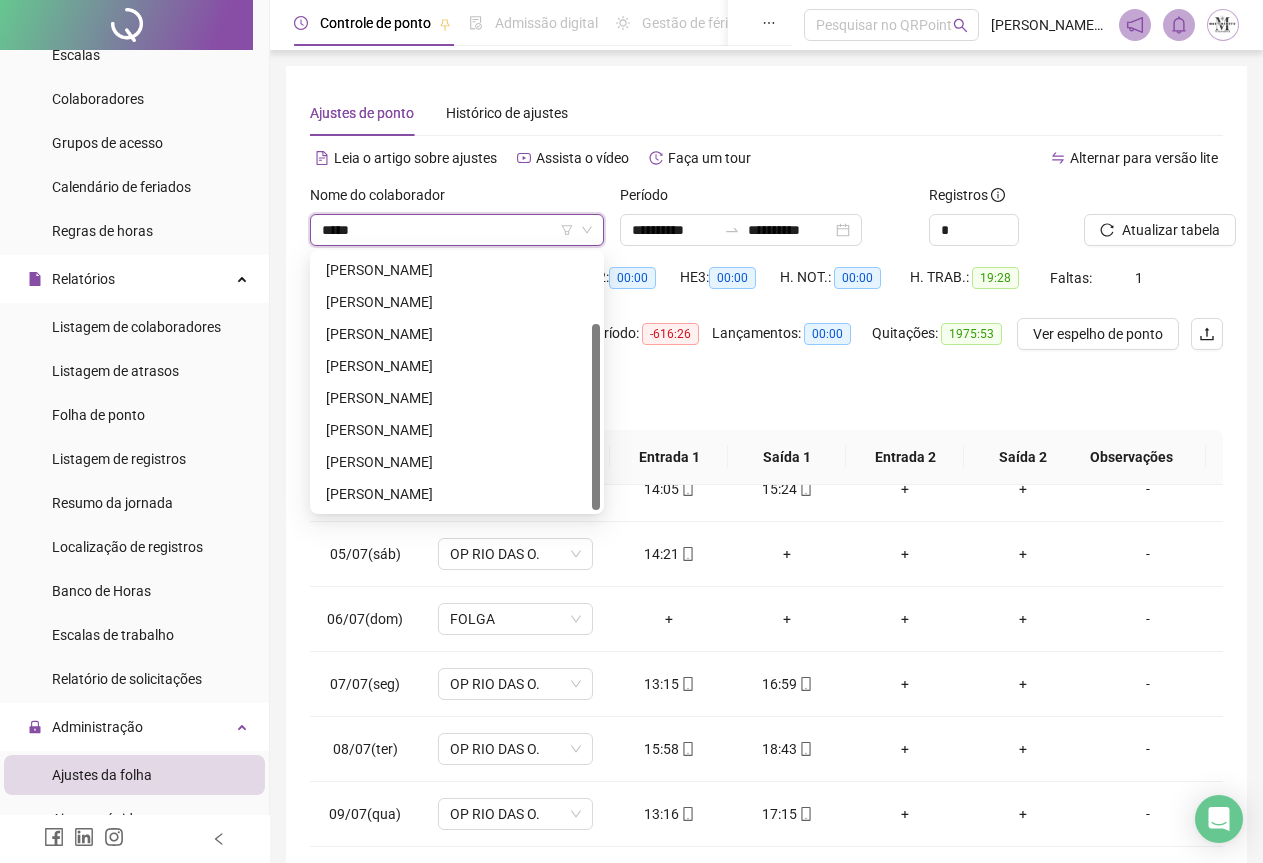 scroll, scrollTop: 64, scrollLeft: 0, axis: vertical 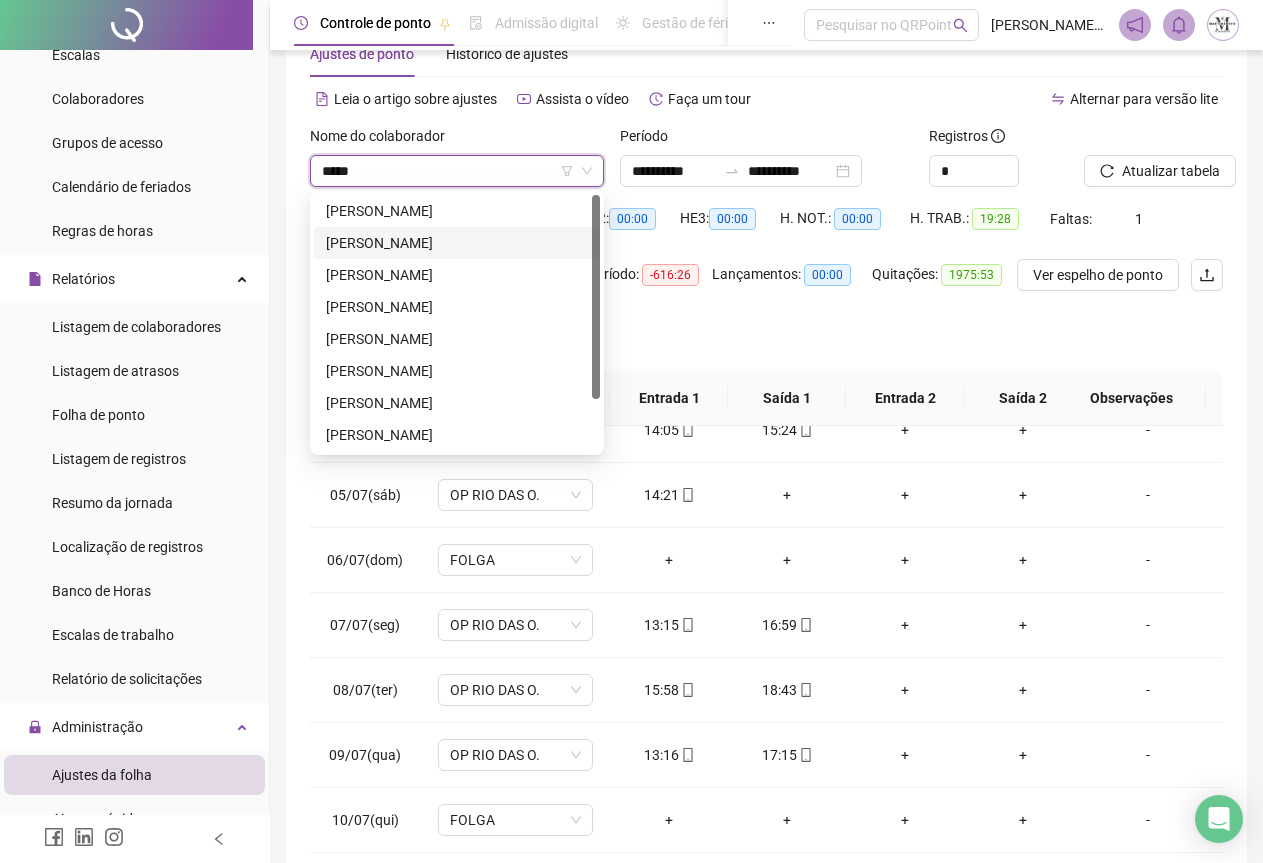 click on "[PERSON_NAME]" at bounding box center [457, 243] 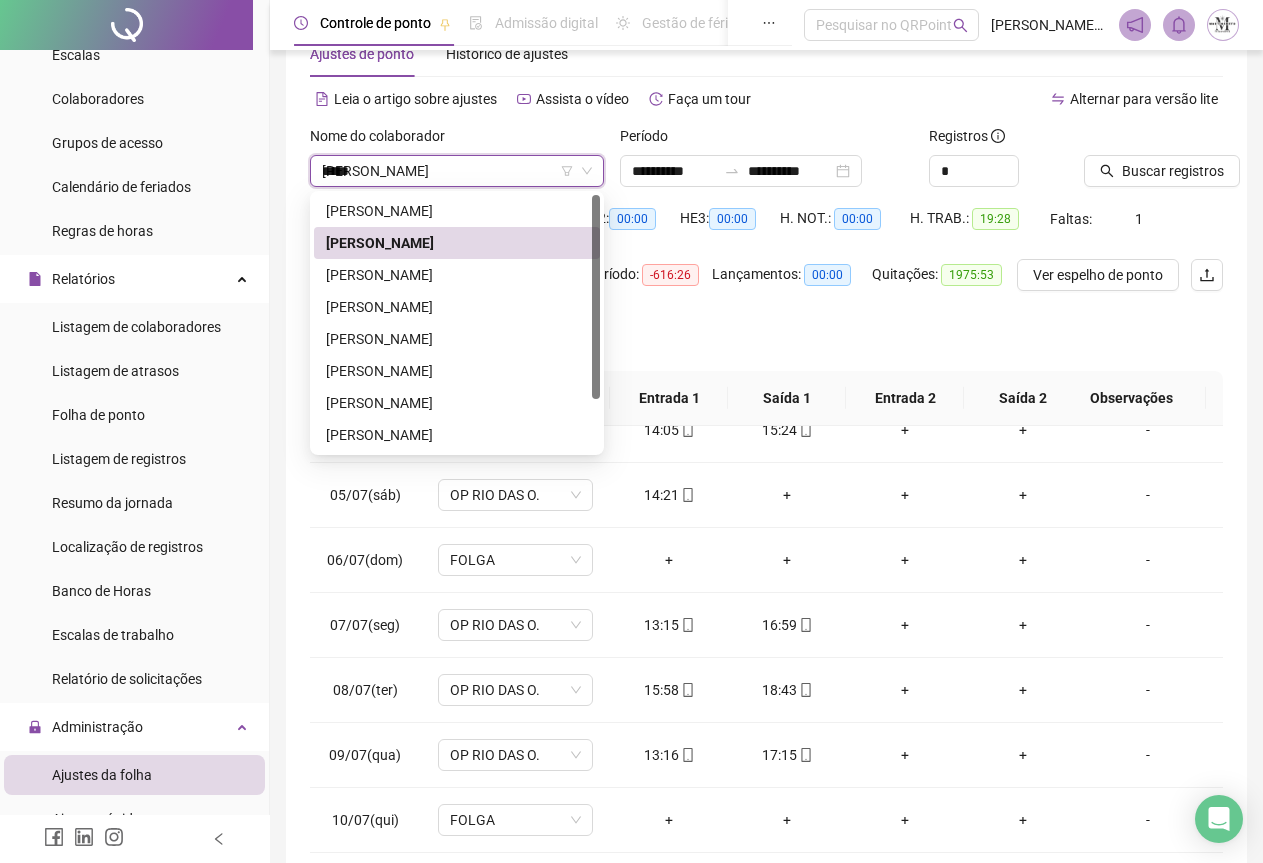 type 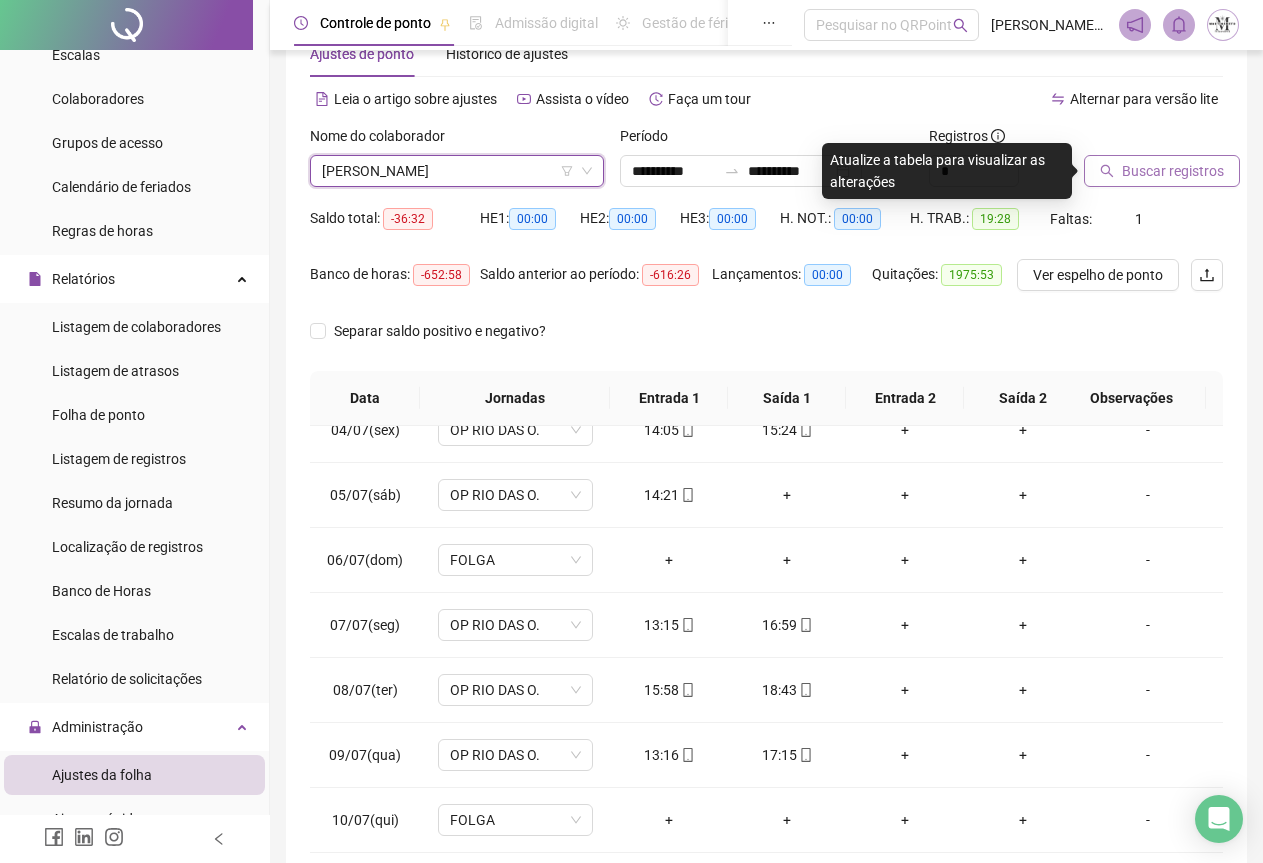 click on "Buscar registros" at bounding box center (1173, 171) 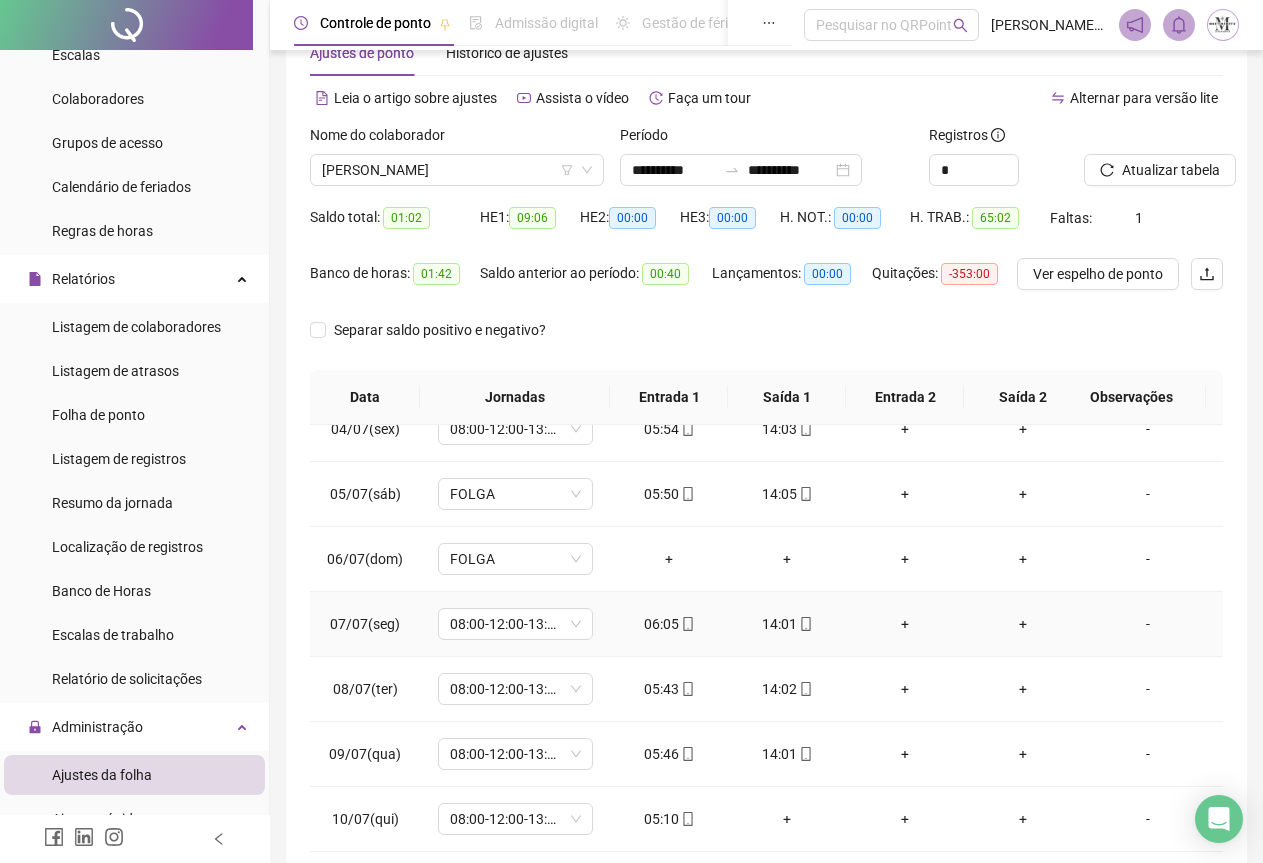 scroll, scrollTop: 159, scrollLeft: 0, axis: vertical 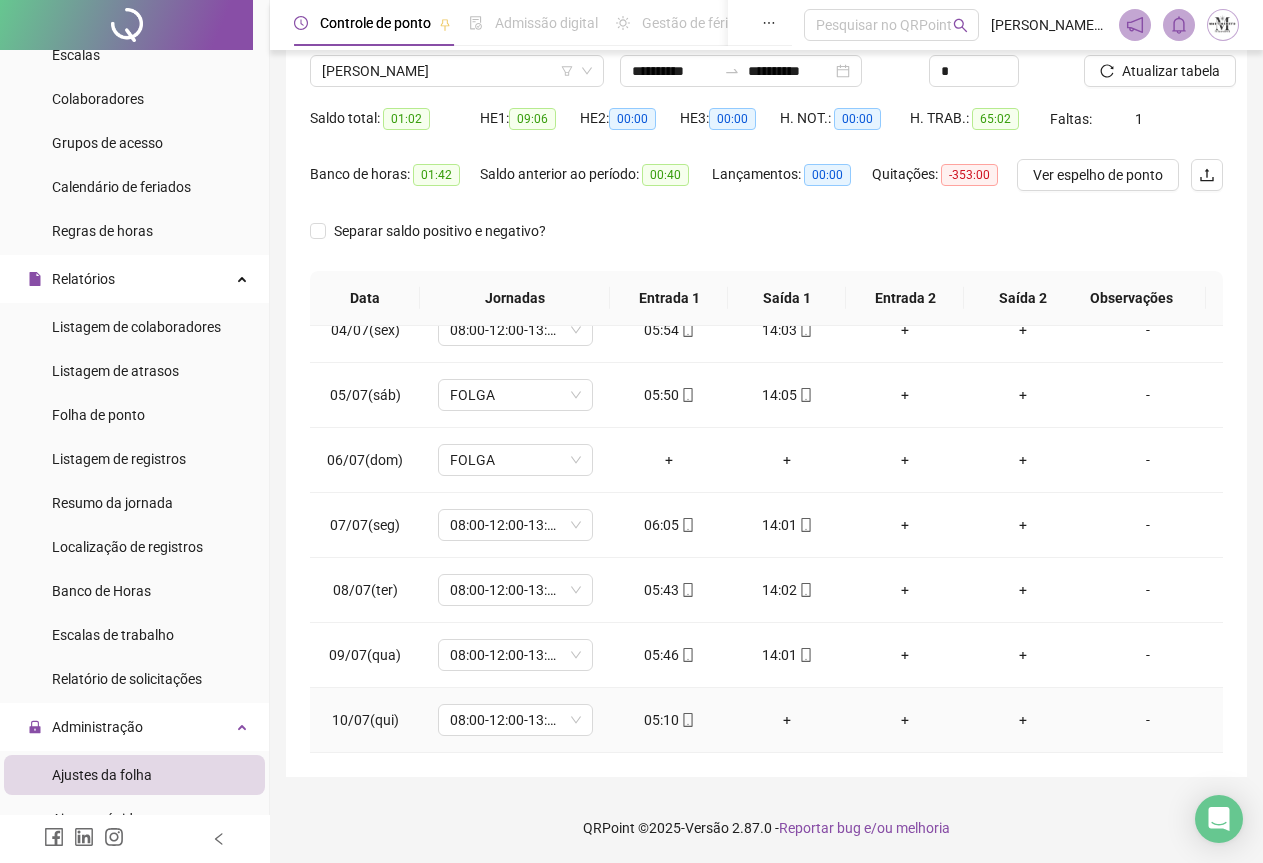 click on "05:10" at bounding box center (669, 720) 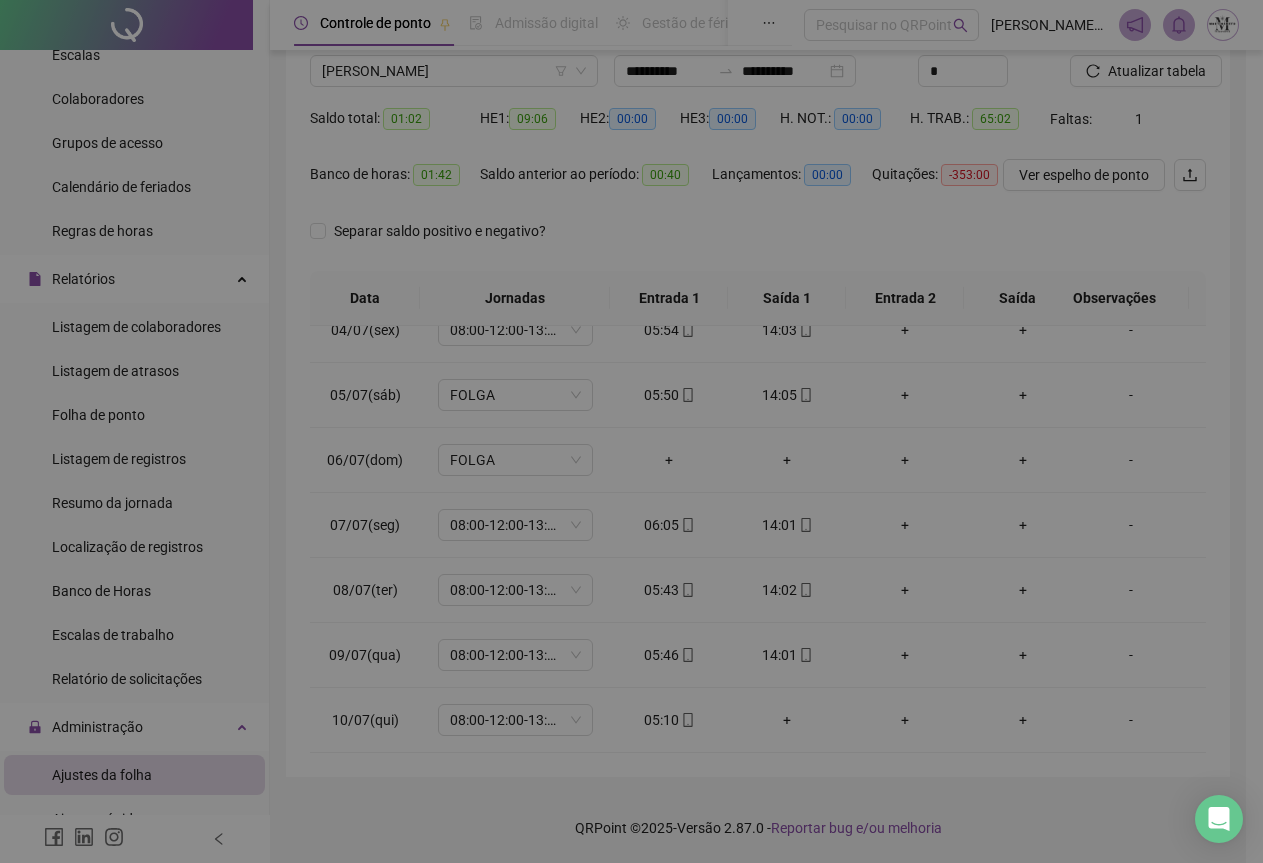 type on "**********" 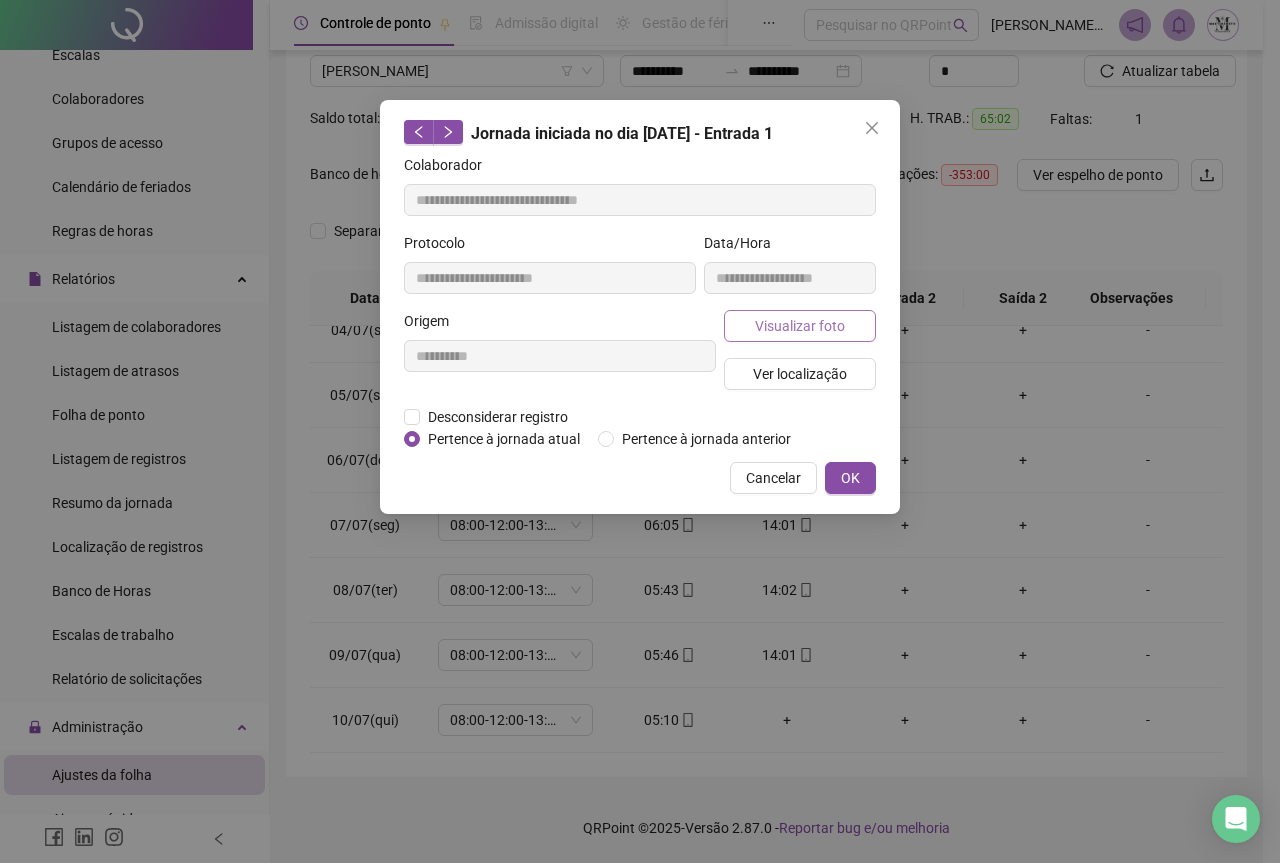 click on "Visualizar foto" at bounding box center [800, 326] 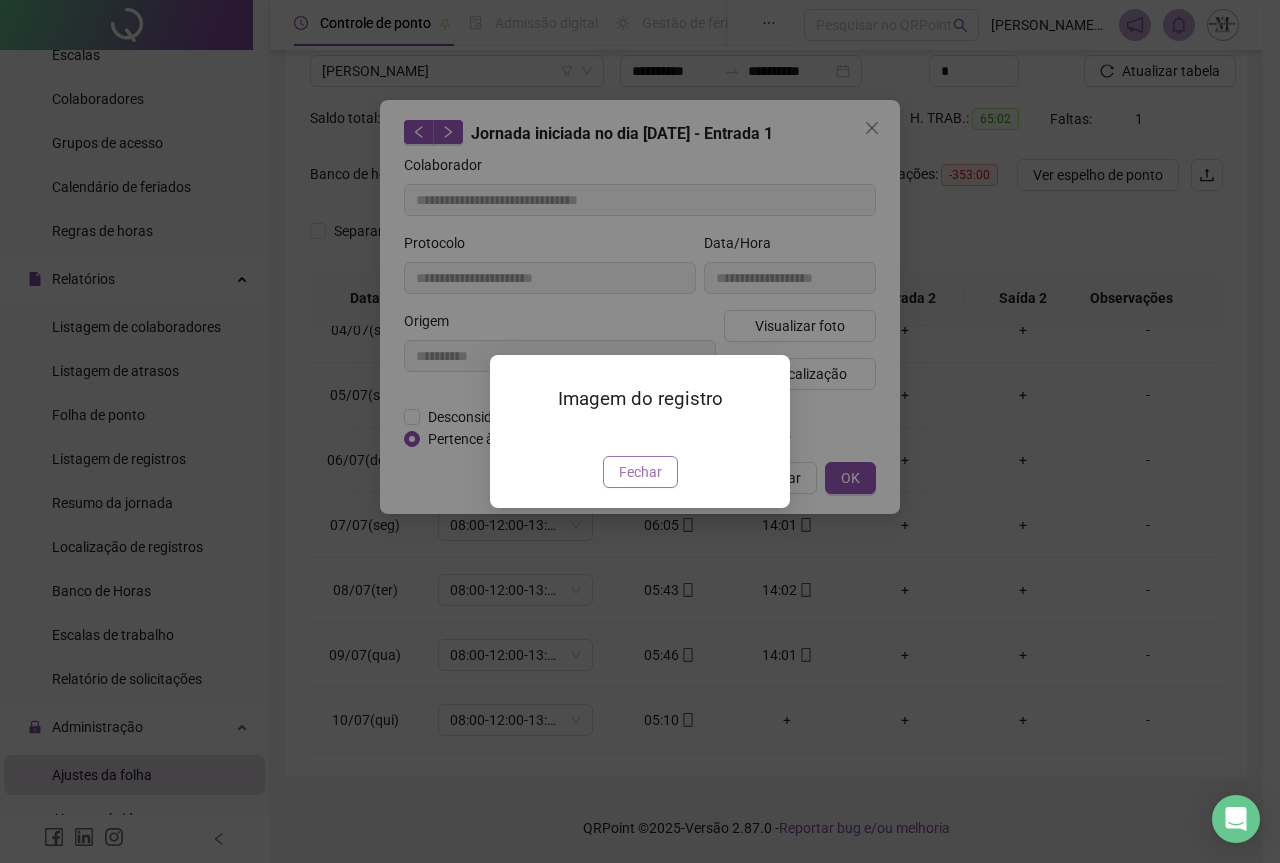 click on "Fechar" at bounding box center (640, 472) 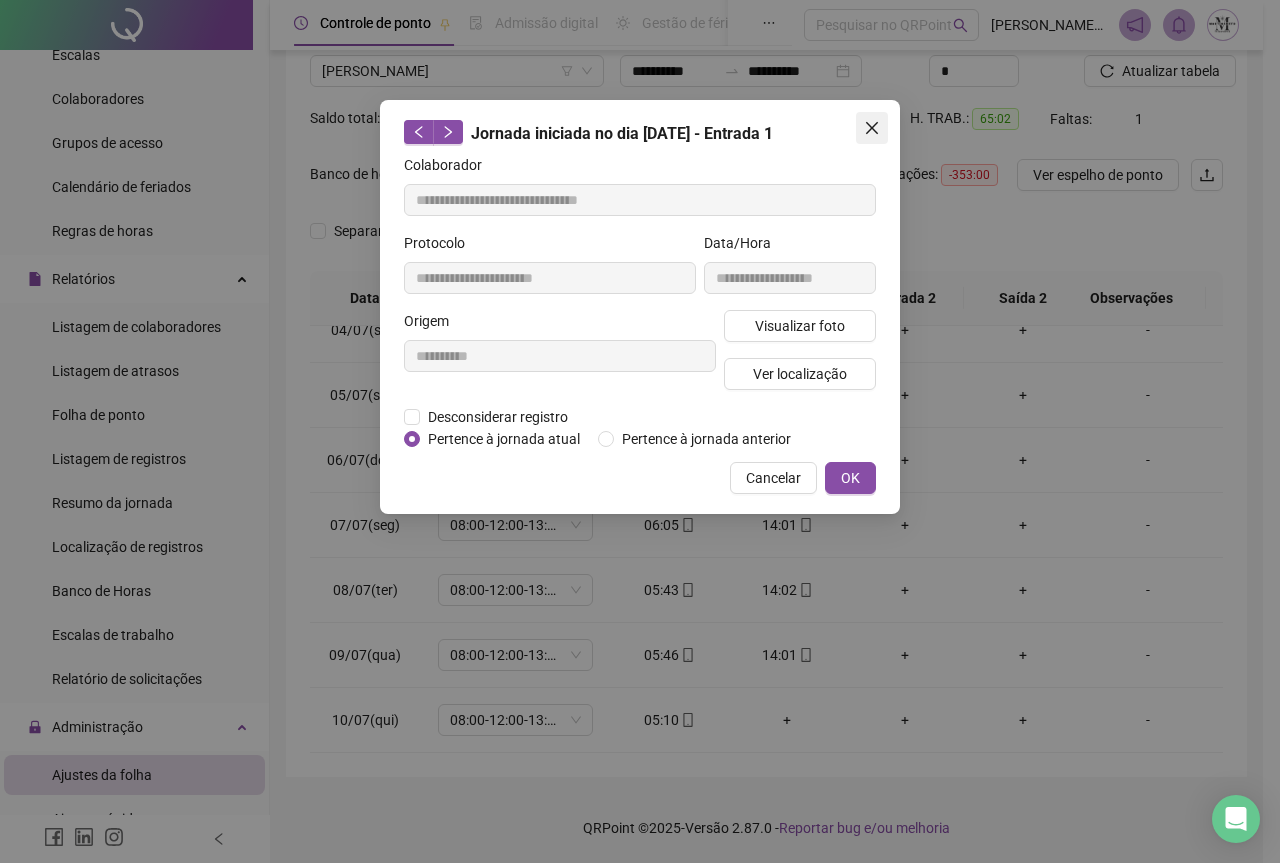 click 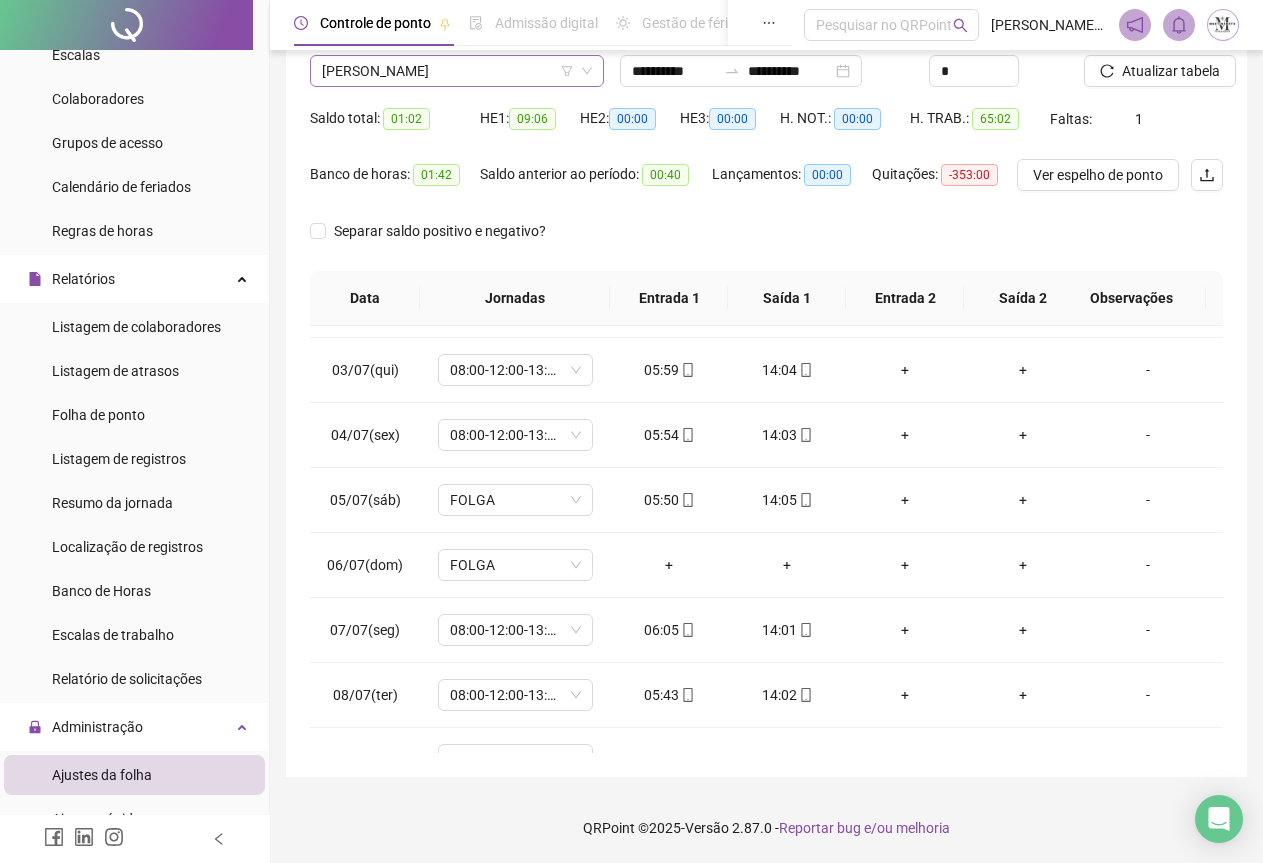scroll, scrollTop: 0, scrollLeft: 0, axis: both 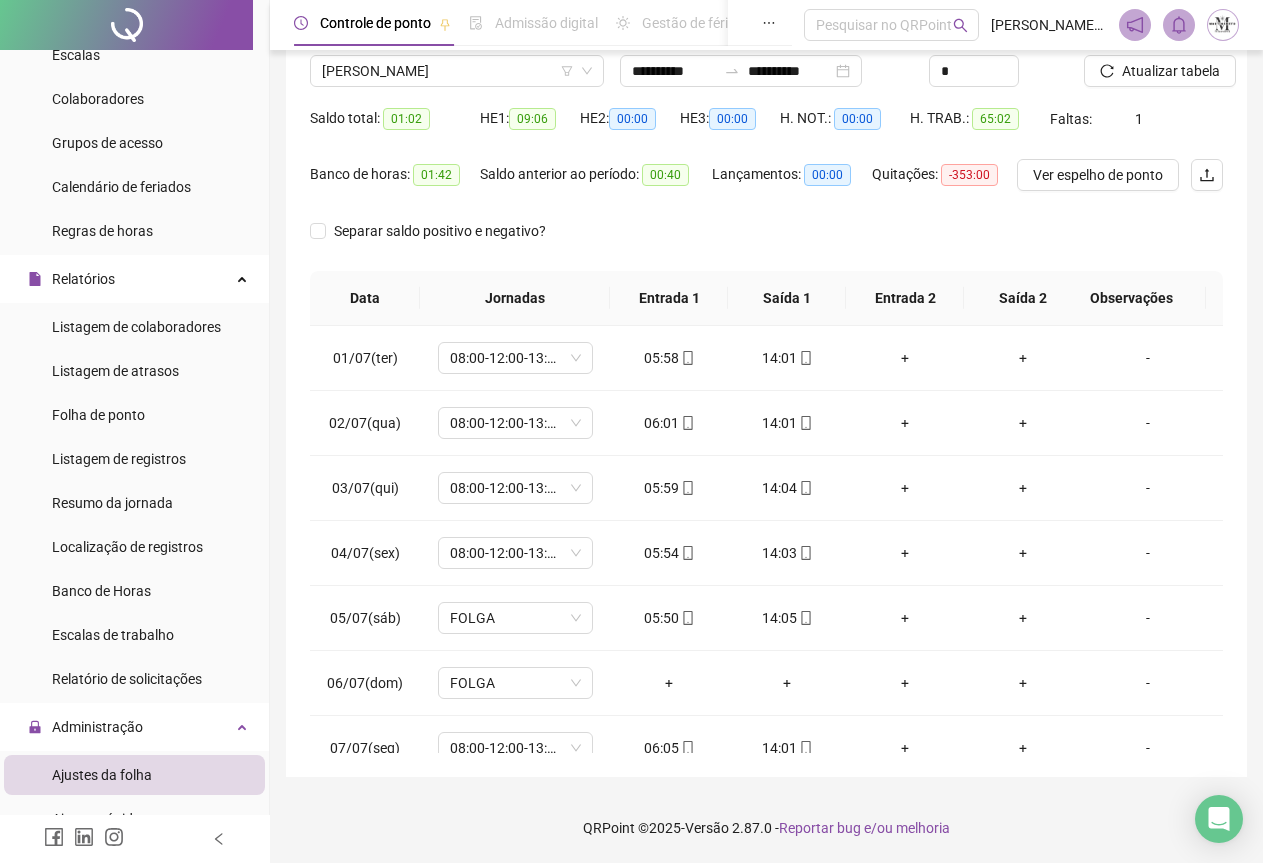 click on "Nome do colaborador [PERSON_NAME]" at bounding box center (457, 64) 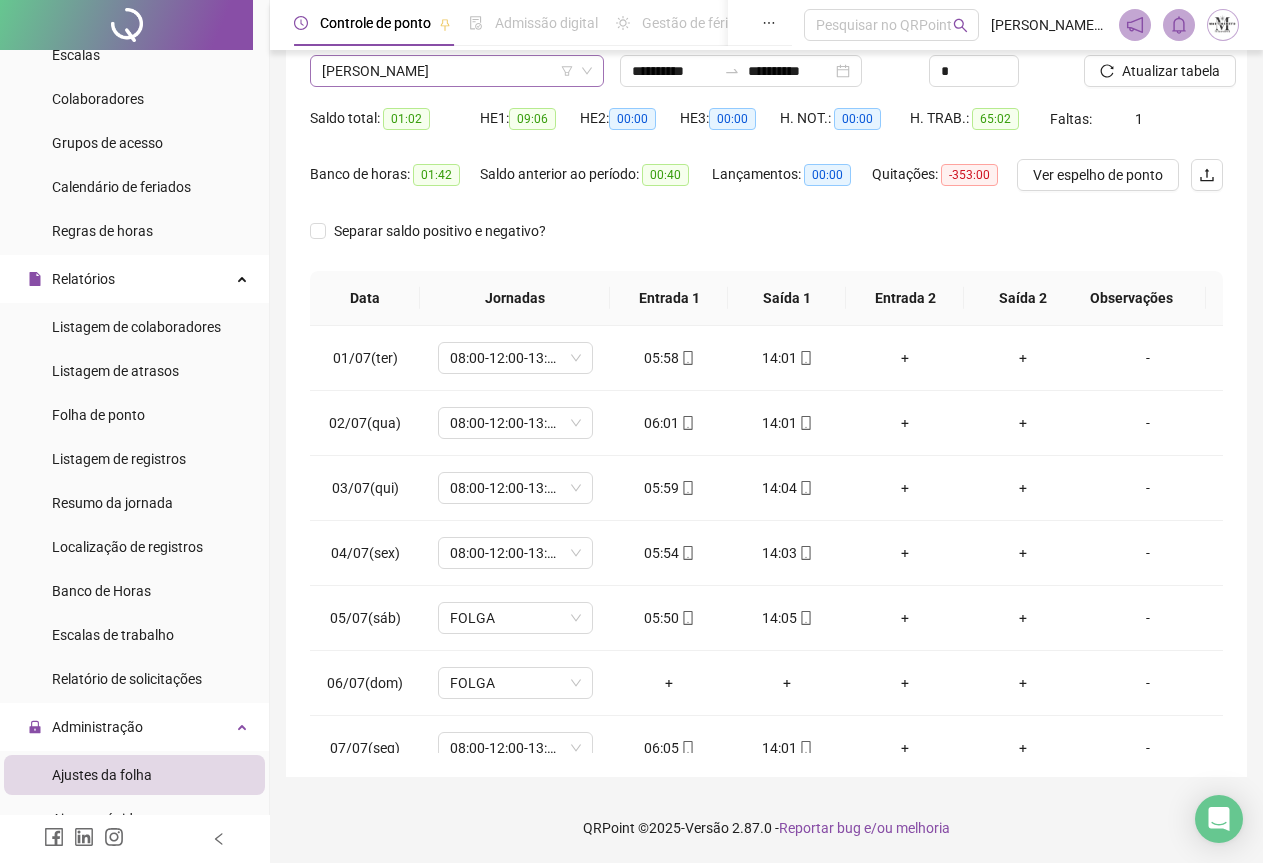 click on "[PERSON_NAME]" at bounding box center [457, 71] 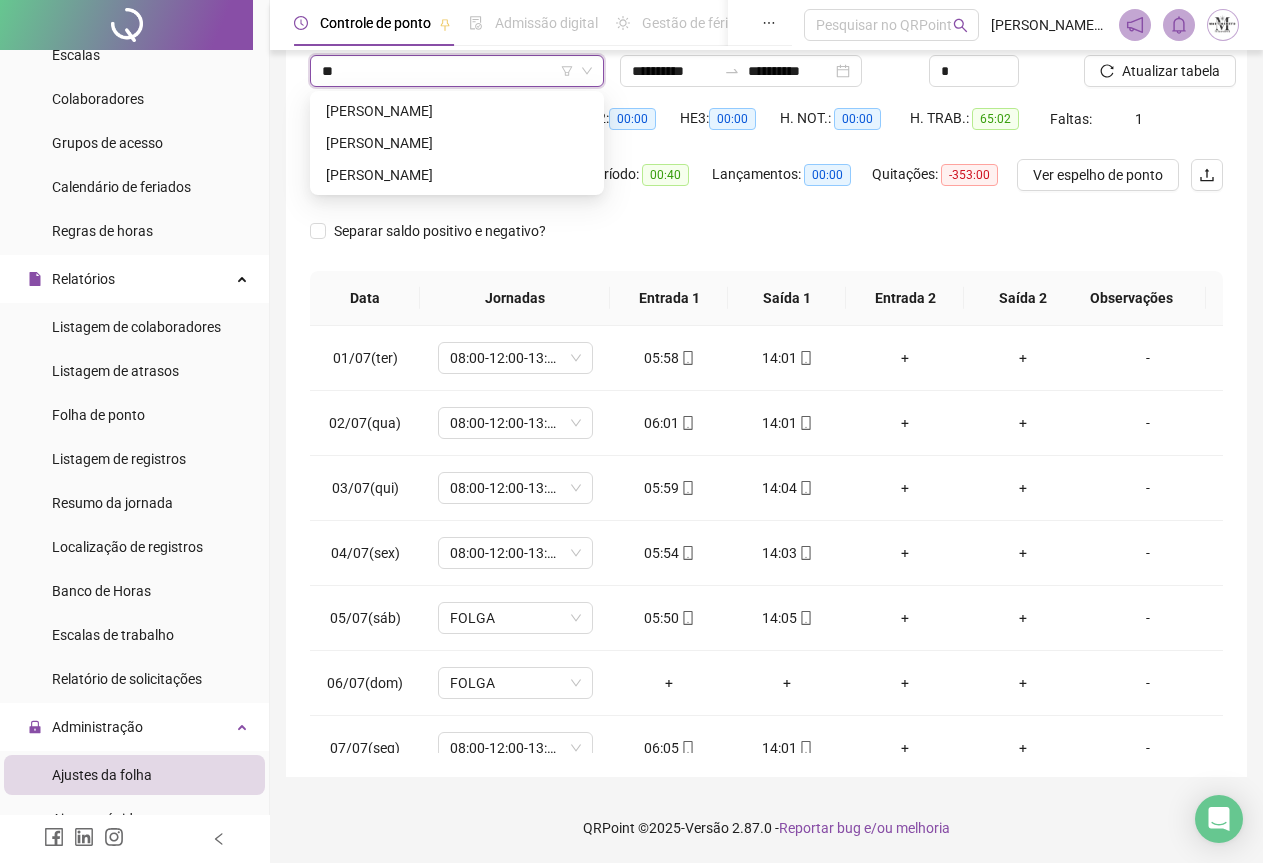 scroll, scrollTop: 0, scrollLeft: 0, axis: both 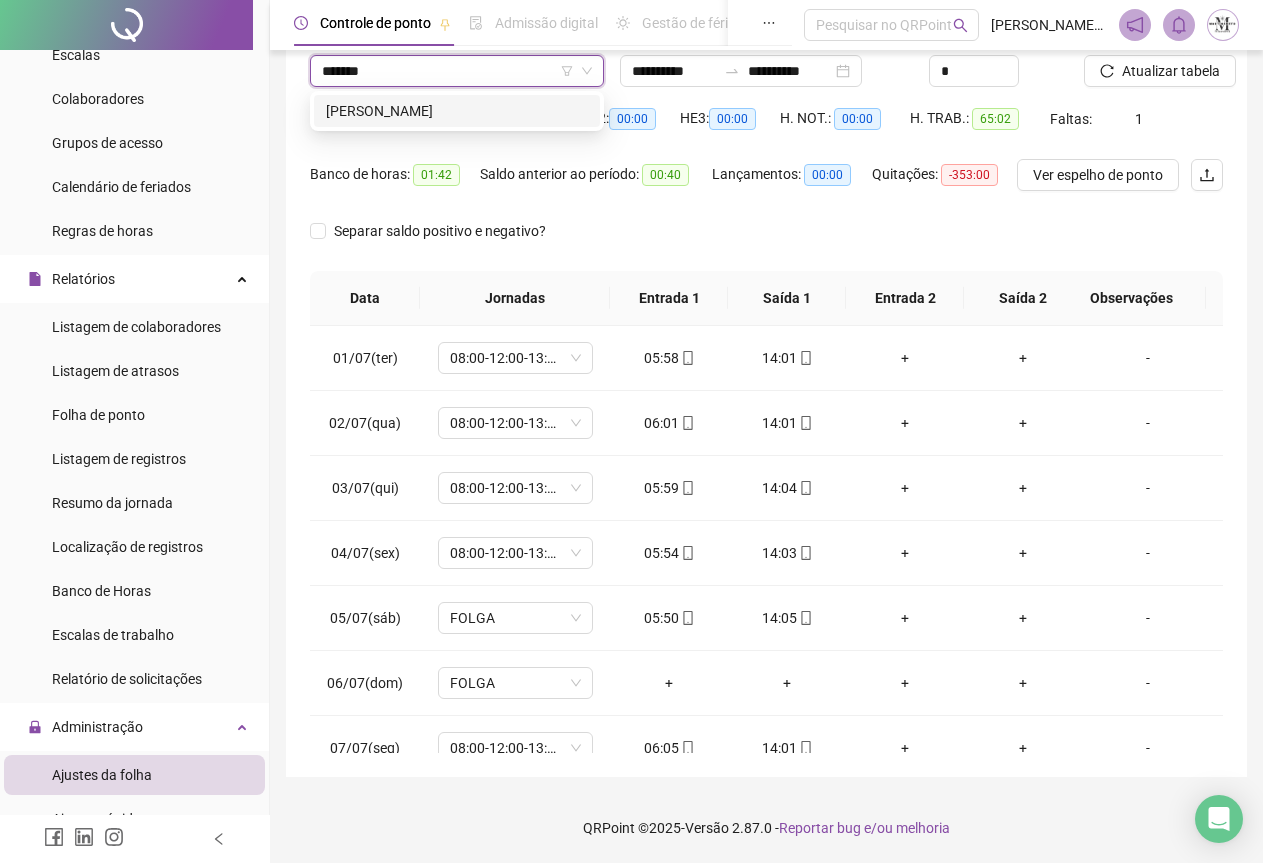 type on "********" 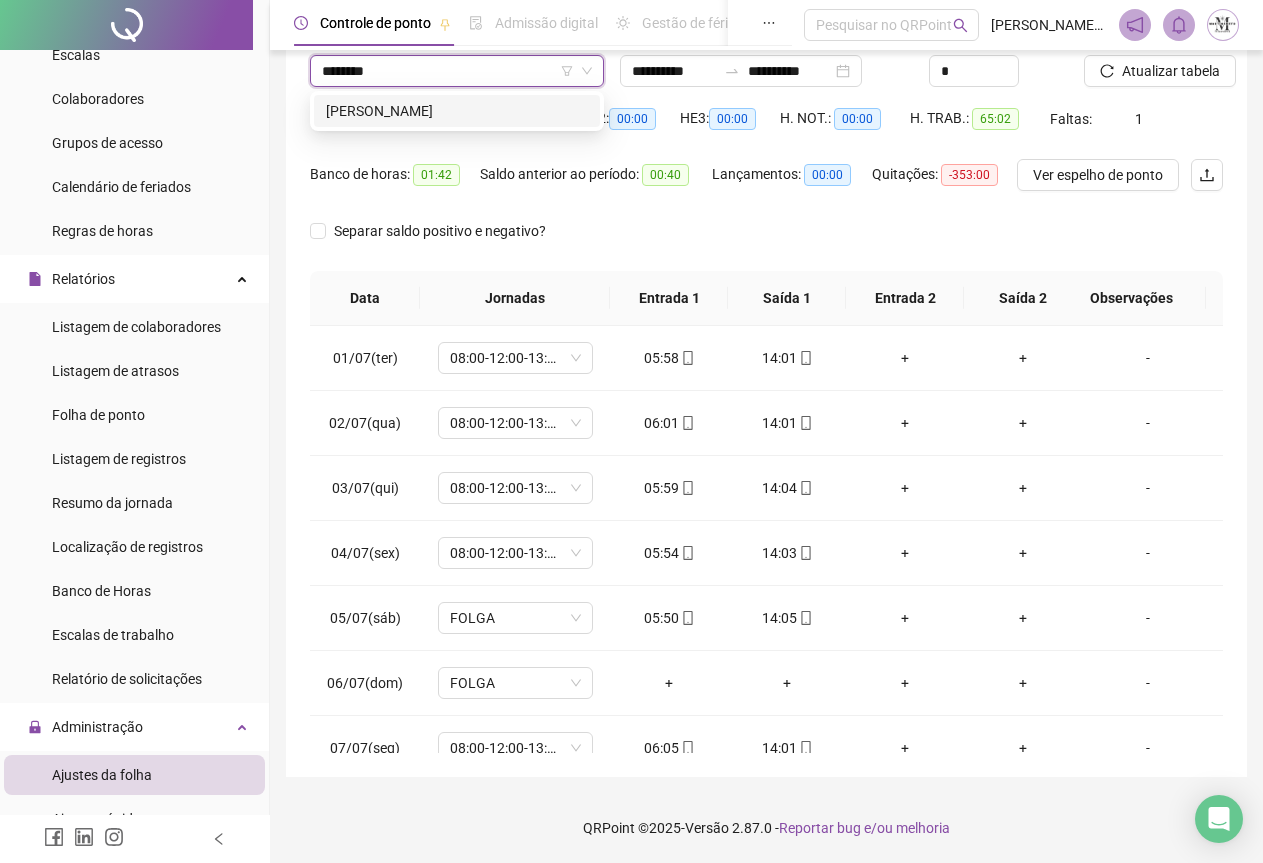 click on "[PERSON_NAME]" at bounding box center (457, 111) 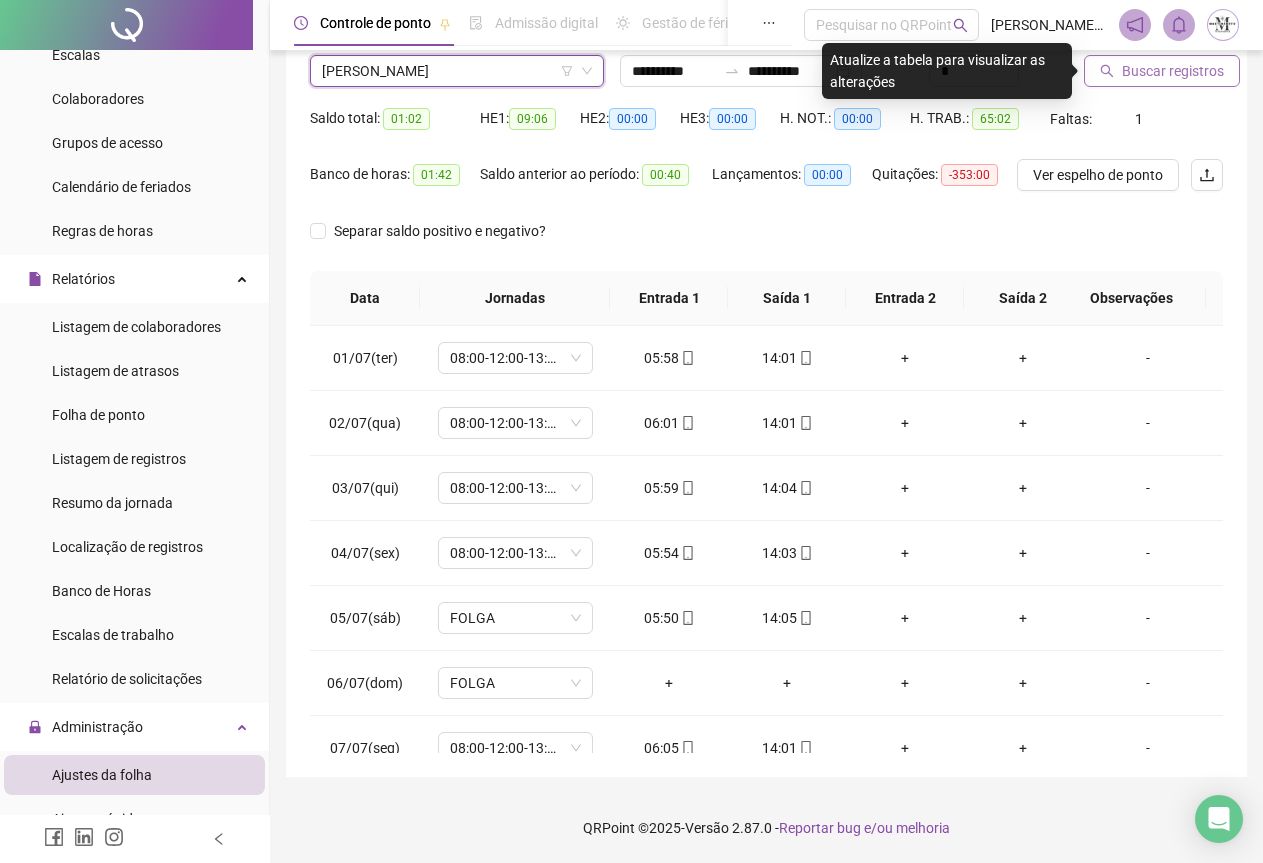 click on "Buscar registros" at bounding box center (1173, 71) 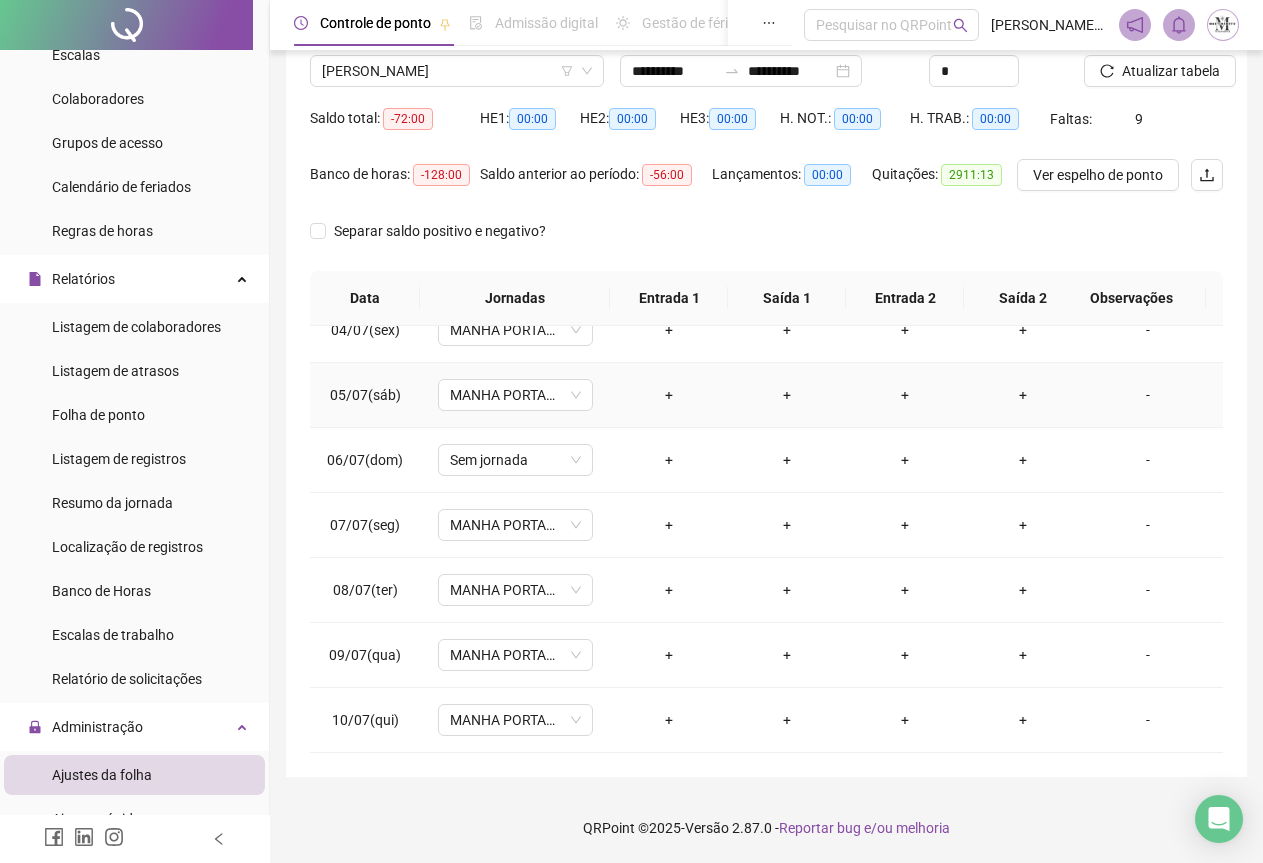 scroll, scrollTop: 240, scrollLeft: 0, axis: vertical 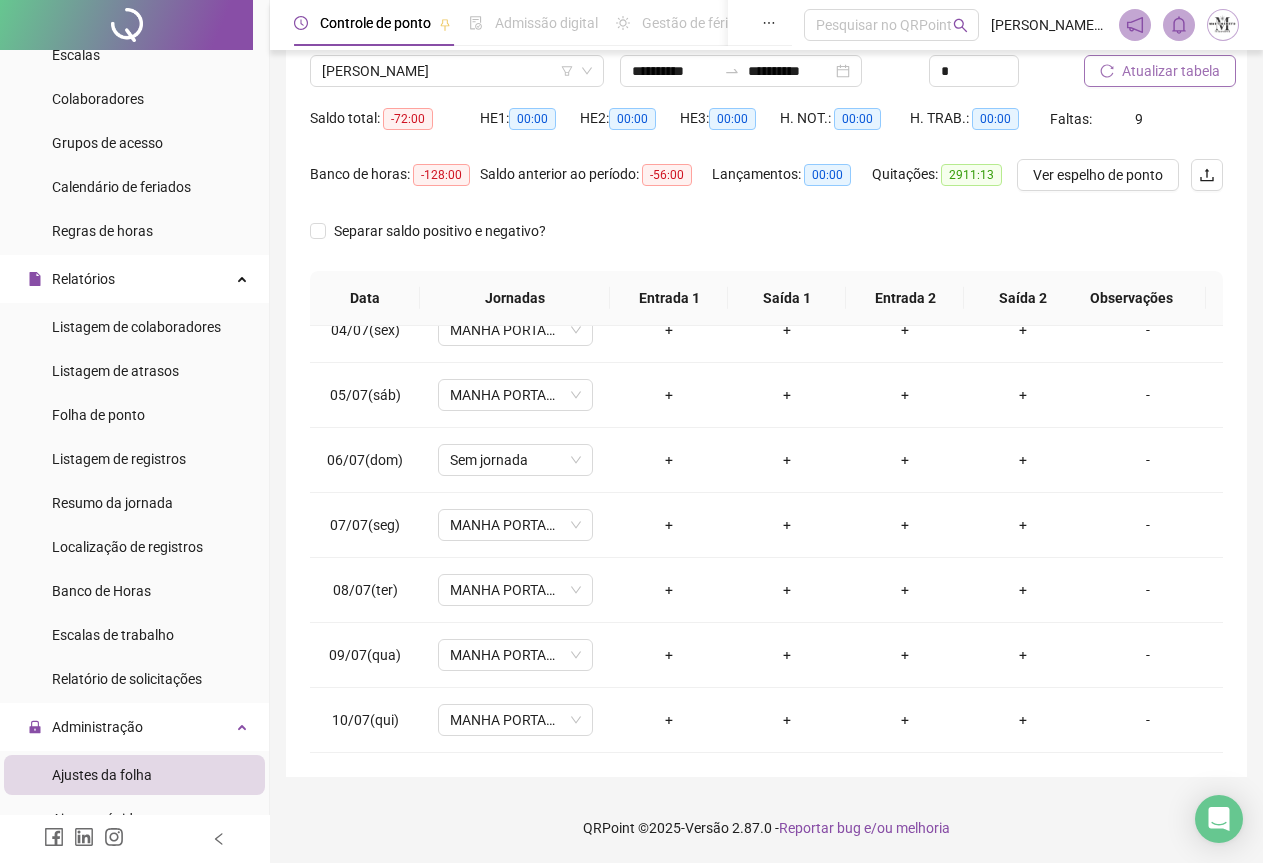 click on "Atualizar tabela" at bounding box center [1171, 71] 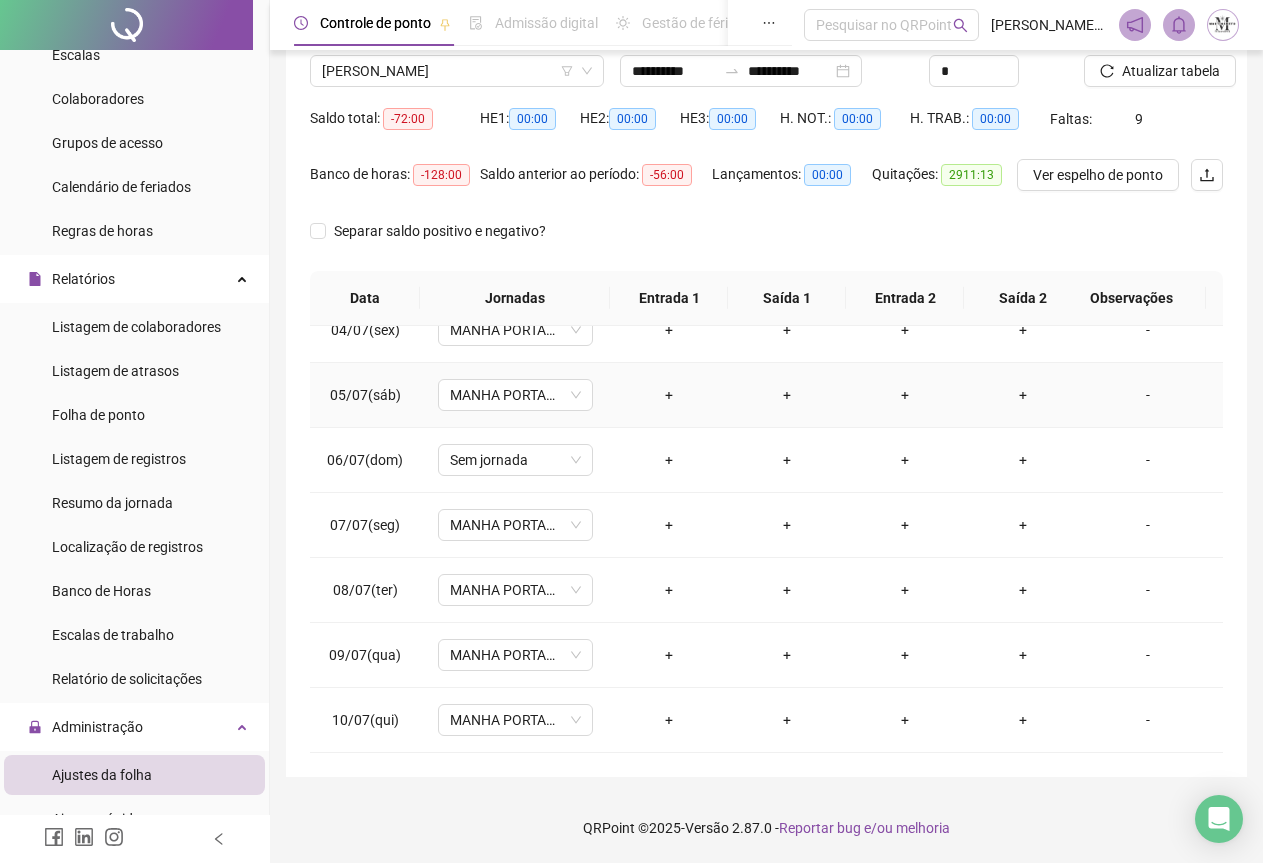 scroll, scrollTop: 240, scrollLeft: 0, axis: vertical 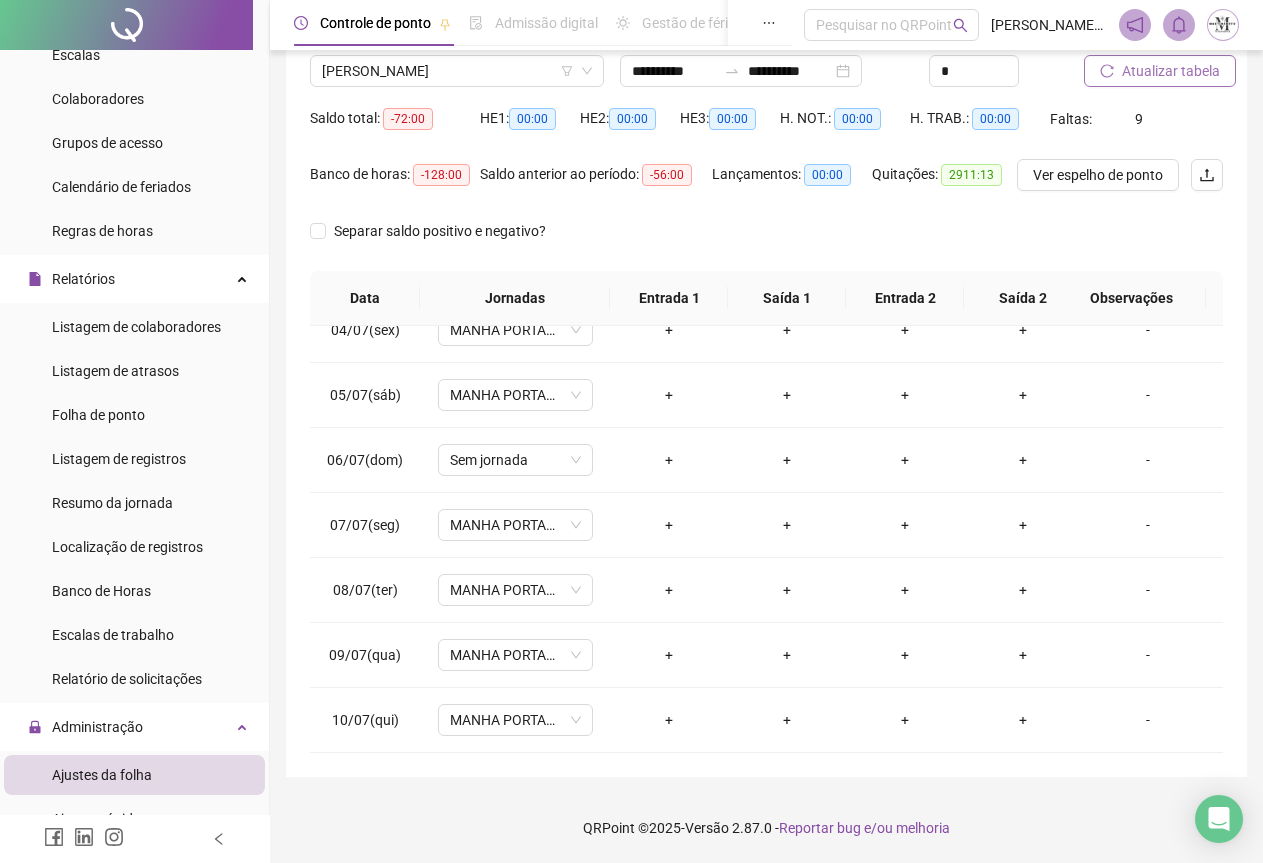 click on "Atualizar tabela" at bounding box center (1171, 71) 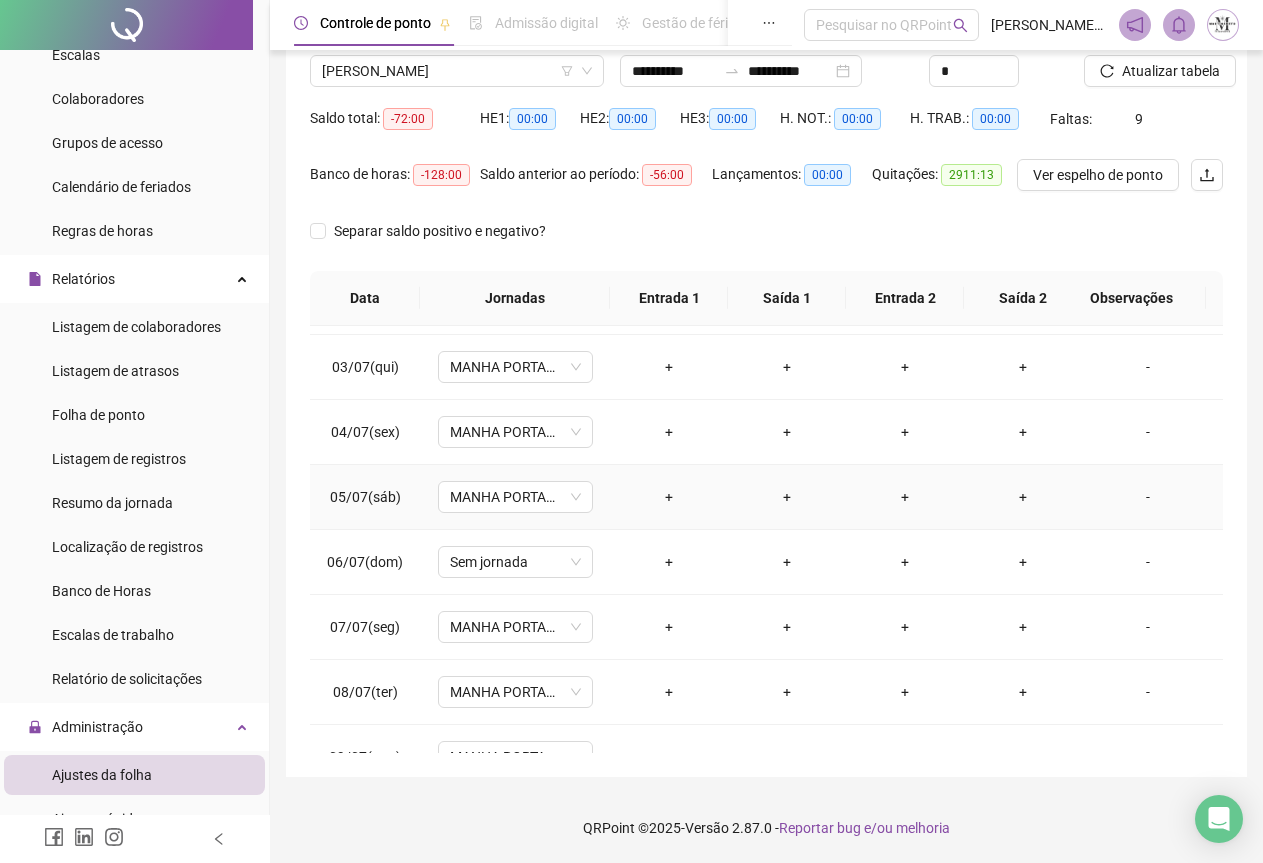 scroll, scrollTop: 0, scrollLeft: 0, axis: both 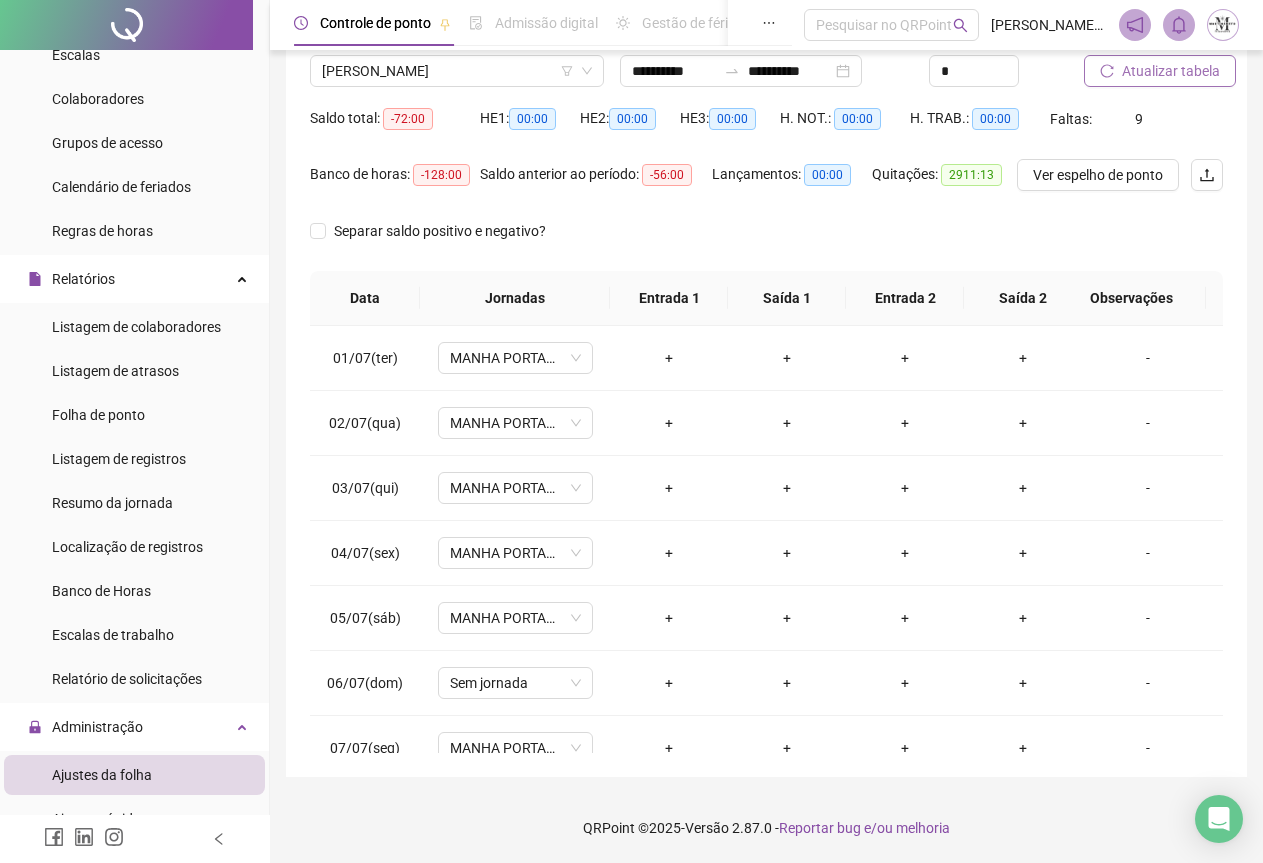 click on "Atualizar tabela" at bounding box center (1171, 71) 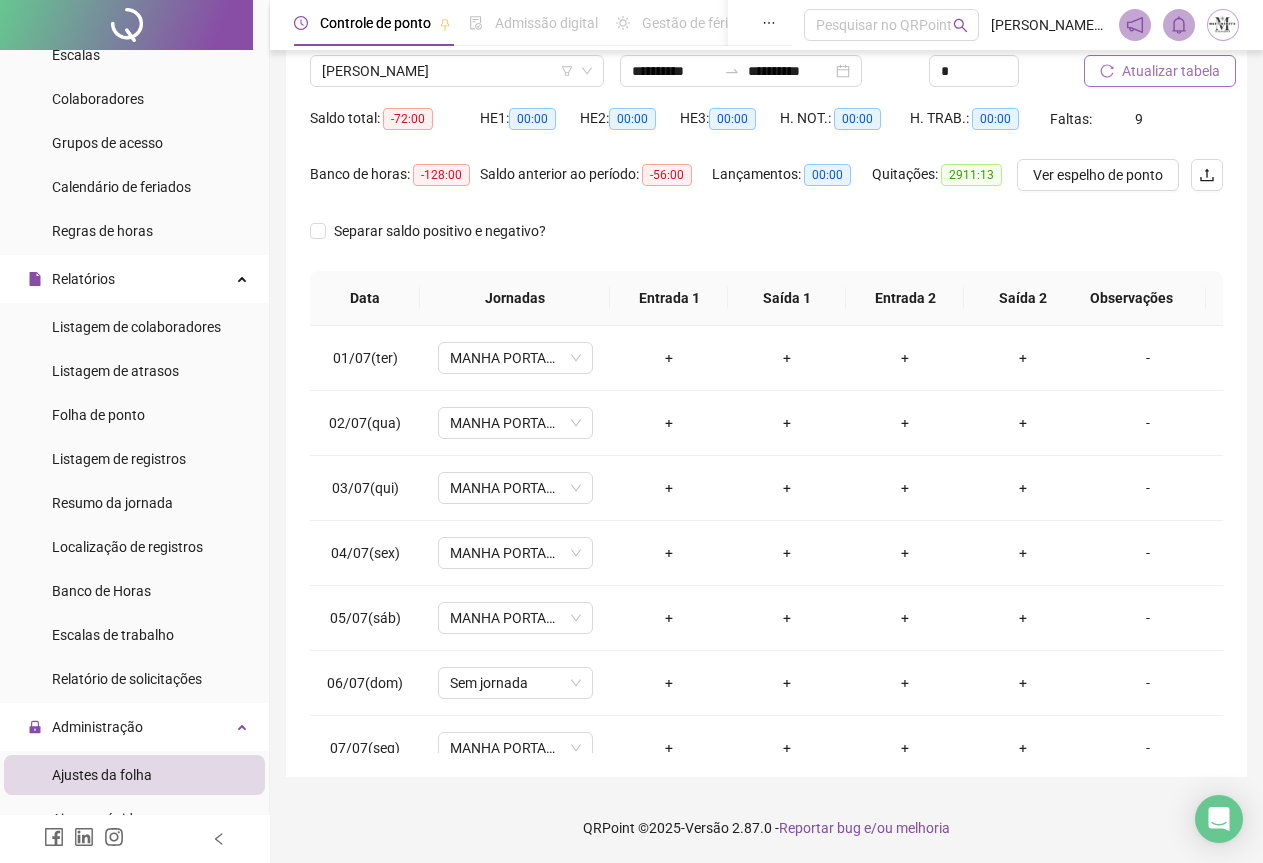 click on "Atualizar tabela" at bounding box center (1171, 71) 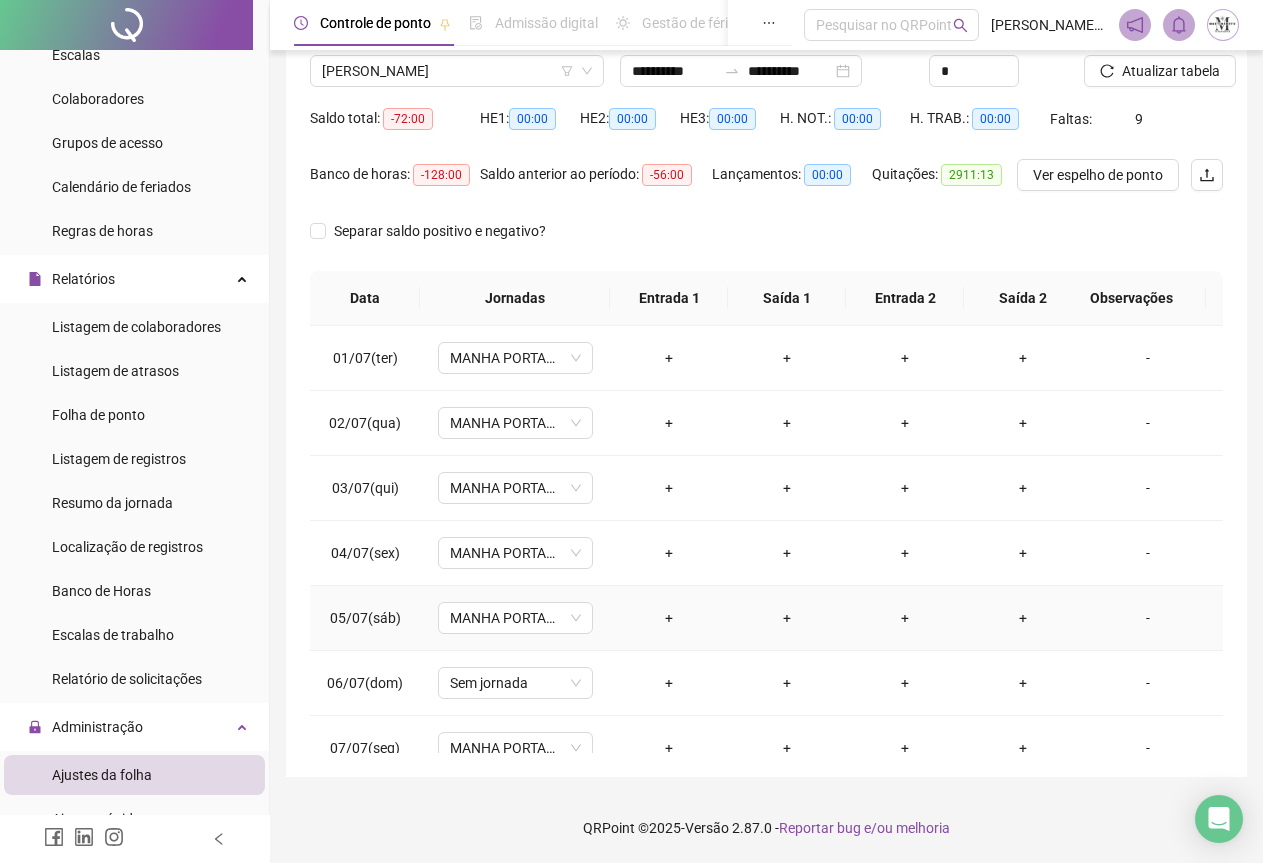 scroll, scrollTop: 240, scrollLeft: 0, axis: vertical 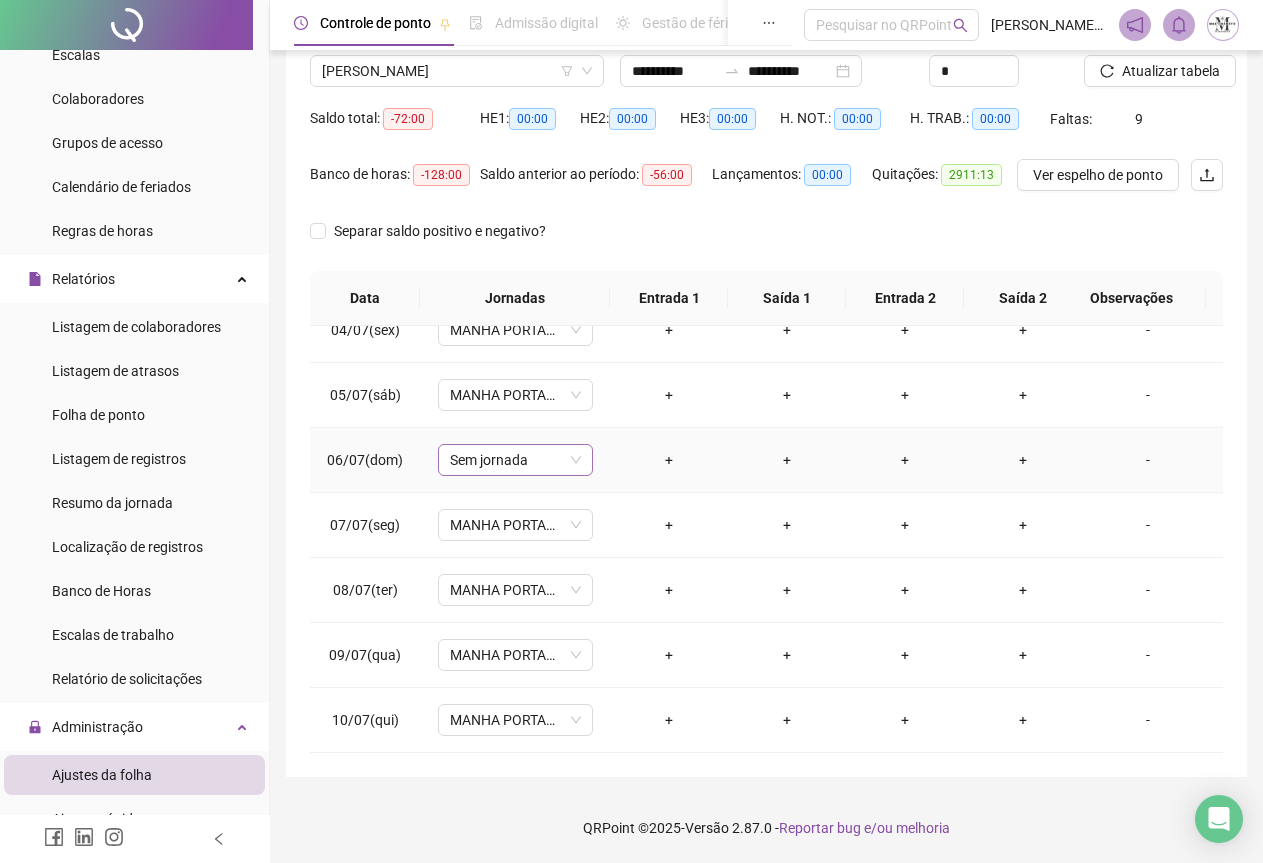 click on "Sem jornada" at bounding box center (515, 460) 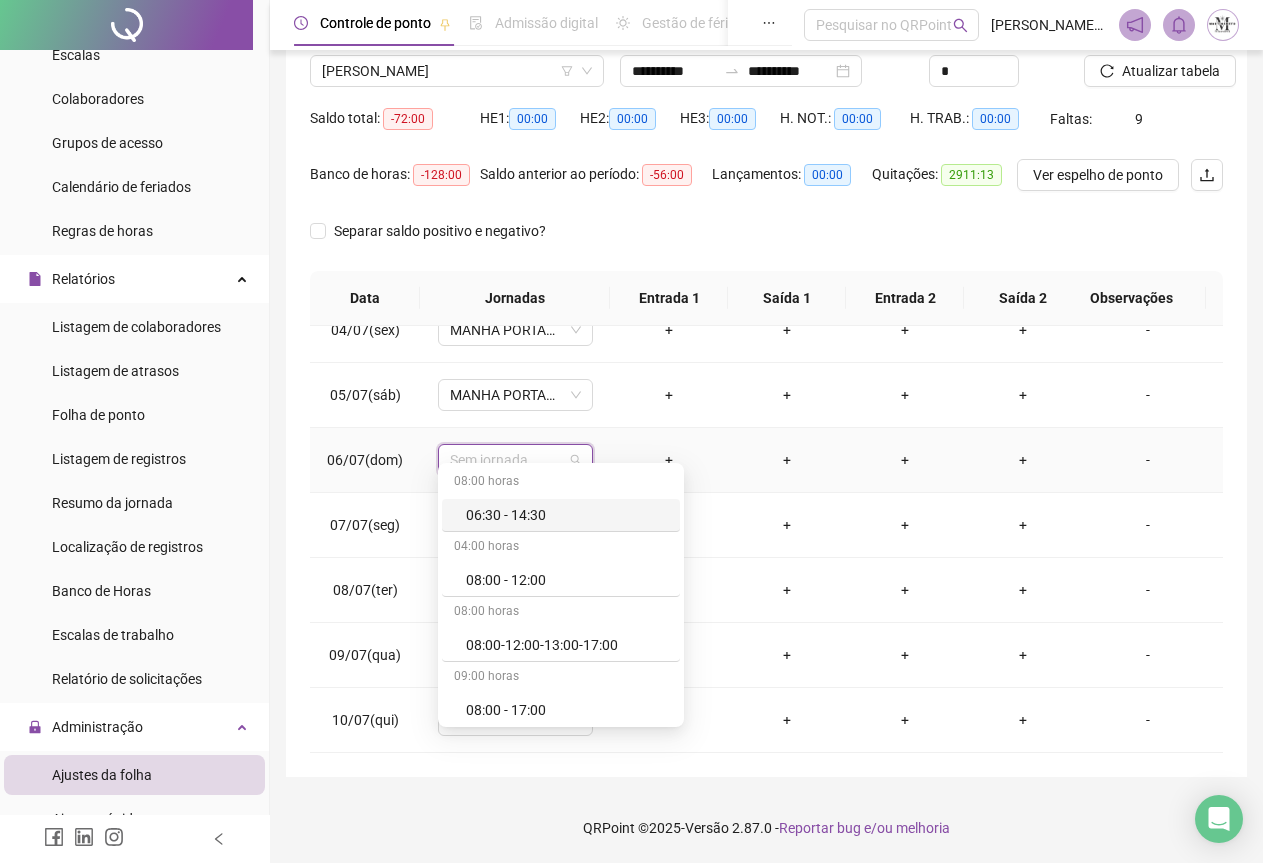 click on "Sem jornada" at bounding box center [515, 460] 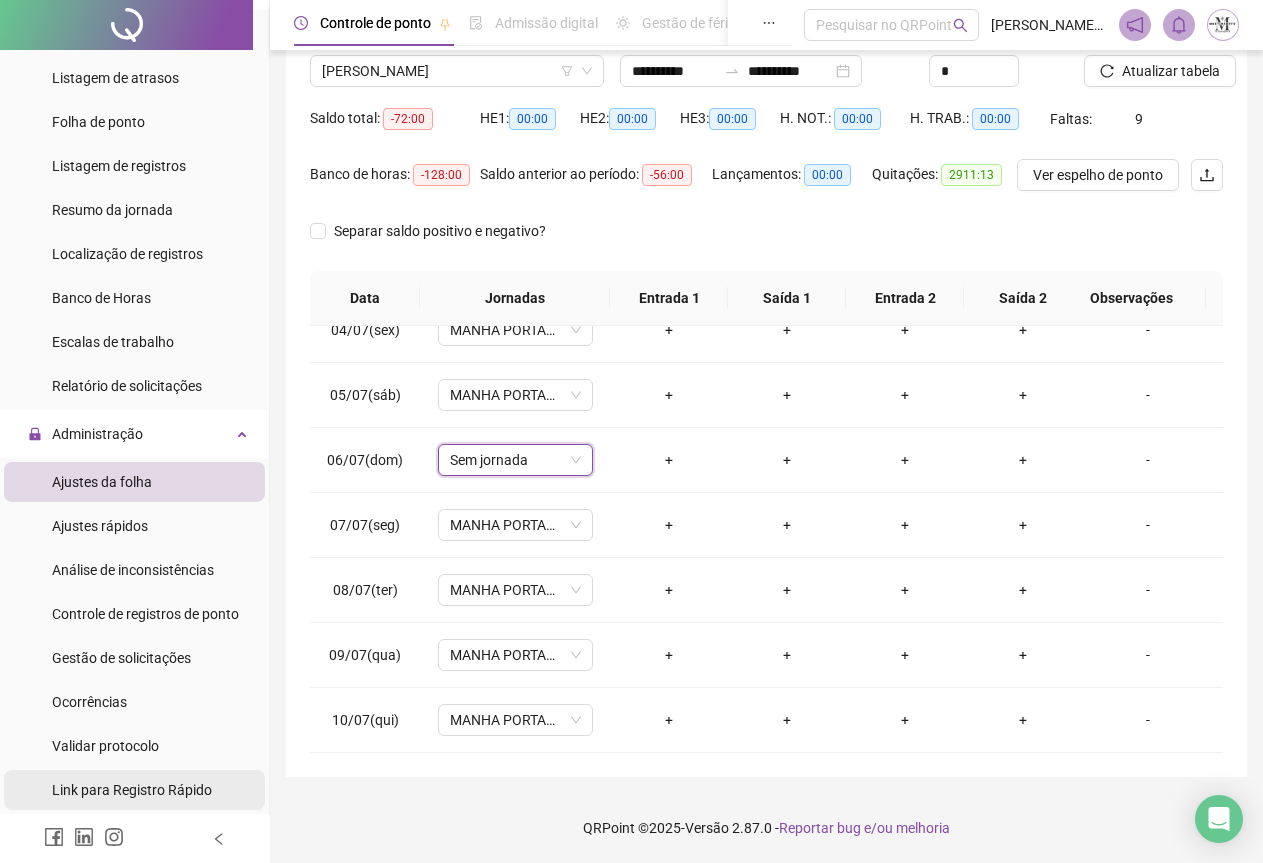 scroll, scrollTop: 599, scrollLeft: 0, axis: vertical 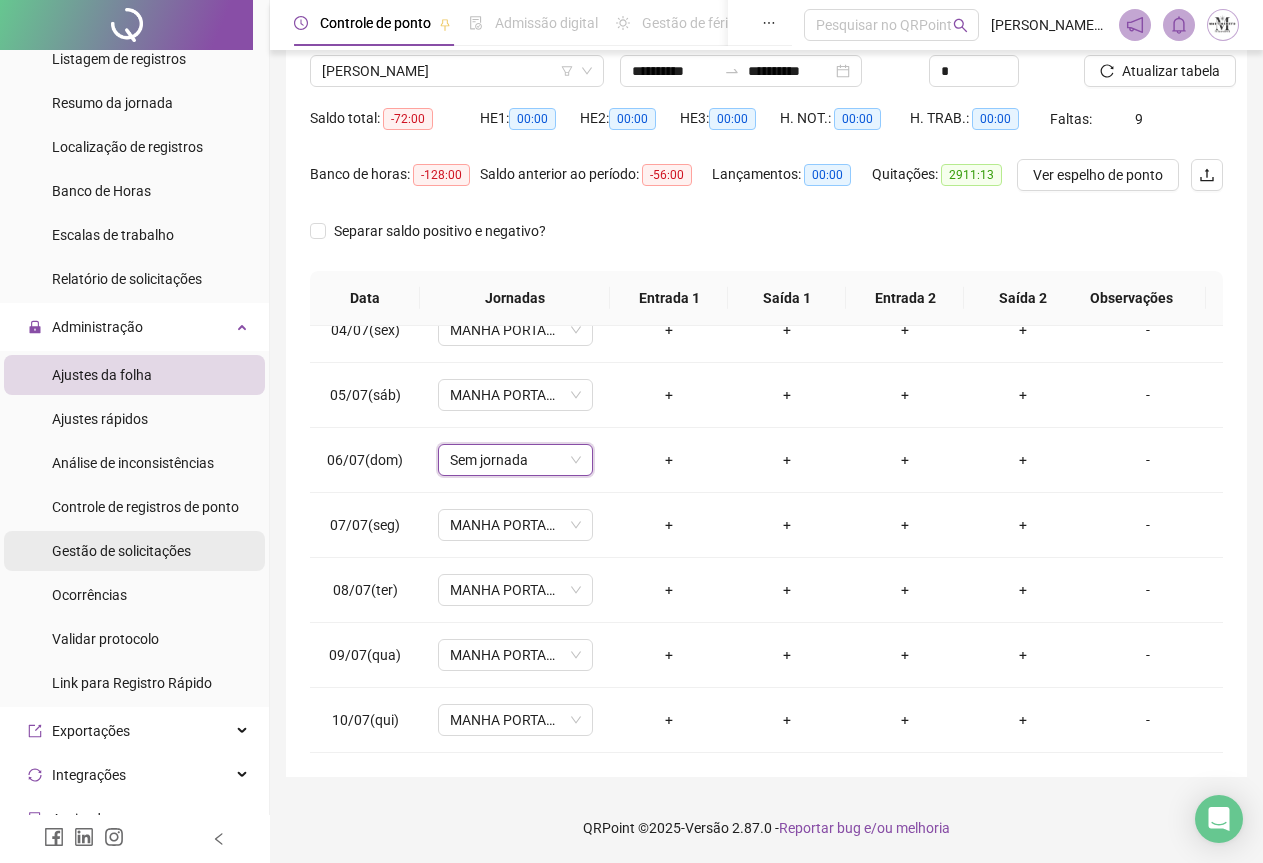click on "Gestão de solicitações" at bounding box center (121, 551) 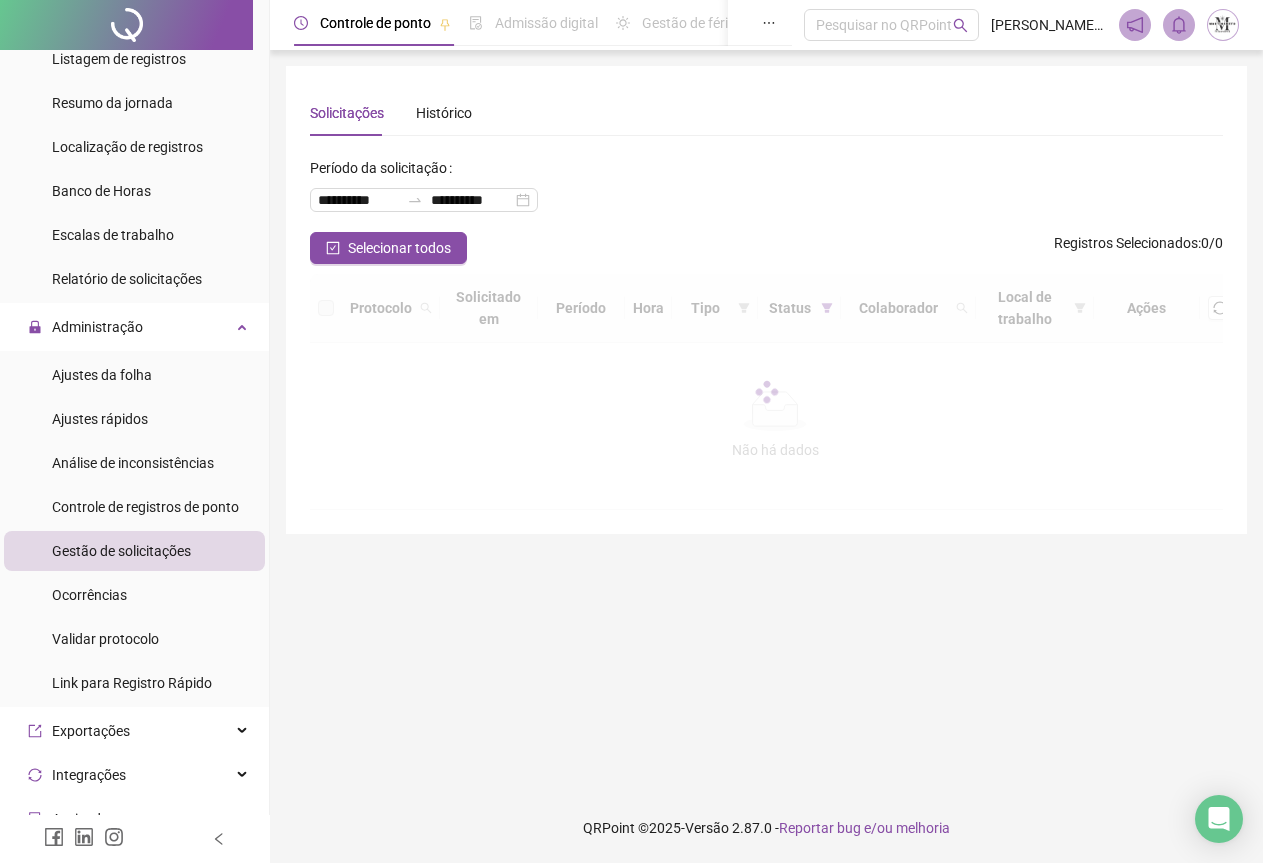 scroll, scrollTop: 0, scrollLeft: 0, axis: both 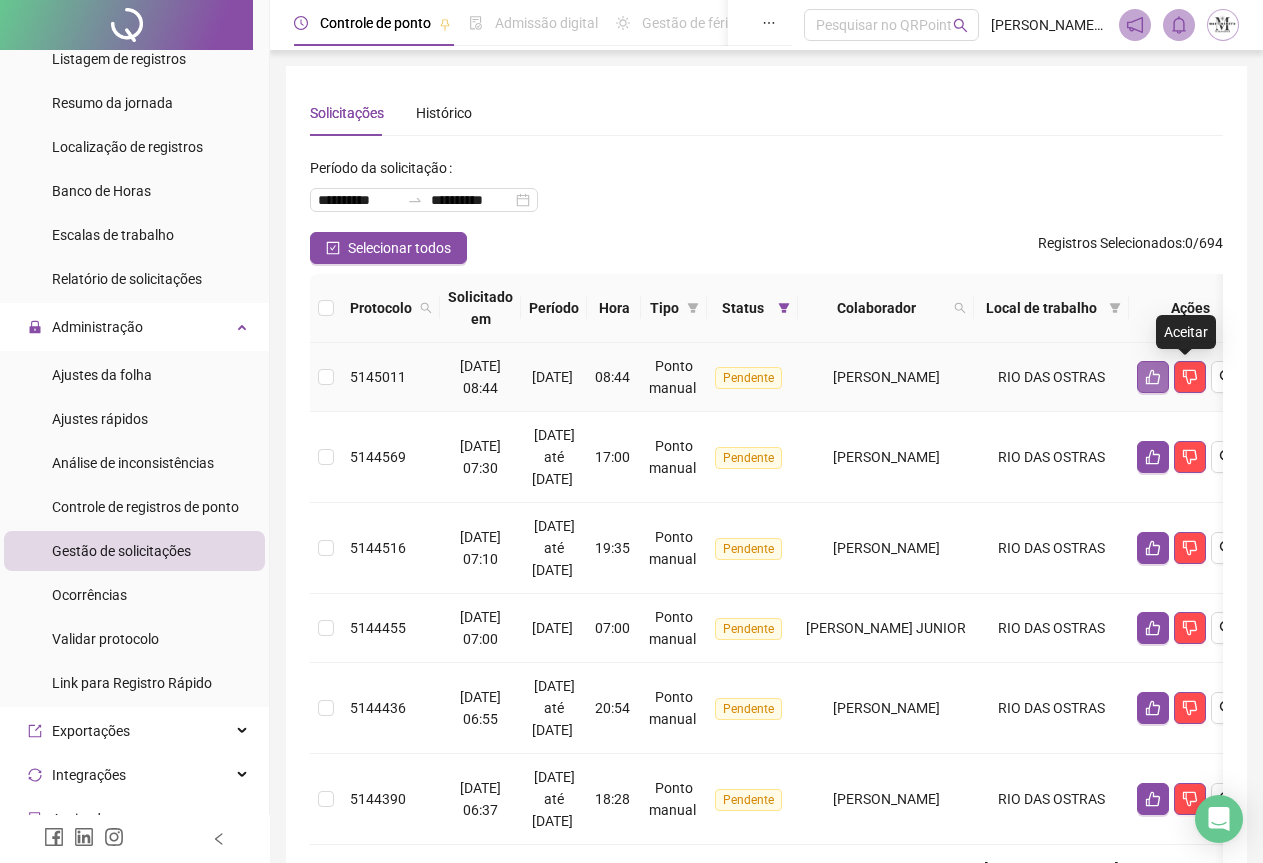 click 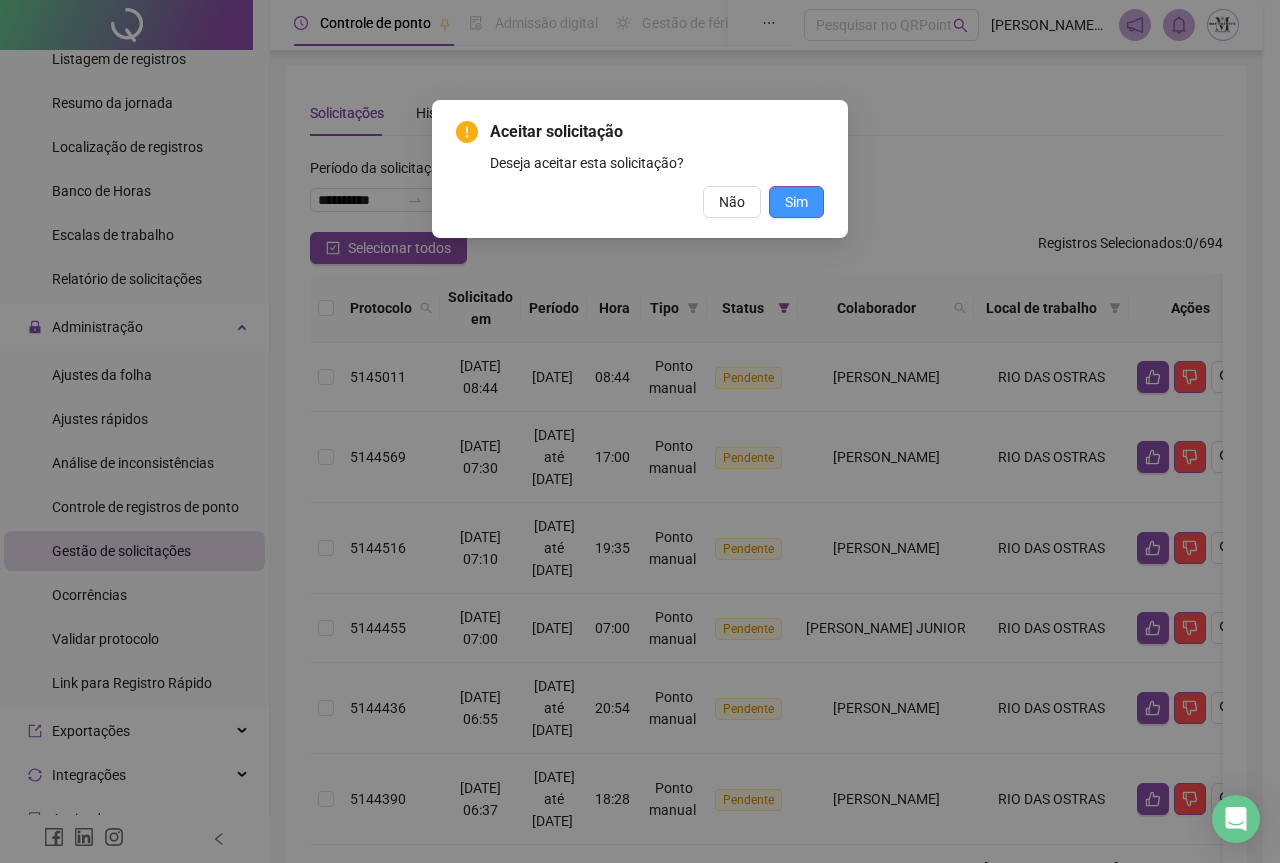 click on "Sim" at bounding box center [796, 202] 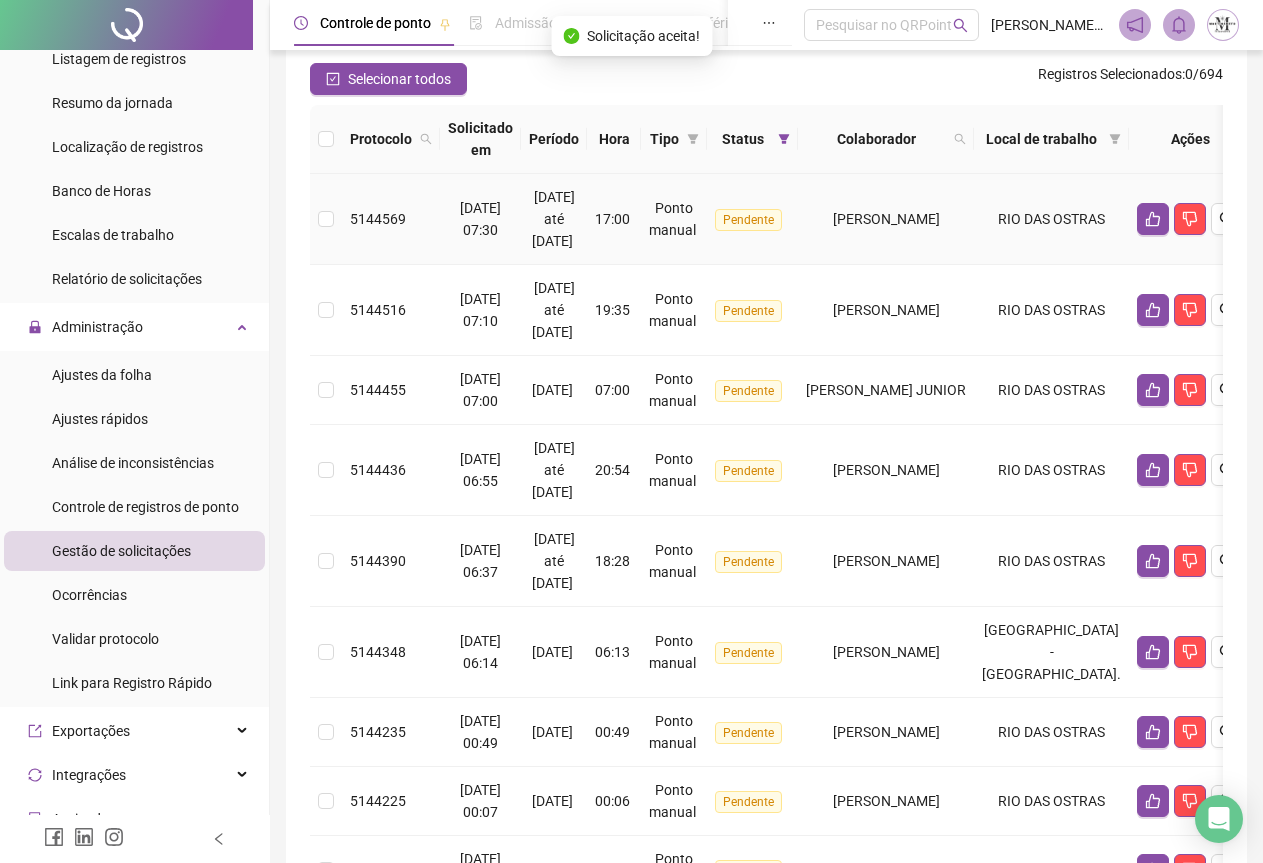 scroll, scrollTop: 200, scrollLeft: 0, axis: vertical 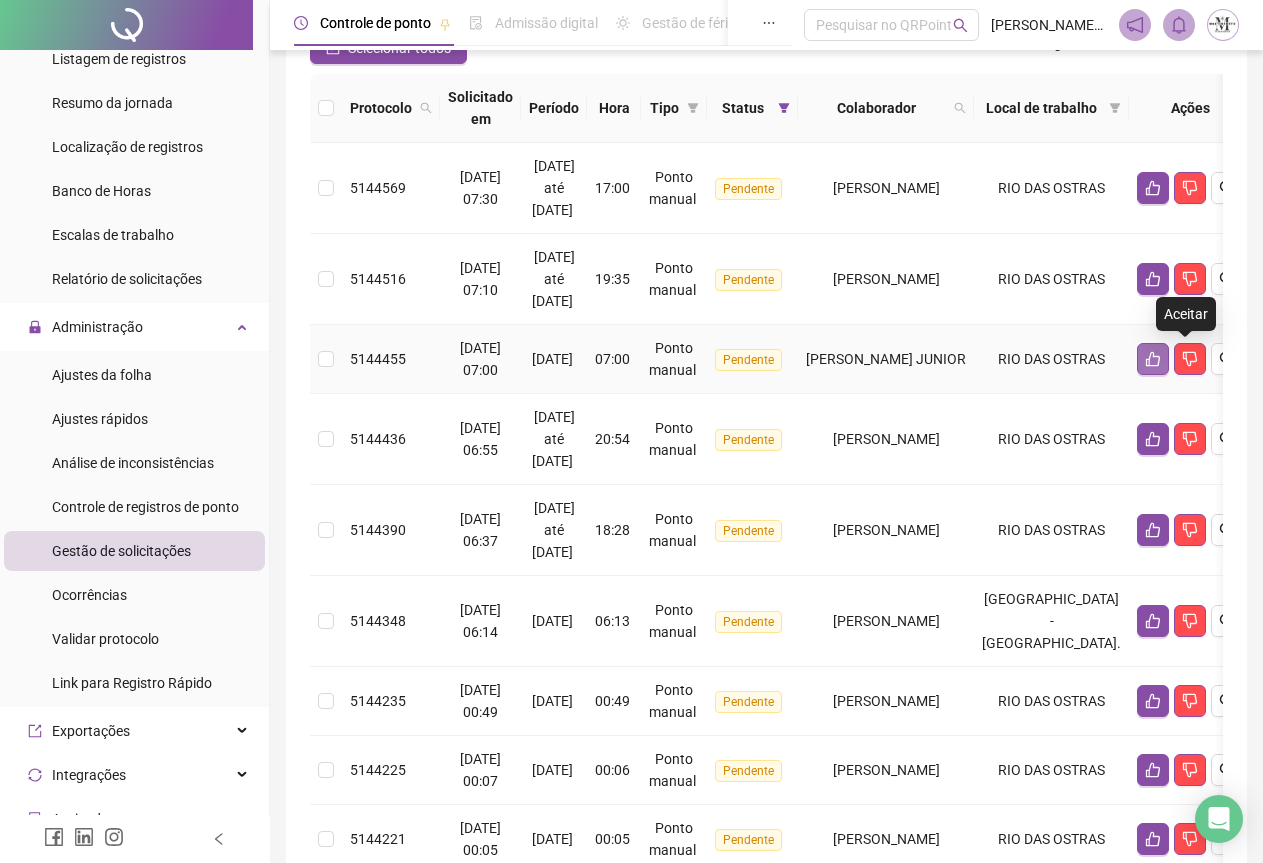 click at bounding box center (1153, 359) 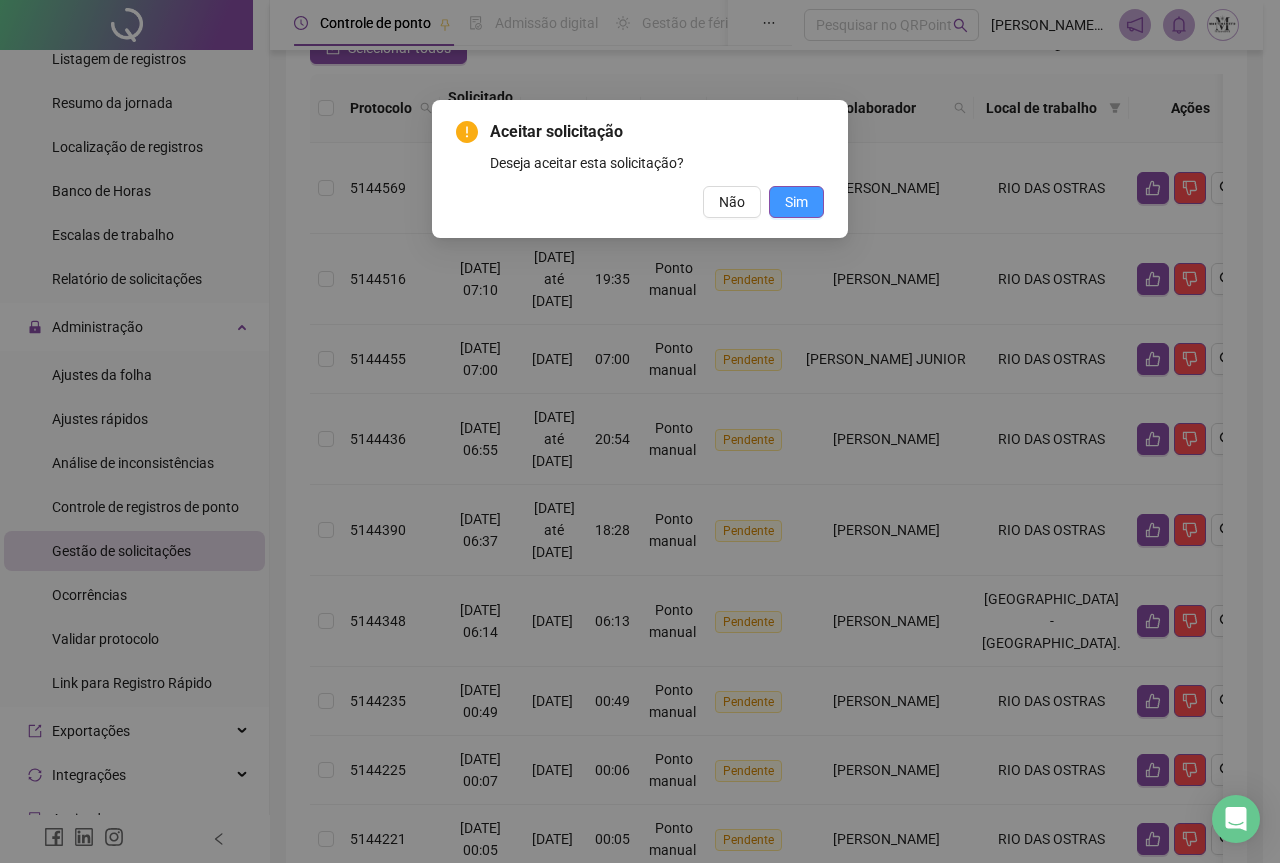 click on "Sim" at bounding box center (796, 202) 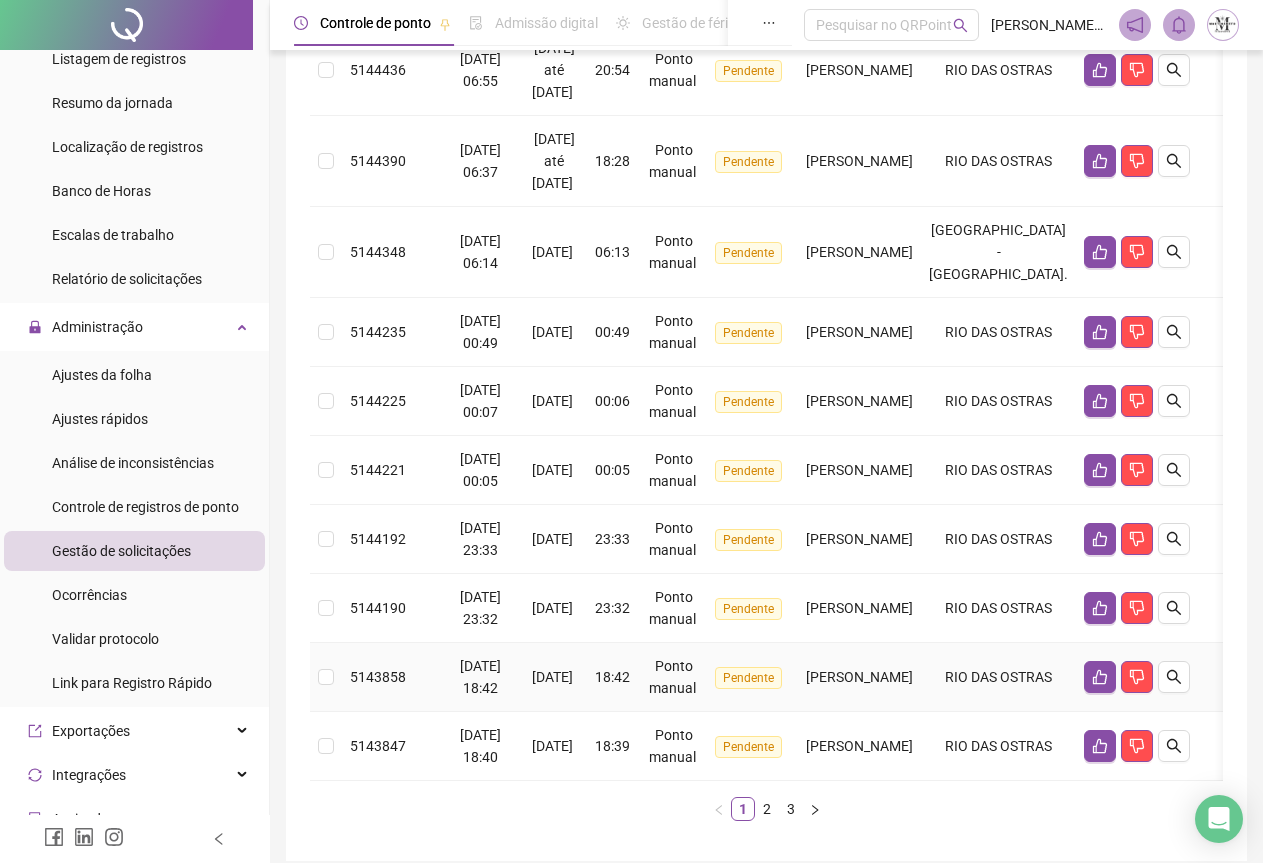 scroll, scrollTop: 601, scrollLeft: 0, axis: vertical 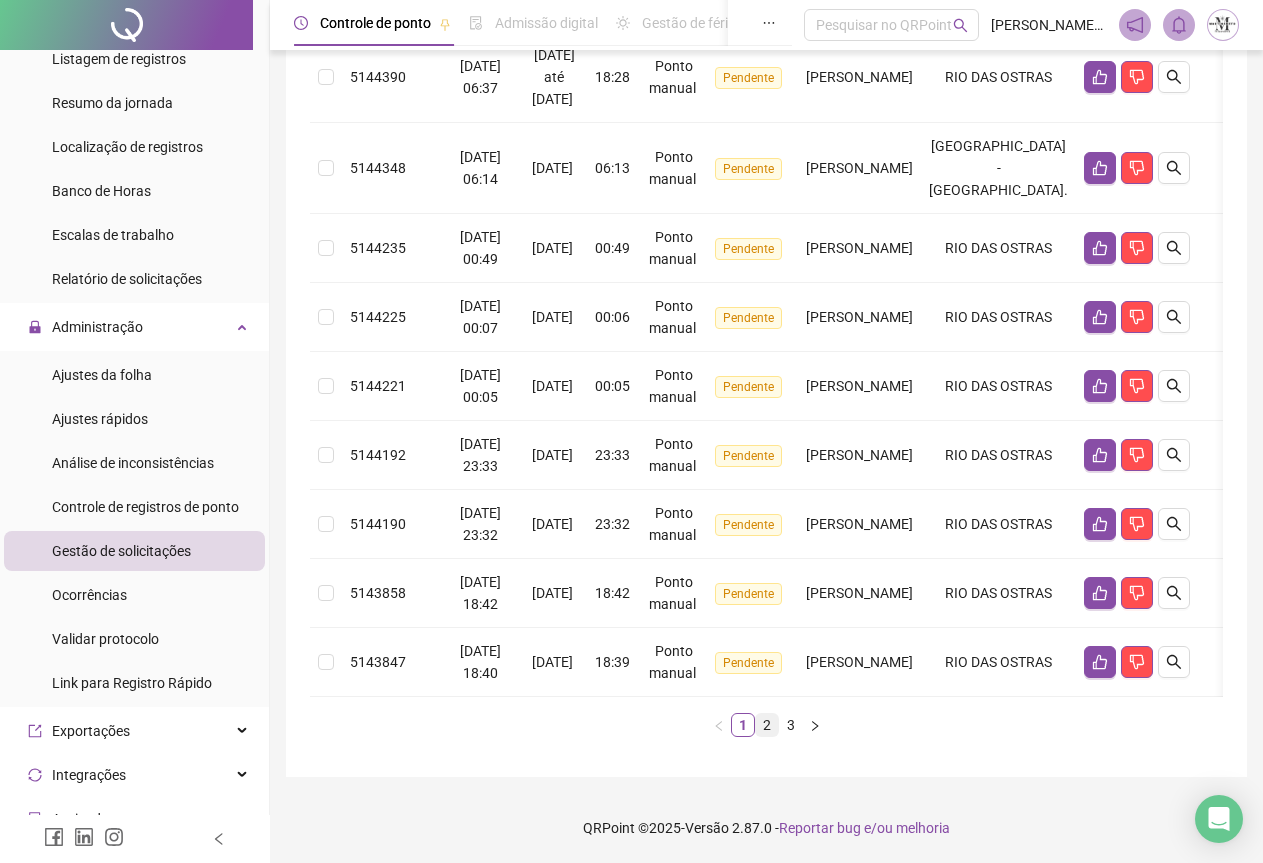 click on "2" at bounding box center (767, 725) 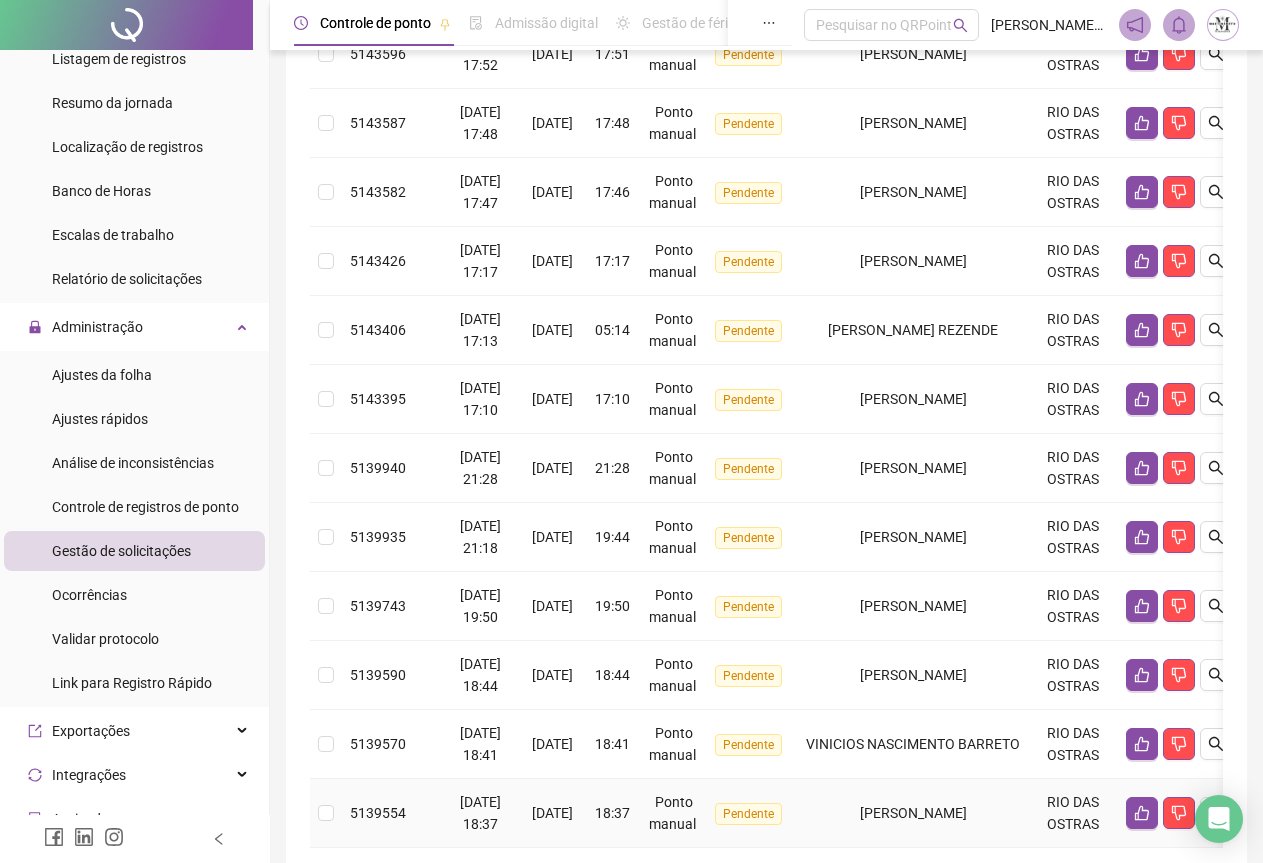 scroll, scrollTop: 291, scrollLeft: 0, axis: vertical 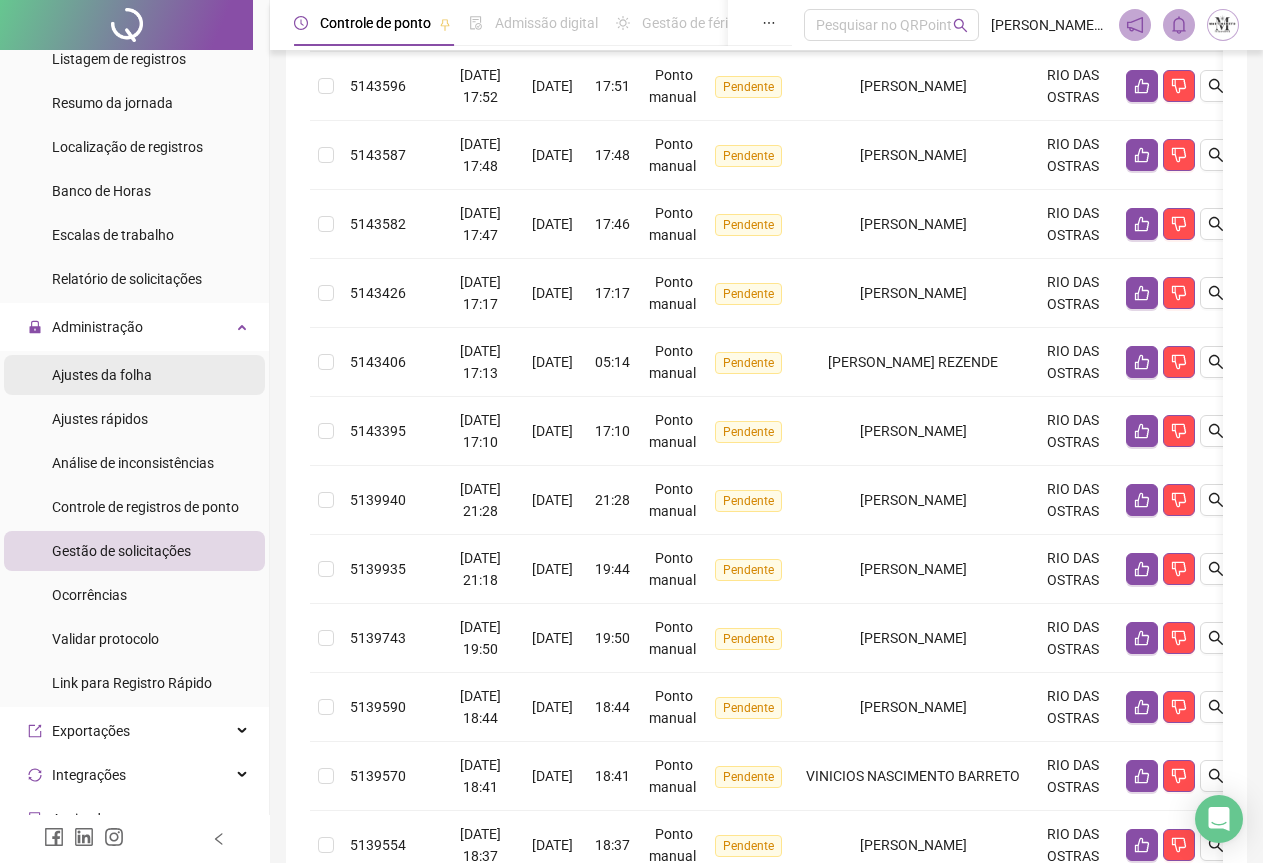 click on "Ajustes da folha" at bounding box center [102, 375] 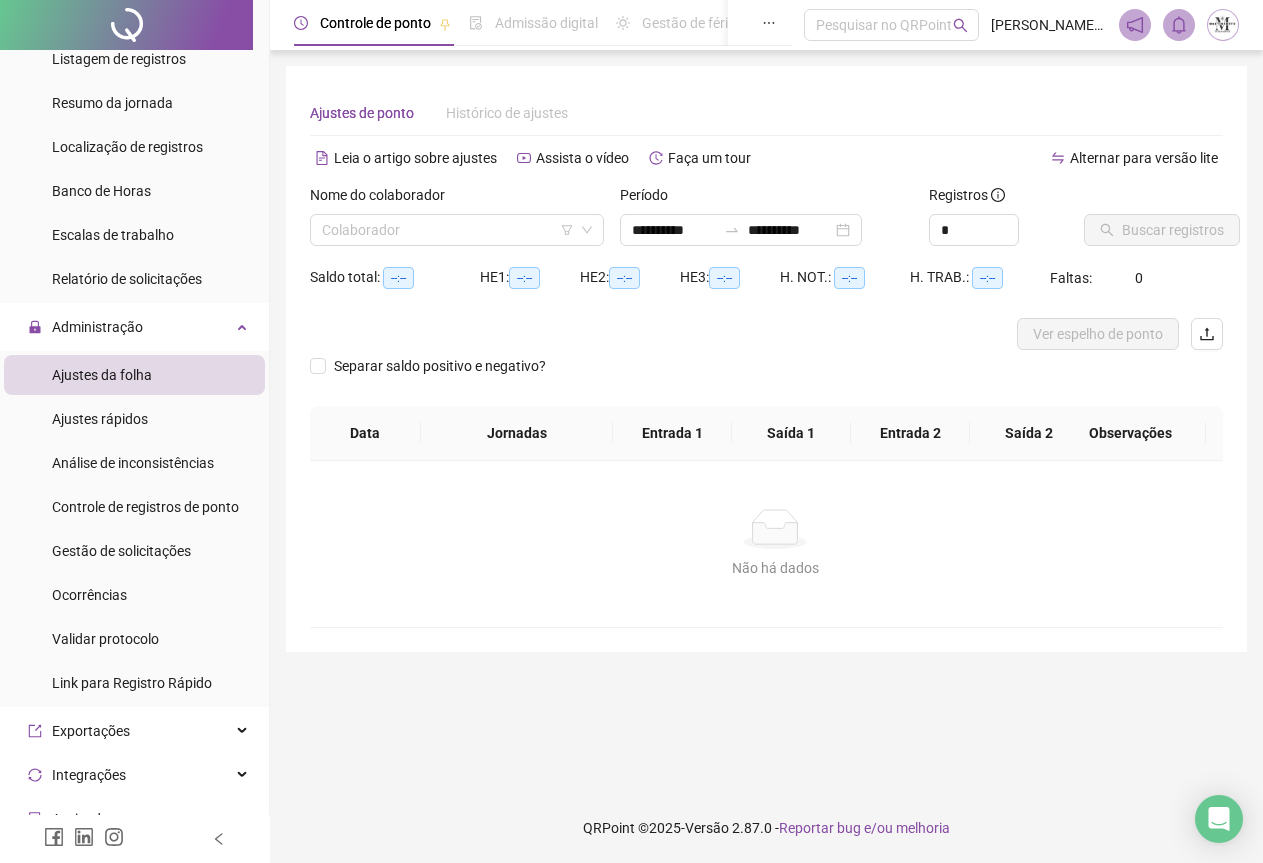 scroll, scrollTop: 0, scrollLeft: 0, axis: both 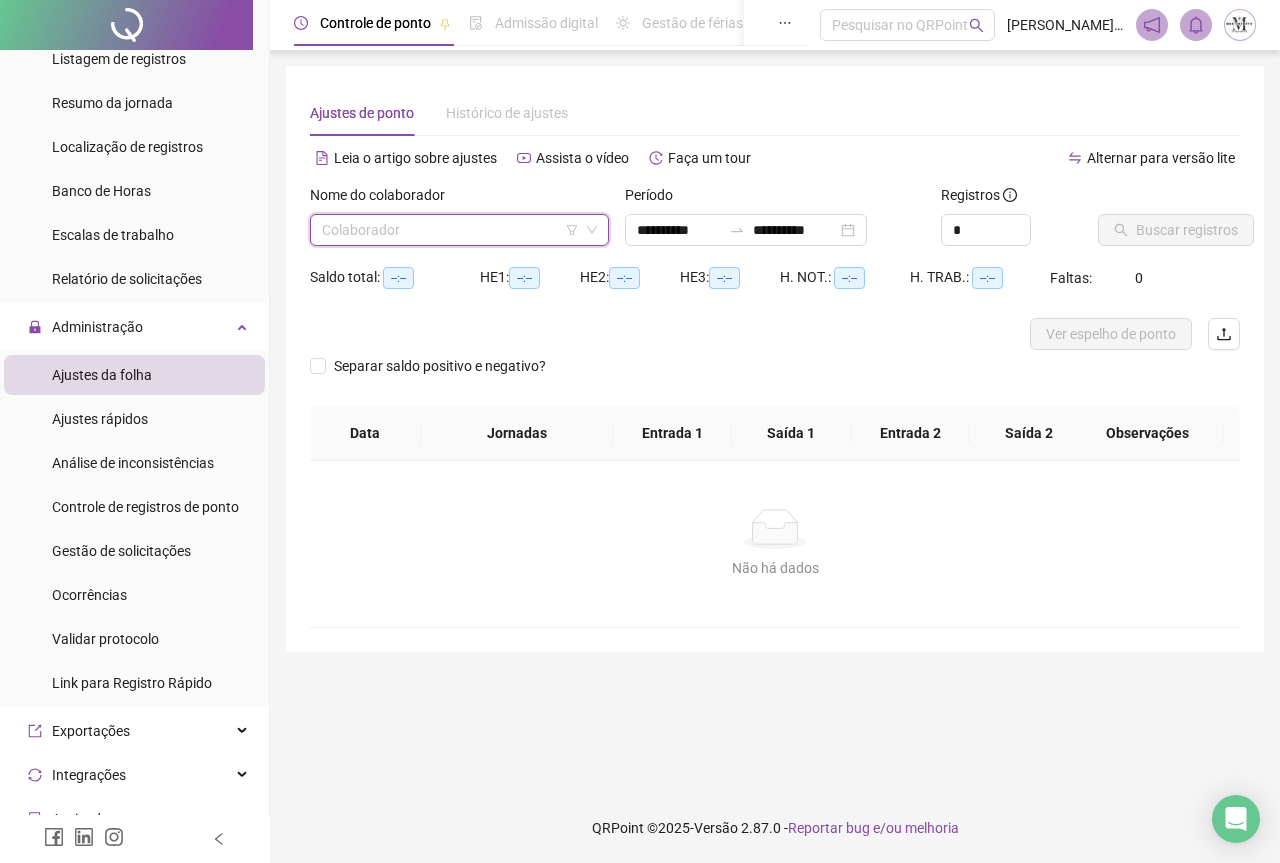 click at bounding box center [453, 230] 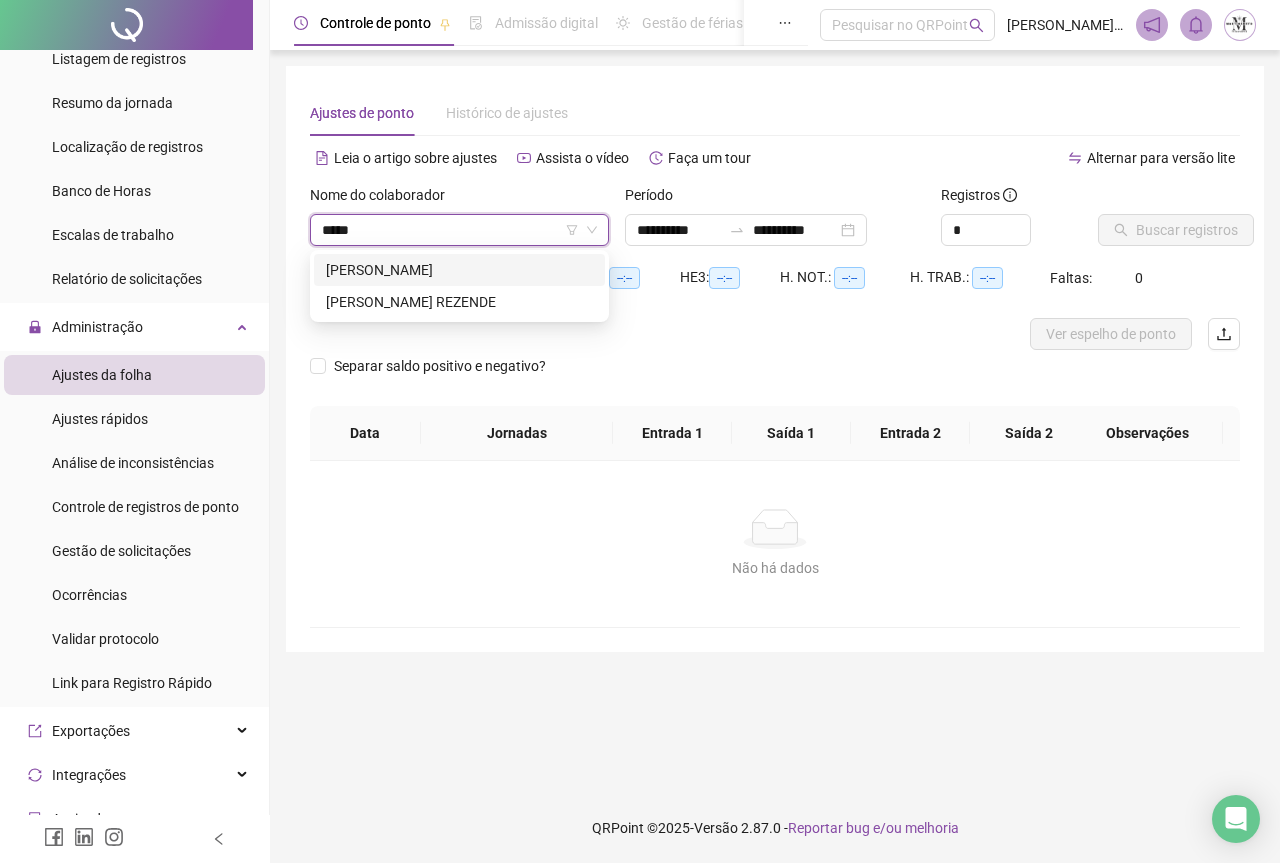 type on "******" 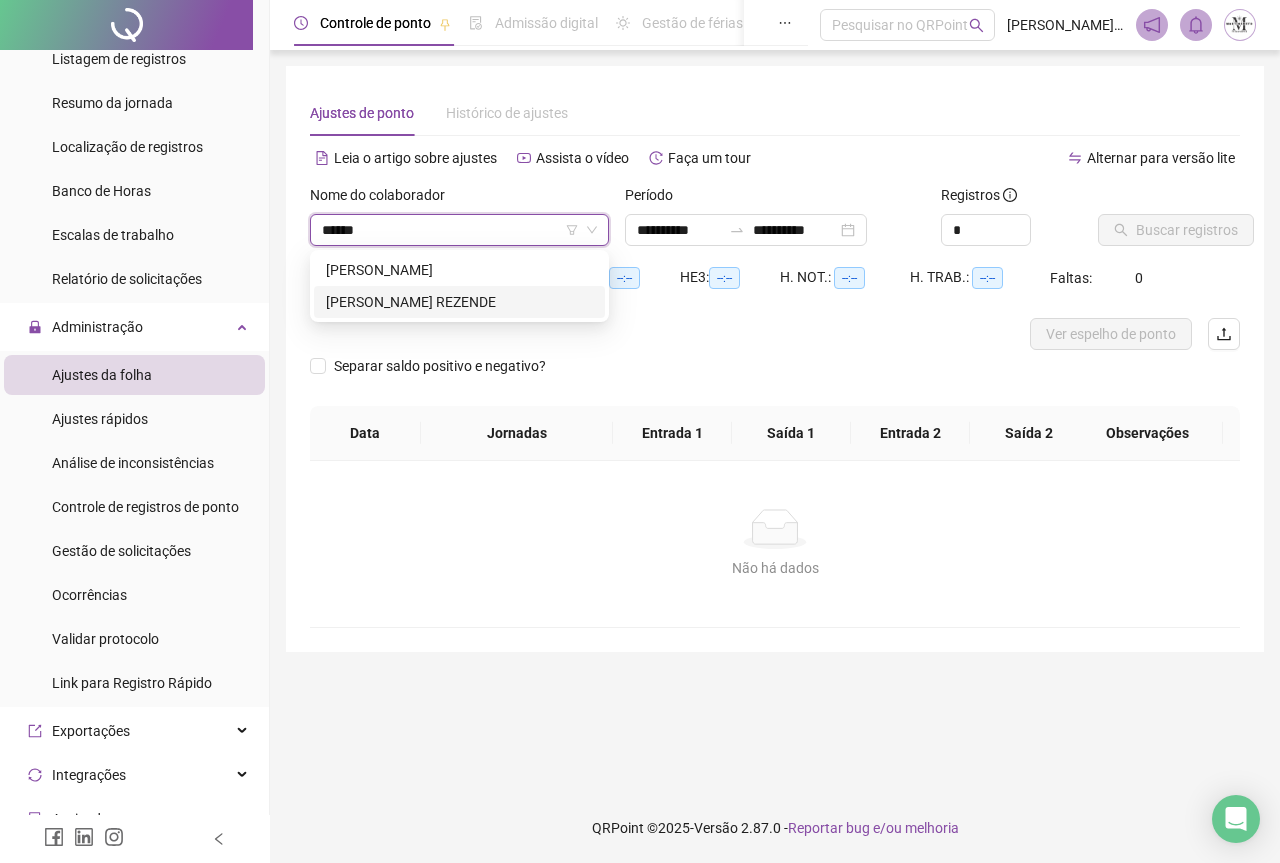 click on "[PERSON_NAME] REZENDE" at bounding box center [459, 302] 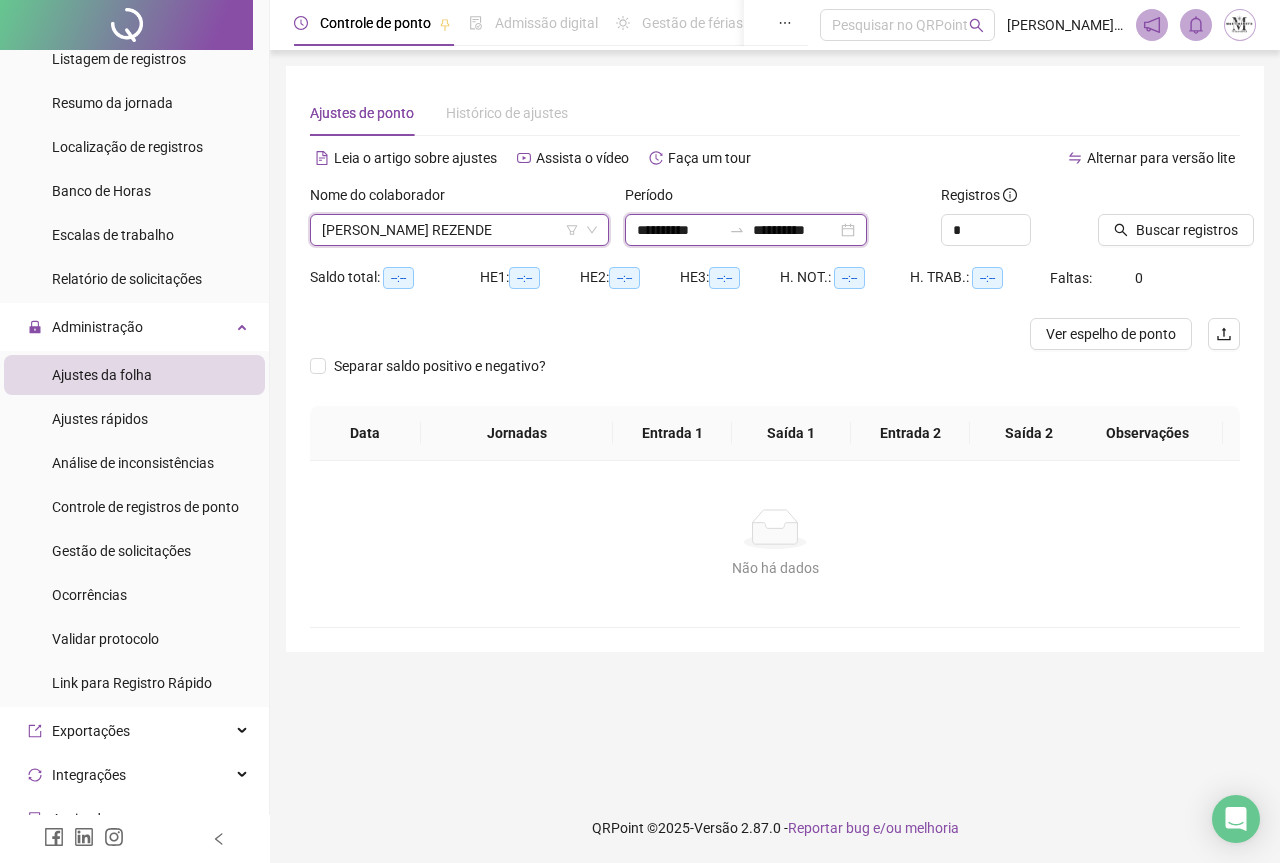 click on "**********" at bounding box center [795, 230] 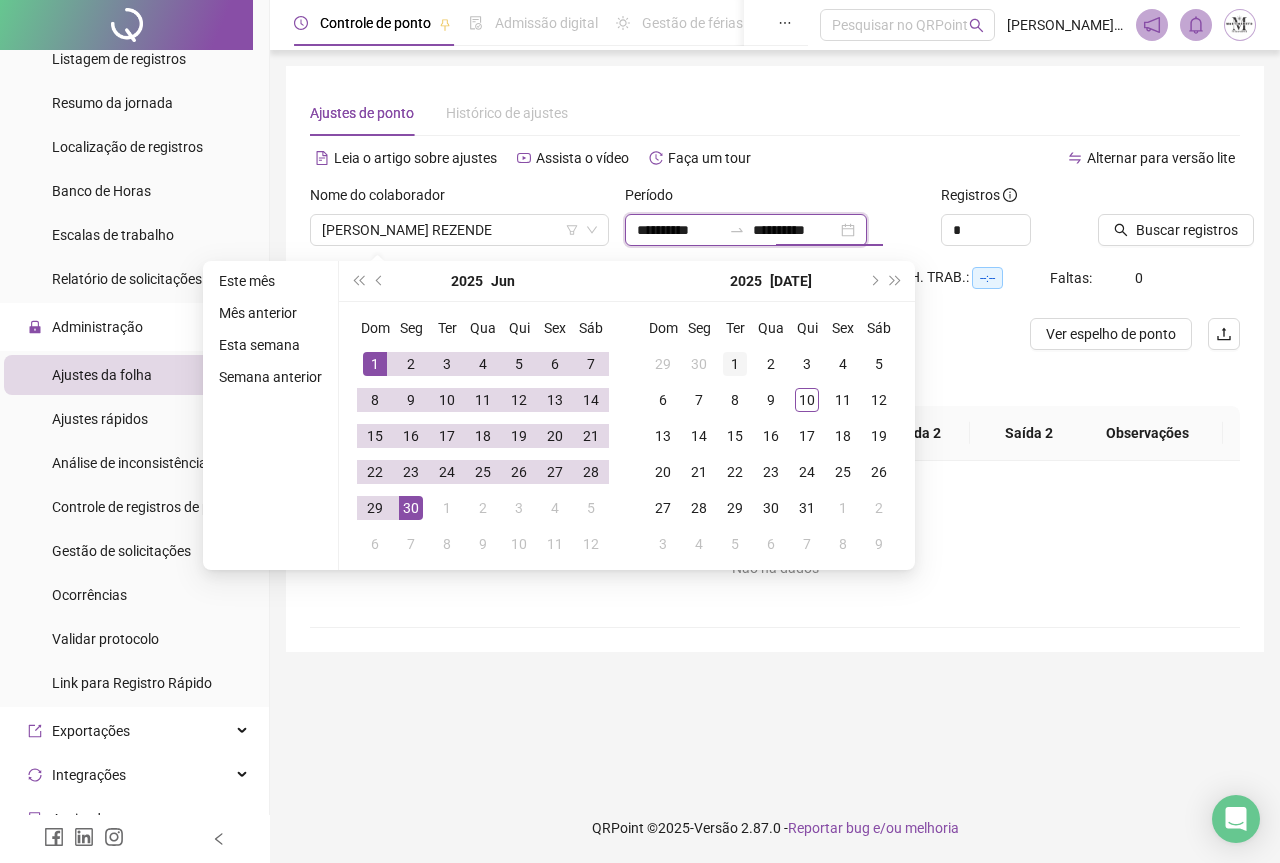 type on "**********" 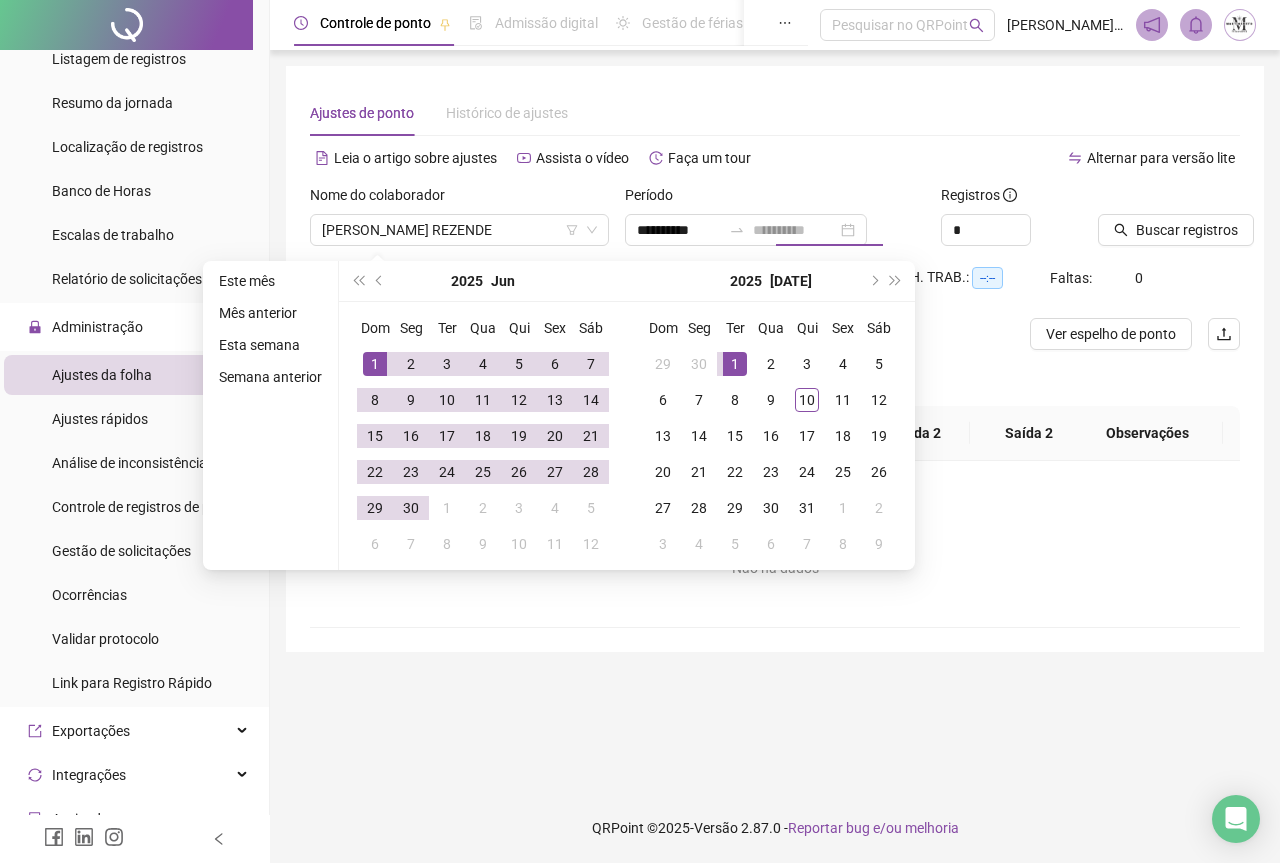 click on "1" at bounding box center (735, 364) 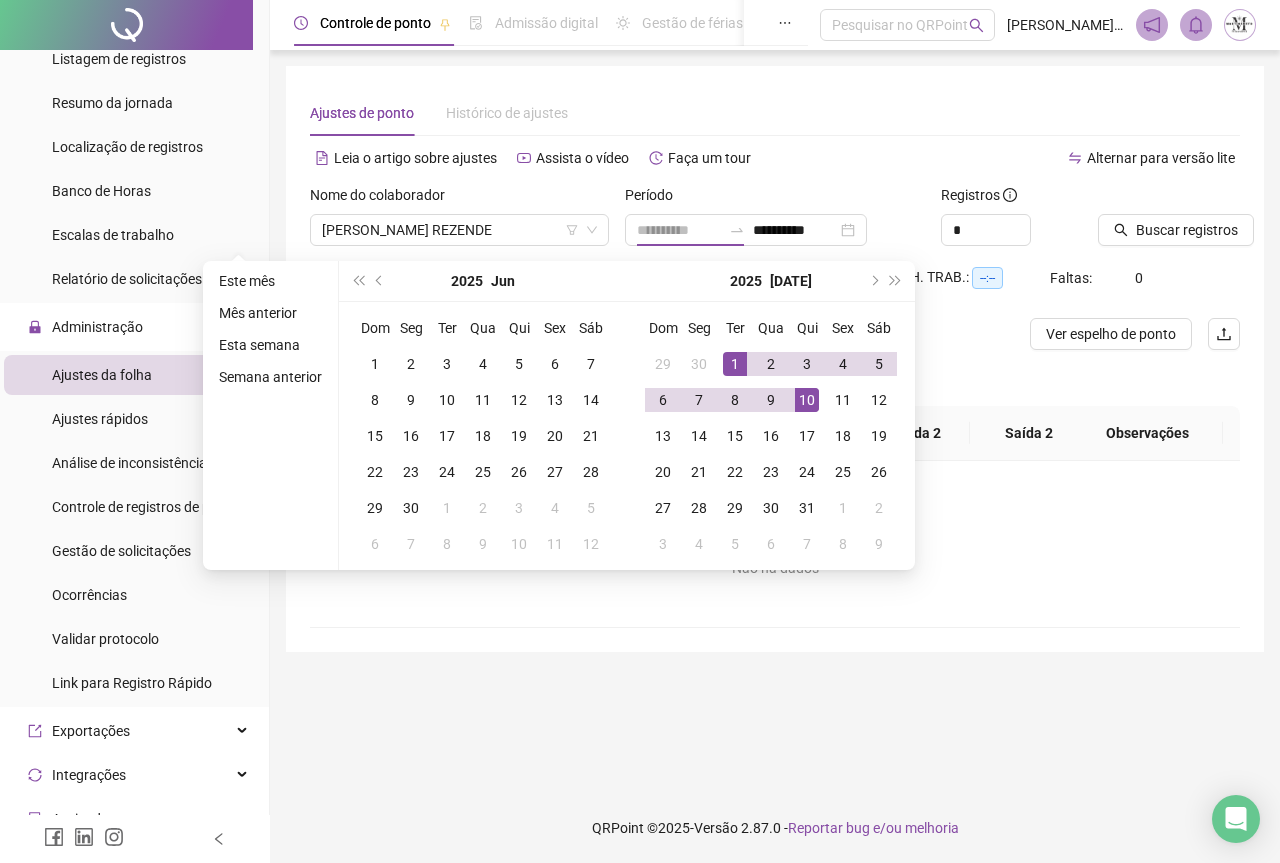 click on "10" at bounding box center (807, 400) 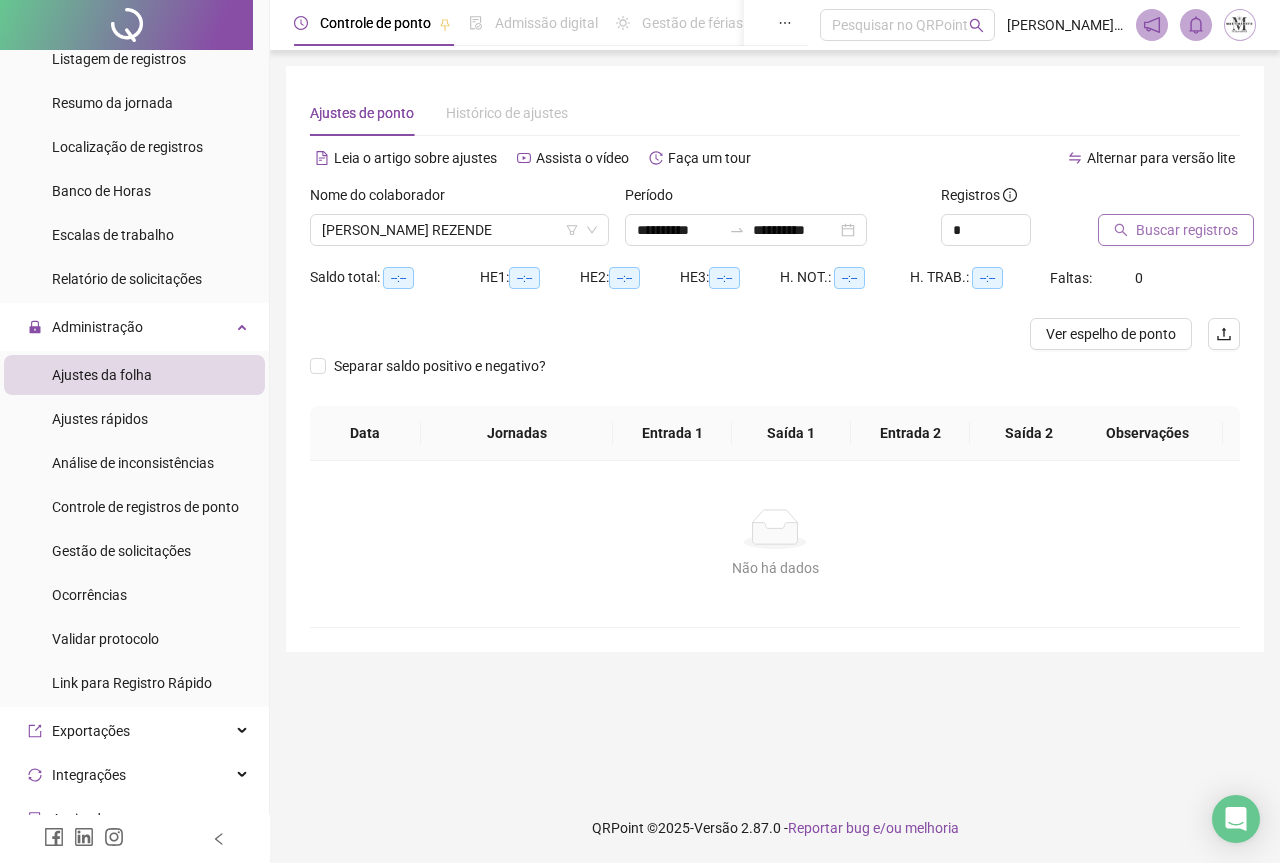 click on "Buscar registros" at bounding box center (1187, 230) 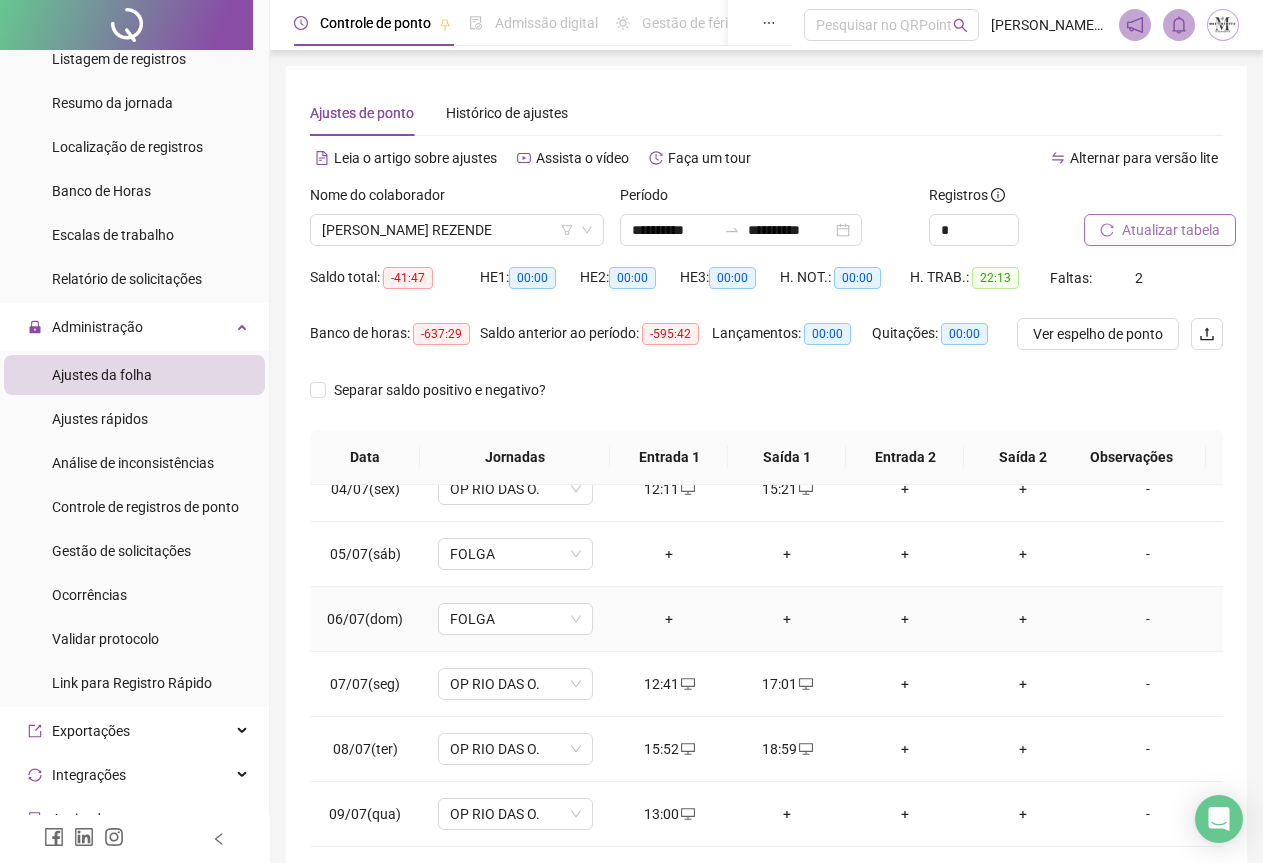 scroll, scrollTop: 240, scrollLeft: 0, axis: vertical 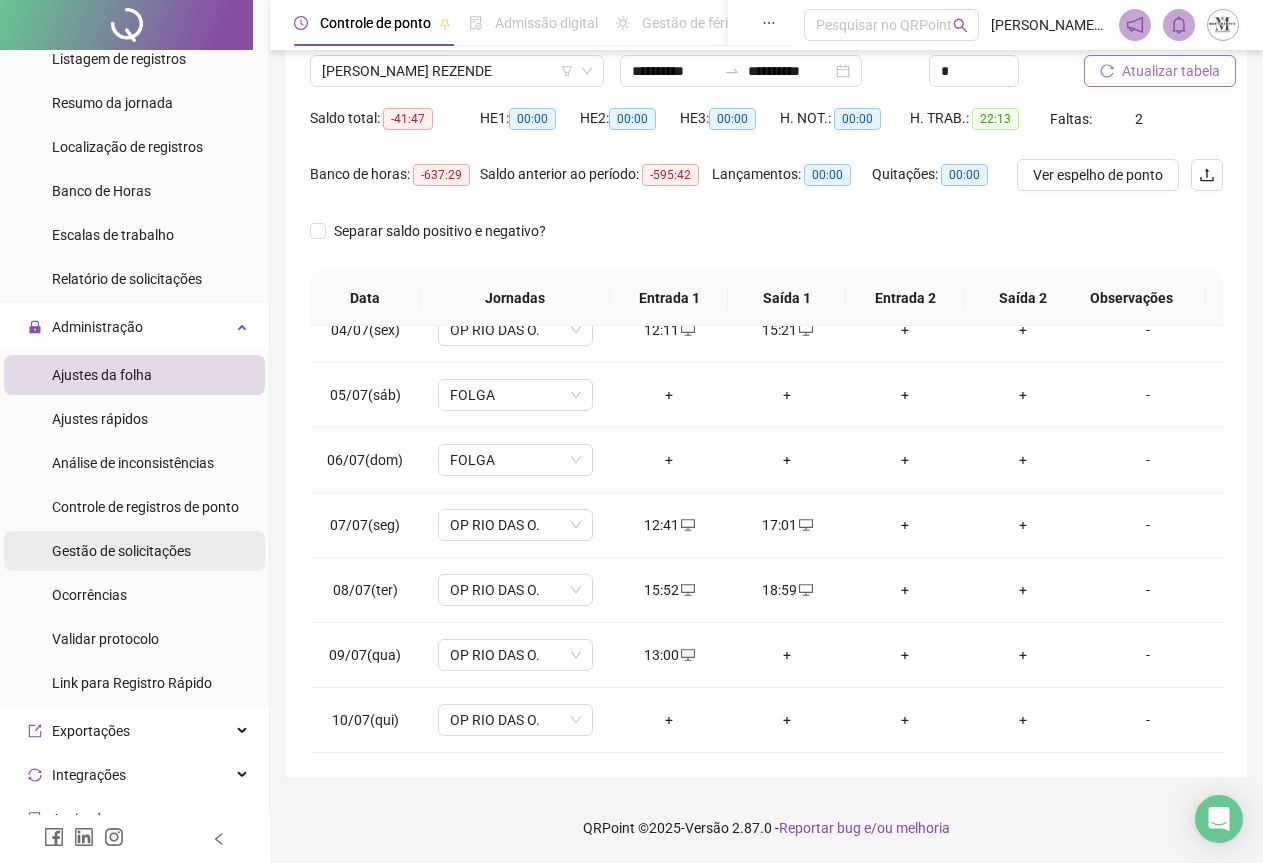 click on "Gestão de solicitações" at bounding box center (121, 551) 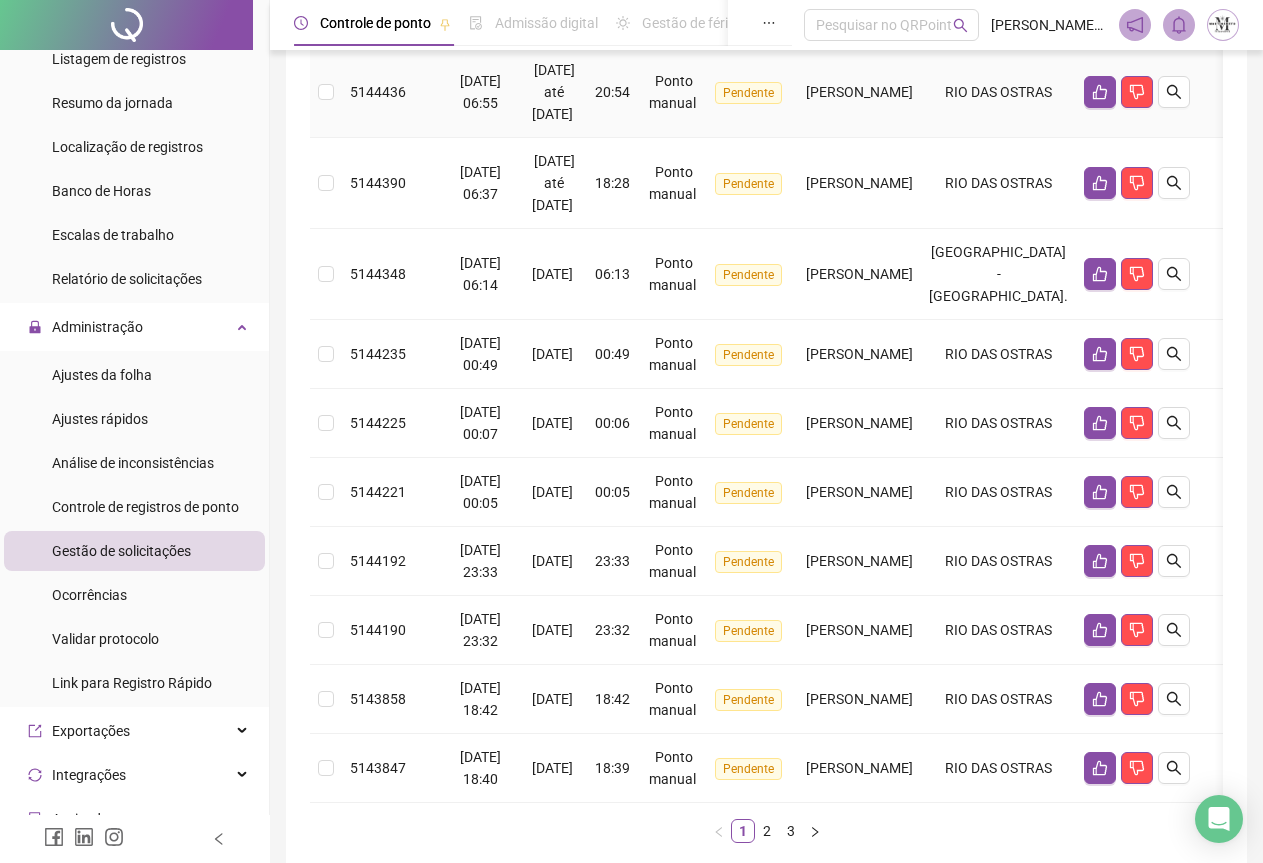 scroll, scrollTop: 601, scrollLeft: 0, axis: vertical 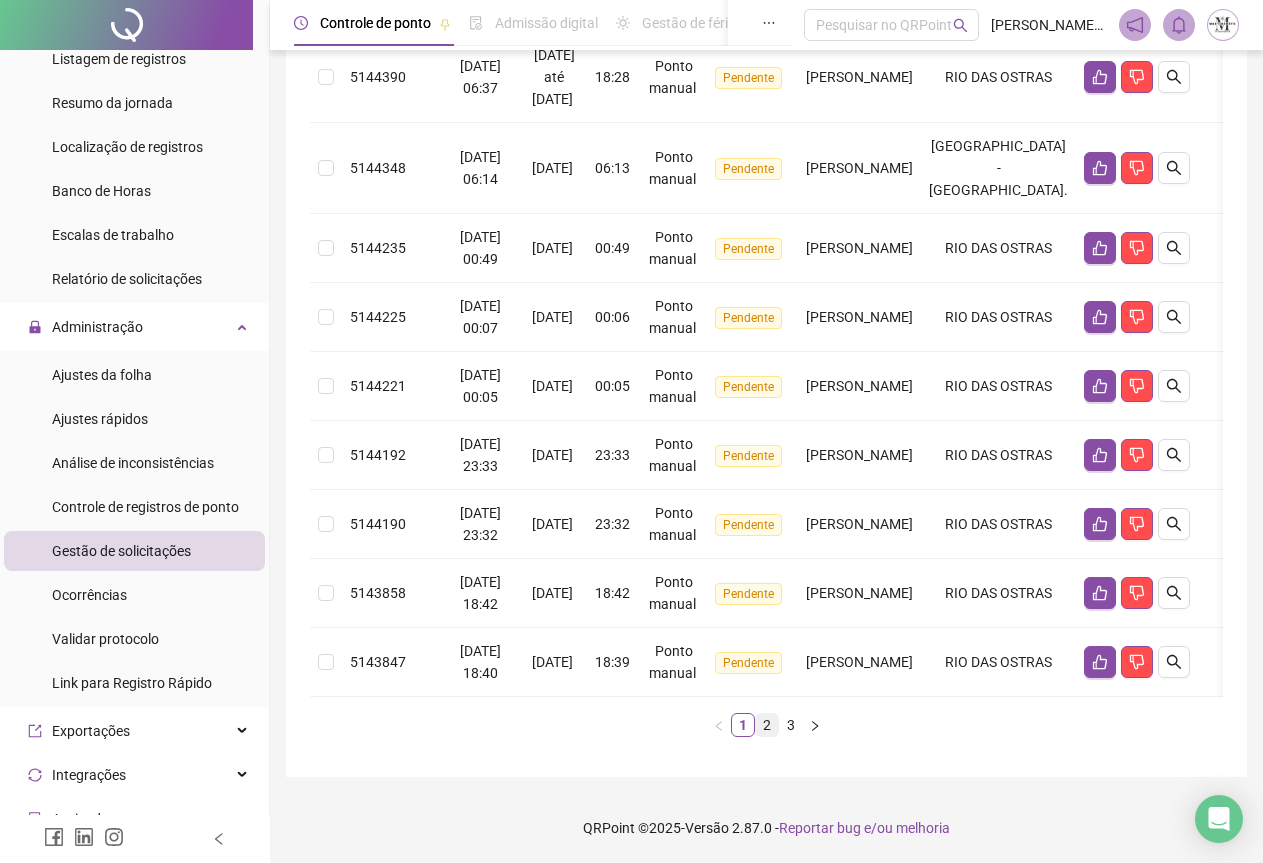 click on "2" at bounding box center [767, 725] 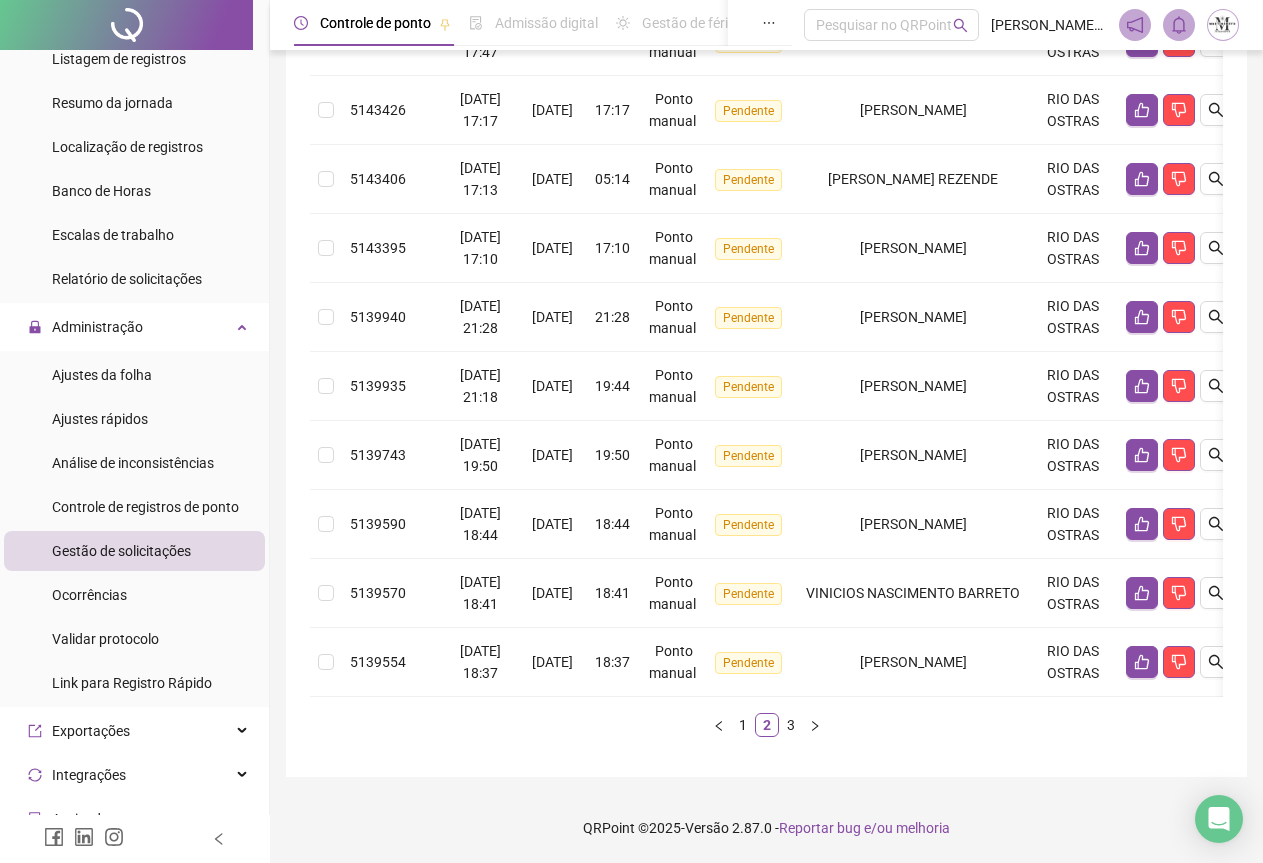 scroll, scrollTop: 491, scrollLeft: 0, axis: vertical 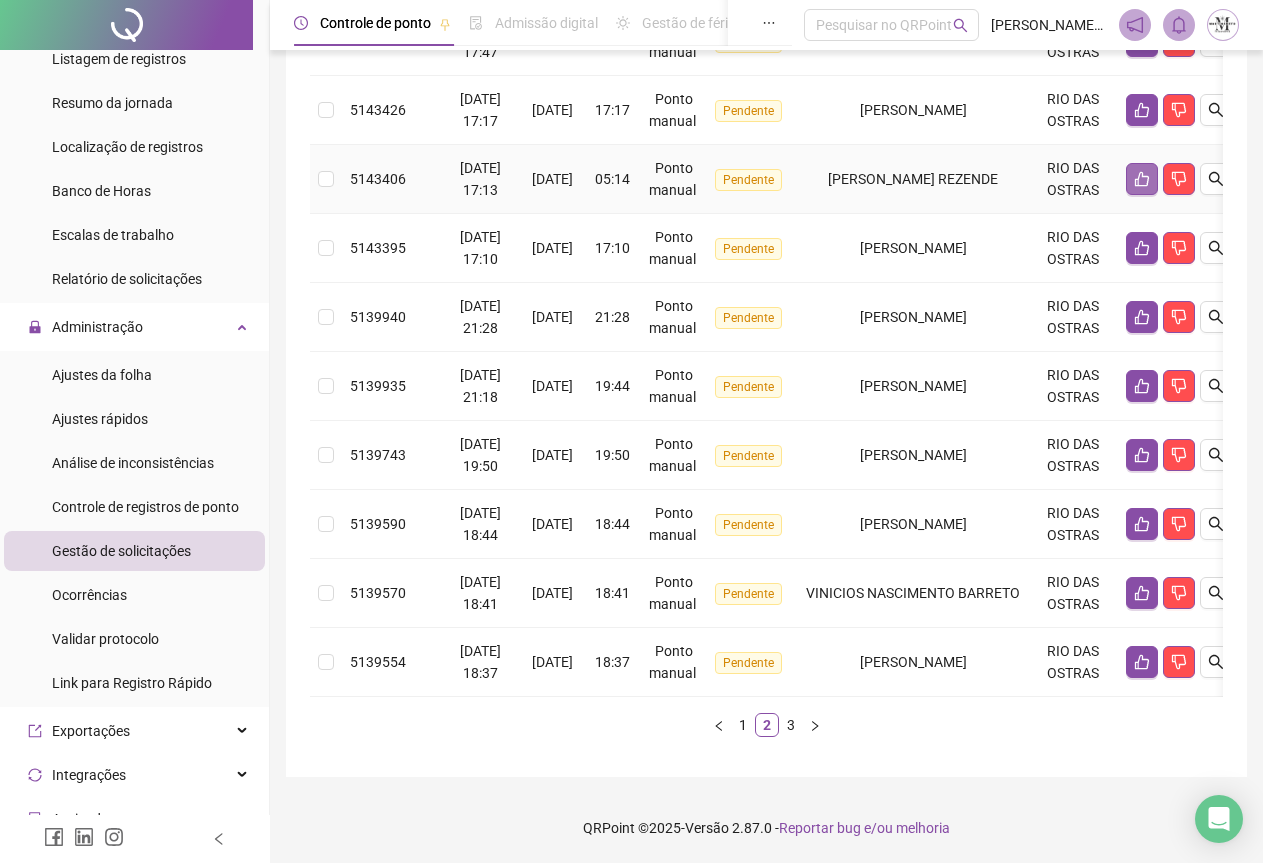 click 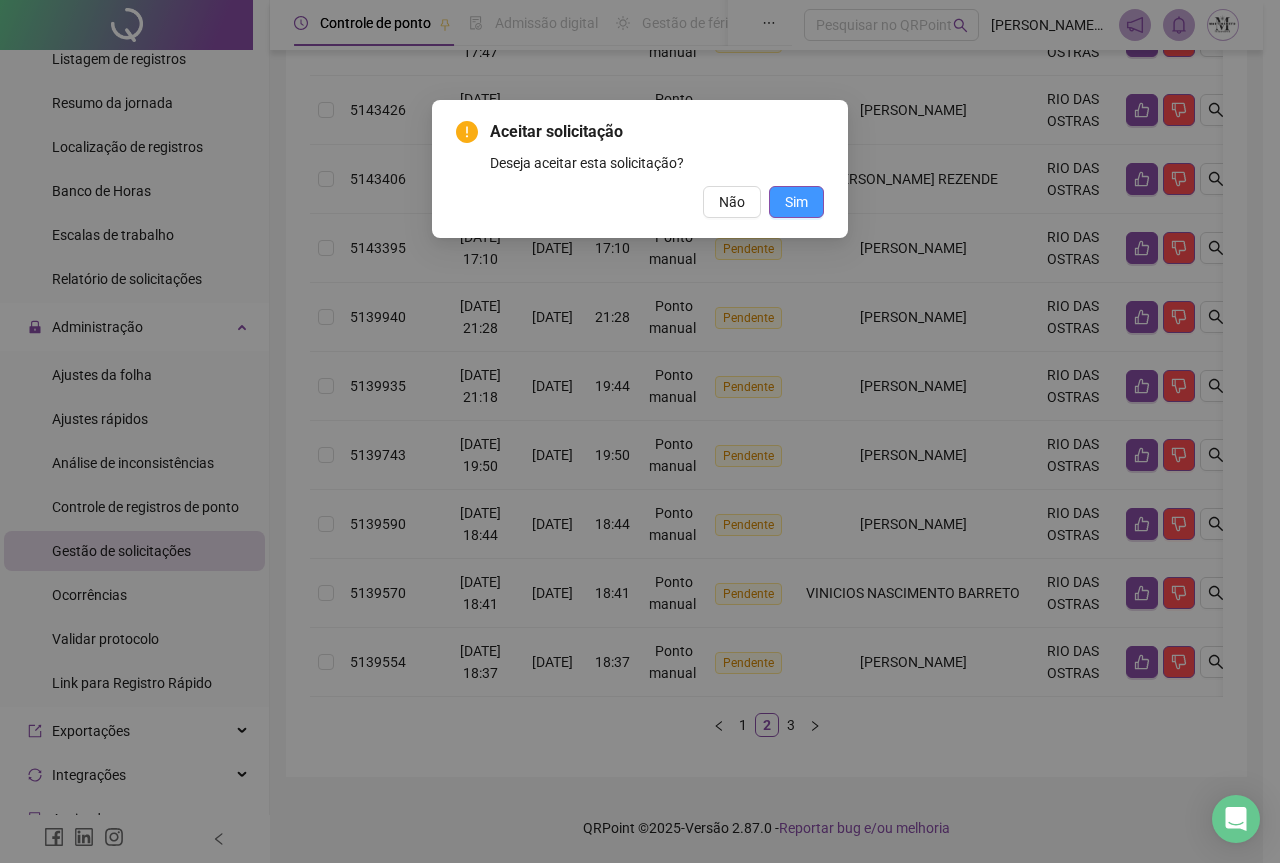 click on "Sim" at bounding box center [796, 202] 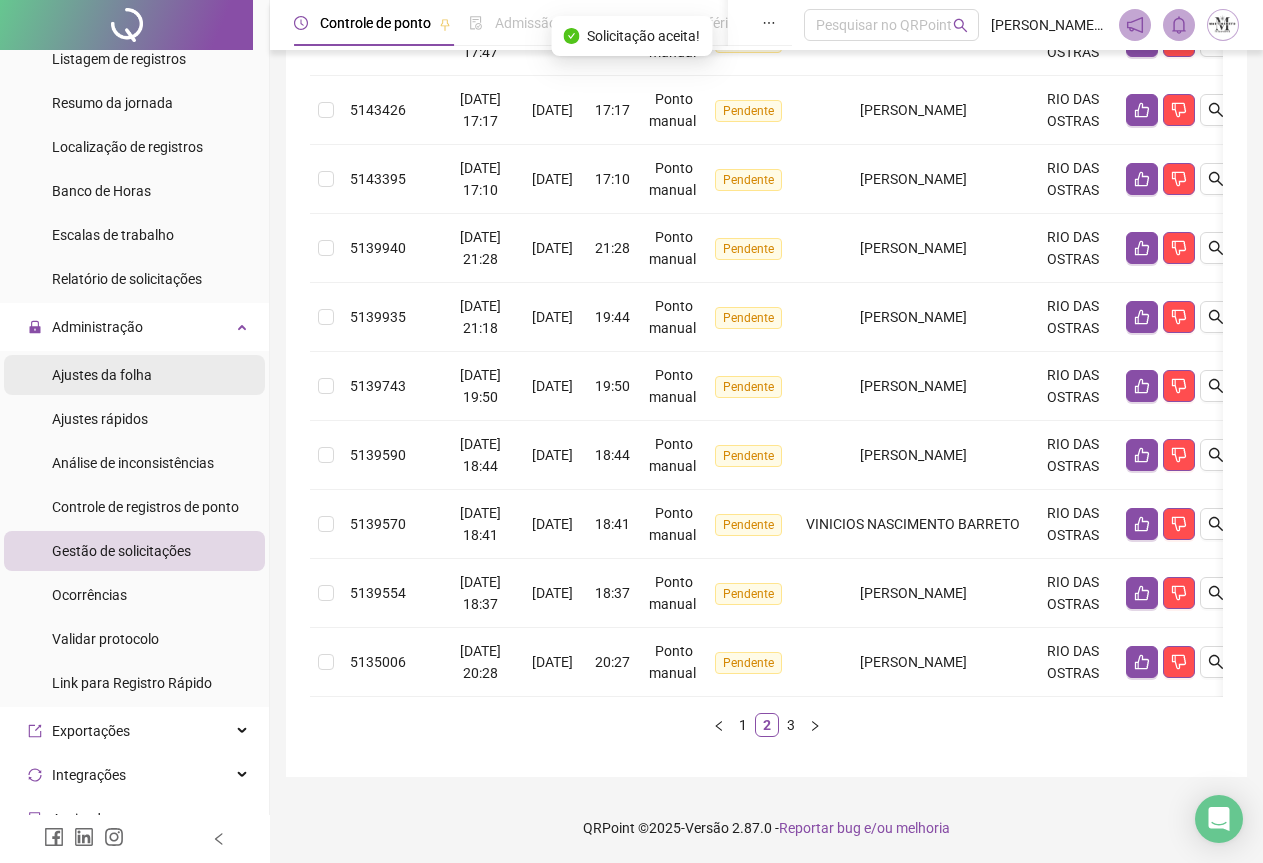 click on "Ajustes da folha" at bounding box center [102, 375] 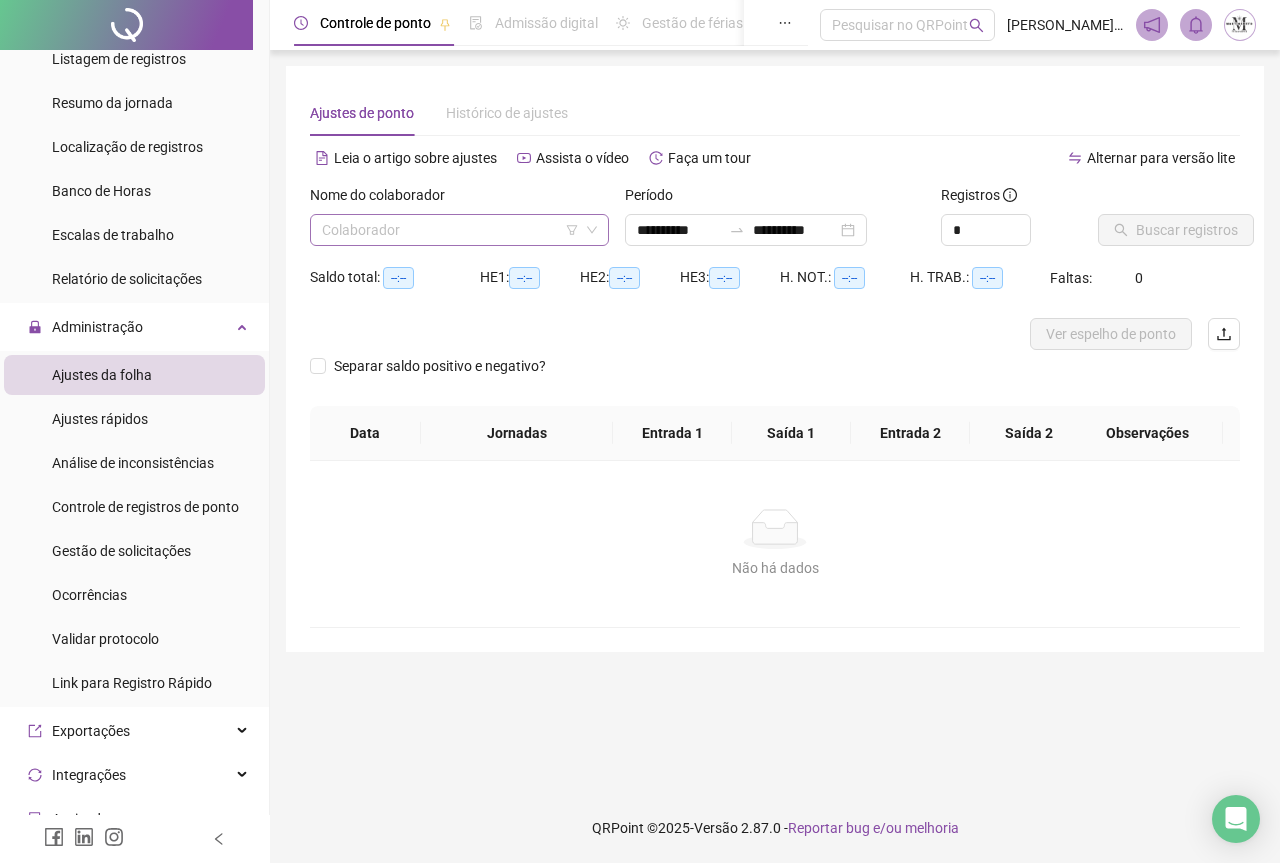 click at bounding box center [453, 230] 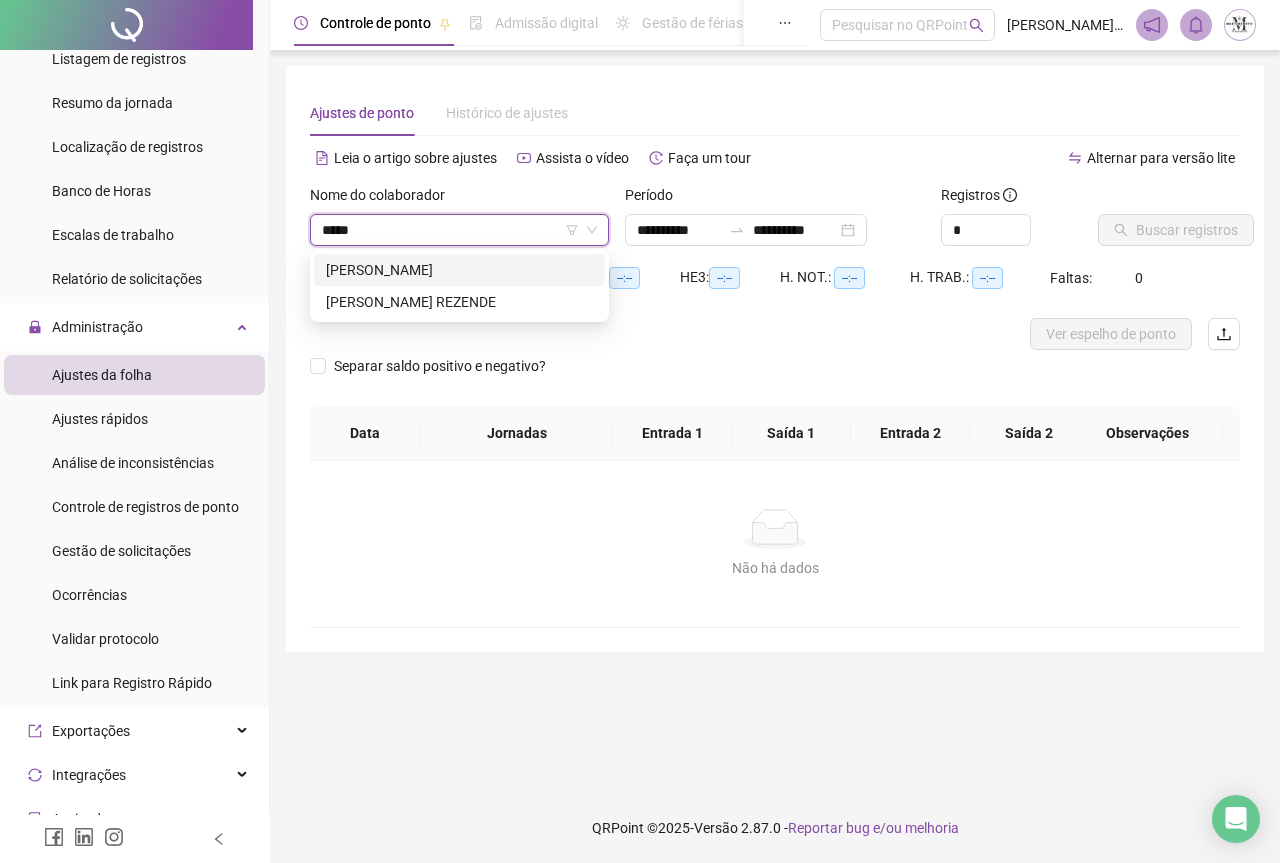 type on "******" 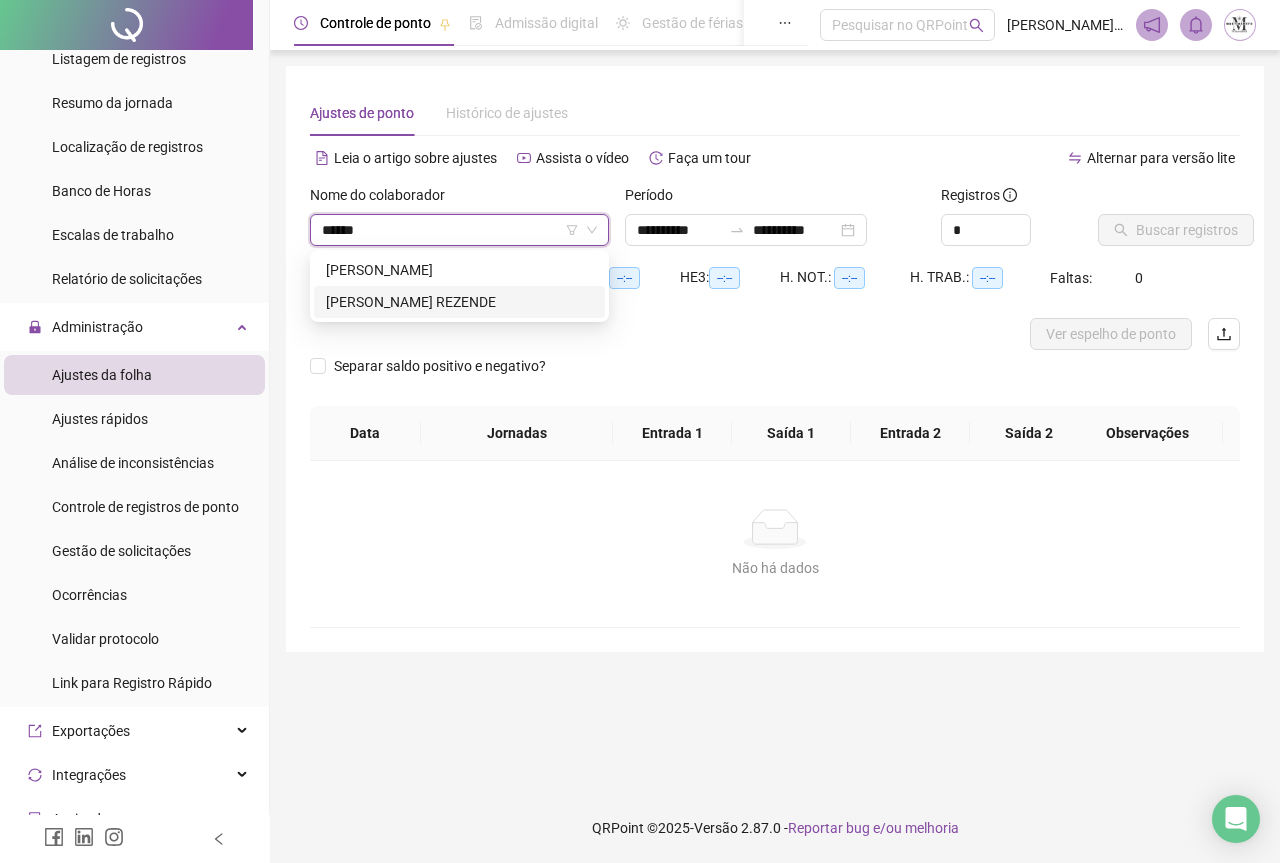 click on "[PERSON_NAME] REZENDE" at bounding box center (459, 302) 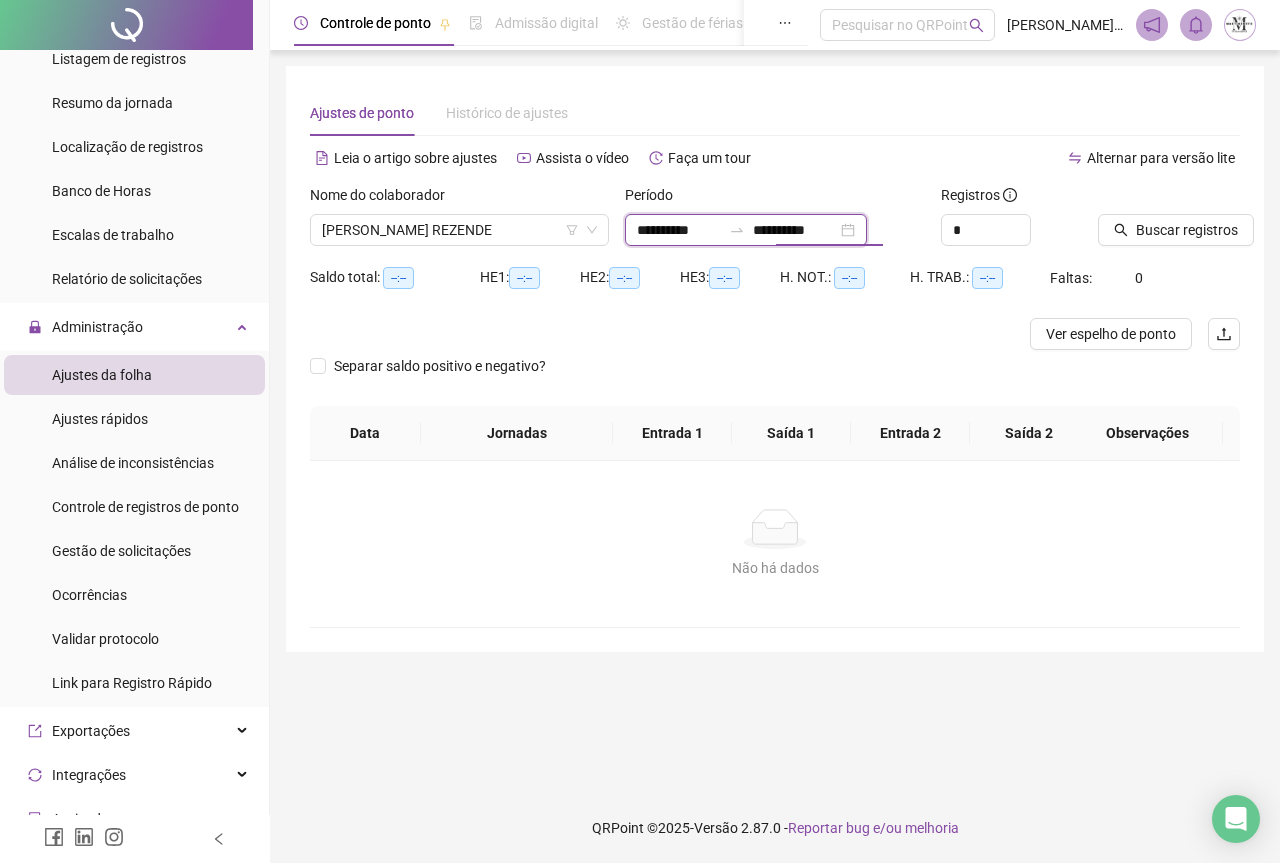 click on "**********" at bounding box center [795, 230] 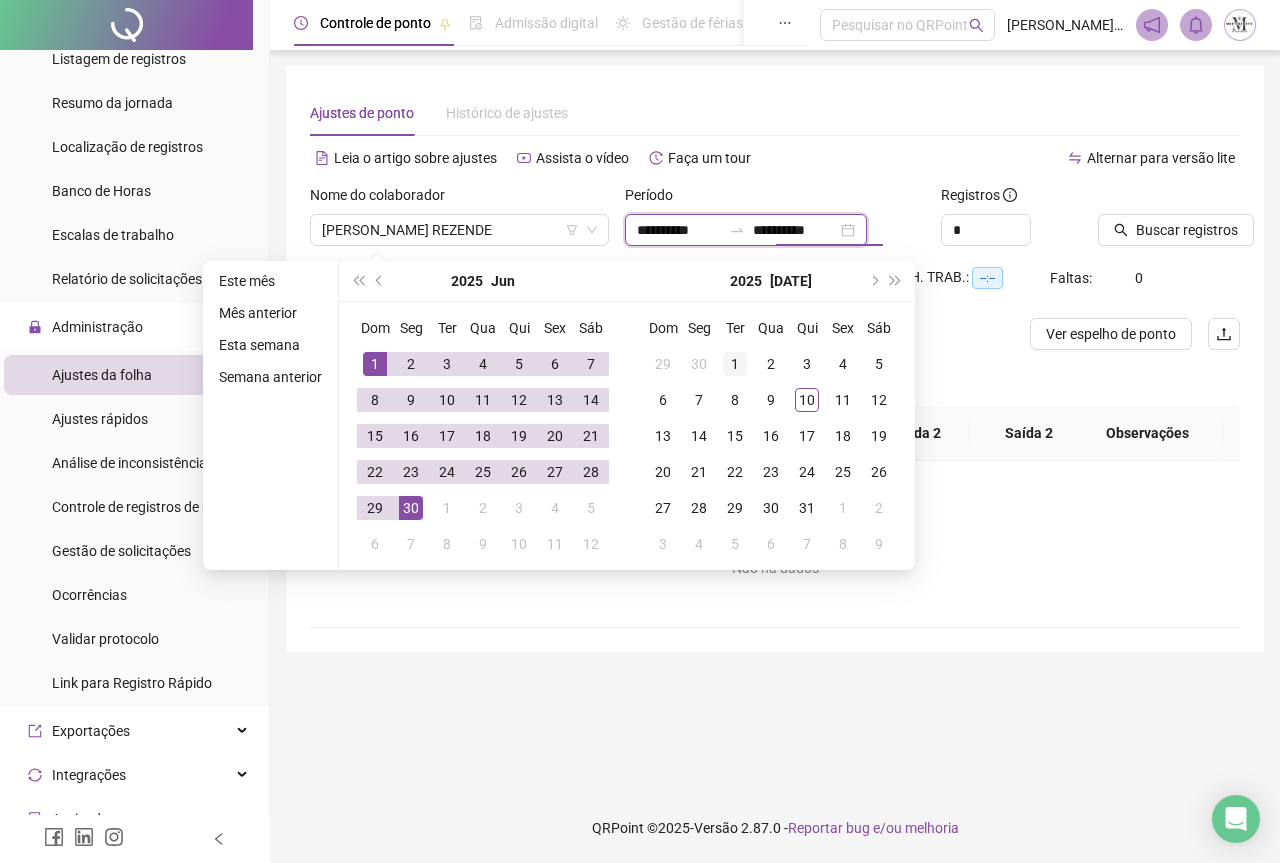 type on "**********" 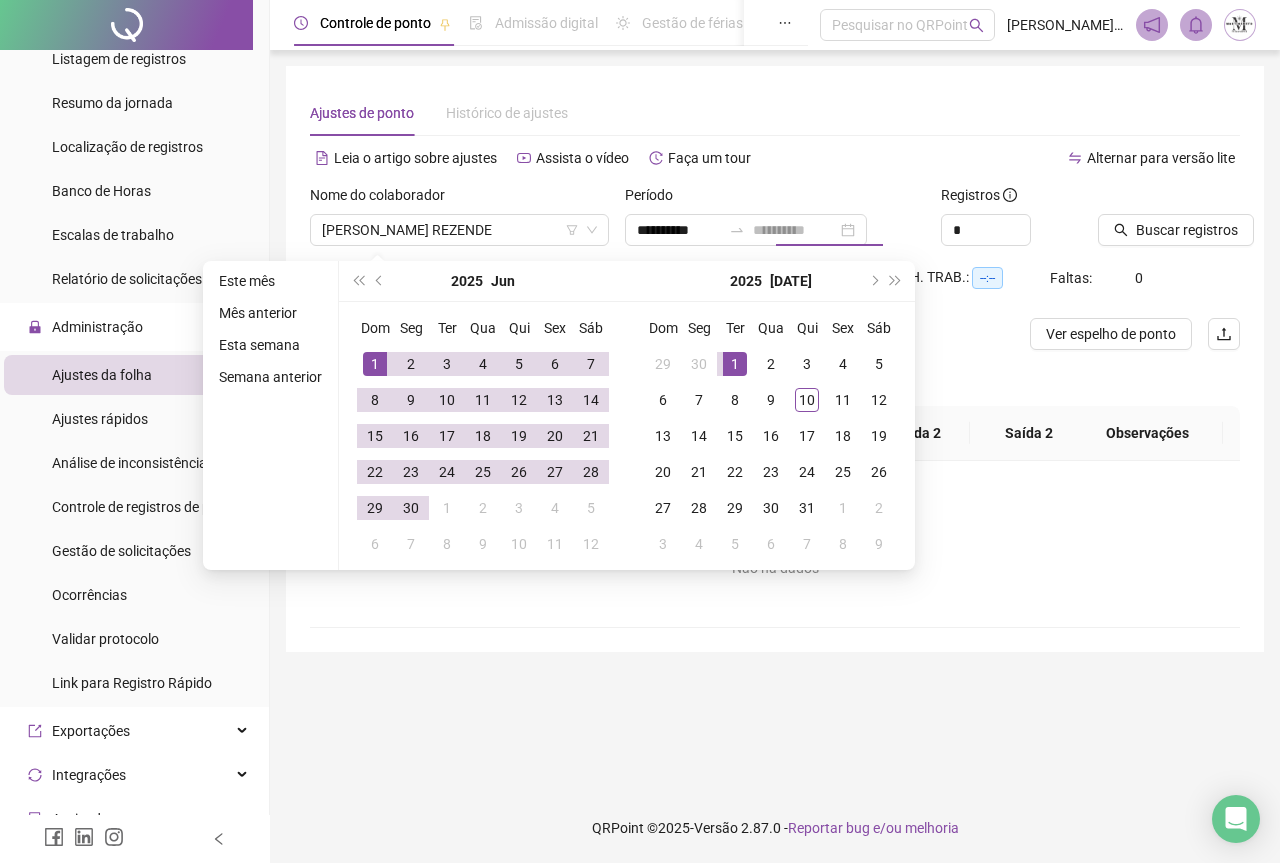 click on "1" at bounding box center [735, 364] 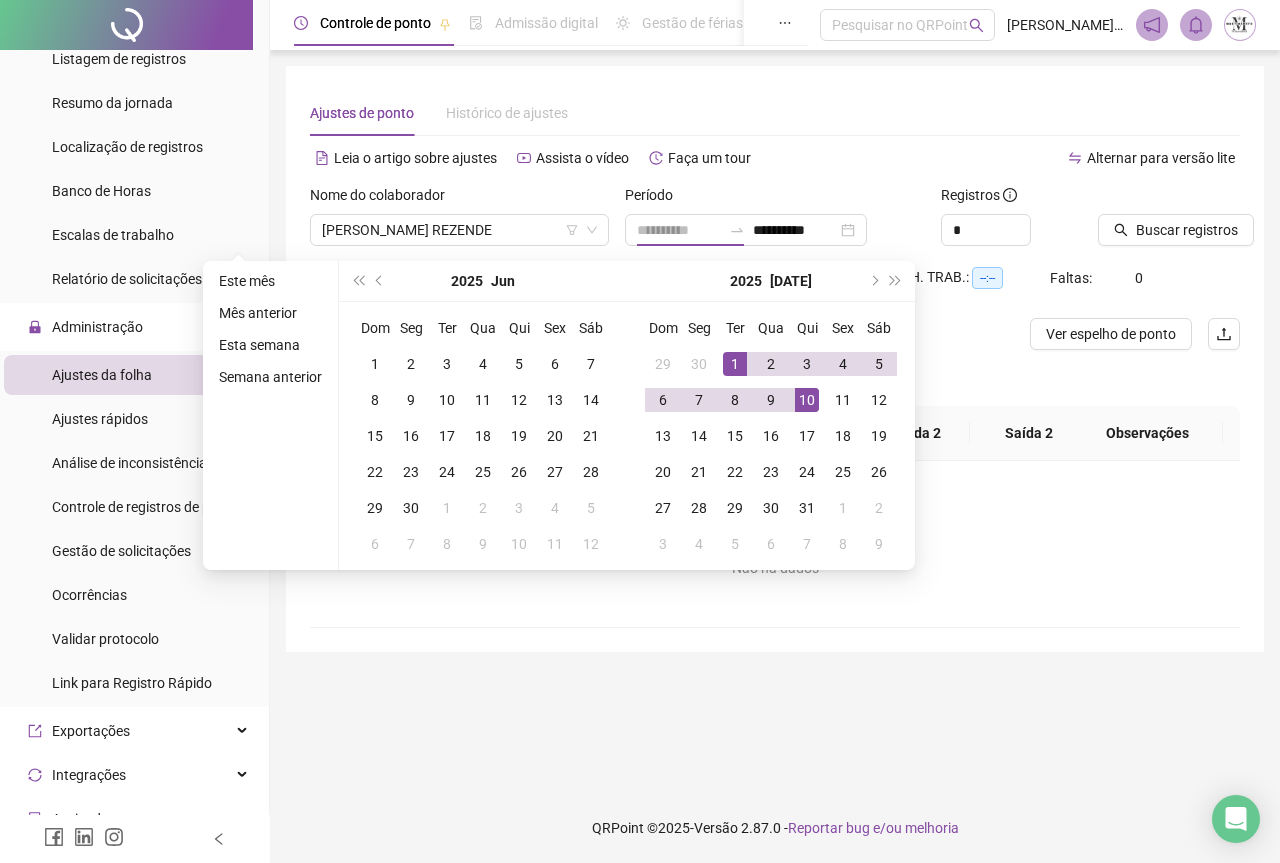 click on "10" at bounding box center [807, 400] 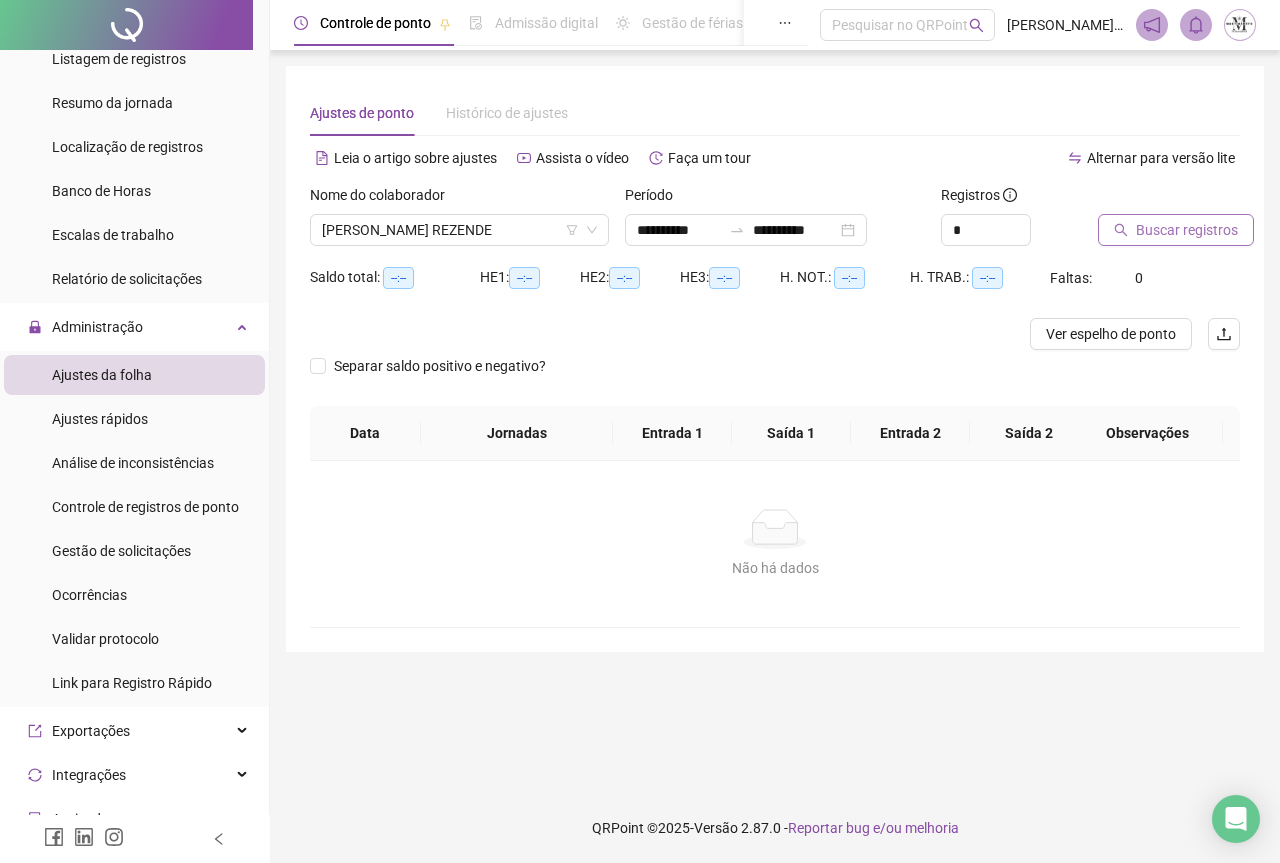 click on "Buscar registros" at bounding box center (1176, 230) 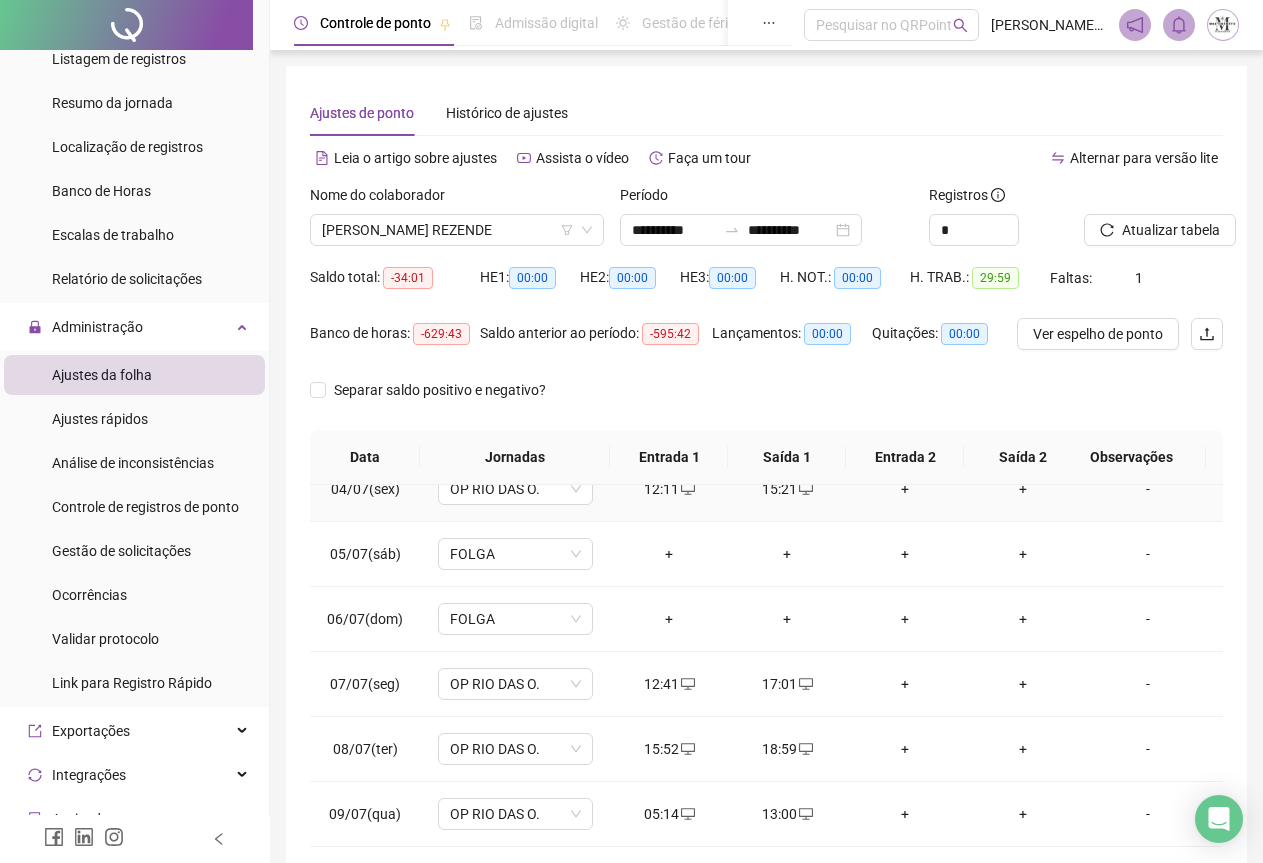 scroll, scrollTop: 240, scrollLeft: 0, axis: vertical 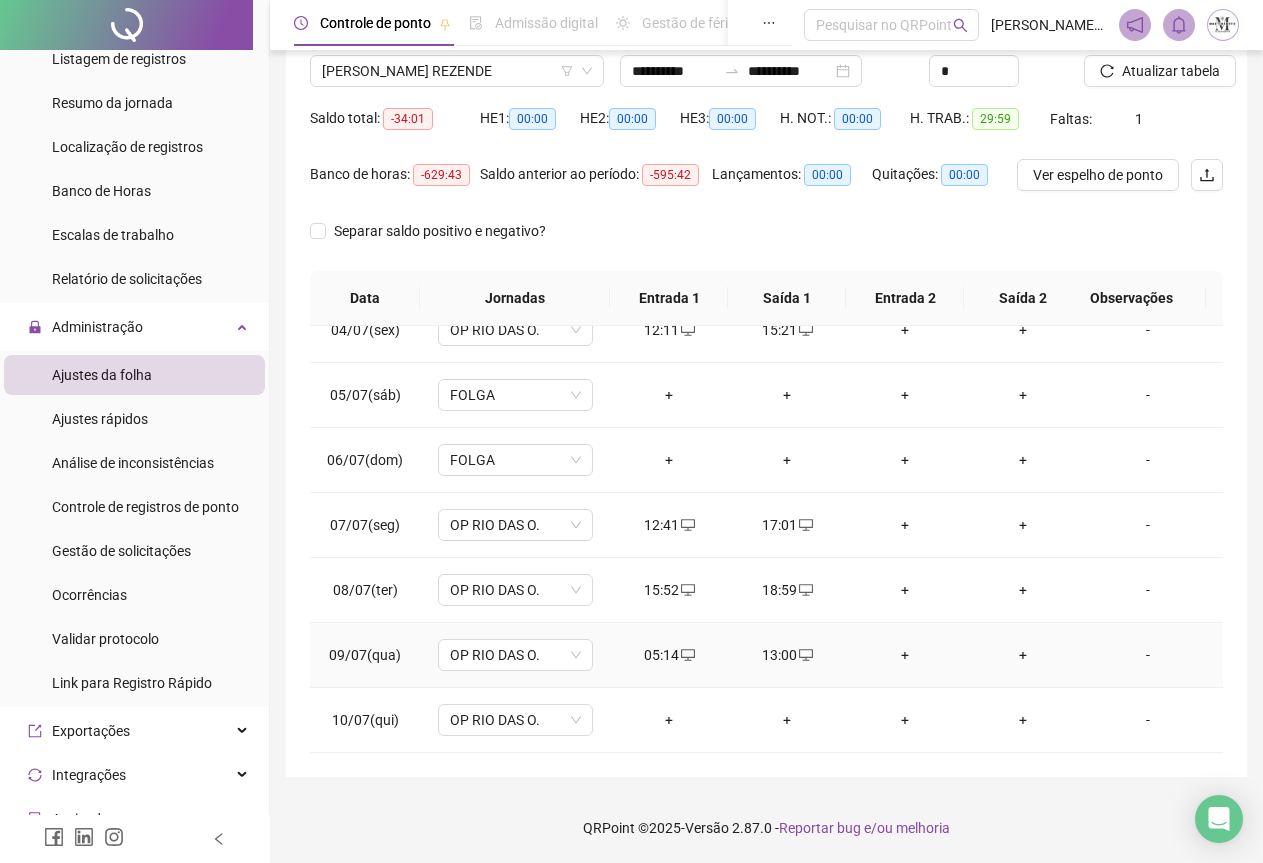click on "05:14" at bounding box center [669, 655] 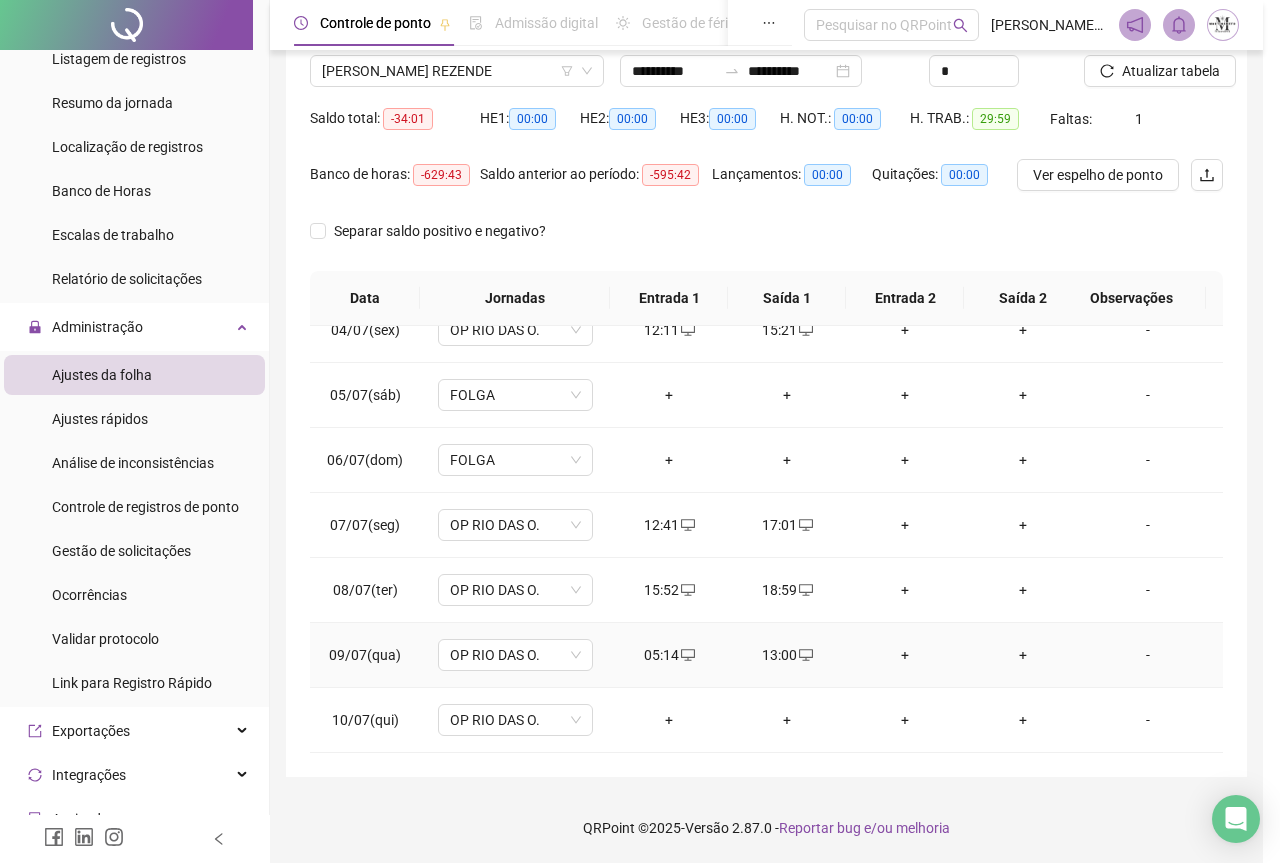 type on "**********" 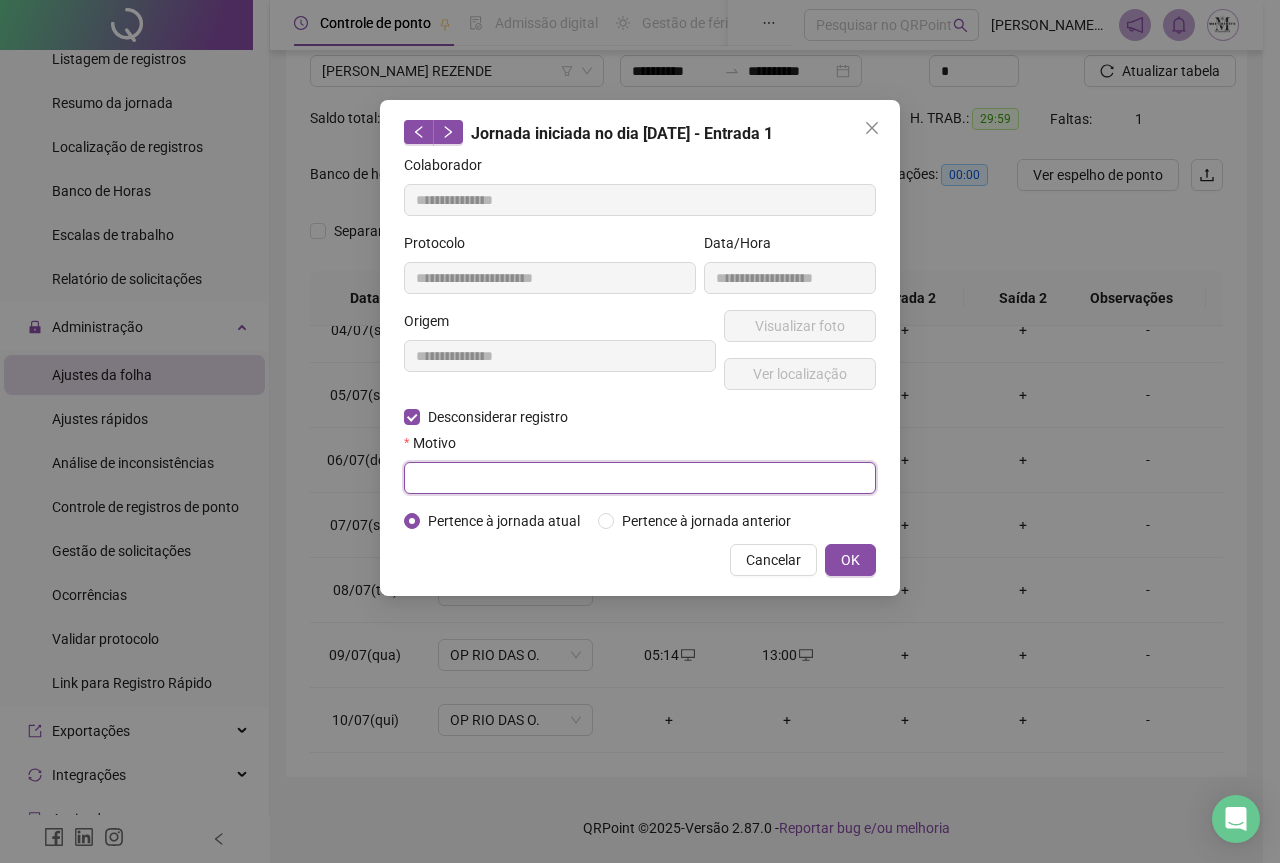 click at bounding box center [640, 478] 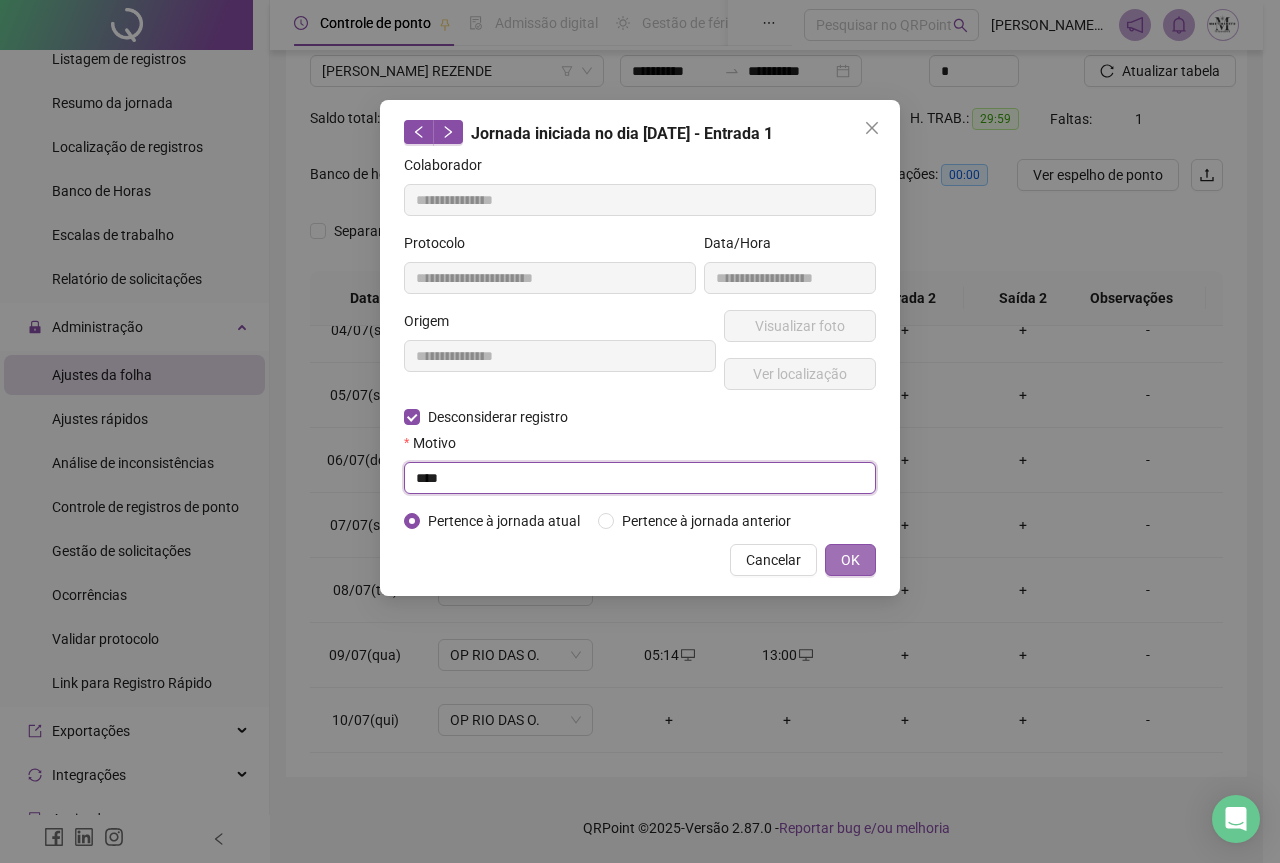 type on "****" 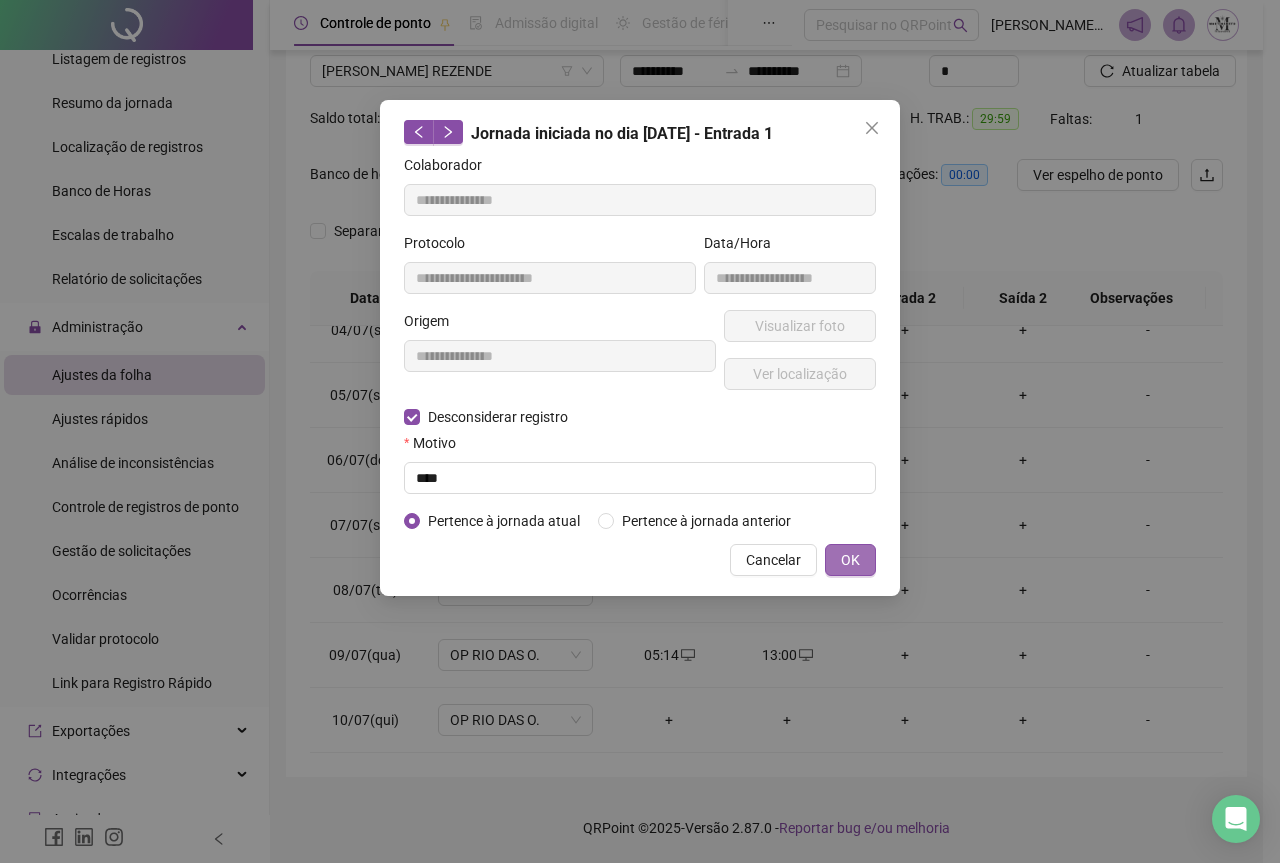 click on "OK" at bounding box center (850, 560) 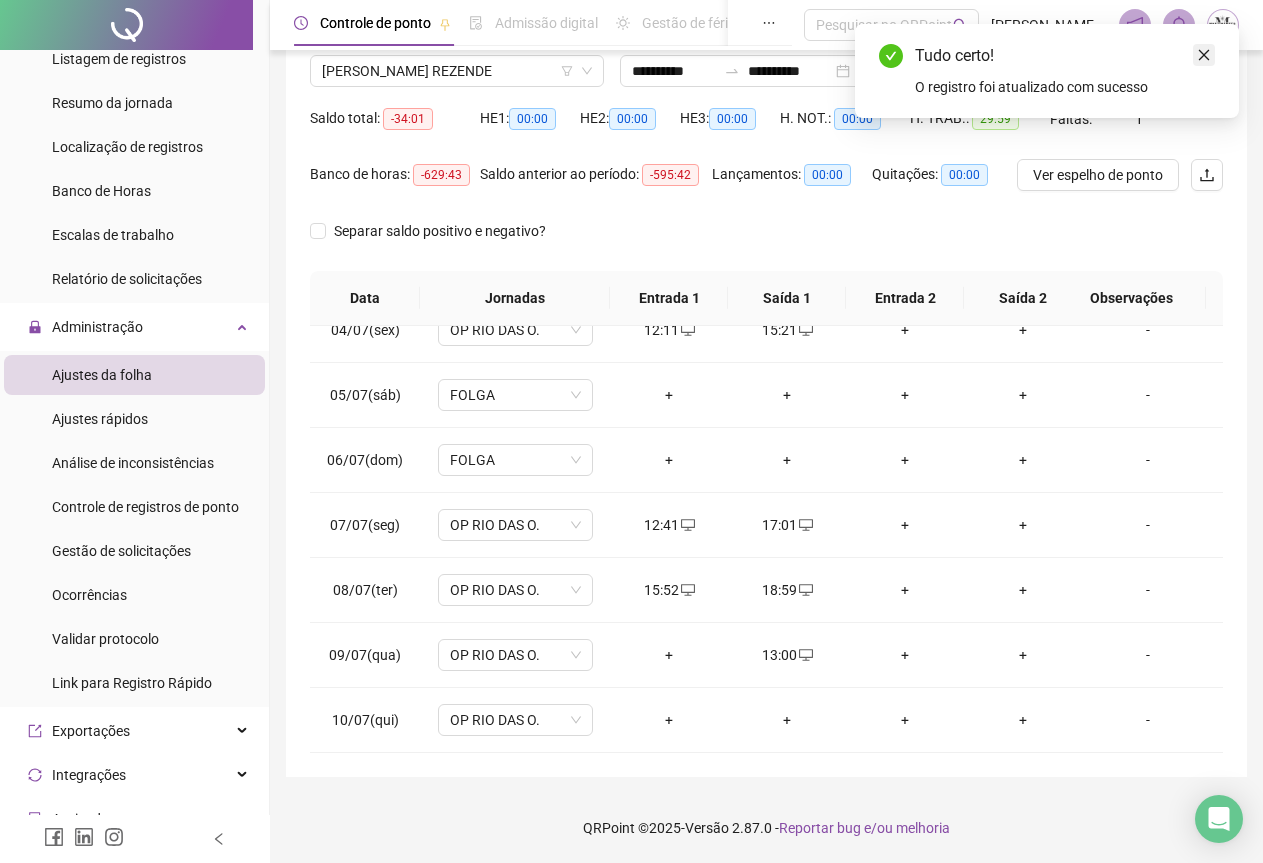 click at bounding box center [1204, 55] 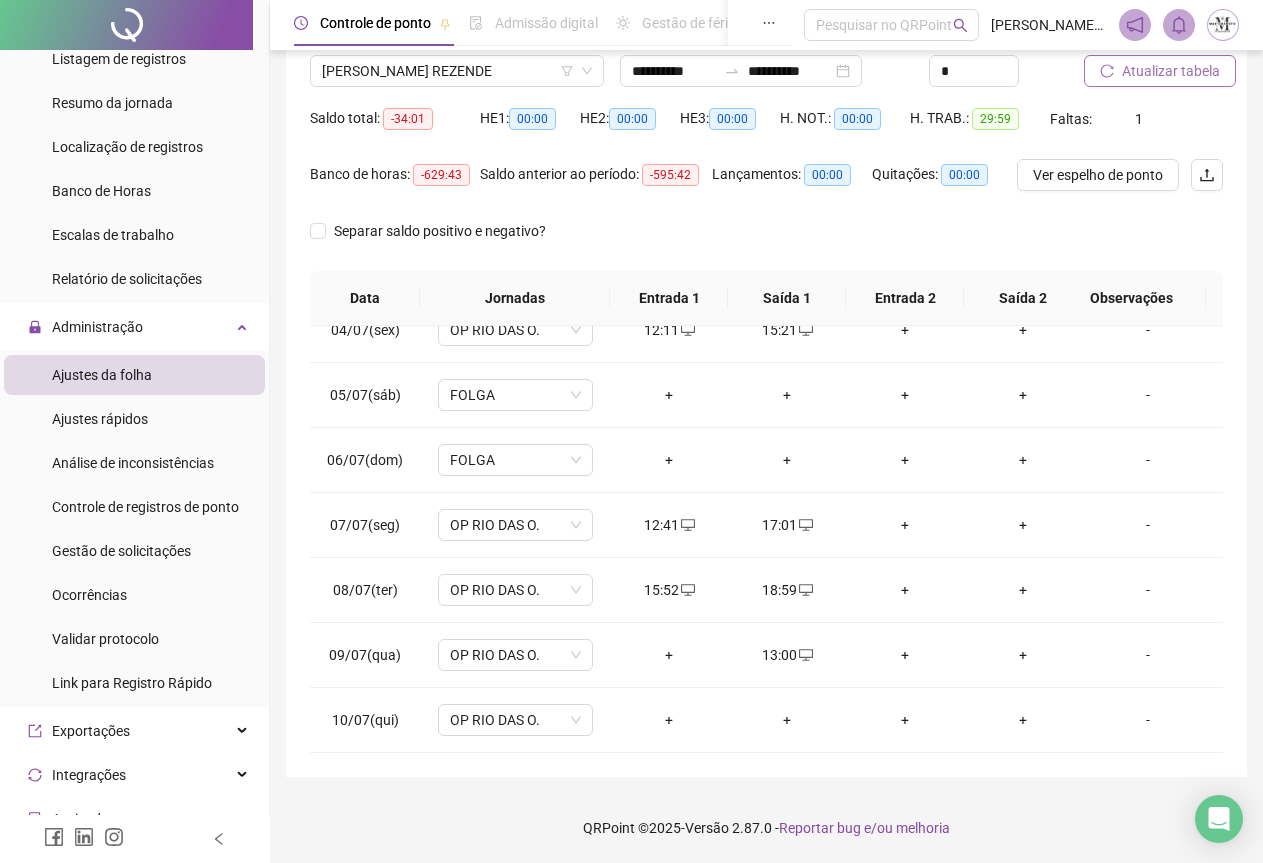 click on "Atualizar tabela" at bounding box center (1171, 71) 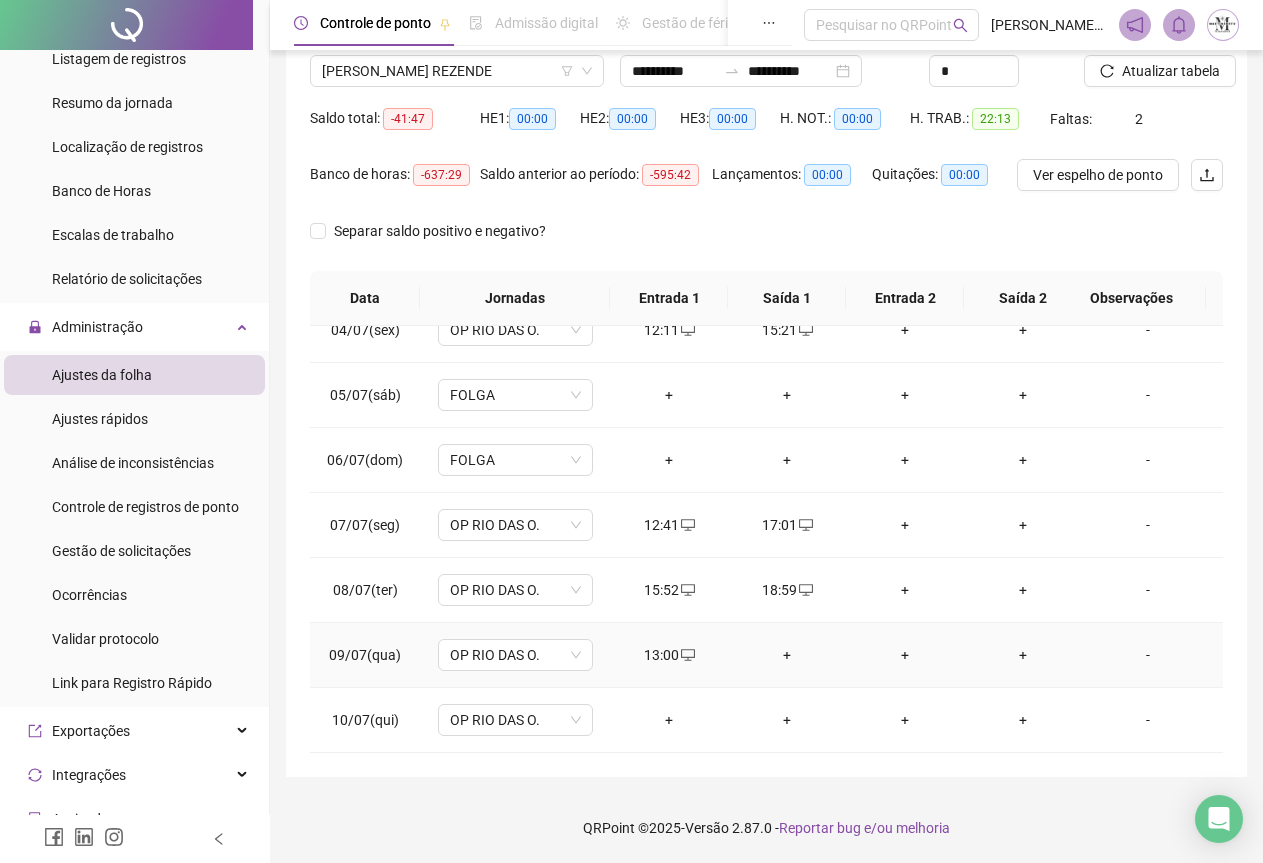 click on "+" at bounding box center (787, 655) 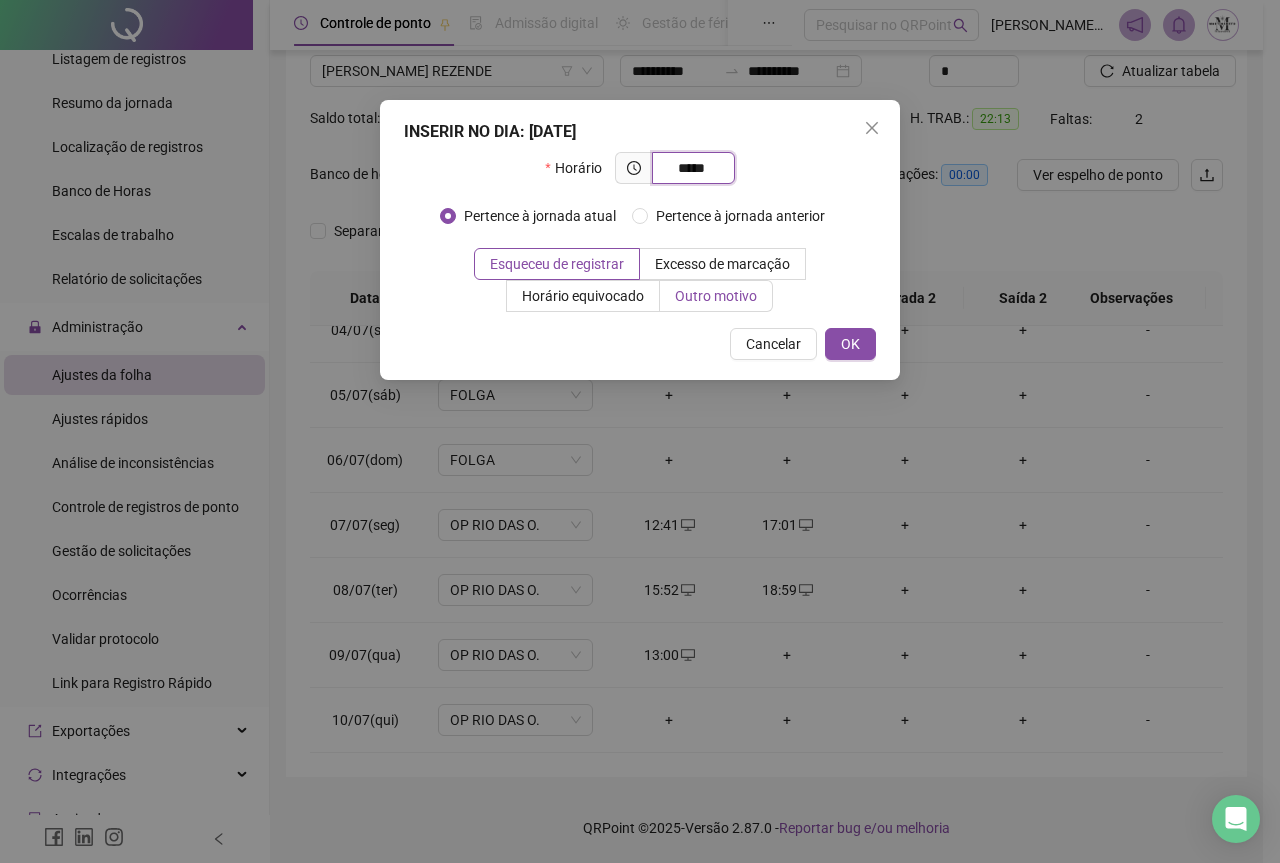 type on "*****" 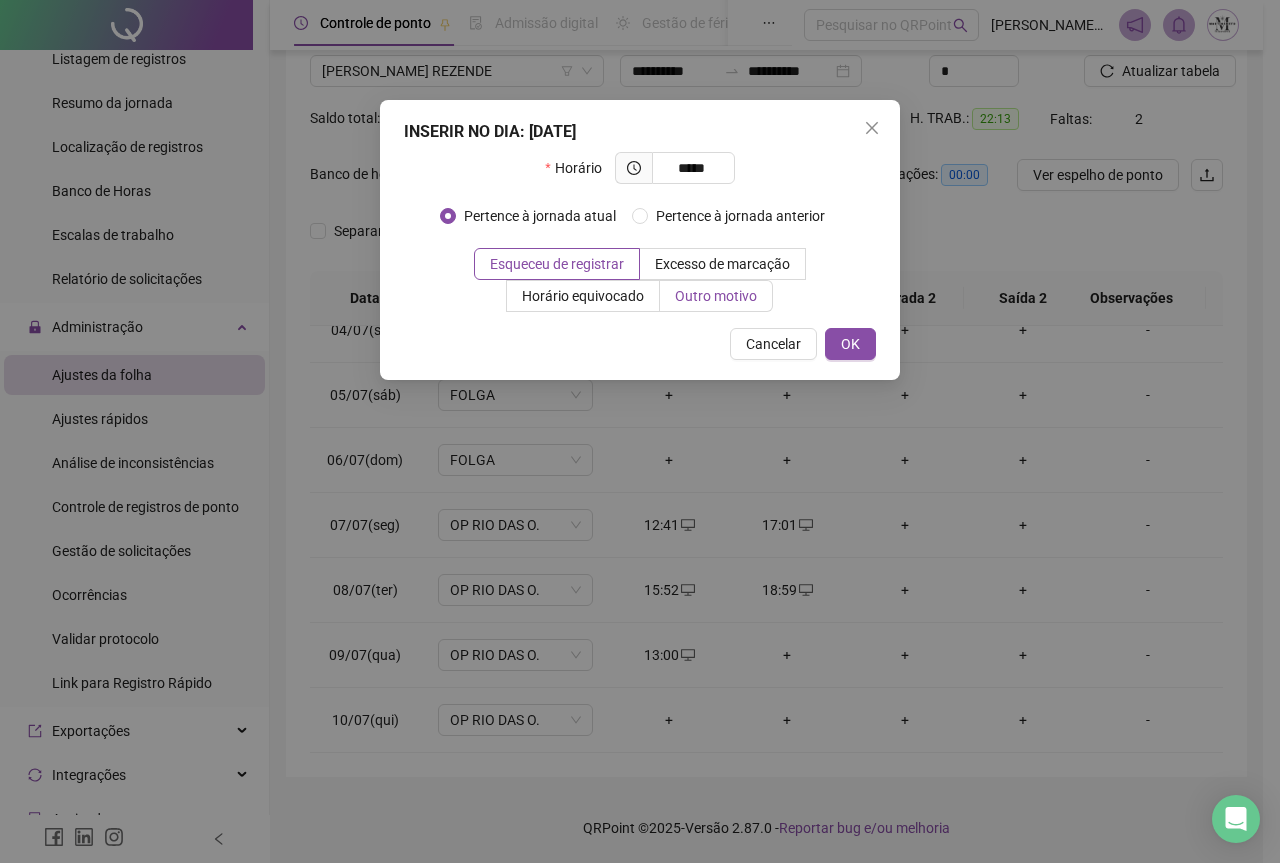 click on "Outro motivo" at bounding box center [716, 296] 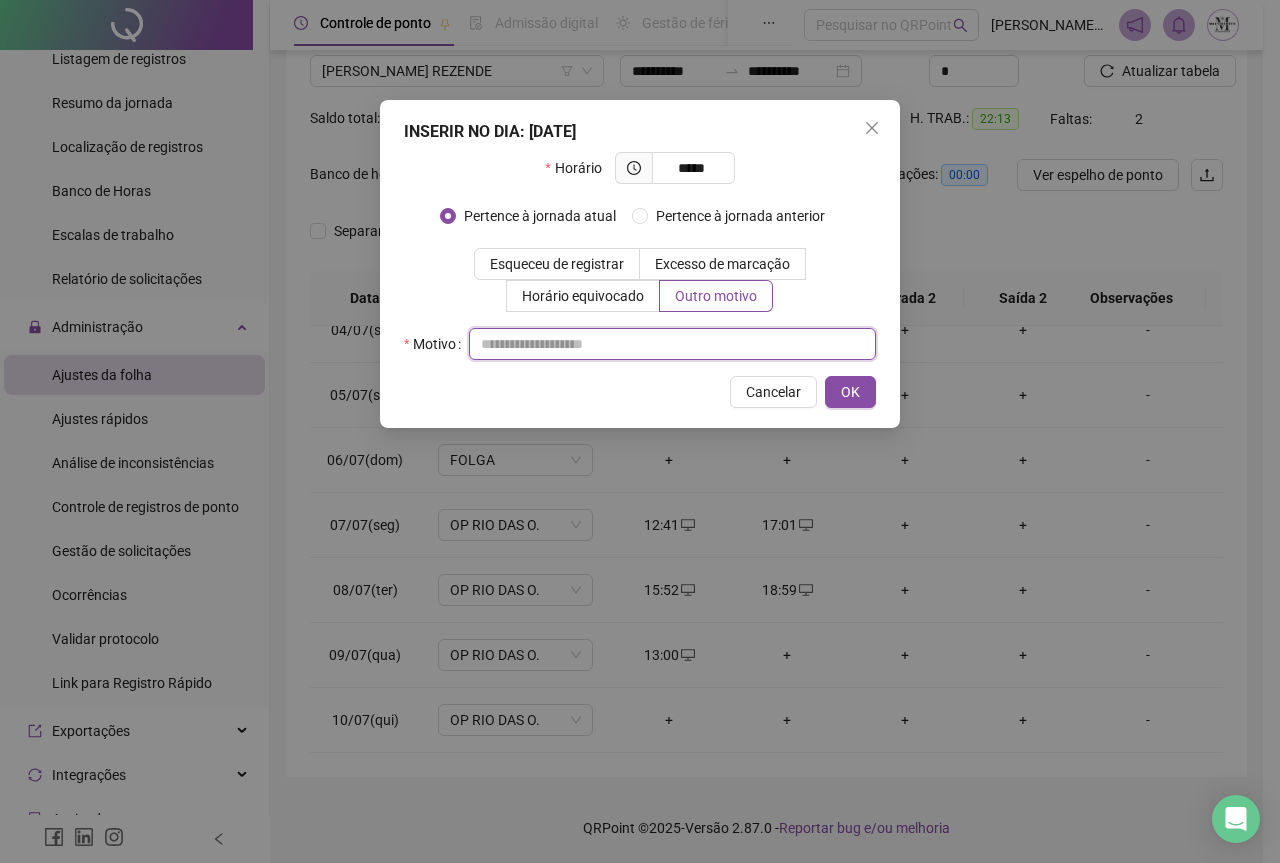 click at bounding box center (672, 344) 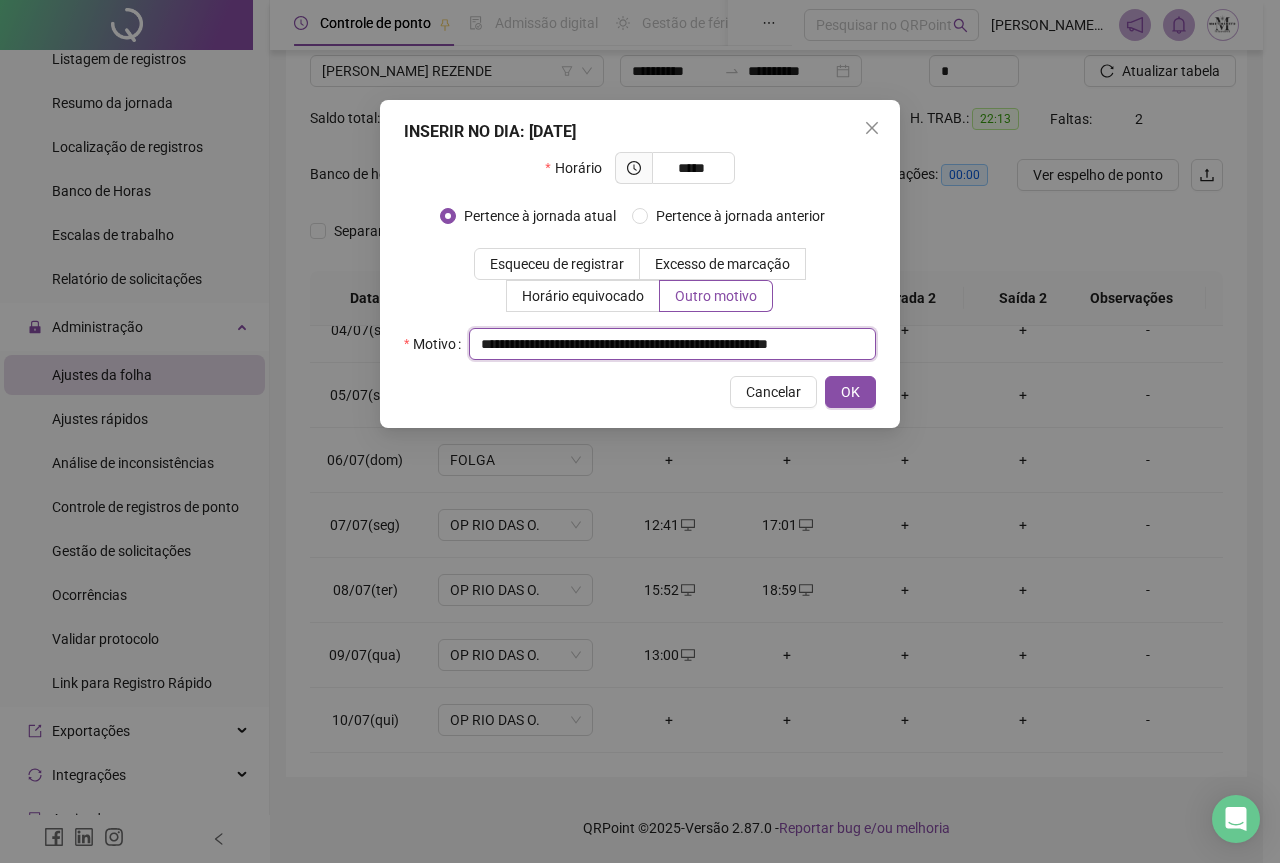 click on "**********" at bounding box center [672, 344] 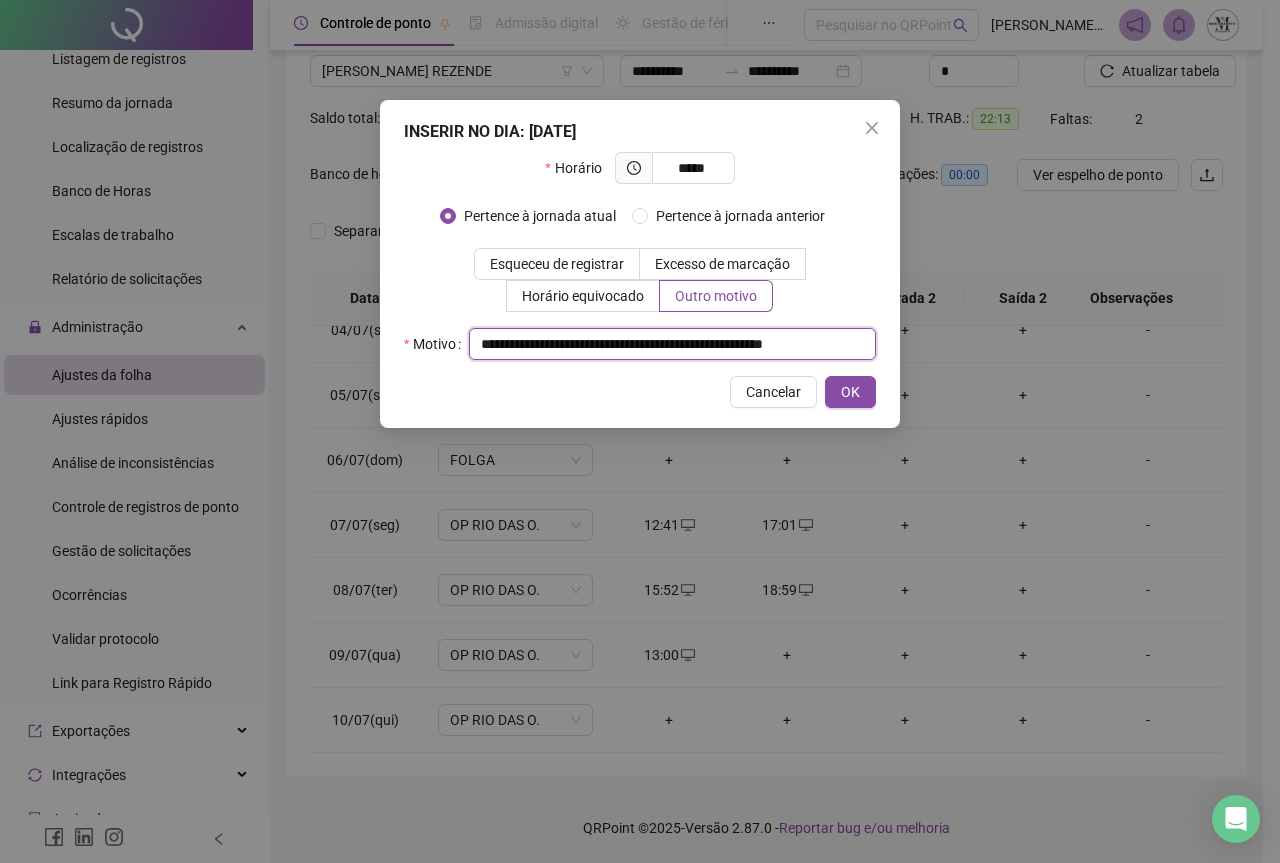 type on "**********" 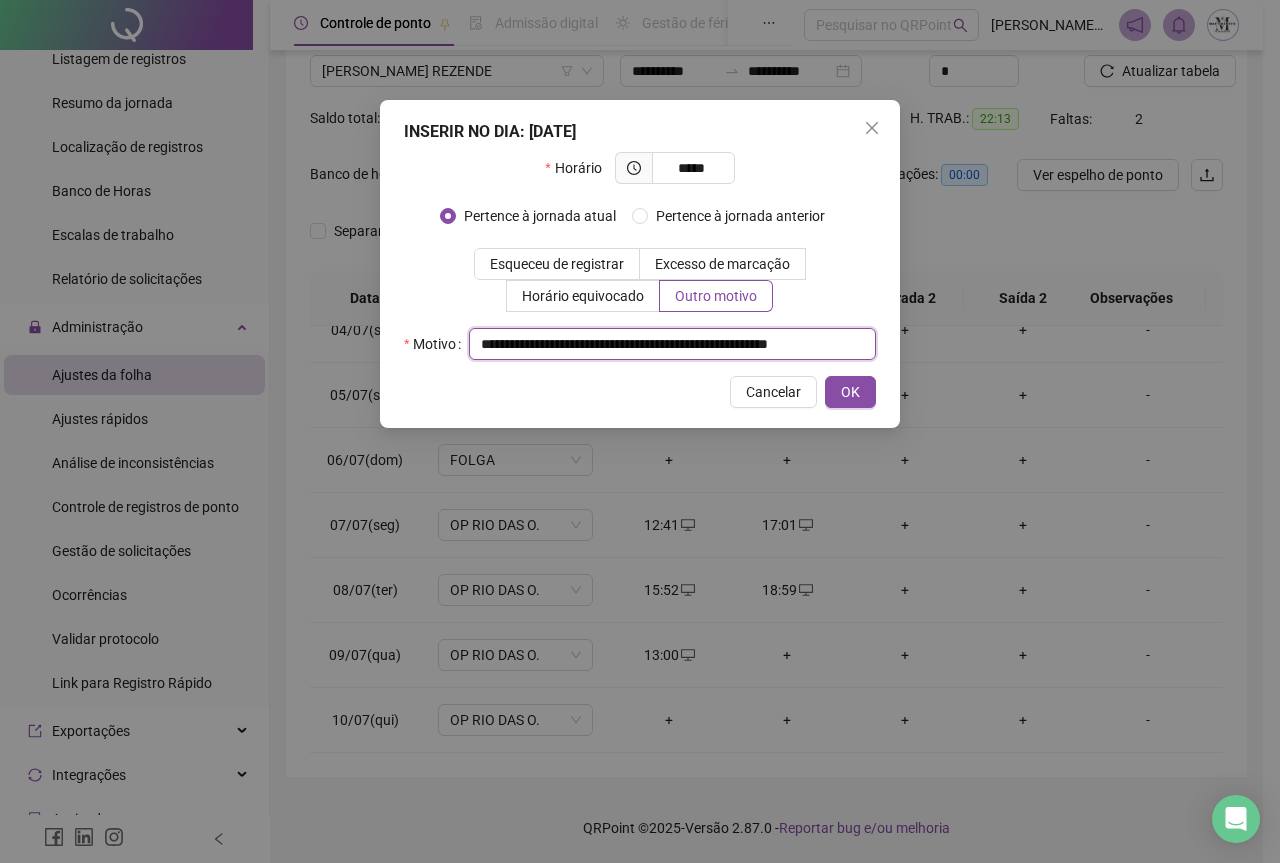 click on "**********" at bounding box center (672, 344) 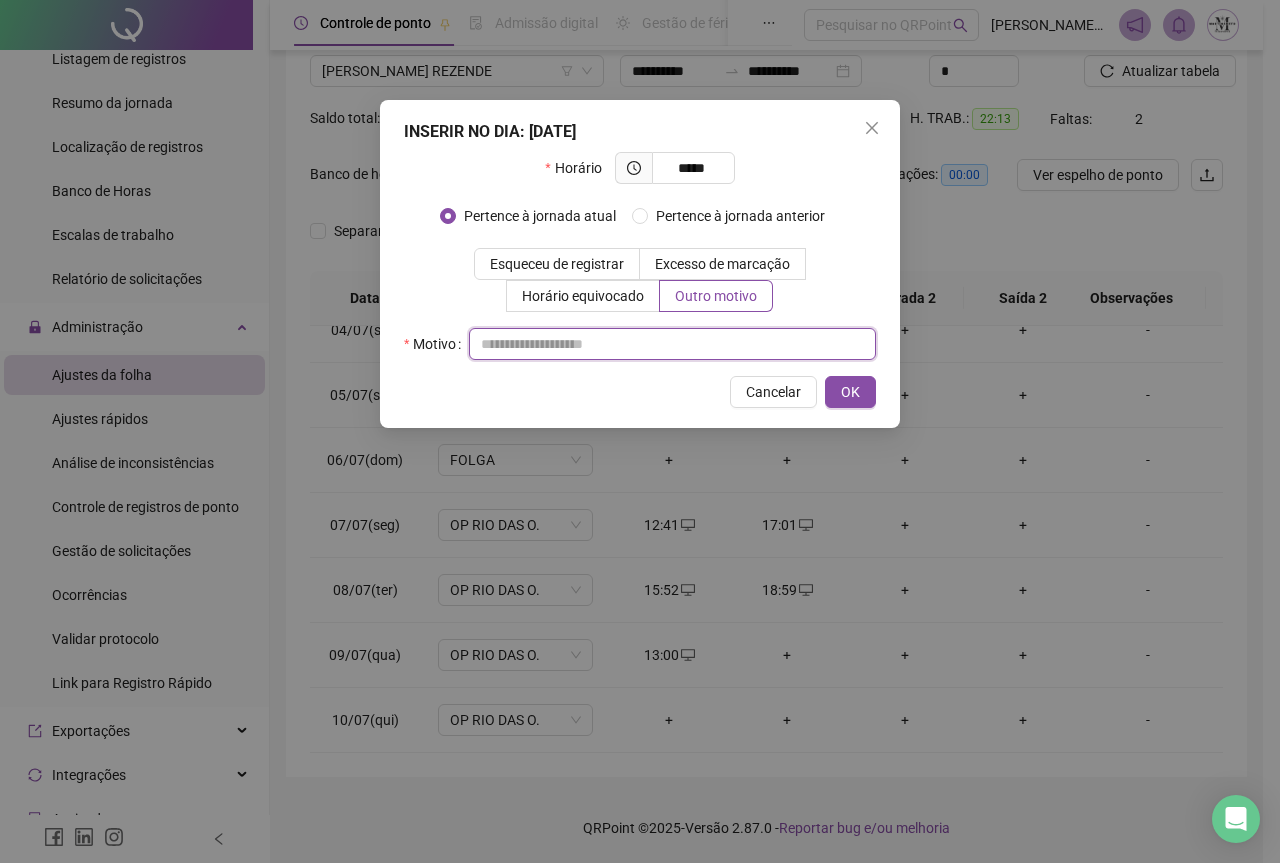 click at bounding box center [672, 344] 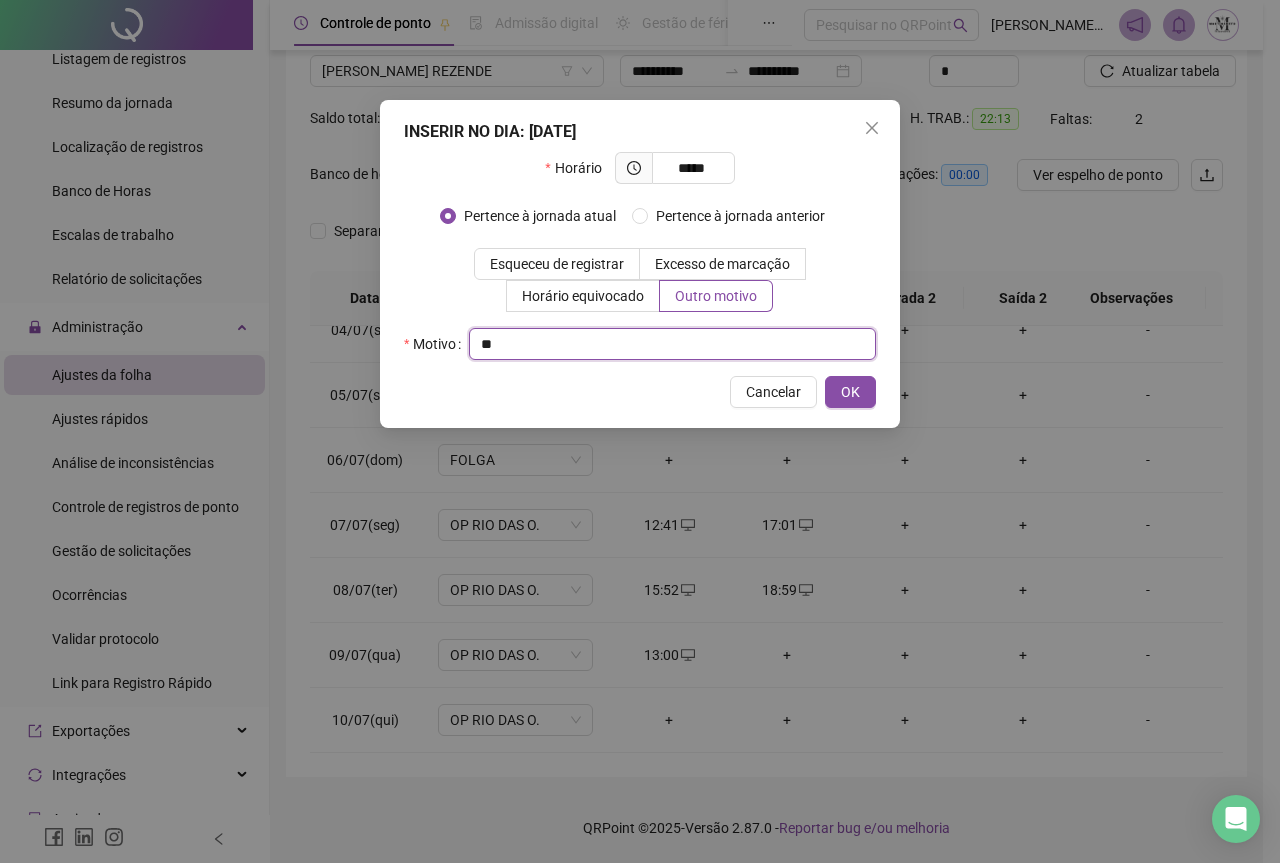 type on "*" 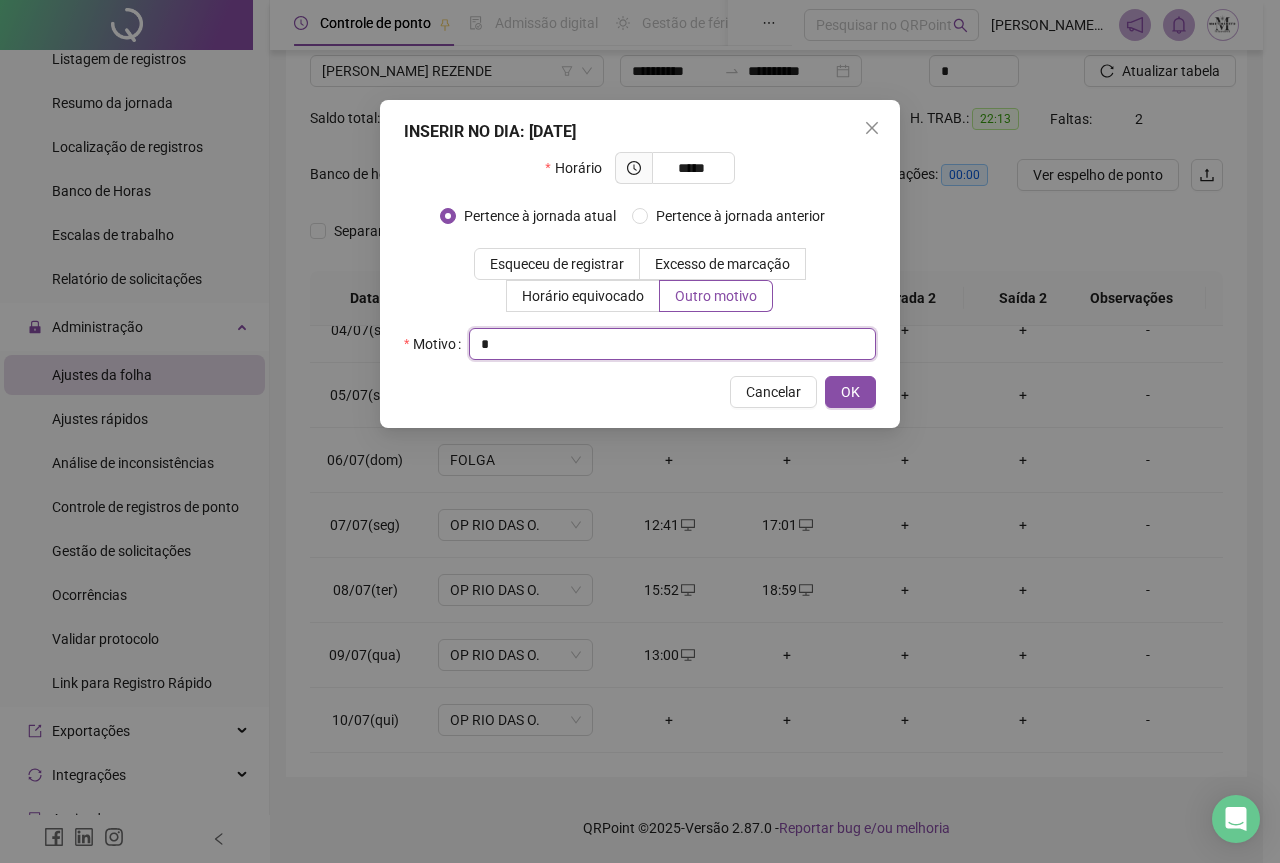 type 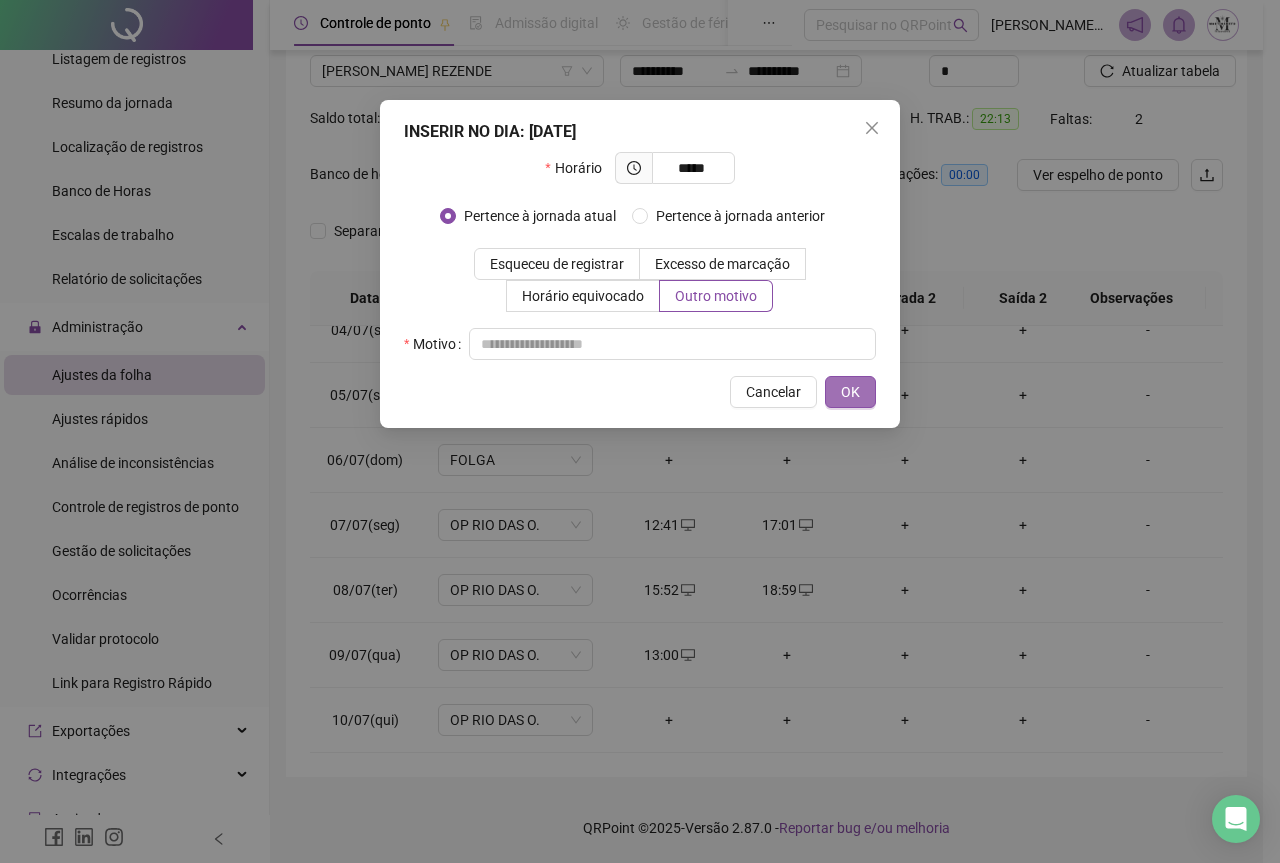 click on "OK" at bounding box center [850, 392] 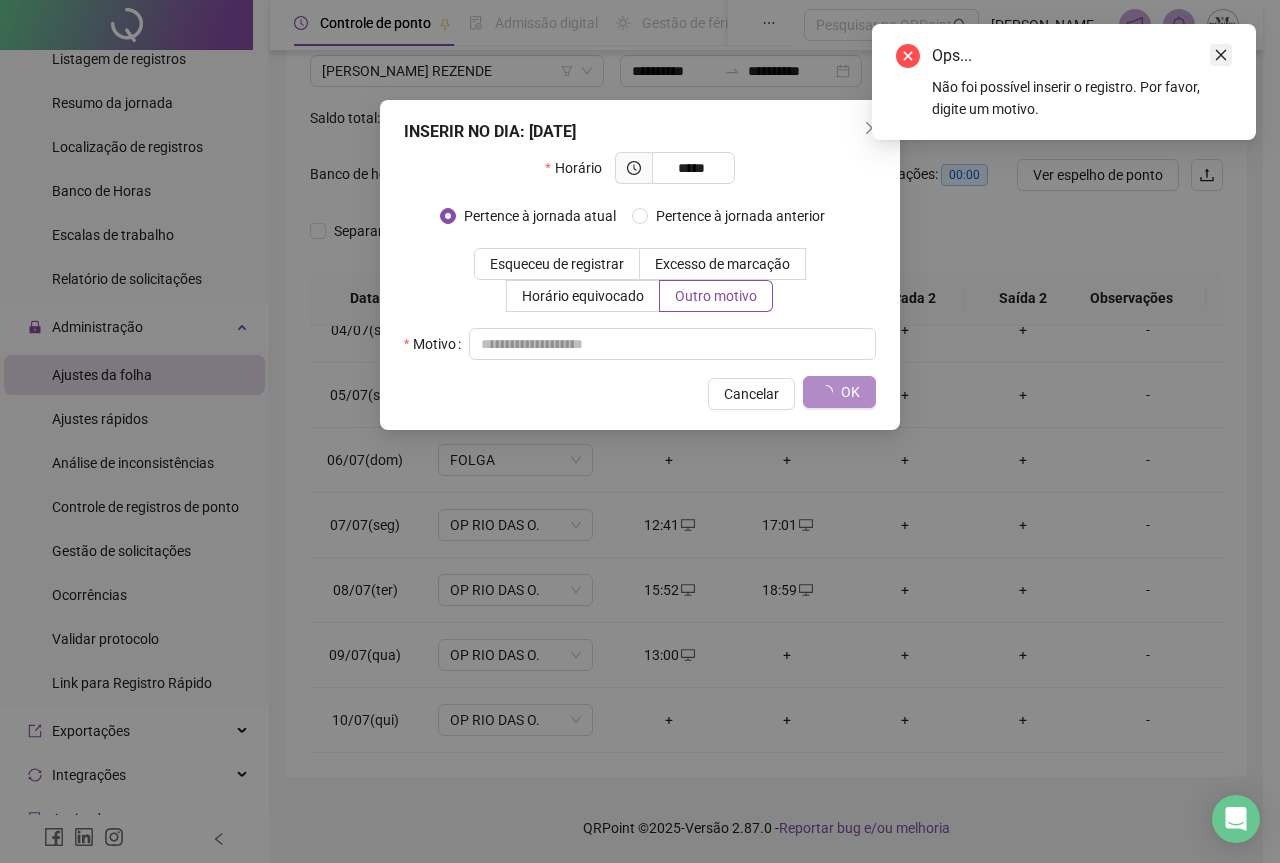 click 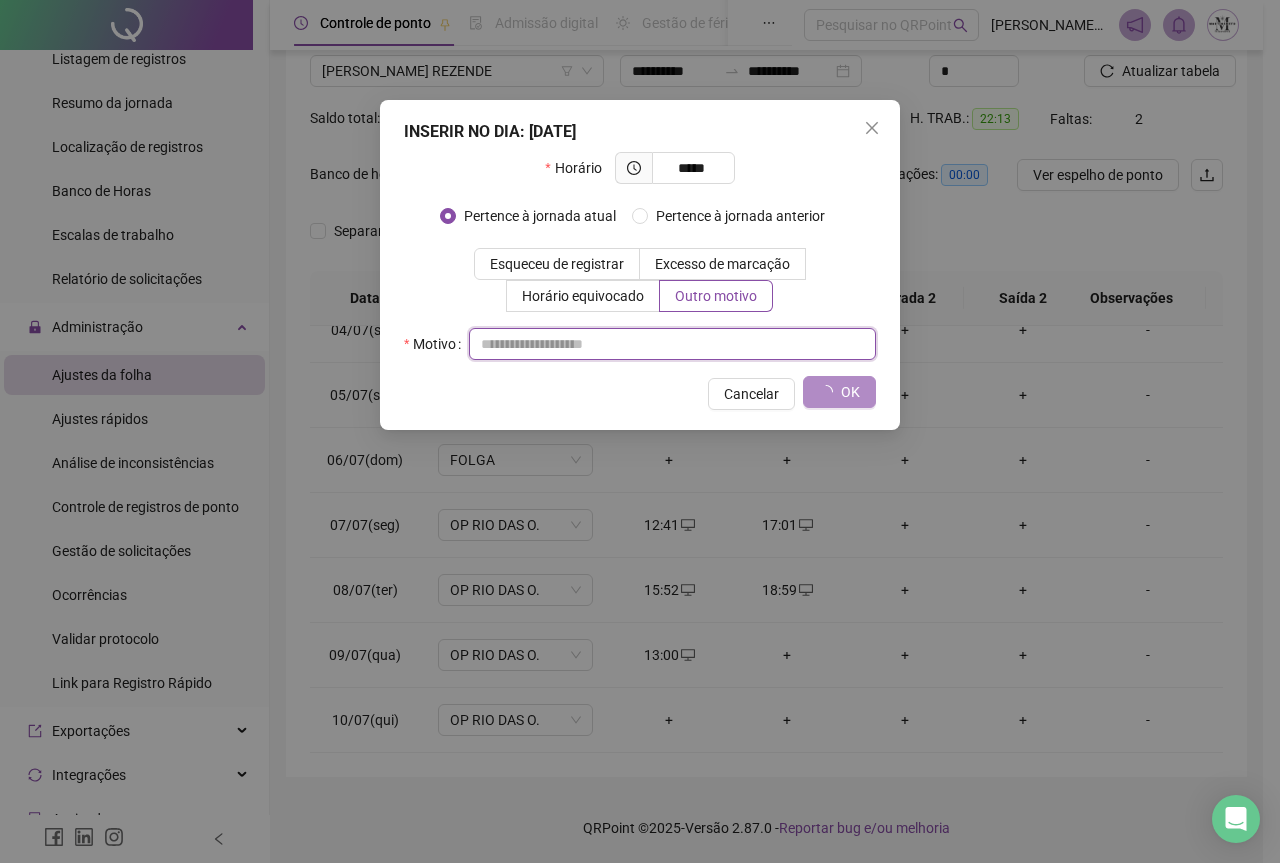click at bounding box center [672, 344] 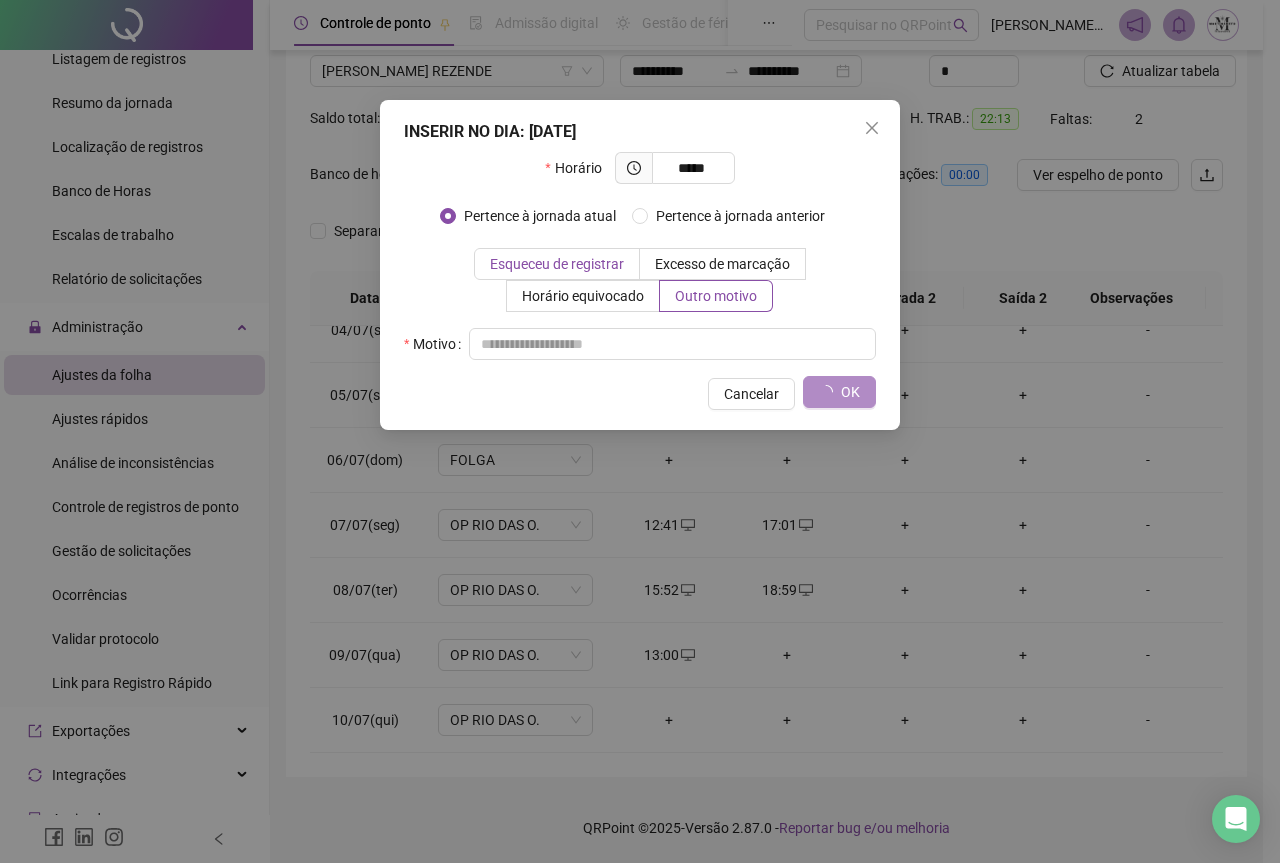 click on "Esqueceu de registrar" at bounding box center (557, 264) 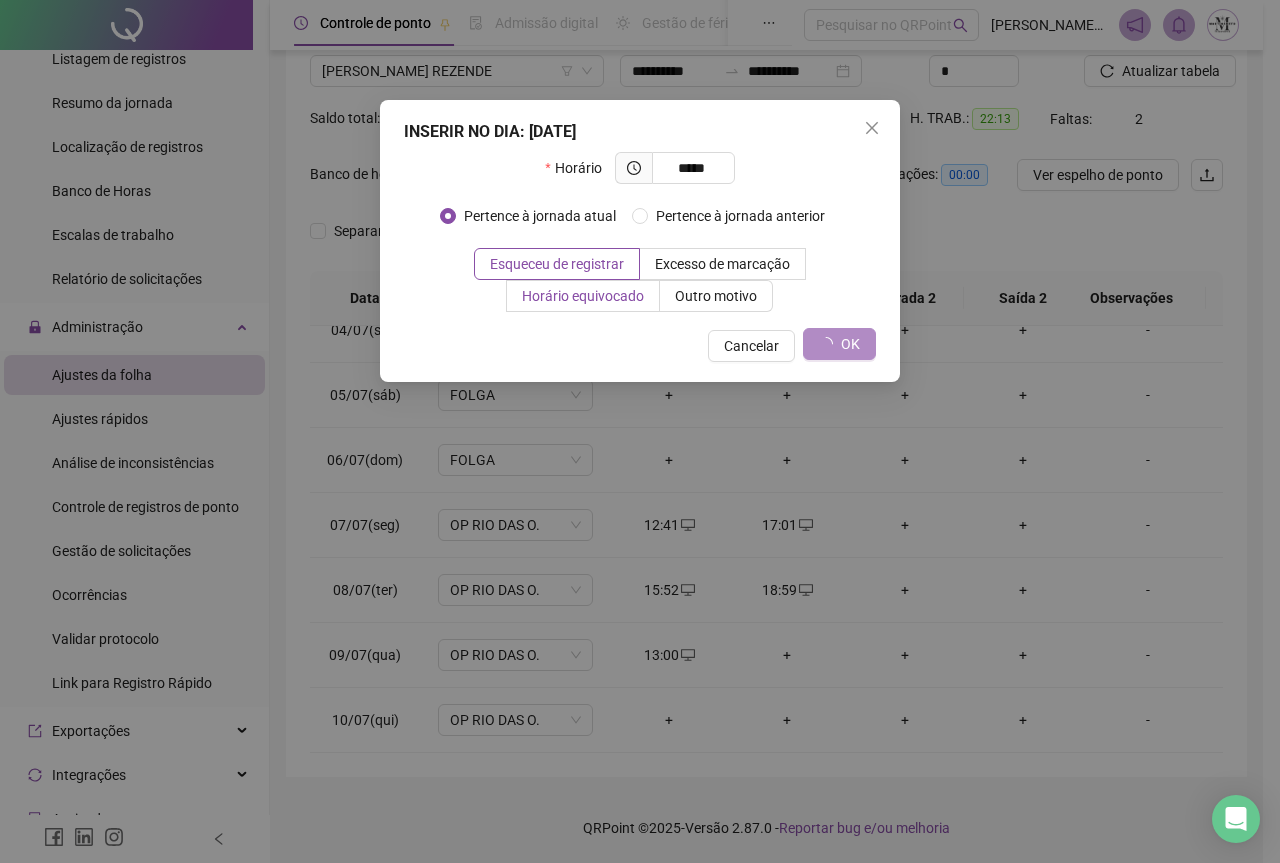 click on "Horário equivocado" at bounding box center (583, 296) 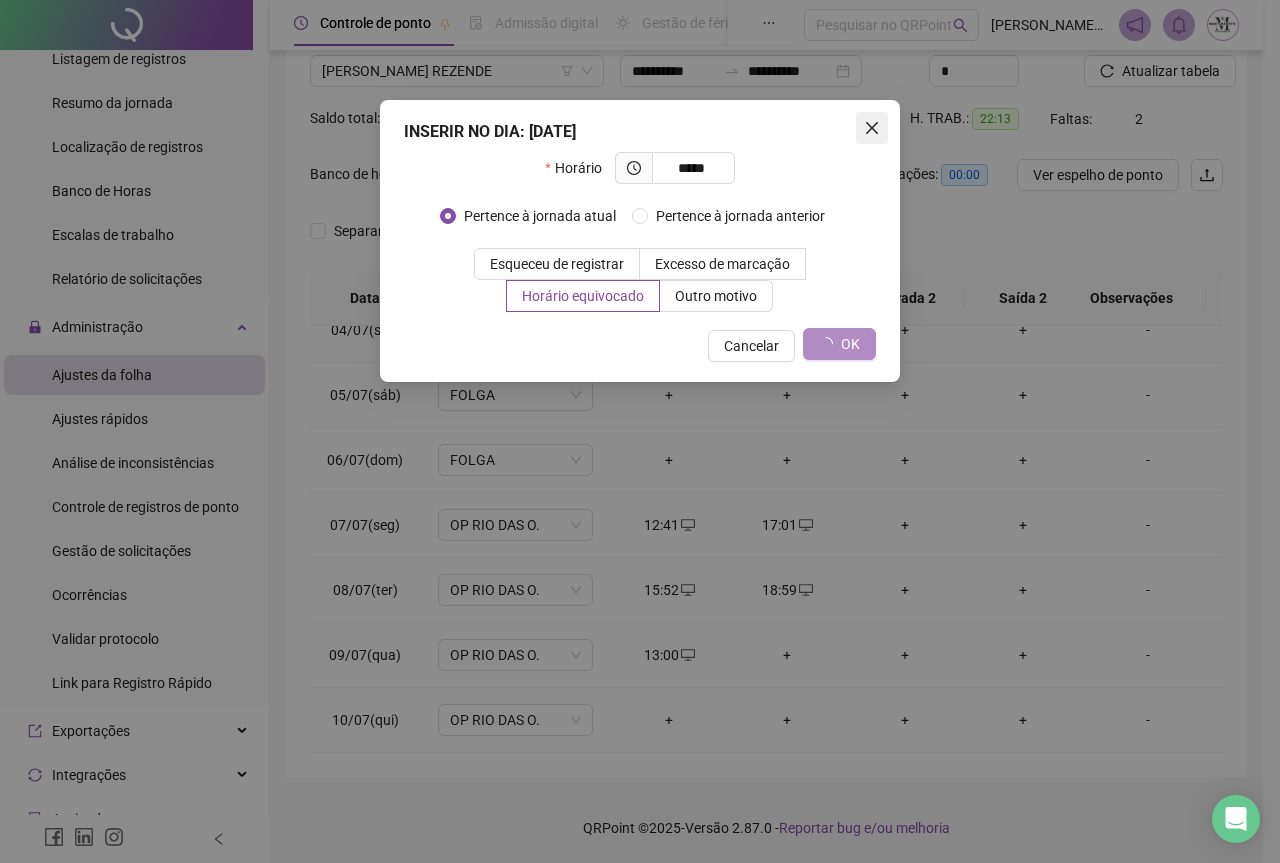 click 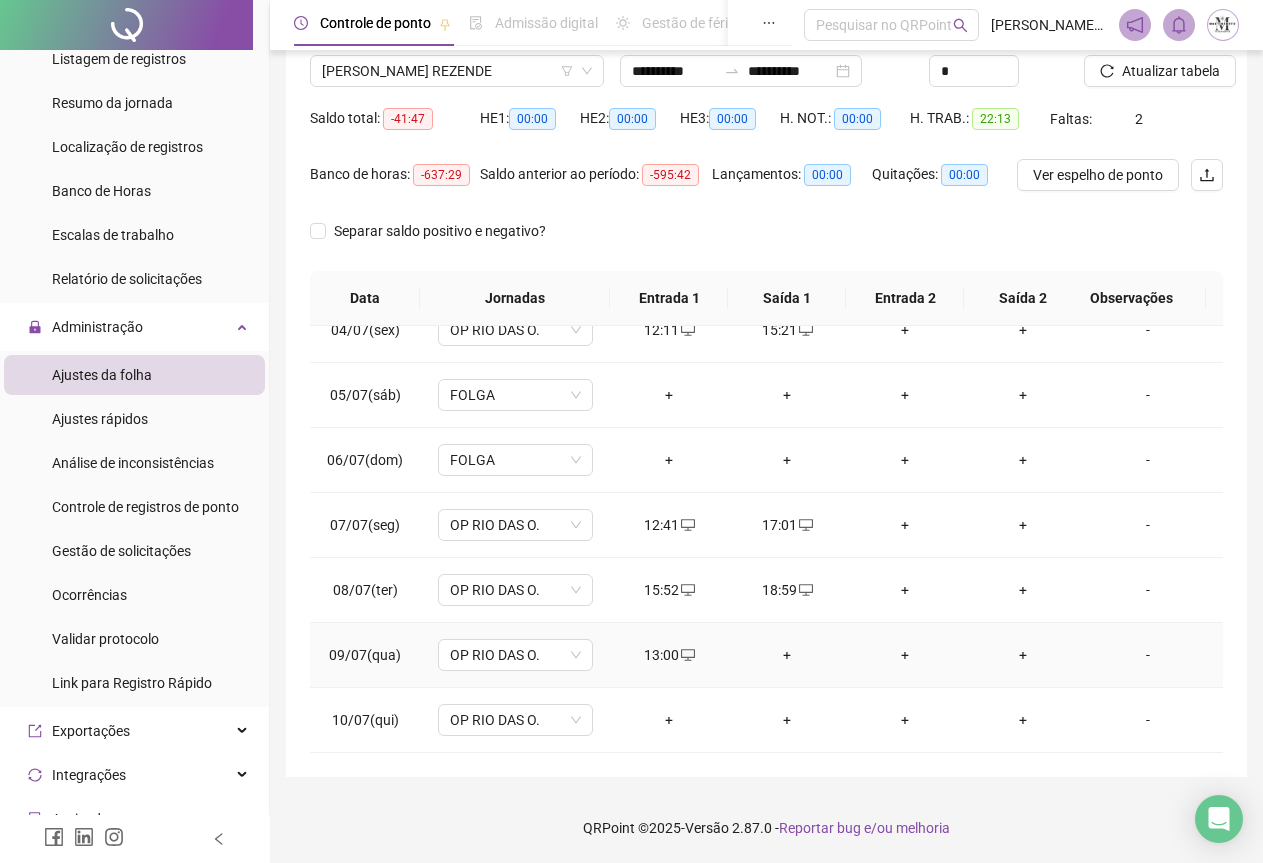 click on "+" at bounding box center [787, 655] 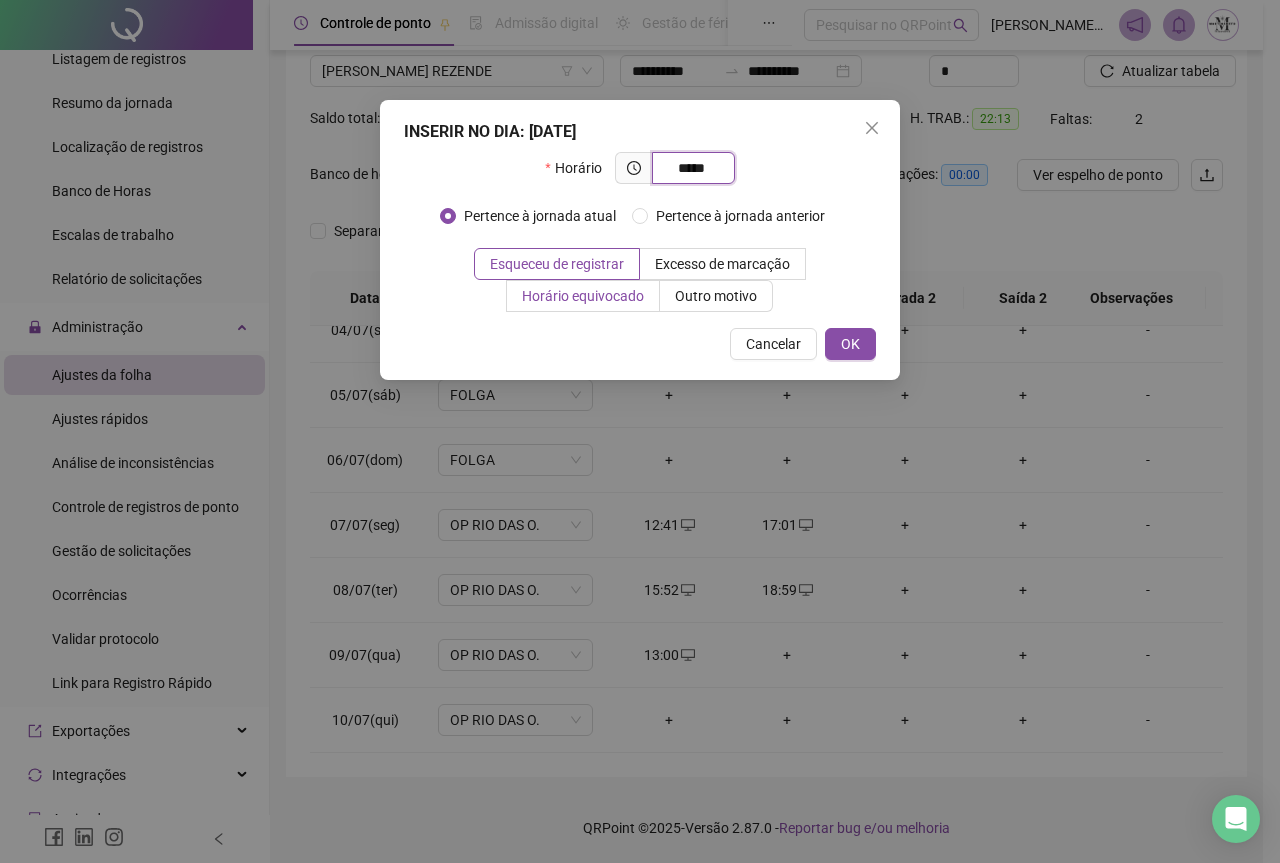 type on "*****" 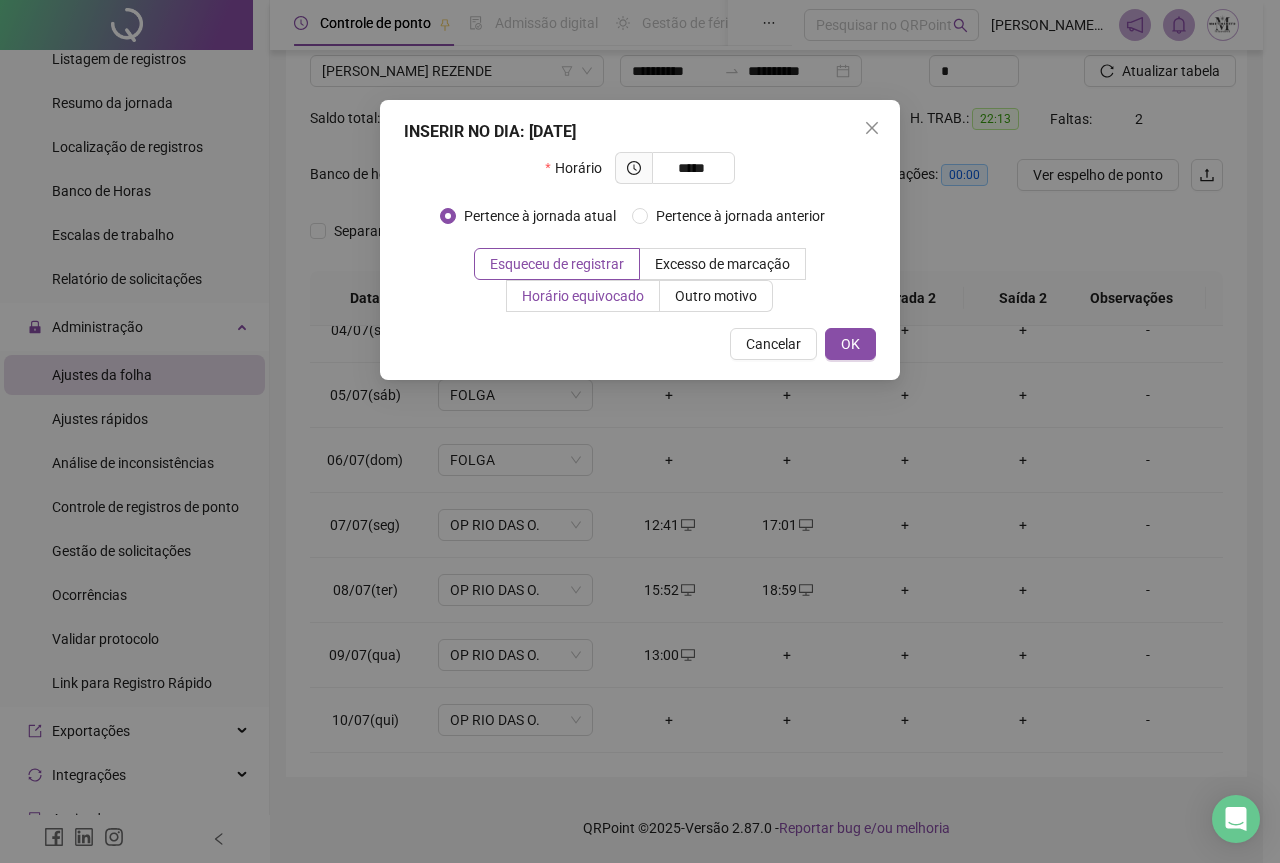 click on "Horário equivocado" at bounding box center [583, 296] 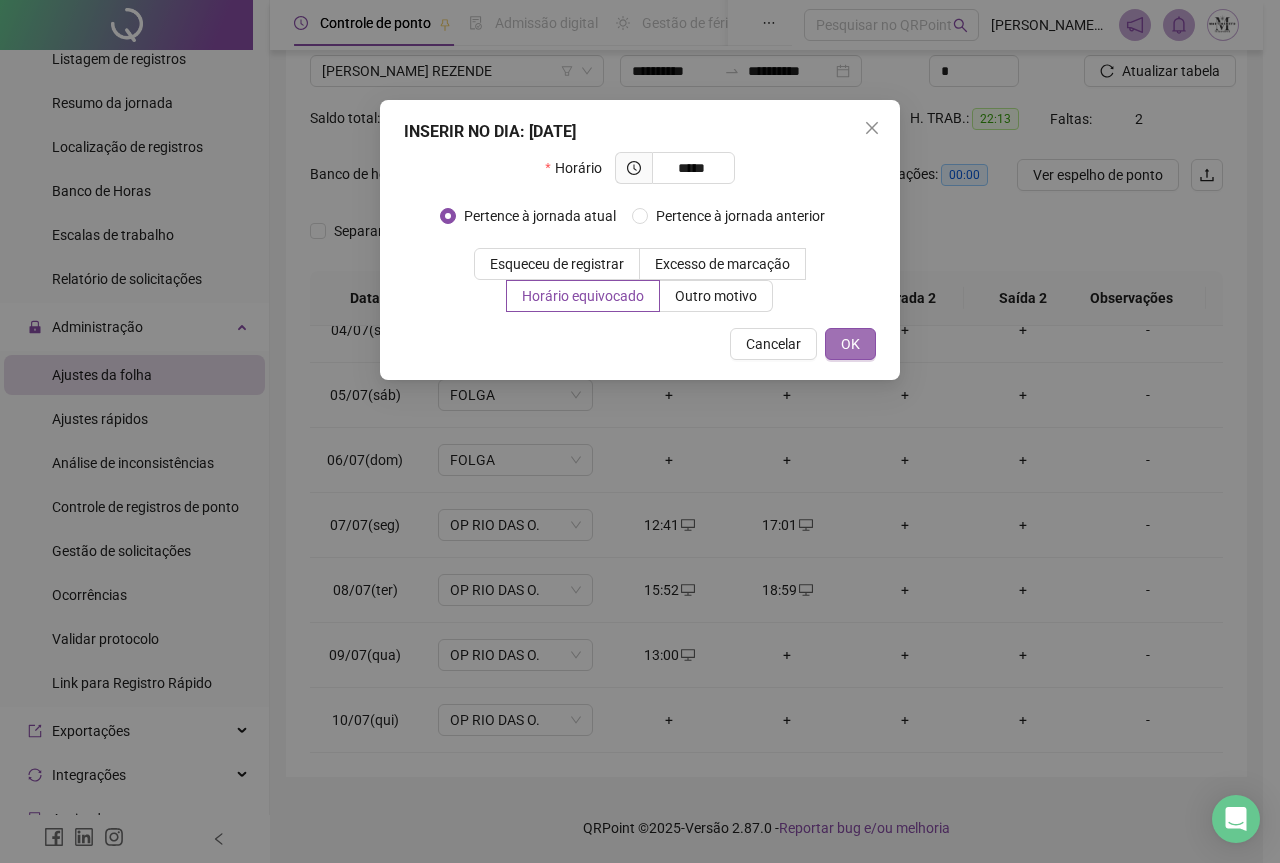 click on "OK" at bounding box center [850, 344] 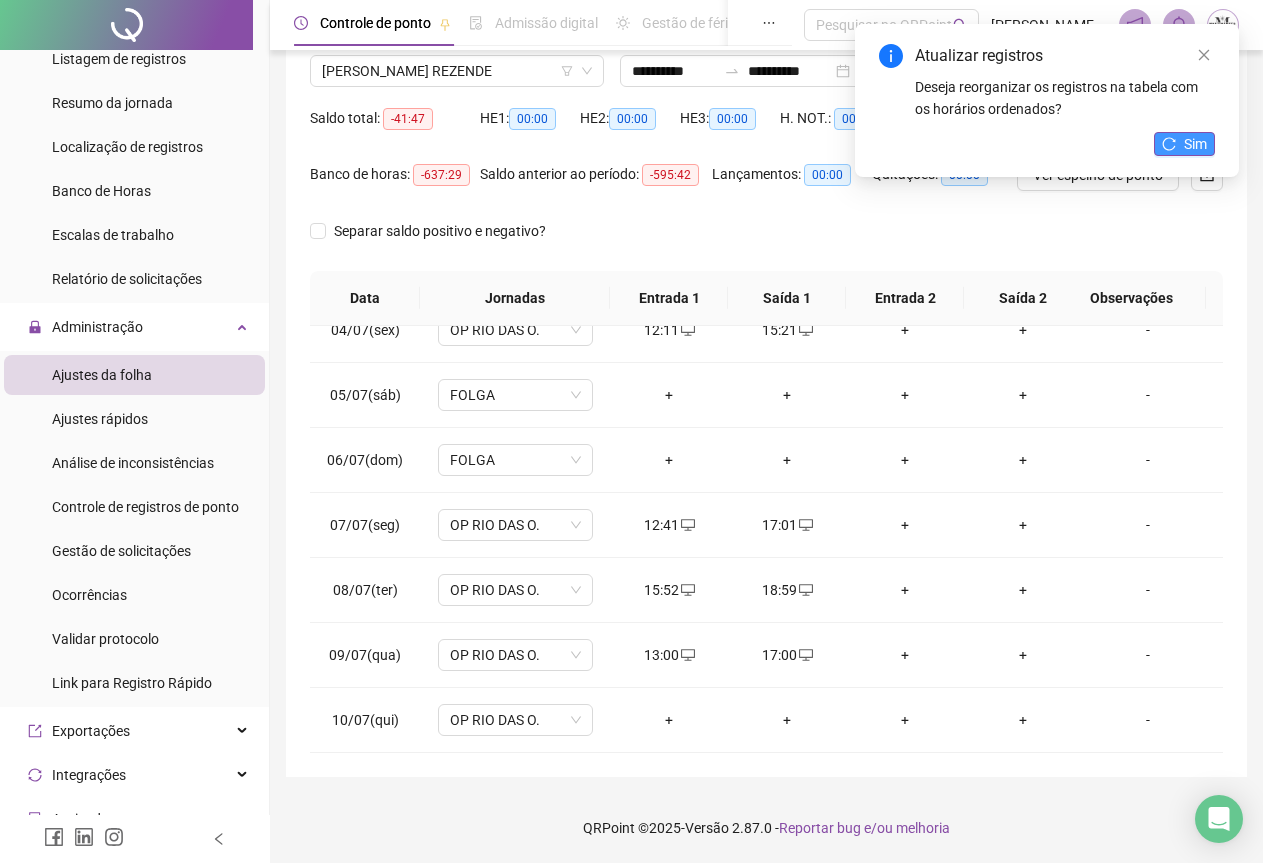 click on "Sim" at bounding box center (1195, 144) 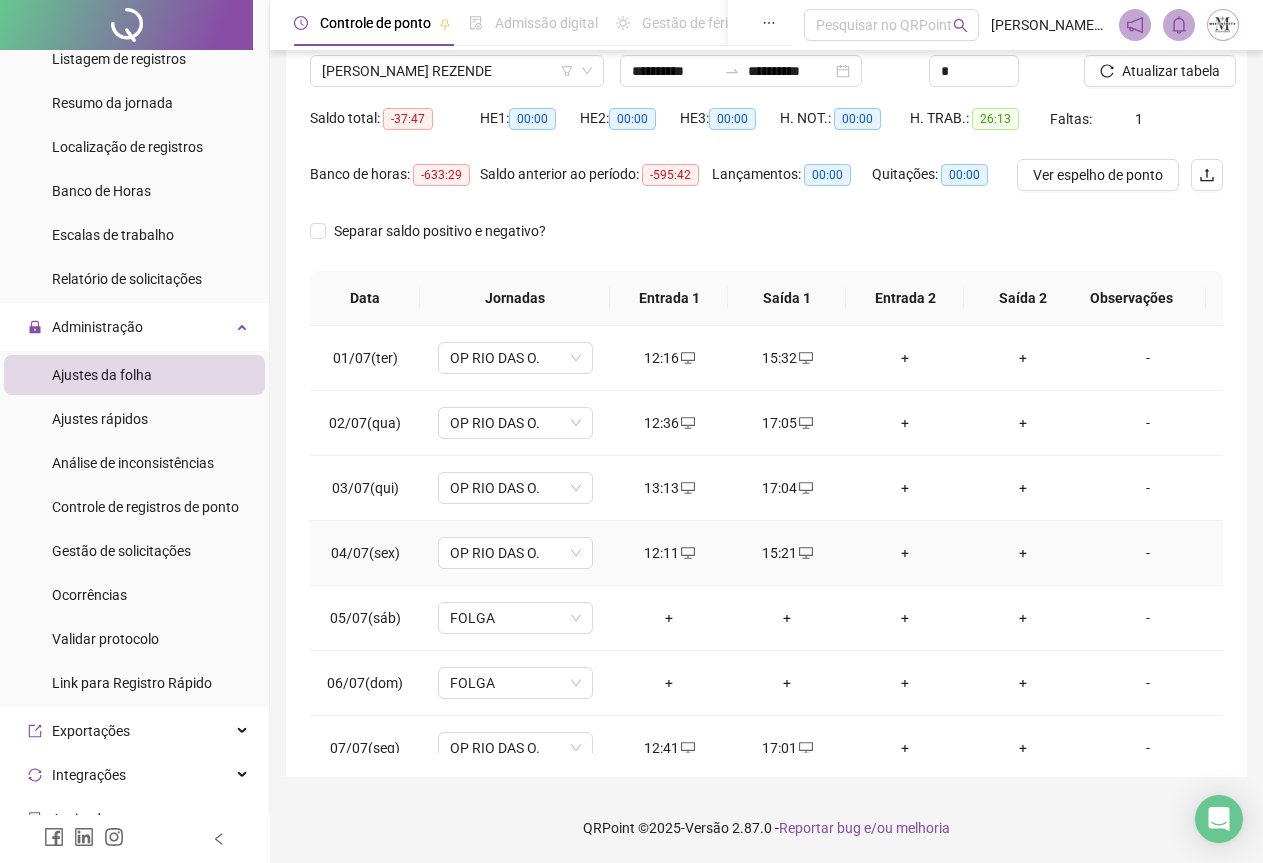 scroll, scrollTop: 240, scrollLeft: 0, axis: vertical 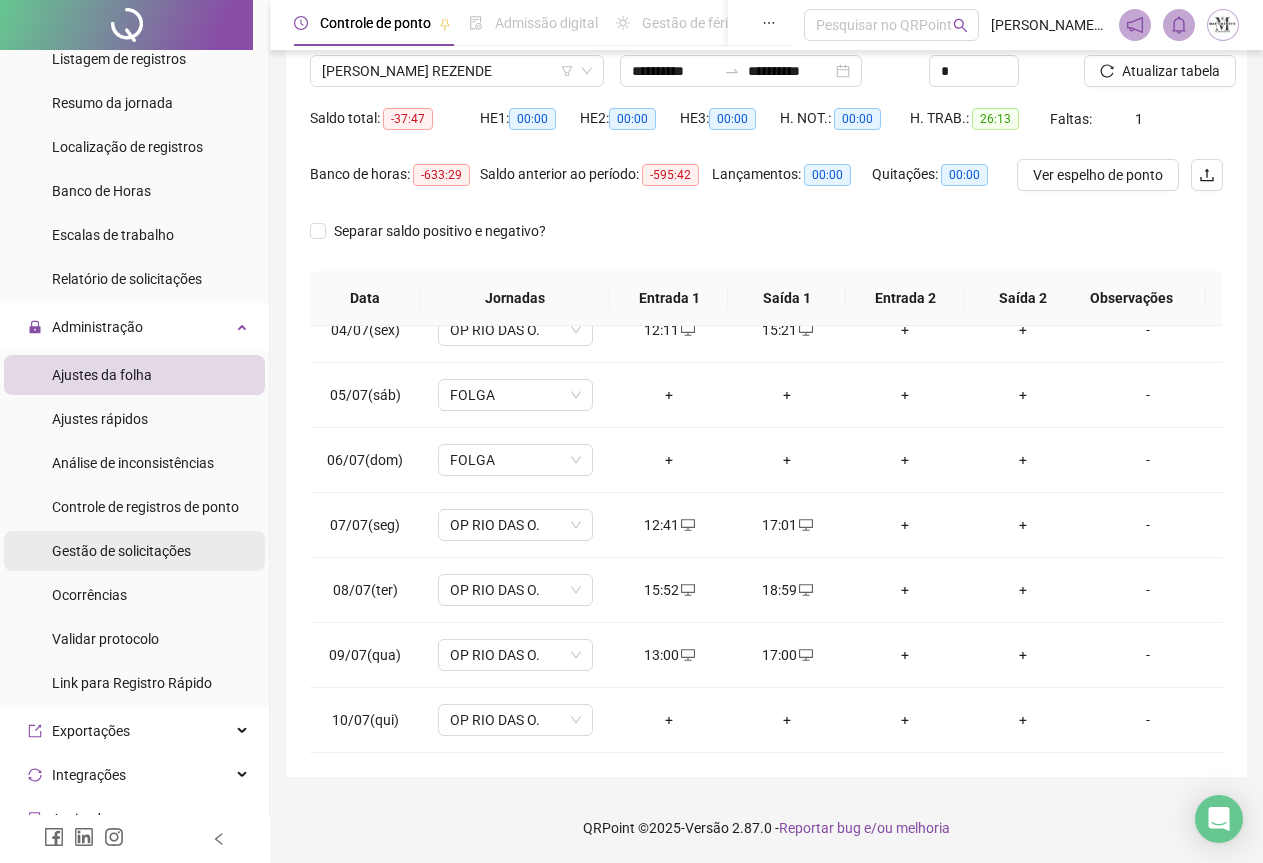 click on "Gestão de solicitações" at bounding box center (121, 551) 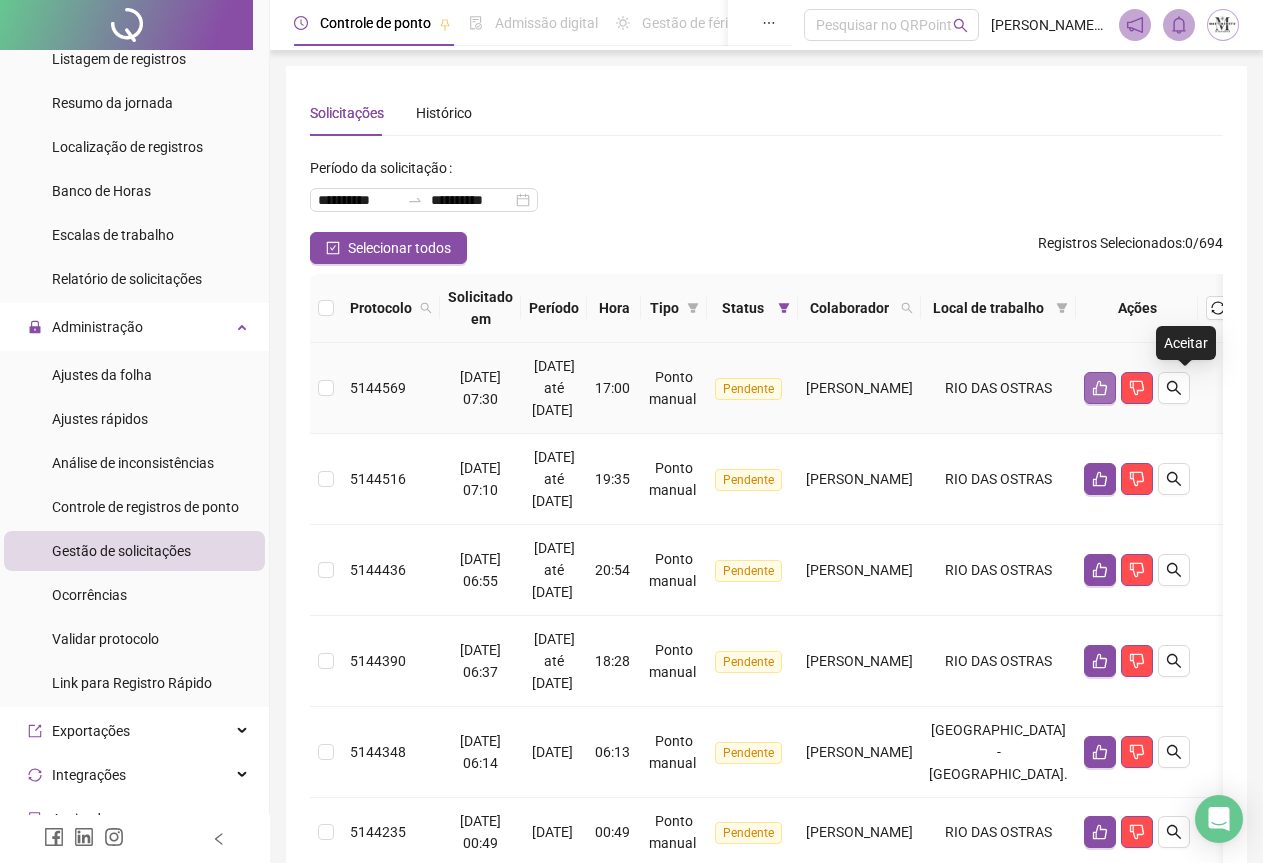 click 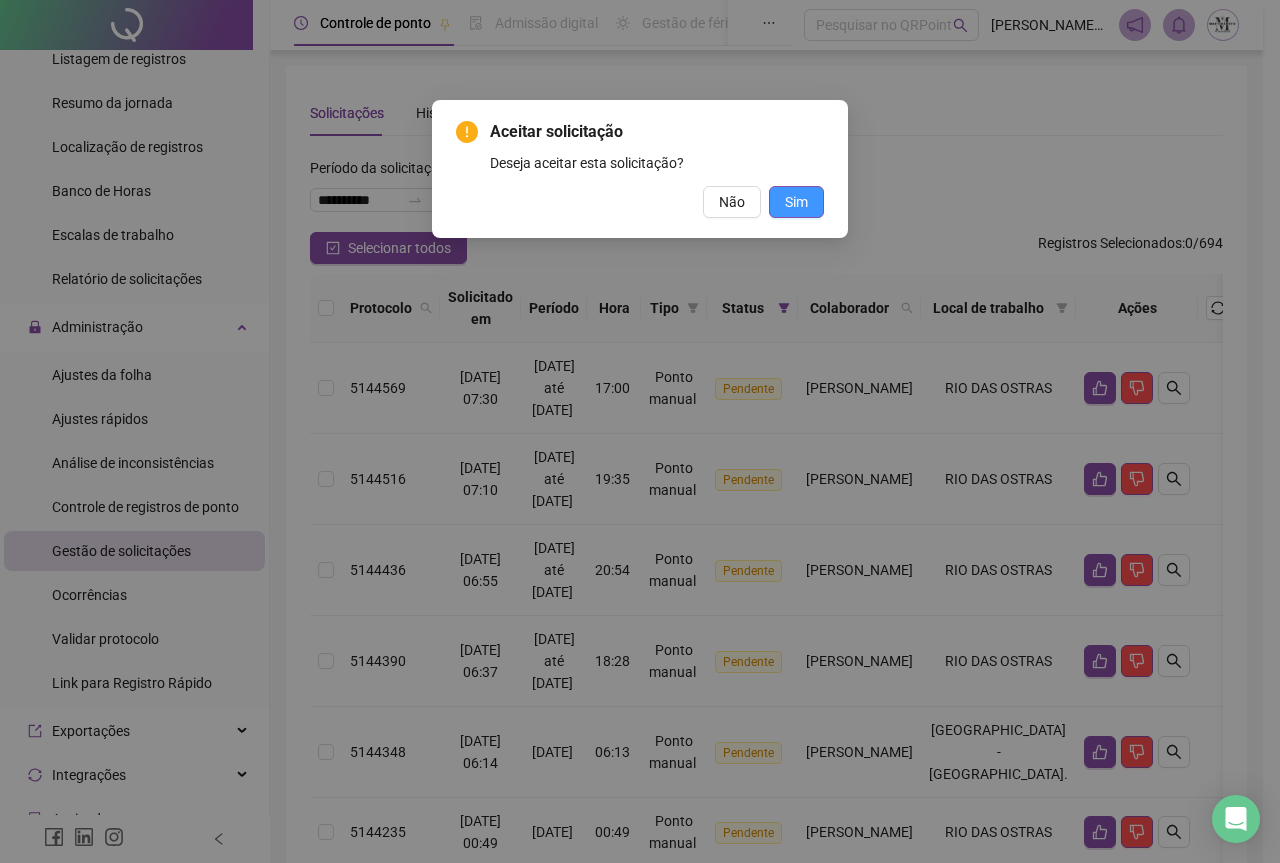 click on "Sim" at bounding box center (796, 202) 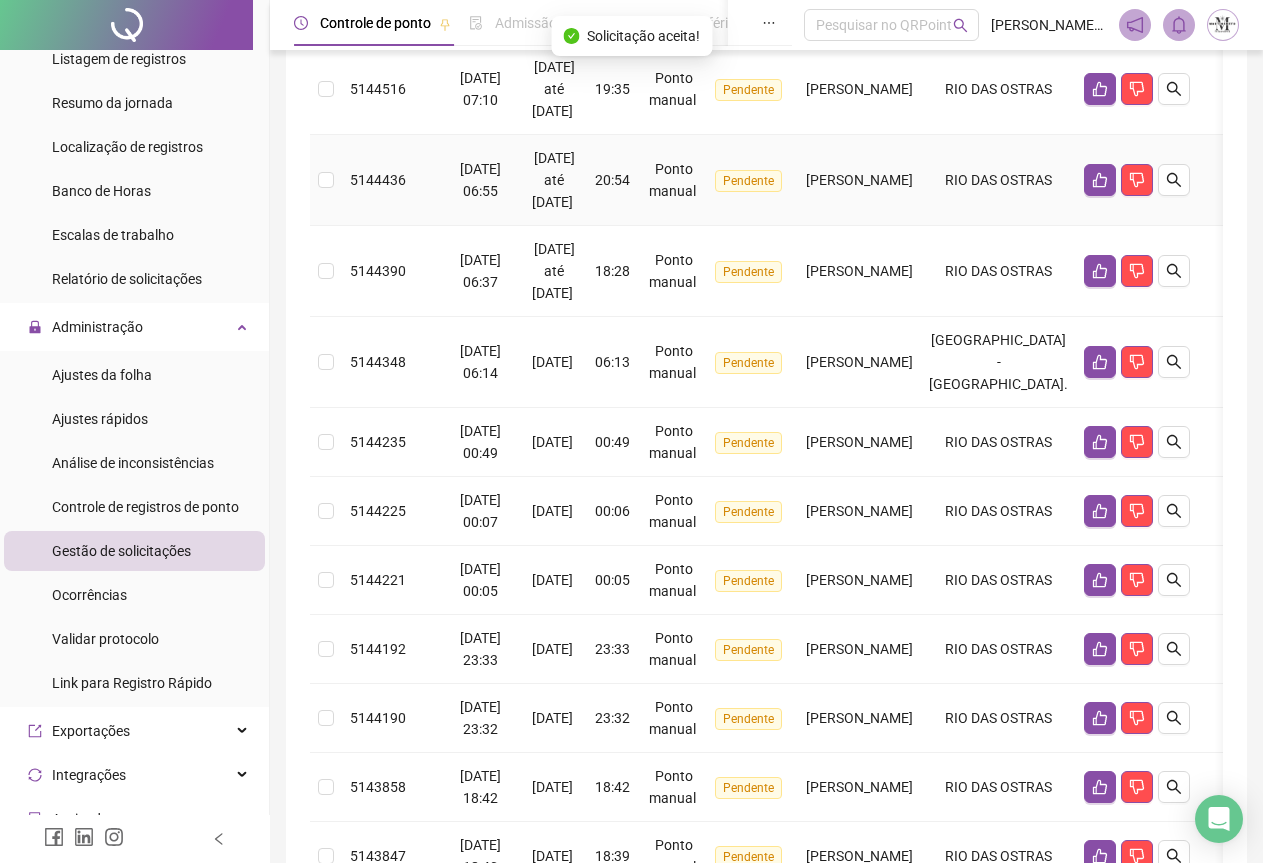 scroll, scrollTop: 300, scrollLeft: 0, axis: vertical 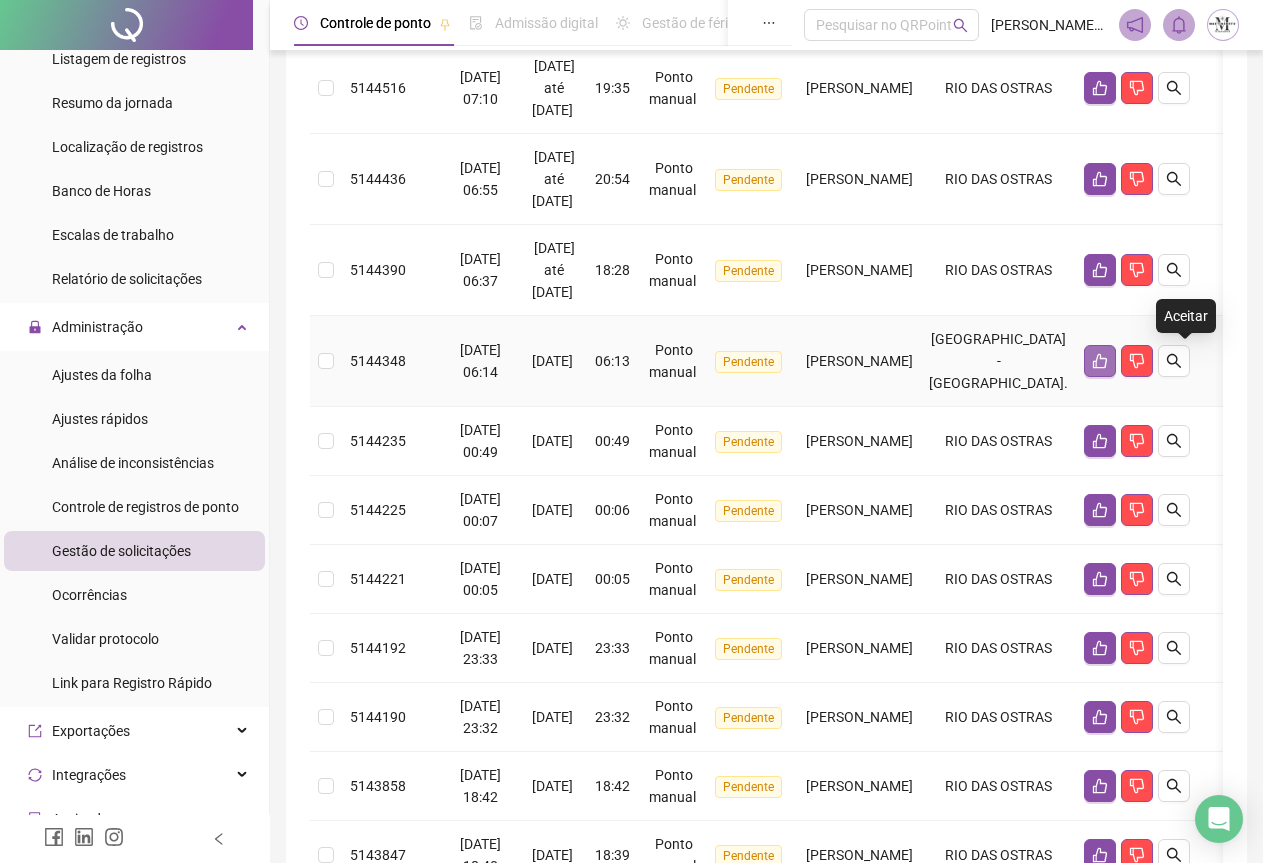 click 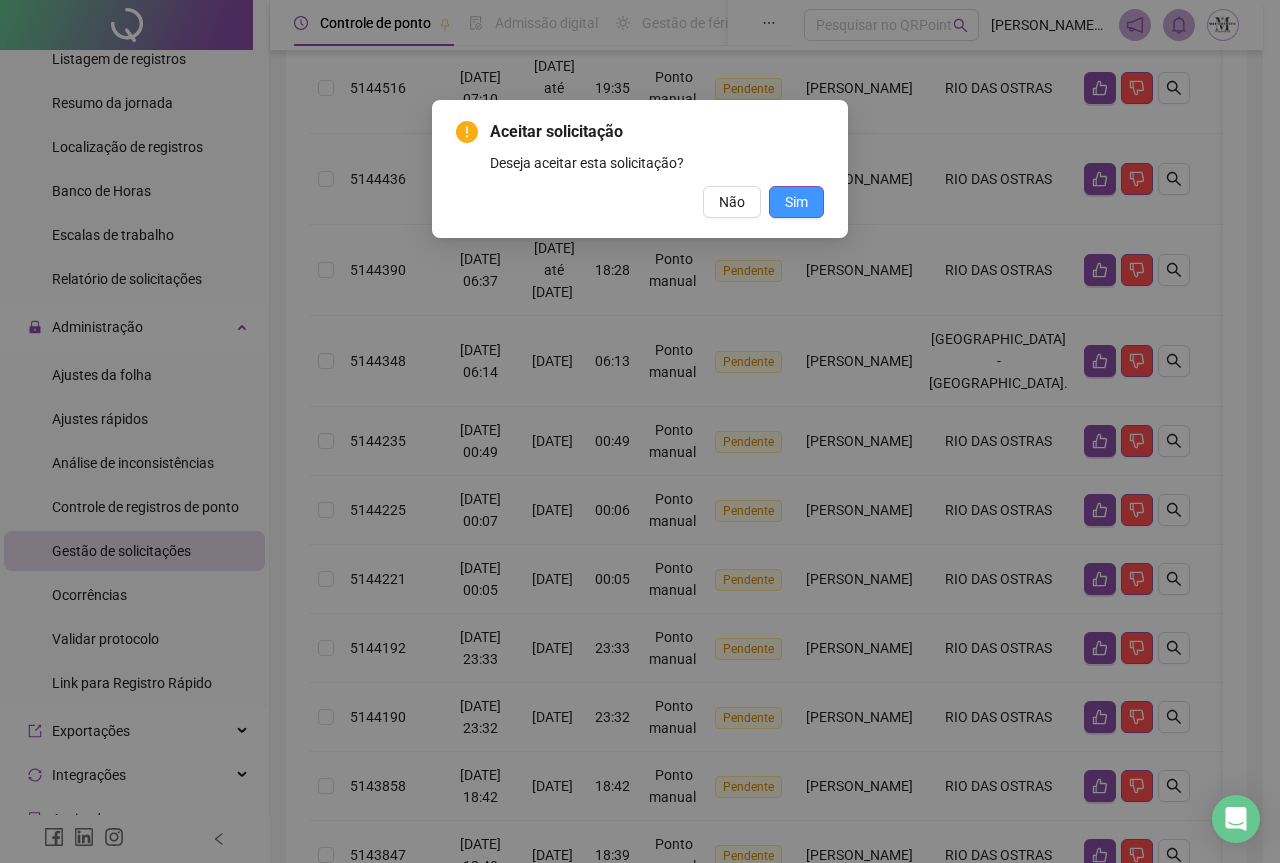 click on "Sim" at bounding box center (796, 202) 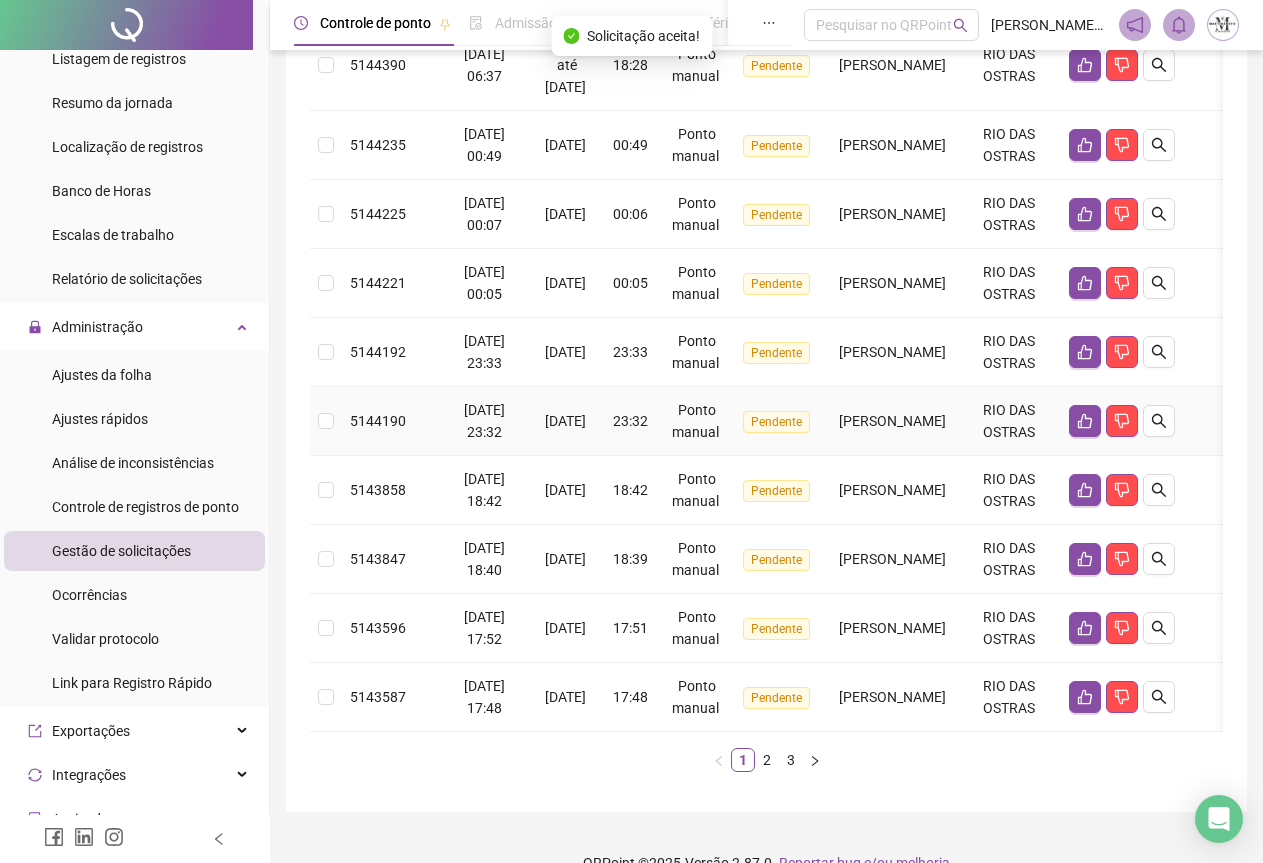 scroll, scrollTop: 557, scrollLeft: 0, axis: vertical 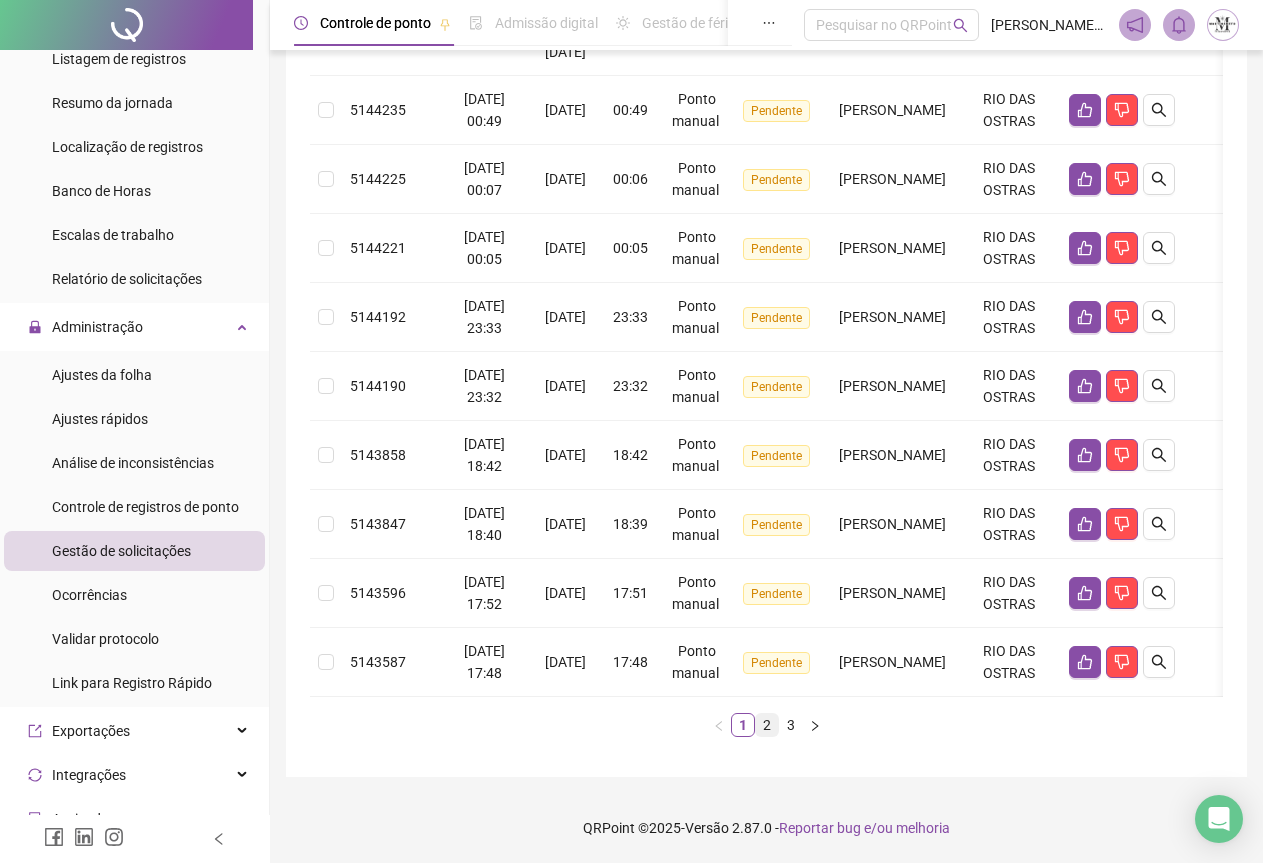 click on "2" at bounding box center [767, 725] 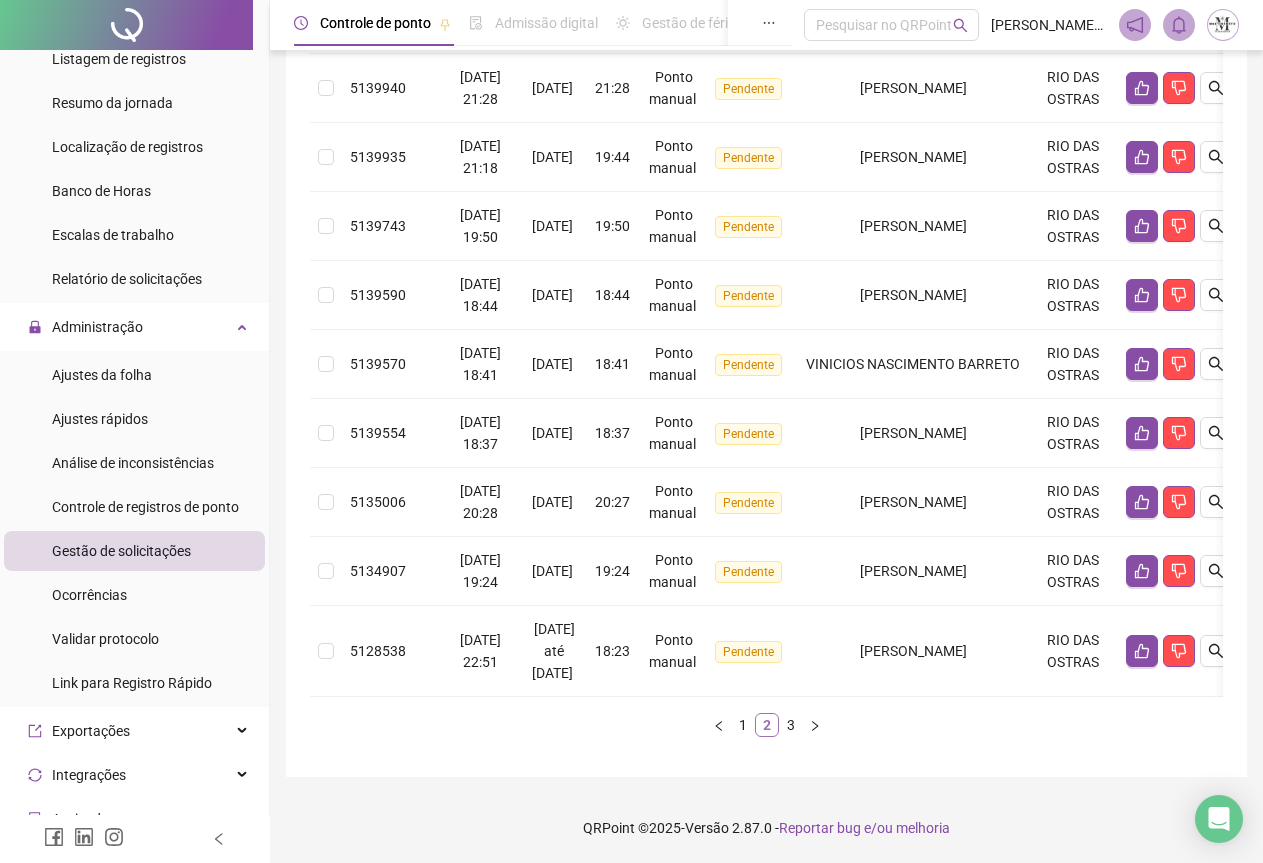 scroll, scrollTop: 513, scrollLeft: 0, axis: vertical 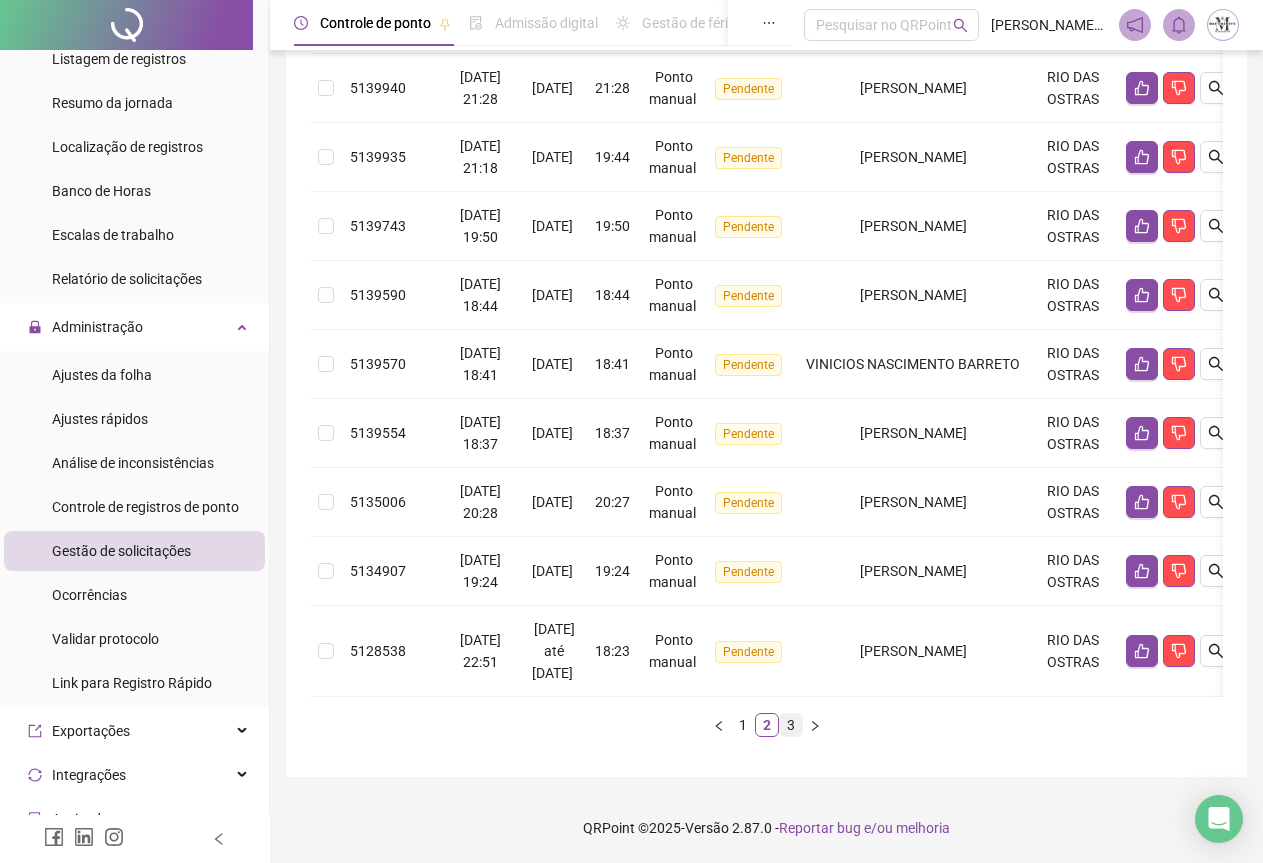 click on "3" at bounding box center [791, 725] 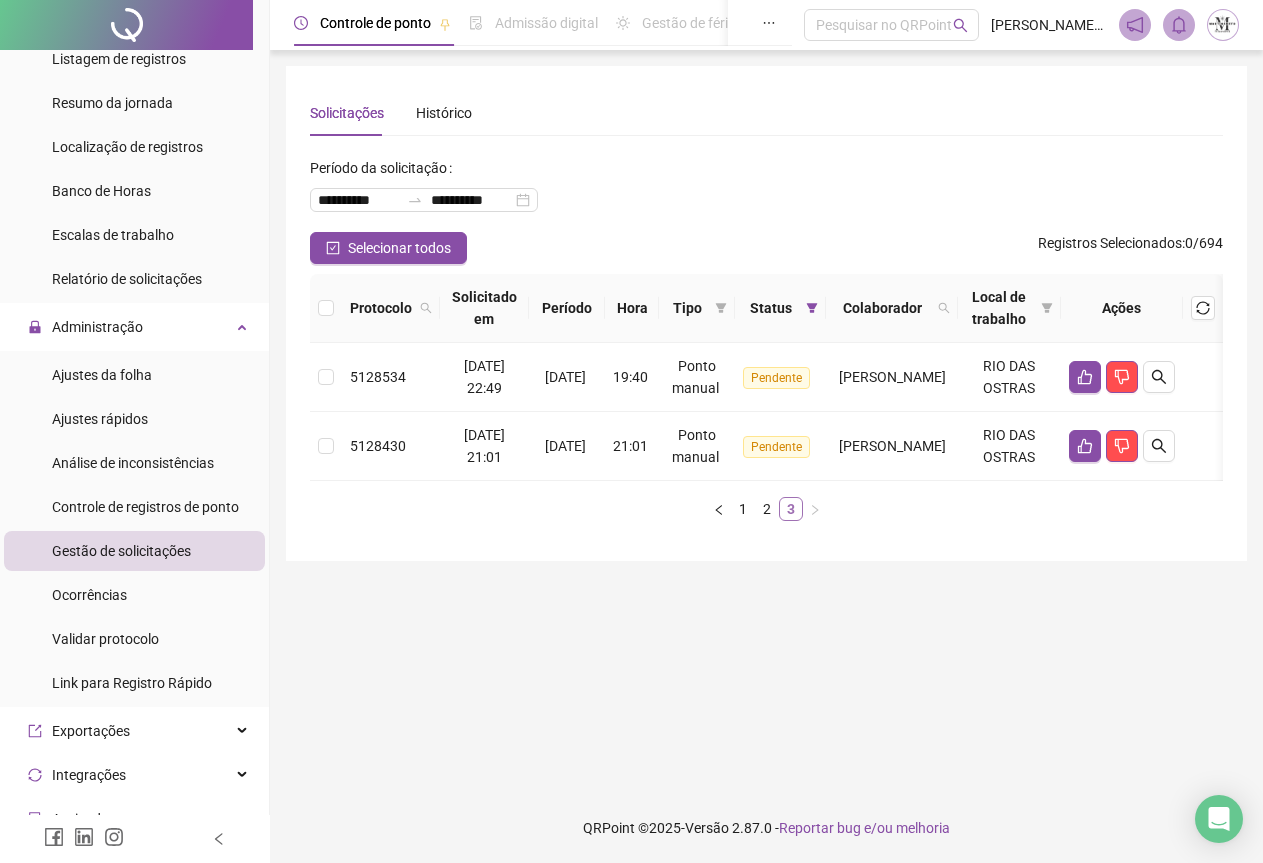 scroll, scrollTop: 0, scrollLeft: 0, axis: both 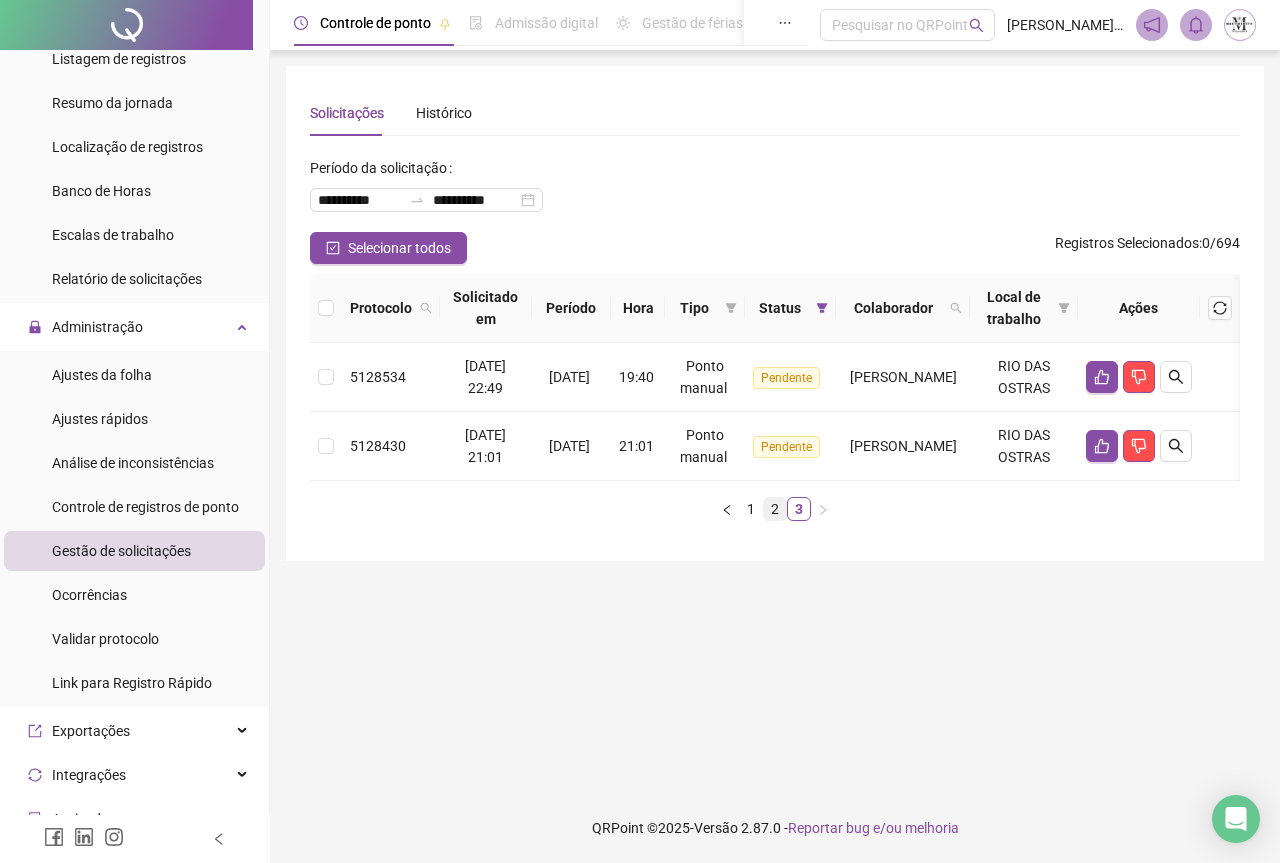 click on "2" at bounding box center (775, 509) 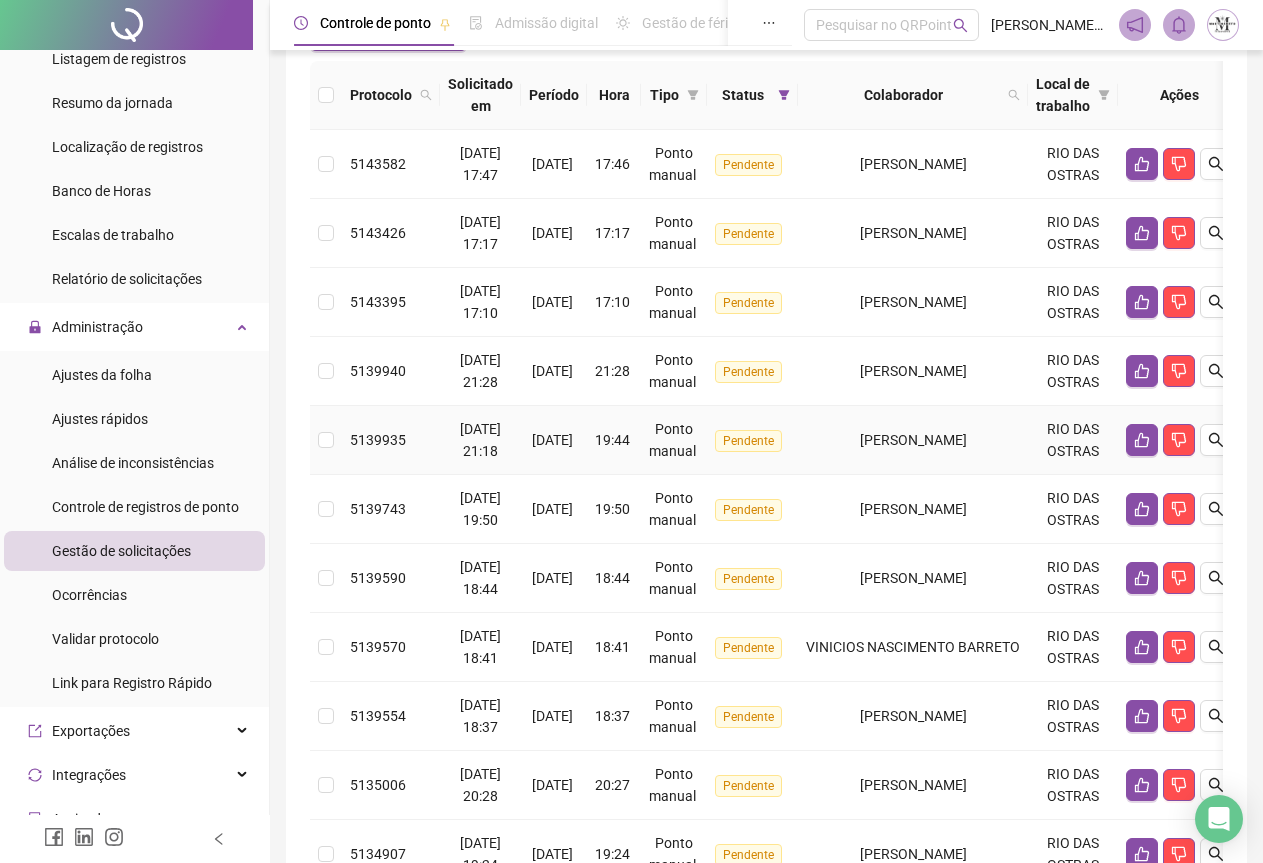 scroll, scrollTop: 113, scrollLeft: 0, axis: vertical 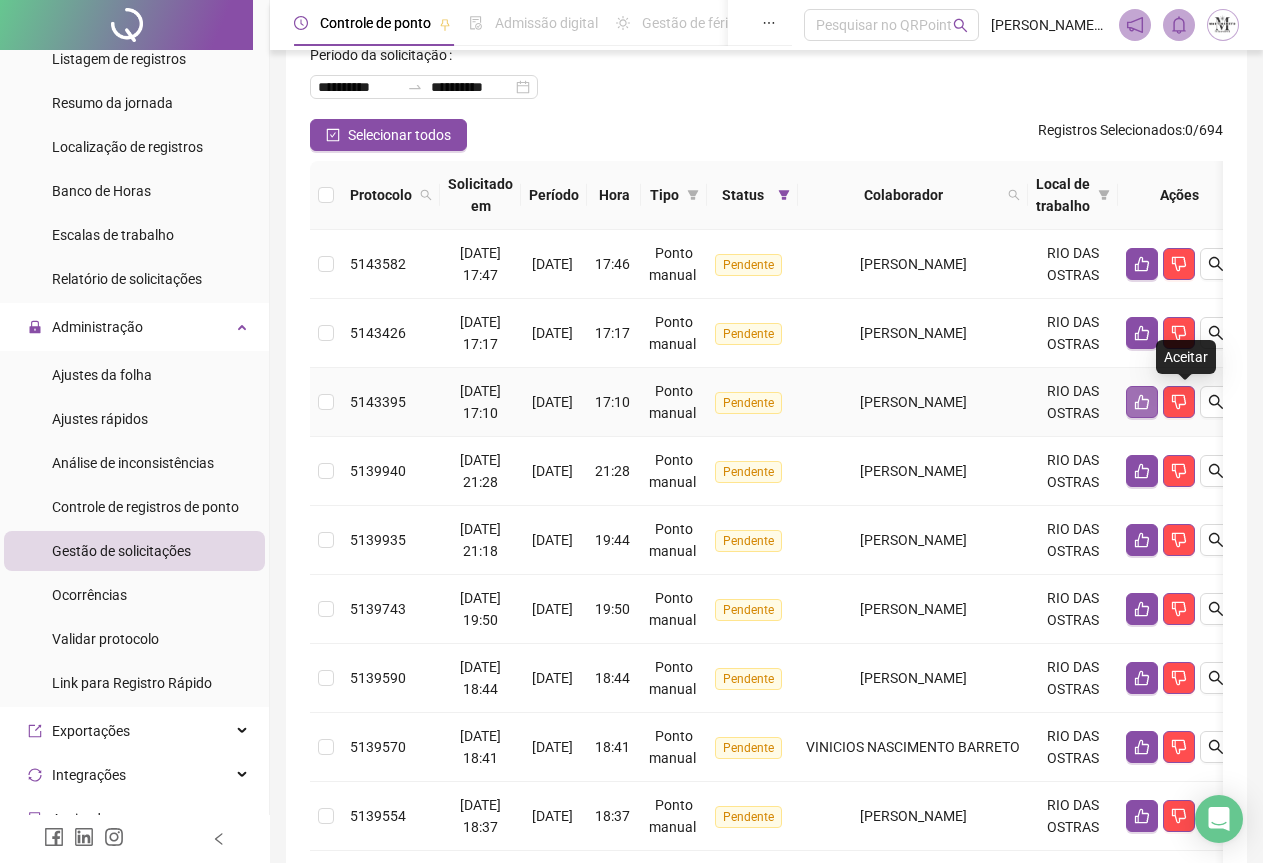 click at bounding box center (1142, 402) 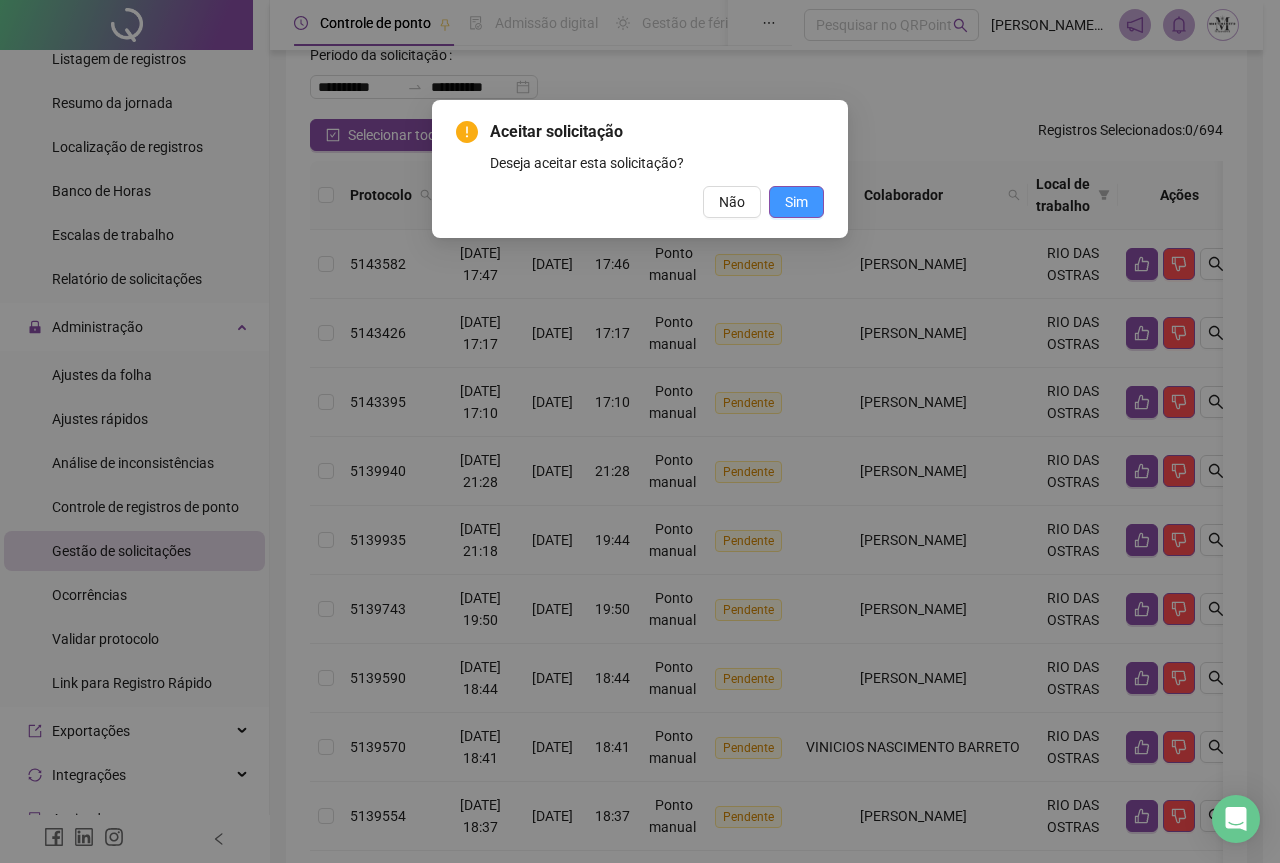 click on "Sim" at bounding box center [796, 202] 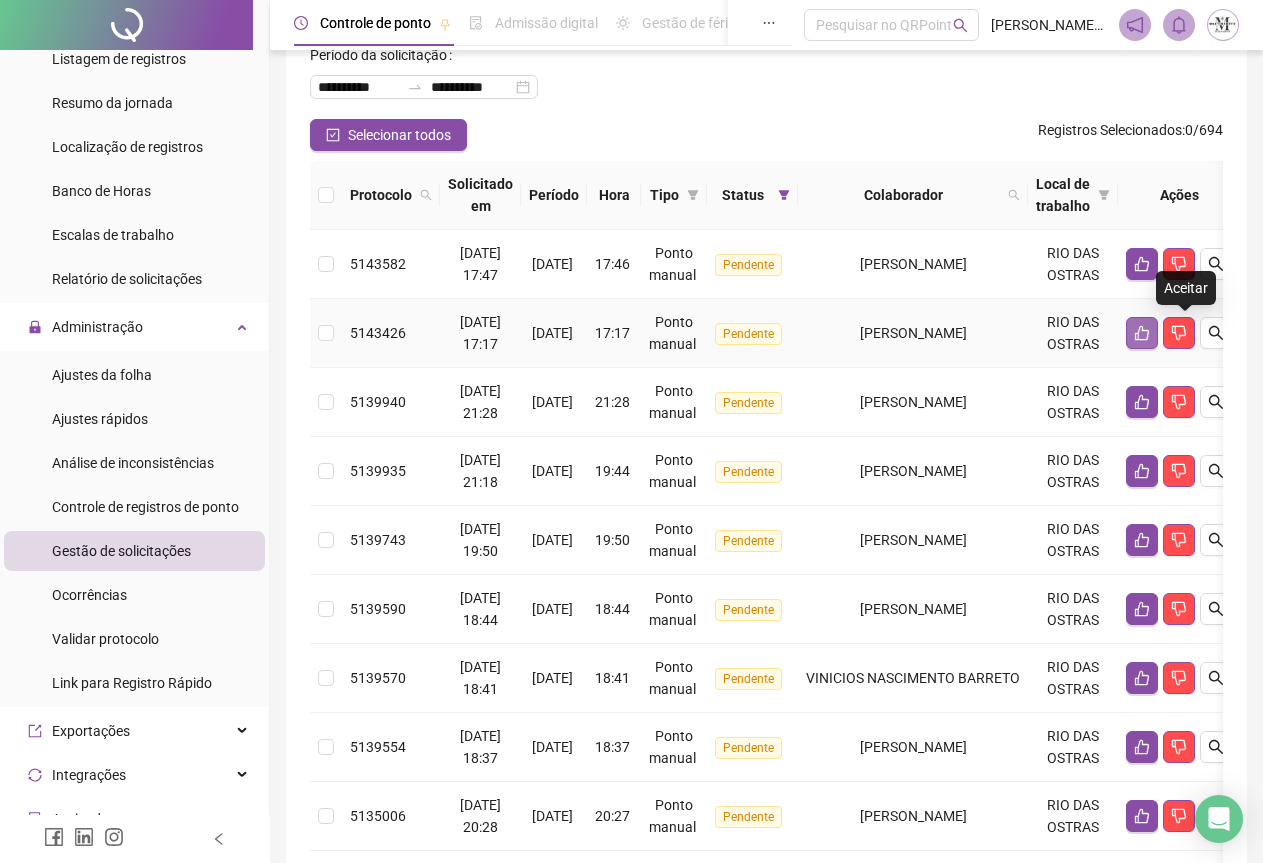 click at bounding box center (1142, 333) 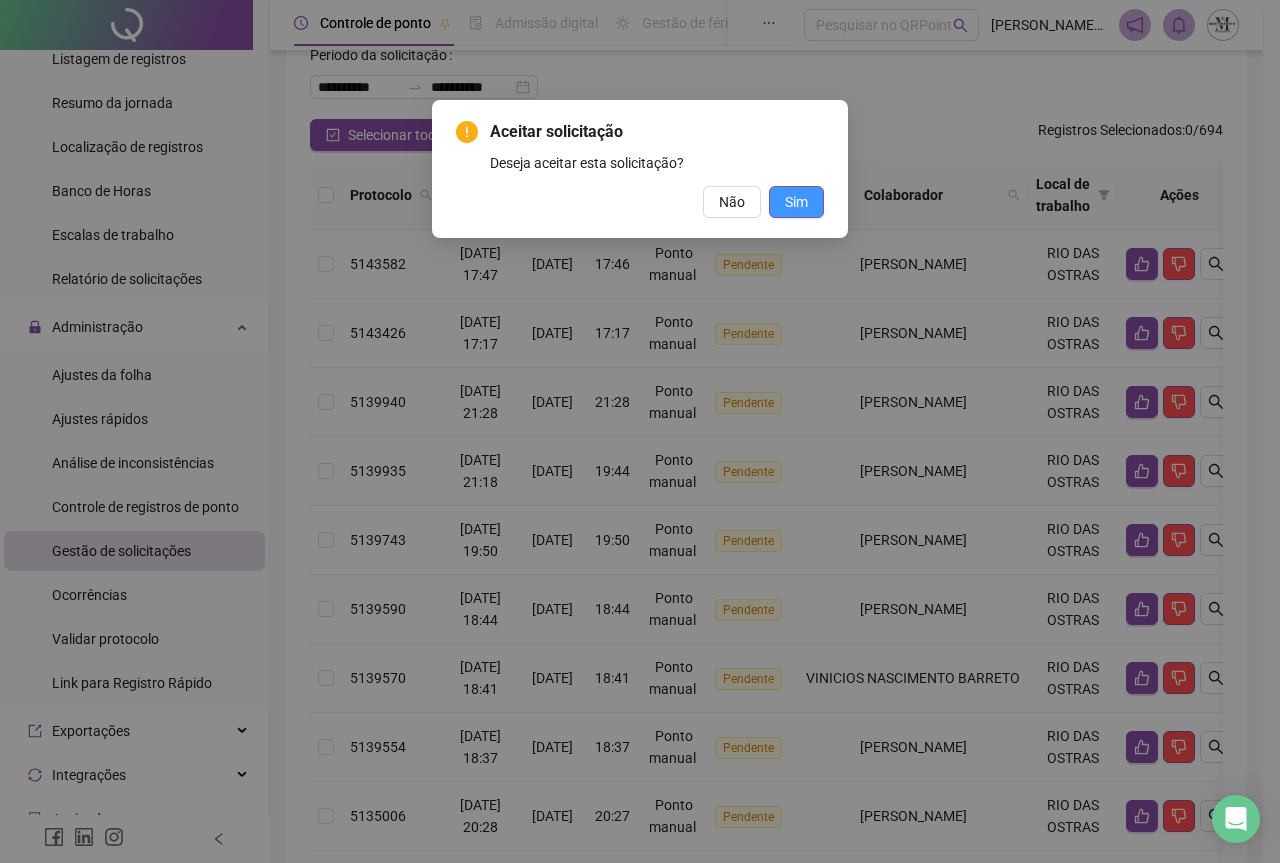 click on "Sim" at bounding box center (796, 202) 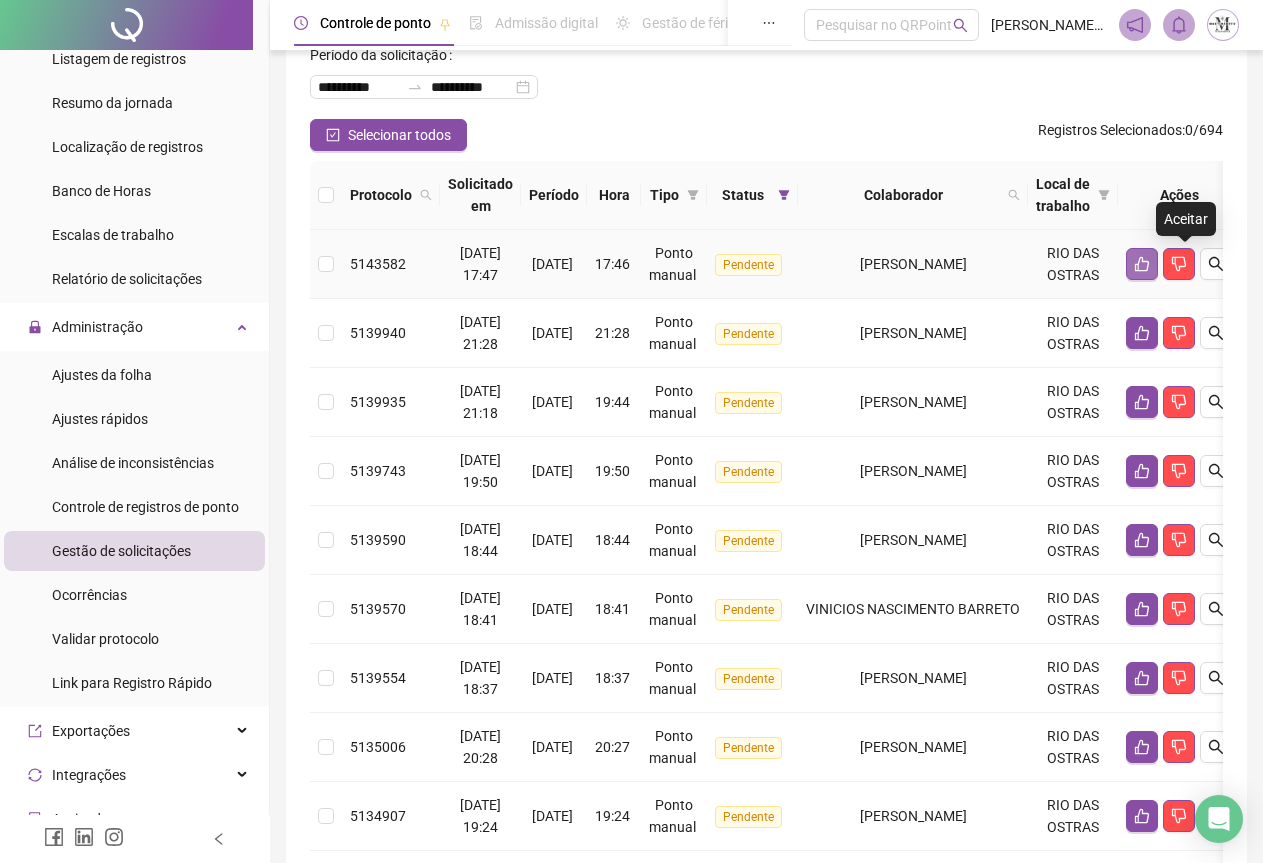 click at bounding box center (1142, 264) 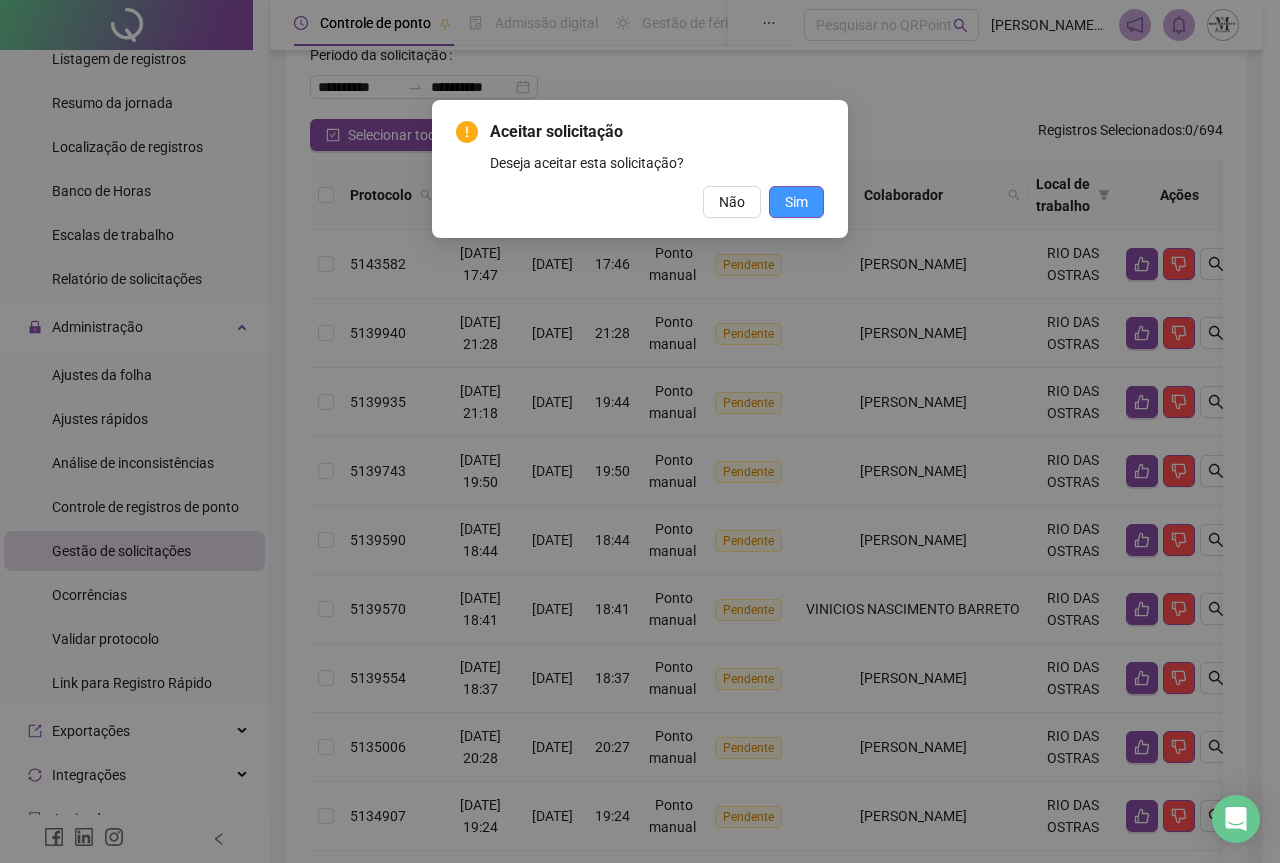 click on "Sim" at bounding box center [796, 202] 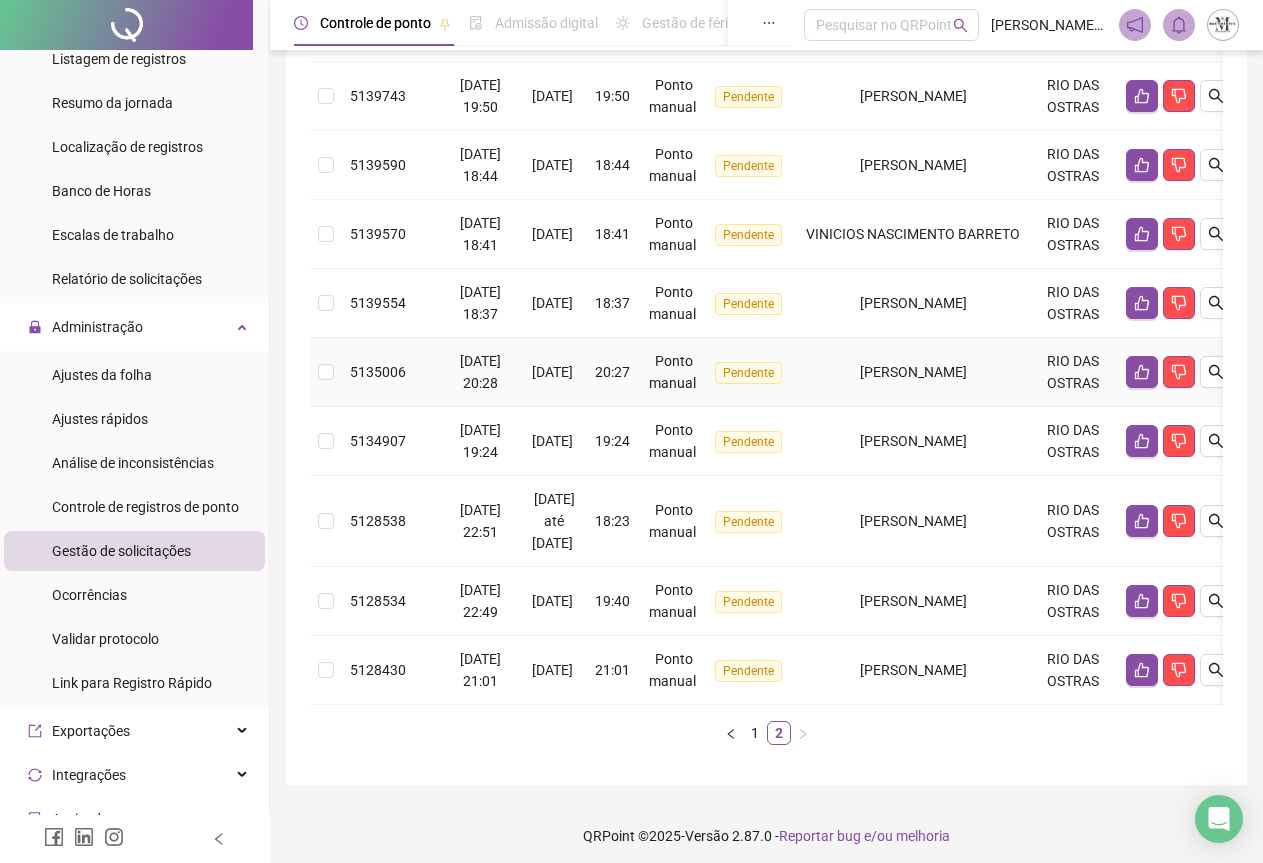 scroll, scrollTop: 444, scrollLeft: 0, axis: vertical 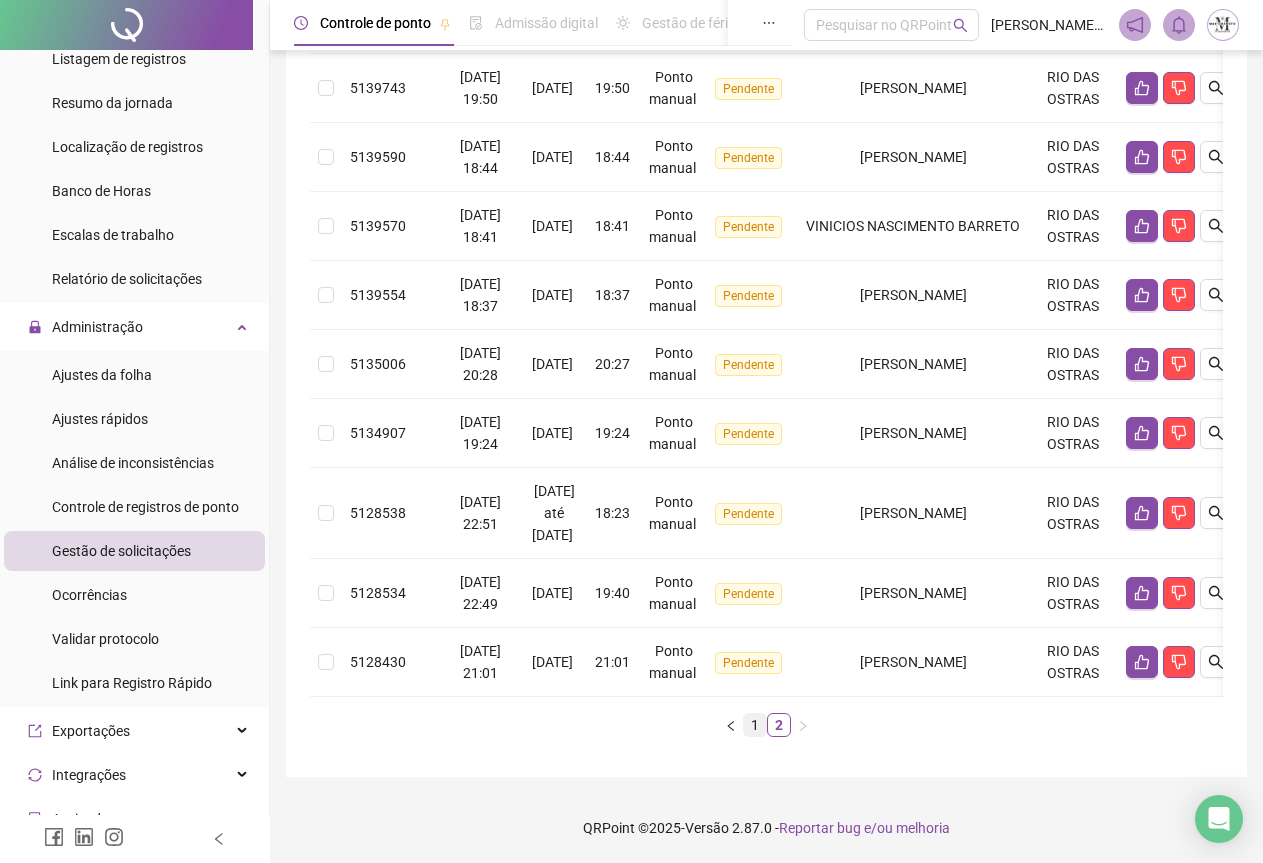 click on "1" at bounding box center (755, 725) 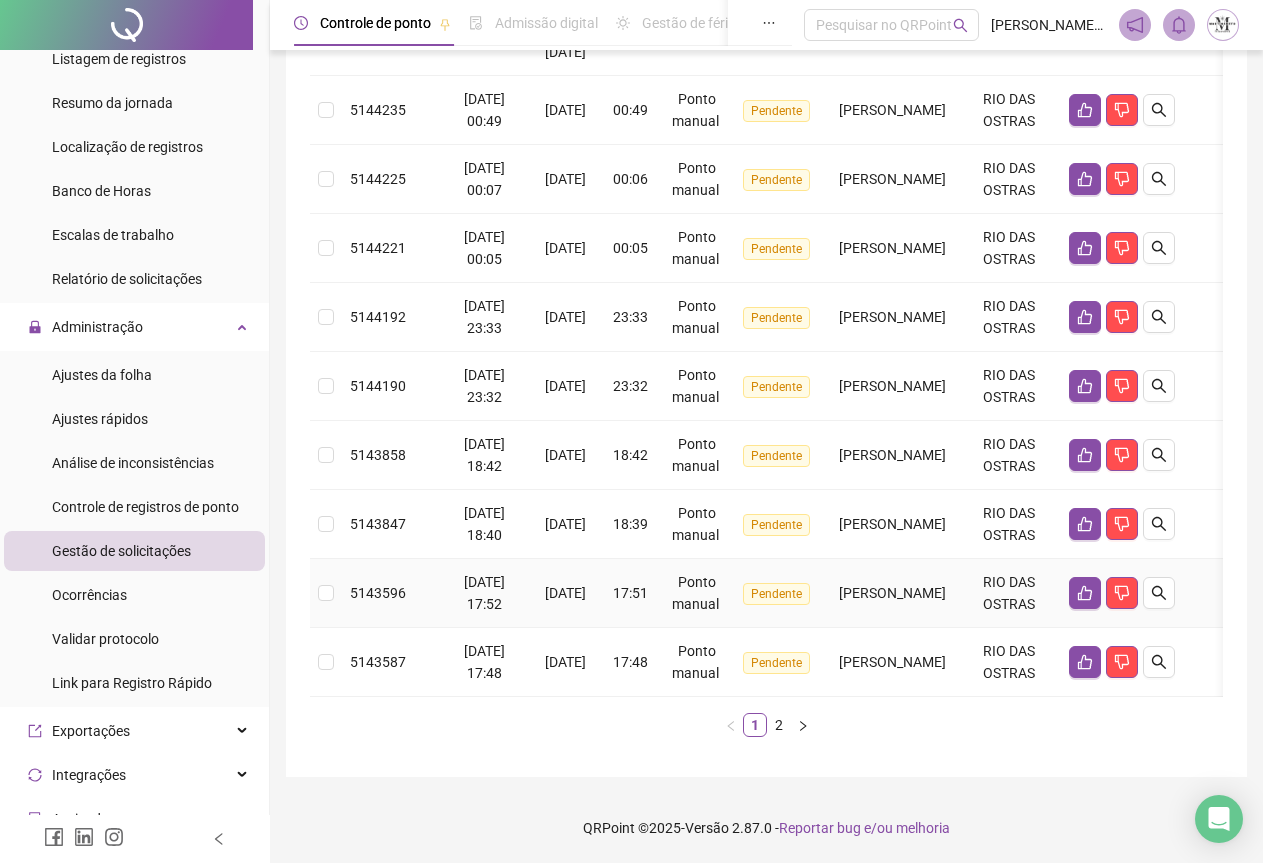 scroll, scrollTop: 557, scrollLeft: 0, axis: vertical 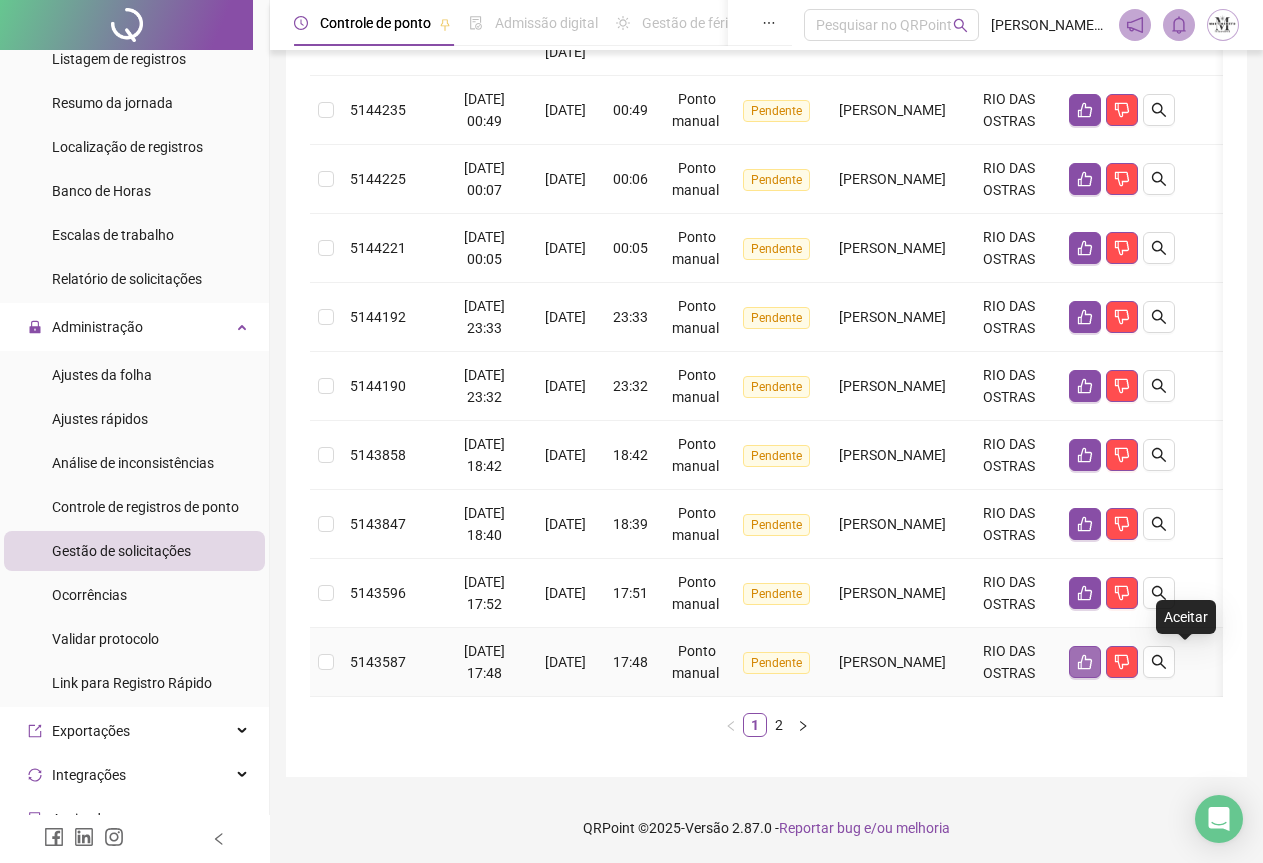 click 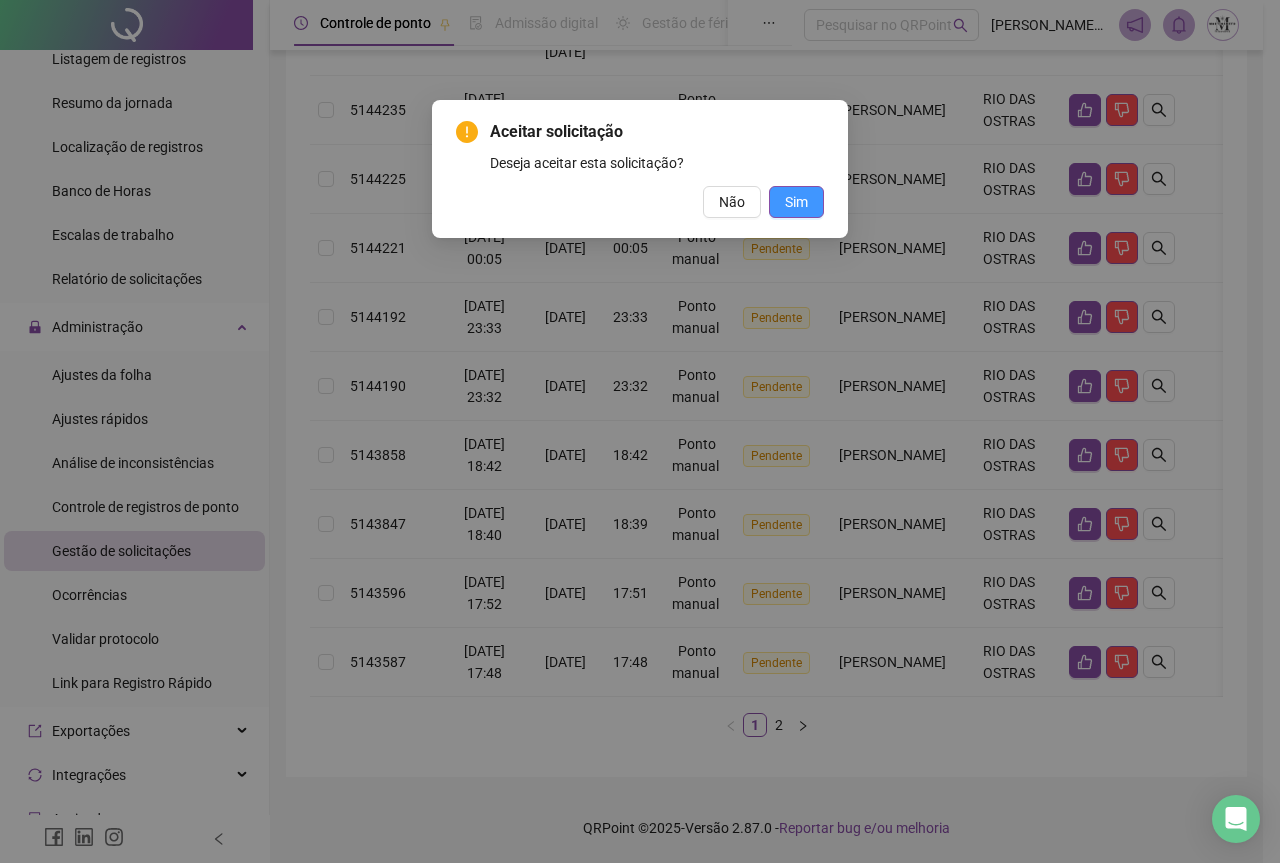 click on "Sim" at bounding box center (796, 202) 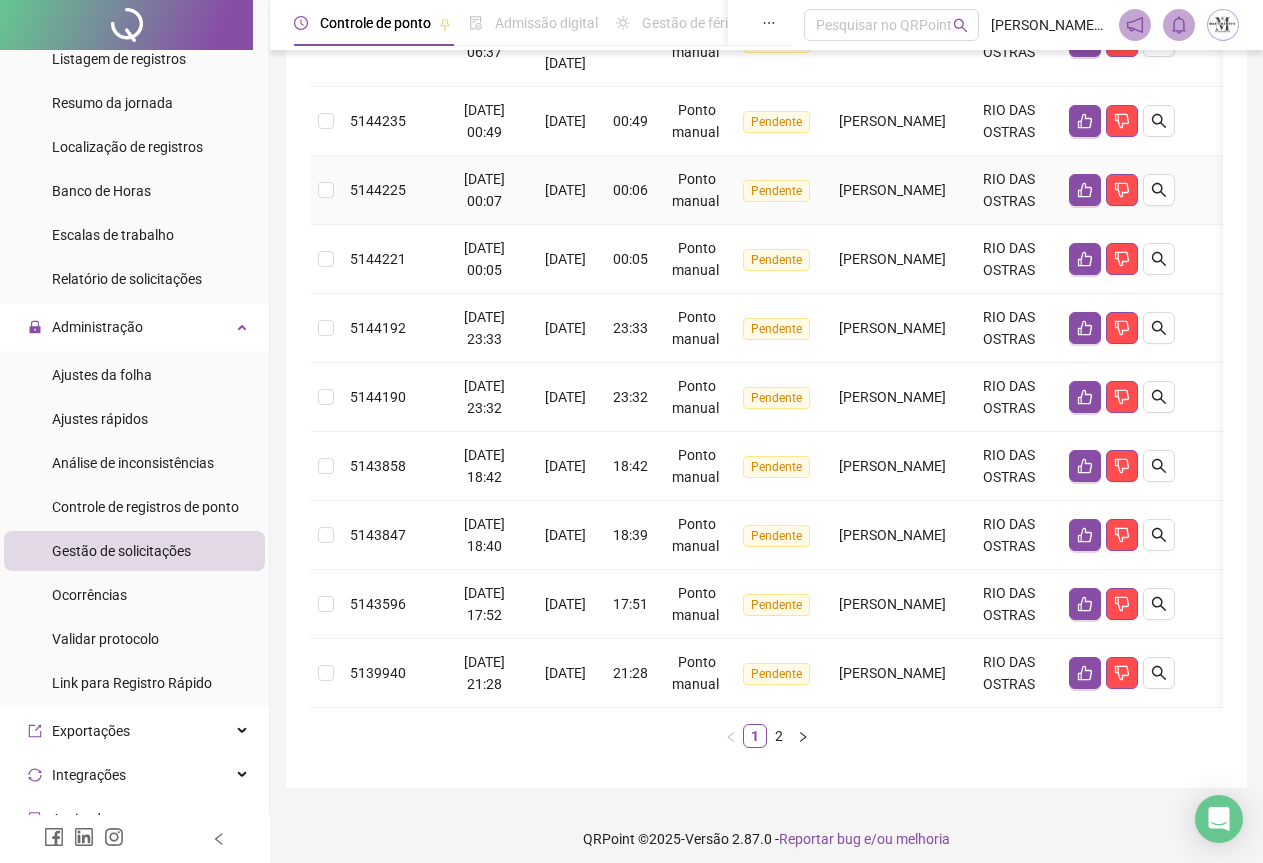 scroll, scrollTop: 557, scrollLeft: 0, axis: vertical 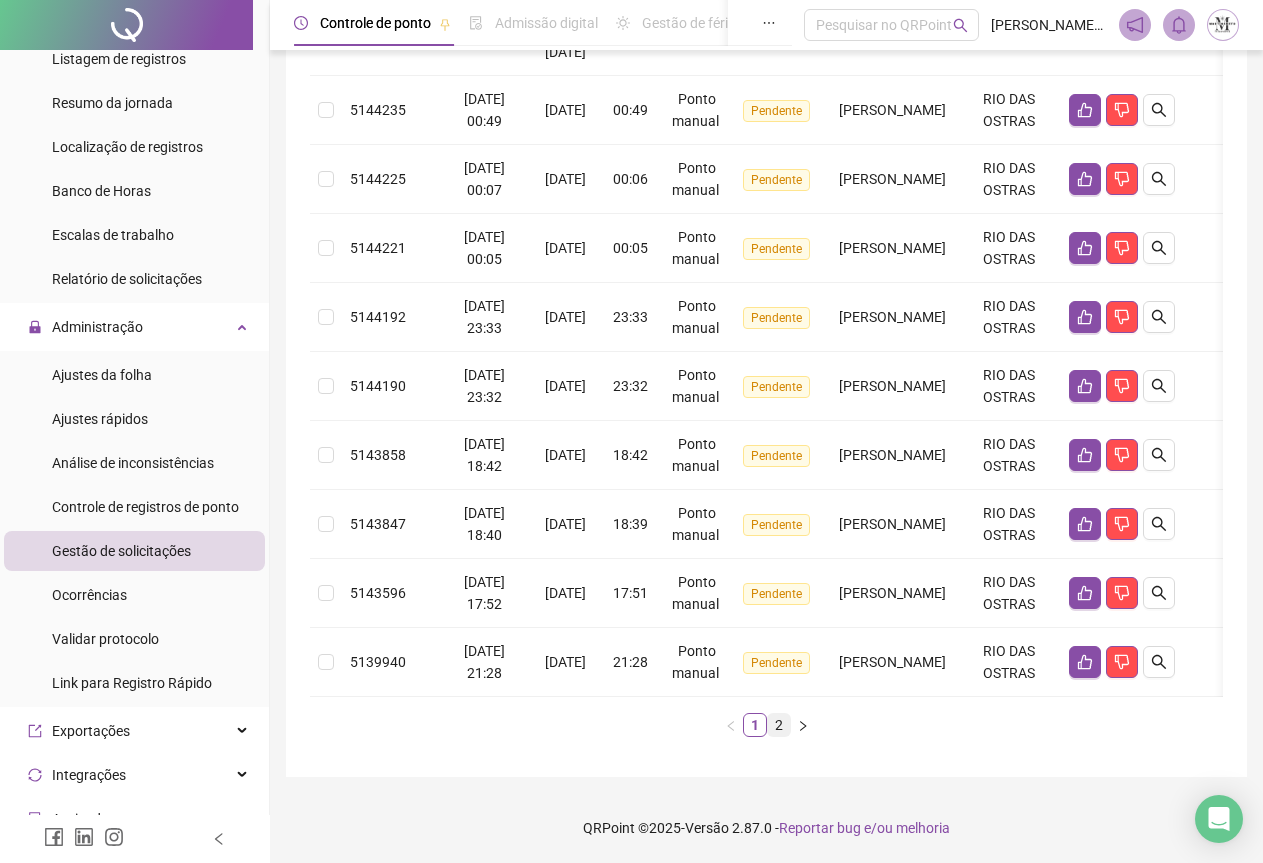 click on "2" at bounding box center [779, 725] 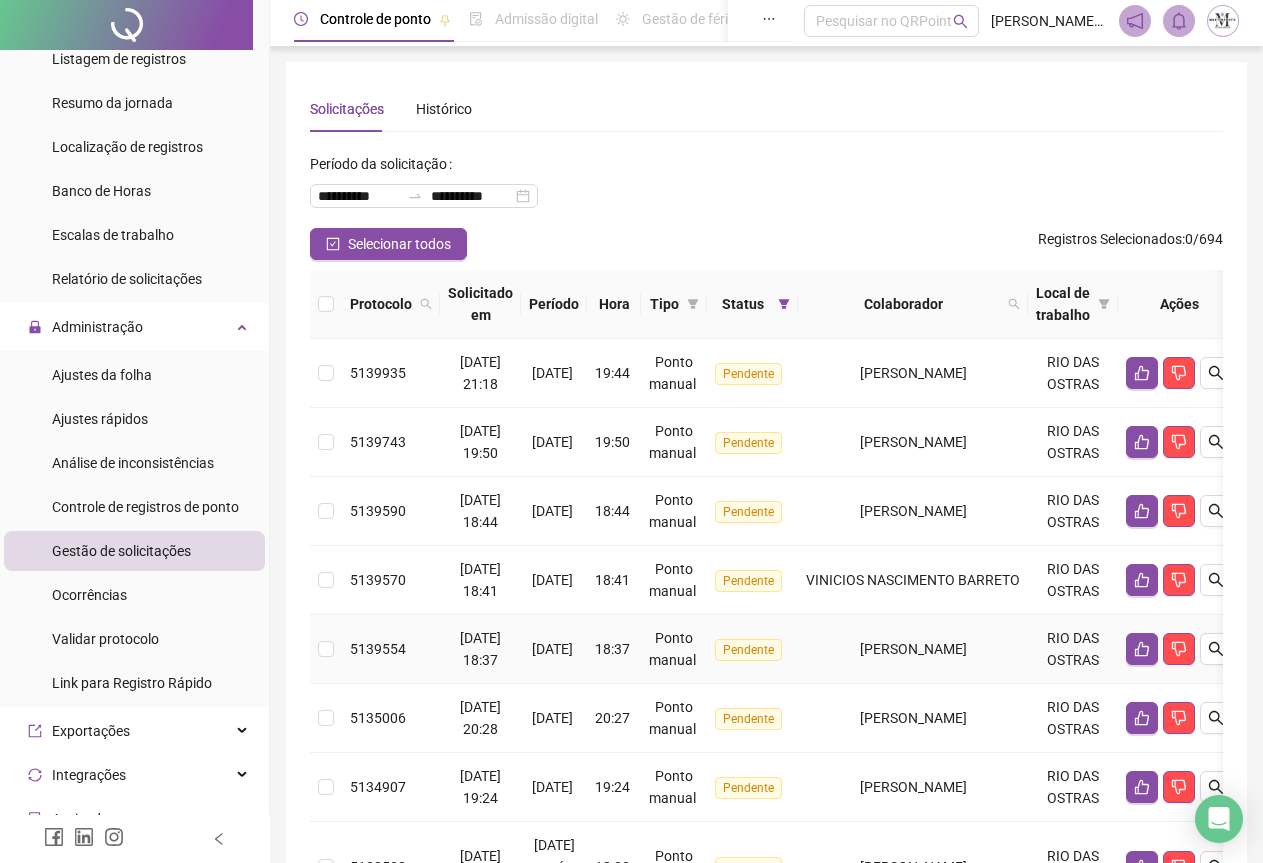 scroll, scrollTop: 0, scrollLeft: 0, axis: both 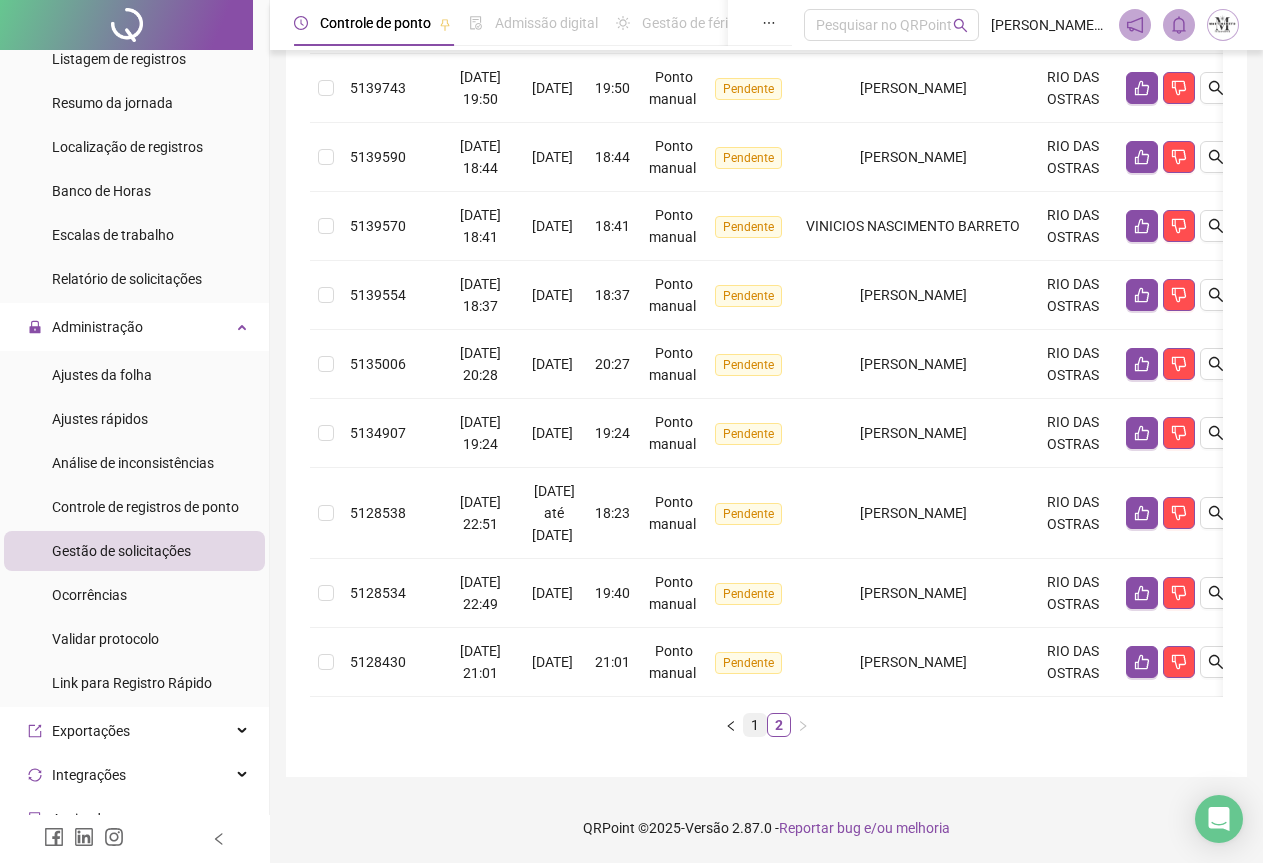 click on "1" at bounding box center [755, 725] 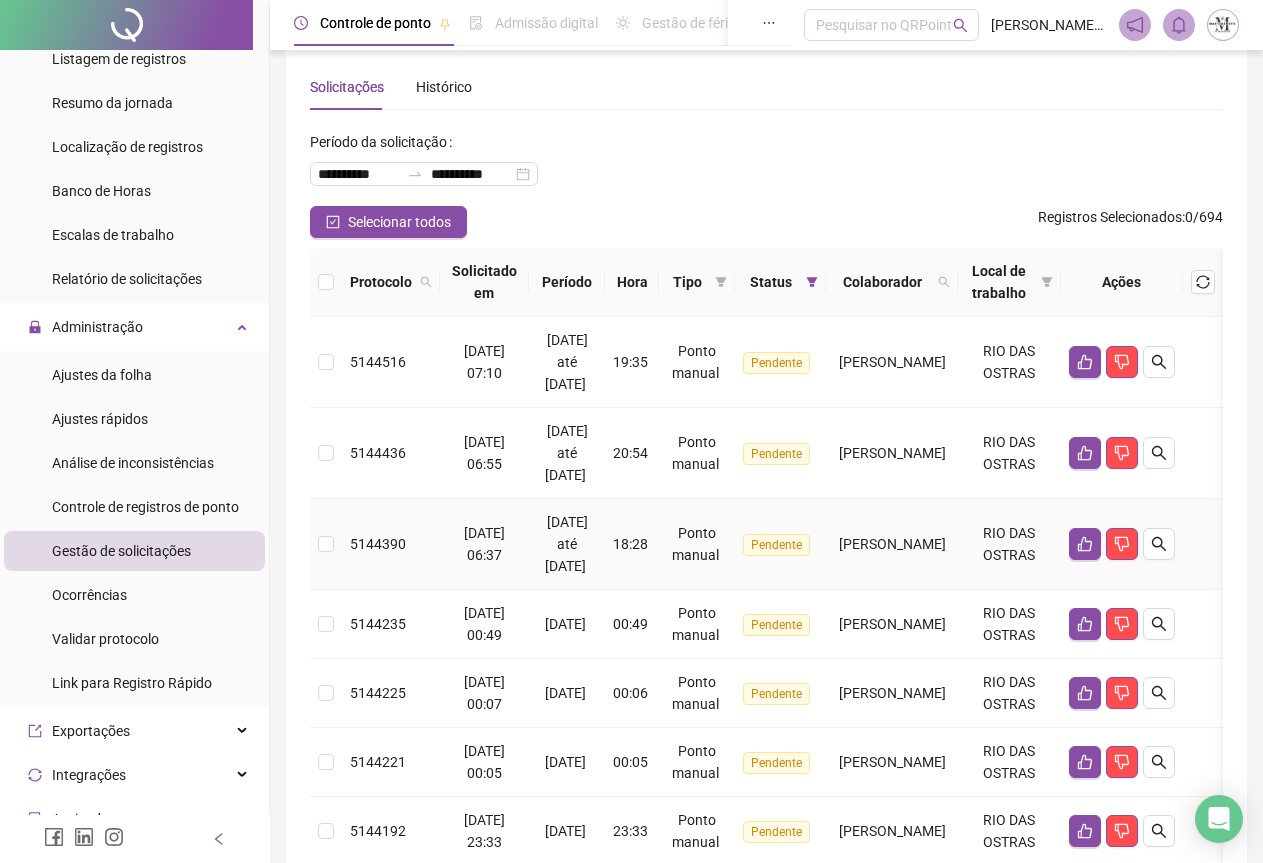 scroll, scrollTop: 0, scrollLeft: 0, axis: both 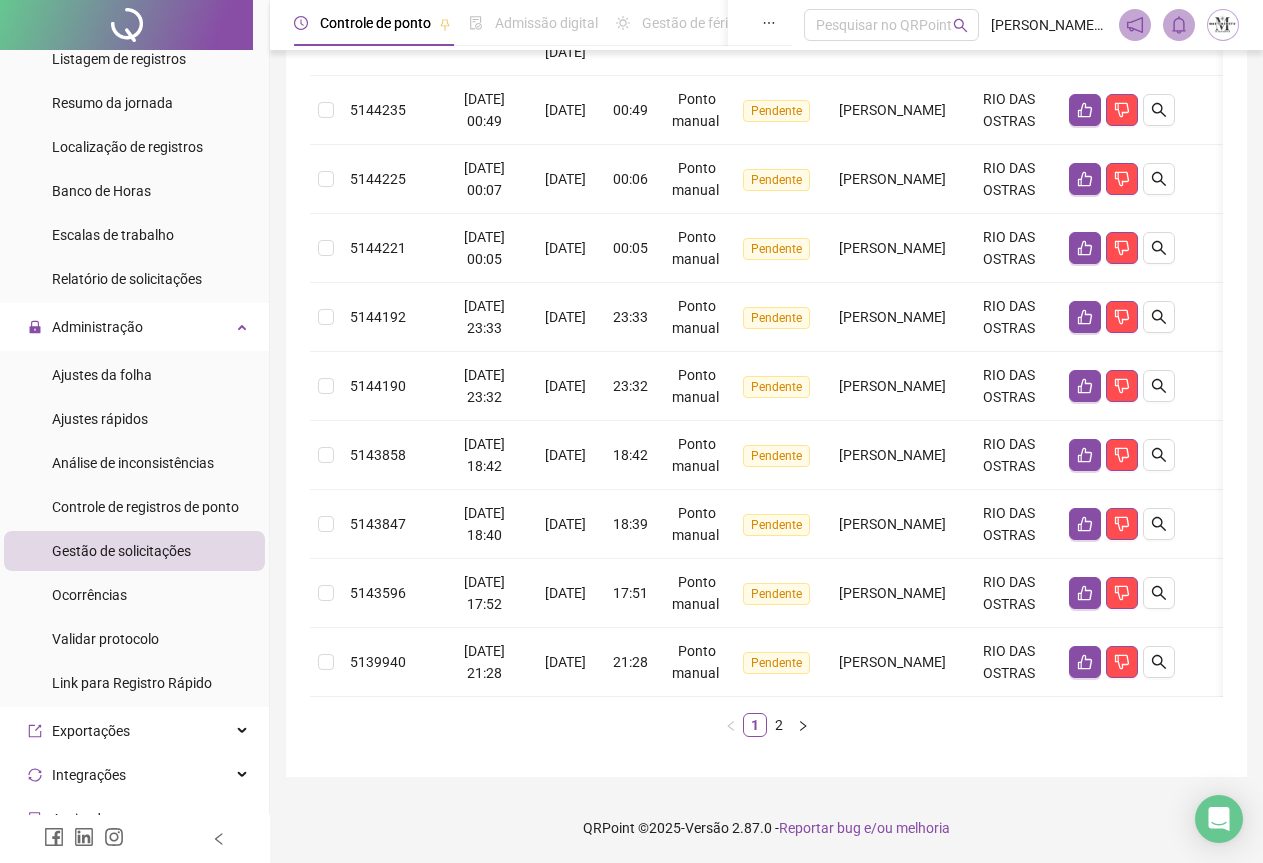 click on "2" at bounding box center (779, 725) 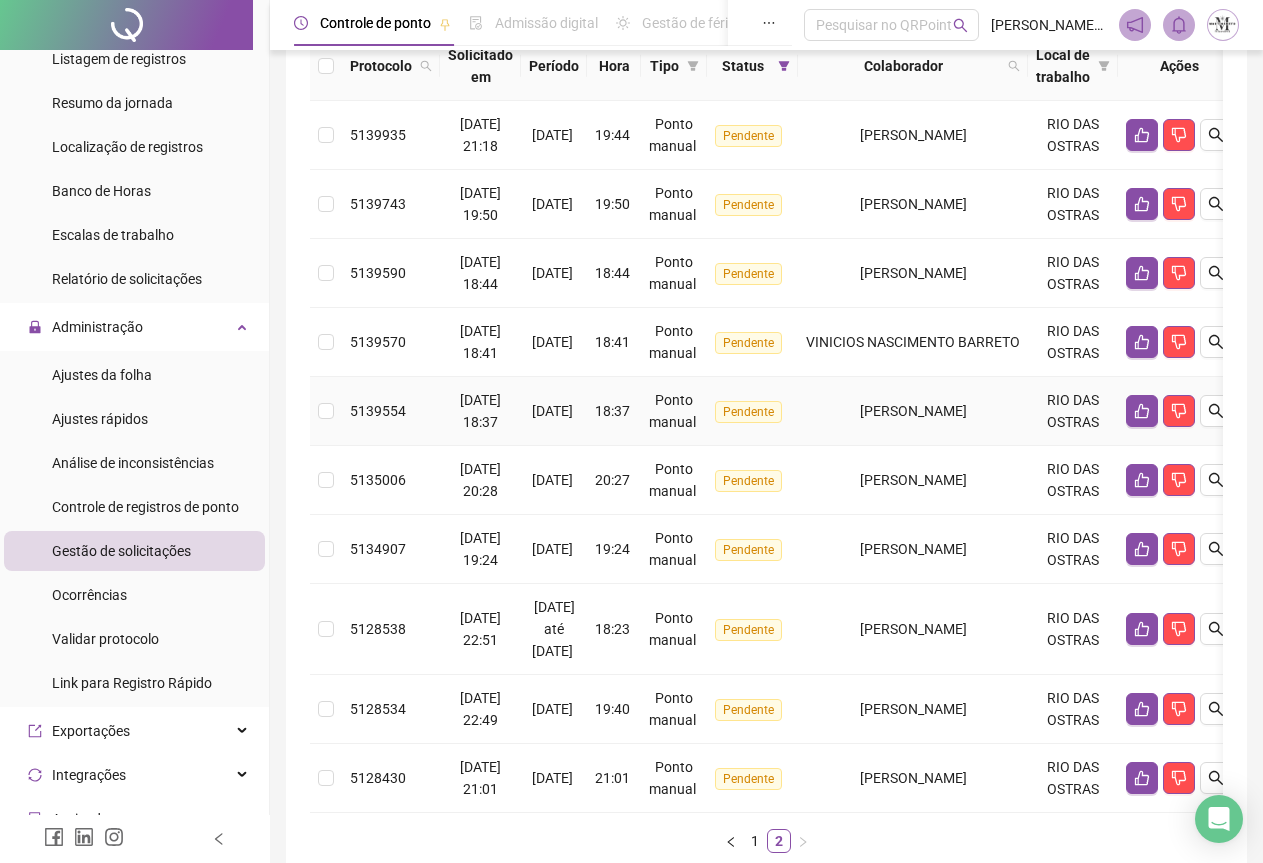 scroll, scrollTop: 375, scrollLeft: 0, axis: vertical 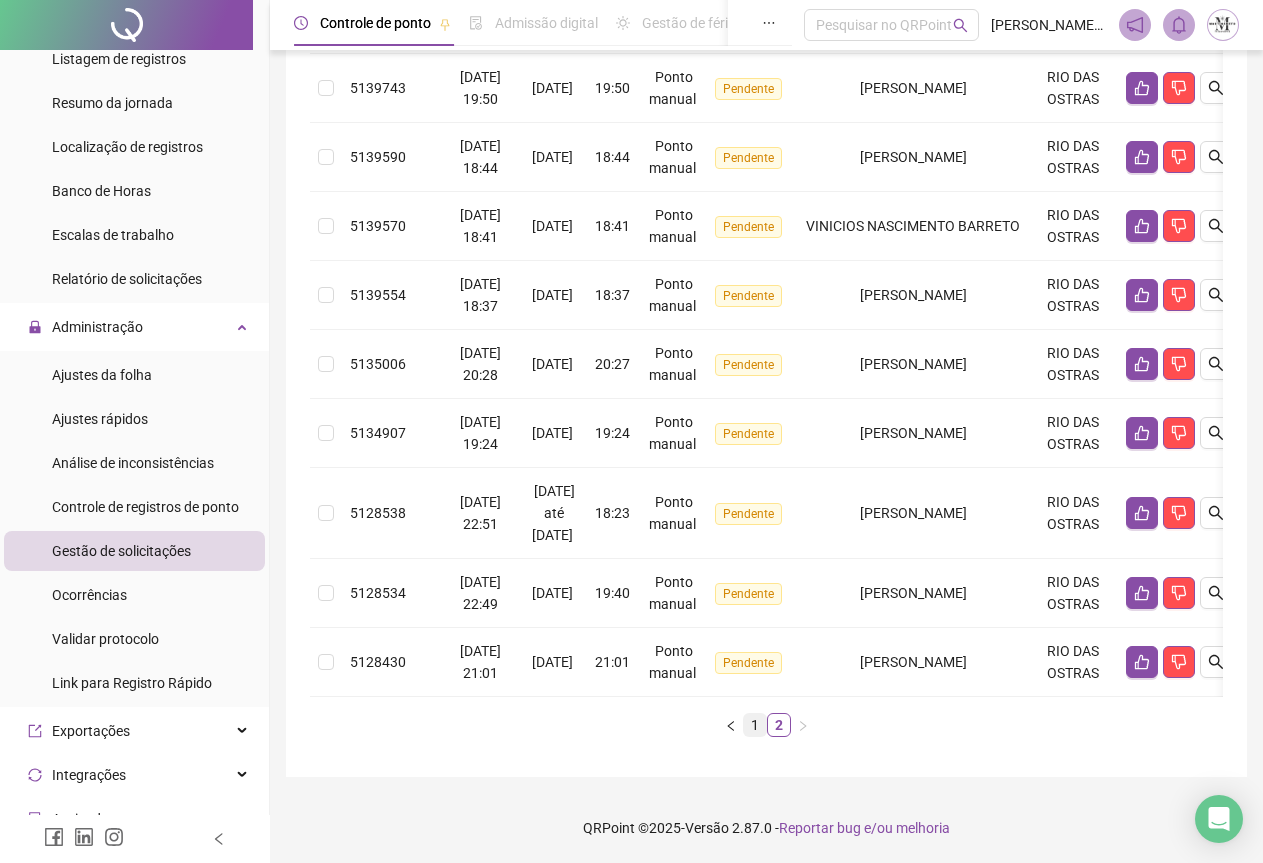 click on "1" at bounding box center (755, 725) 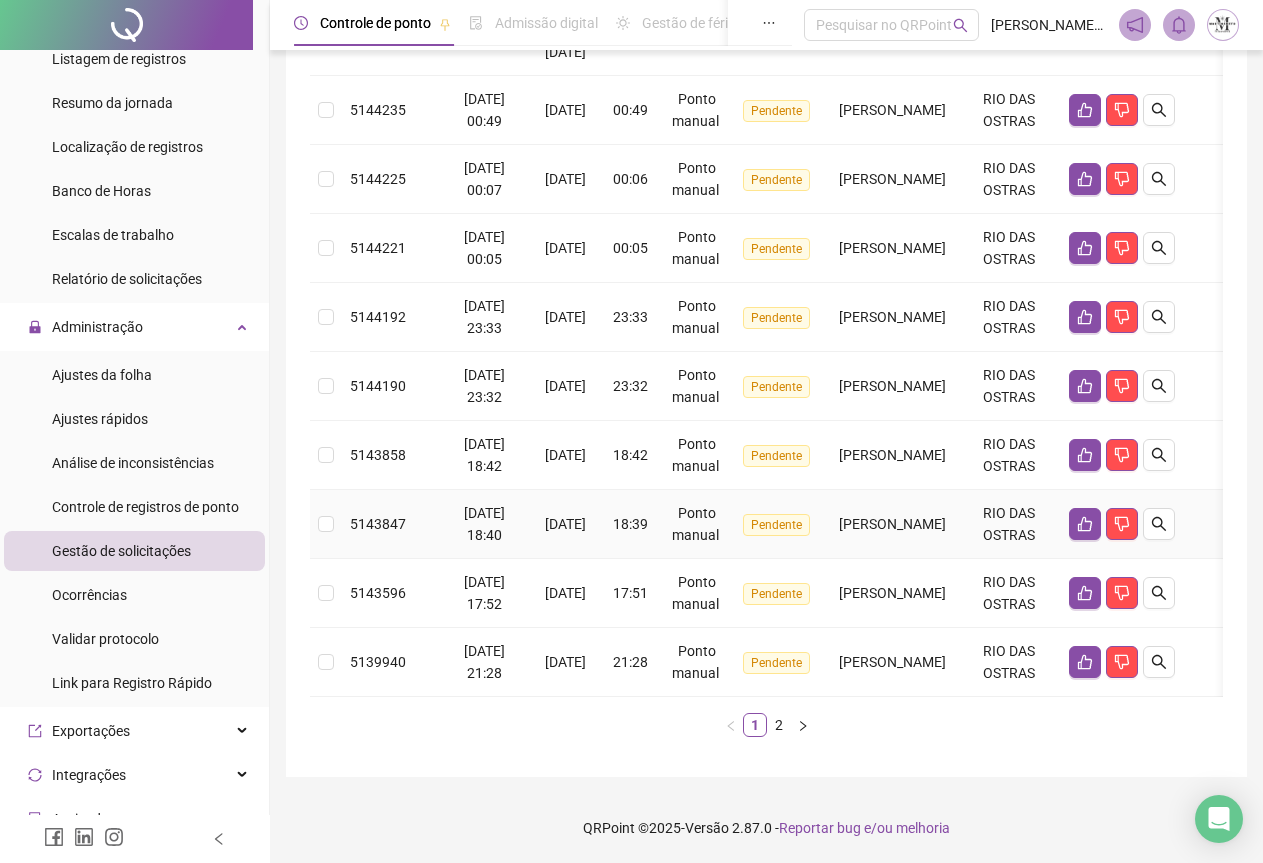 scroll, scrollTop: 557, scrollLeft: 0, axis: vertical 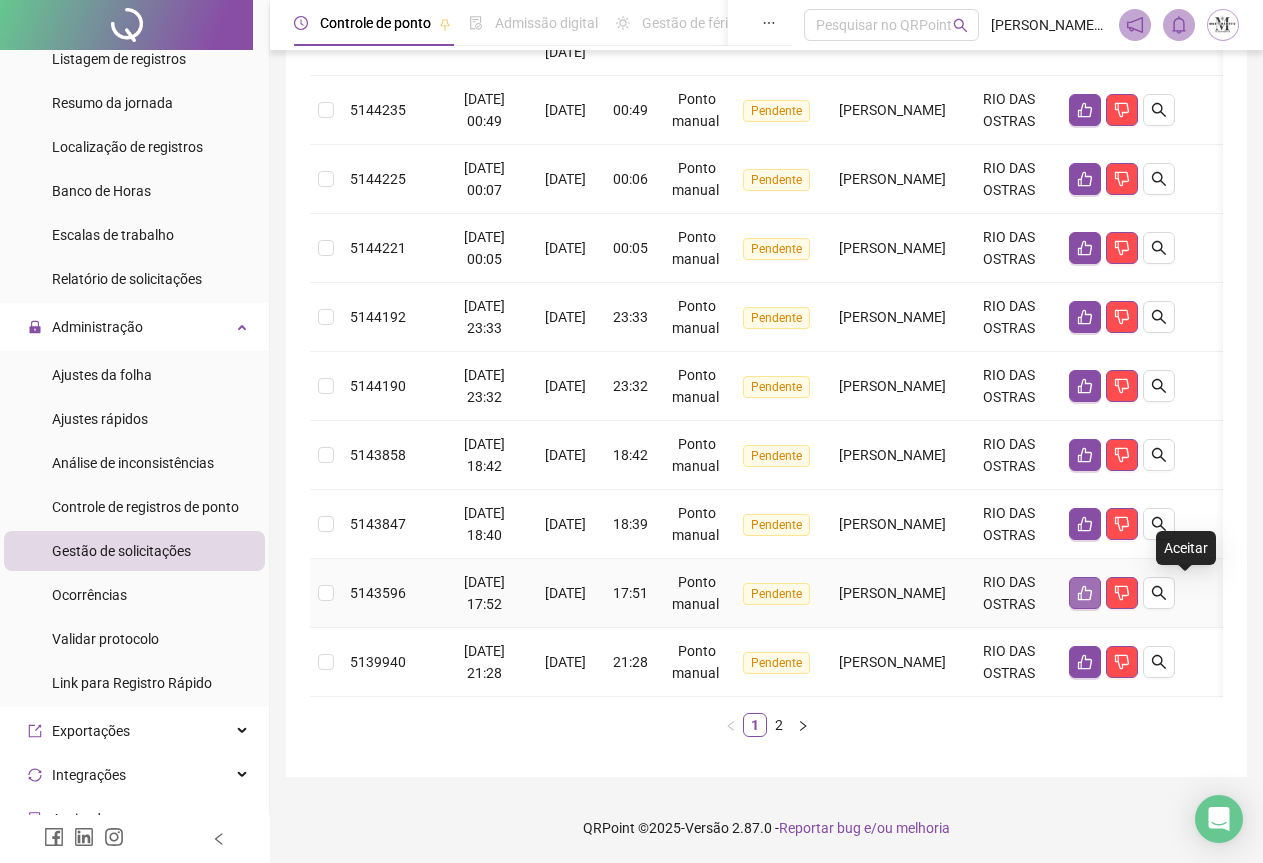 click 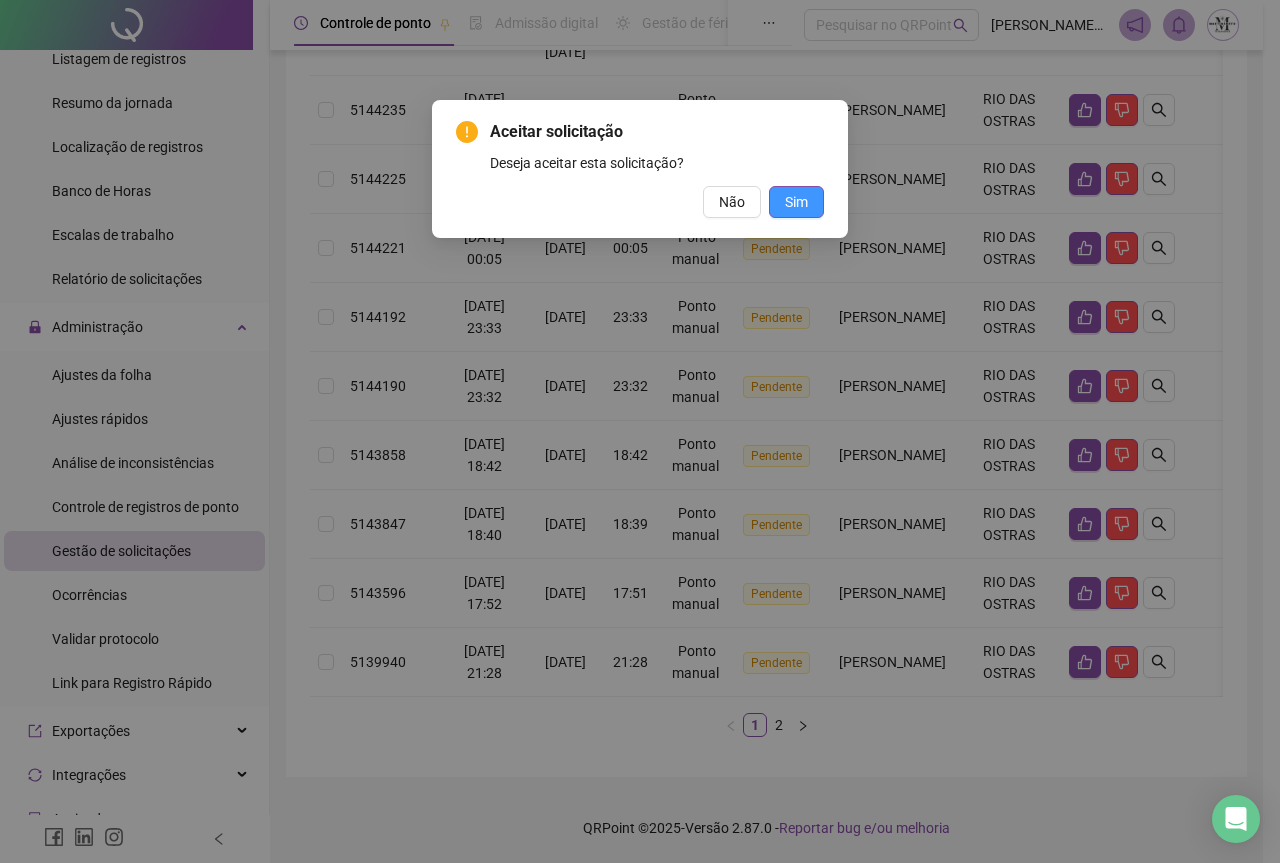 click on "Sim" at bounding box center [796, 202] 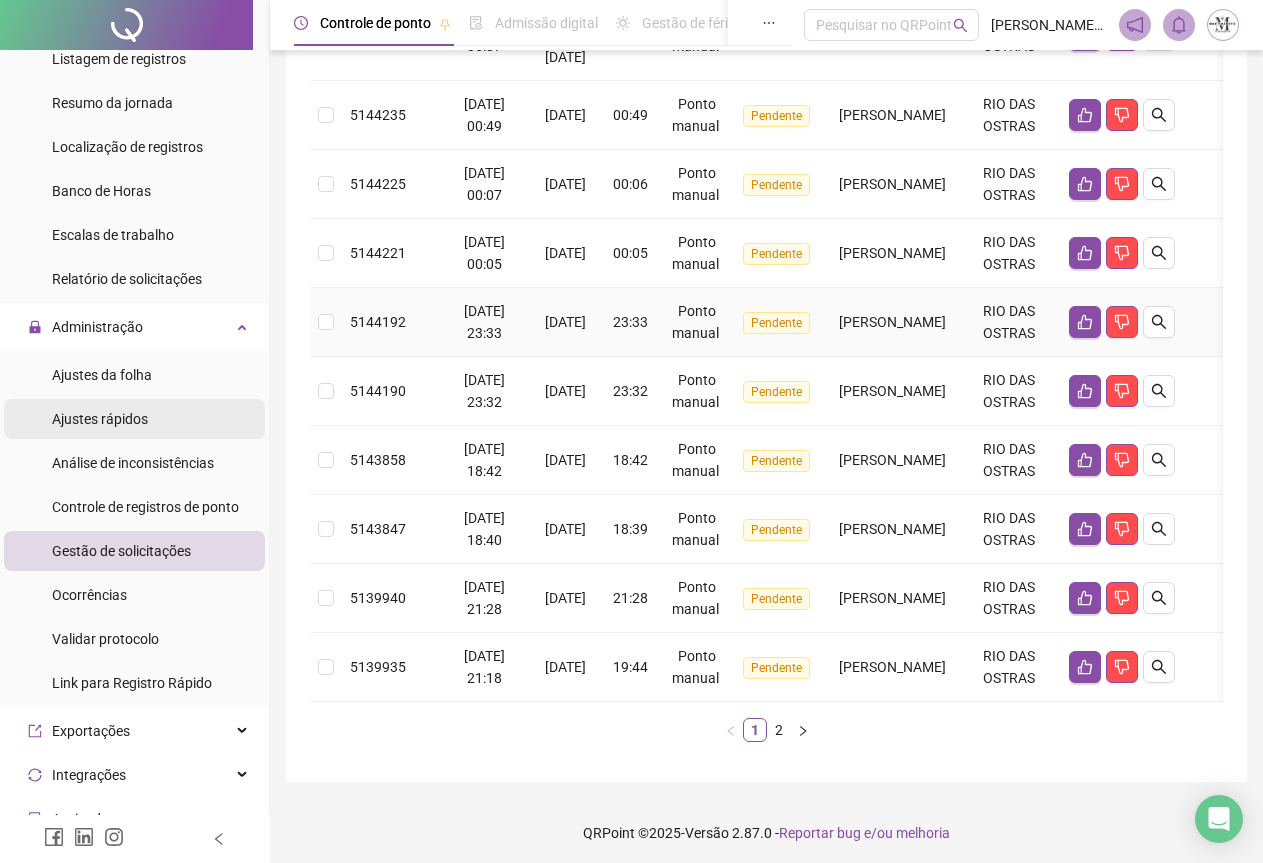 scroll, scrollTop: 557, scrollLeft: 0, axis: vertical 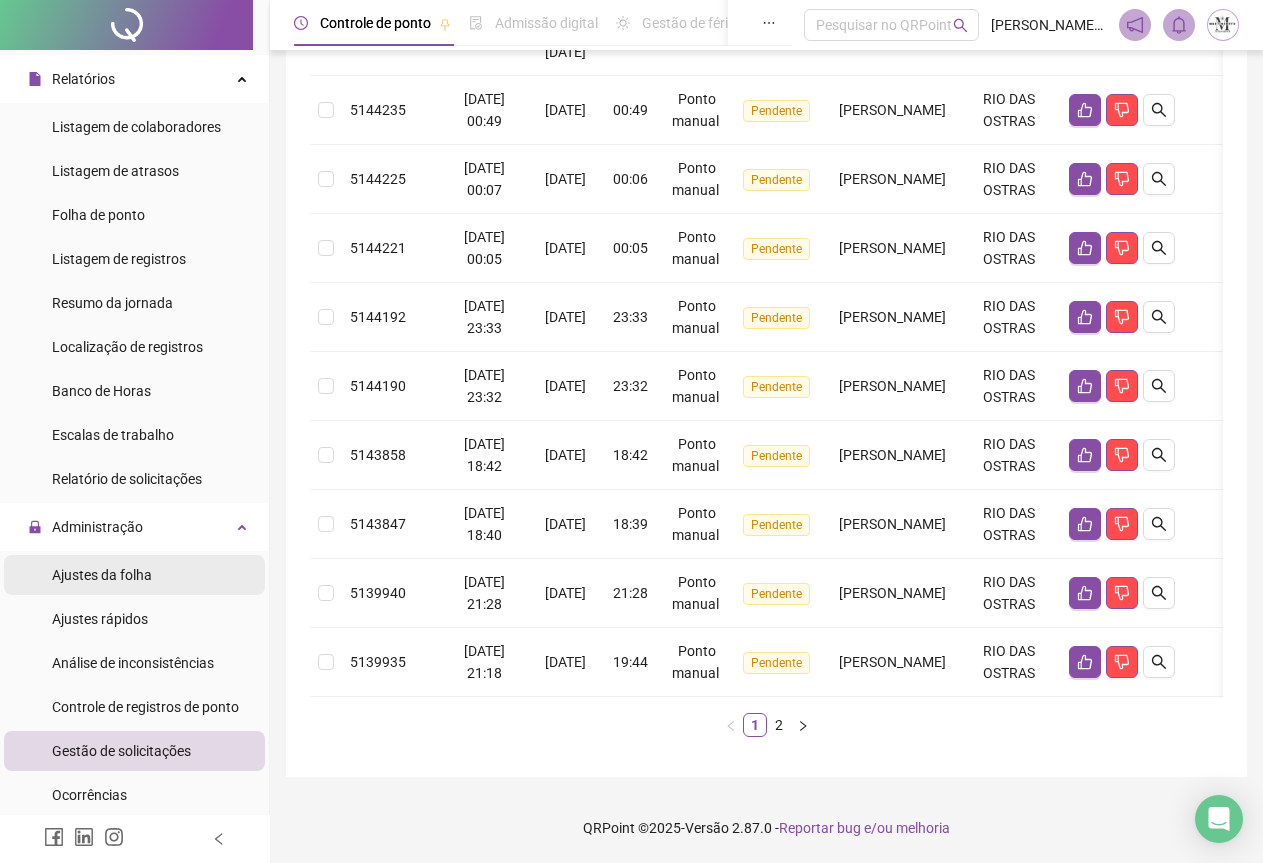 click on "Ajustes da folha" at bounding box center [102, 575] 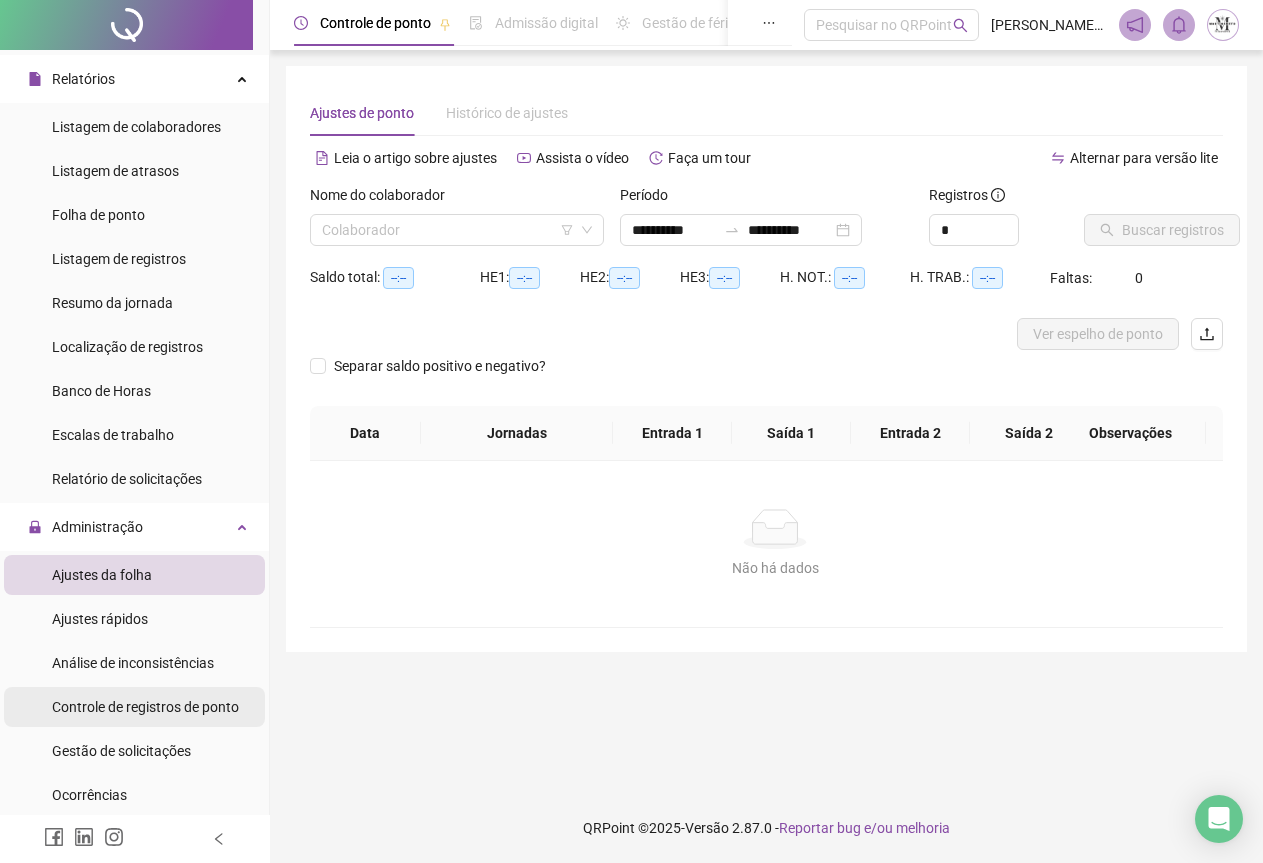 scroll, scrollTop: 0, scrollLeft: 0, axis: both 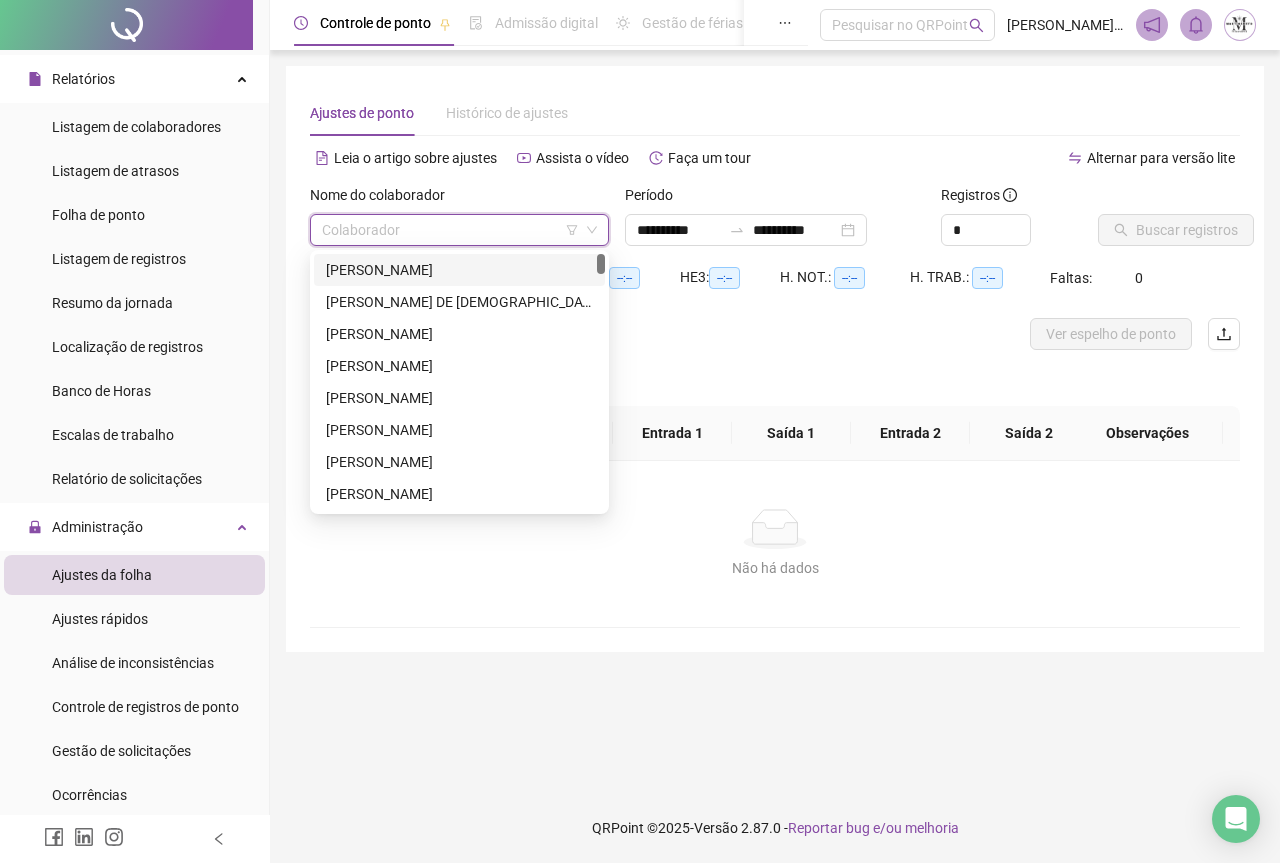 click at bounding box center [453, 230] 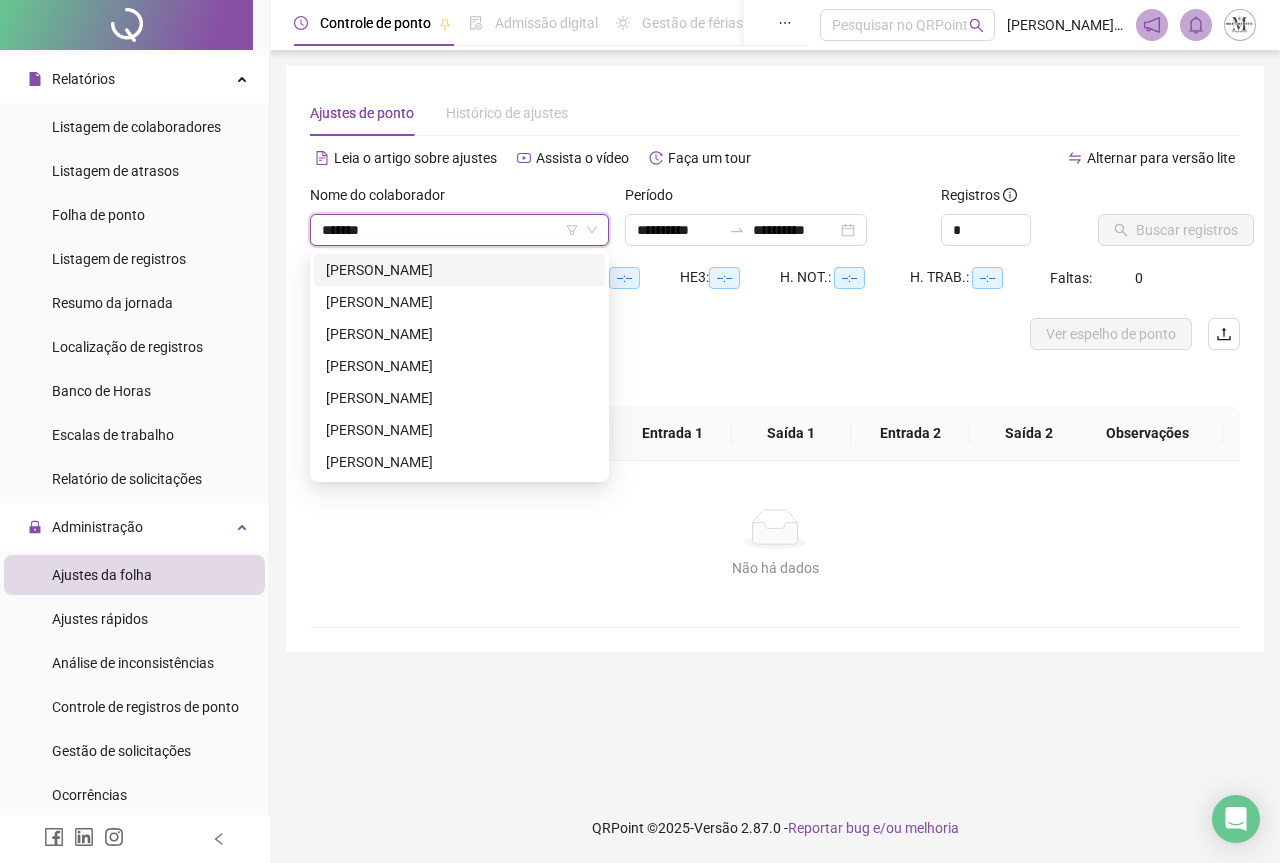 type on "********" 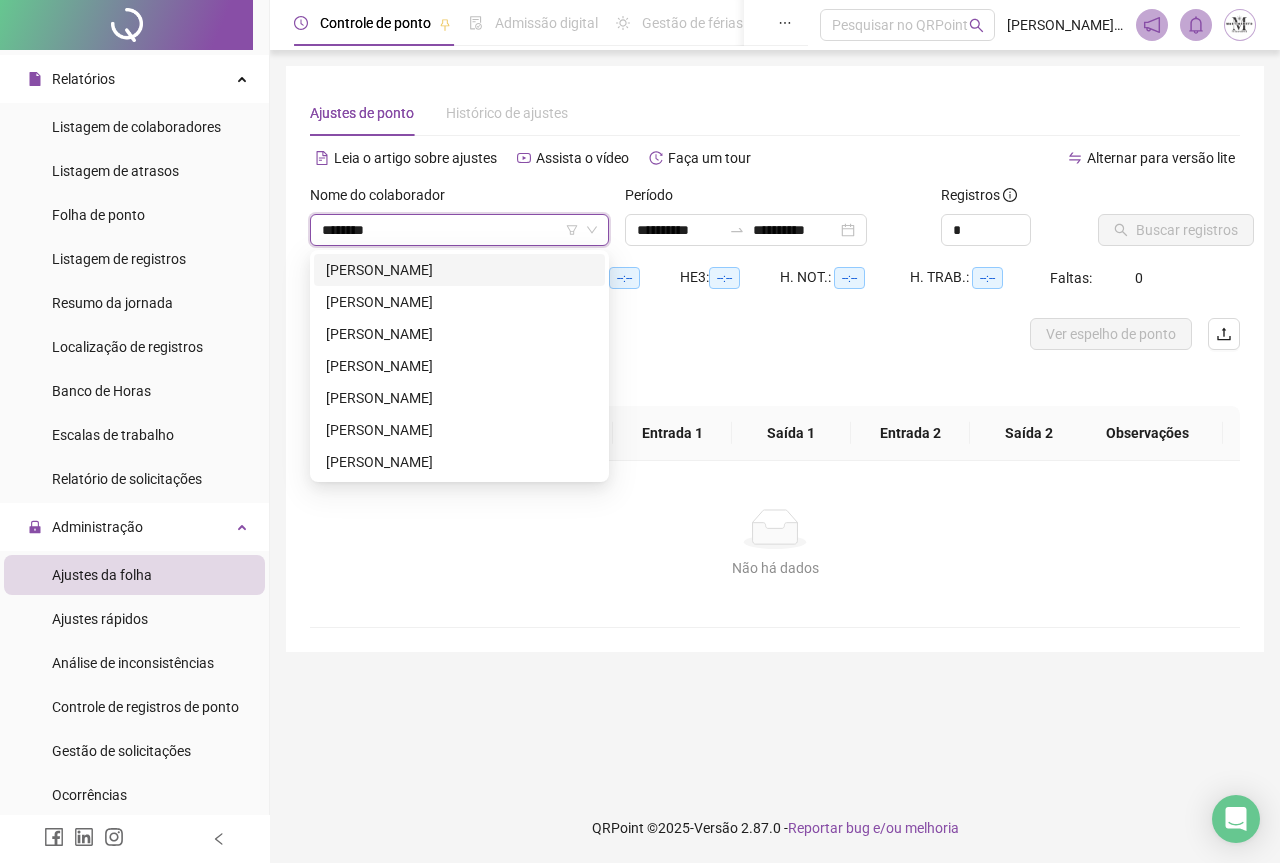click on "[PERSON_NAME]" at bounding box center [459, 270] 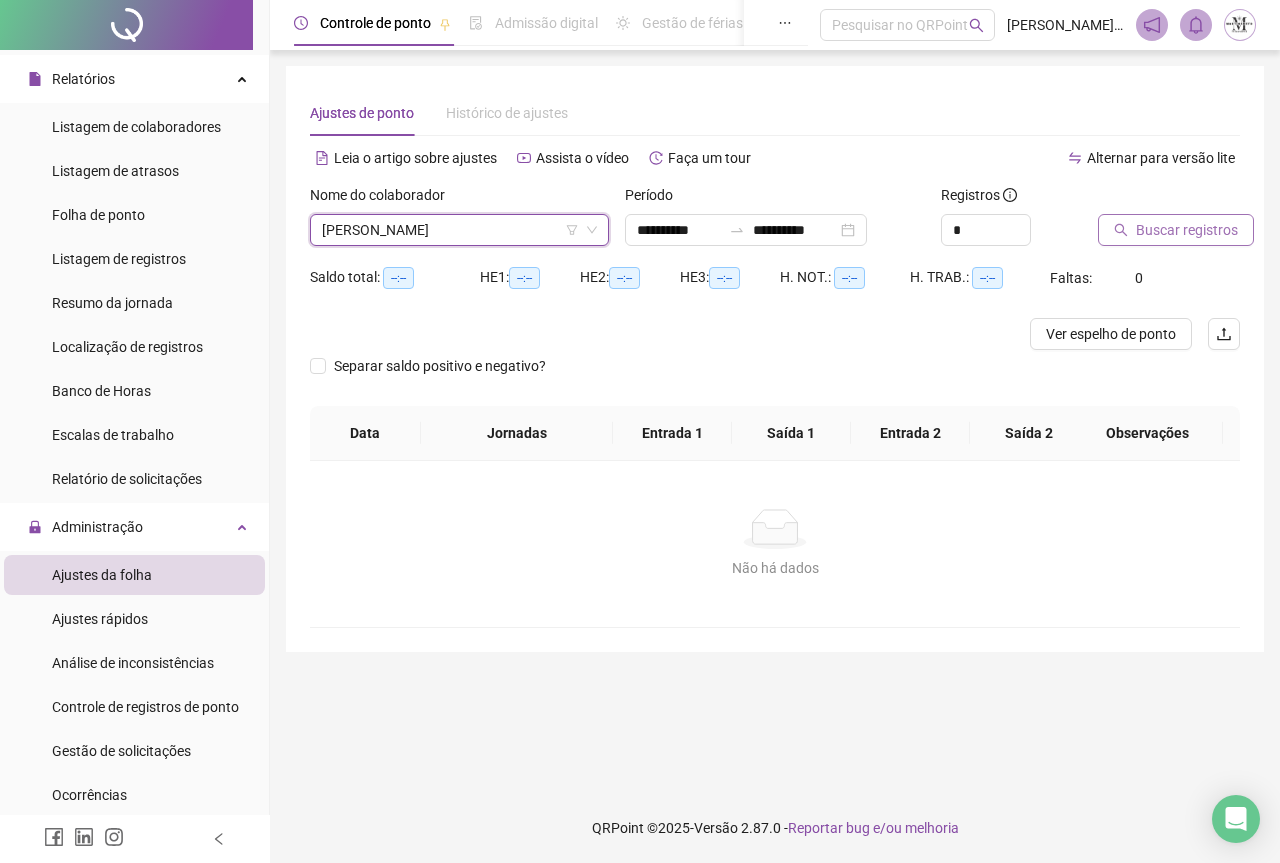 click on "Buscar registros" at bounding box center (1187, 230) 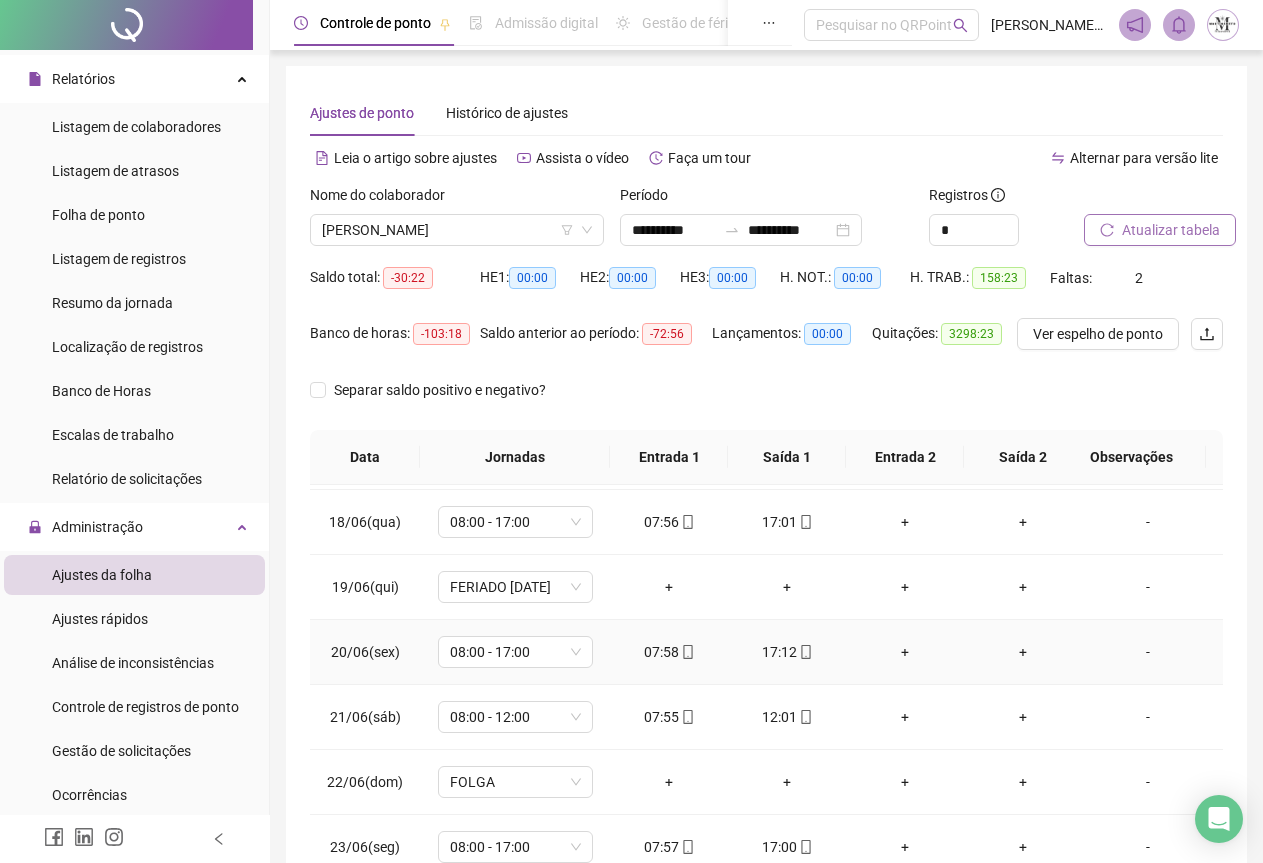 scroll, scrollTop: 1540, scrollLeft: 0, axis: vertical 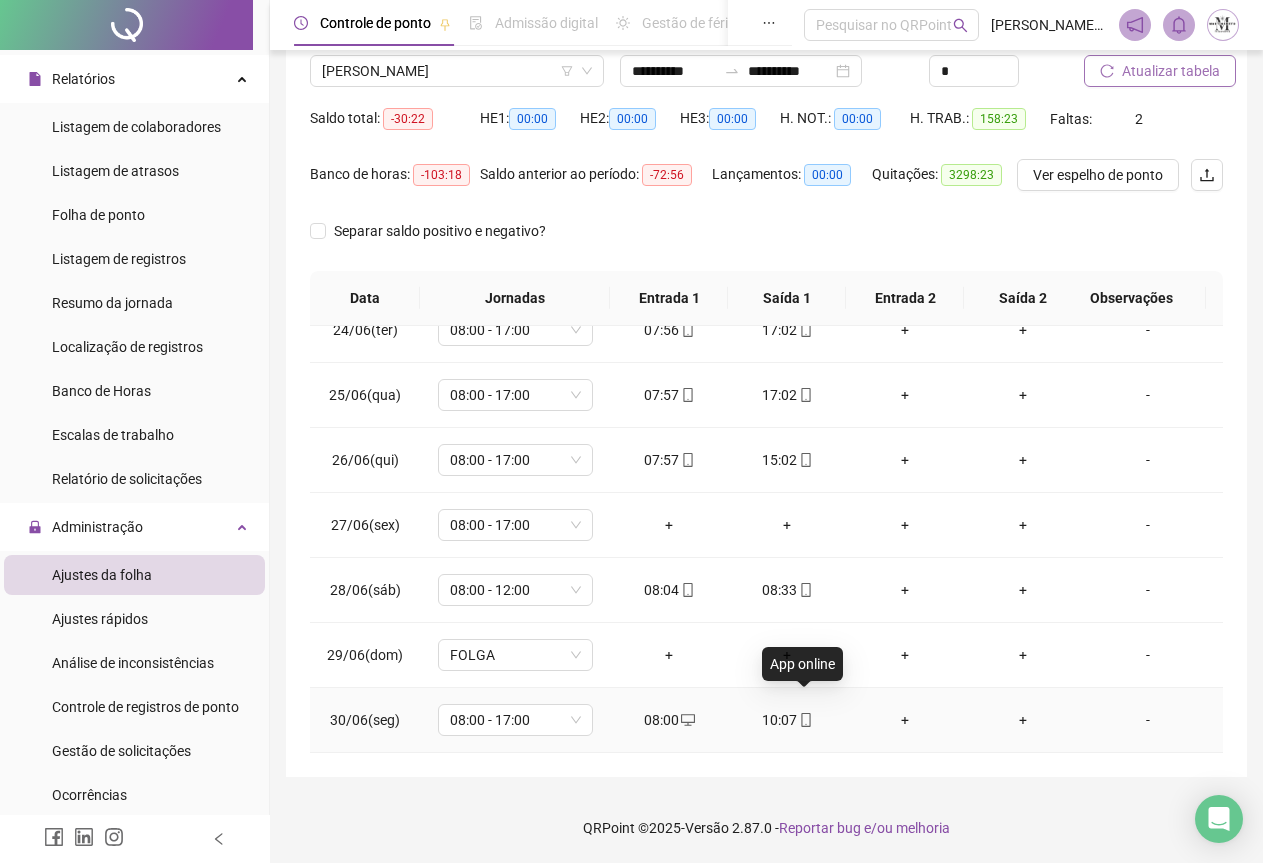 click 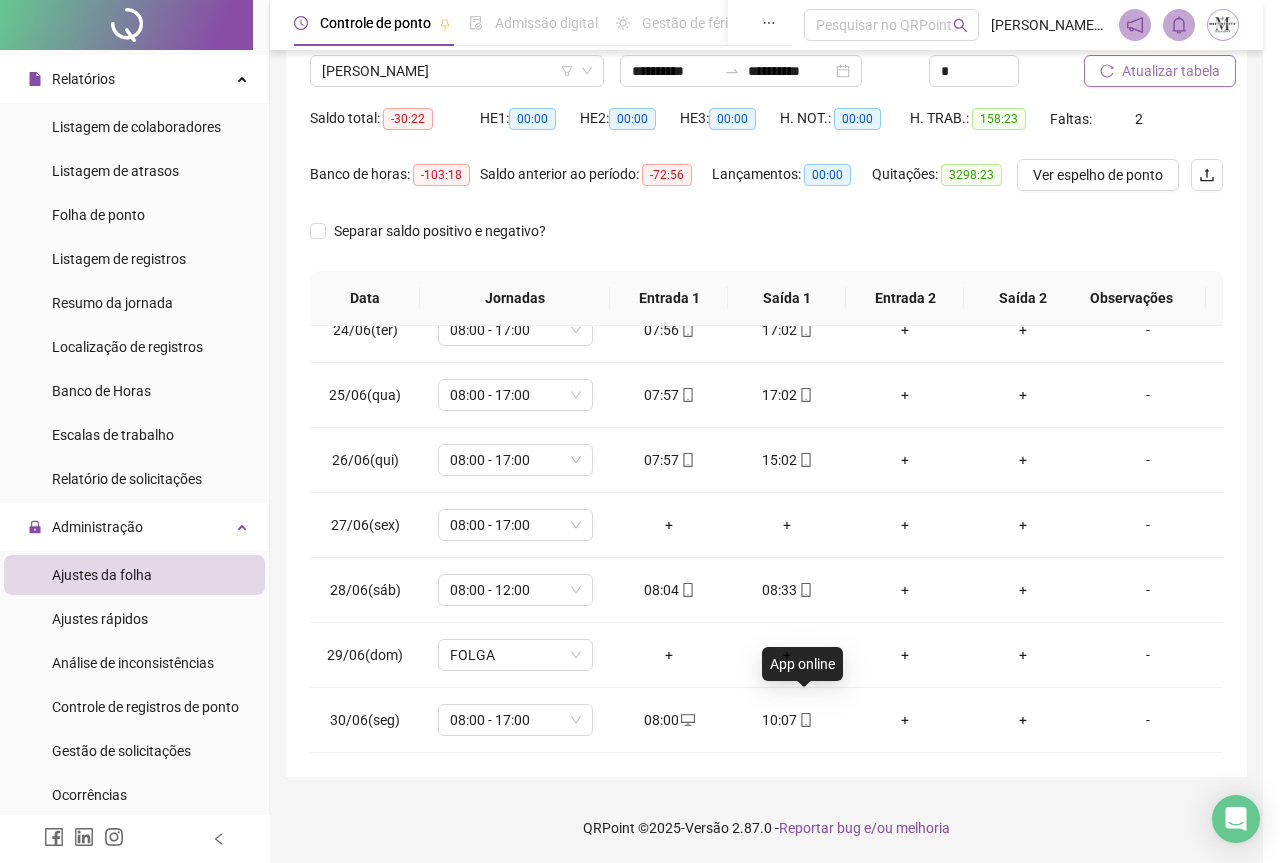 type on "**********" 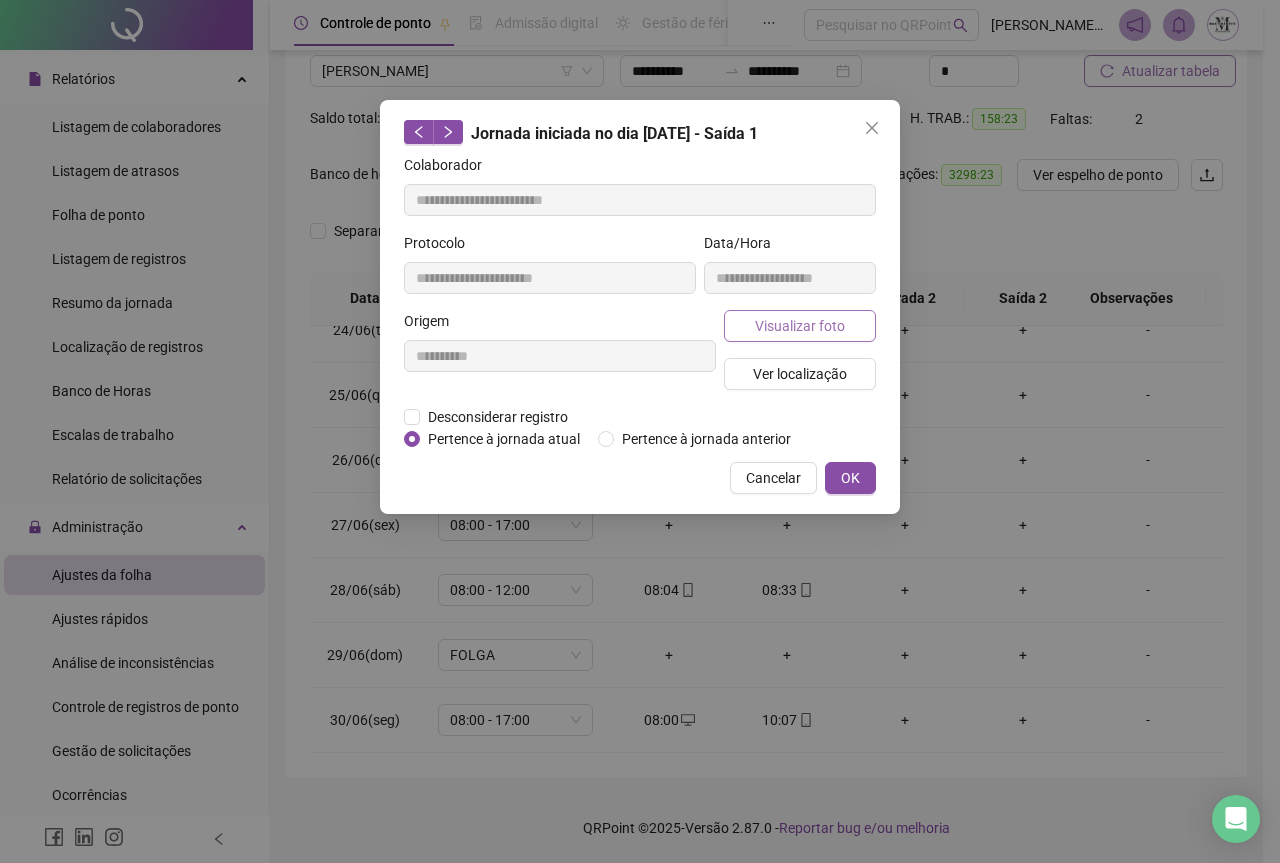 click on "Visualizar foto" at bounding box center (800, 326) 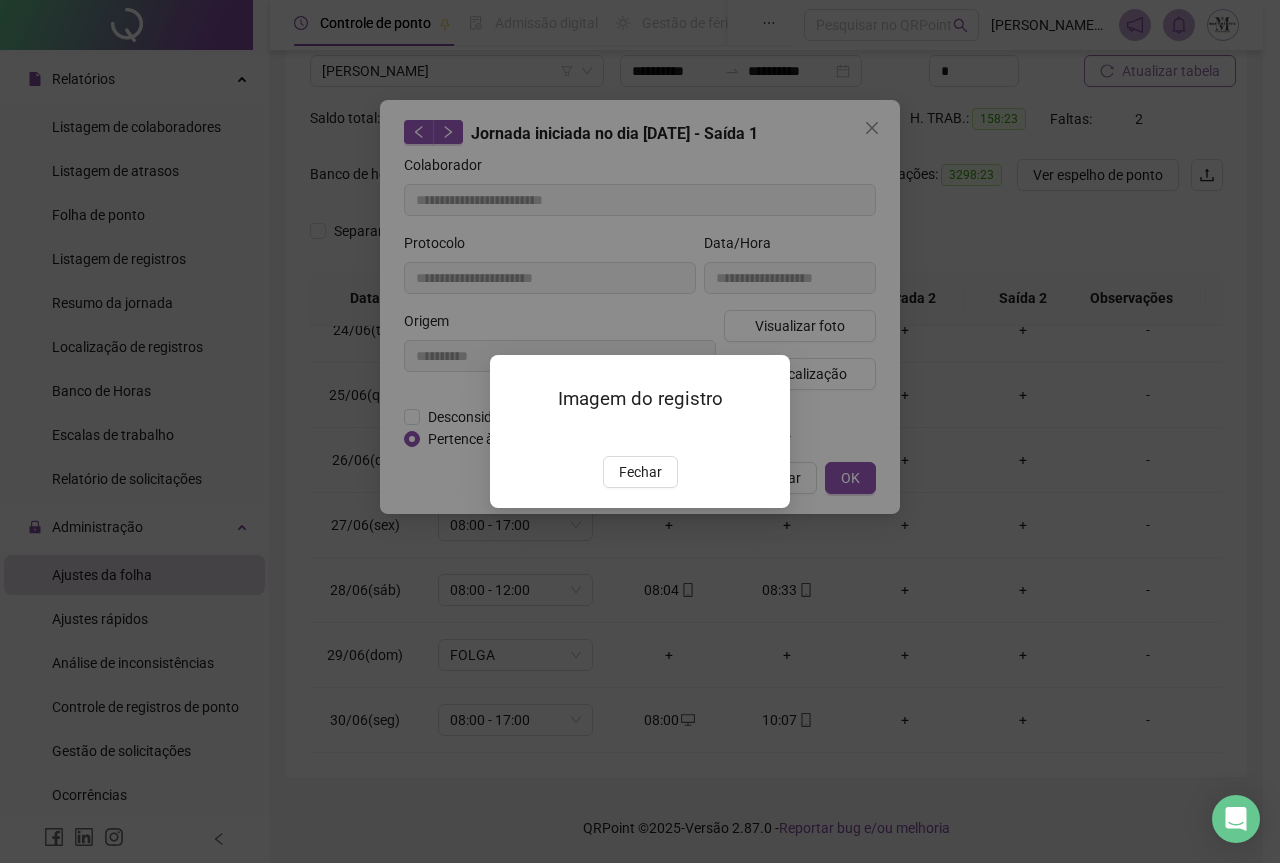 click at bounding box center [514, 435] 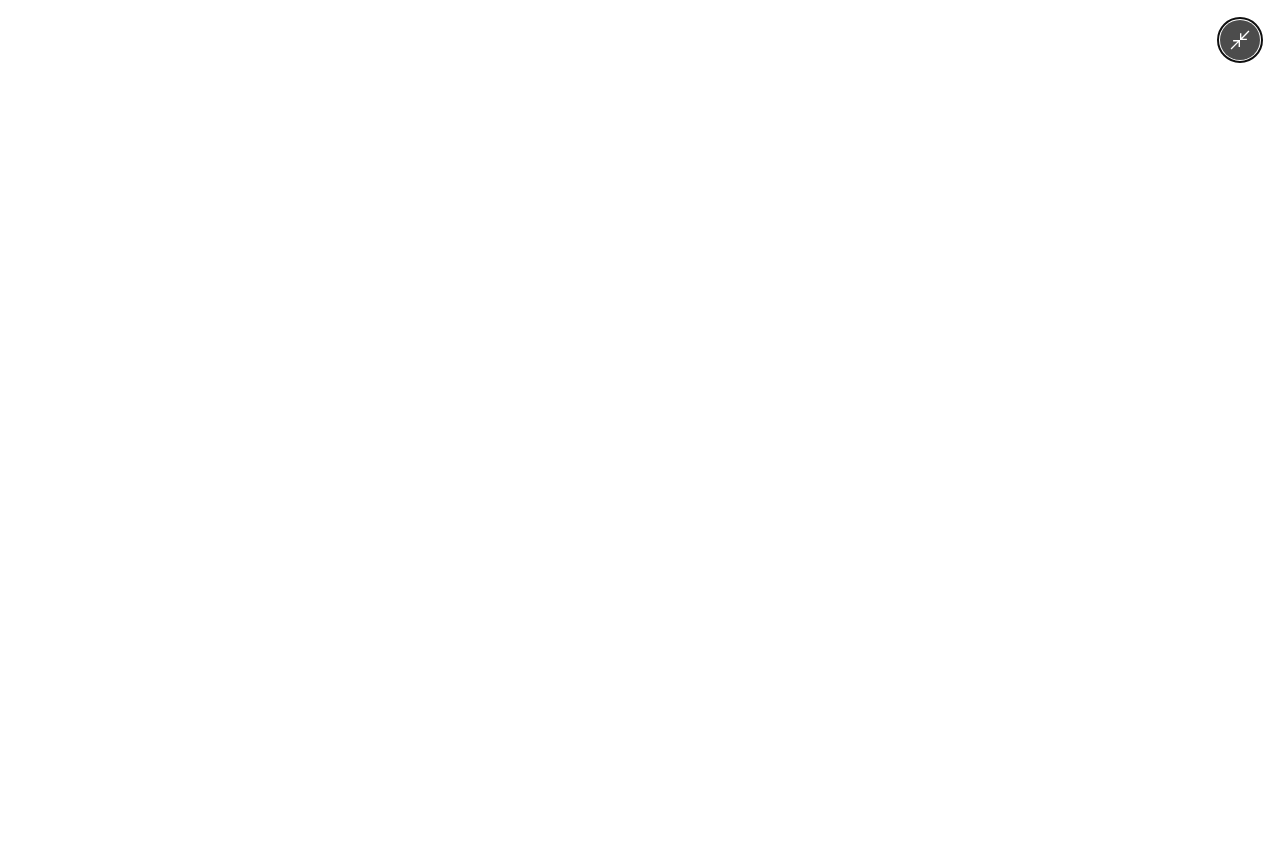 click at bounding box center [639, 431] 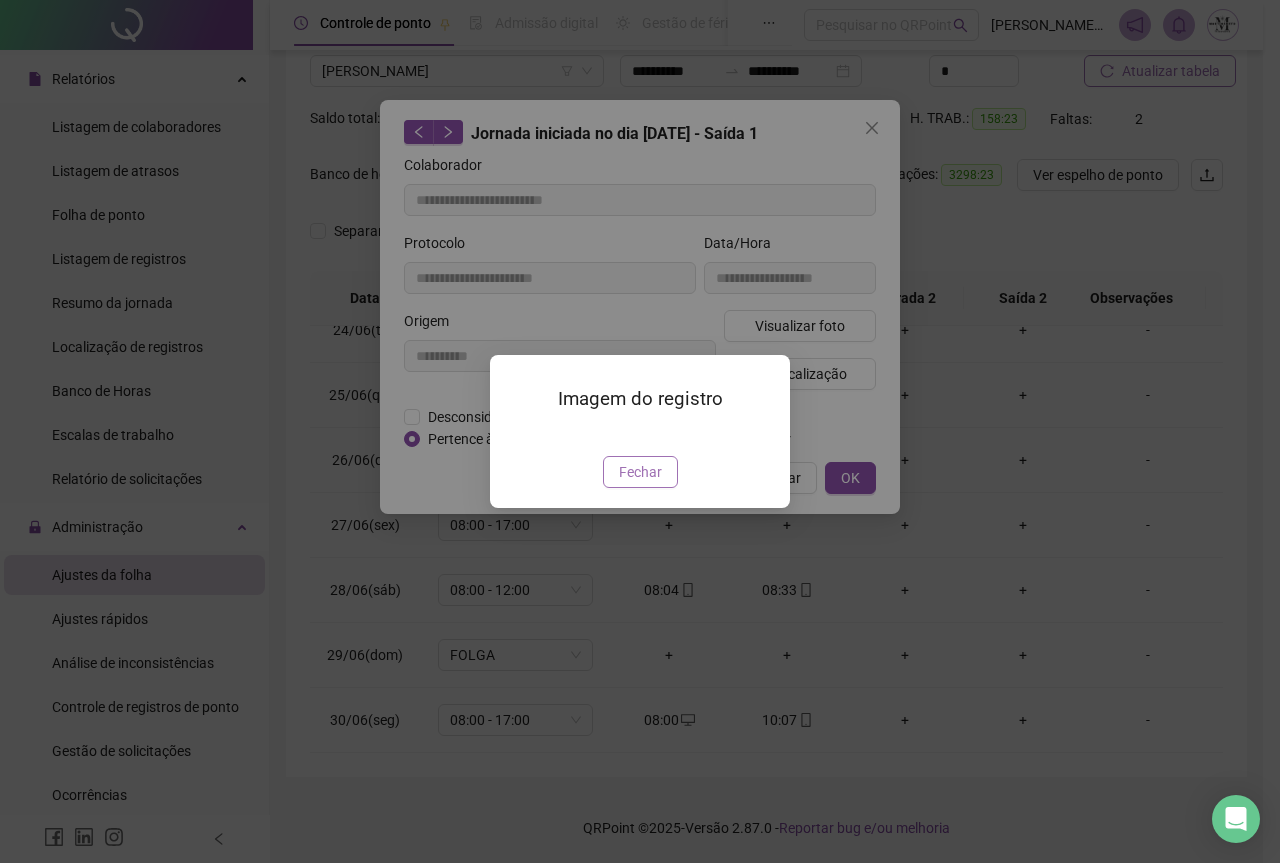 click on "Fechar" at bounding box center [640, 472] 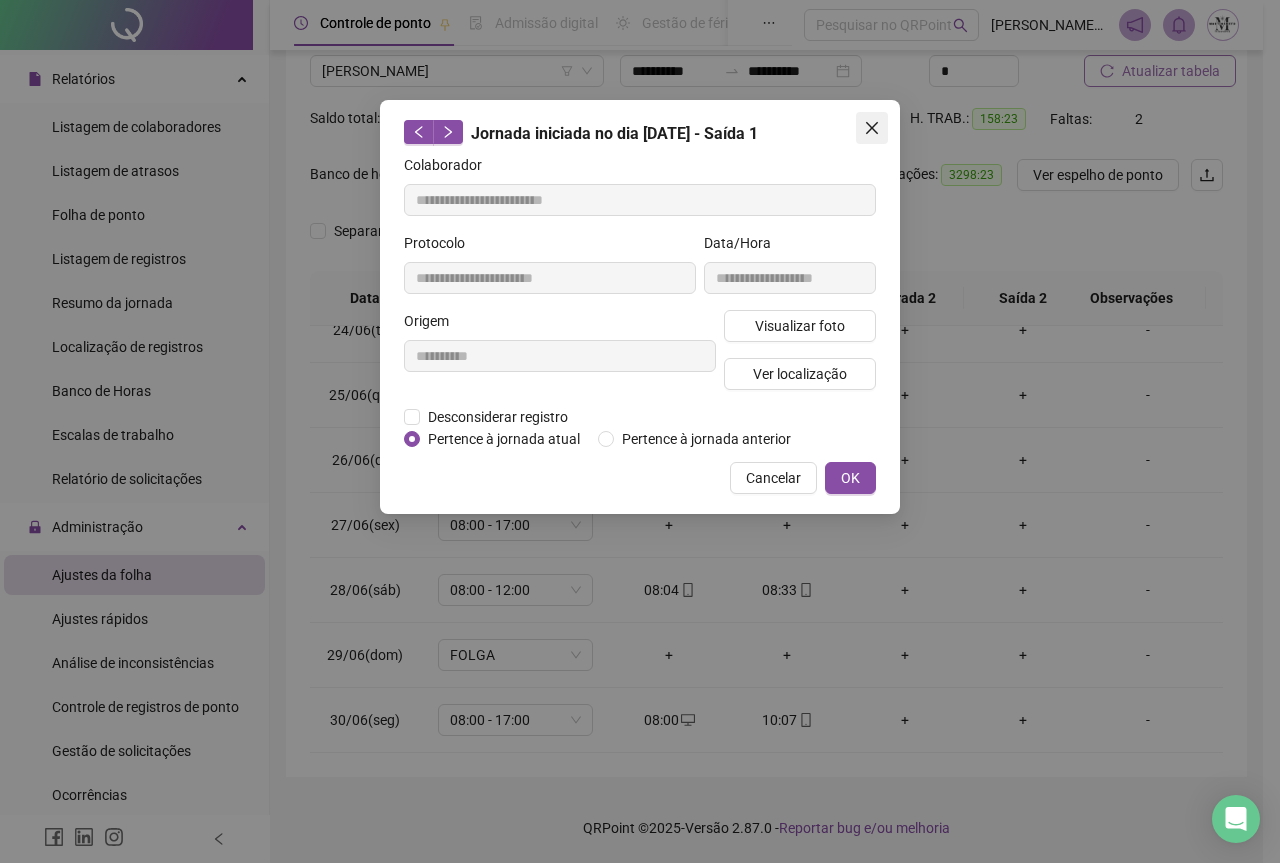 click 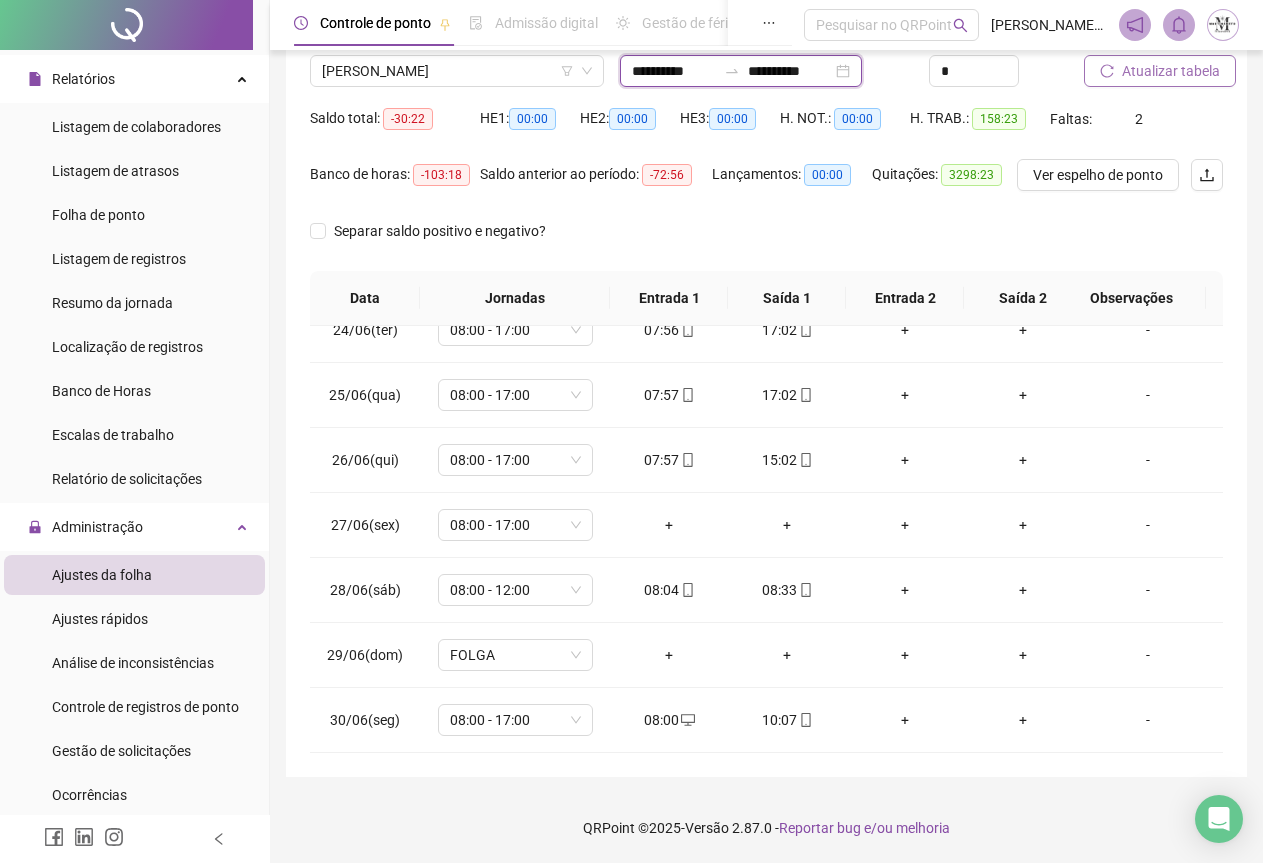 click on "**********" at bounding box center [674, 71] 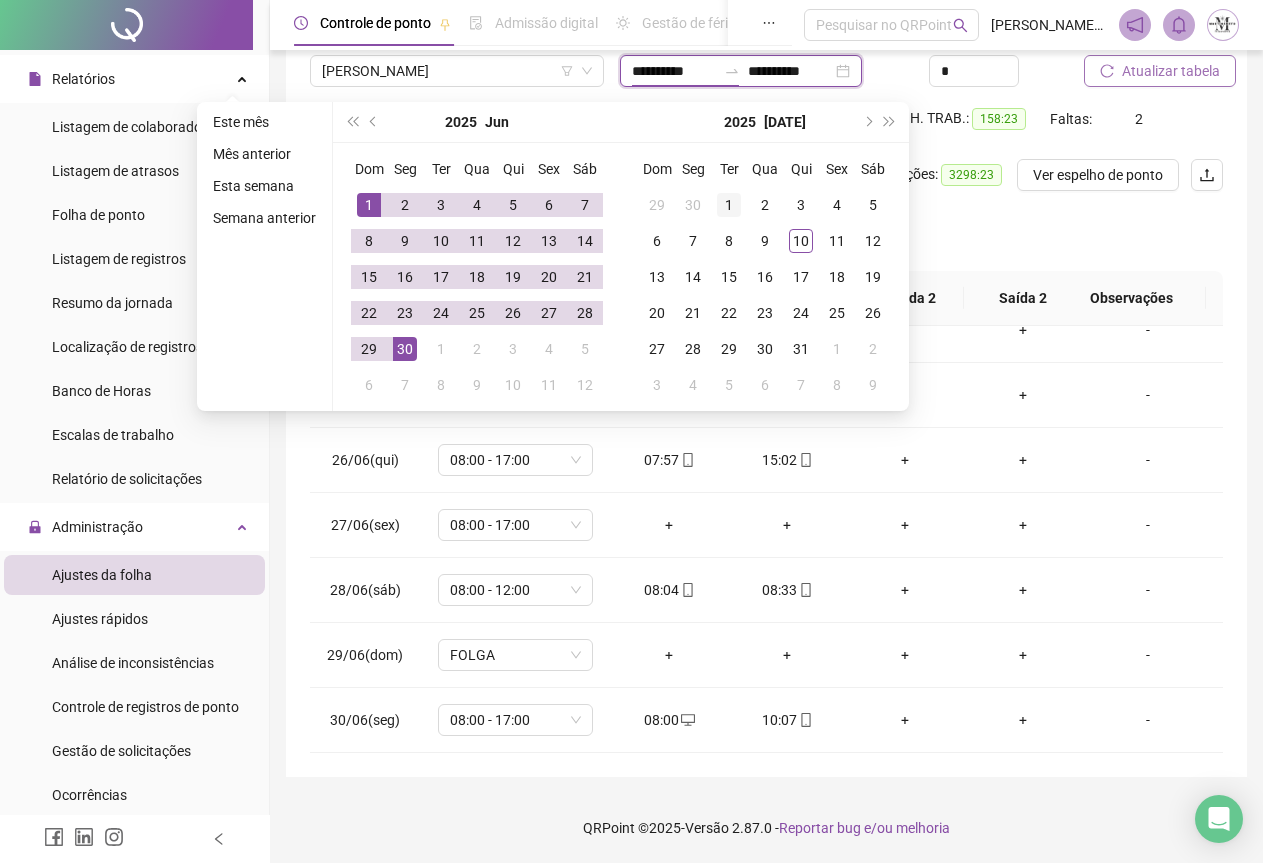 type on "**********" 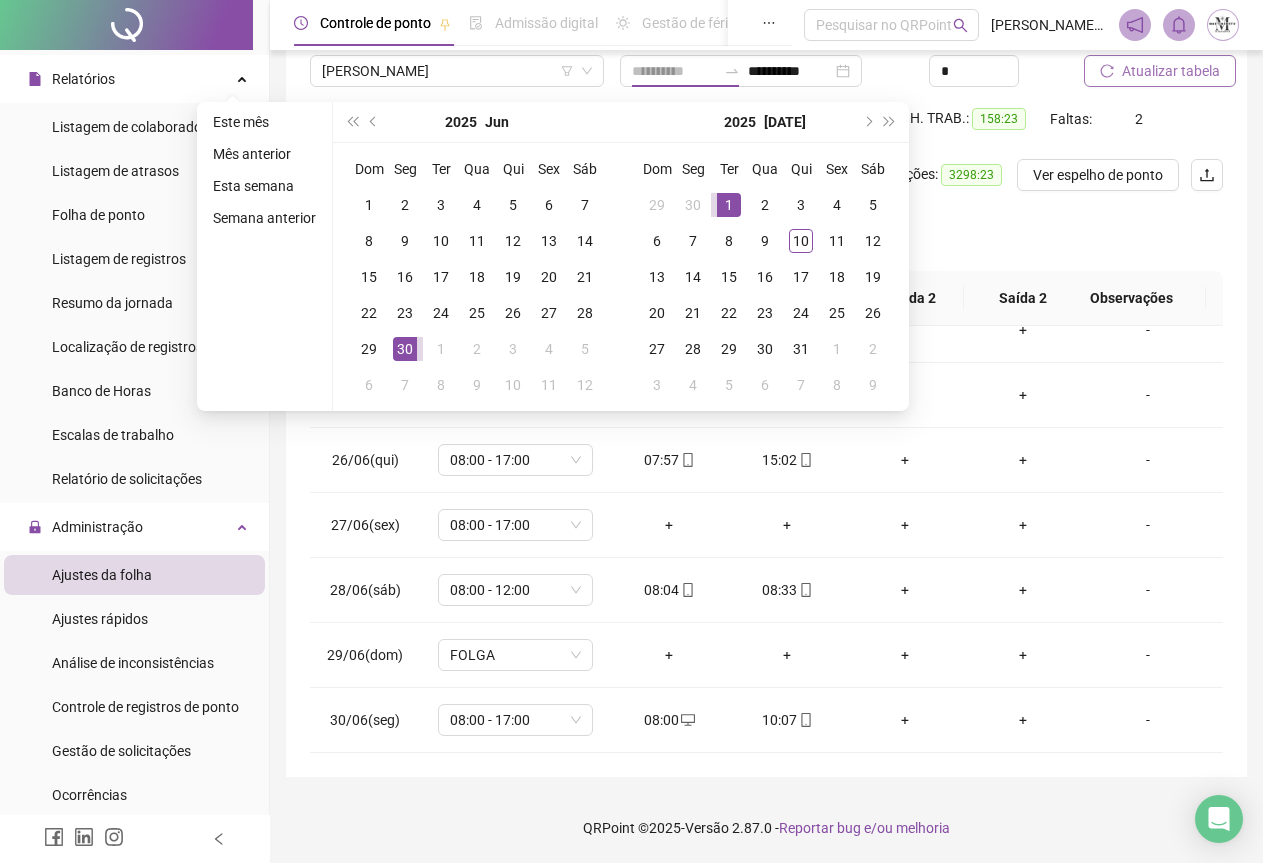 click on "1" at bounding box center (729, 205) 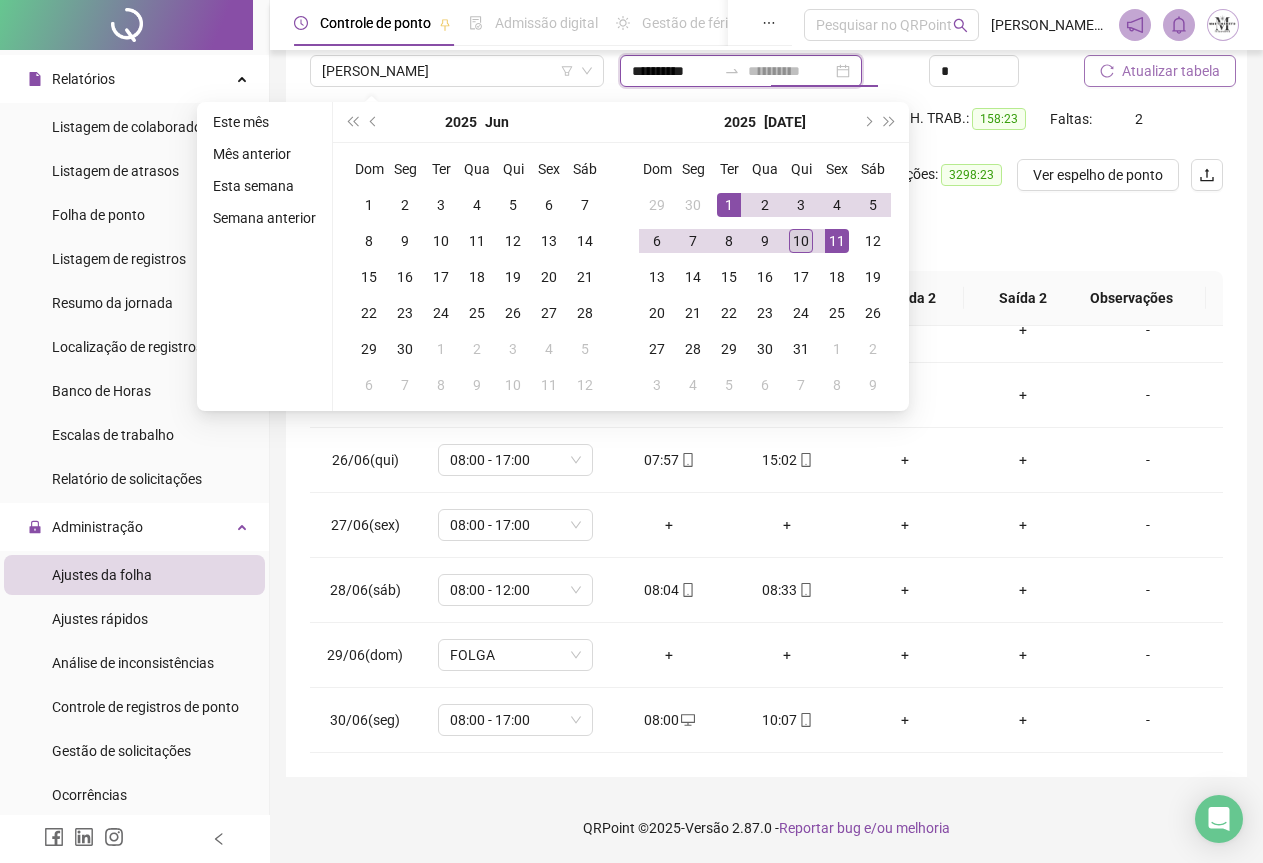 type on "**********" 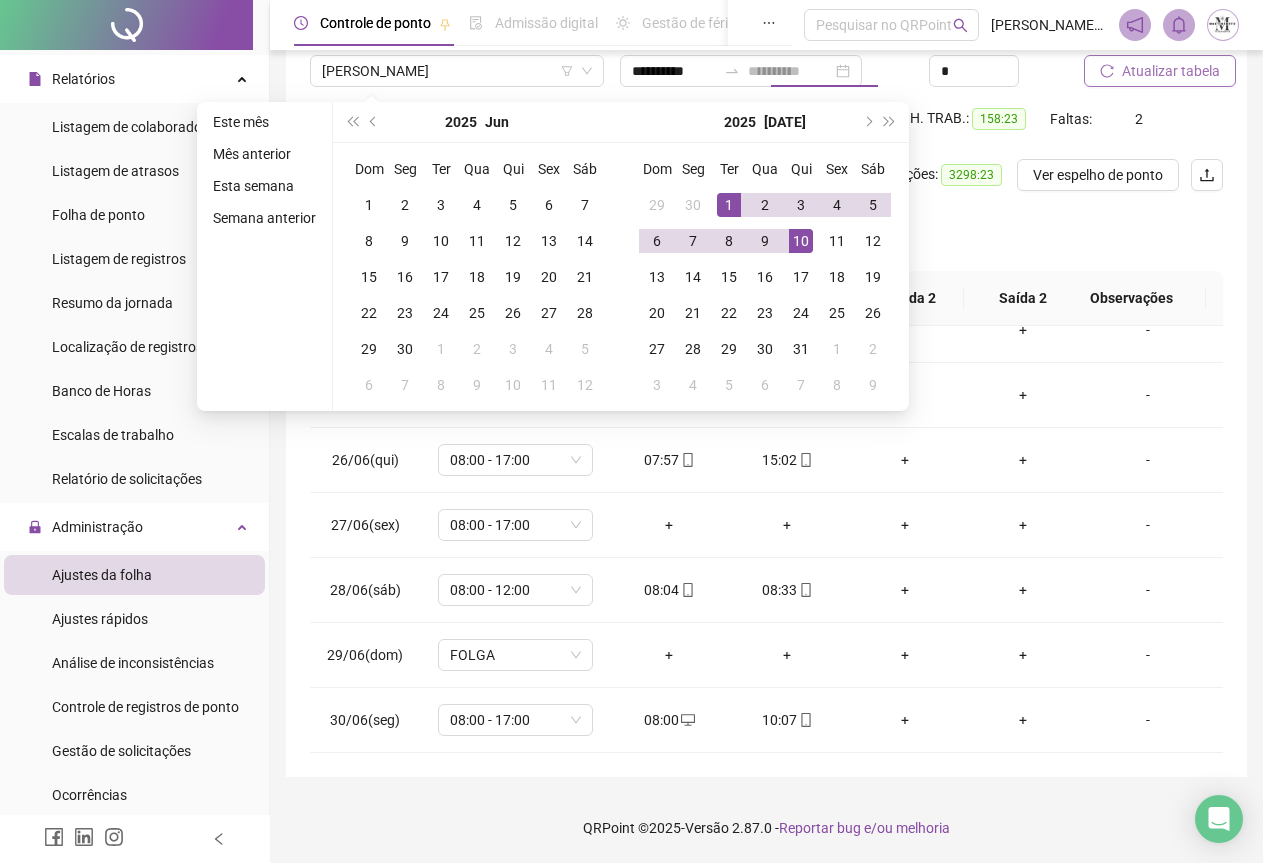 click on "10" at bounding box center [801, 241] 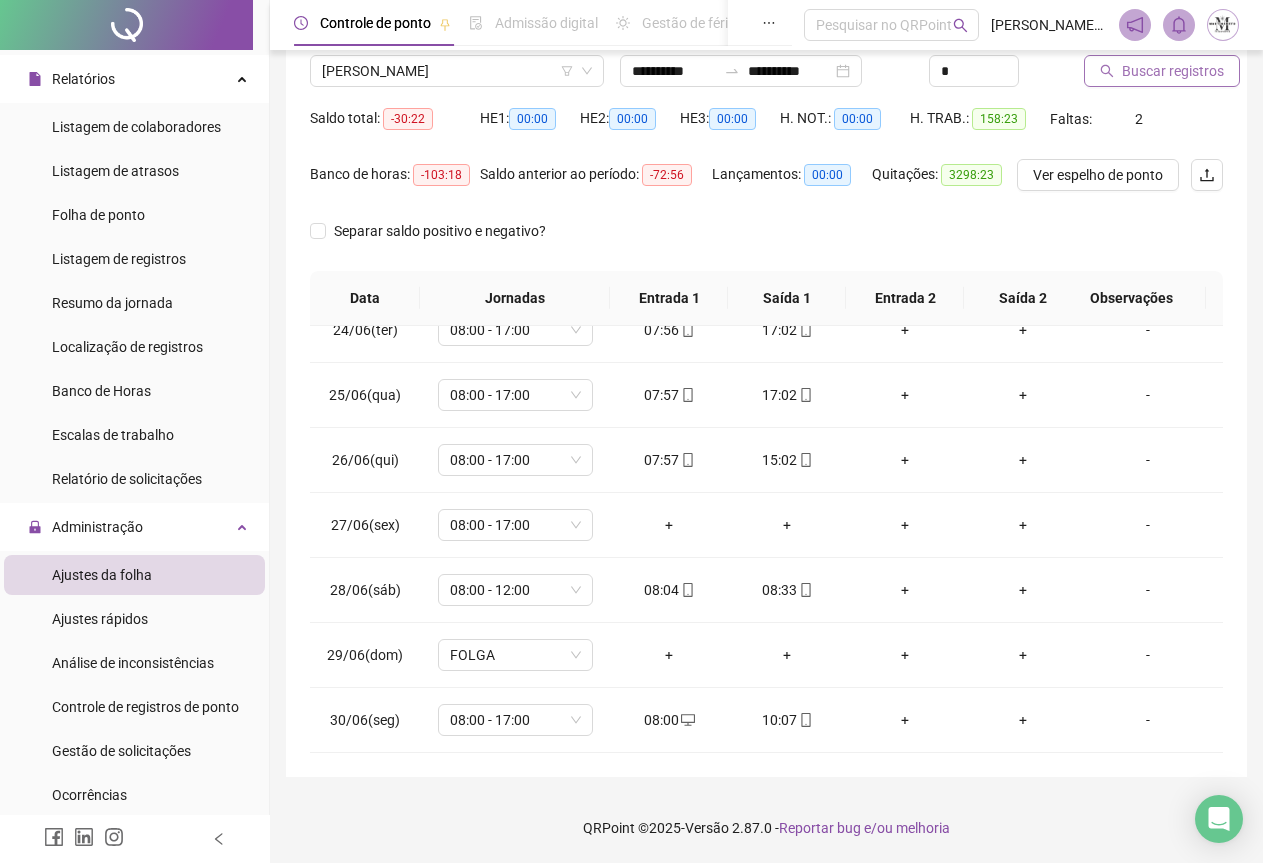 click on "Buscar registros" at bounding box center [1173, 71] 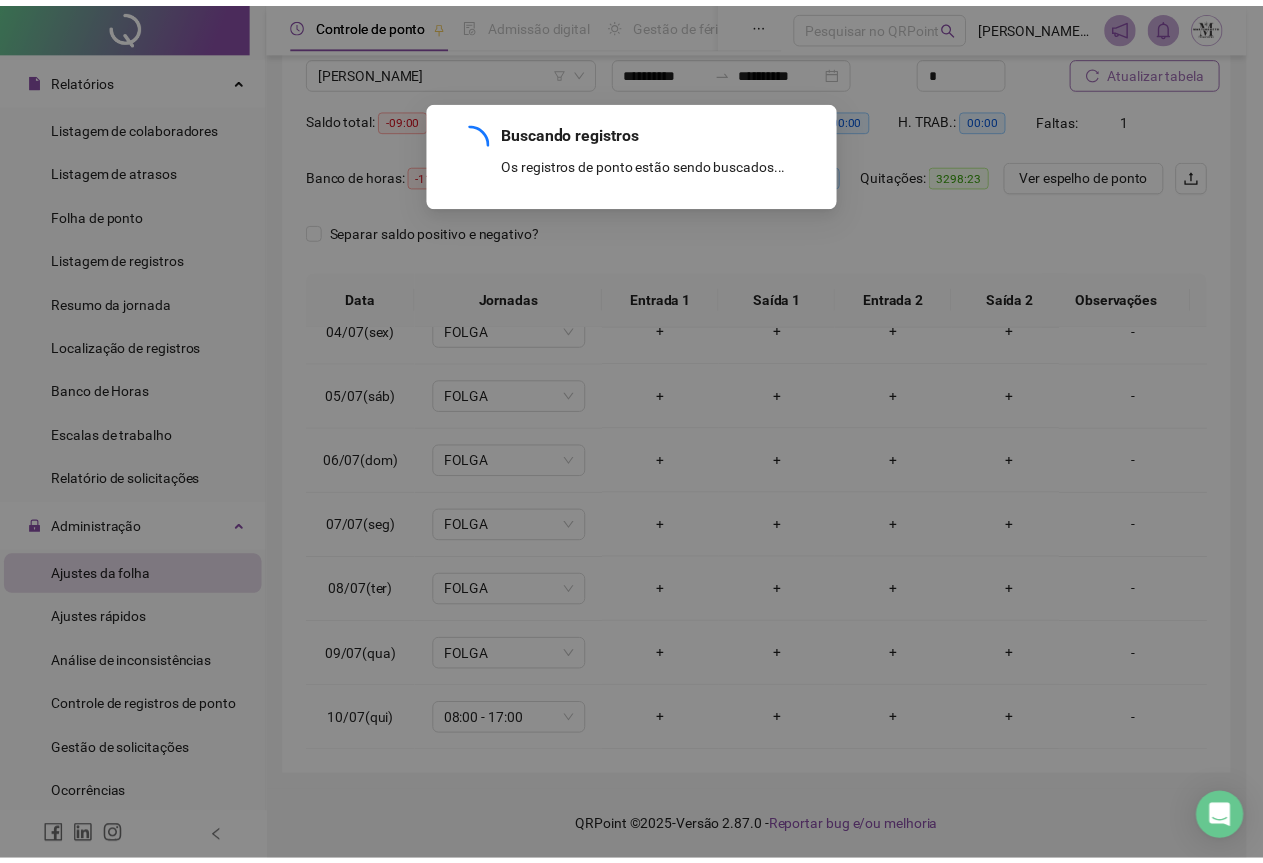 scroll, scrollTop: 240, scrollLeft: 0, axis: vertical 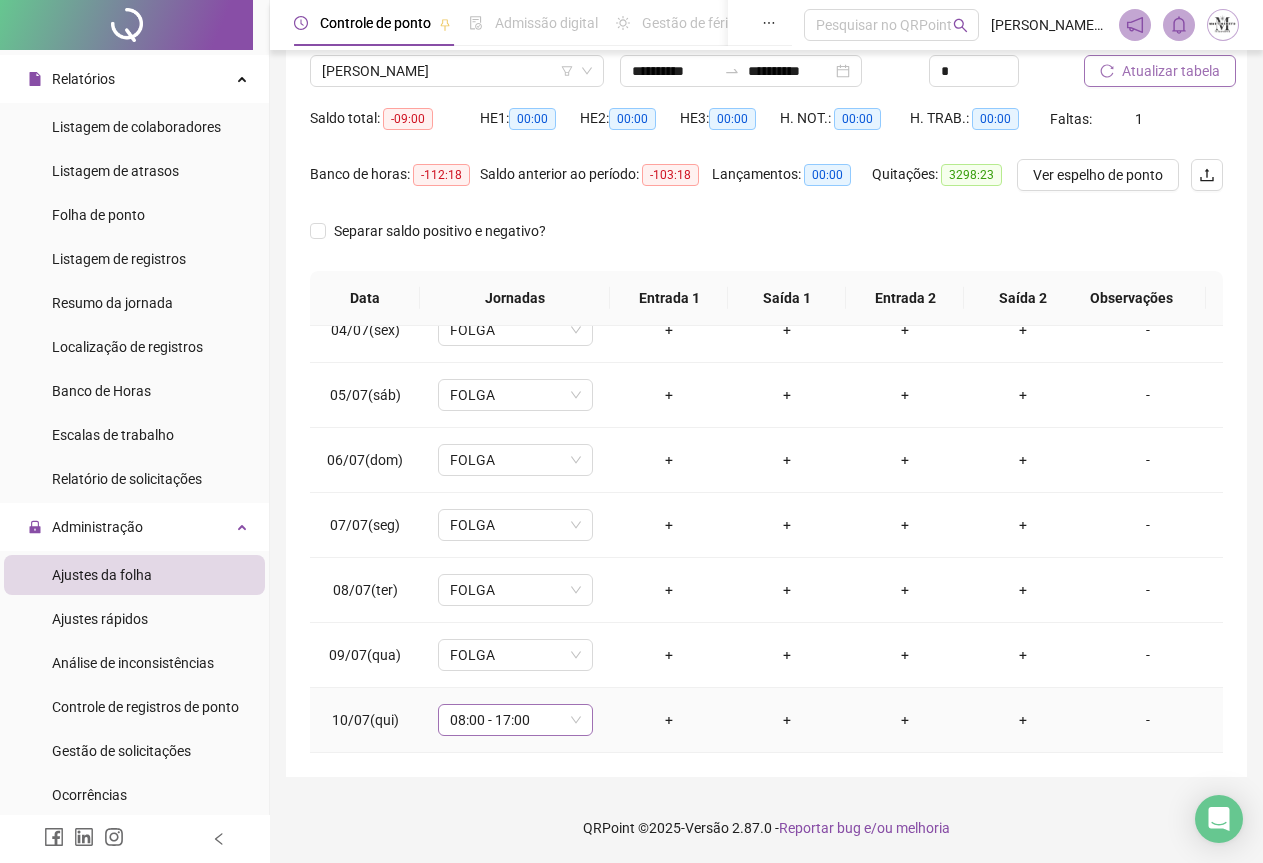 click on "08:00 - 17:00" at bounding box center (515, 720) 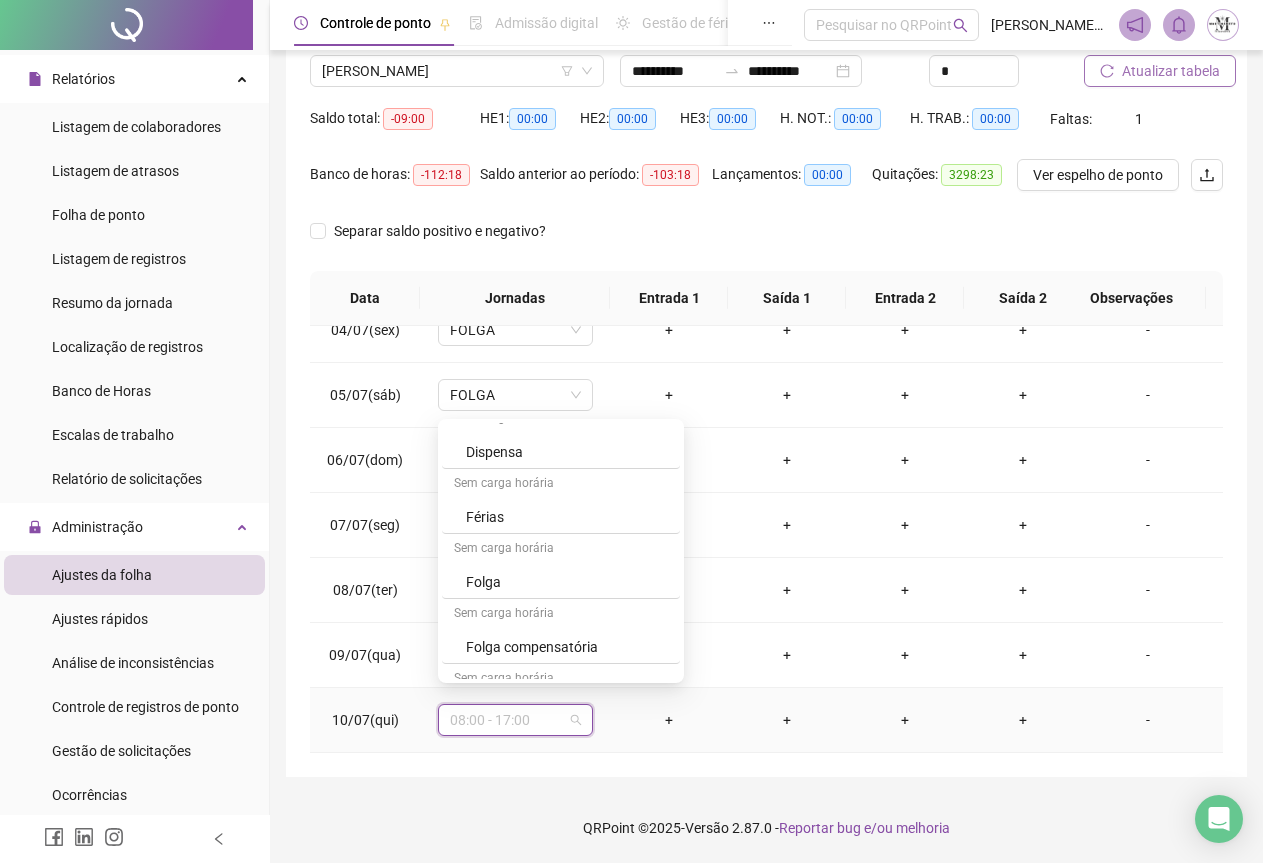 scroll, scrollTop: 800, scrollLeft: 0, axis: vertical 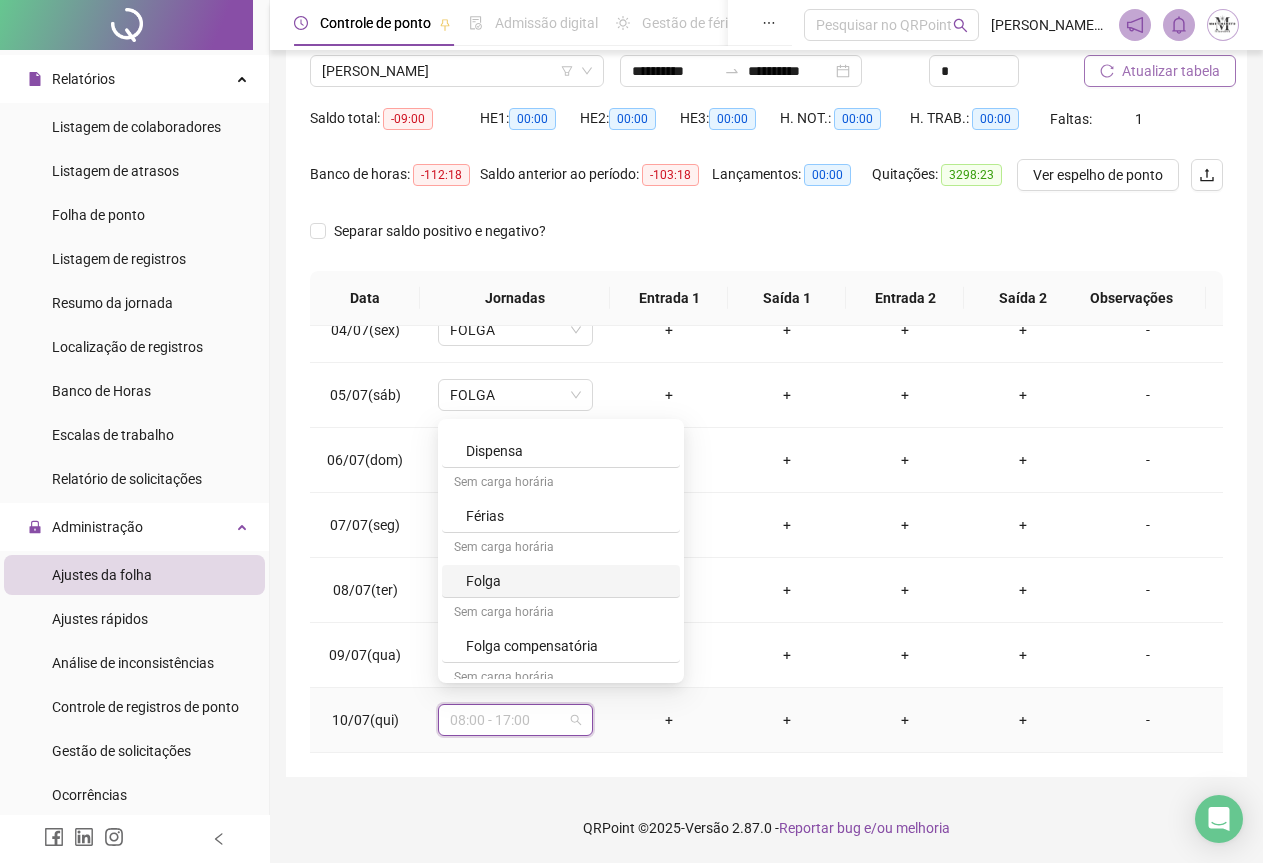 click on "Folga" at bounding box center [567, 581] 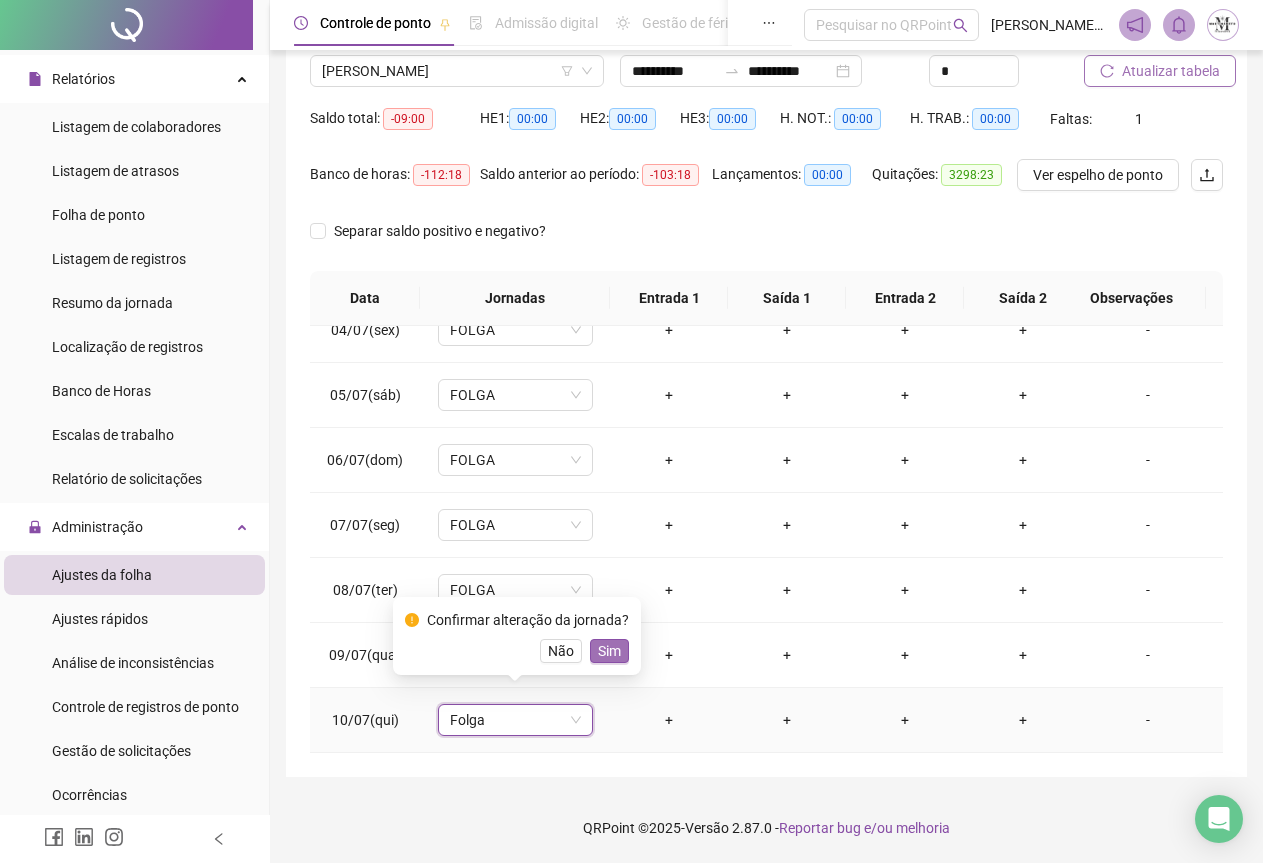 click on "Sim" at bounding box center (609, 651) 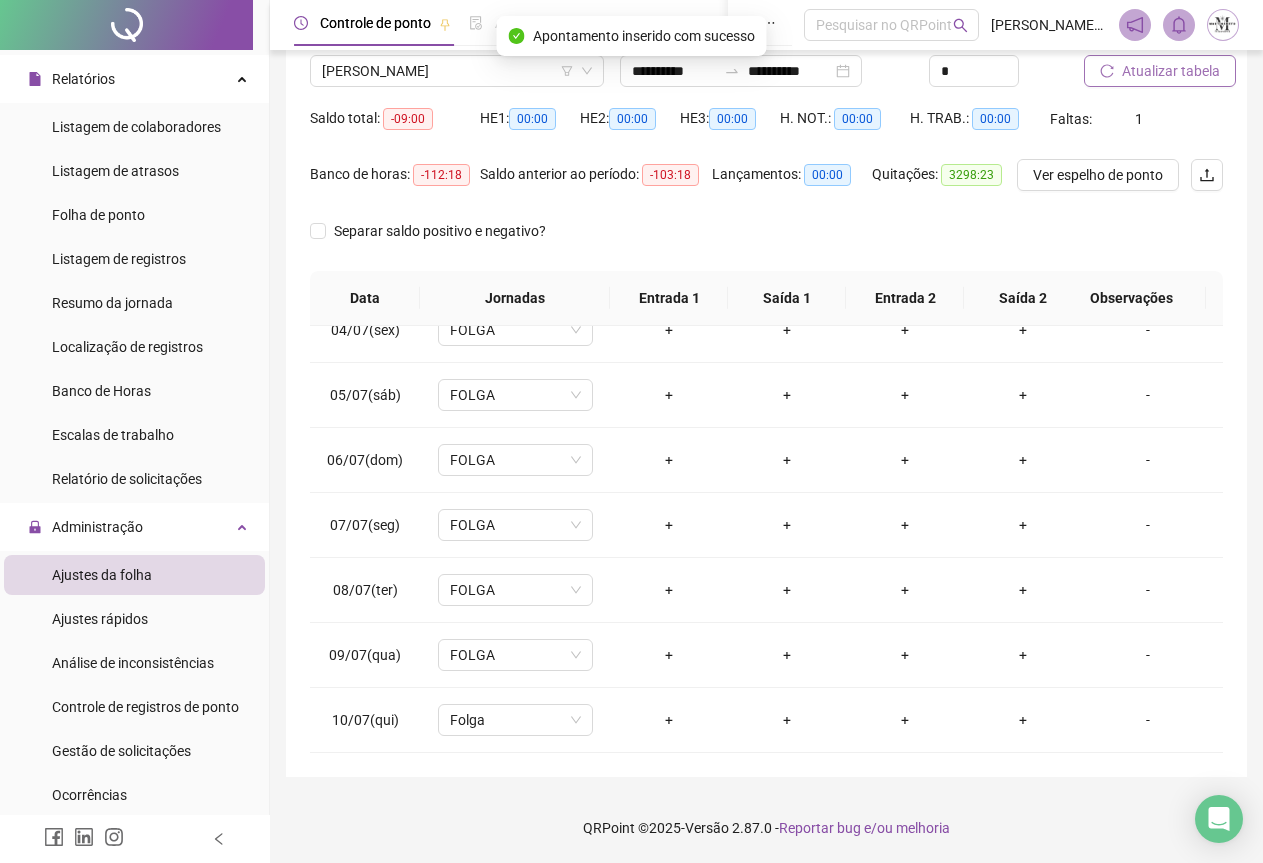click on "Atualizar tabela" at bounding box center (1171, 71) 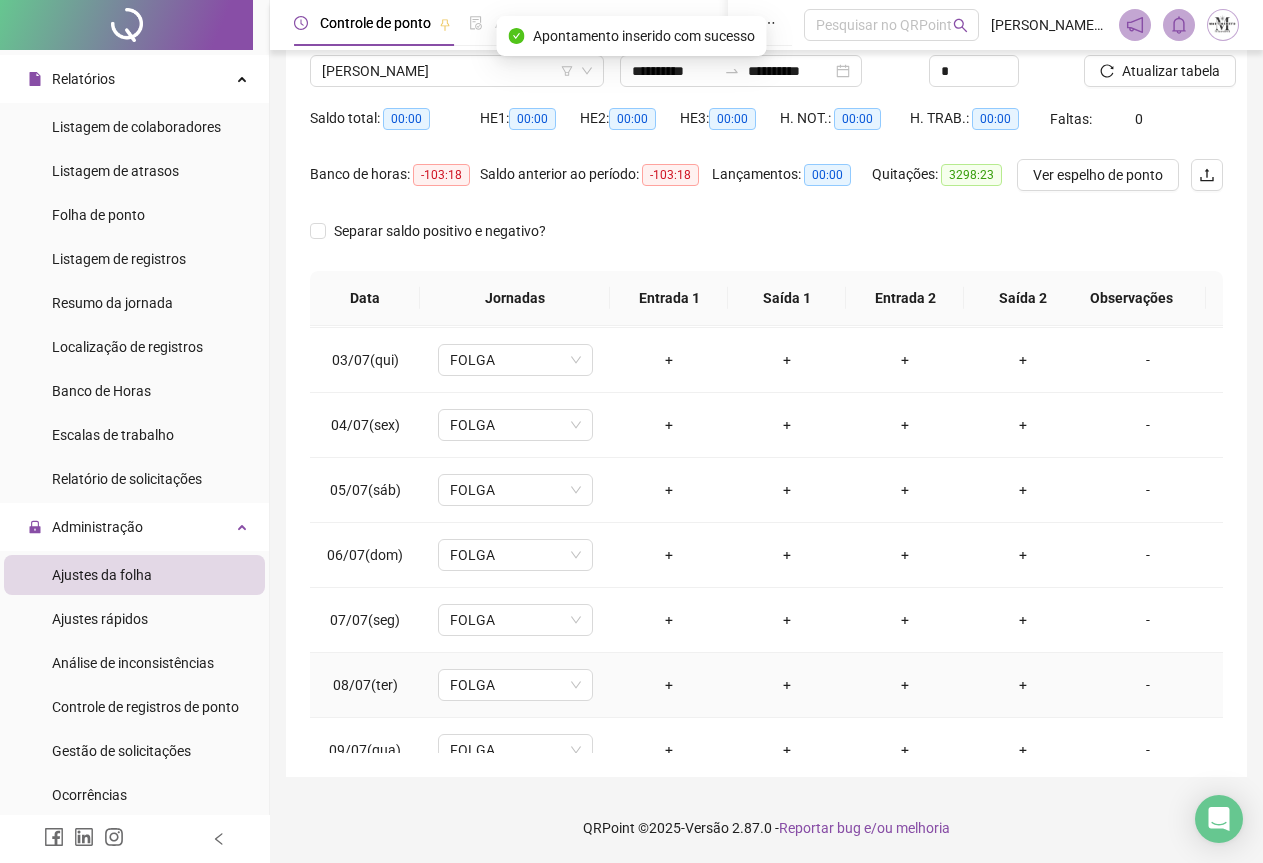 scroll, scrollTop: 0, scrollLeft: 0, axis: both 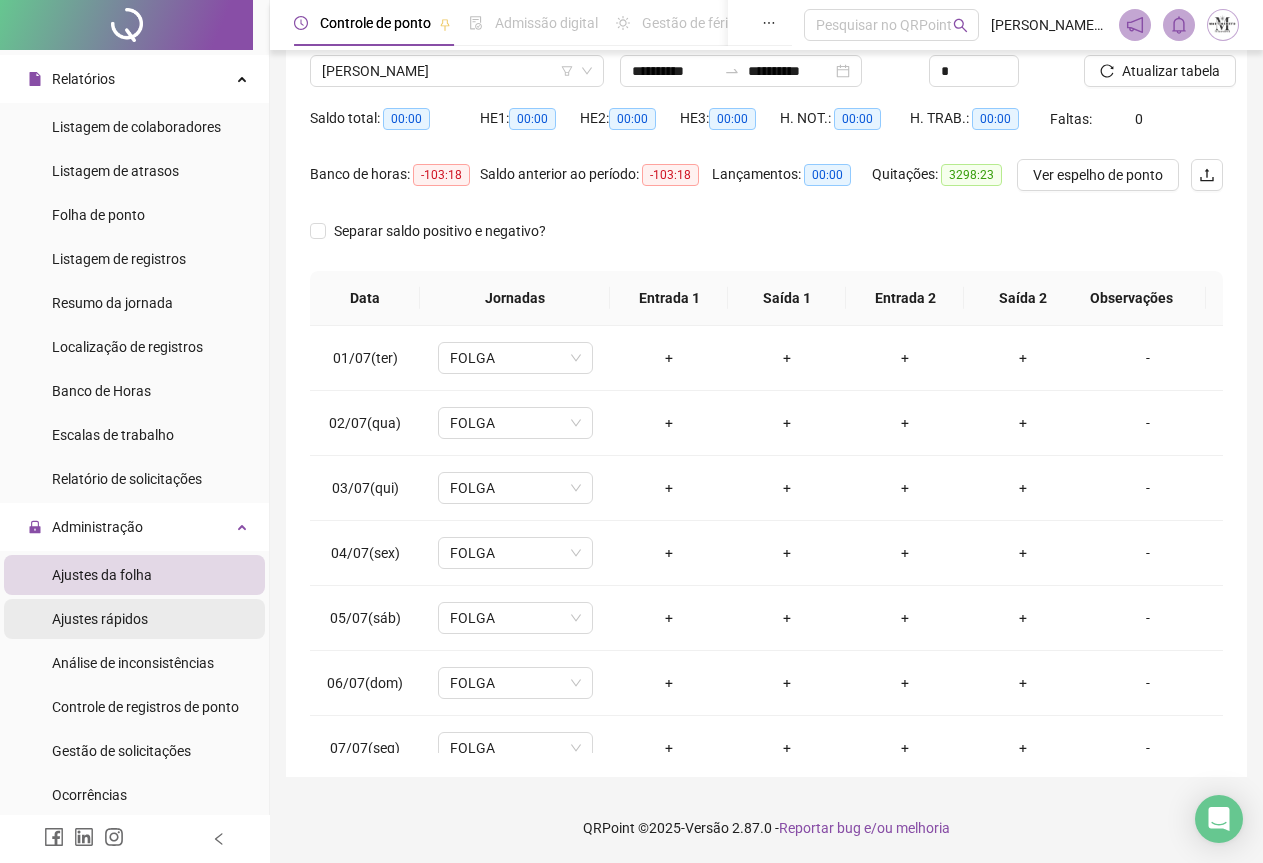 click on "Ajustes rápidos" at bounding box center (100, 619) 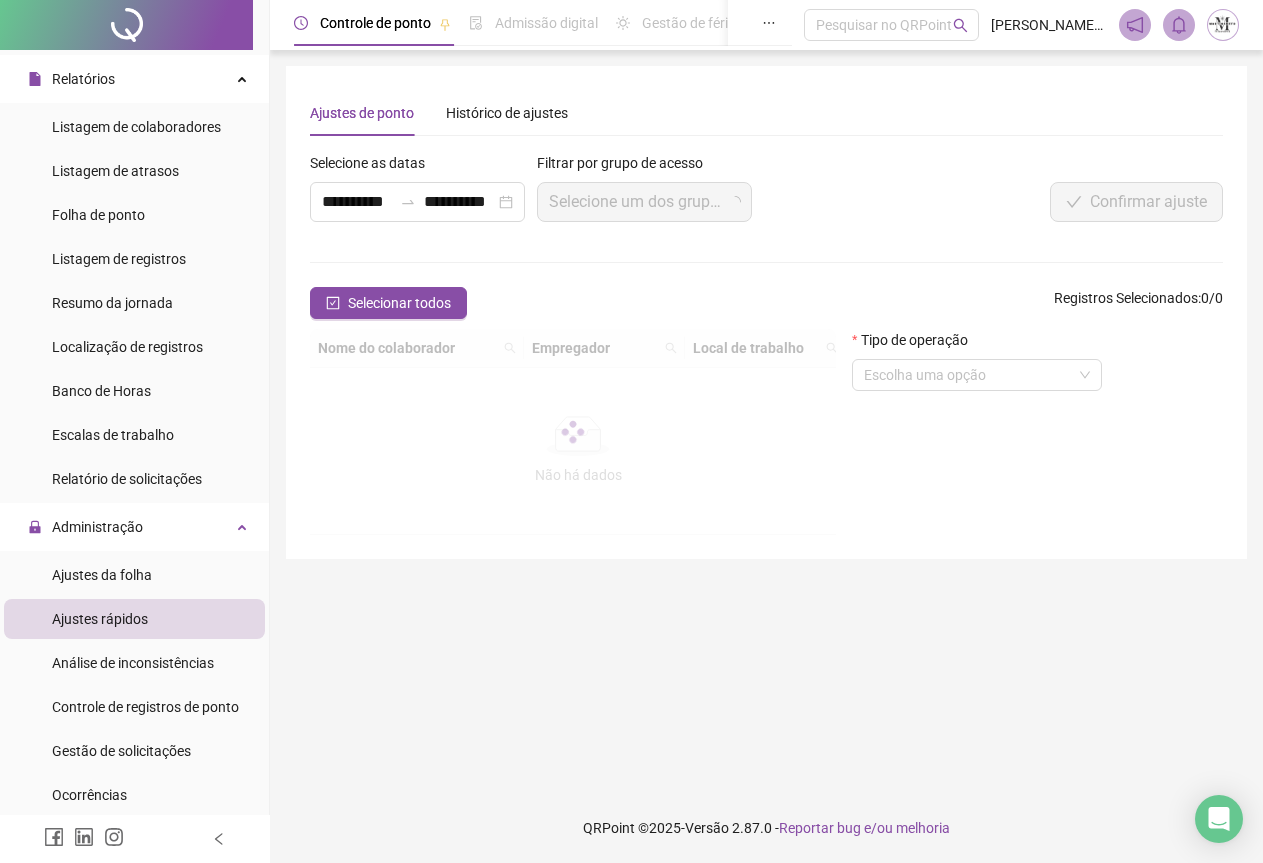 scroll, scrollTop: 0, scrollLeft: 0, axis: both 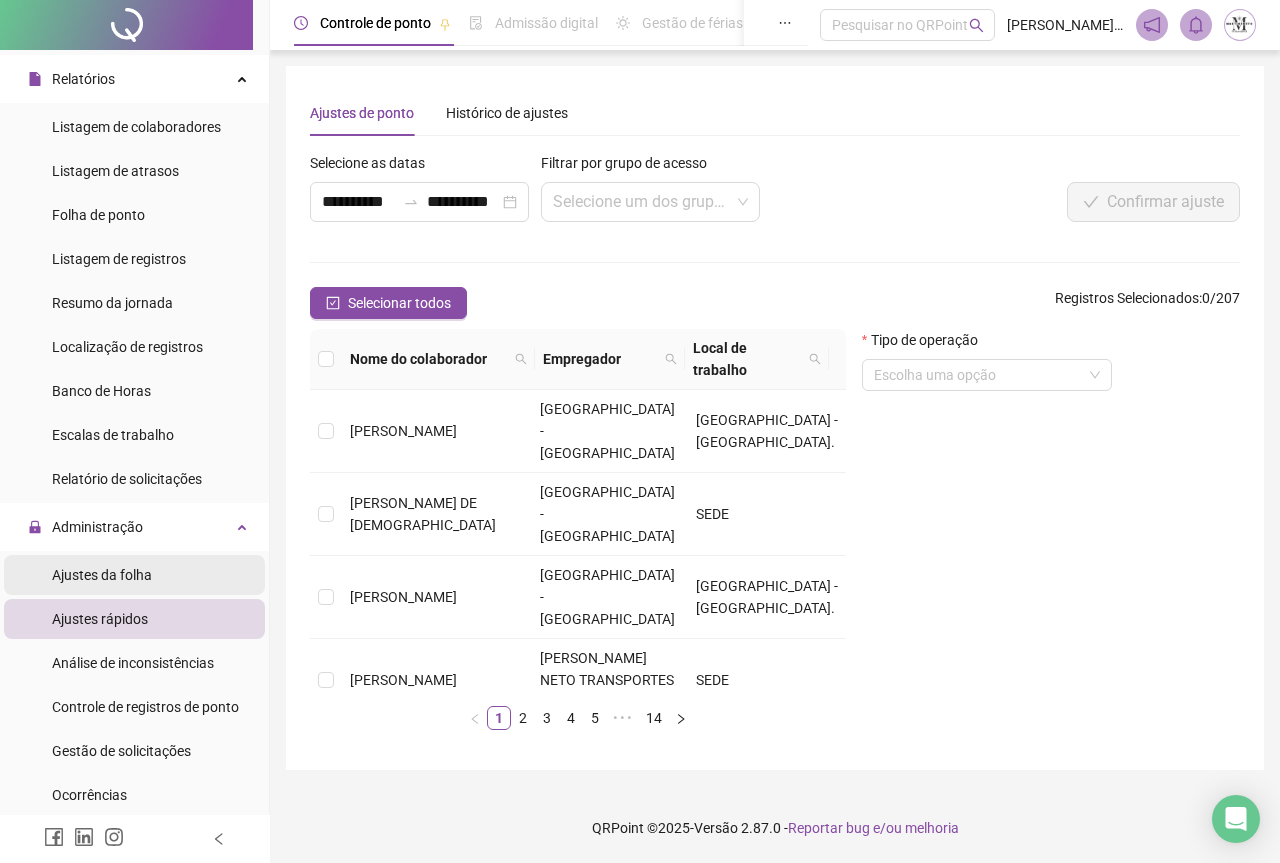 click on "Ajustes da folha" at bounding box center (102, 575) 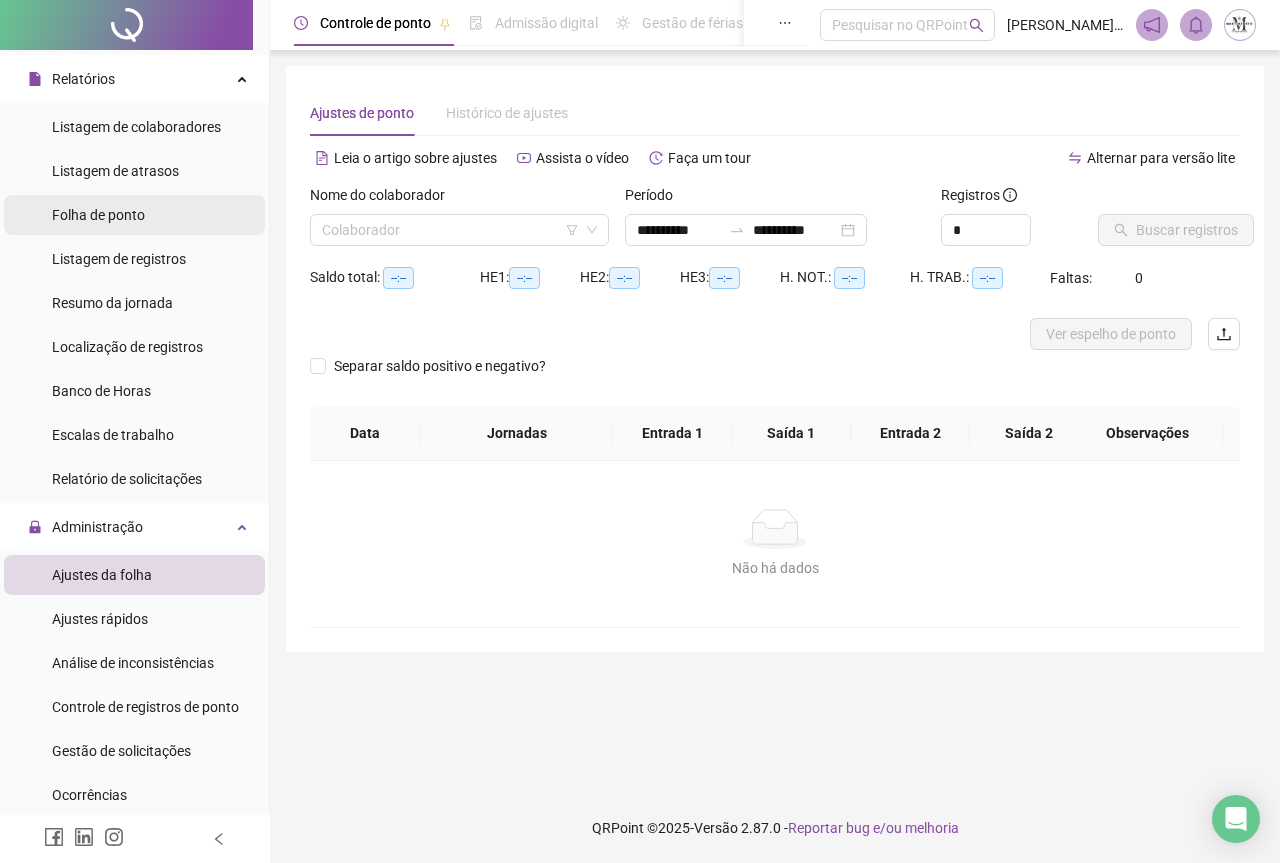 click on "Folha de ponto" at bounding box center (98, 215) 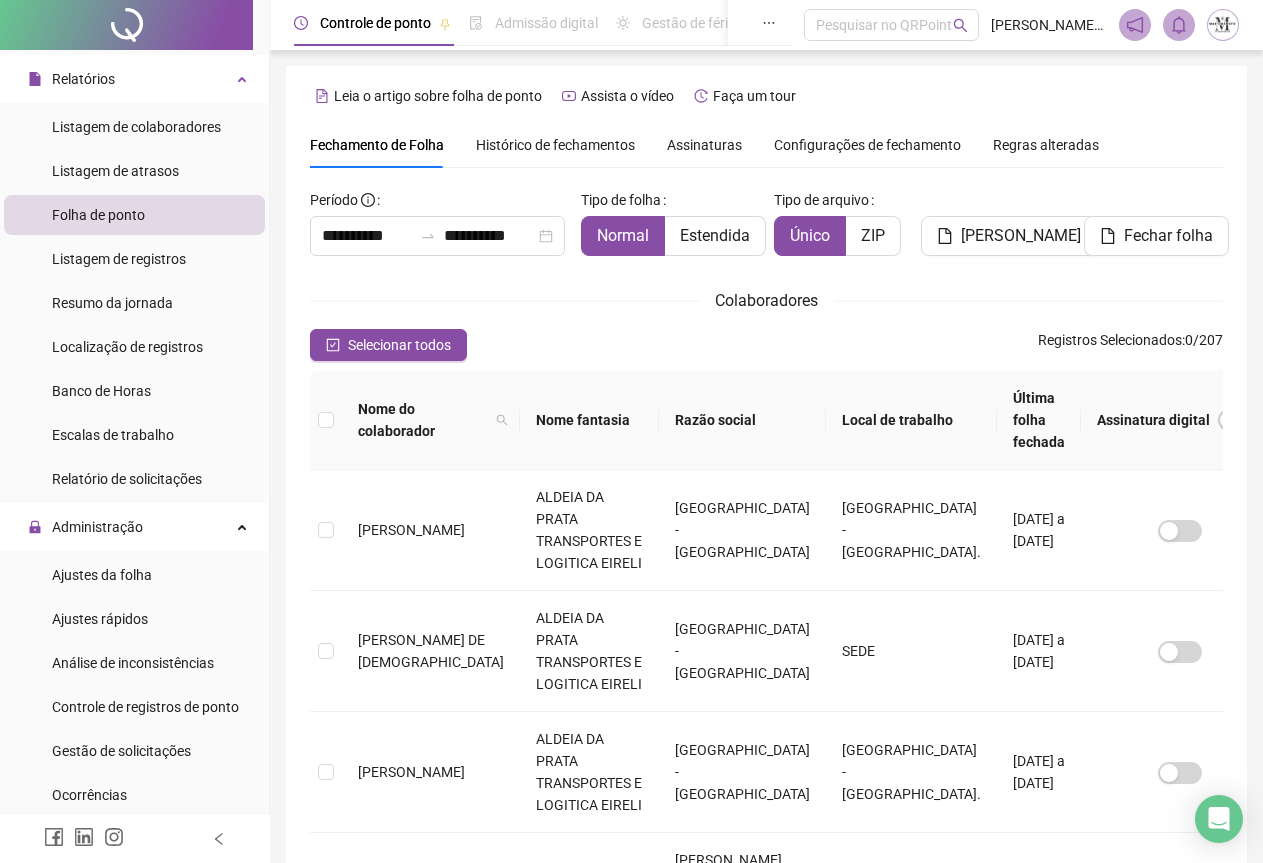 click on "Histórico de fechamentos" at bounding box center [555, 145] 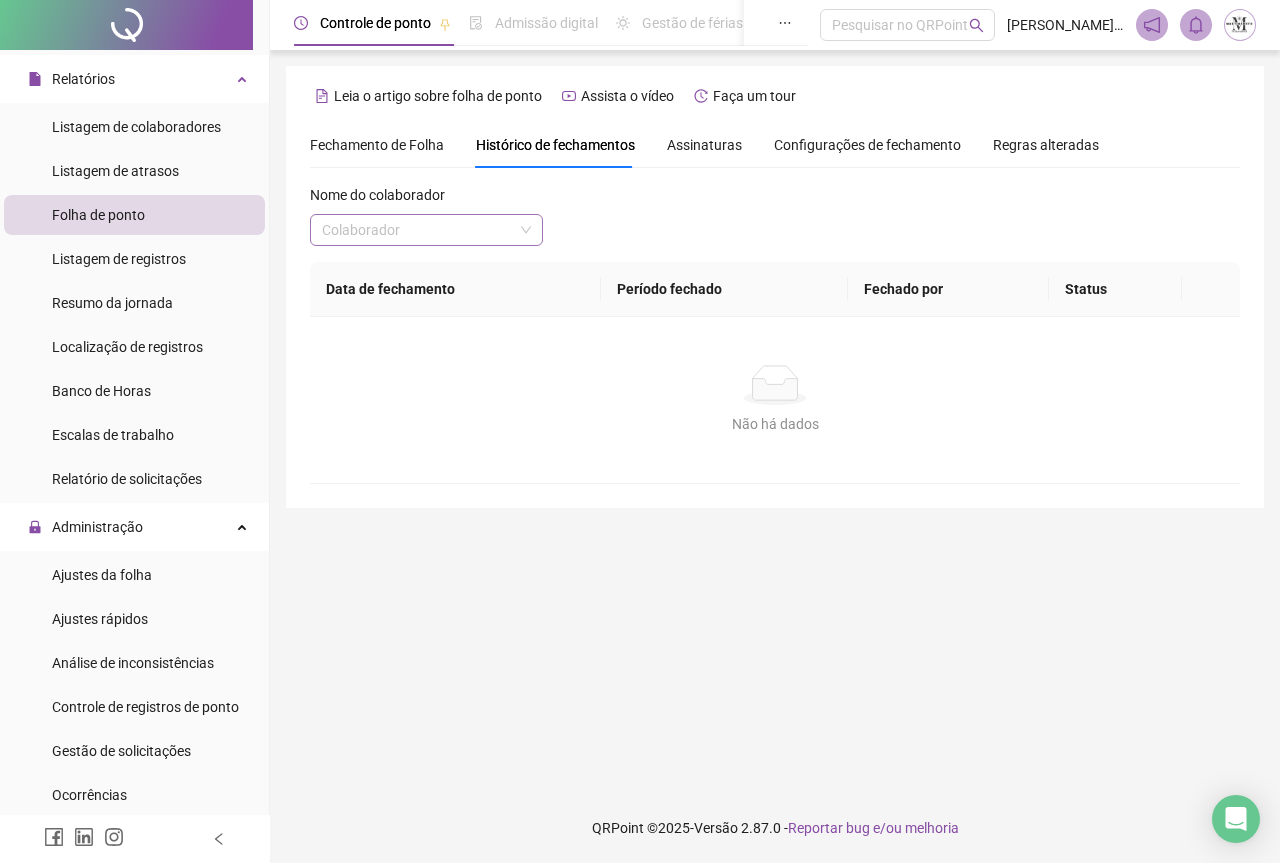 click at bounding box center (420, 230) 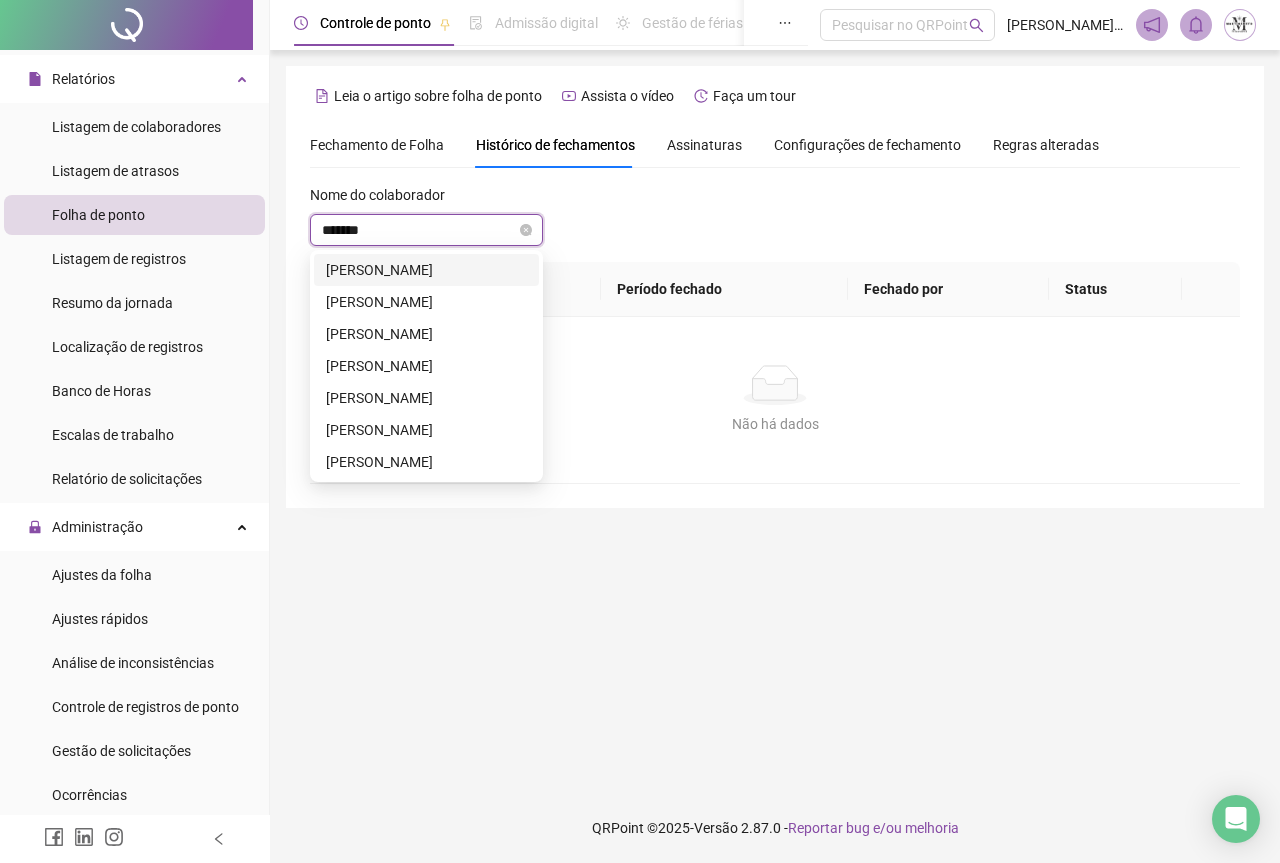 type on "********" 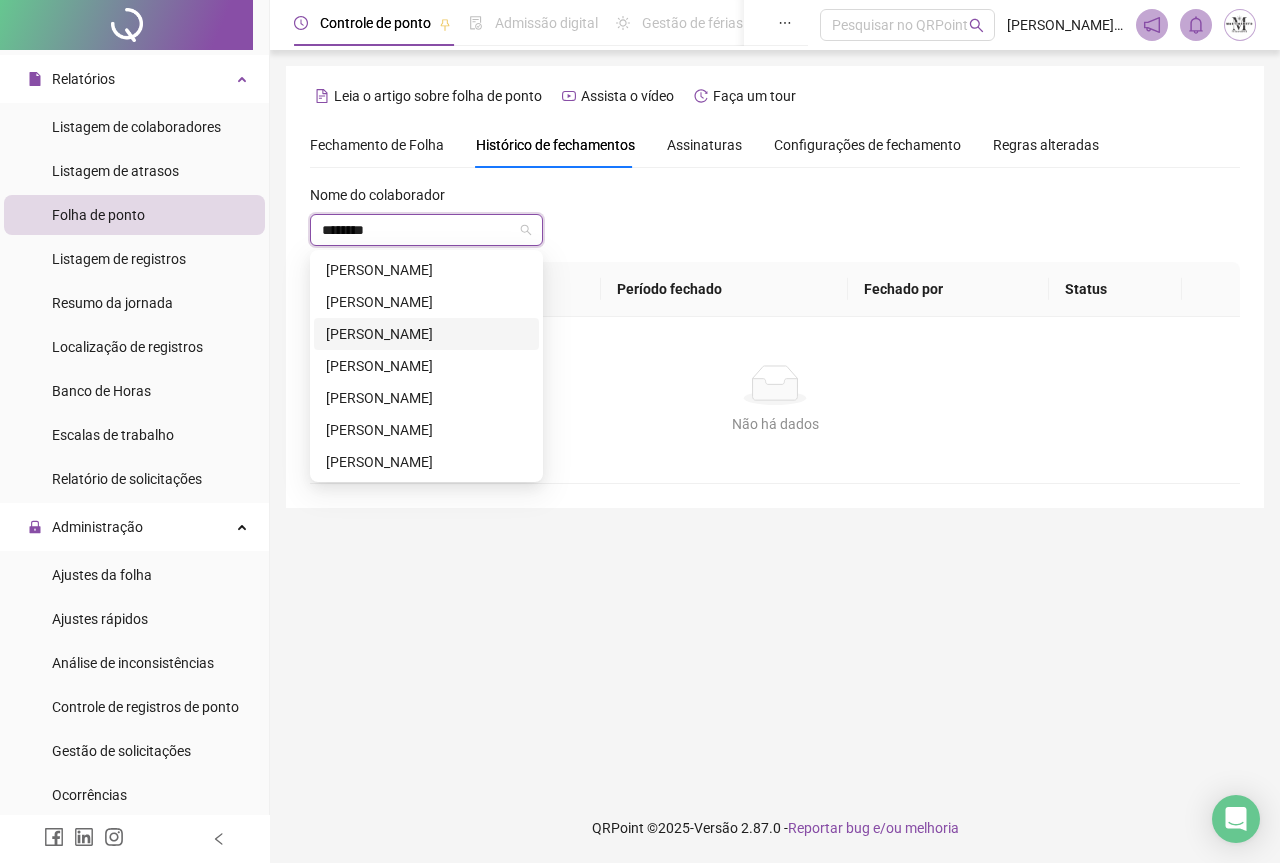 click on "[PERSON_NAME]" at bounding box center [426, 334] 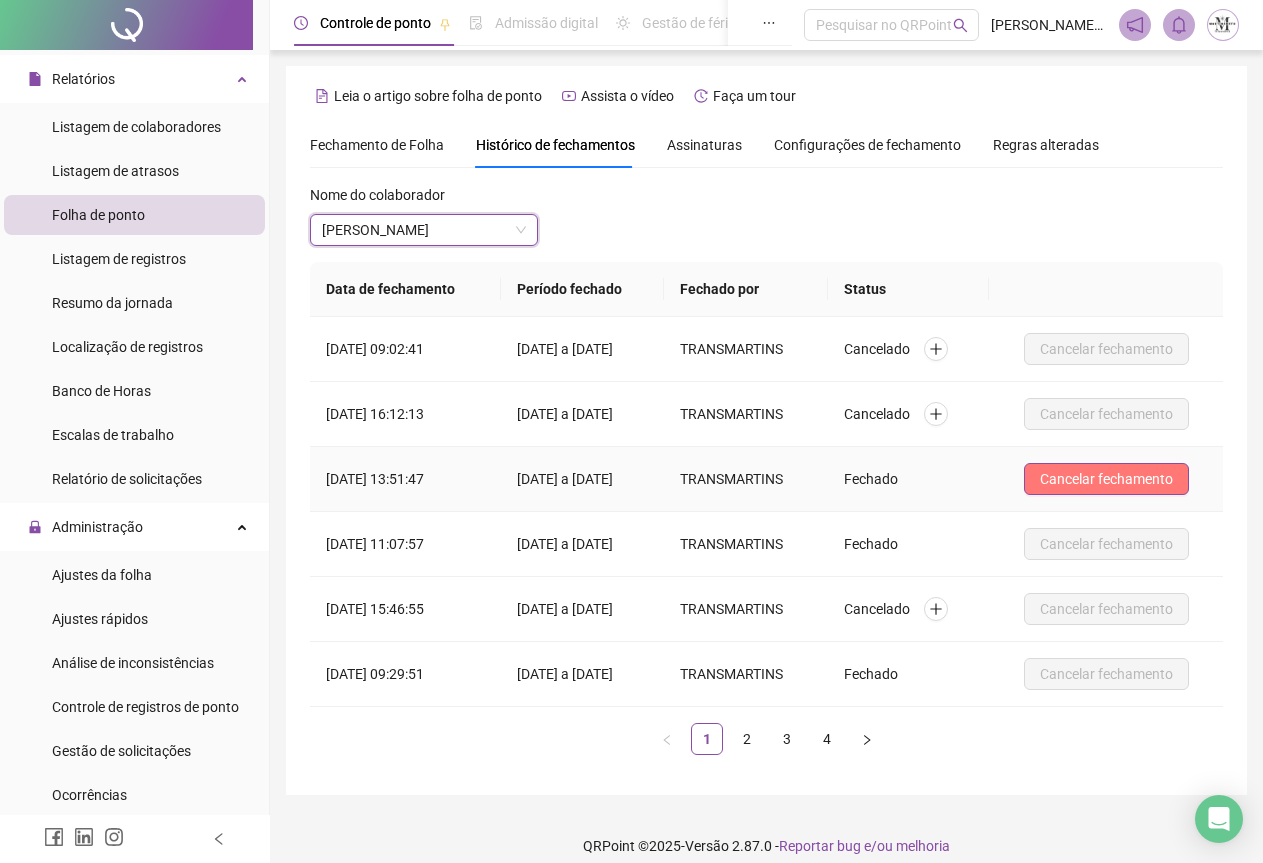 click on "Cancelar fechamento" at bounding box center (1106, 479) 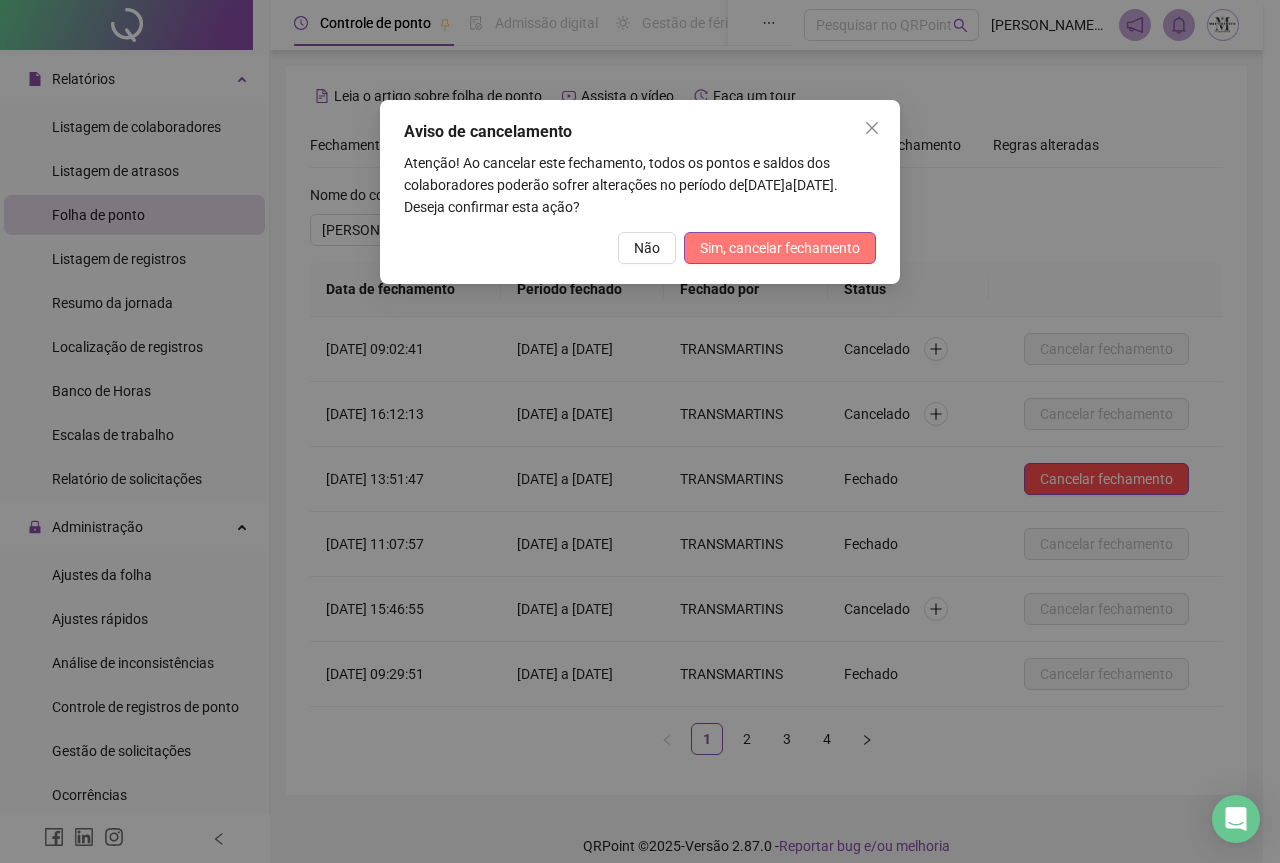 click on "Sim, cancelar fechamento" at bounding box center [780, 248] 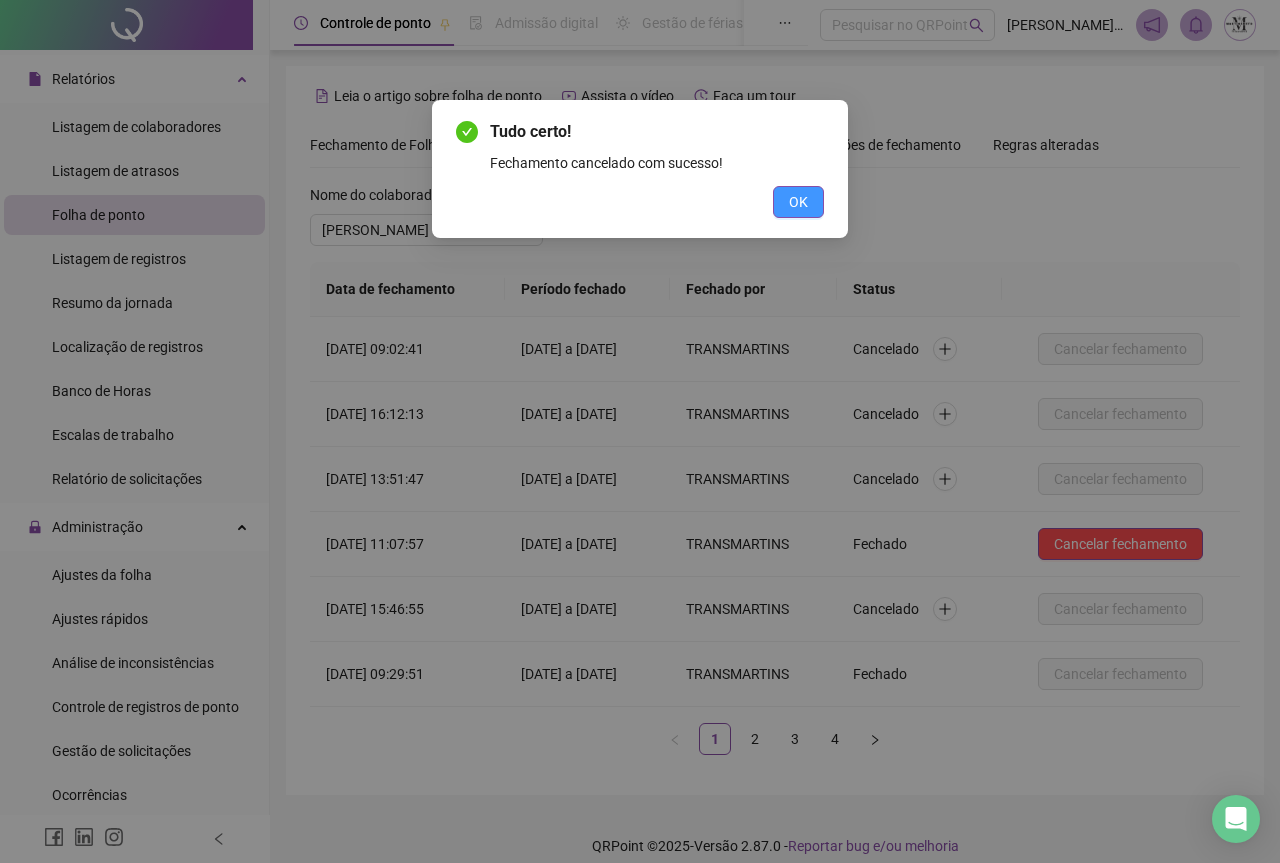 click on "OK" at bounding box center [798, 202] 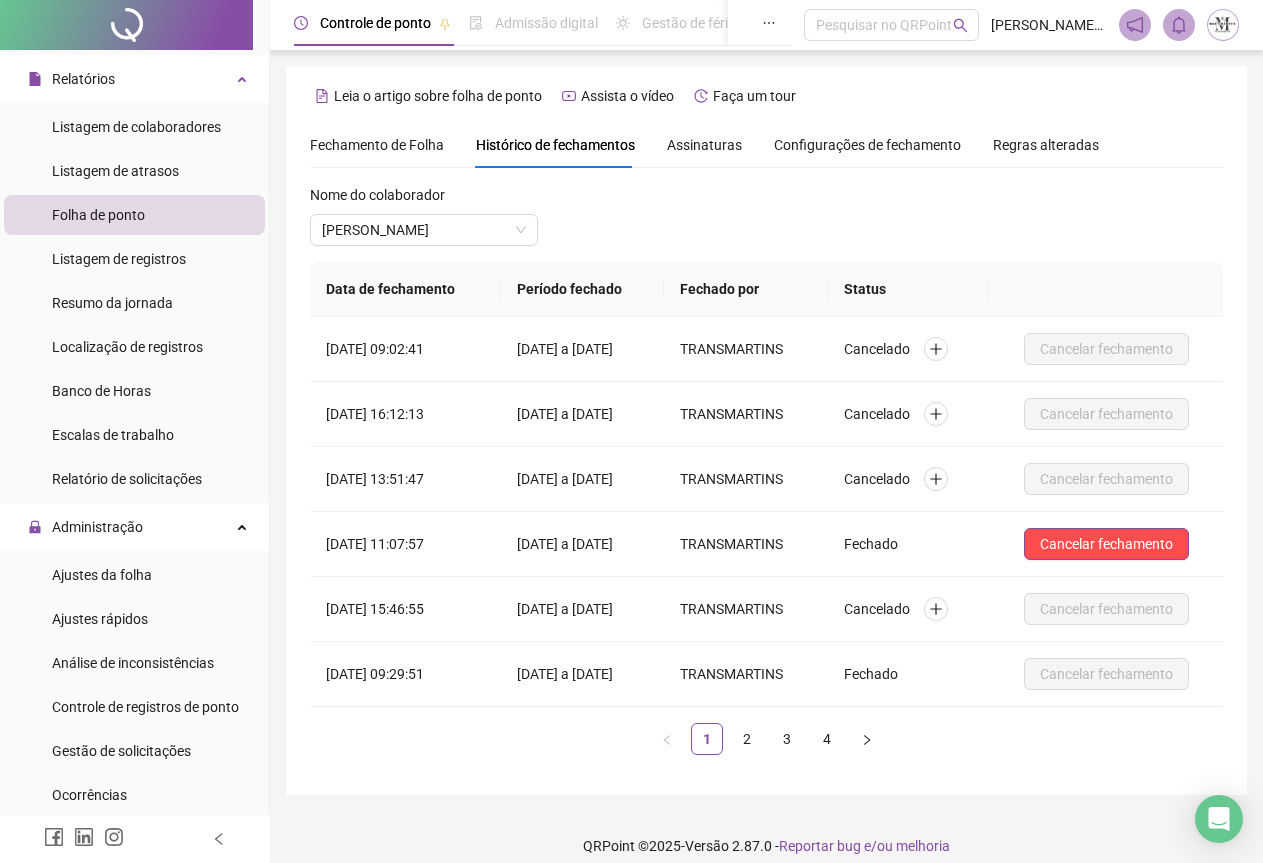 click on "Fechamento de Folha" at bounding box center (377, 145) 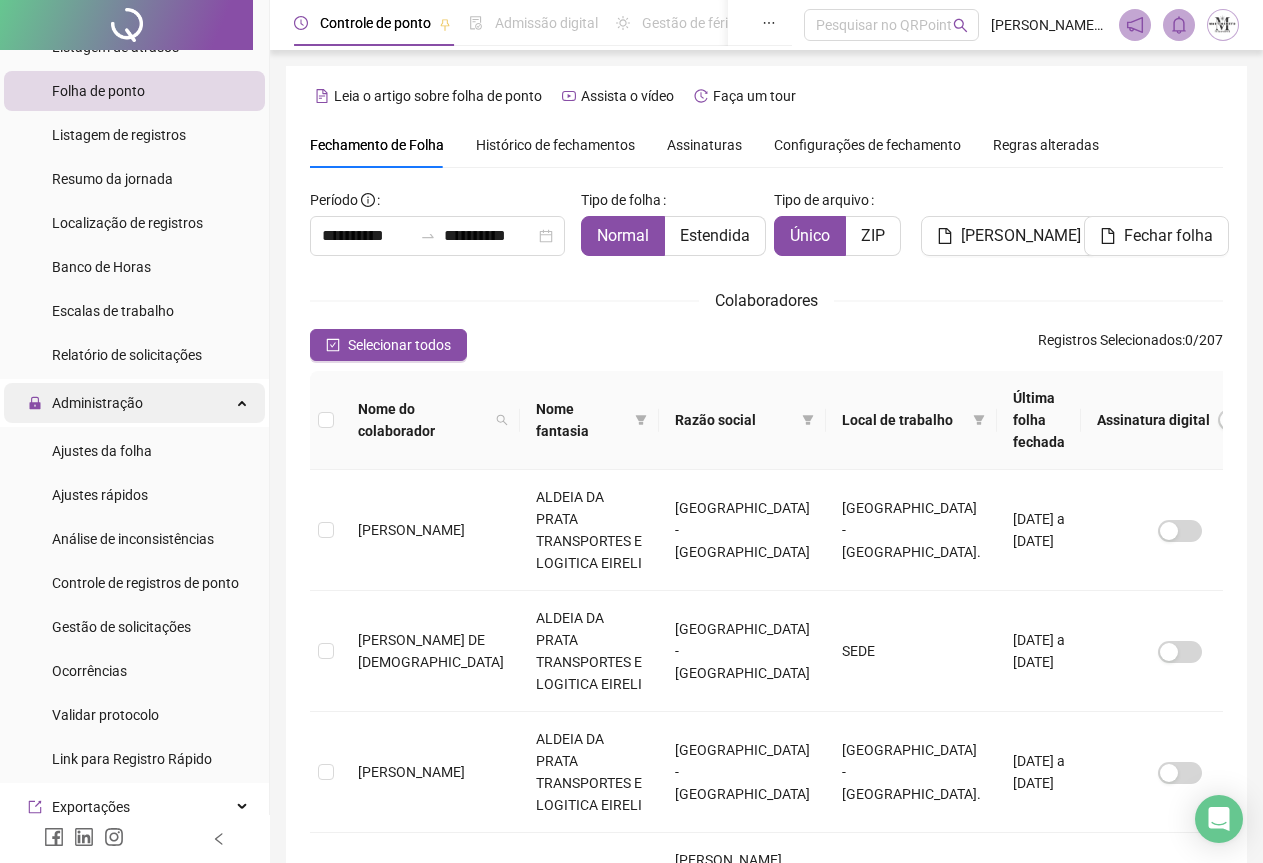 scroll, scrollTop: 499, scrollLeft: 0, axis: vertical 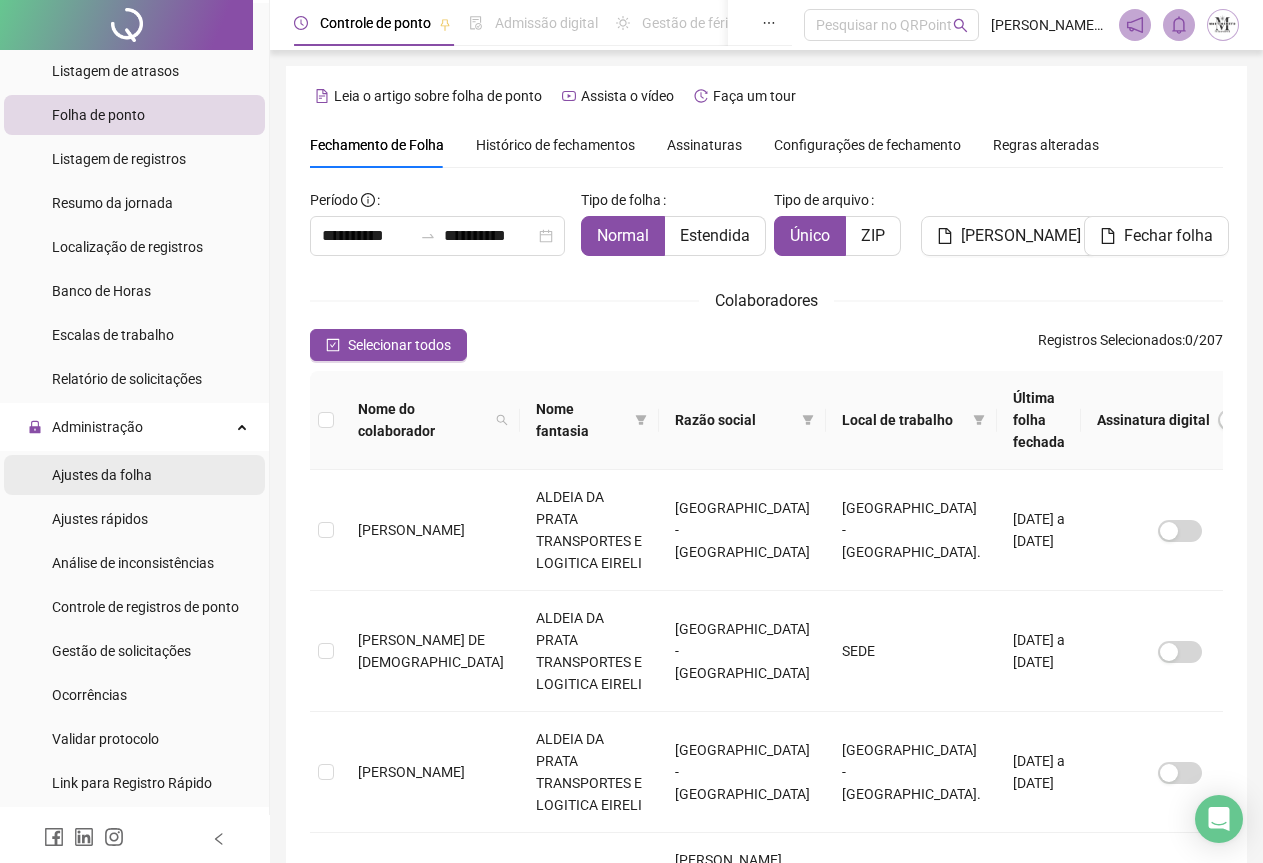 click on "Ajustes da folha" at bounding box center (102, 475) 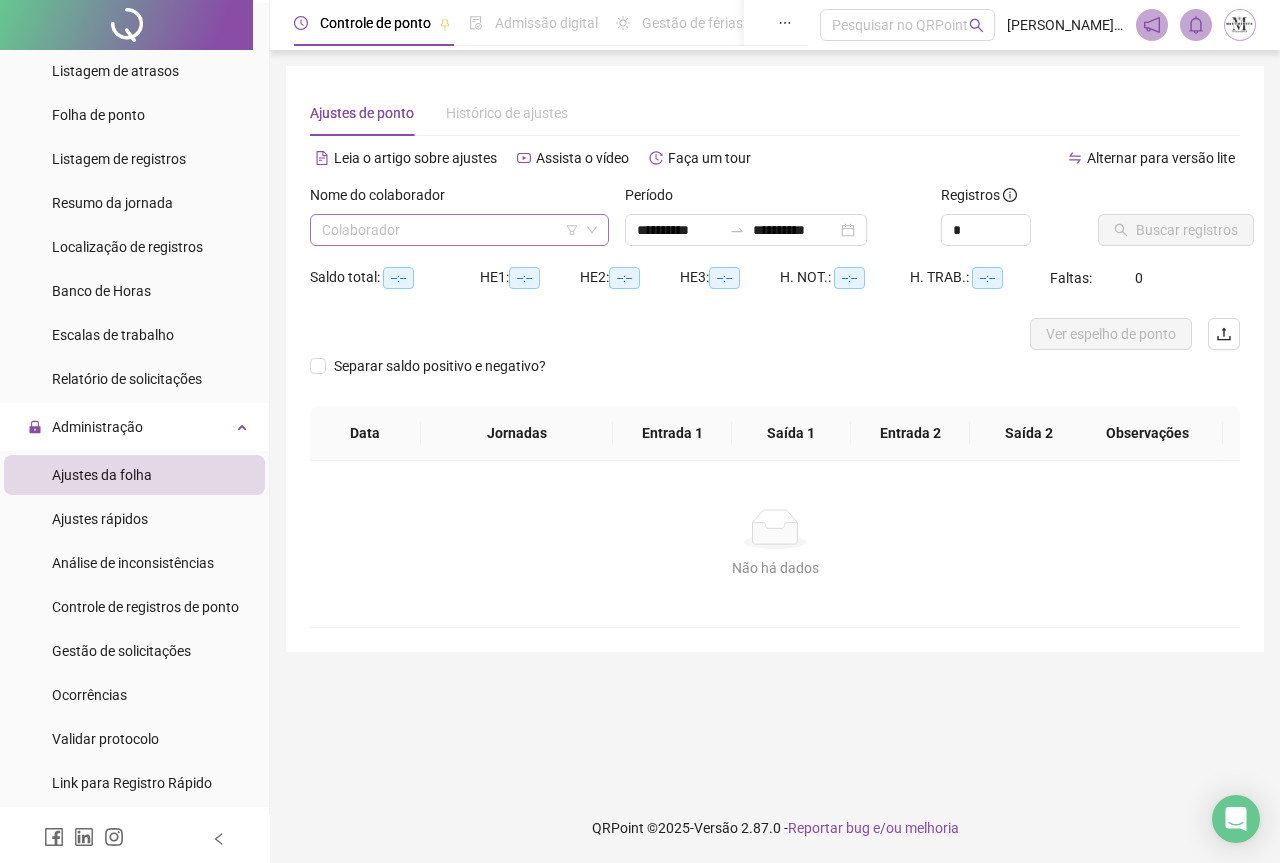 click at bounding box center [453, 230] 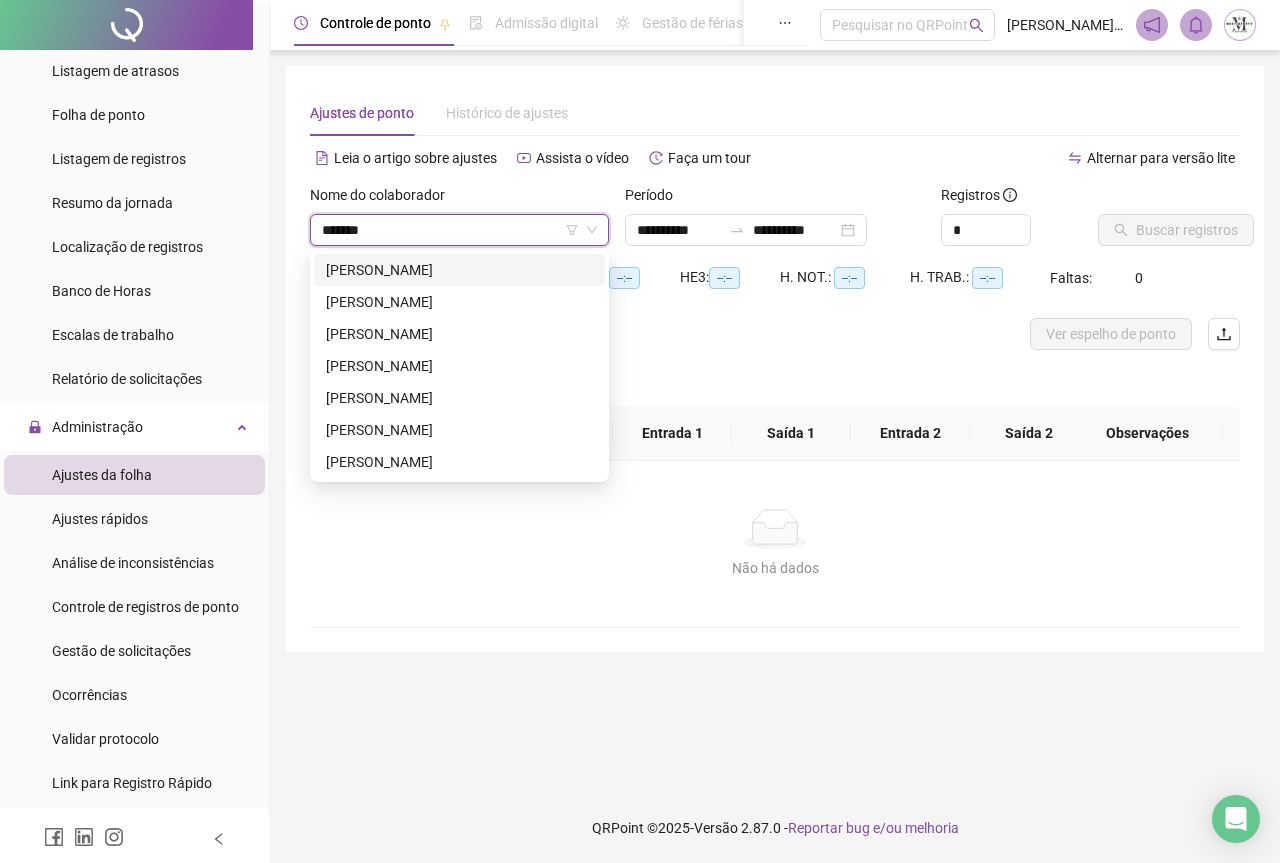 type on "********" 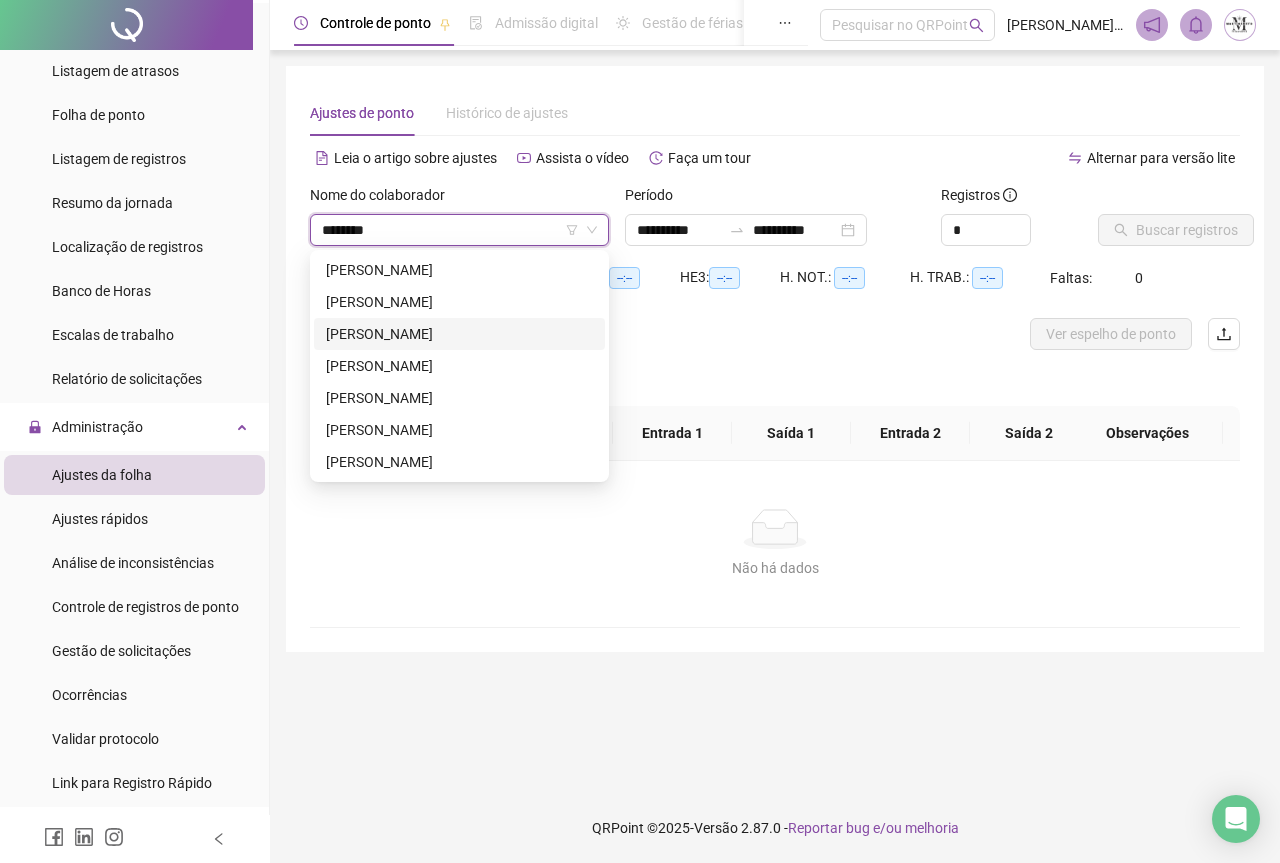 click on "[PERSON_NAME]" at bounding box center (459, 334) 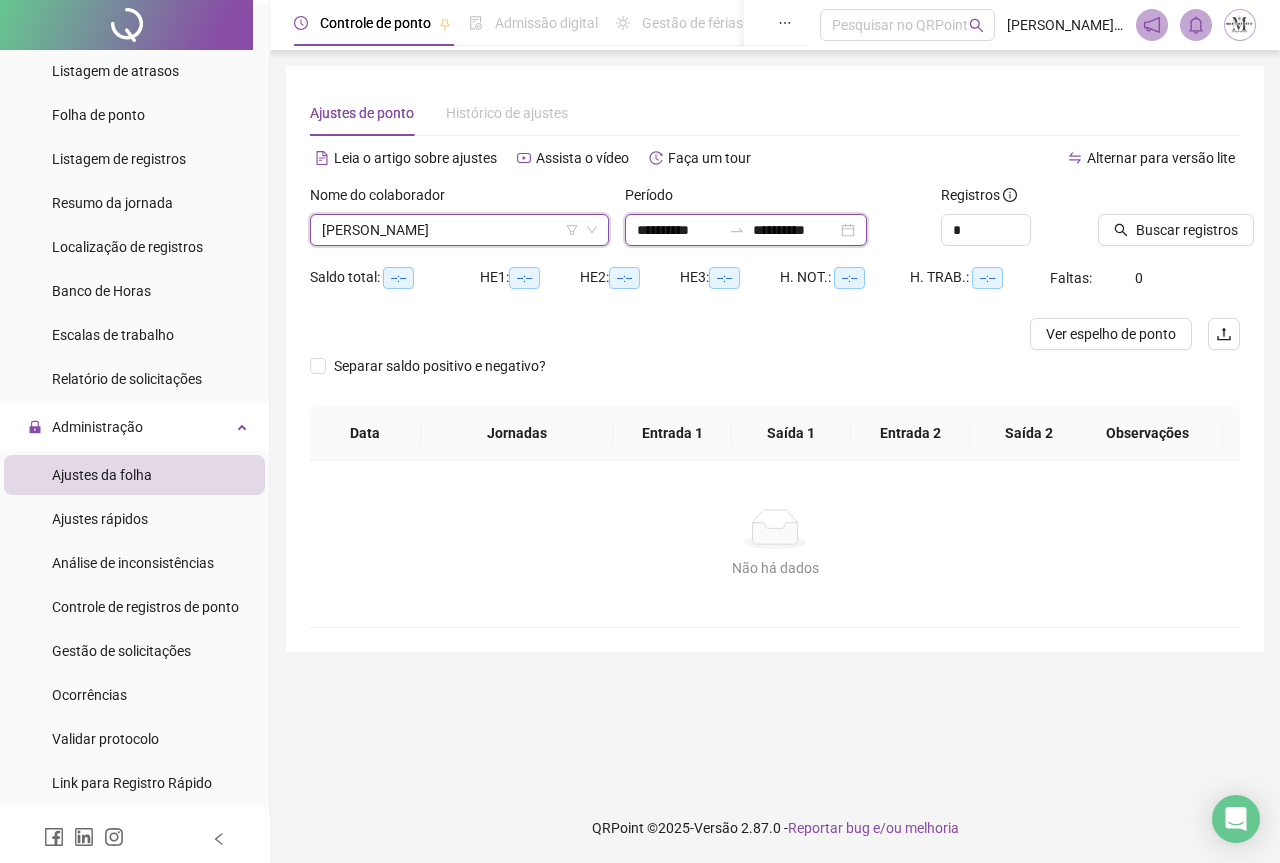 click on "**********" at bounding box center [679, 230] 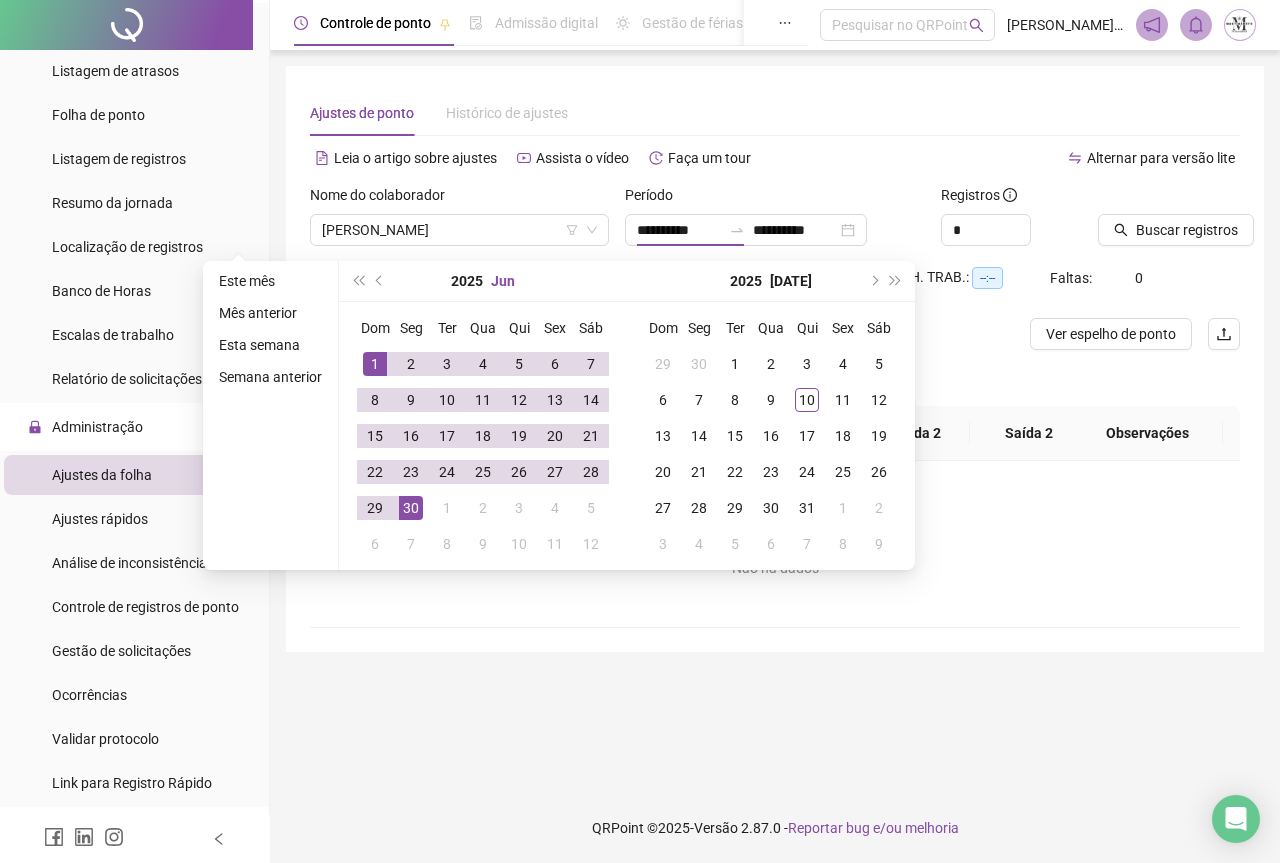 click on "Jun" at bounding box center [503, 281] 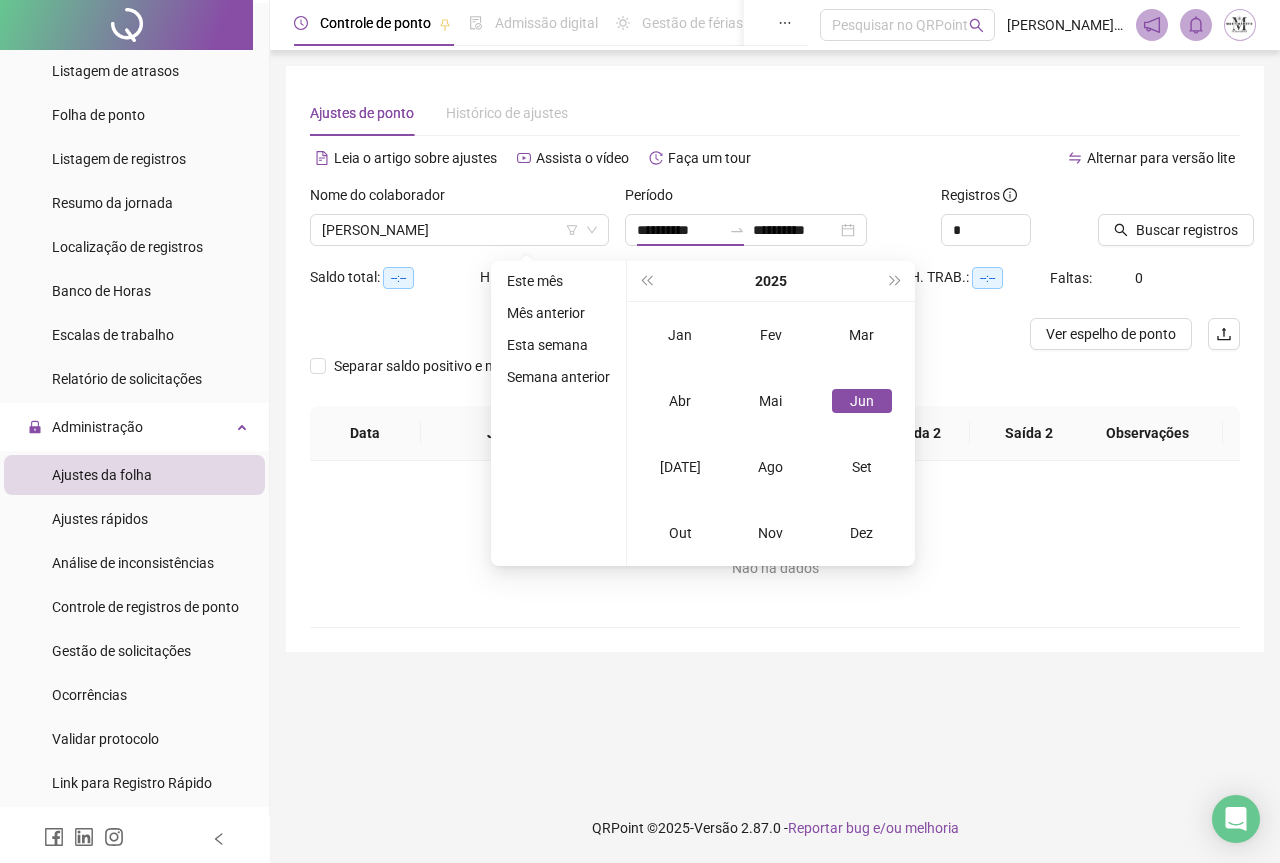 type on "**********" 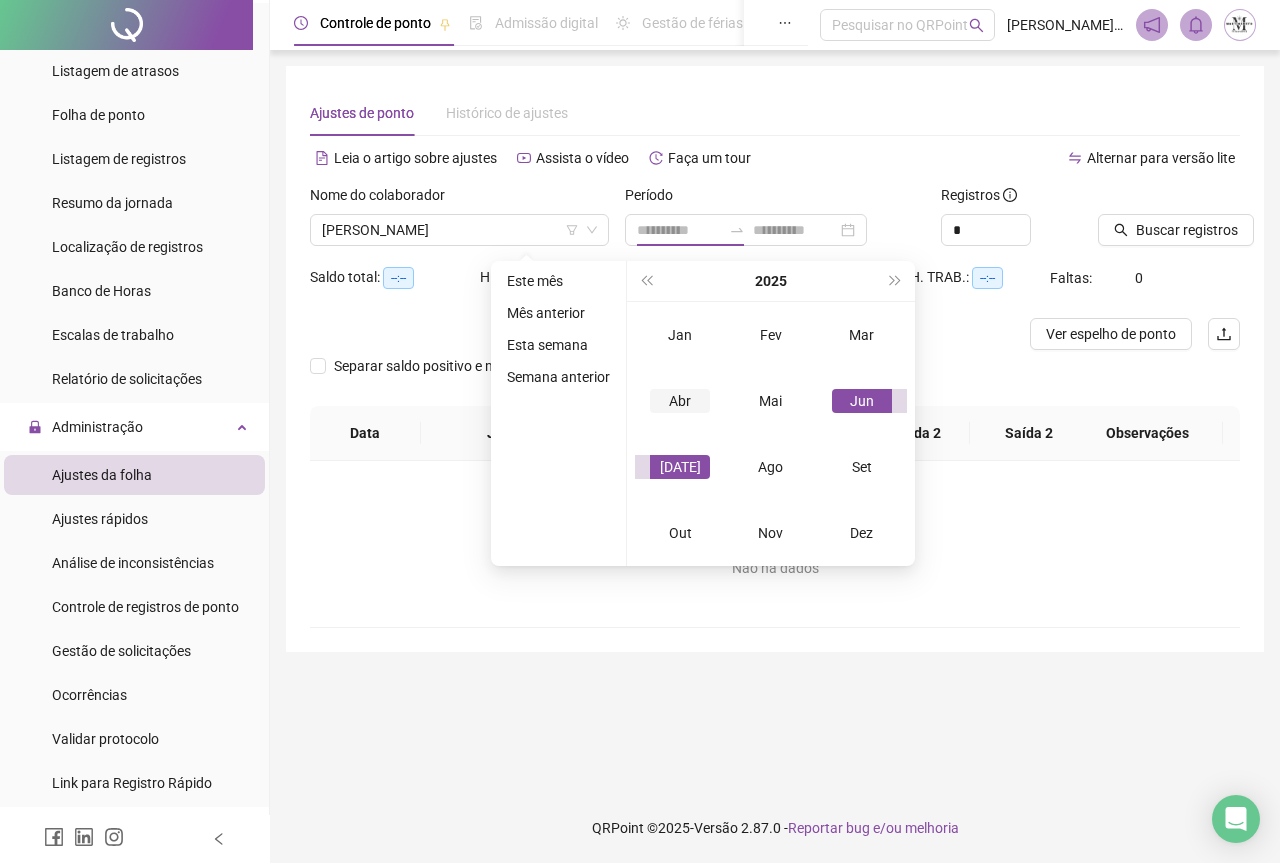 type on "**********" 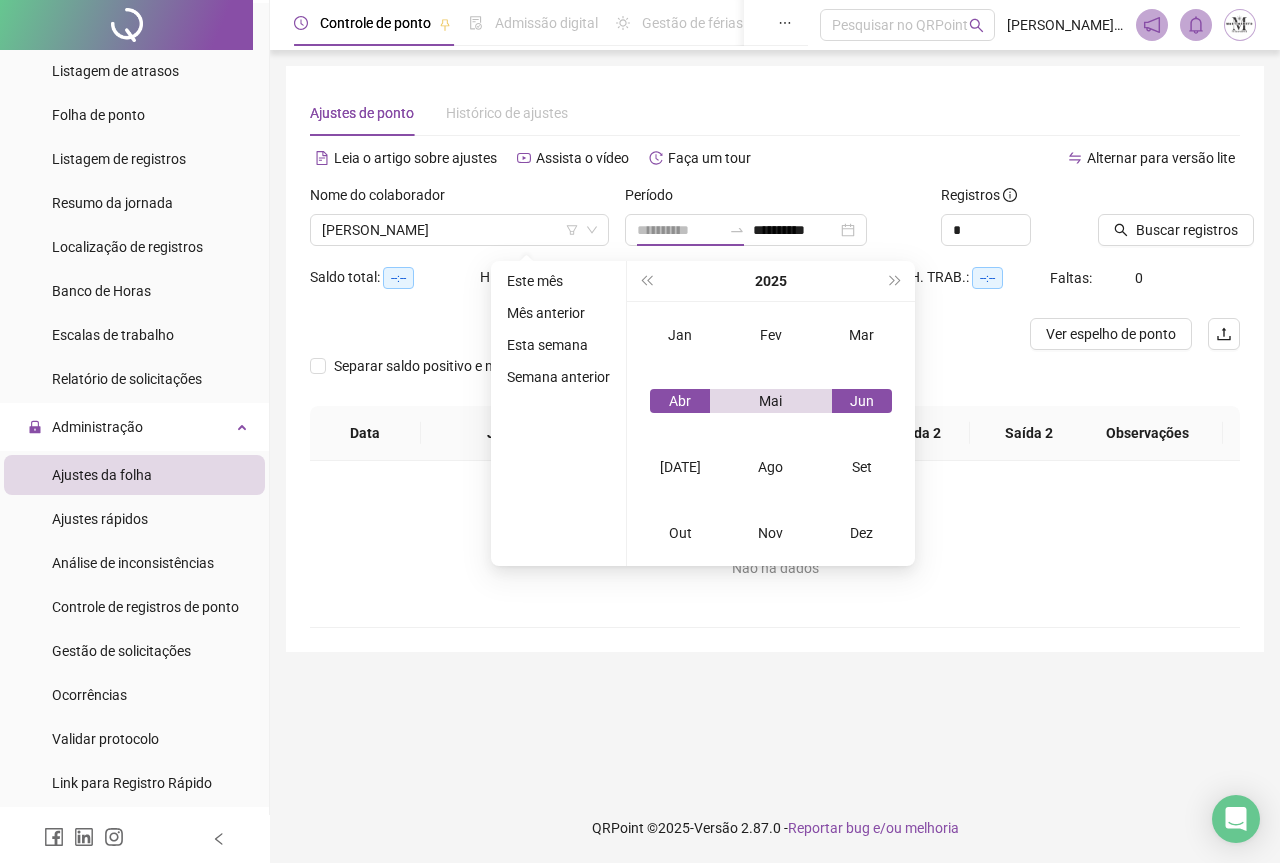 click on "Abr" at bounding box center (680, 401) 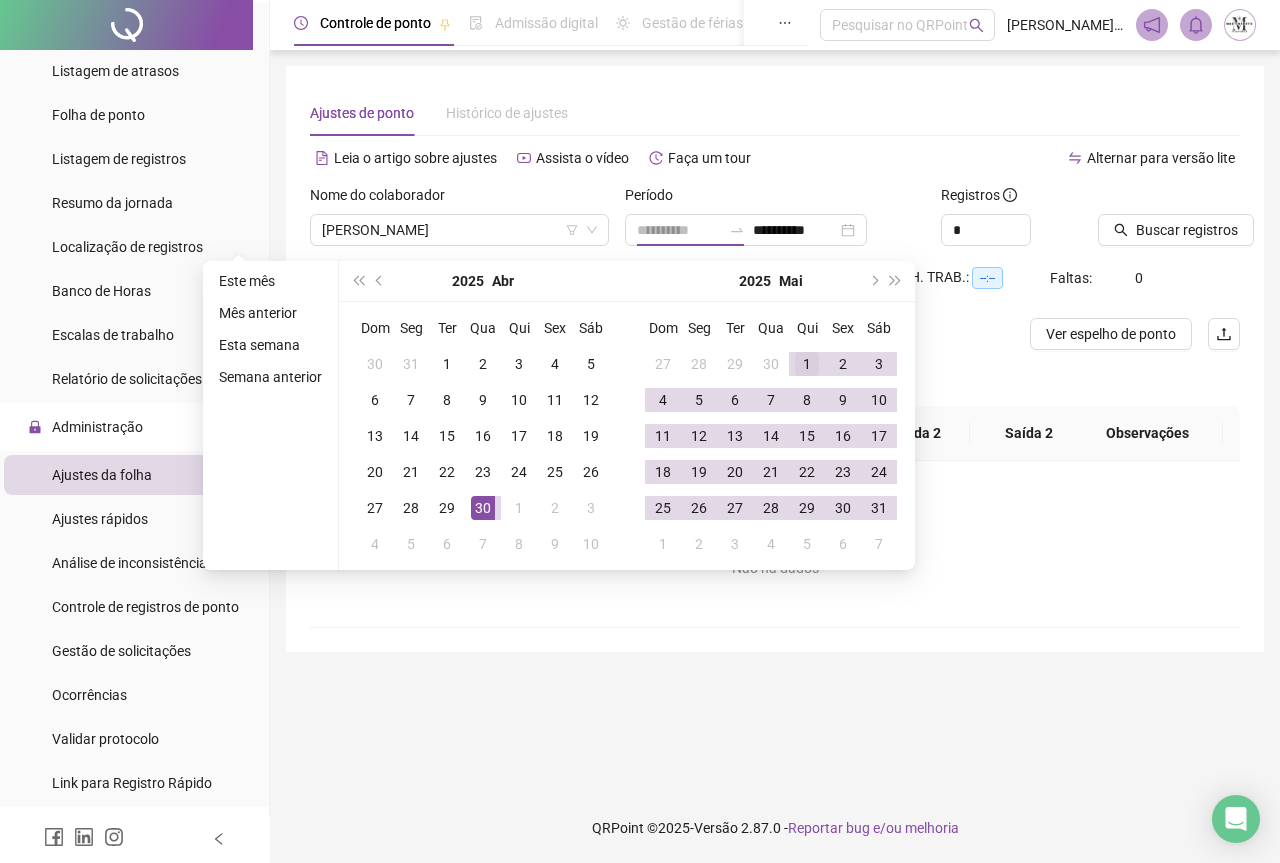 type on "**********" 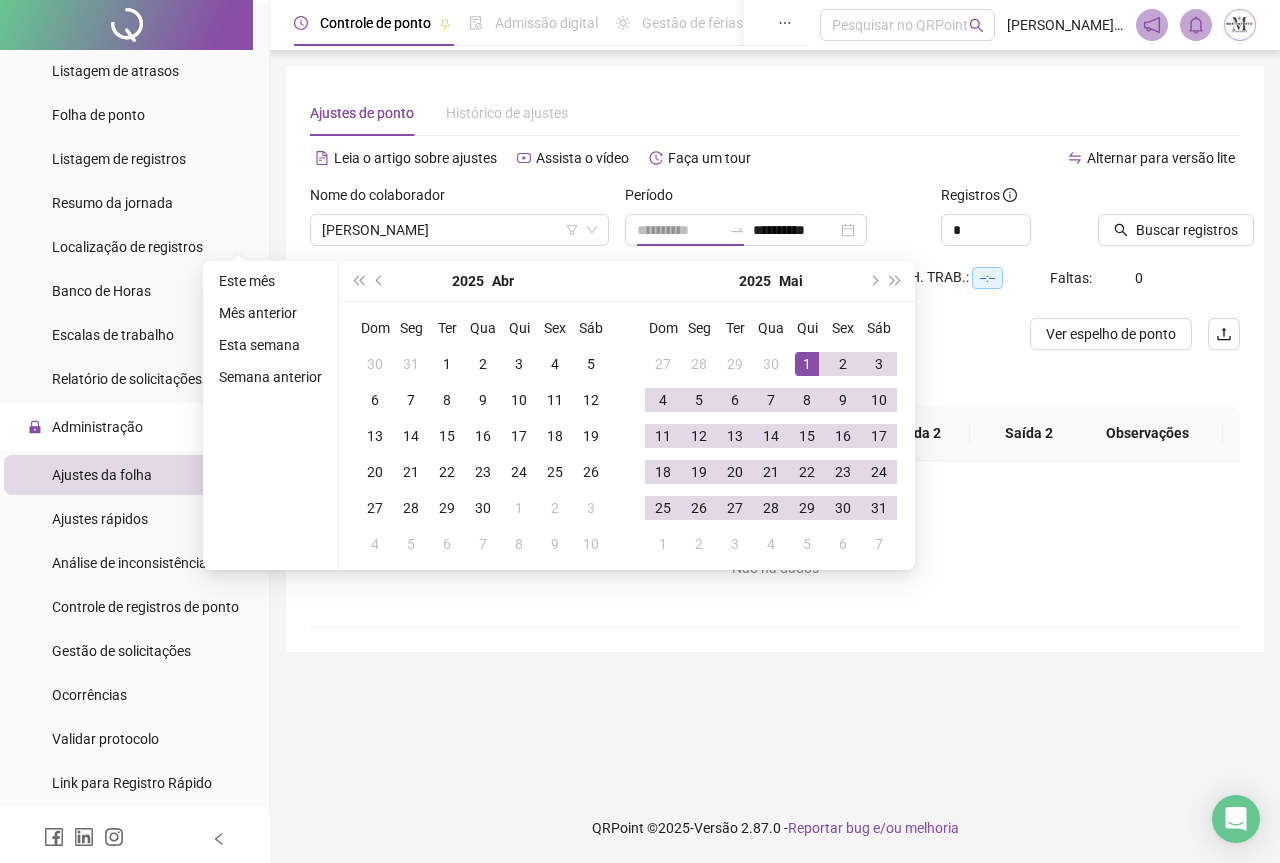 click on "1" at bounding box center [807, 364] 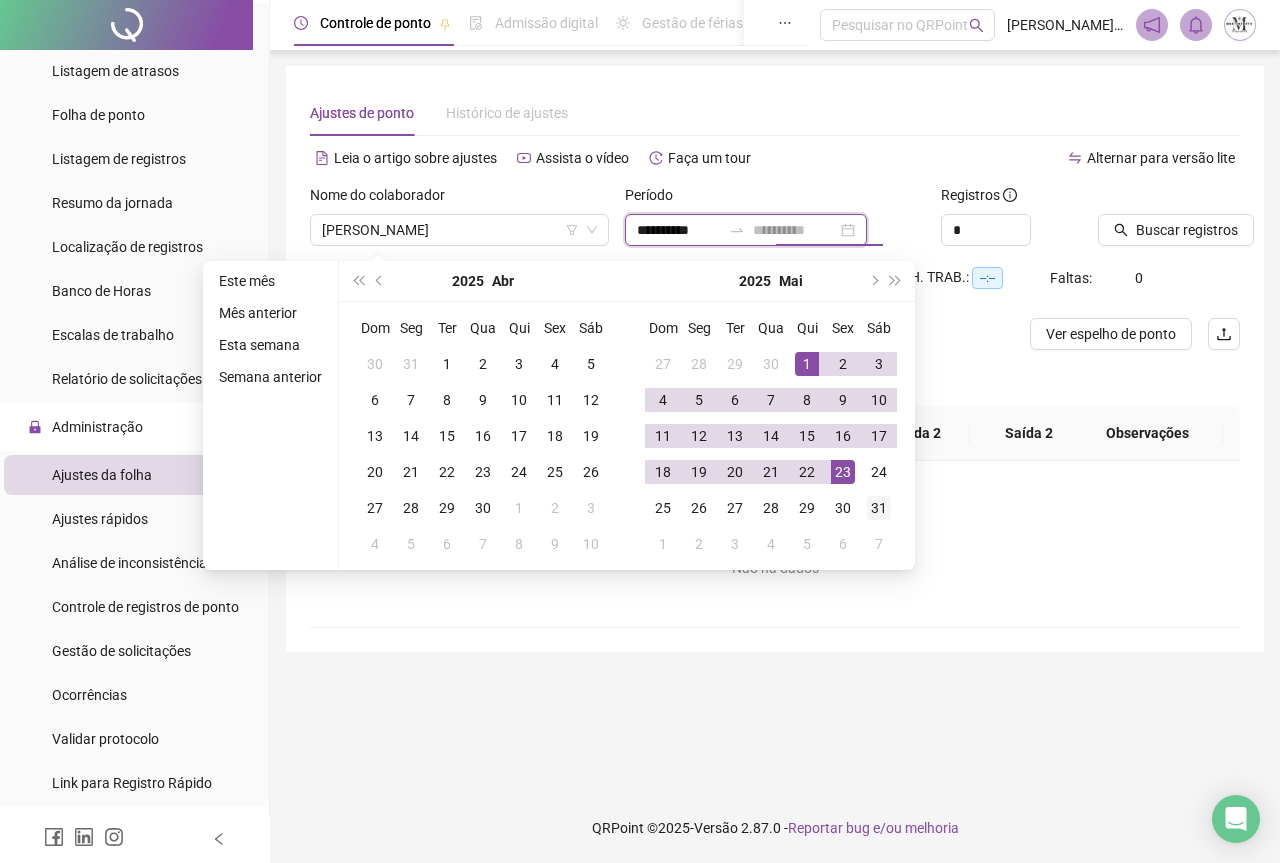 type on "**********" 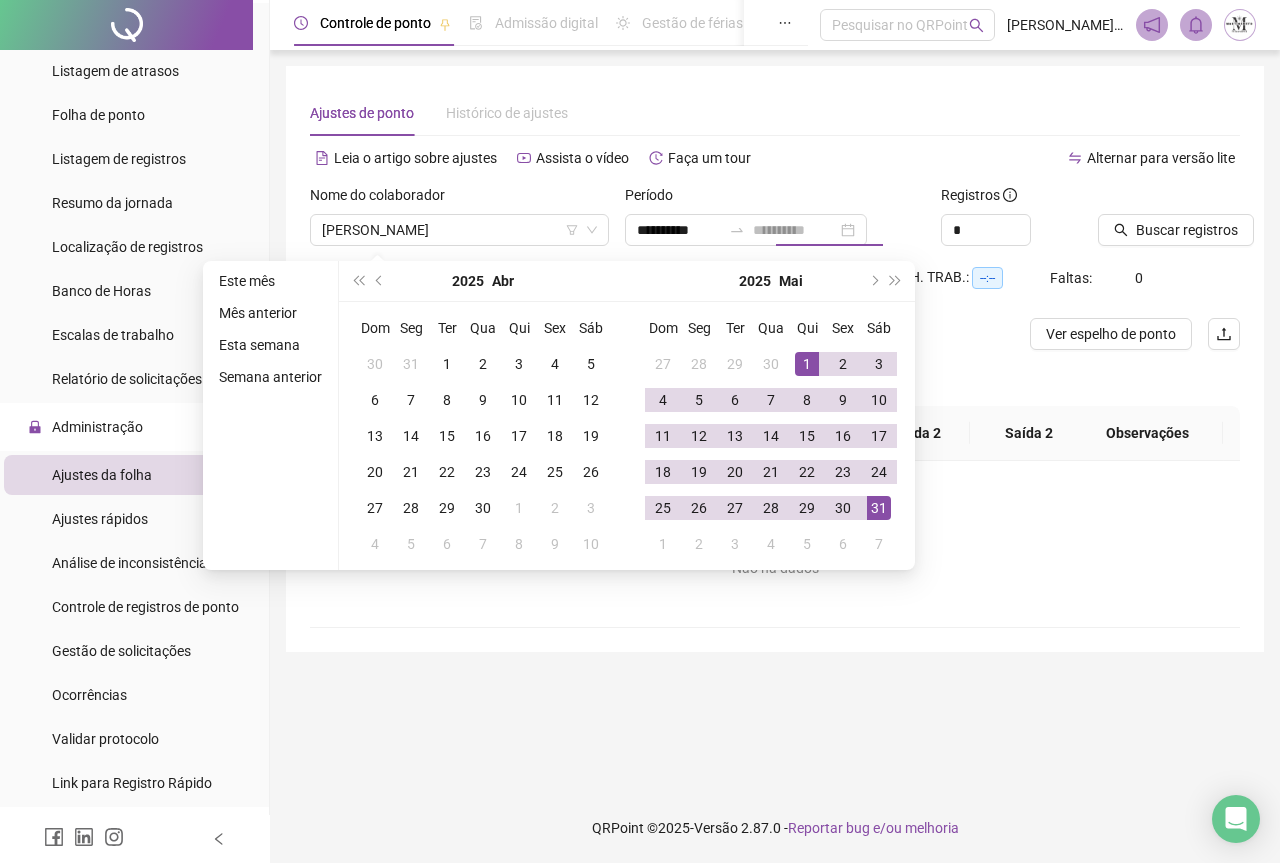 click on "31" at bounding box center [879, 508] 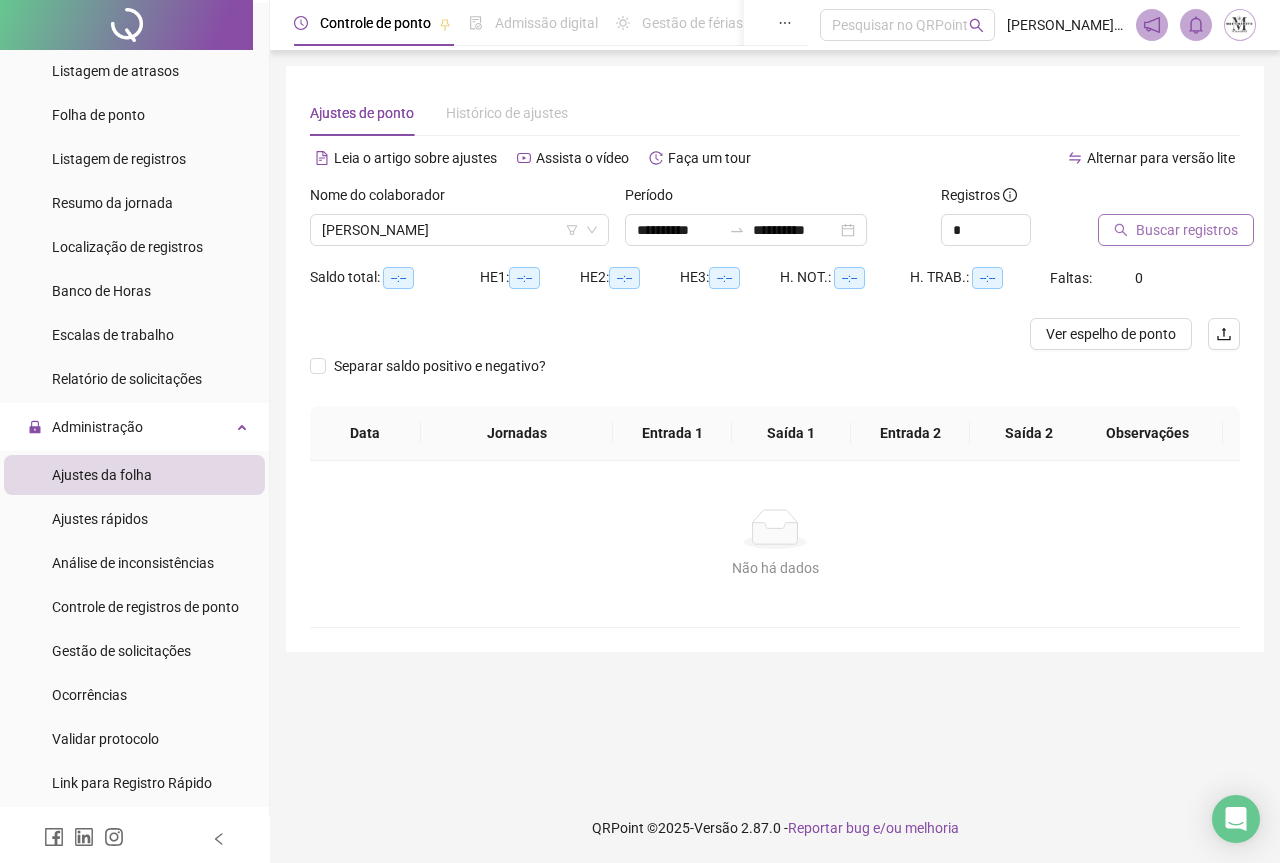 click on "Buscar registros" at bounding box center (1187, 230) 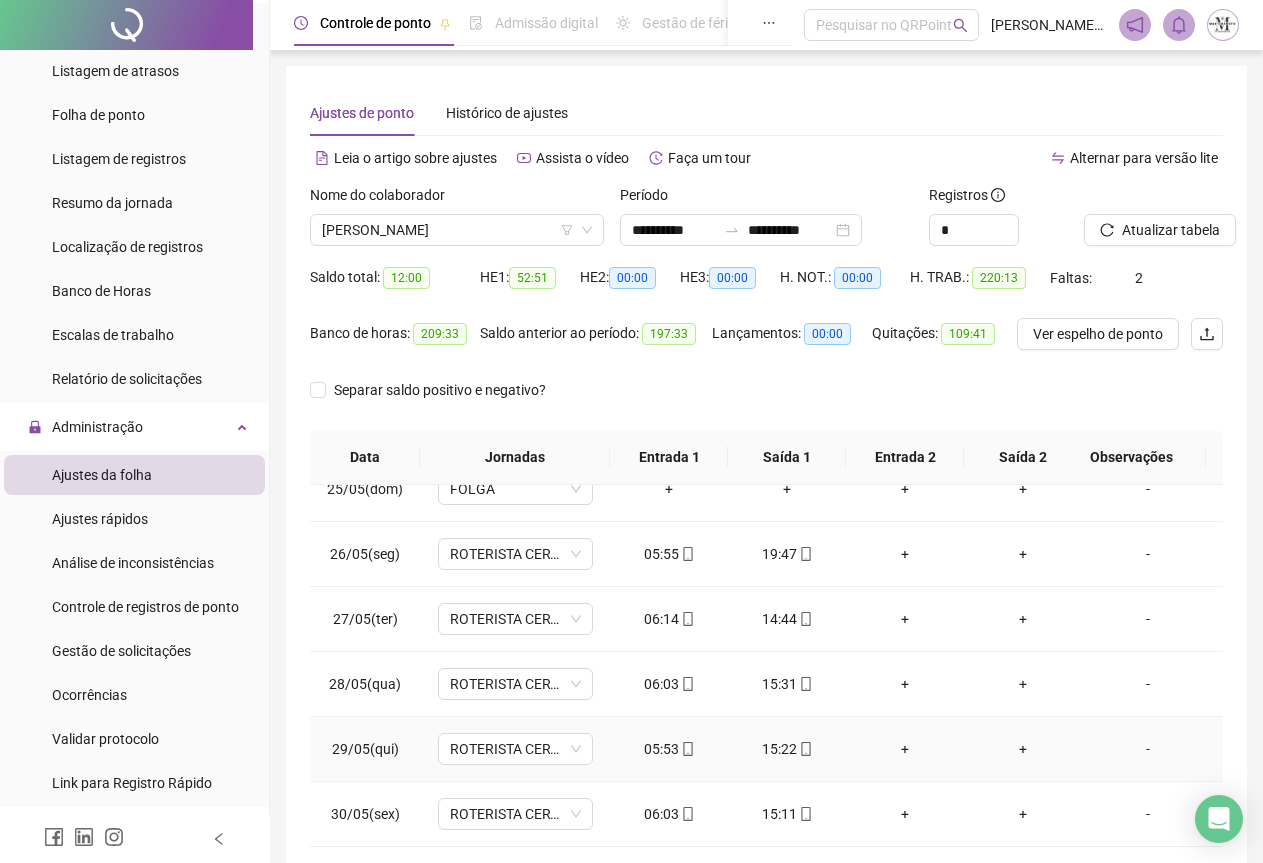 scroll, scrollTop: 1505, scrollLeft: 0, axis: vertical 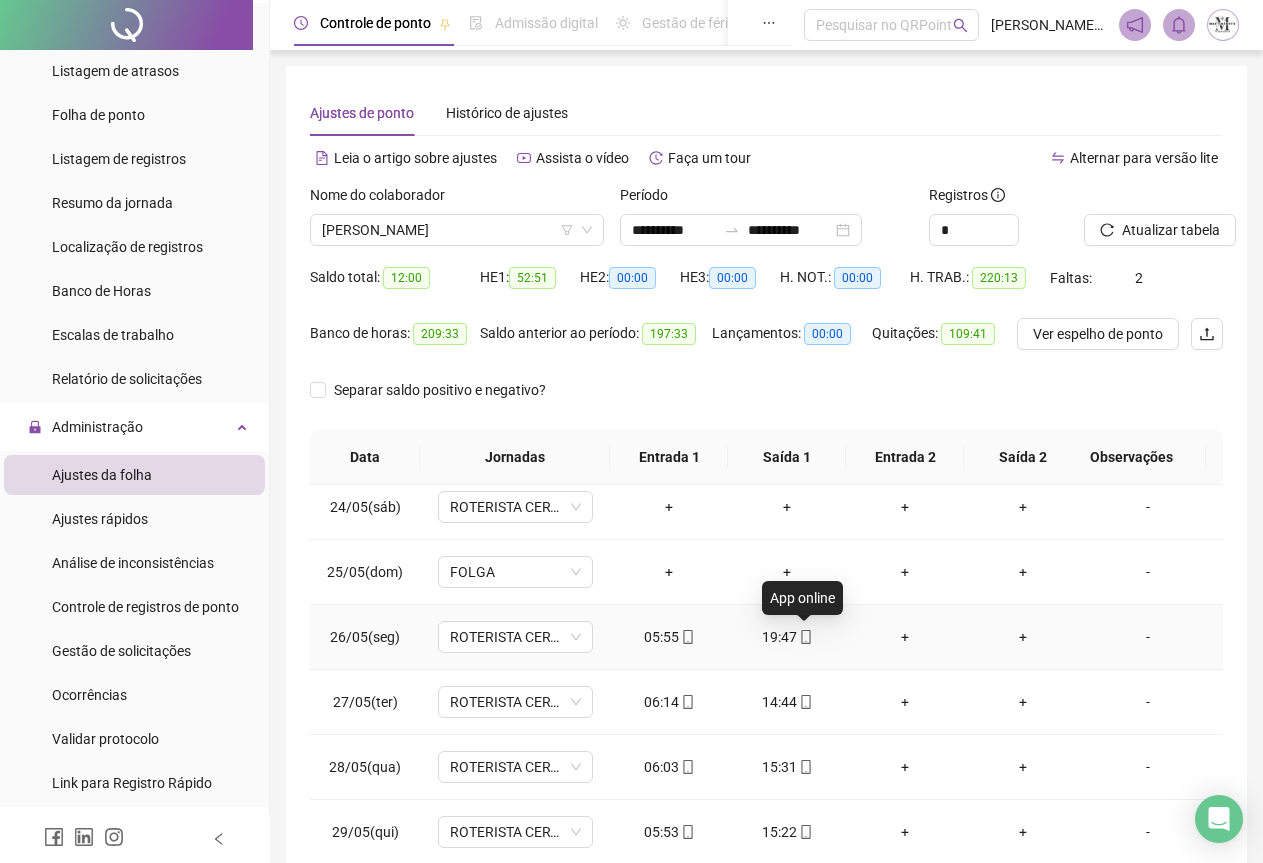click 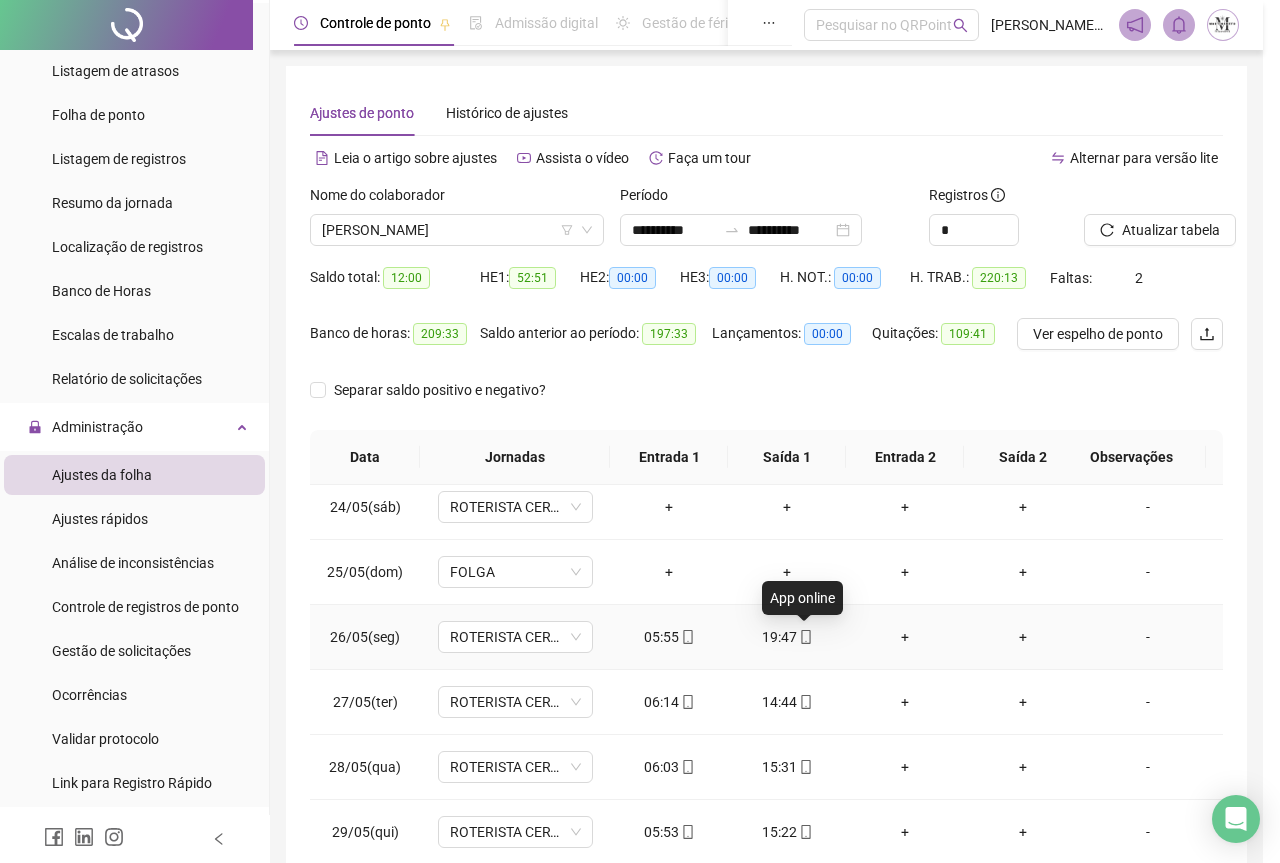 type on "**********" 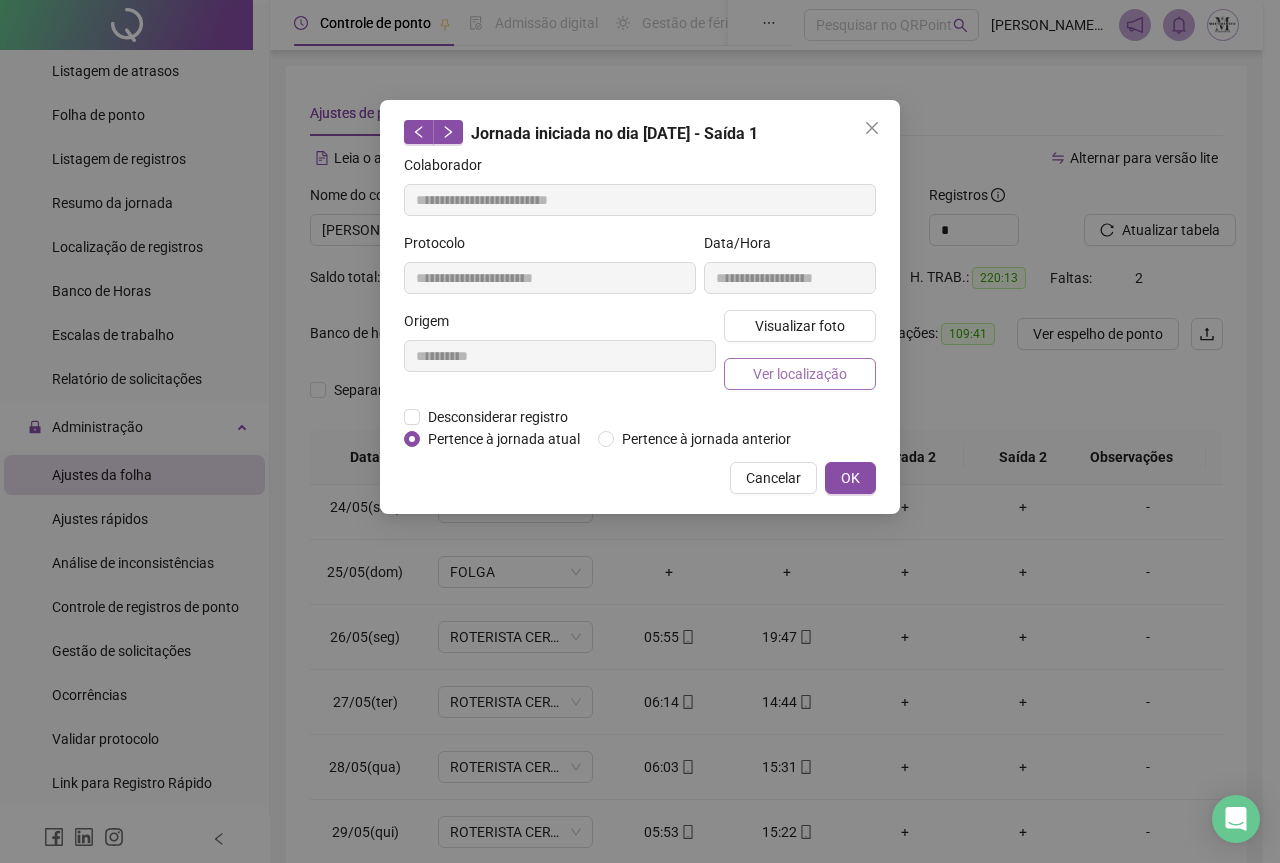 click on "Ver localização" at bounding box center (800, 374) 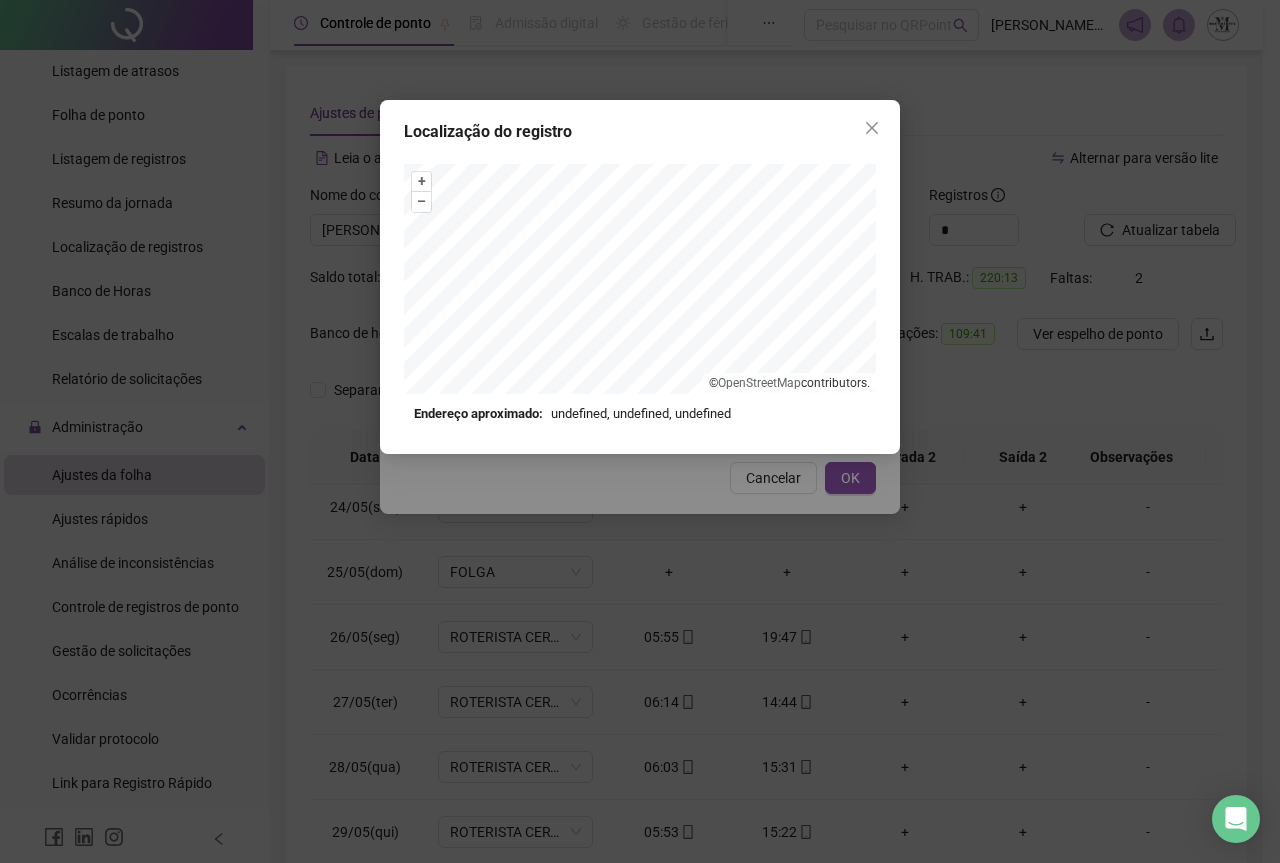 click on "Localização do registro + – ⇧ › ©  OpenStreetMap  contributors. Endereço aproximado:   undefined, undefined, undefined *OBS Os registros de ponto executados através da web utilizam uma tecnologia menos precisa para obter a geolocalização do colaborador, o que poderá resultar em localizações distintas." at bounding box center [640, 431] 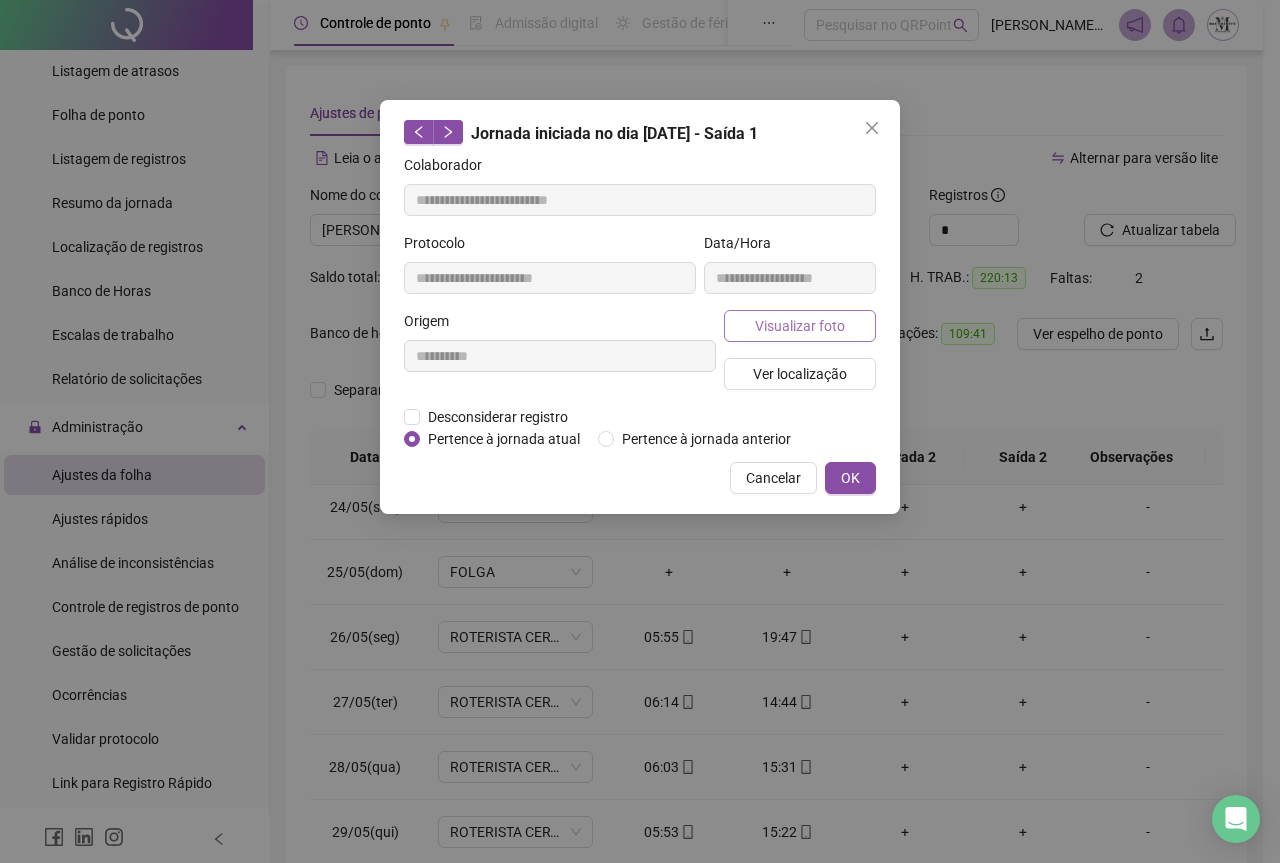 click on "Visualizar foto" at bounding box center [800, 326] 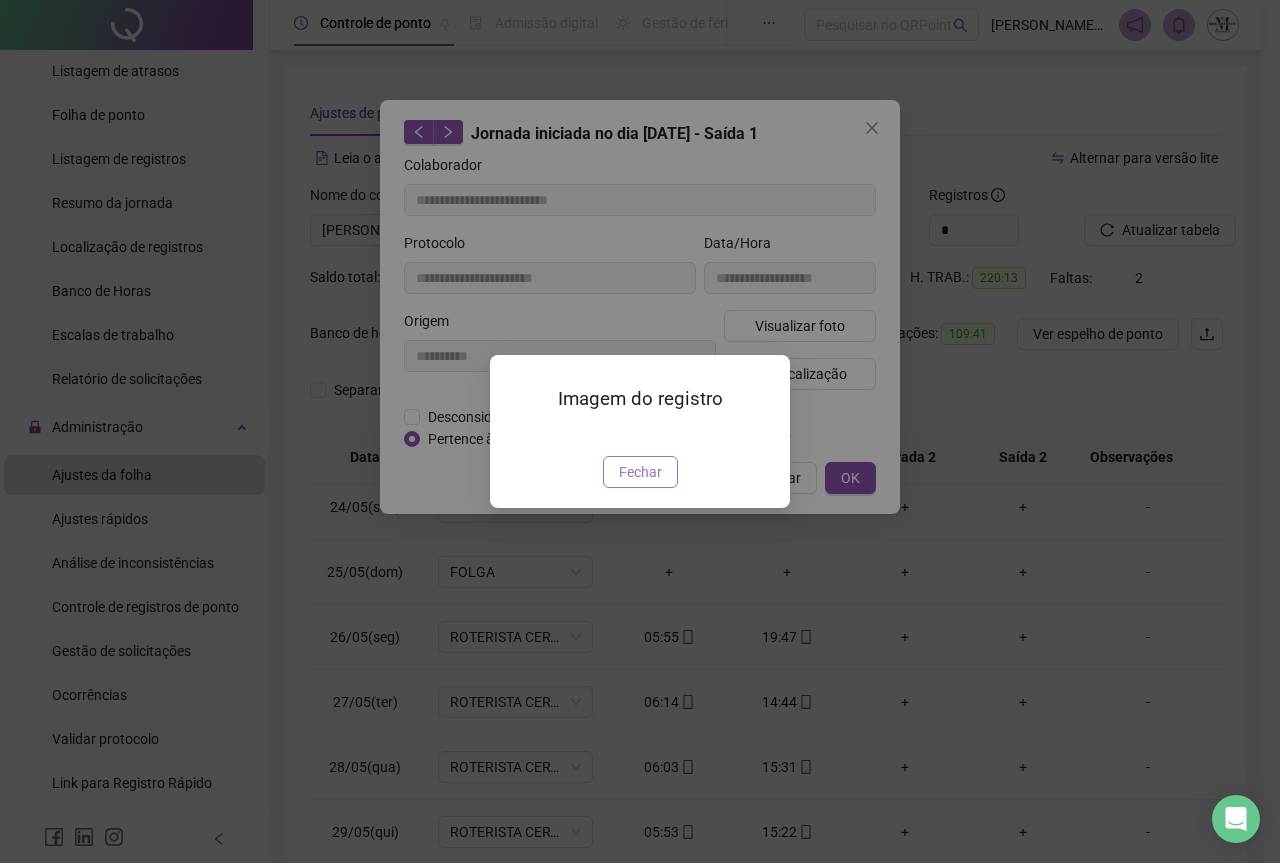click on "Fechar" at bounding box center (640, 472) 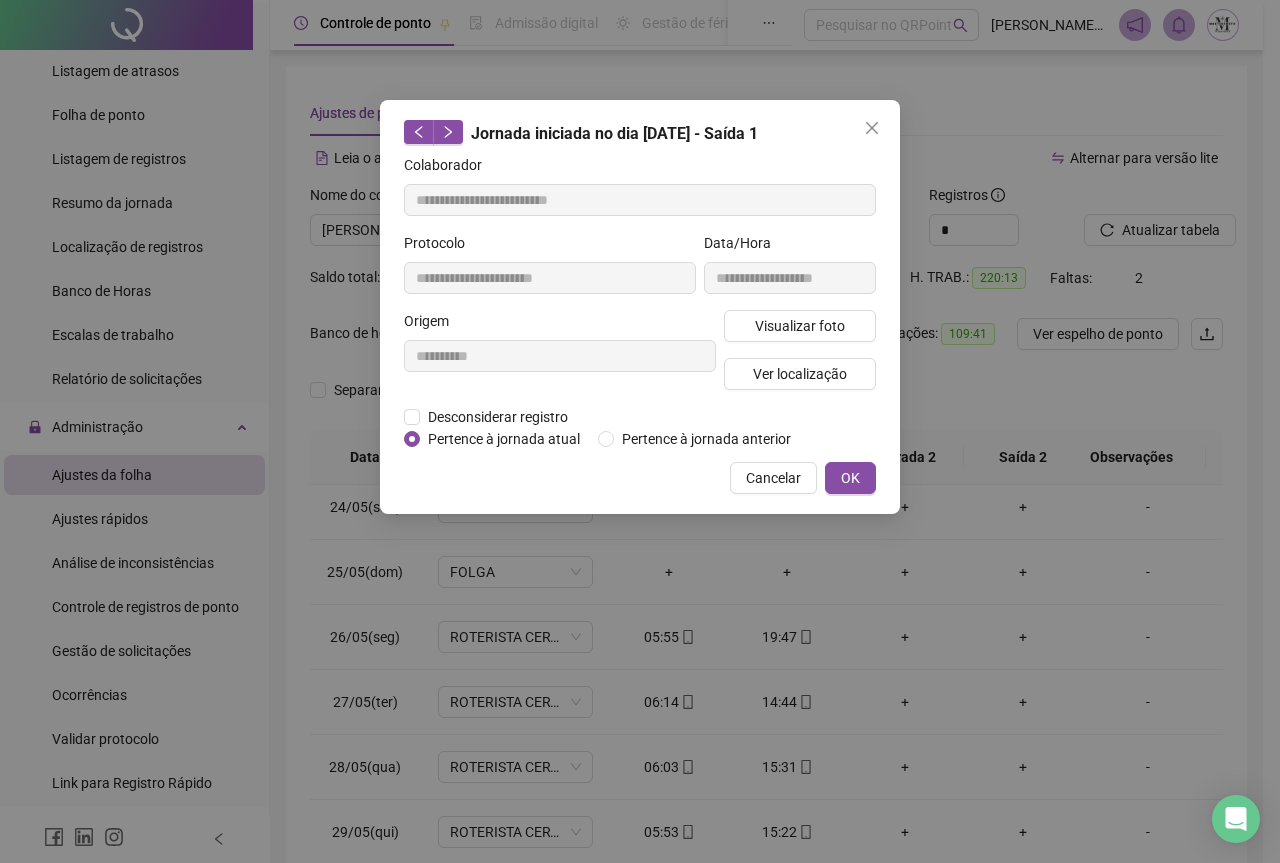 type 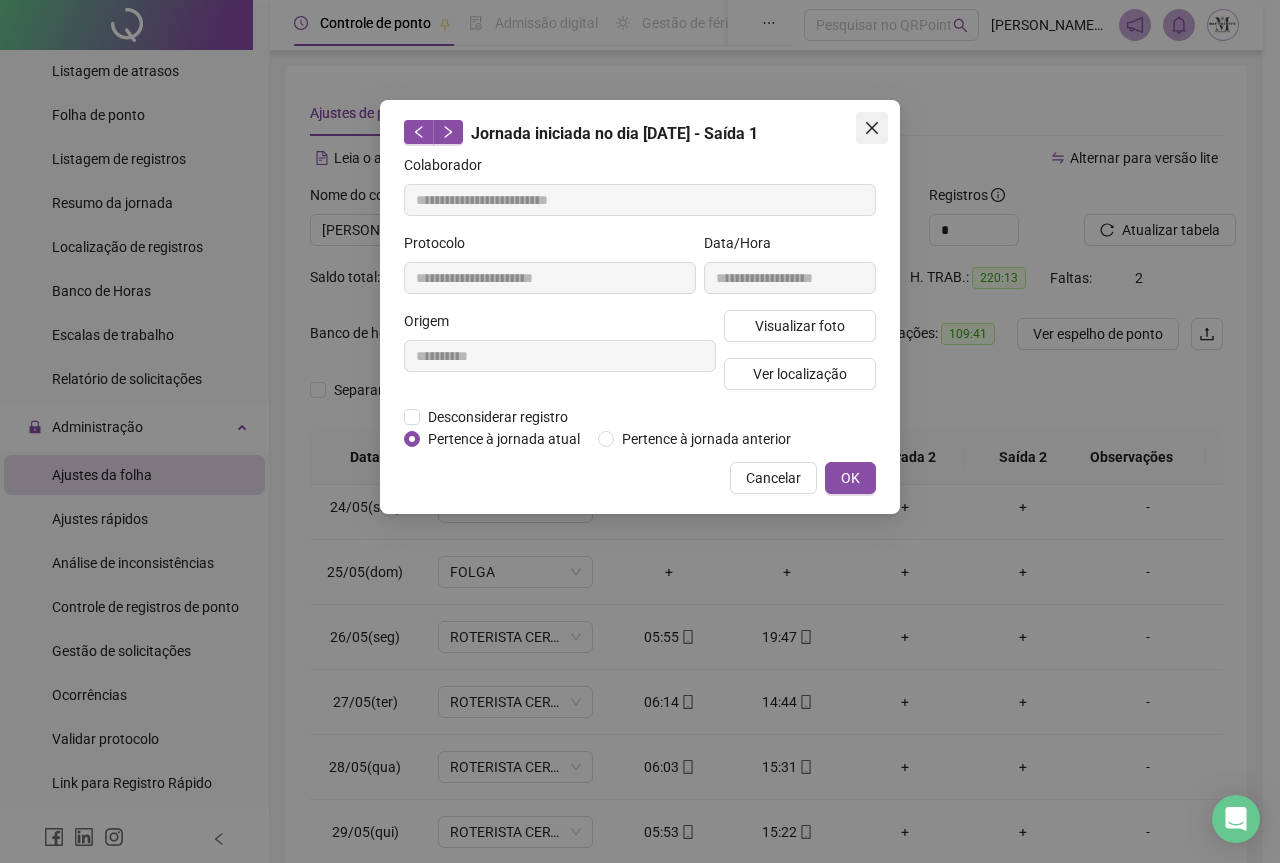 click at bounding box center [872, 128] 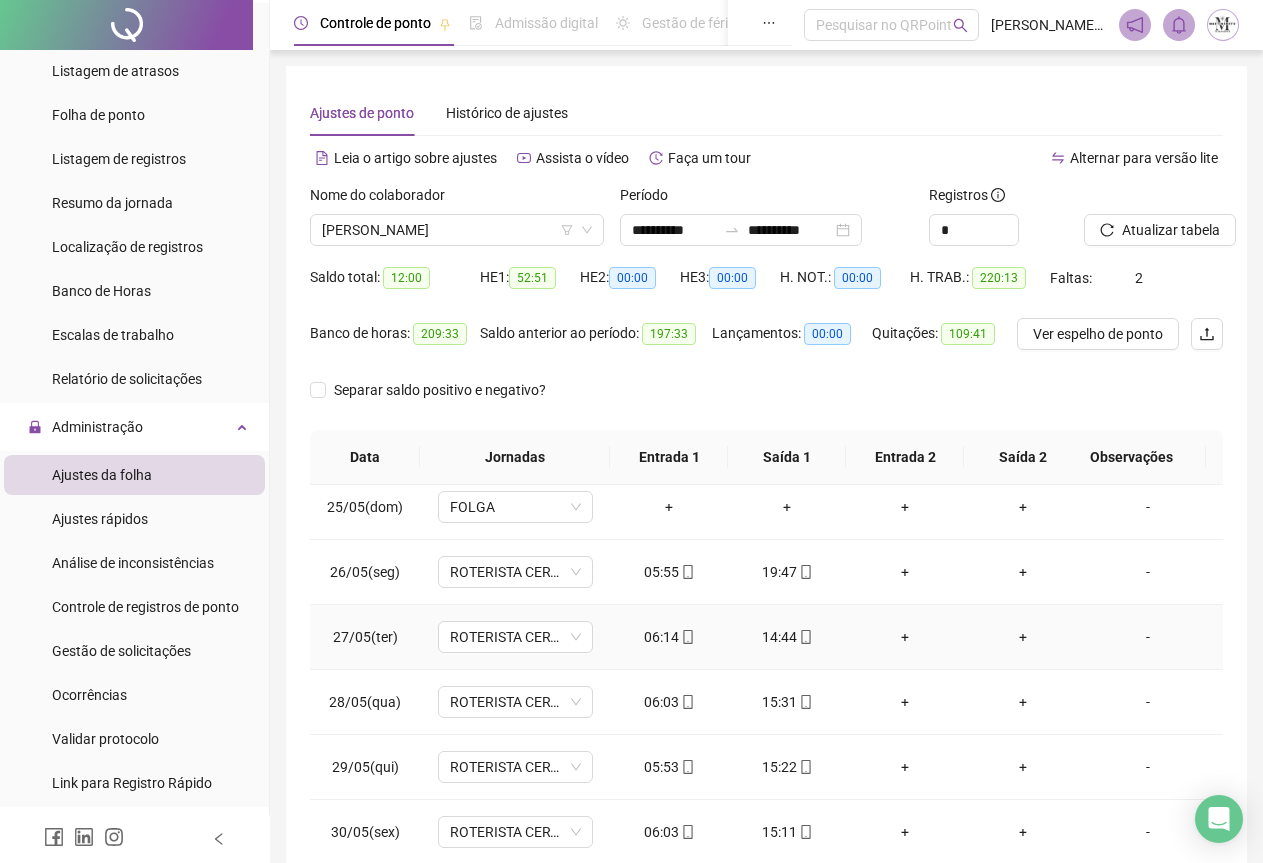 scroll, scrollTop: 1605, scrollLeft: 0, axis: vertical 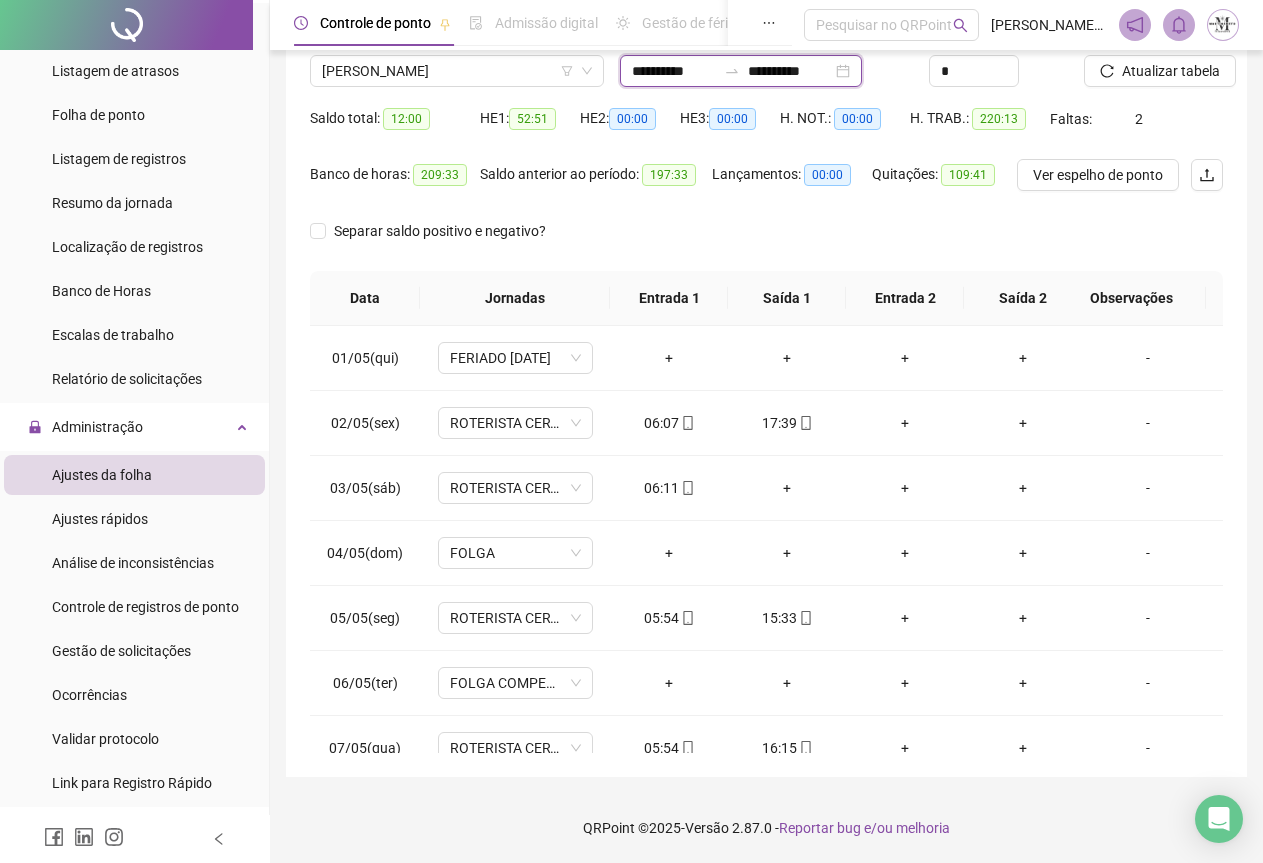 click on "**********" at bounding box center (674, 71) 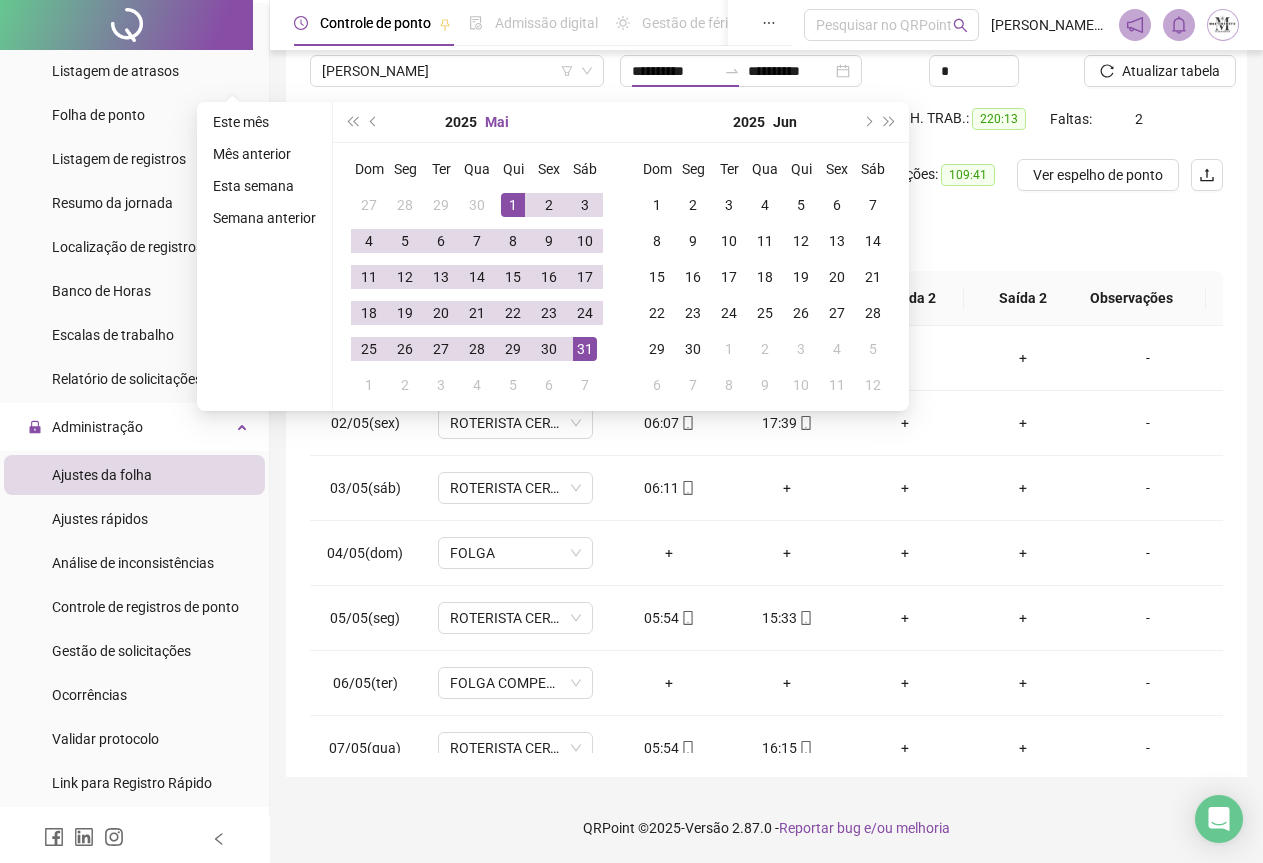 click on "Mai" at bounding box center (497, 122) 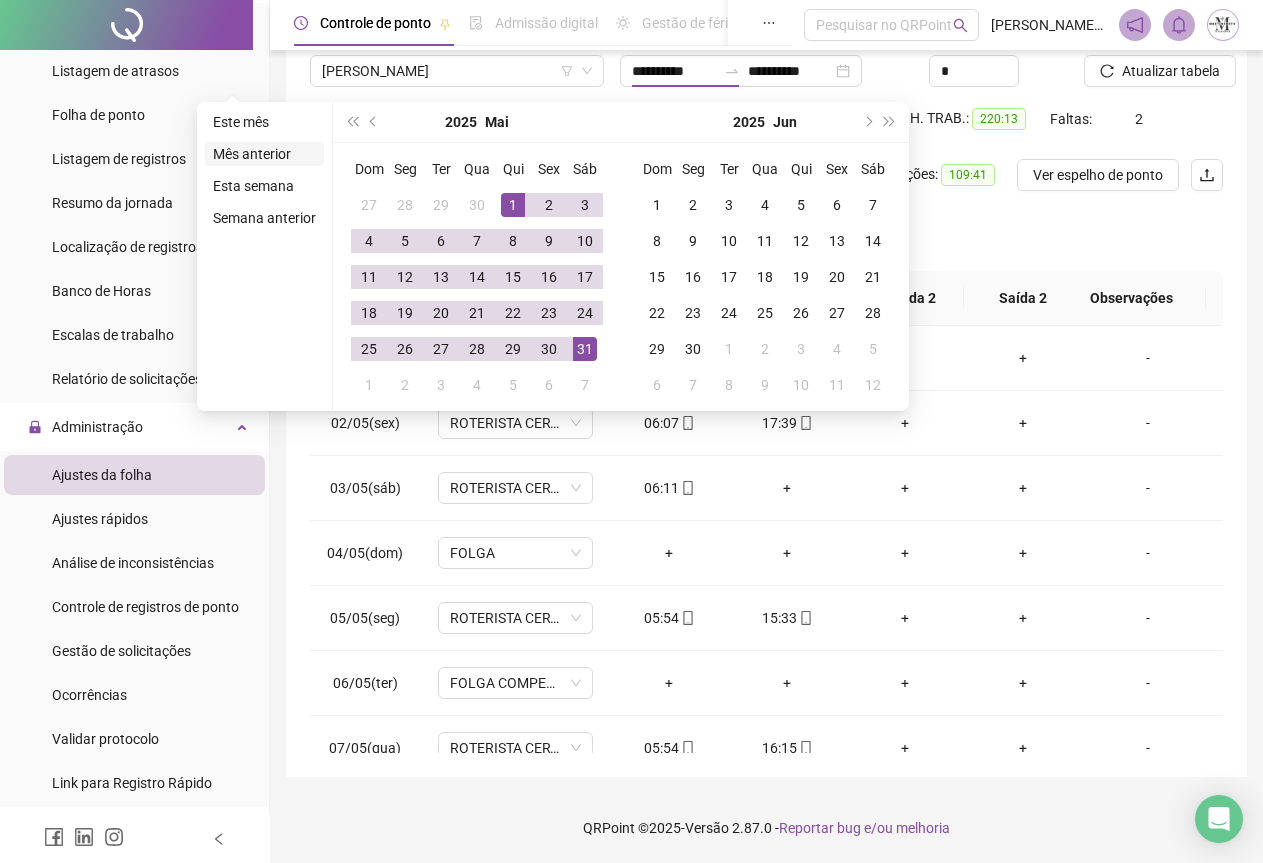 type on "**********" 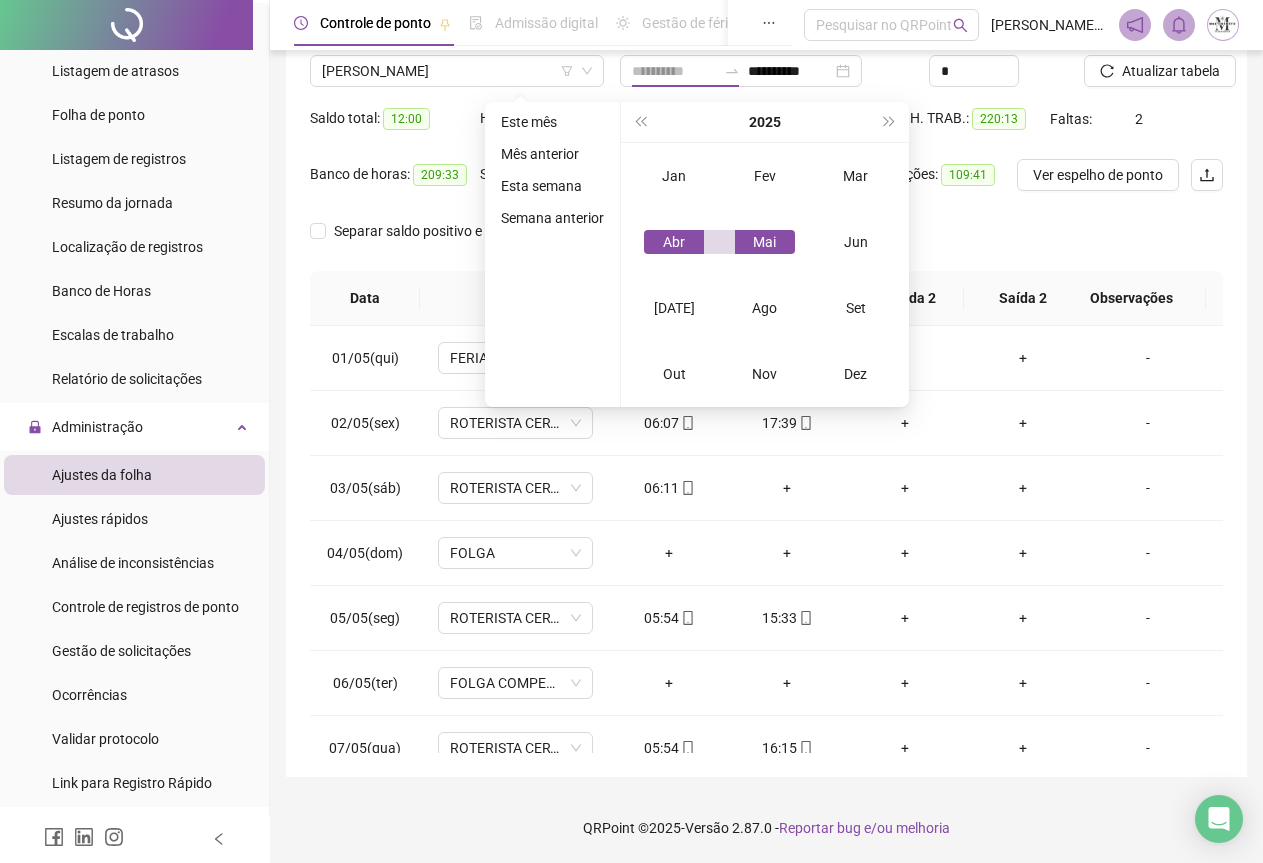 click on "Abr" at bounding box center [674, 242] 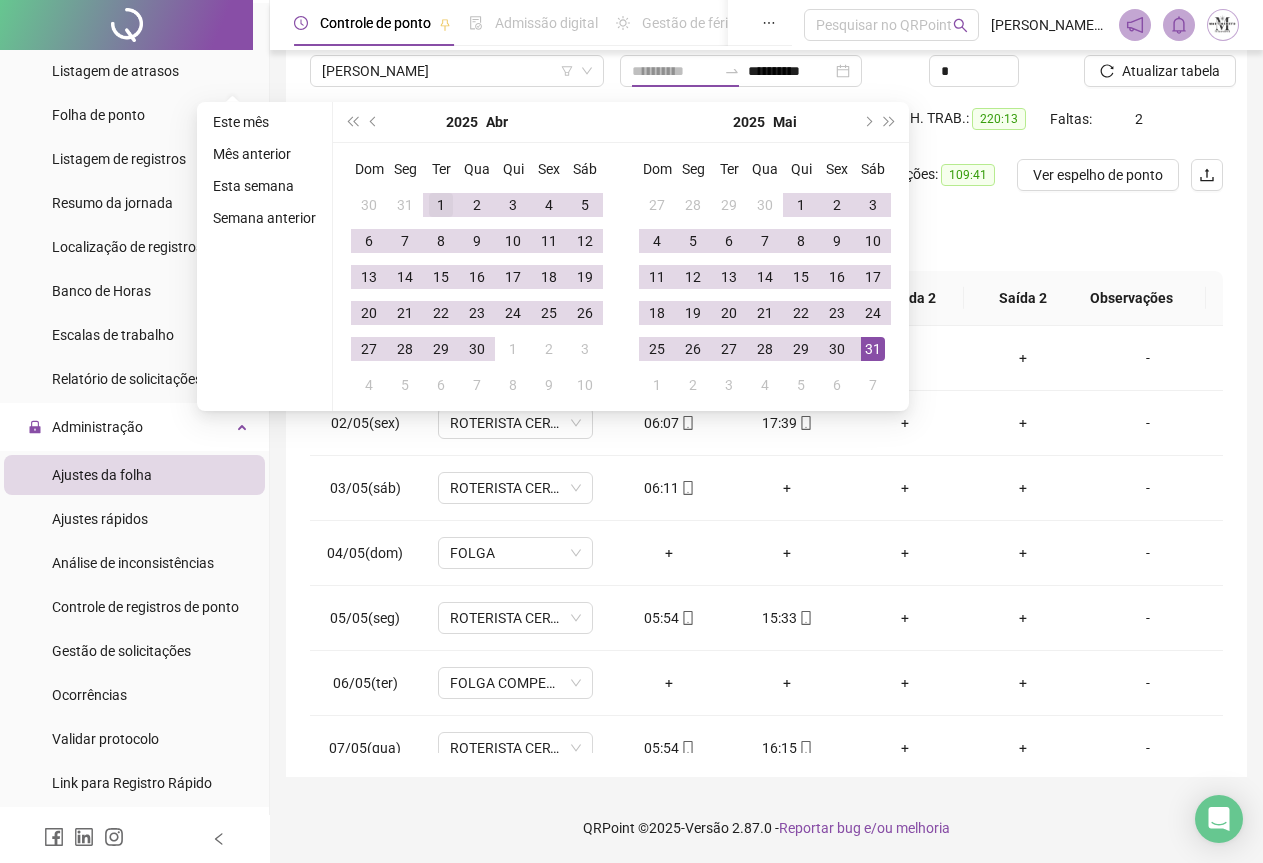type on "**********" 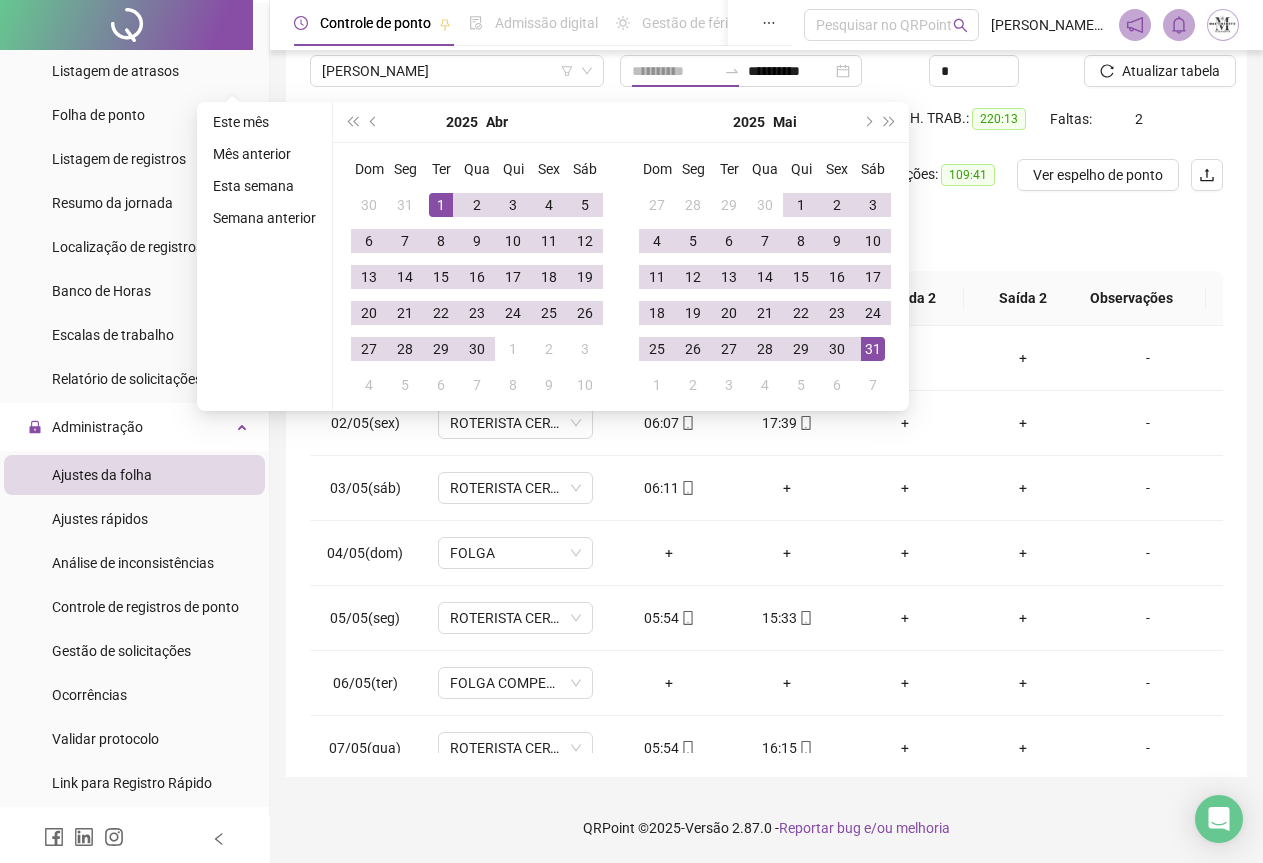 click on "1" at bounding box center [441, 205] 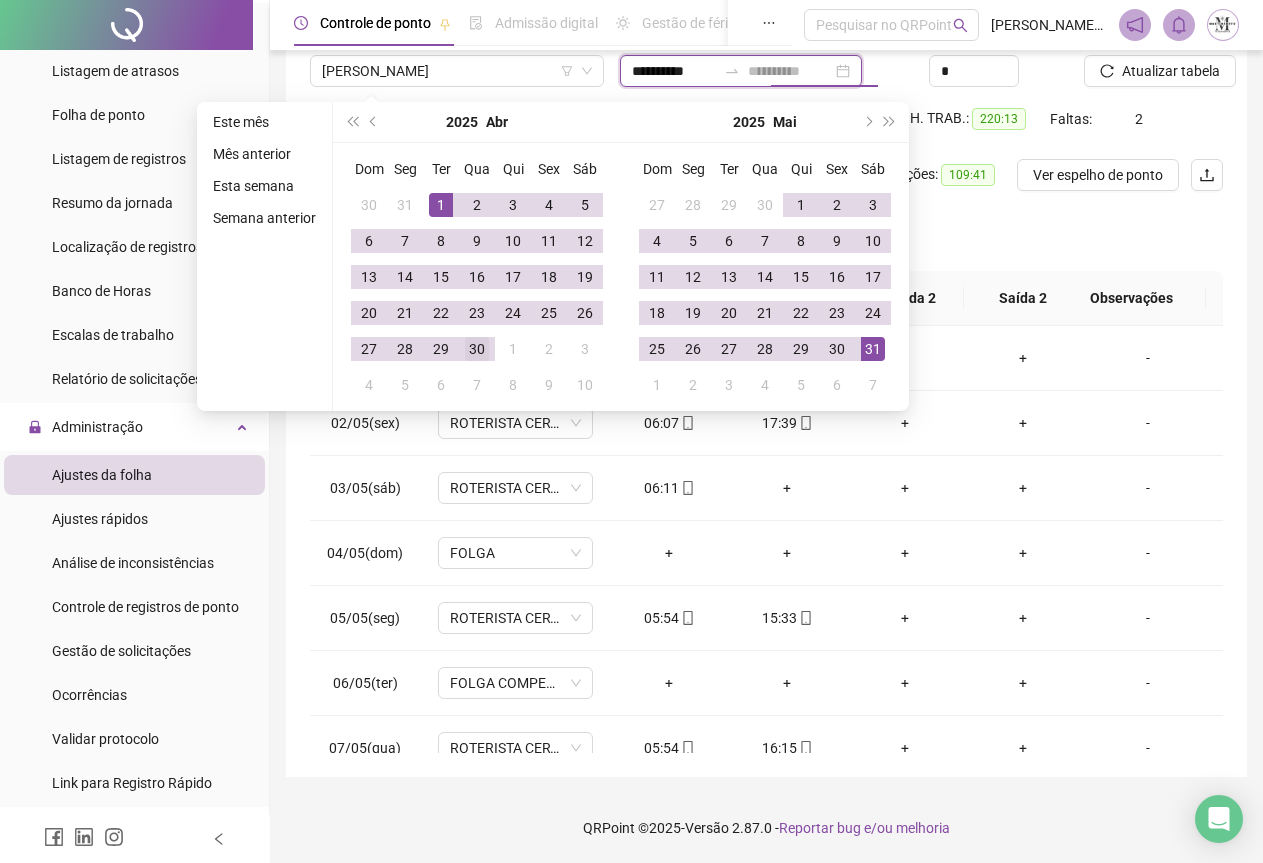 type on "**********" 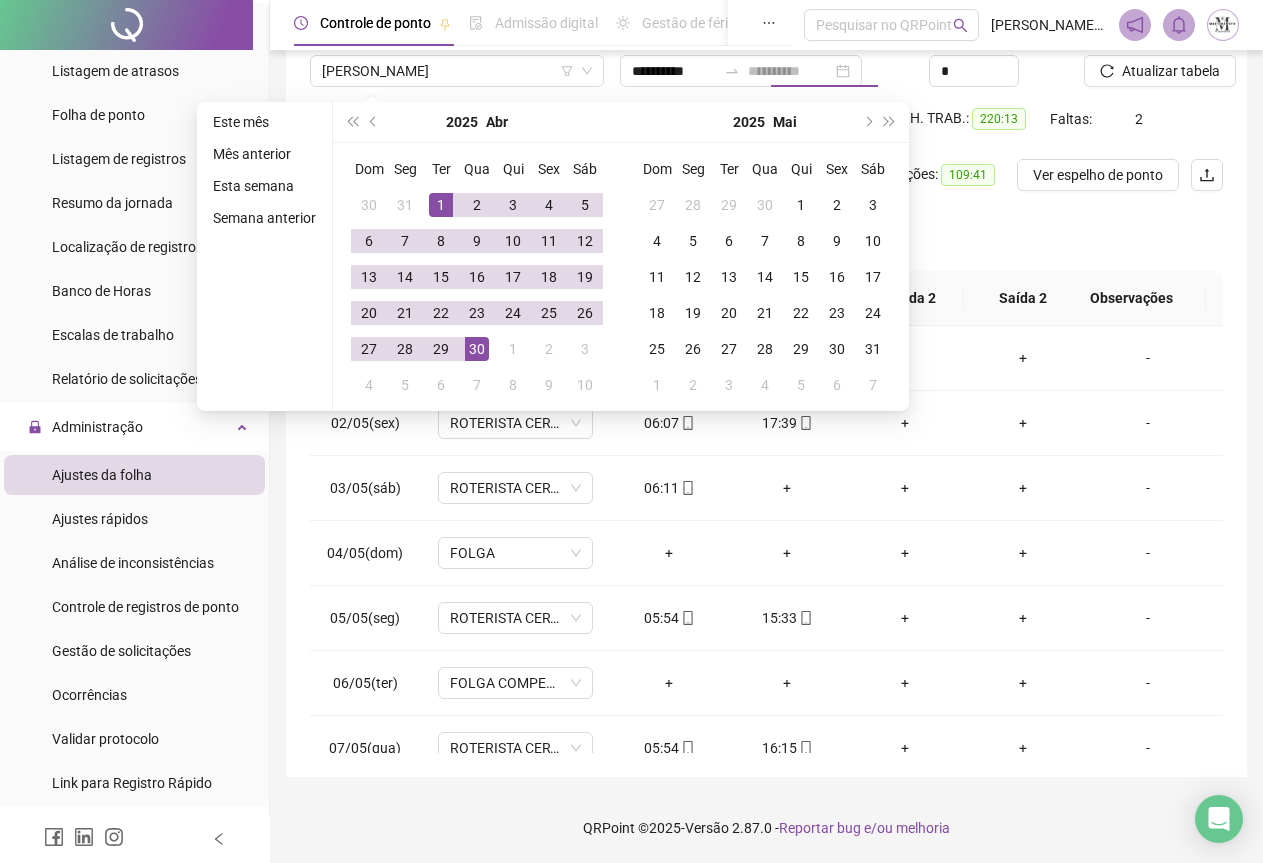 click on "30" at bounding box center (477, 349) 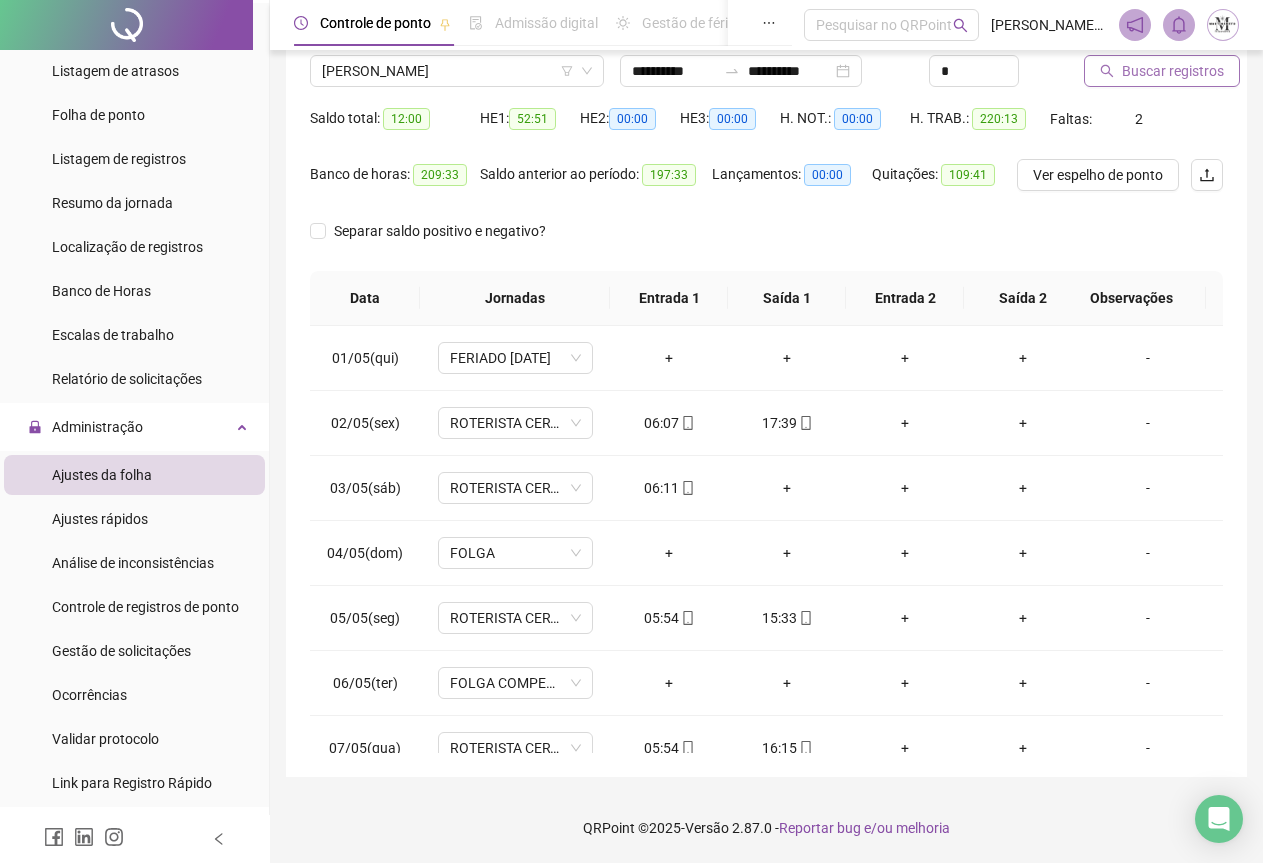 click on "Buscar registros" at bounding box center [1173, 71] 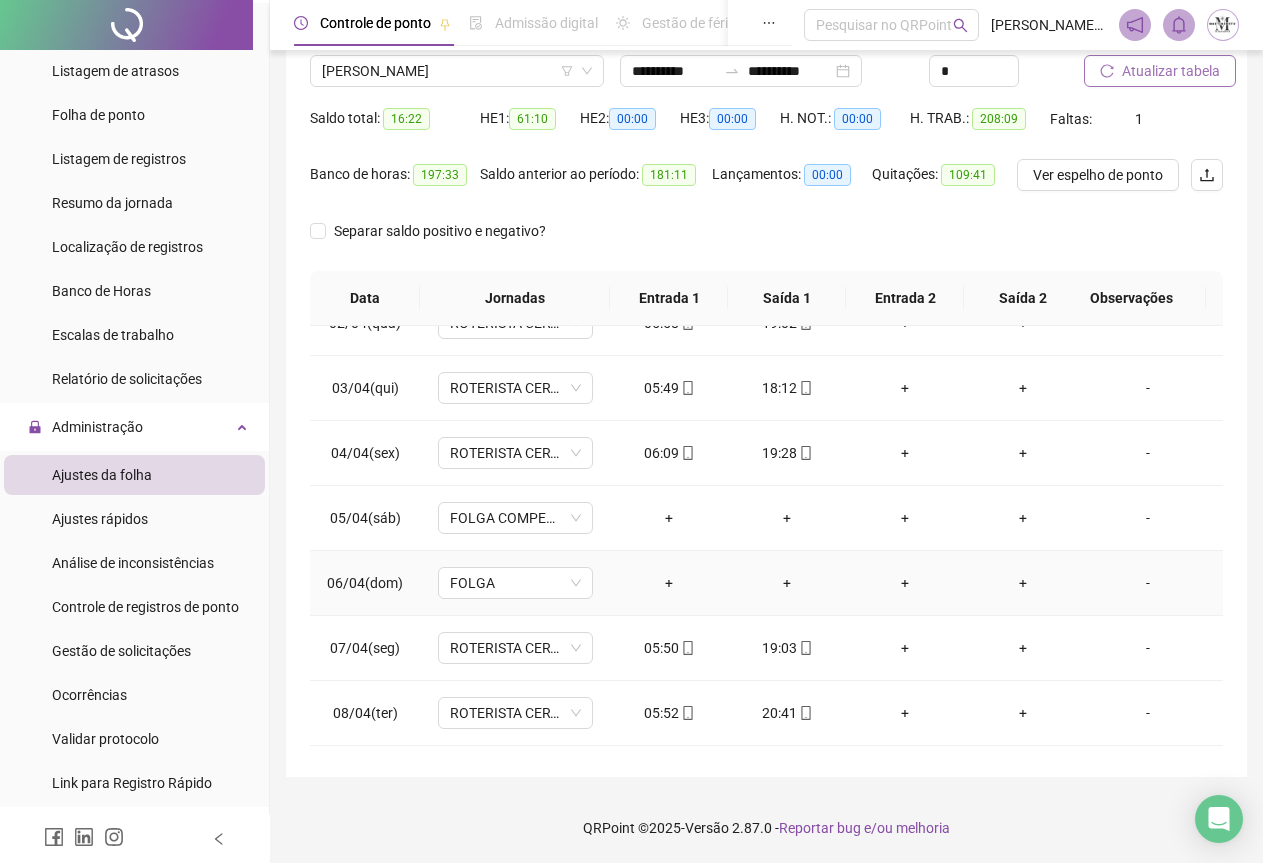 scroll, scrollTop: 0, scrollLeft: 0, axis: both 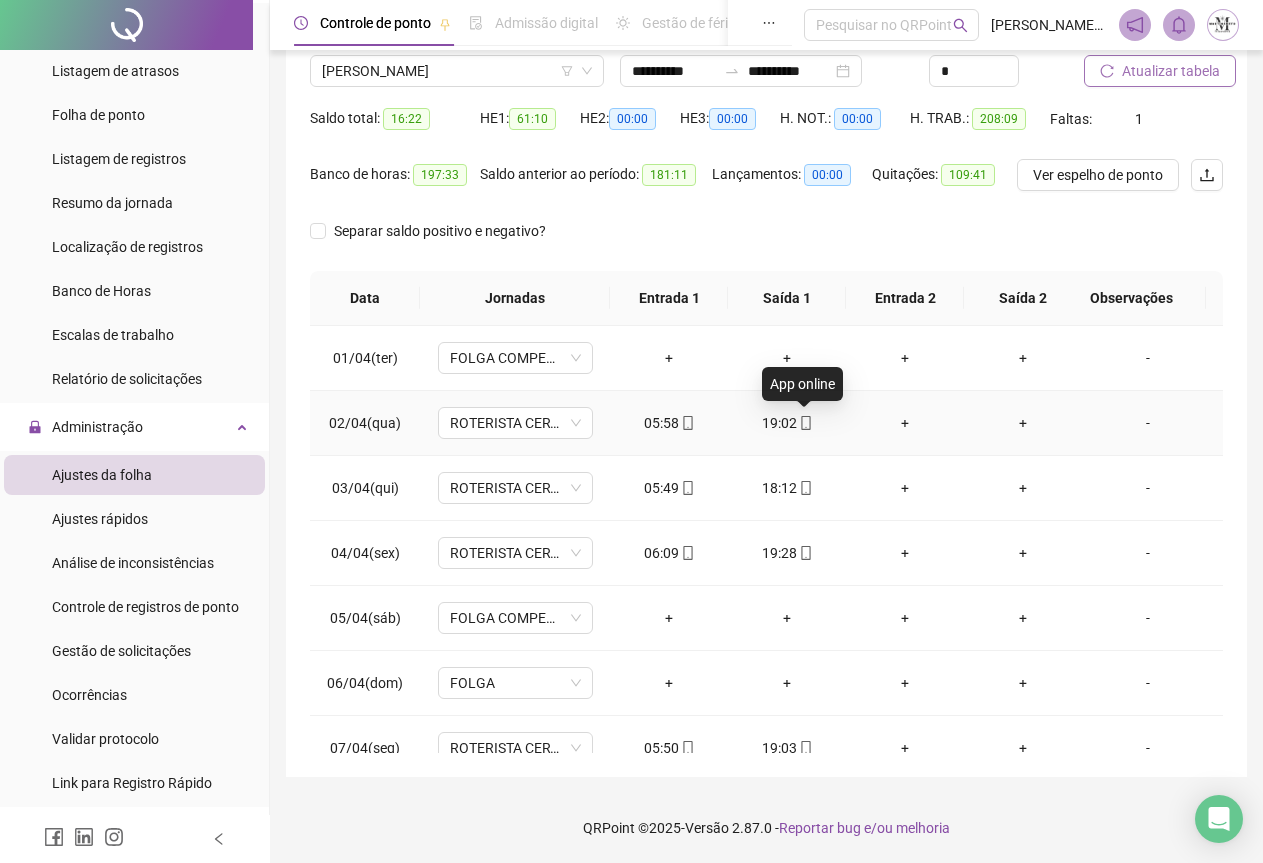 click 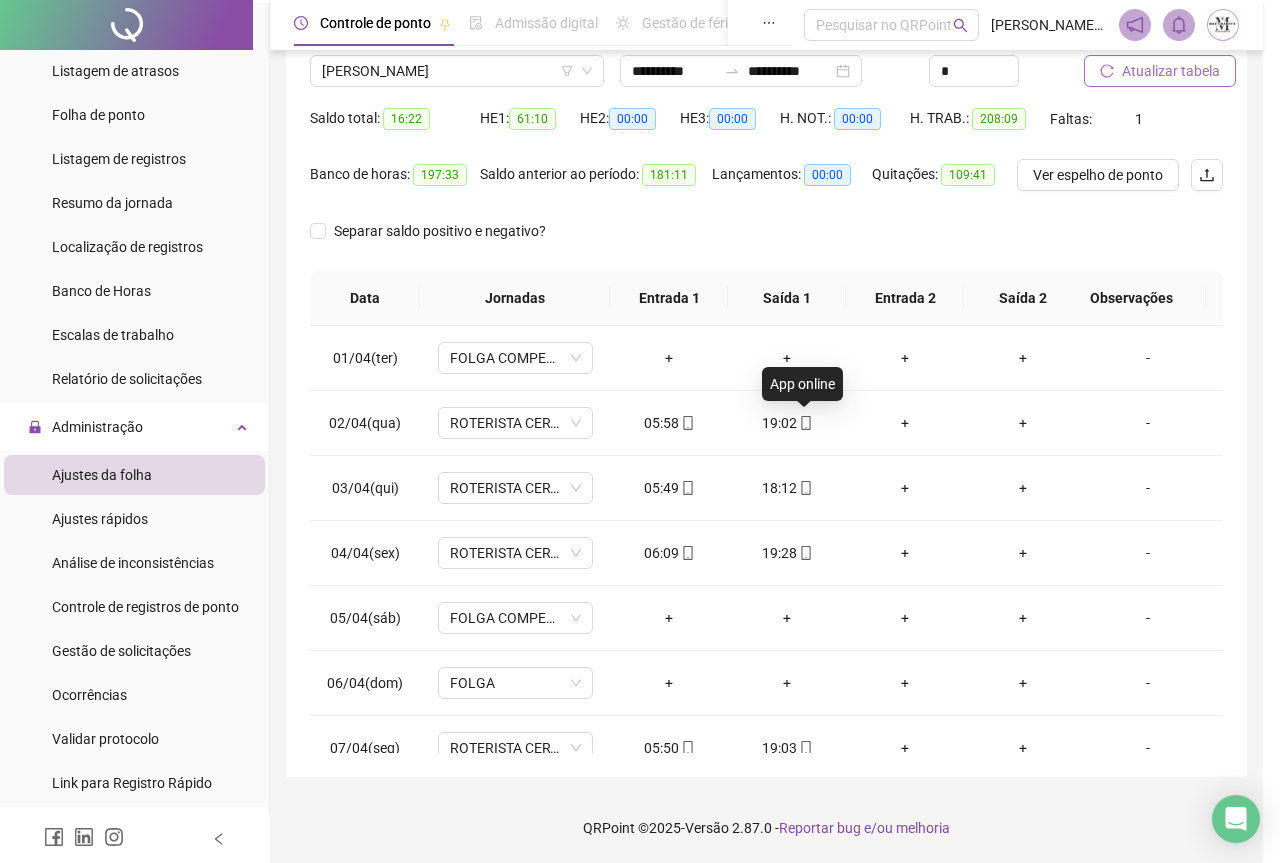 type on "**********" 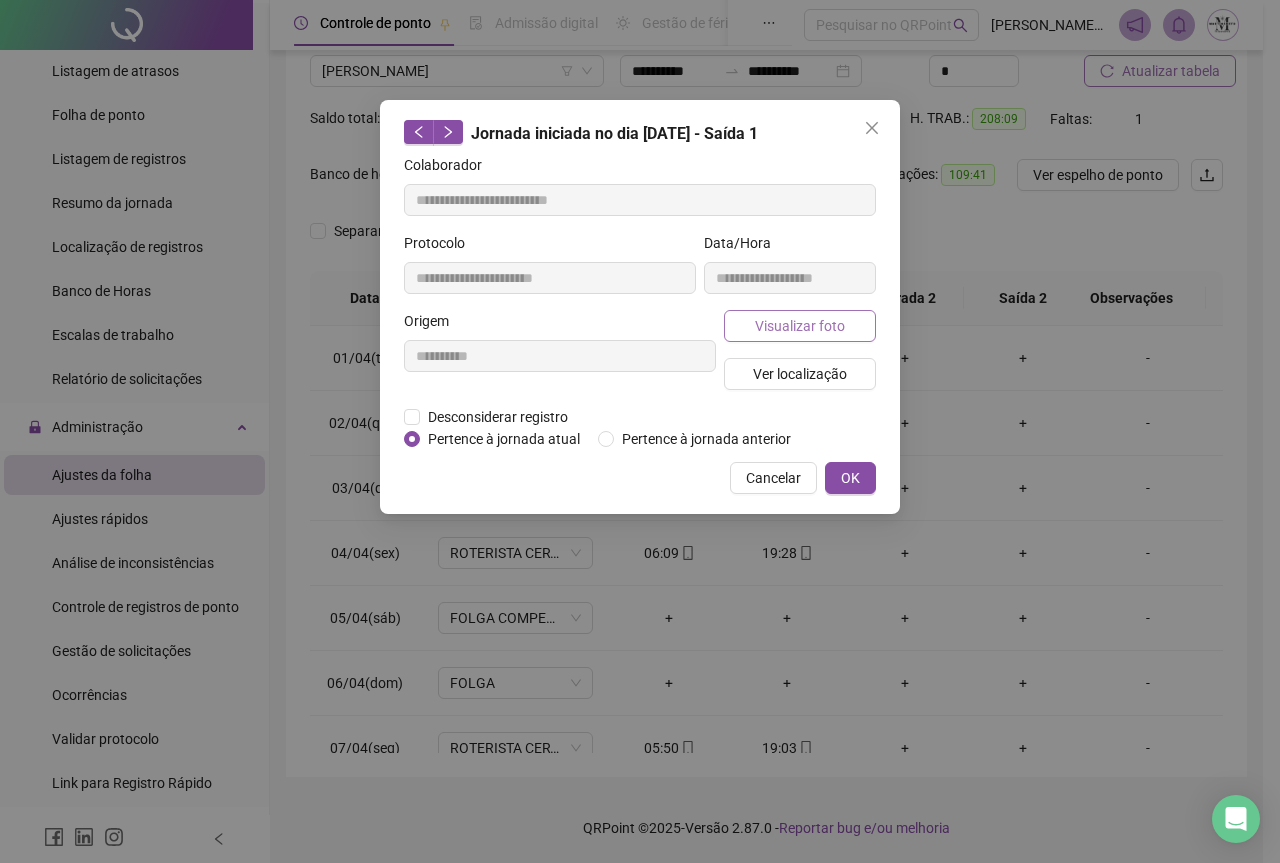 click on "Visualizar foto" at bounding box center [800, 326] 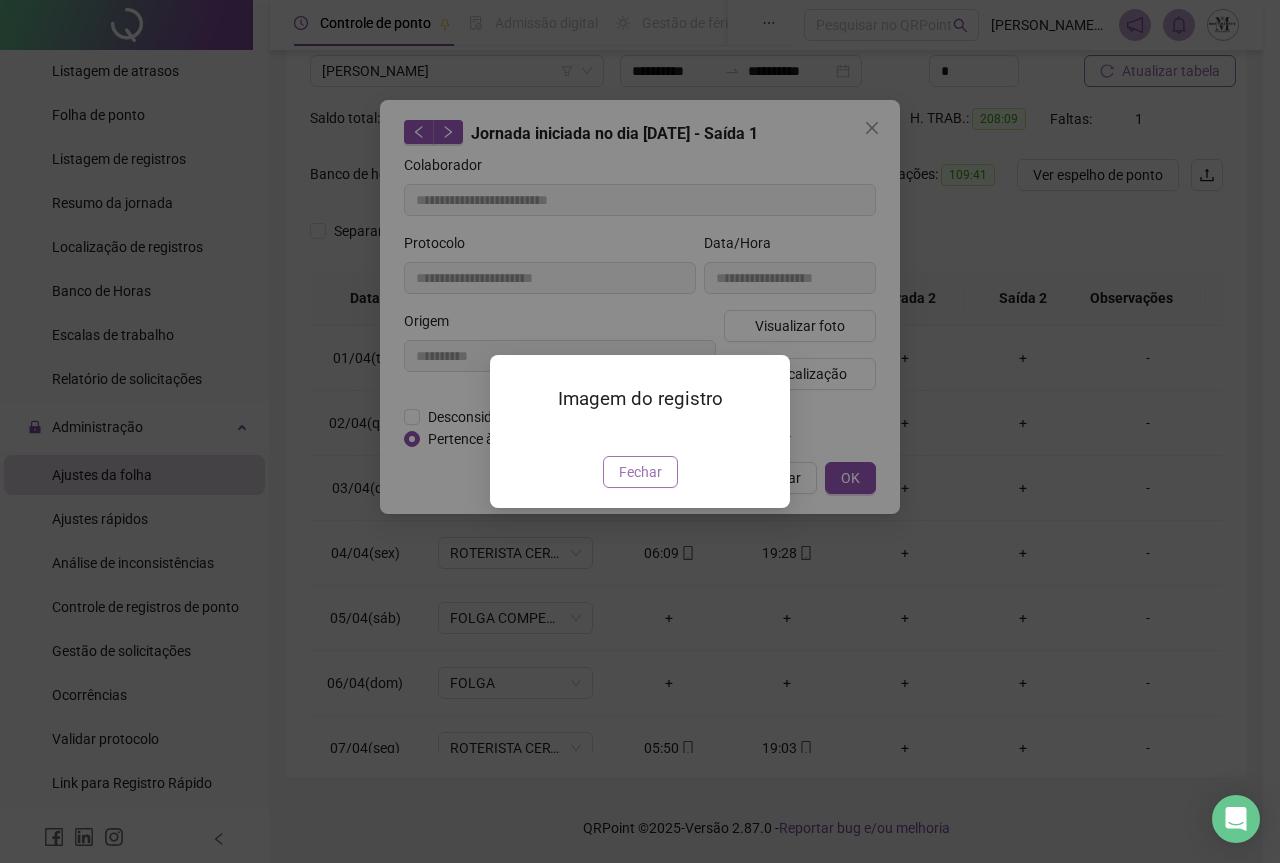 click on "Fechar" at bounding box center [640, 472] 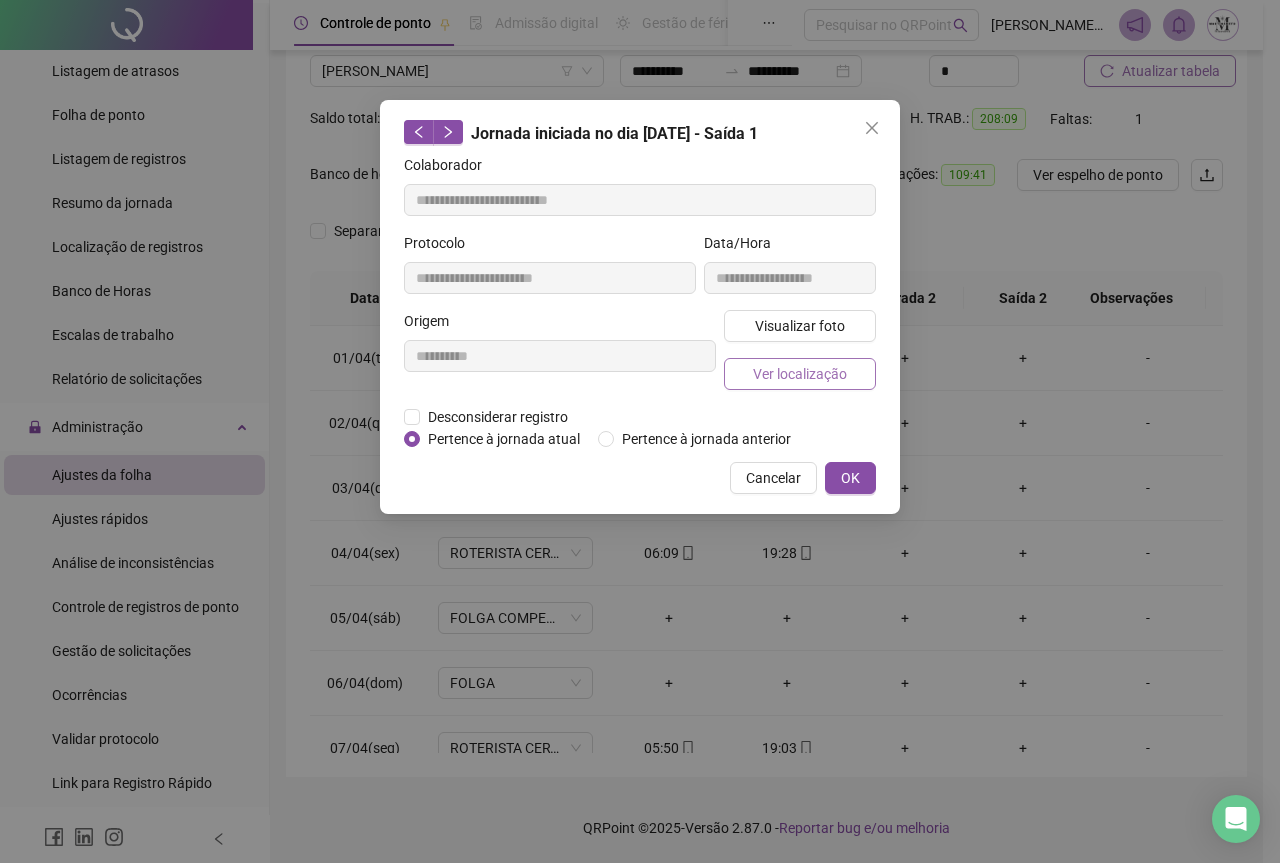 click on "Ver localização" at bounding box center [800, 374] 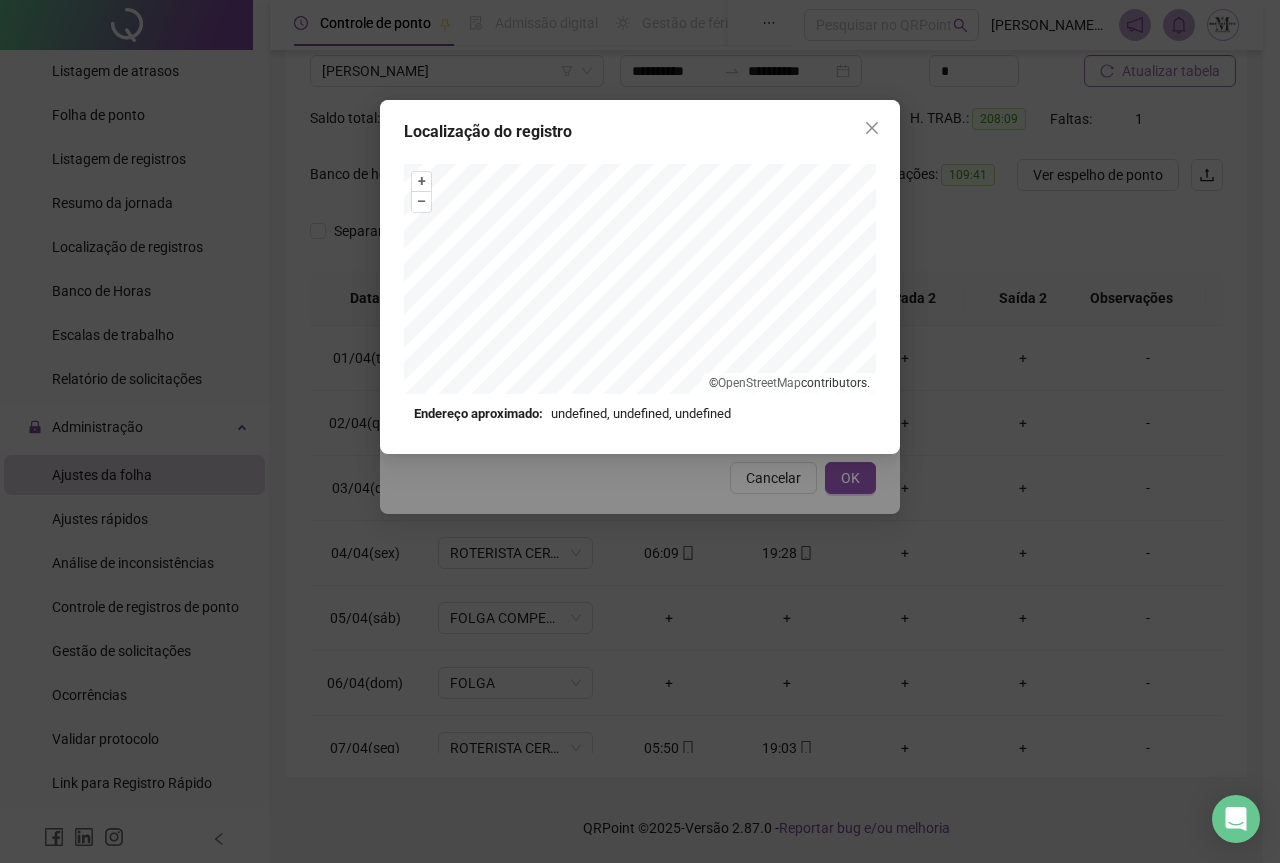 click on "Localização do registro + – ⇧ › ©  OpenStreetMap  contributors. Endereço aproximado:   undefined, undefined, undefined *OBS Os registros de ponto executados através da web utilizam uma tecnologia menos precisa para obter a geolocalização do colaborador, o que poderá resultar em localizações distintas." at bounding box center (640, 431) 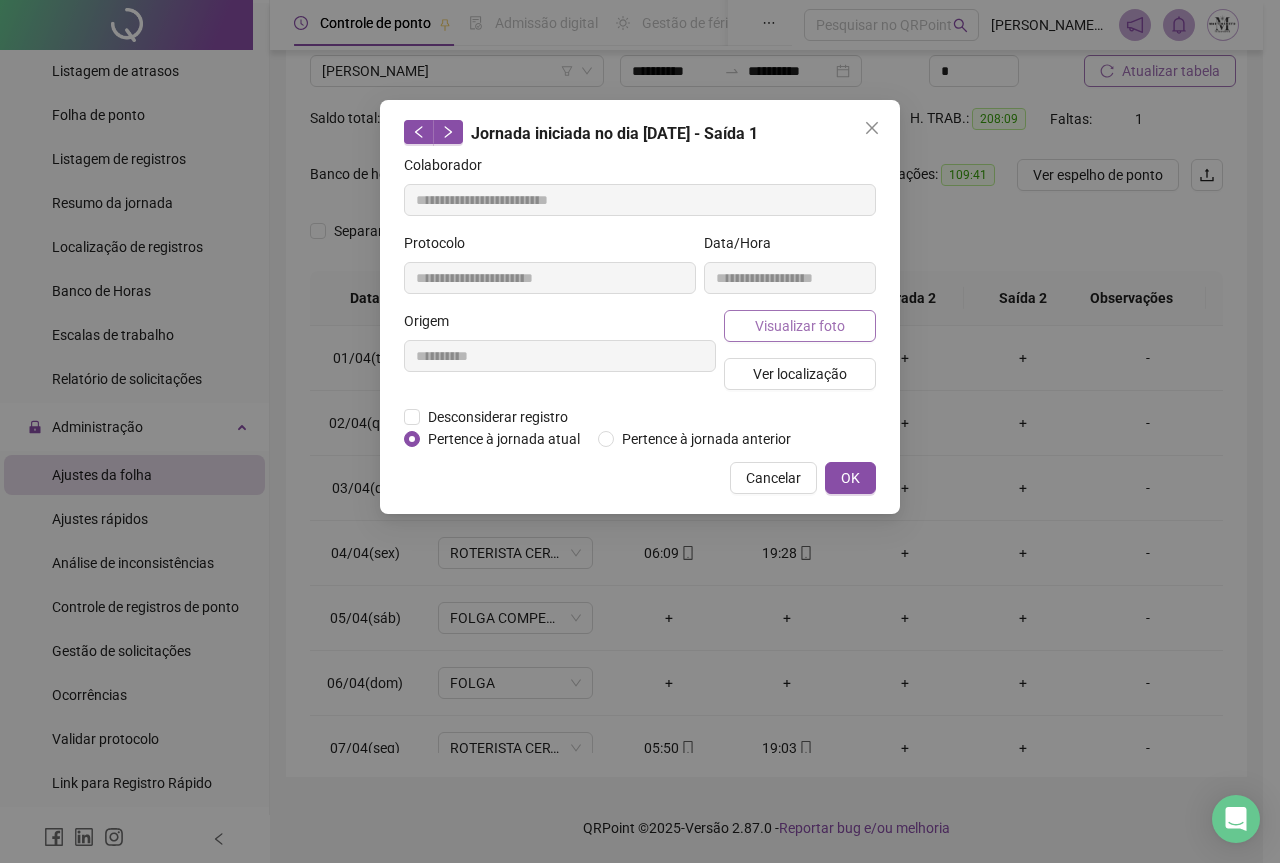 click on "Visualizar foto" at bounding box center (800, 326) 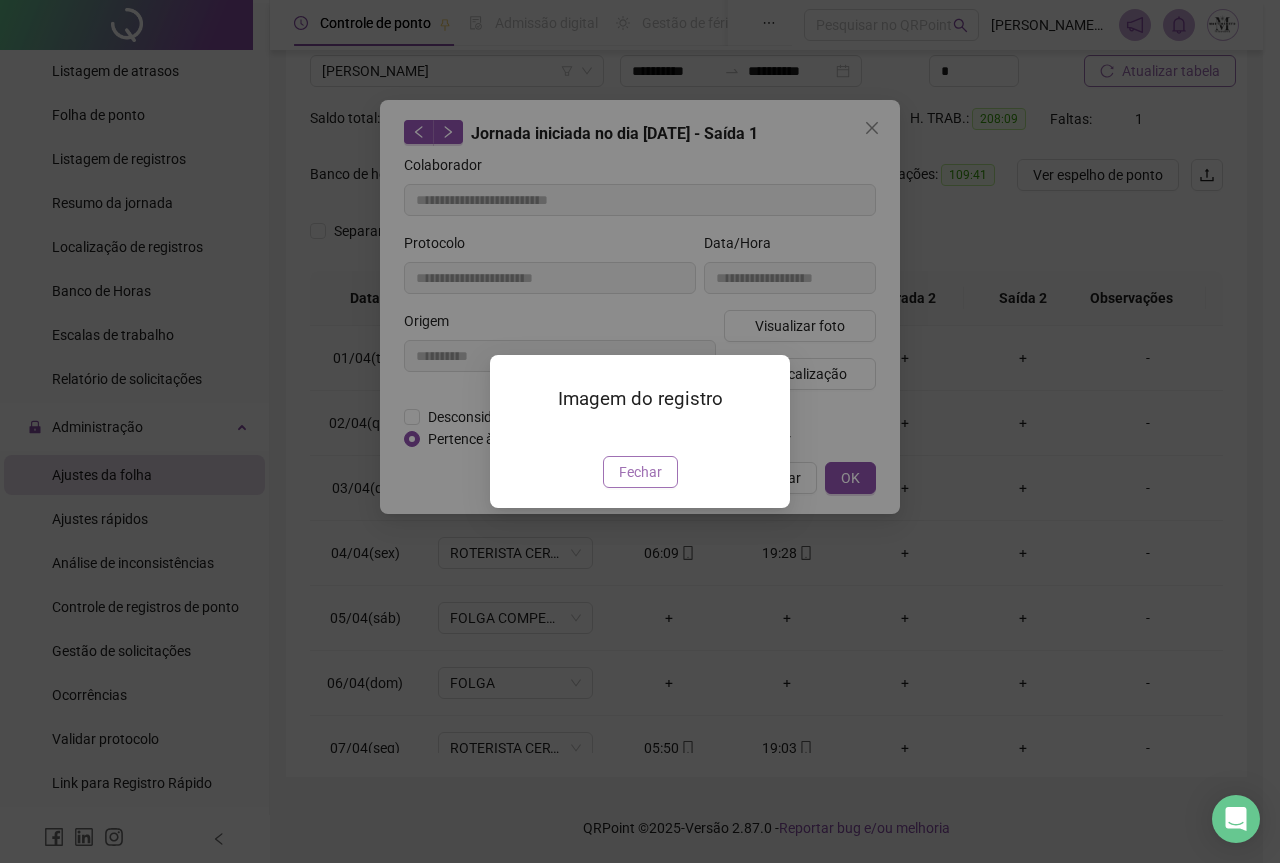 click on "Fechar" at bounding box center (640, 472) 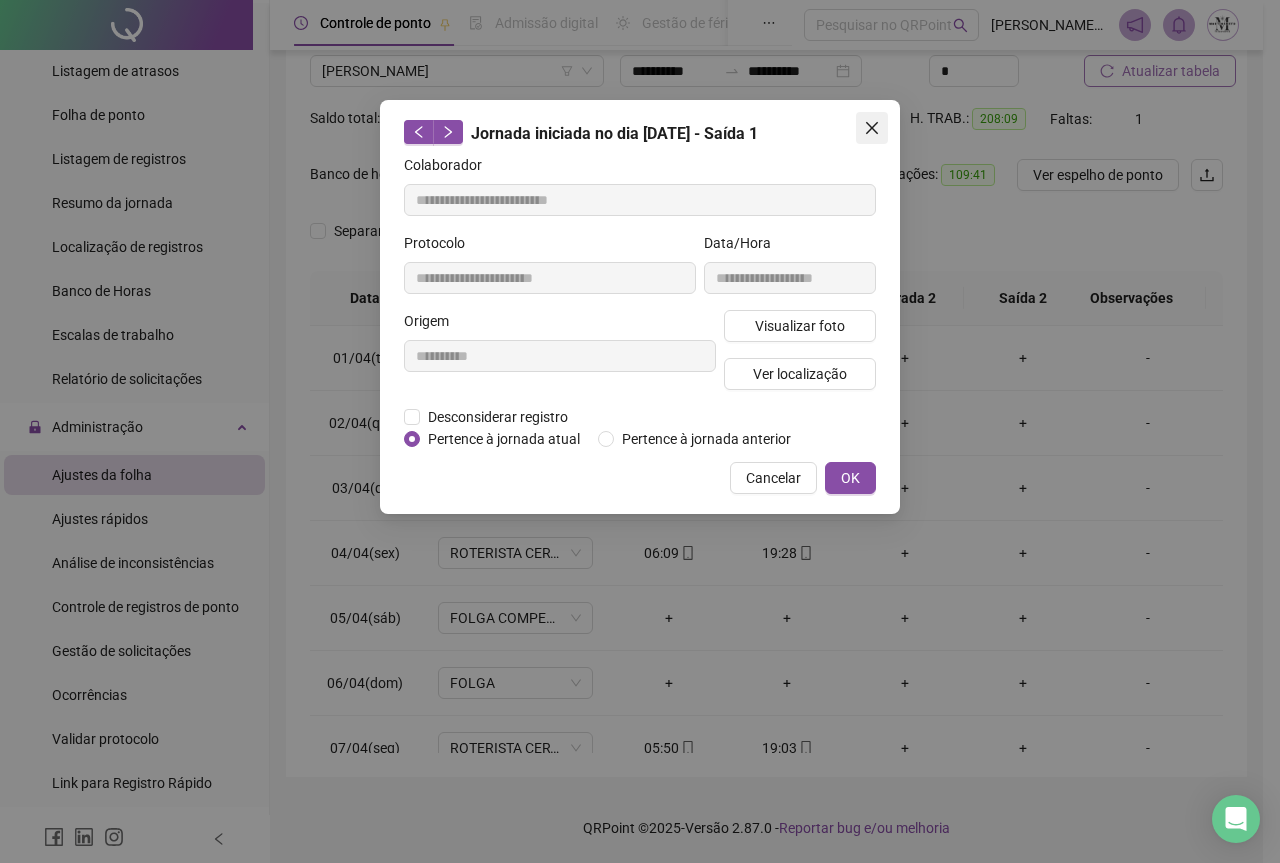 click 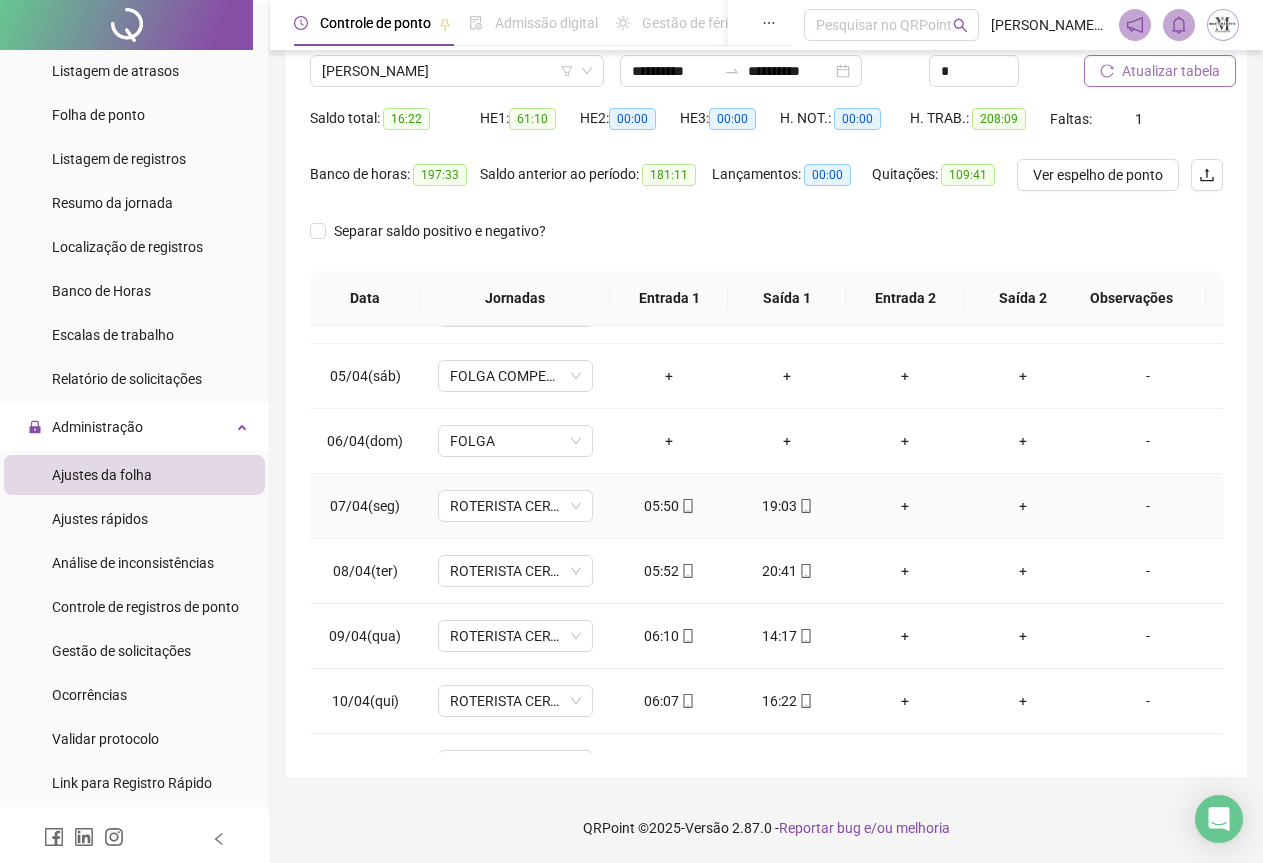 scroll, scrollTop: 0, scrollLeft: 0, axis: both 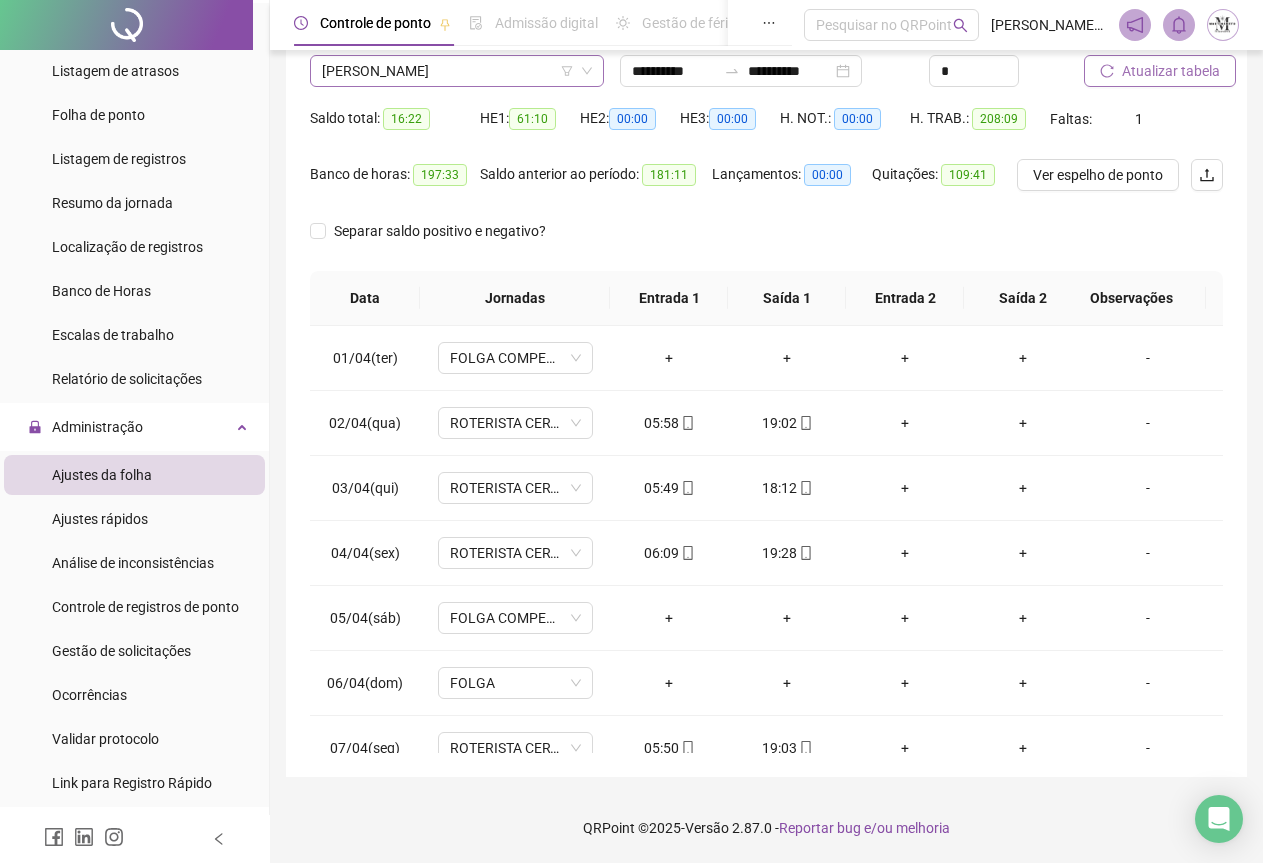 click on "[PERSON_NAME]" at bounding box center (457, 71) 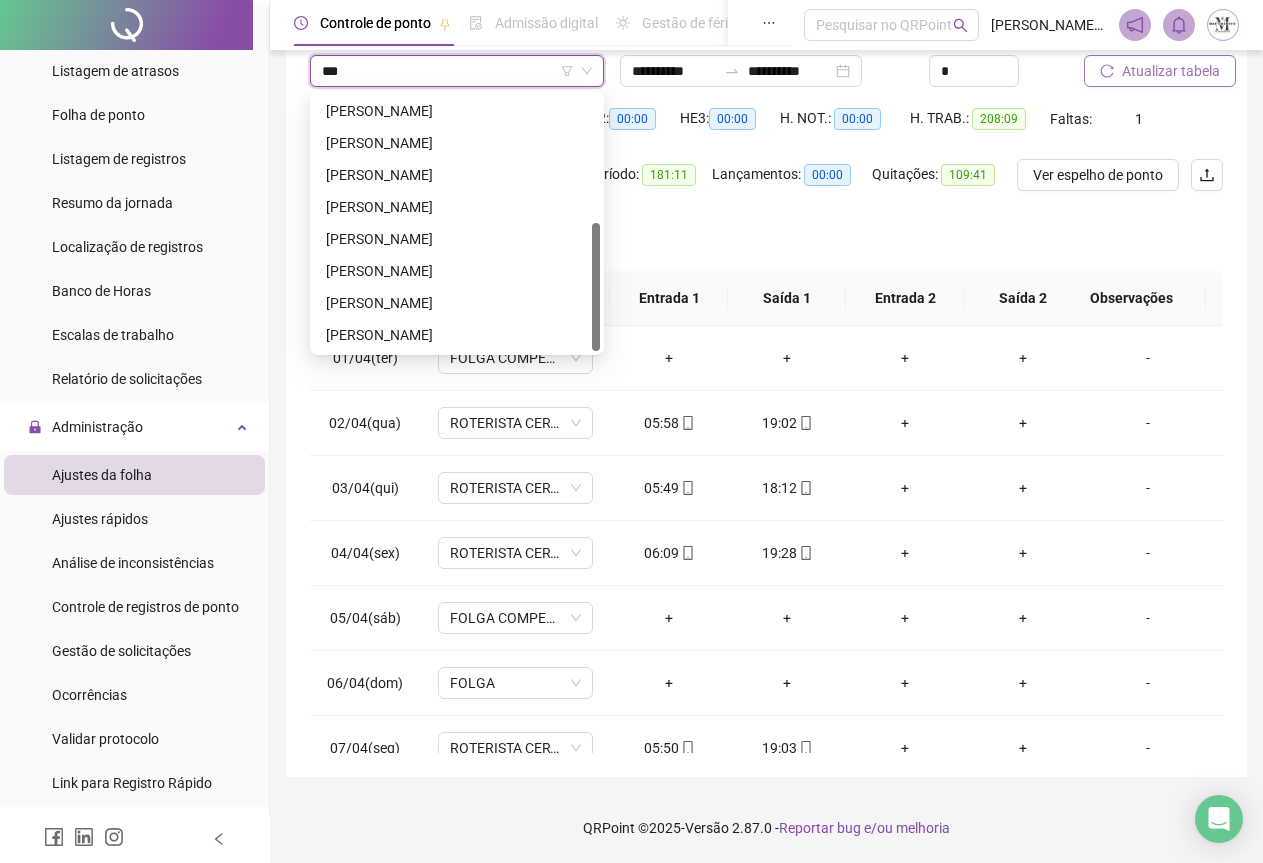 scroll, scrollTop: 0, scrollLeft: 0, axis: both 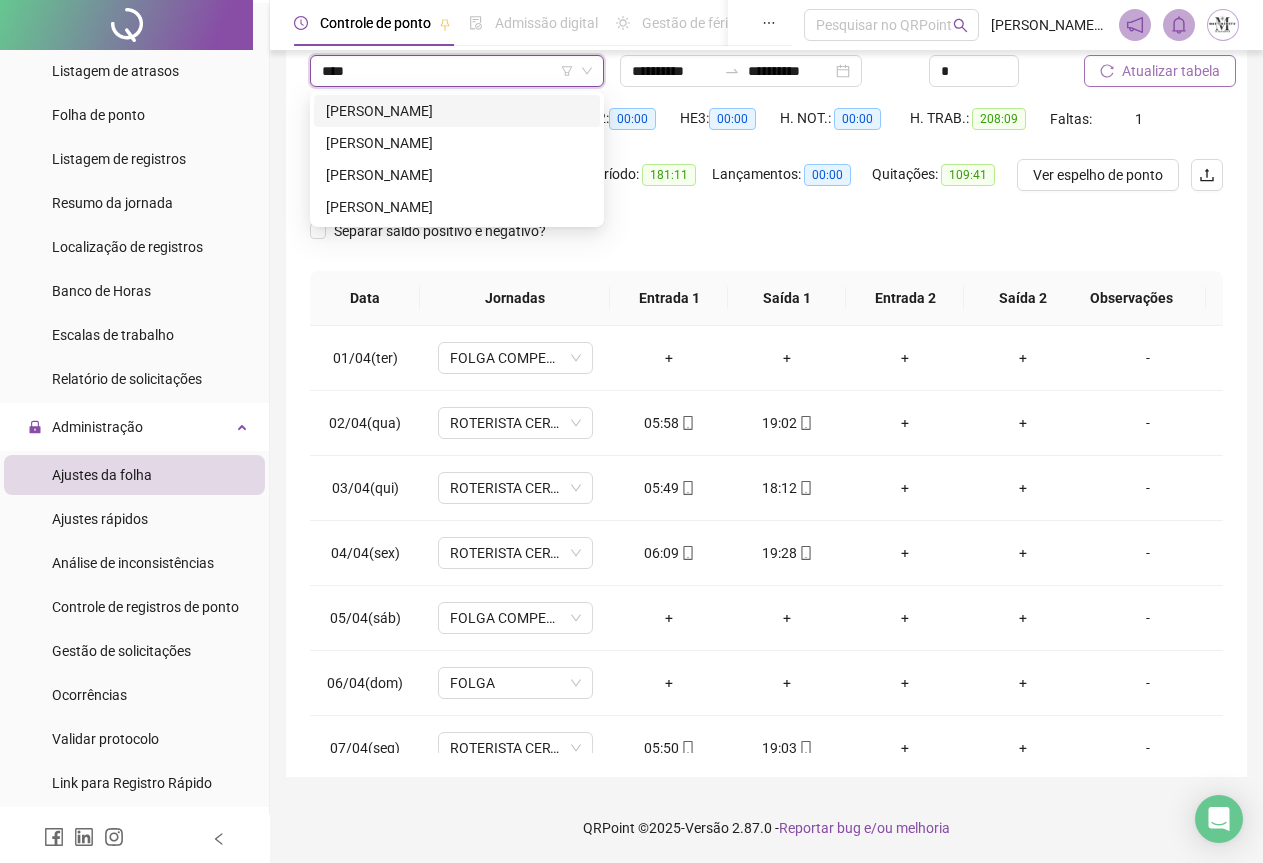 type on "*****" 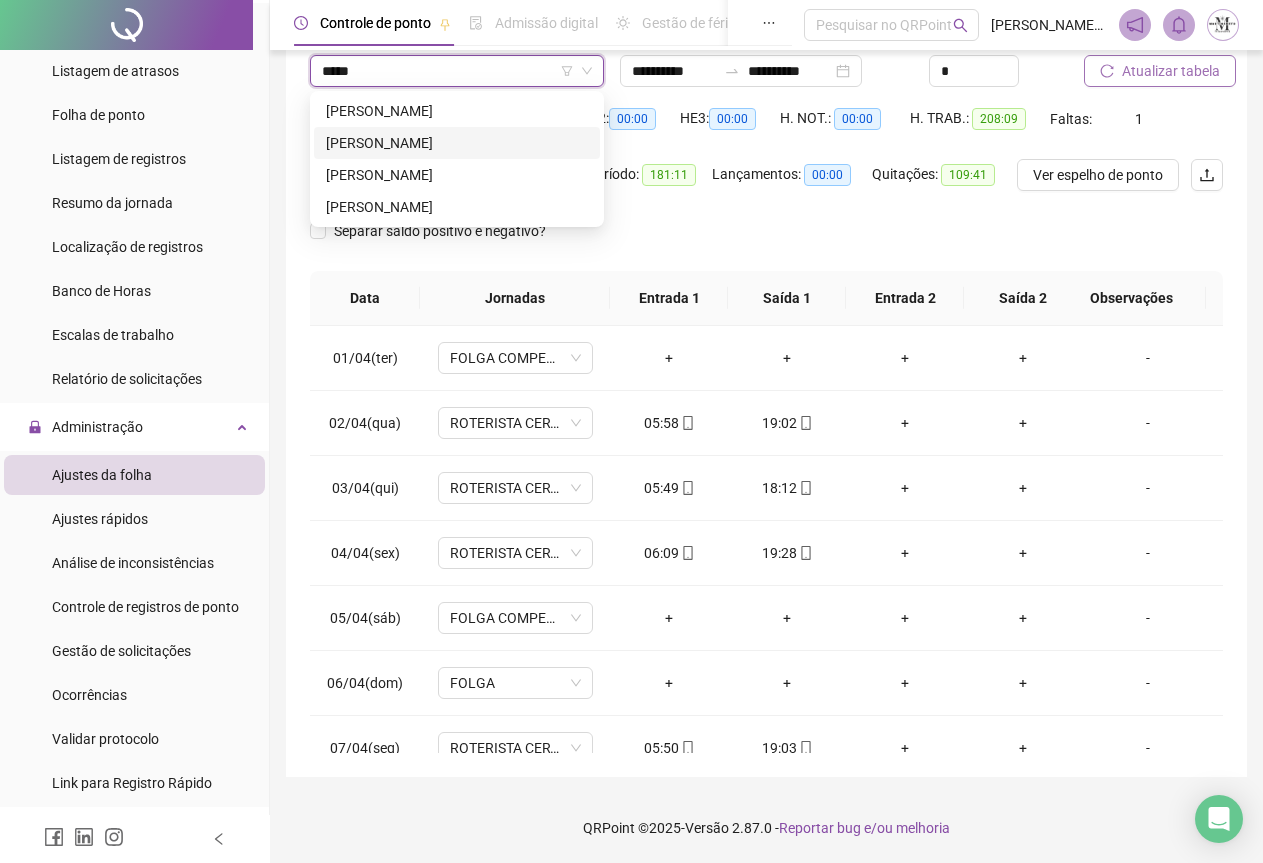 click on "TIAGO DOS SANTOS ANDRADE" at bounding box center [457, 143] 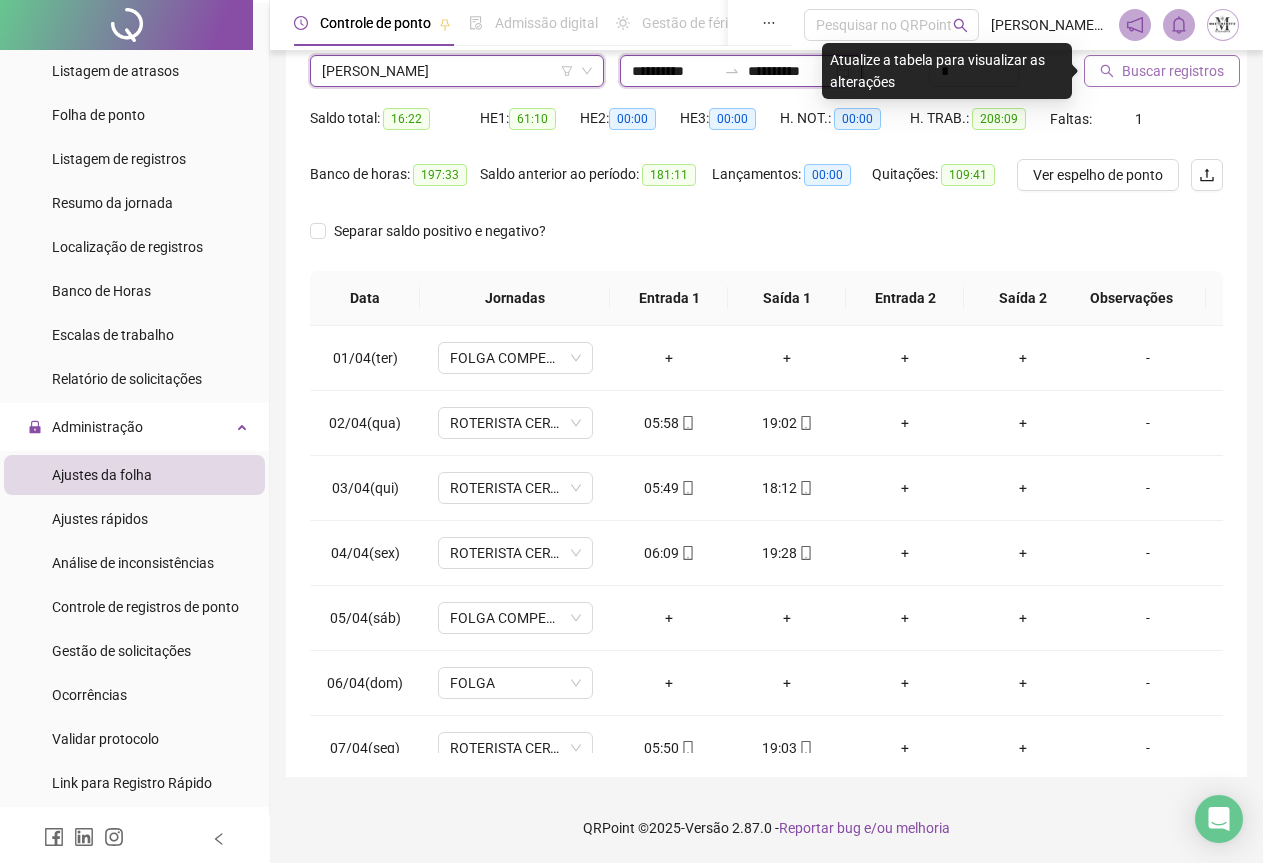 click on "**********" at bounding box center [674, 71] 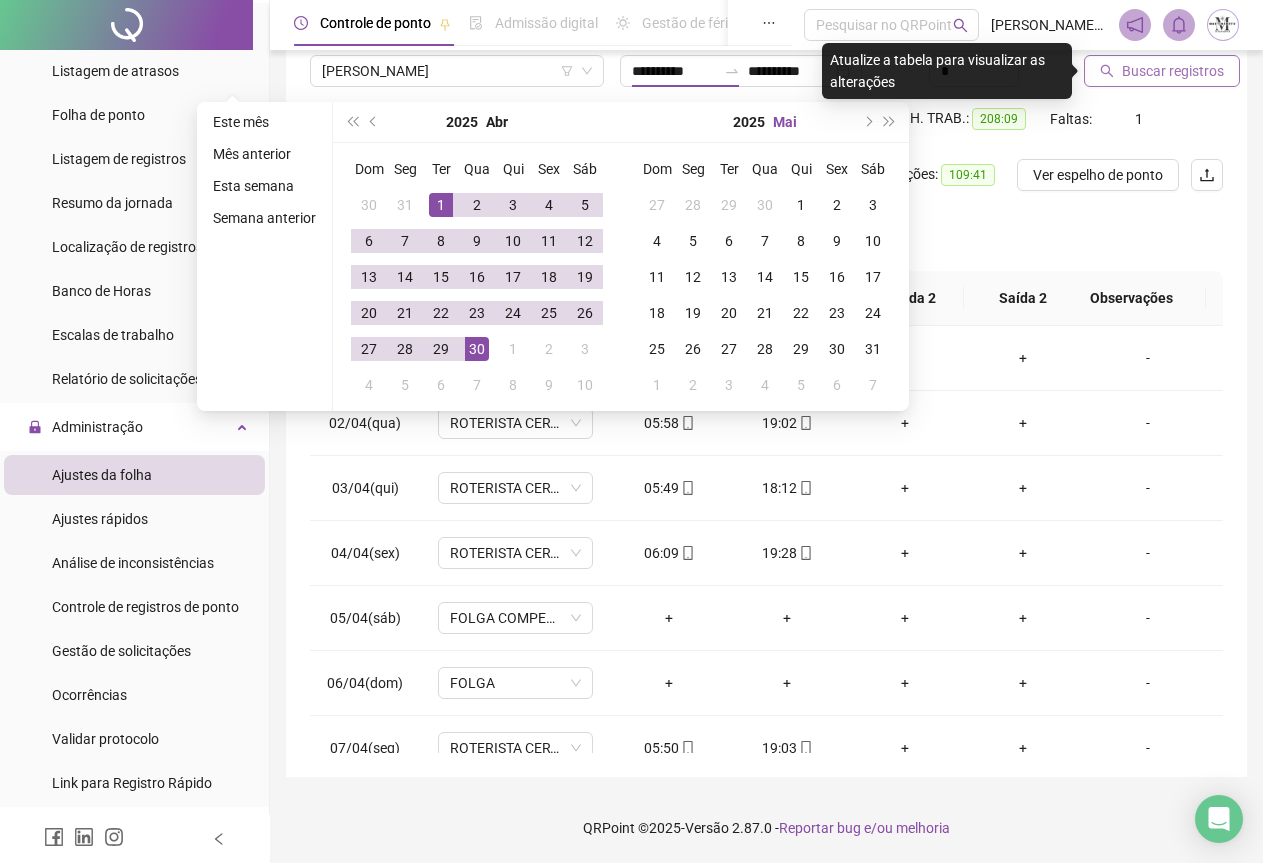 click on "Mai" at bounding box center (785, 122) 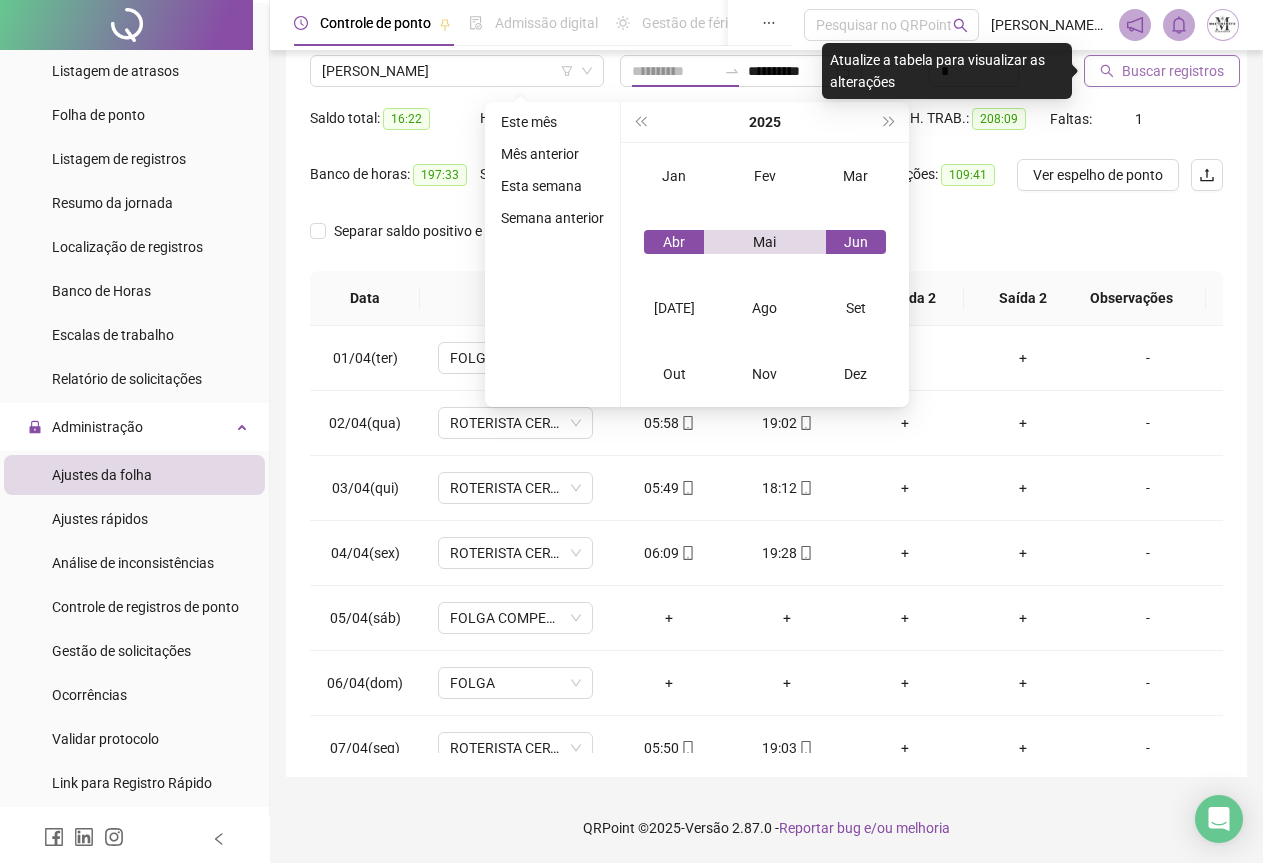 click on "Jun" at bounding box center (856, 242) 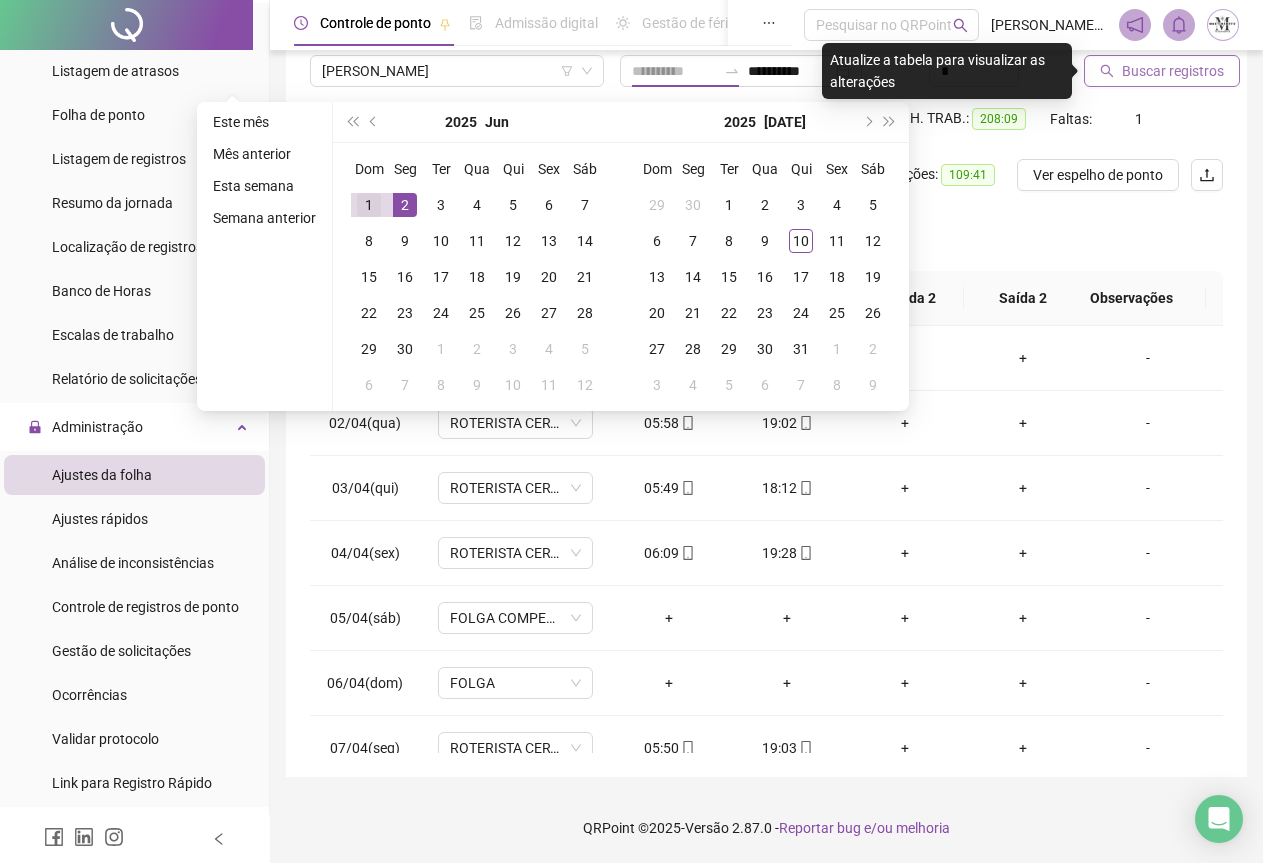 type on "**********" 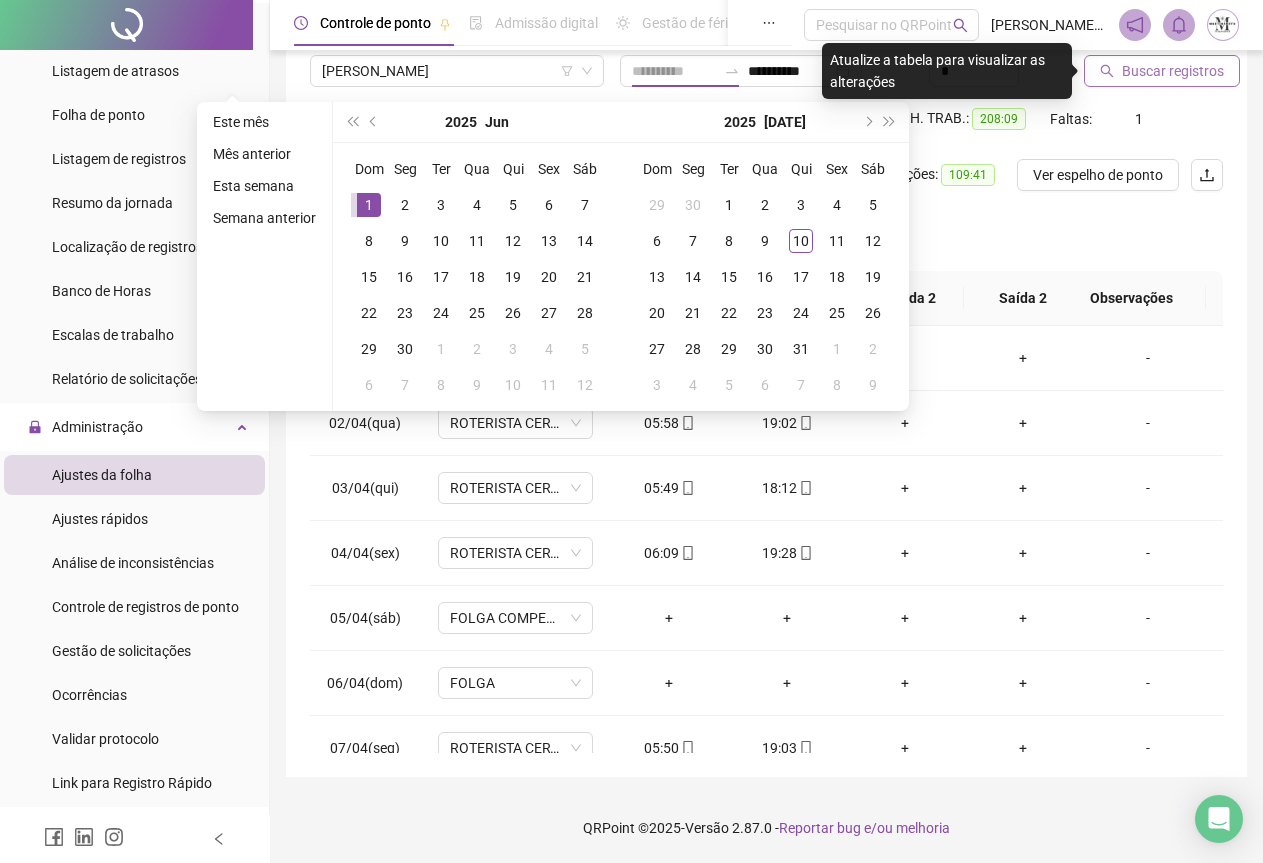 click on "1" at bounding box center [369, 205] 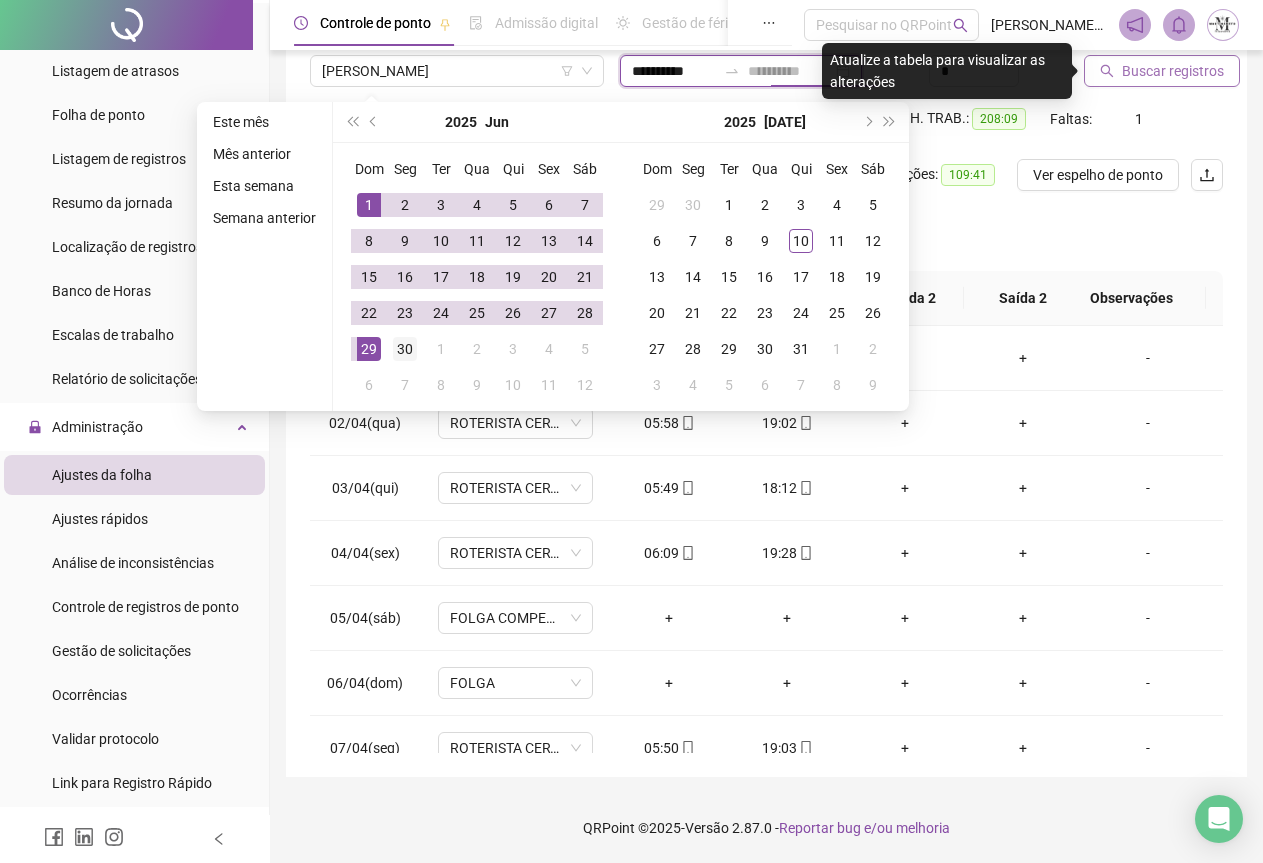 type on "**********" 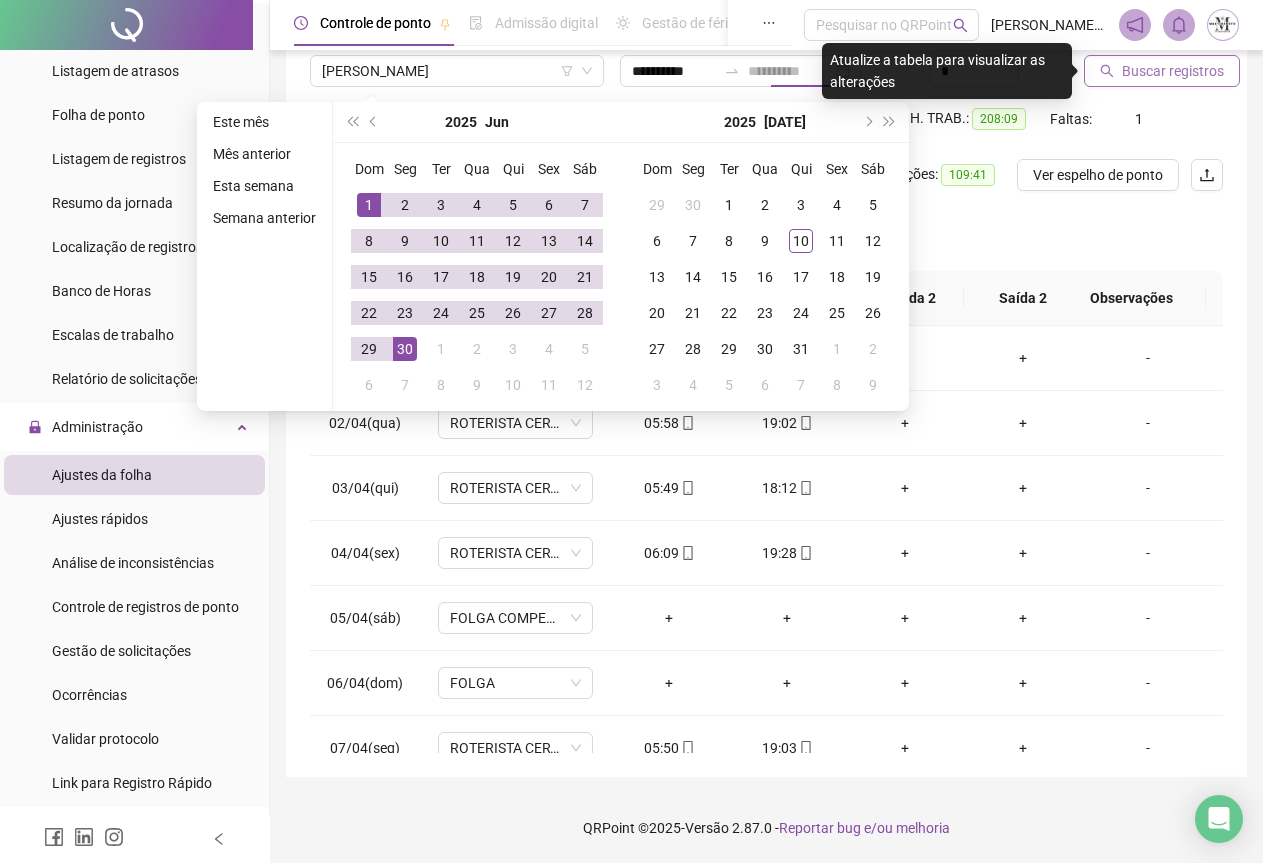 click on "30" at bounding box center (405, 349) 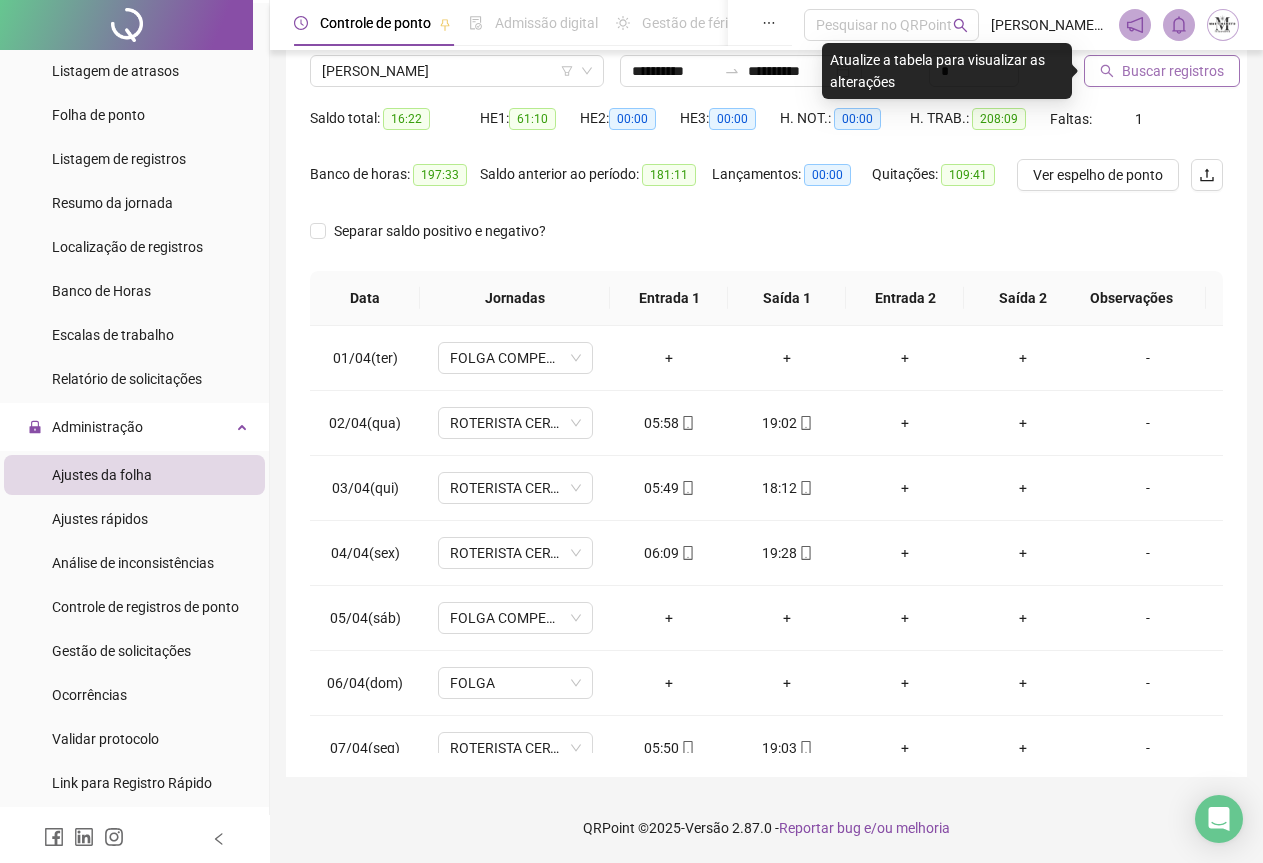 click on "Buscar registros" at bounding box center (1173, 71) 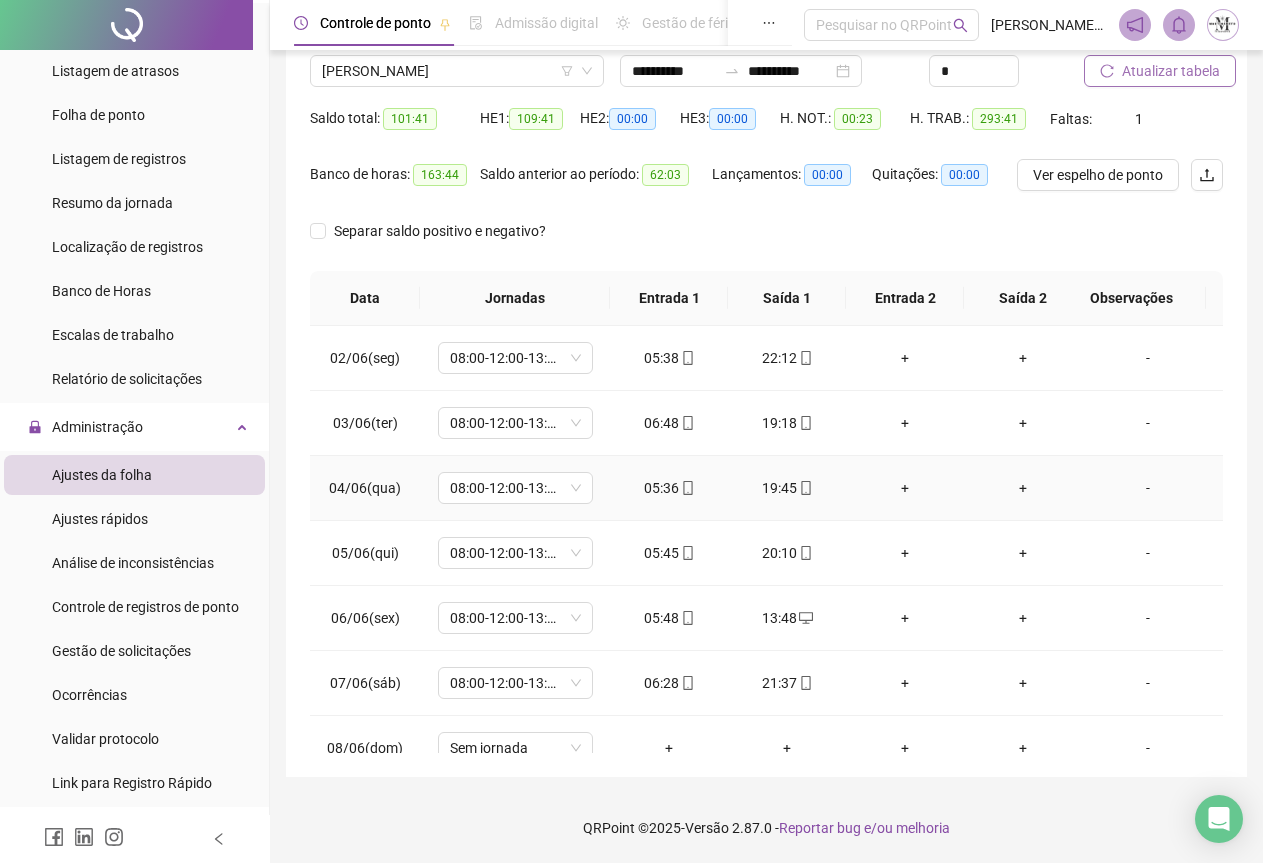 scroll, scrollTop: 100, scrollLeft: 0, axis: vertical 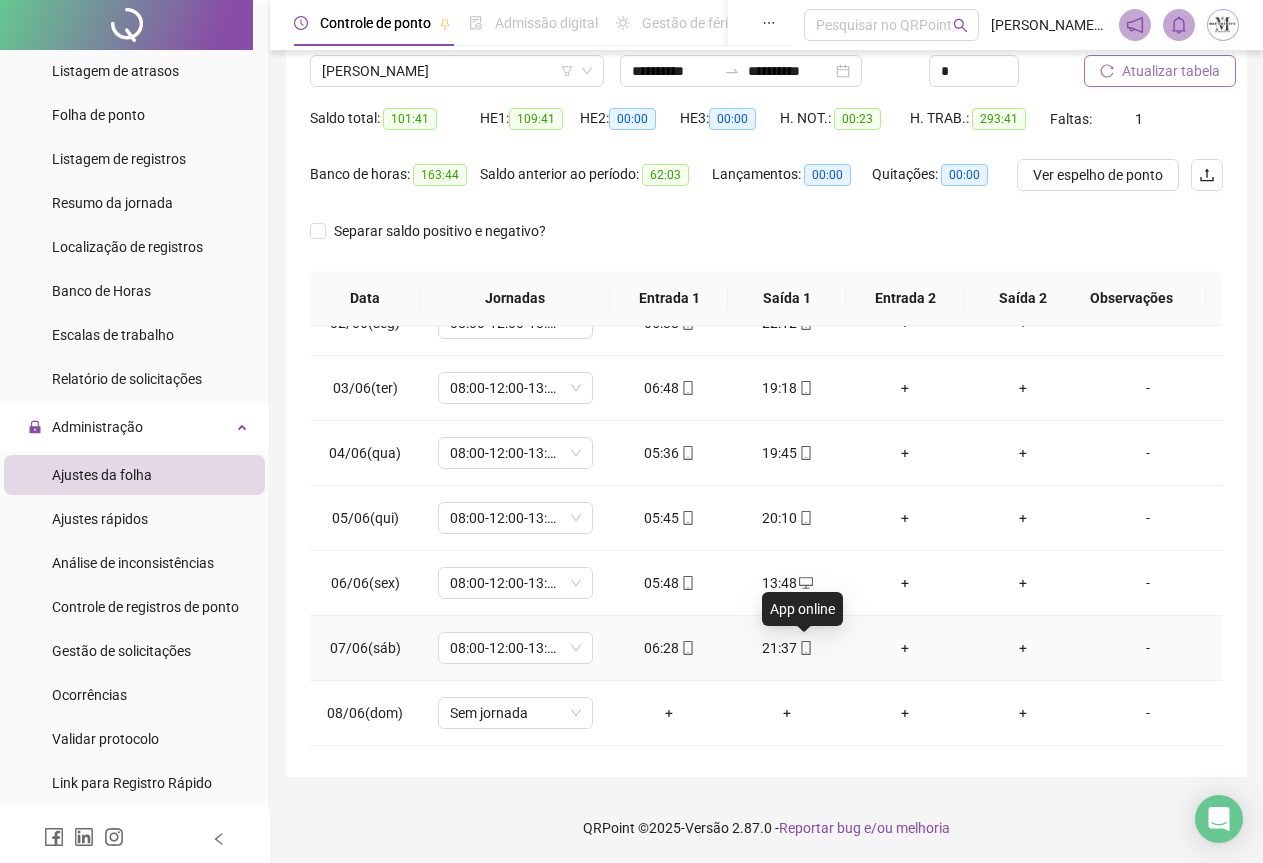 click 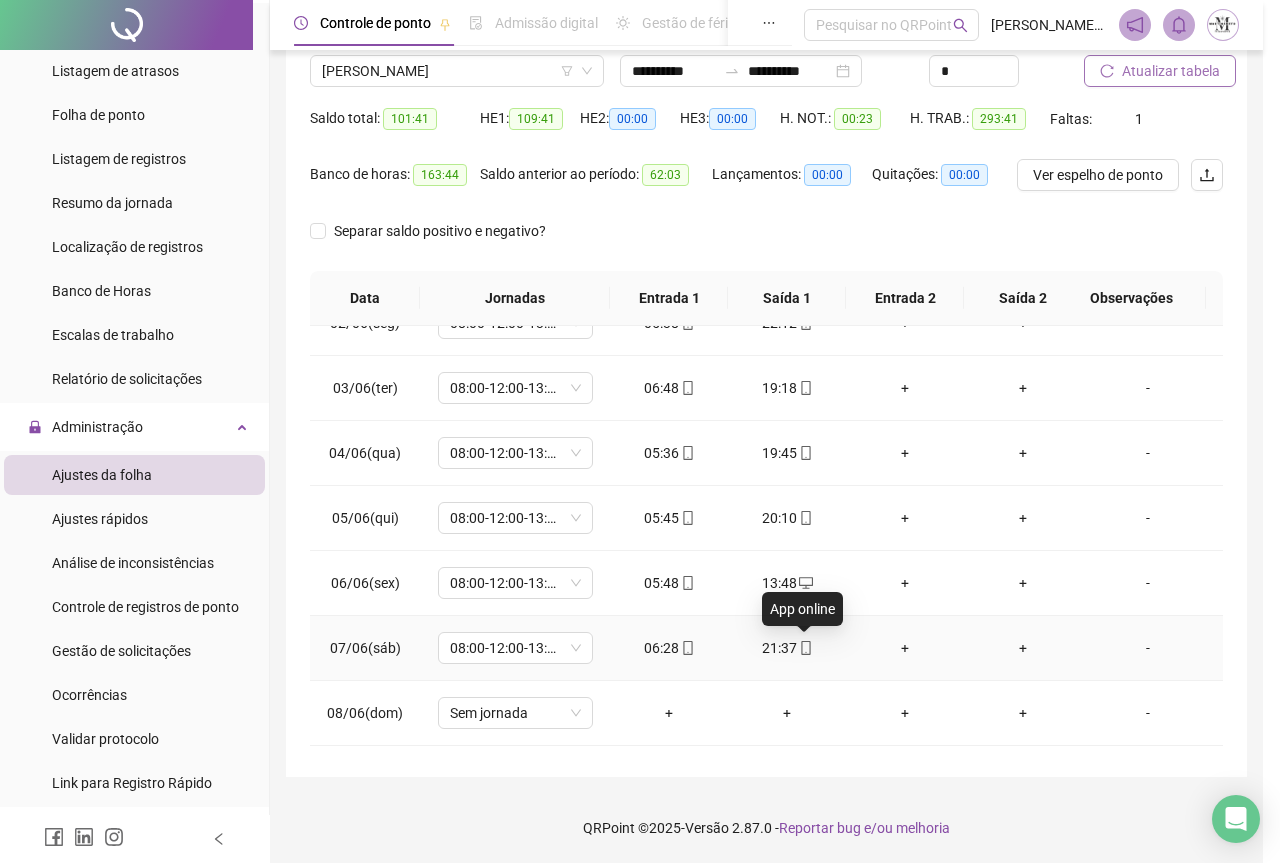 type on "**********" 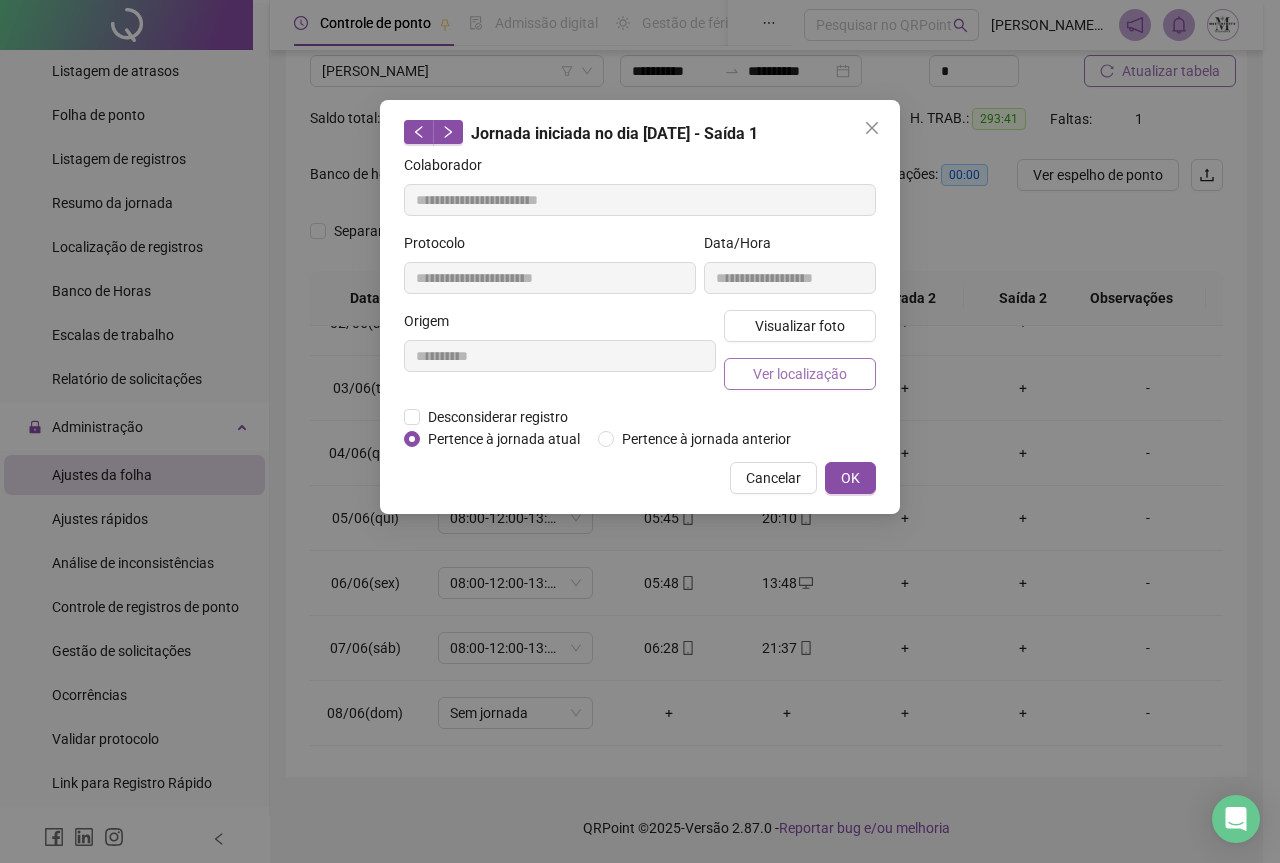 click on "Ver localização" at bounding box center (800, 374) 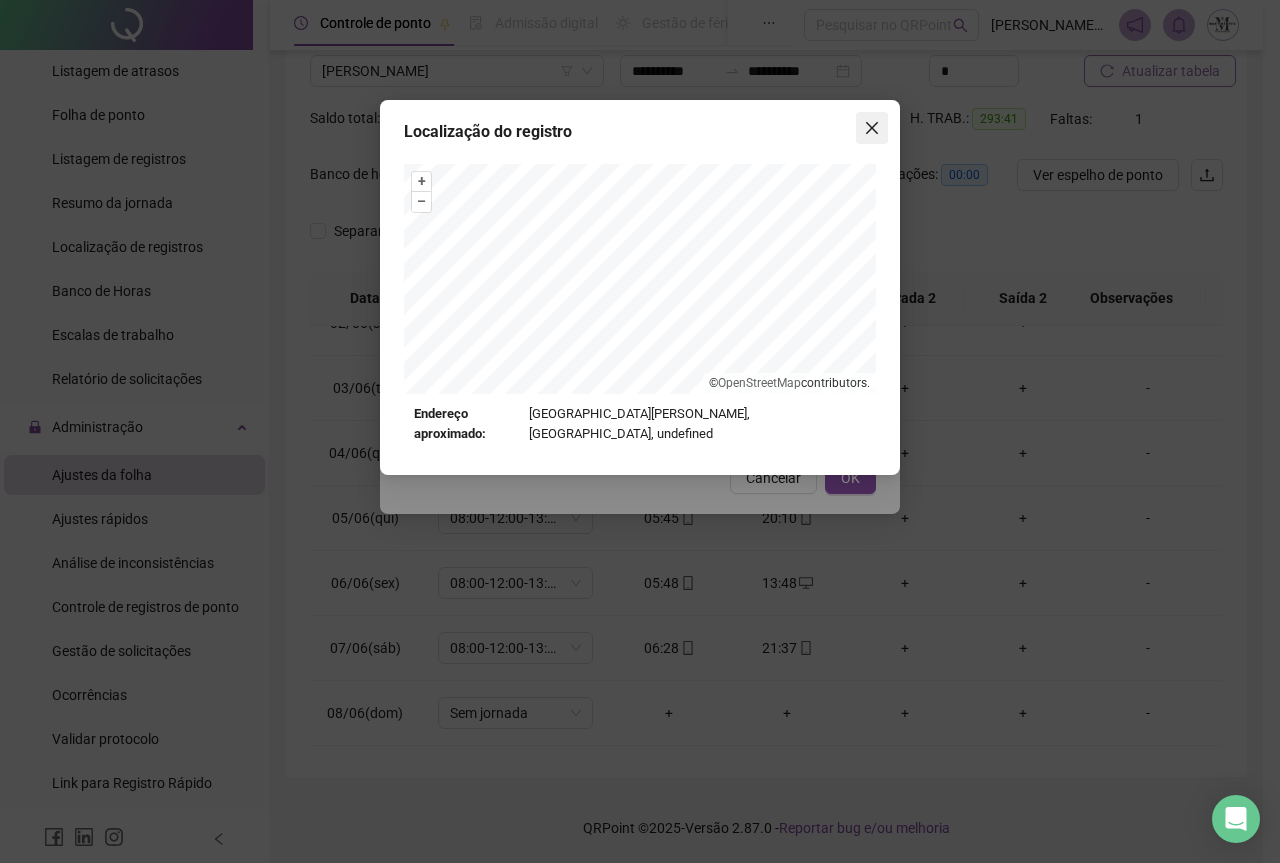 click at bounding box center [872, 128] 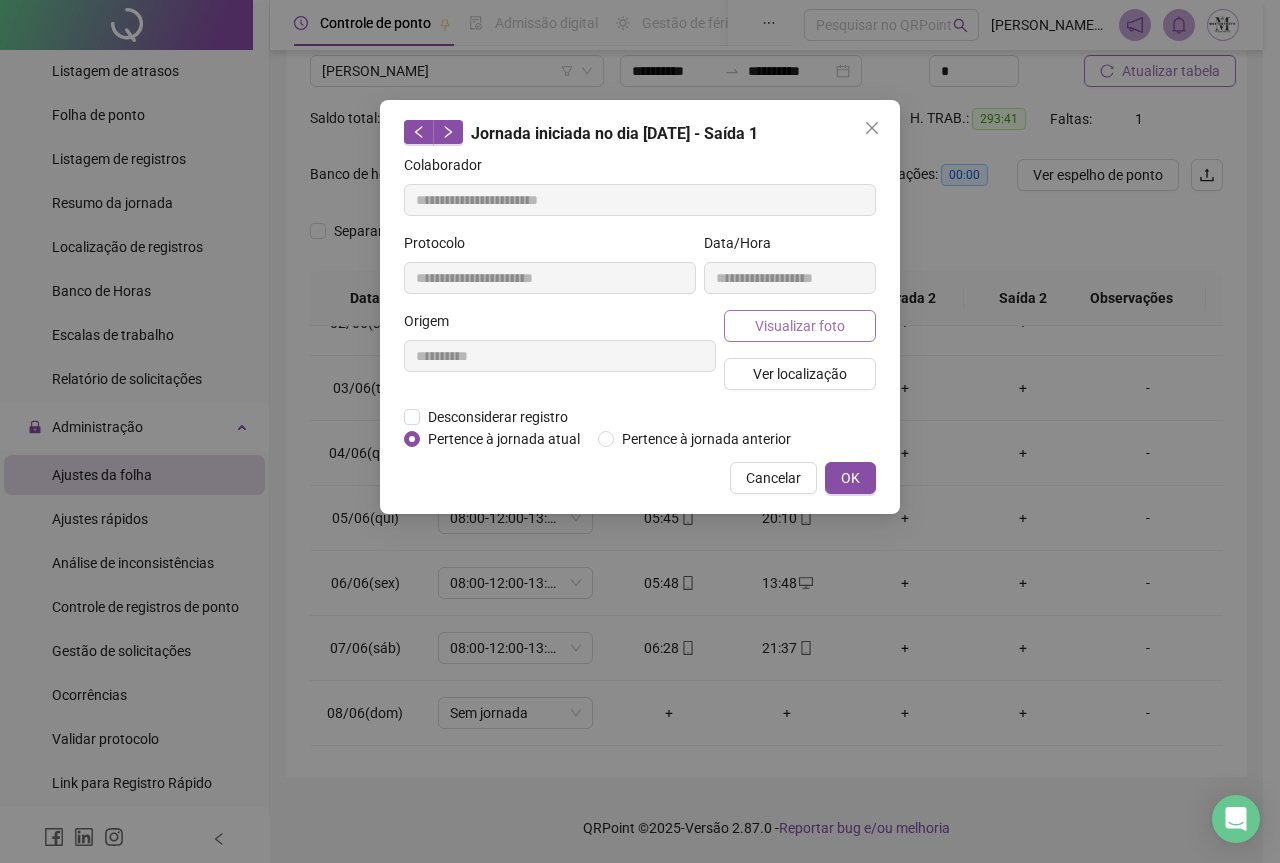 click on "Visualizar foto" at bounding box center [800, 326] 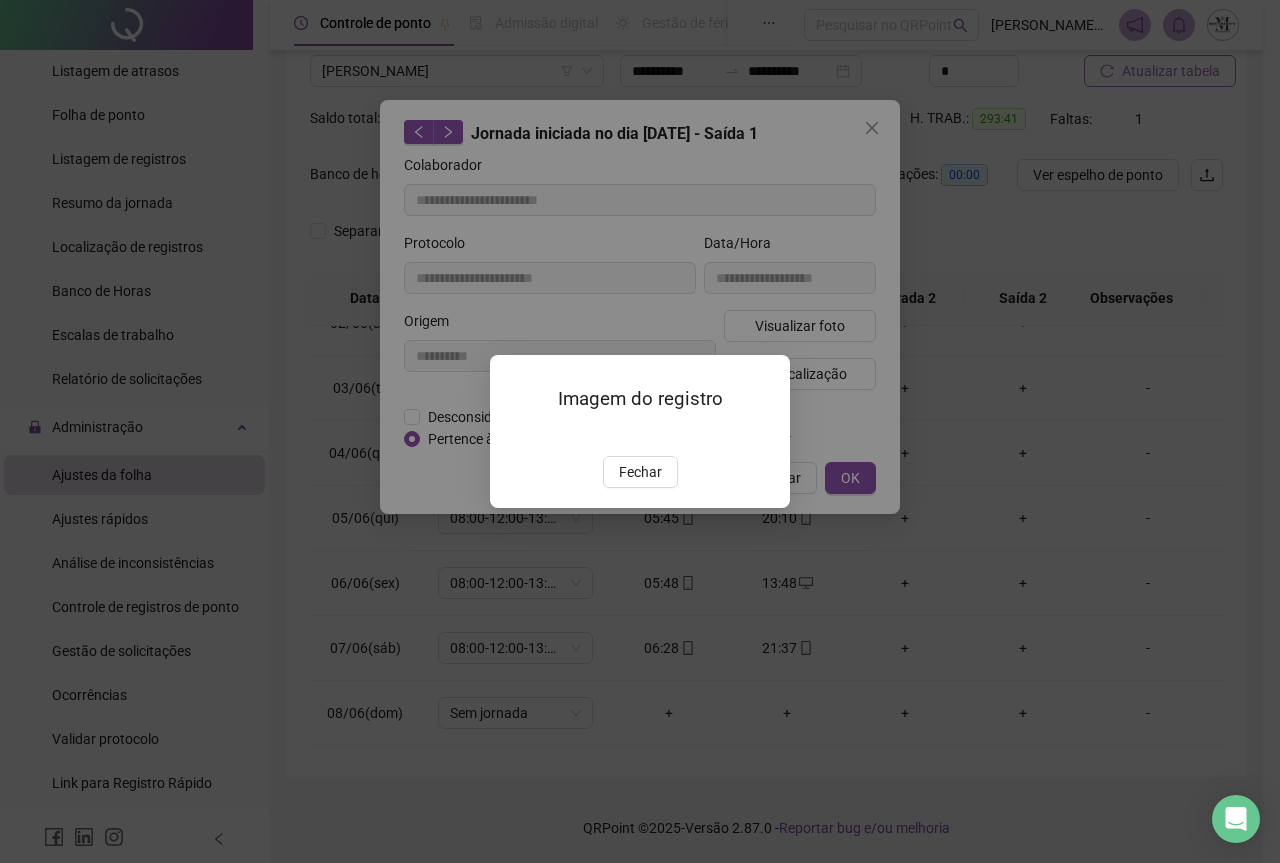 click at bounding box center [514, 435] 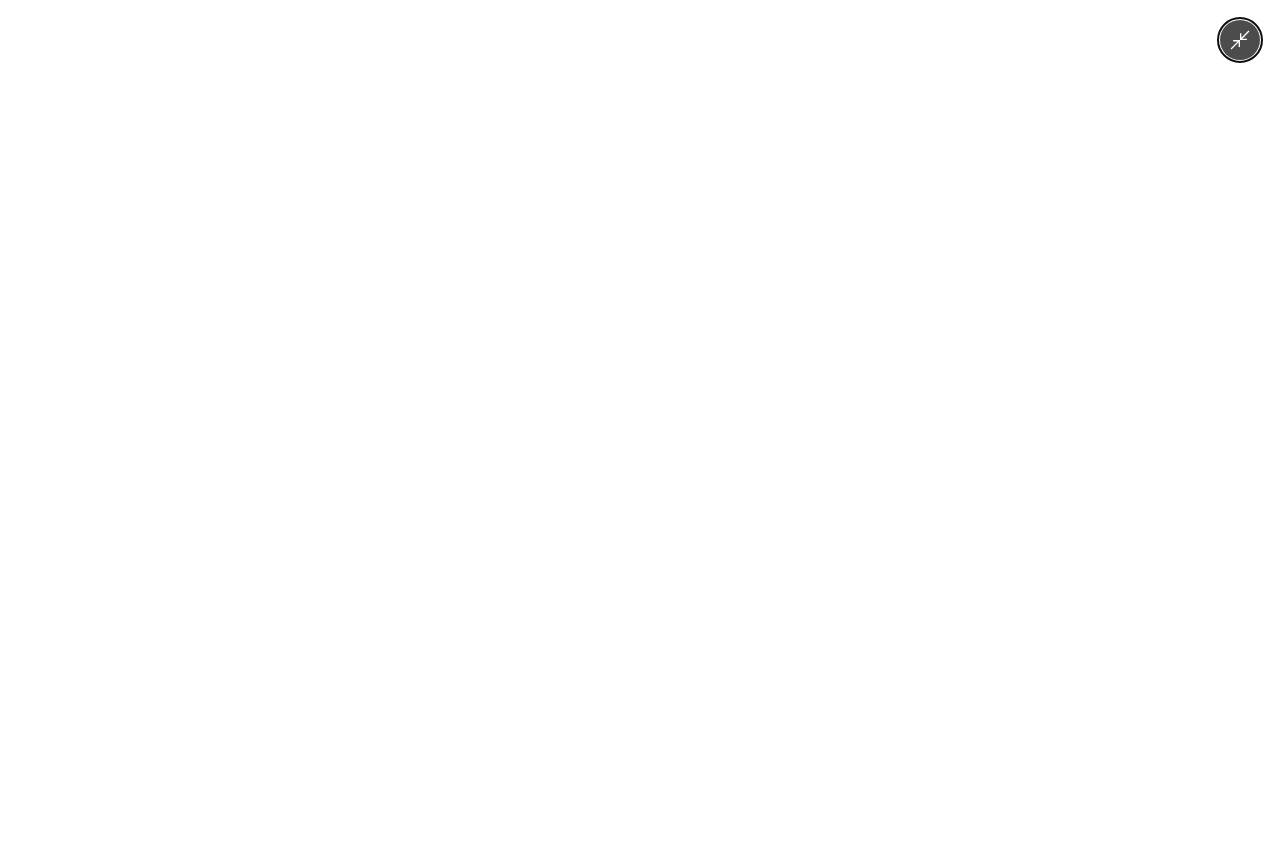 click at bounding box center (639, 431) 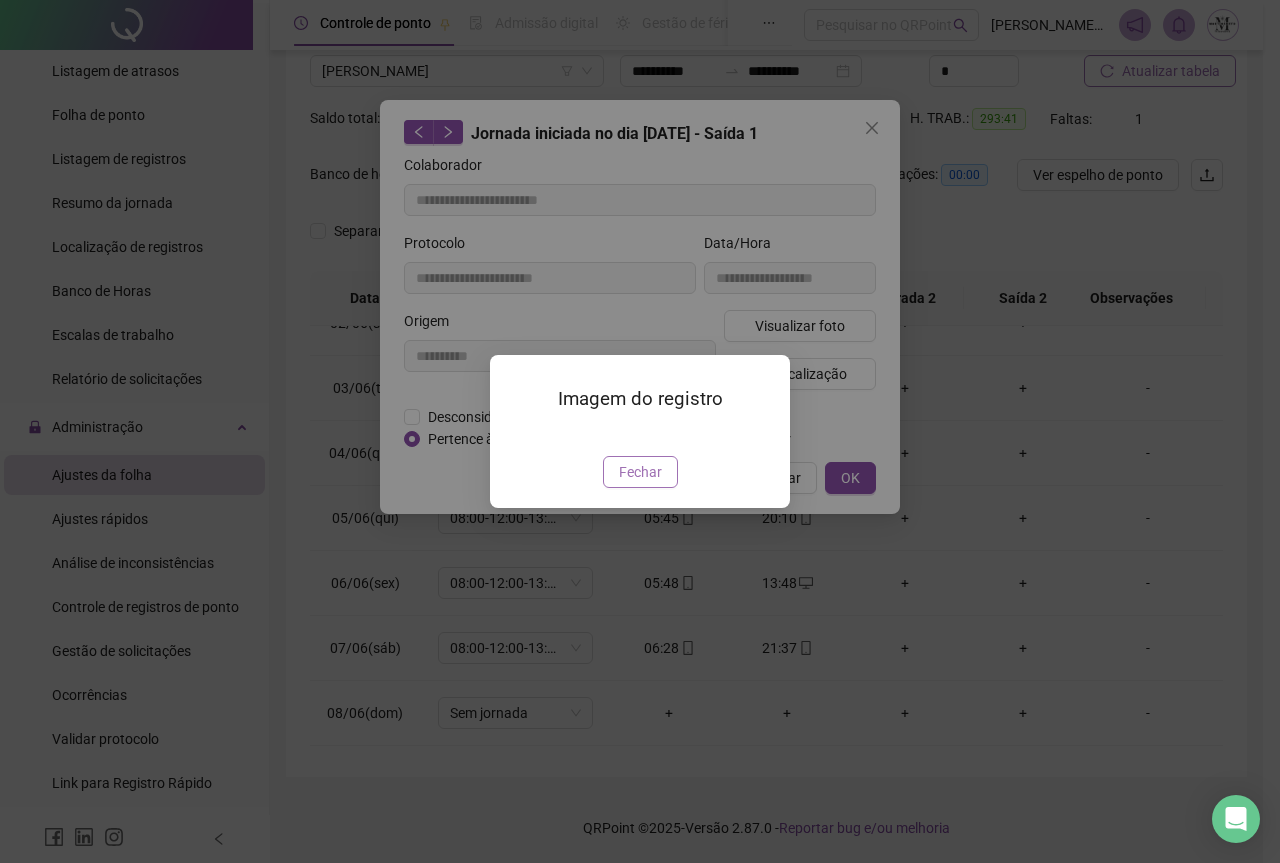 click on "Fechar" at bounding box center (640, 472) 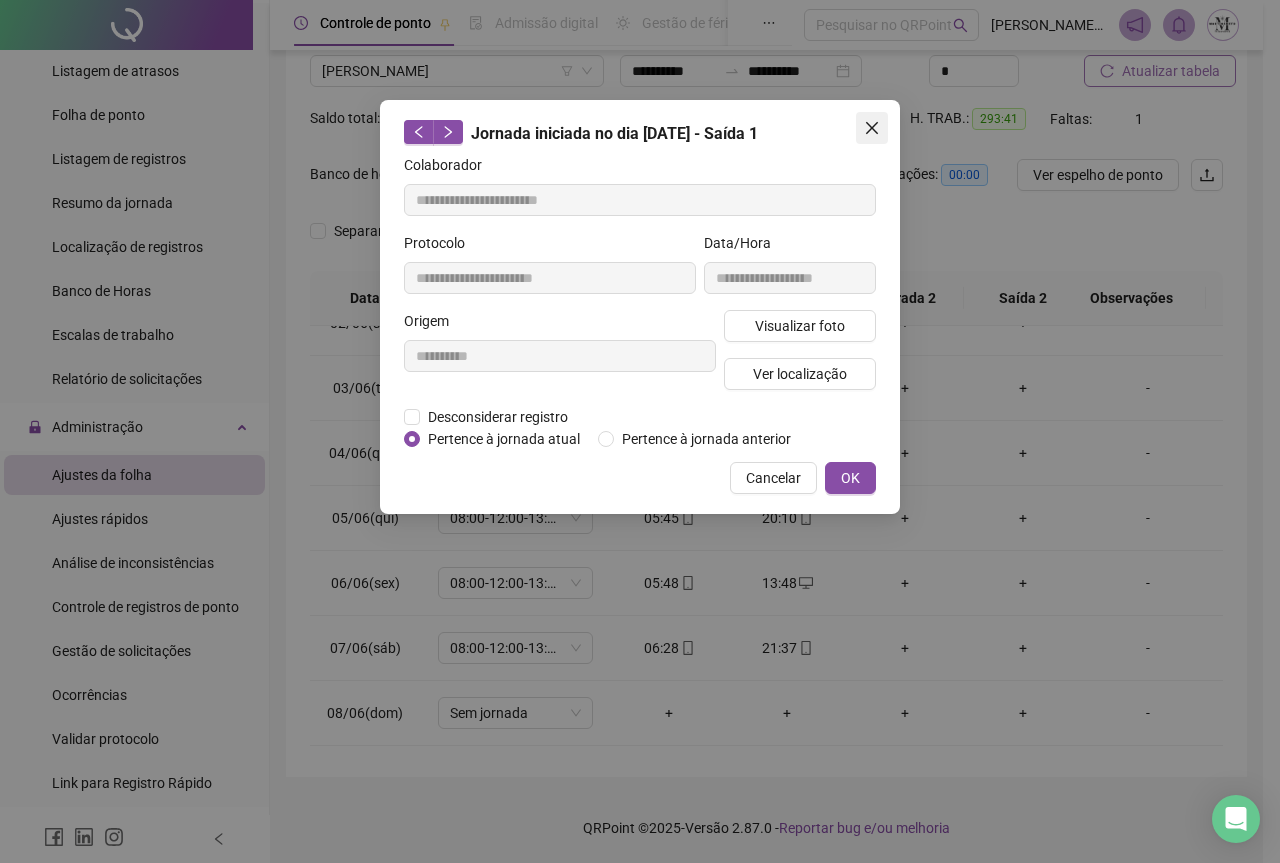 click 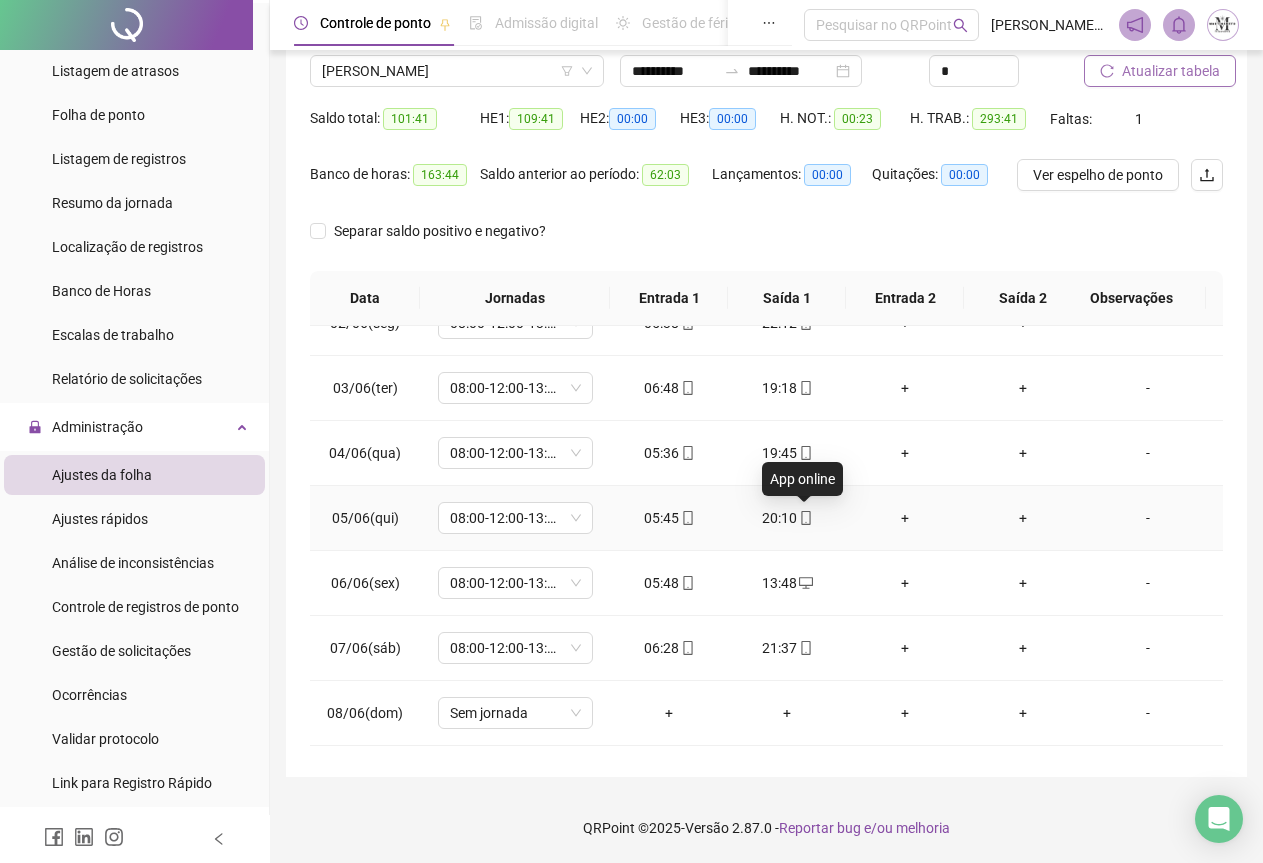 click 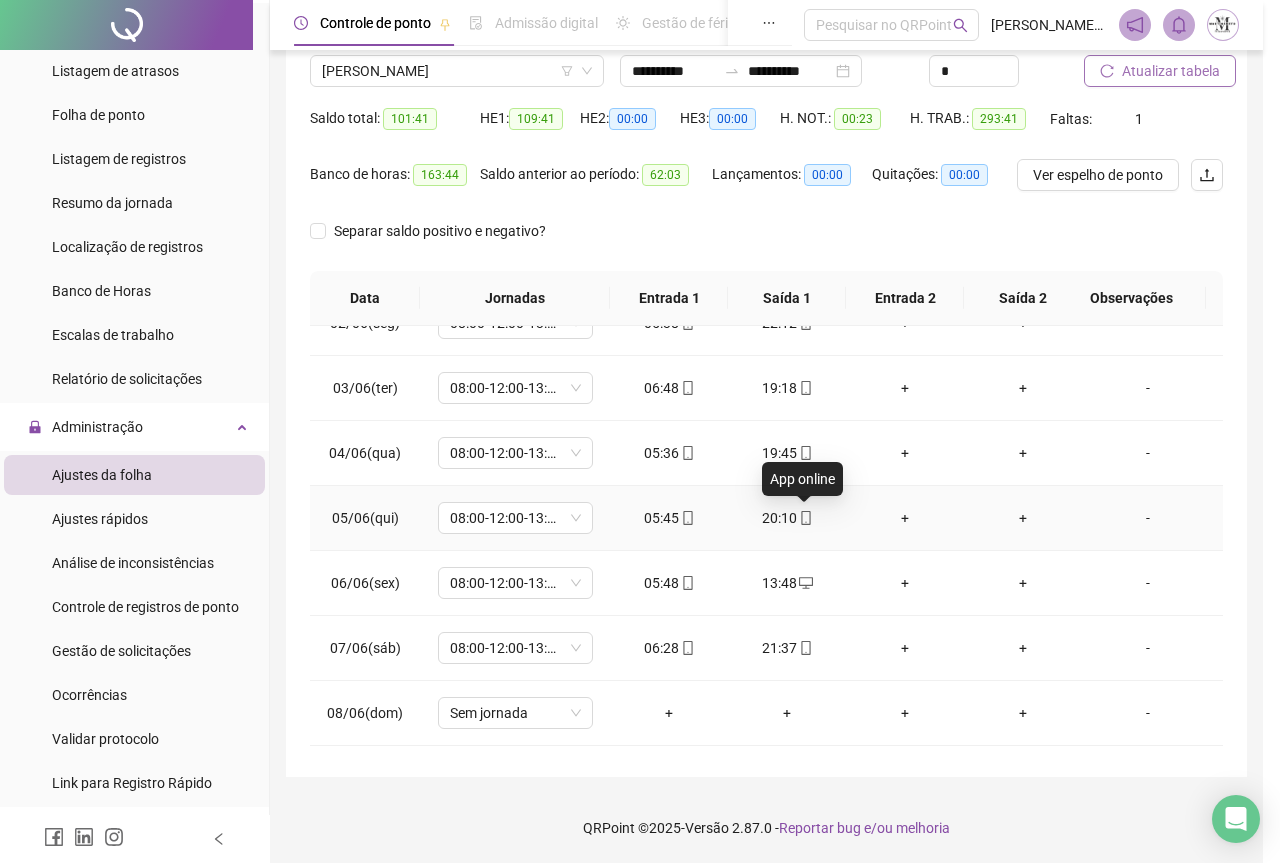 type on "**********" 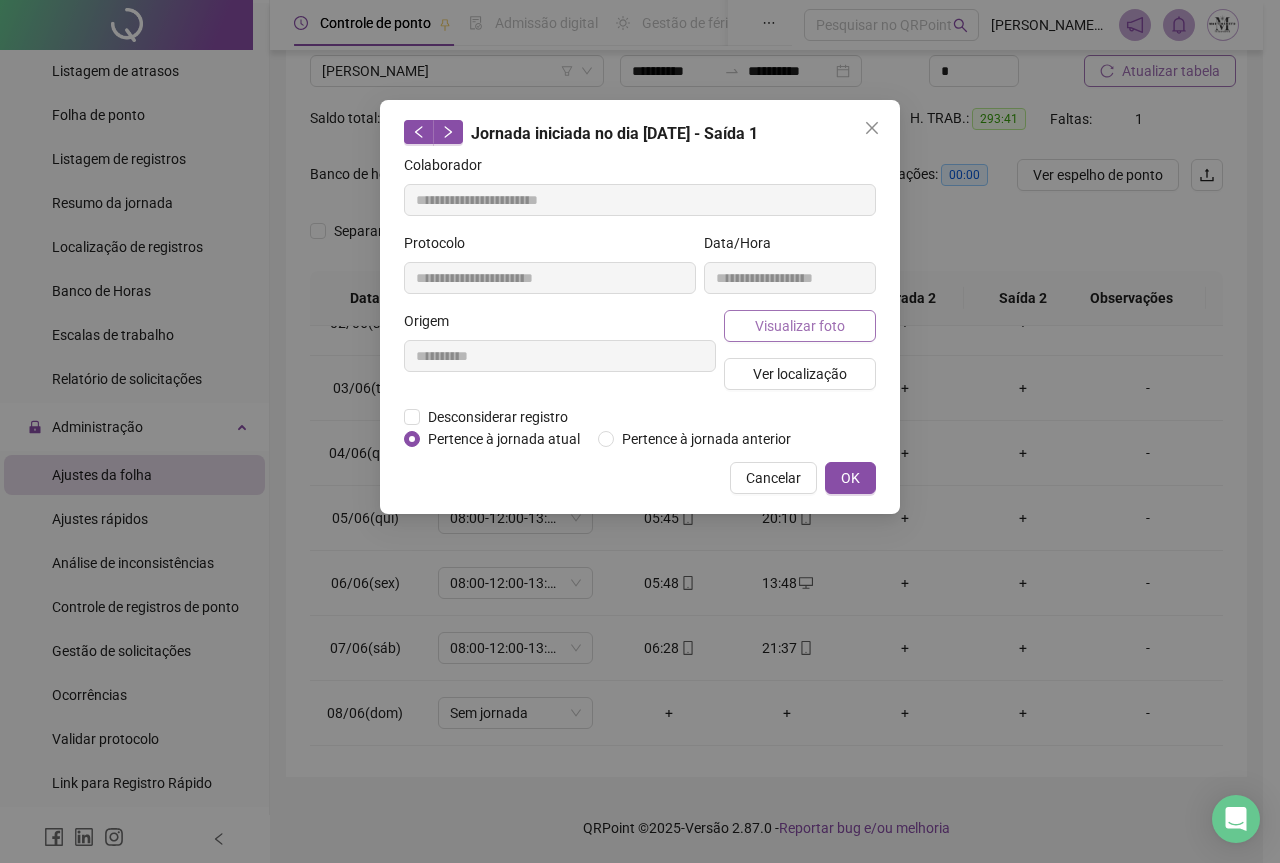 click on "Visualizar foto" at bounding box center [800, 326] 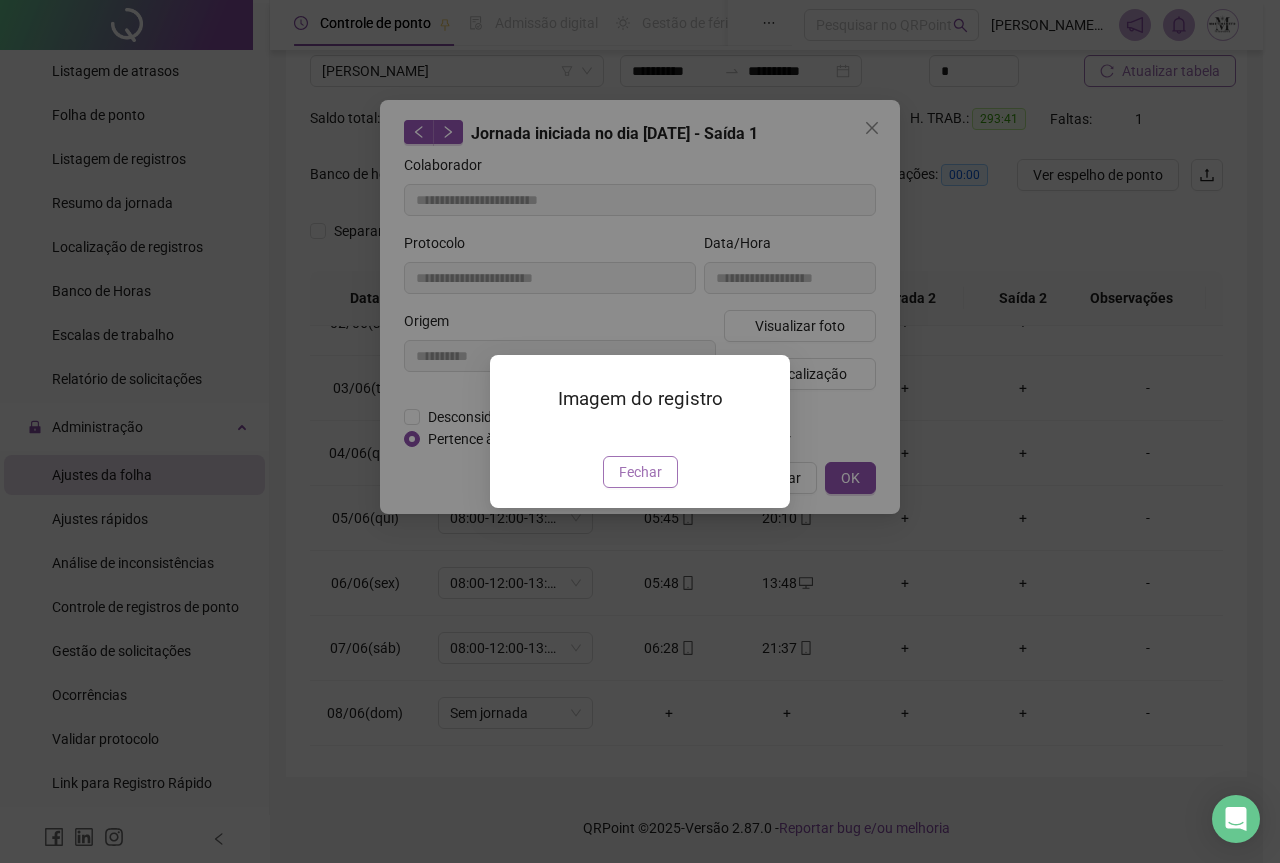 click on "Fechar" at bounding box center (640, 472) 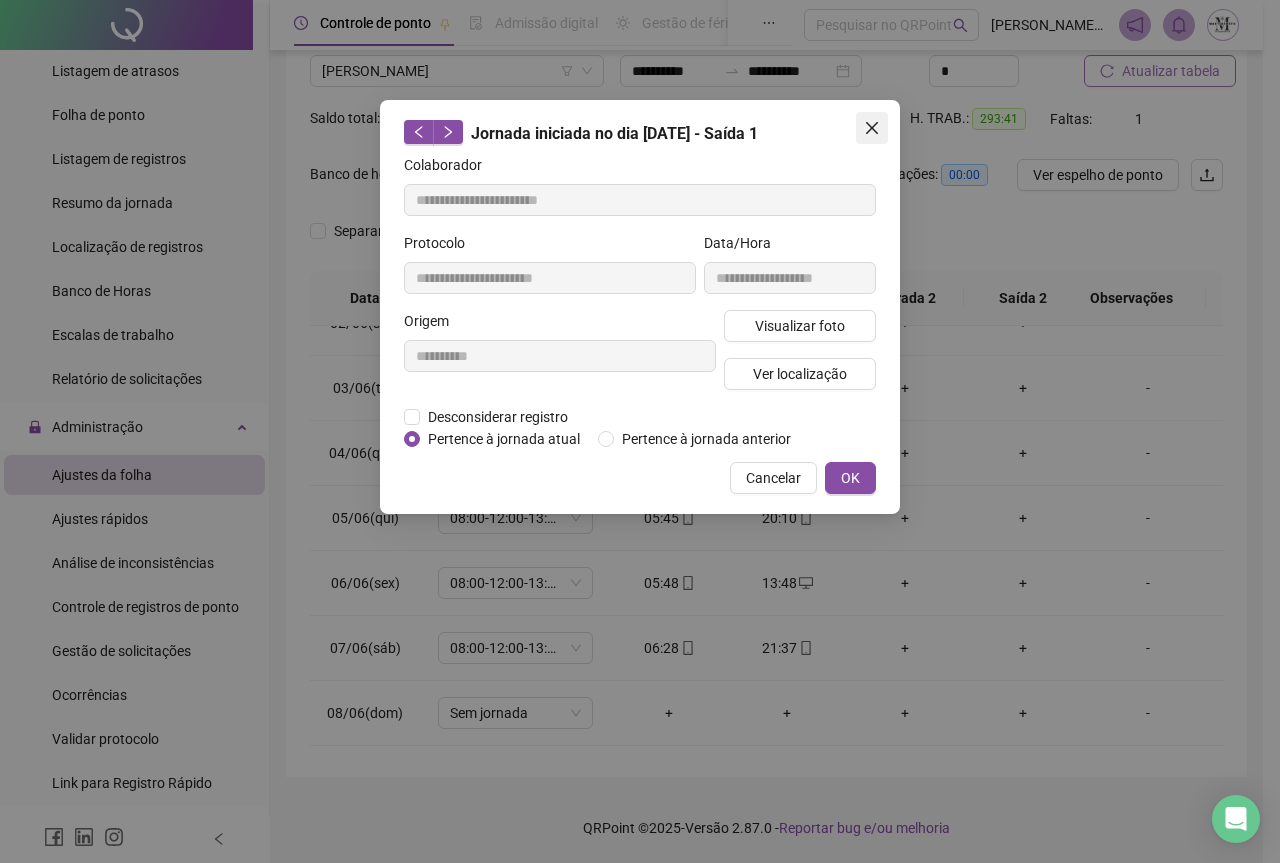 click 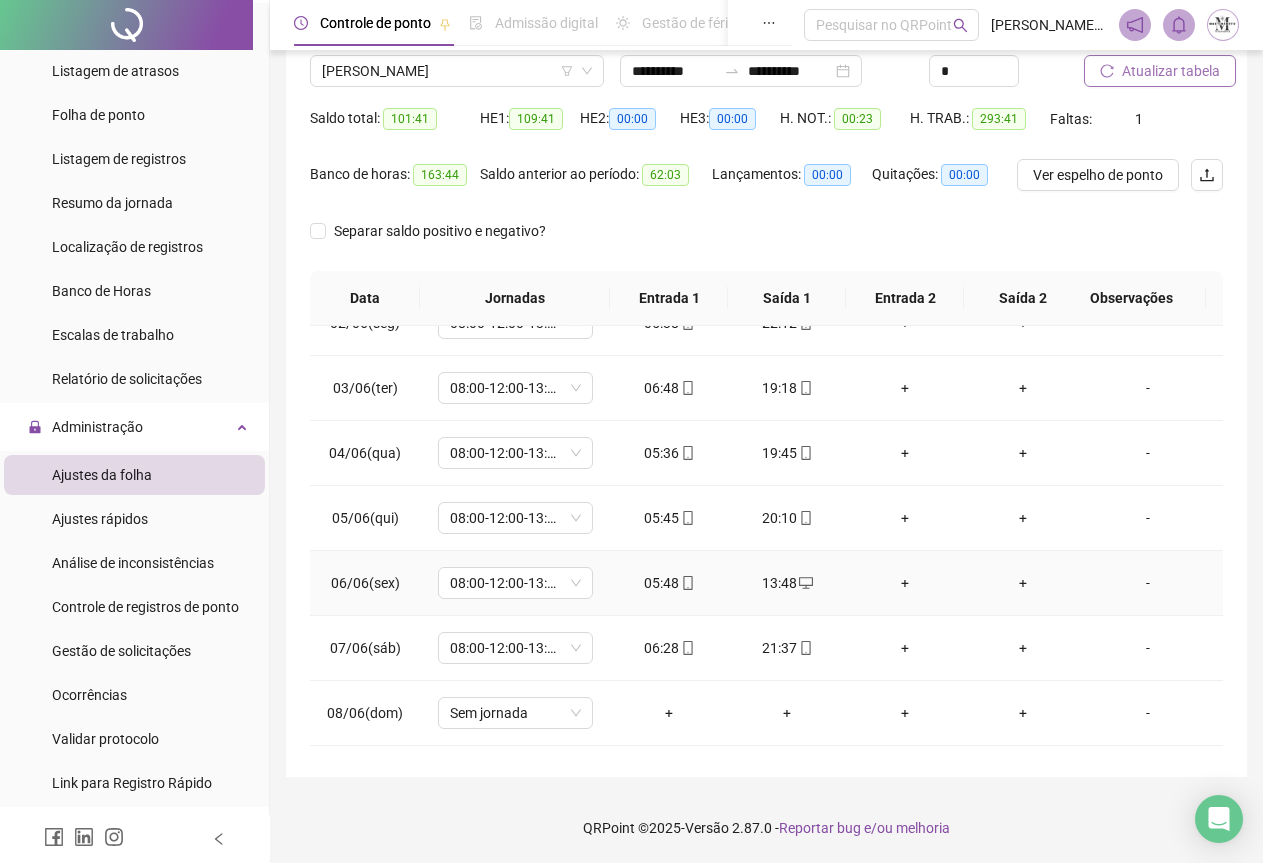 scroll, scrollTop: 0, scrollLeft: 0, axis: both 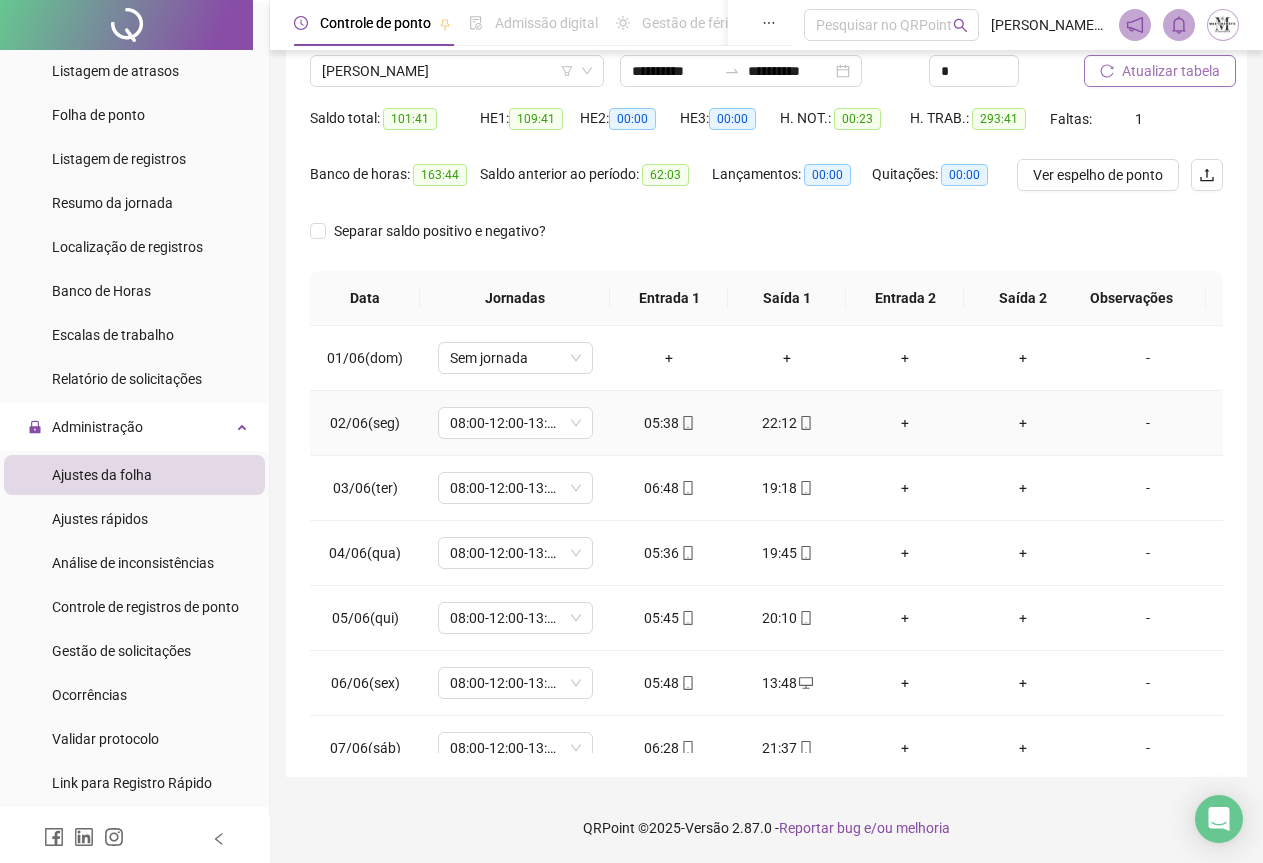 click 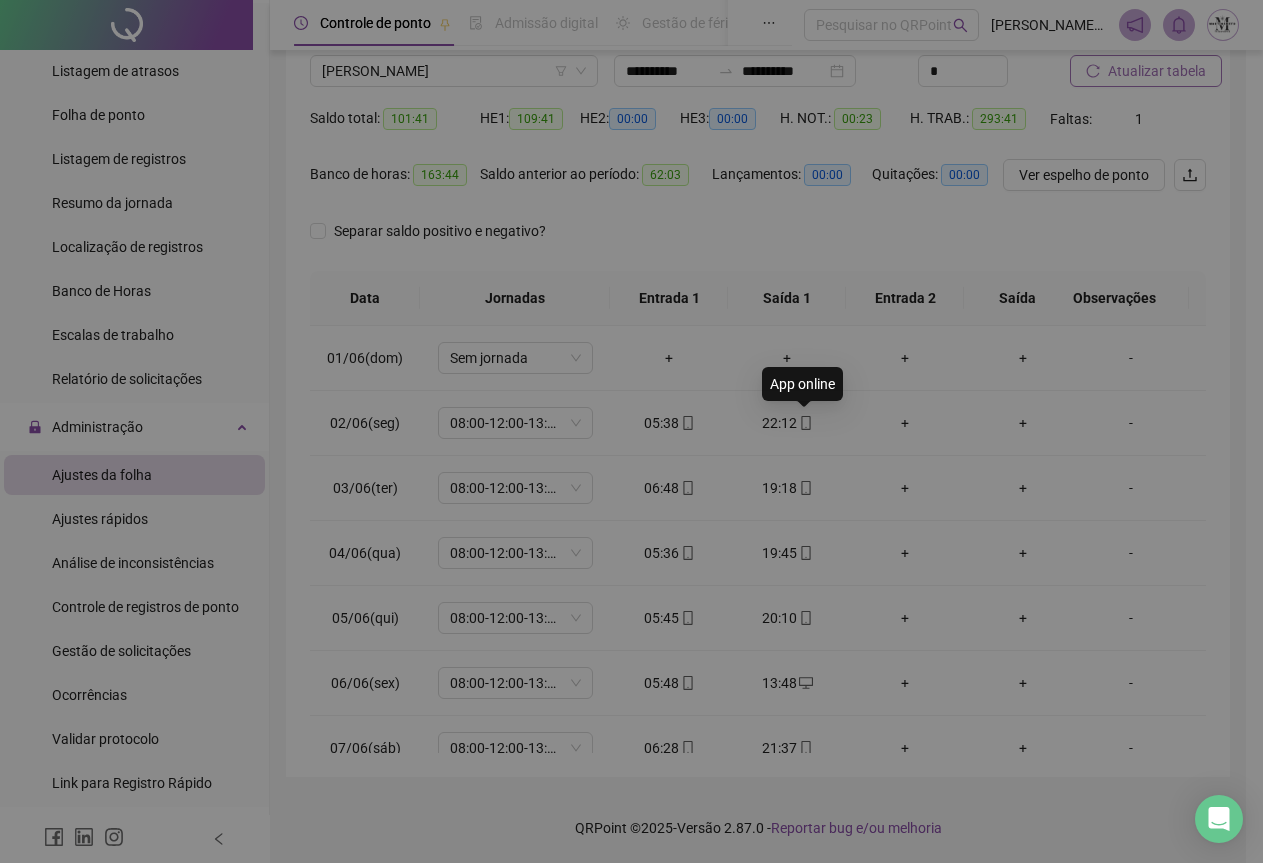 type on "**********" 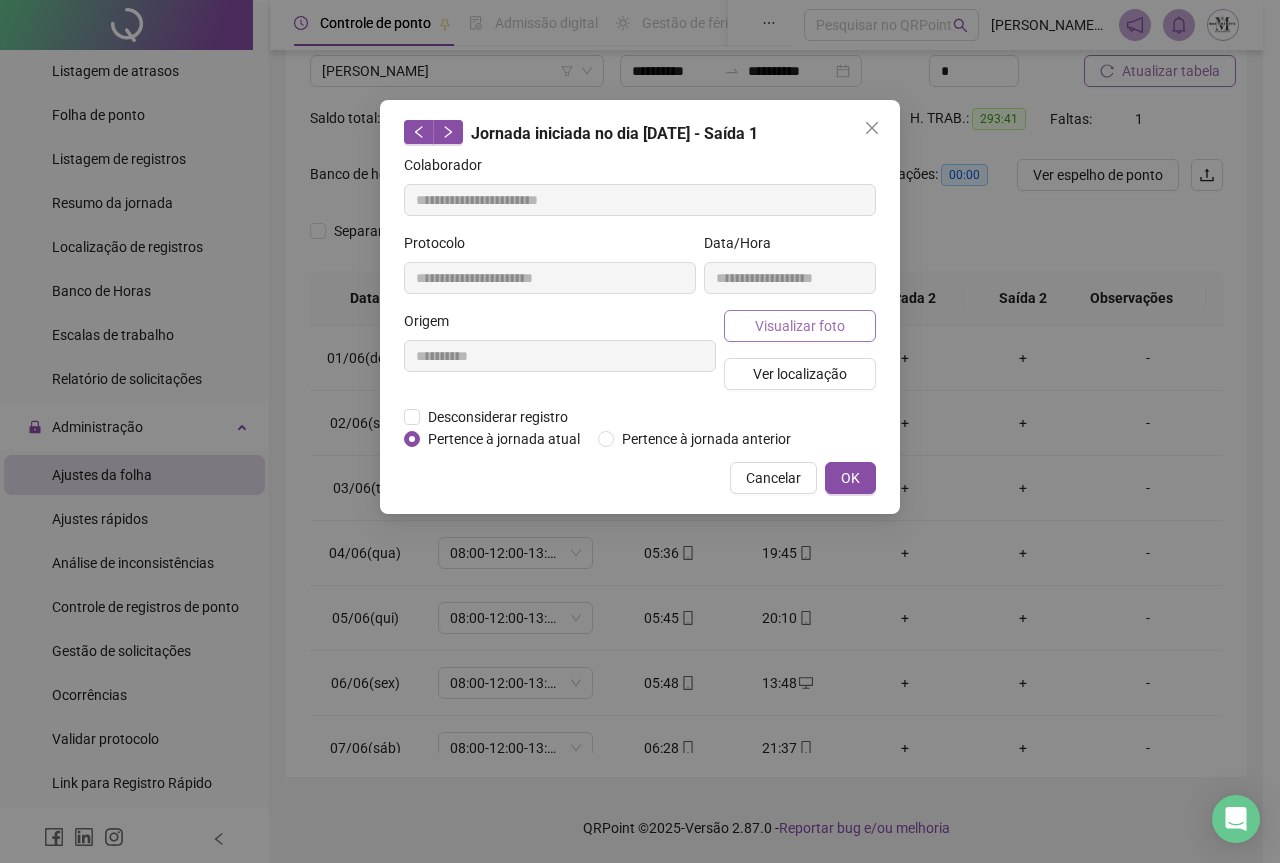 click on "Visualizar foto" at bounding box center [800, 326] 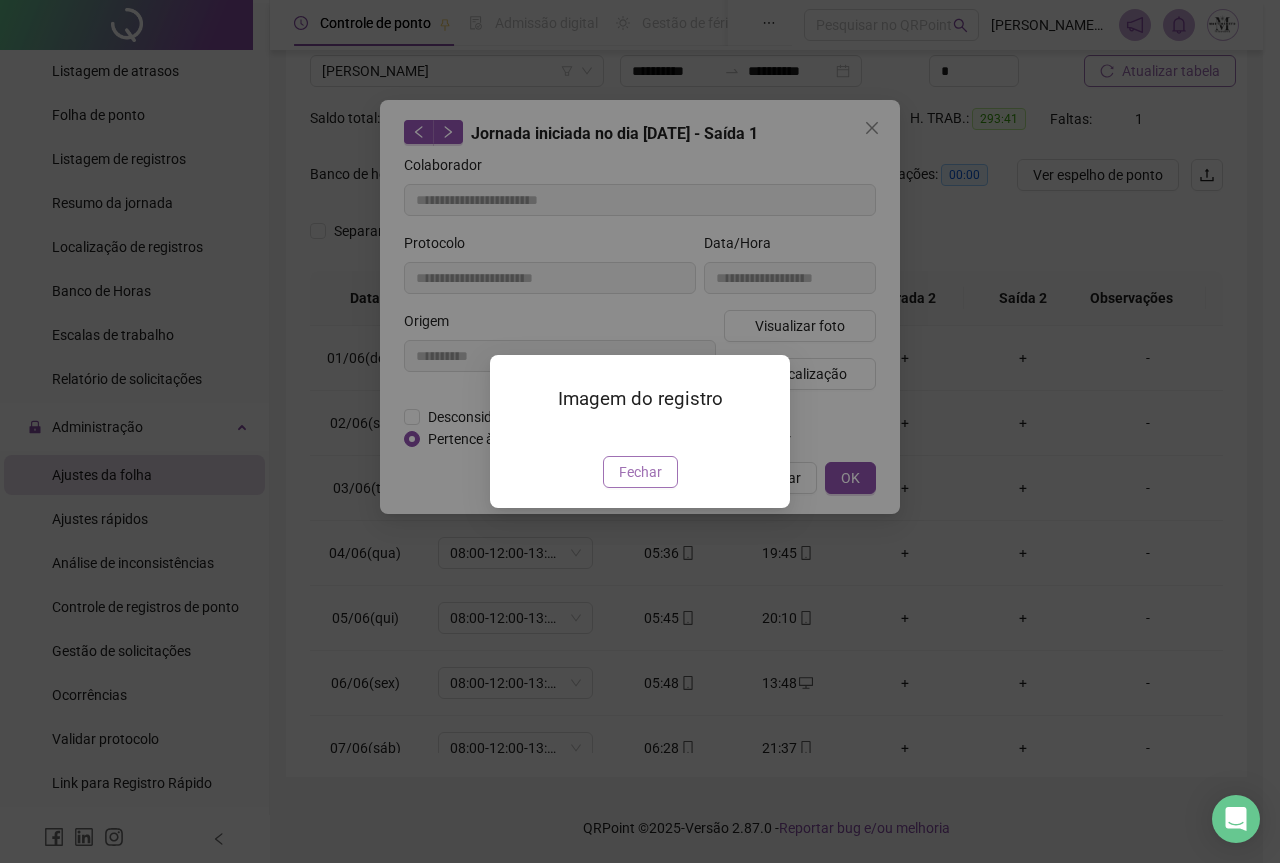 click on "Fechar" at bounding box center (640, 472) 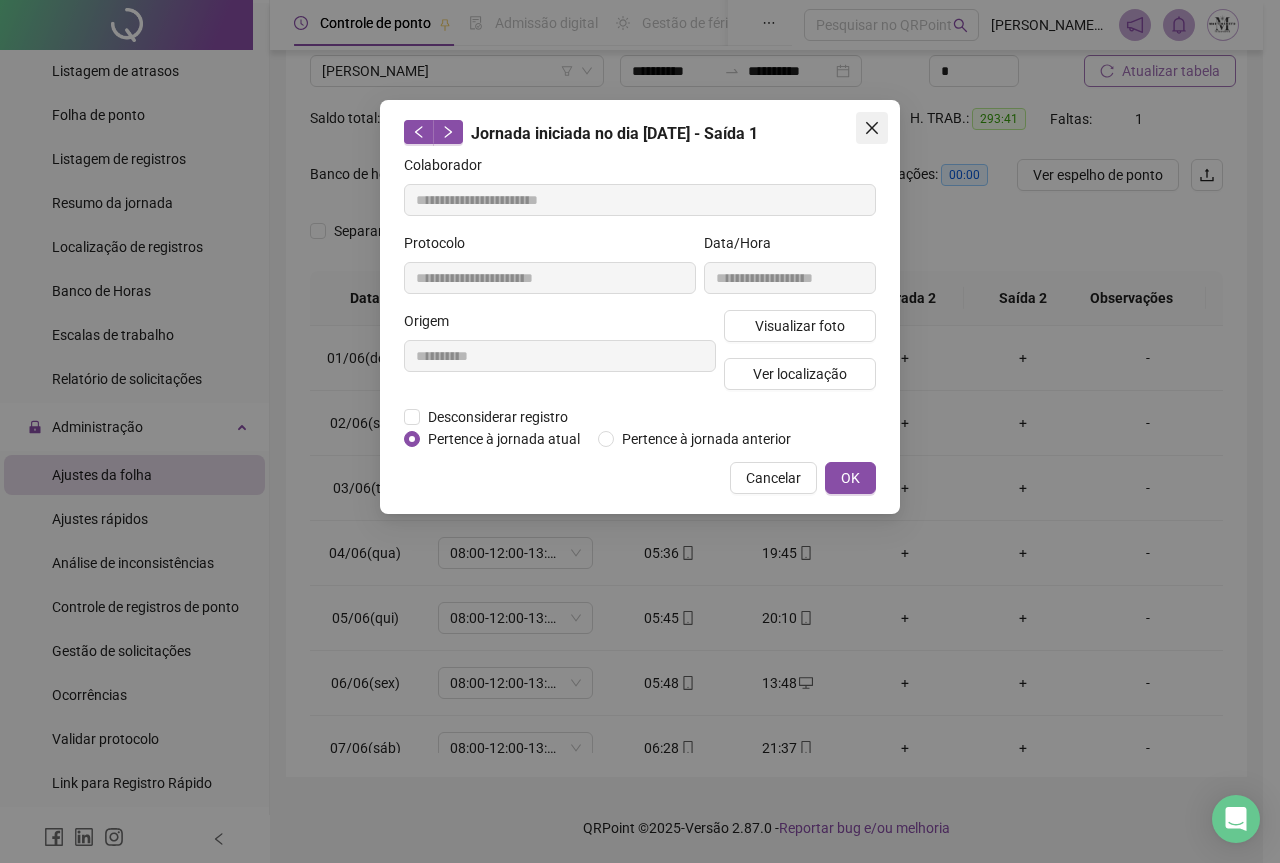 click 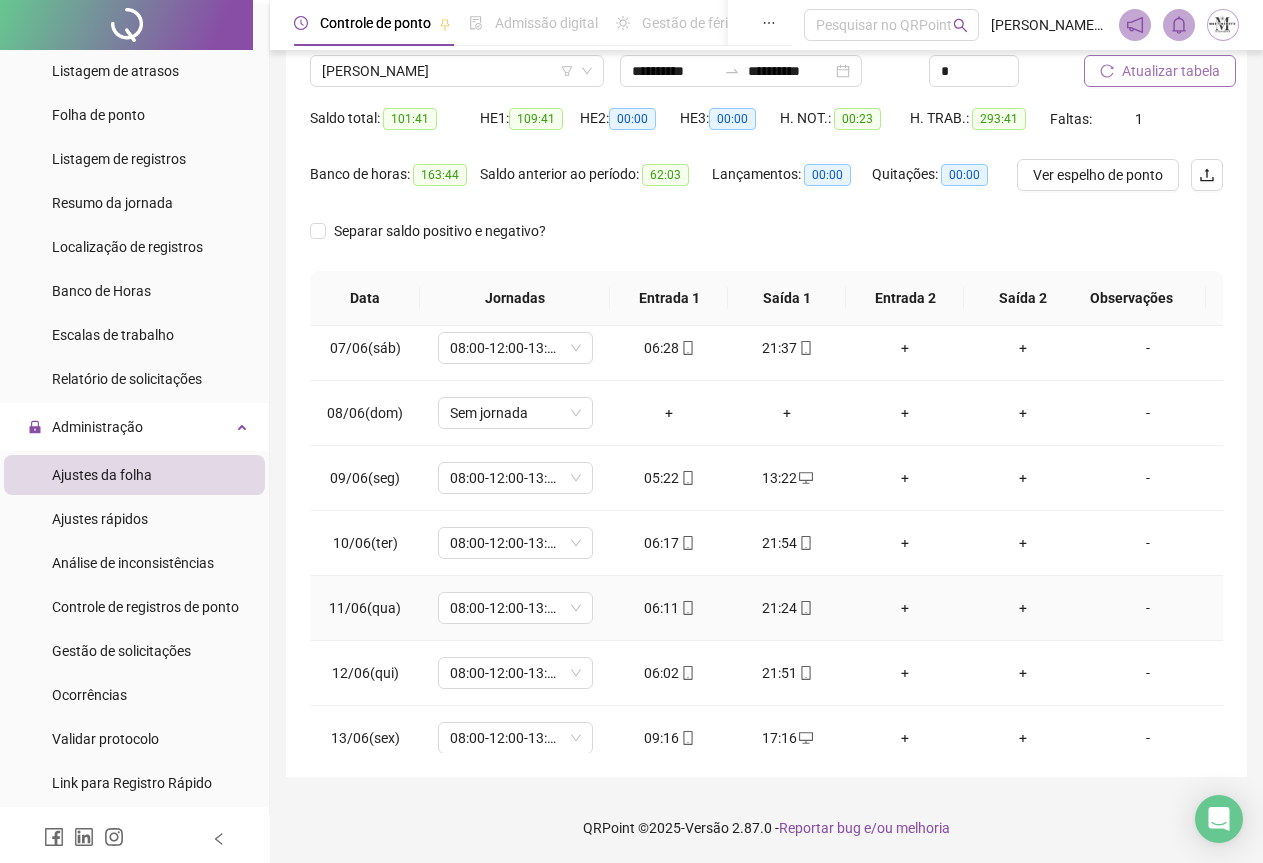 scroll, scrollTop: 600, scrollLeft: 0, axis: vertical 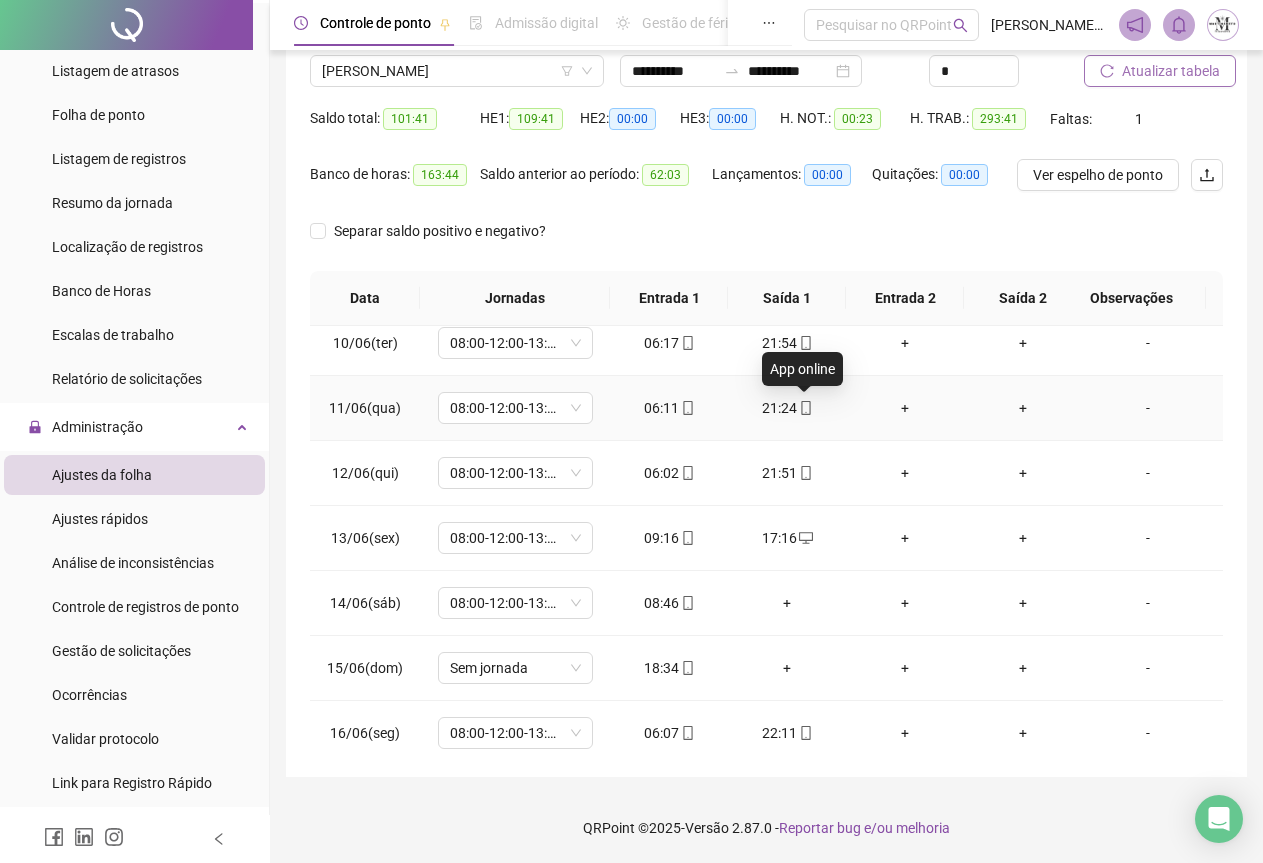 click 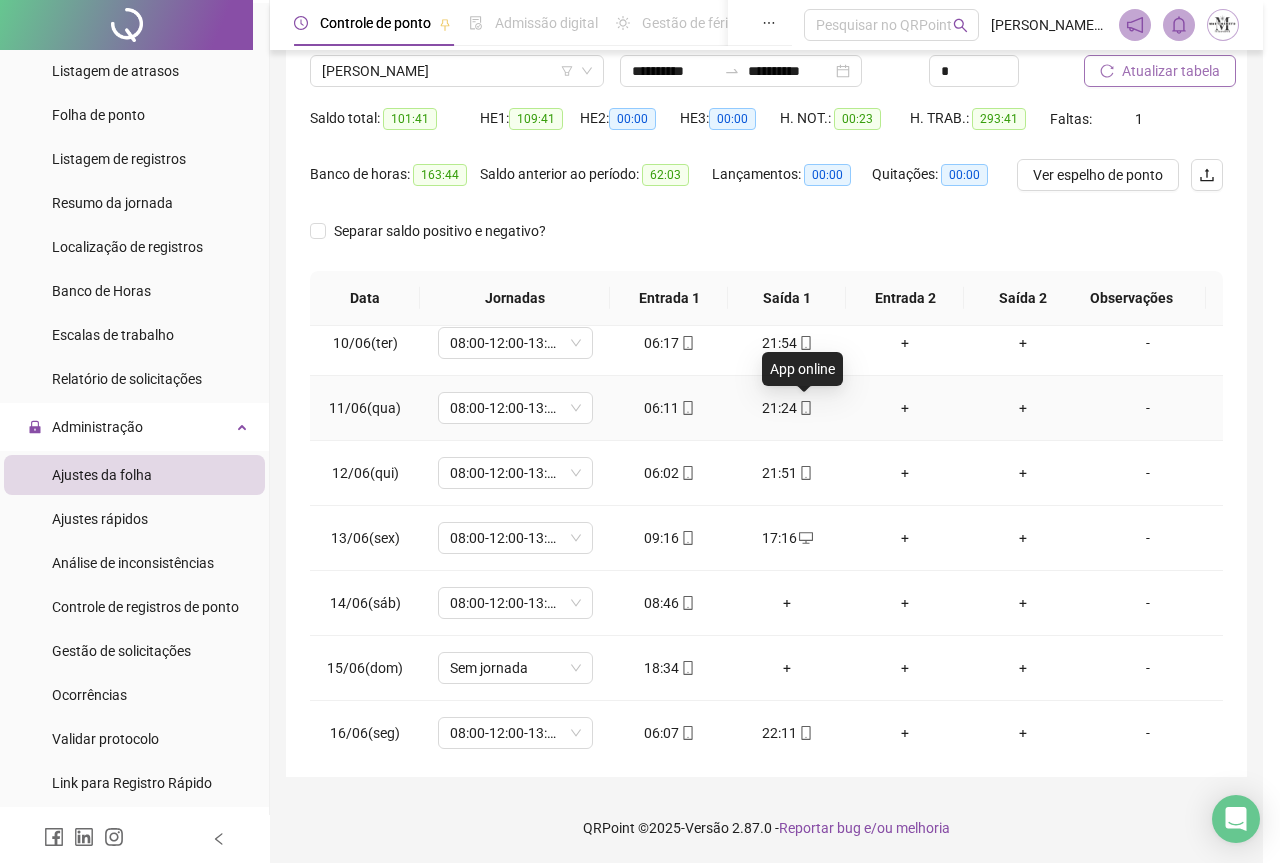 type on "**********" 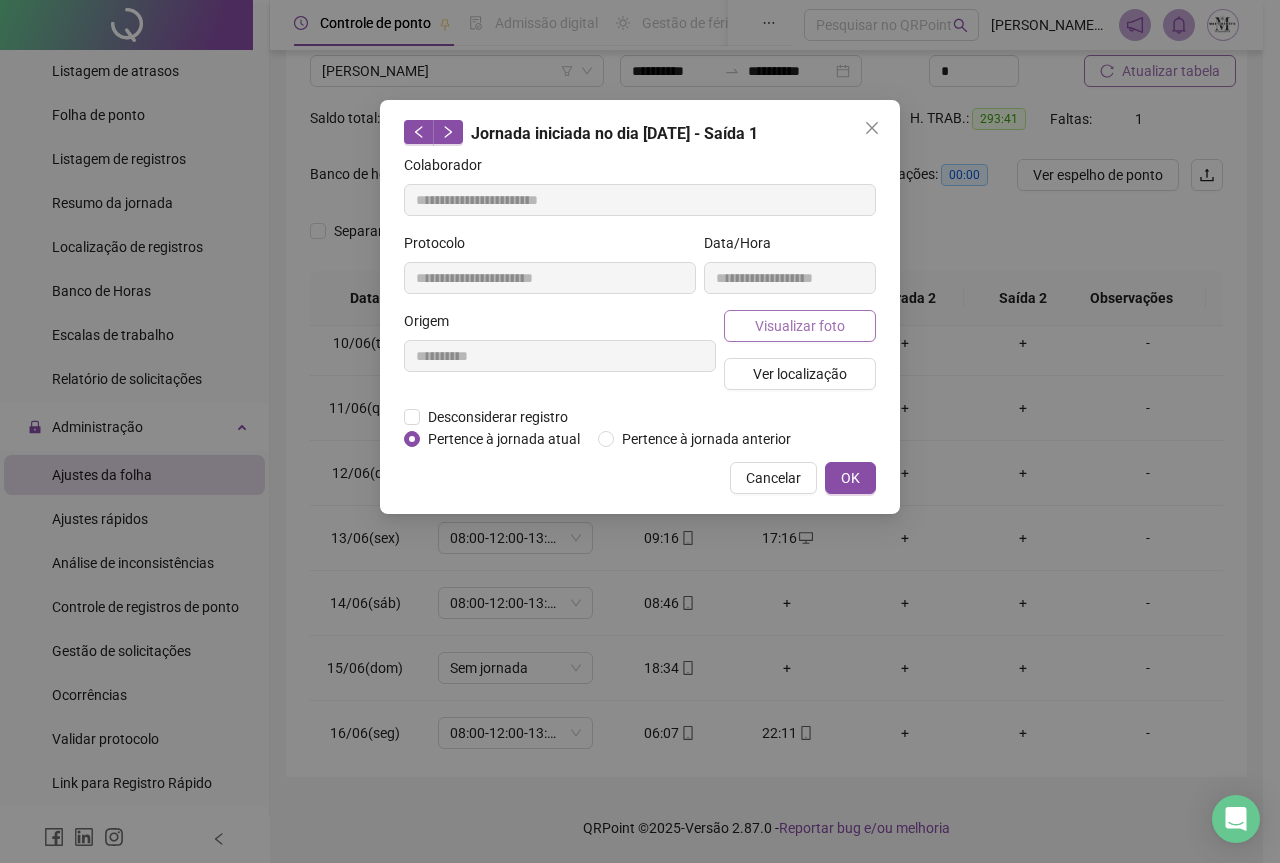click on "Visualizar foto" at bounding box center [800, 326] 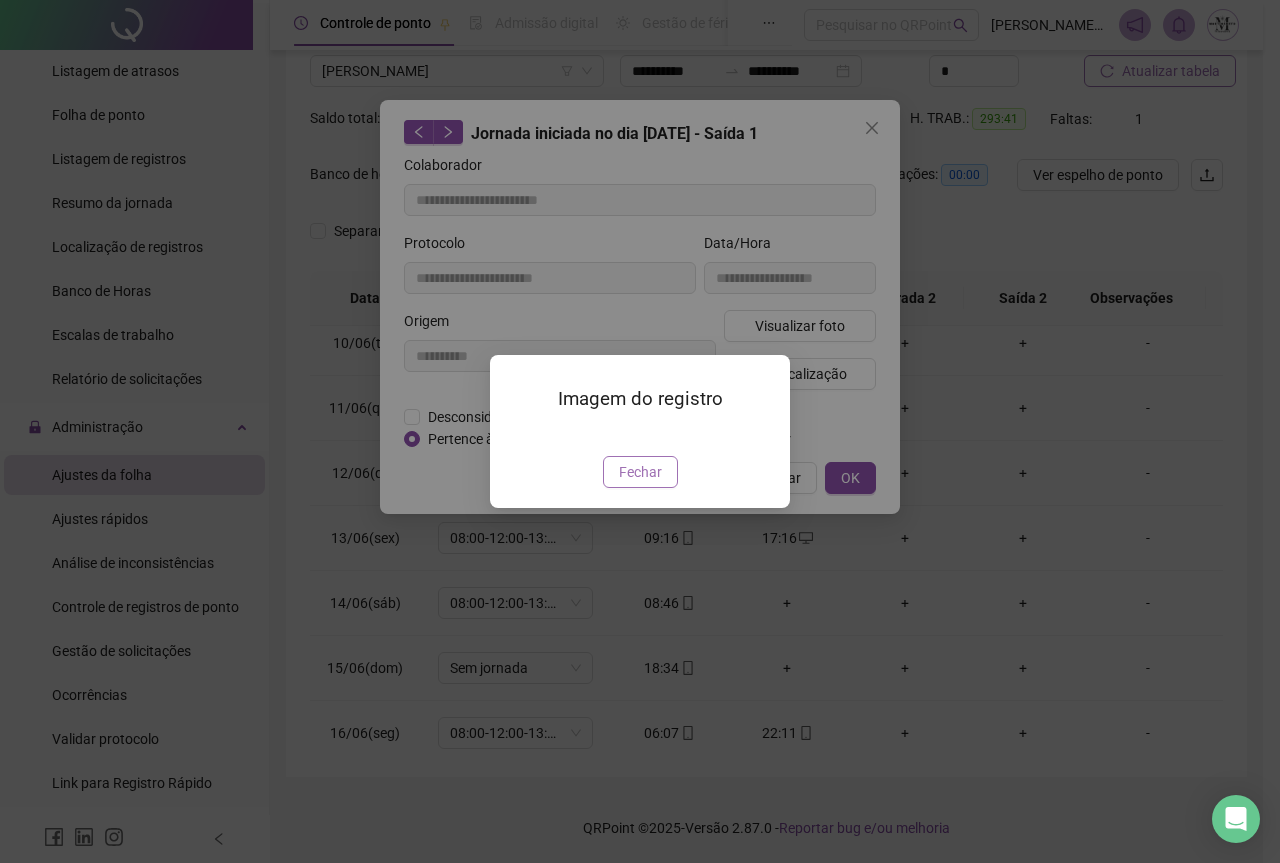 click on "Fechar" at bounding box center [640, 472] 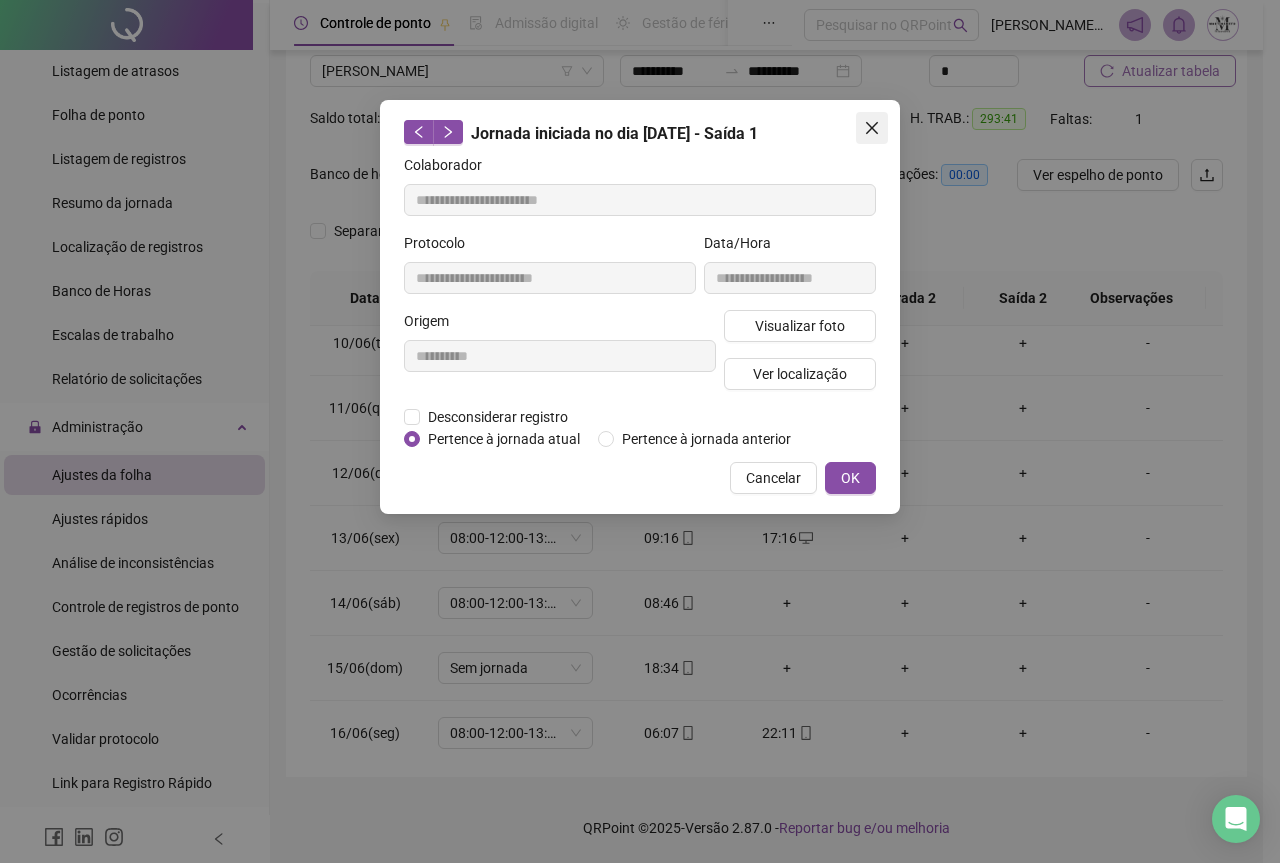 click at bounding box center (872, 128) 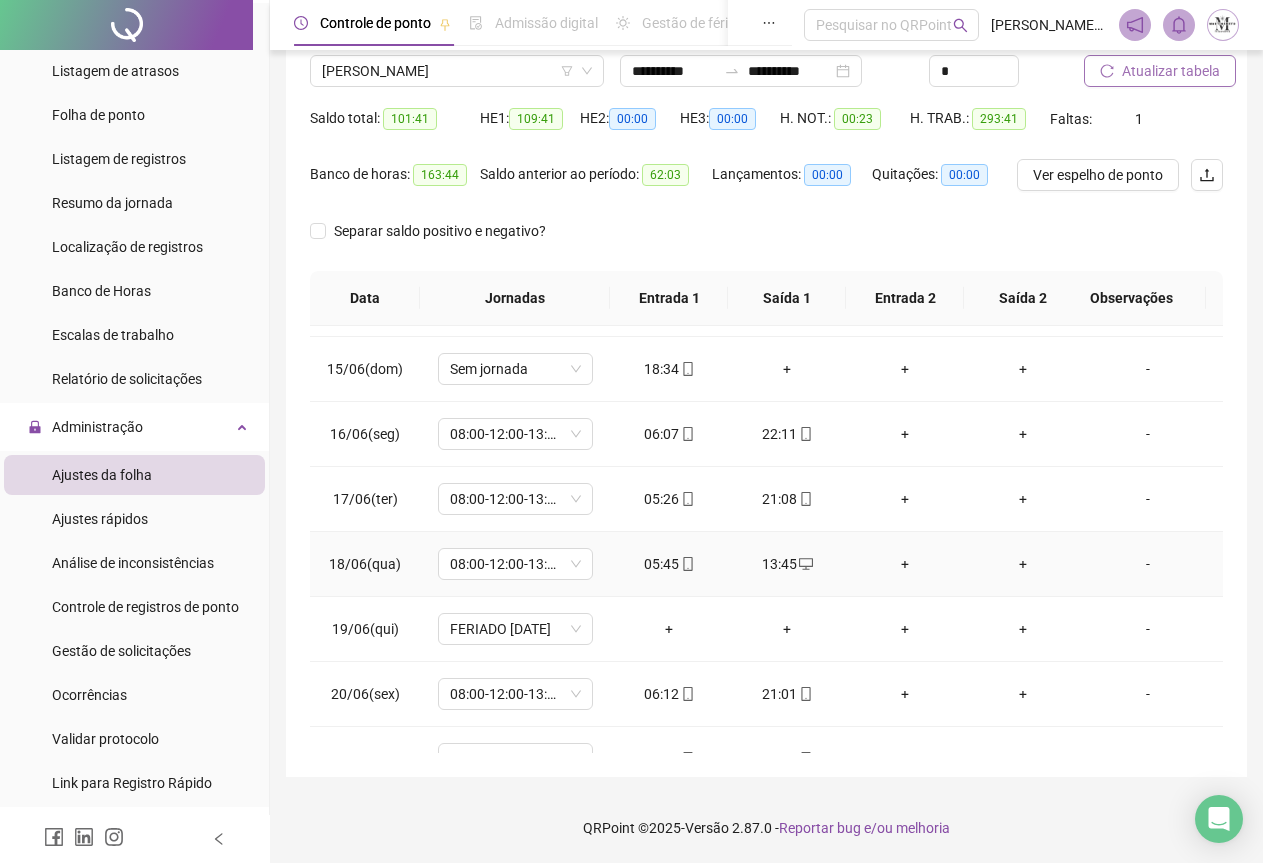 scroll, scrollTop: 900, scrollLeft: 0, axis: vertical 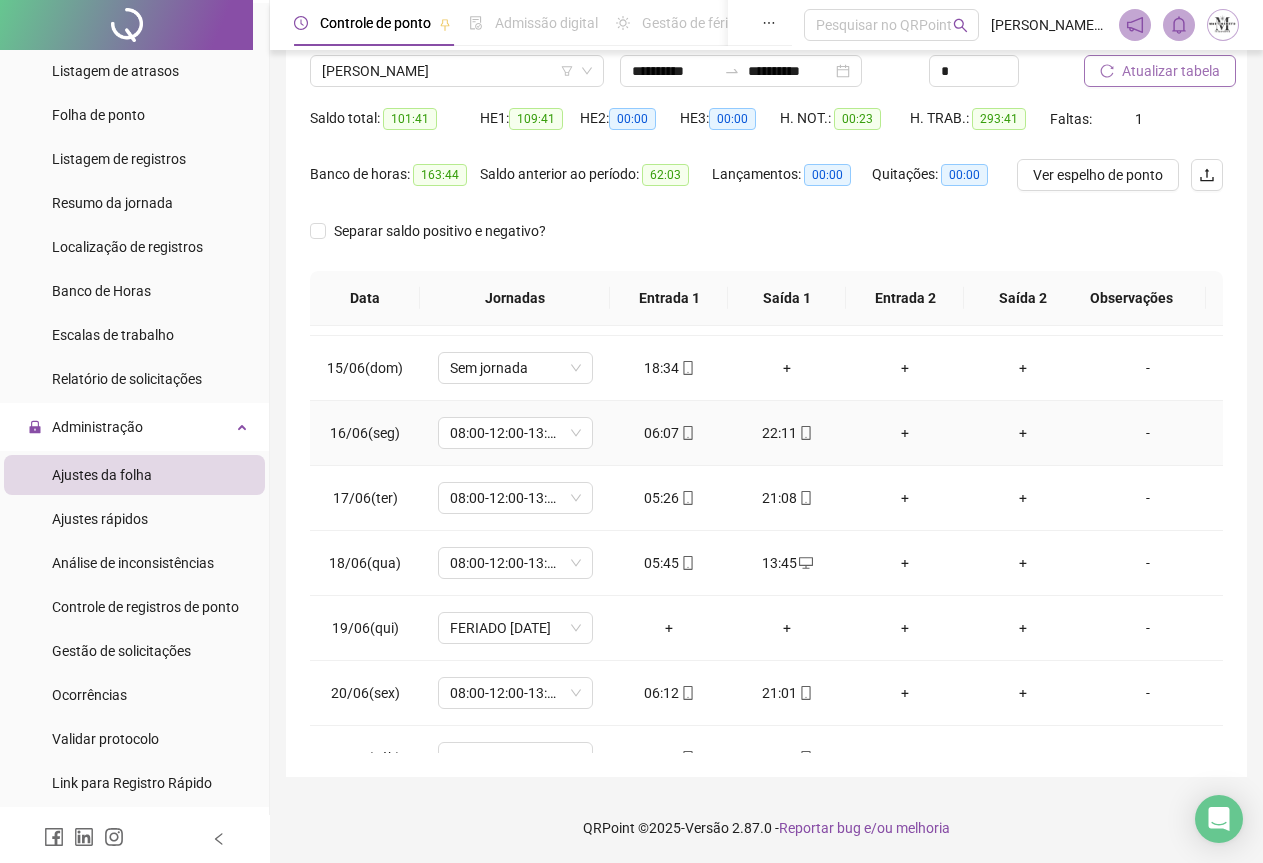 click 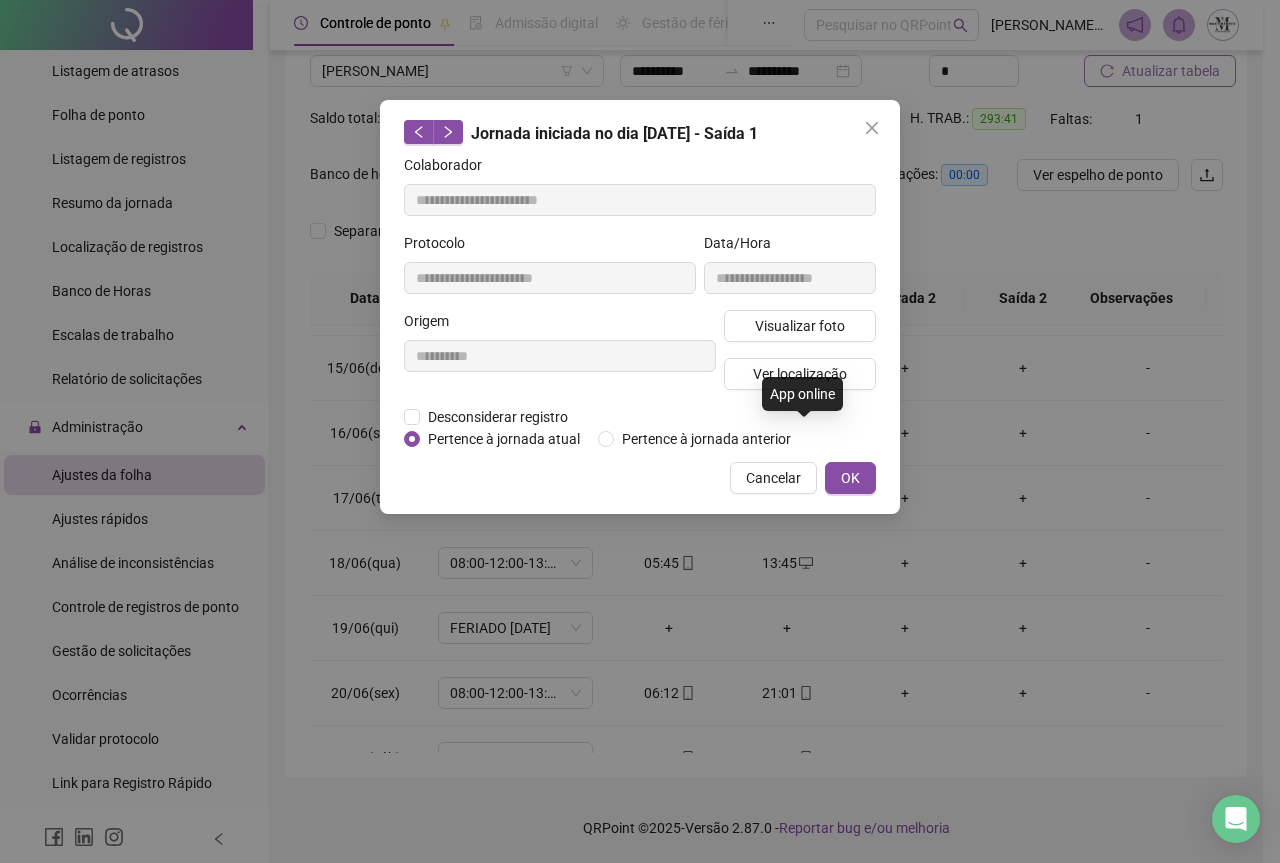 type on "**********" 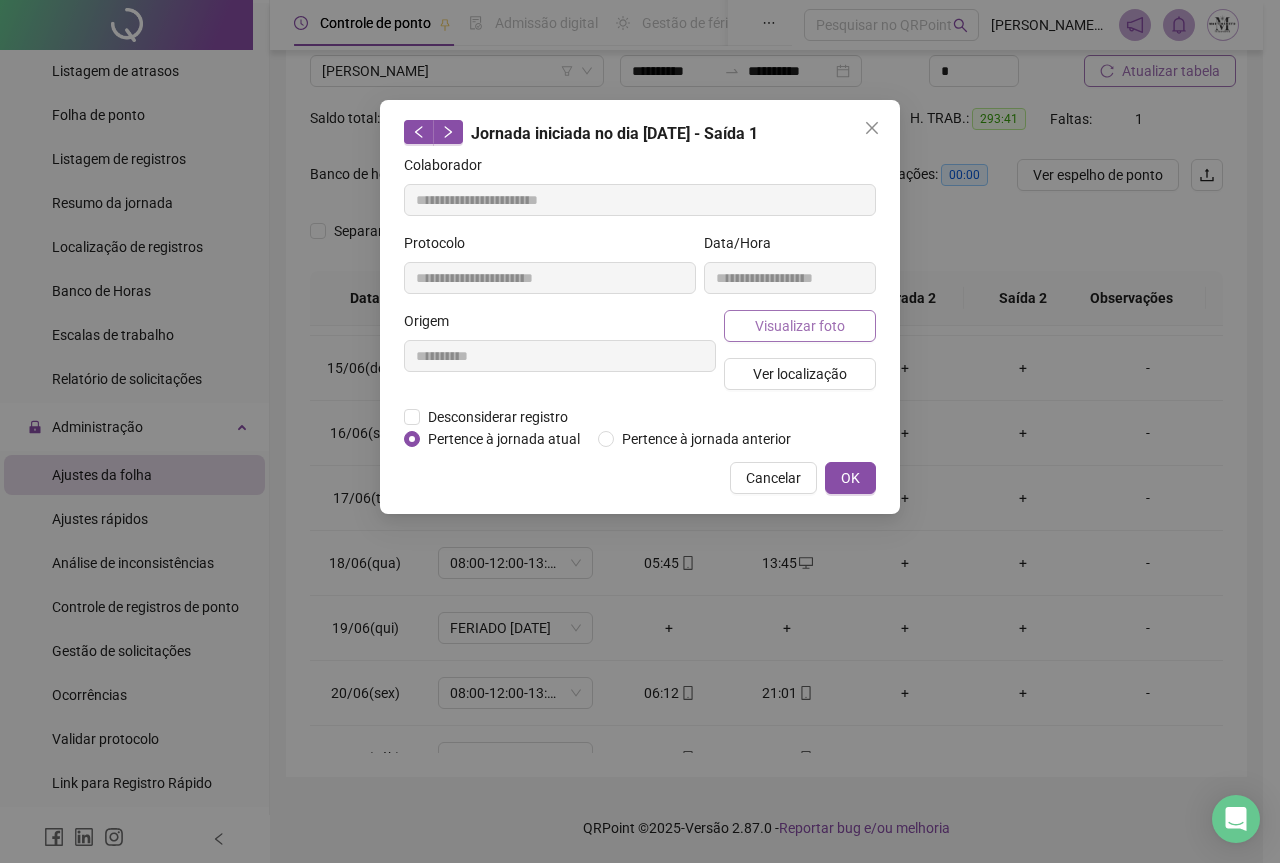 click on "Visualizar foto" at bounding box center [800, 326] 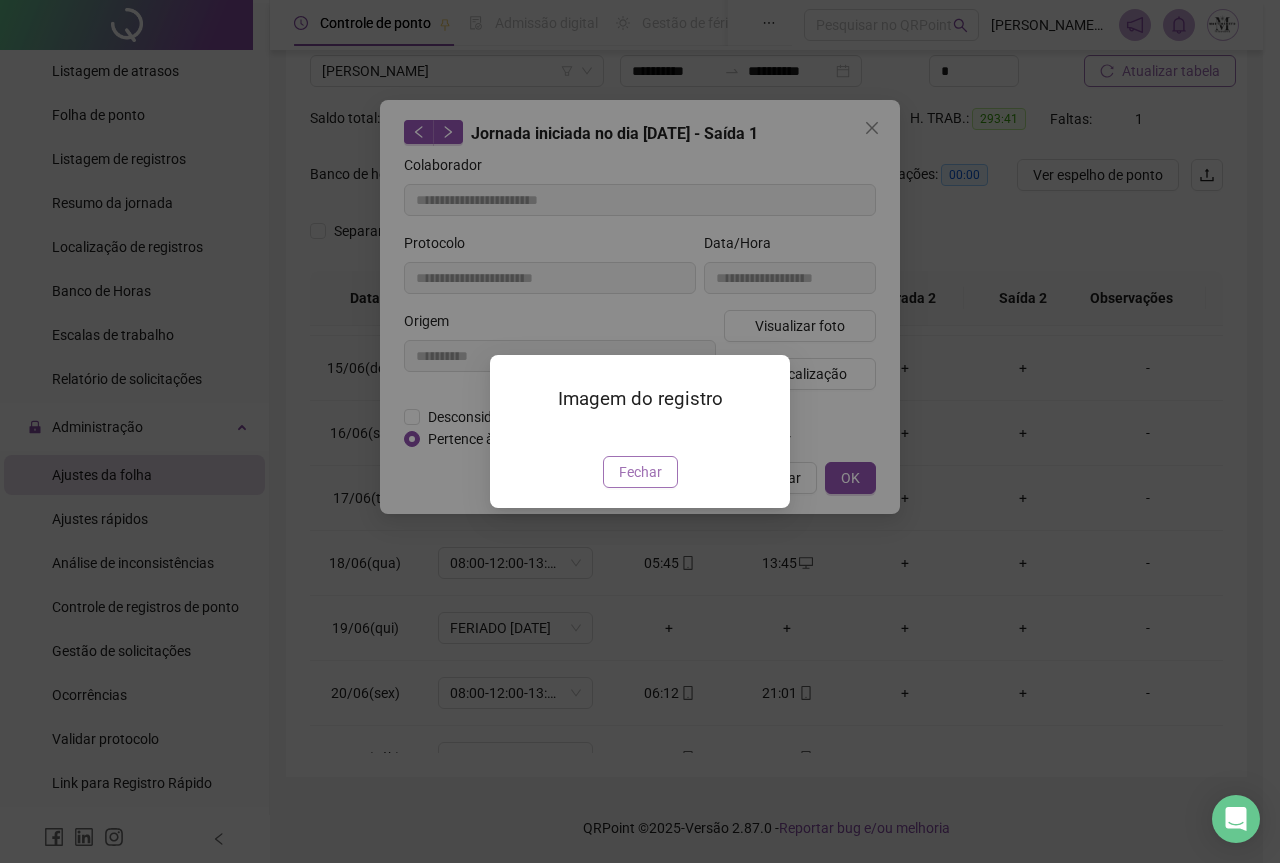 click on "Fechar" at bounding box center [640, 472] 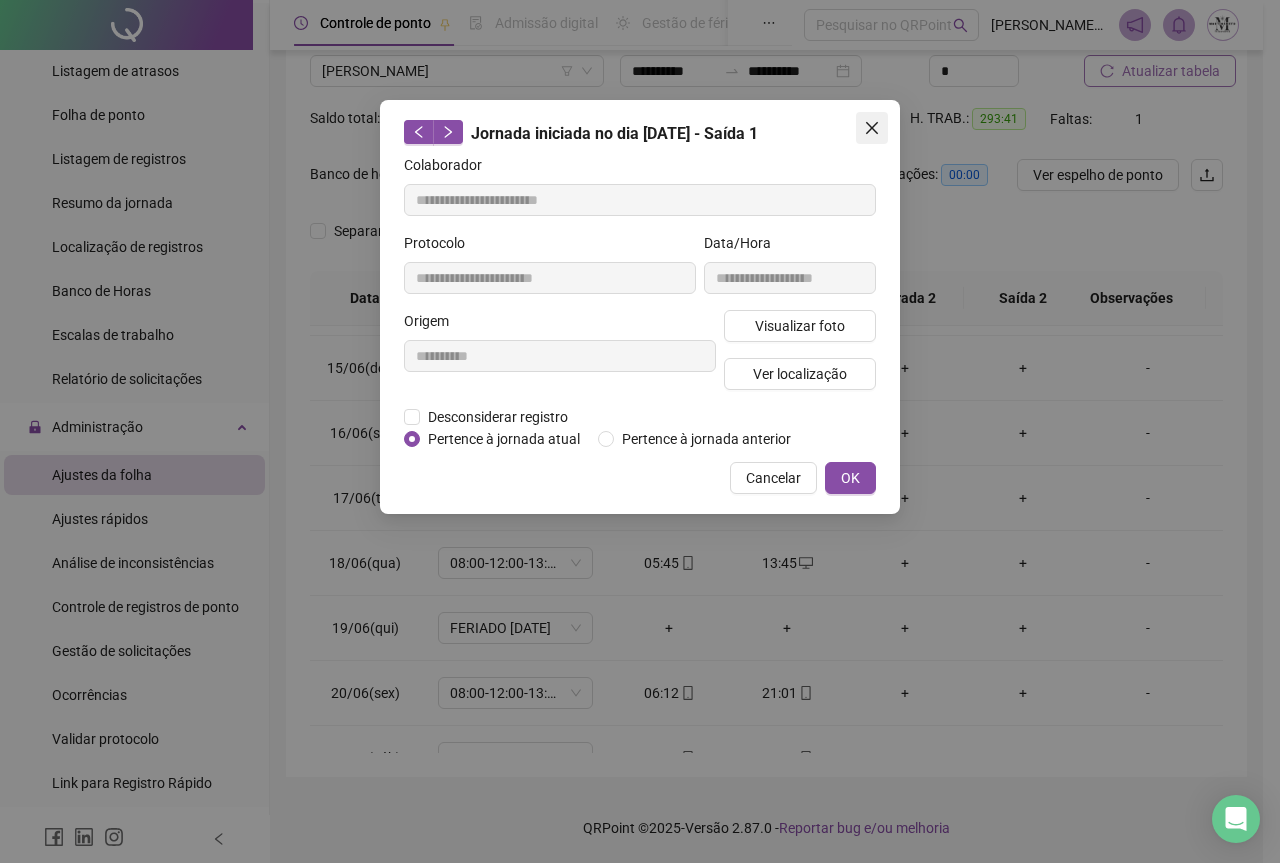 click at bounding box center (872, 128) 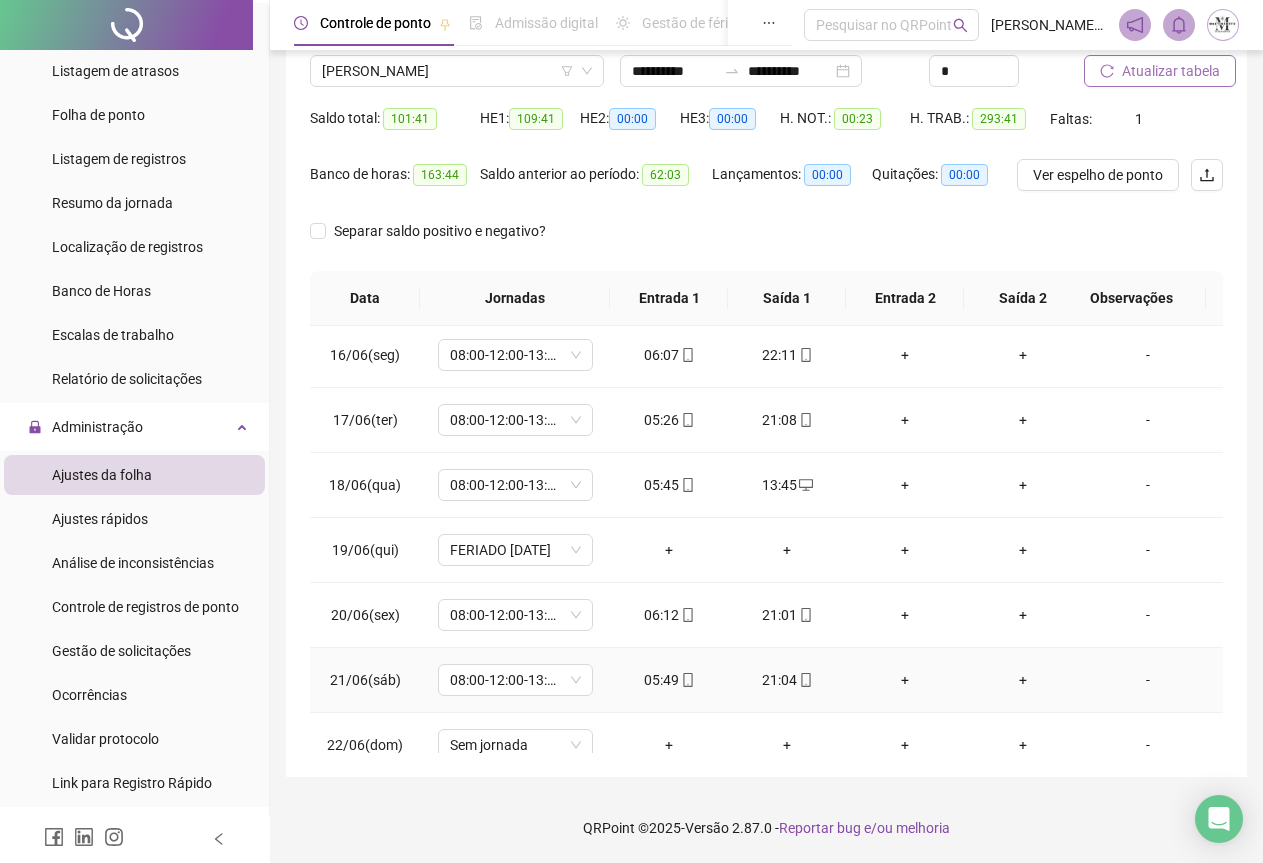 scroll, scrollTop: 1000, scrollLeft: 0, axis: vertical 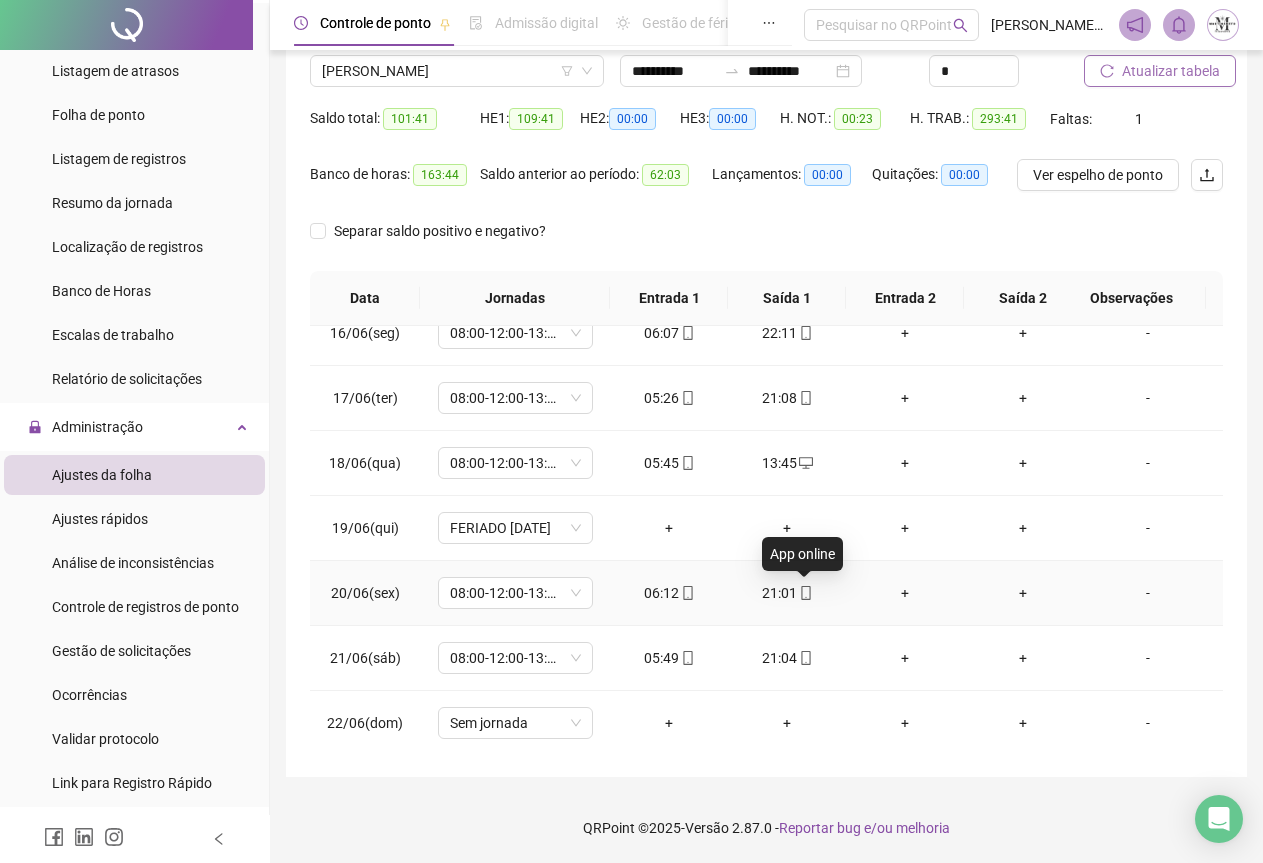 click 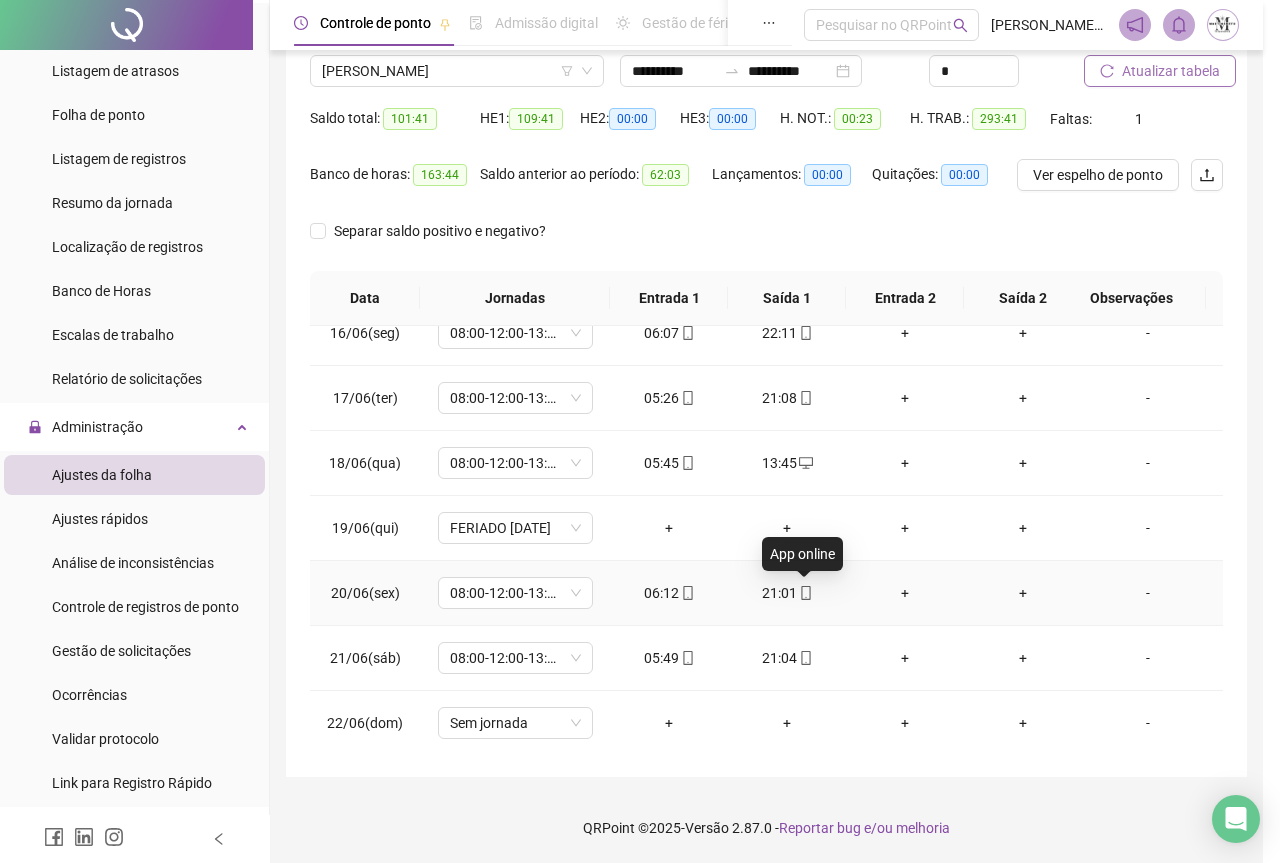 type on "**********" 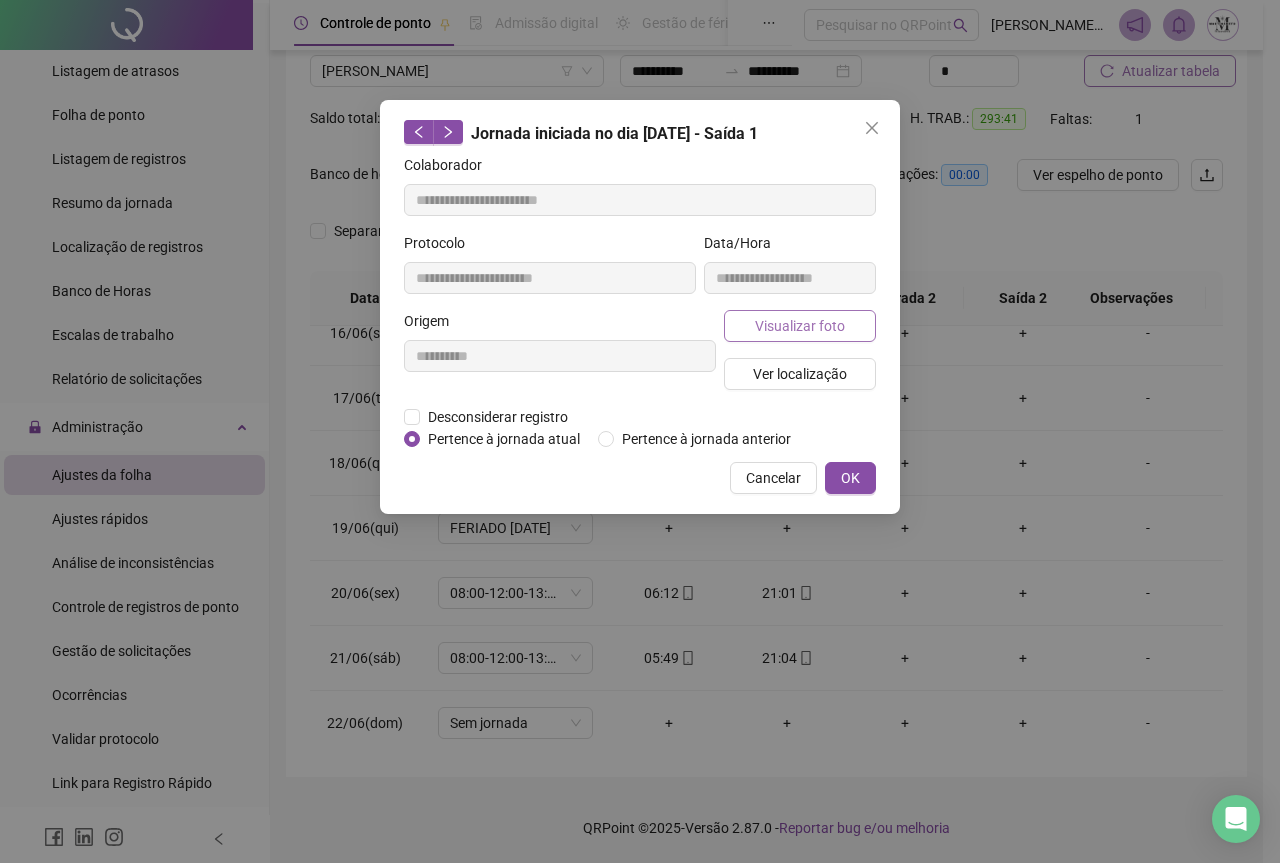 click on "Visualizar foto" at bounding box center (800, 326) 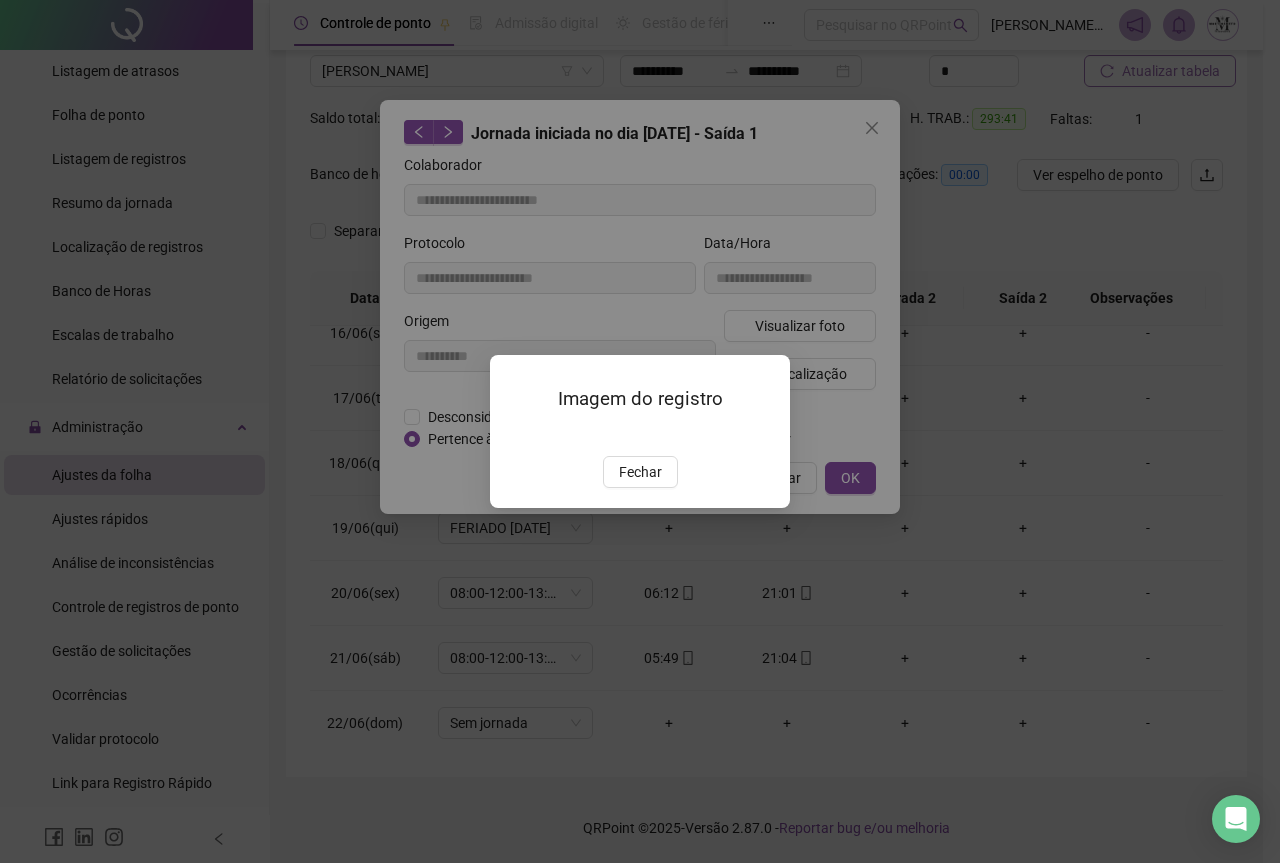 click at bounding box center (514, 435) 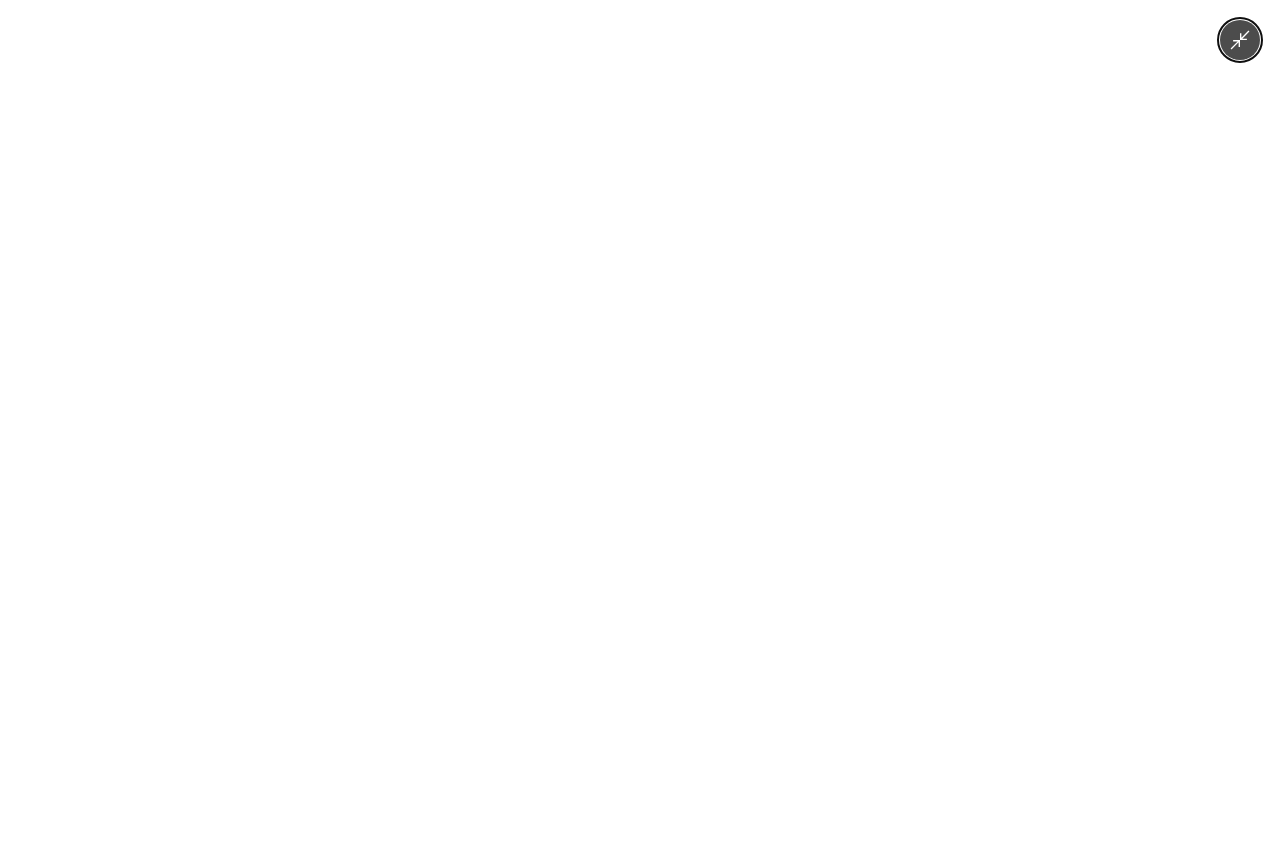 click at bounding box center [639, 431] 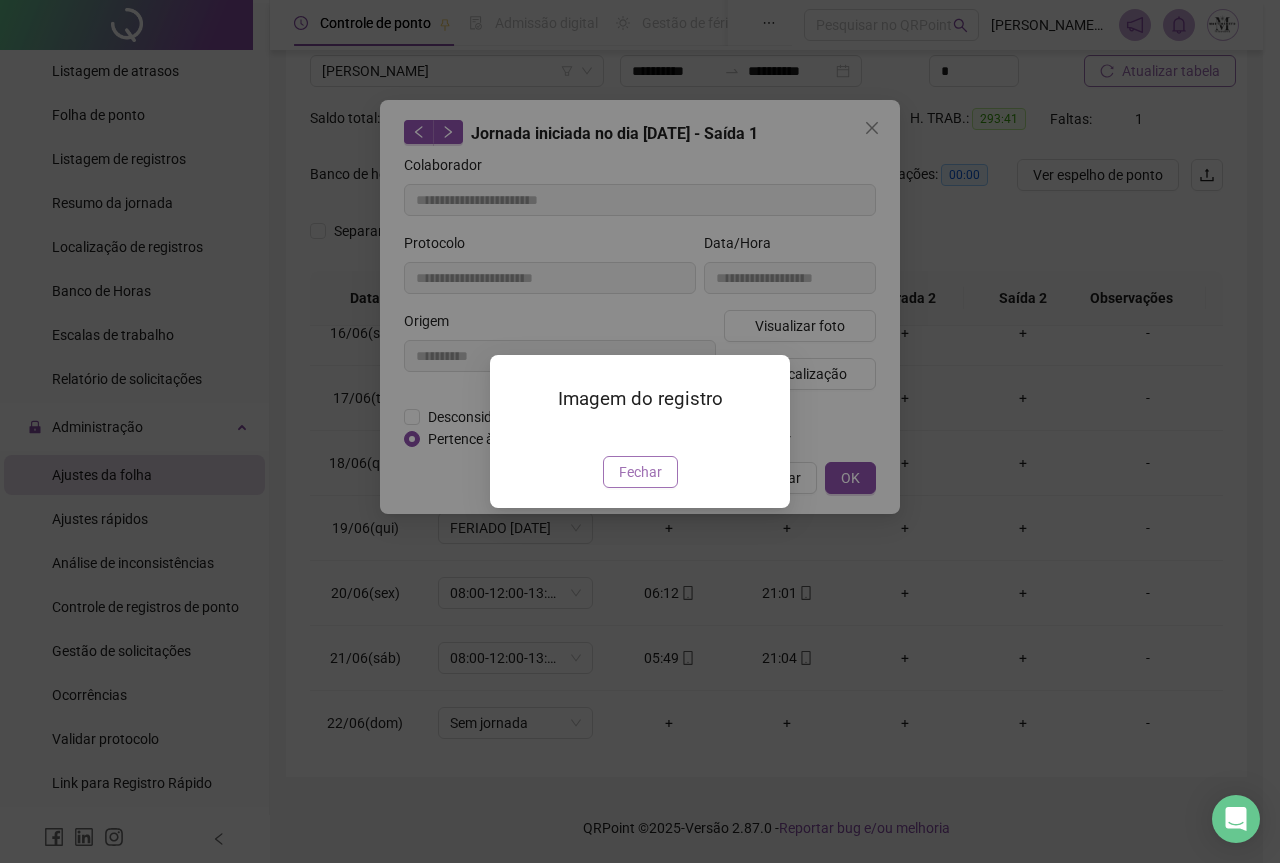 click on "Fechar" at bounding box center [640, 472] 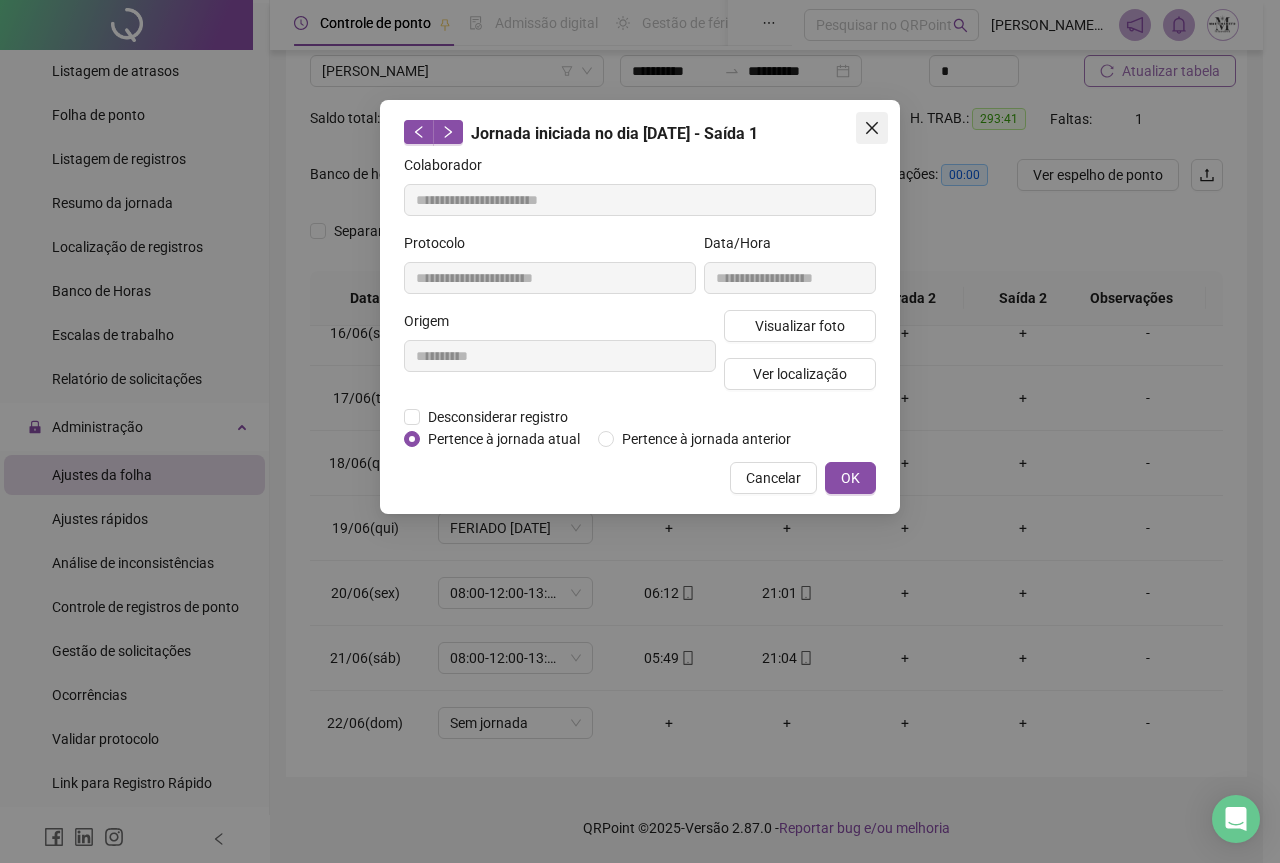 click 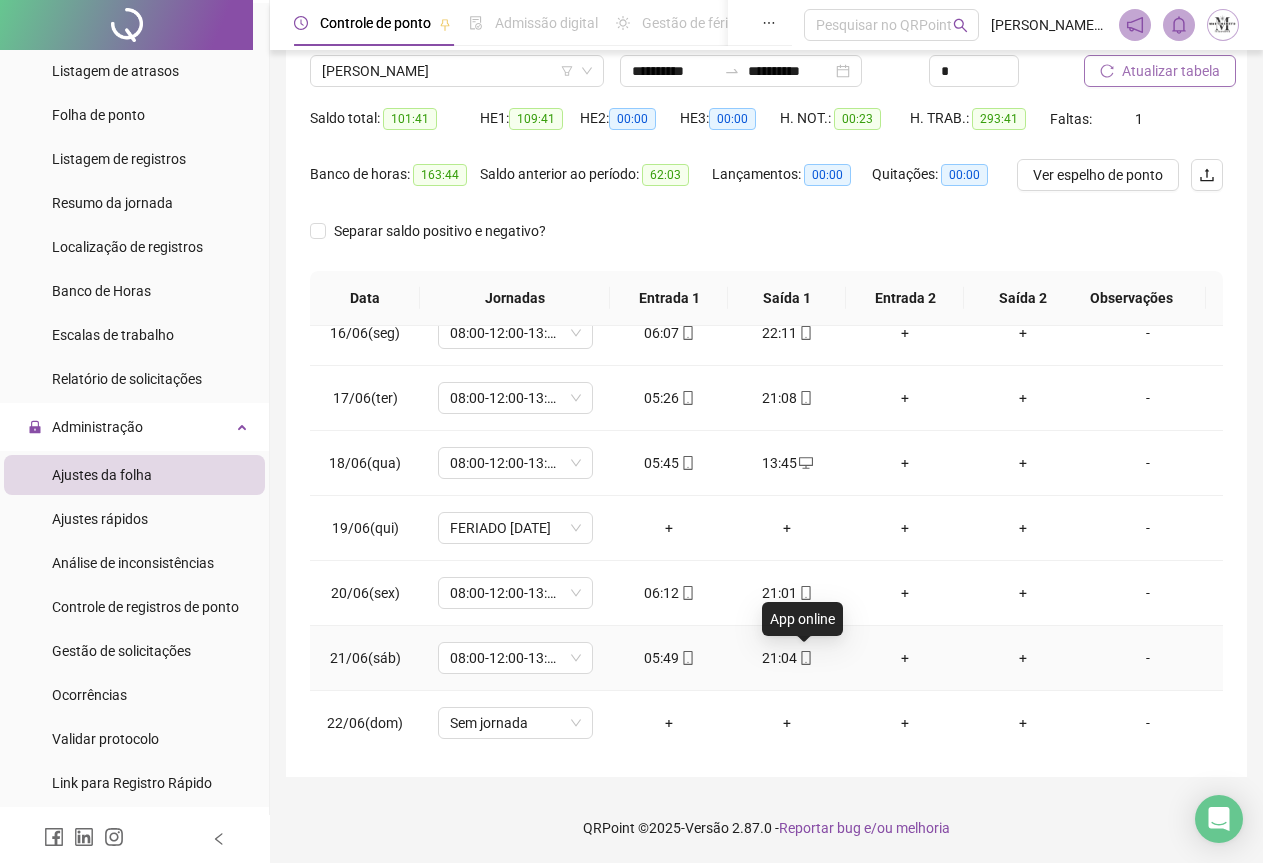 click 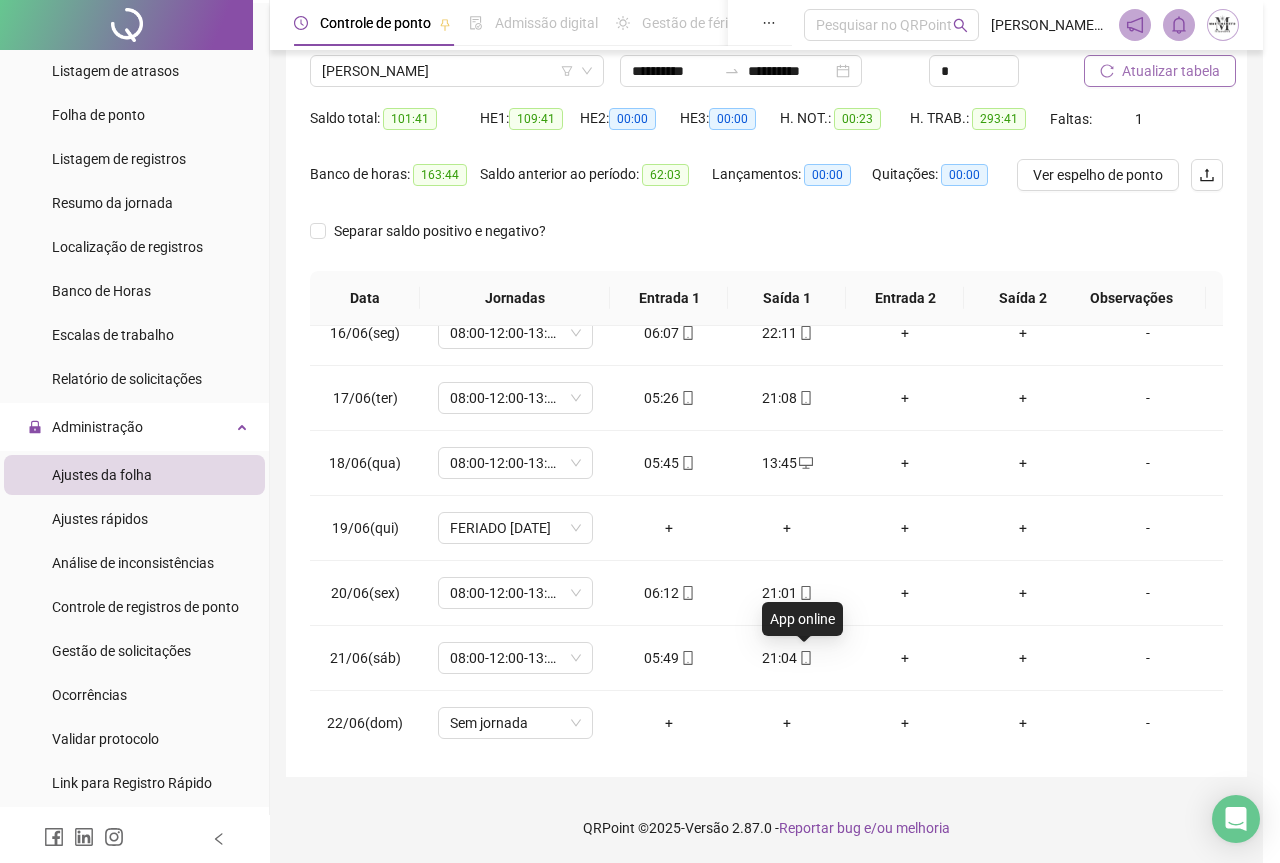 type on "**********" 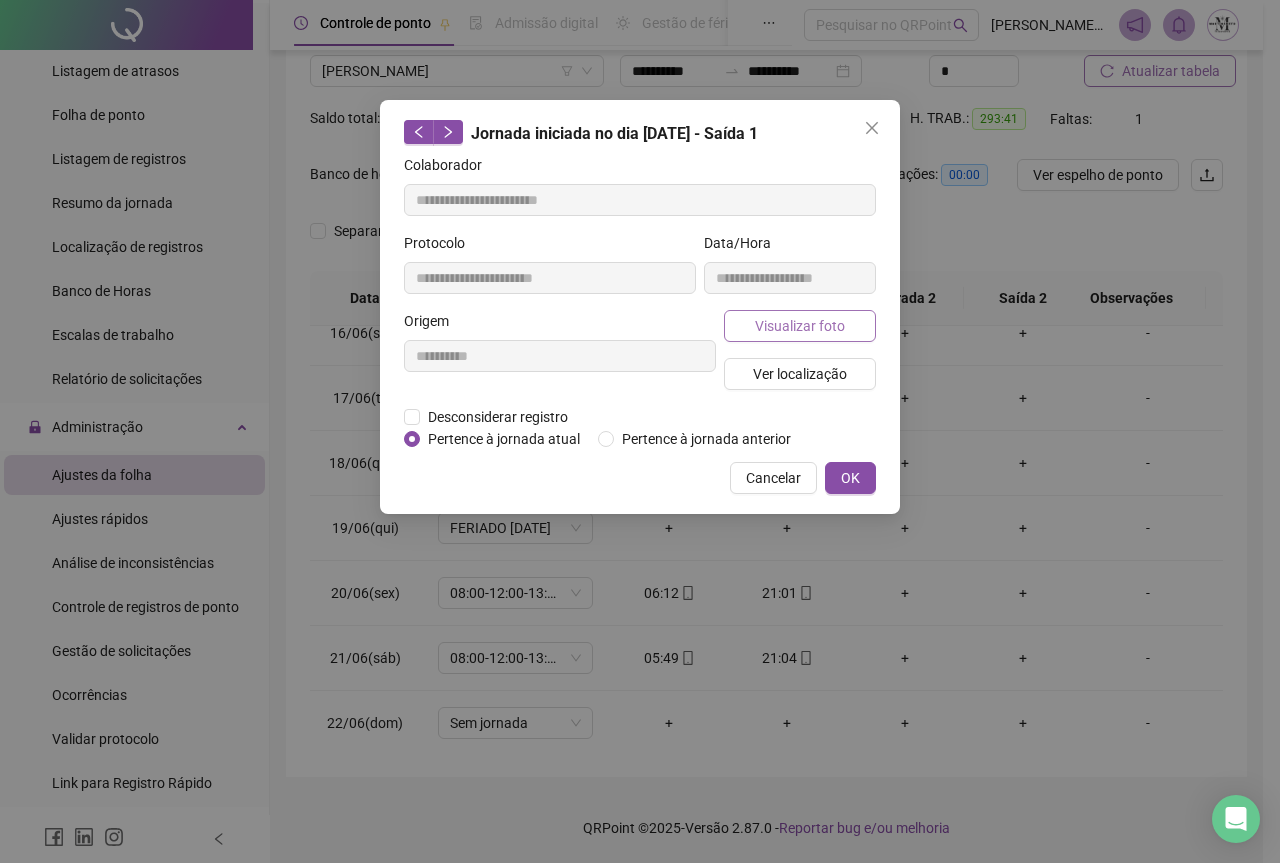 click on "Visualizar foto" at bounding box center (800, 326) 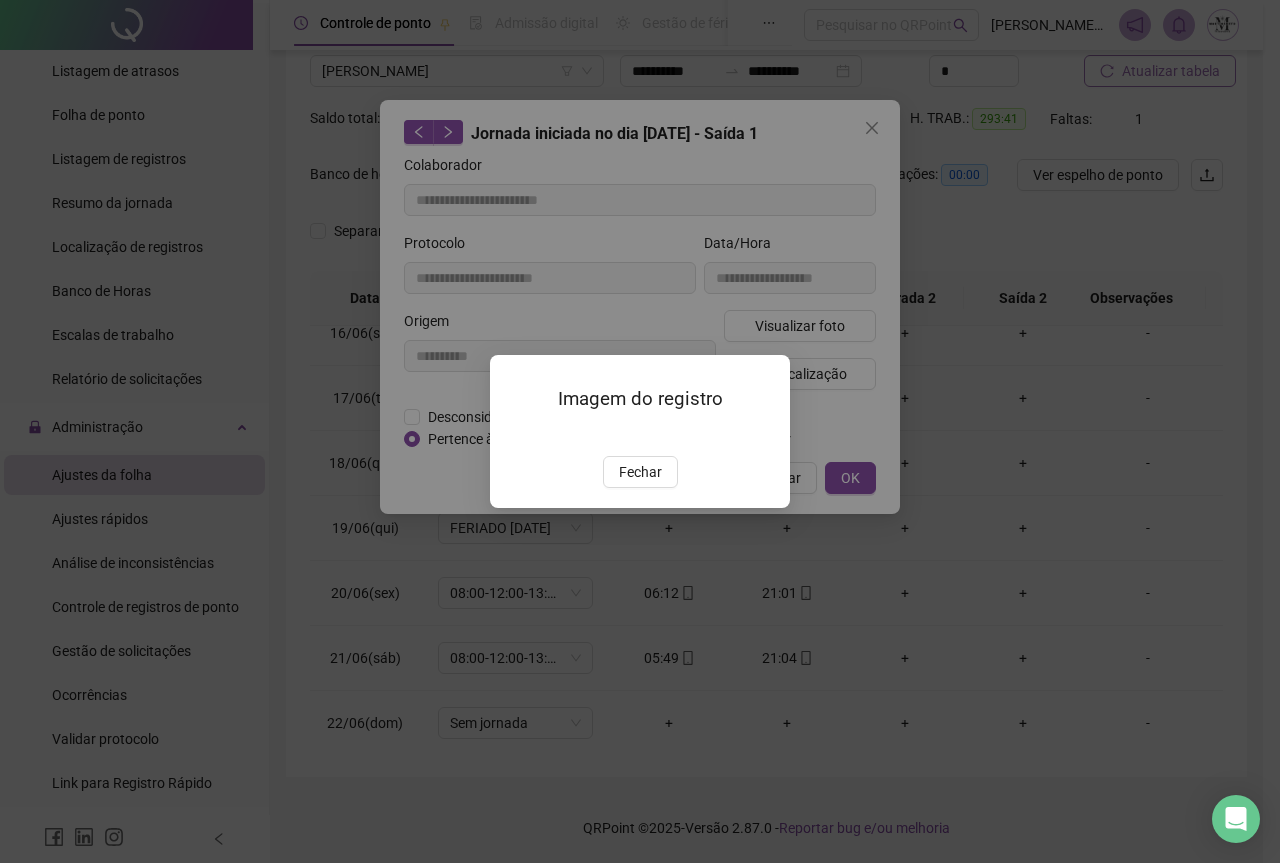 click on "Imagem do registro Fechar" at bounding box center (640, 431) 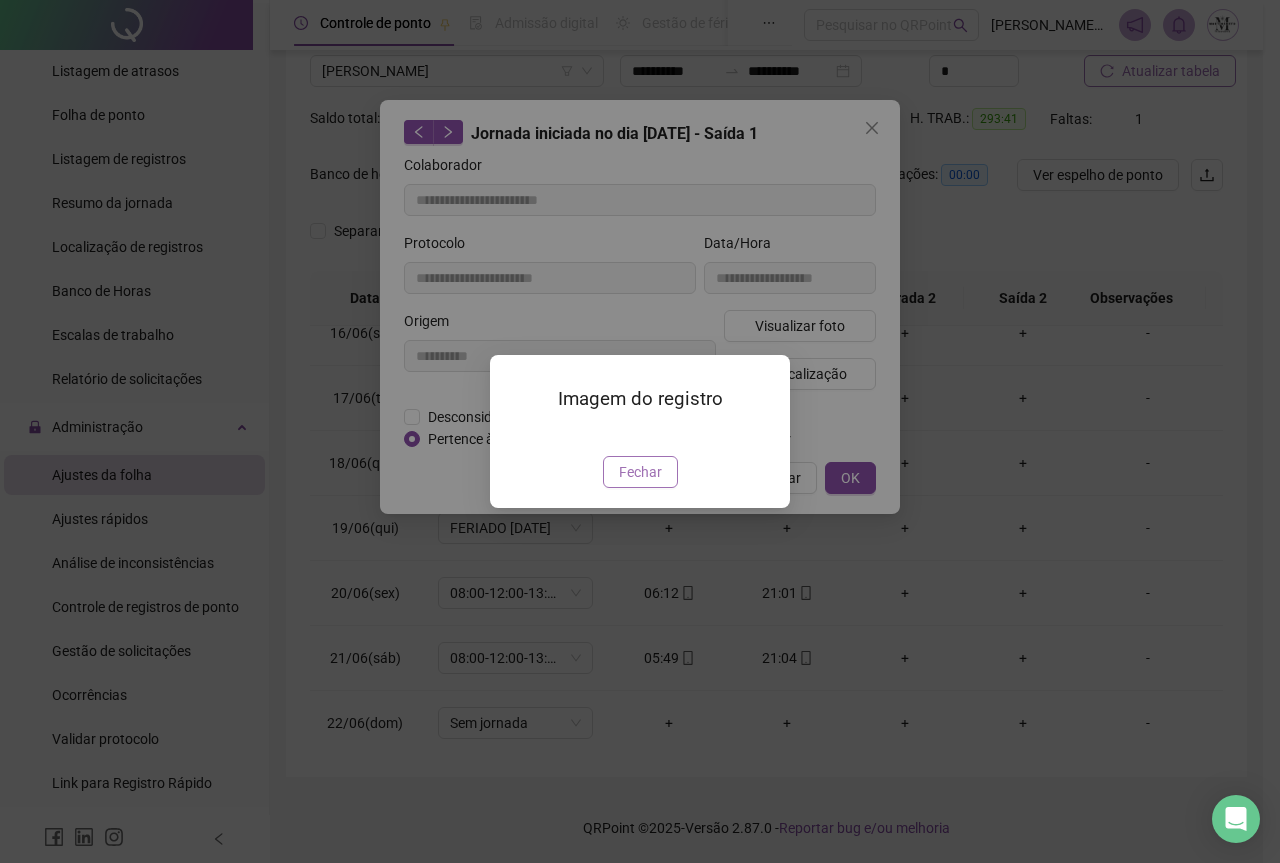 click on "Fechar" at bounding box center (640, 472) 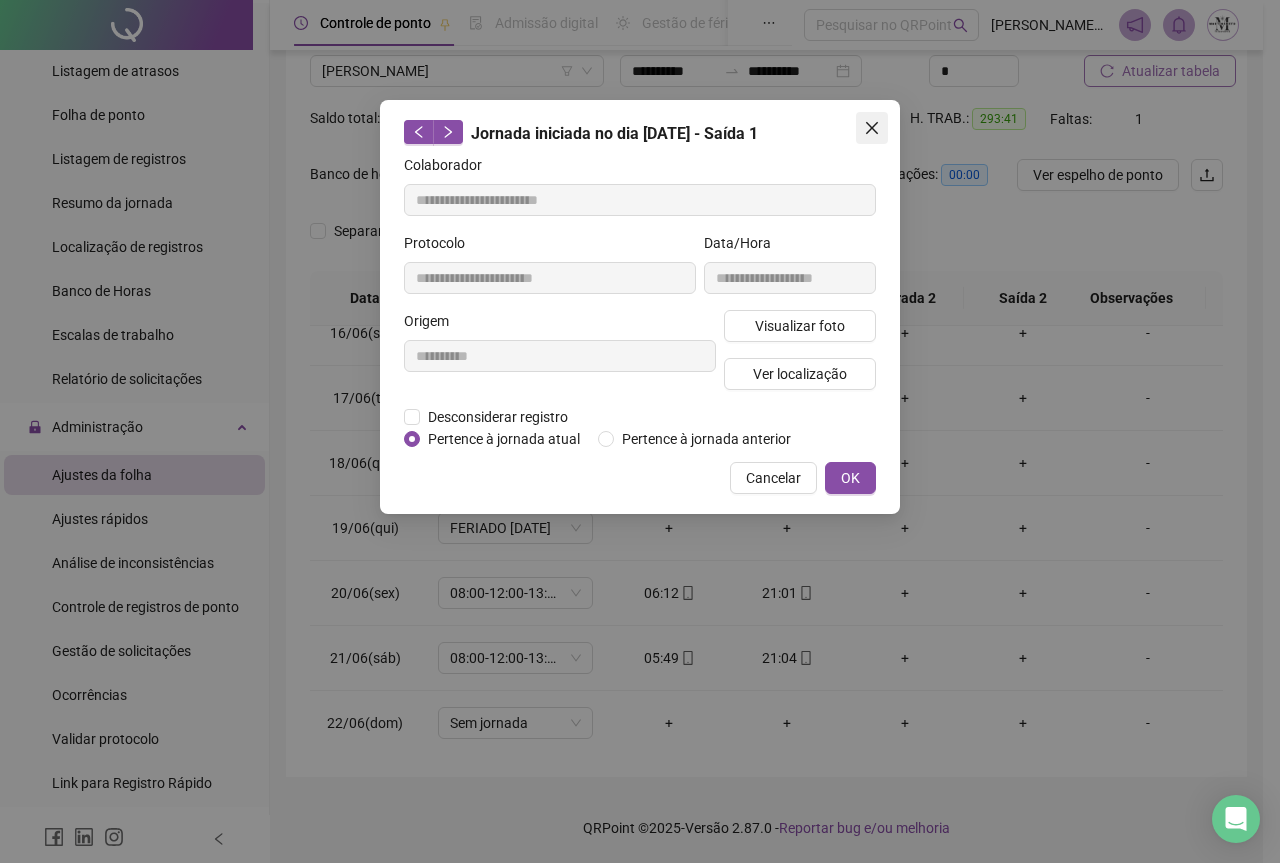 click 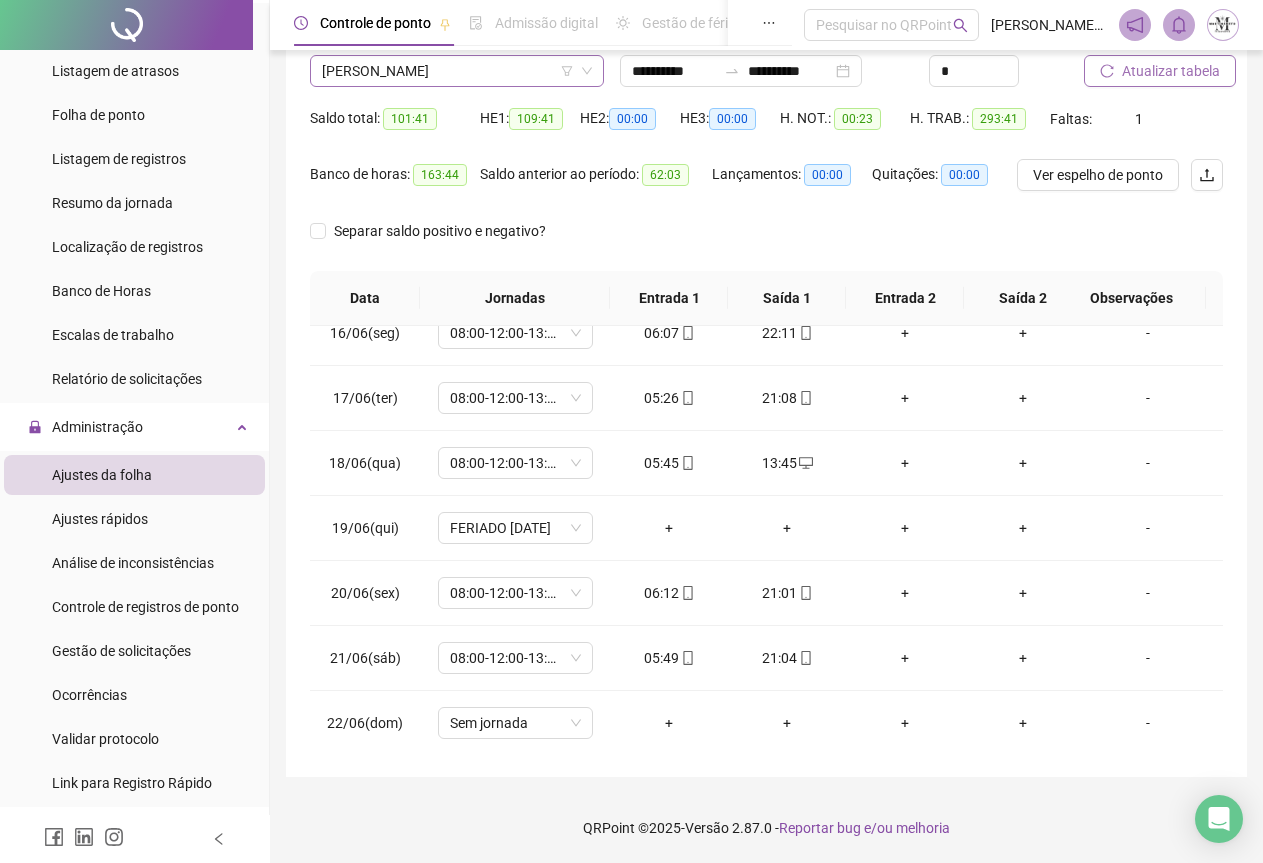 click on "TIAGO DOS SANTOS ANDRADE" at bounding box center [457, 71] 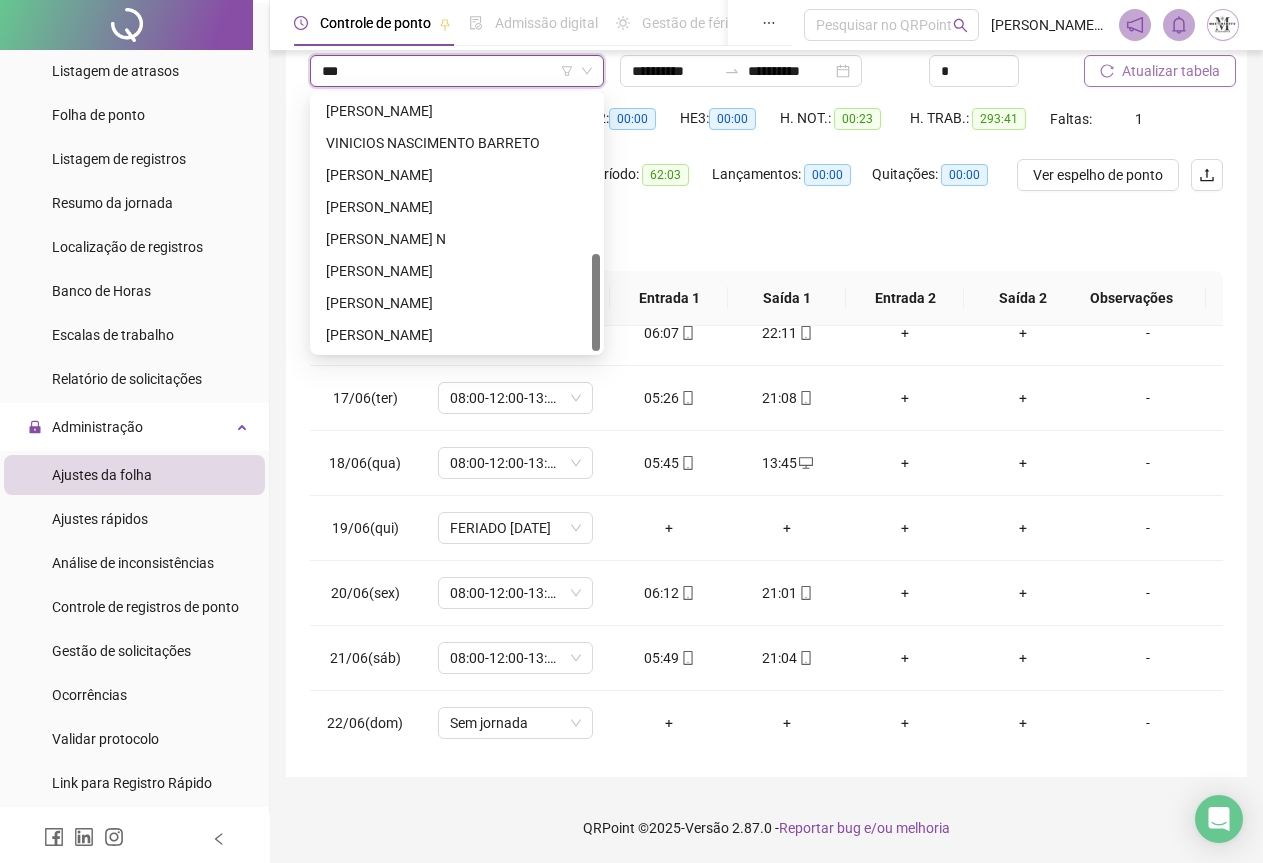 scroll, scrollTop: 0, scrollLeft: 0, axis: both 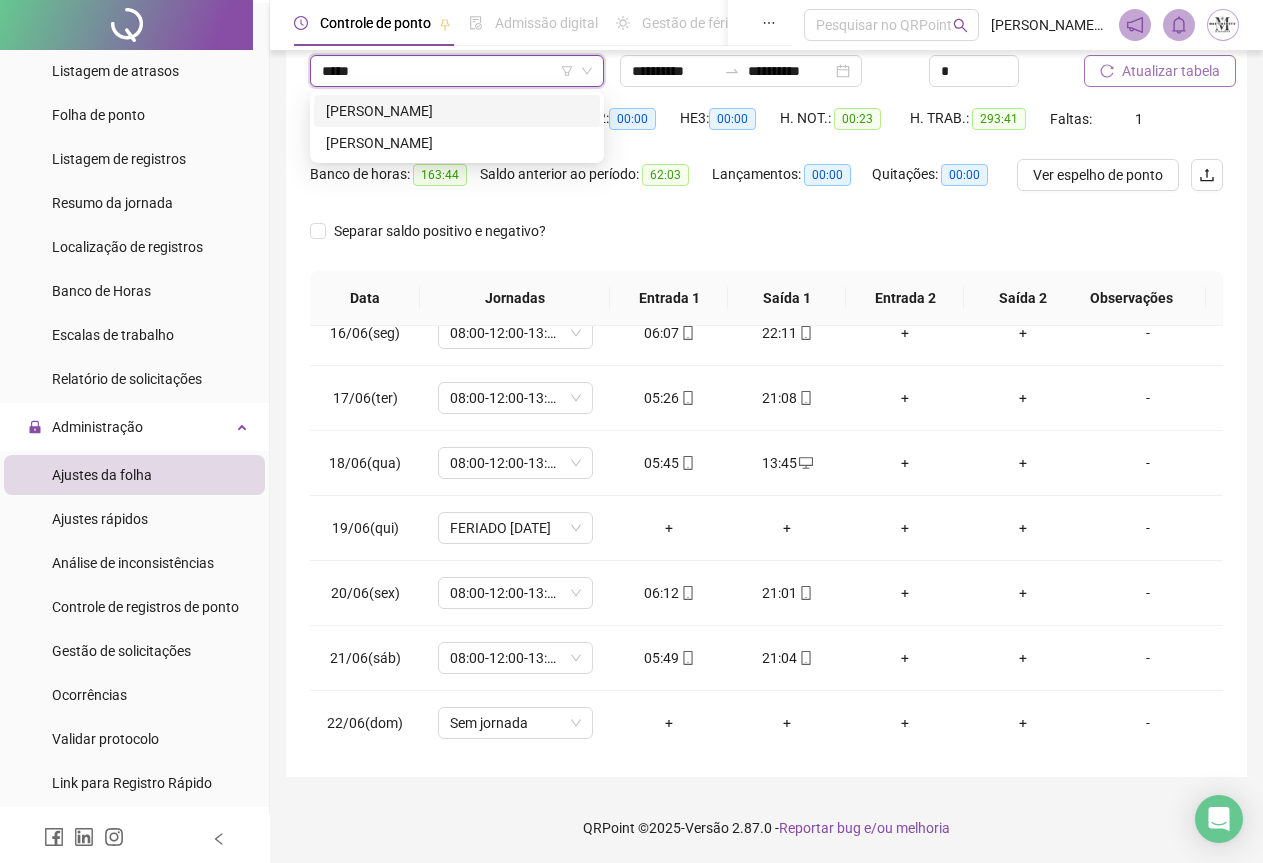 type on "******" 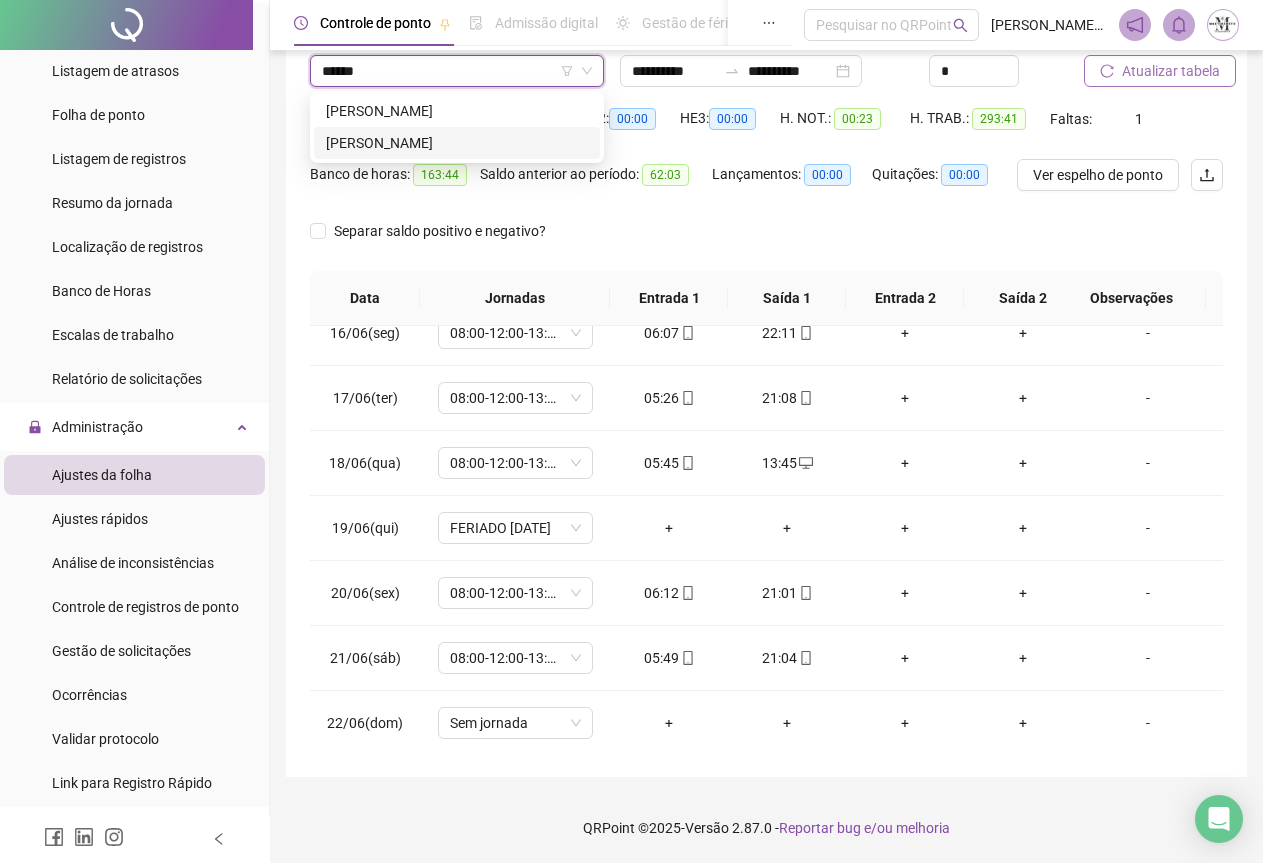 click on "VICTOR CORREA COSTA" at bounding box center [457, 143] 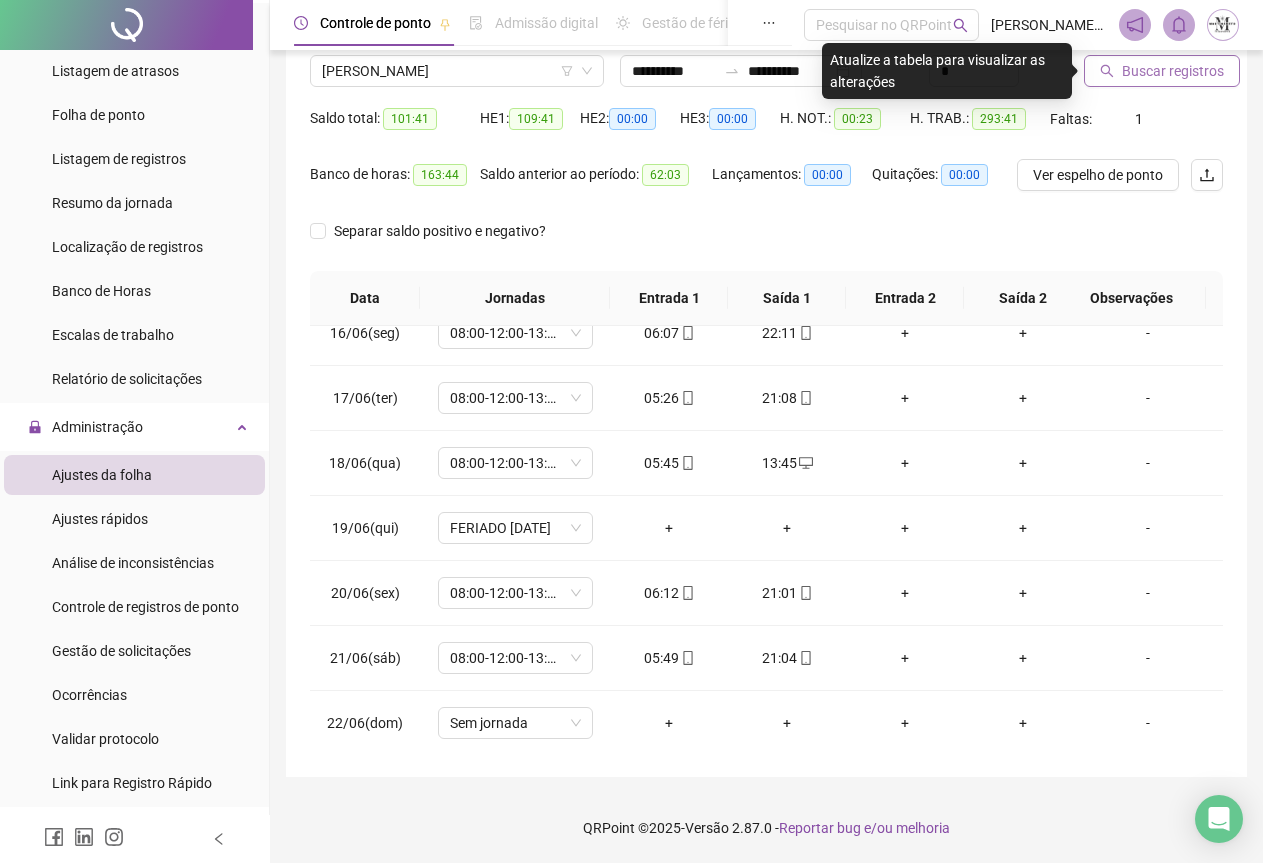 click on "Buscar registros" at bounding box center [1162, 71] 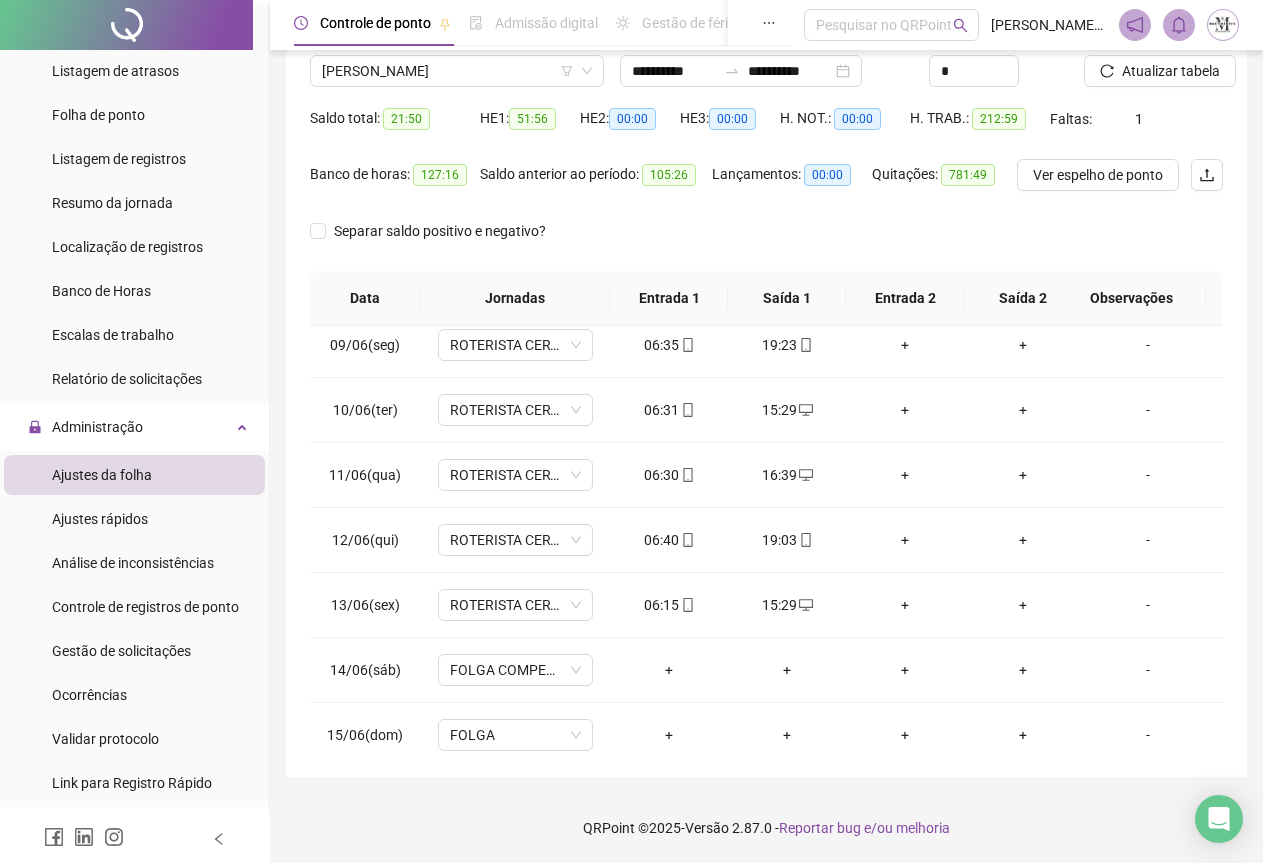 scroll, scrollTop: 500, scrollLeft: 0, axis: vertical 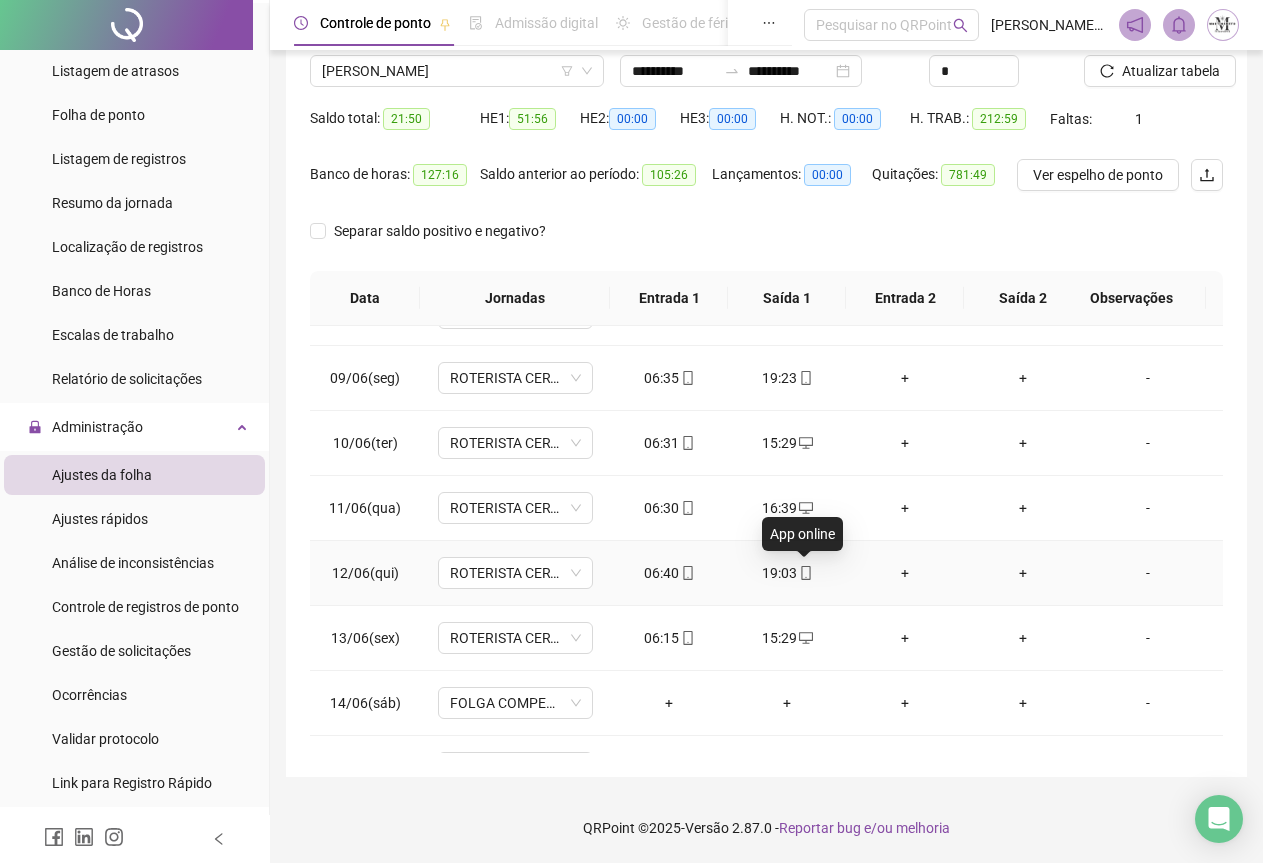 click 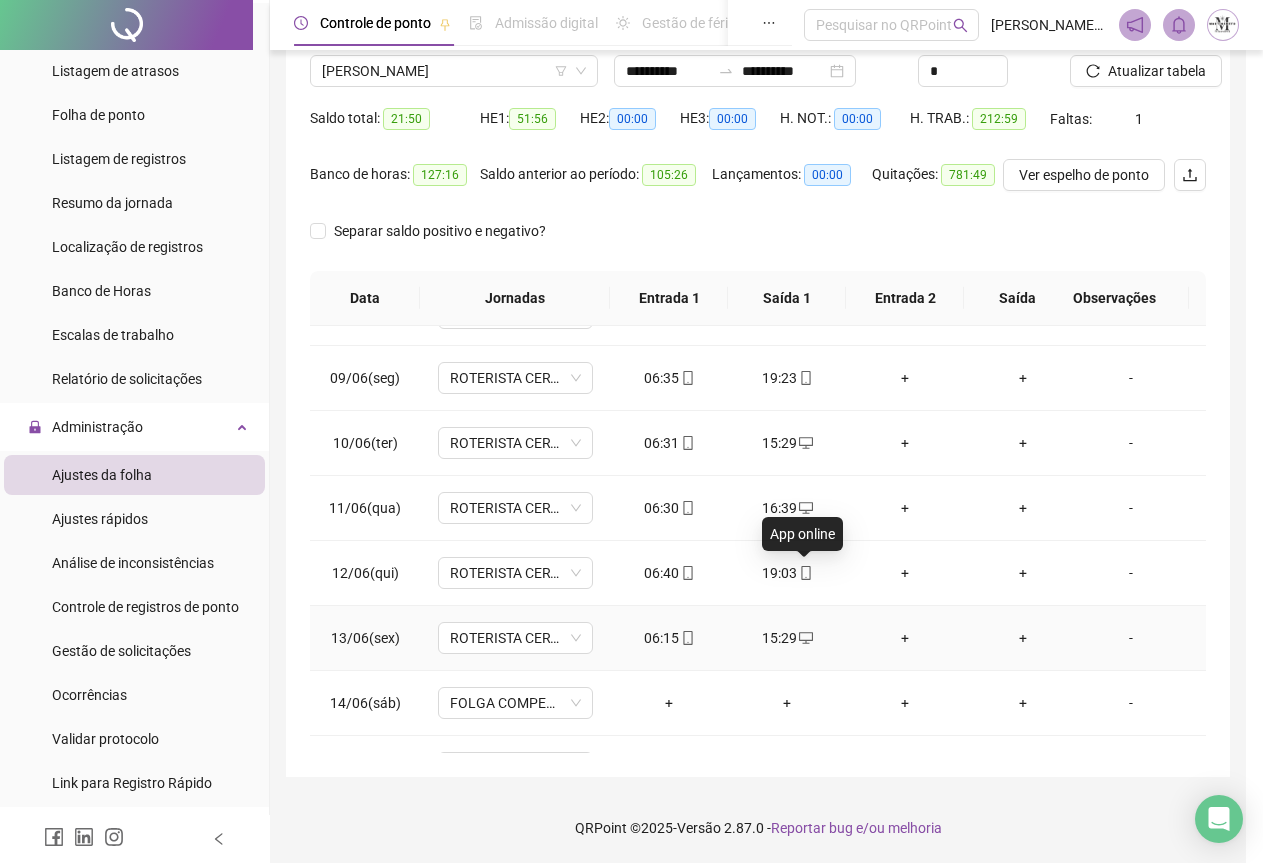 type on "**********" 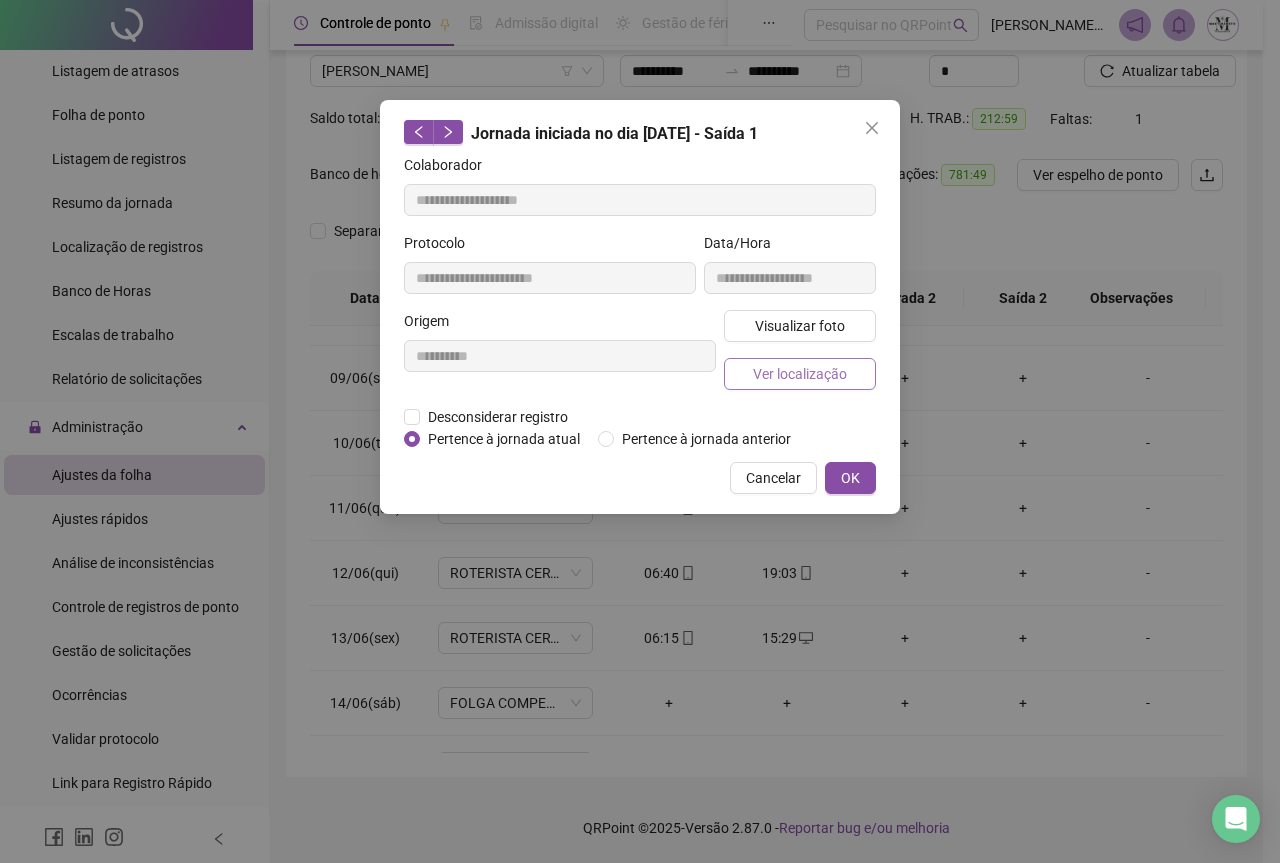 click on "Ver localização" at bounding box center [800, 374] 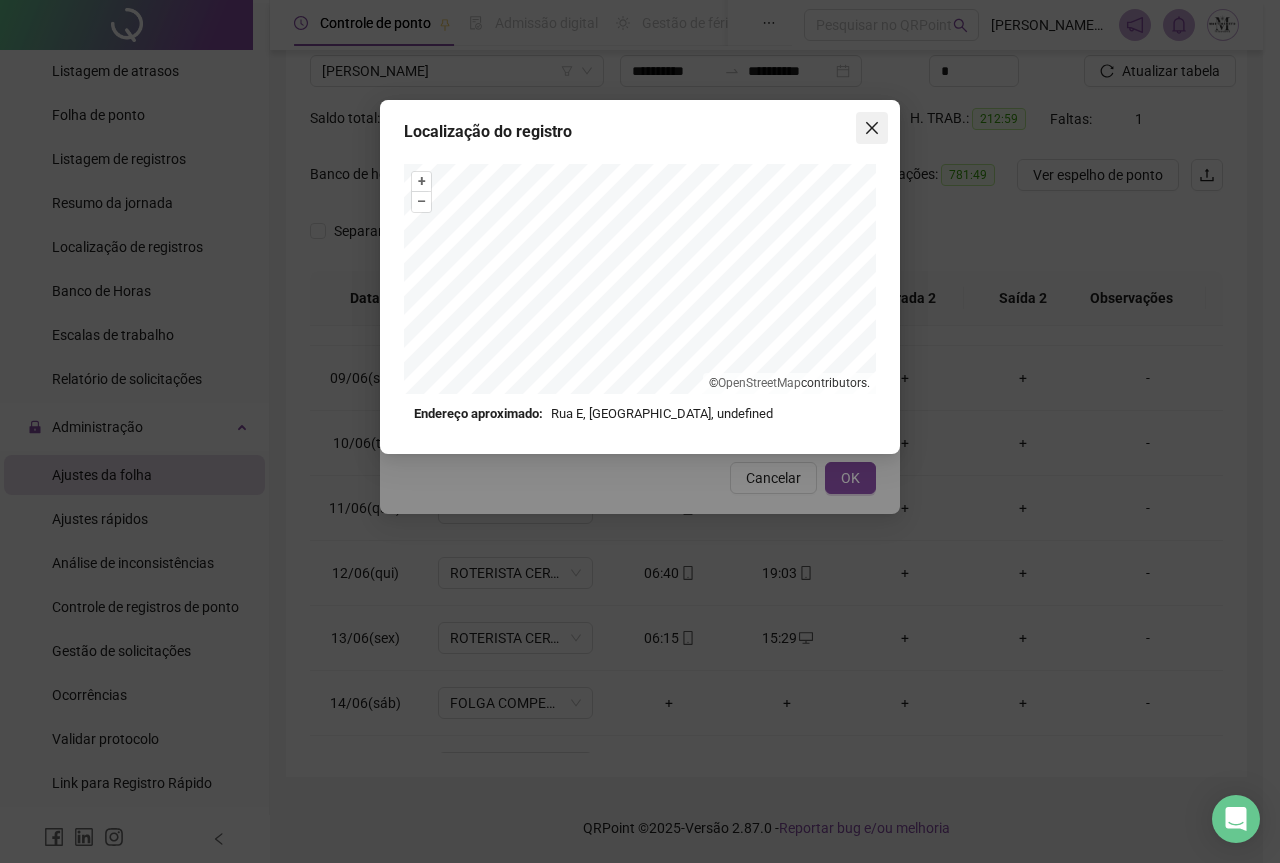 click 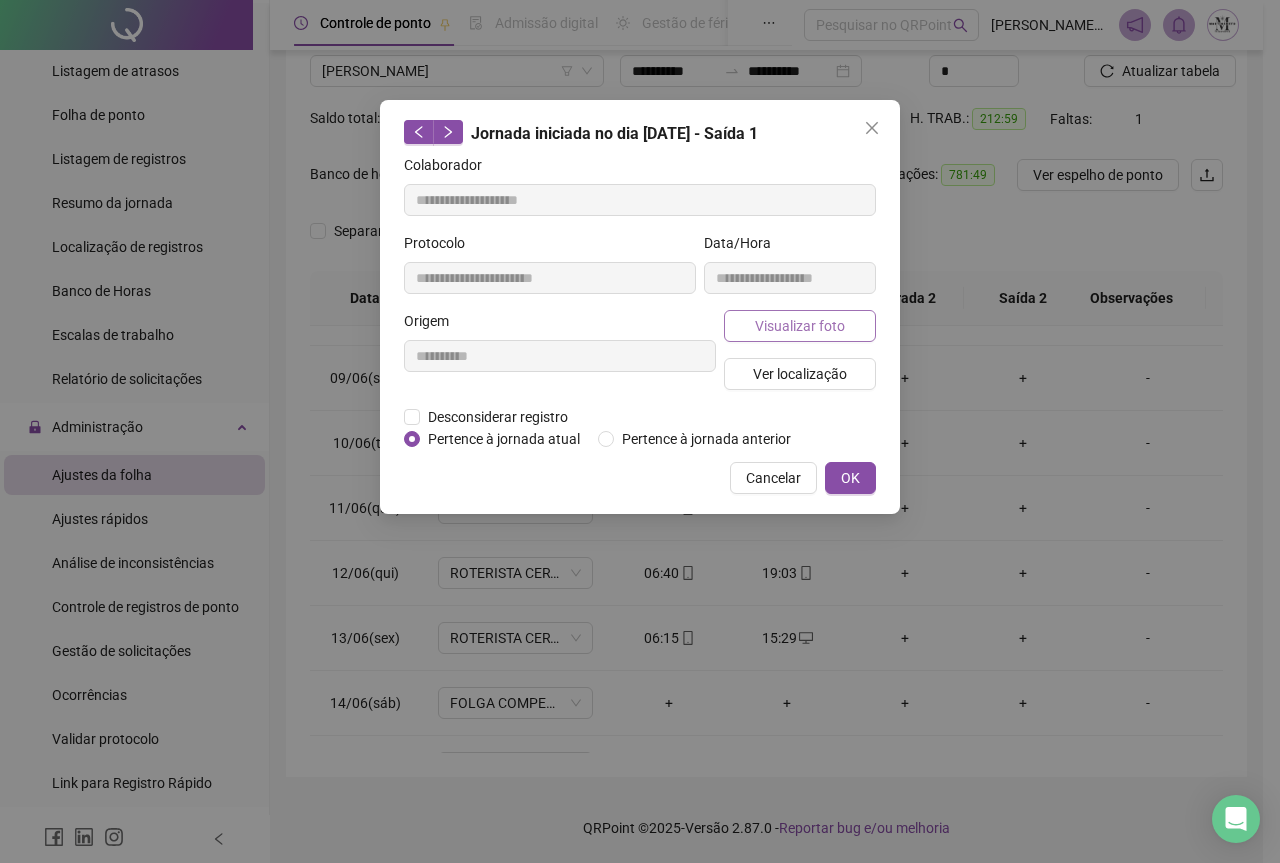 click on "Visualizar foto" at bounding box center [800, 326] 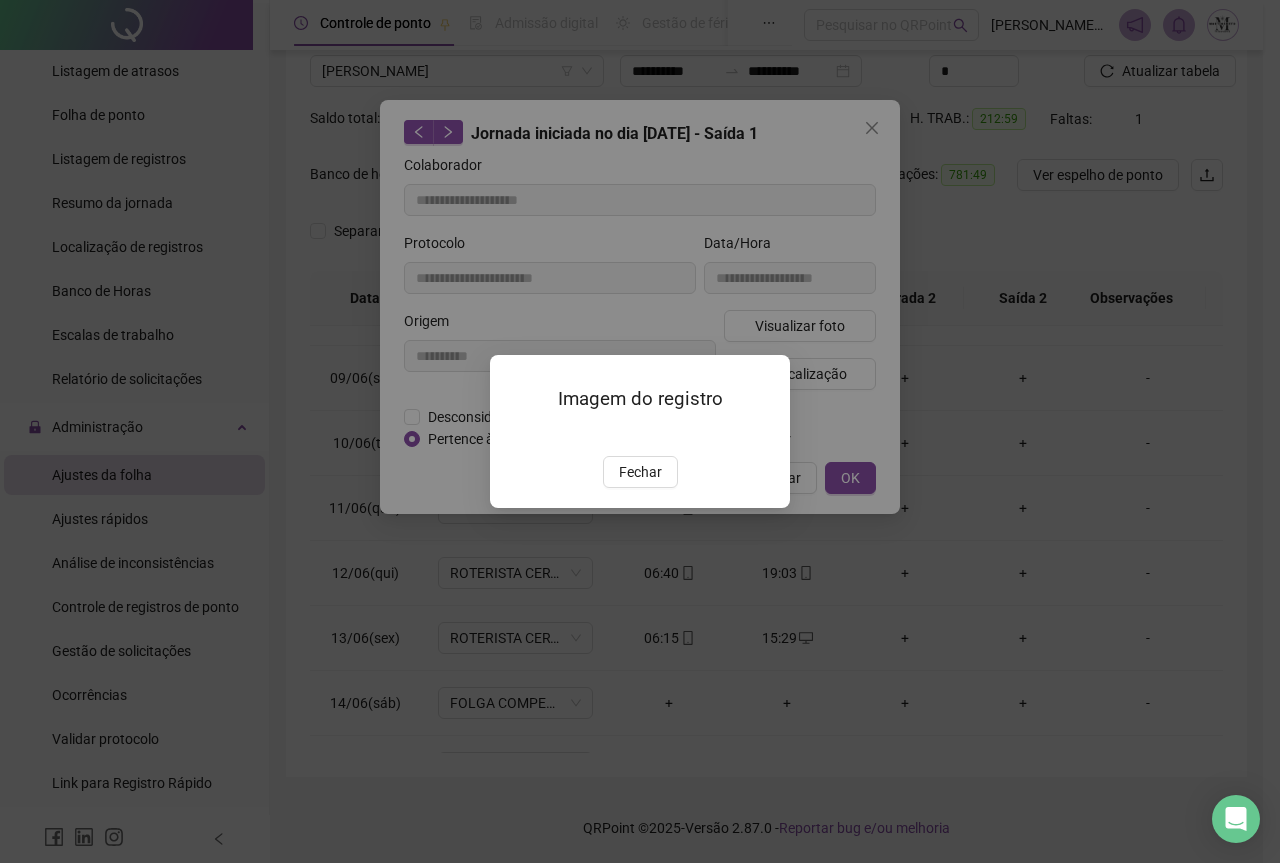 click at bounding box center (514, 435) 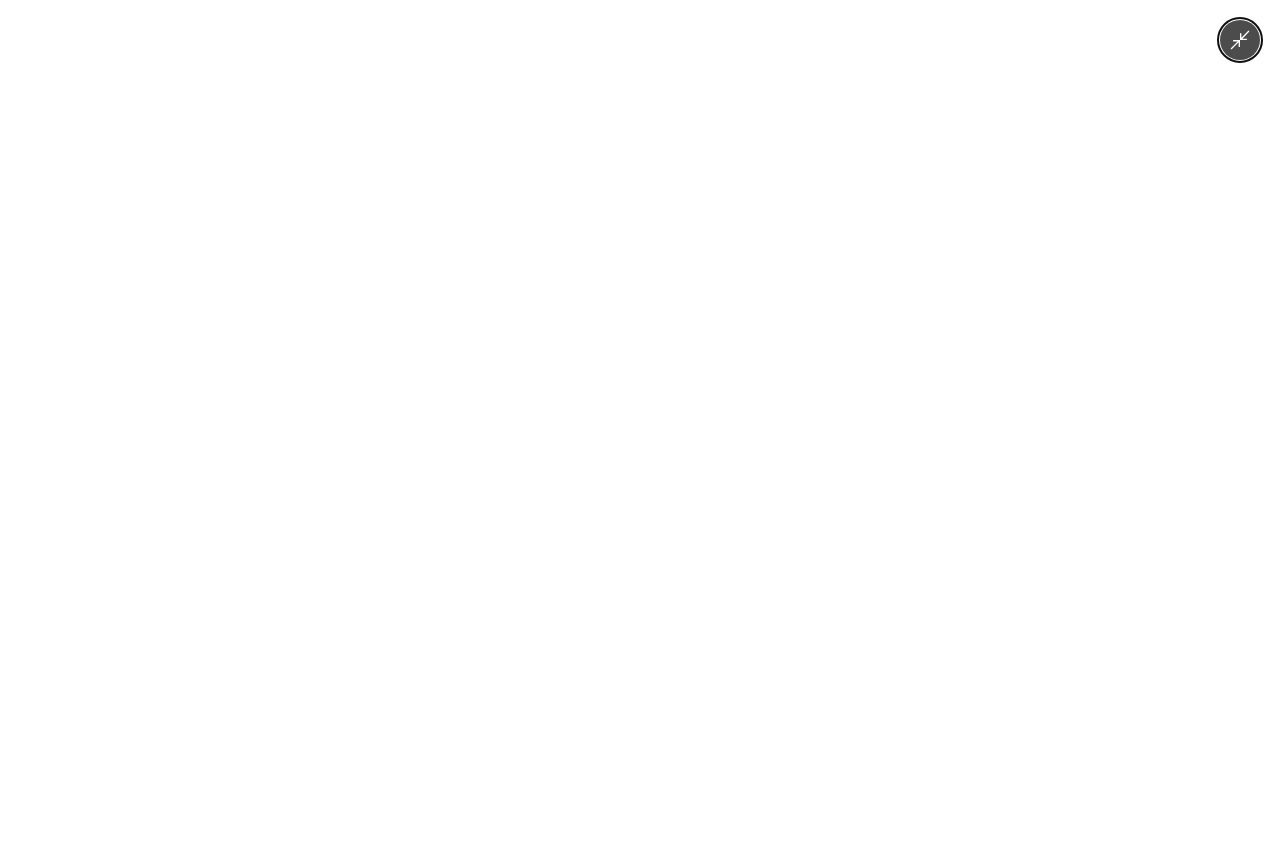 click at bounding box center [639, 431] 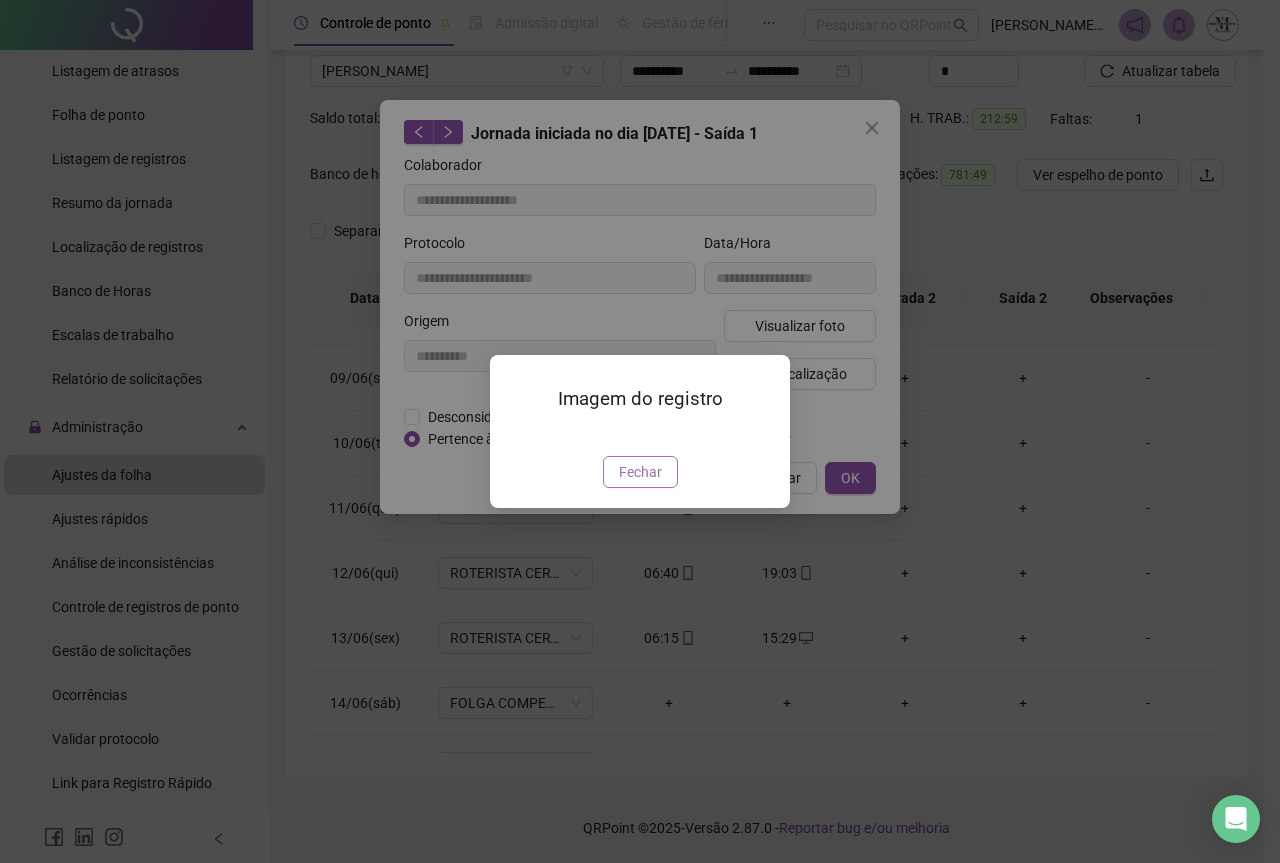 click on "Fechar" at bounding box center (640, 472) 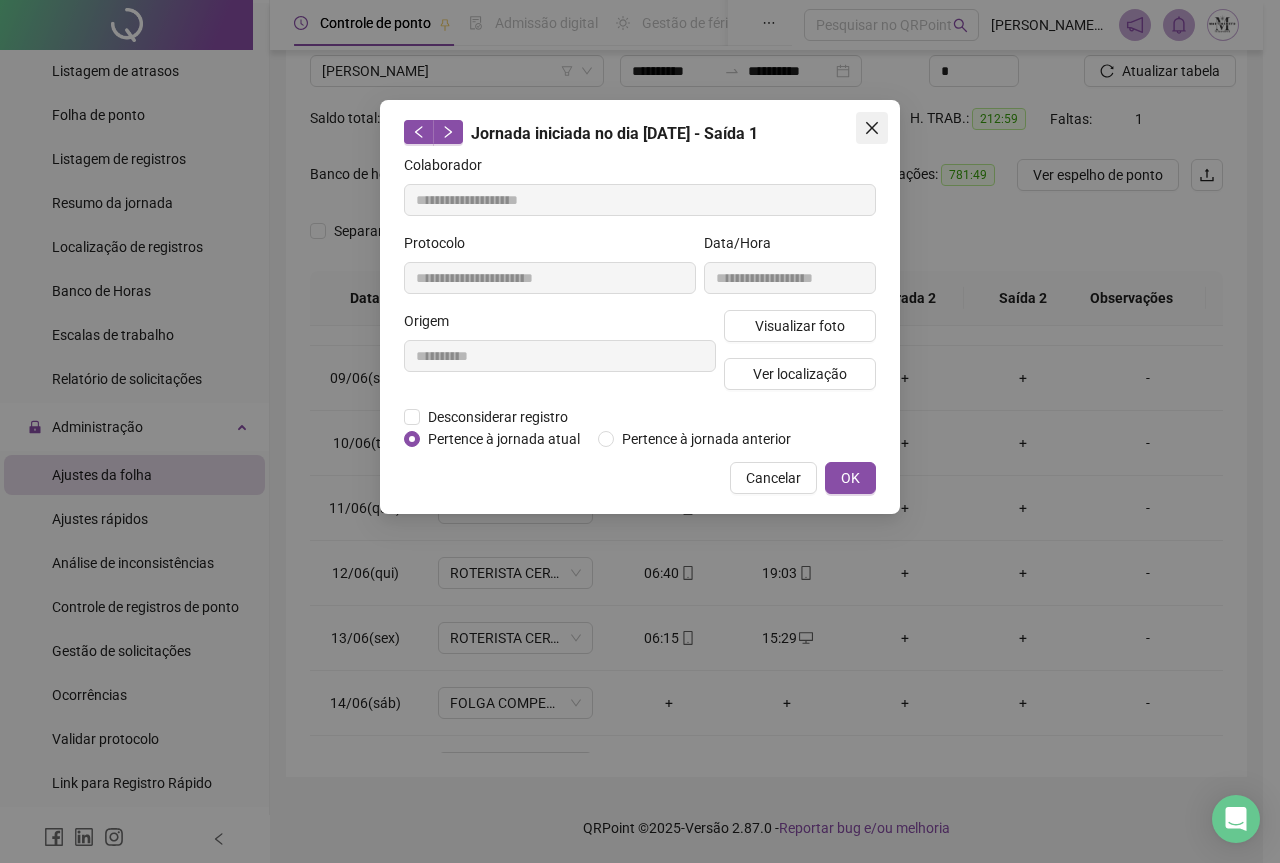 click at bounding box center (872, 128) 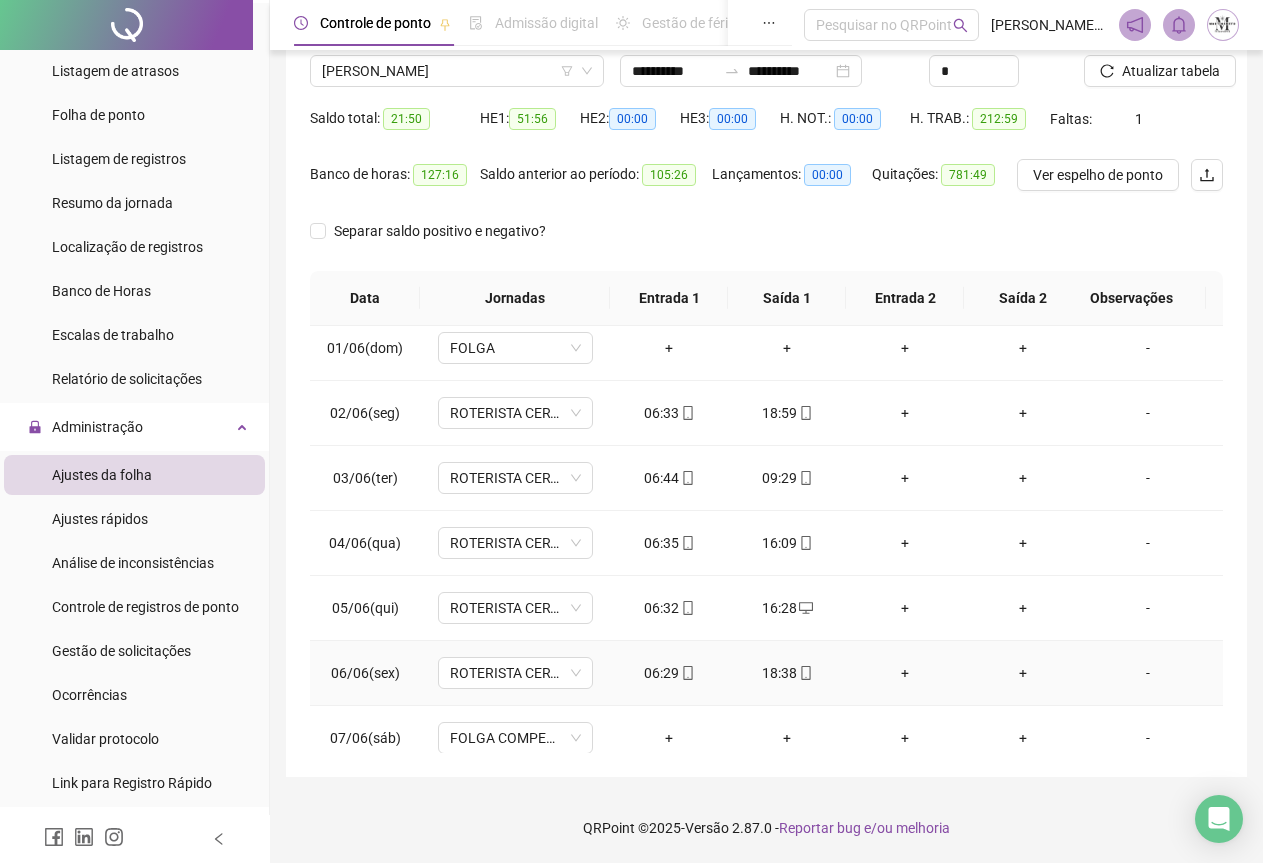 scroll, scrollTop: 0, scrollLeft: 0, axis: both 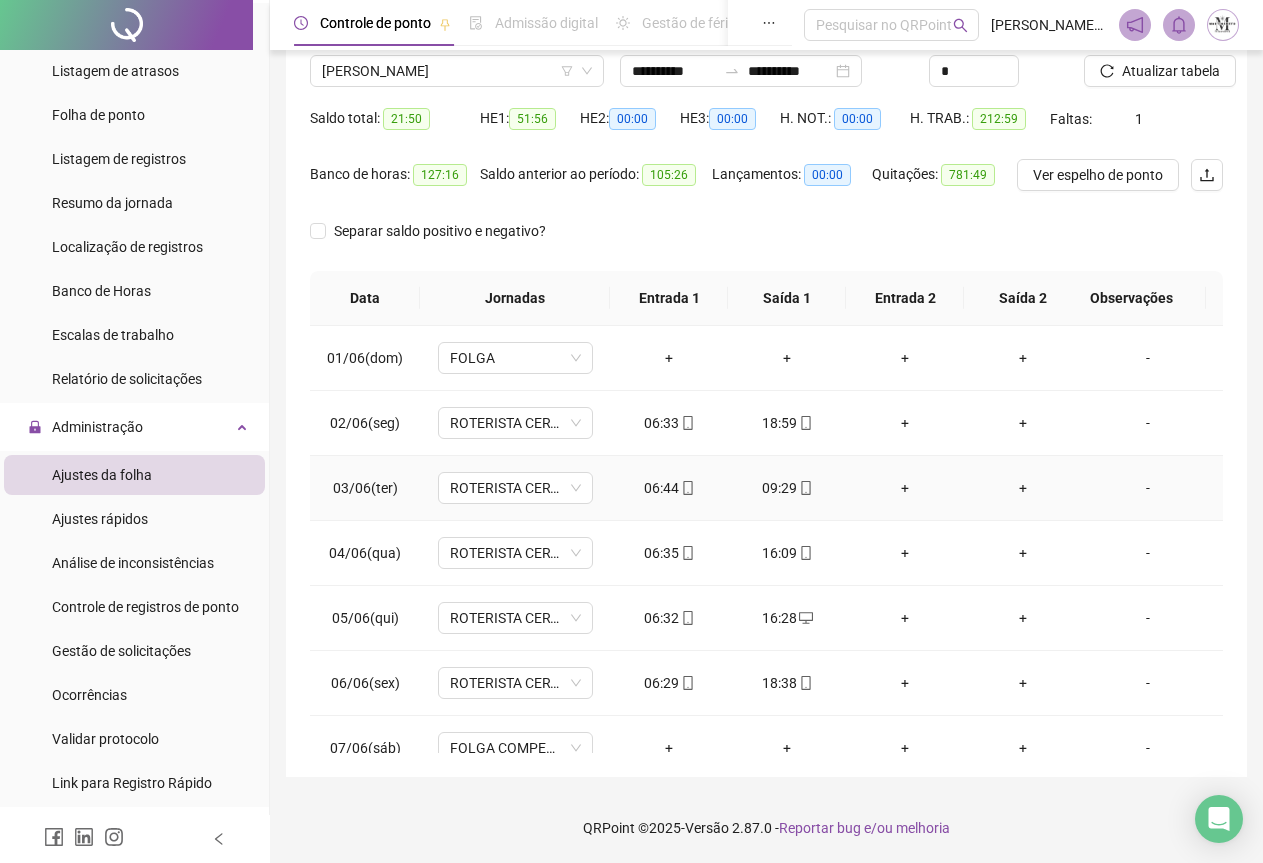 click 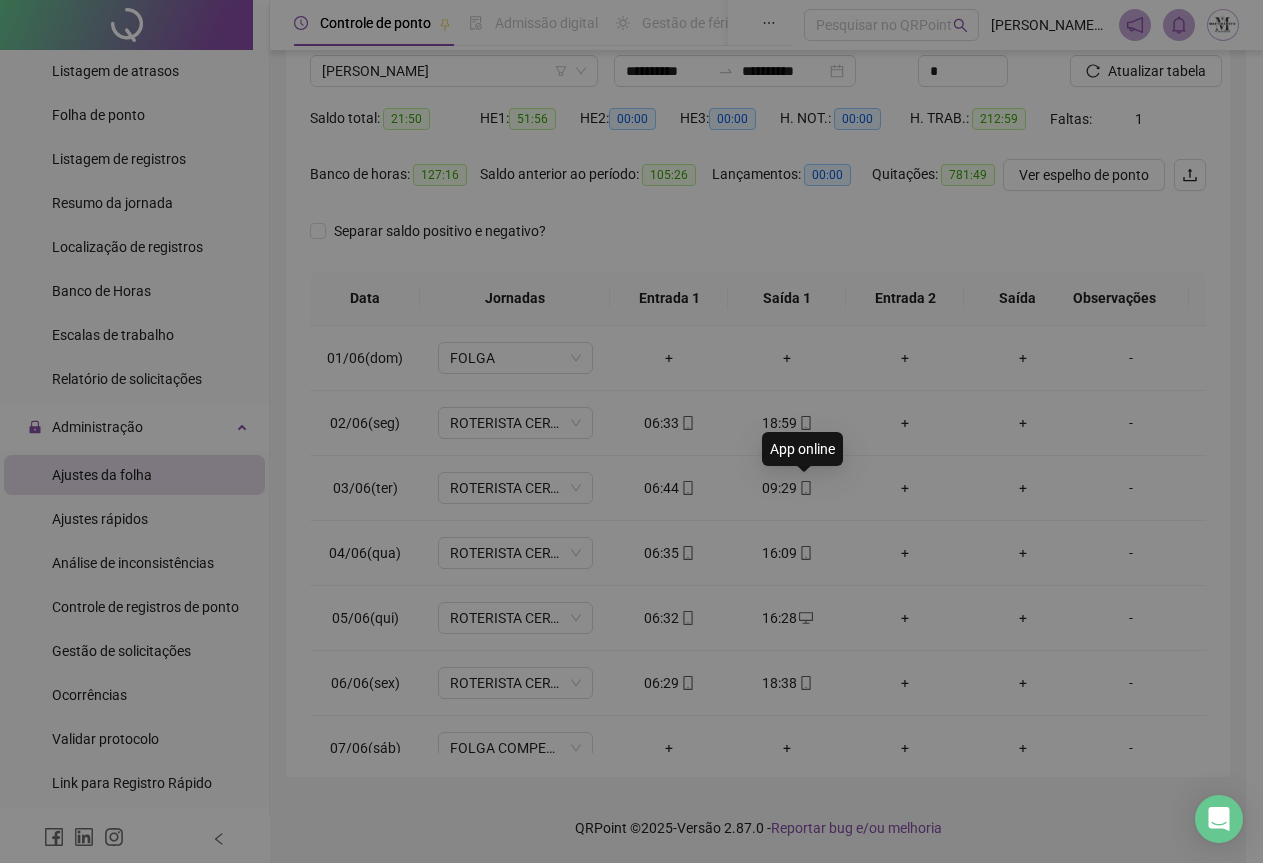 type on "**********" 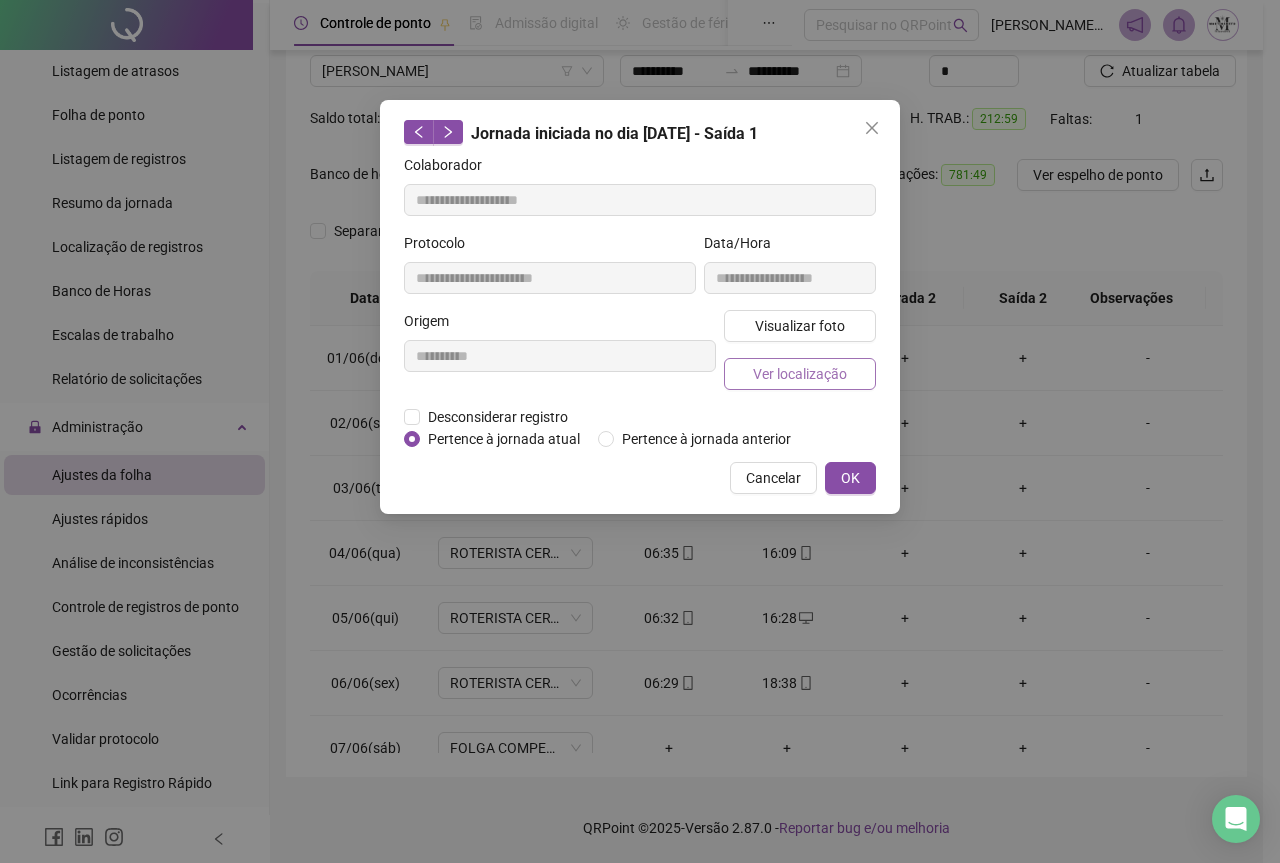 click on "Ver localização" at bounding box center (800, 374) 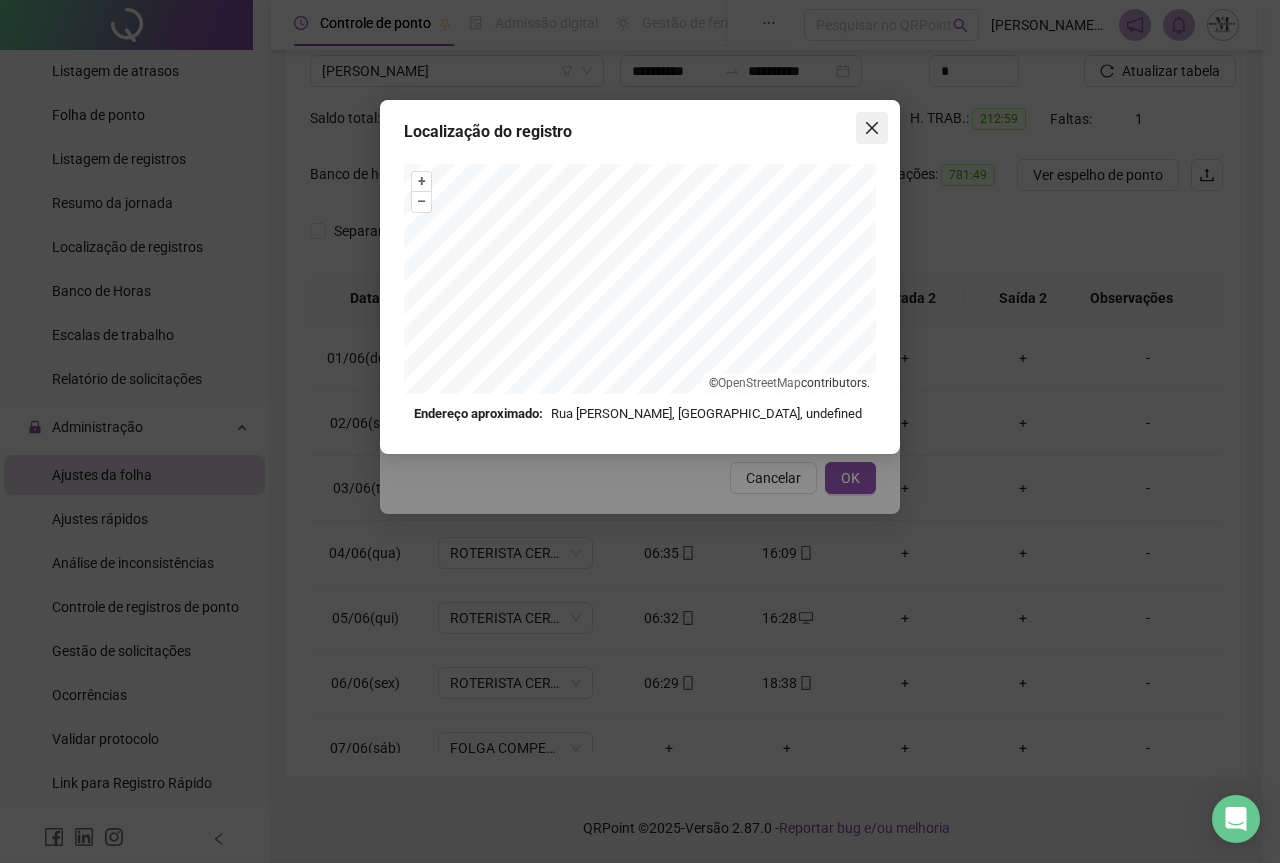 click 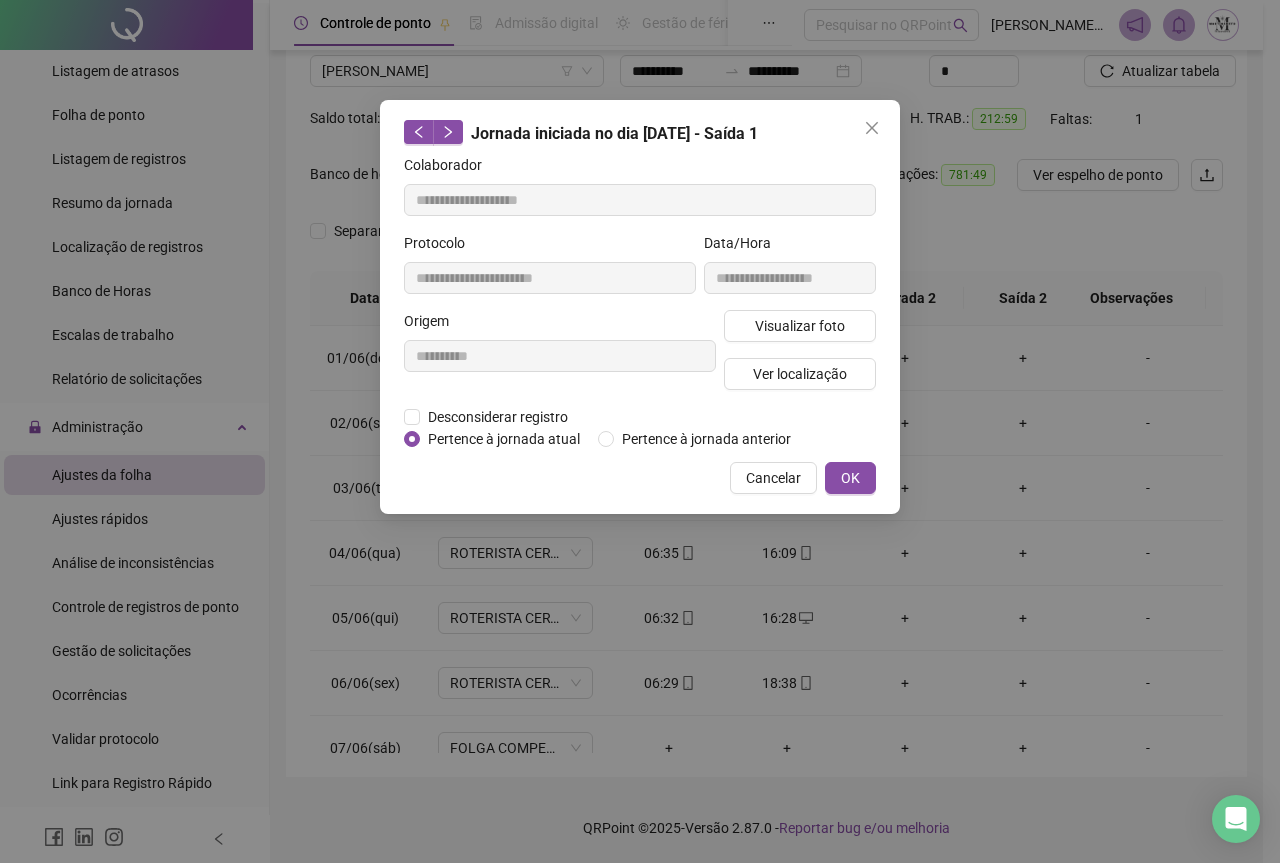 click 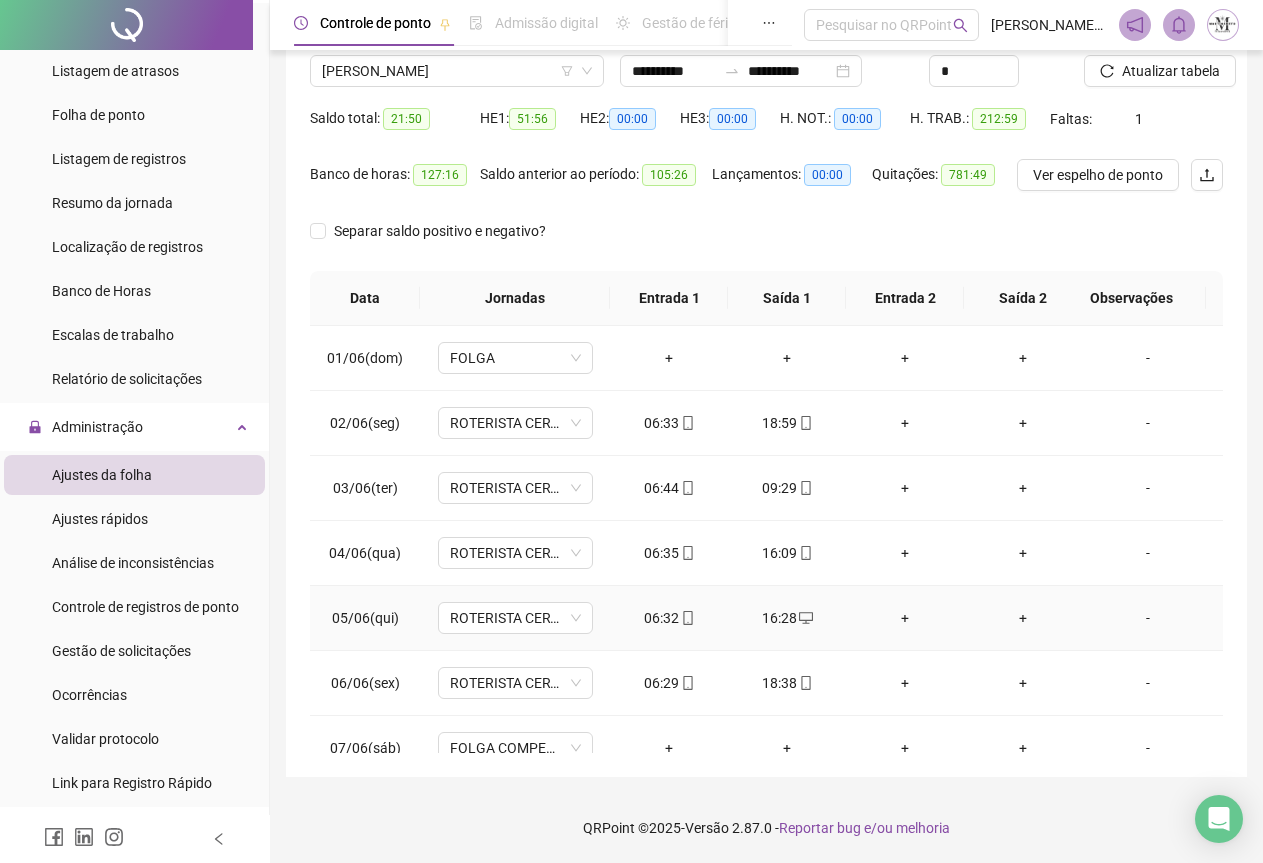 scroll, scrollTop: 0, scrollLeft: 0, axis: both 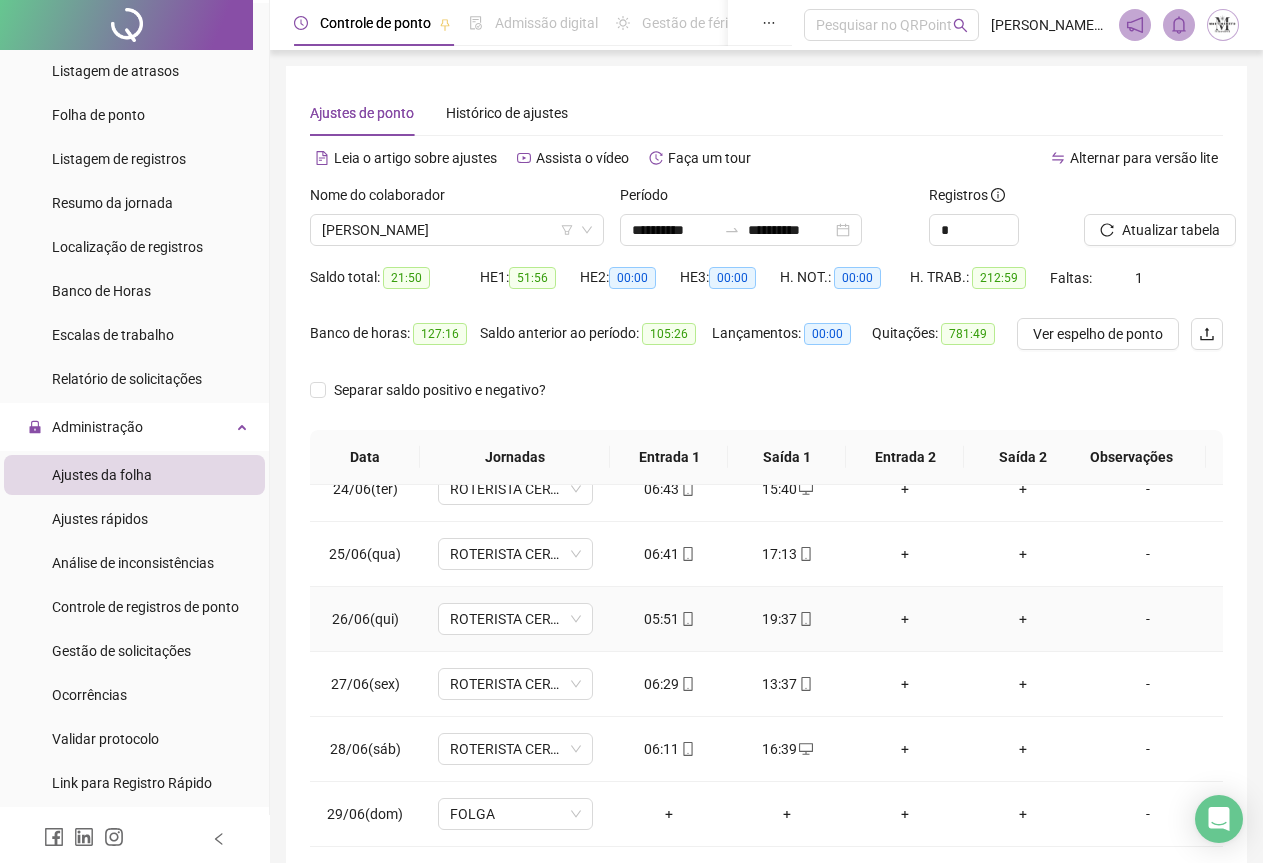 click 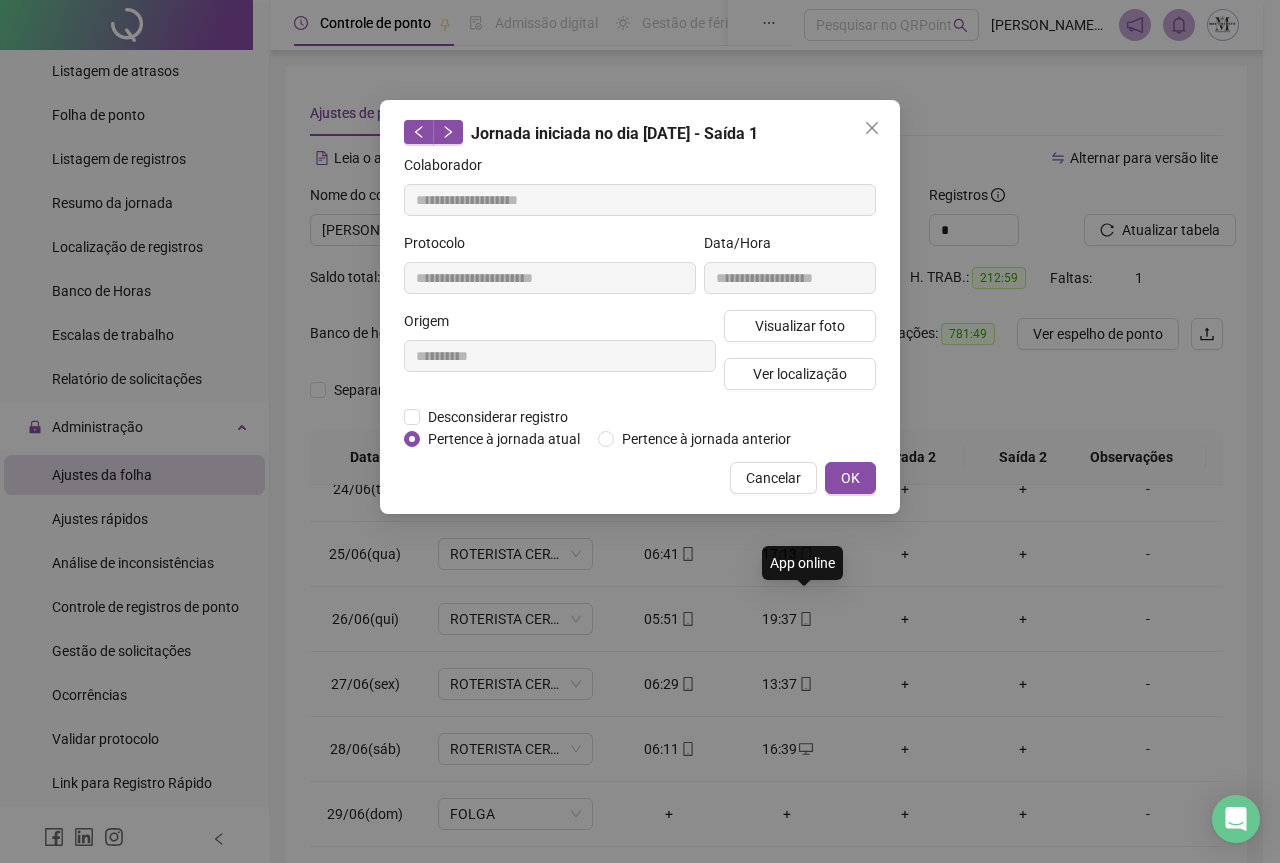 type on "**********" 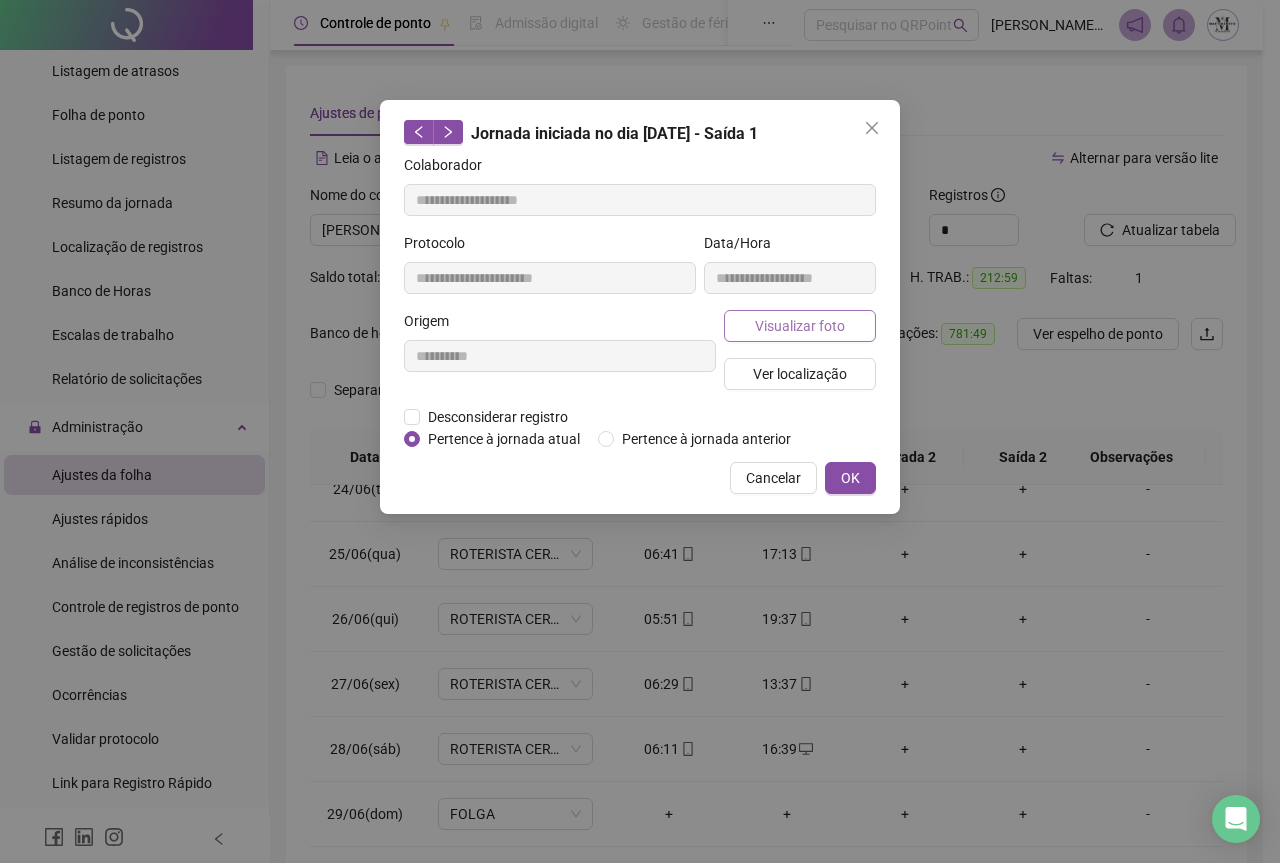 click on "Visualizar foto" at bounding box center (800, 326) 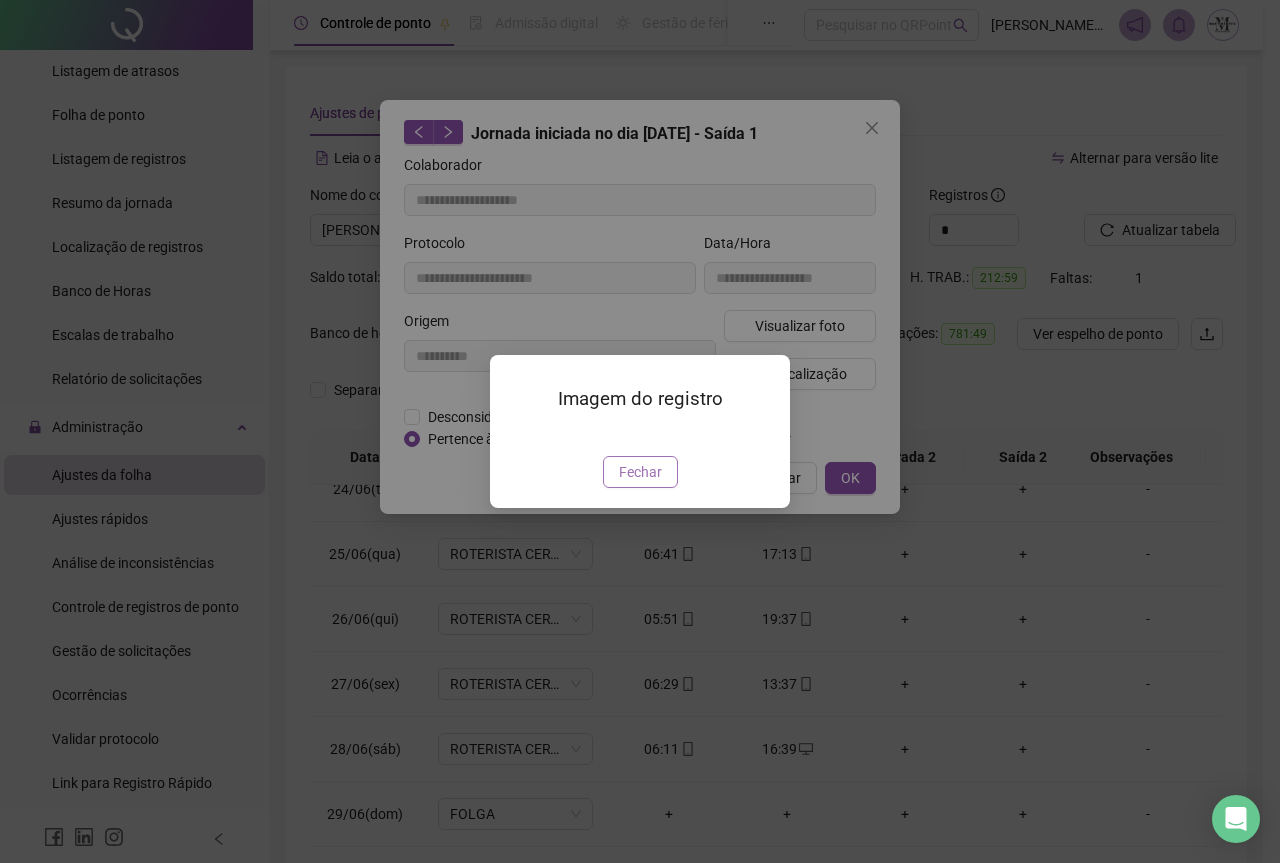 click on "Fechar" at bounding box center [640, 472] 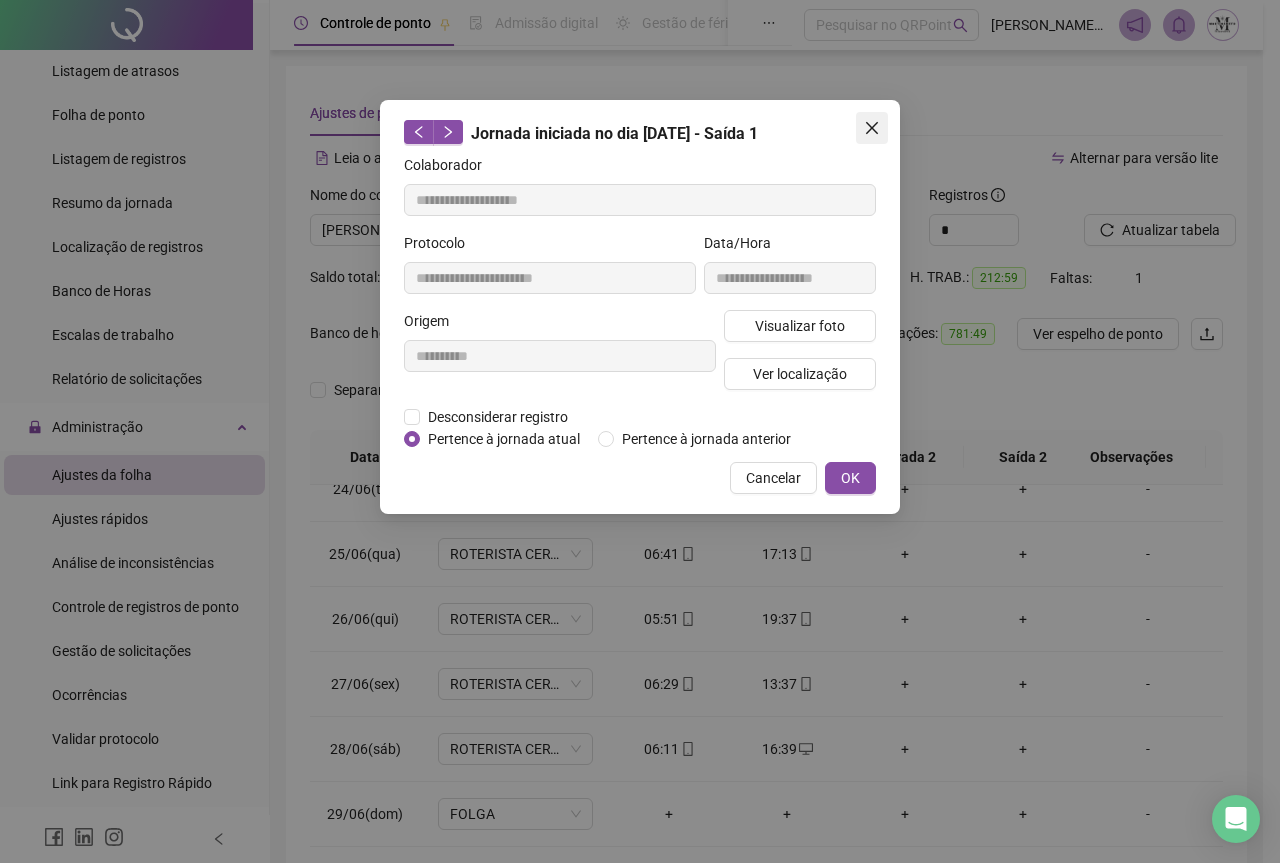 click 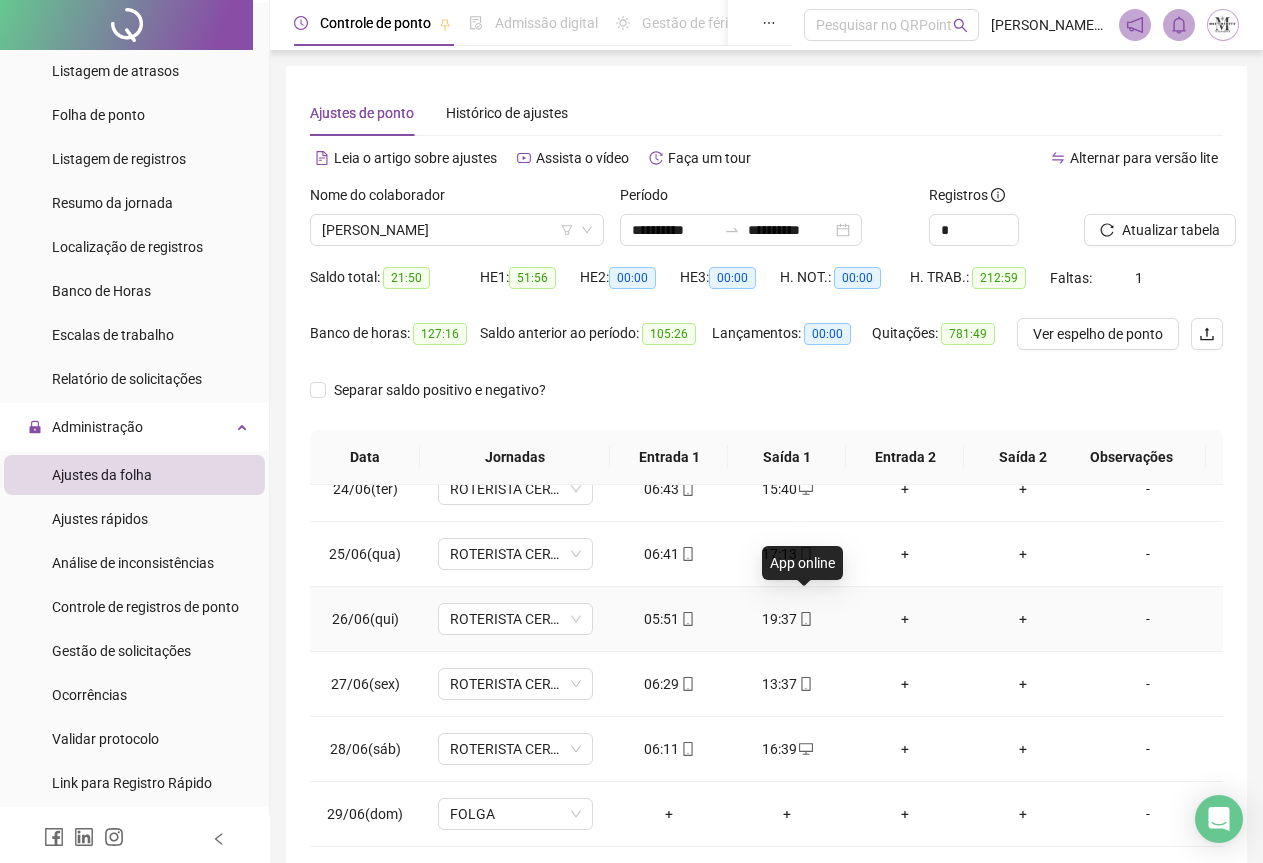 click 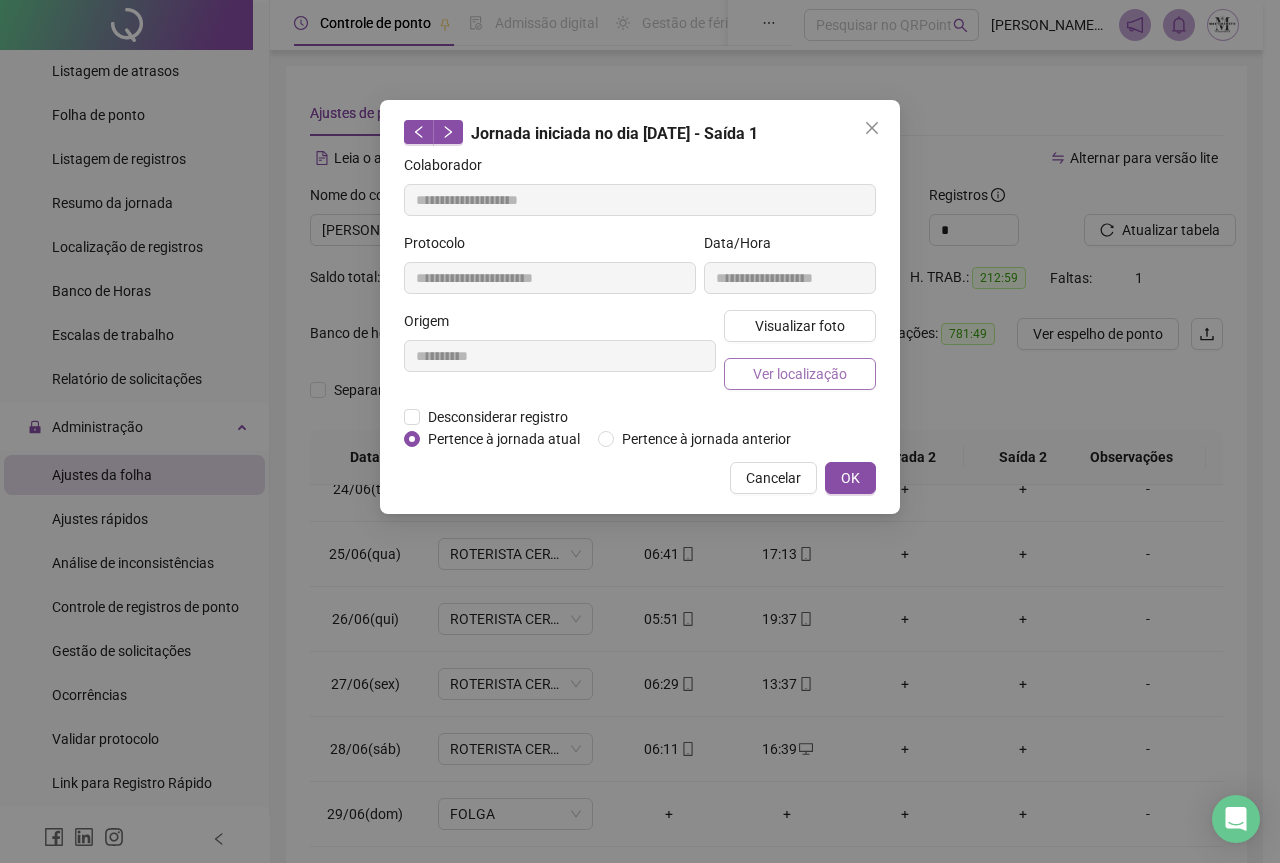 click on "Ver localização" at bounding box center [800, 374] 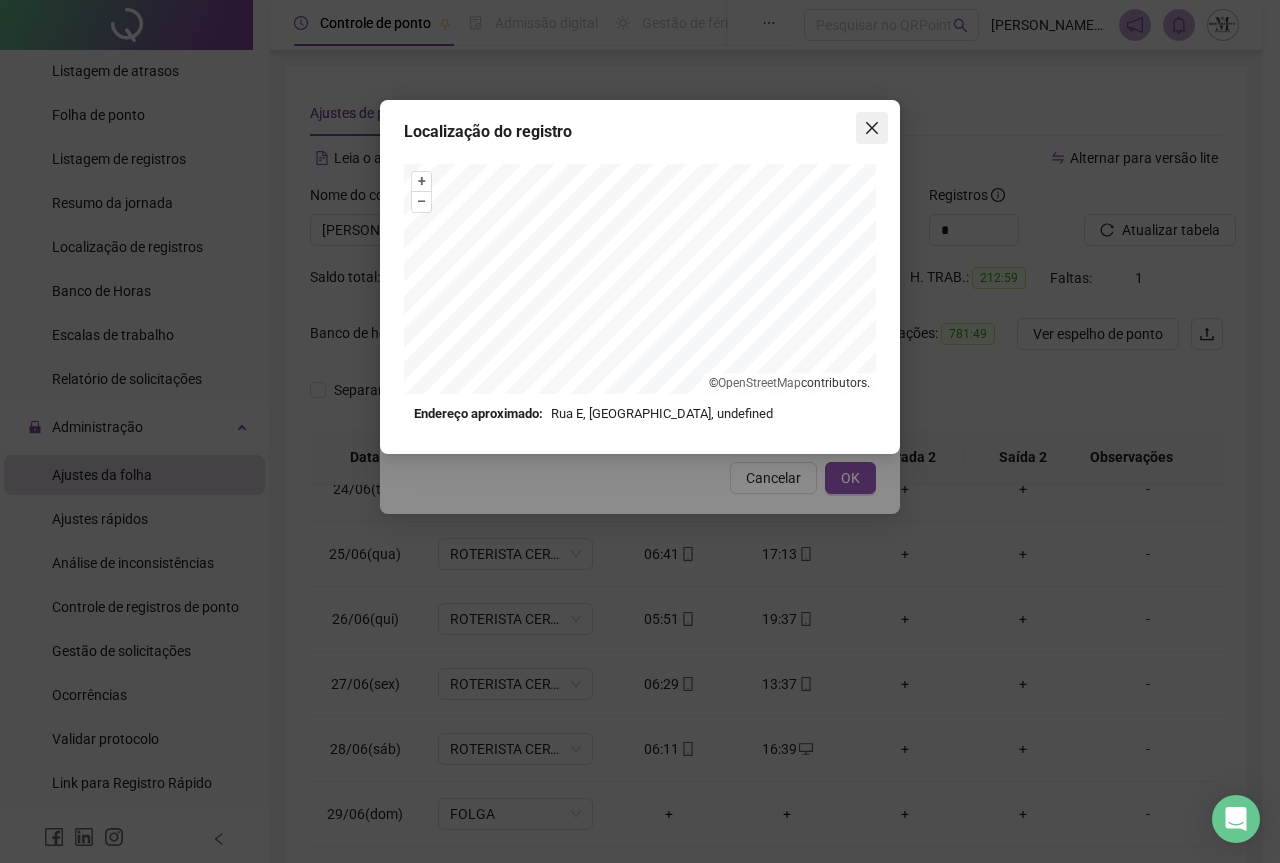 click at bounding box center [872, 128] 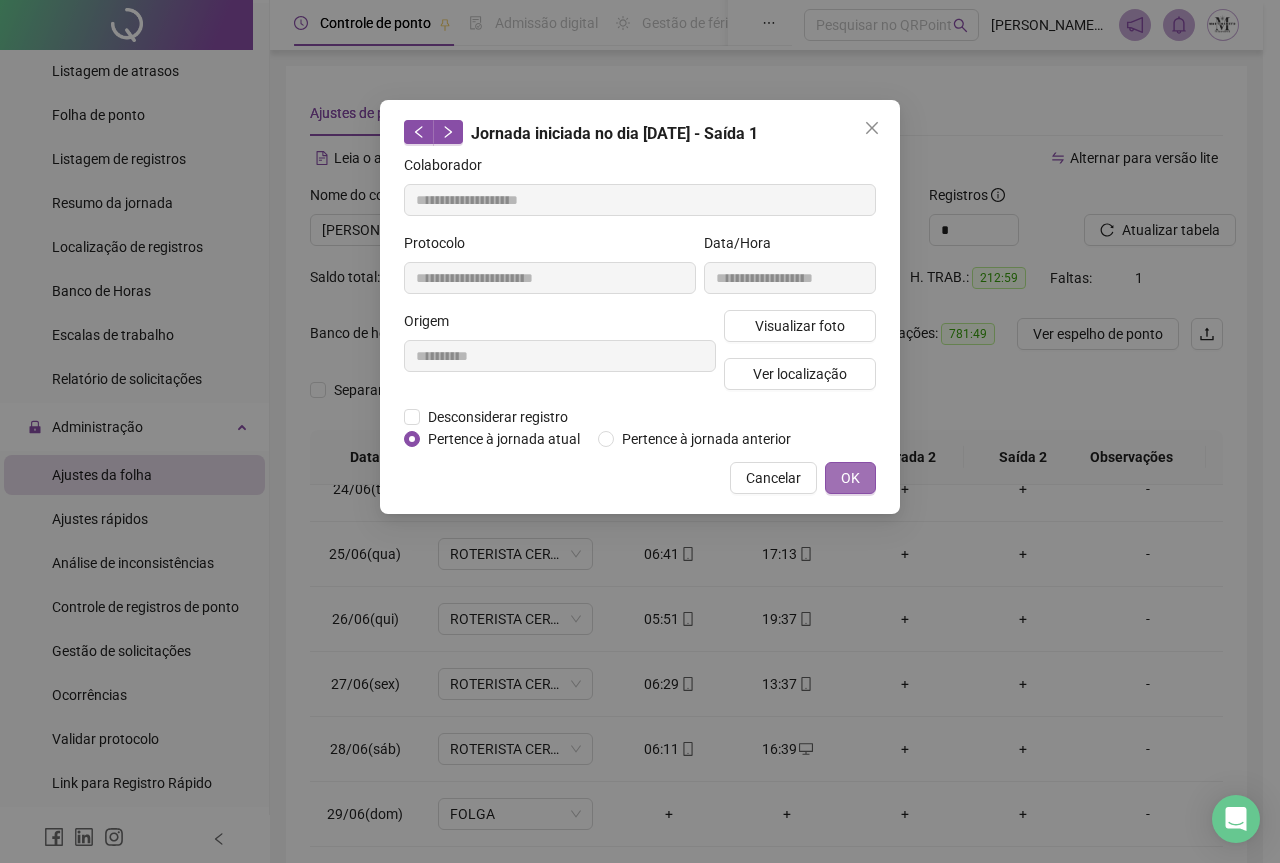 click on "OK" at bounding box center (850, 478) 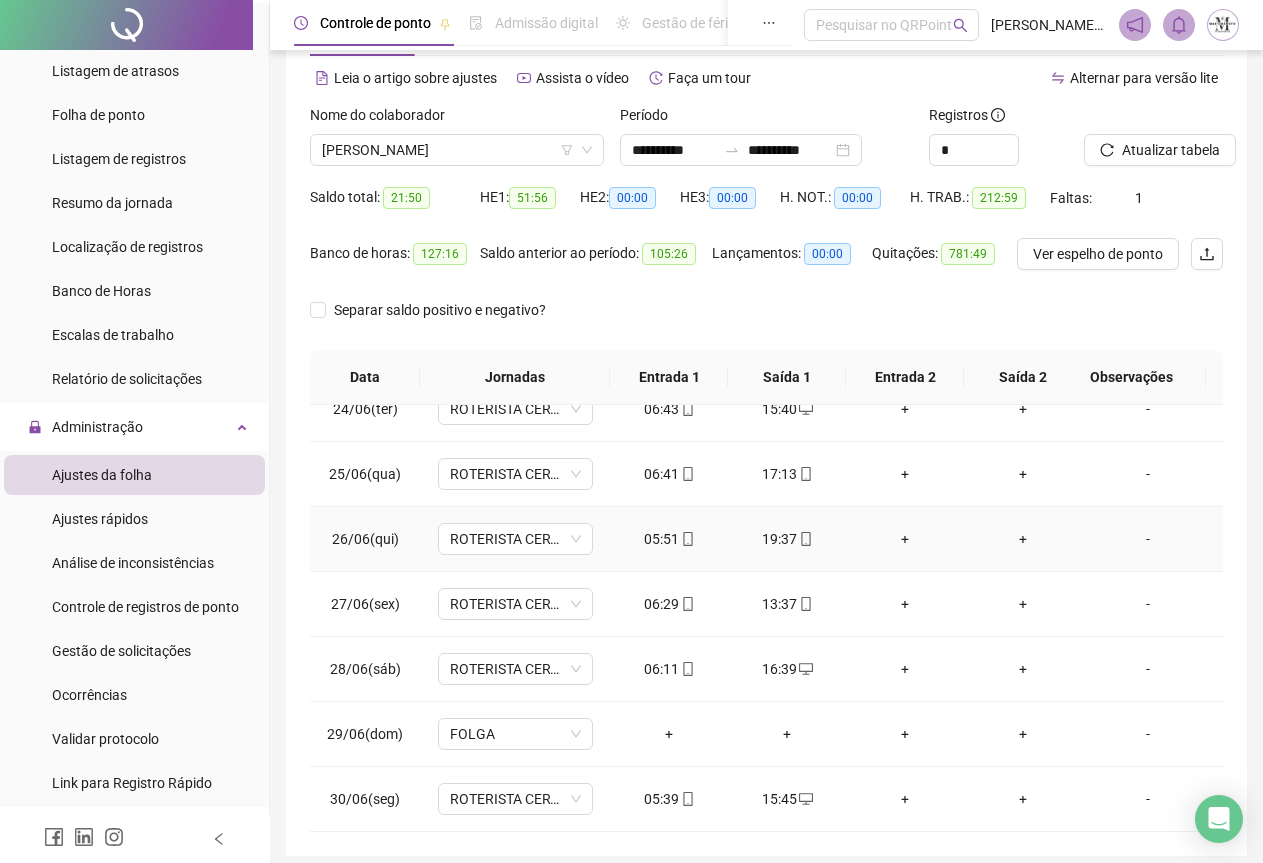 scroll, scrollTop: 159, scrollLeft: 0, axis: vertical 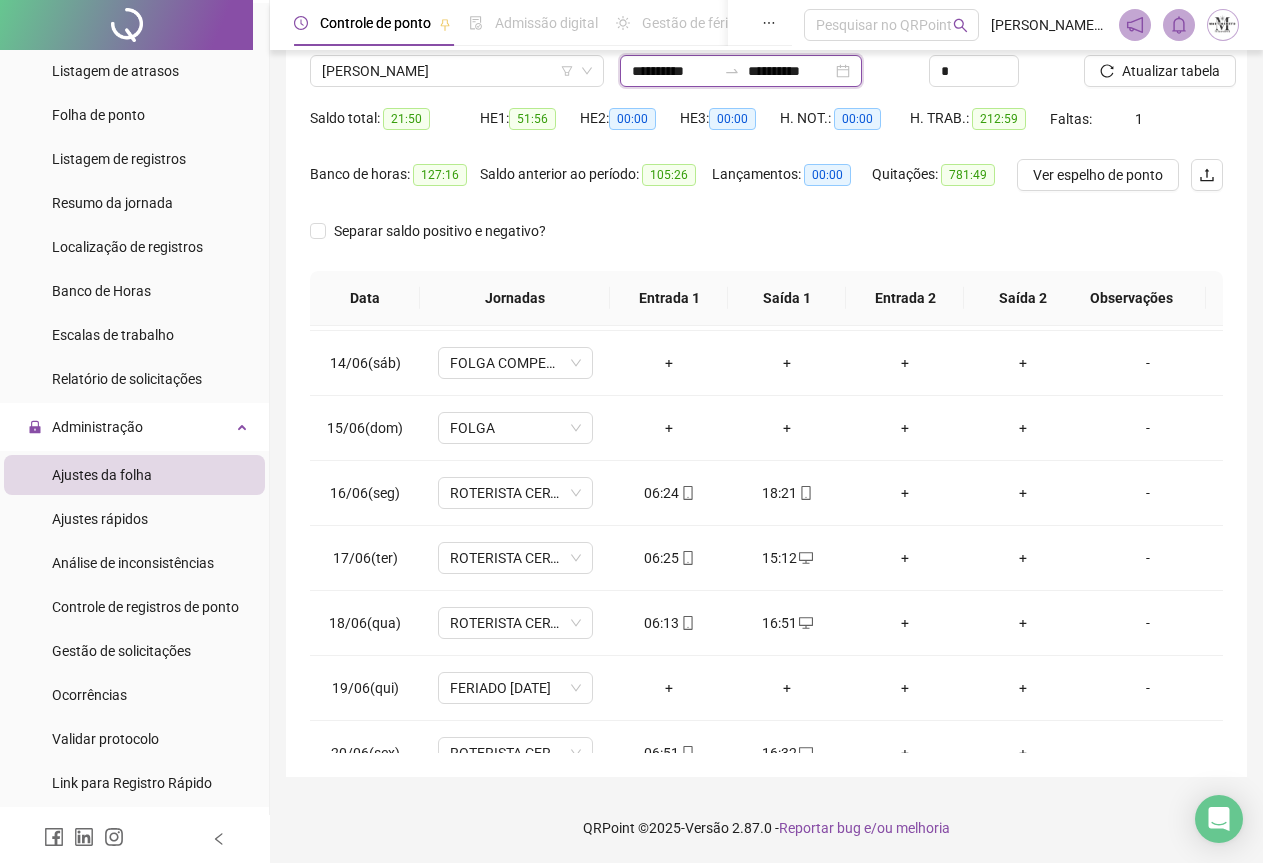 click on "**********" at bounding box center [674, 71] 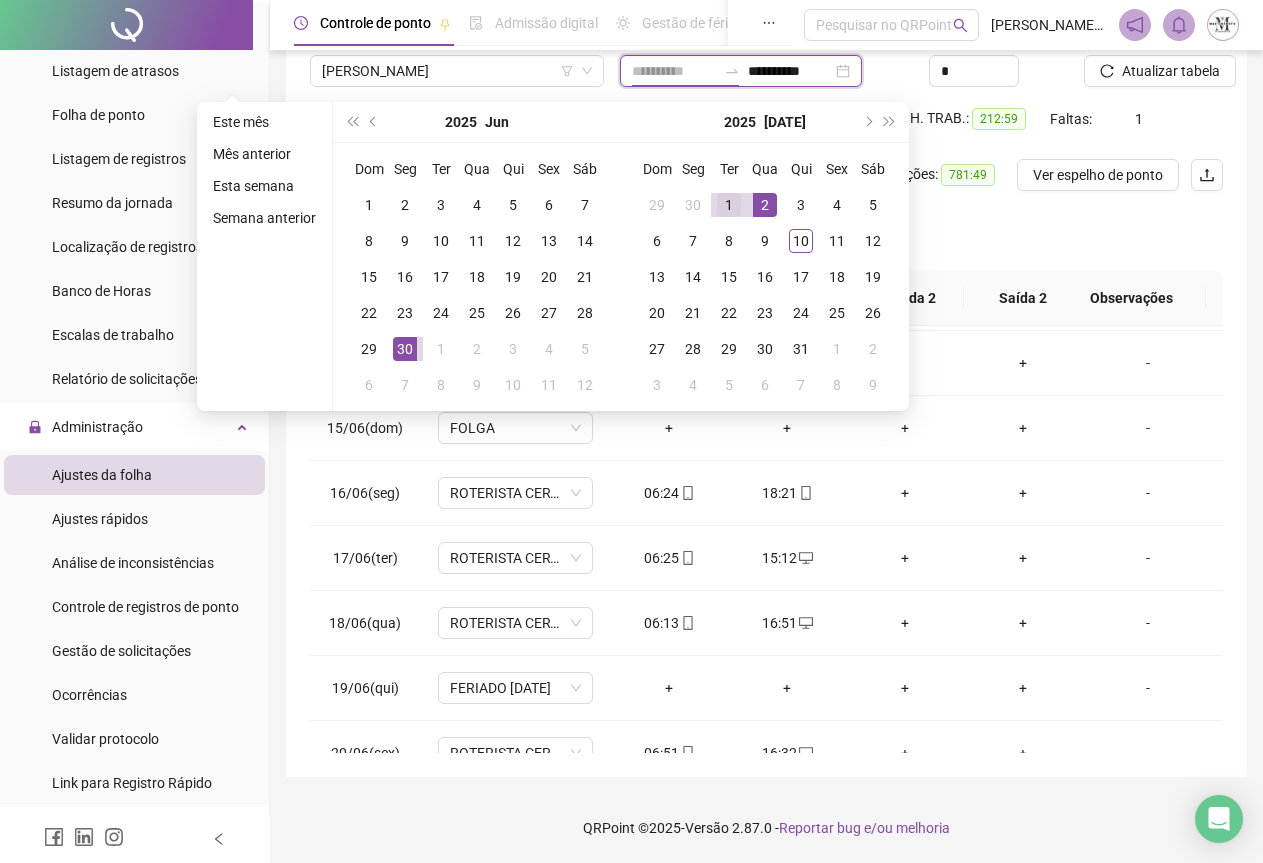 type on "**********" 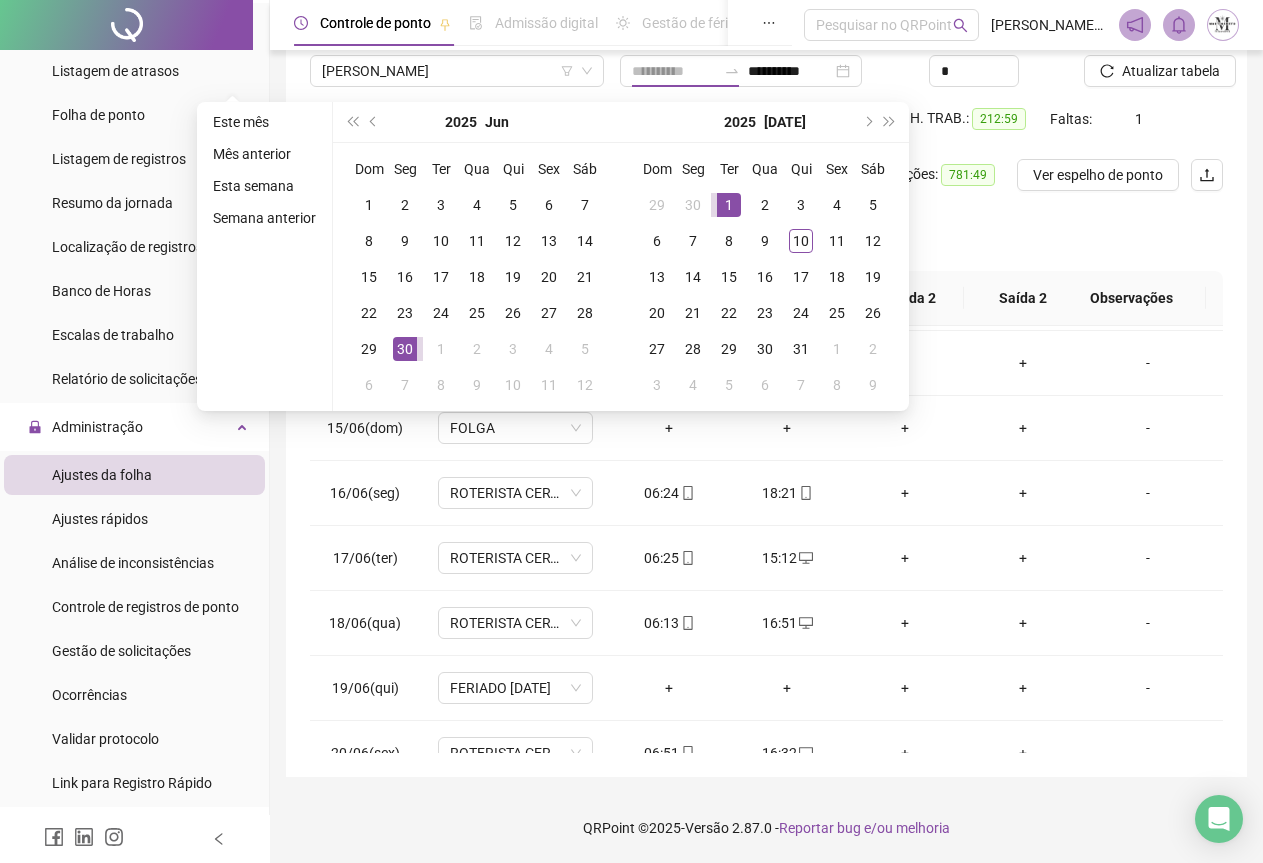 click on "1" at bounding box center (729, 205) 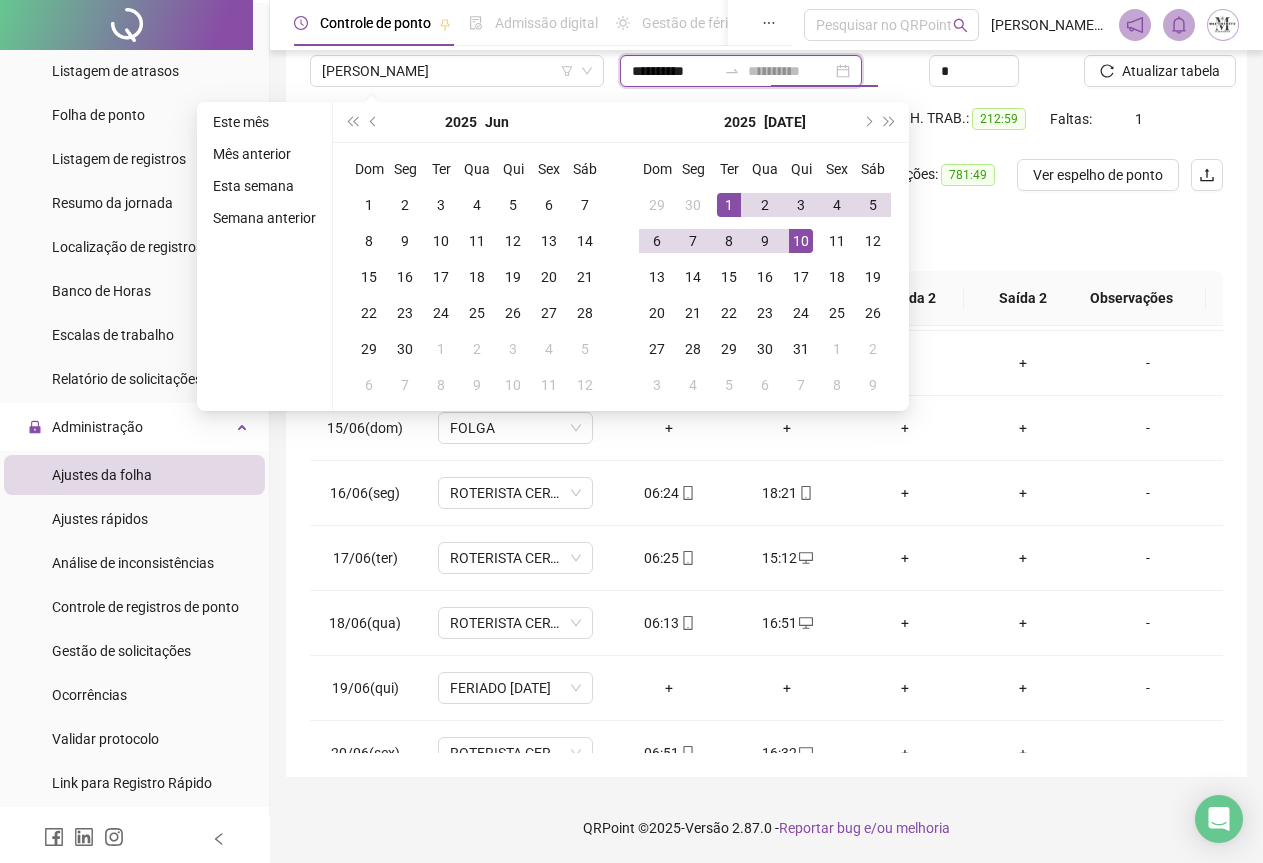 type on "**********" 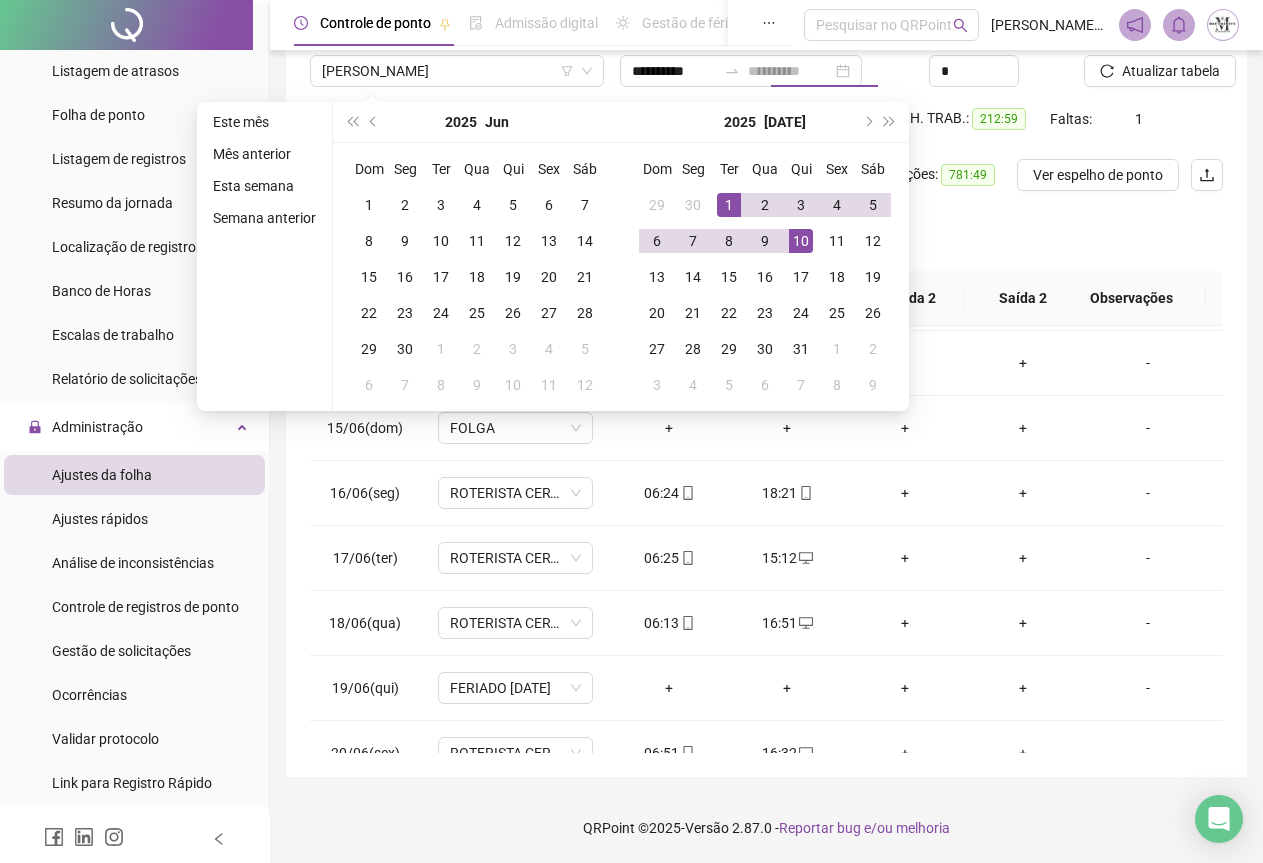 click on "10" at bounding box center [801, 241] 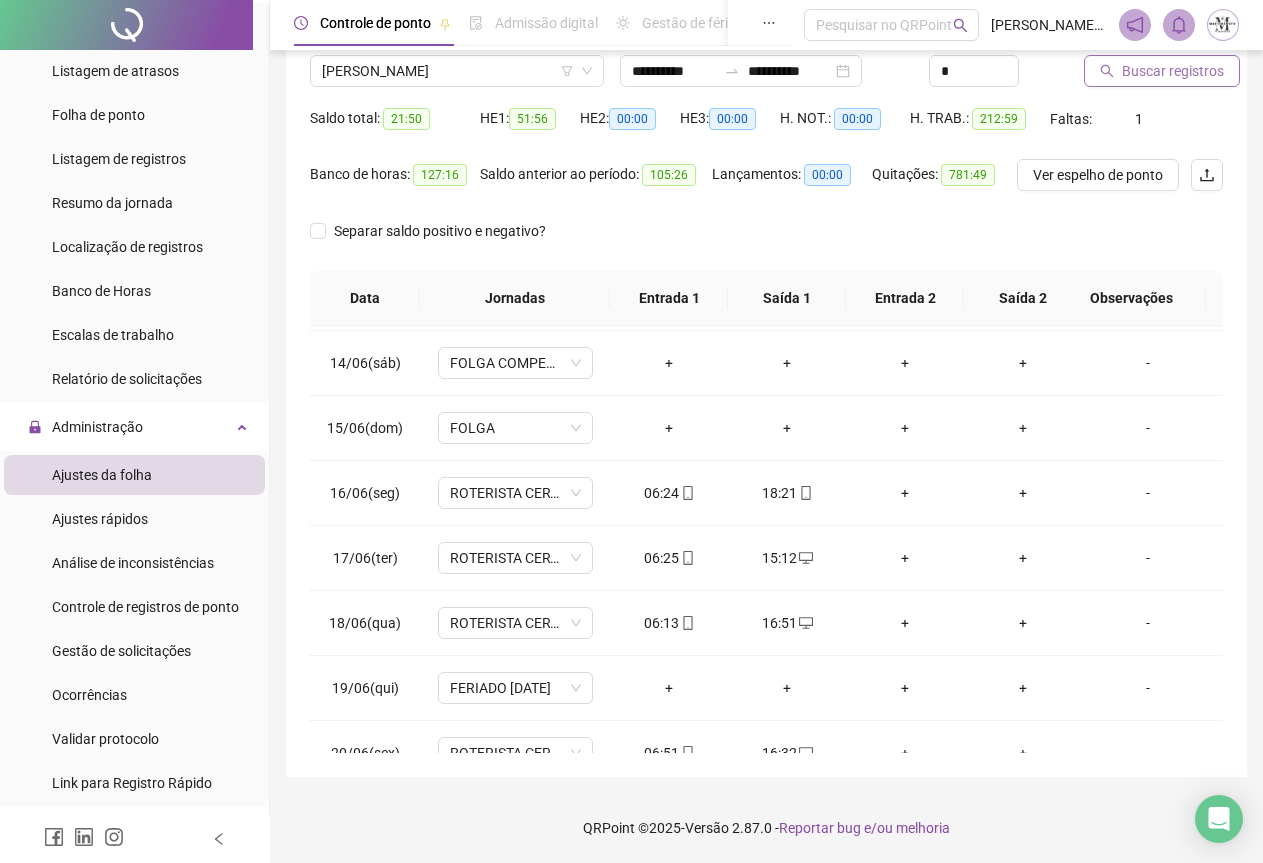 click on "Buscar registros" at bounding box center (1173, 71) 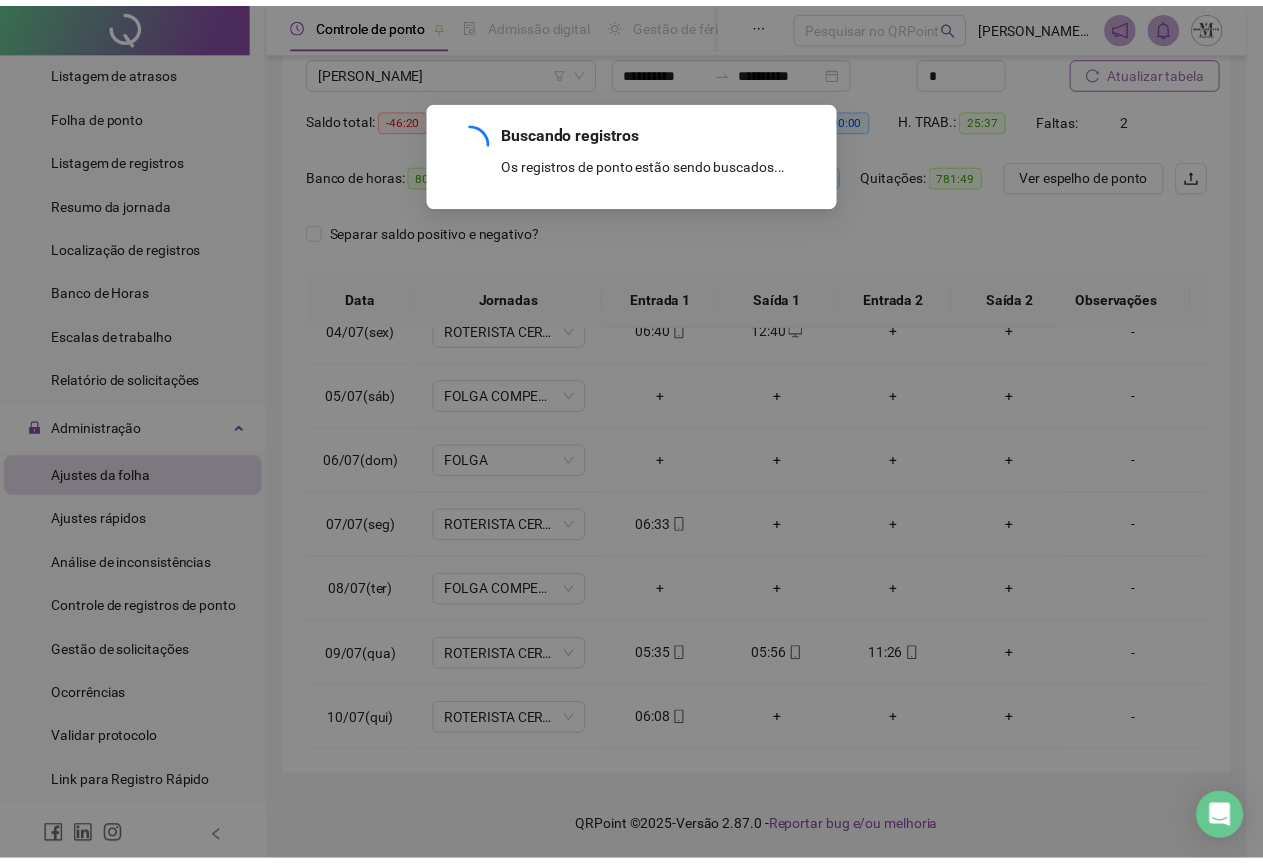 scroll, scrollTop: 240, scrollLeft: 0, axis: vertical 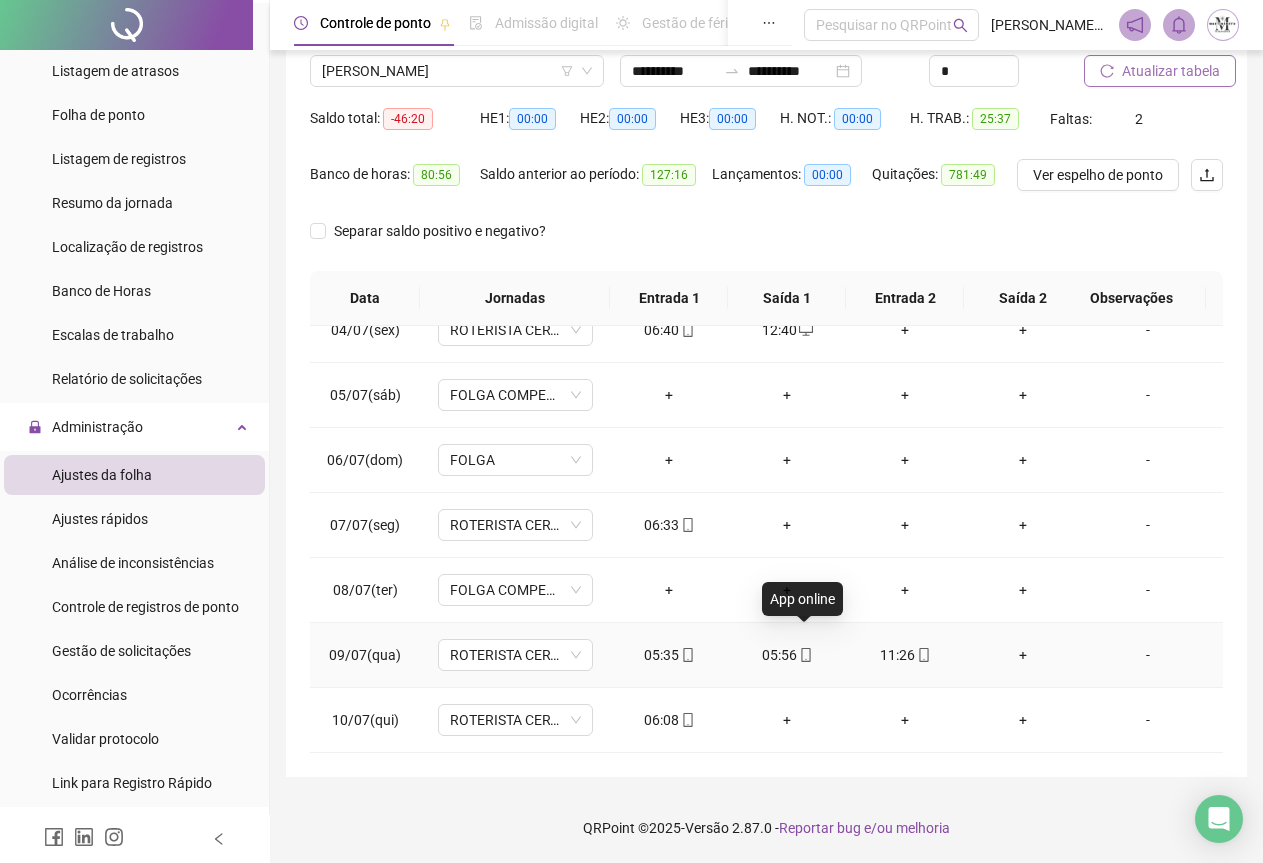 click 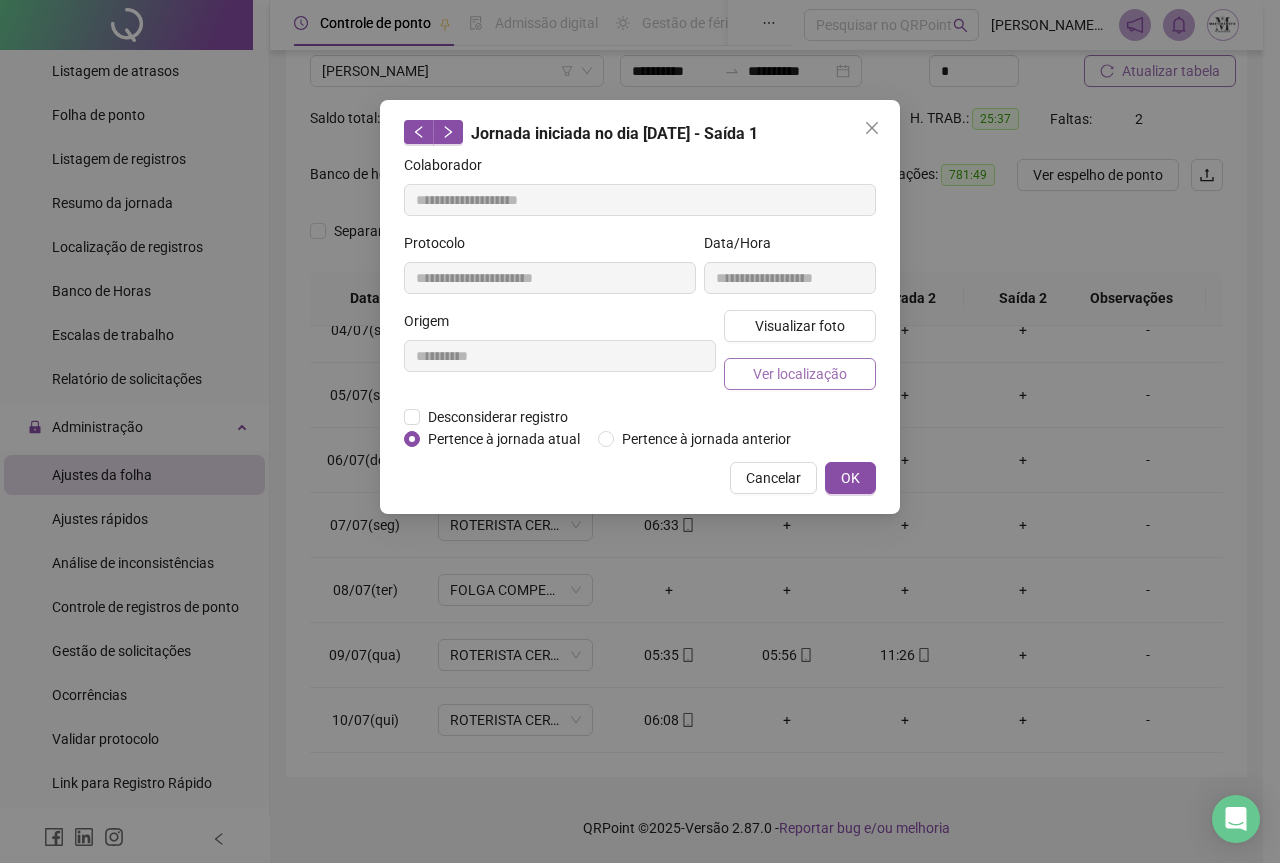 click on "Ver localização" at bounding box center (800, 374) 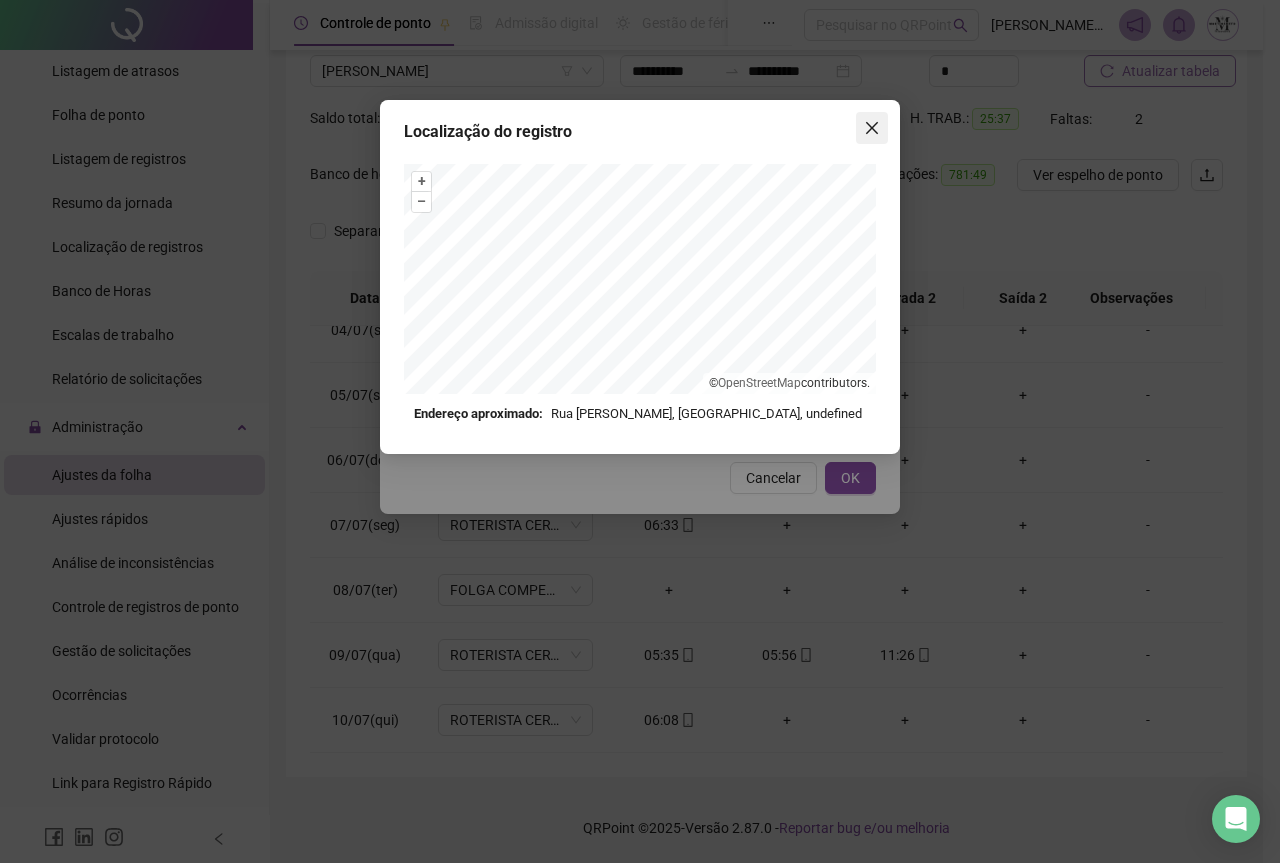 click 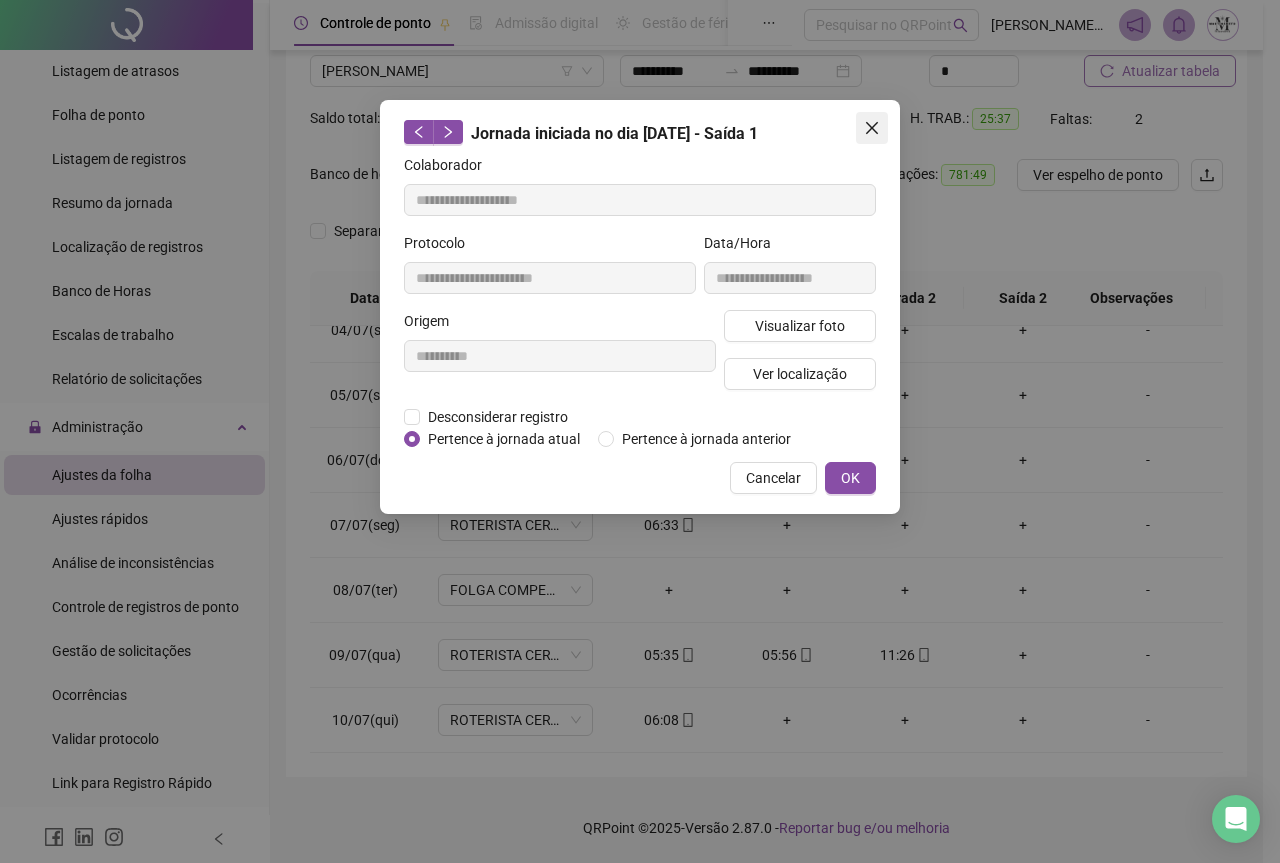 click 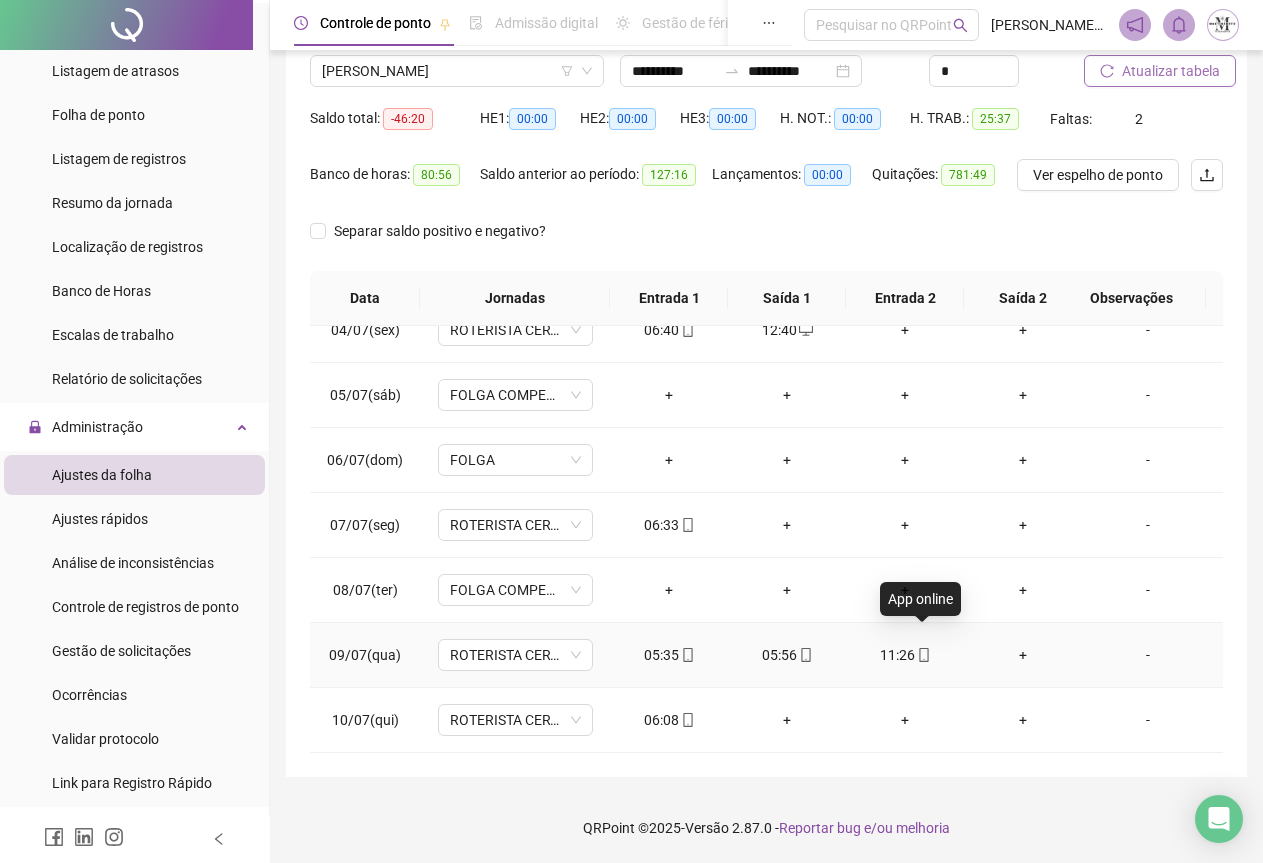 click 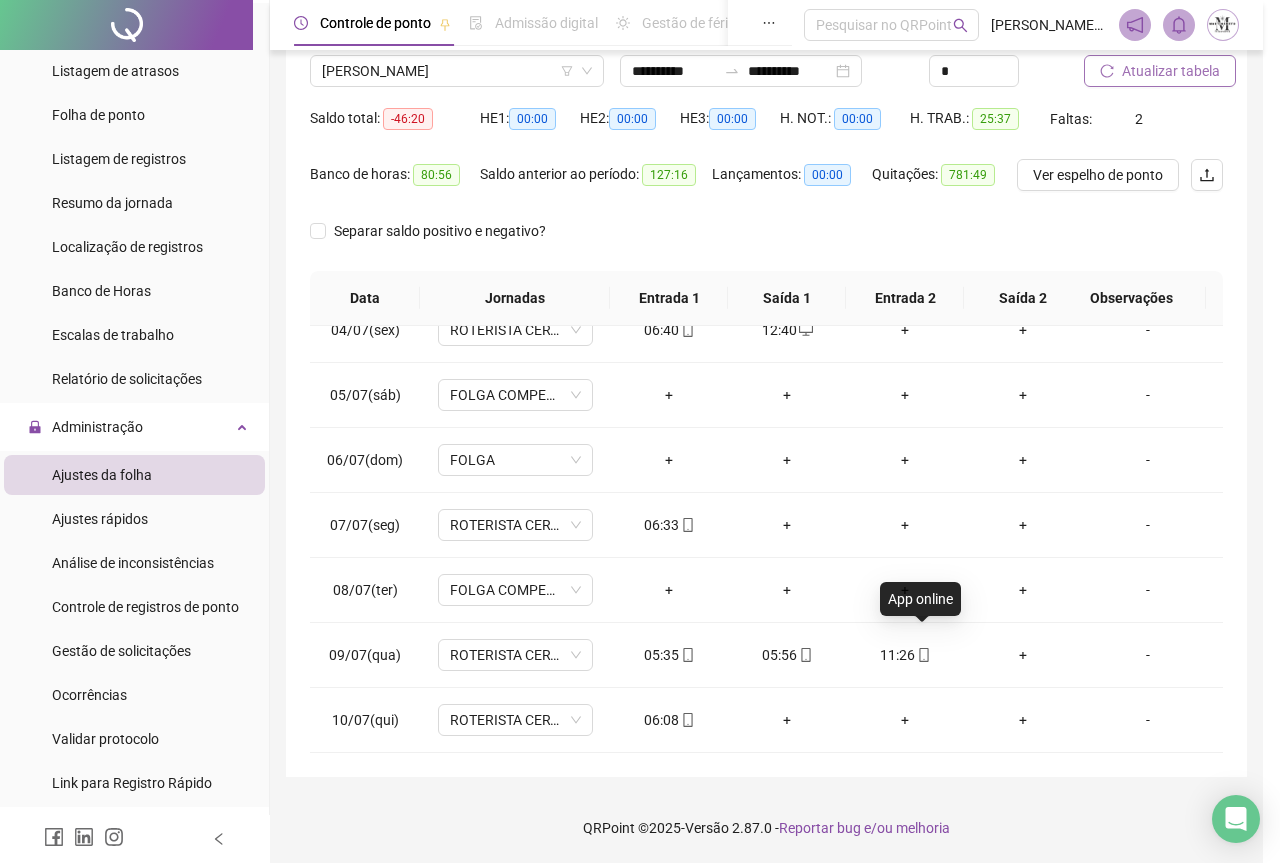type on "**********" 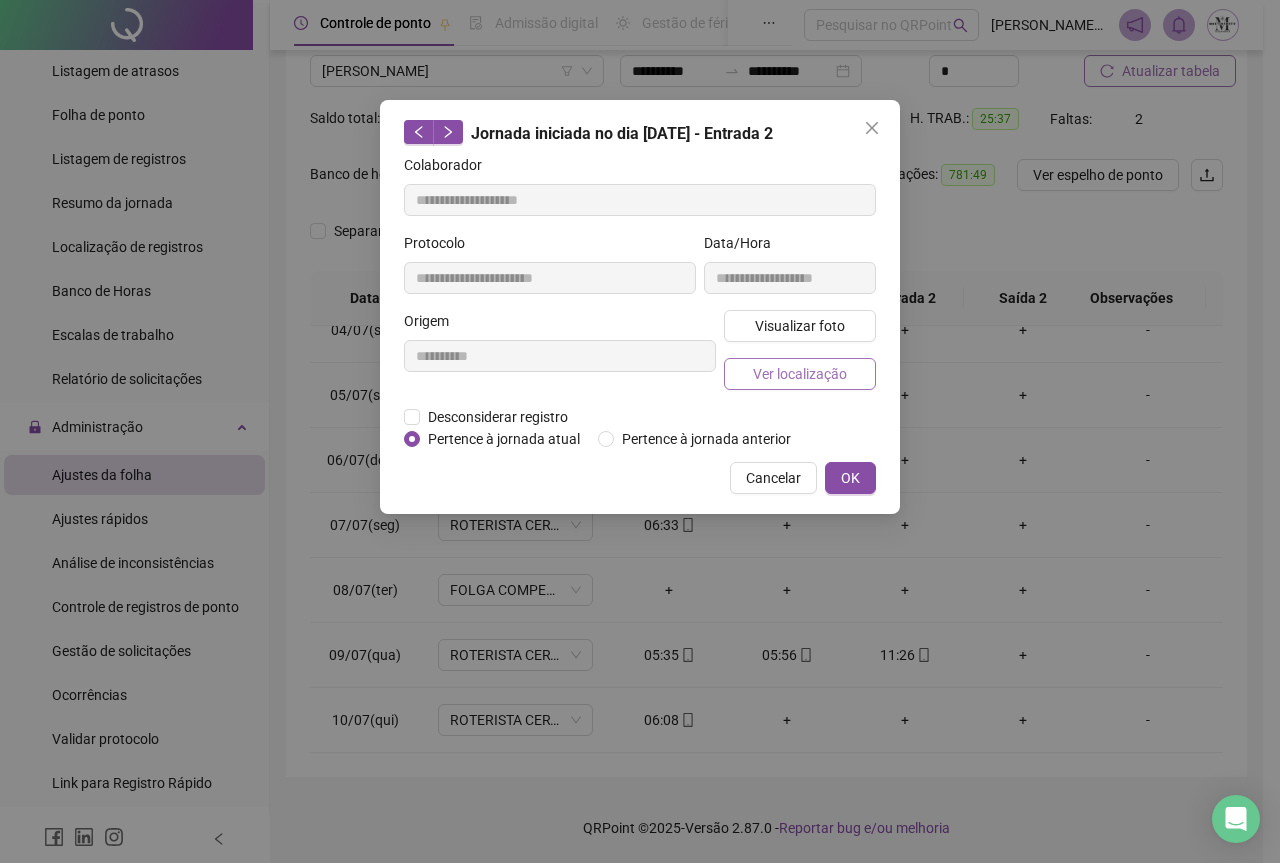 click on "Ver localização" at bounding box center [800, 374] 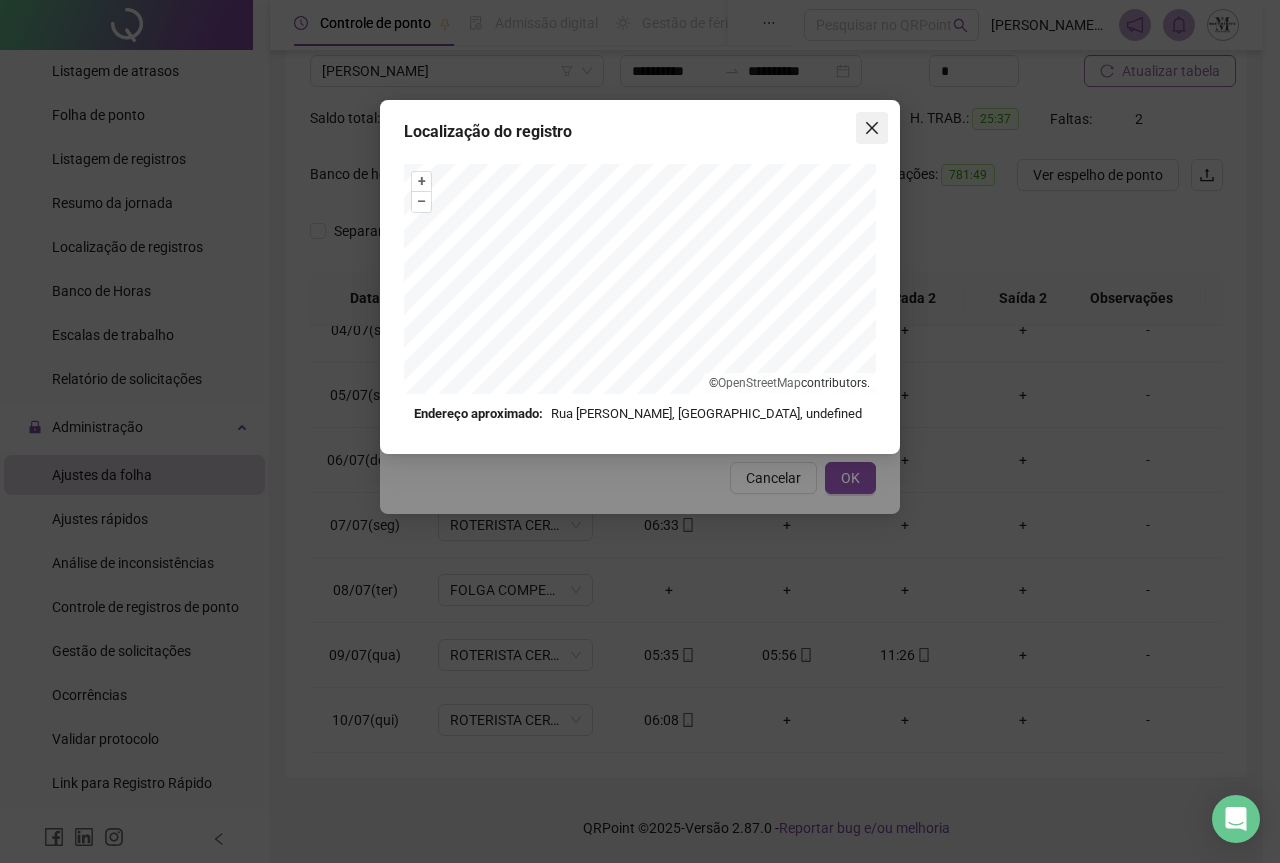 click 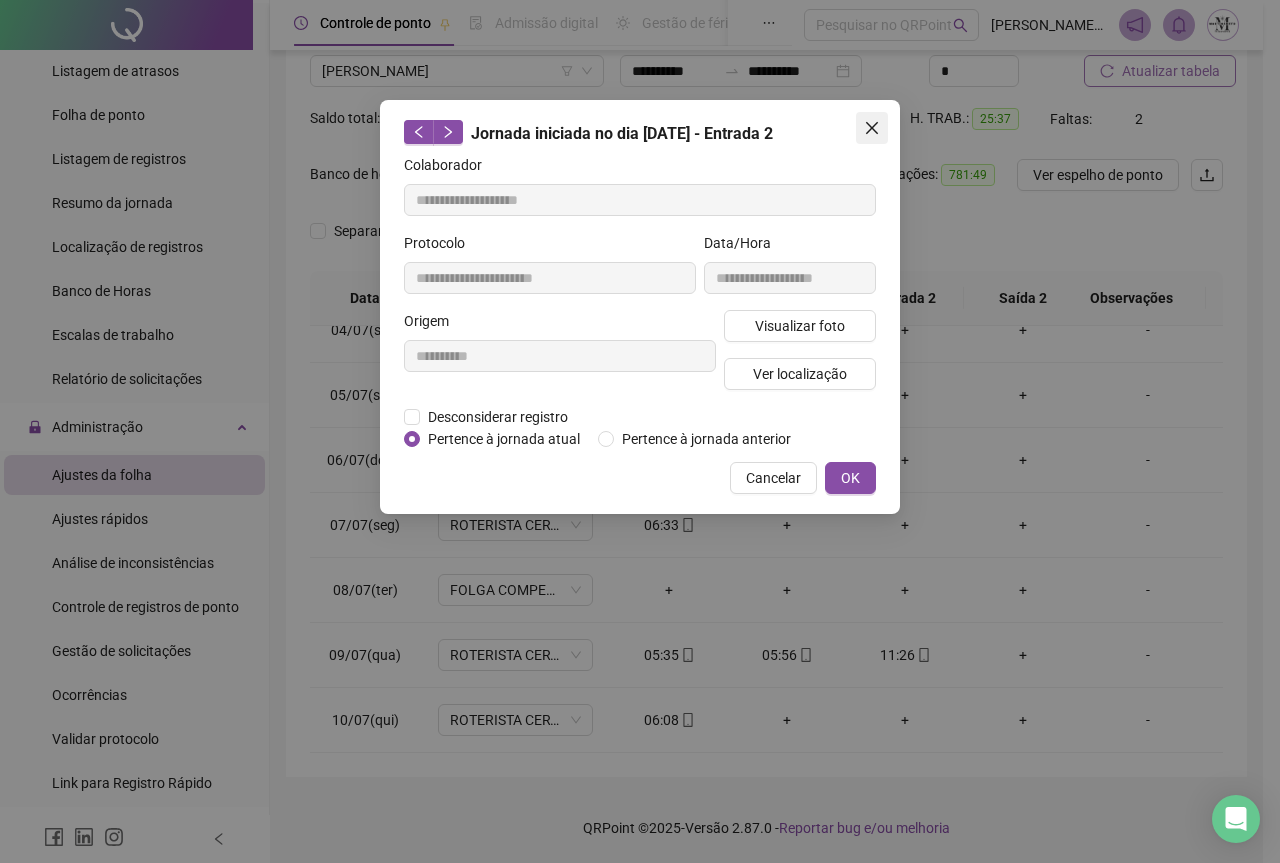 click at bounding box center [872, 128] 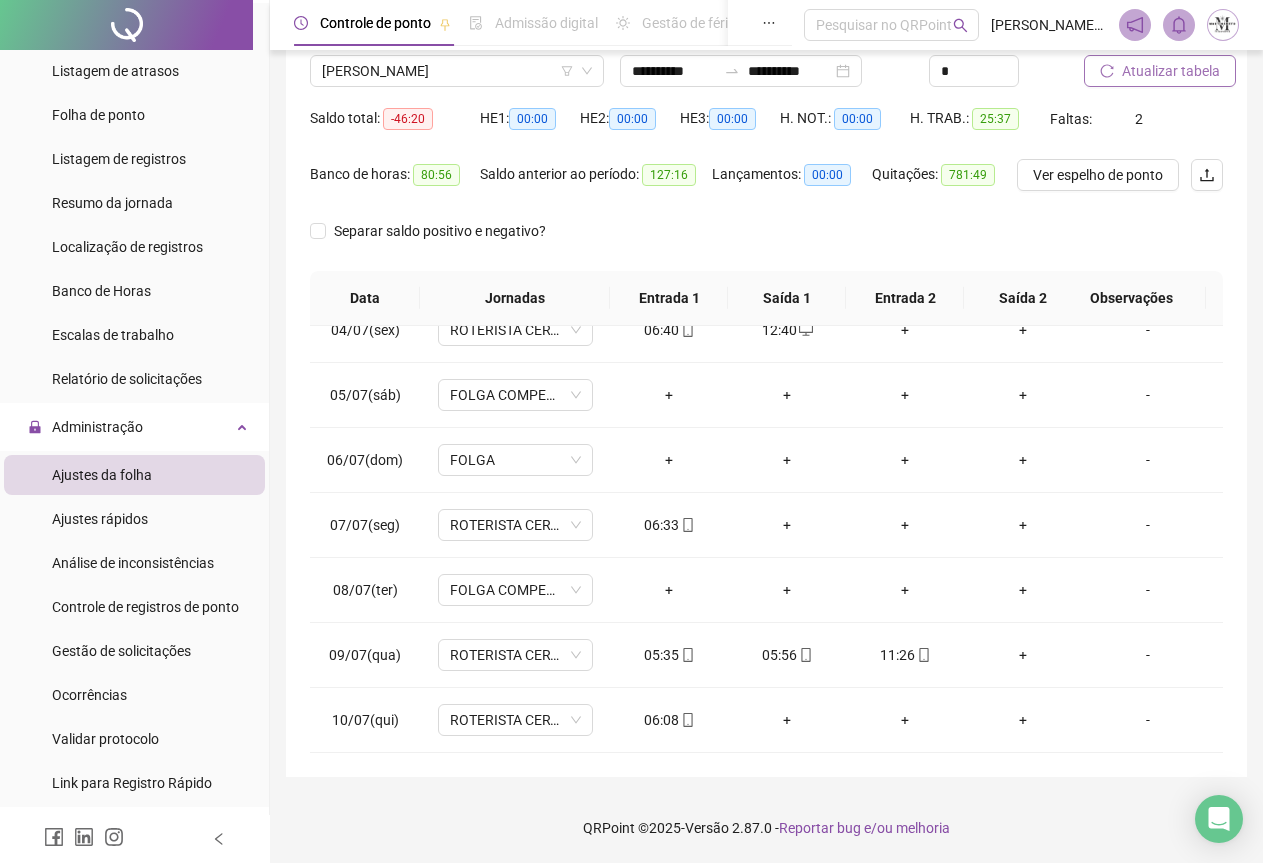 click on "Atualizar tabela" at bounding box center [1171, 71] 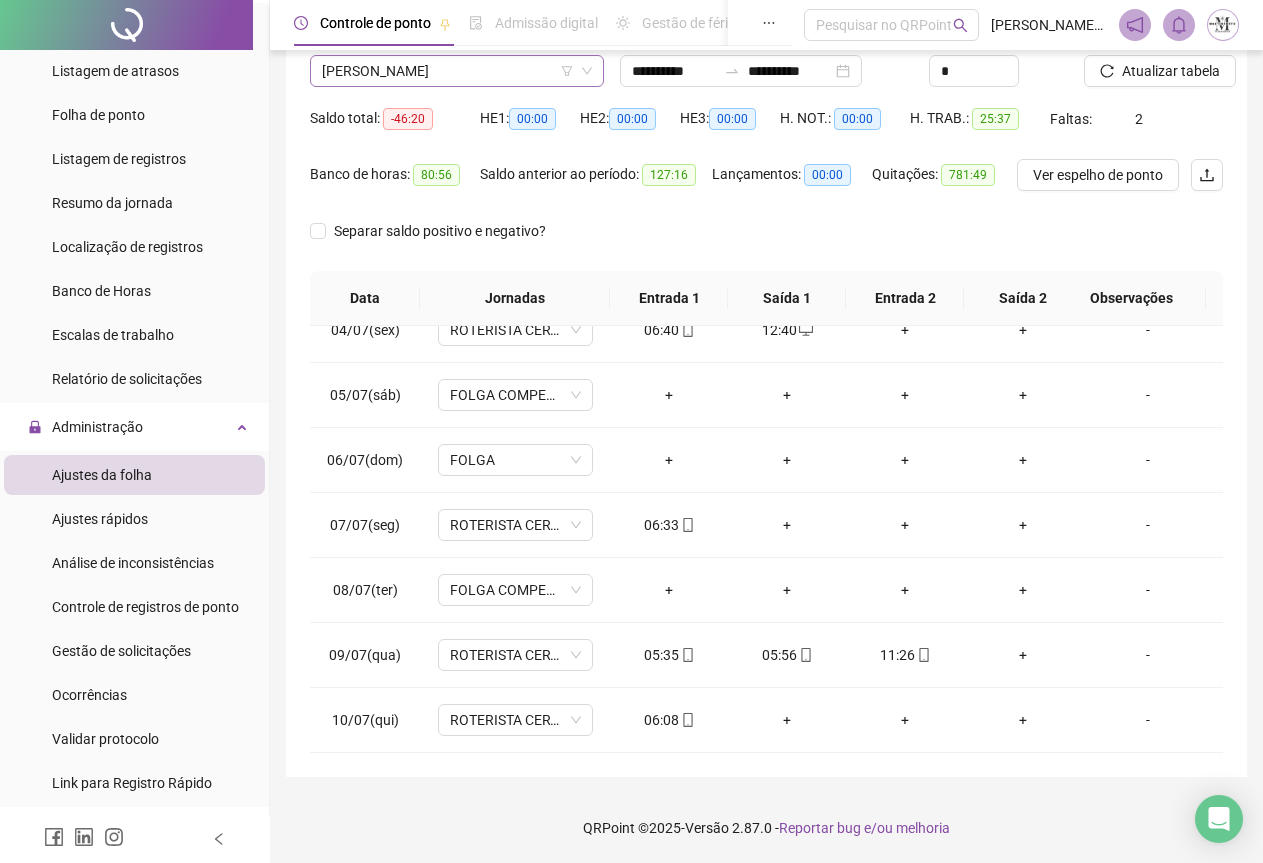 click on "VICTOR CORREA COSTA" at bounding box center [457, 71] 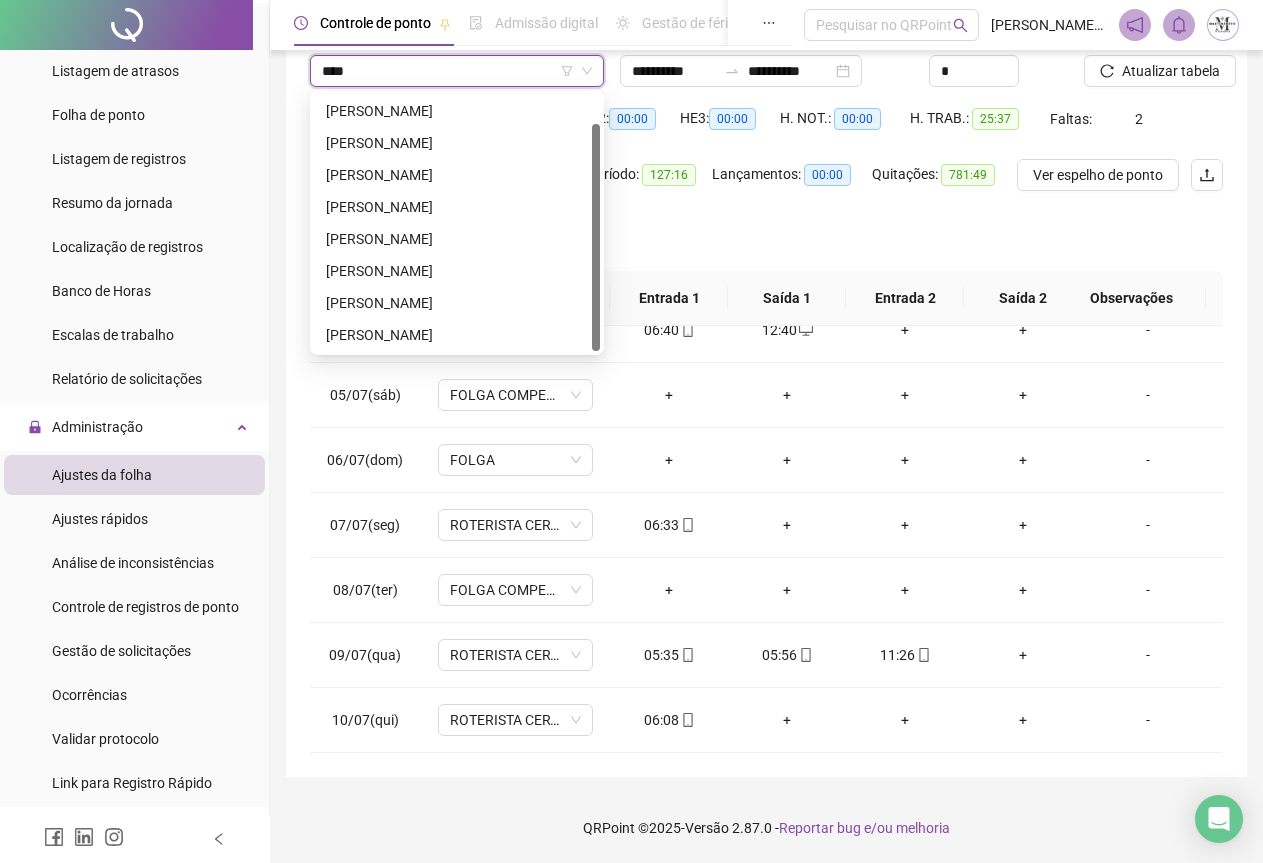scroll, scrollTop: 0, scrollLeft: 0, axis: both 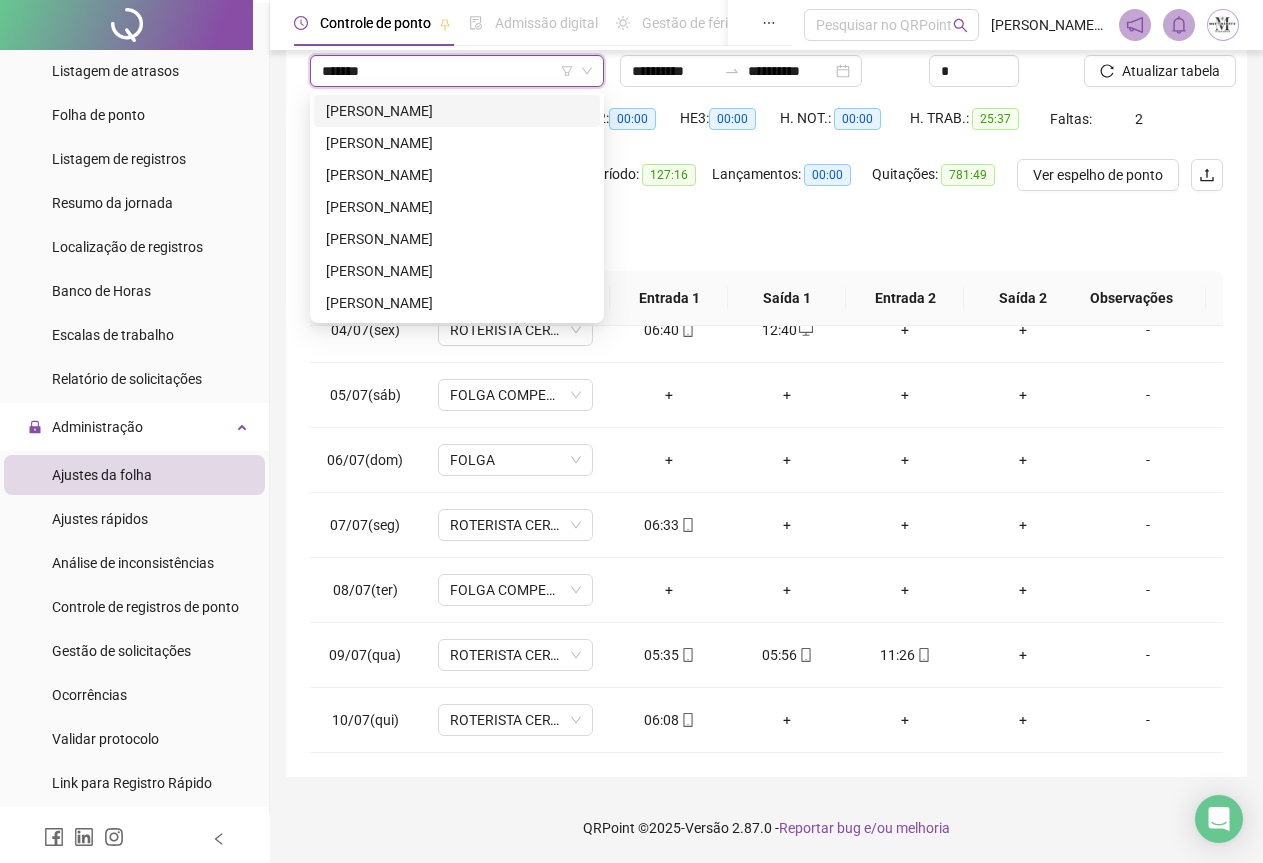 type on "********" 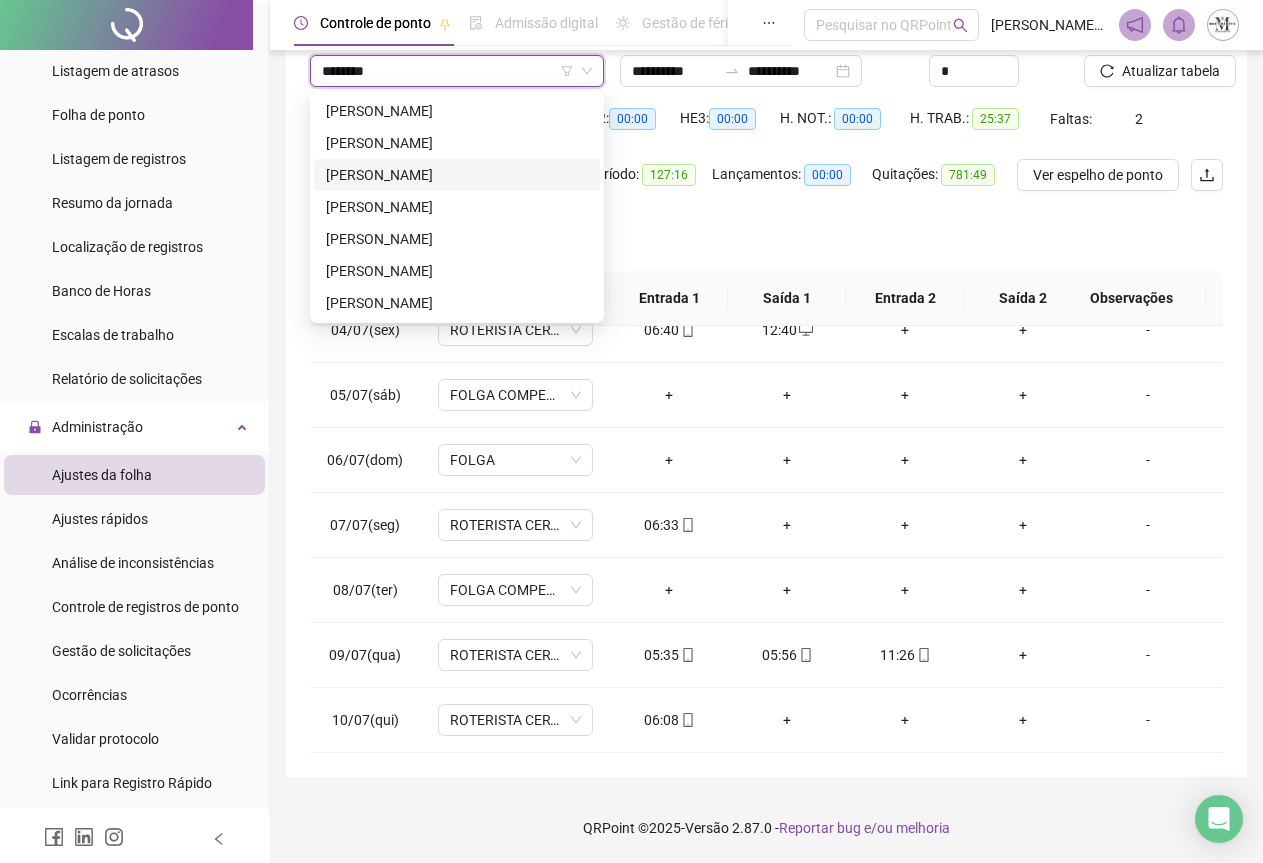 click on "[PERSON_NAME]" at bounding box center (457, 175) 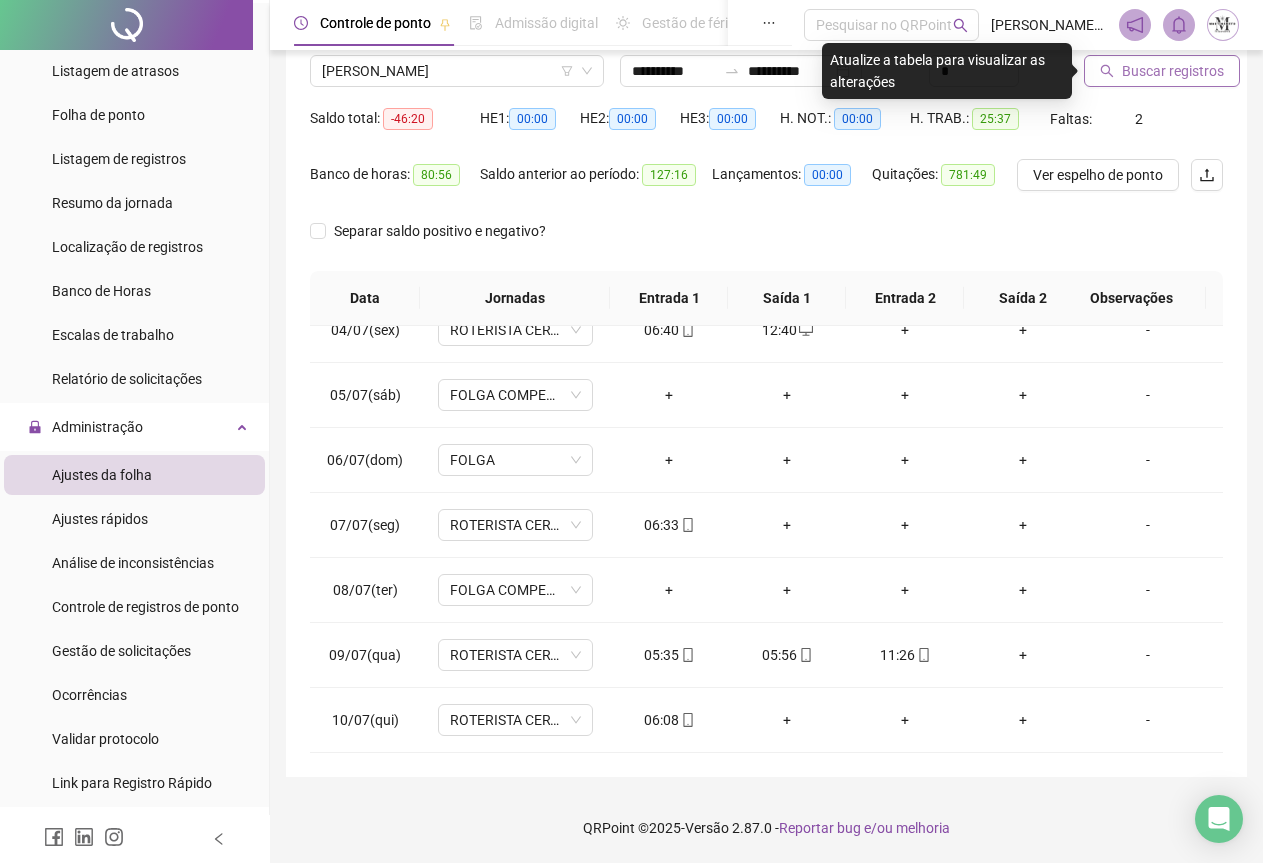 click on "Buscar registros" at bounding box center (1173, 71) 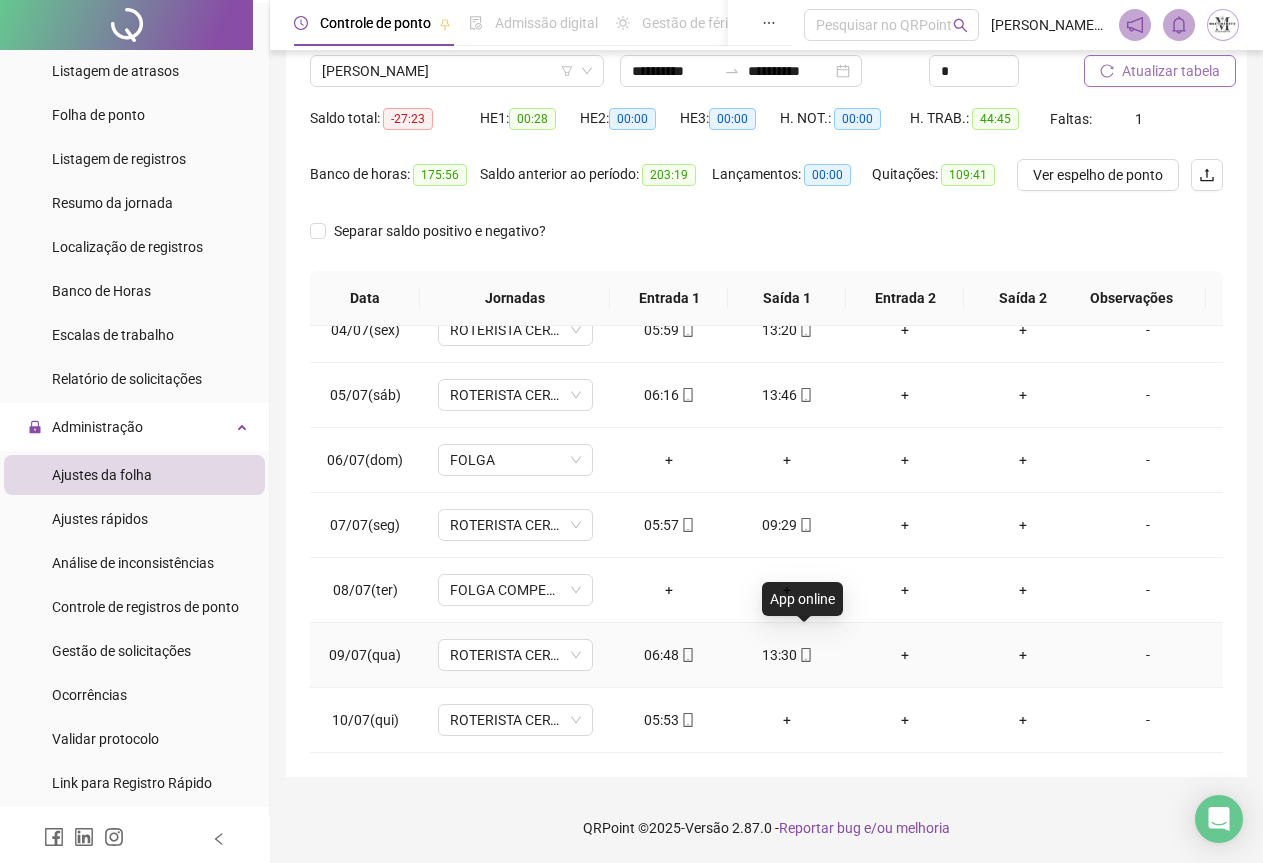 click 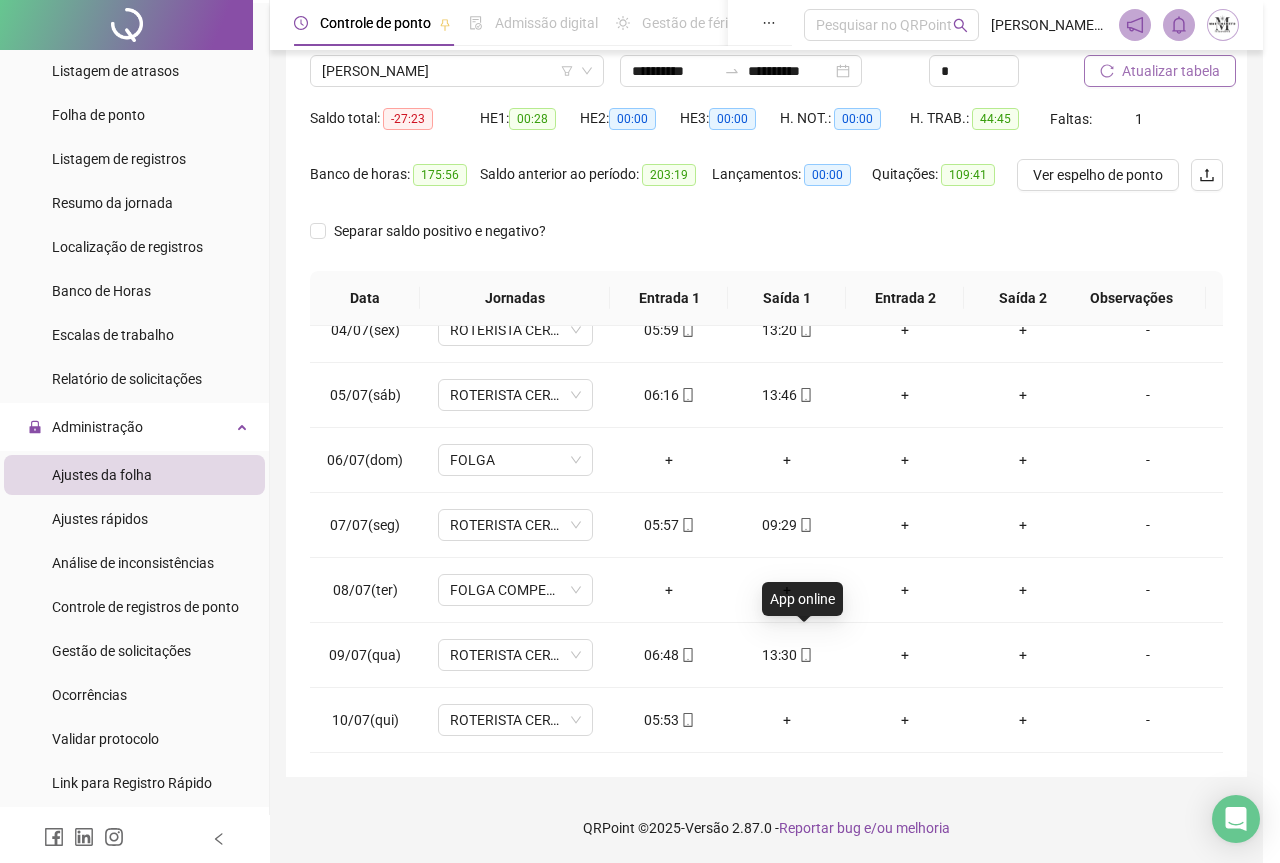type on "**********" 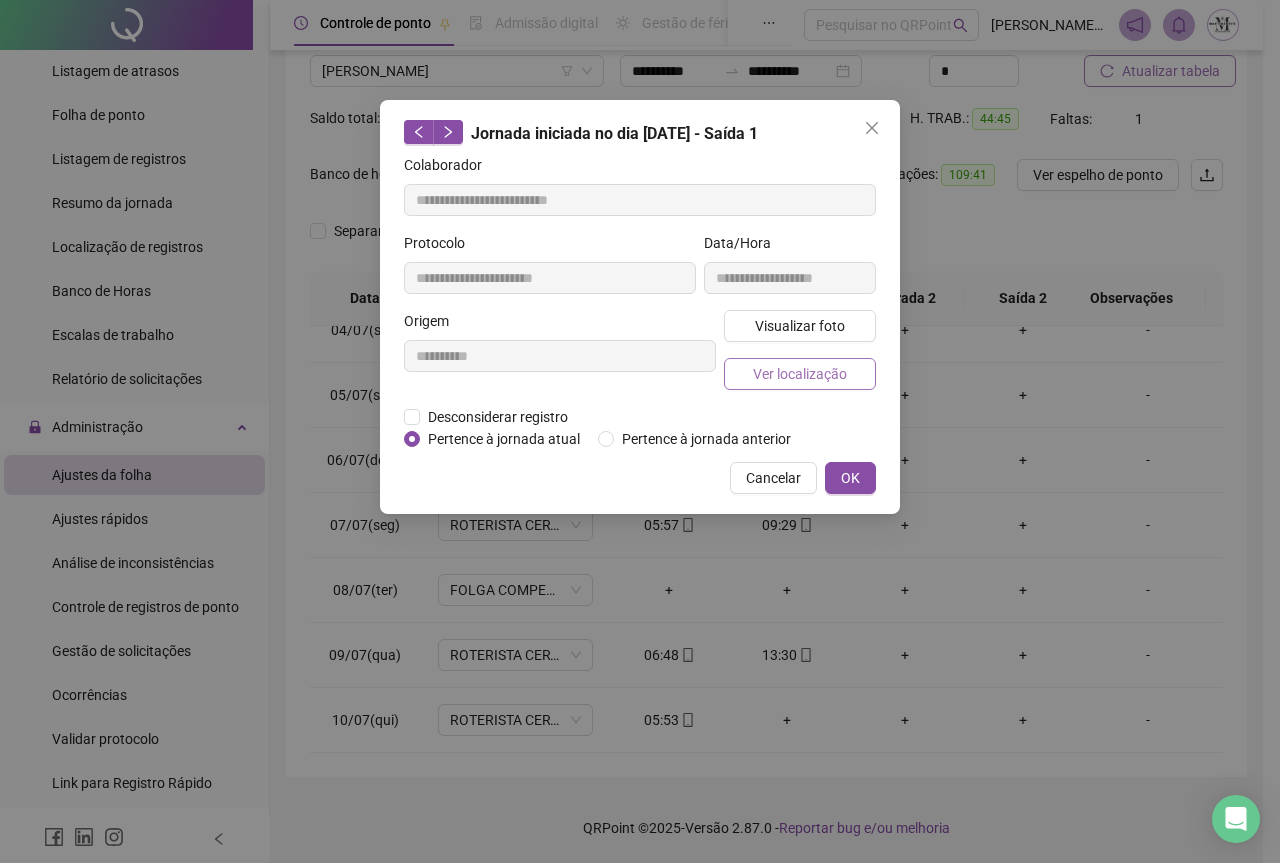 click on "Ver localização" at bounding box center (800, 374) 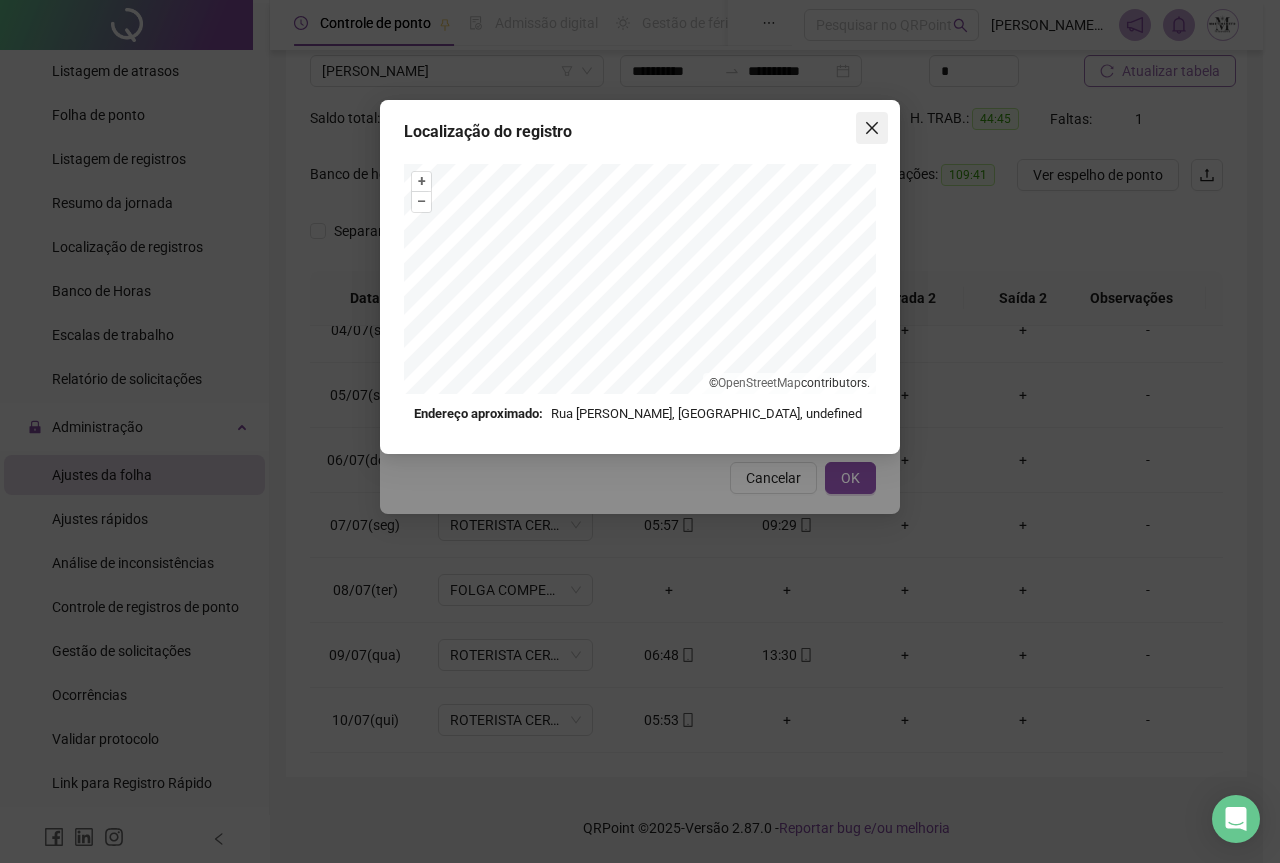 click at bounding box center [872, 128] 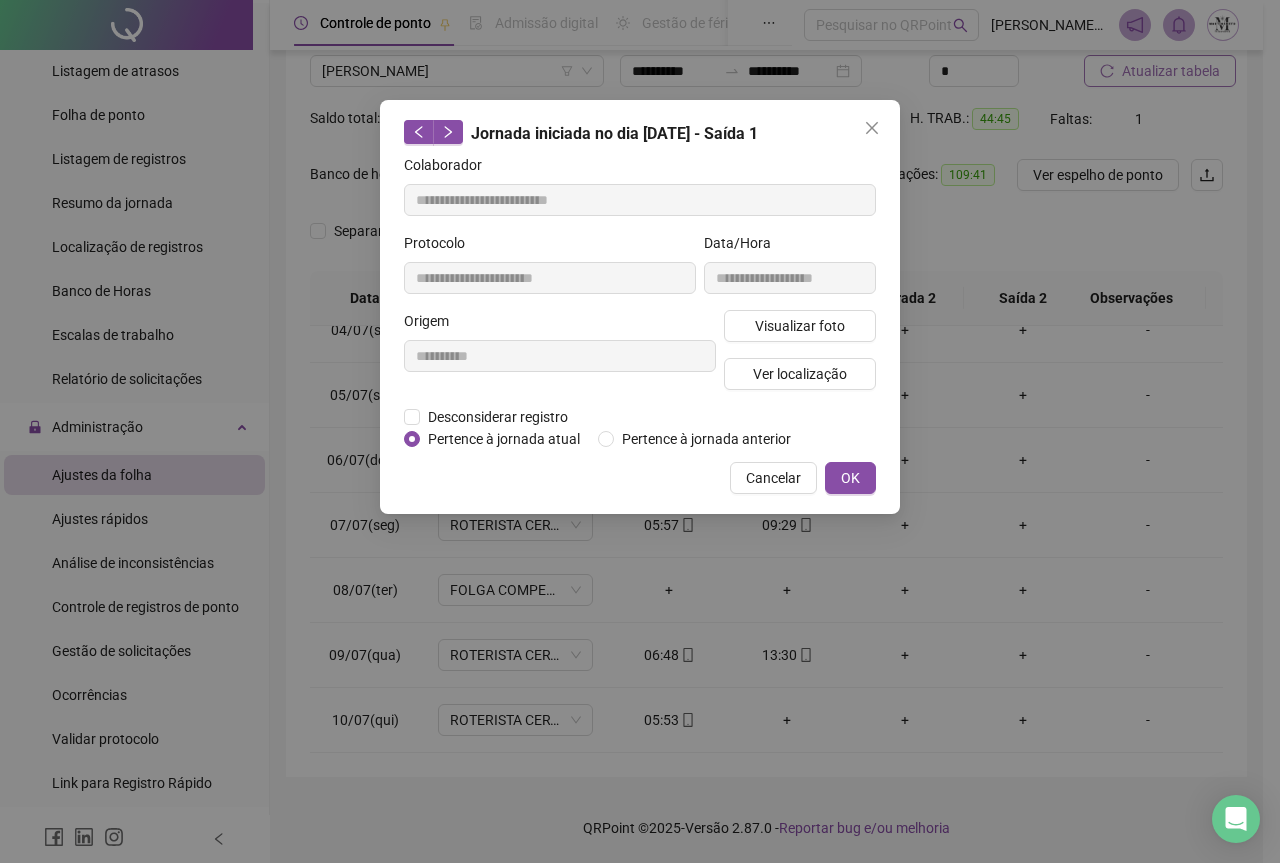 click 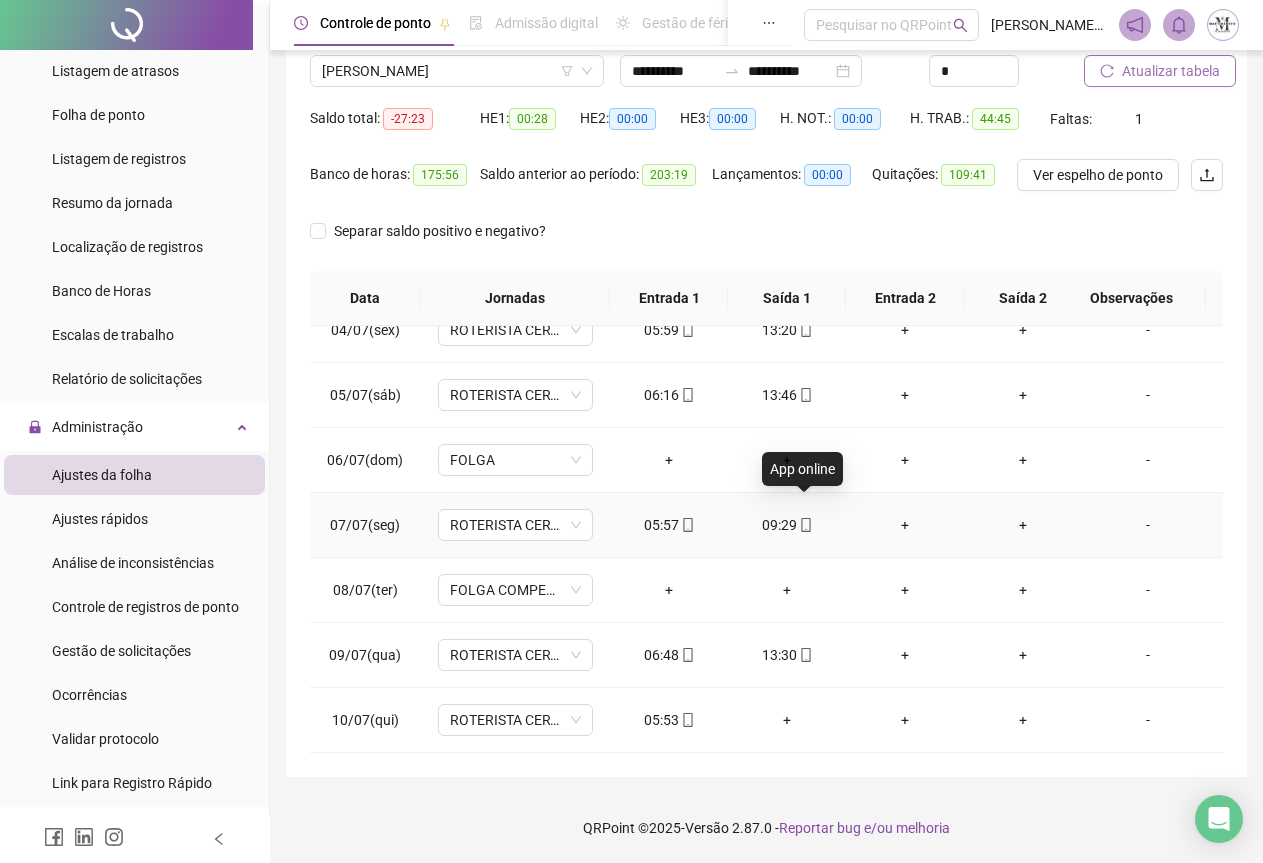 click 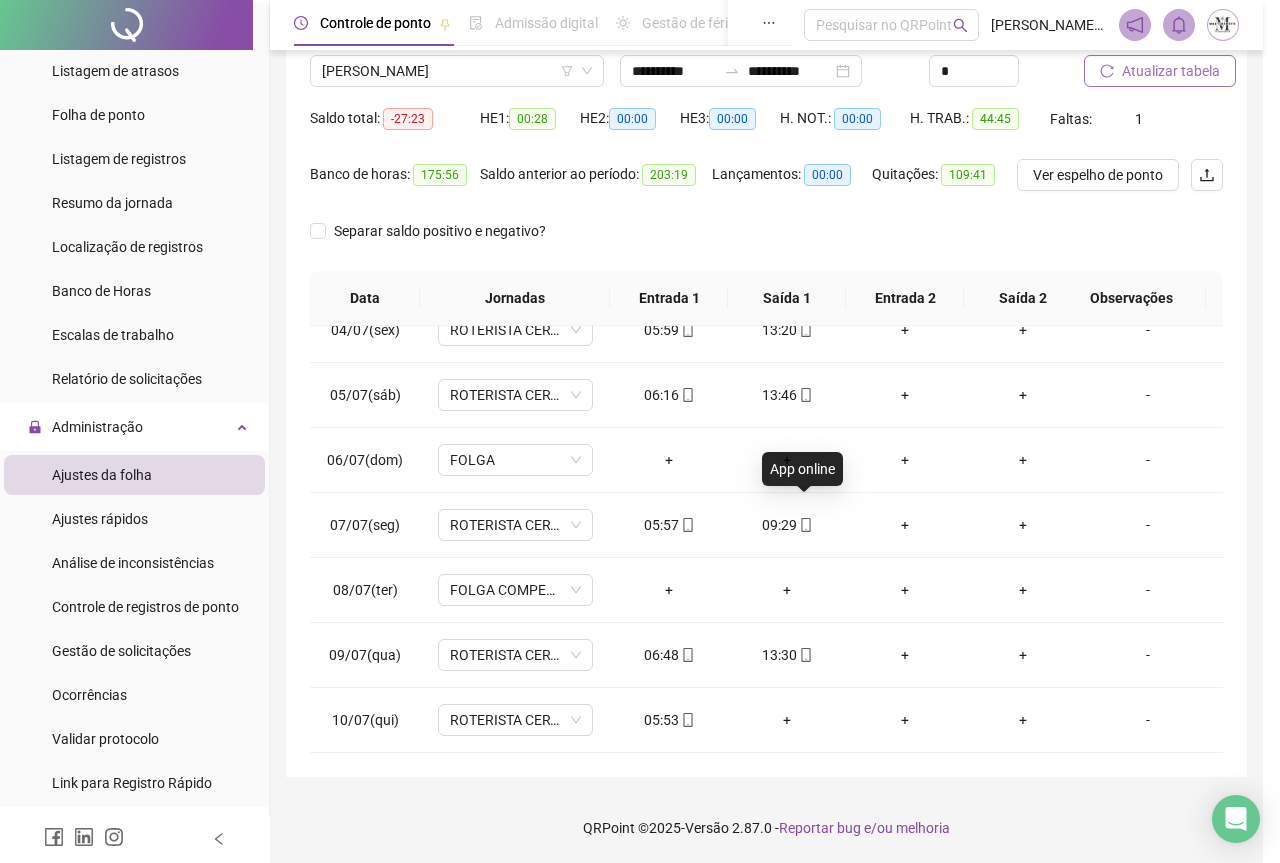 type on "**********" 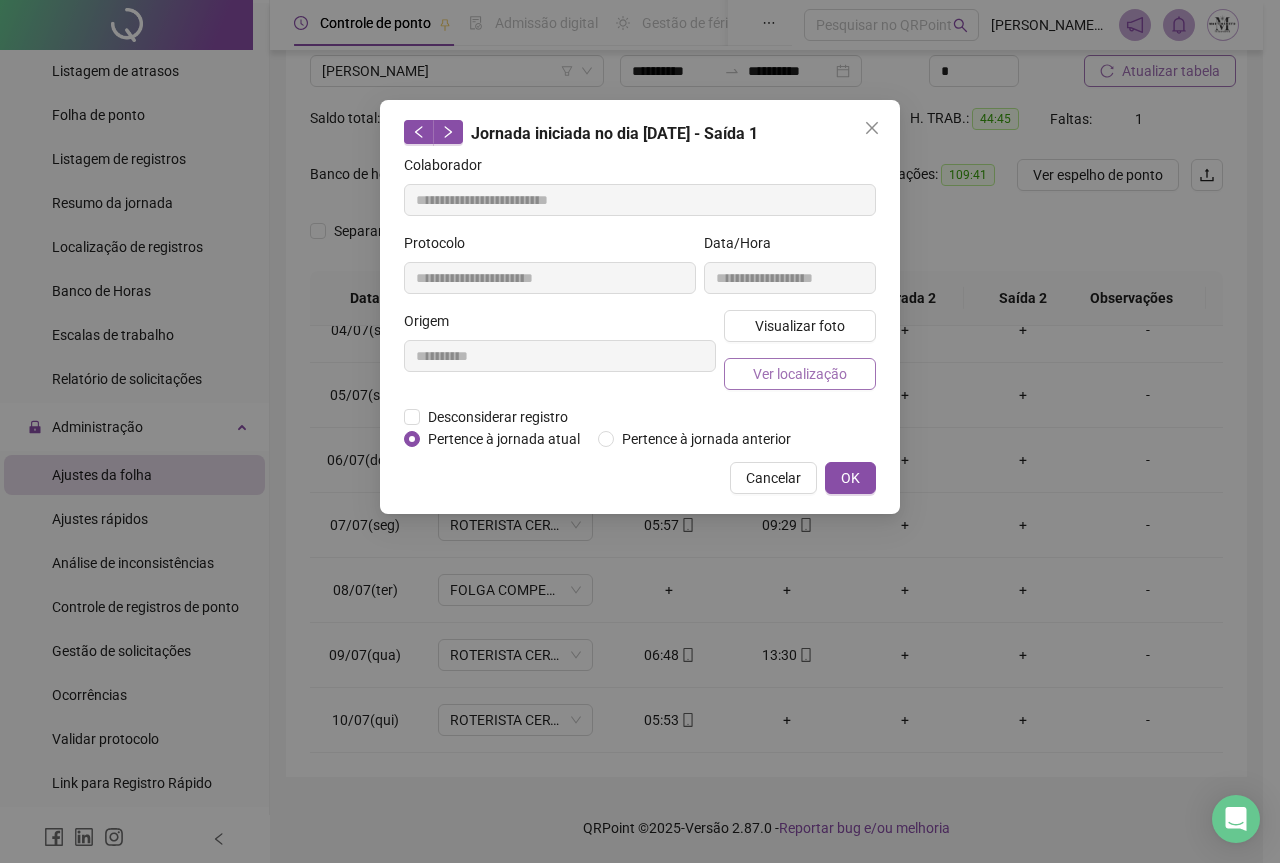 click on "Ver localização" at bounding box center (800, 374) 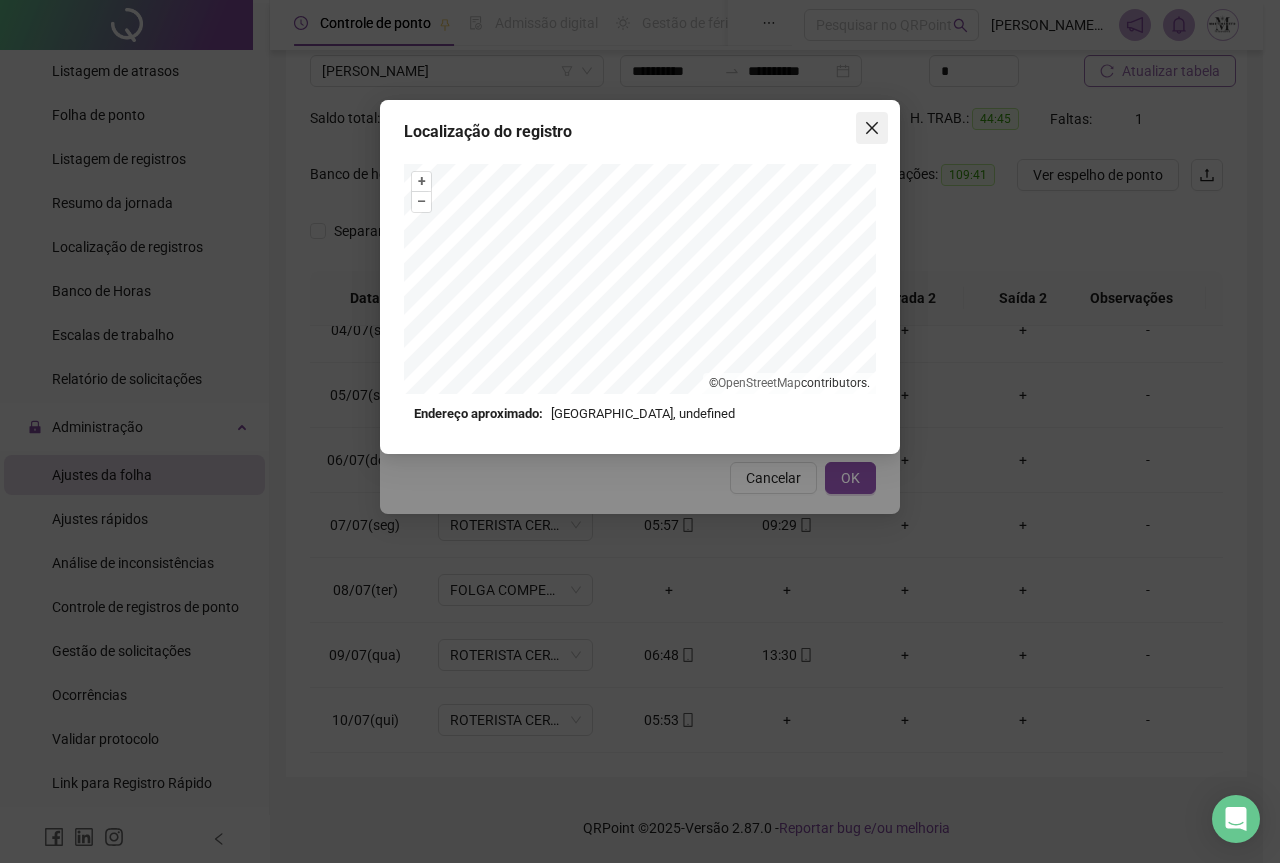 click 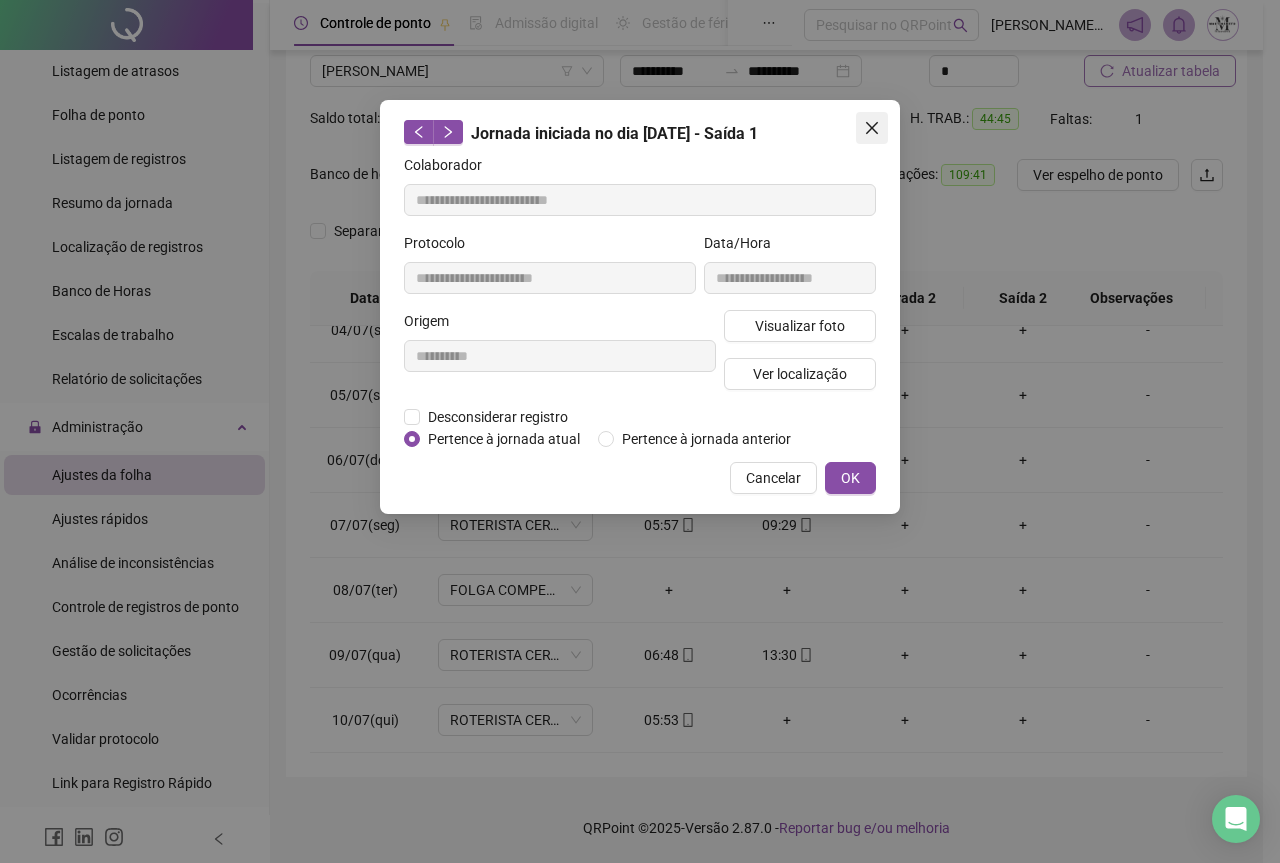 click at bounding box center (872, 128) 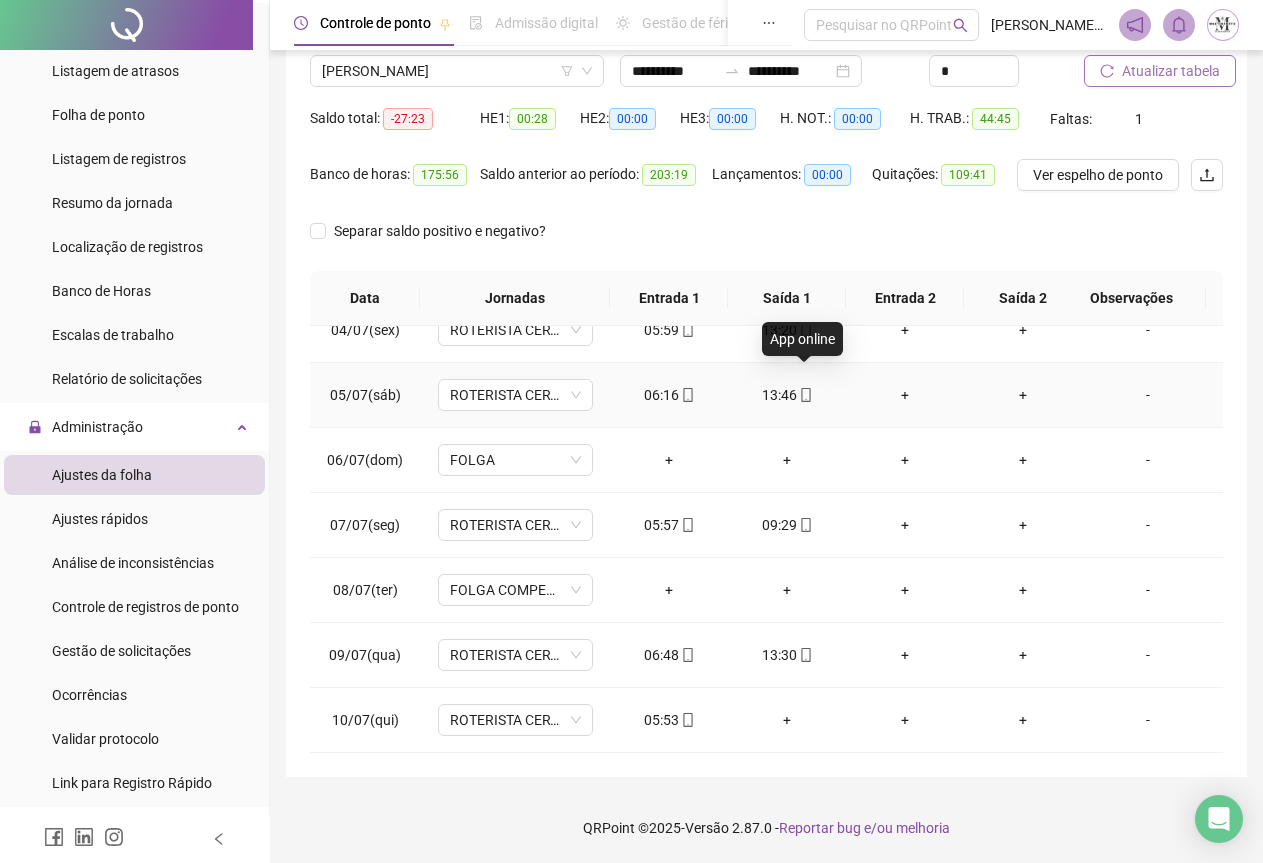 click 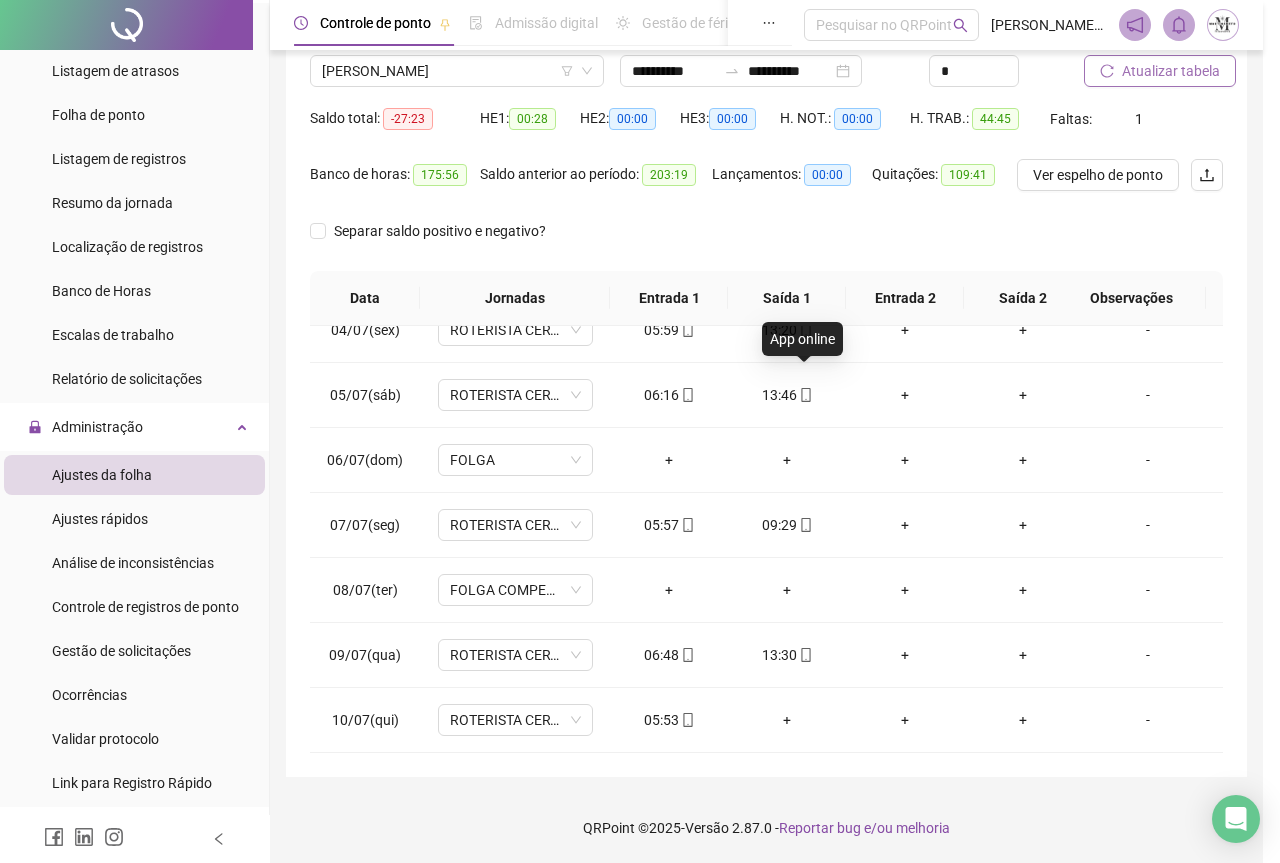 type on "**********" 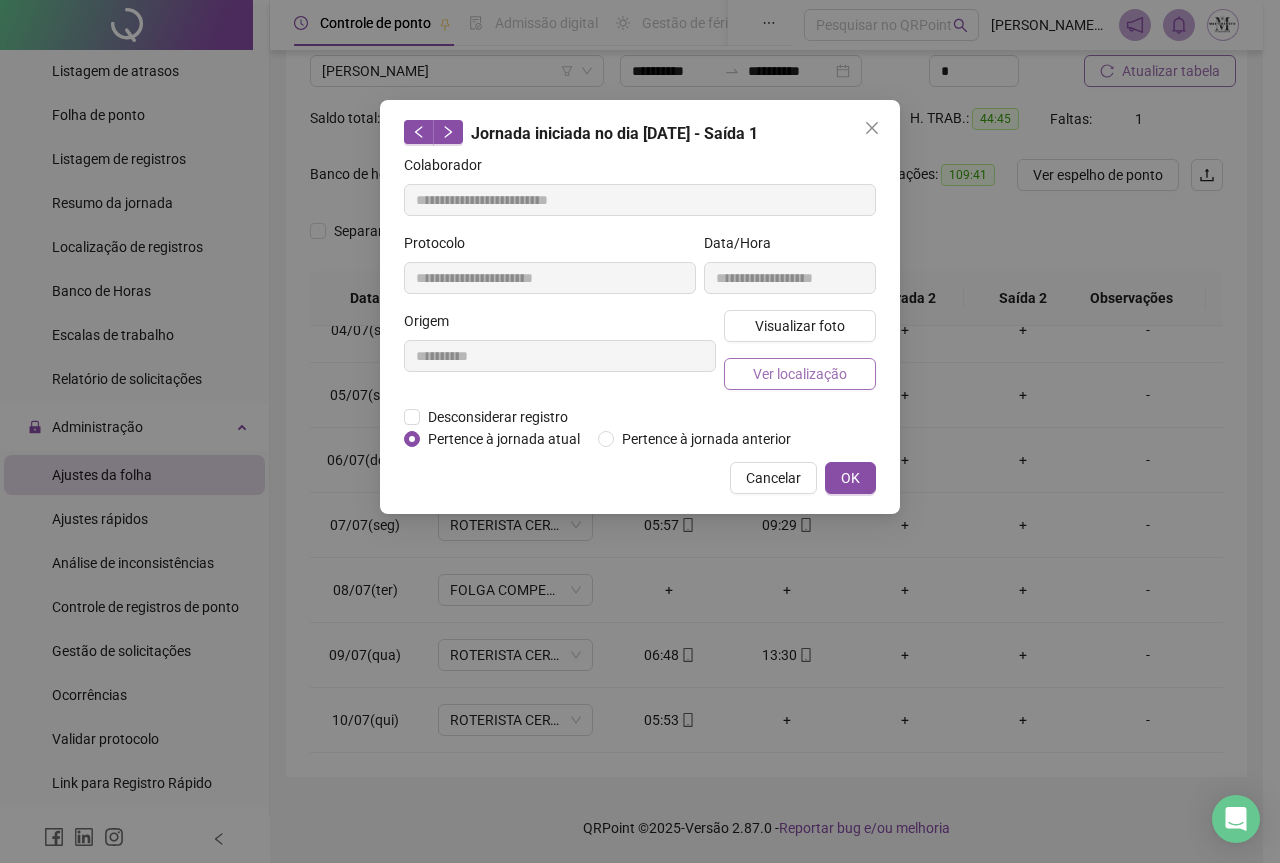 click on "Ver localização" at bounding box center (800, 374) 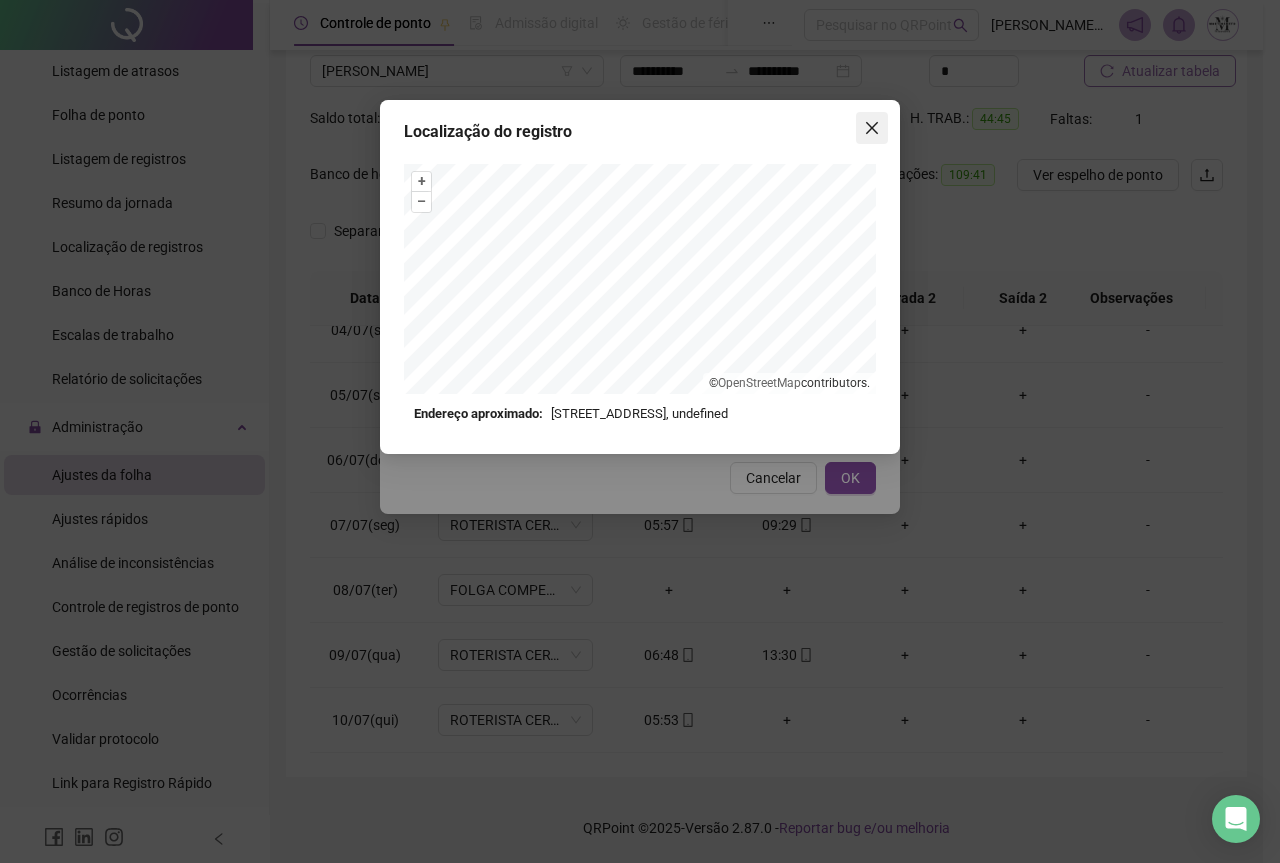 click 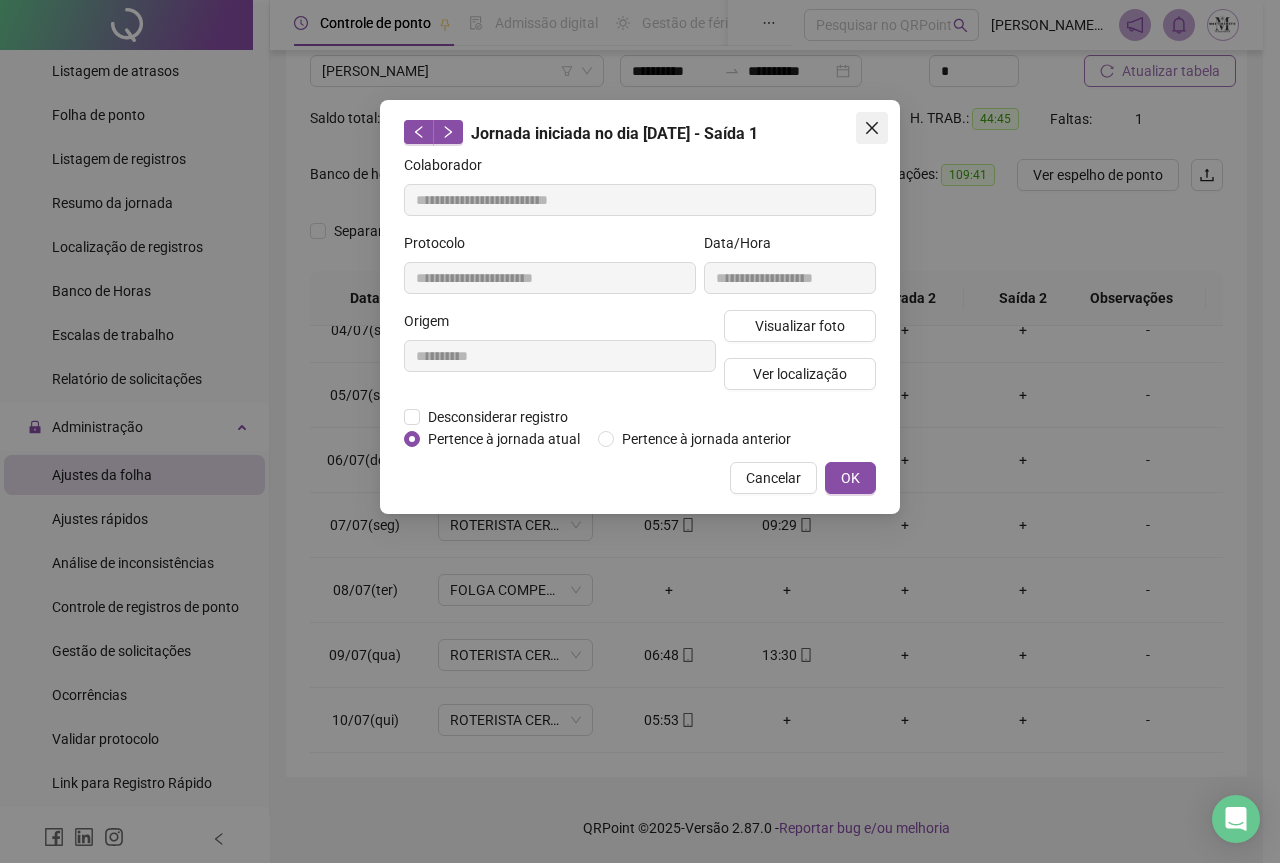 click 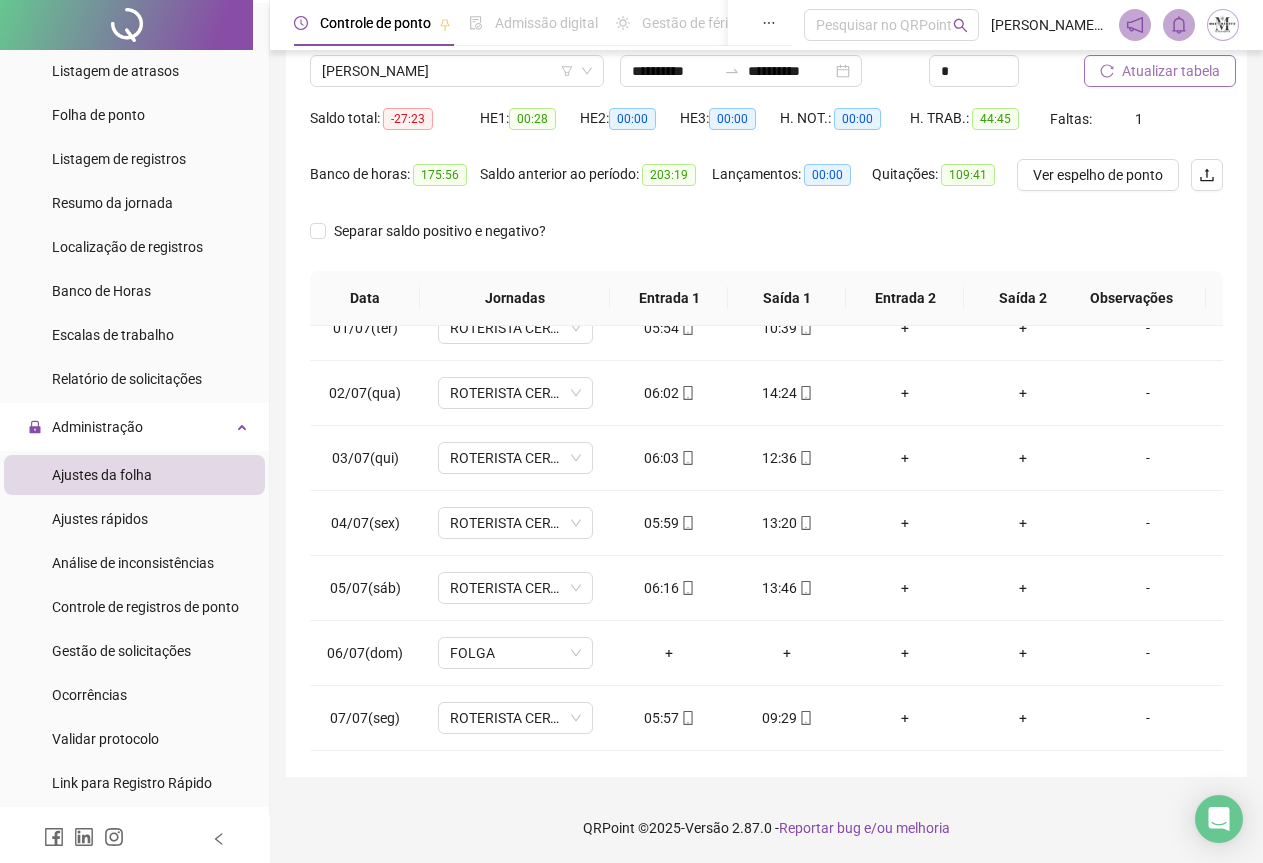 scroll, scrollTop: 0, scrollLeft: 0, axis: both 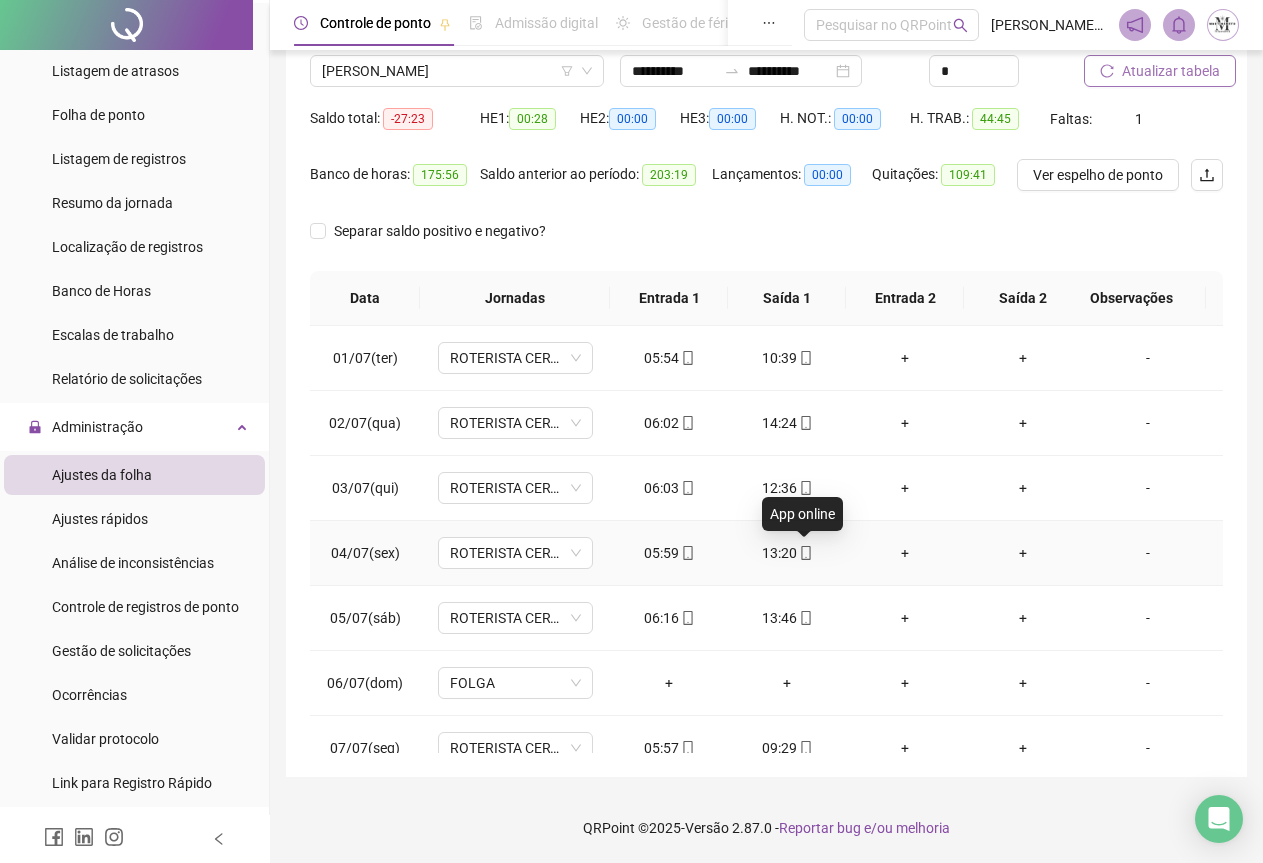 click 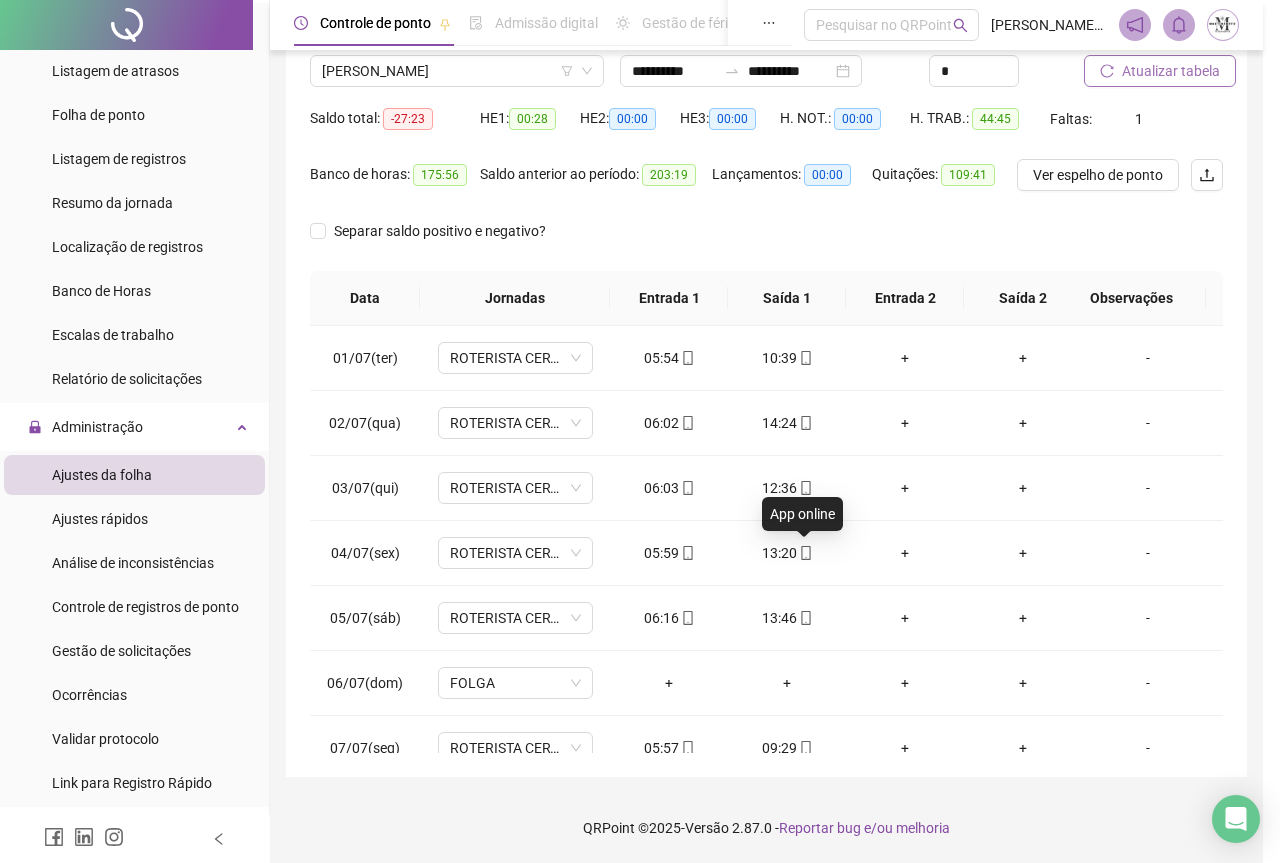 type on "**********" 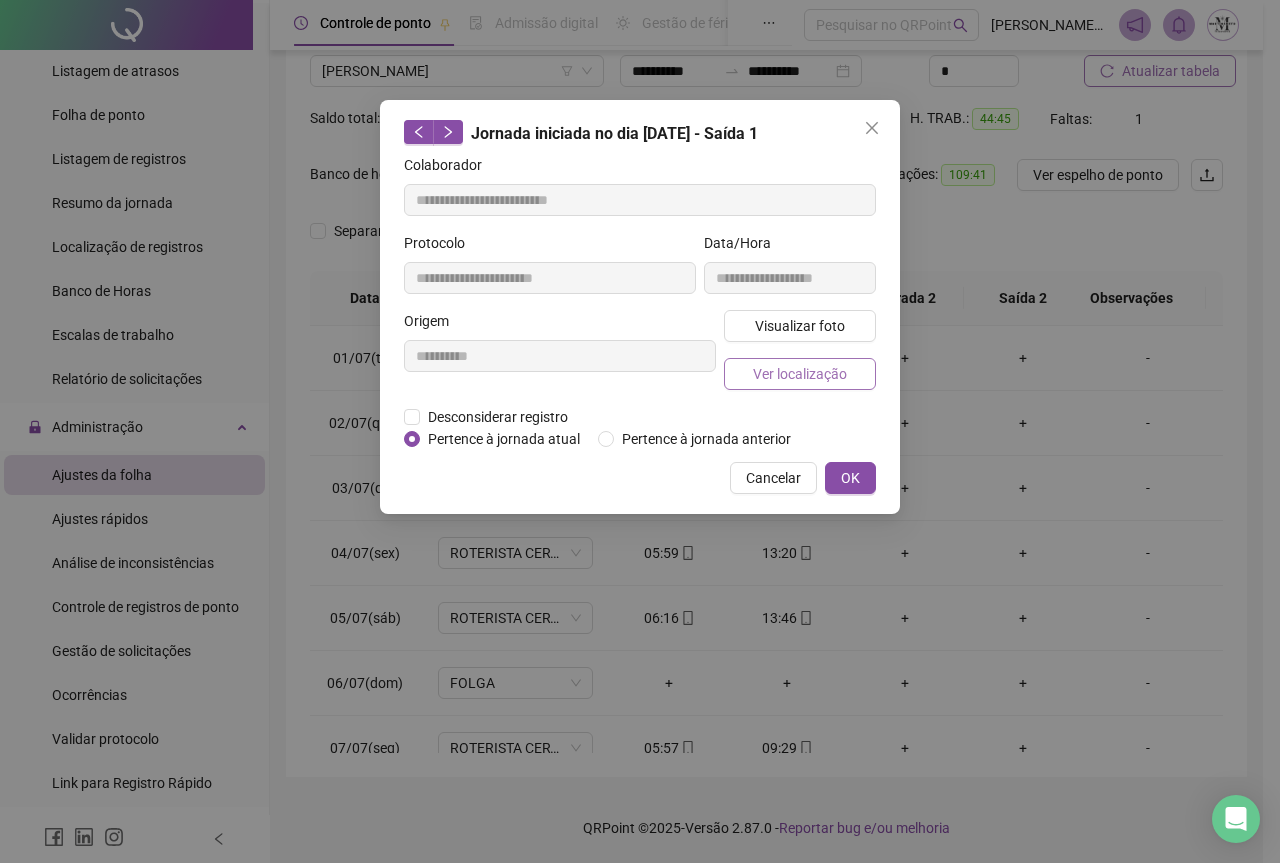 click on "Ver localização" at bounding box center (800, 374) 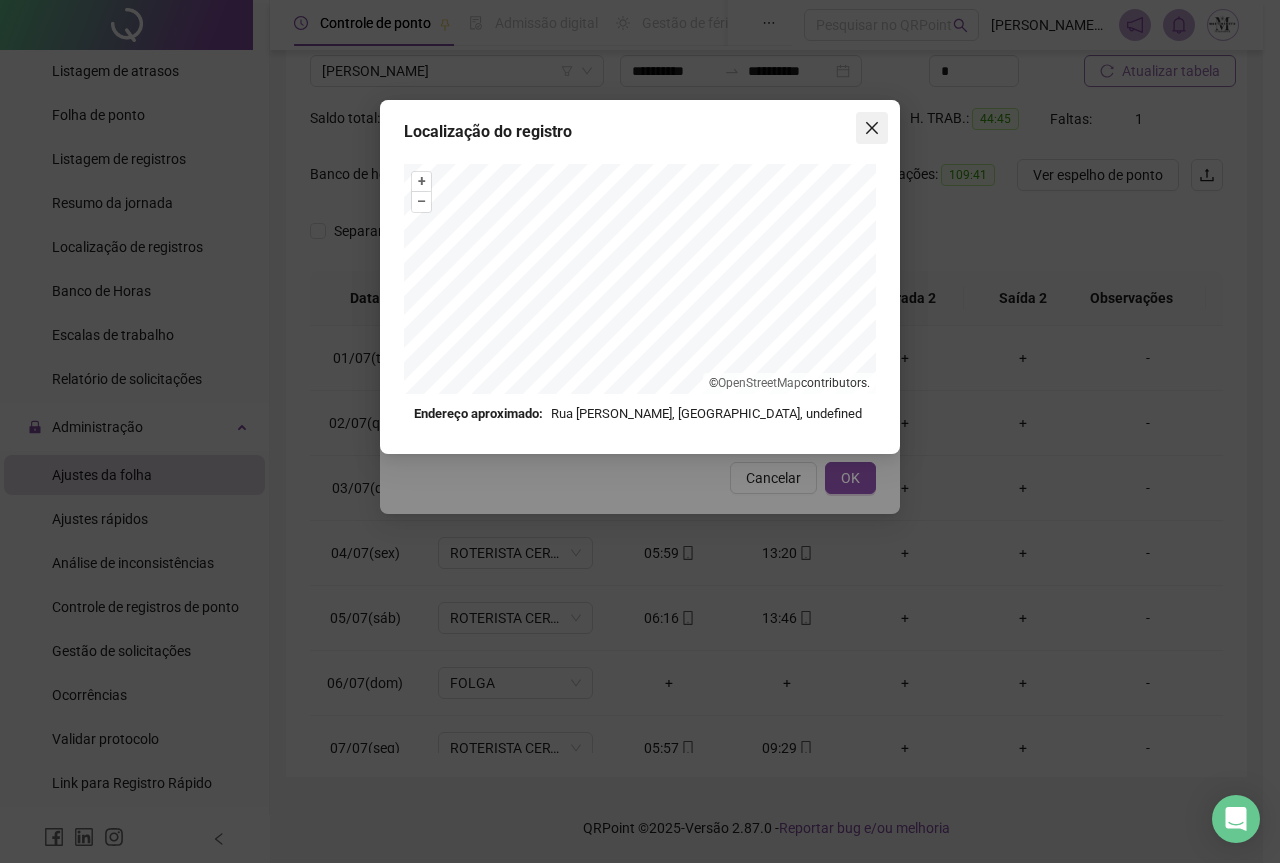 click 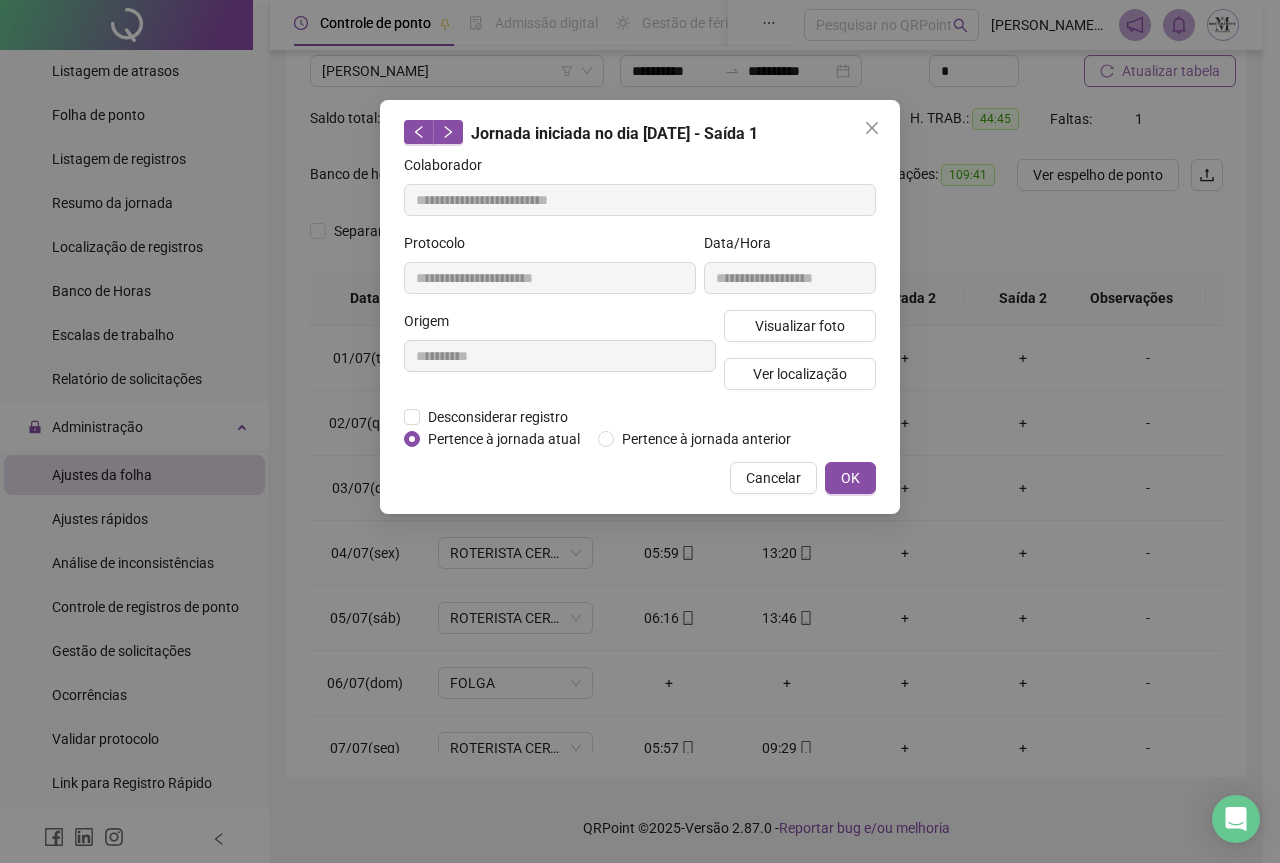 click 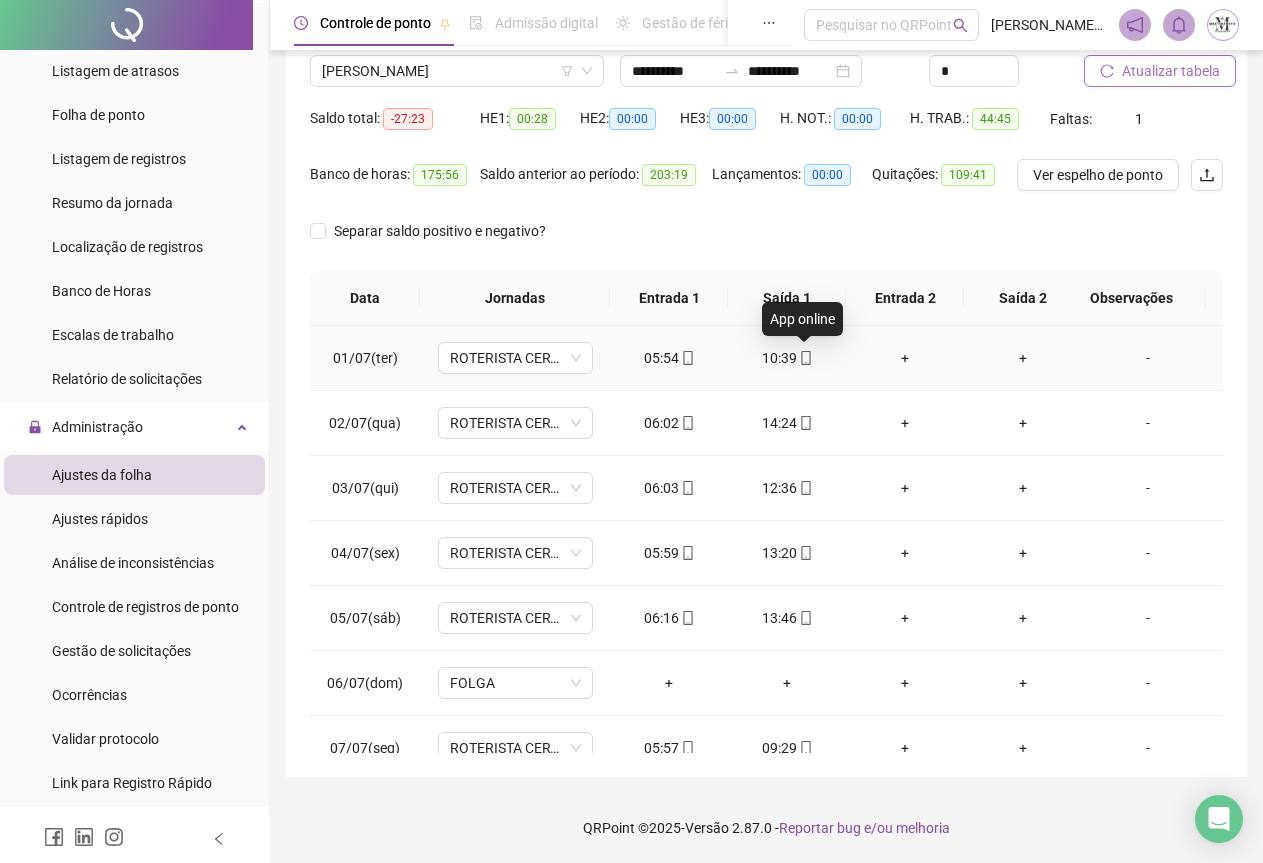 click at bounding box center [805, 358] 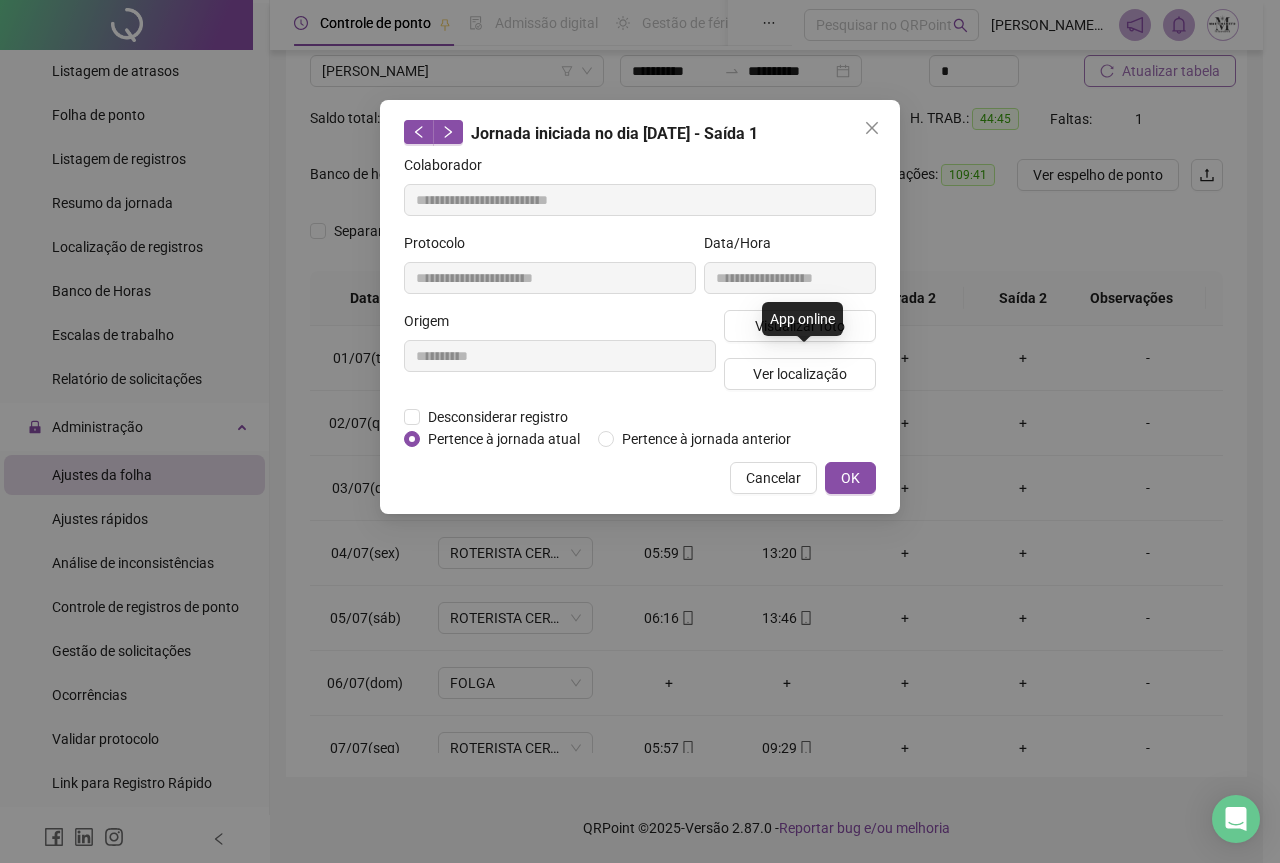 type on "**********" 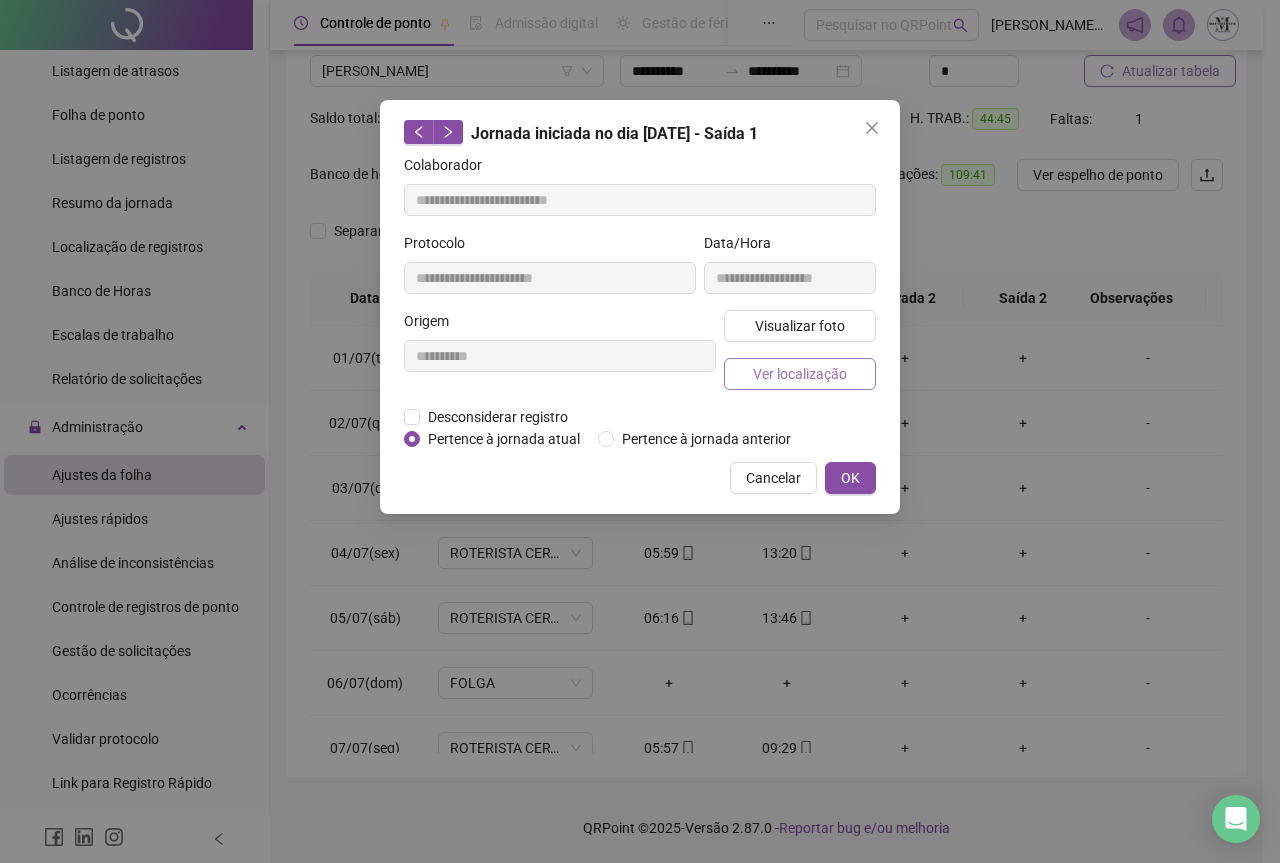 click on "Ver localização" at bounding box center [800, 374] 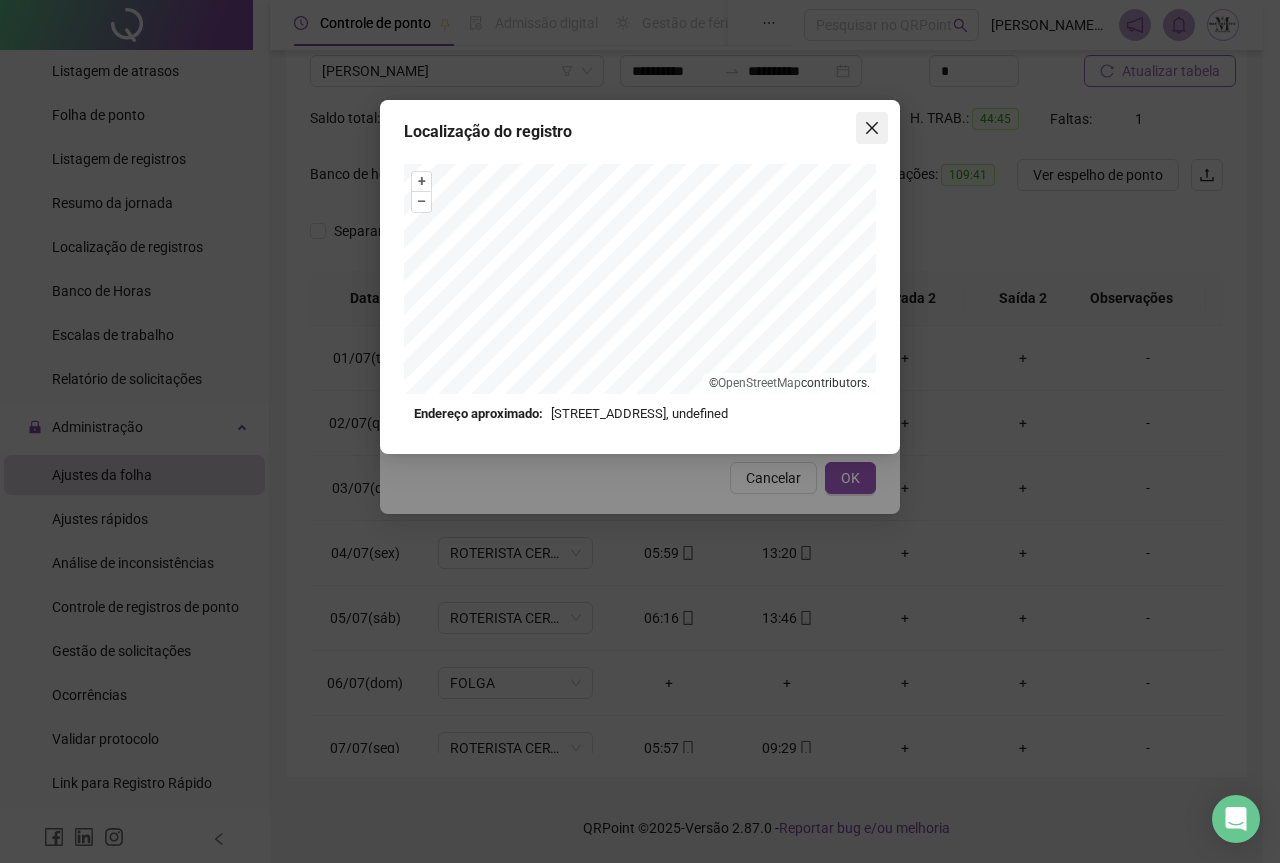click at bounding box center [872, 128] 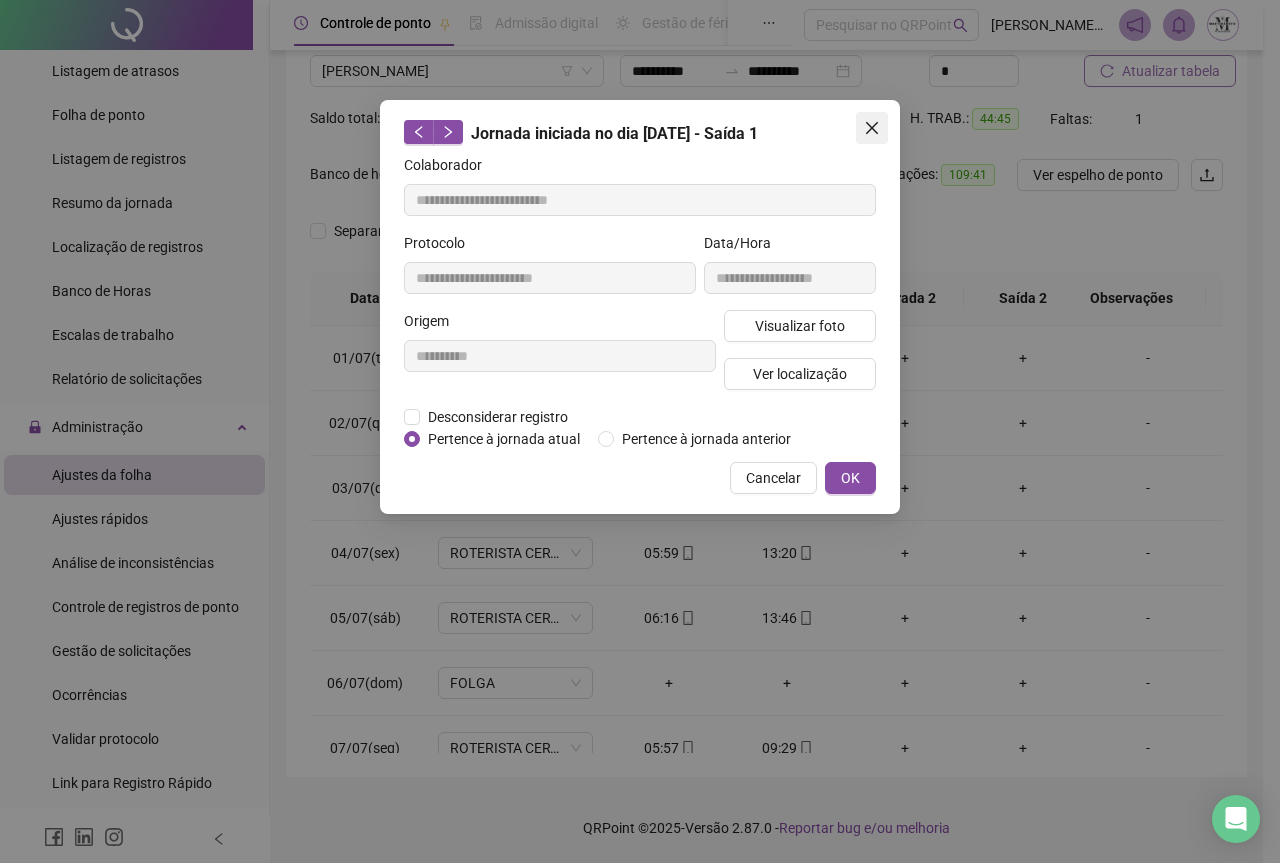 click at bounding box center (872, 128) 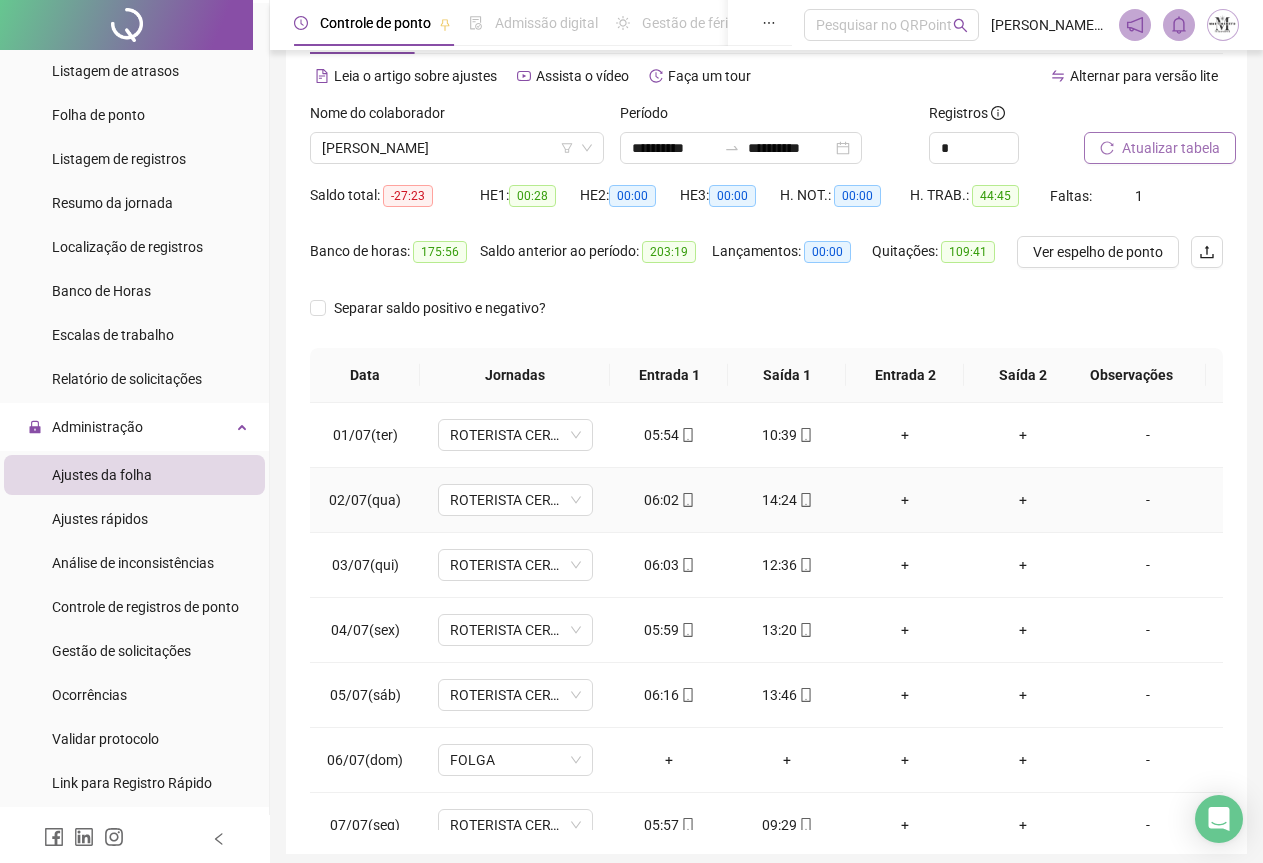 scroll, scrollTop: 0, scrollLeft: 0, axis: both 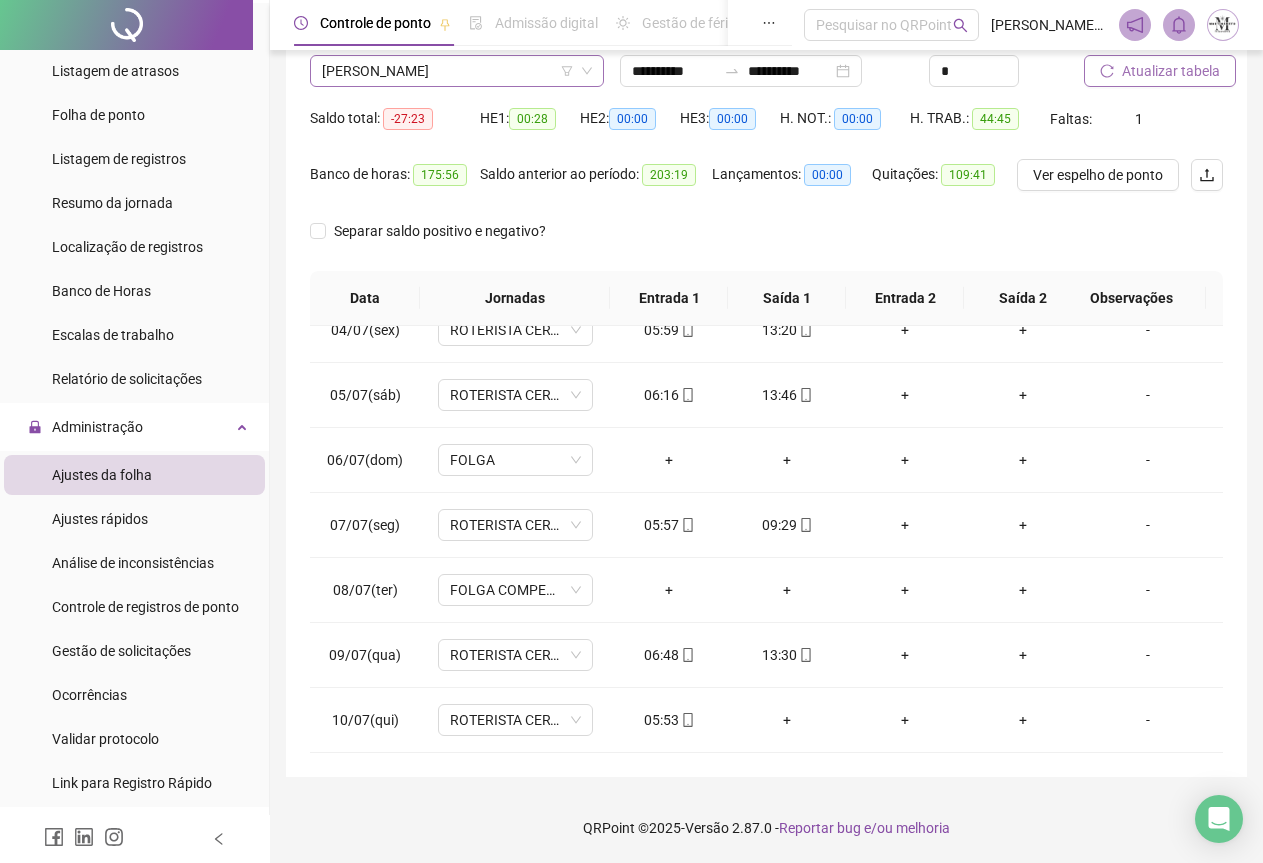 click on "[PERSON_NAME]" at bounding box center (457, 71) 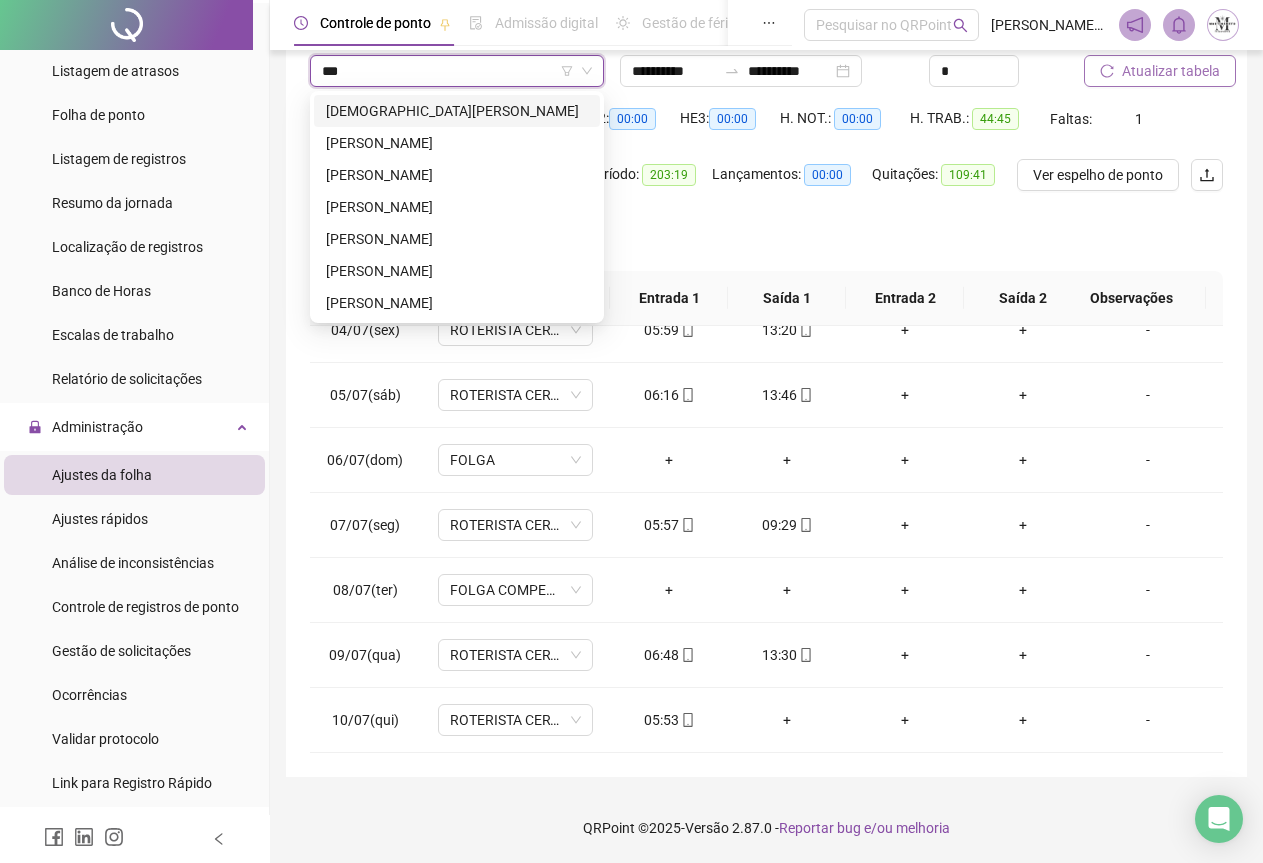 scroll, scrollTop: 0, scrollLeft: 0, axis: both 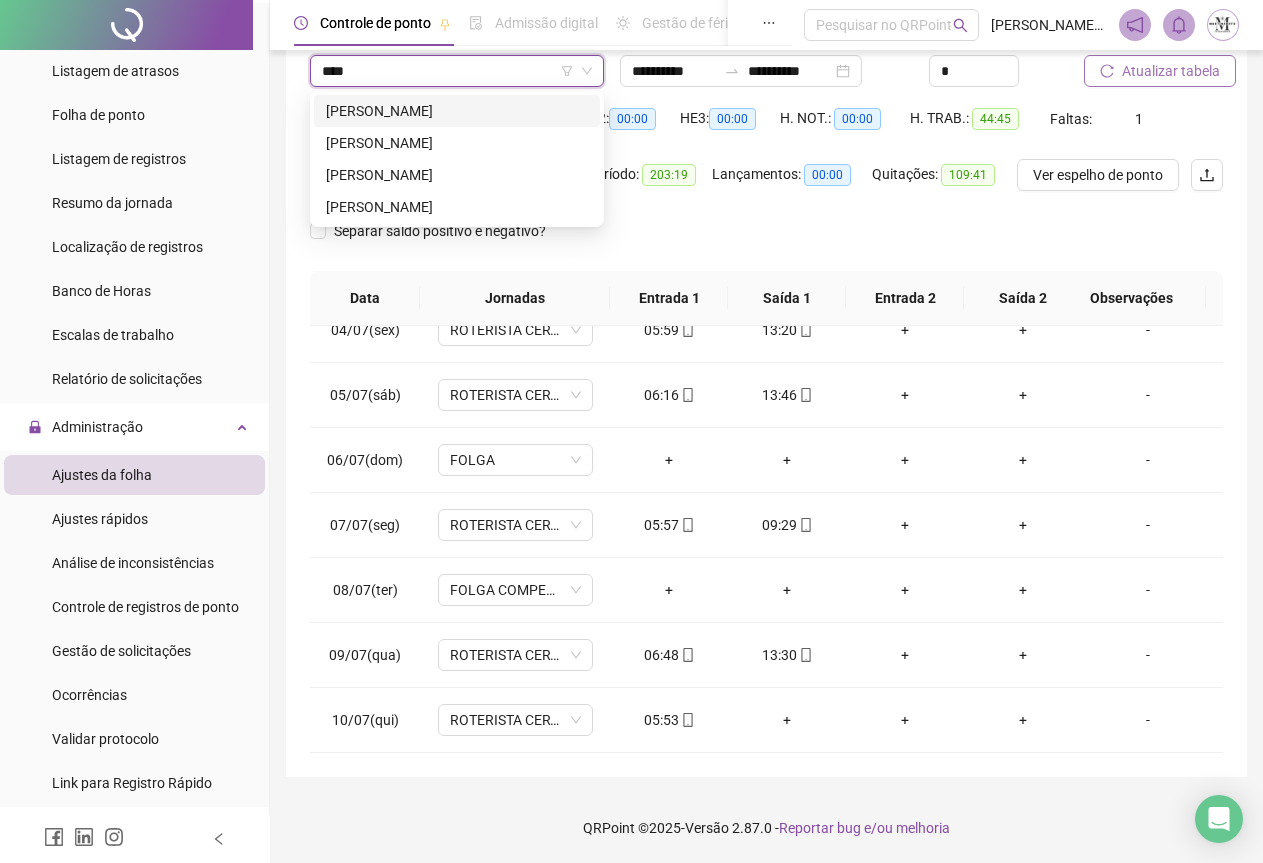 type on "*****" 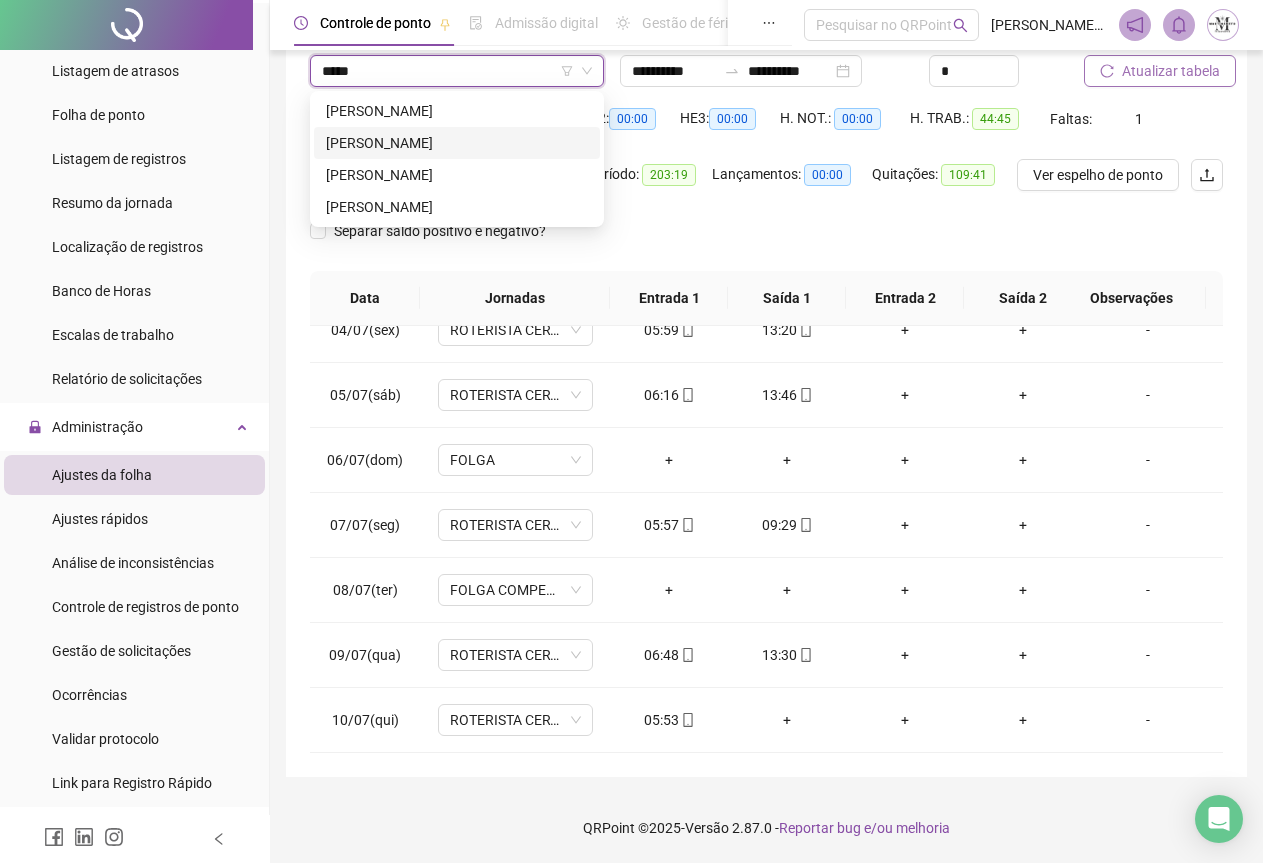 click on "TIAGO DOS SANTOS ANDRADE" at bounding box center [457, 143] 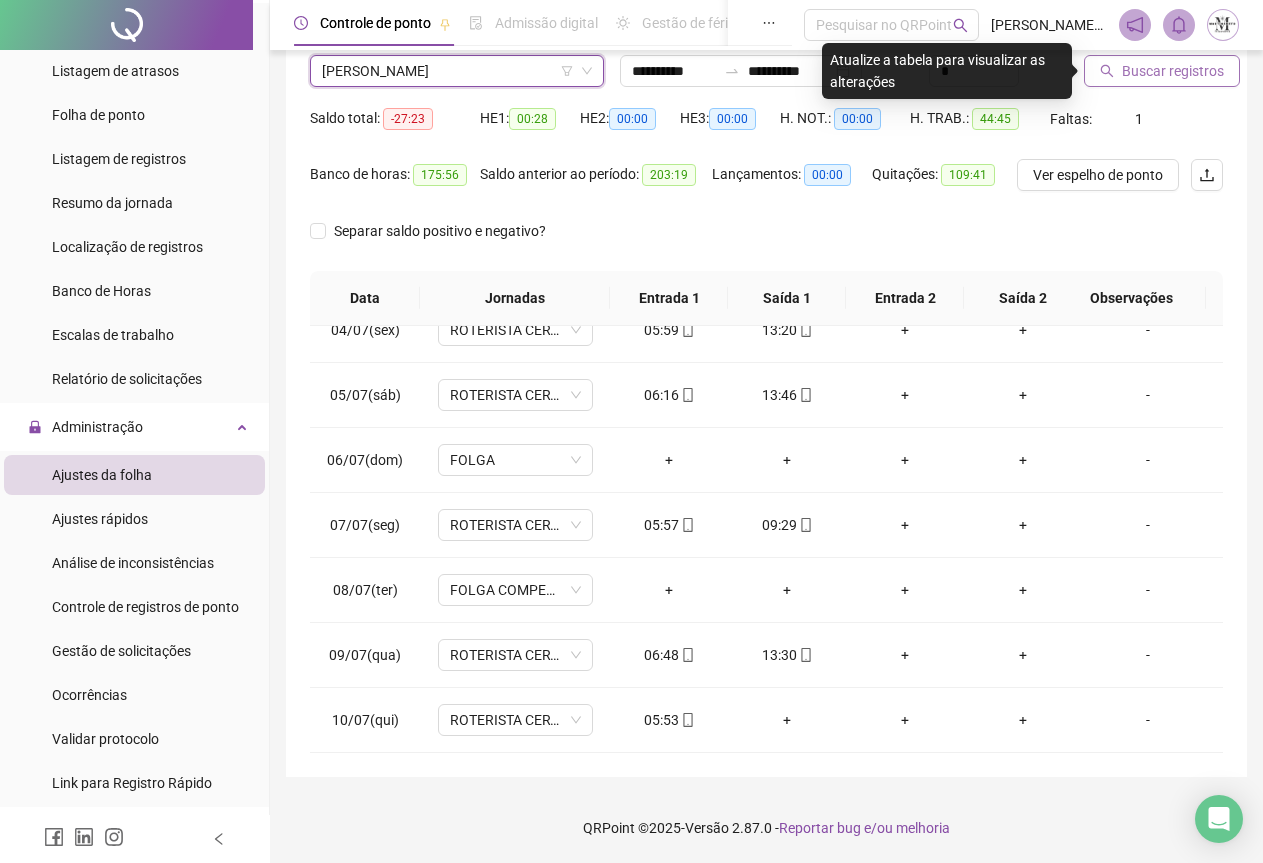 click on "Buscar registros" at bounding box center [1162, 71] 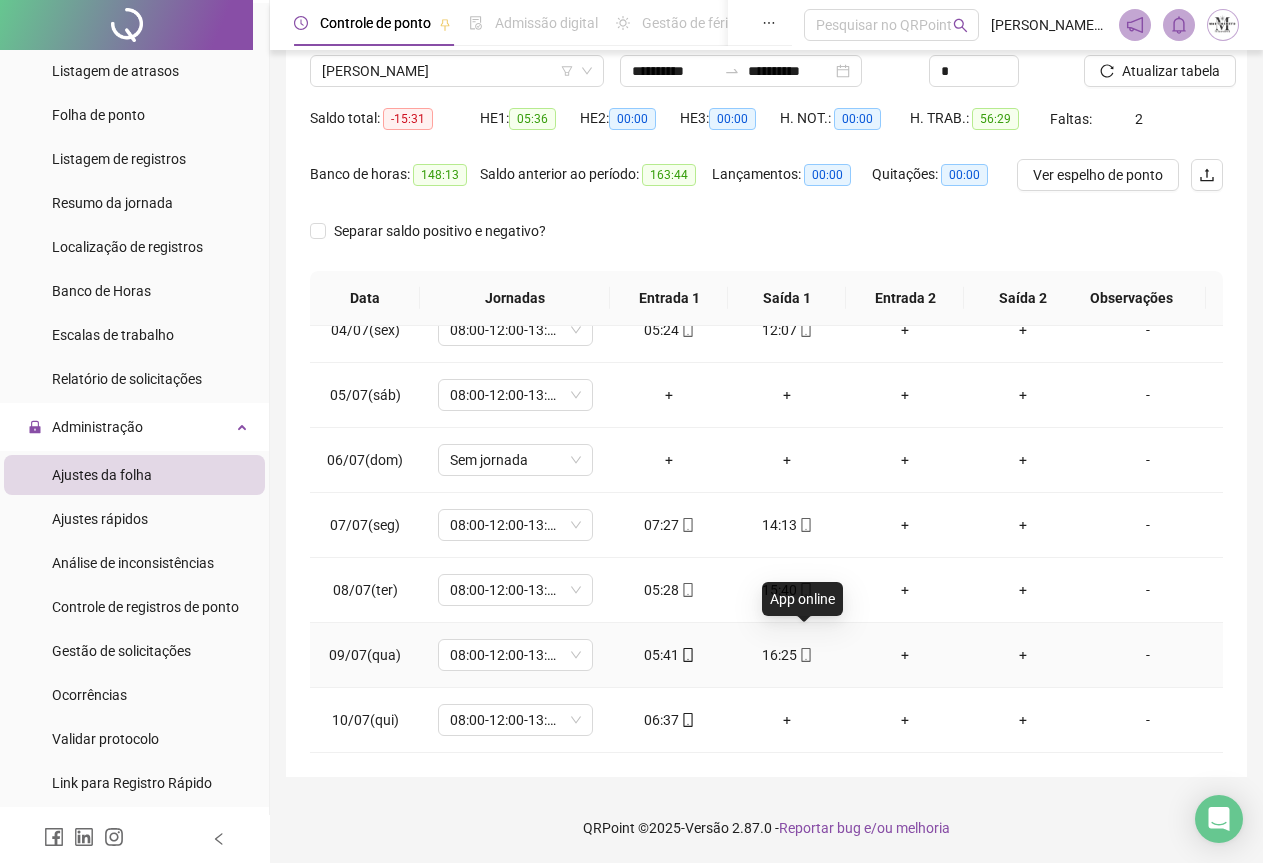 click 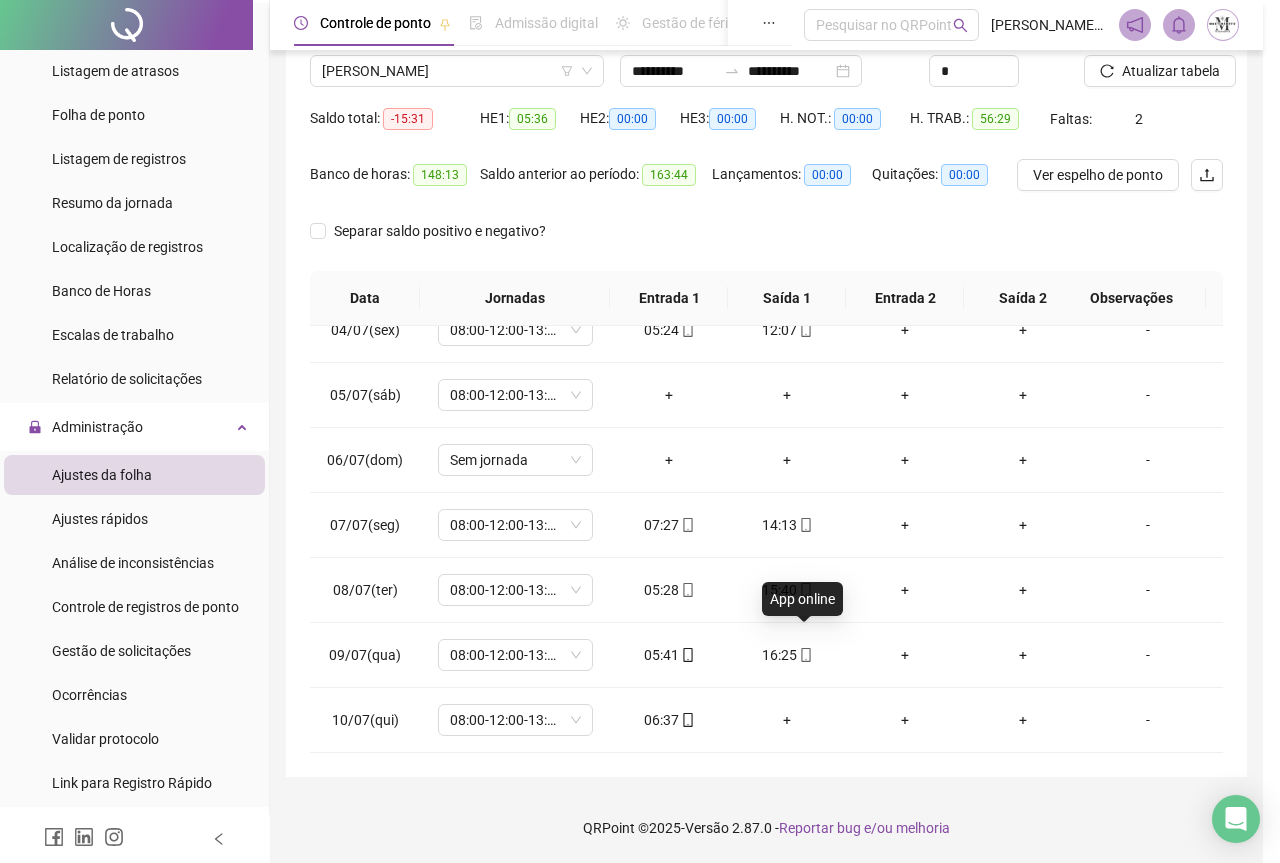 type on "**********" 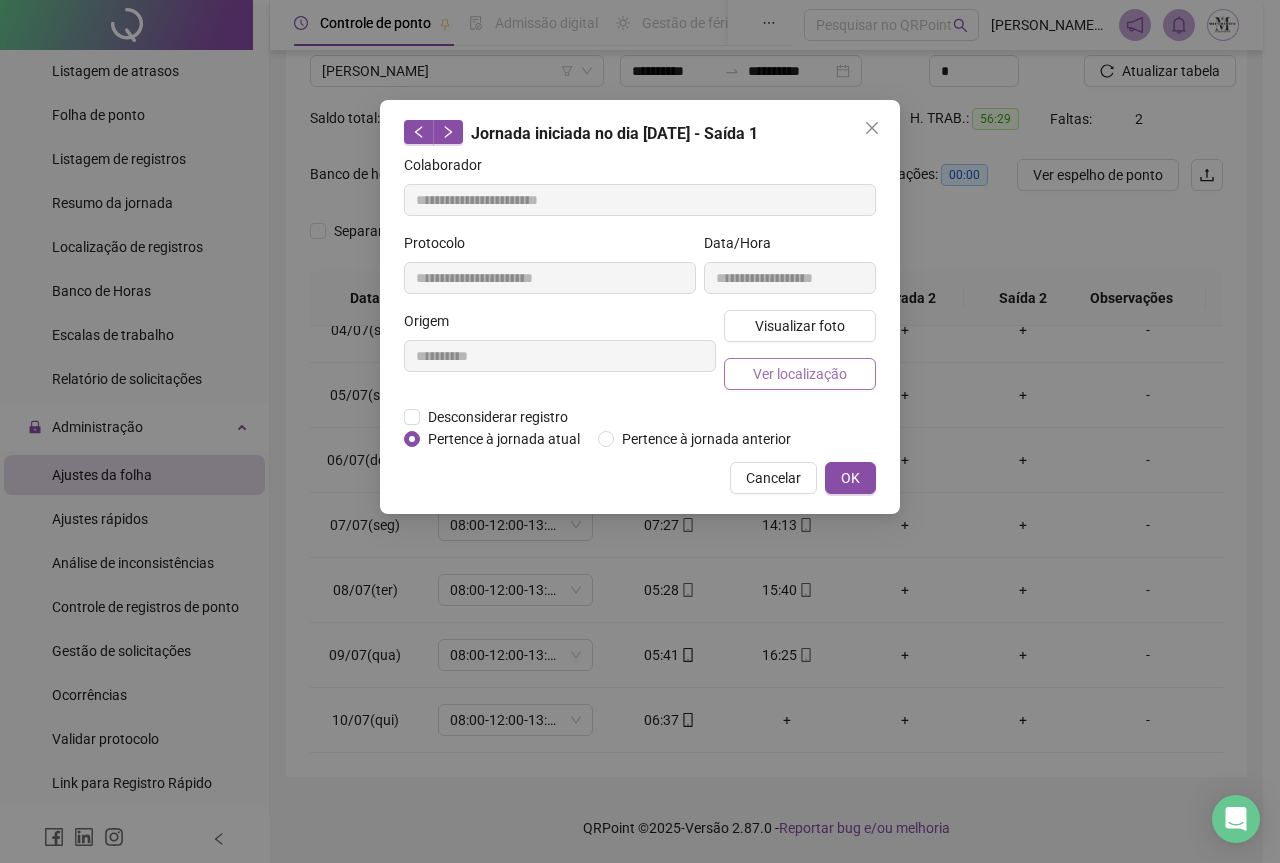 click on "Ver localização" at bounding box center (800, 374) 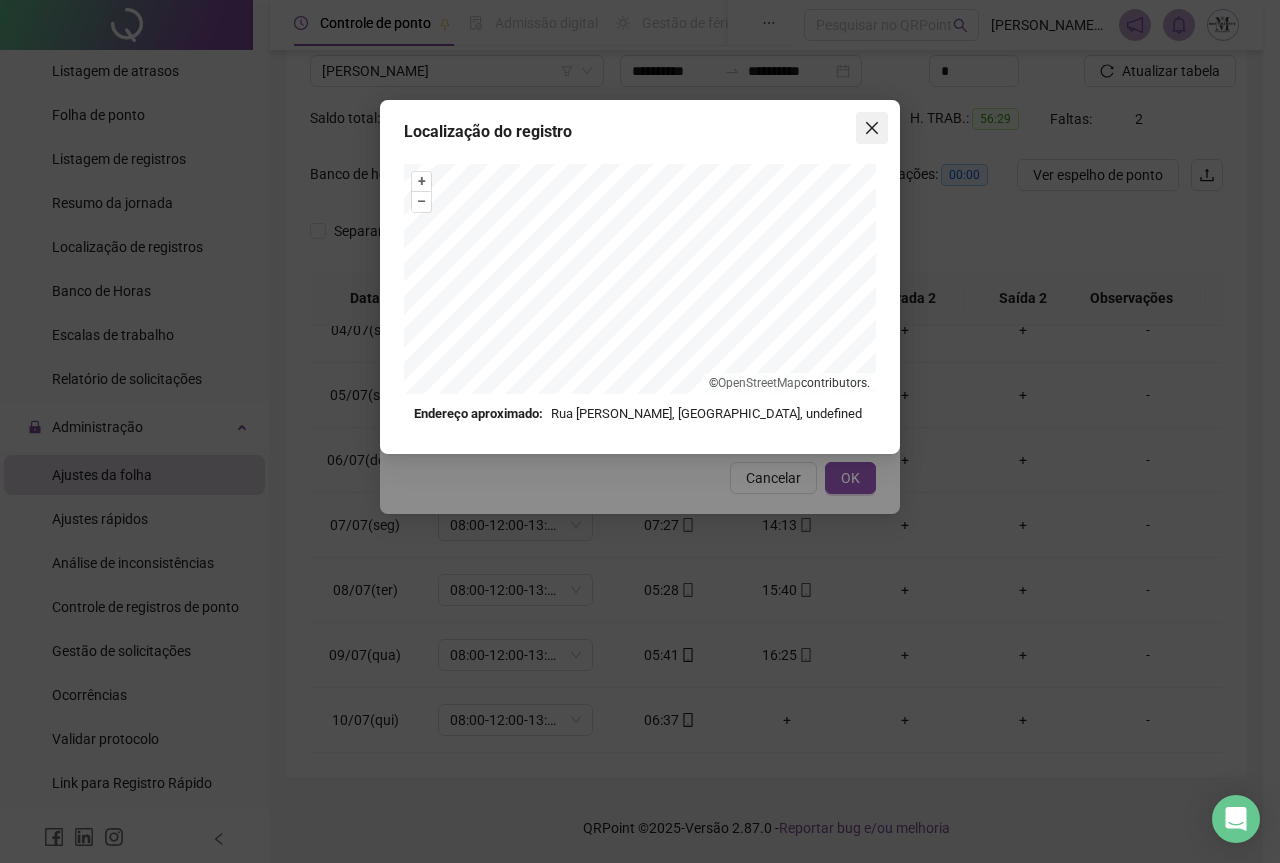 click 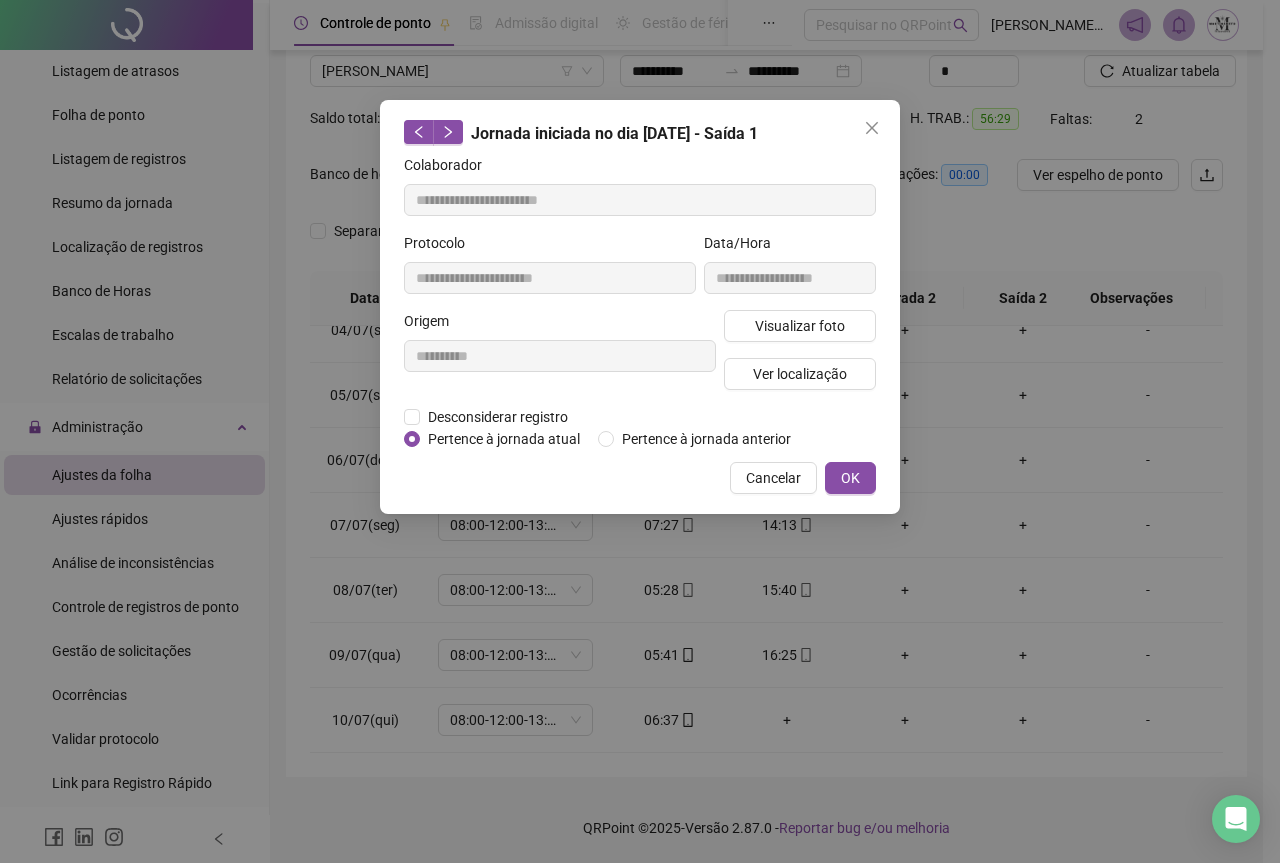 click 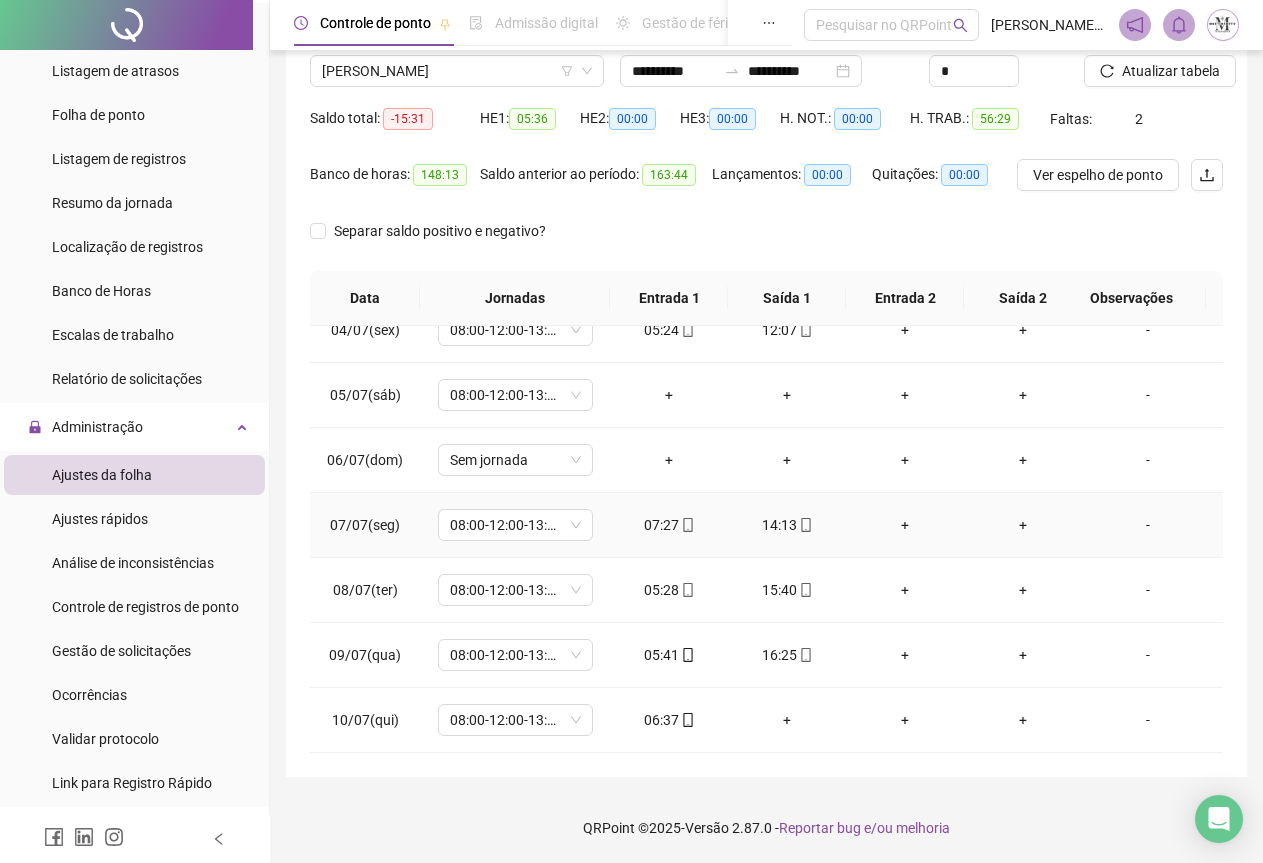 click 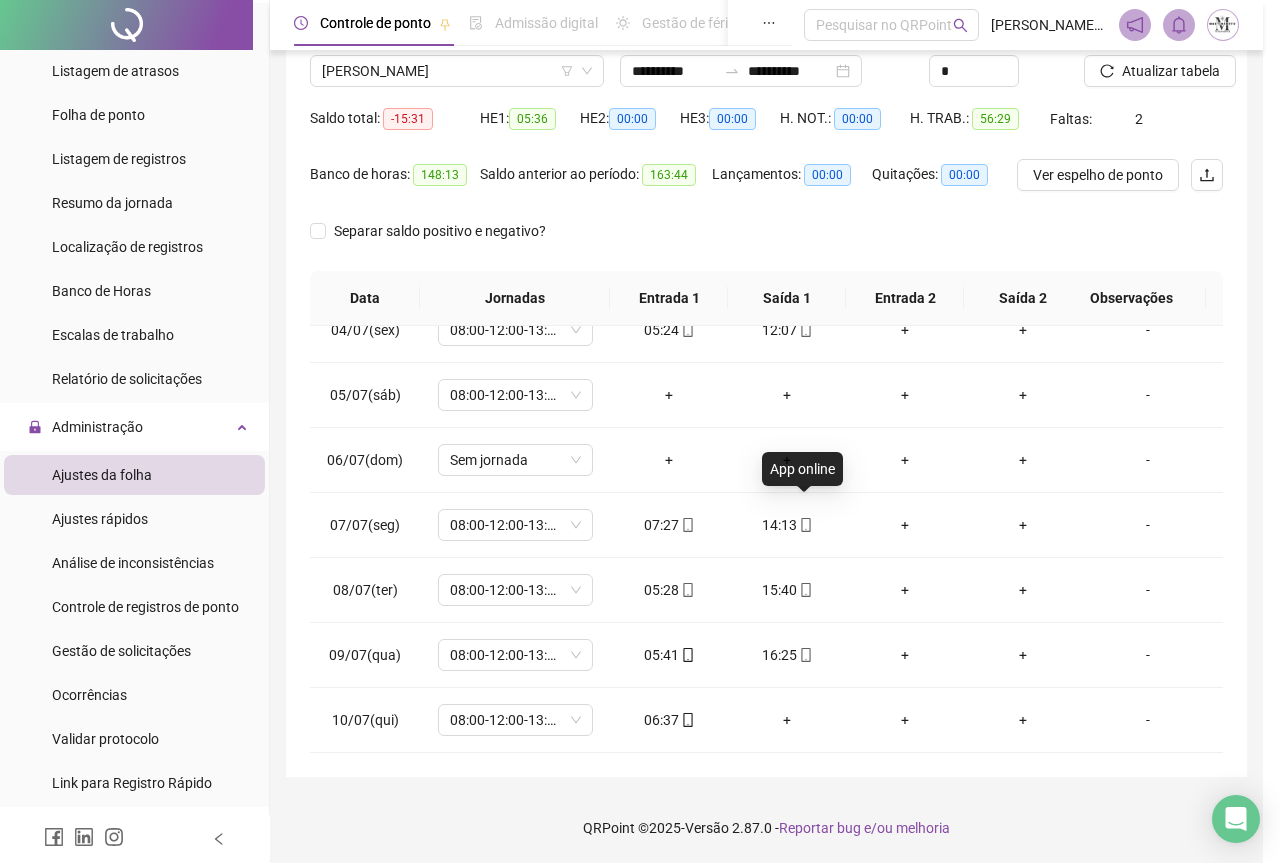 type on "**********" 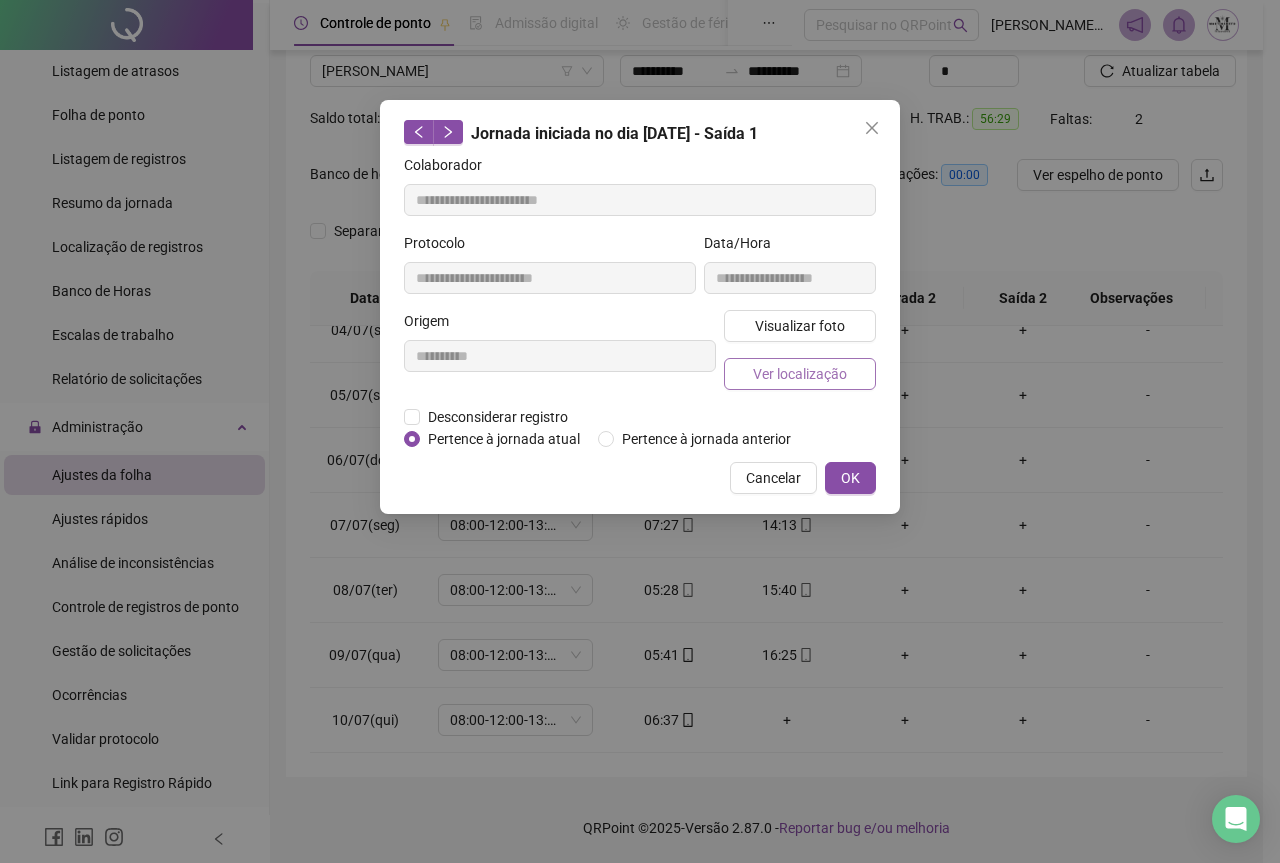 click on "Ver localização" at bounding box center [800, 374] 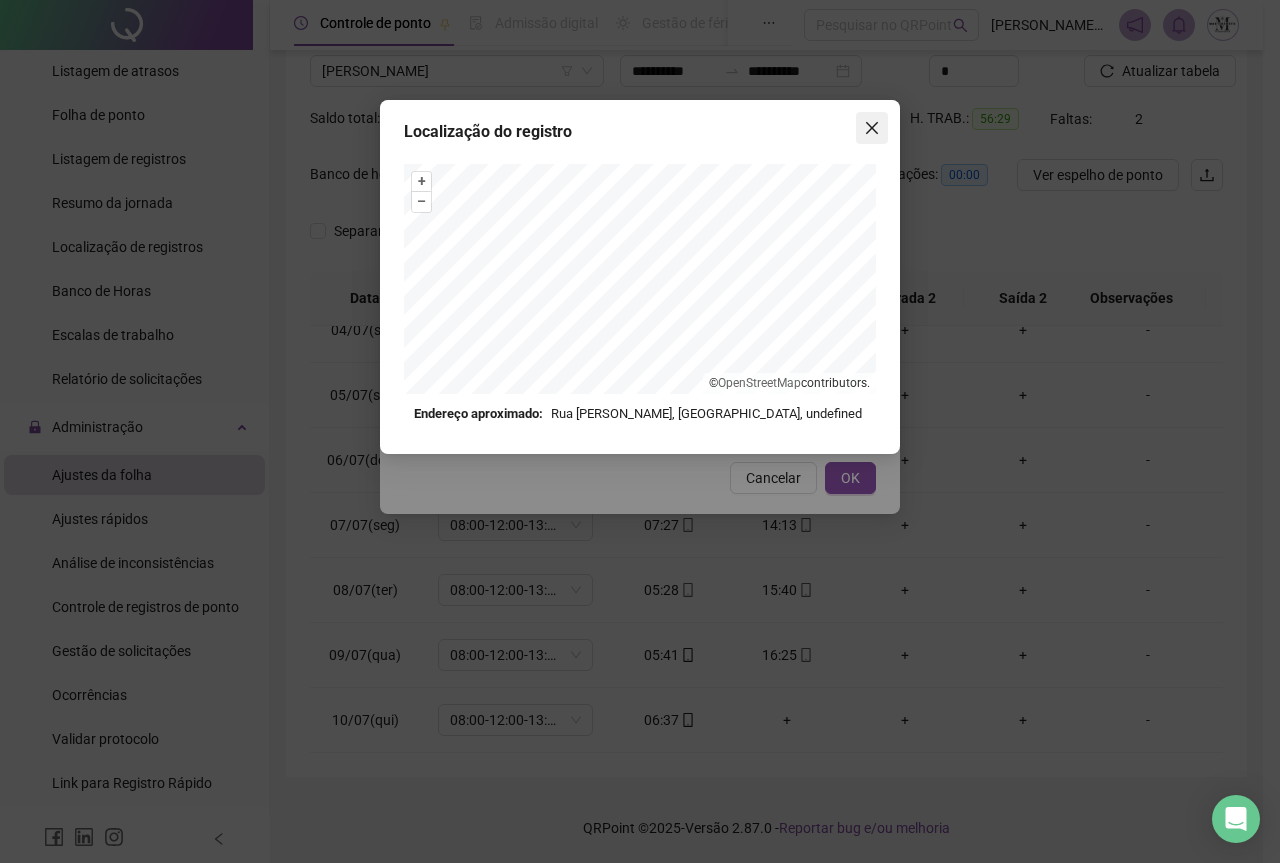 click 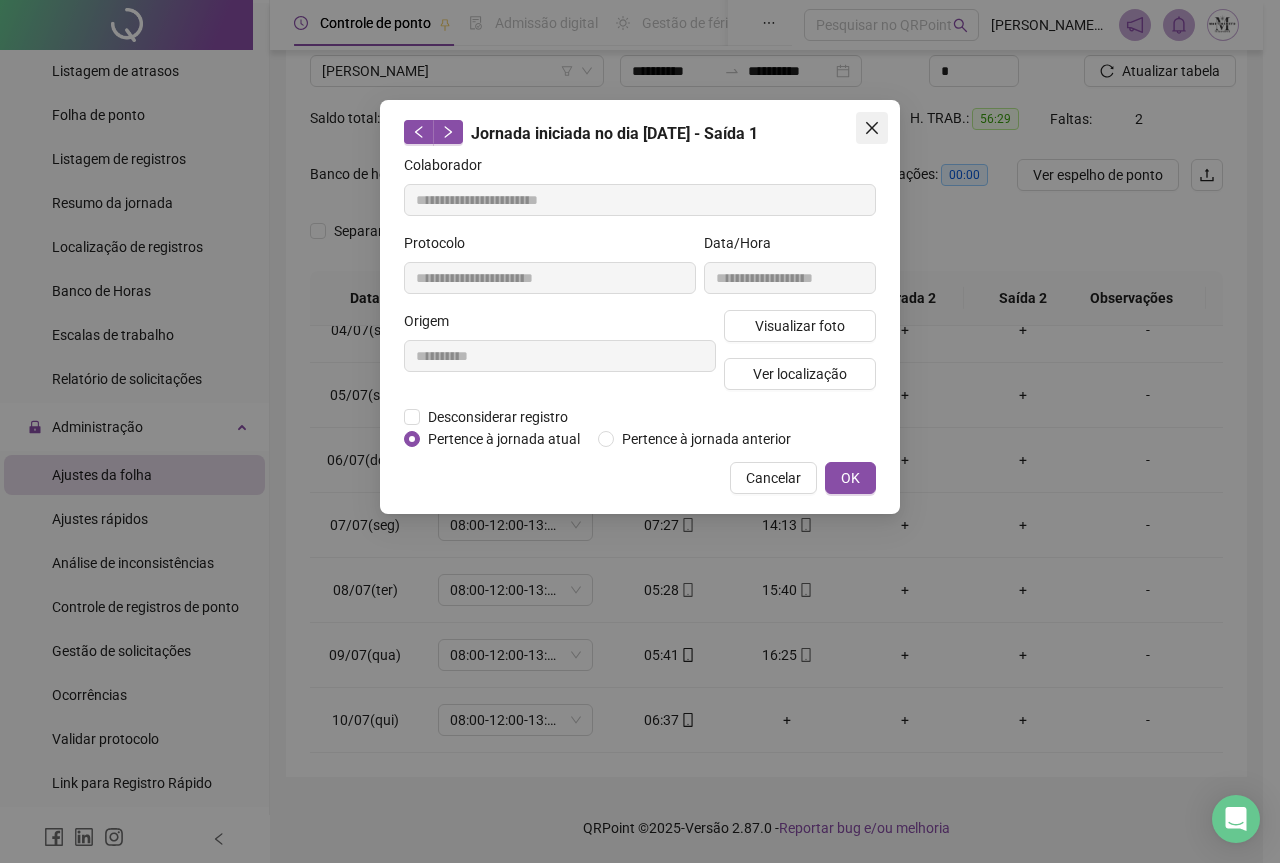 click 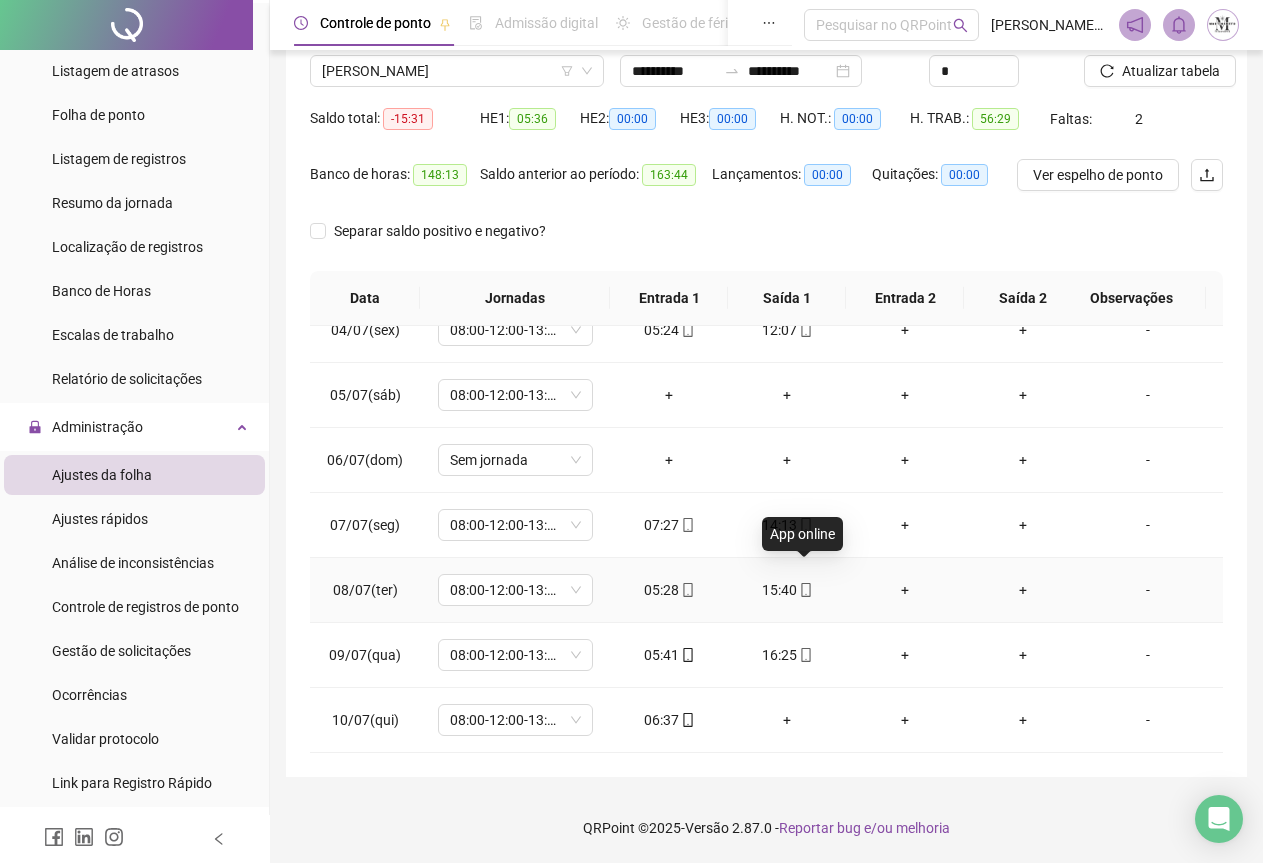 click 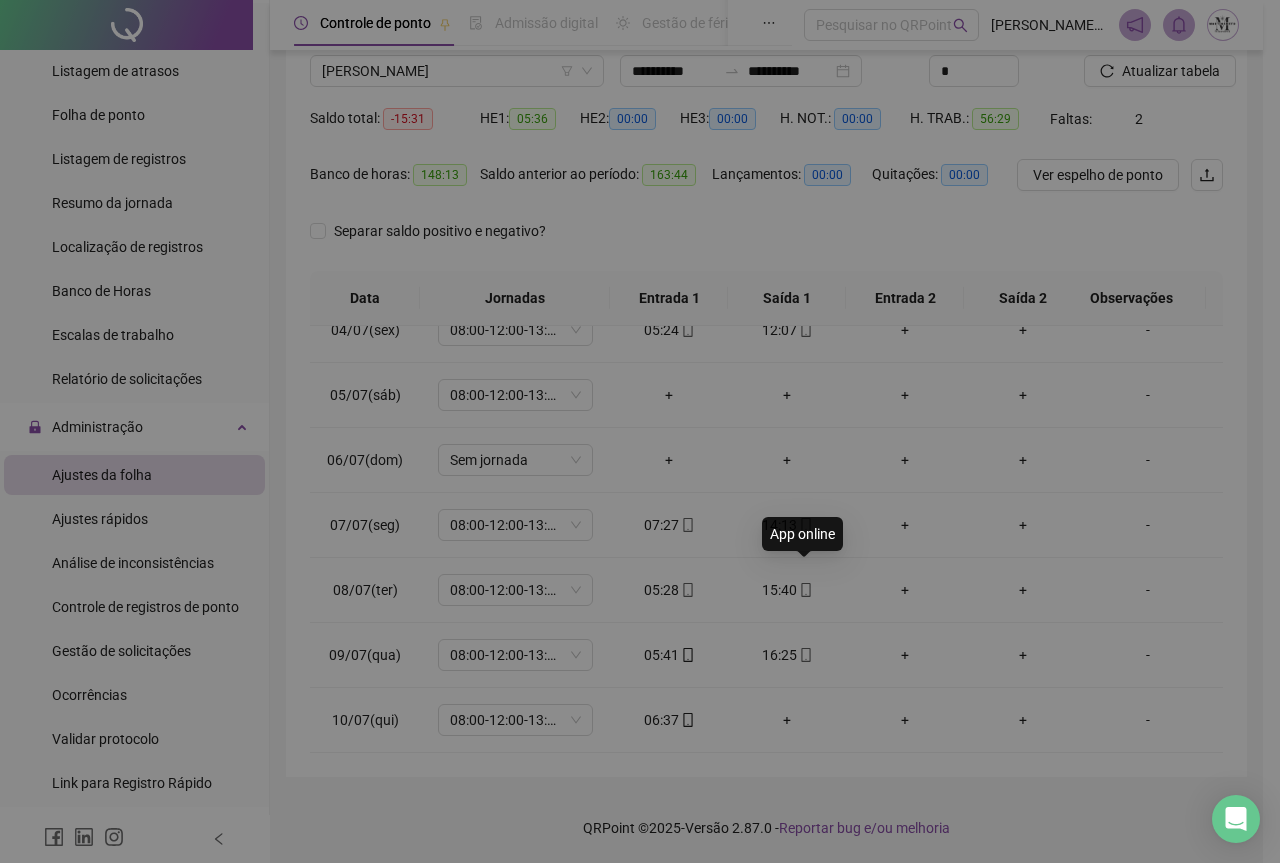 type on "**********" 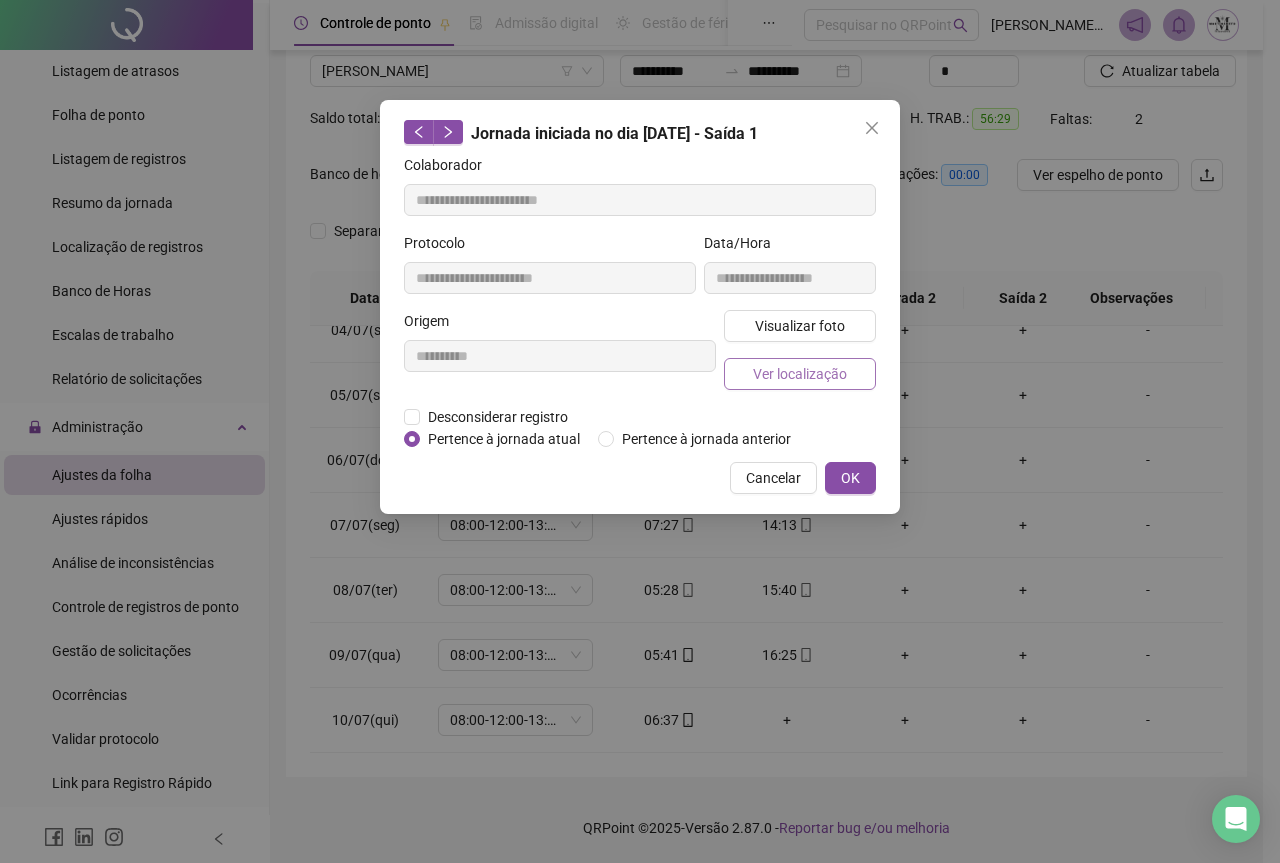 click on "Ver localização" at bounding box center (800, 374) 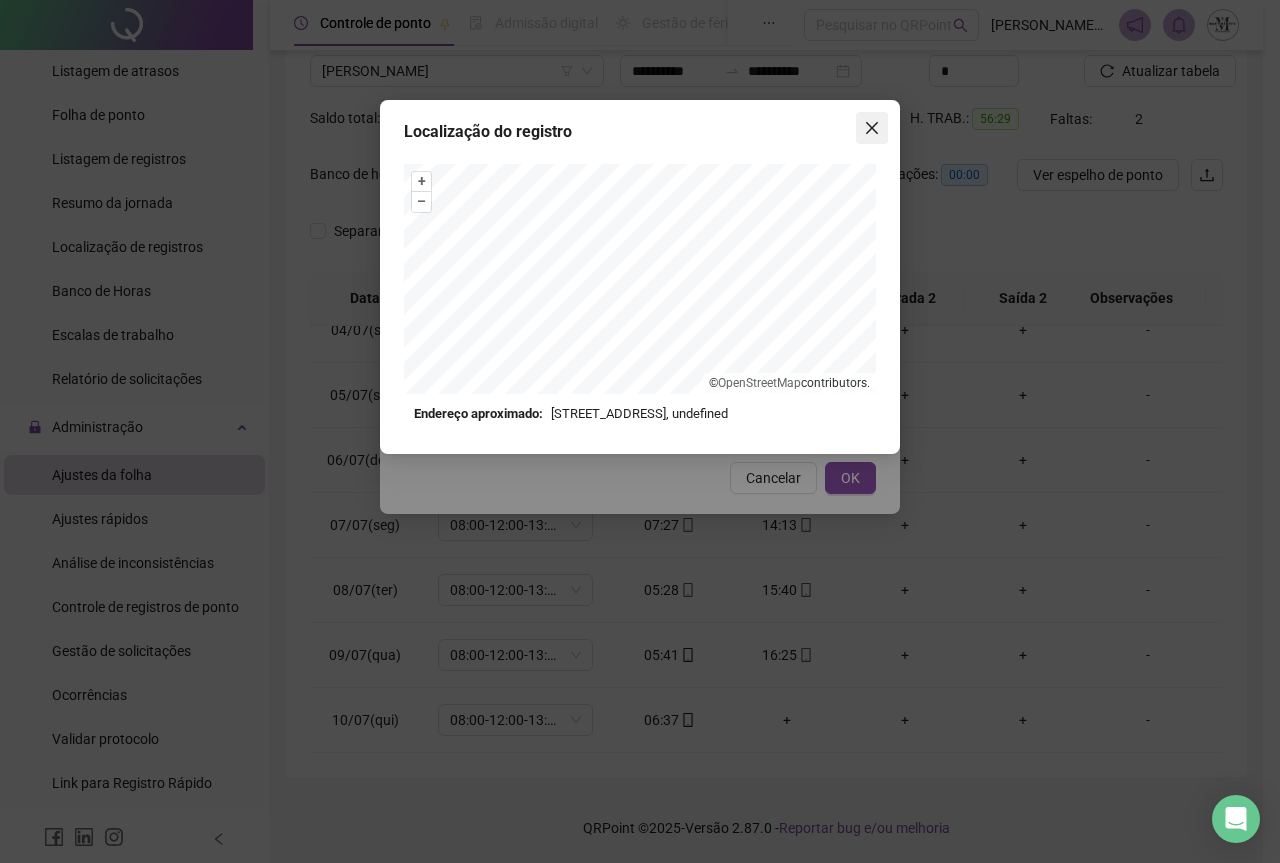 click 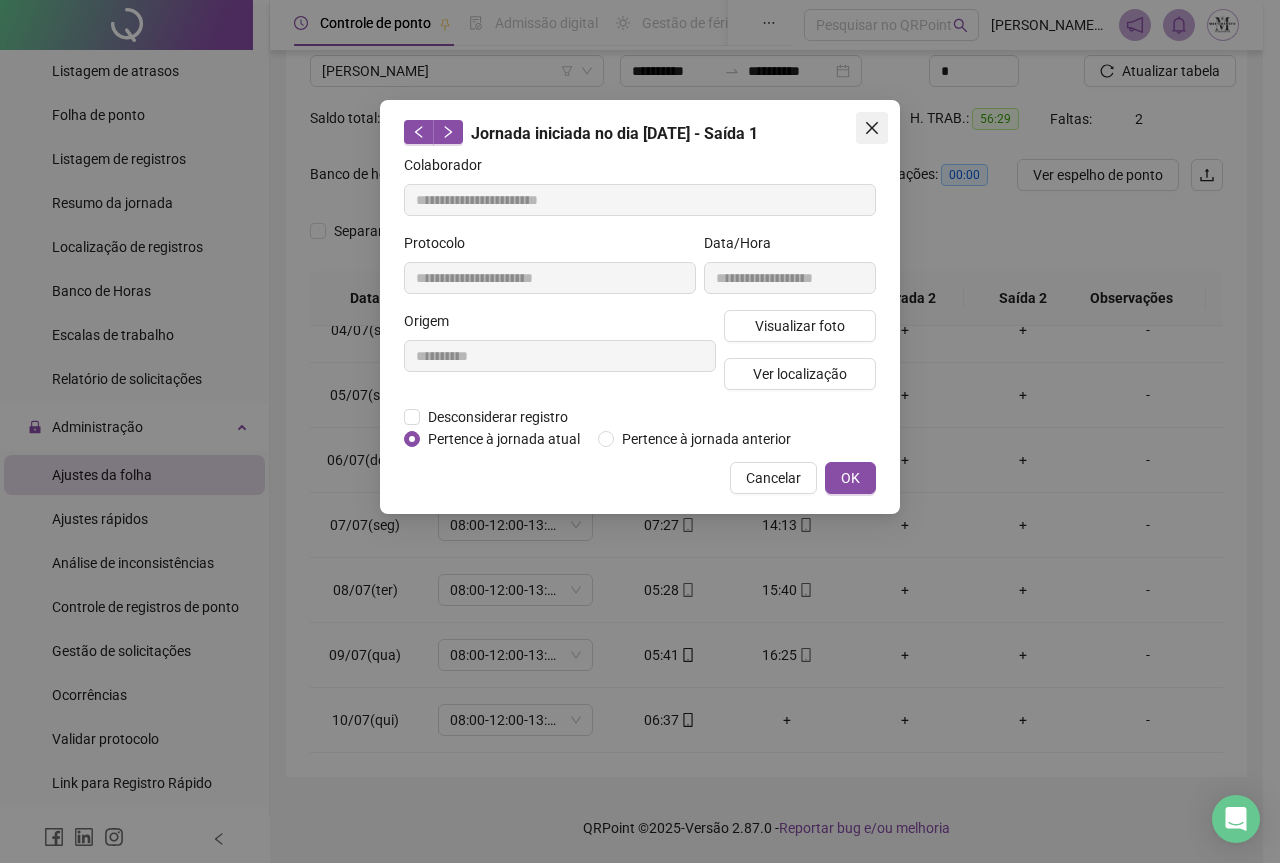 click at bounding box center [872, 128] 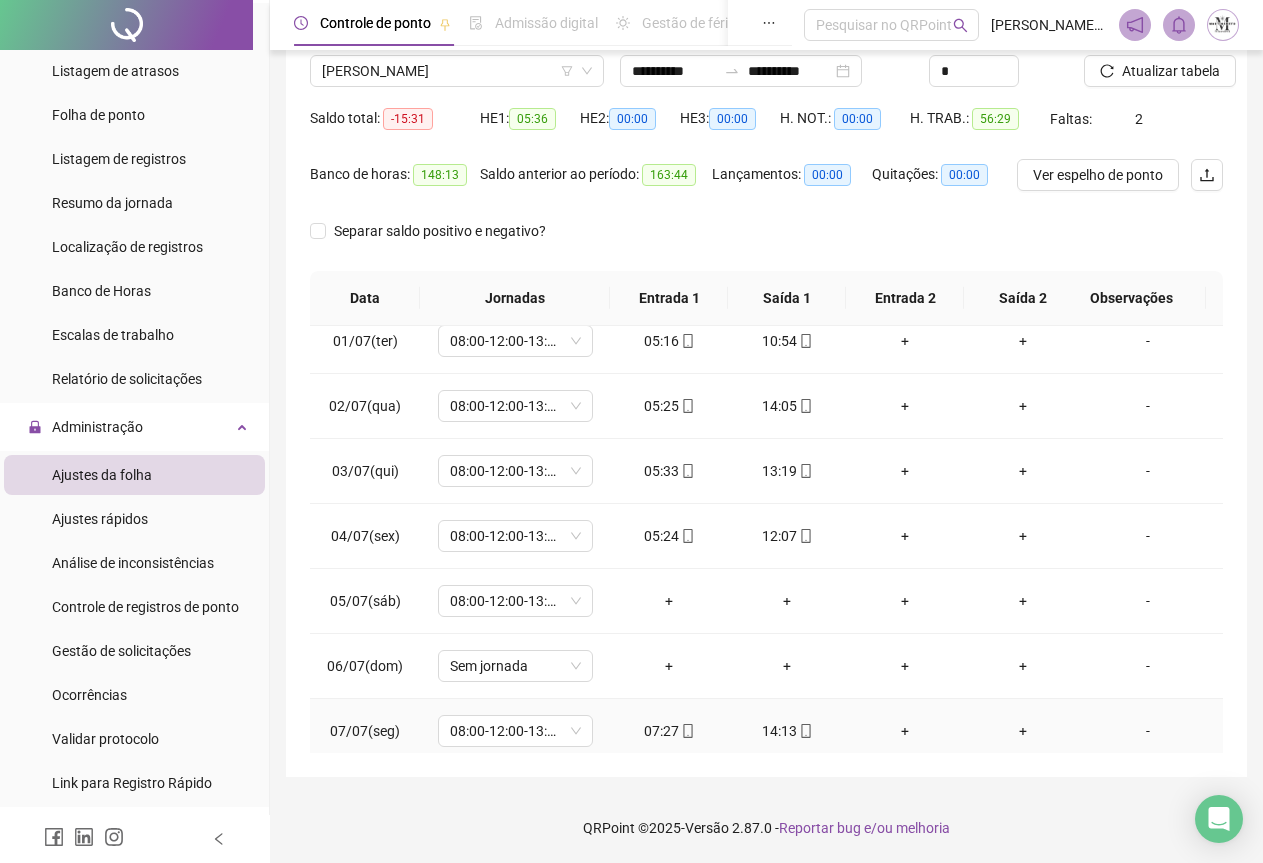 scroll, scrollTop: 0, scrollLeft: 0, axis: both 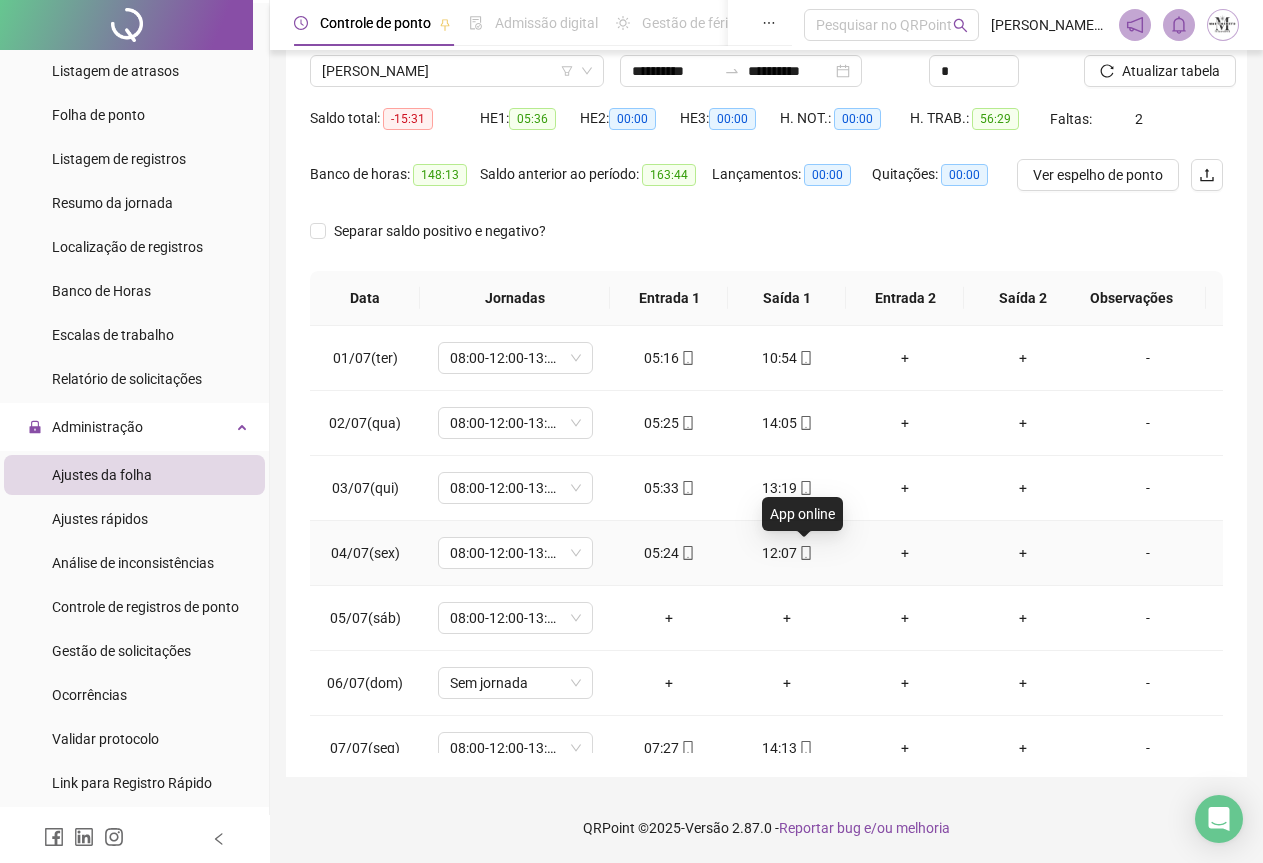 click 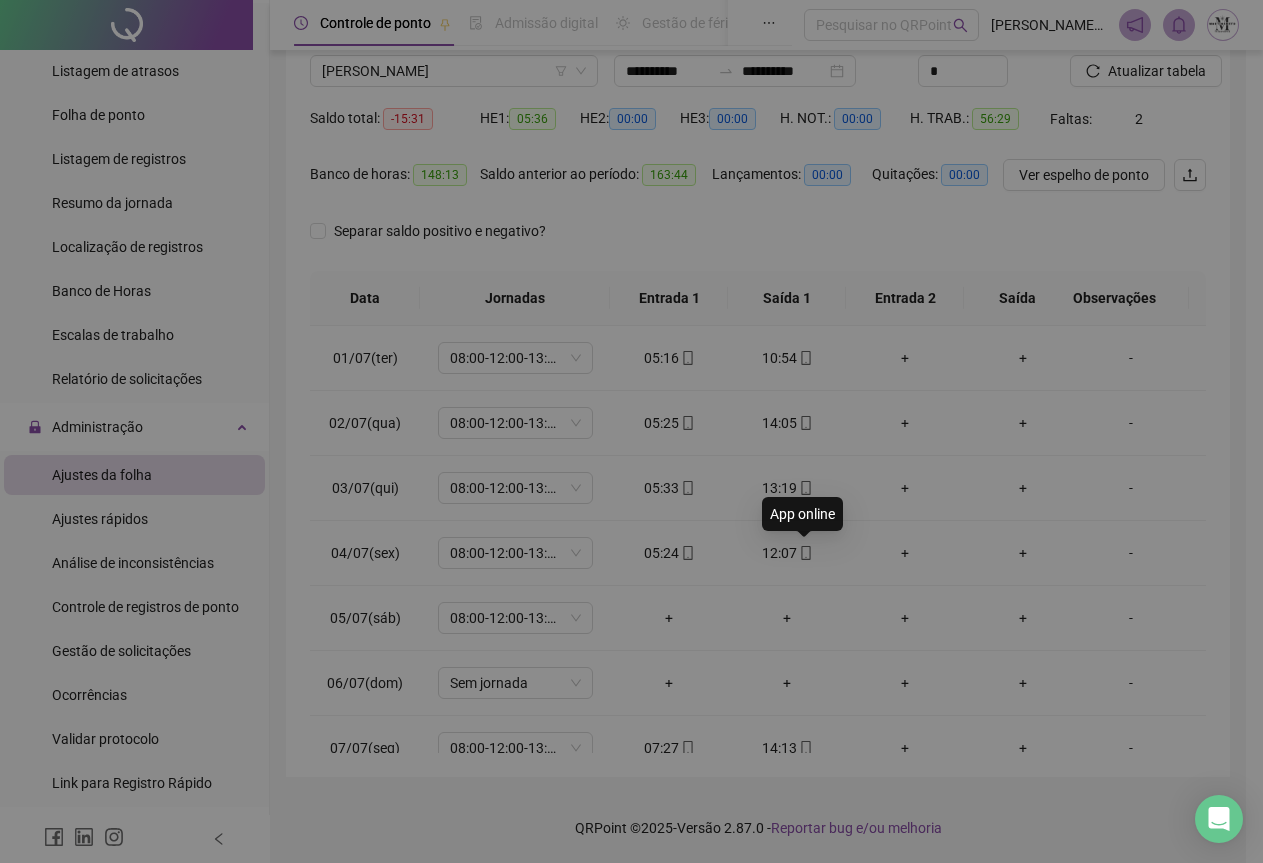 type on "**********" 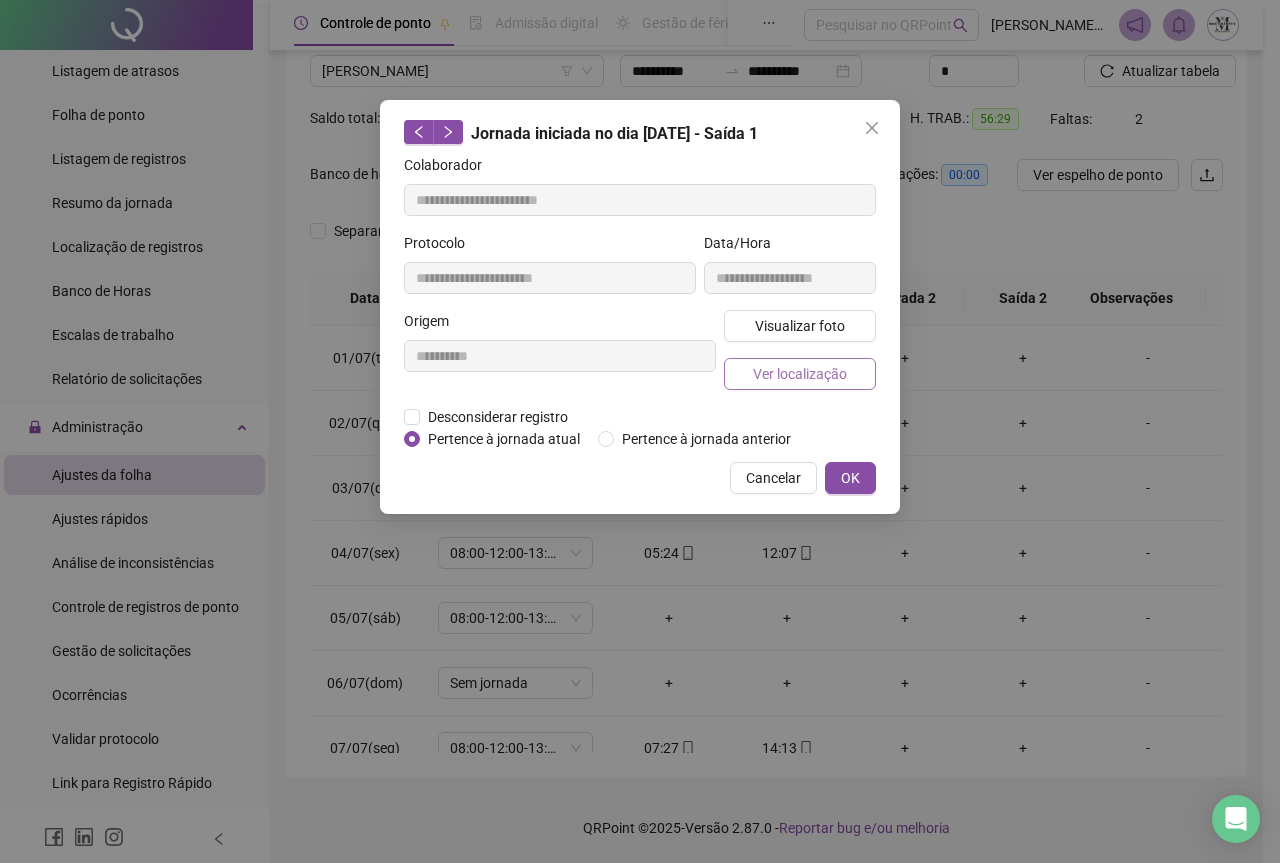 click on "Ver localização" at bounding box center (800, 374) 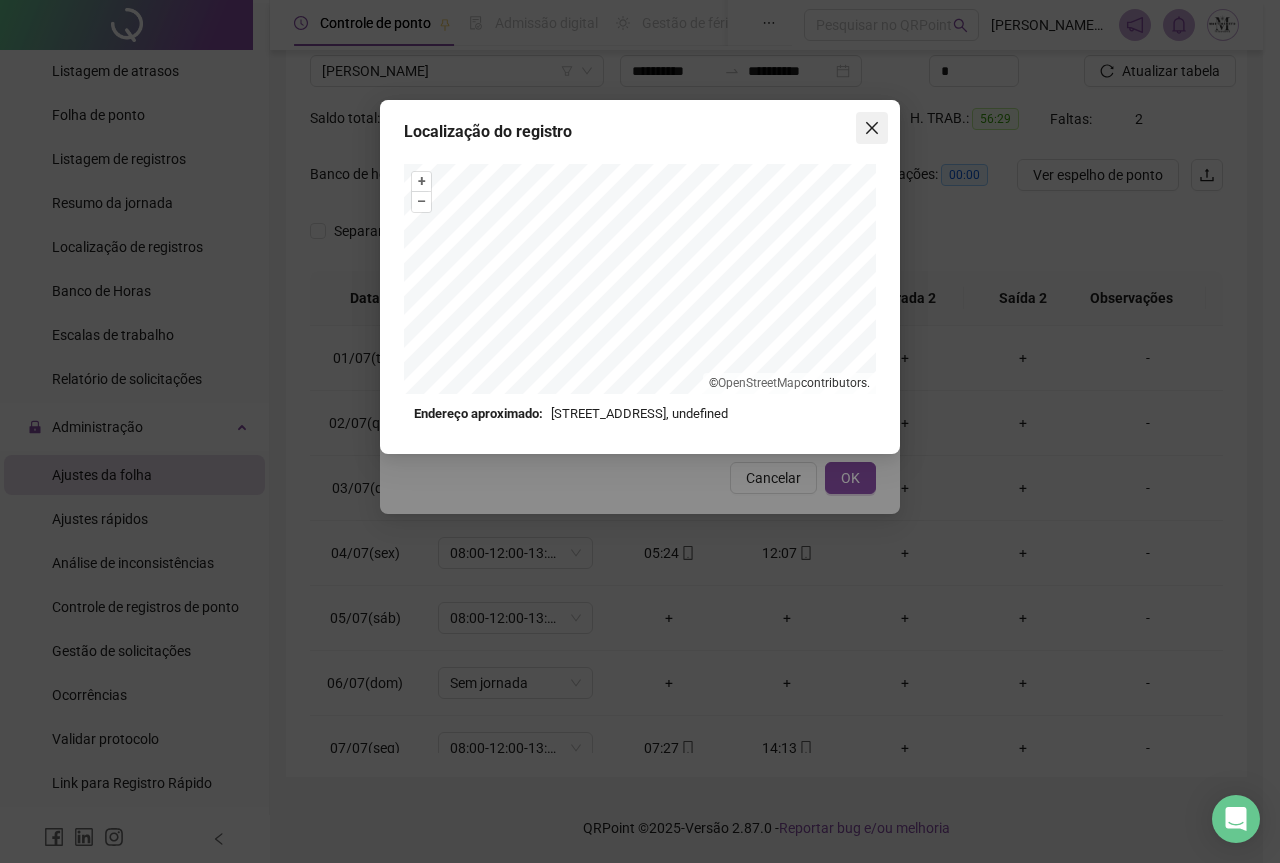 click 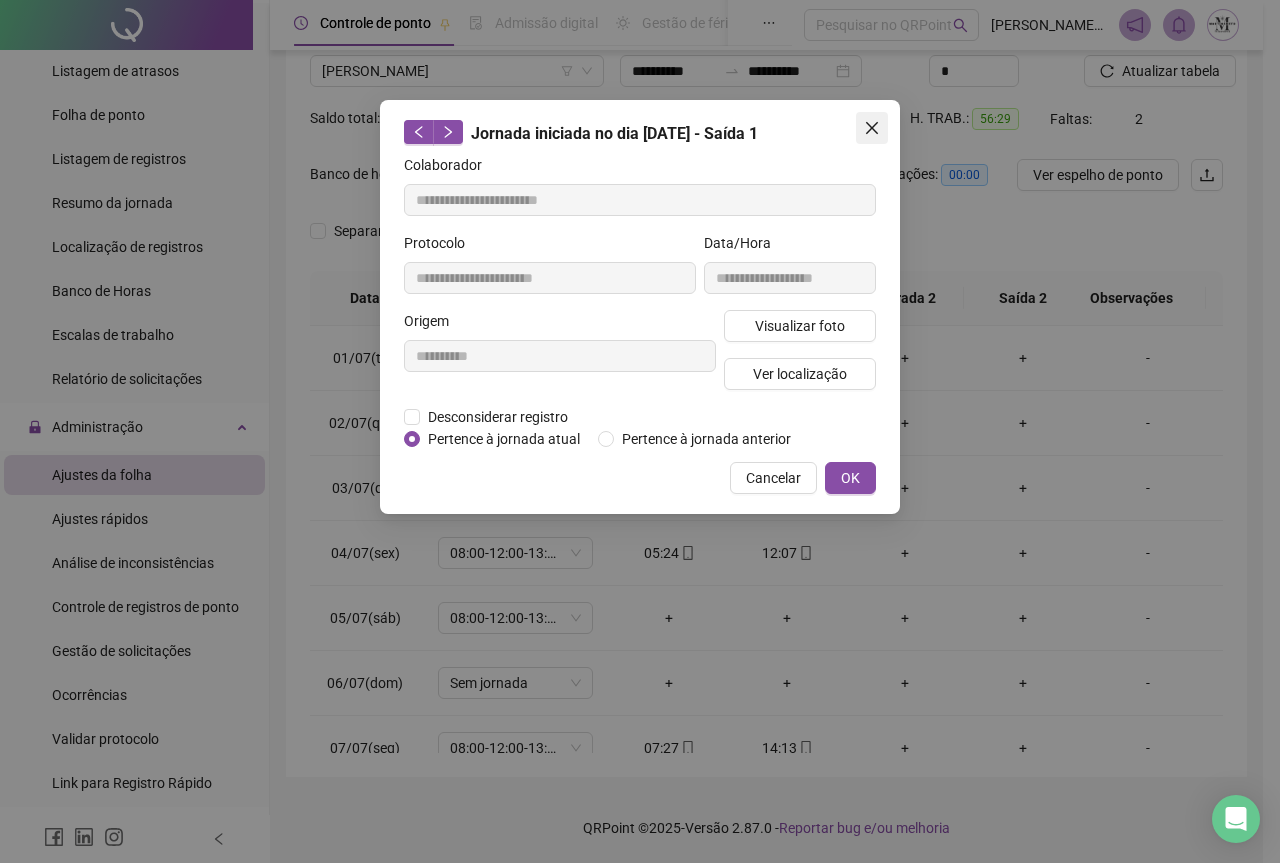 click 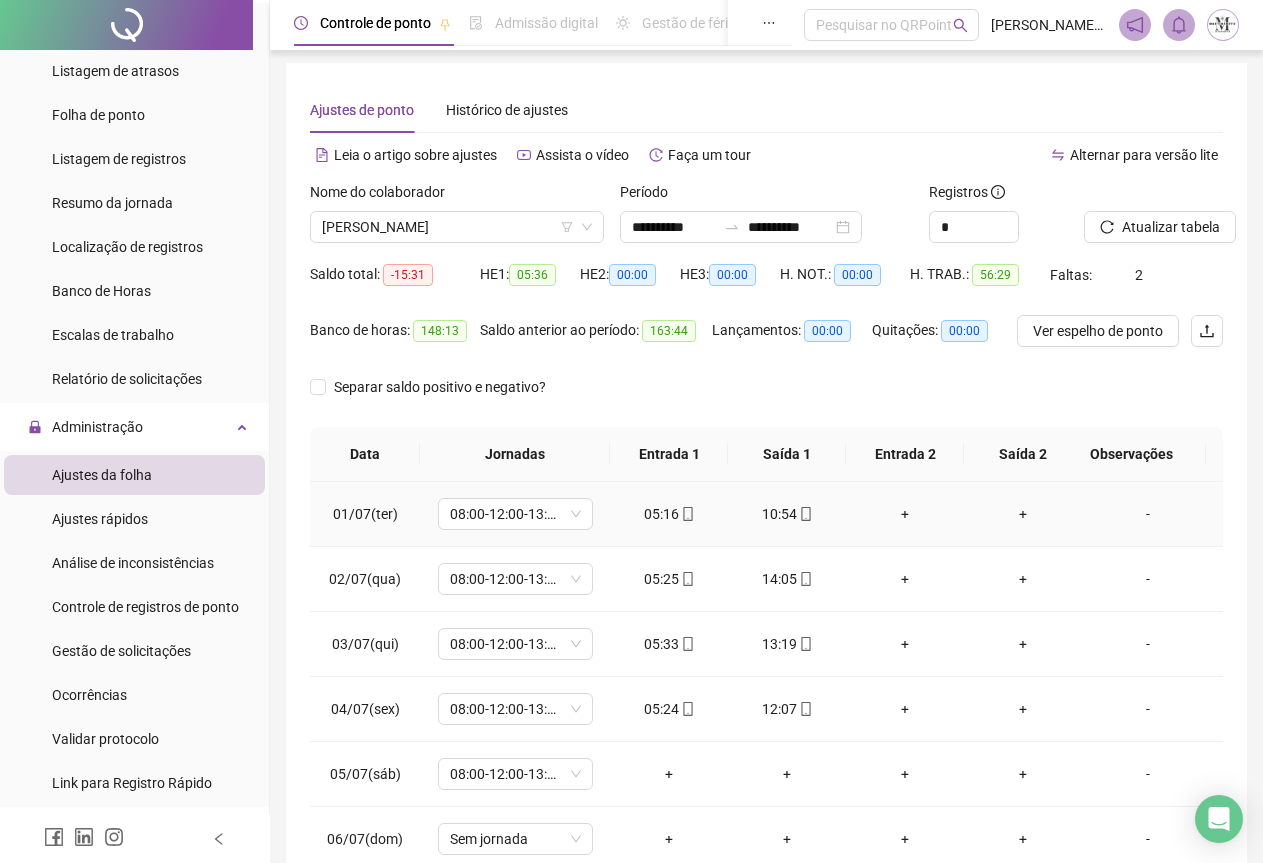 scroll, scrollTop: 0, scrollLeft: 0, axis: both 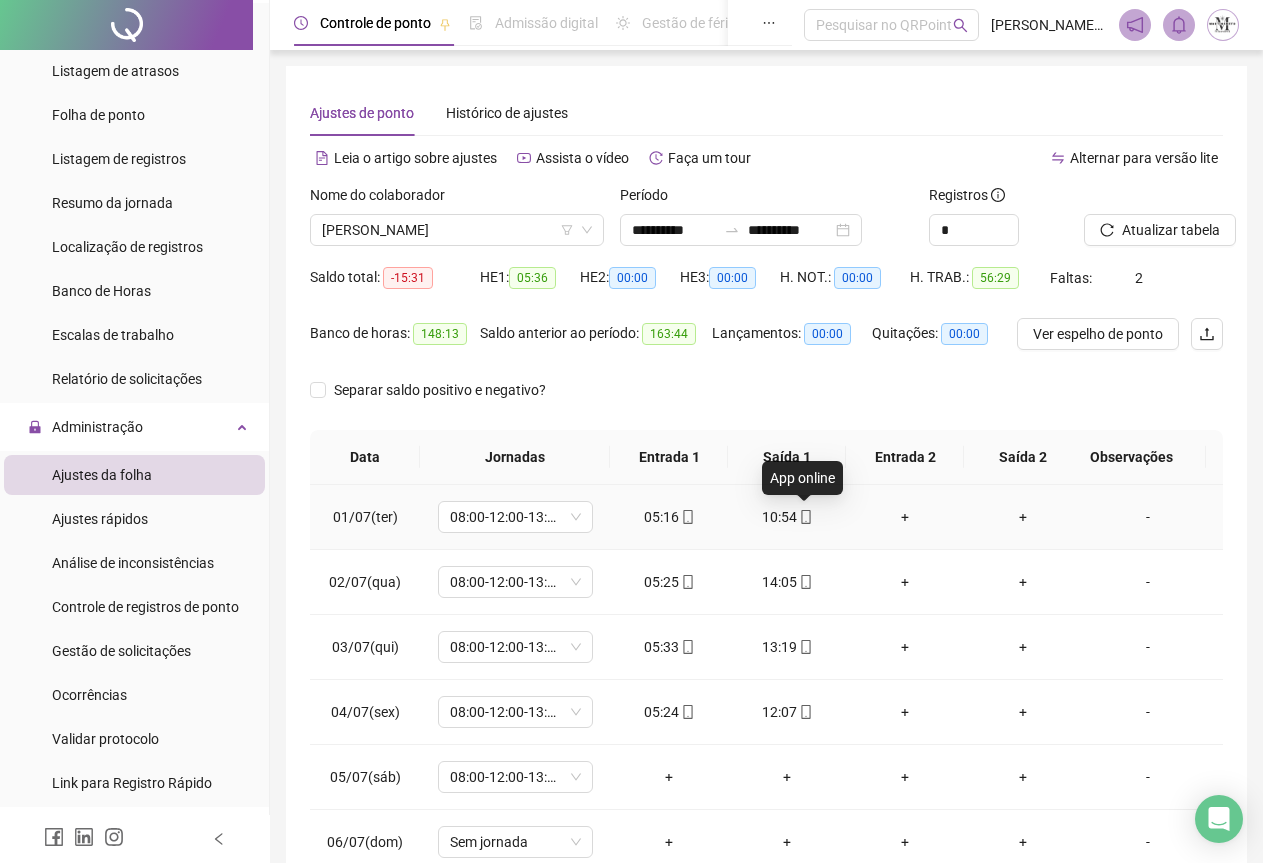click 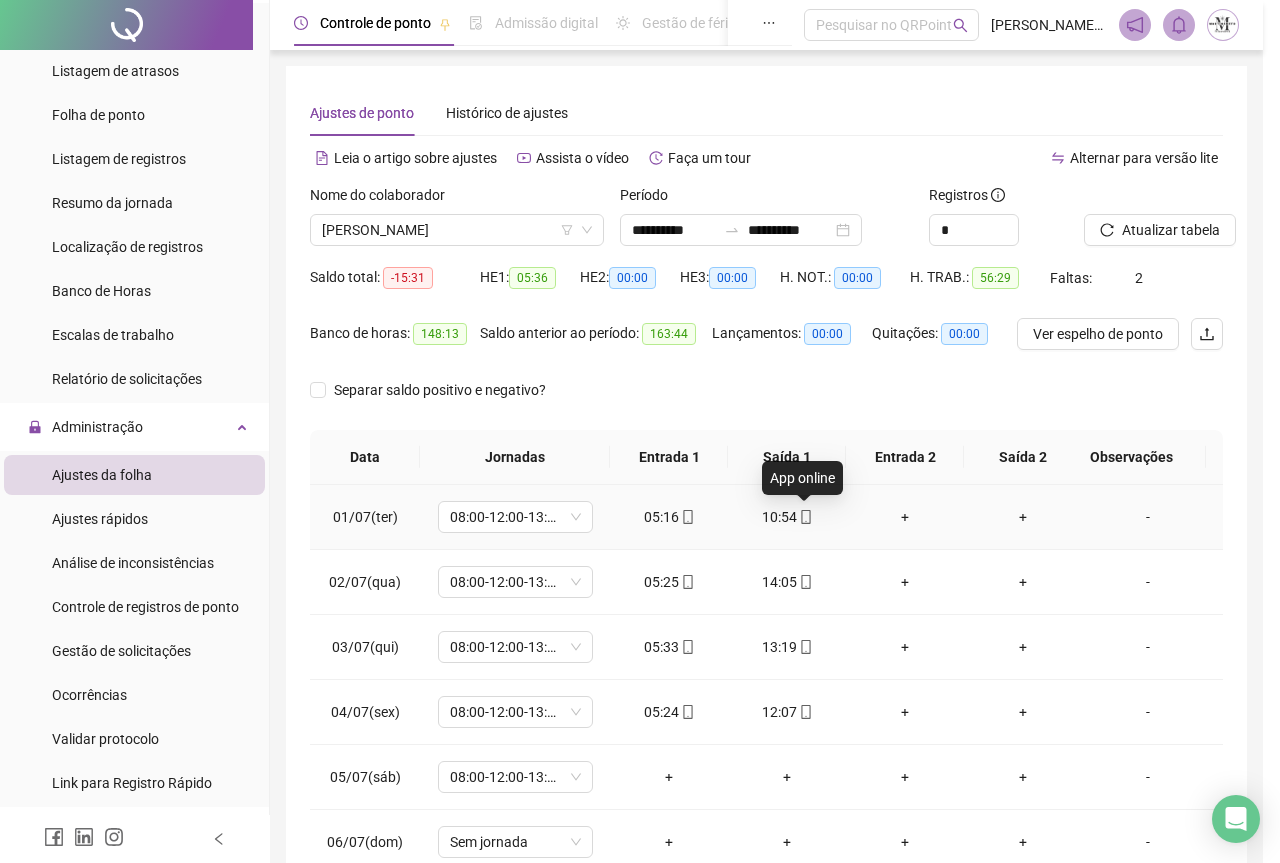 type on "**********" 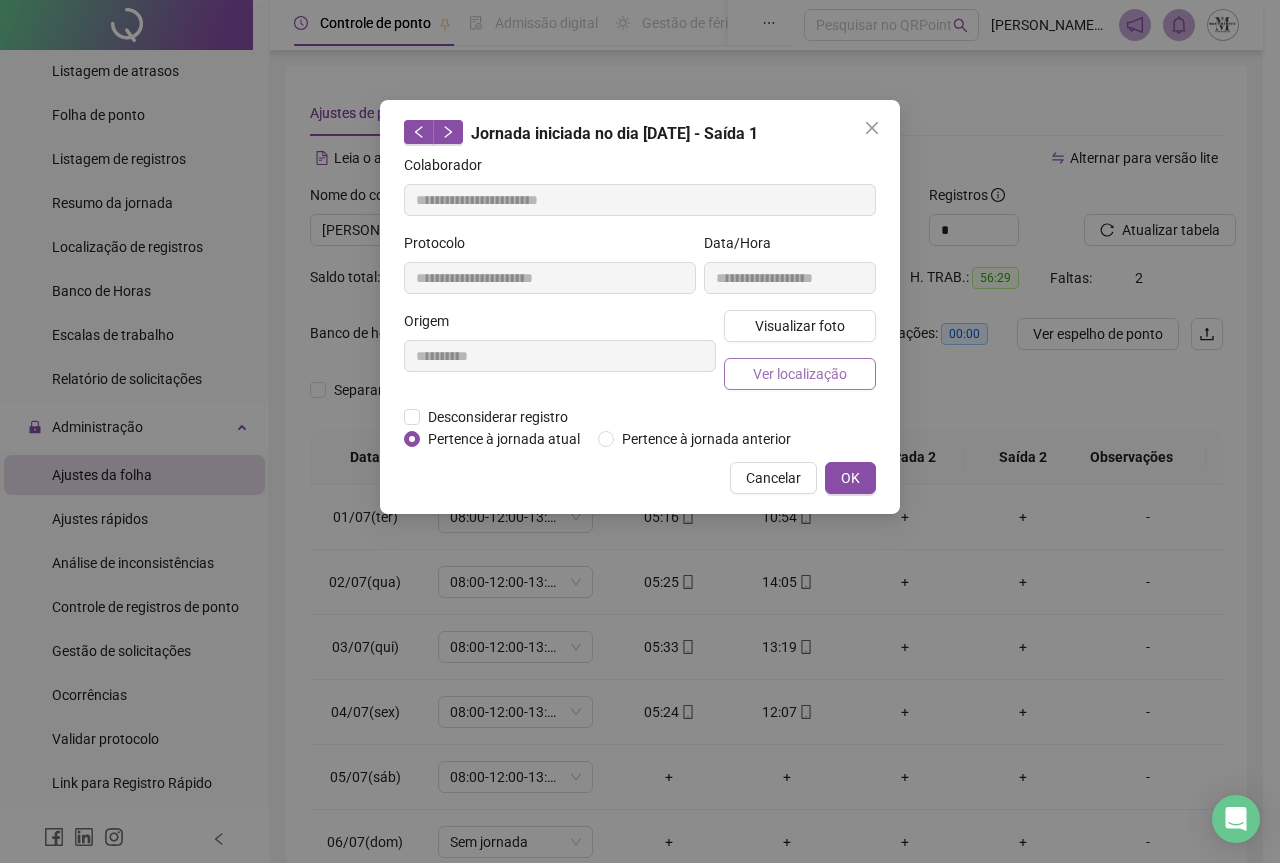 click on "Ver localização" at bounding box center (800, 374) 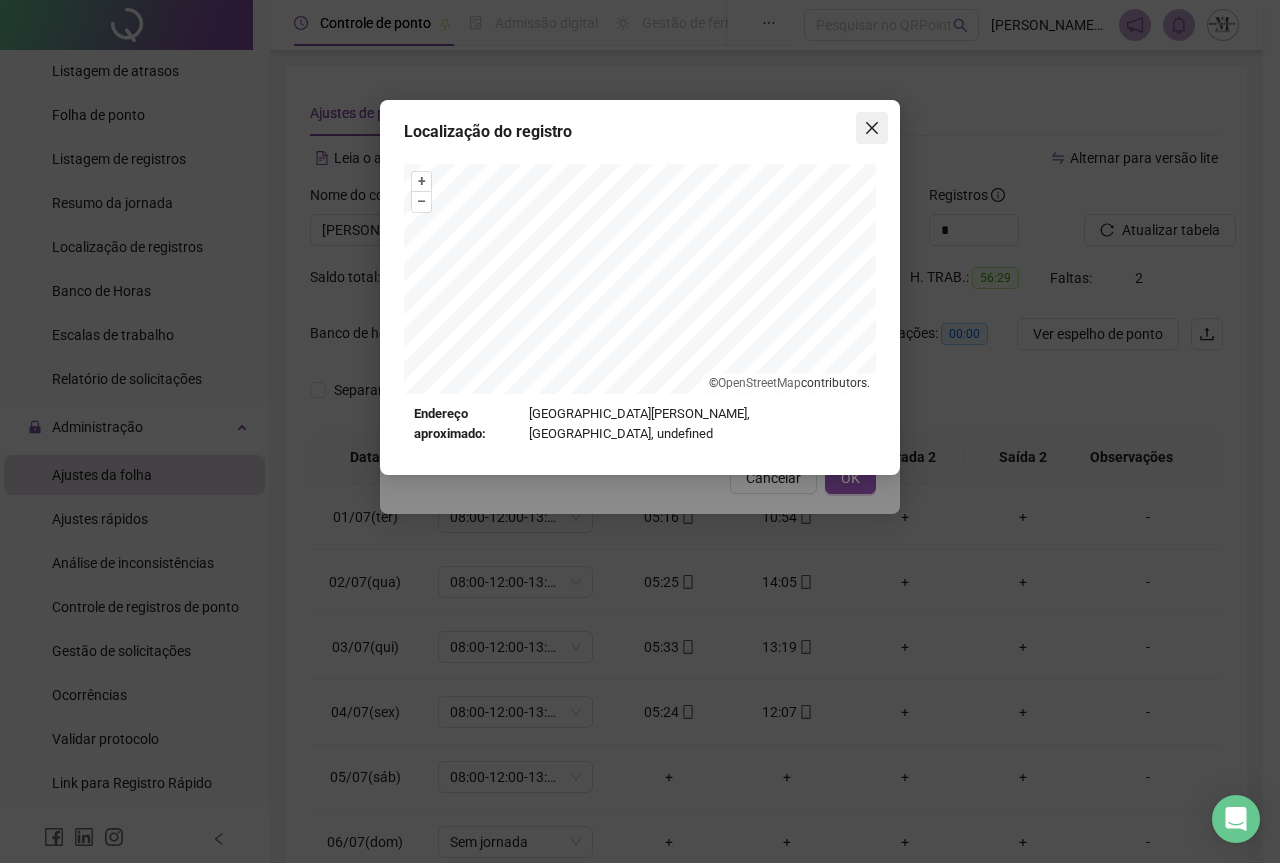click at bounding box center [872, 128] 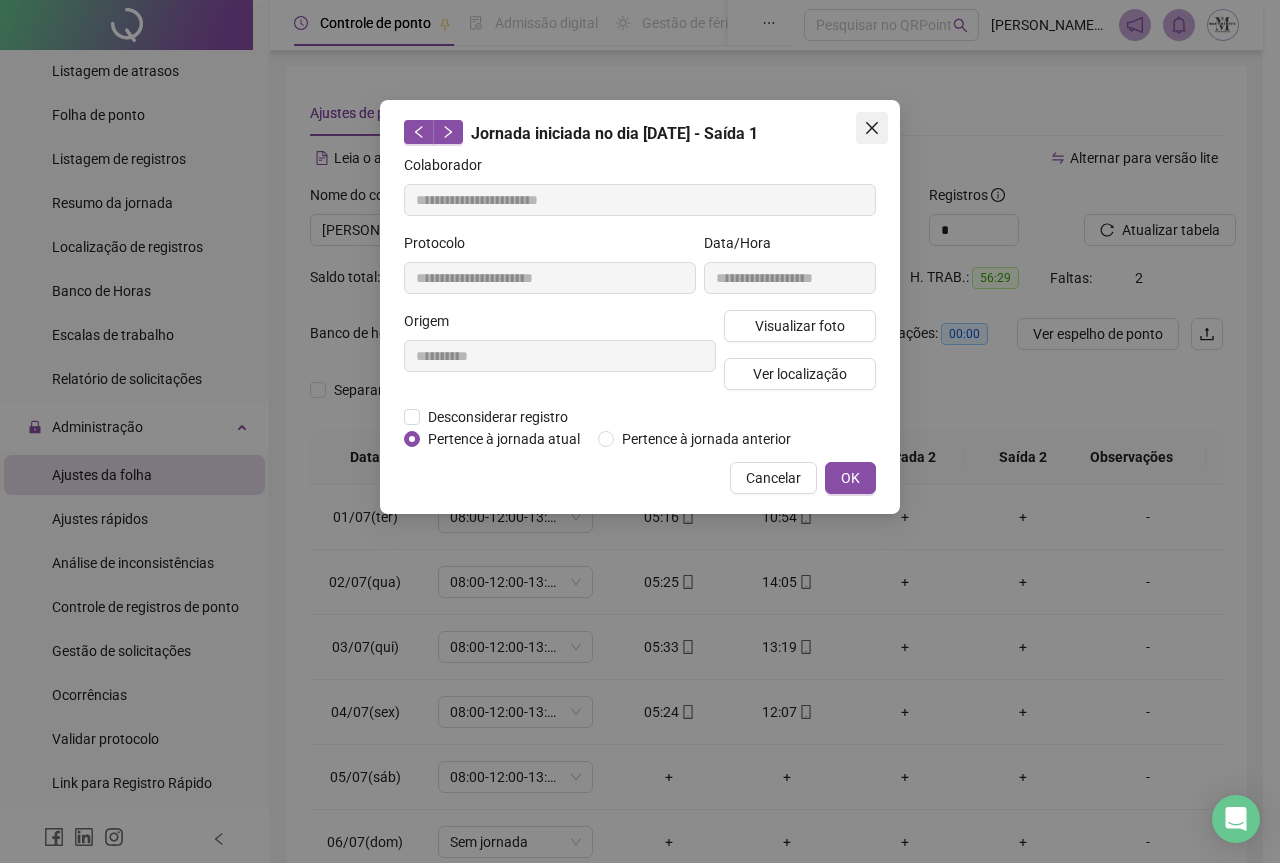 click 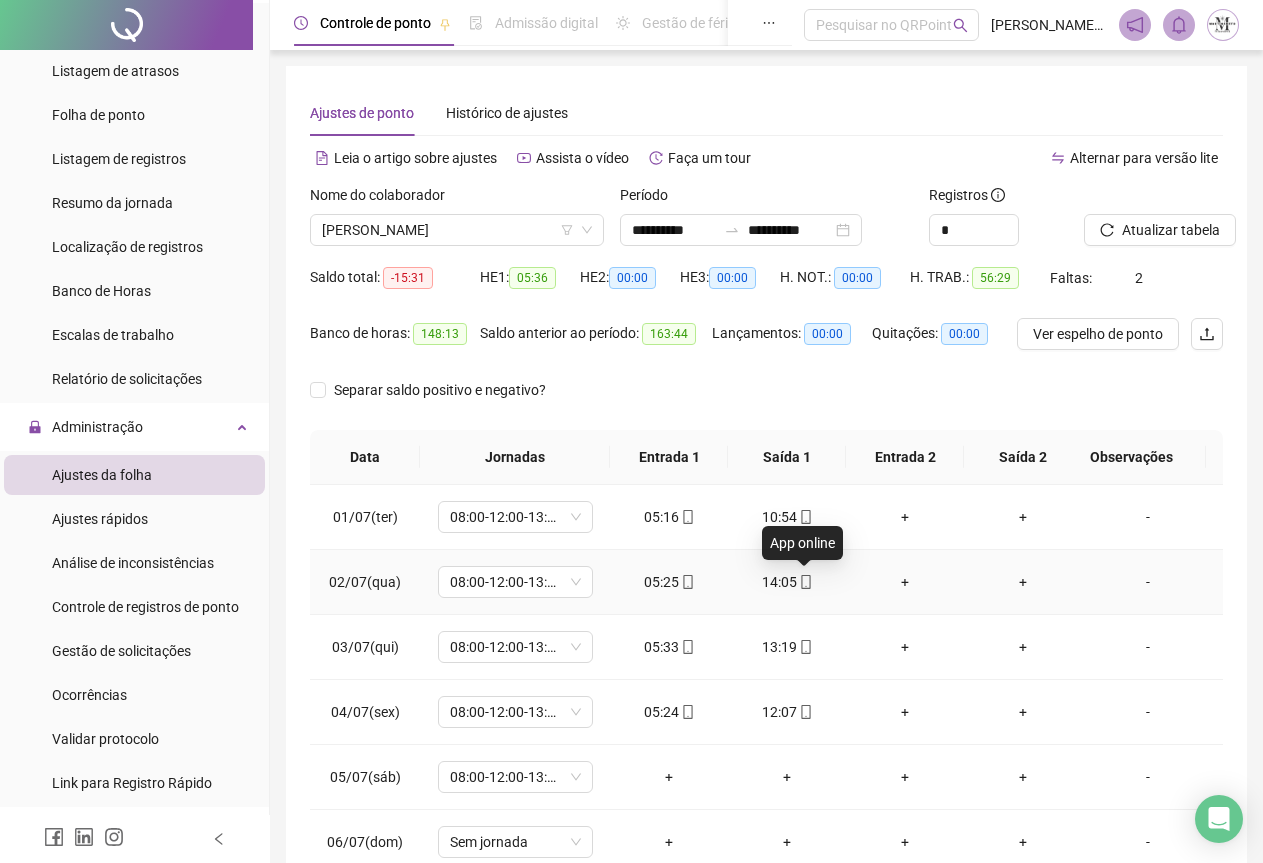 click 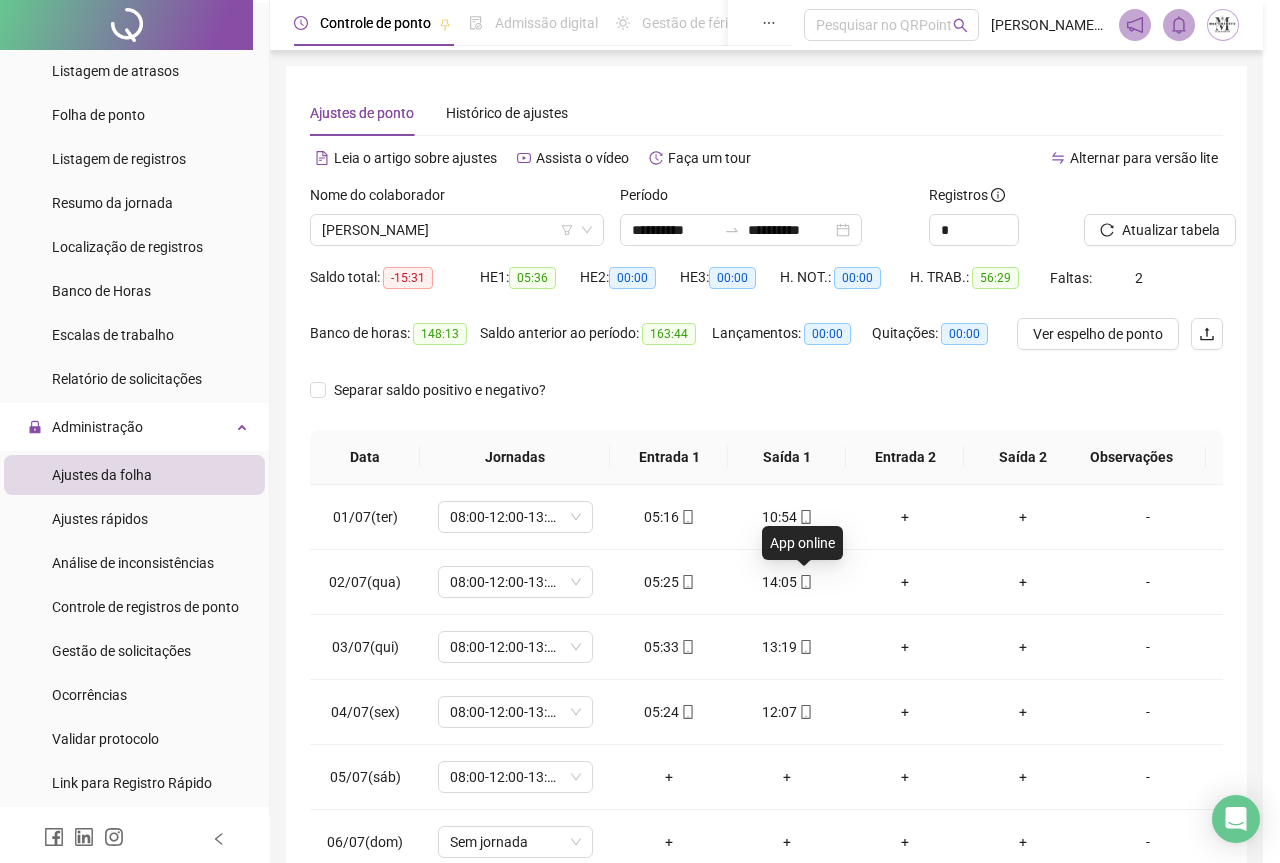 type on "**********" 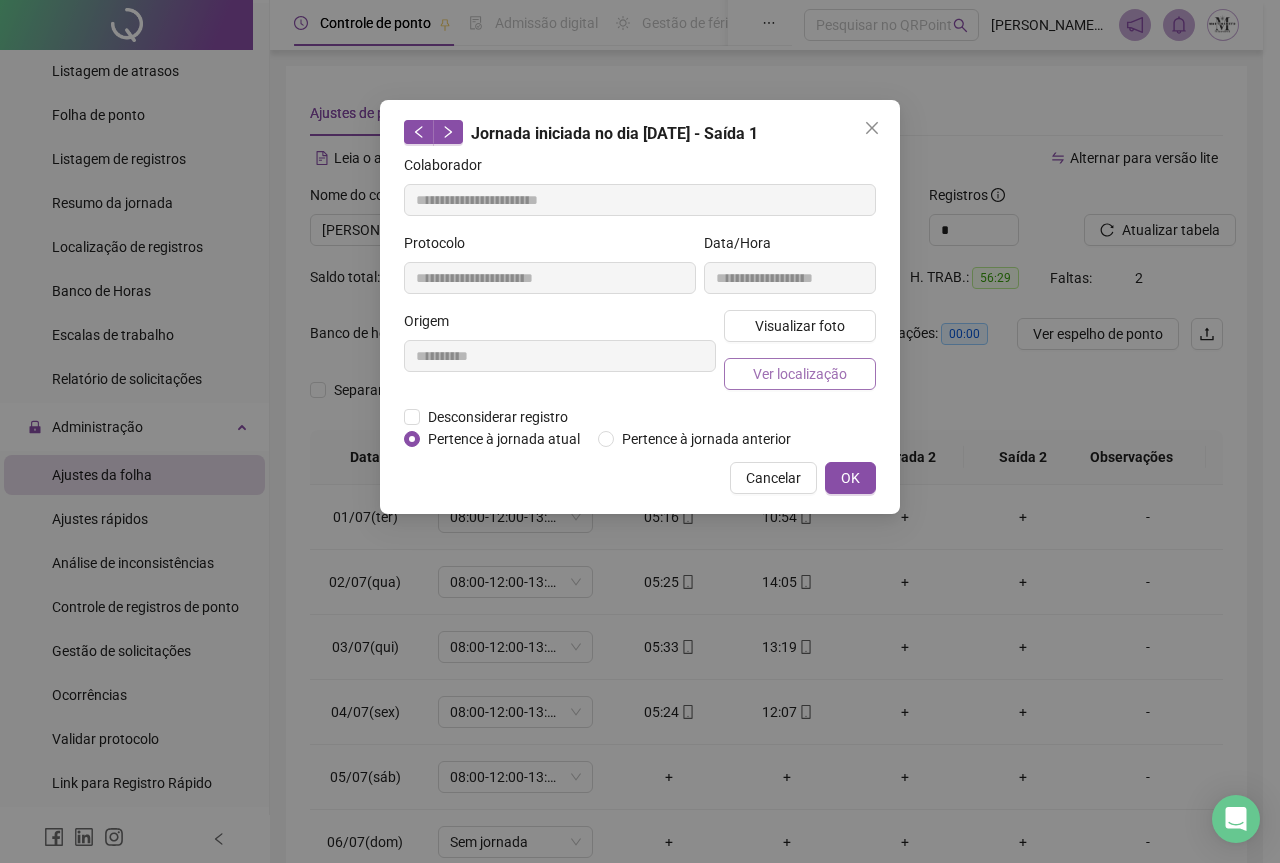 click on "Ver localização" at bounding box center [800, 374] 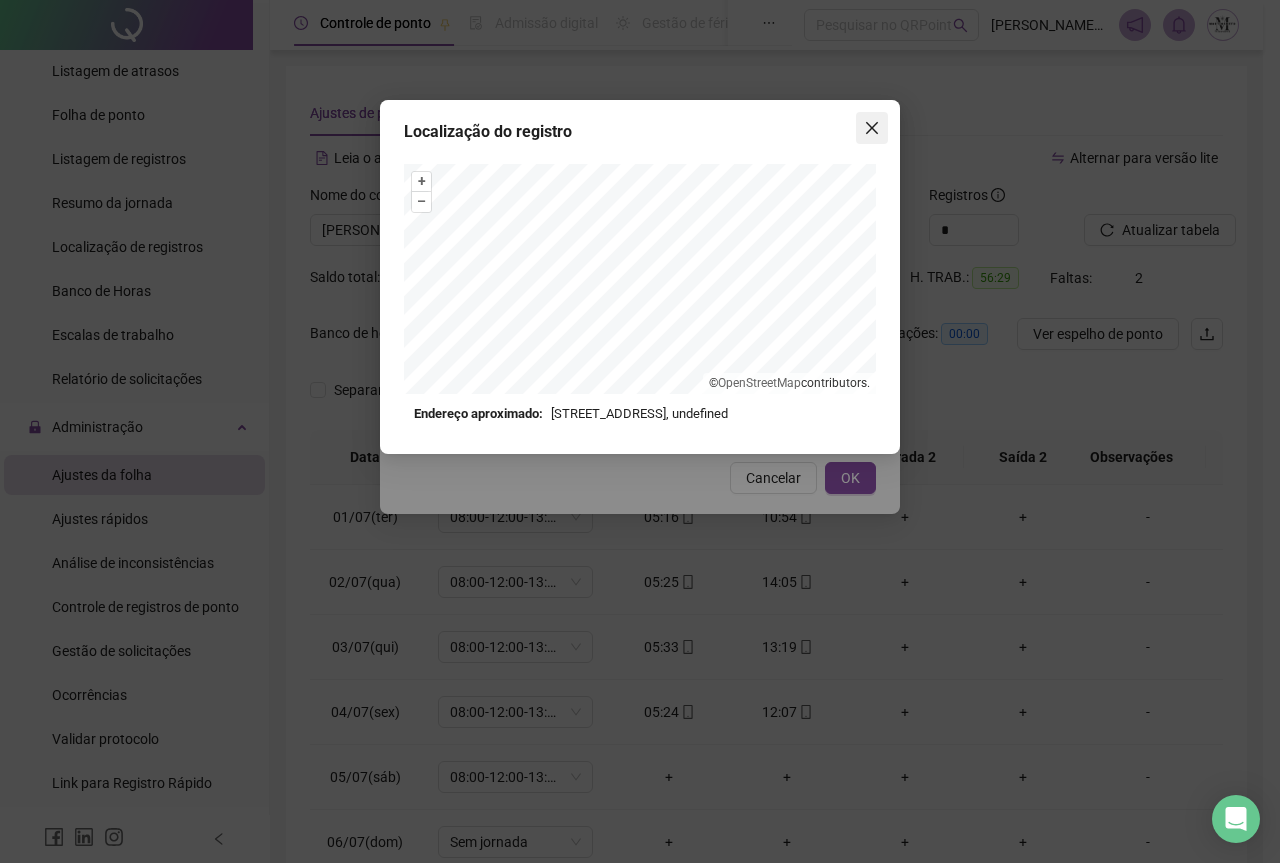 click 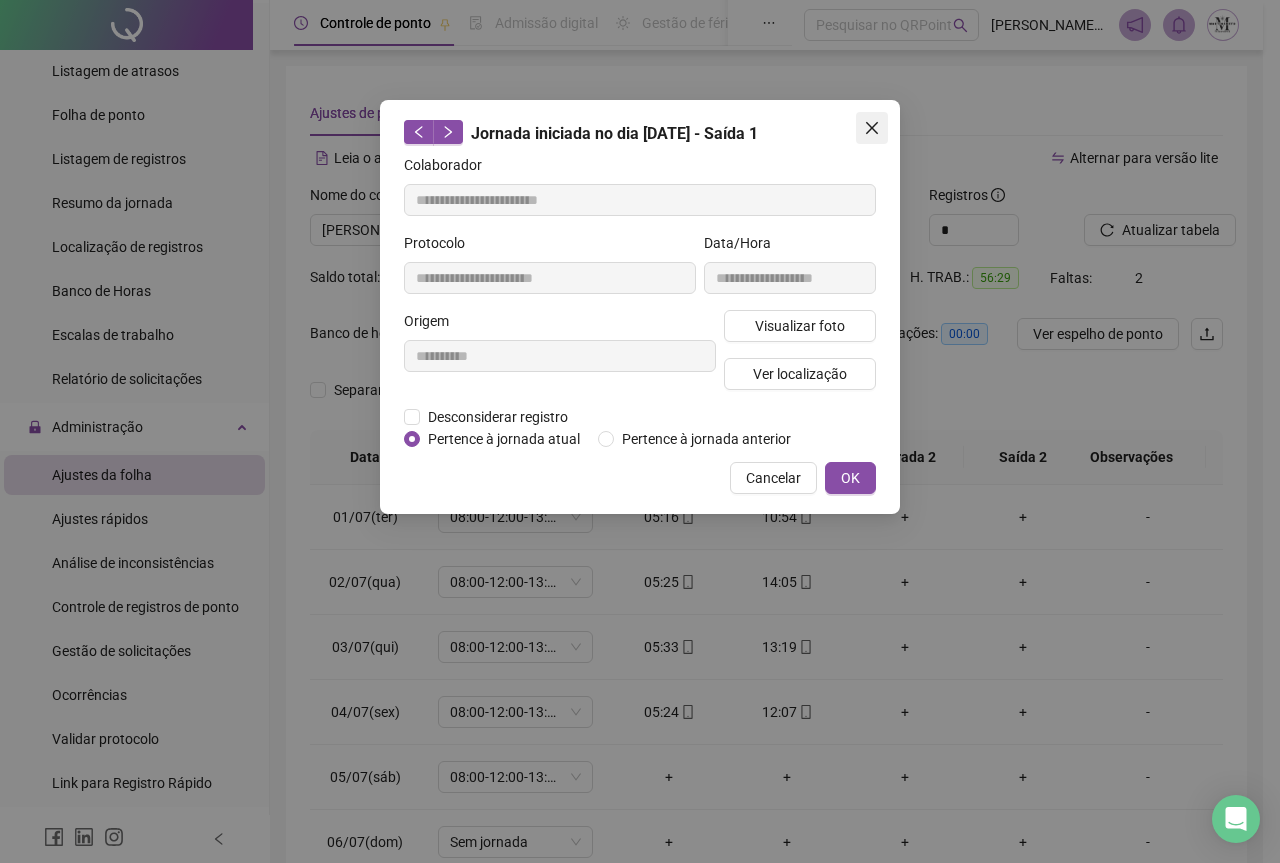 click 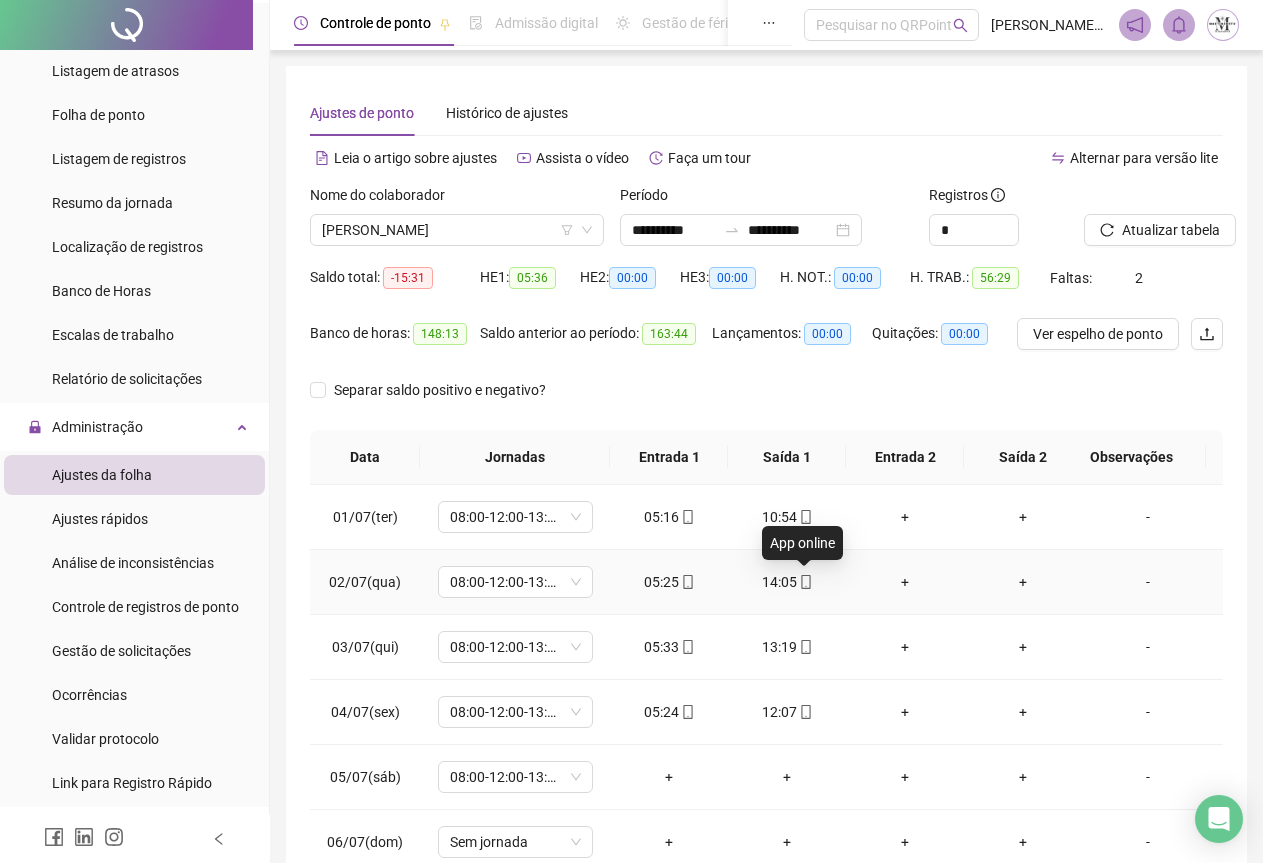 click 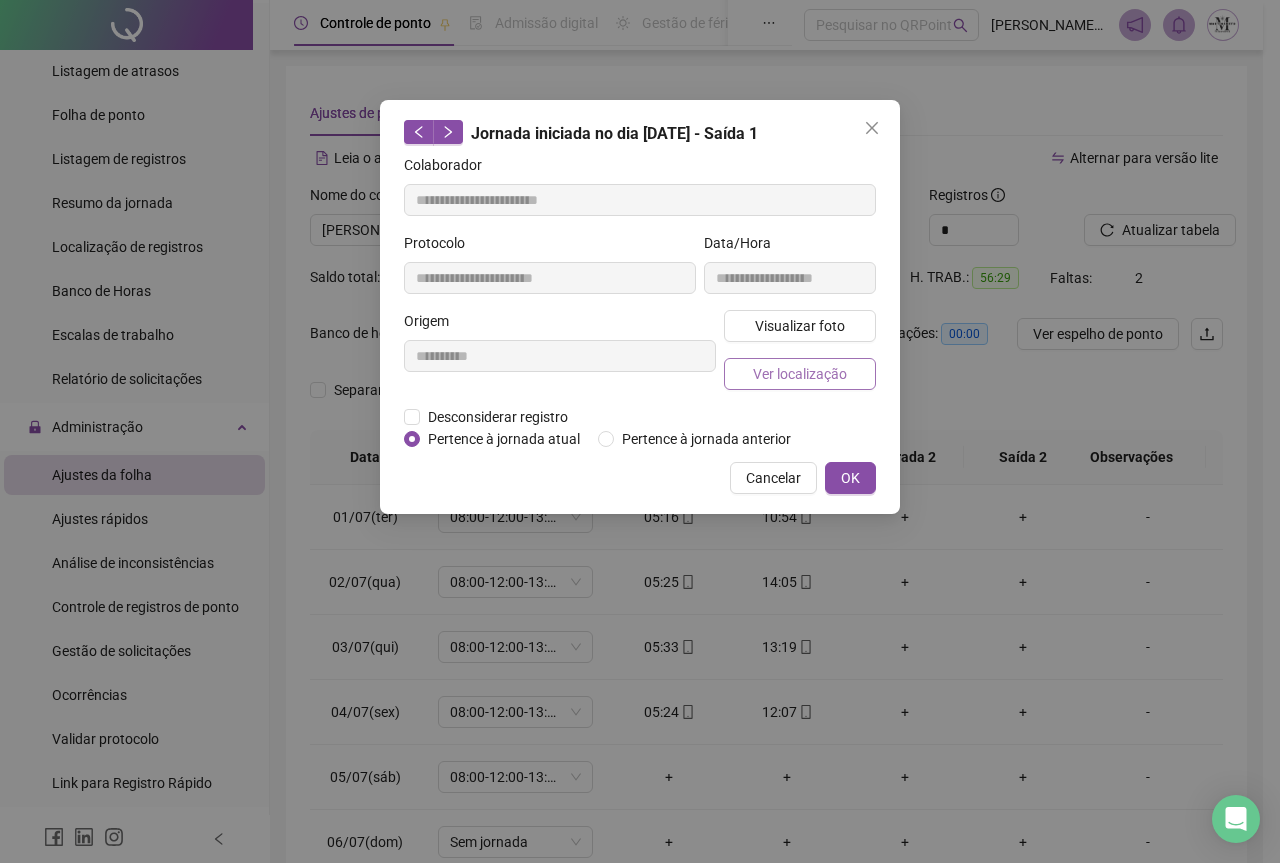 click on "Ver localização" at bounding box center [800, 374] 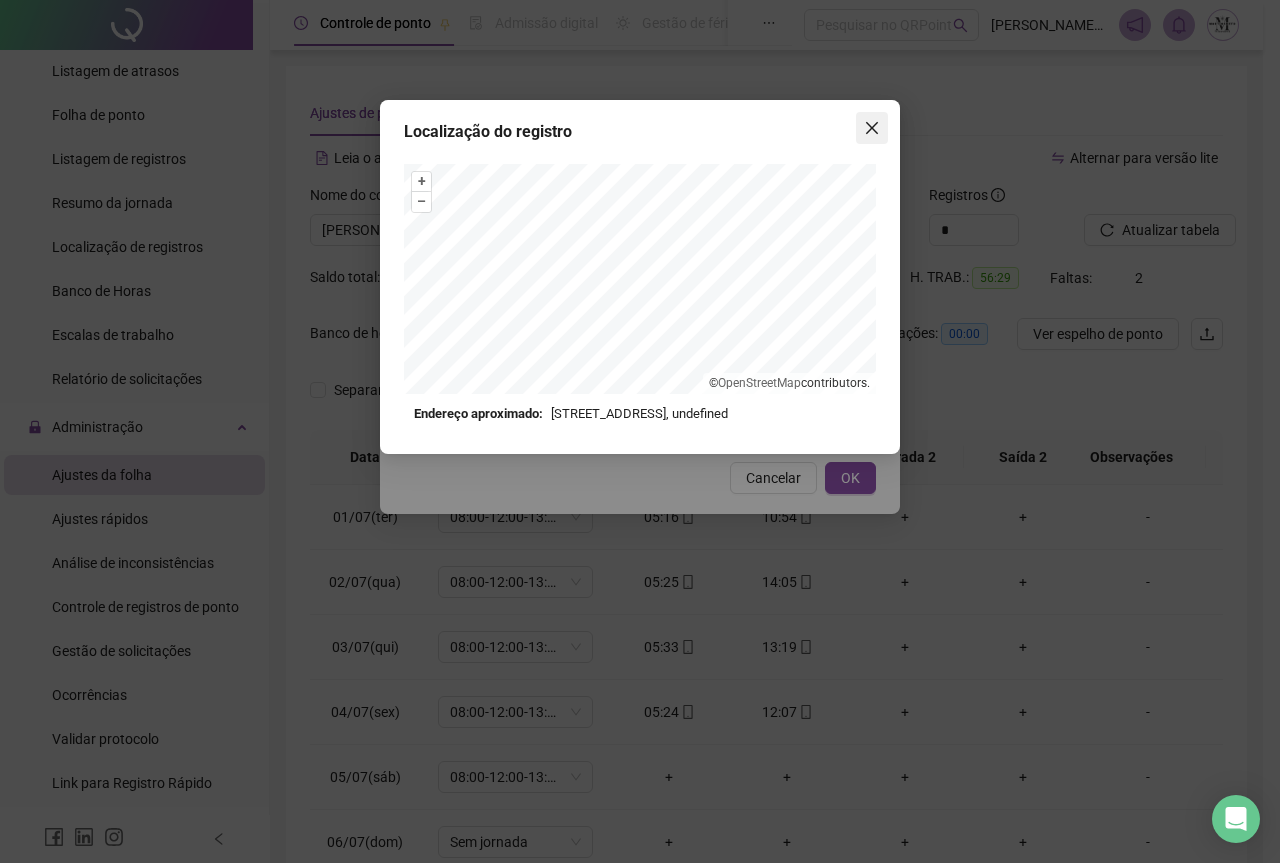 click 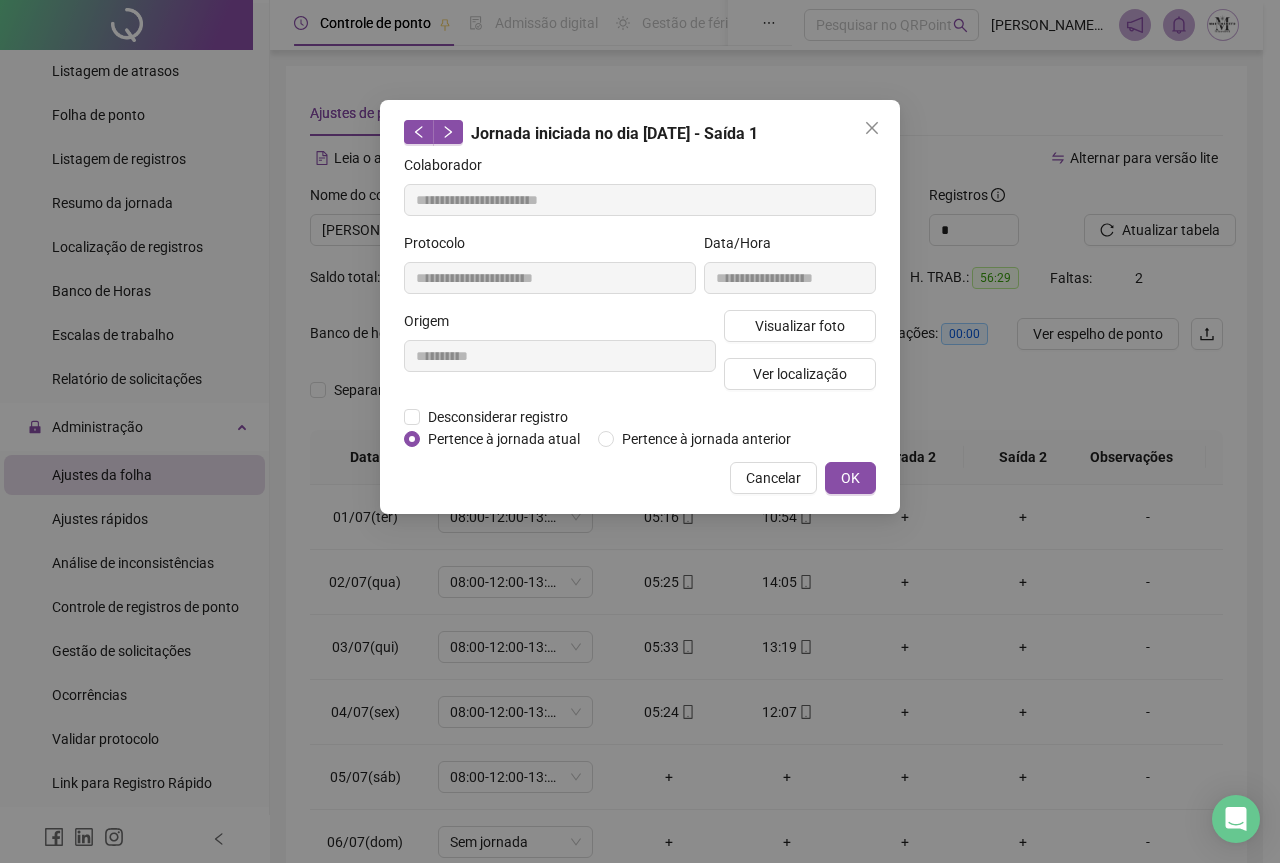 click 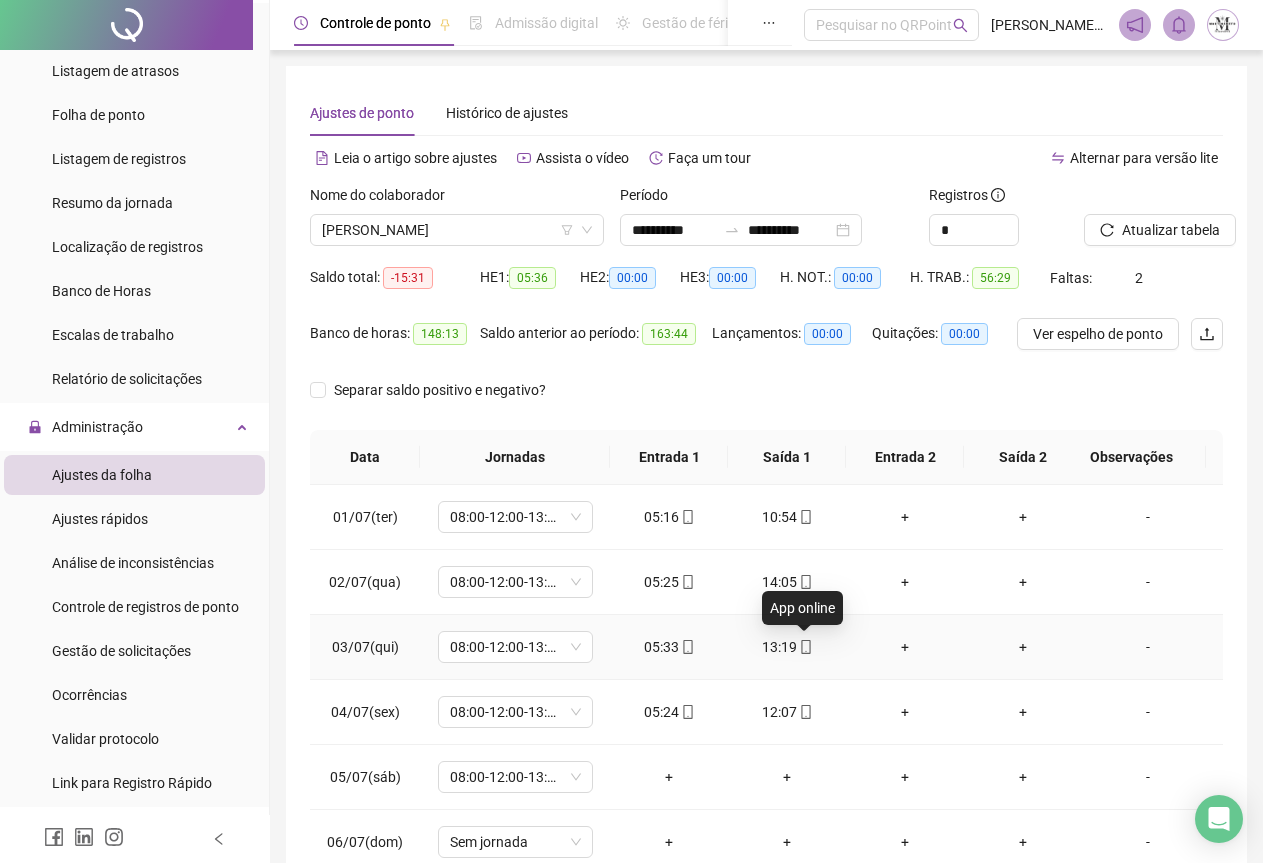 click at bounding box center (805, 647) 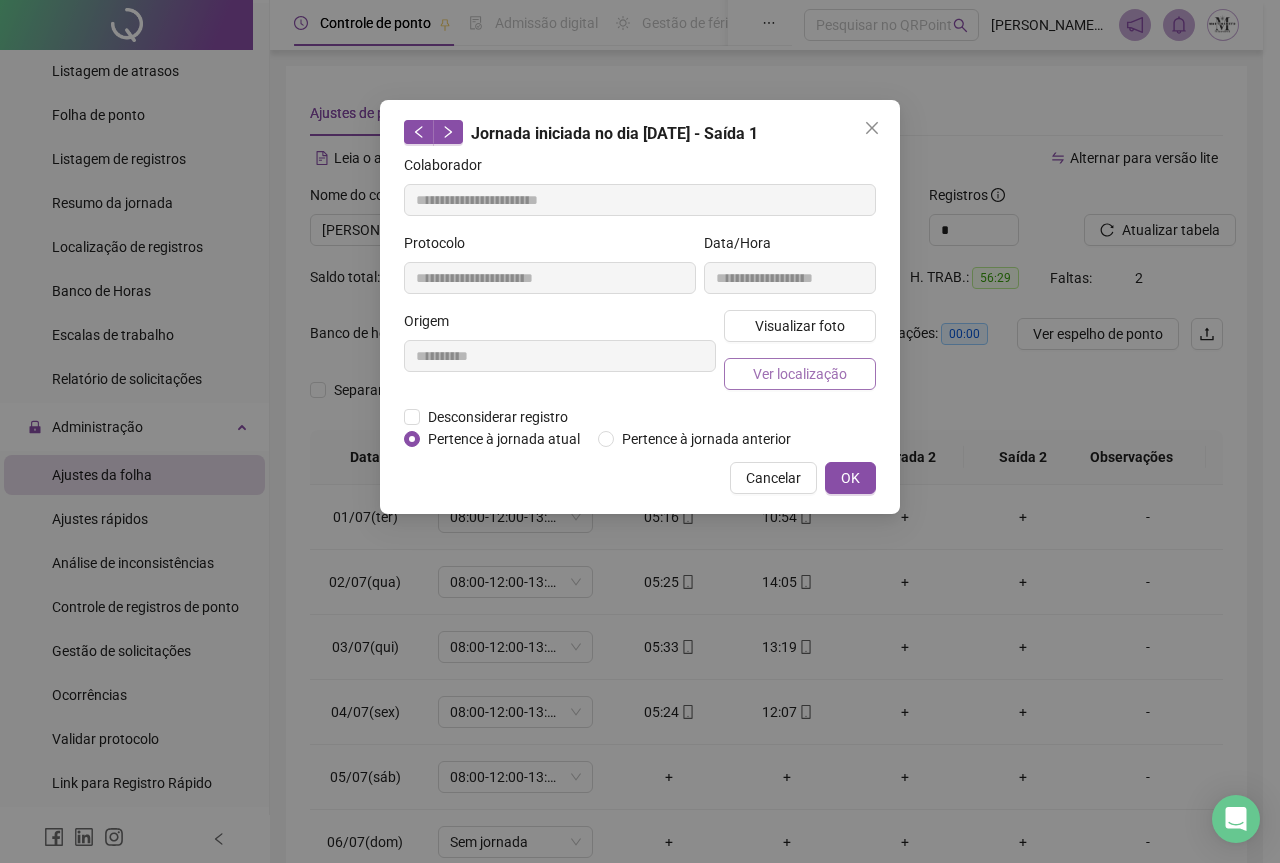 type on "**********" 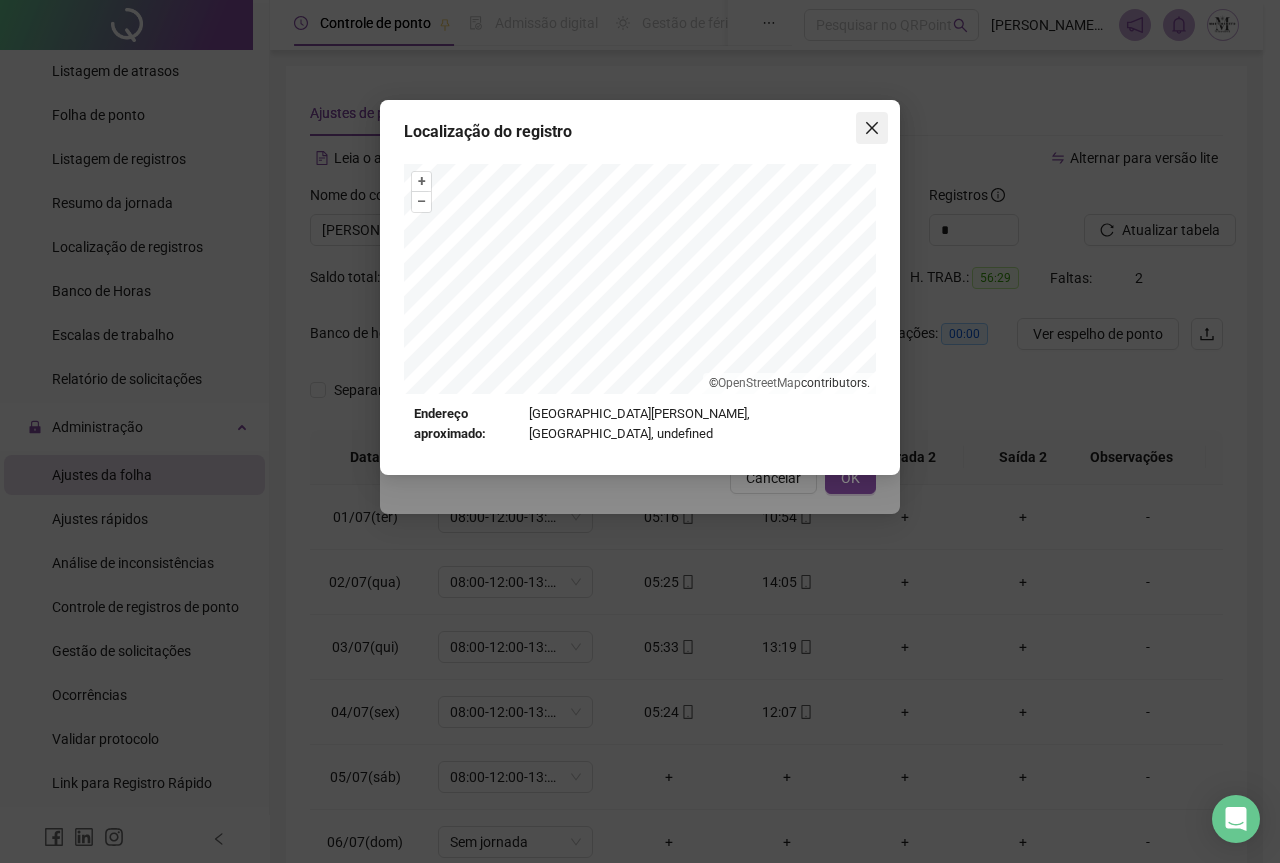 click 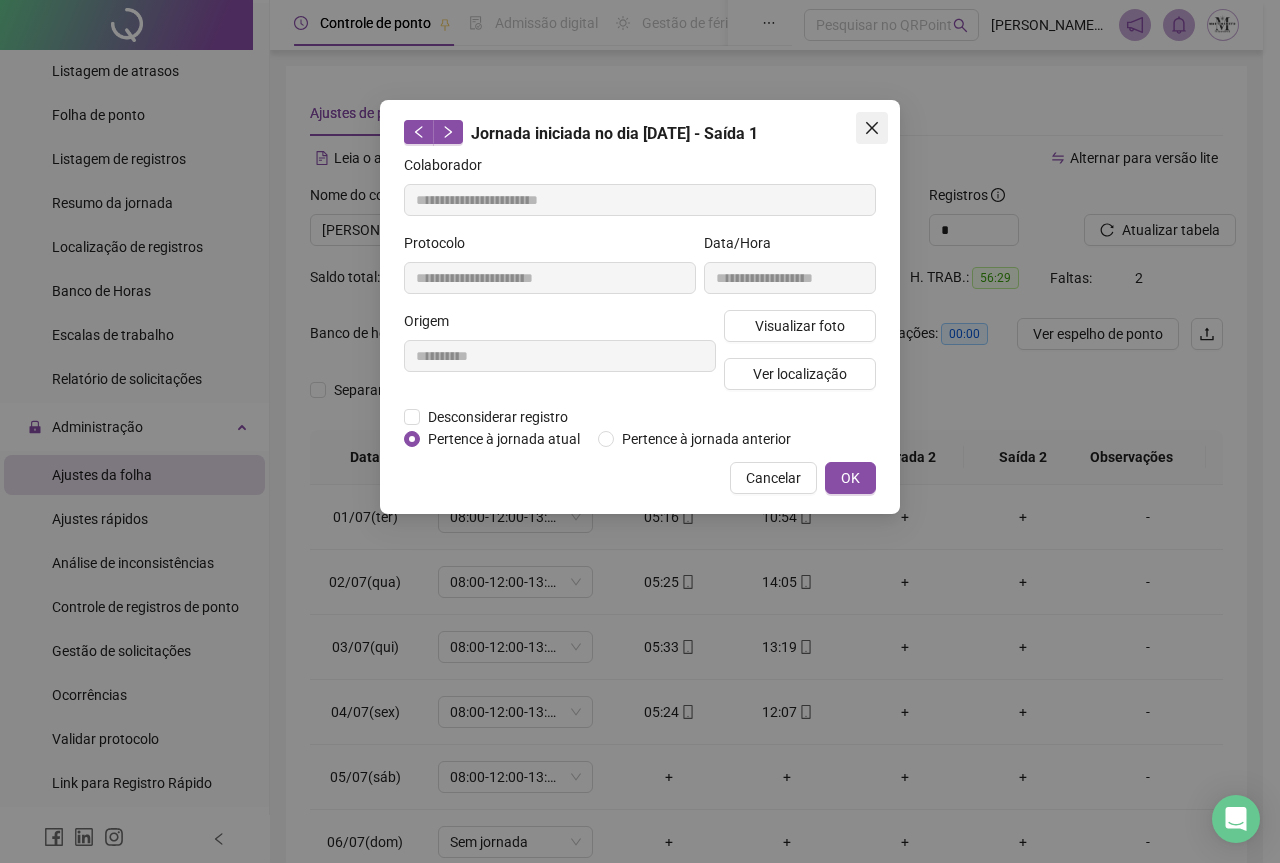 click 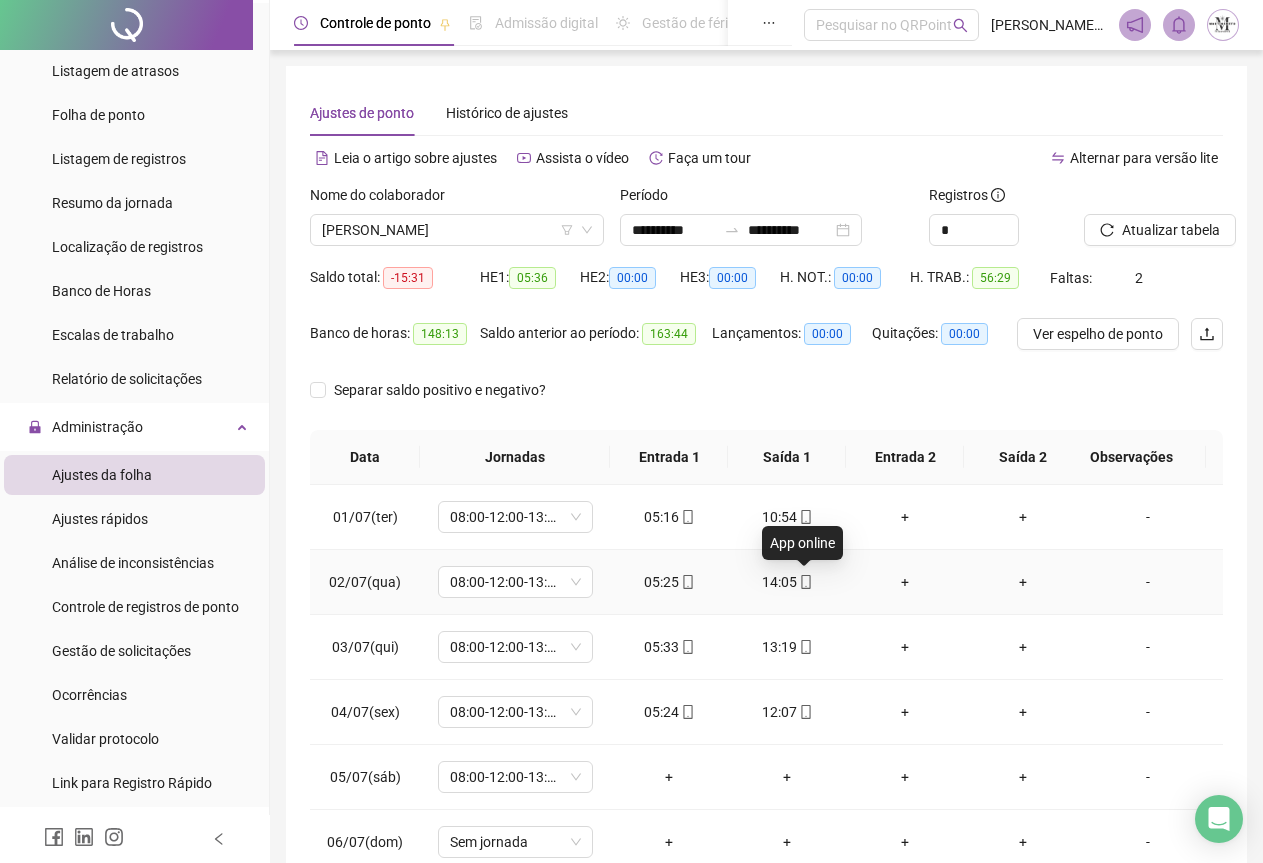 click 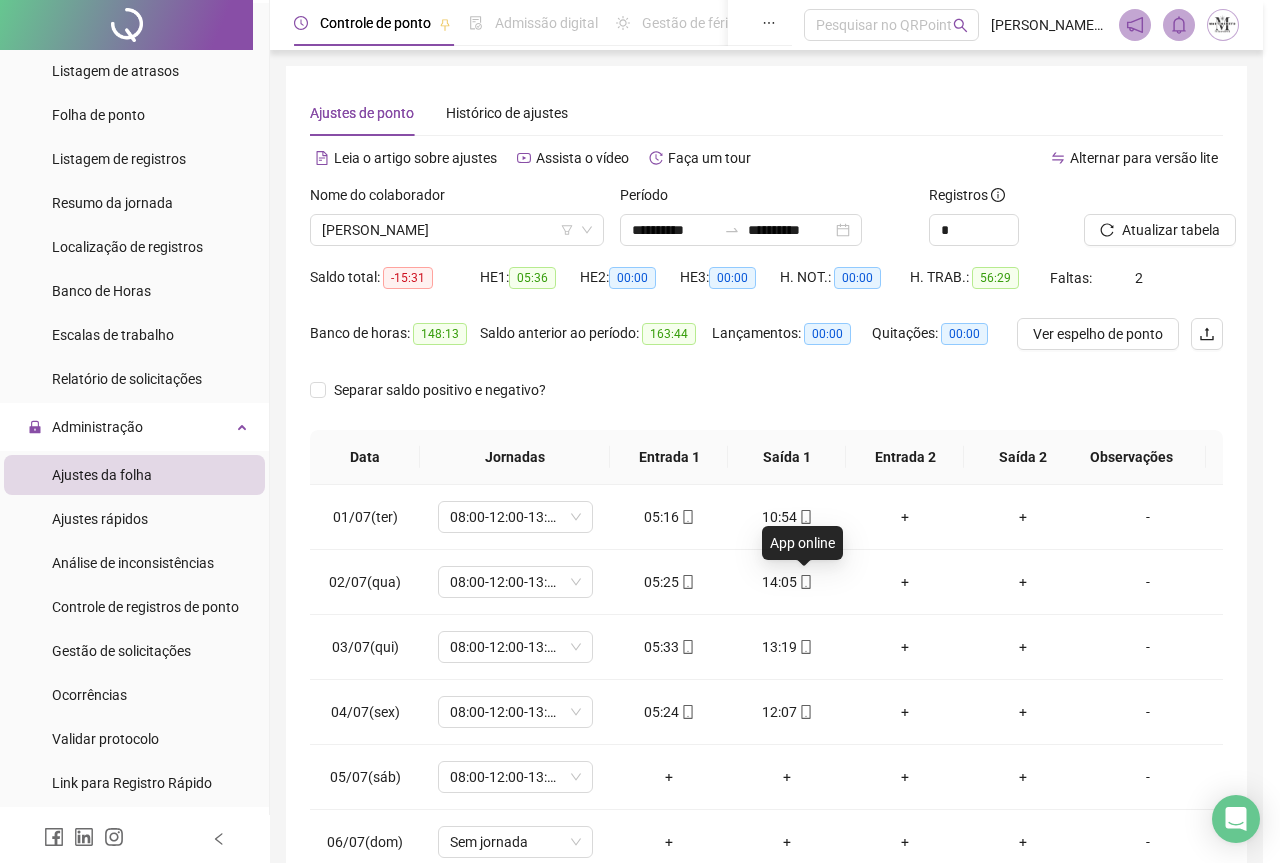 type on "**********" 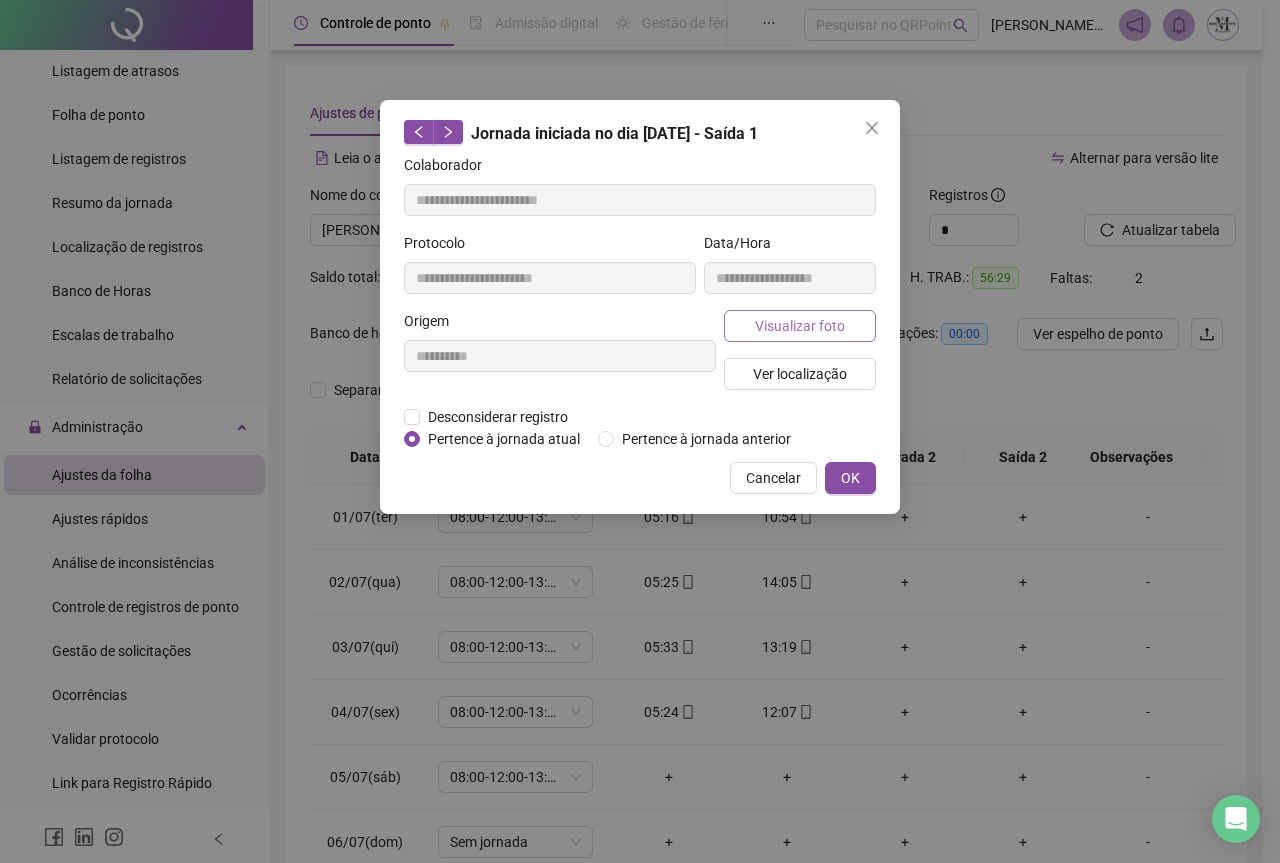 click on "Visualizar foto" at bounding box center (800, 326) 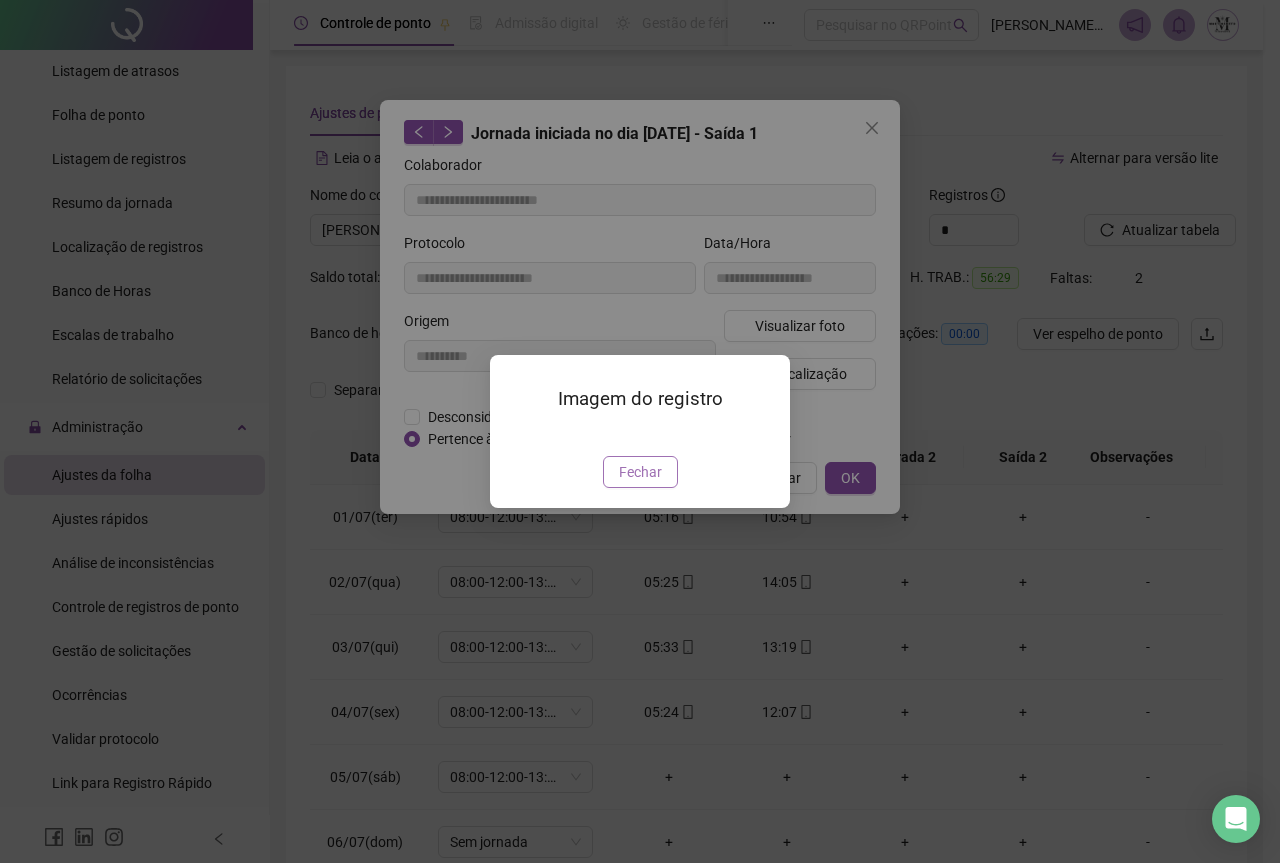 click on "Fechar" at bounding box center (640, 472) 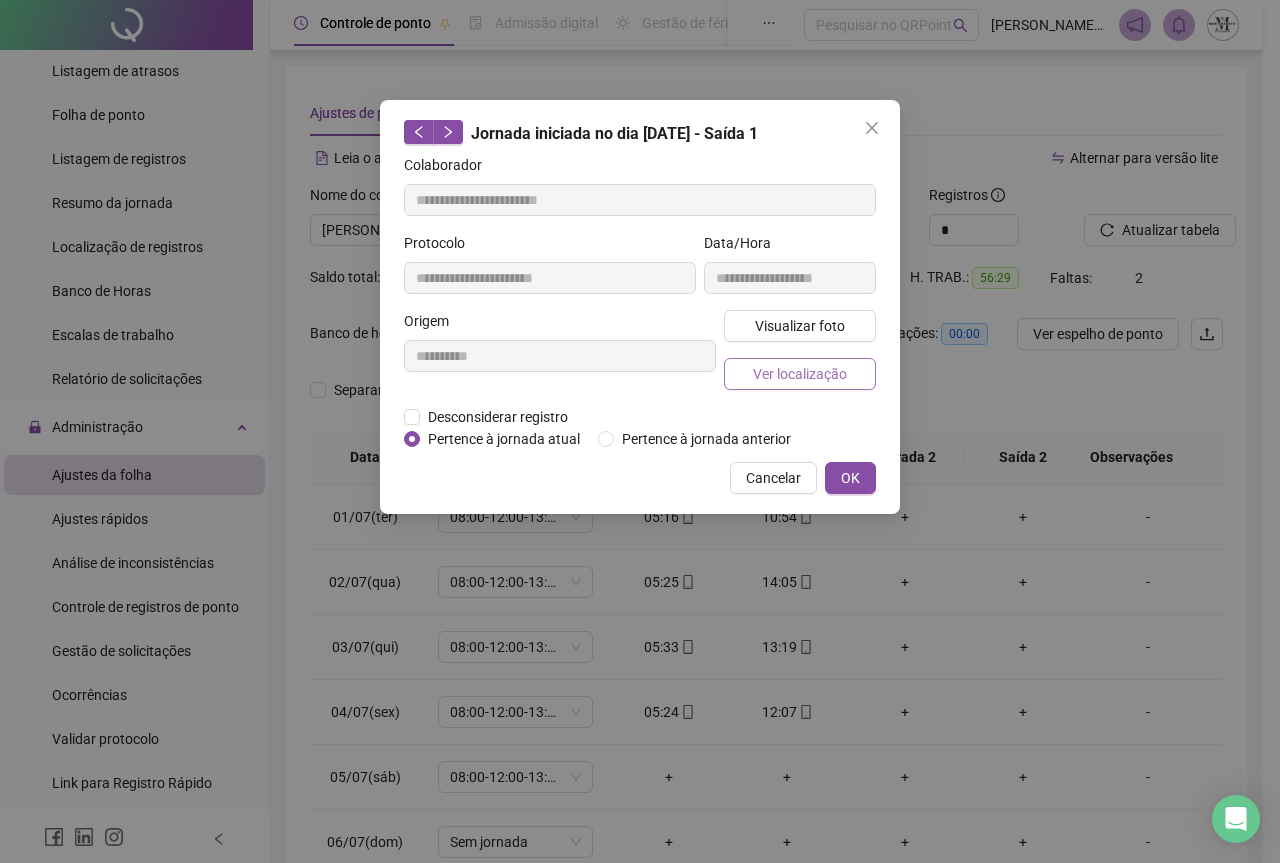 click on "Ver localização" at bounding box center [800, 374] 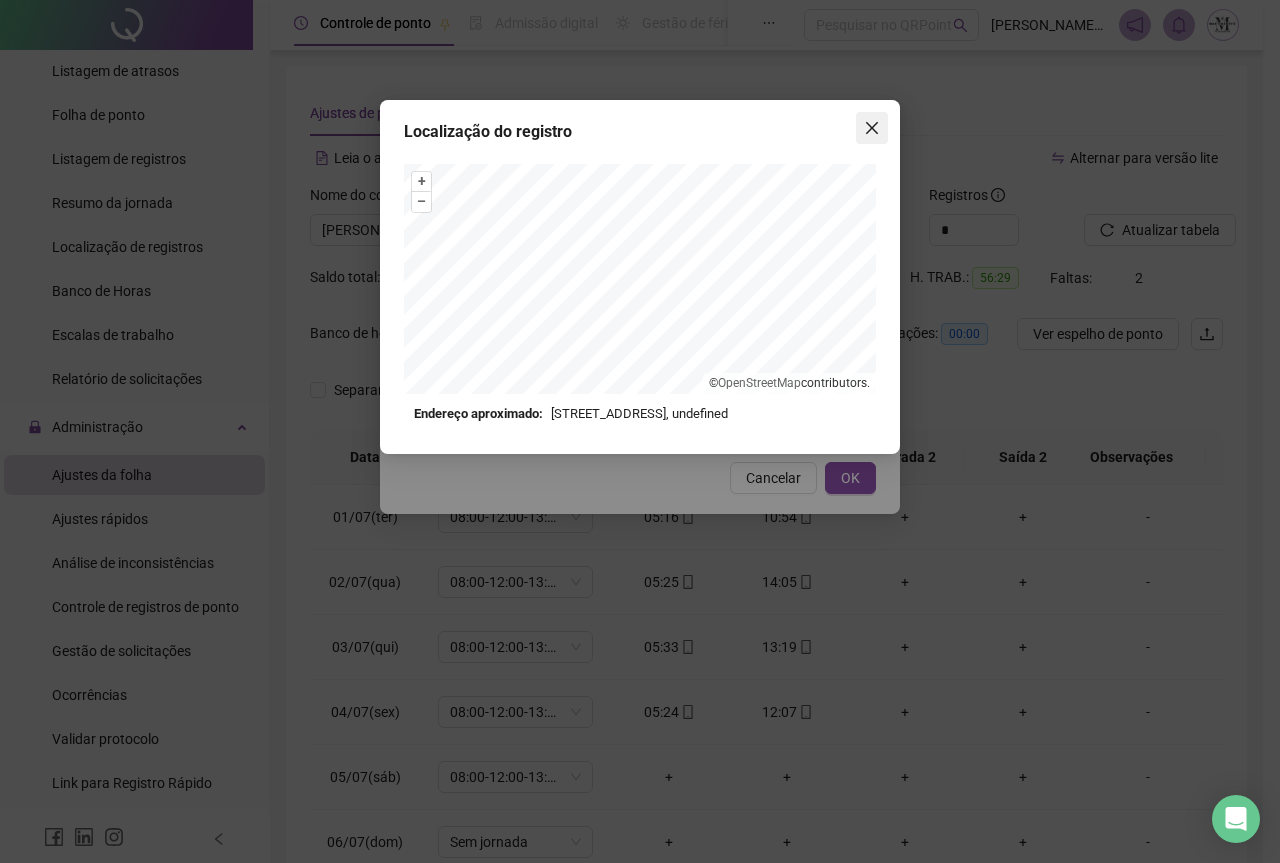 click 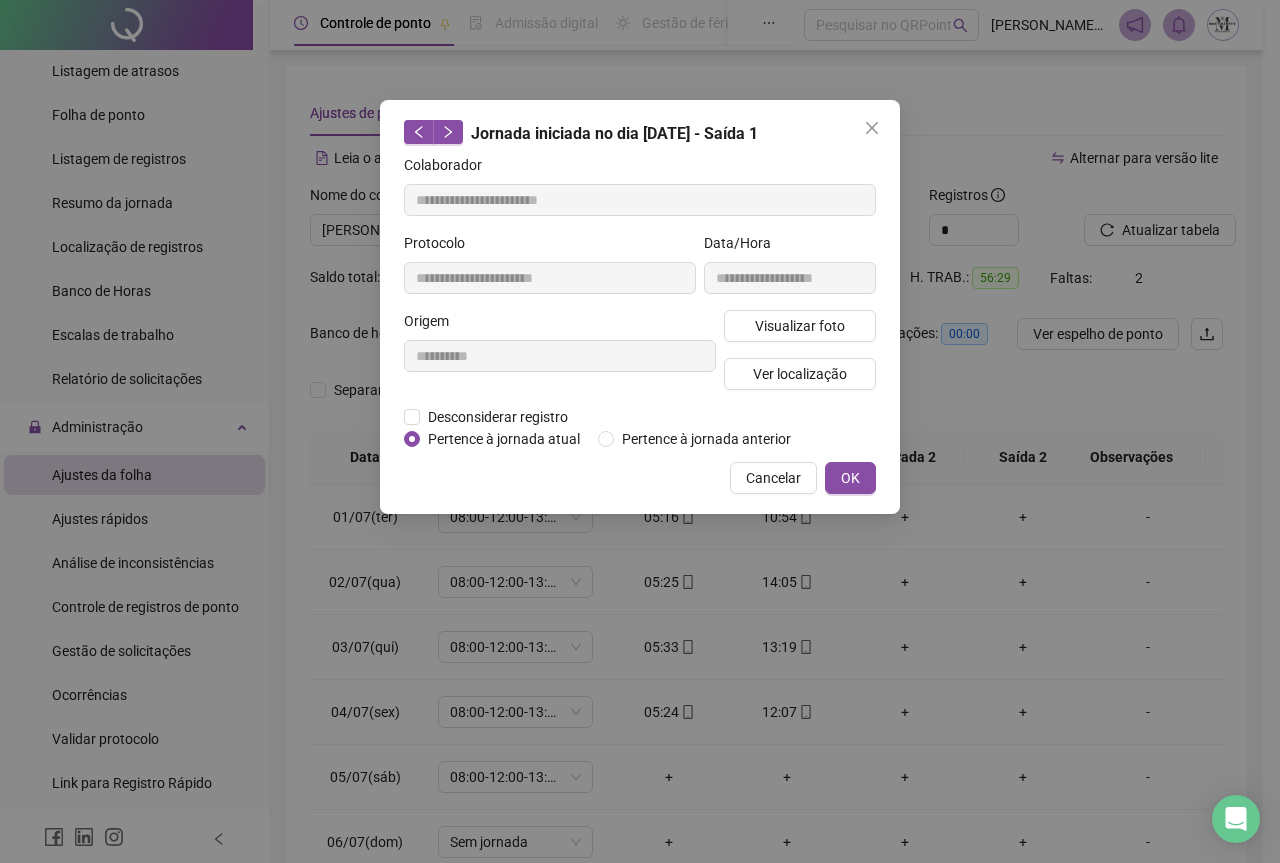 click 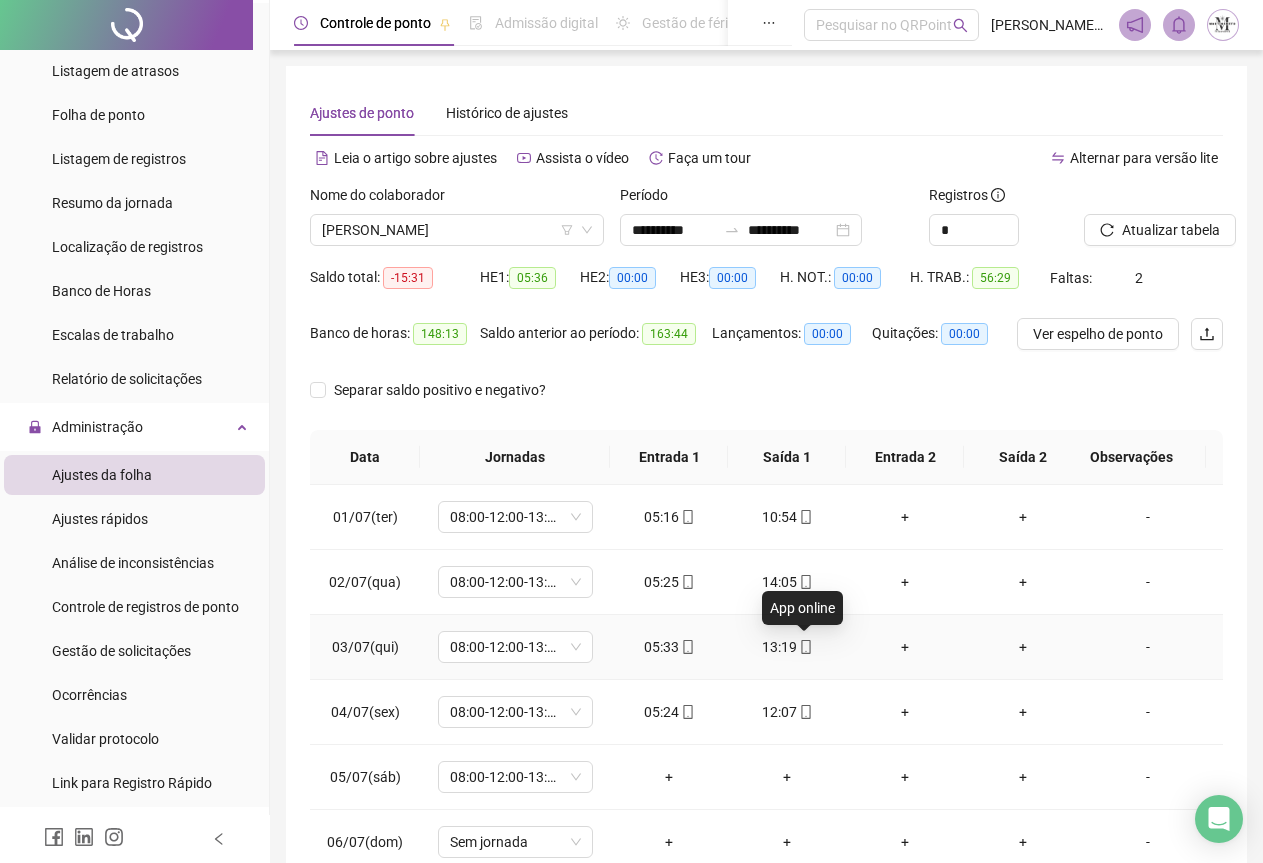 click 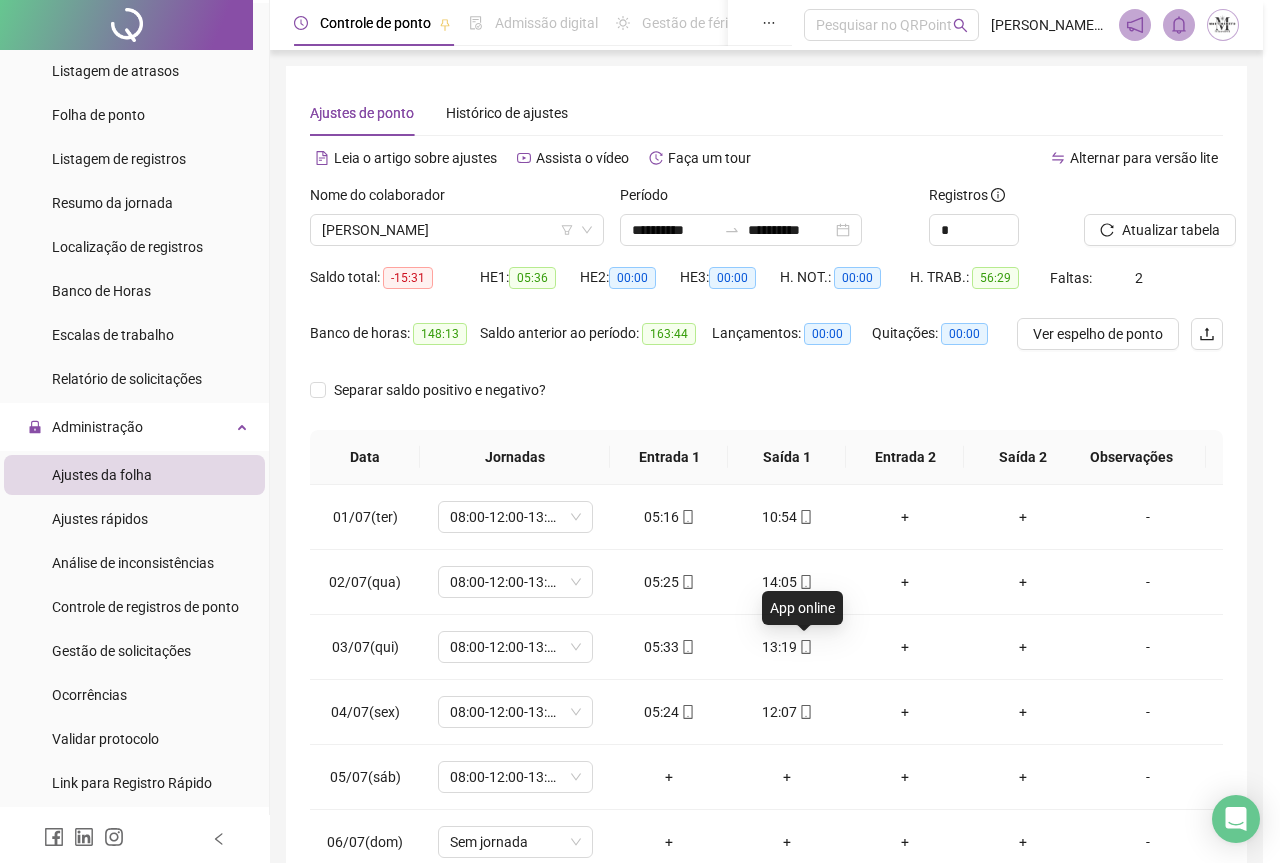 type on "**********" 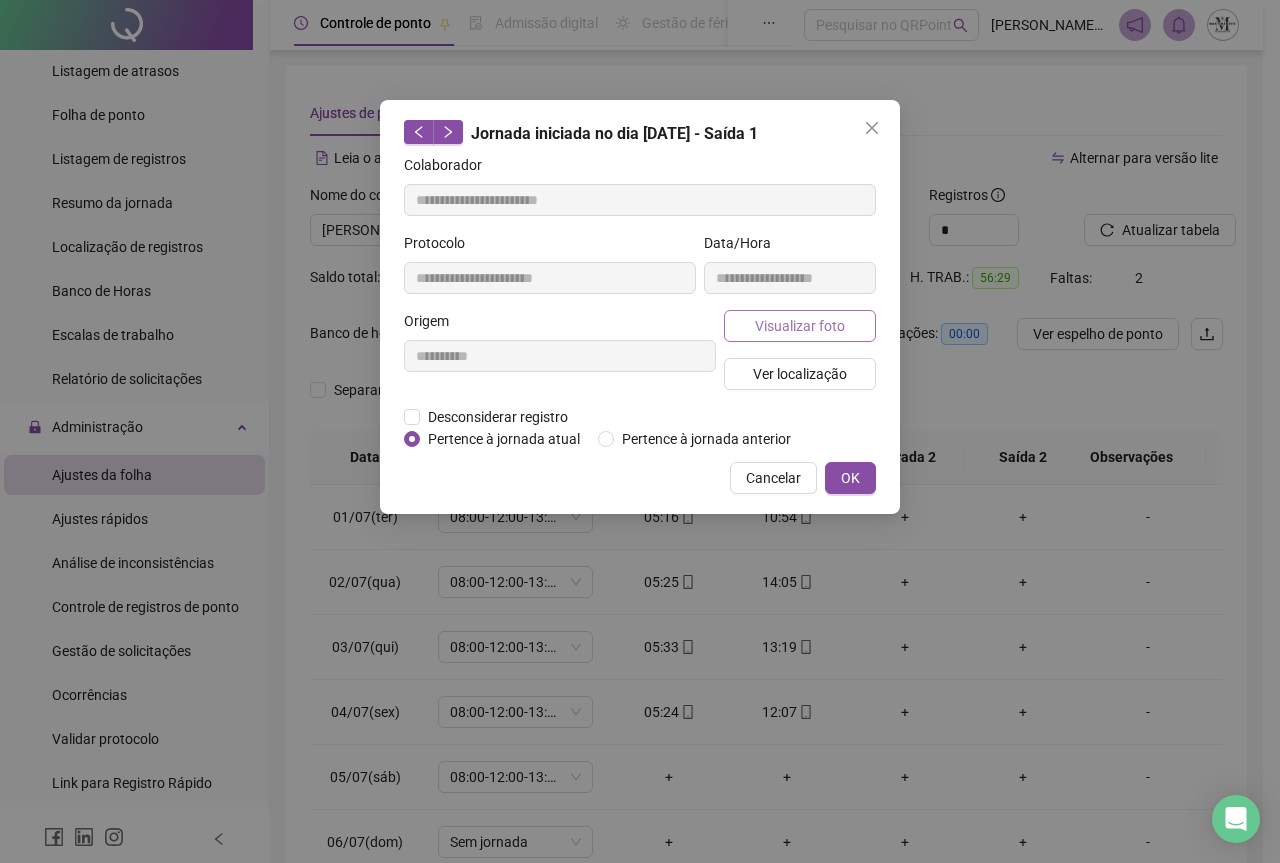 click on "Visualizar foto" at bounding box center [800, 326] 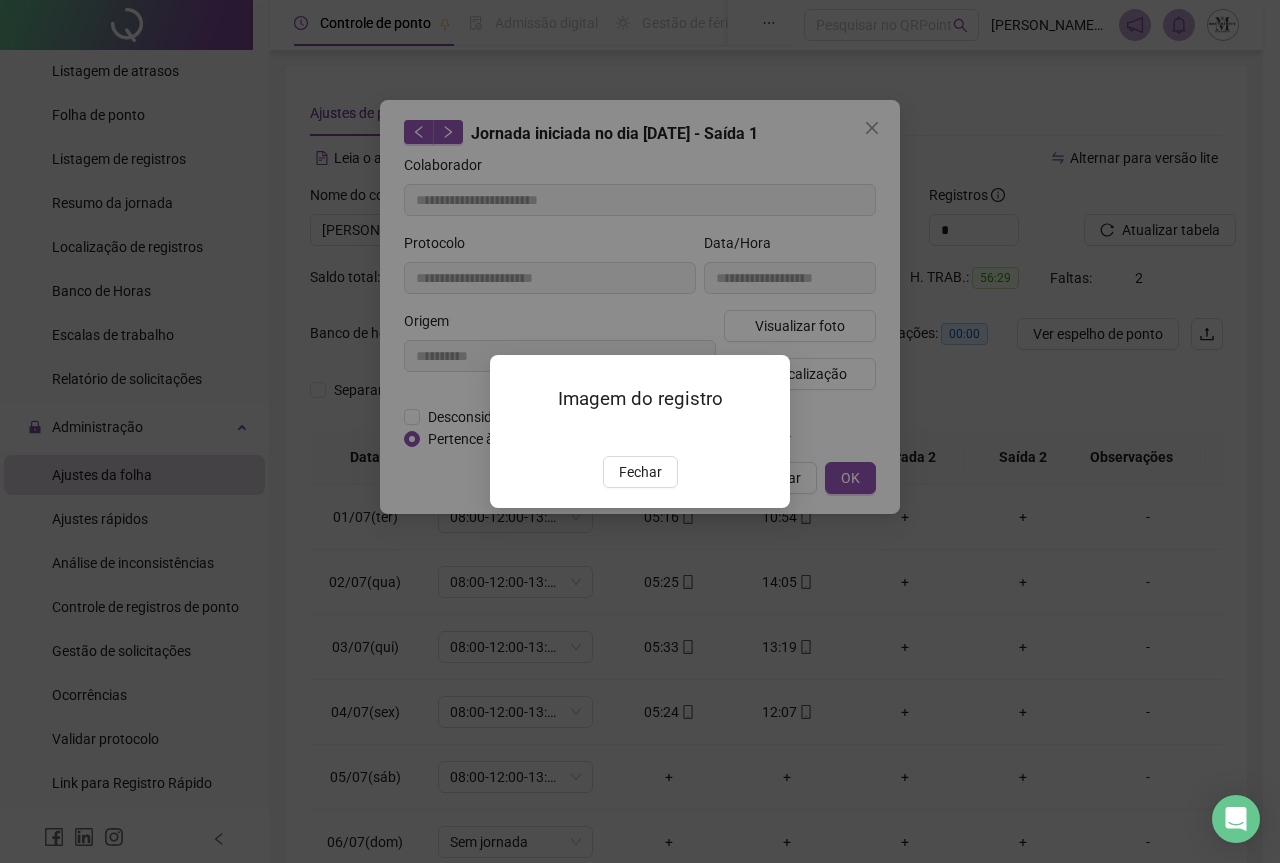 click at bounding box center (514, 435) 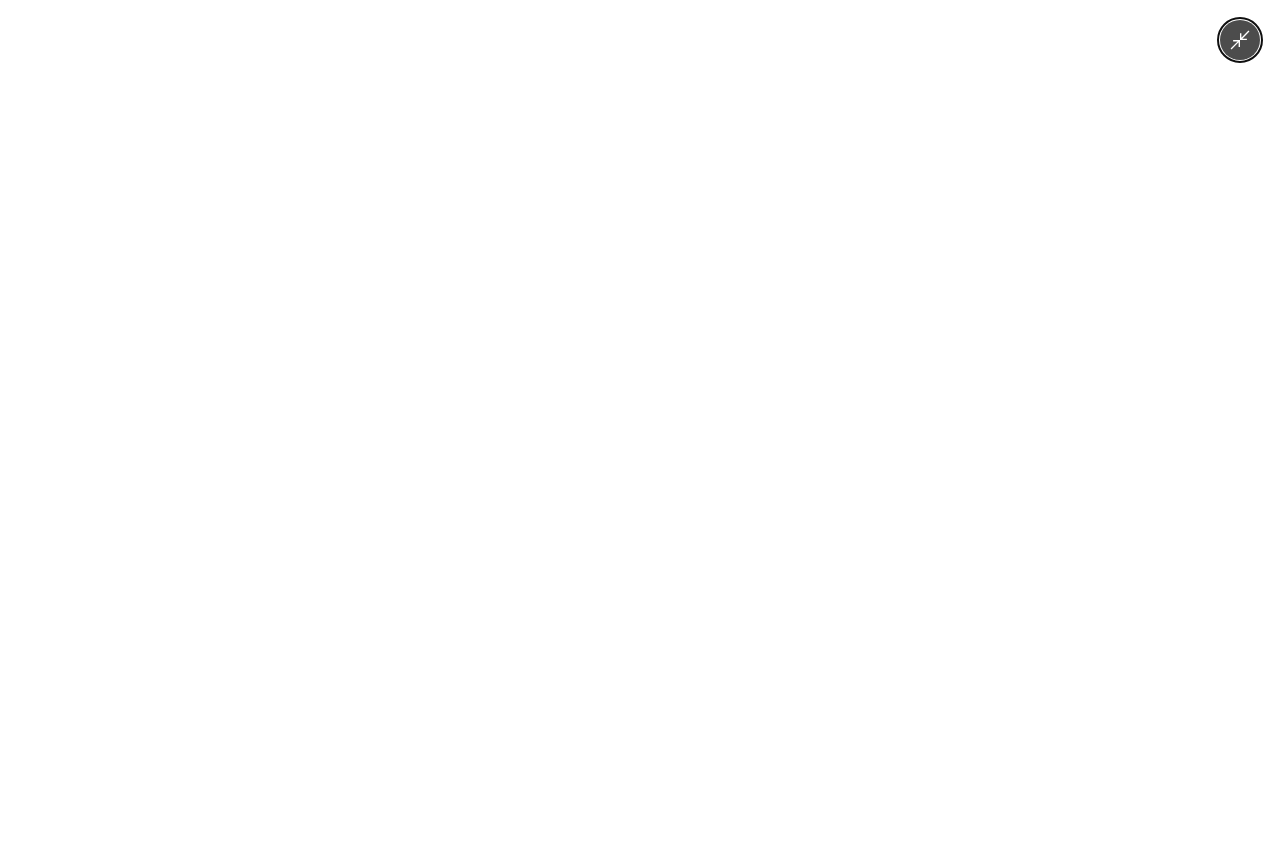 click at bounding box center [640, 431] 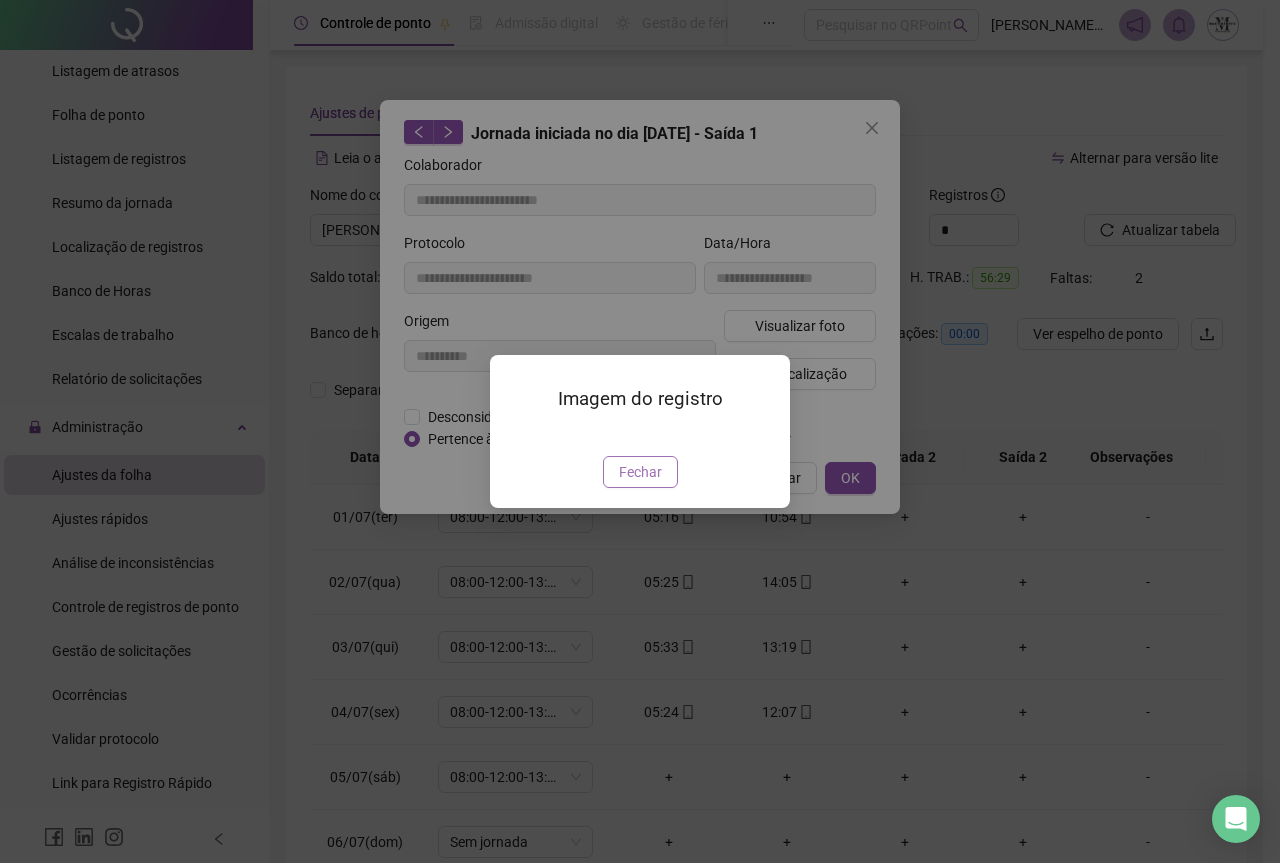 click on "Fechar" at bounding box center [640, 472] 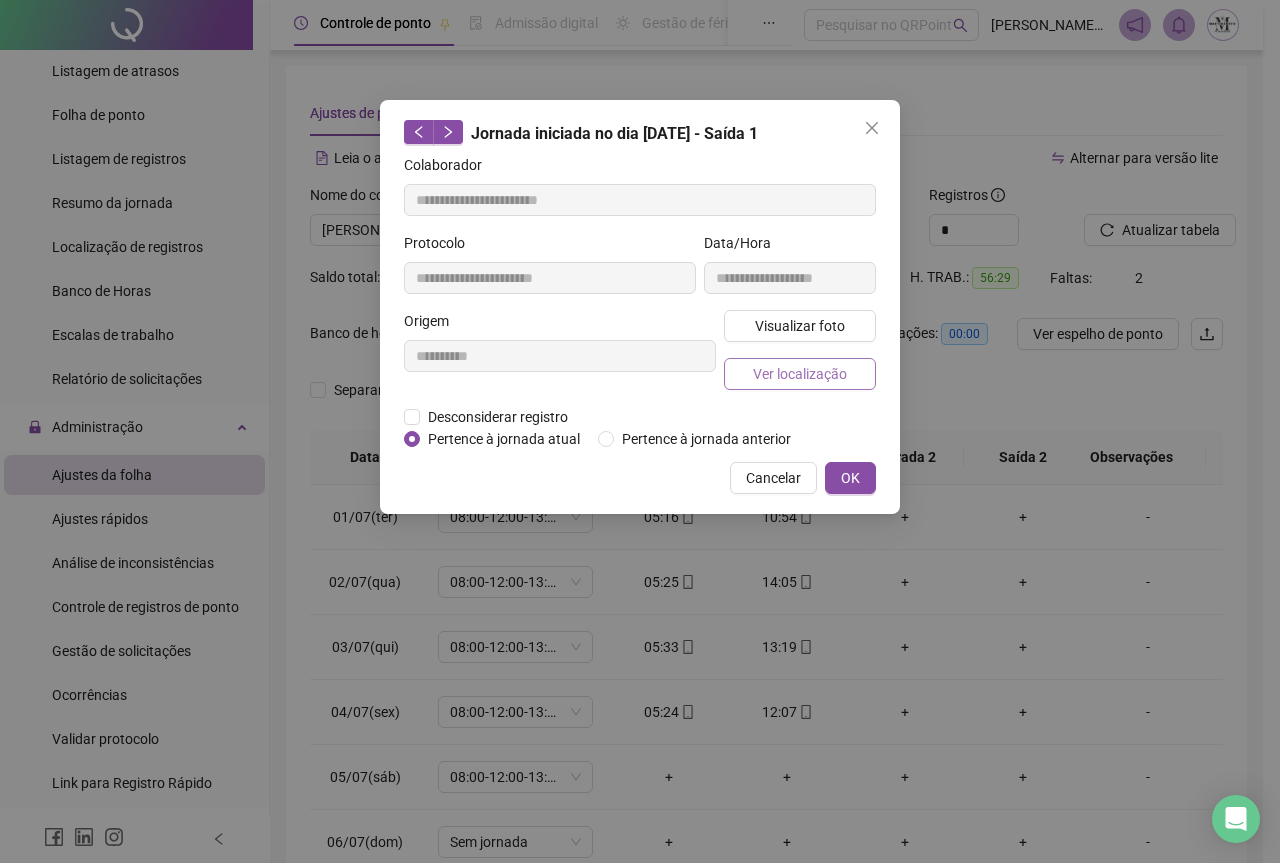 click on "Ver localização" at bounding box center [800, 374] 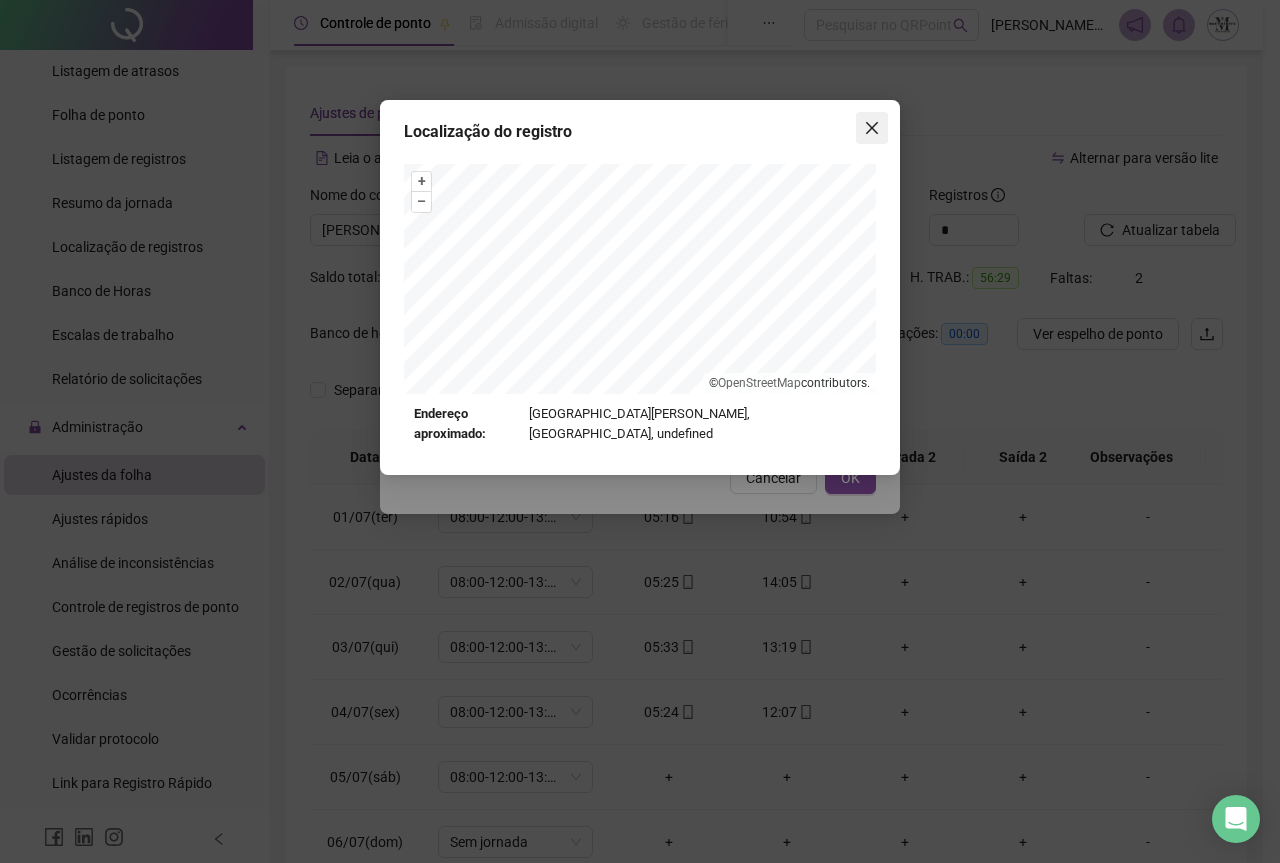 click 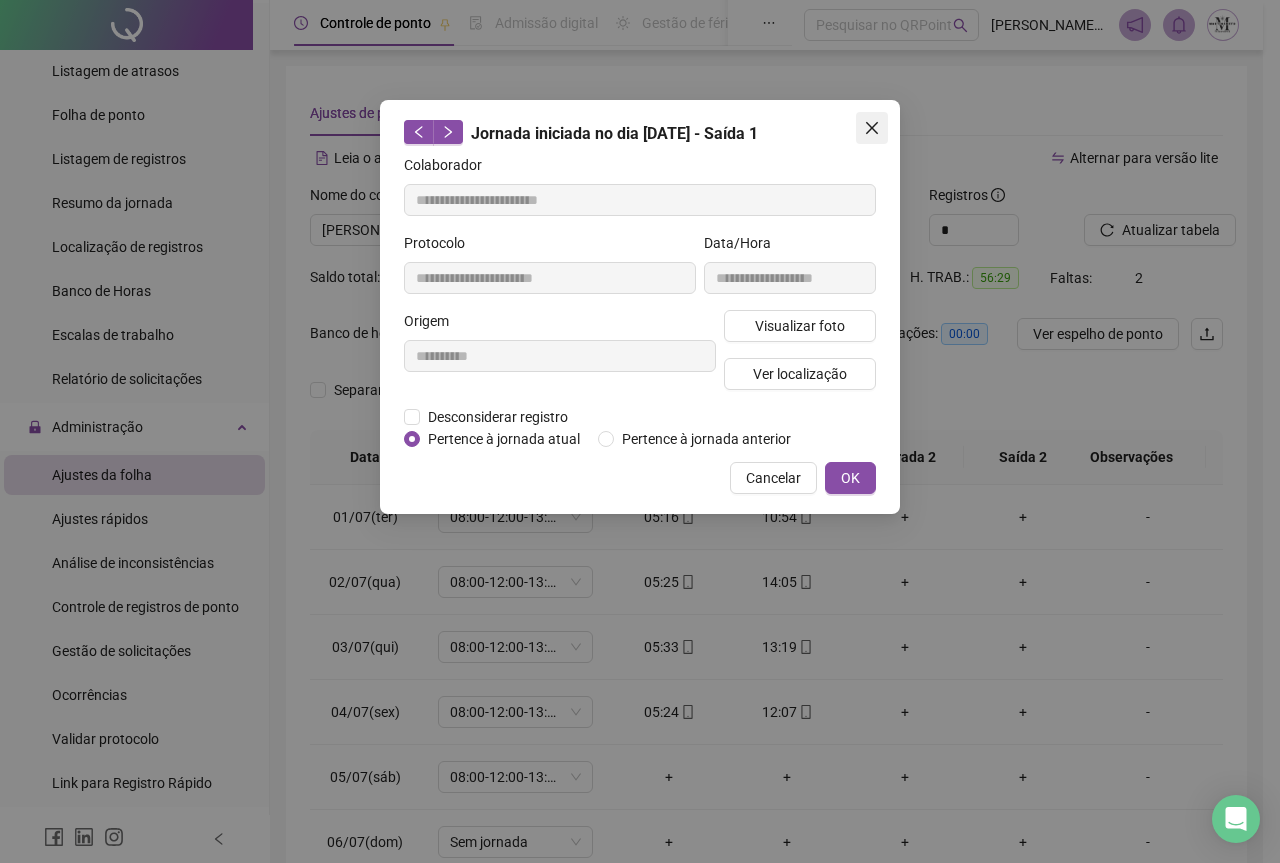 click 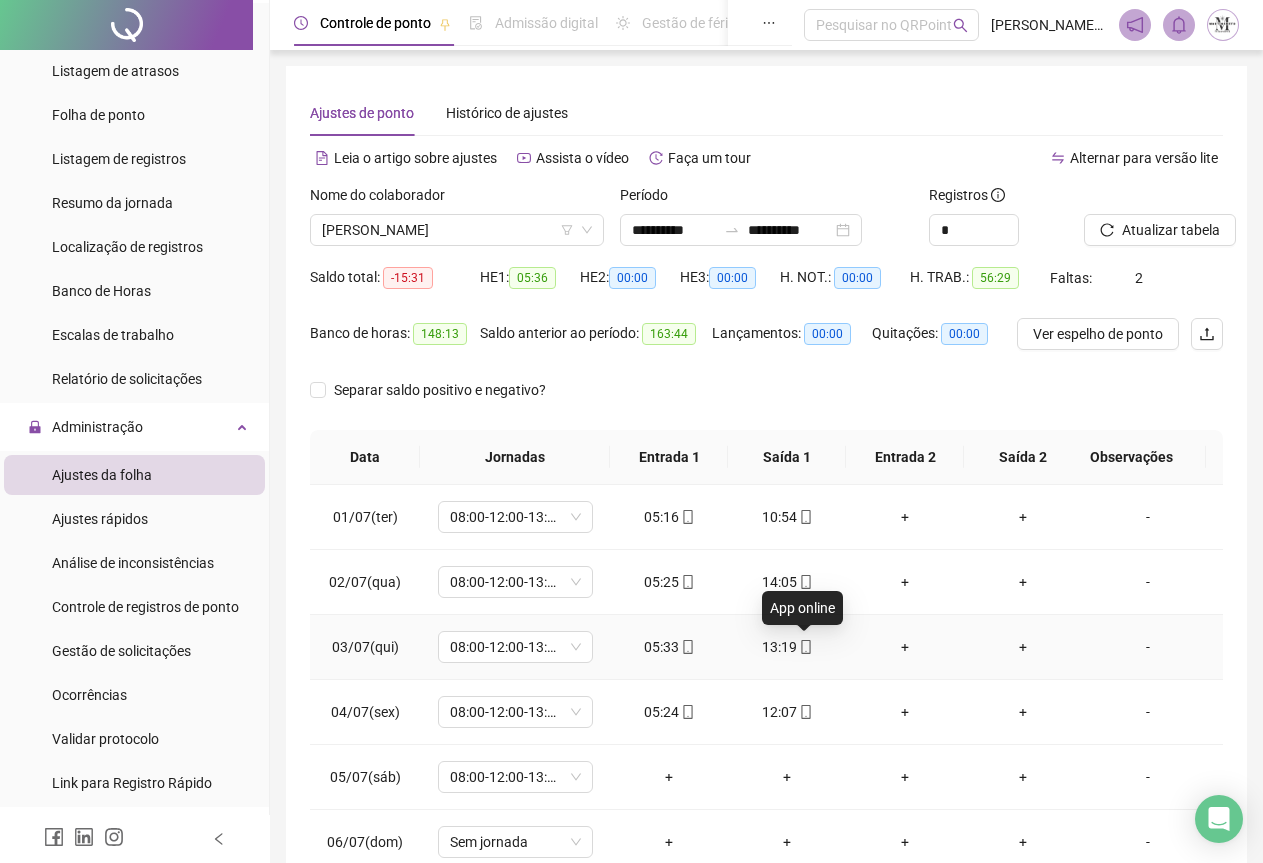 click 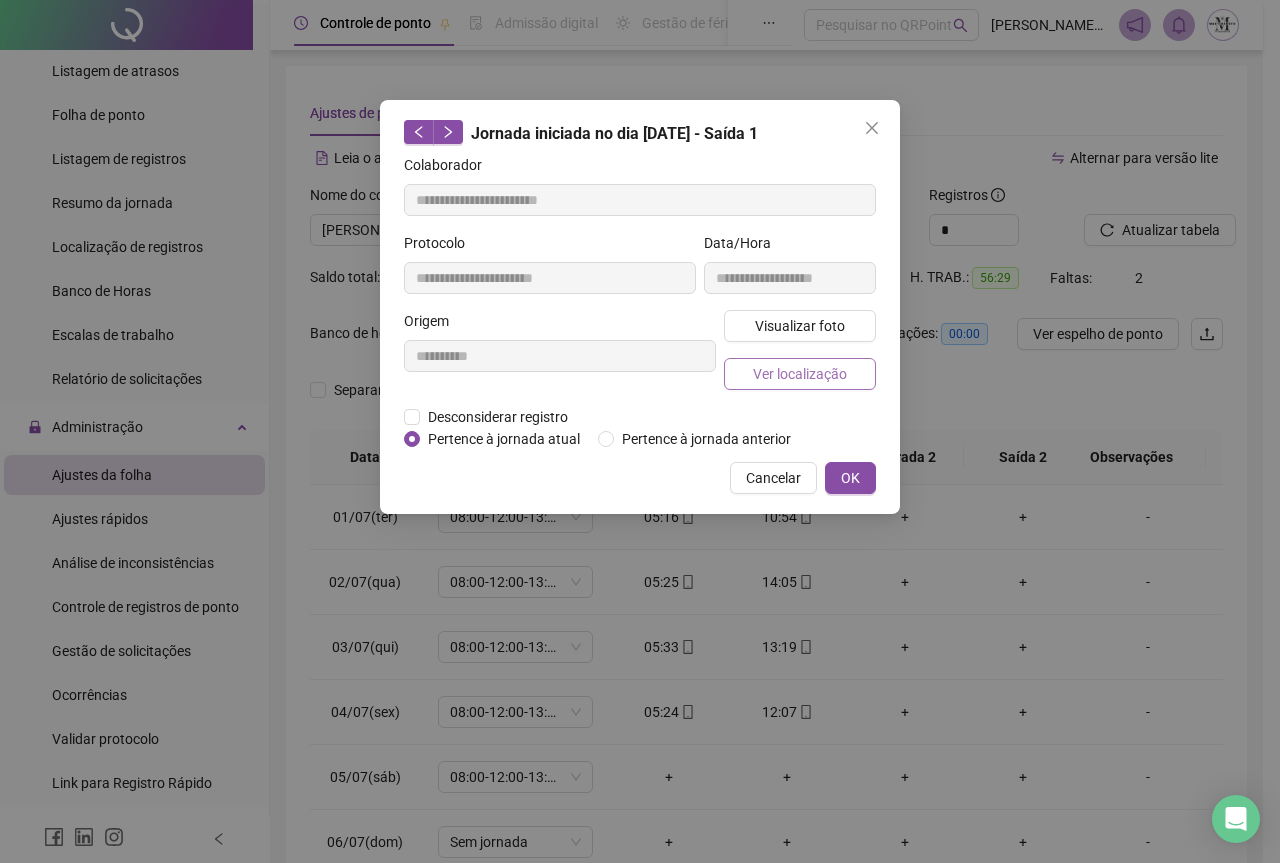 click on "Ver localização" at bounding box center [800, 374] 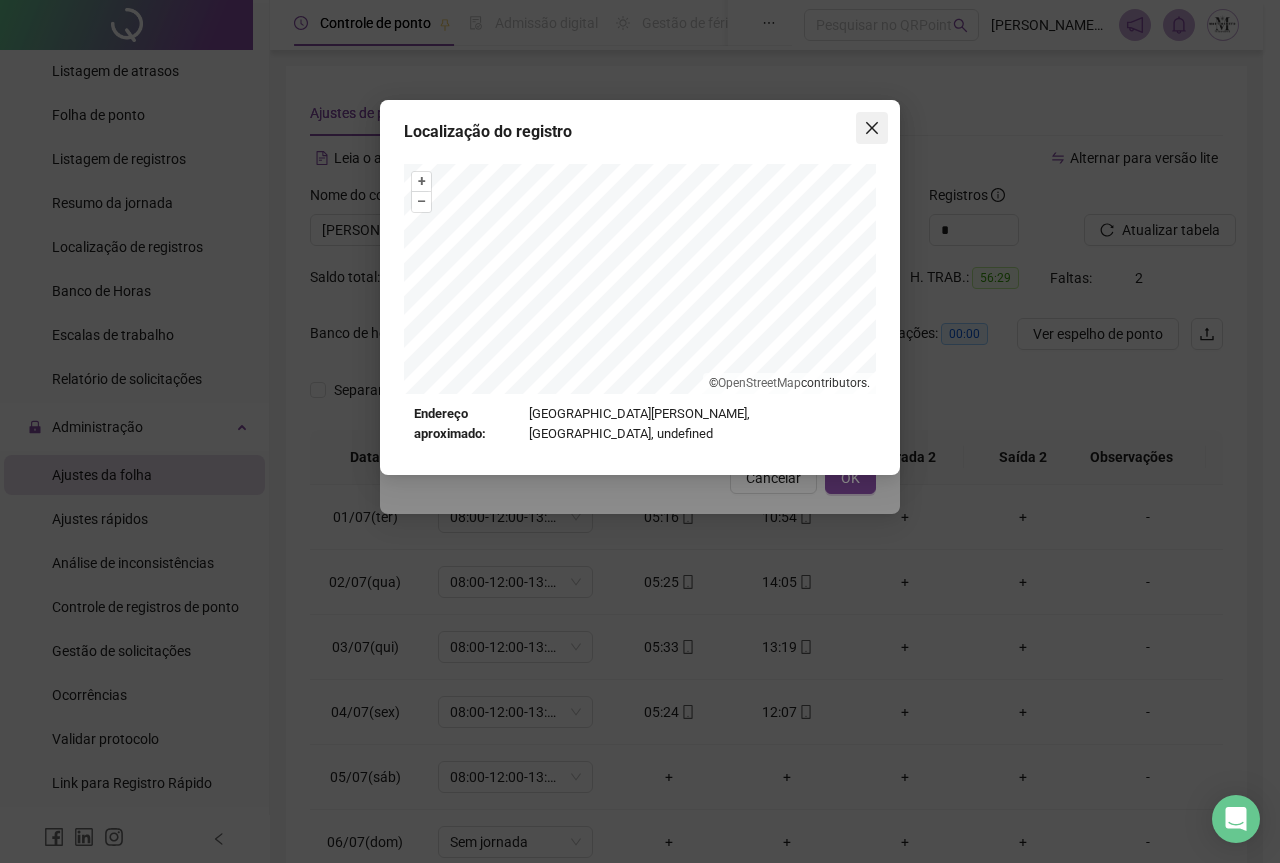 click 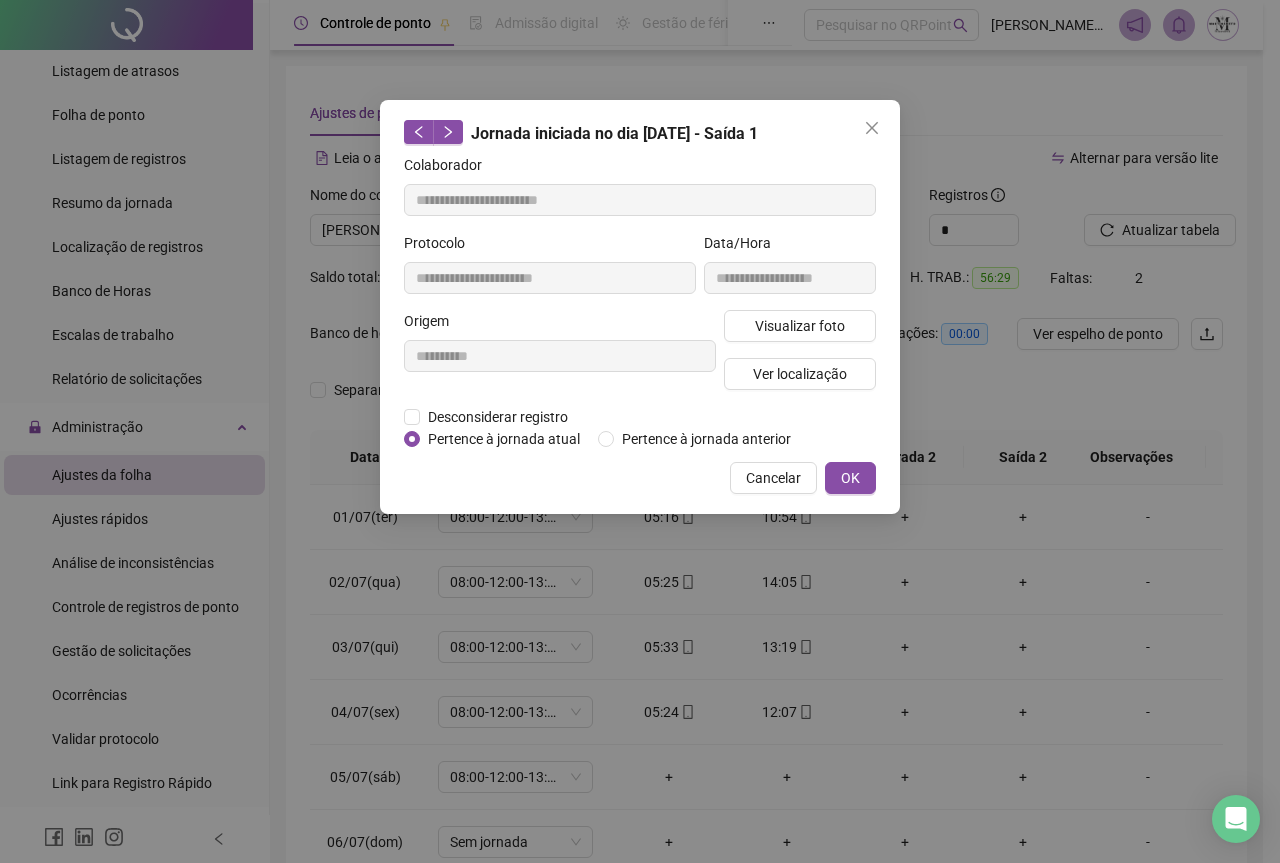 click 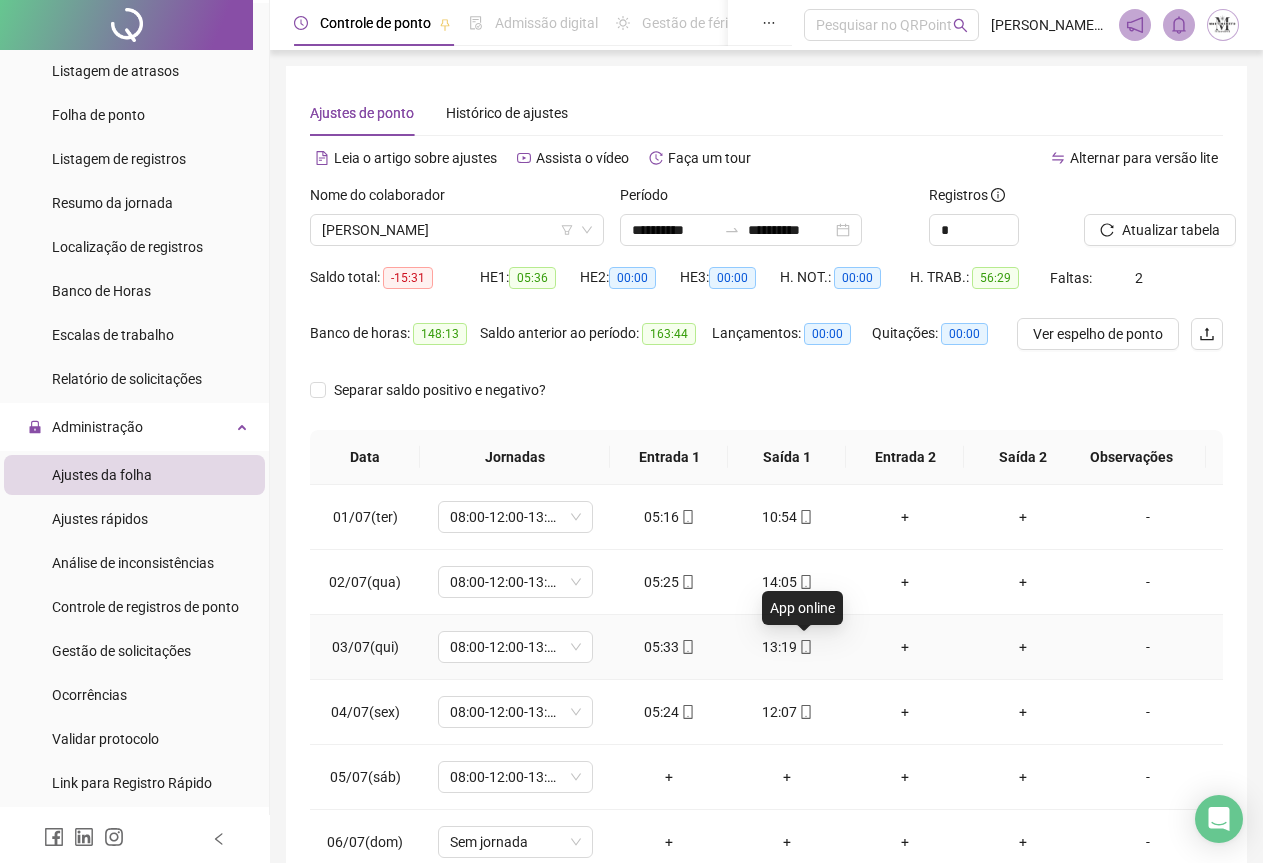 click 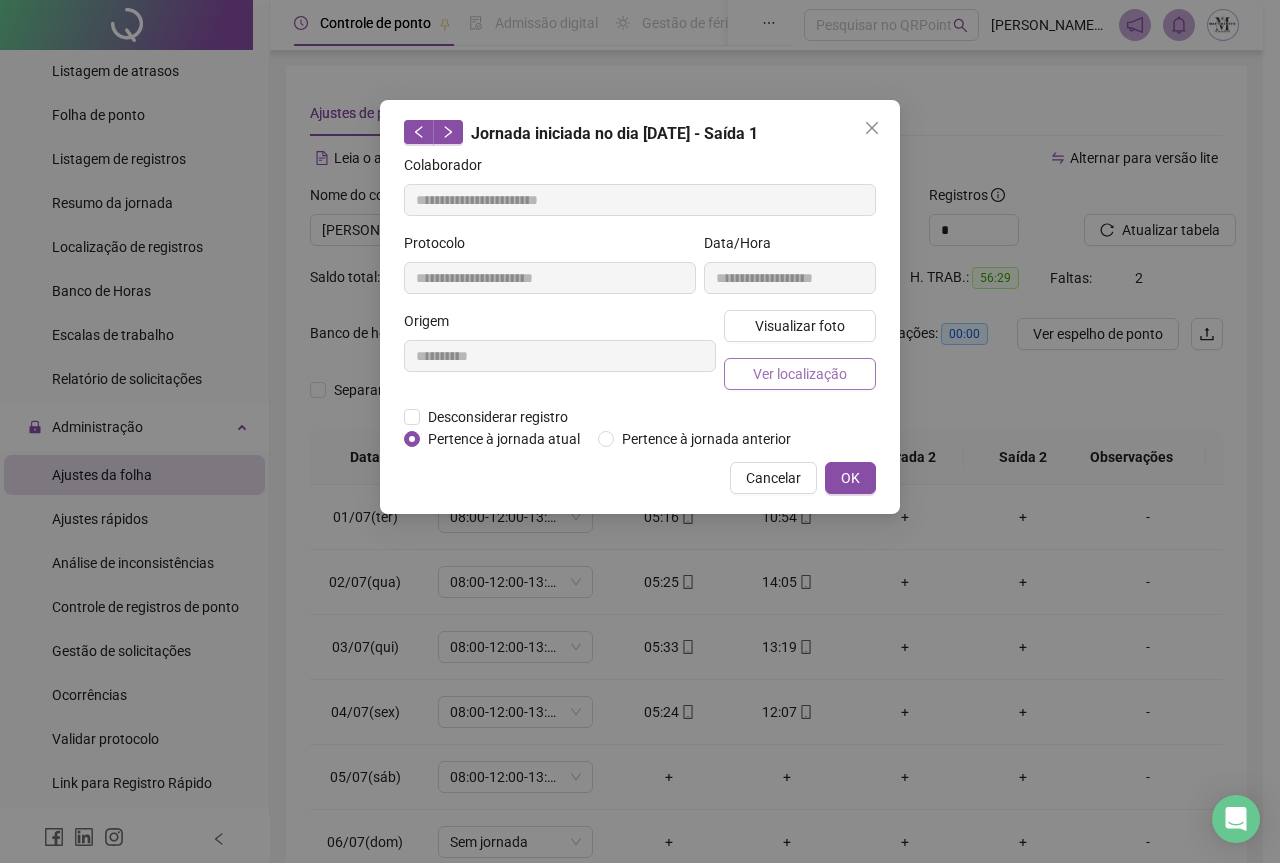 click on "Ver localização" at bounding box center [800, 374] 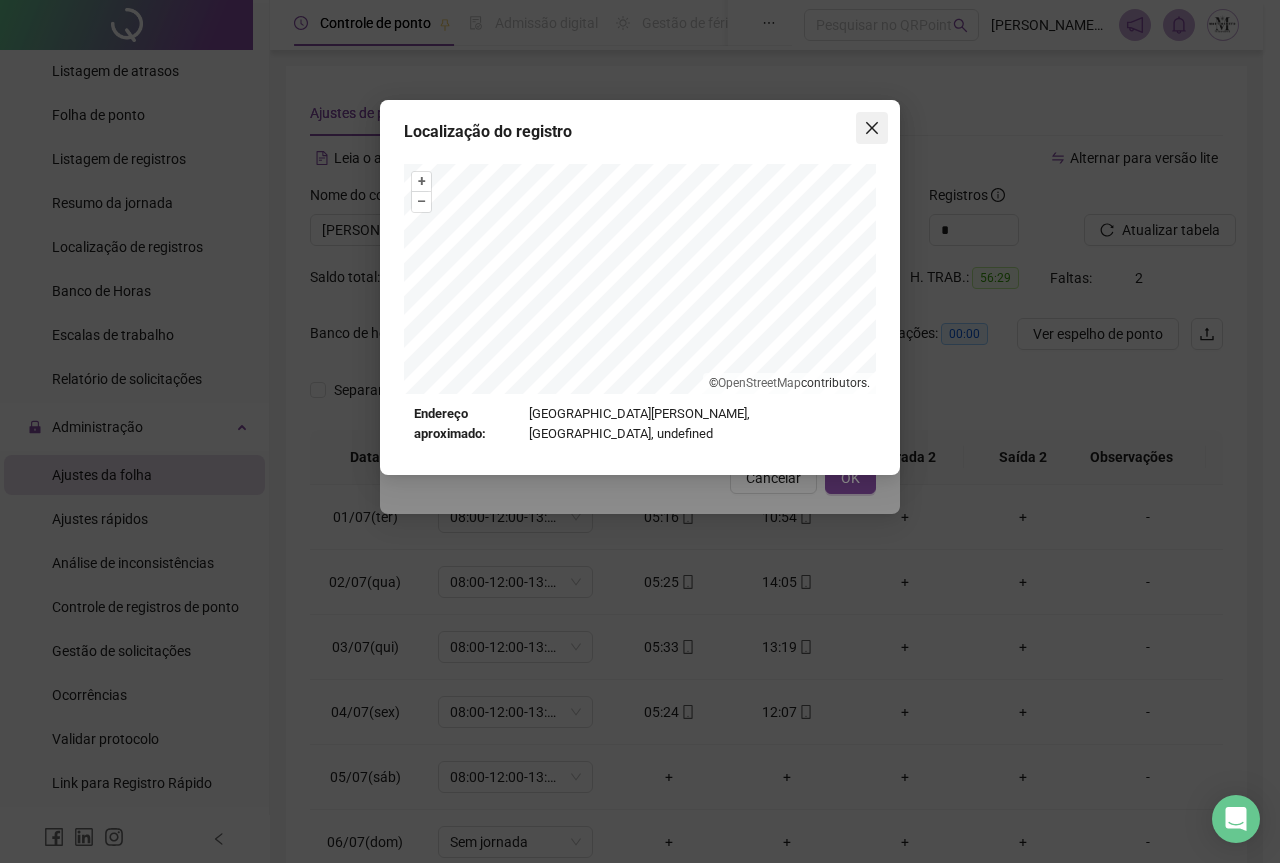 click 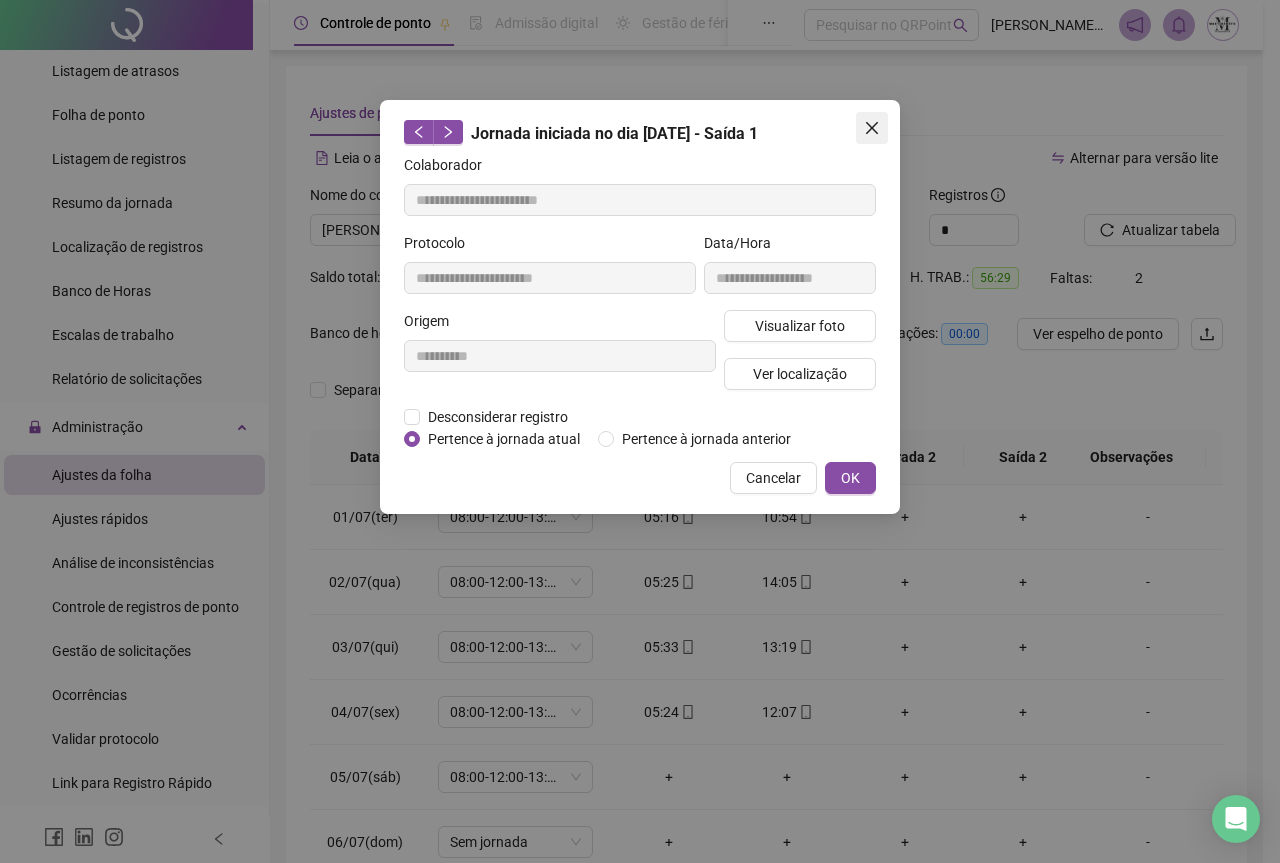 click 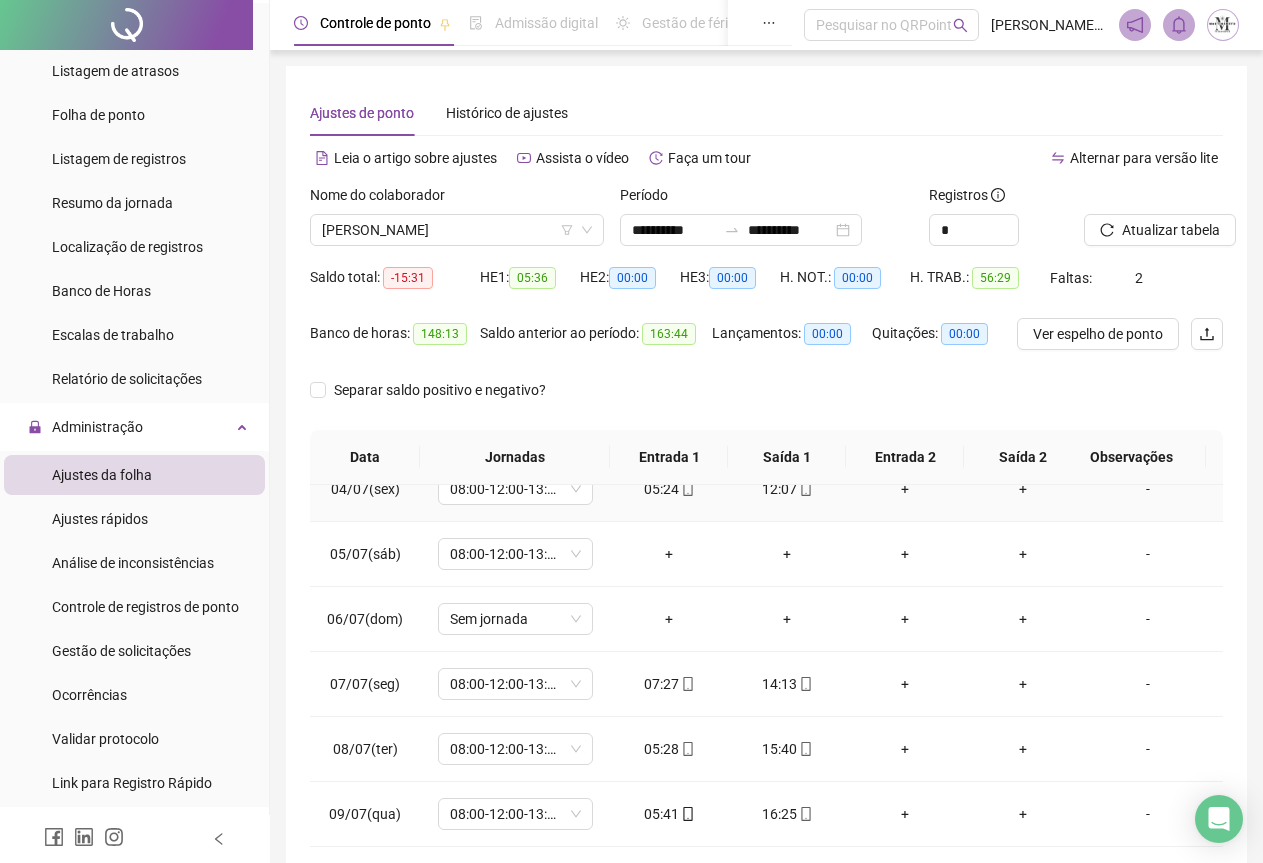 scroll, scrollTop: 240, scrollLeft: 0, axis: vertical 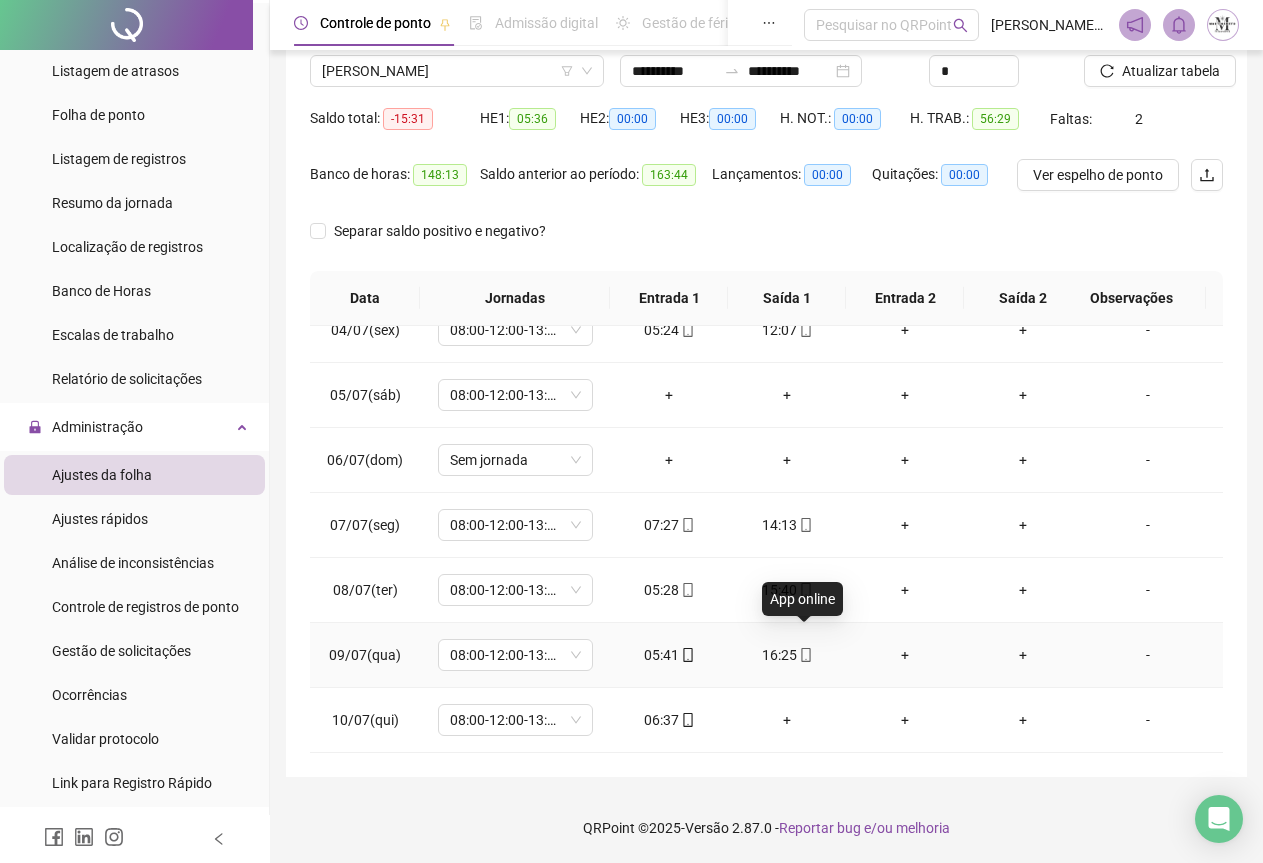 click 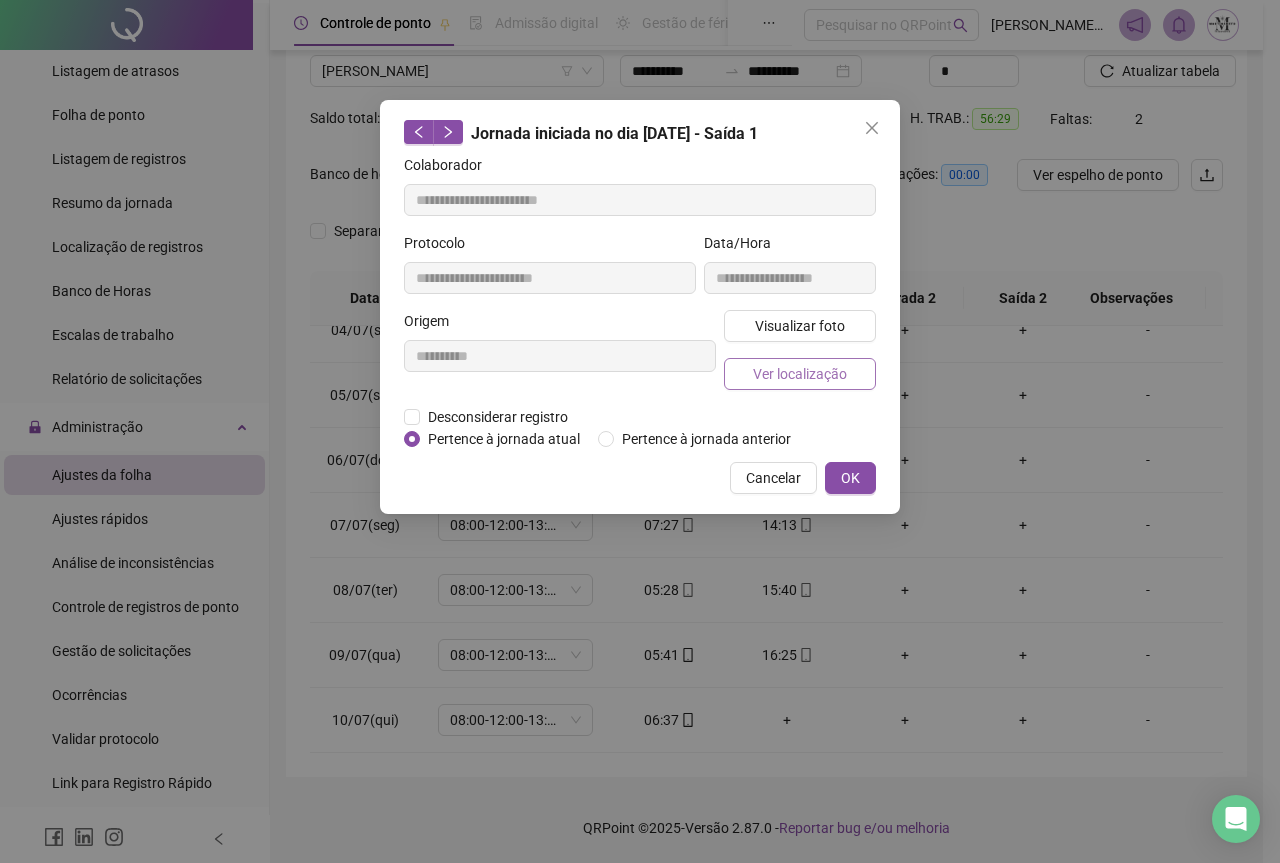 click on "Ver localização" at bounding box center [800, 374] 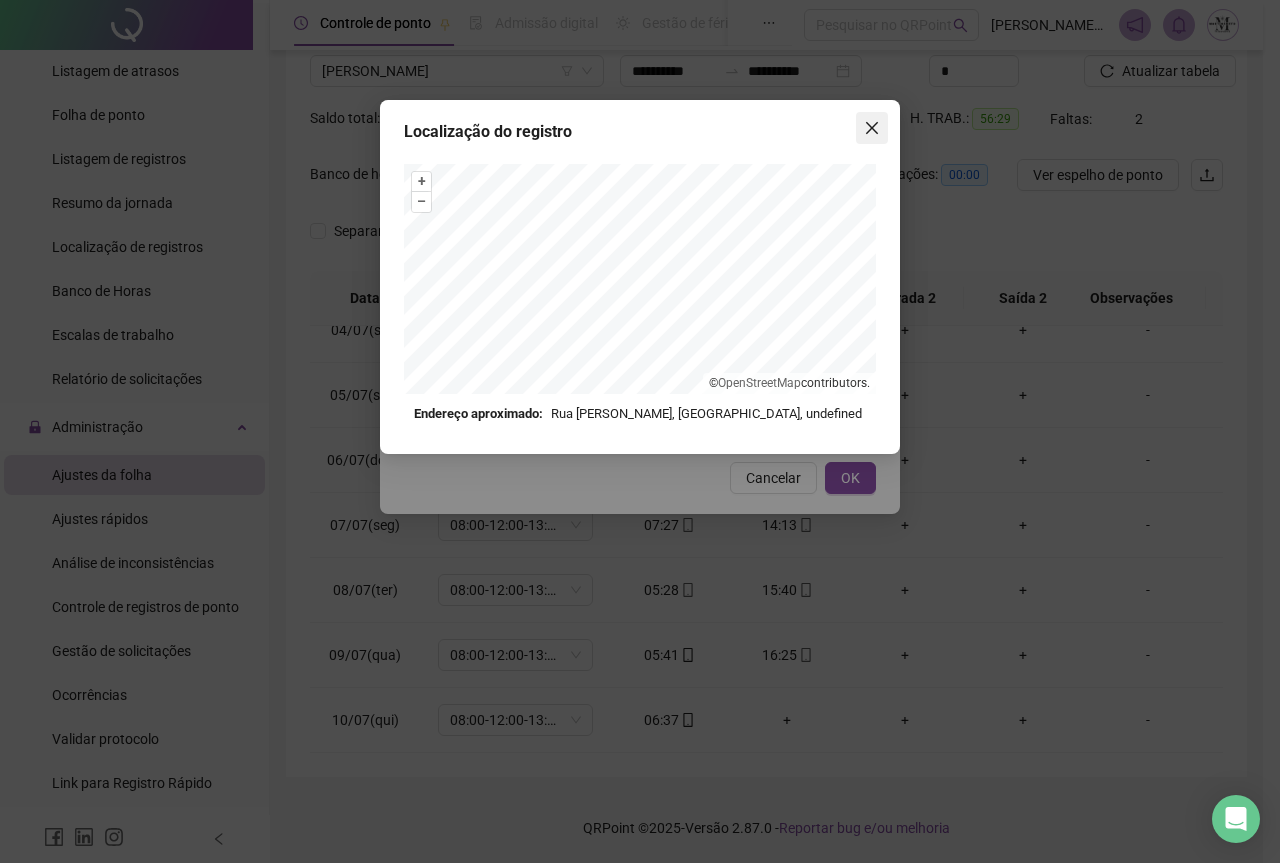 click 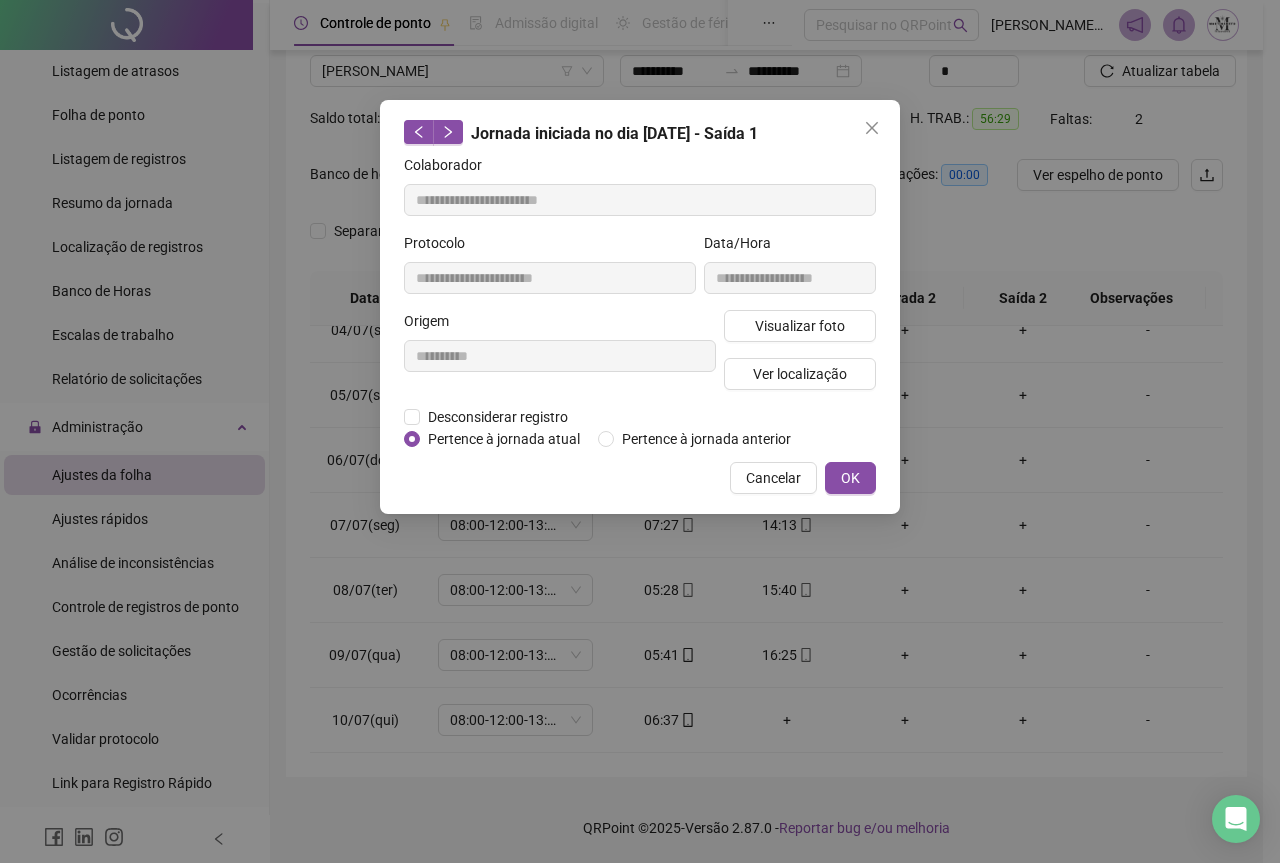 click 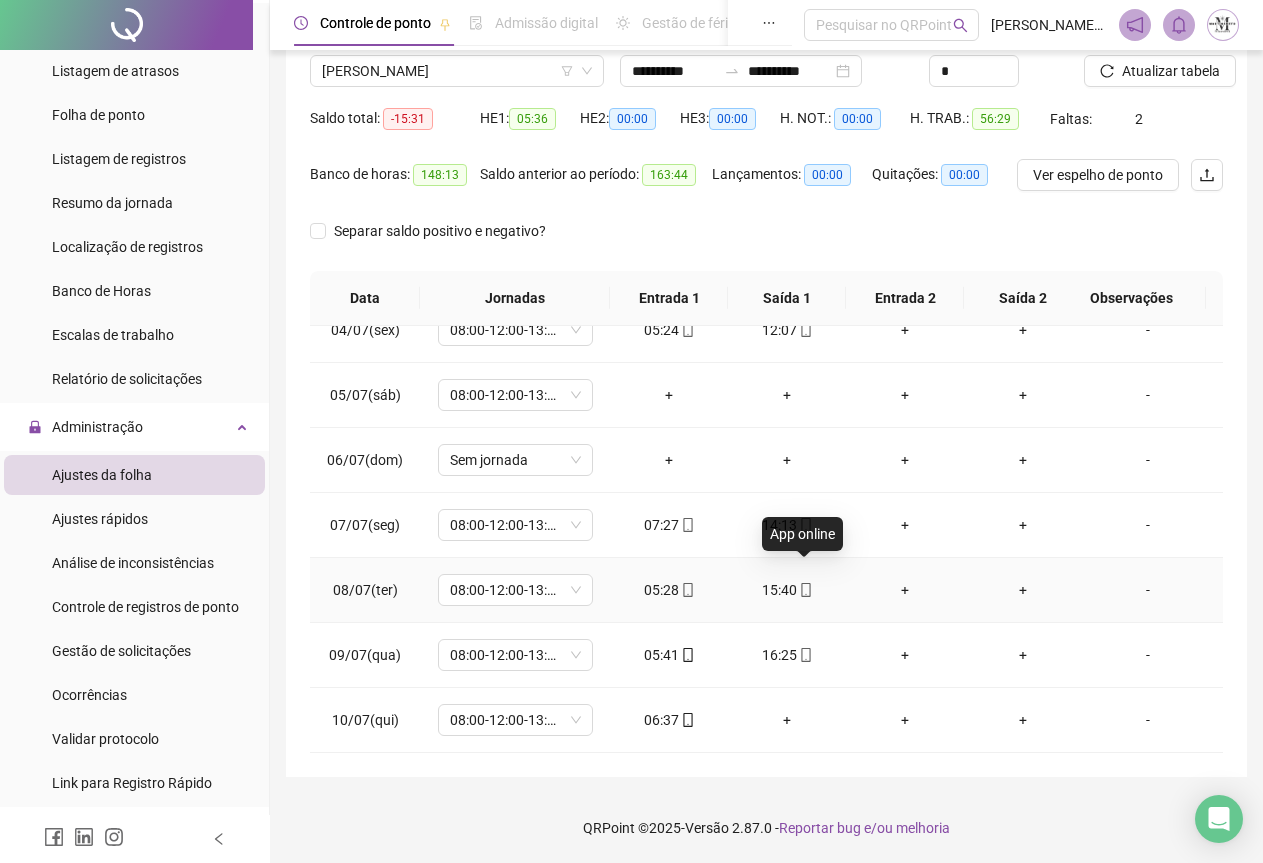click at bounding box center (805, 590) 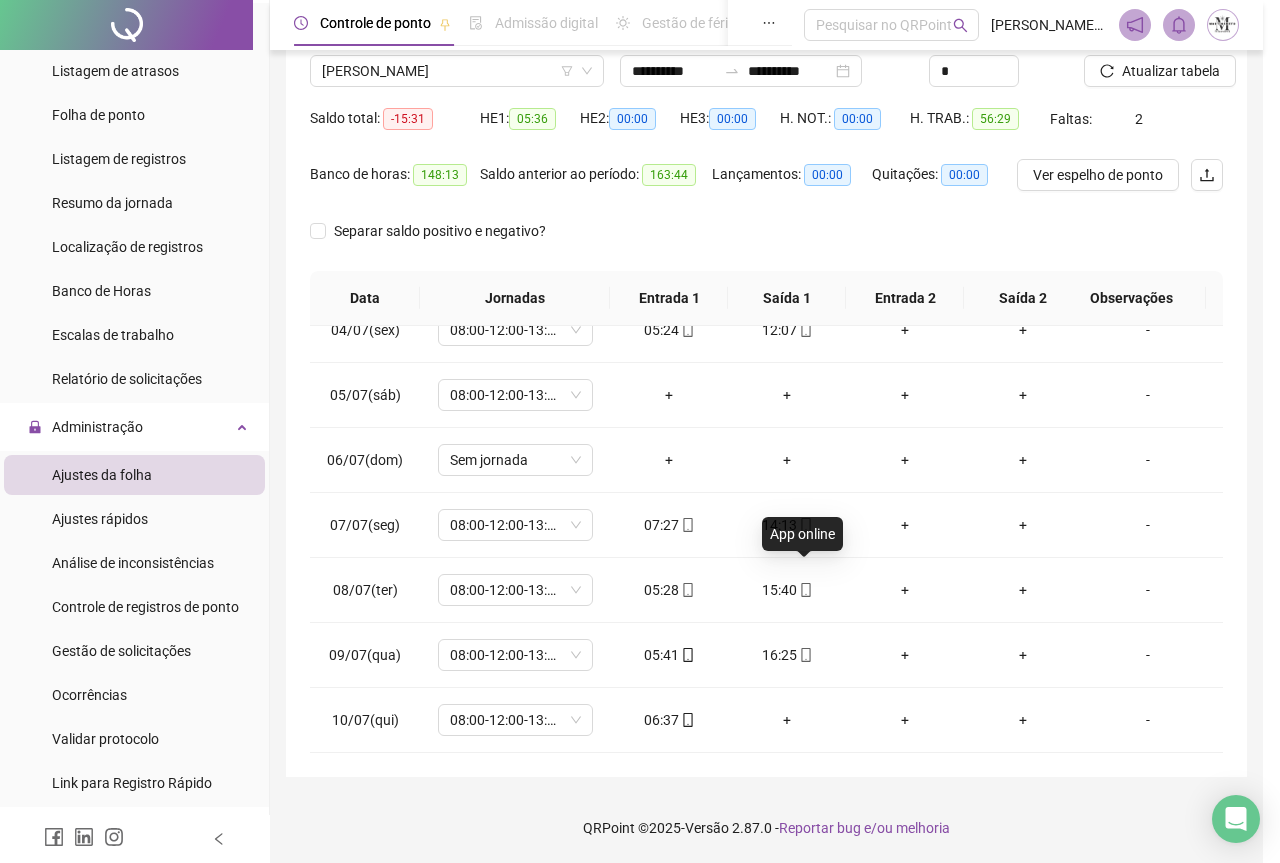 type on "**********" 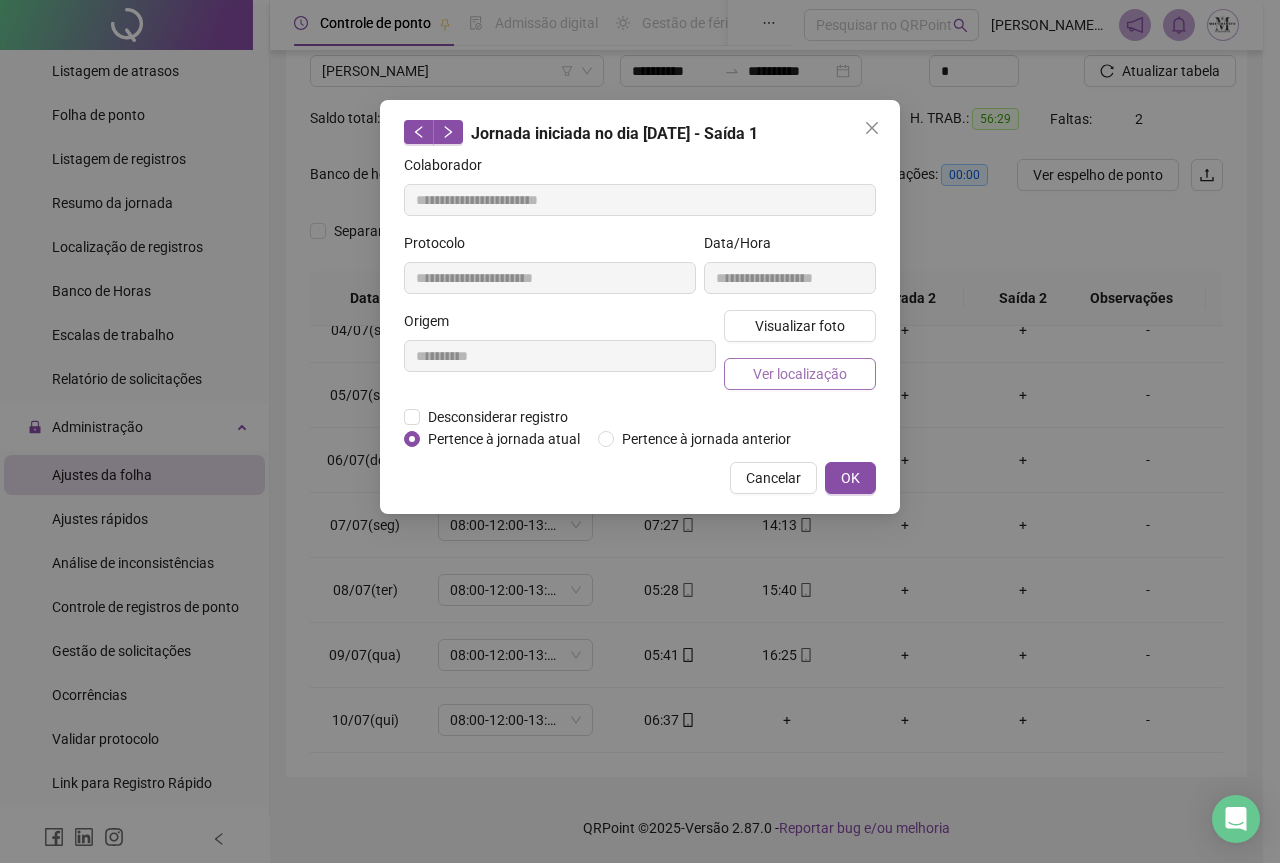 click on "Ver localização" at bounding box center [800, 374] 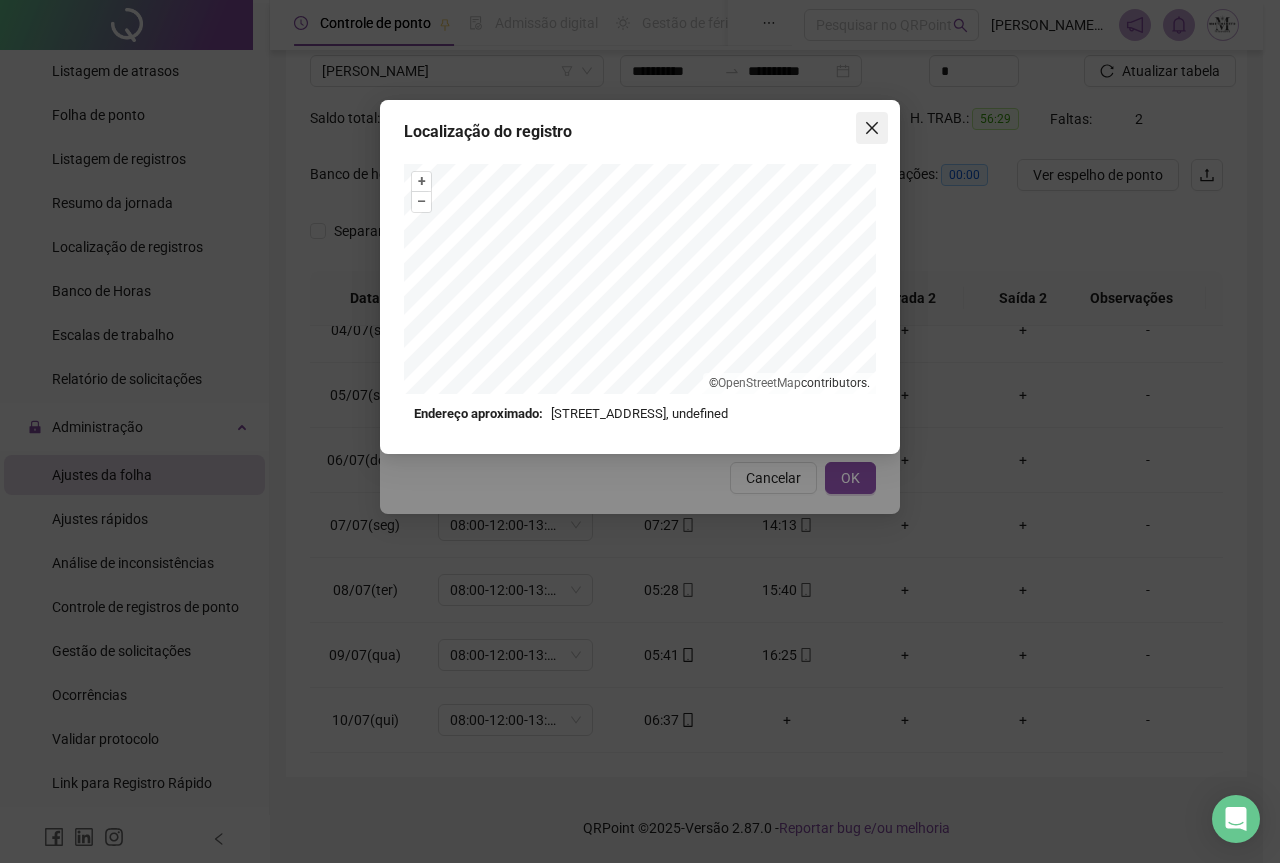 click 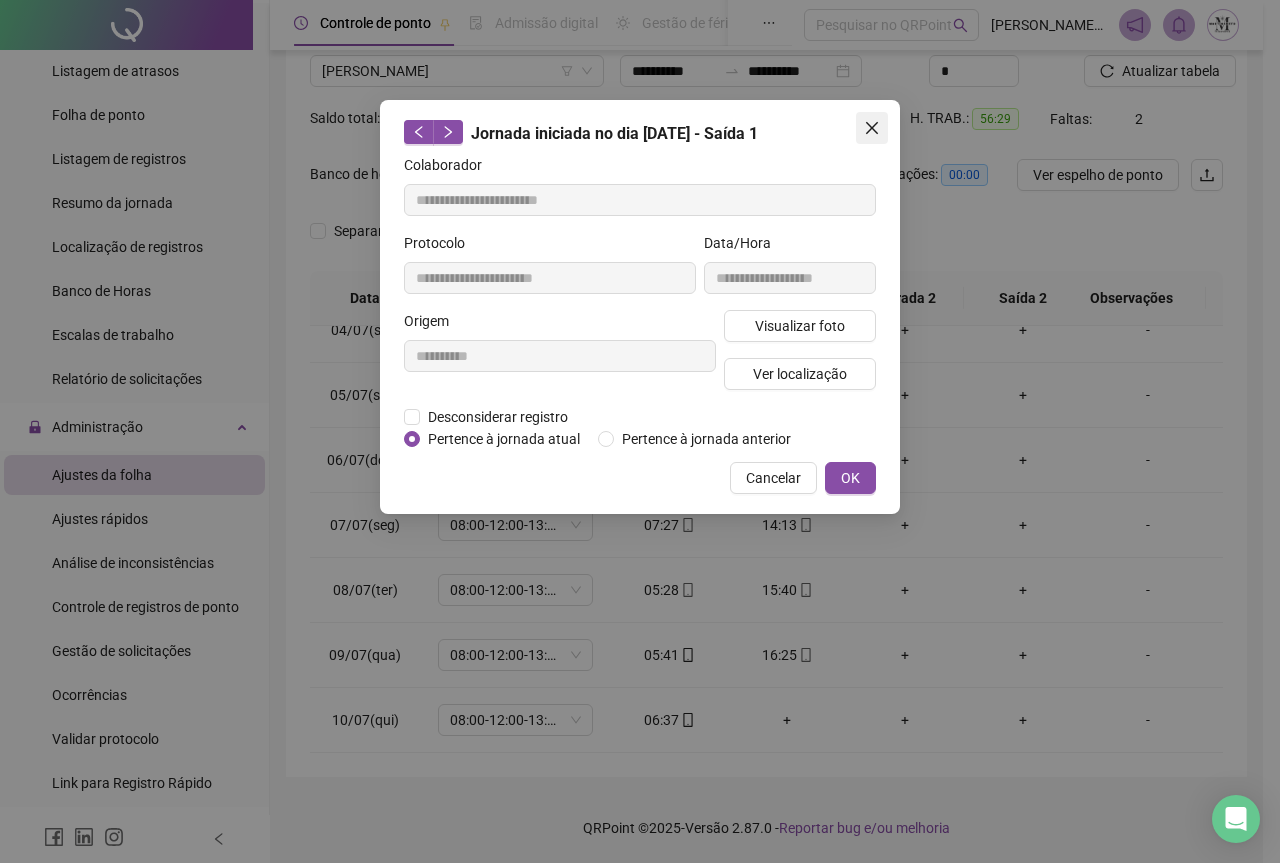 click 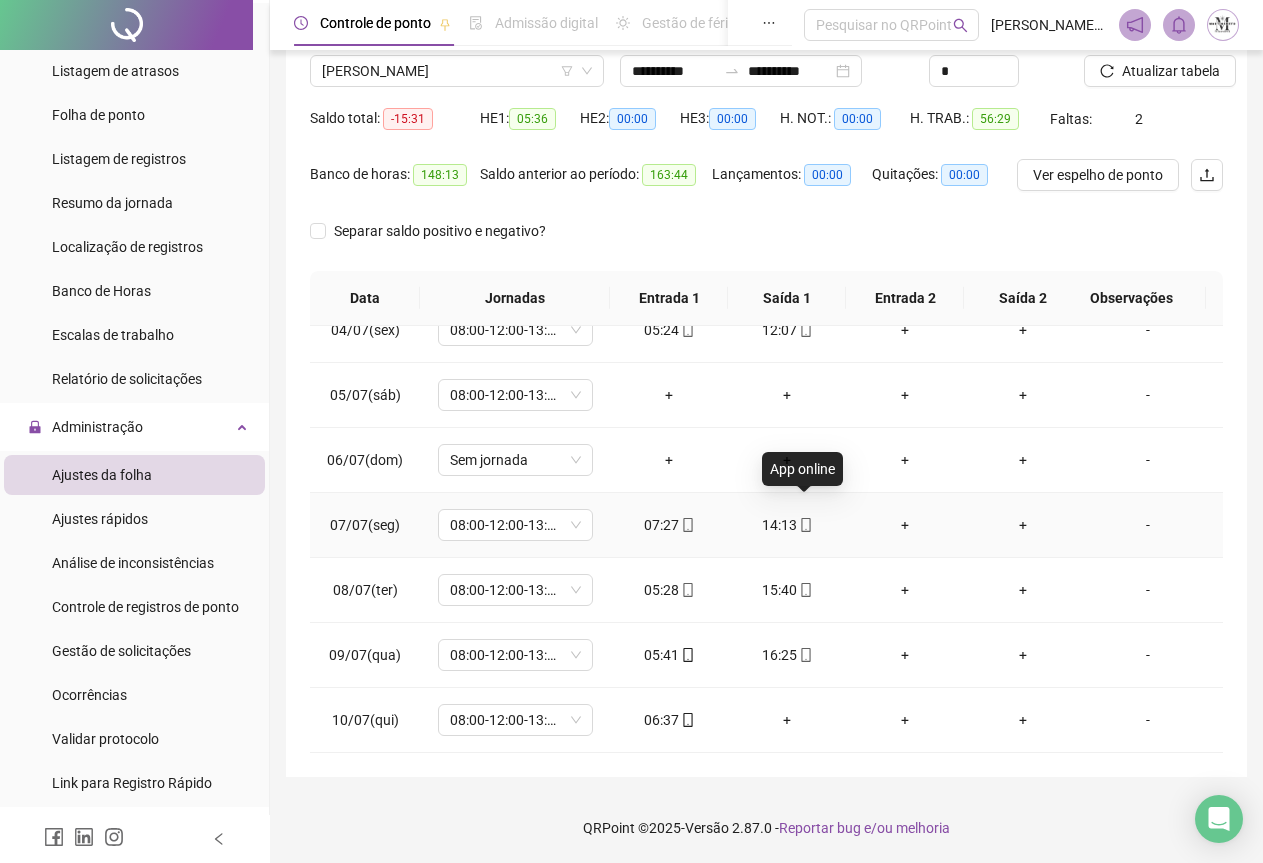 click 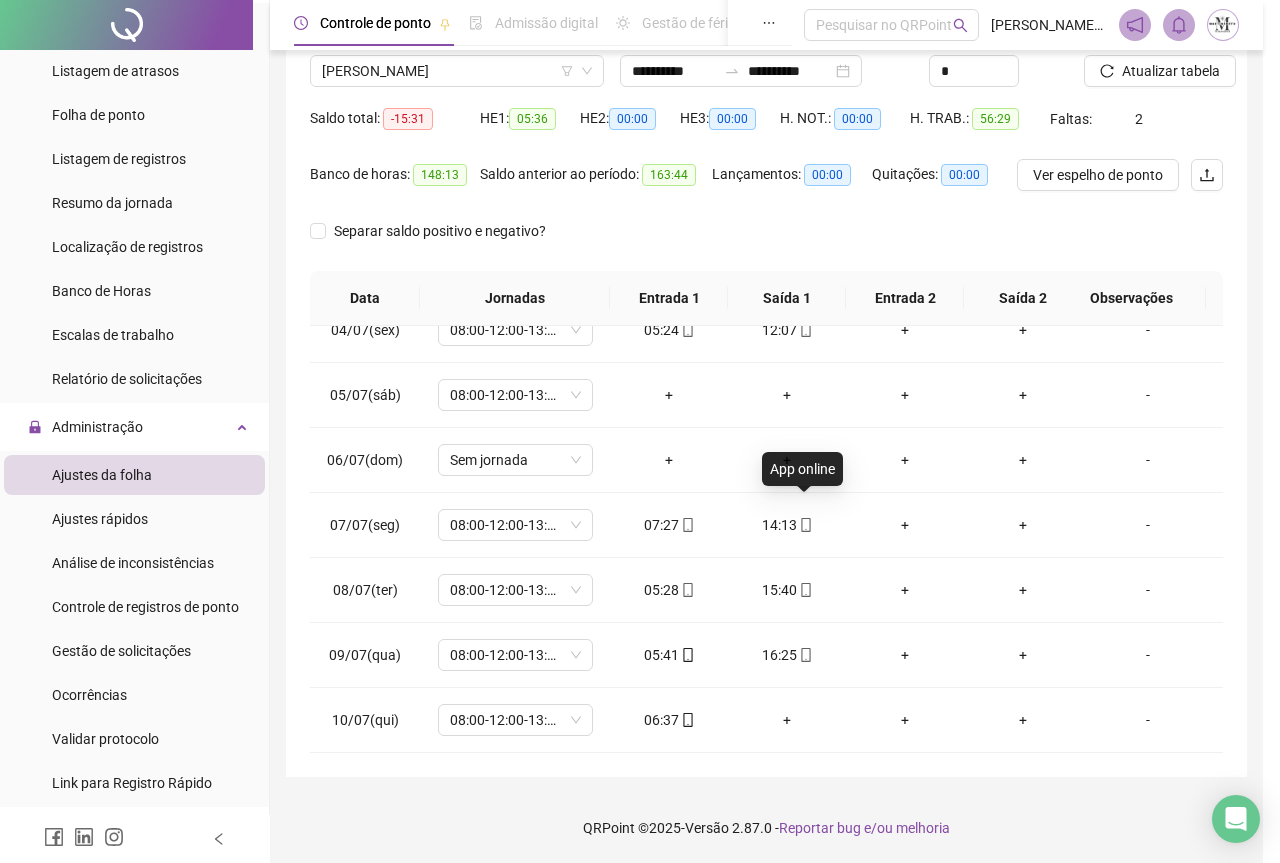type on "**********" 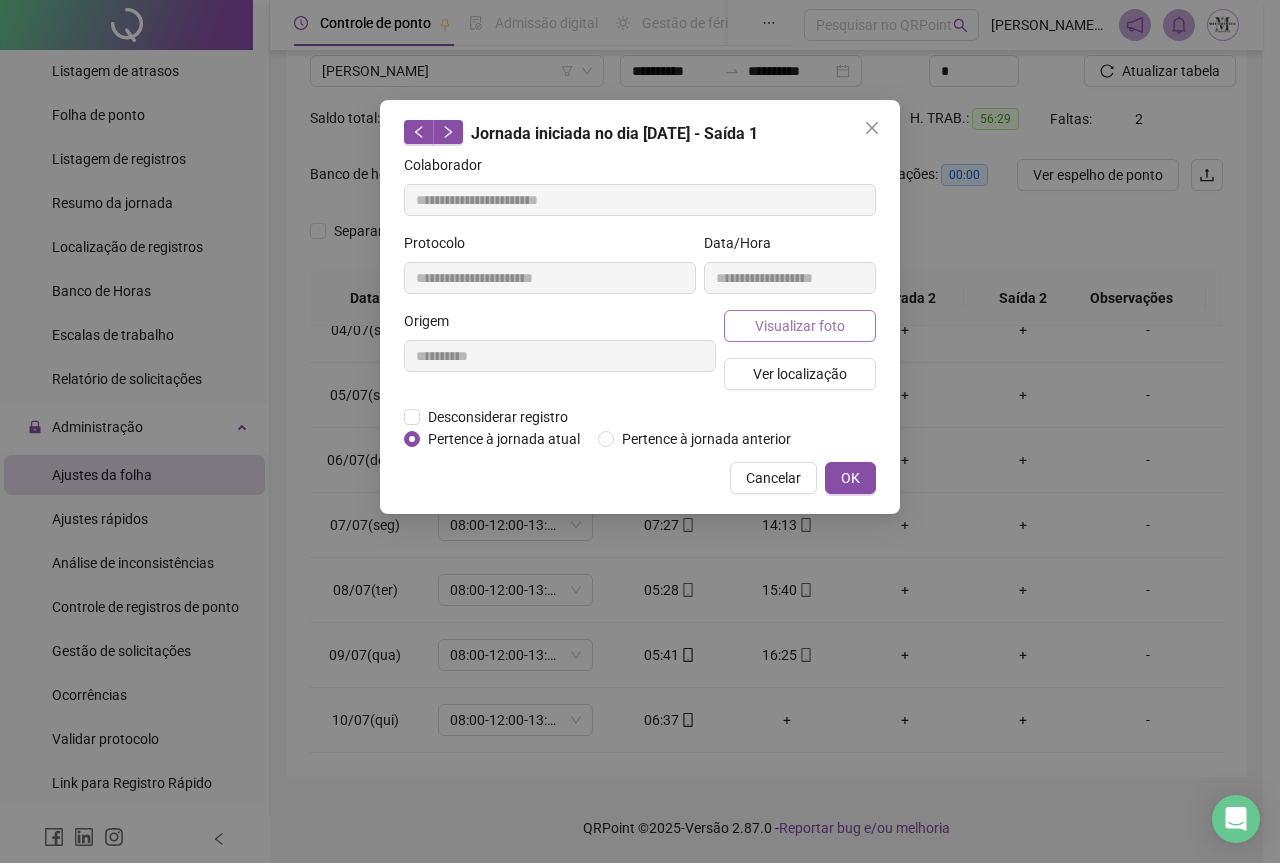 click on "Visualizar foto" at bounding box center [800, 326] 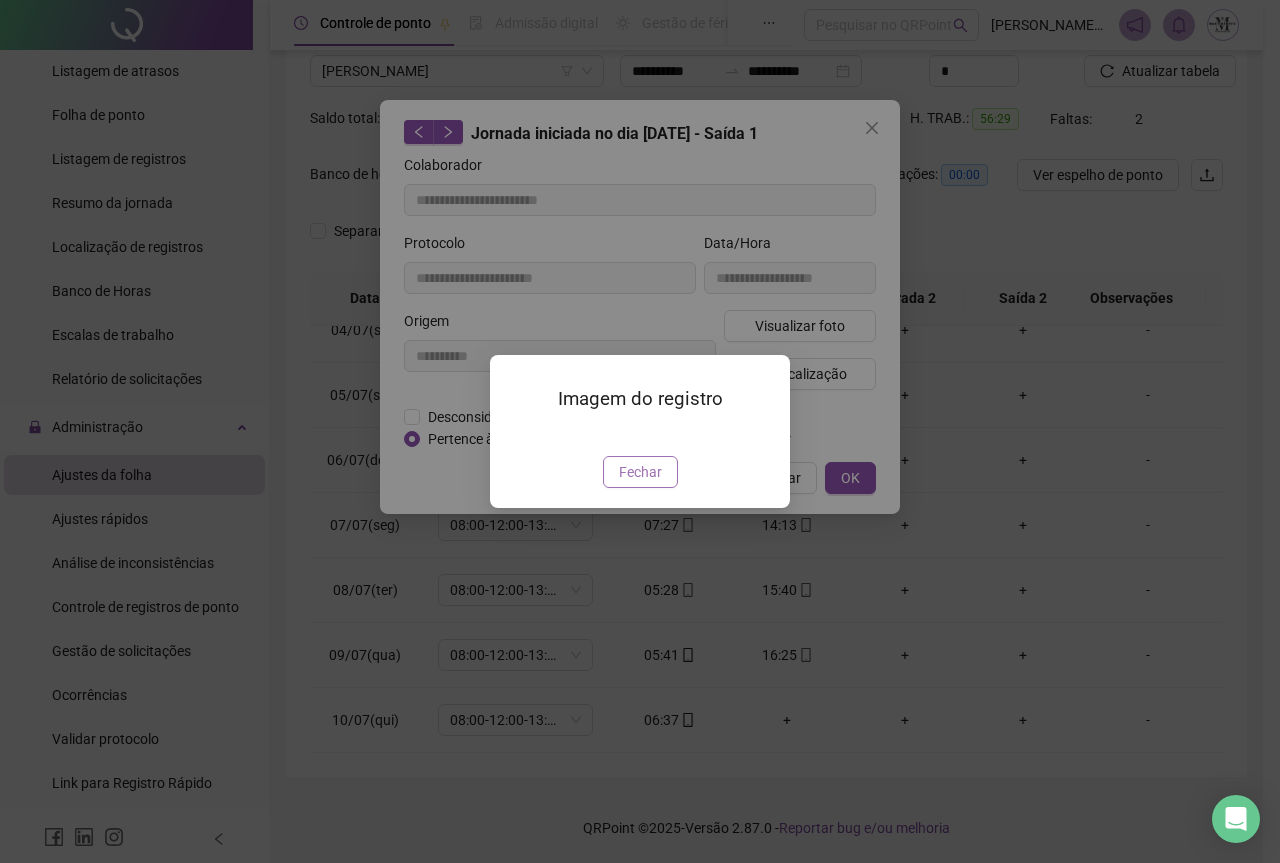 click on "Fechar" at bounding box center [640, 472] 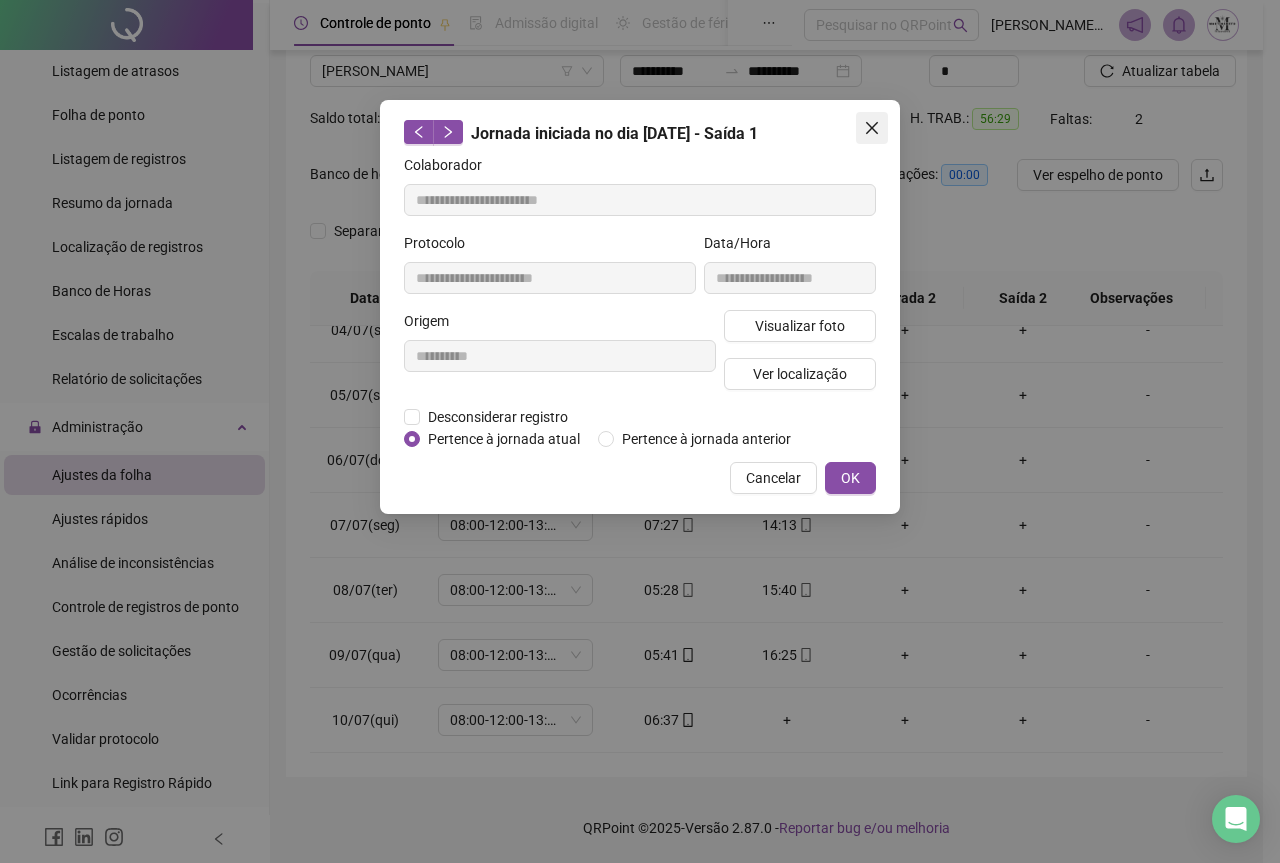 click 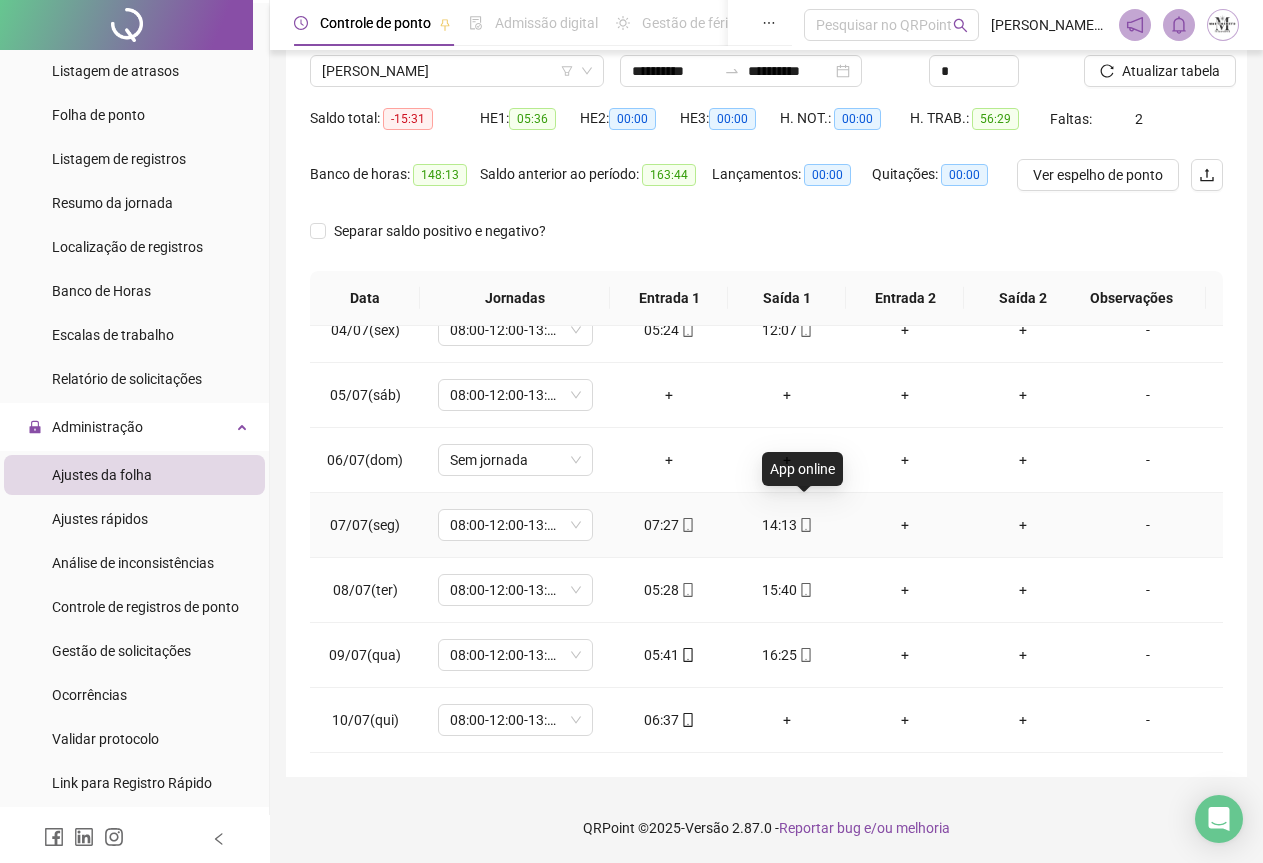 click 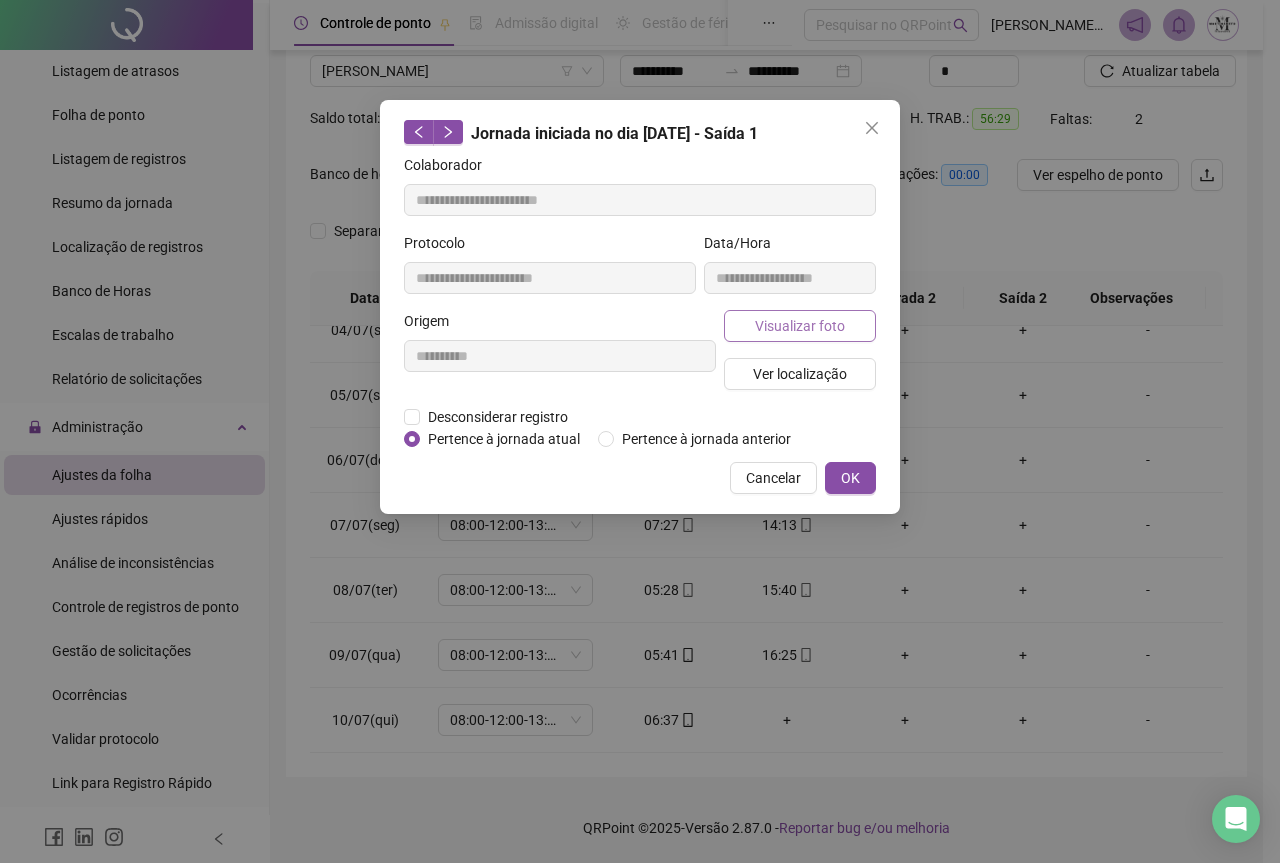click on "Visualizar foto" at bounding box center [800, 326] 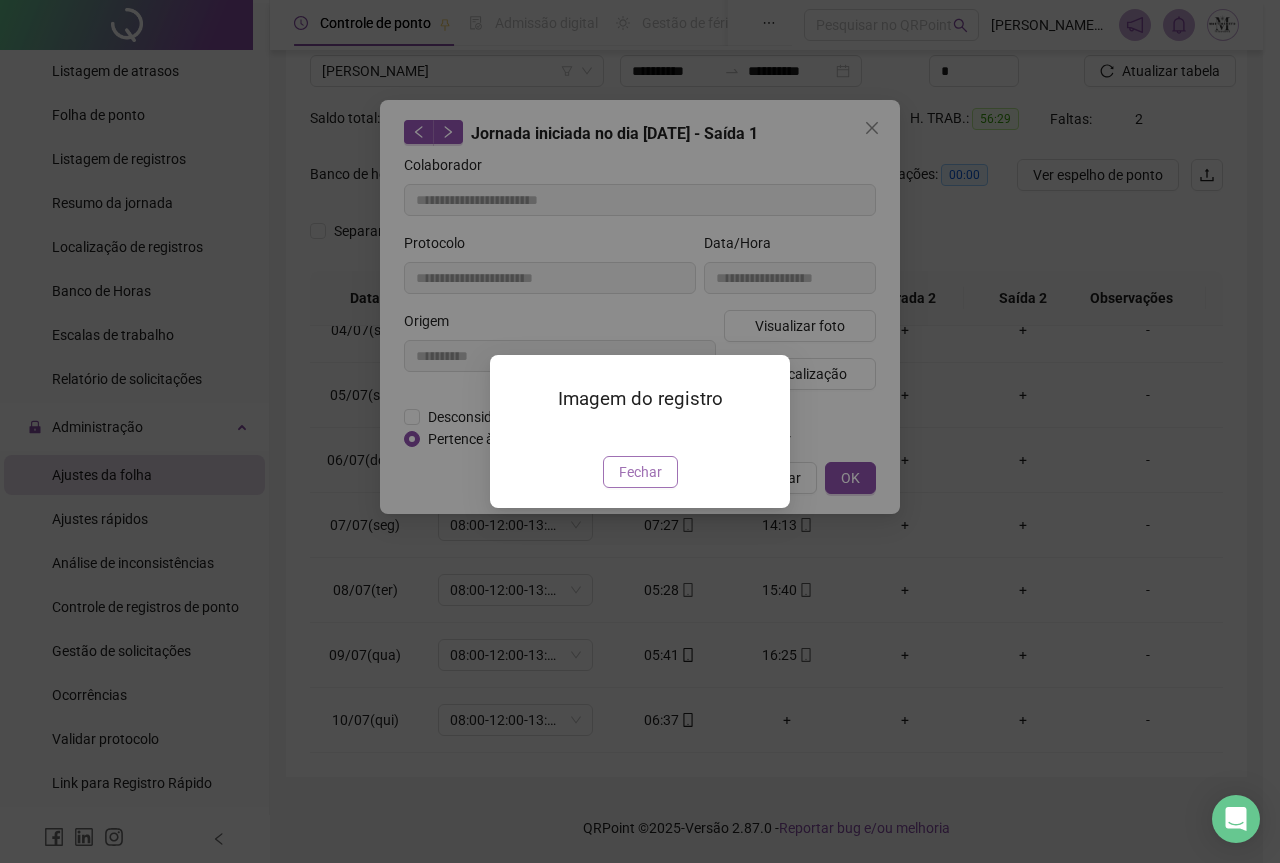 click on "Fechar" at bounding box center [640, 472] 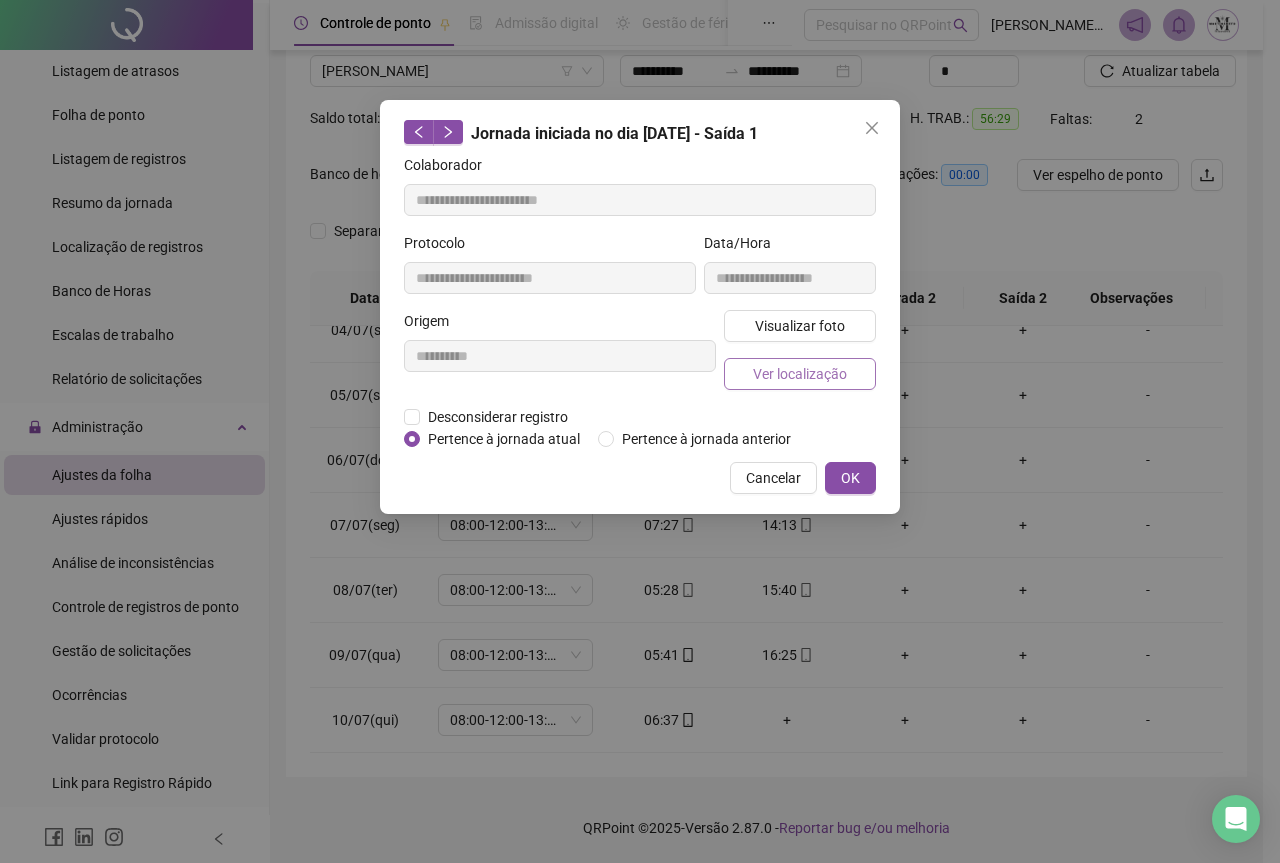 click on "Ver localização" at bounding box center (800, 374) 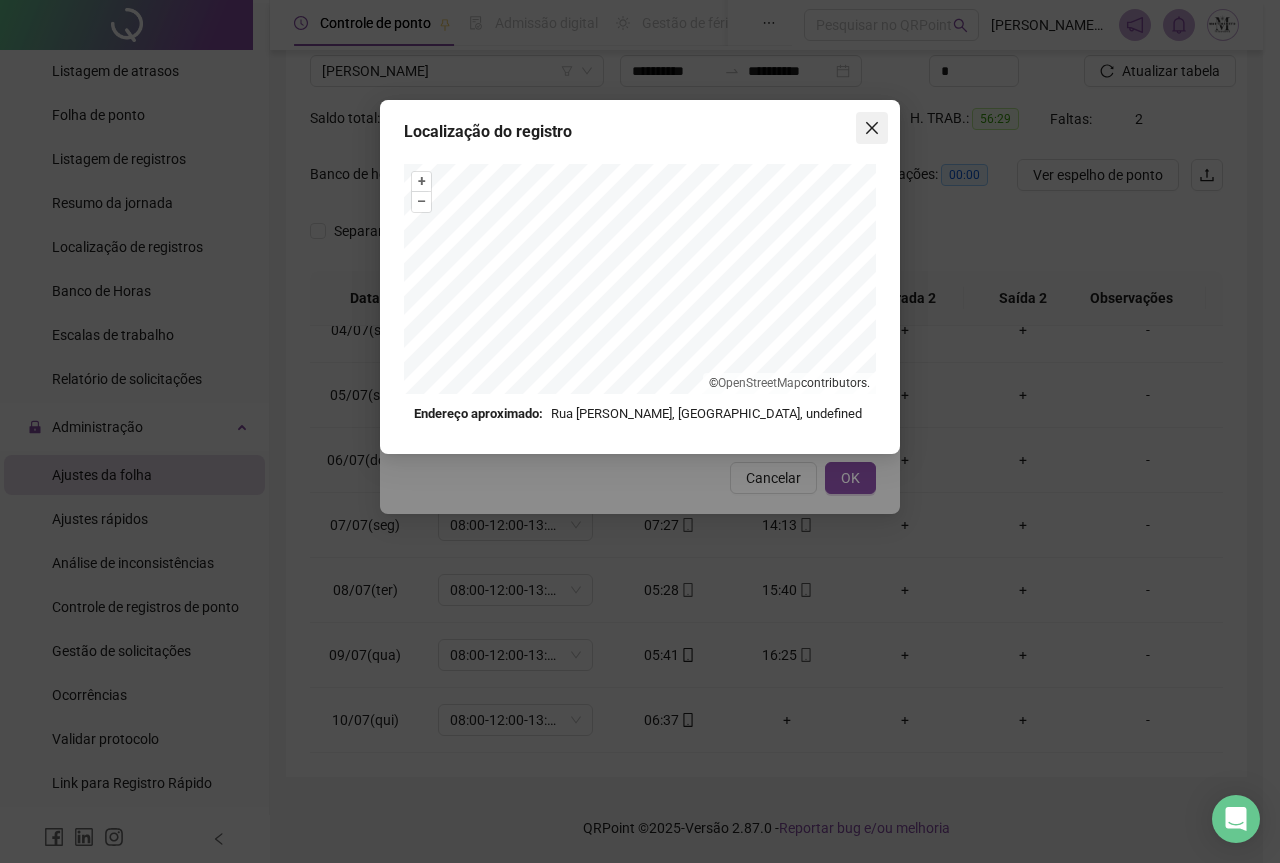 click 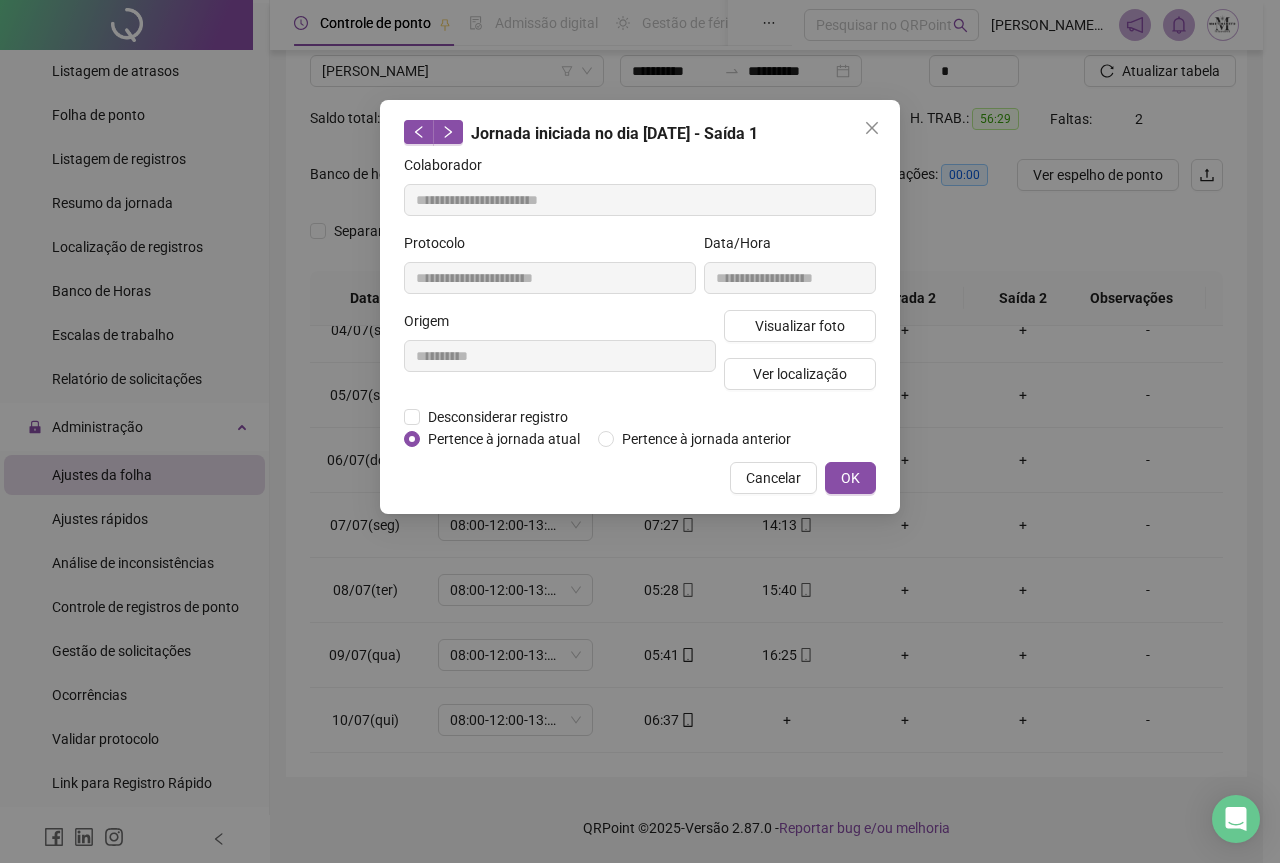 click 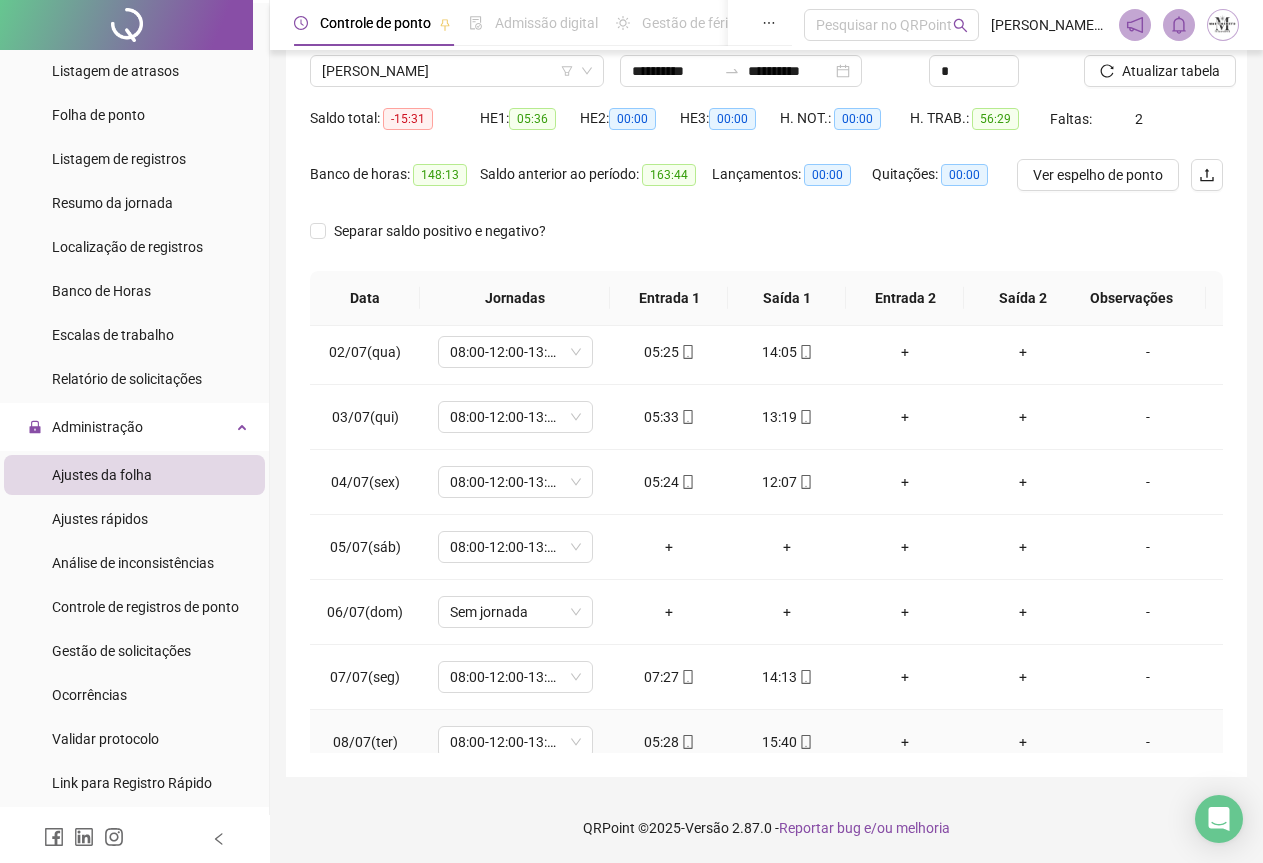 scroll, scrollTop: 40, scrollLeft: 0, axis: vertical 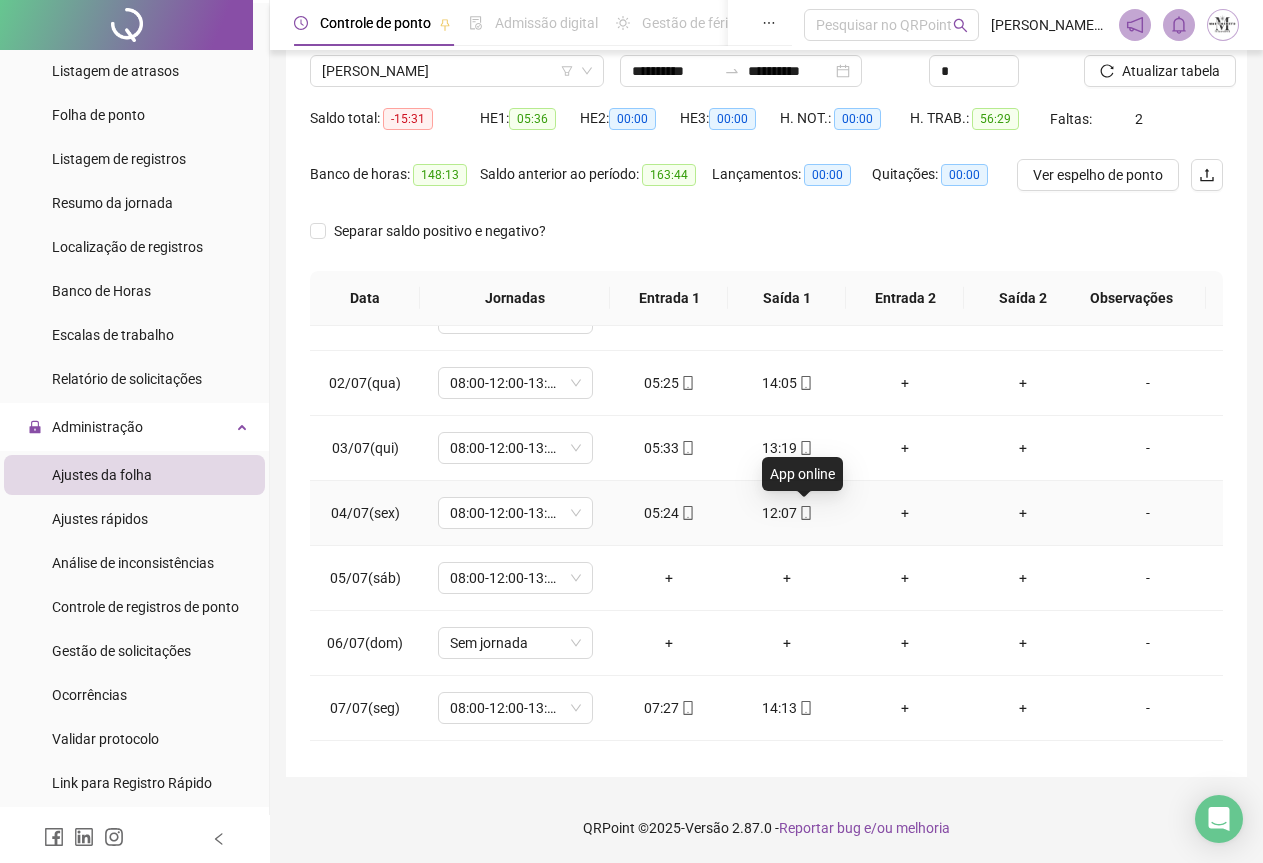 click 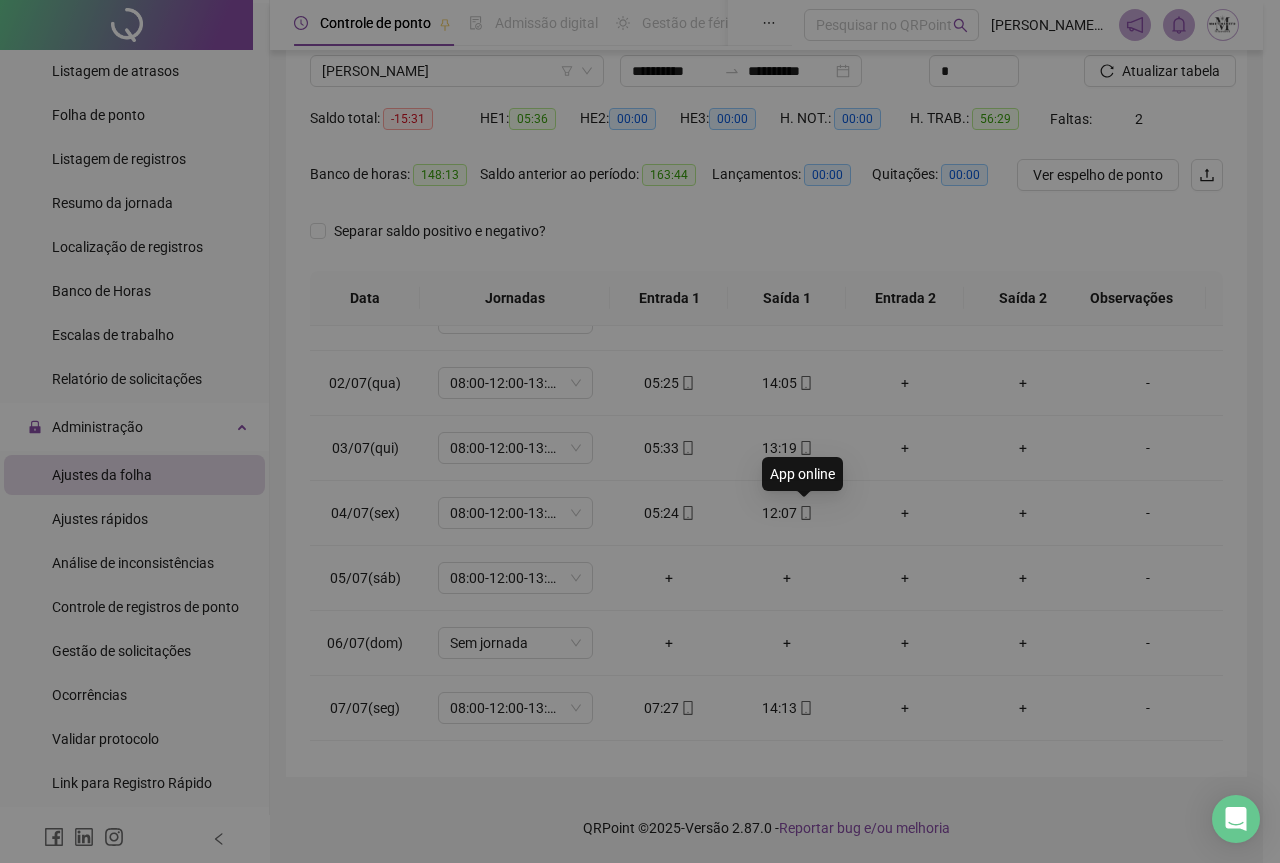 type on "**********" 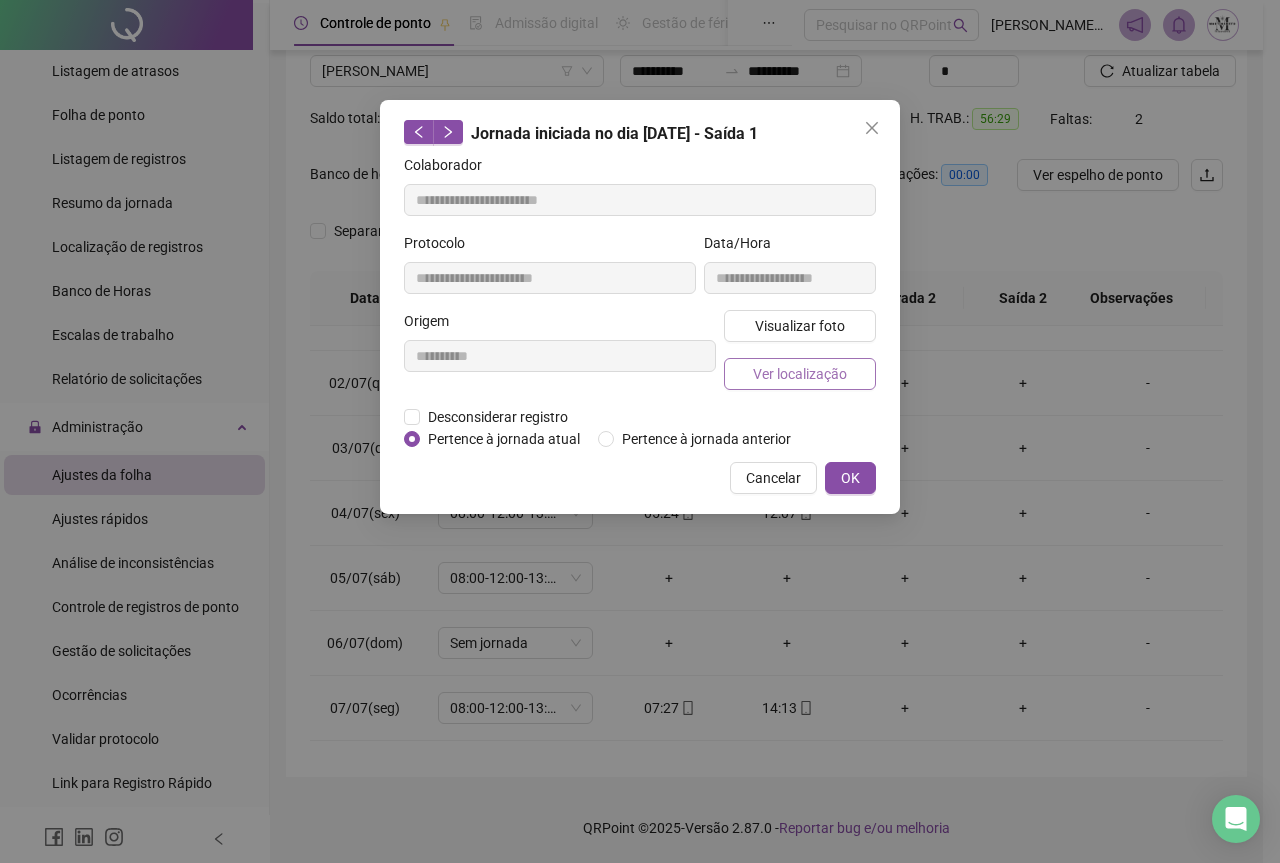 click on "Ver localização" at bounding box center [800, 374] 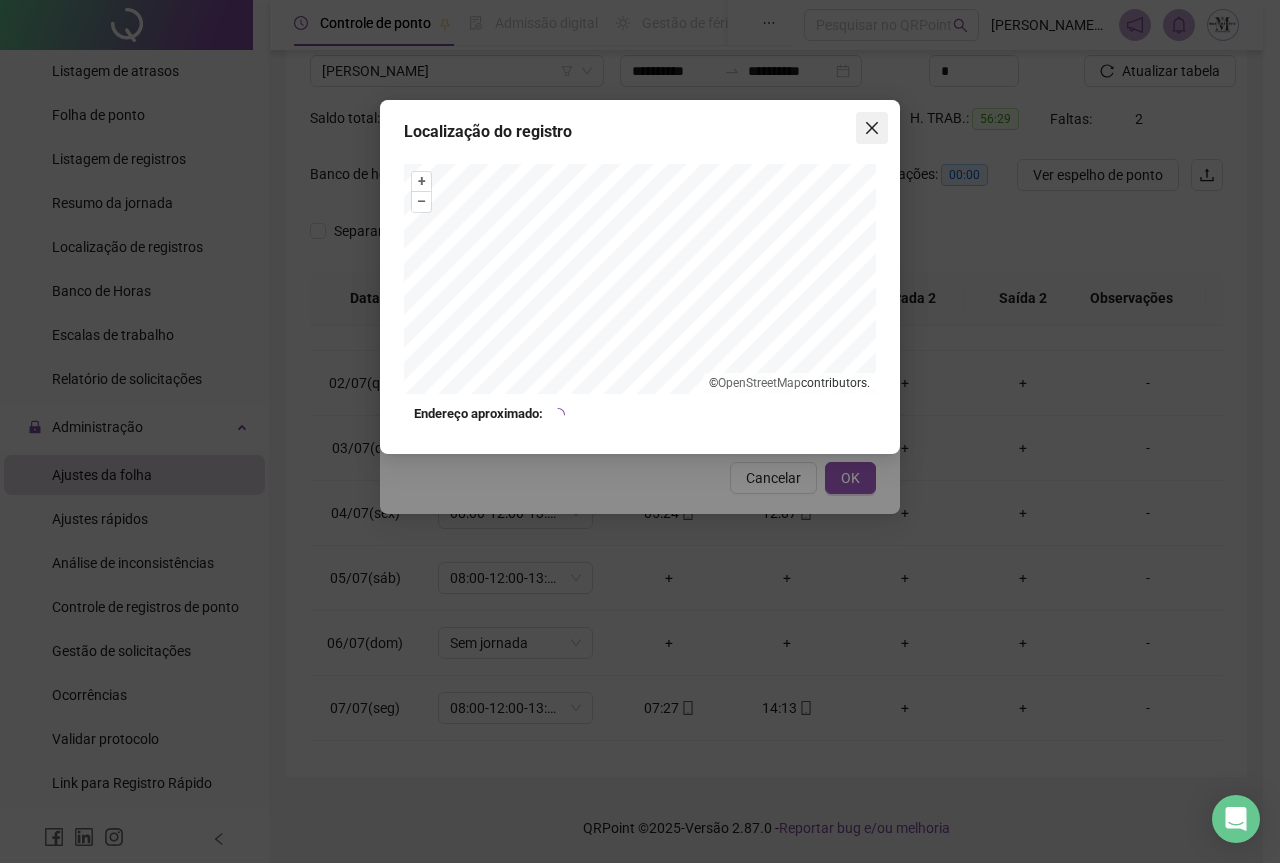 click 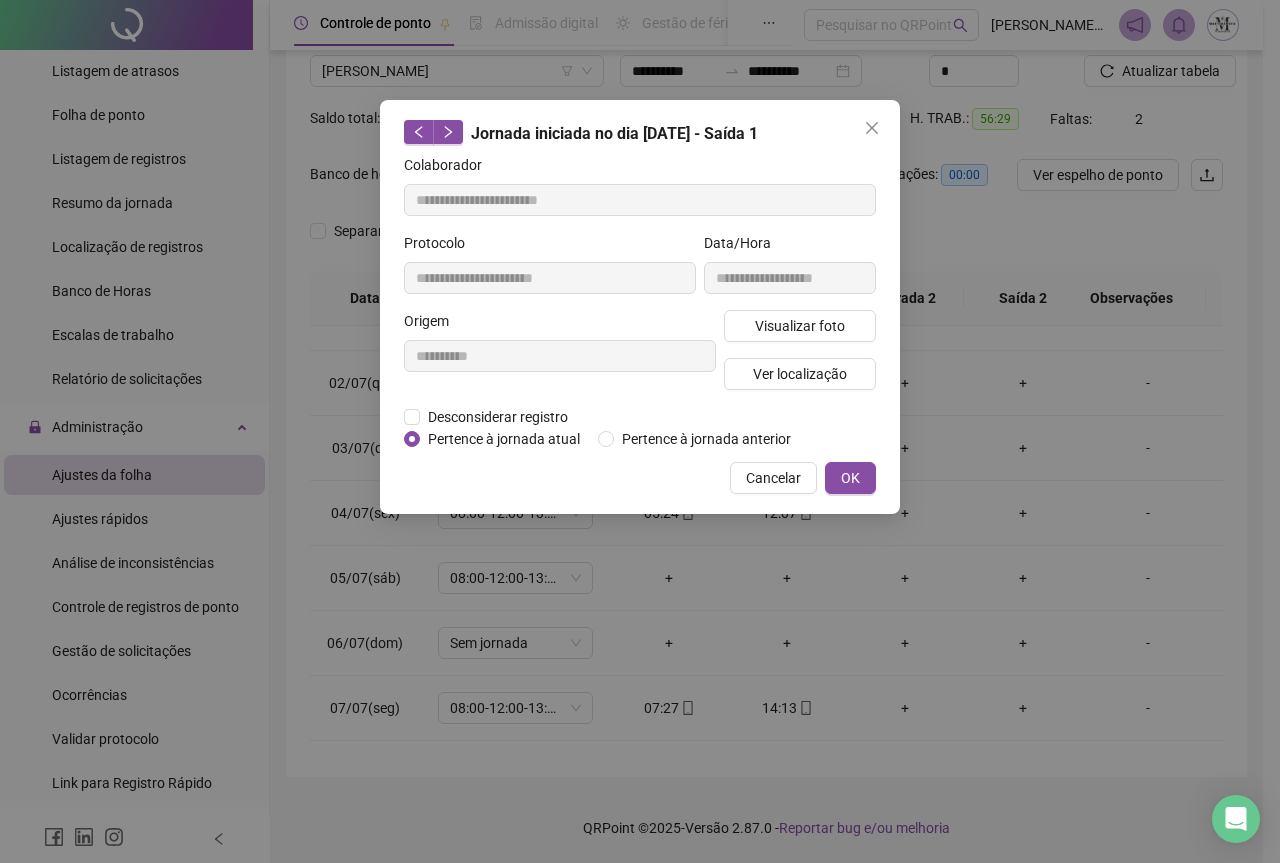 click 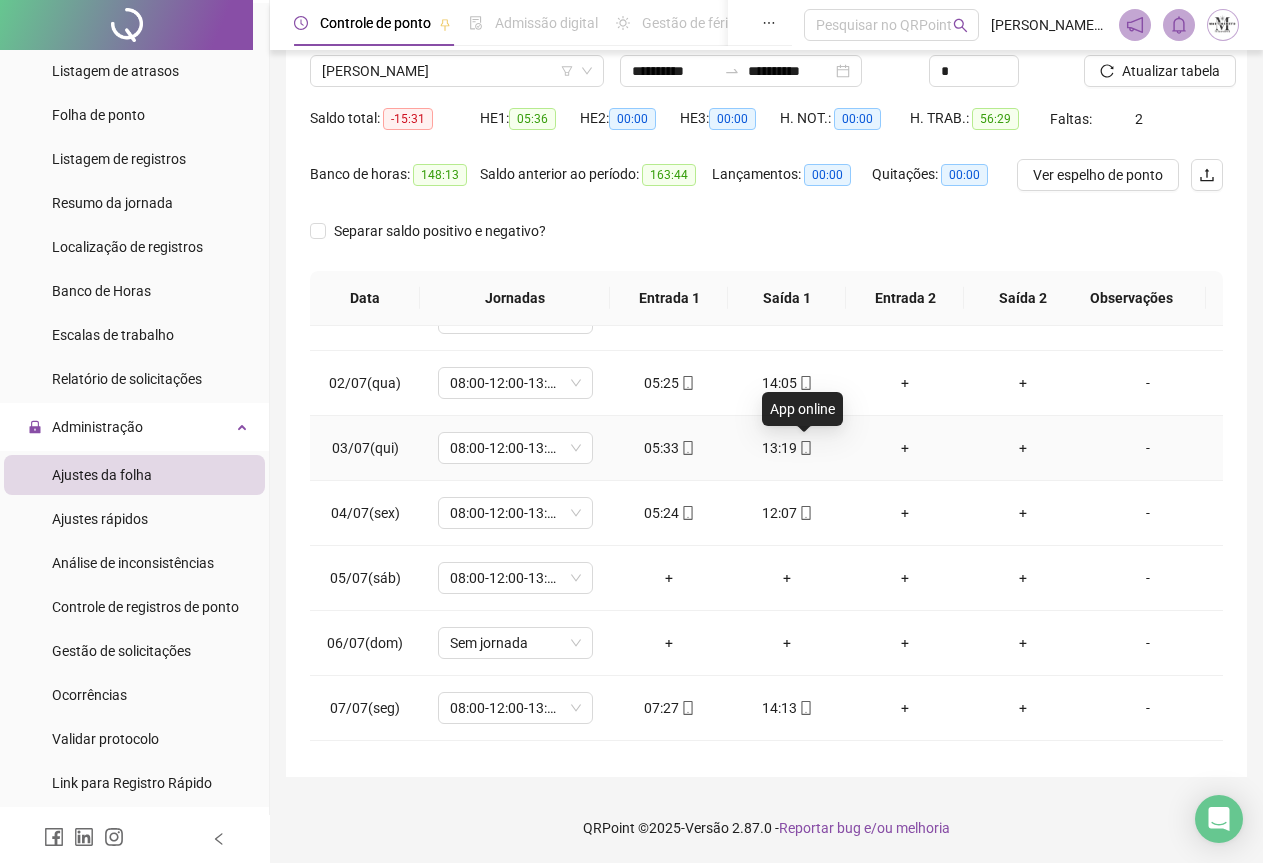 click 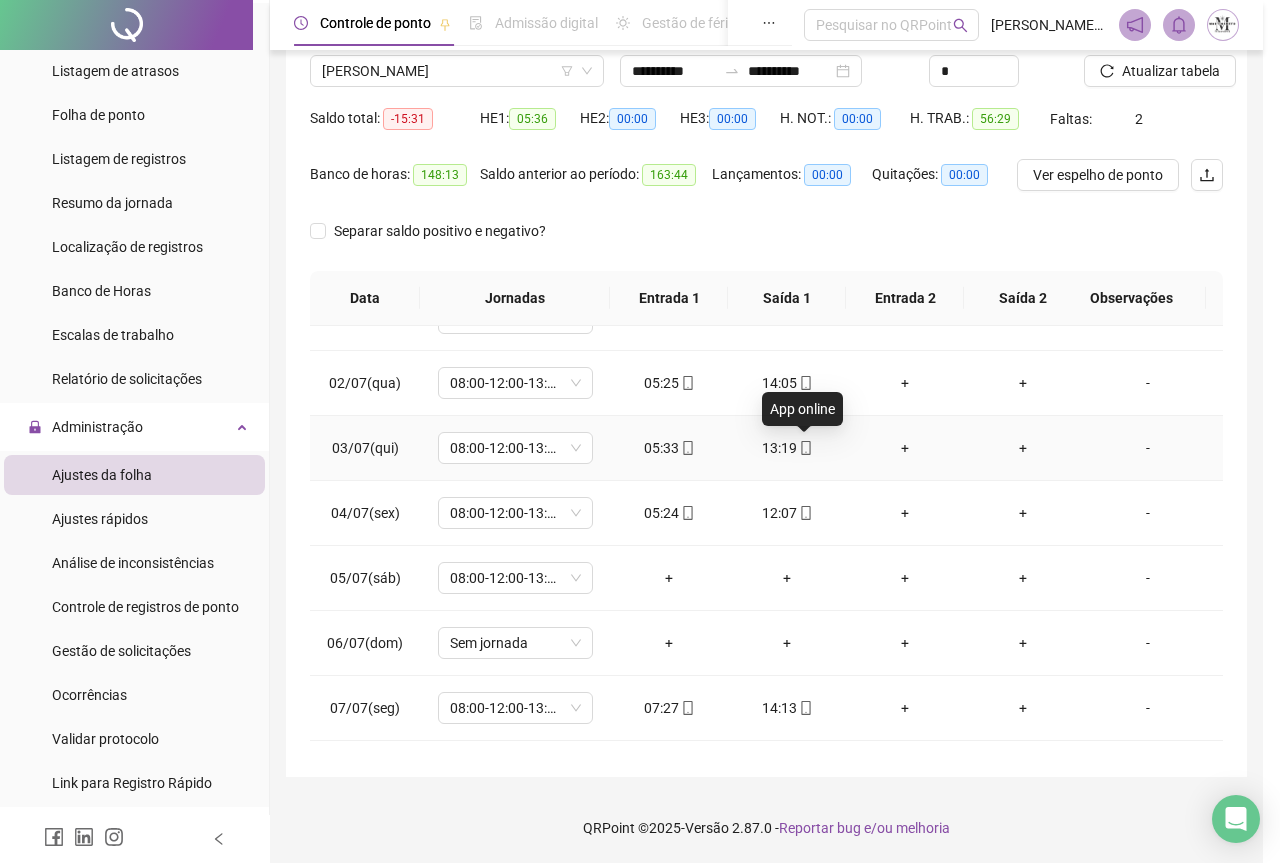 type on "**********" 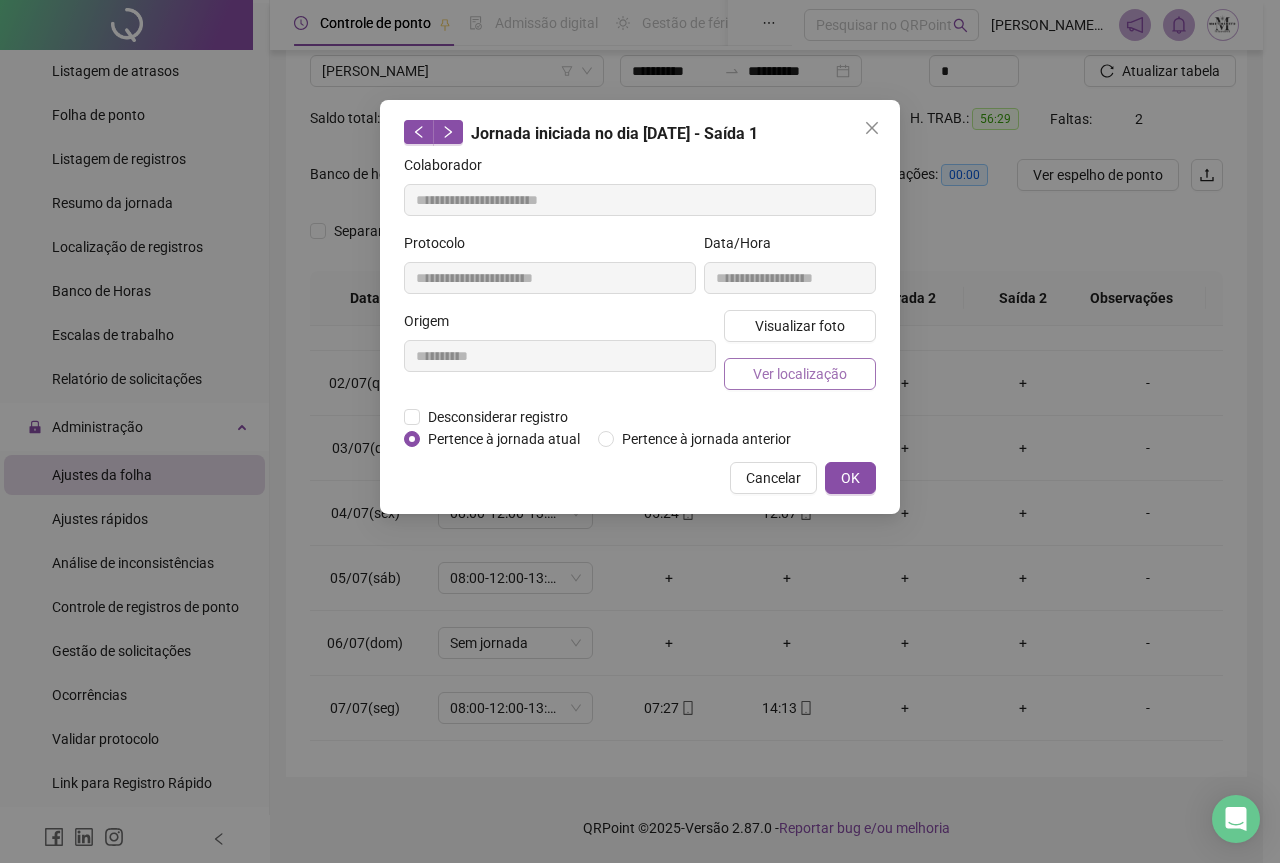 click on "Ver localização" at bounding box center (800, 374) 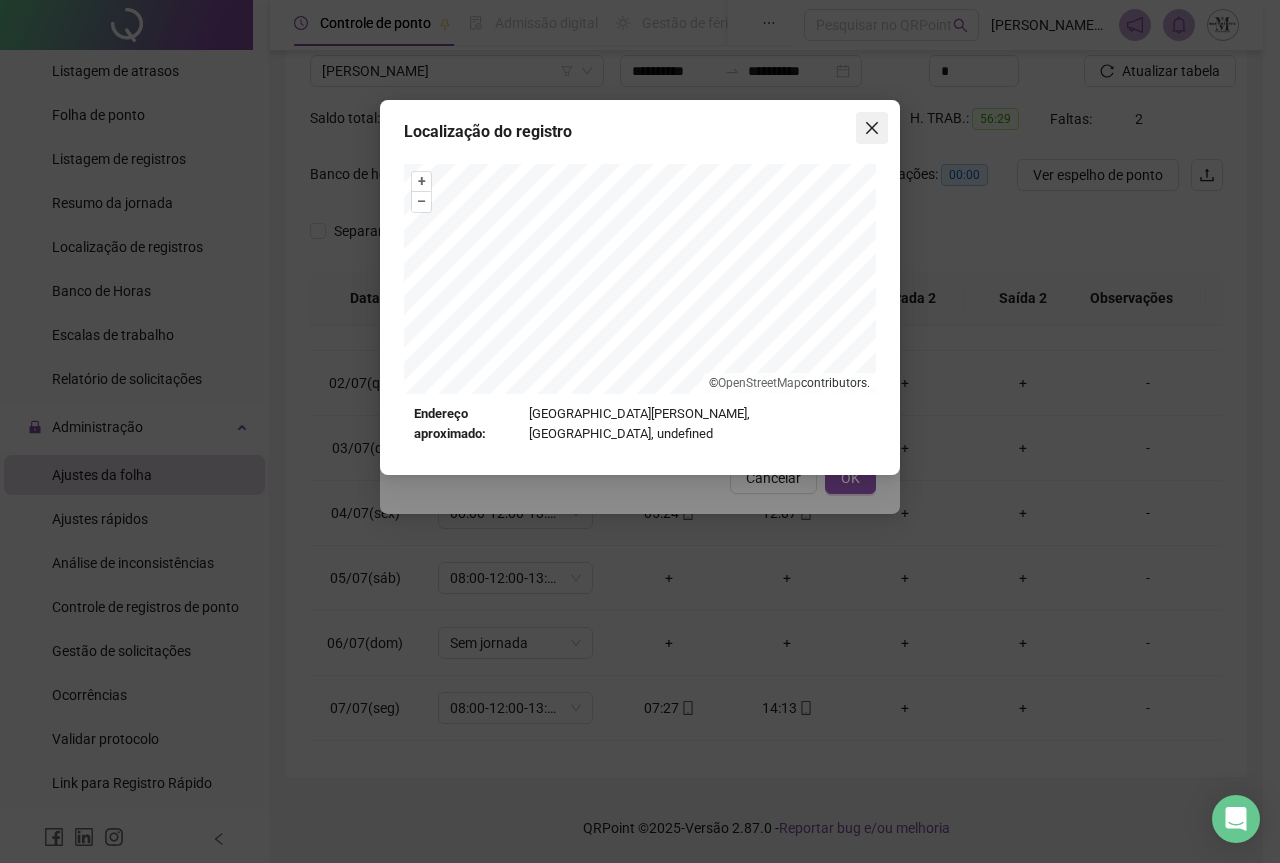 click at bounding box center (872, 128) 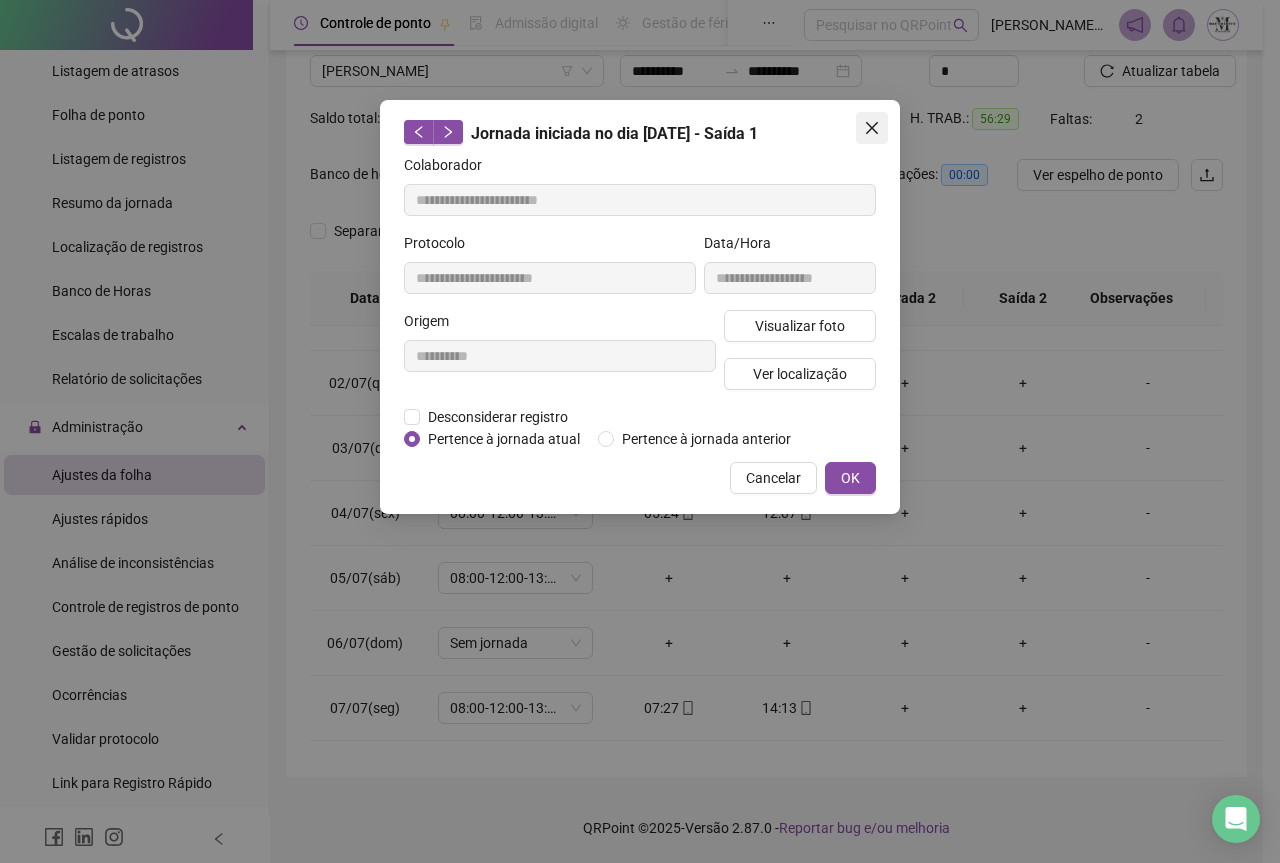 click 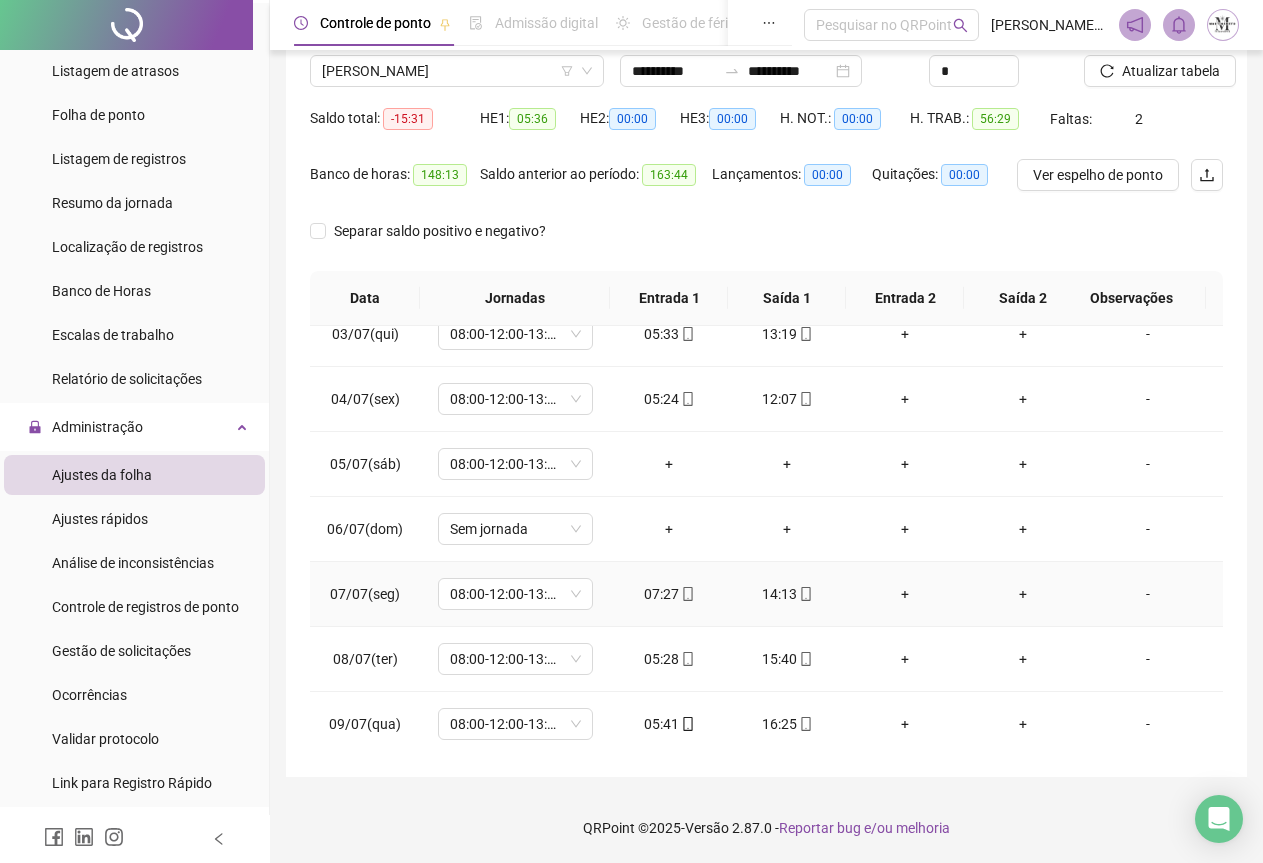 scroll, scrollTop: 240, scrollLeft: 0, axis: vertical 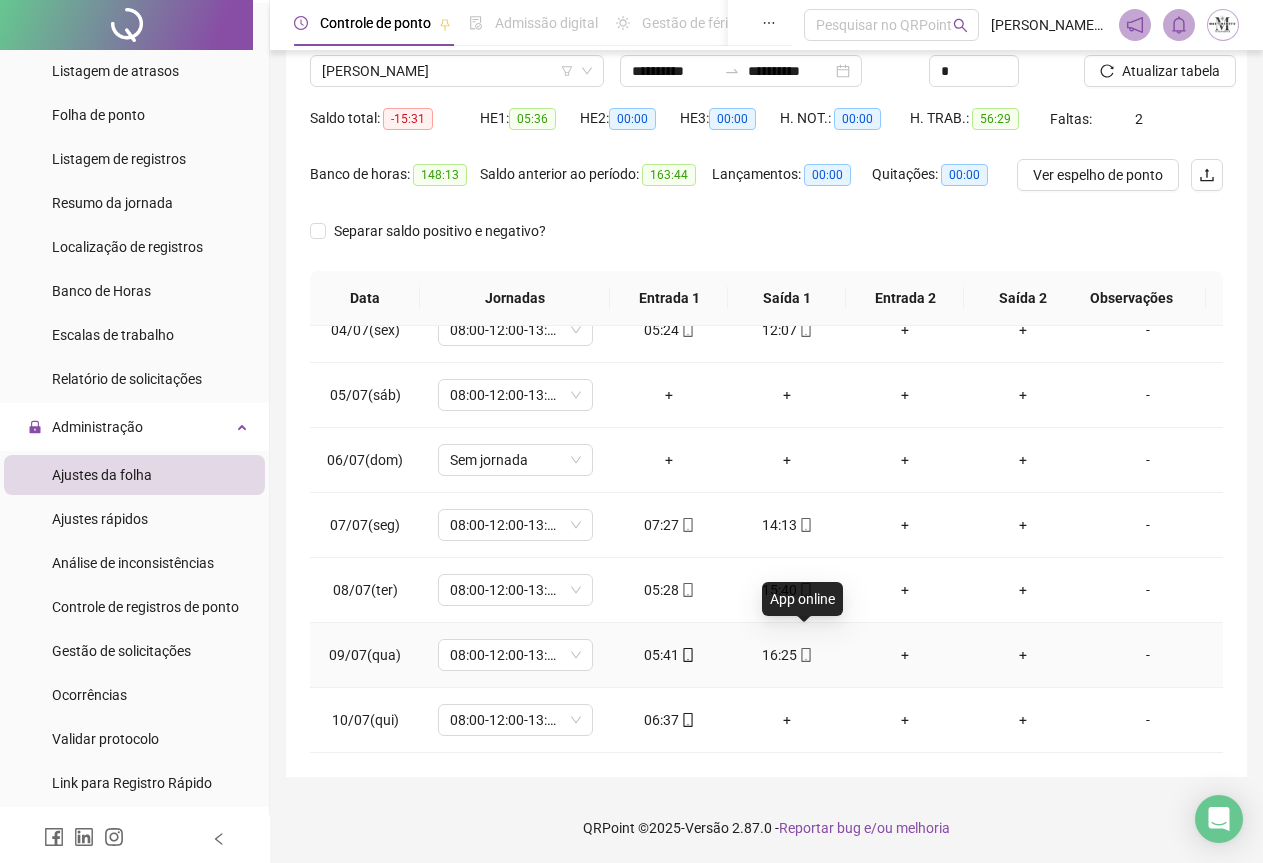 click 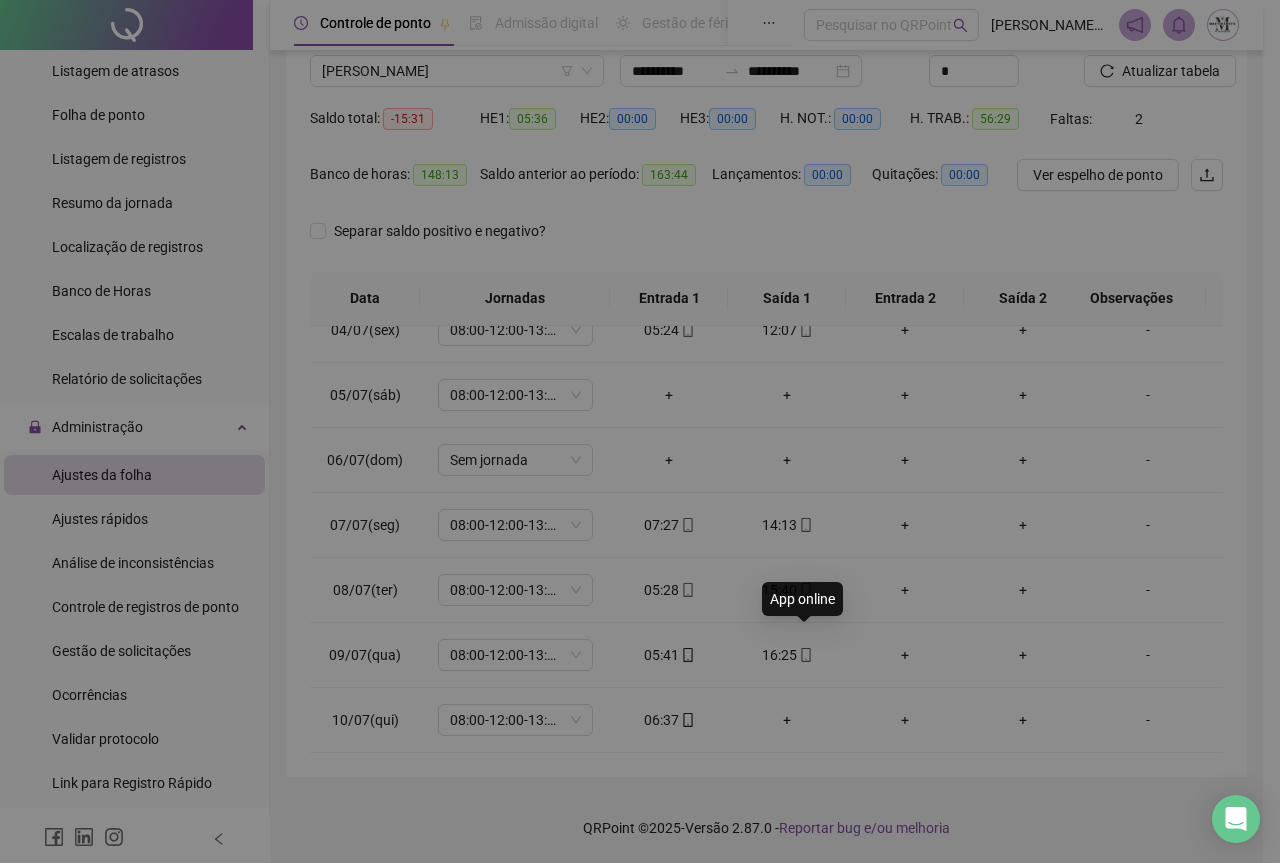 type on "**********" 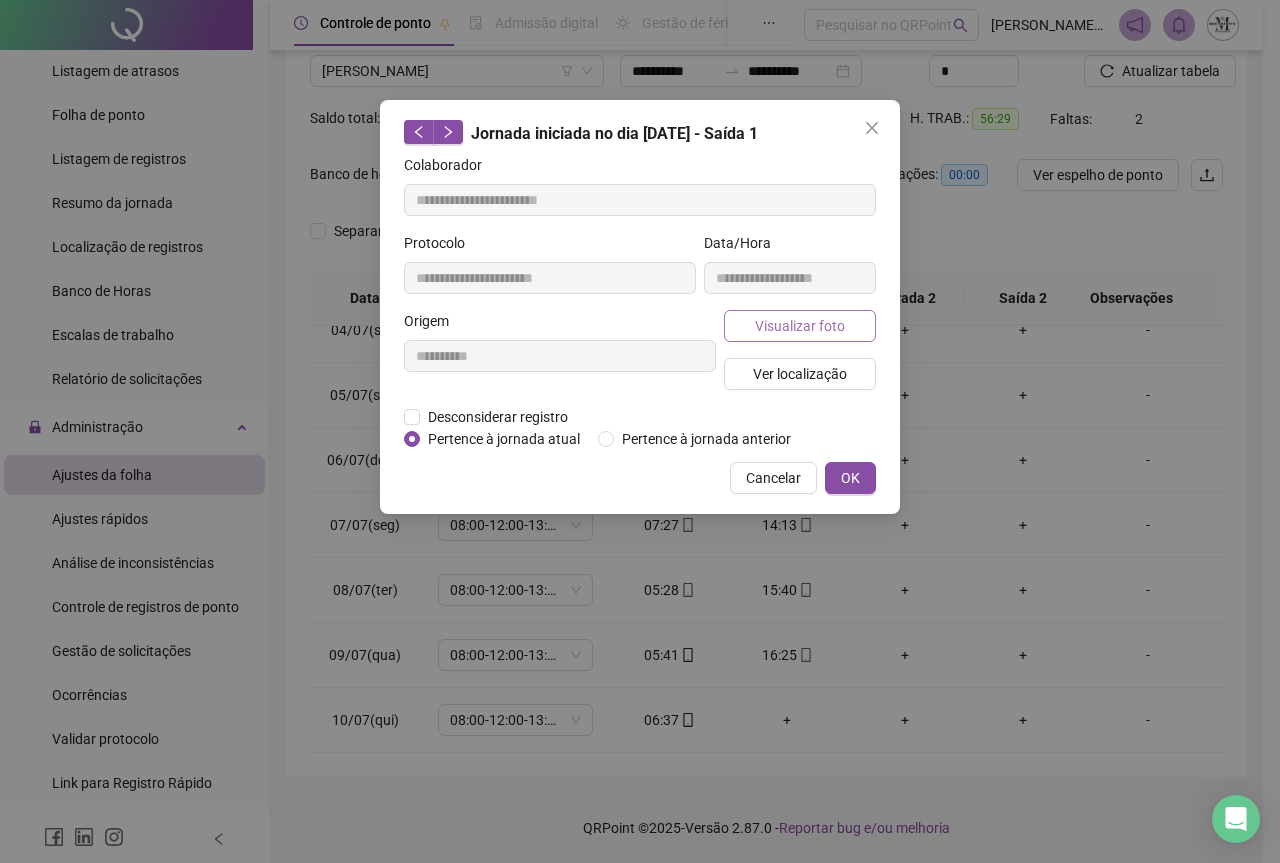 click on "Visualizar foto" at bounding box center [800, 326] 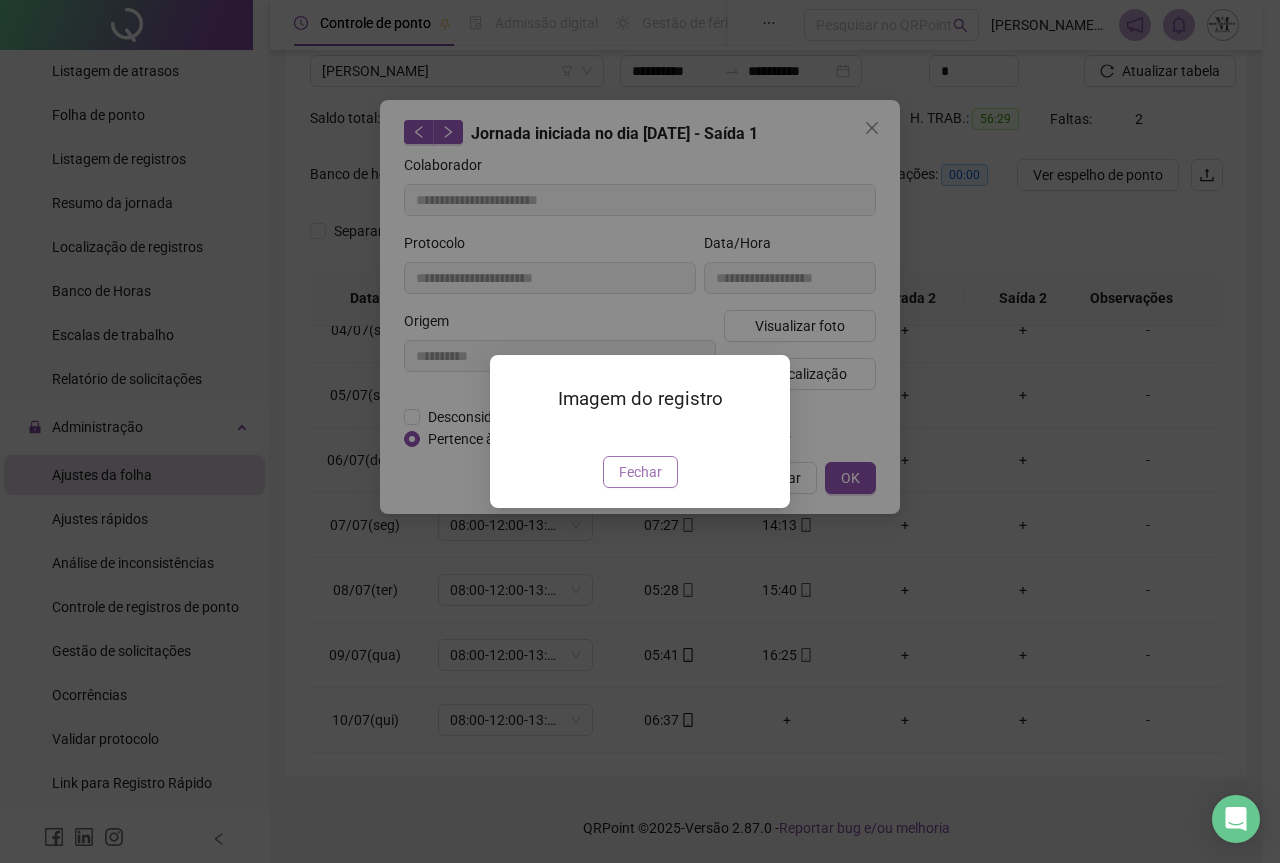 click on "Fechar" at bounding box center (640, 472) 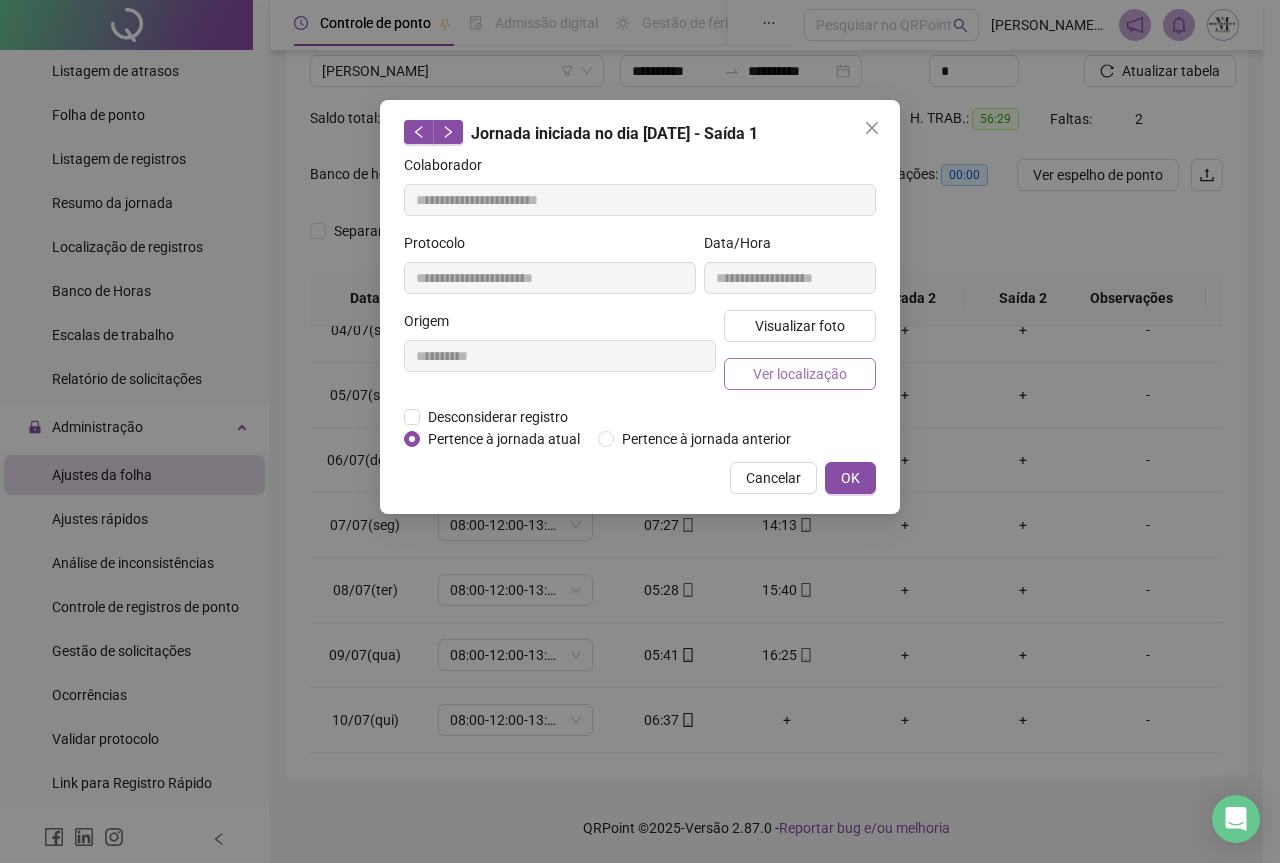 click on "Ver localização" at bounding box center (800, 374) 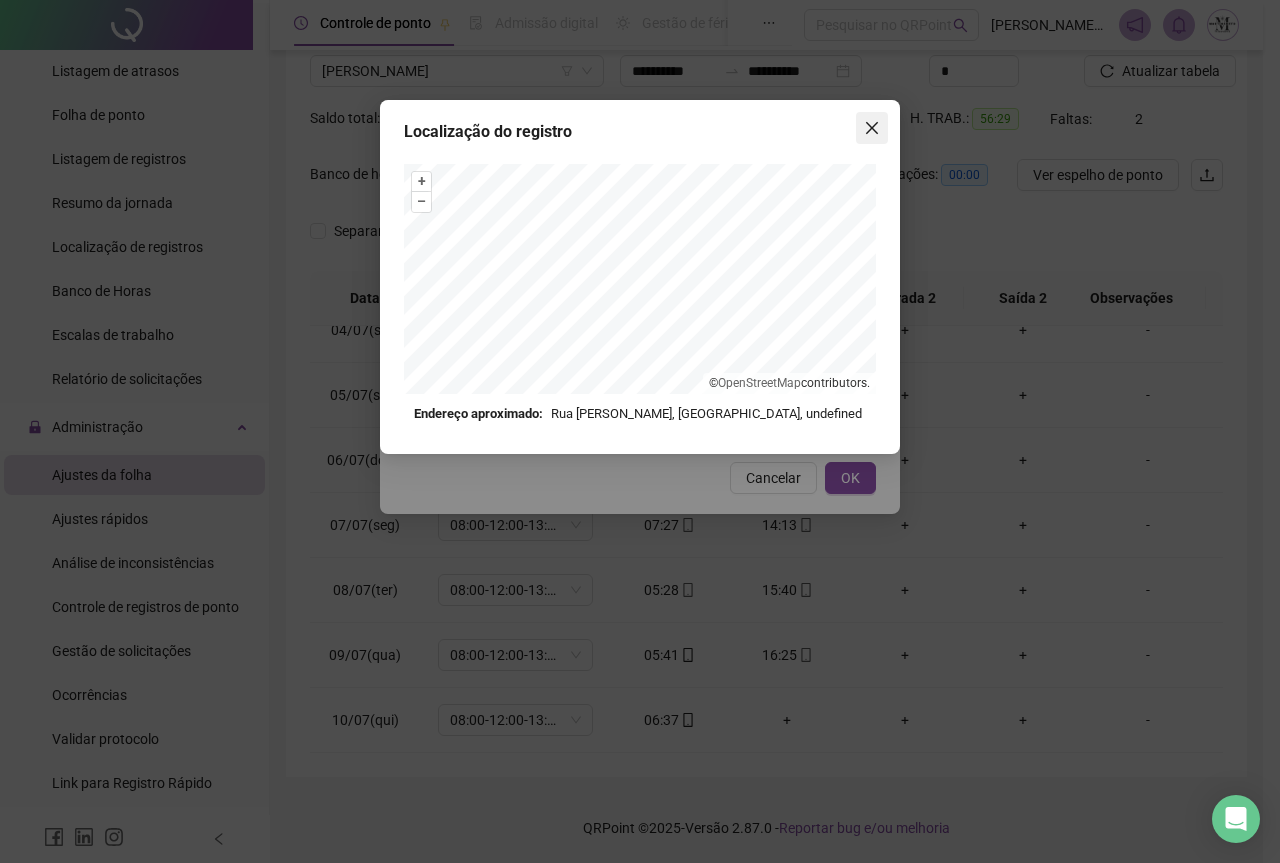click 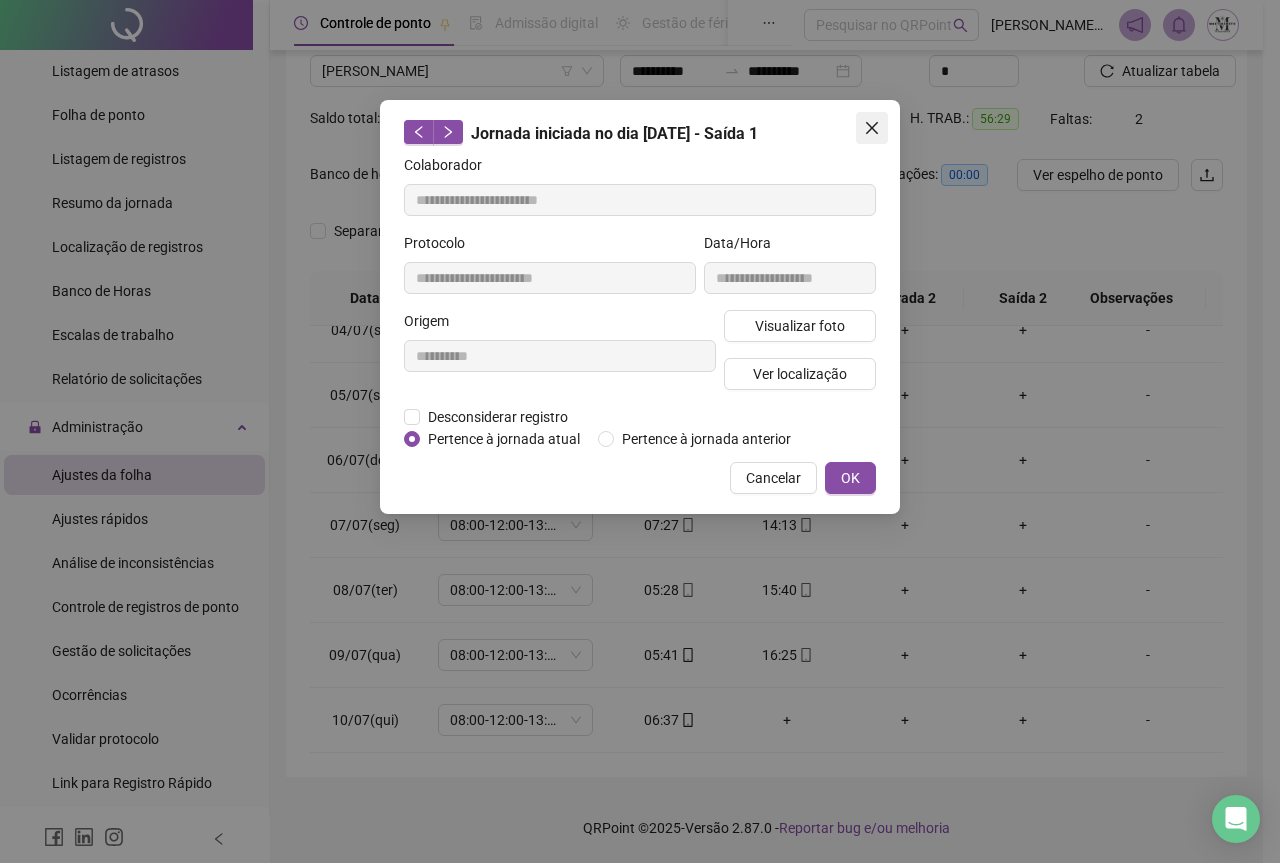 click 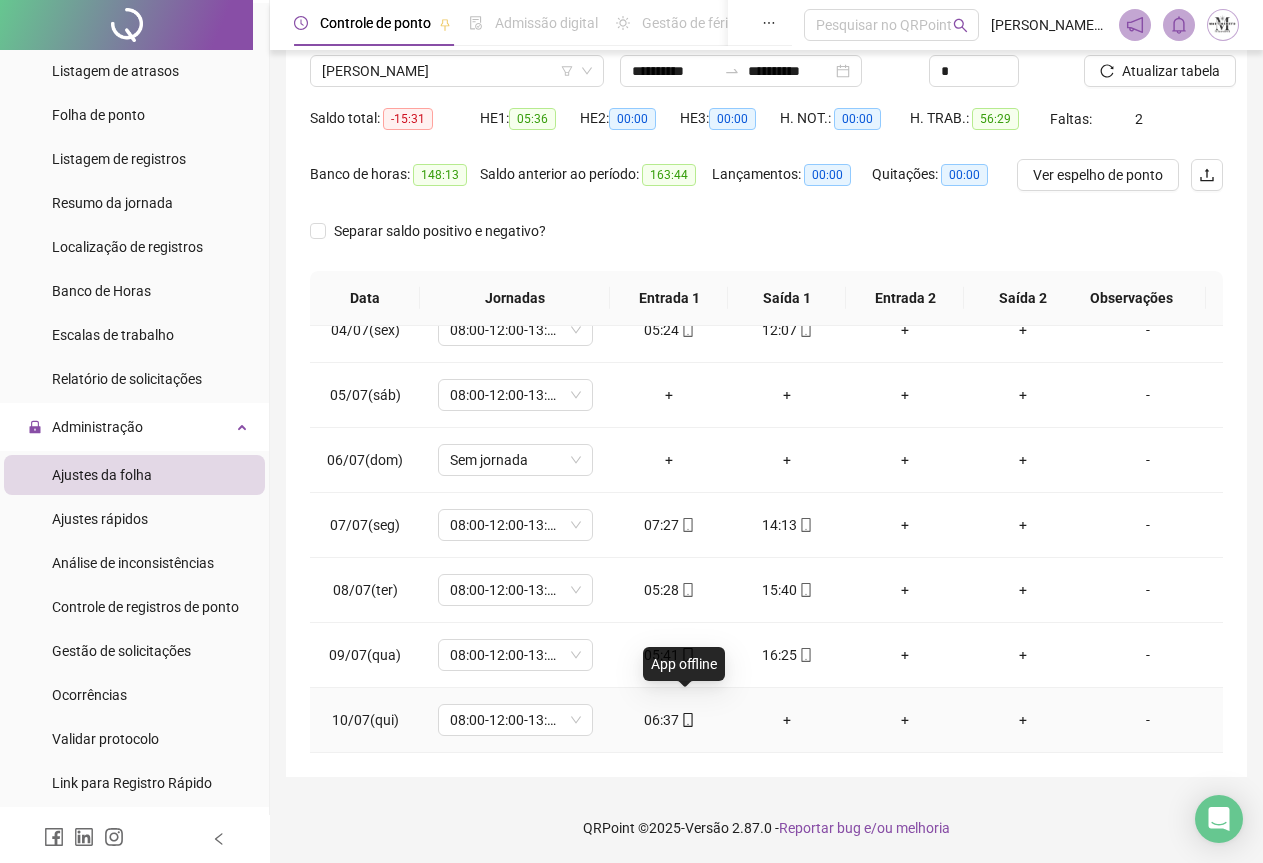 click 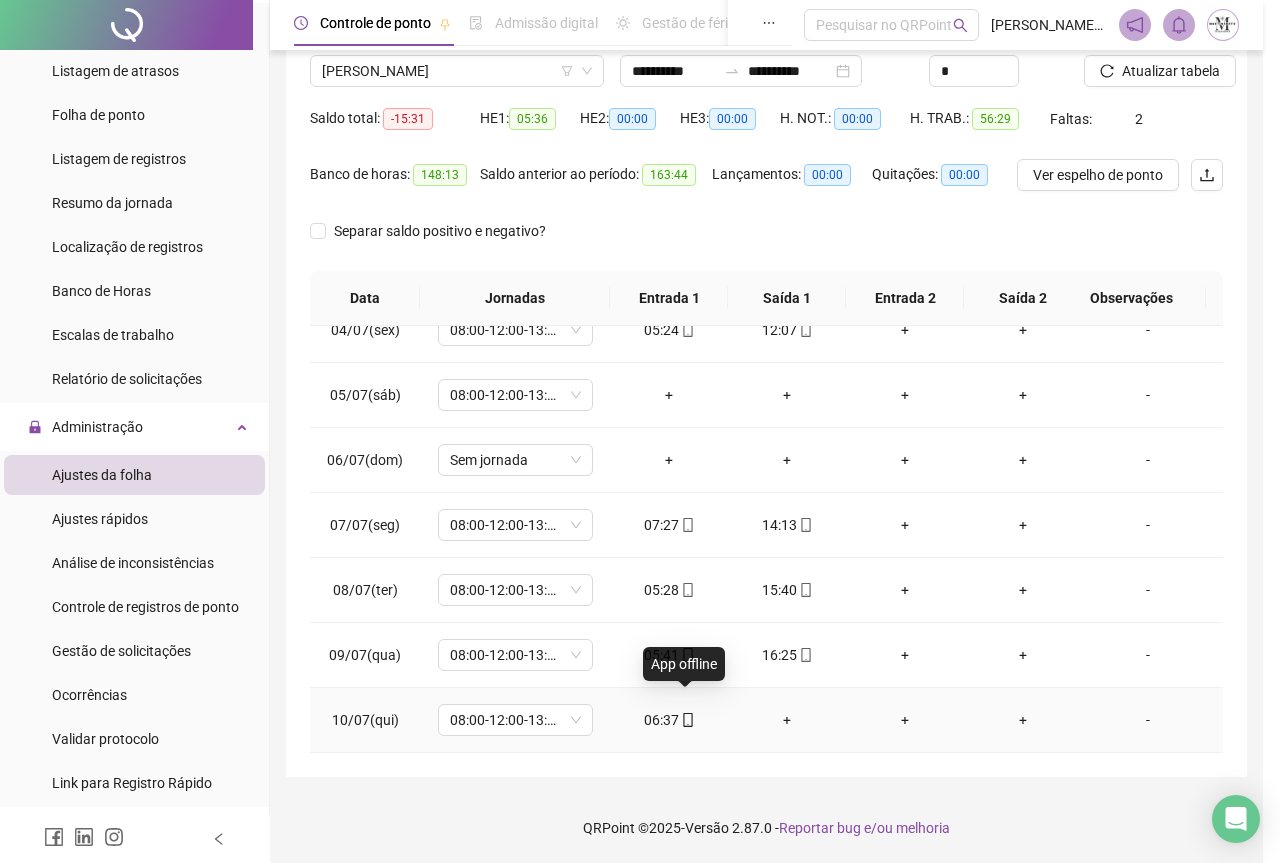 type on "**********" 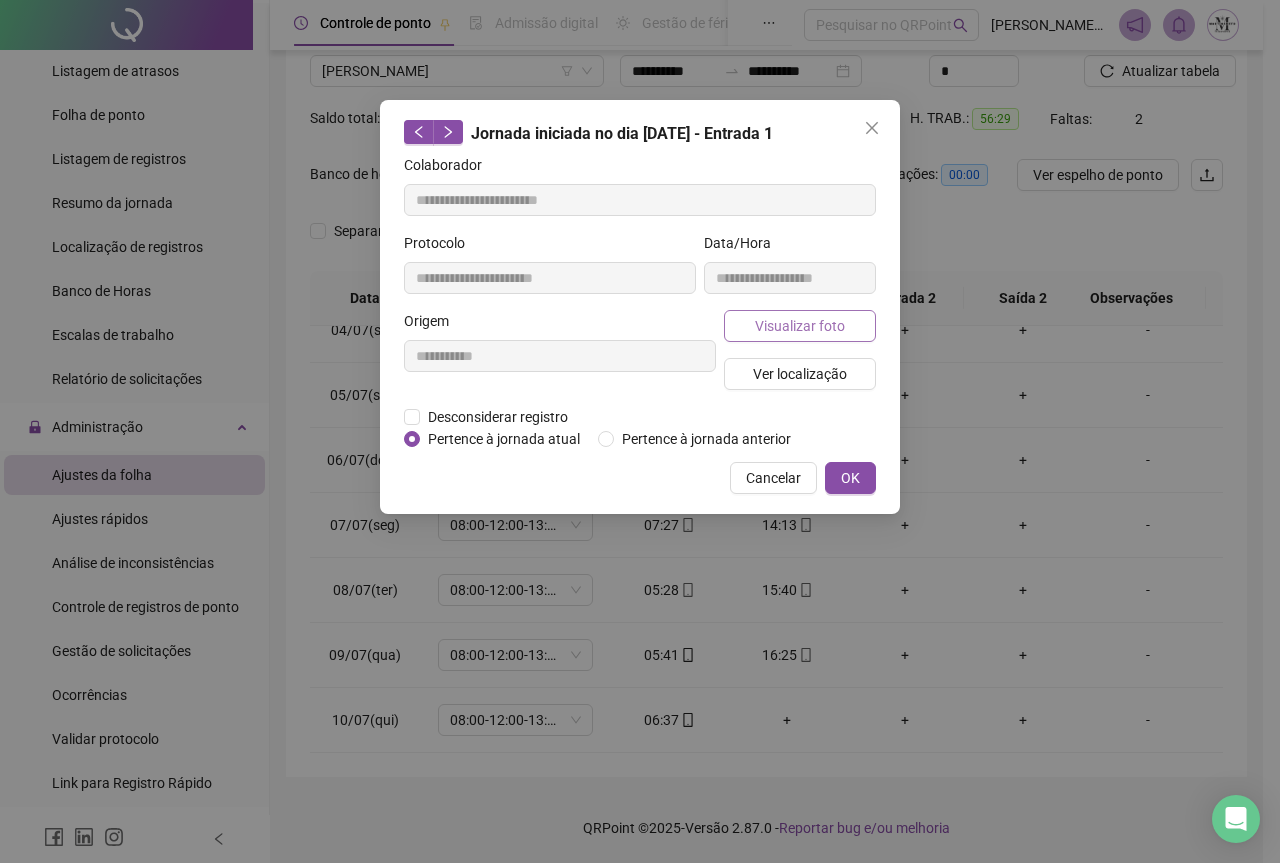 click on "Visualizar foto" at bounding box center (800, 326) 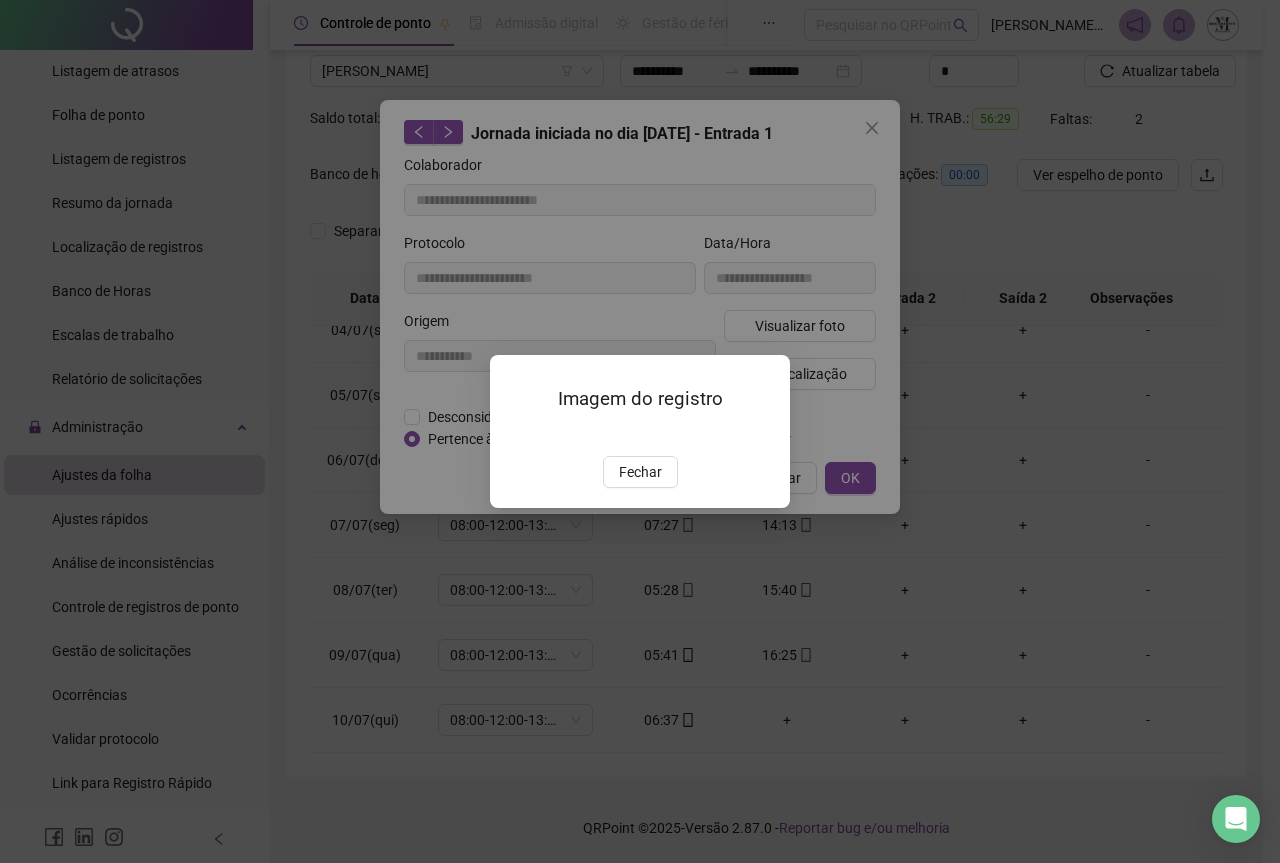 click at bounding box center [514, 435] 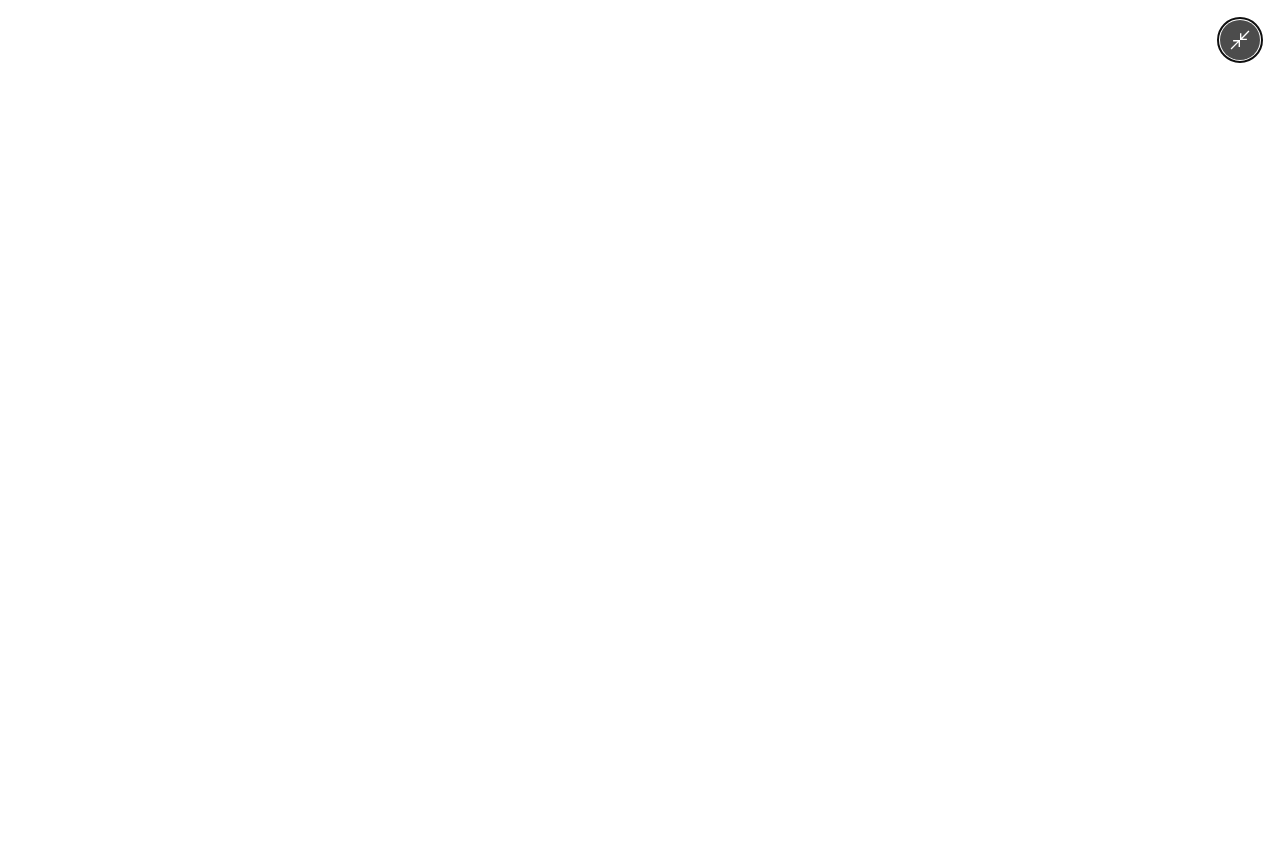 click at bounding box center [639, 431] 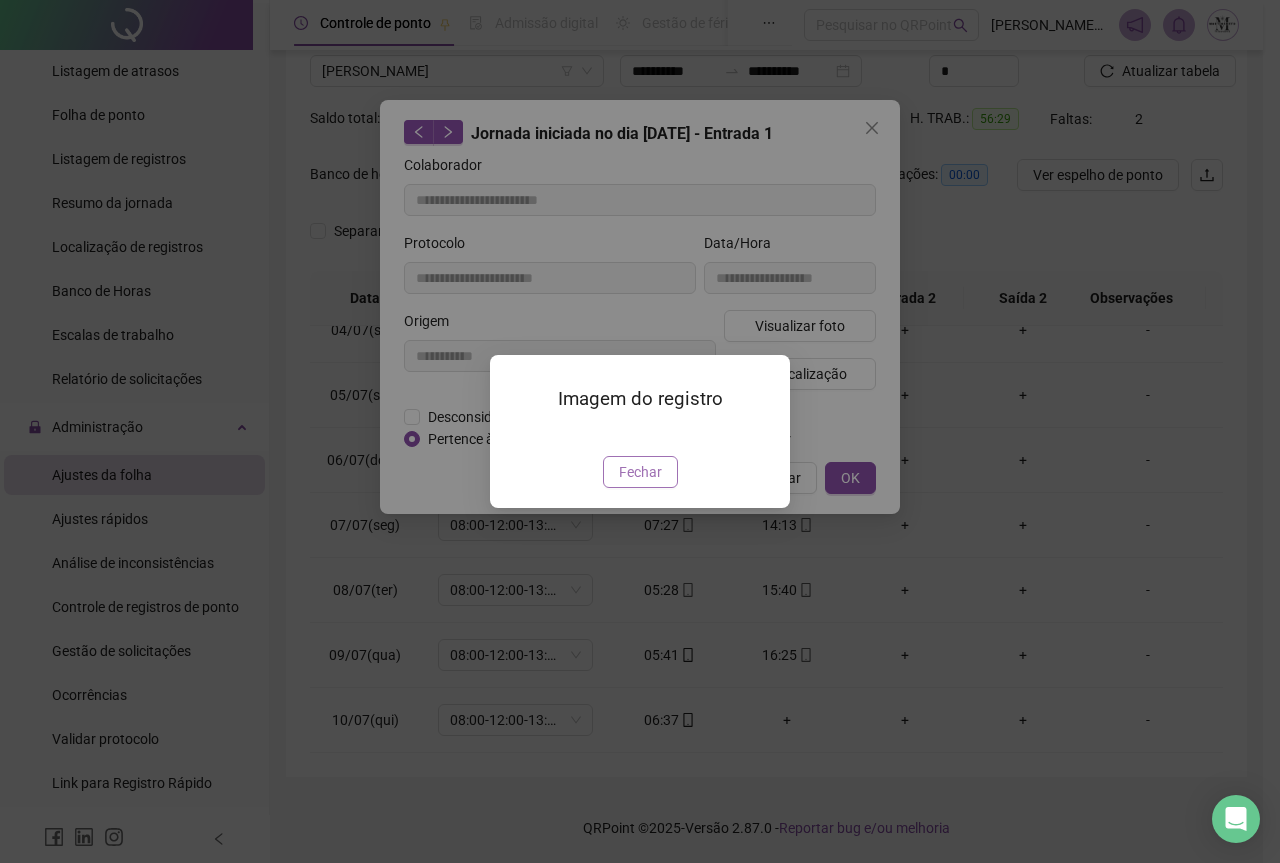 click on "Fechar" at bounding box center [640, 472] 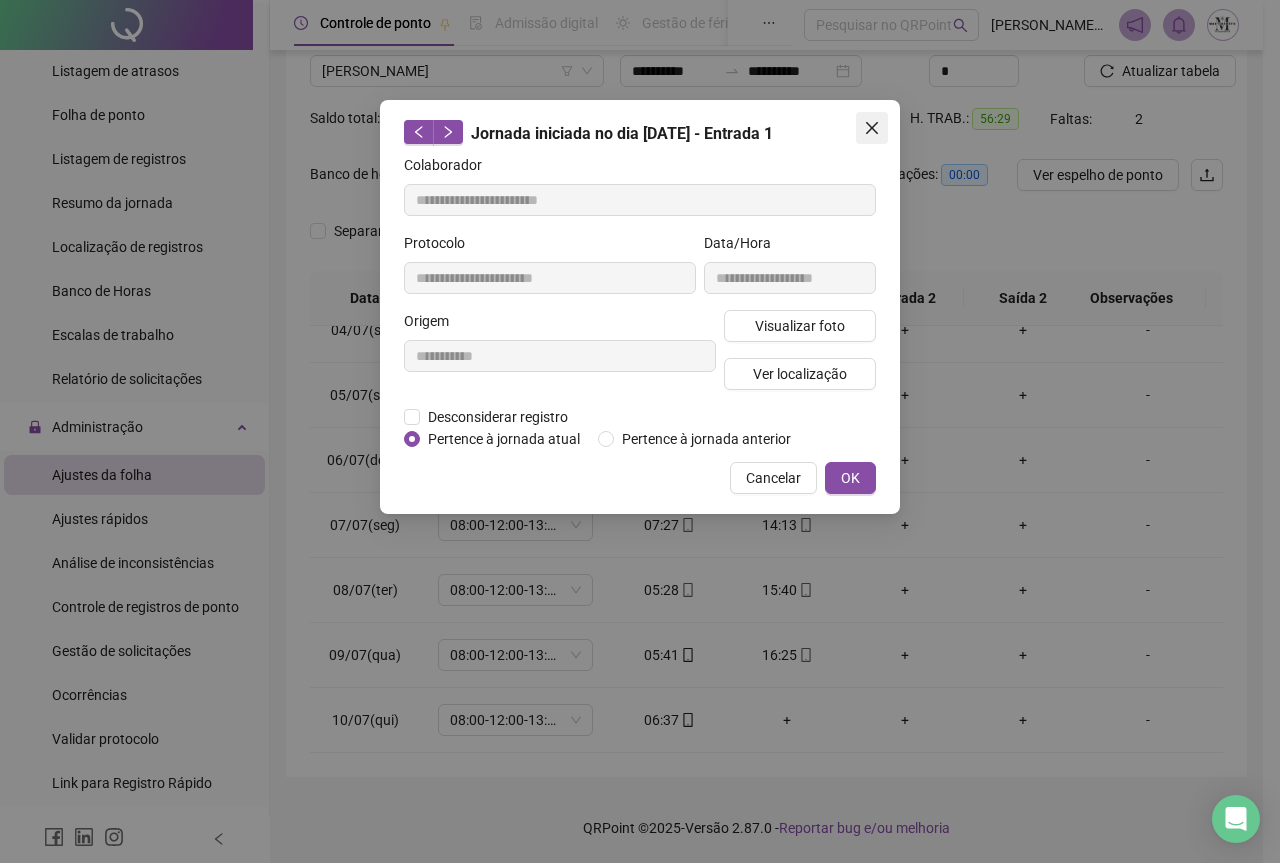 click 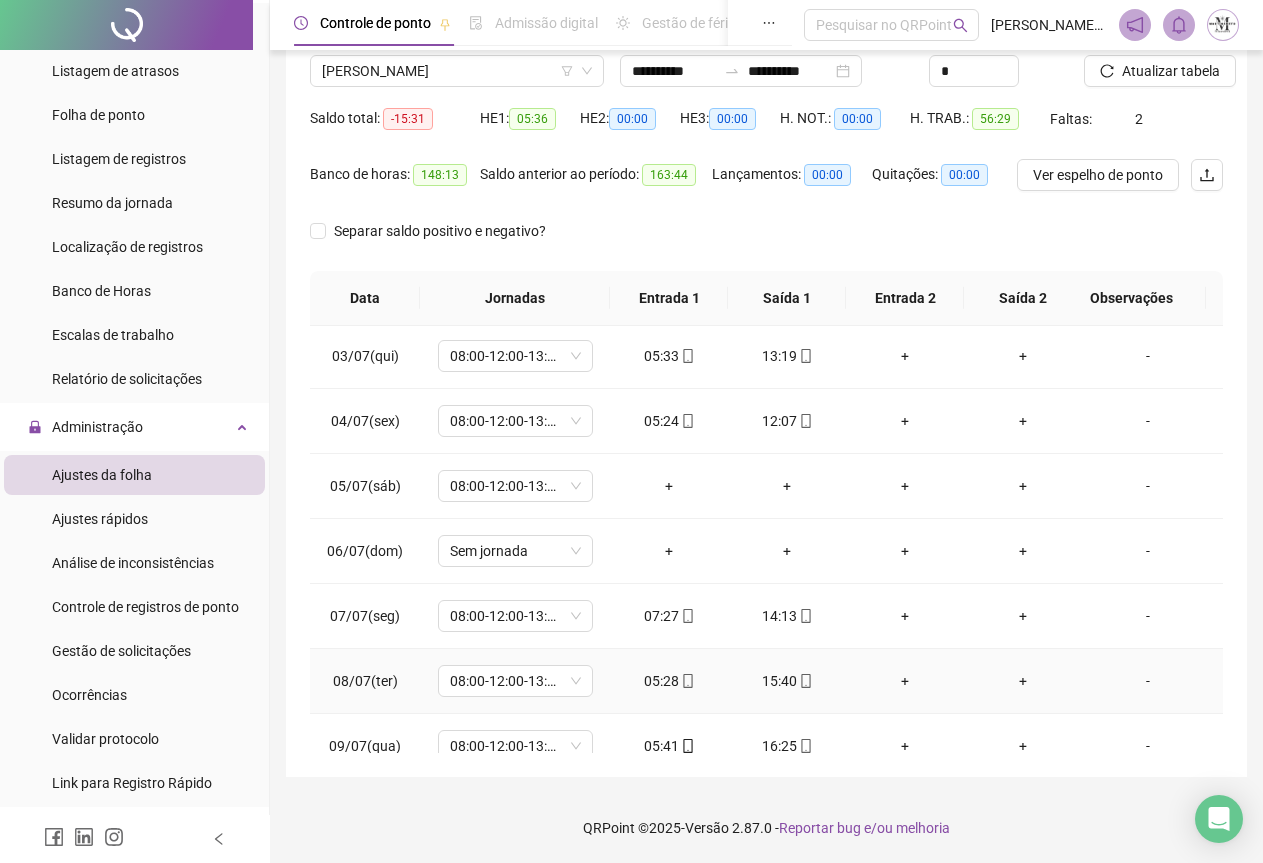 scroll, scrollTop: 0, scrollLeft: 0, axis: both 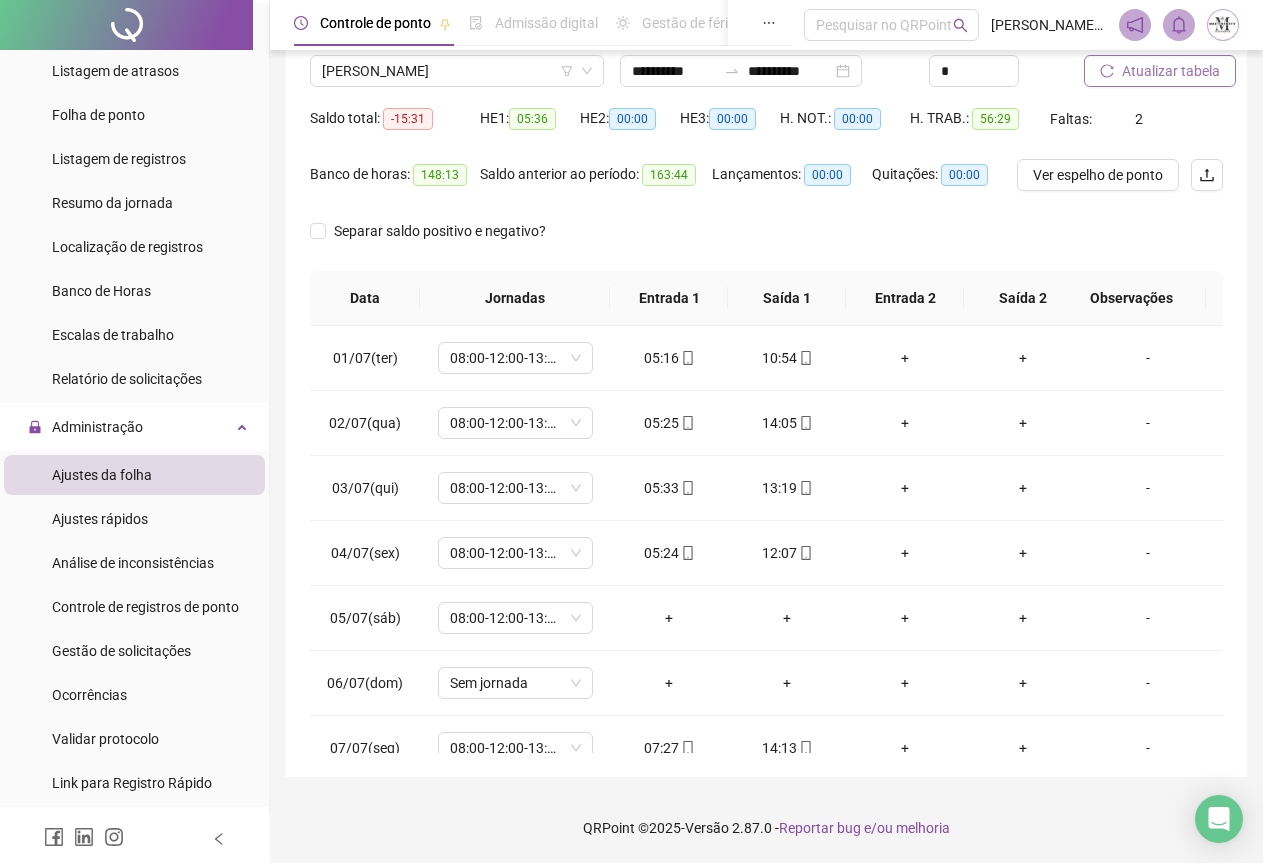 click on "Atualizar tabela" at bounding box center [1171, 71] 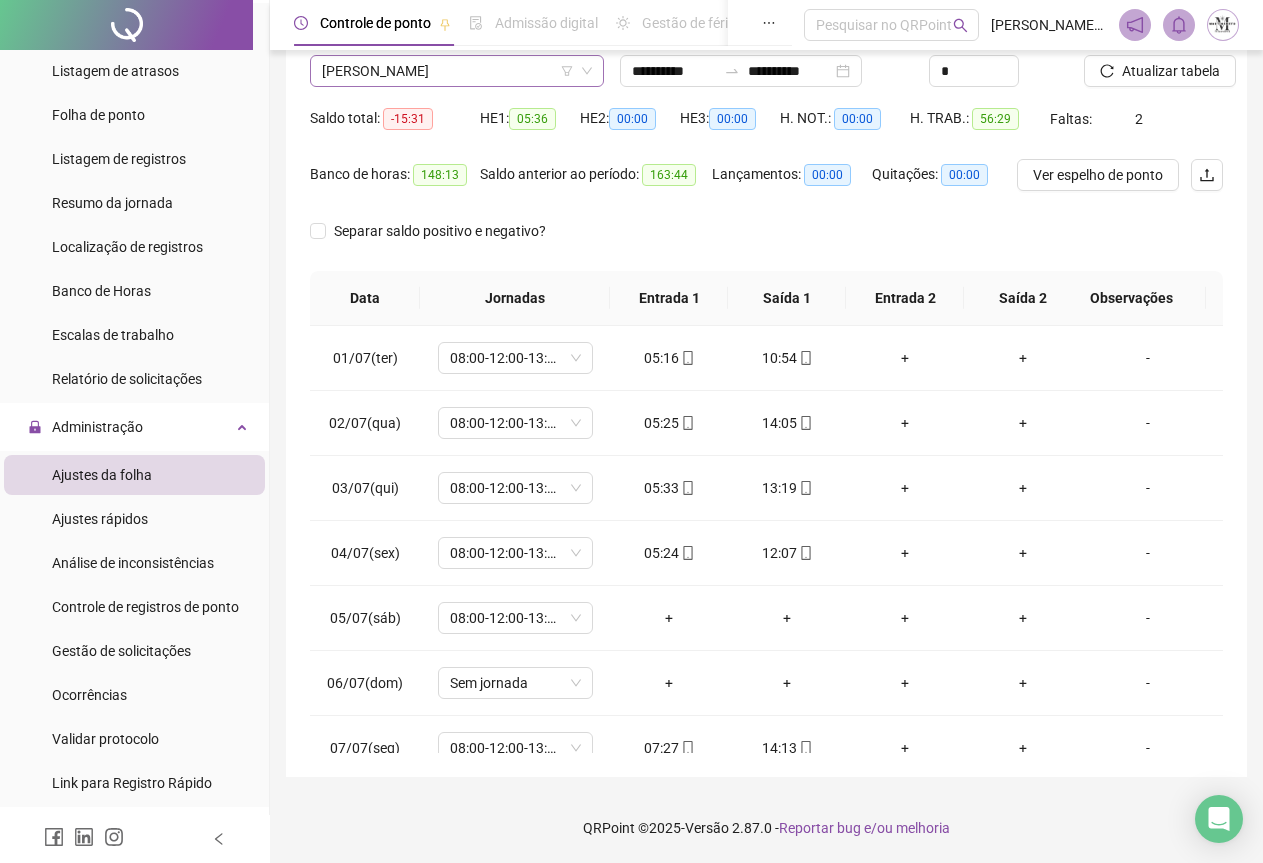 click on "TIAGO DOS SANTOS ANDRADE" at bounding box center (457, 71) 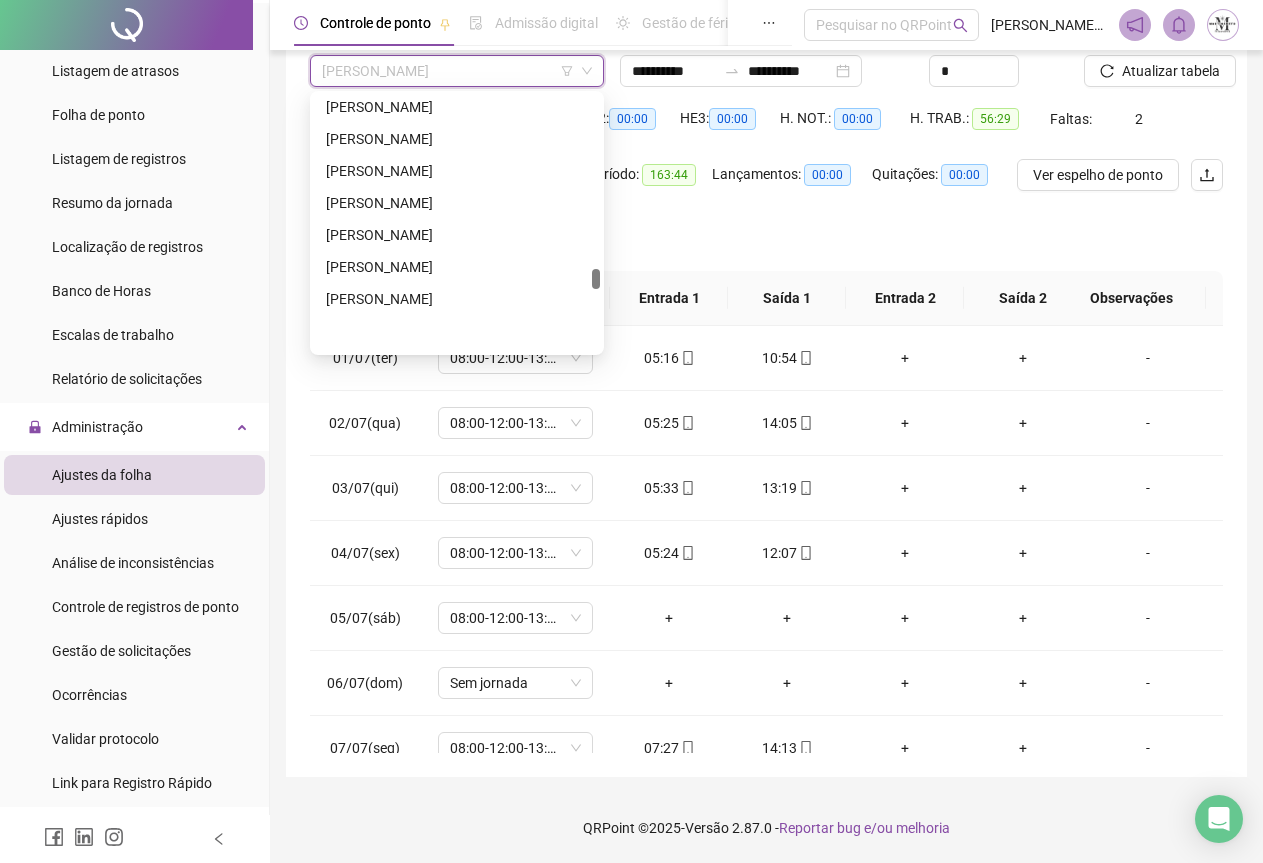 scroll, scrollTop: 4304, scrollLeft: 0, axis: vertical 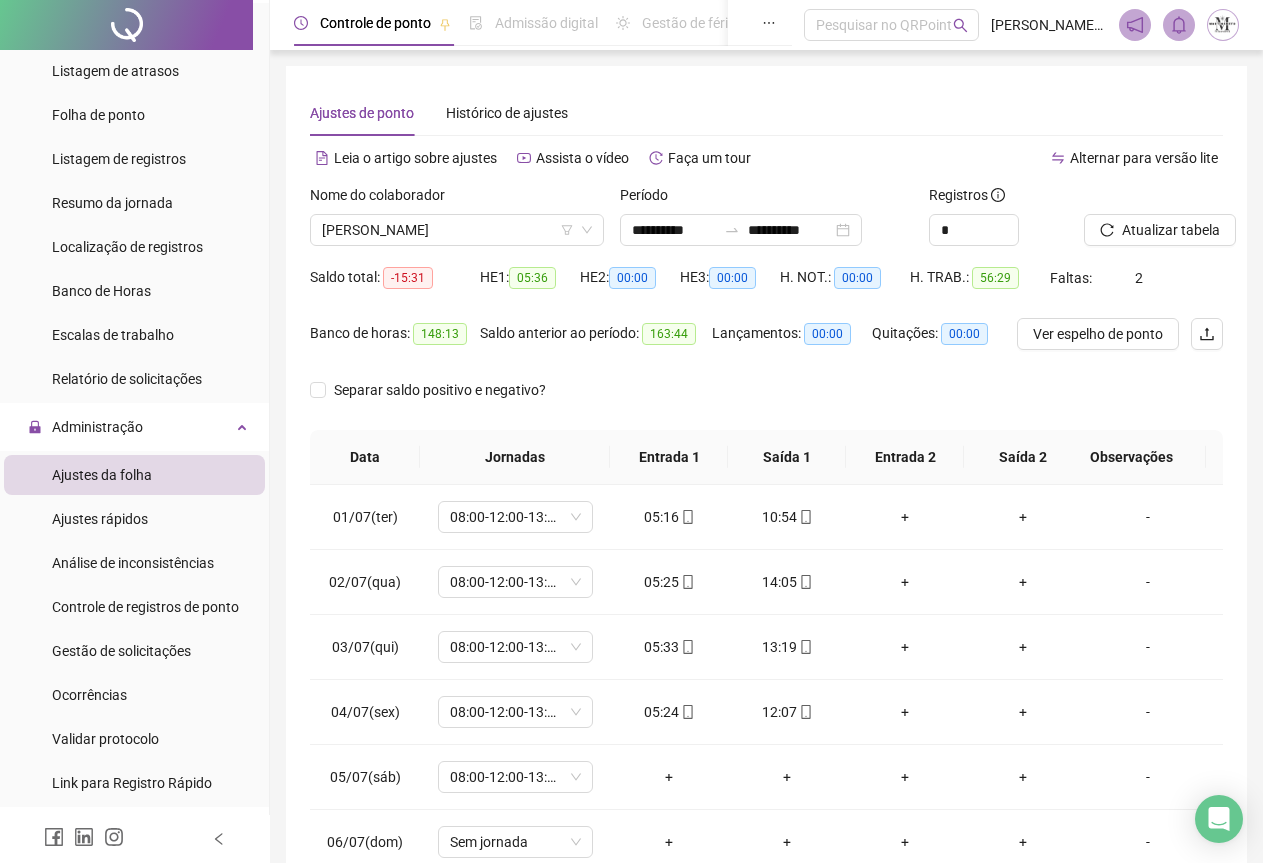 click at bounding box center (126, 25) 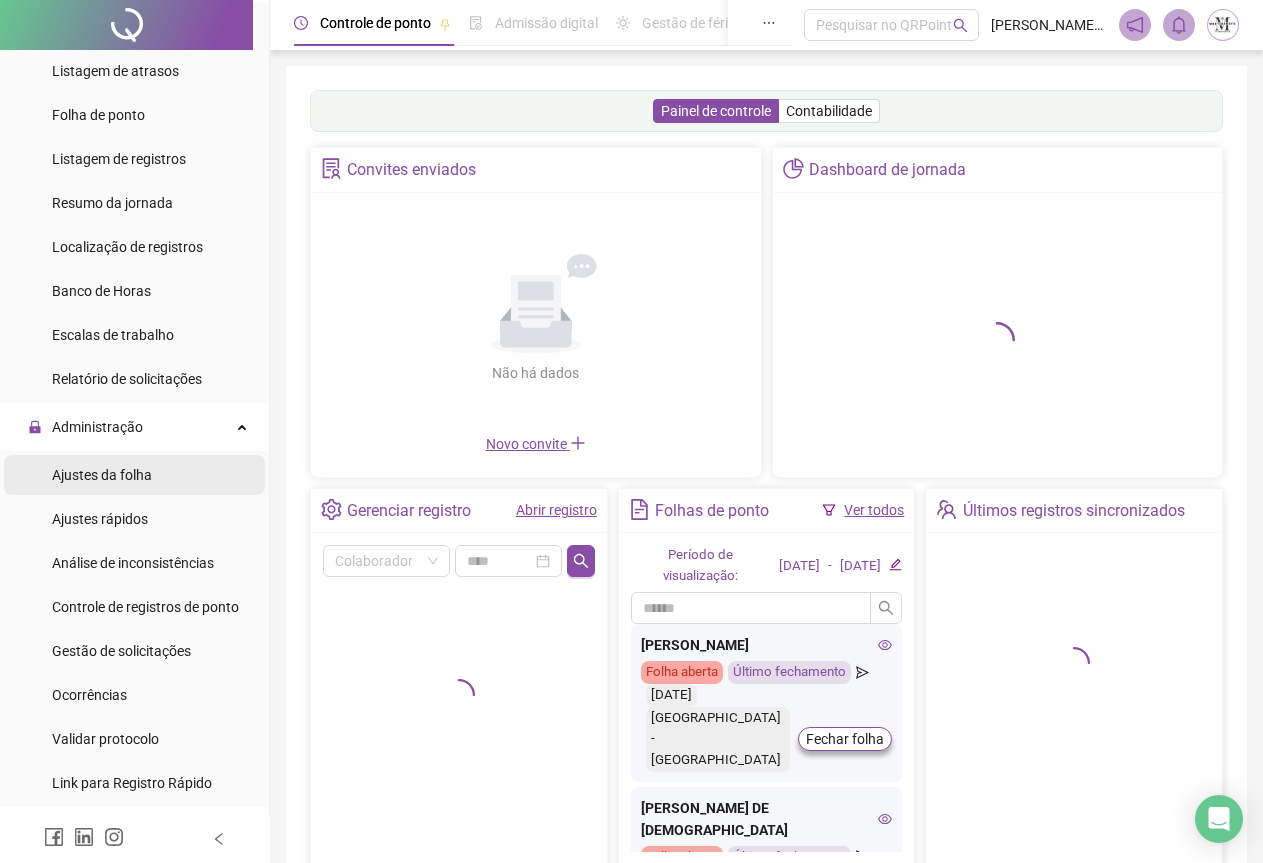 click on "Ajustes da folha" at bounding box center [102, 475] 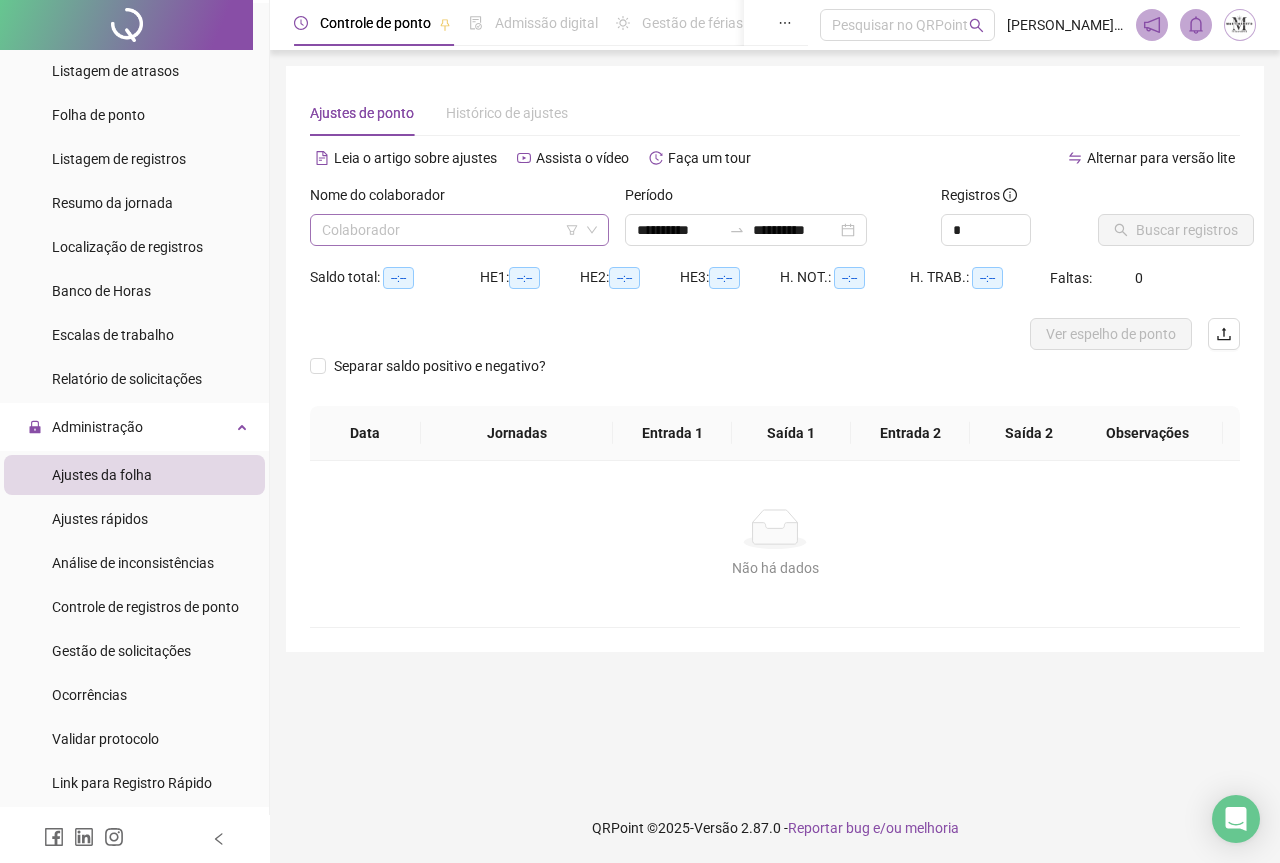click at bounding box center (453, 230) 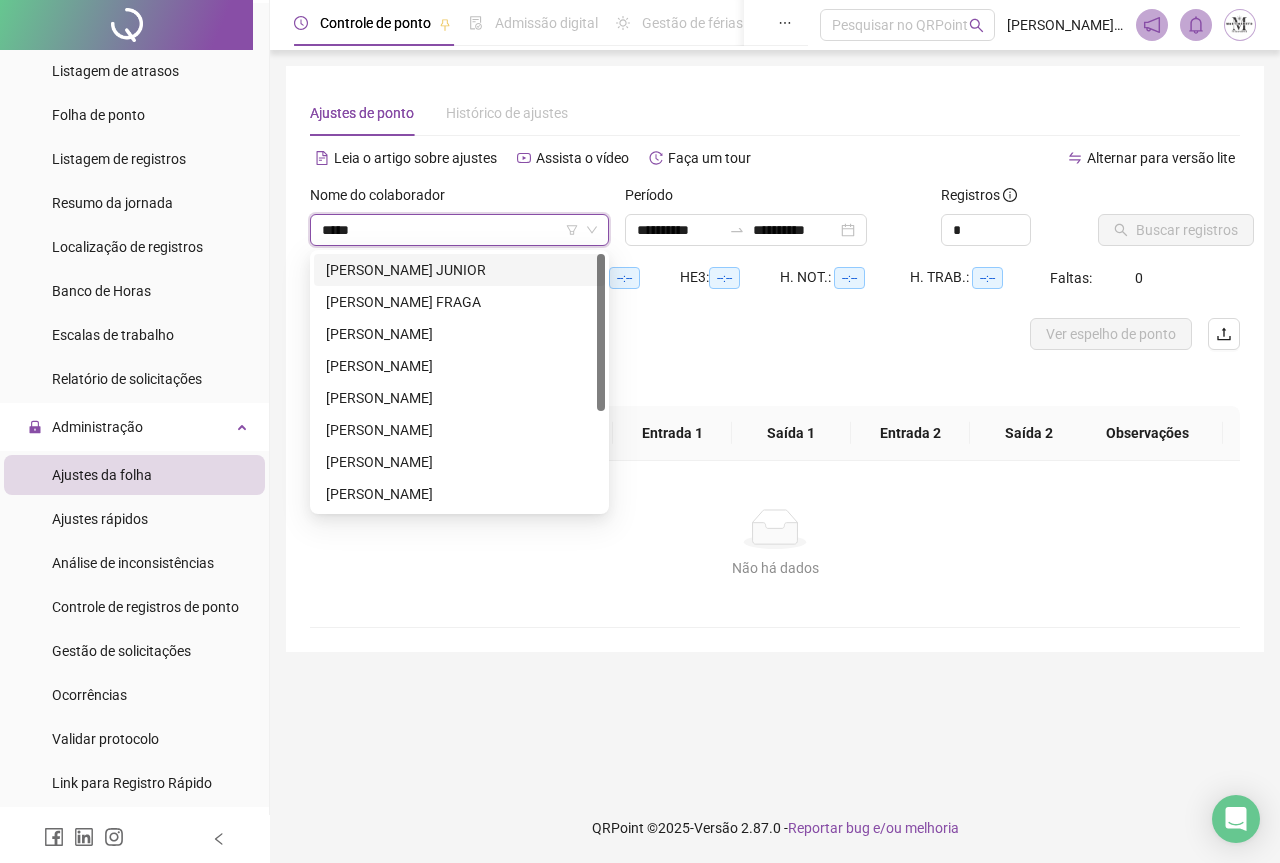 type on "******" 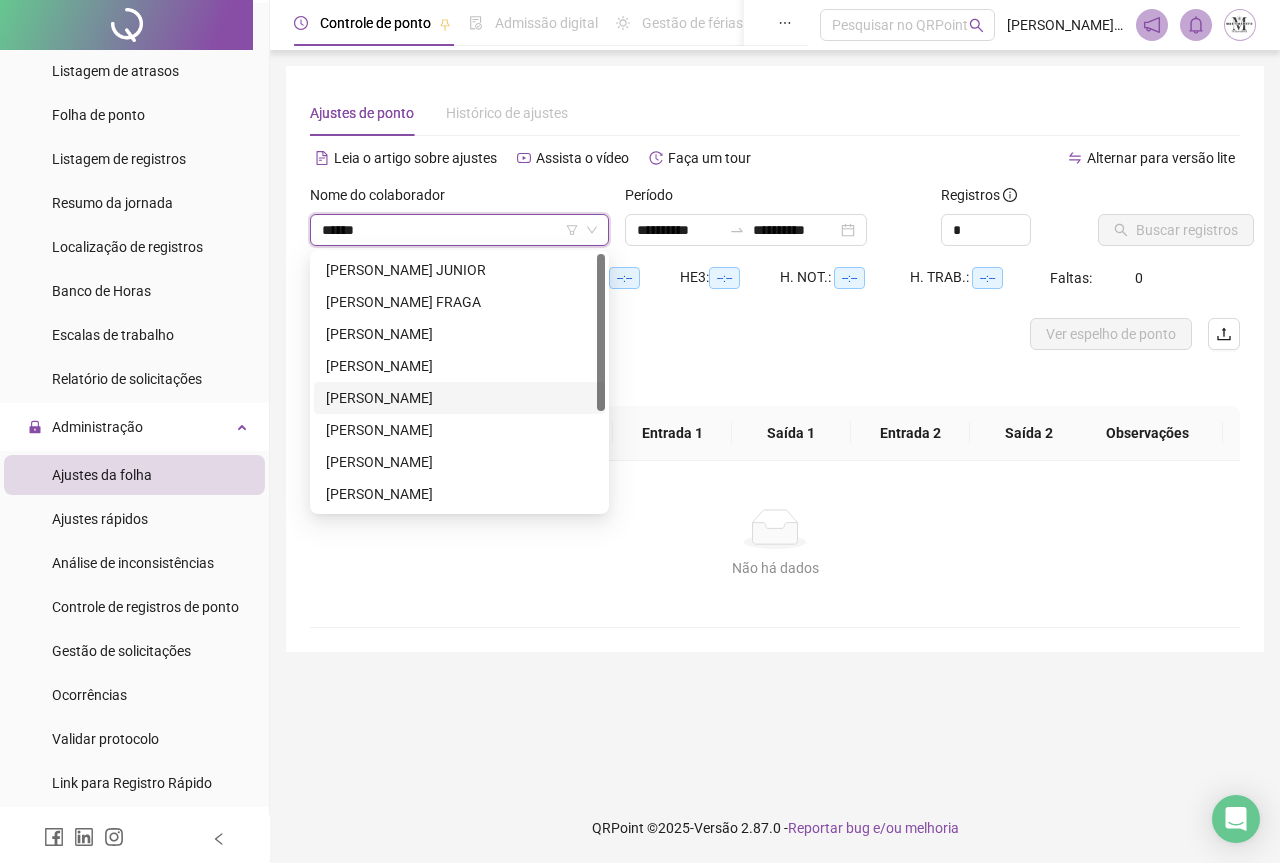 click on "[PERSON_NAME]" at bounding box center [459, 398] 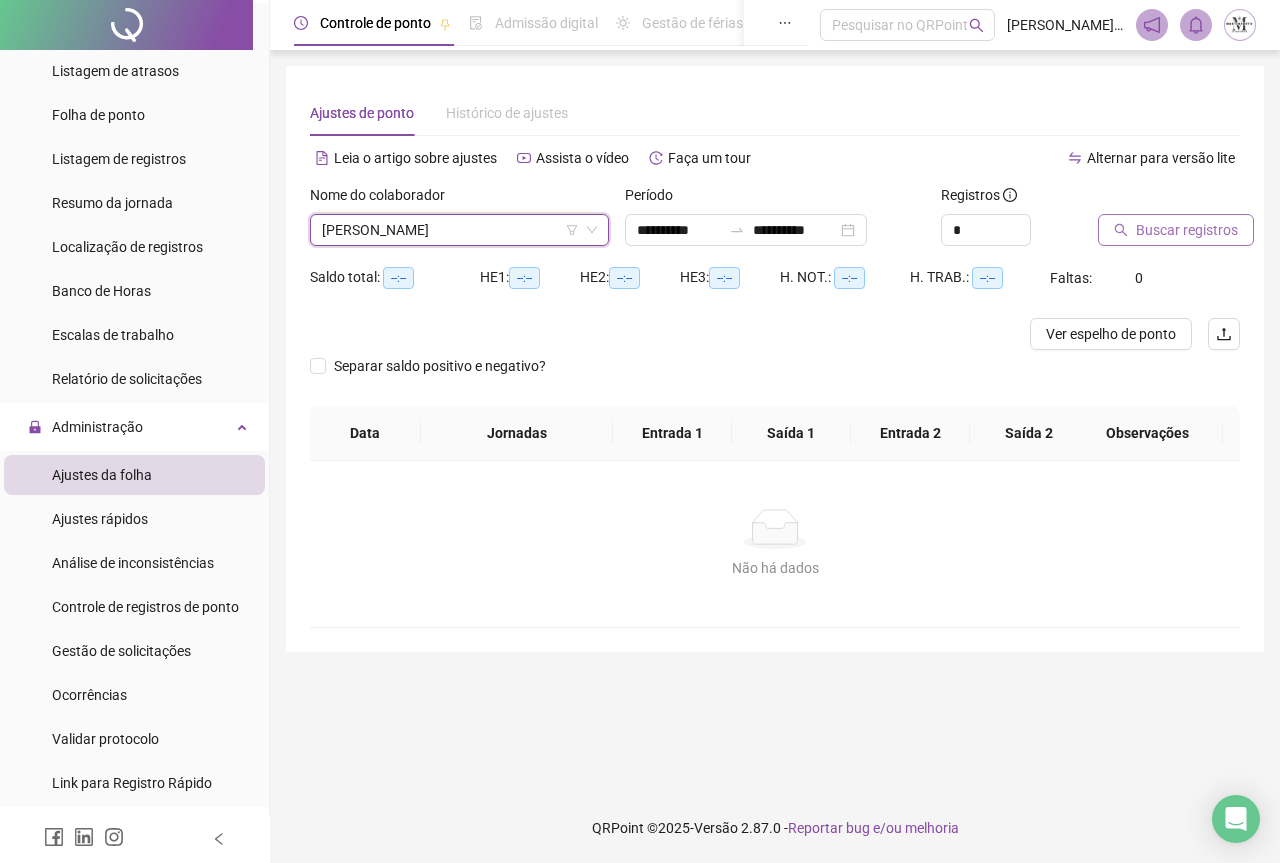 click on "Buscar registros" at bounding box center [1176, 230] 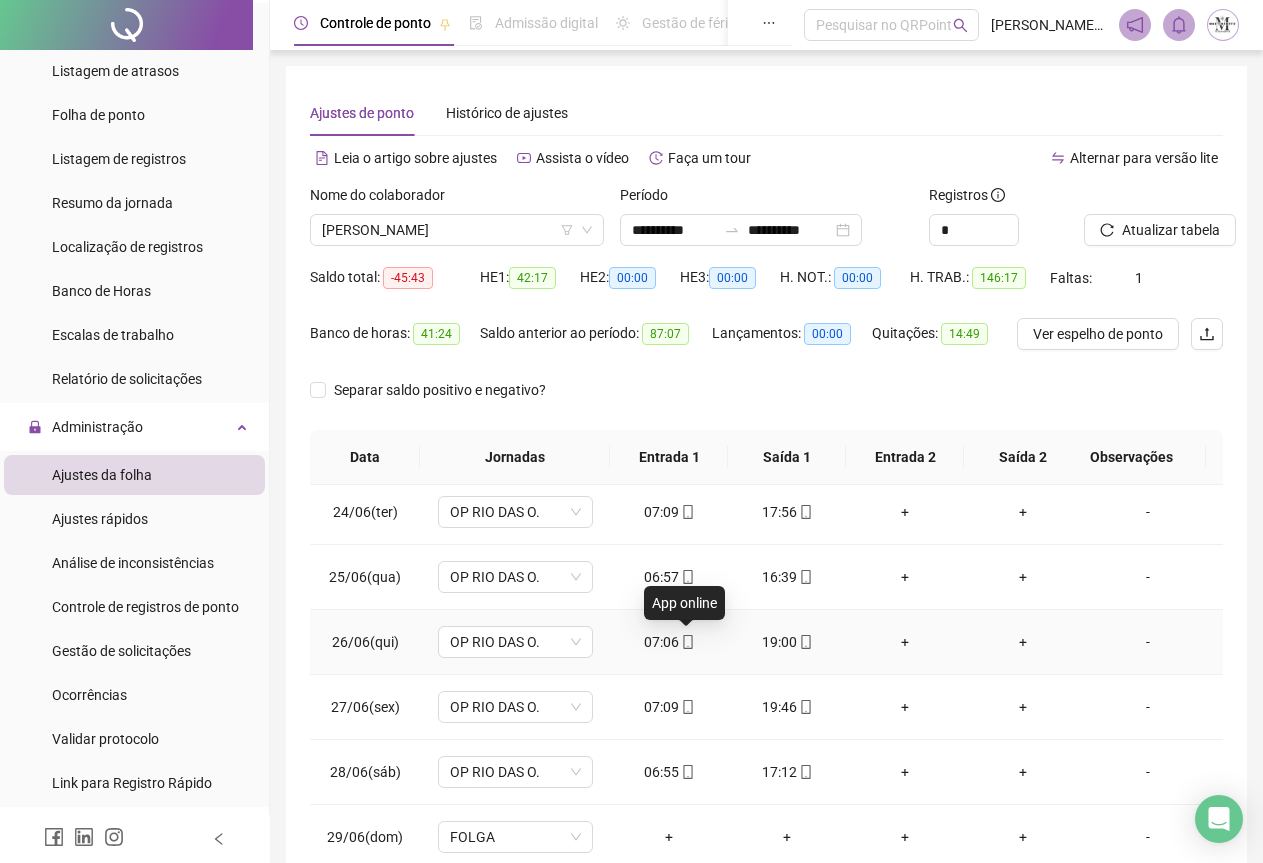 scroll, scrollTop: 1540, scrollLeft: 0, axis: vertical 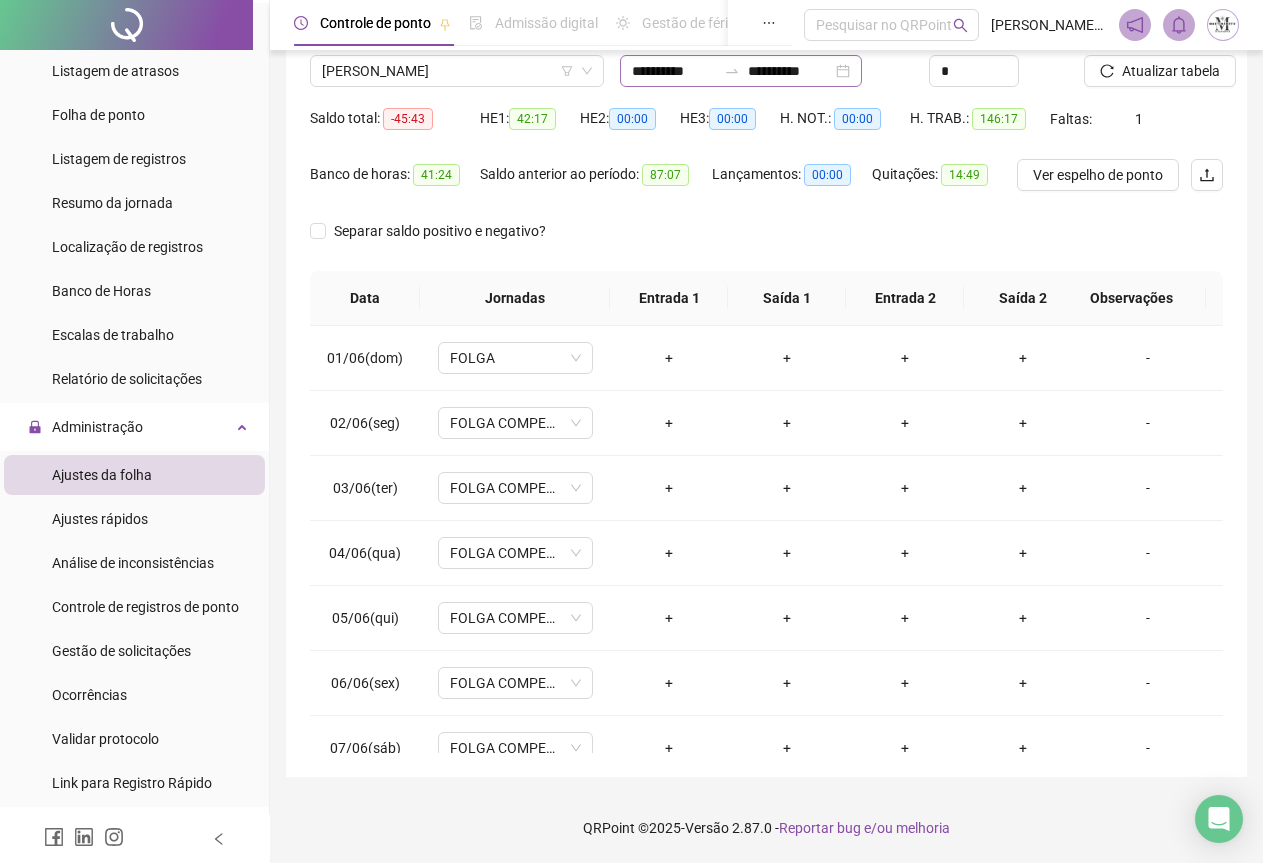 click 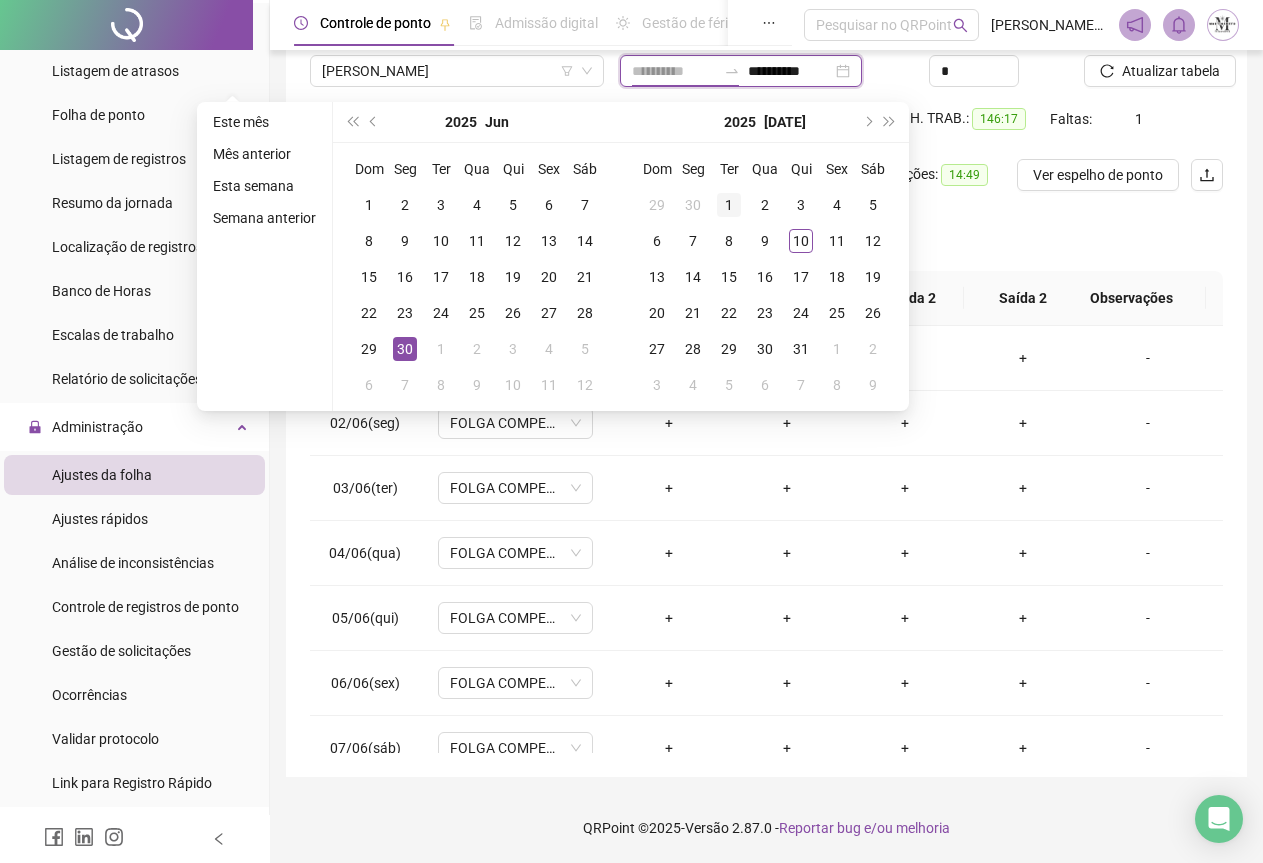 type on "**********" 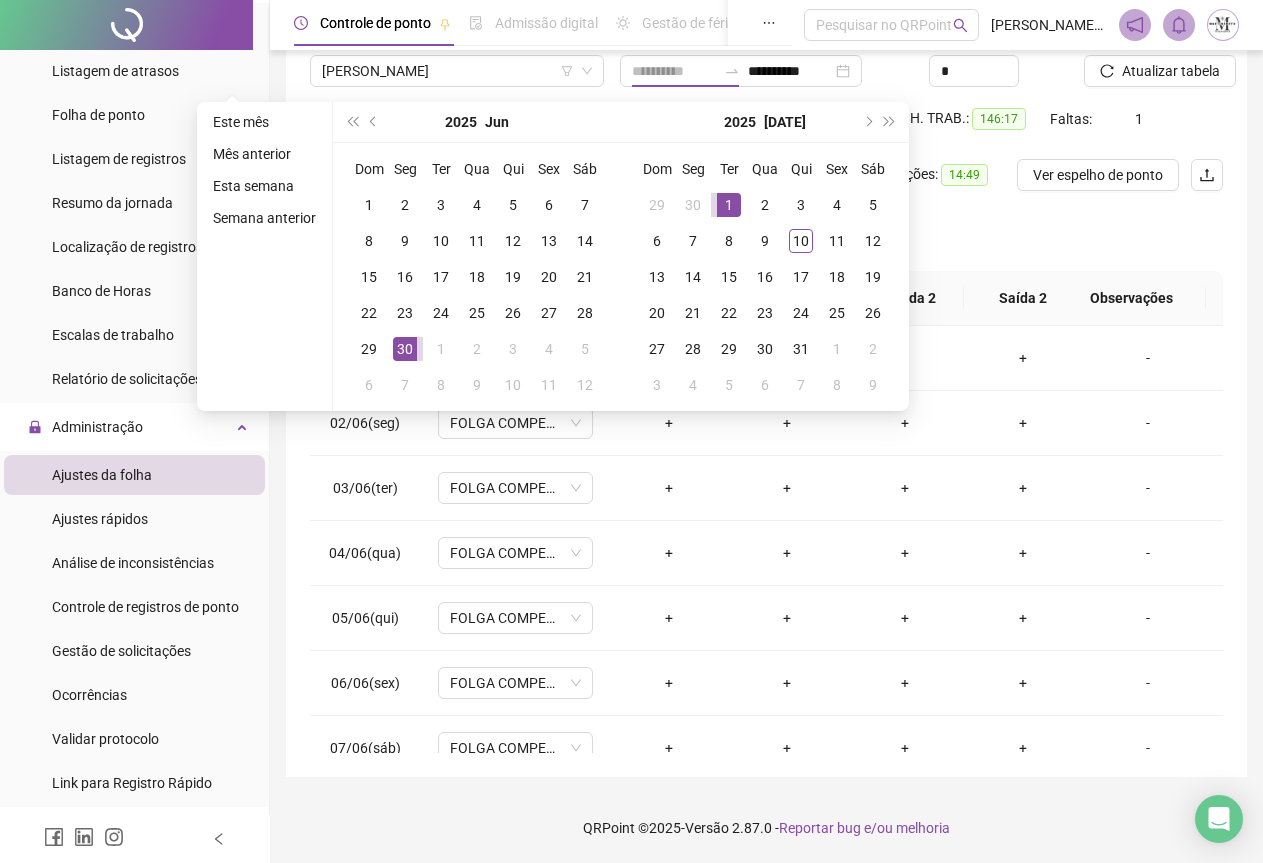 click on "1" at bounding box center (729, 205) 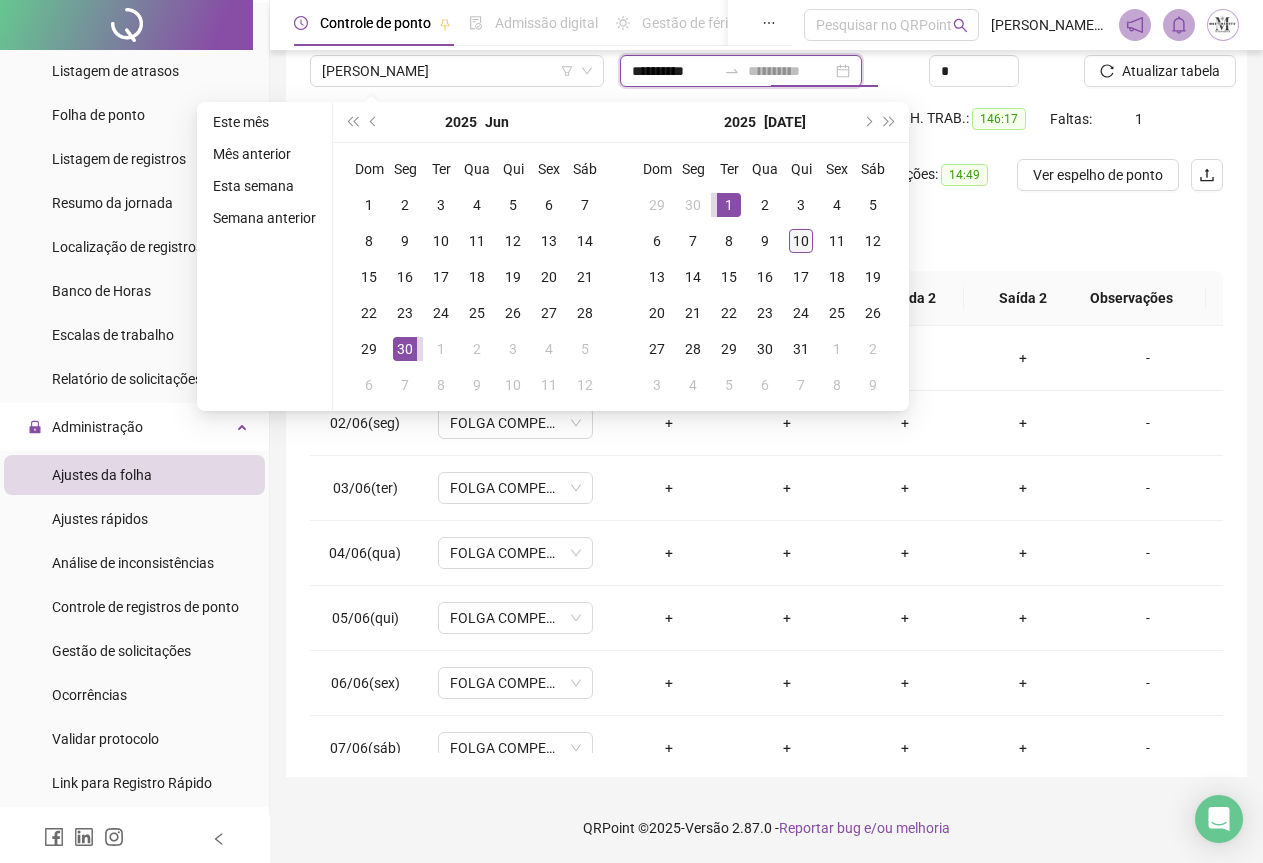 type on "**********" 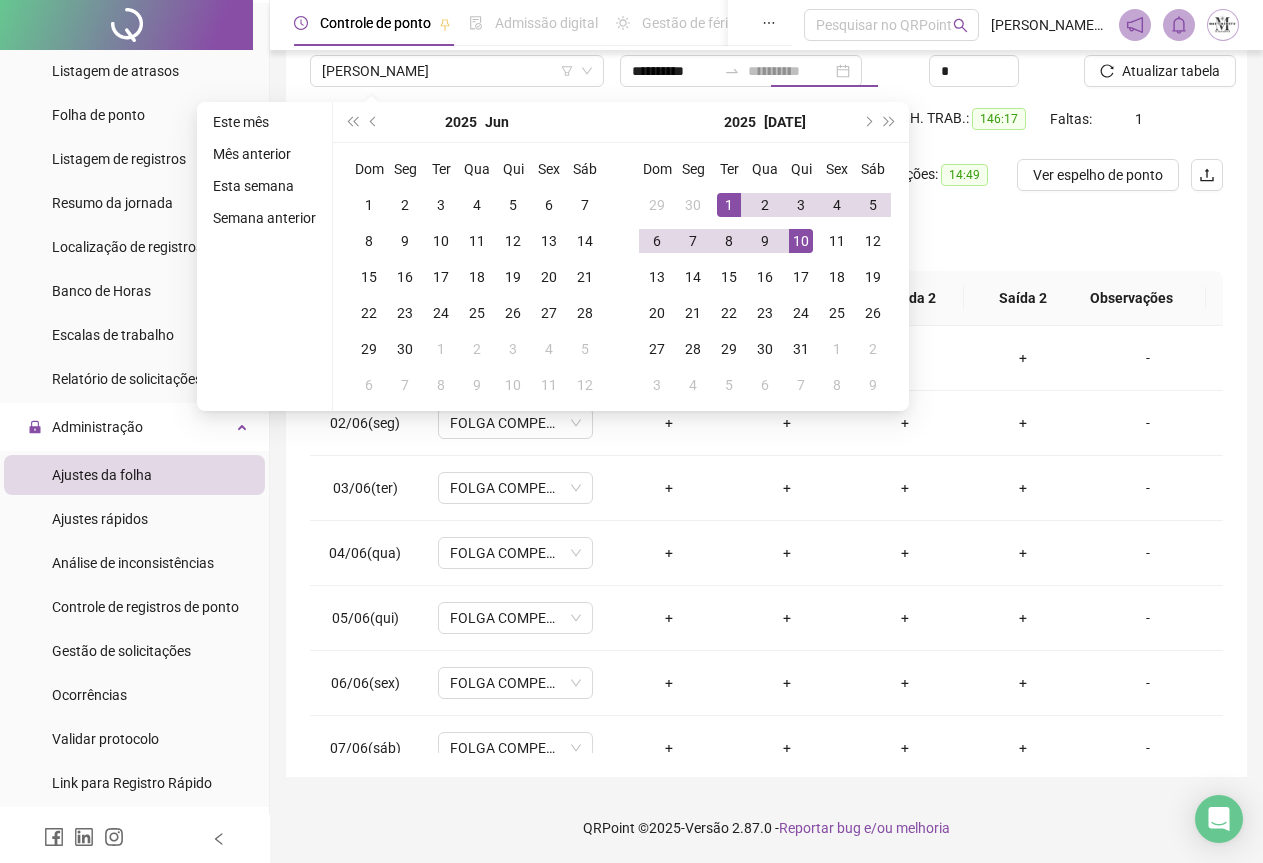 click on "10" at bounding box center [801, 241] 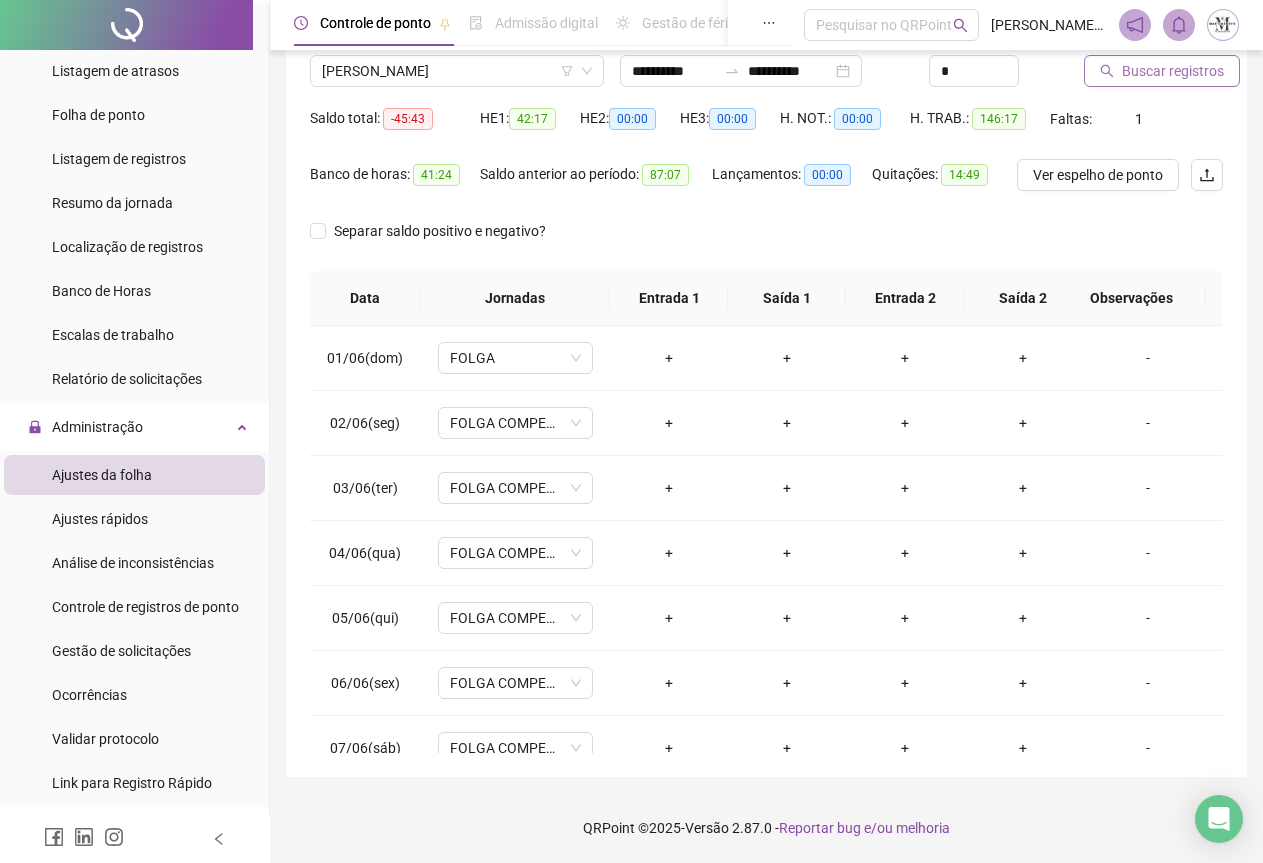 click on "Buscar registros" at bounding box center [1173, 71] 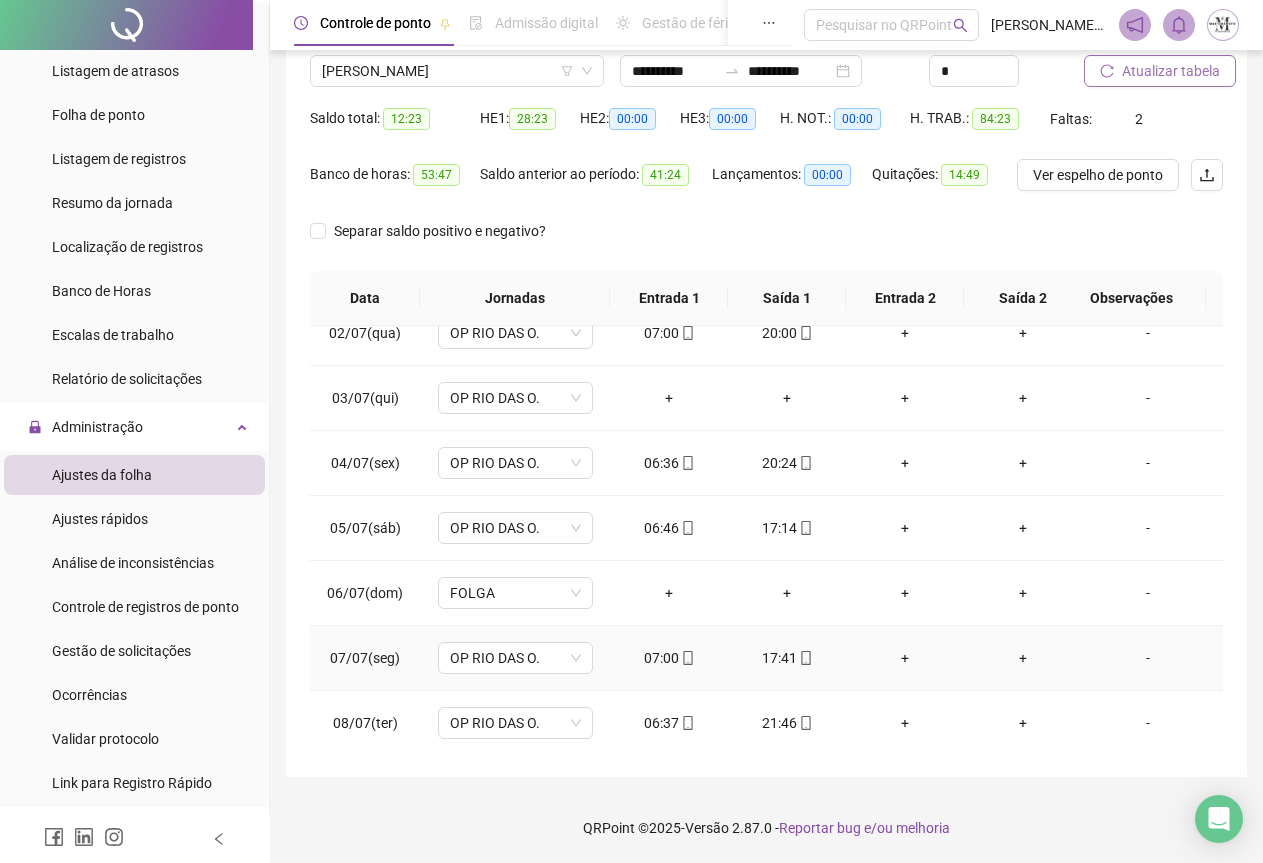 scroll, scrollTop: 240, scrollLeft: 0, axis: vertical 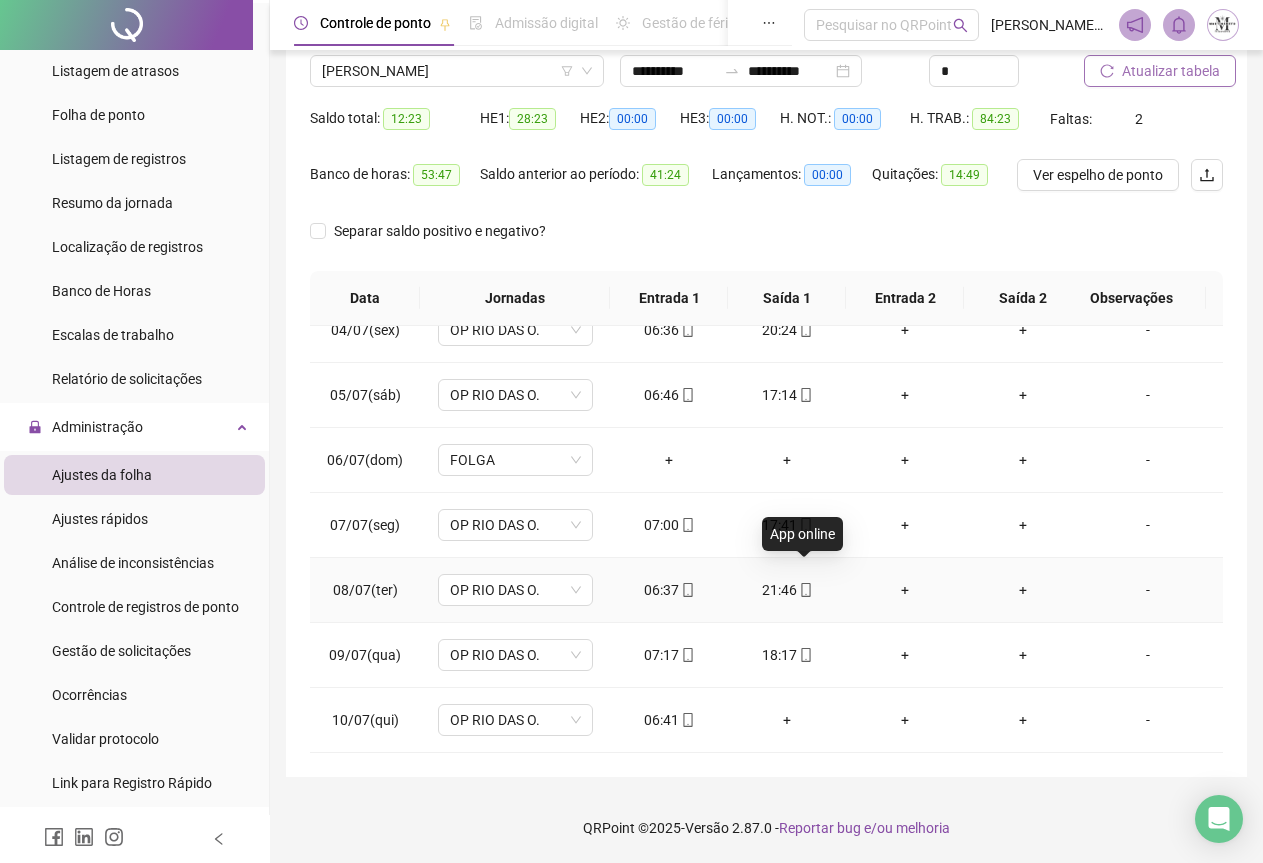 click 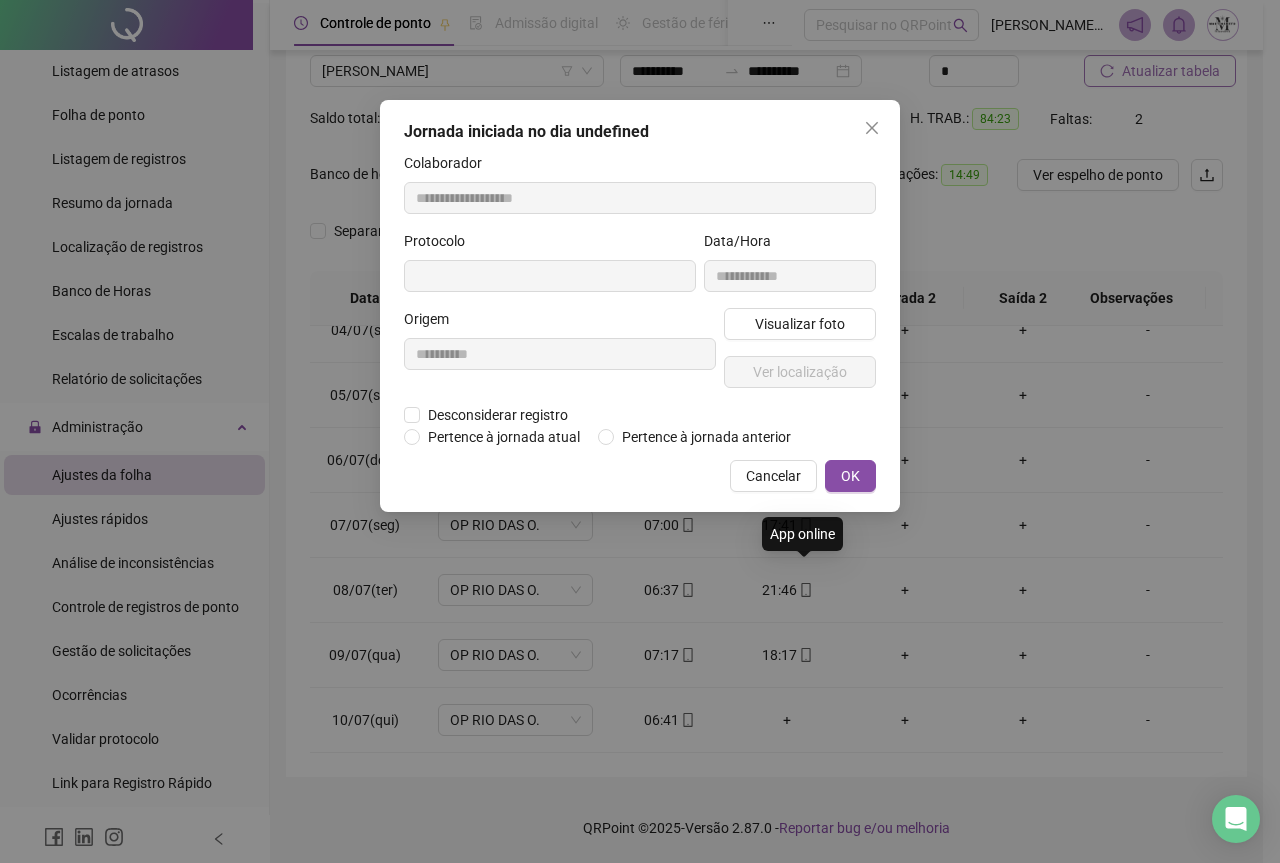 type on "**********" 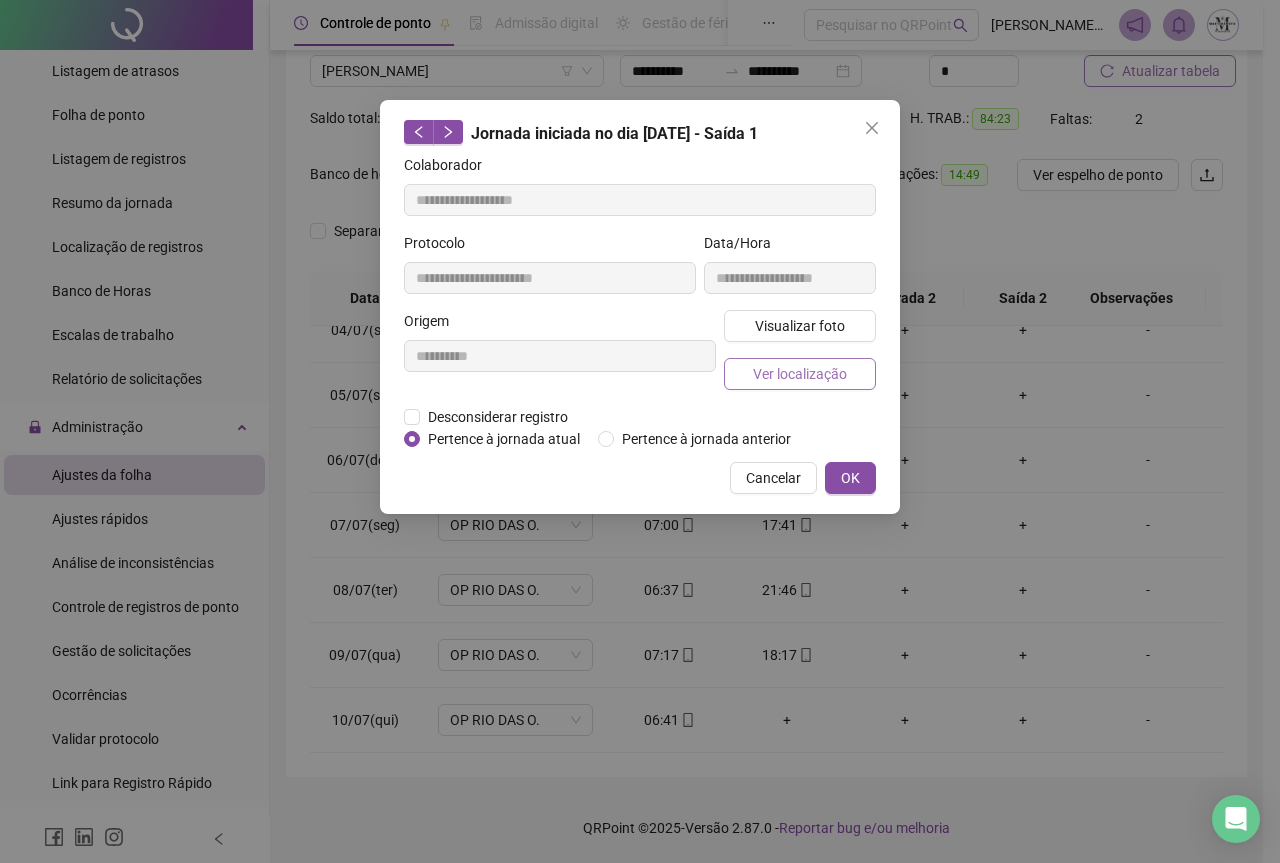 click on "Ver localização" at bounding box center [800, 374] 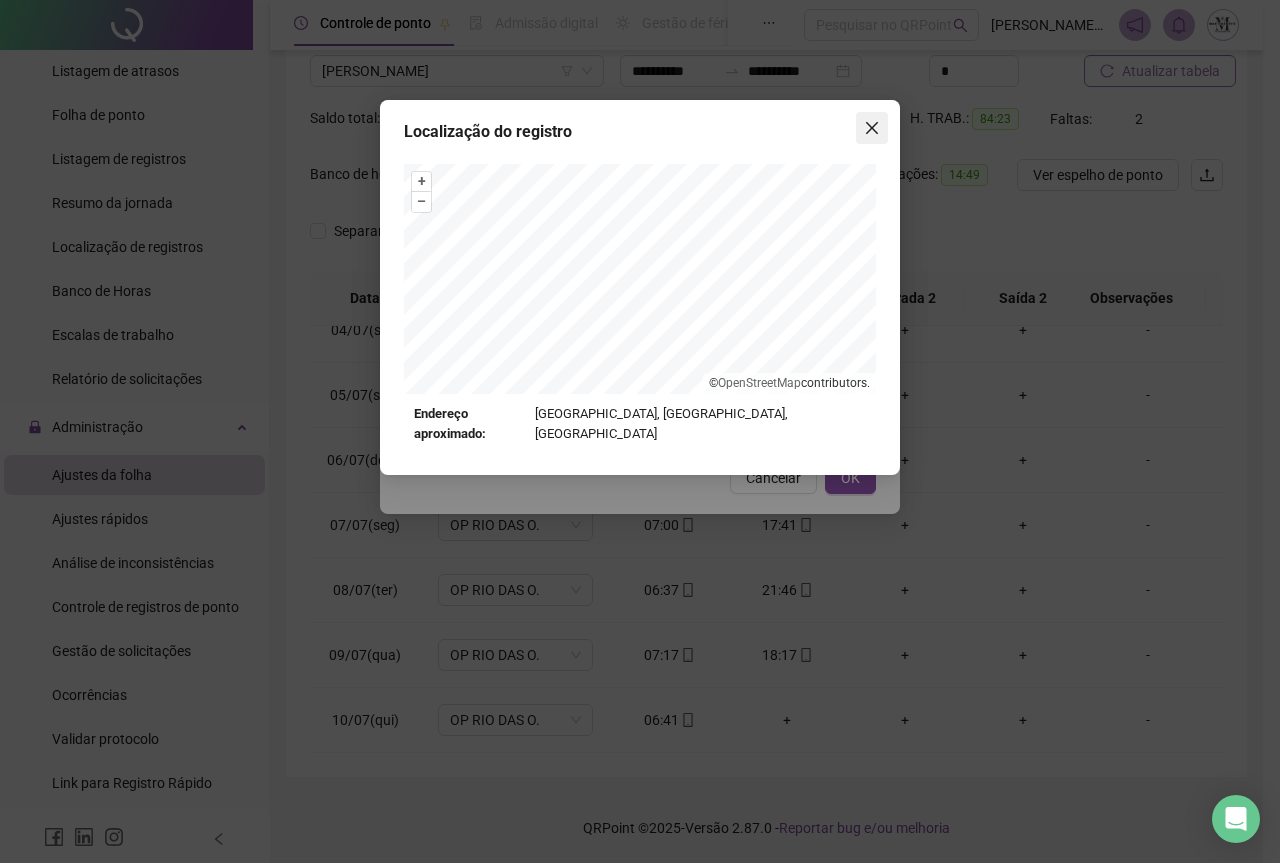 click 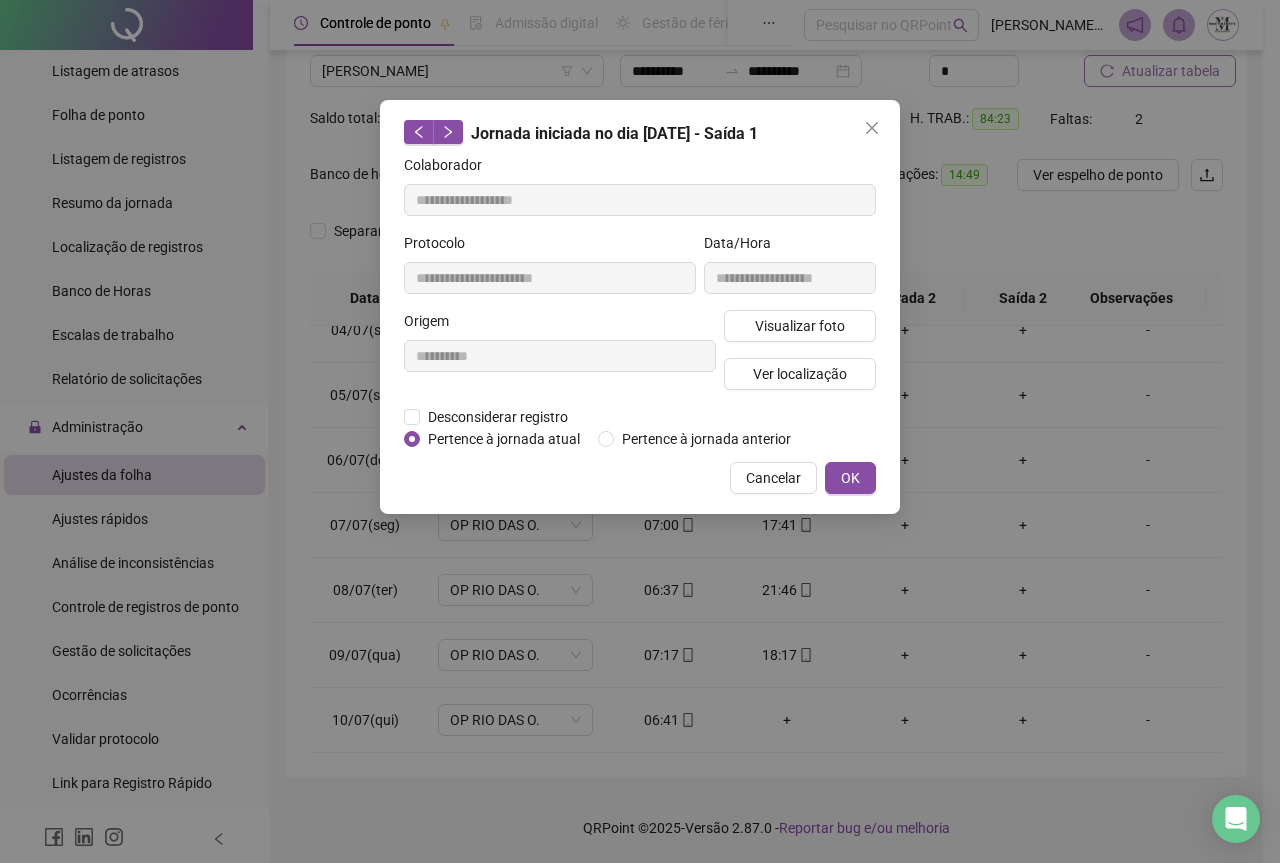 click 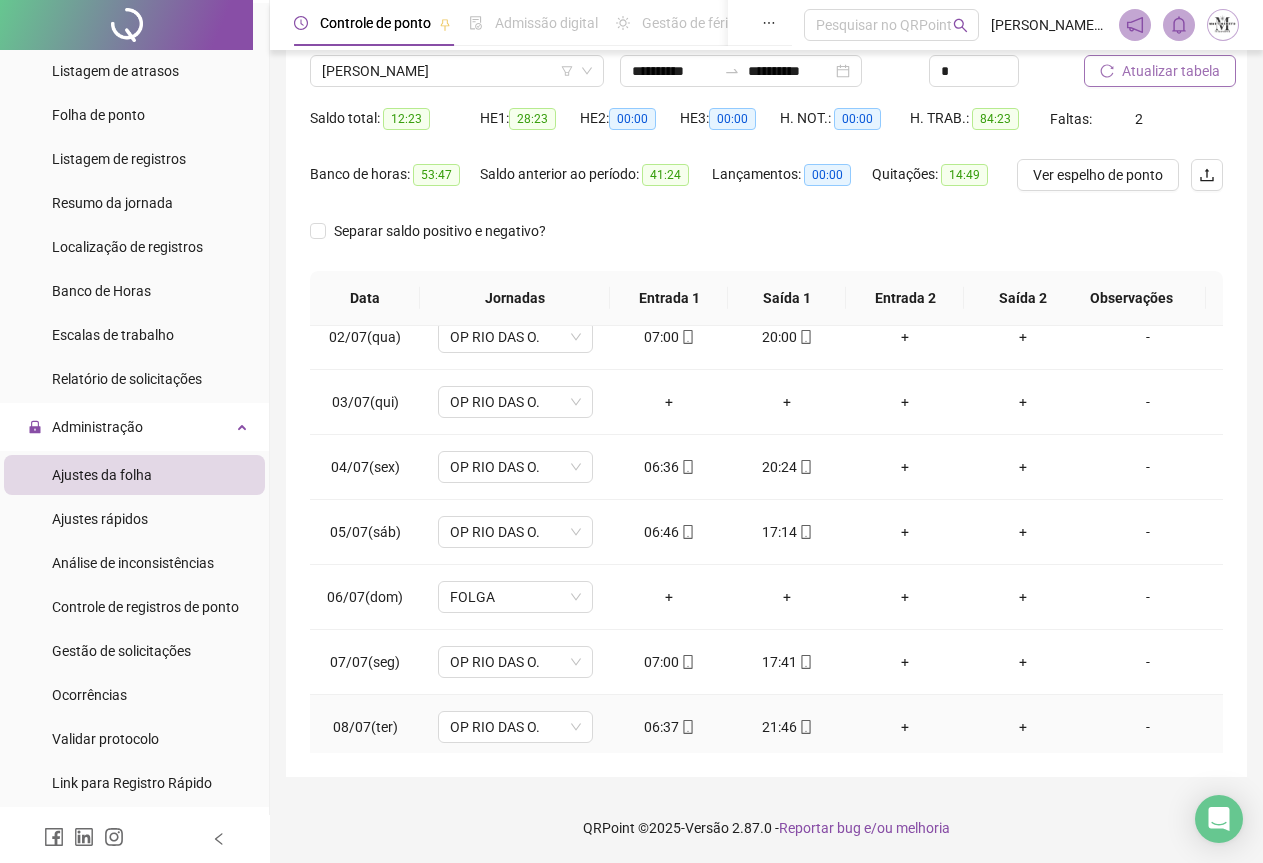 scroll, scrollTop: 40, scrollLeft: 0, axis: vertical 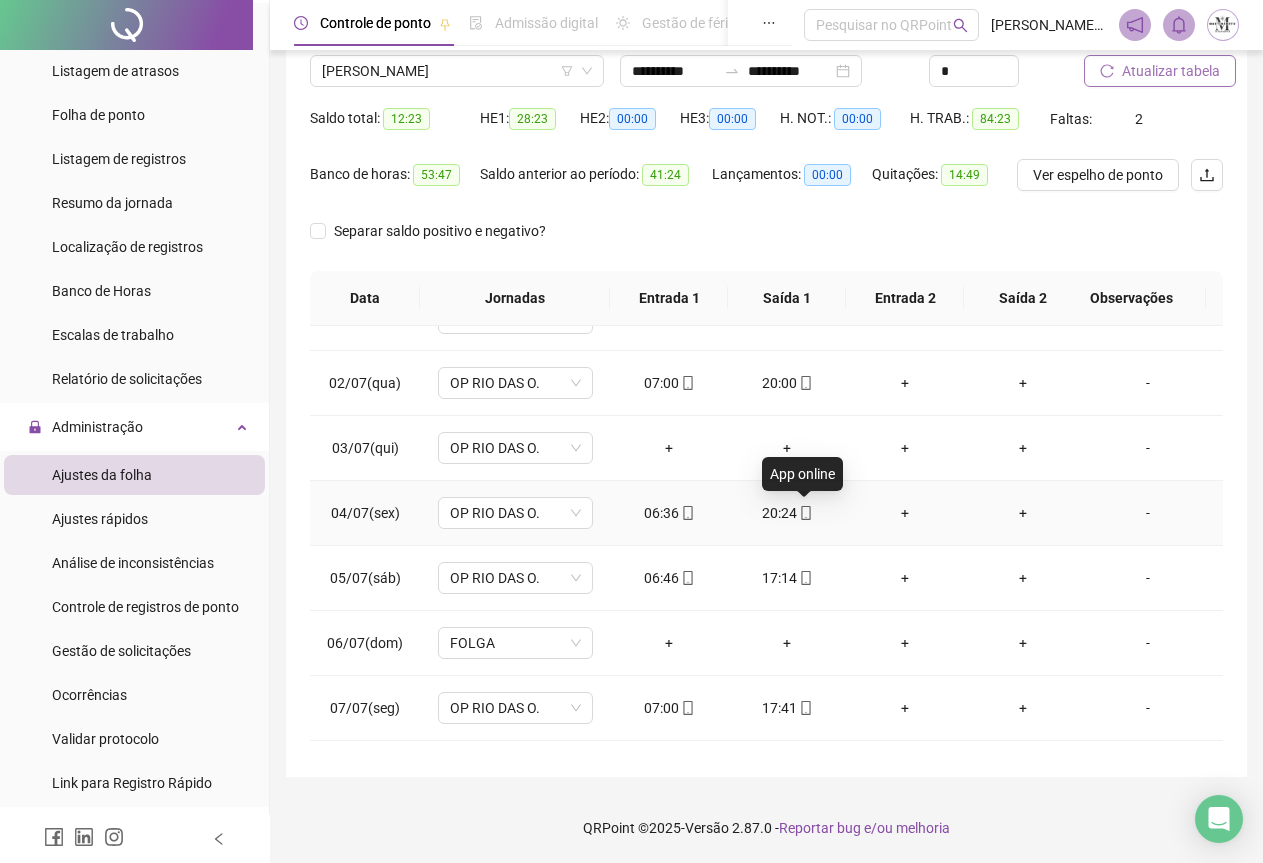 click 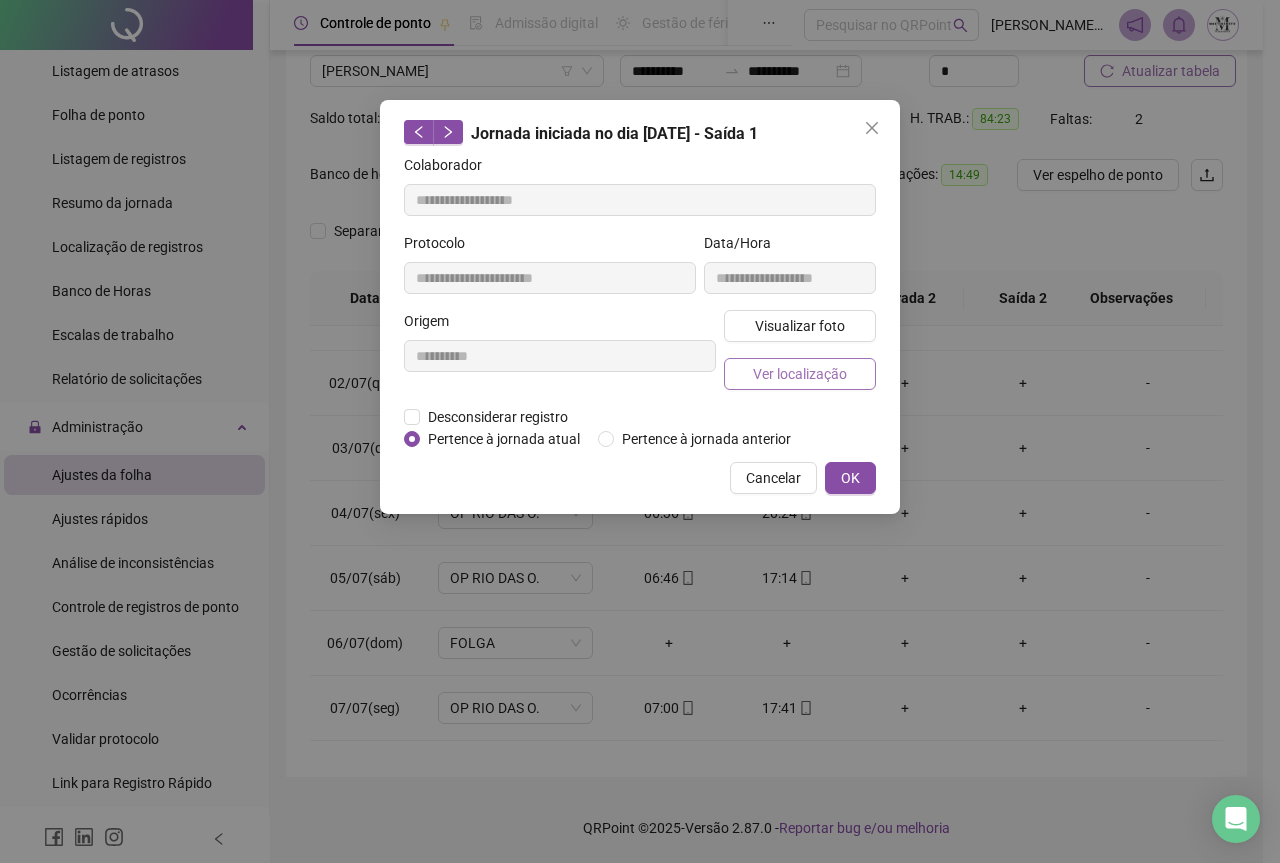 click on "Ver localização" at bounding box center [800, 374] 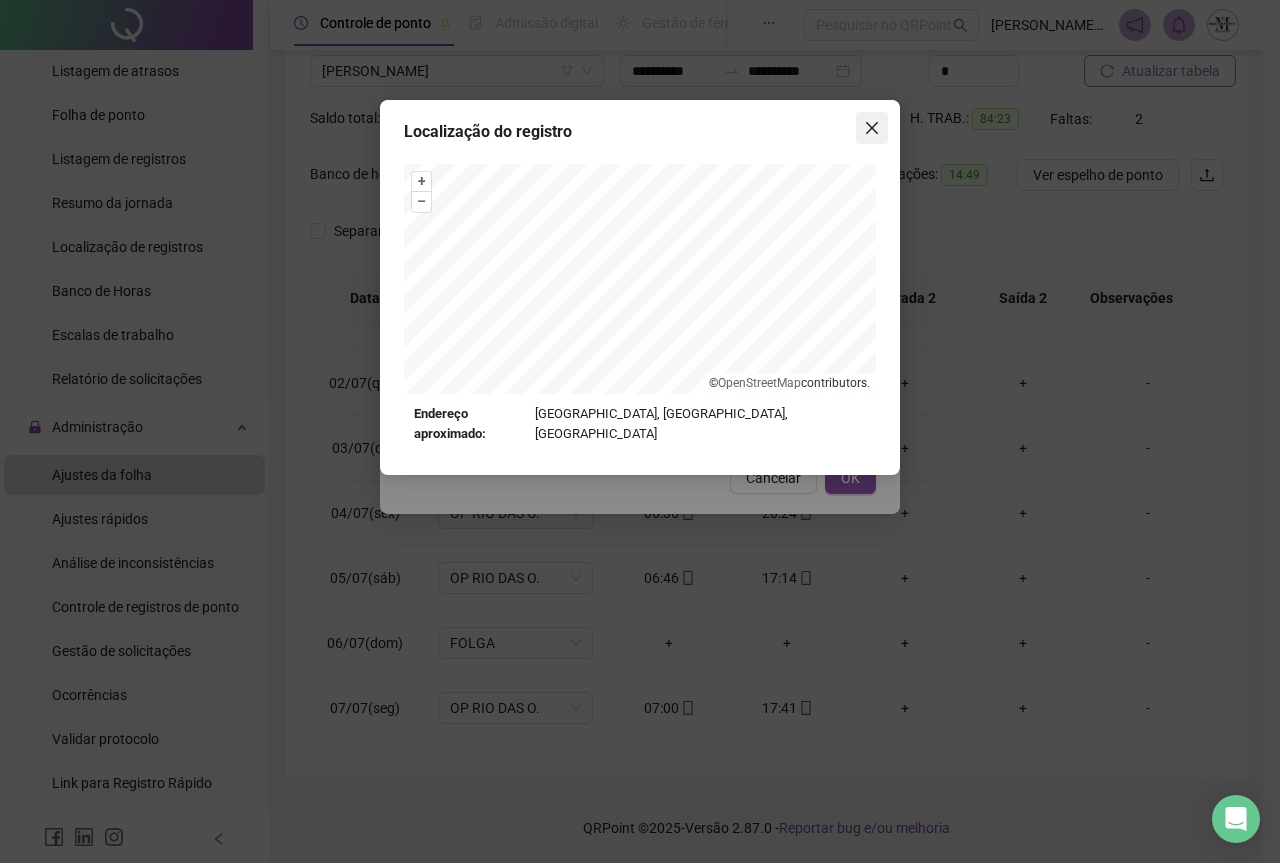 click 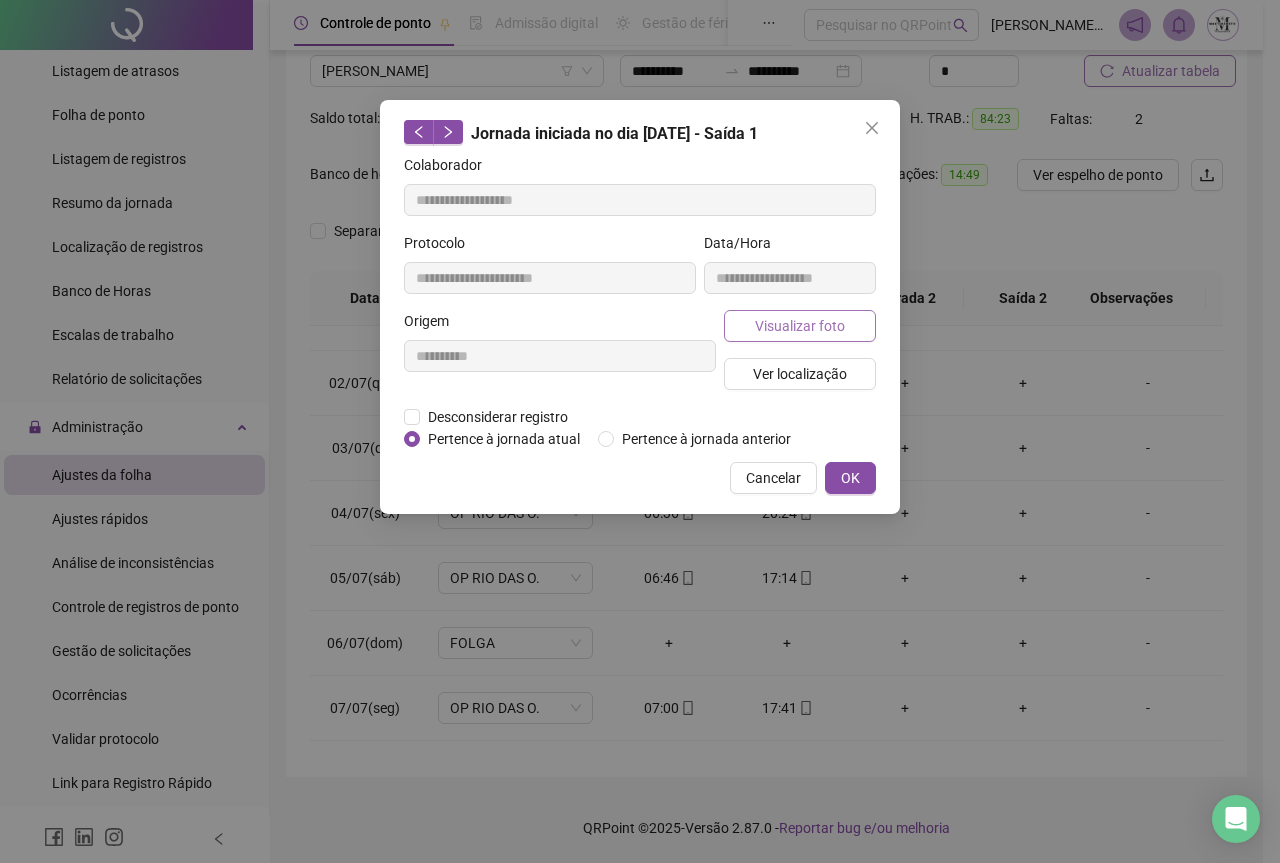 click on "Visualizar foto" at bounding box center (800, 326) 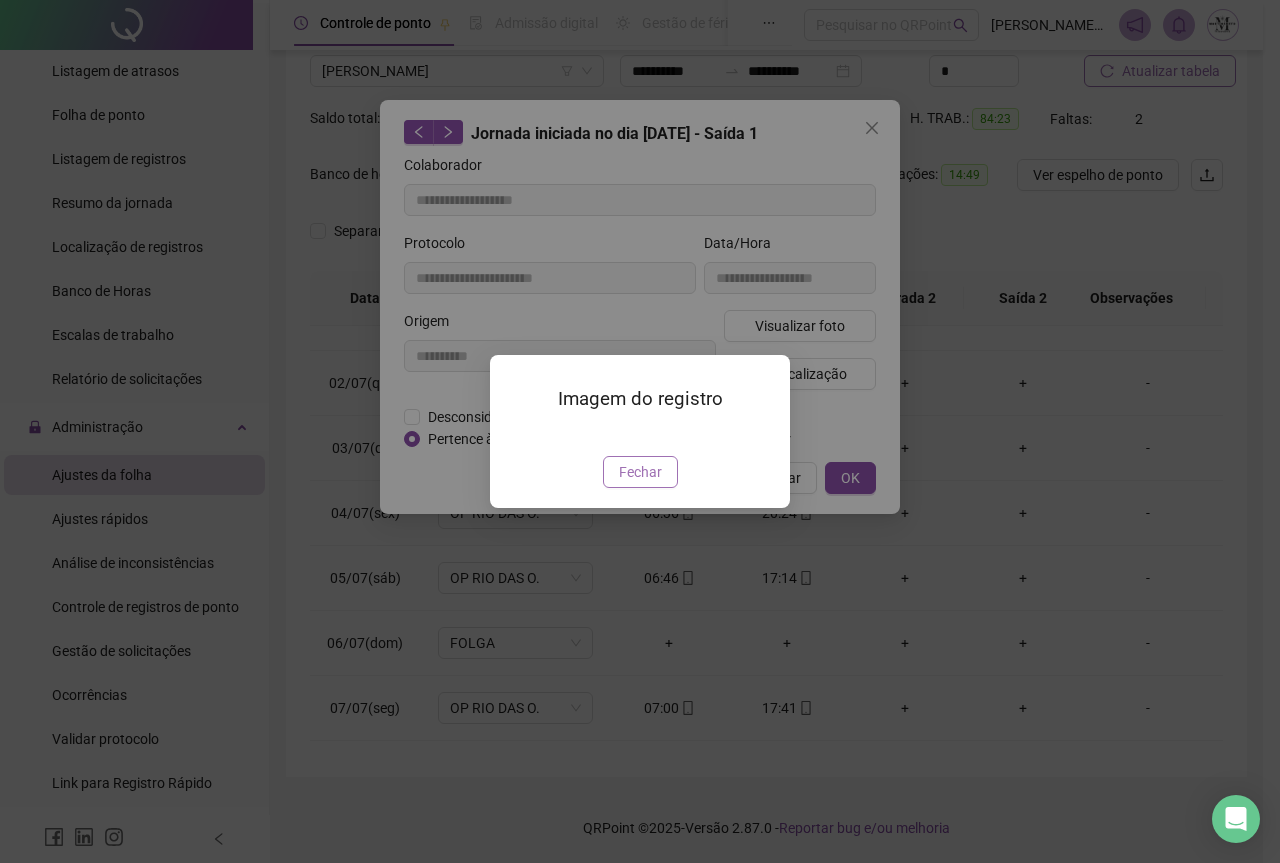 click on "Fechar" at bounding box center (640, 472) 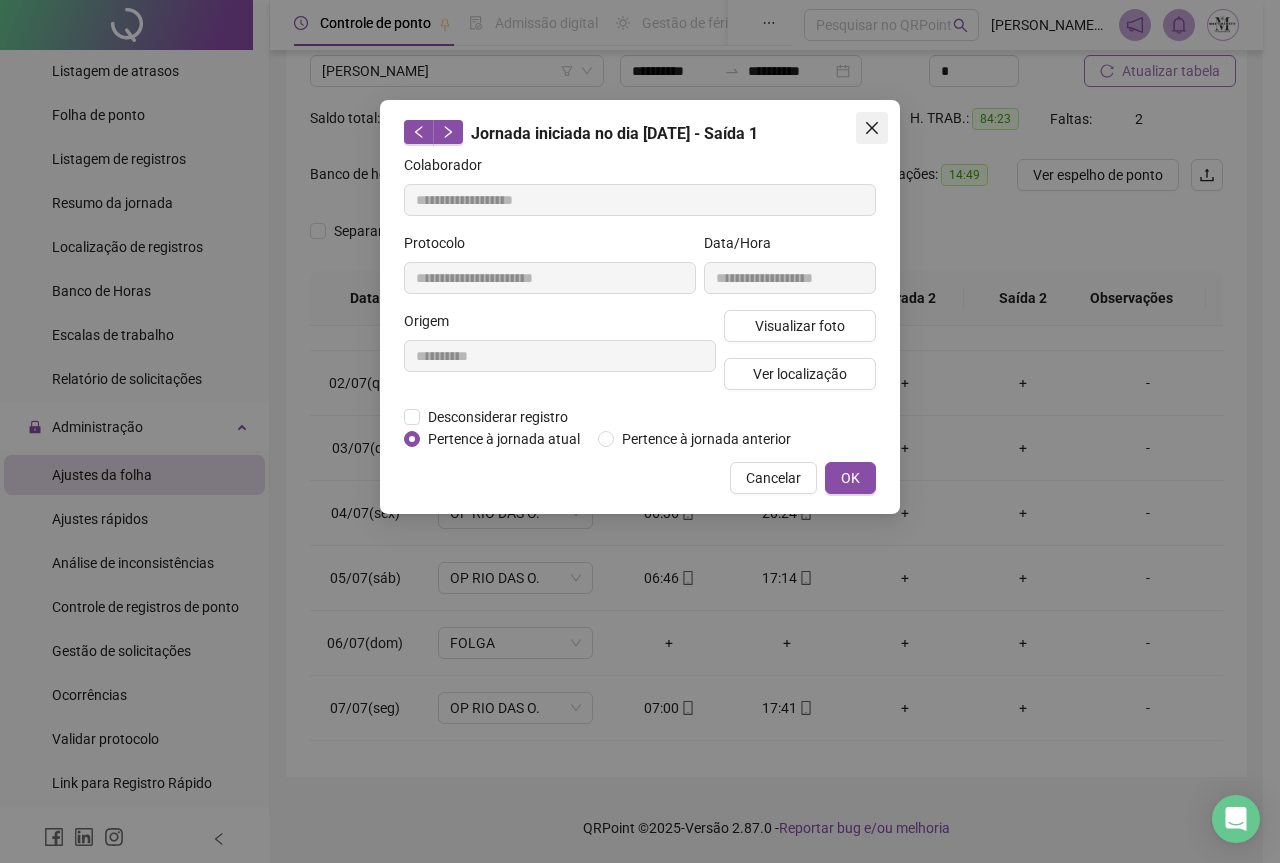 click 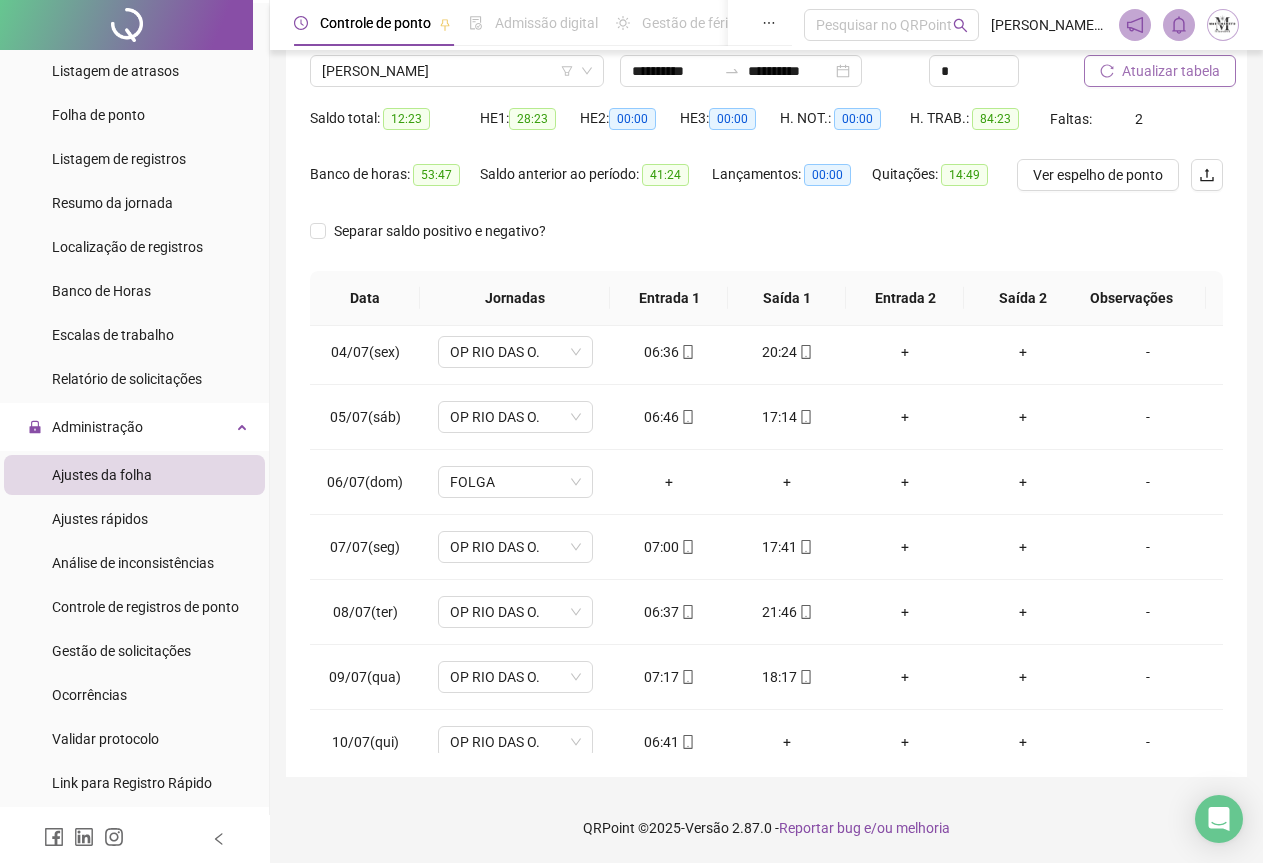 scroll, scrollTop: 240, scrollLeft: 0, axis: vertical 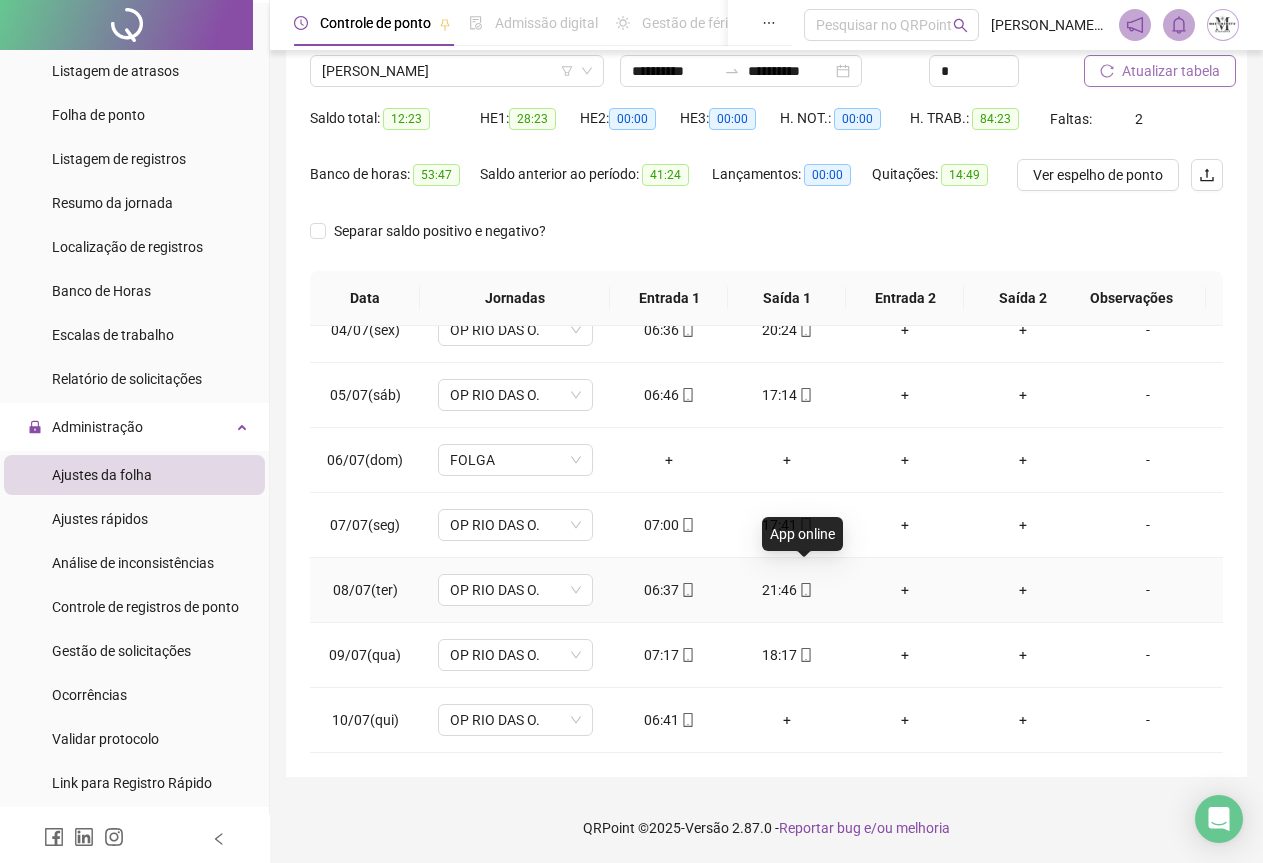 click 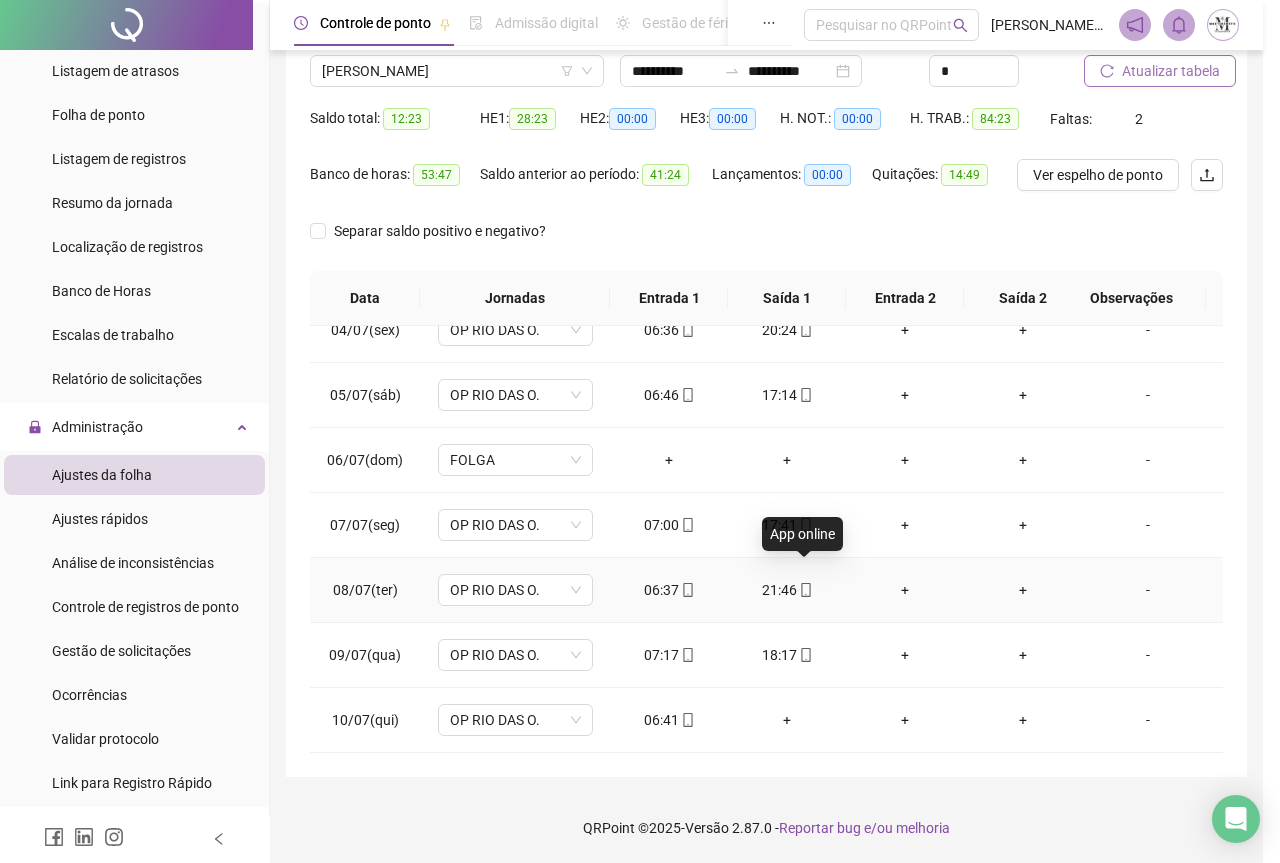 type on "**********" 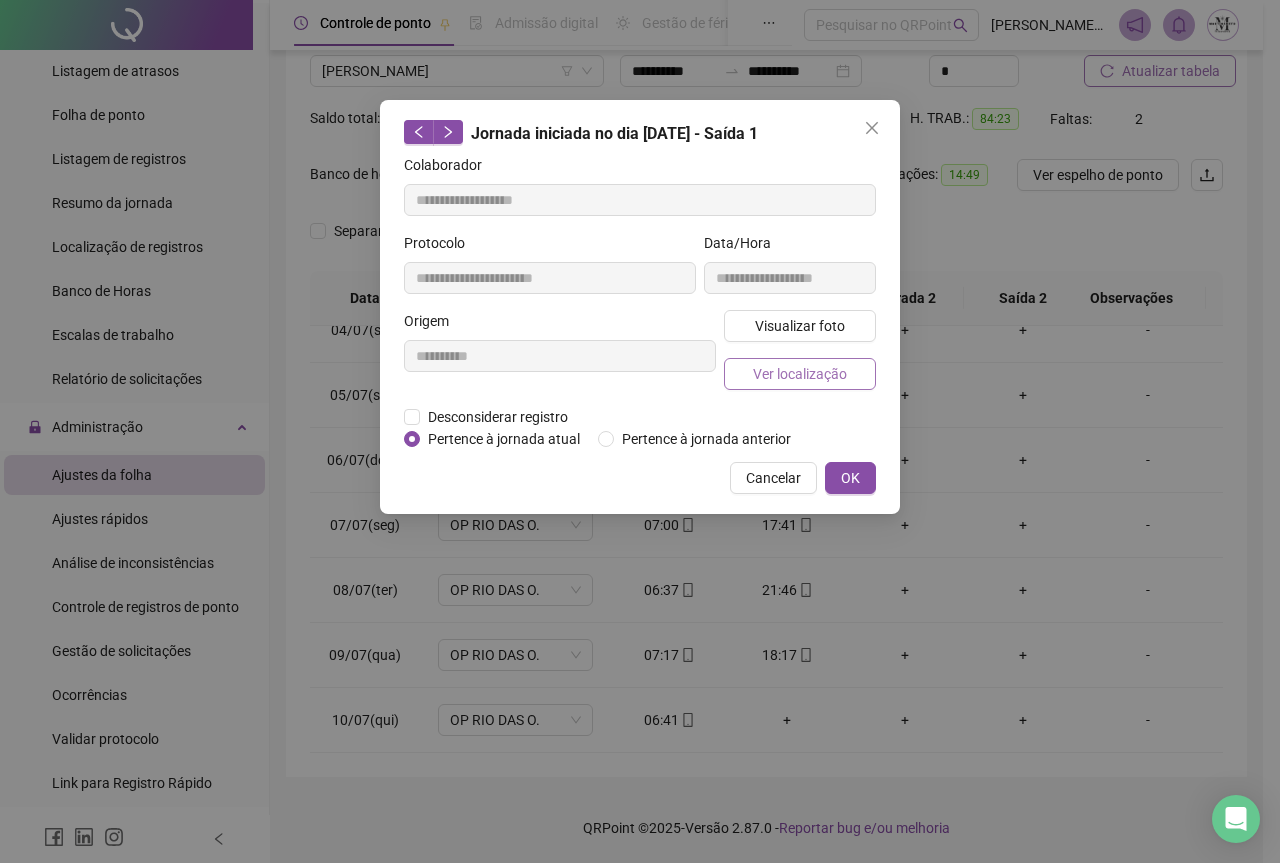 click on "Ver localização" at bounding box center [800, 374] 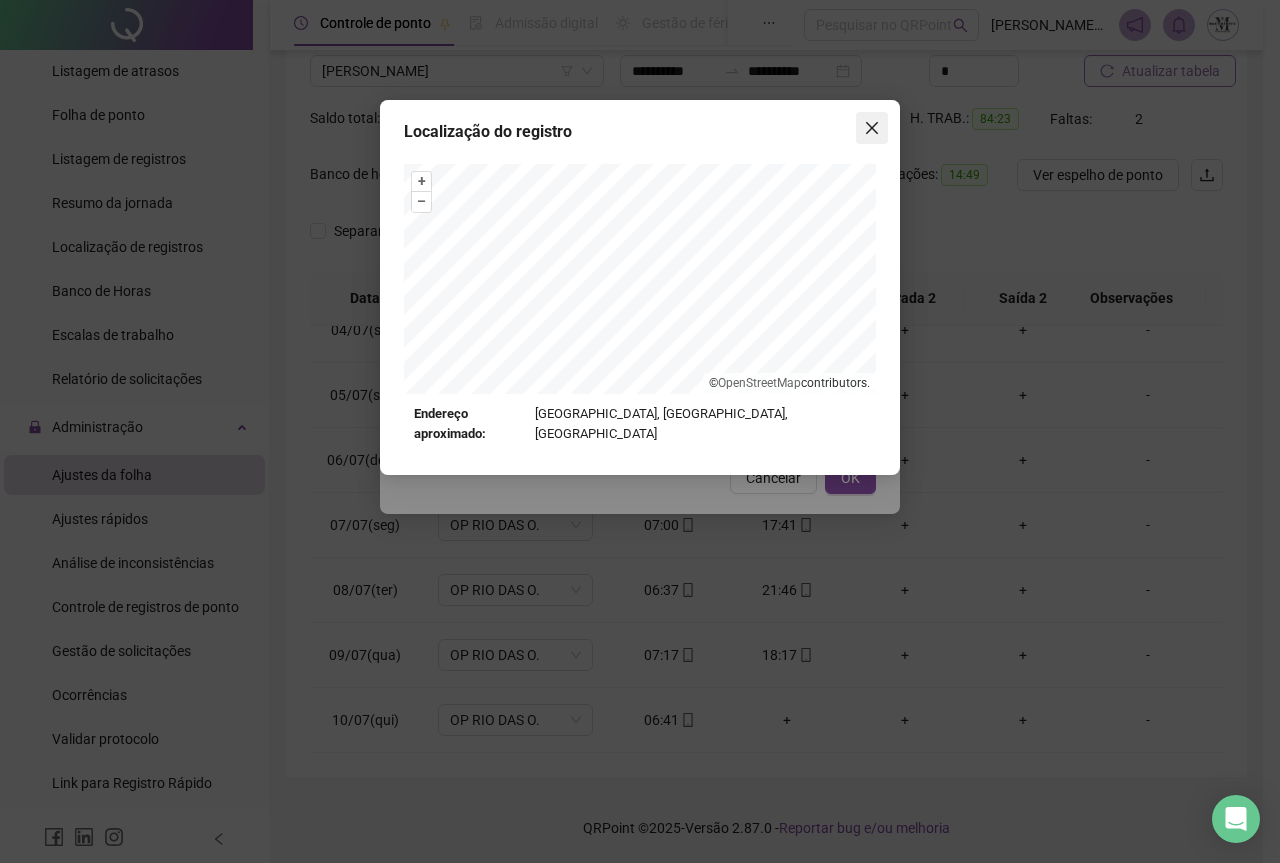 click at bounding box center (872, 128) 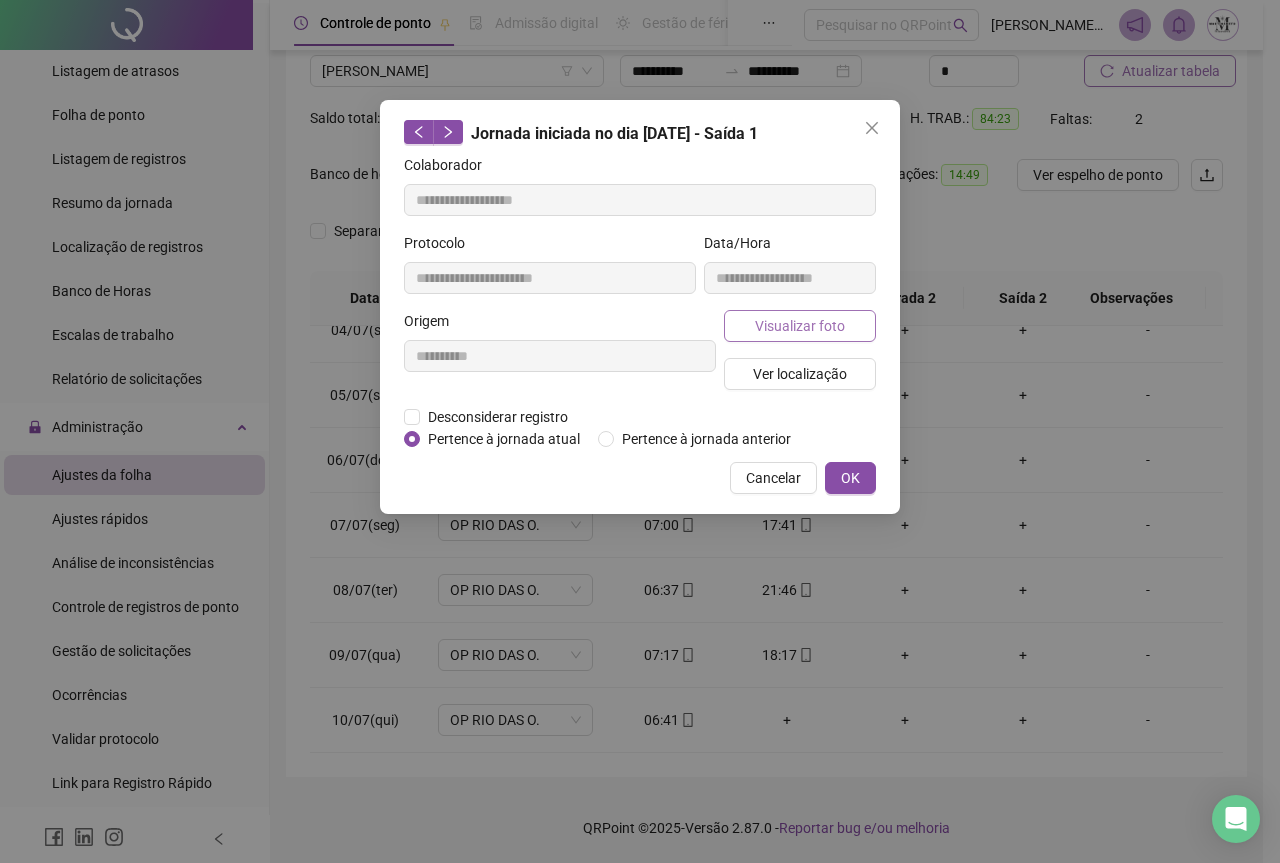 click on "Visualizar foto" at bounding box center (800, 326) 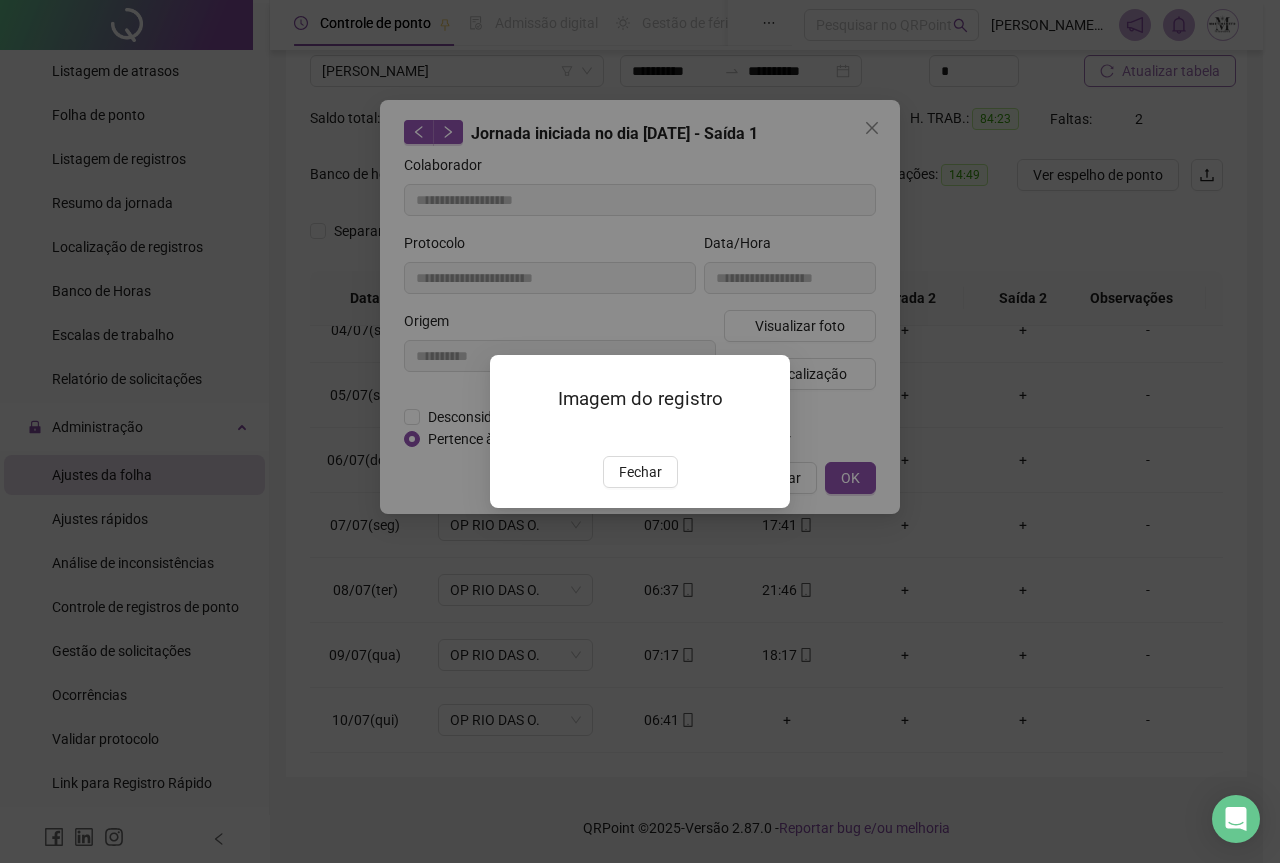 click at bounding box center (514, 435) 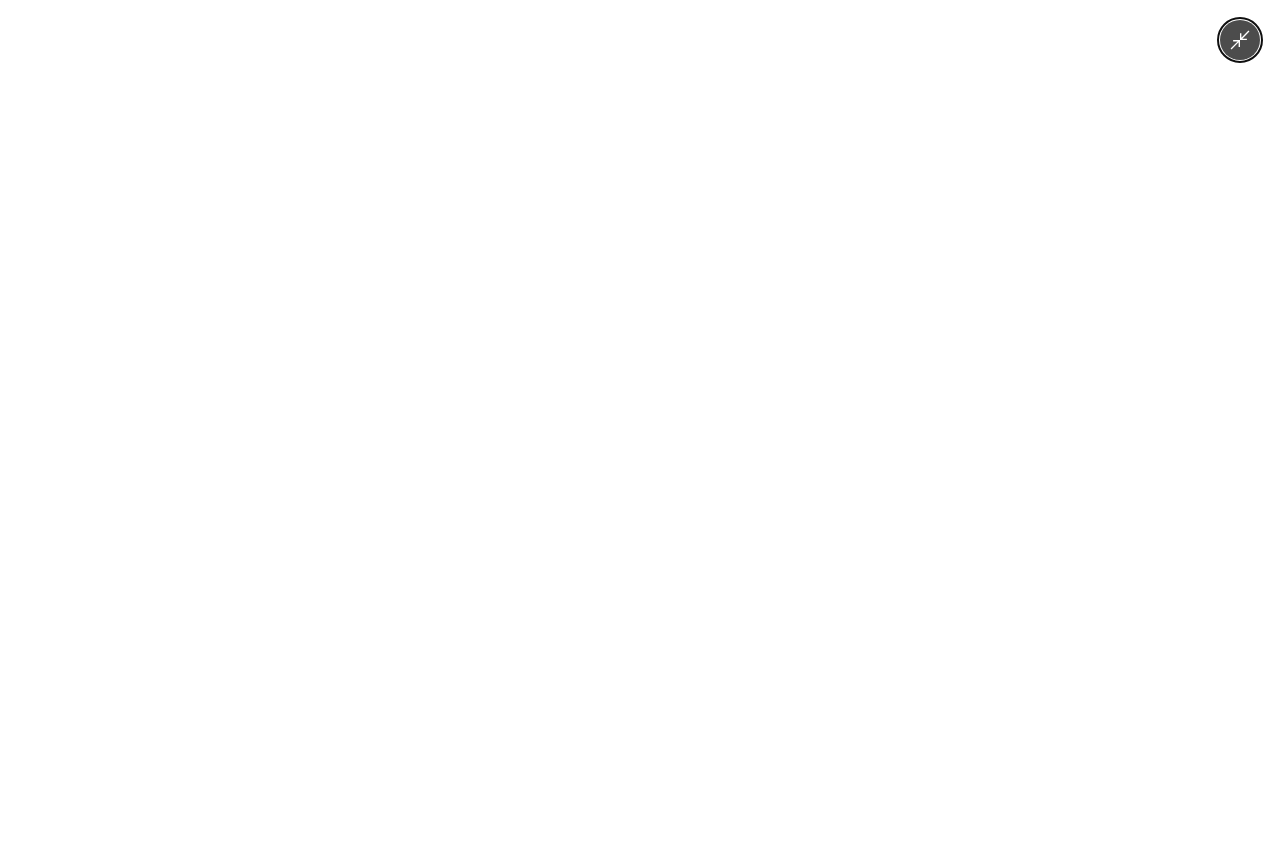 click at bounding box center [639, 431] 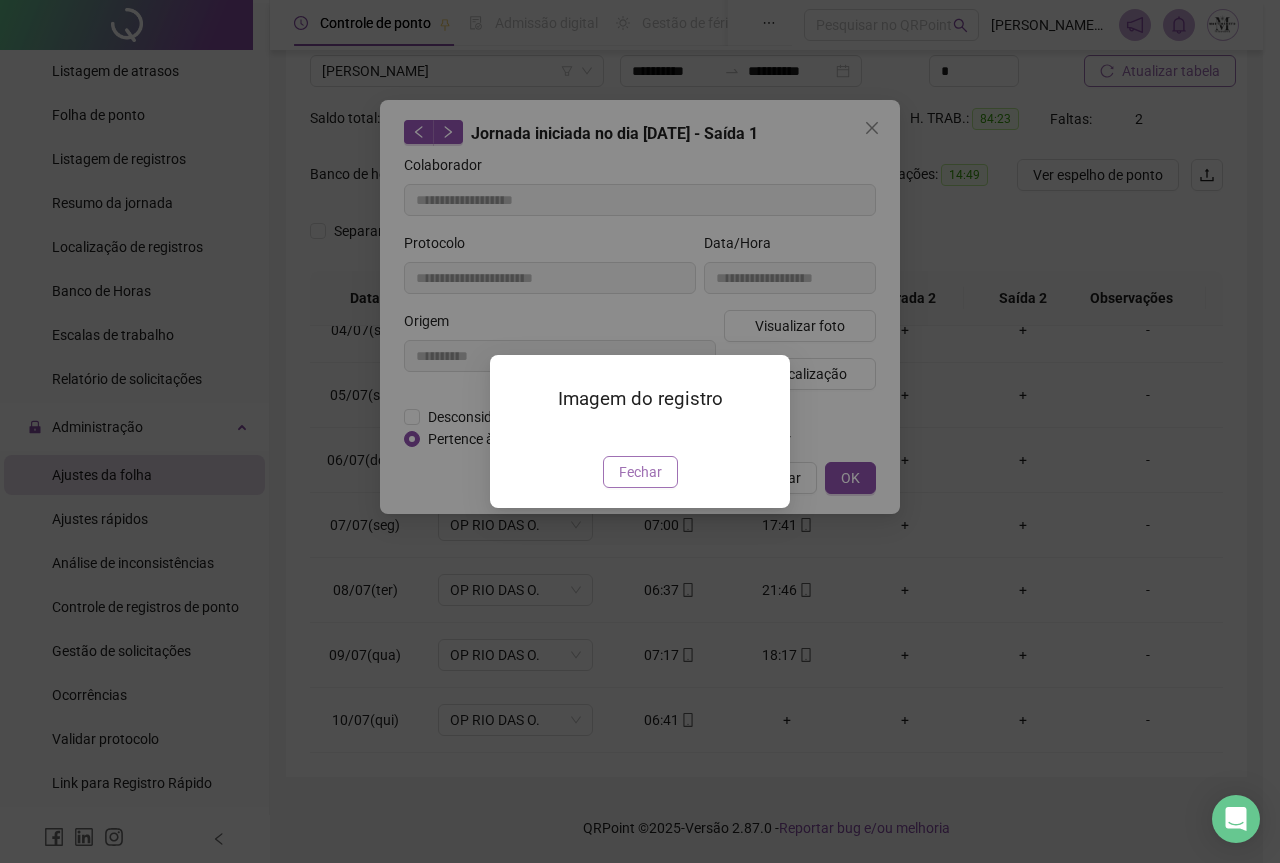 click on "Fechar" at bounding box center [640, 472] 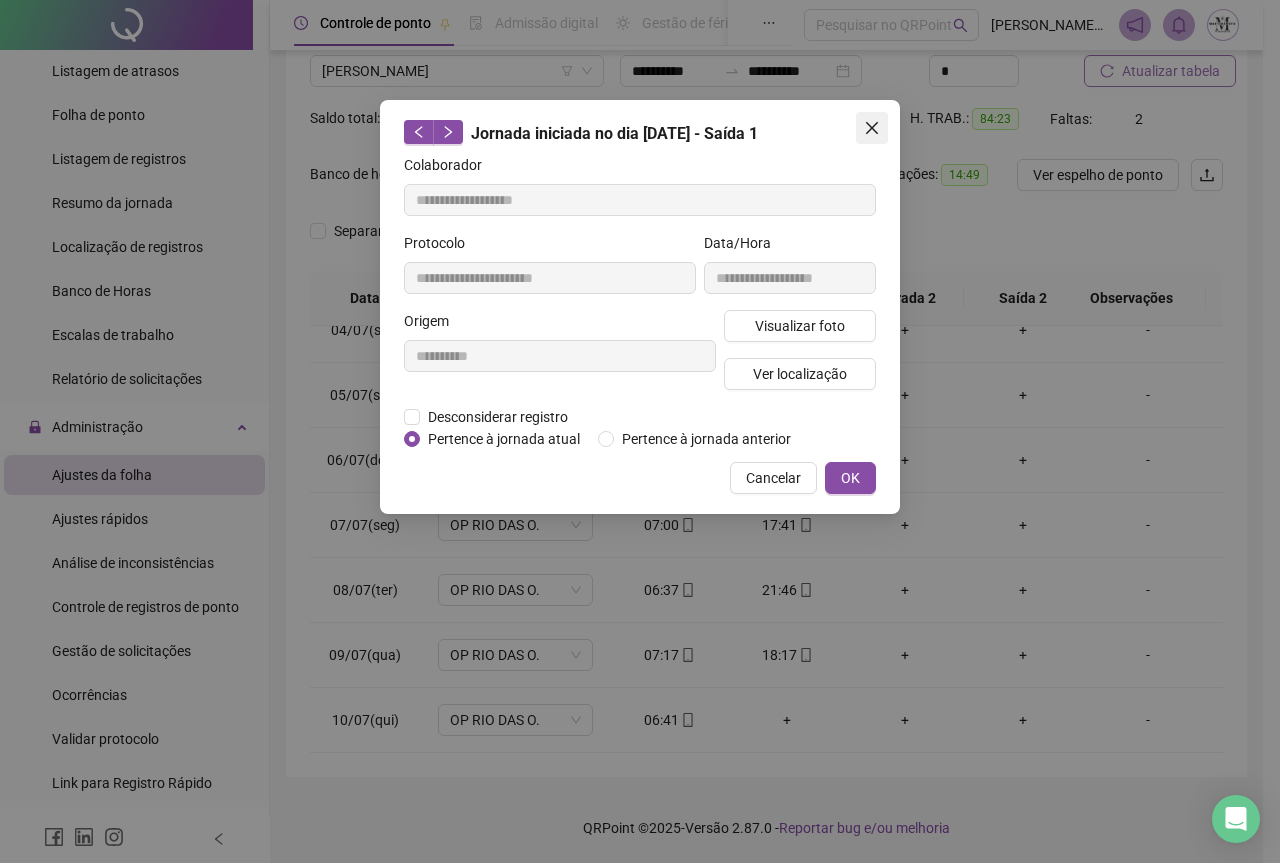 click 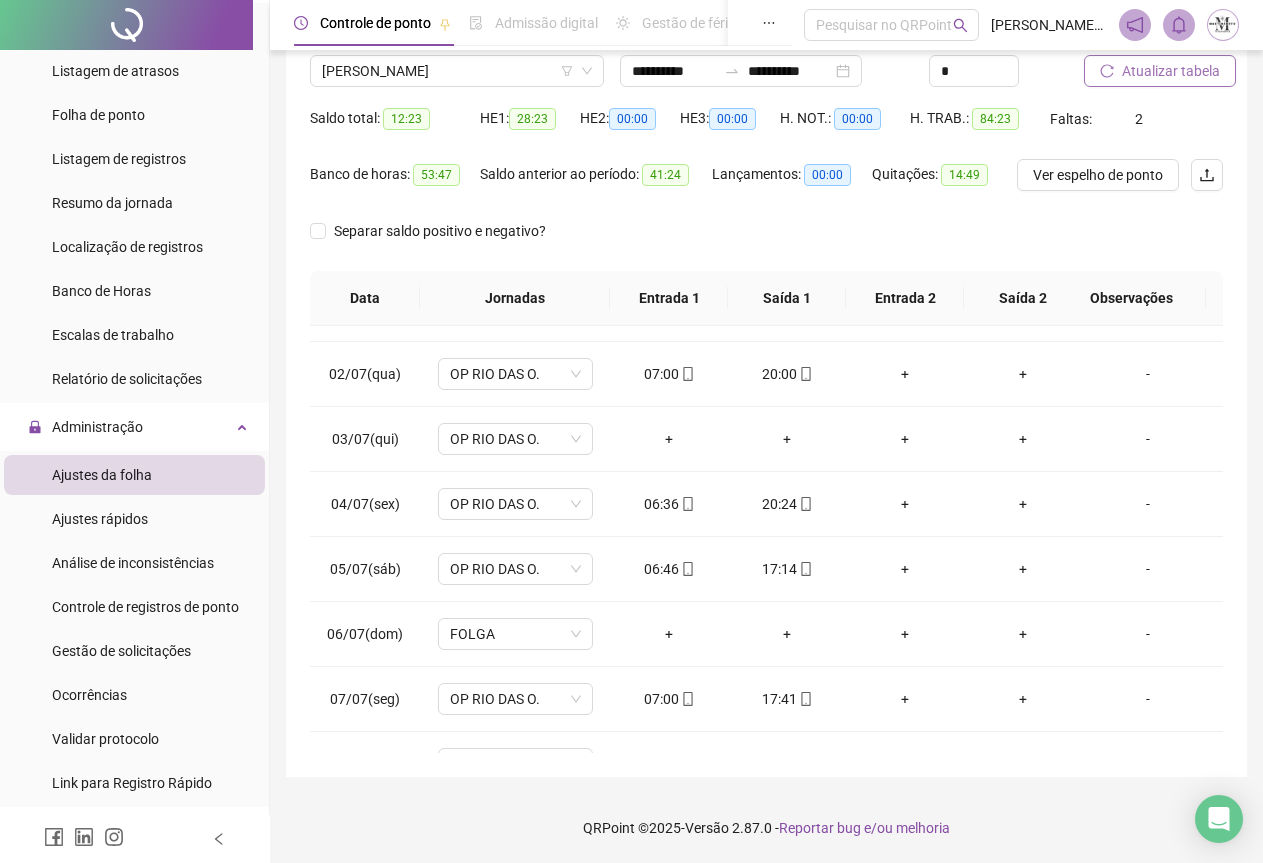 scroll, scrollTop: 0, scrollLeft: 0, axis: both 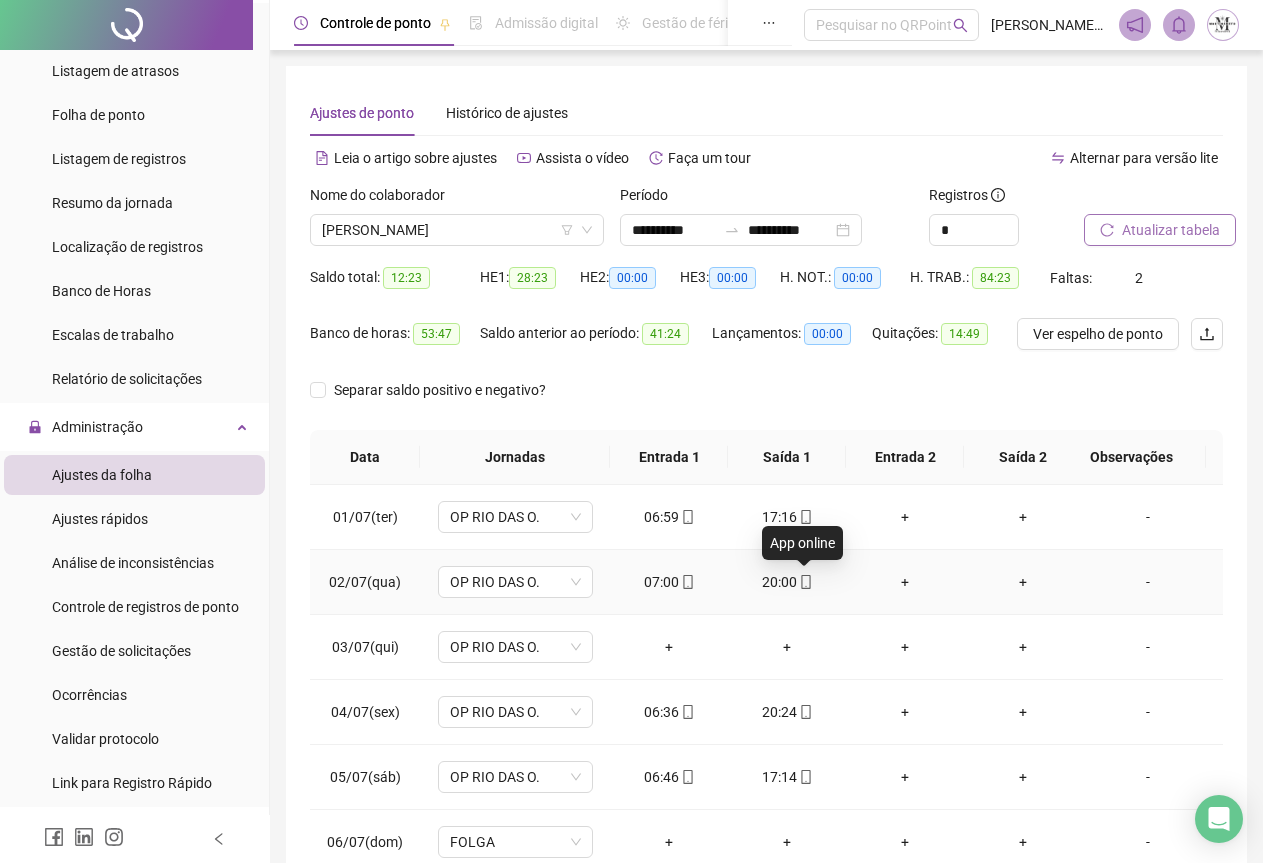 click 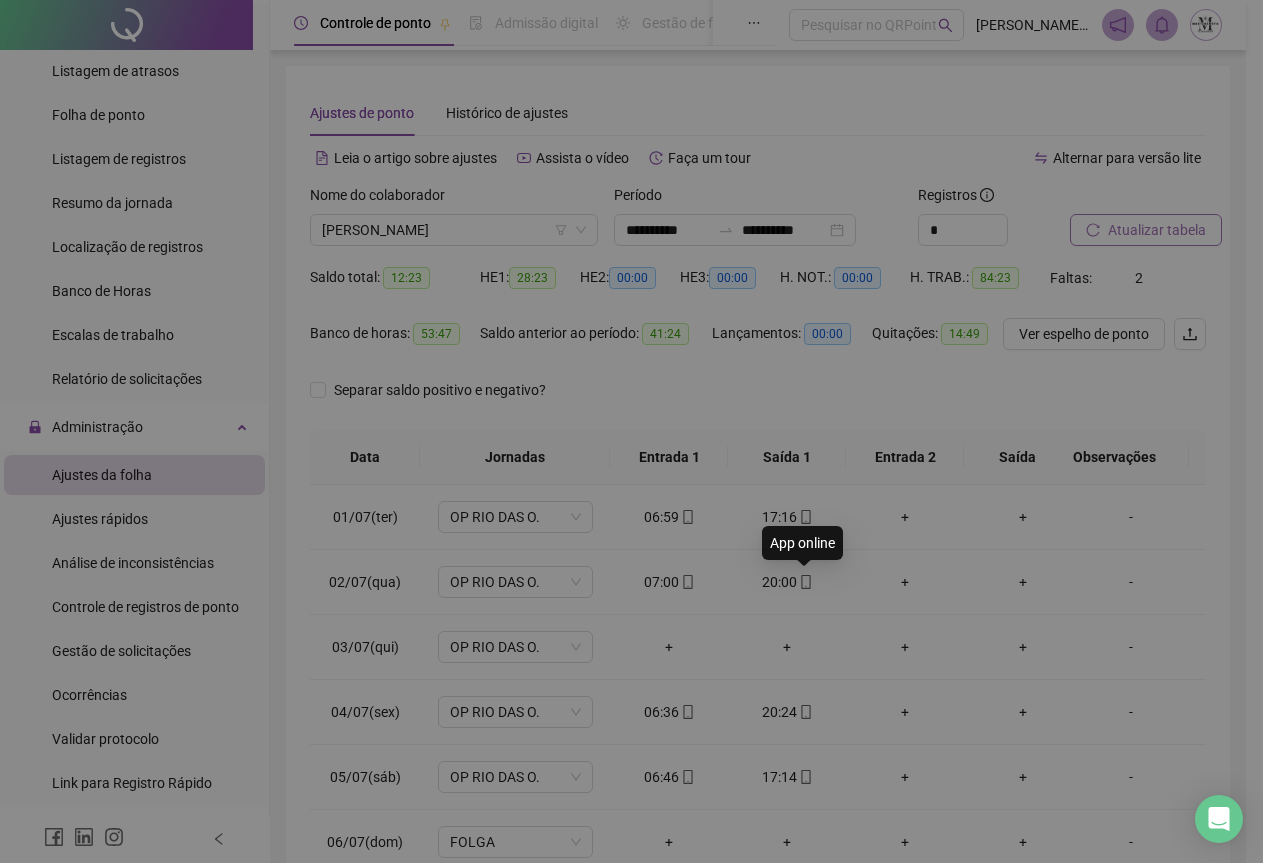 type on "**********" 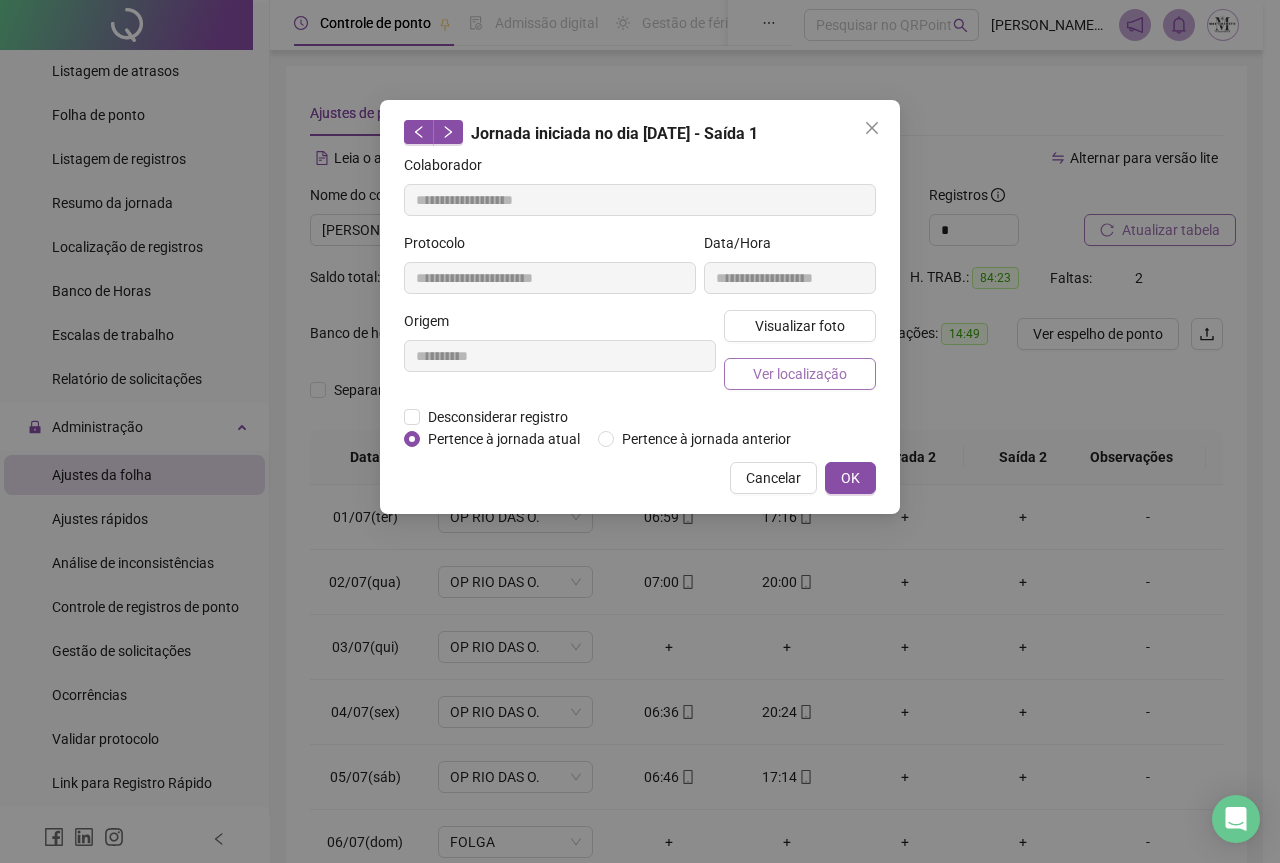click on "Ver localização" at bounding box center (800, 374) 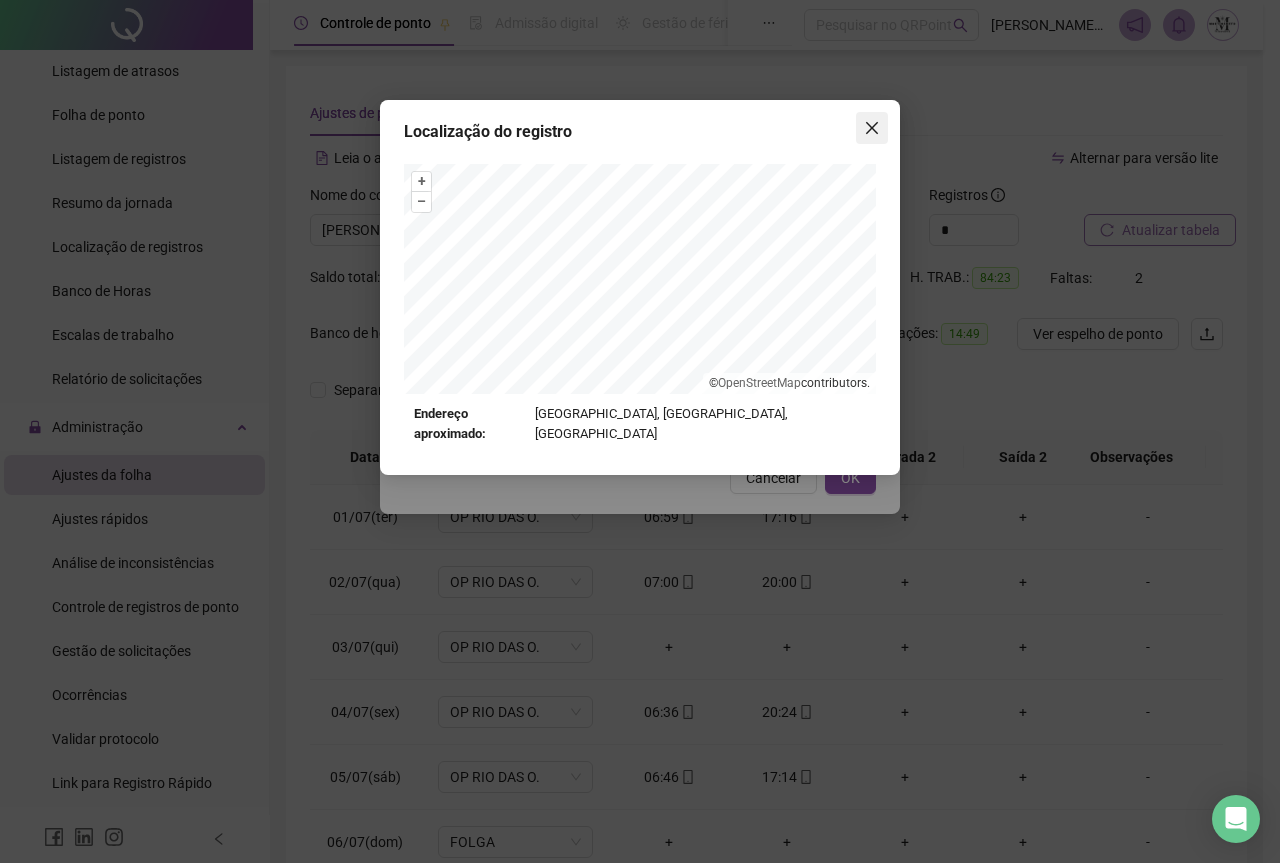 click at bounding box center (872, 128) 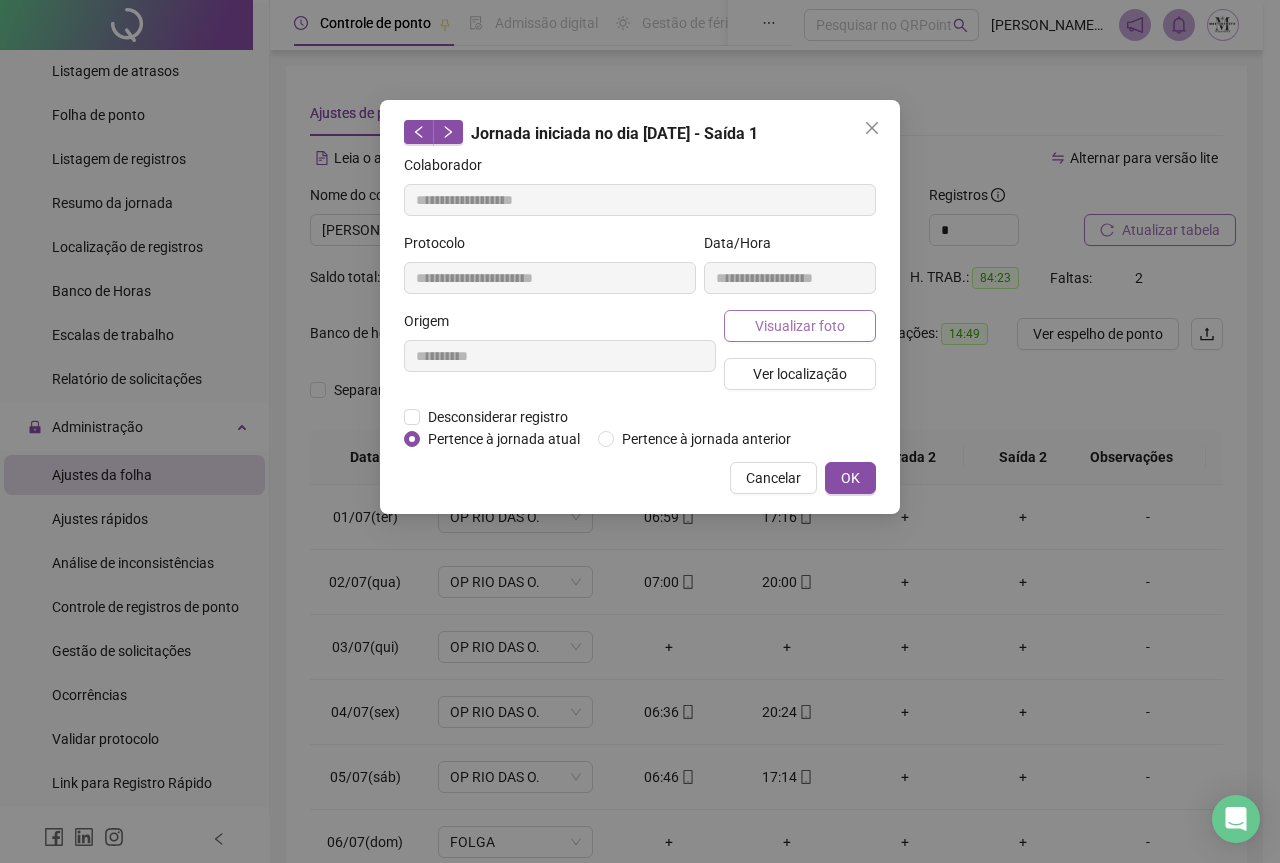 click on "Visualizar foto" at bounding box center [800, 326] 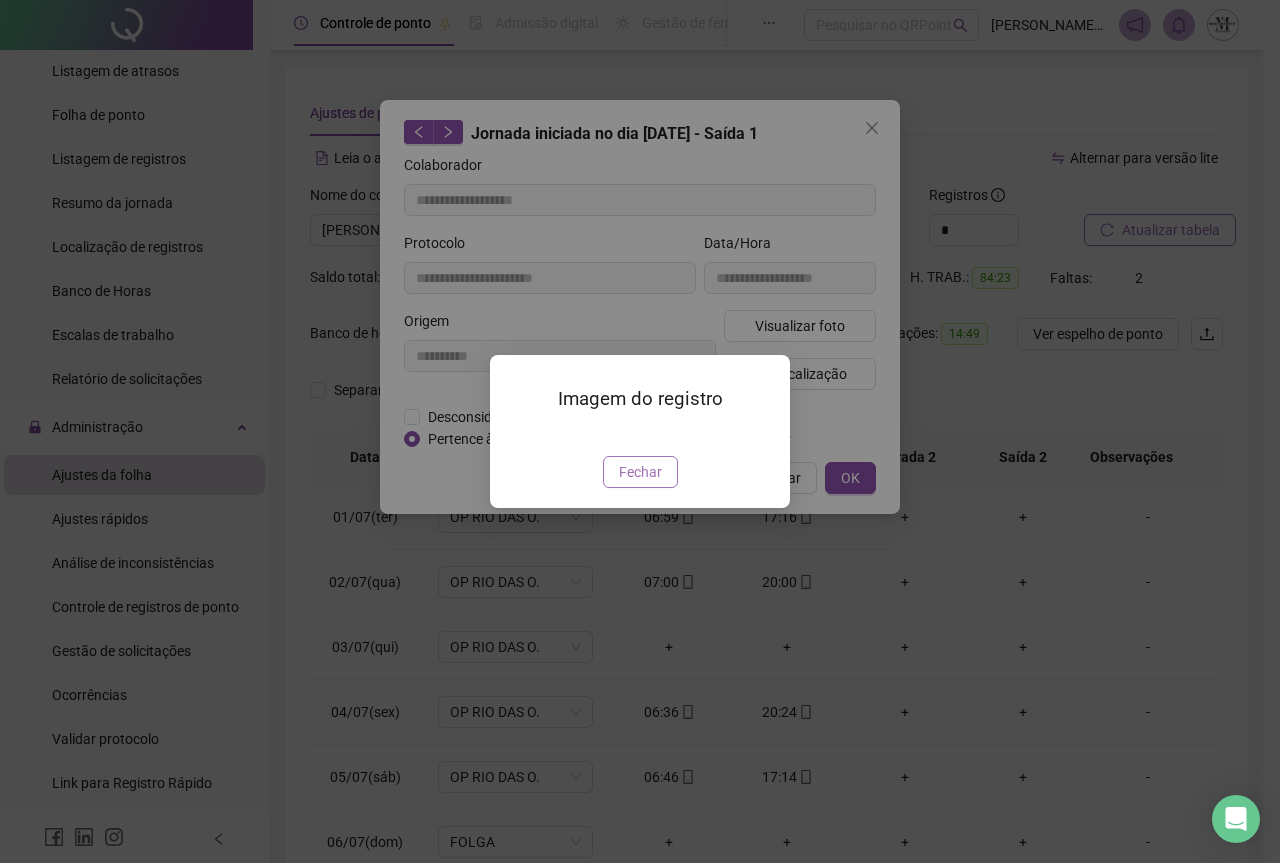 click on "Fechar" at bounding box center [640, 472] 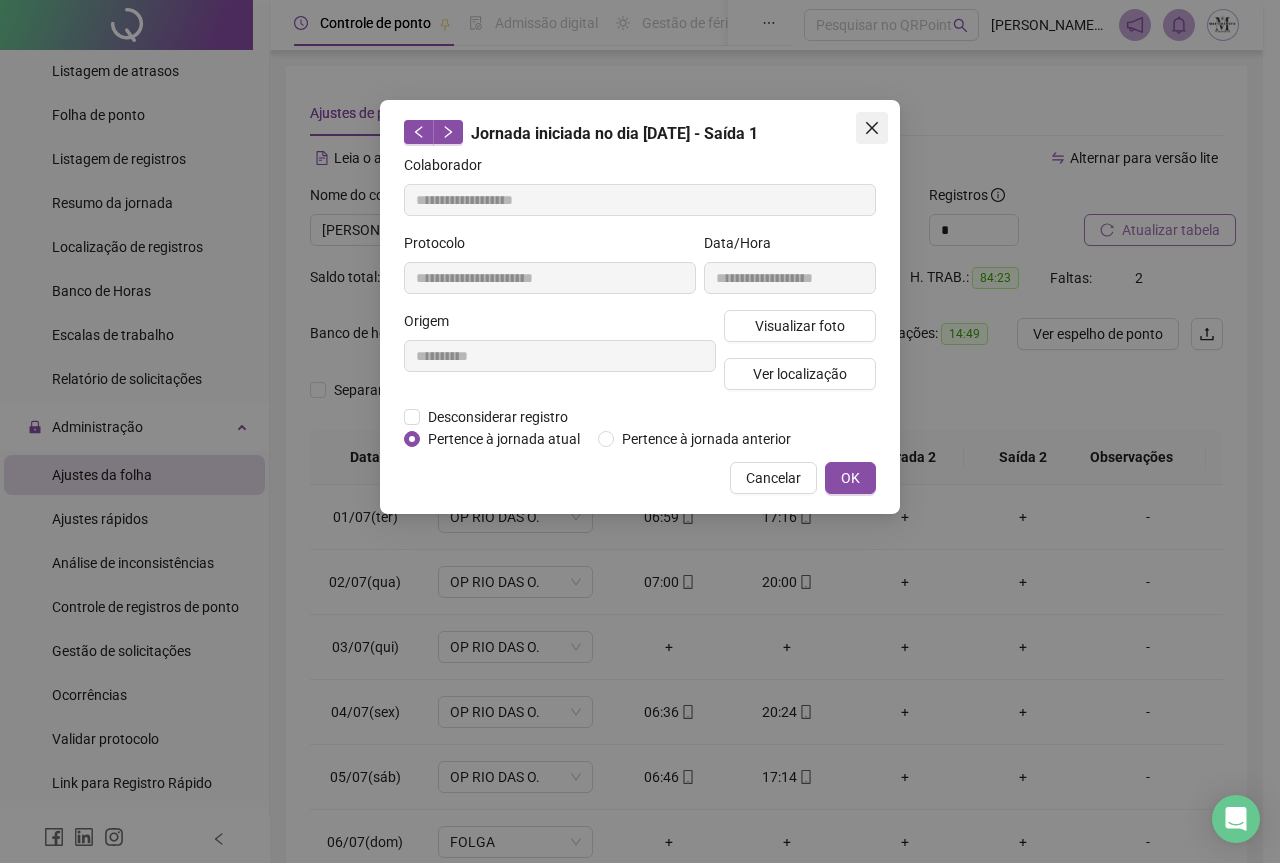 click 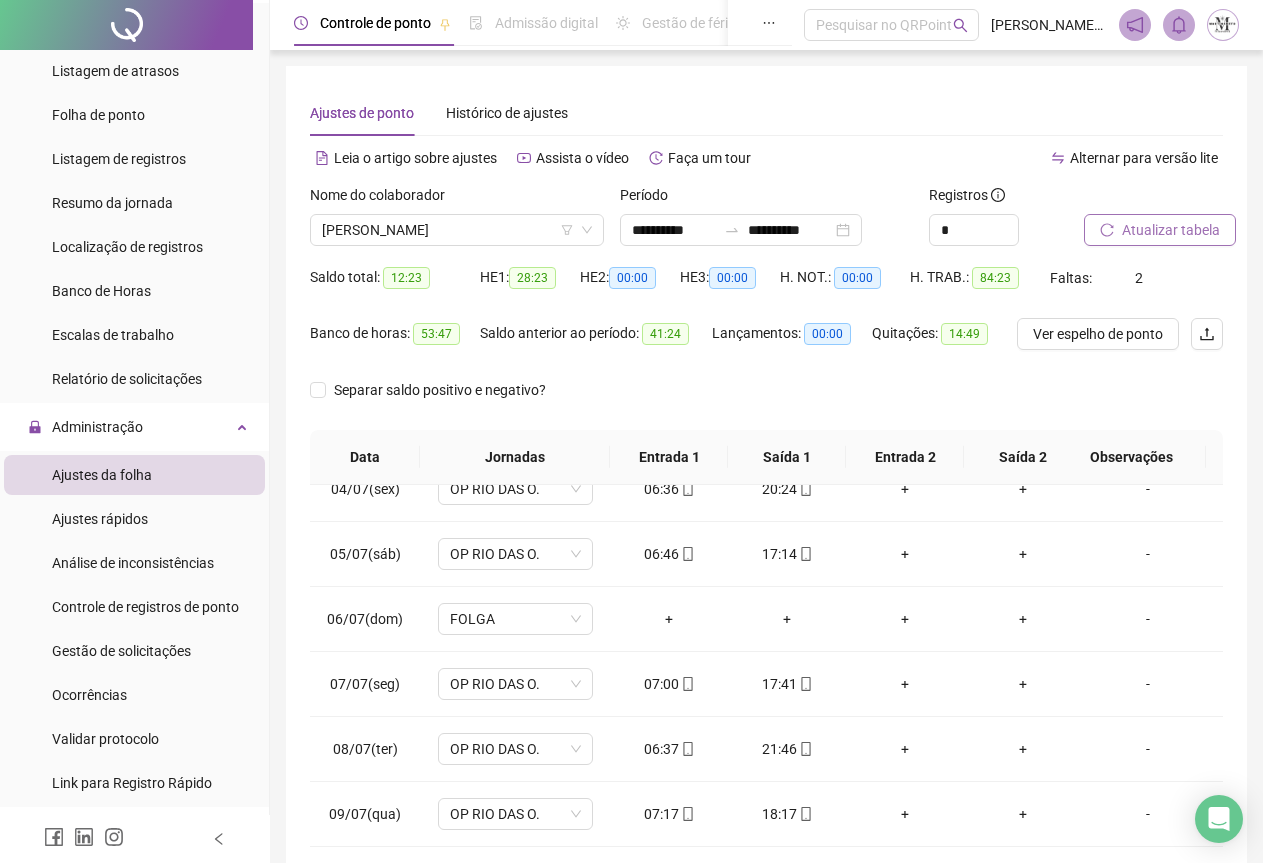 scroll, scrollTop: 240, scrollLeft: 0, axis: vertical 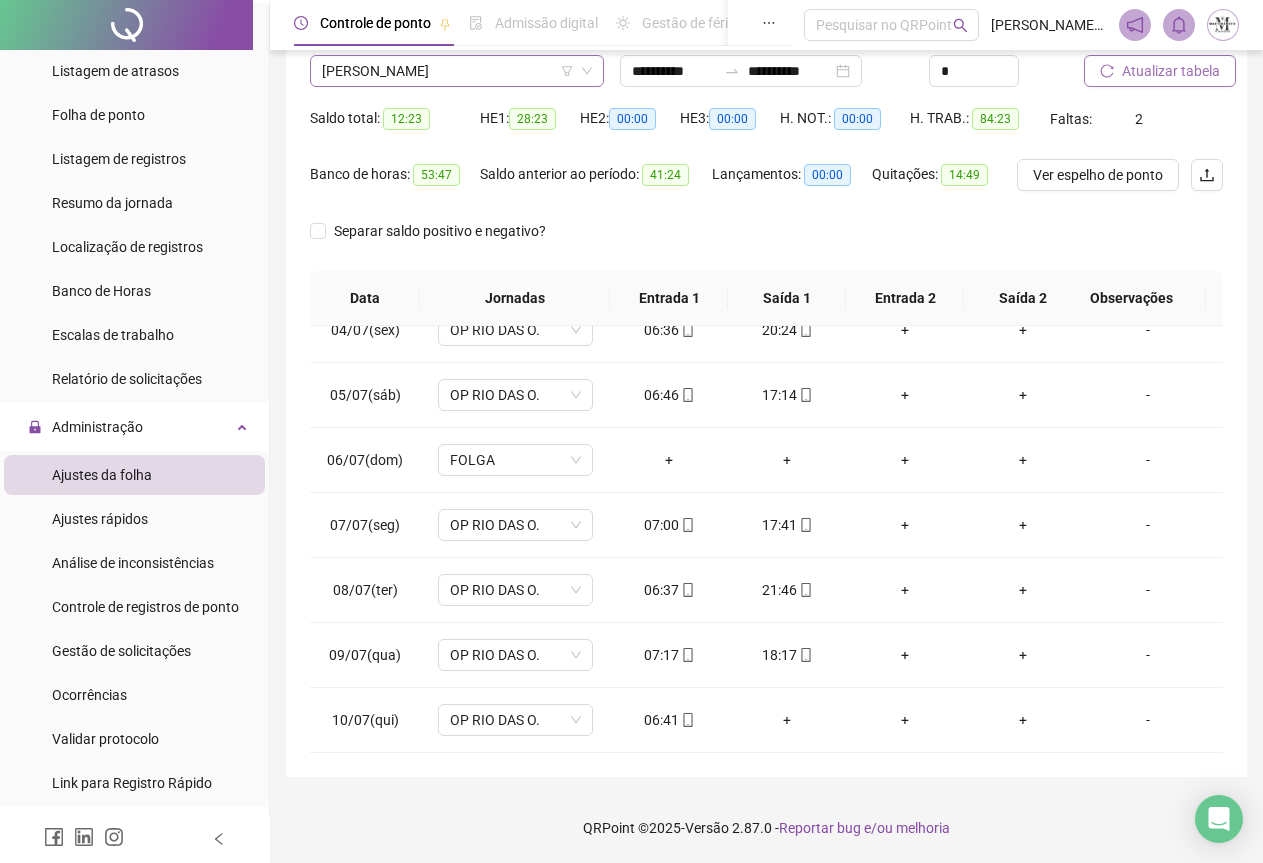 click on "[PERSON_NAME]" at bounding box center (457, 71) 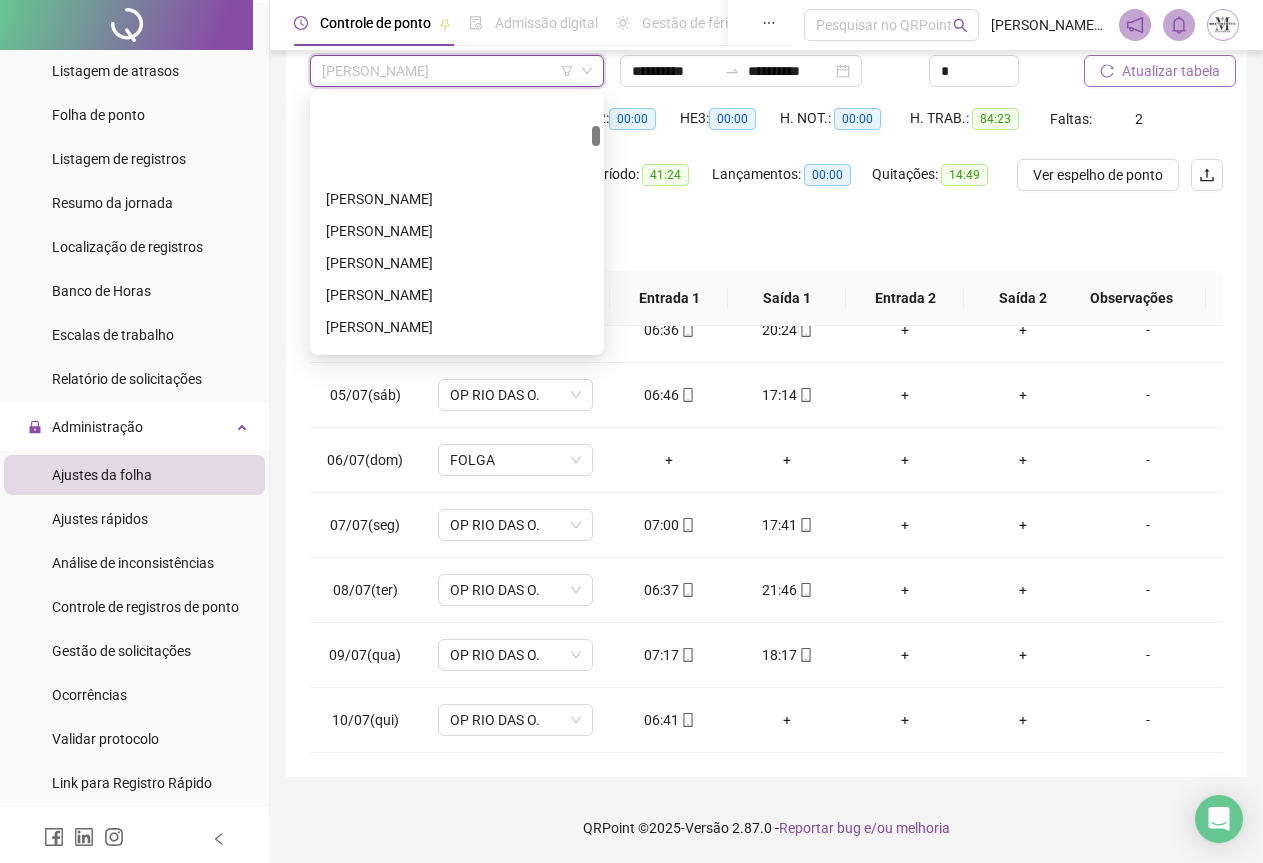 scroll, scrollTop: 844, scrollLeft: 0, axis: vertical 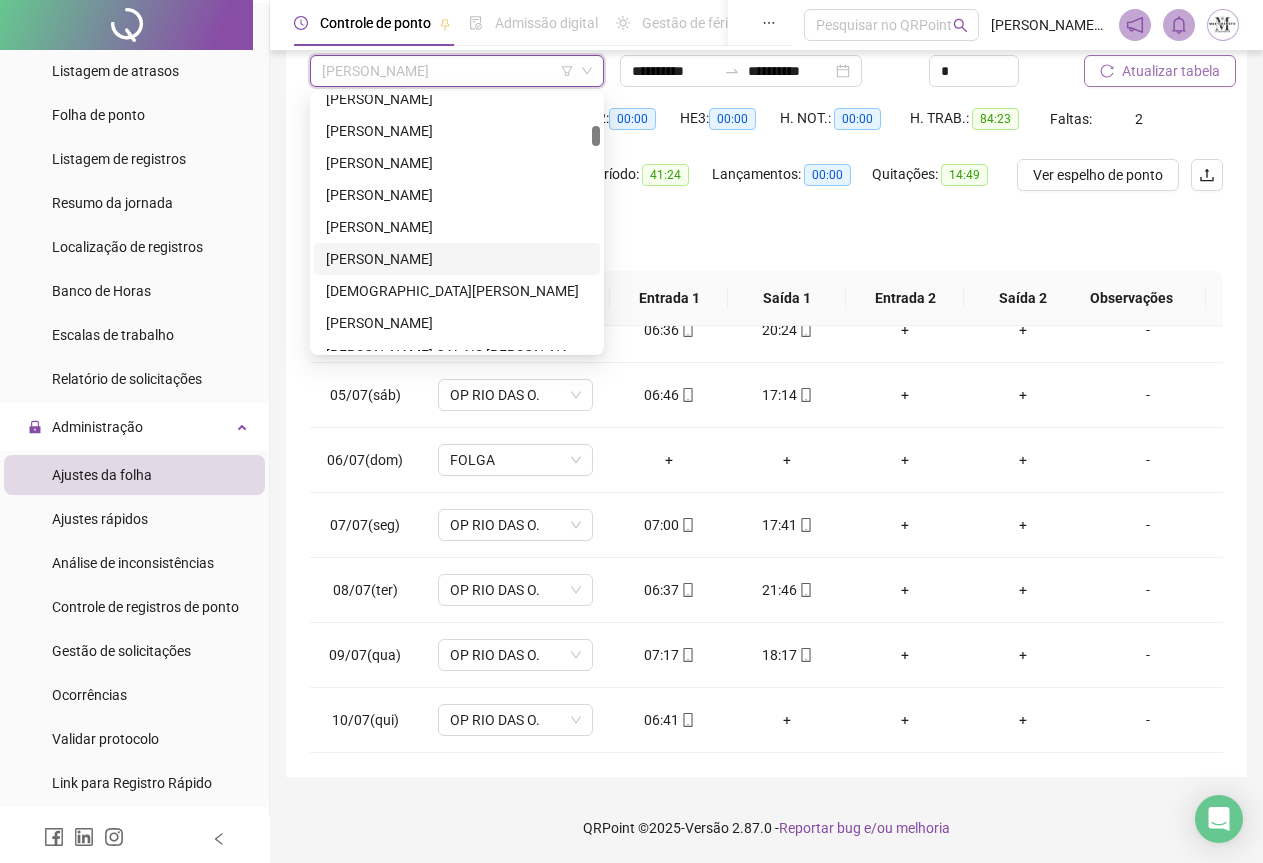 click on "[PERSON_NAME]" at bounding box center [457, 259] 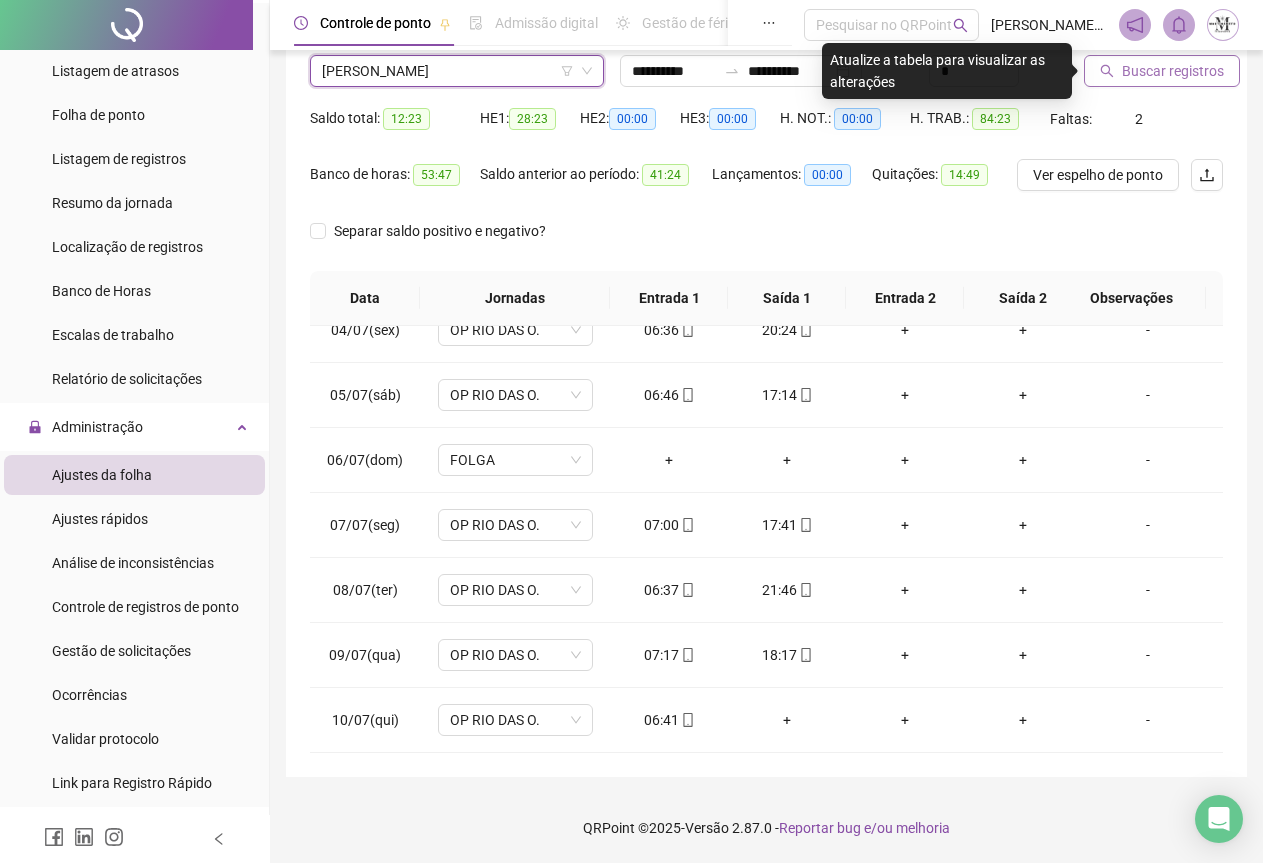 click on "Buscar registros" at bounding box center (1173, 71) 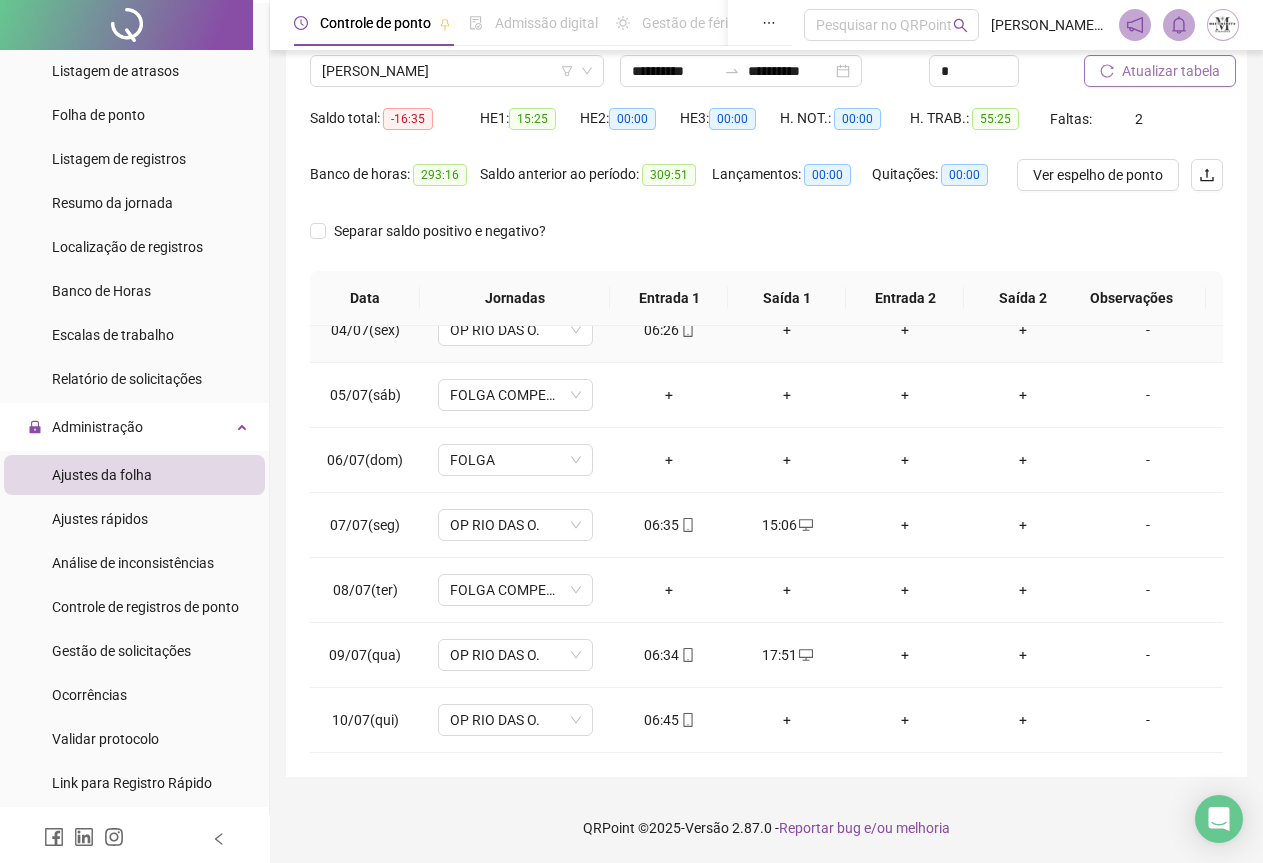 scroll, scrollTop: 240, scrollLeft: 0, axis: vertical 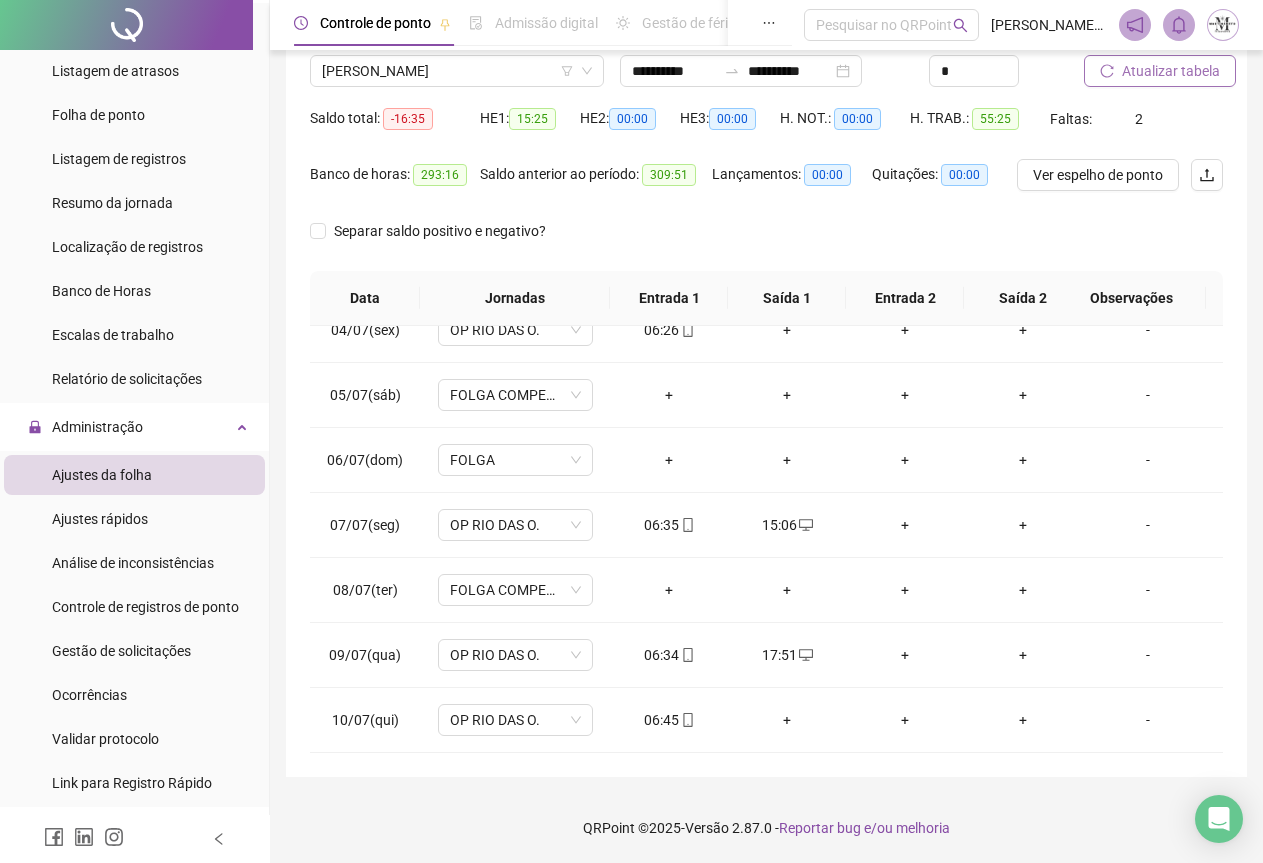 click on "Atualizar tabela" at bounding box center [1171, 71] 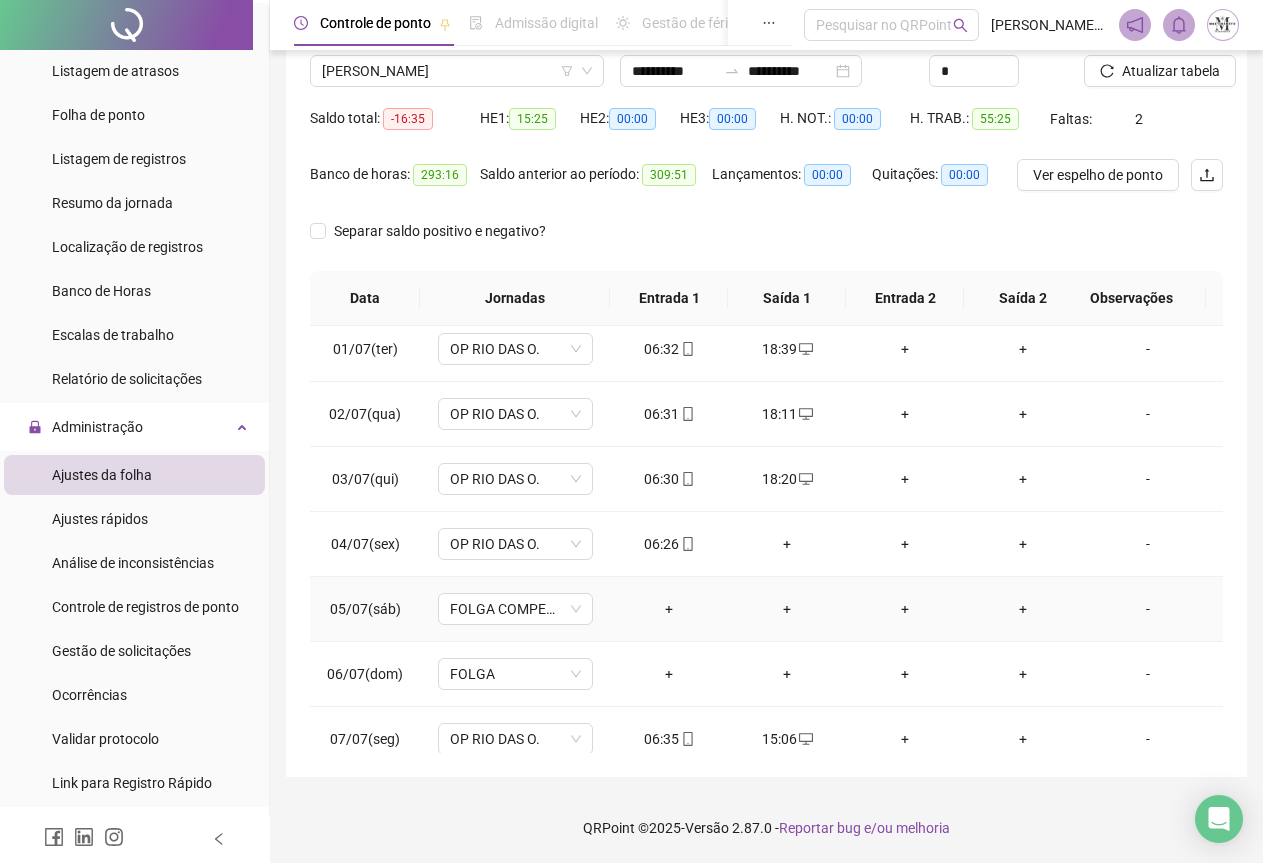 scroll, scrollTop: 0, scrollLeft: 0, axis: both 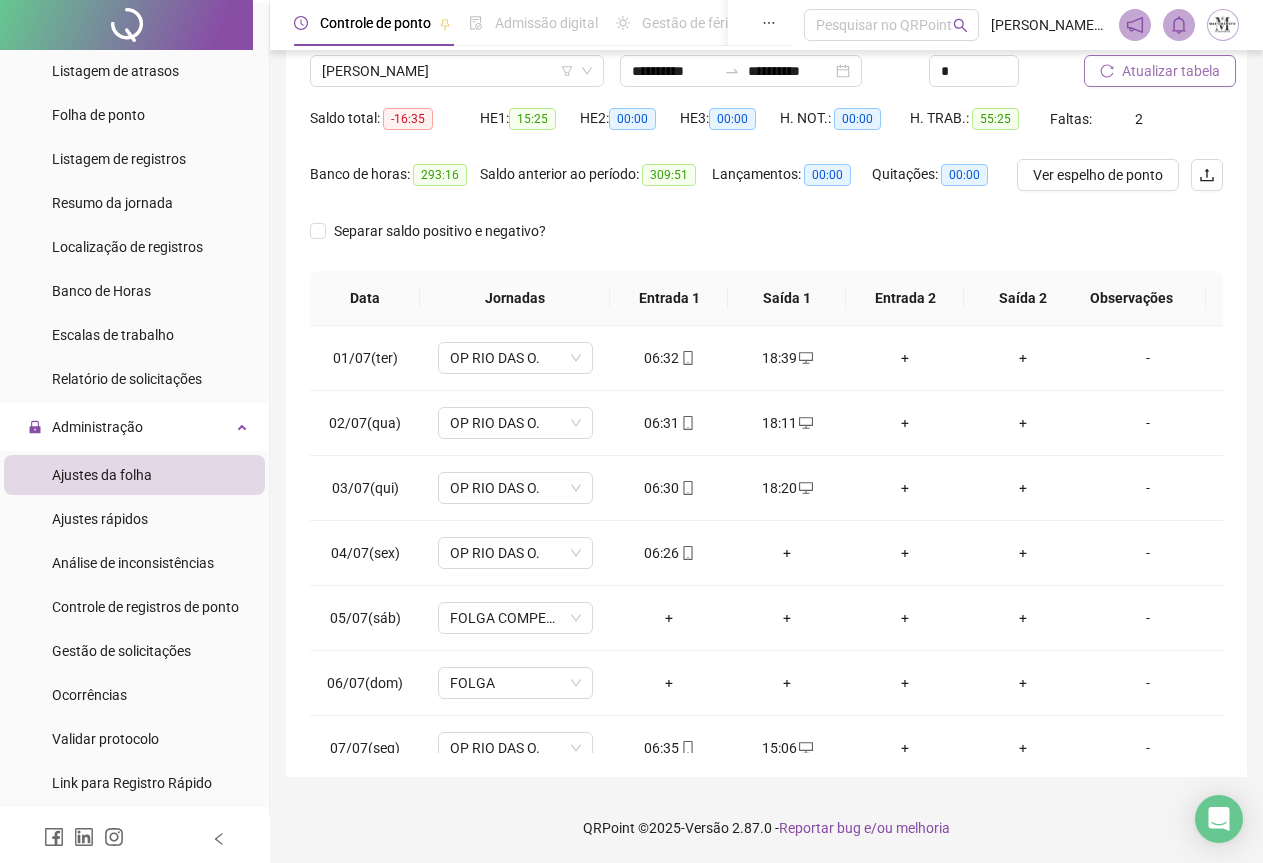 click on "Atualizar tabela" at bounding box center [1171, 71] 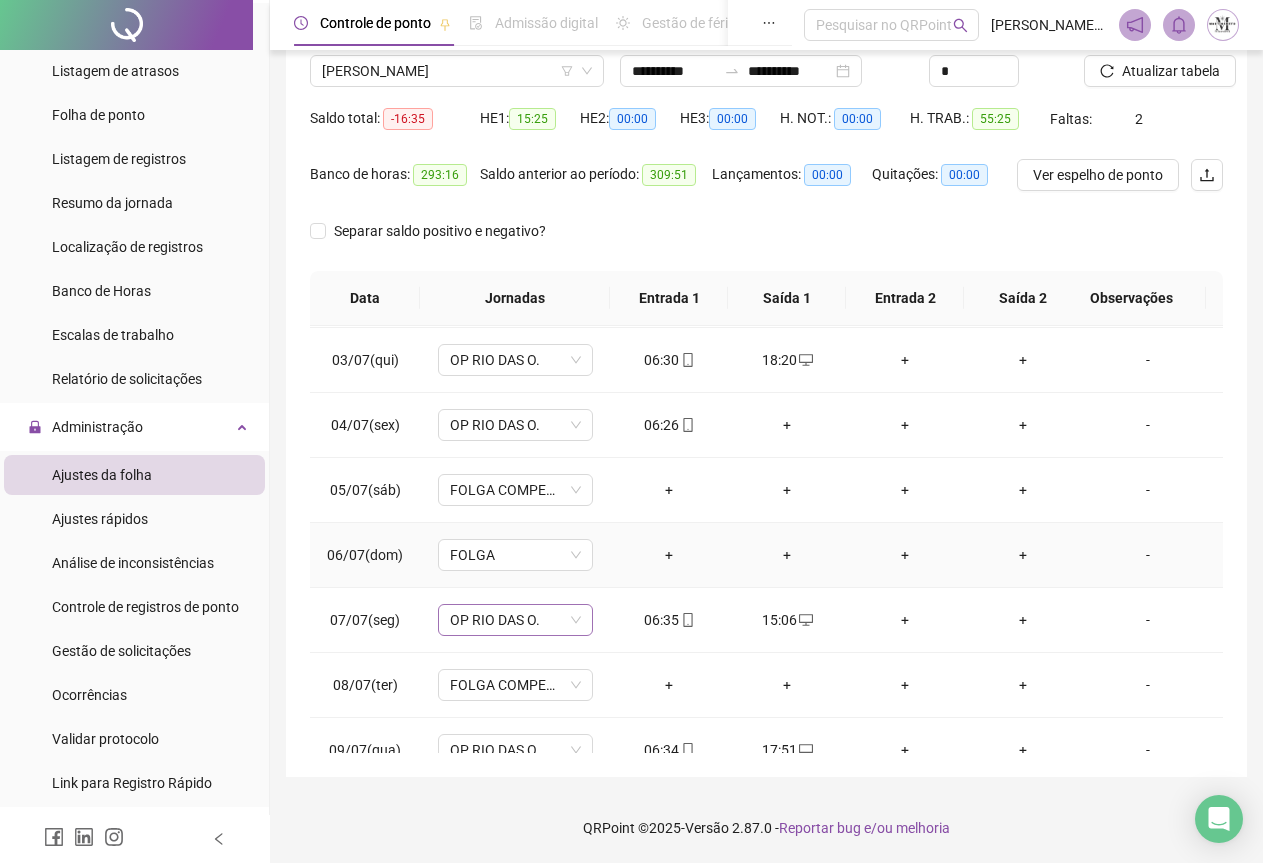scroll, scrollTop: 240, scrollLeft: 0, axis: vertical 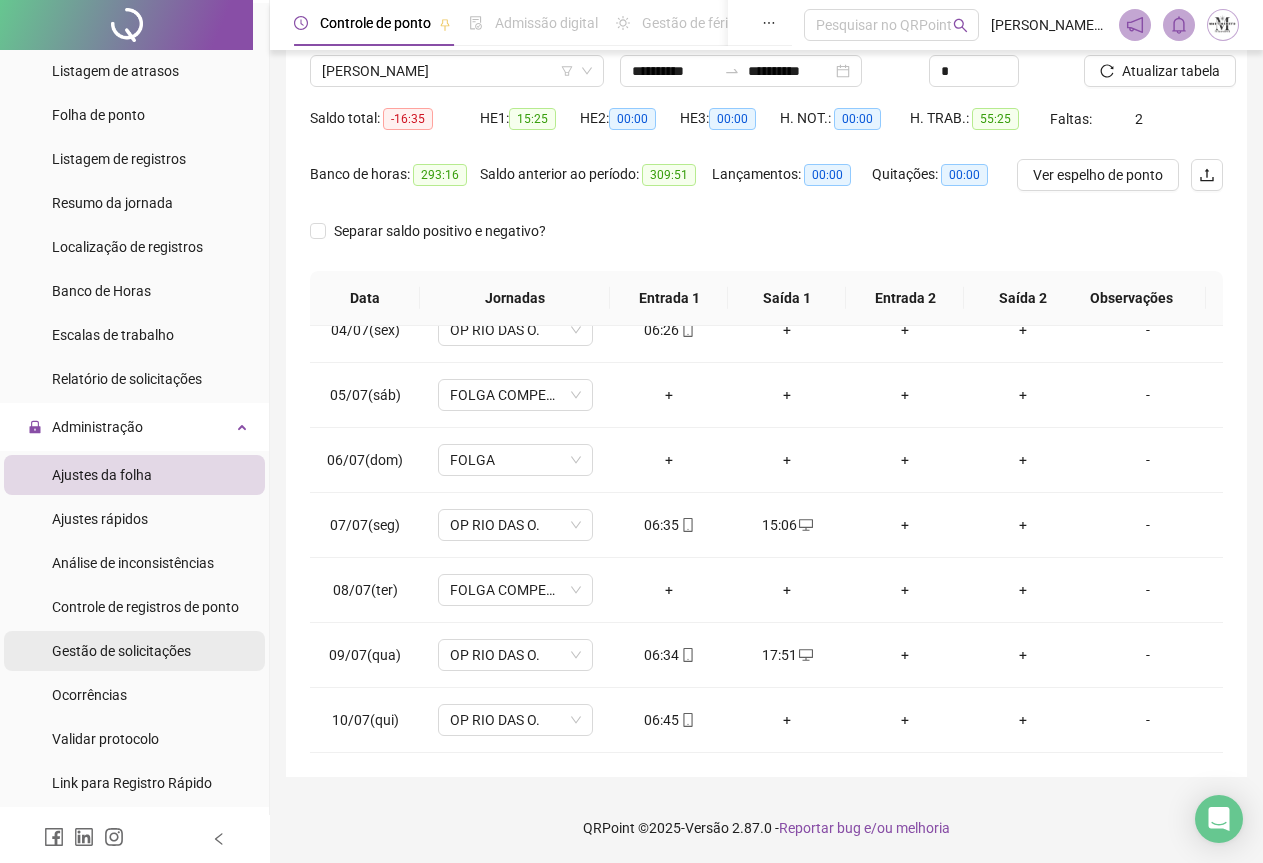 click on "Gestão de solicitações" at bounding box center (121, 651) 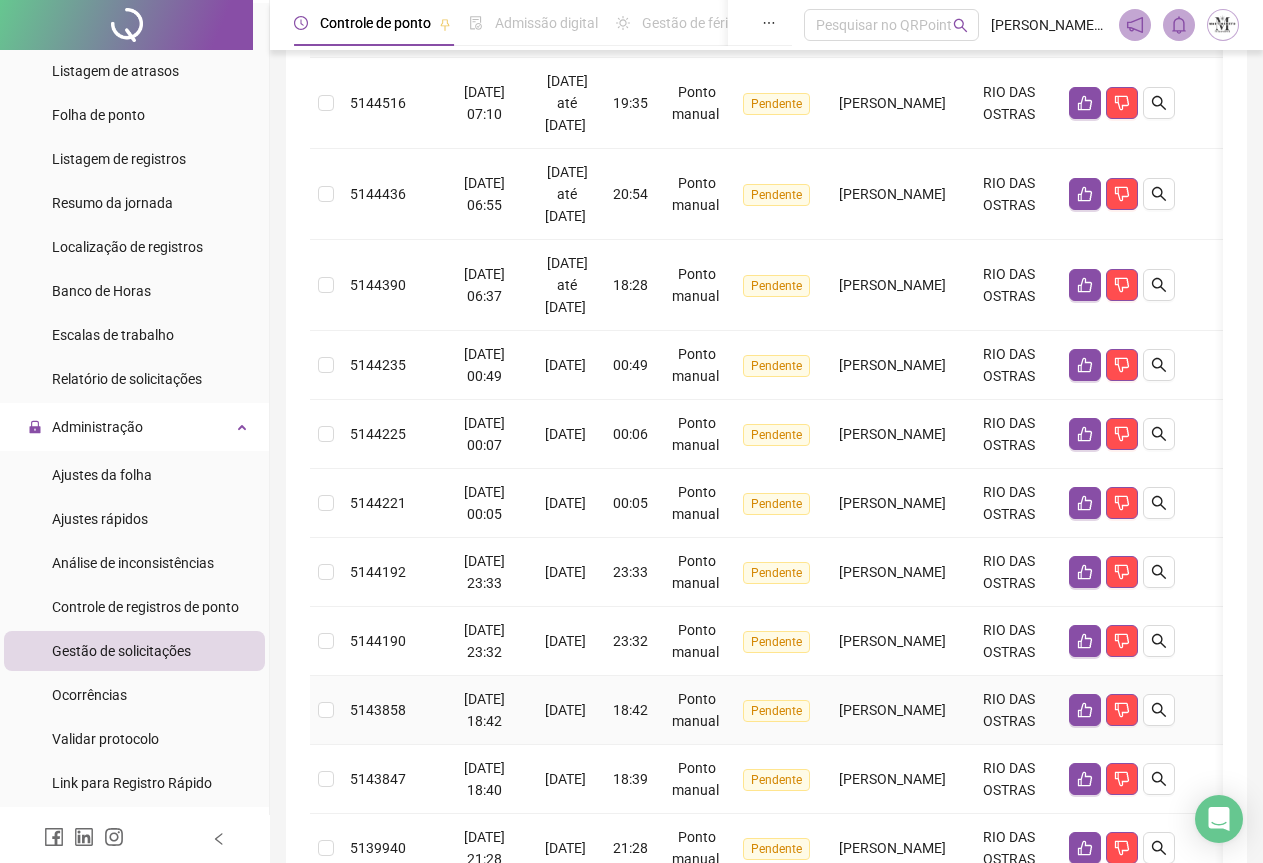 scroll, scrollTop: 257, scrollLeft: 0, axis: vertical 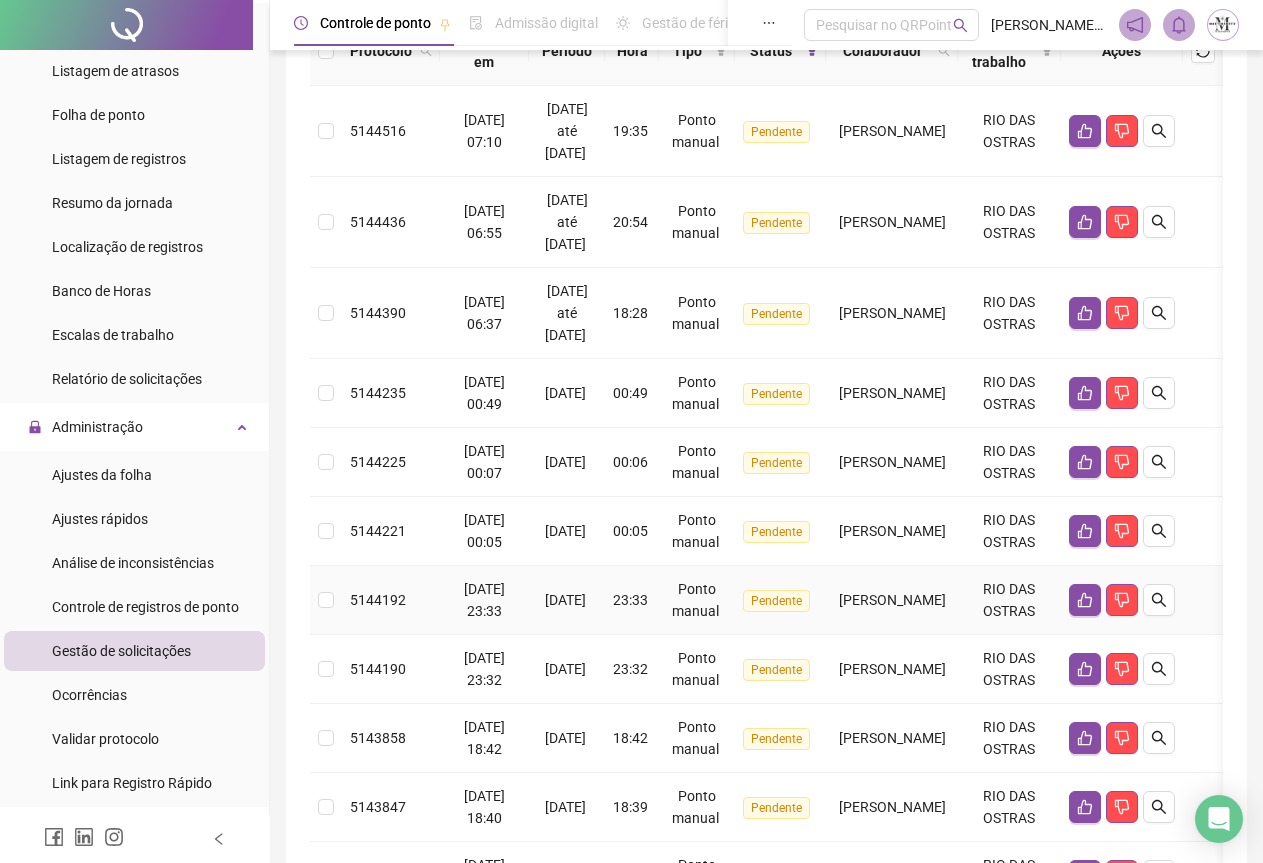 type 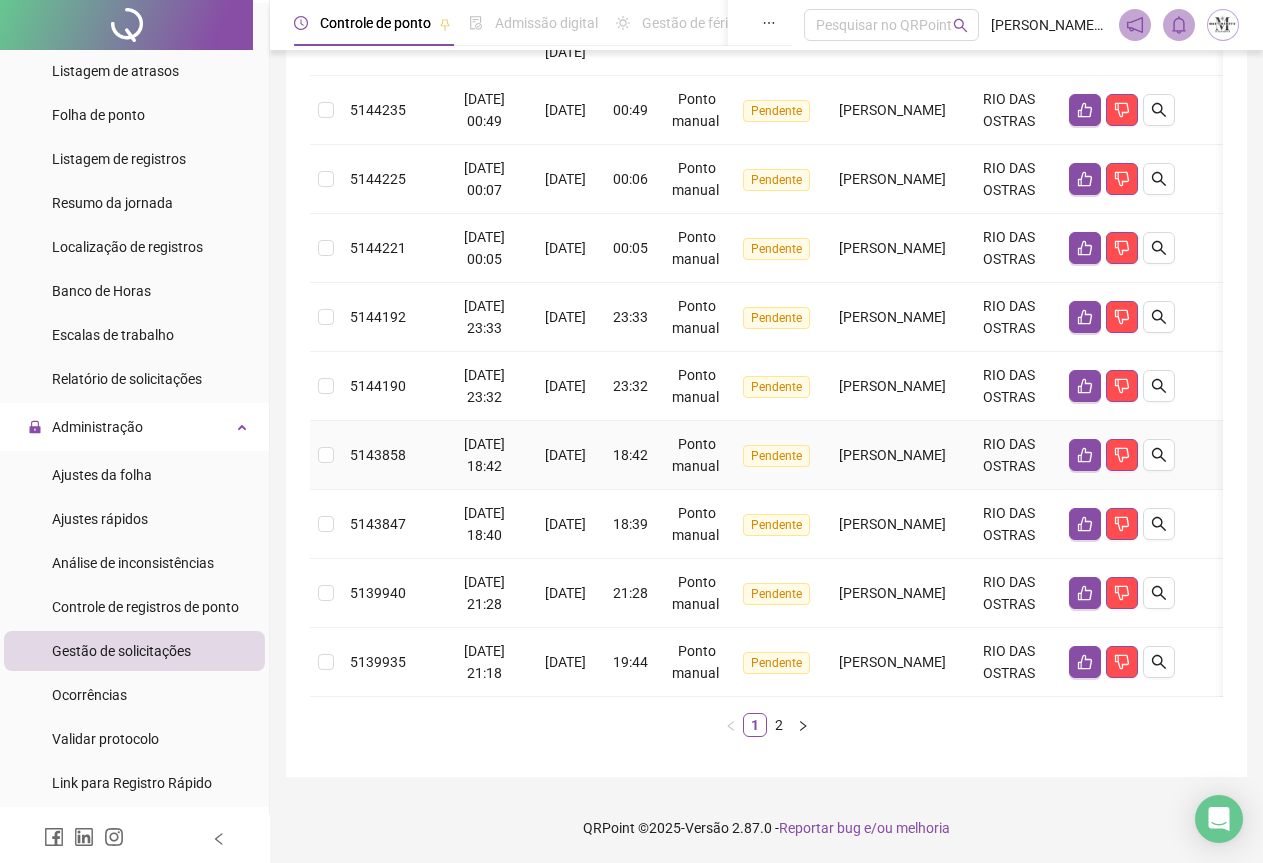 scroll, scrollTop: 557, scrollLeft: 0, axis: vertical 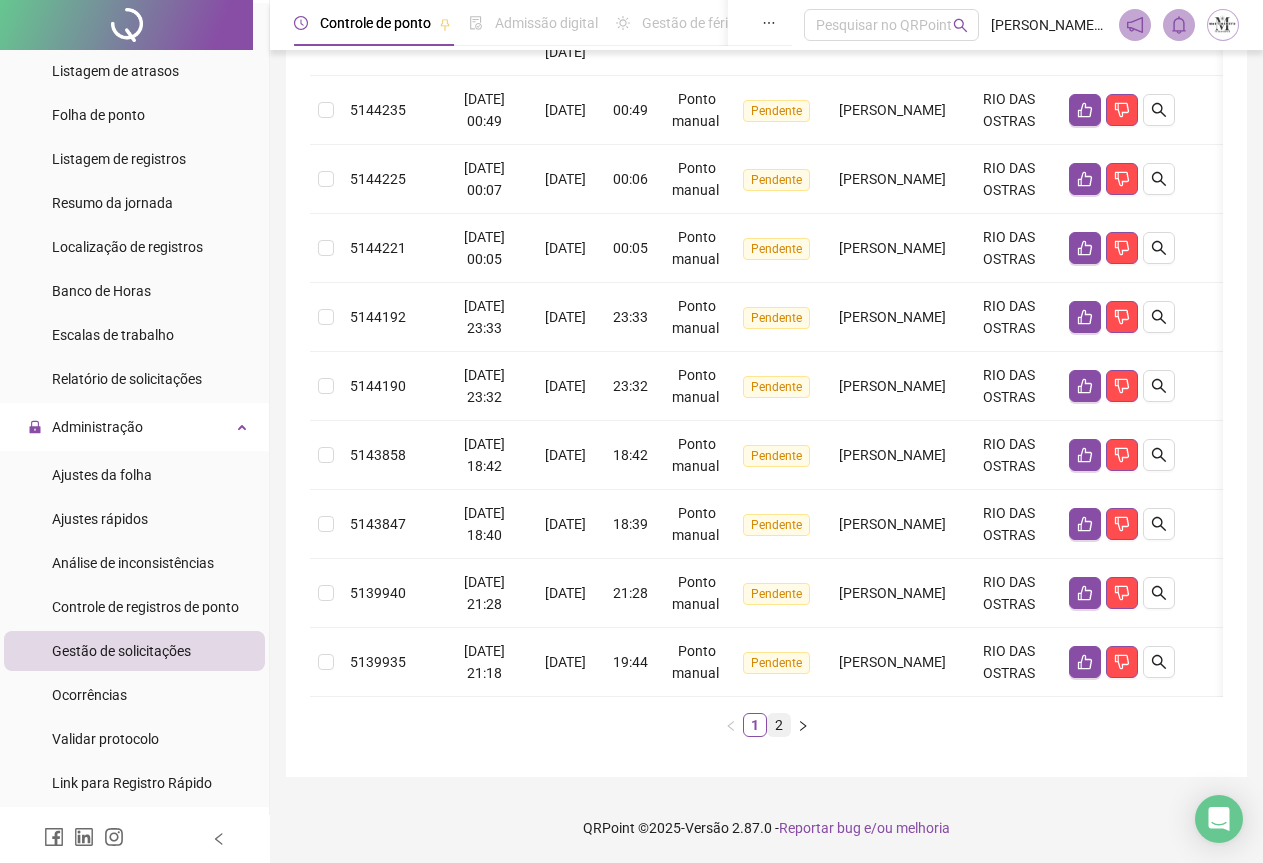 click on "2" at bounding box center (779, 725) 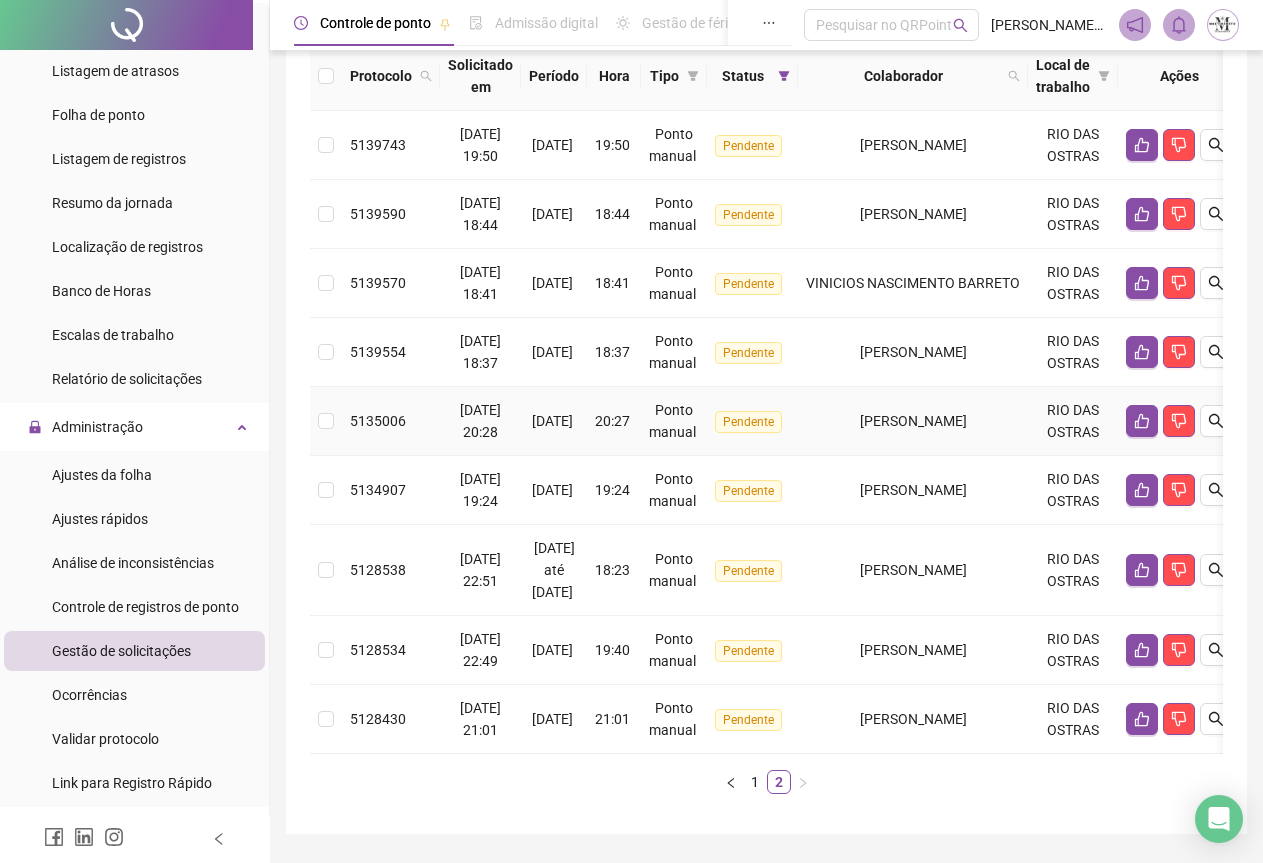 scroll, scrollTop: 306, scrollLeft: 0, axis: vertical 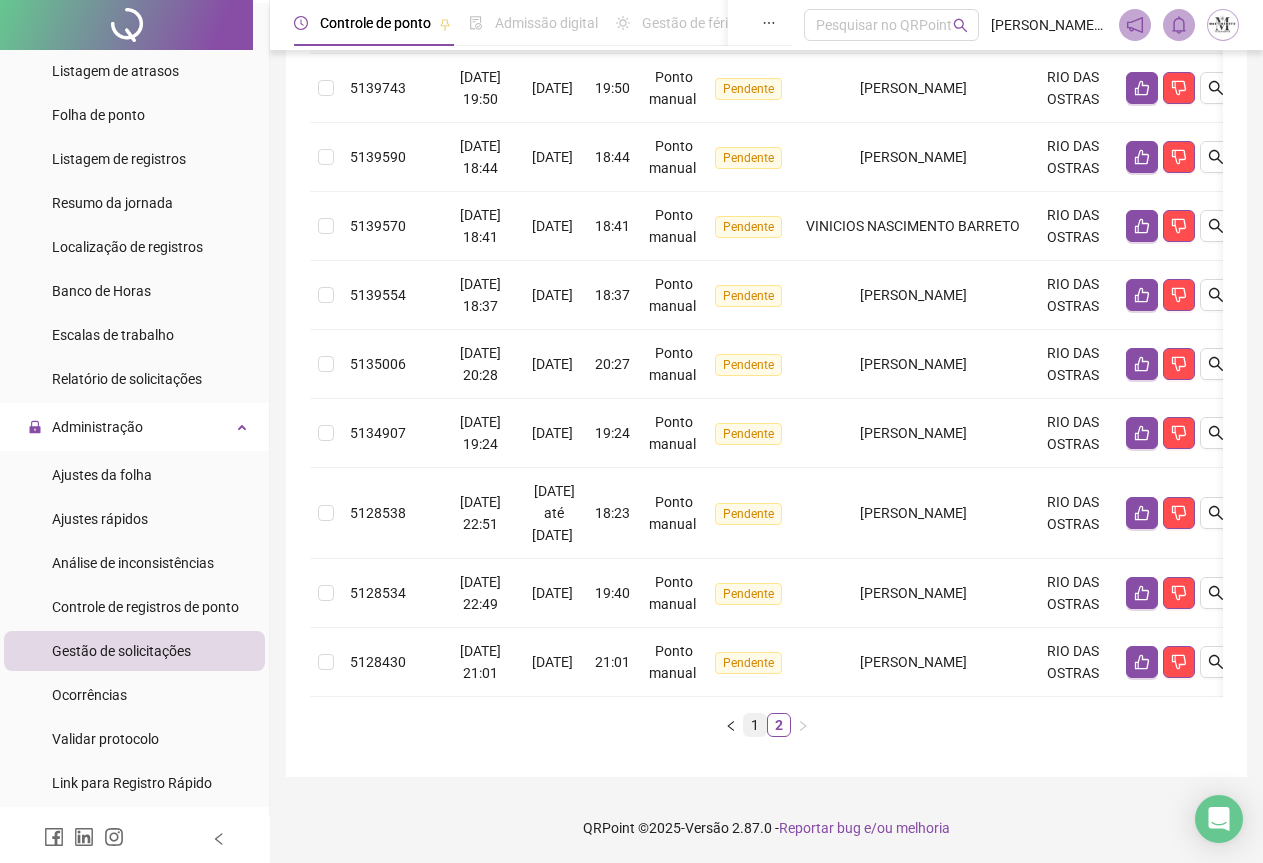 click on "1" at bounding box center [755, 725] 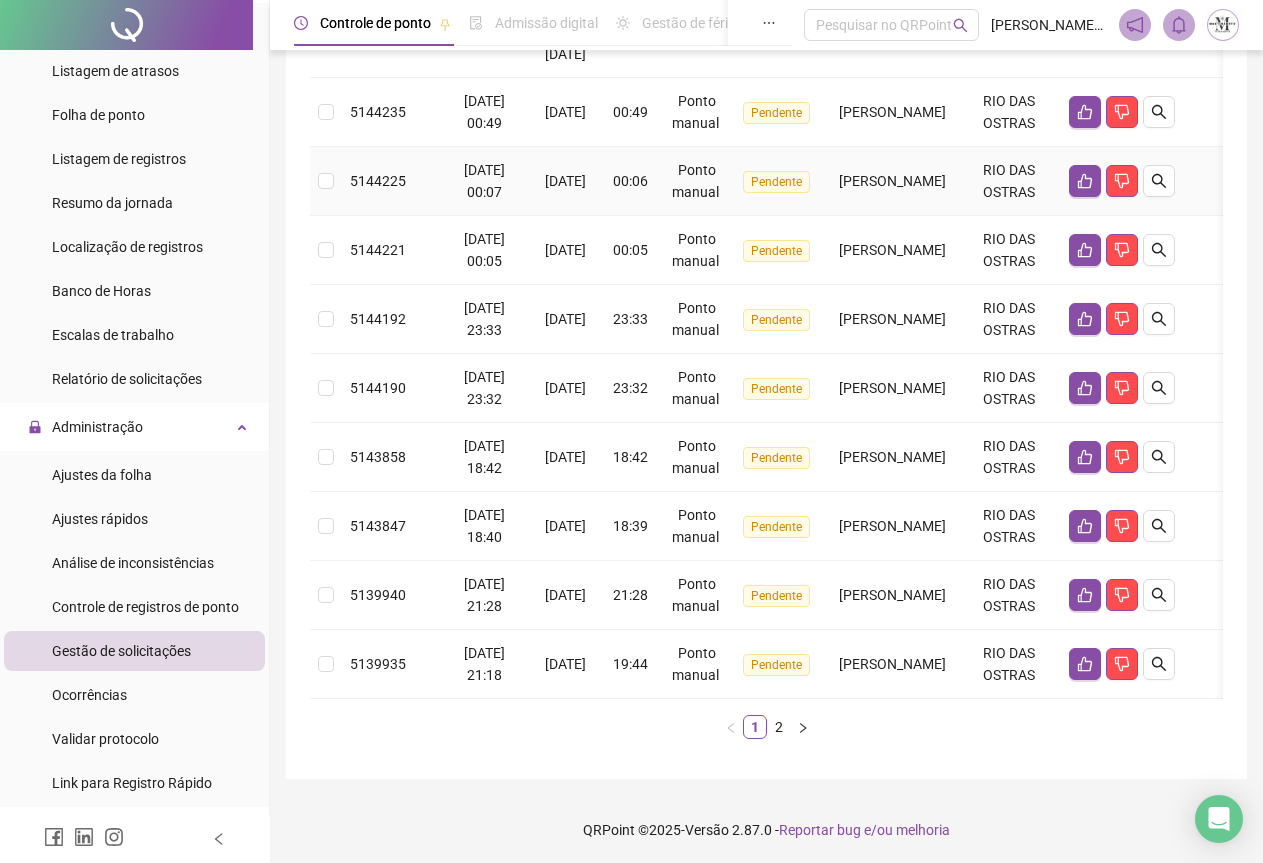 scroll, scrollTop: 557, scrollLeft: 0, axis: vertical 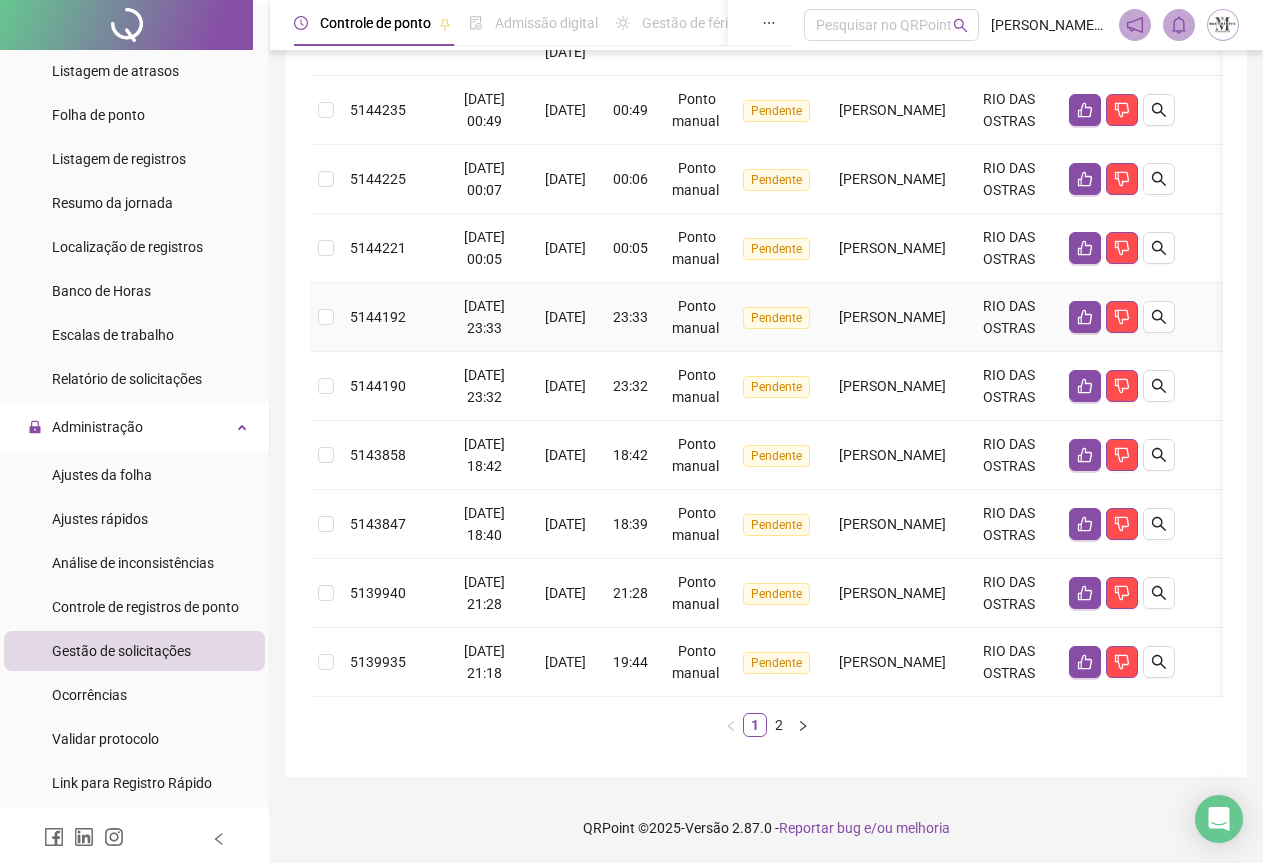 type 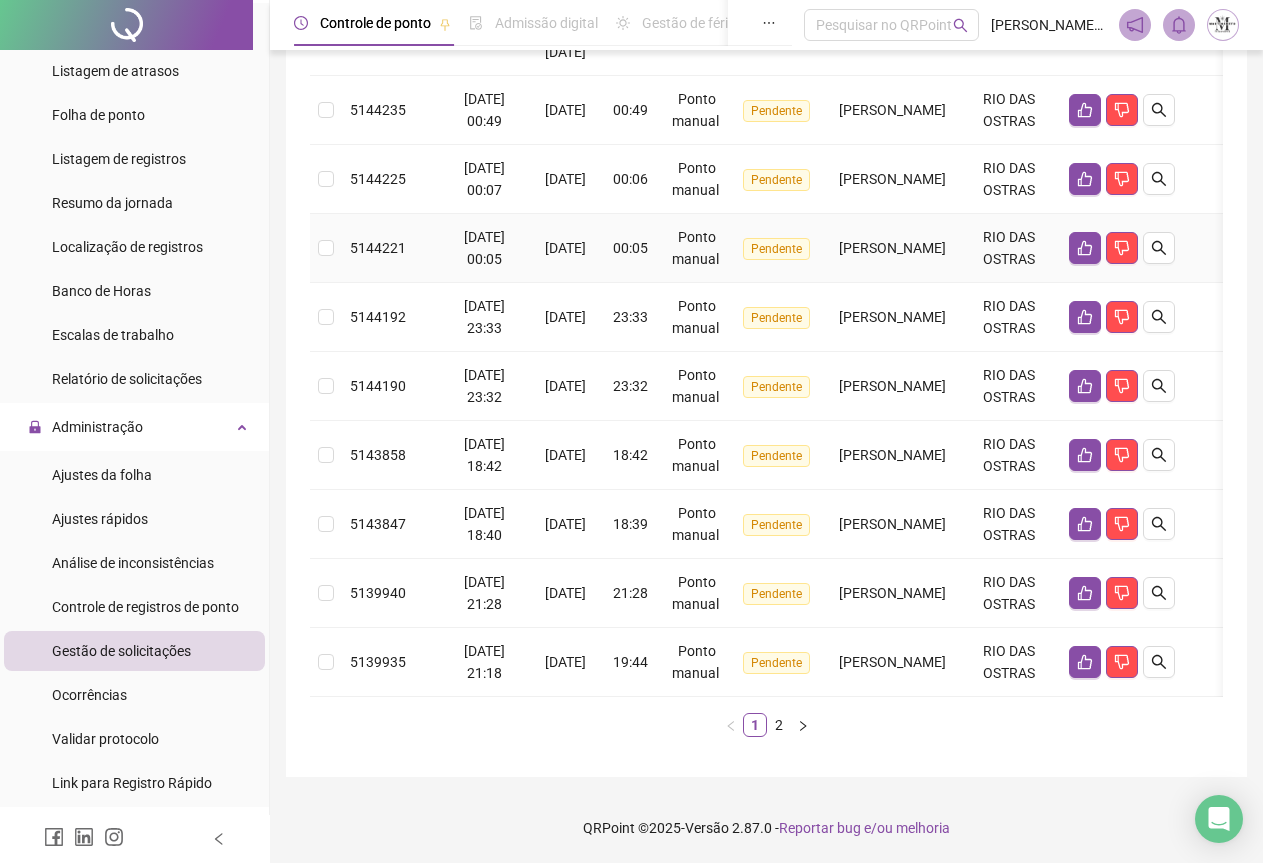 scroll, scrollTop: 557, scrollLeft: 0, axis: vertical 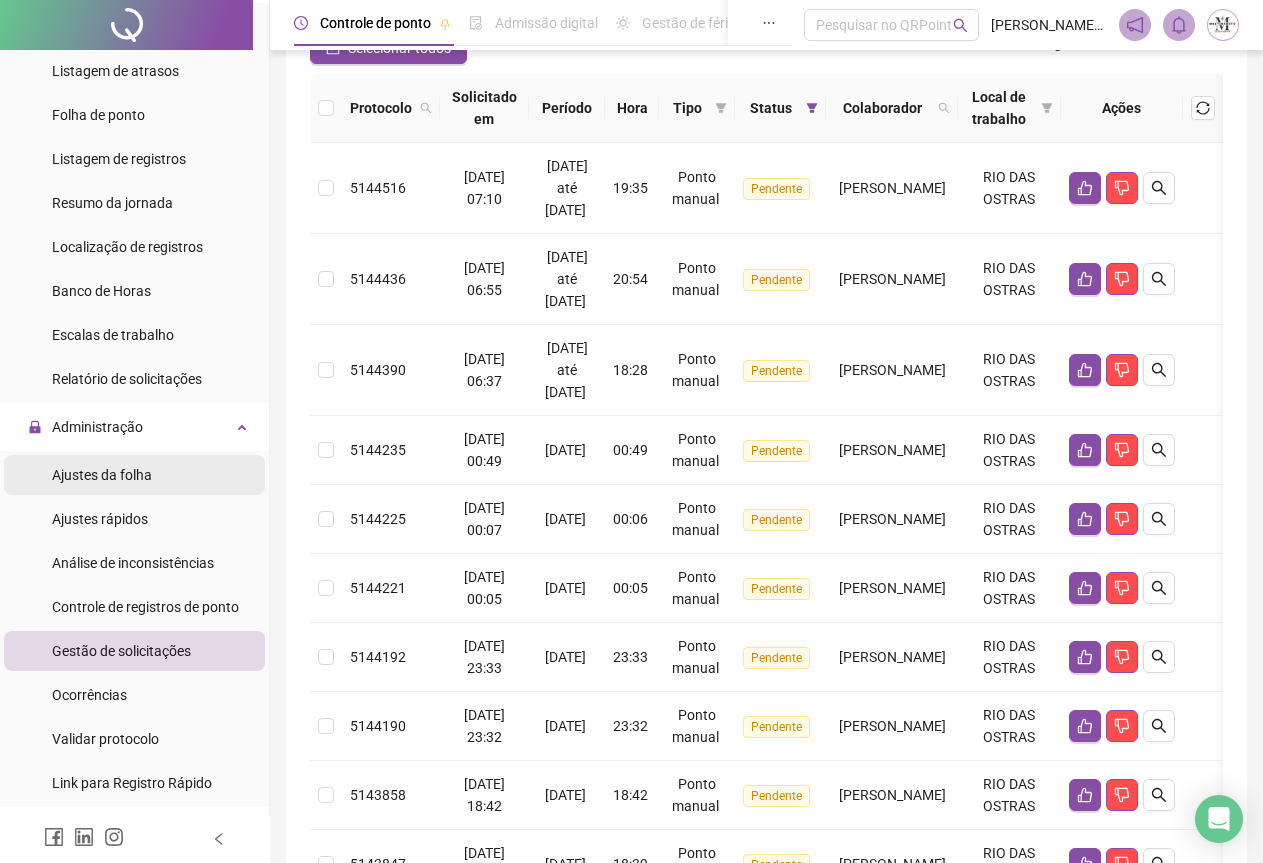 click on "Ajustes da folha" at bounding box center [102, 475] 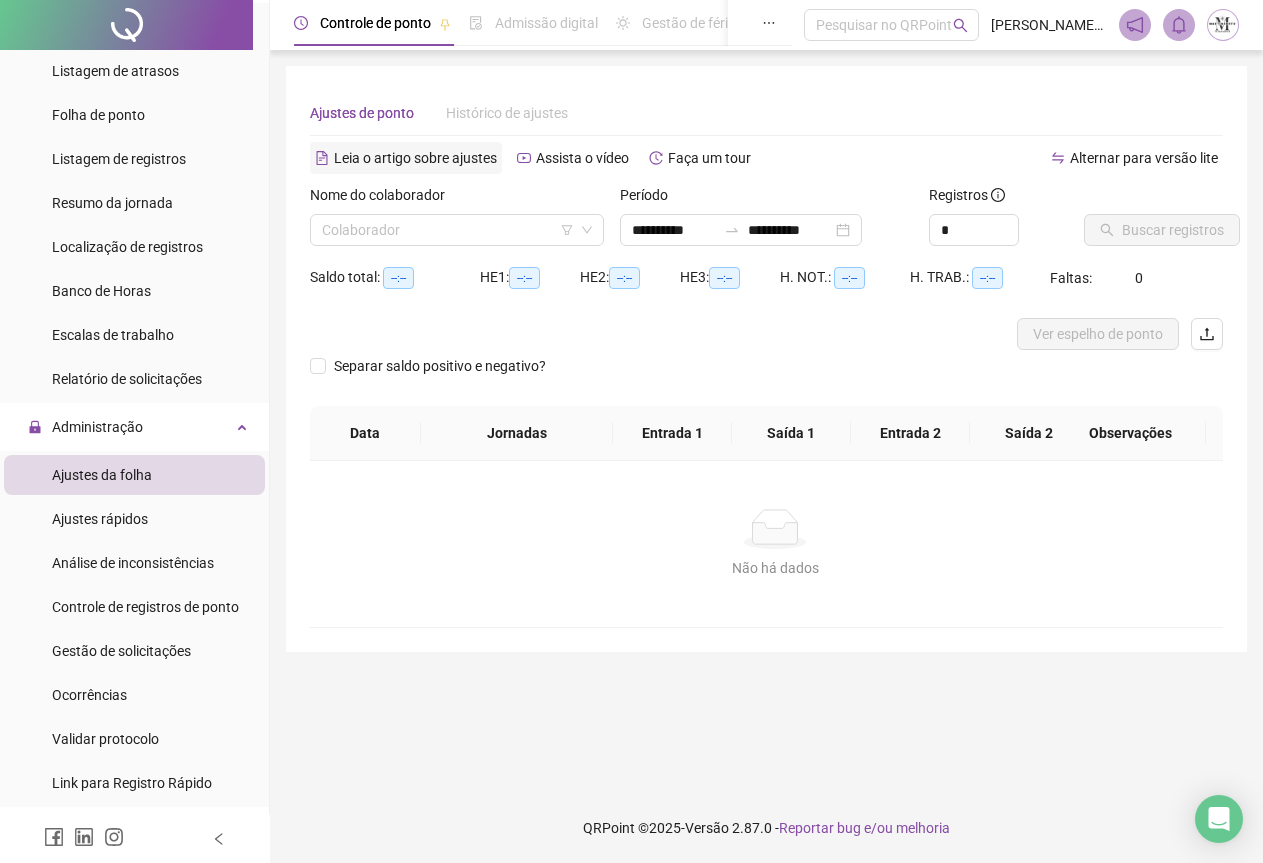 scroll, scrollTop: 0, scrollLeft: 0, axis: both 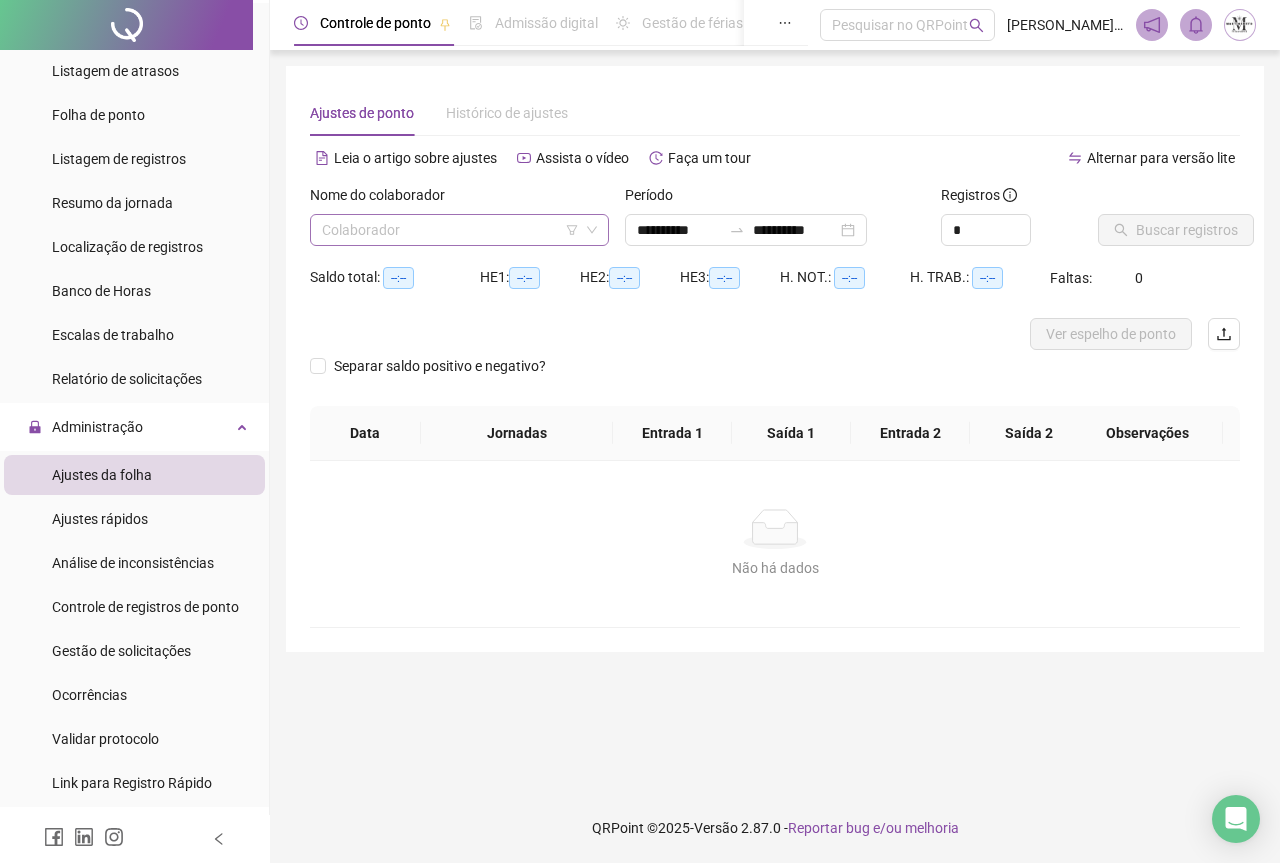 click at bounding box center [453, 230] 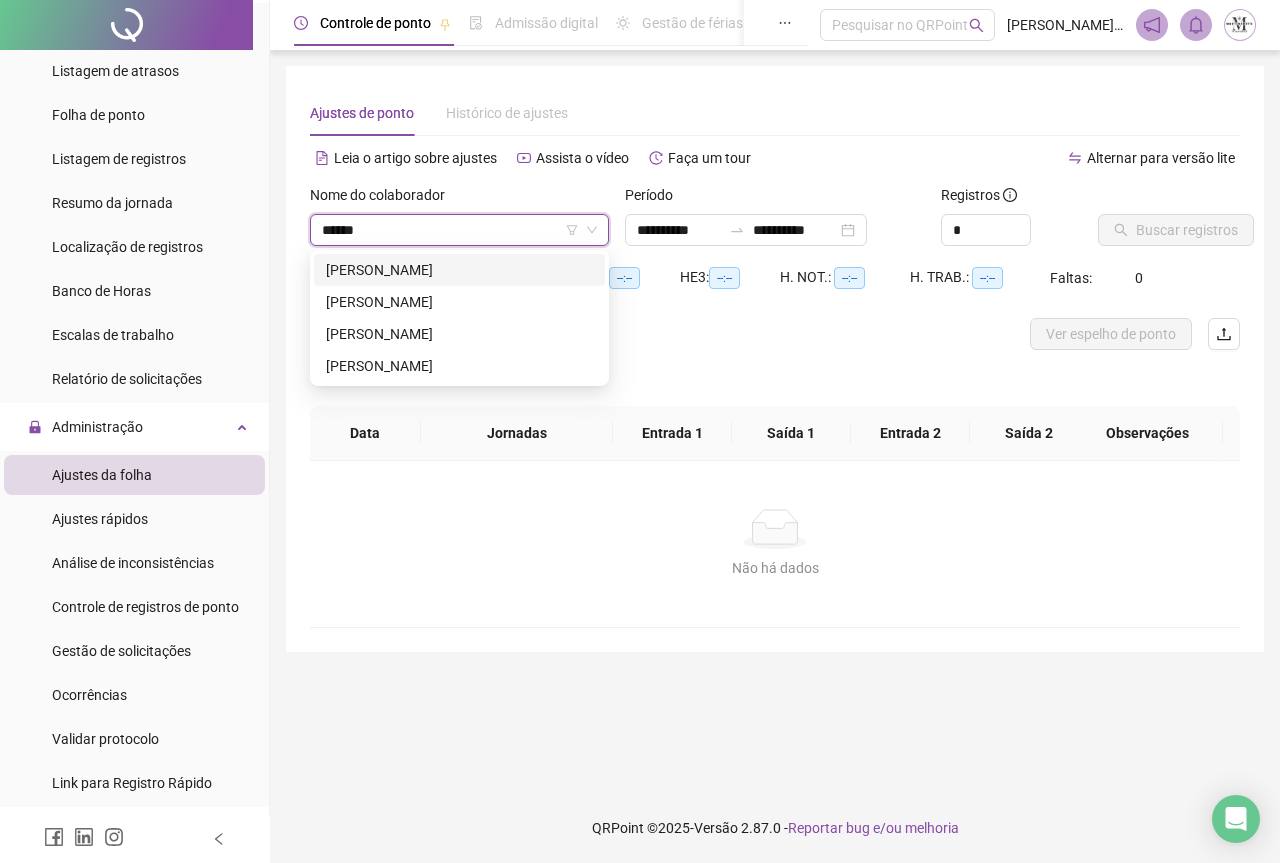 type on "*******" 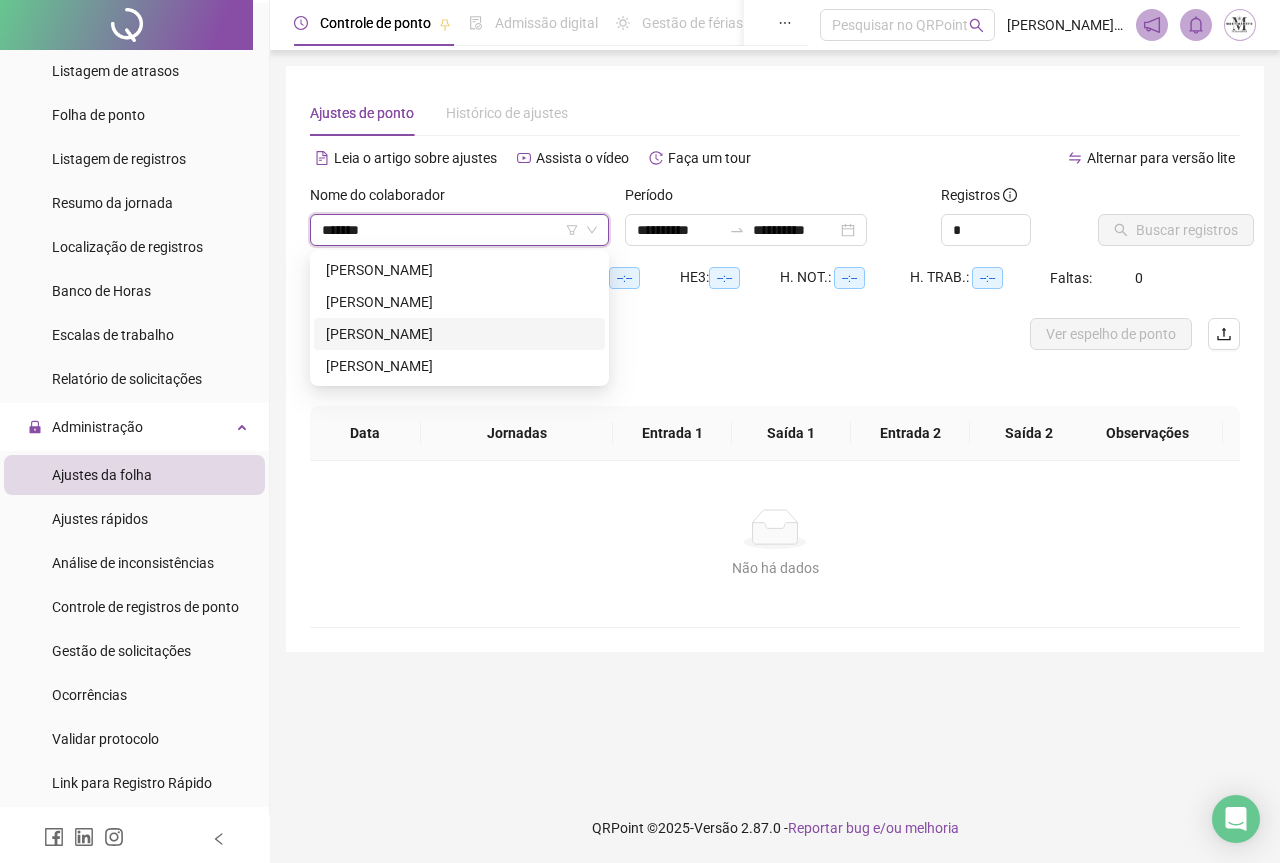 click on "[PERSON_NAME]" at bounding box center (459, 334) 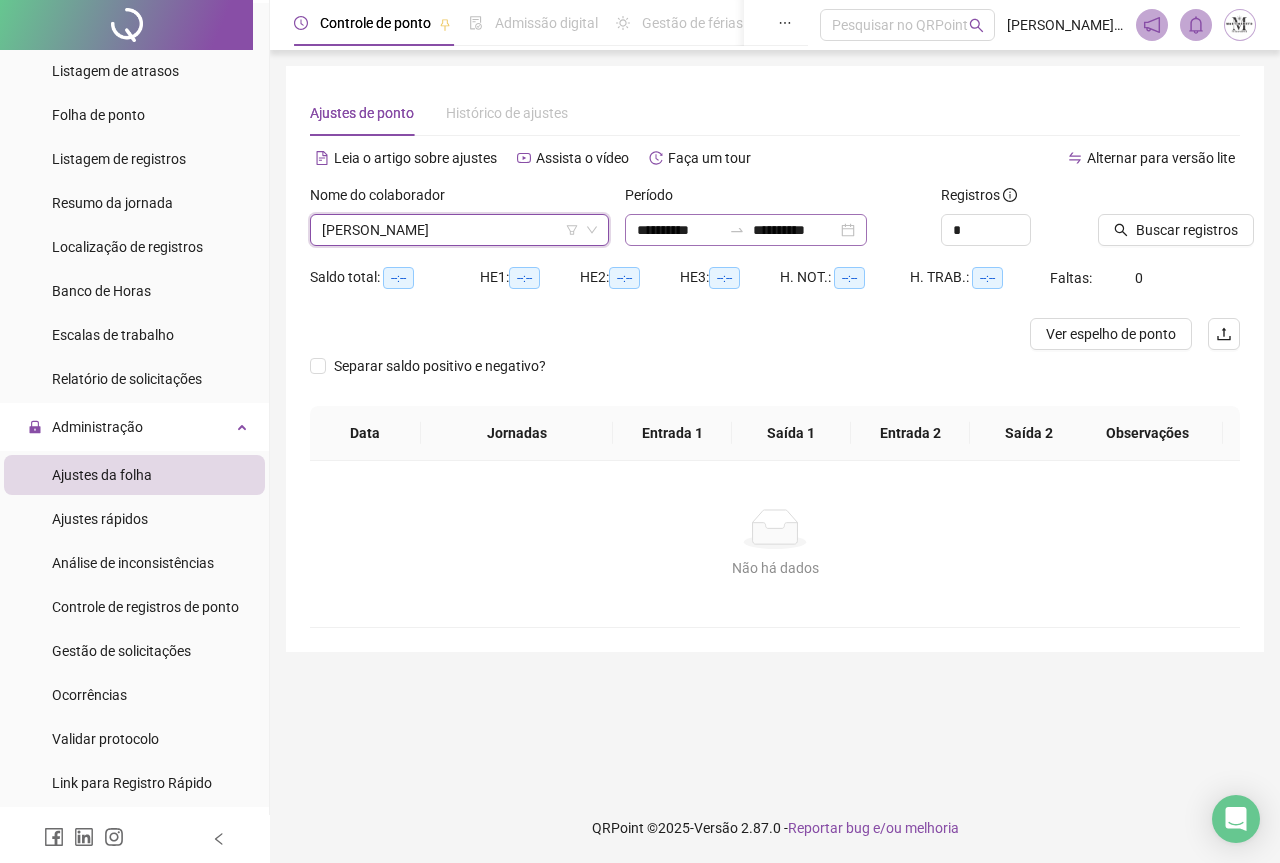 click on "**********" at bounding box center [746, 230] 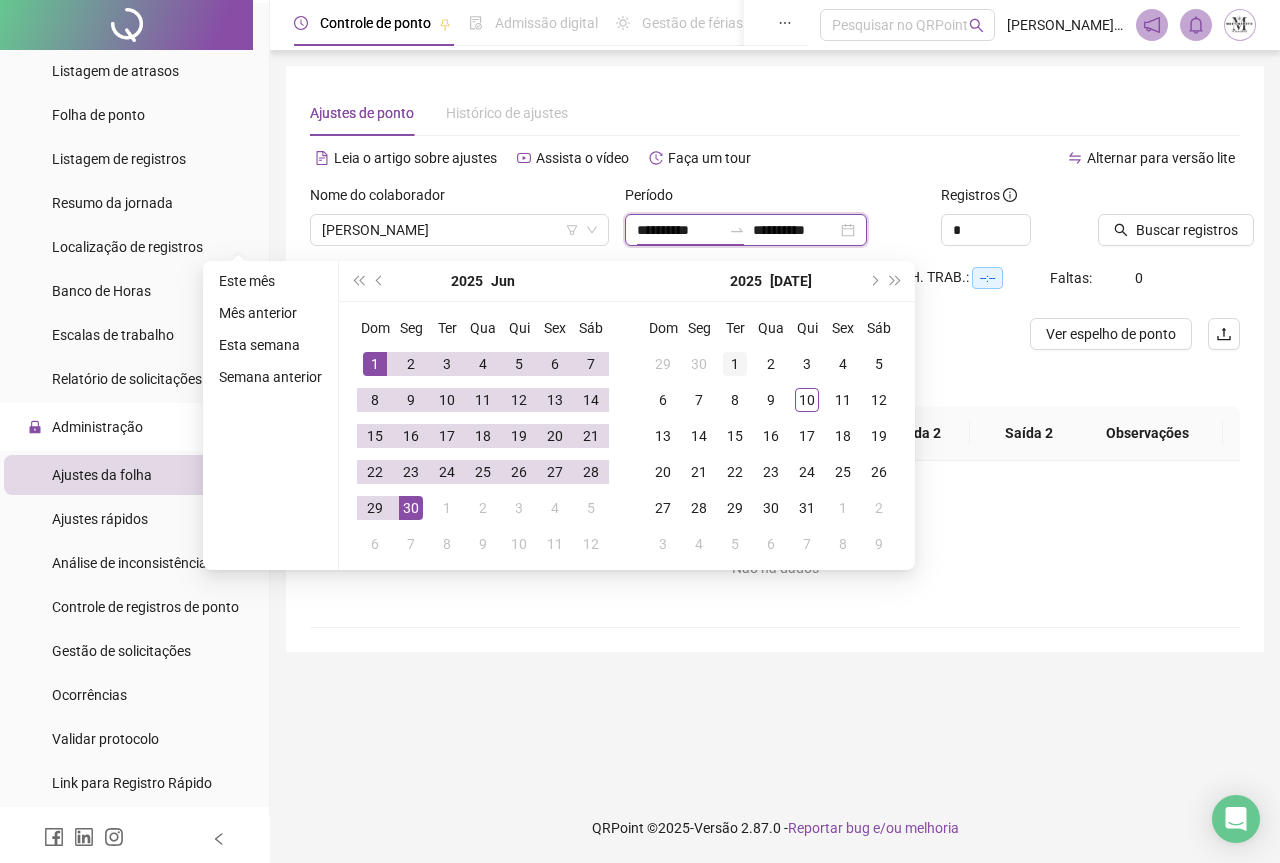 type on "**********" 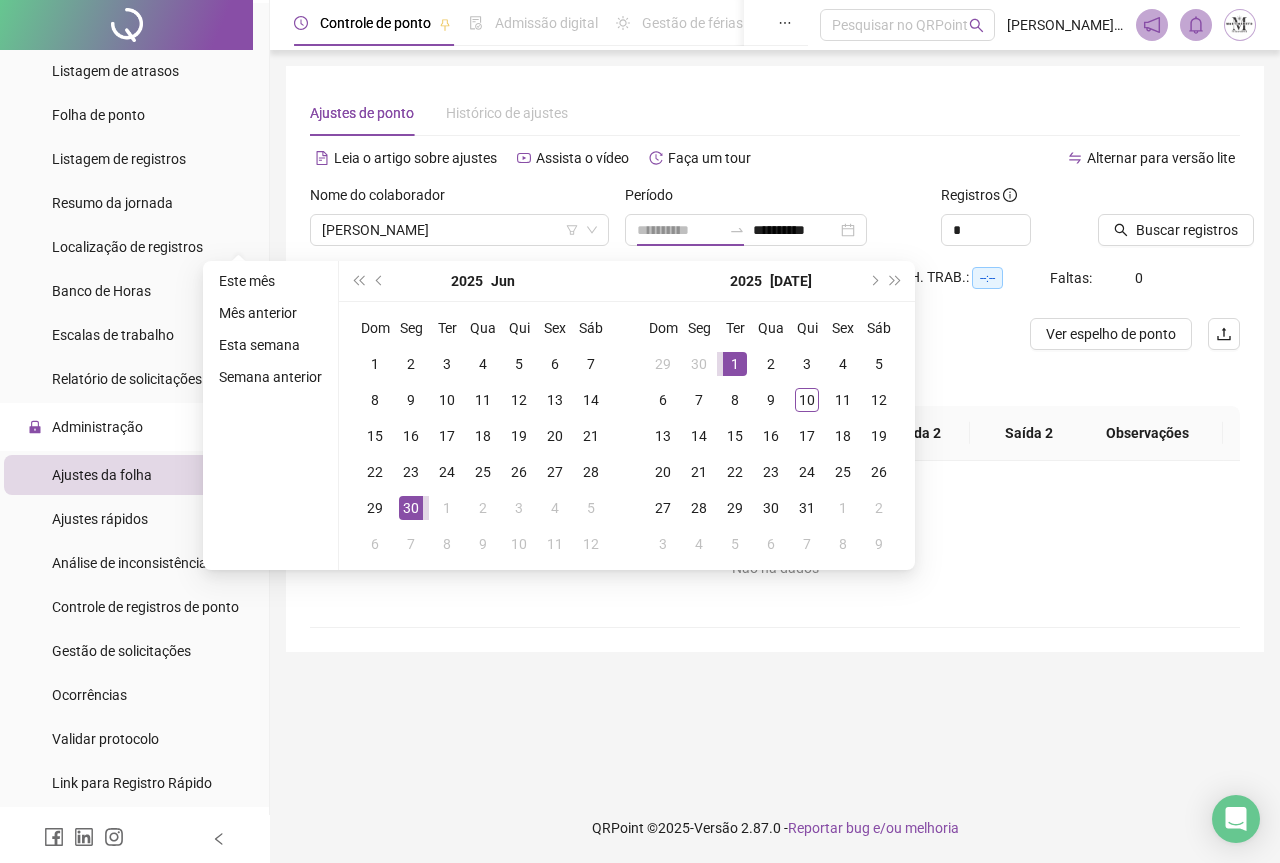 click on "1" at bounding box center [735, 364] 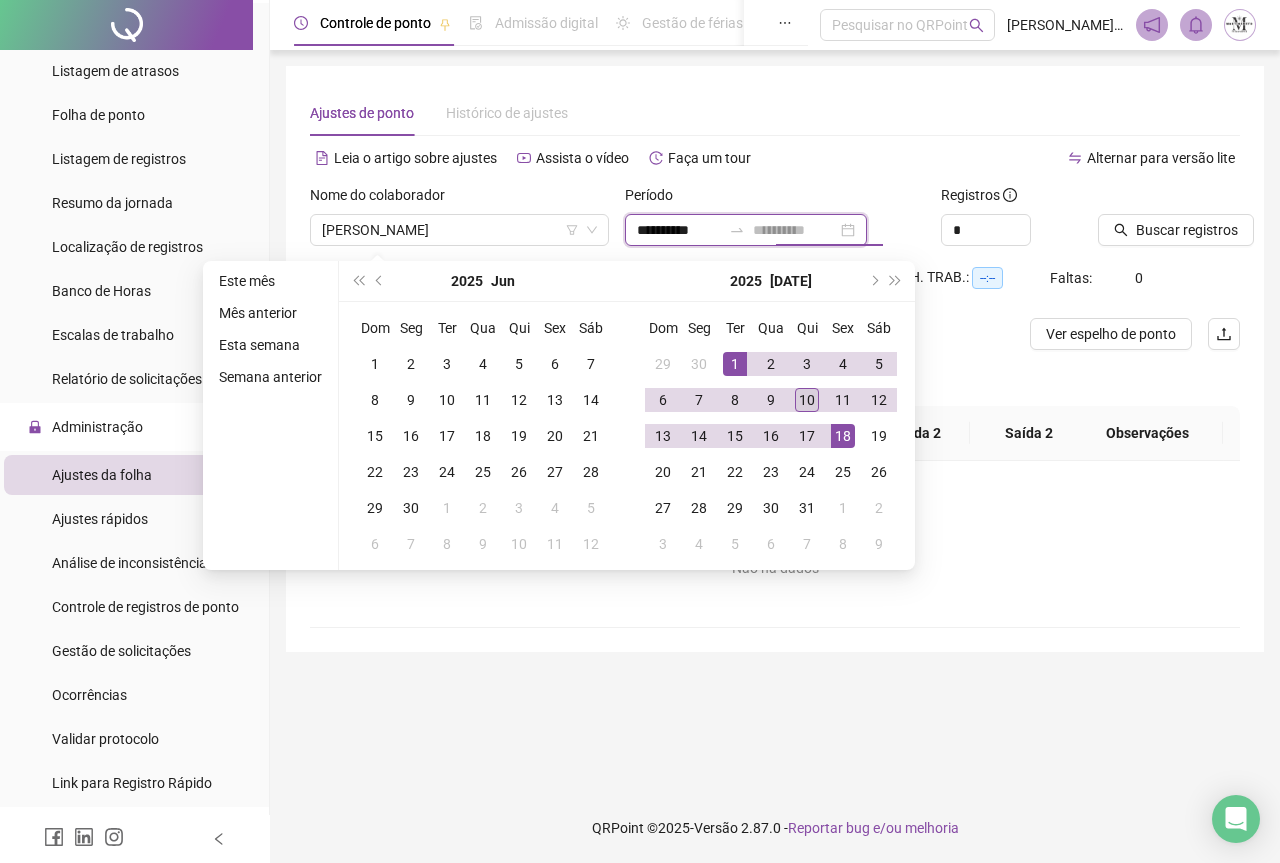 type on "**********" 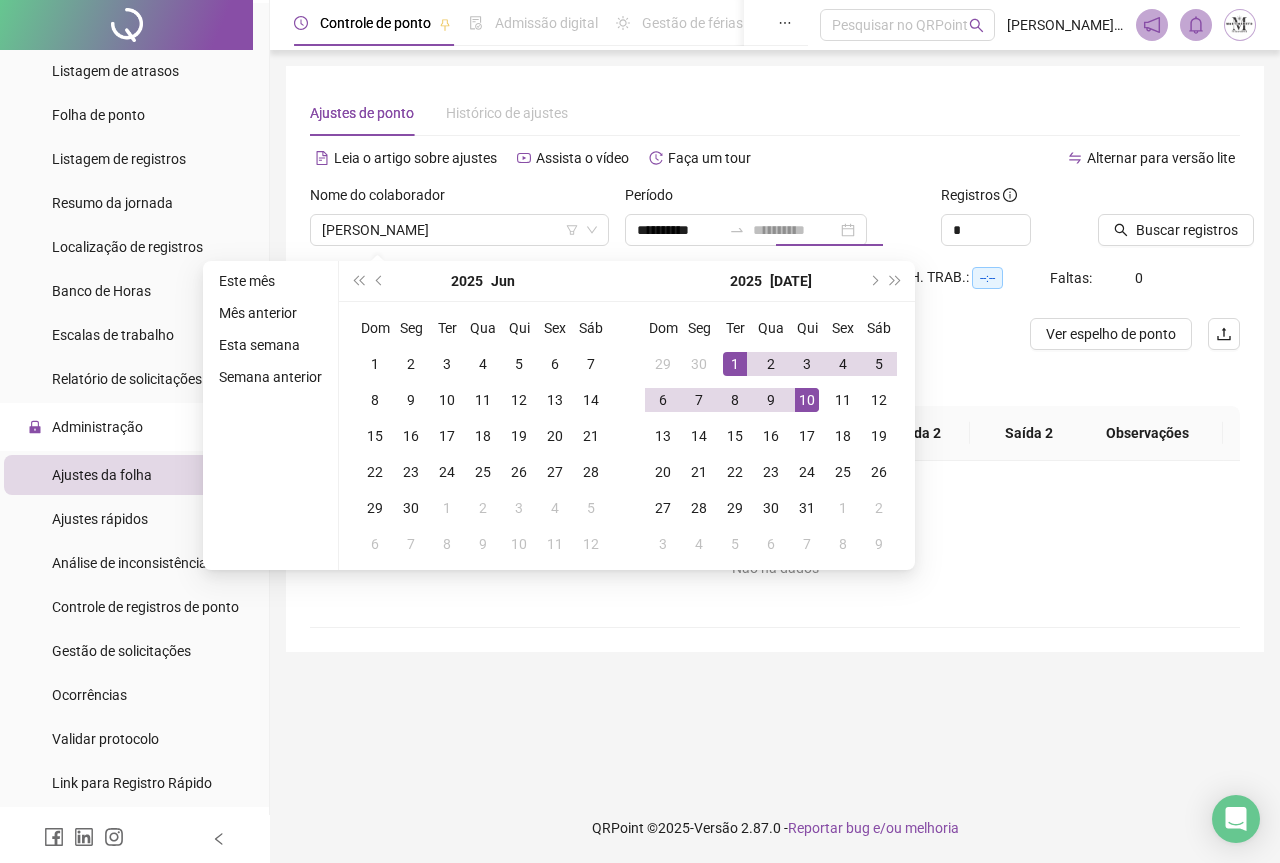 click on "10" at bounding box center [807, 400] 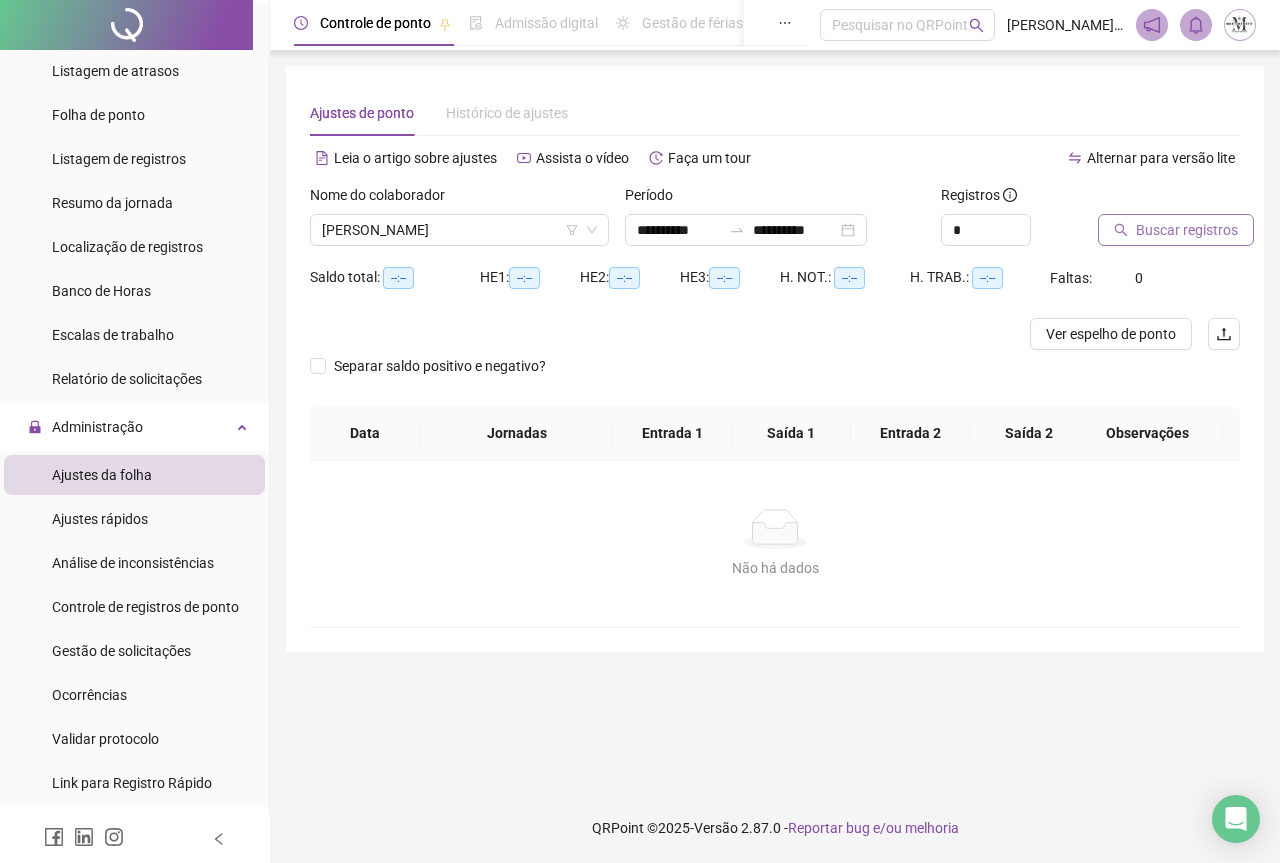 click on "Buscar registros" at bounding box center [1187, 230] 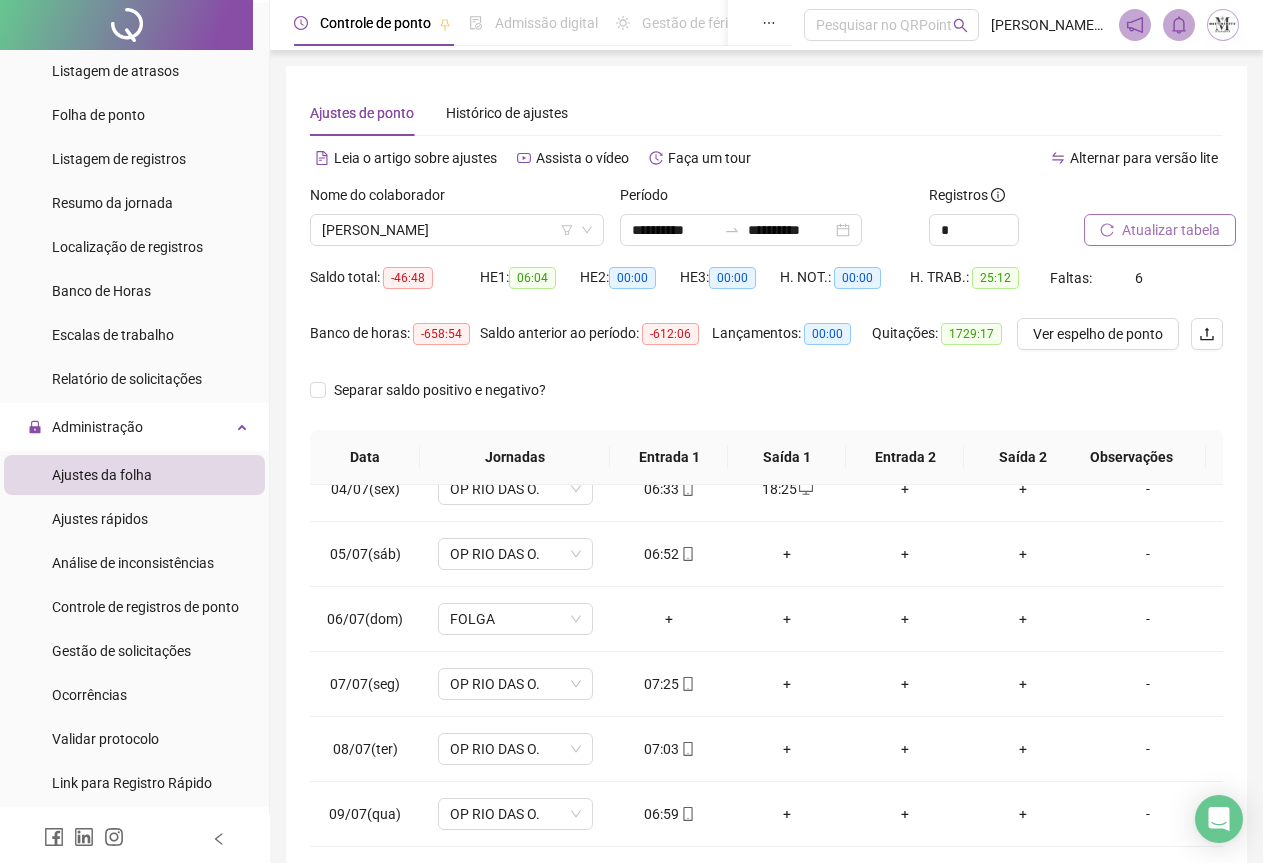 scroll, scrollTop: 240, scrollLeft: 0, axis: vertical 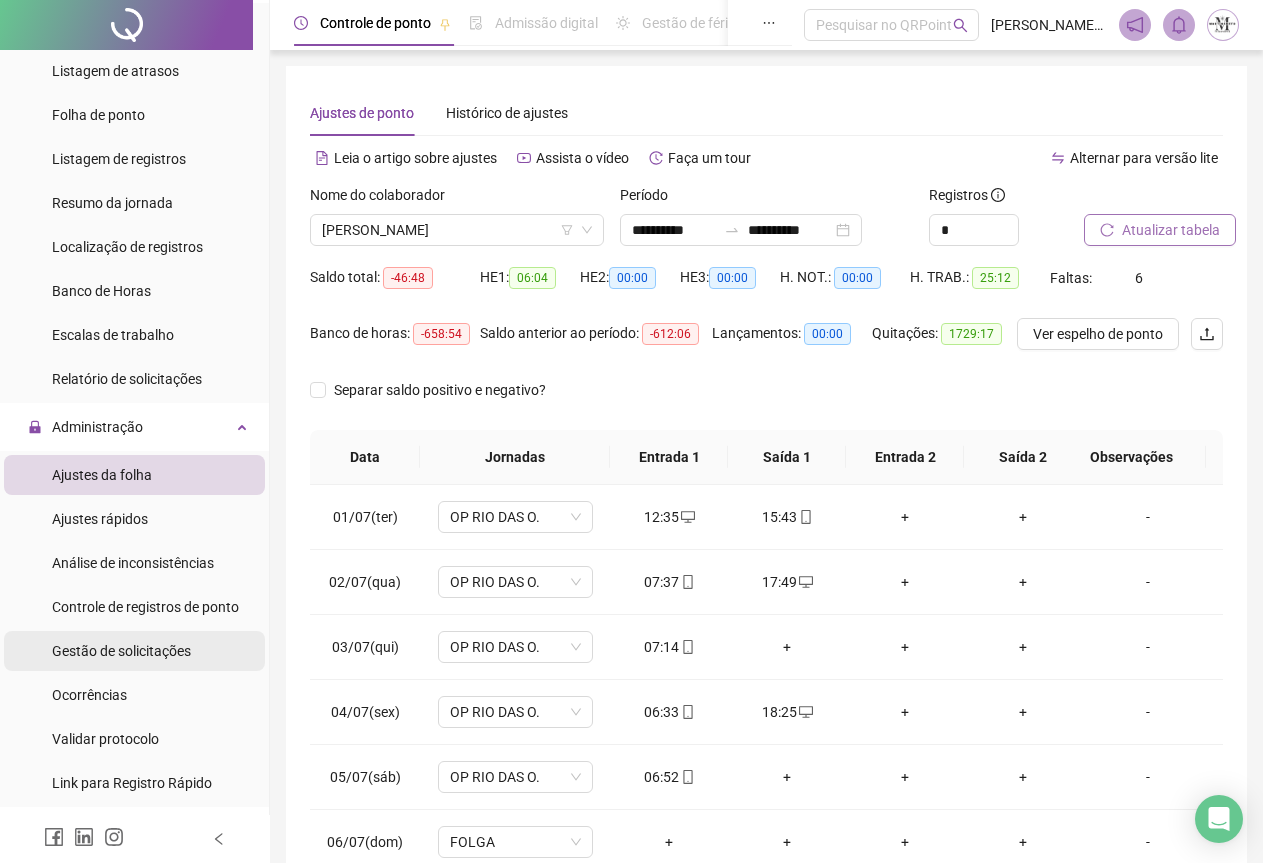 click on "Gestão de solicitações" at bounding box center [121, 651] 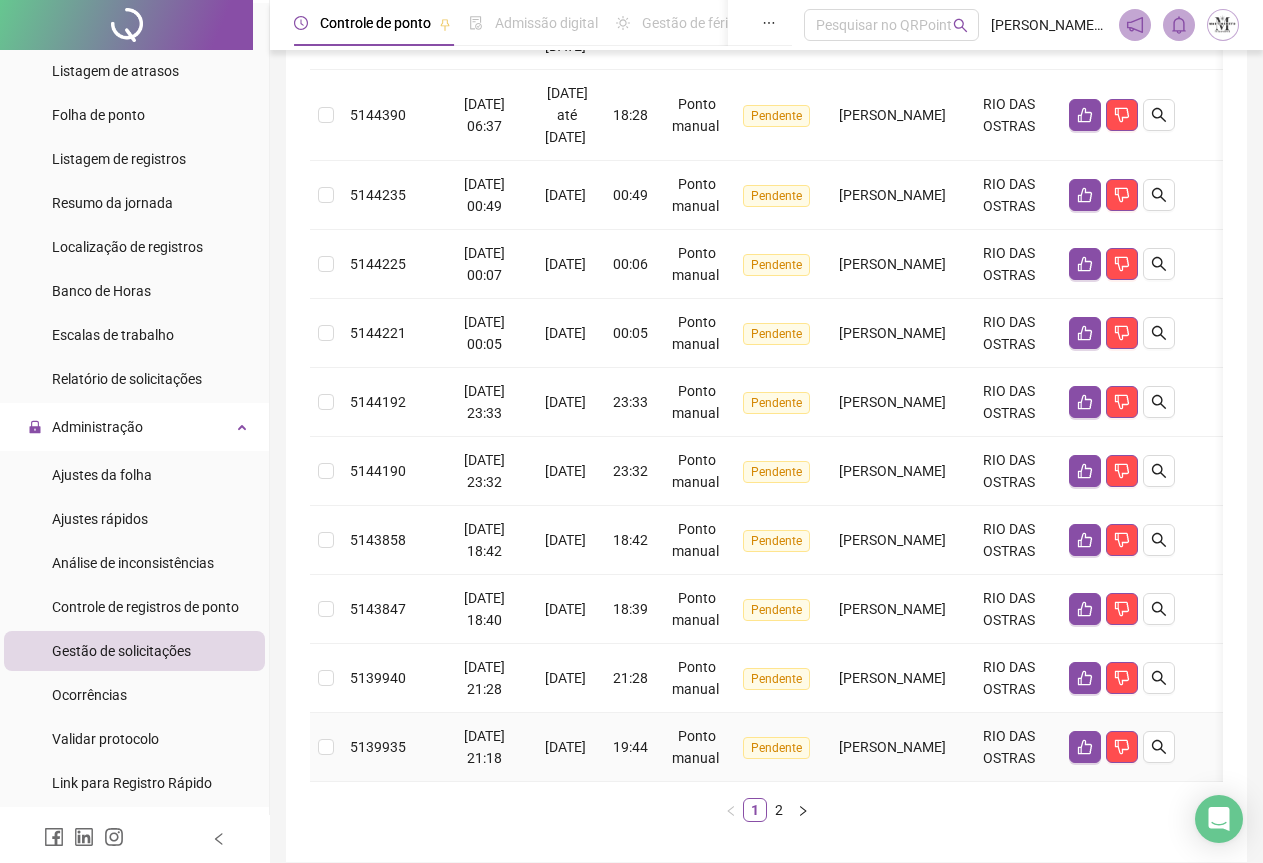 scroll, scrollTop: 557, scrollLeft: 0, axis: vertical 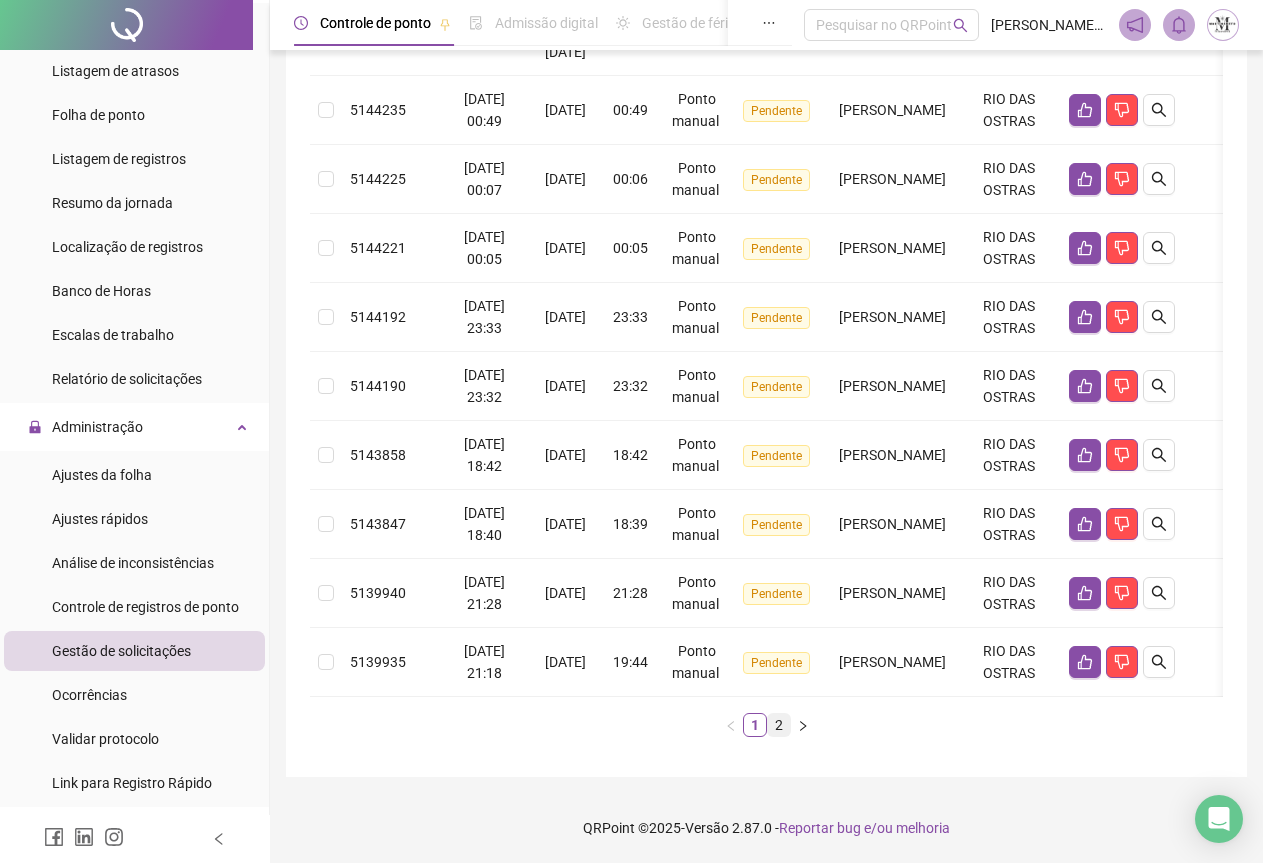 click on "2" at bounding box center [779, 725] 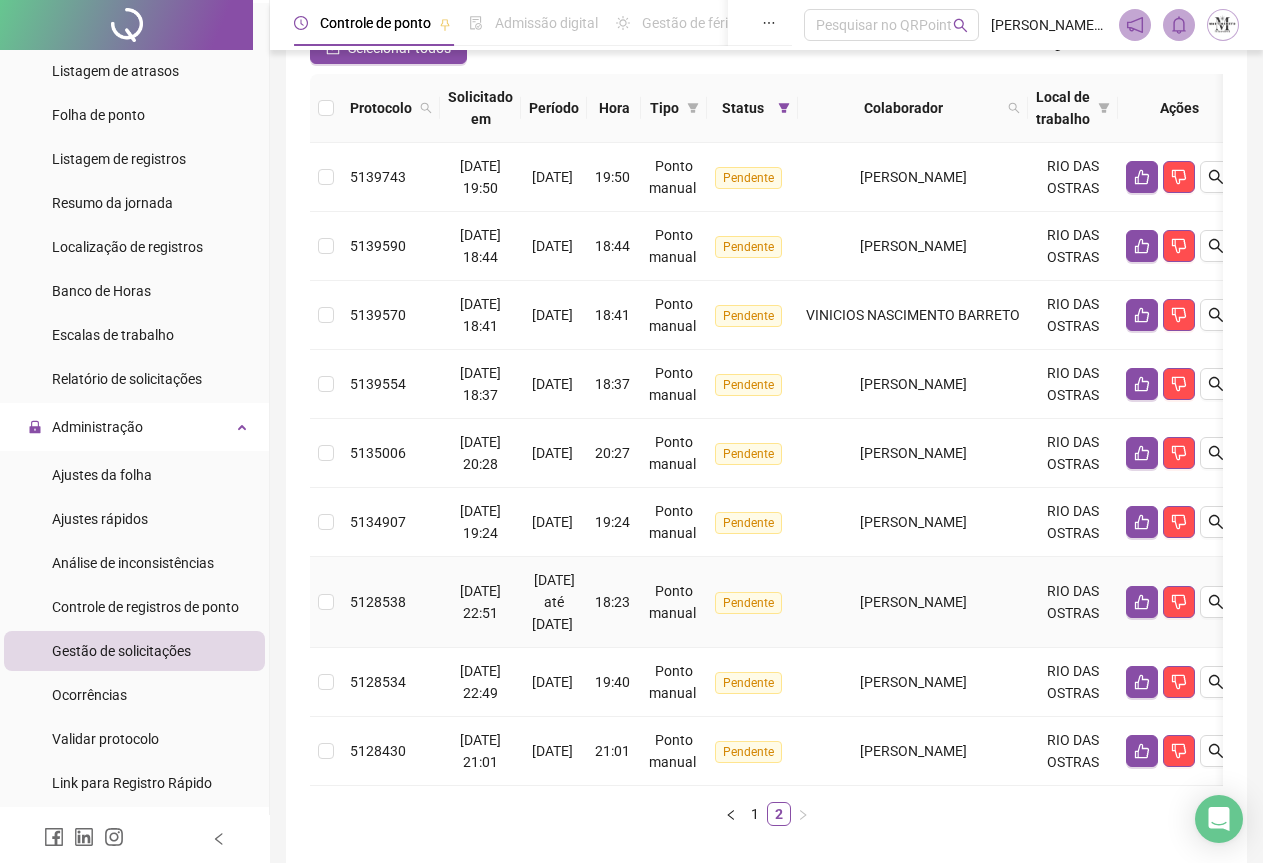 scroll, scrollTop: 300, scrollLeft: 0, axis: vertical 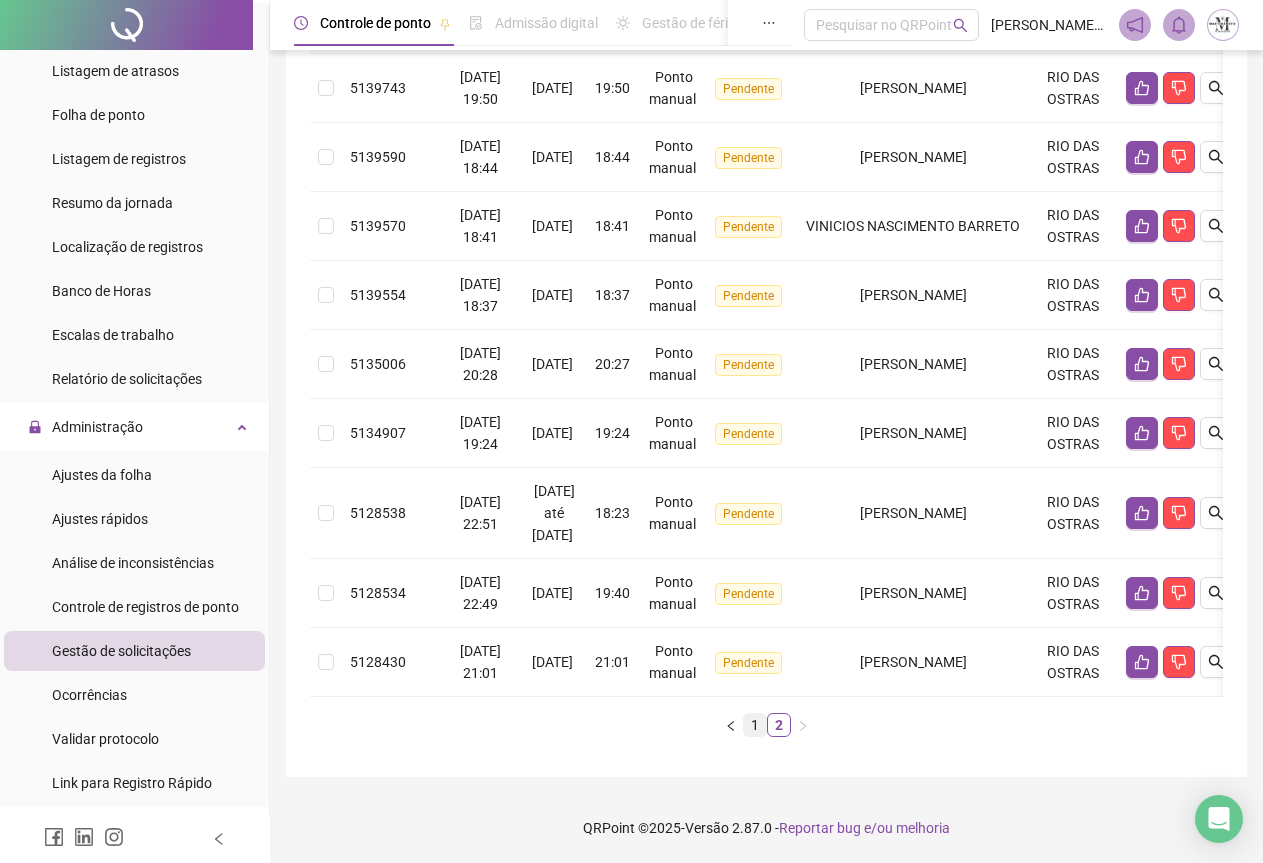 click on "1" at bounding box center (755, 725) 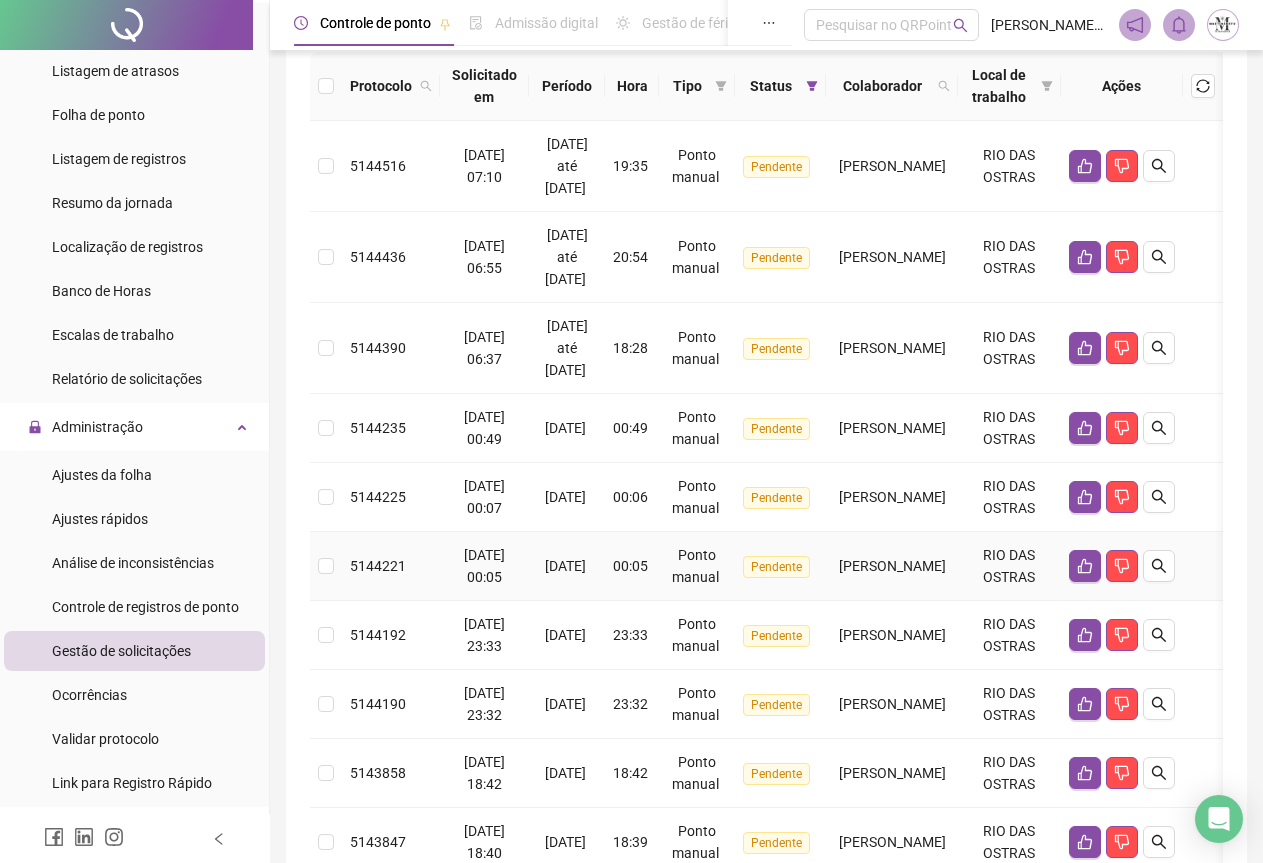 scroll, scrollTop: 257, scrollLeft: 0, axis: vertical 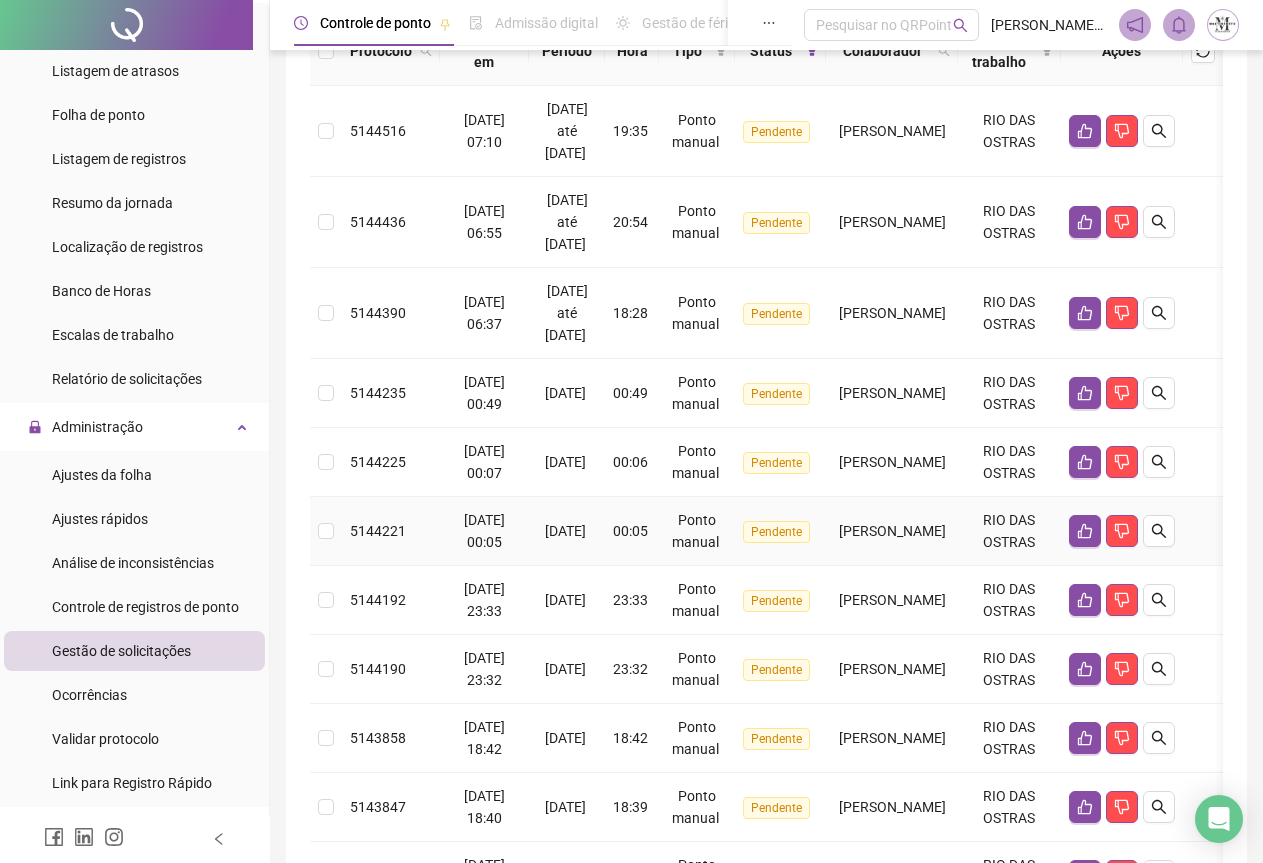 type 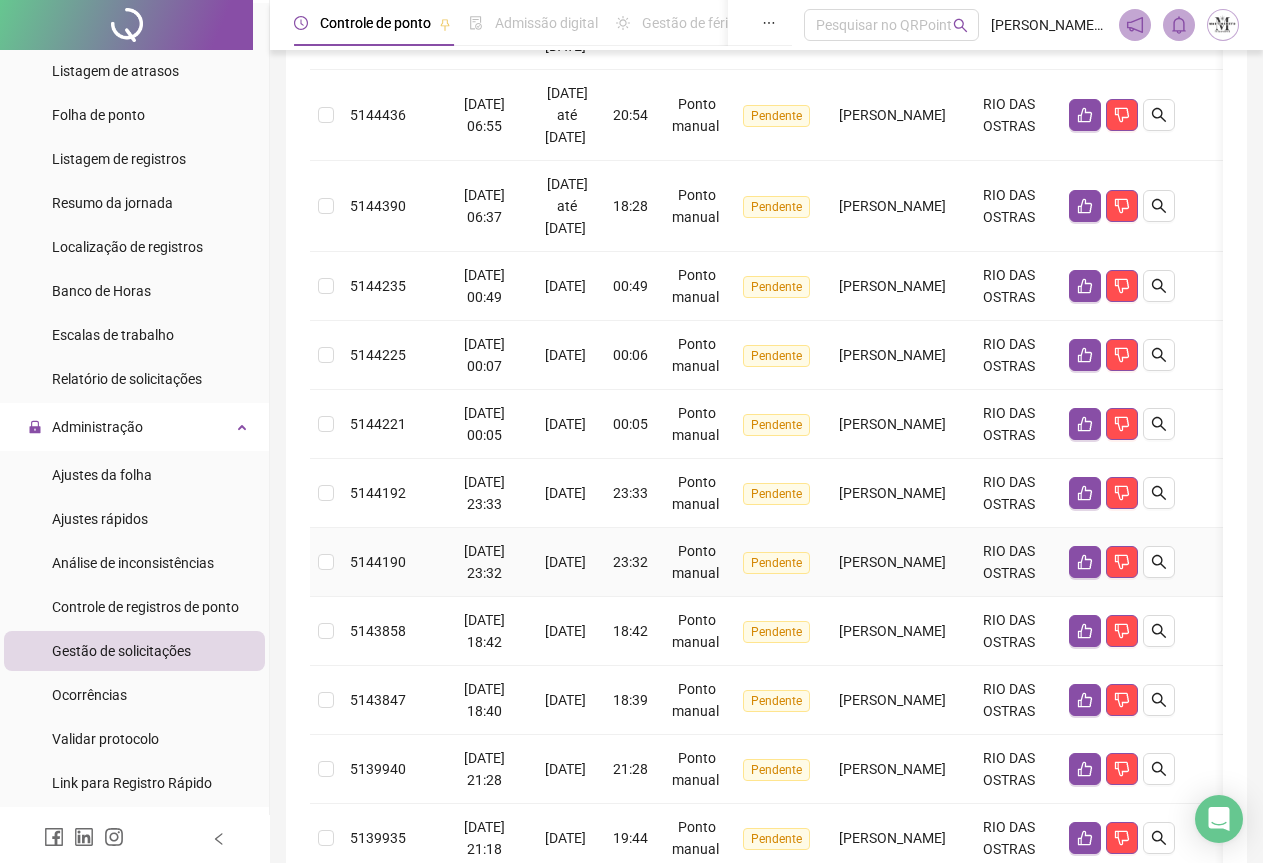 scroll, scrollTop: 557, scrollLeft: 0, axis: vertical 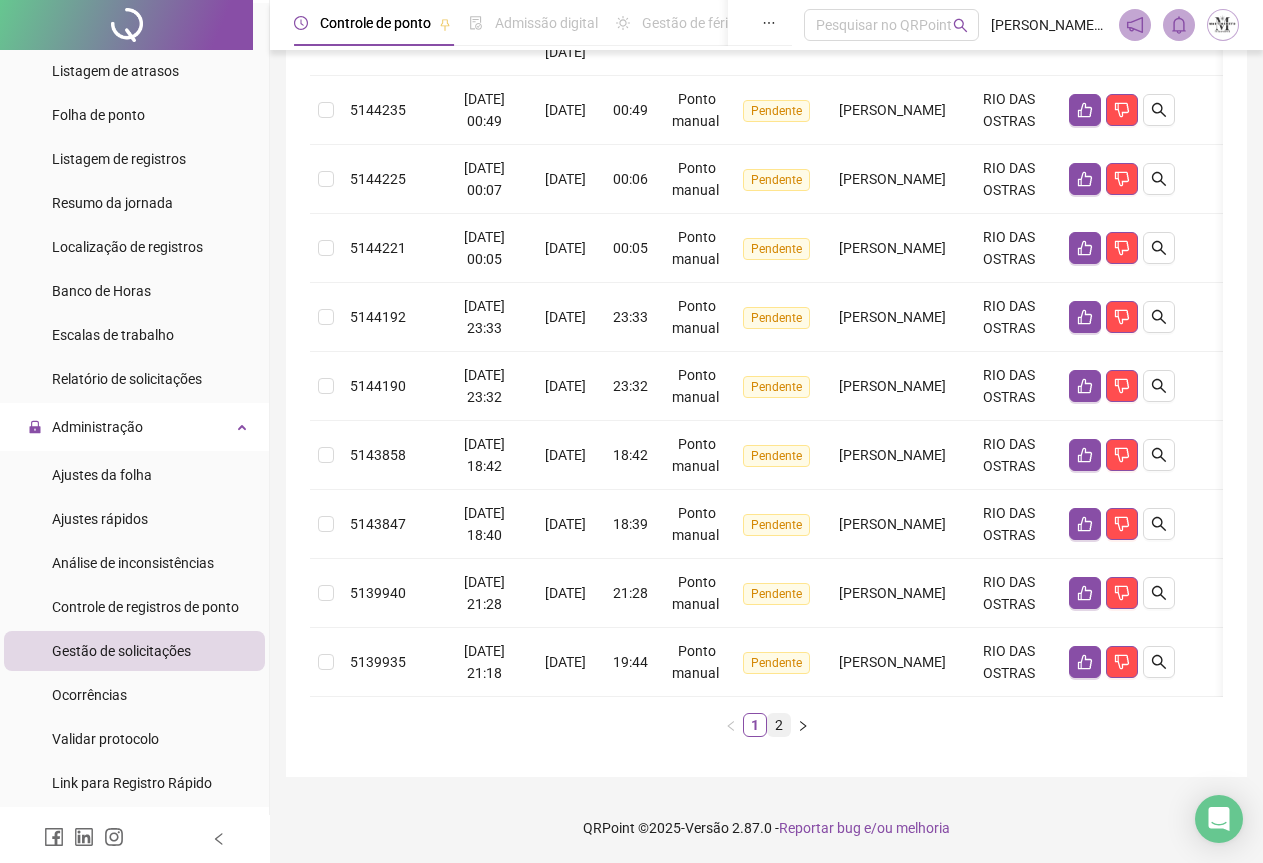 click on "2" at bounding box center (779, 725) 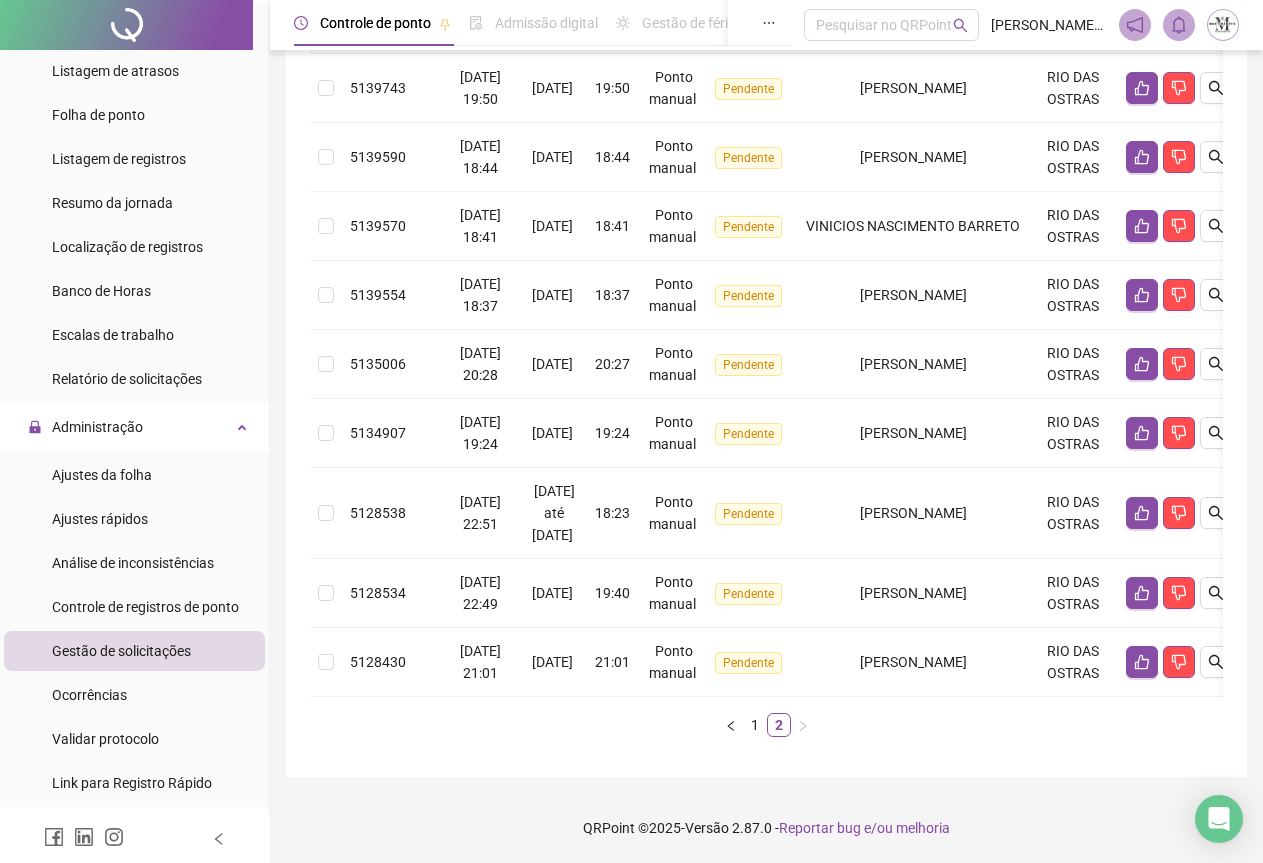 scroll, scrollTop: 306, scrollLeft: 0, axis: vertical 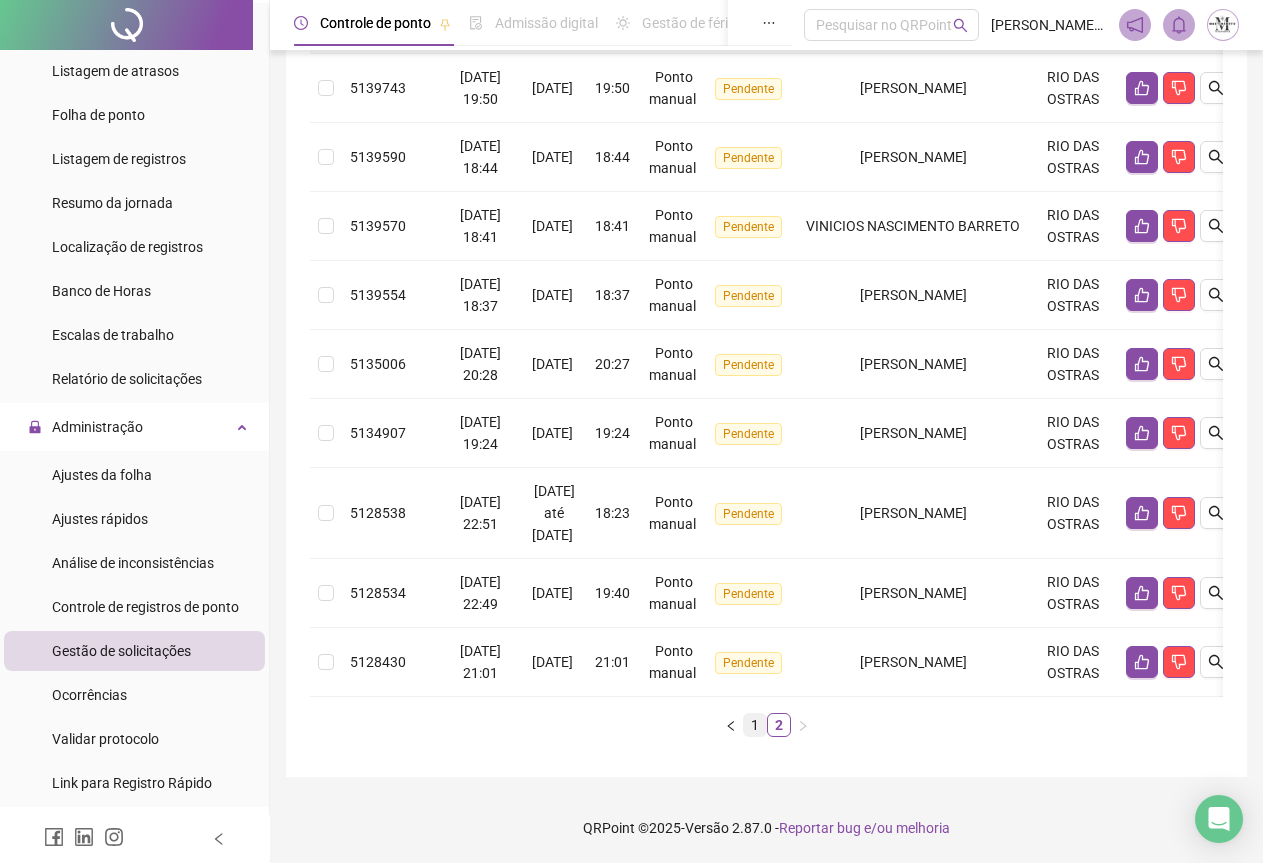 click on "1" at bounding box center (755, 725) 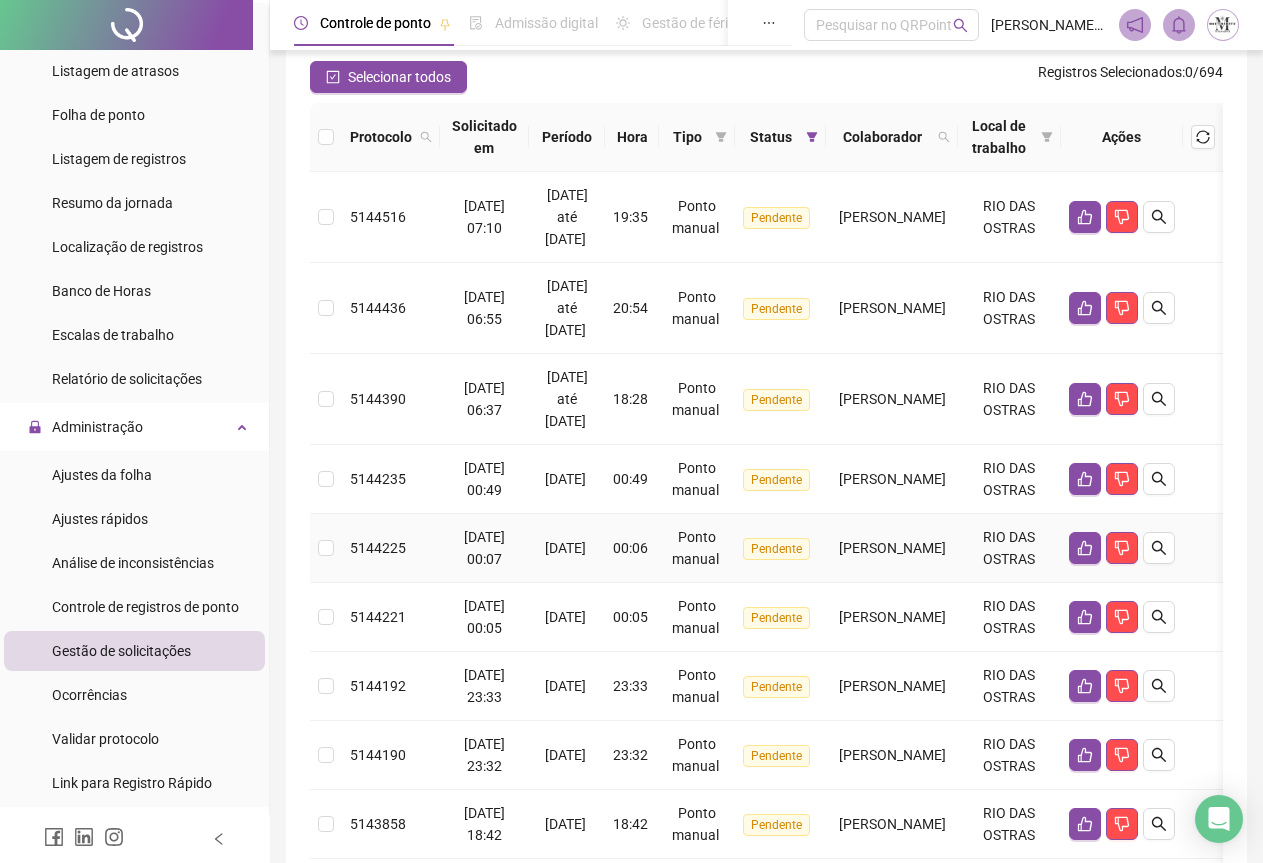 scroll, scrollTop: 206, scrollLeft: 0, axis: vertical 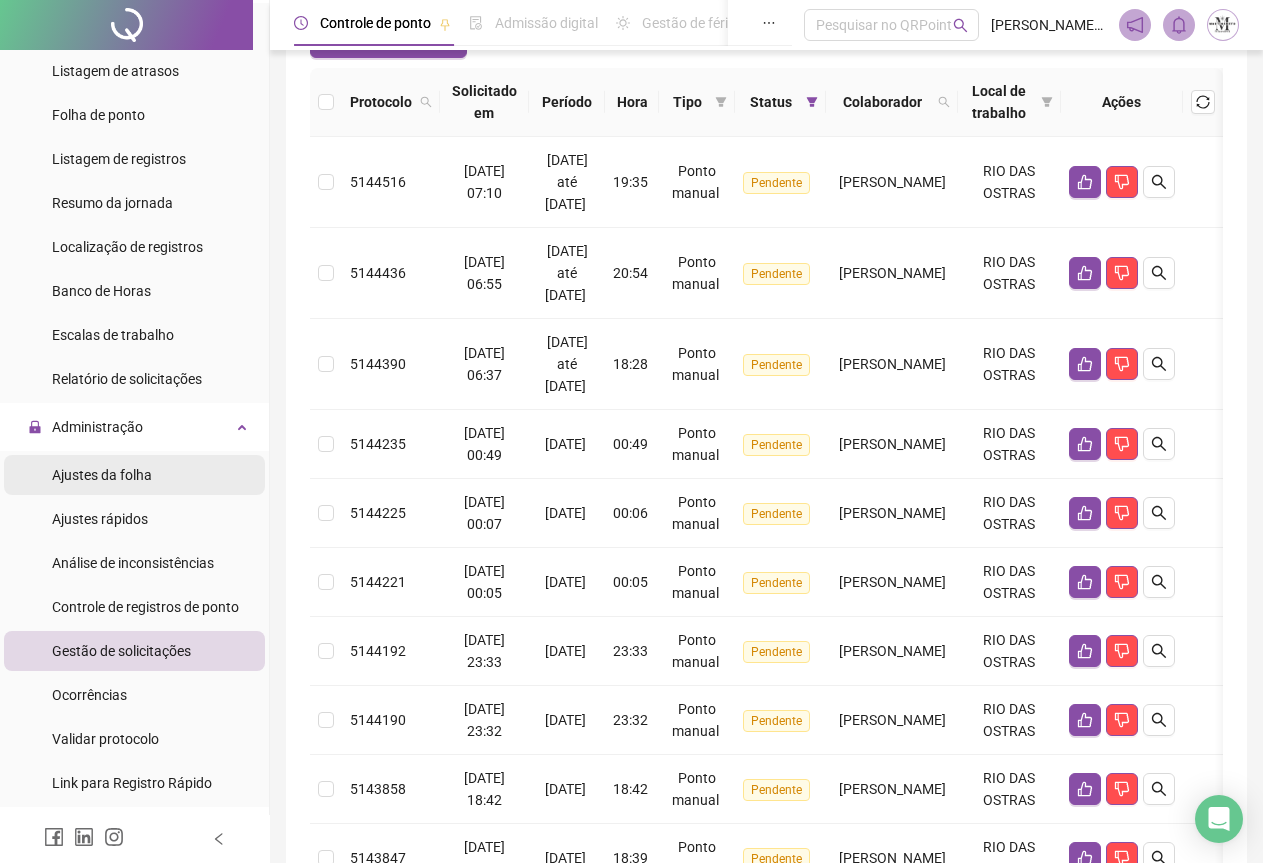 click on "Ajustes da folha" at bounding box center (102, 475) 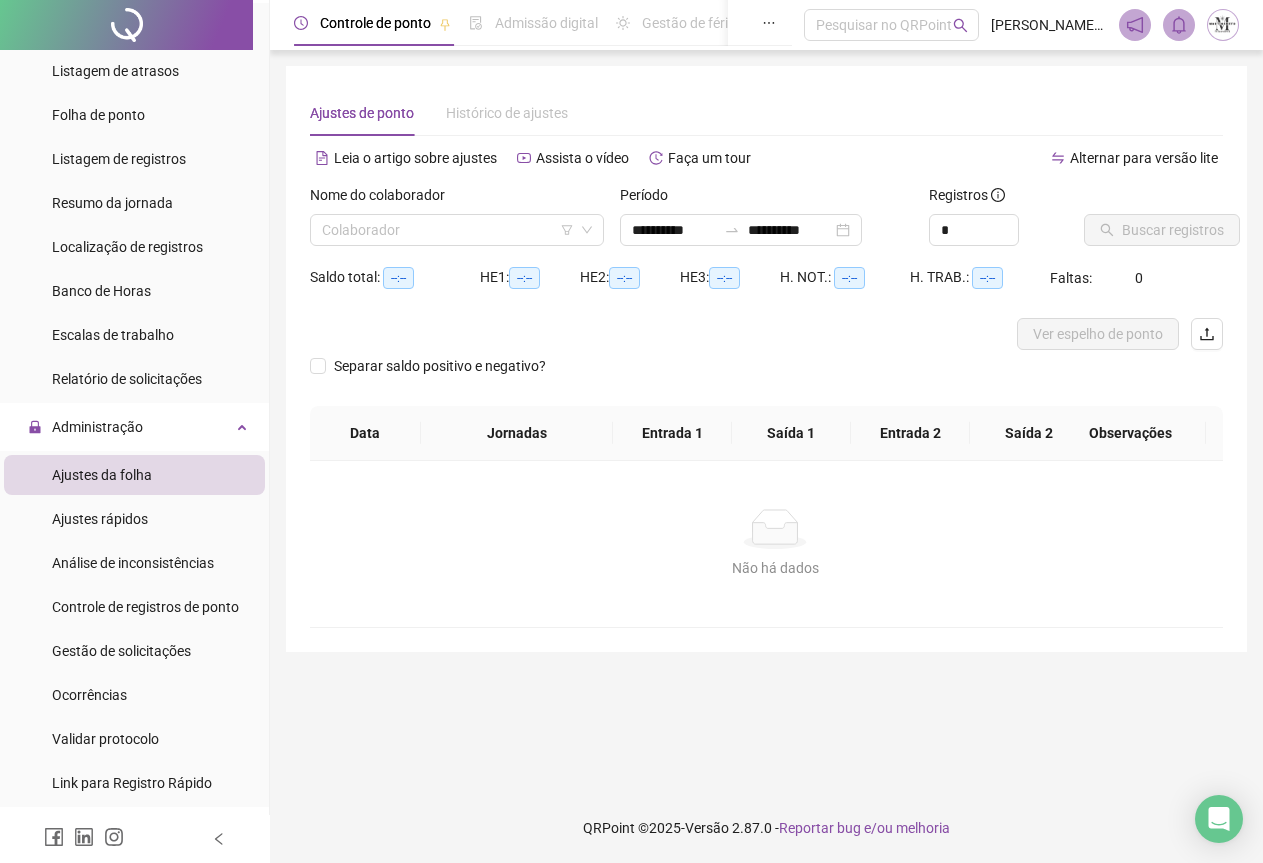 scroll, scrollTop: 0, scrollLeft: 0, axis: both 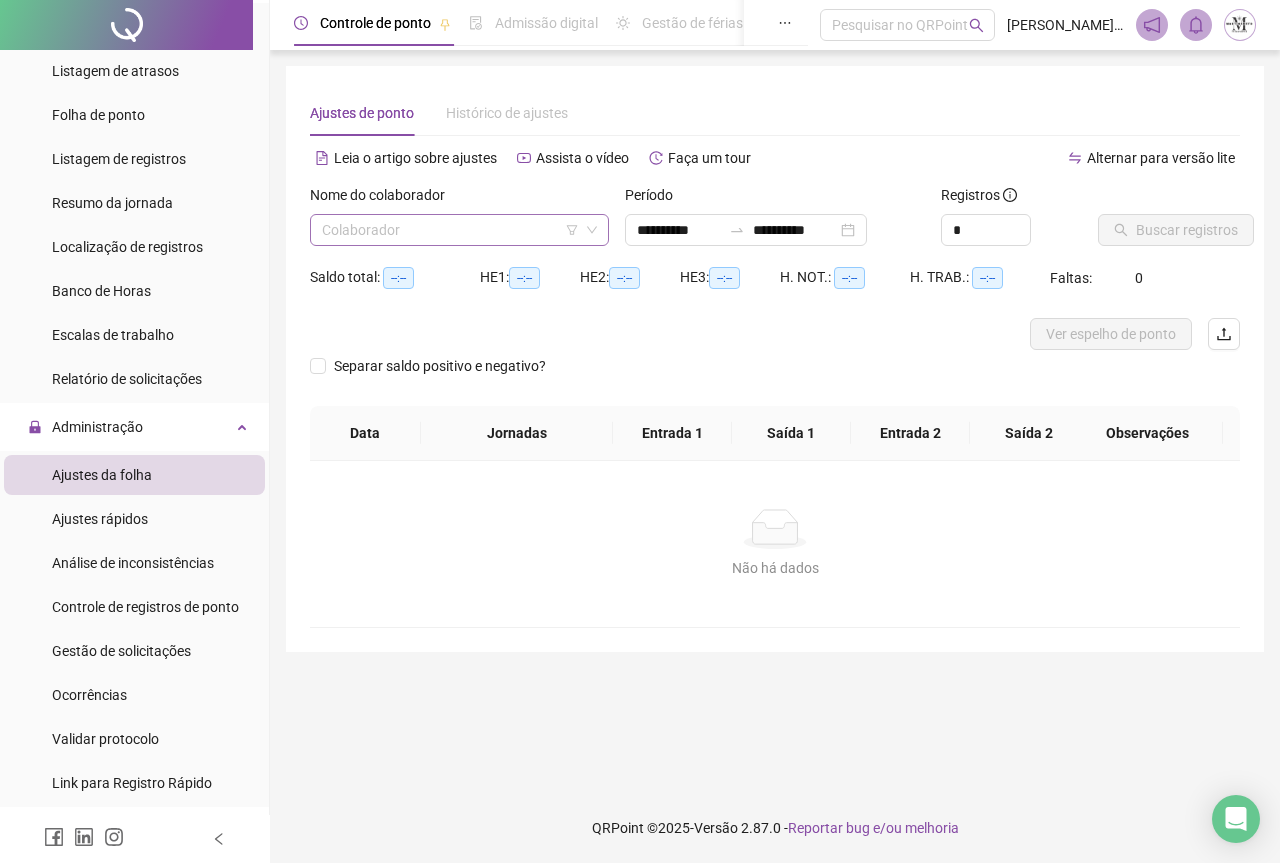 click at bounding box center [453, 230] 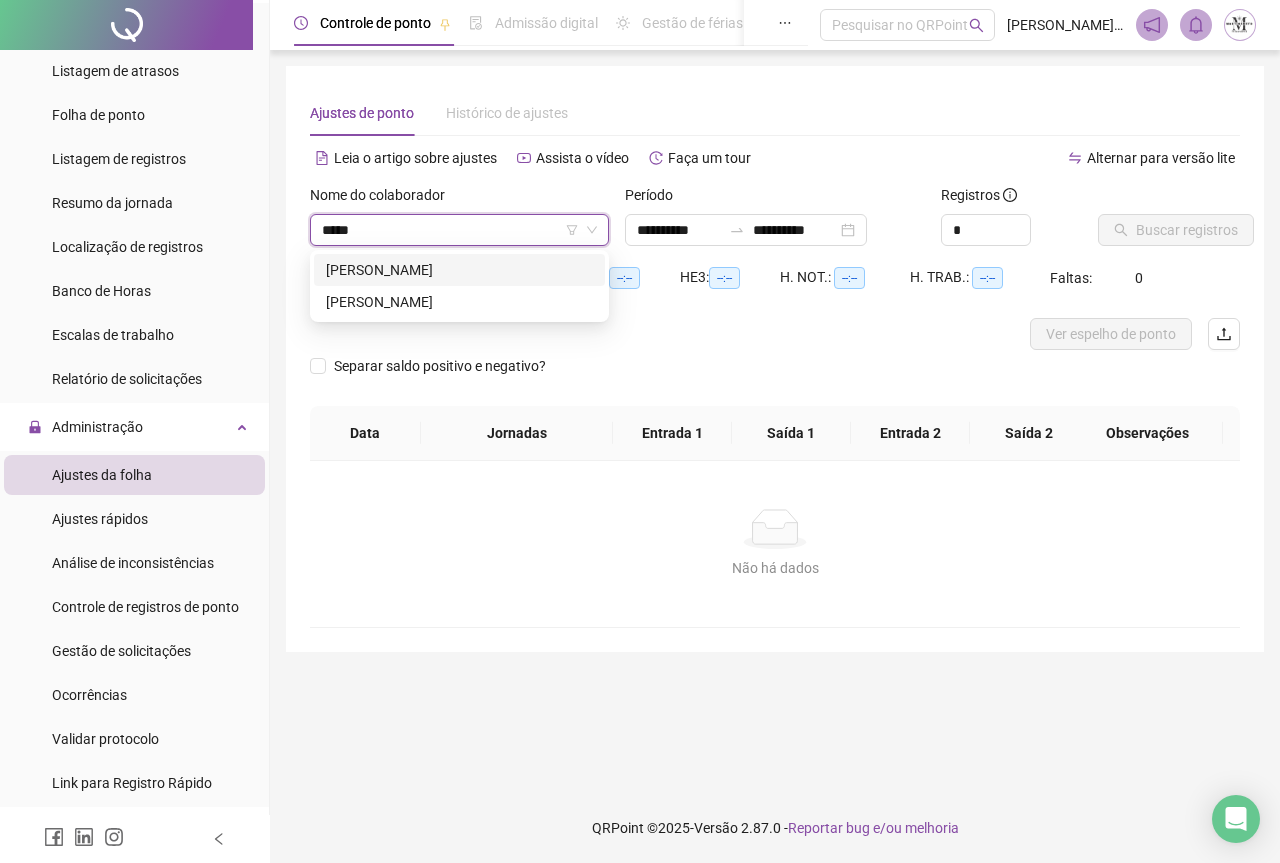type on "*****" 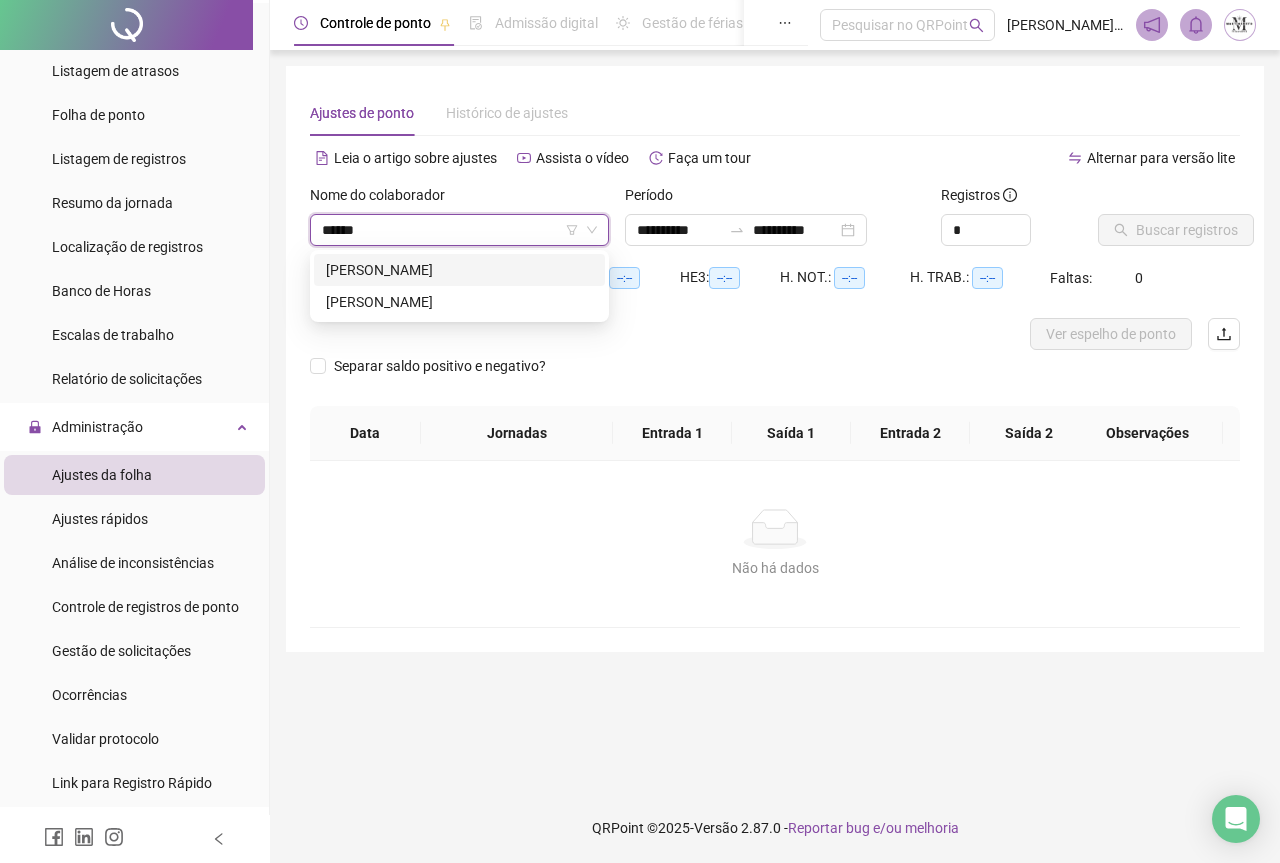 click on "[PERSON_NAME]" at bounding box center (459, 270) 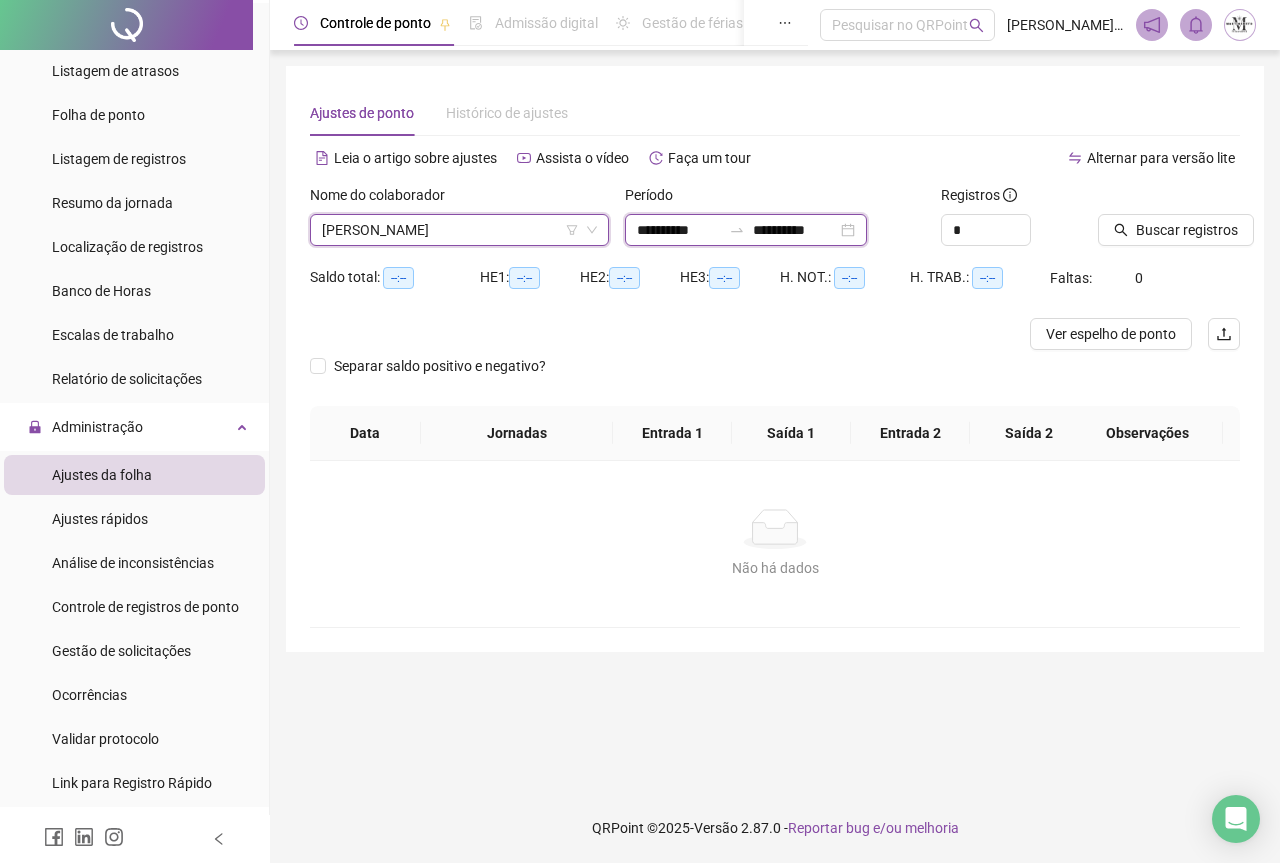 click on "**********" at bounding box center (795, 230) 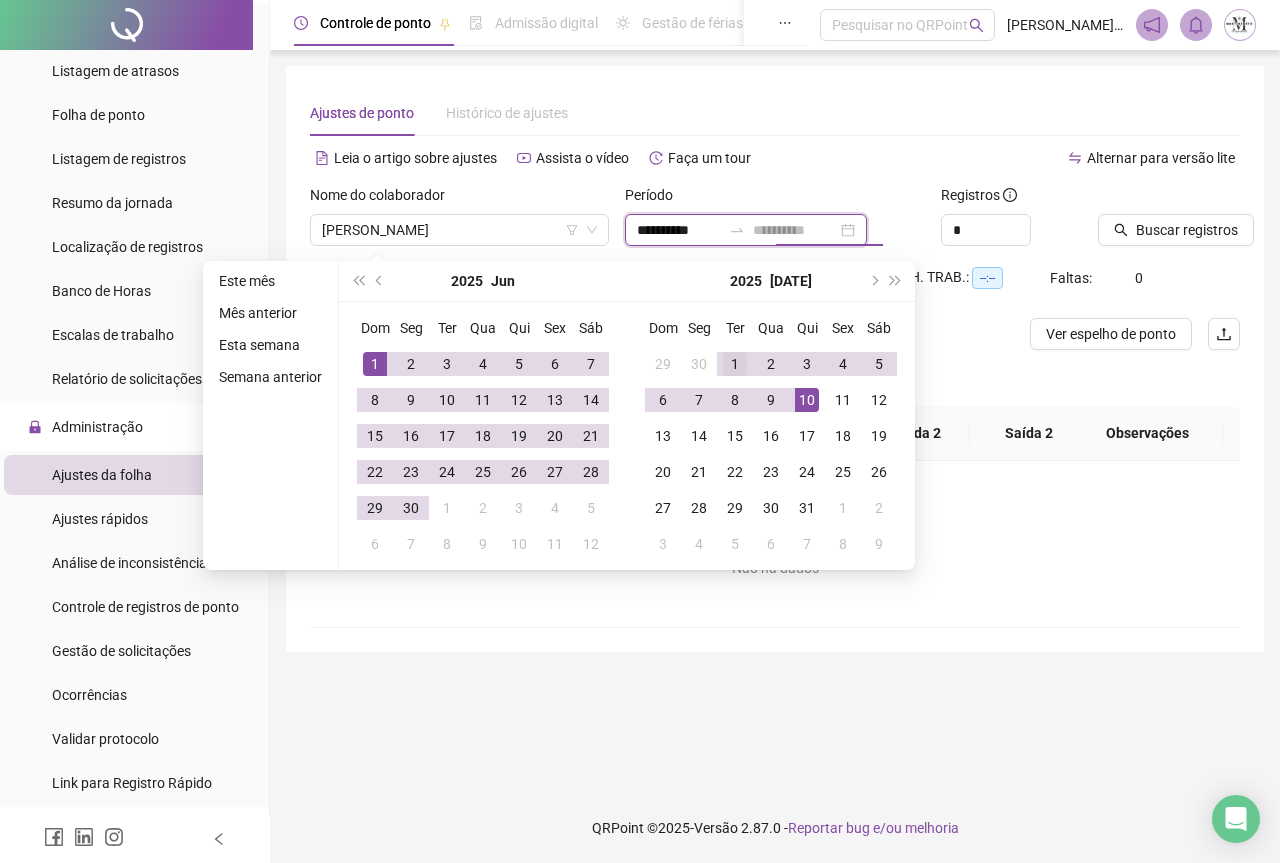 type on "**********" 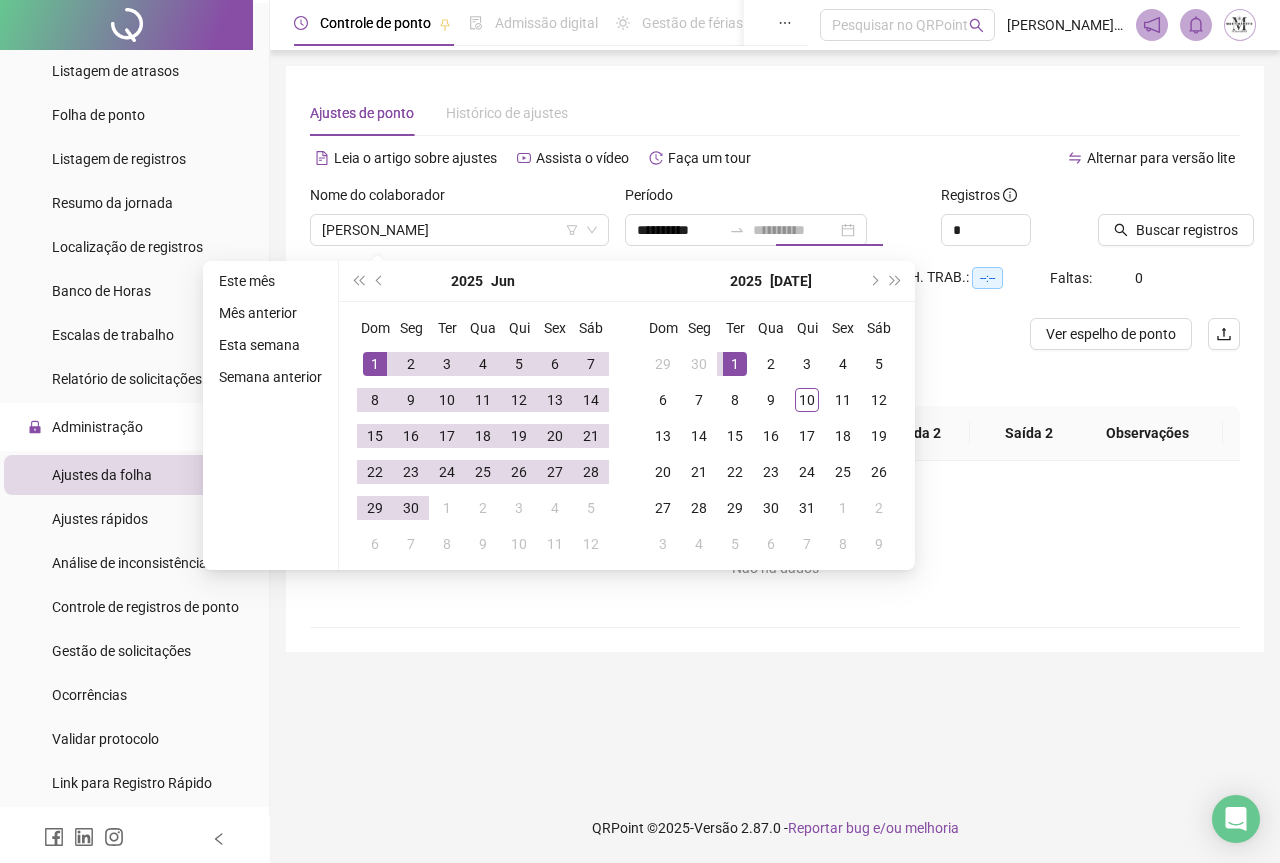 click on "1" at bounding box center (735, 364) 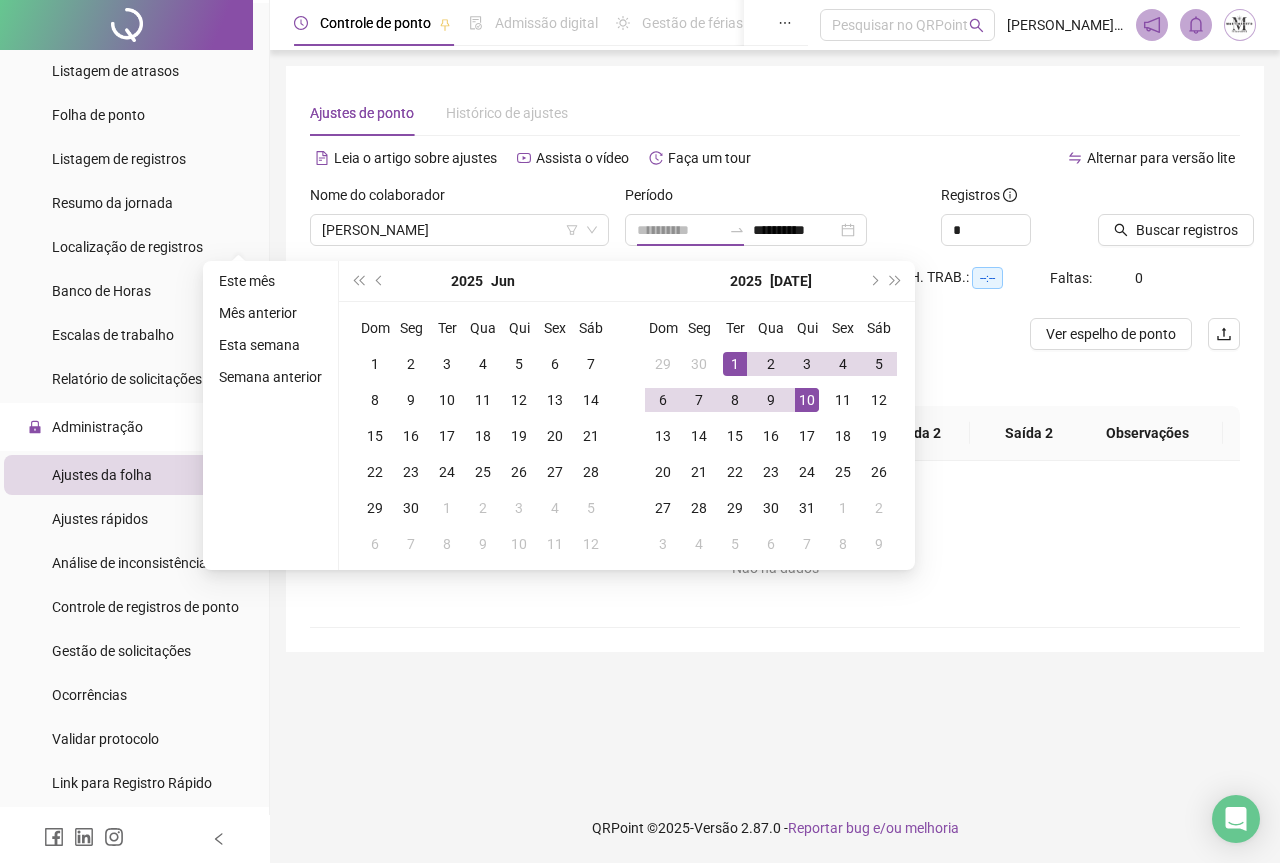 click on "10" at bounding box center (807, 400) 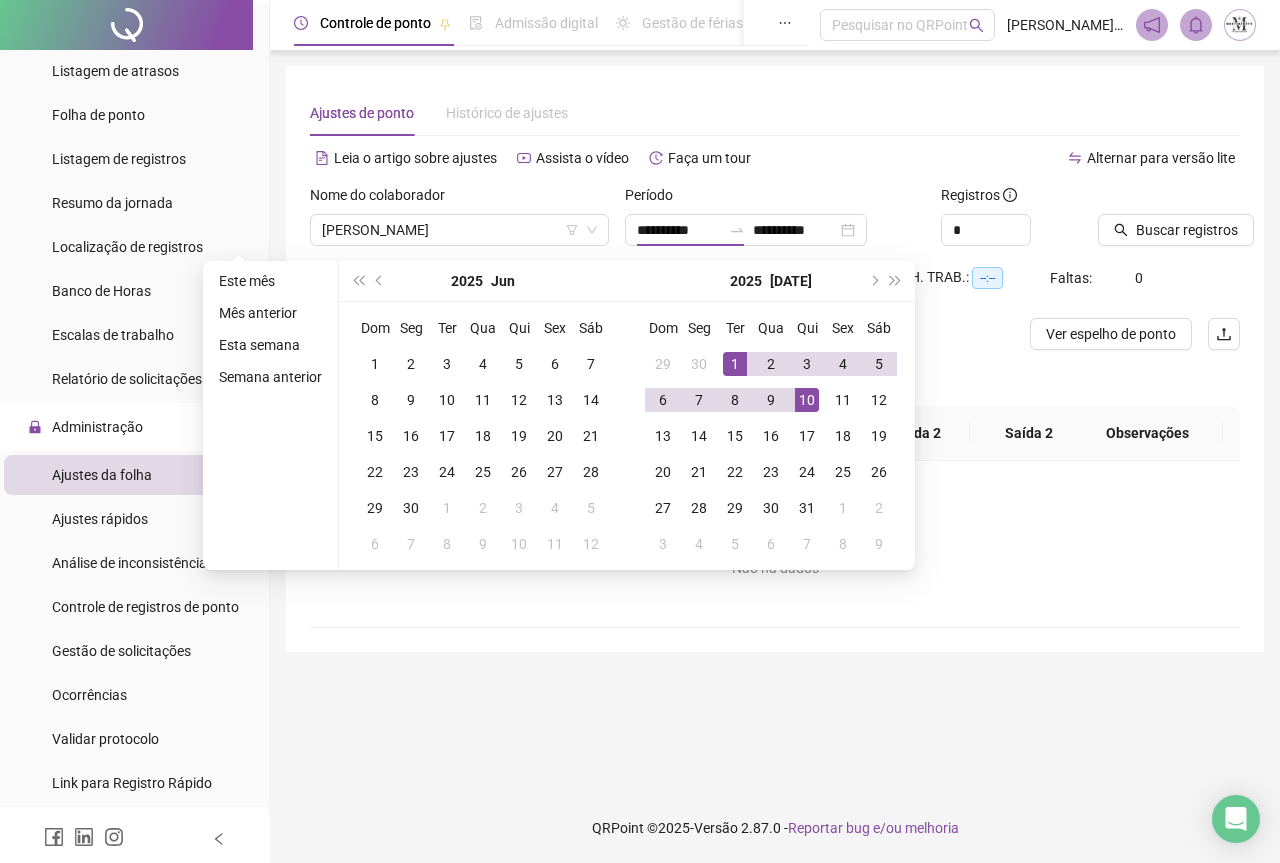 type on "**********" 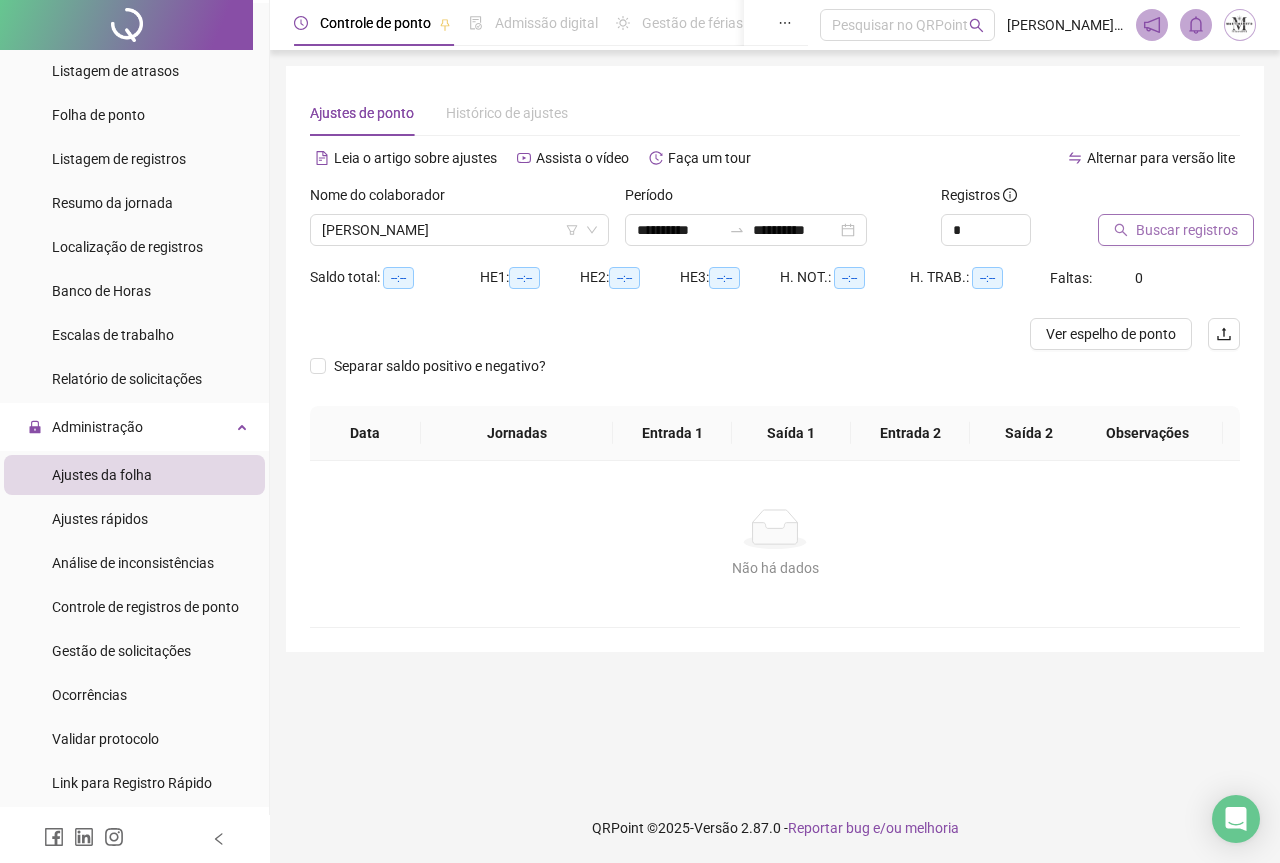 click on "Buscar registros" at bounding box center (1187, 230) 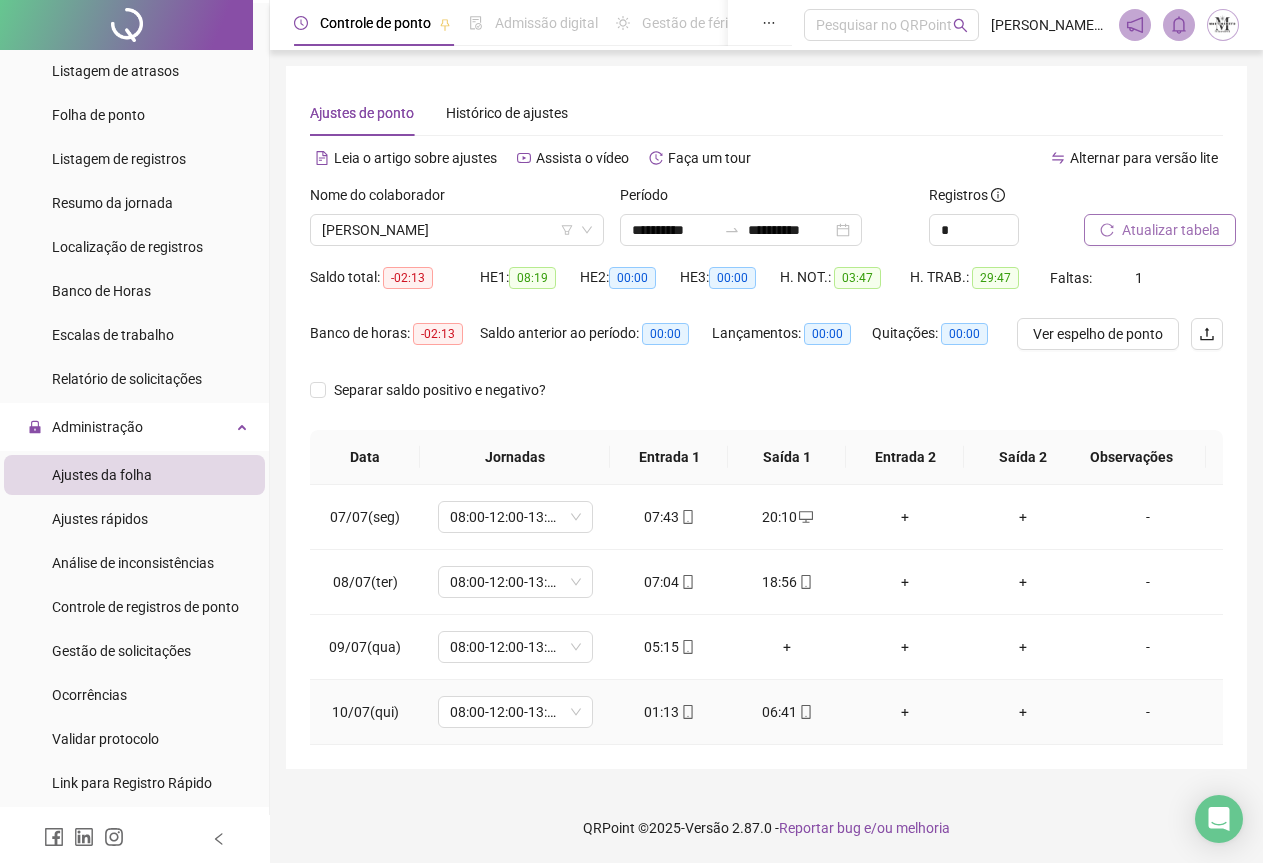 scroll, scrollTop: 9, scrollLeft: 0, axis: vertical 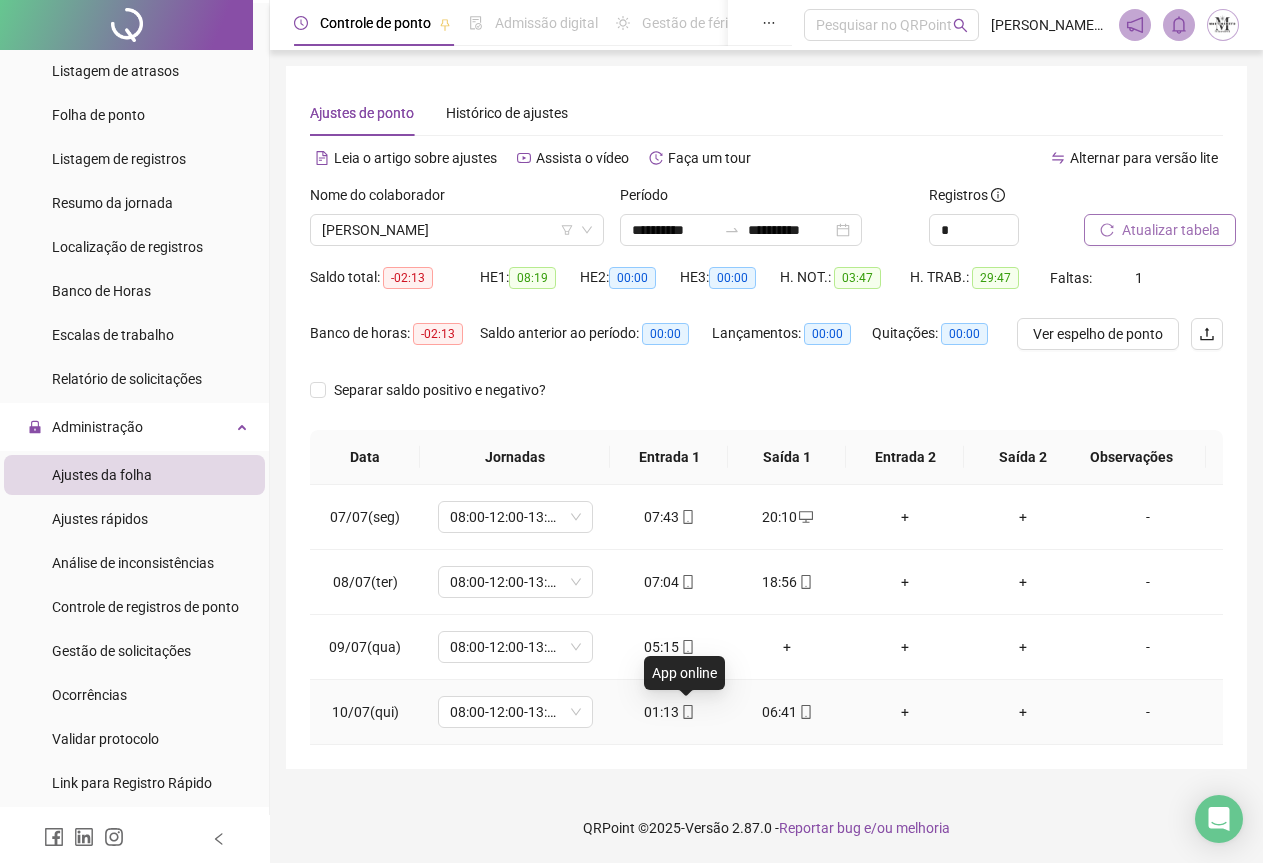 click 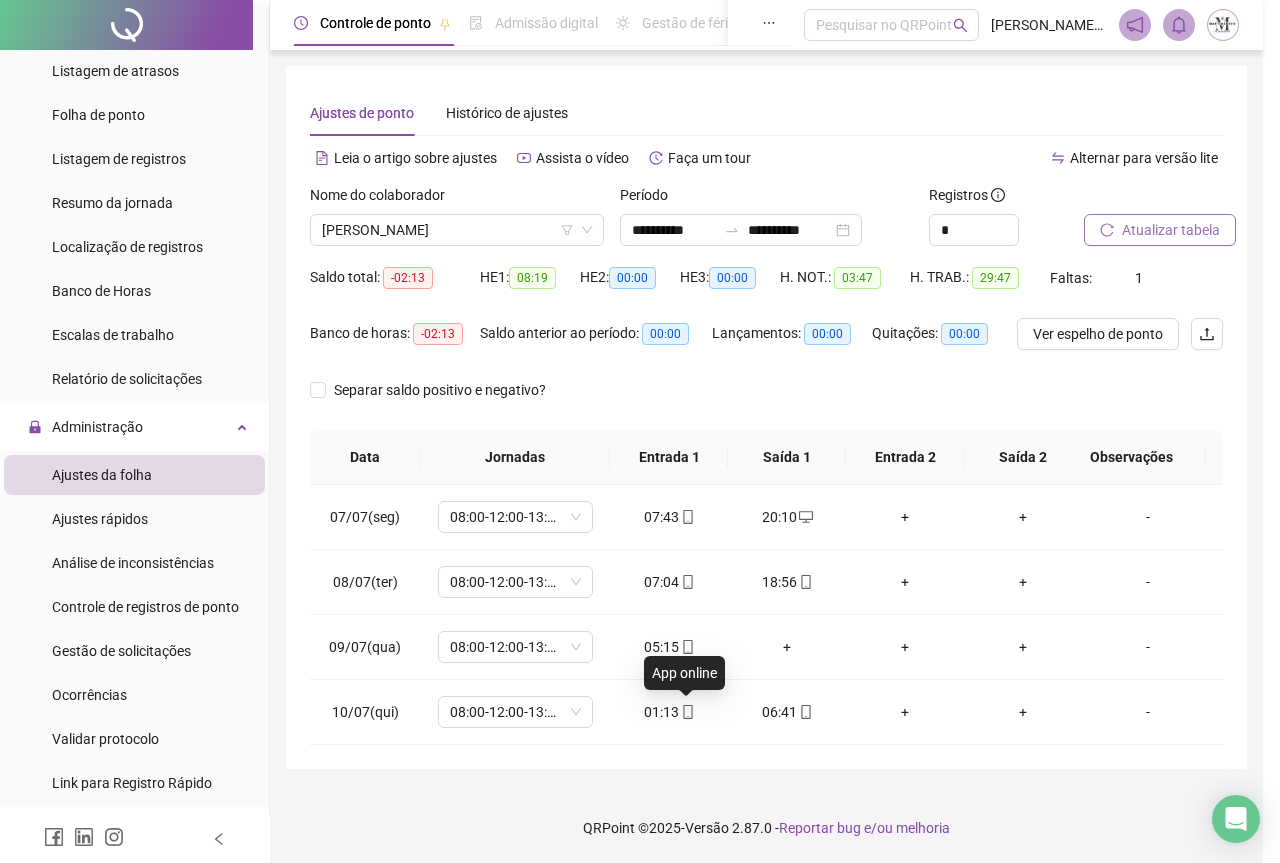 type on "**********" 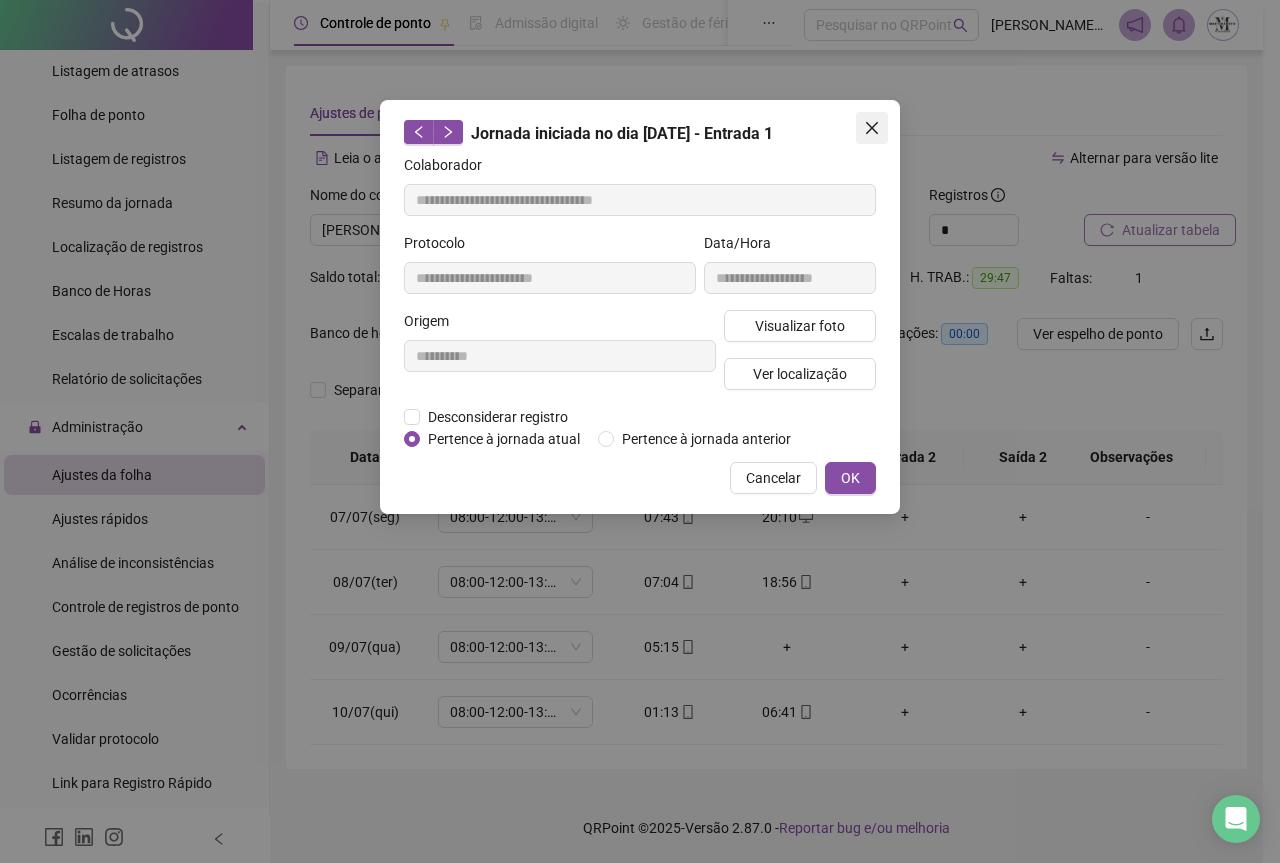 click at bounding box center (872, 128) 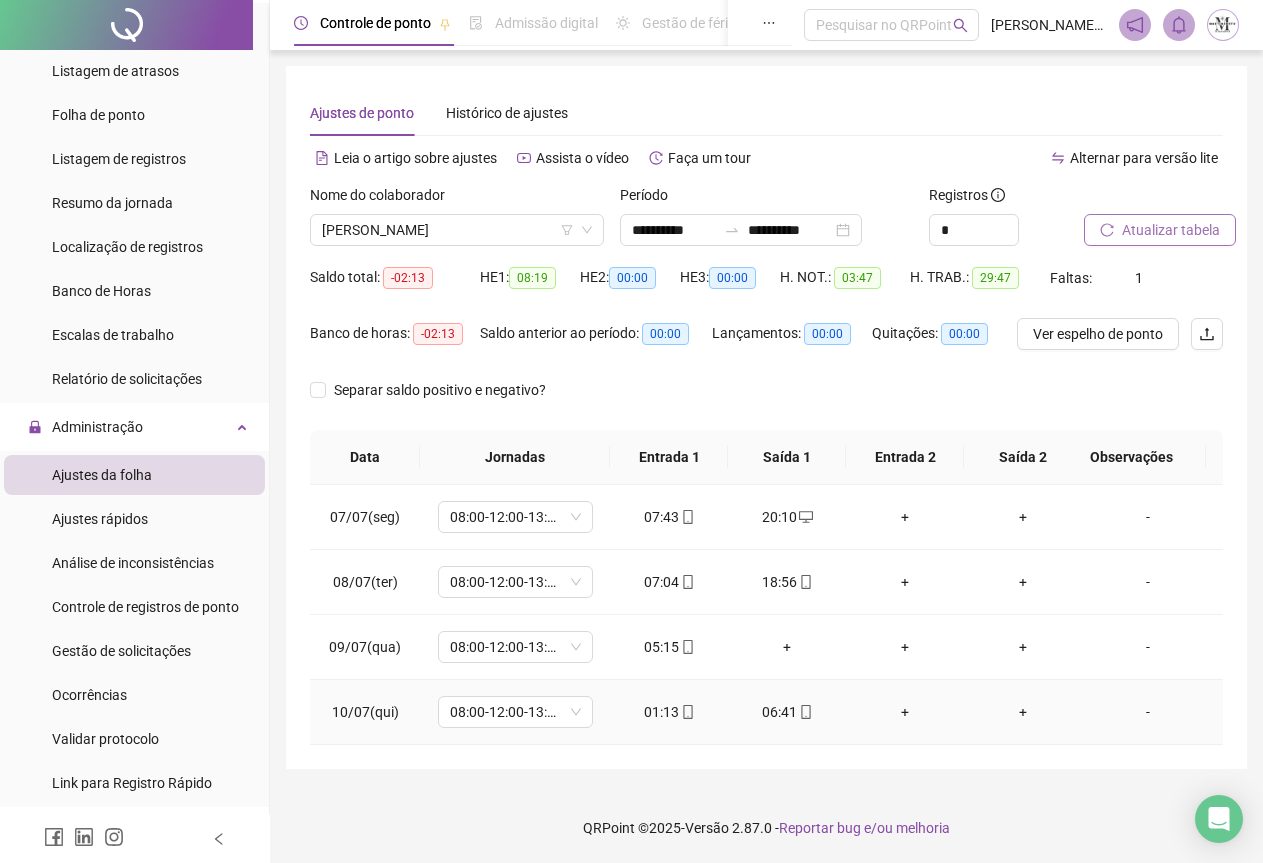 click 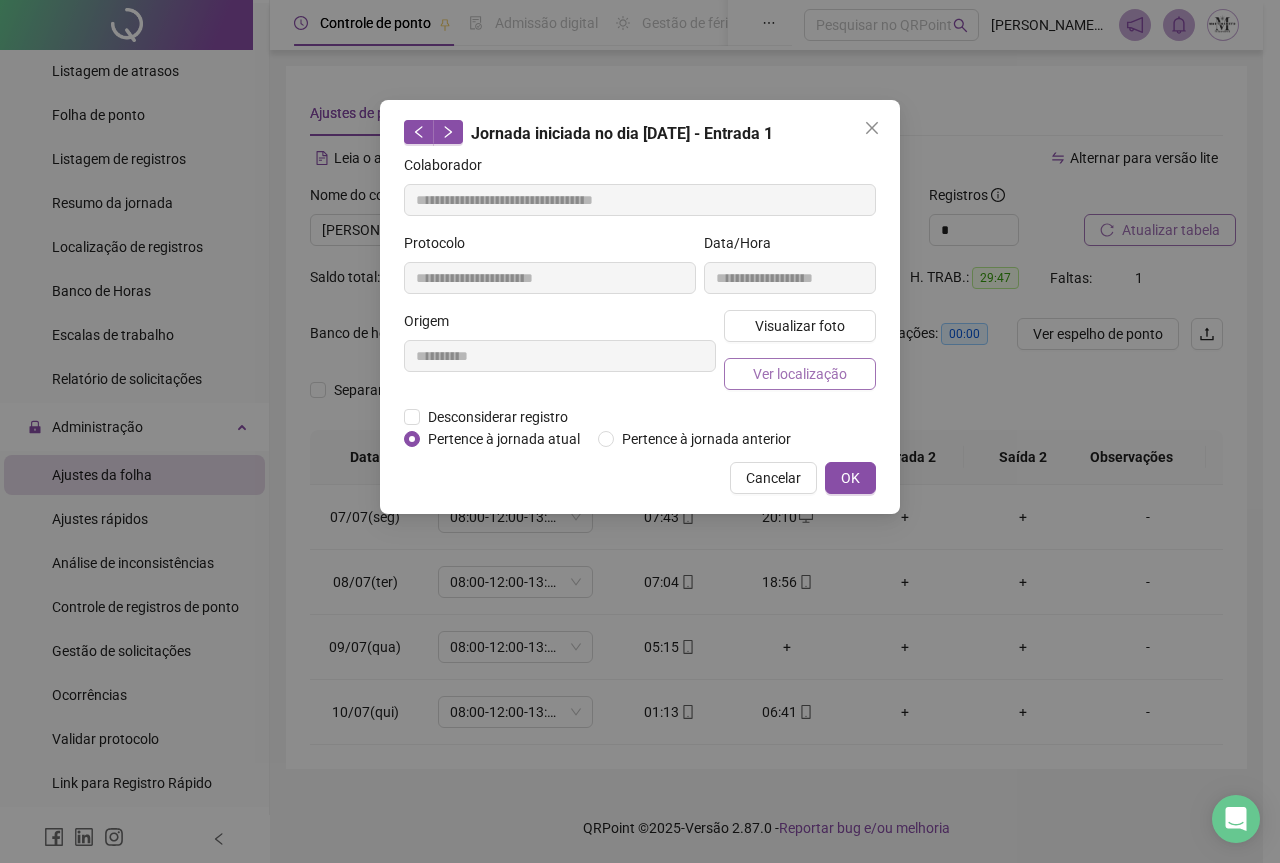 click on "Ver localização" at bounding box center (800, 374) 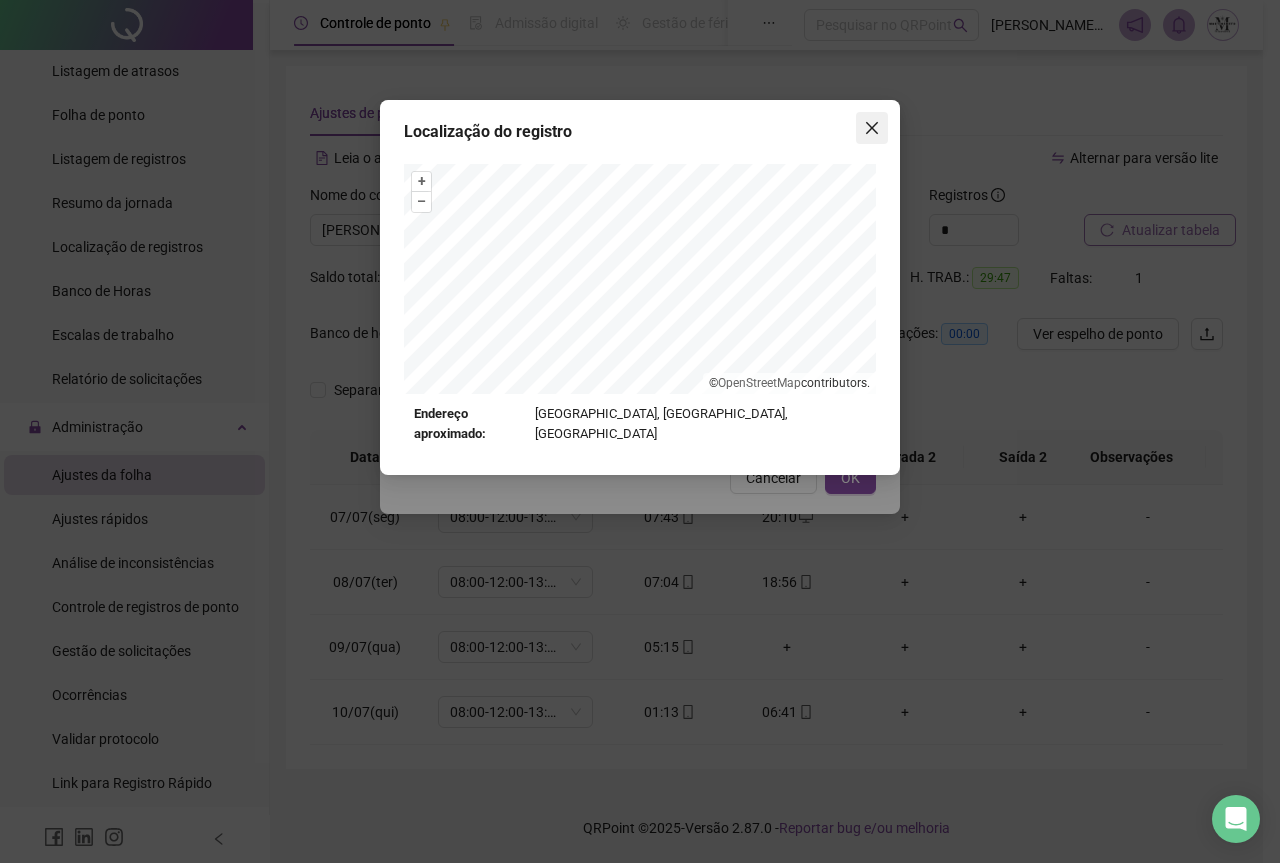 click 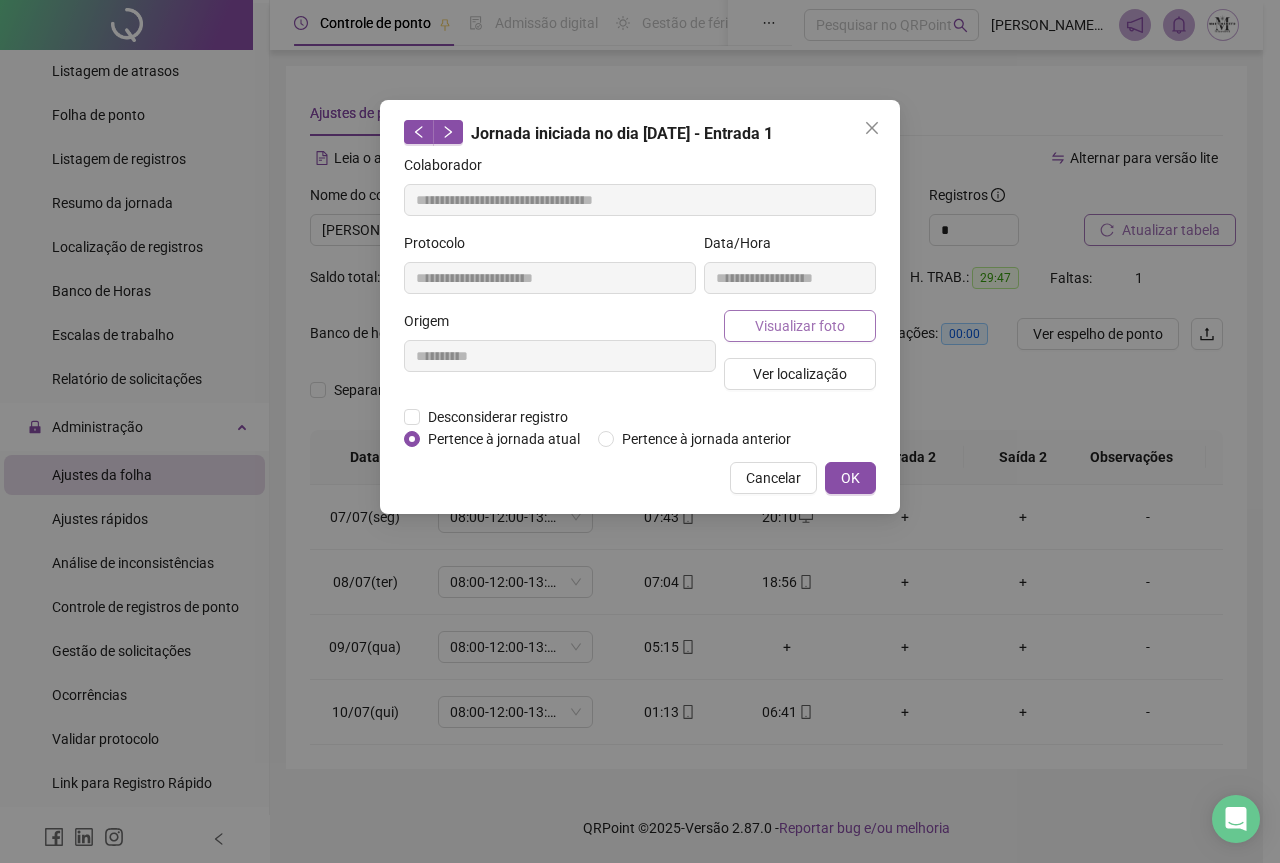 click on "Visualizar foto" at bounding box center [800, 326] 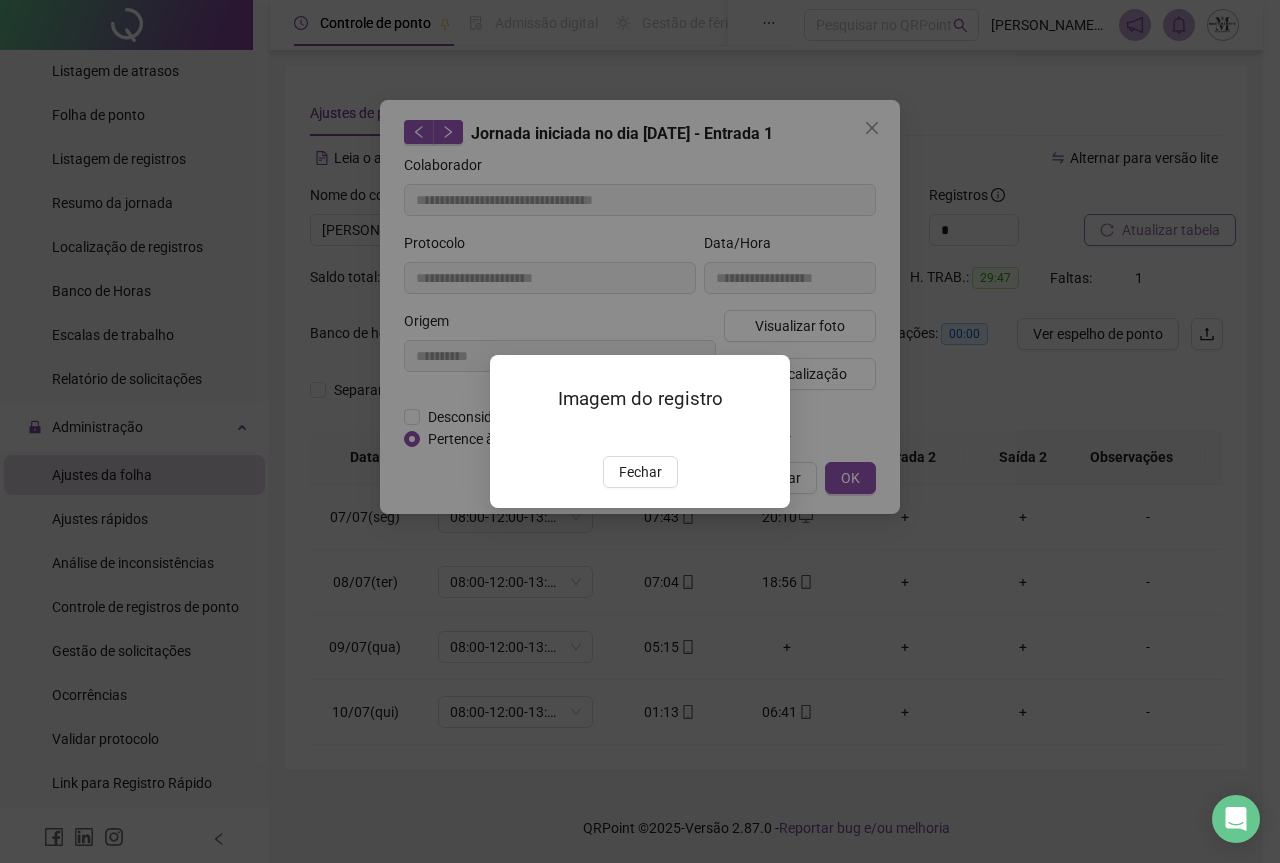 click at bounding box center (514, 435) 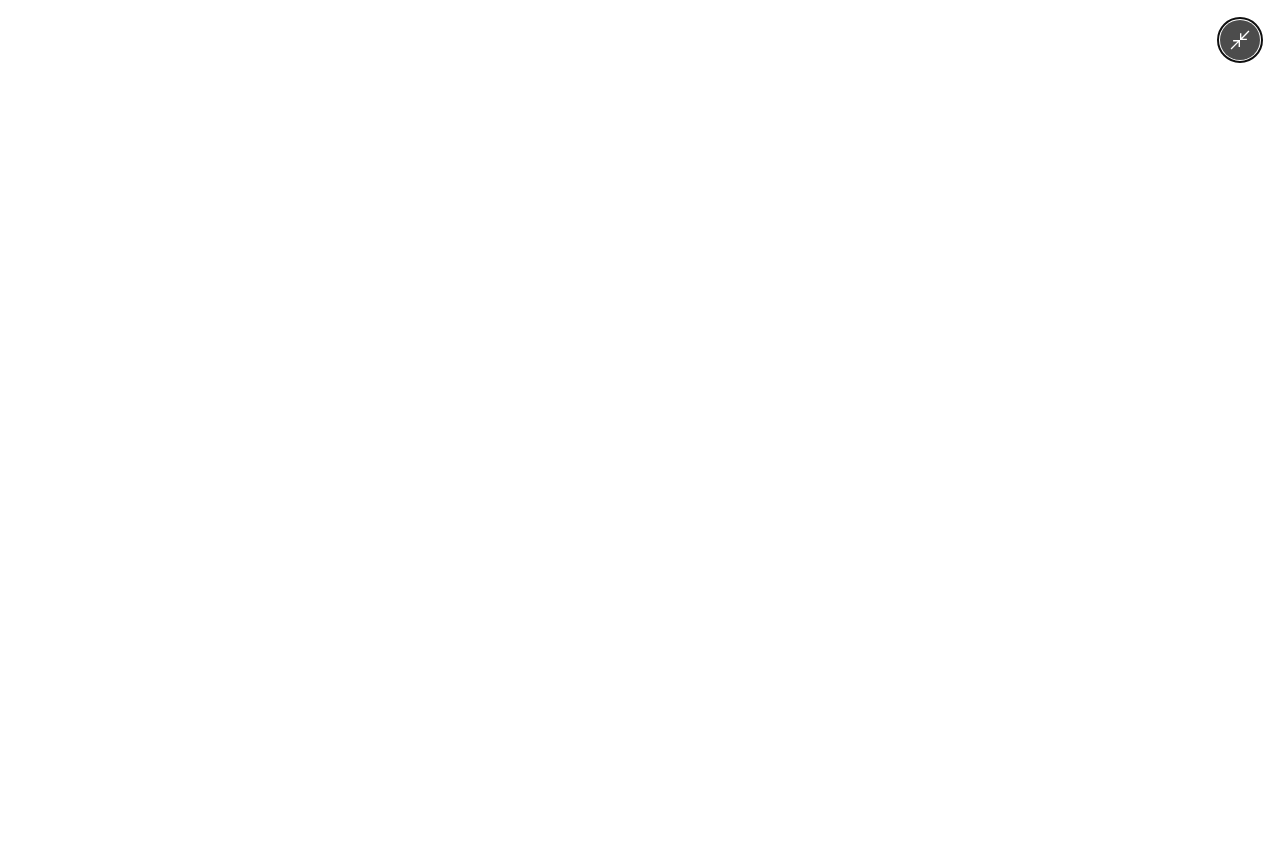 click at bounding box center (639, 431) 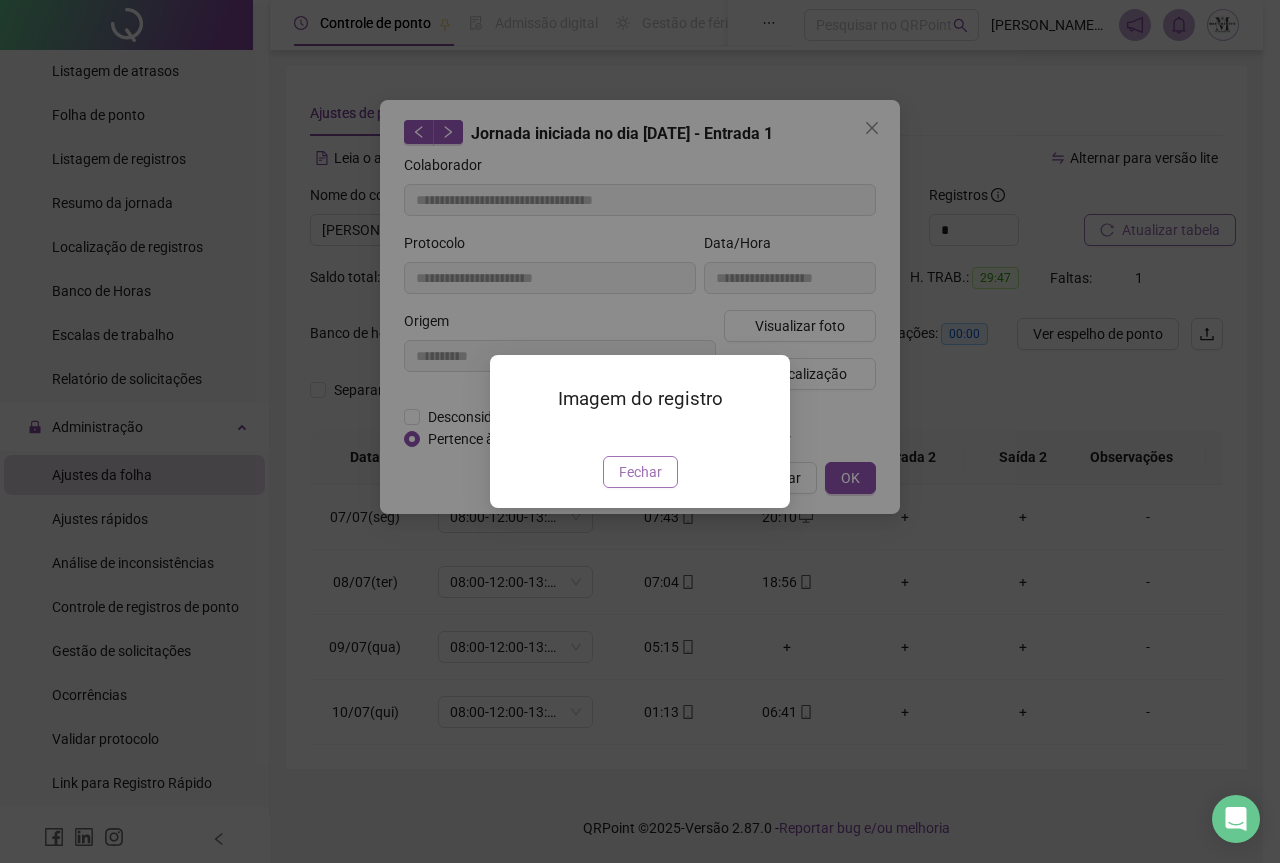 click on "Fechar" at bounding box center [640, 472] 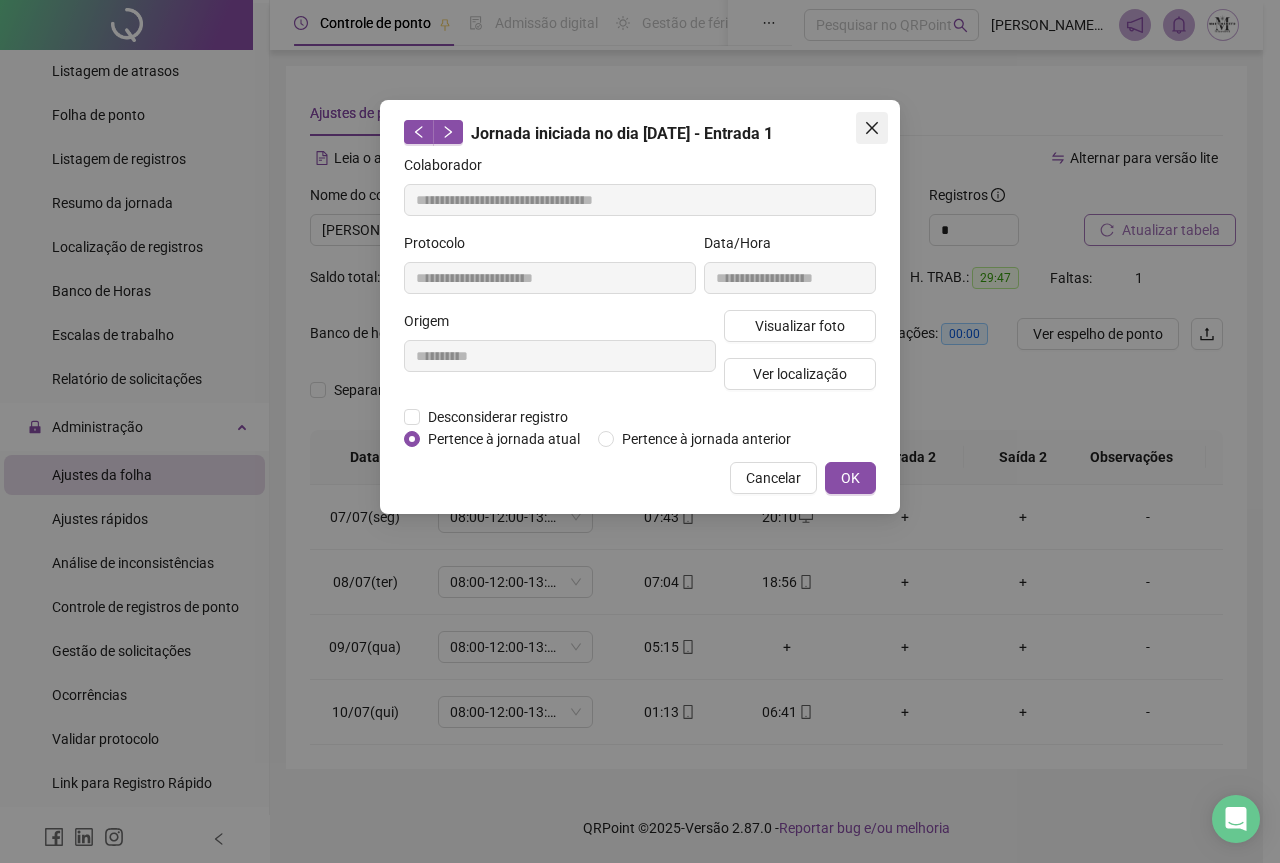 click at bounding box center [872, 128] 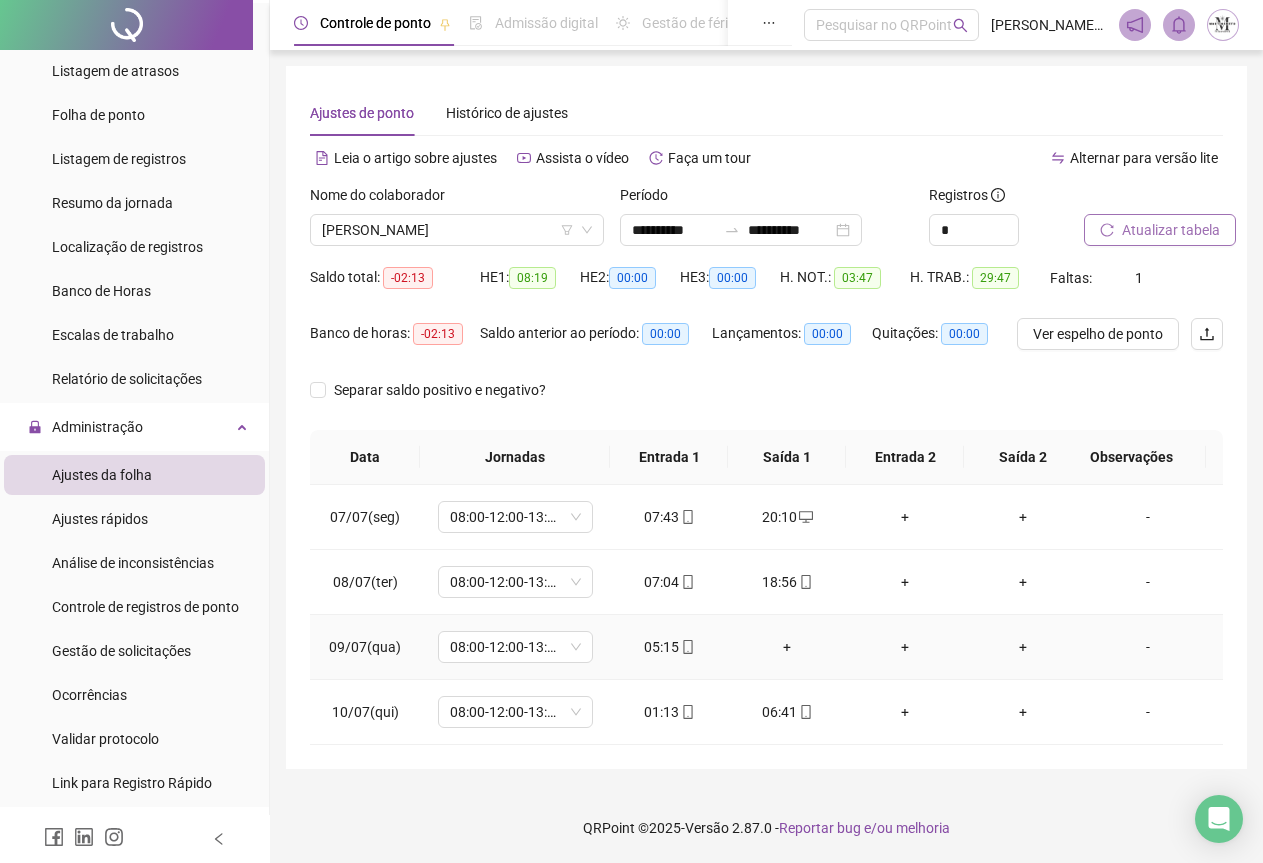 click on "+" at bounding box center (787, 647) 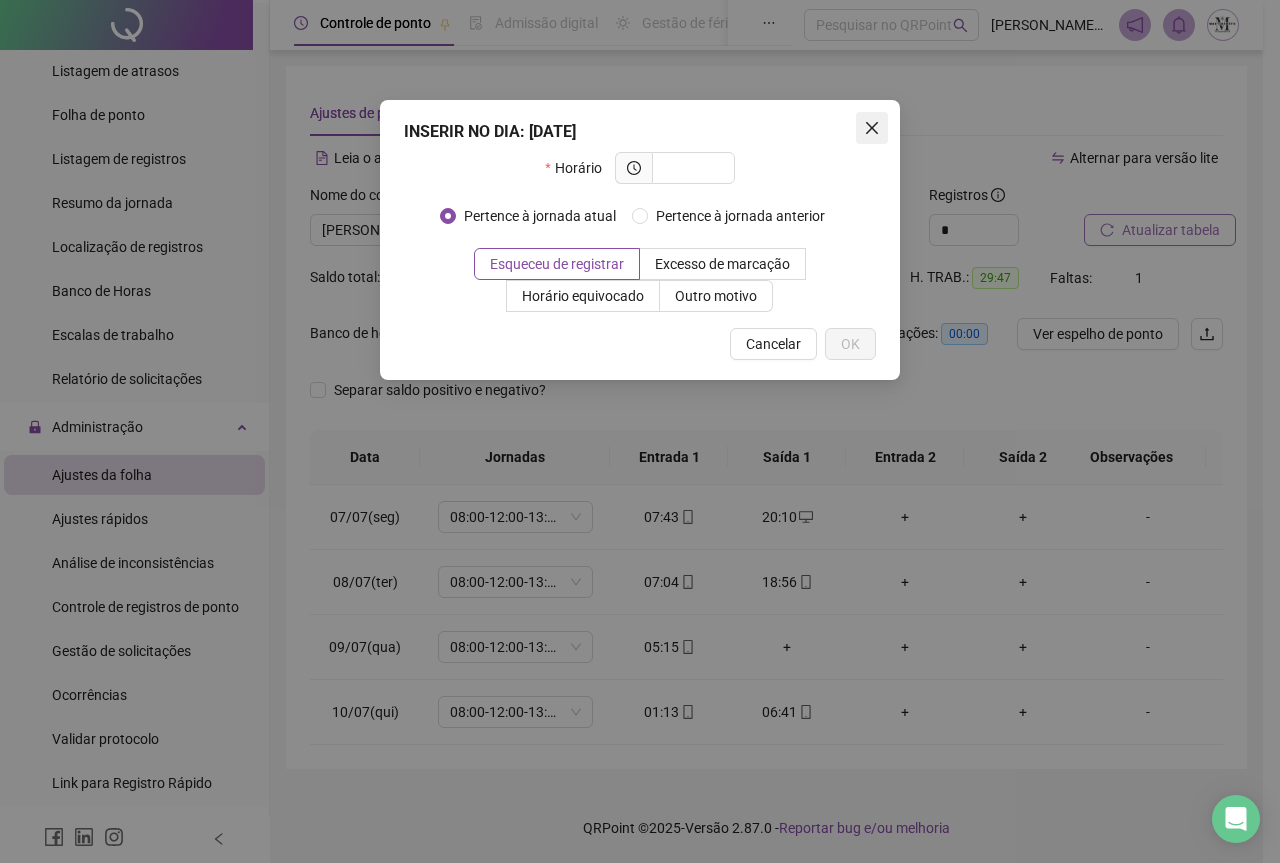 click 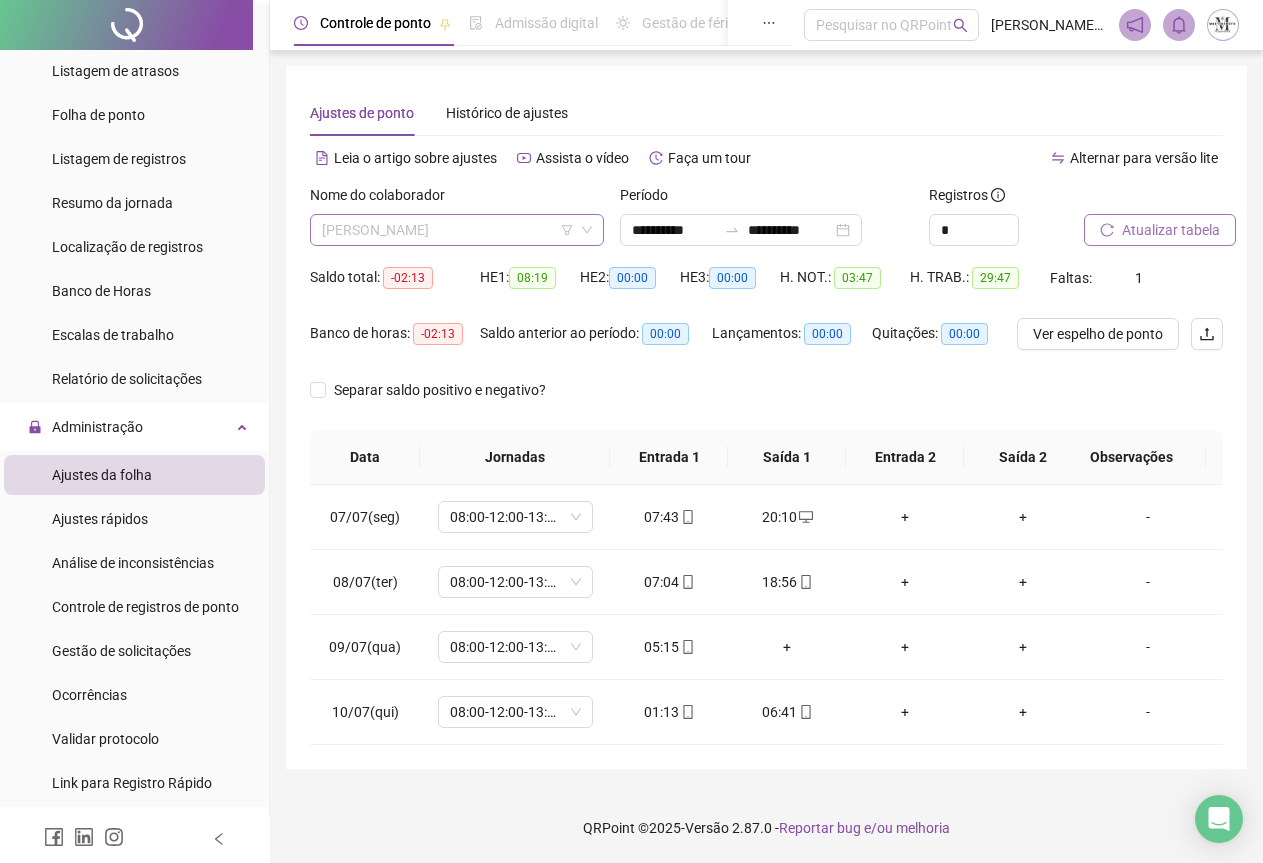 click on "[PERSON_NAME]" at bounding box center [457, 230] 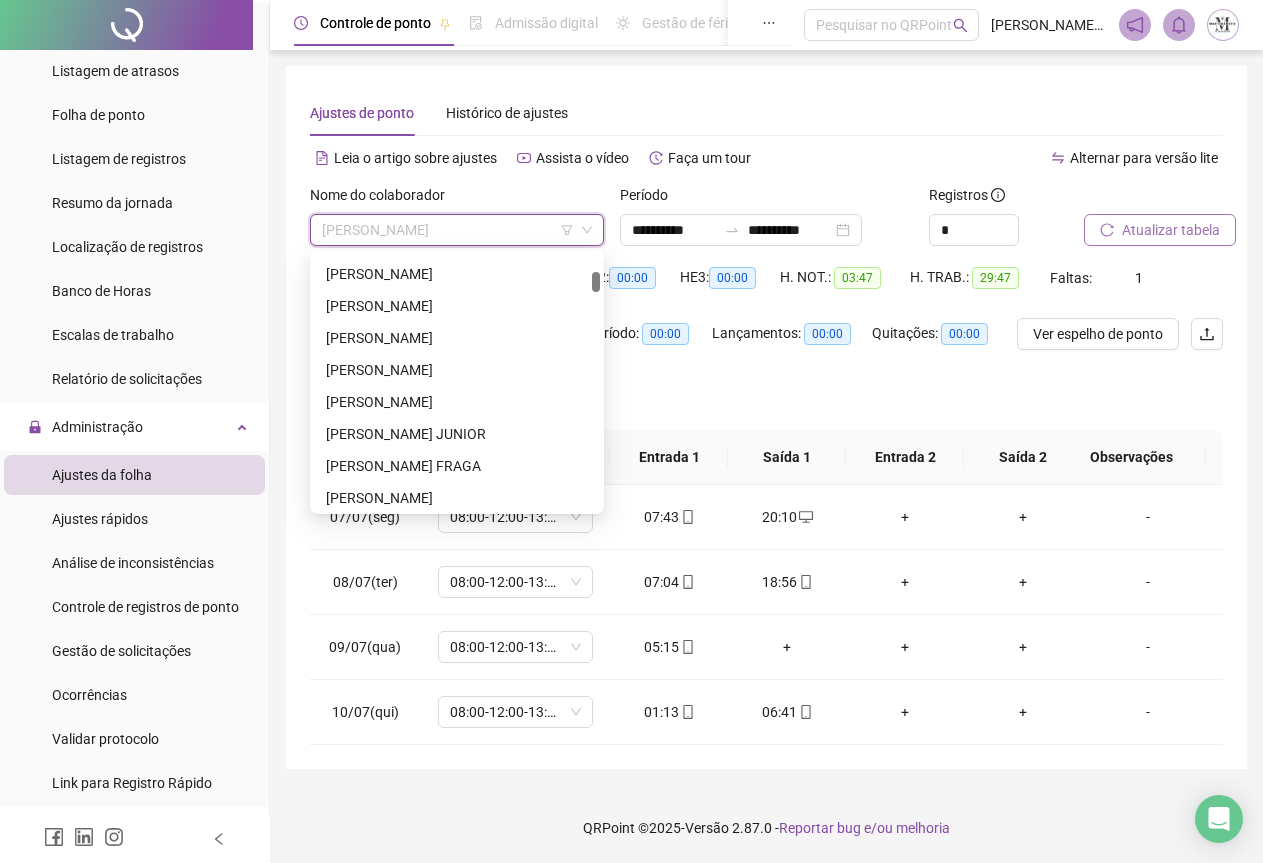 scroll, scrollTop: 176, scrollLeft: 0, axis: vertical 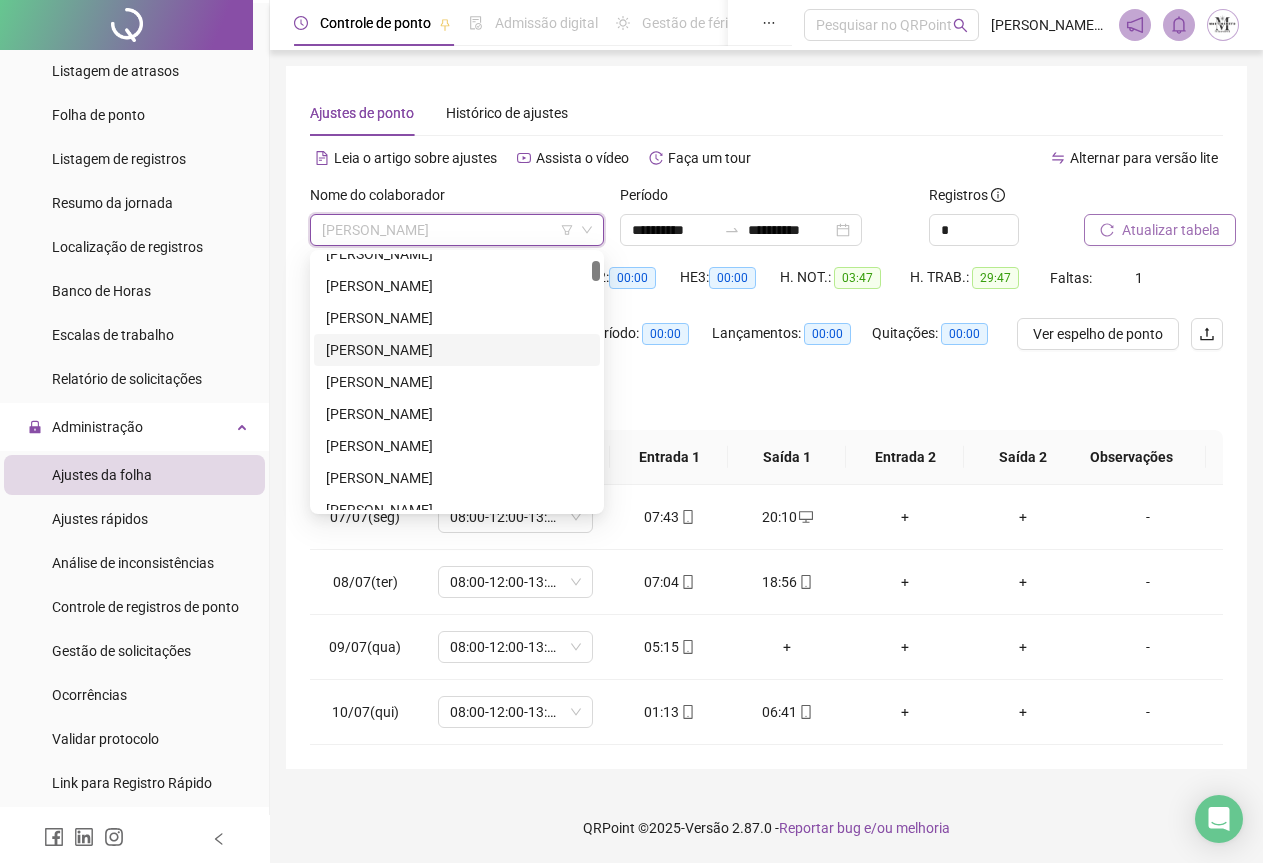 click on "[PERSON_NAME]" at bounding box center (457, 350) 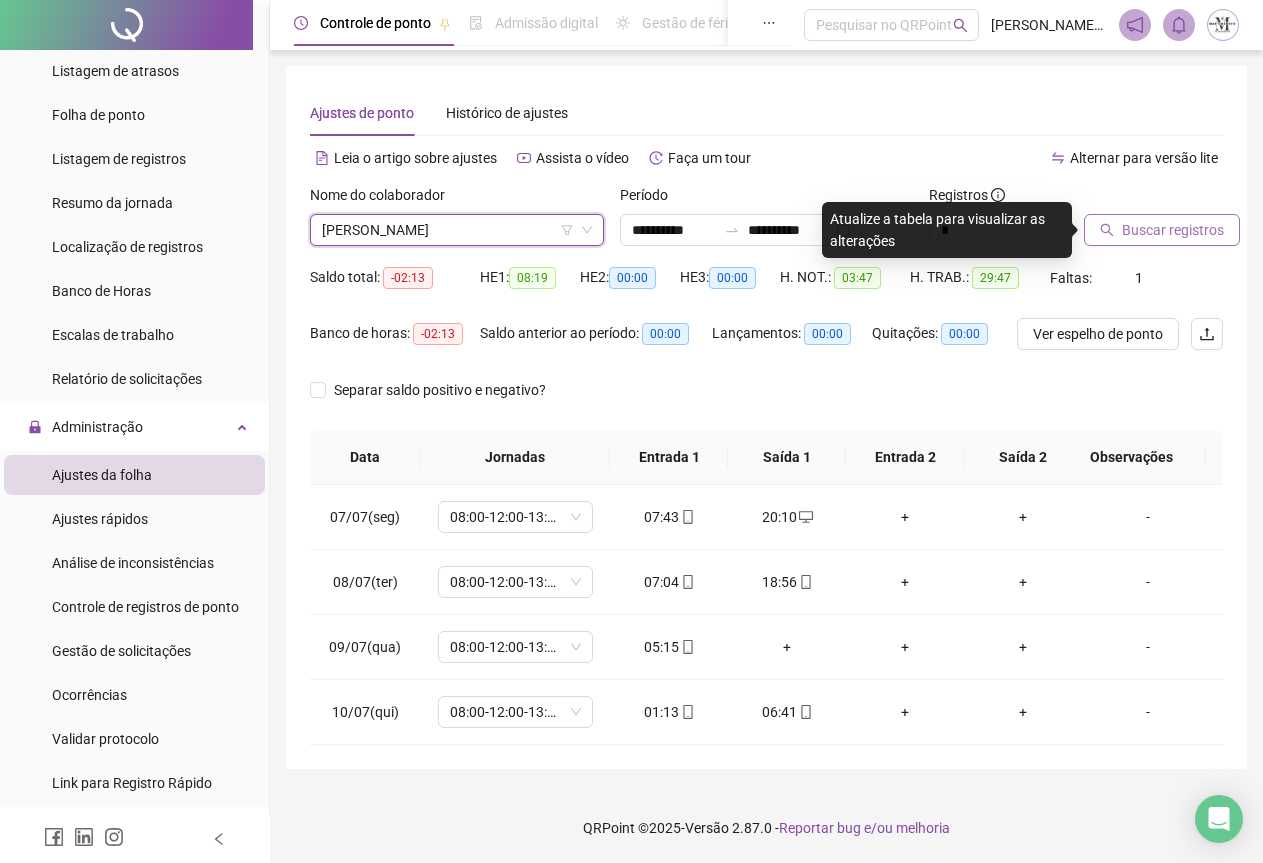 click 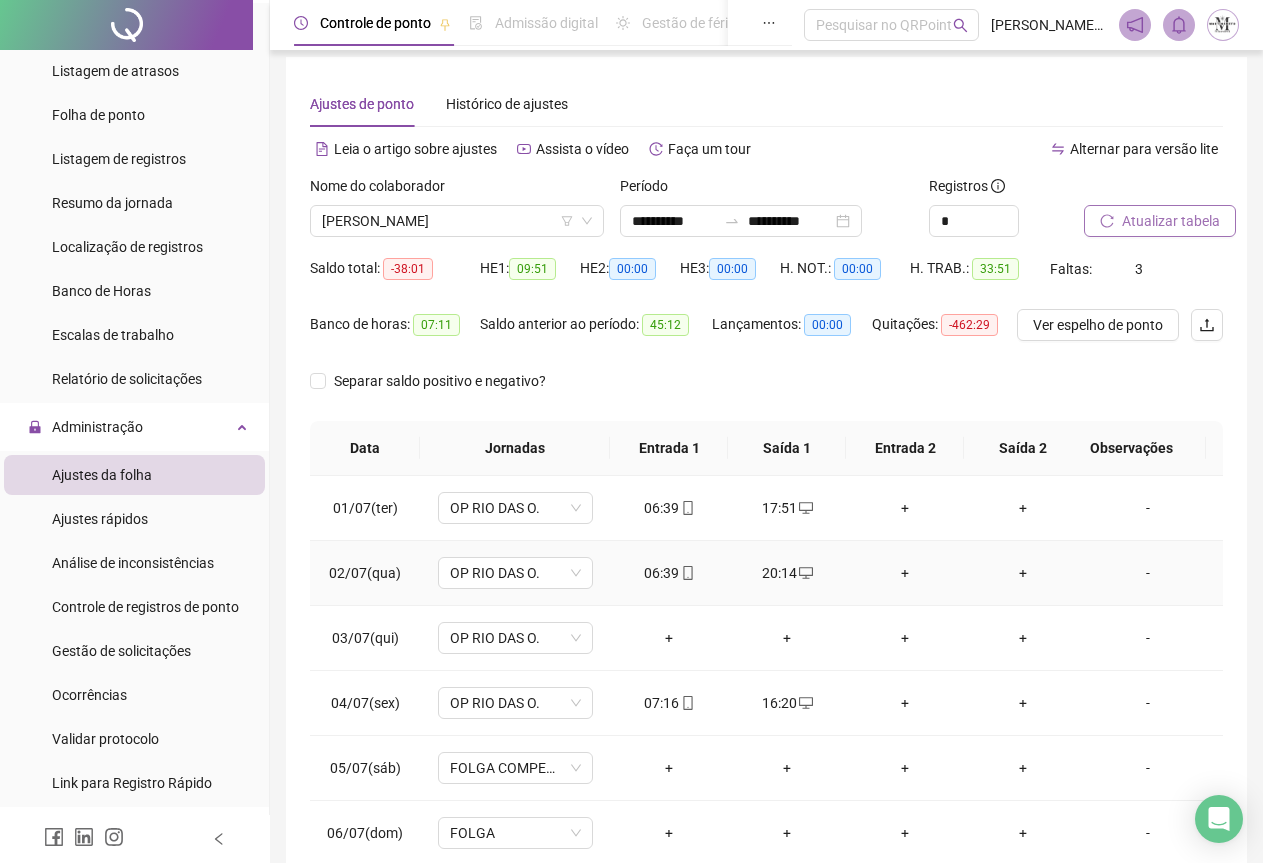 scroll, scrollTop: 240, scrollLeft: 0, axis: vertical 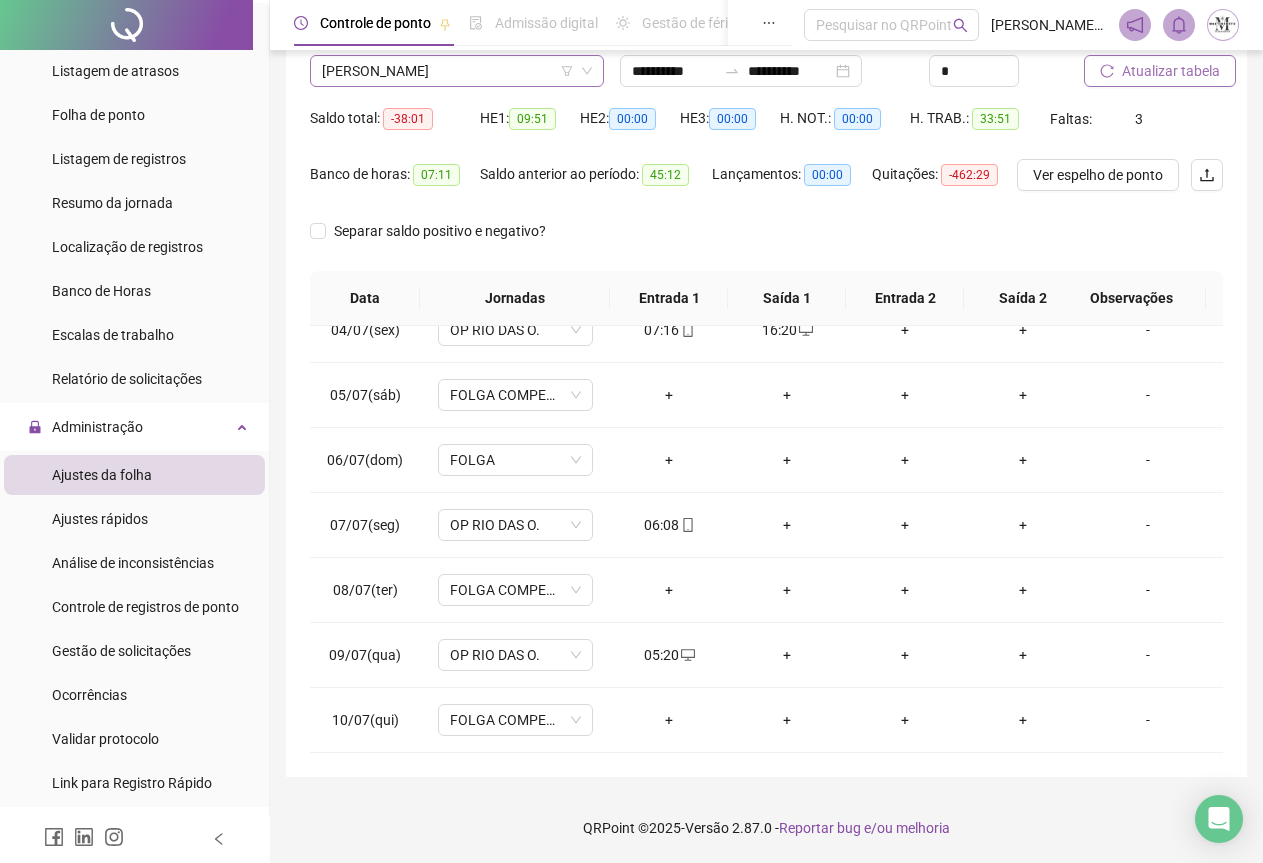 click on "[PERSON_NAME]" at bounding box center (457, 71) 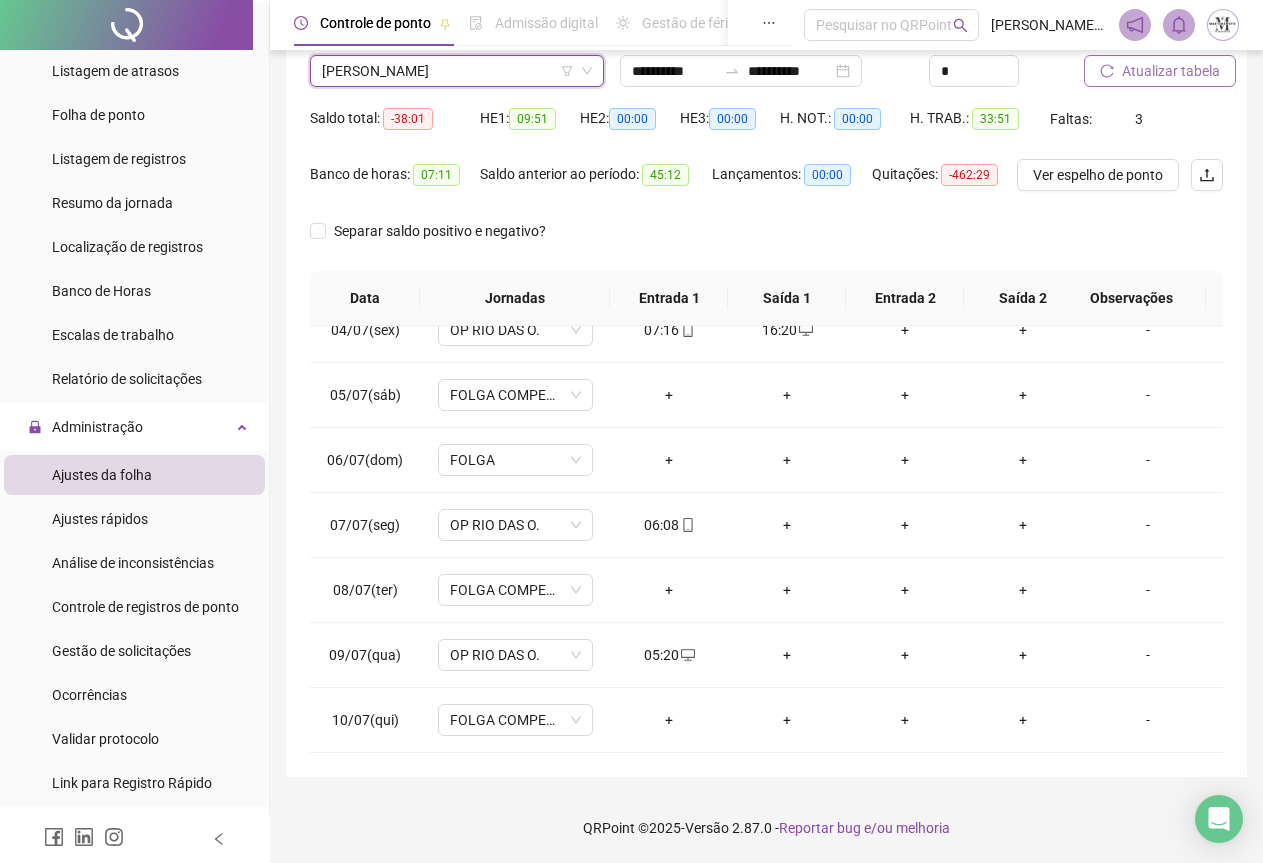 click on "Atualizar tabela" at bounding box center (1171, 71) 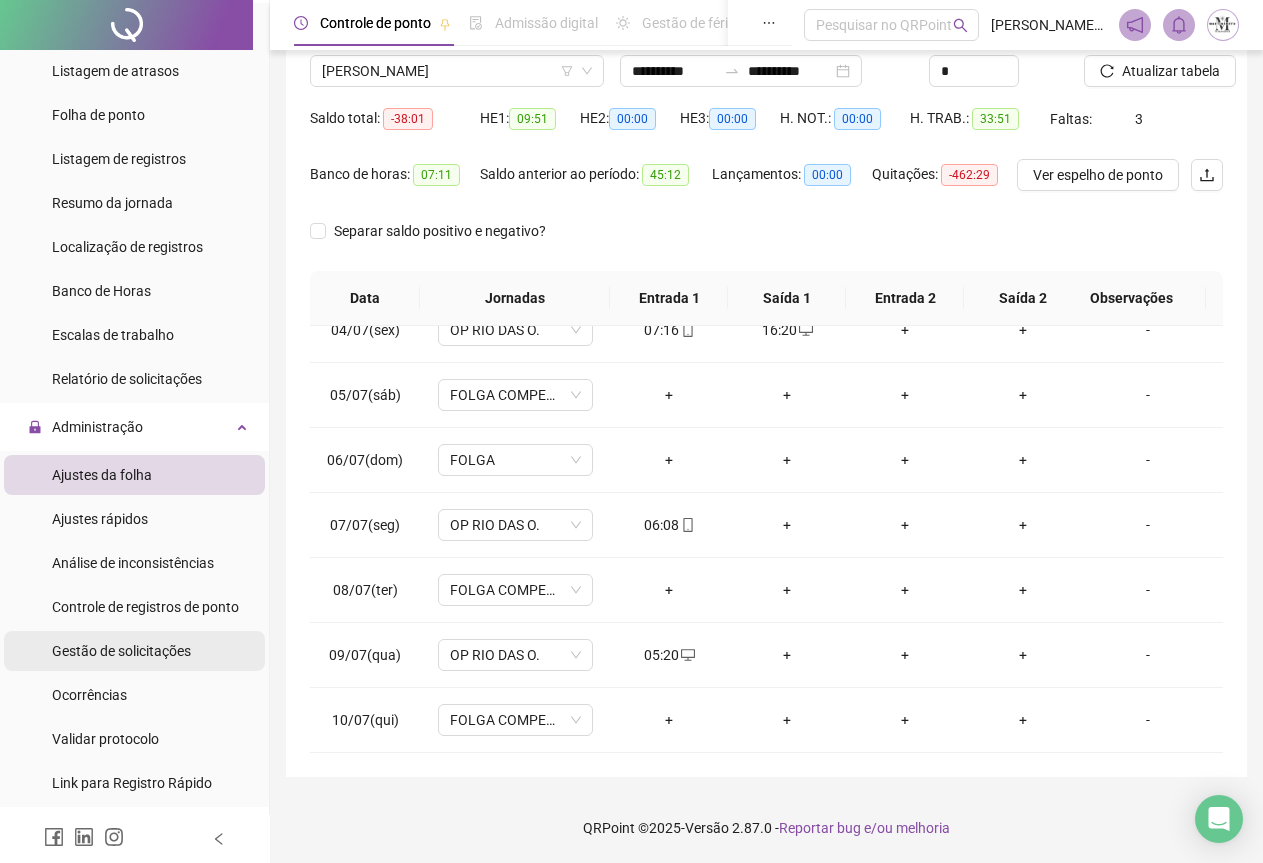 click on "Gestão de solicitações" at bounding box center [121, 651] 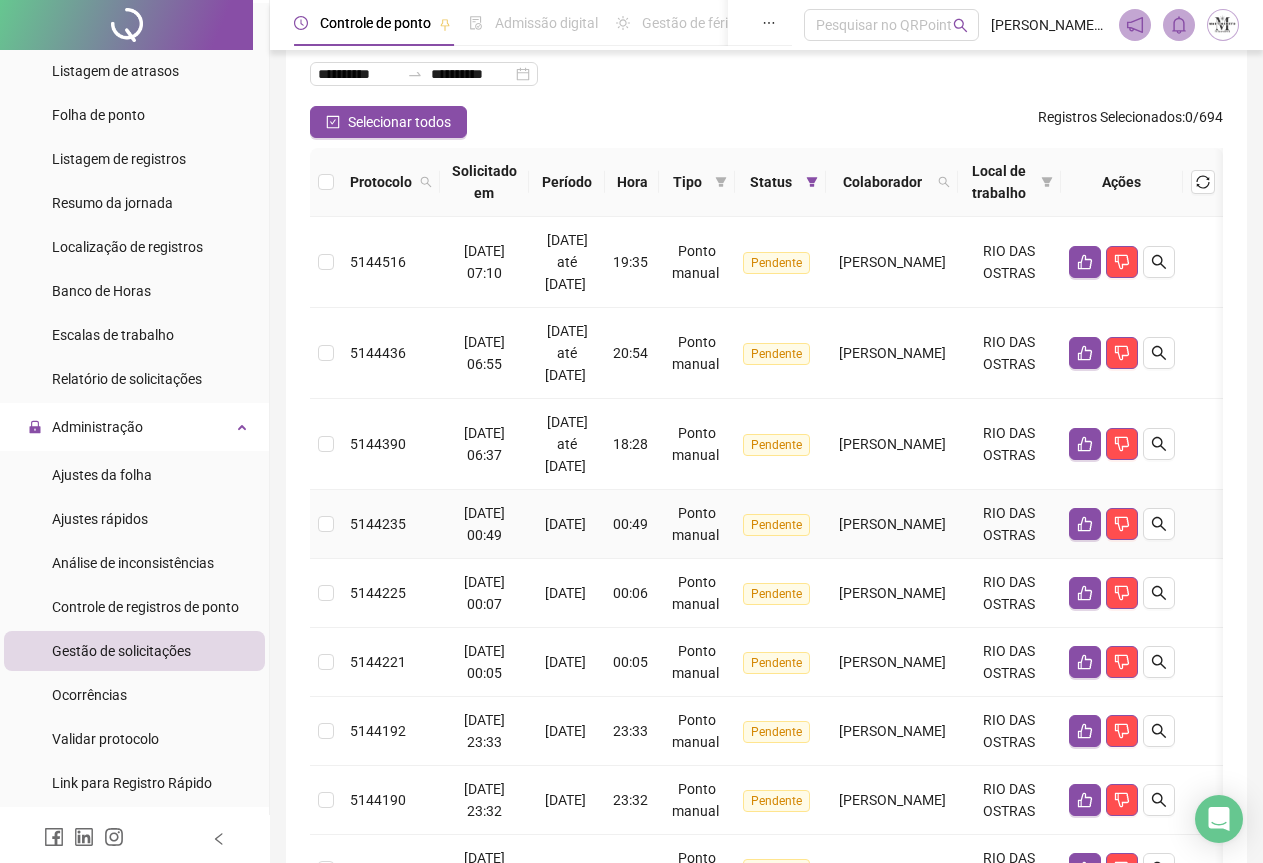 scroll, scrollTop: 200, scrollLeft: 0, axis: vertical 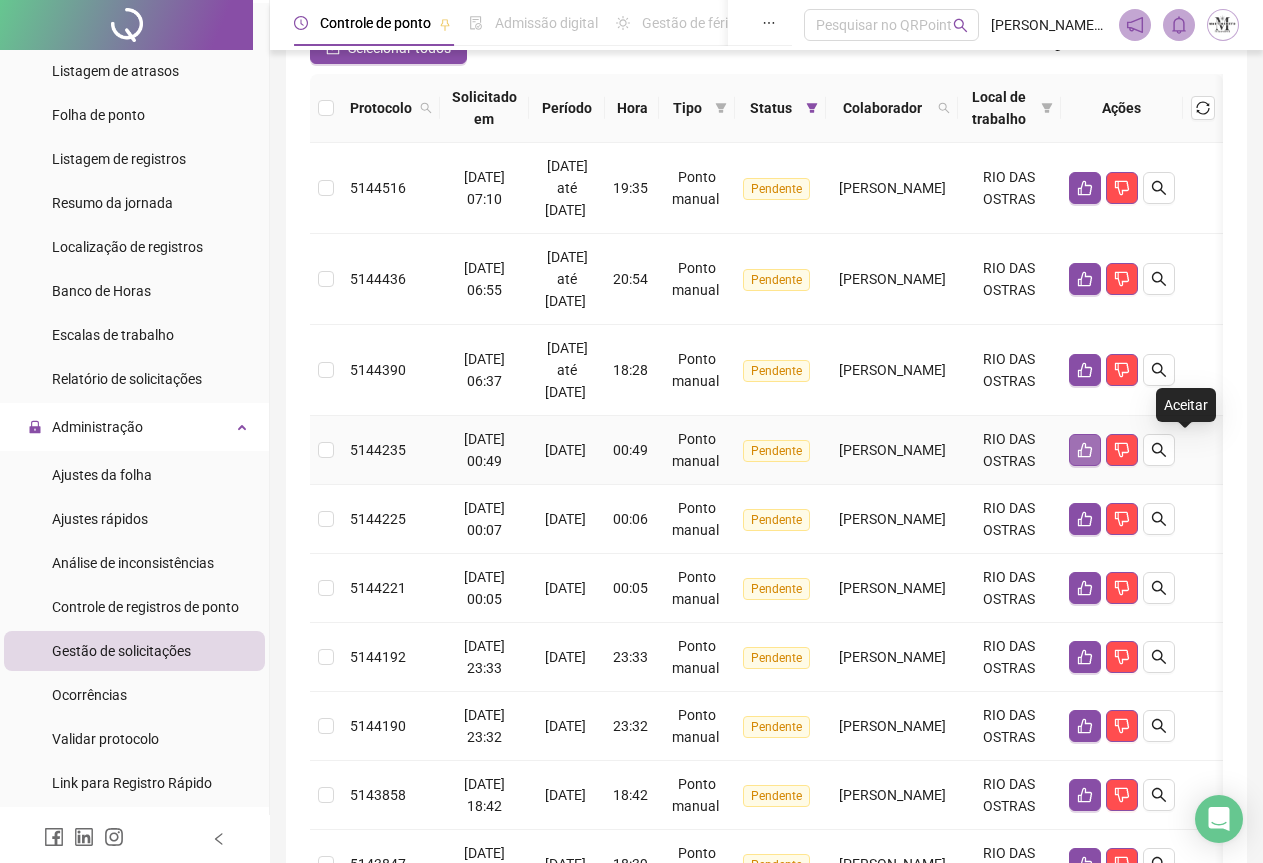 click 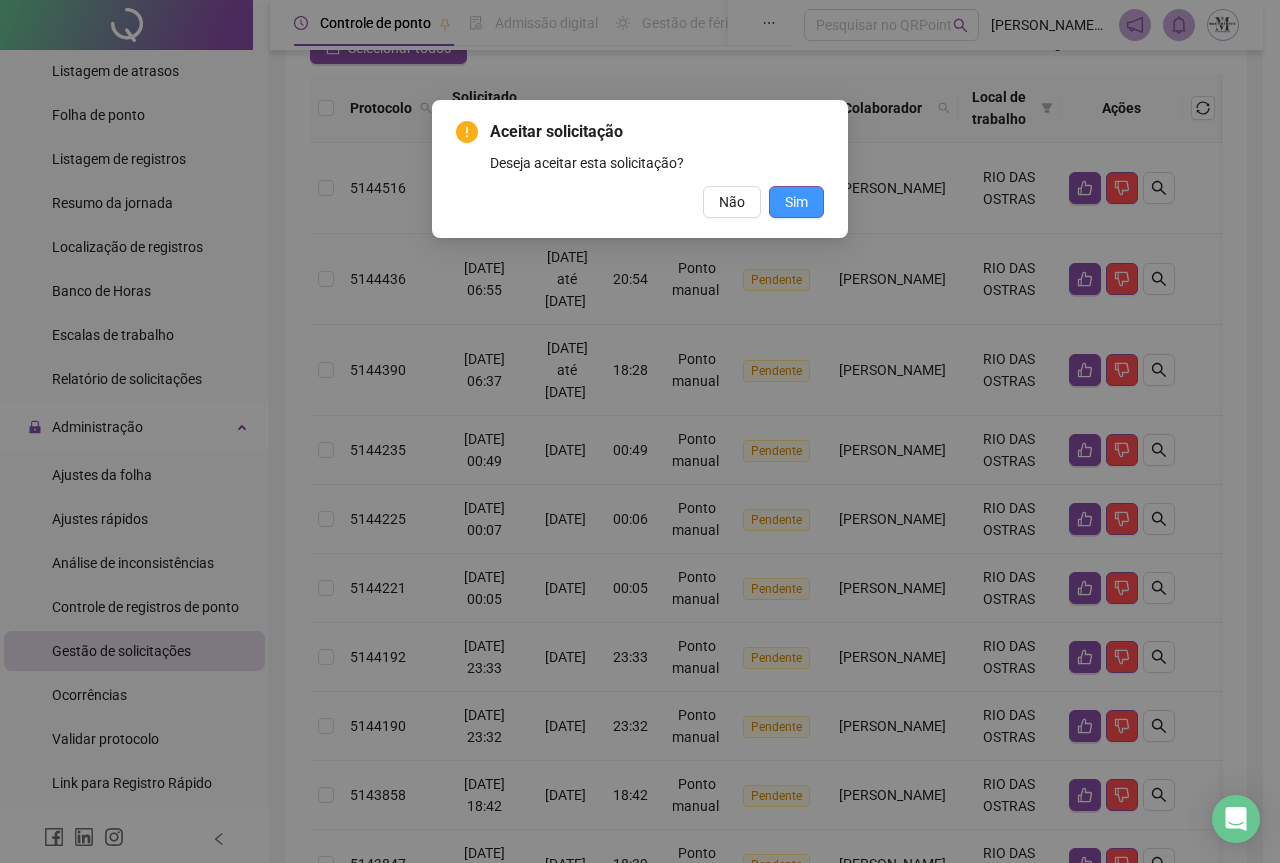 click on "Sim" at bounding box center [796, 202] 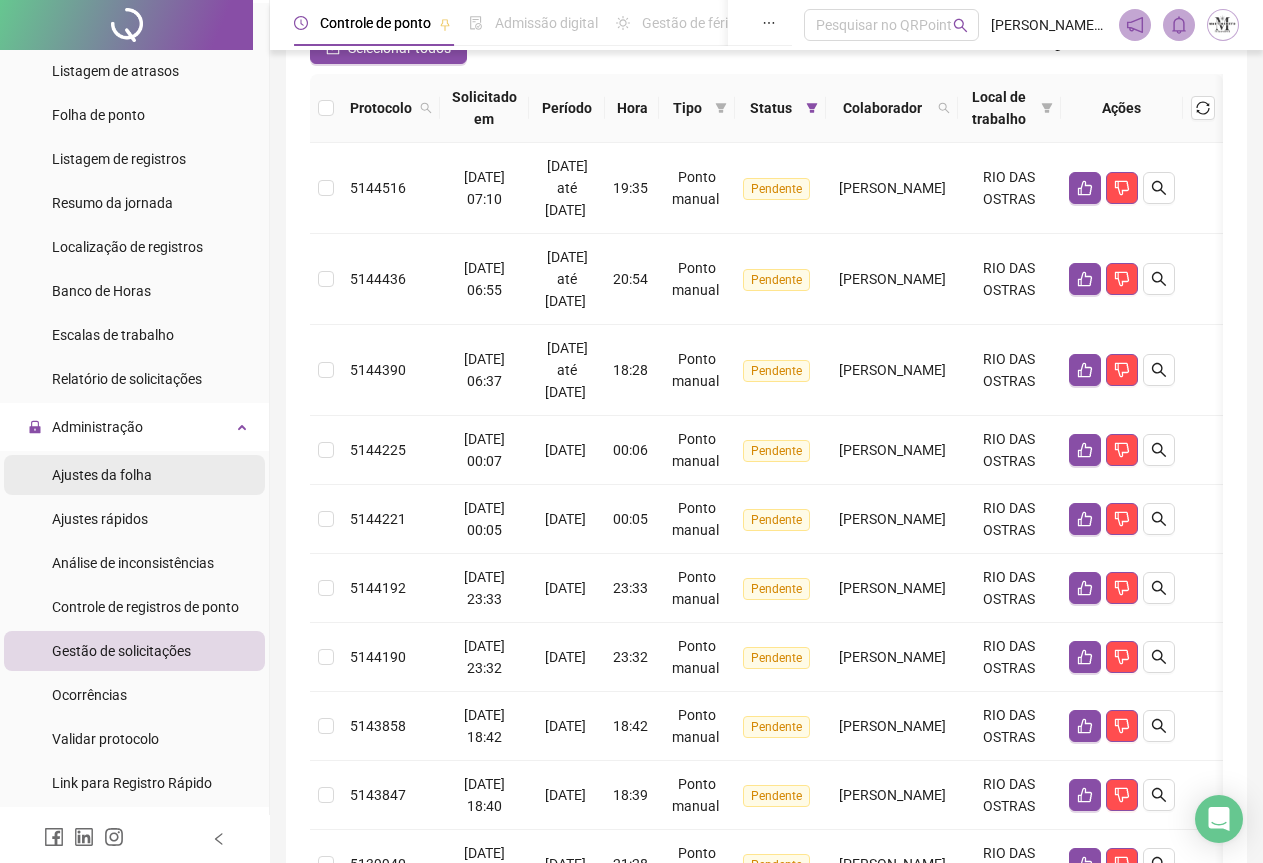 click on "Ajustes da folha" at bounding box center [102, 475] 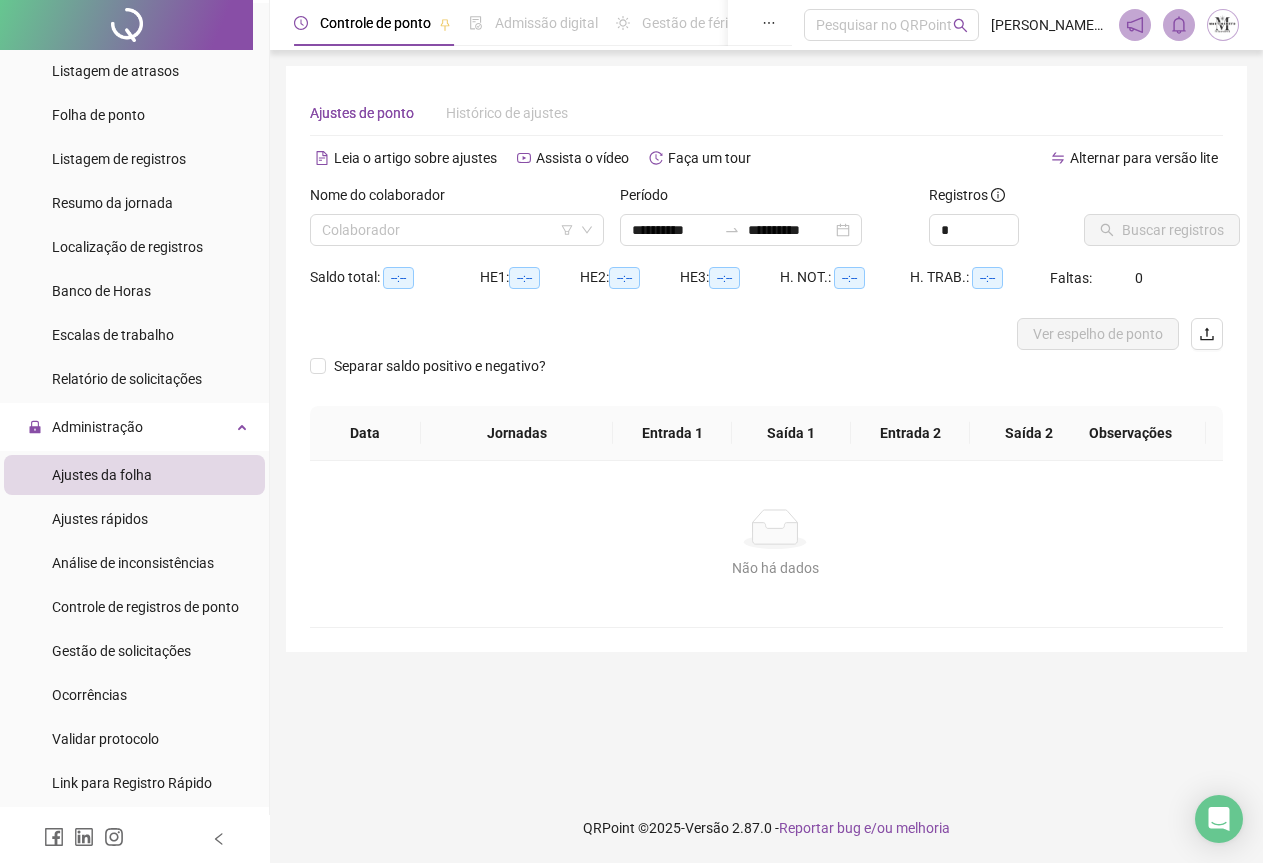 scroll, scrollTop: 0, scrollLeft: 0, axis: both 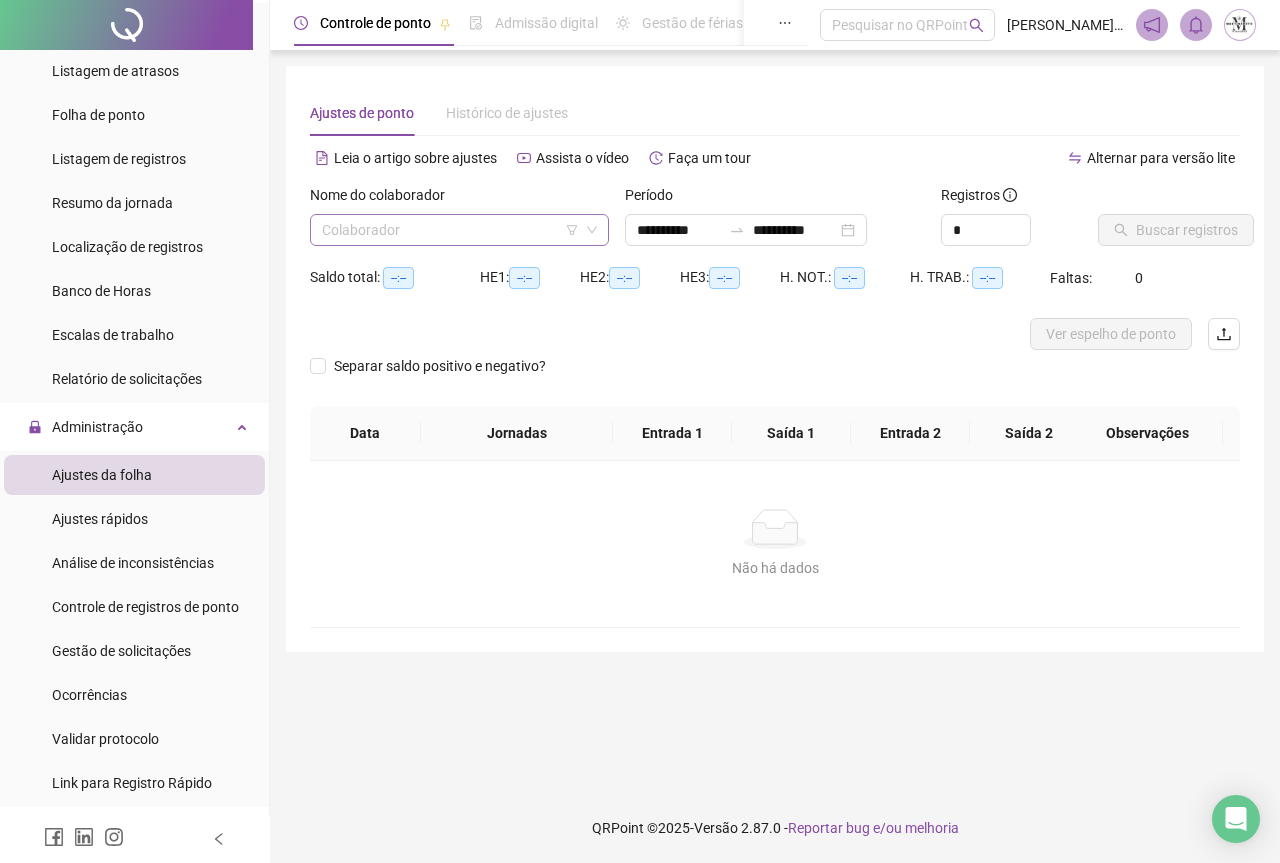 click at bounding box center (453, 230) 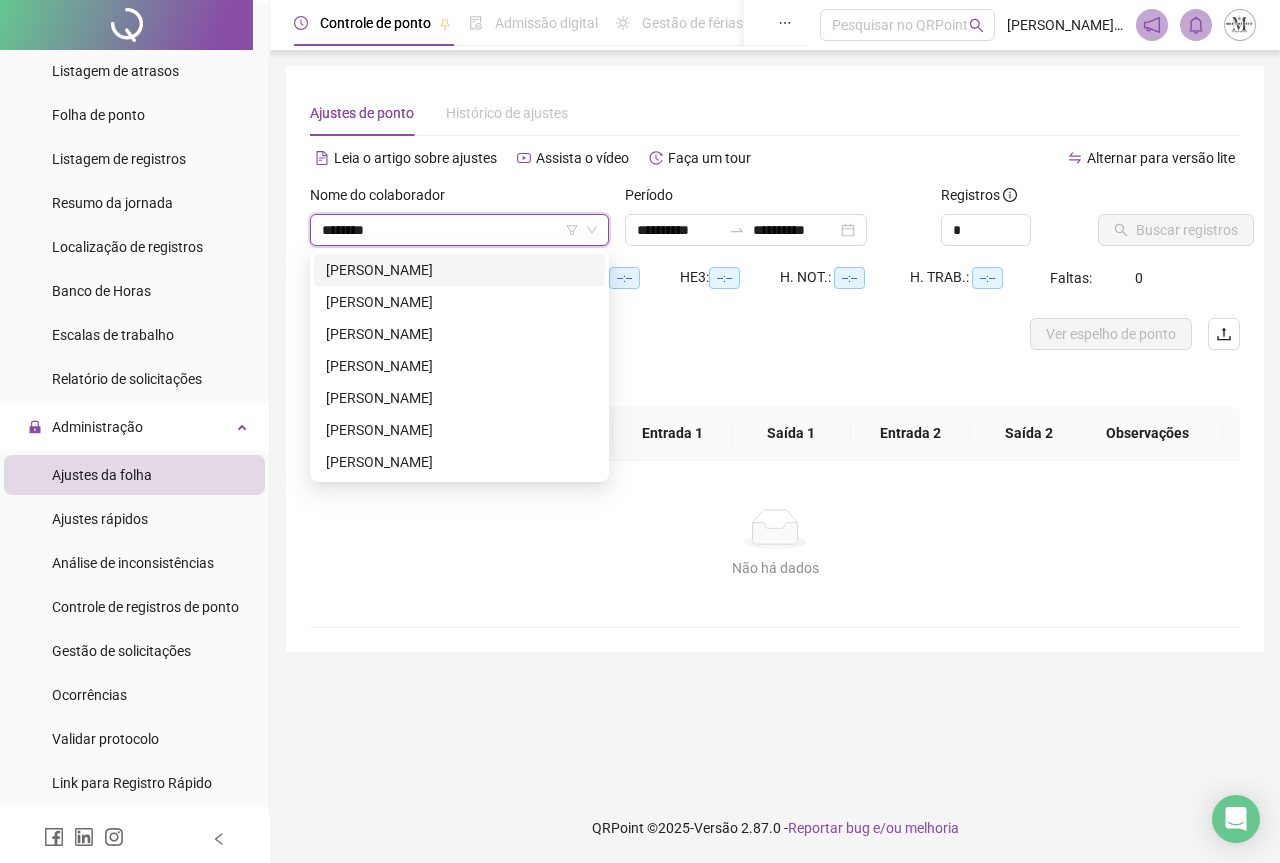 type on "*********" 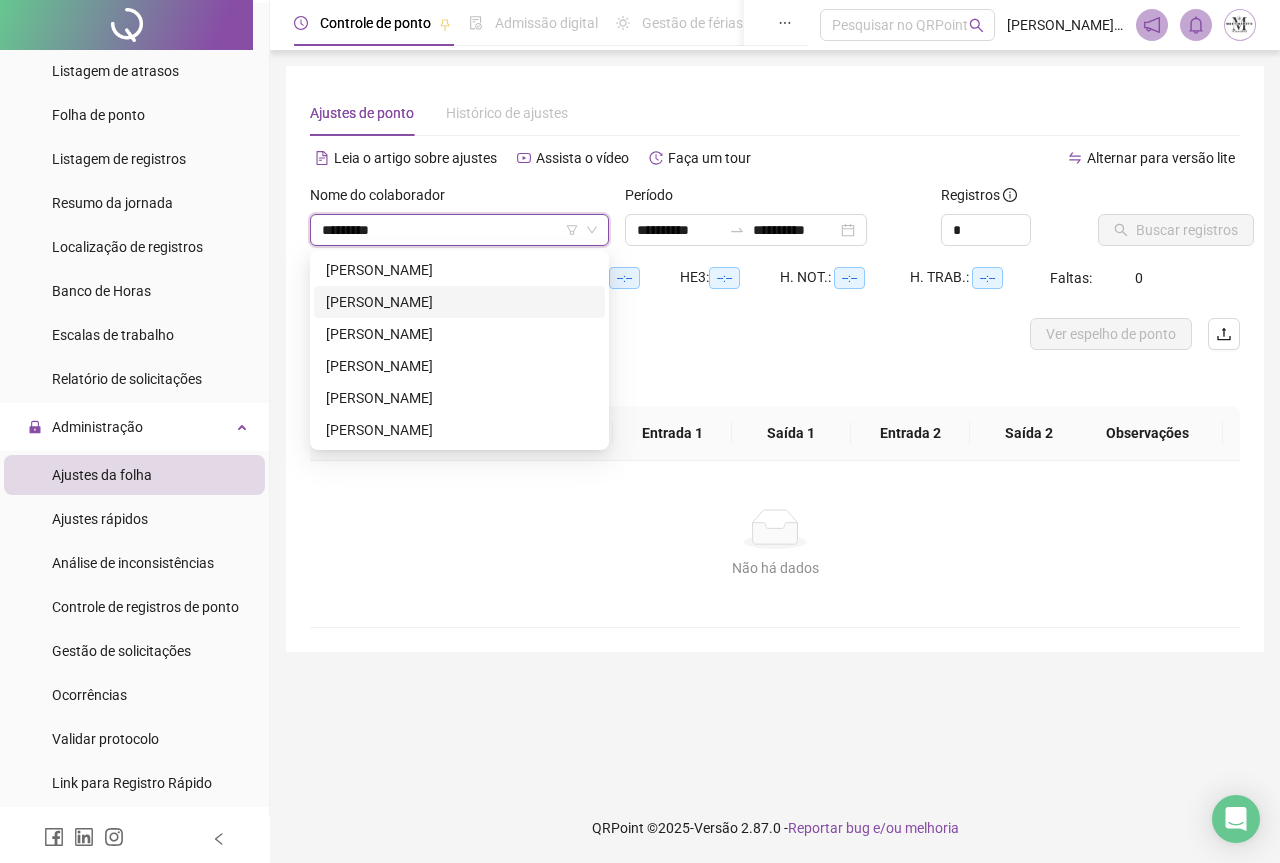 click on "[PERSON_NAME]" at bounding box center [459, 302] 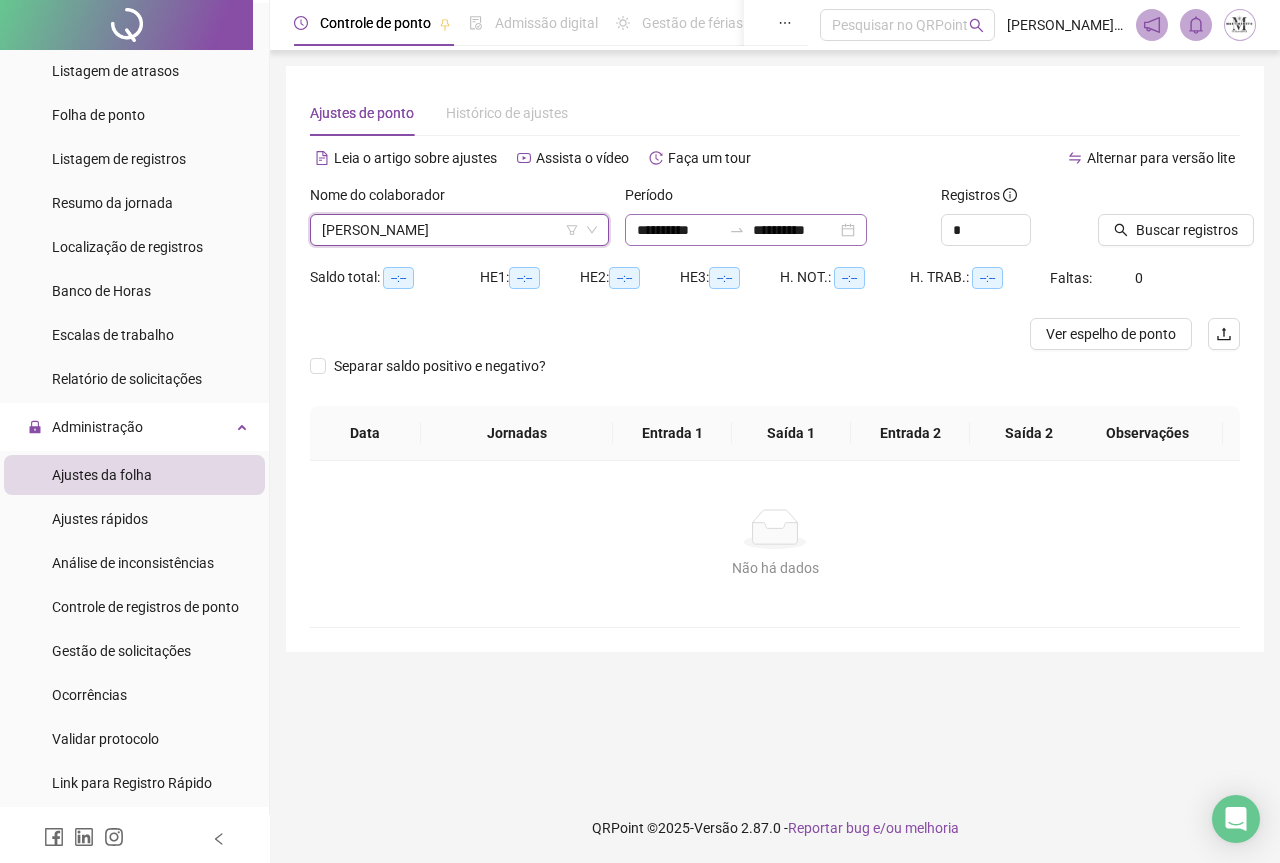click at bounding box center (737, 230) 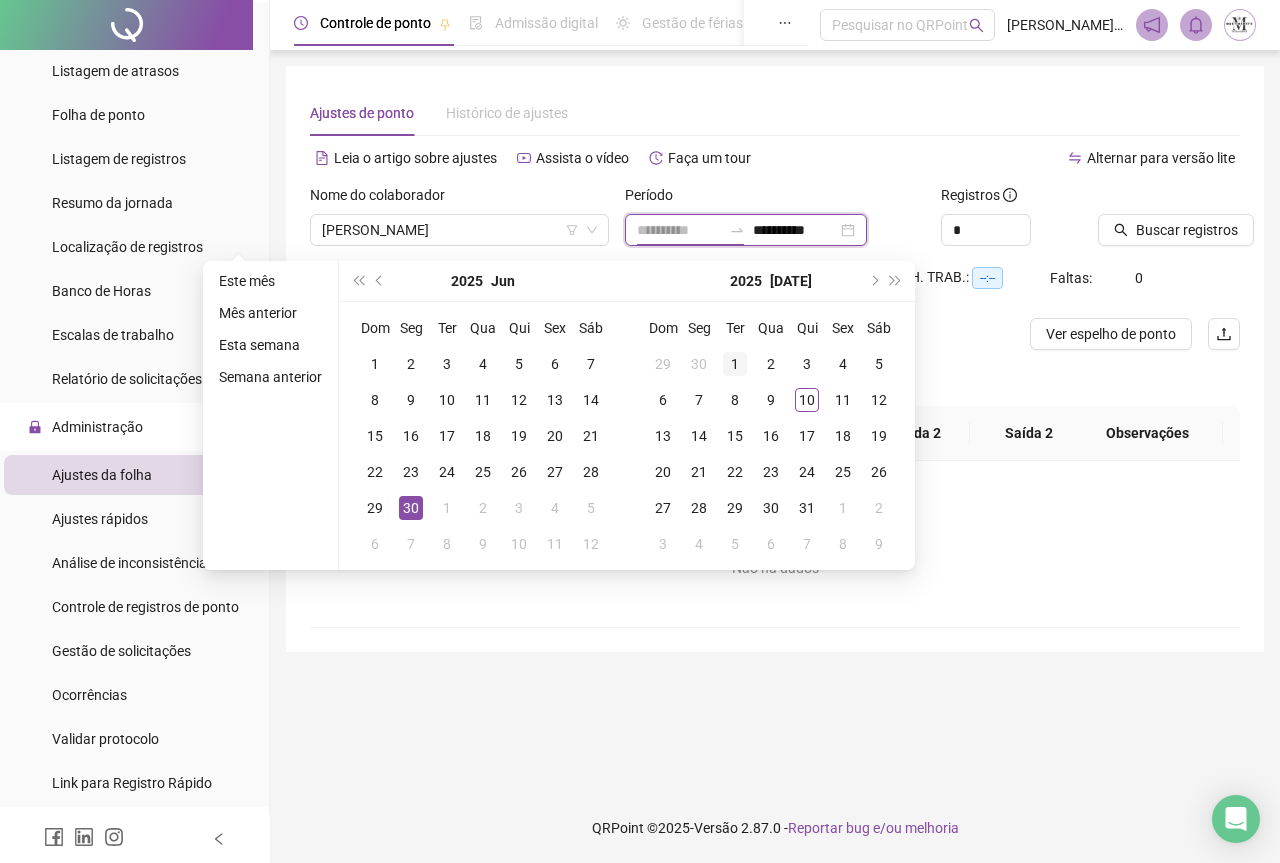 type on "**********" 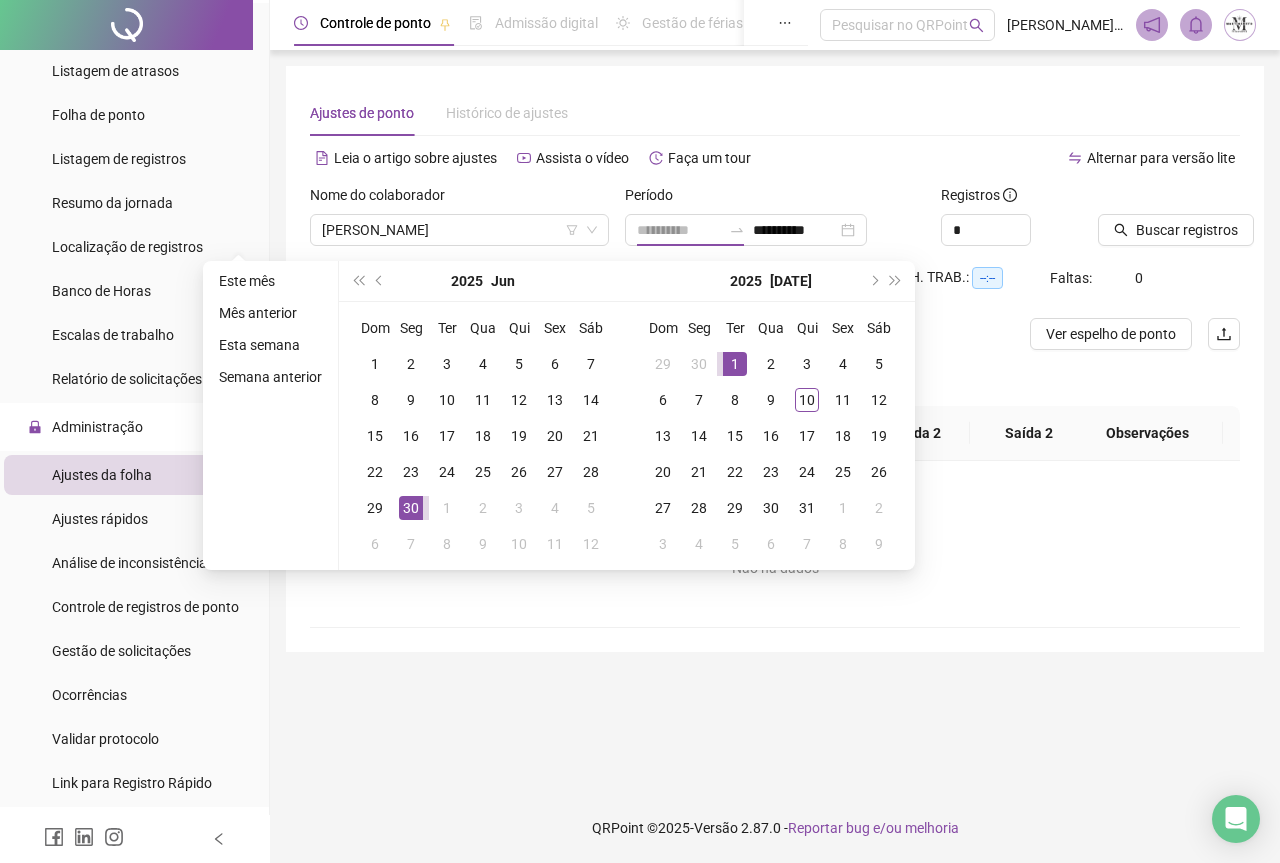click on "1" at bounding box center (735, 364) 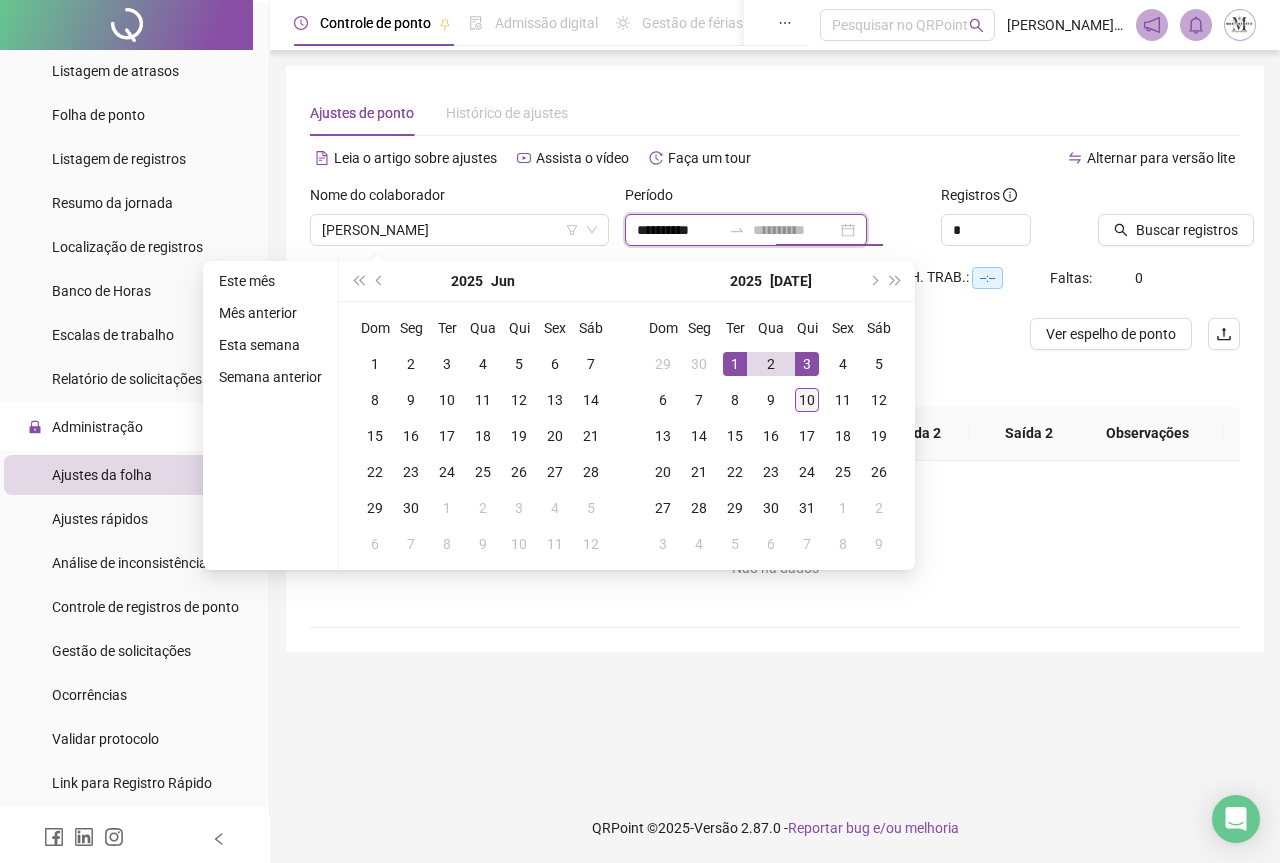 type on "**********" 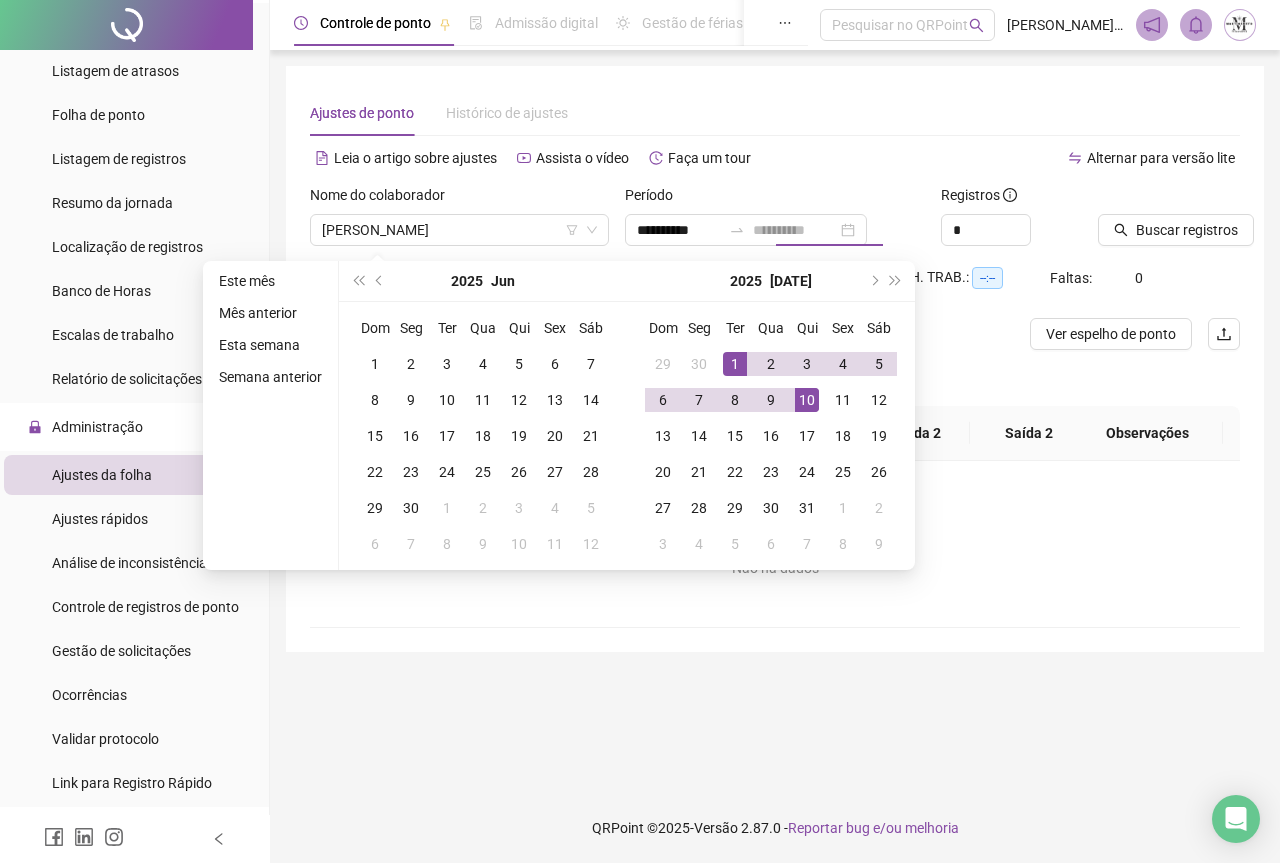 click on "10" at bounding box center [807, 400] 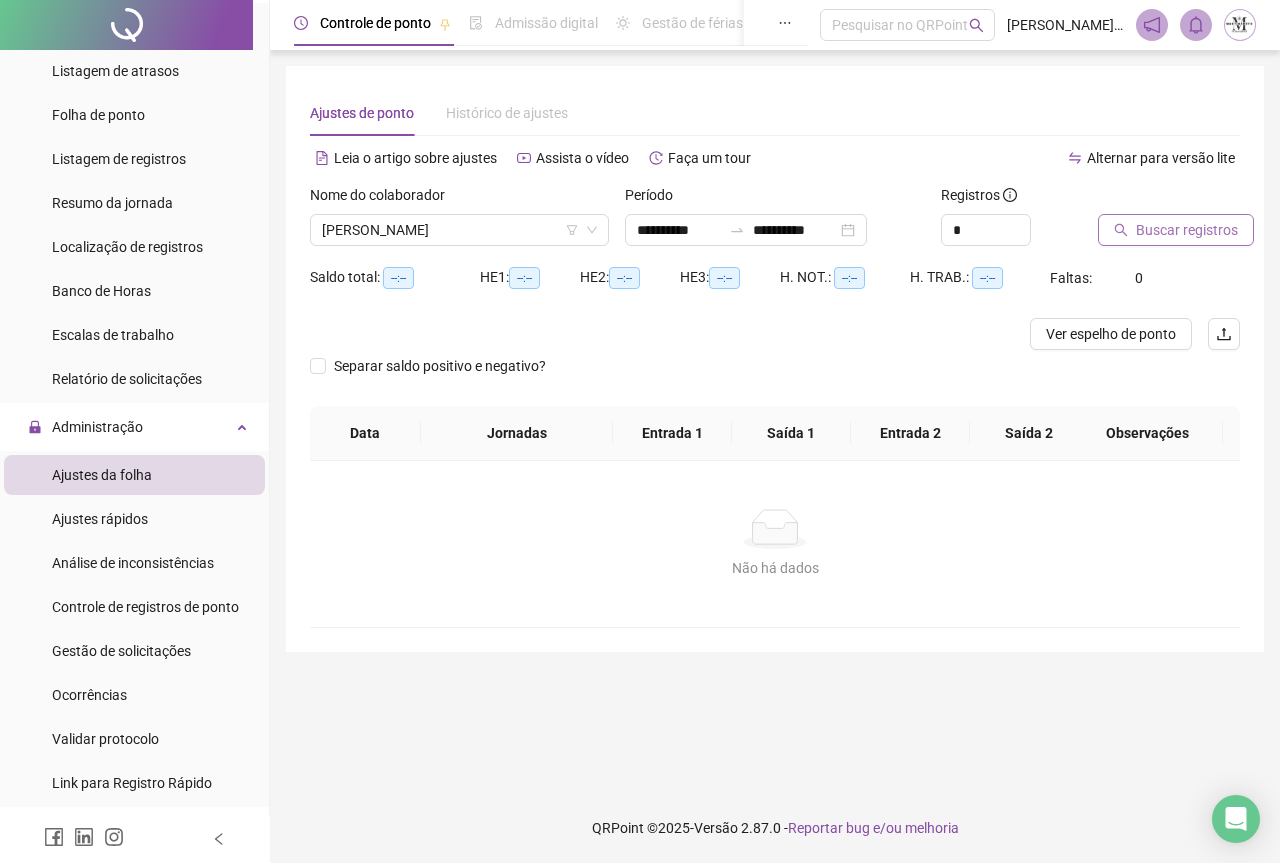 click on "Buscar registros" at bounding box center (1176, 230) 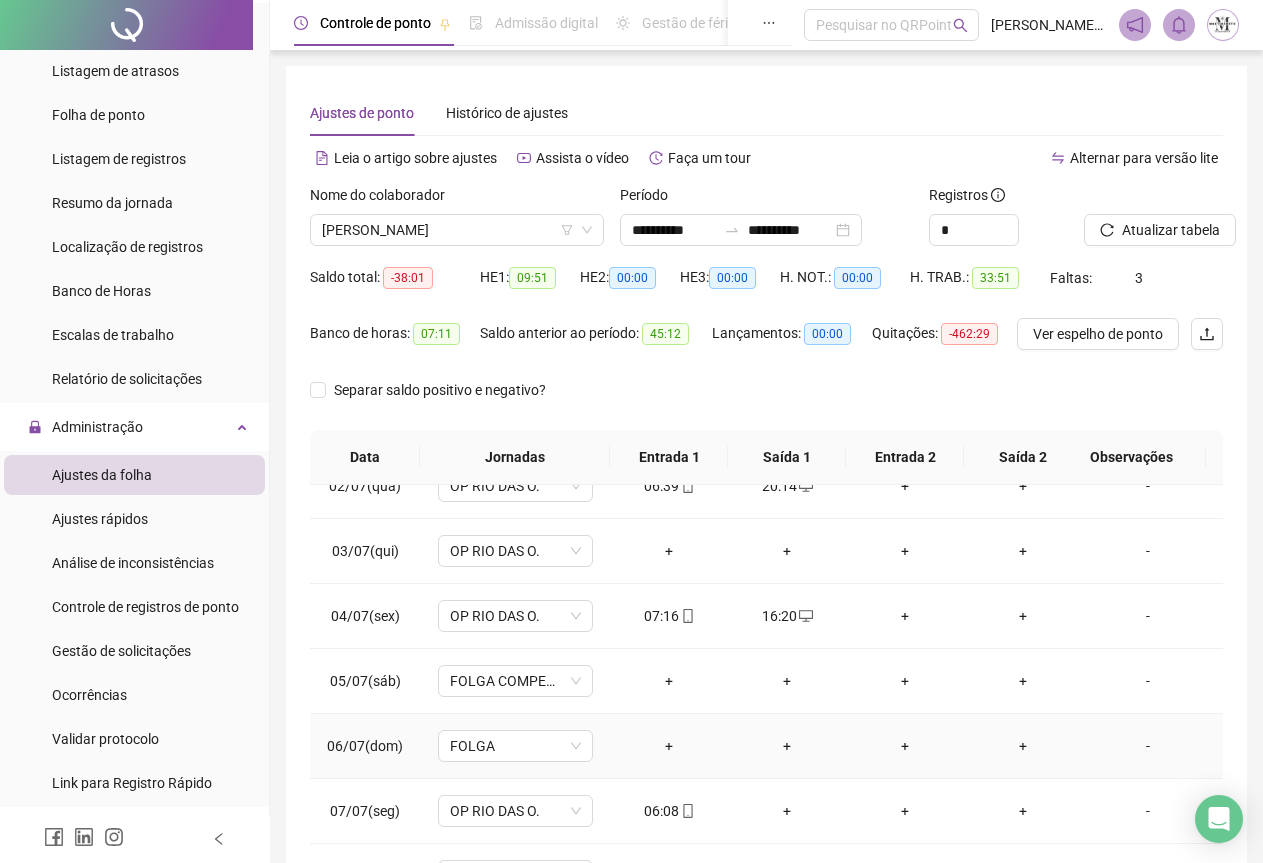 scroll, scrollTop: 240, scrollLeft: 0, axis: vertical 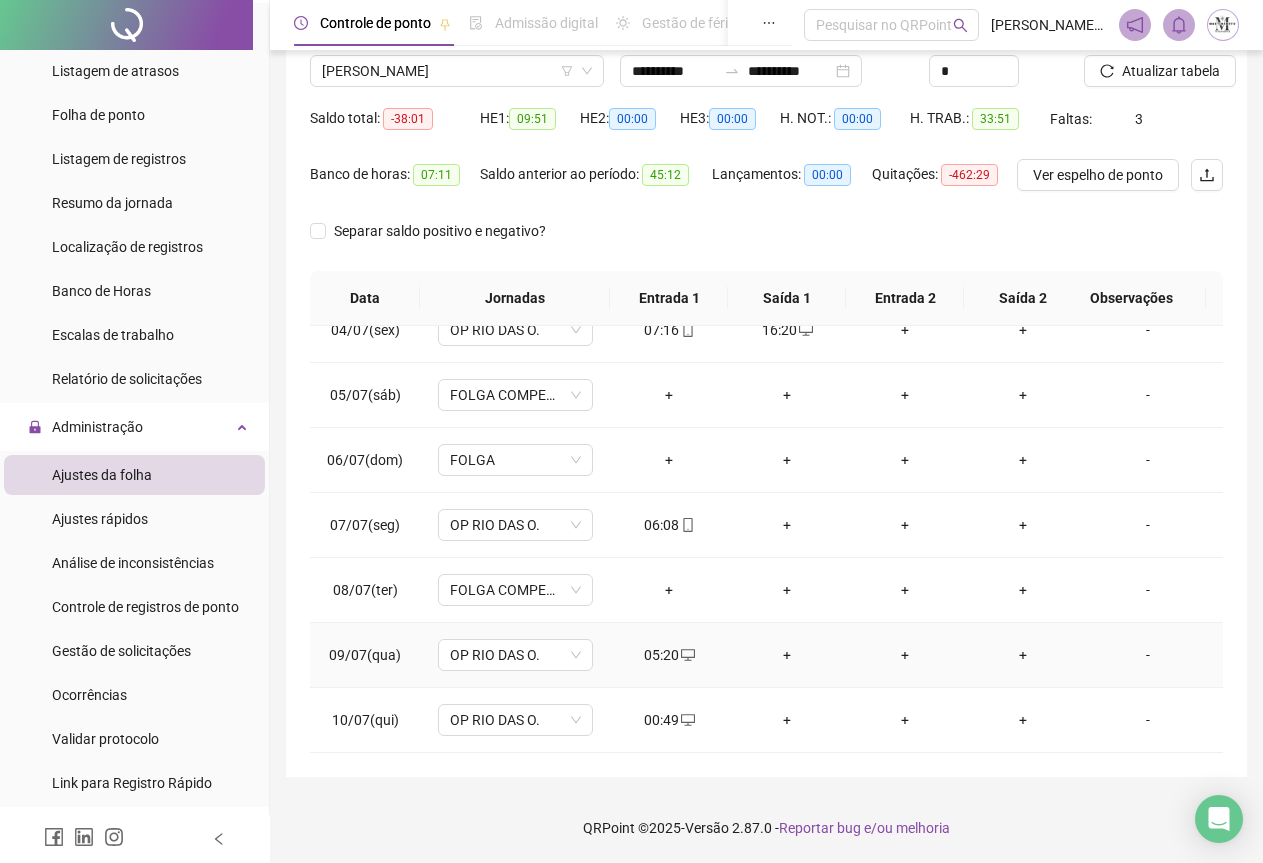click on "+" at bounding box center (787, 655) 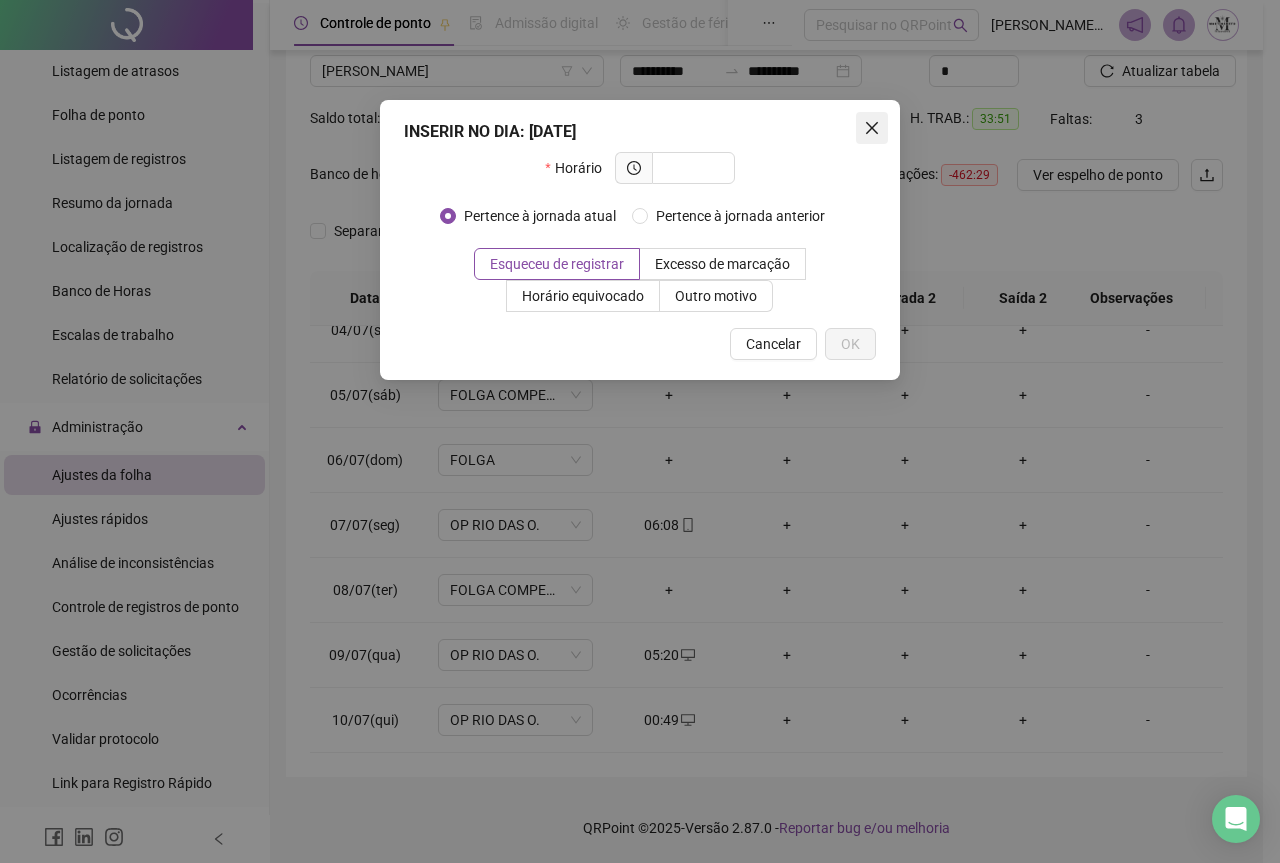 click 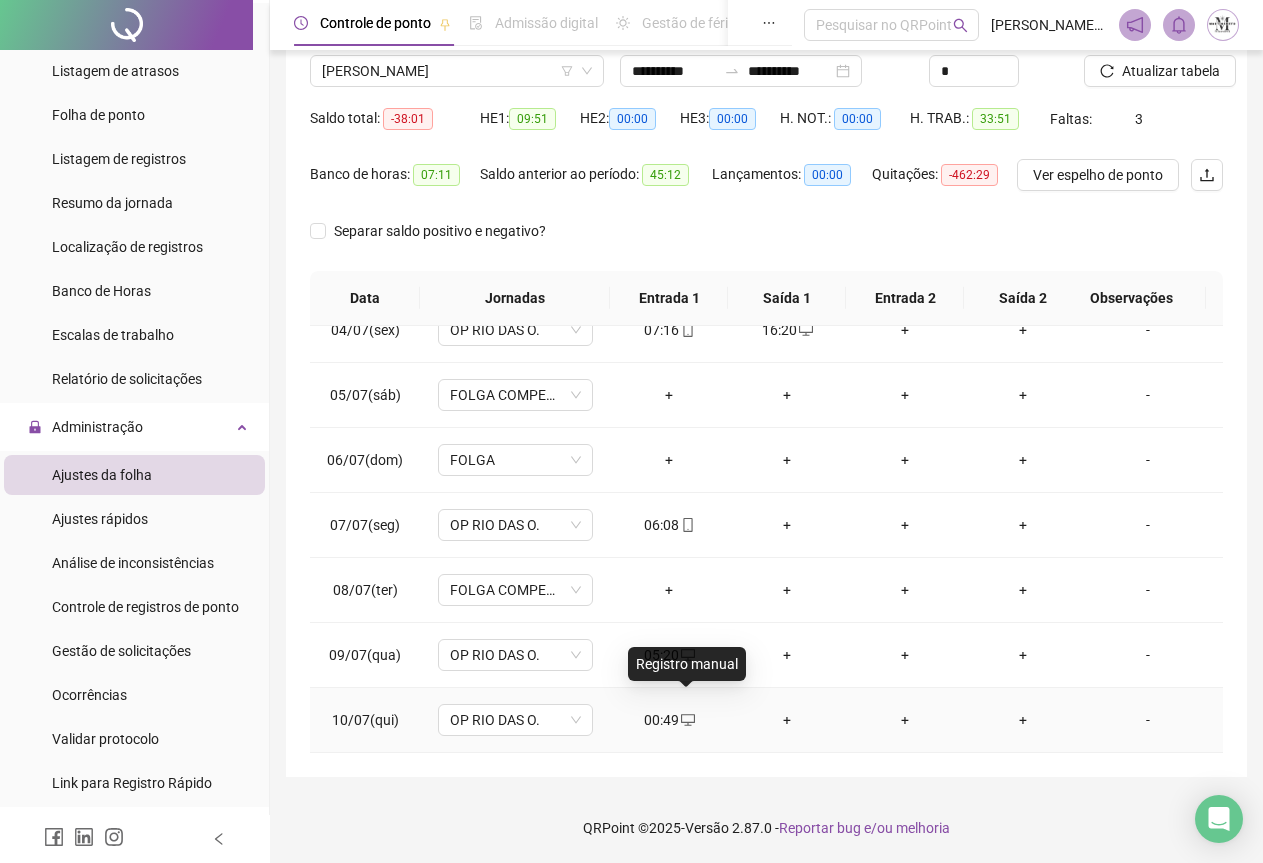 click 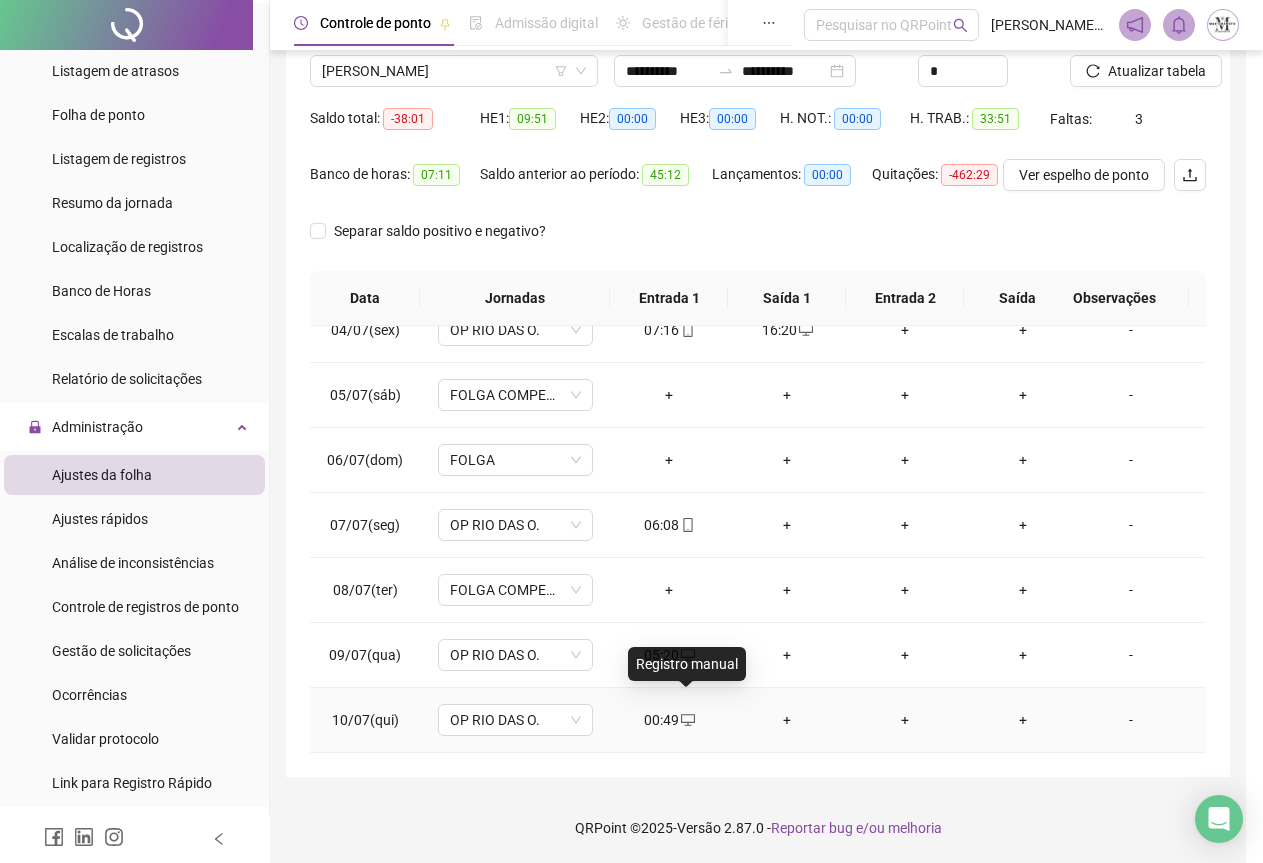 type on "**********" 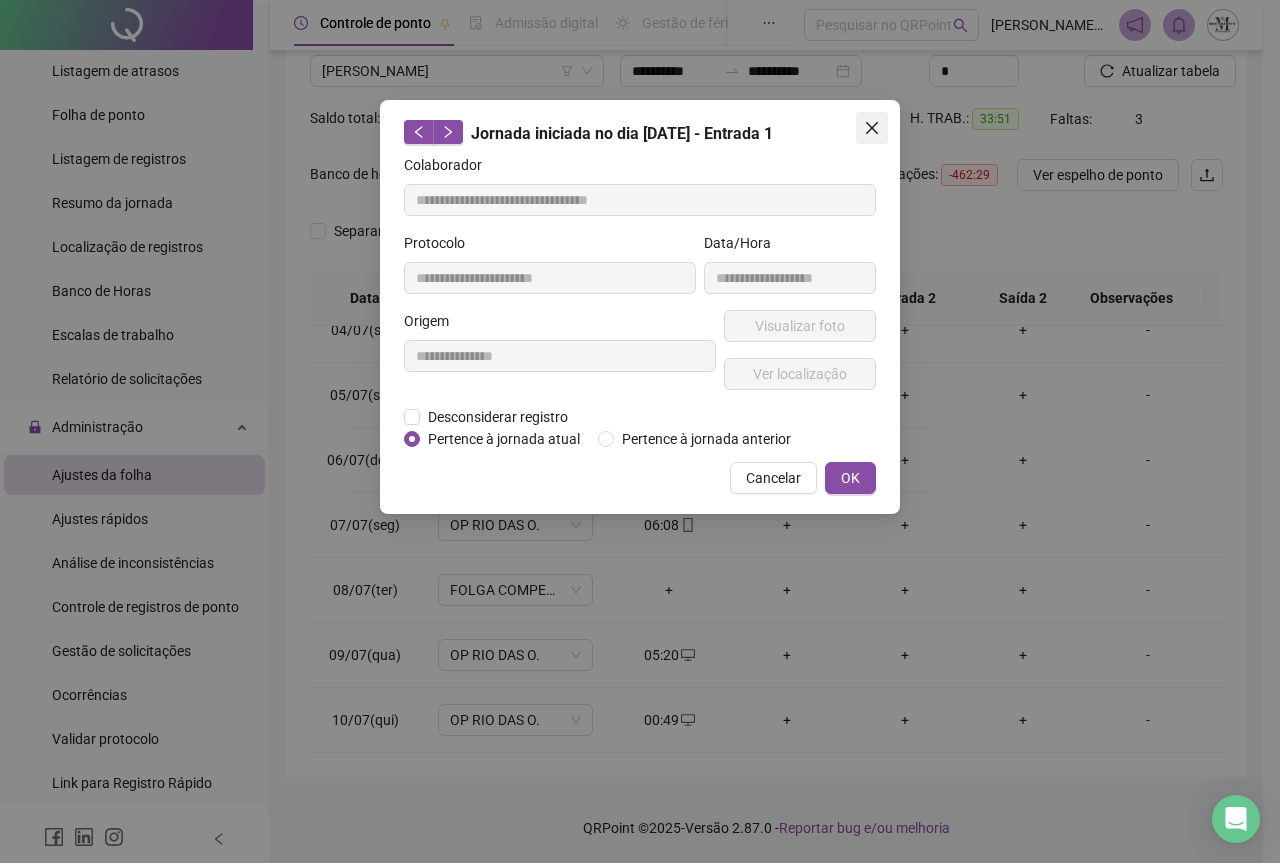 click 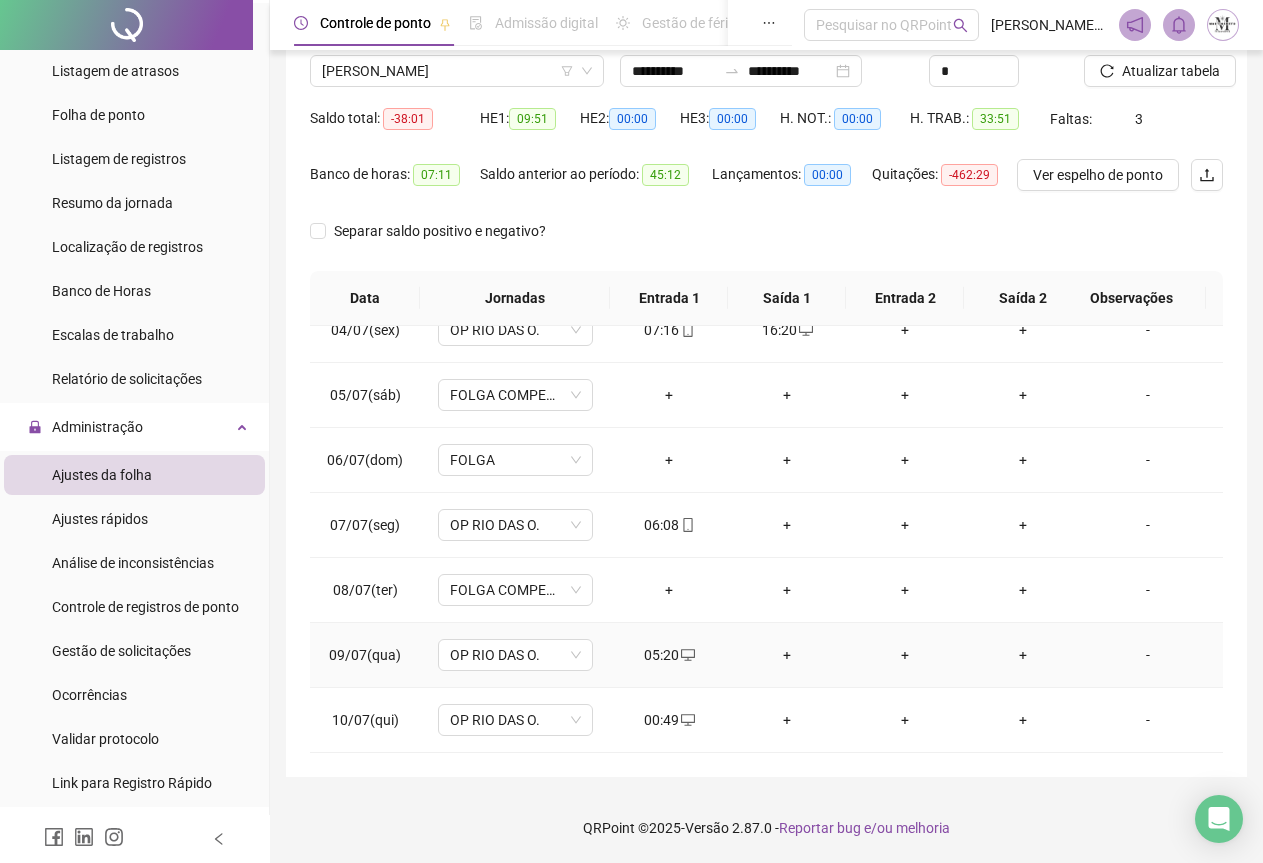 click on "+" at bounding box center [787, 655] 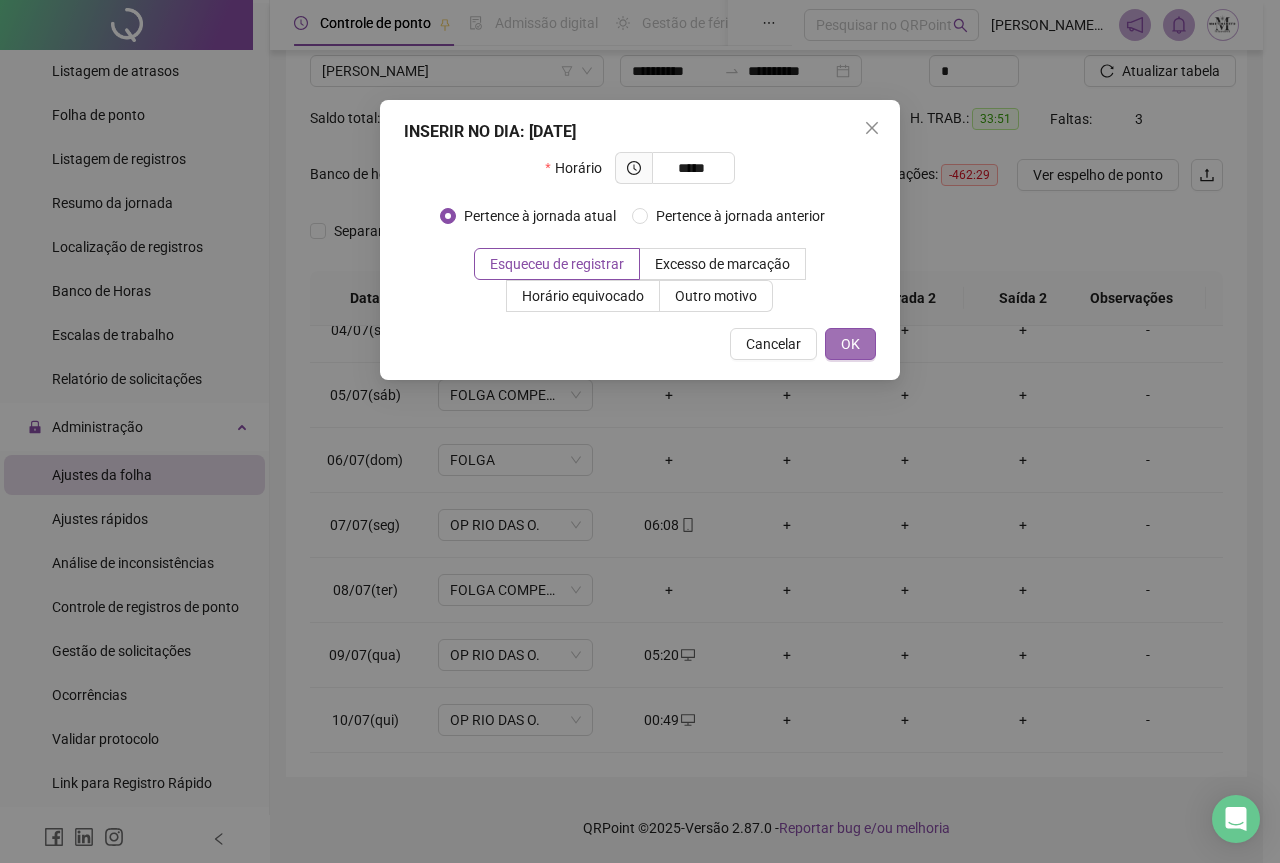 type on "*****" 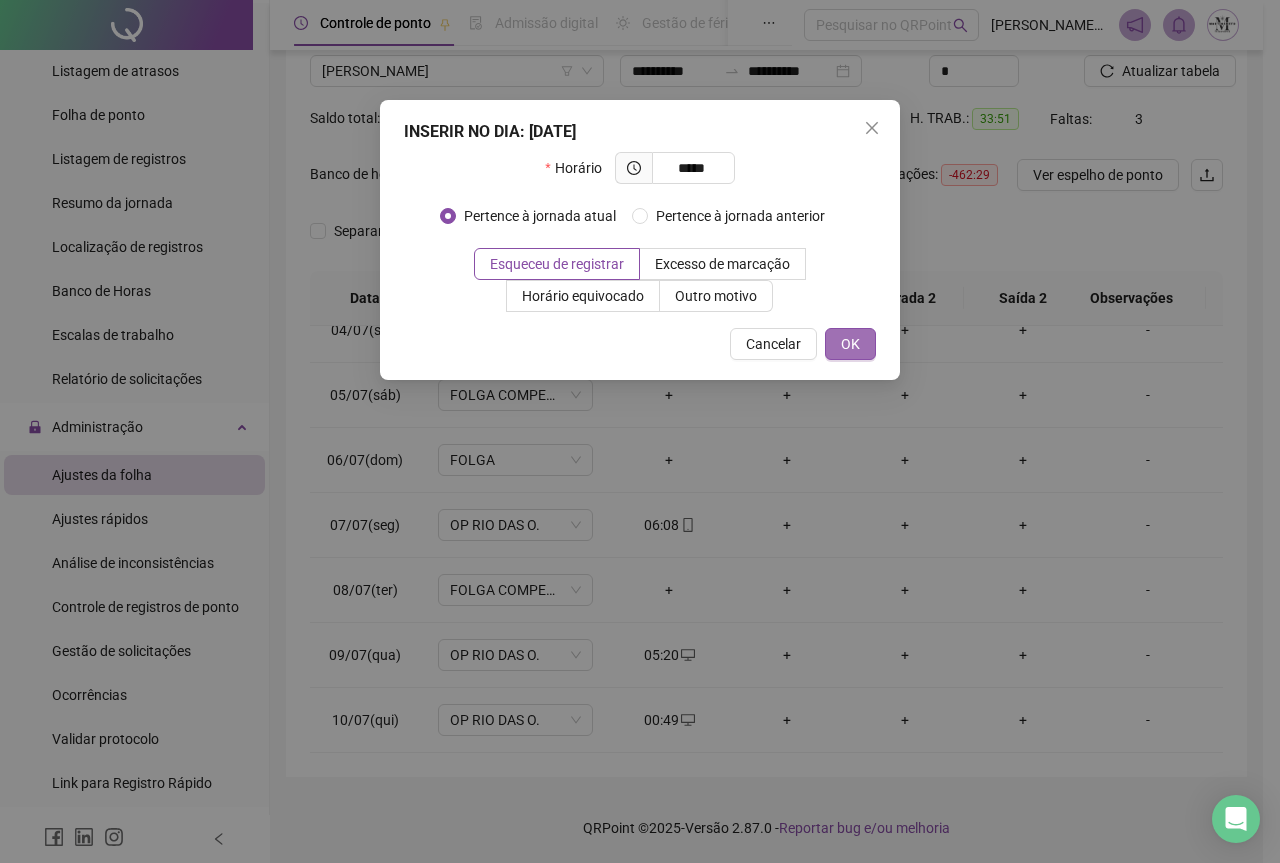 click on "OK" at bounding box center (850, 344) 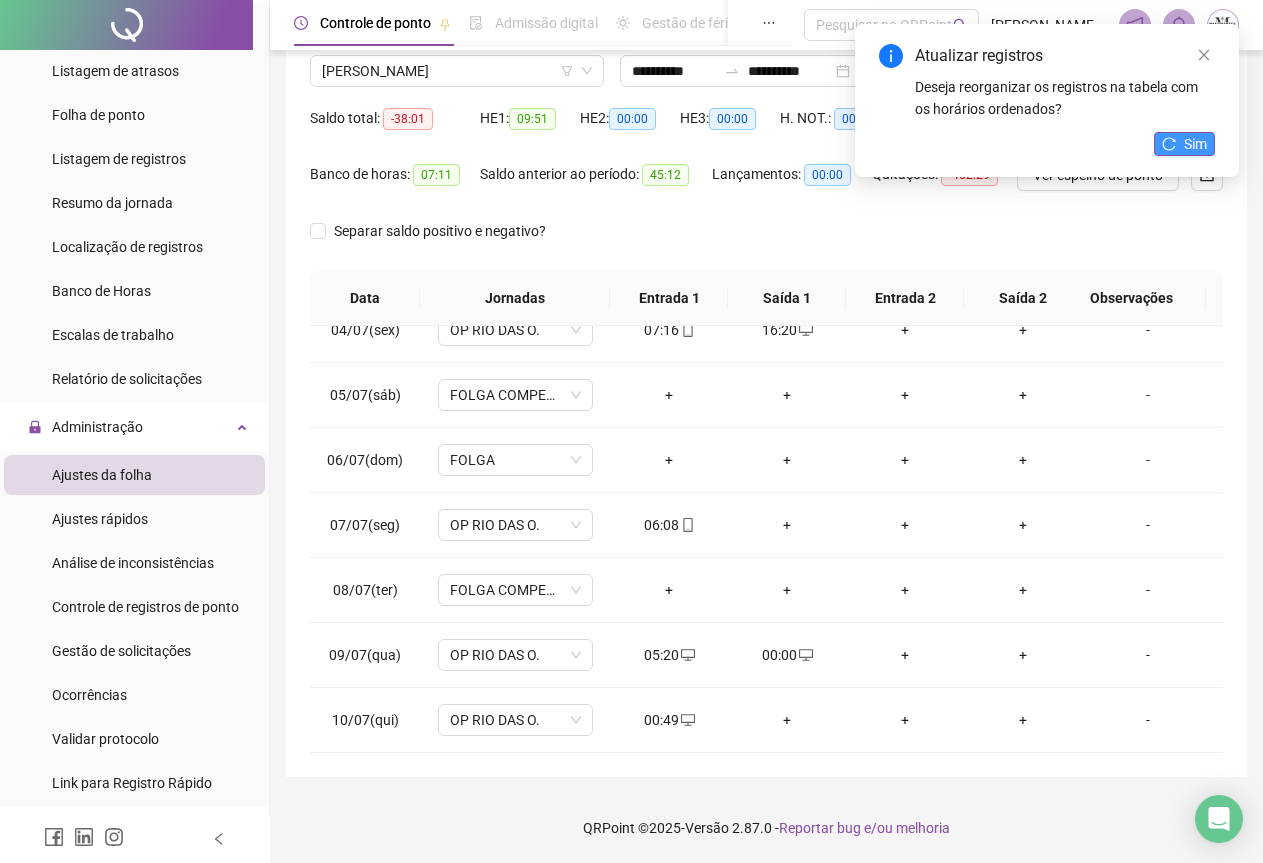 click on "Sim" at bounding box center (1195, 144) 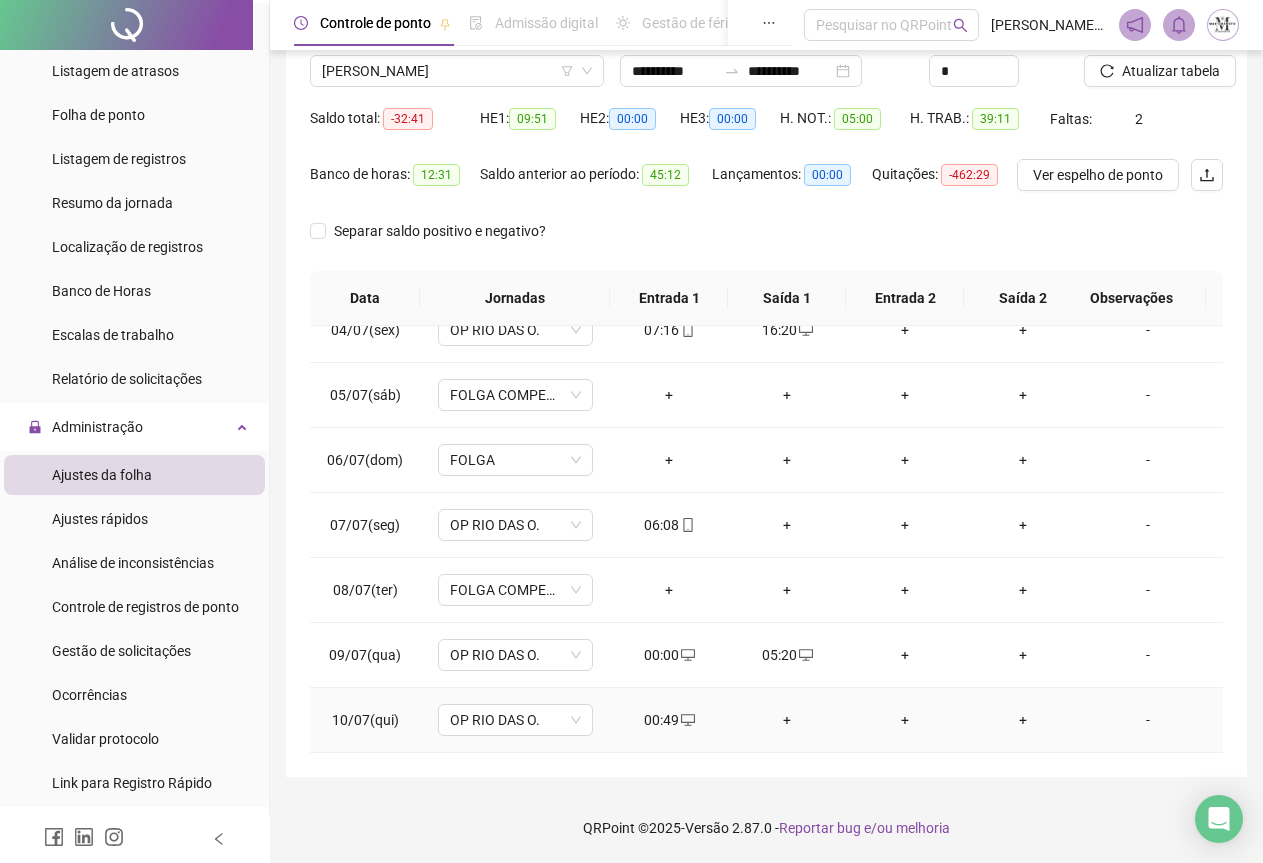 click on "00:49" at bounding box center [669, 720] 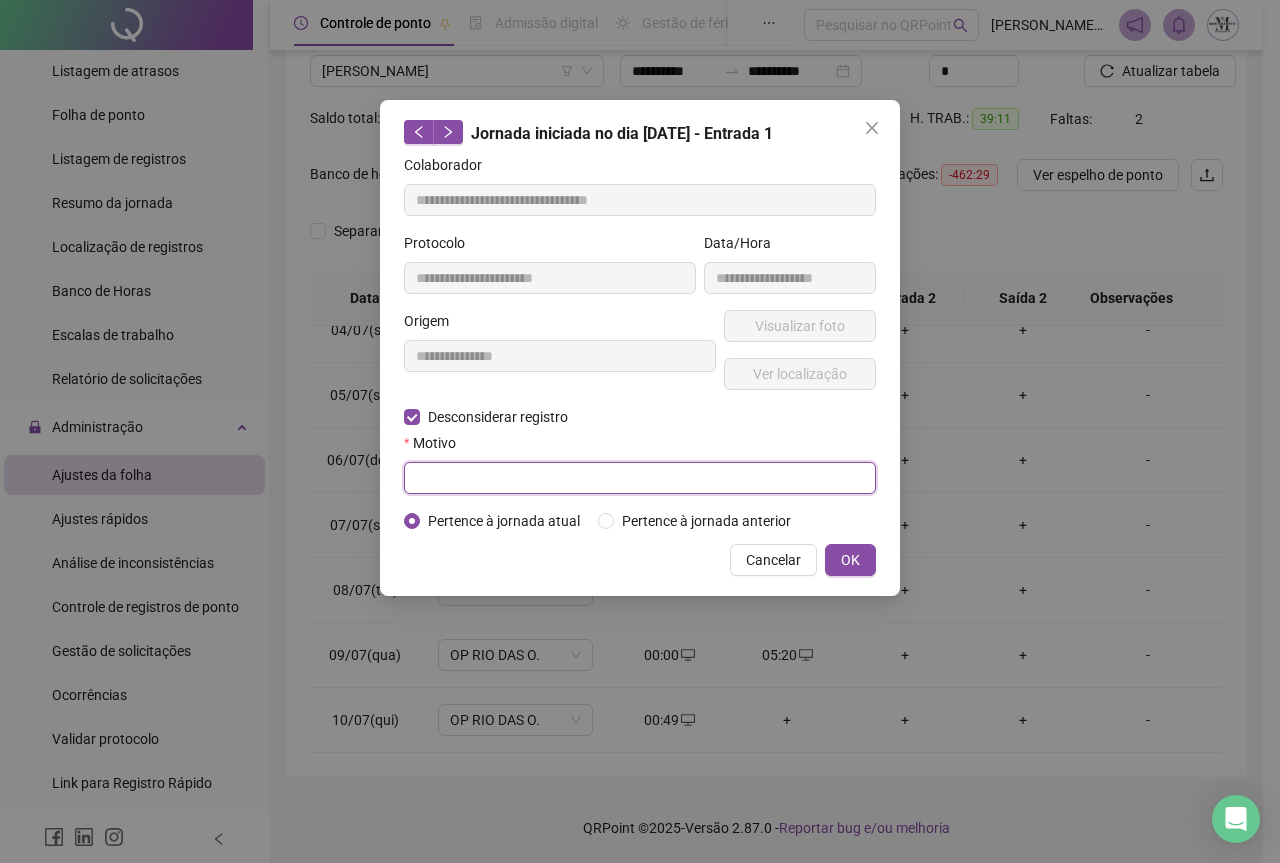 click at bounding box center (640, 478) 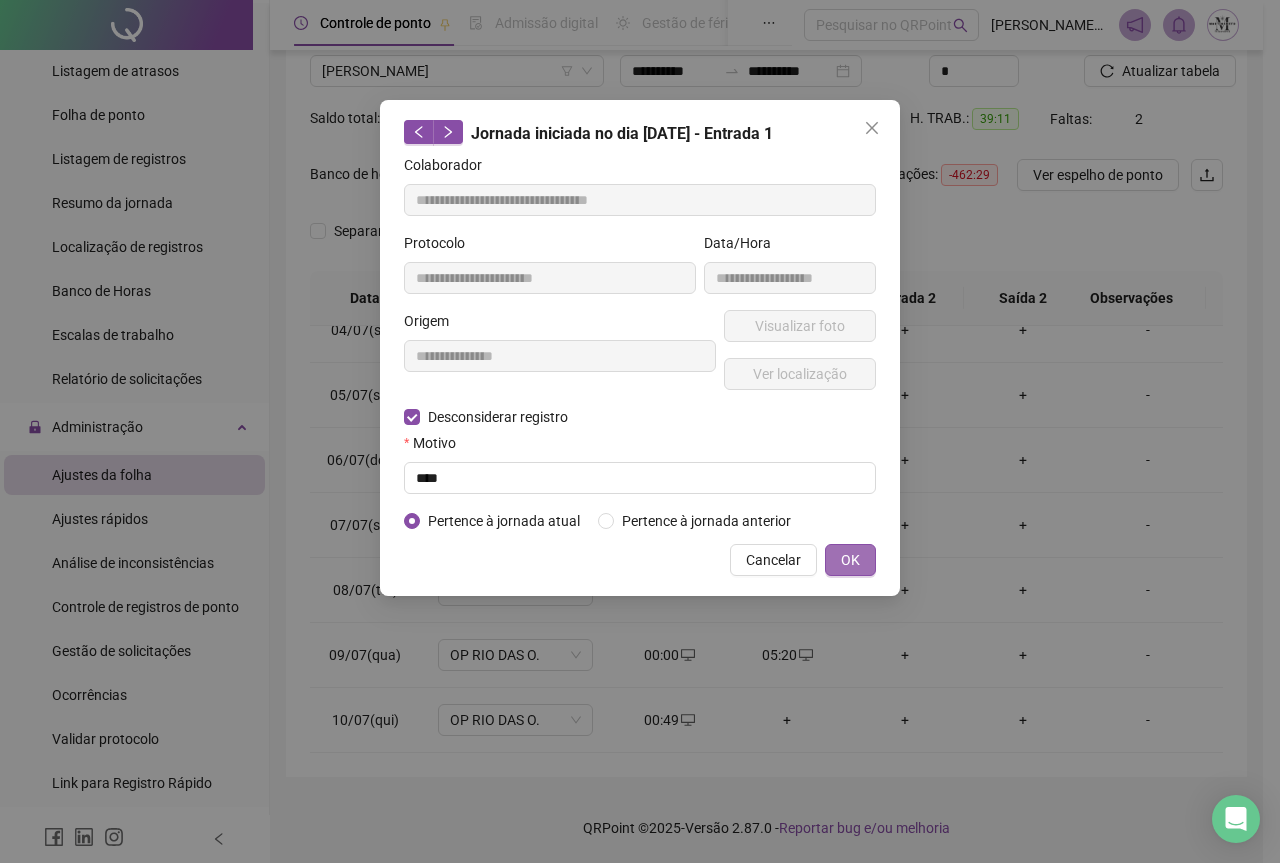 click on "OK" at bounding box center (850, 560) 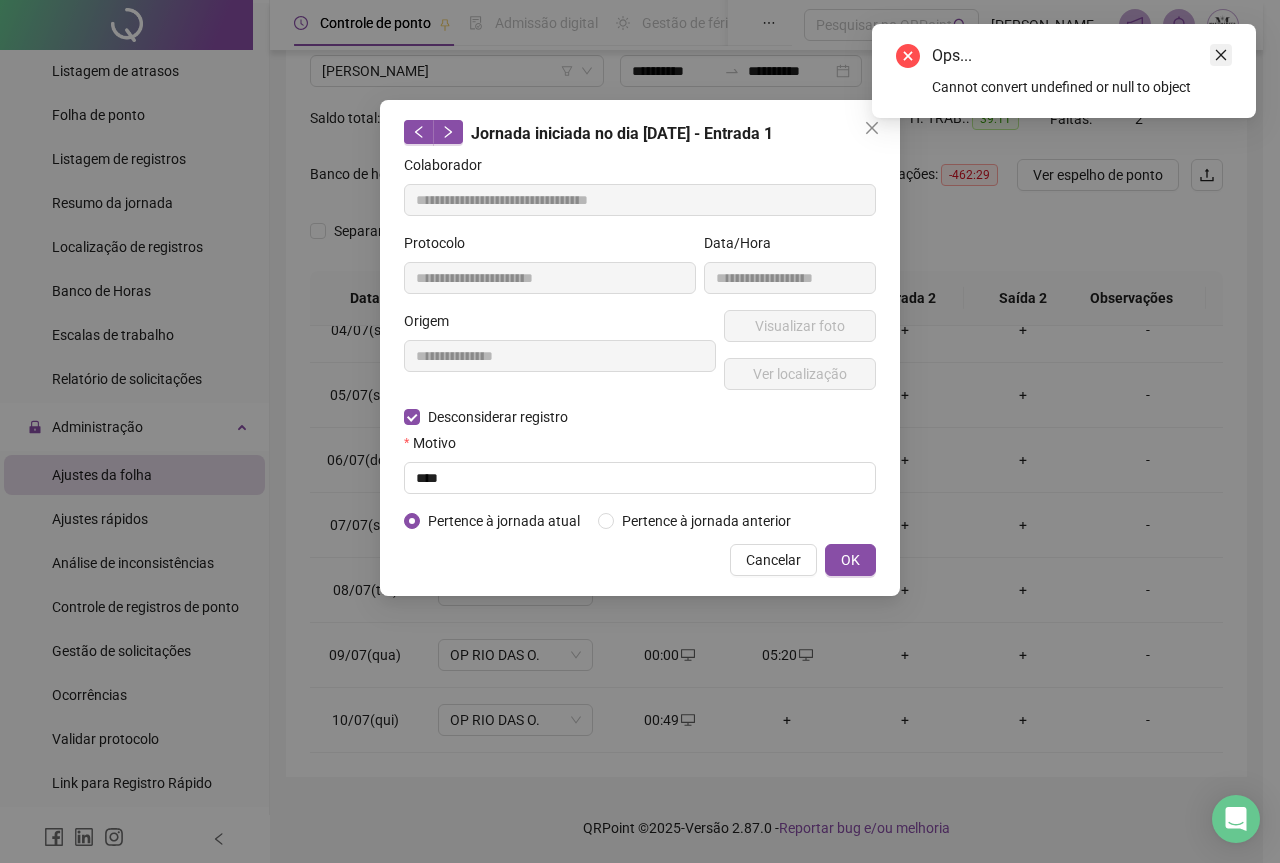 click 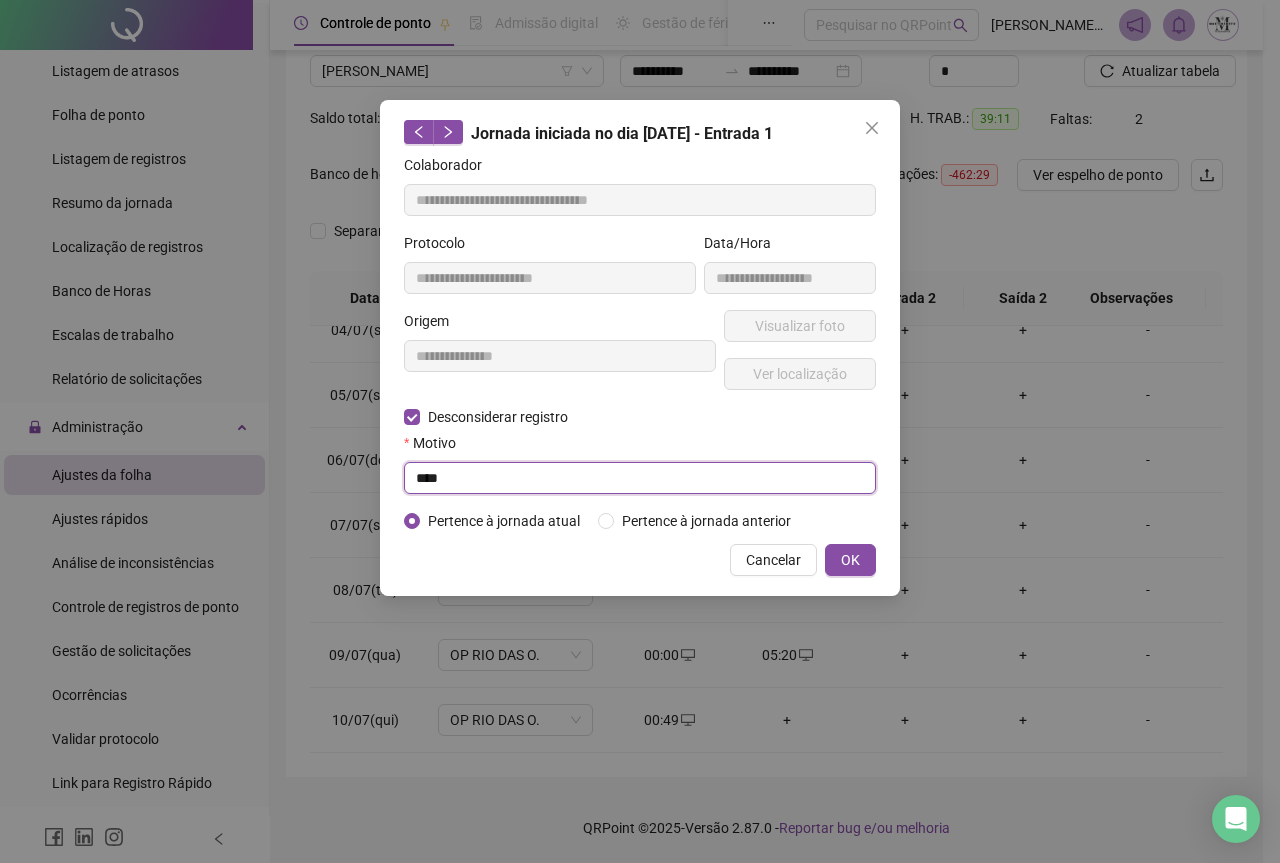 click on "****" at bounding box center [640, 478] 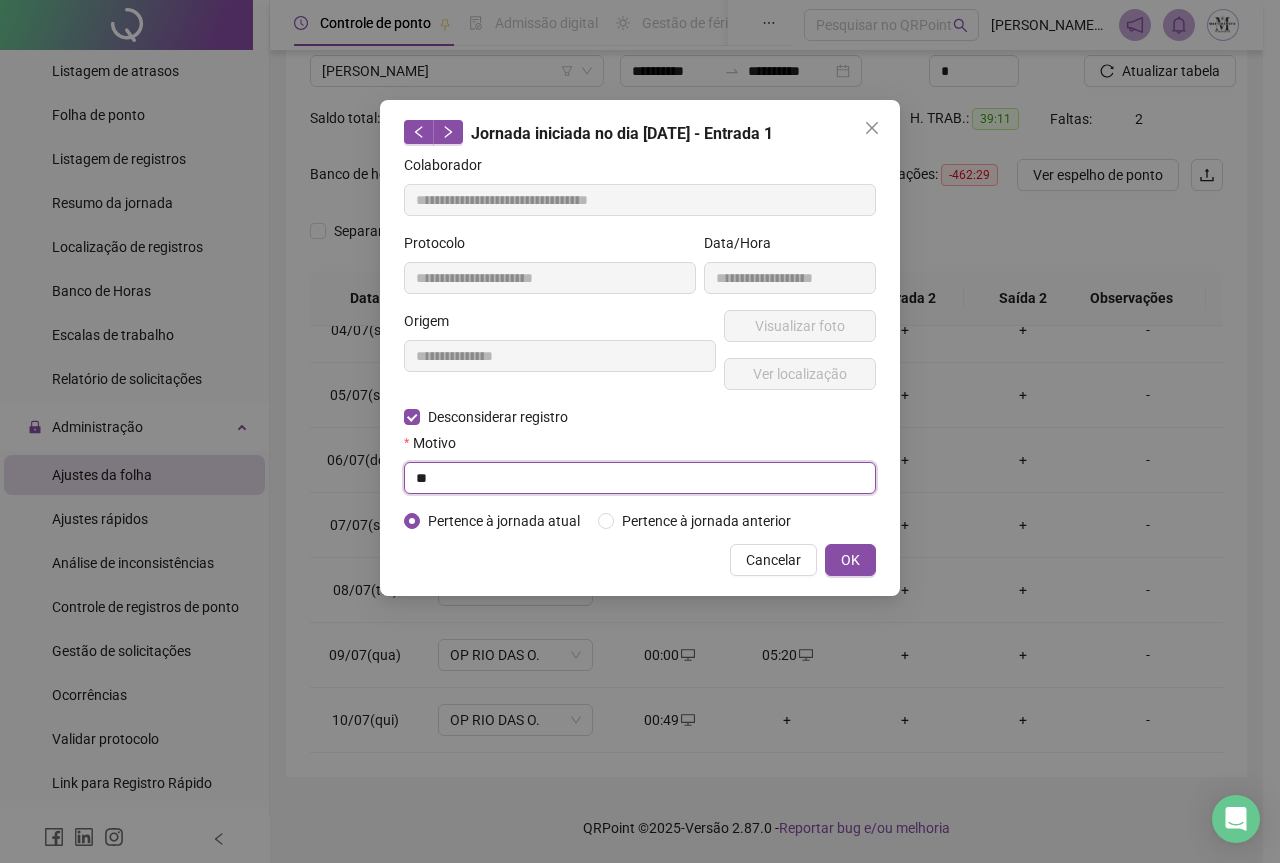 type on "*" 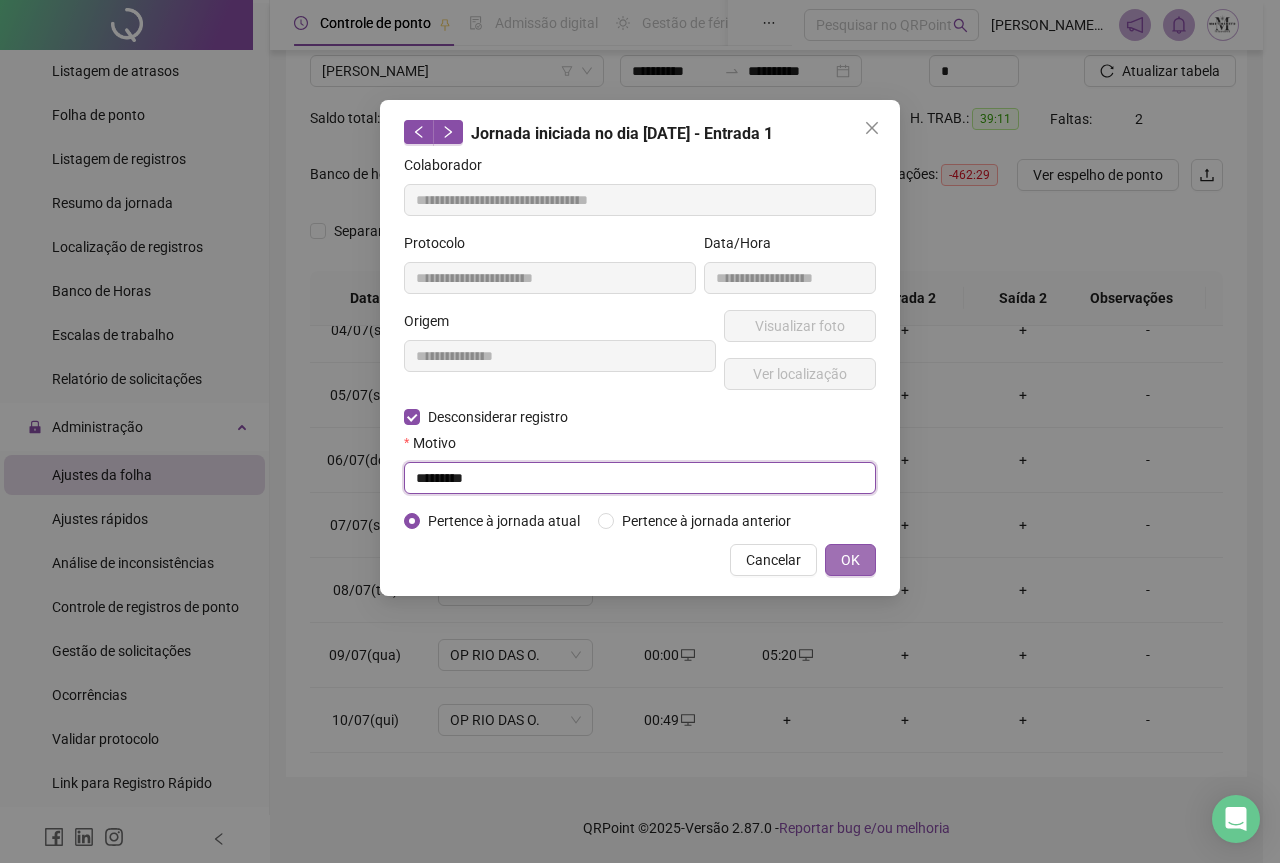 type on "*********" 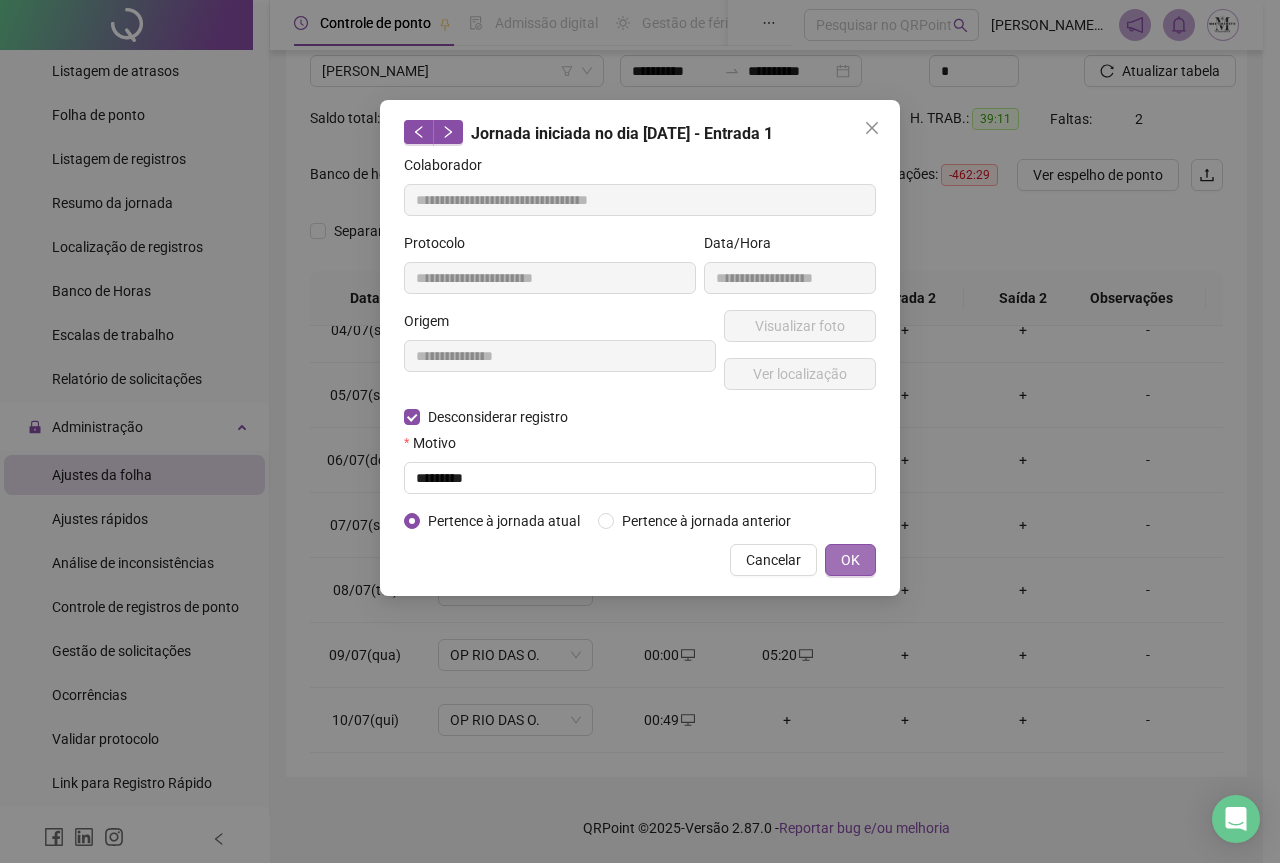 click on "OK" at bounding box center [850, 560] 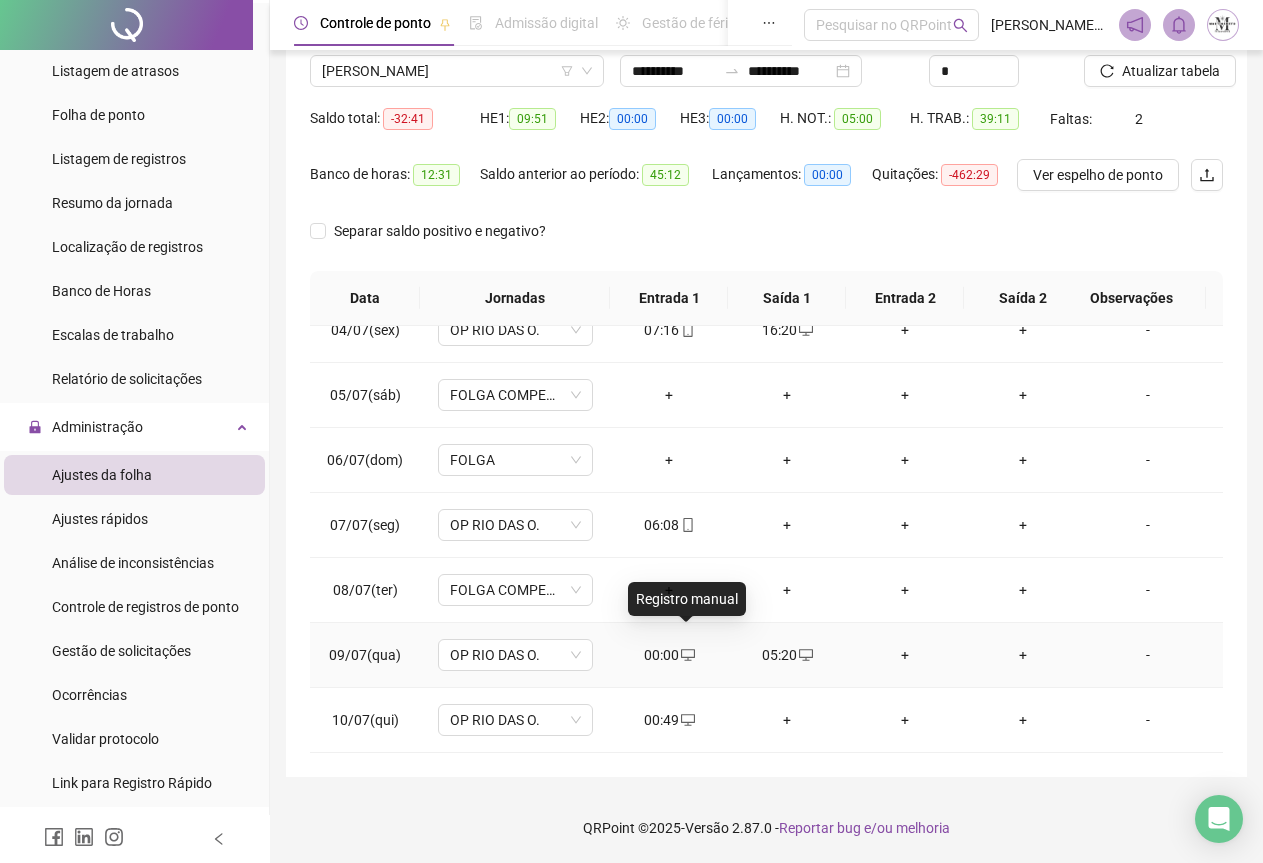 click 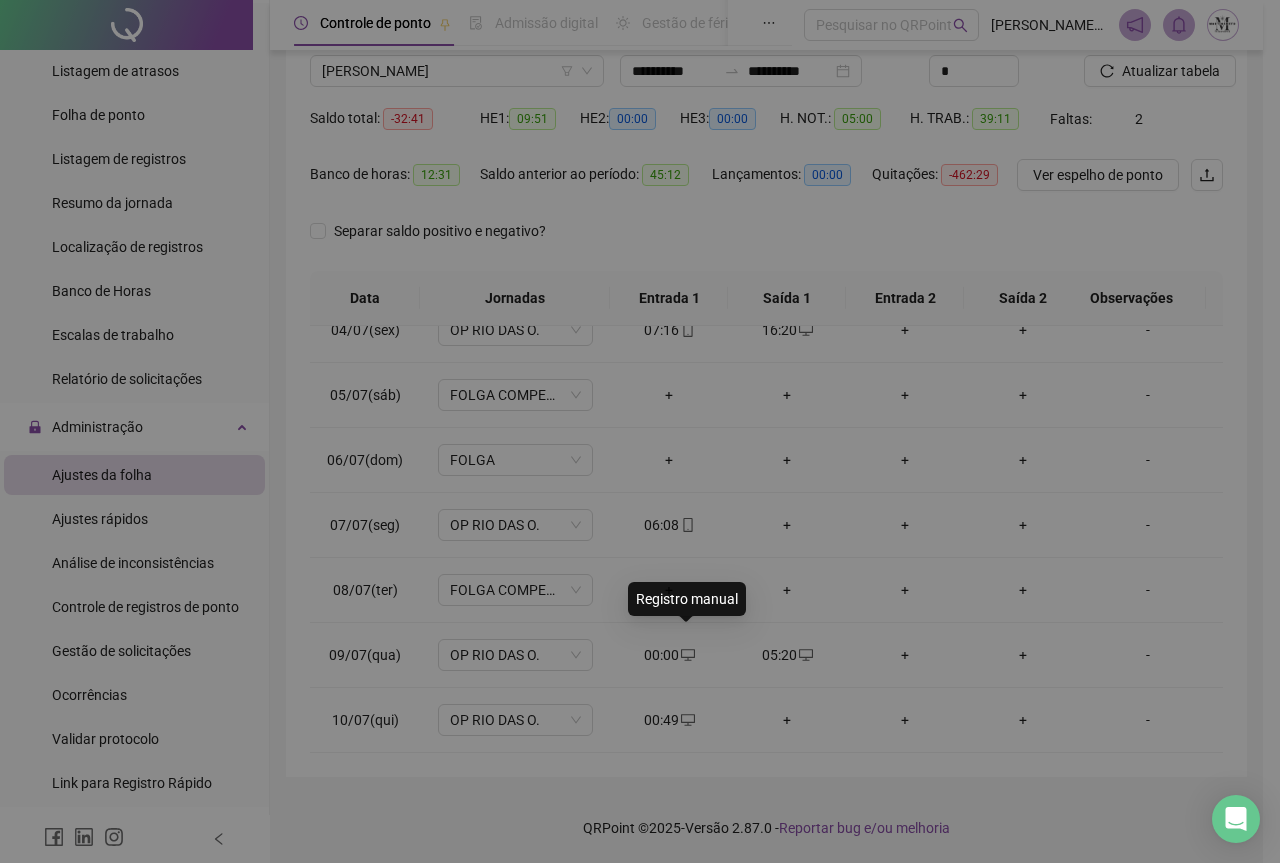 type on "**********" 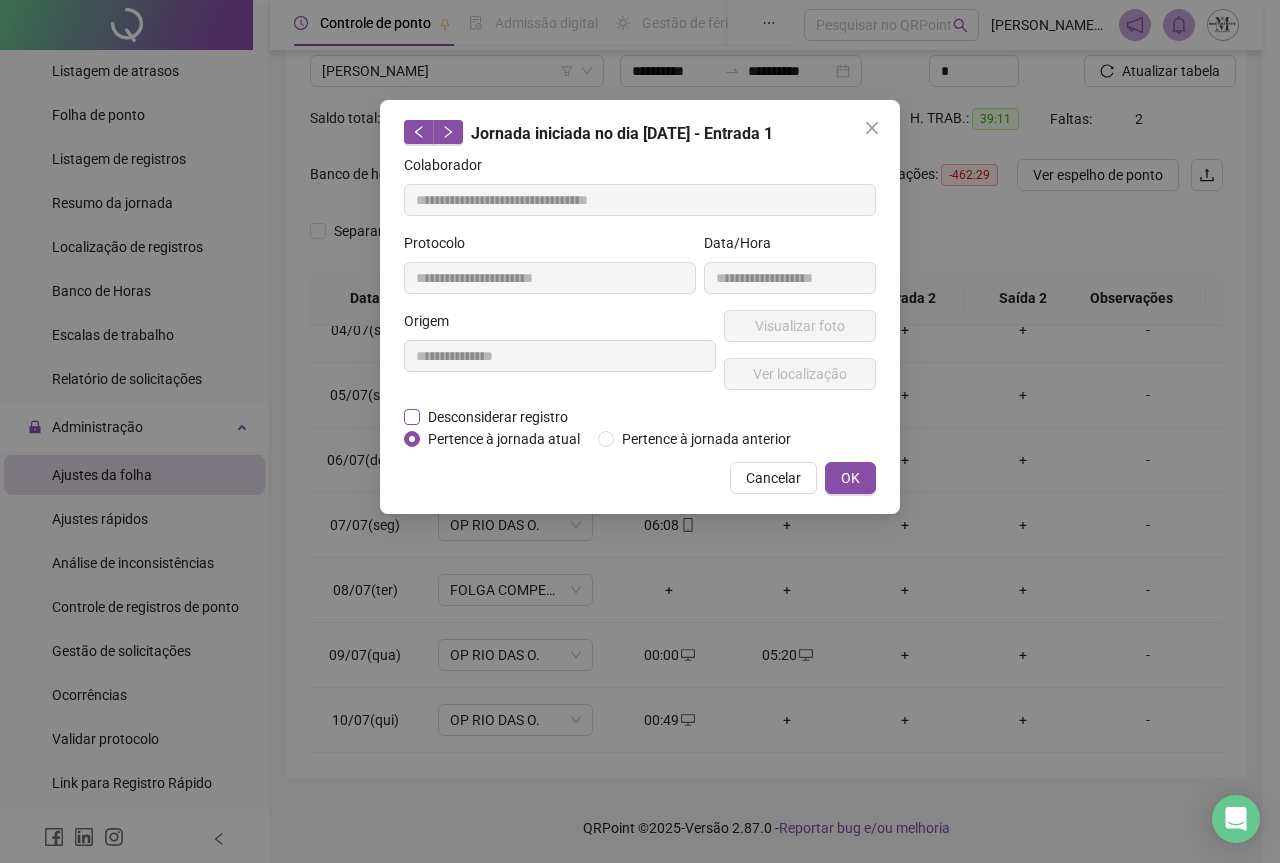 click on "Desconsiderar registro" at bounding box center (498, 417) 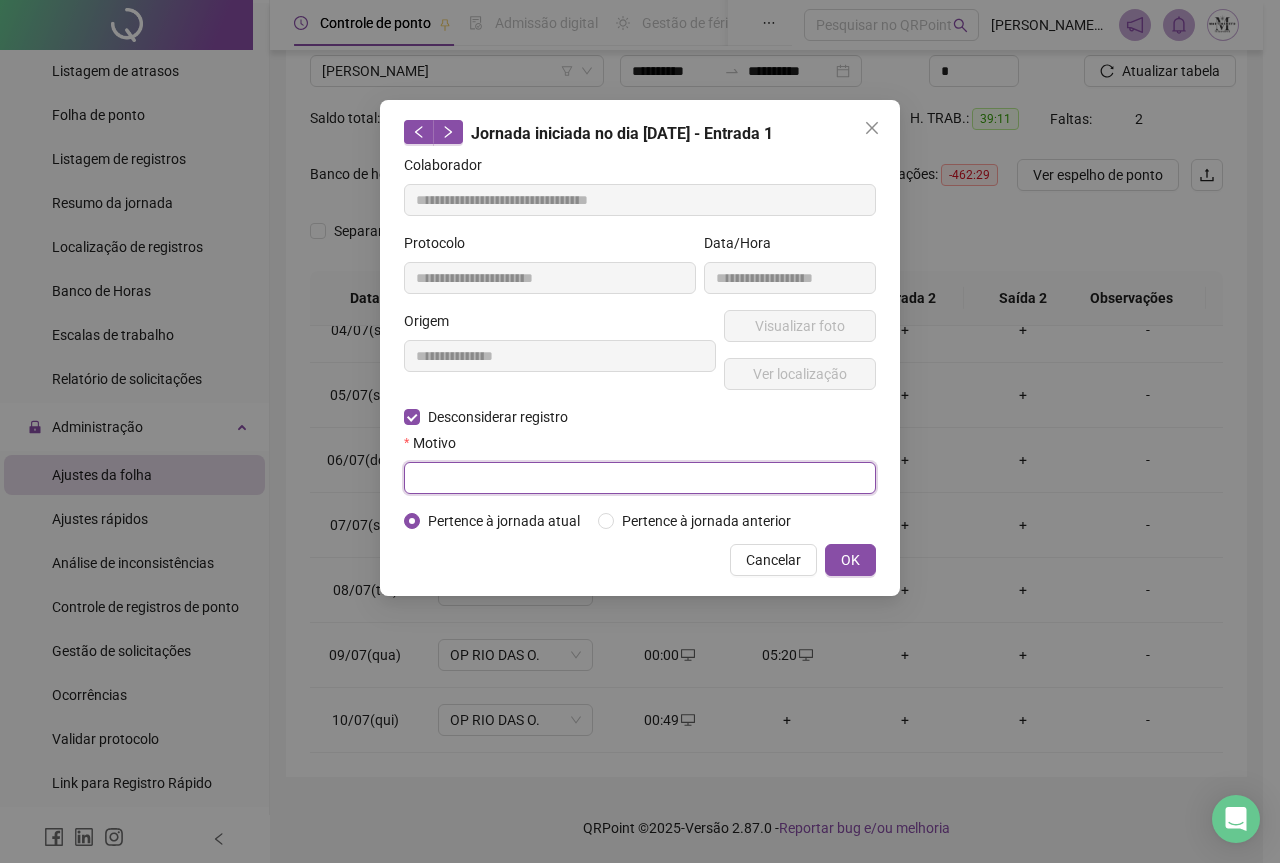 click at bounding box center (640, 478) 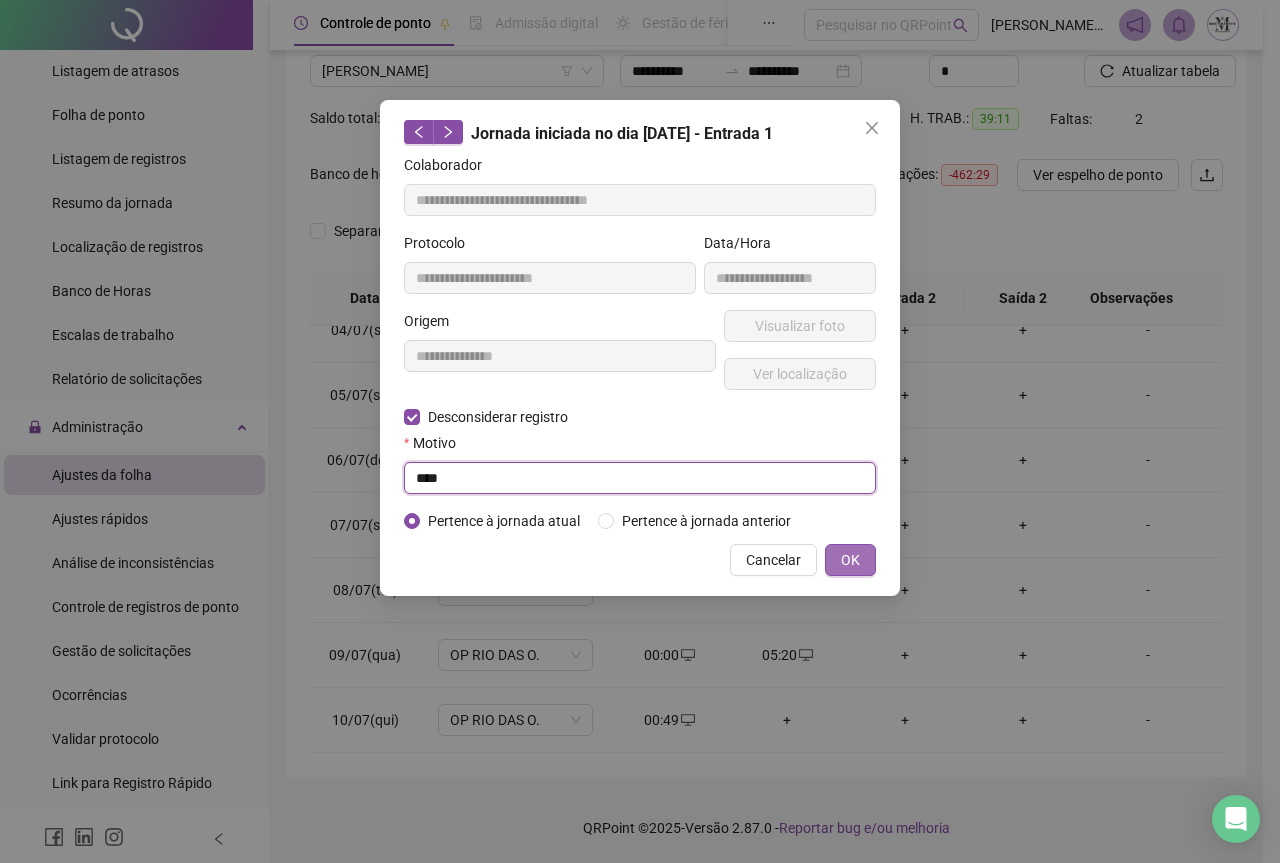 type on "****" 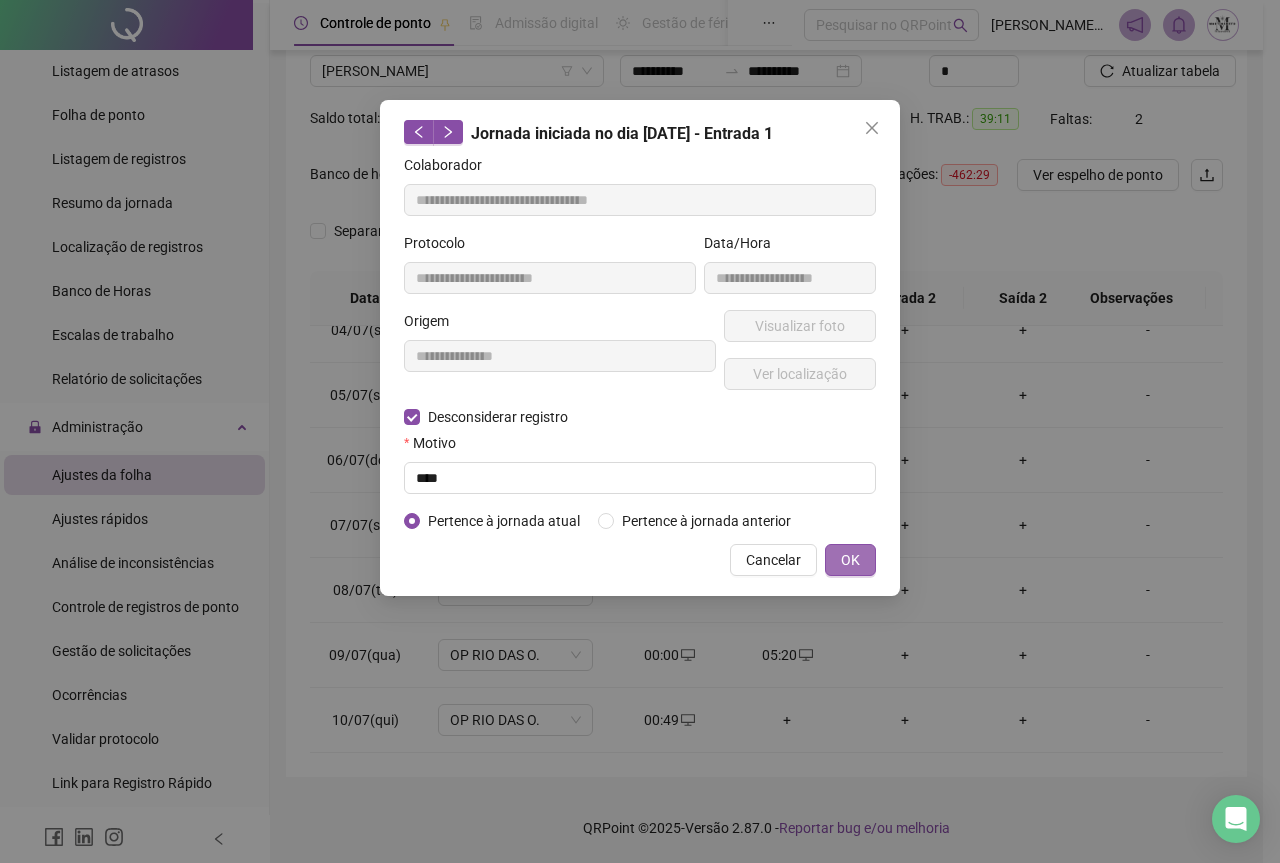 click on "OK" at bounding box center [850, 560] 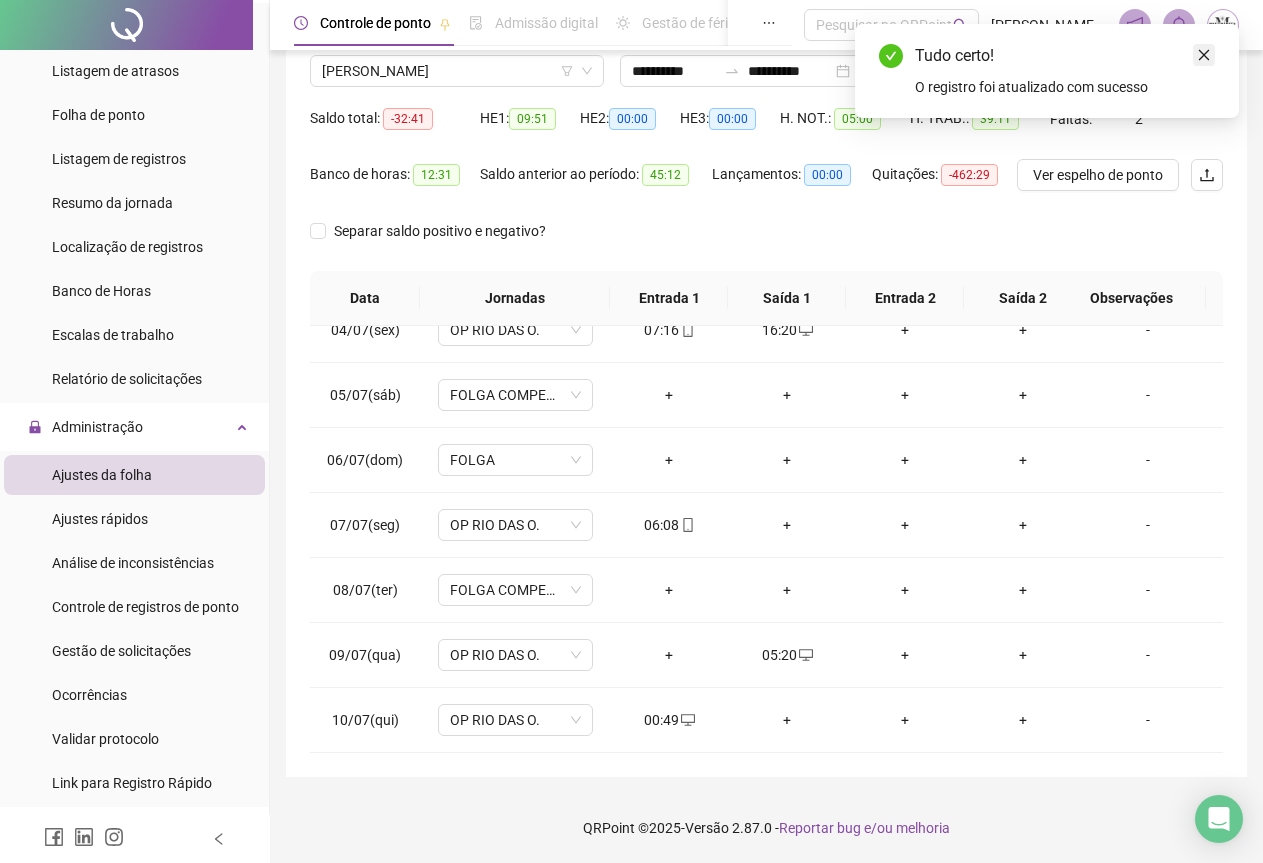click 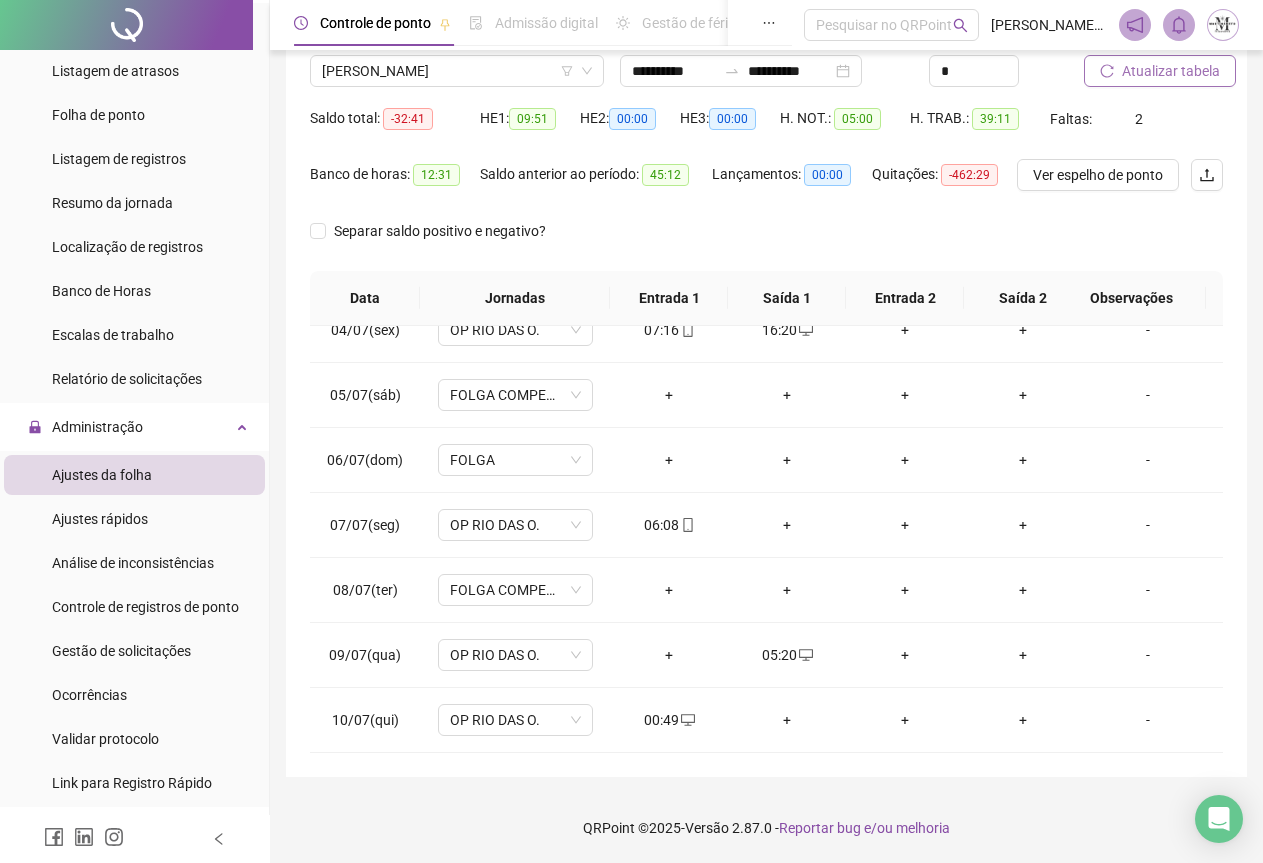click on "Atualizar tabela" at bounding box center (1171, 71) 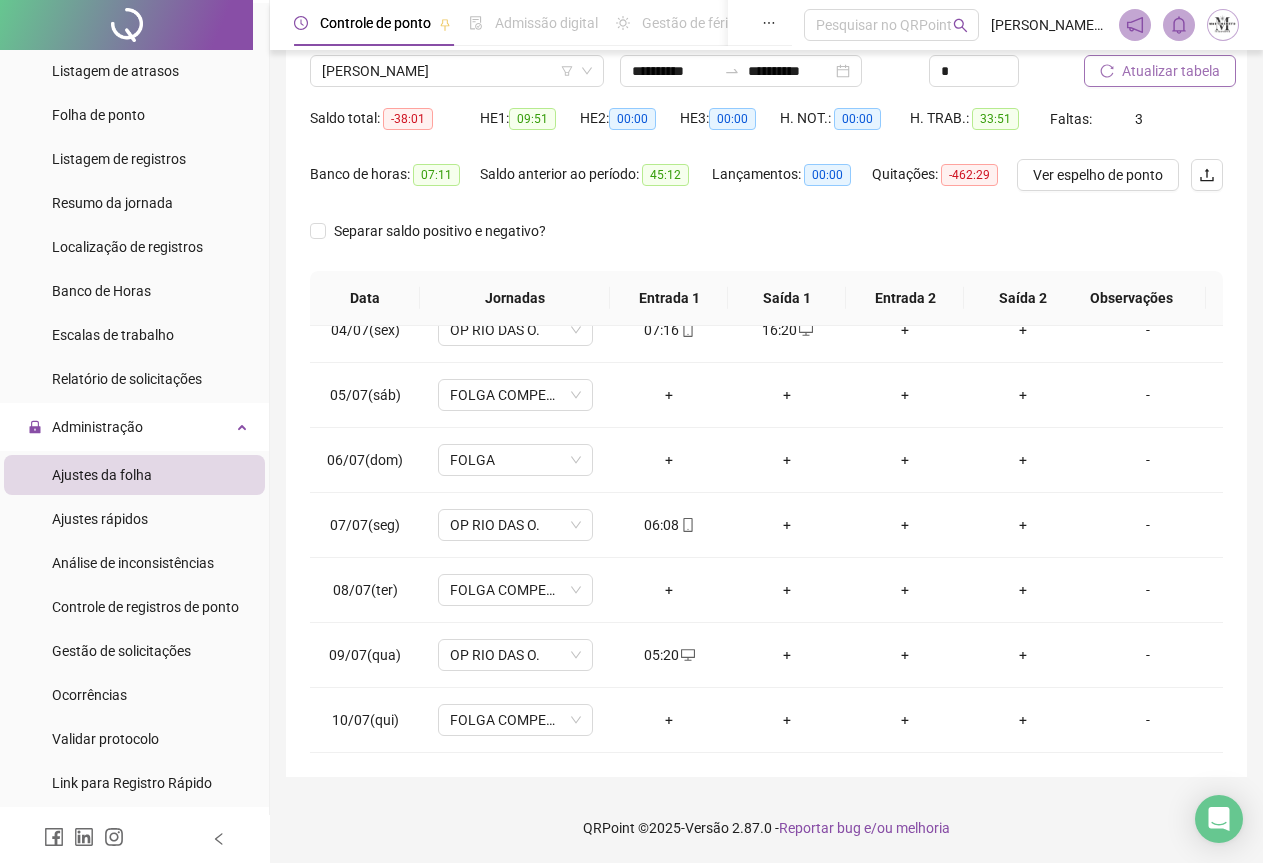 click on "Atualizar tabela" at bounding box center (1171, 71) 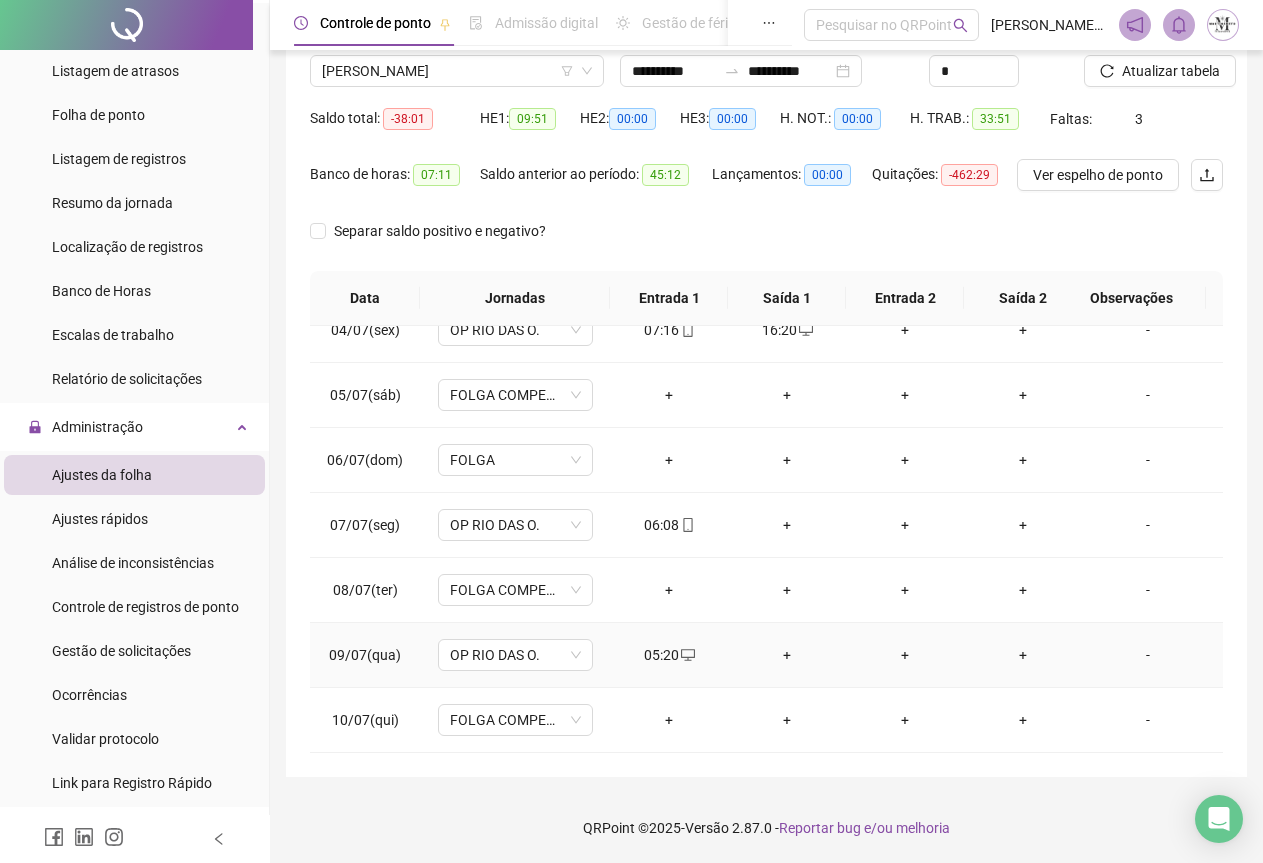 click on "+" at bounding box center [787, 655] 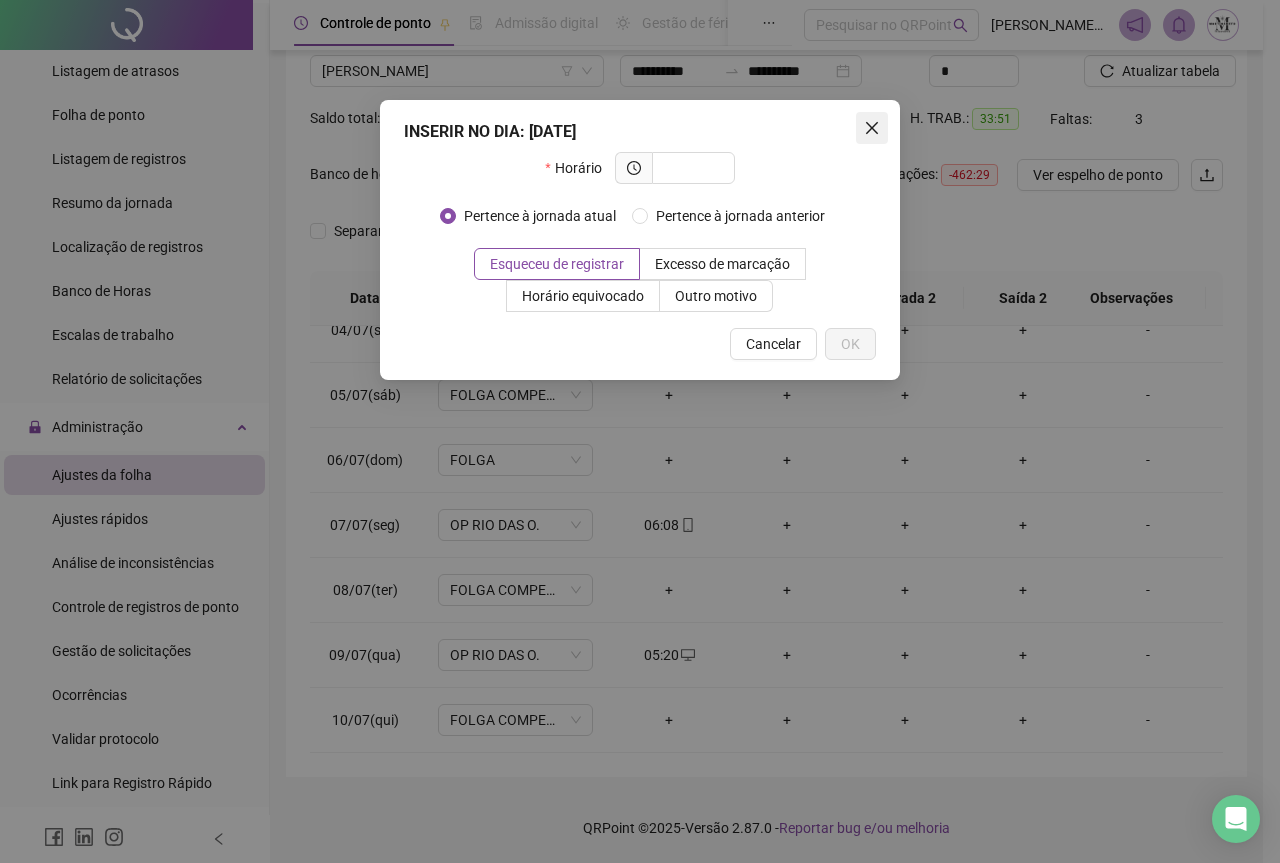click at bounding box center (872, 128) 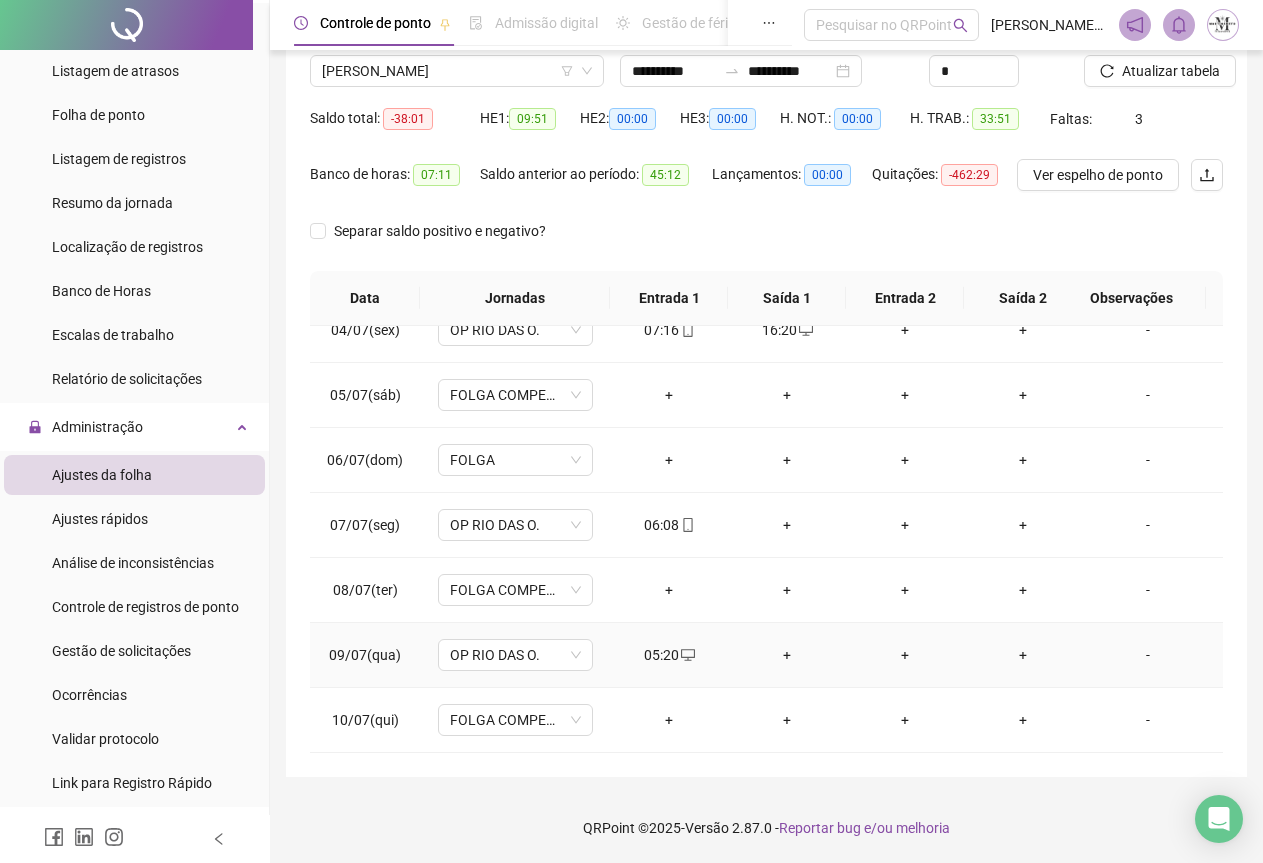 click on "+" at bounding box center [787, 655] 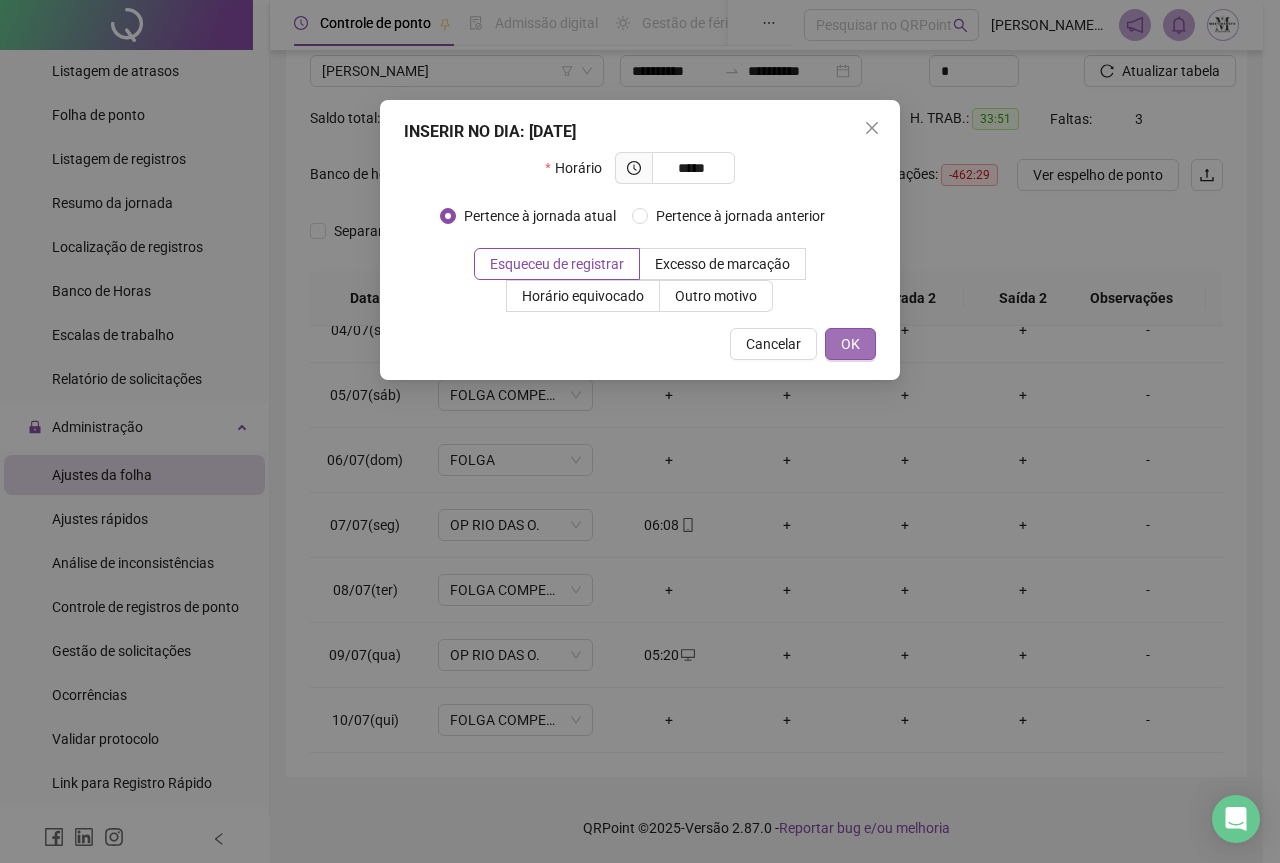 type on "*****" 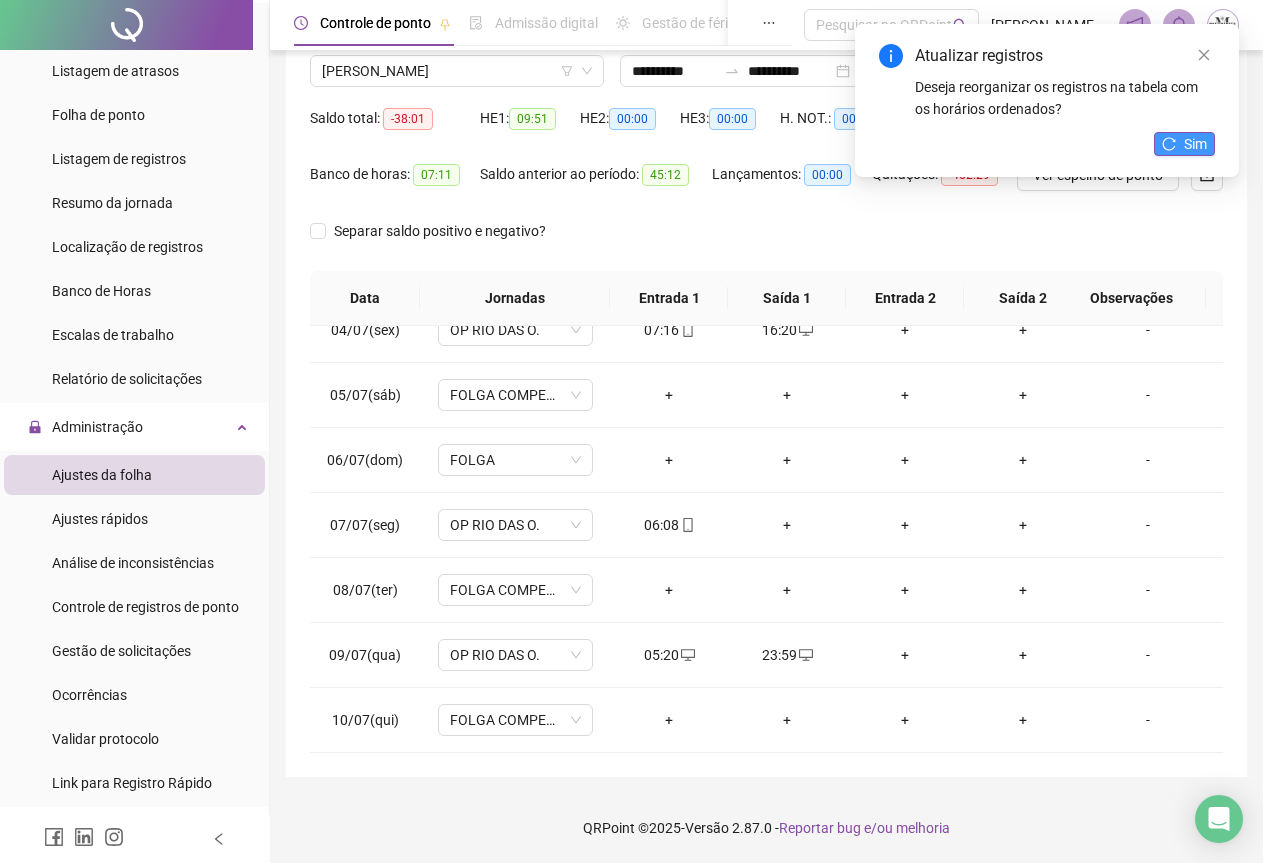 click 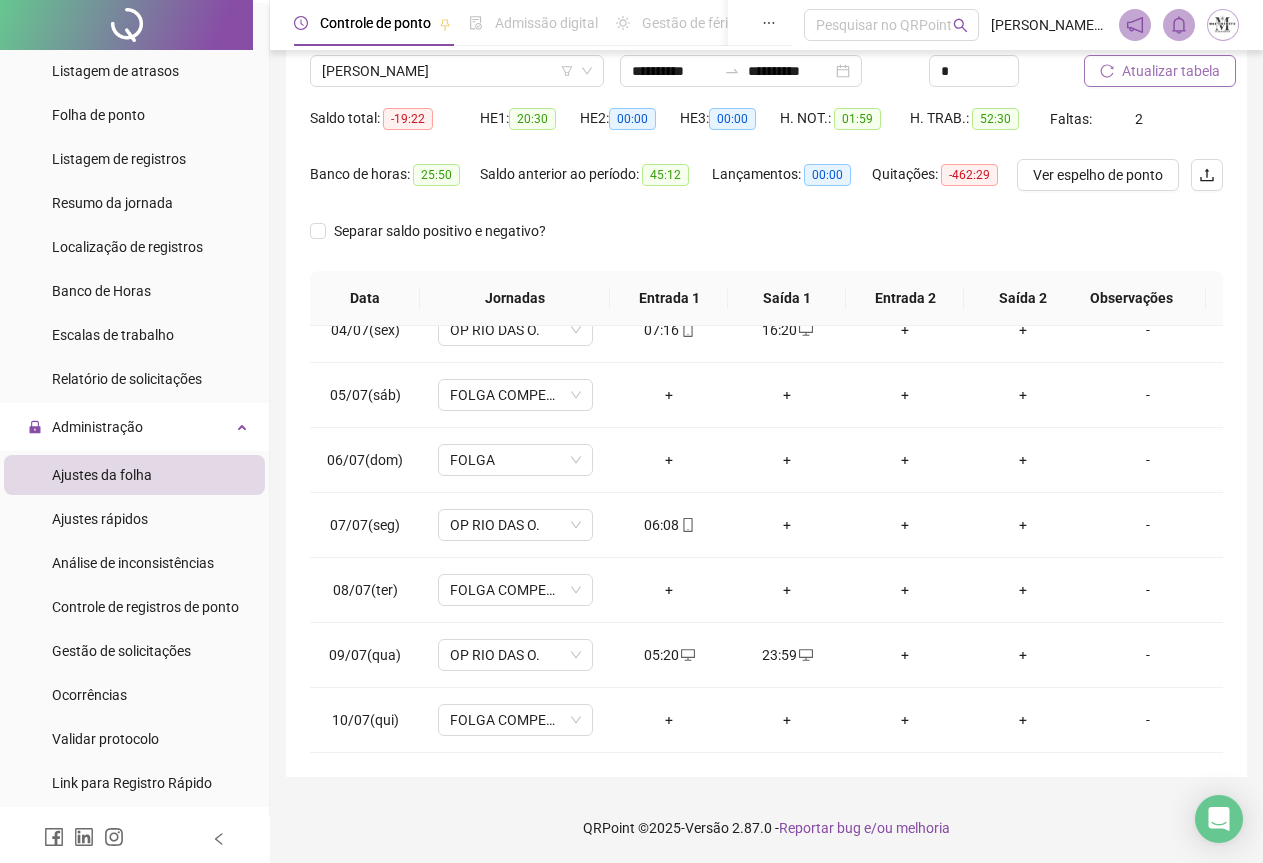 click on "Atualizar tabela" at bounding box center (1171, 71) 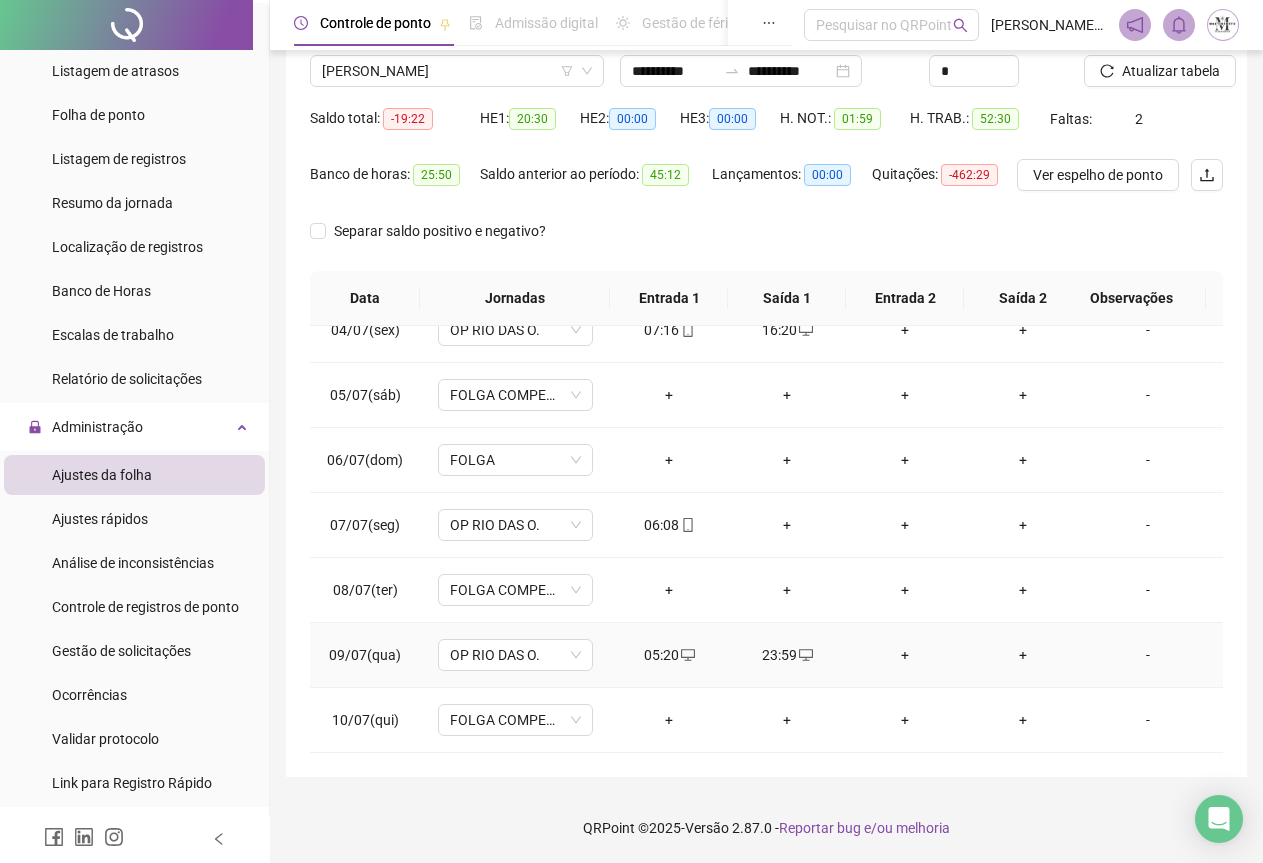 click on "-" at bounding box center [1148, 655] 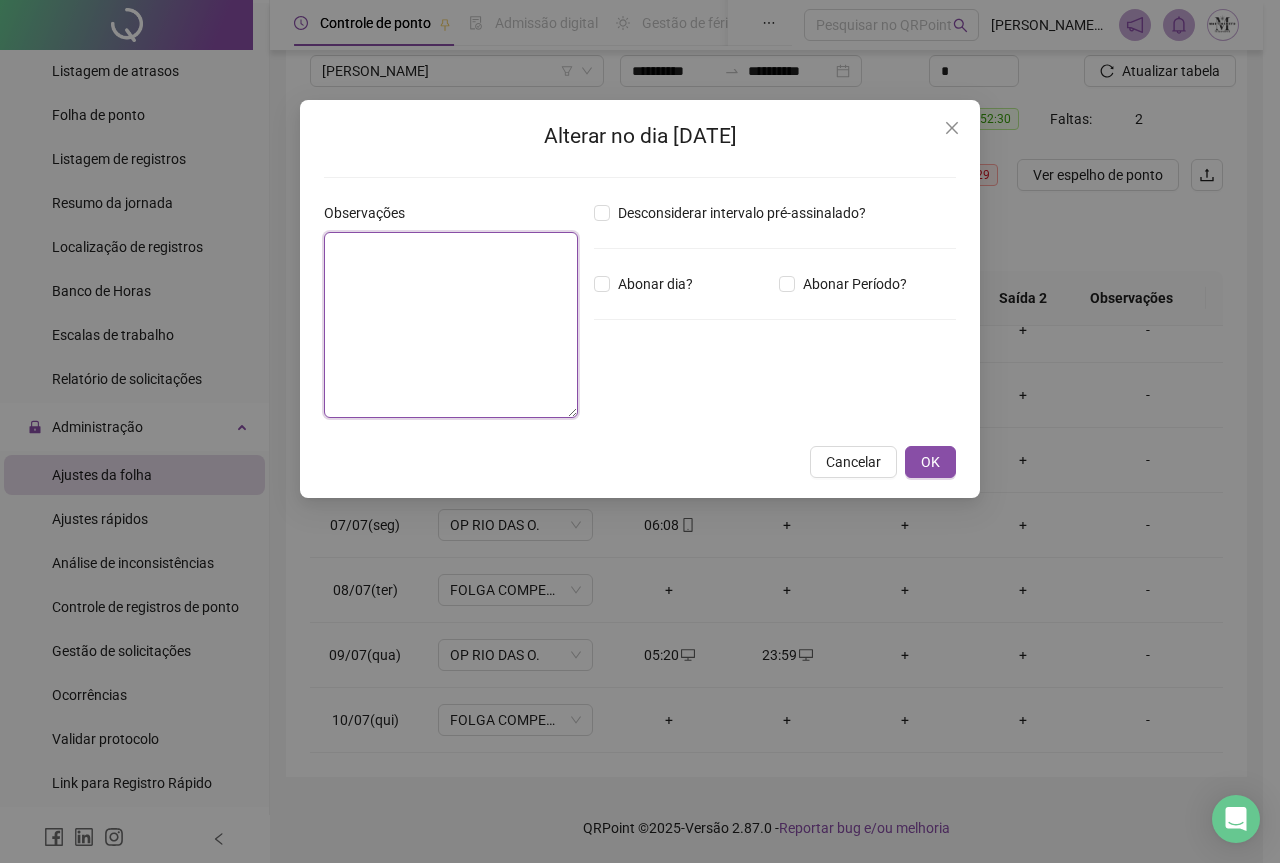 click at bounding box center [451, 325] 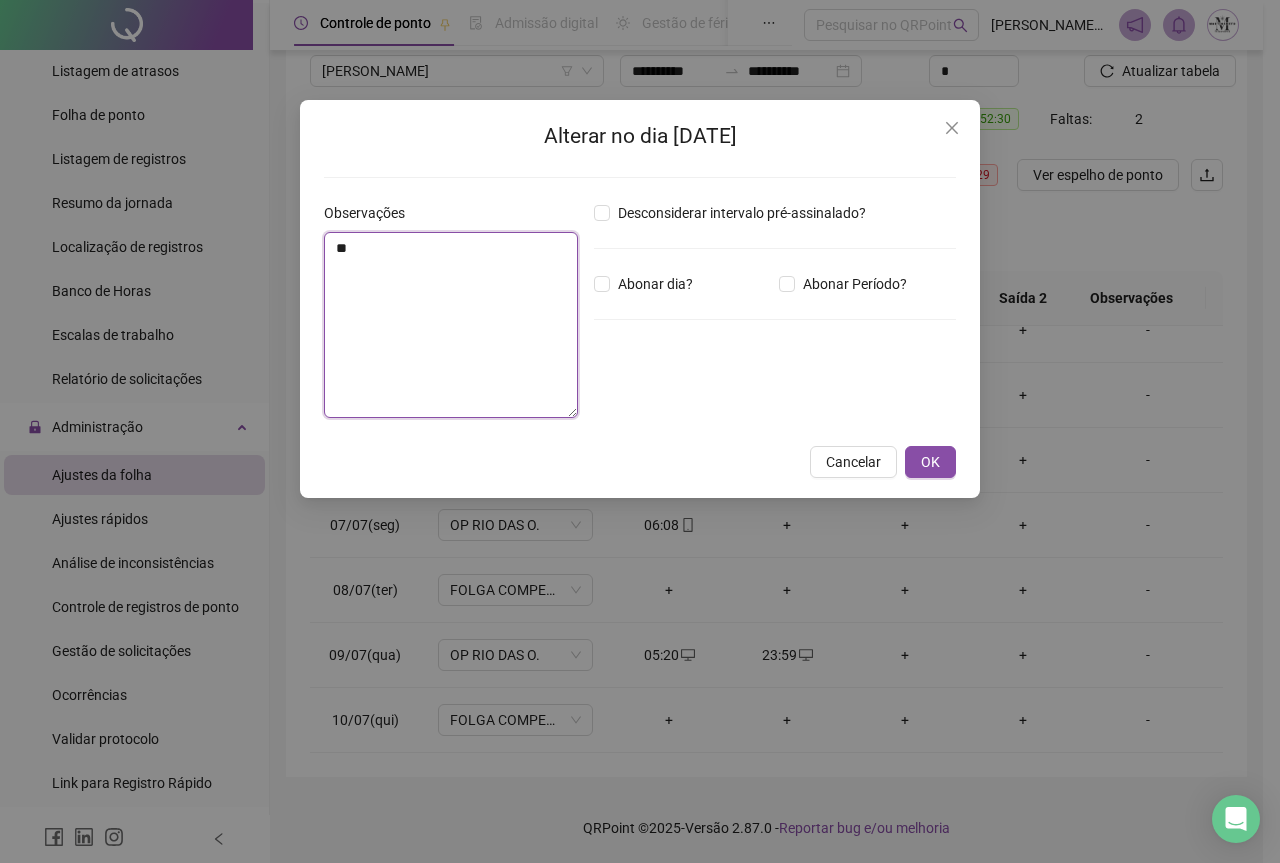 type on "*" 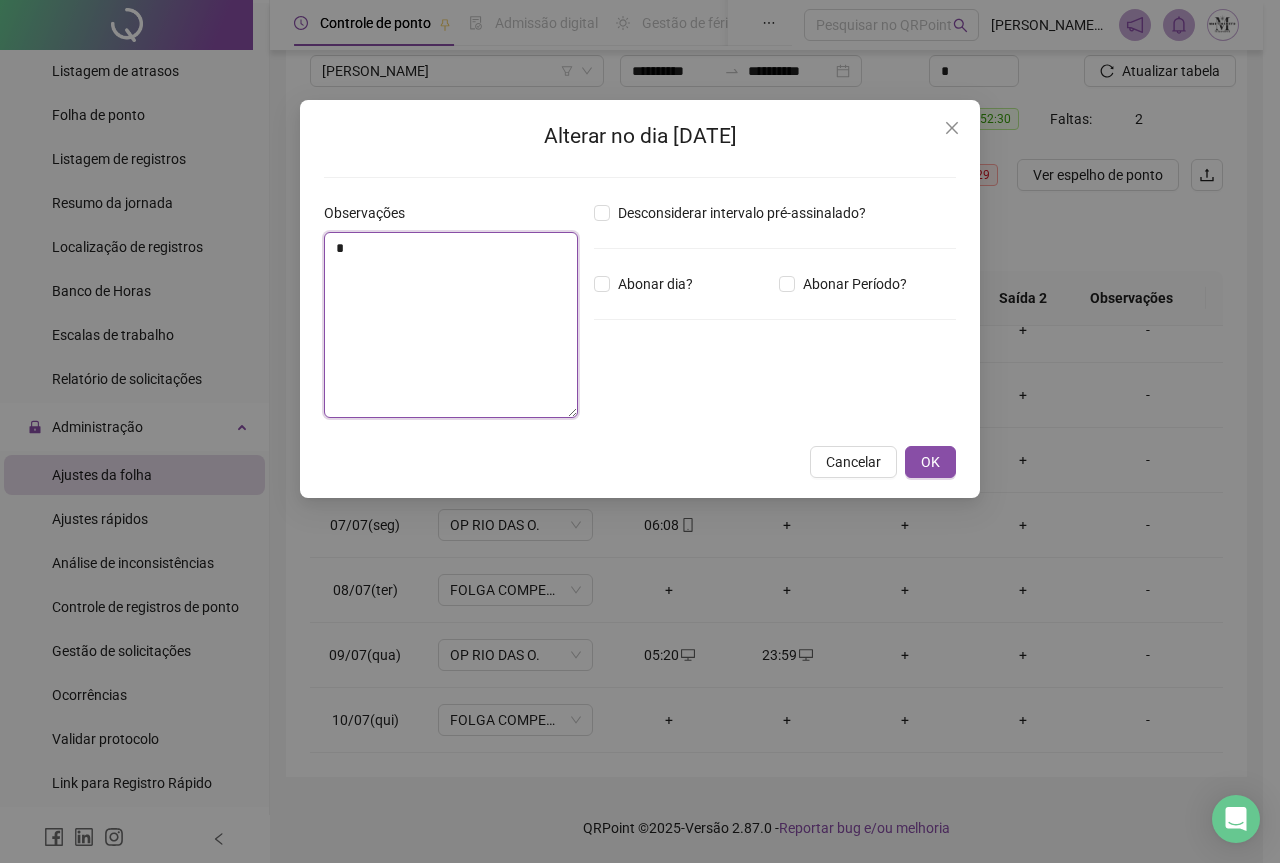 type 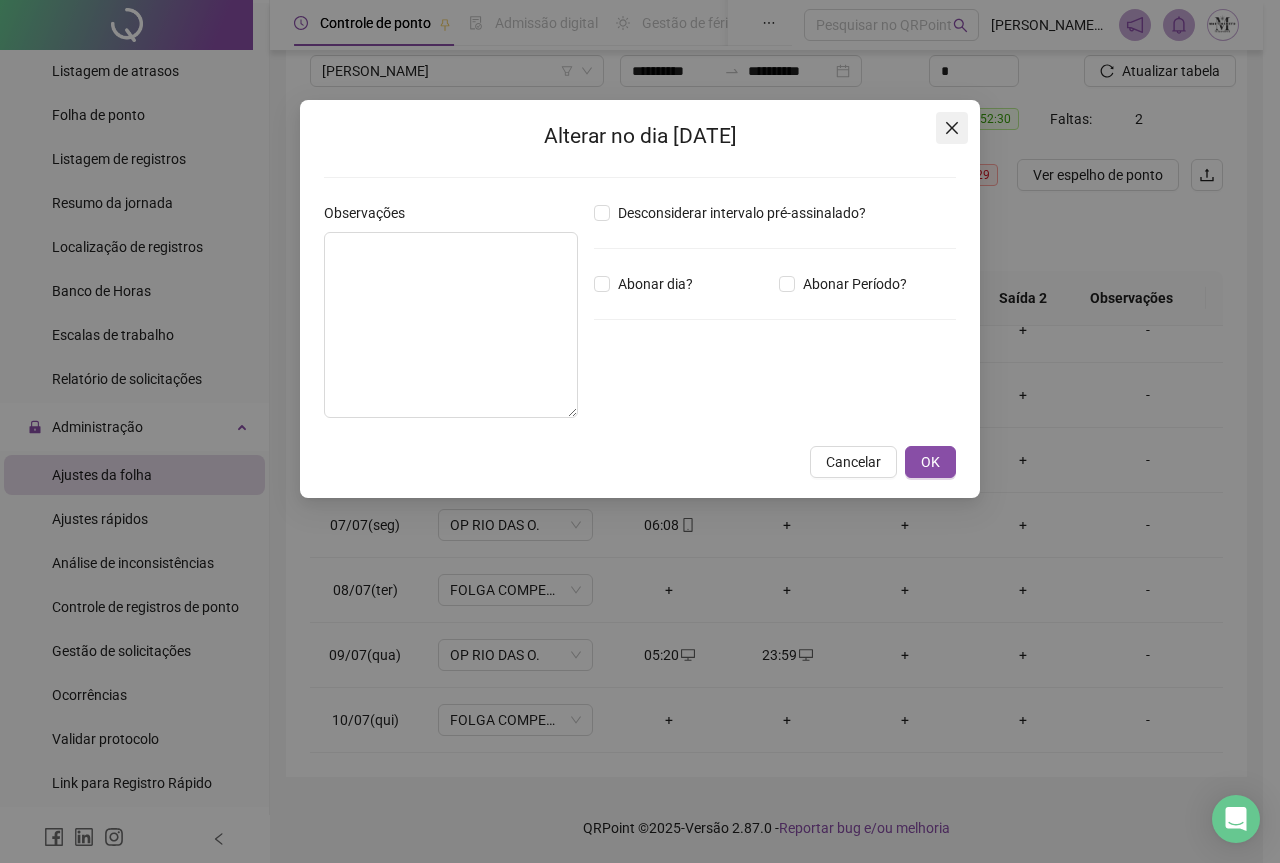 click 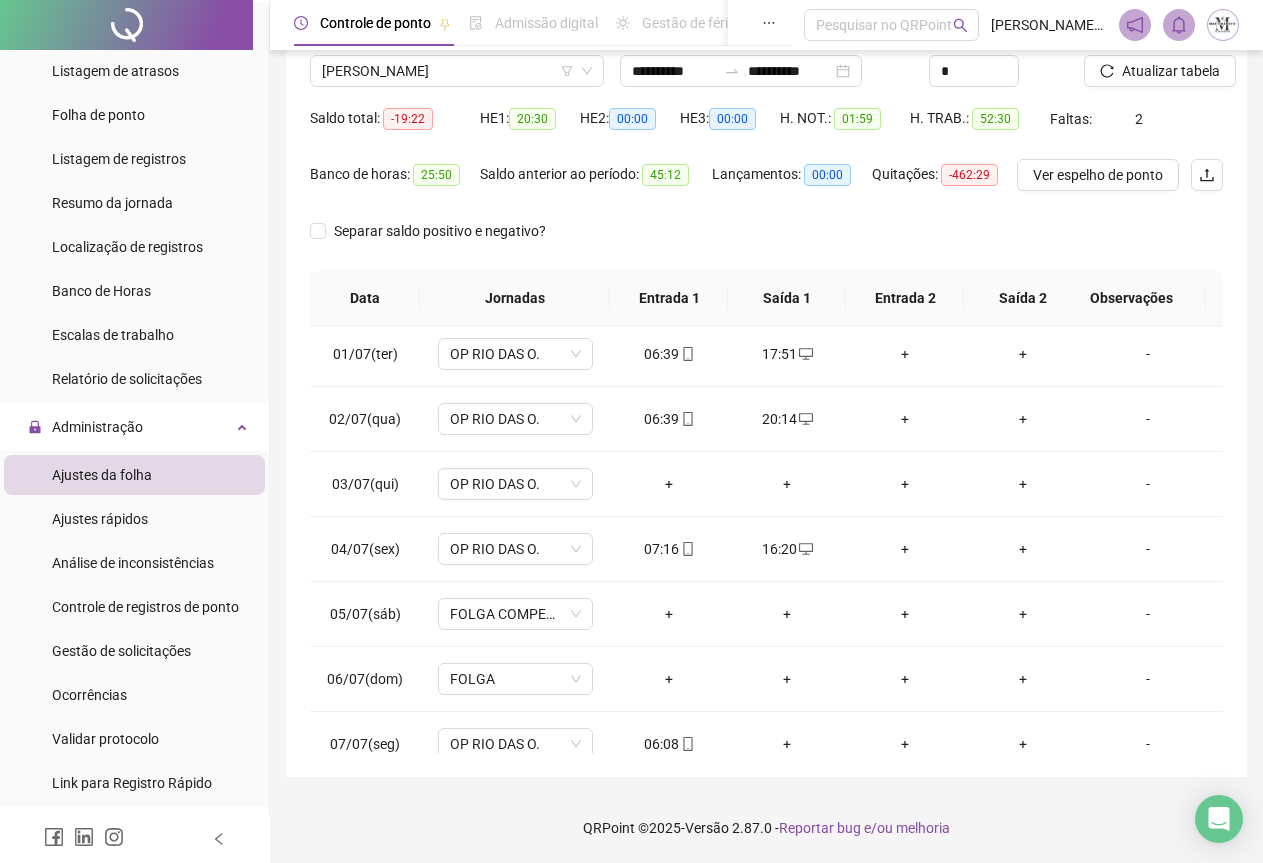 scroll, scrollTop: 0, scrollLeft: 0, axis: both 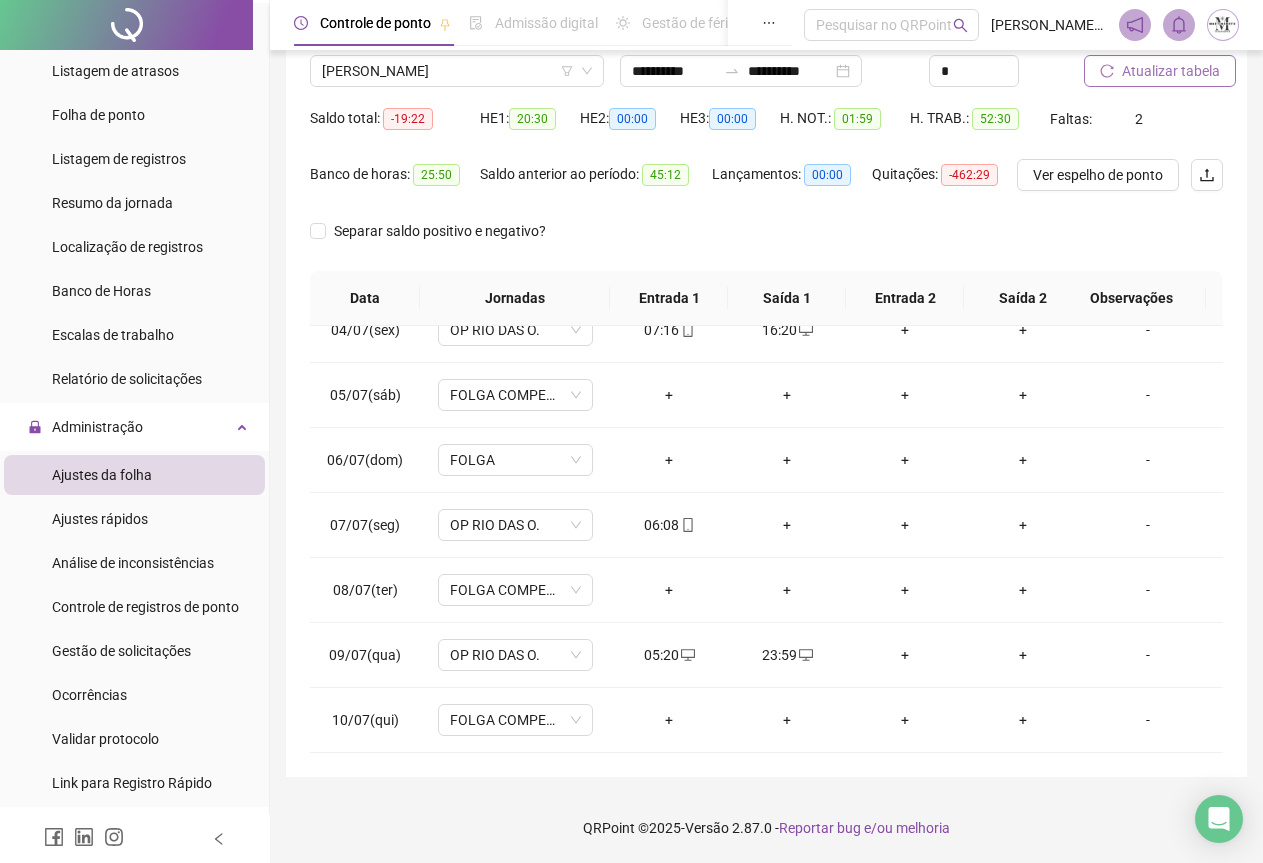 click on "Atualizar tabela" at bounding box center [1171, 71] 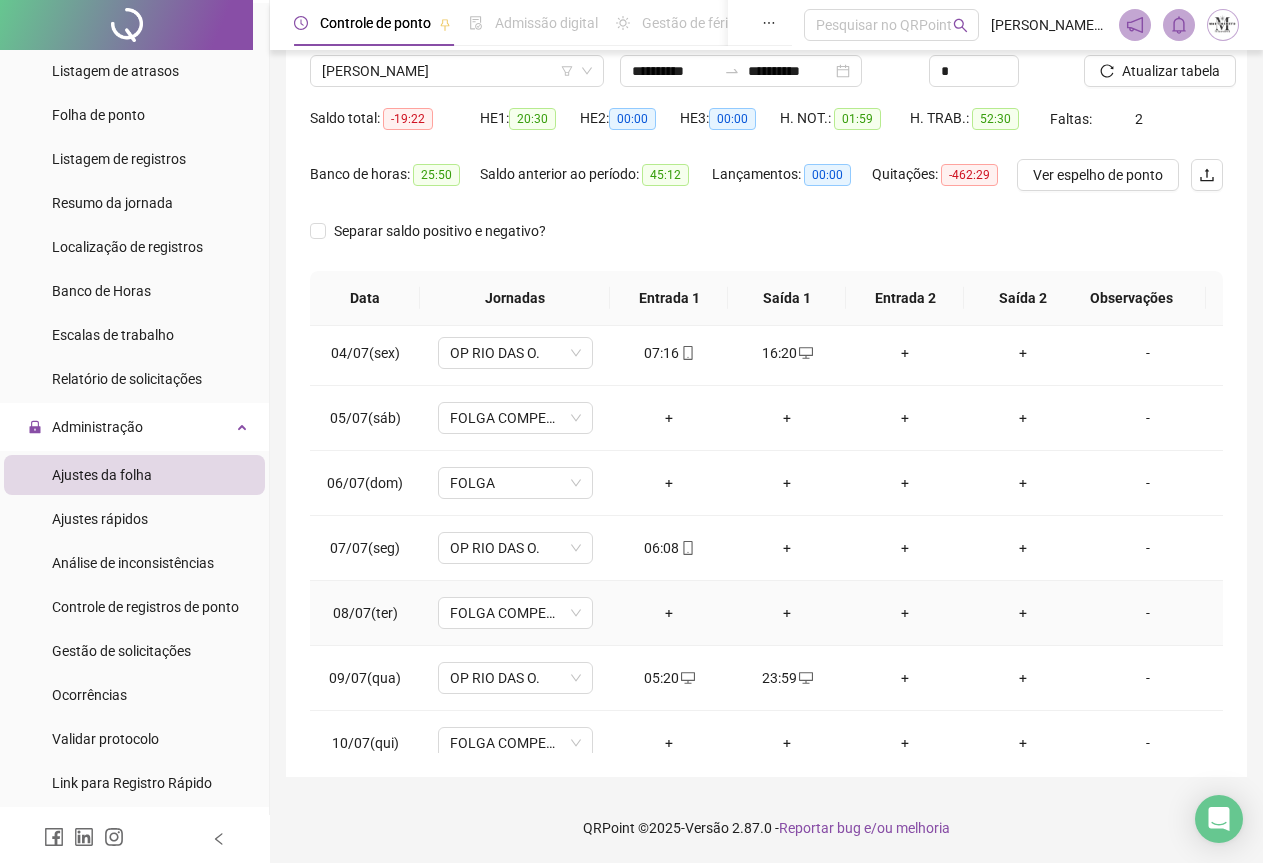 scroll, scrollTop: 240, scrollLeft: 0, axis: vertical 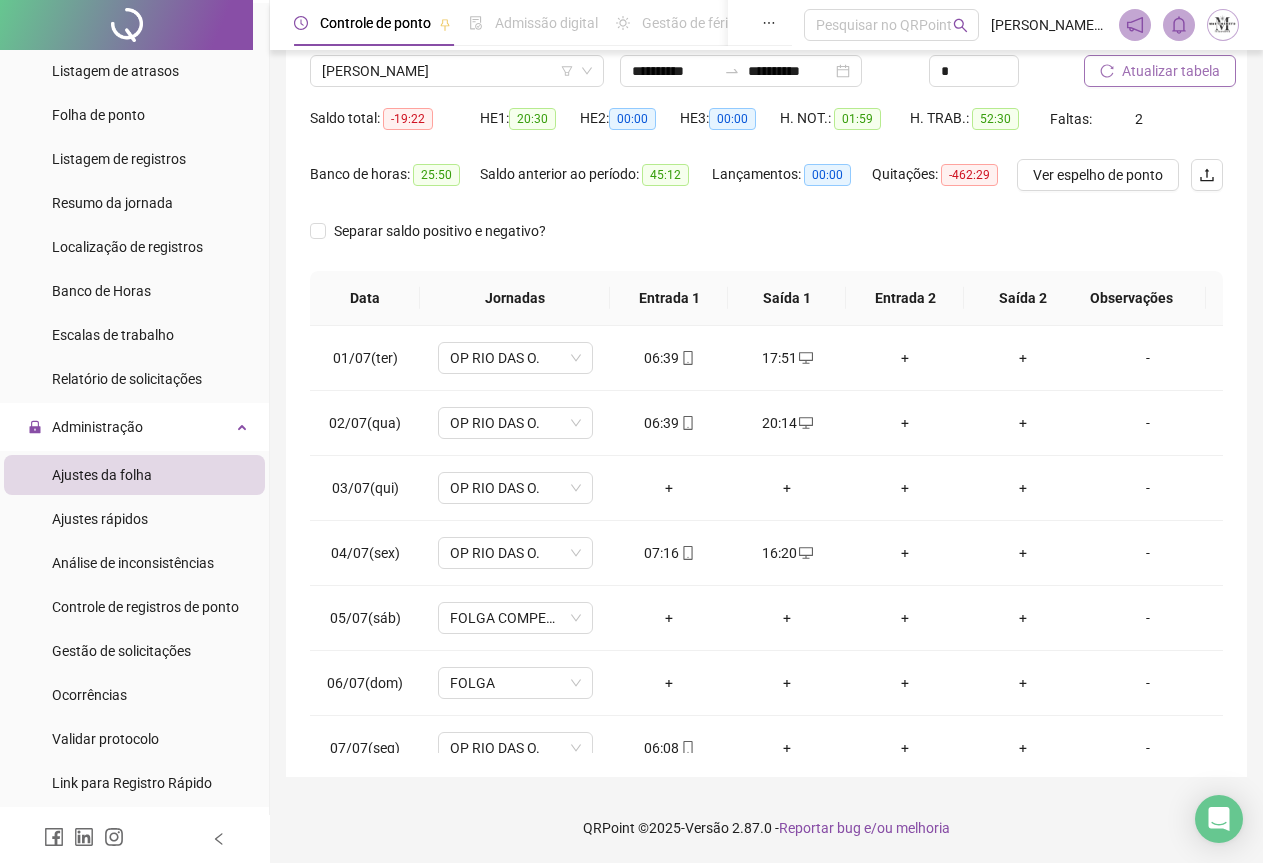 click on "Atualizar tabela" at bounding box center (1171, 71) 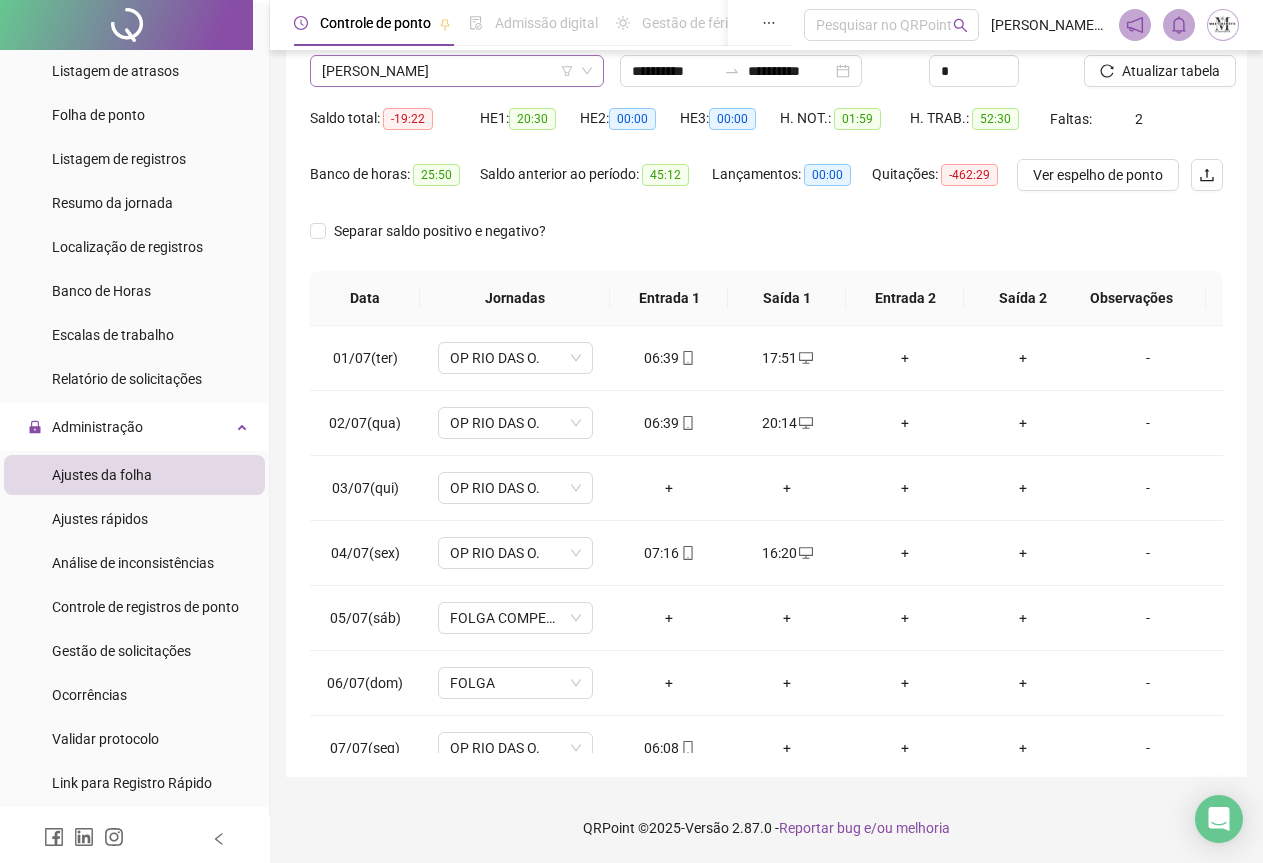 click on "[PERSON_NAME]" at bounding box center [457, 71] 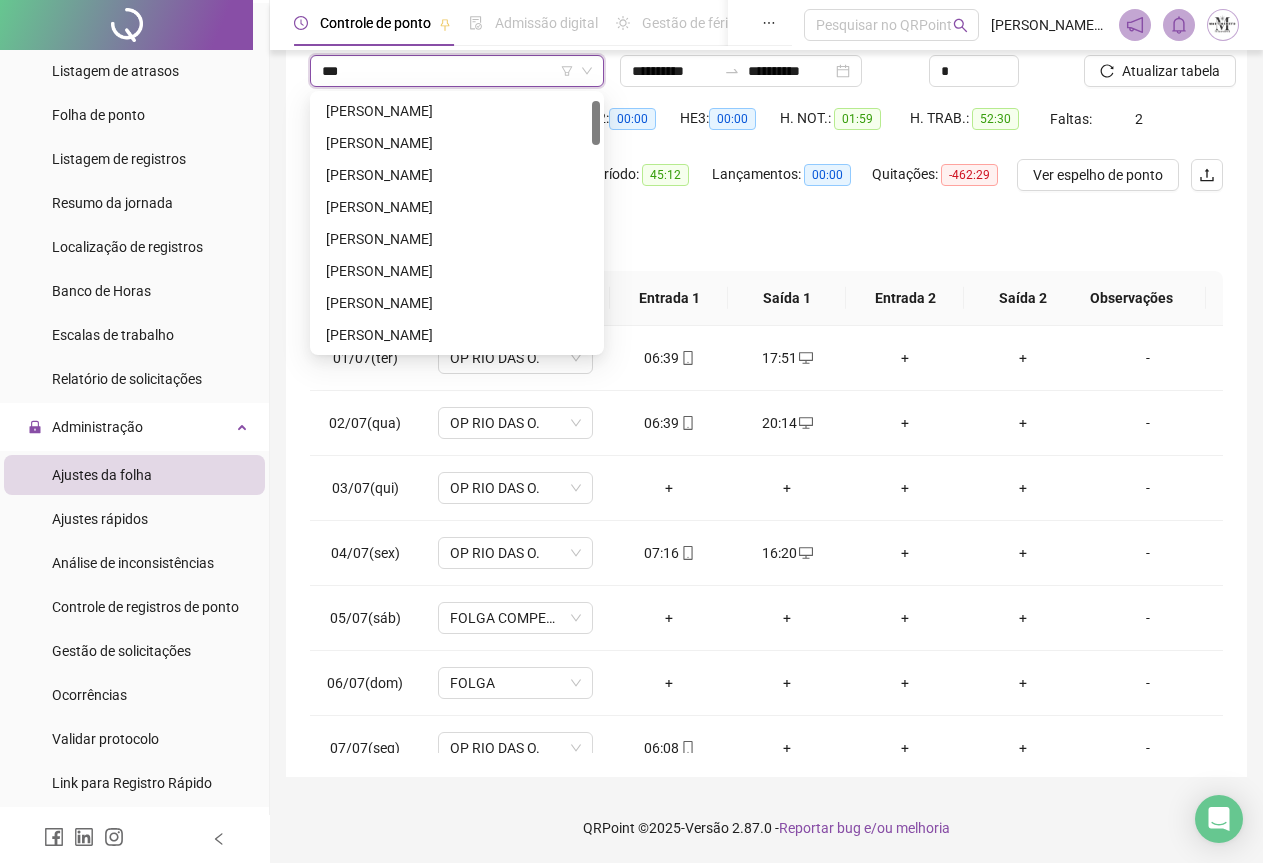scroll, scrollTop: 0, scrollLeft: 0, axis: both 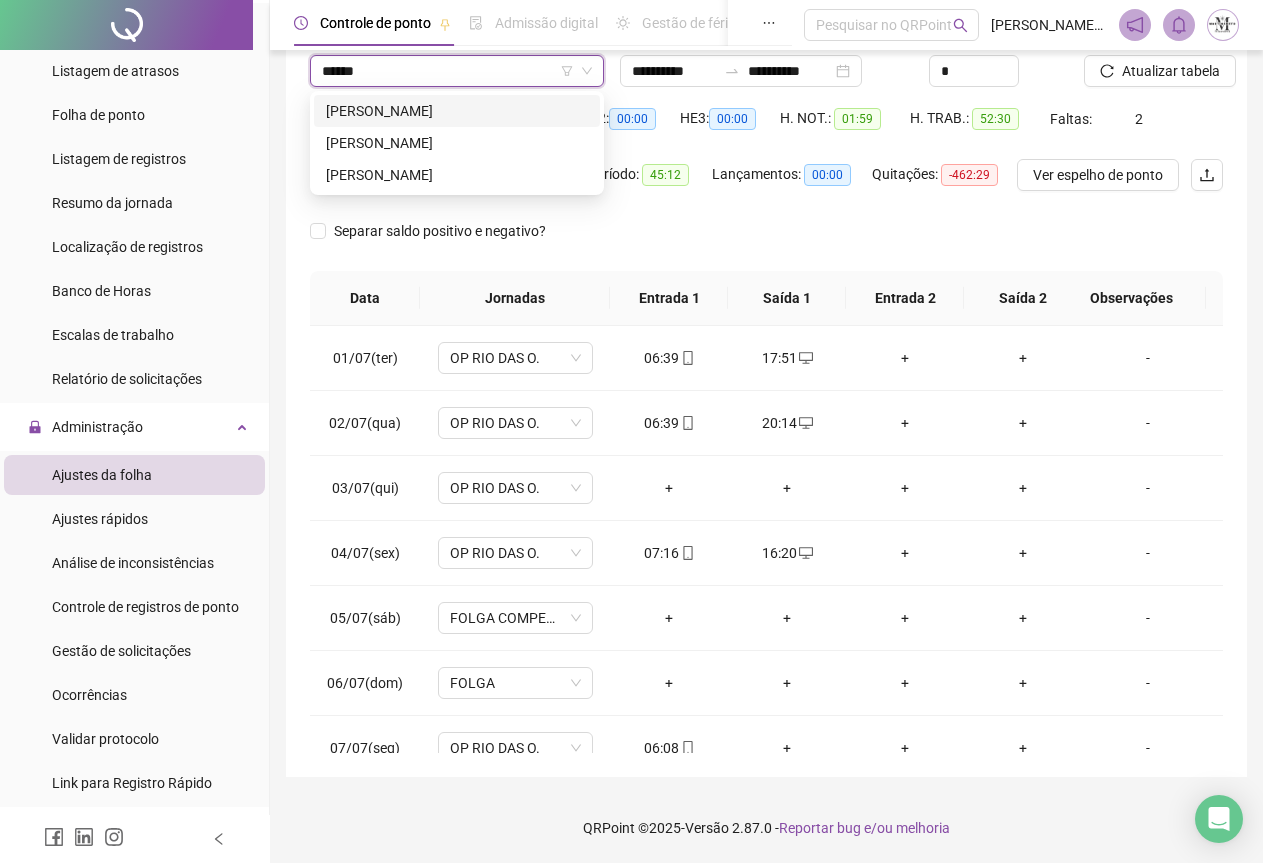 type on "*******" 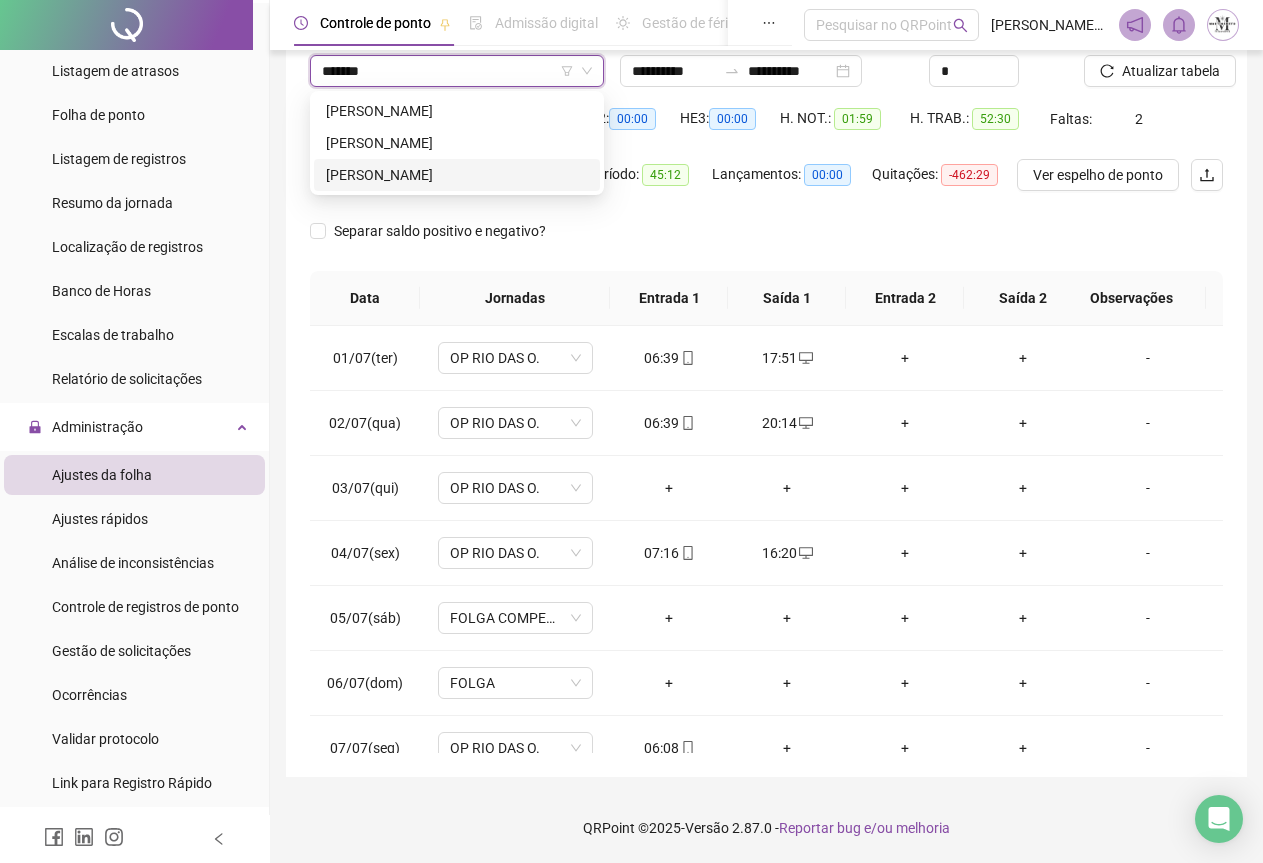 click on "[PERSON_NAME]" at bounding box center [457, 175] 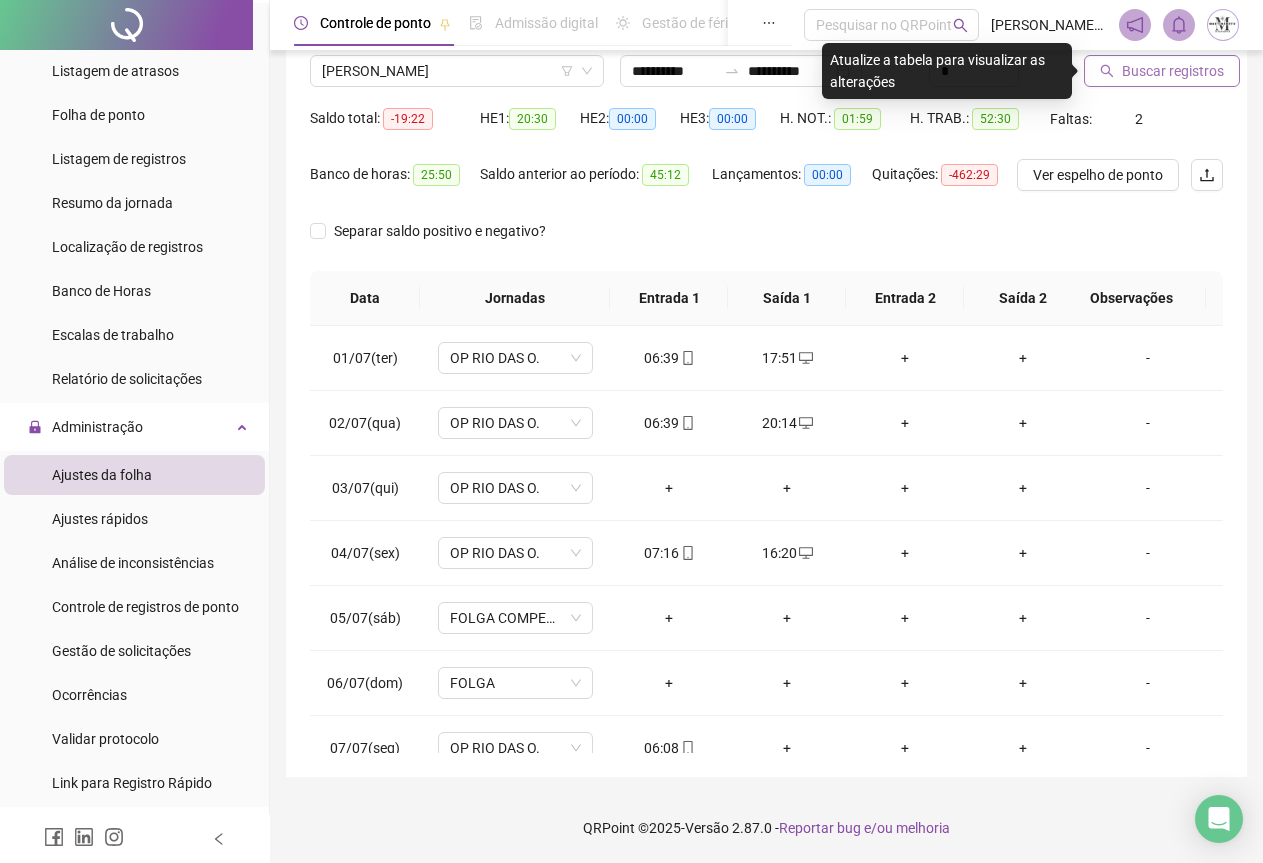 click on "Buscar registros" at bounding box center [1173, 71] 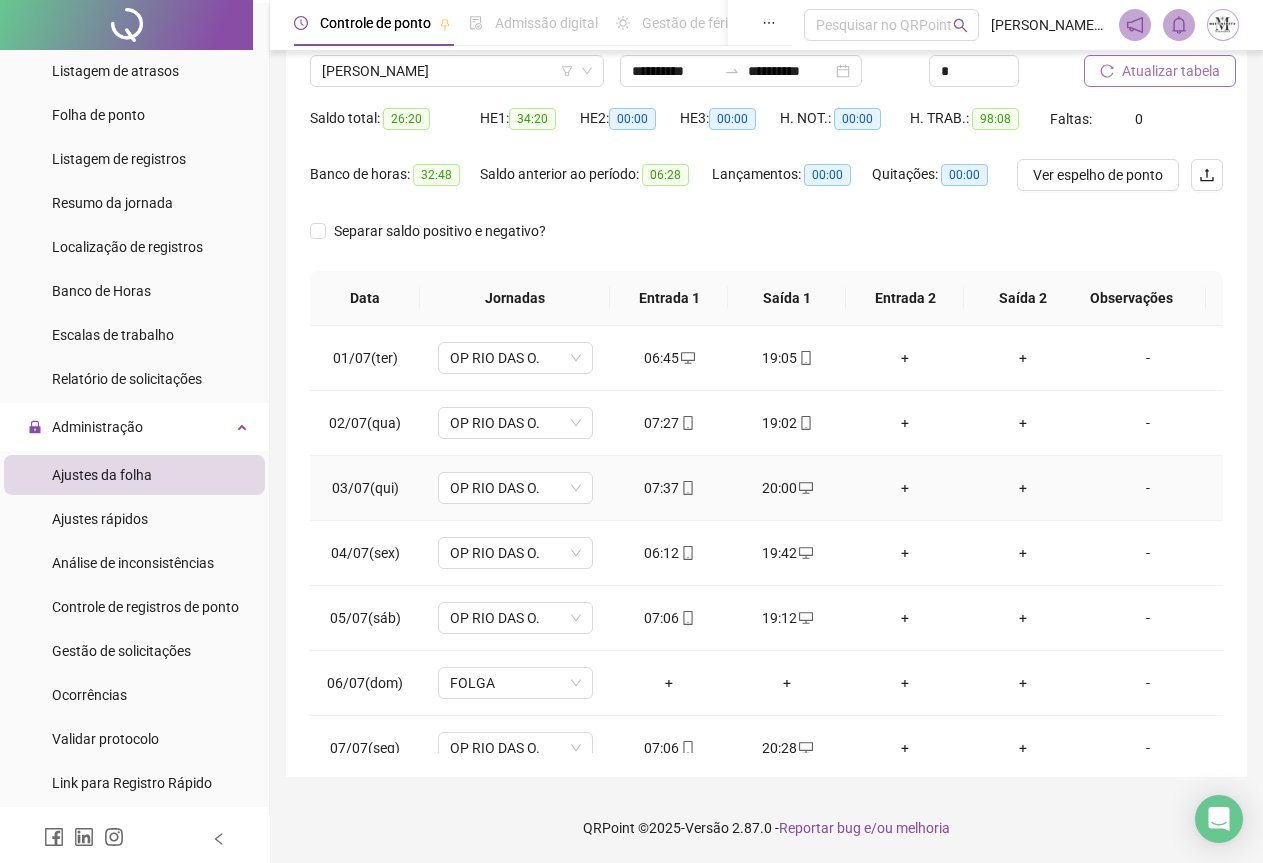 scroll, scrollTop: 240, scrollLeft: 0, axis: vertical 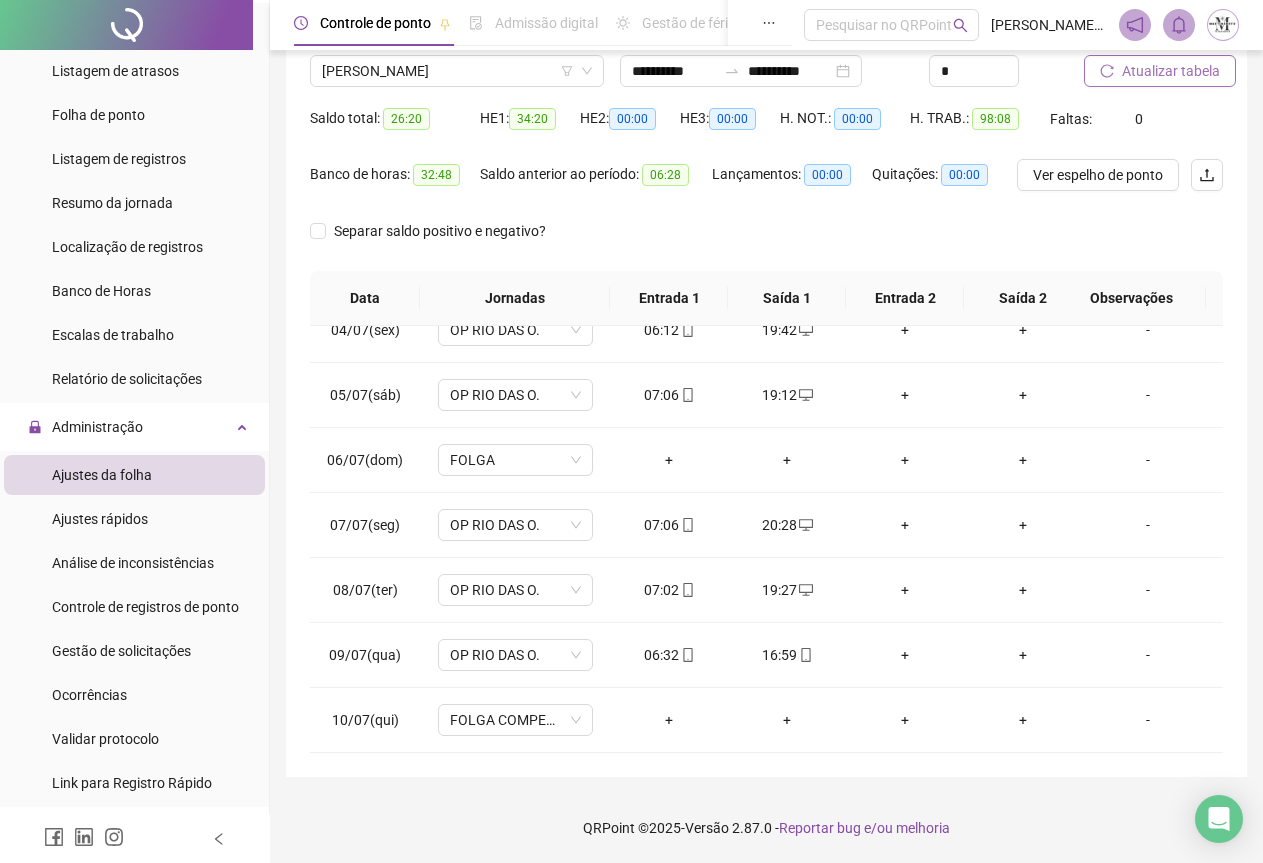 click on "Atualizar tabela" at bounding box center [1171, 71] 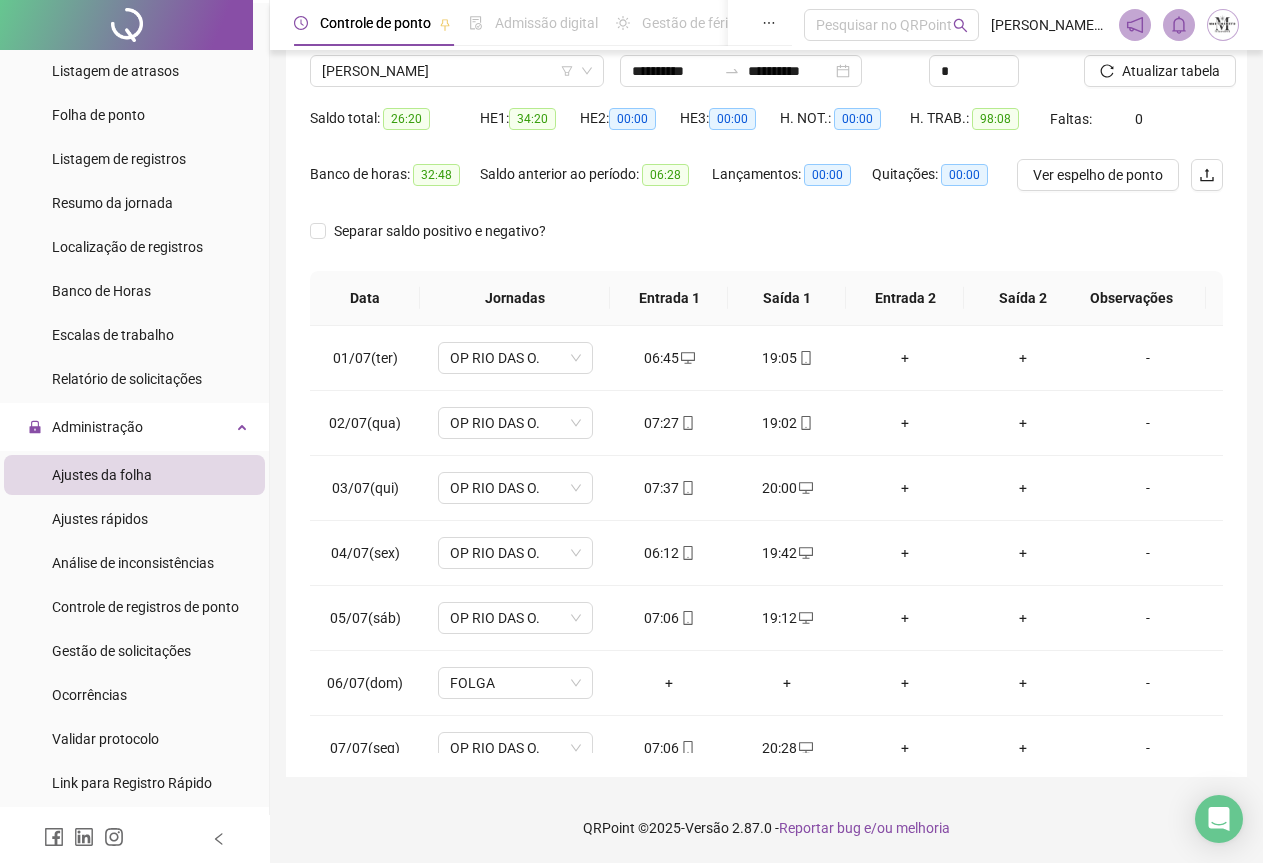 scroll, scrollTop: 240, scrollLeft: 0, axis: vertical 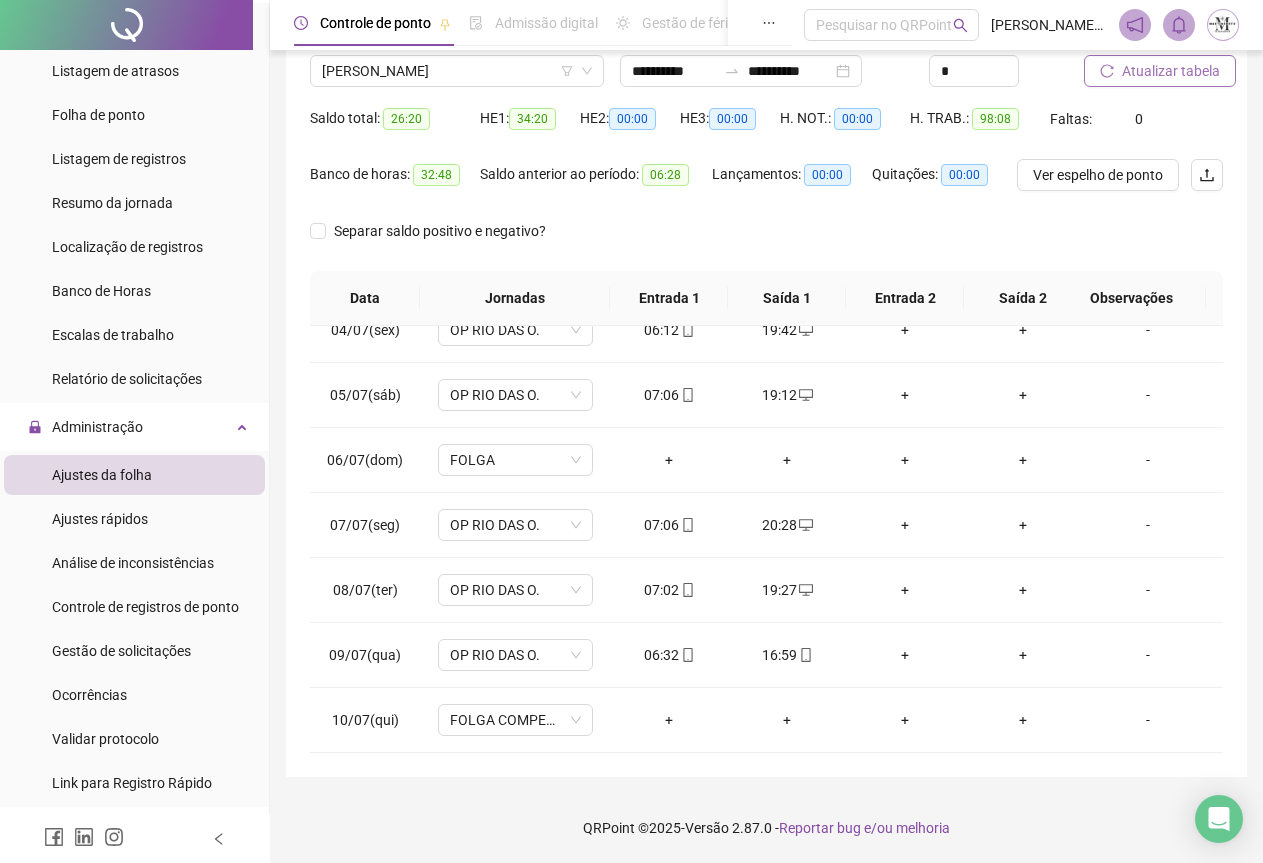click on "Atualizar tabela" at bounding box center (1171, 71) 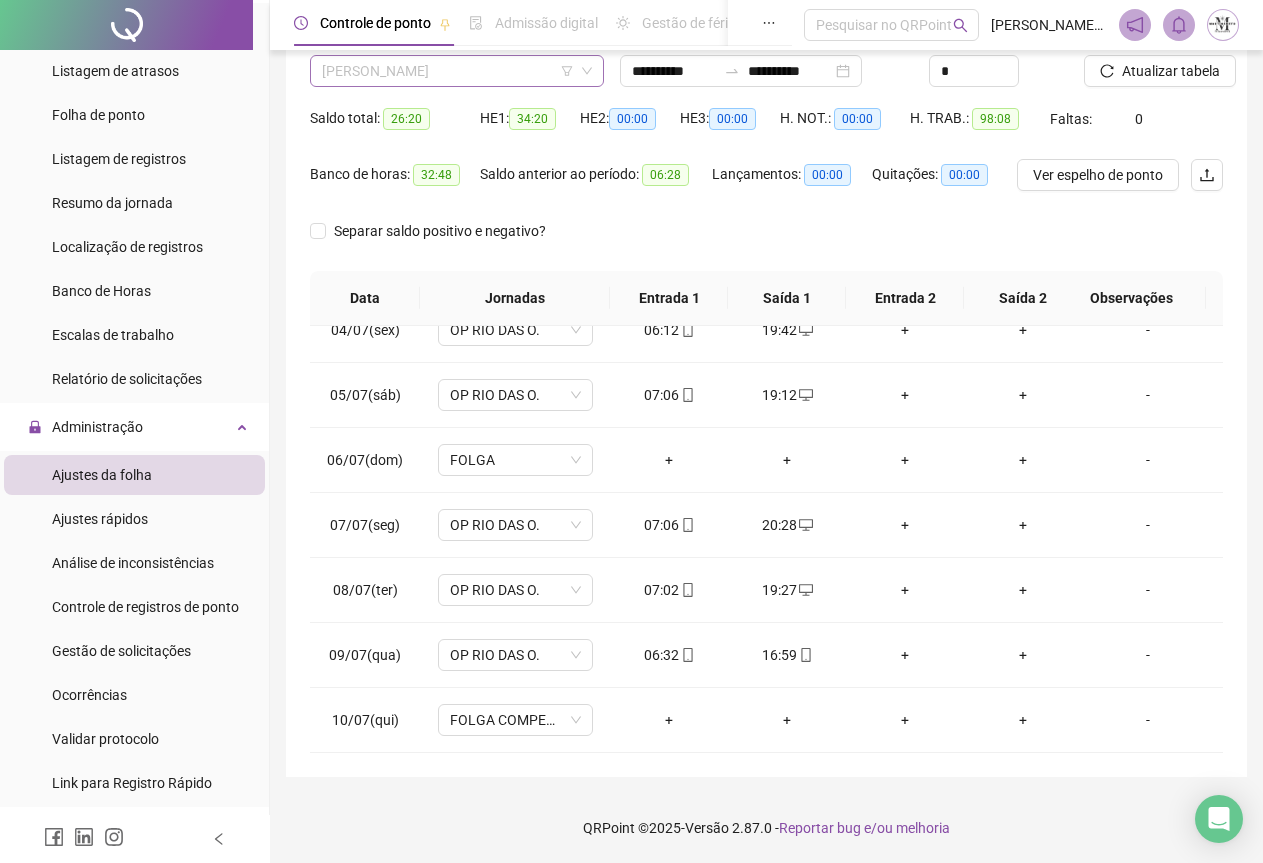 click on "[PERSON_NAME]" at bounding box center [457, 71] 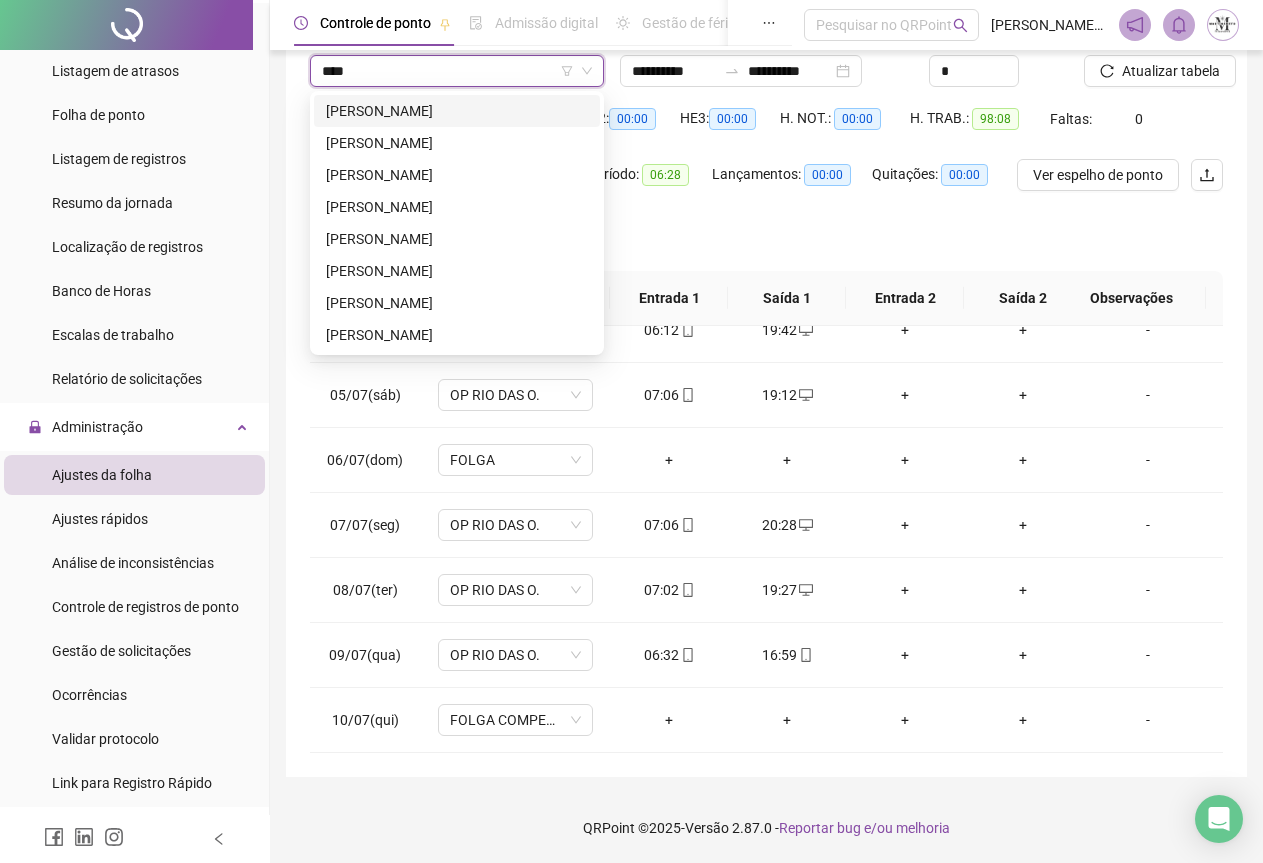 scroll, scrollTop: 0, scrollLeft: 0, axis: both 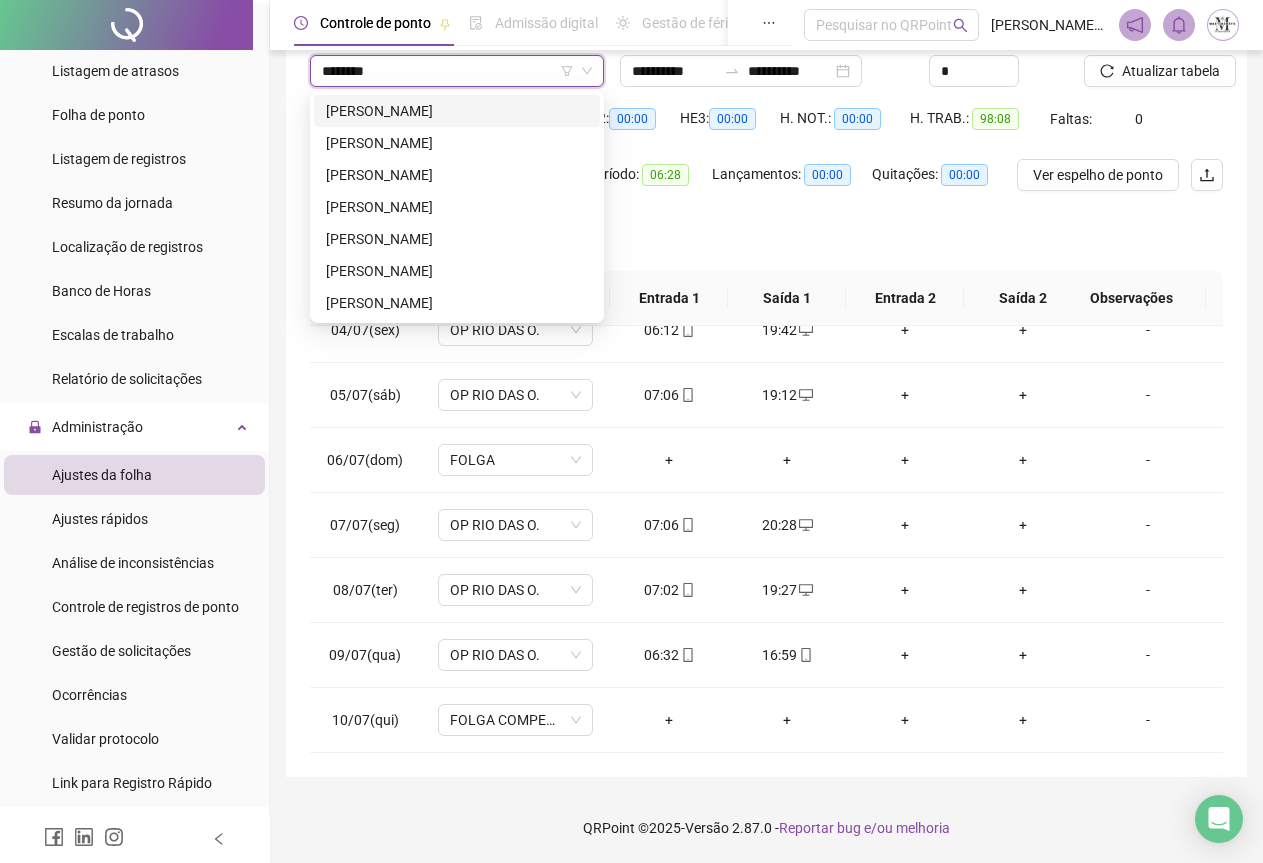 type on "*********" 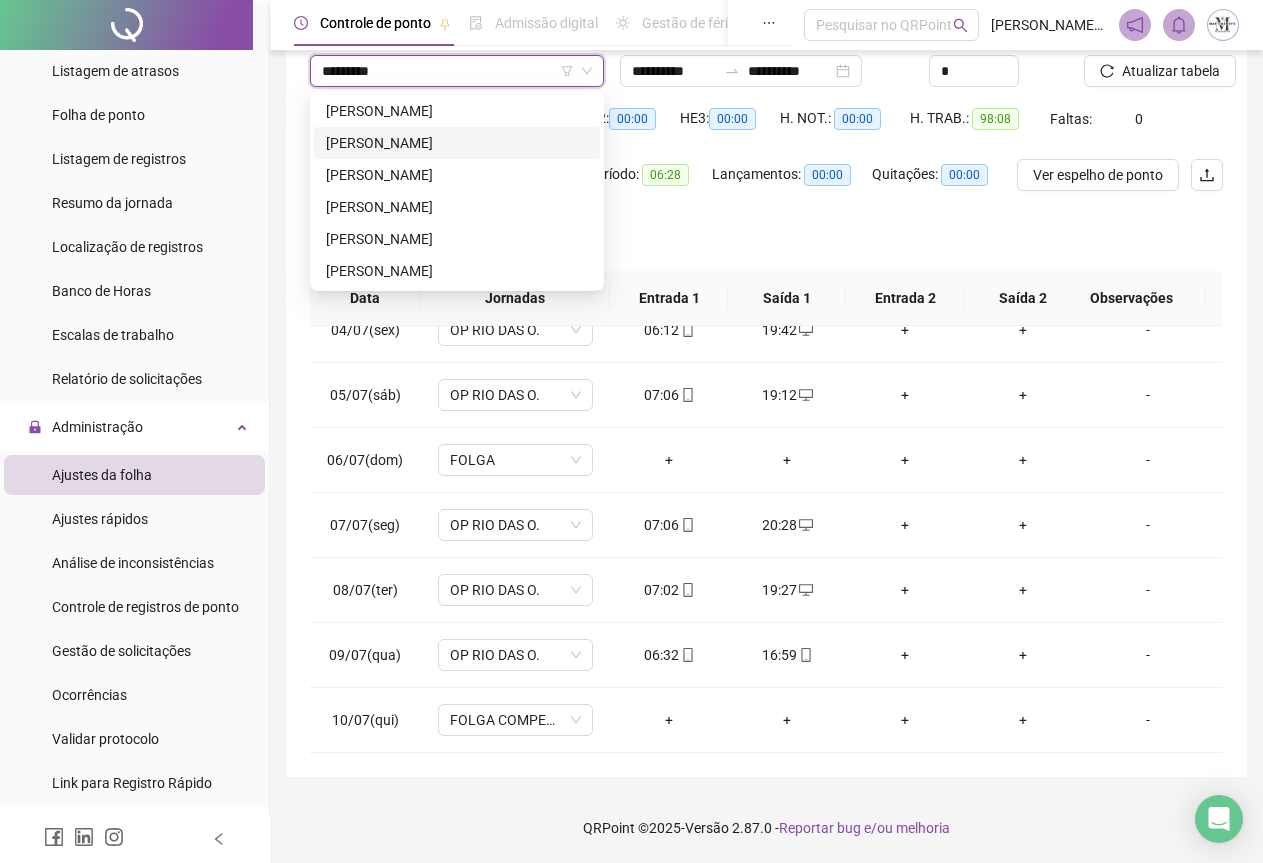 click on "[PERSON_NAME]" at bounding box center (457, 143) 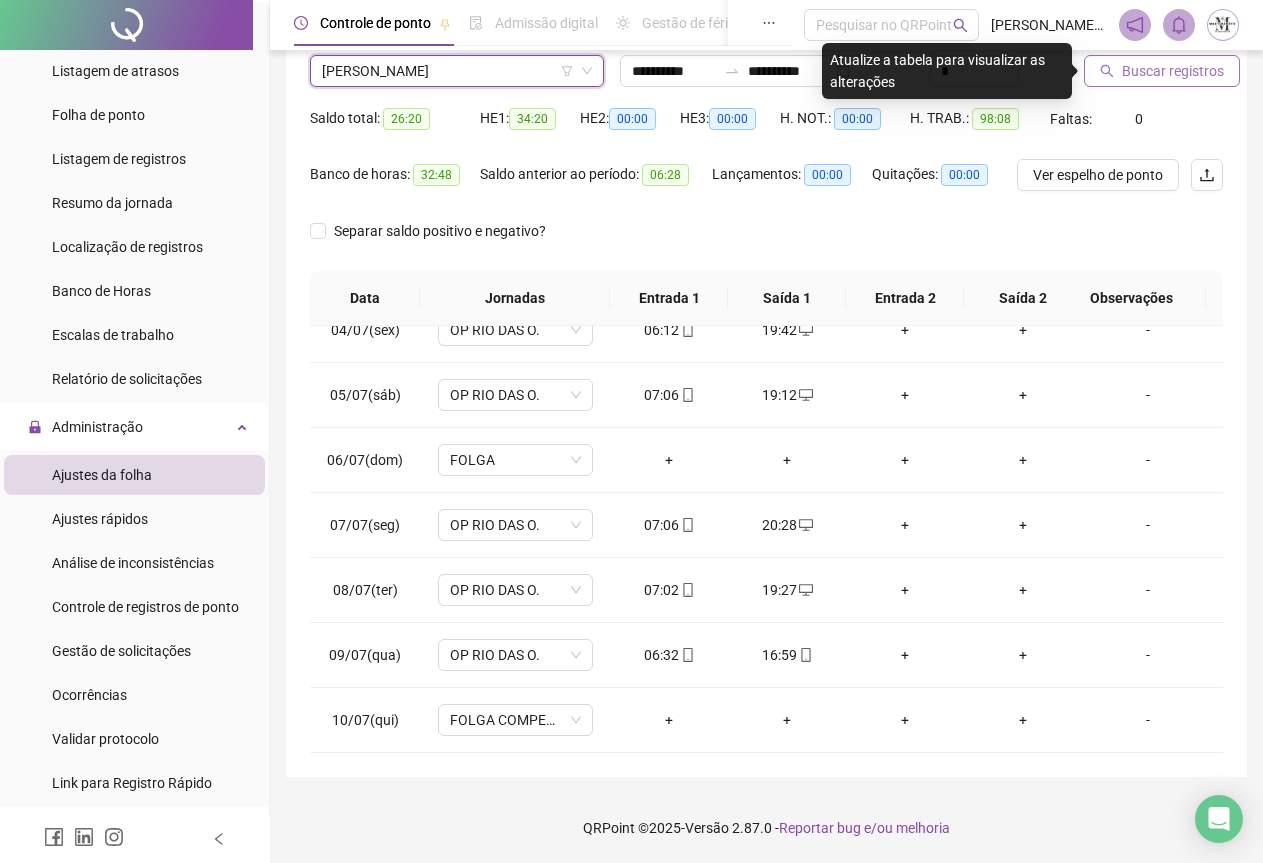 click on "Buscar registros" at bounding box center [1173, 71] 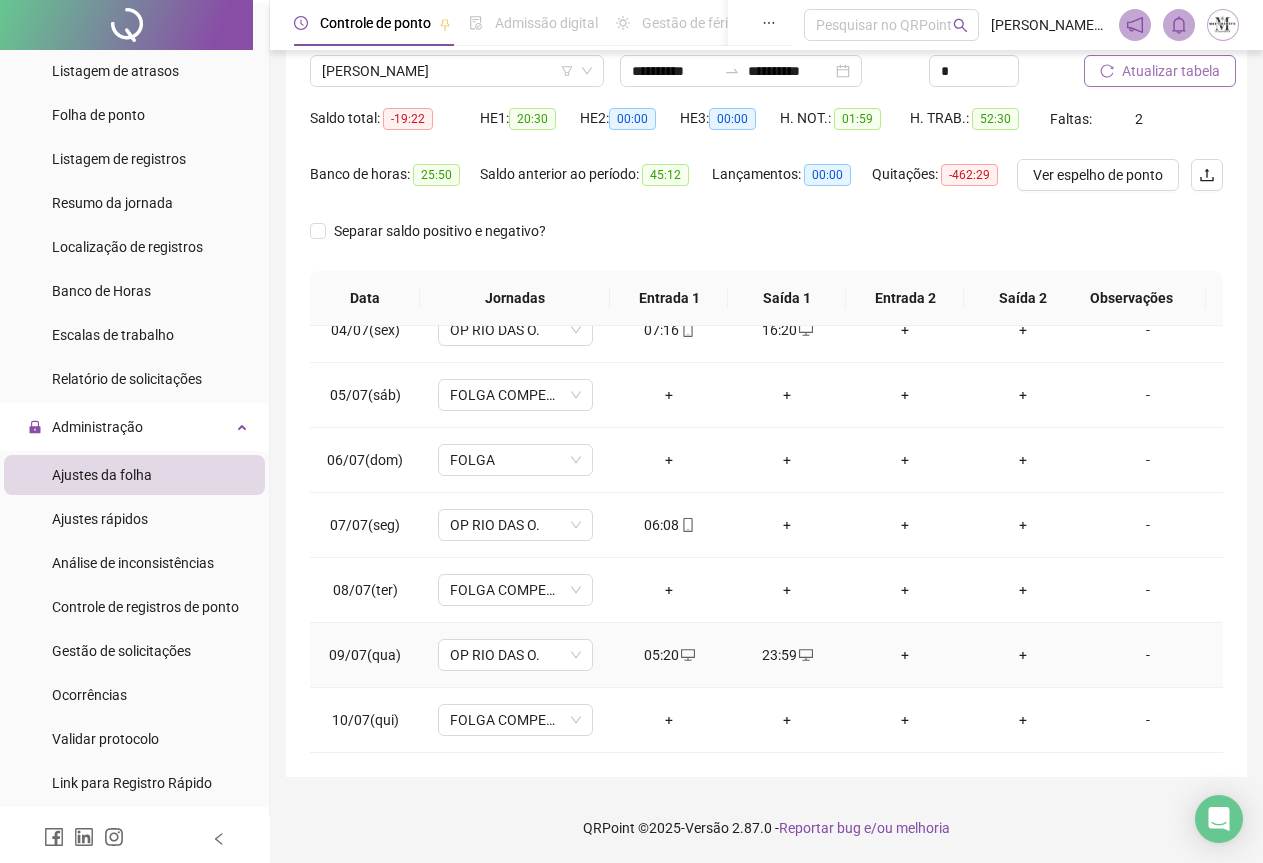 click on "-" at bounding box center [1148, 655] 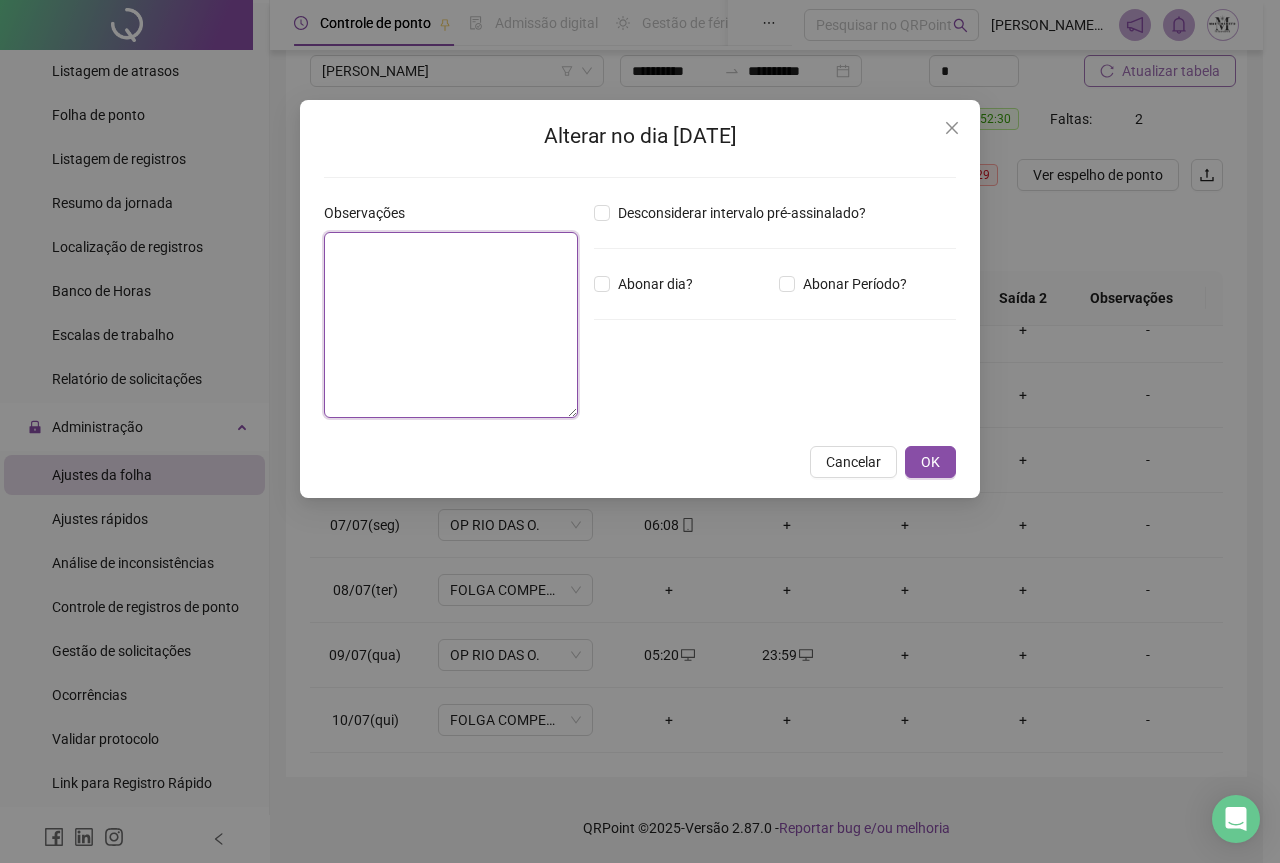 click at bounding box center [451, 325] 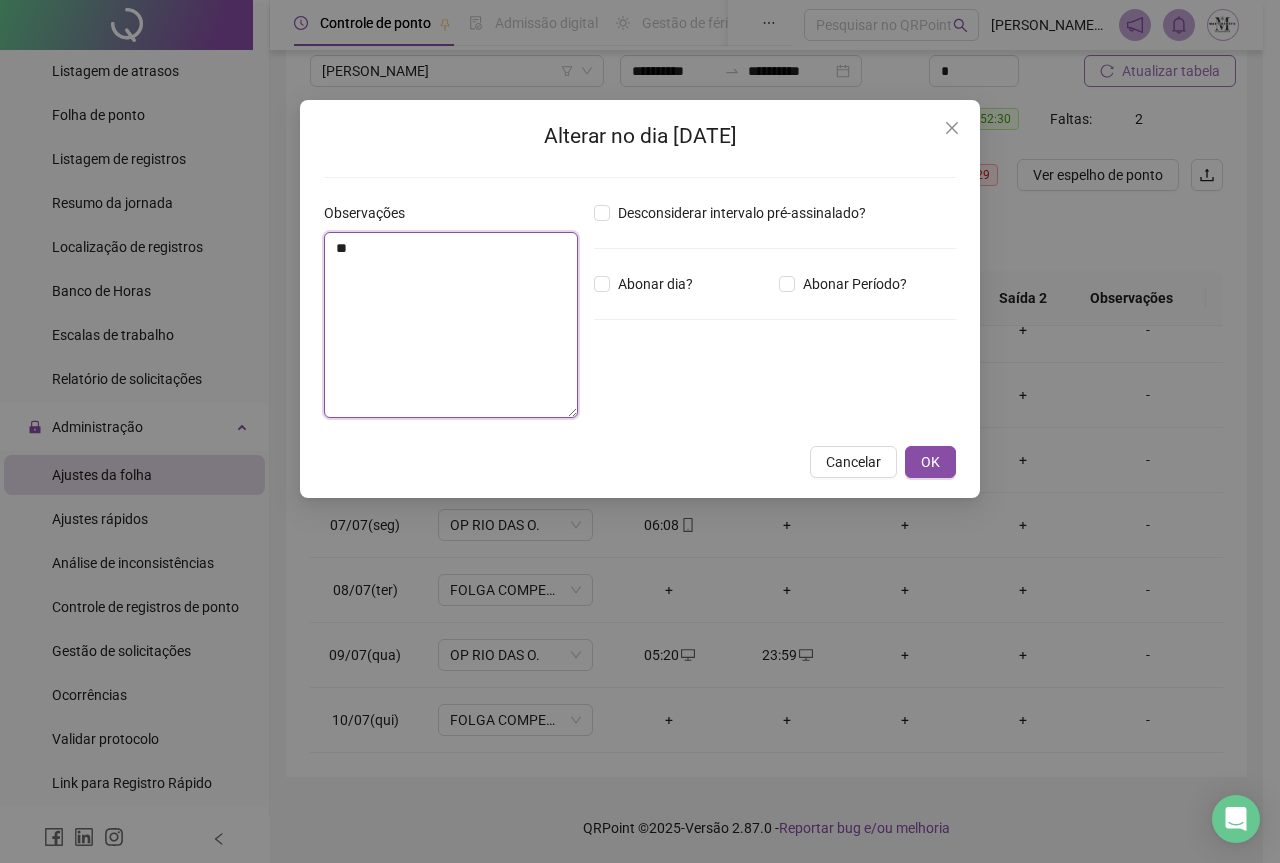 type on "*" 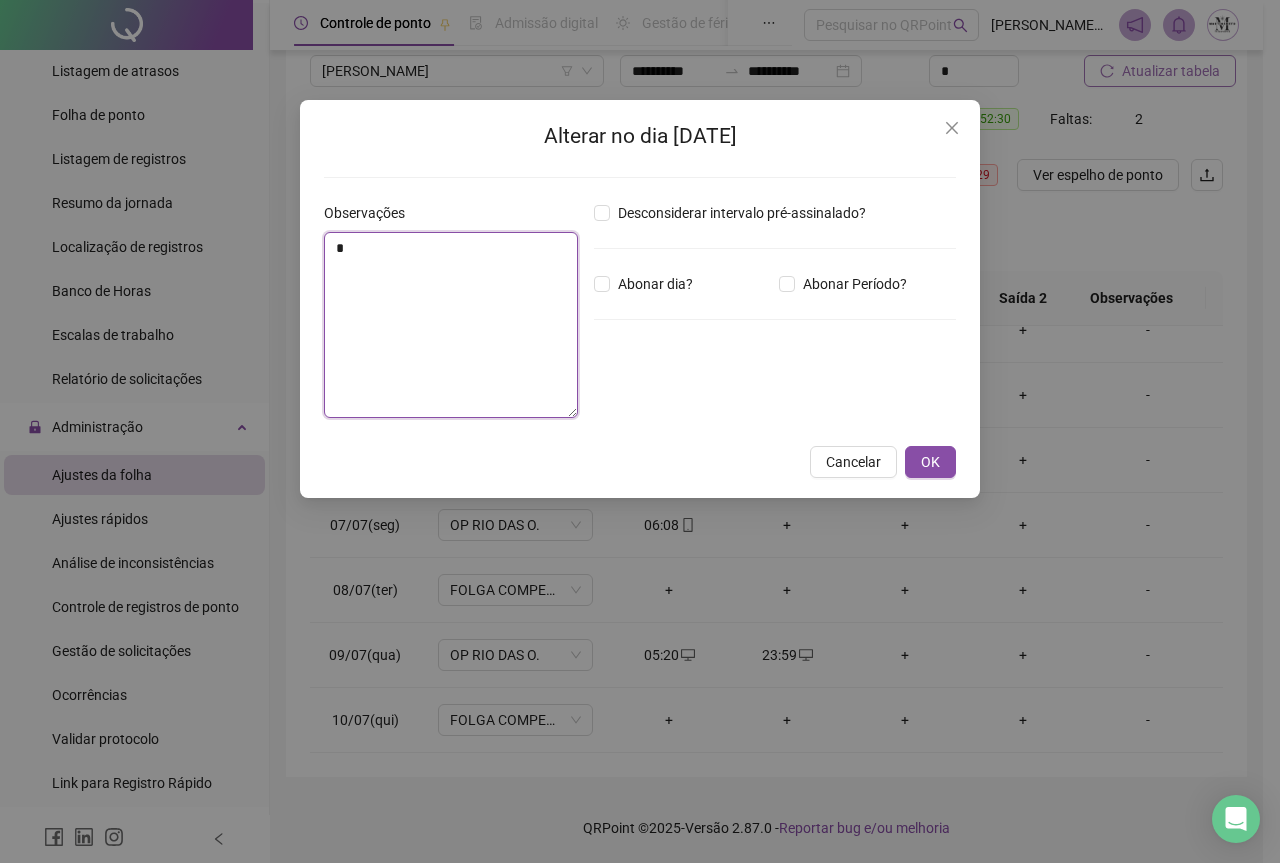 type 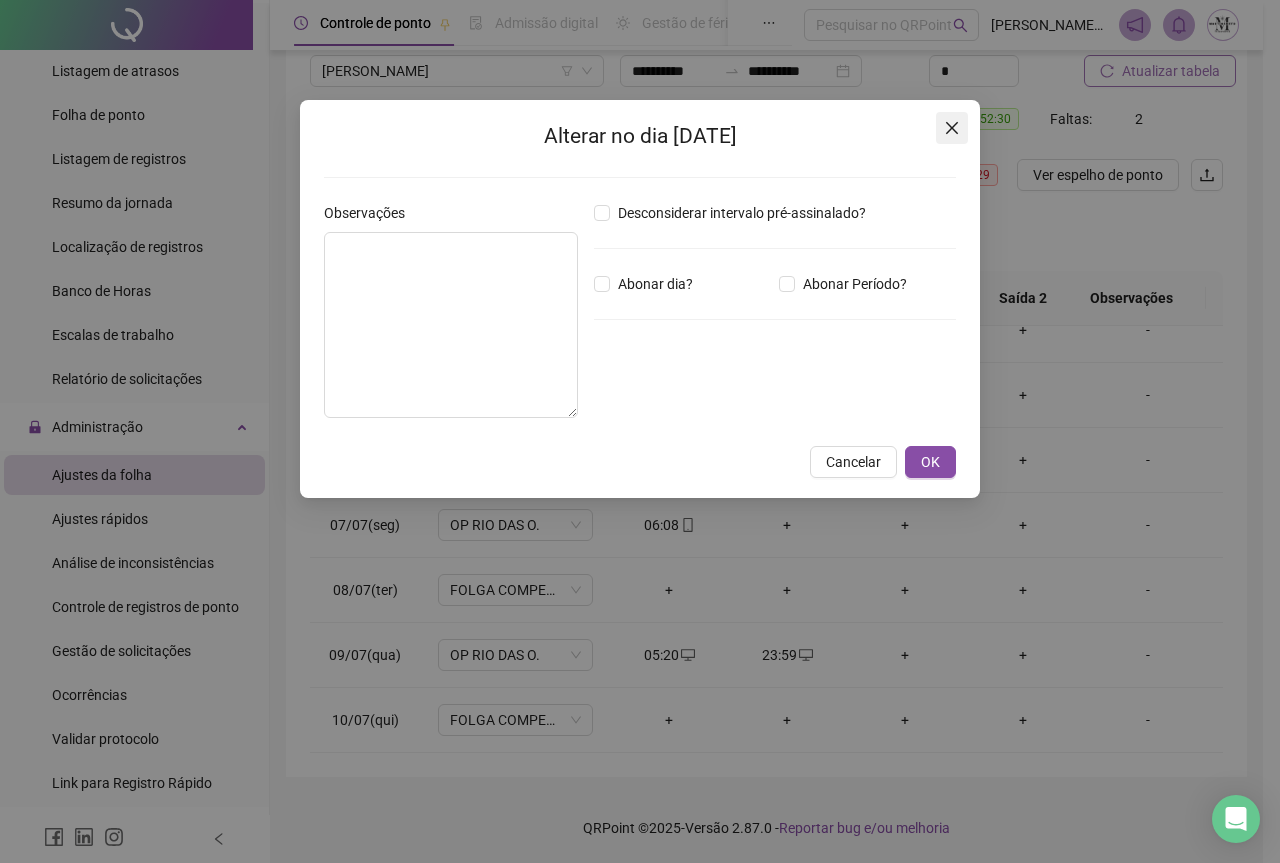 click 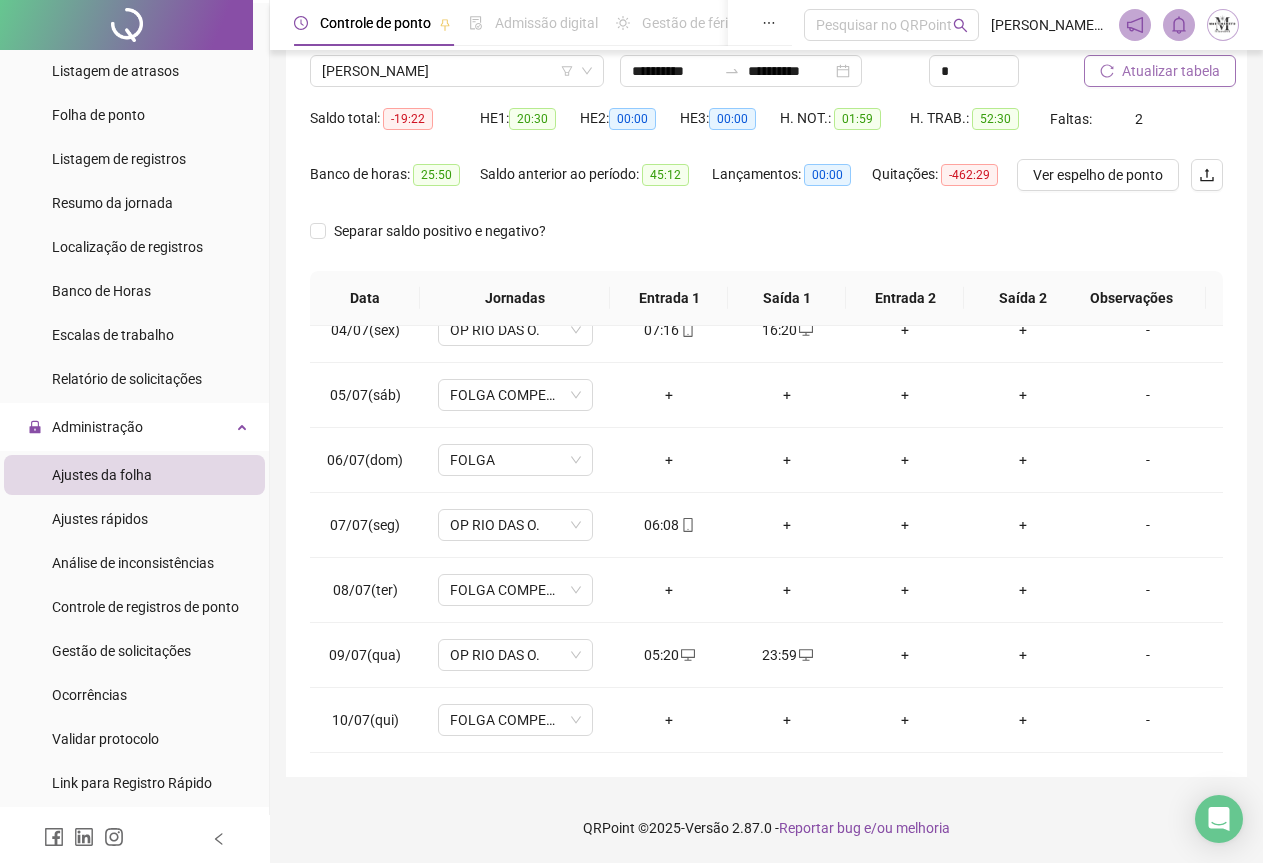 click on "Atualizar tabela" at bounding box center (1171, 71) 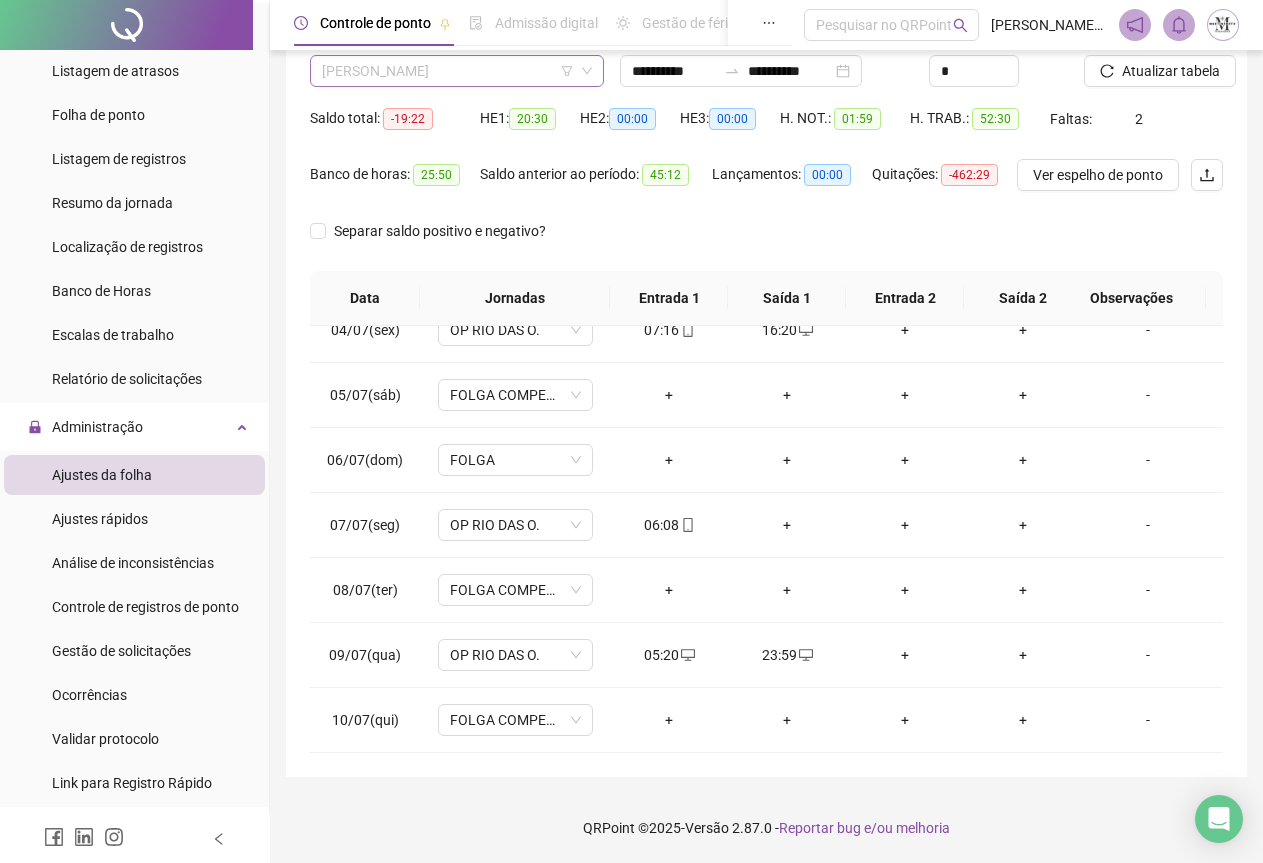 click on "[PERSON_NAME]" at bounding box center [457, 71] 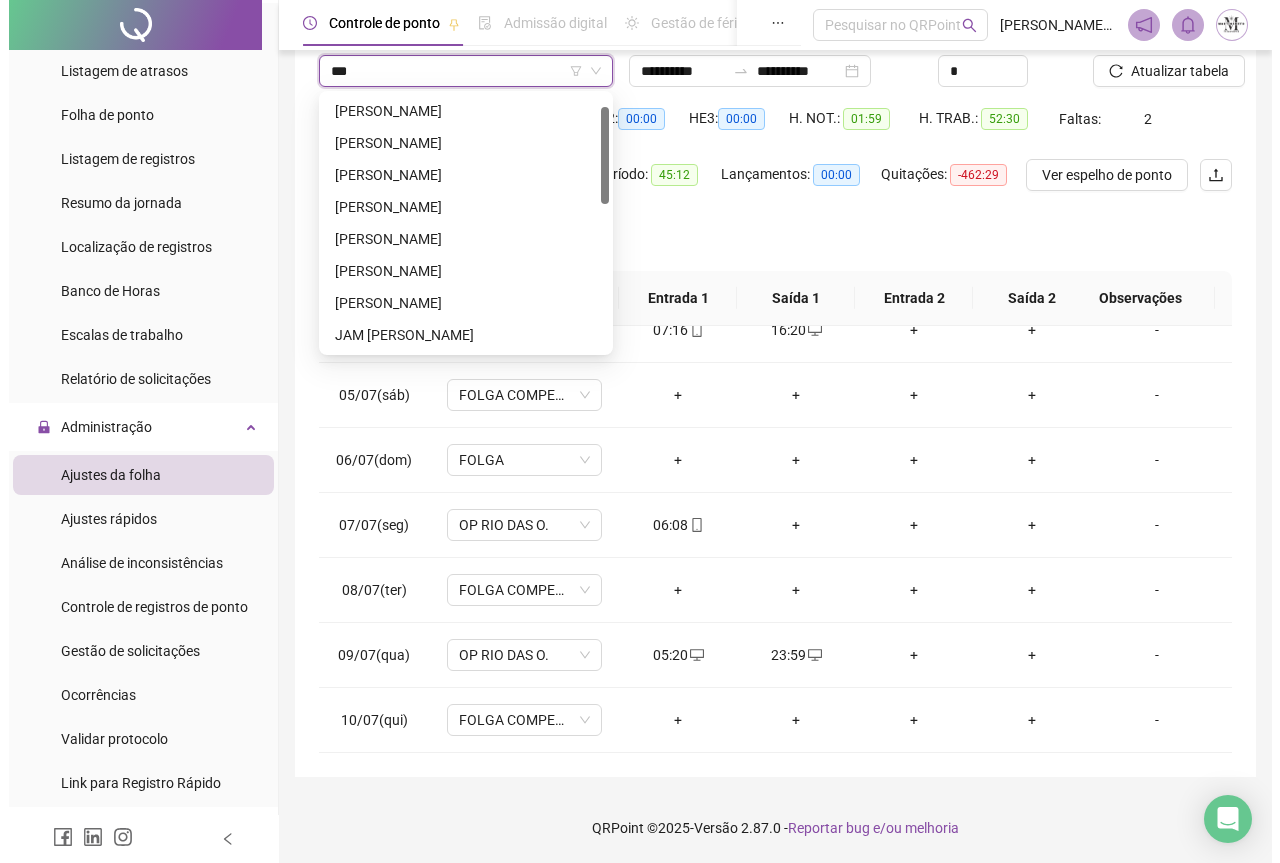 scroll, scrollTop: 0, scrollLeft: 0, axis: both 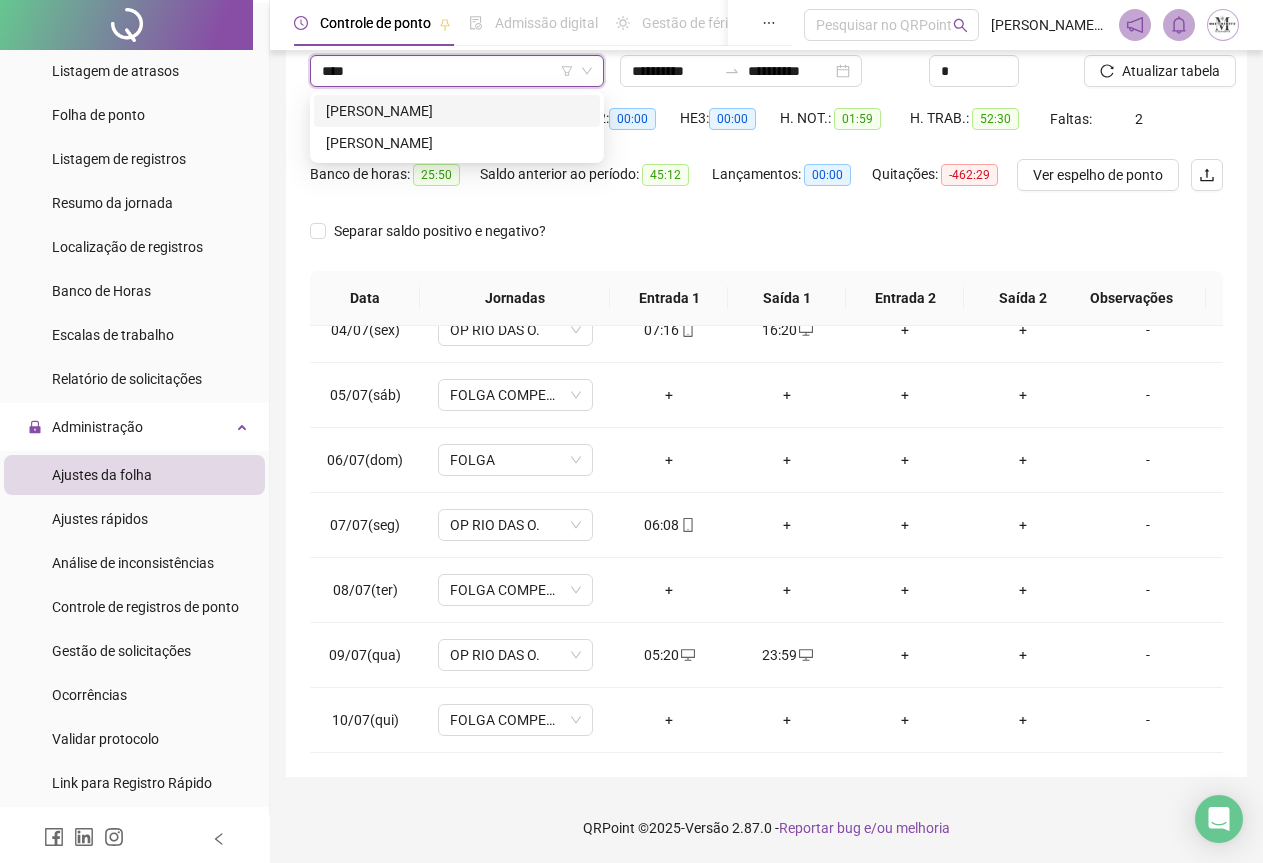 type on "*****" 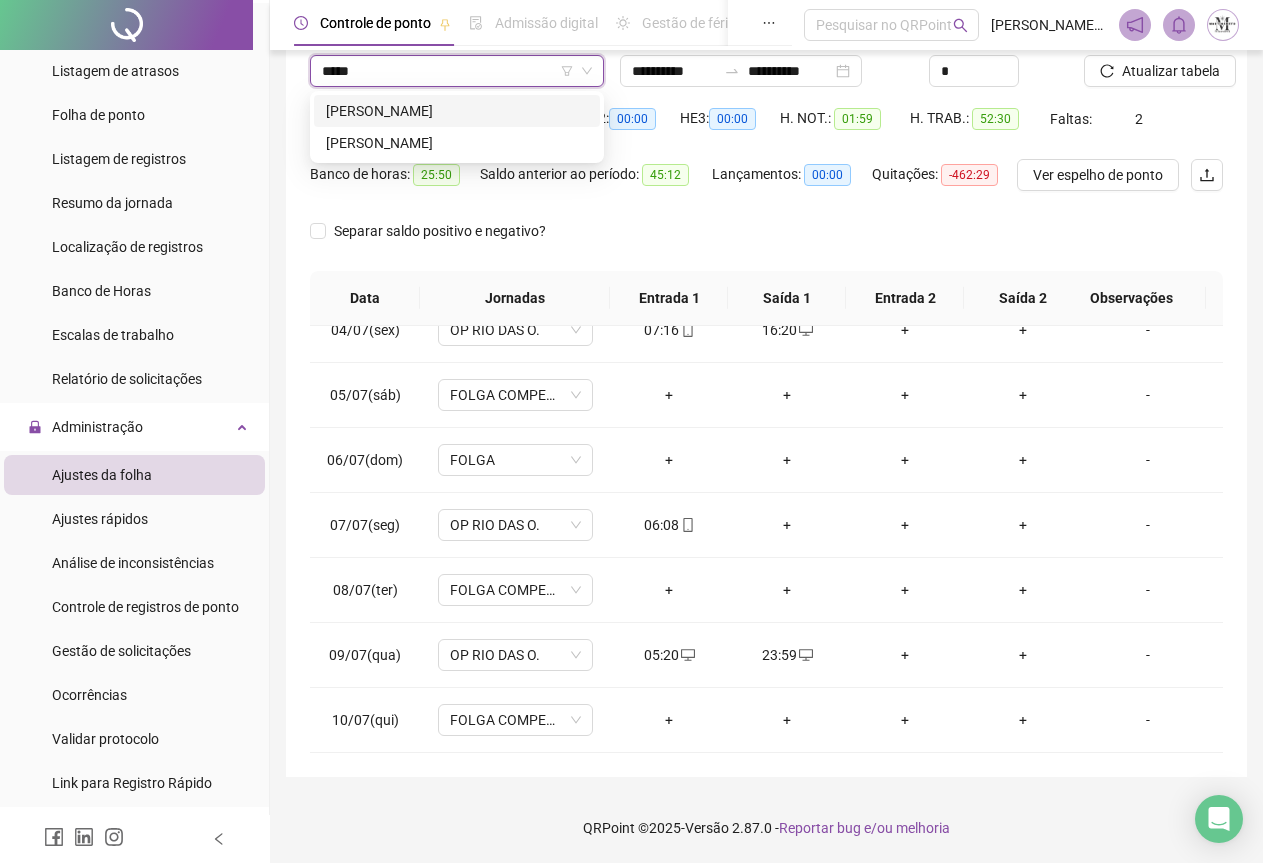 click on "[PERSON_NAME]" at bounding box center (457, 111) 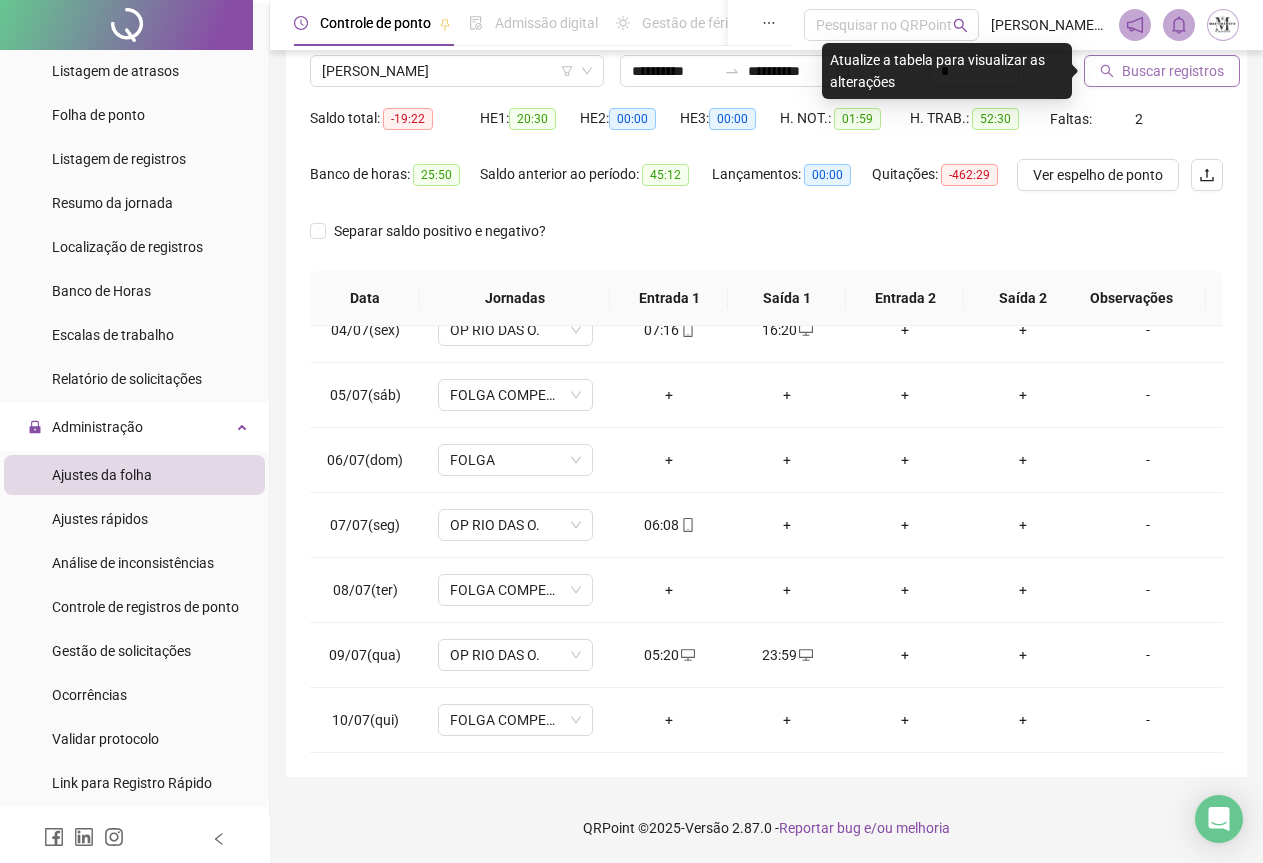 click on "Buscar registros" at bounding box center (1173, 71) 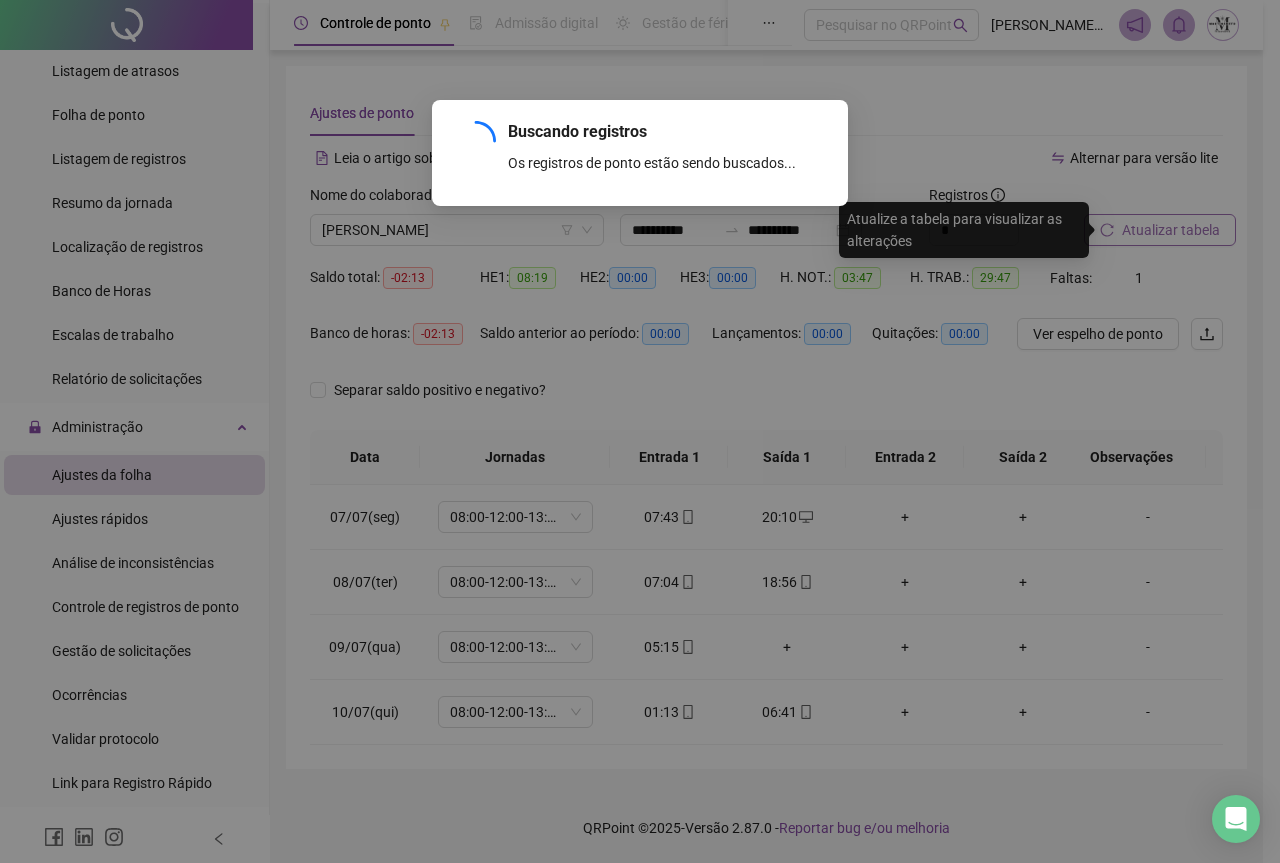 scroll, scrollTop: 9, scrollLeft: 0, axis: vertical 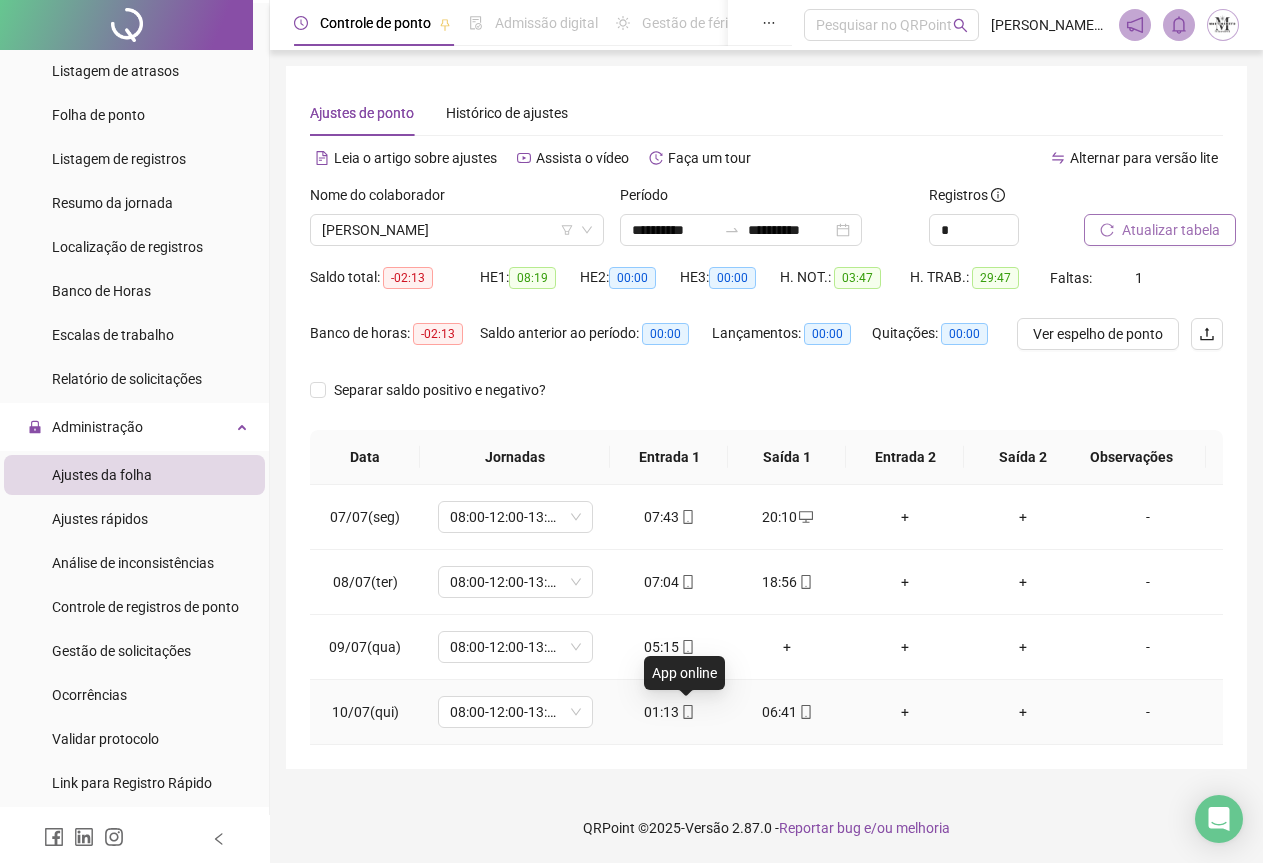click 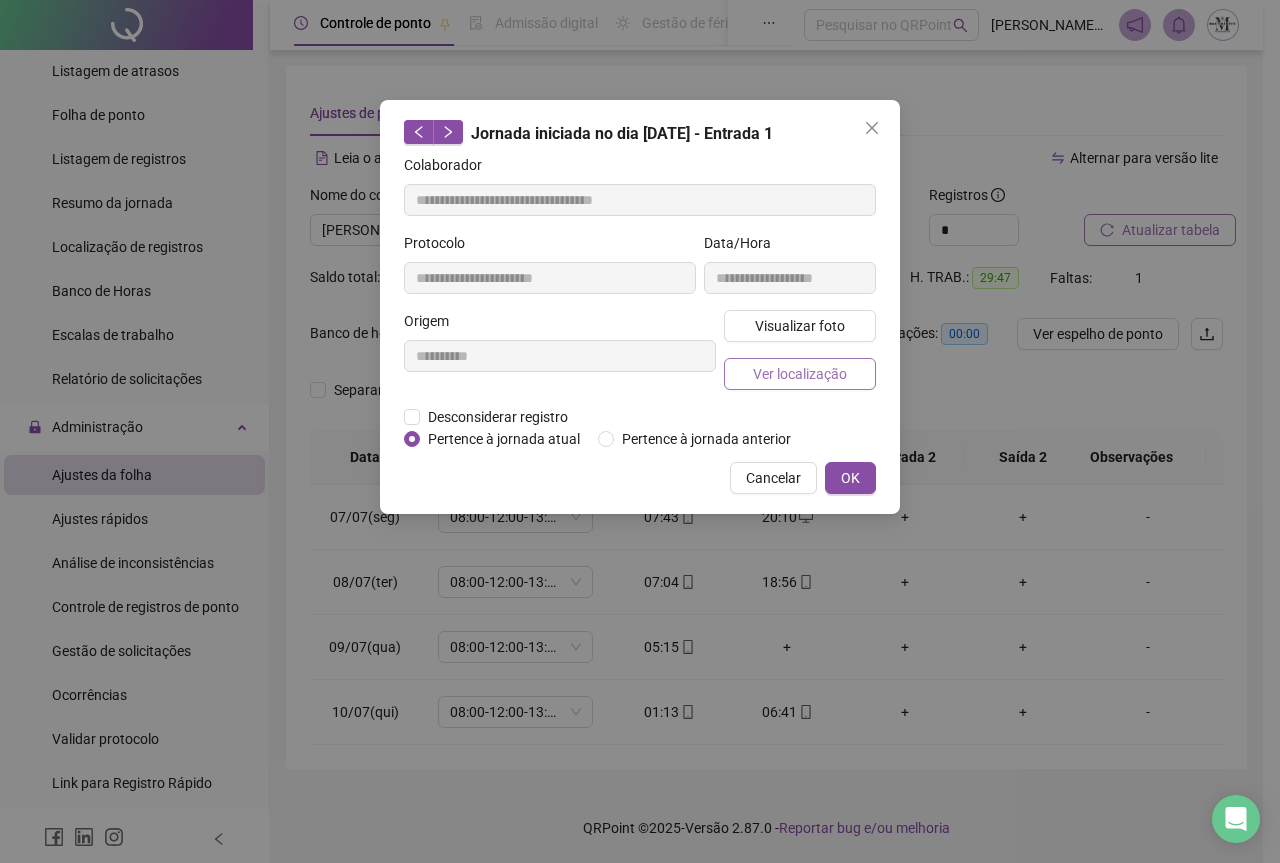 click on "Ver localização" at bounding box center (800, 374) 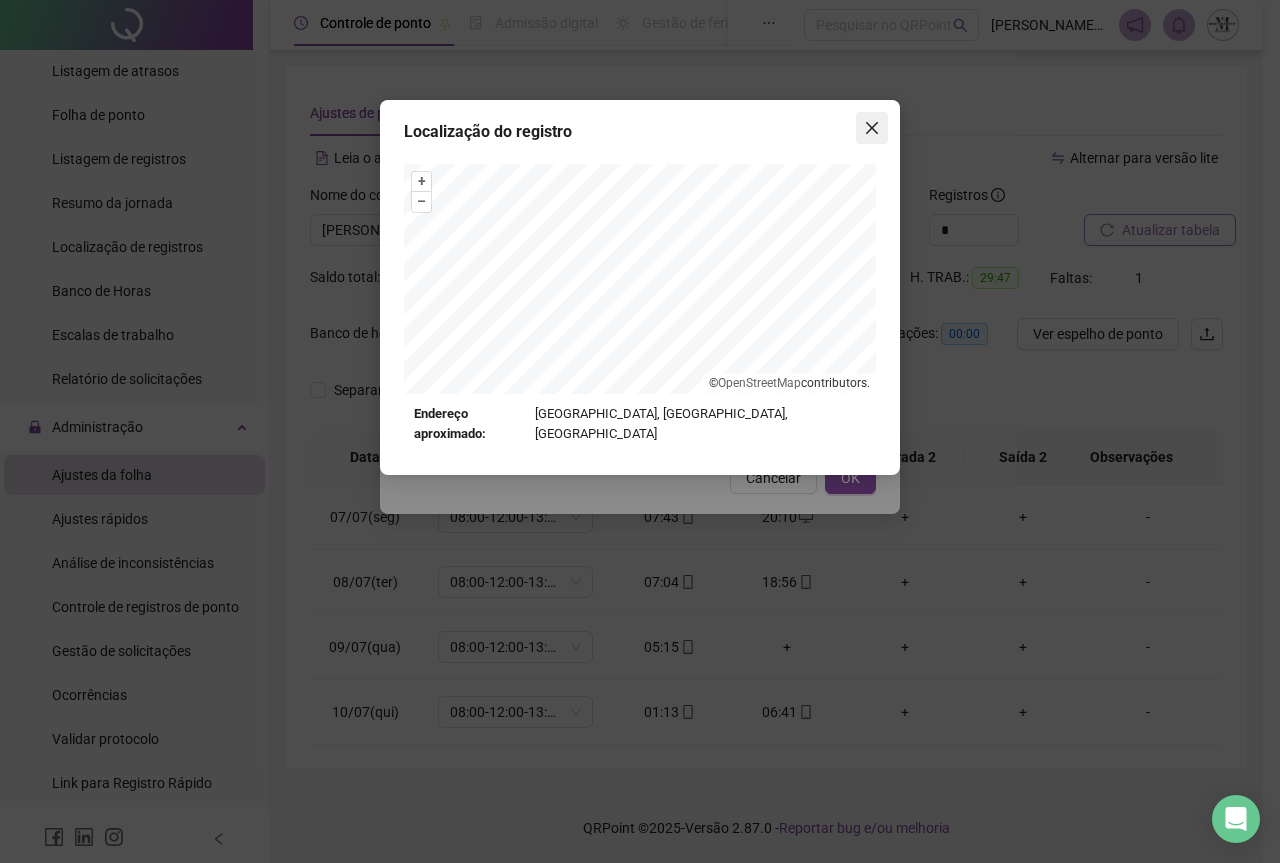 click at bounding box center [872, 128] 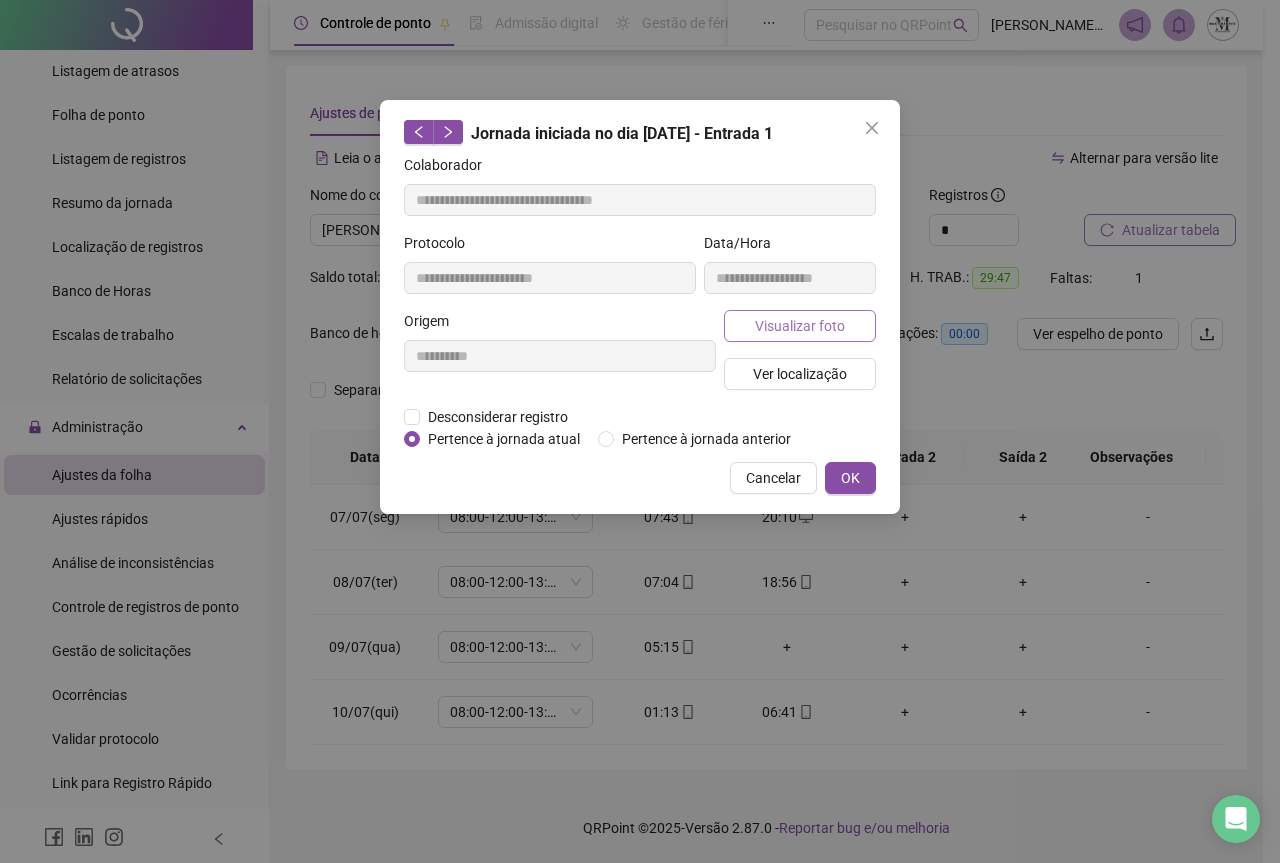 click on "Visualizar foto" at bounding box center [800, 326] 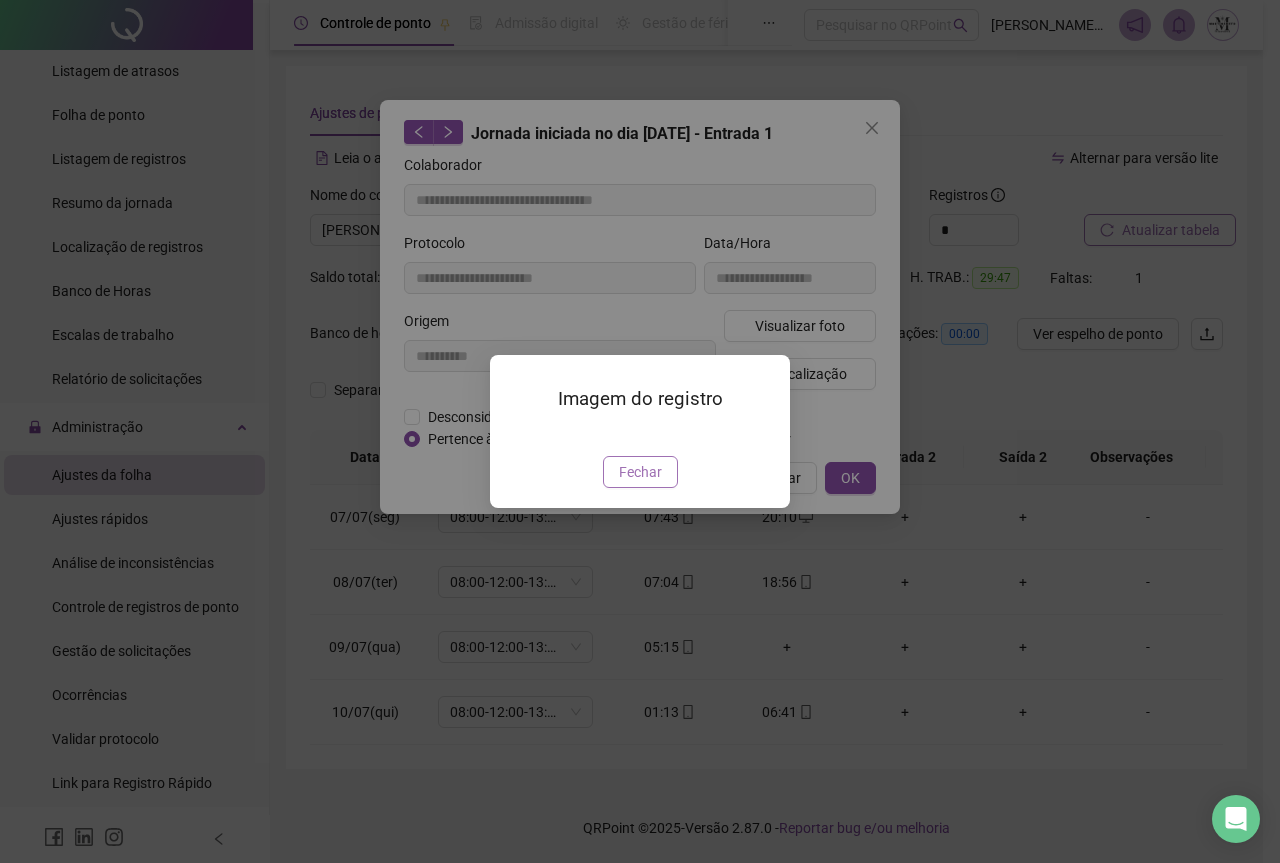 click on "Fechar" at bounding box center [640, 472] 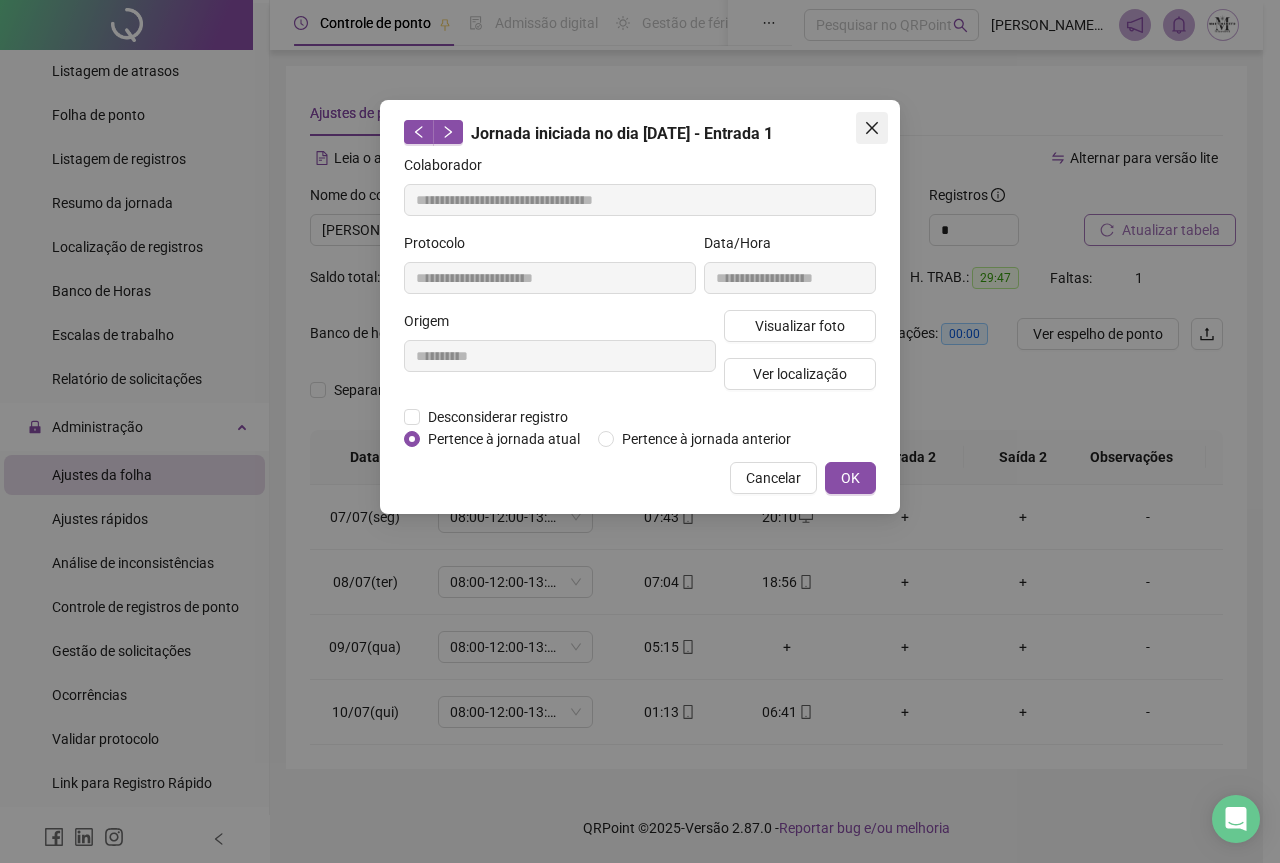 click 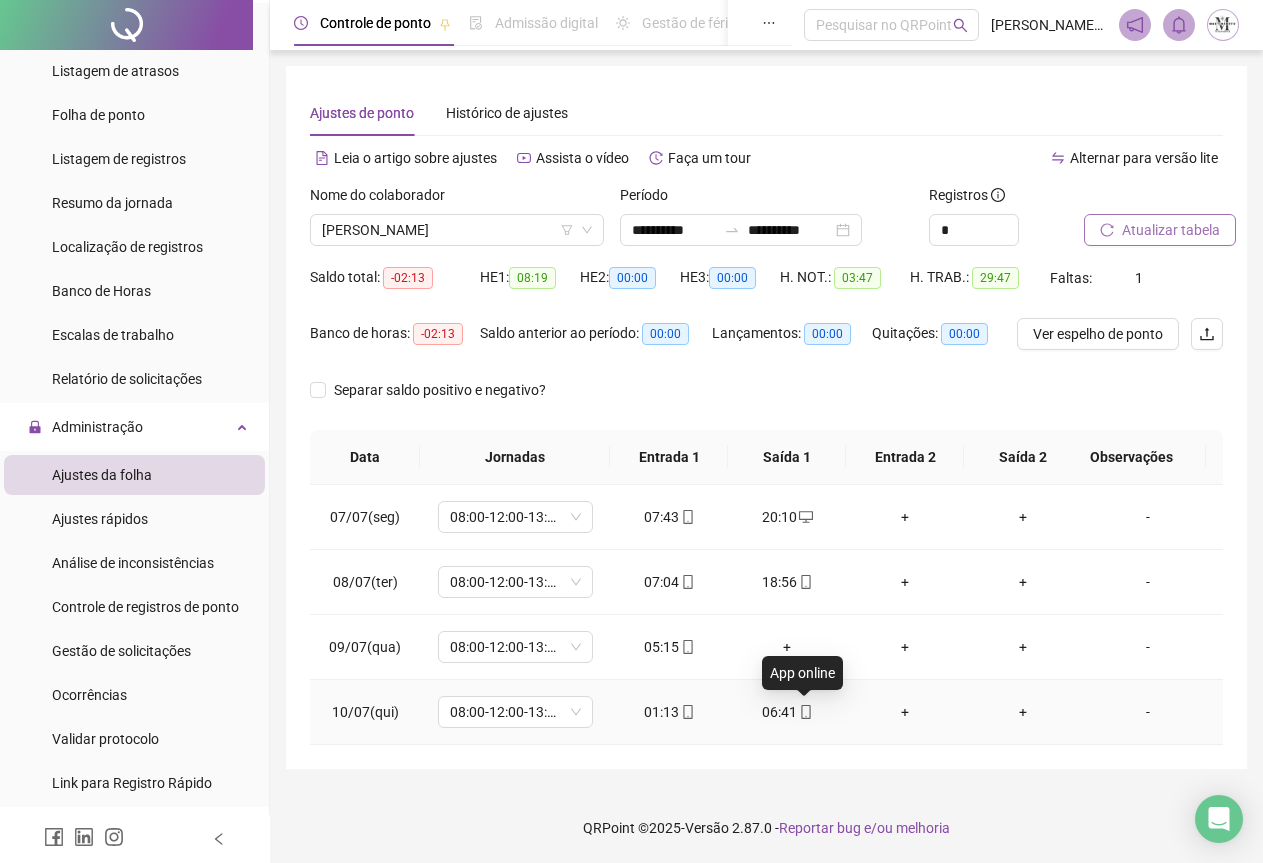 click at bounding box center (805, 712) 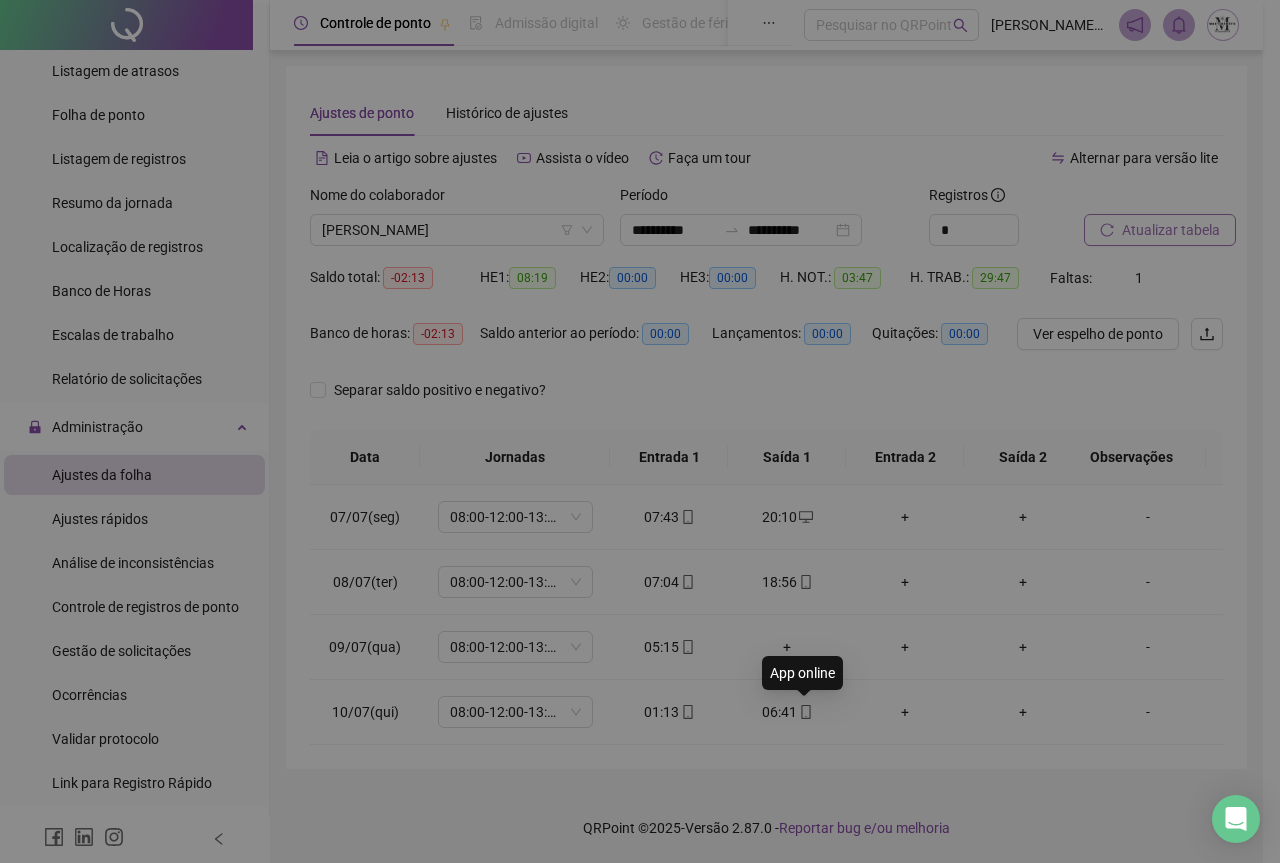 type on "**********" 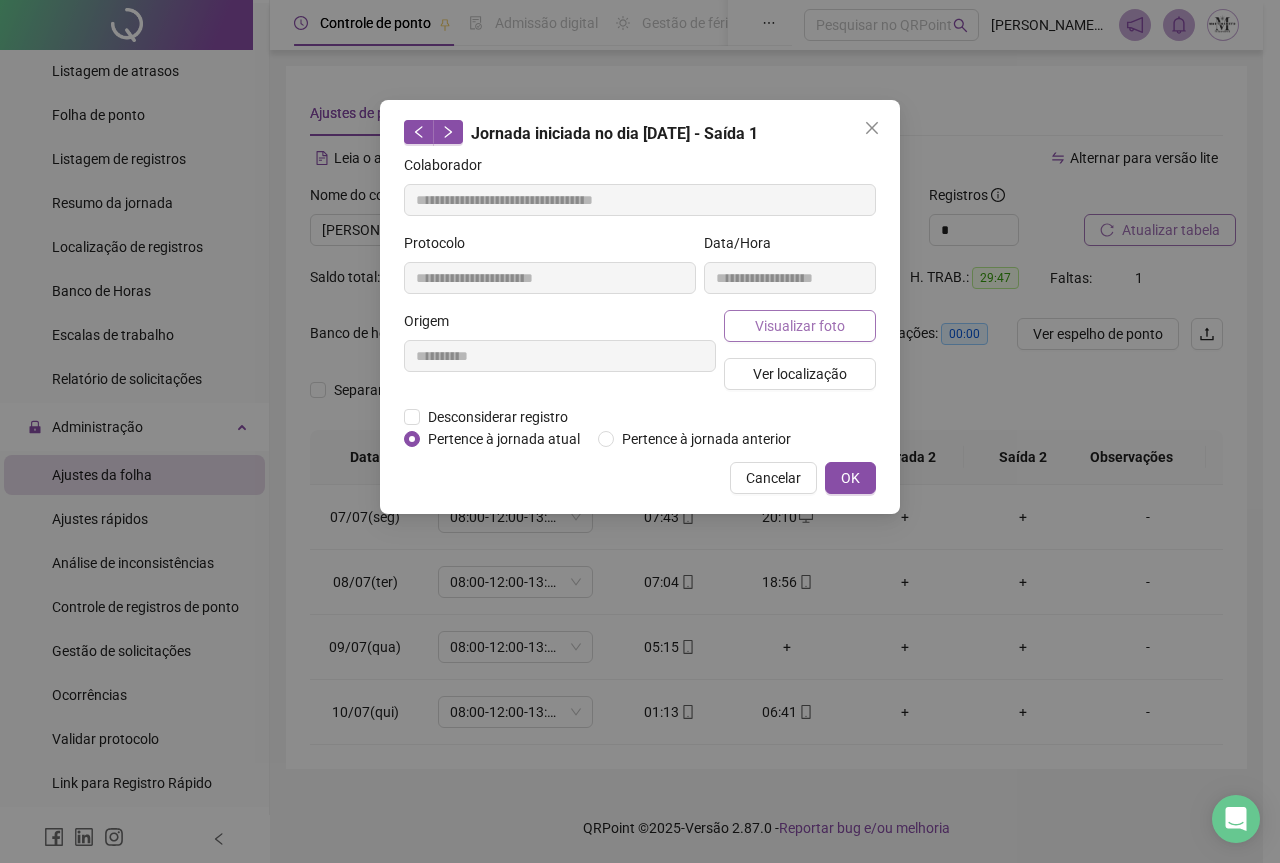 click on "Visualizar foto" at bounding box center [800, 326] 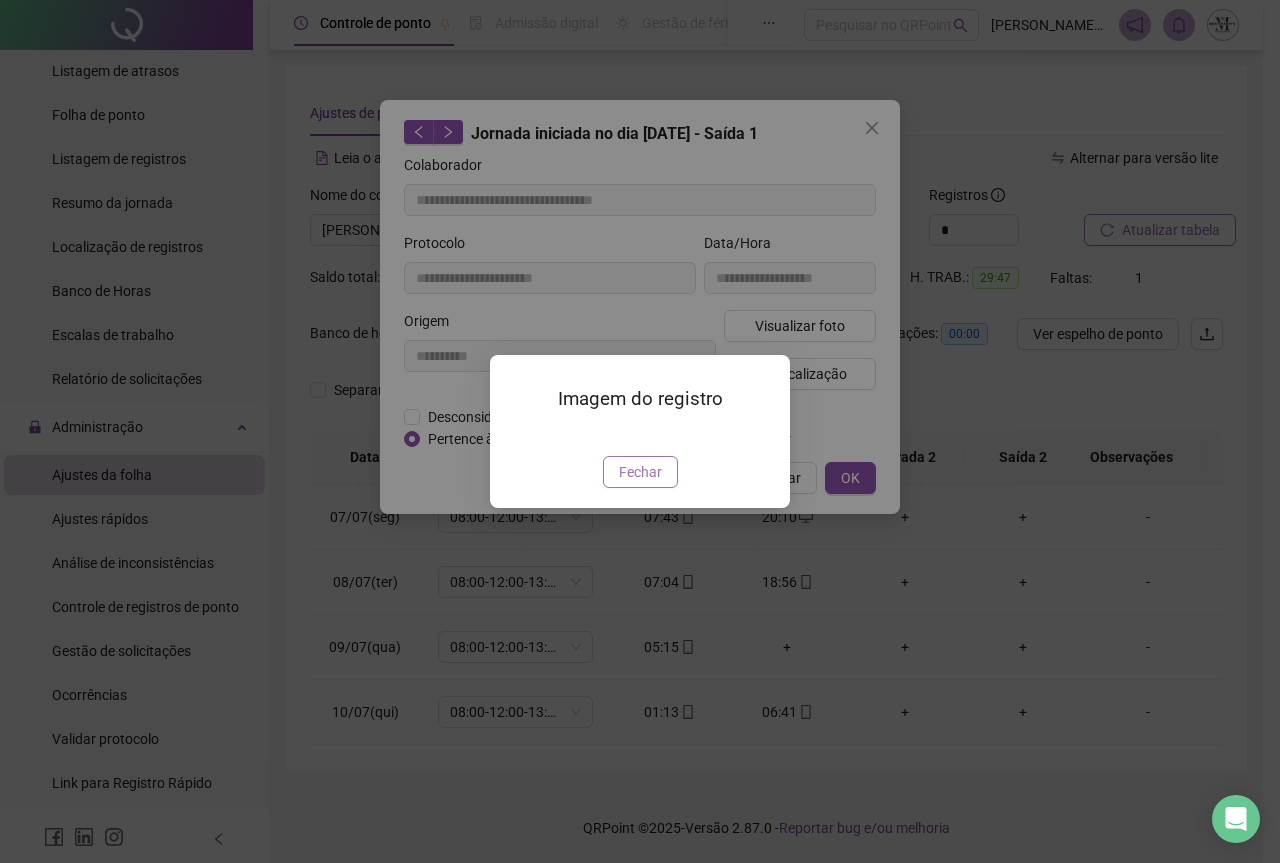 click on "Fechar" at bounding box center (640, 472) 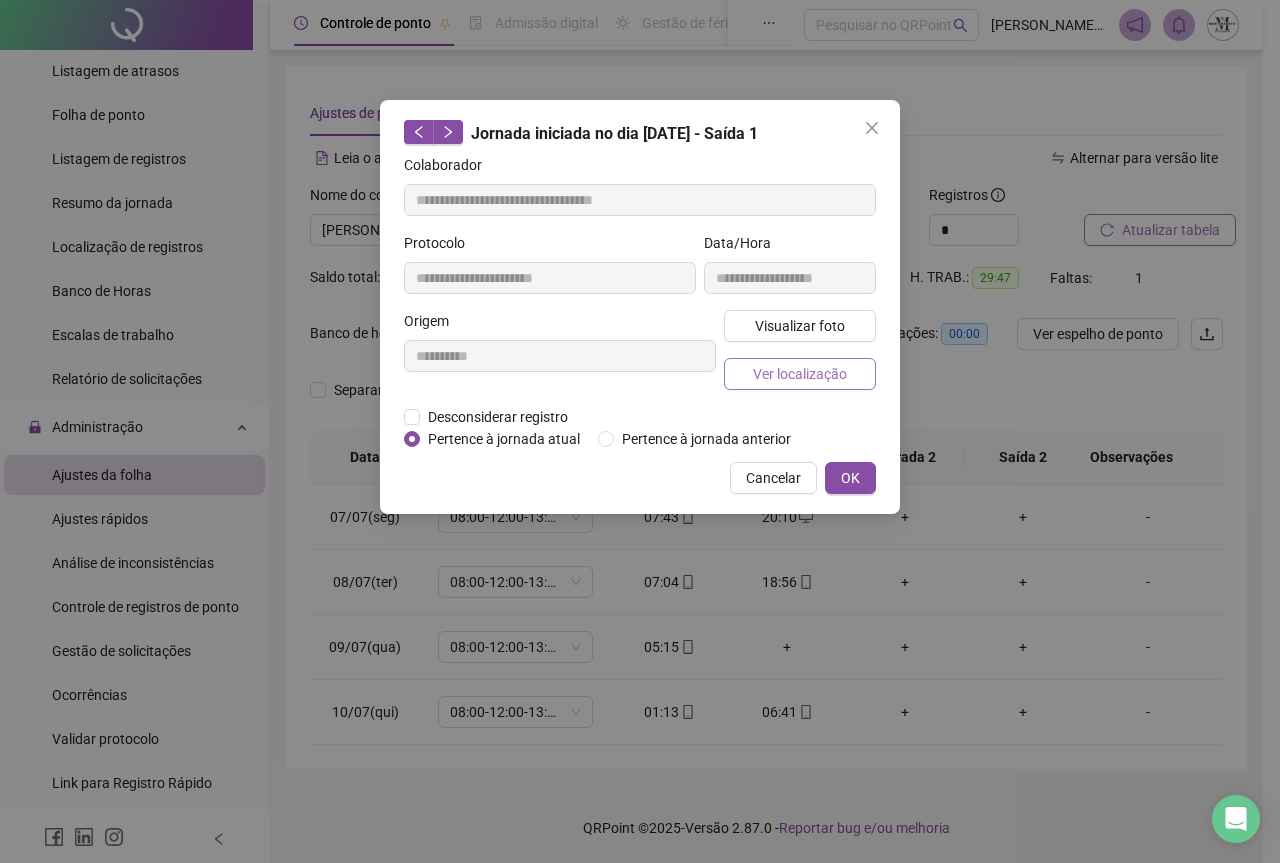 click on "Ver localização" at bounding box center (800, 374) 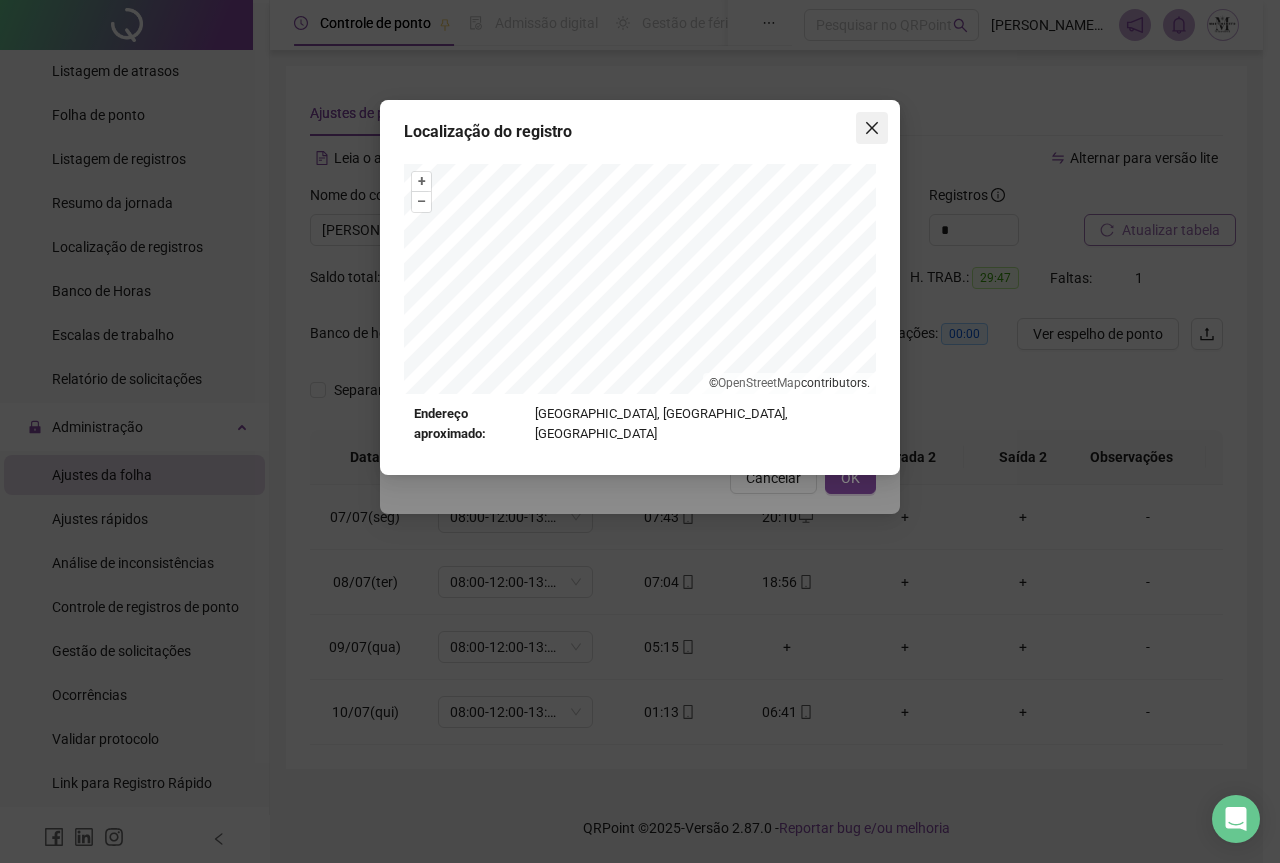 click 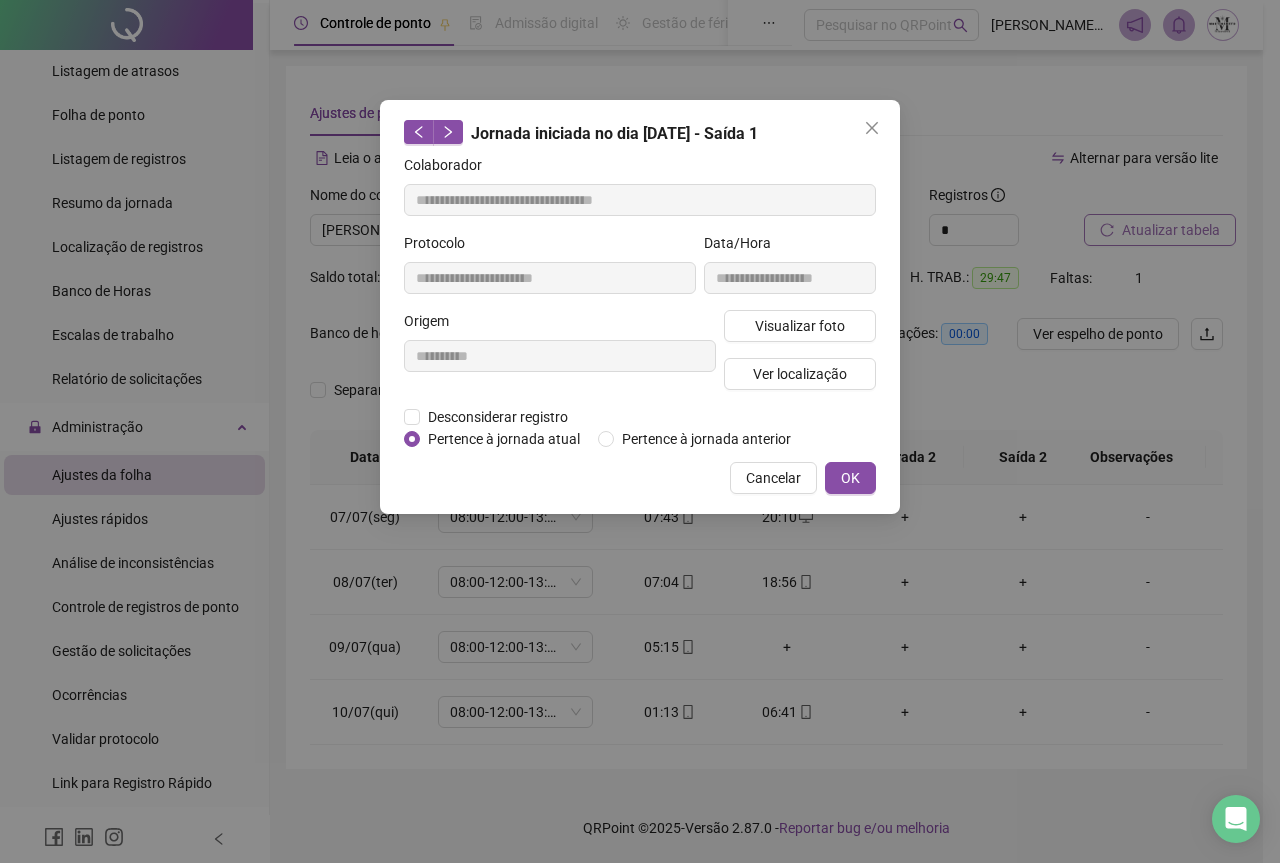 click 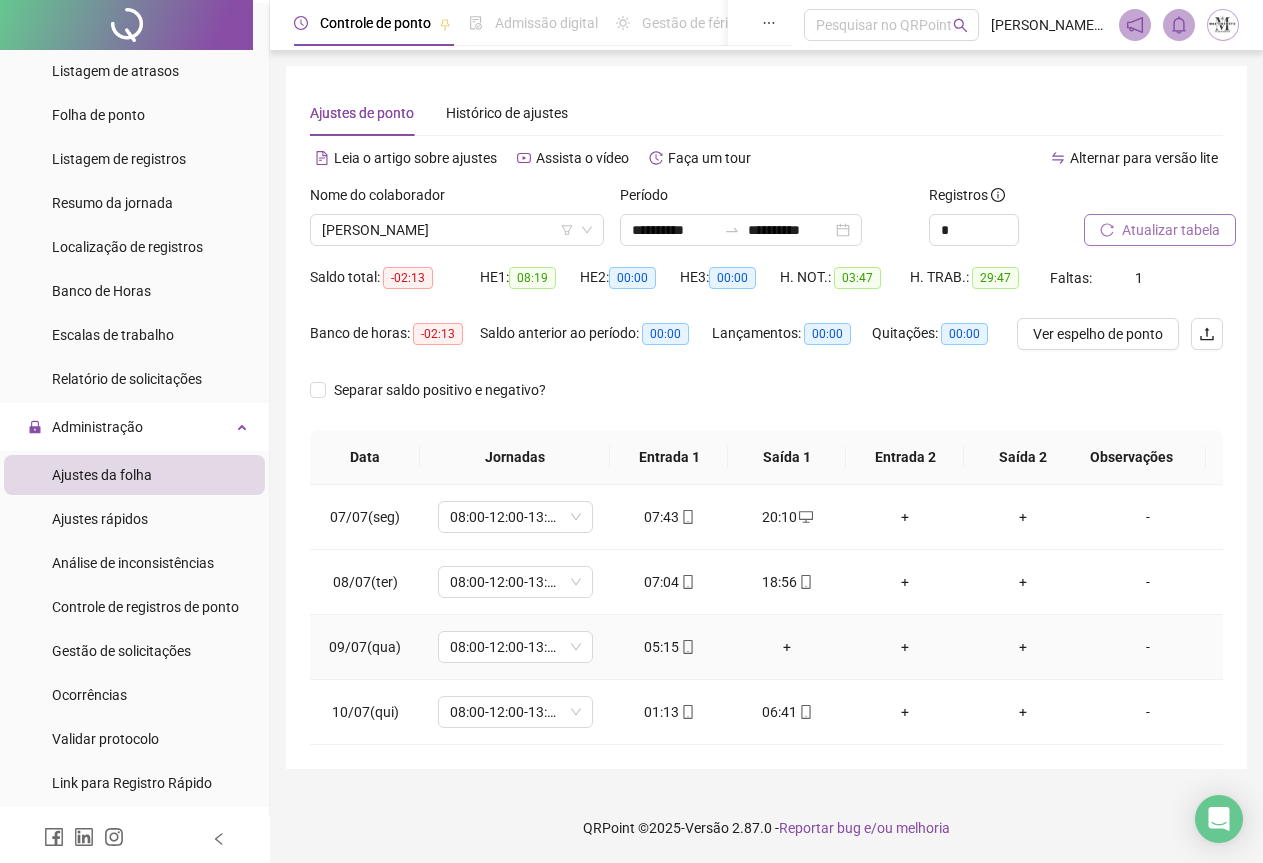 click on "-" at bounding box center (1148, 647) 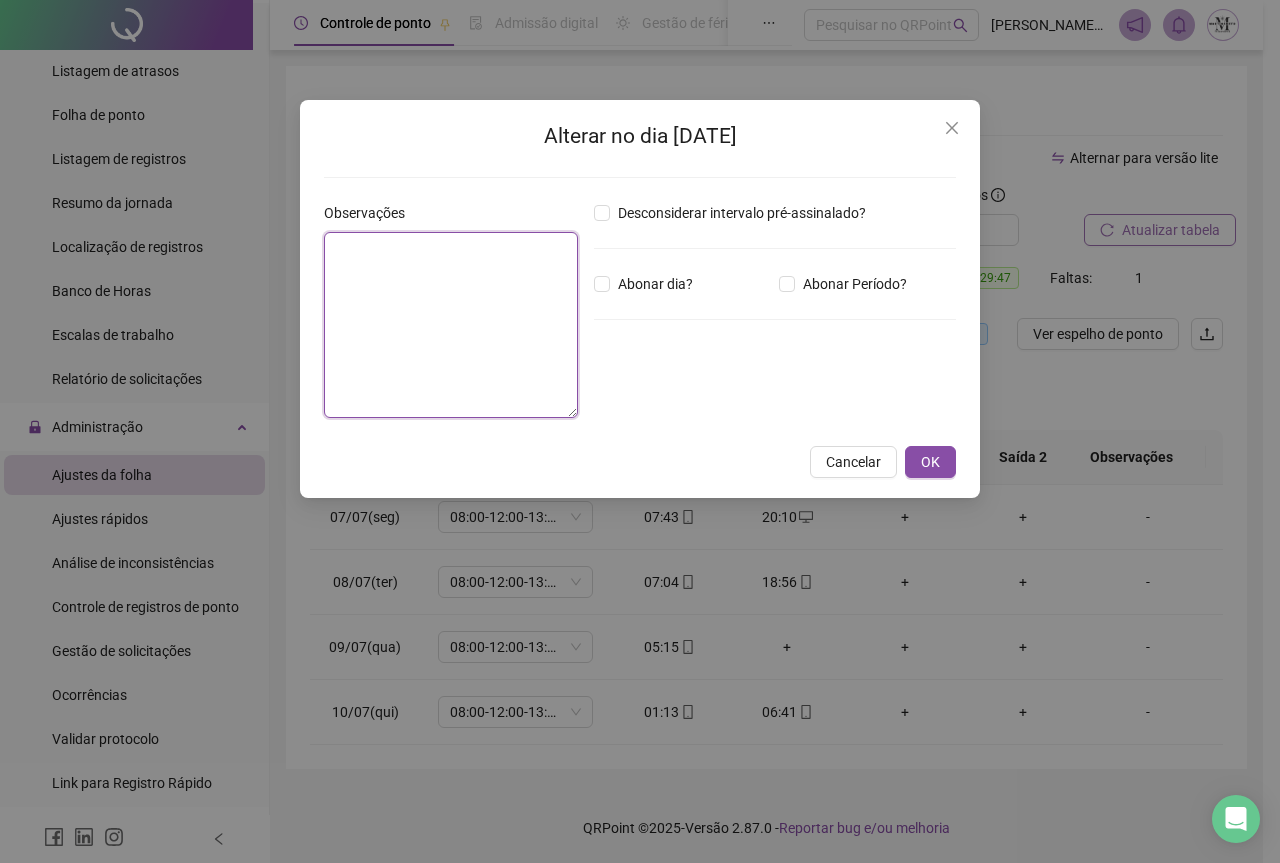 click at bounding box center [451, 325] 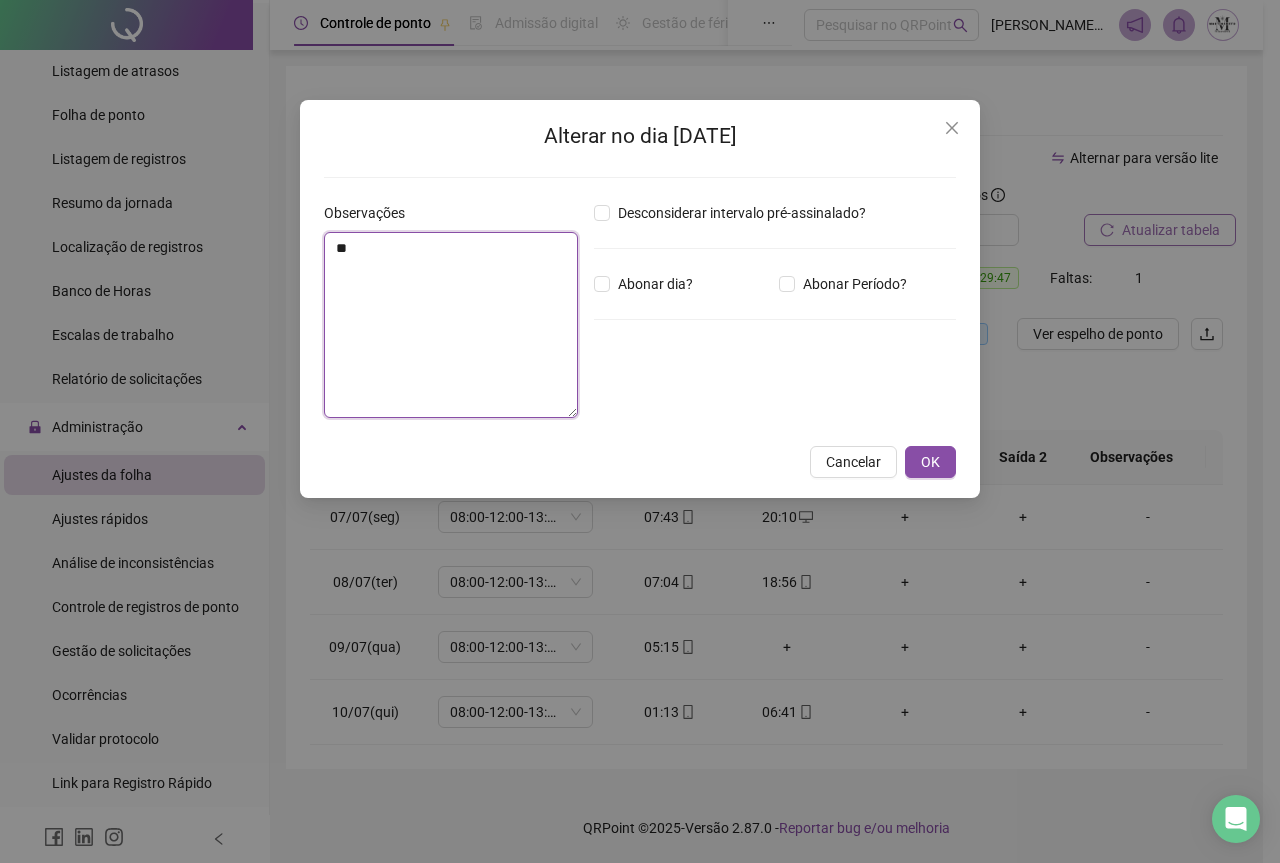 type on "*" 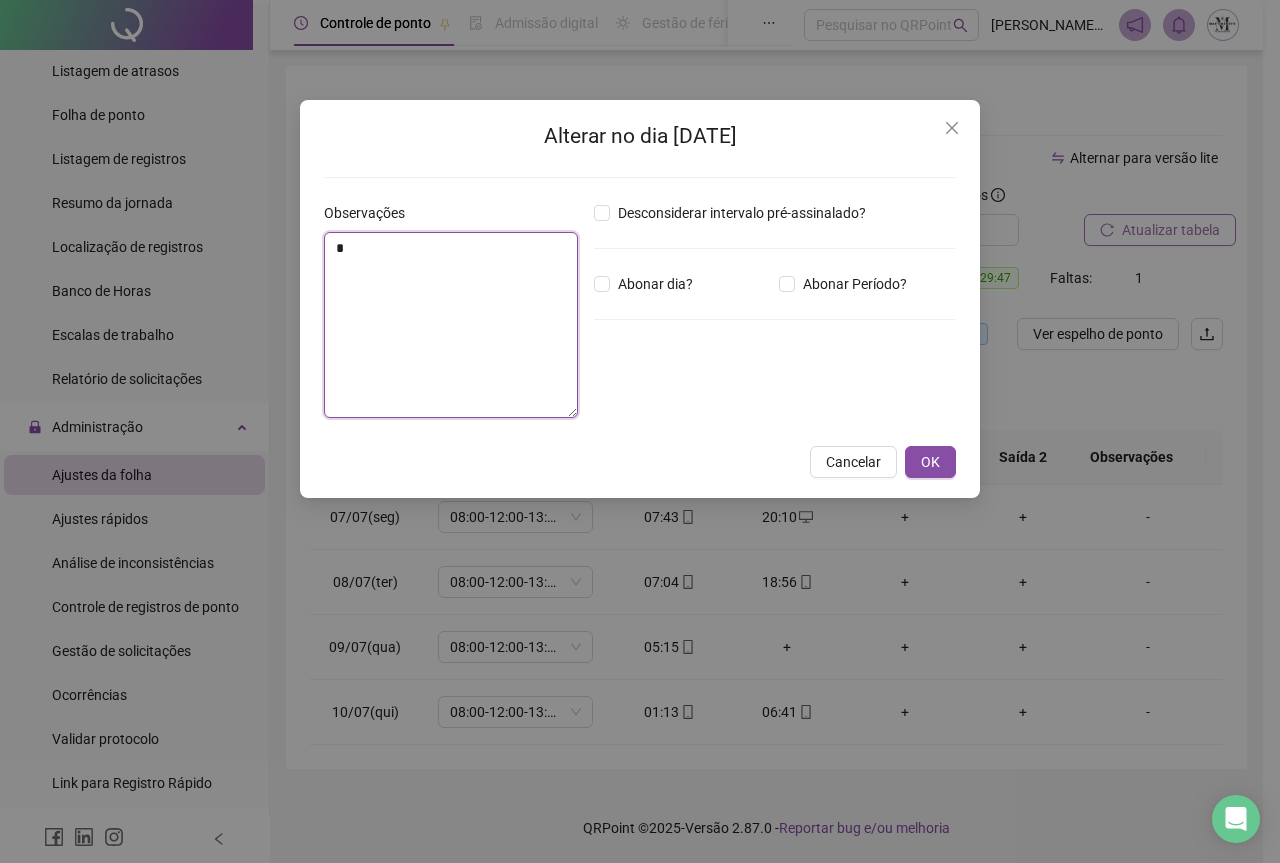 type 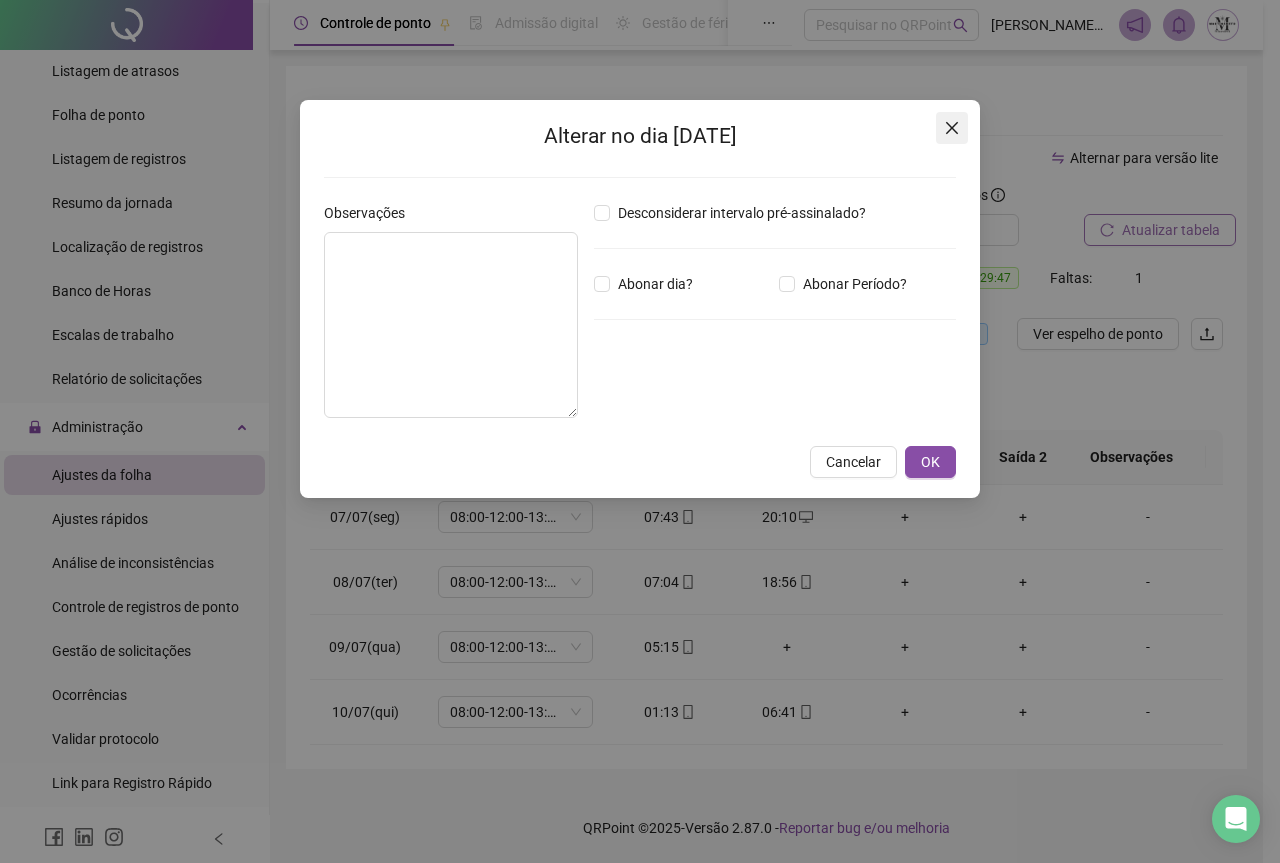 click 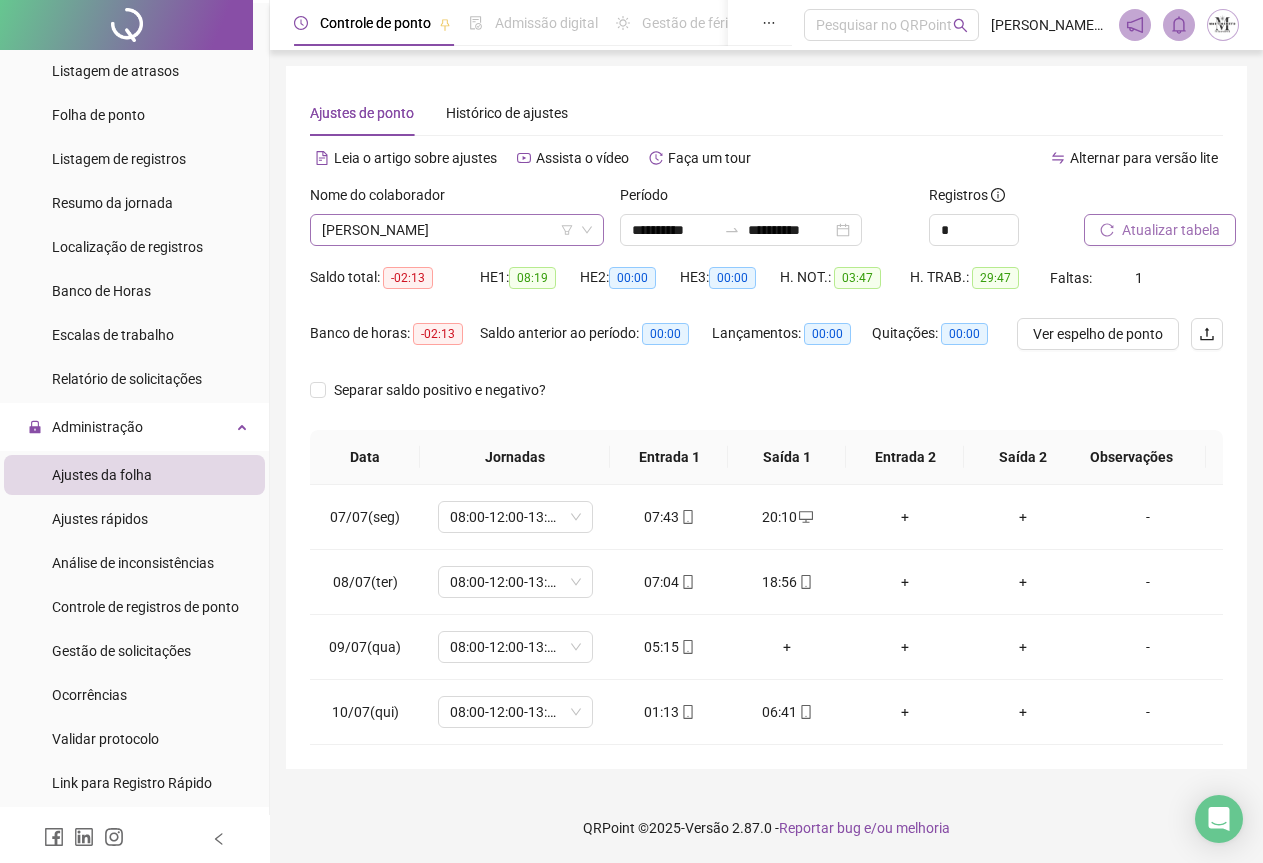 click on "[PERSON_NAME]" at bounding box center (457, 230) 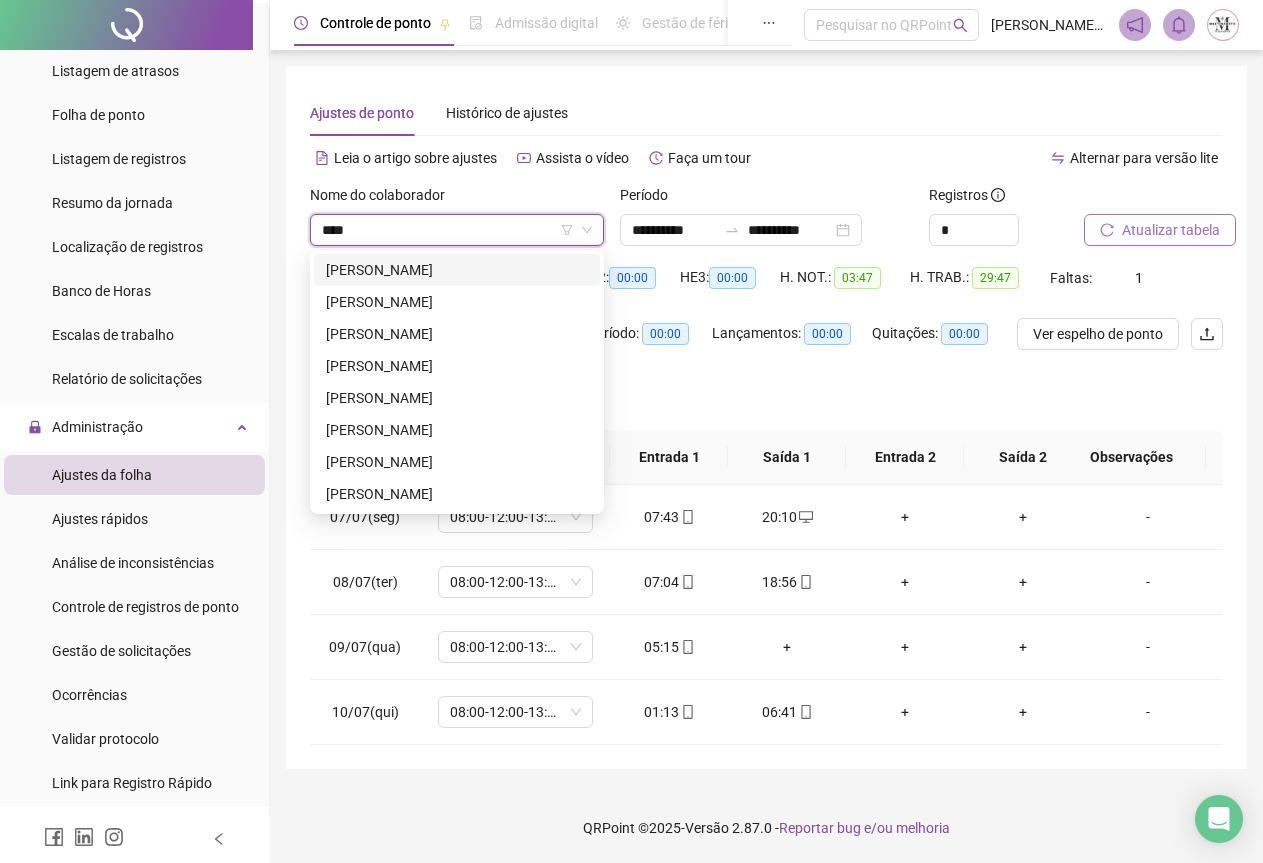 scroll, scrollTop: 0, scrollLeft: 0, axis: both 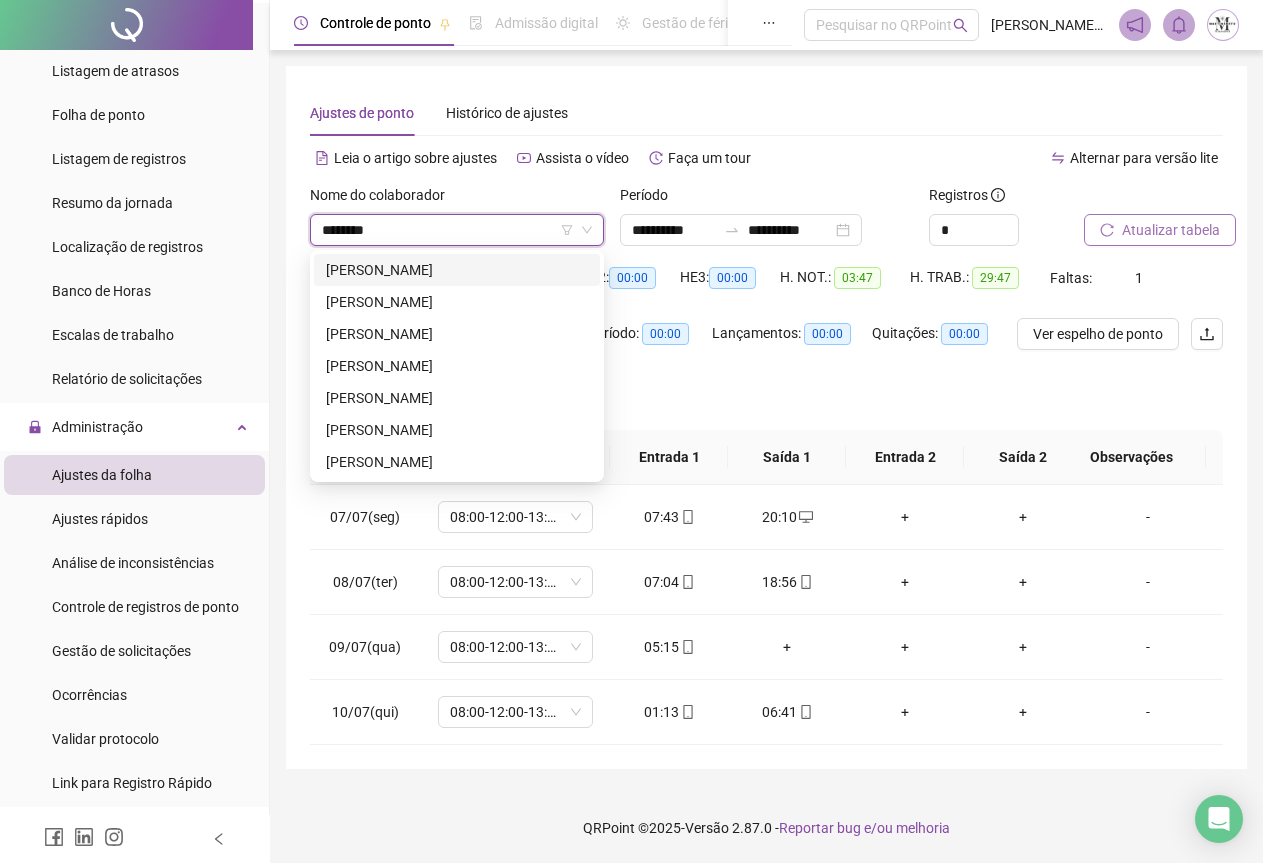 type on "*********" 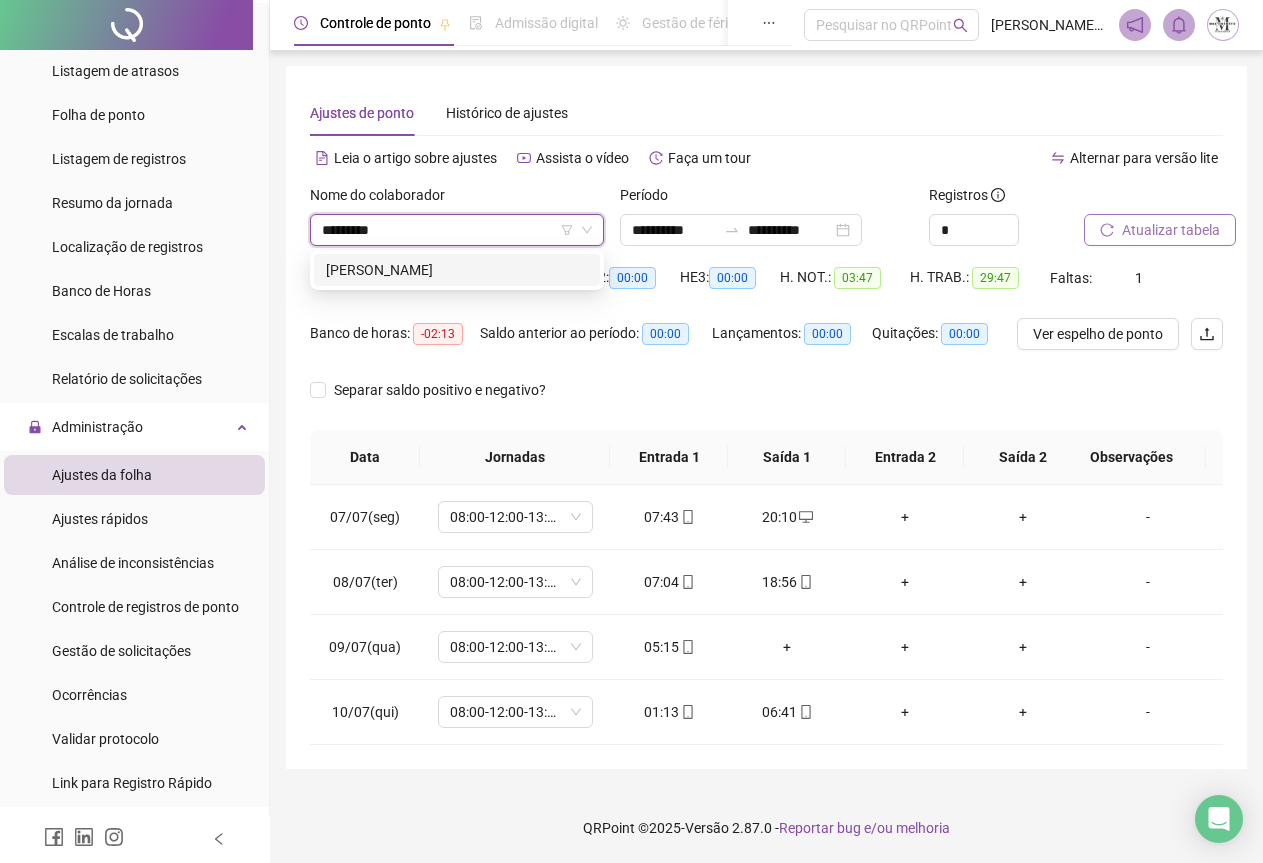click on "[PERSON_NAME]" at bounding box center [457, 270] 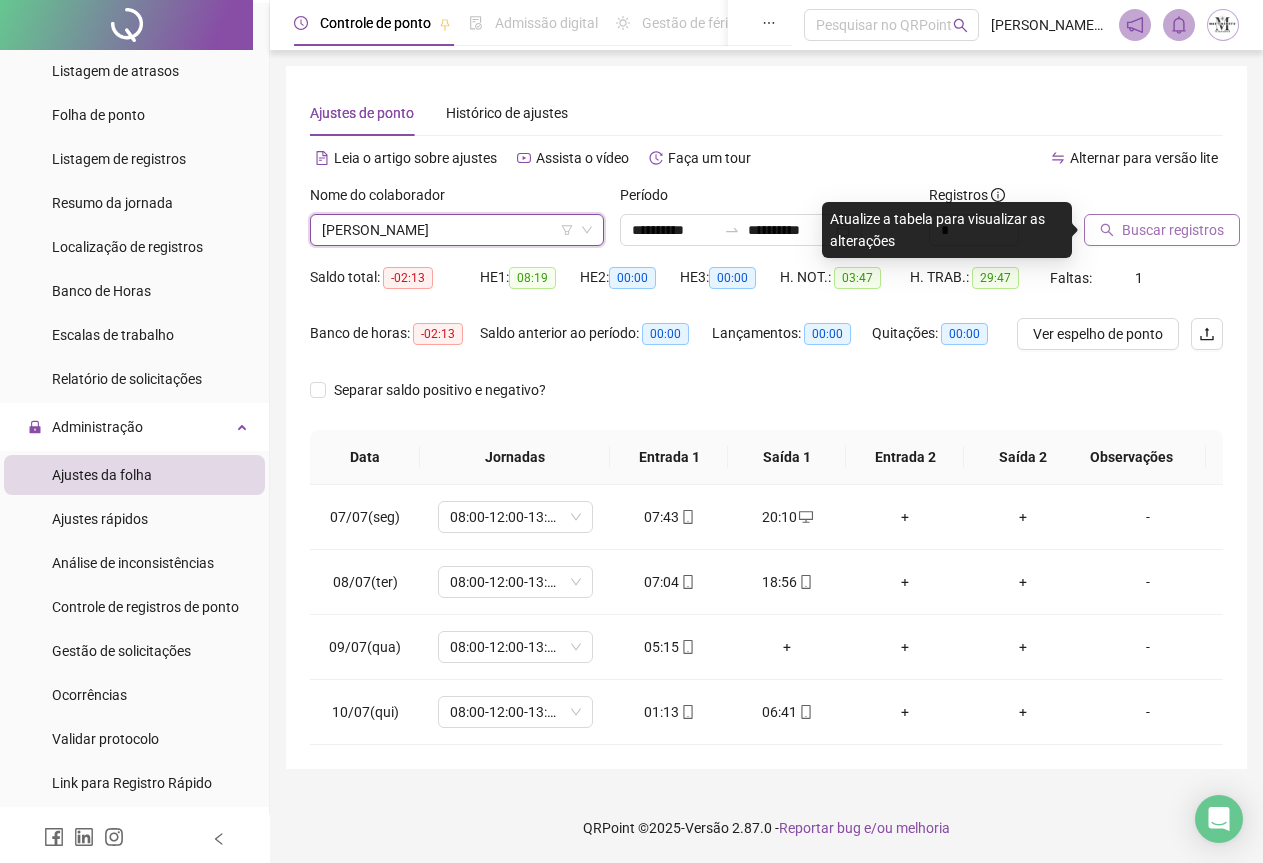click on "[PERSON_NAME]" at bounding box center (457, 230) 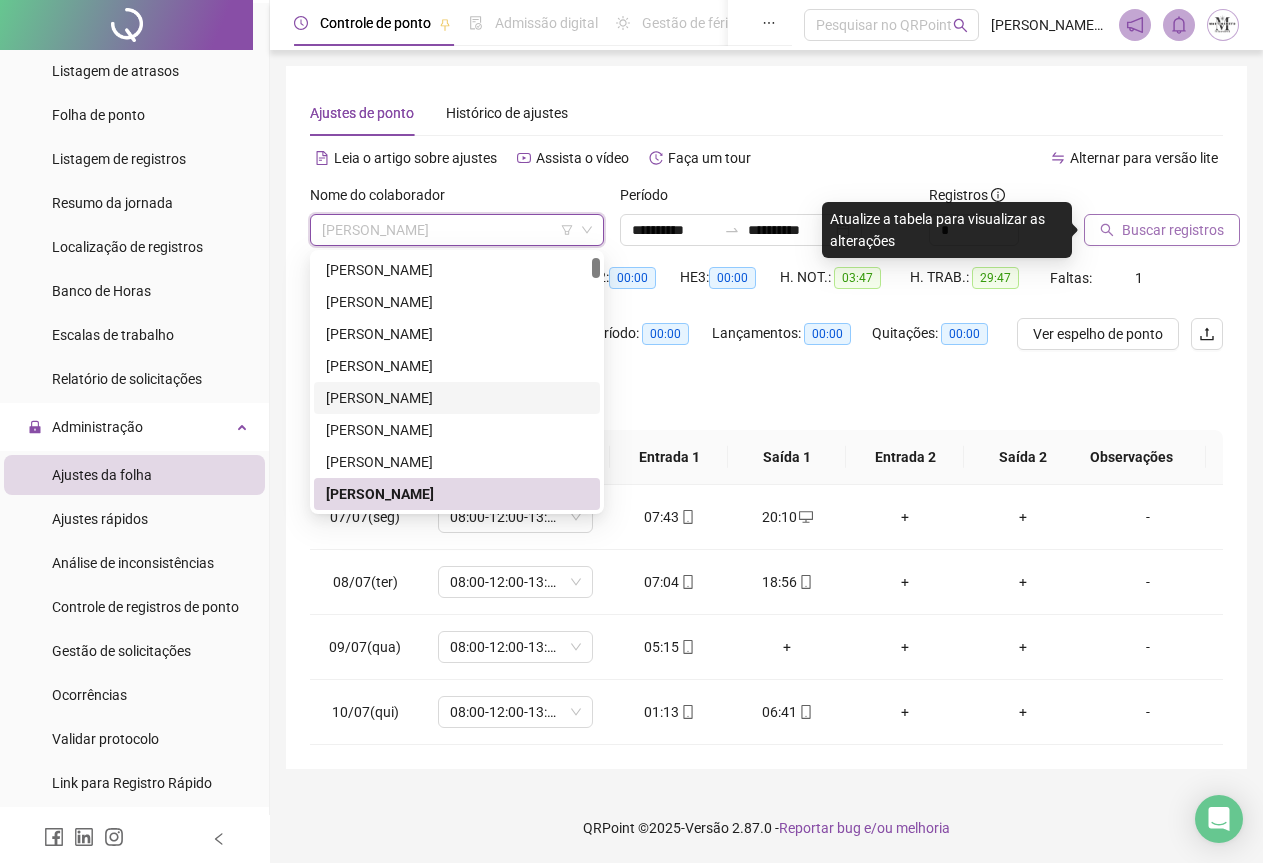 scroll, scrollTop: 296, scrollLeft: 0, axis: vertical 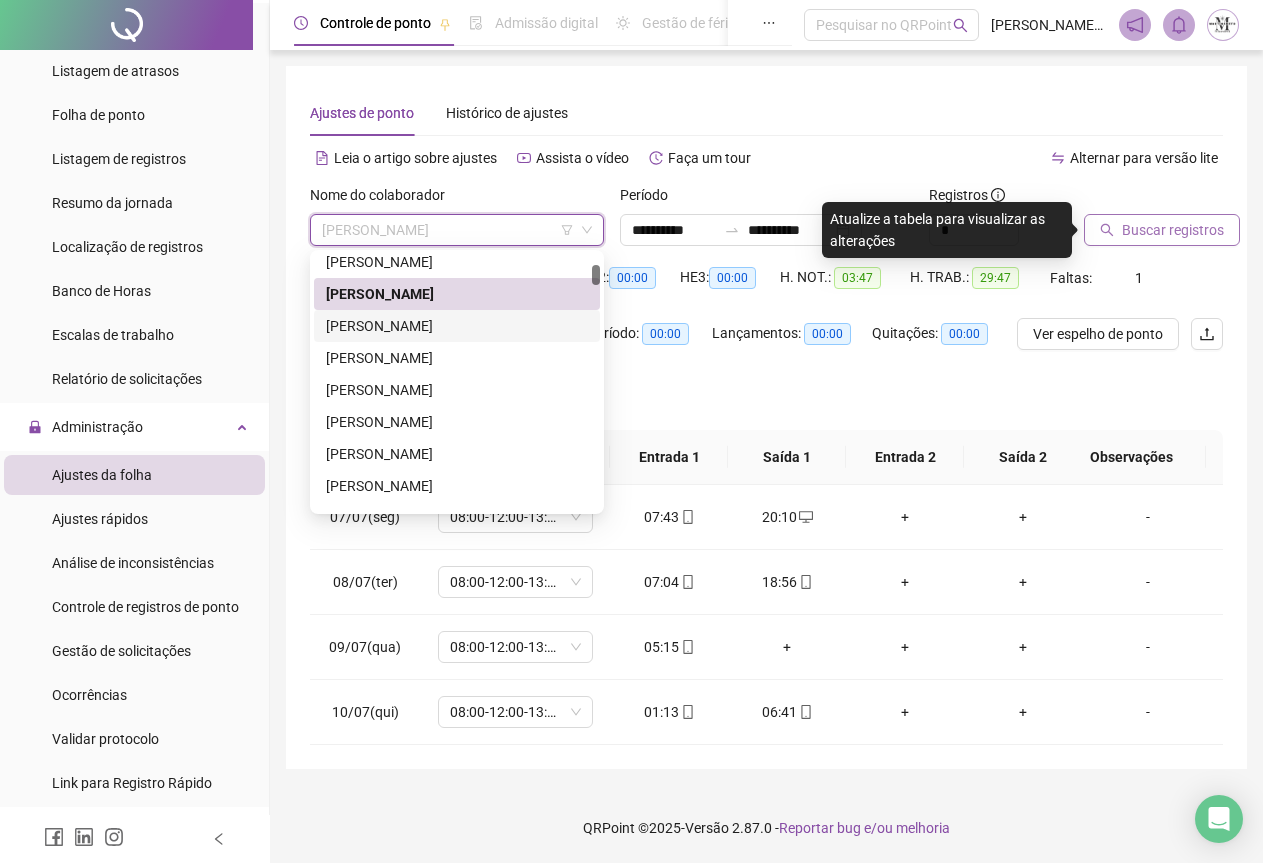 click on "[PERSON_NAME]" at bounding box center (457, 326) 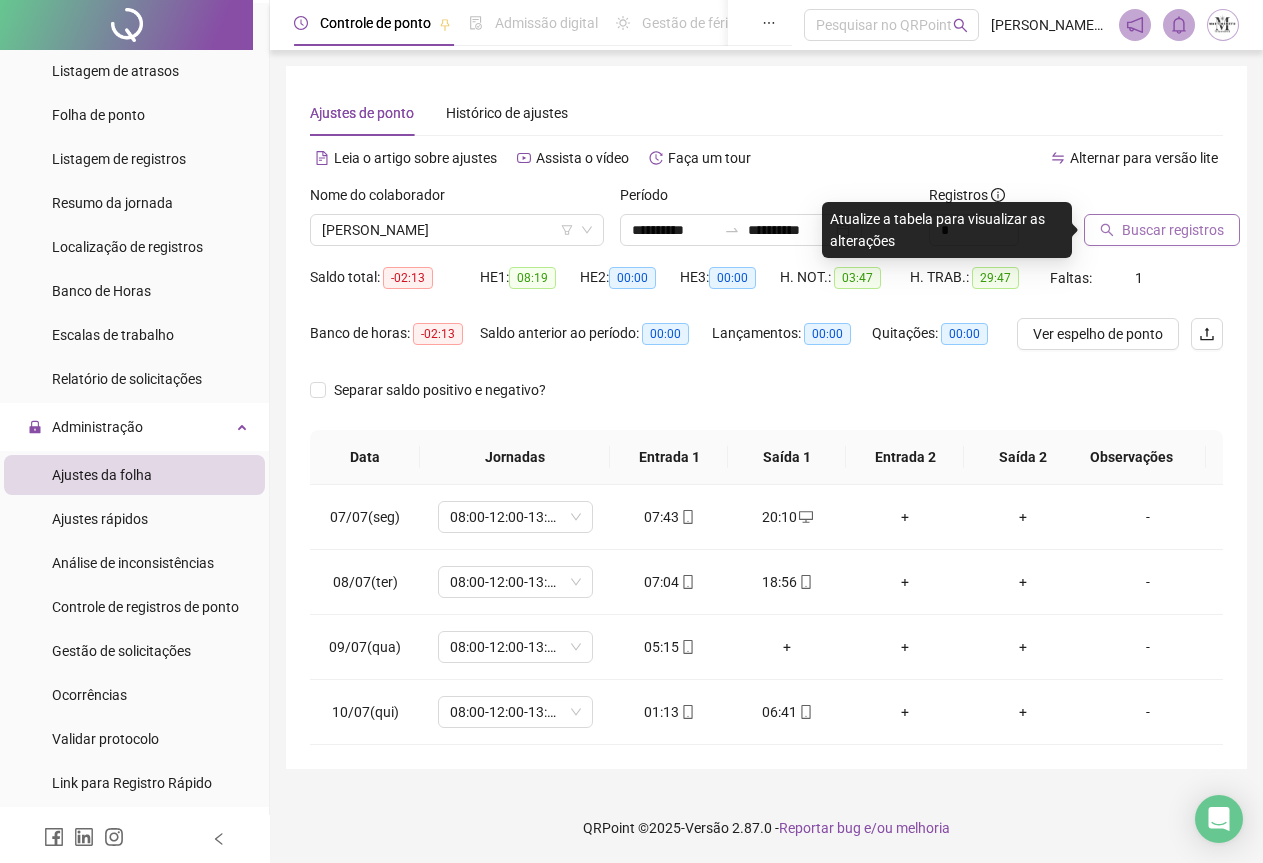click on "Buscar registros" at bounding box center [1173, 230] 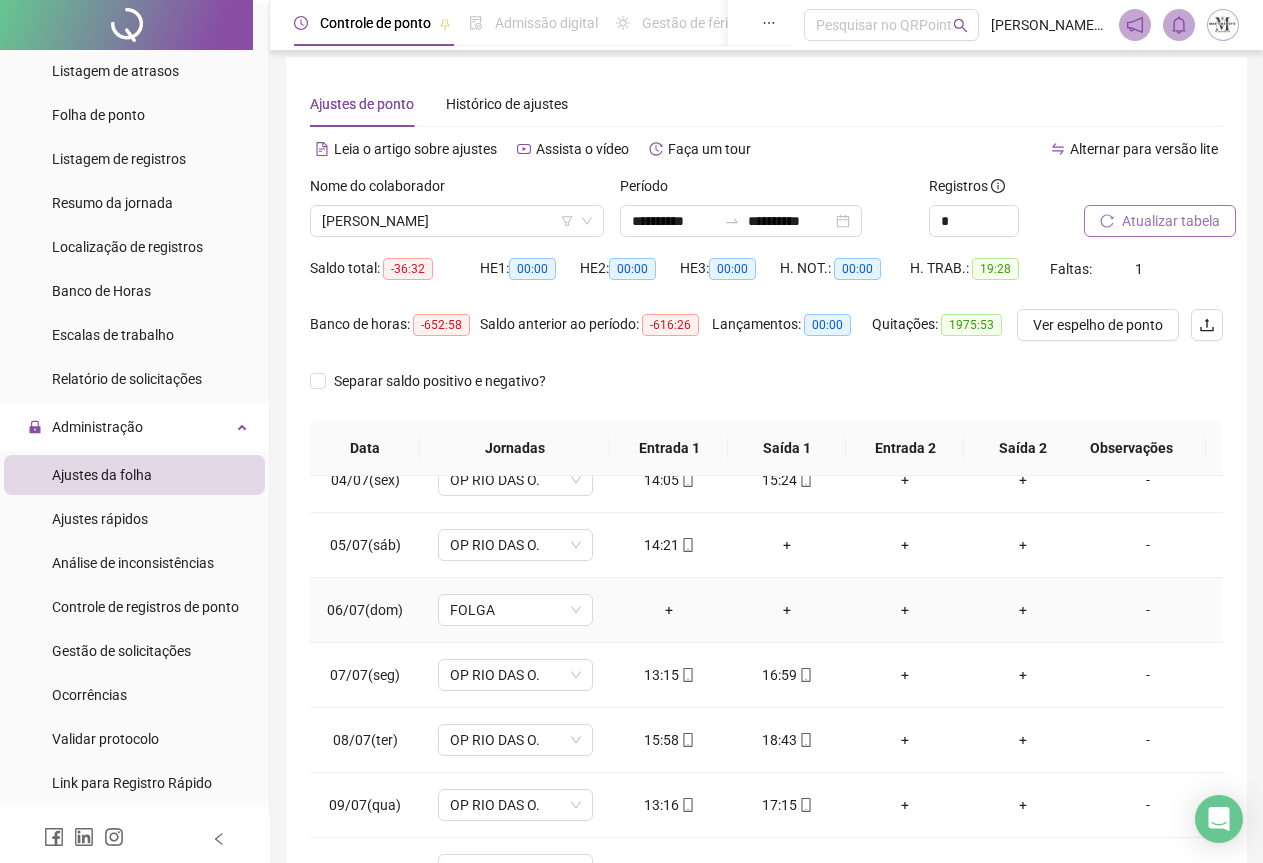 scroll, scrollTop: 240, scrollLeft: 0, axis: vertical 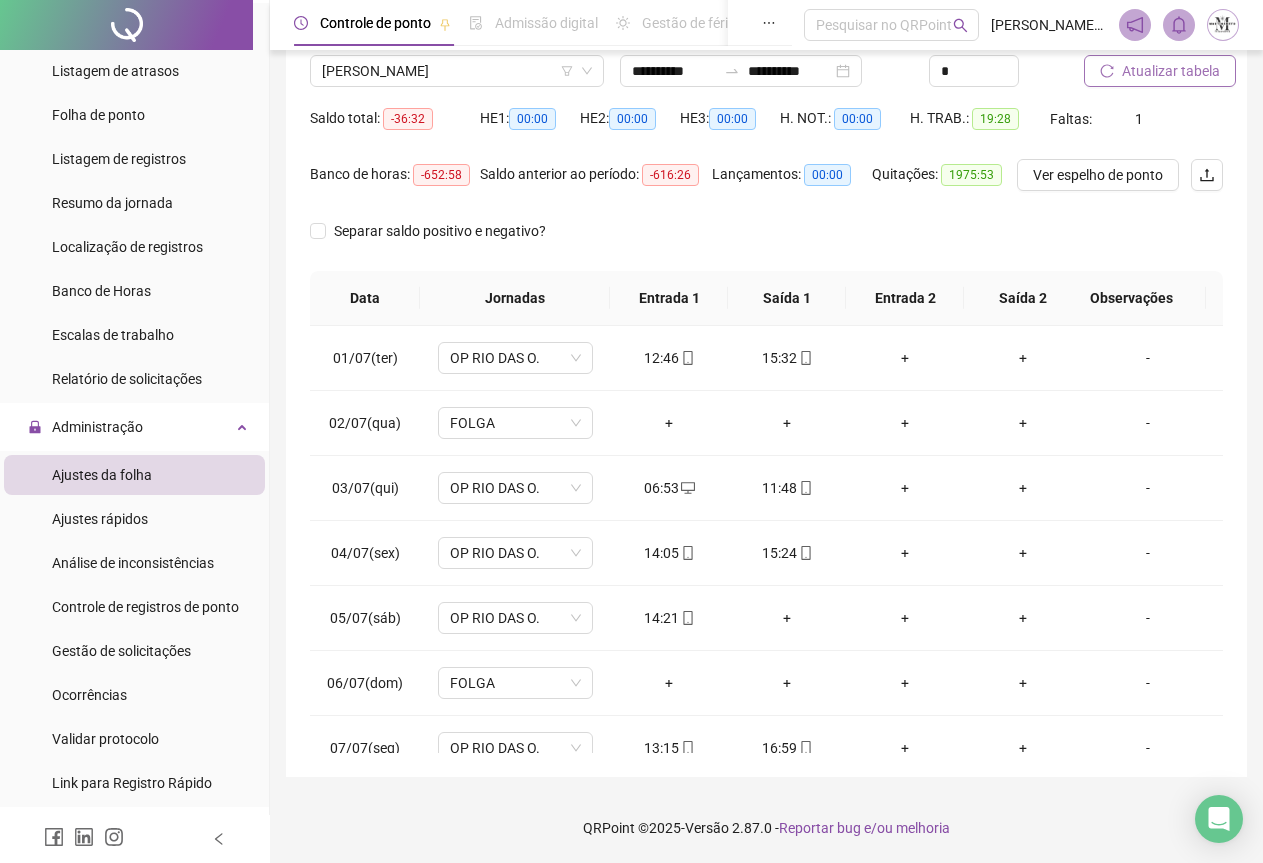 click on "Atualizar tabela" at bounding box center [1171, 71] 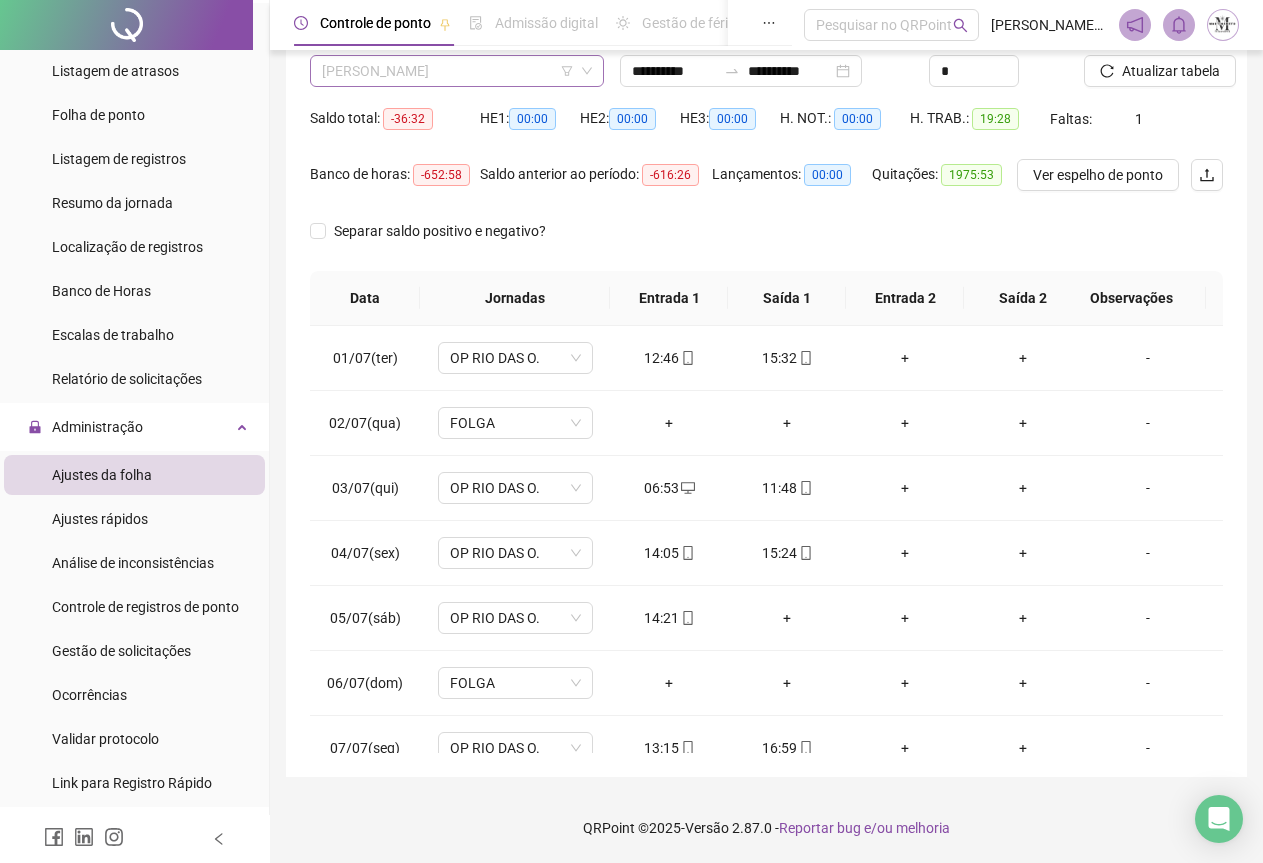 click on "[PERSON_NAME]" at bounding box center (457, 71) 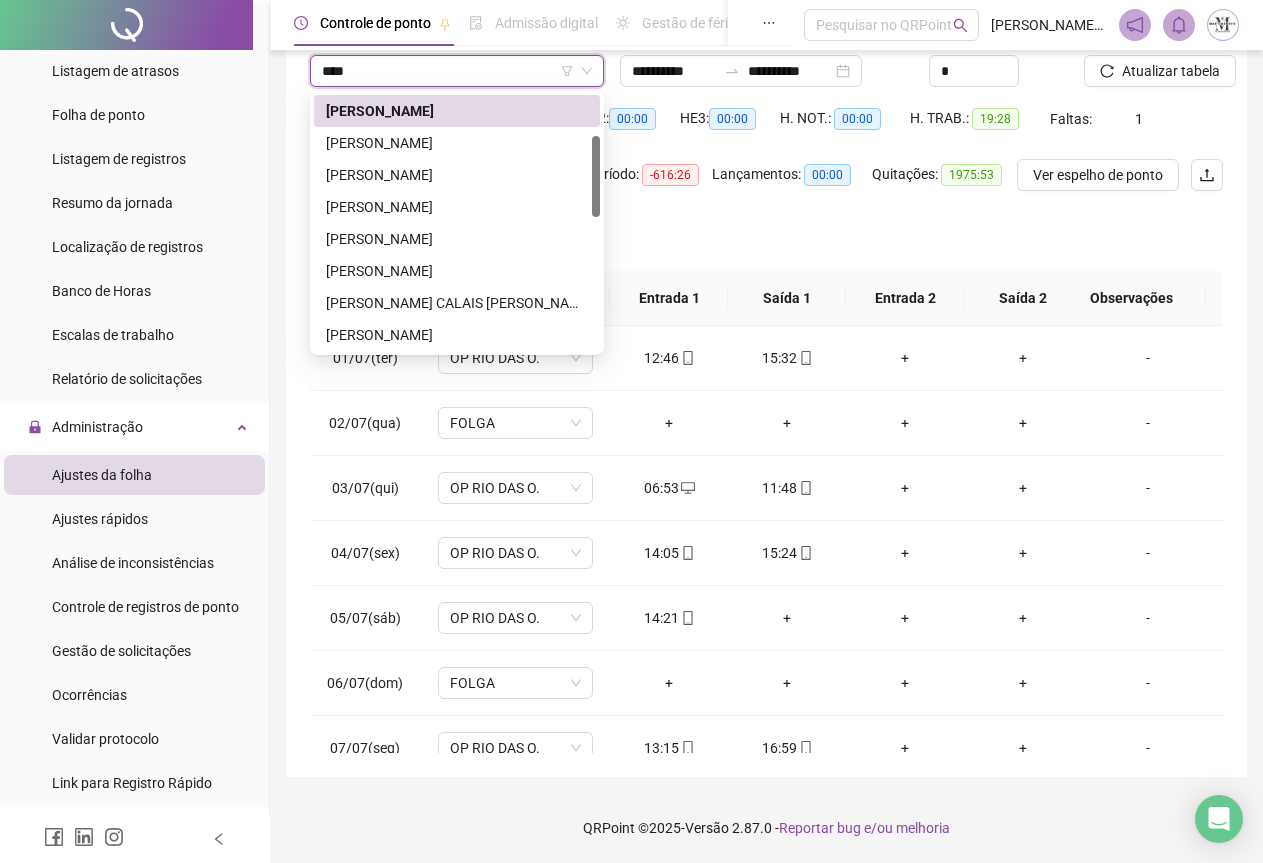 scroll, scrollTop: 0, scrollLeft: 0, axis: both 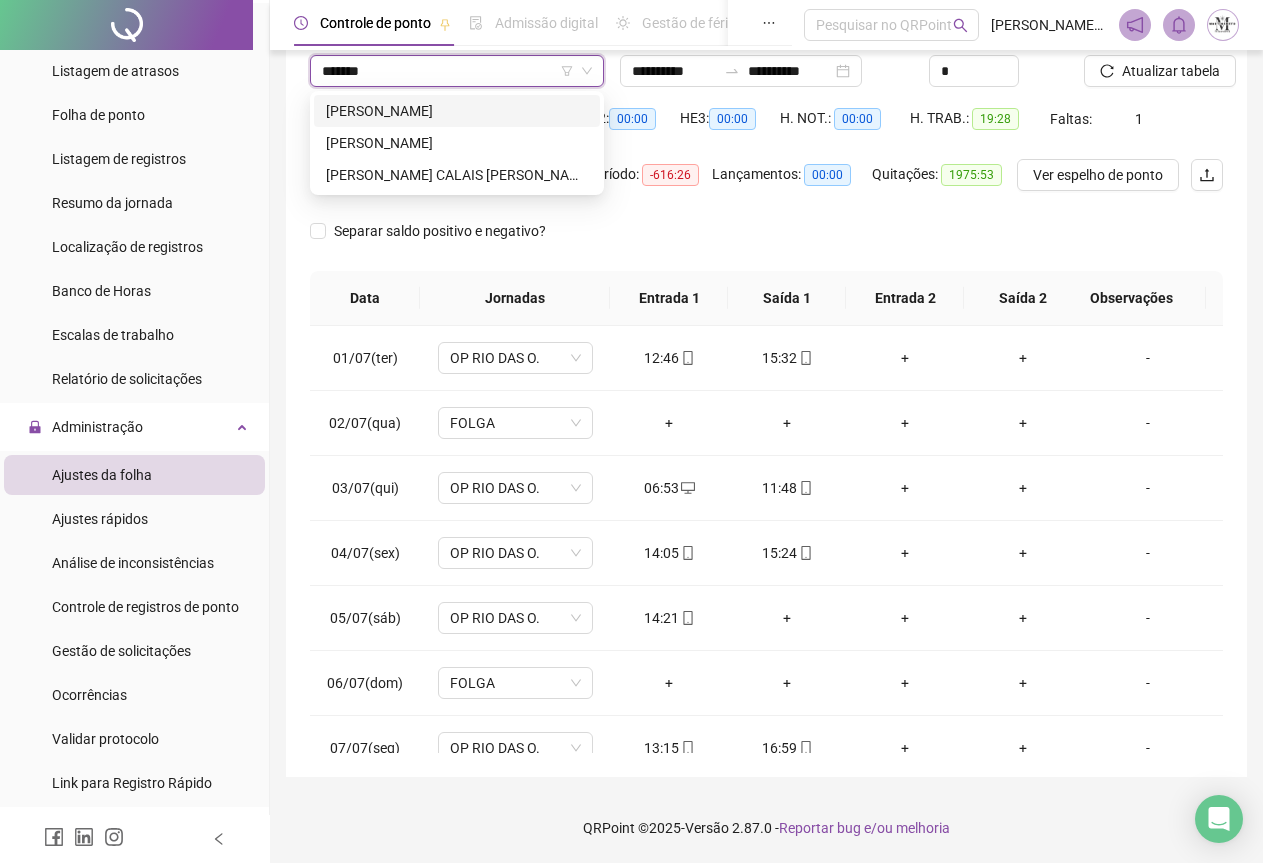 type on "********" 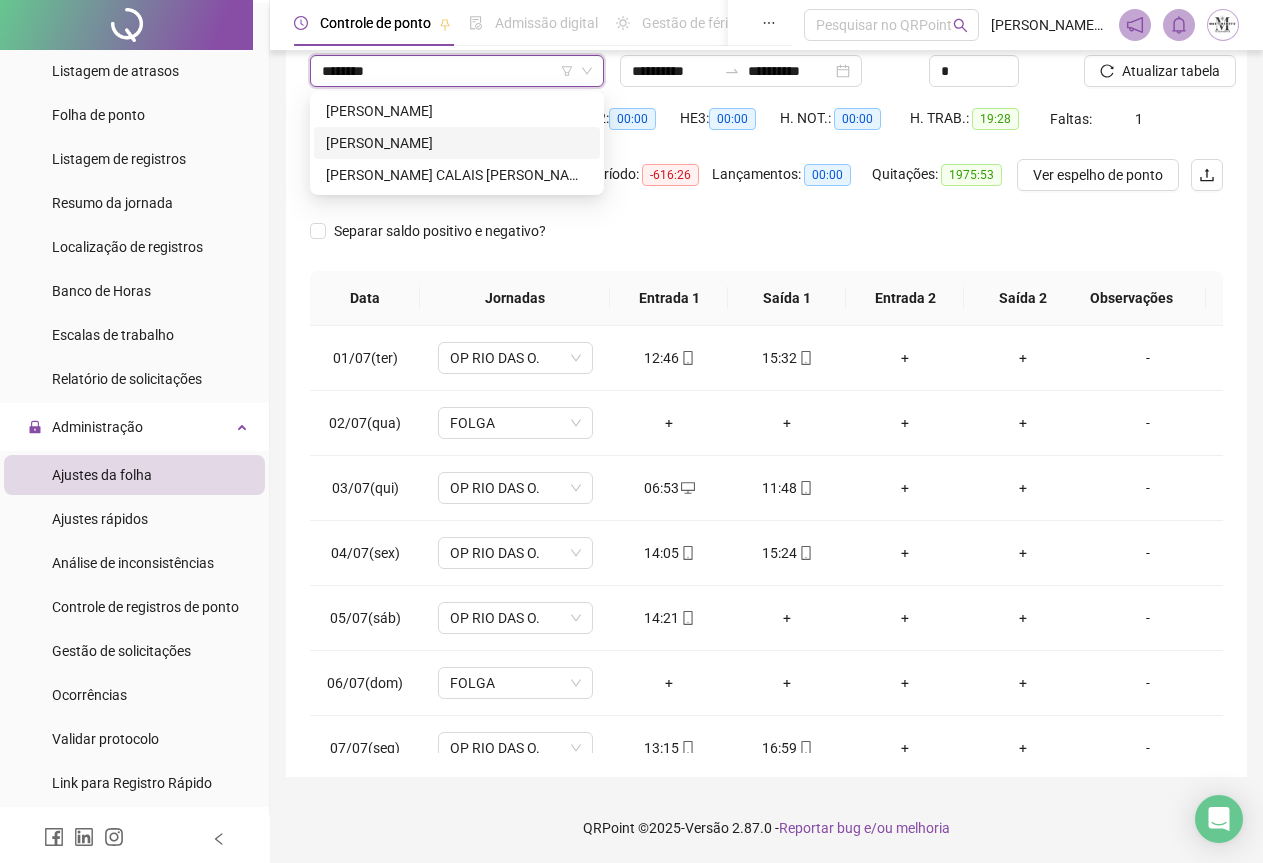click on "[PERSON_NAME]" at bounding box center (457, 143) 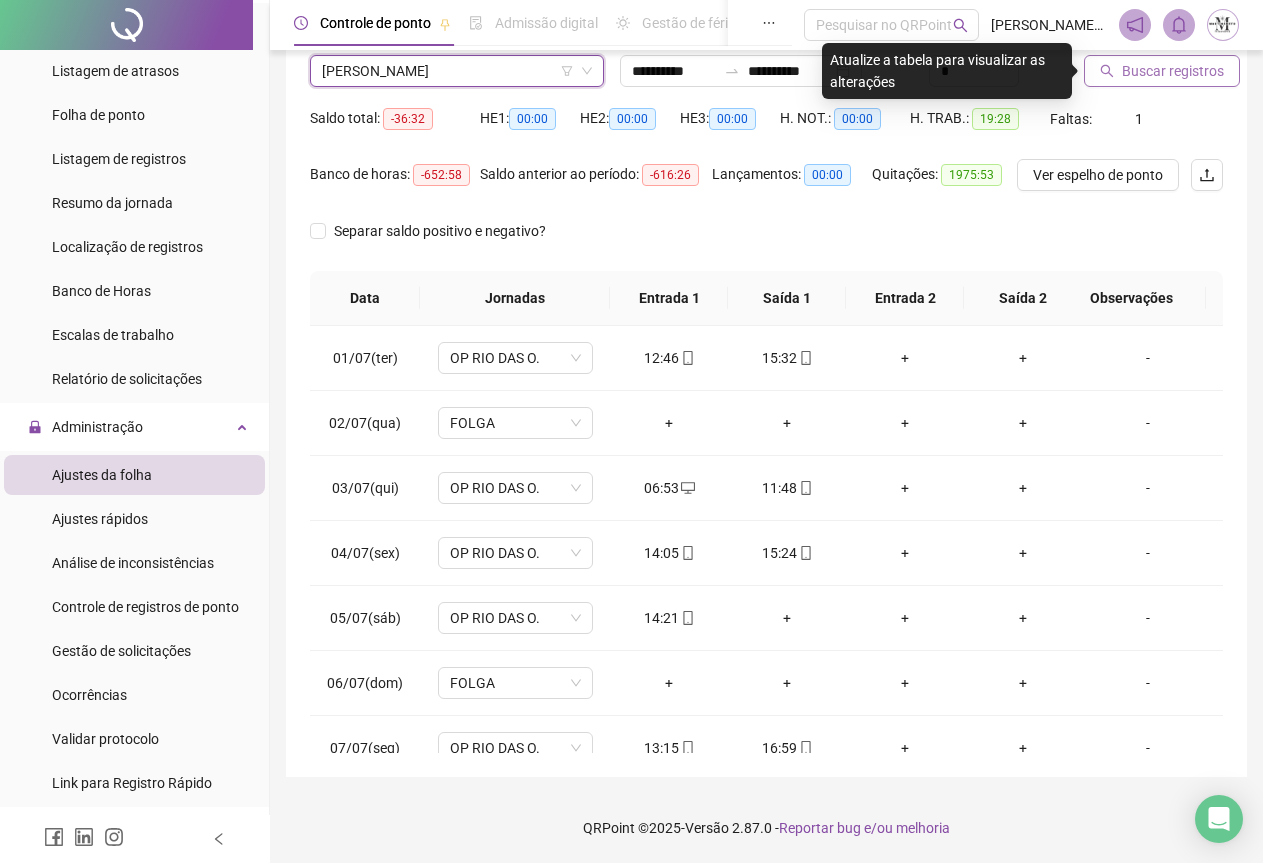click on "Buscar registros" at bounding box center [1173, 71] 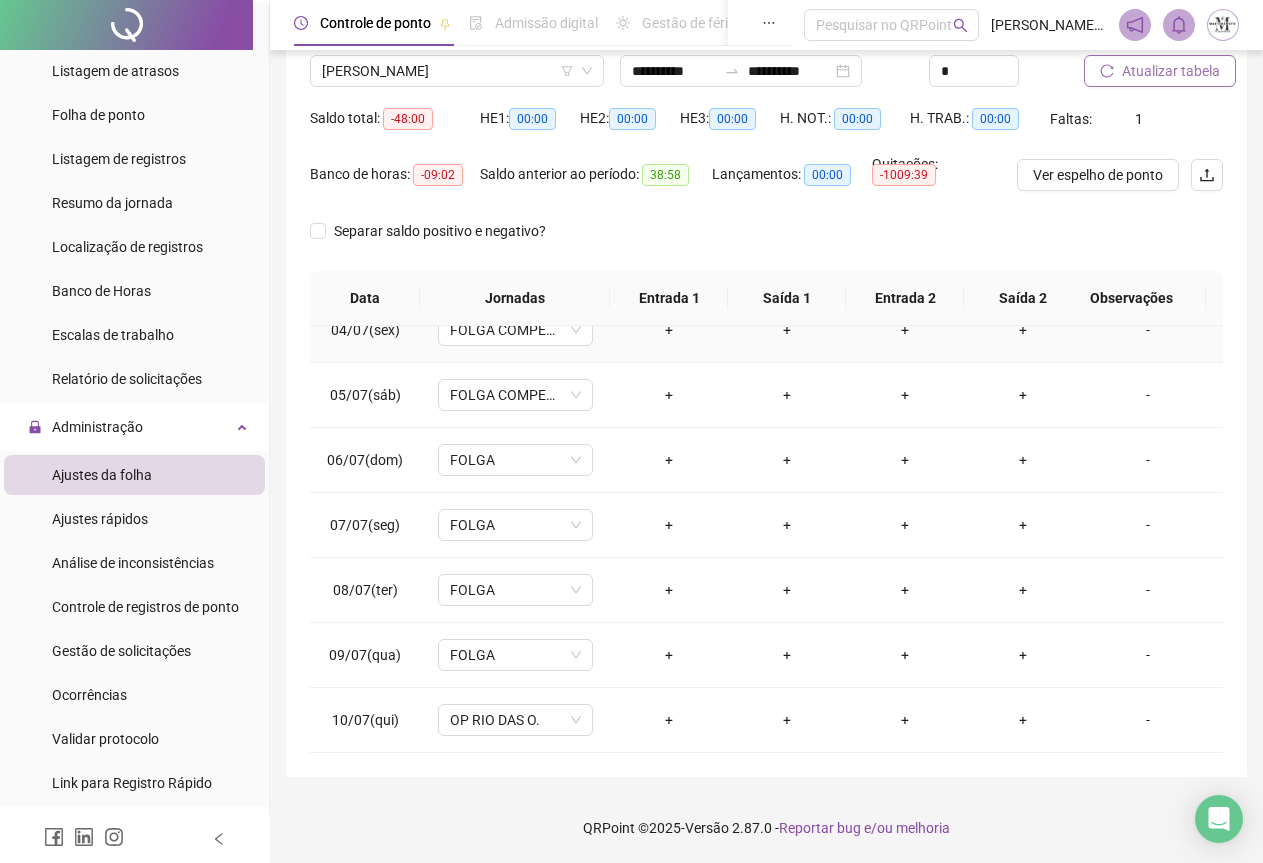 scroll, scrollTop: 240, scrollLeft: 0, axis: vertical 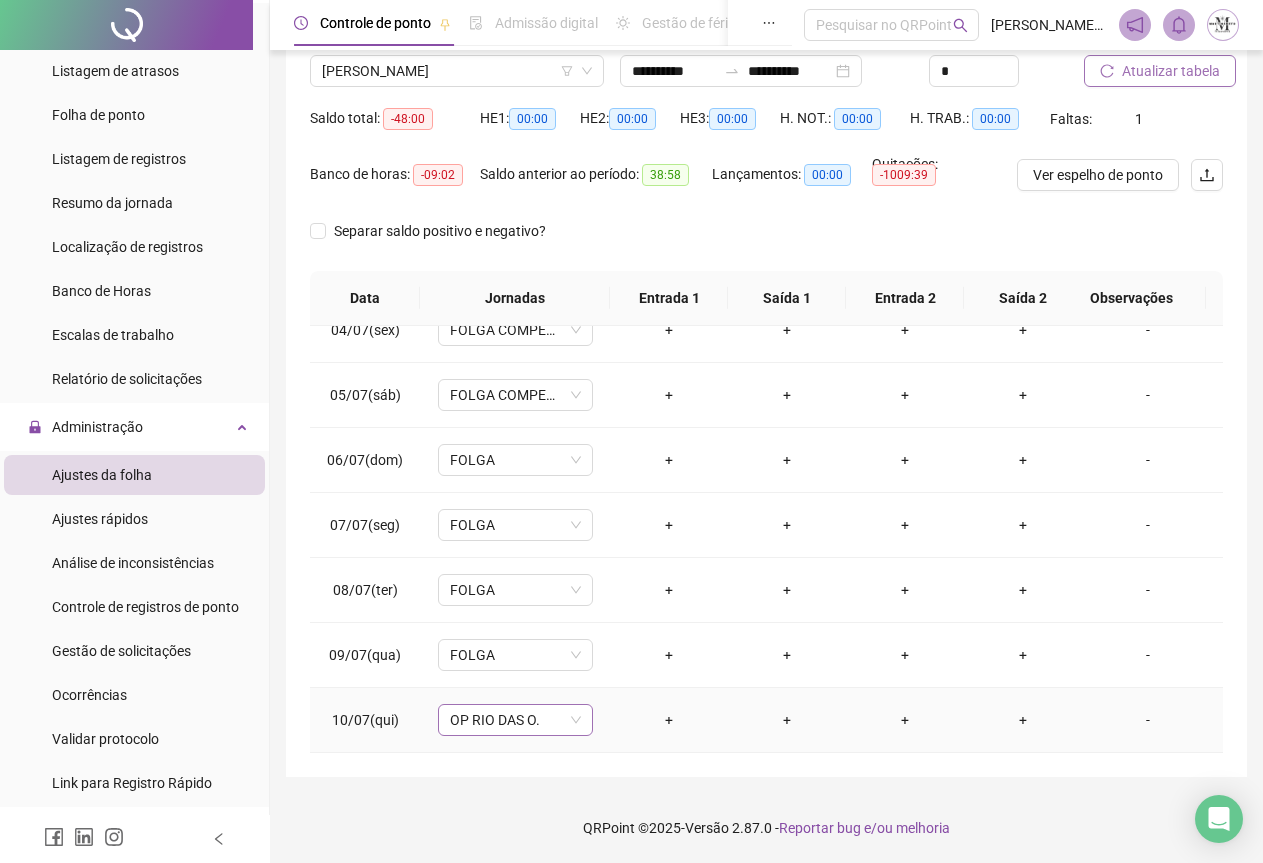 click on "OP RIO DAS O." at bounding box center [515, 720] 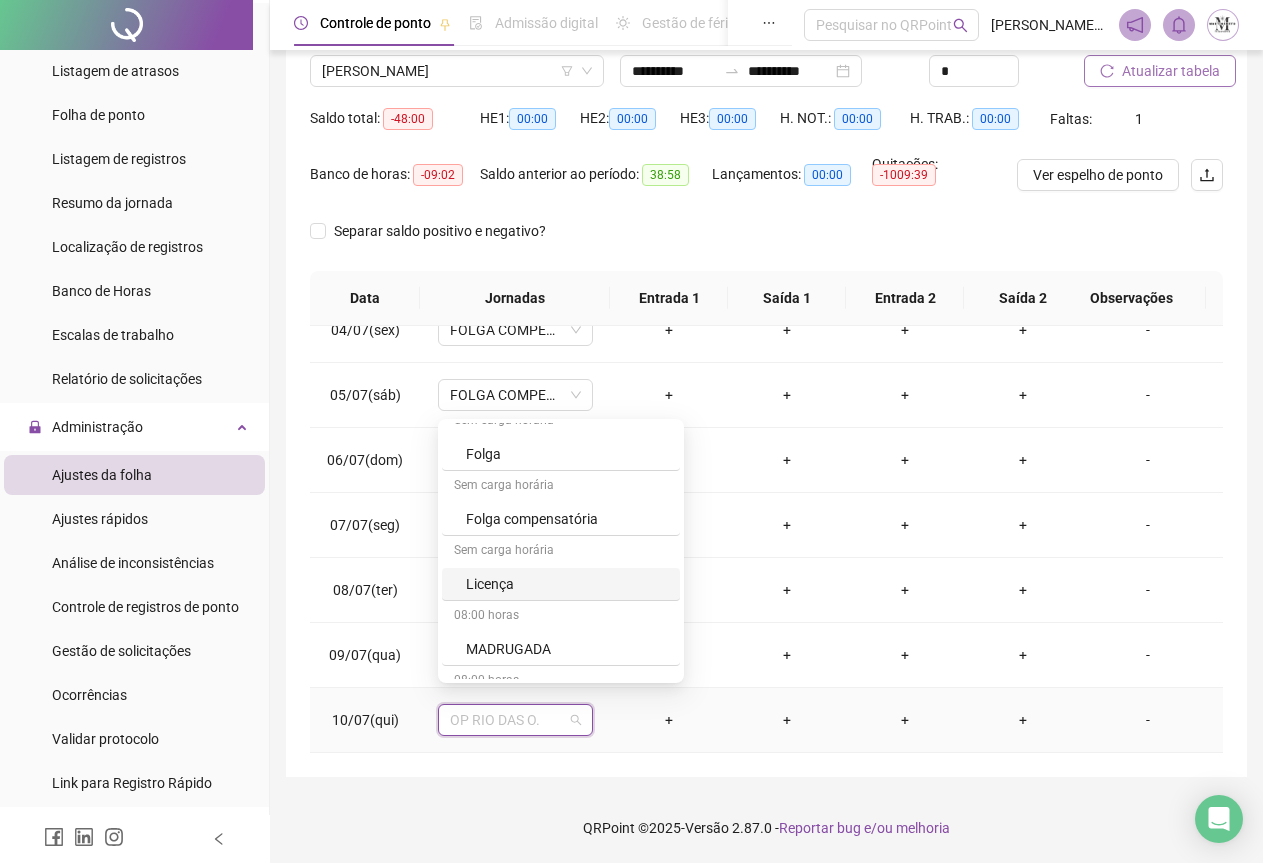 scroll, scrollTop: 900, scrollLeft: 0, axis: vertical 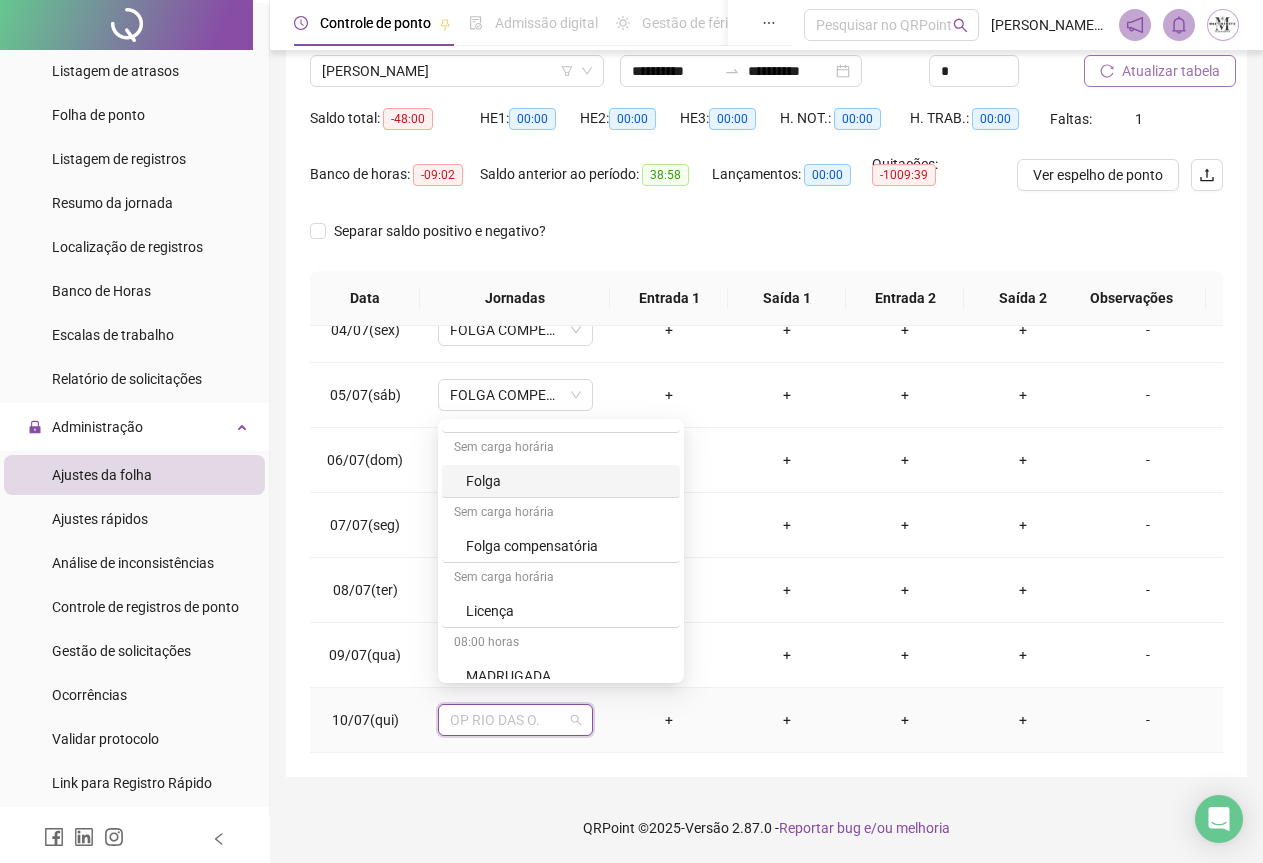 click on "Folga" at bounding box center [567, 481] 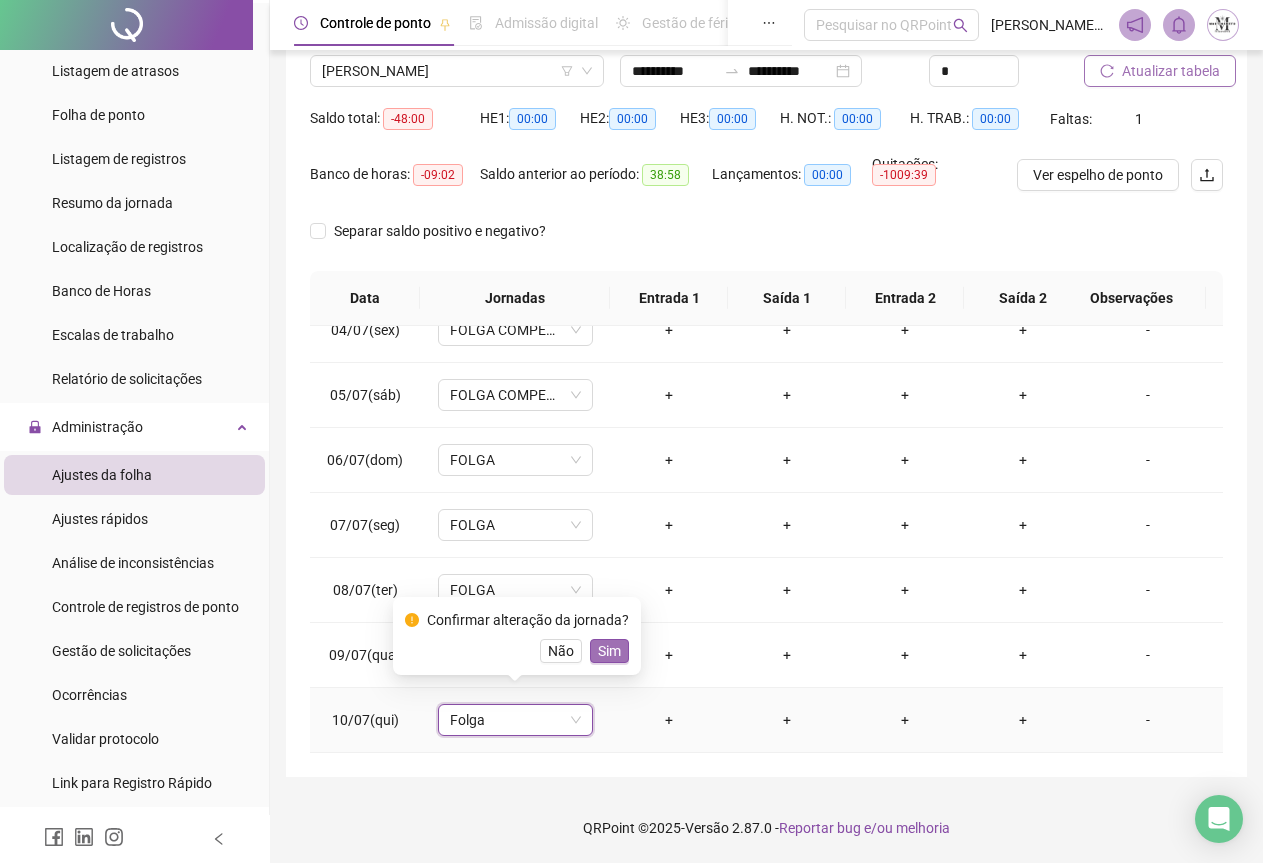 click on "Sim" at bounding box center [609, 651] 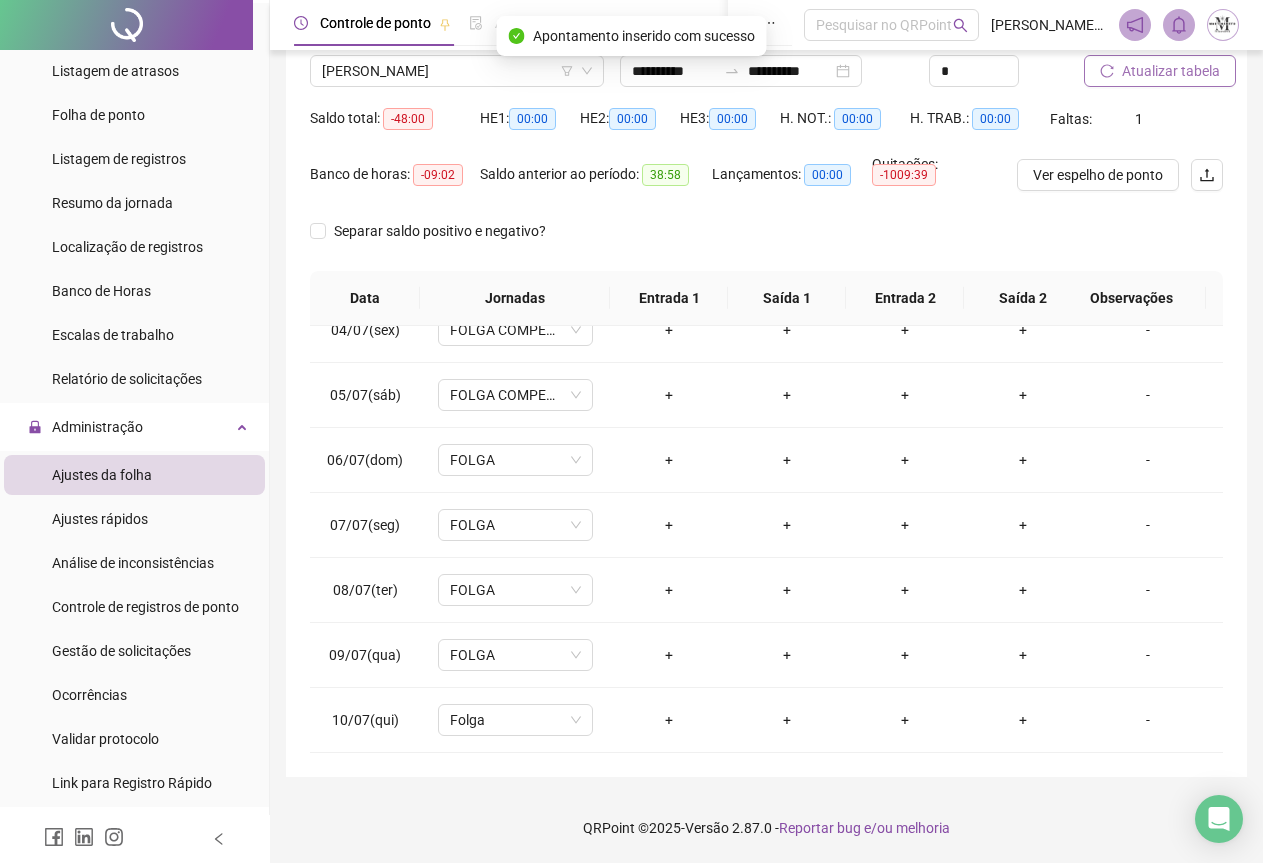 click on "Atualizar tabela" at bounding box center (1171, 71) 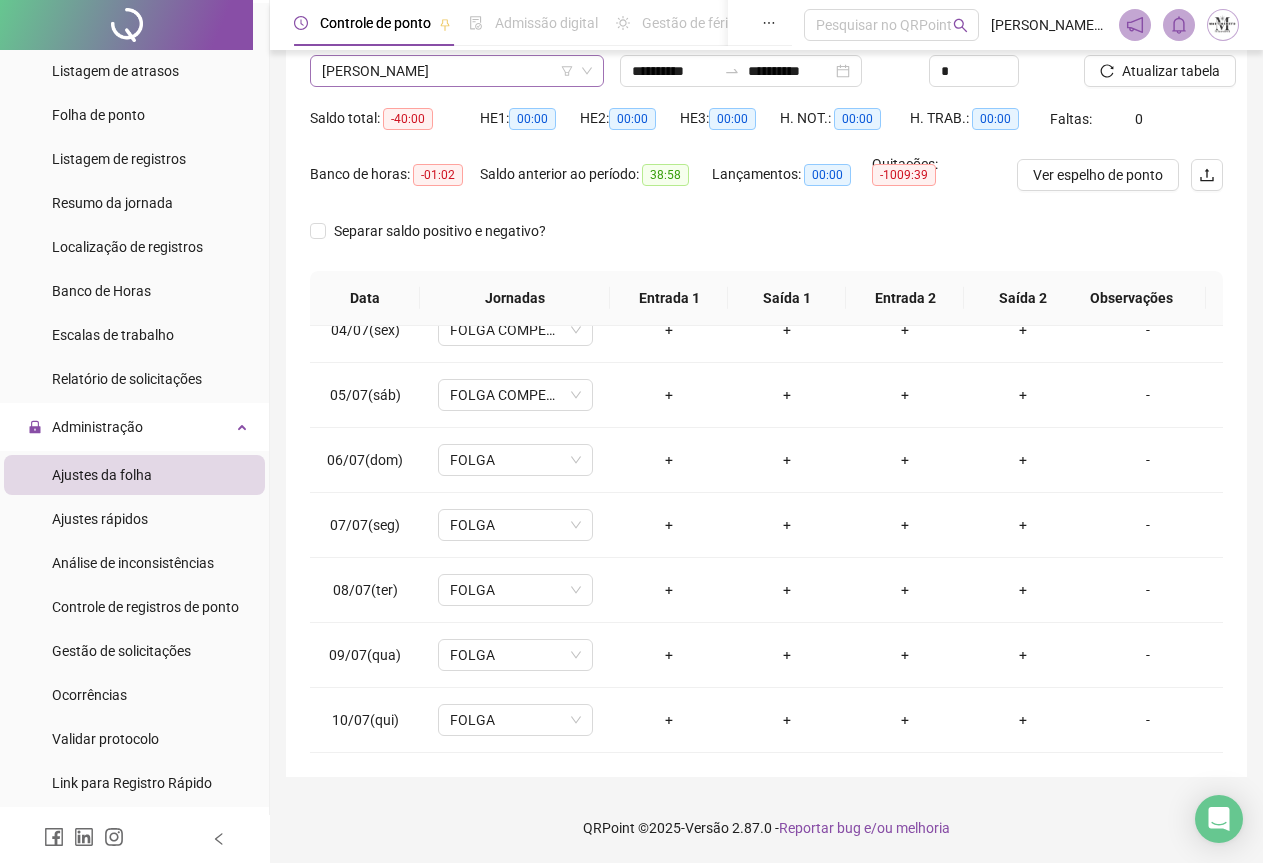 click on "[PERSON_NAME]" at bounding box center (457, 71) 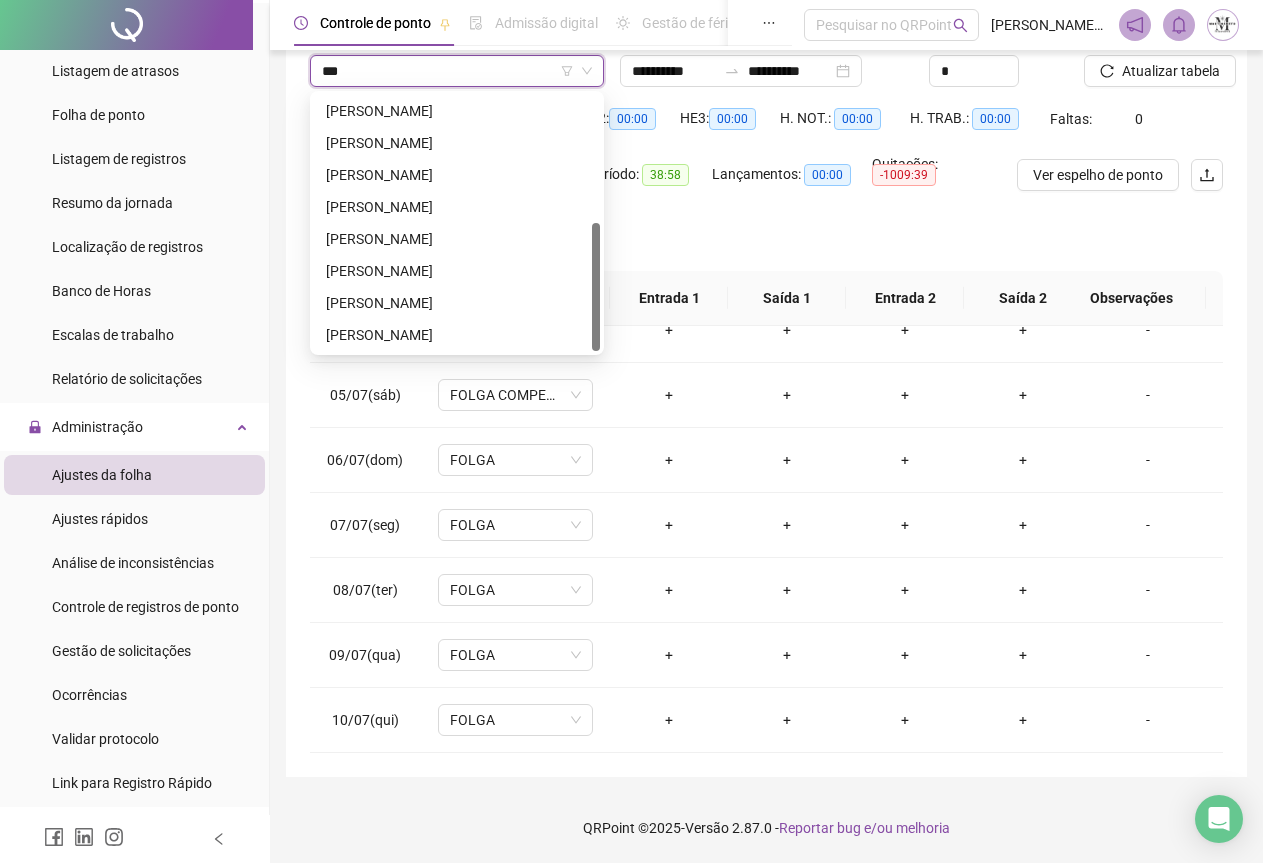 scroll, scrollTop: 0, scrollLeft: 0, axis: both 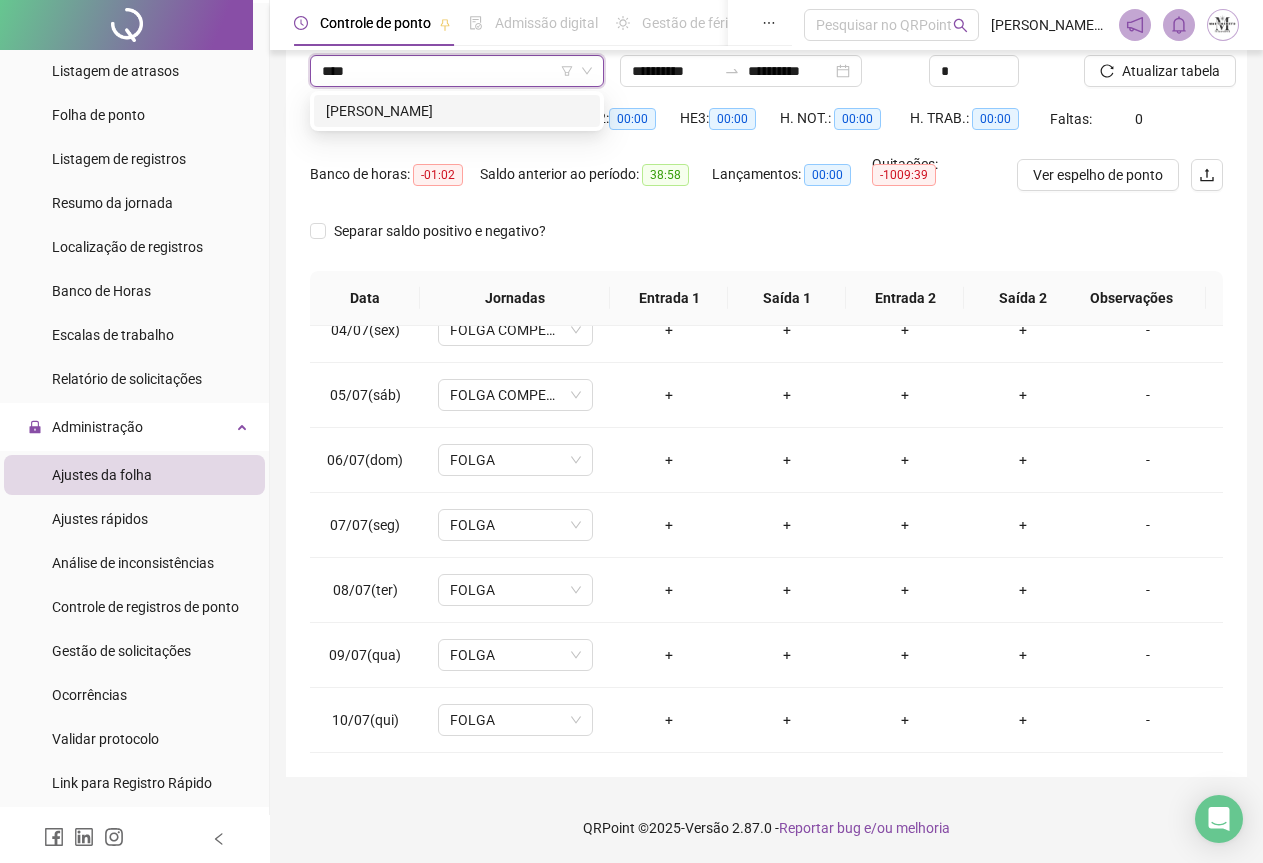 type on "*****" 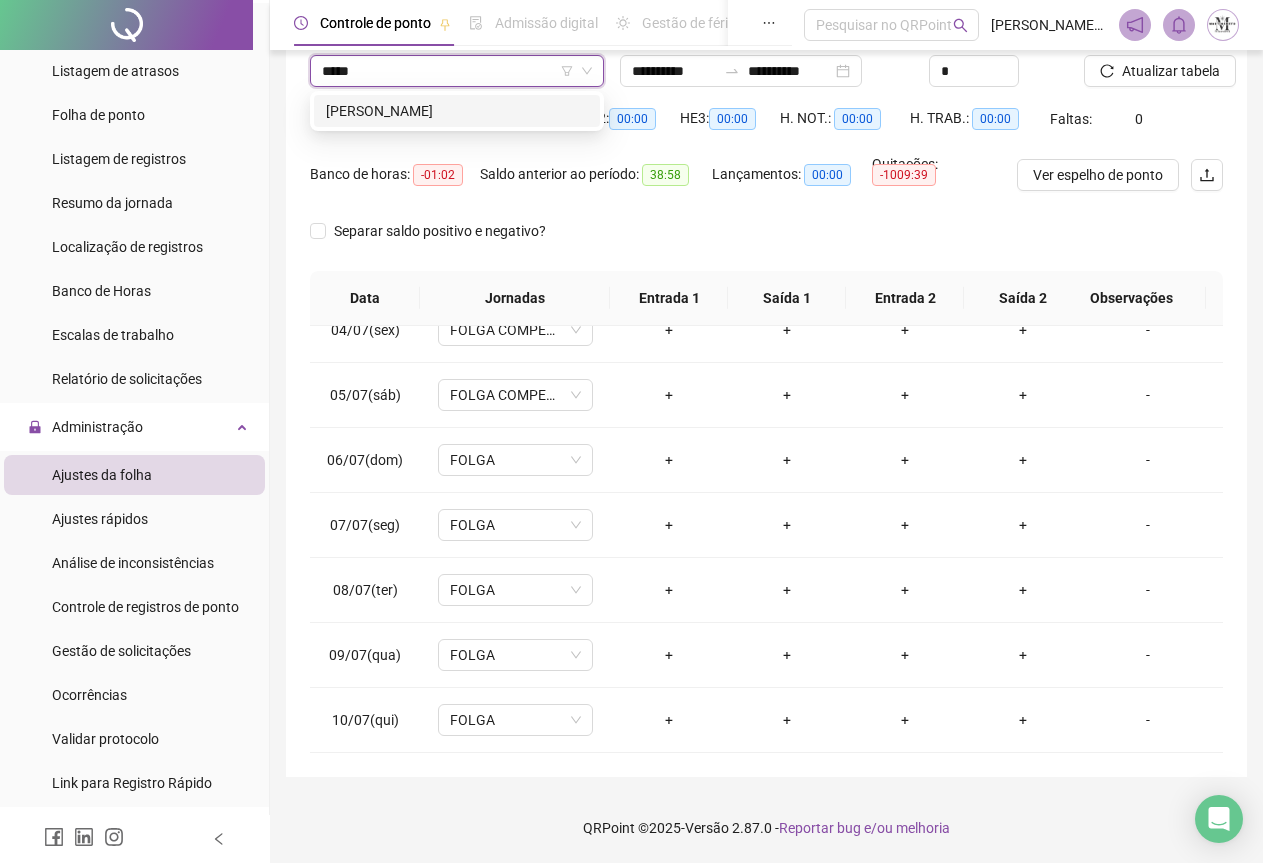 click on "[PERSON_NAME]" at bounding box center (457, 111) 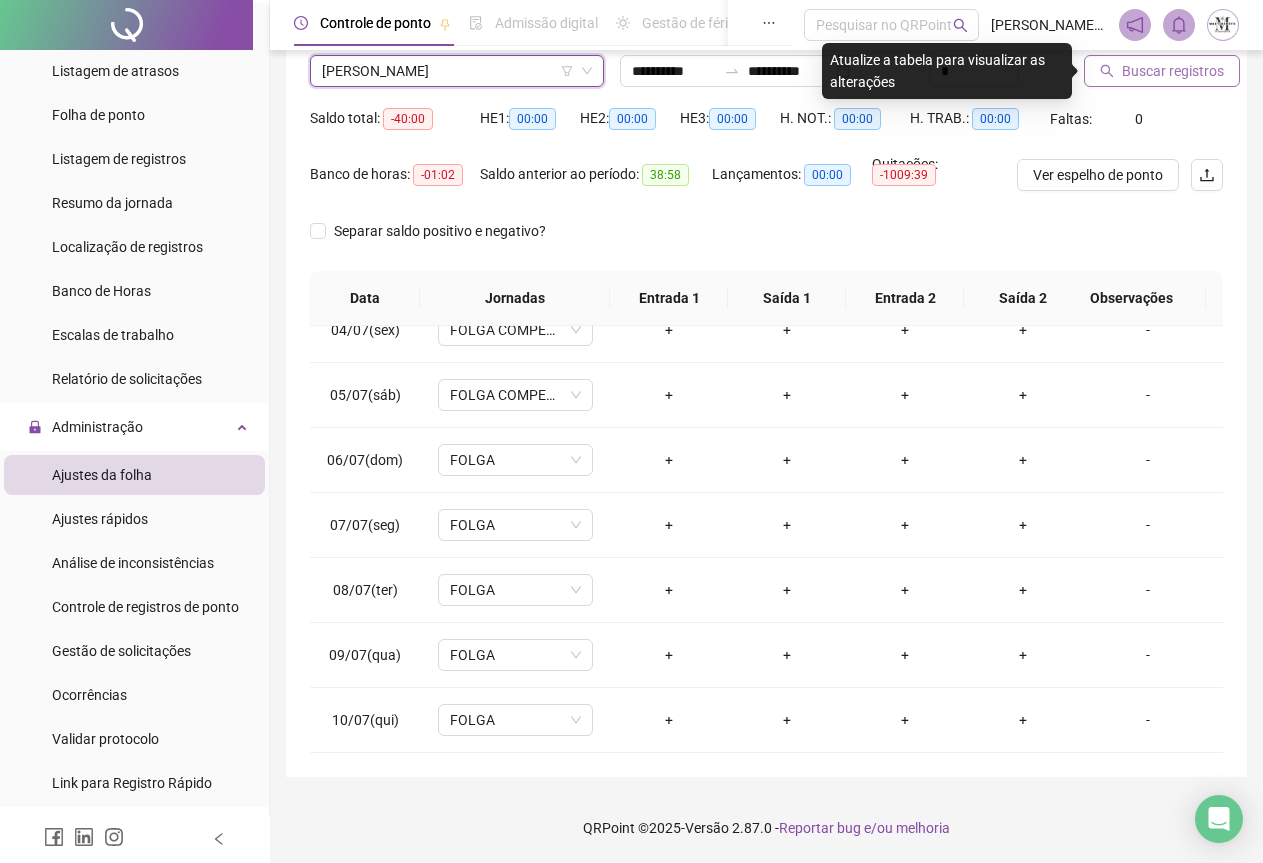 click 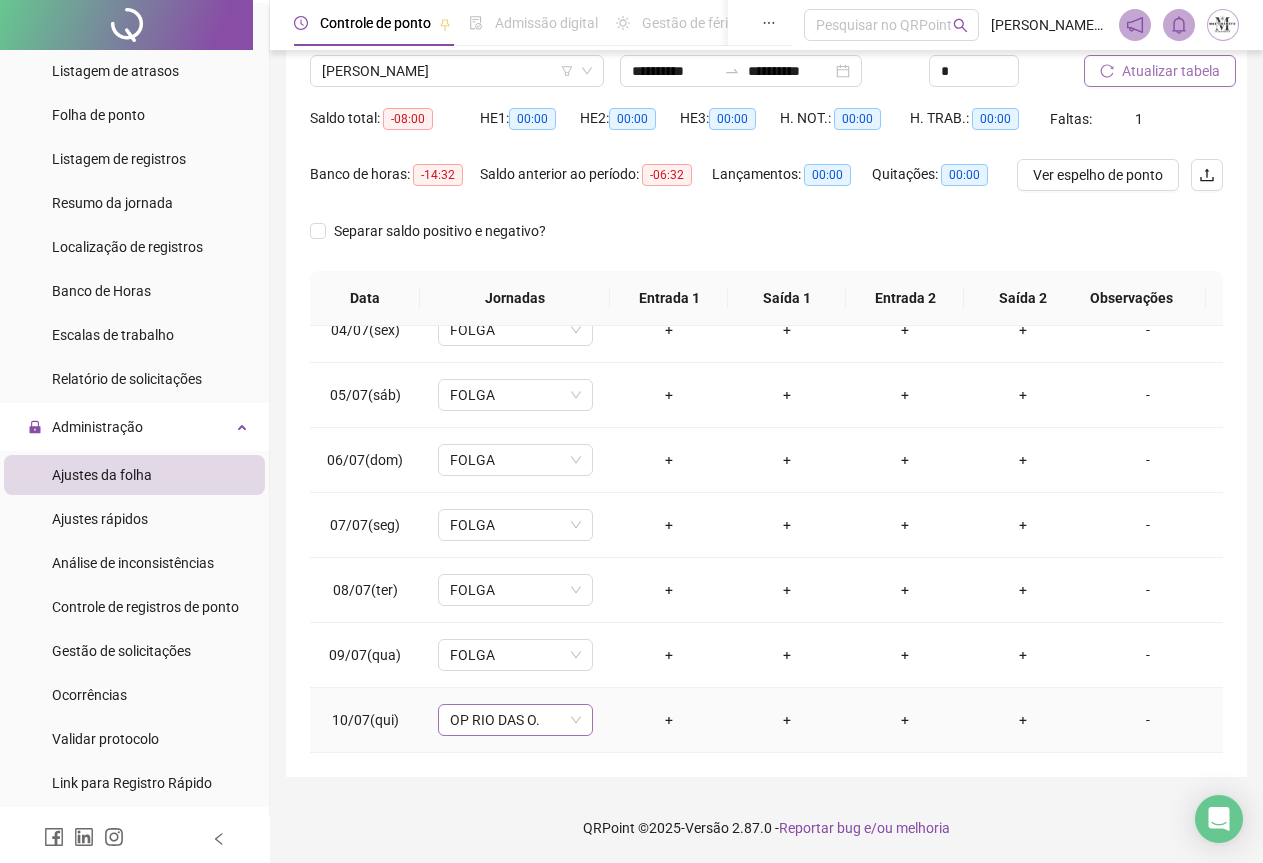 click on "OP RIO DAS O." at bounding box center (515, 720) 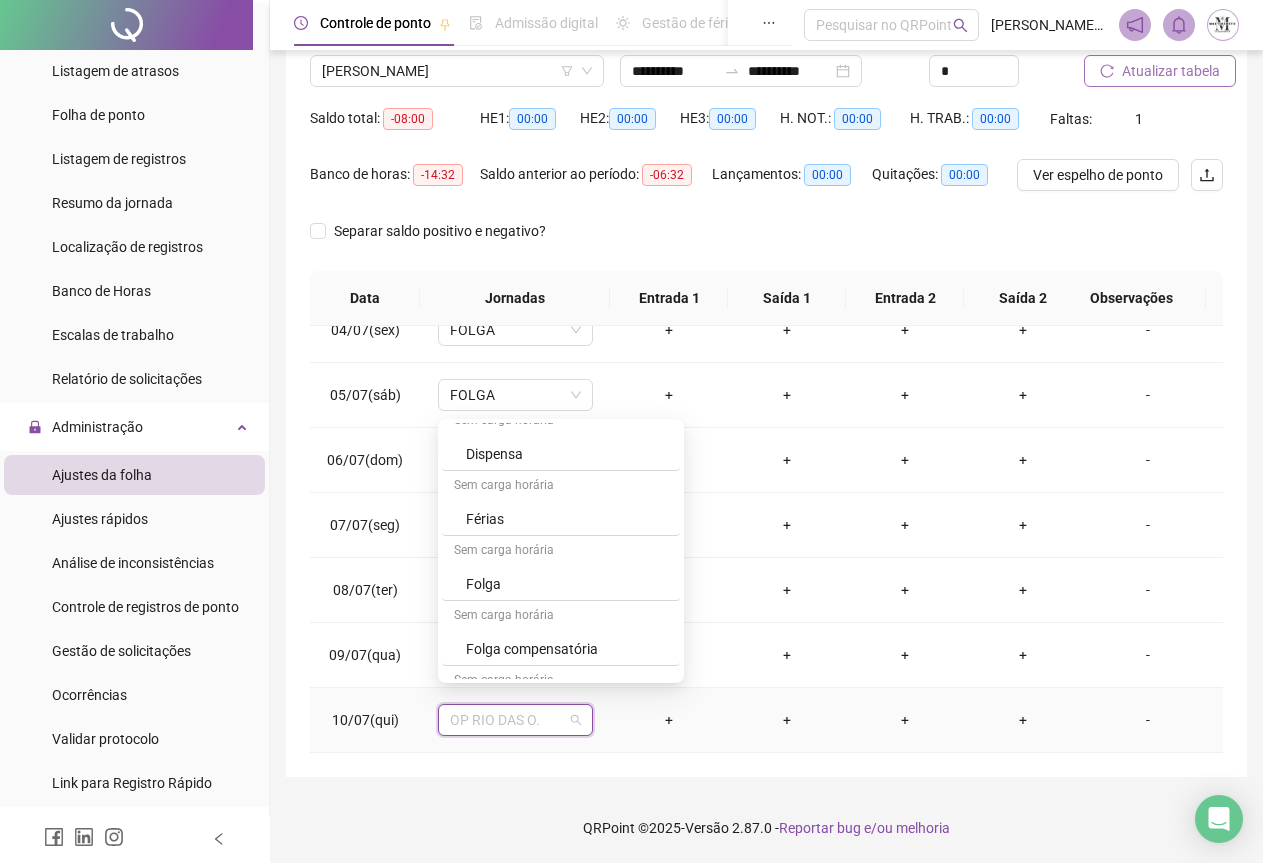 scroll, scrollTop: 800, scrollLeft: 0, axis: vertical 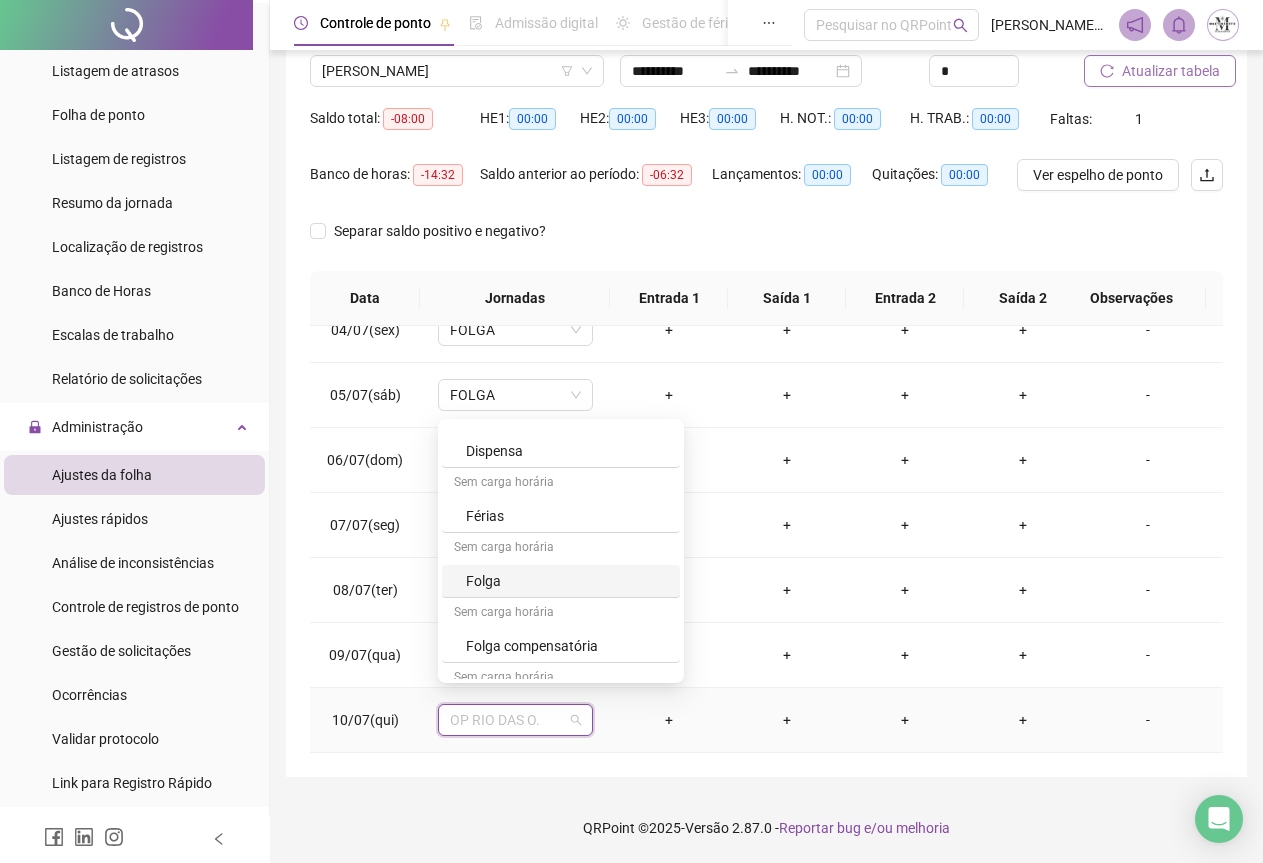 click on "Folga" at bounding box center (567, 581) 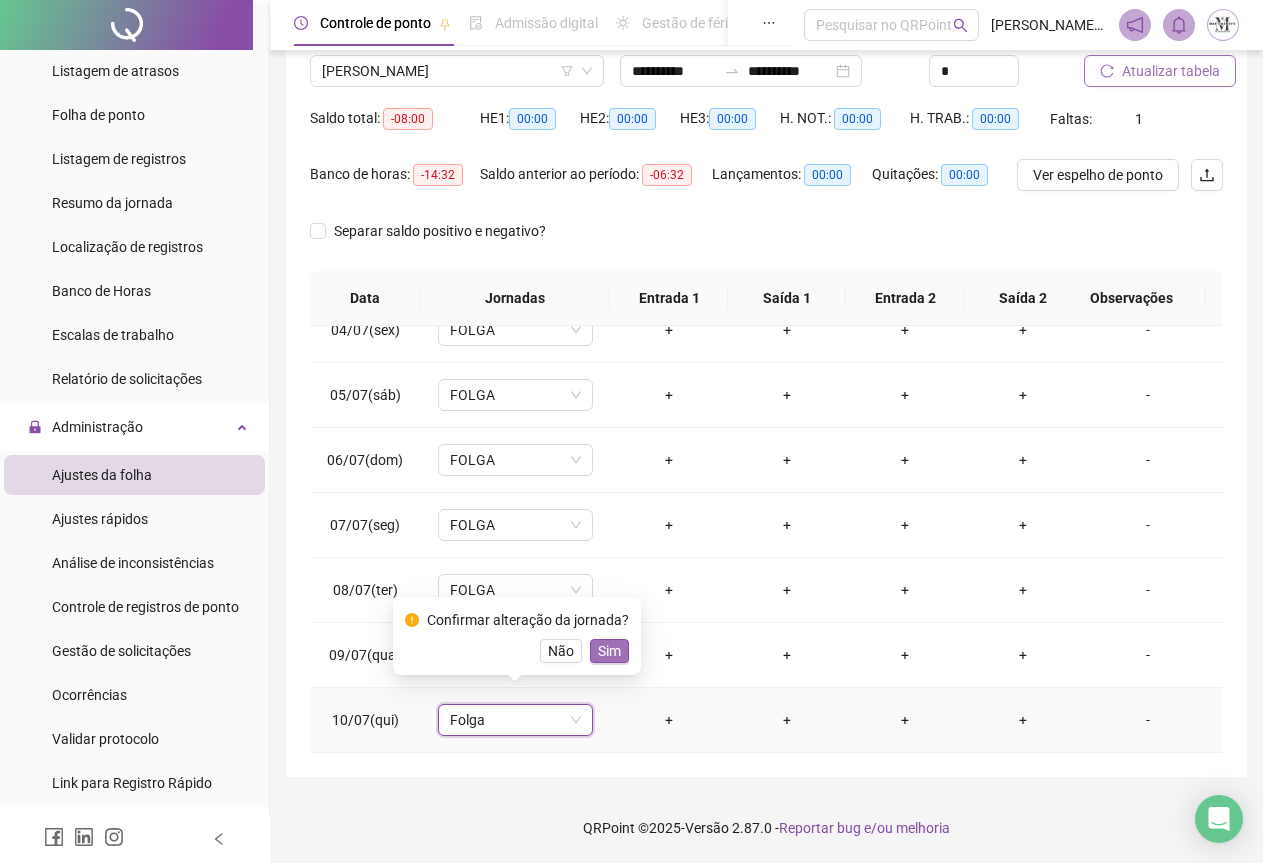 click on "Sim" at bounding box center [609, 651] 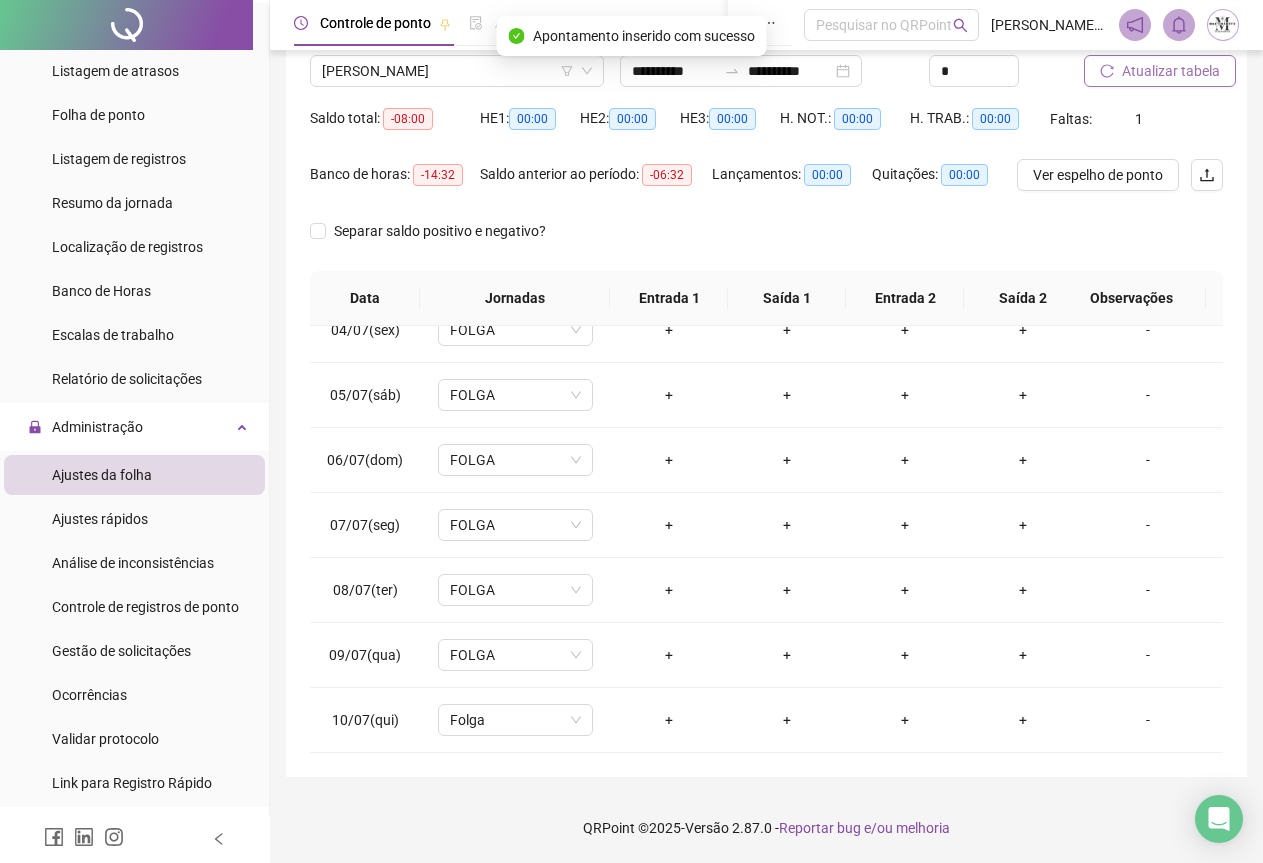 click on "Atualizar tabela" at bounding box center (1171, 71) 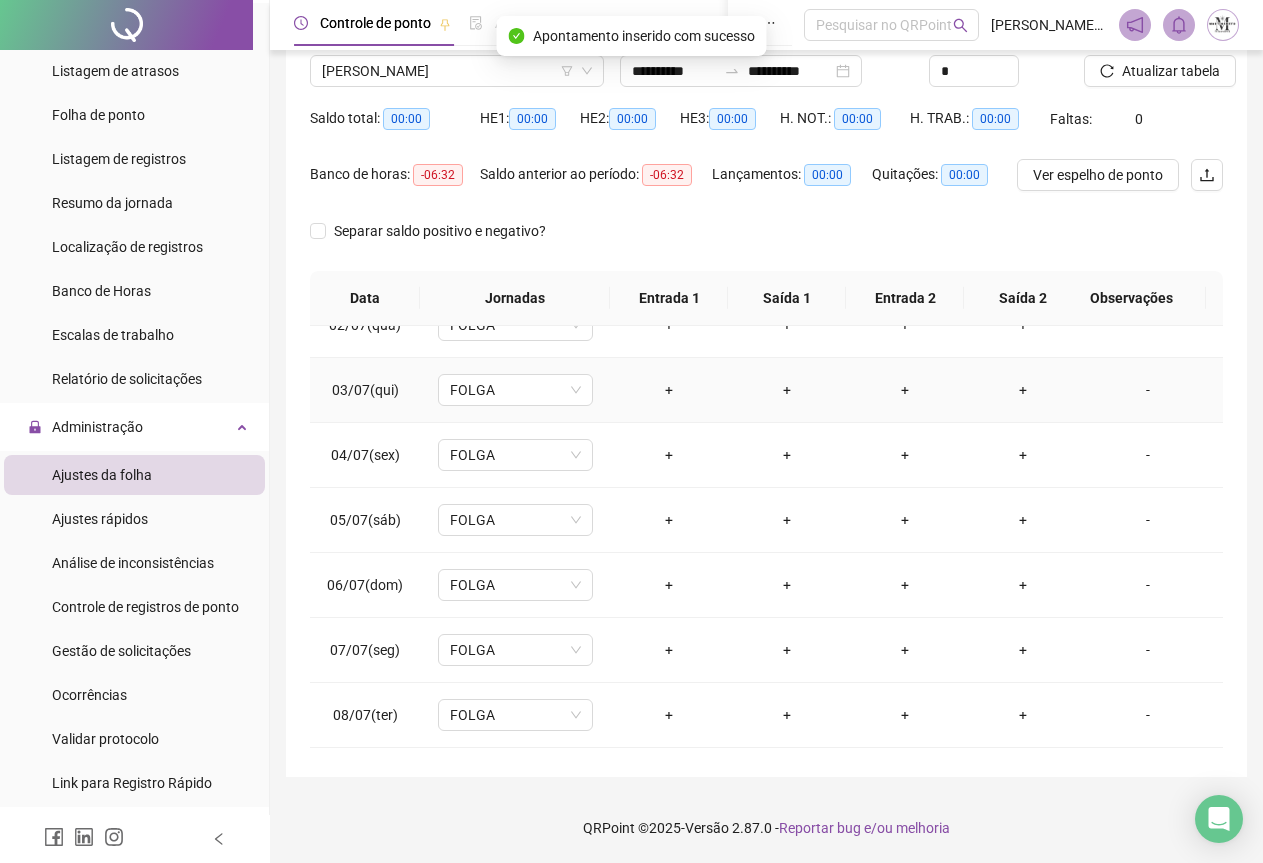 scroll, scrollTop: 0, scrollLeft: 0, axis: both 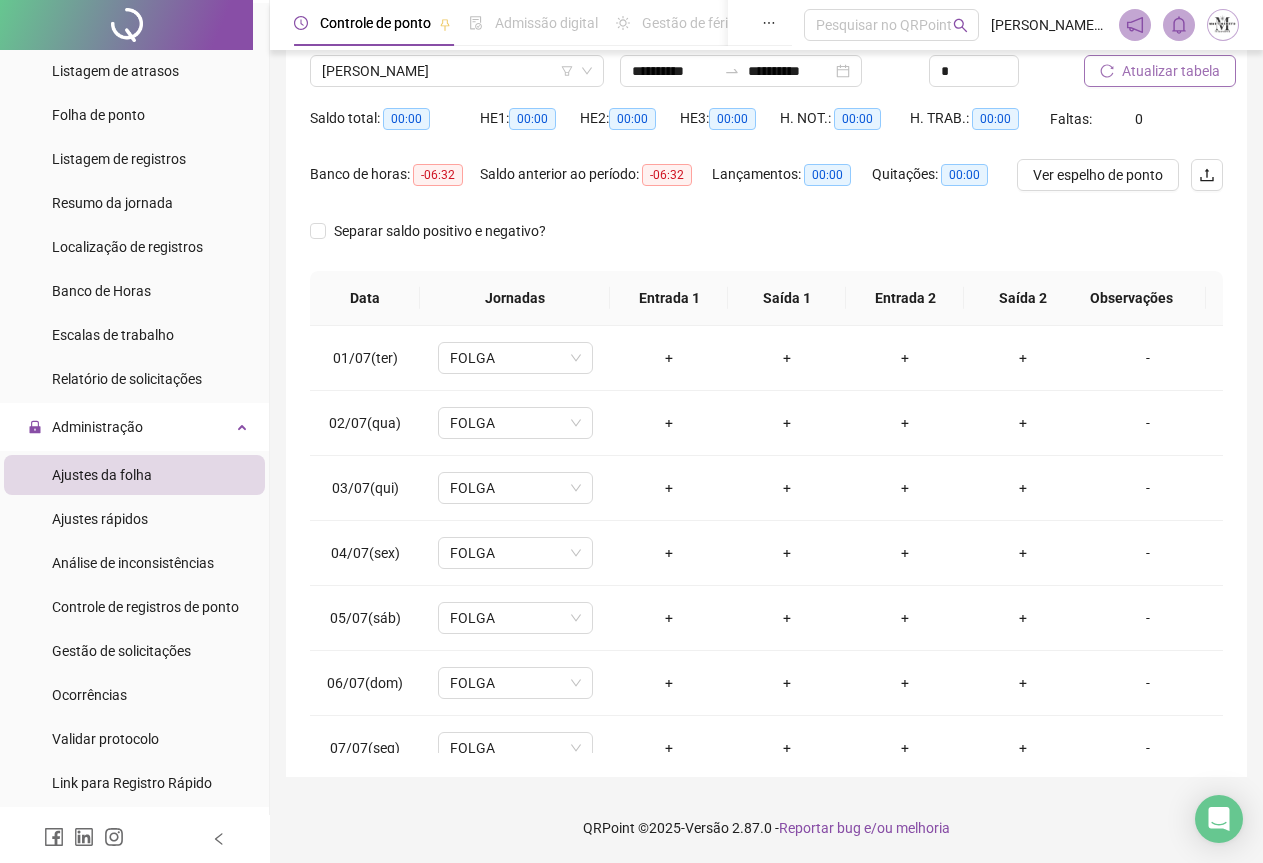 click on "Atualizar tabela" at bounding box center (1171, 71) 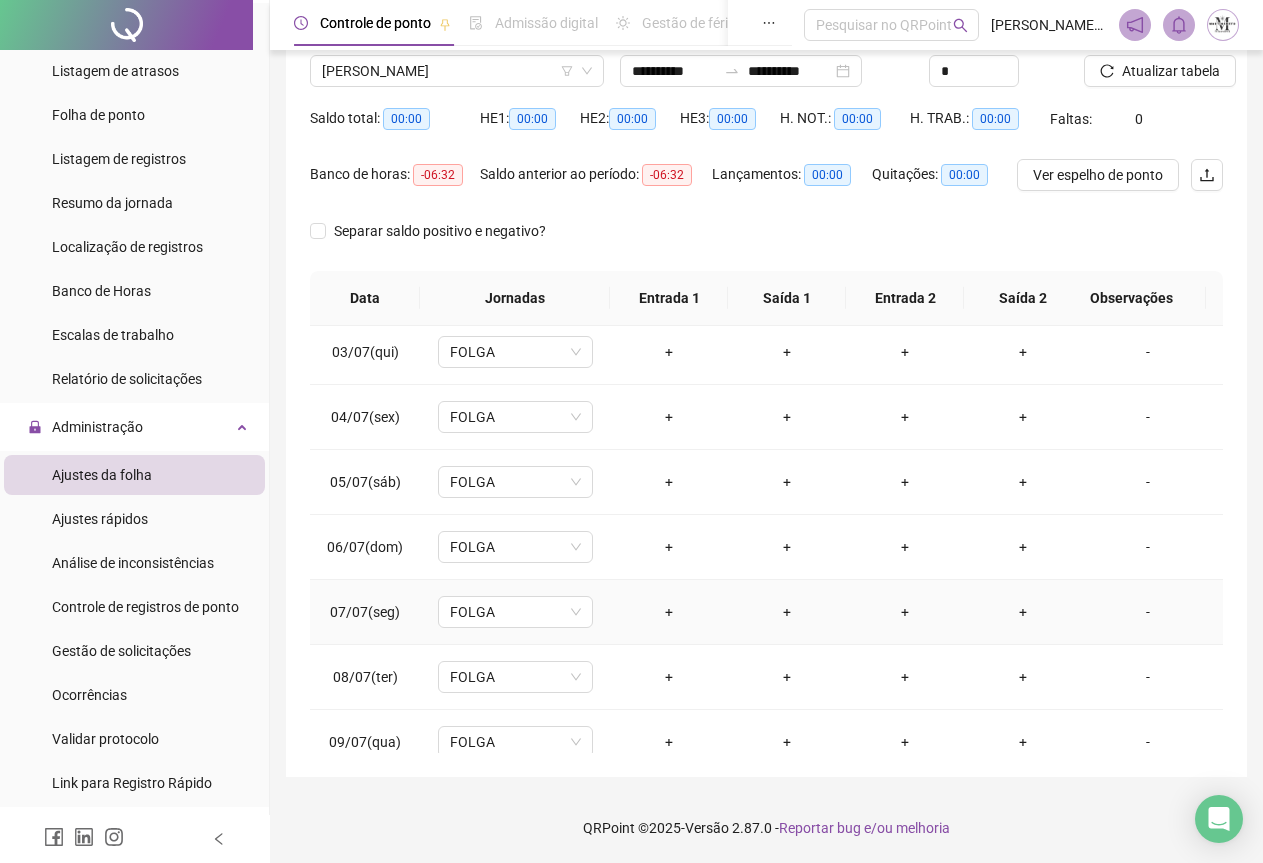 scroll, scrollTop: 240, scrollLeft: 0, axis: vertical 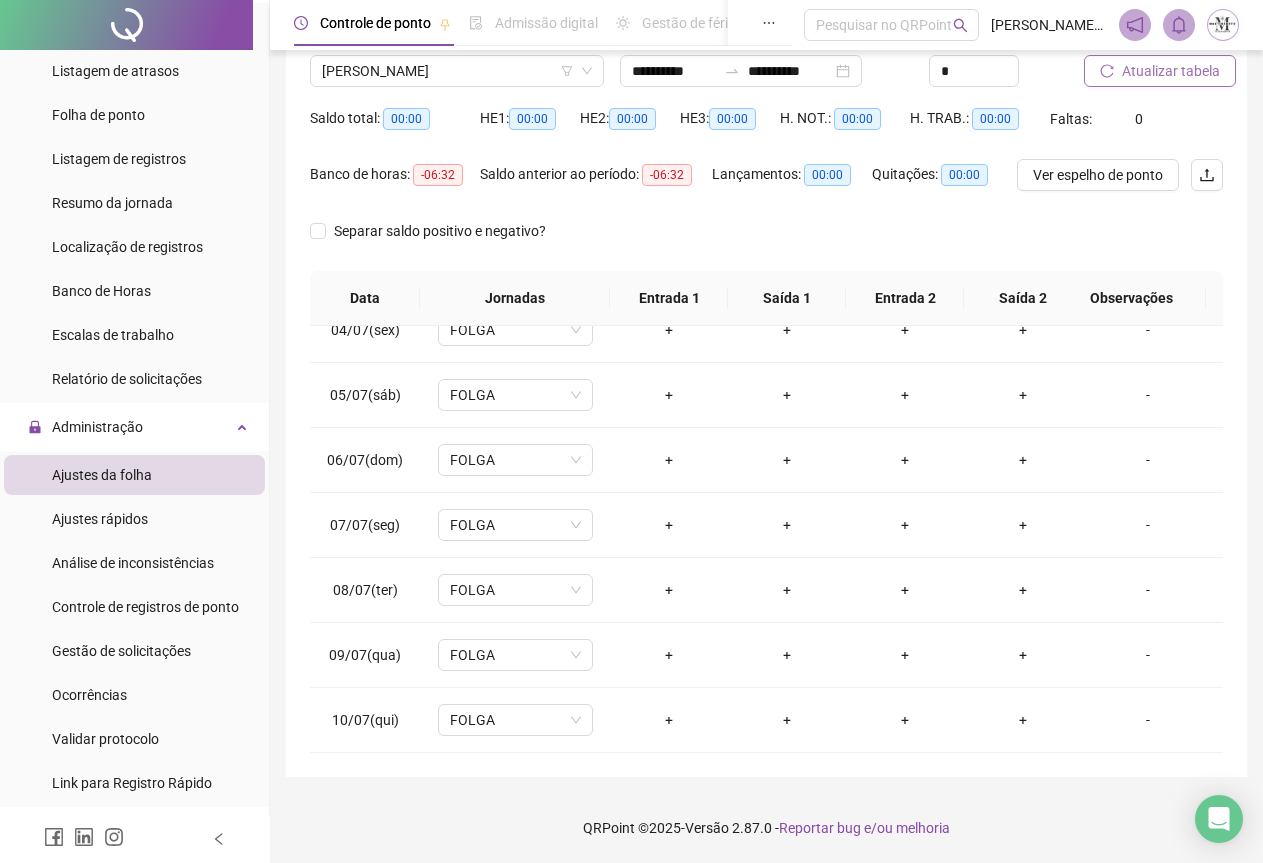 click on "Atualizar tabela" at bounding box center (1171, 71) 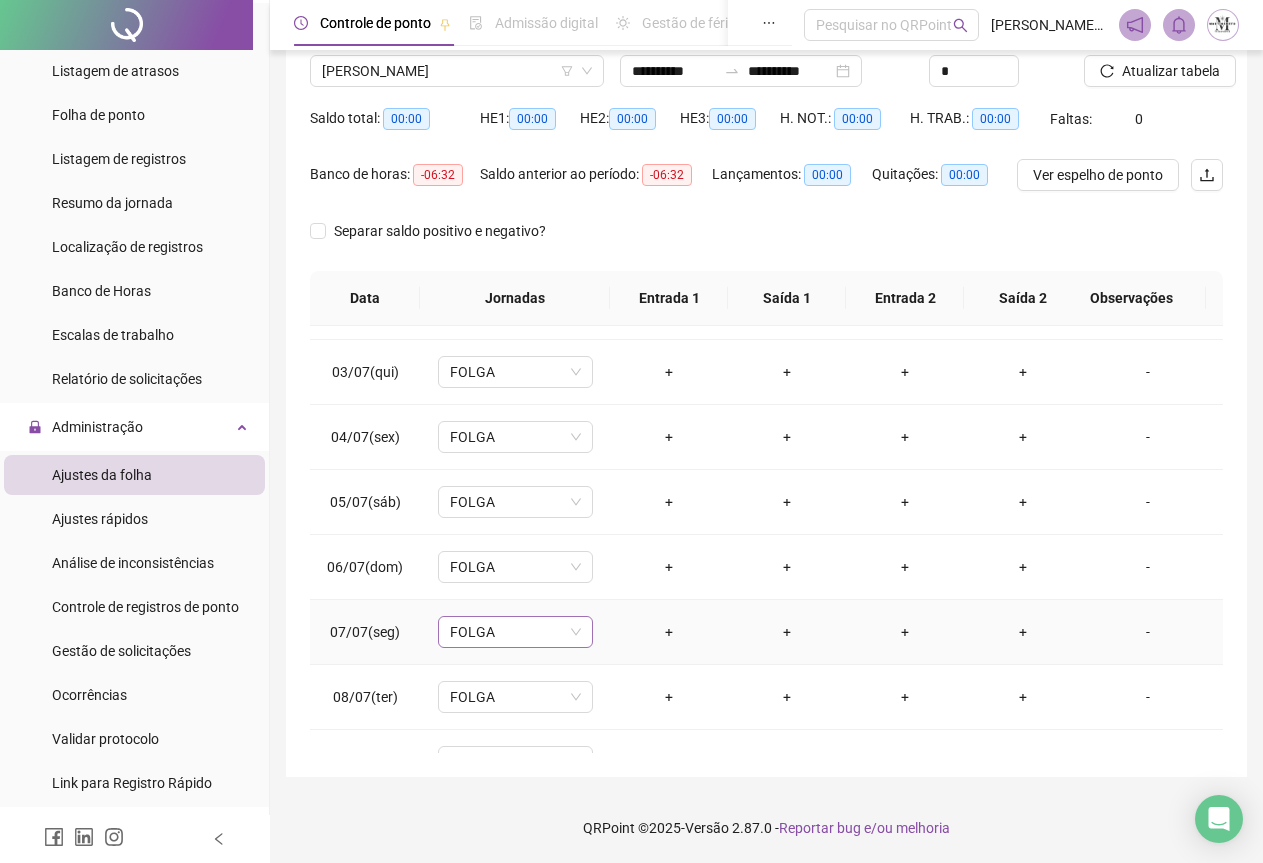 scroll, scrollTop: 0, scrollLeft: 0, axis: both 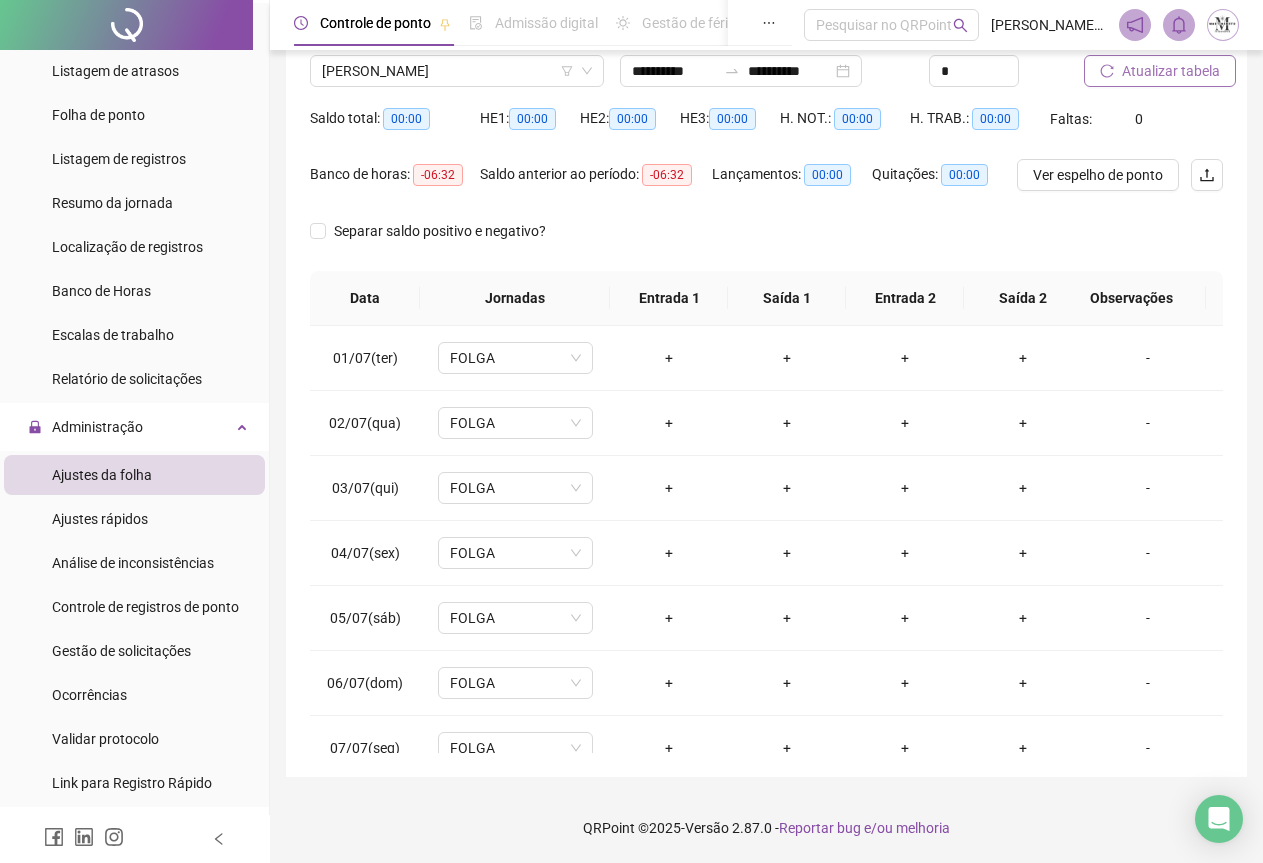 click on "Atualizar tabela" at bounding box center [1171, 71] 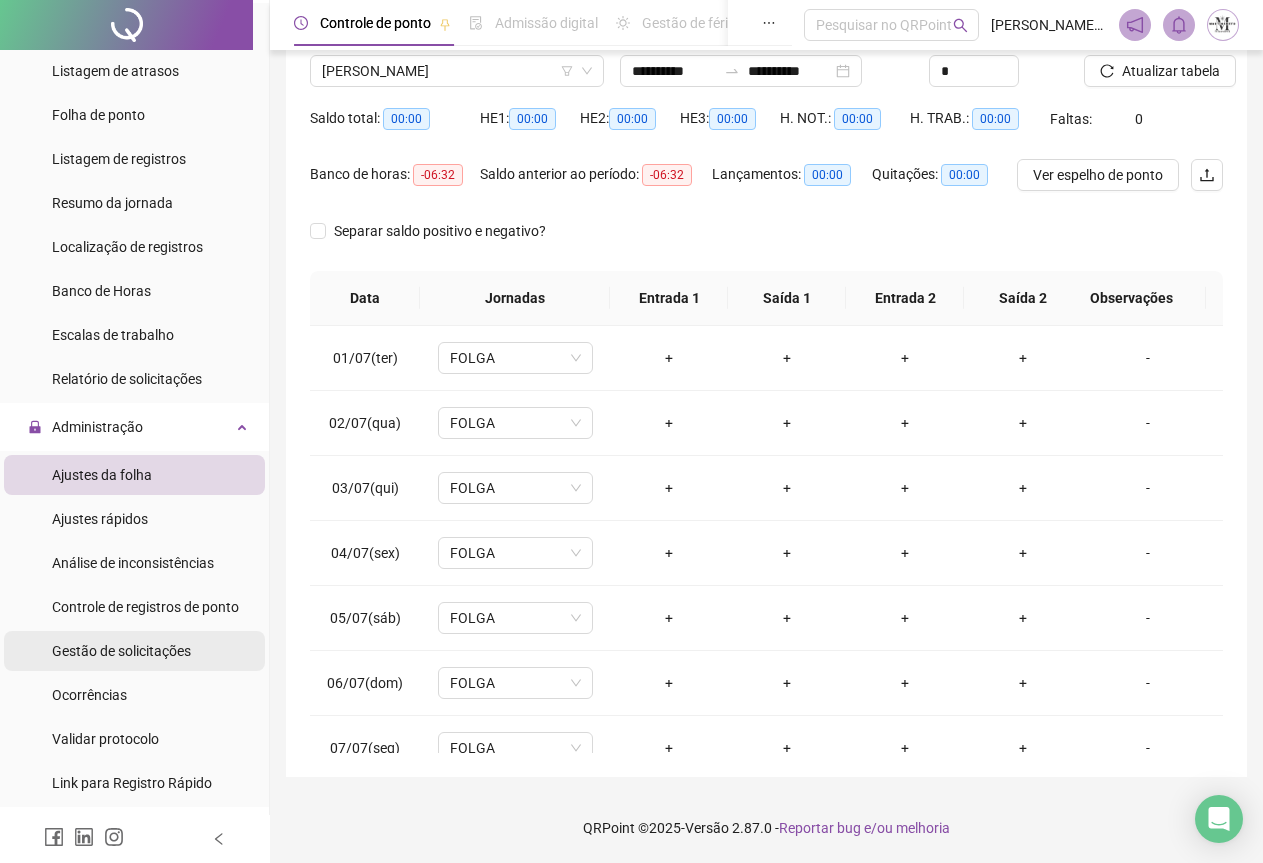 click on "Gestão de solicitações" at bounding box center (121, 651) 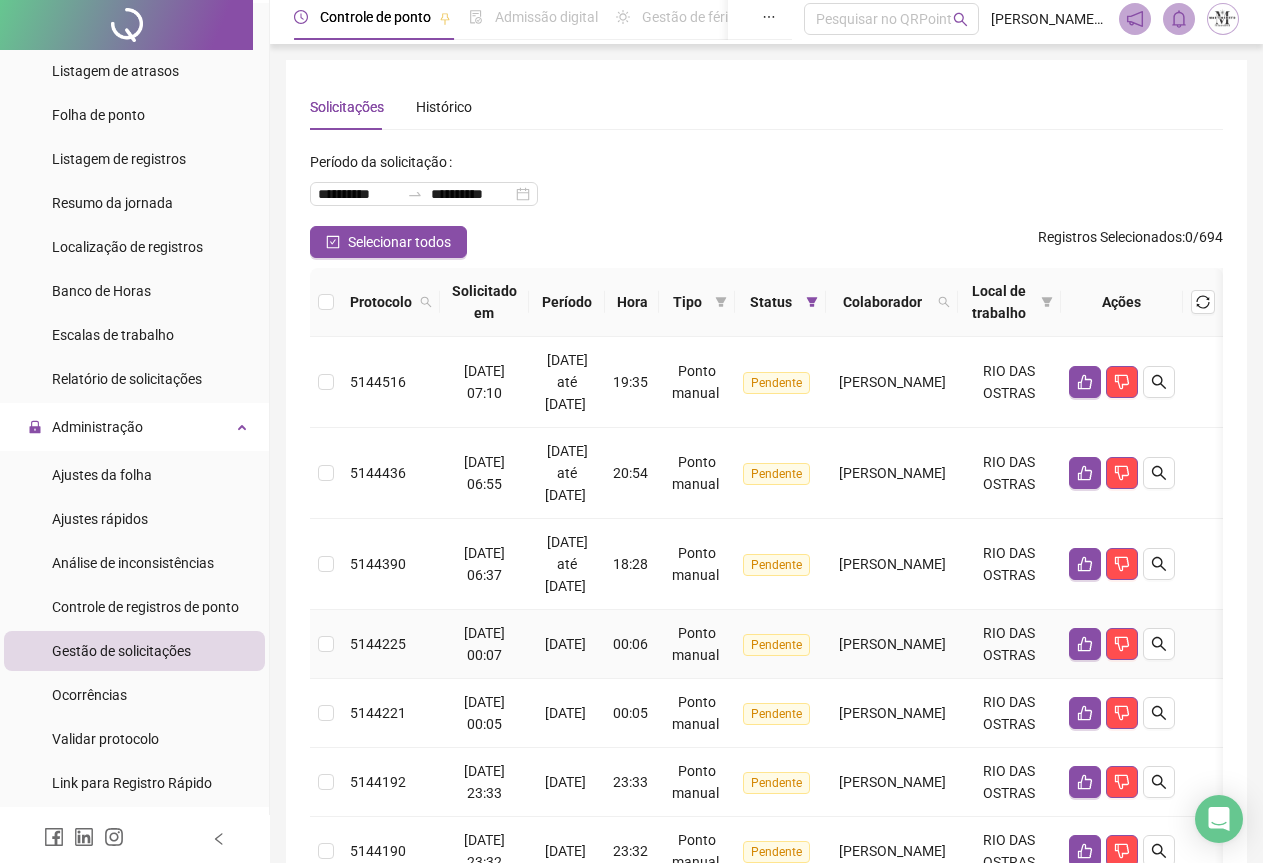 scroll, scrollTop: 557, scrollLeft: 0, axis: vertical 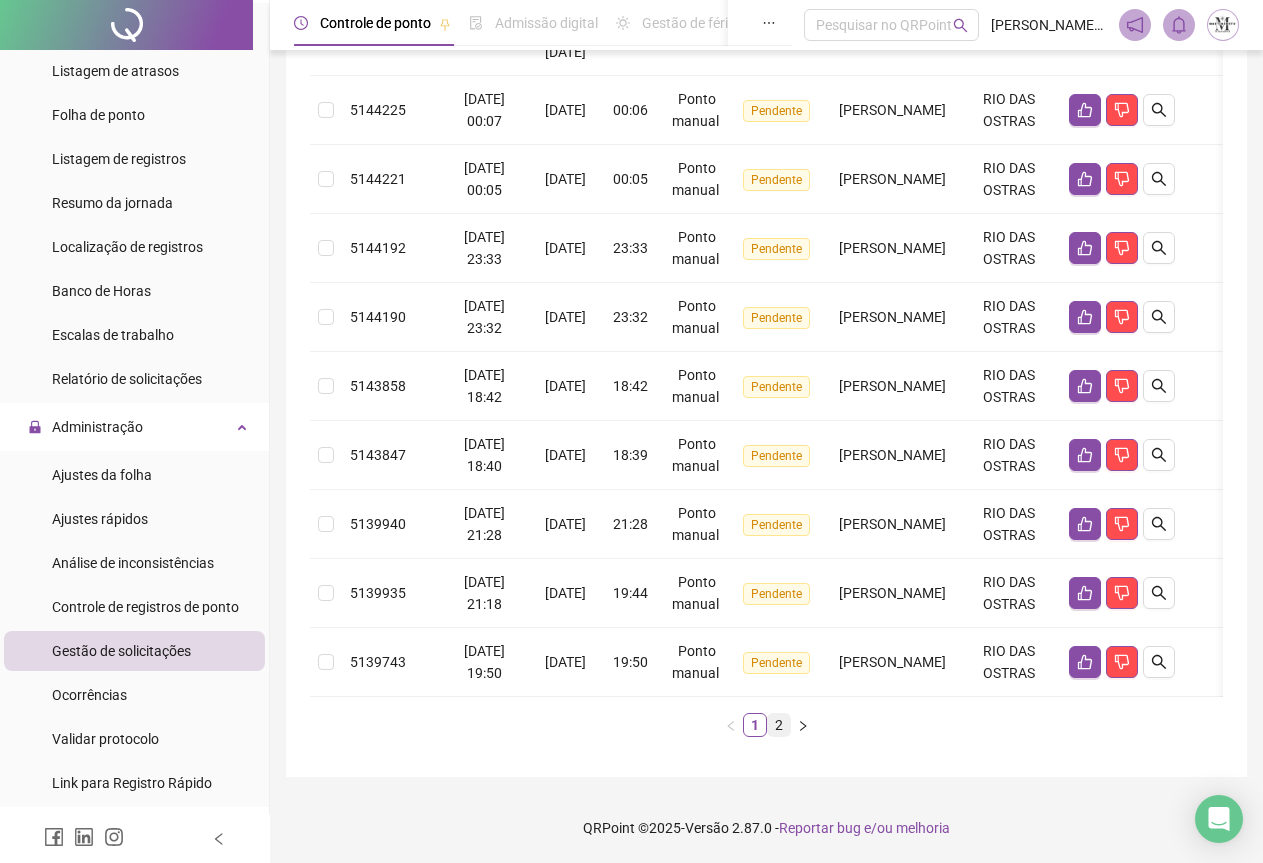 click on "2" at bounding box center (779, 725) 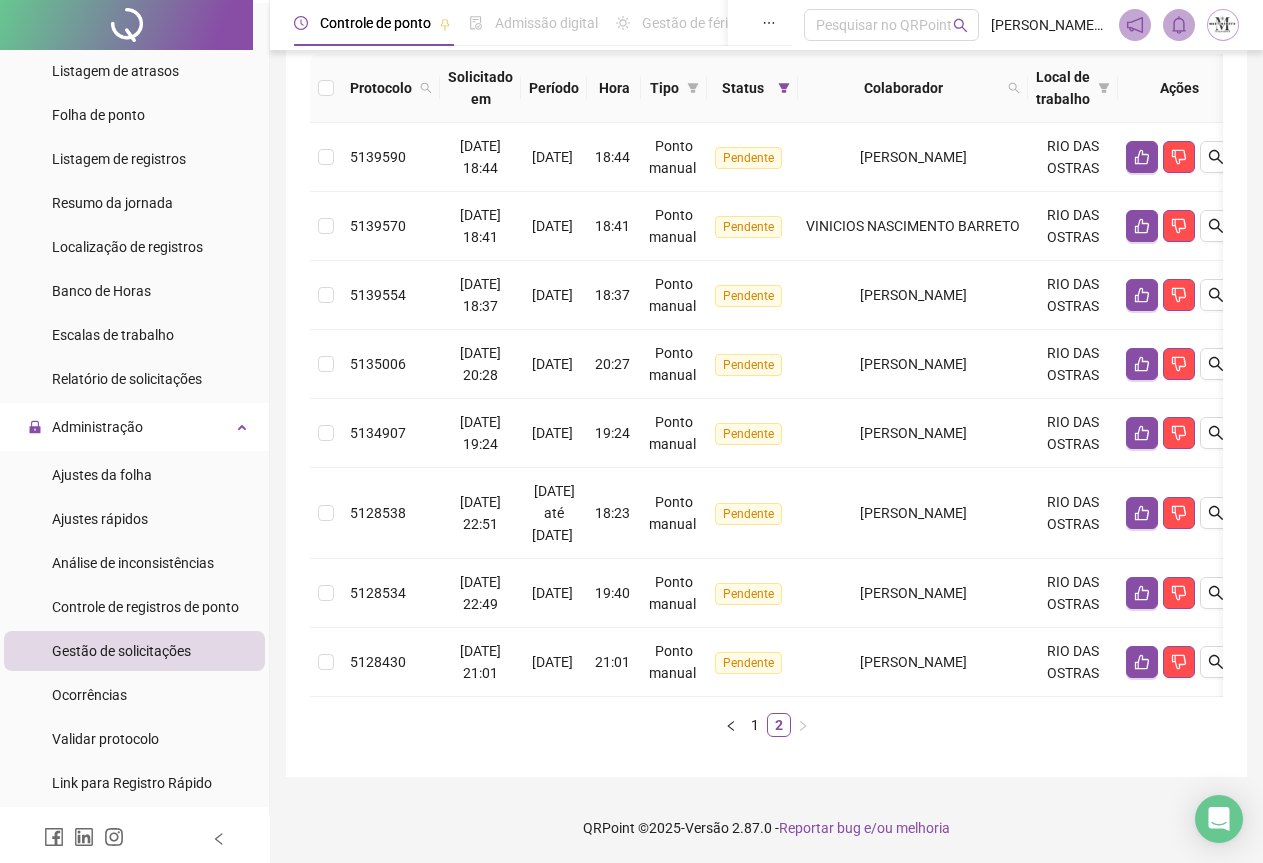 scroll, scrollTop: 237, scrollLeft: 0, axis: vertical 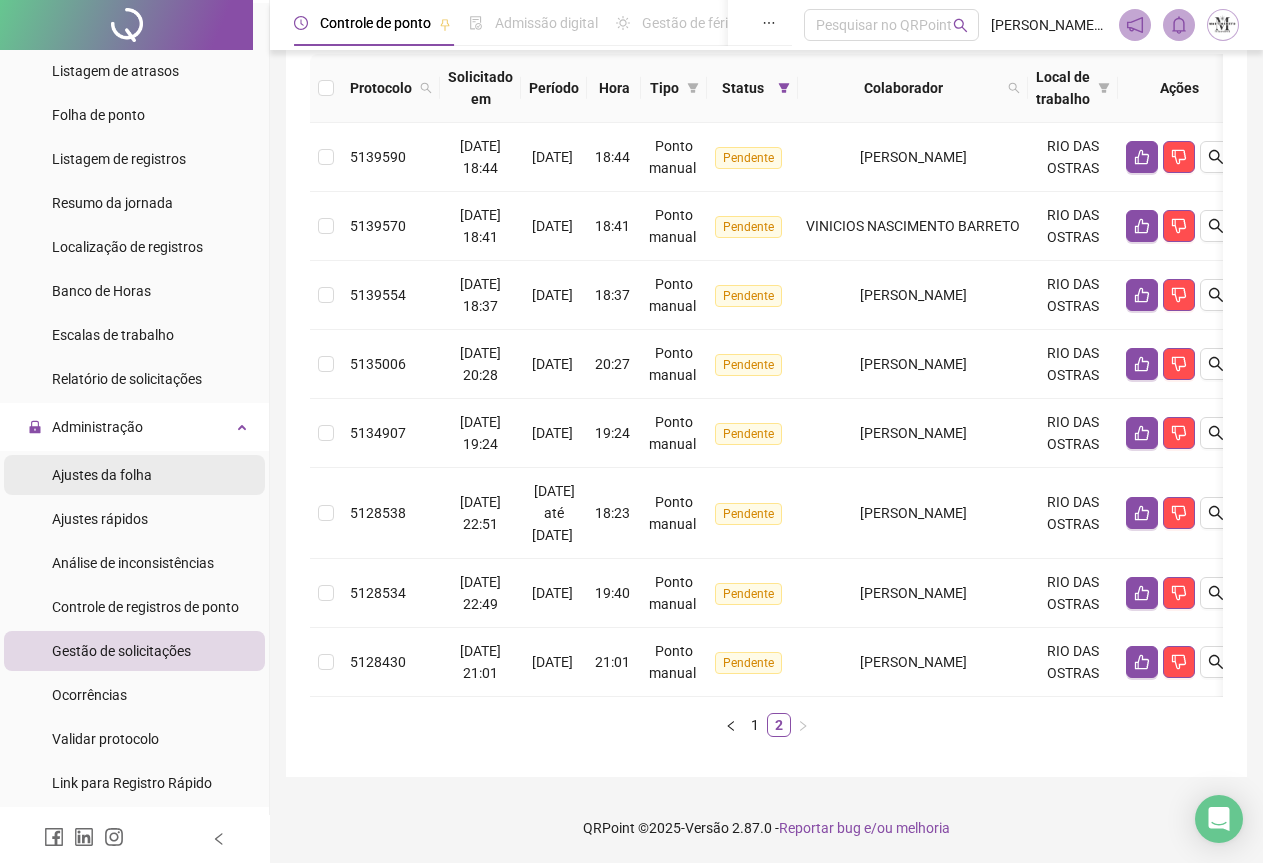 click on "Ajustes da folha" at bounding box center (102, 475) 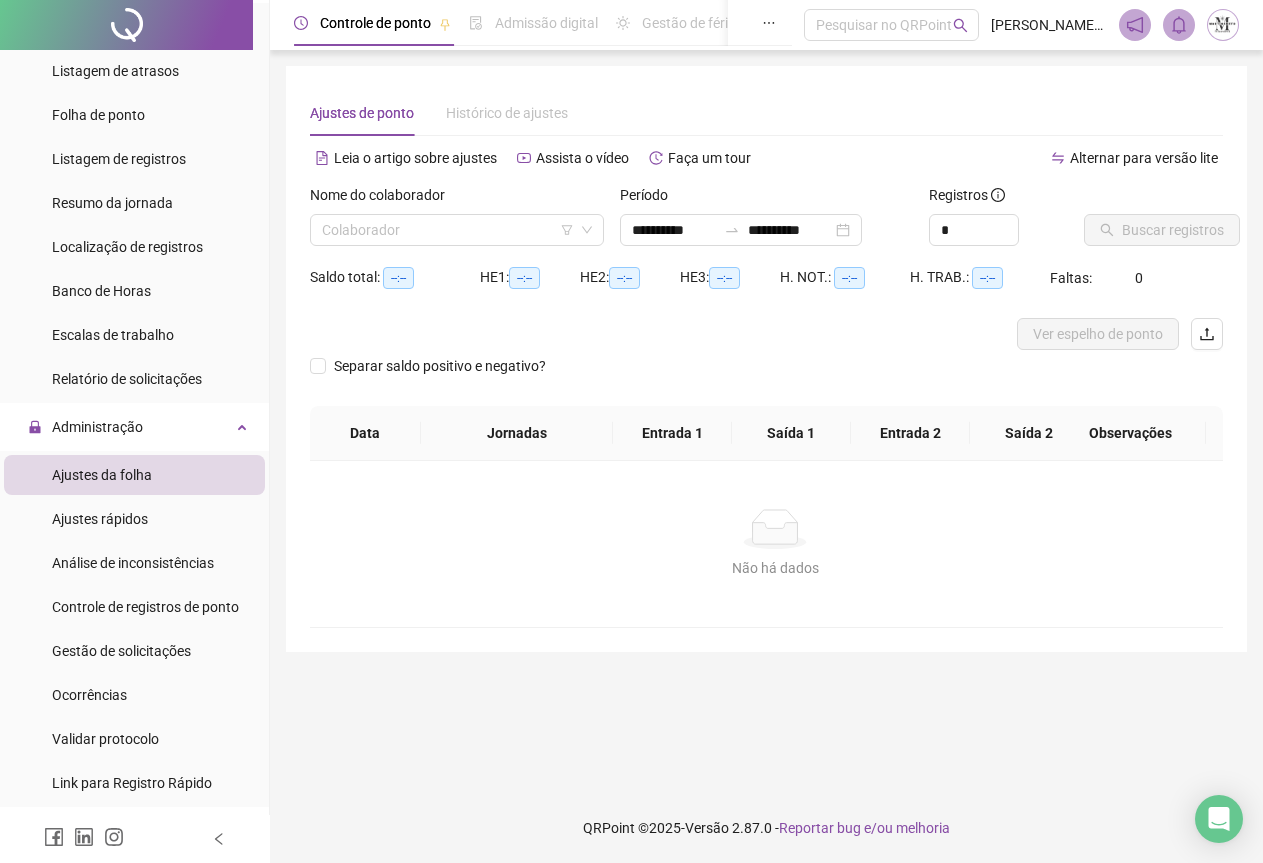 scroll, scrollTop: 0, scrollLeft: 0, axis: both 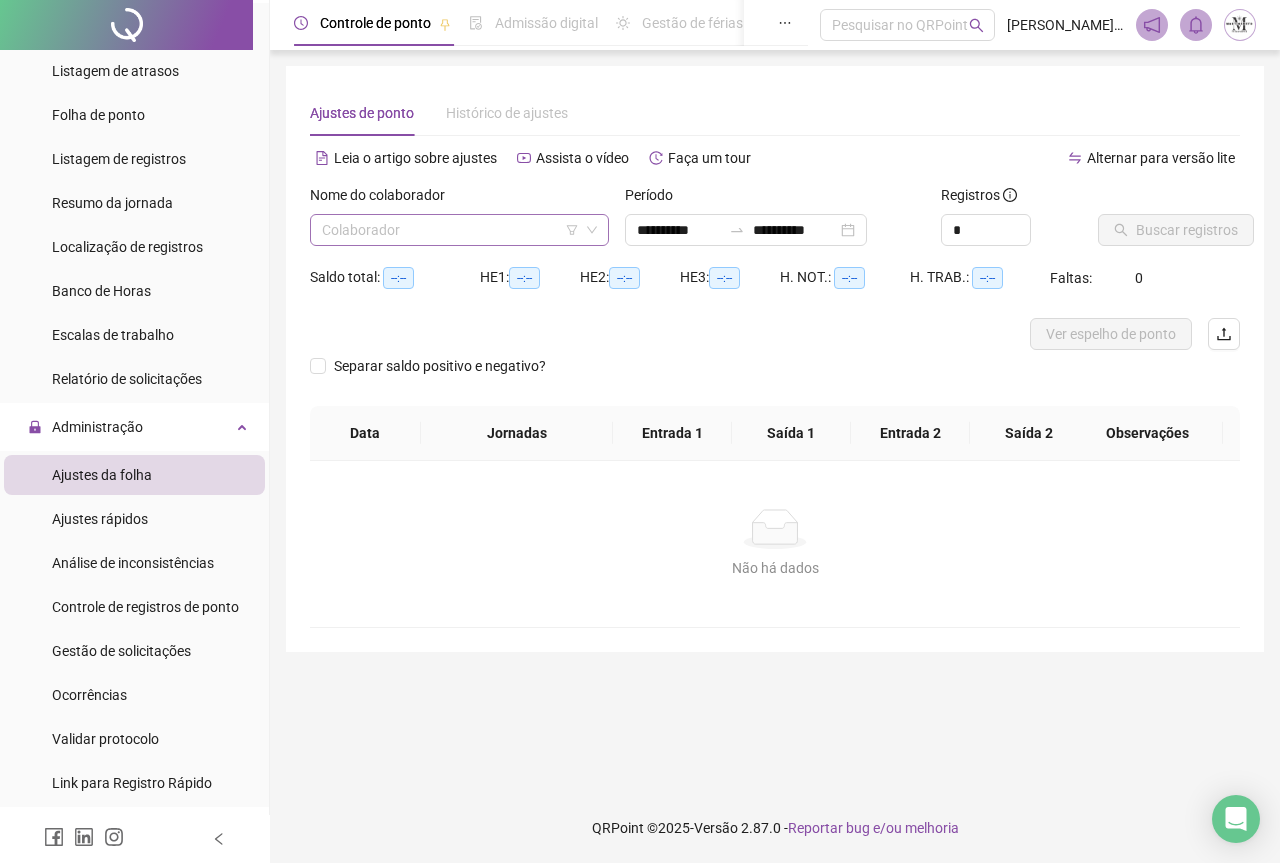click at bounding box center [453, 230] 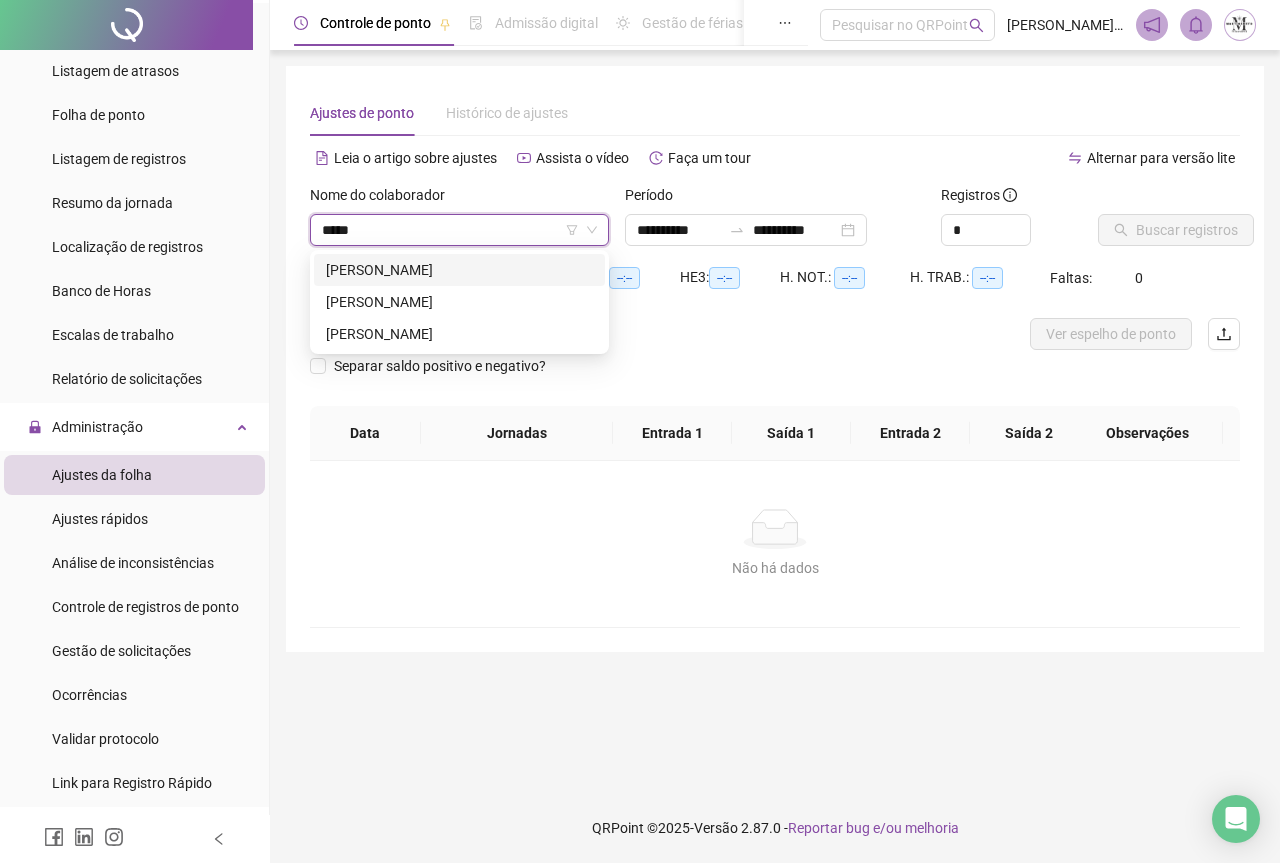 type on "******" 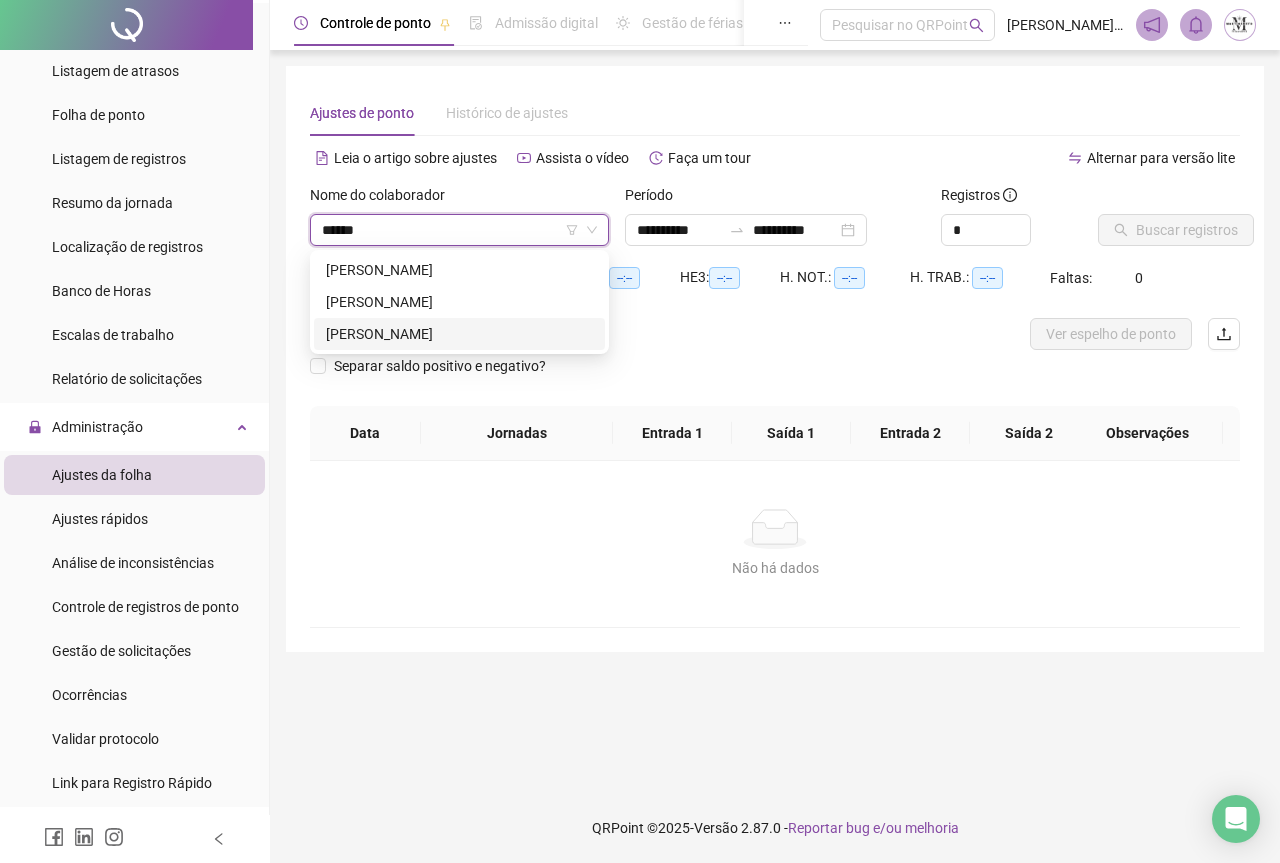 click on "[PERSON_NAME]" at bounding box center [459, 334] 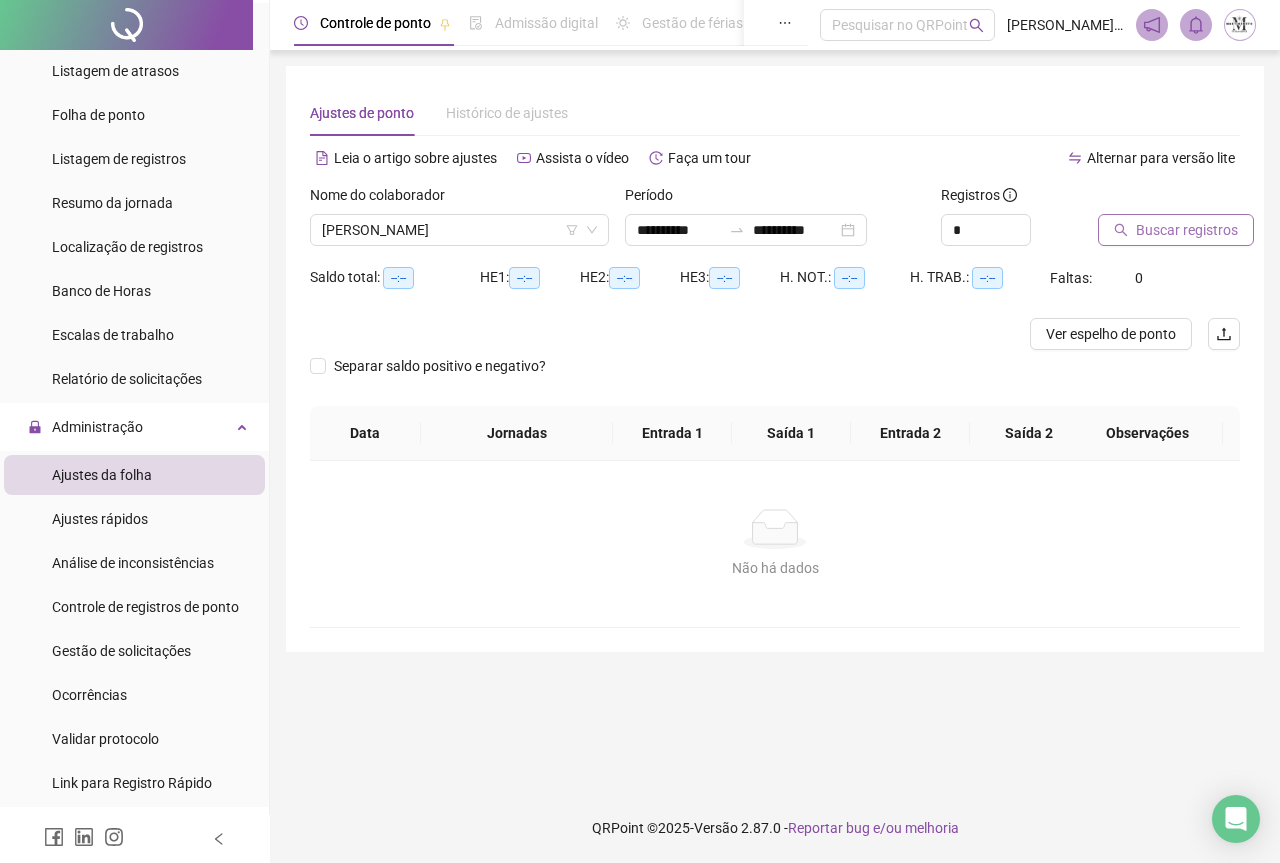 click on "Buscar registros" at bounding box center (1187, 230) 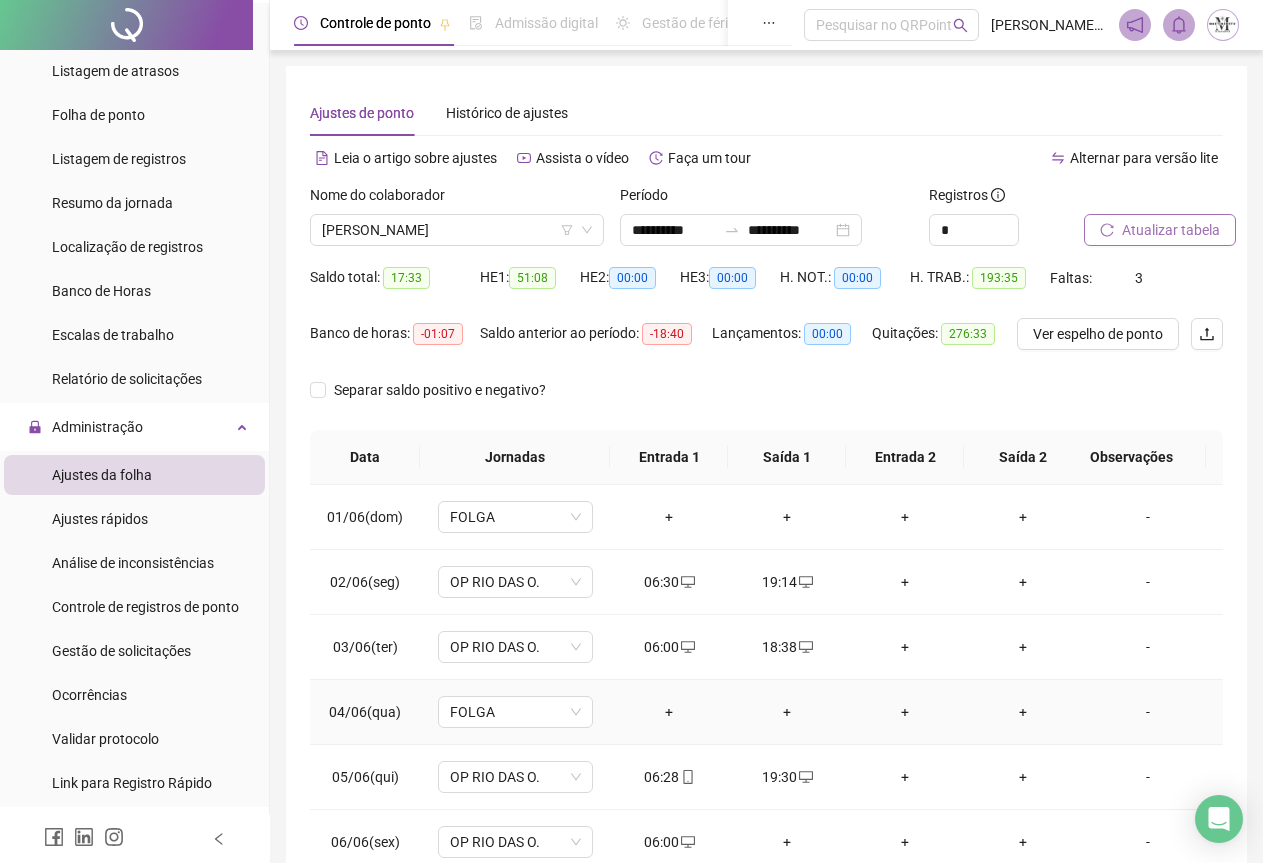 scroll, scrollTop: 159, scrollLeft: 0, axis: vertical 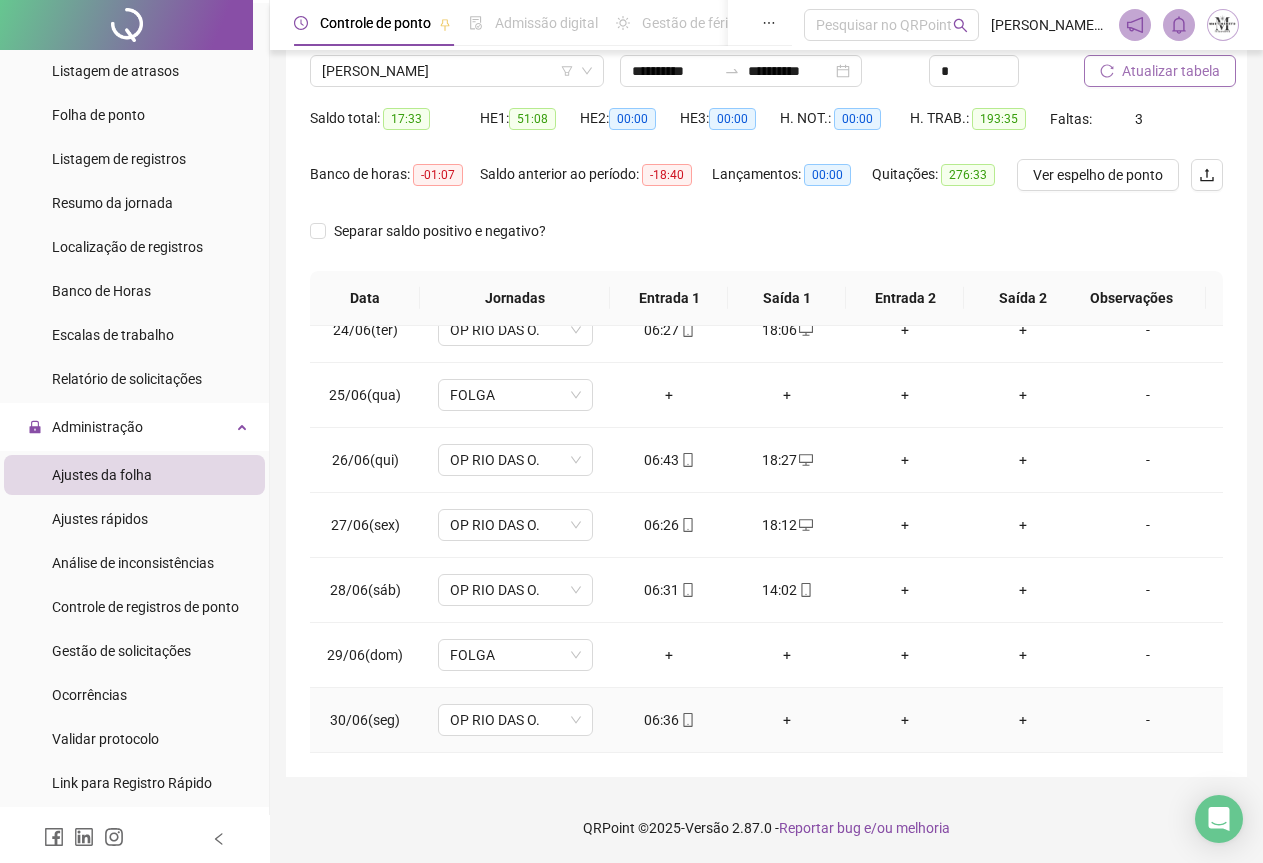 click on "+" at bounding box center (787, 720) 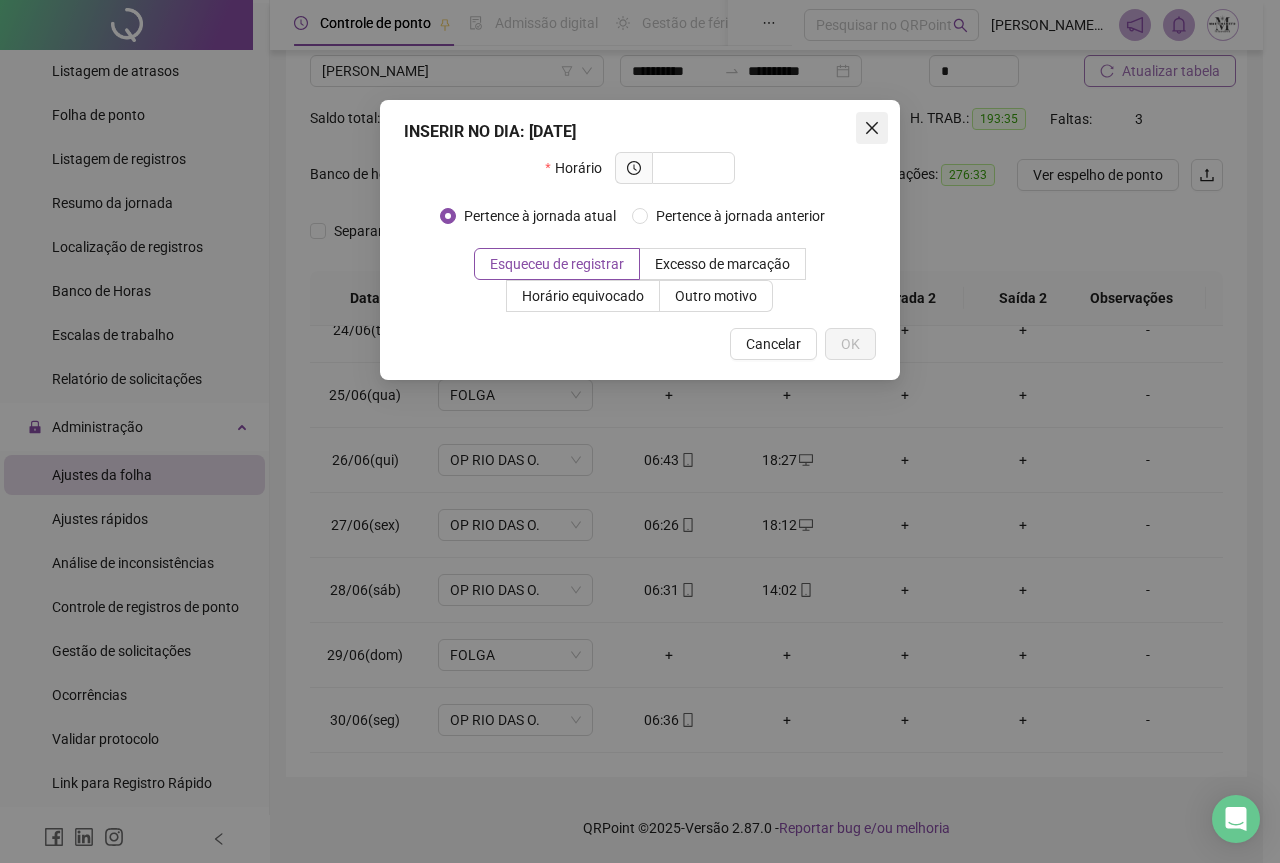 click 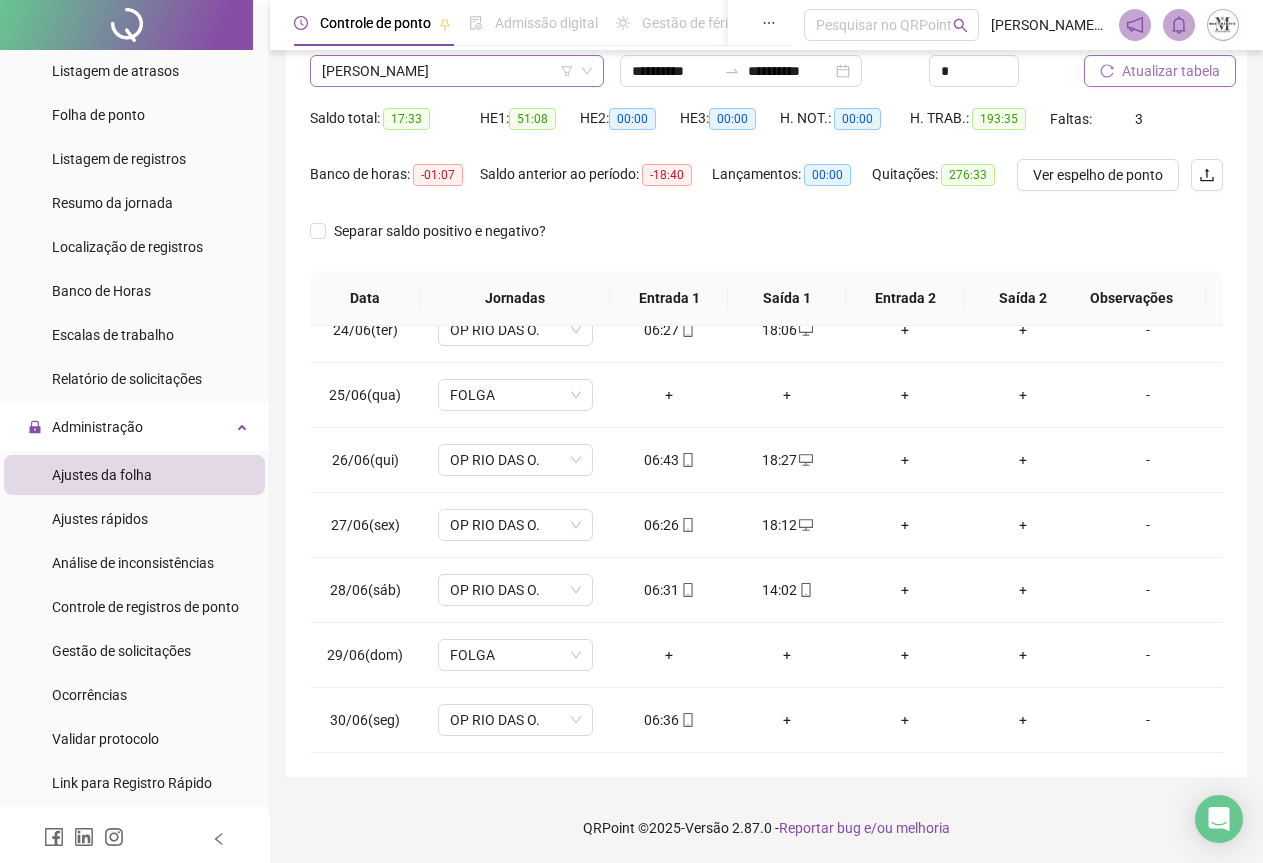 click on "[PERSON_NAME]" at bounding box center (457, 71) 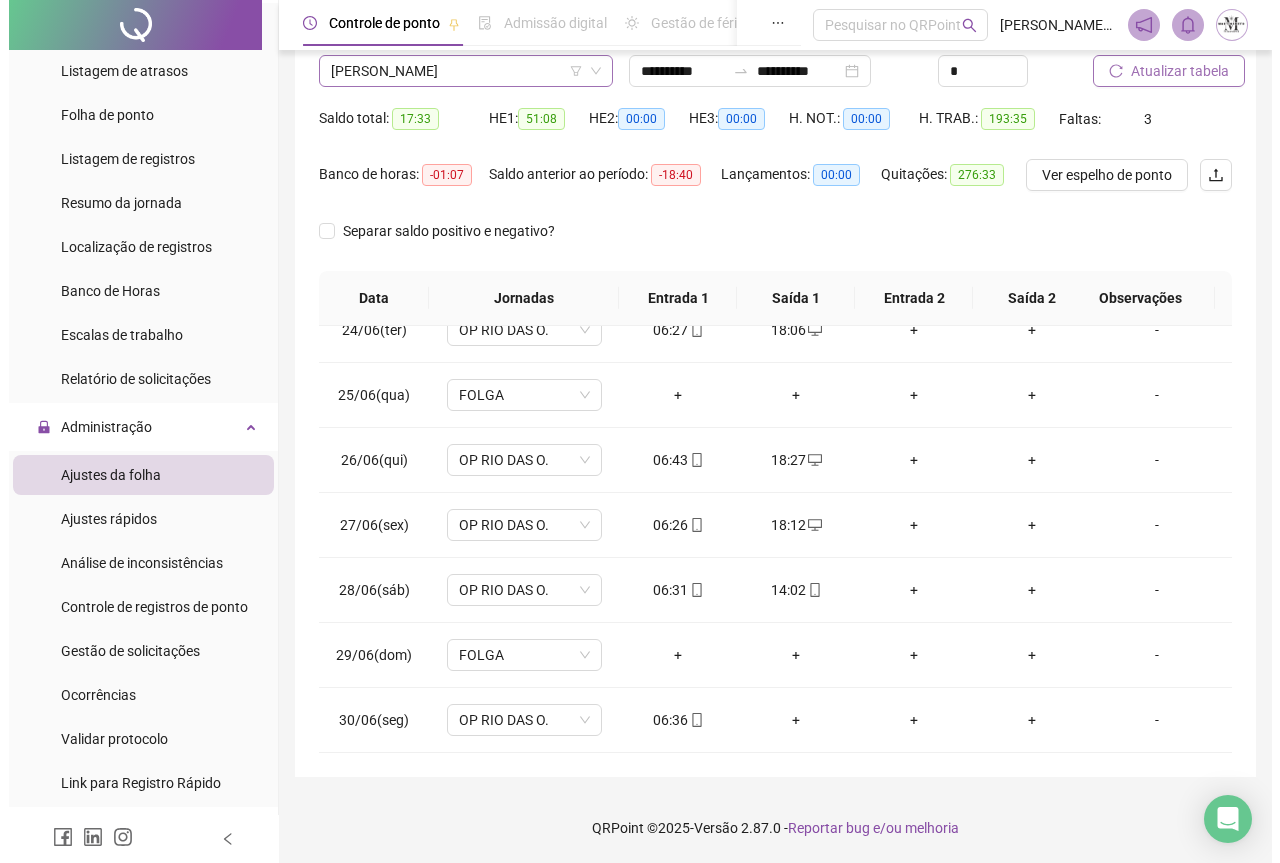 scroll, scrollTop: 1088, scrollLeft: 0, axis: vertical 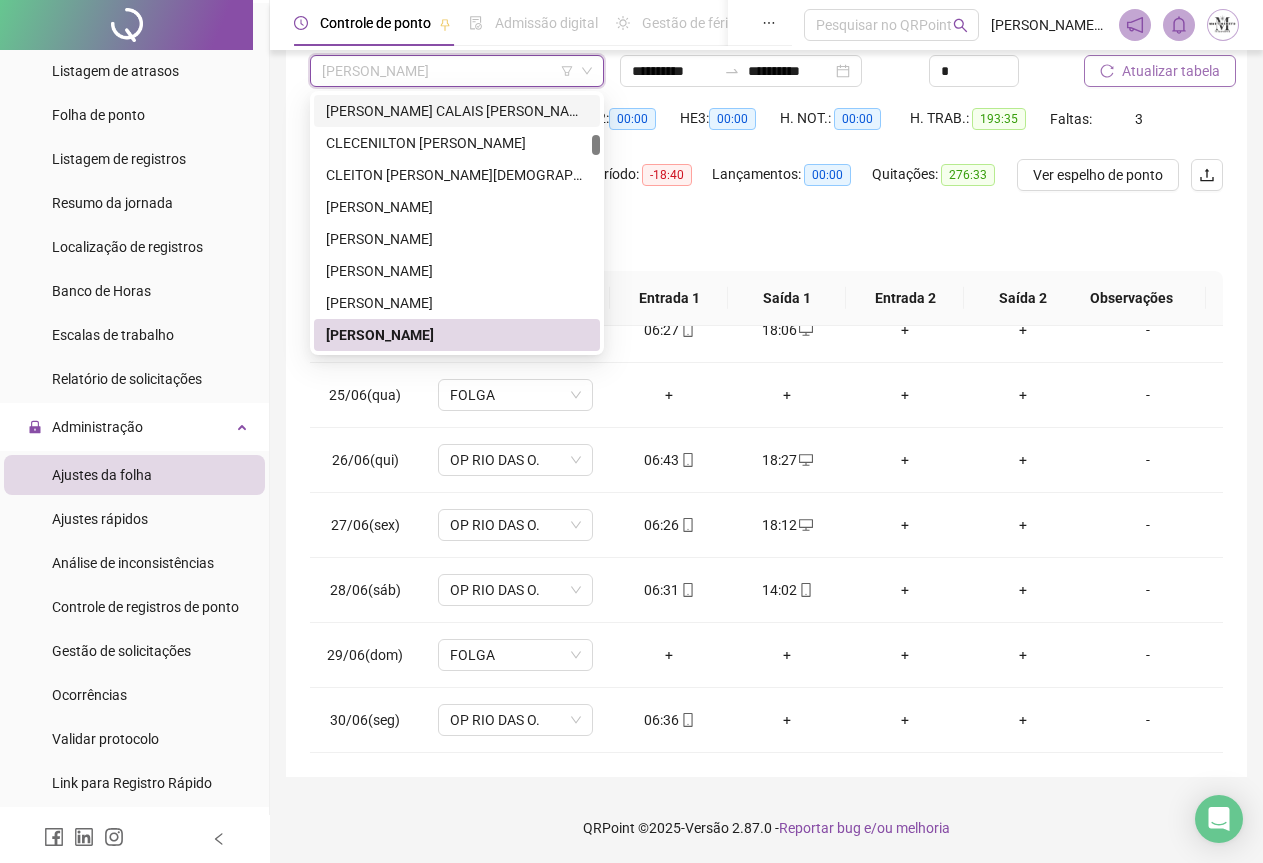 click on "[PERSON_NAME]" at bounding box center (457, 71) 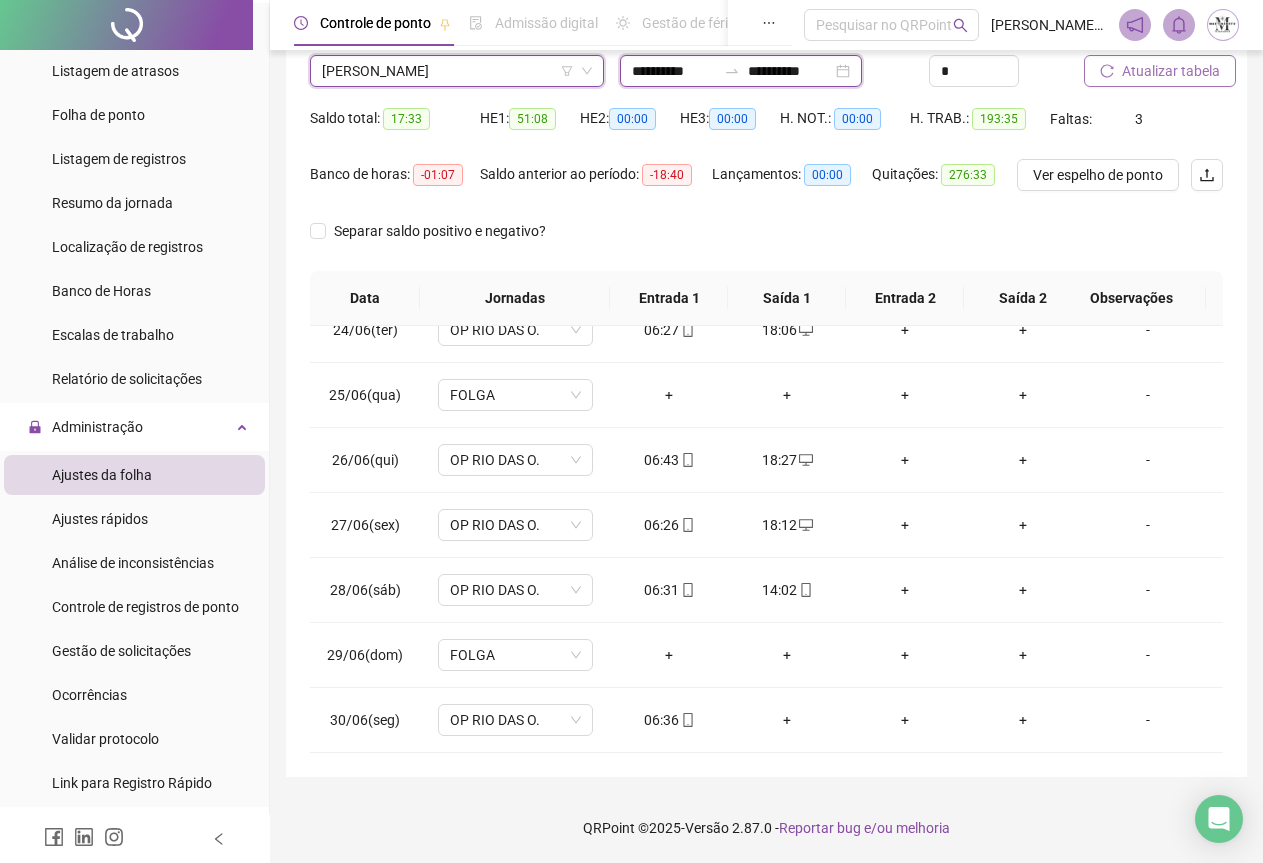 click on "**********" at bounding box center [674, 71] 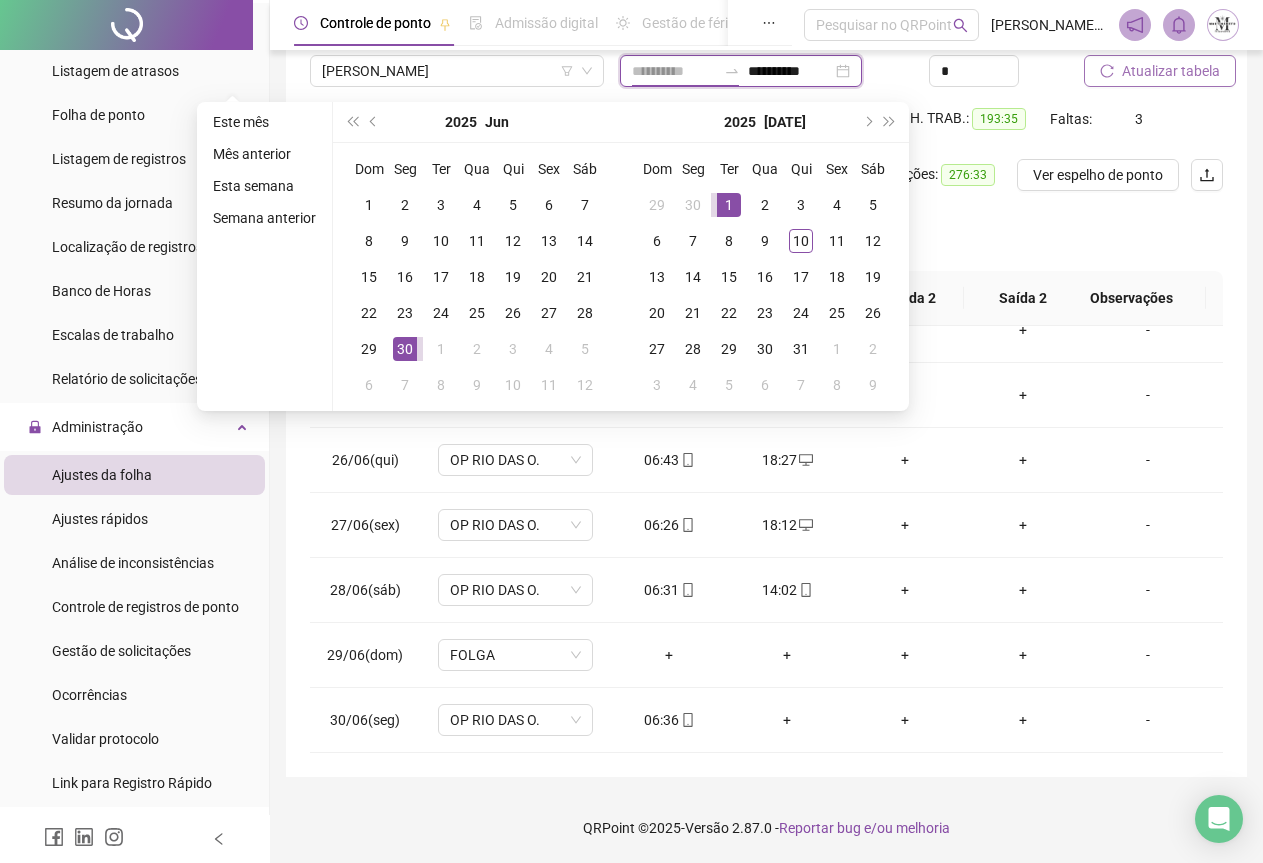 type on "**********" 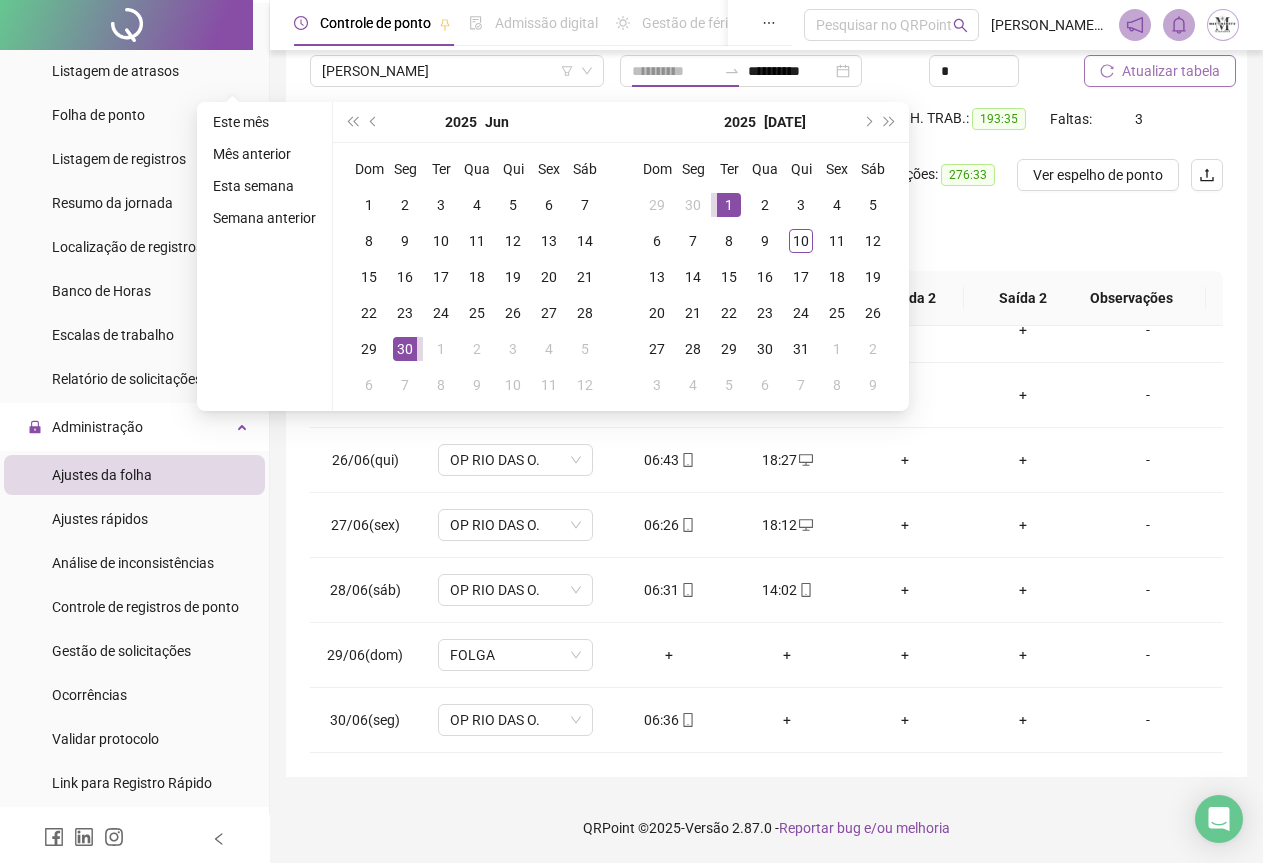 click on "1" at bounding box center [729, 205] 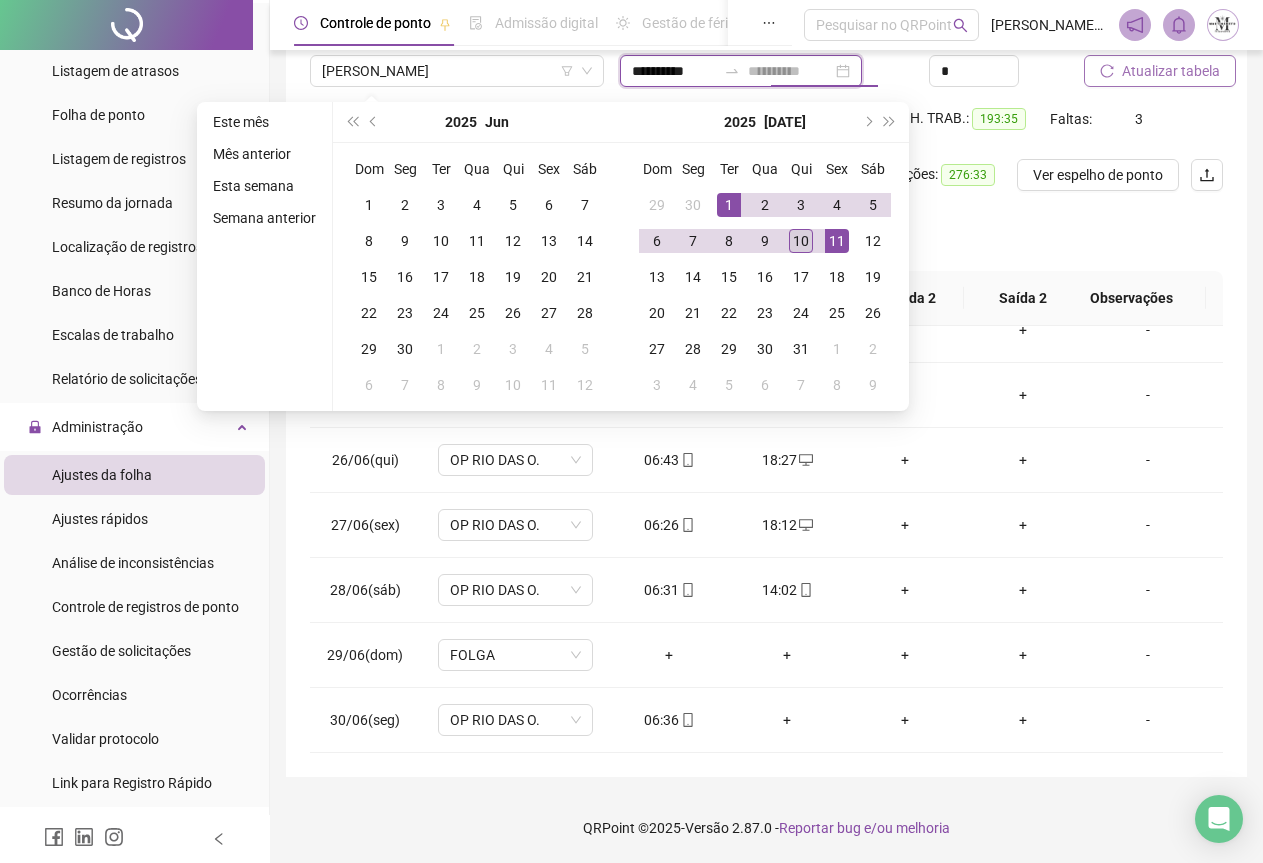 type on "**********" 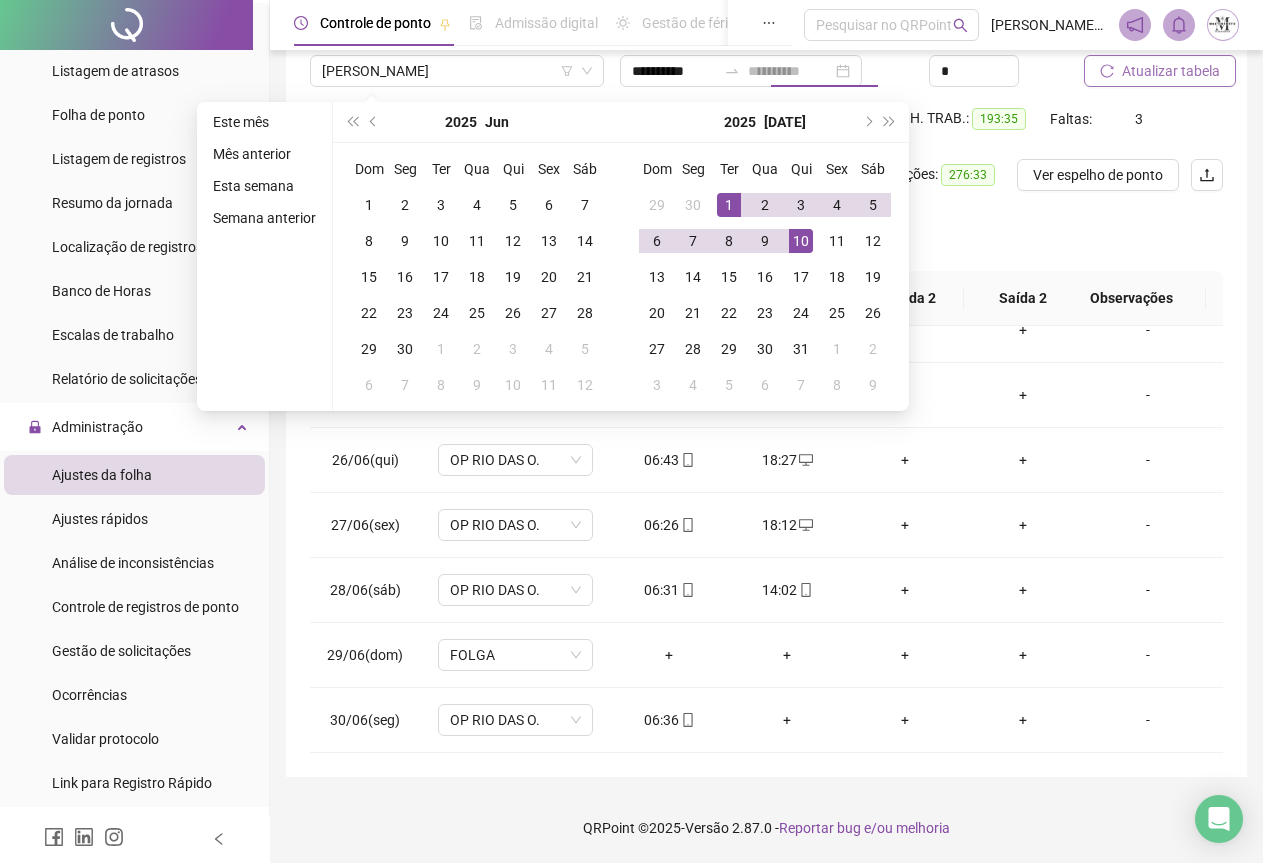click on "10" at bounding box center (801, 241) 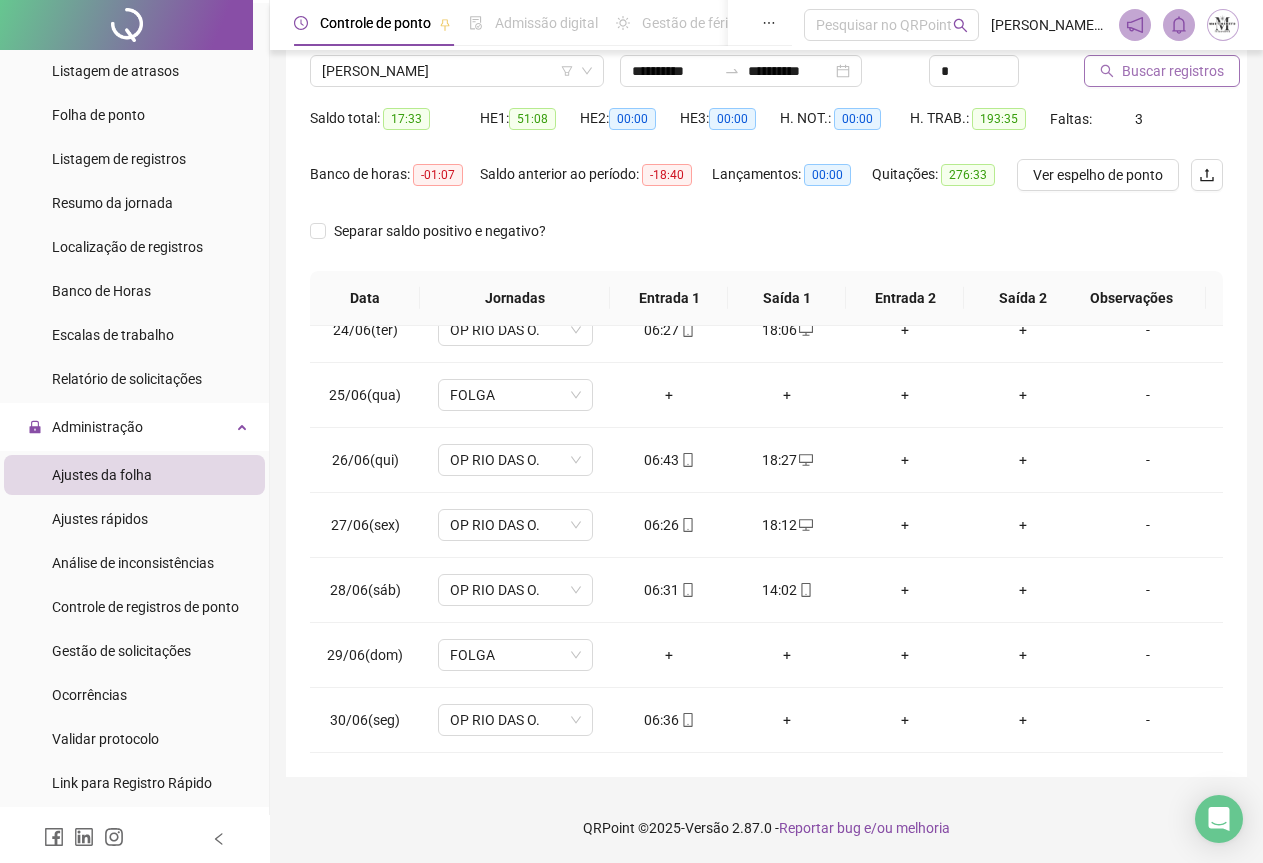 click on "Buscar registros" at bounding box center [1173, 71] 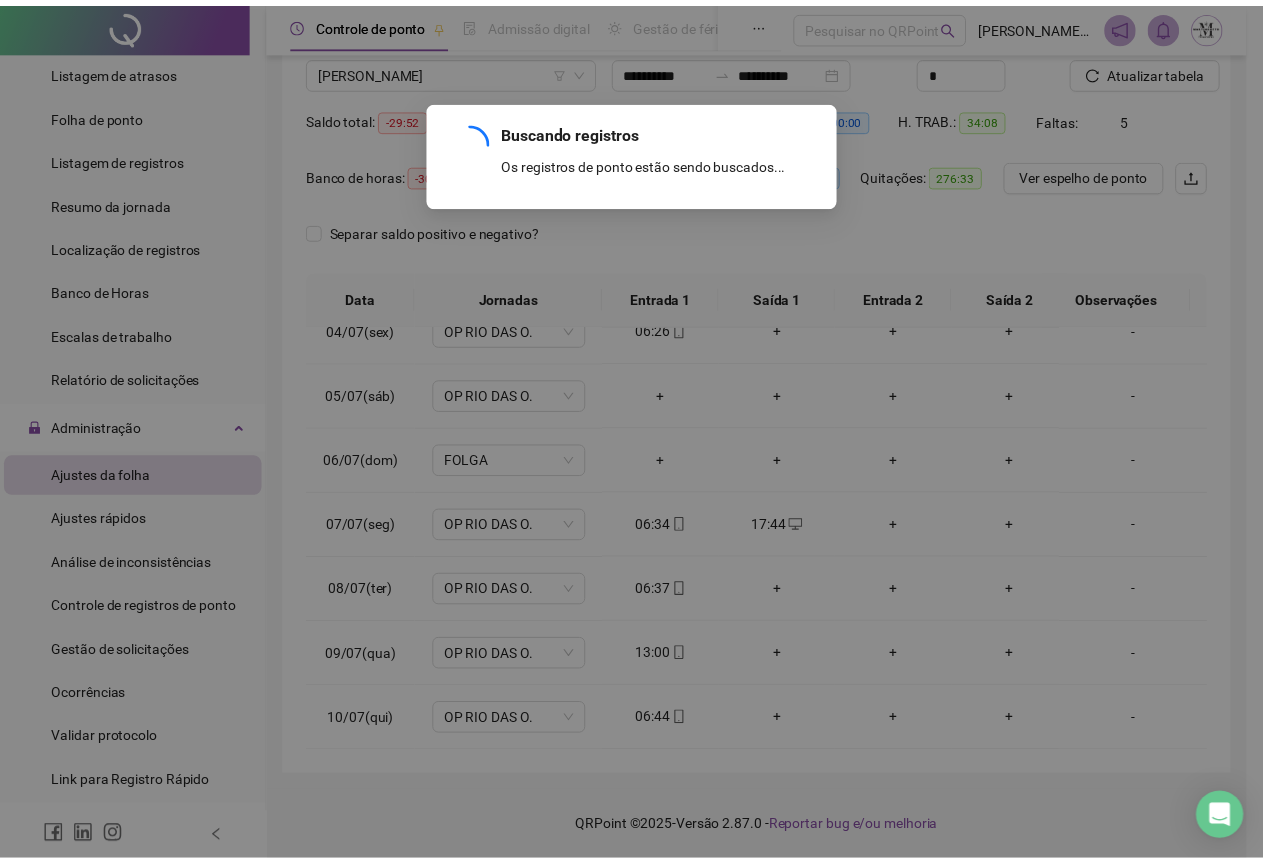 scroll, scrollTop: 240, scrollLeft: 0, axis: vertical 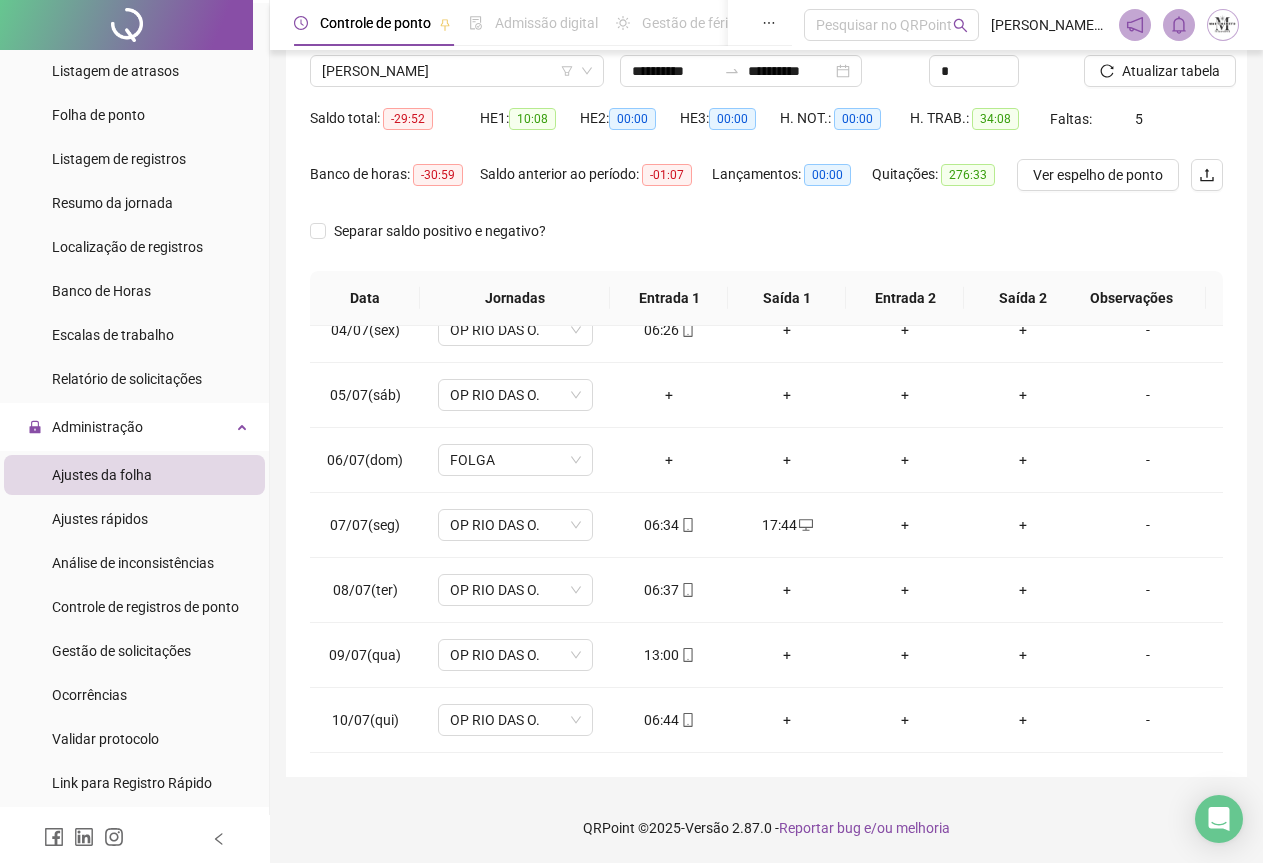 click on "Ajustes da folha Ajustes rápidos Análise de inconsistências Controle de registros de ponto Gestão de solicitações Ocorrências Validar protocolo Link para Registro Rápido" at bounding box center (134, 629) 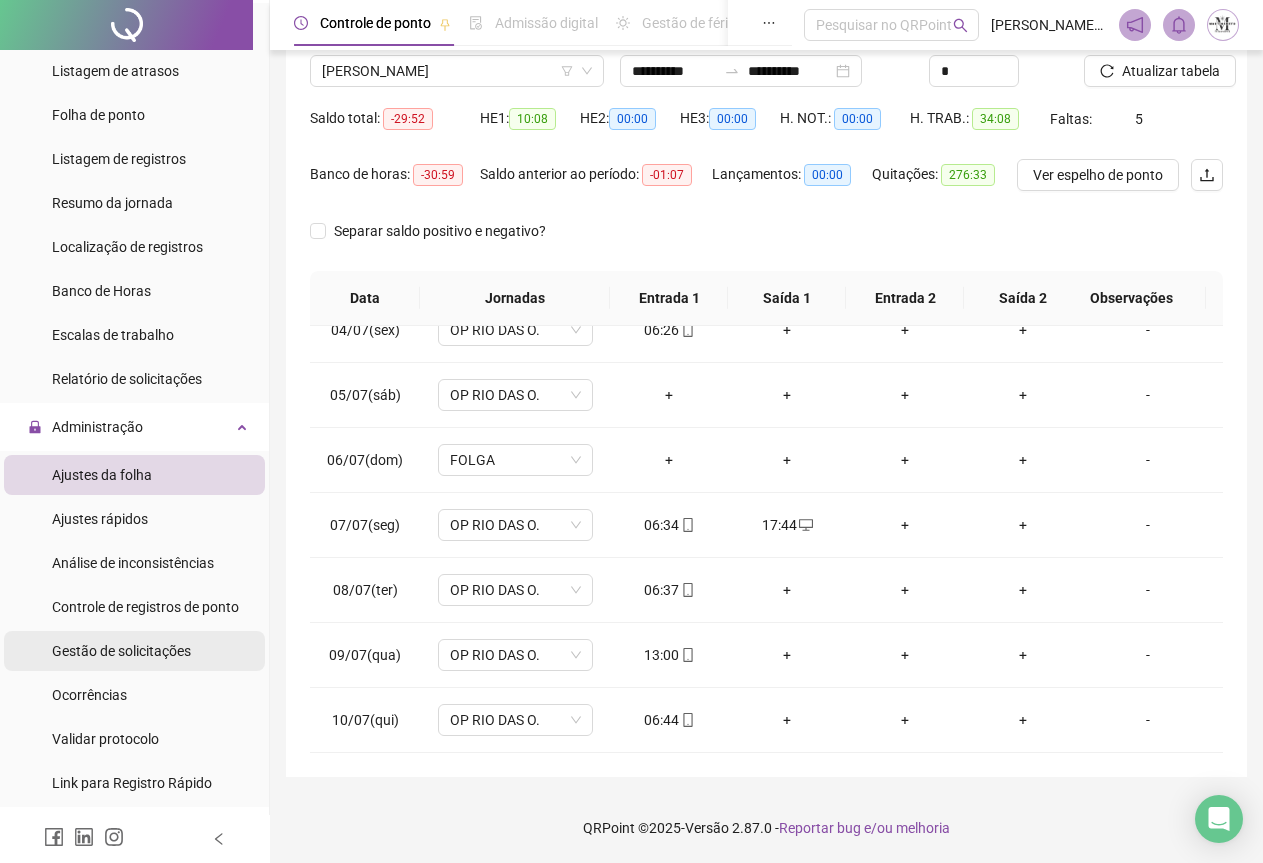 click on "Gestão de solicitações" at bounding box center [121, 651] 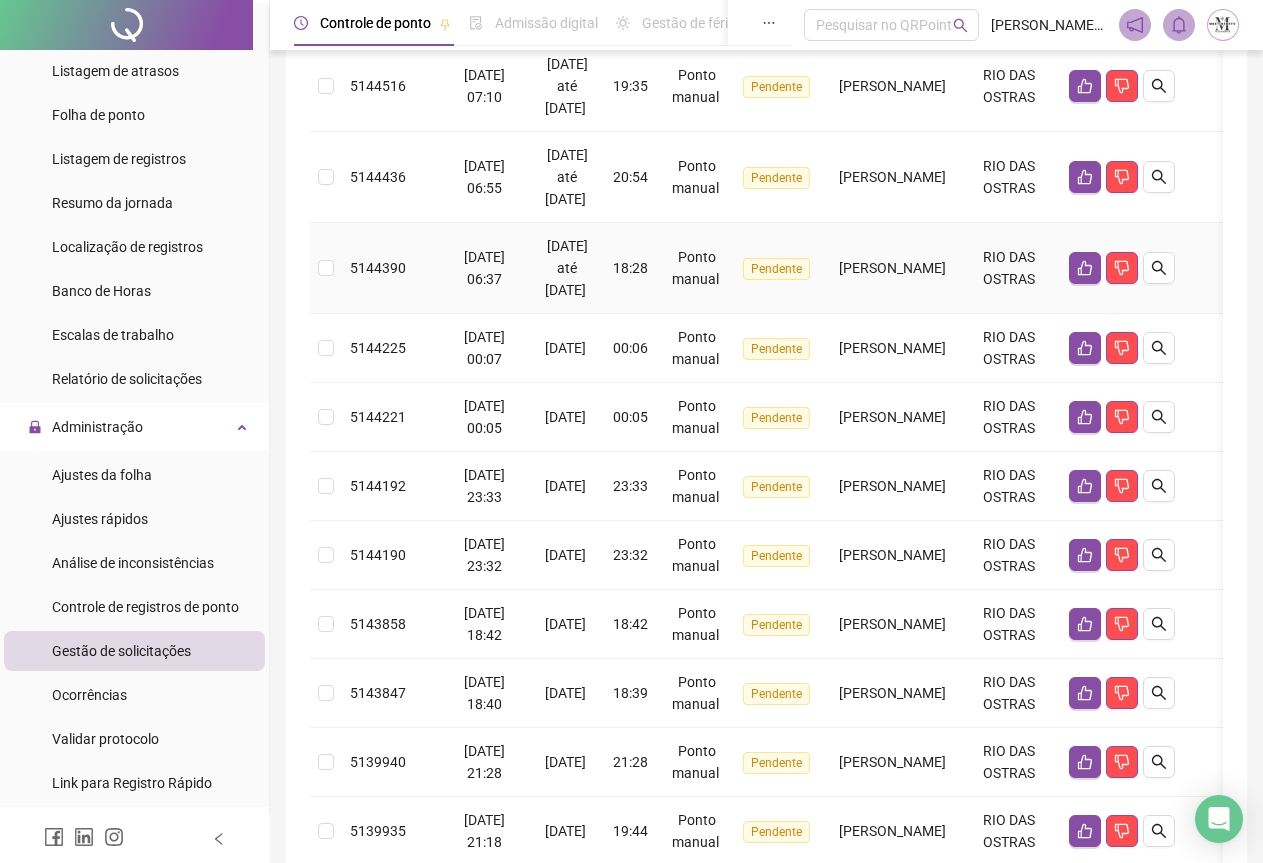 scroll, scrollTop: 557, scrollLeft: 0, axis: vertical 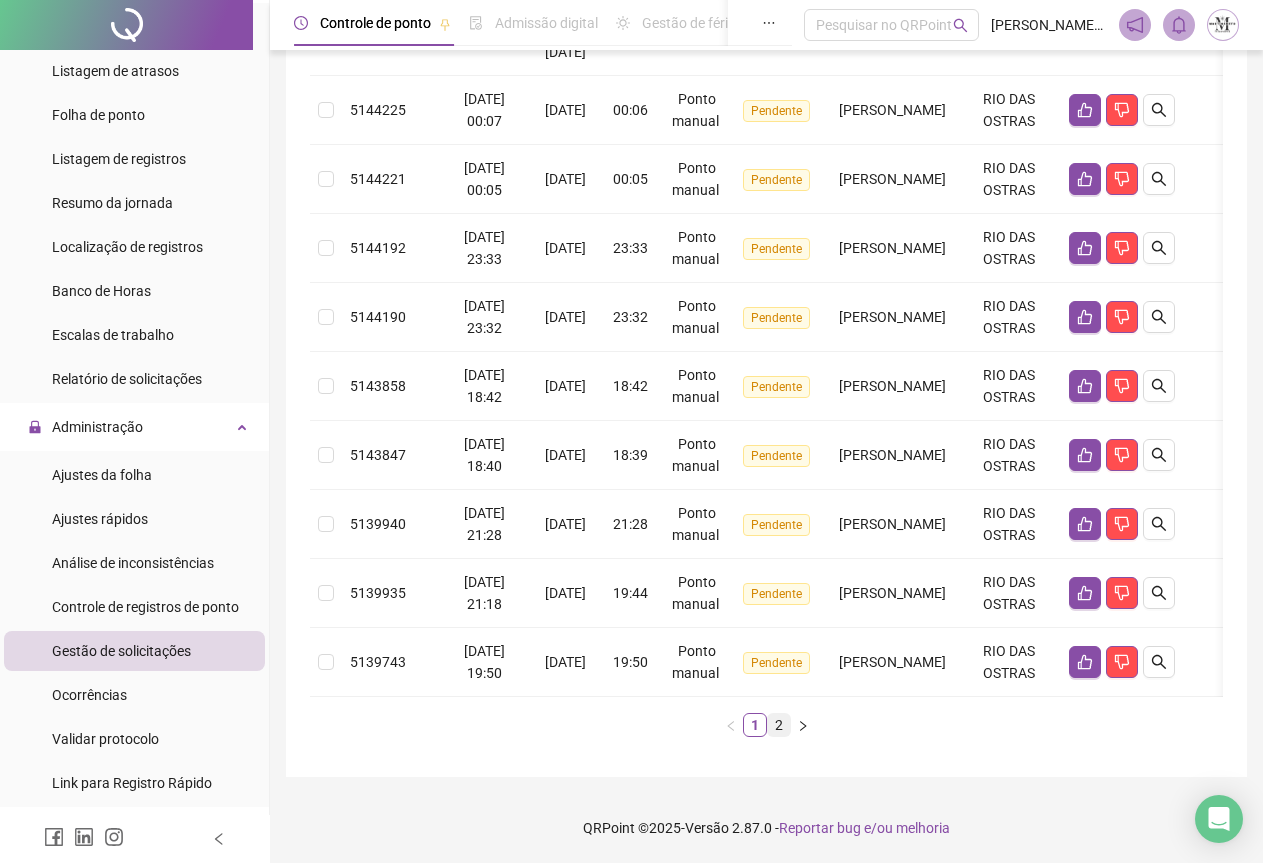 click on "2" at bounding box center (779, 725) 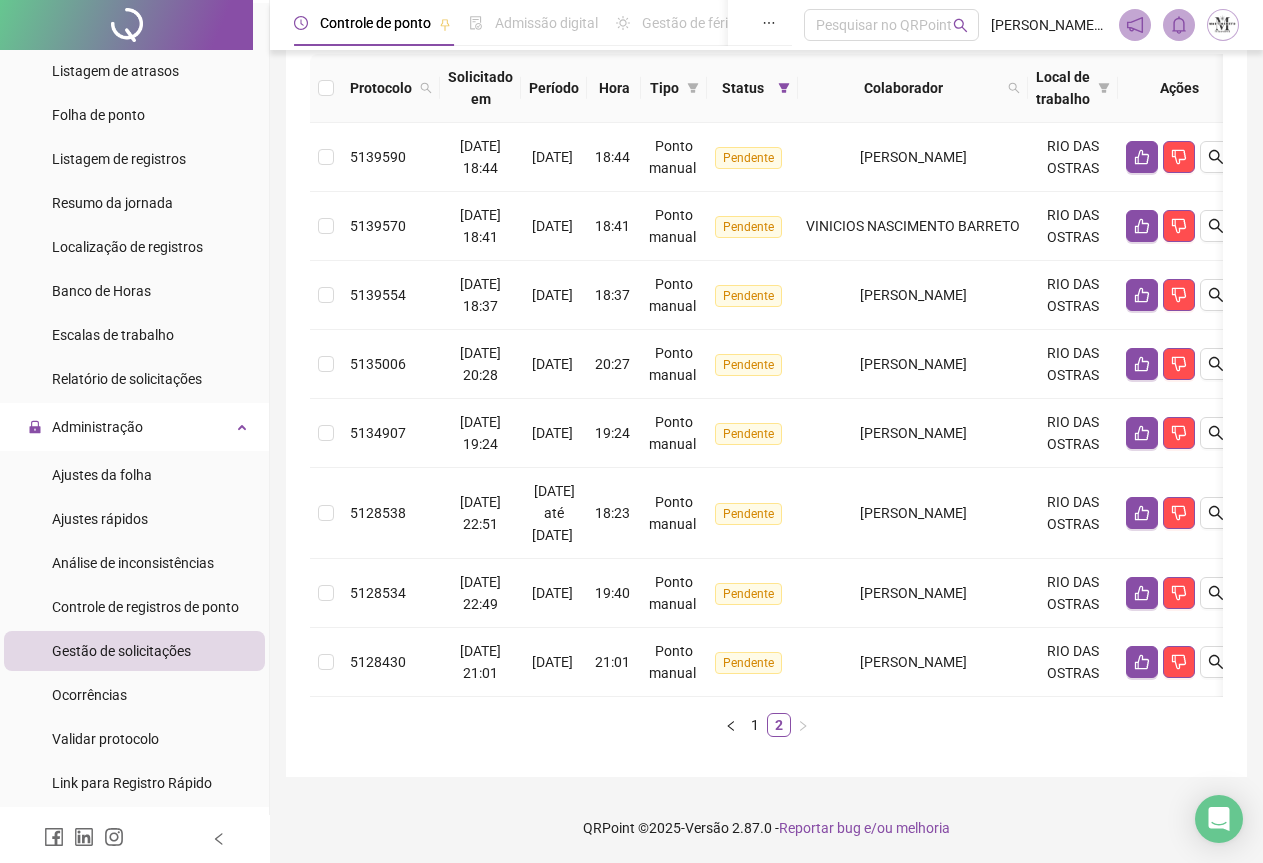 scroll, scrollTop: 237, scrollLeft: 0, axis: vertical 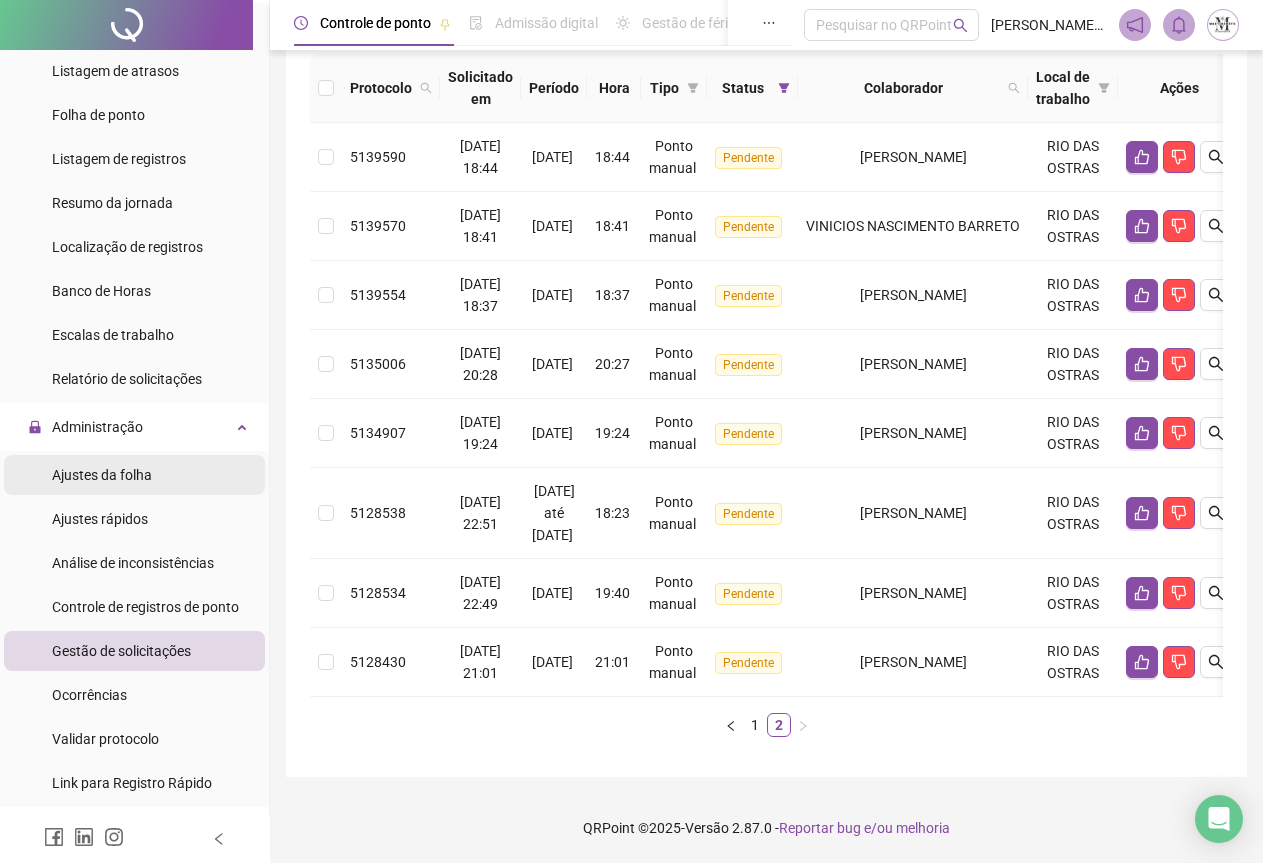click on "Ajustes da folha" at bounding box center (102, 475) 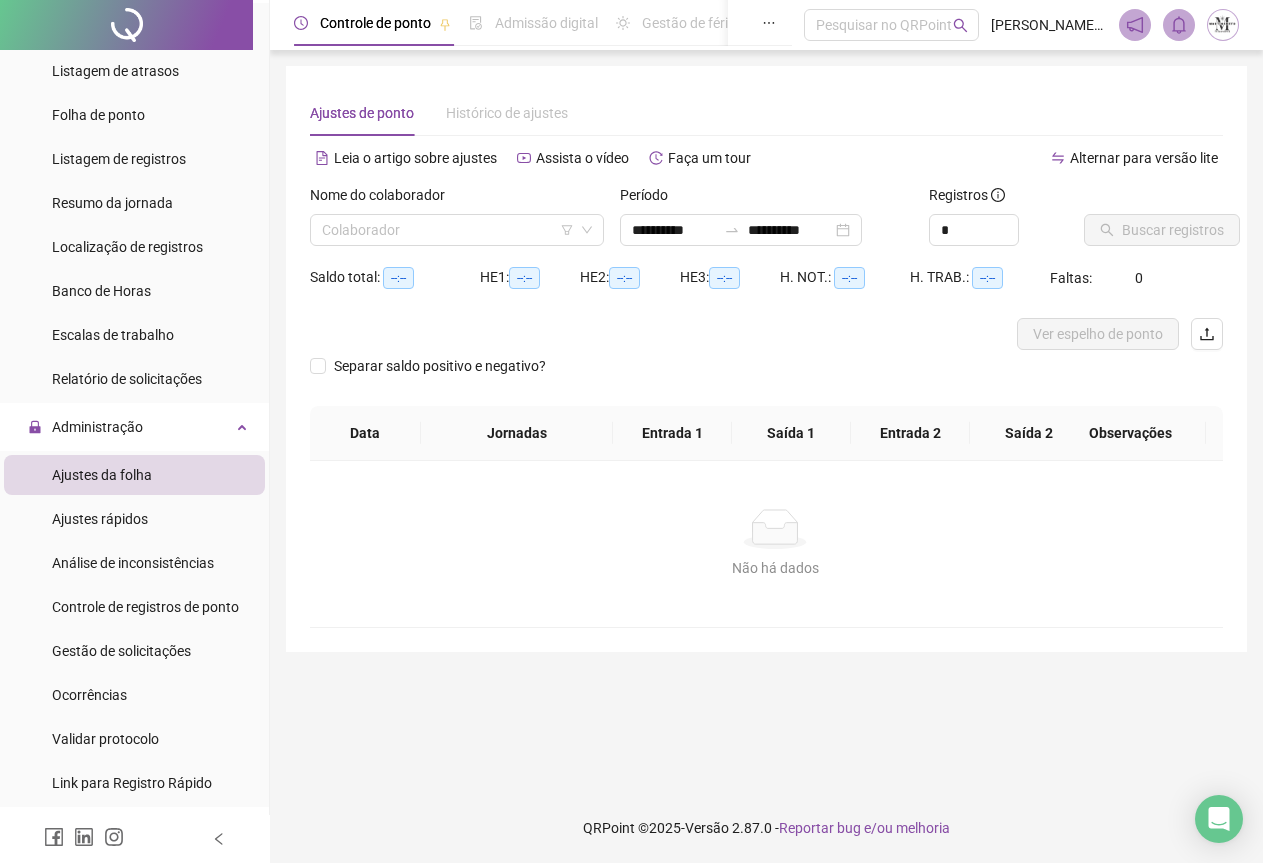 scroll, scrollTop: 0, scrollLeft: 0, axis: both 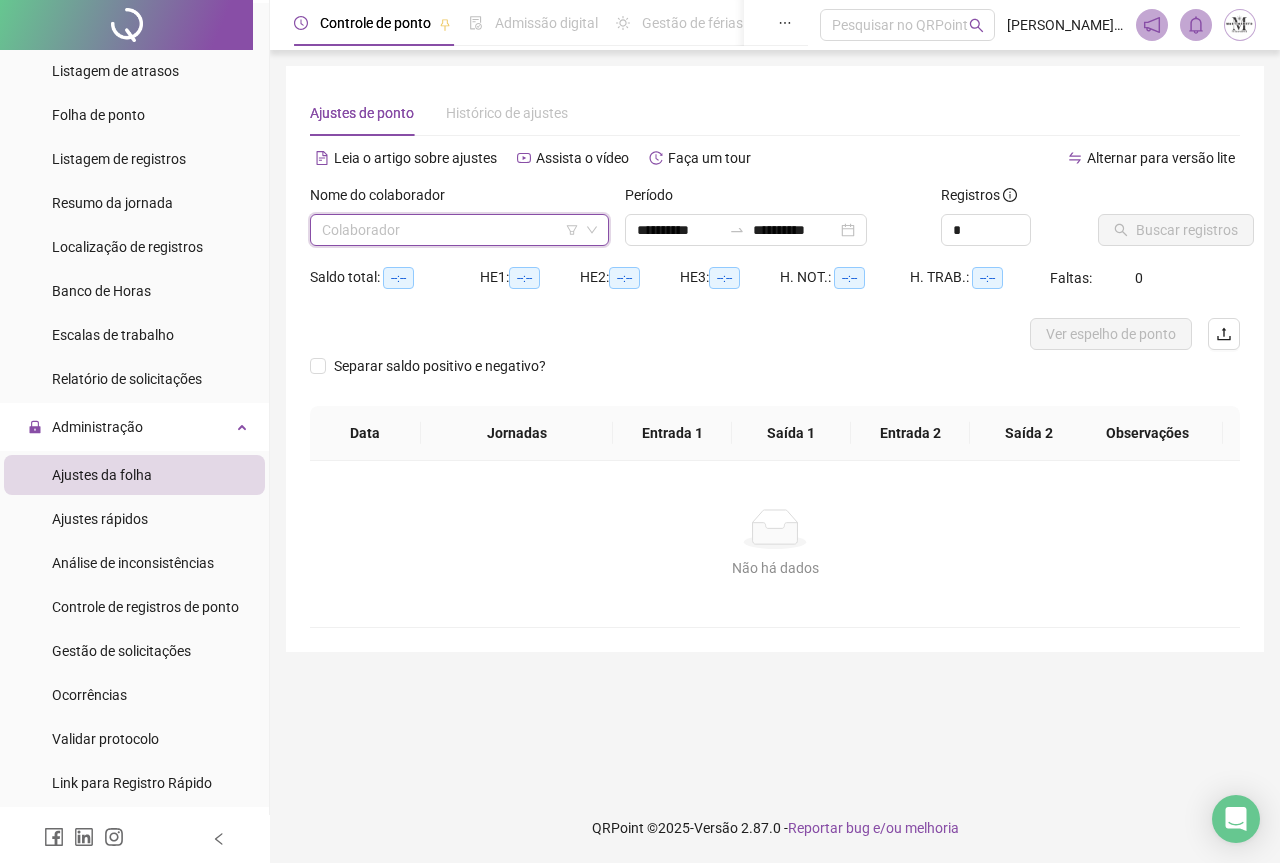 click at bounding box center [453, 230] 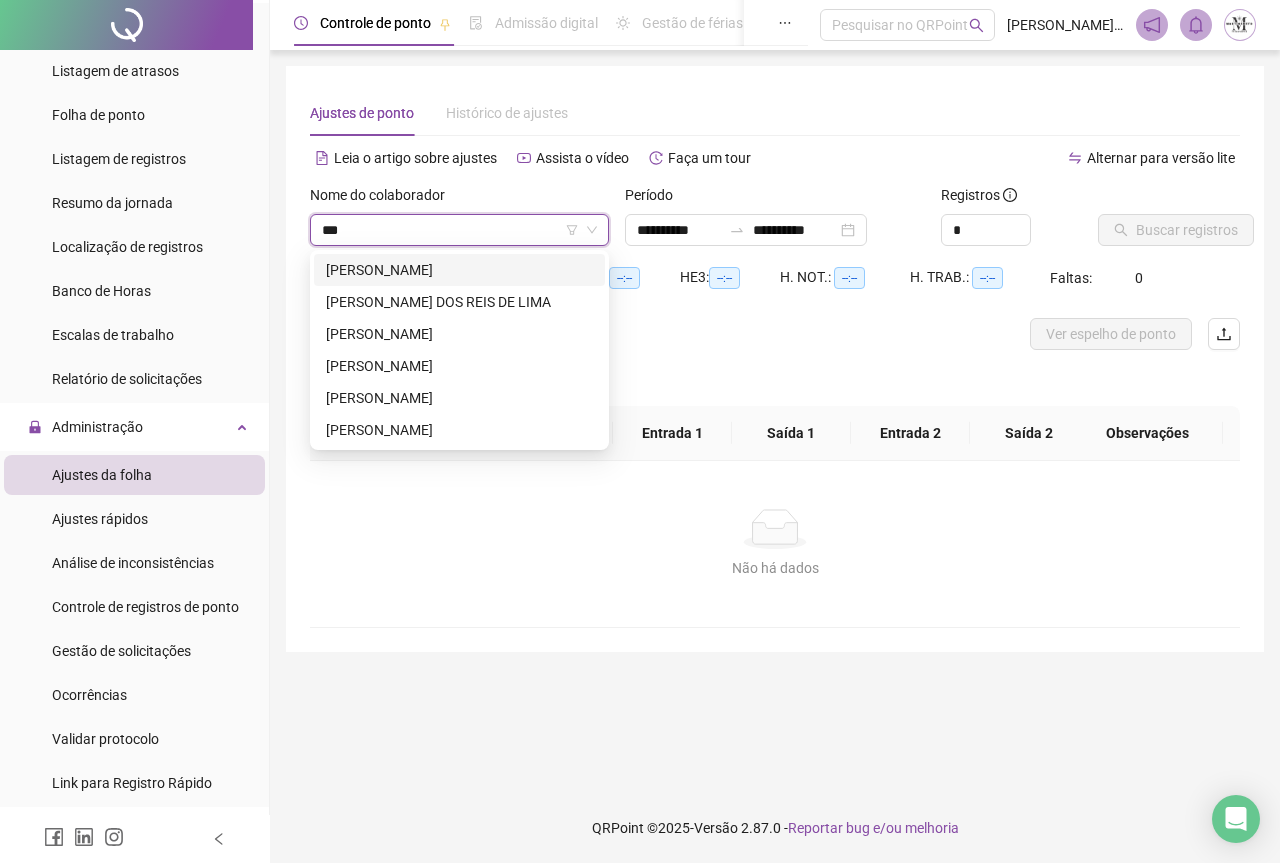 type on "****" 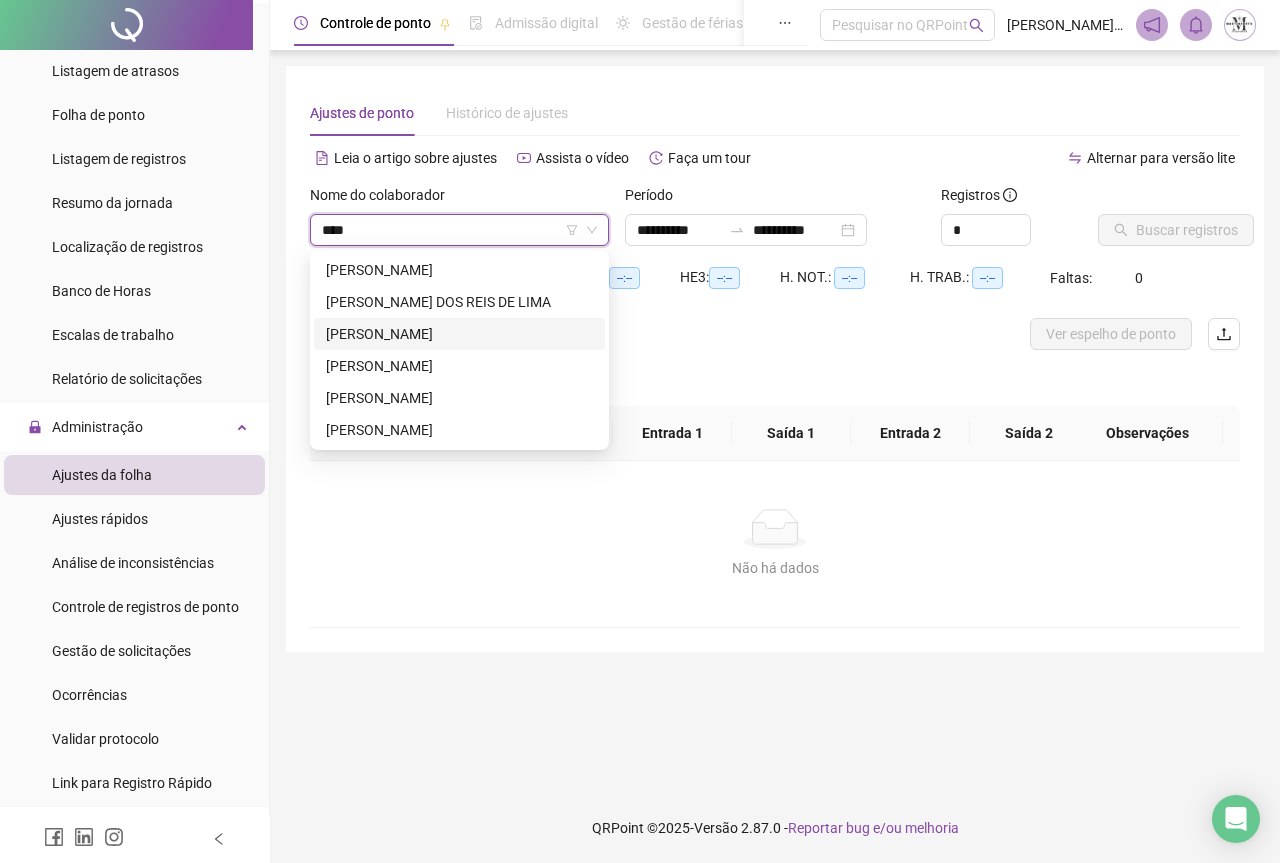 click on "[PERSON_NAME]" at bounding box center (459, 334) 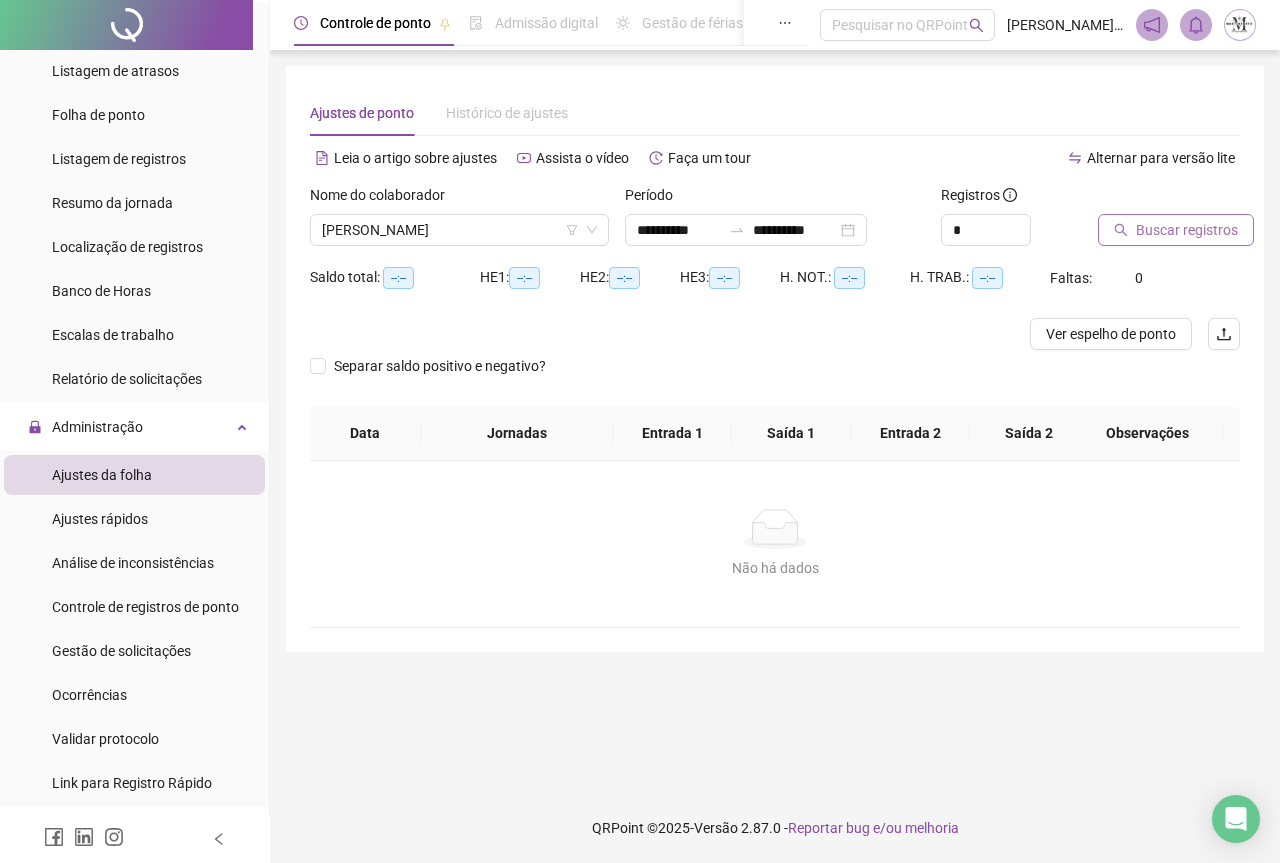 click on "Buscar registros" at bounding box center [1176, 230] 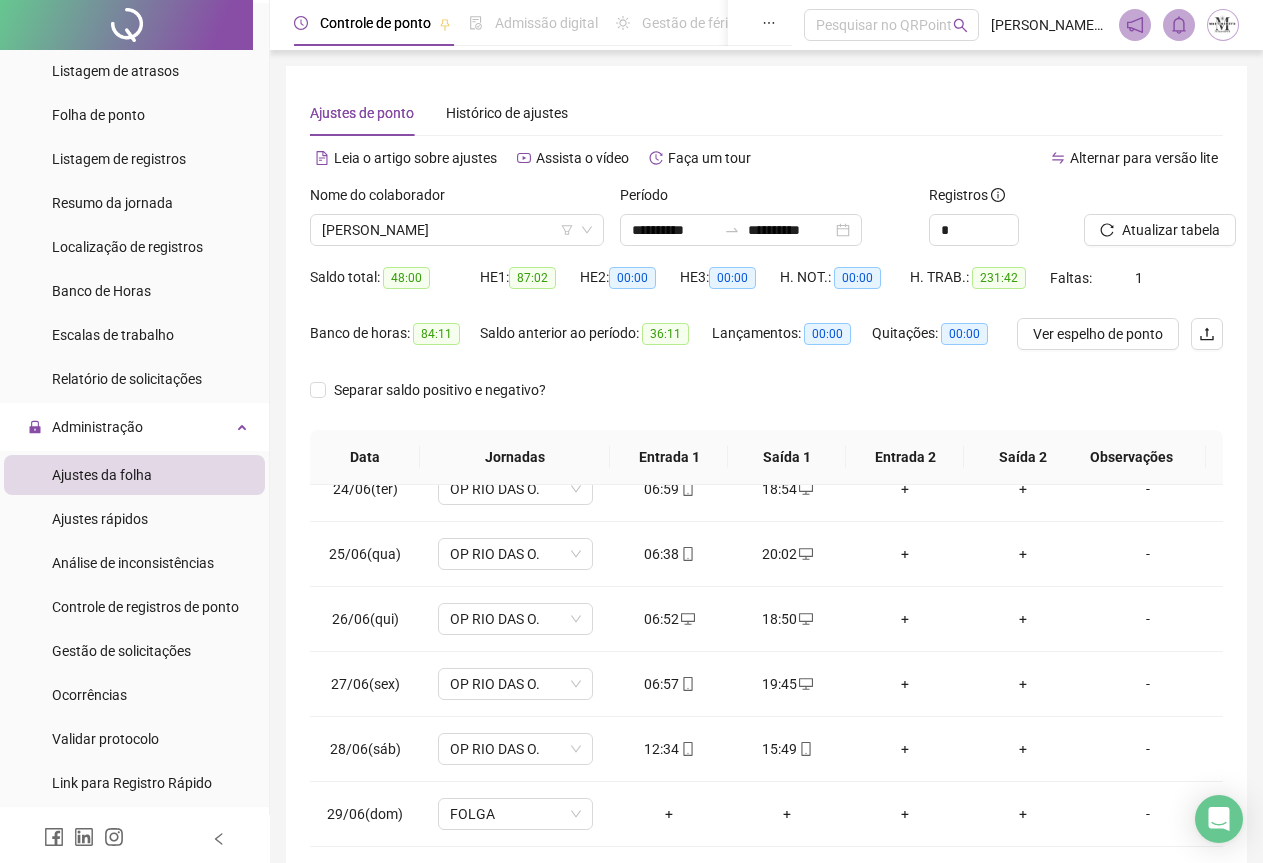 scroll, scrollTop: 1540, scrollLeft: 0, axis: vertical 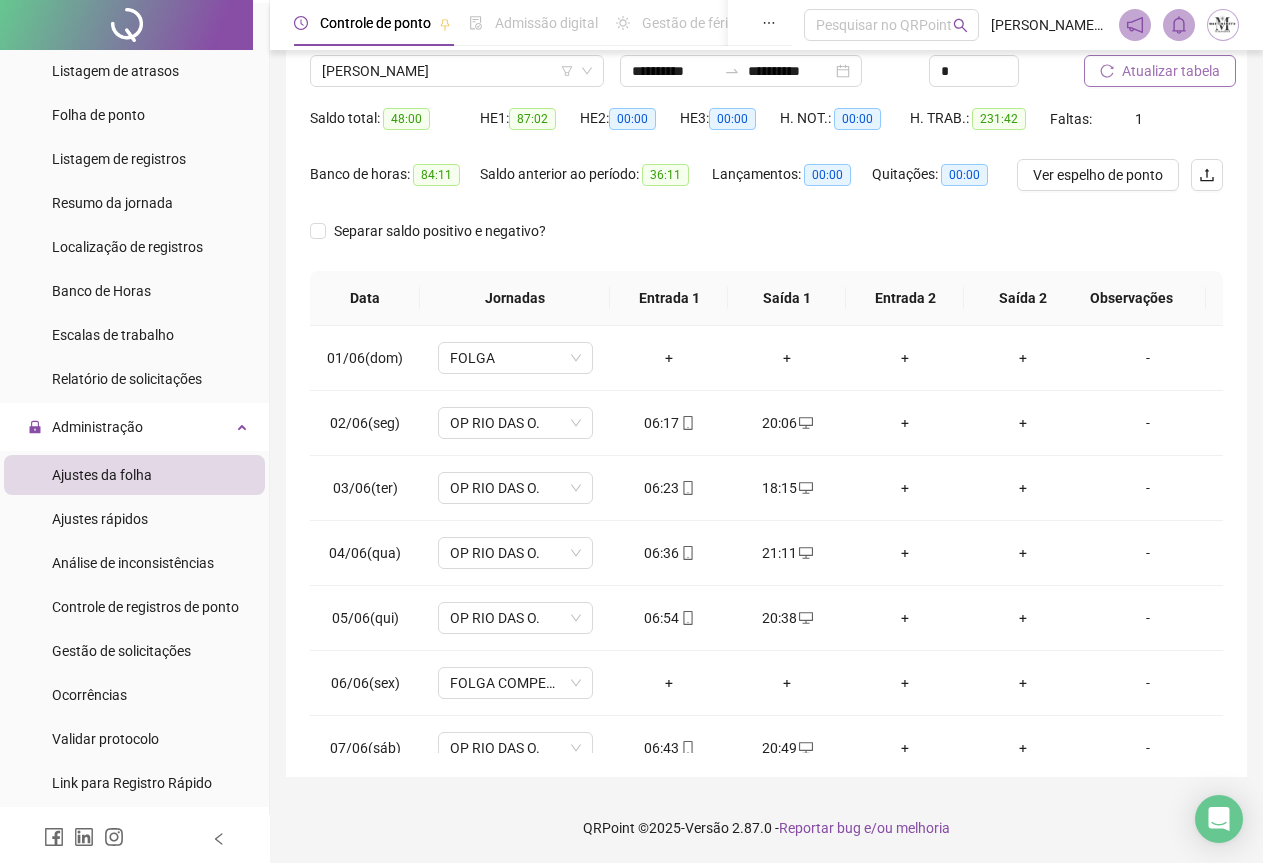 click on "Atualizar tabela" at bounding box center (1171, 71) 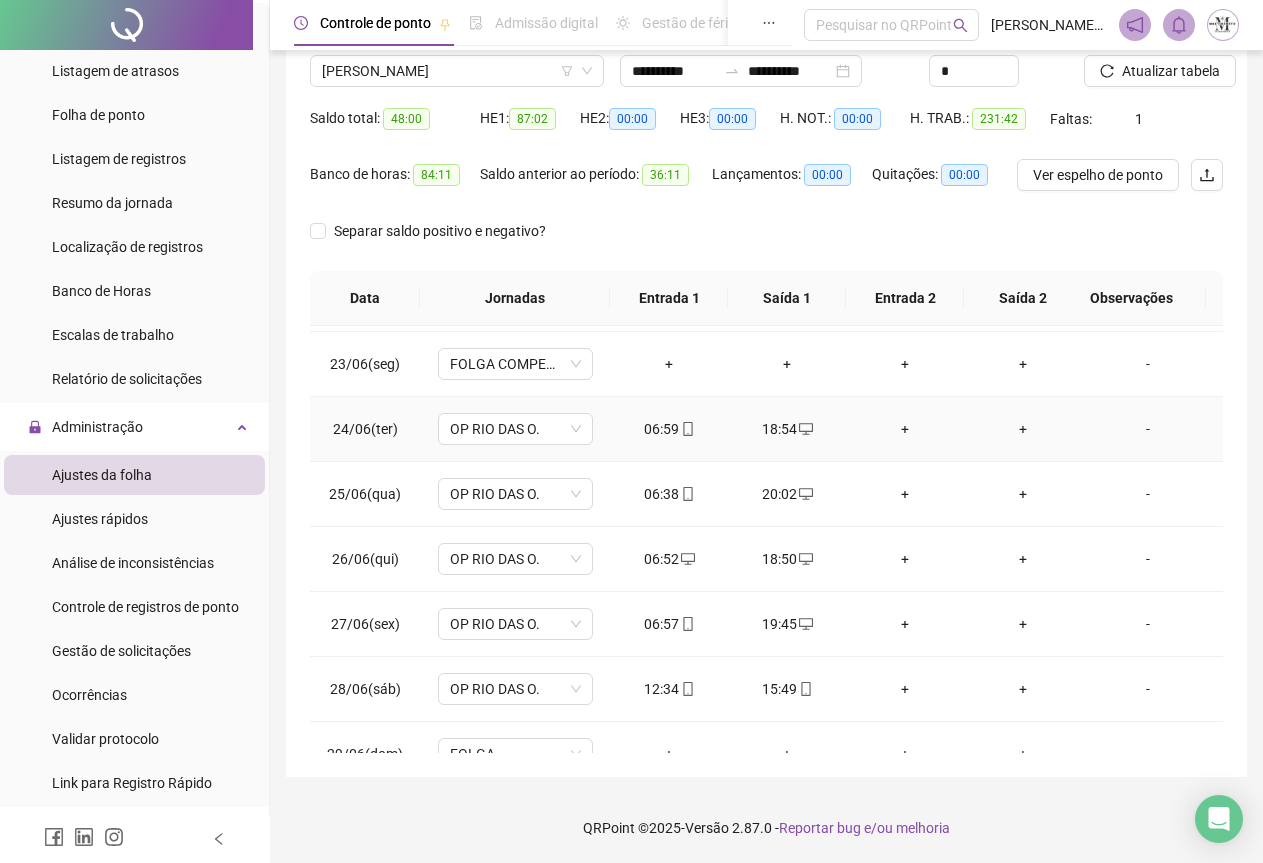 scroll, scrollTop: 1540, scrollLeft: 0, axis: vertical 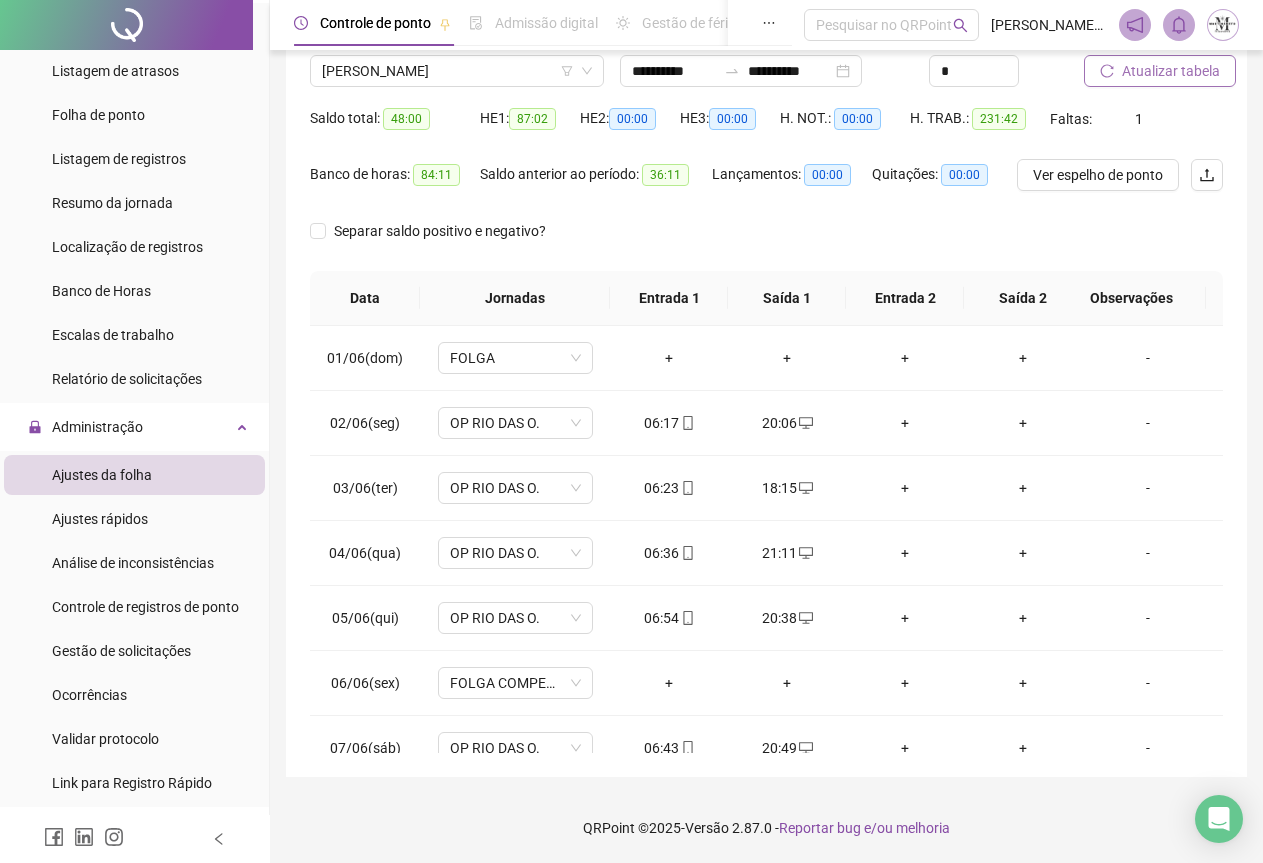 click on "Atualizar tabela" at bounding box center (1171, 71) 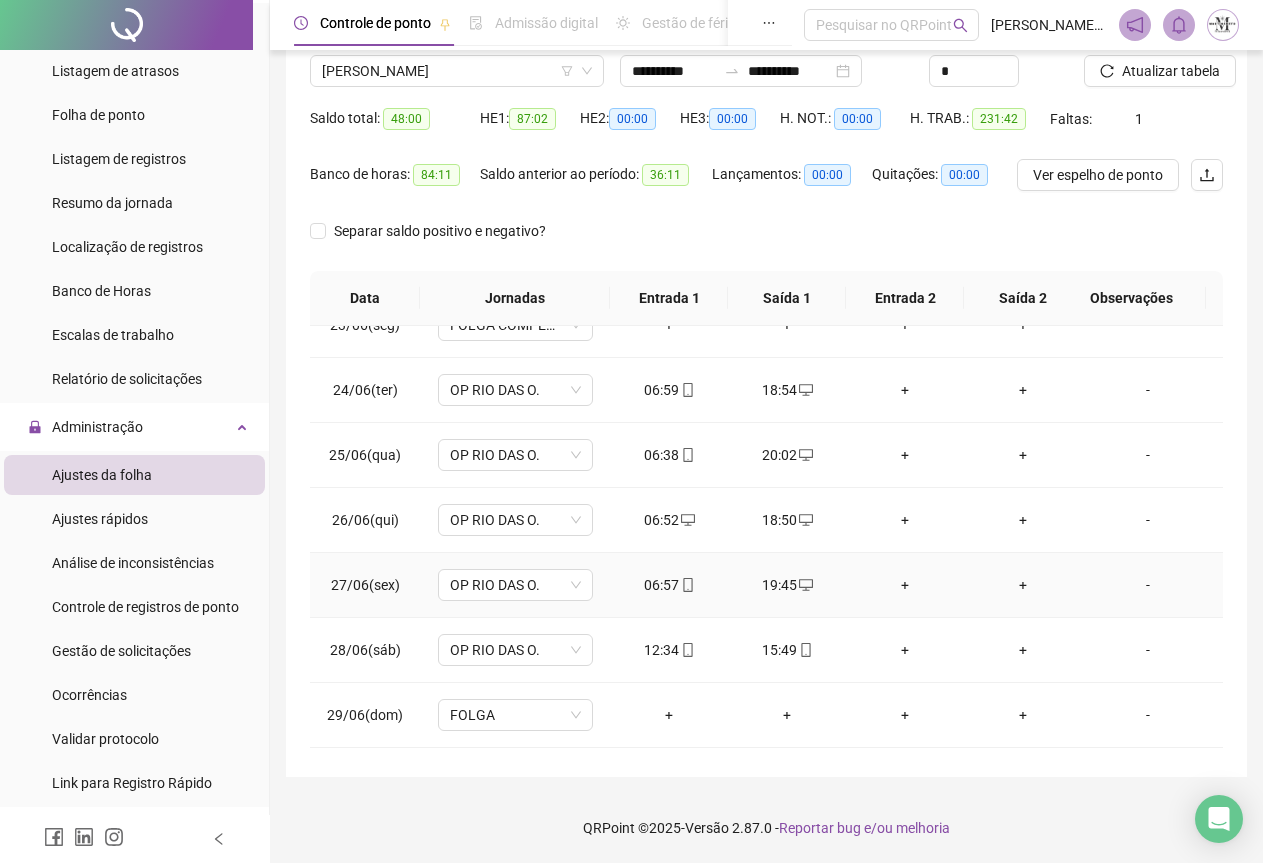 scroll, scrollTop: 1540, scrollLeft: 0, axis: vertical 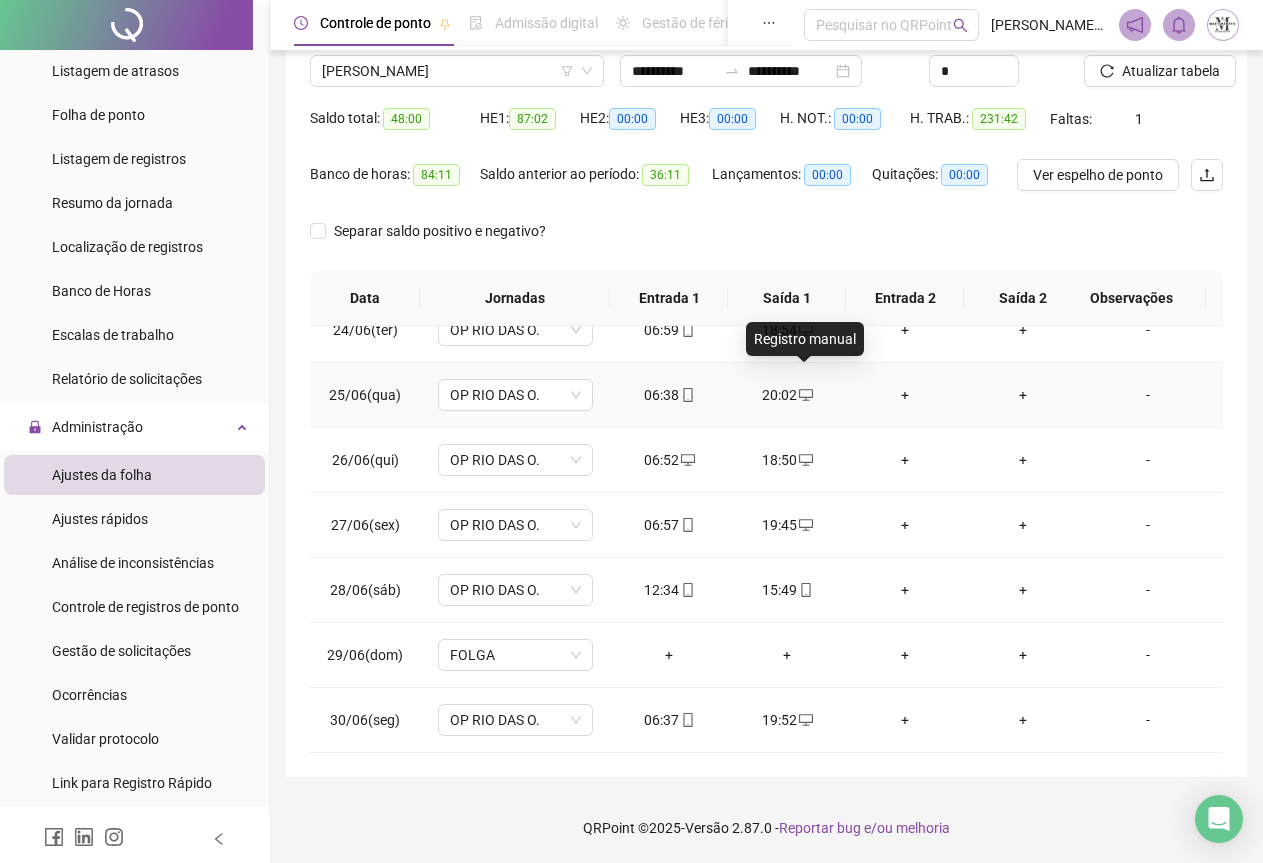 click 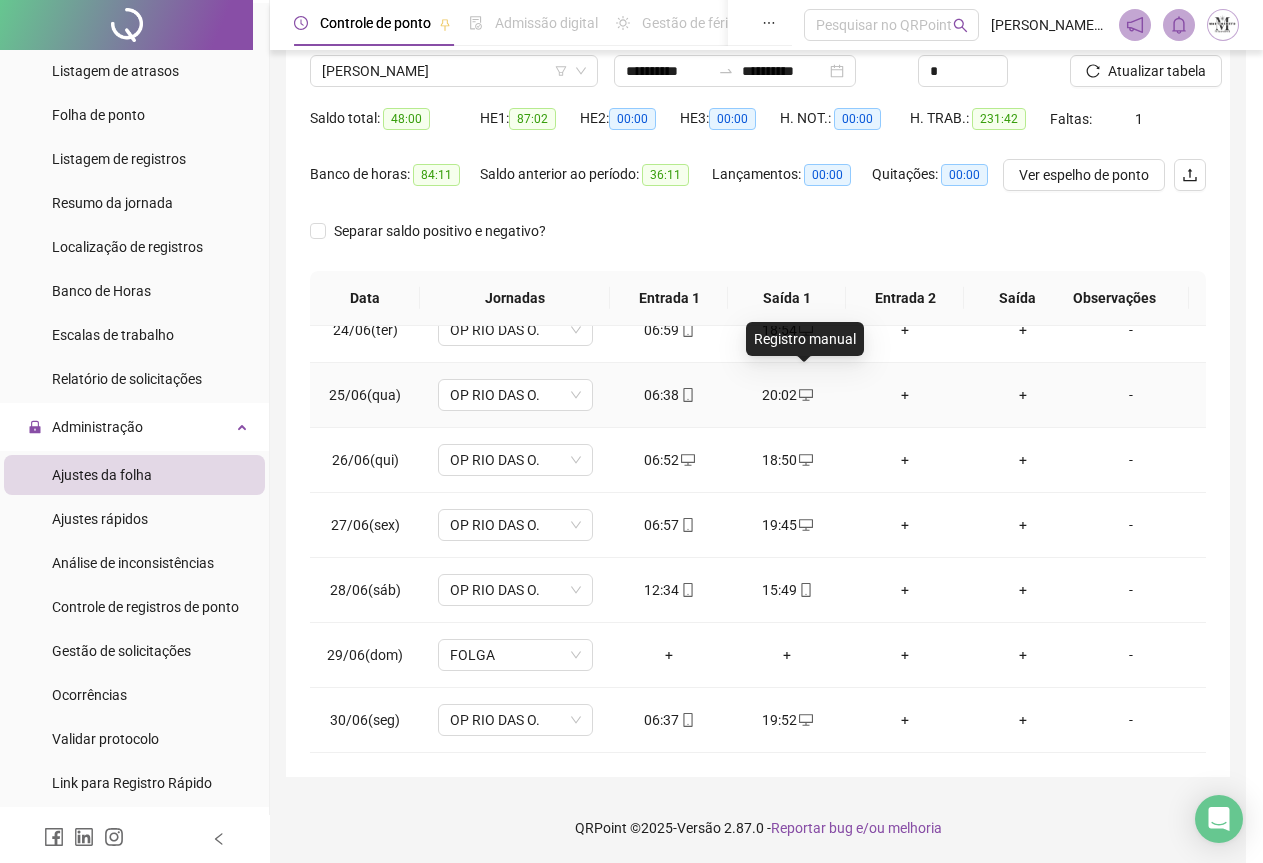 type on "**********" 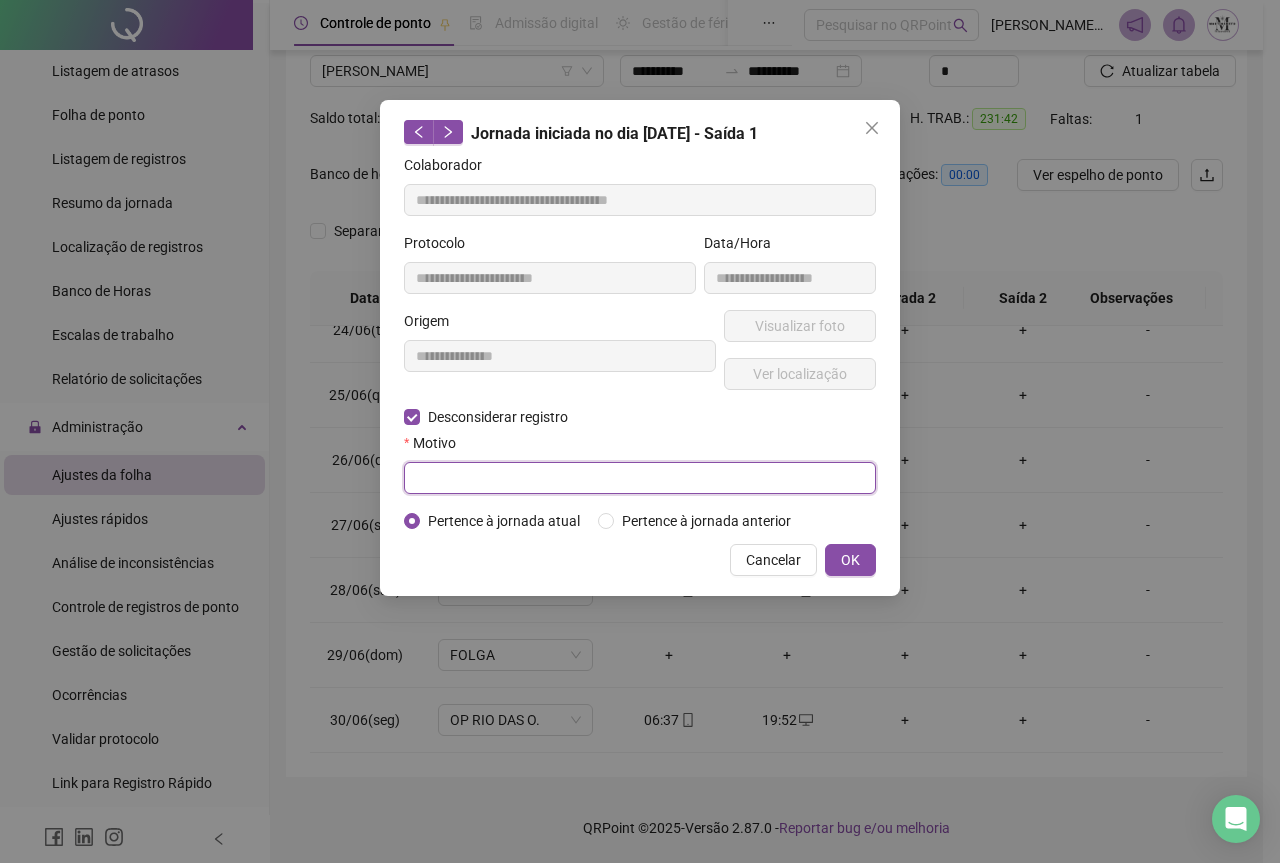 click at bounding box center [640, 478] 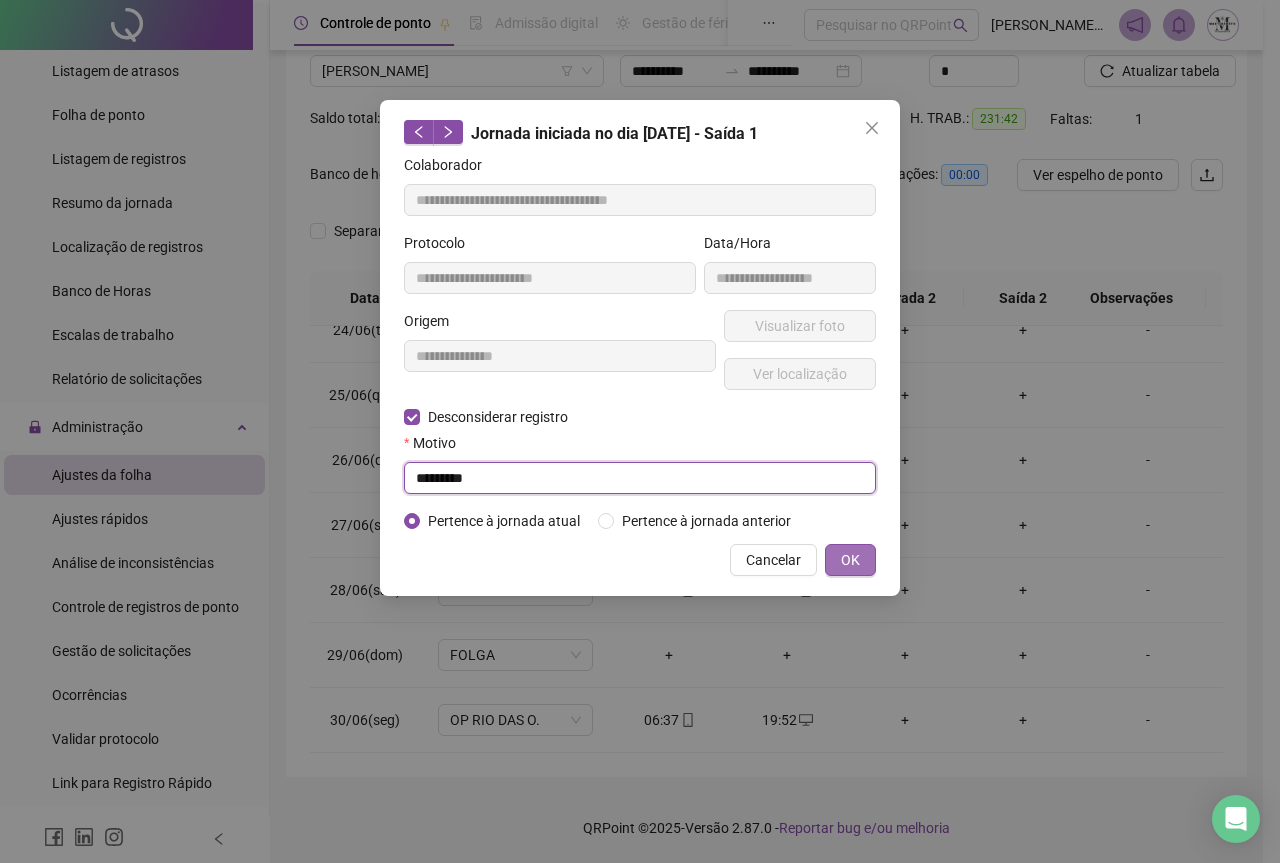 type on "*********" 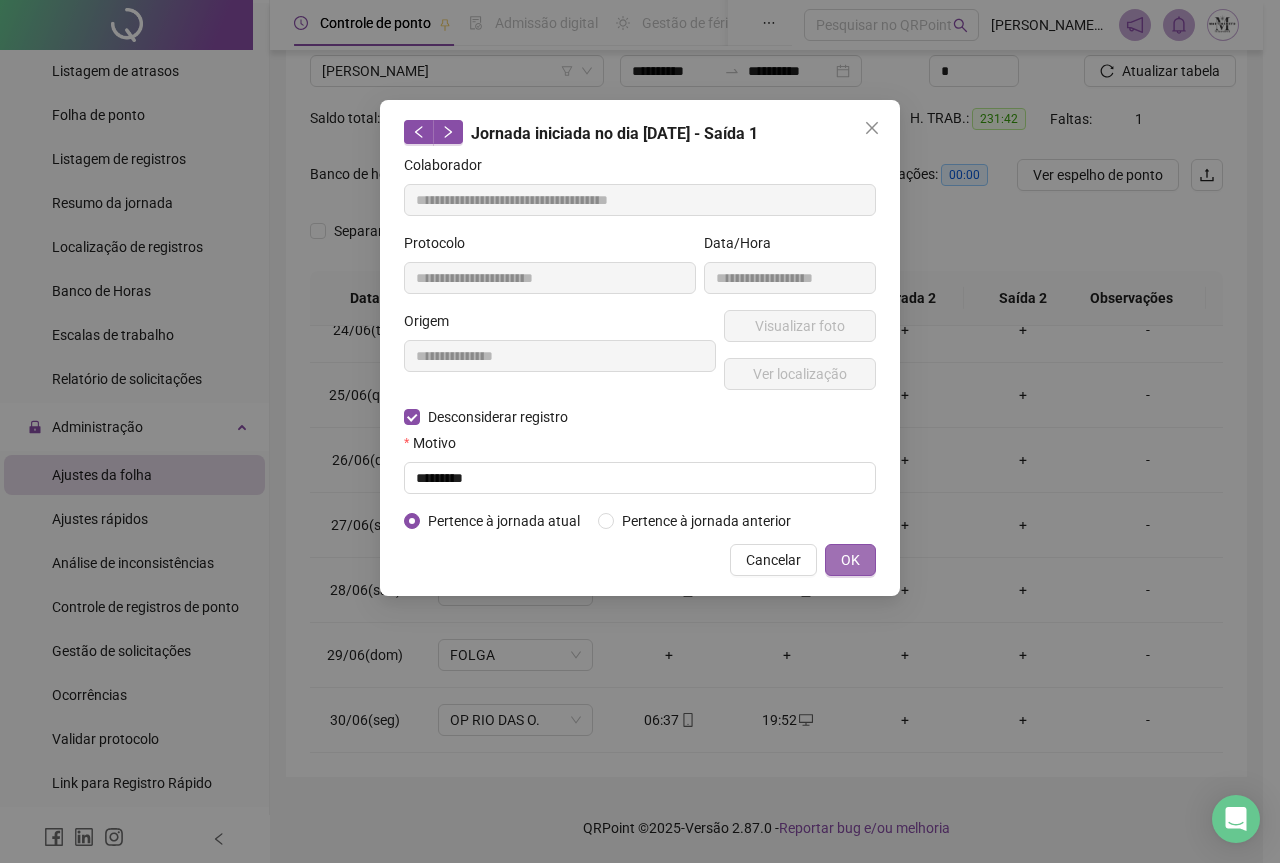 click on "OK" at bounding box center (850, 560) 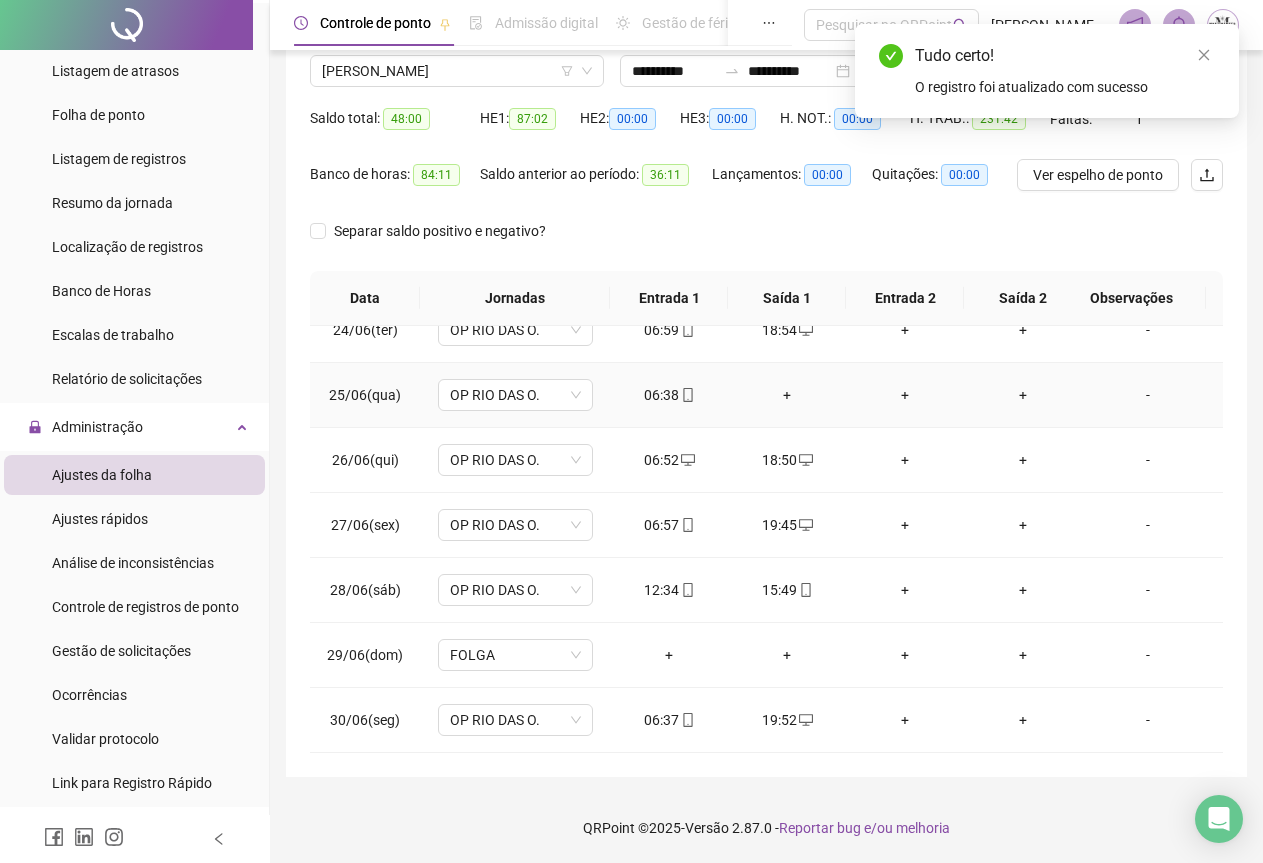 click on "+" at bounding box center [787, 395] 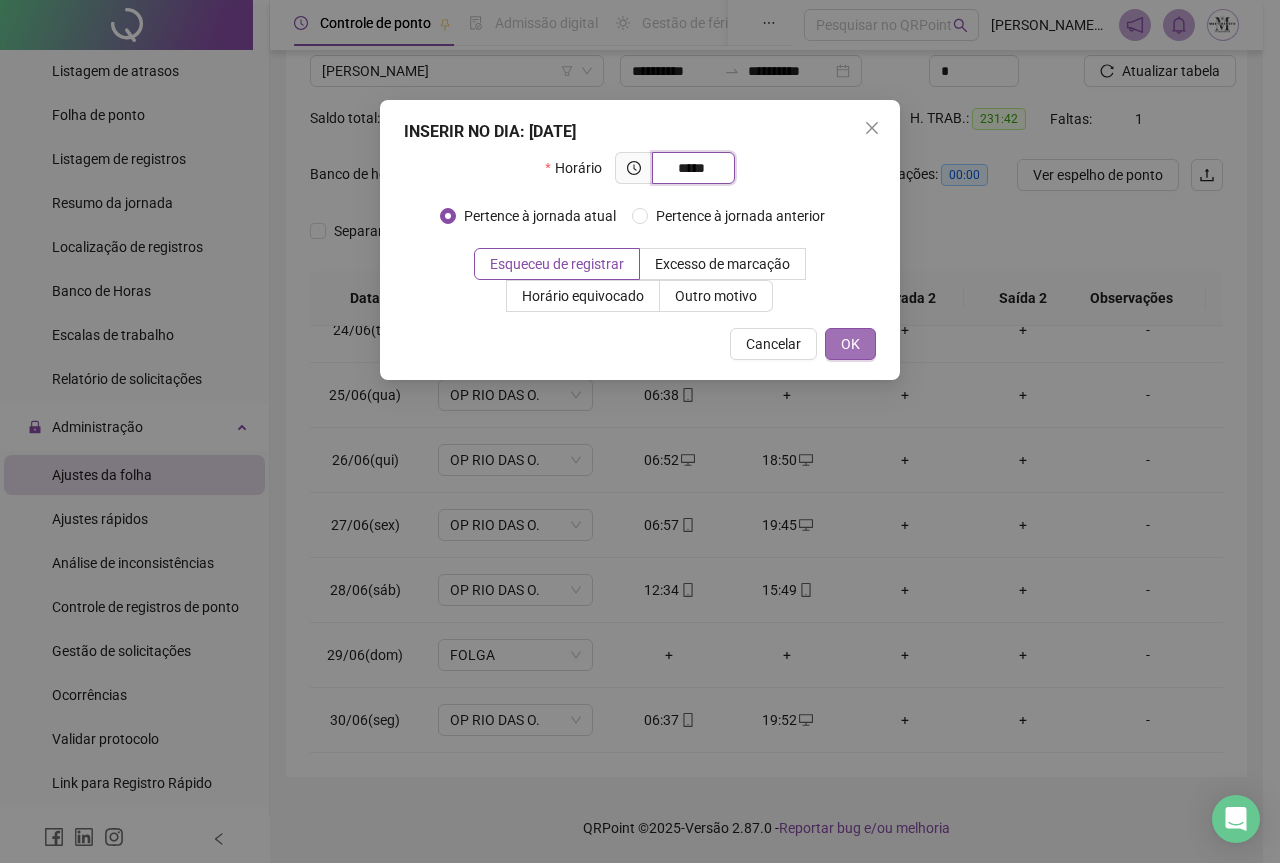 type on "*****" 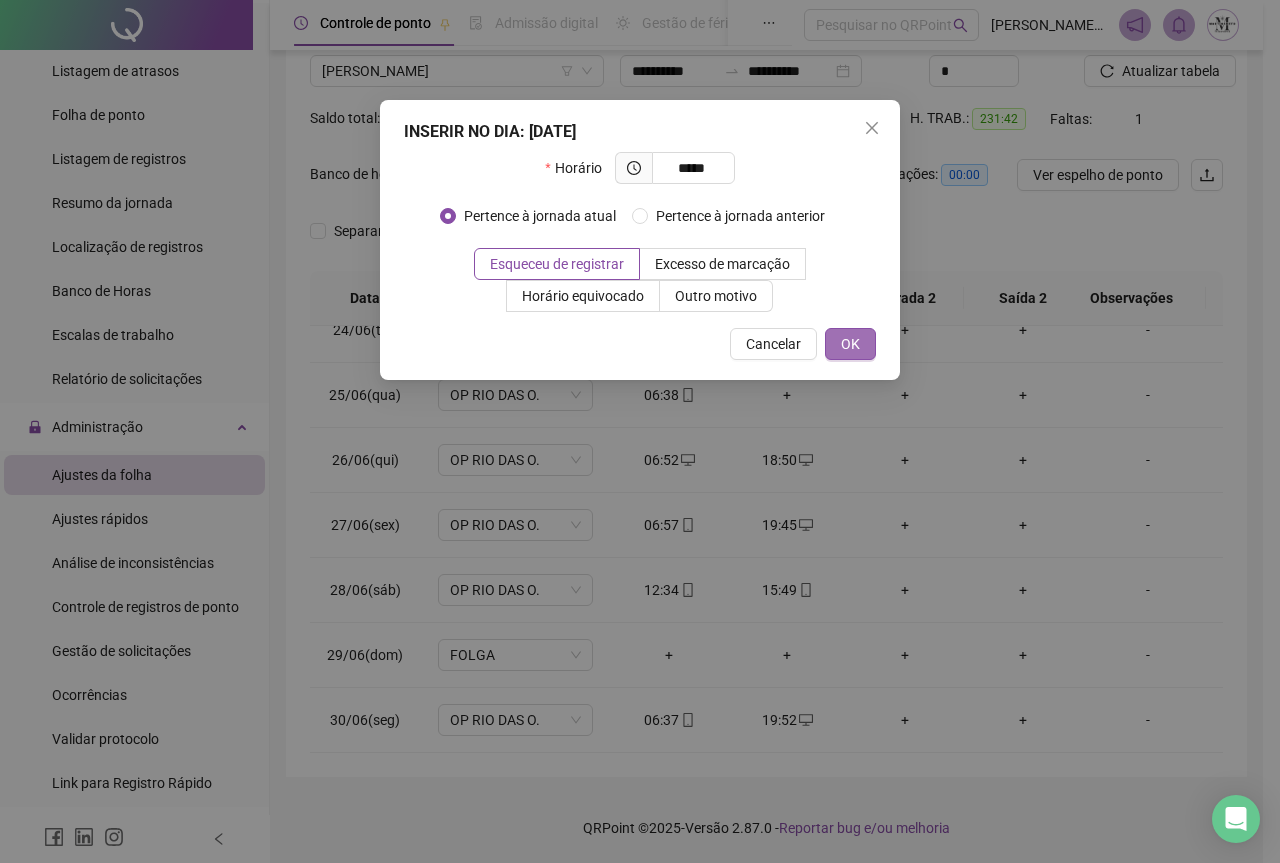 click on "OK" at bounding box center (850, 344) 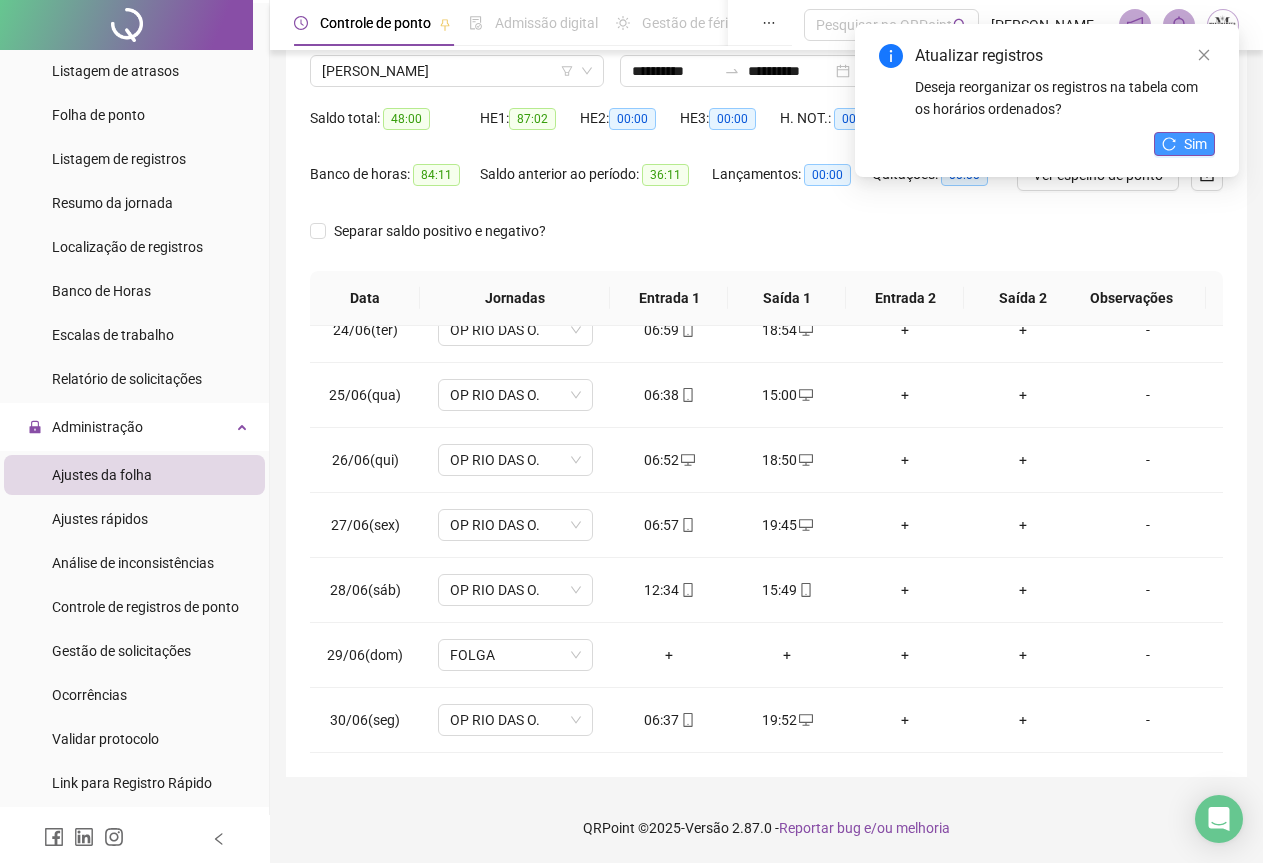 click on "Sim" at bounding box center [1195, 144] 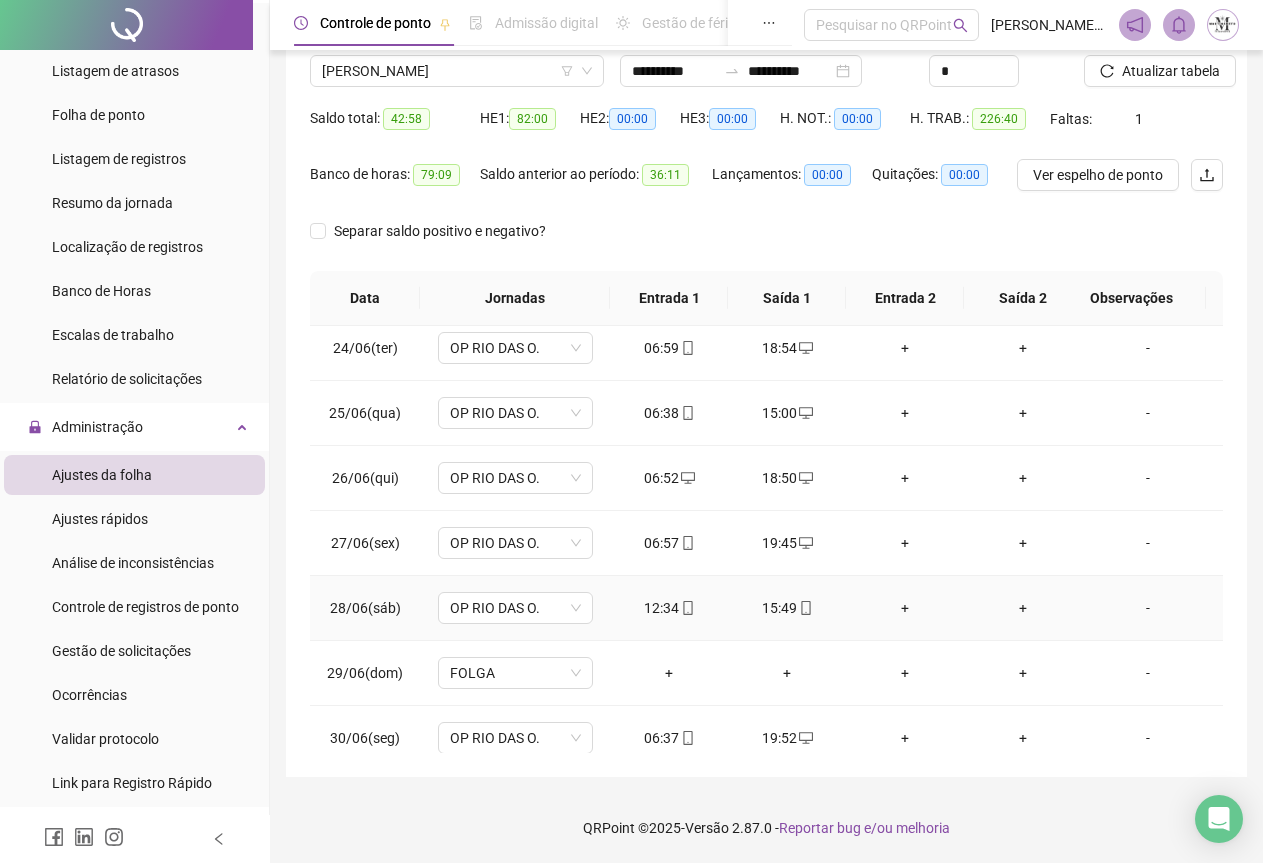 scroll, scrollTop: 1540, scrollLeft: 0, axis: vertical 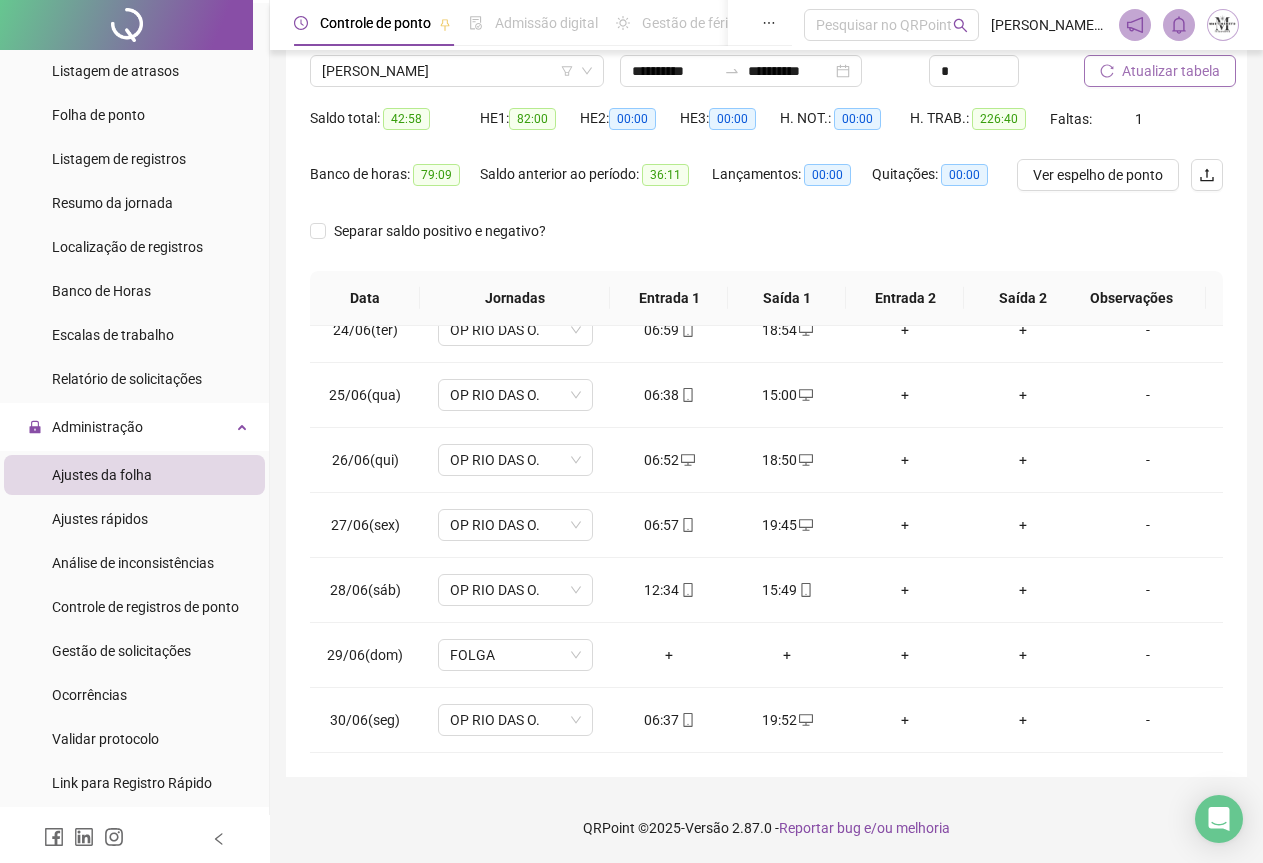 click on "Atualizar tabela" at bounding box center [1171, 71] 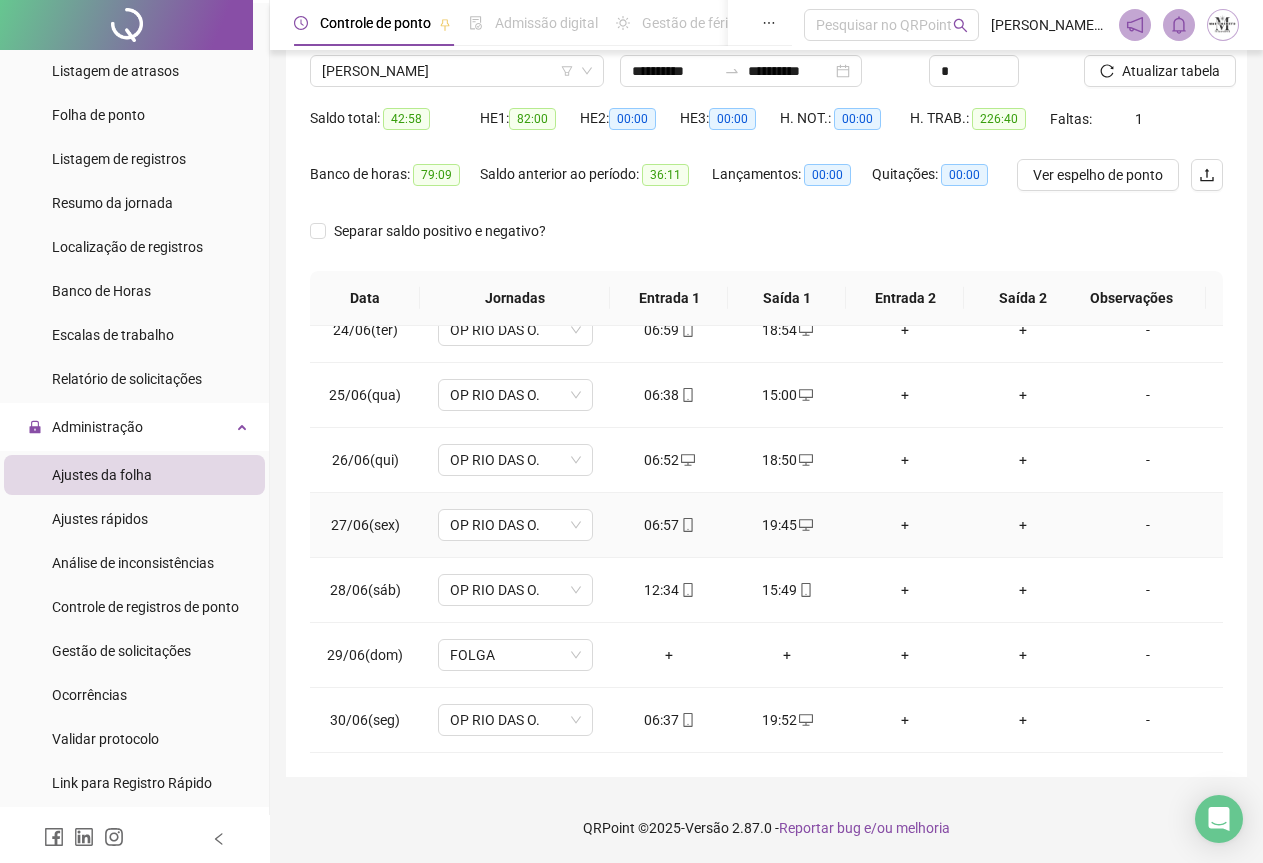 scroll, scrollTop: 1540, scrollLeft: 0, axis: vertical 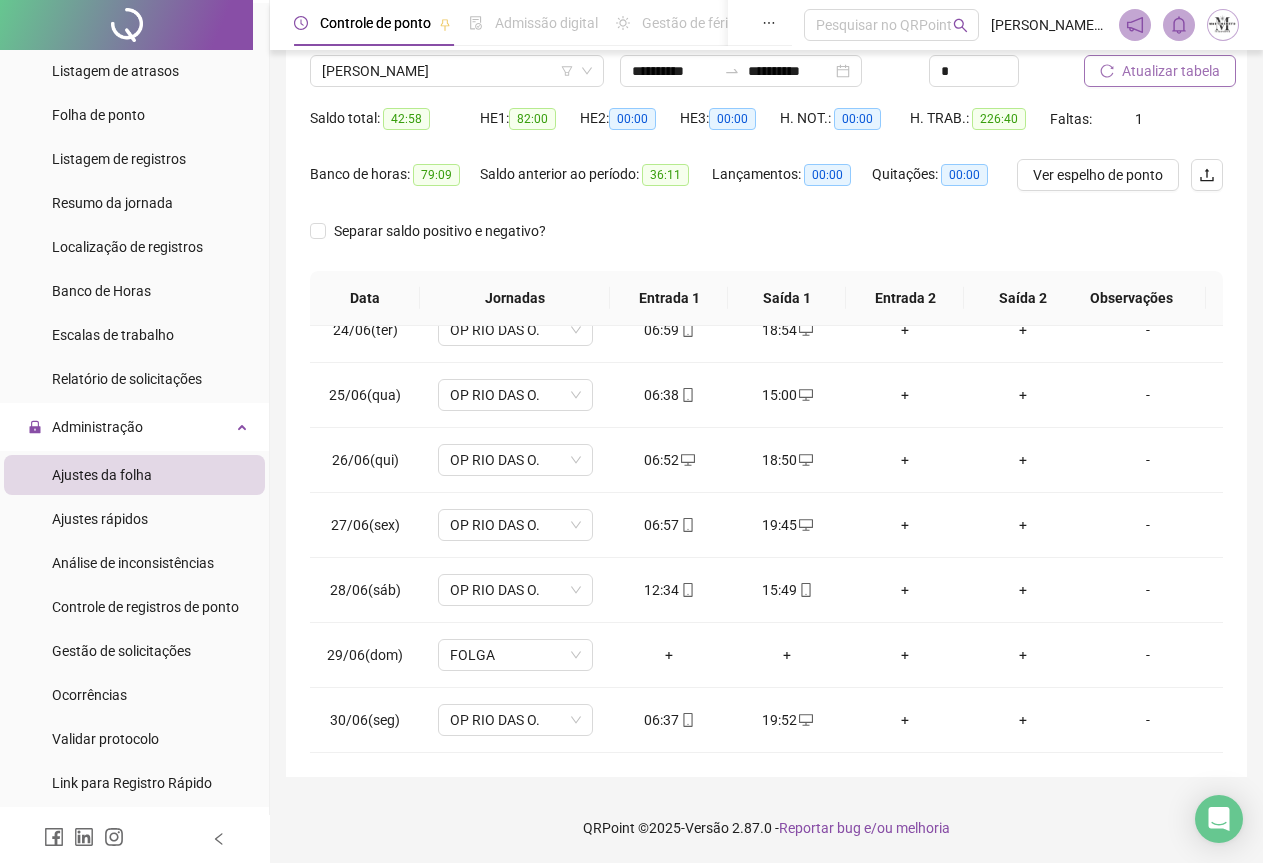 click on "Atualizar tabela" at bounding box center (1171, 71) 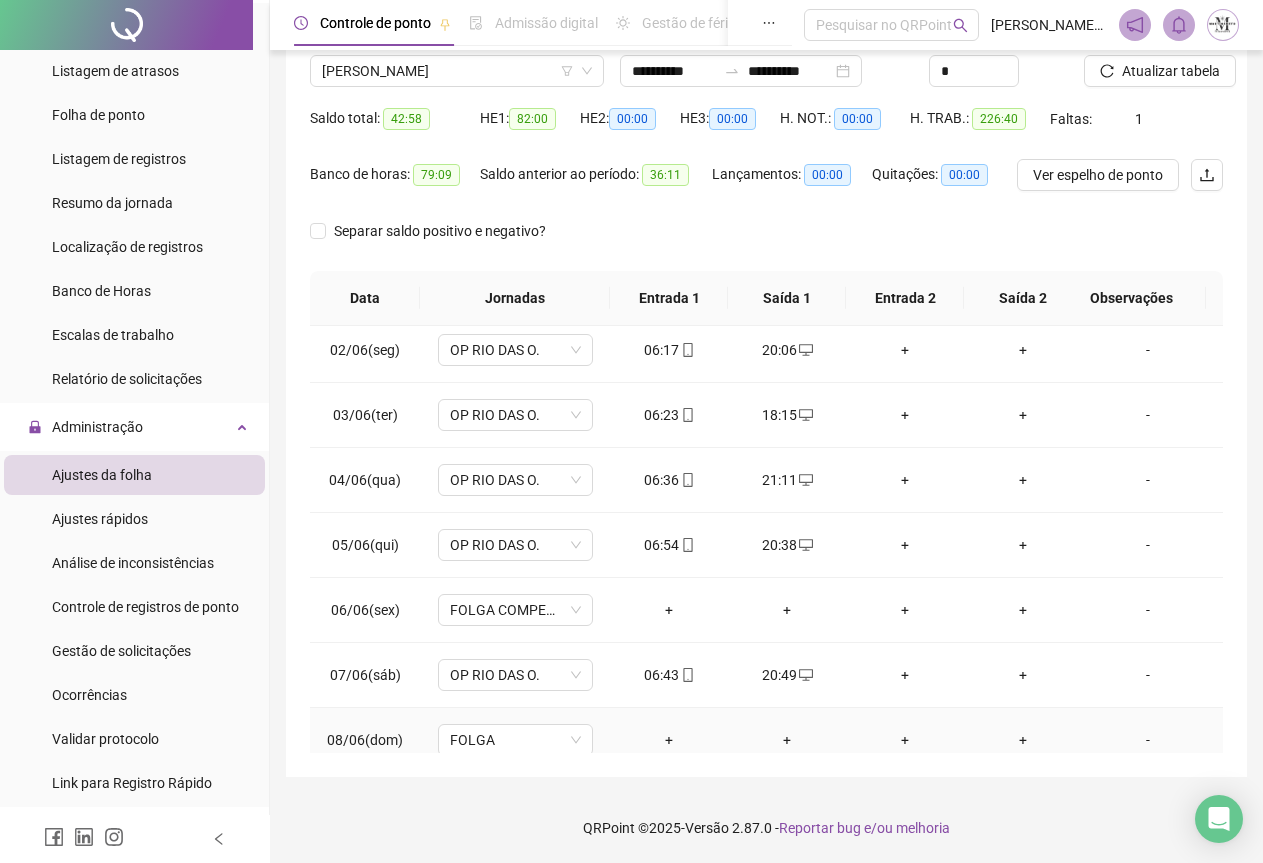 scroll, scrollTop: 0, scrollLeft: 0, axis: both 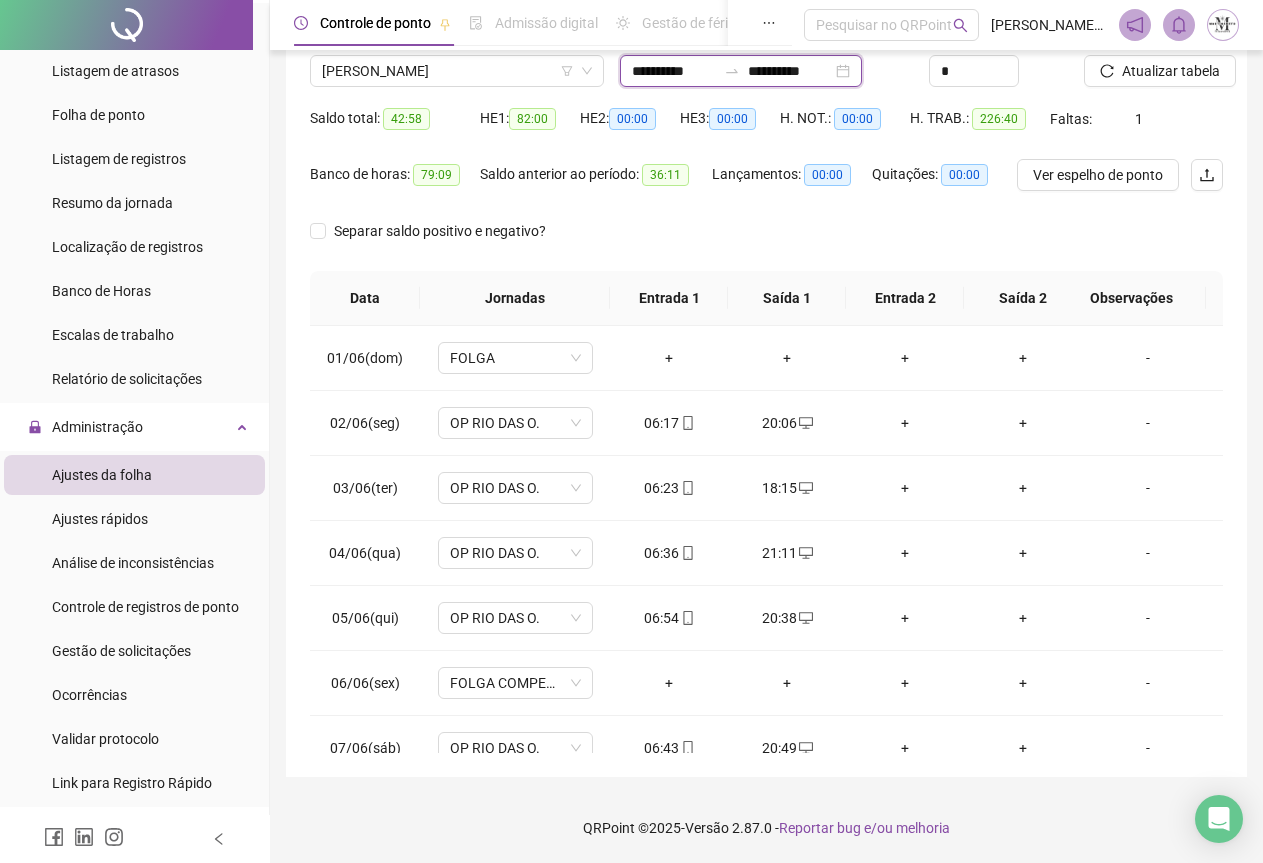 click on "**********" at bounding box center (790, 71) 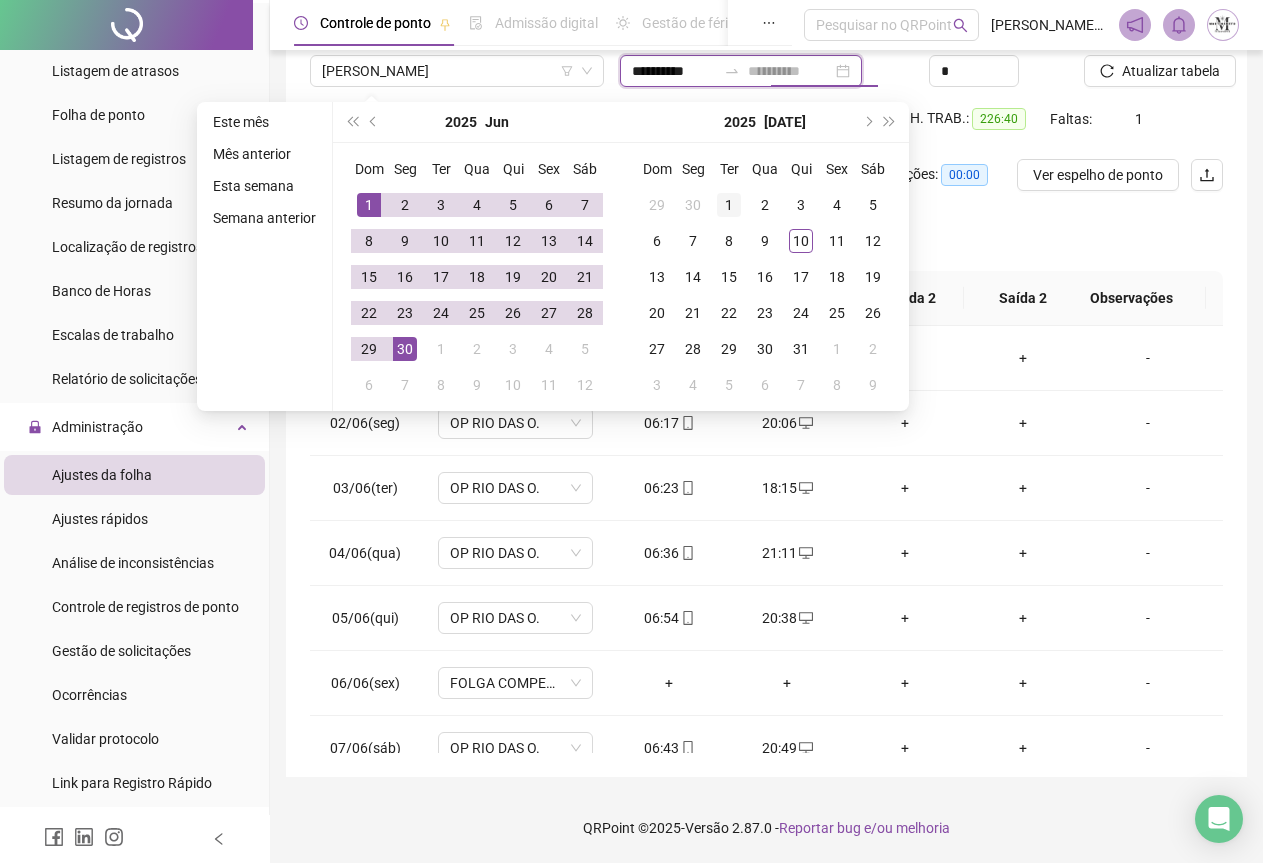 type on "**********" 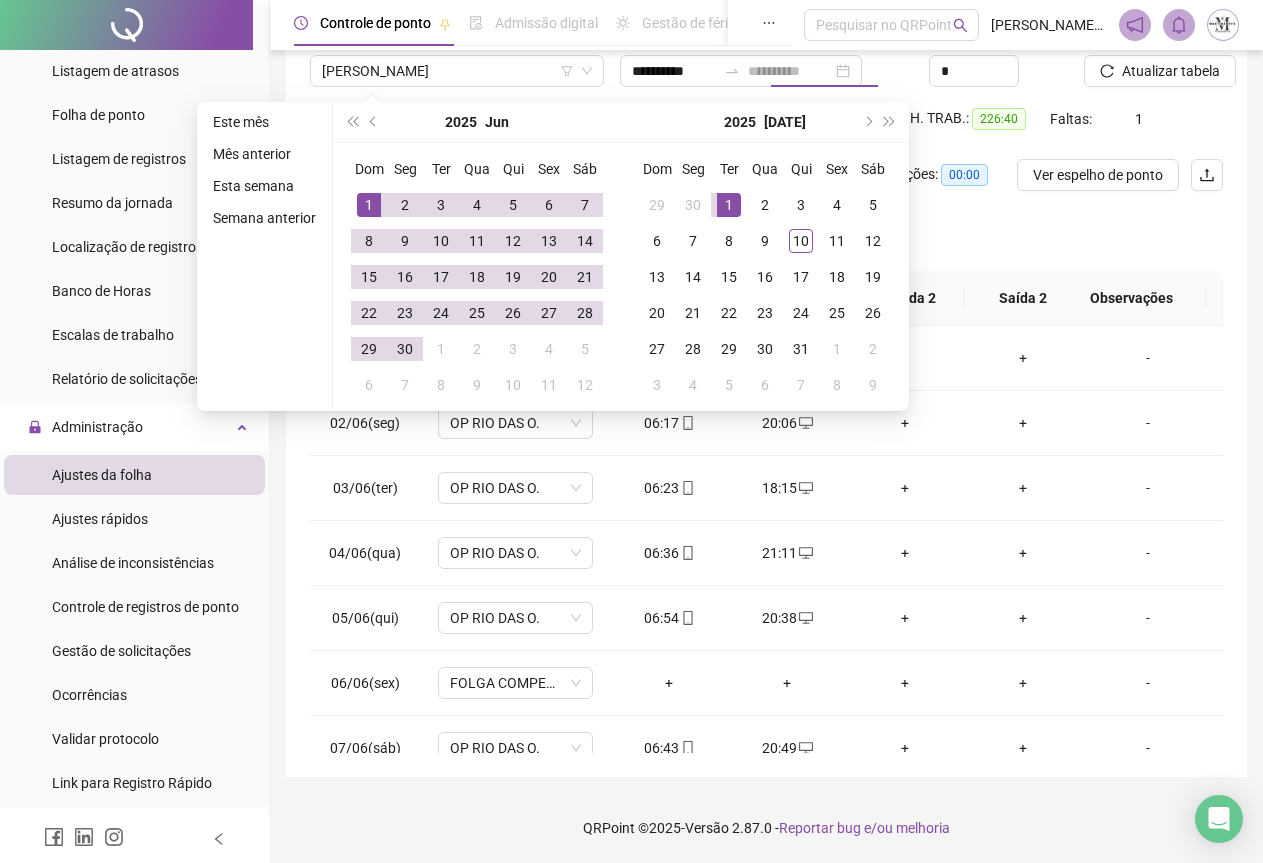 click on "1" at bounding box center (729, 205) 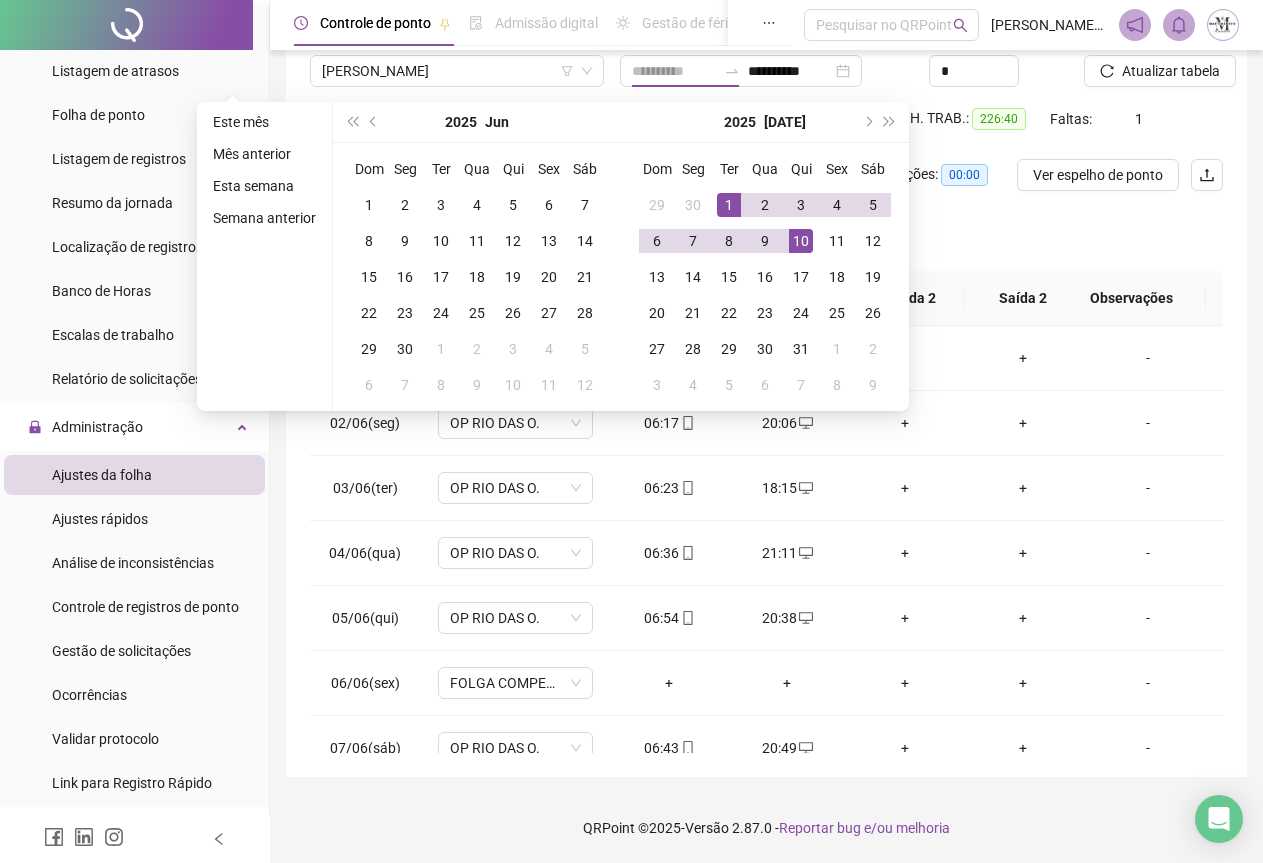 click on "10" at bounding box center [801, 241] 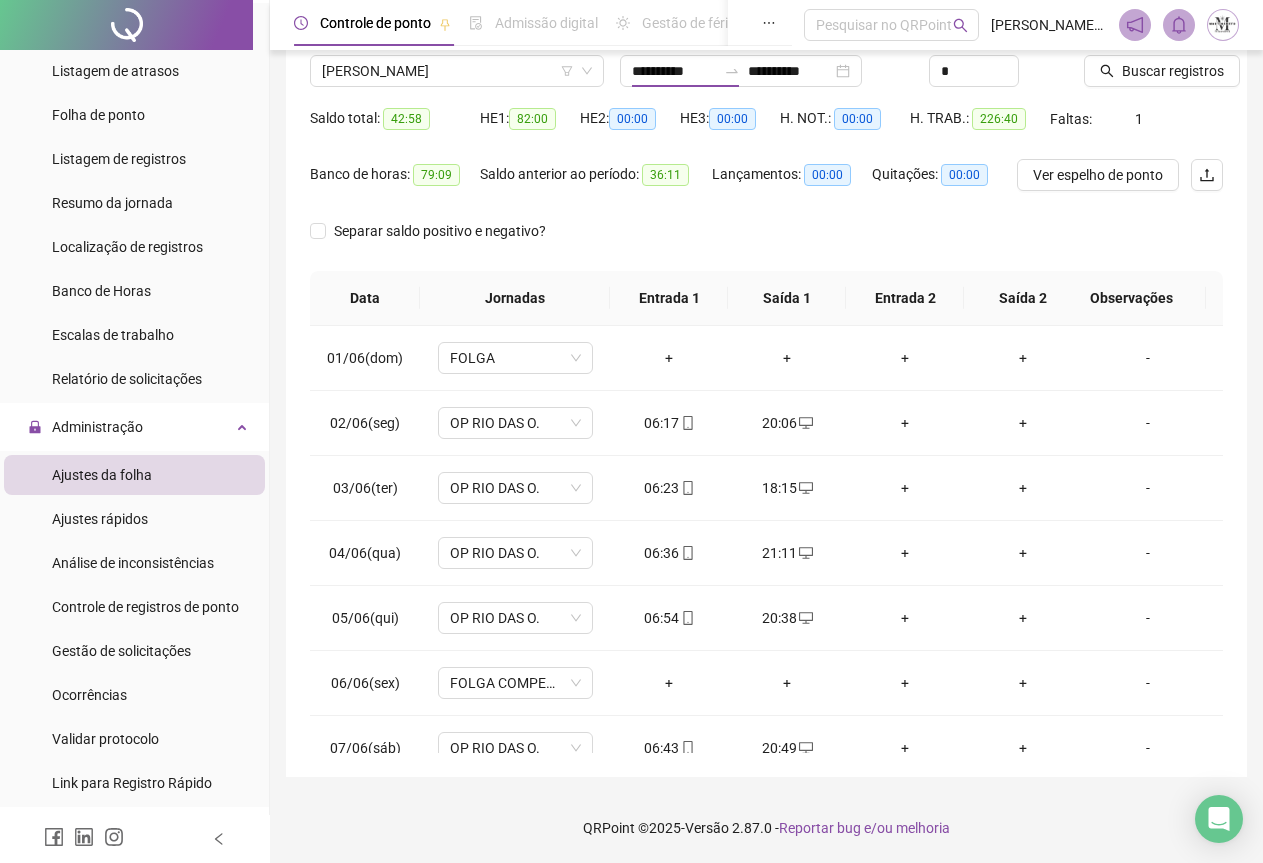 type on "**********" 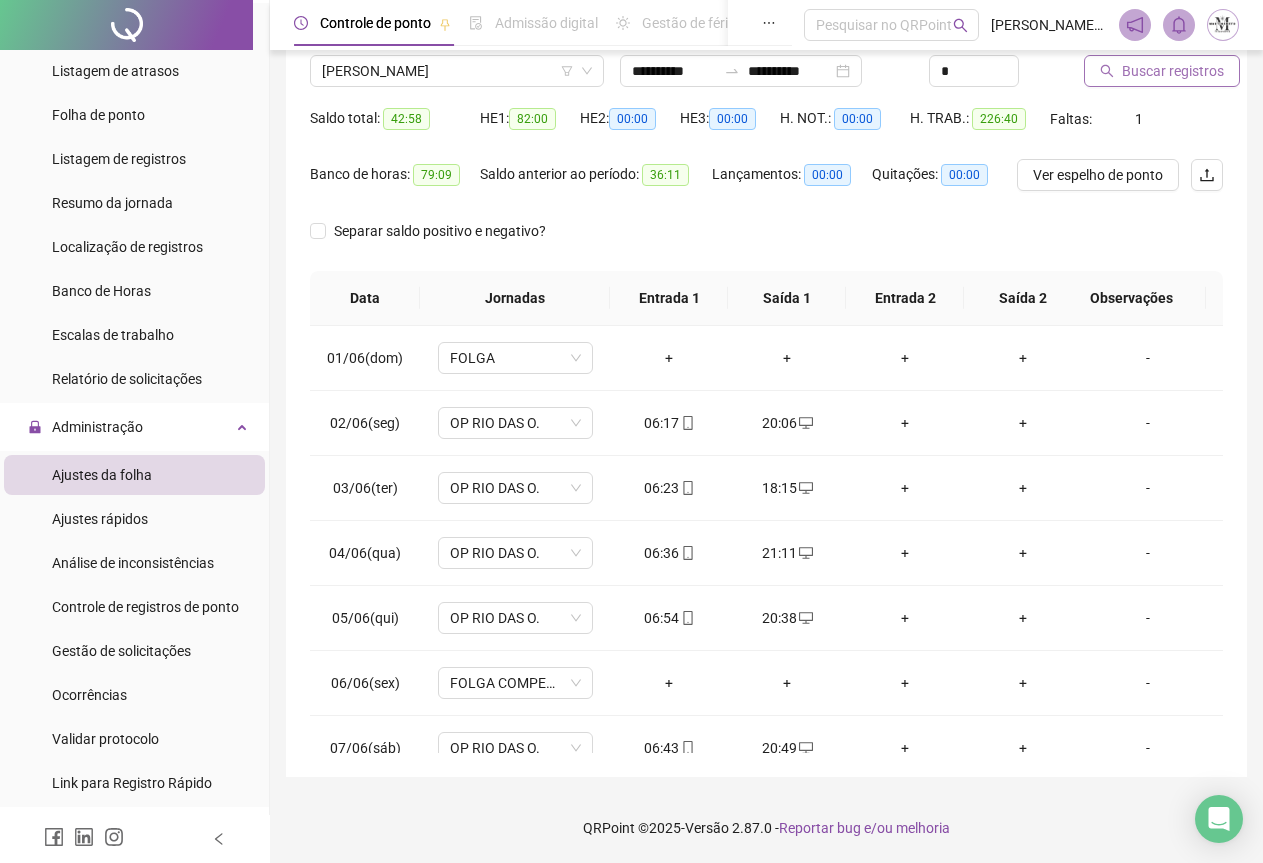 click on "Buscar registros" at bounding box center [1173, 71] 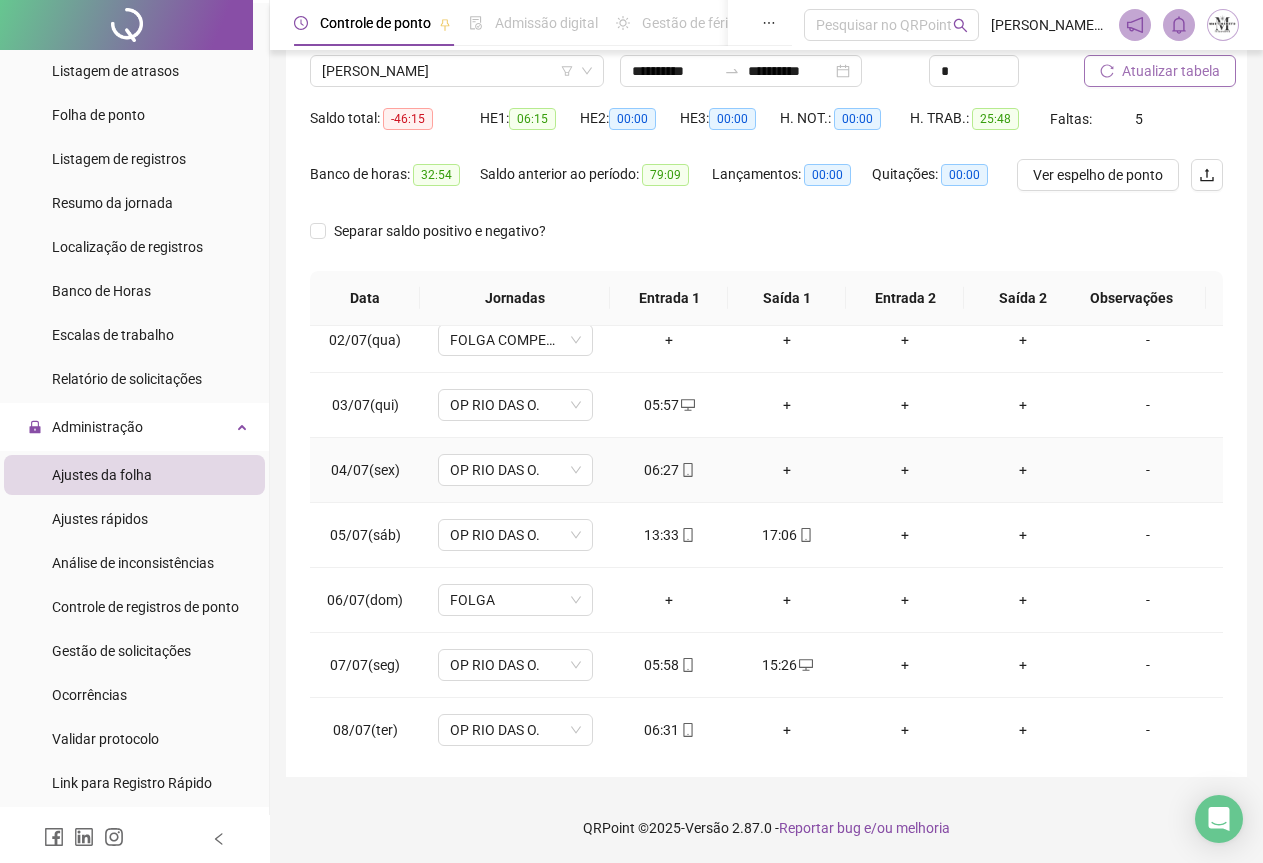 scroll, scrollTop: 240, scrollLeft: 0, axis: vertical 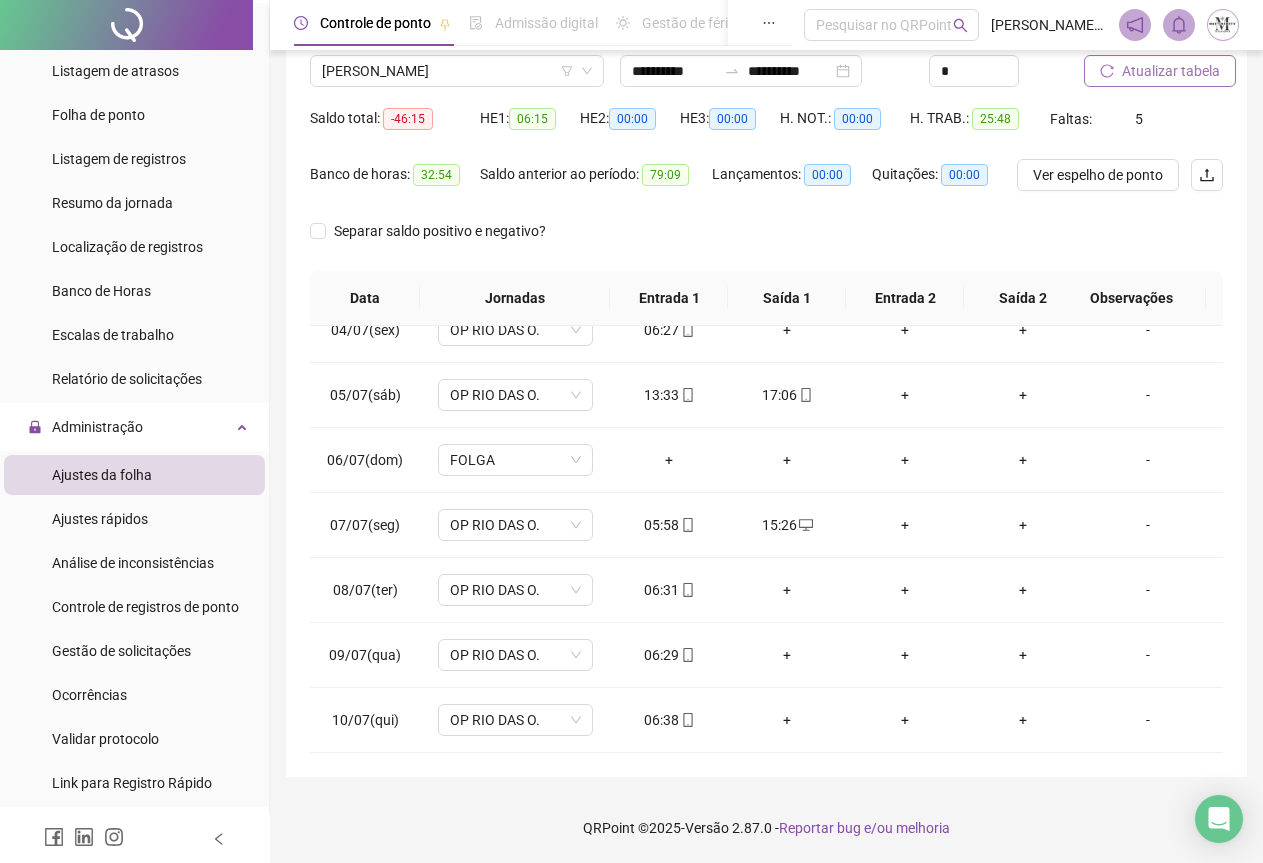 click on "Atualizar tabela" at bounding box center (1171, 71) 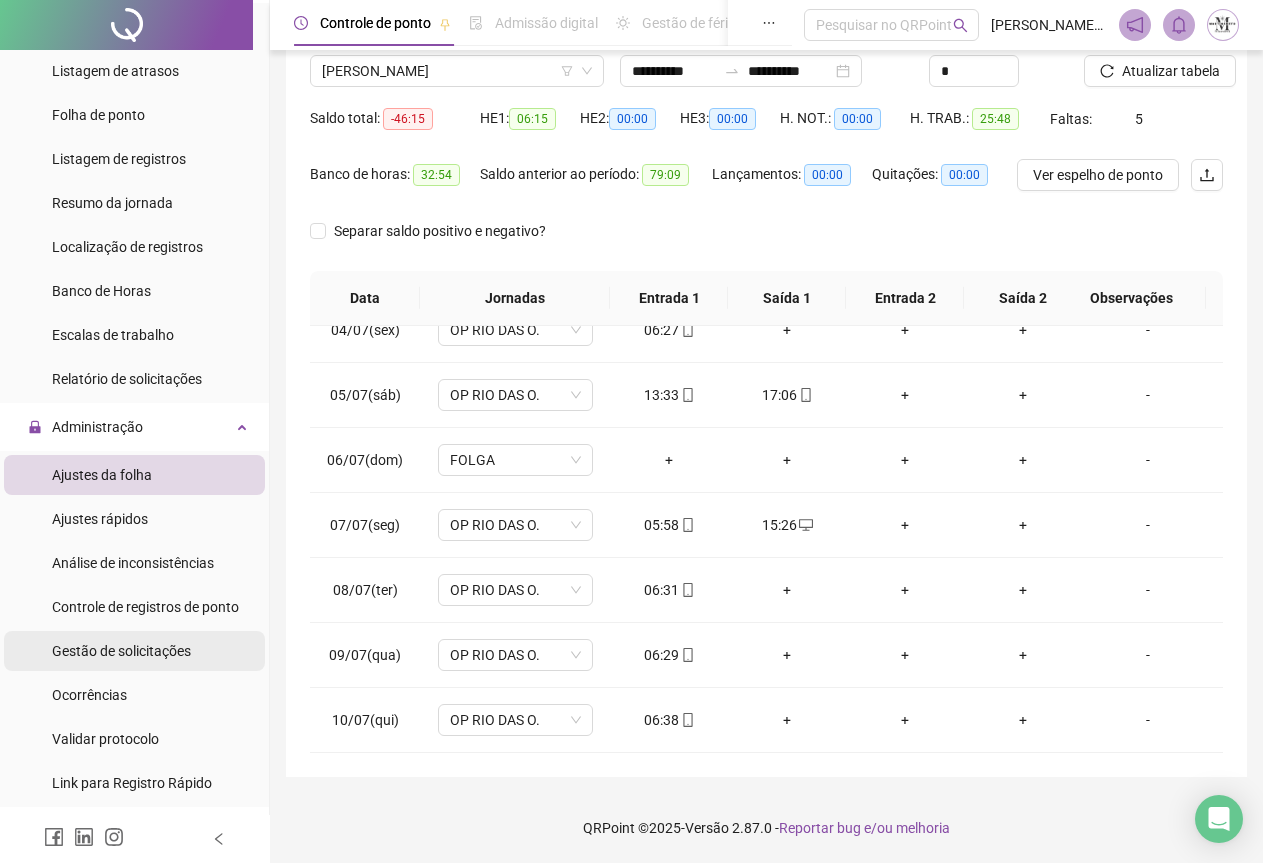 click on "Gestão de solicitações" at bounding box center [121, 651] 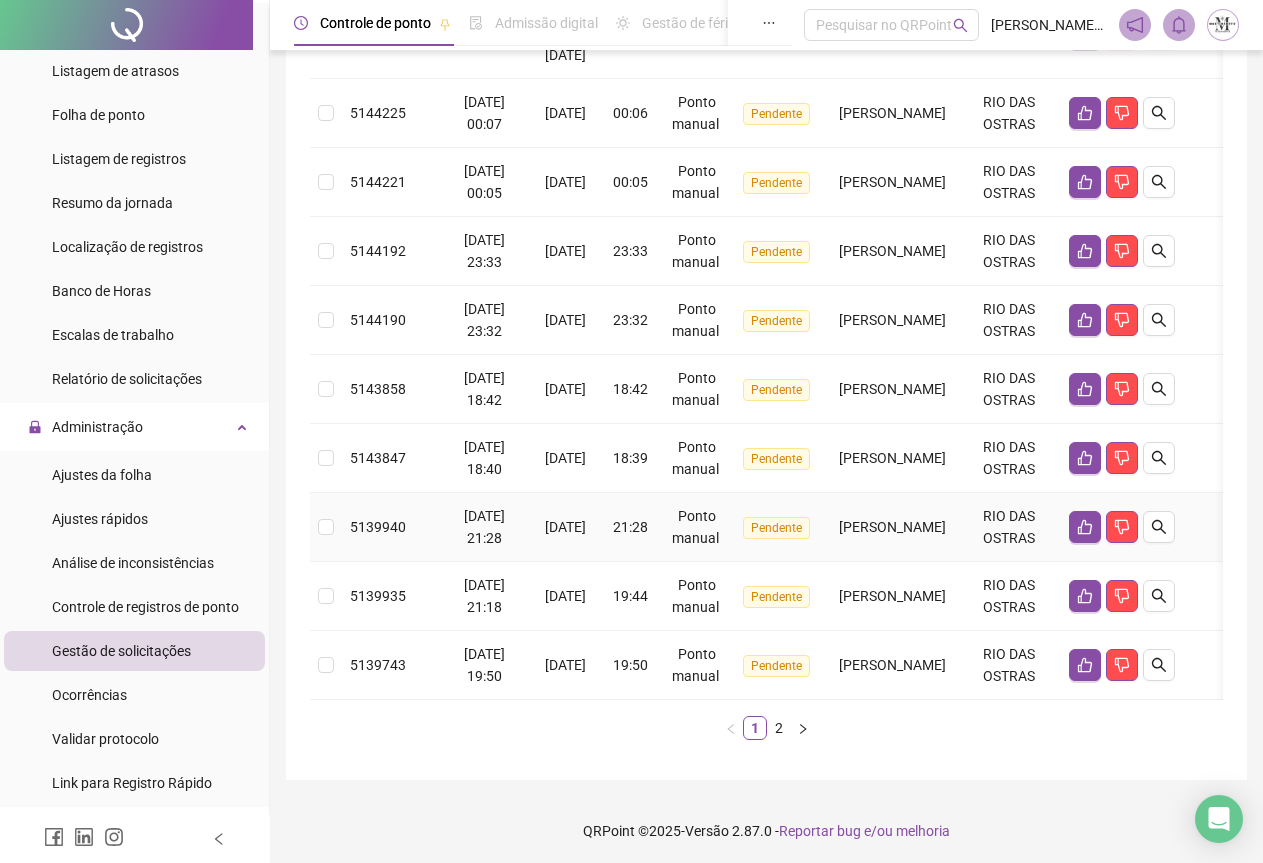 scroll, scrollTop: 557, scrollLeft: 0, axis: vertical 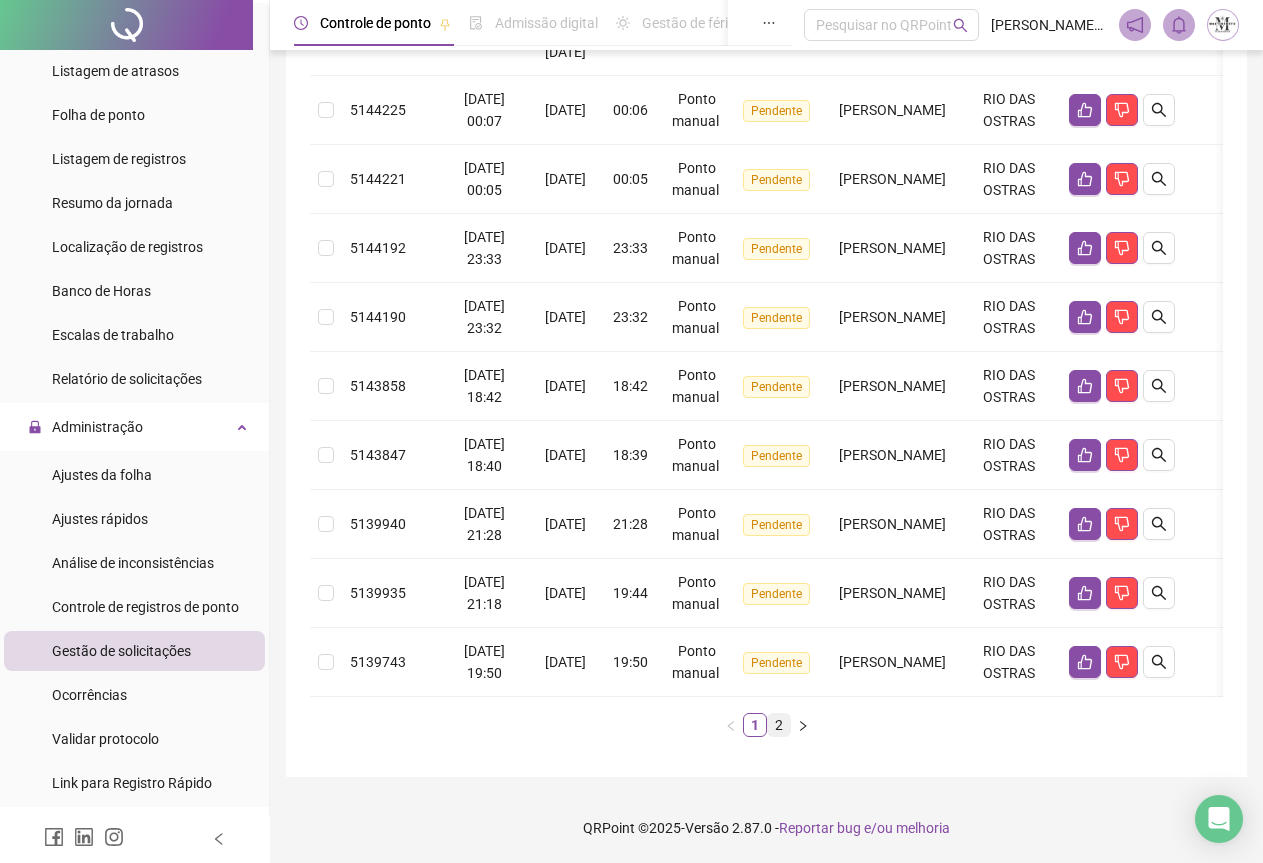 click on "2" at bounding box center (779, 725) 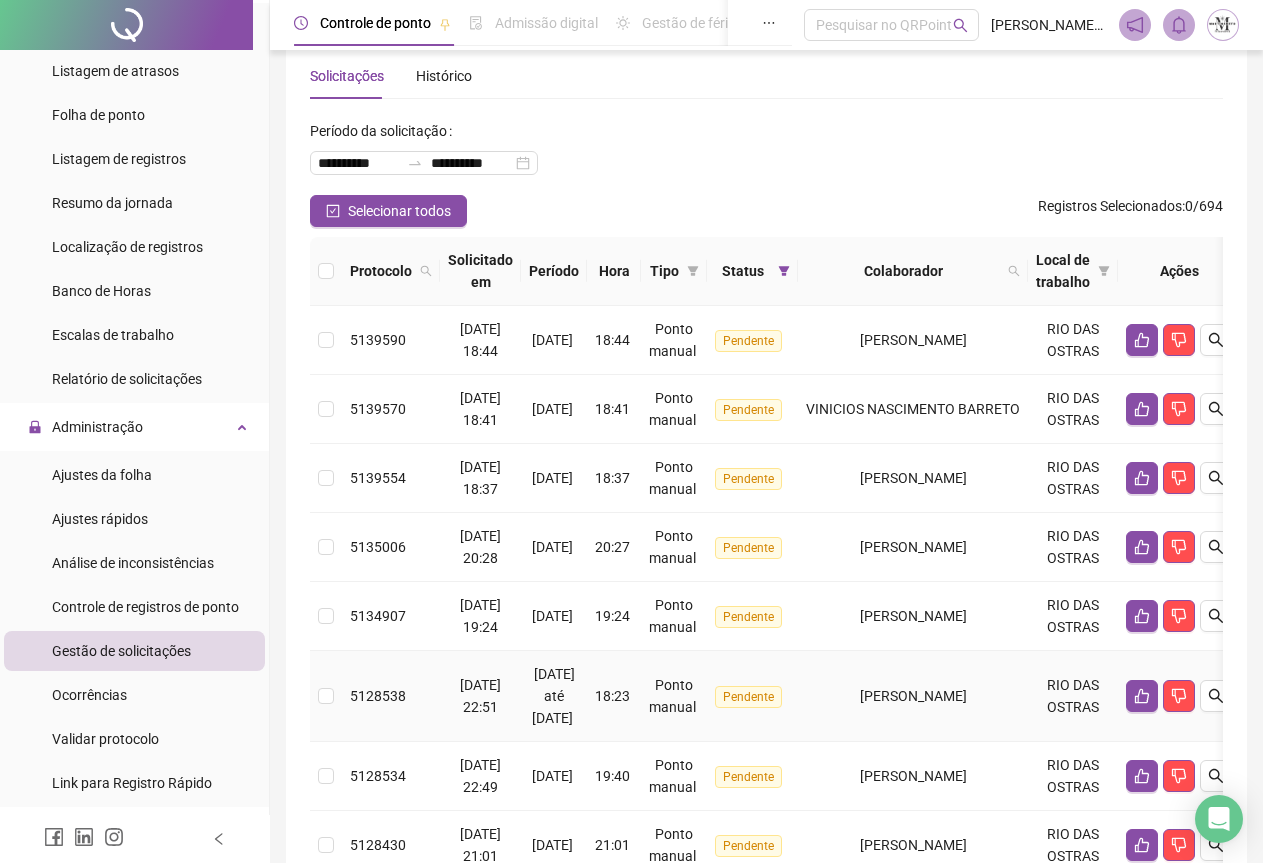 scroll, scrollTop: 137, scrollLeft: 0, axis: vertical 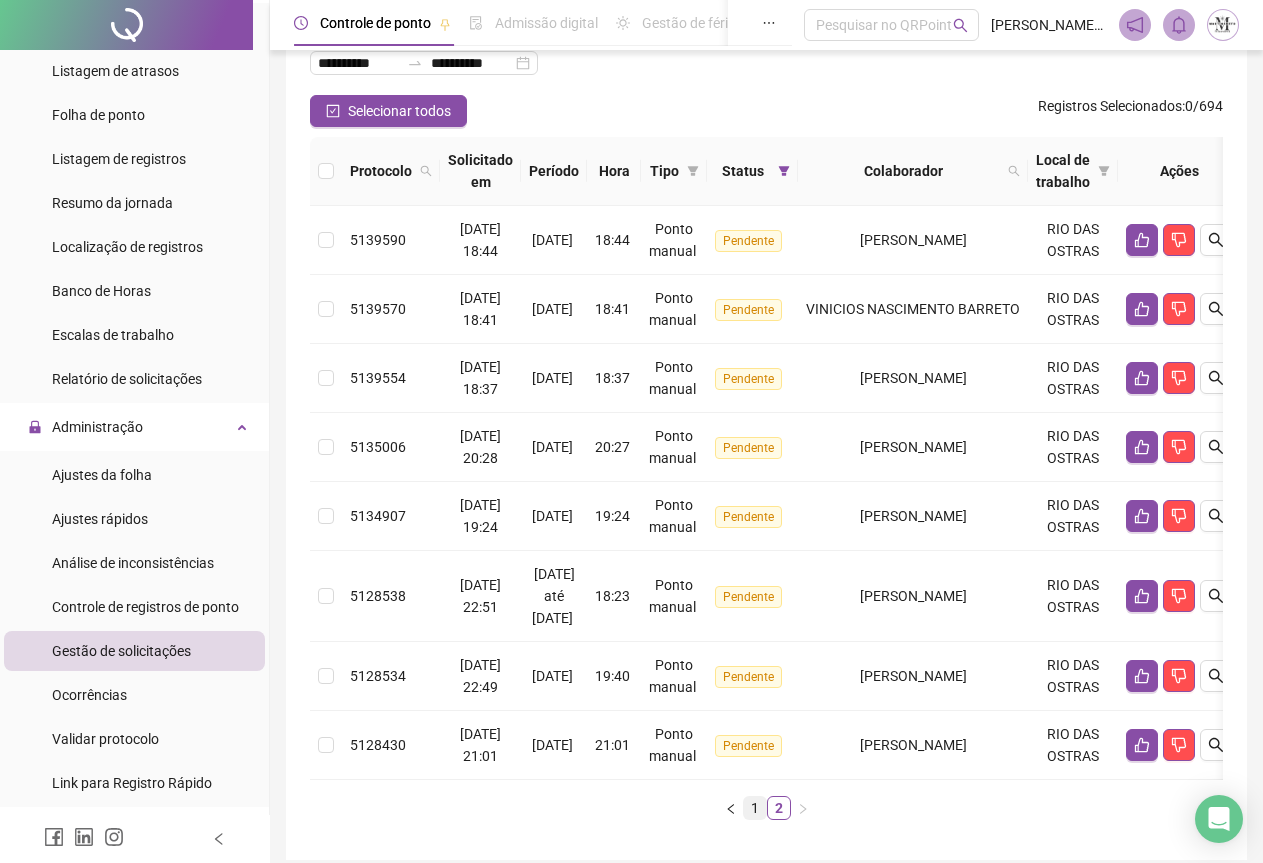 click on "1" at bounding box center [755, 808] 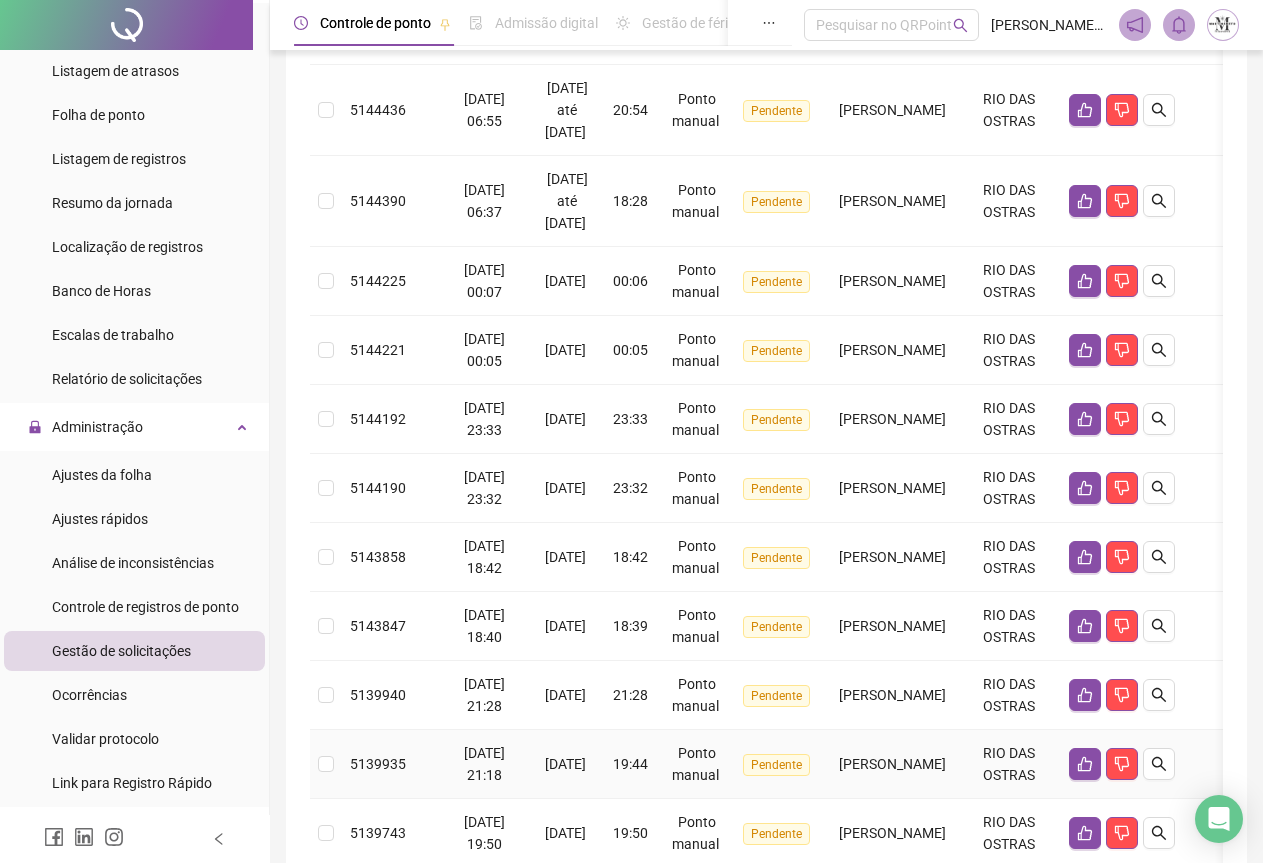 scroll, scrollTop: 557, scrollLeft: 0, axis: vertical 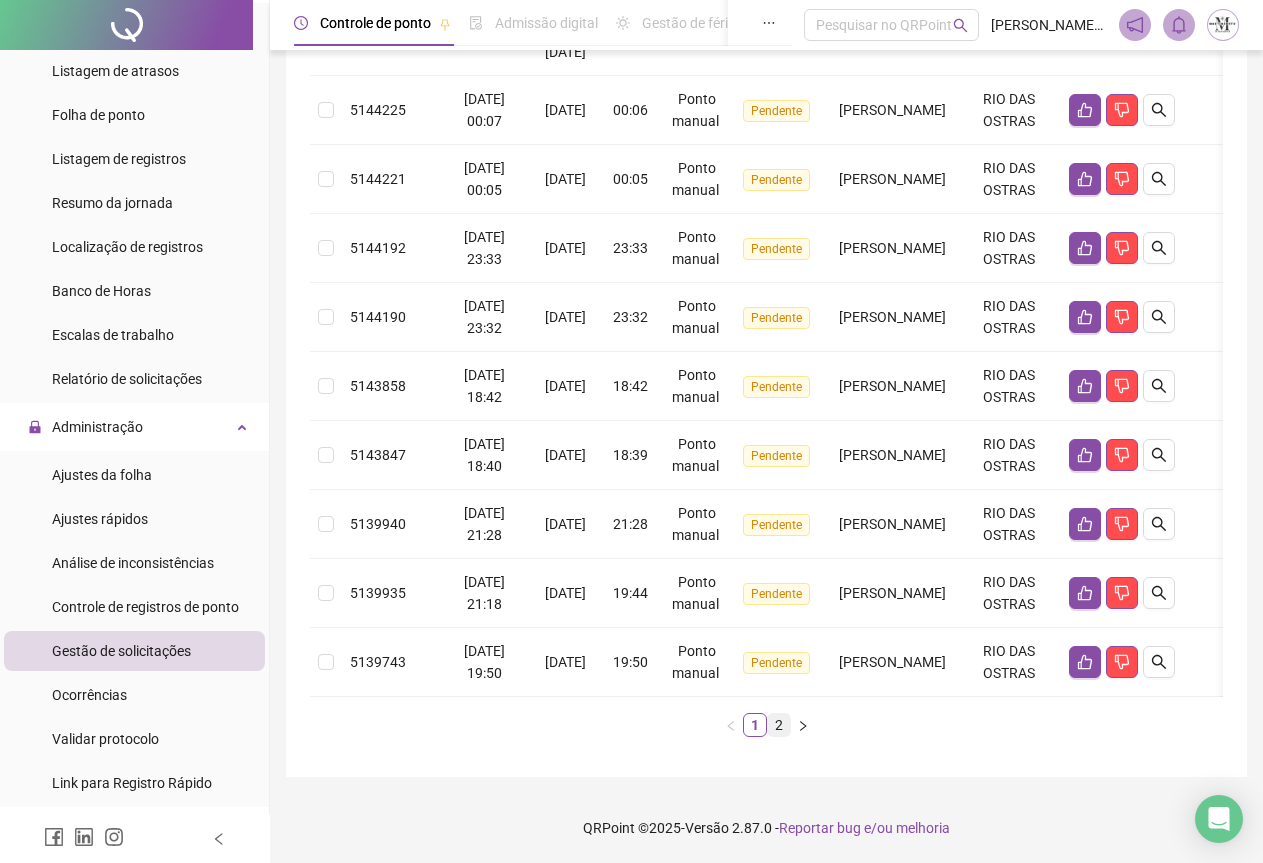 click on "2" at bounding box center (779, 725) 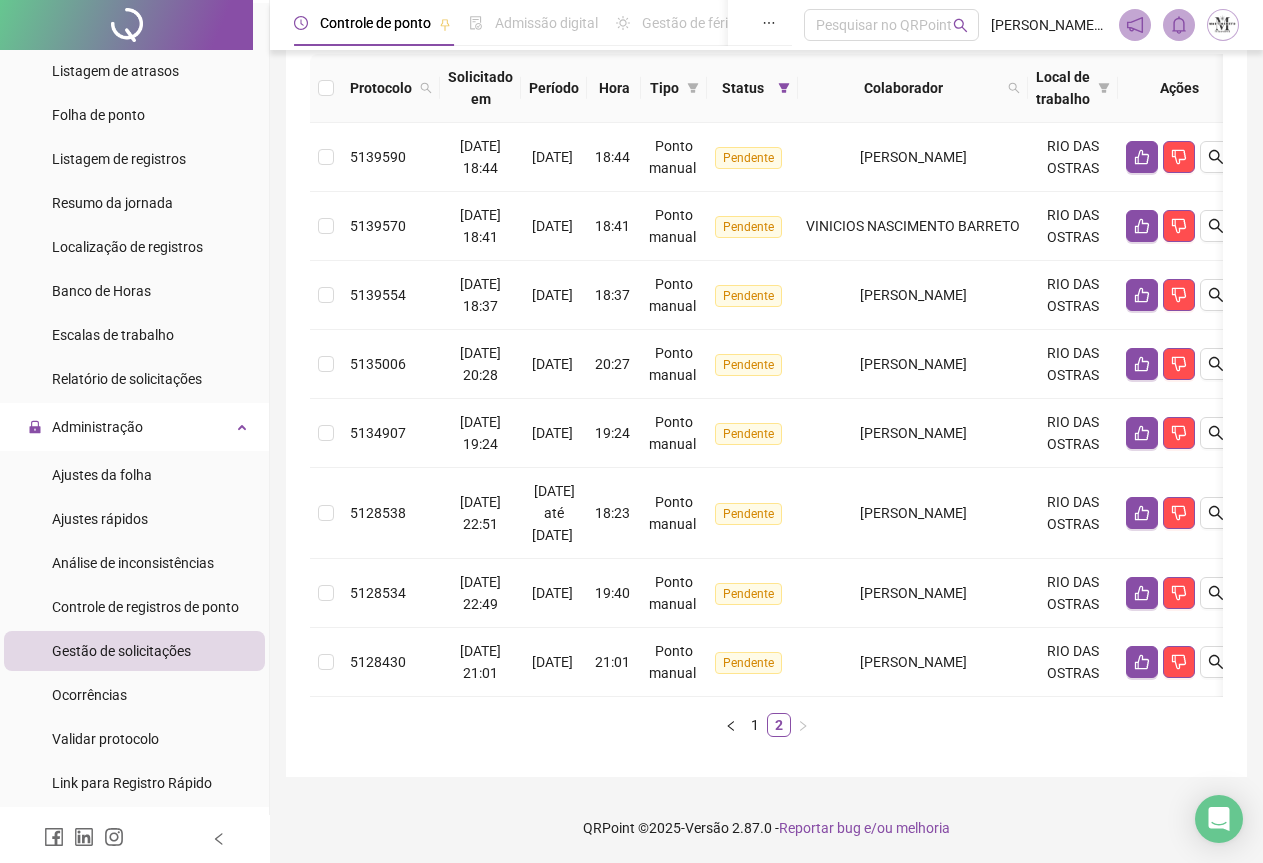 scroll, scrollTop: 237, scrollLeft: 0, axis: vertical 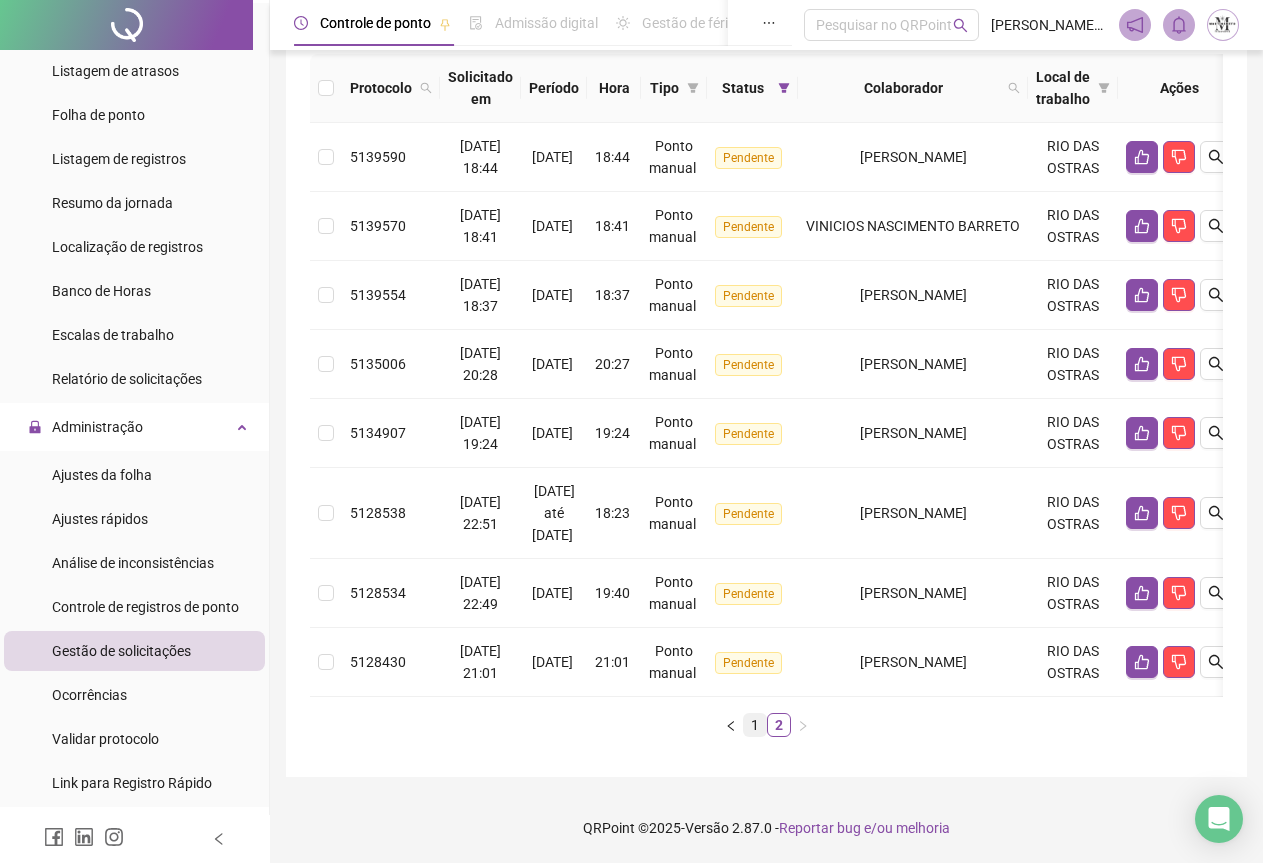 click on "1" at bounding box center (755, 725) 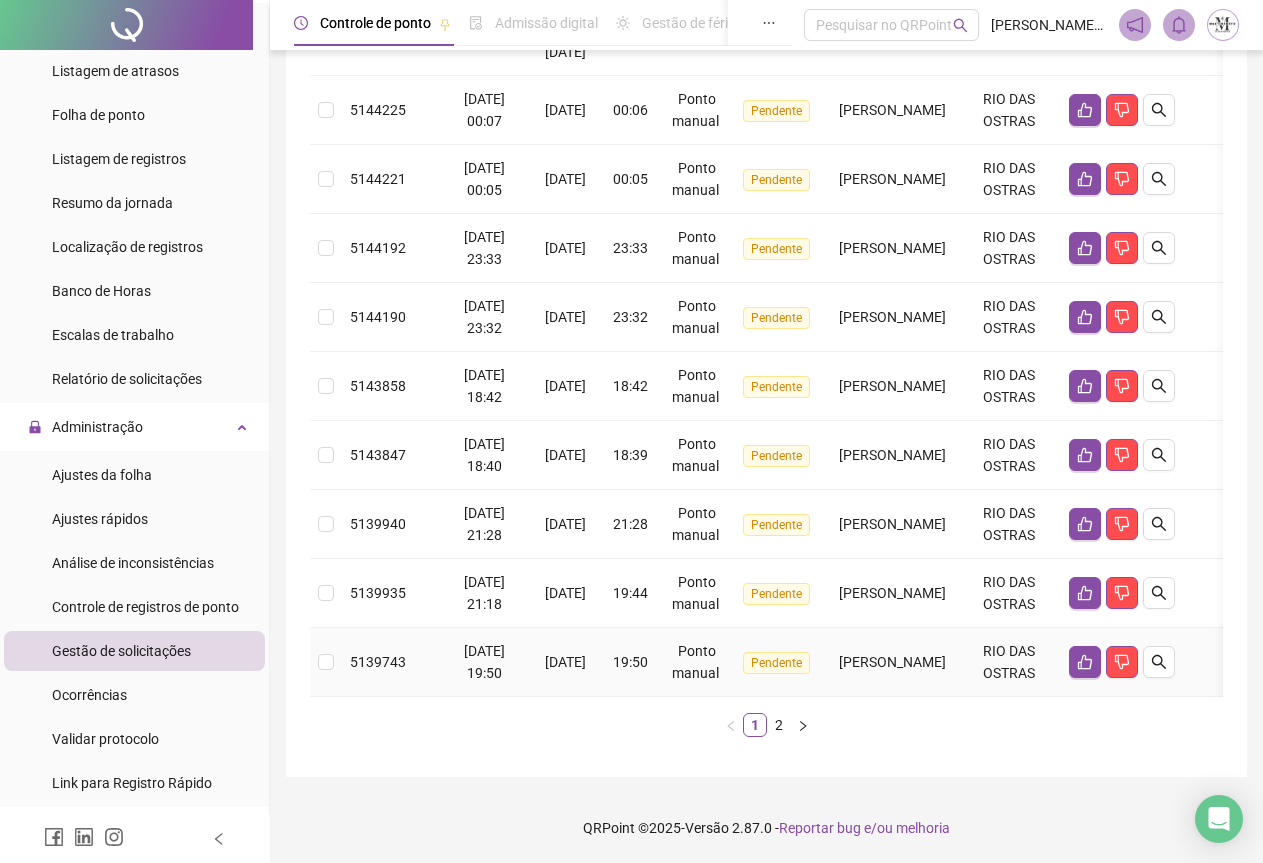 scroll, scrollTop: 357, scrollLeft: 0, axis: vertical 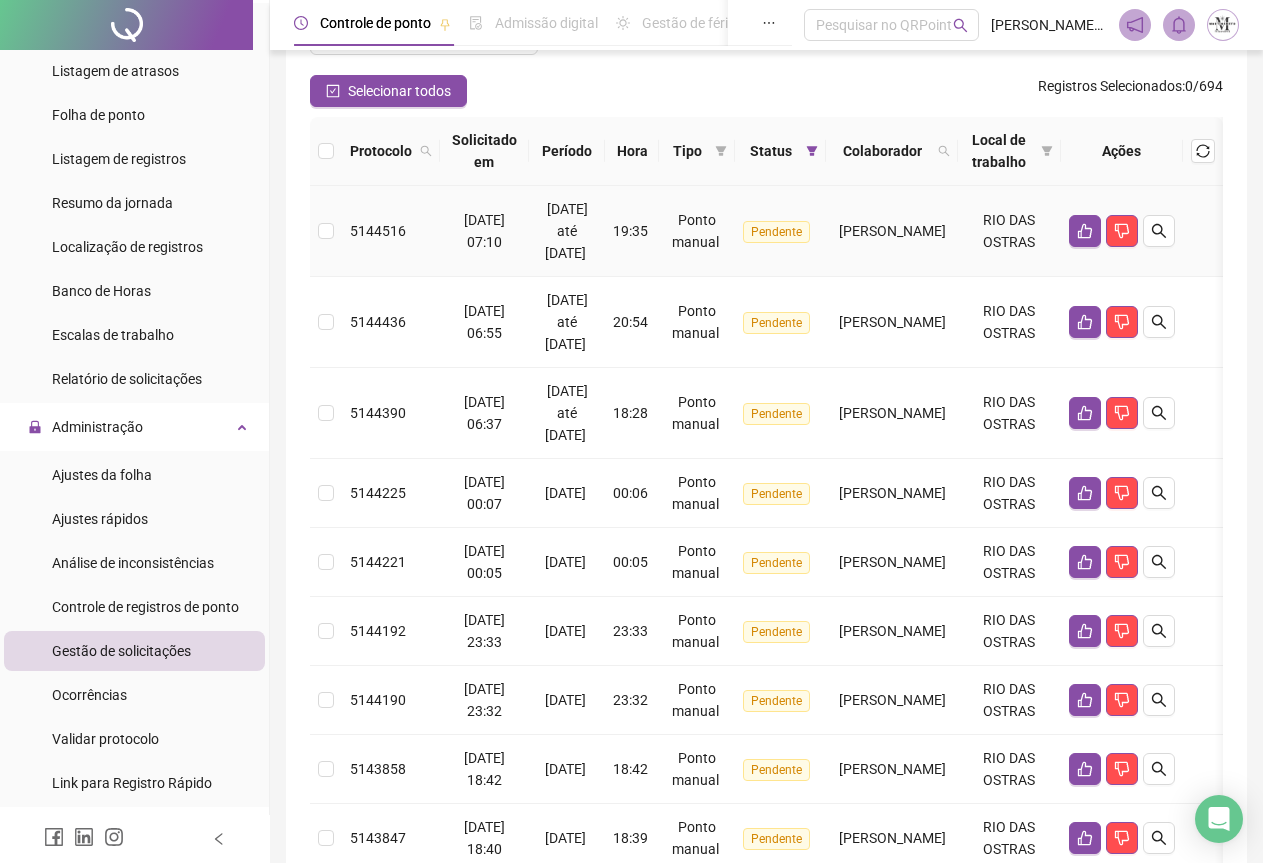click on "[PERSON_NAME]" at bounding box center (892, 231) 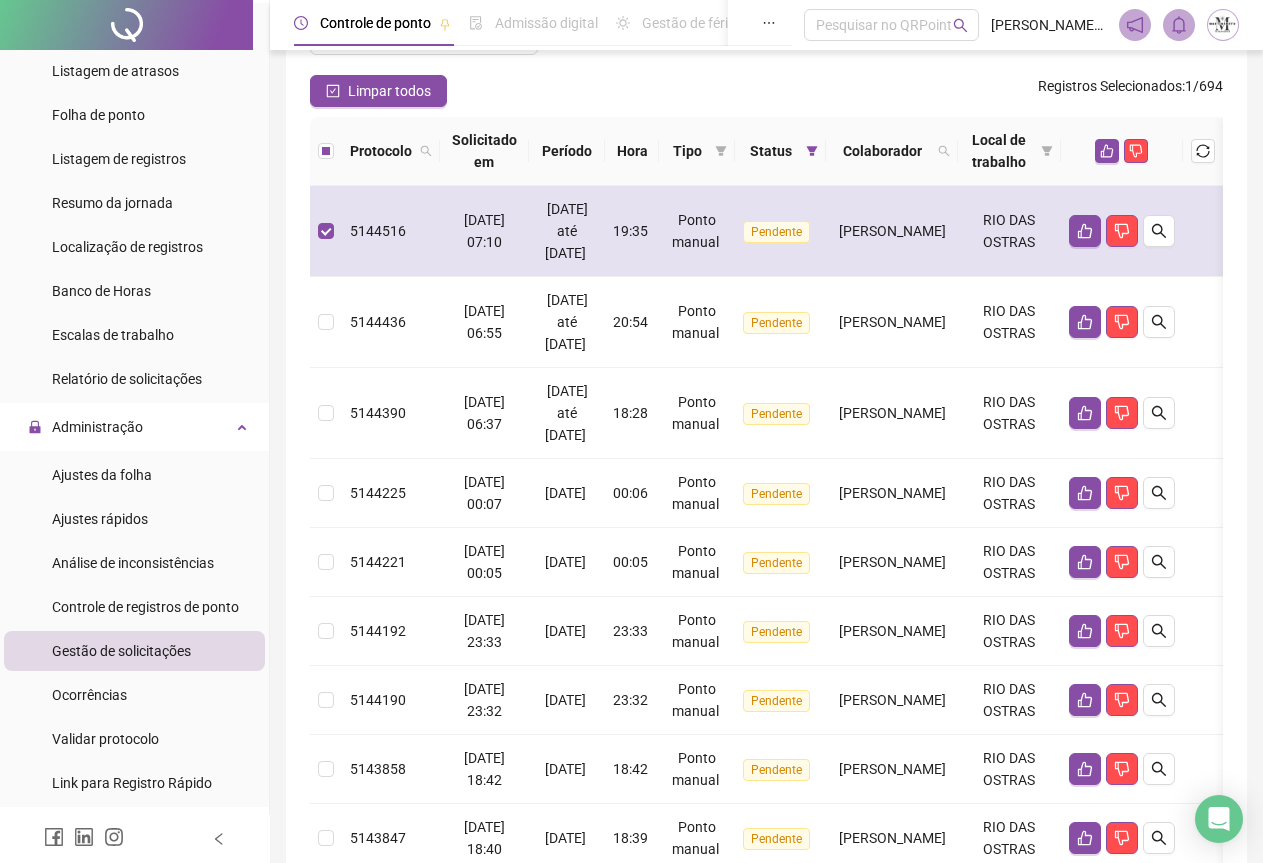 click on "[PERSON_NAME]" at bounding box center (892, 231) 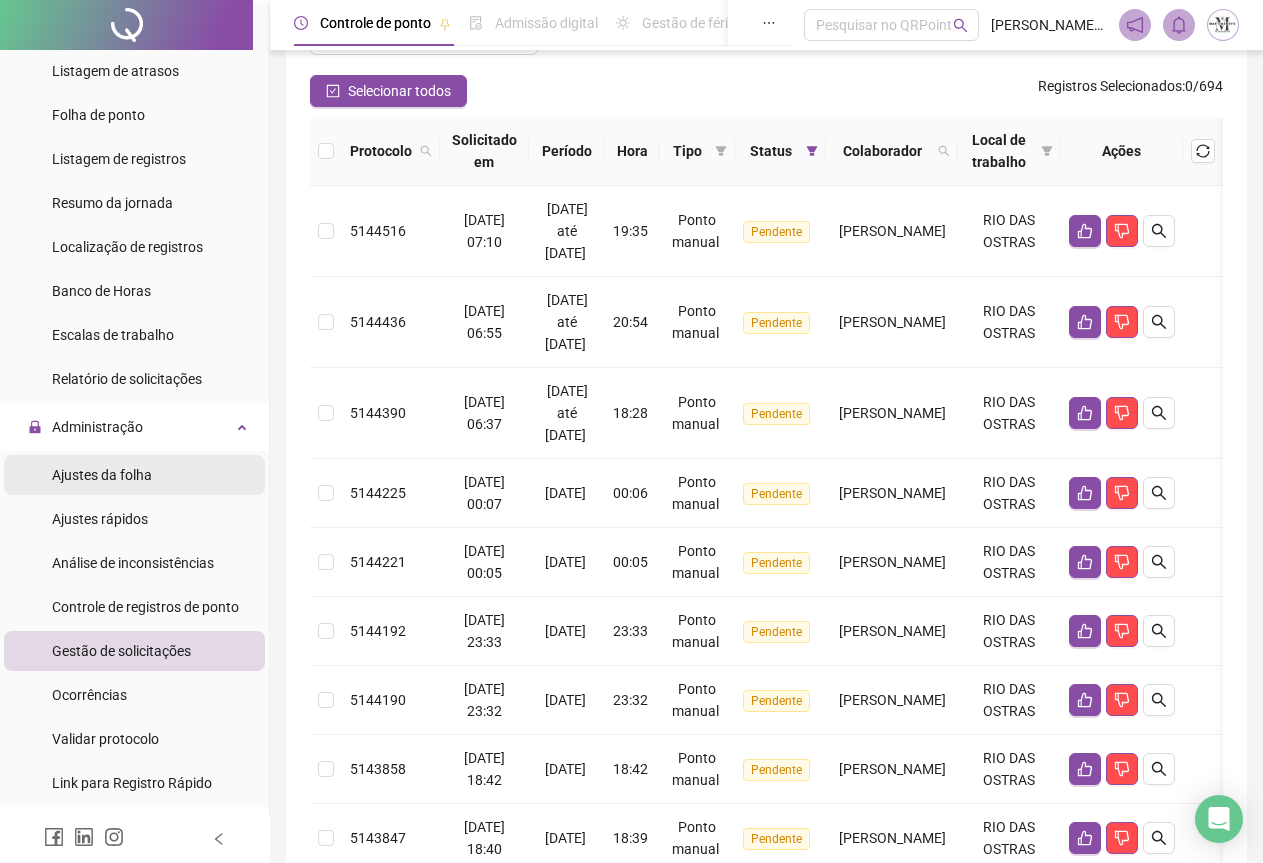 click on "Ajustes da folha" at bounding box center (102, 475) 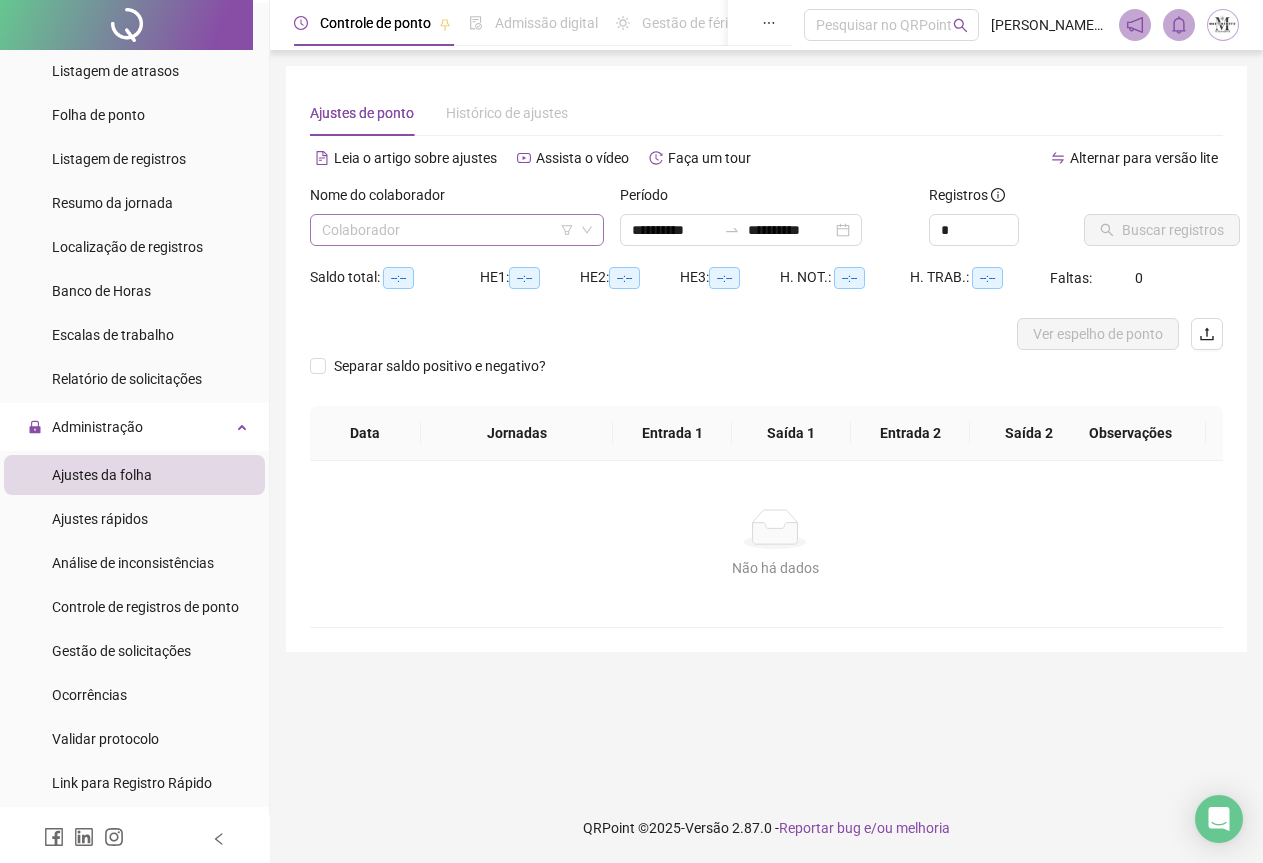 scroll, scrollTop: 0, scrollLeft: 0, axis: both 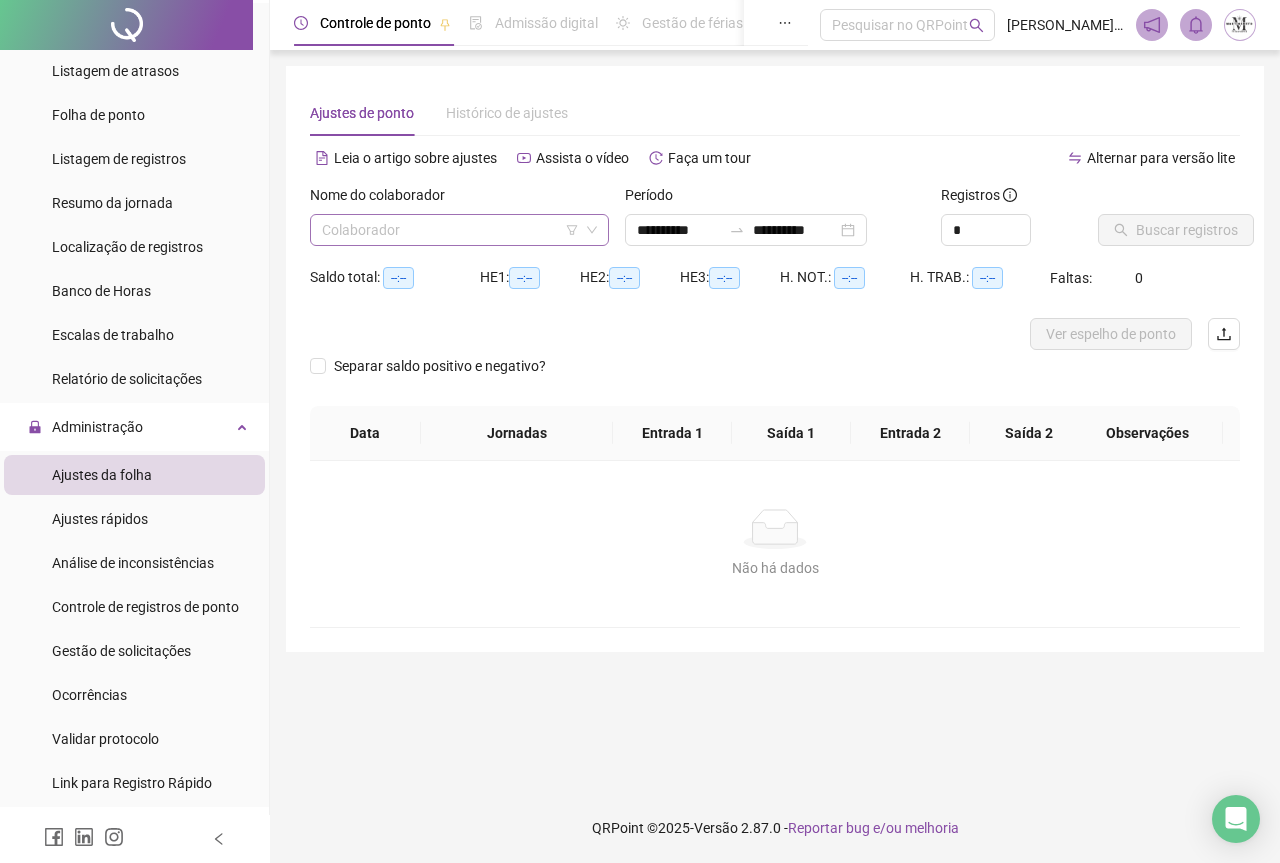 click at bounding box center [453, 230] 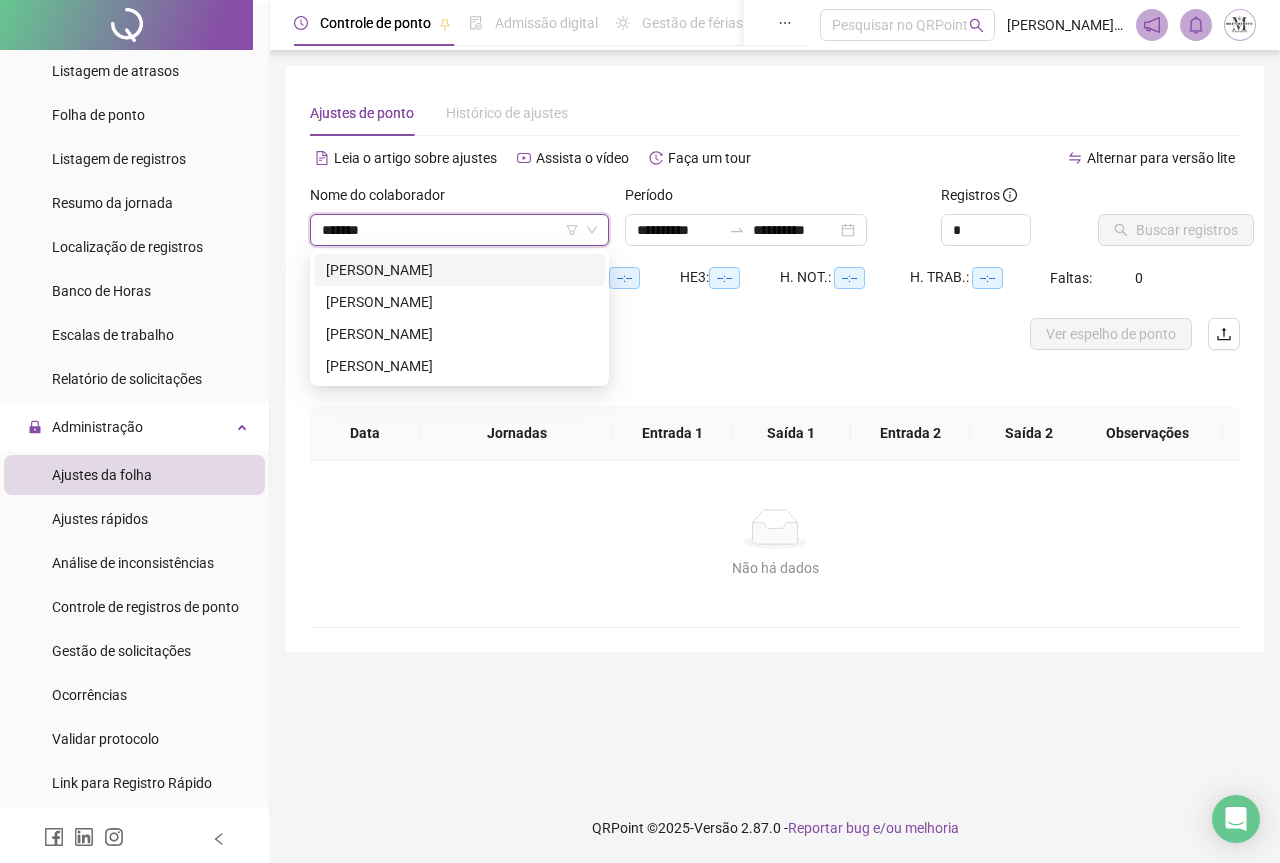 type on "*******" 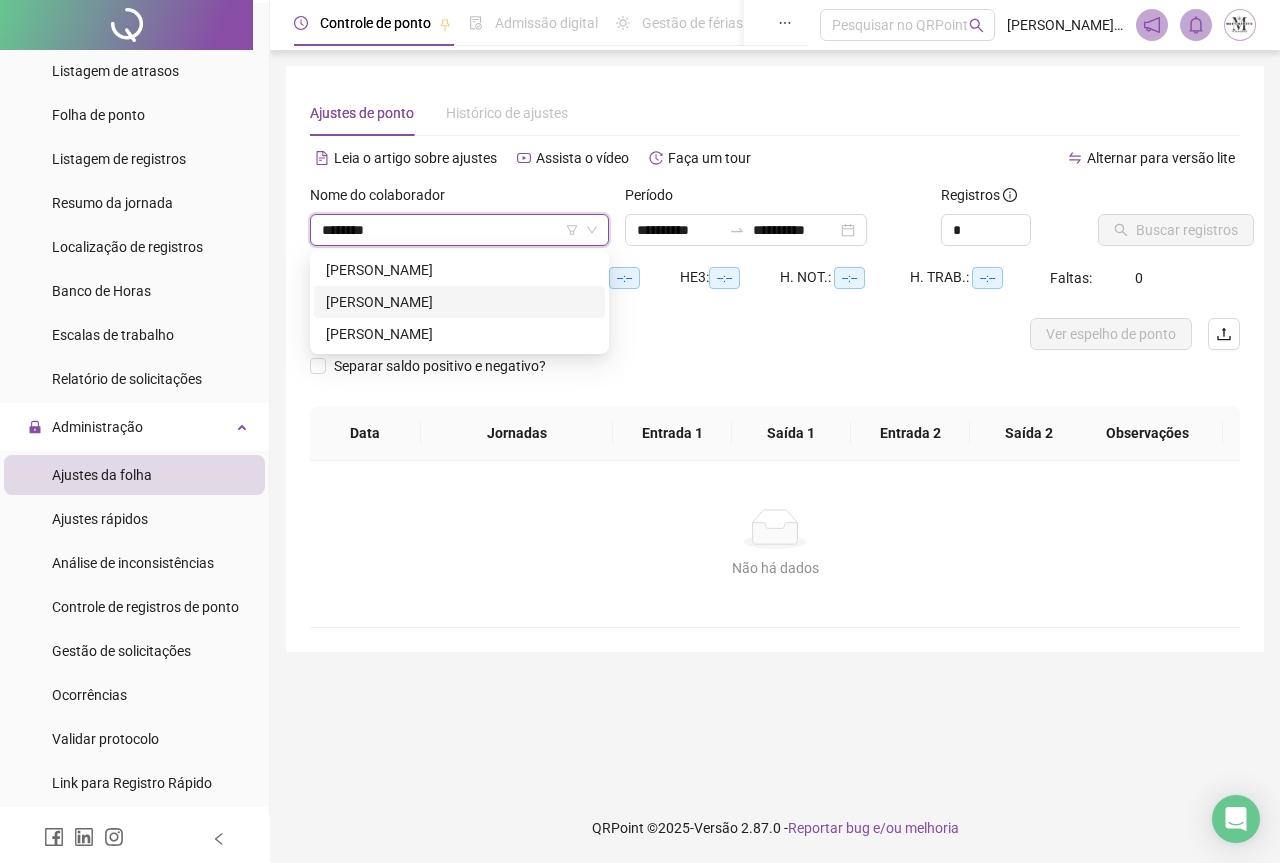 click on "[PERSON_NAME]" at bounding box center [459, 302] 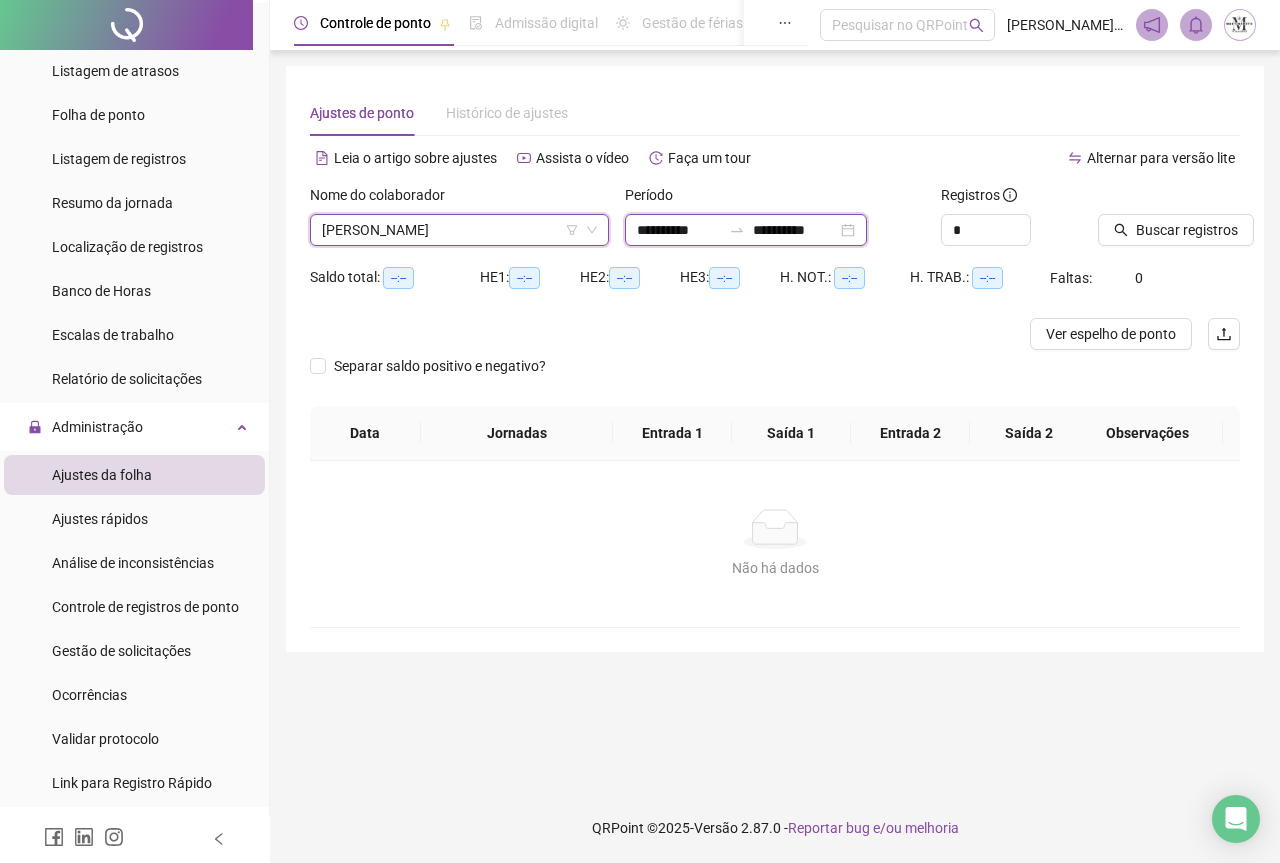 click on "**********" at bounding box center (795, 230) 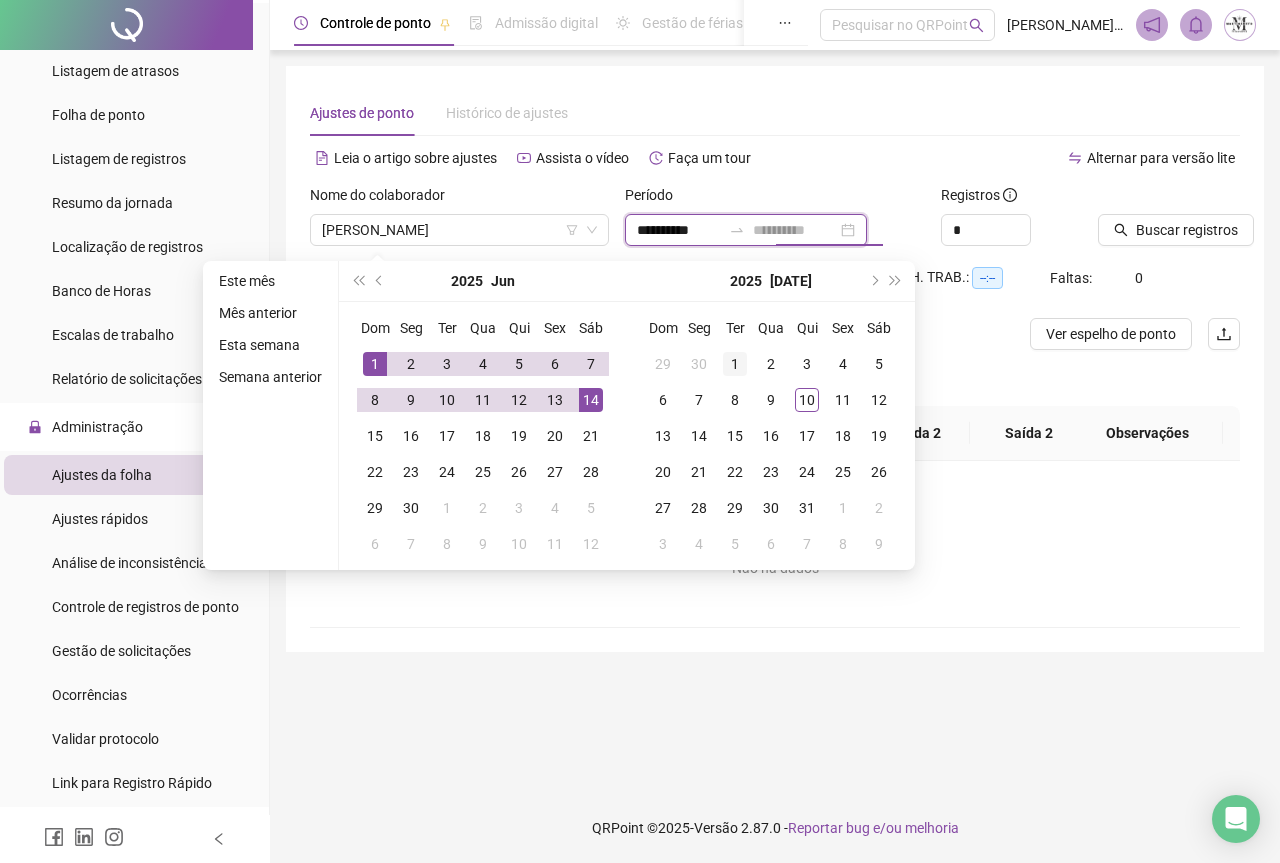 type on "**********" 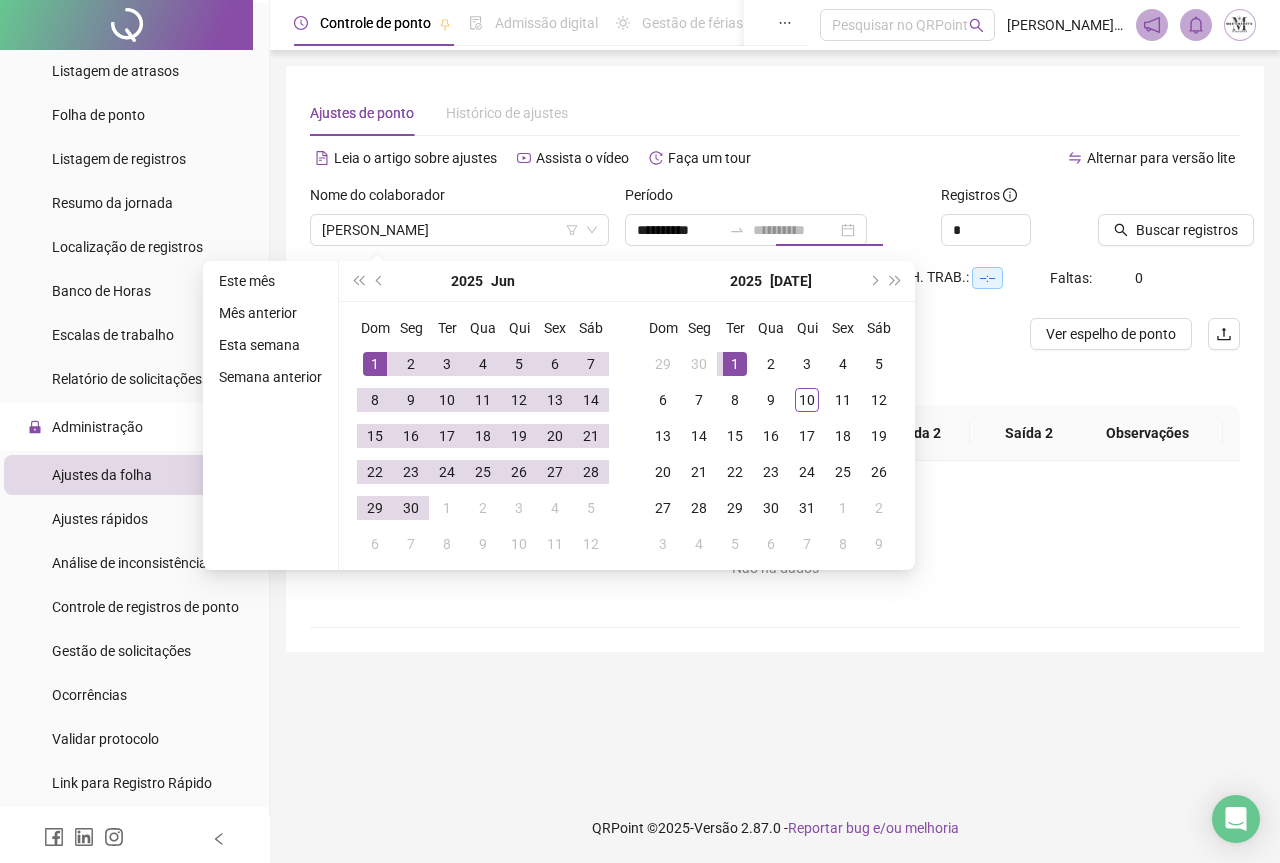 click on "1" at bounding box center (735, 364) 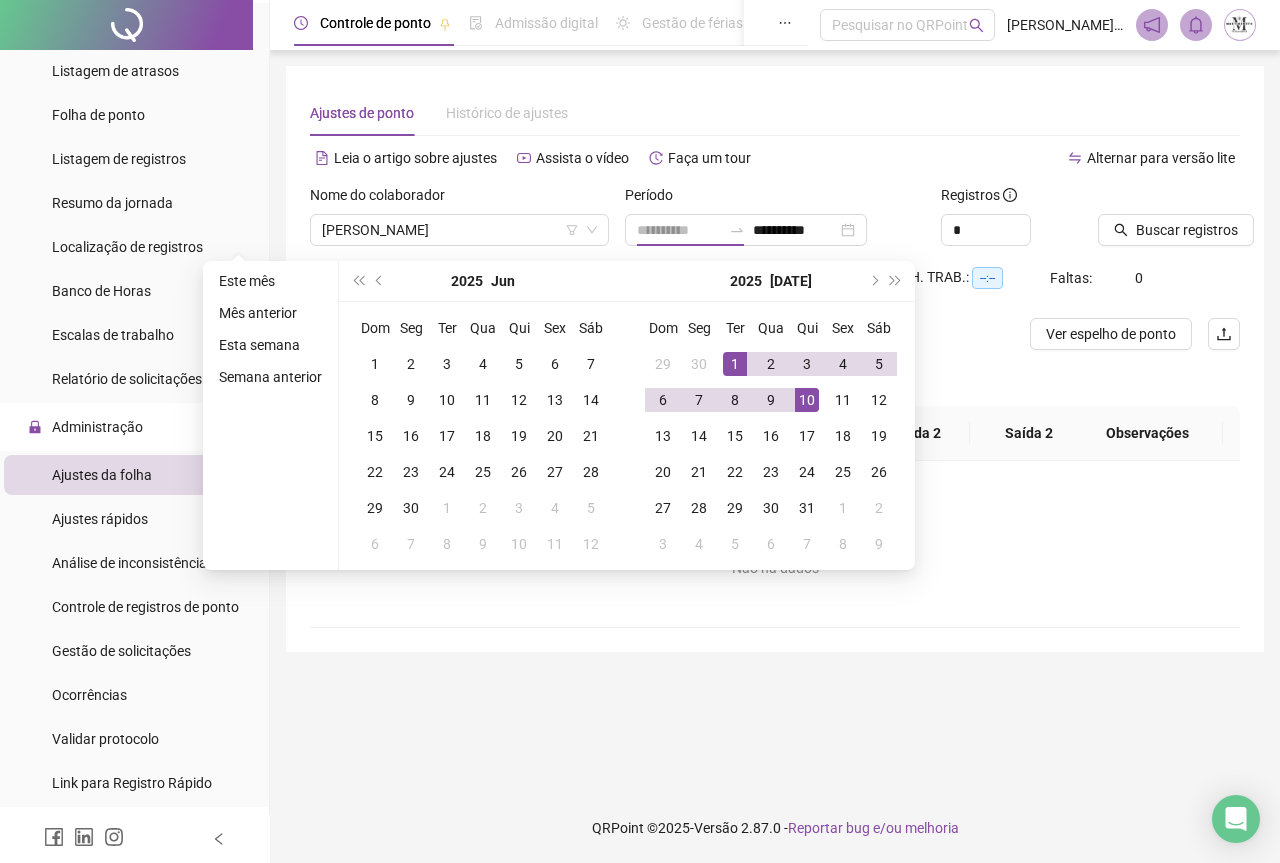 click on "10" at bounding box center [807, 400] 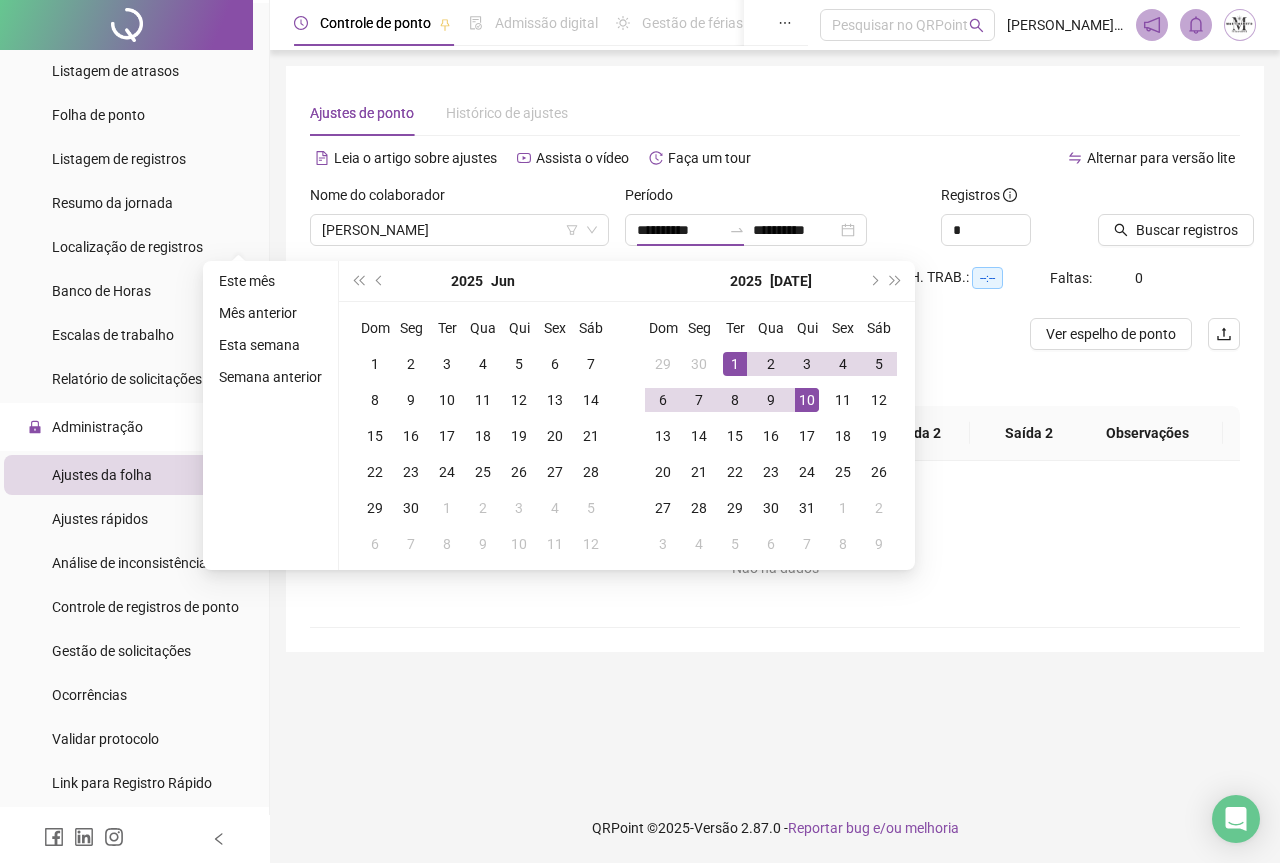 type on "**********" 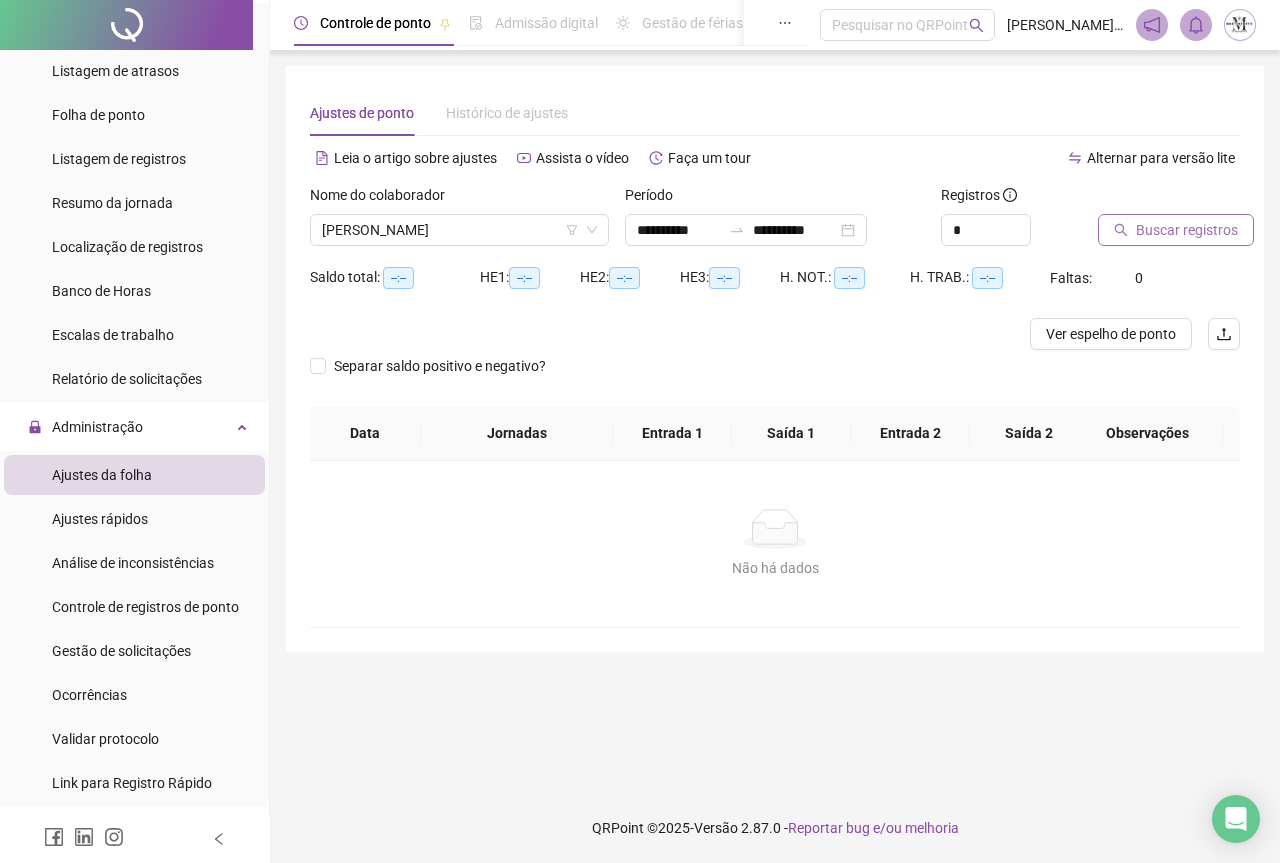 click on "Buscar registros" at bounding box center [1176, 230] 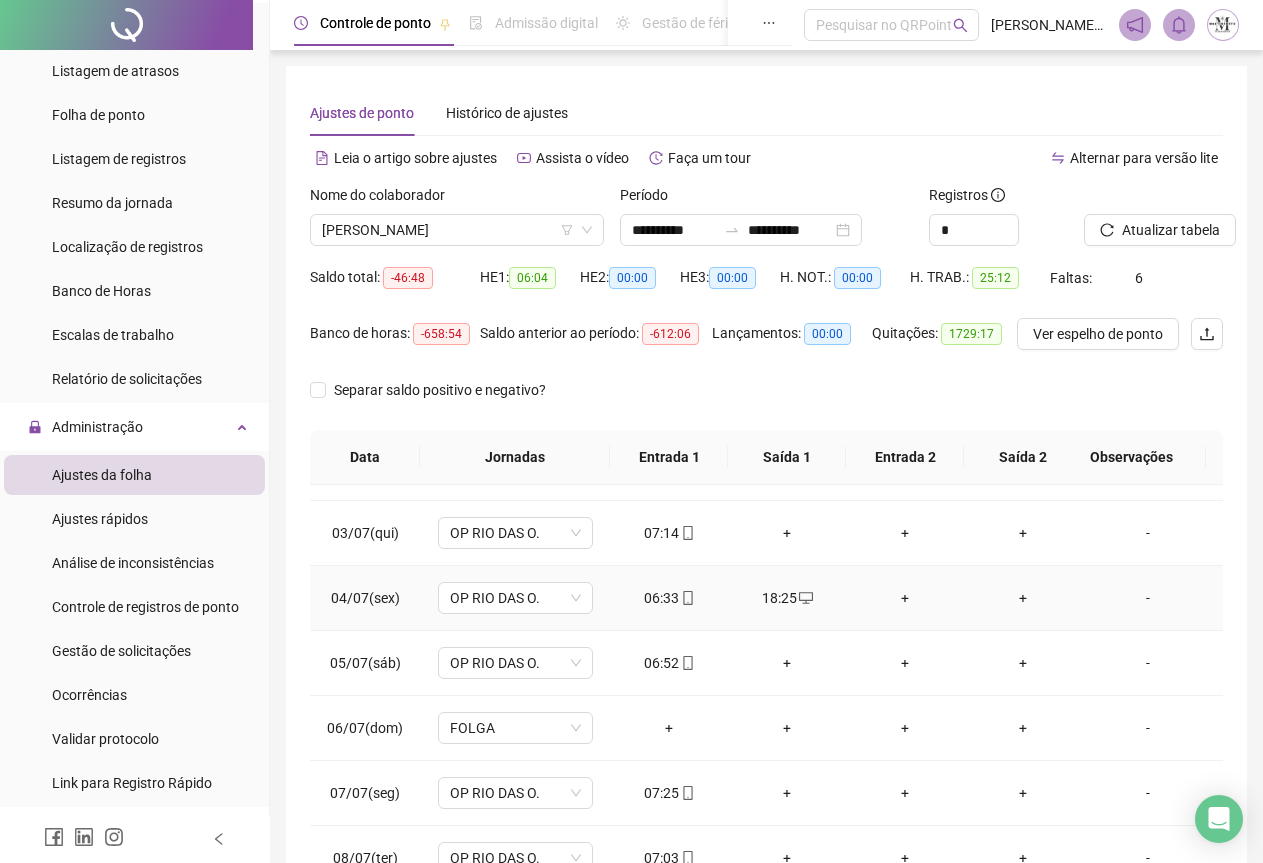 scroll, scrollTop: 240, scrollLeft: 0, axis: vertical 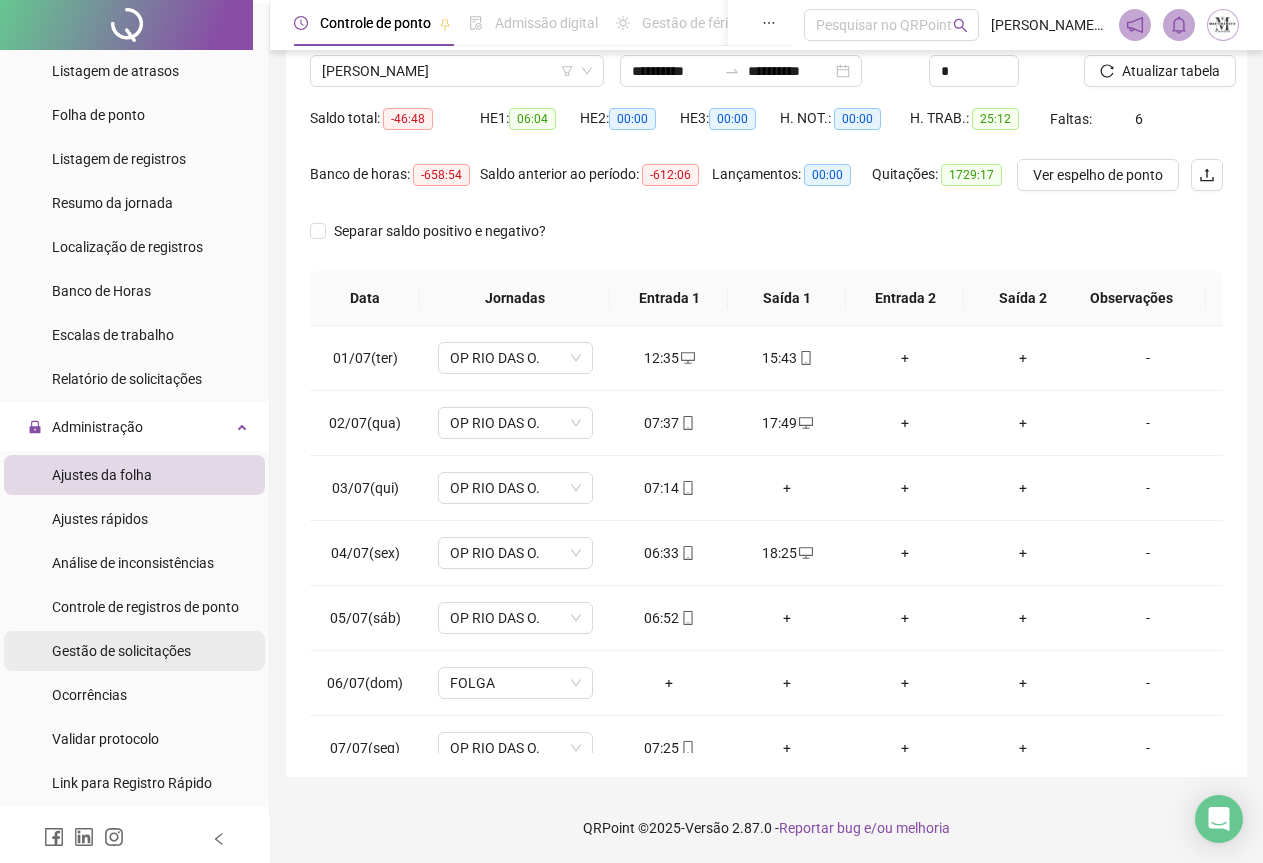 click on "Gestão de solicitações" at bounding box center [121, 651] 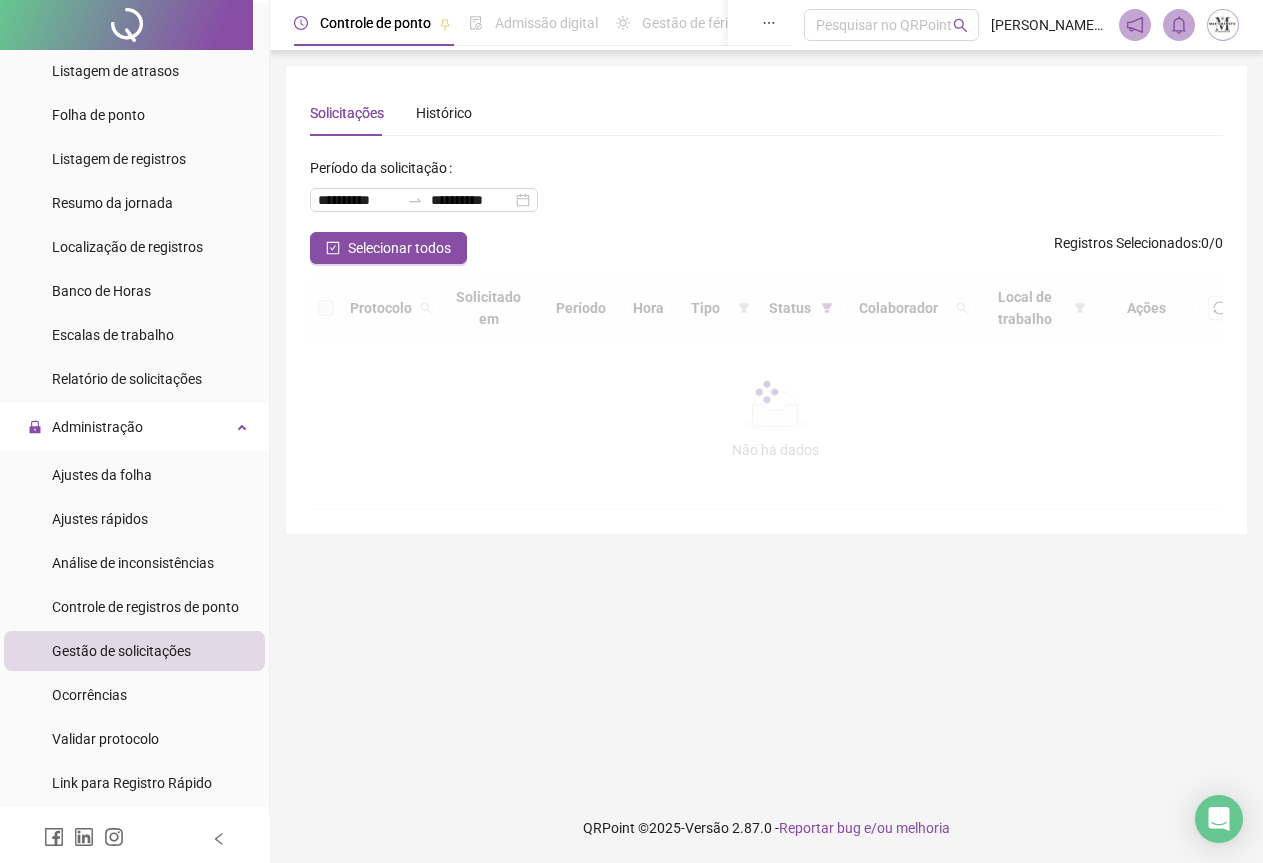 scroll, scrollTop: 0, scrollLeft: 0, axis: both 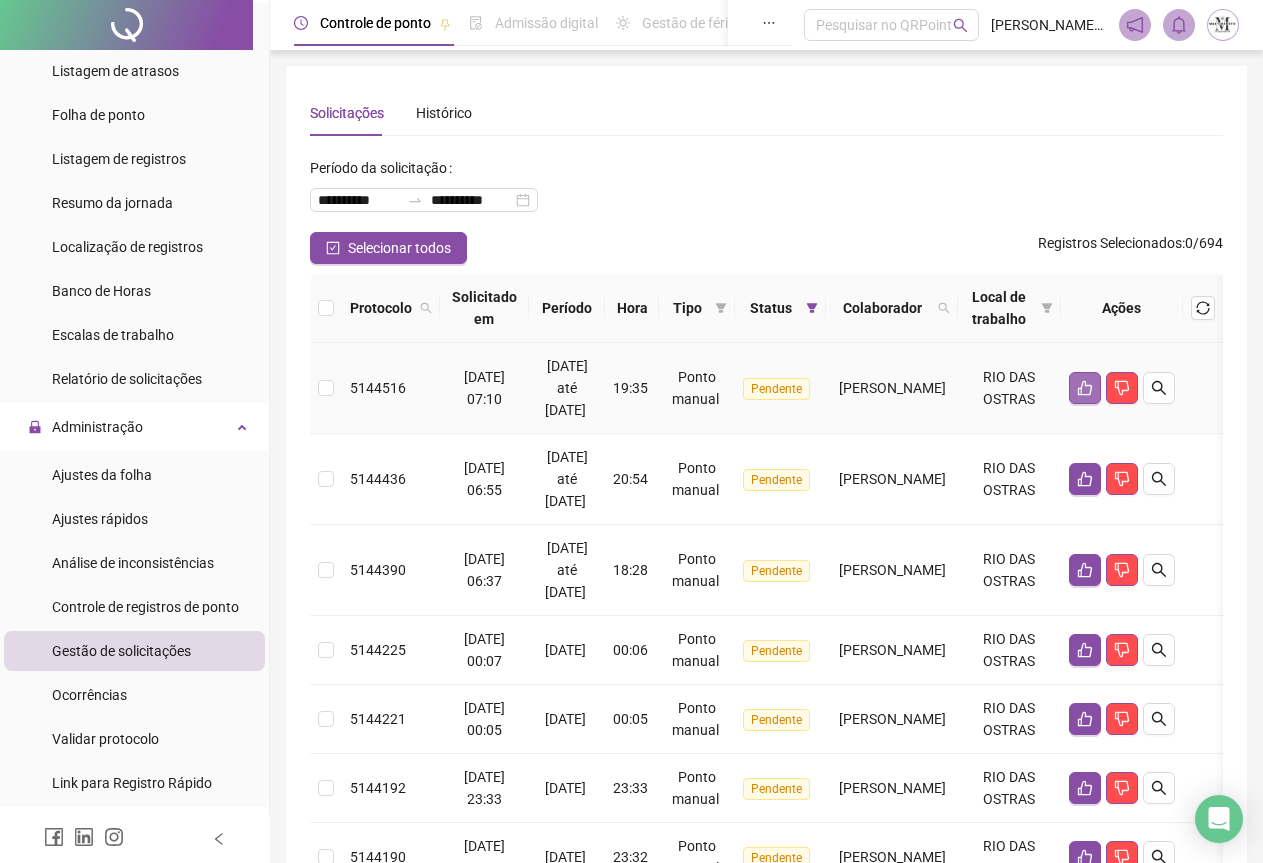 click 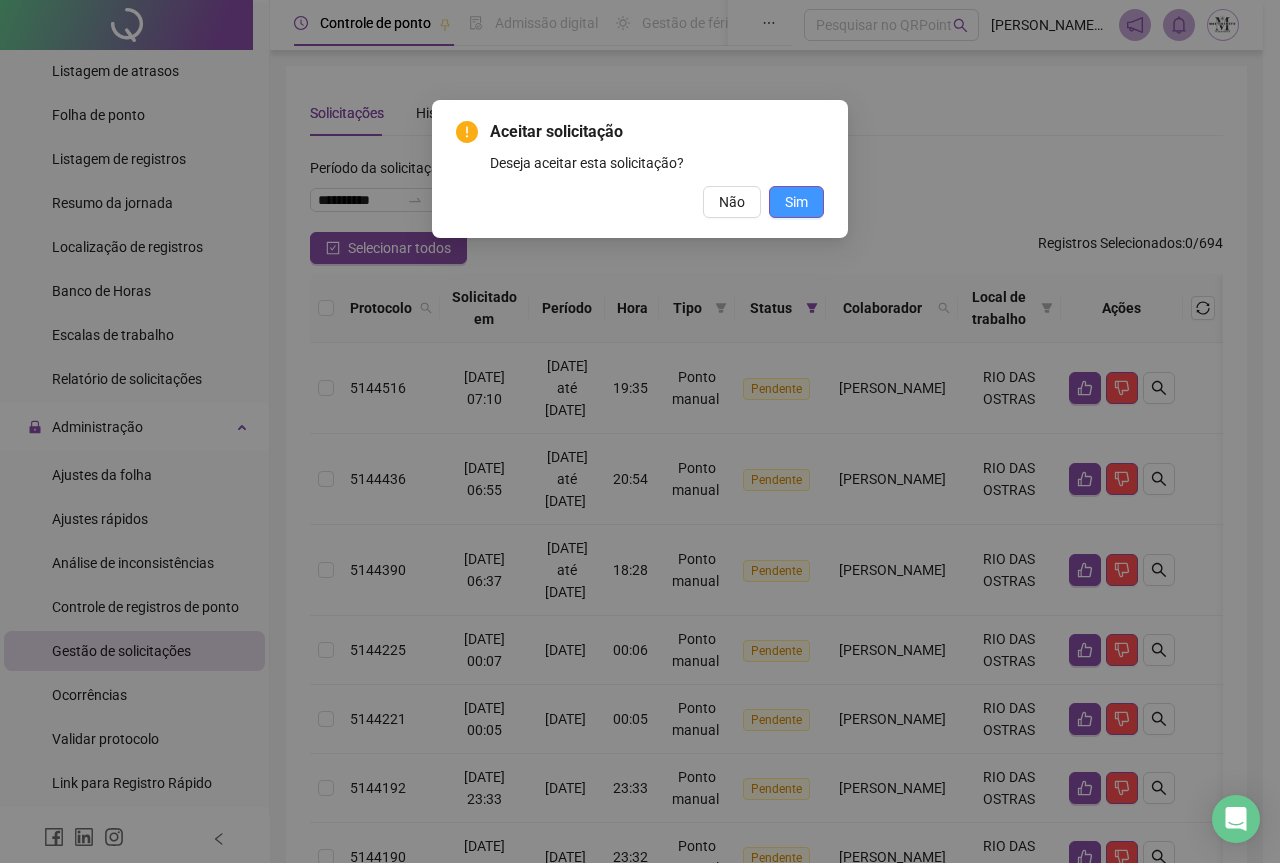 click on "Sim" at bounding box center [796, 202] 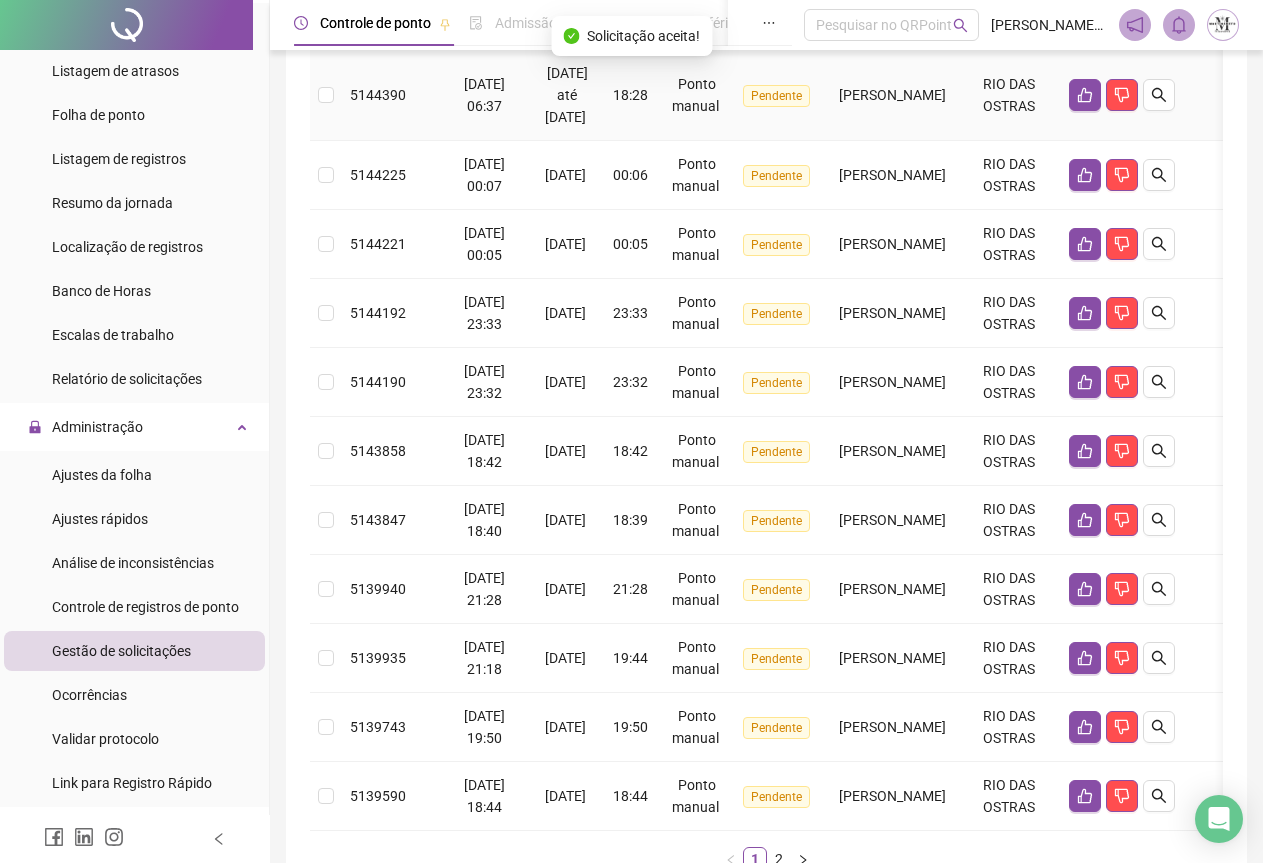 scroll, scrollTop: 500, scrollLeft: 0, axis: vertical 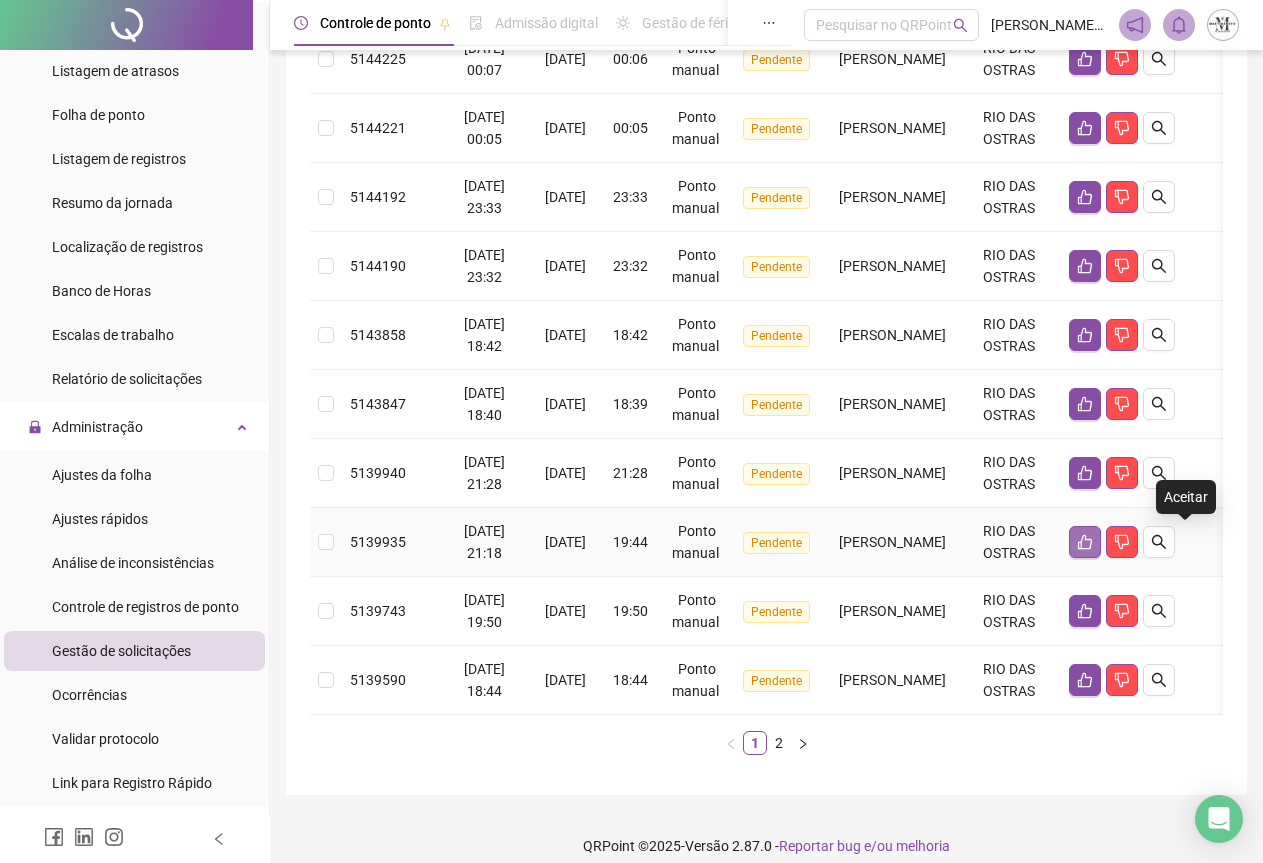 click 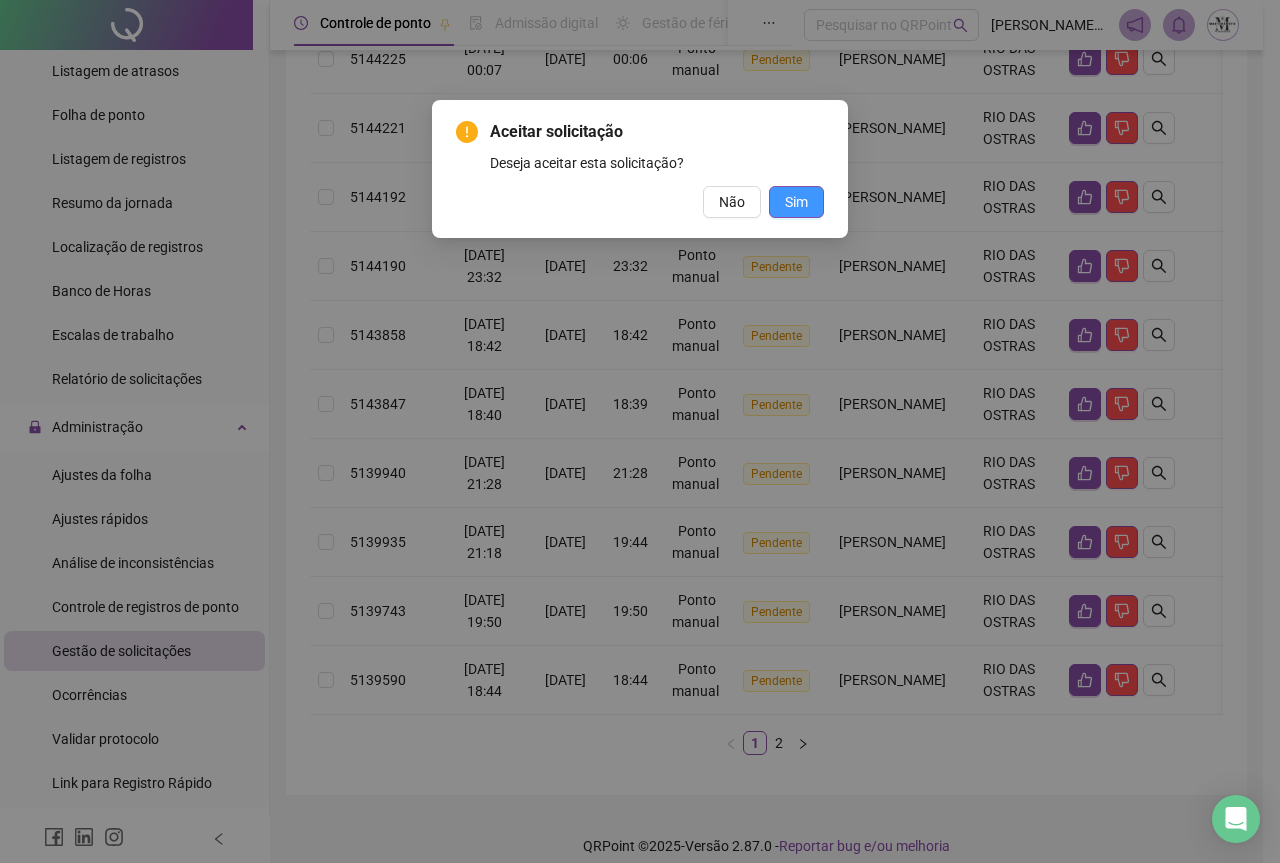 click on "Sim" at bounding box center (796, 202) 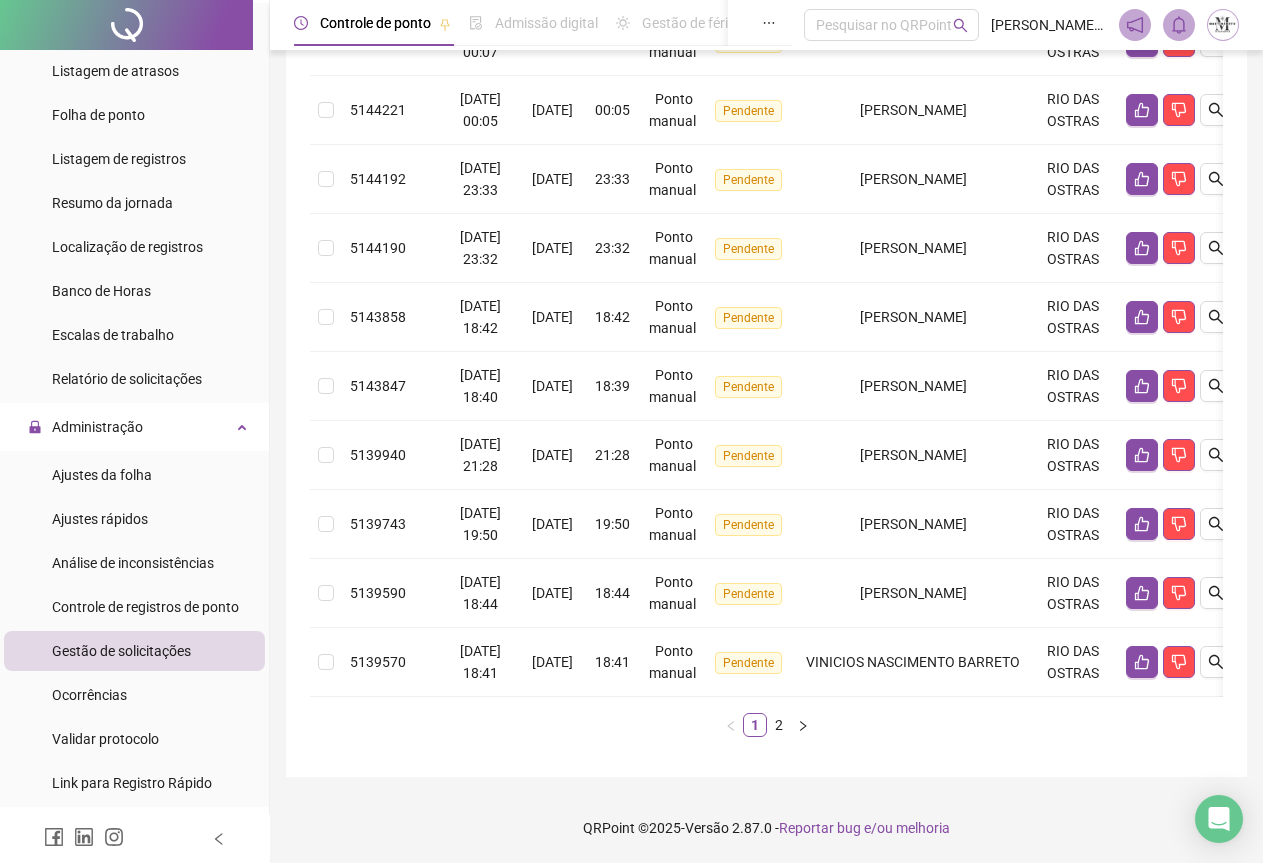 scroll, scrollTop: 535, scrollLeft: 0, axis: vertical 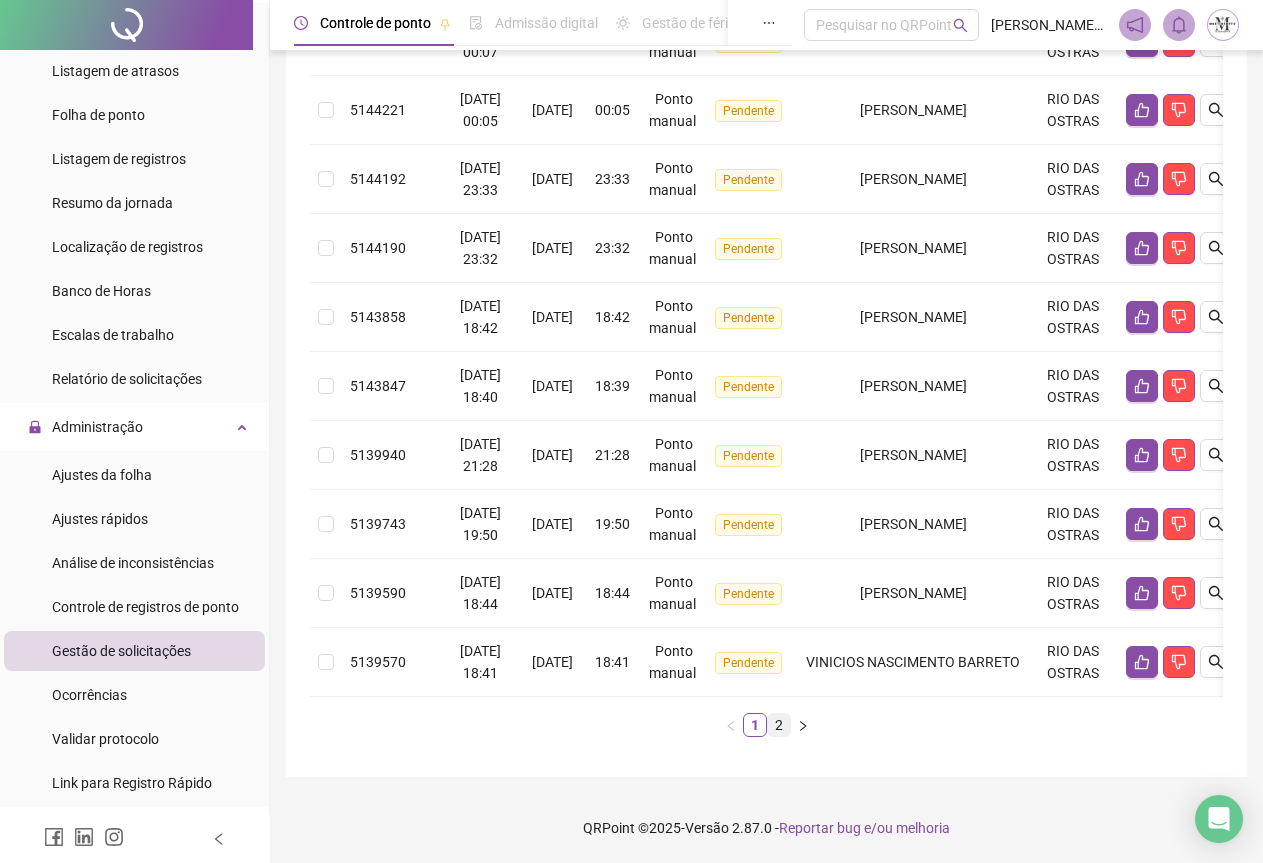 click on "2" at bounding box center (779, 725) 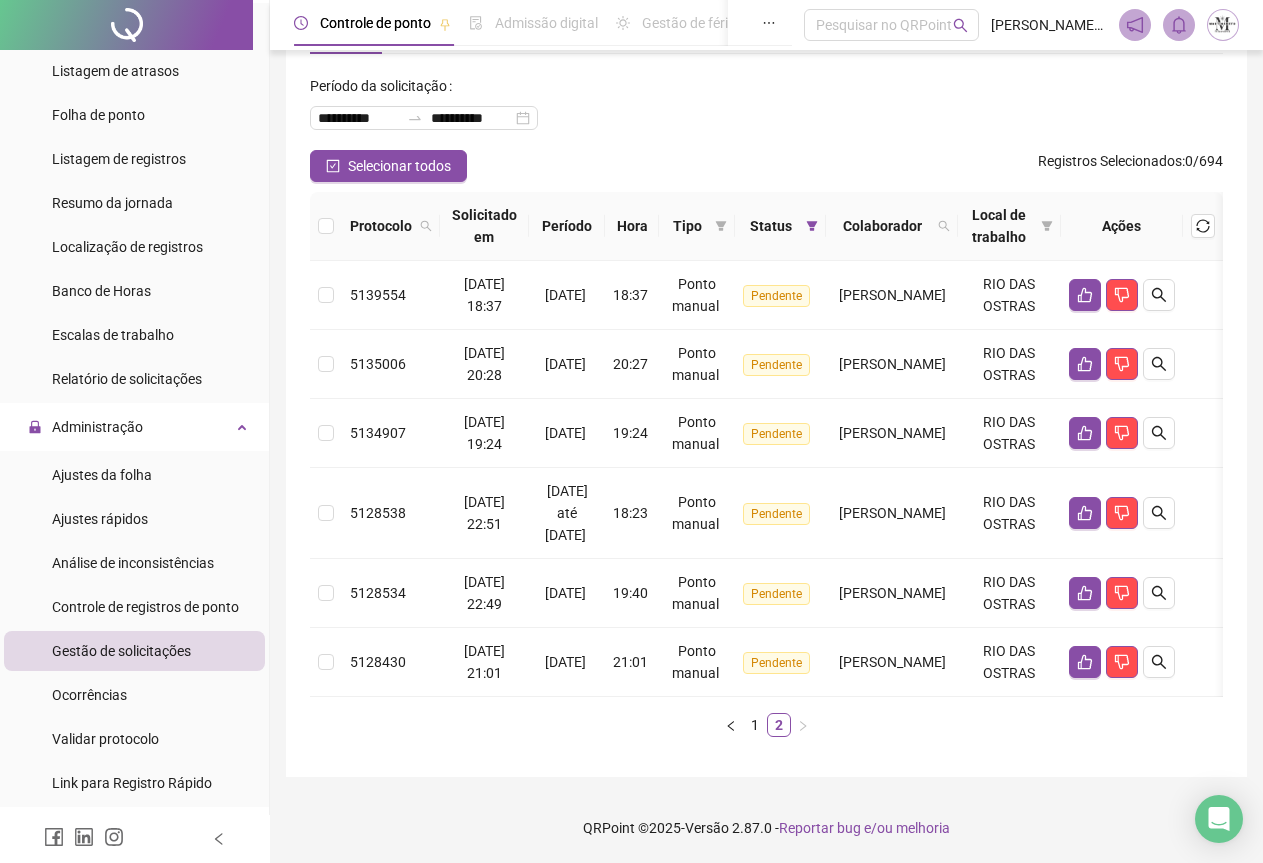 scroll, scrollTop: 99, scrollLeft: 0, axis: vertical 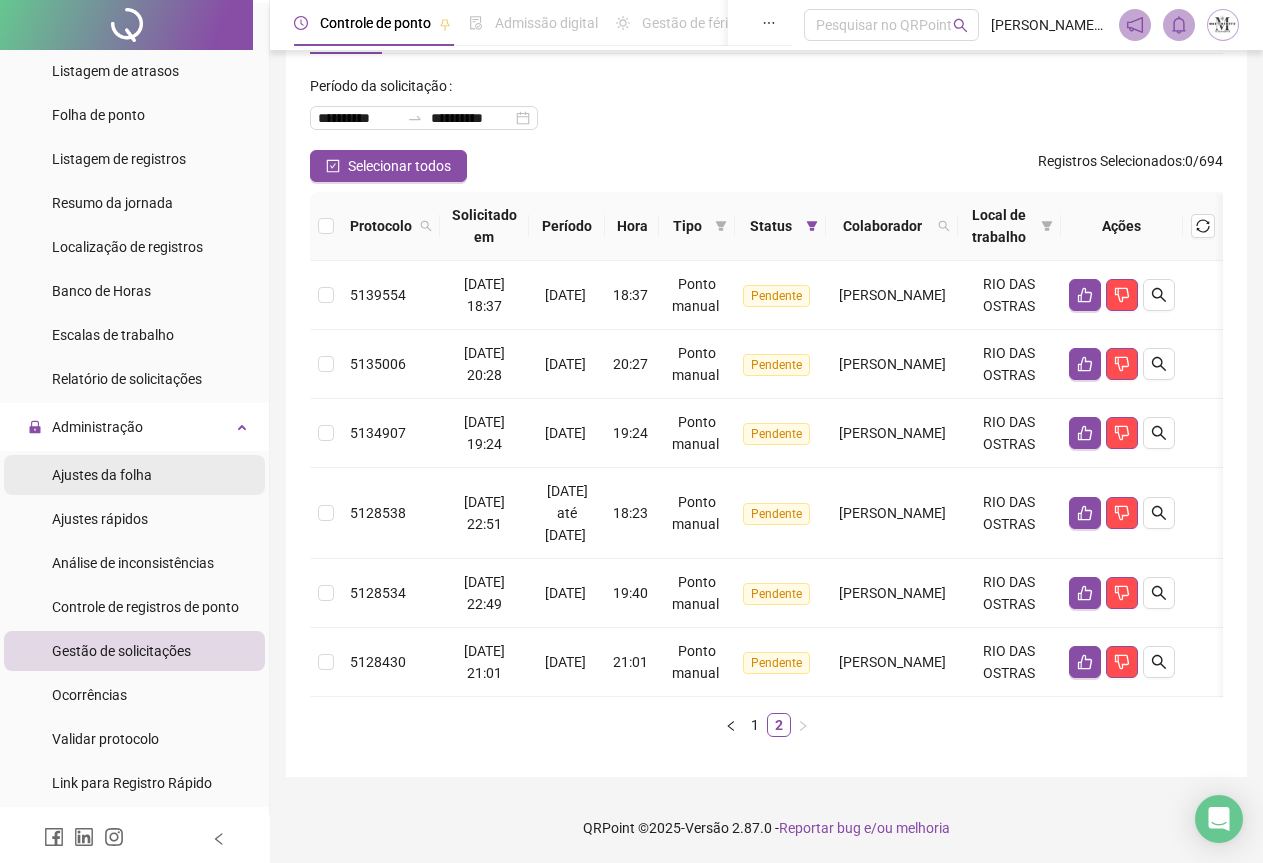 click on "Ajustes da folha" at bounding box center [102, 475] 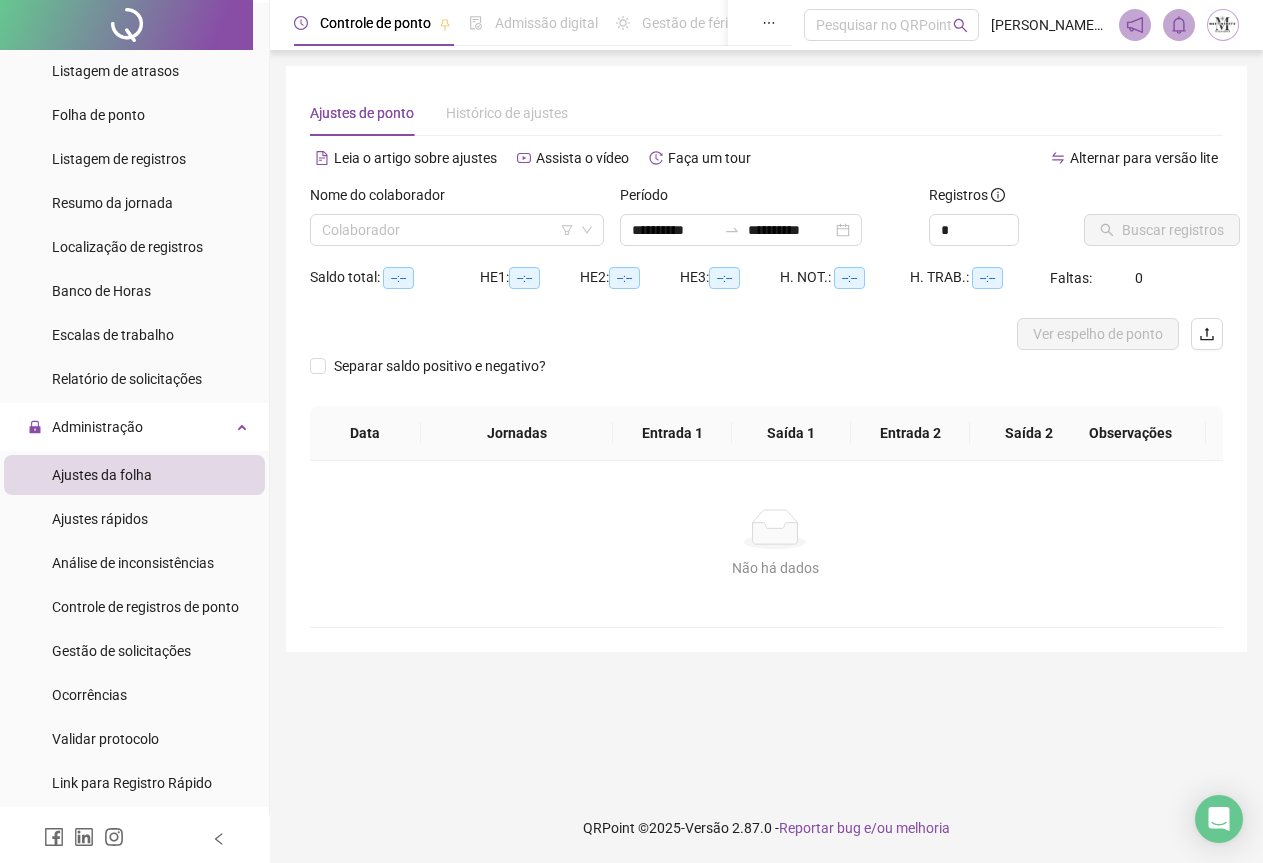 scroll, scrollTop: 0, scrollLeft: 0, axis: both 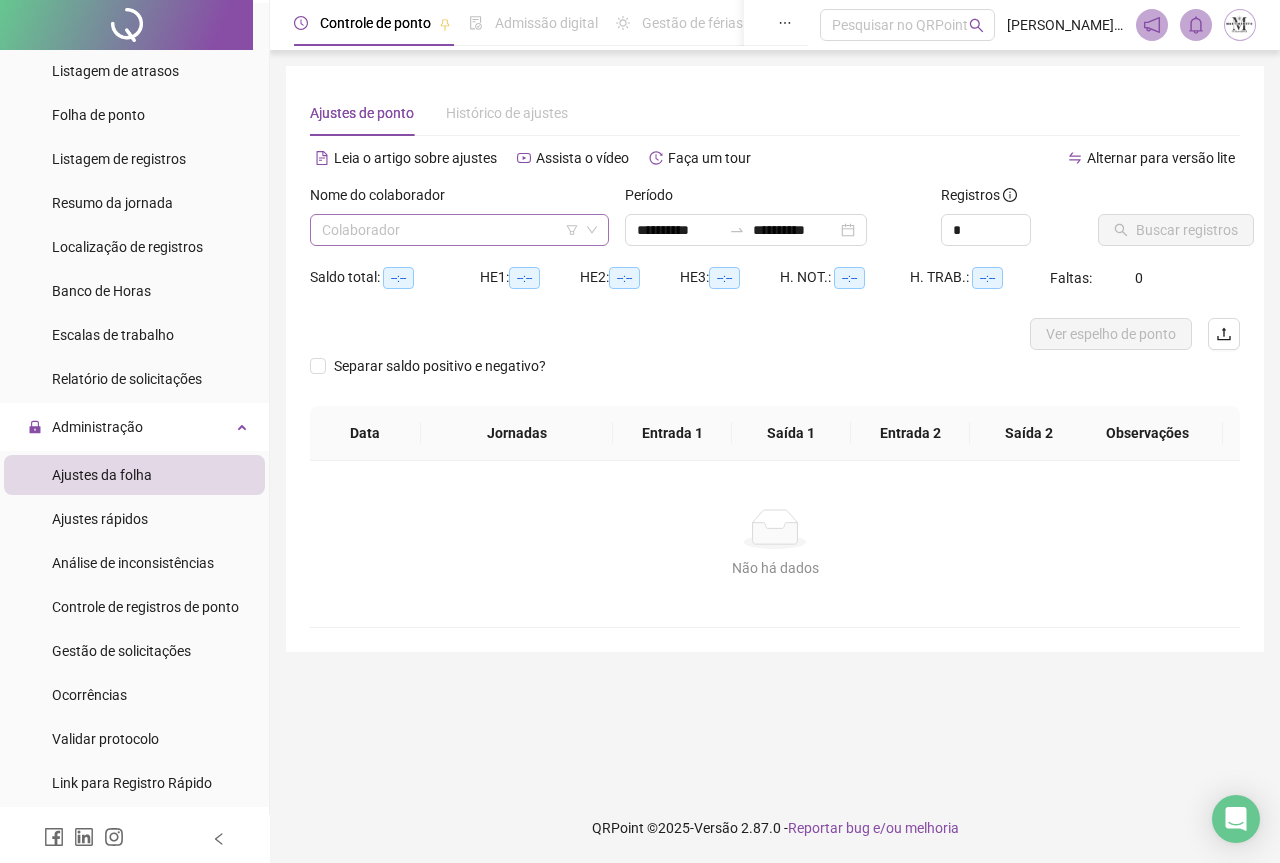 click at bounding box center (453, 230) 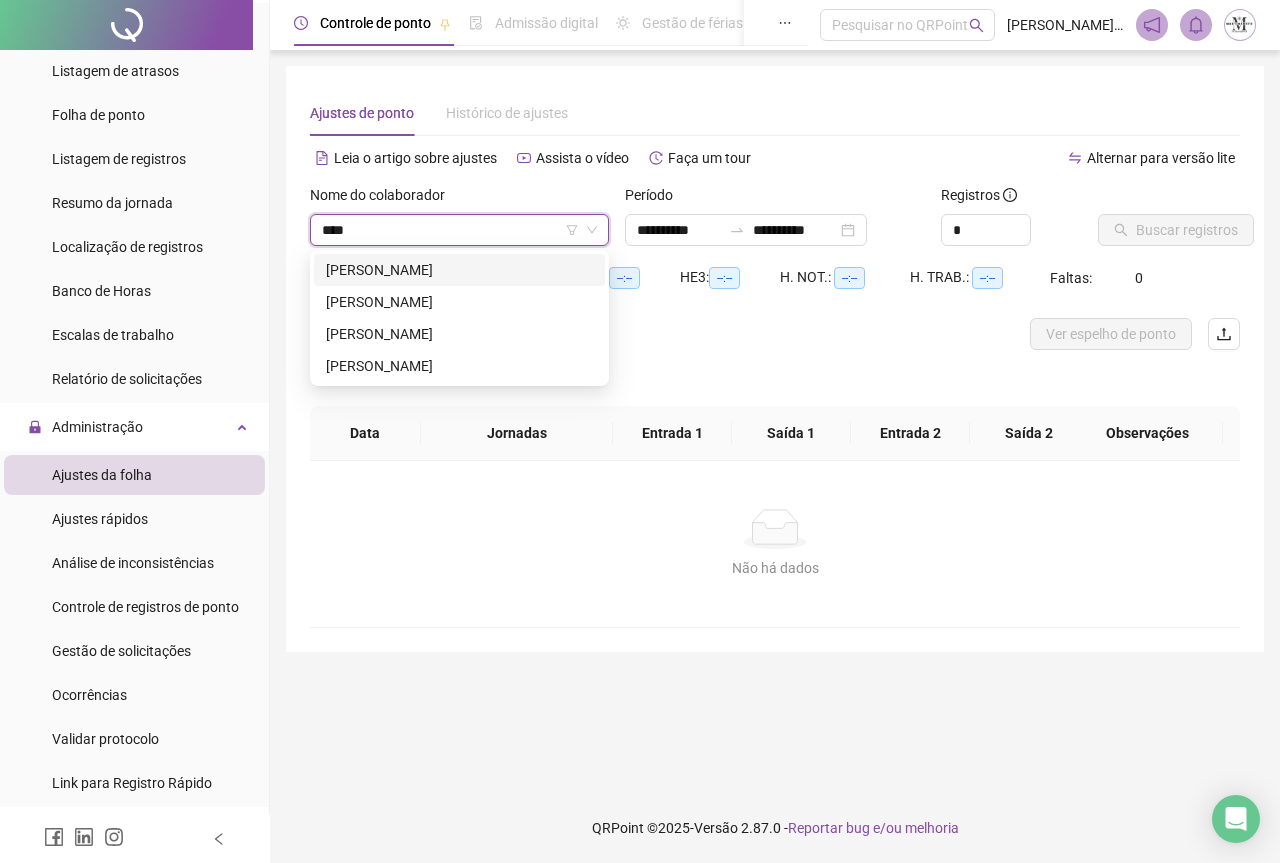type on "*****" 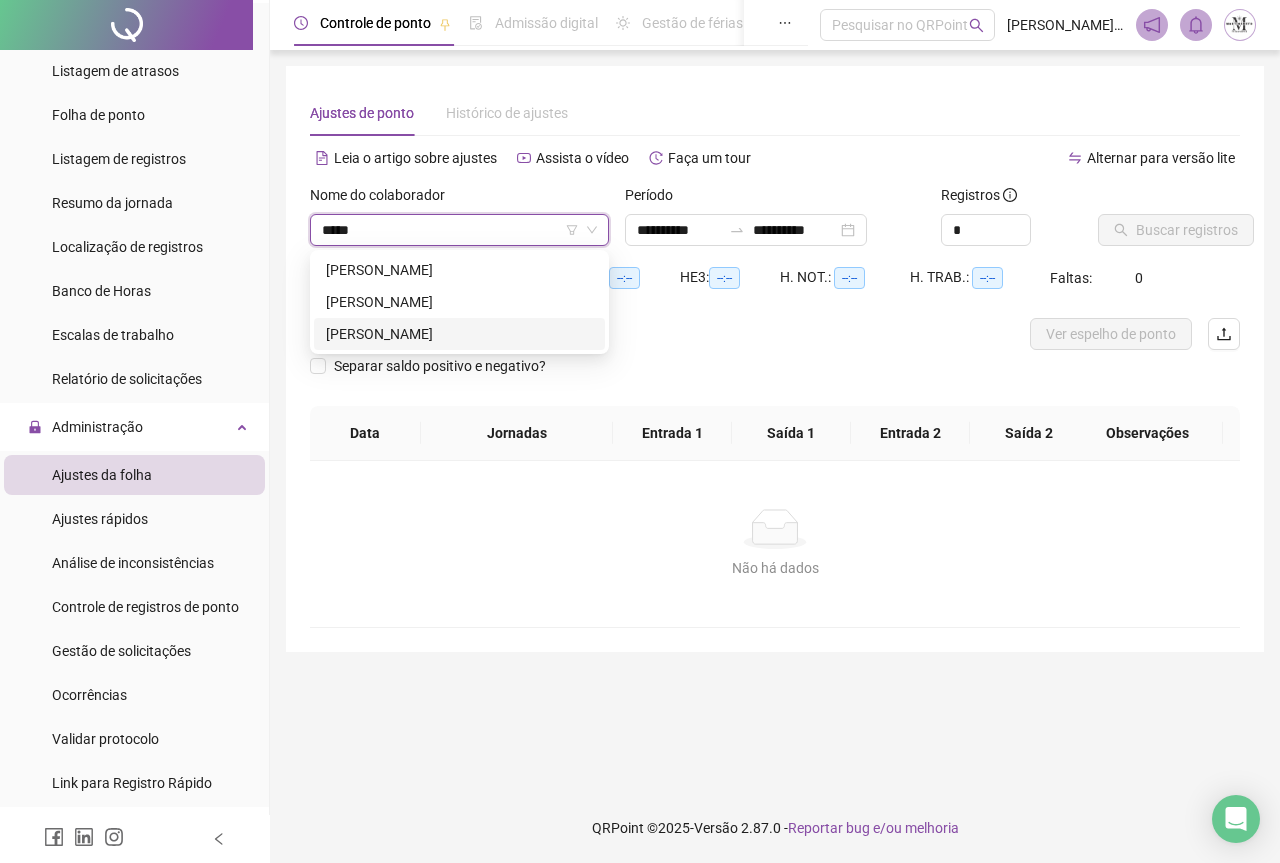 click on "[PERSON_NAME]" at bounding box center (459, 334) 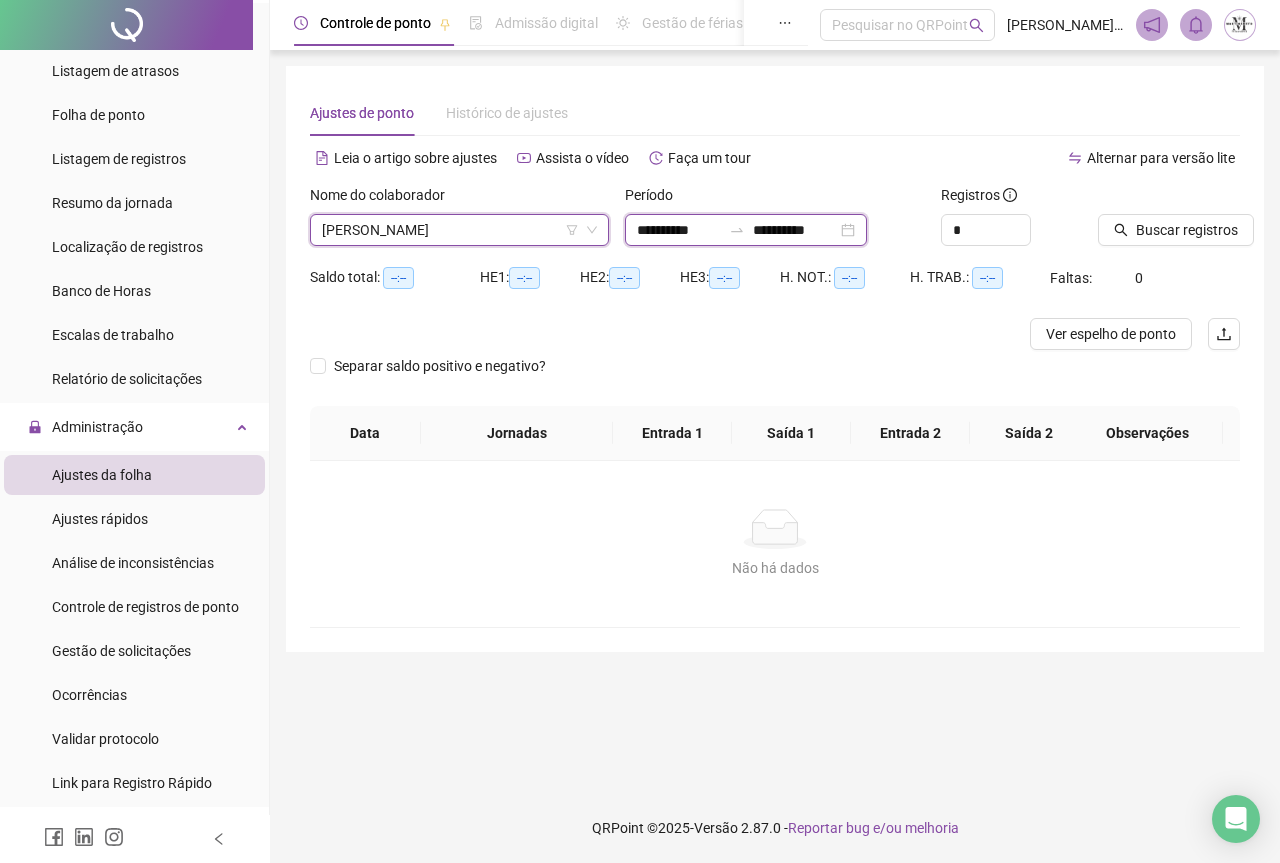 click on "**********" at bounding box center [795, 230] 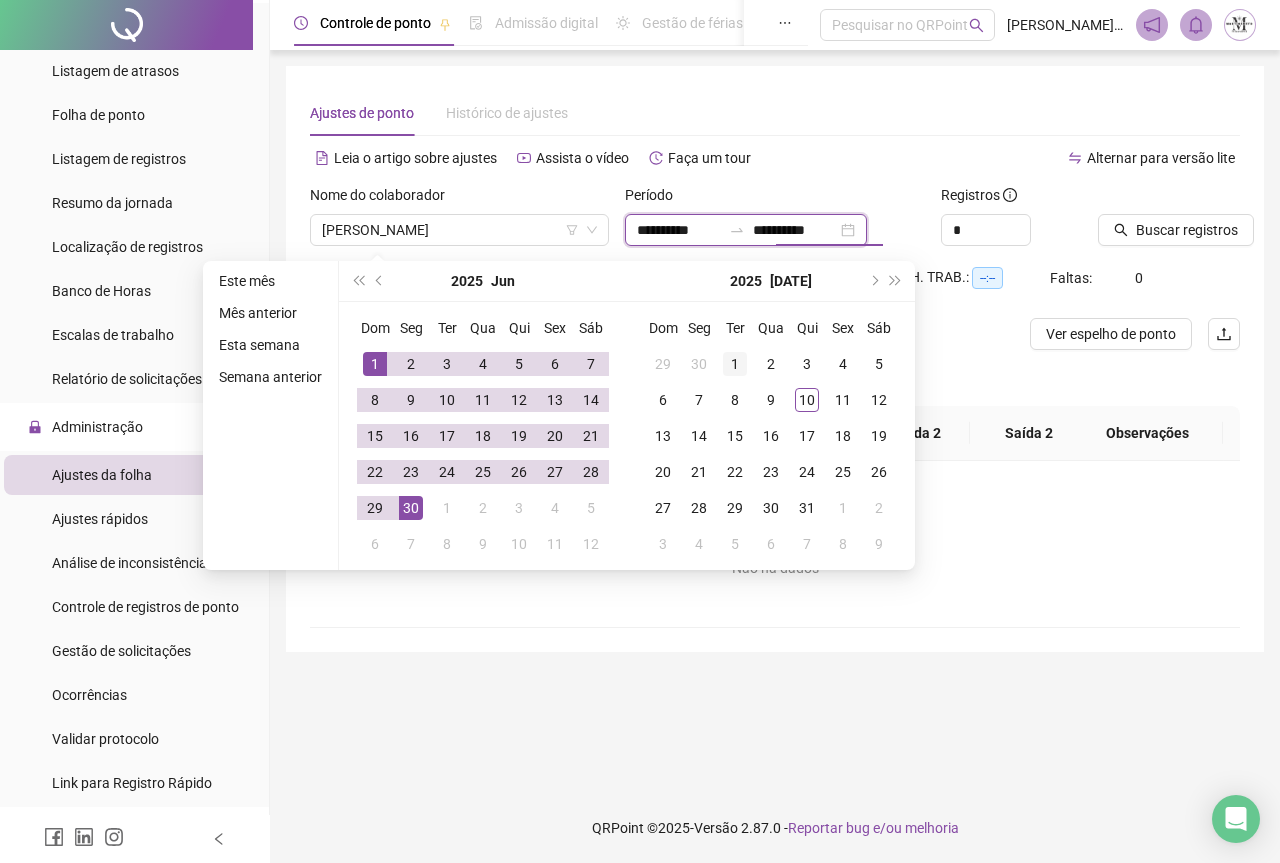 type on "**********" 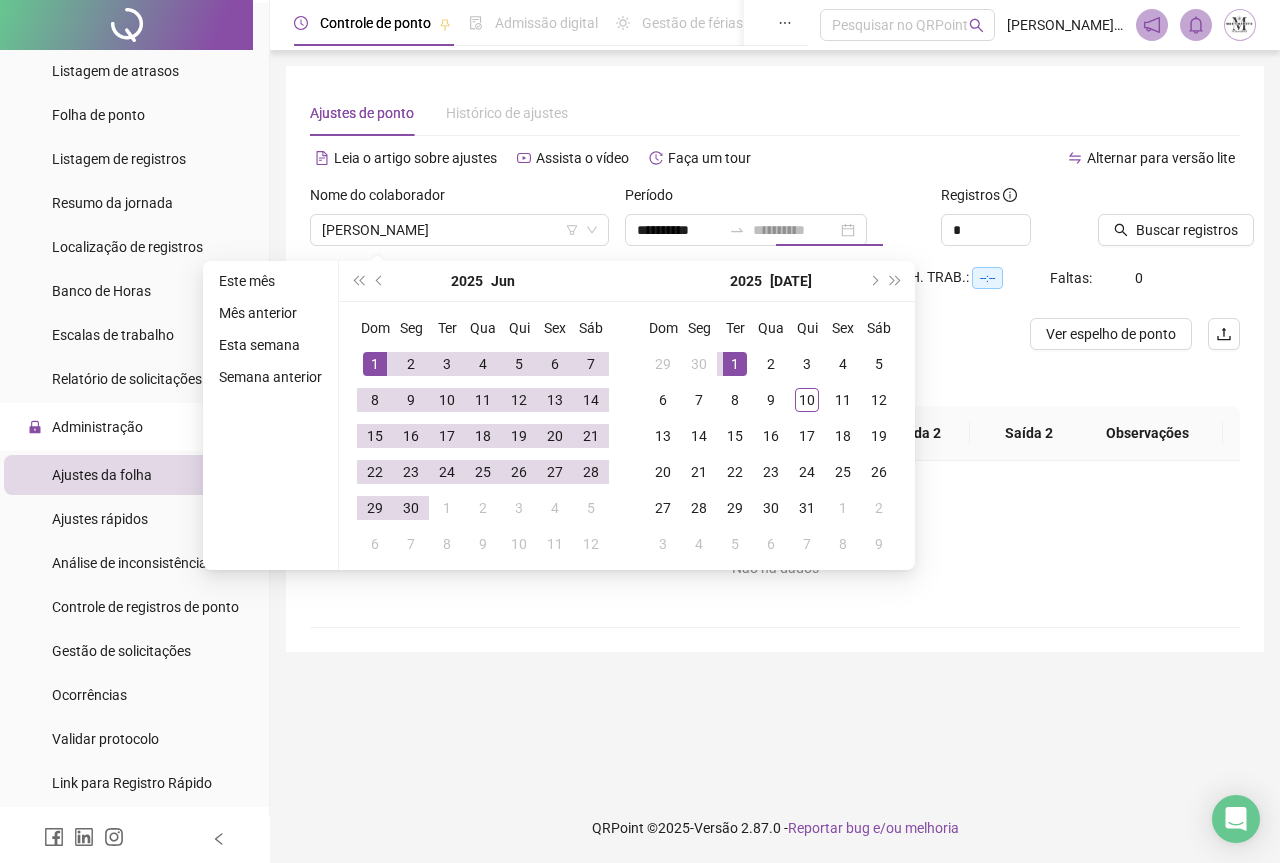 click on "1" at bounding box center [735, 364] 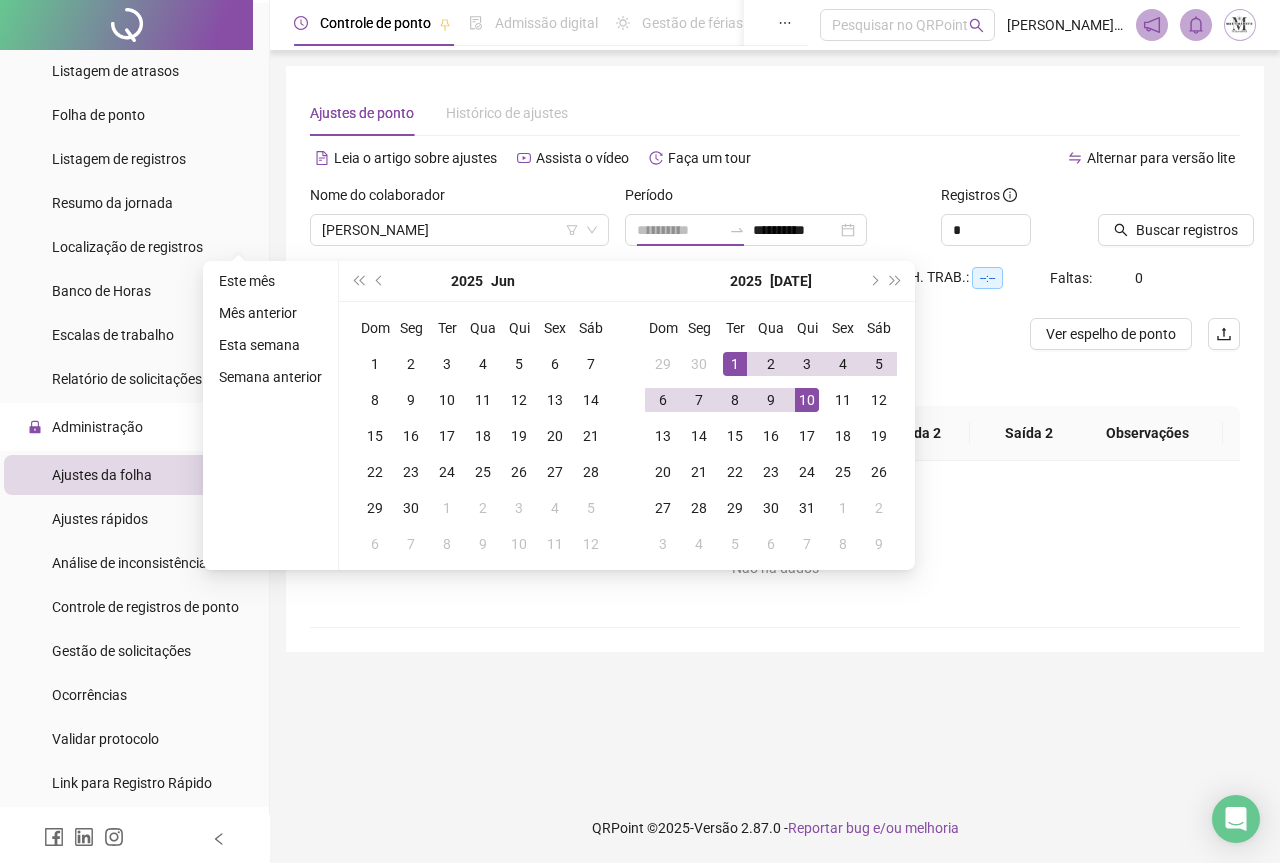 click on "10" at bounding box center (807, 400) 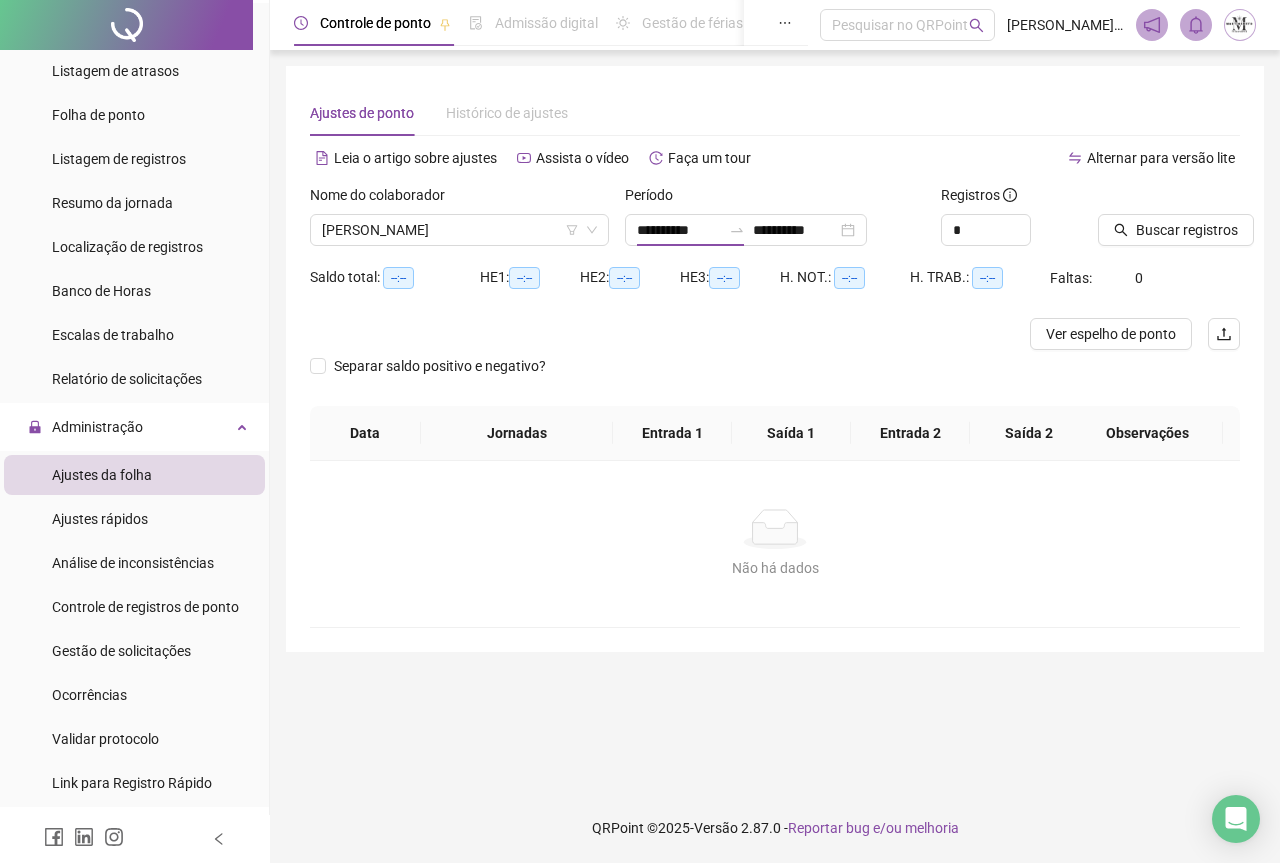 type on "**********" 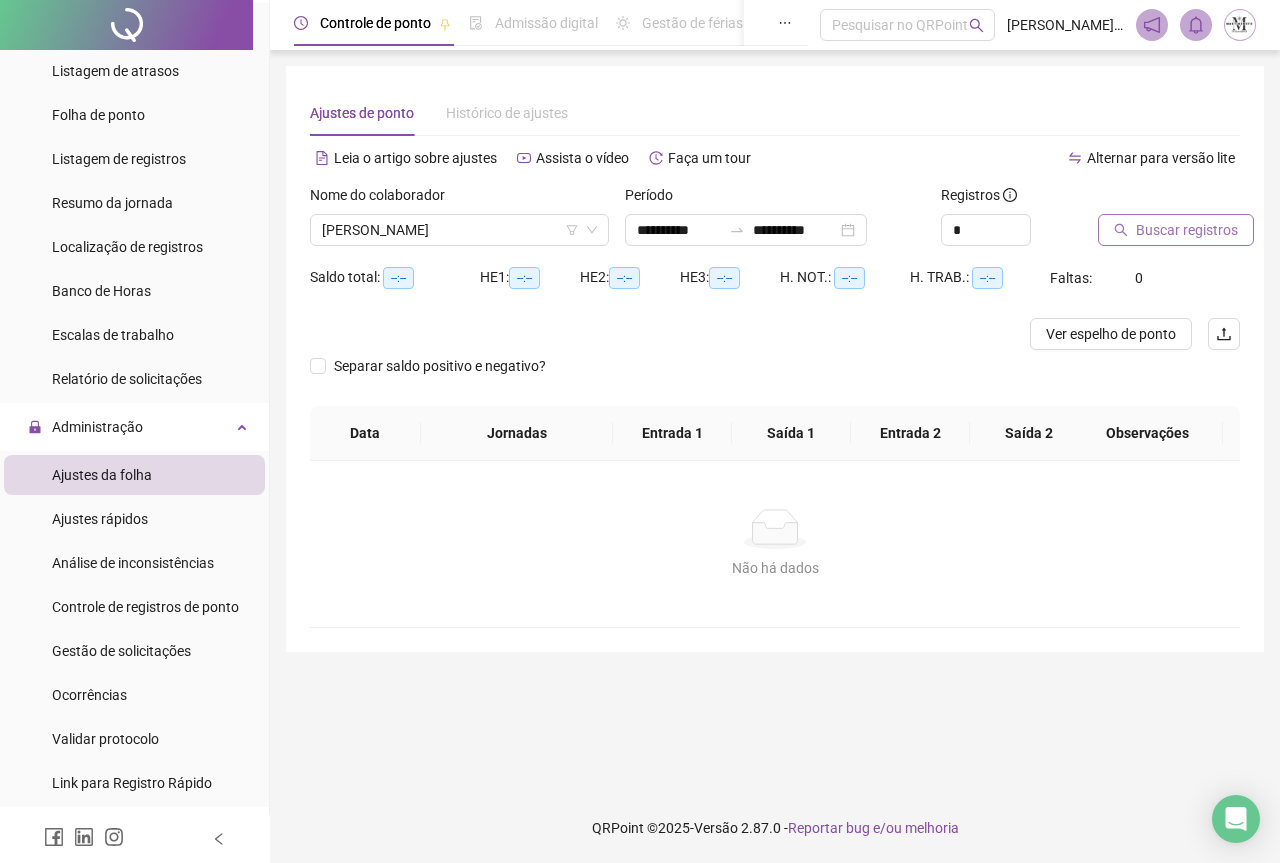 click on "Buscar registros" at bounding box center [1187, 230] 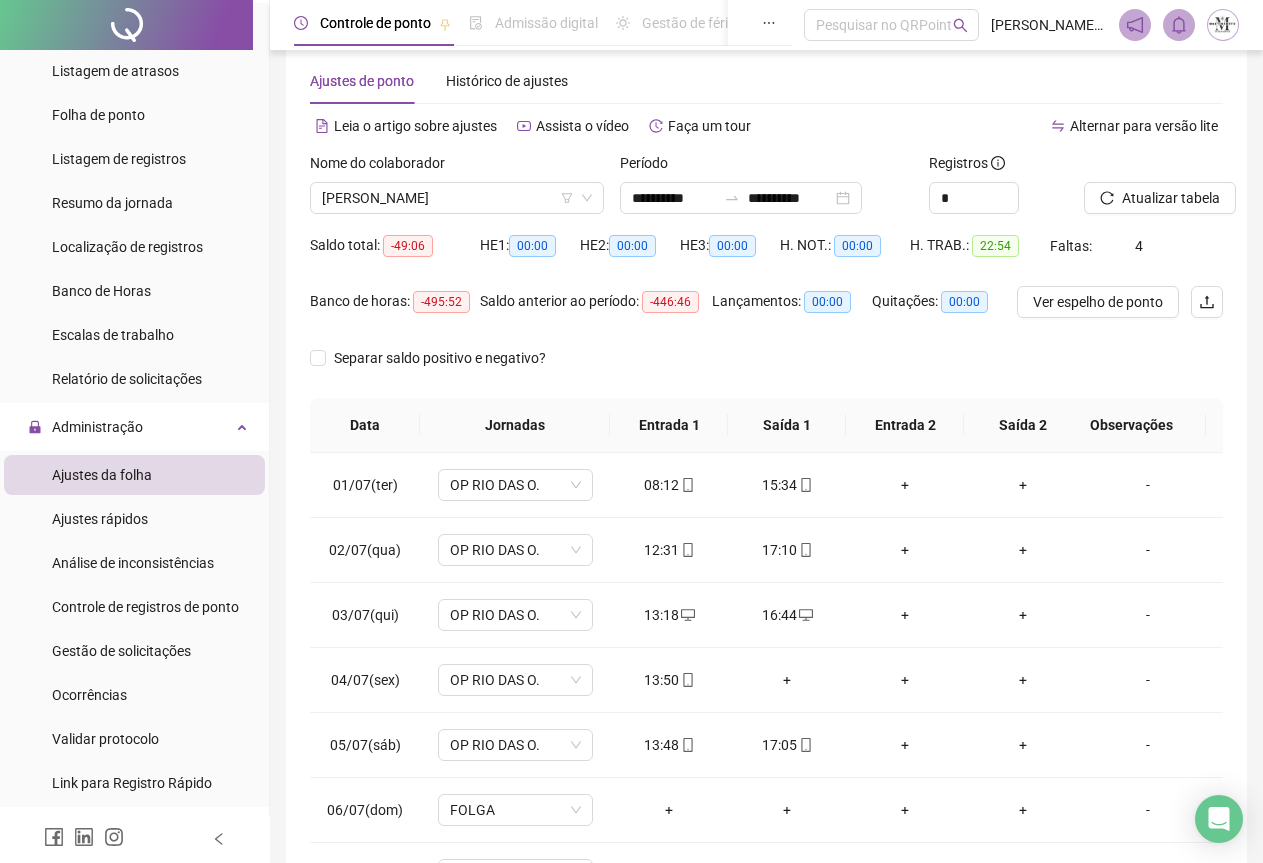 scroll, scrollTop: 159, scrollLeft: 0, axis: vertical 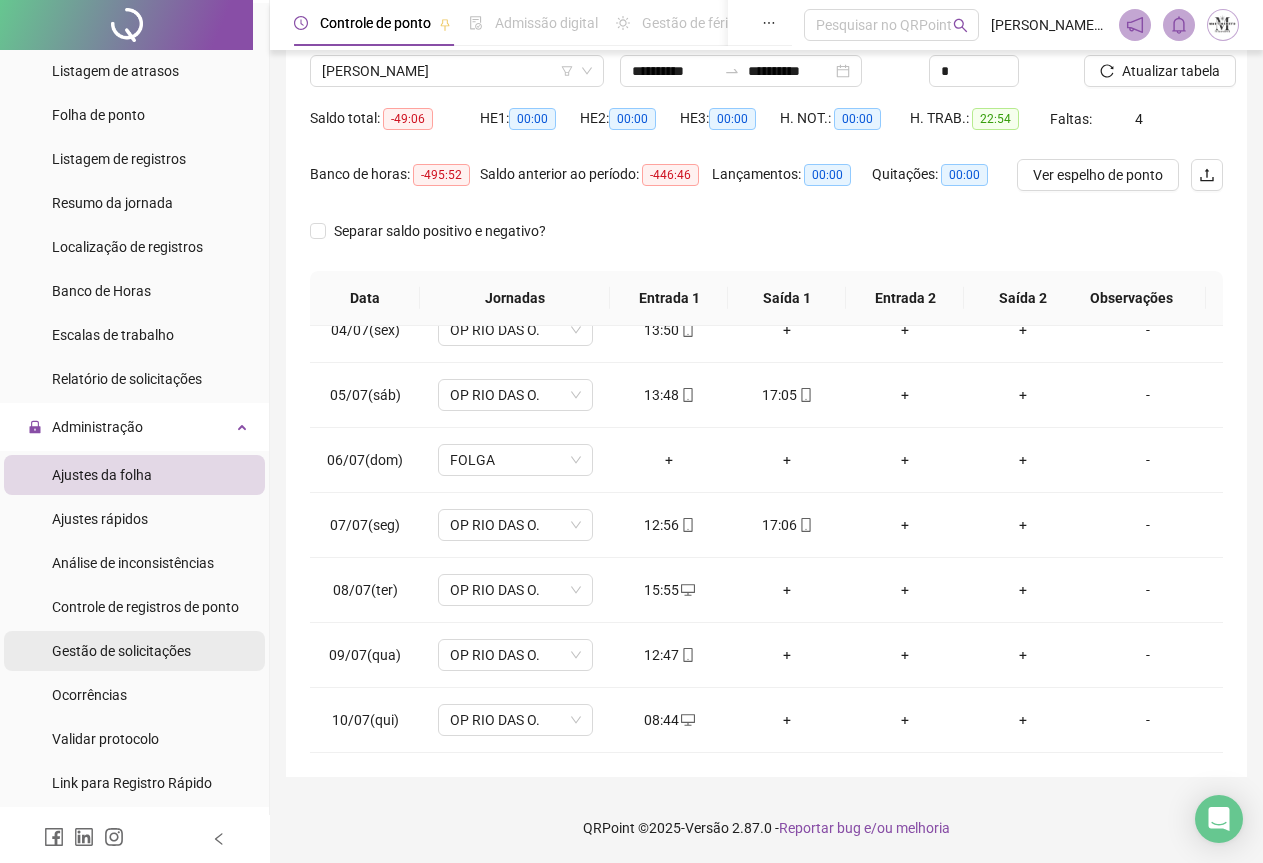 click on "Gestão de solicitações" at bounding box center (121, 651) 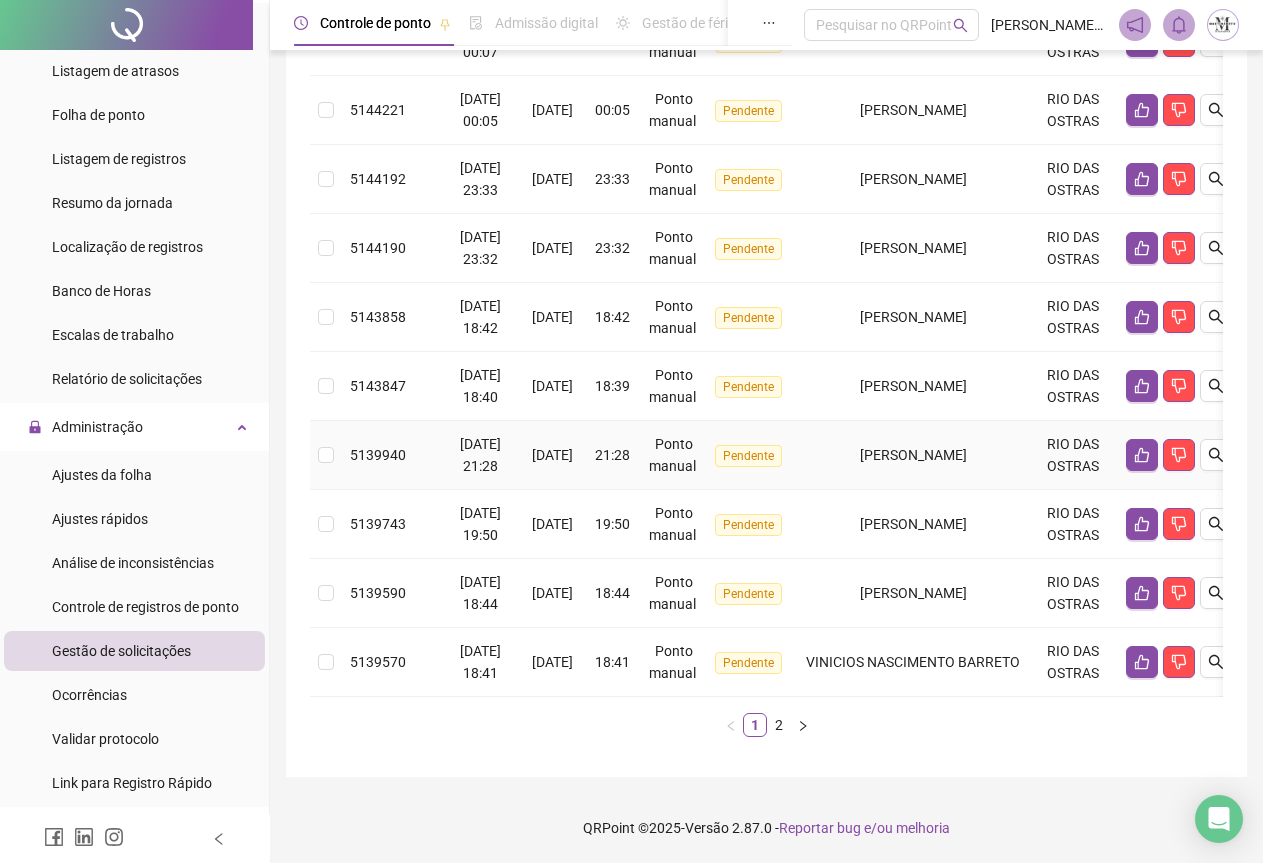 scroll, scrollTop: 535, scrollLeft: 0, axis: vertical 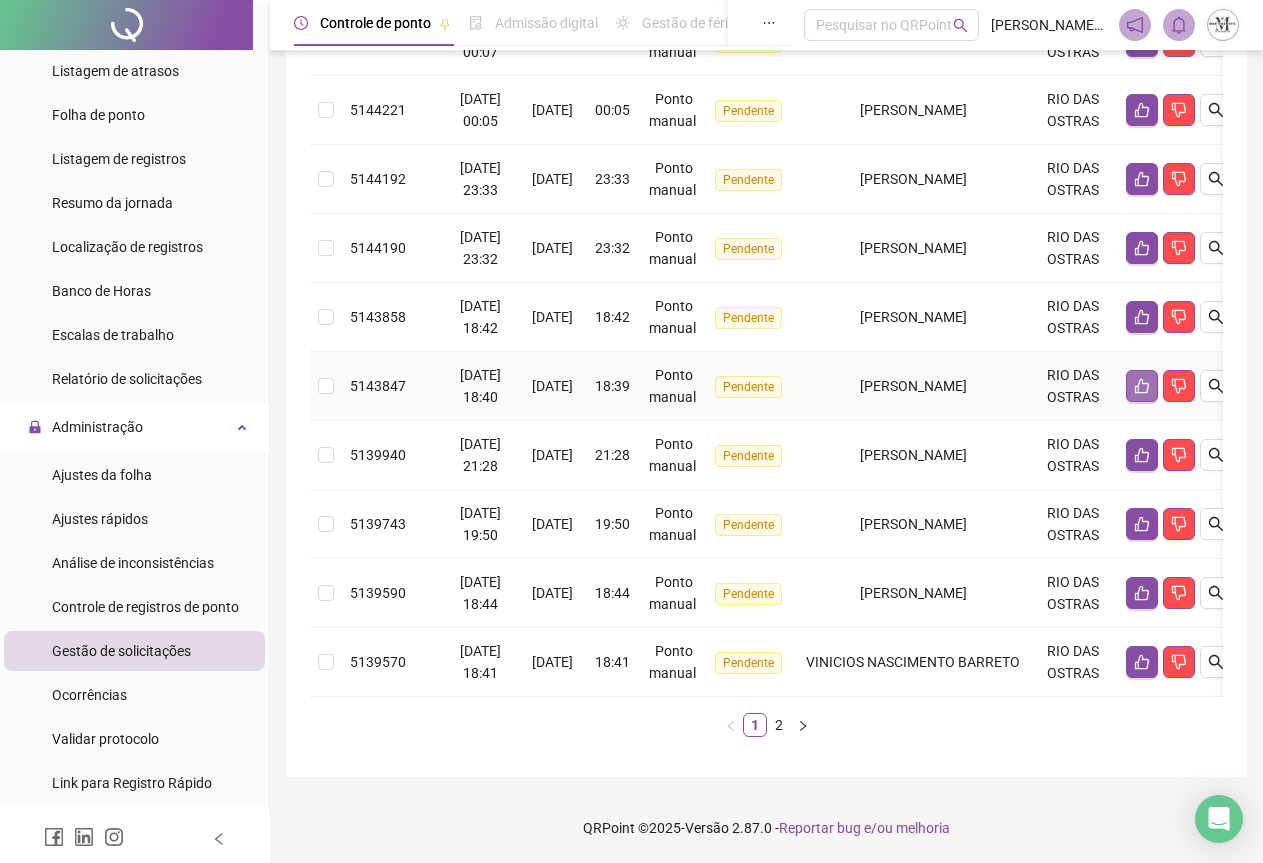 click 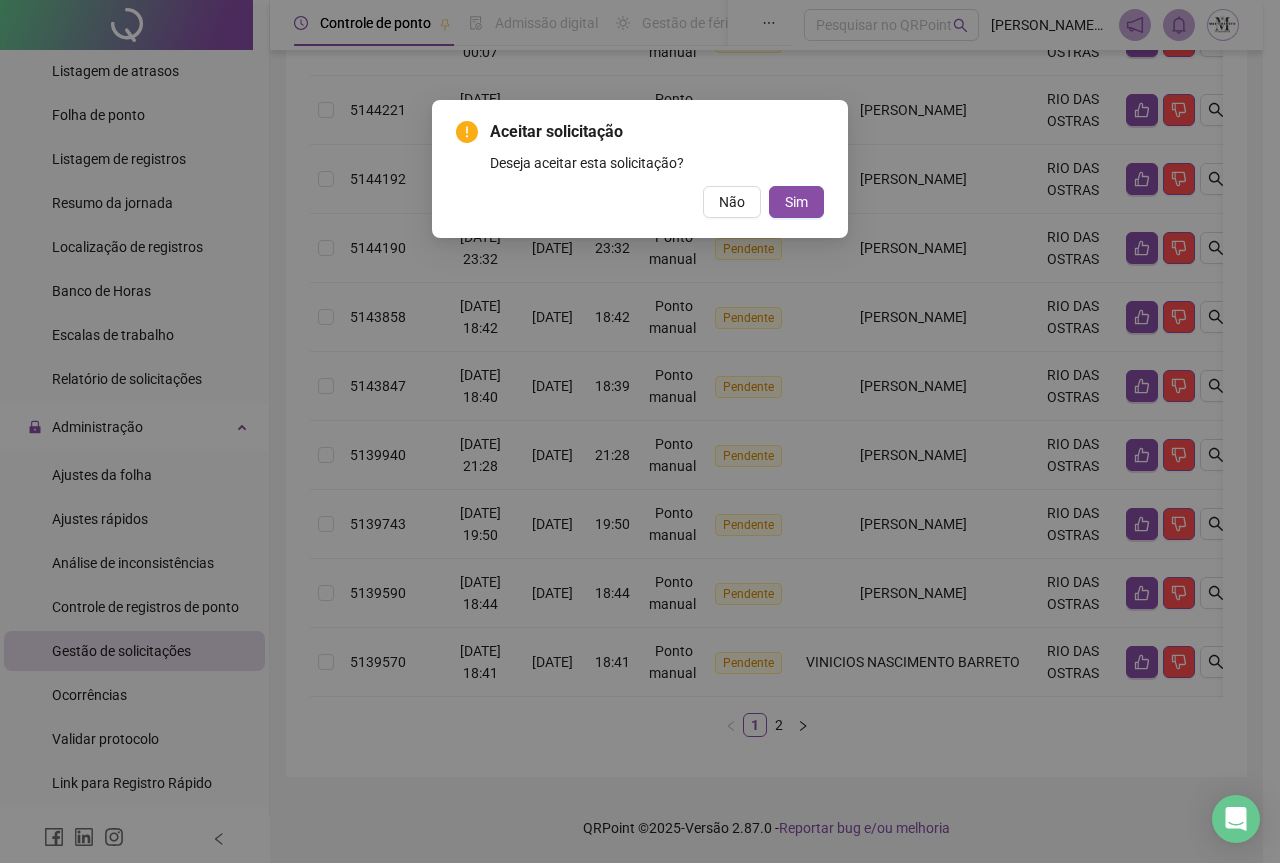 click on "Sim" at bounding box center (796, 202) 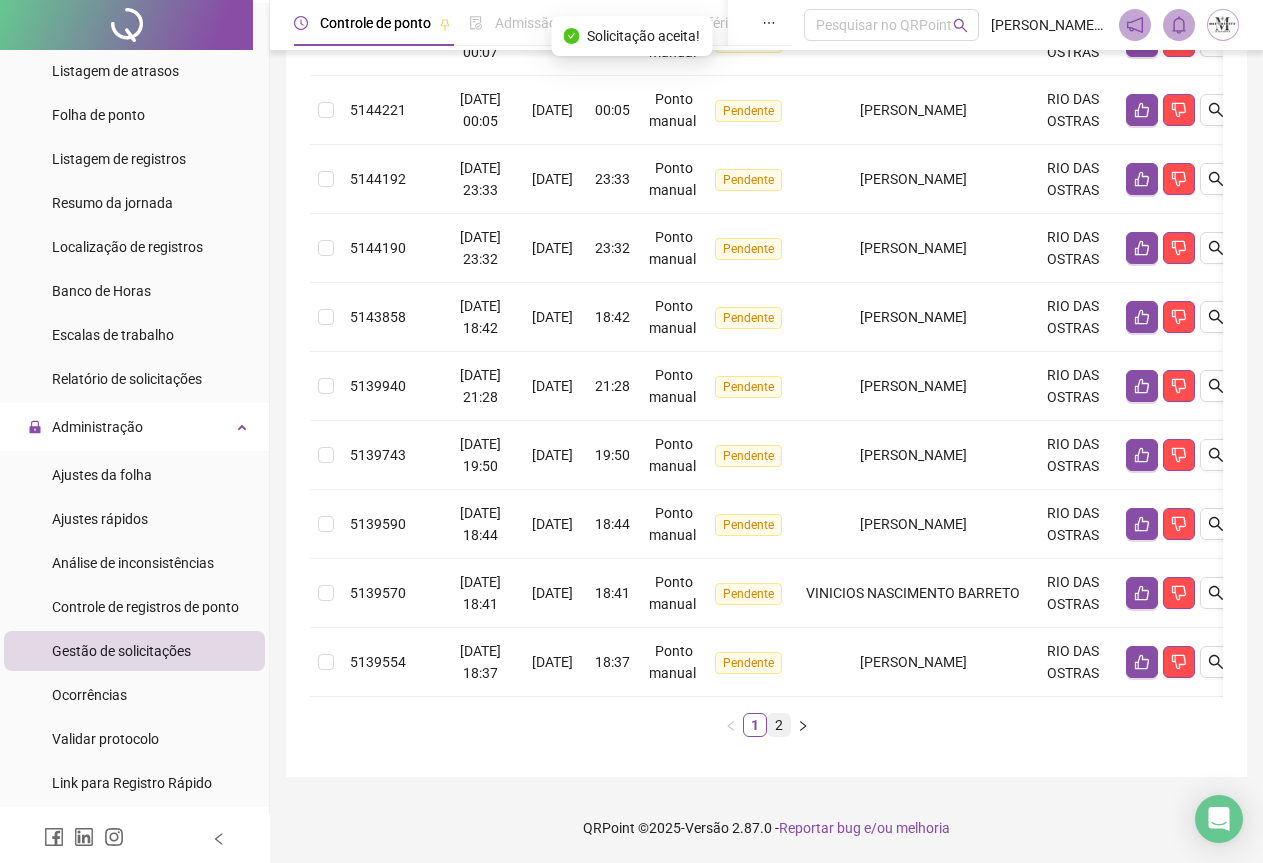 click on "2" at bounding box center [779, 725] 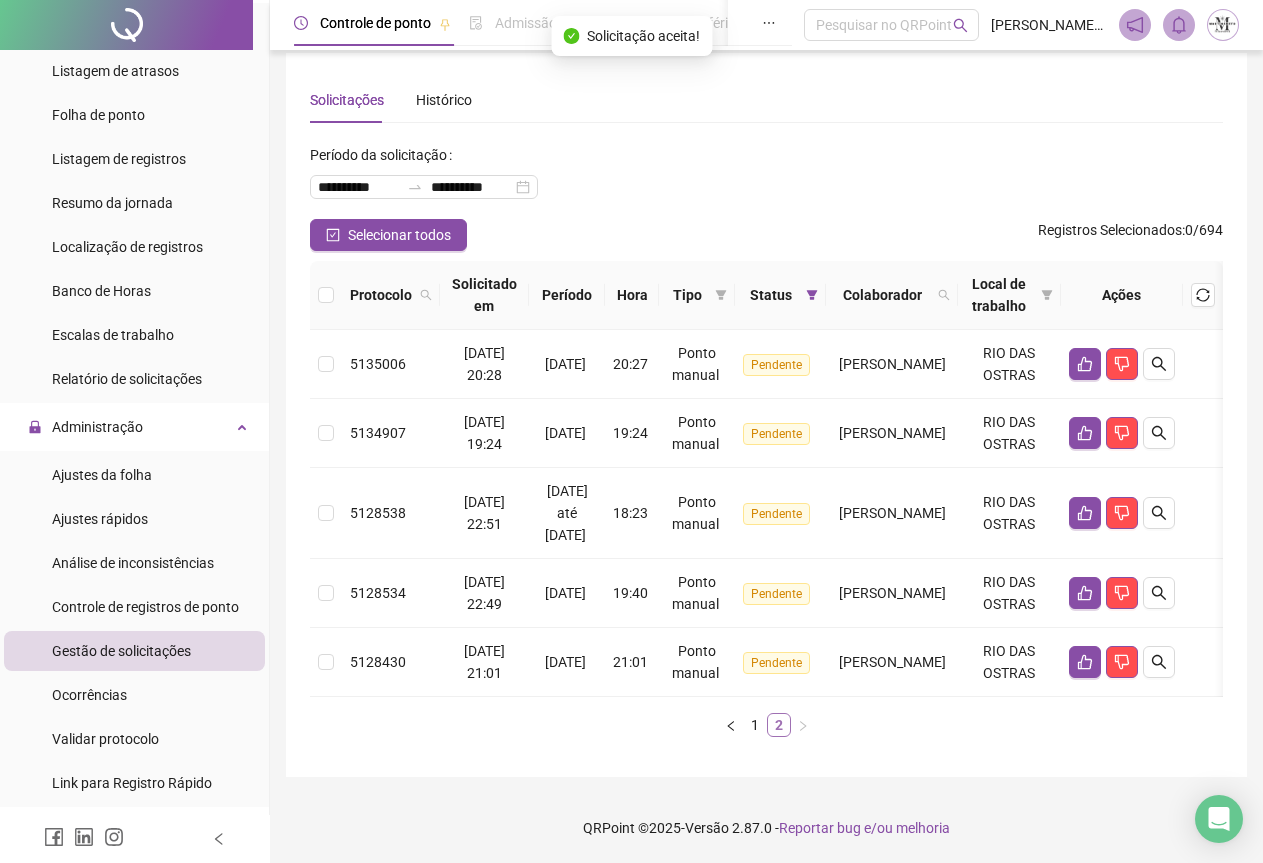 scroll, scrollTop: 30, scrollLeft: 0, axis: vertical 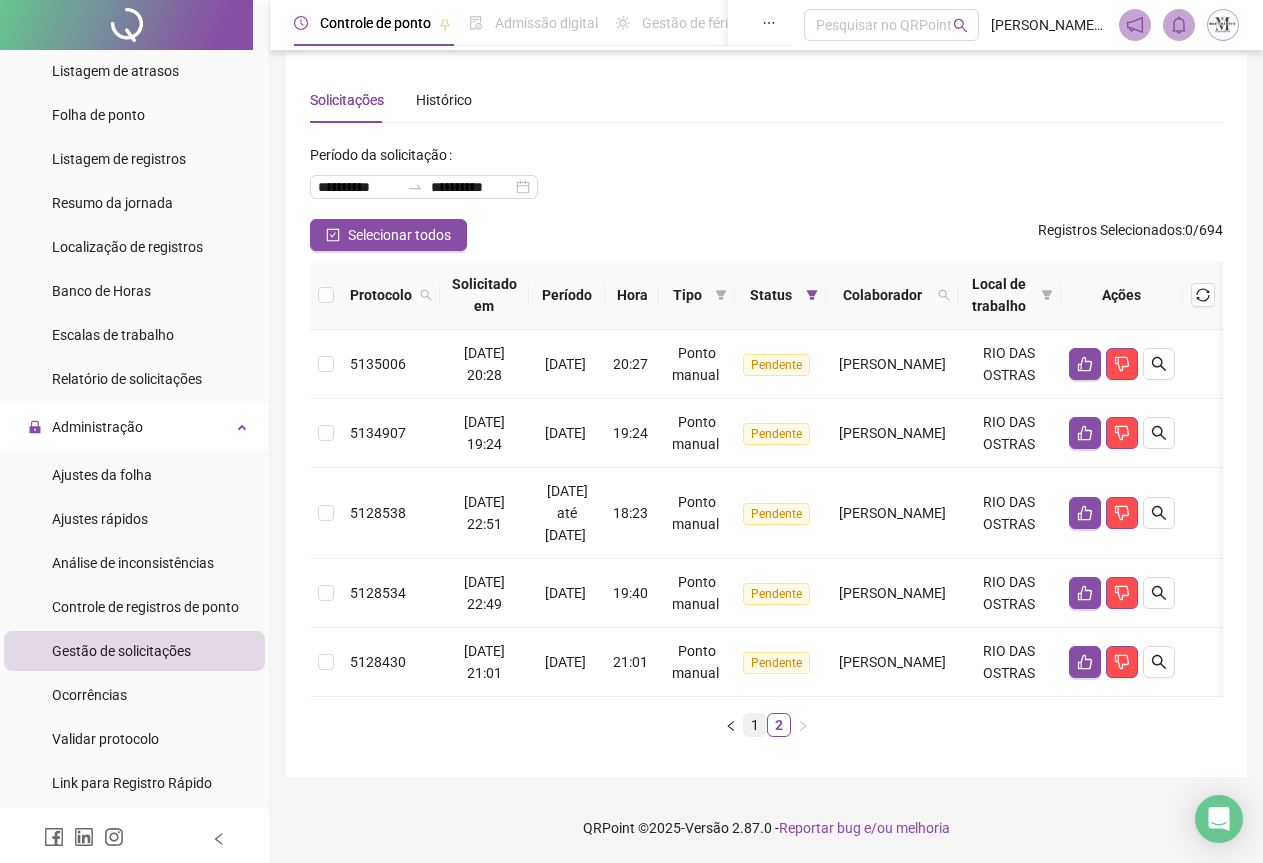 click on "1" at bounding box center (755, 725) 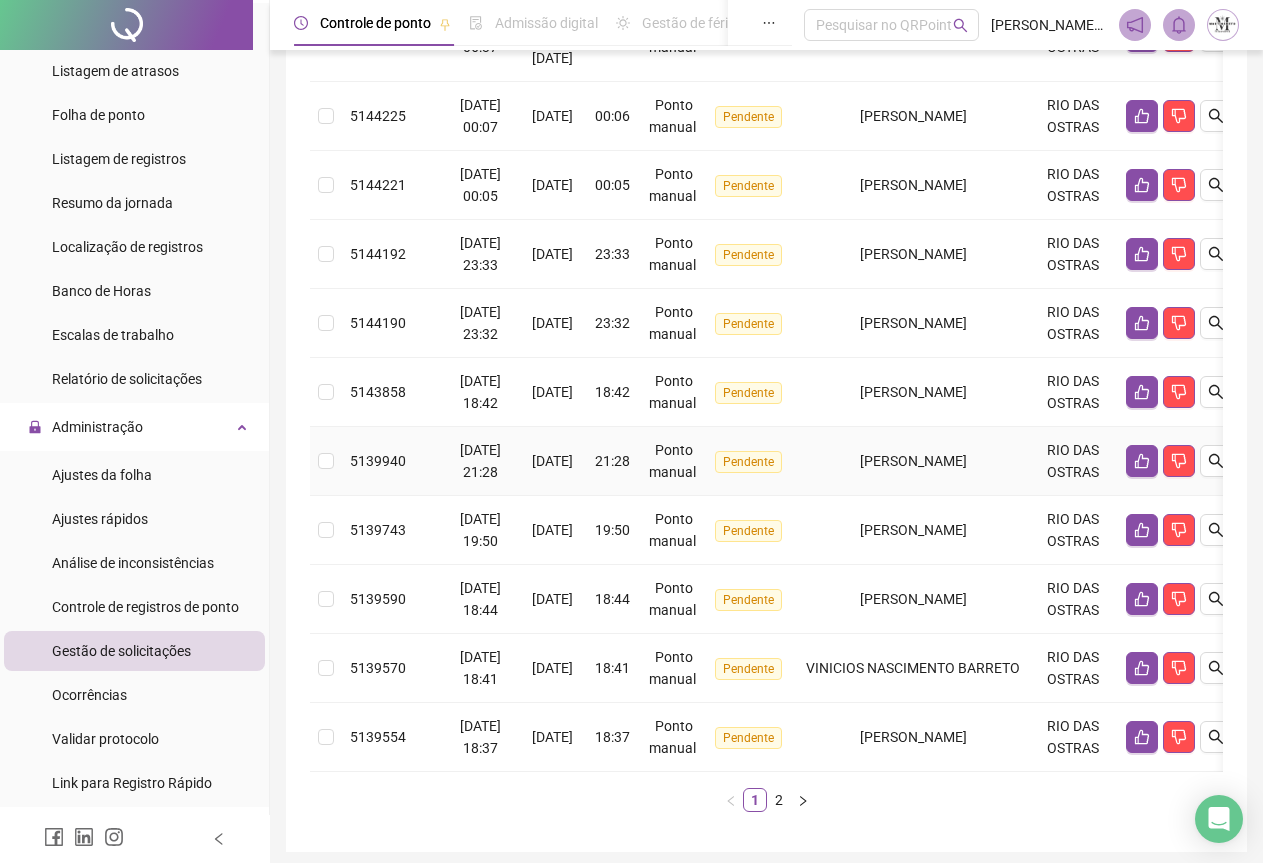 scroll, scrollTop: 535, scrollLeft: 0, axis: vertical 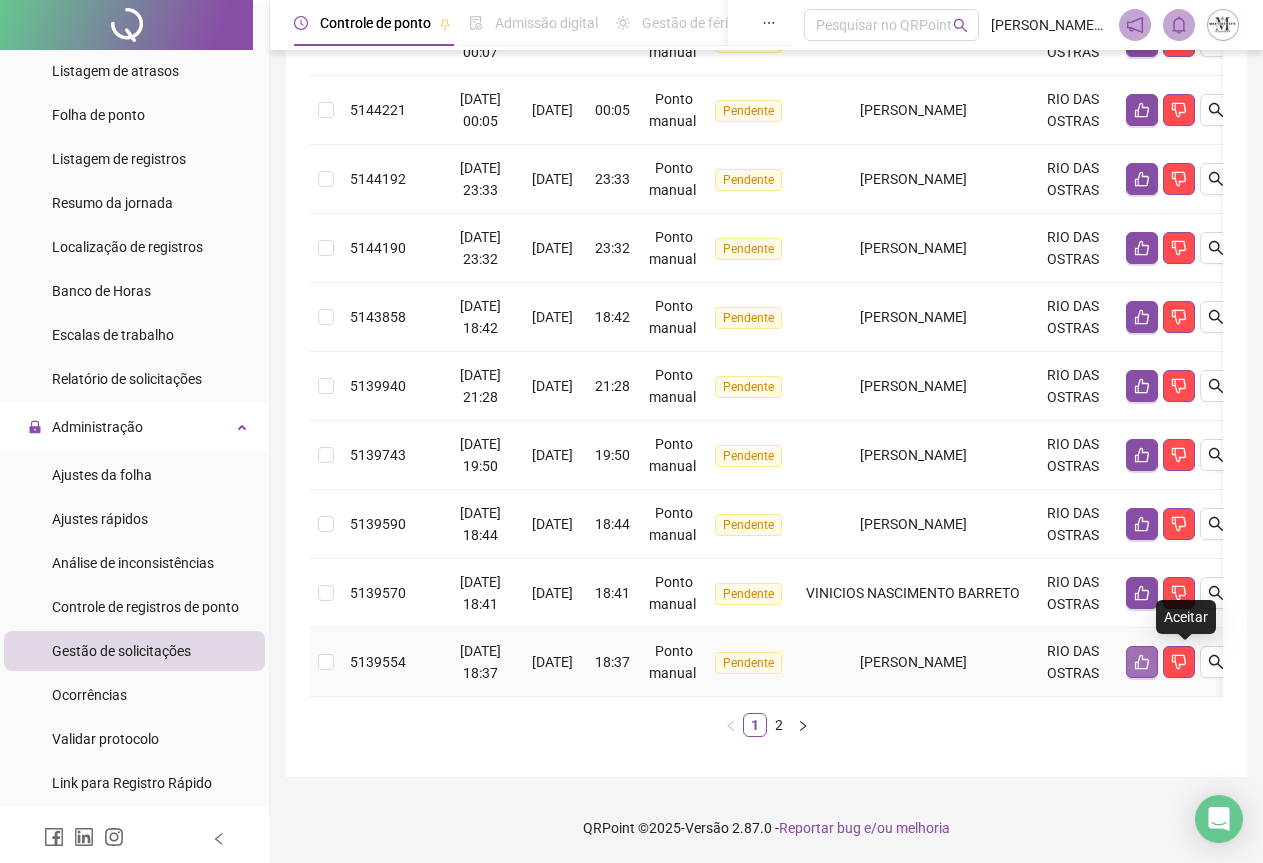 click 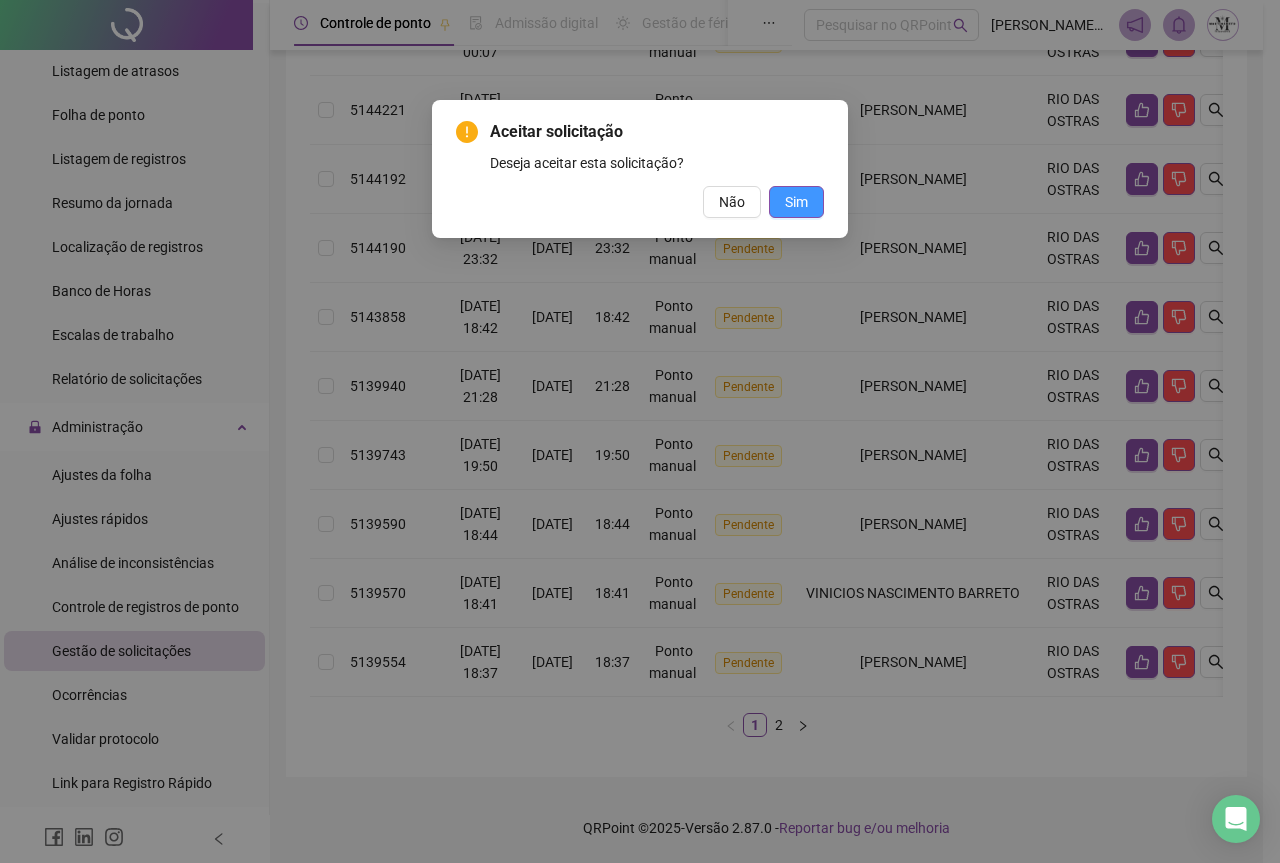 click on "Sim" at bounding box center [796, 202] 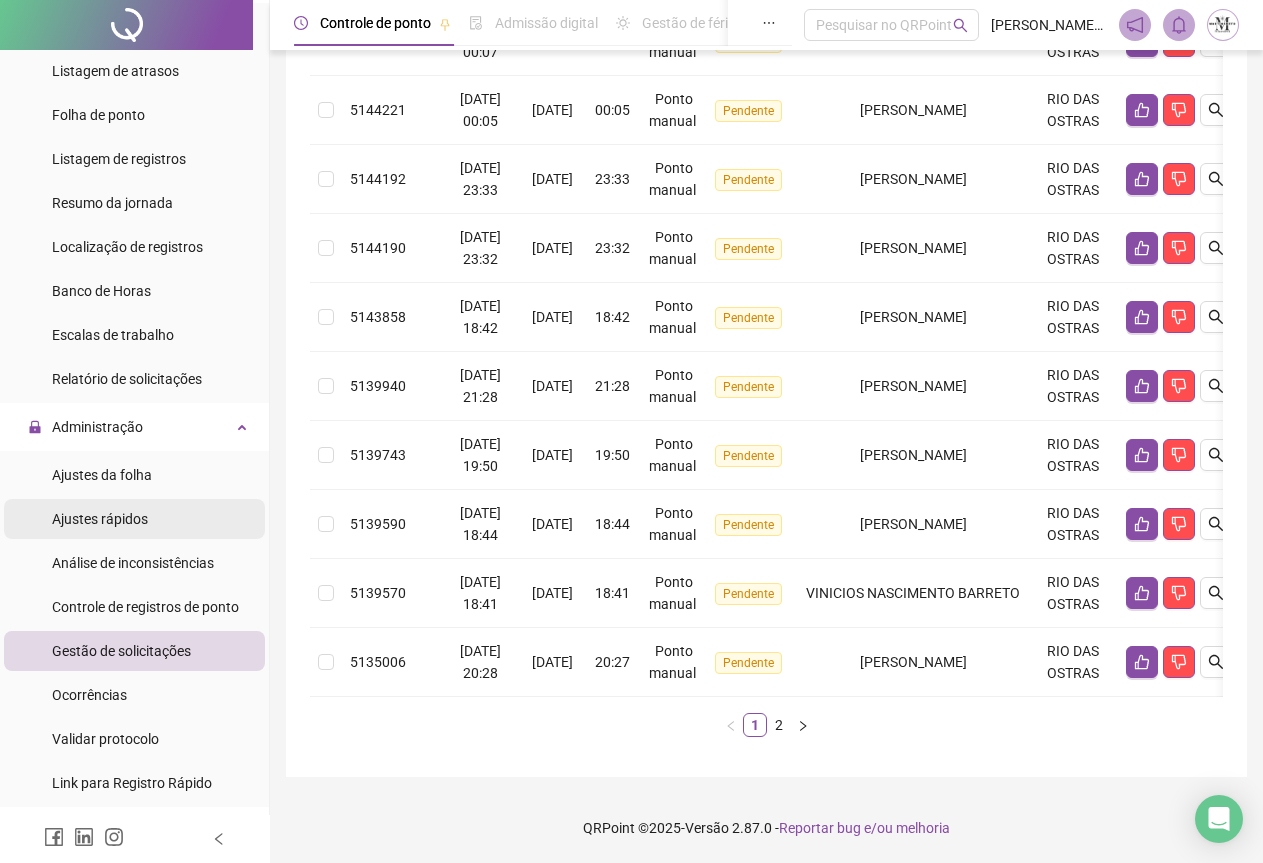click on "Ajustes rápidos" at bounding box center [100, 519] 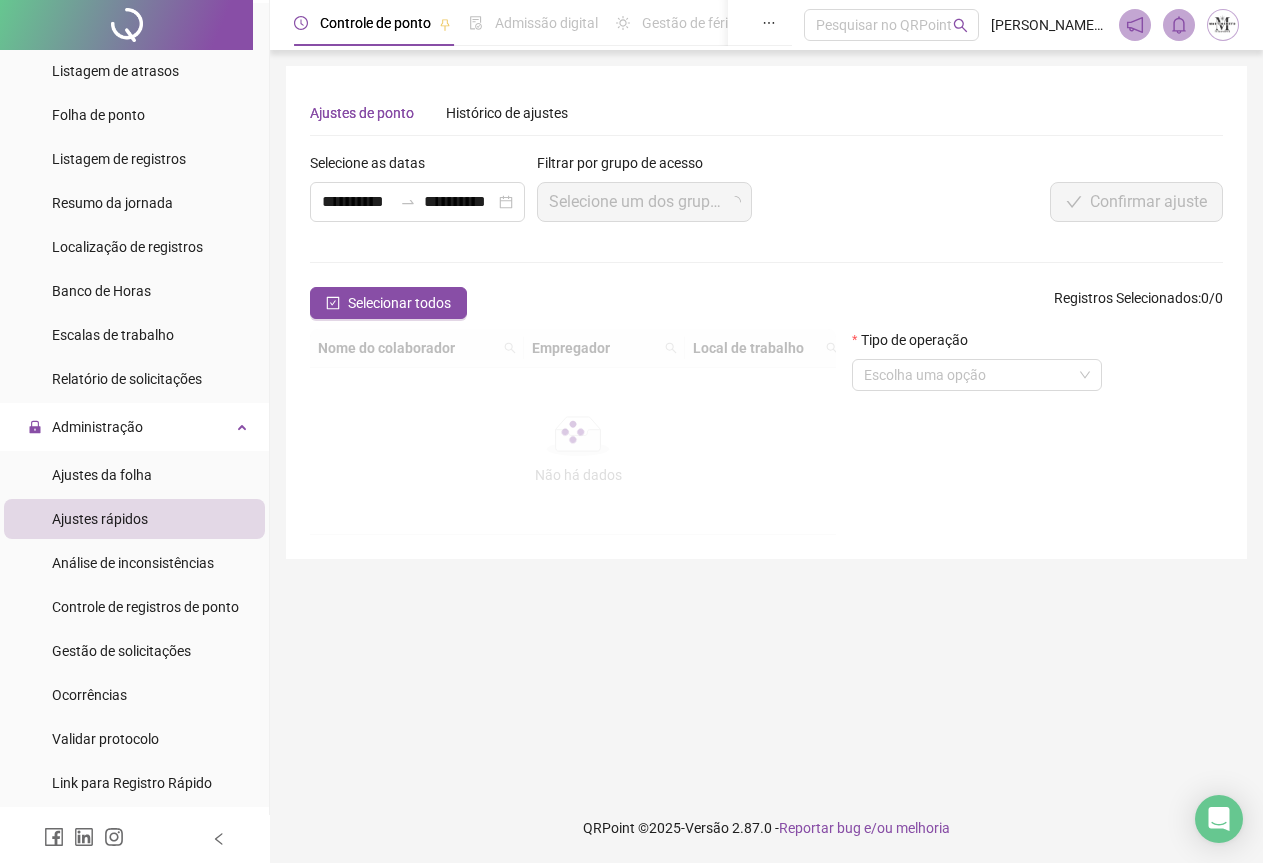 scroll, scrollTop: 0, scrollLeft: 0, axis: both 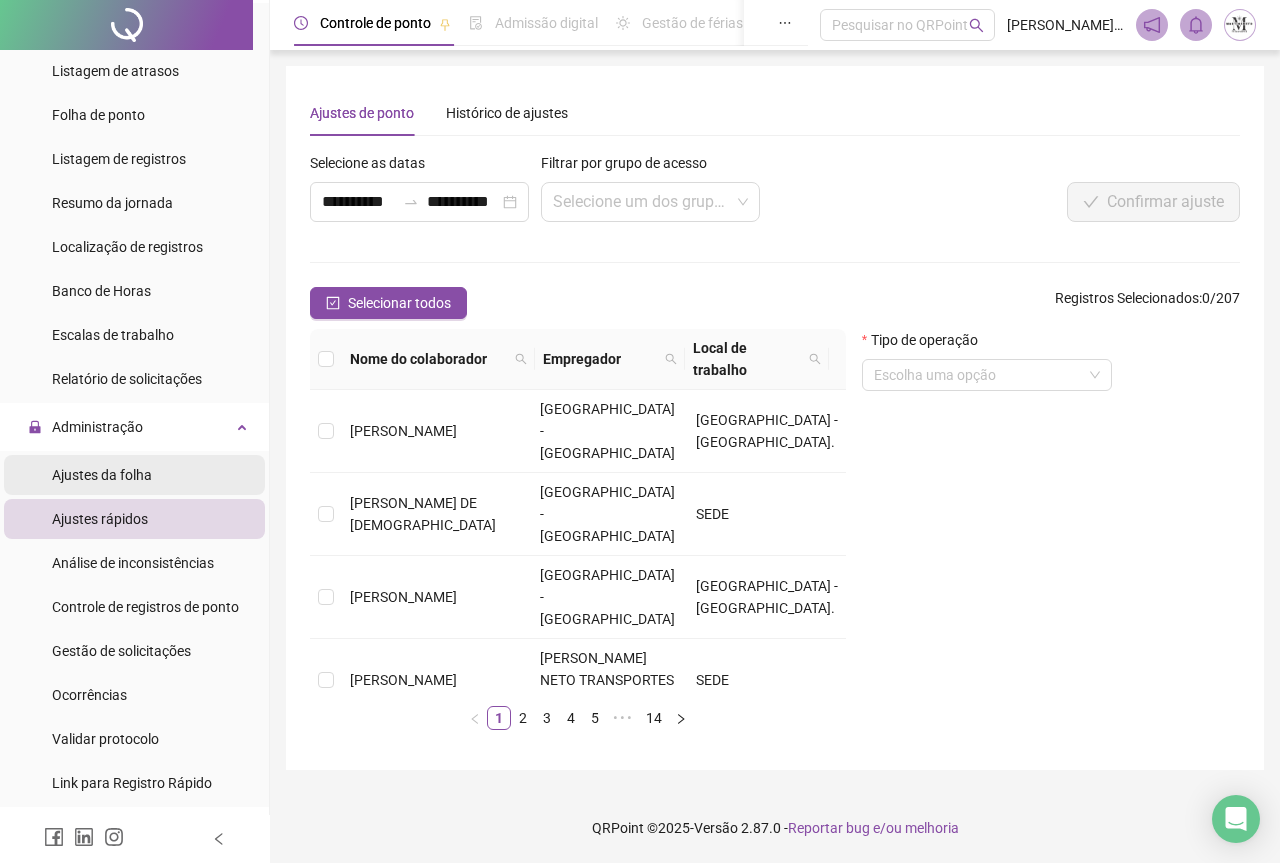 click on "Ajustes da folha" at bounding box center [102, 475] 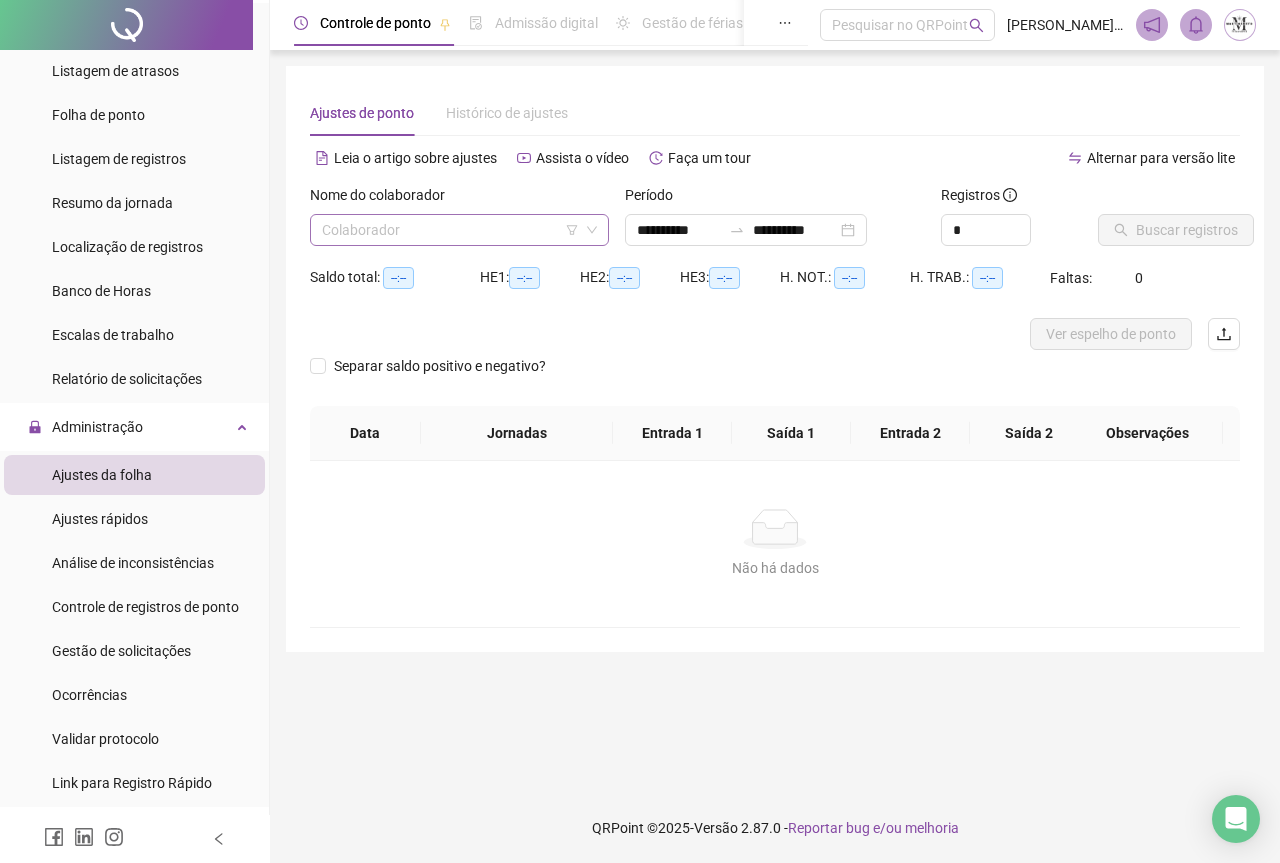 click at bounding box center [453, 230] 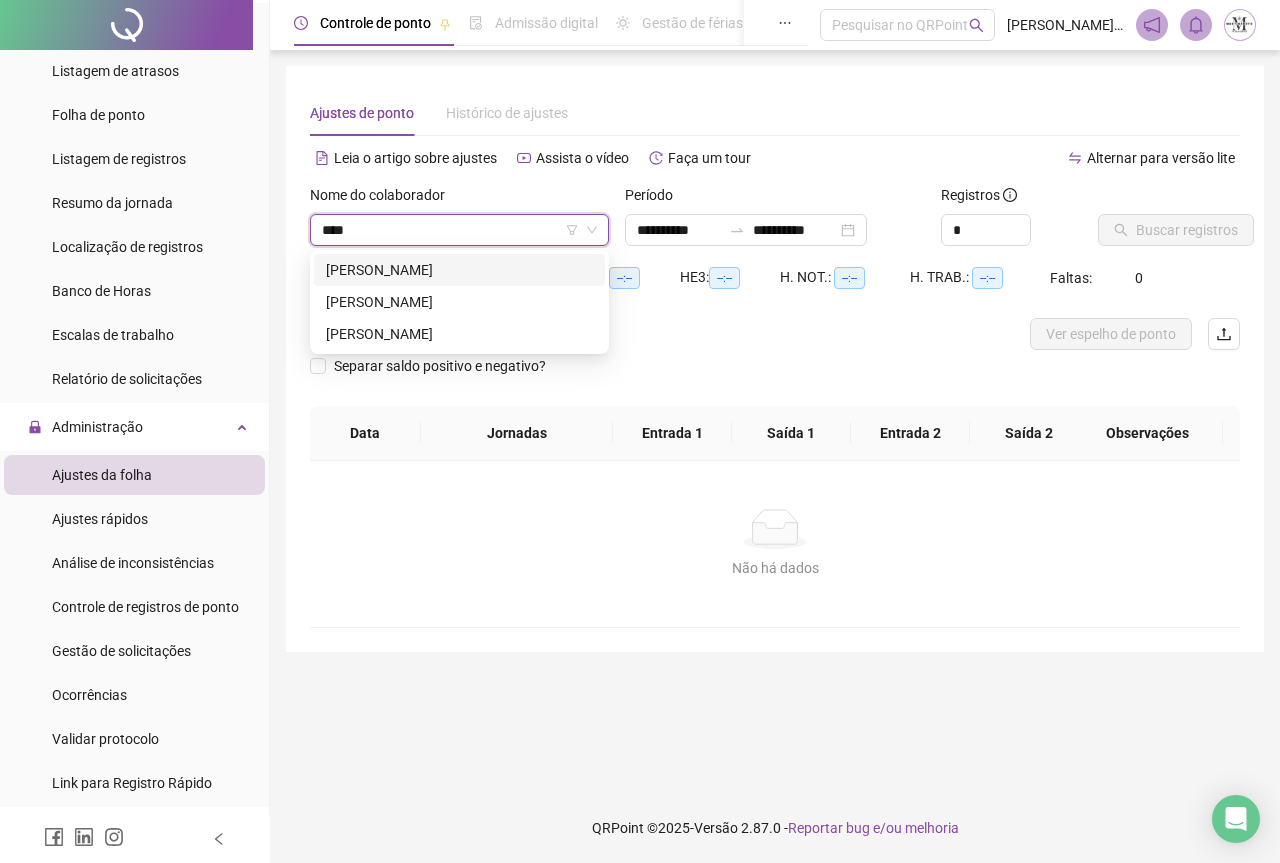 type on "*****" 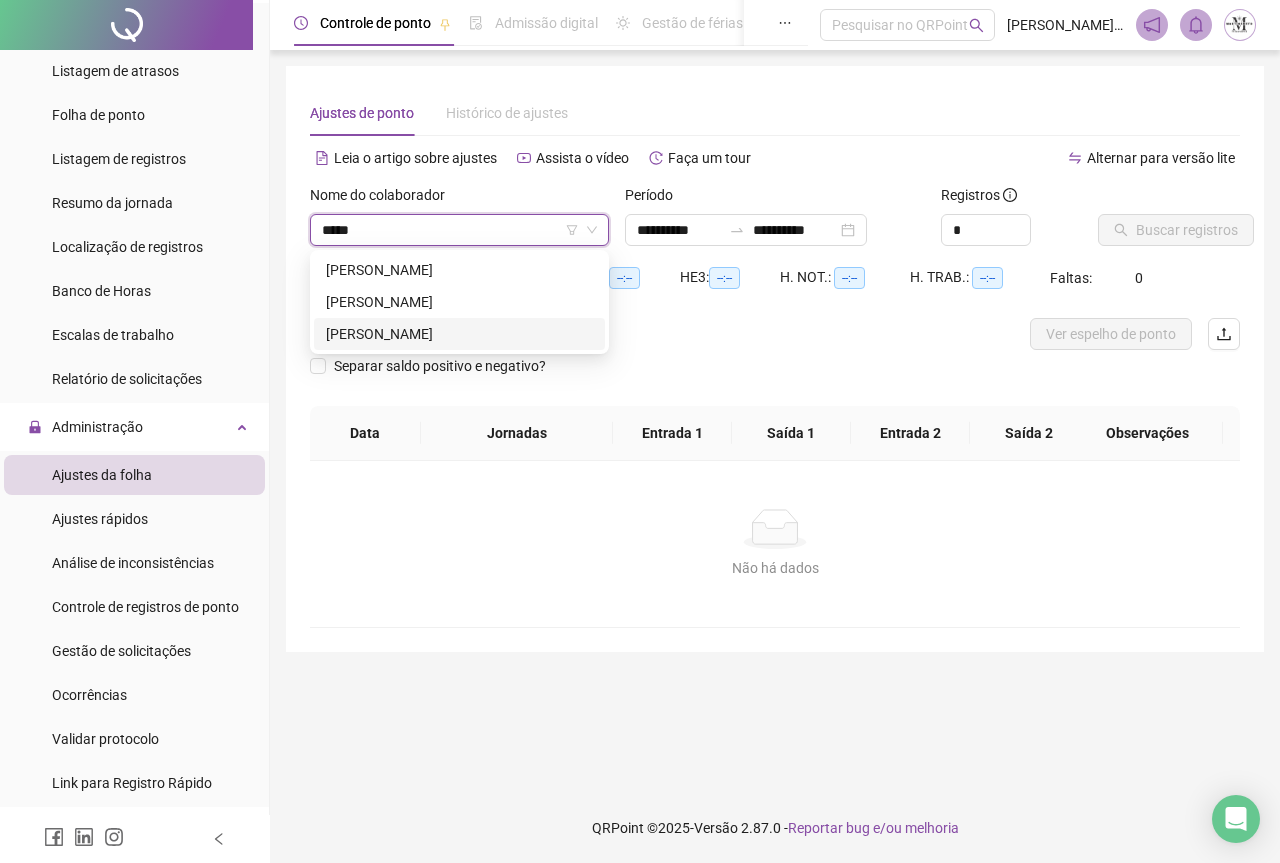 click on "[PERSON_NAME]" at bounding box center (459, 334) 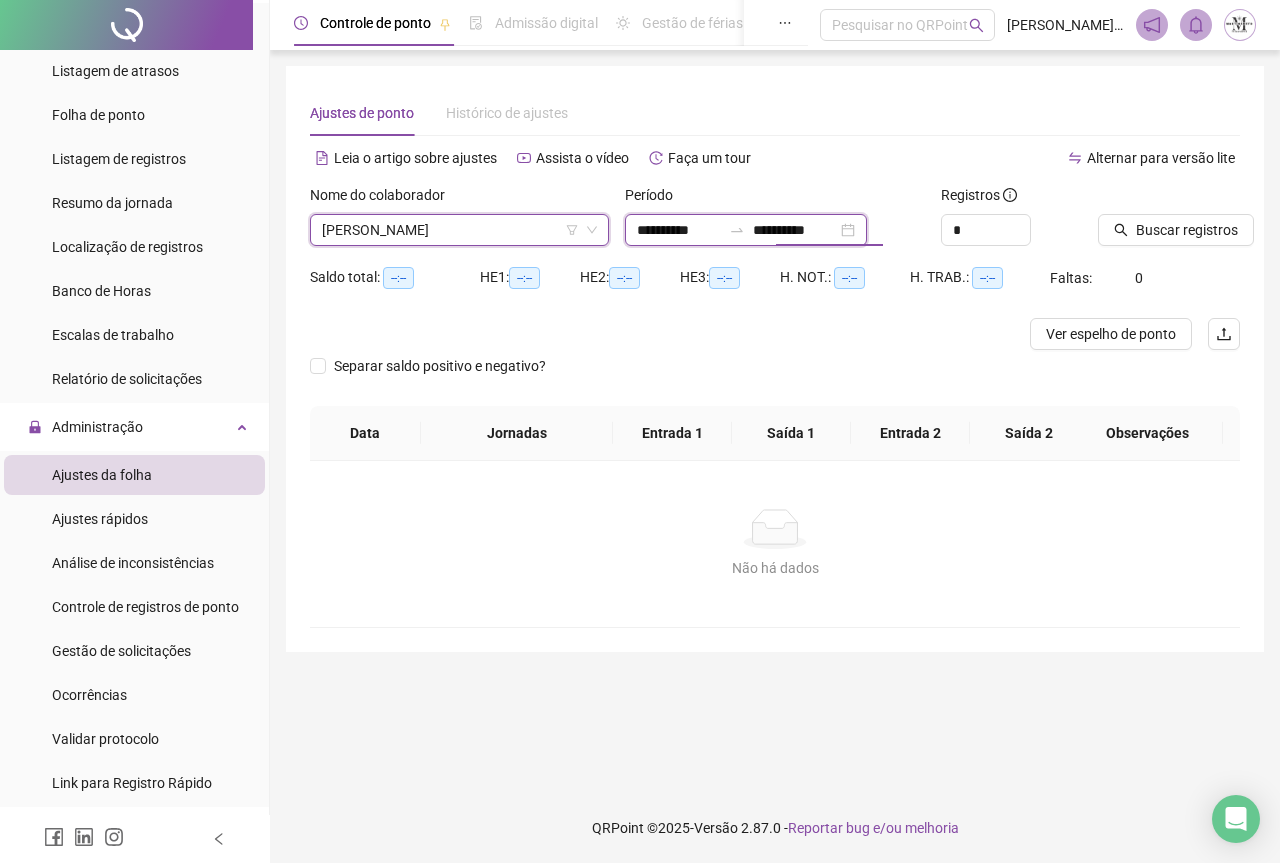 click on "**********" at bounding box center [795, 230] 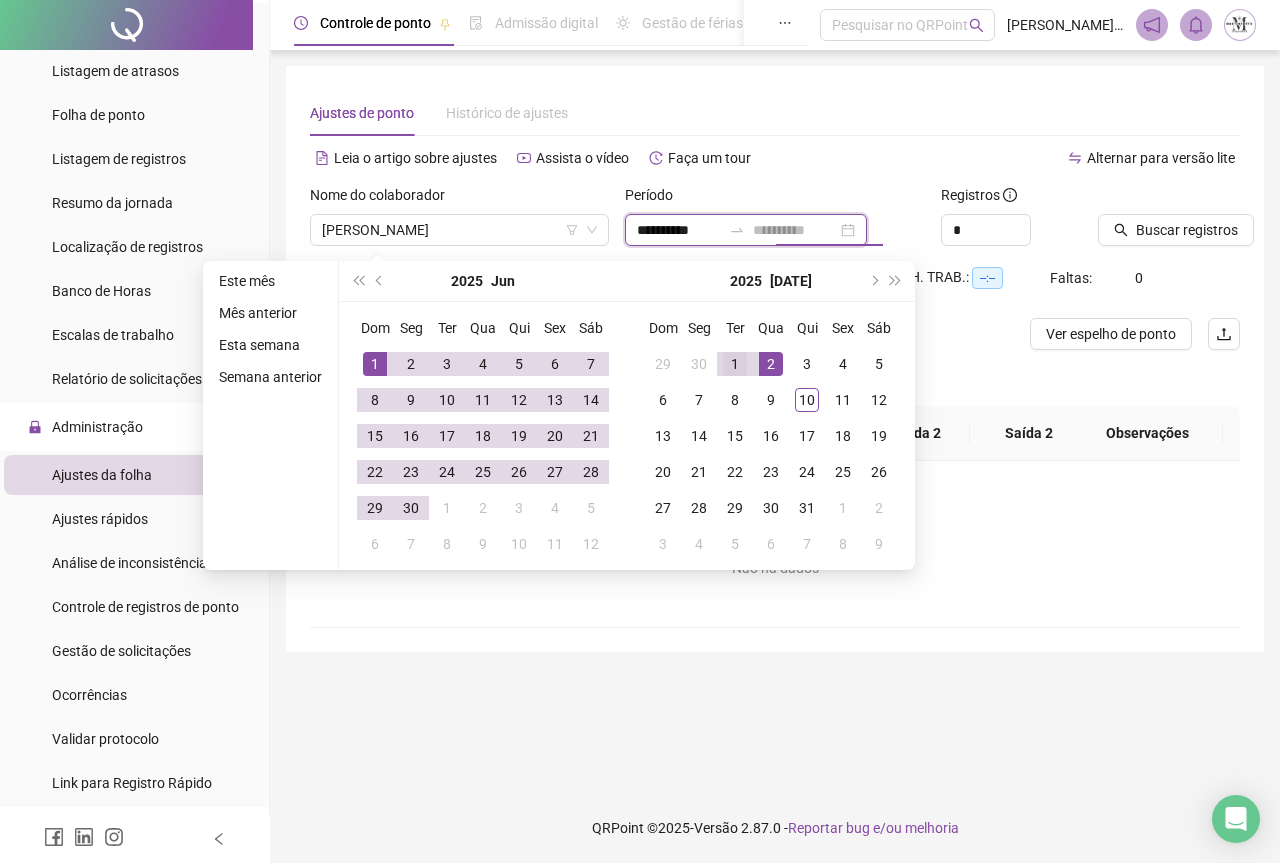 type on "**********" 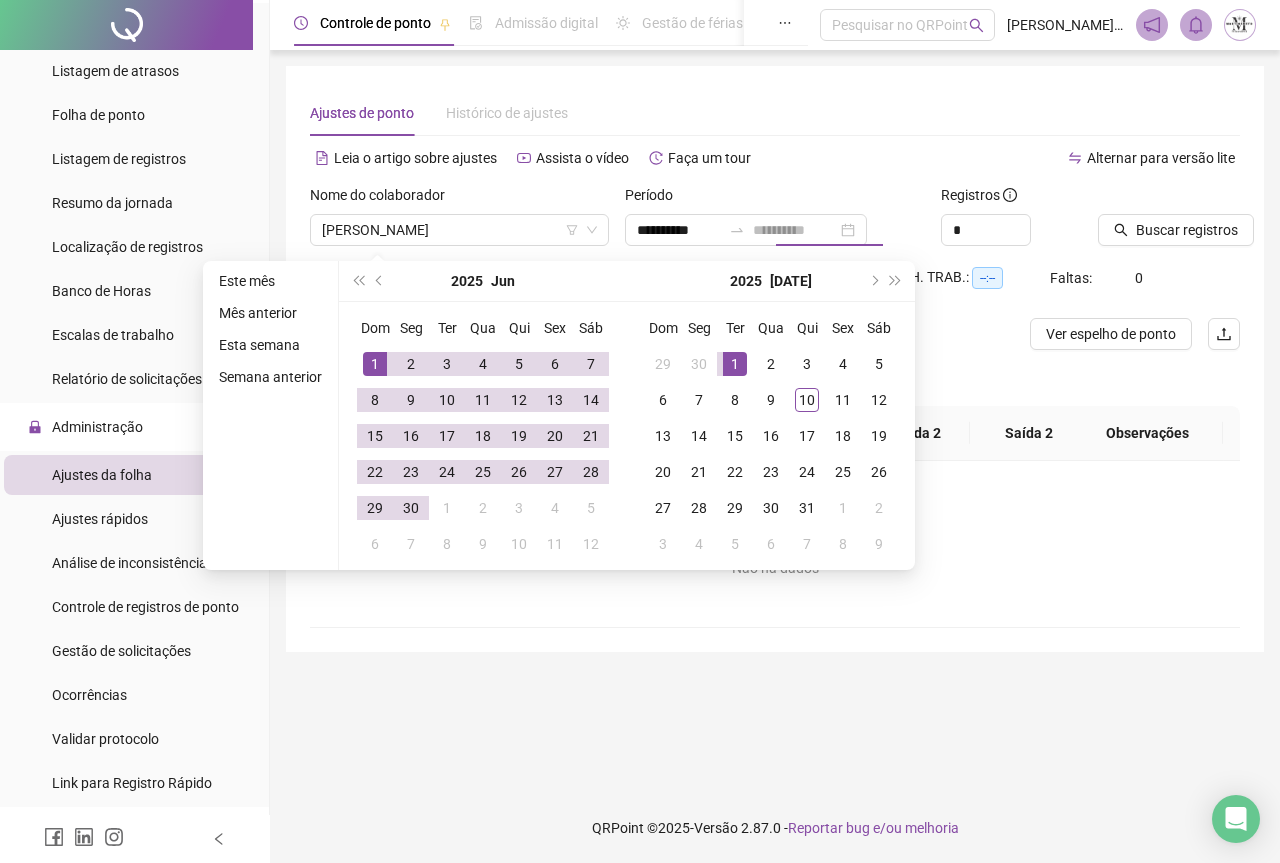 click on "1" at bounding box center [735, 364] 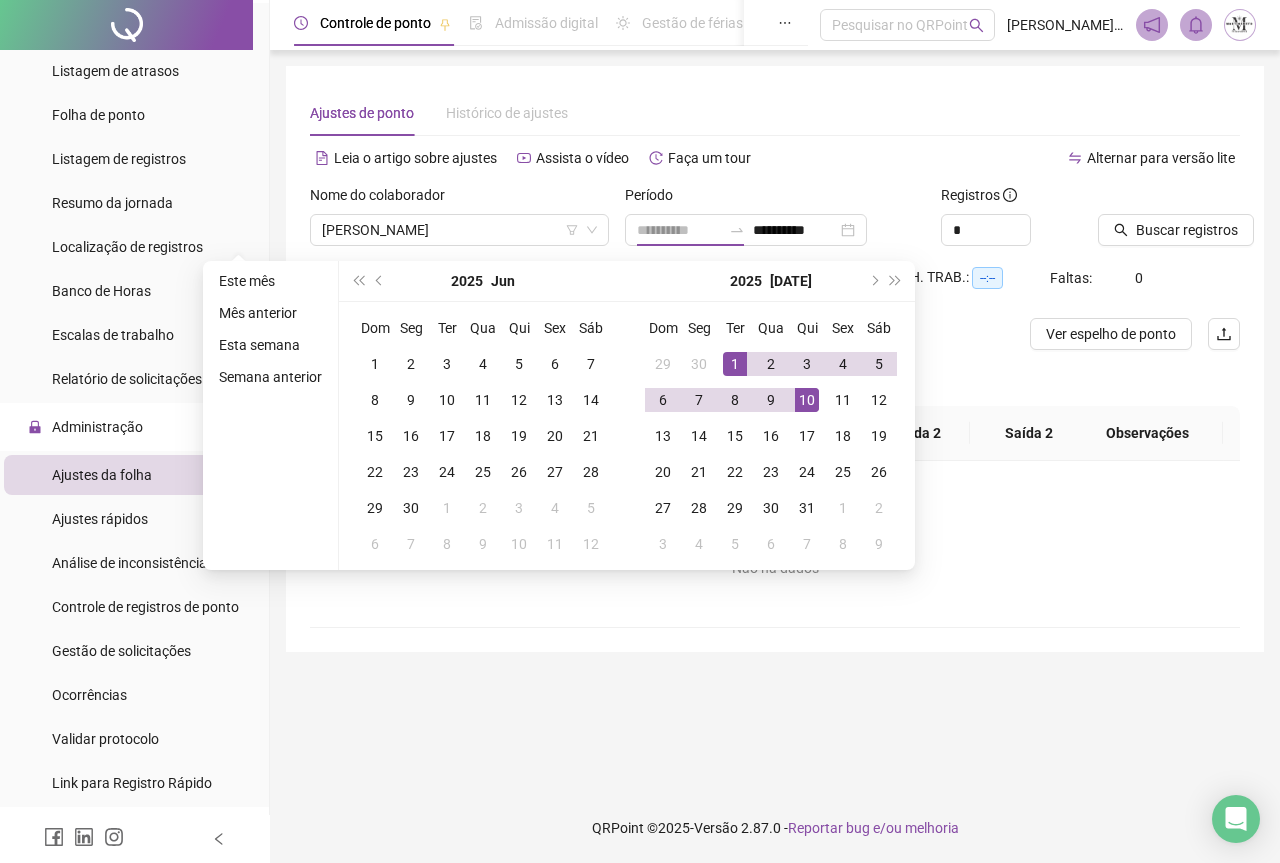 click on "10" at bounding box center (807, 400) 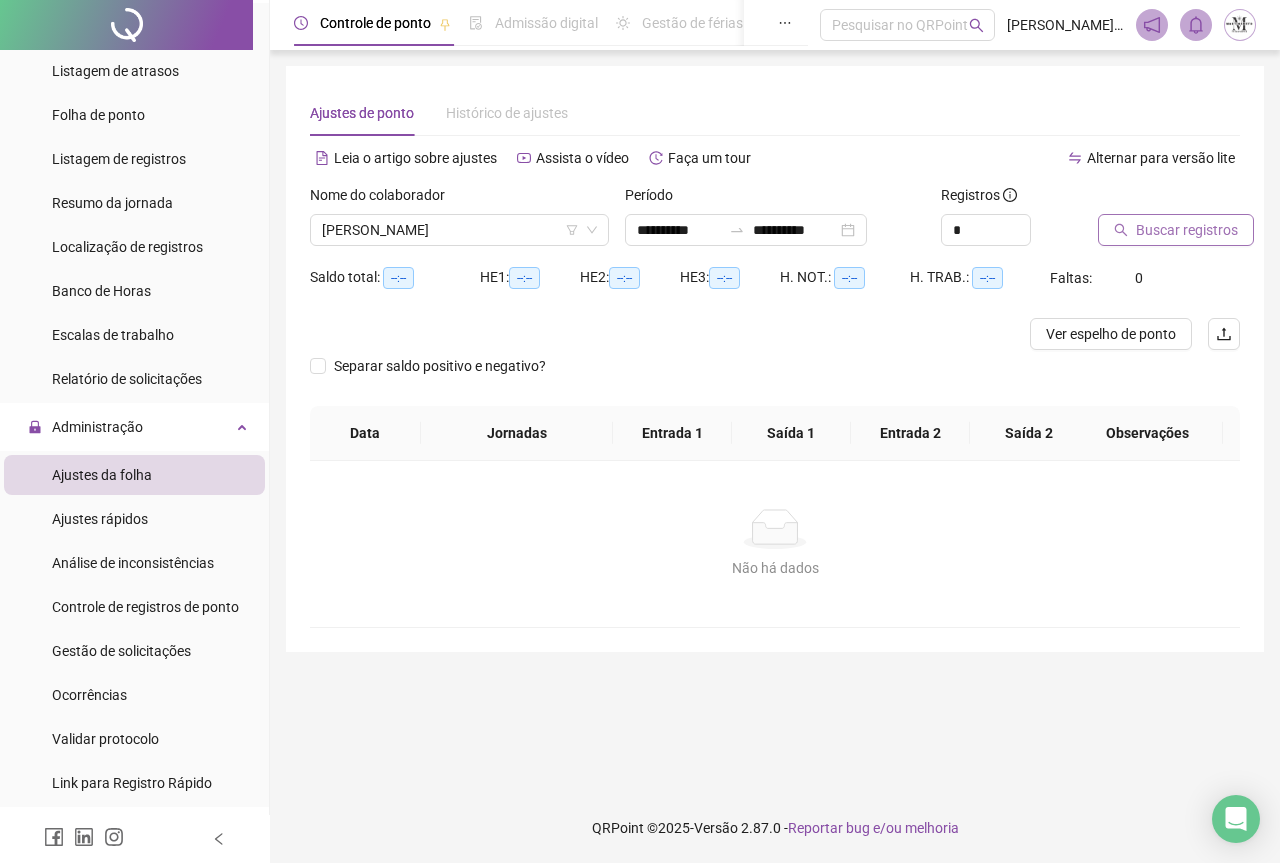 click on "Buscar registros" at bounding box center (1176, 230) 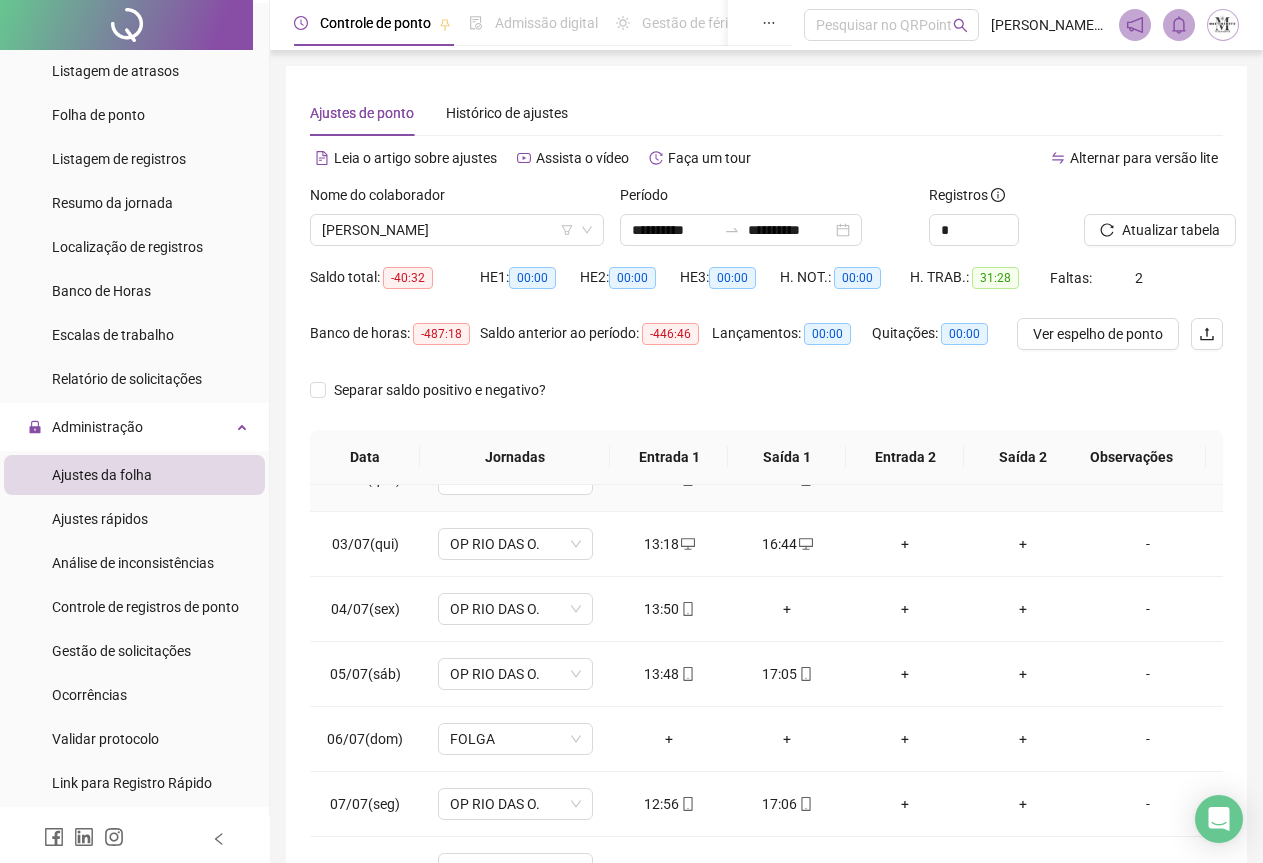 scroll, scrollTop: 240, scrollLeft: 0, axis: vertical 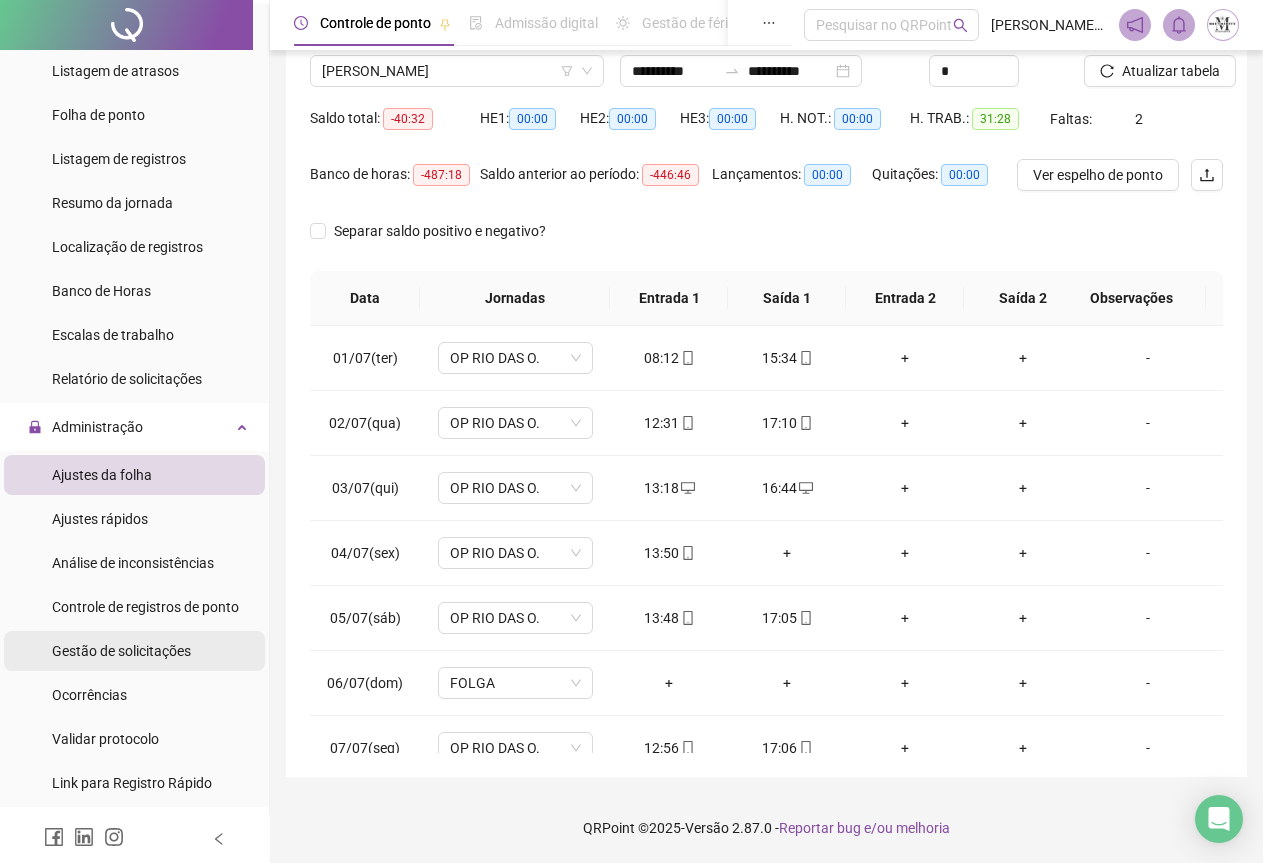 click on "Gestão de solicitações" at bounding box center [121, 651] 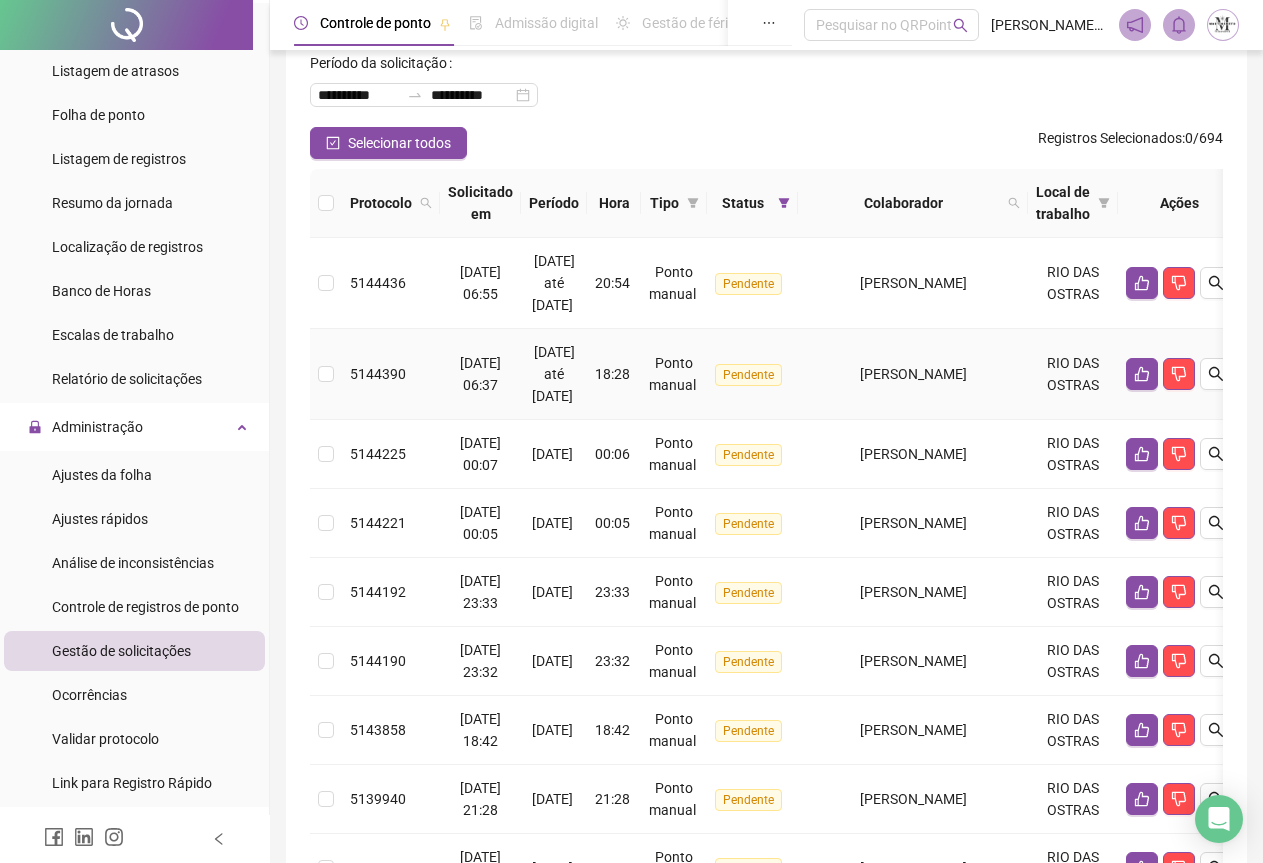 scroll, scrollTop: 0, scrollLeft: 0, axis: both 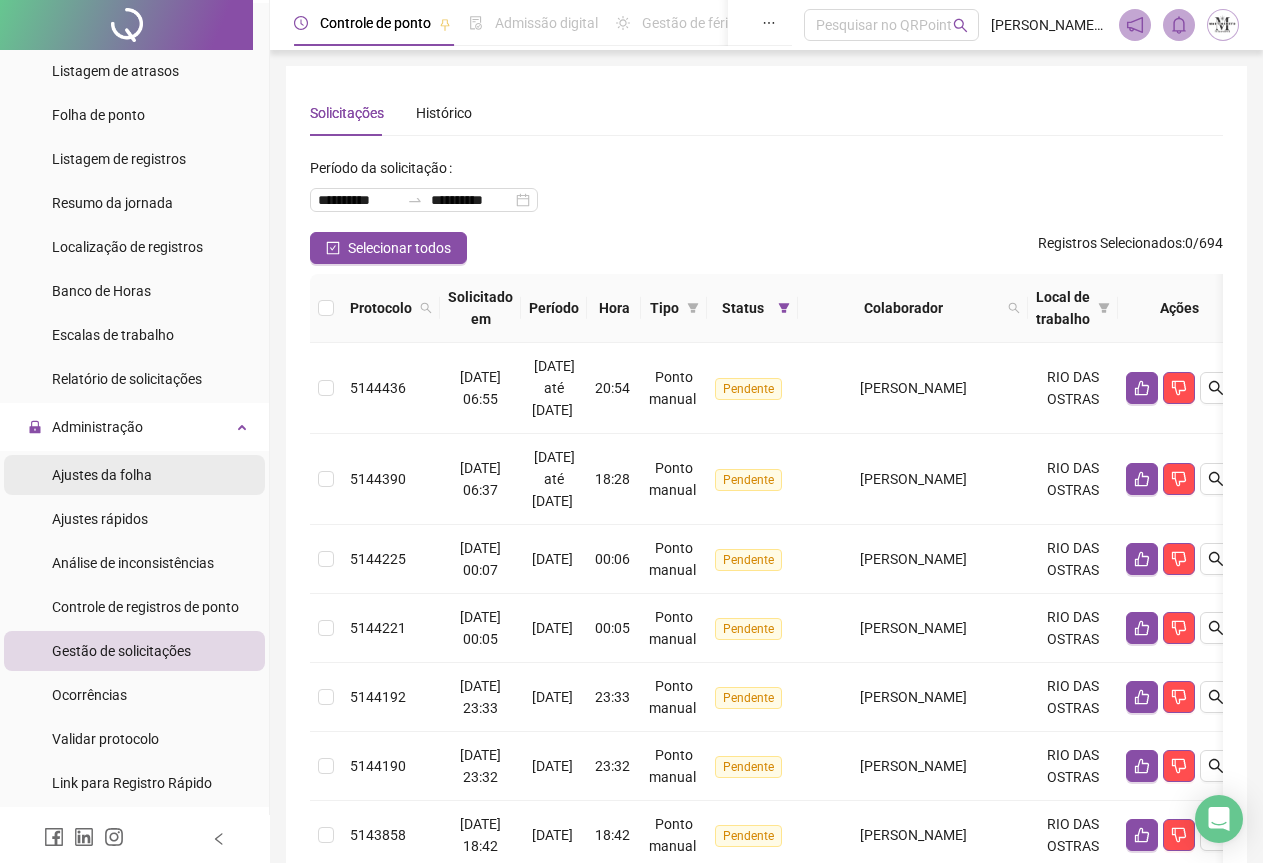 click on "Ajustes da folha" at bounding box center [102, 475] 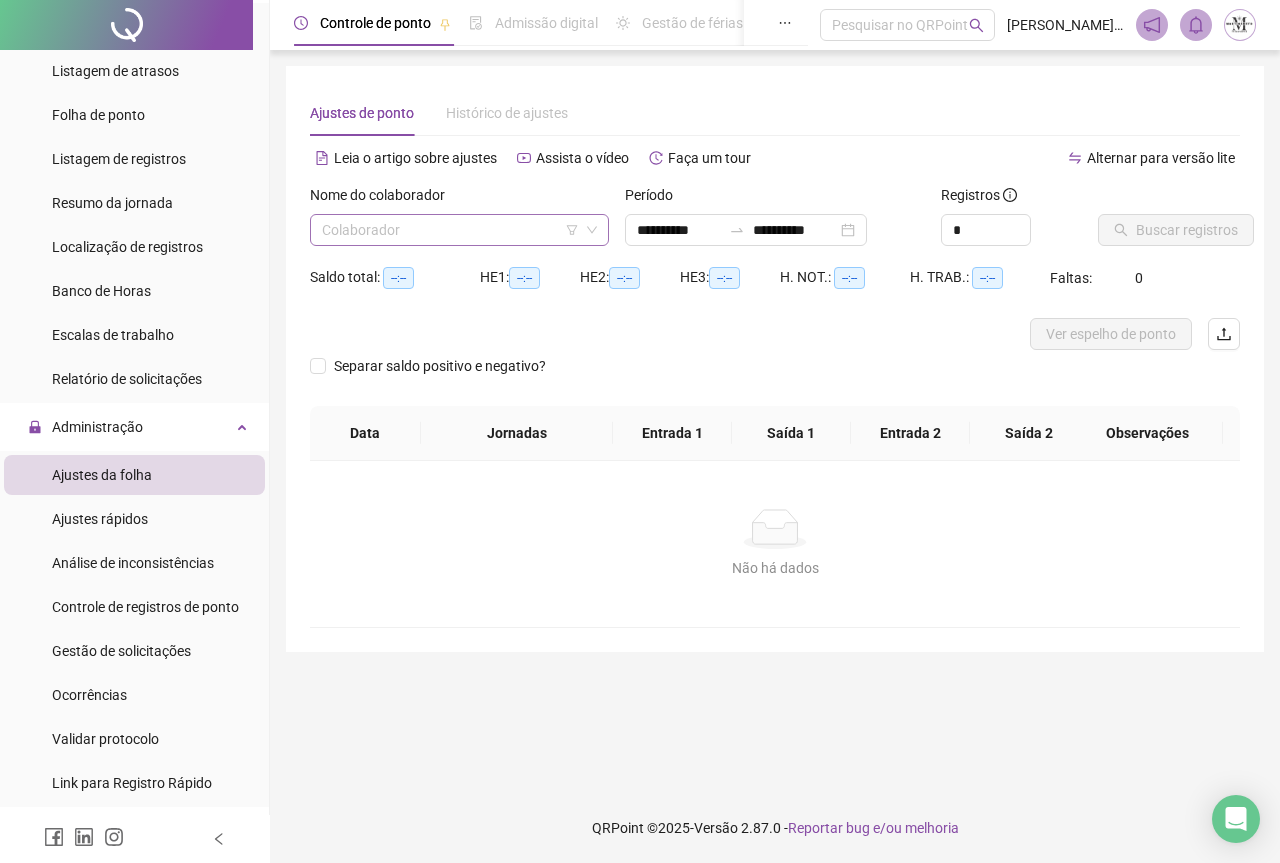 click at bounding box center [453, 230] 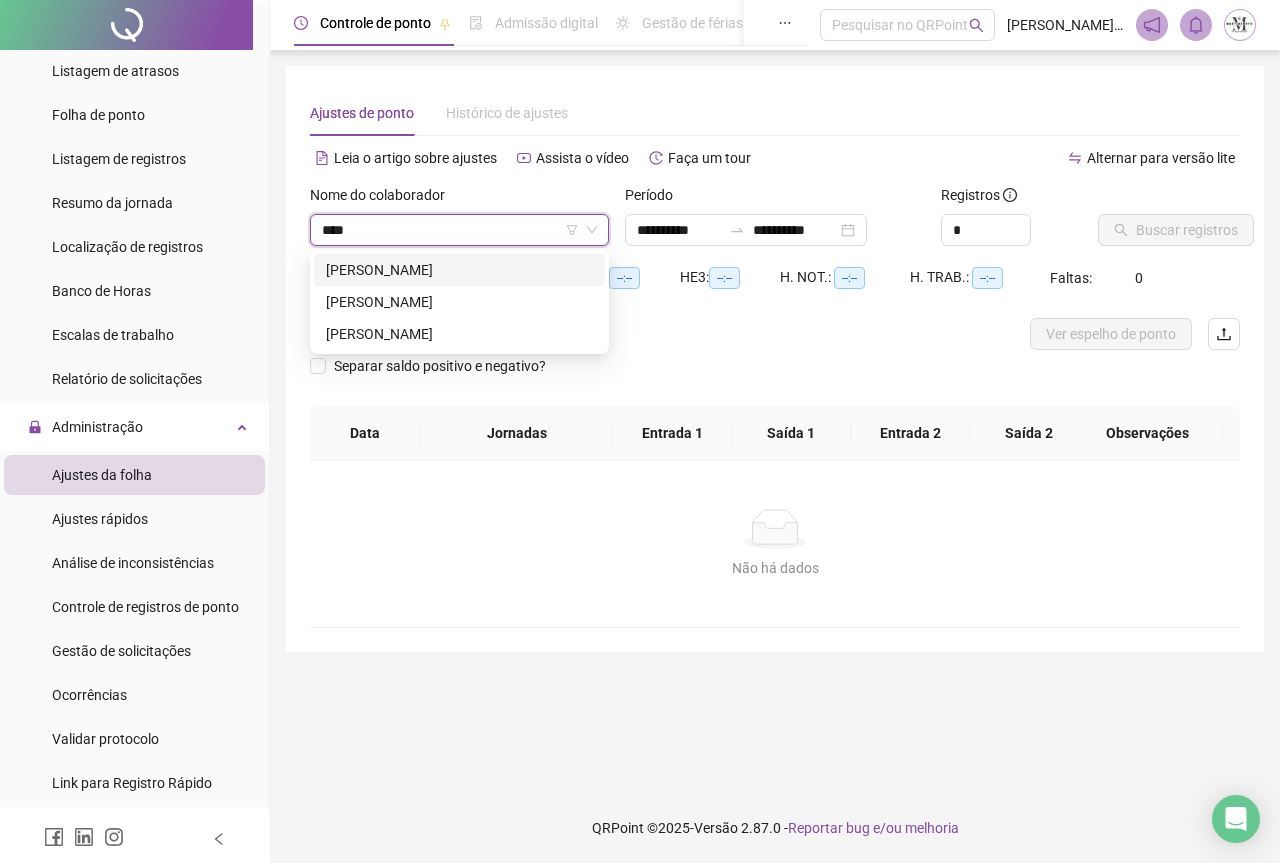 type on "*****" 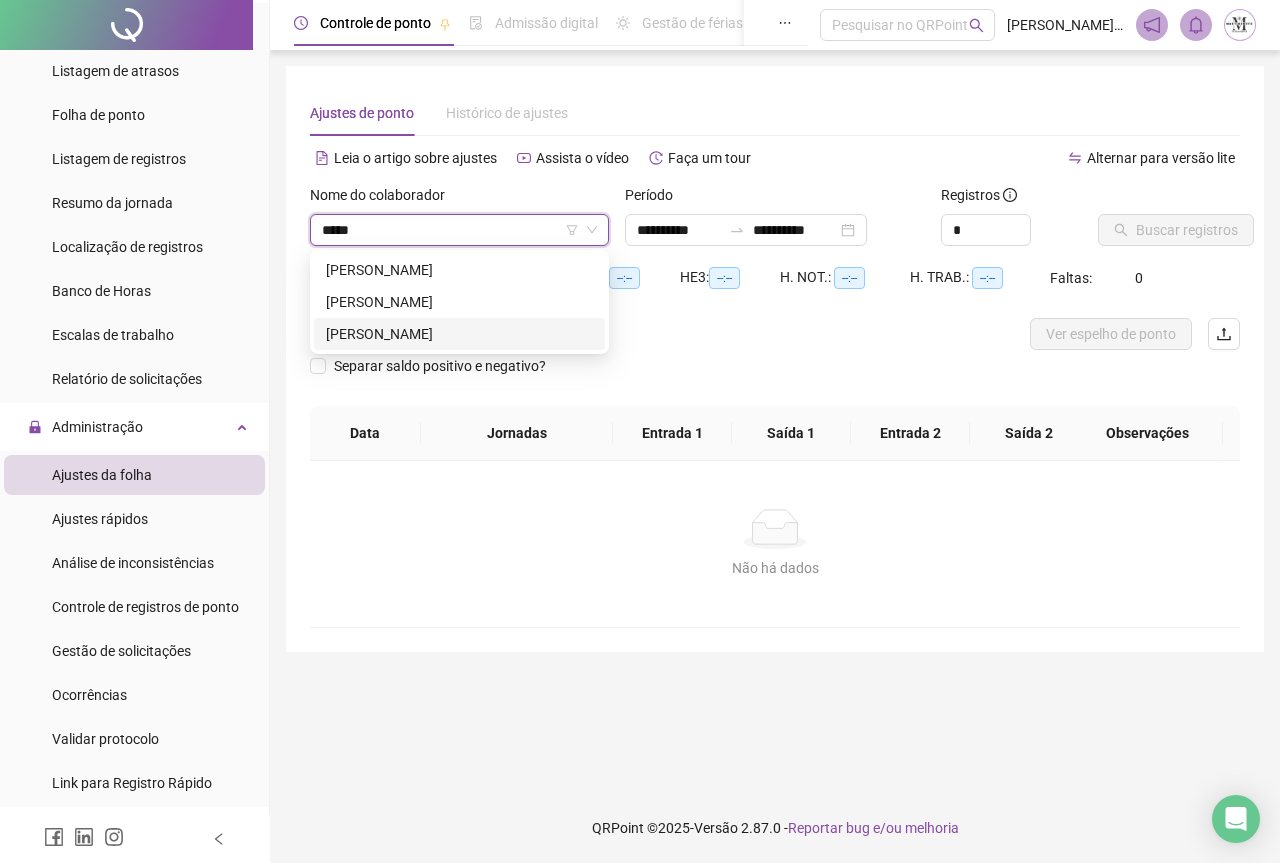 click on "[PERSON_NAME]" at bounding box center [459, 334] 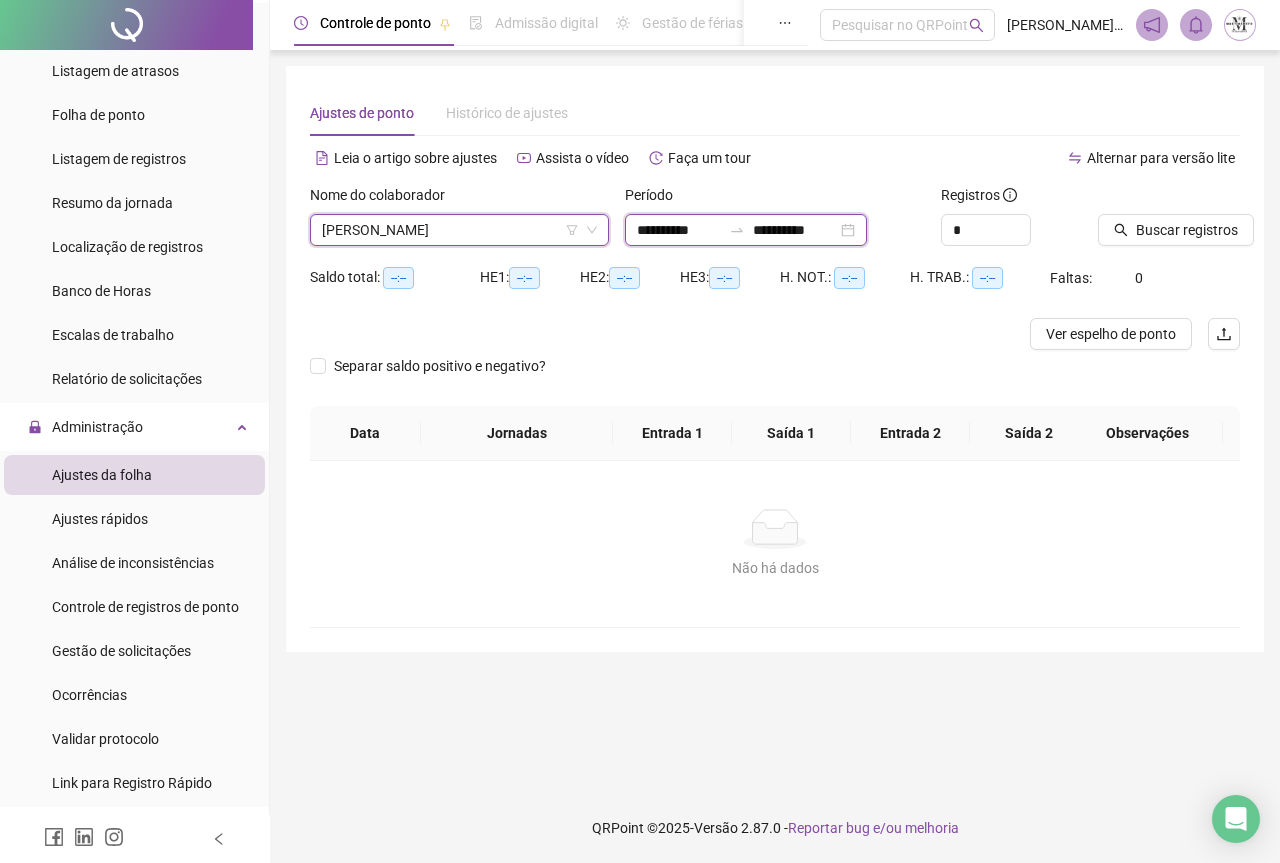 click on "**********" at bounding box center [795, 230] 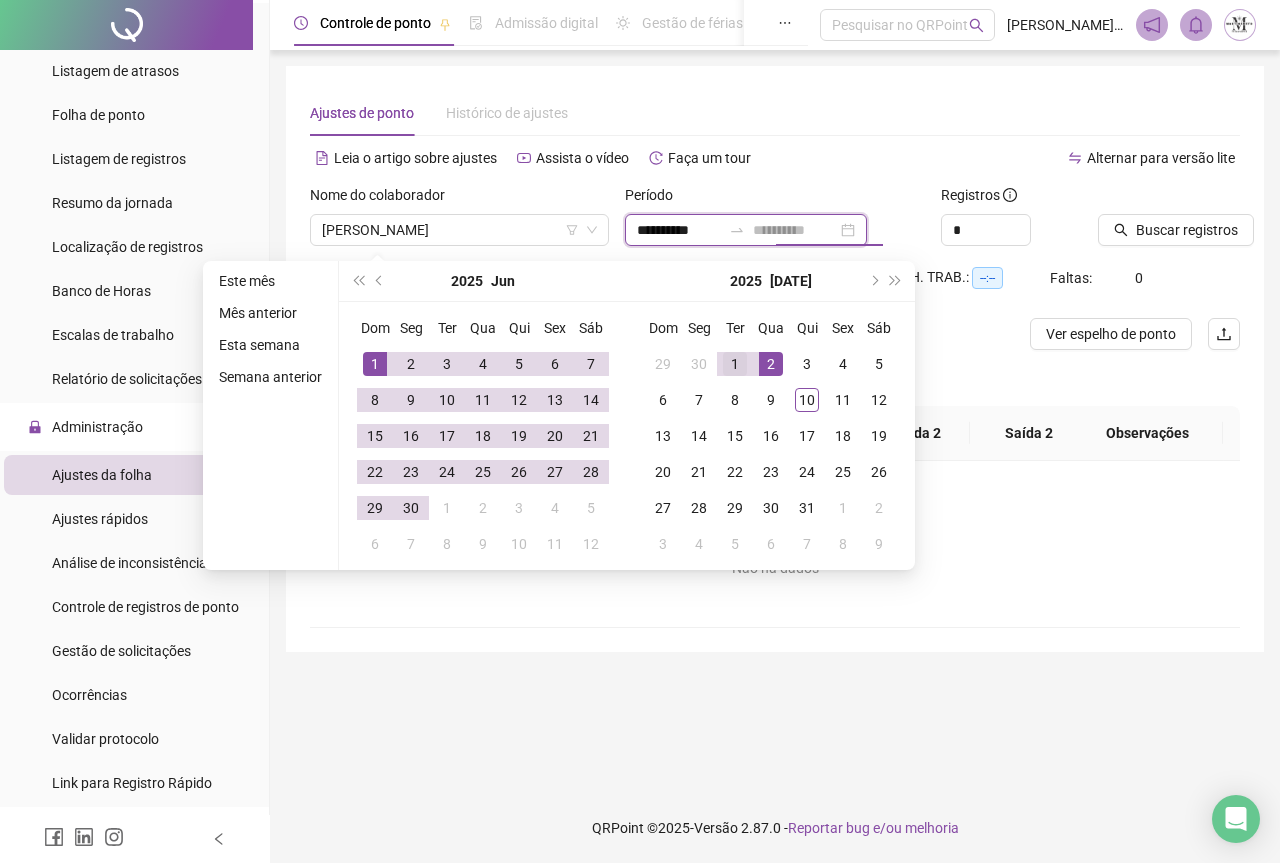type on "**********" 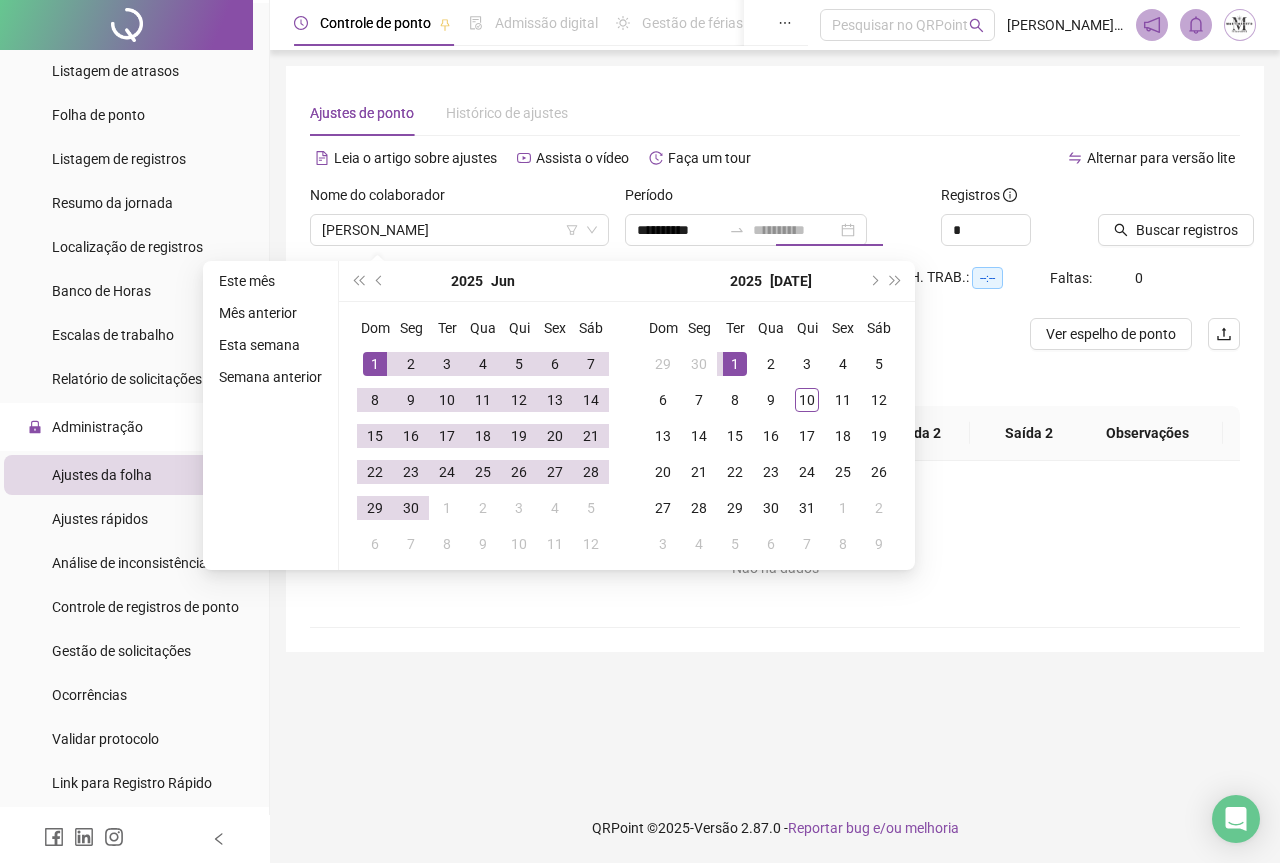 click on "1" at bounding box center [735, 364] 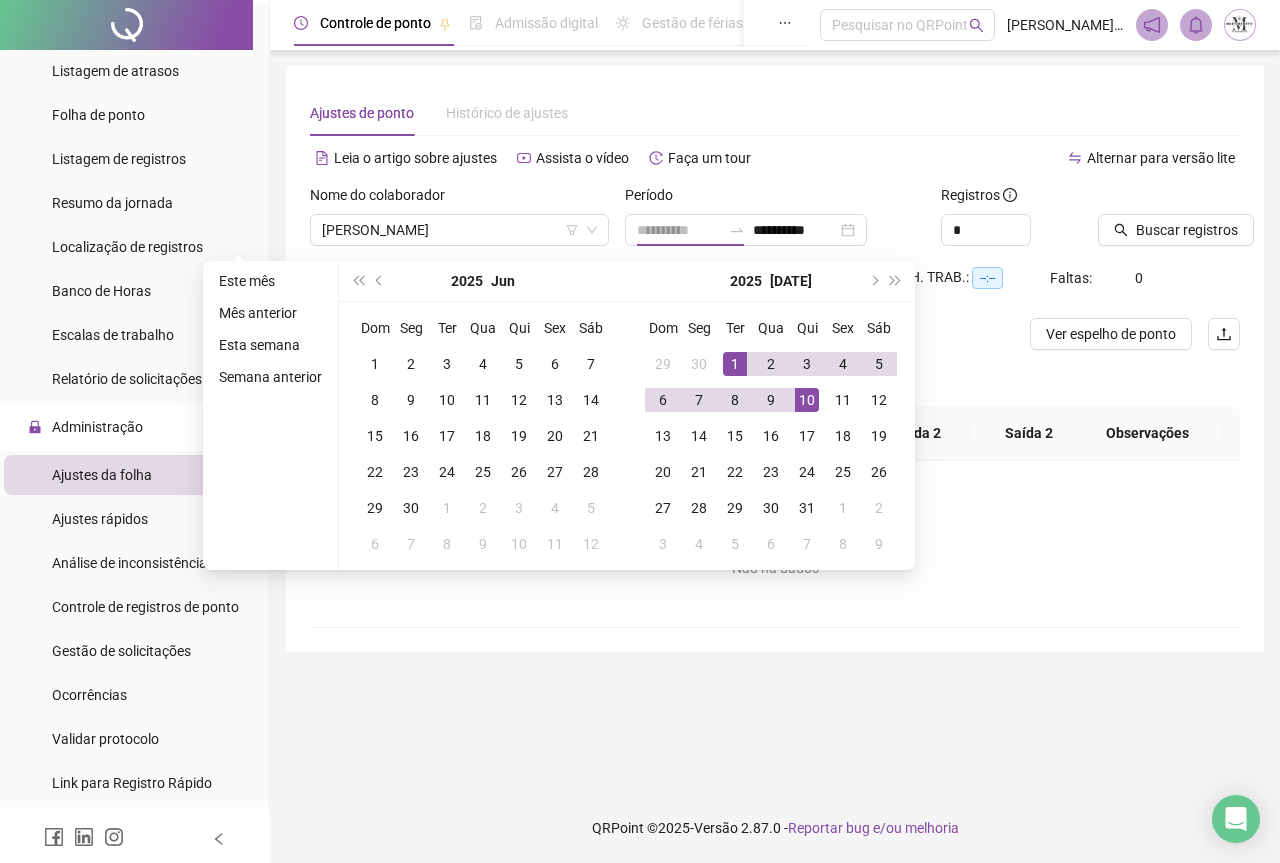 click on "10" at bounding box center (807, 400) 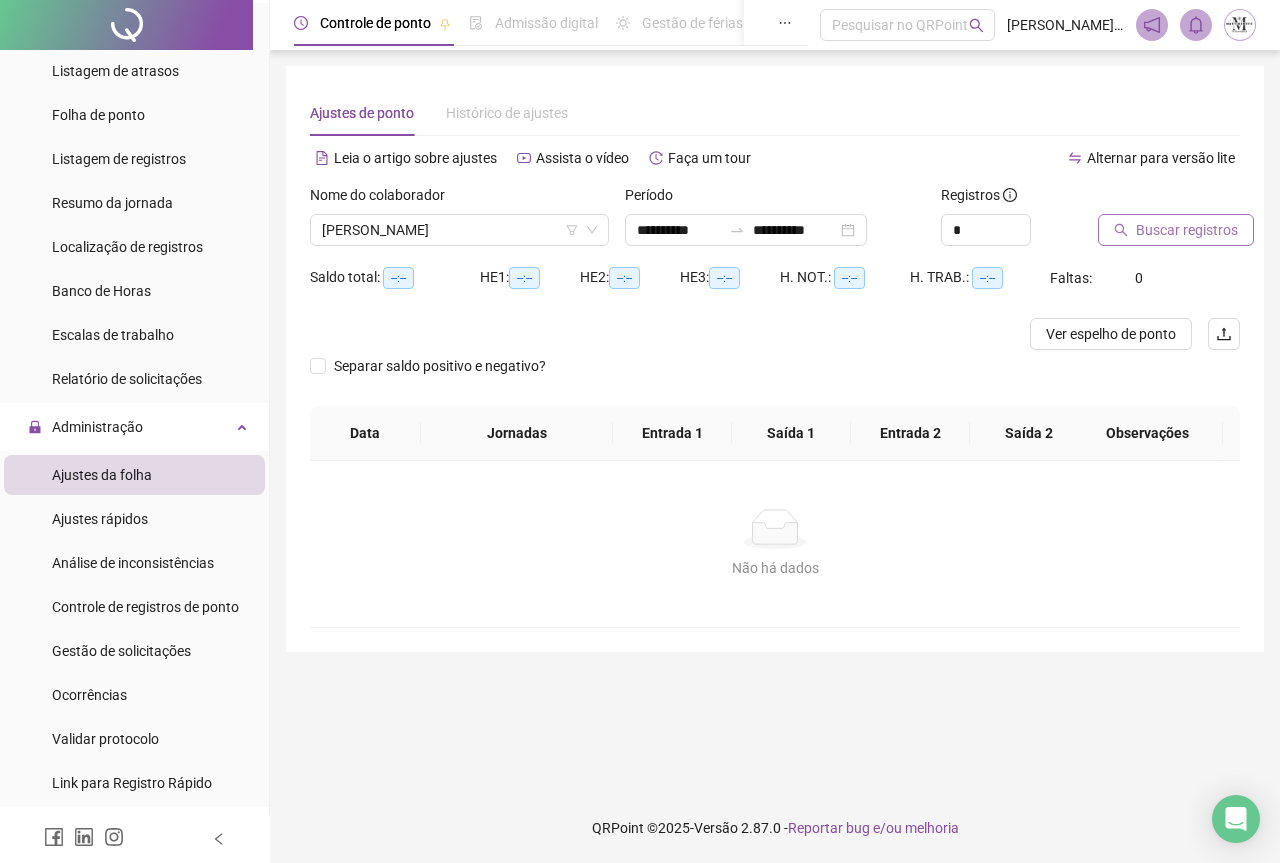 click on "Buscar registros" at bounding box center (1176, 230) 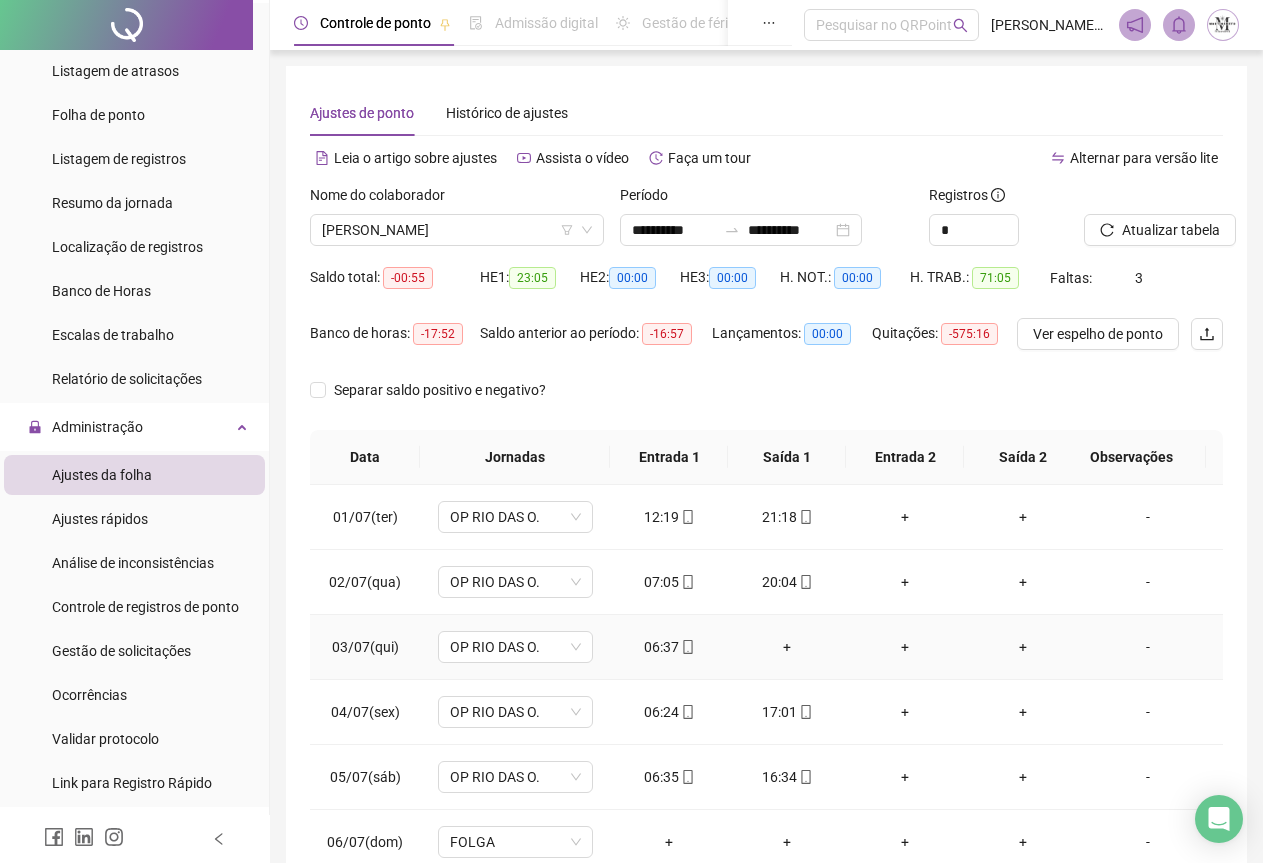 scroll, scrollTop: 124, scrollLeft: 0, axis: vertical 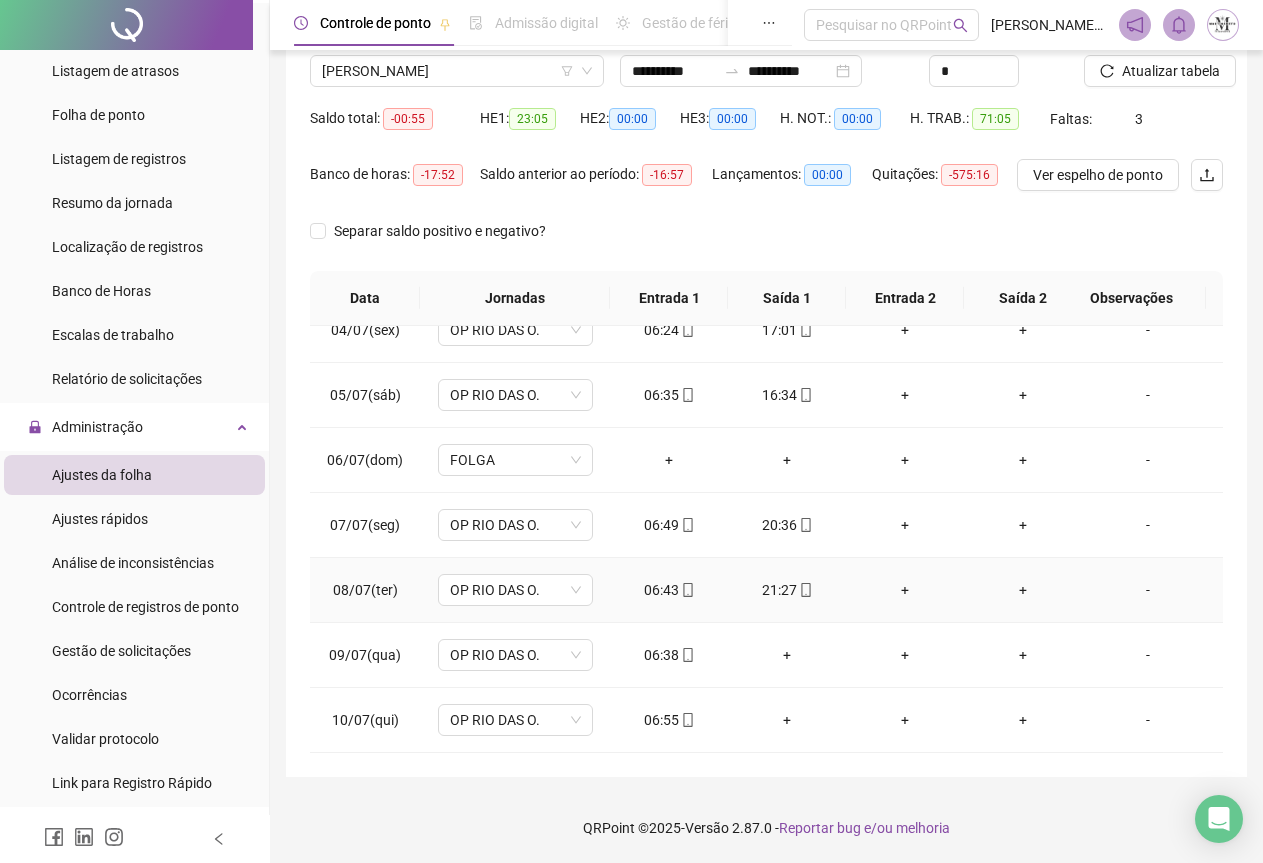 click 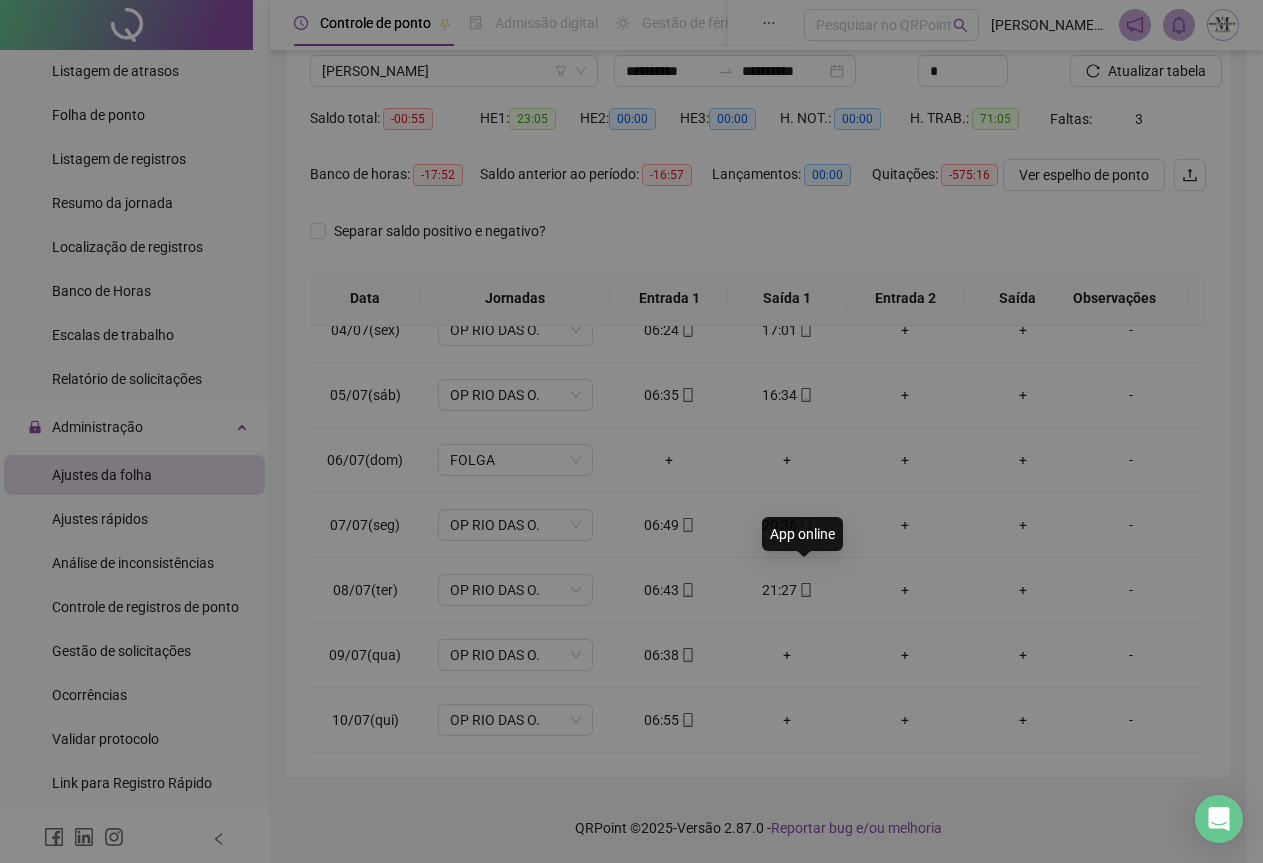 type on "**********" 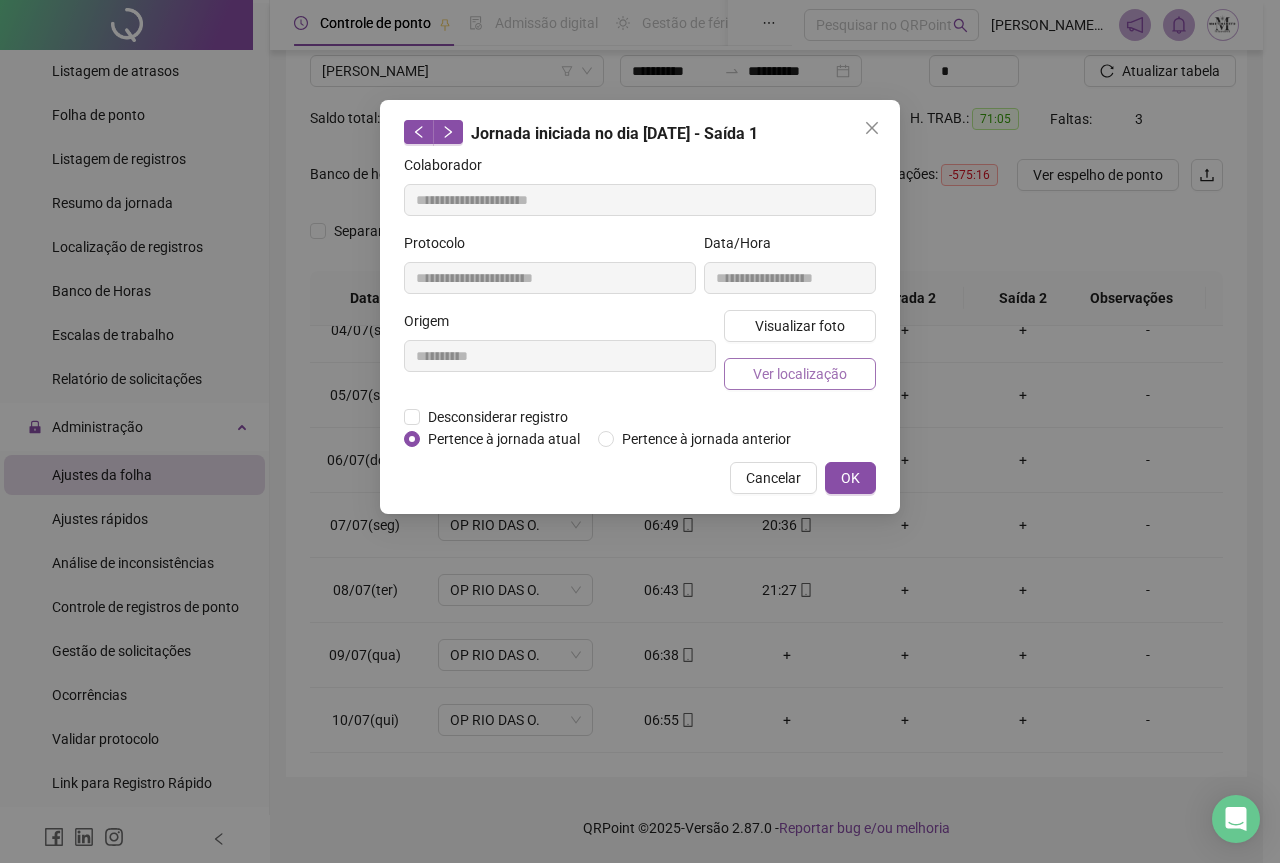 click on "Ver localização" at bounding box center [800, 374] 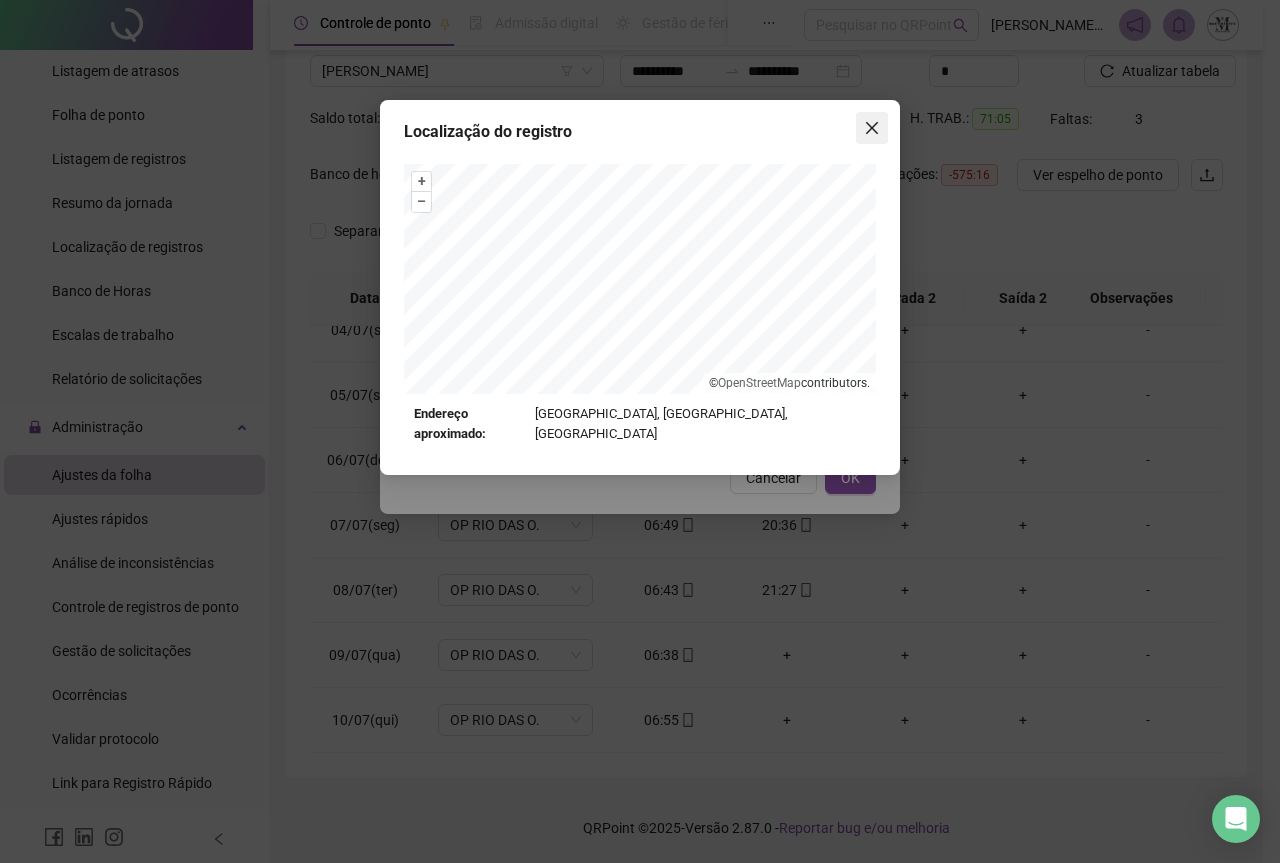 click 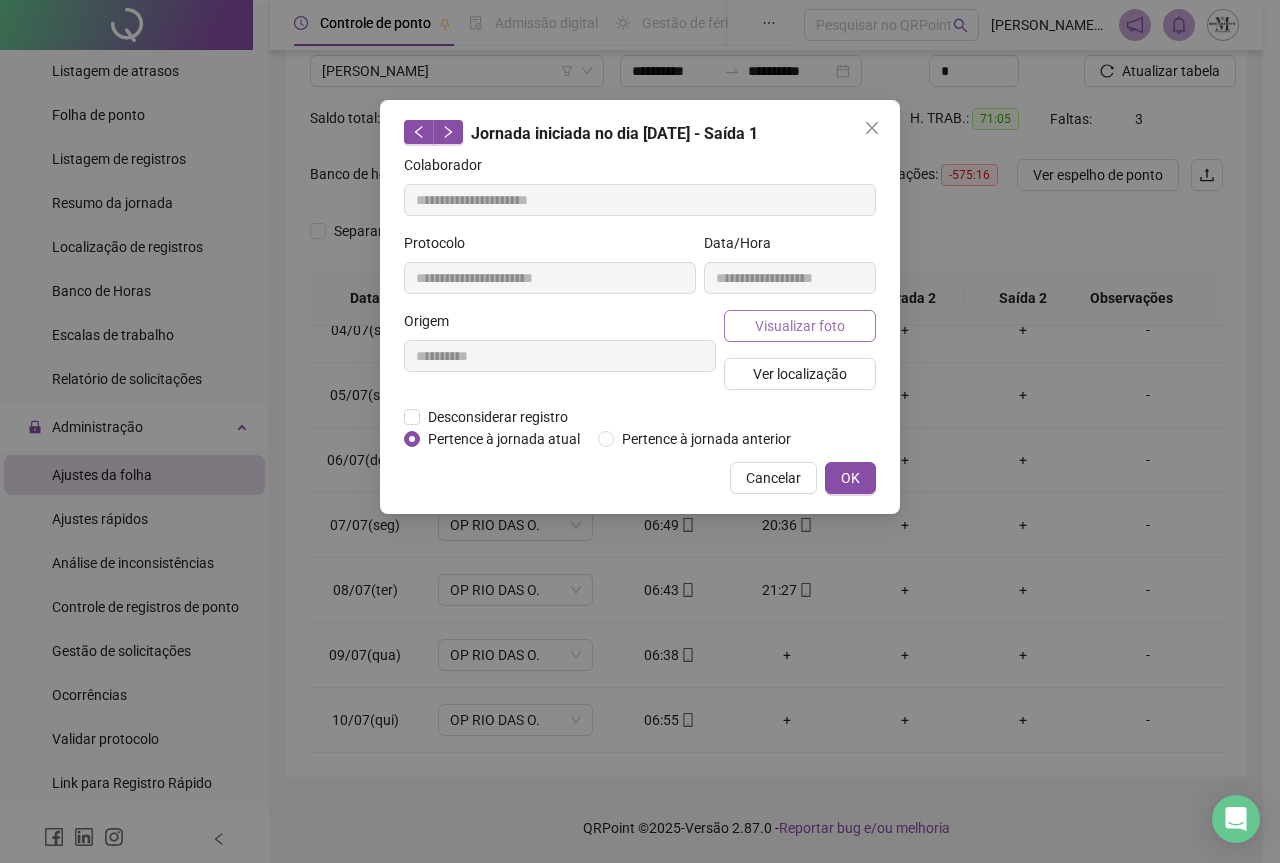 click on "Visualizar foto" at bounding box center [800, 326] 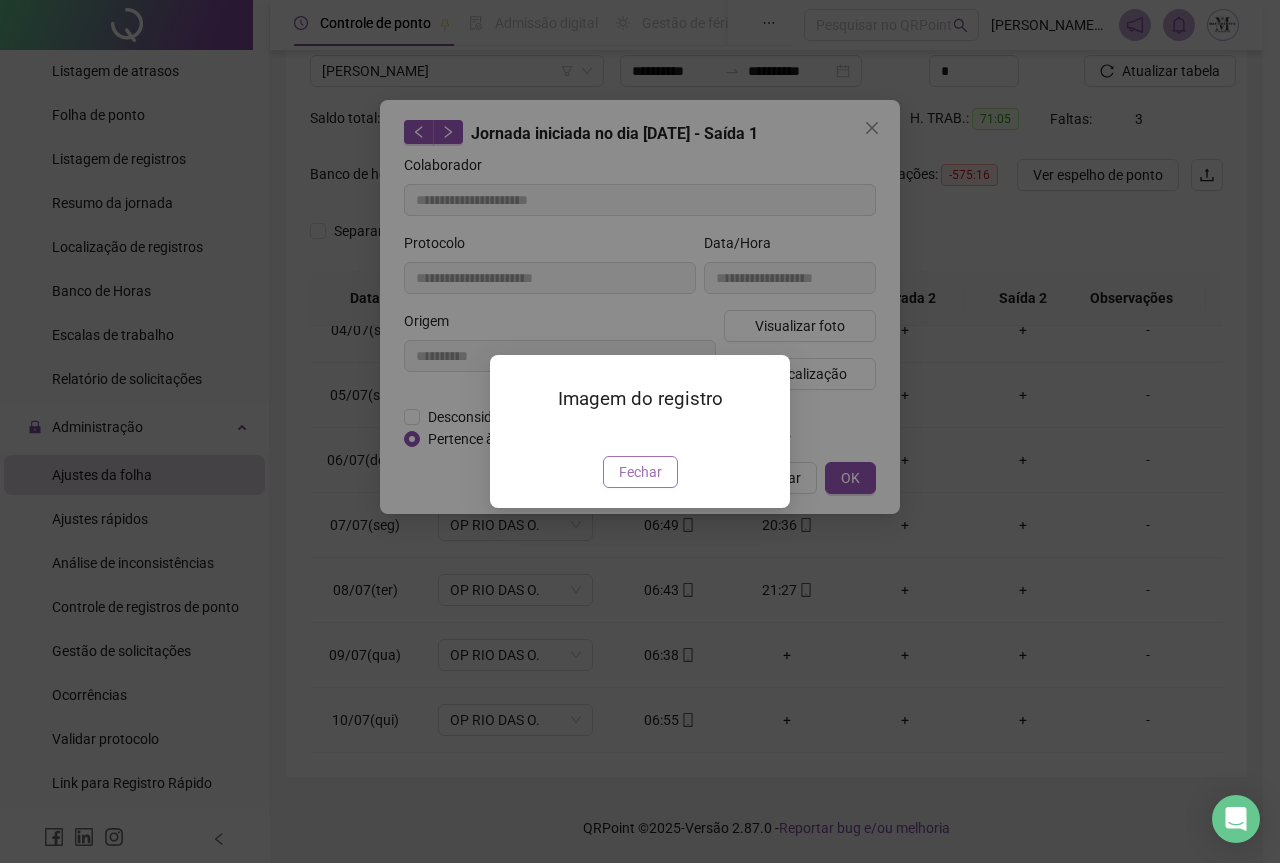 click on "Fechar" at bounding box center (640, 472) 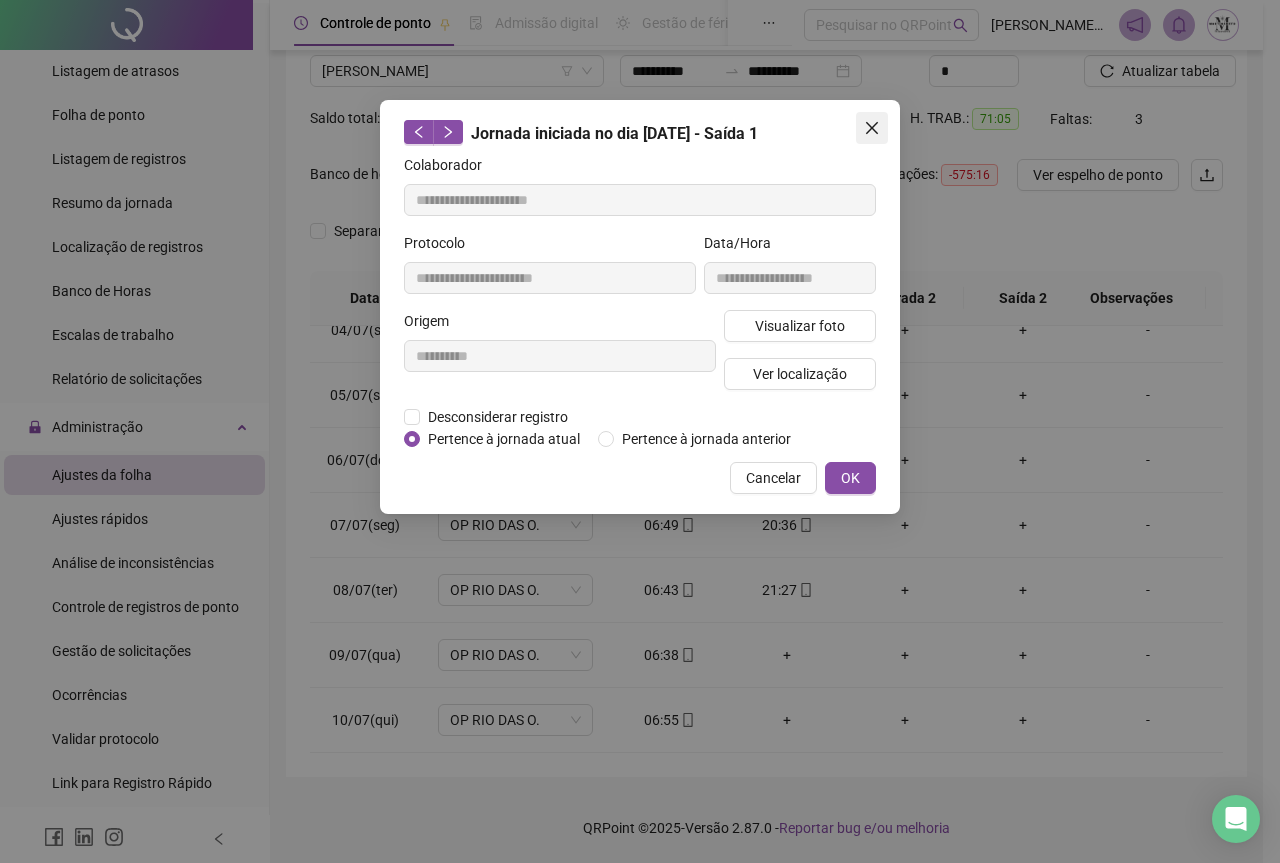 click at bounding box center (872, 128) 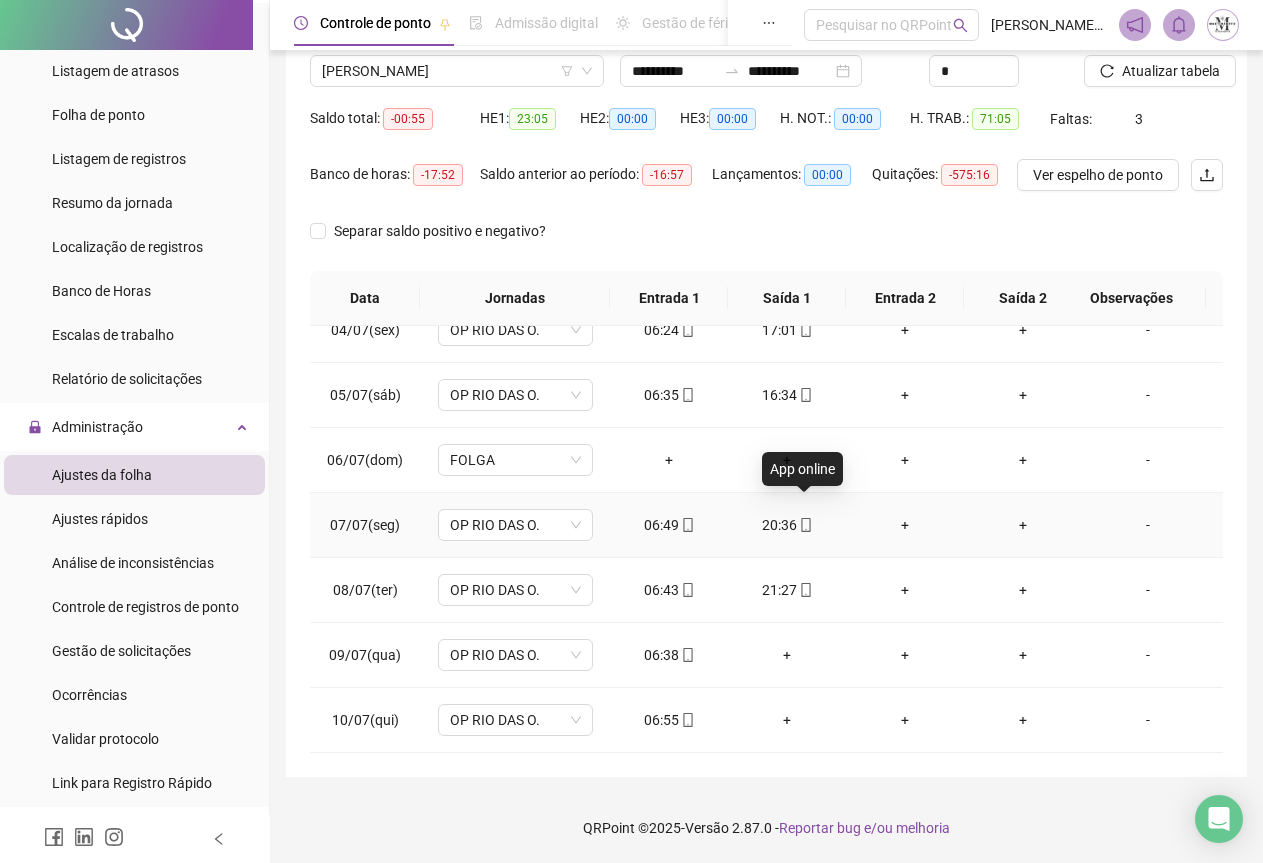 click 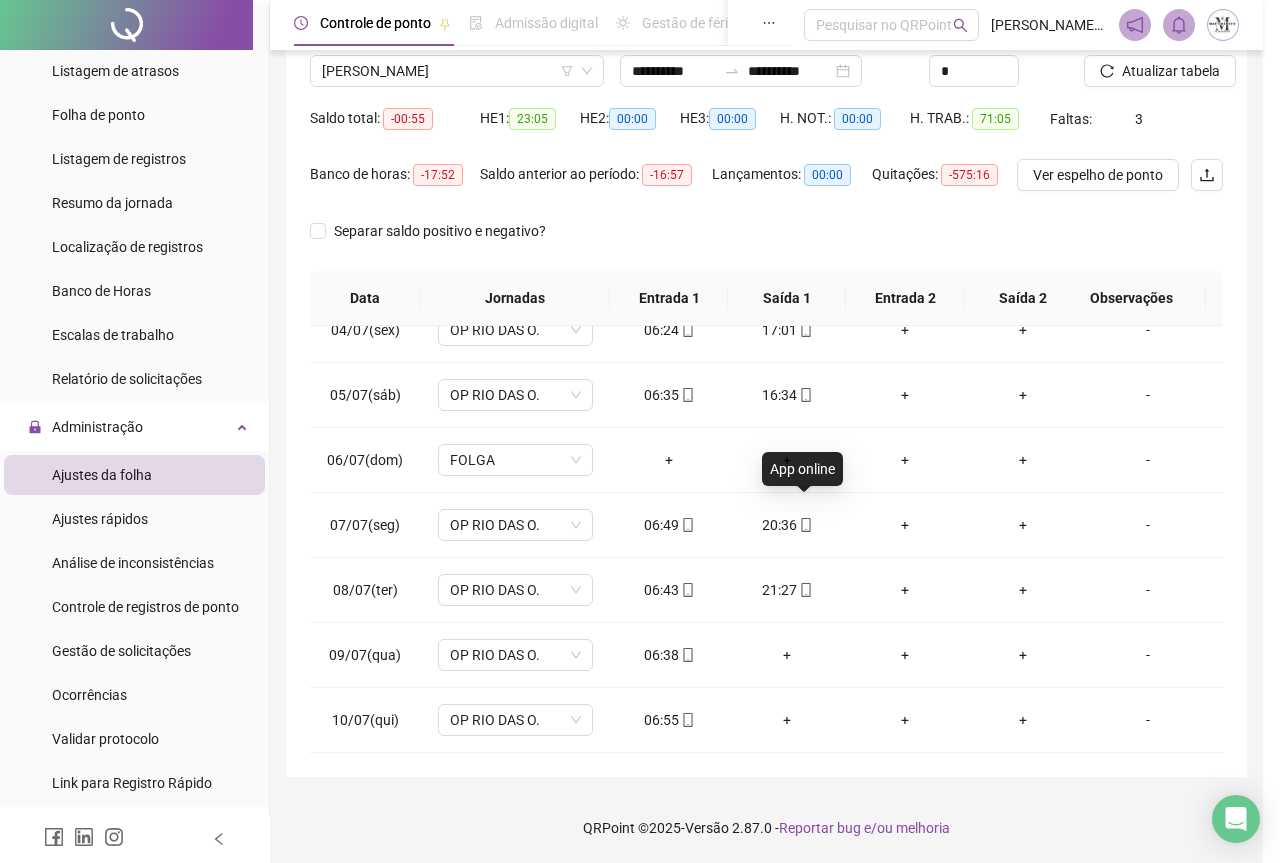 type on "**********" 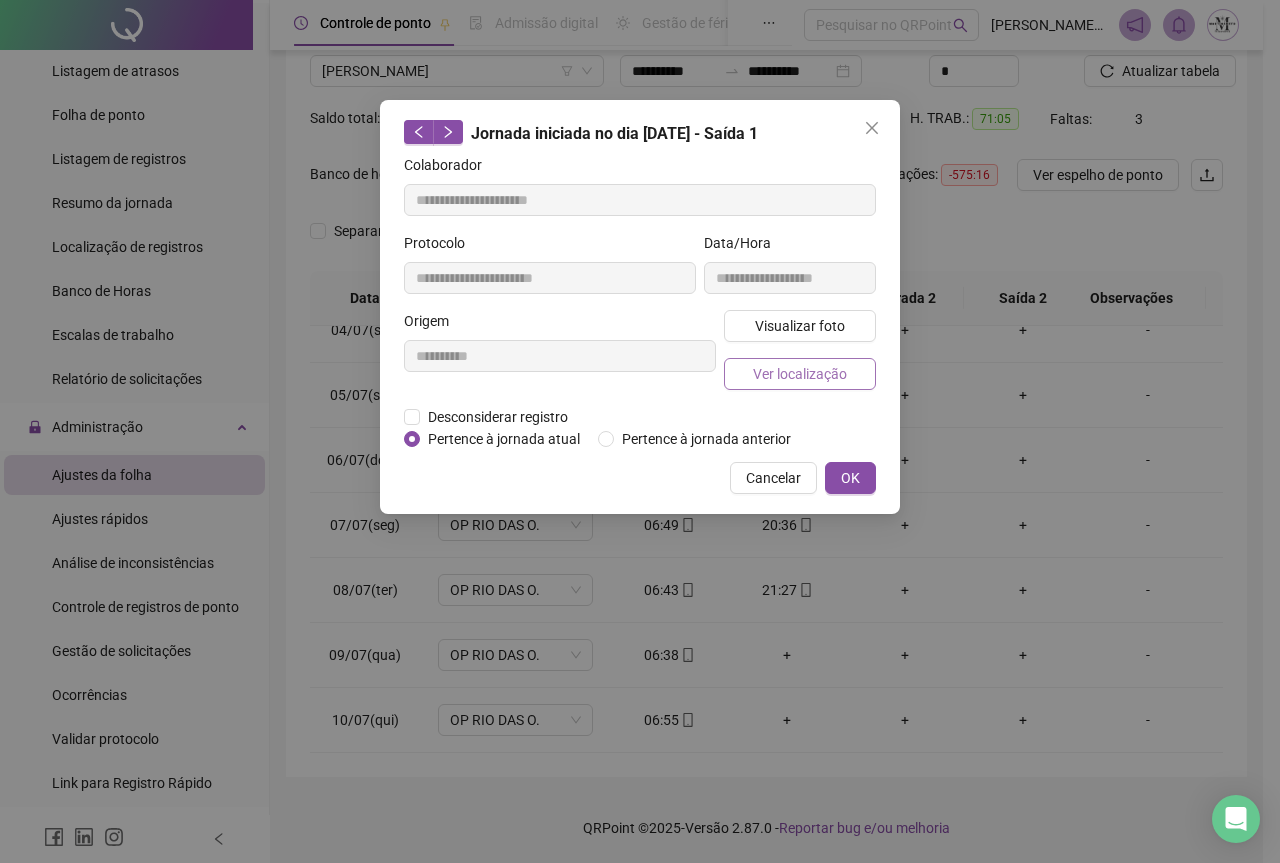 click on "Ver localização" at bounding box center [800, 374] 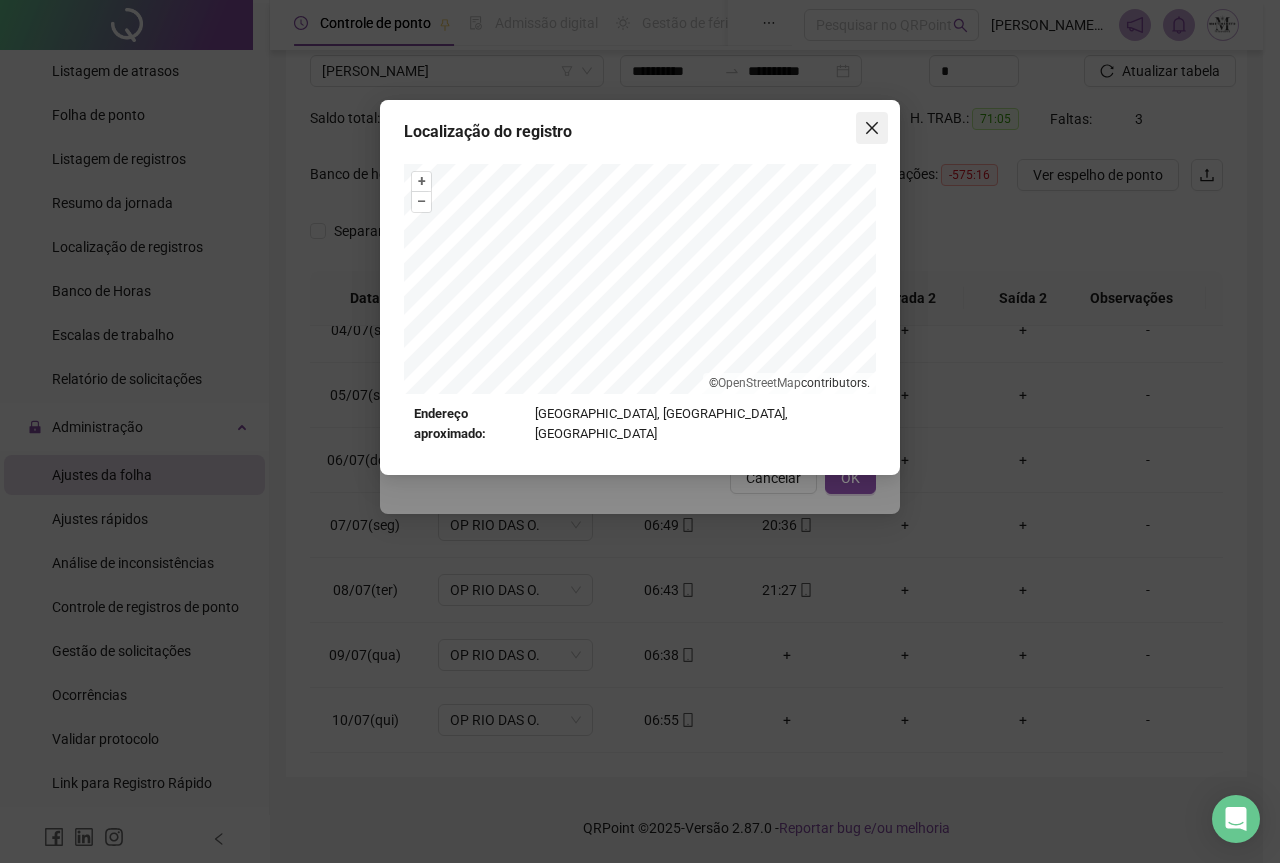 click 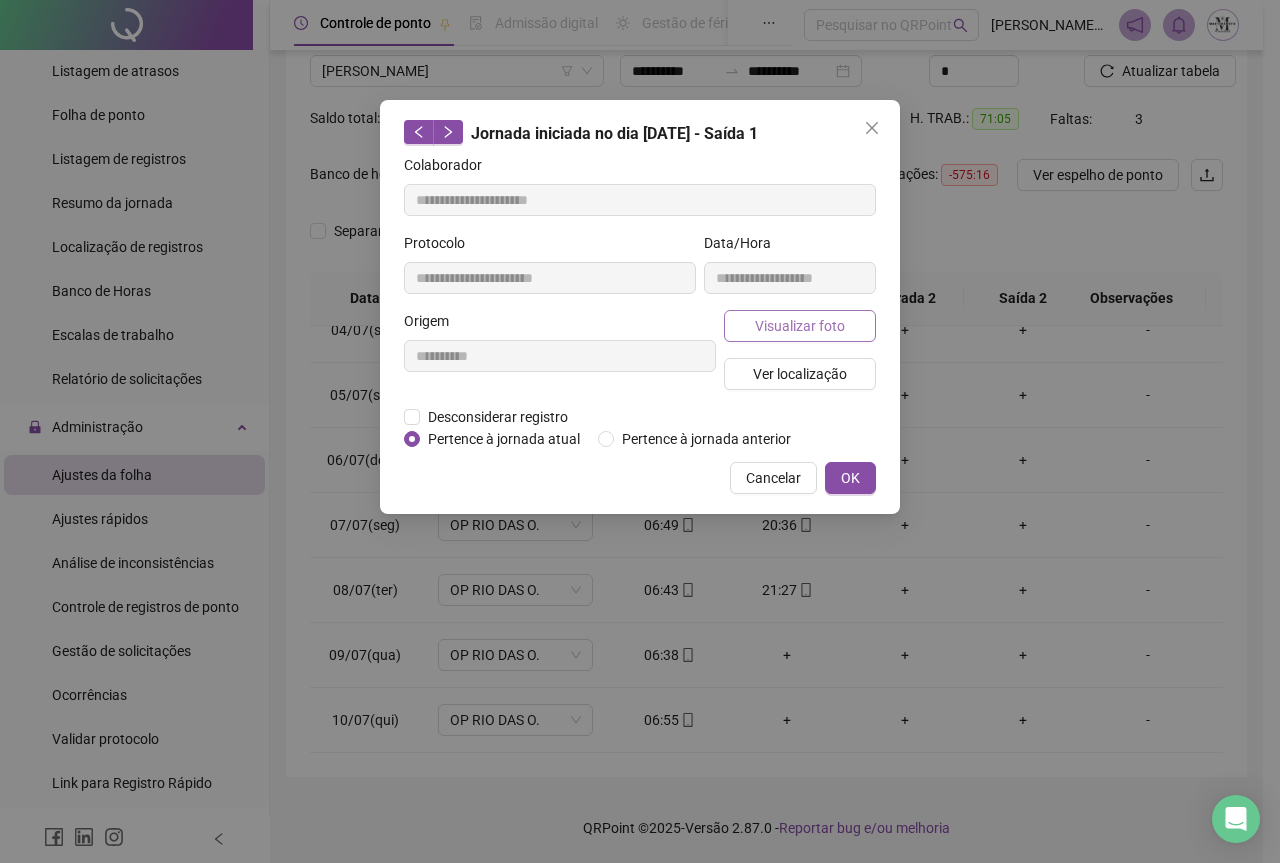 click on "Visualizar foto" at bounding box center [800, 326] 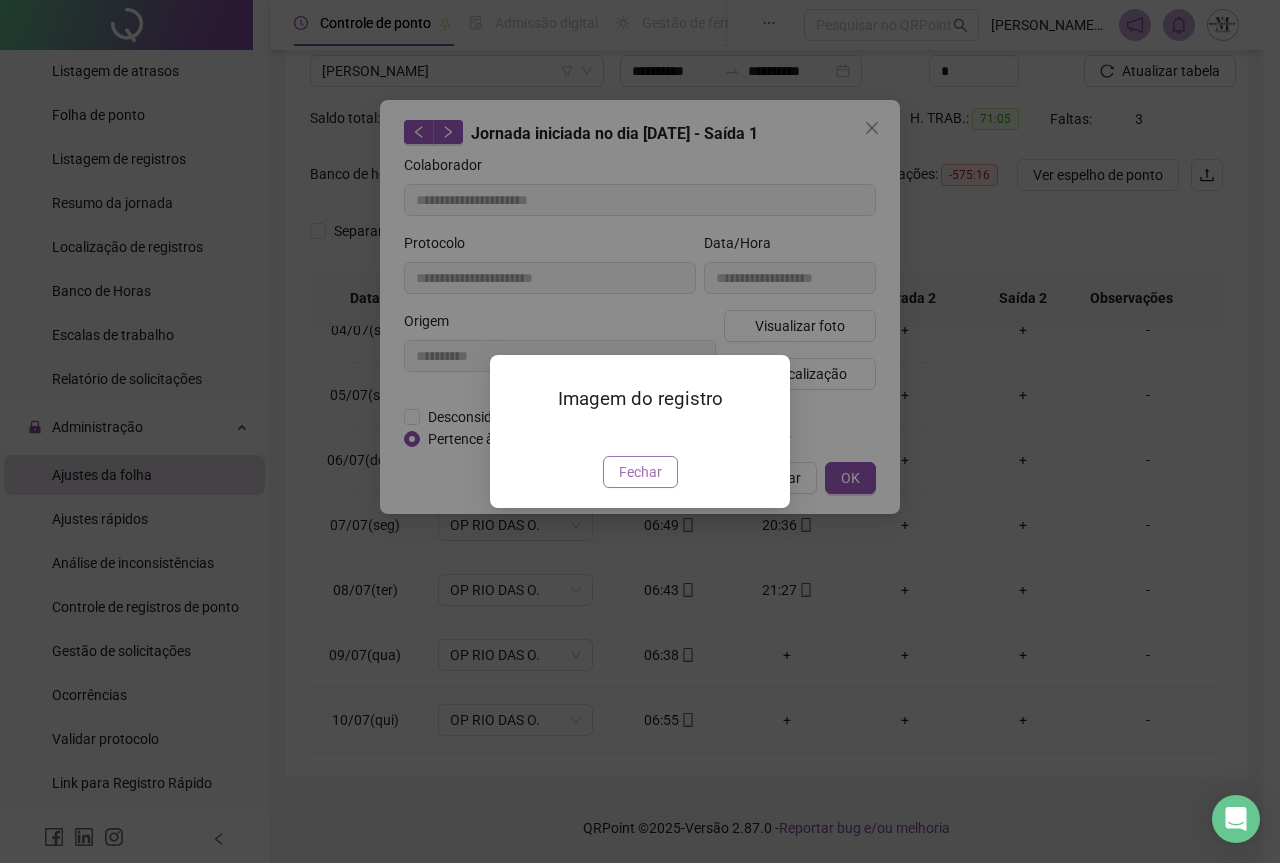 click on "Fechar" at bounding box center [640, 472] 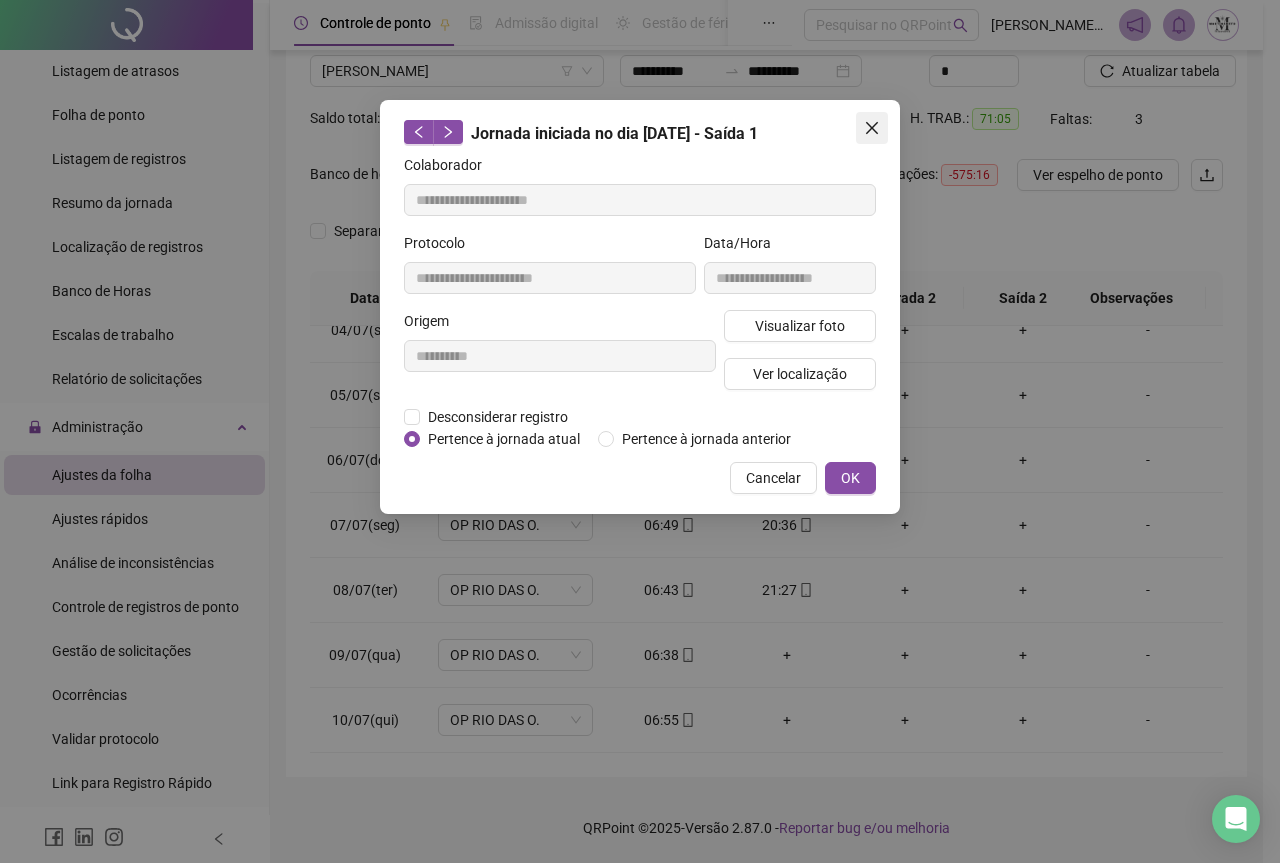 click 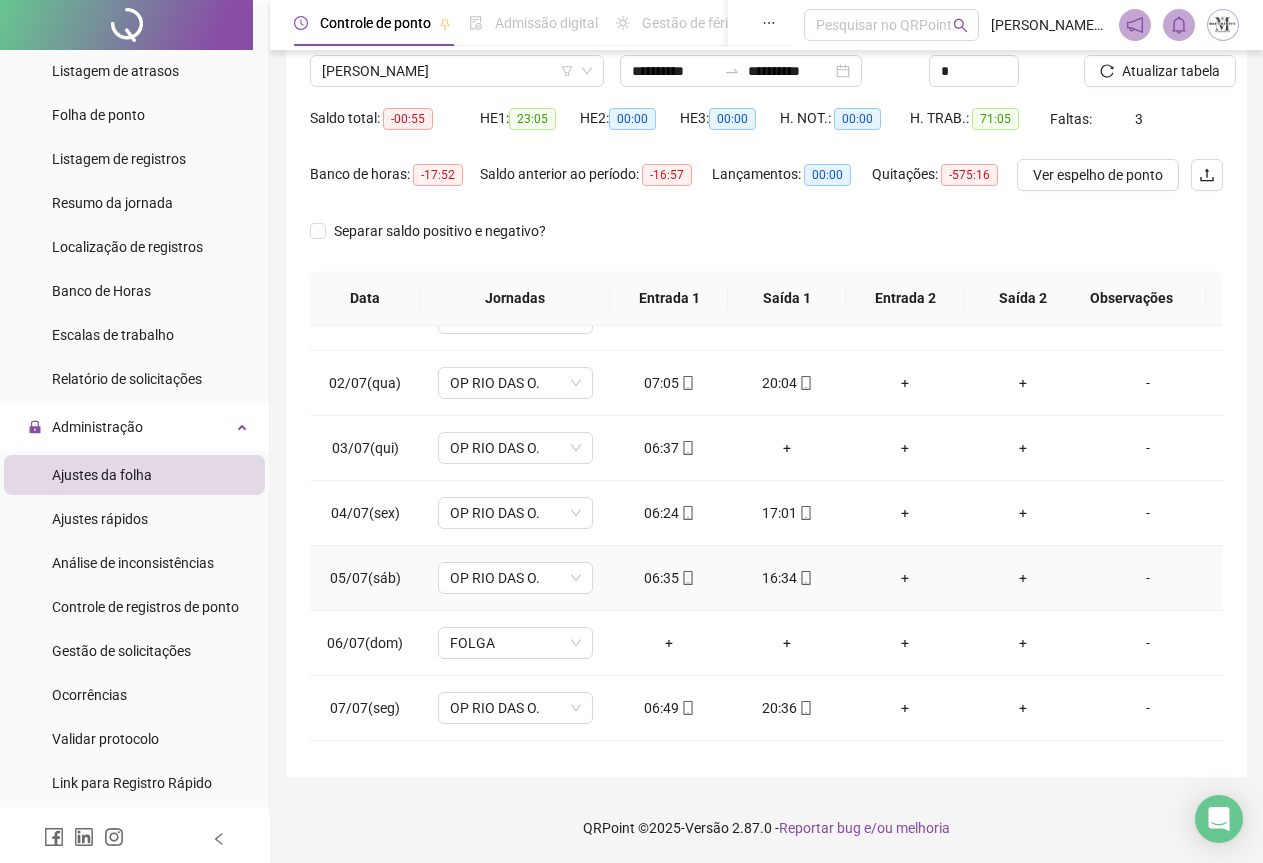 scroll, scrollTop: 0, scrollLeft: 0, axis: both 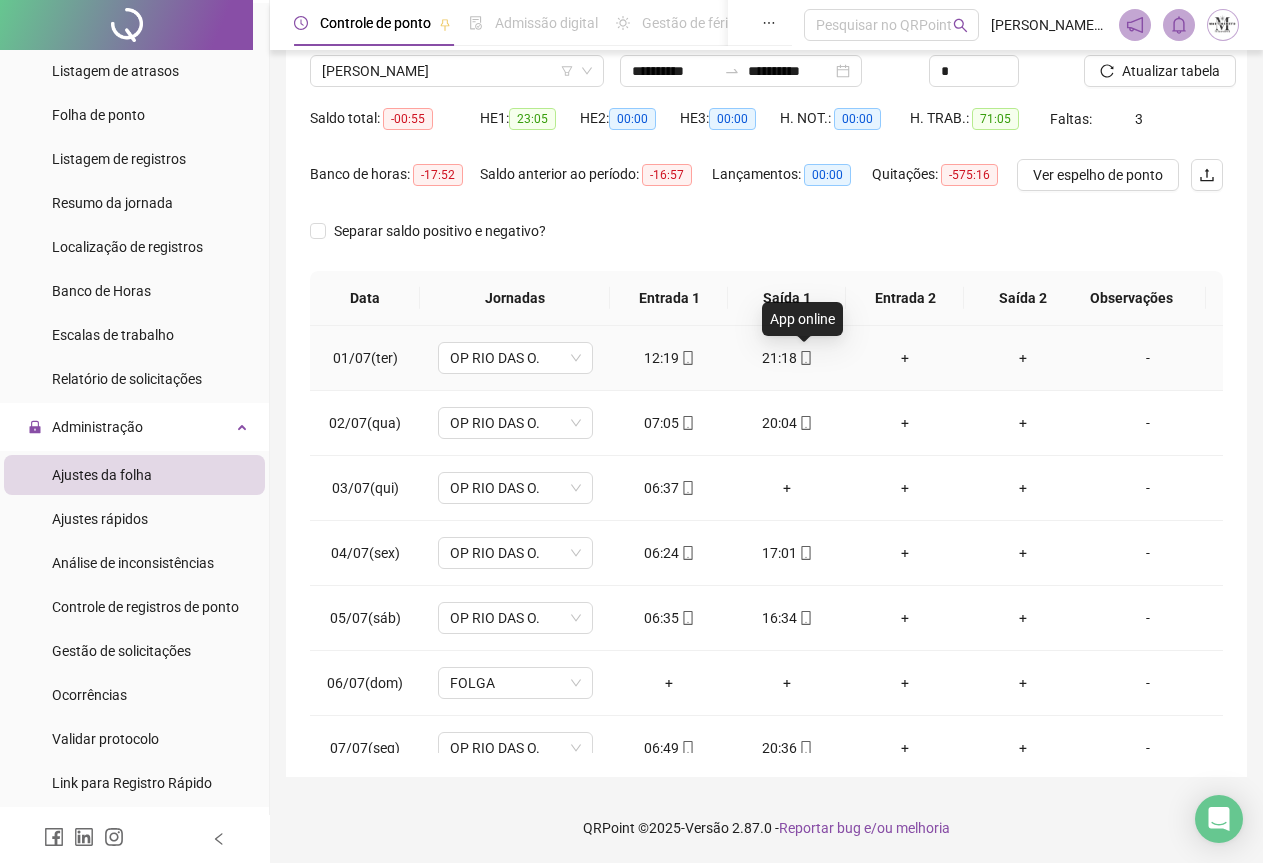click 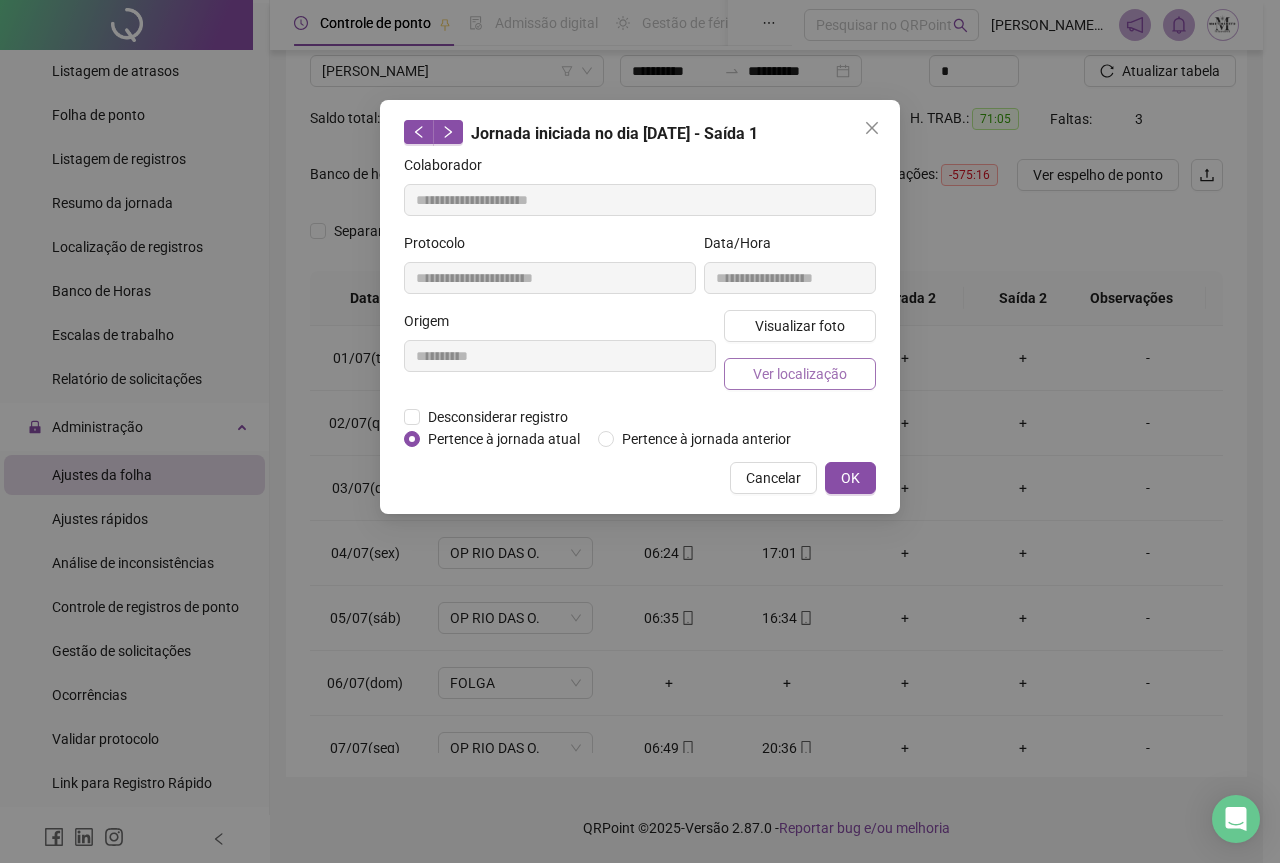 click on "Ver localização" at bounding box center (800, 374) 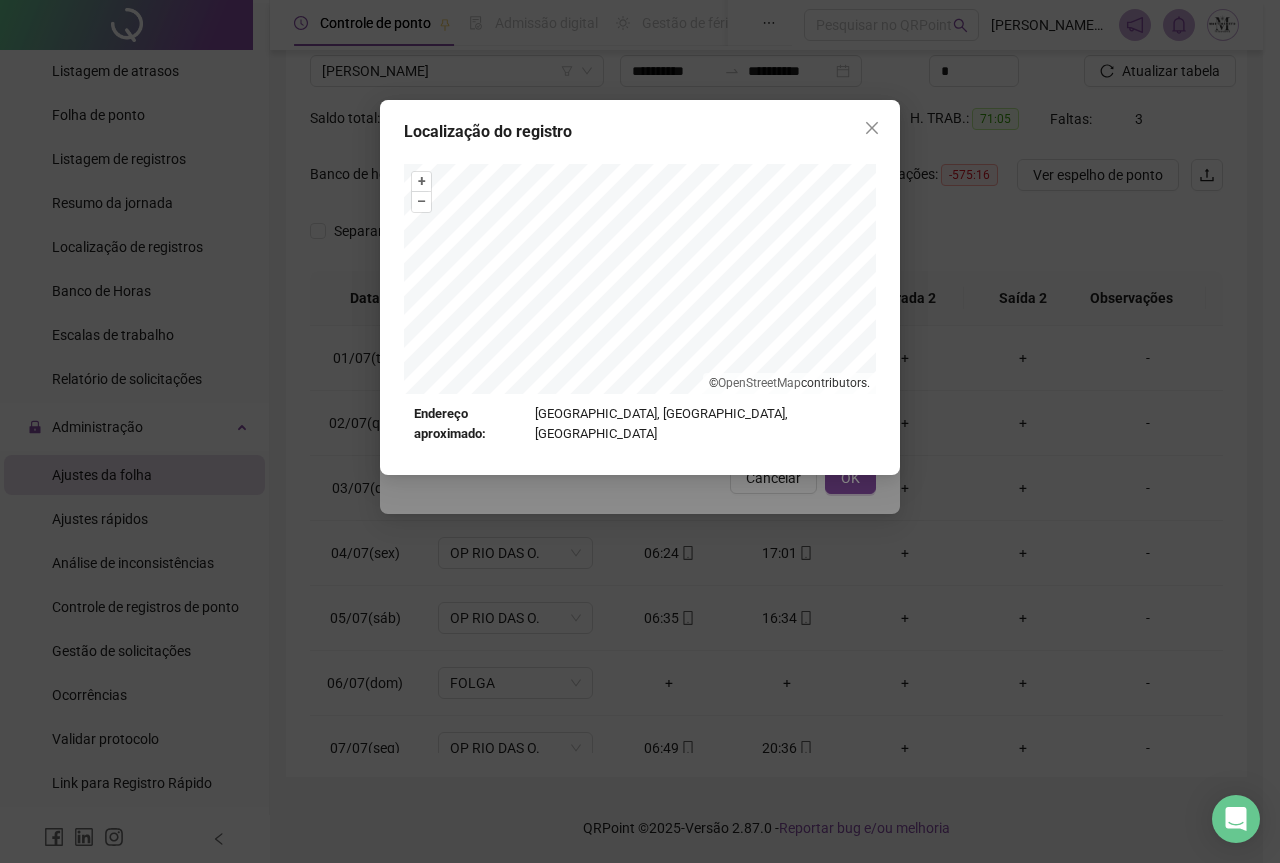 type on "**********" 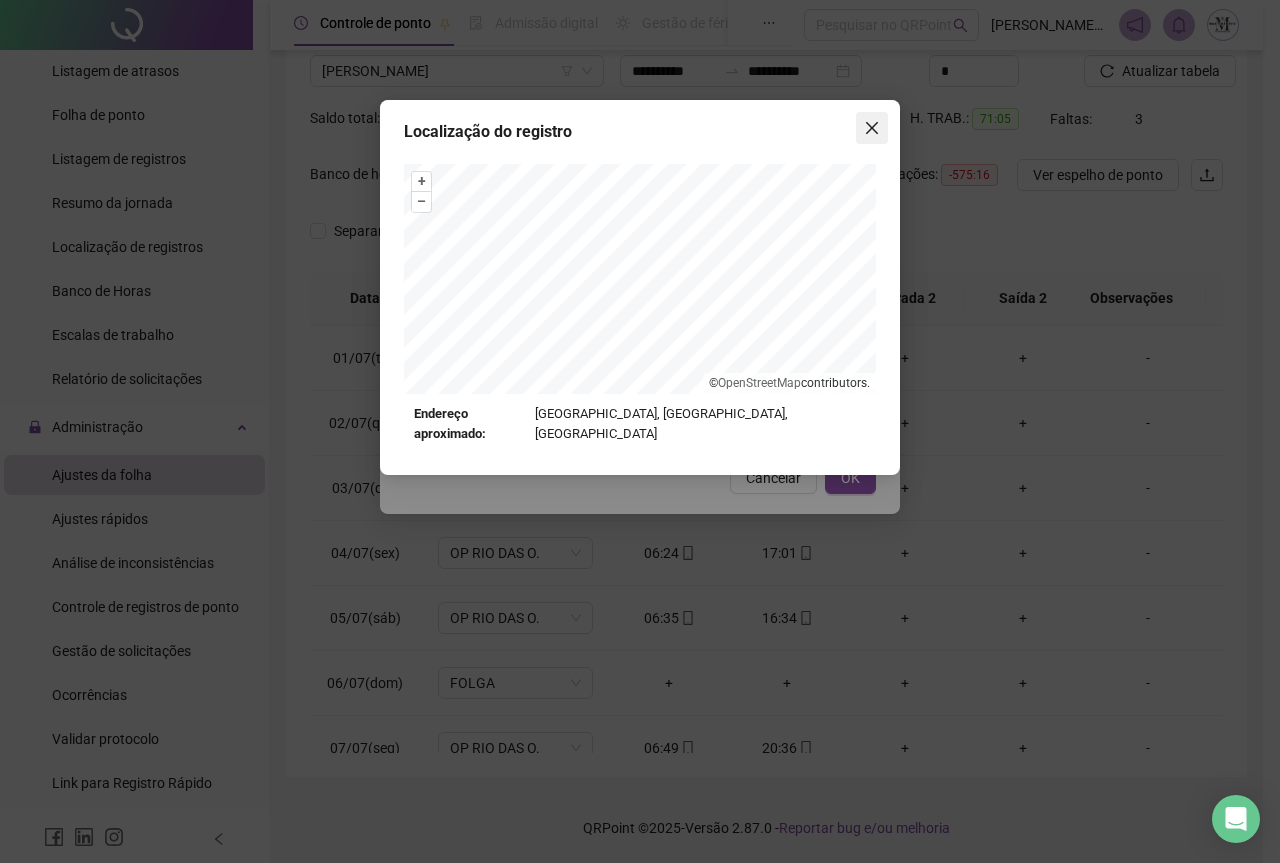 click 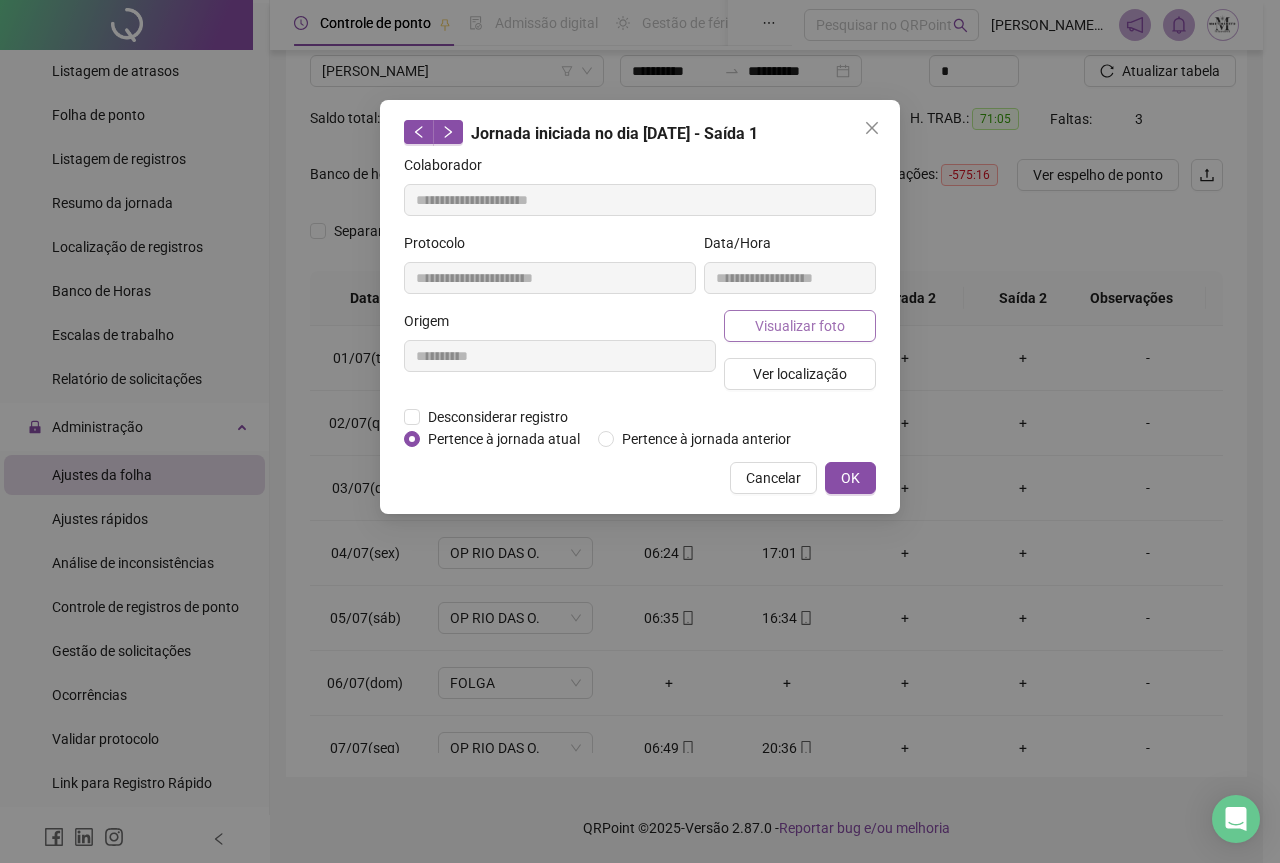 click on "Visualizar foto" at bounding box center (800, 326) 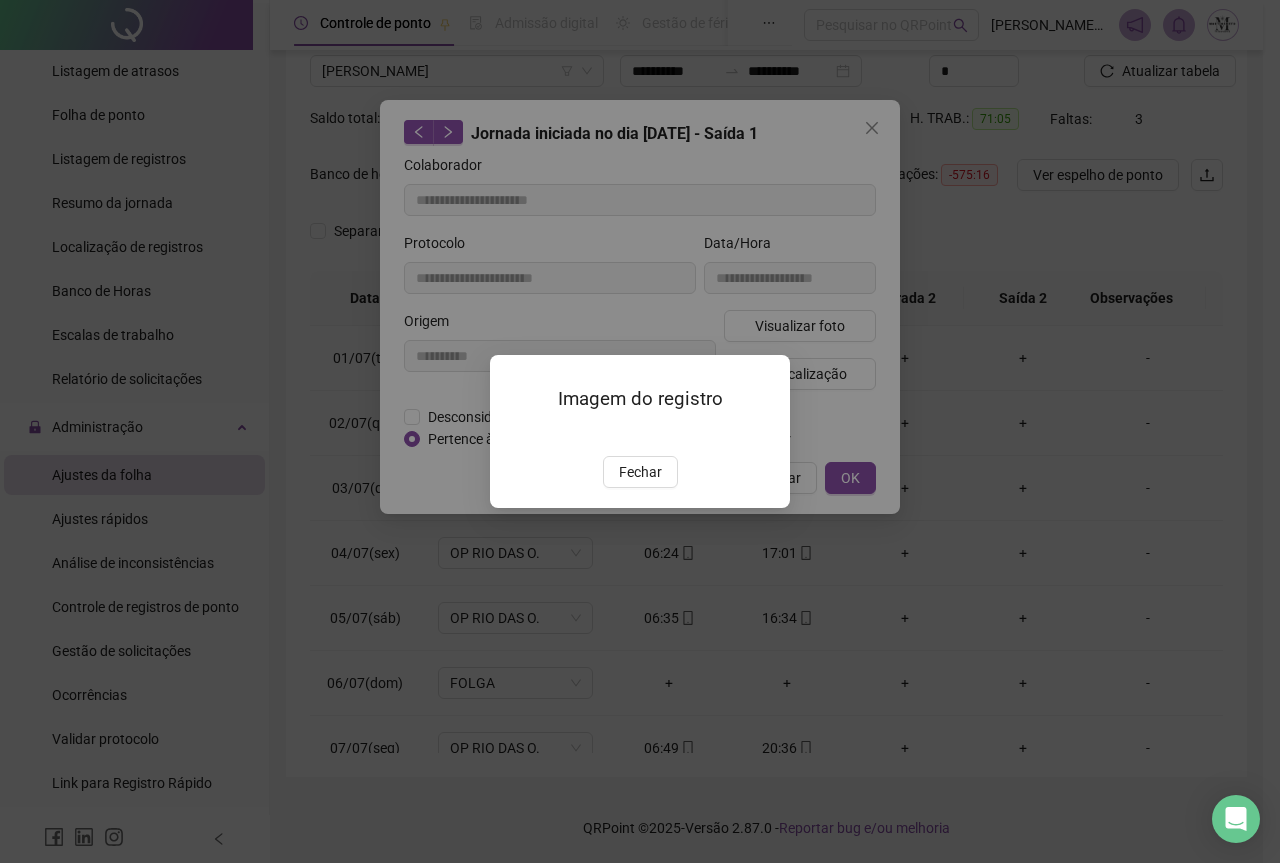 click at bounding box center (514, 435) 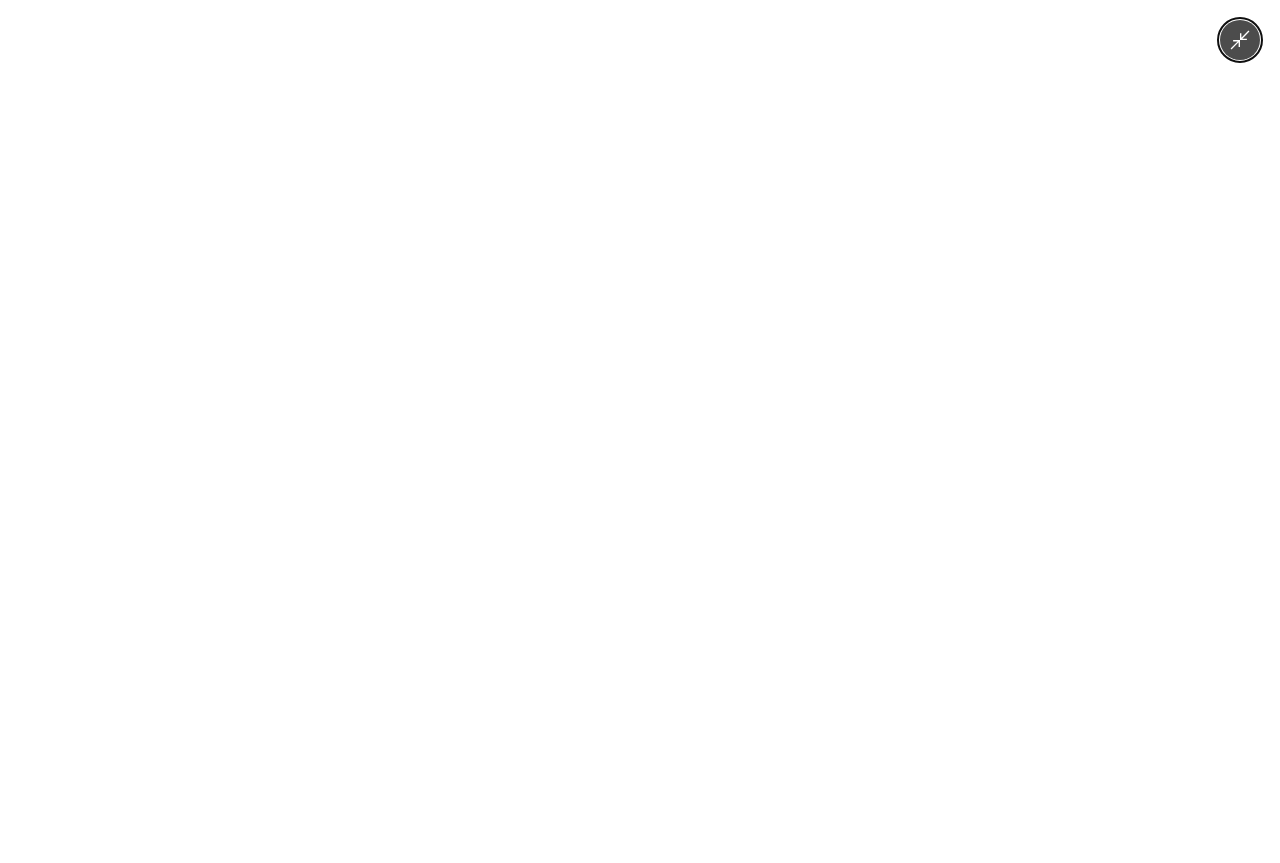 click at bounding box center (639, 431) 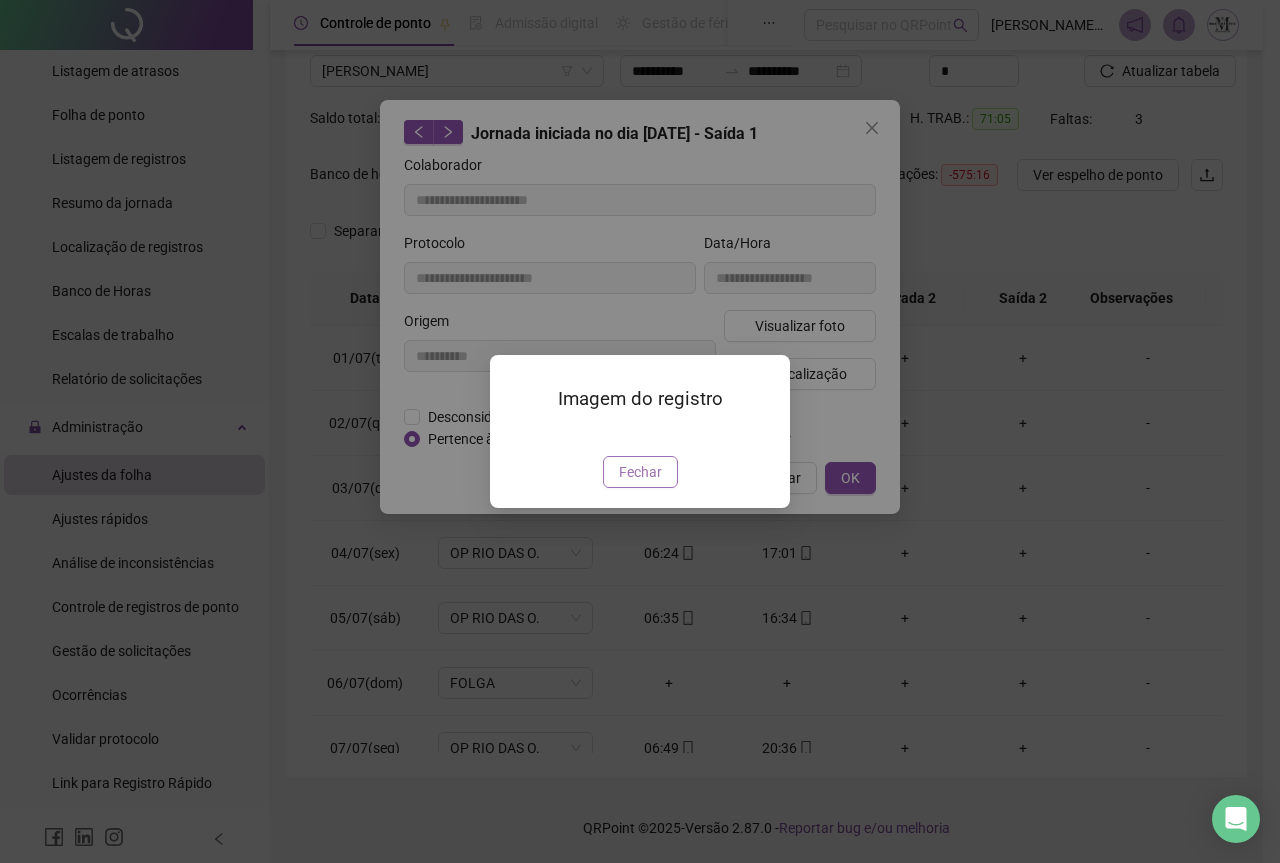 click on "Fechar" at bounding box center [640, 472] 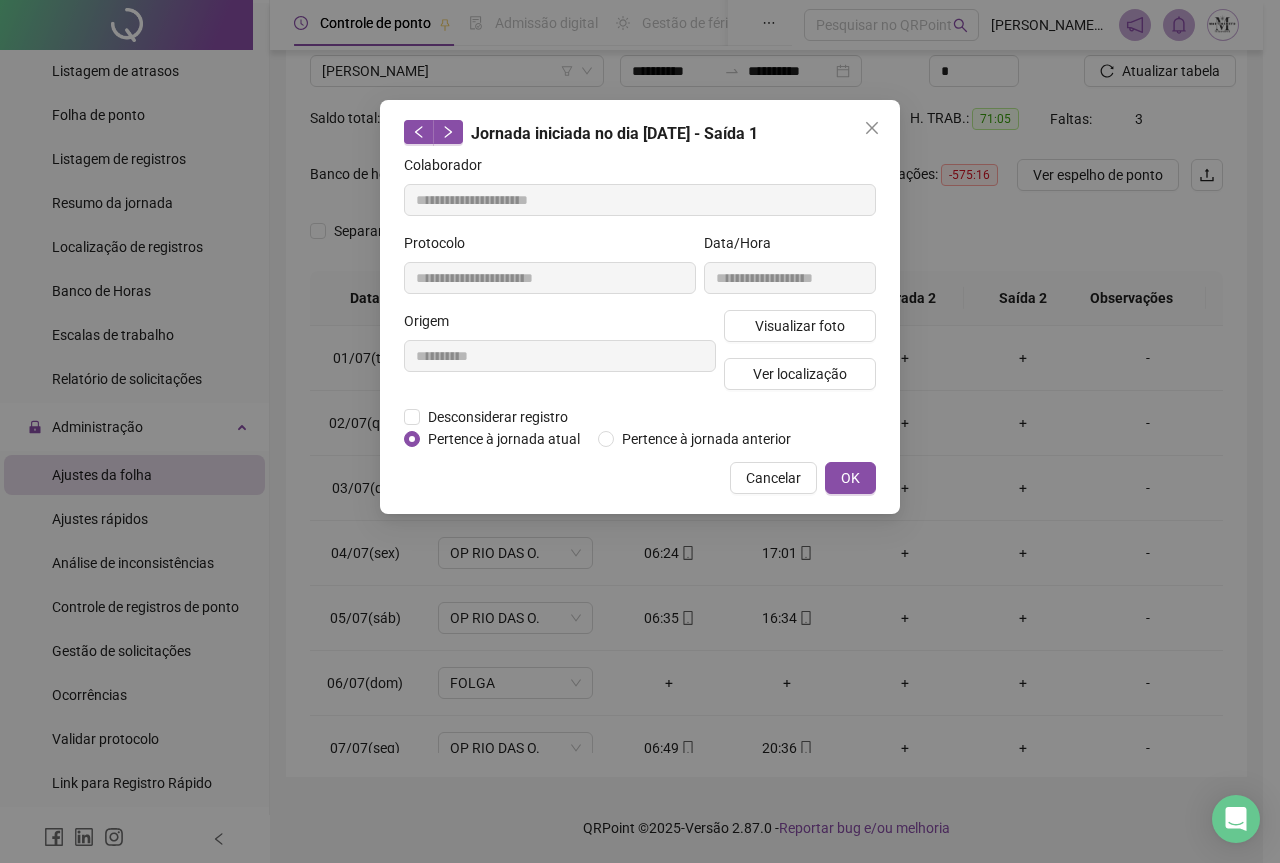 click on "**********" at bounding box center [640, 307] 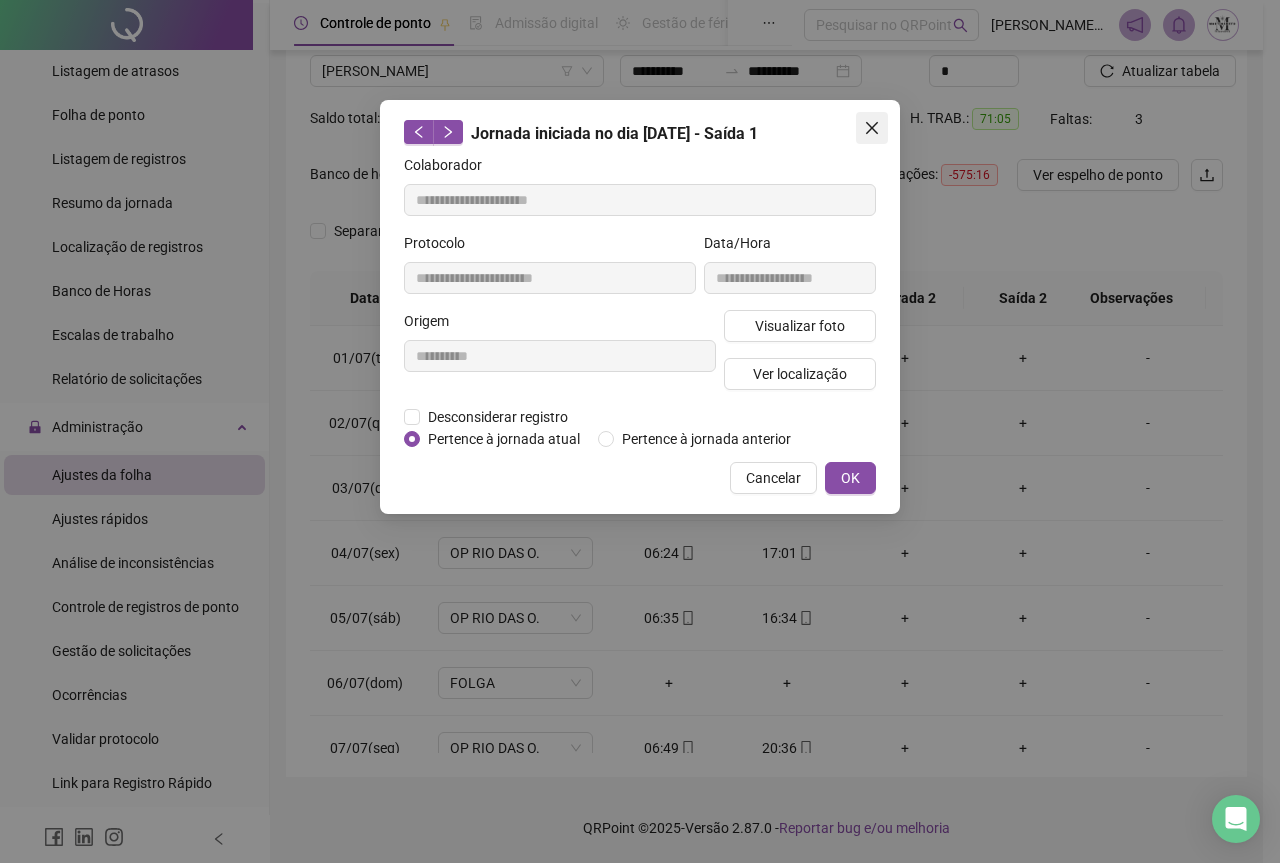 click 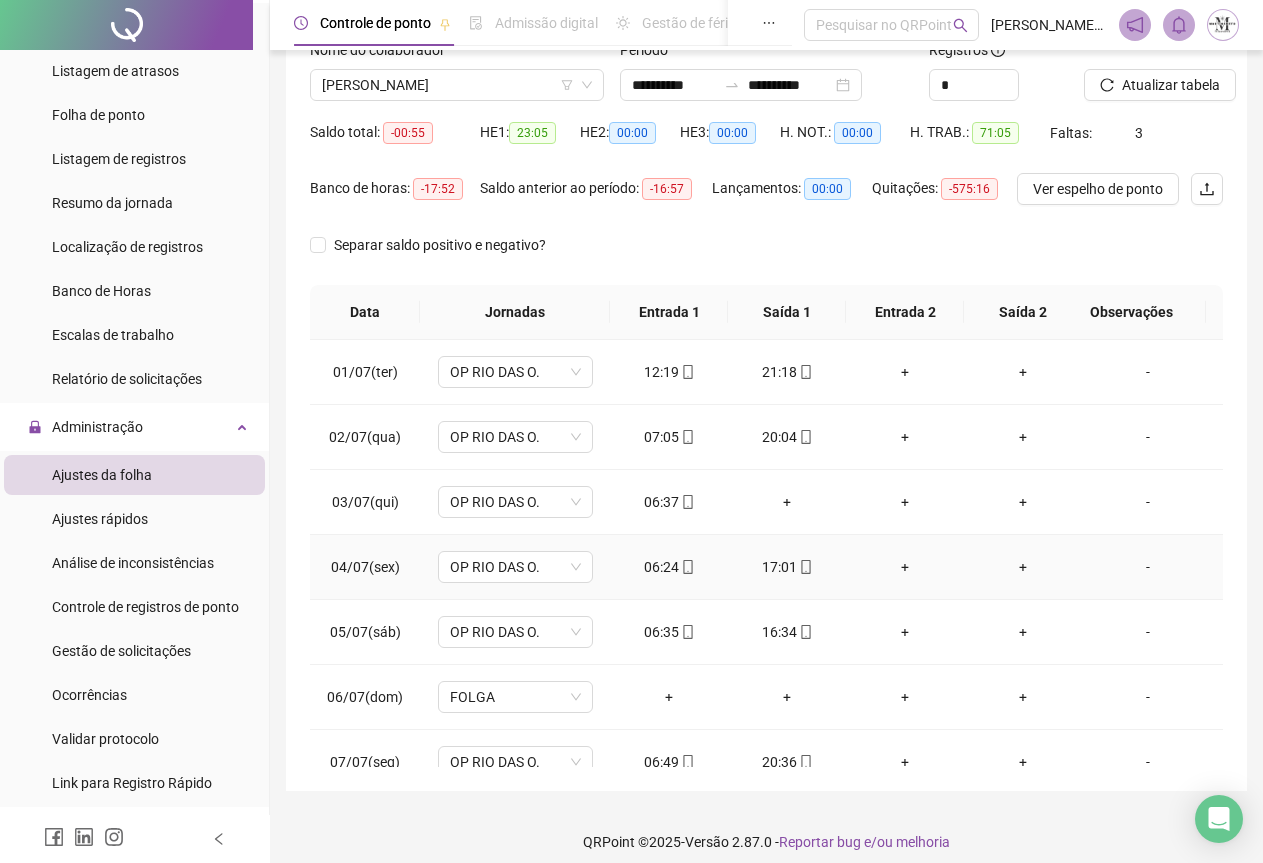 scroll, scrollTop: 159, scrollLeft: 0, axis: vertical 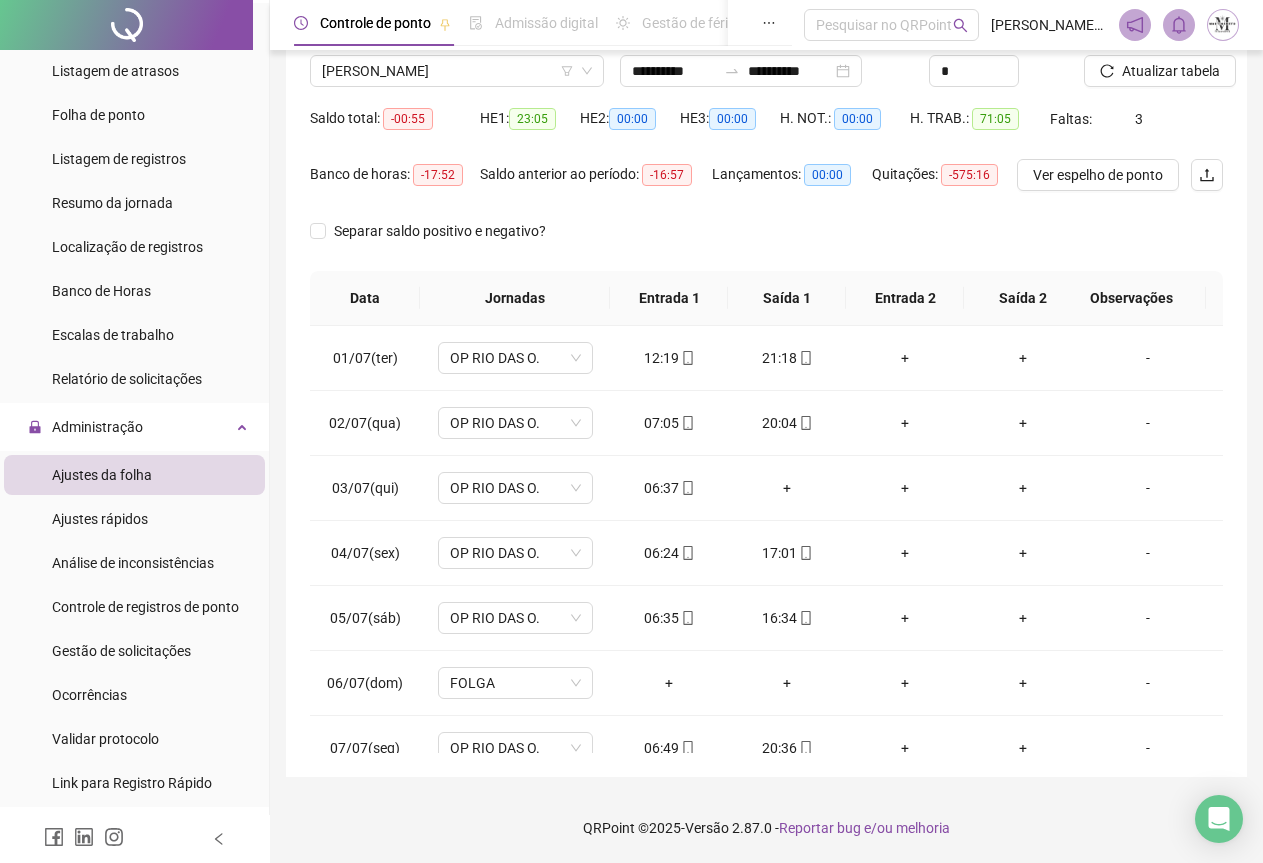 click on "Ajustes da folha Ajustes rápidos Análise de inconsistências Controle de registros de ponto Gestão de solicitações Ocorrências Validar protocolo Link para Registro Rápido" at bounding box center [134, 629] 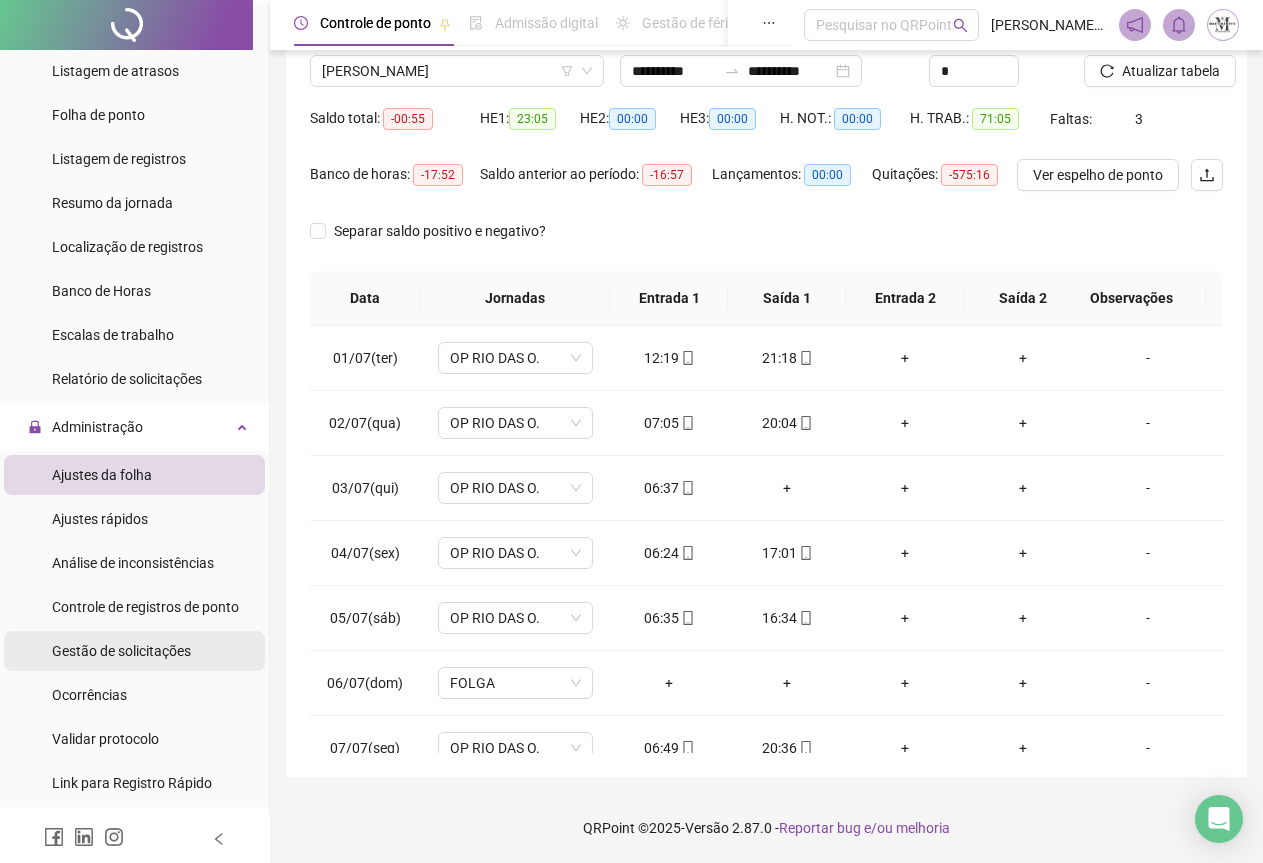 click on "Gestão de solicitações" at bounding box center (121, 651) 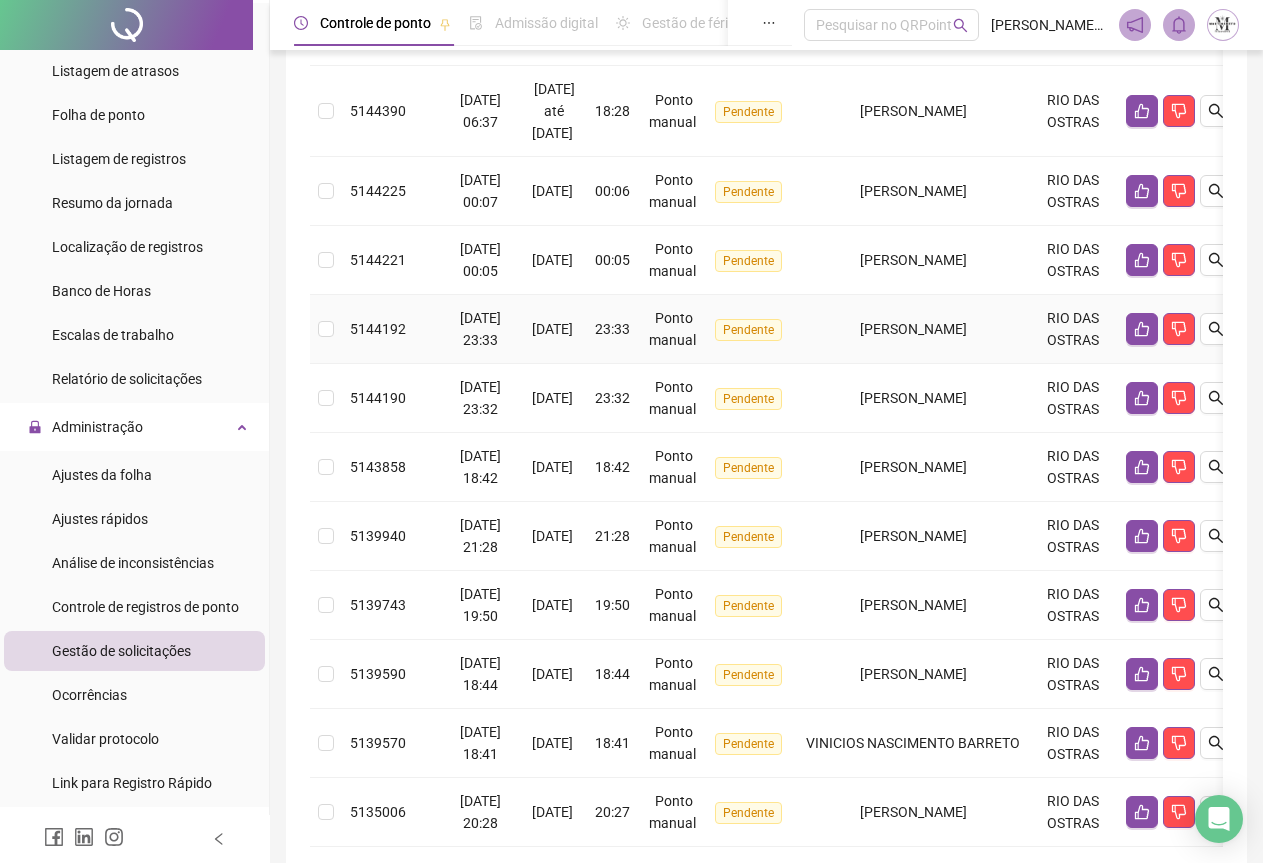 scroll, scrollTop: 400, scrollLeft: 0, axis: vertical 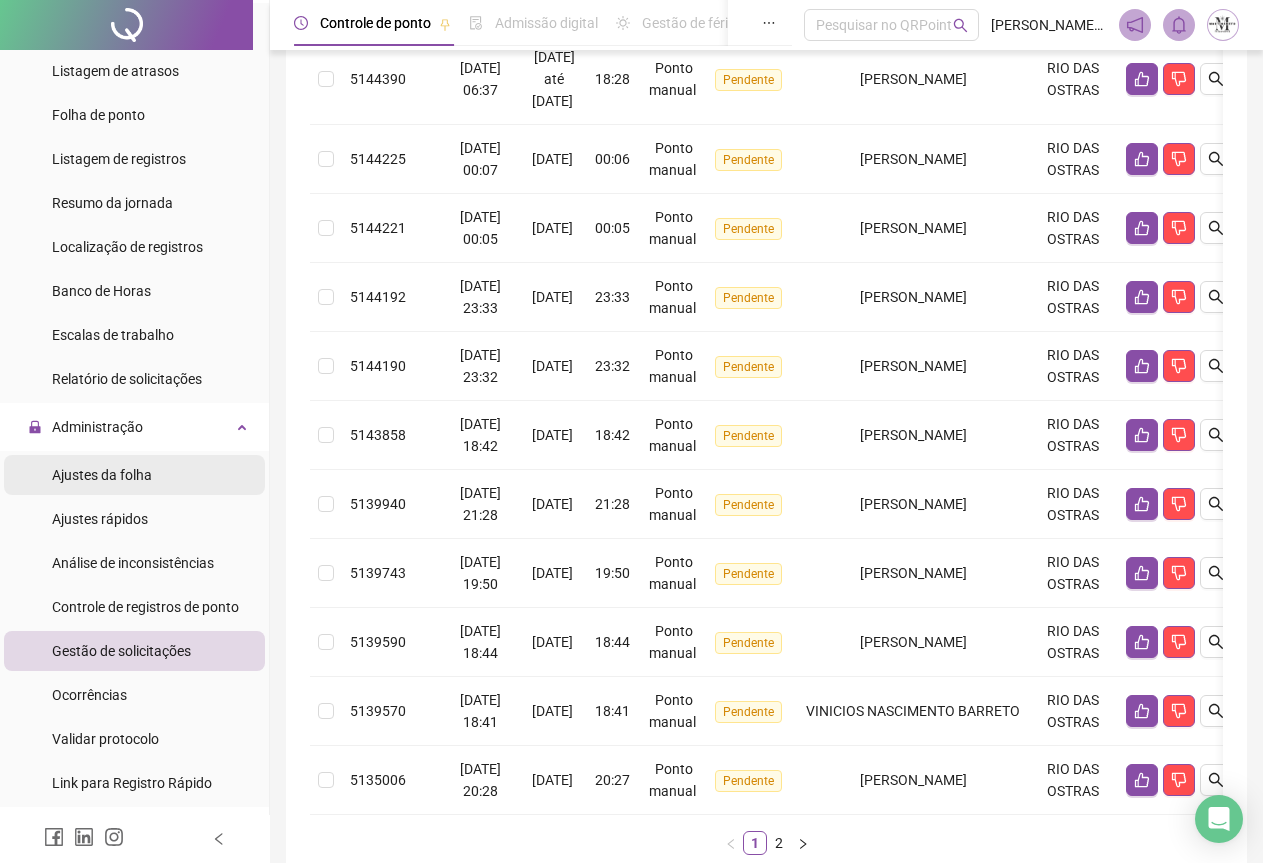 click on "Ajustes da folha" at bounding box center (102, 475) 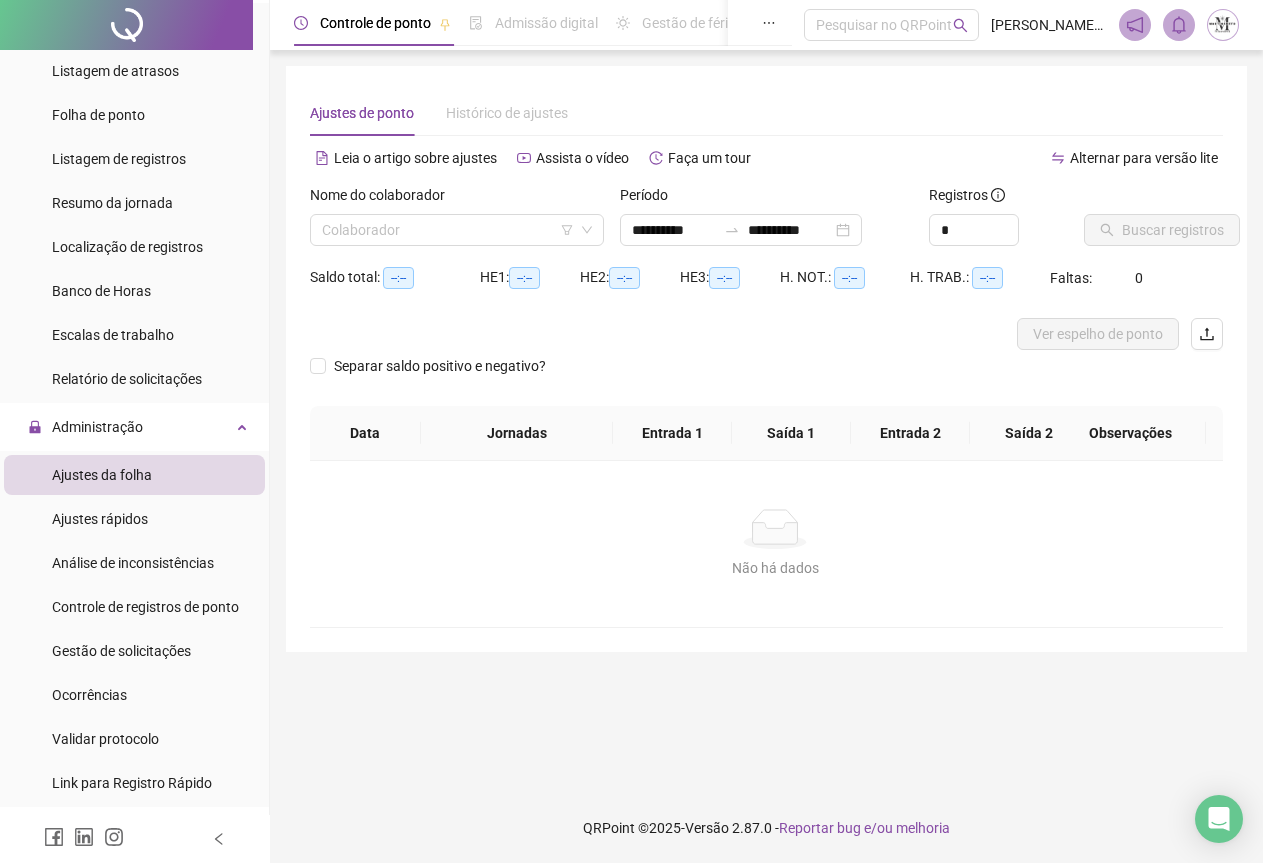 scroll, scrollTop: 0, scrollLeft: 0, axis: both 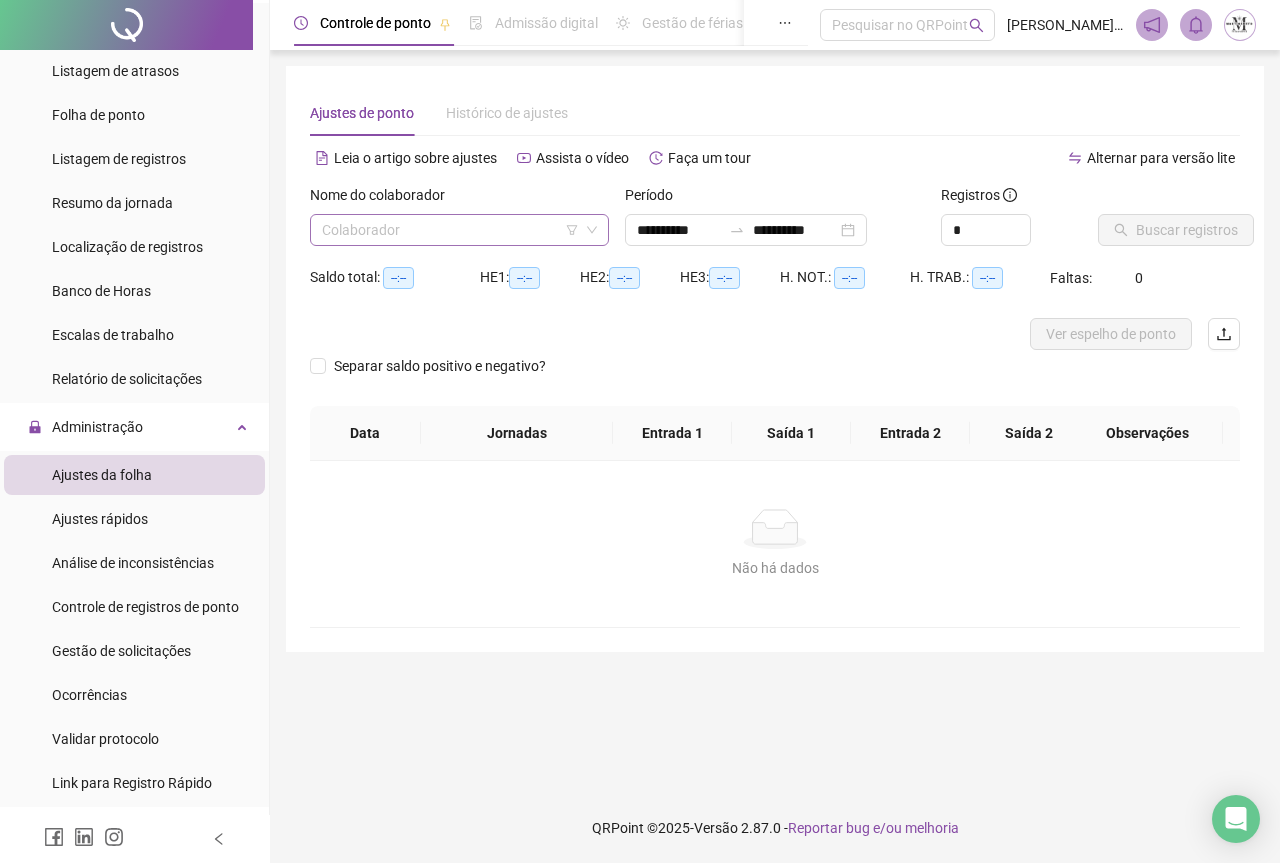 click on "Colaborador" at bounding box center (459, 230) 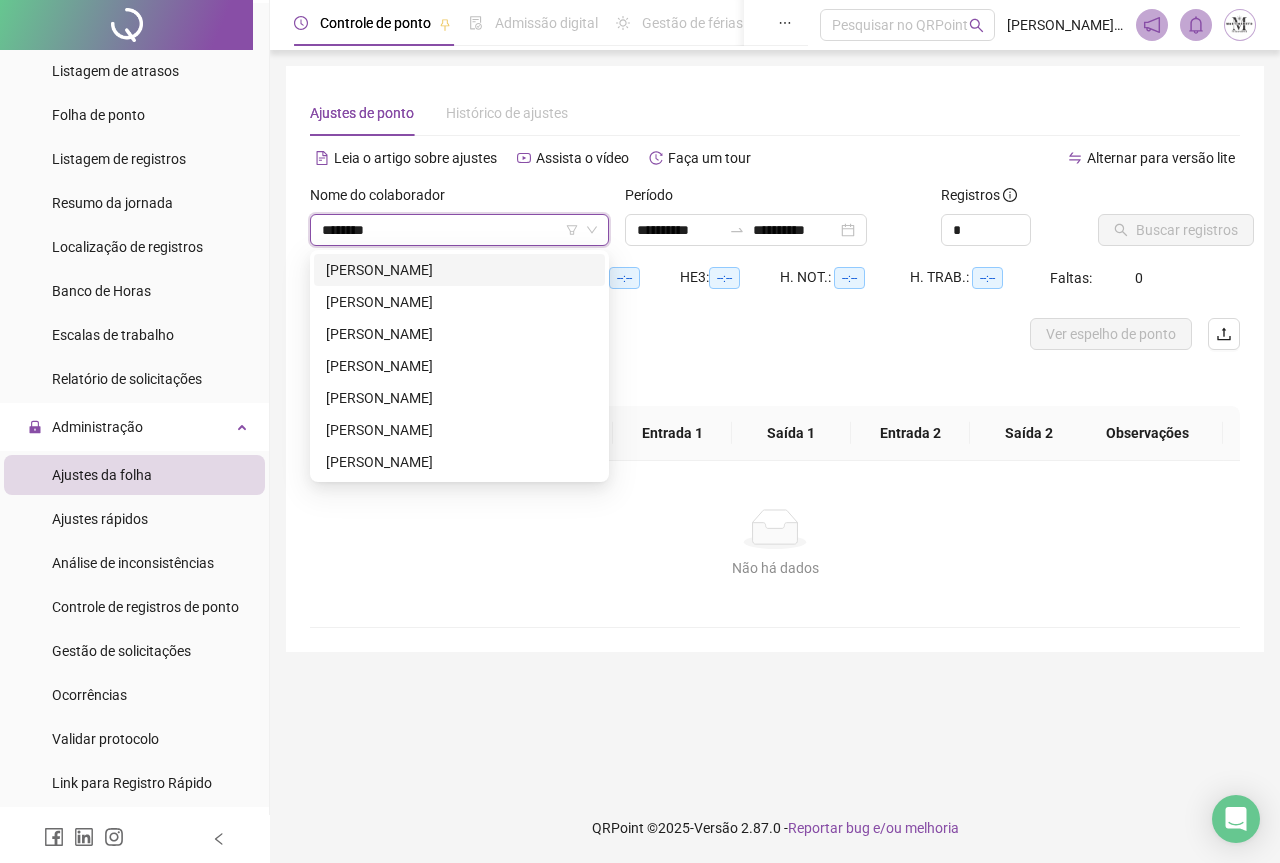type on "*********" 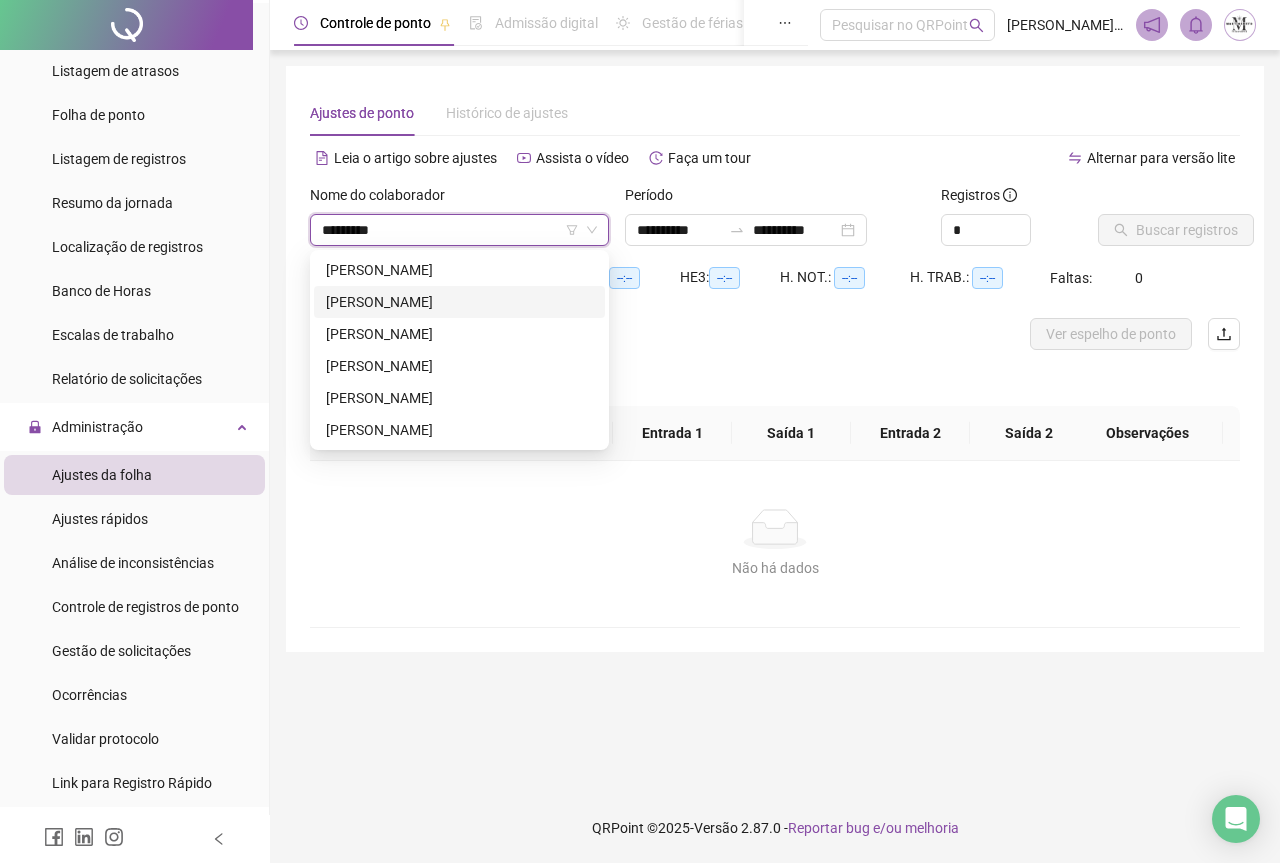click on "[PERSON_NAME]" at bounding box center [459, 302] 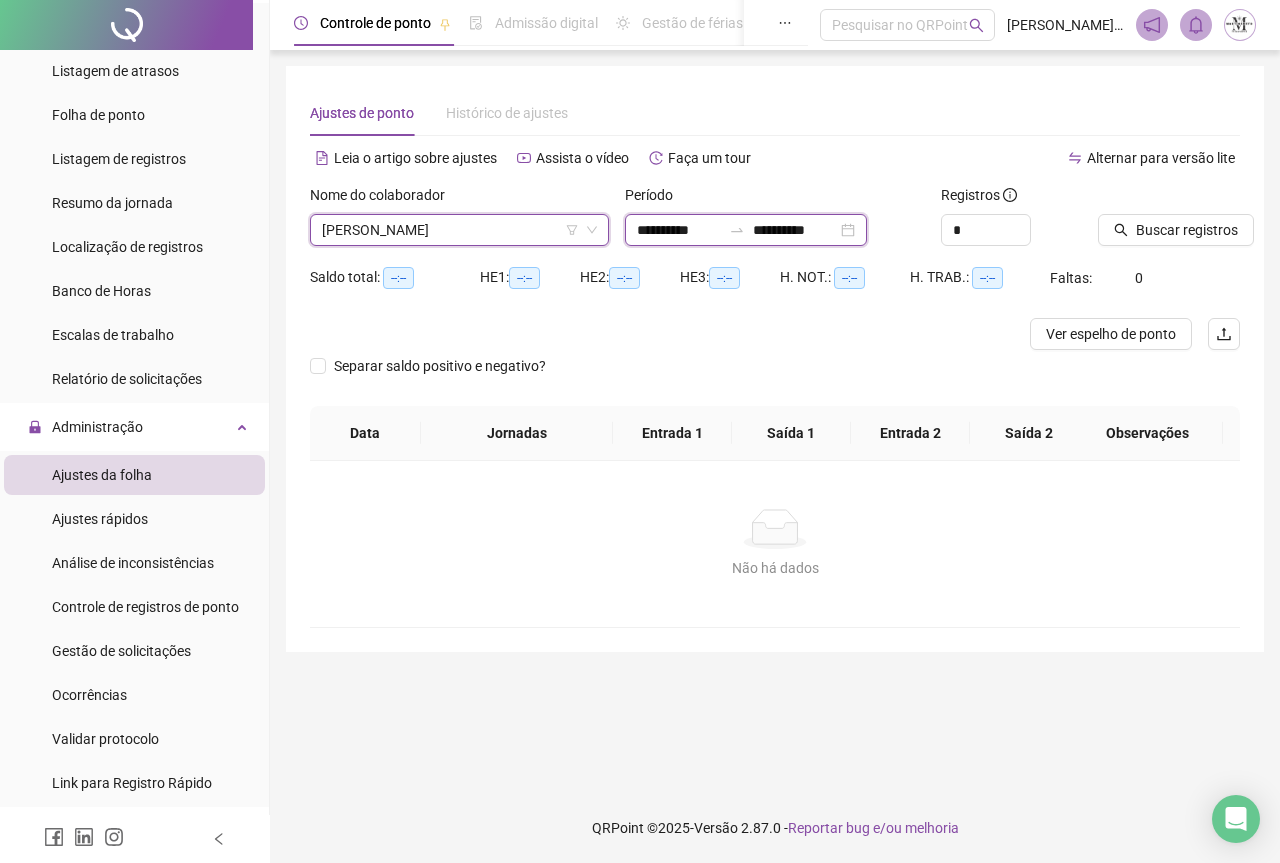 click on "**********" at bounding box center (795, 230) 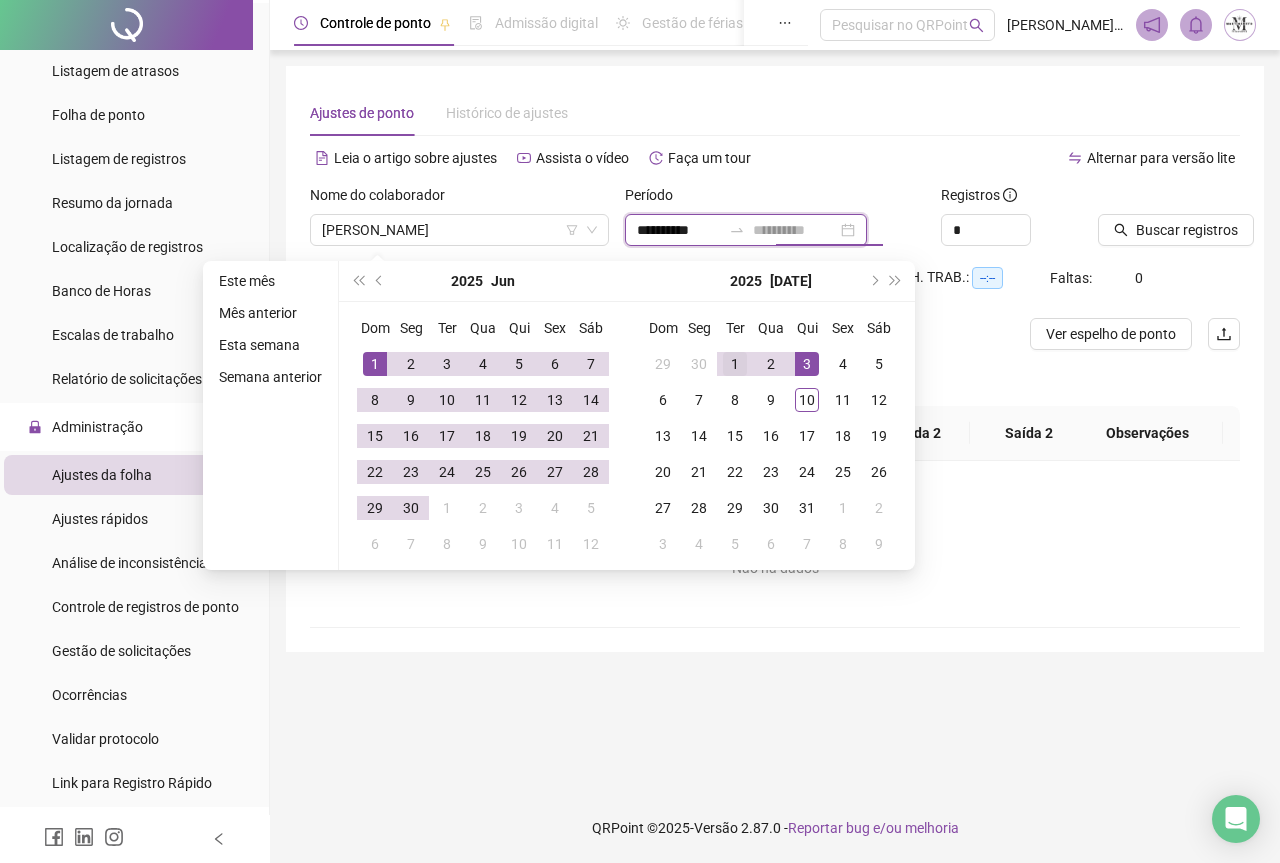 type on "**********" 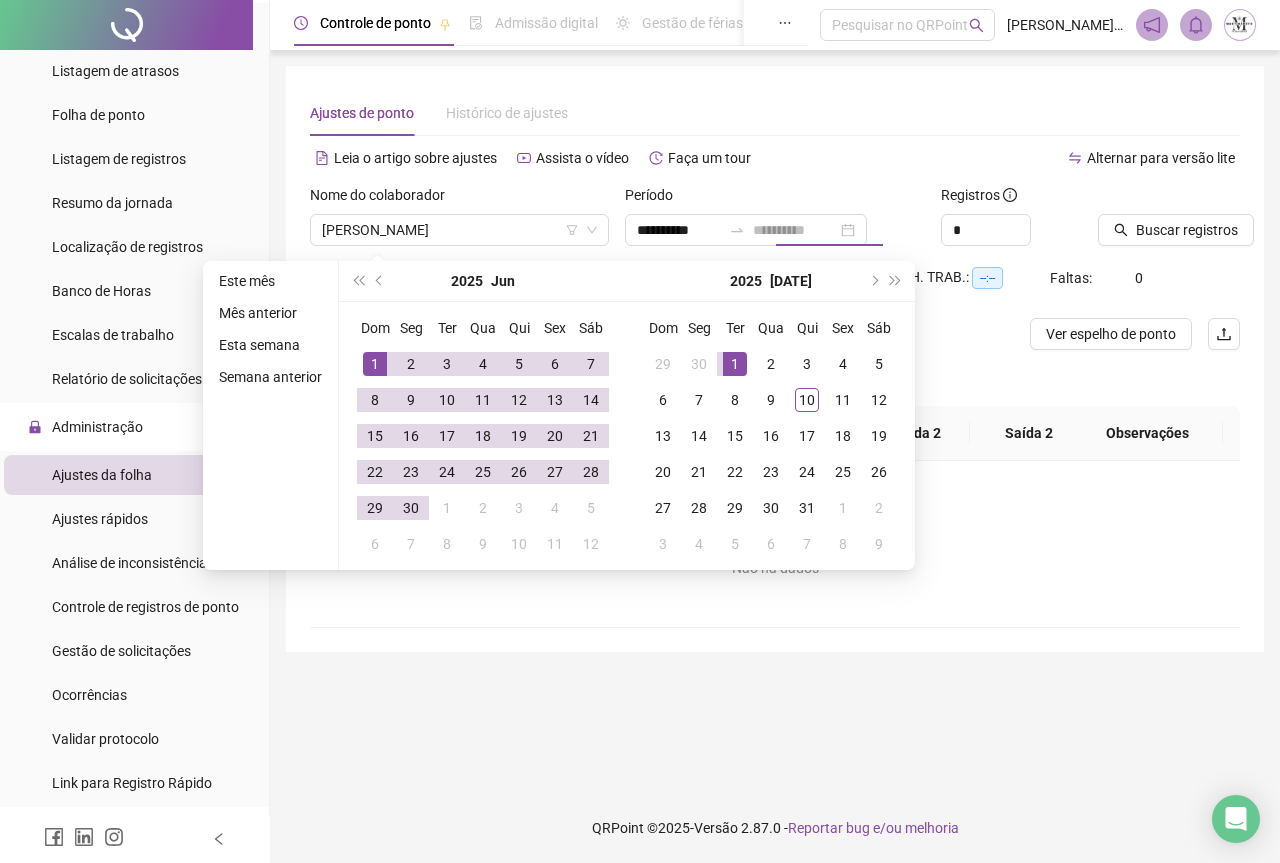 click on "1" at bounding box center (735, 364) 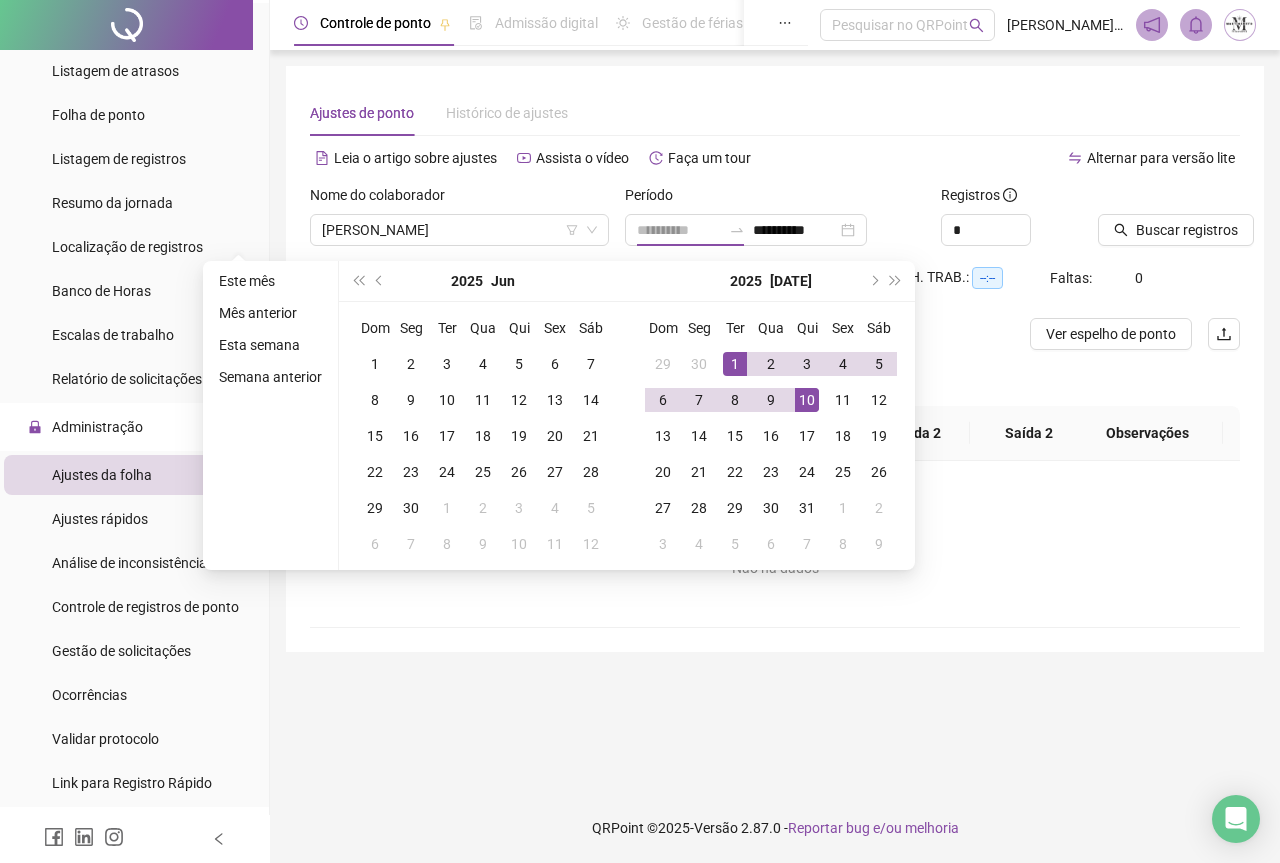 click on "10" at bounding box center [807, 400] 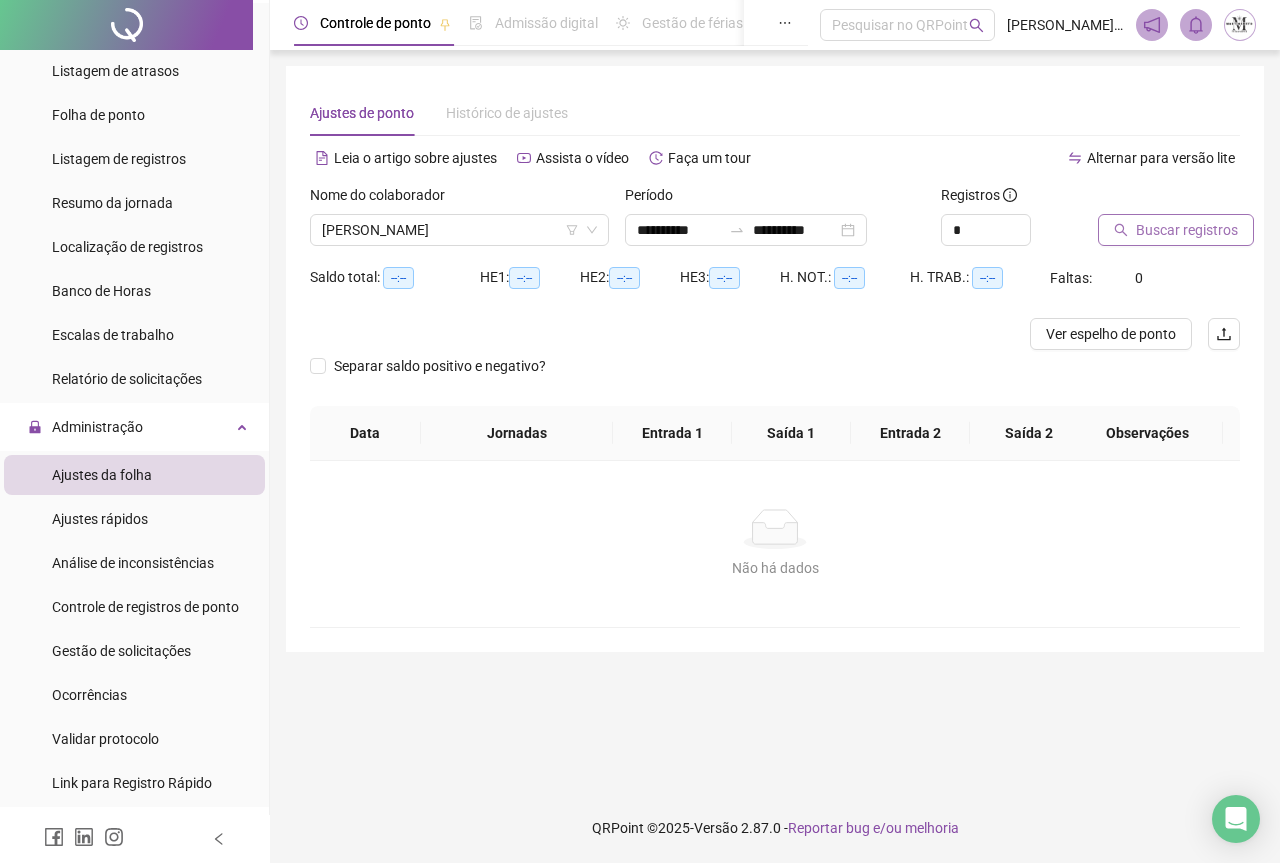 click 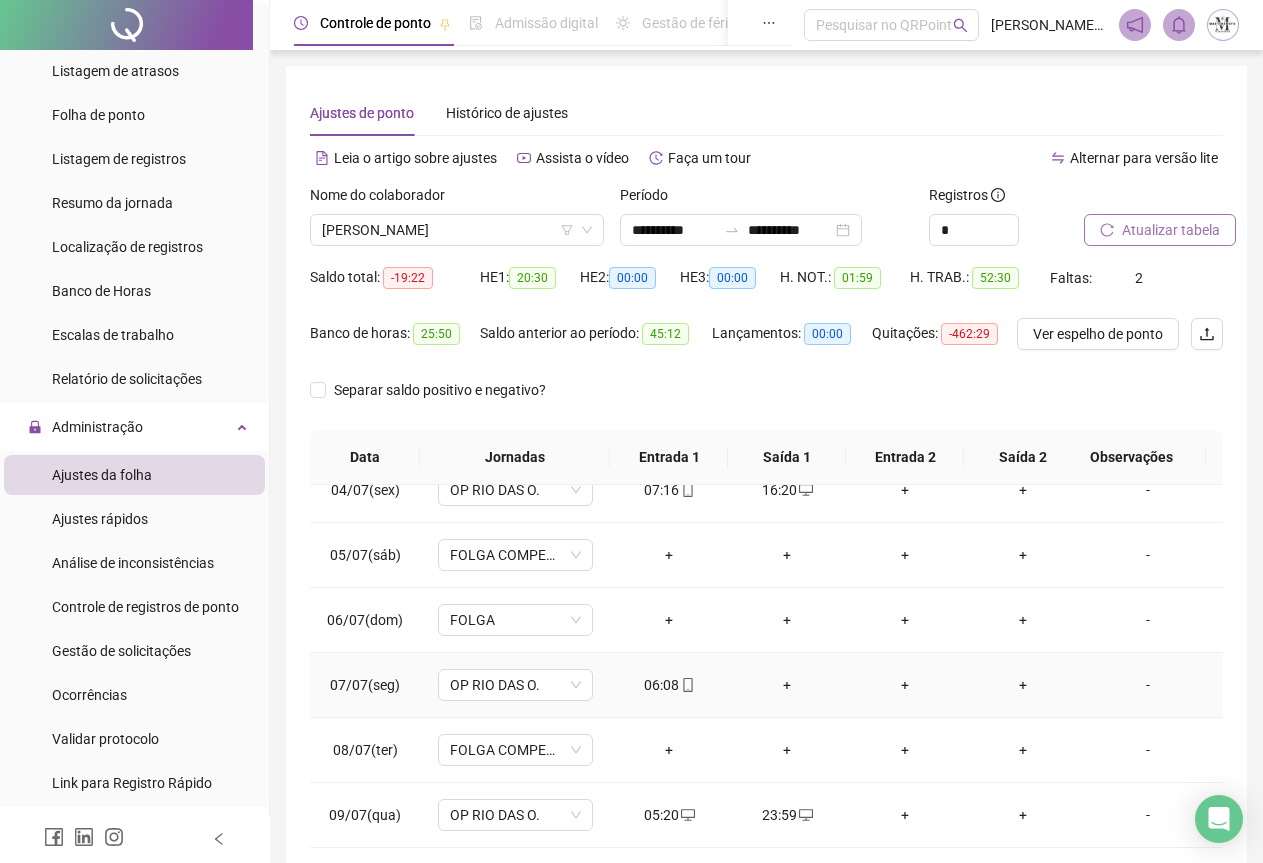 scroll, scrollTop: 240, scrollLeft: 0, axis: vertical 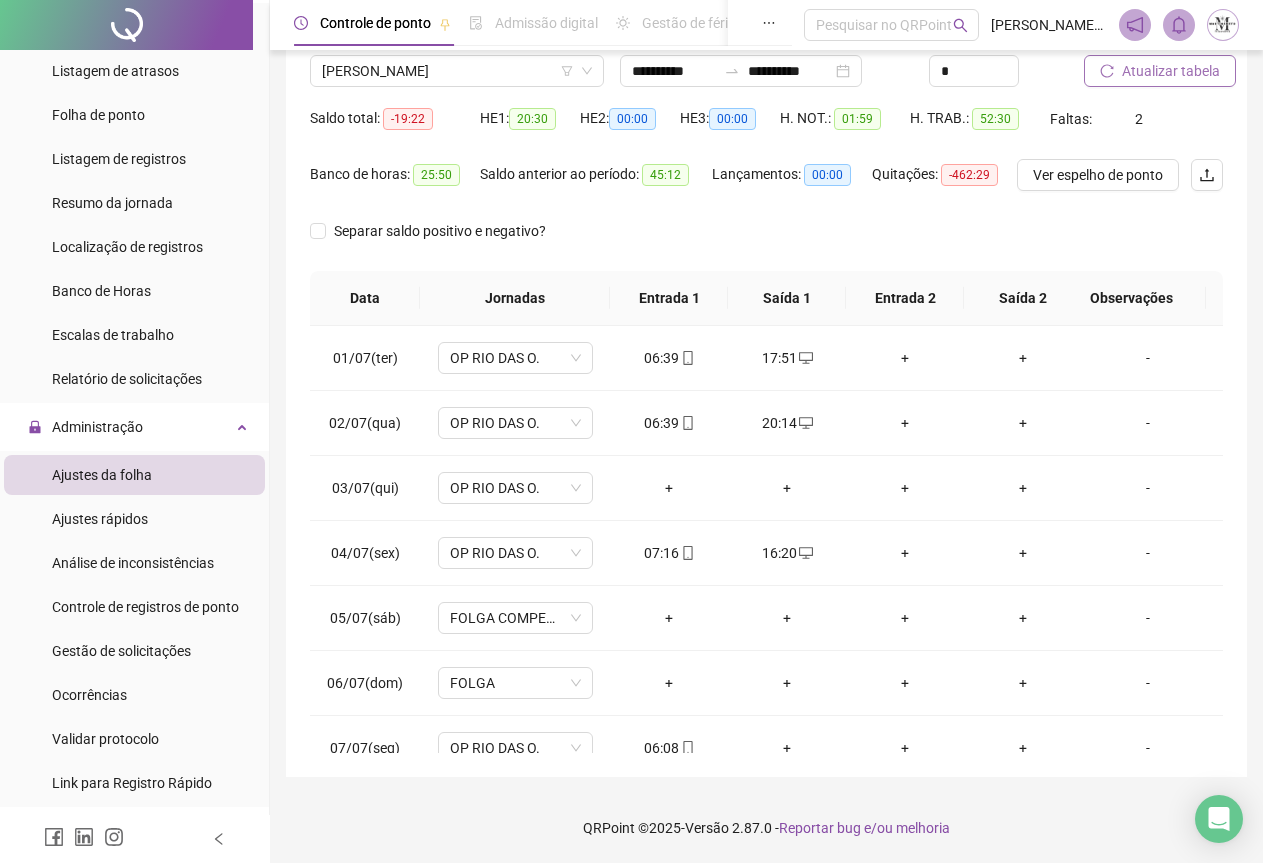 click on "Atualizar tabela" at bounding box center (1171, 71) 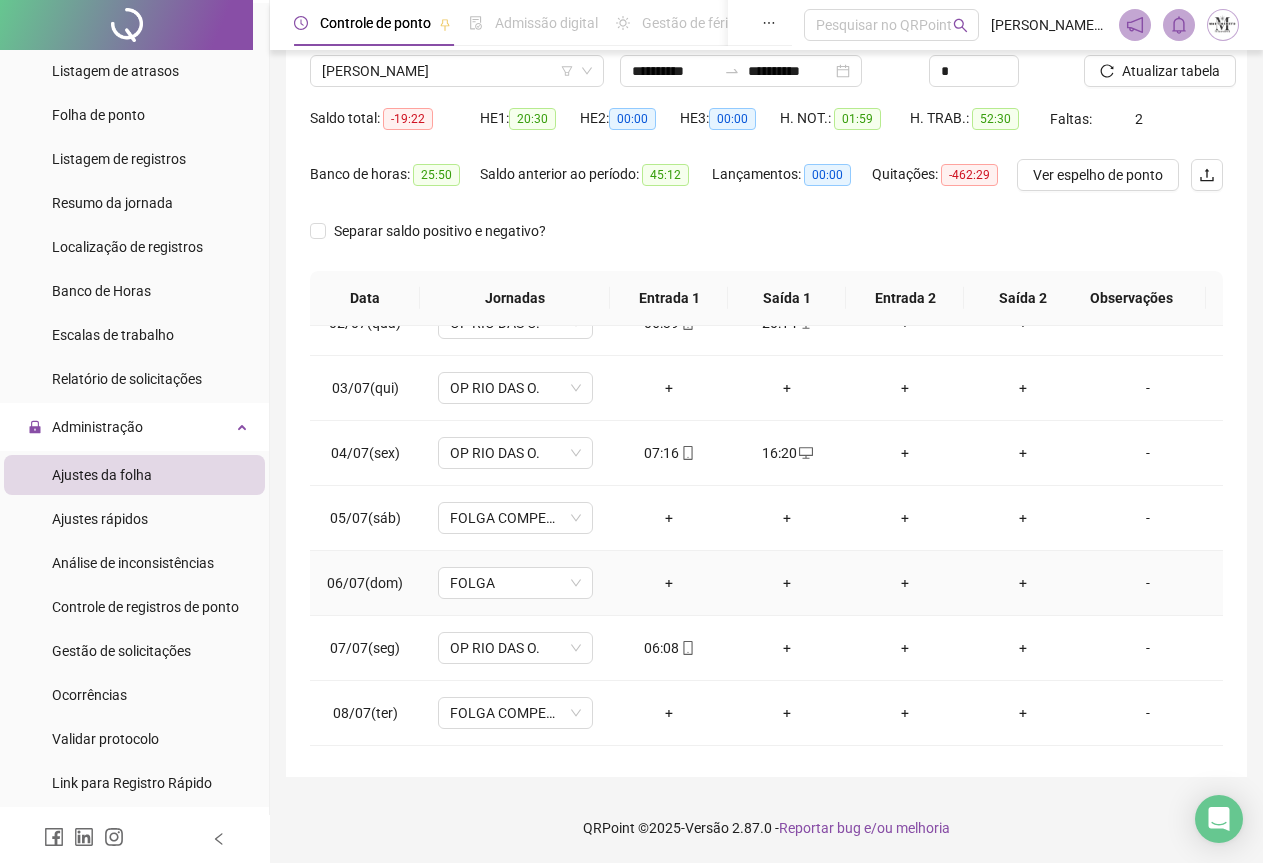 scroll, scrollTop: 240, scrollLeft: 0, axis: vertical 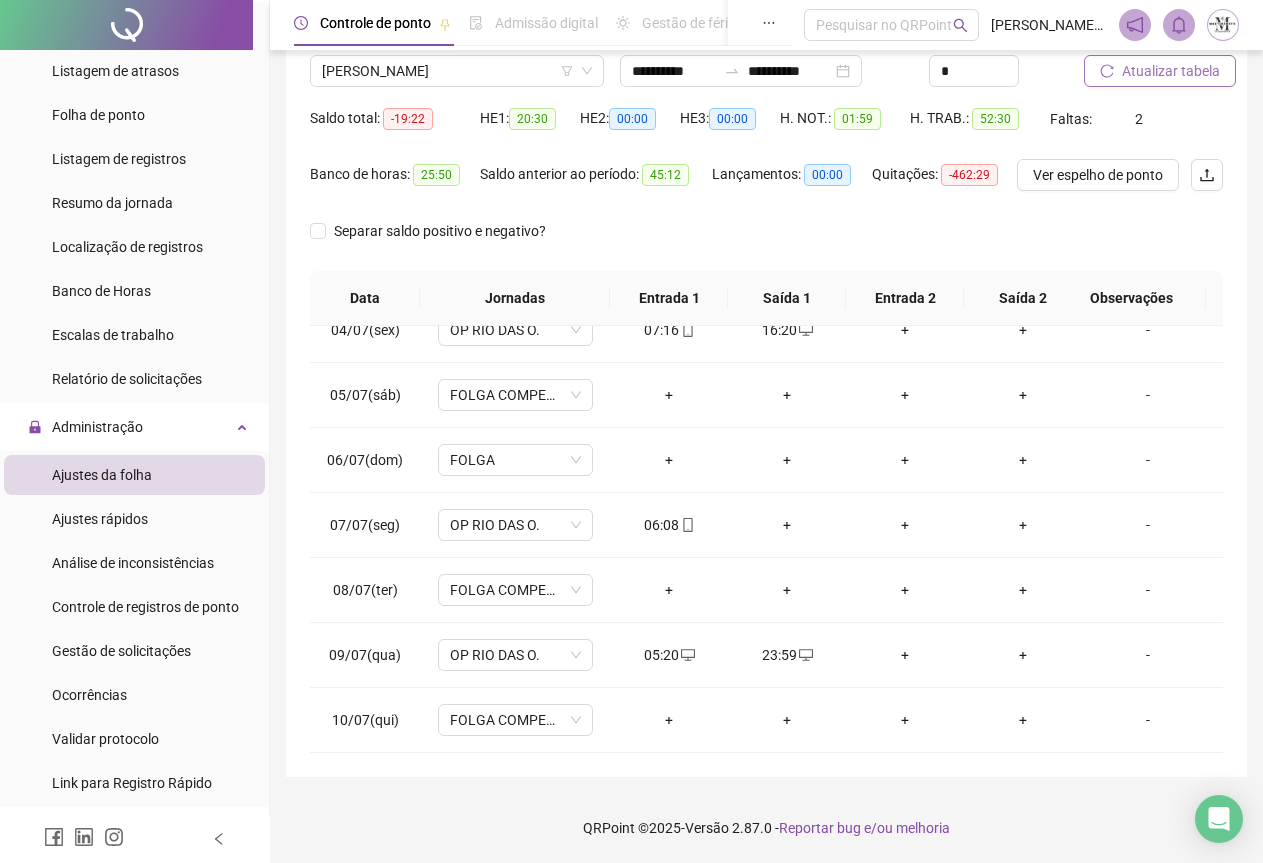 click on "Atualizar tabela" at bounding box center [1171, 71] 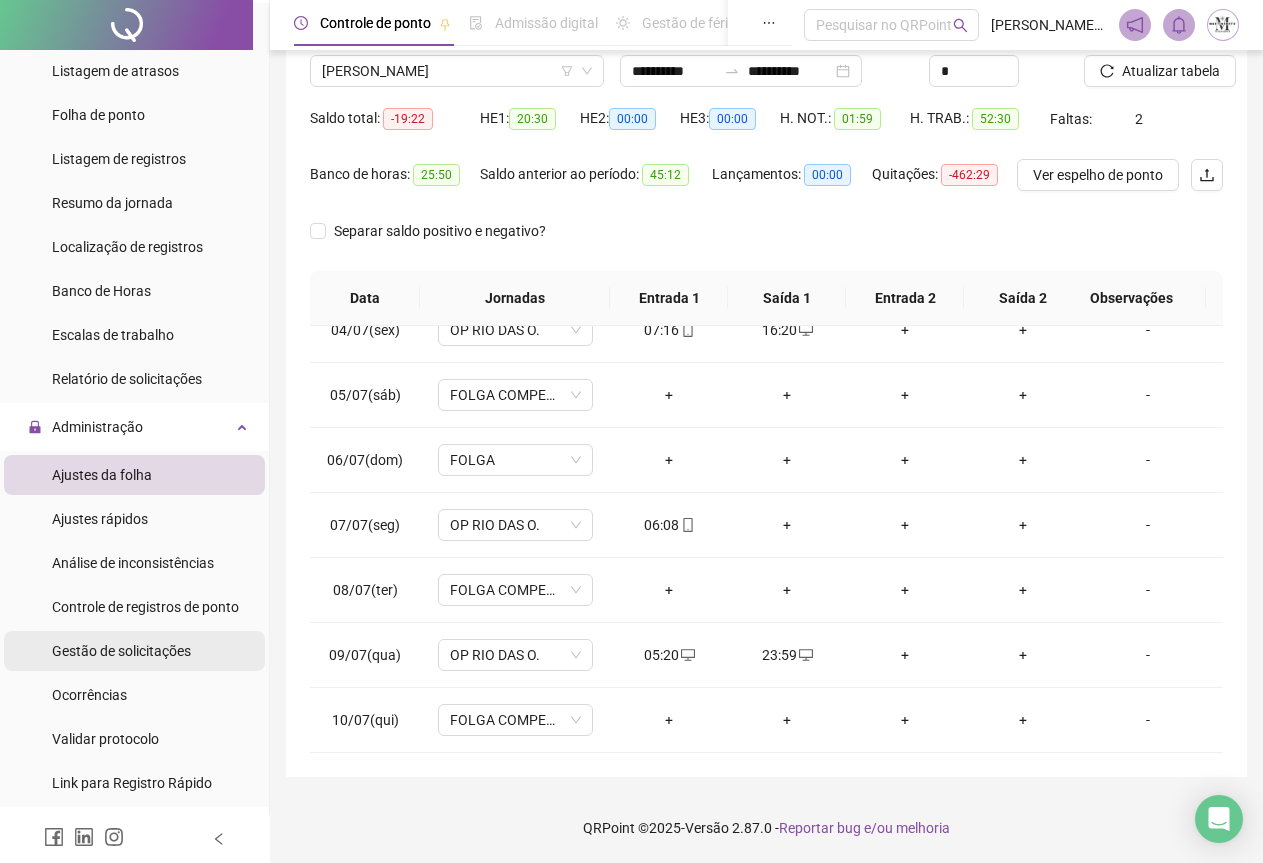 click on "Gestão de solicitações" at bounding box center [121, 651] 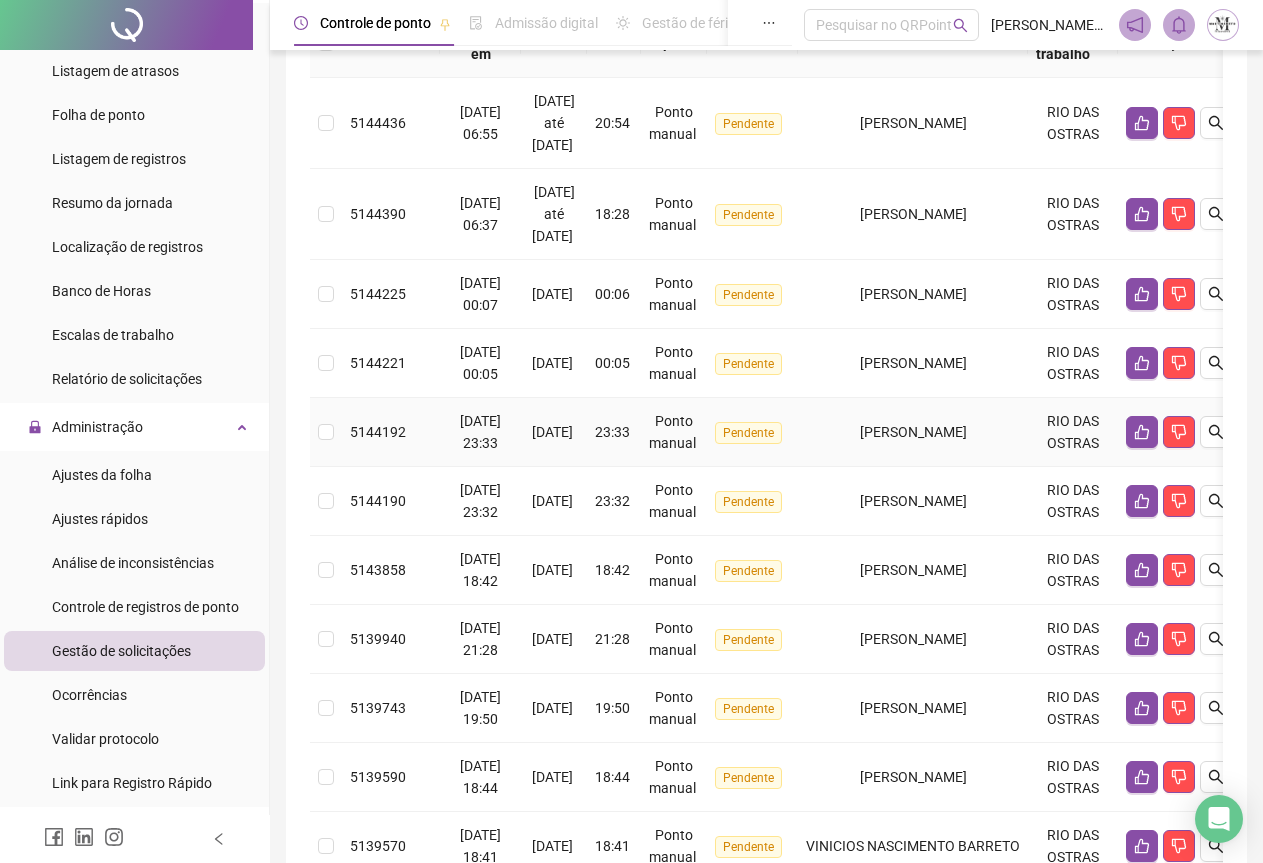 scroll, scrollTop: 300, scrollLeft: 0, axis: vertical 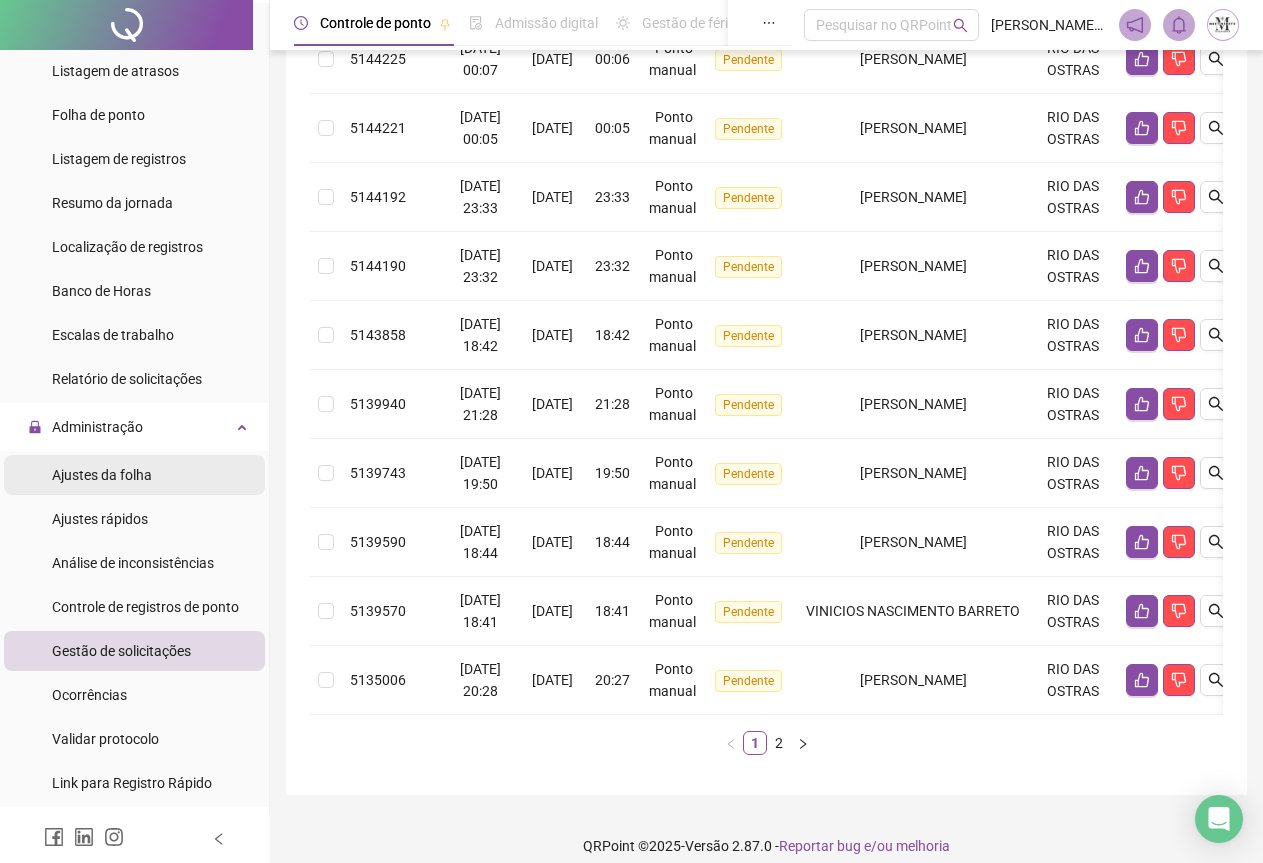 click on "Ajustes da folha" at bounding box center [102, 475] 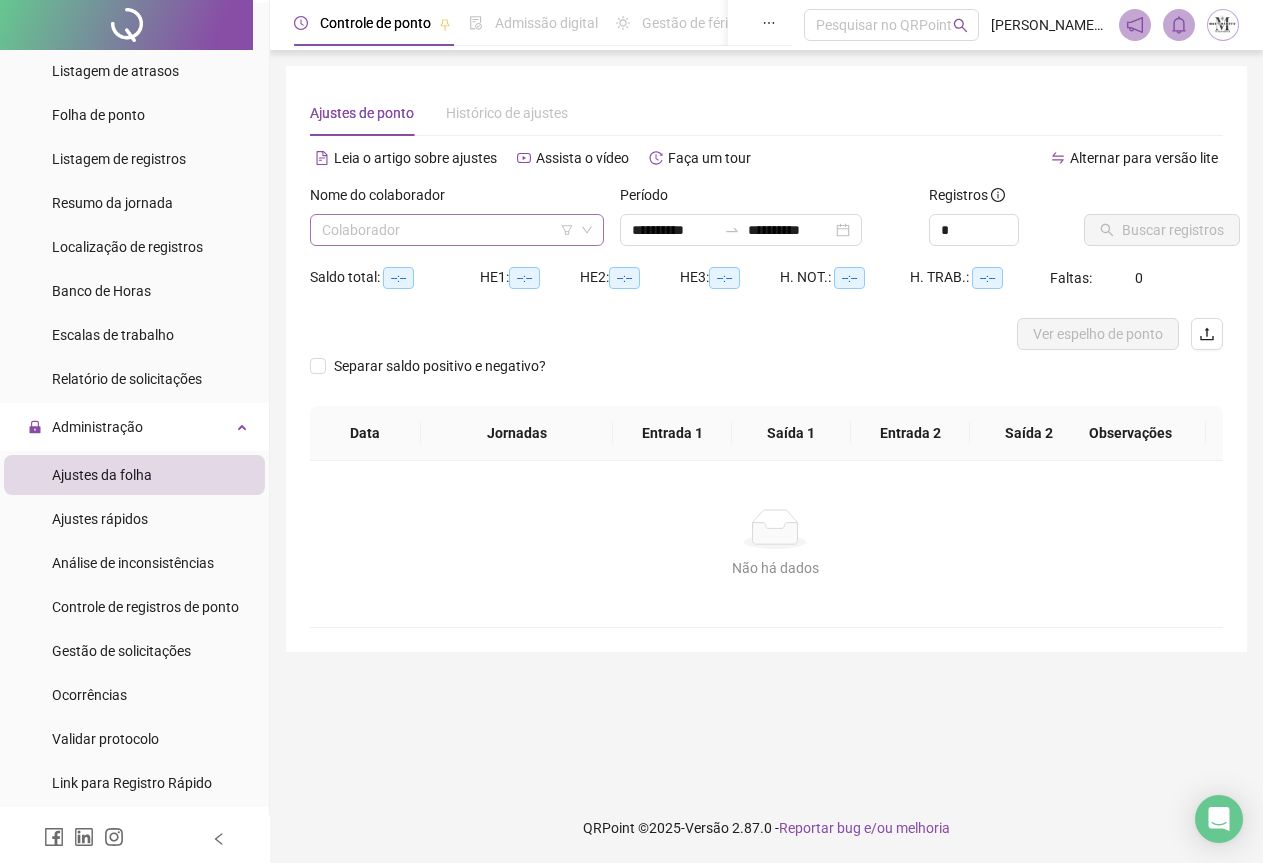 scroll, scrollTop: 0, scrollLeft: 0, axis: both 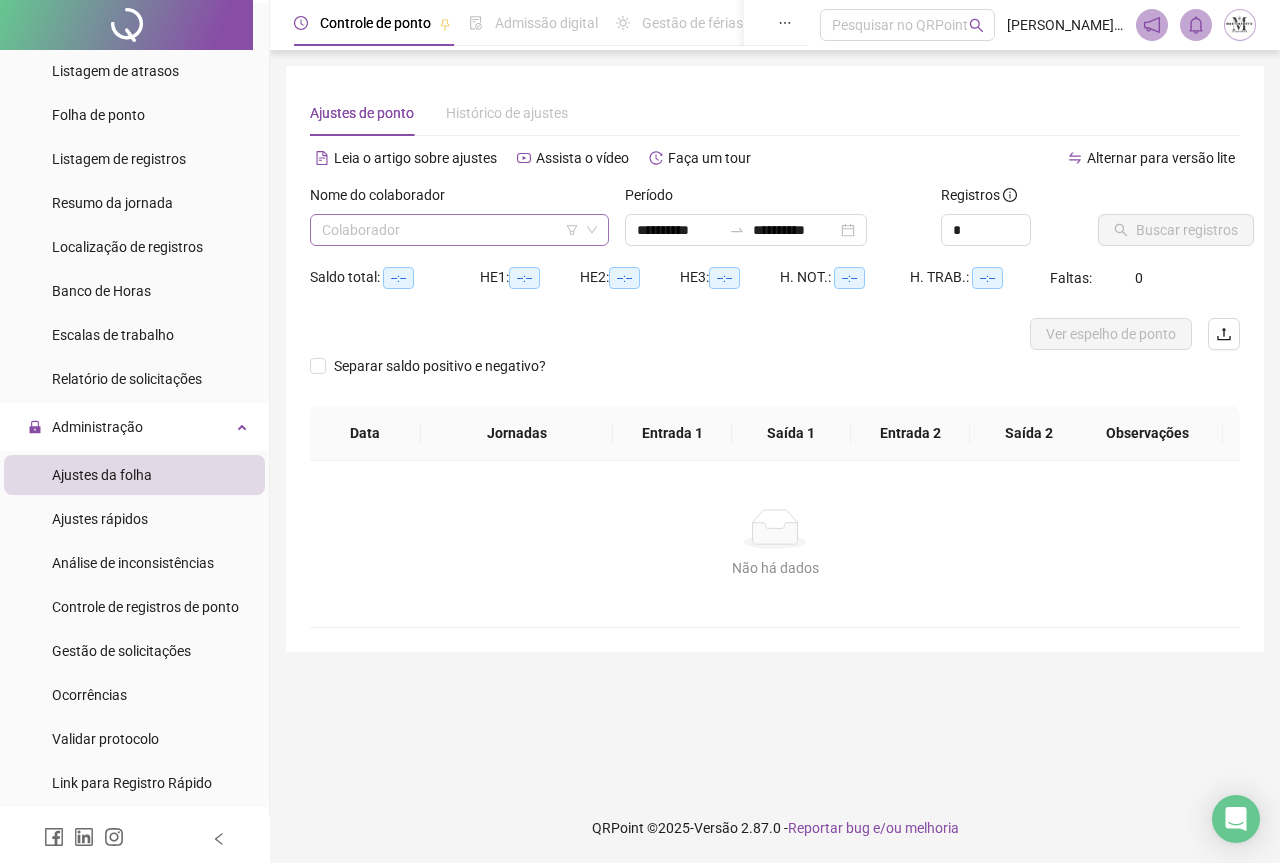 click at bounding box center (453, 230) 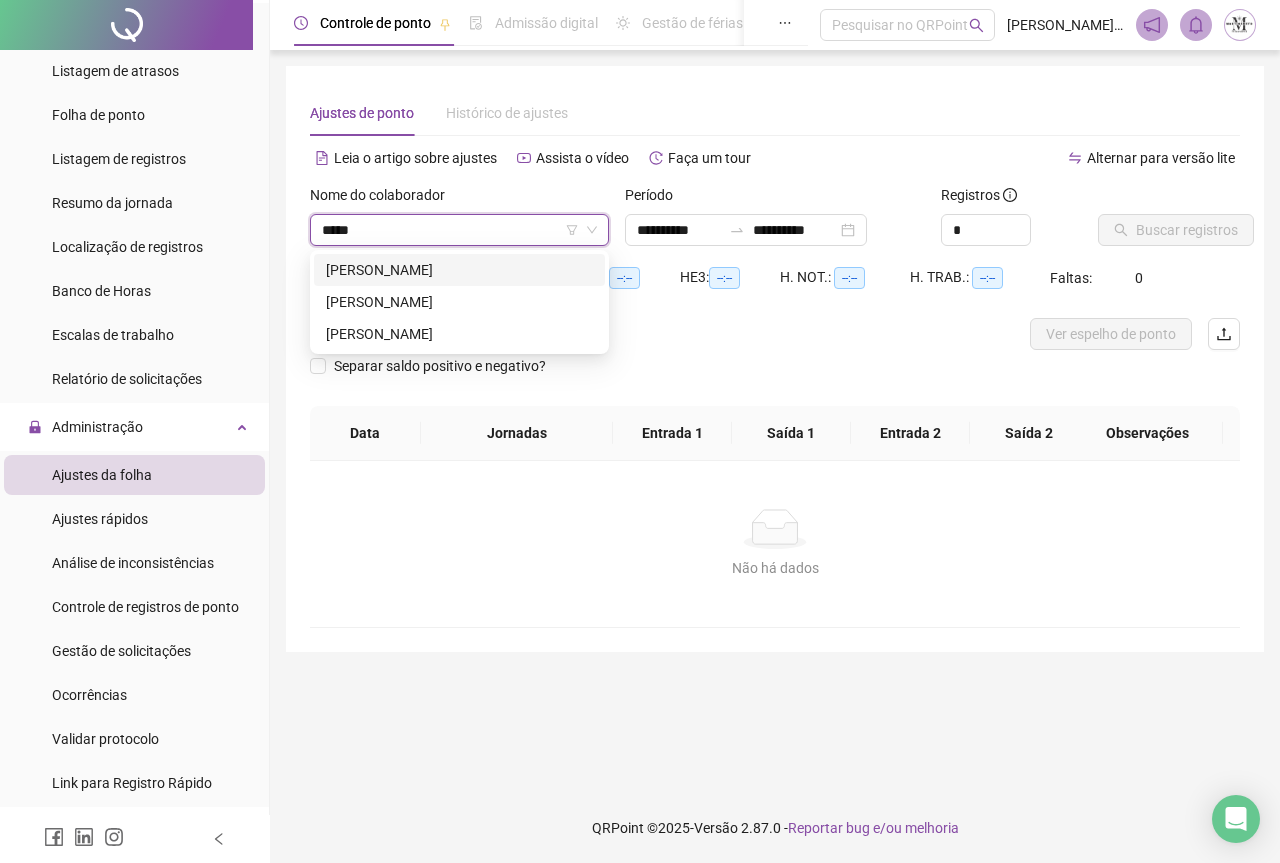 type on "******" 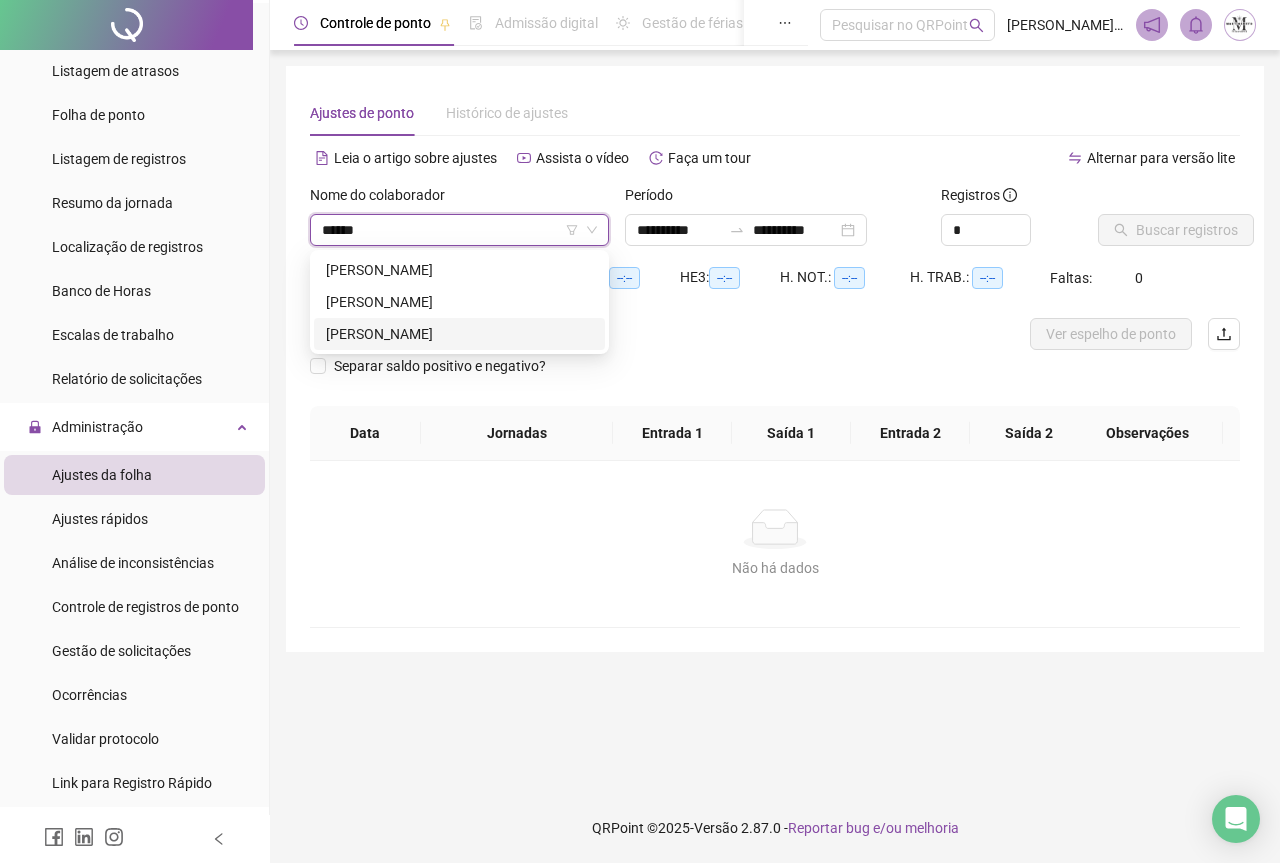 click on "[PERSON_NAME]" at bounding box center [459, 334] 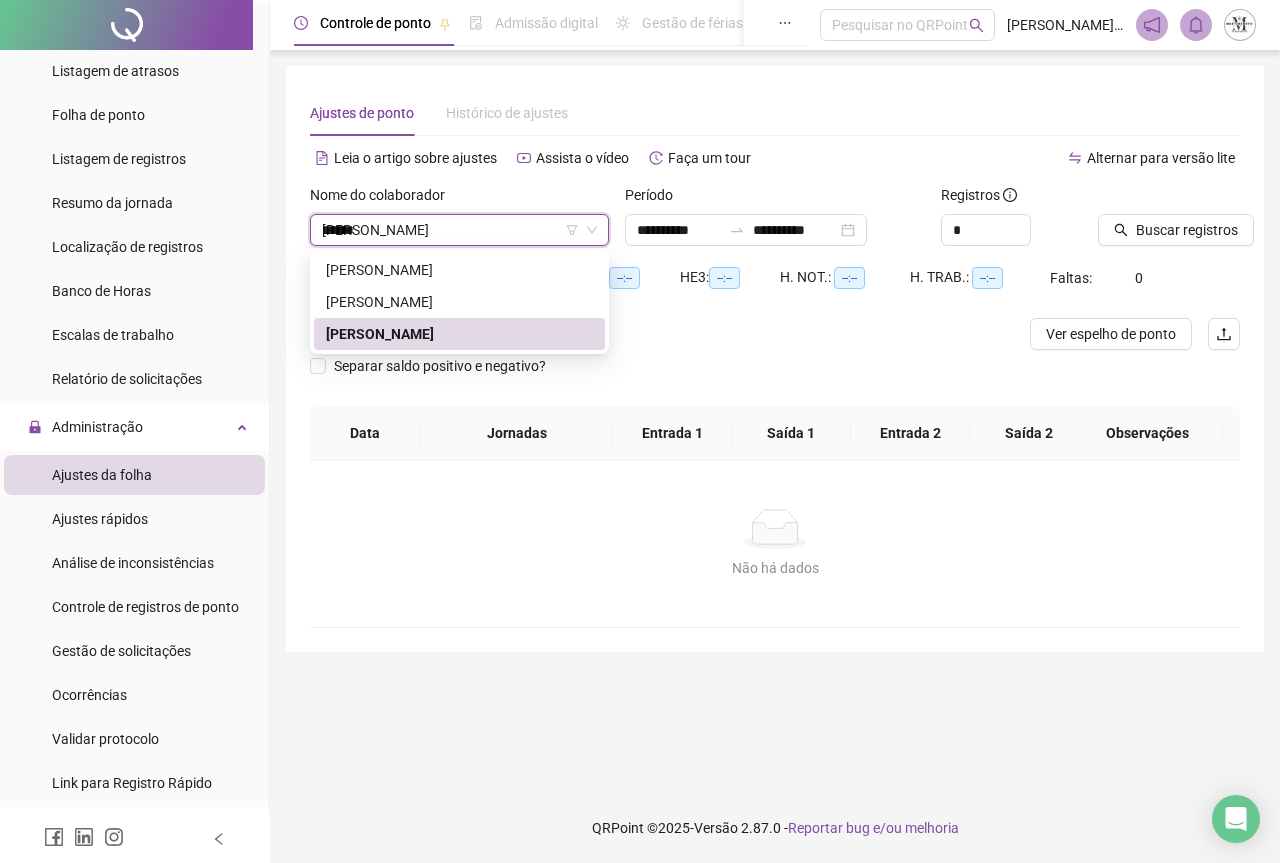 type 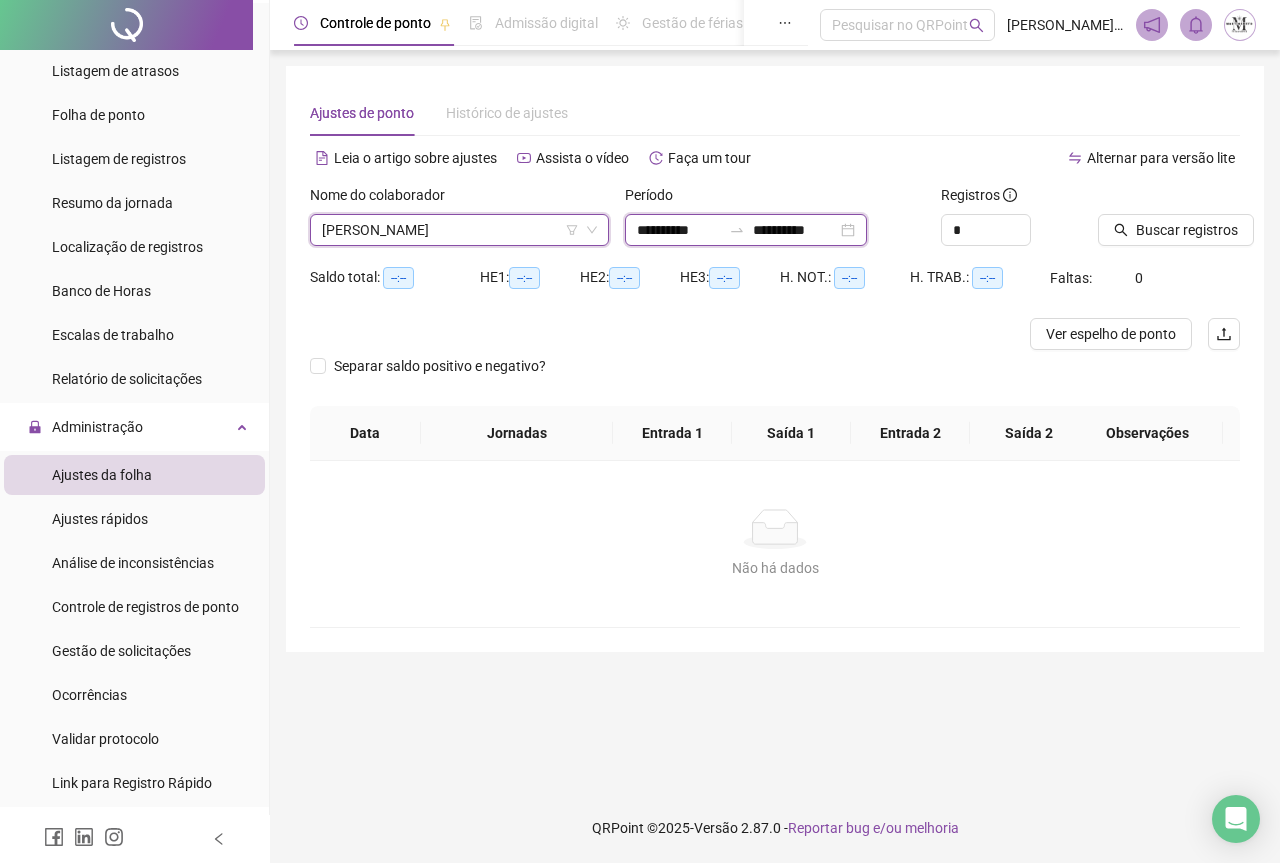click on "**********" at bounding box center (795, 230) 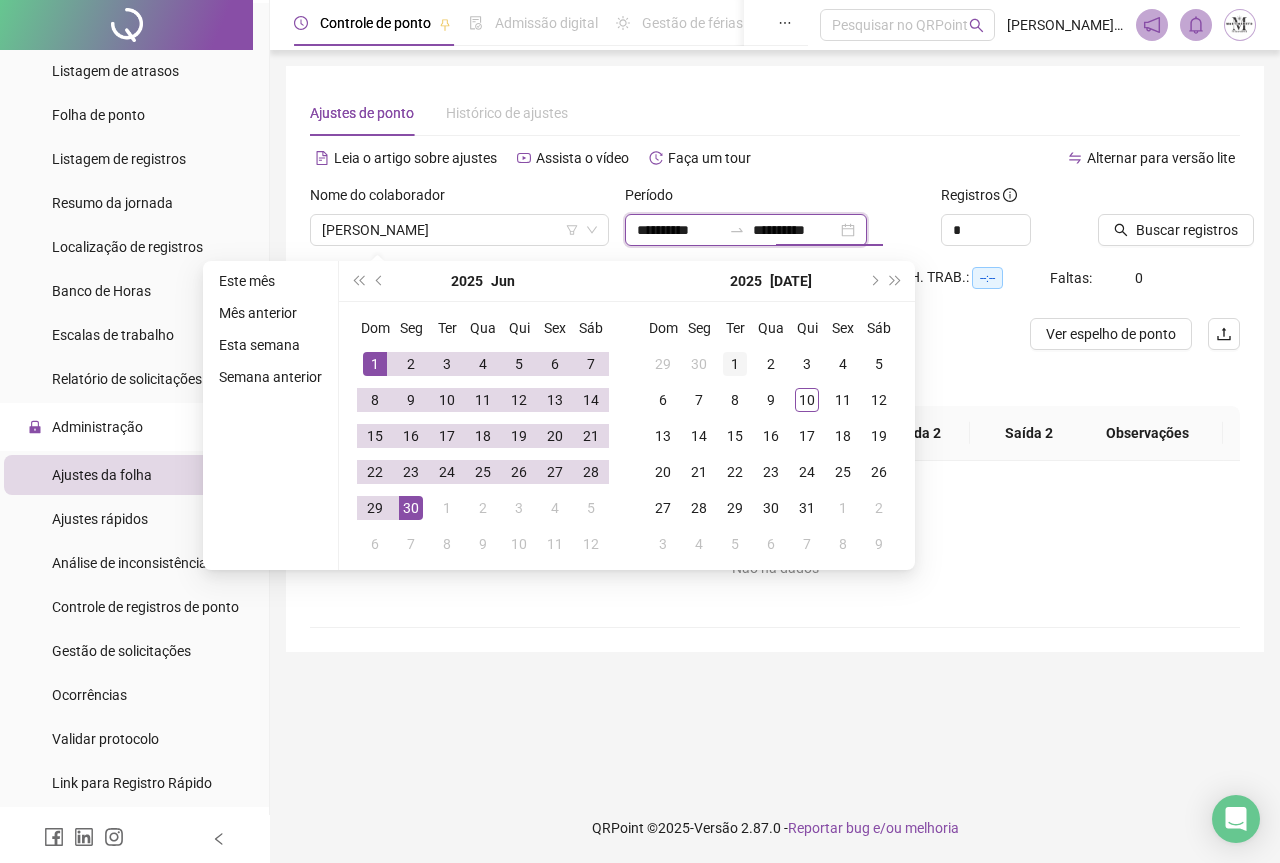 type on "**********" 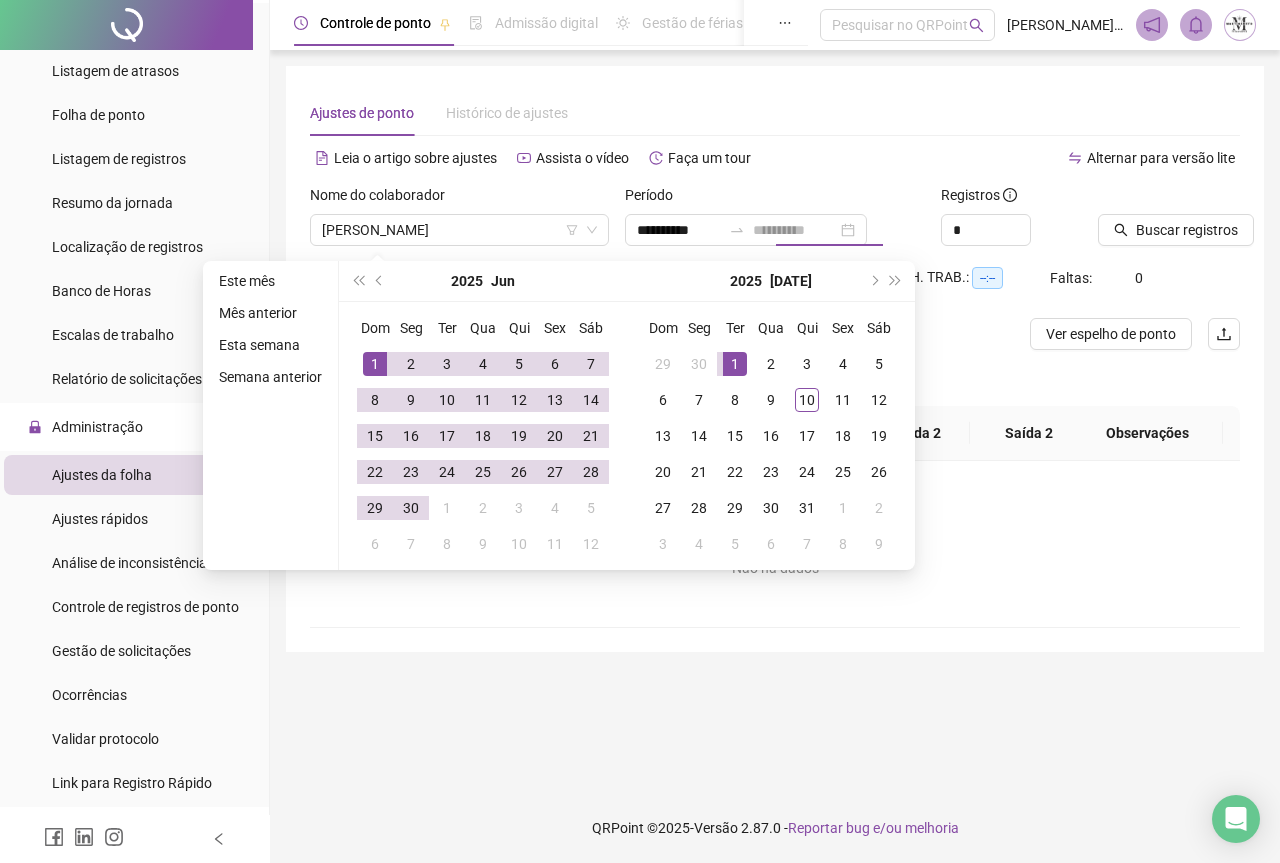 click on "1" at bounding box center [735, 364] 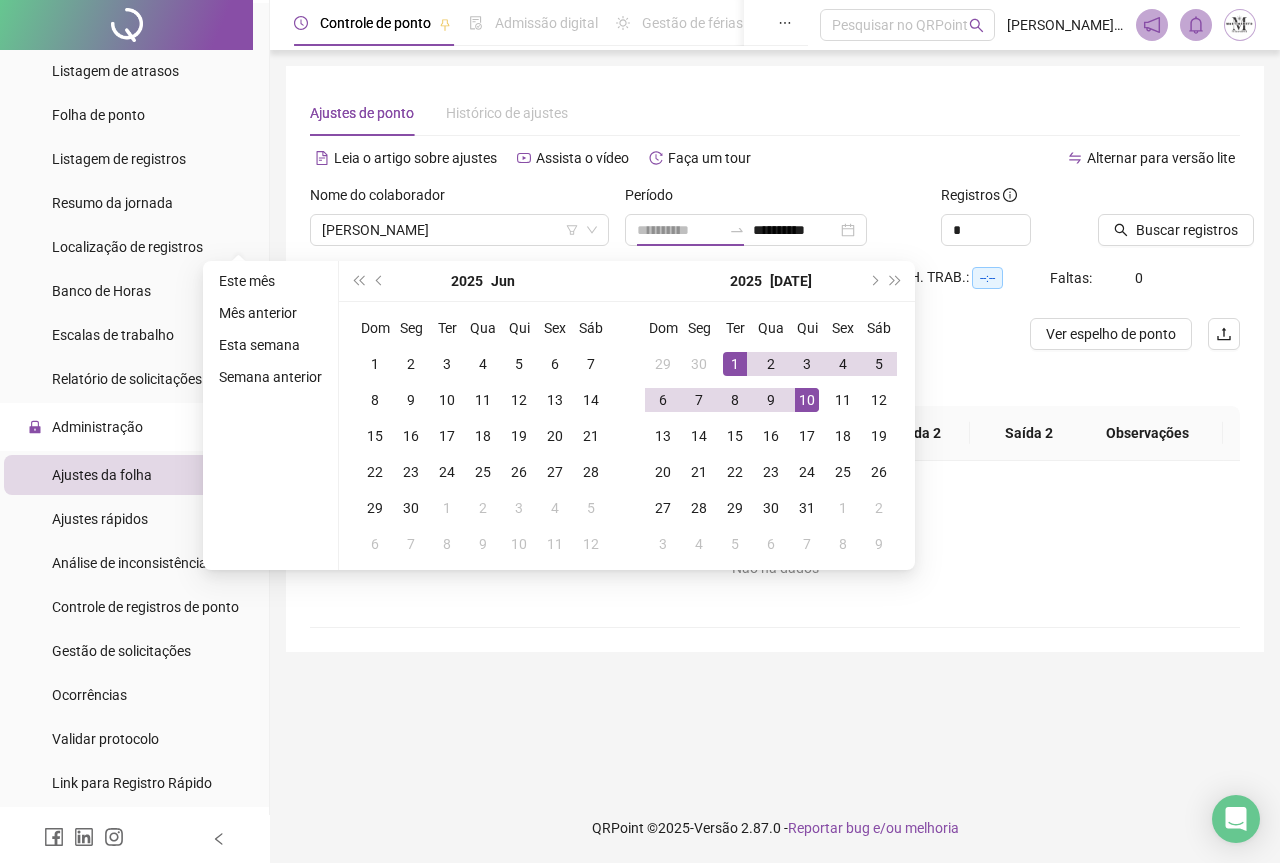 click on "10" at bounding box center [807, 400] 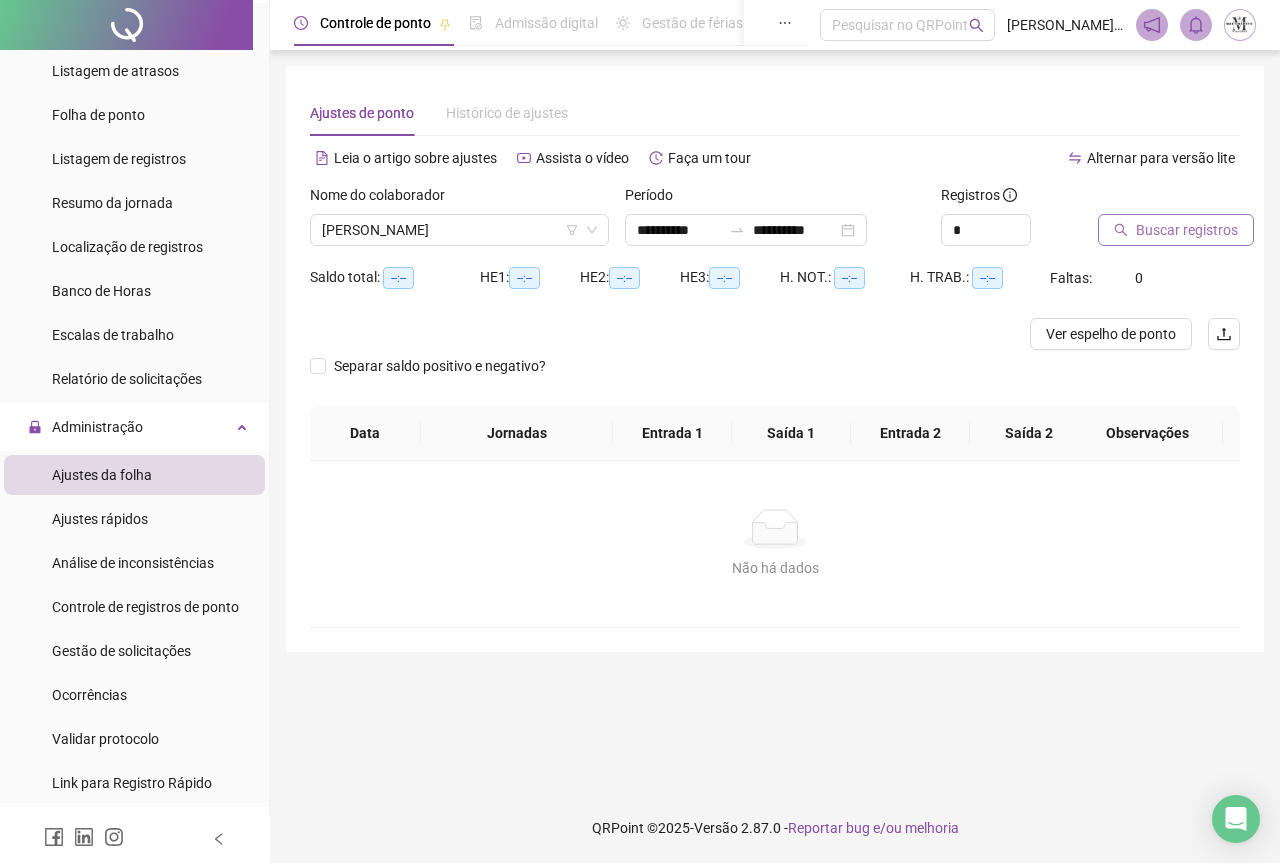 click on "Buscar registros" at bounding box center [1187, 230] 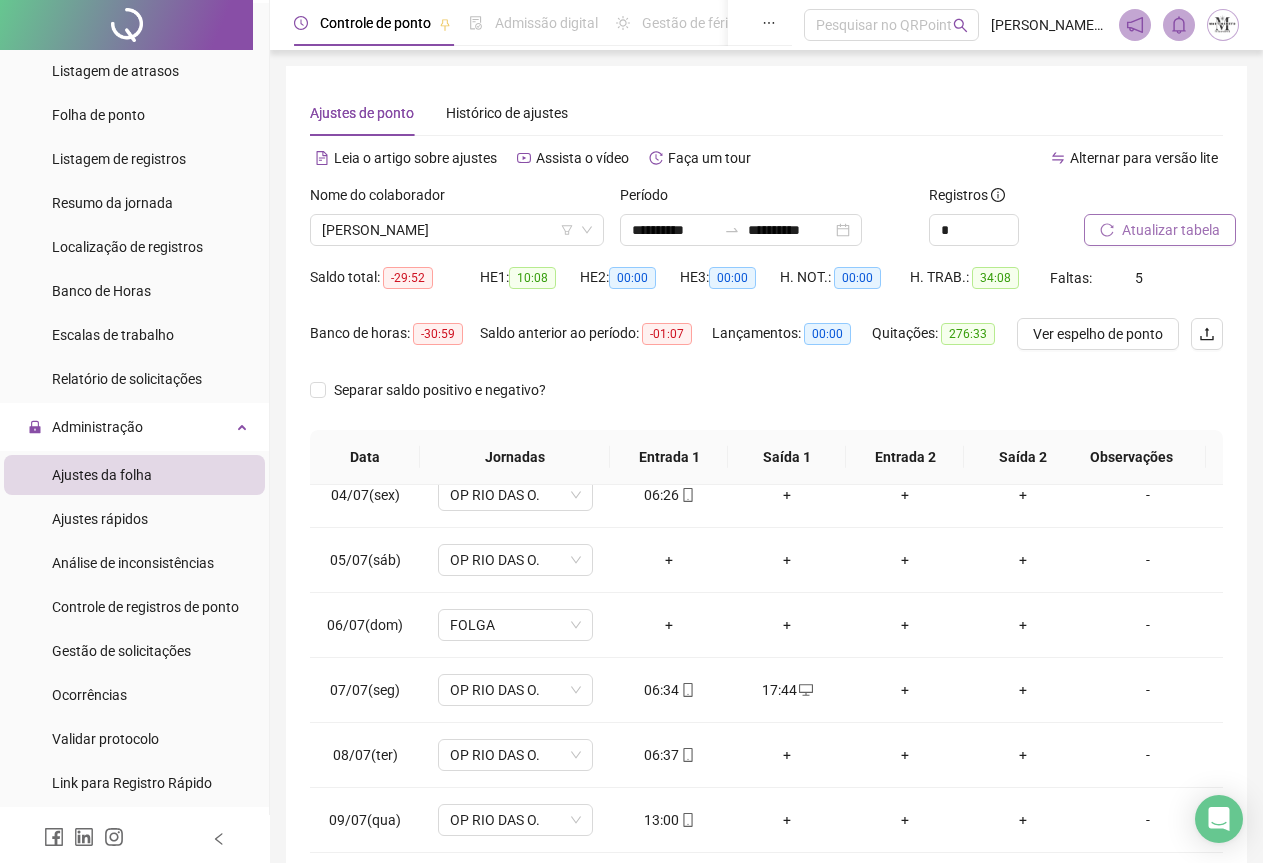 scroll, scrollTop: 240, scrollLeft: 0, axis: vertical 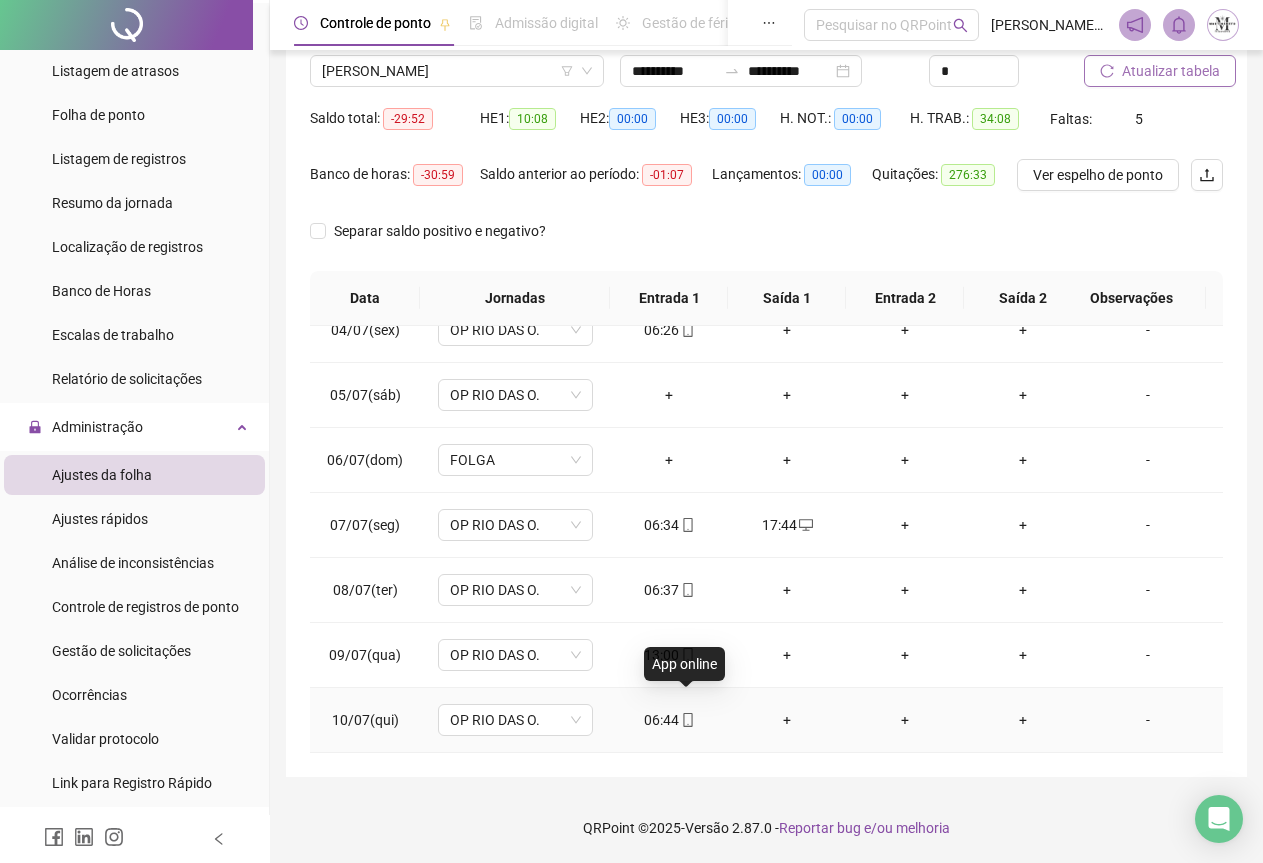 click 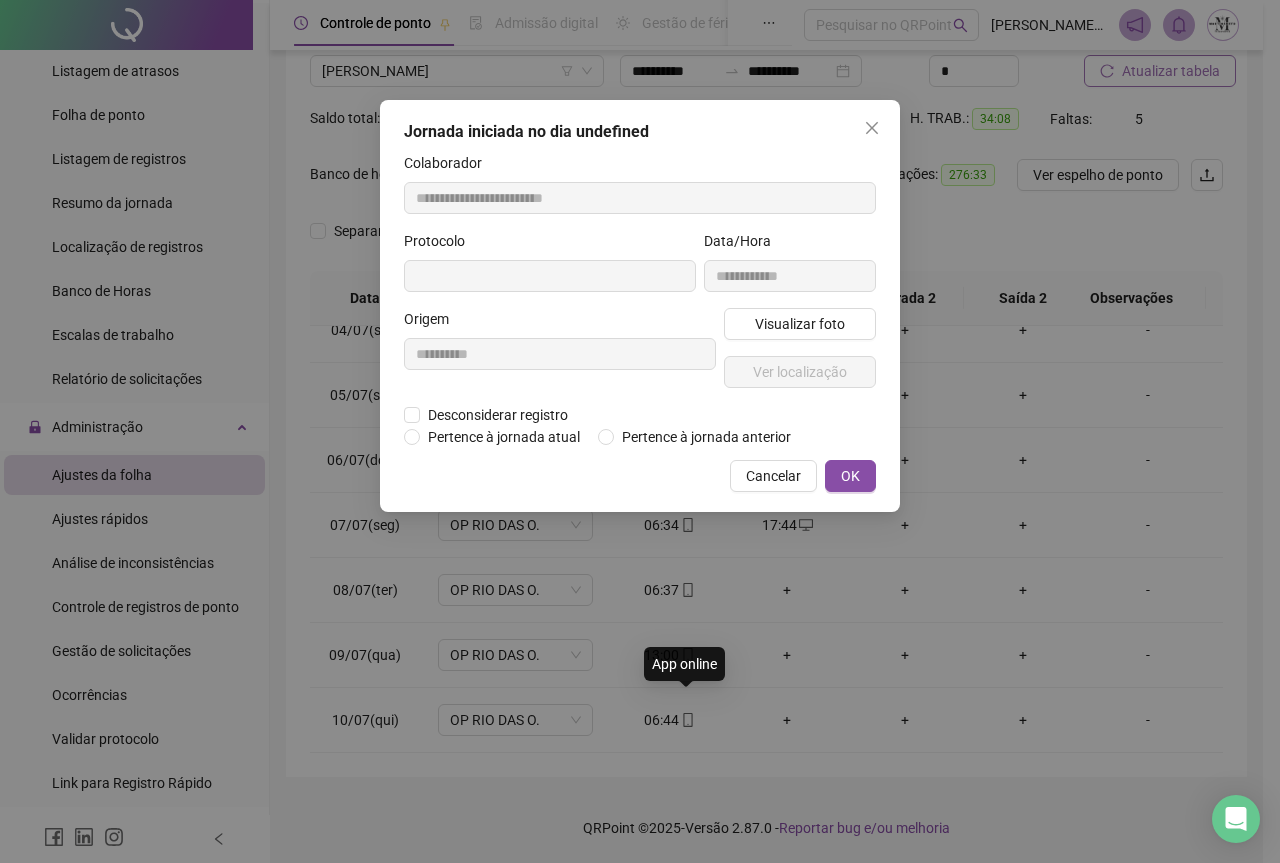 type on "**********" 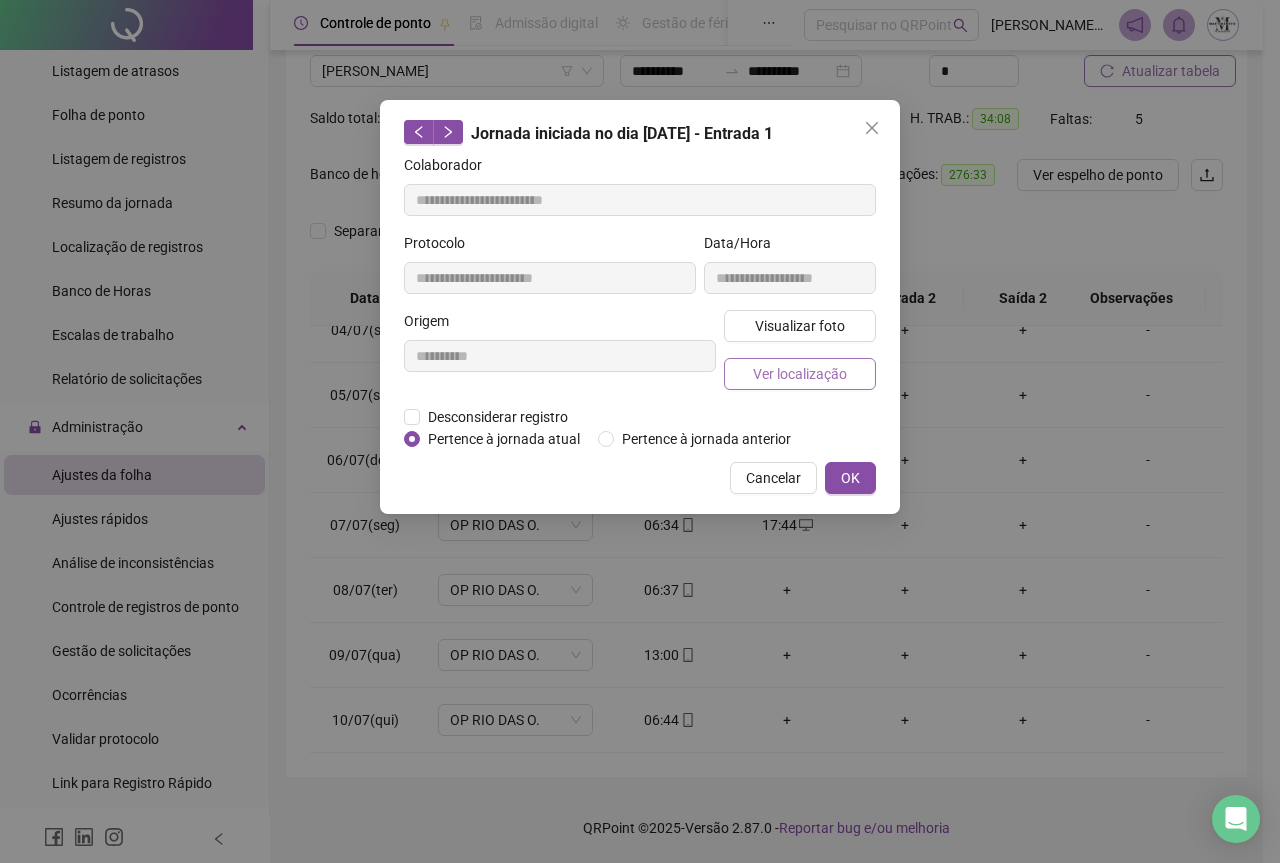 click on "Ver localização" at bounding box center (800, 374) 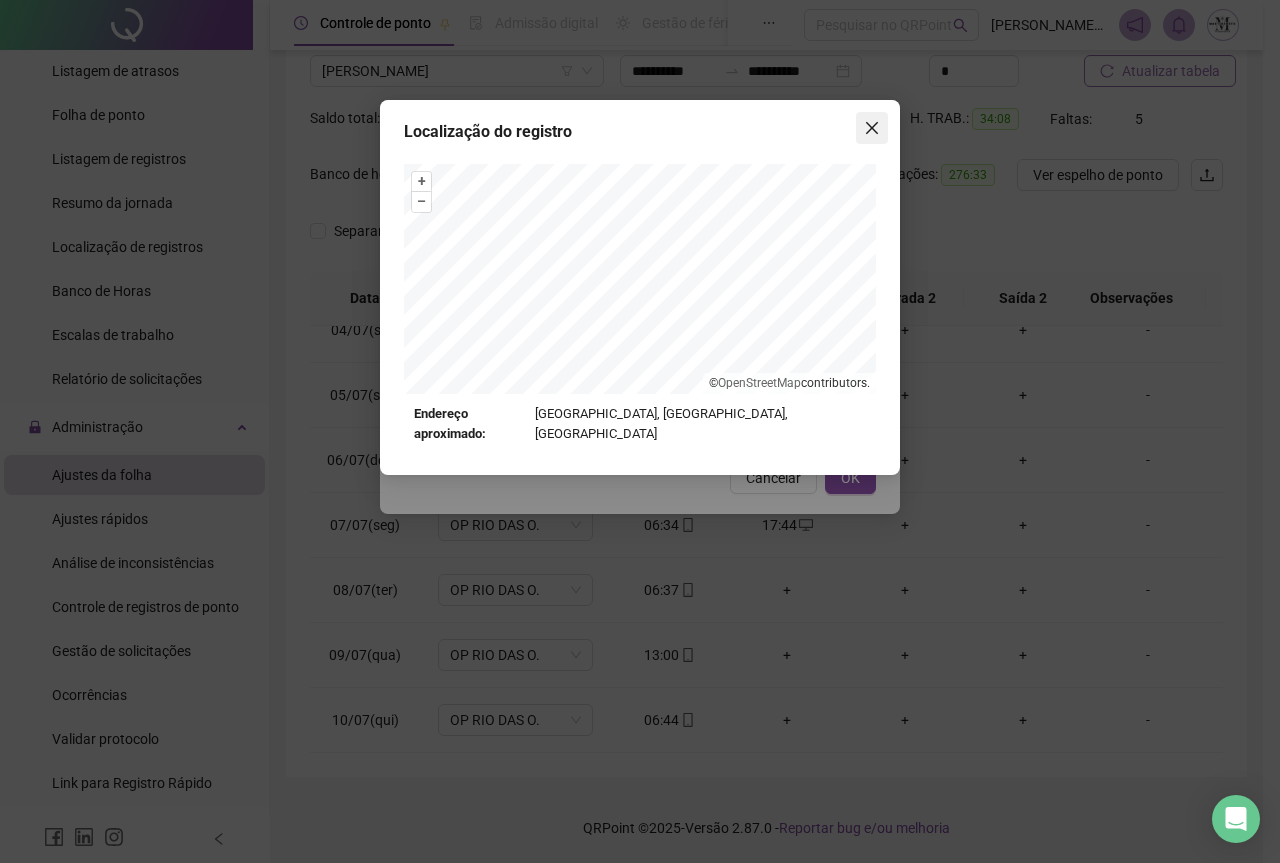 click 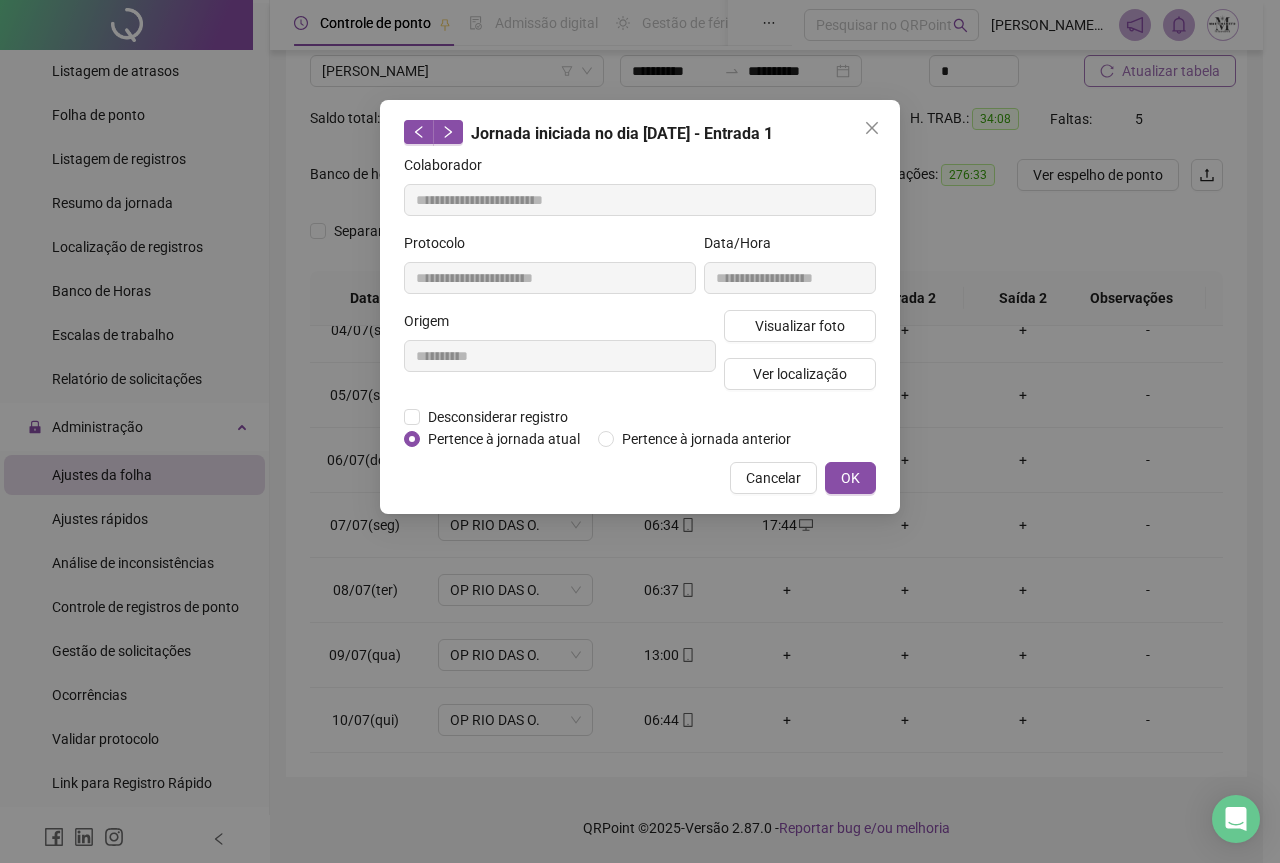 click on "Visualizar foto Ver localização" at bounding box center (800, 358) 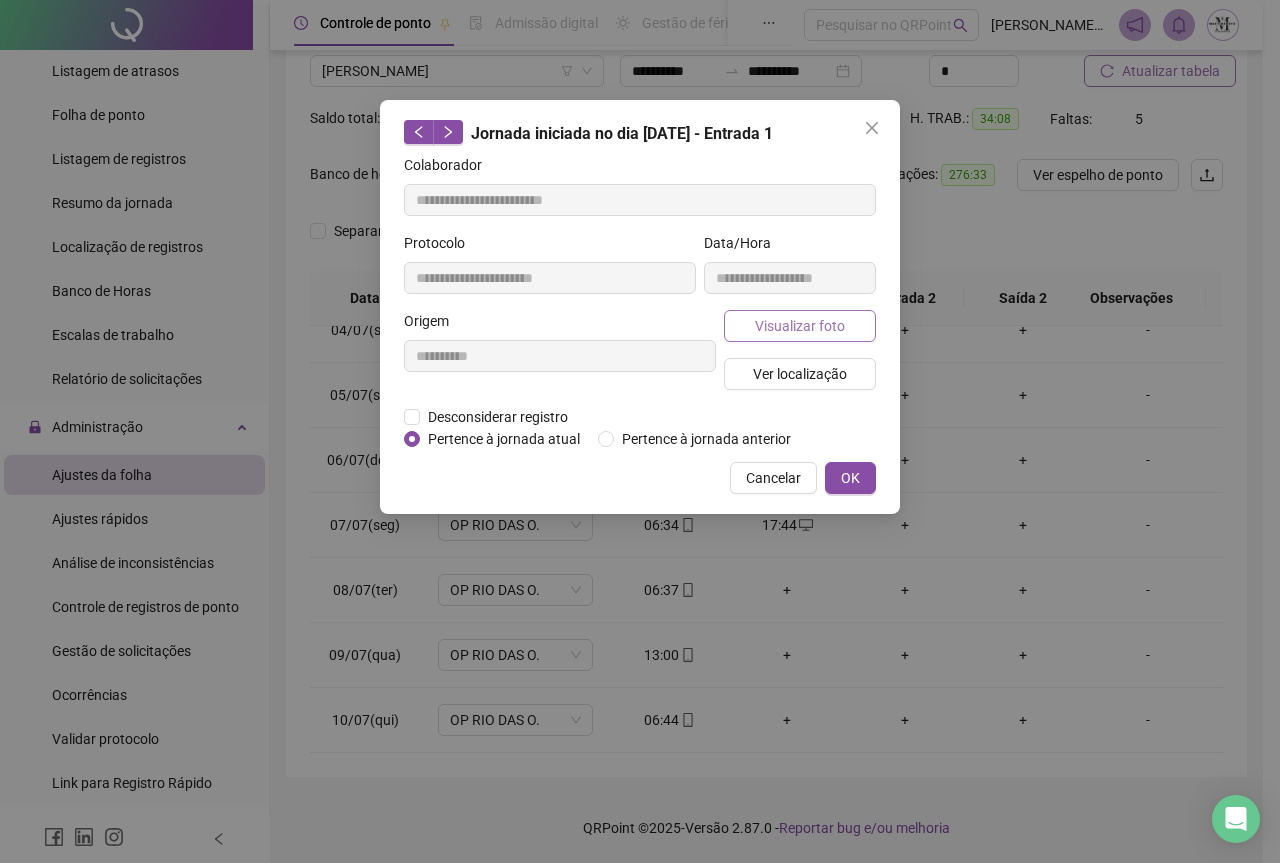 click on "Visualizar foto" at bounding box center (800, 326) 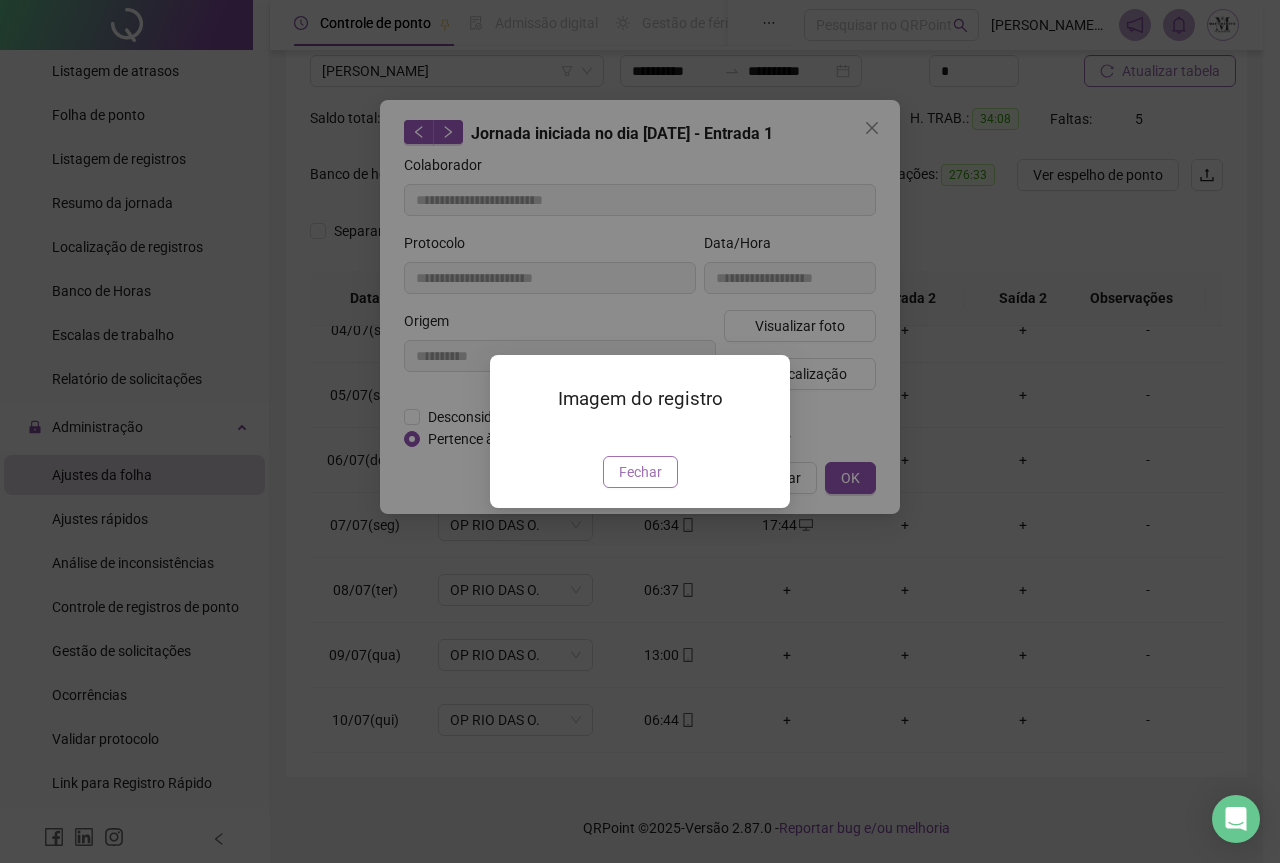 click on "Fechar" at bounding box center (640, 472) 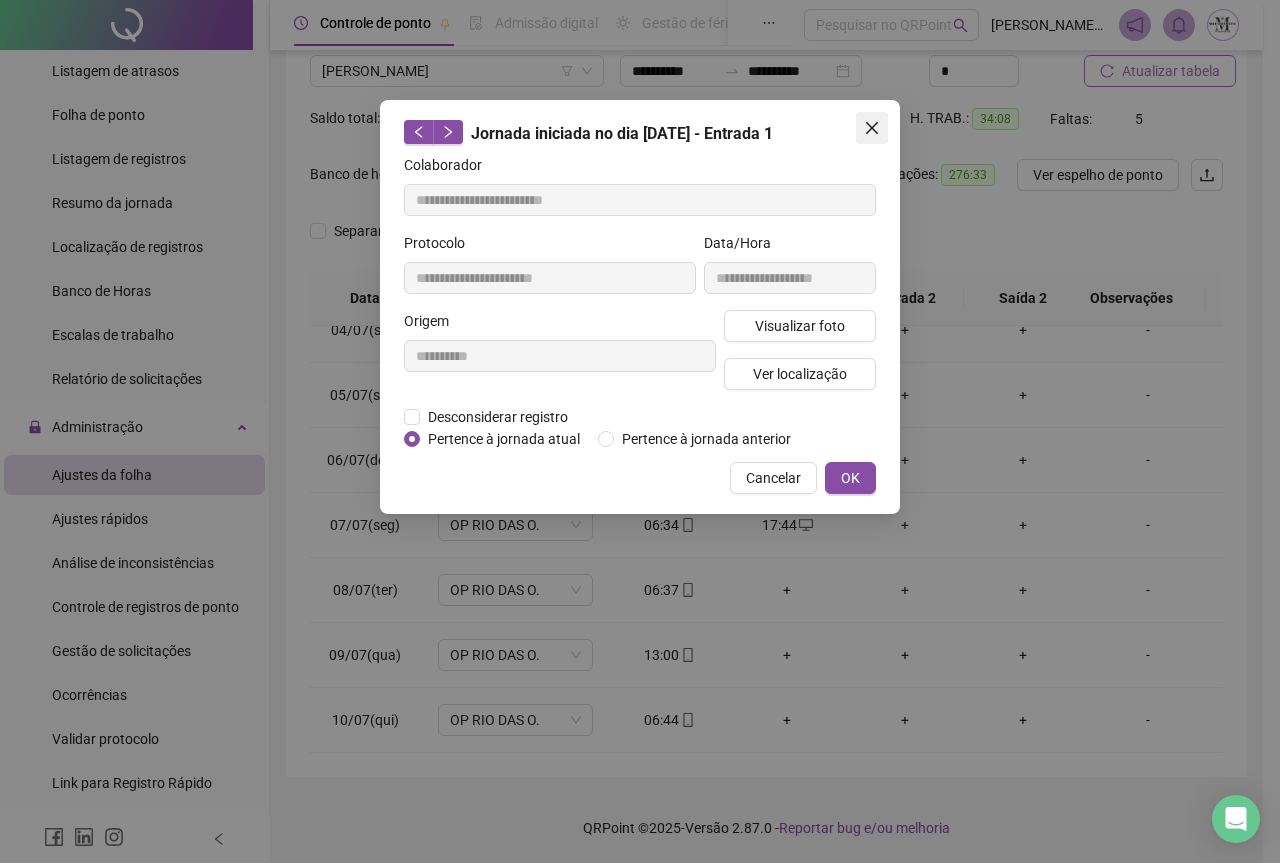 click at bounding box center [872, 128] 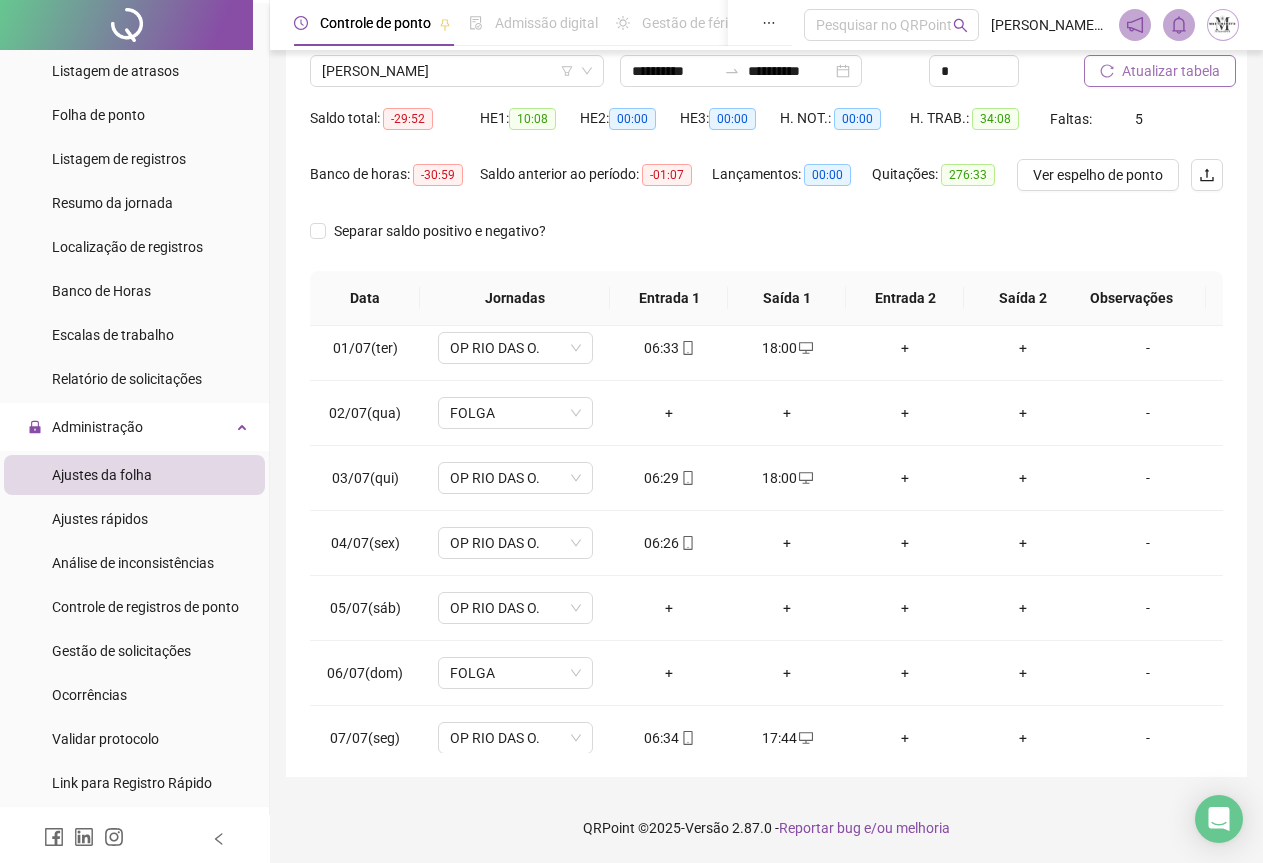 scroll, scrollTop: 0, scrollLeft: 0, axis: both 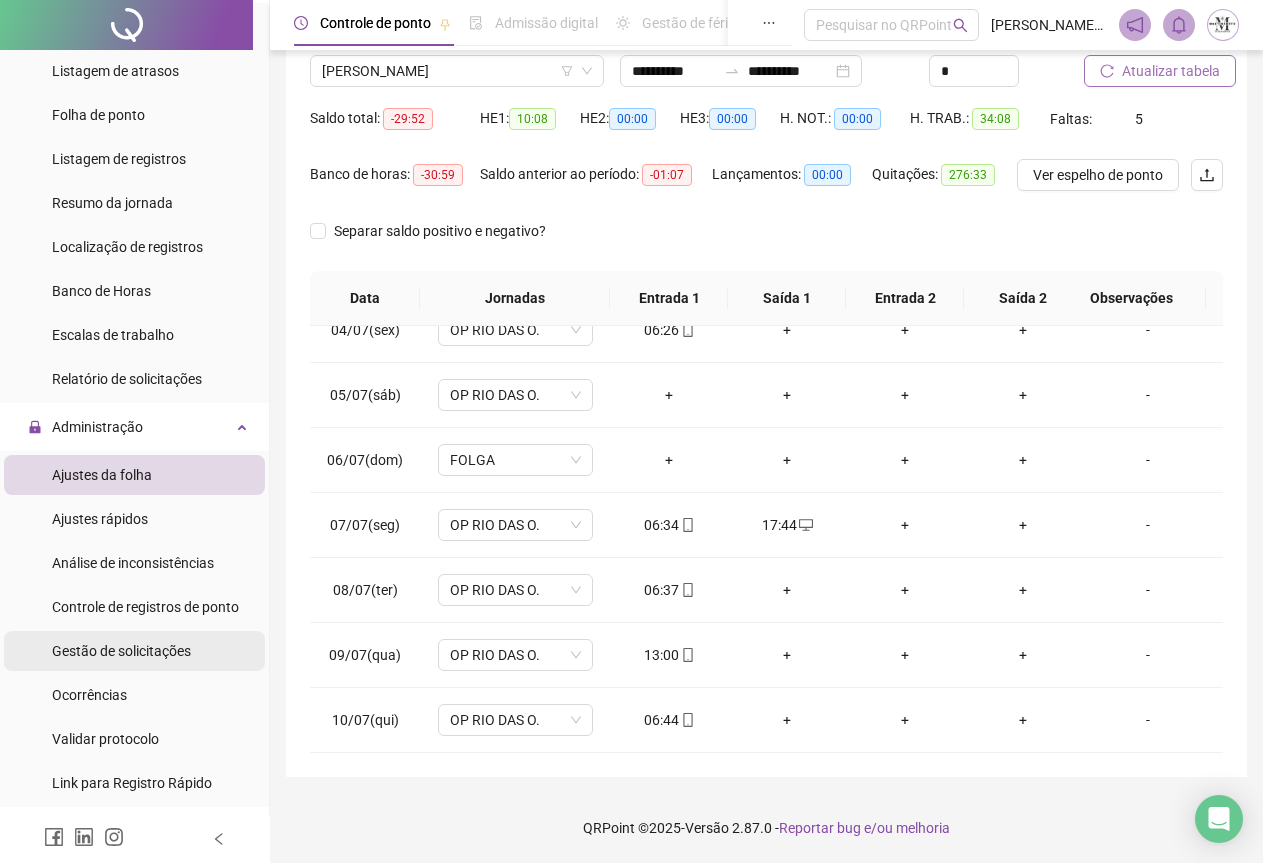click on "Gestão de solicitações" at bounding box center [121, 651] 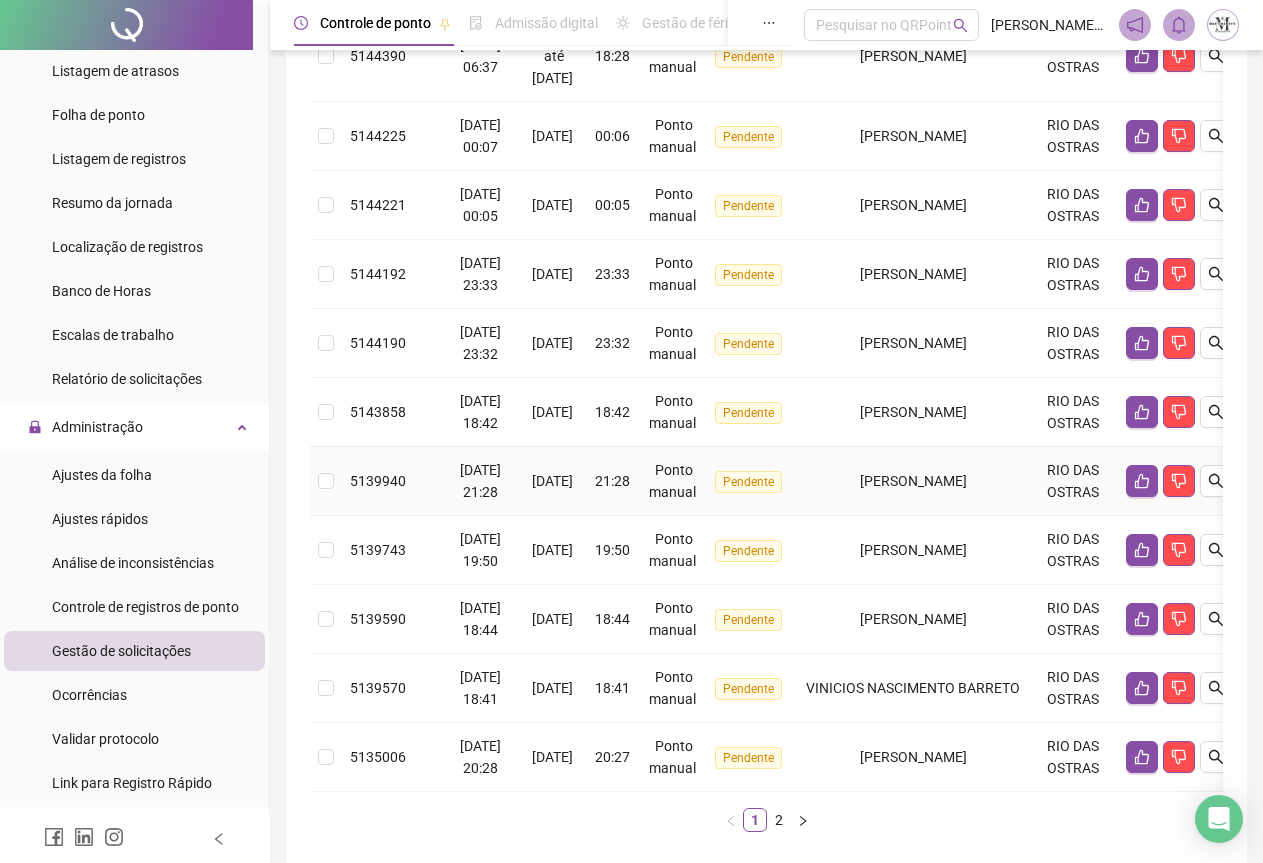 scroll, scrollTop: 435, scrollLeft: 0, axis: vertical 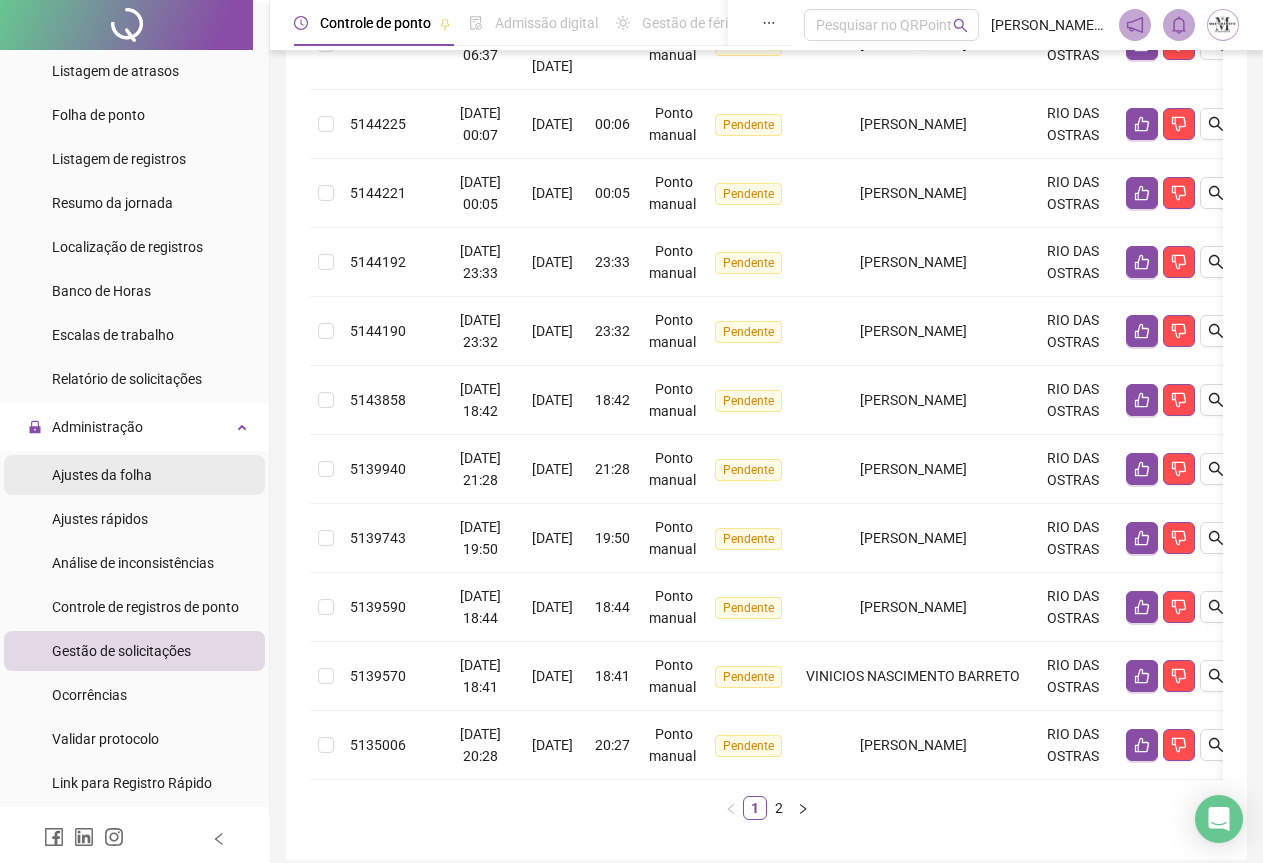 click on "Ajustes da folha" at bounding box center (102, 475) 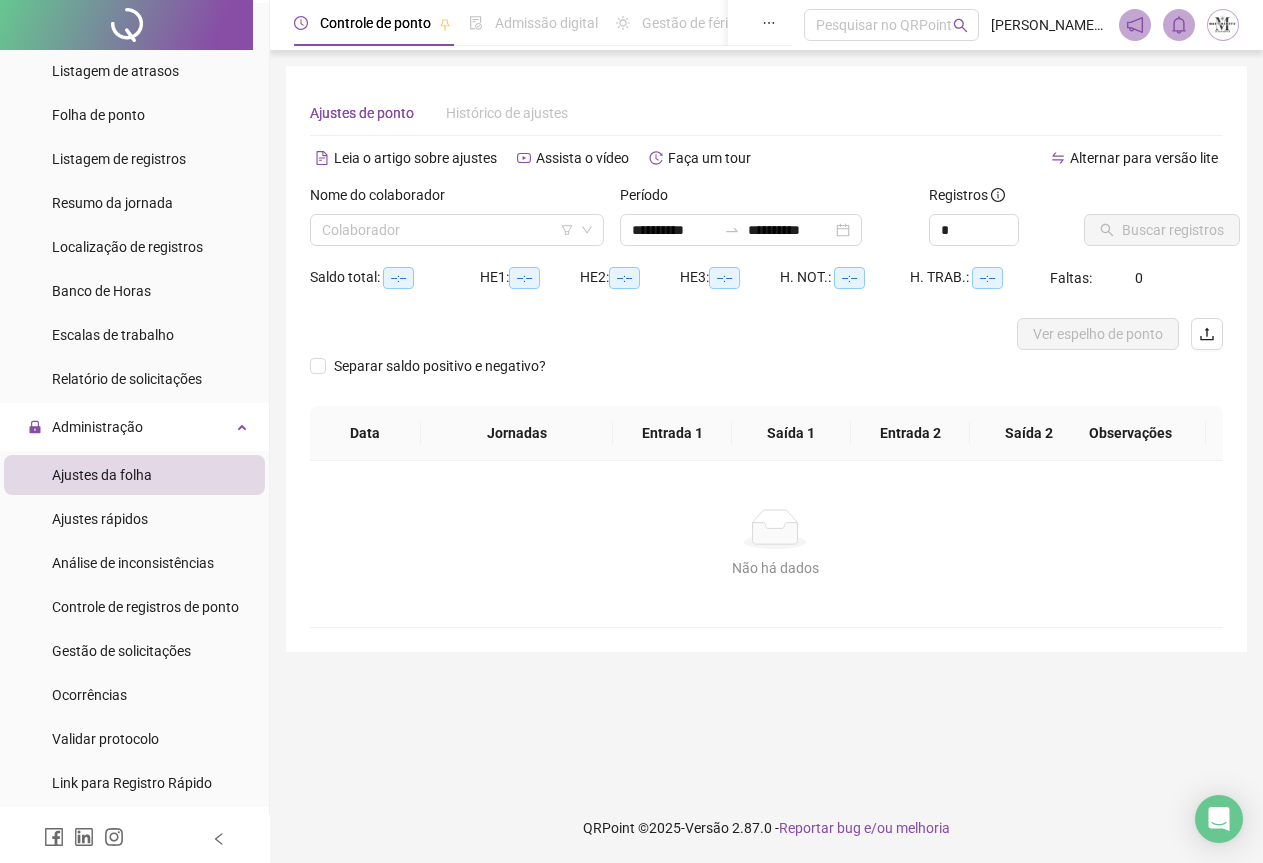 scroll, scrollTop: 0, scrollLeft: 0, axis: both 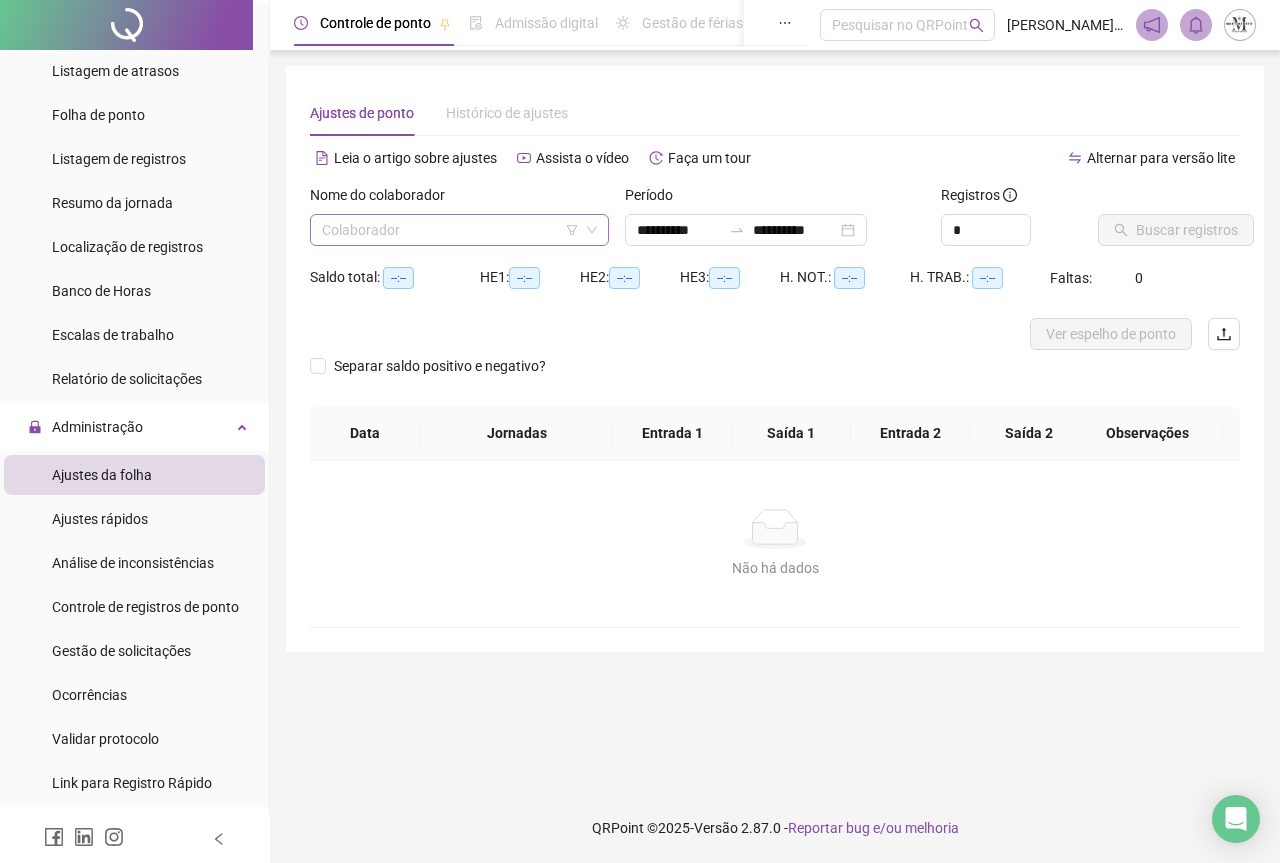 click at bounding box center (453, 230) 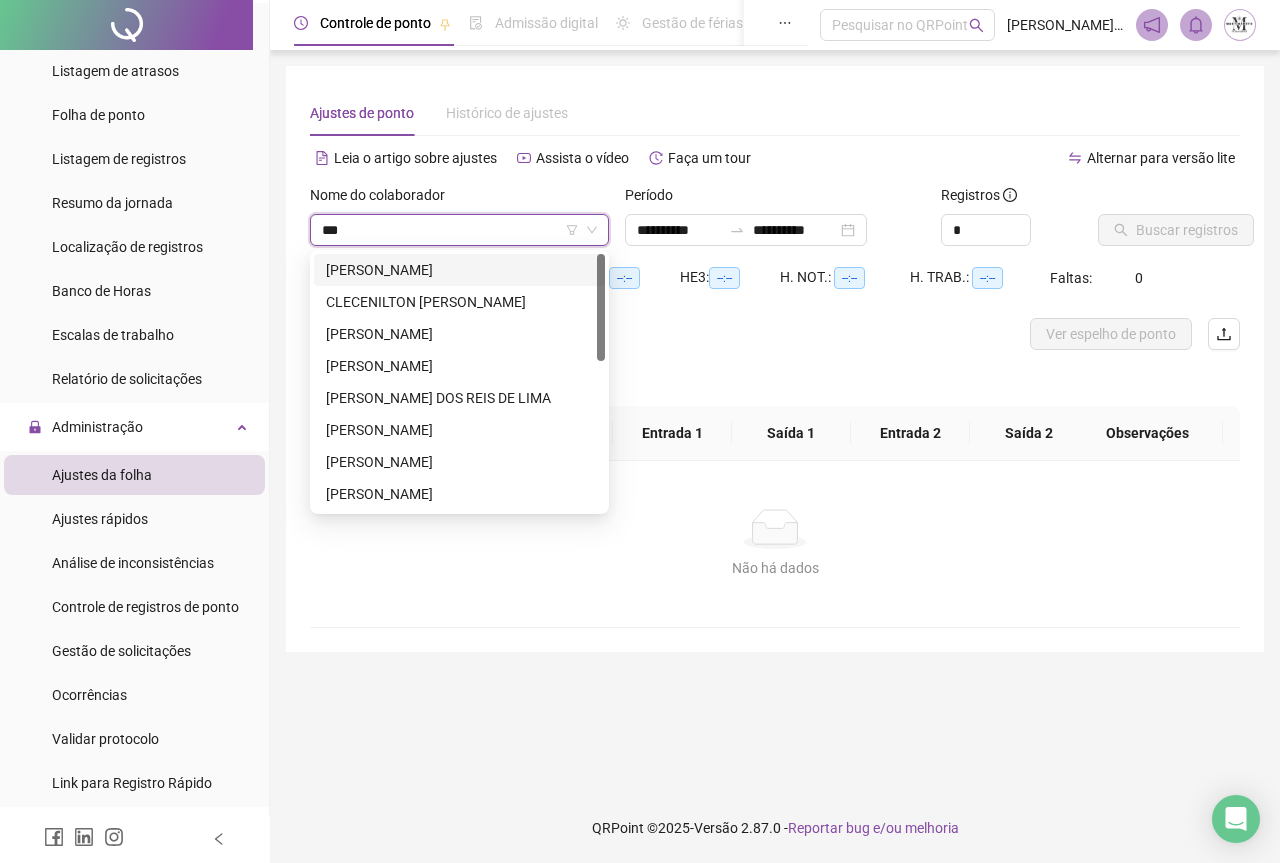 type on "****" 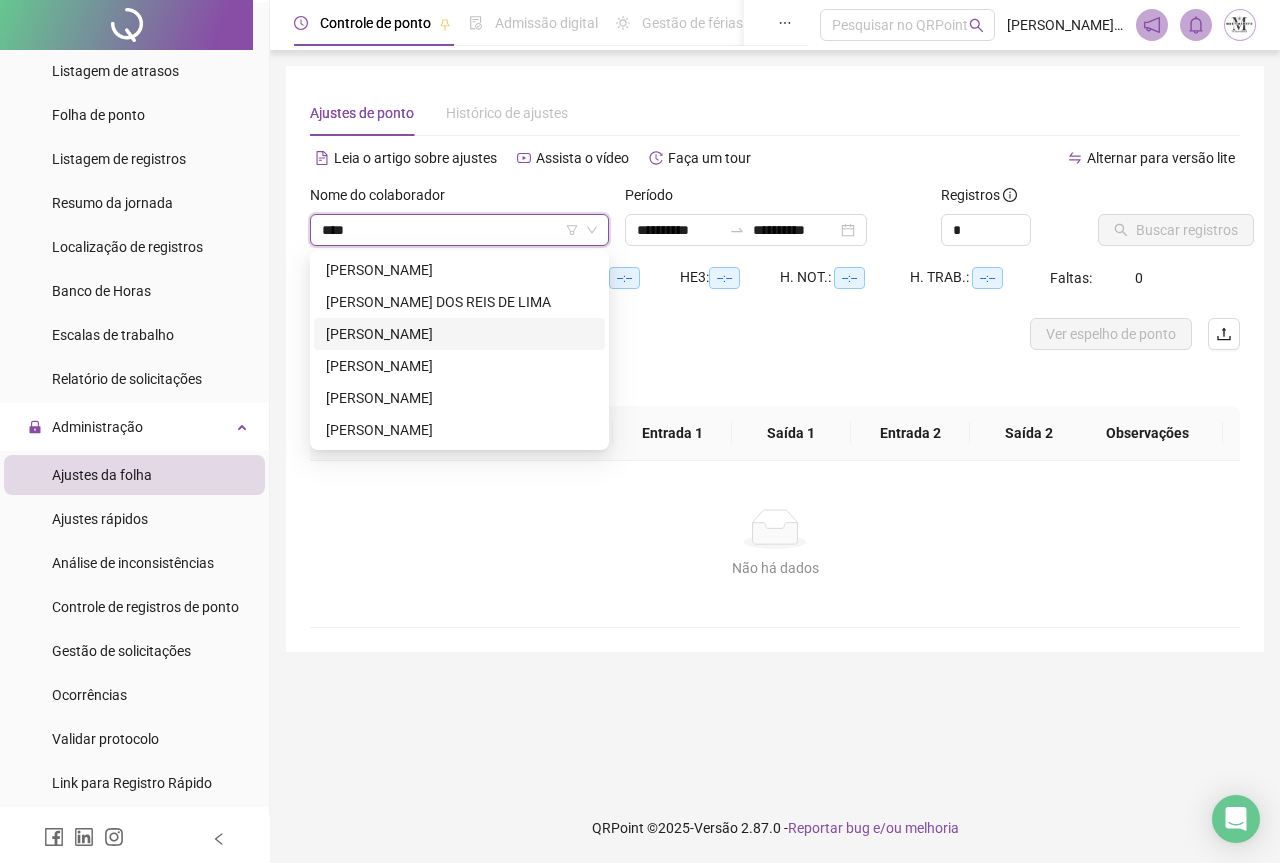 click on "[PERSON_NAME]" at bounding box center (459, 334) 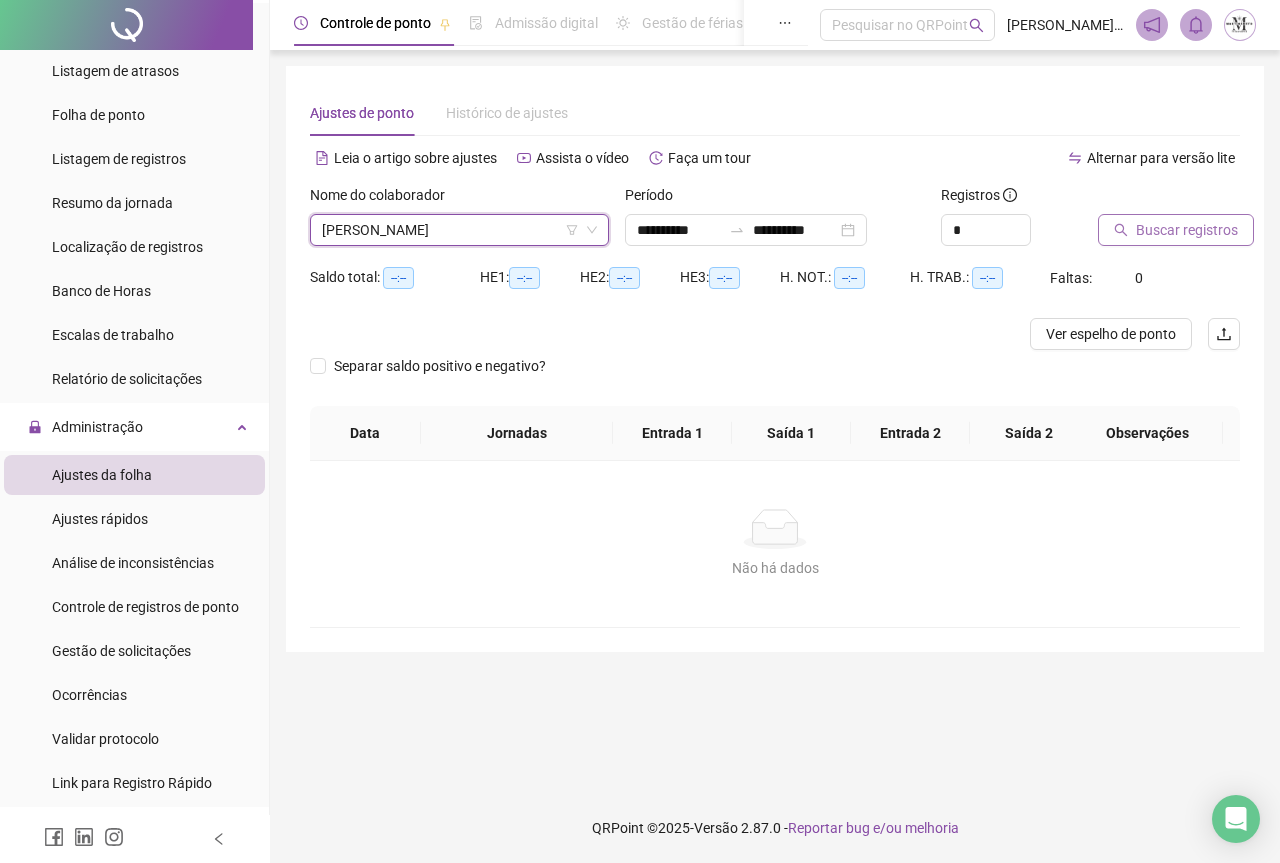 click on "Buscar registros" at bounding box center (1187, 230) 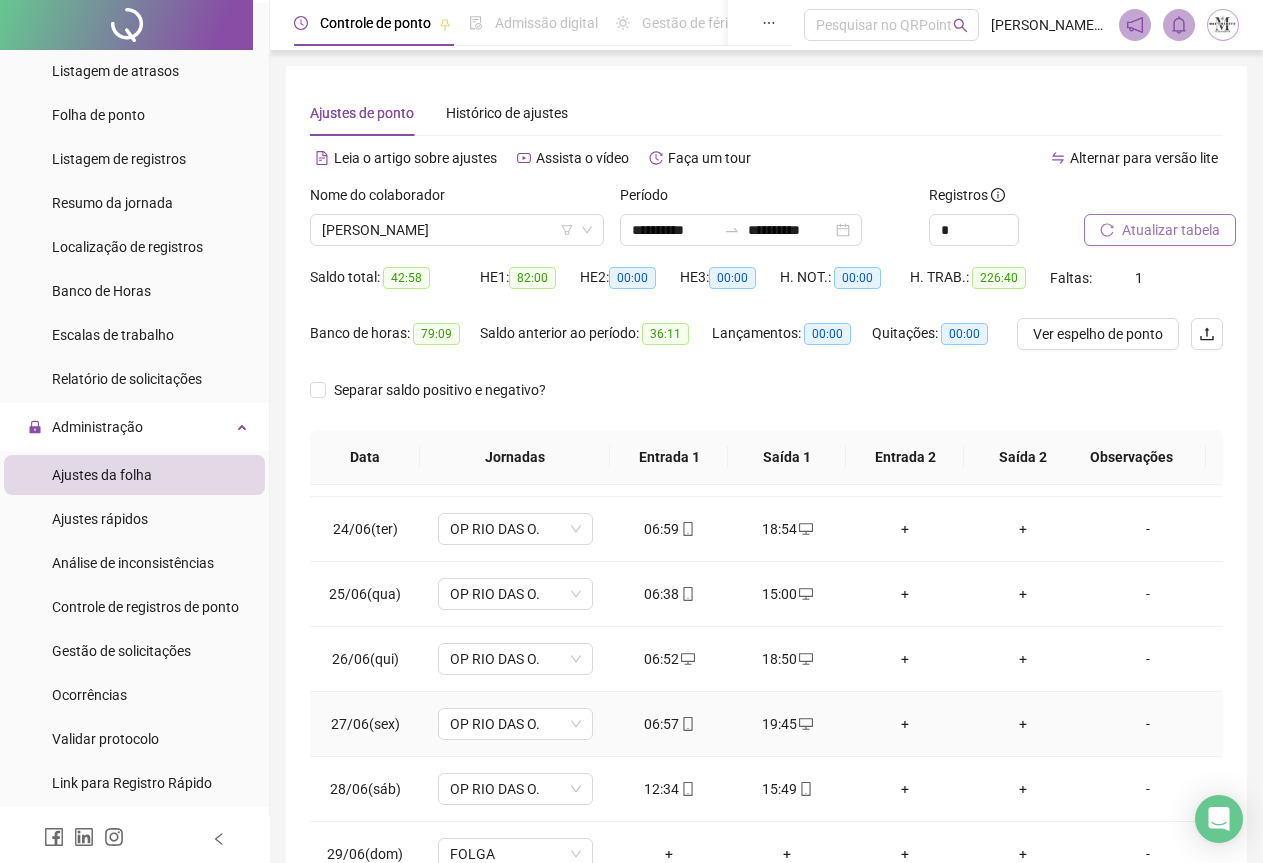 scroll, scrollTop: 1540, scrollLeft: 0, axis: vertical 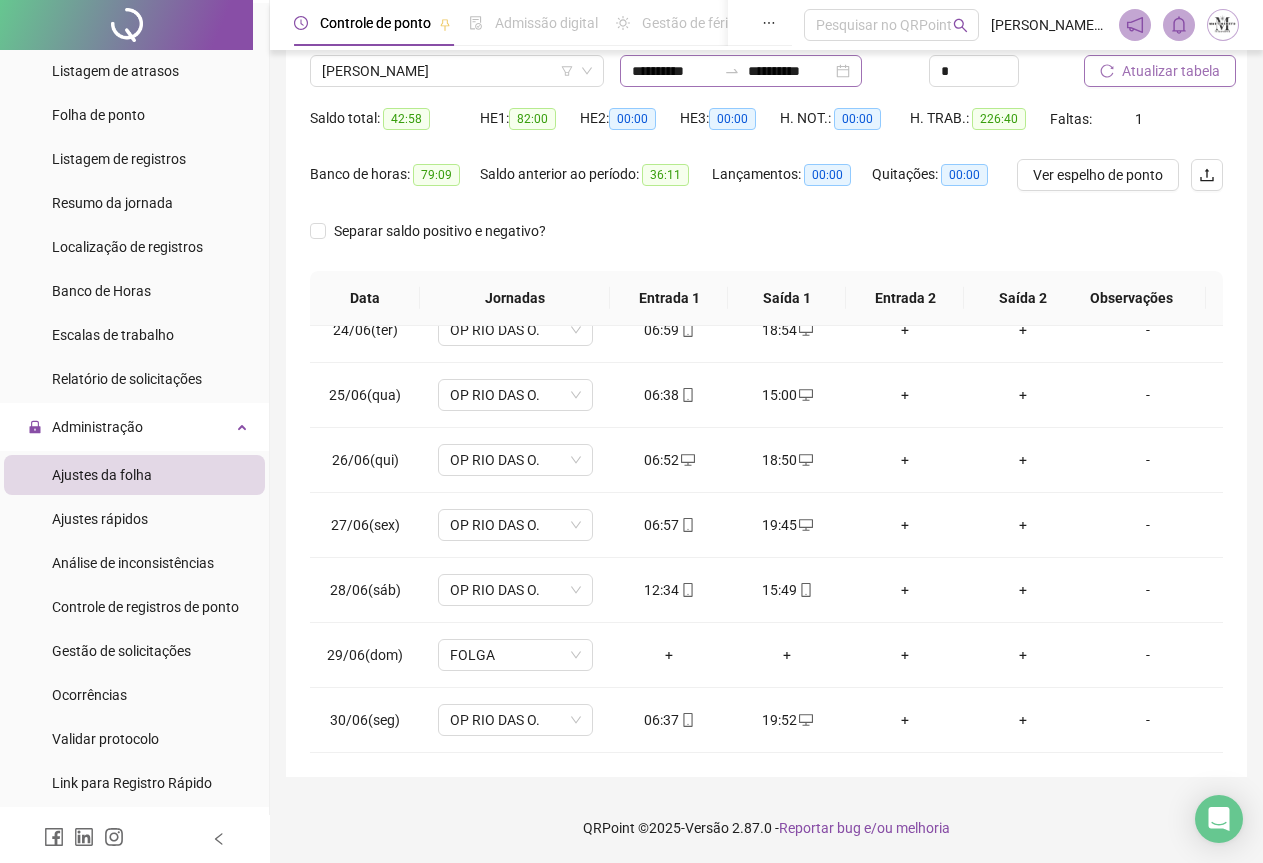 click at bounding box center (732, 71) 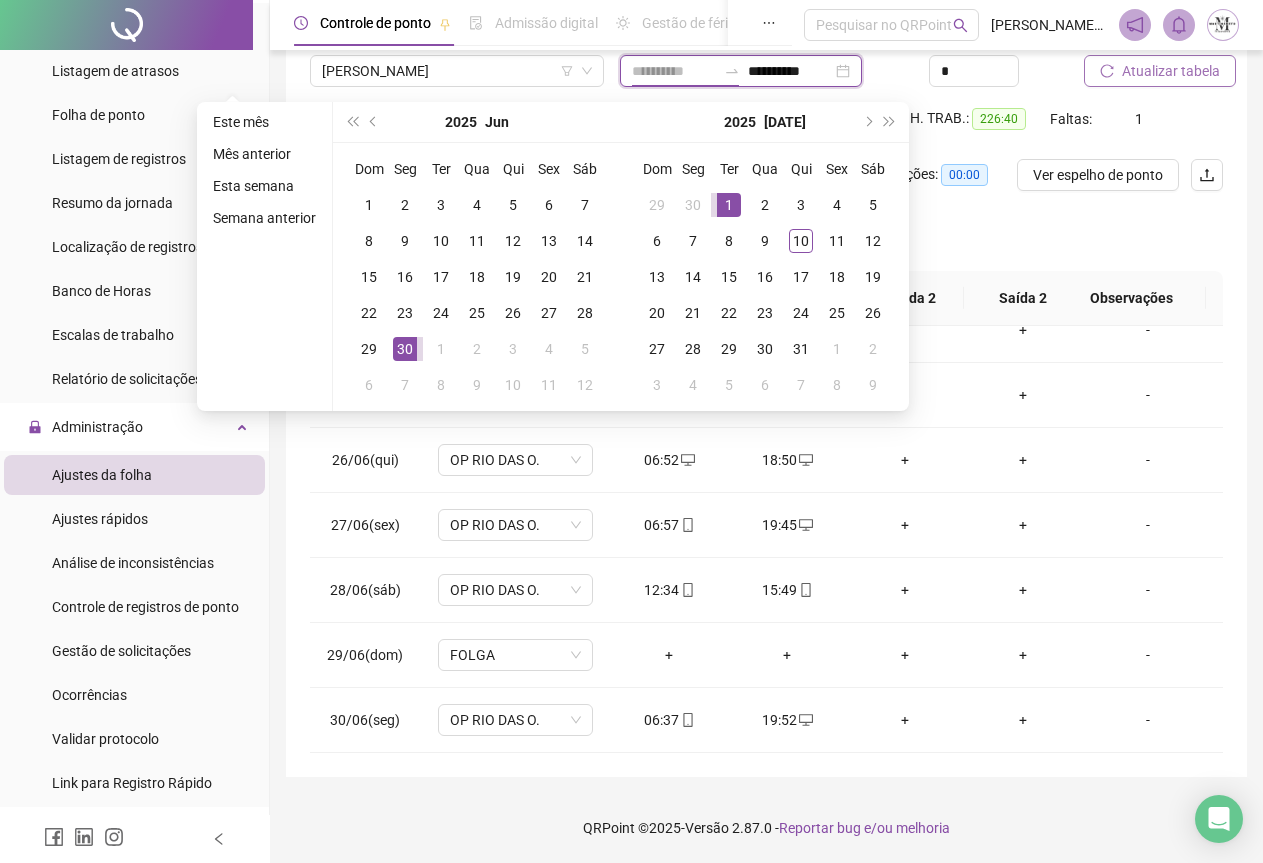 type on "**********" 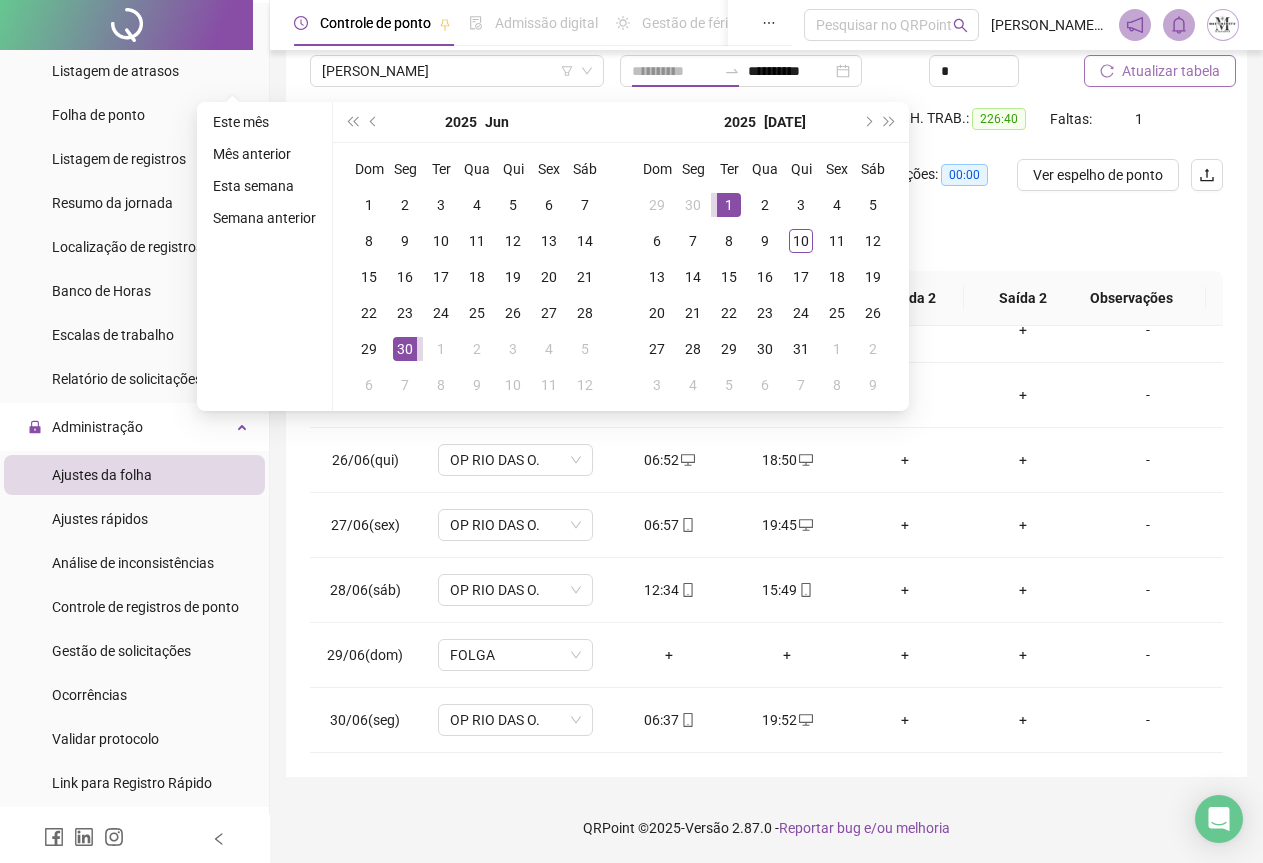 click on "1" at bounding box center [729, 205] 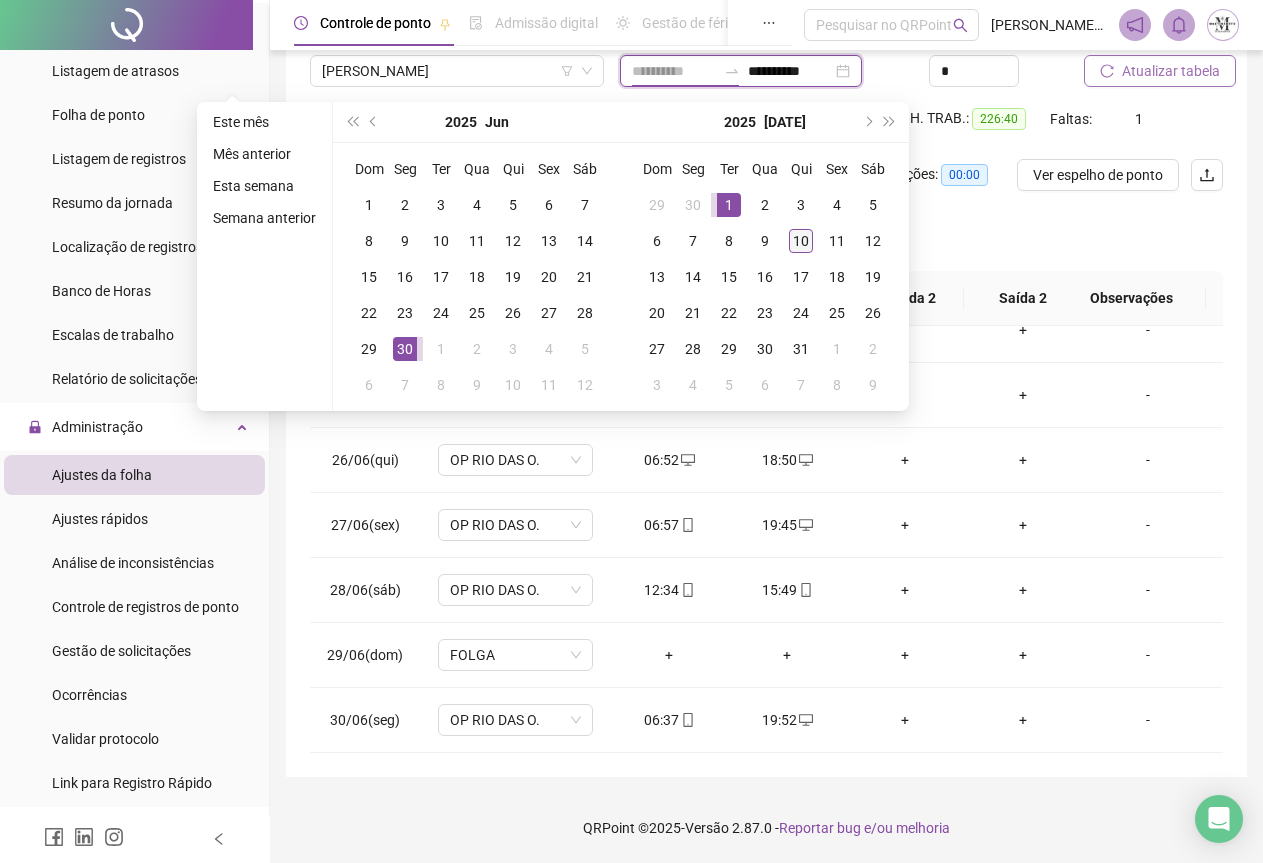 type on "**********" 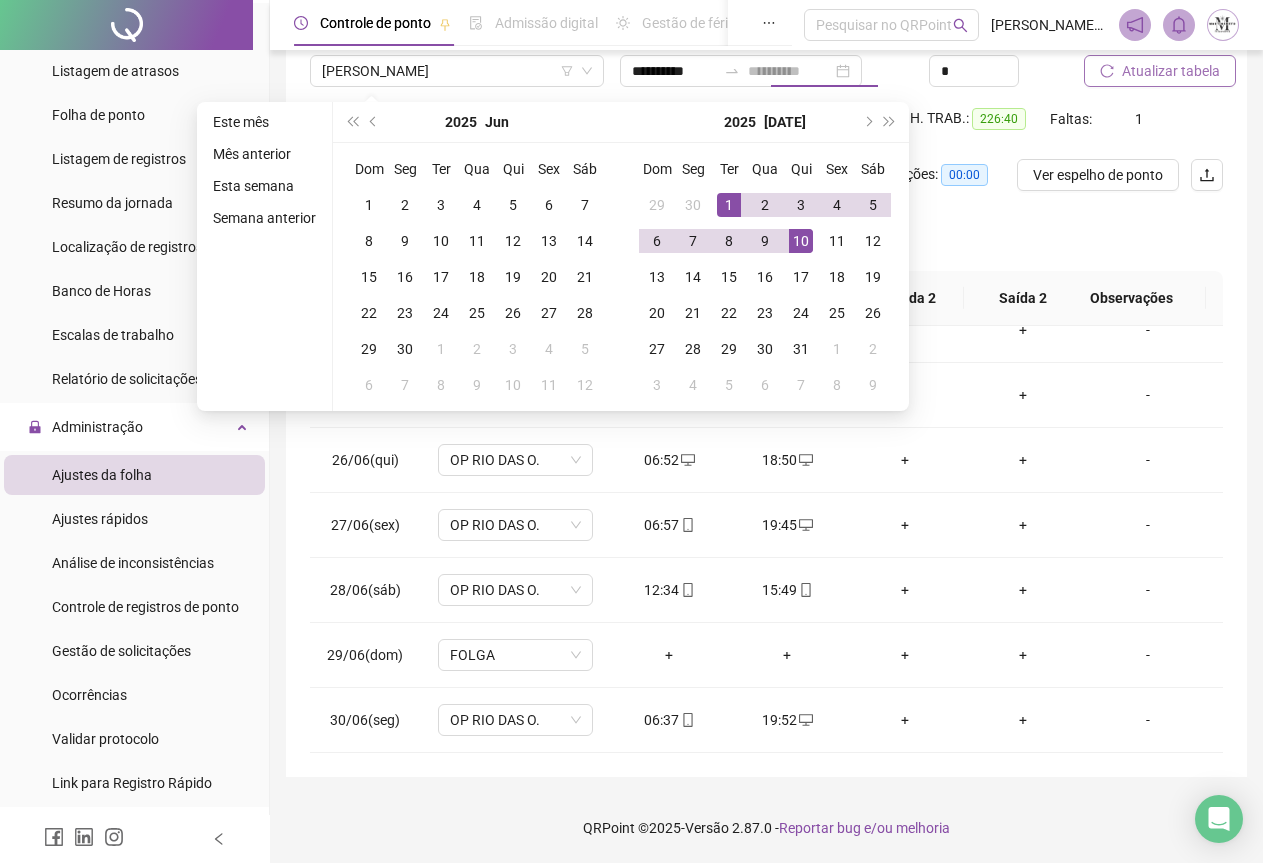 click on "10" at bounding box center [801, 241] 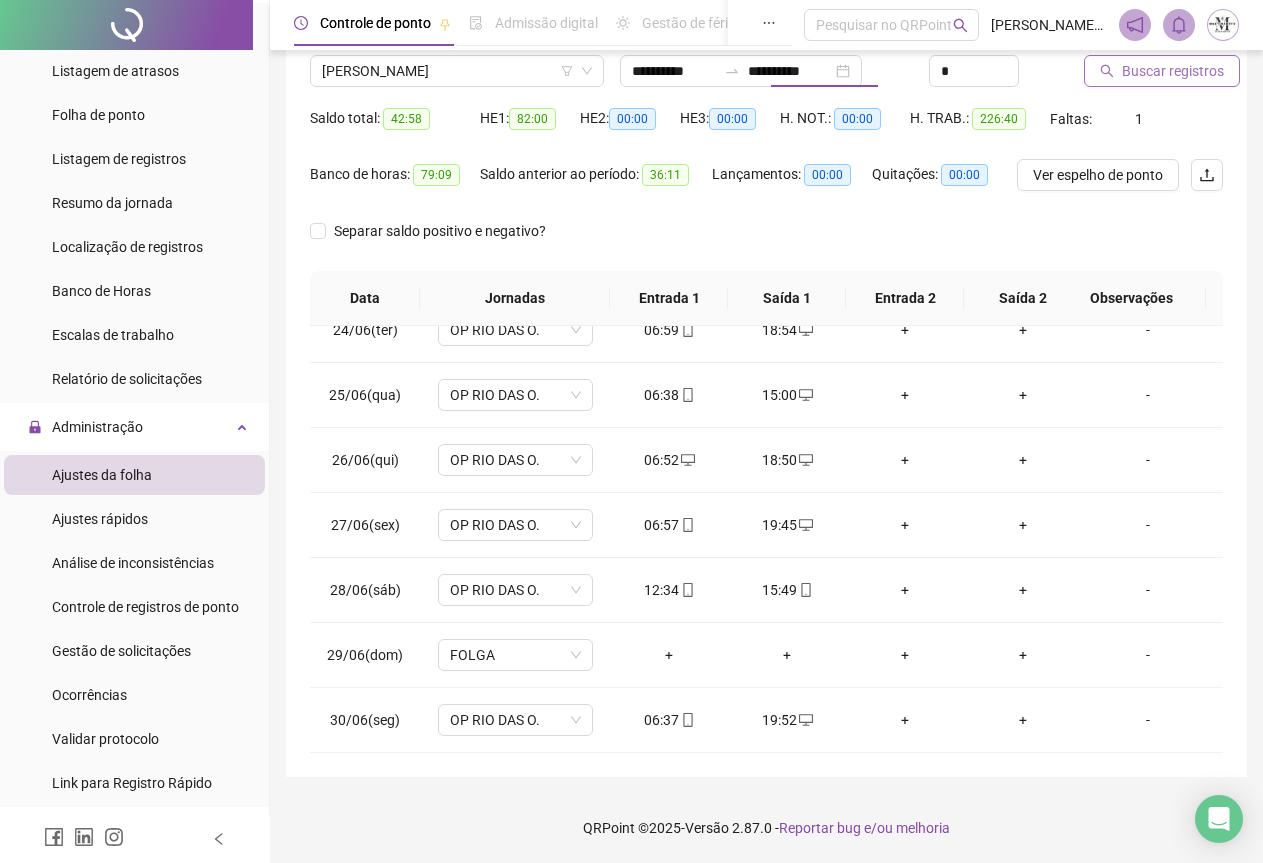 click on "Buscar registros" at bounding box center (1173, 71) 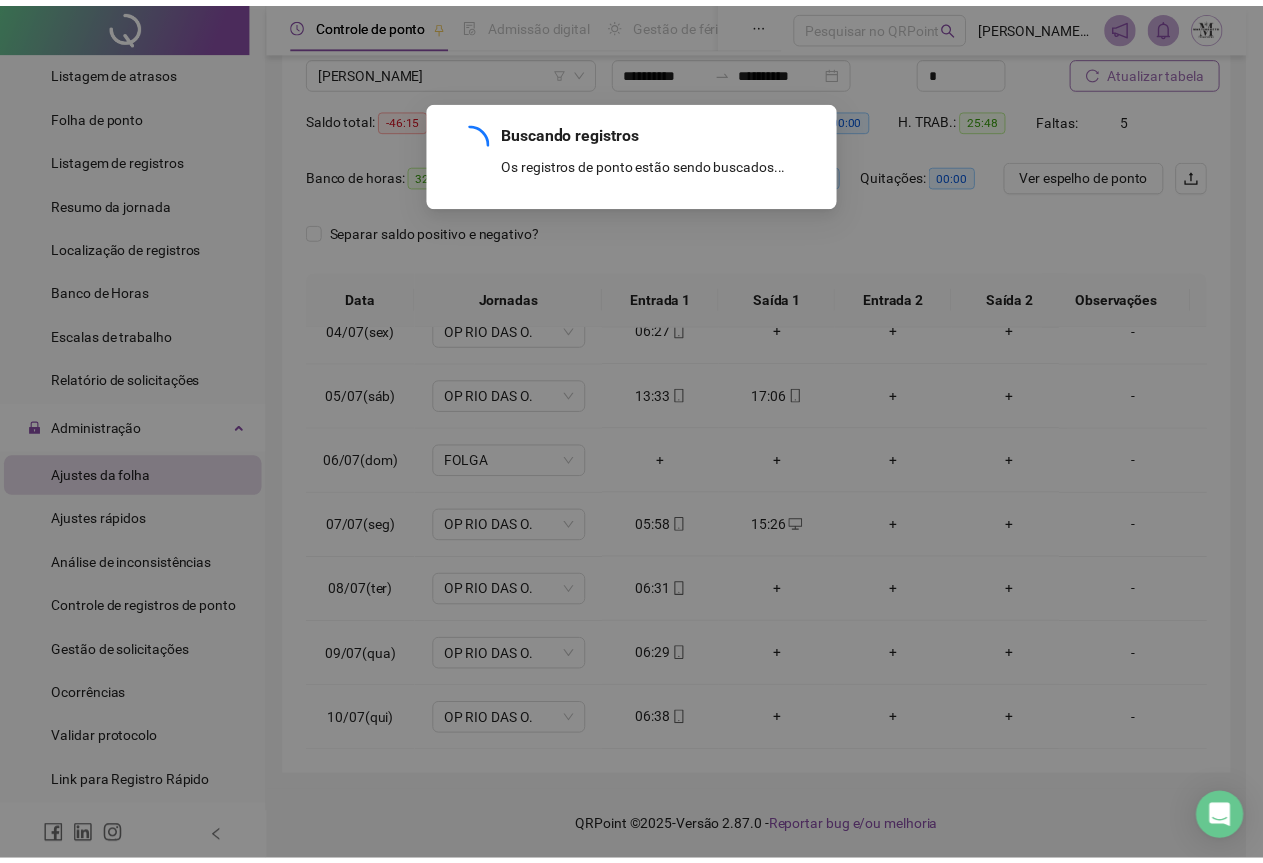 scroll, scrollTop: 240, scrollLeft: 0, axis: vertical 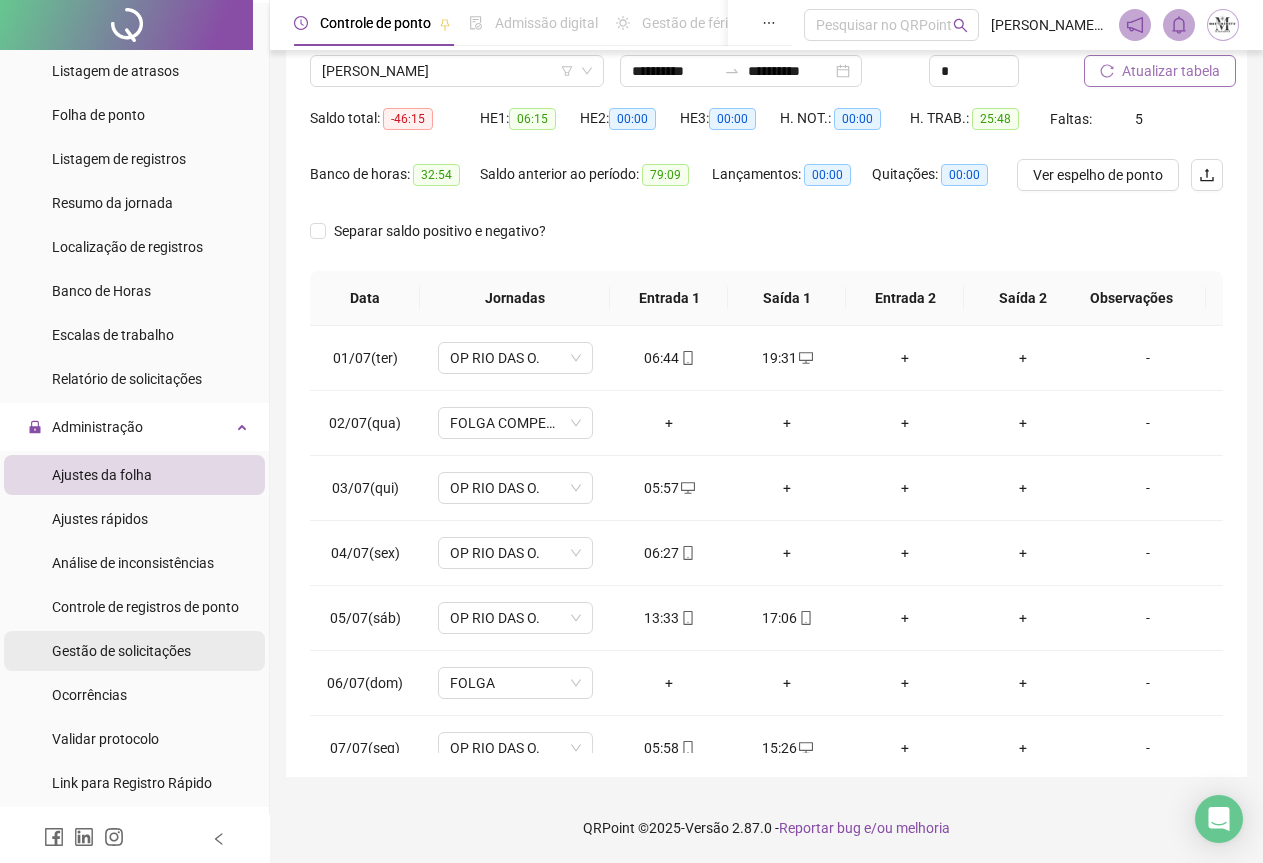click on "Gestão de solicitações" at bounding box center (121, 651) 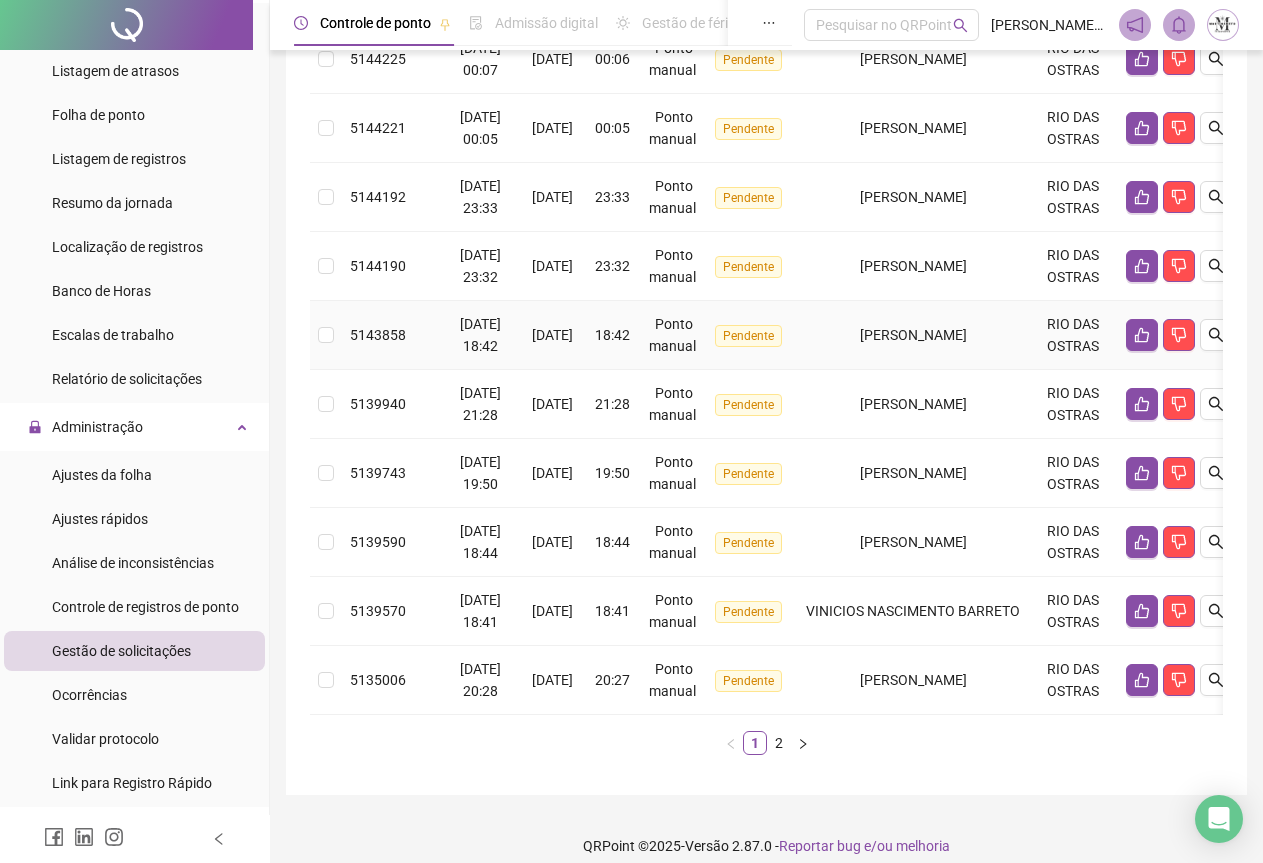 scroll, scrollTop: 535, scrollLeft: 0, axis: vertical 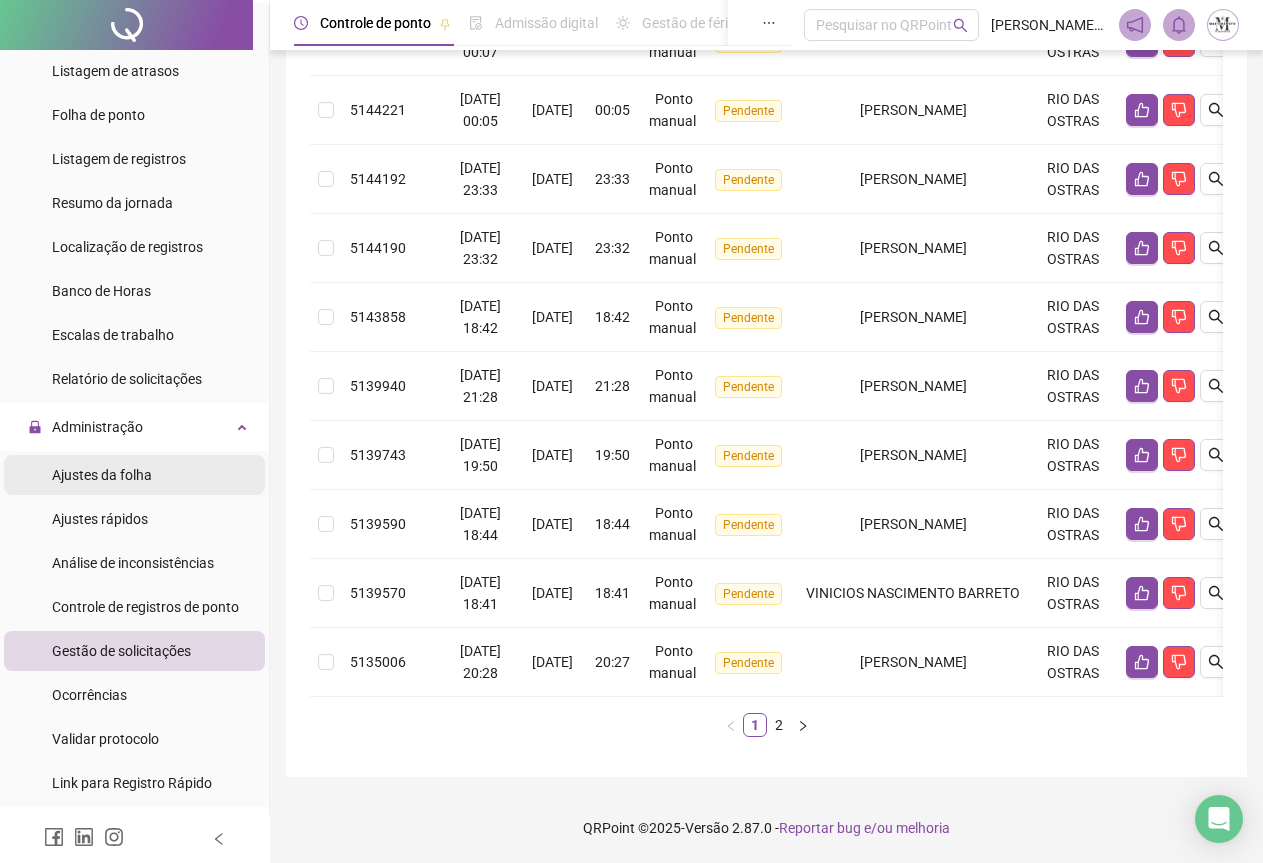 click on "Ajustes da folha" at bounding box center (102, 475) 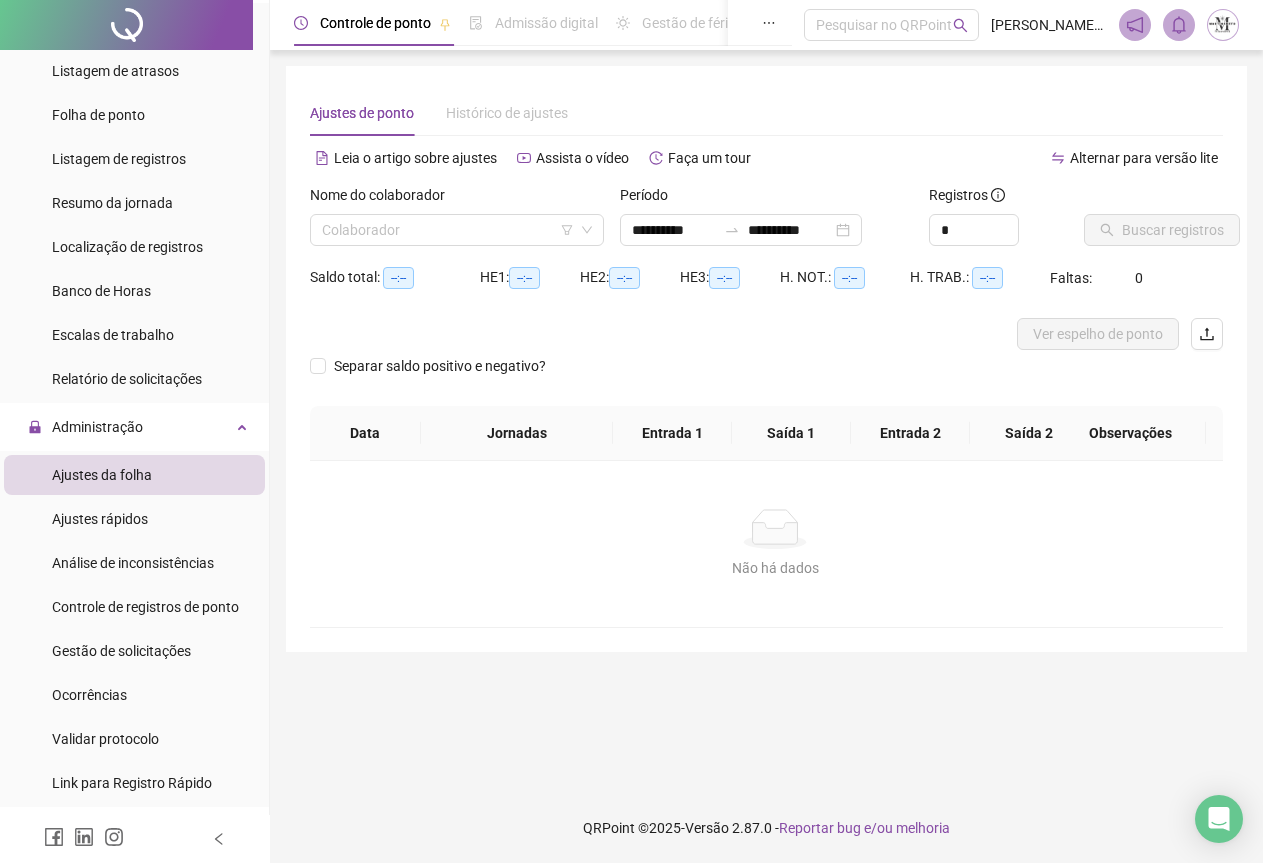 scroll, scrollTop: 0, scrollLeft: 0, axis: both 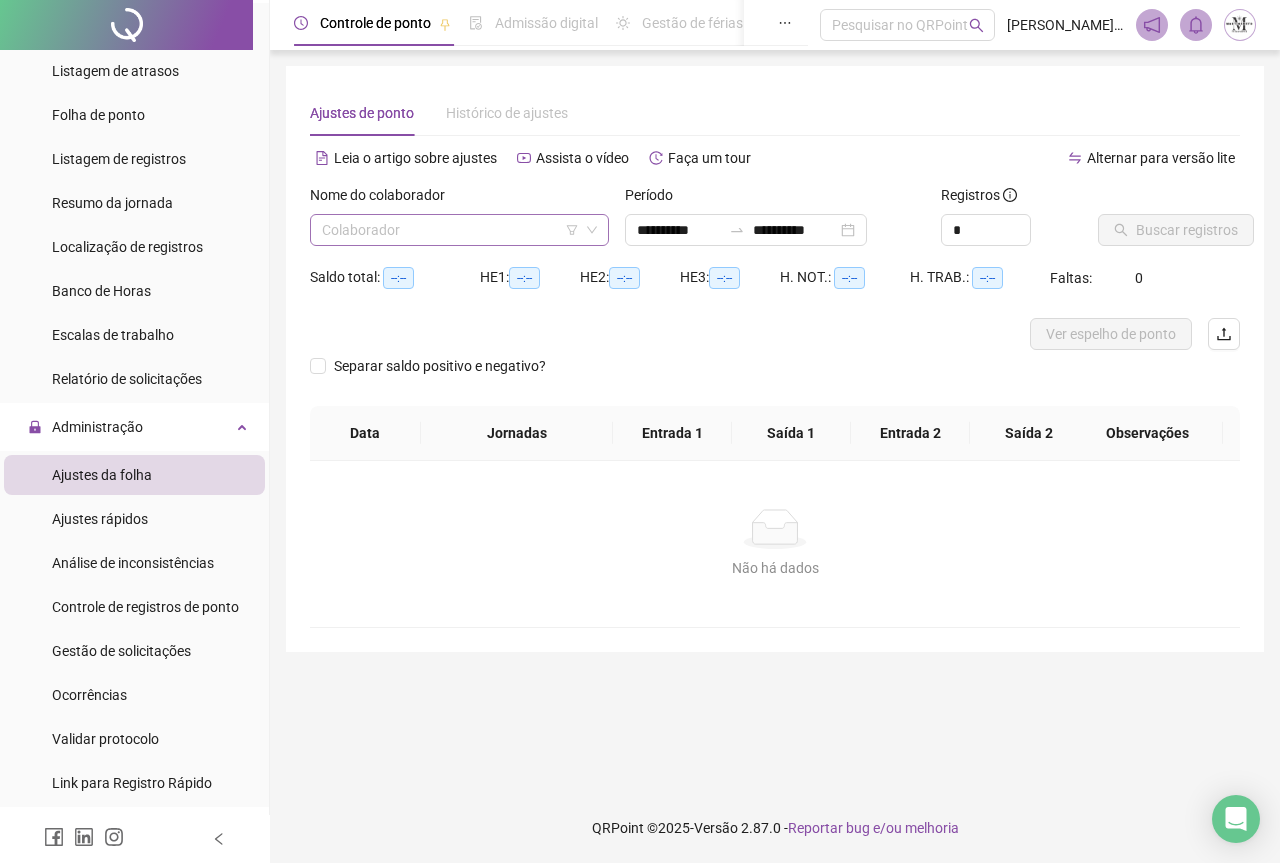click at bounding box center [453, 230] 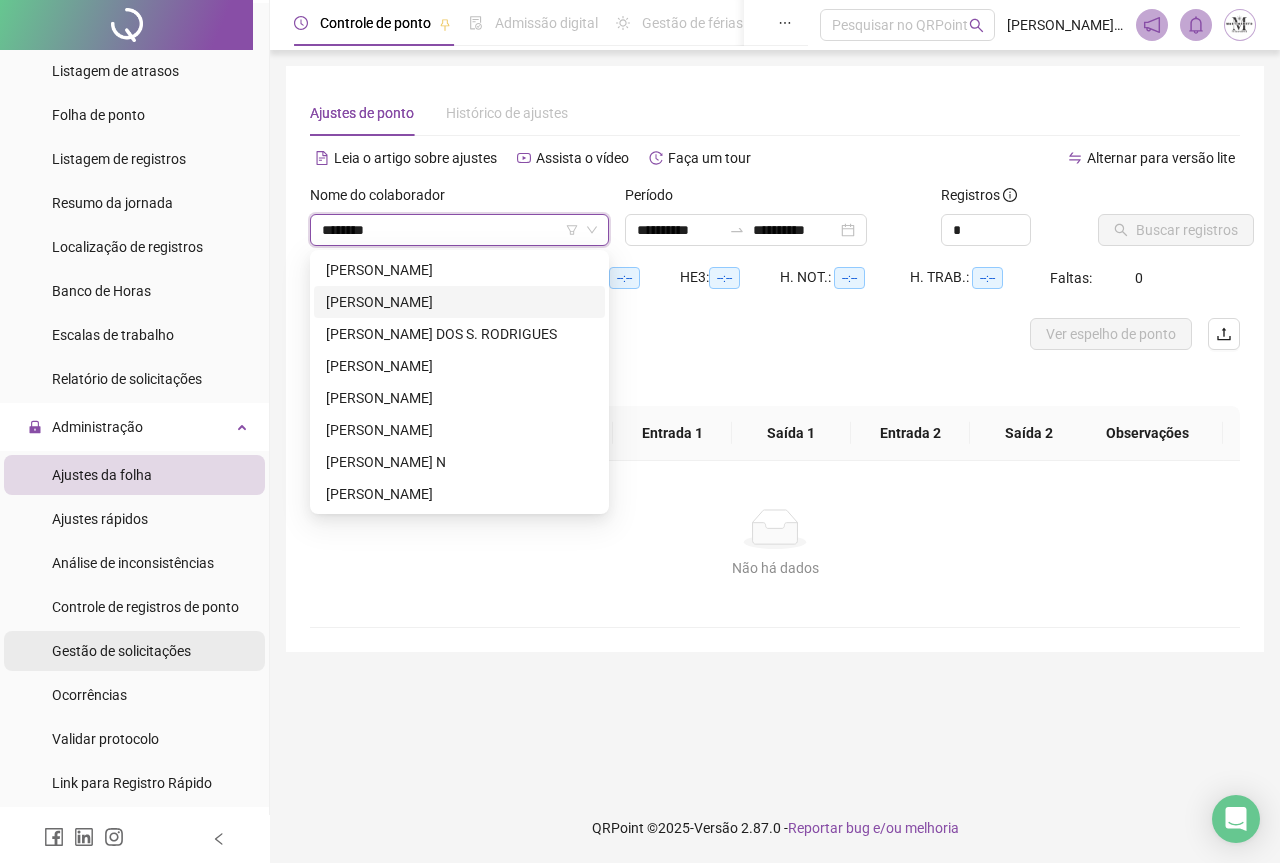 type on "********" 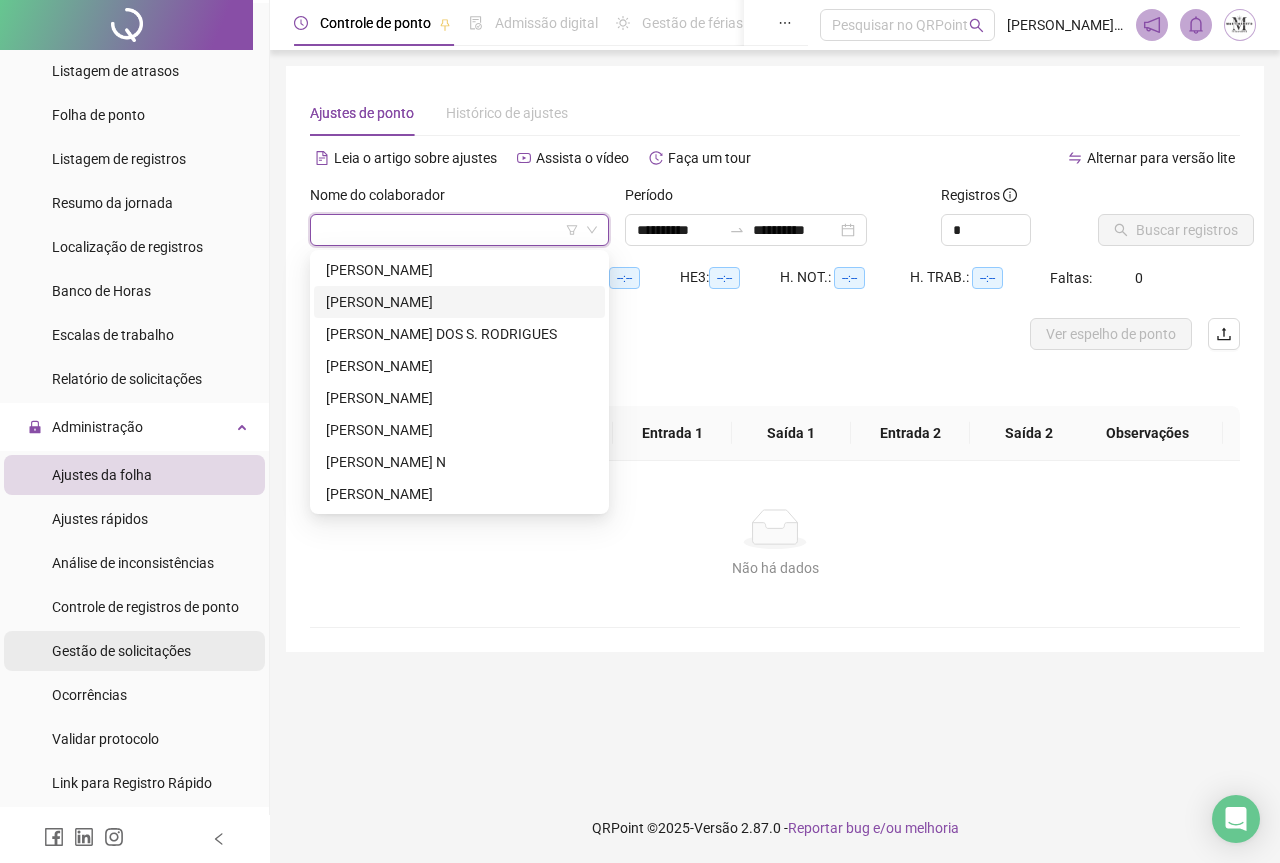 click on "Gestão de solicitações" at bounding box center (121, 651) 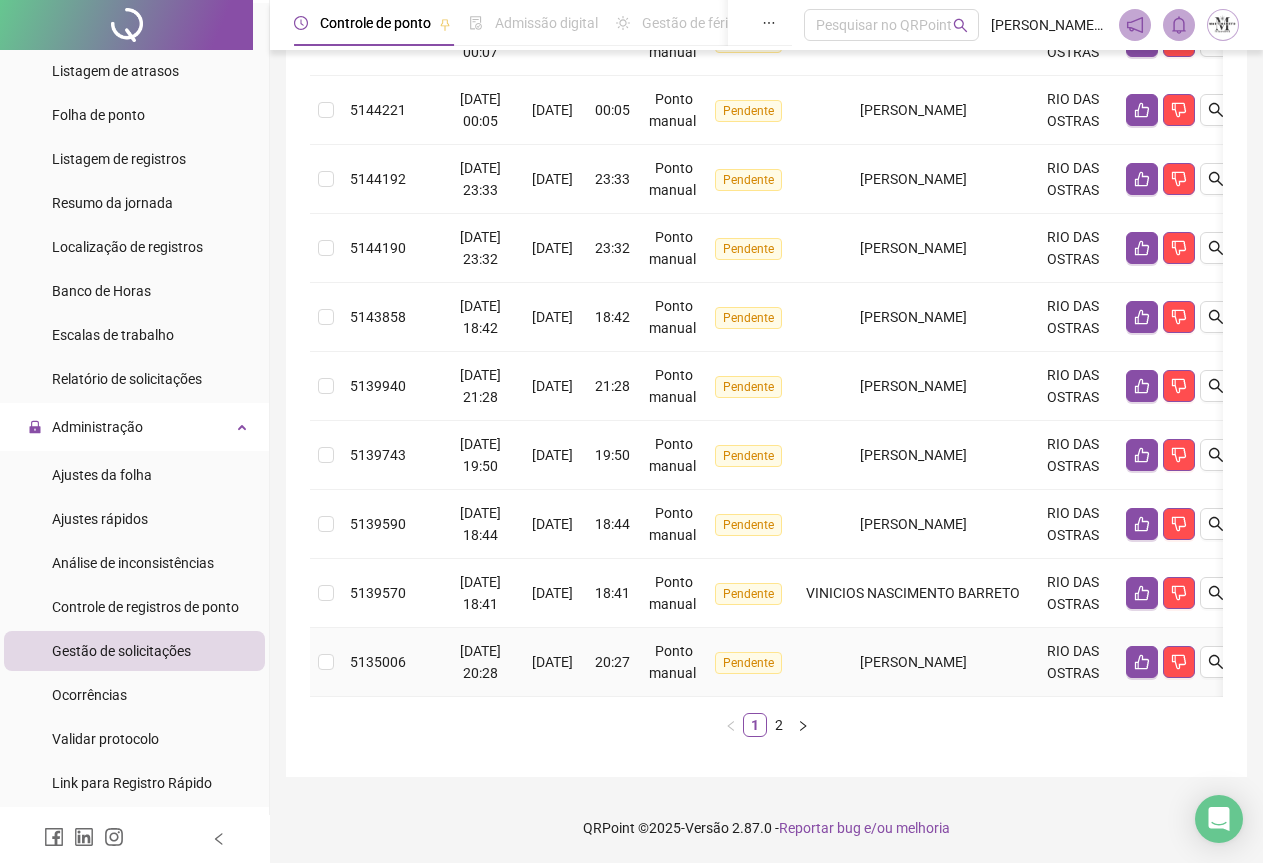 scroll, scrollTop: 535, scrollLeft: 0, axis: vertical 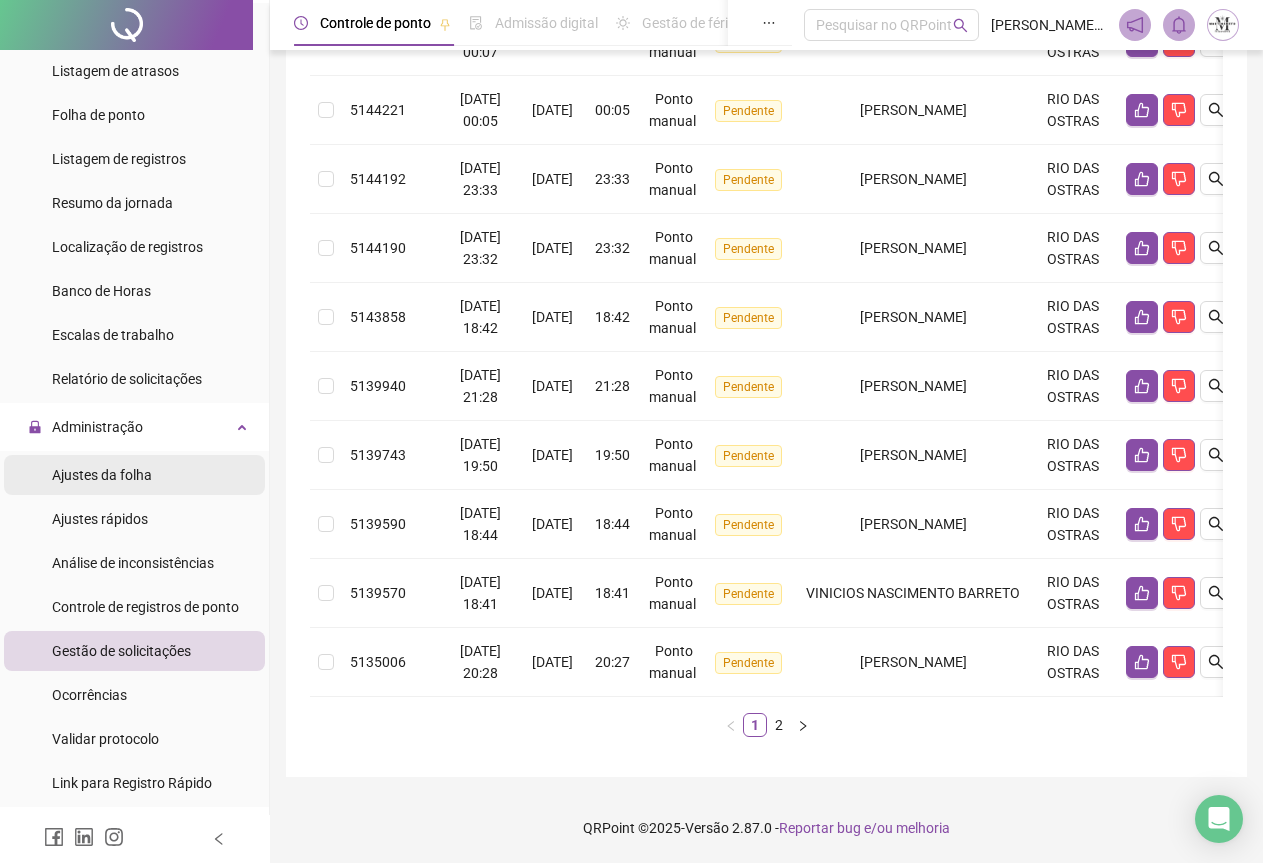 click on "Ajustes da folha" at bounding box center (102, 475) 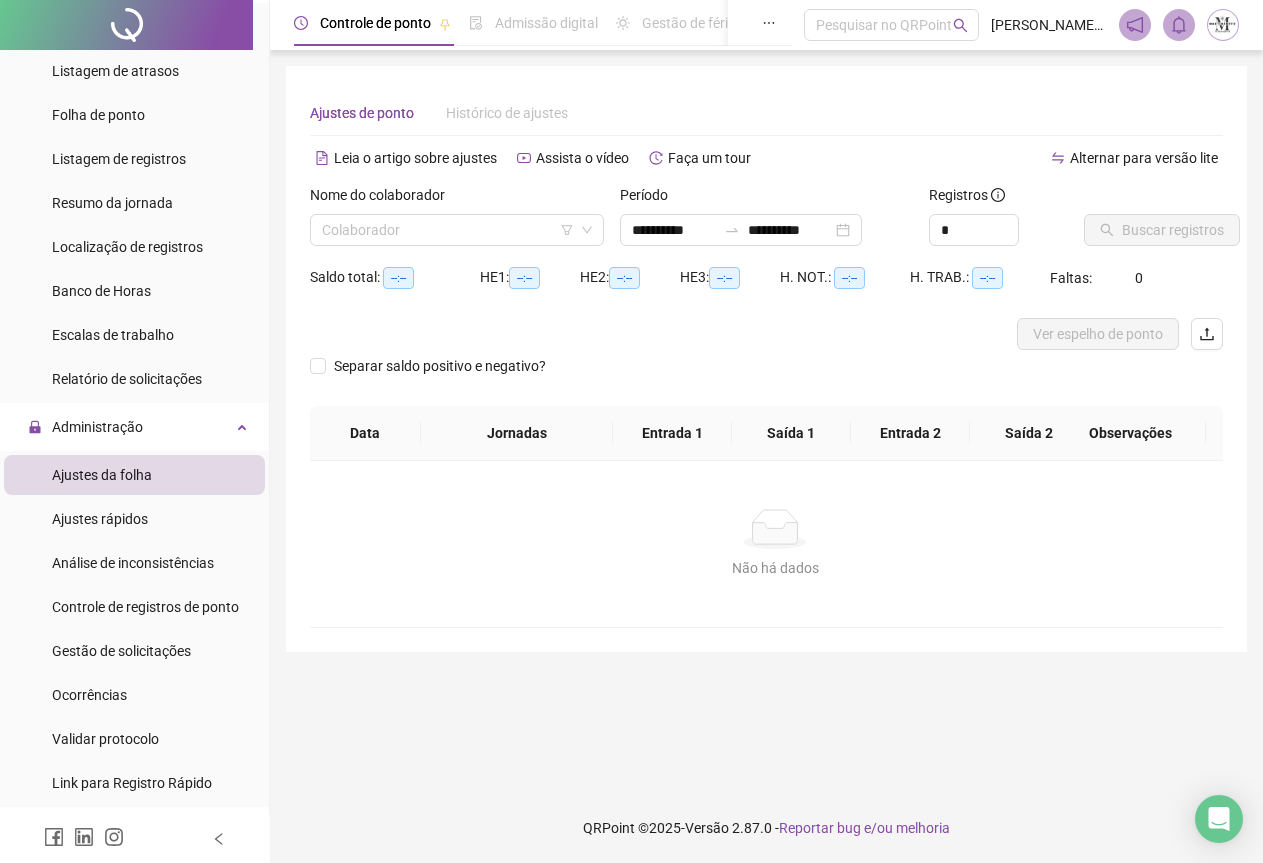 scroll, scrollTop: 0, scrollLeft: 0, axis: both 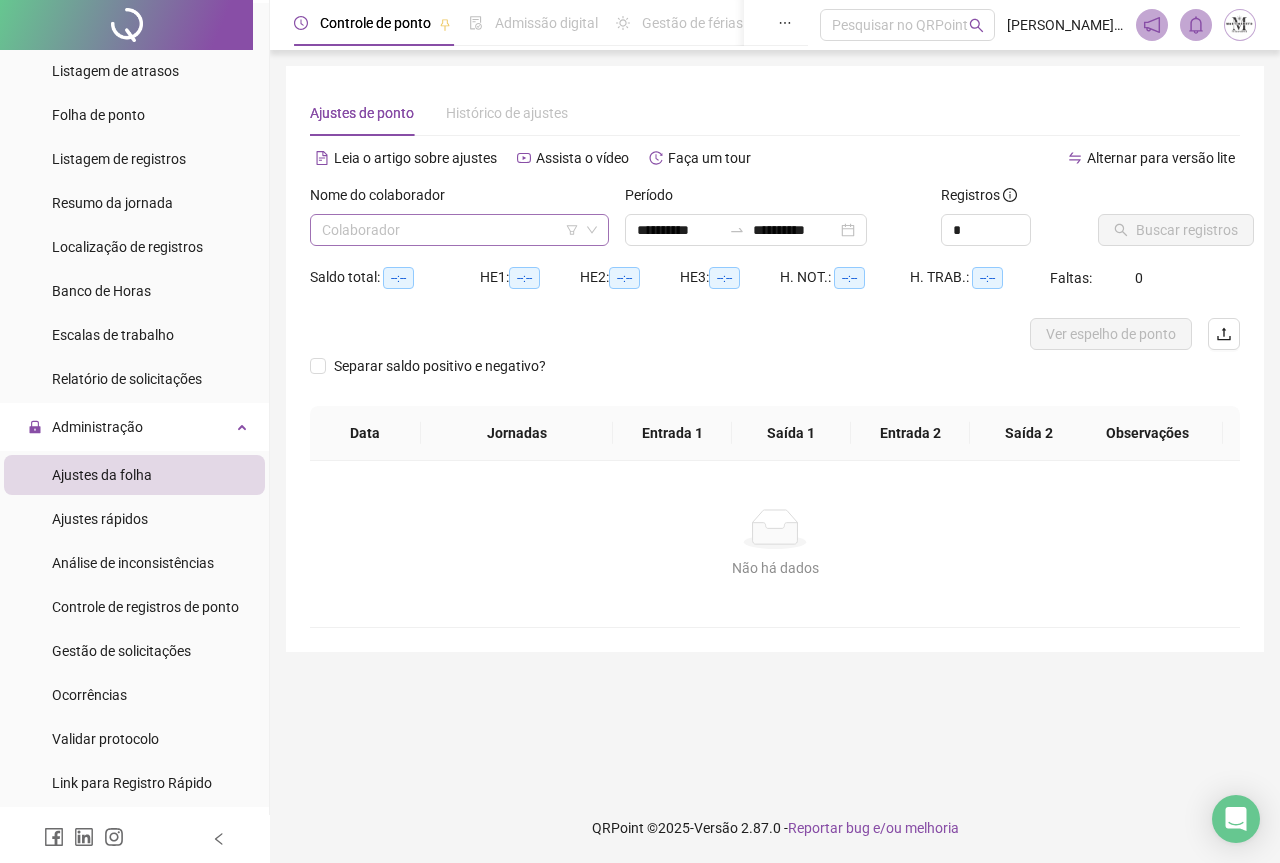 click at bounding box center [453, 230] 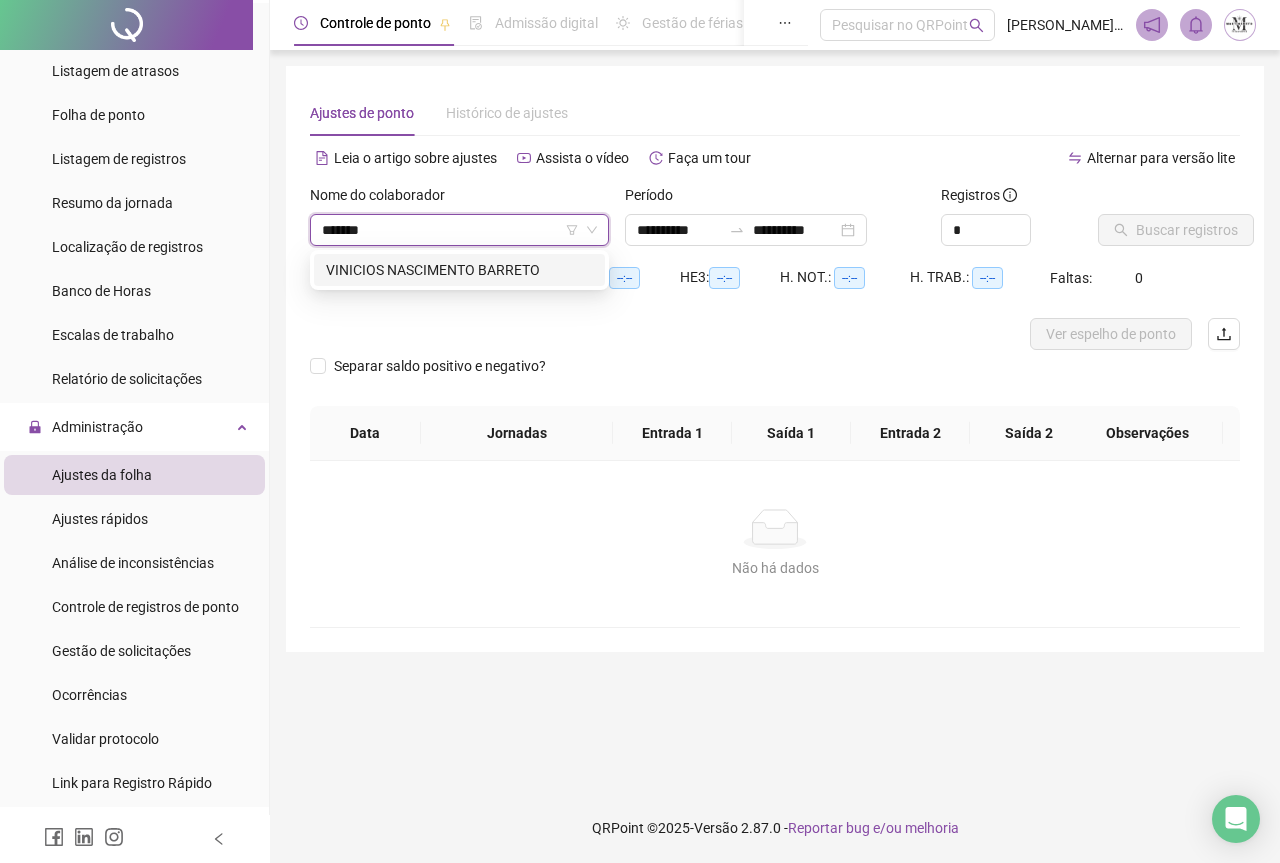 type 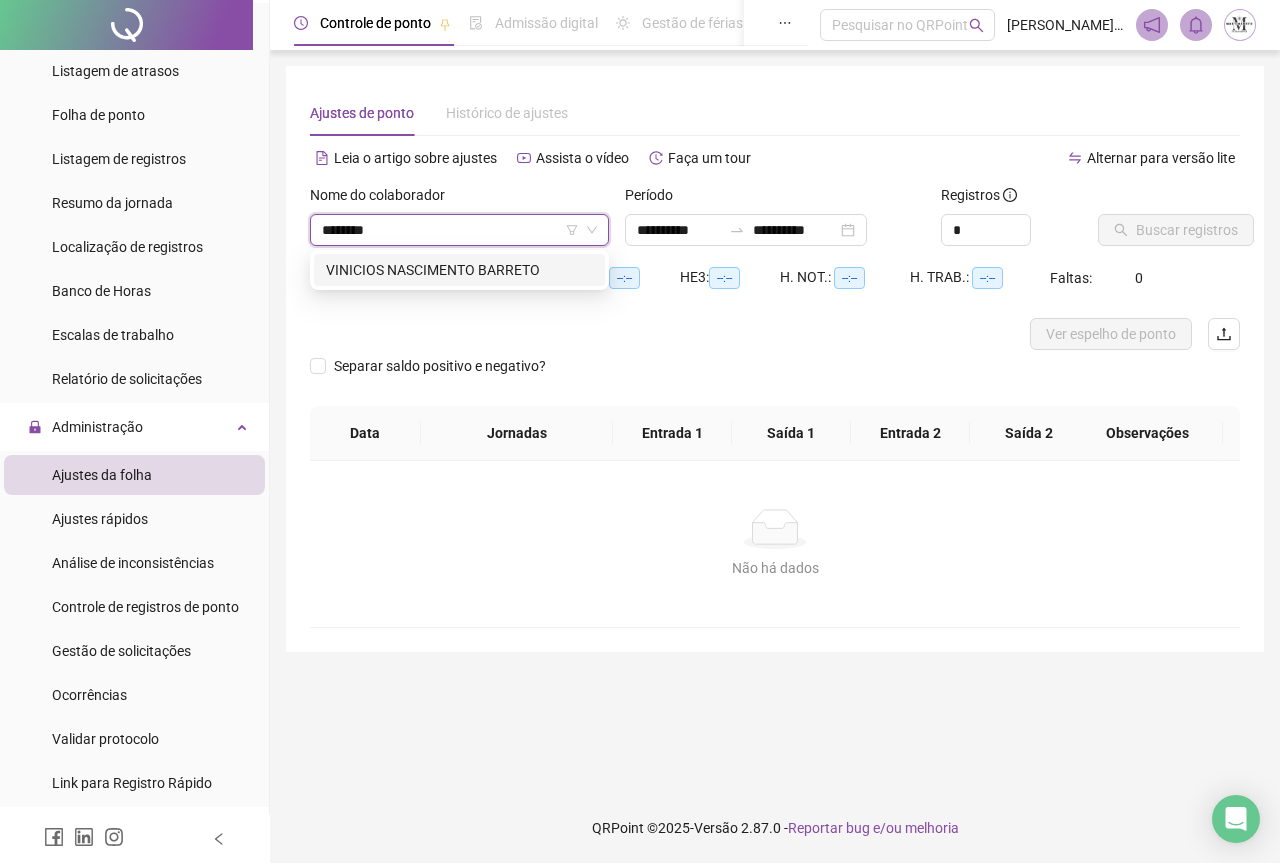 click on "VINICIOS NASCIMENTO BARRETO" at bounding box center [459, 270] 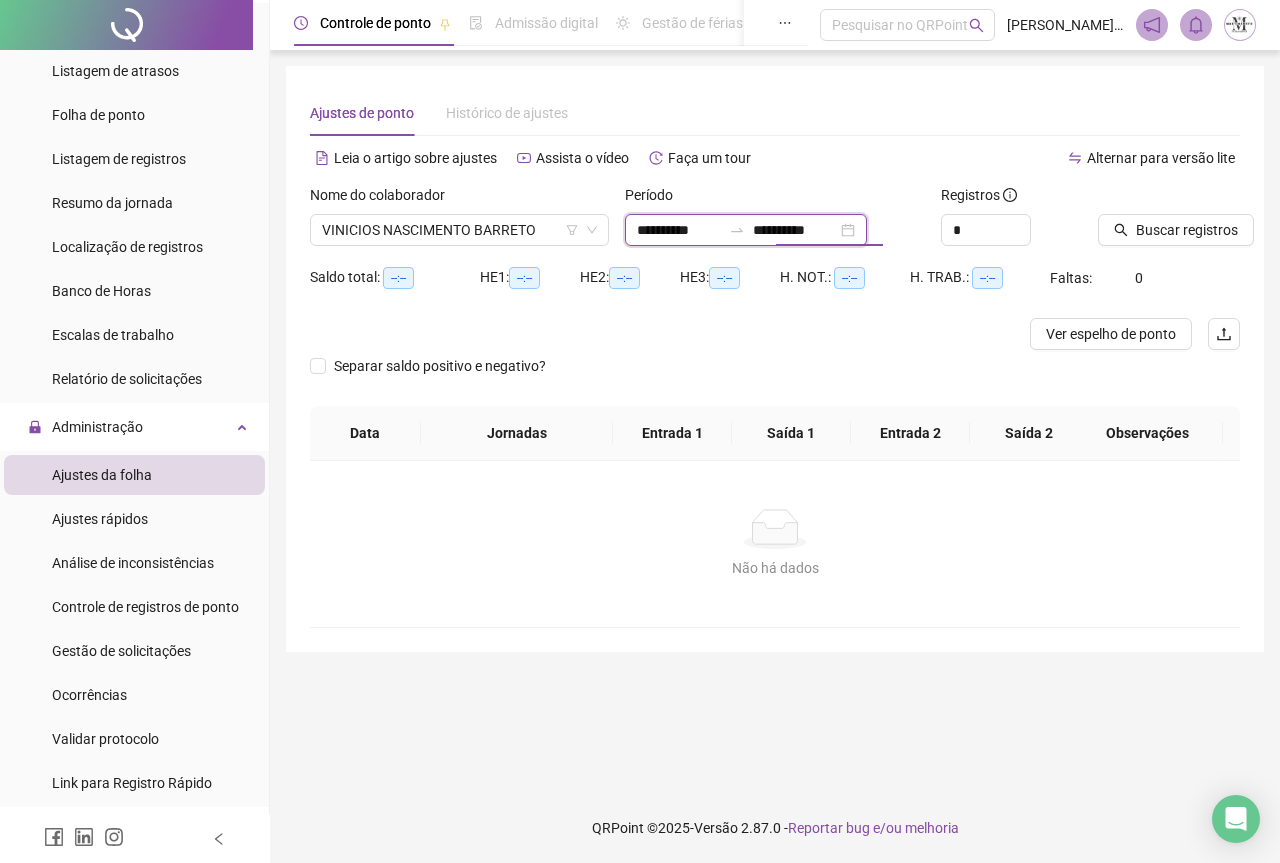click on "**********" at bounding box center (795, 230) 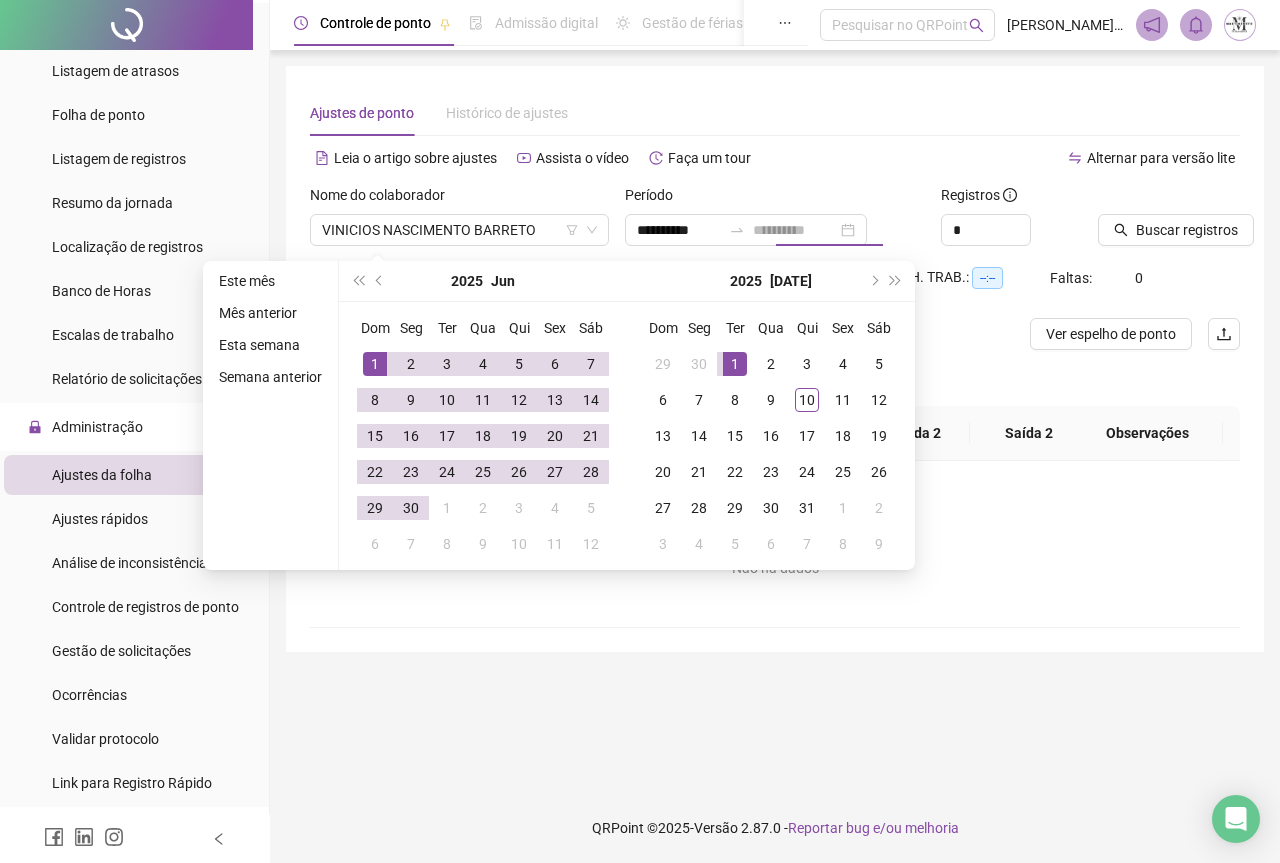 click on "1" at bounding box center (735, 364) 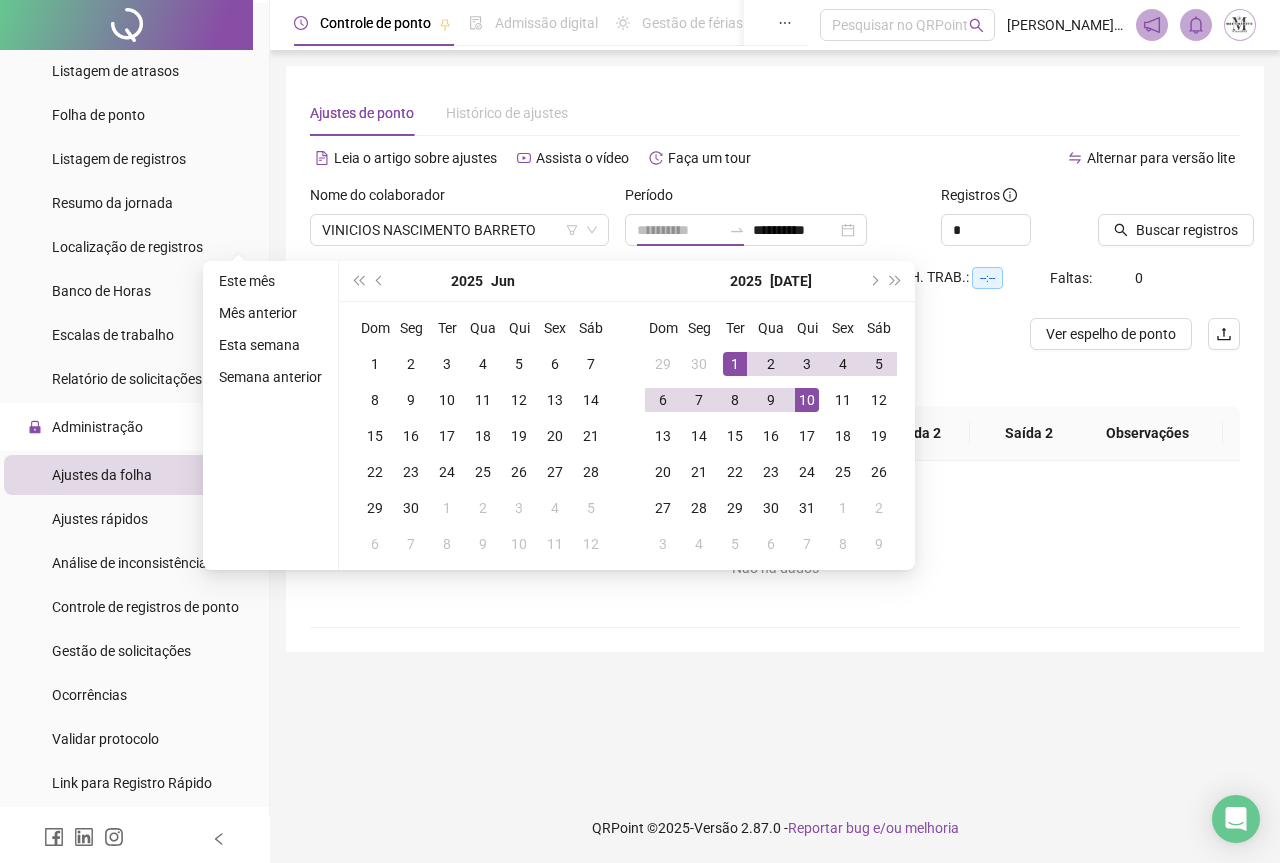 click on "10" at bounding box center [807, 400] 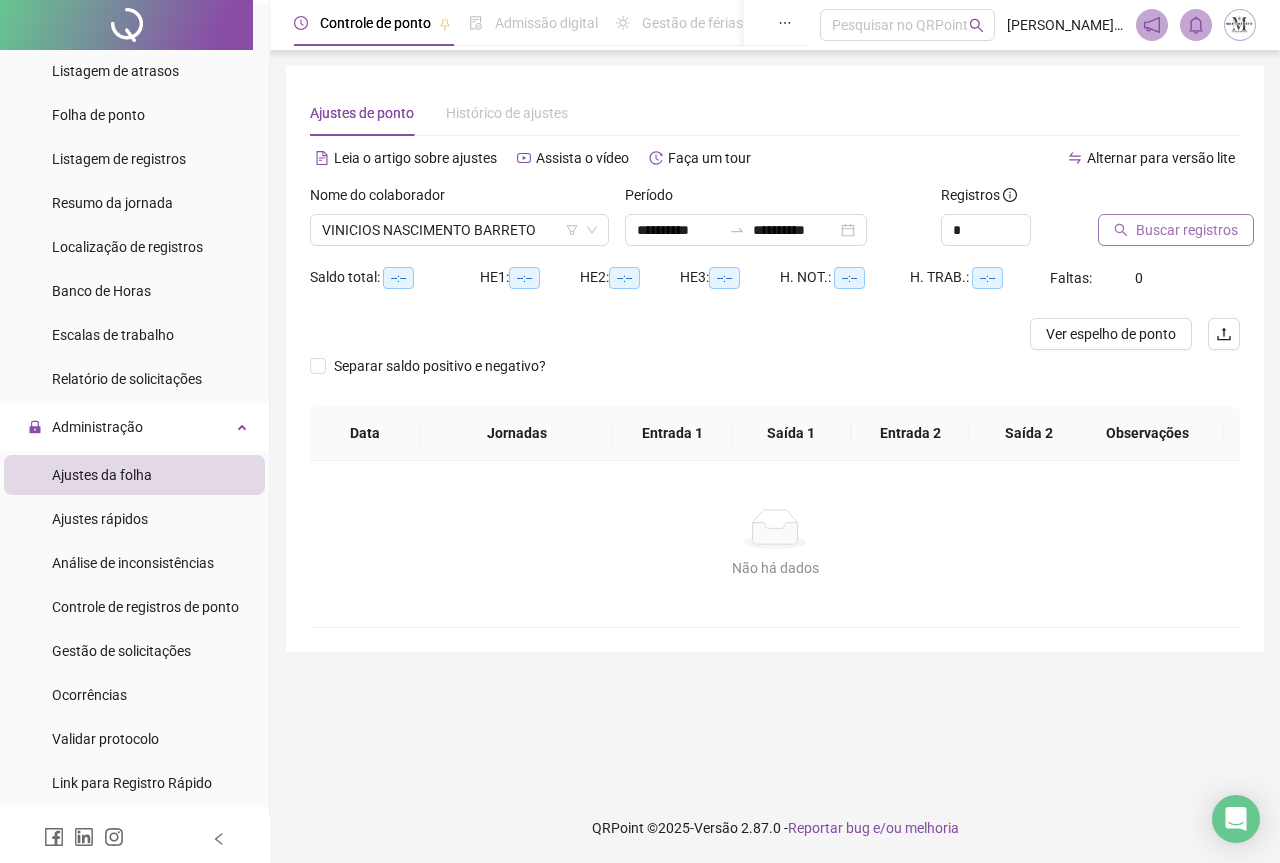 click on "Buscar registros" at bounding box center [1187, 230] 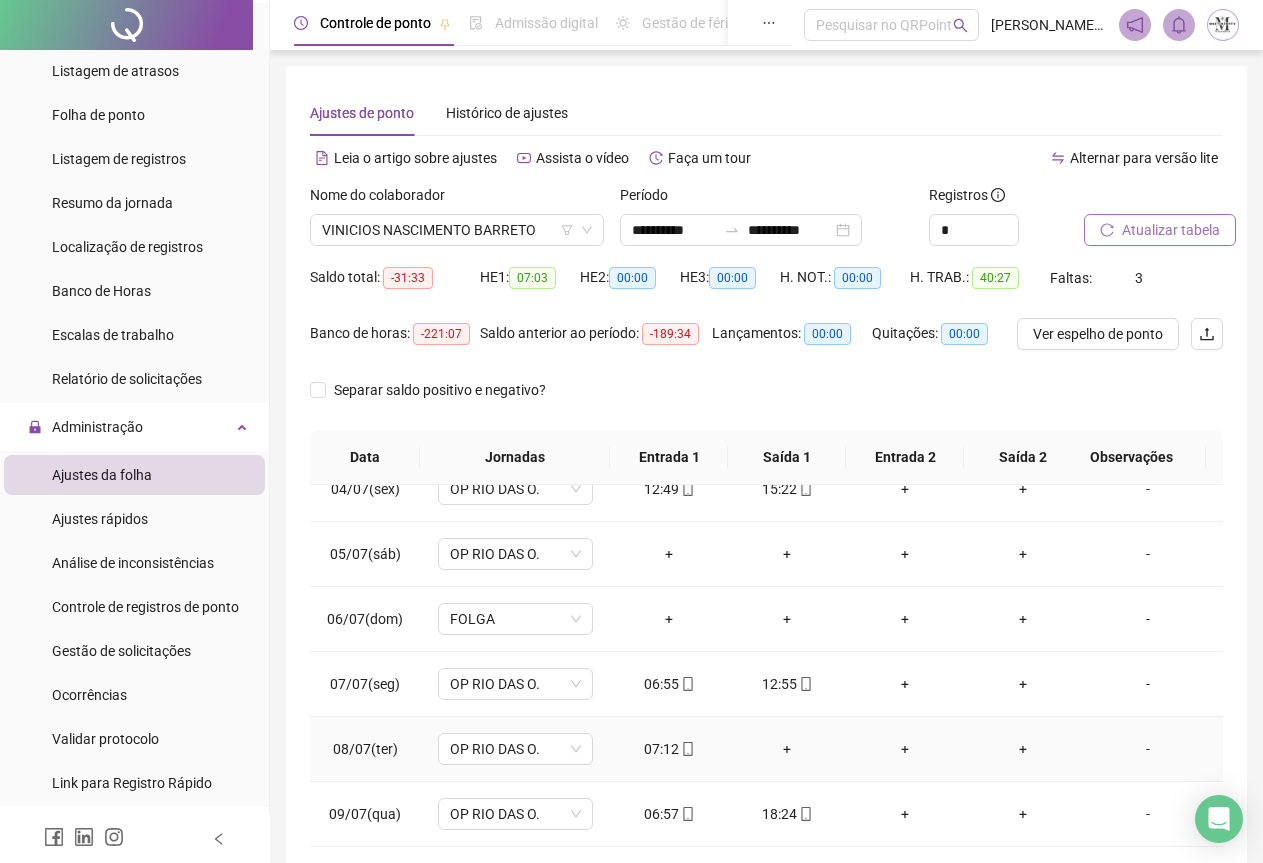 scroll, scrollTop: 240, scrollLeft: 0, axis: vertical 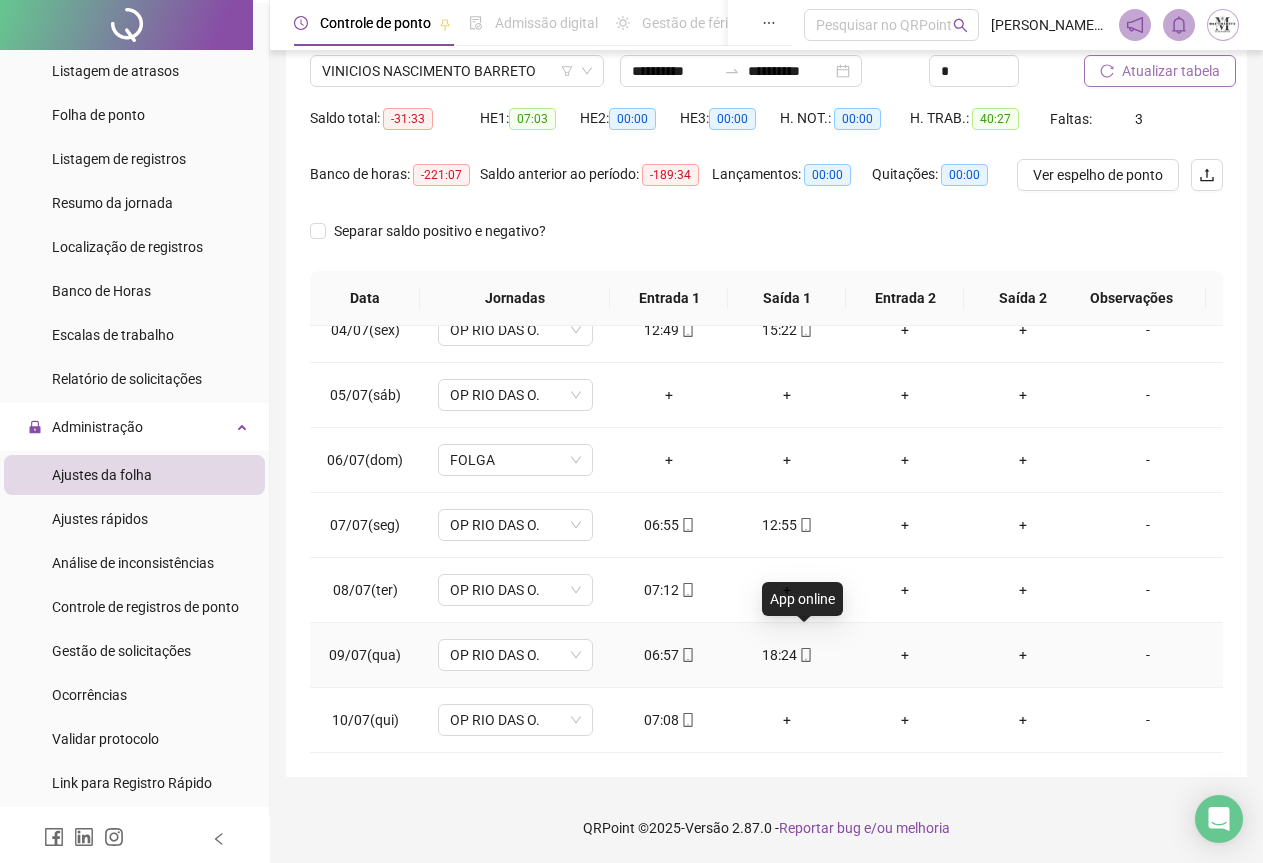 click 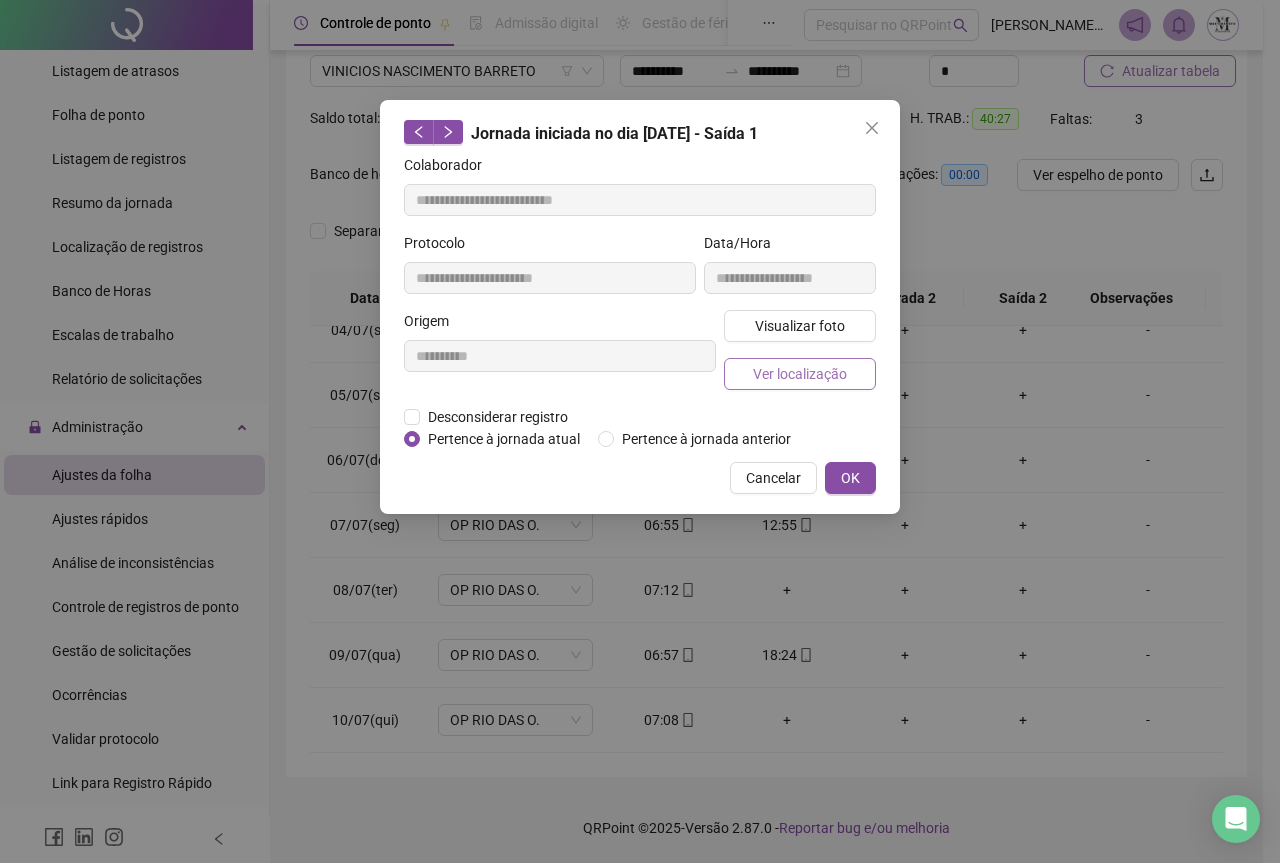click on "Ver localização" at bounding box center (800, 374) 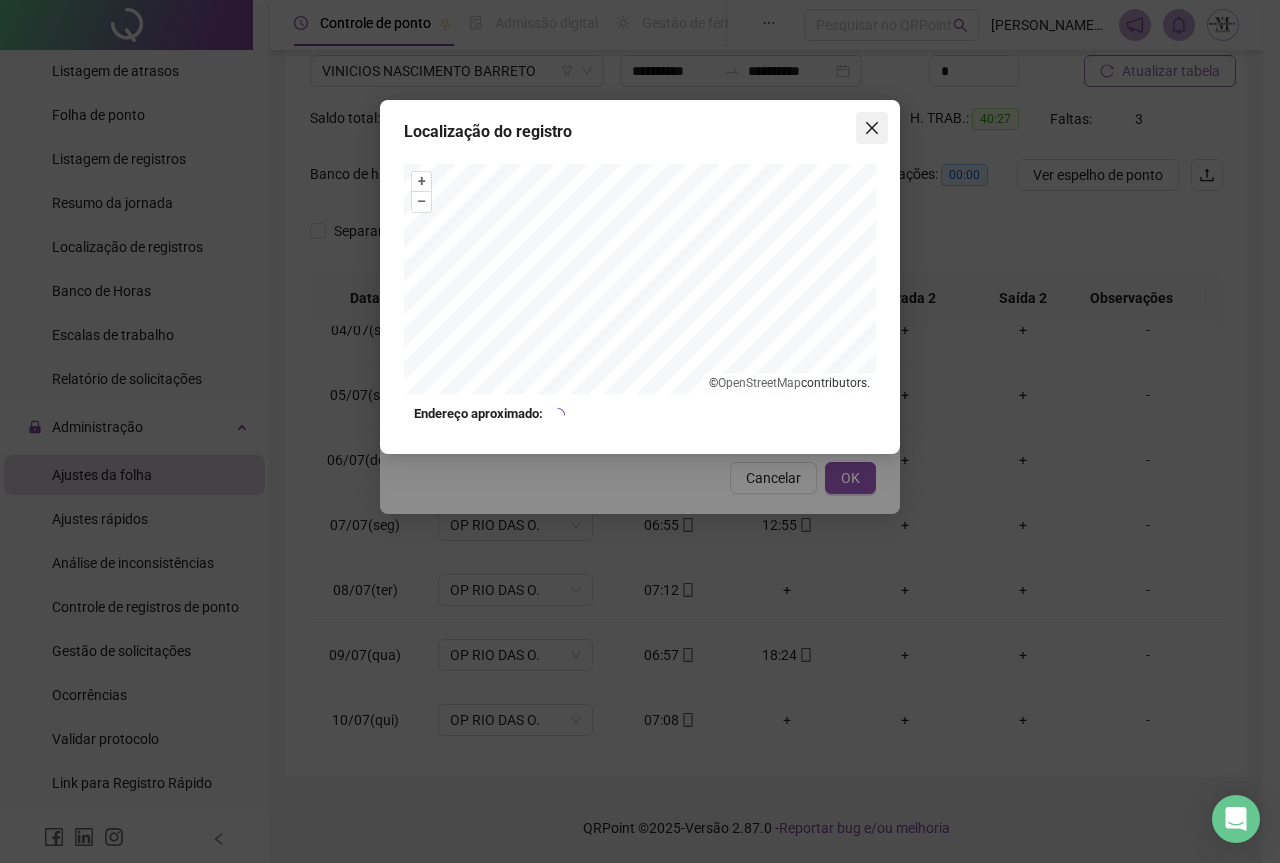 click 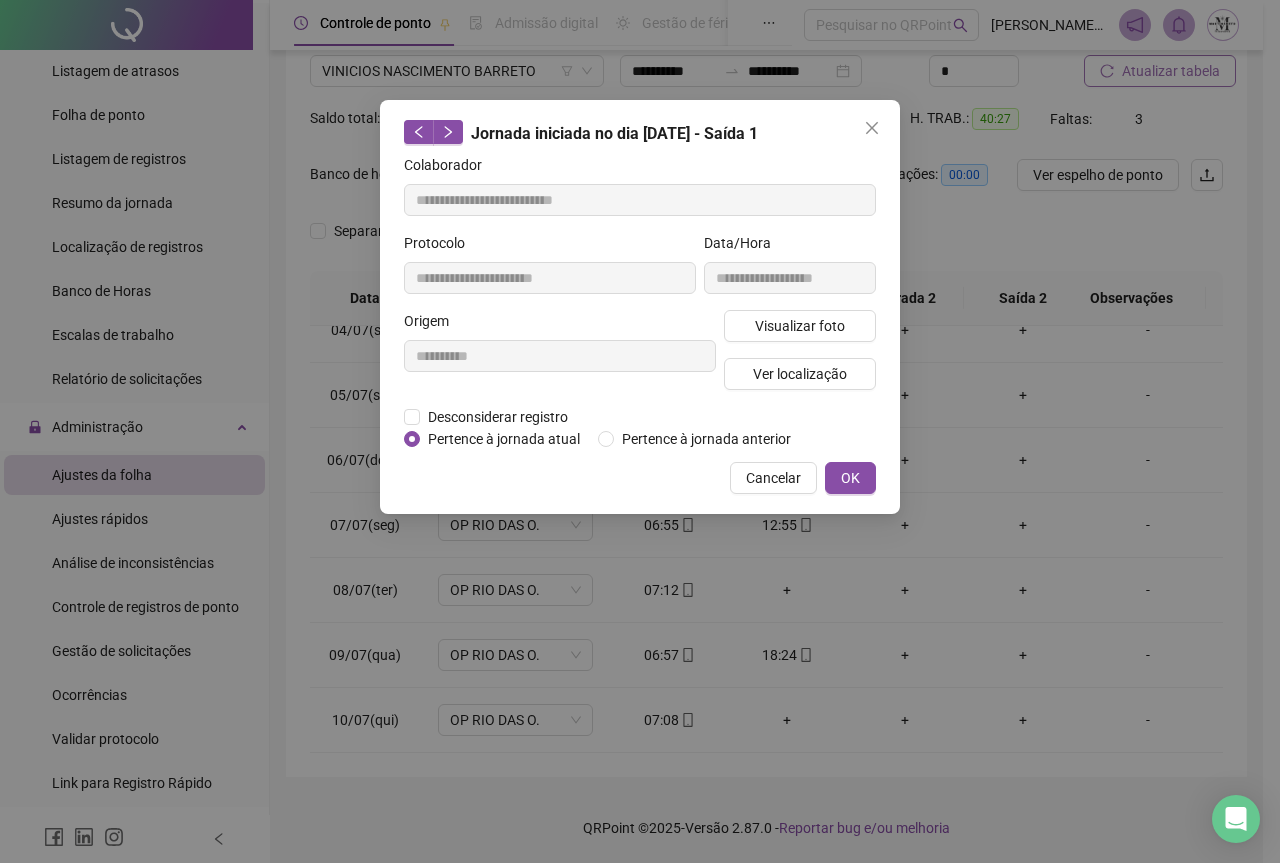 click 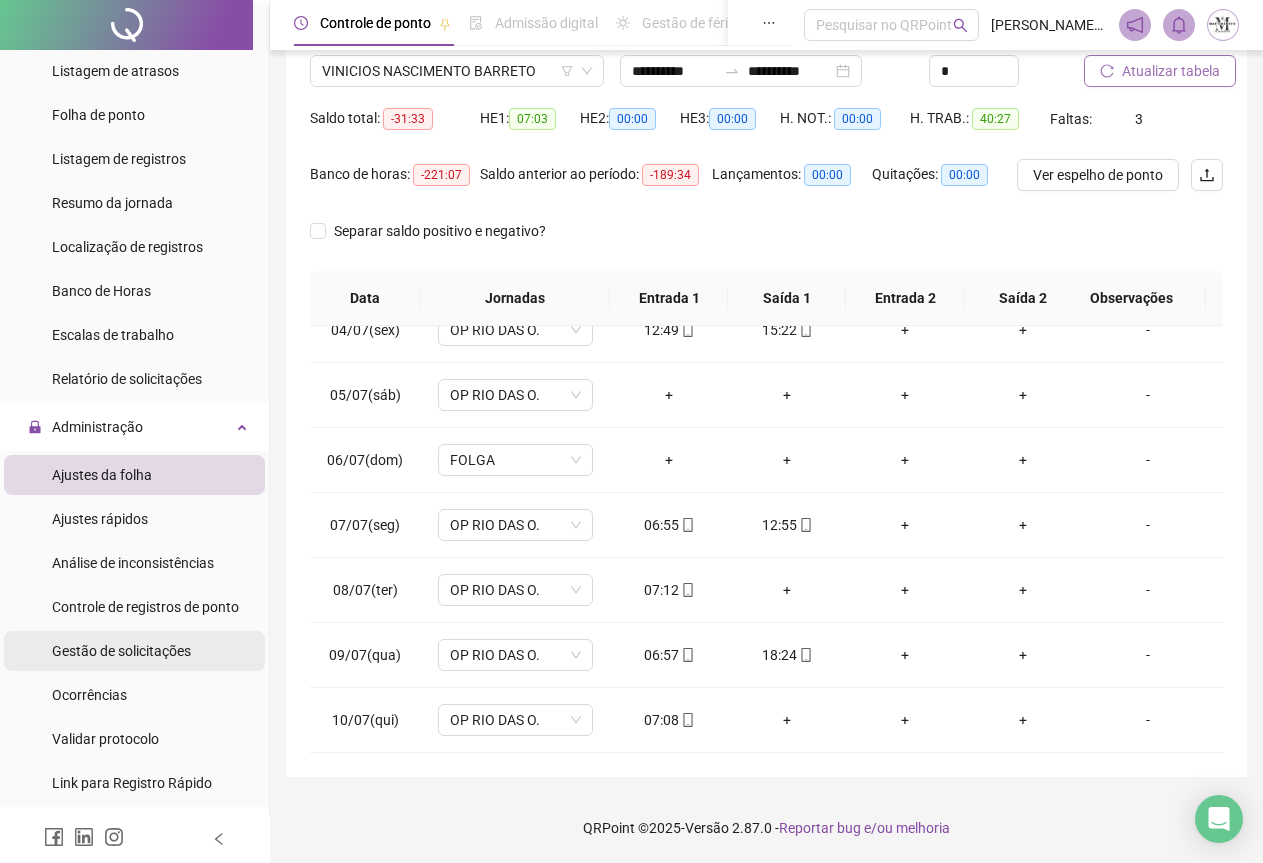 click on "Gestão de solicitações" at bounding box center (121, 651) 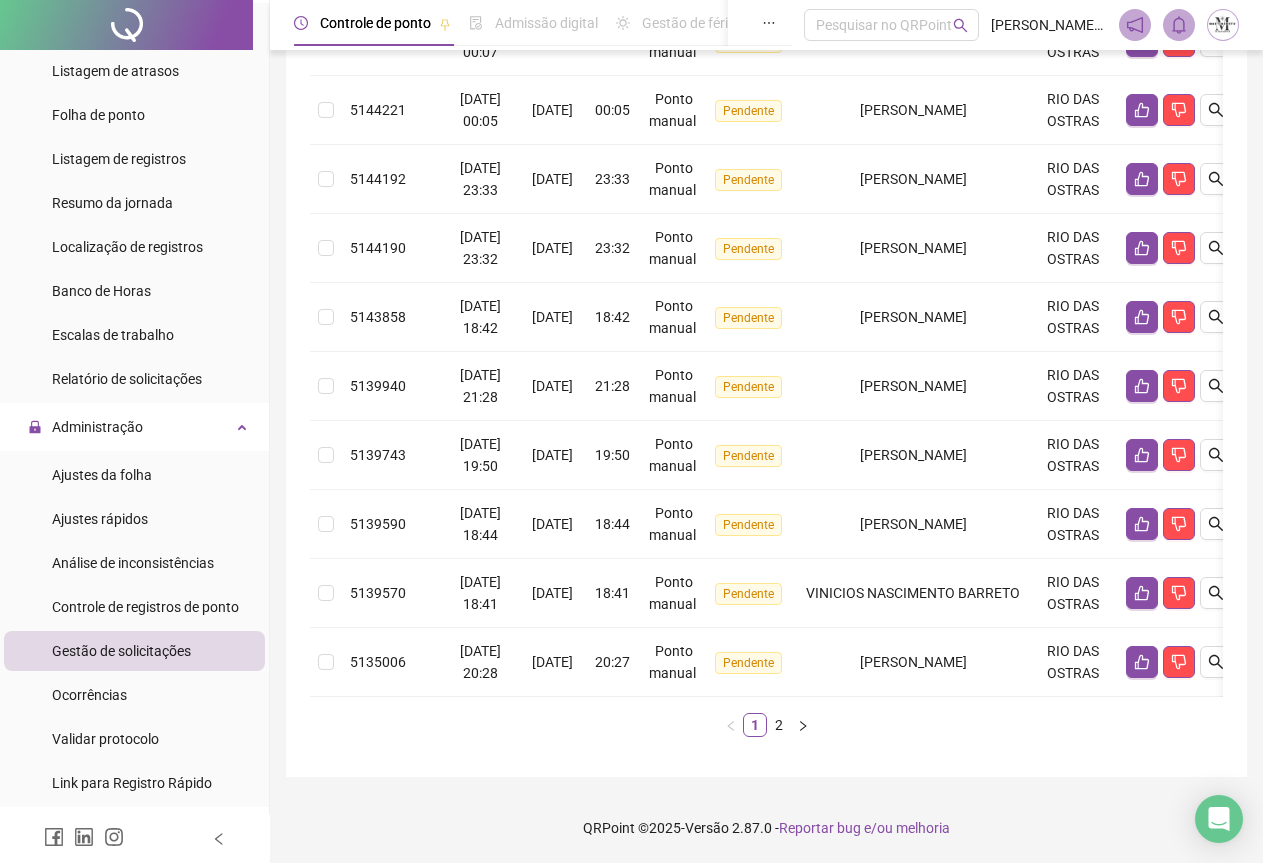 scroll, scrollTop: 535, scrollLeft: 0, axis: vertical 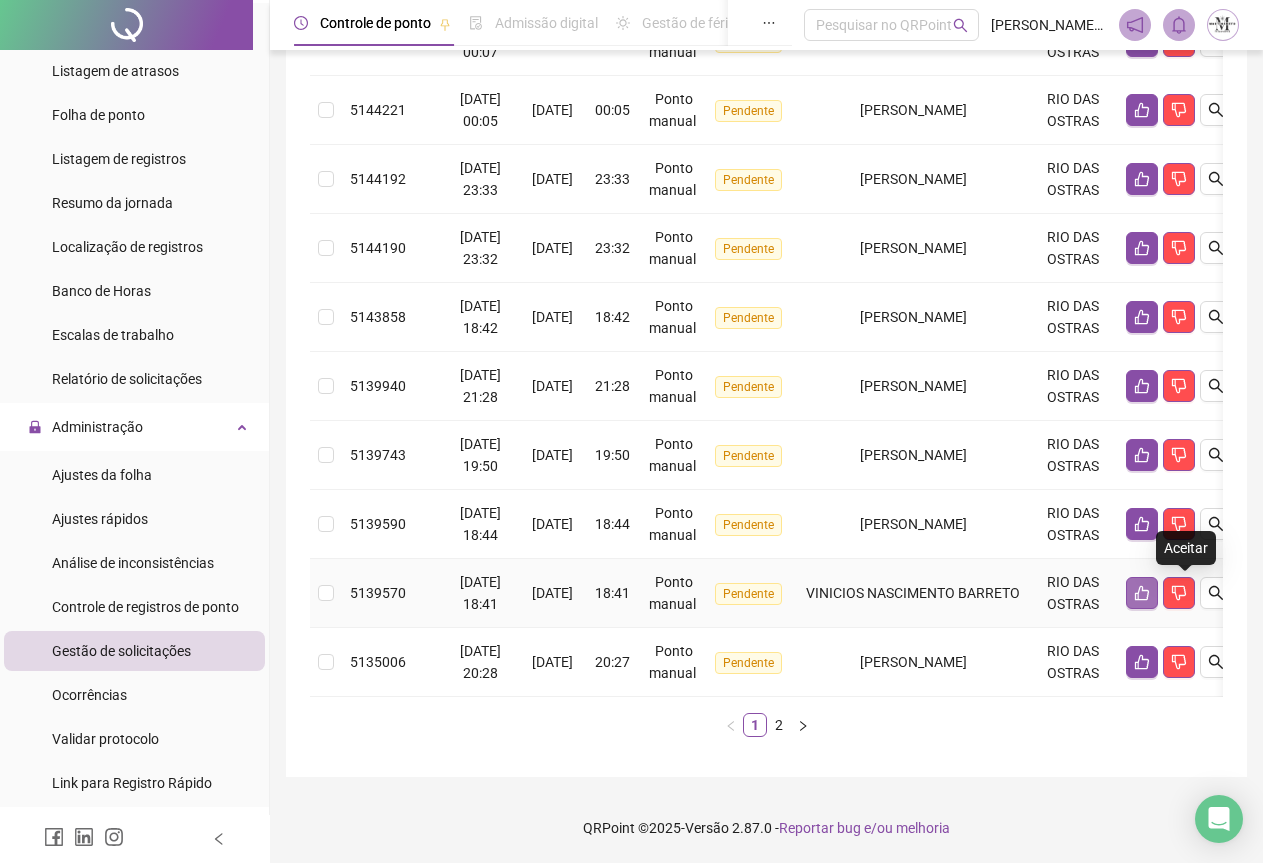 click 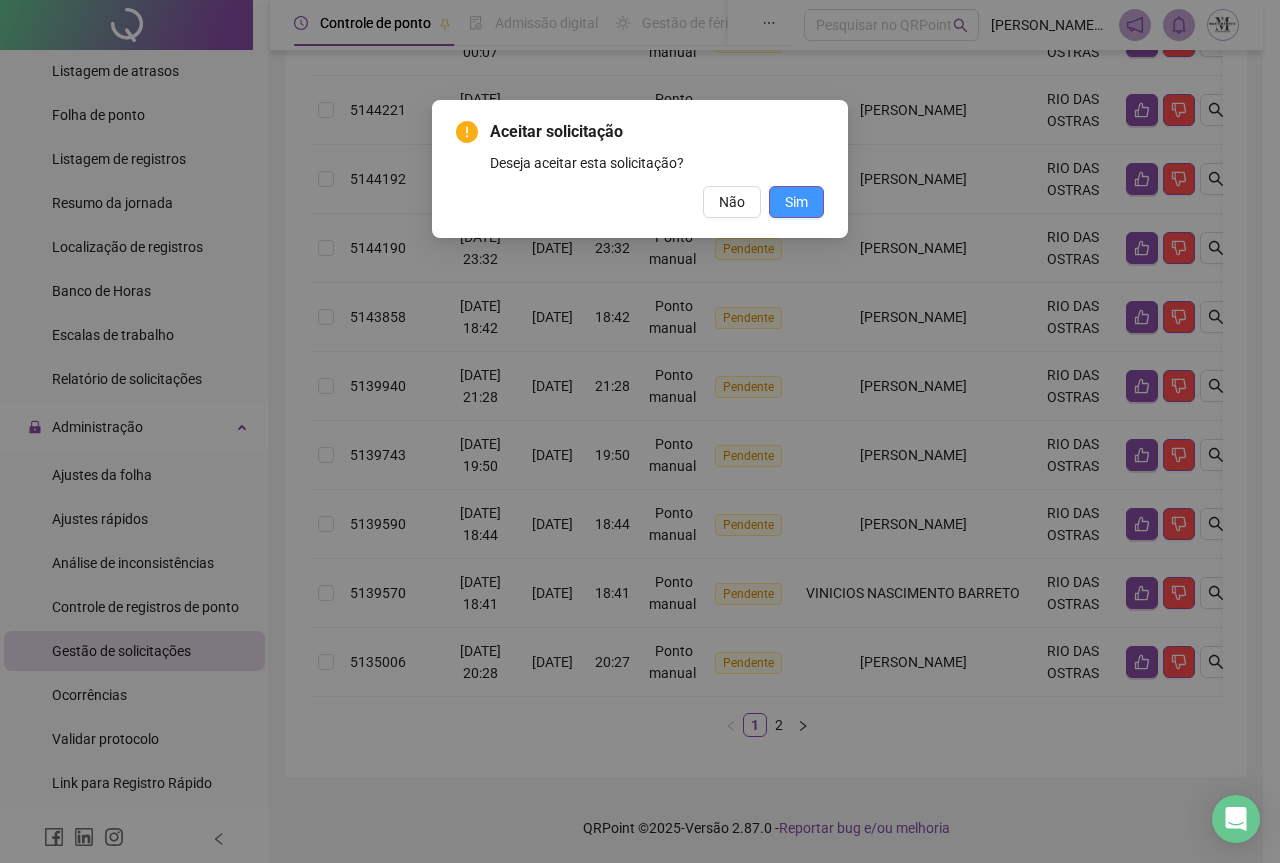 click on "Sim" at bounding box center [796, 202] 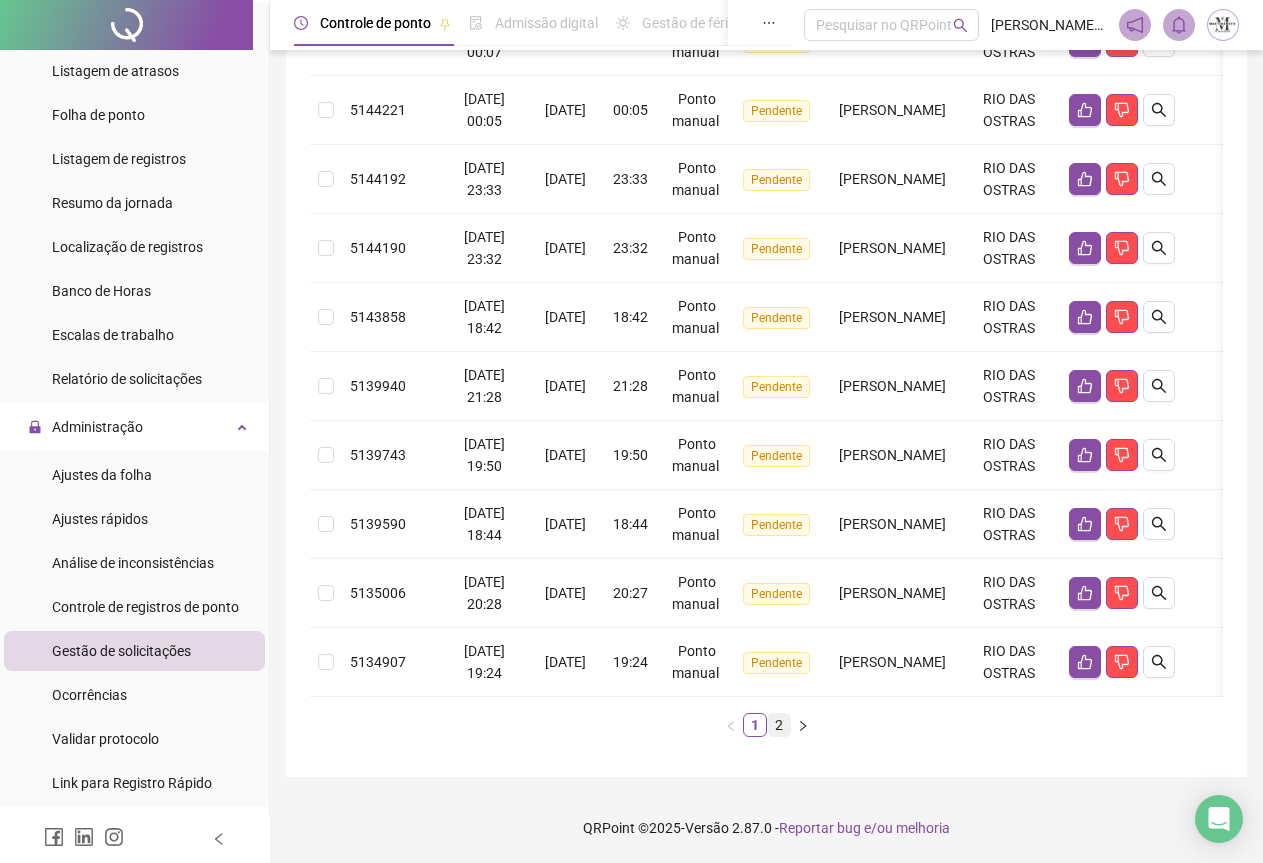 click on "2" at bounding box center (779, 725) 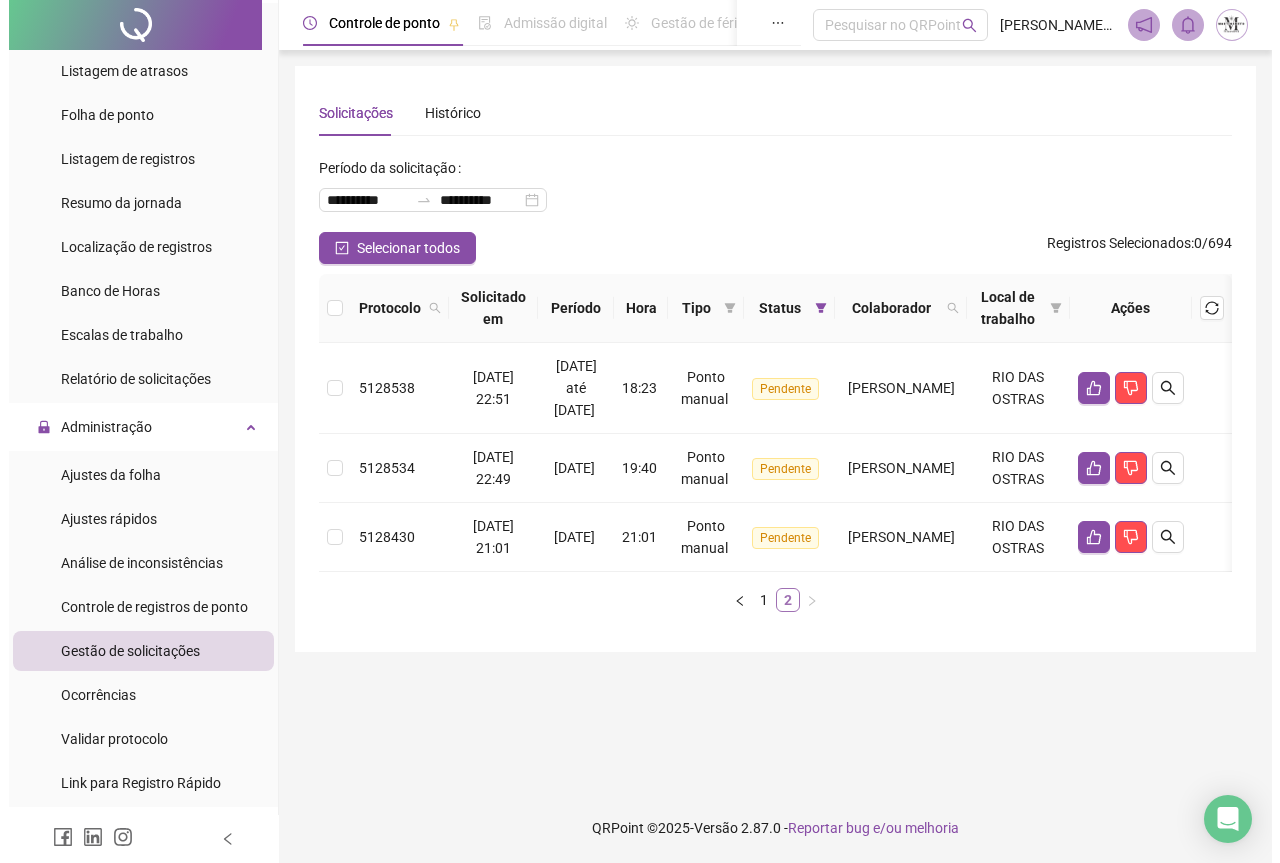 scroll, scrollTop: 0, scrollLeft: 0, axis: both 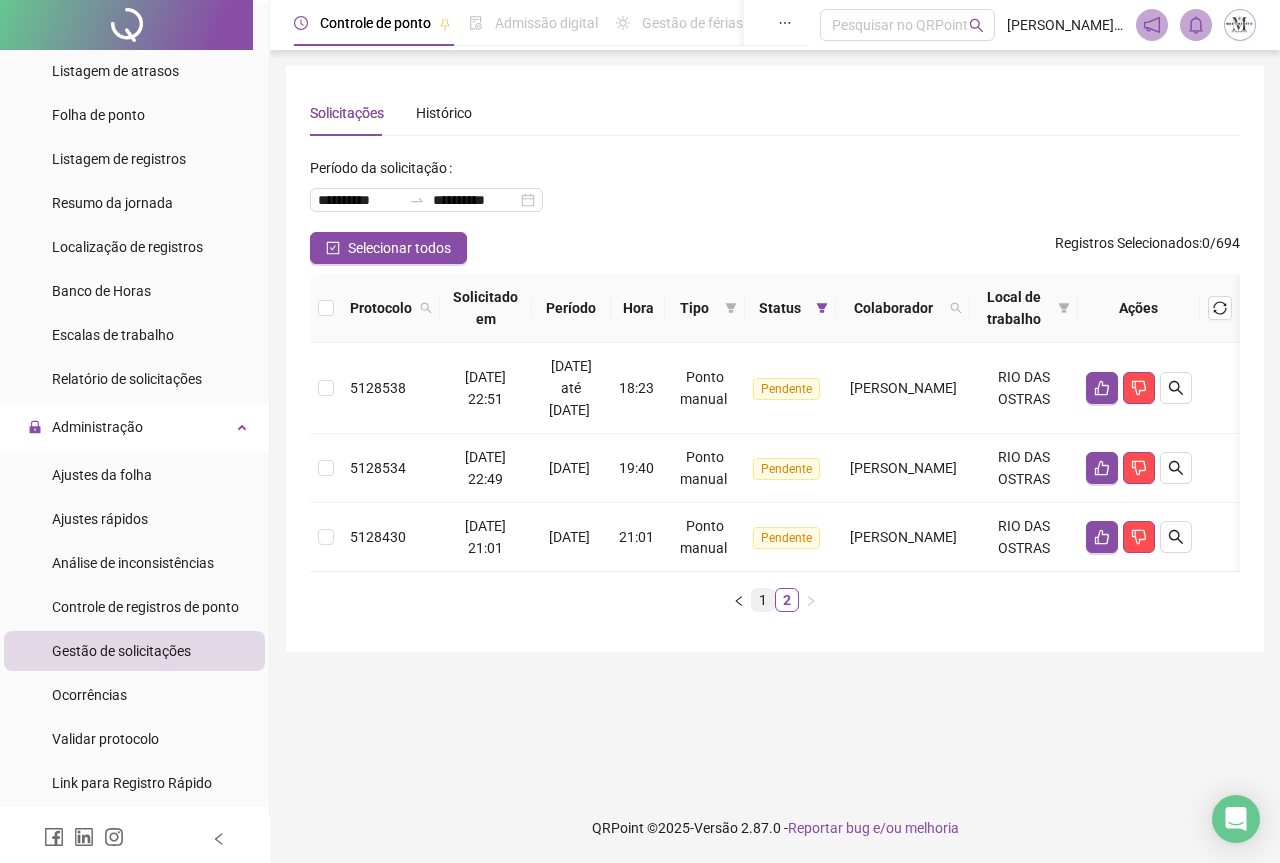 click on "1" at bounding box center [763, 600] 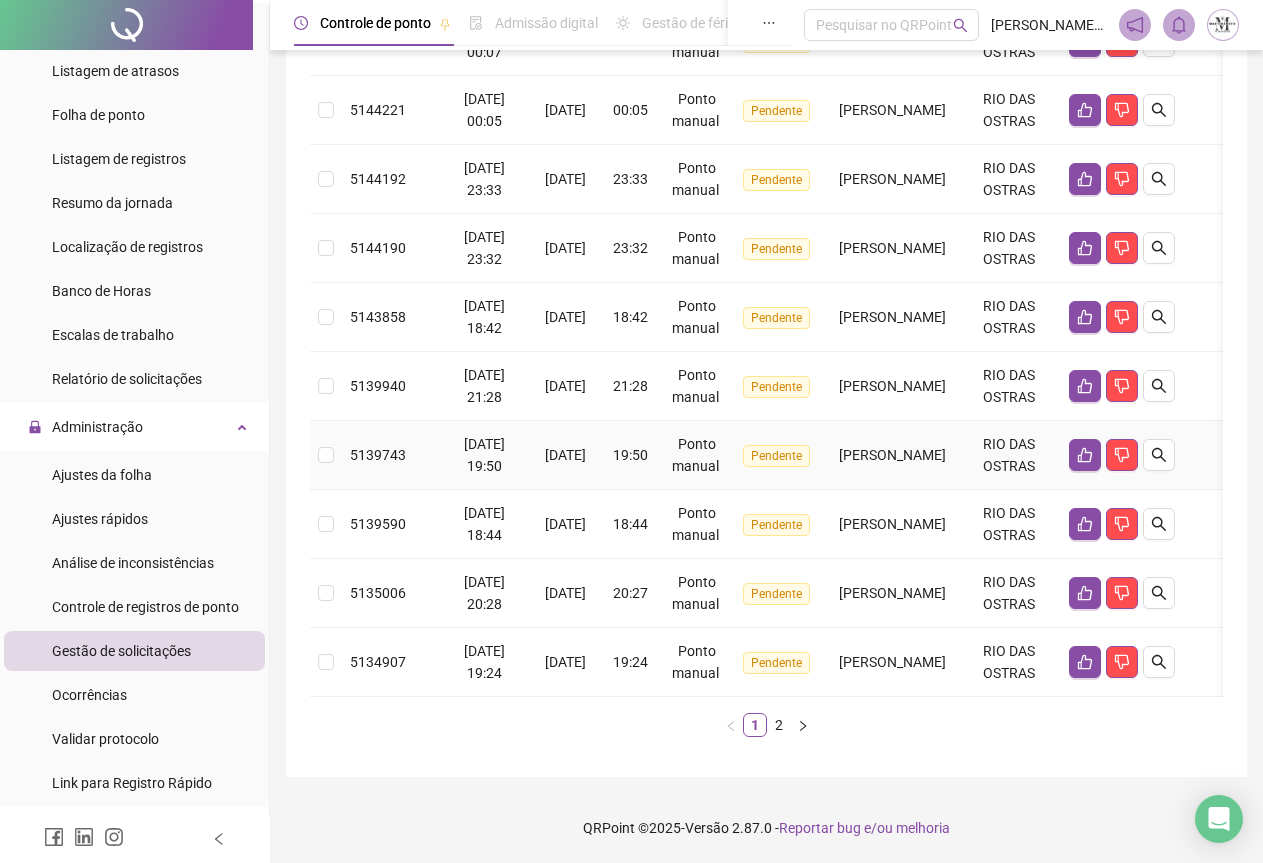 scroll, scrollTop: 535, scrollLeft: 0, axis: vertical 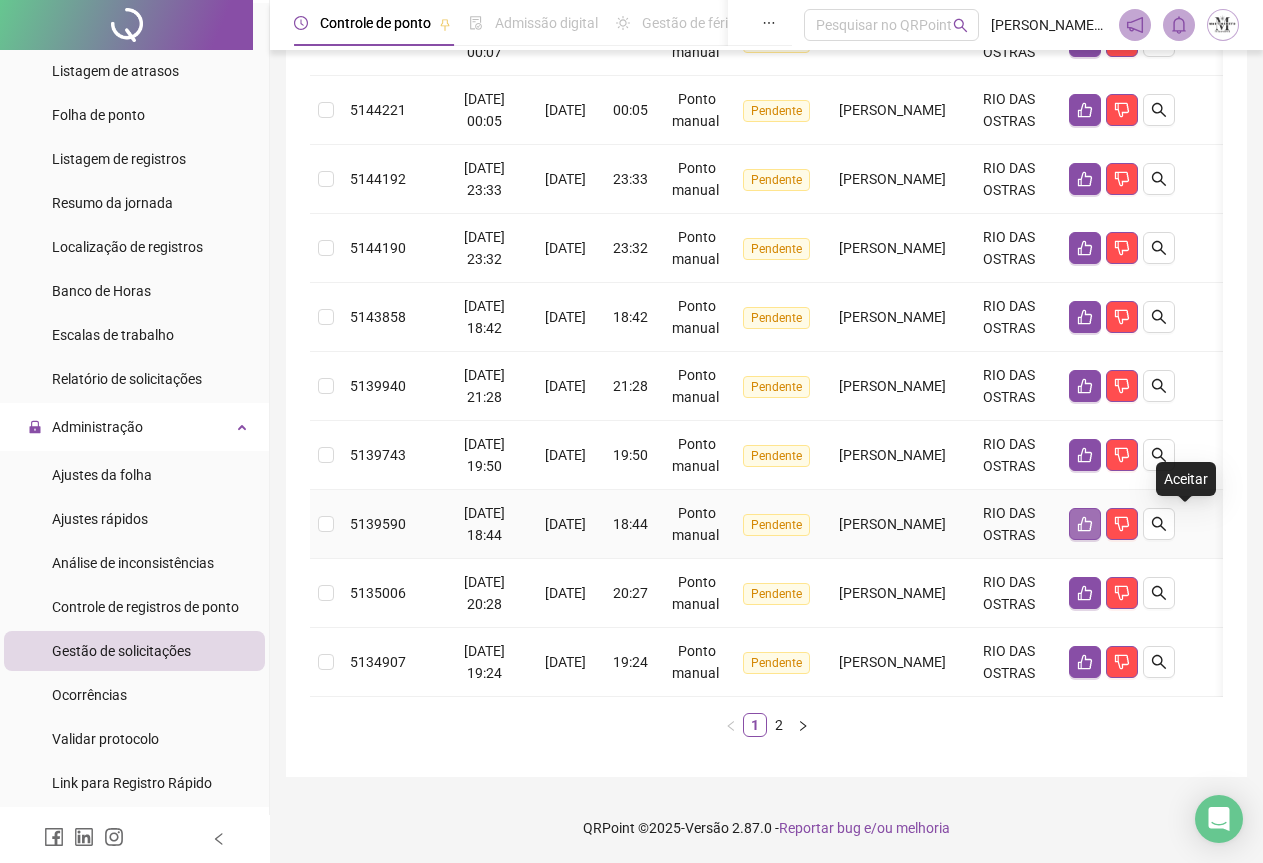 click at bounding box center [1085, 524] 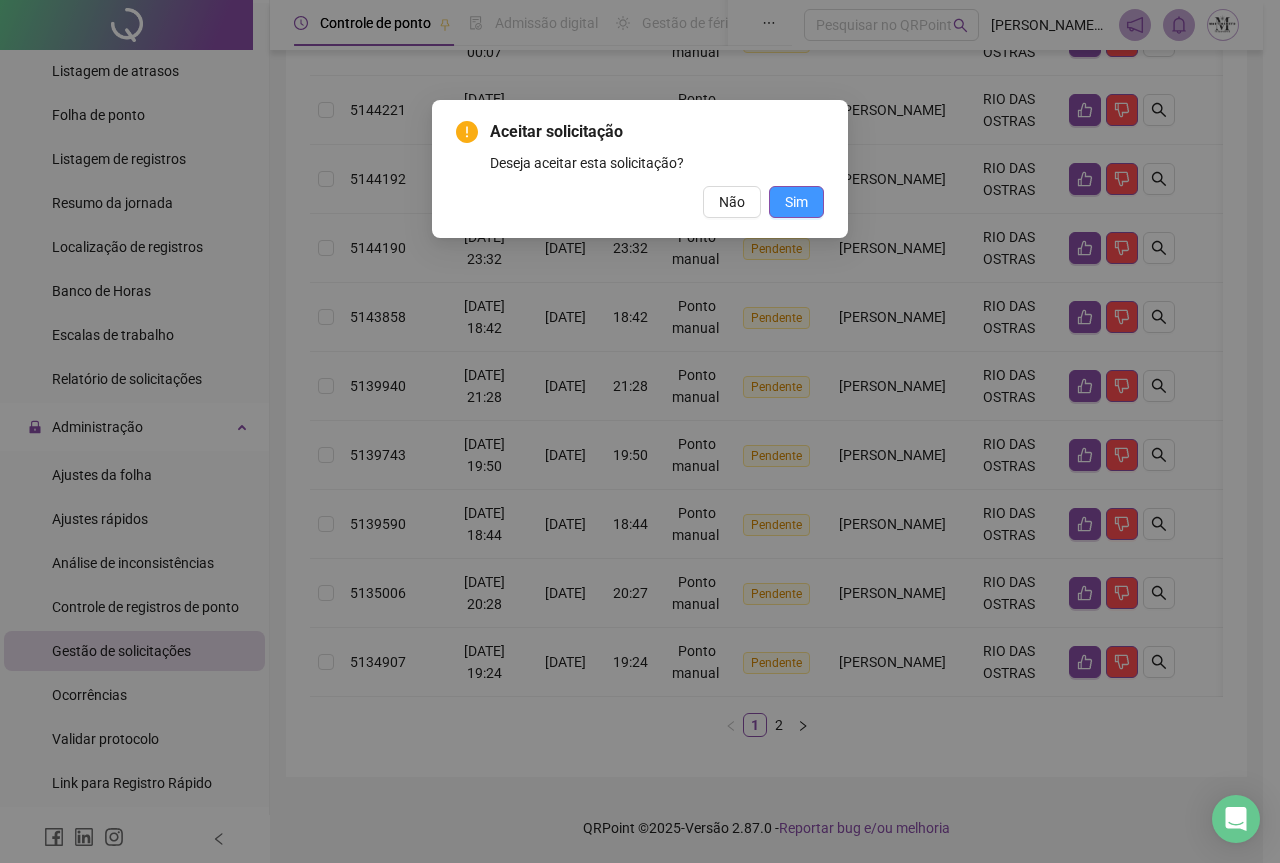 click on "Sim" at bounding box center (796, 202) 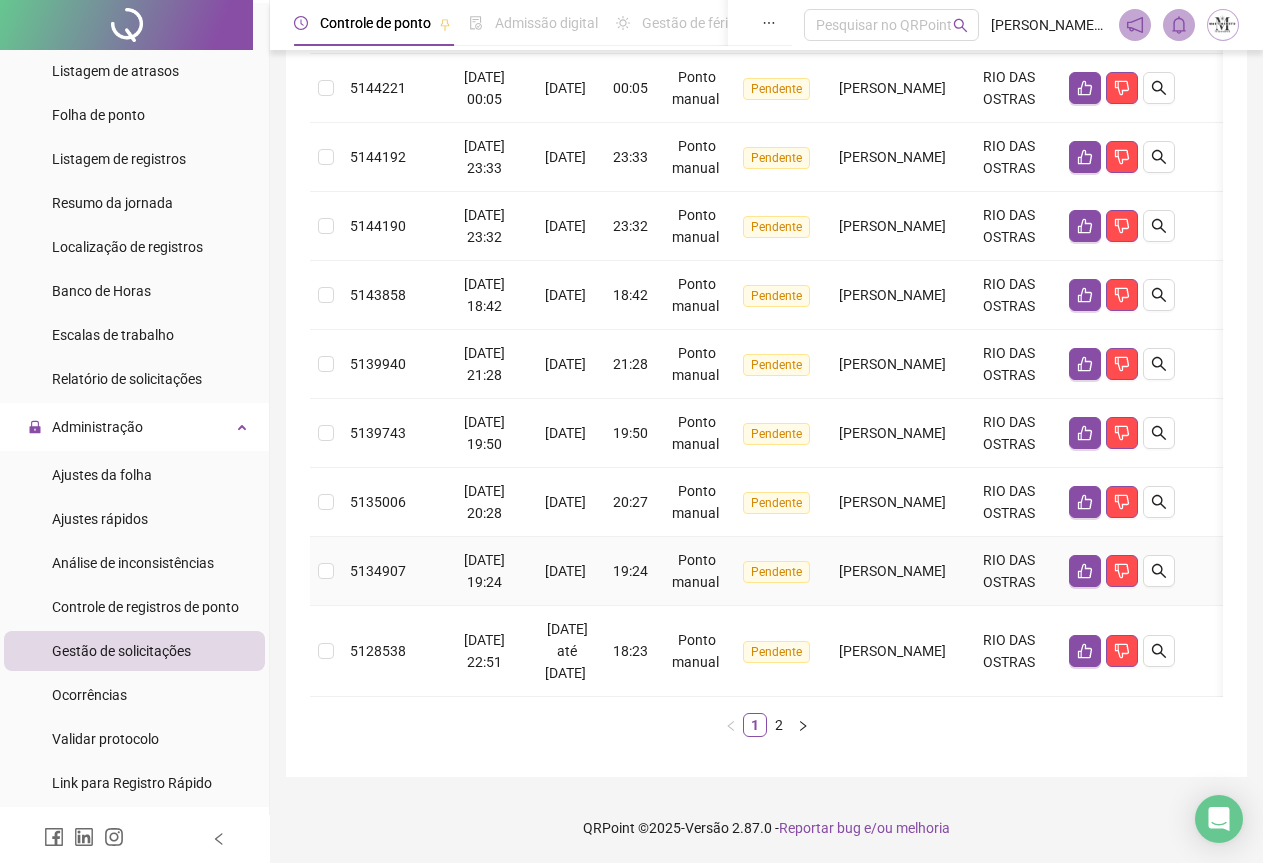 scroll, scrollTop: 557, scrollLeft: 0, axis: vertical 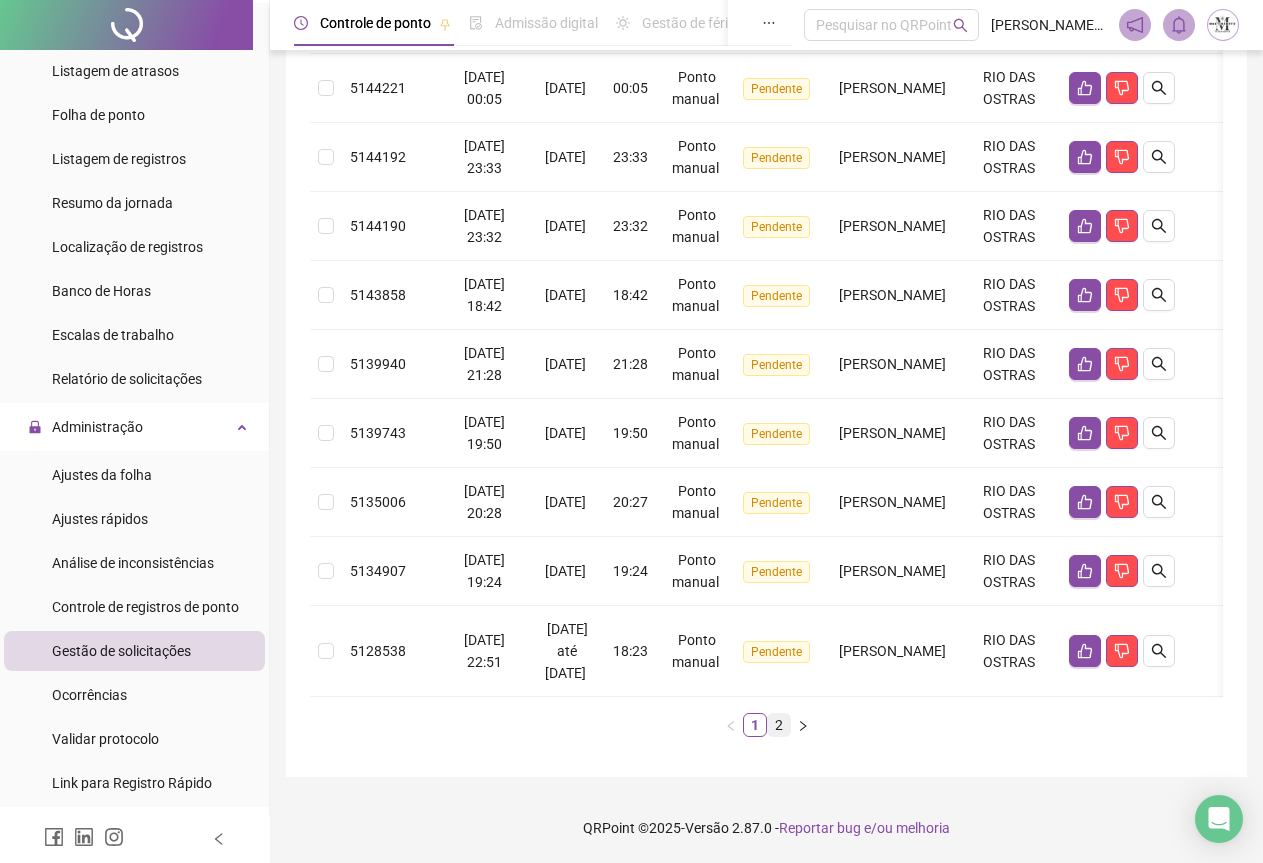 click on "2" at bounding box center (779, 725) 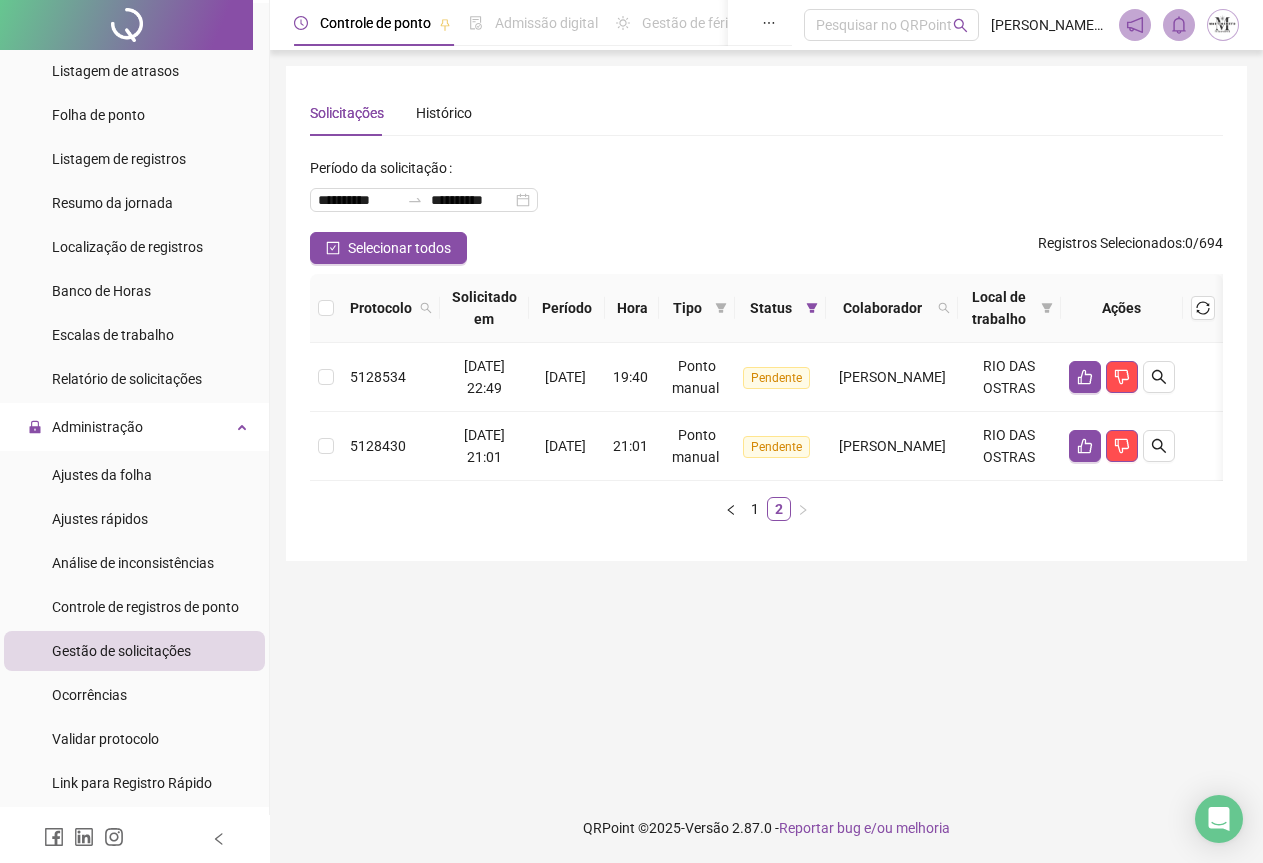 scroll, scrollTop: 0, scrollLeft: 0, axis: both 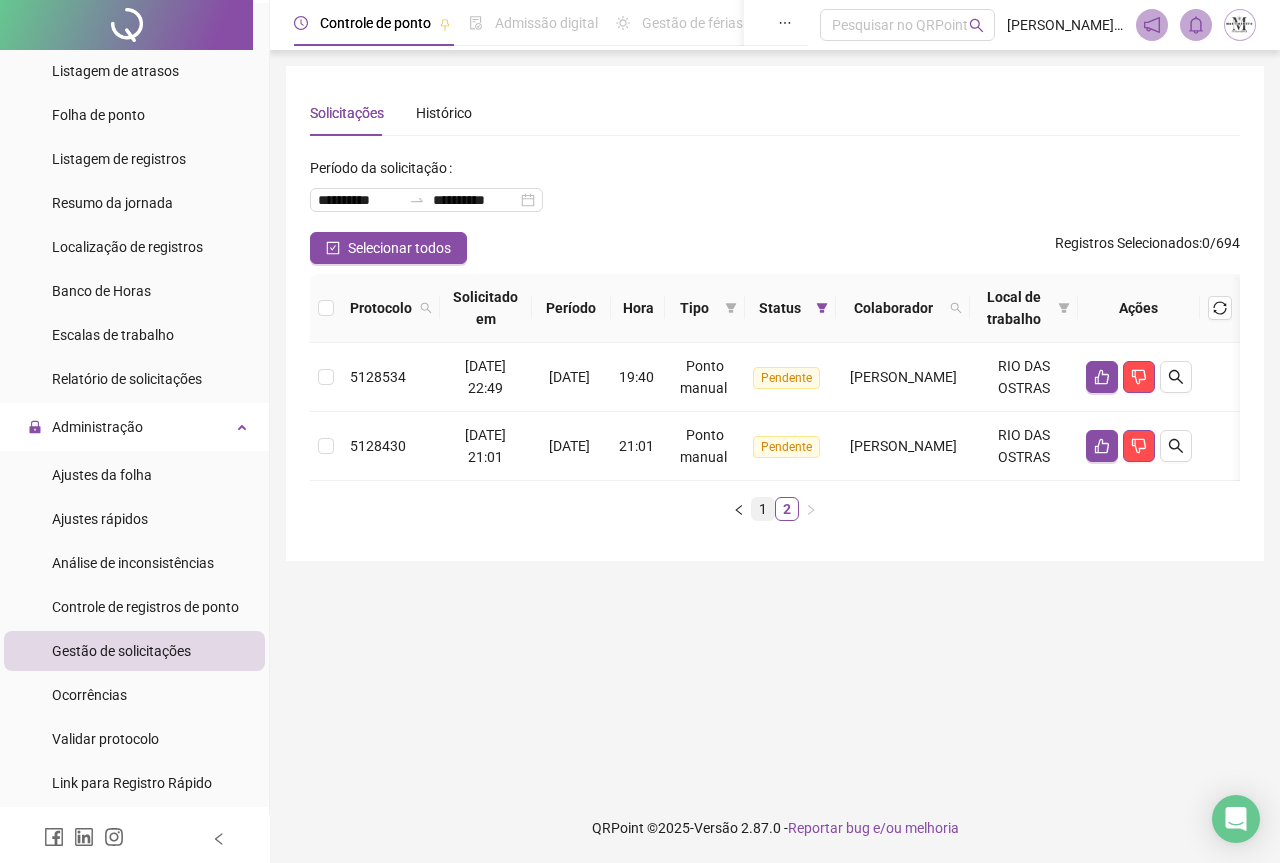 click on "1" at bounding box center (763, 509) 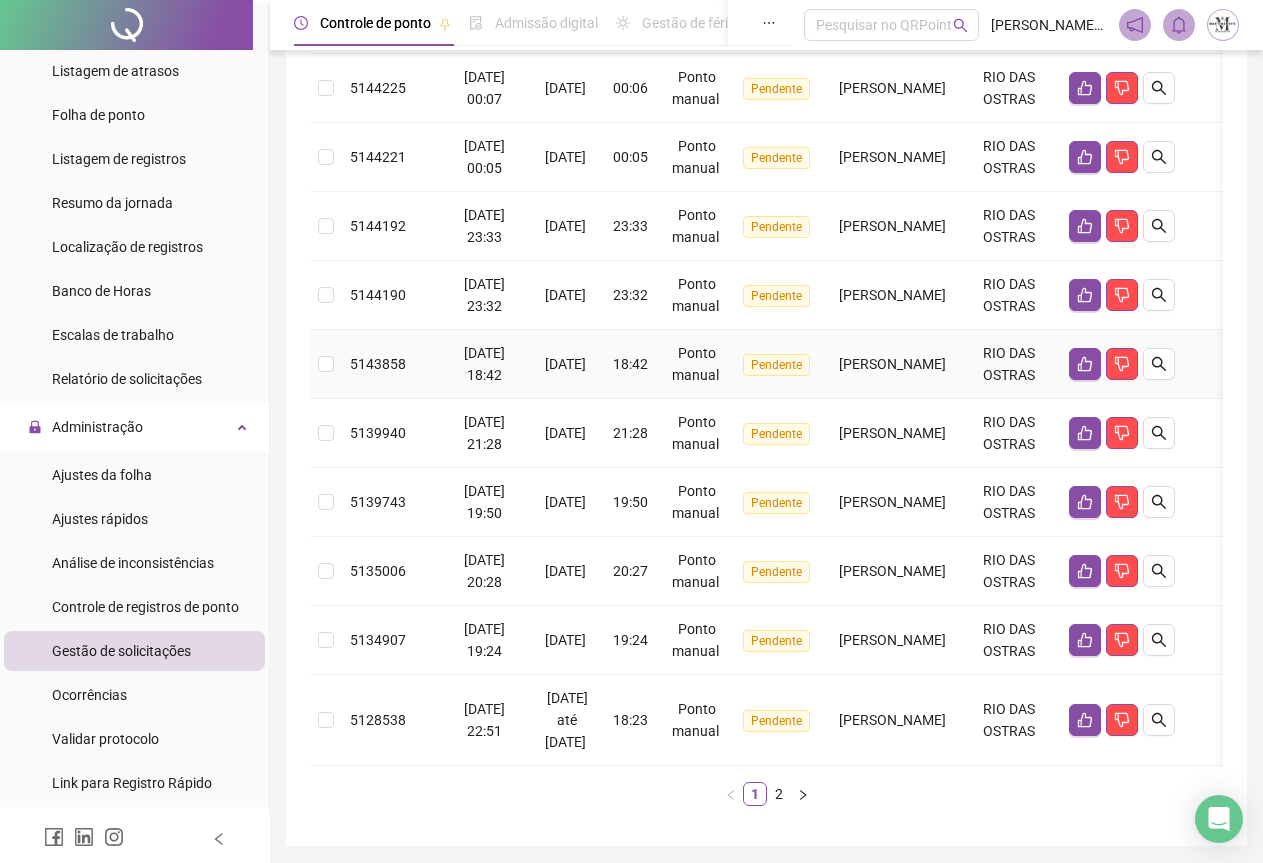scroll, scrollTop: 500, scrollLeft: 0, axis: vertical 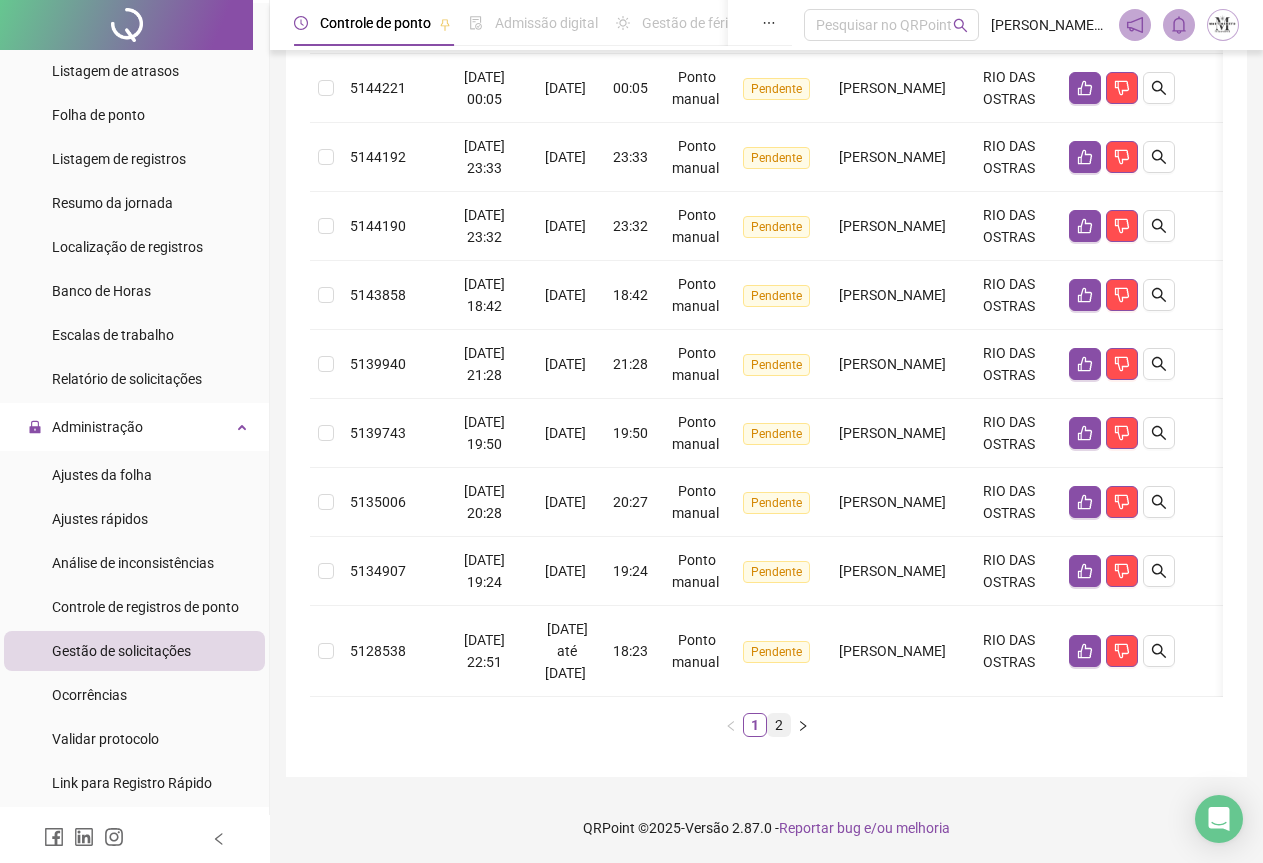 click on "2" at bounding box center (779, 725) 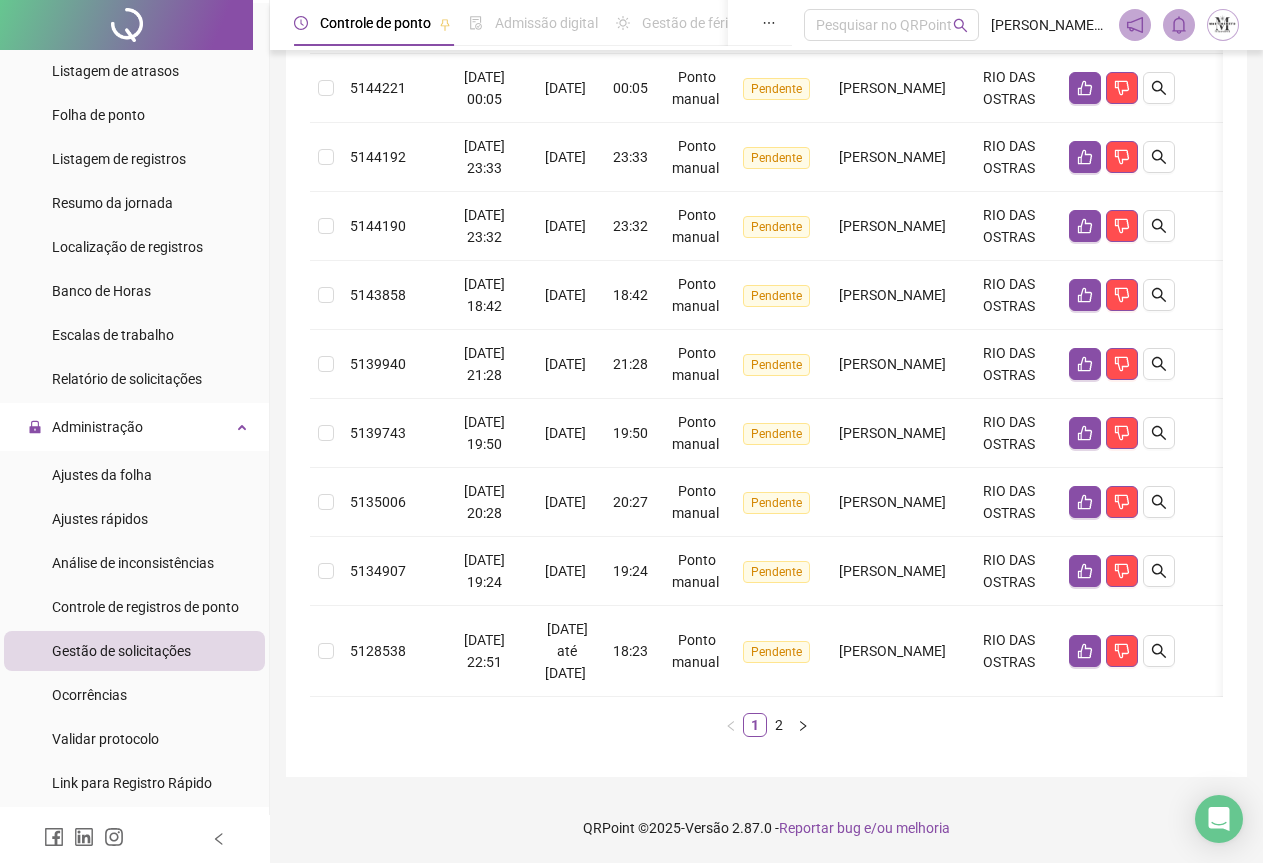 scroll, scrollTop: 0, scrollLeft: 0, axis: both 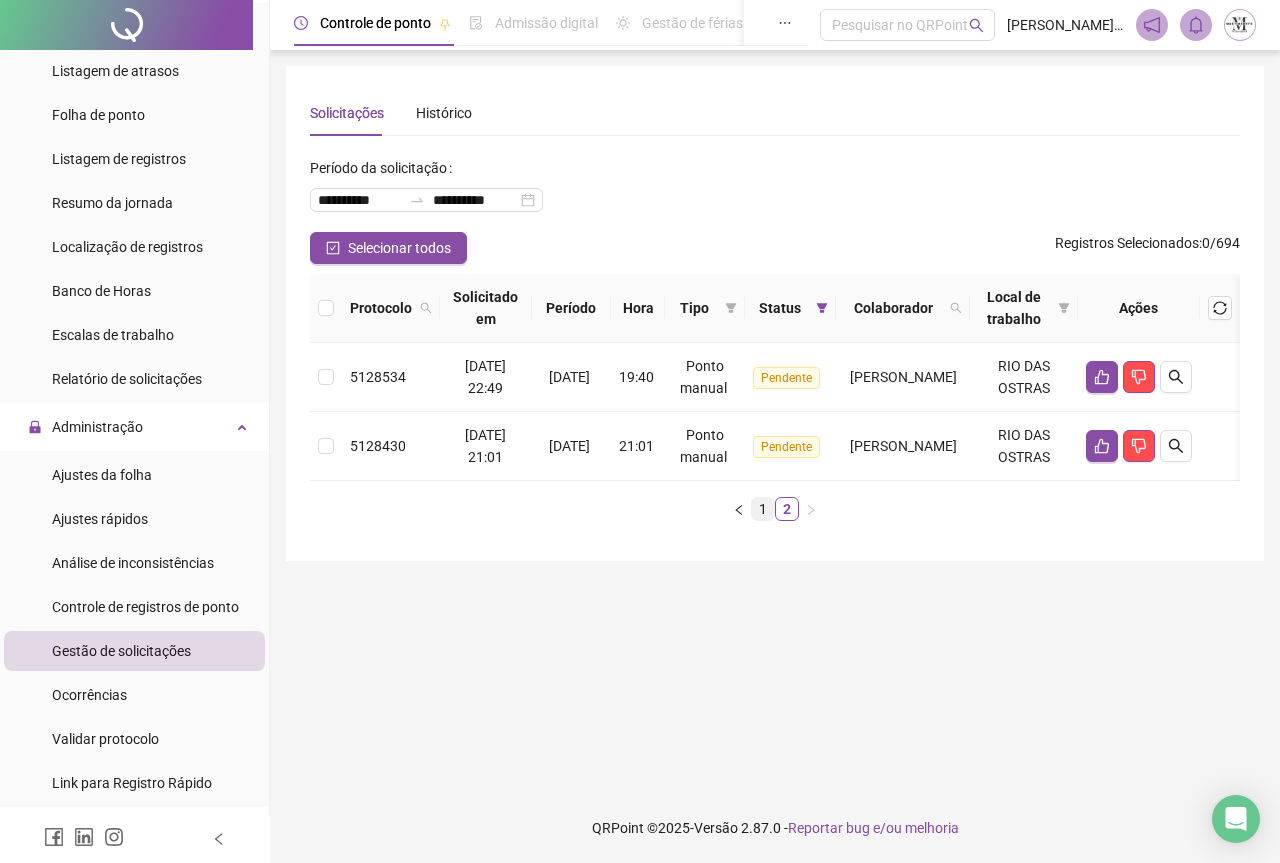 click on "1" at bounding box center (763, 509) 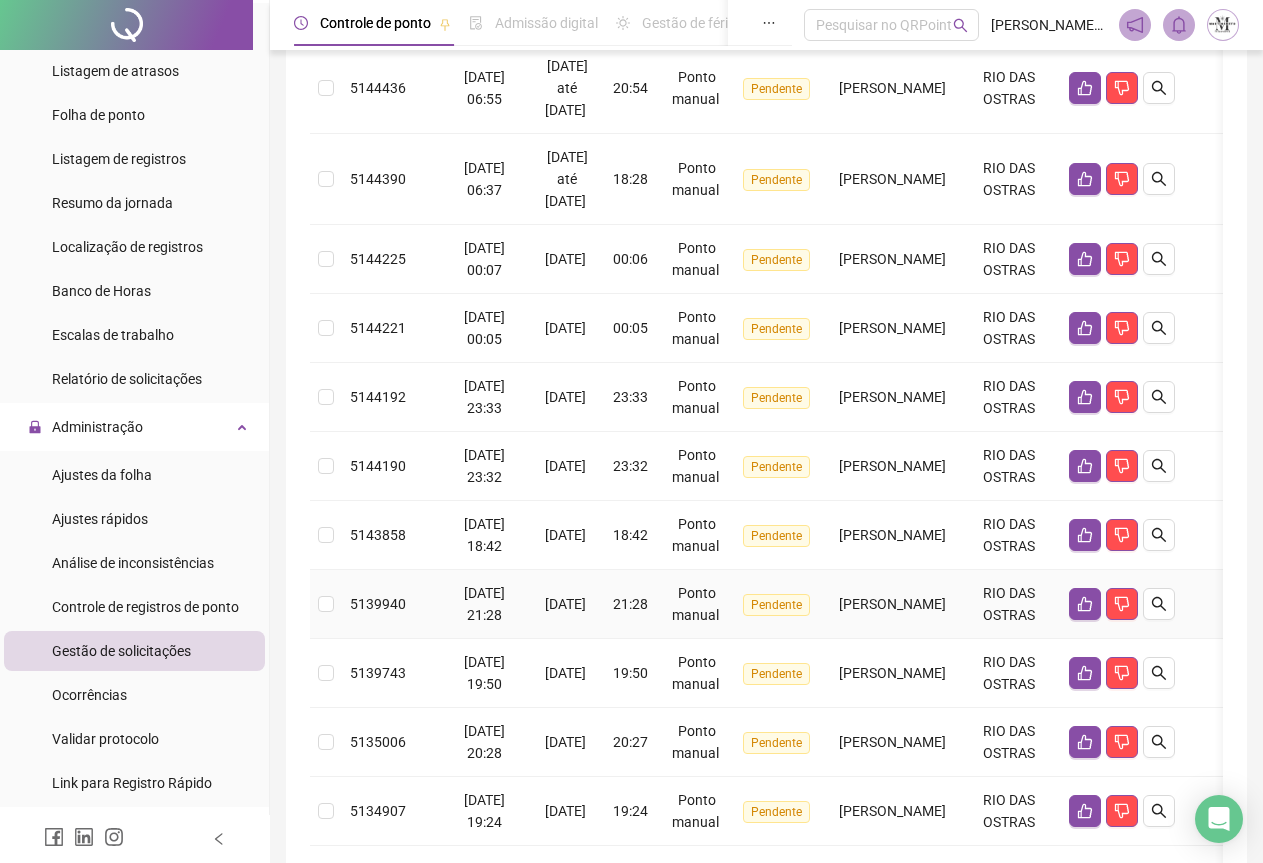 scroll, scrollTop: 100, scrollLeft: 0, axis: vertical 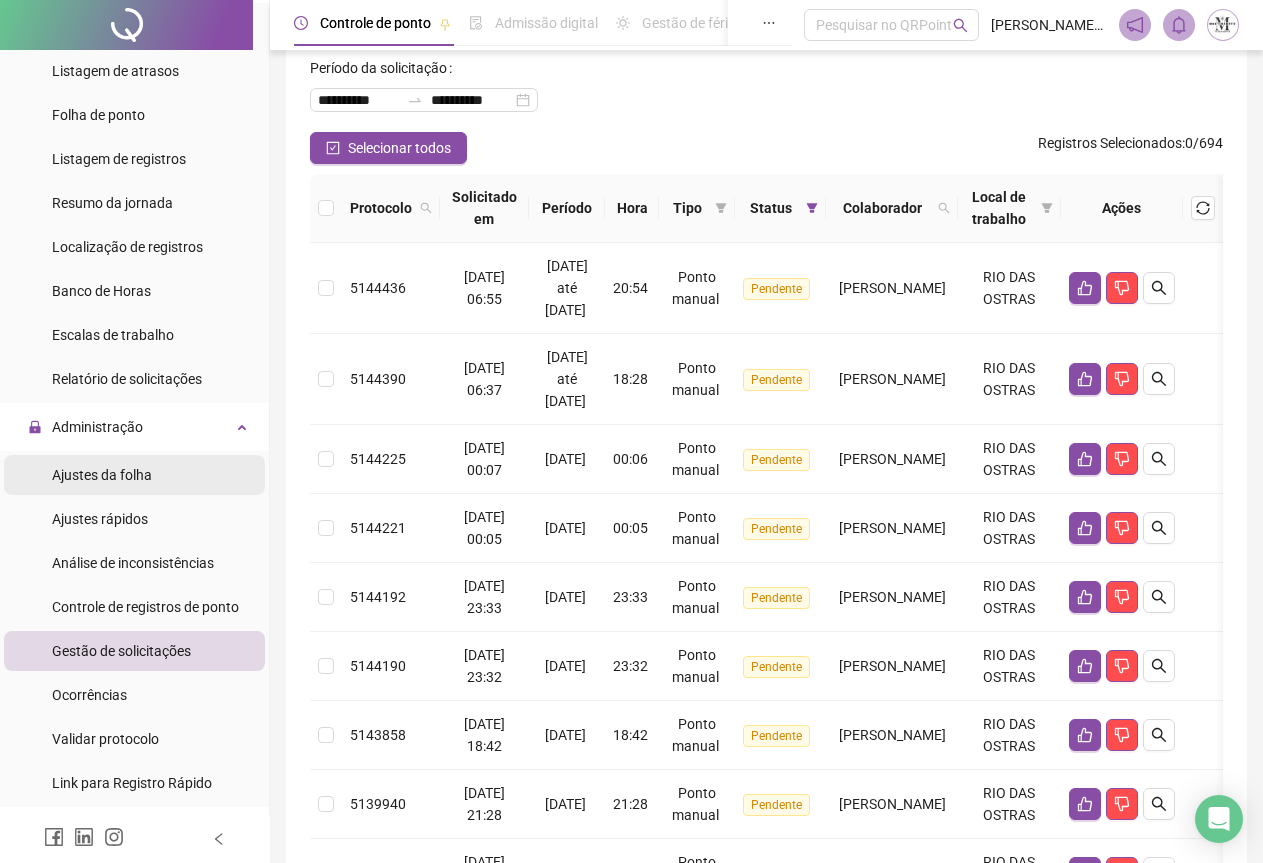 click on "Ajustes da folha" at bounding box center [102, 475] 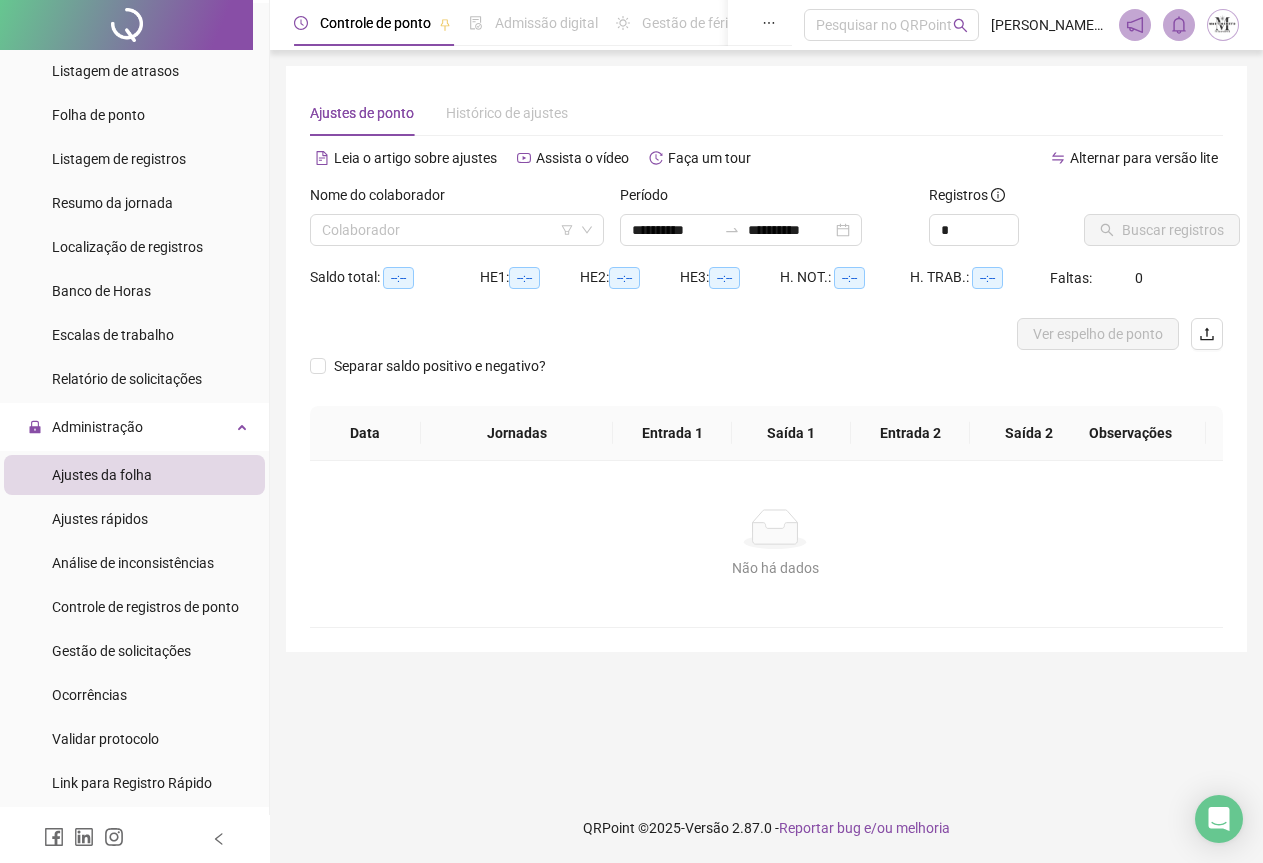 scroll, scrollTop: 0, scrollLeft: 0, axis: both 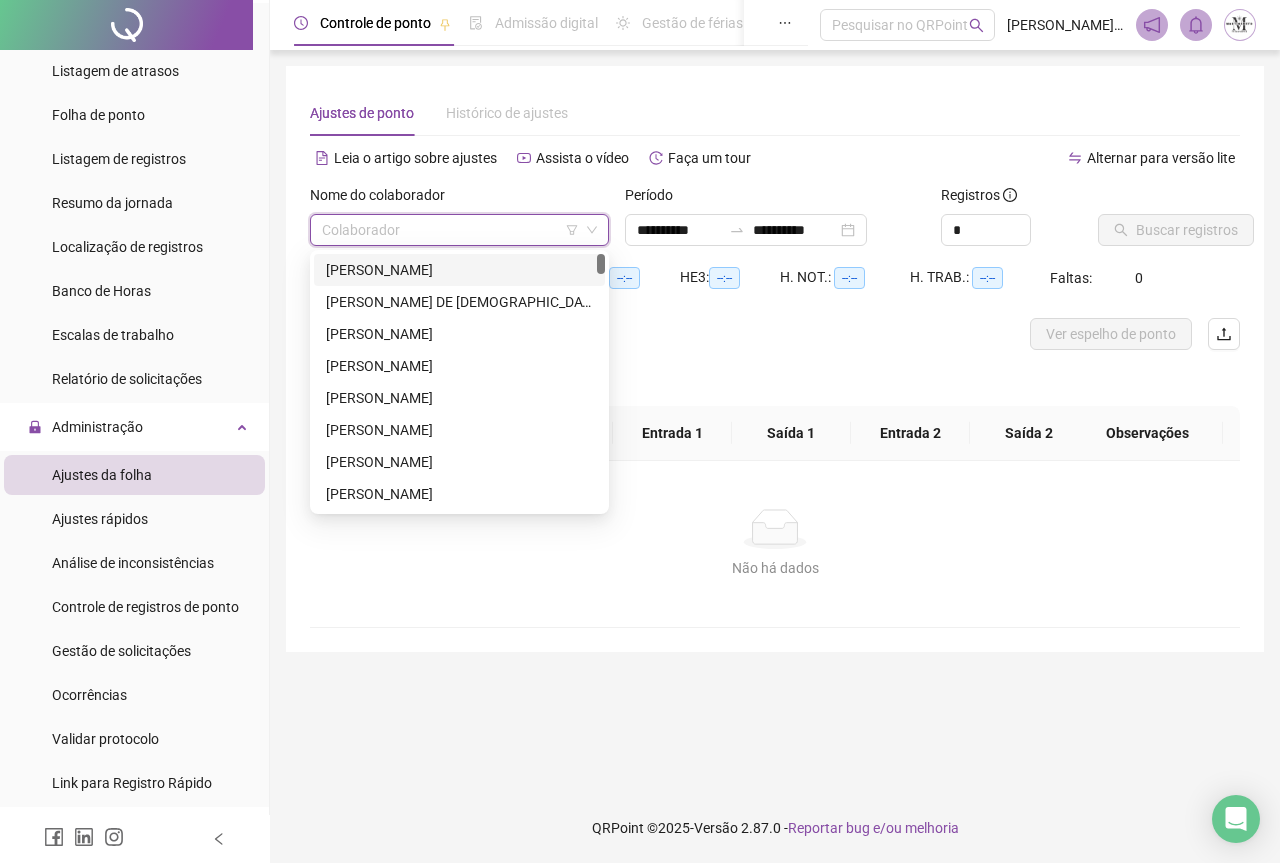 click at bounding box center [453, 230] 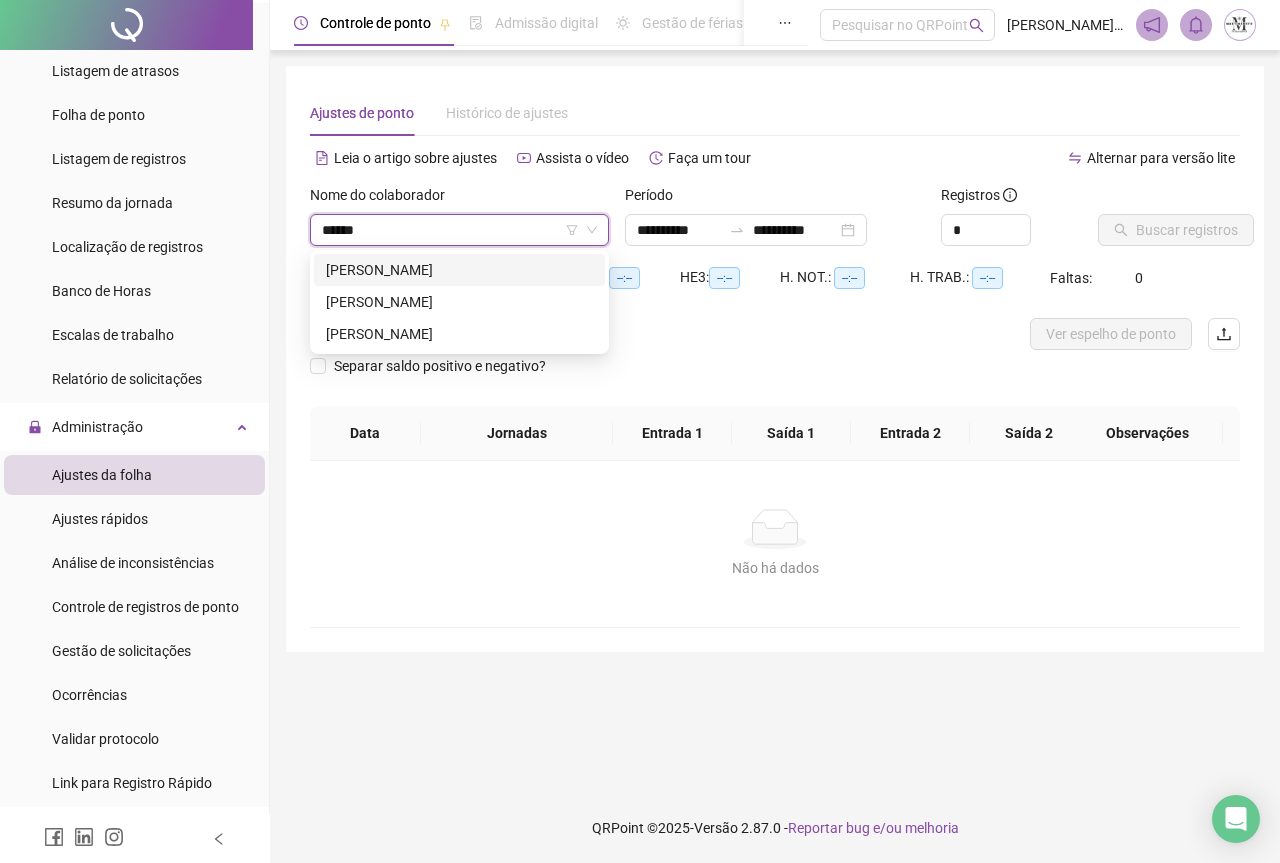 type on "*******" 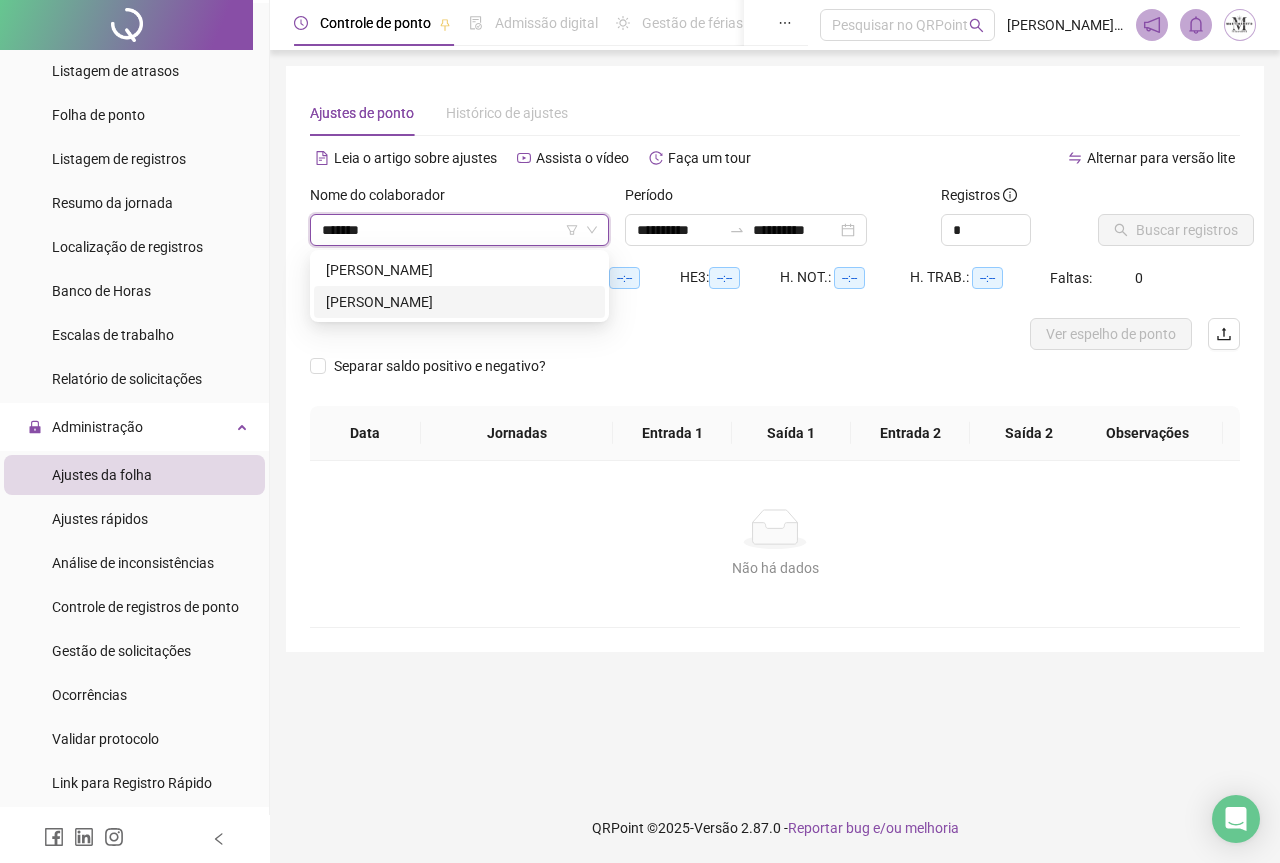 click on "[PERSON_NAME]" at bounding box center (459, 302) 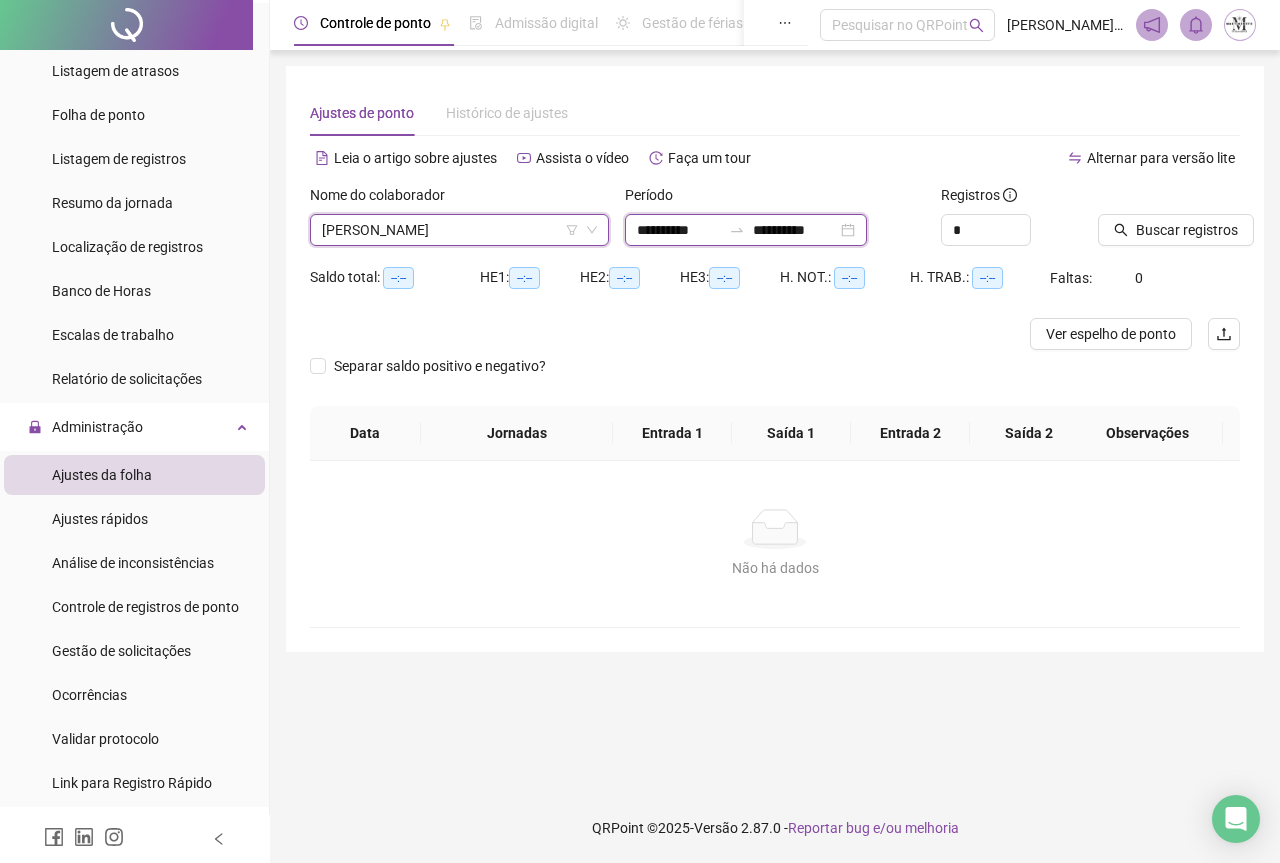 click on "**********" at bounding box center [795, 230] 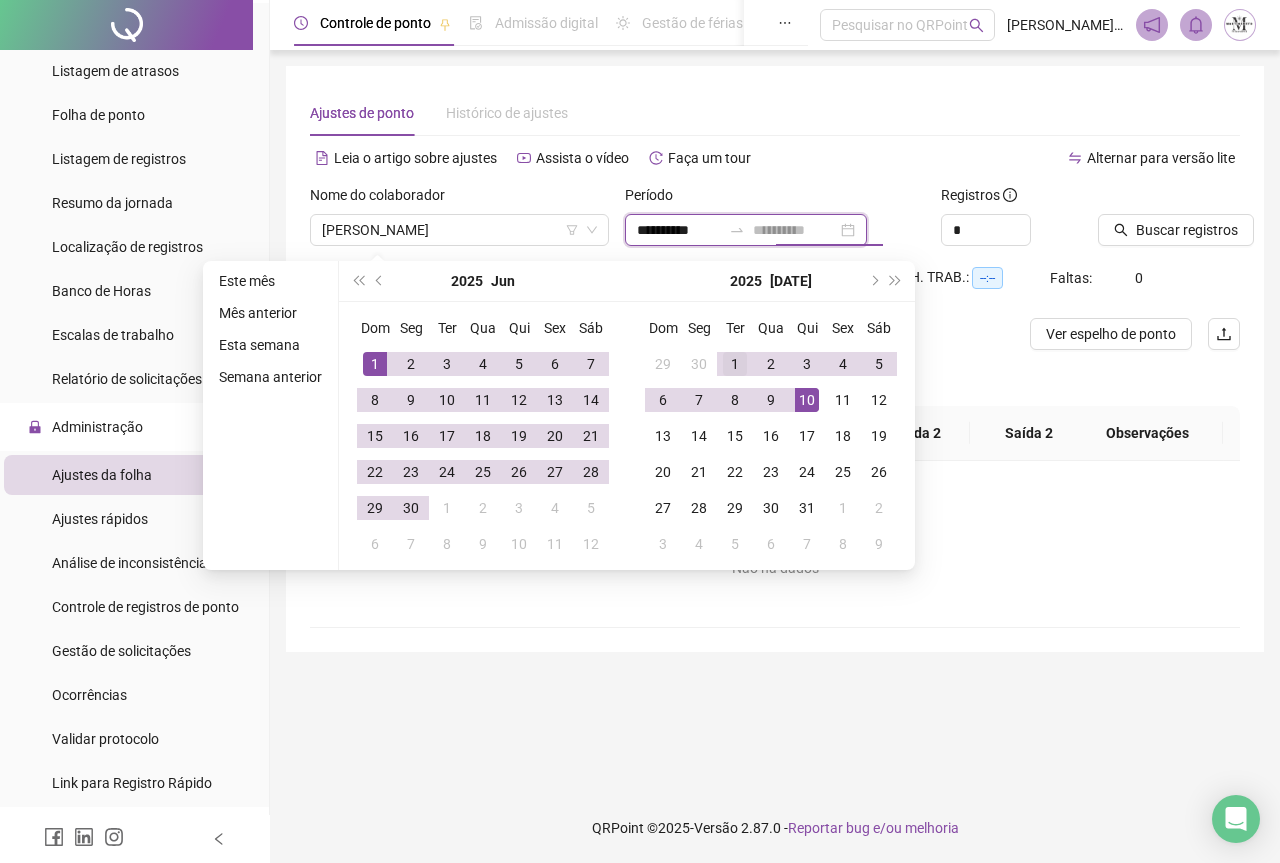 type on "**********" 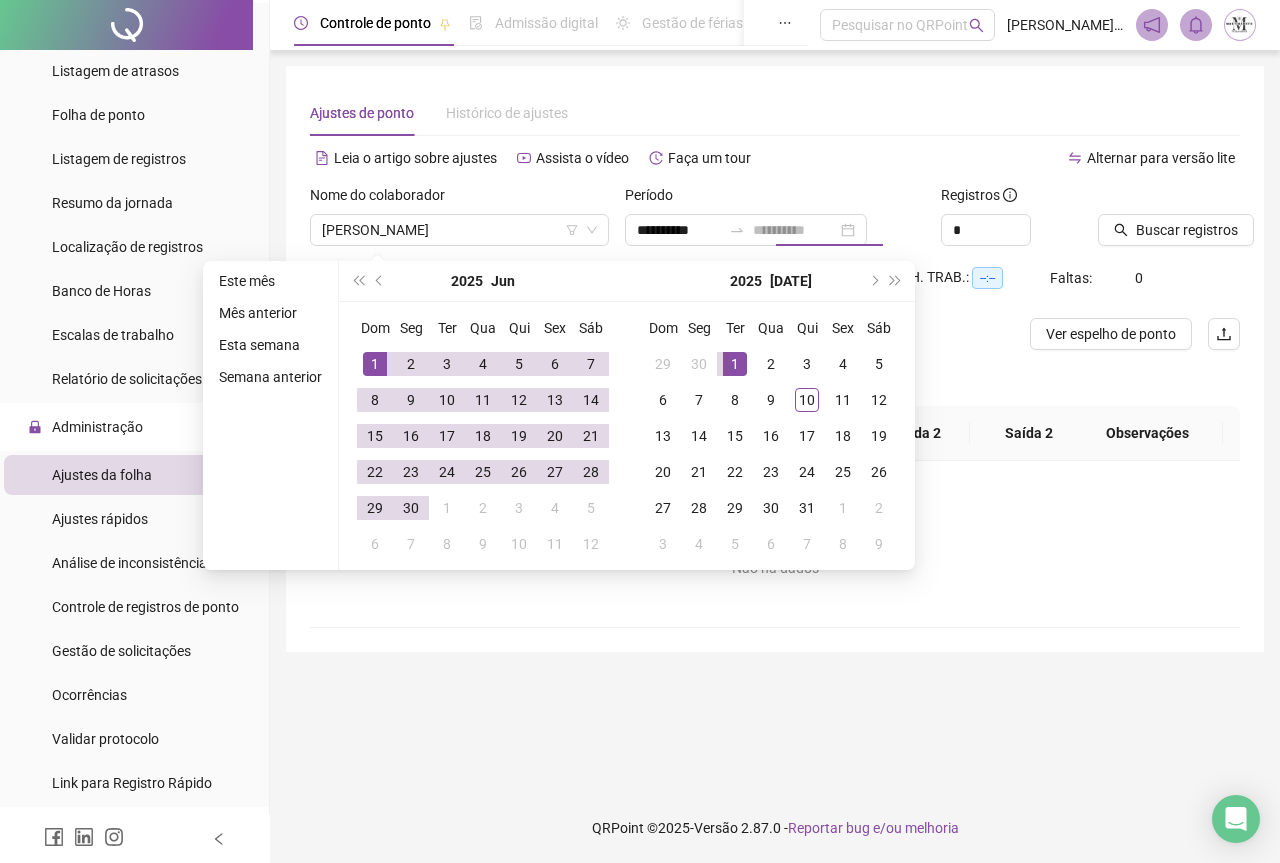 click on "1" at bounding box center (735, 364) 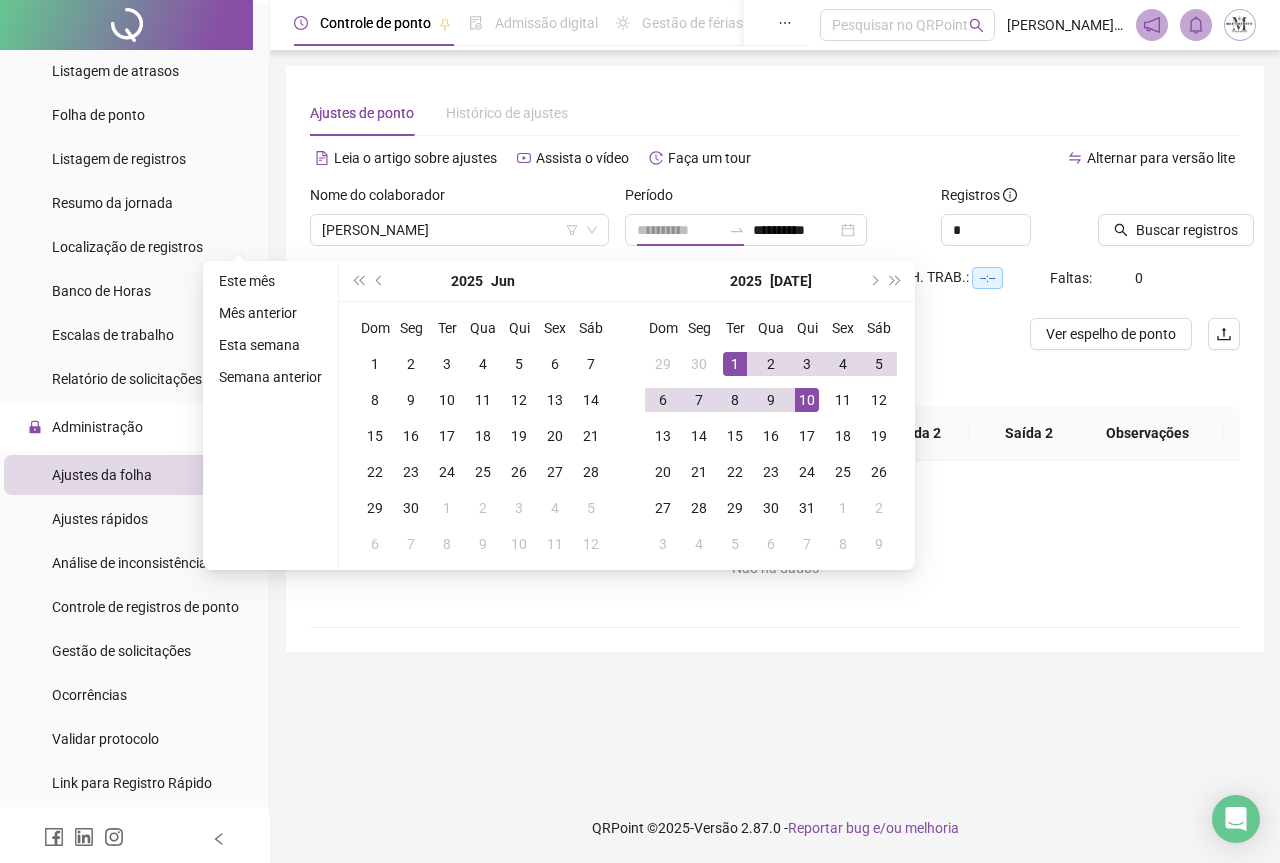 click on "10" at bounding box center (807, 400) 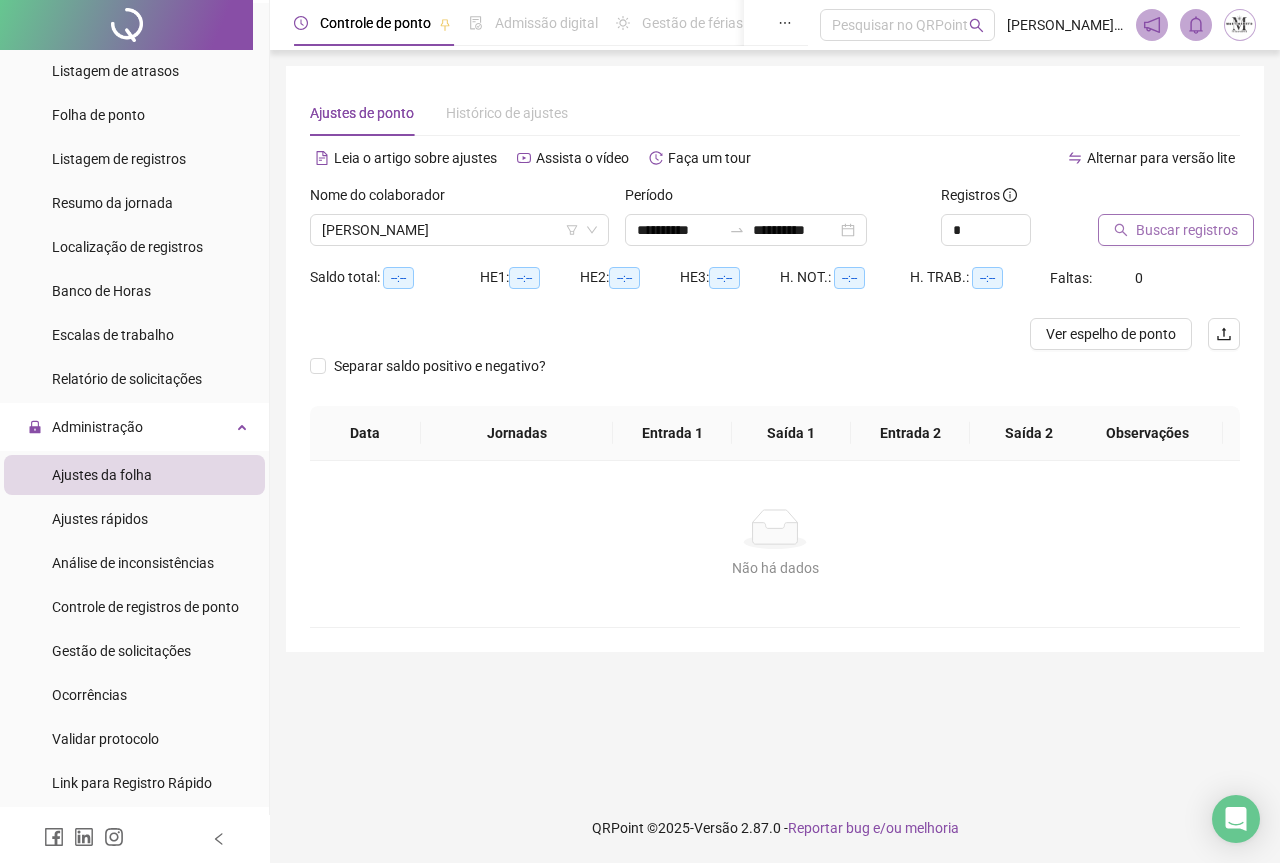 click on "Buscar registros" at bounding box center [1187, 230] 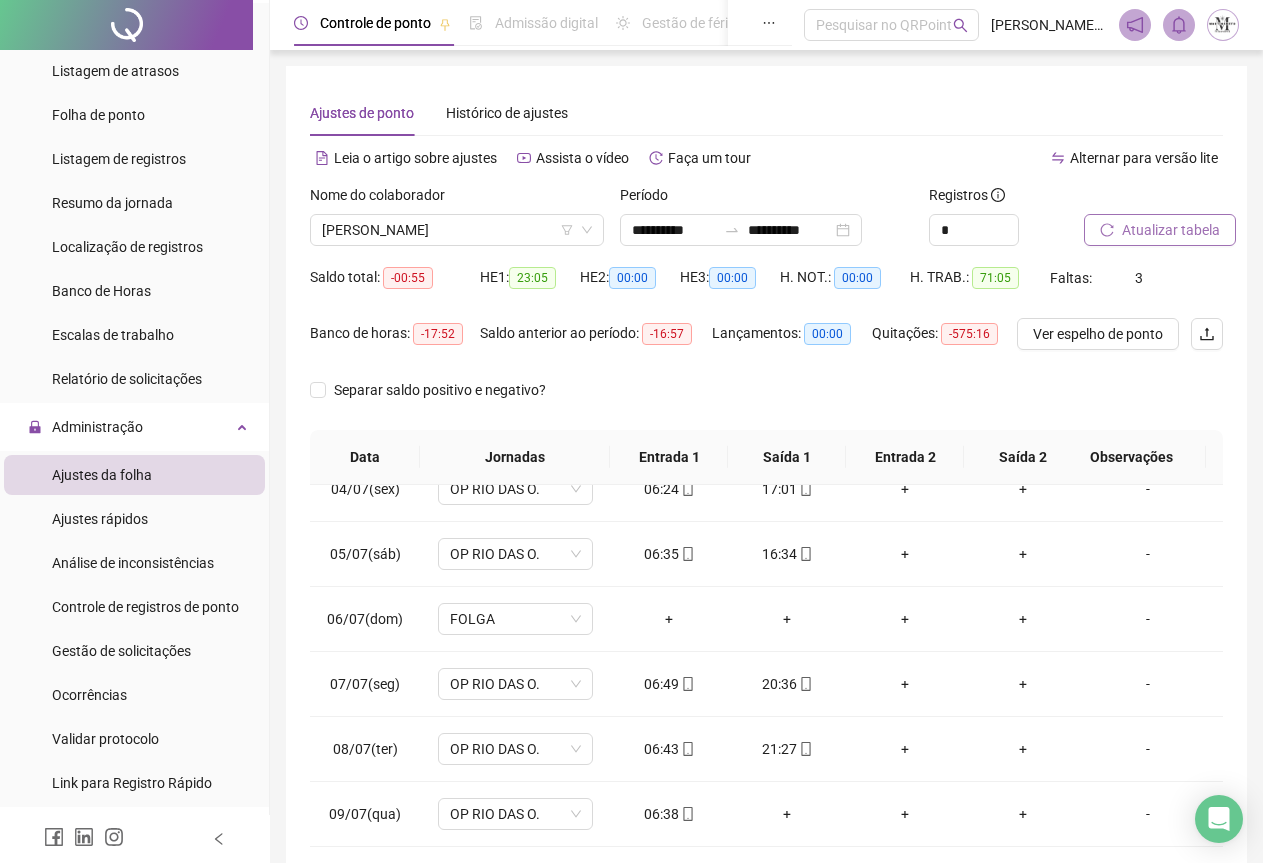 scroll, scrollTop: 240, scrollLeft: 0, axis: vertical 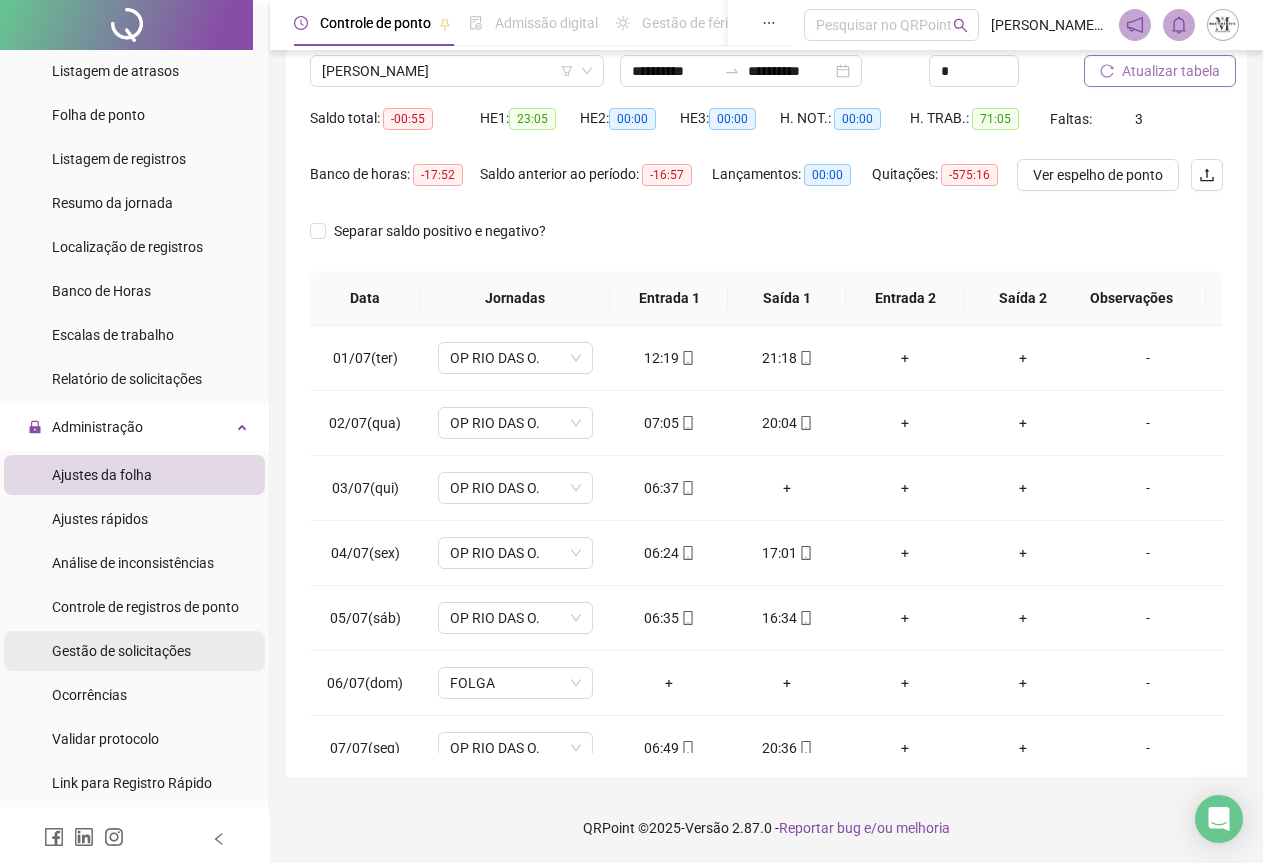 click on "Gestão de solicitações" at bounding box center (121, 651) 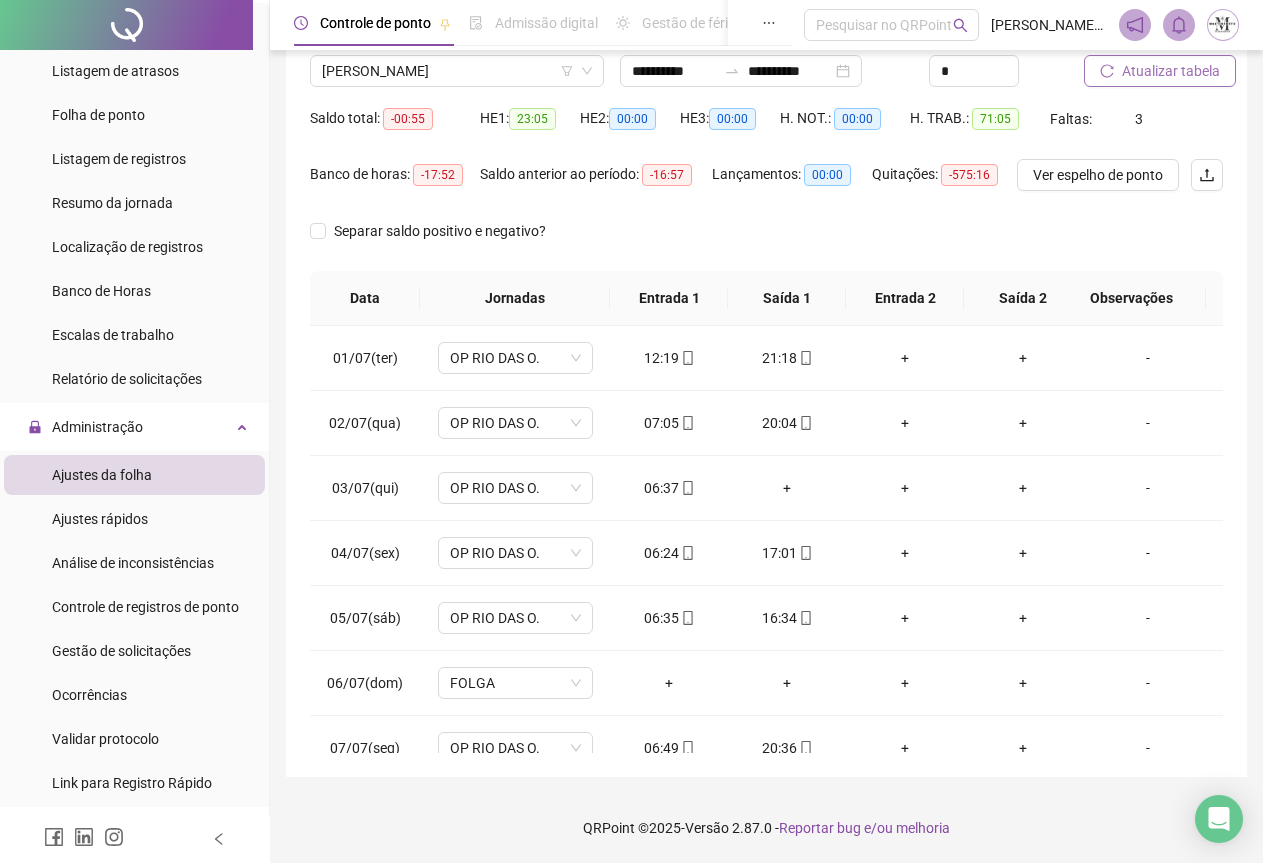 scroll, scrollTop: 0, scrollLeft: 0, axis: both 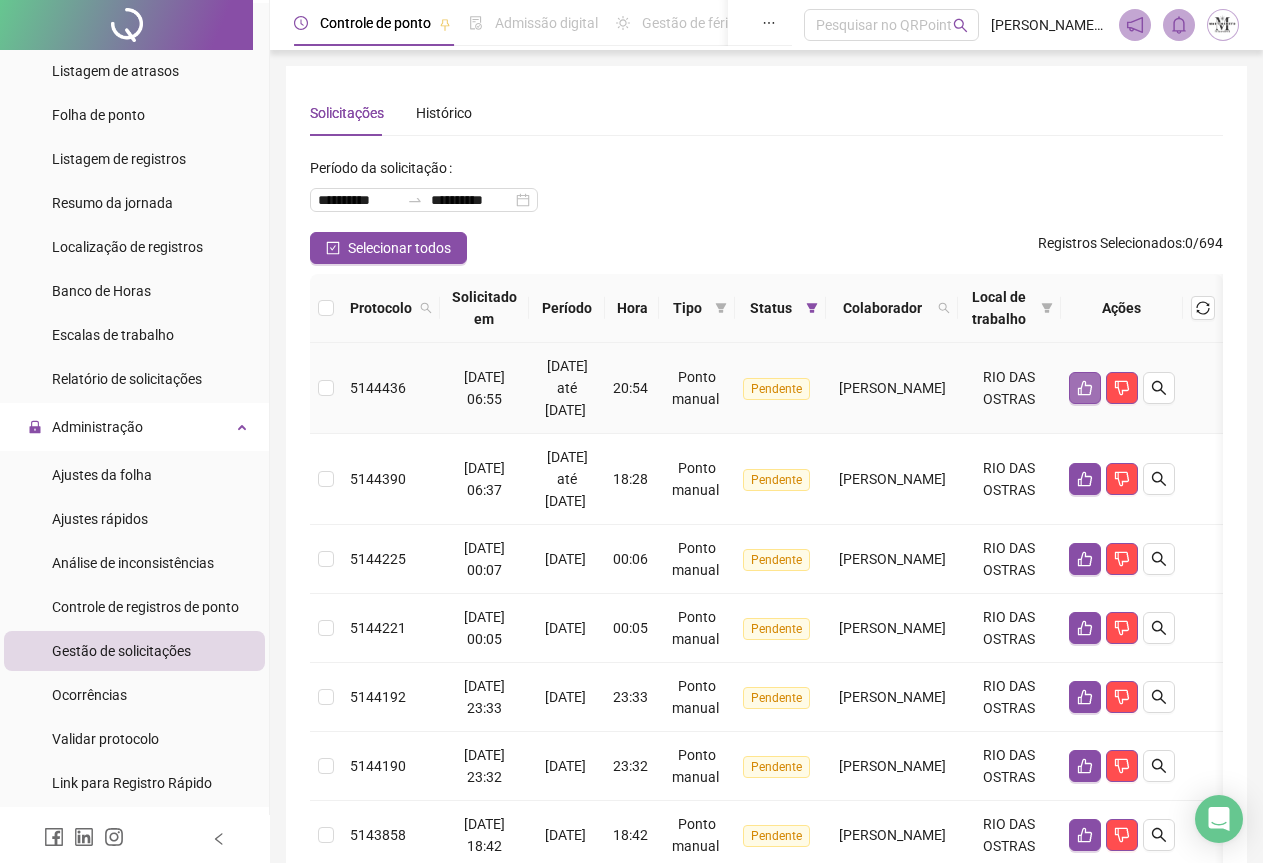click 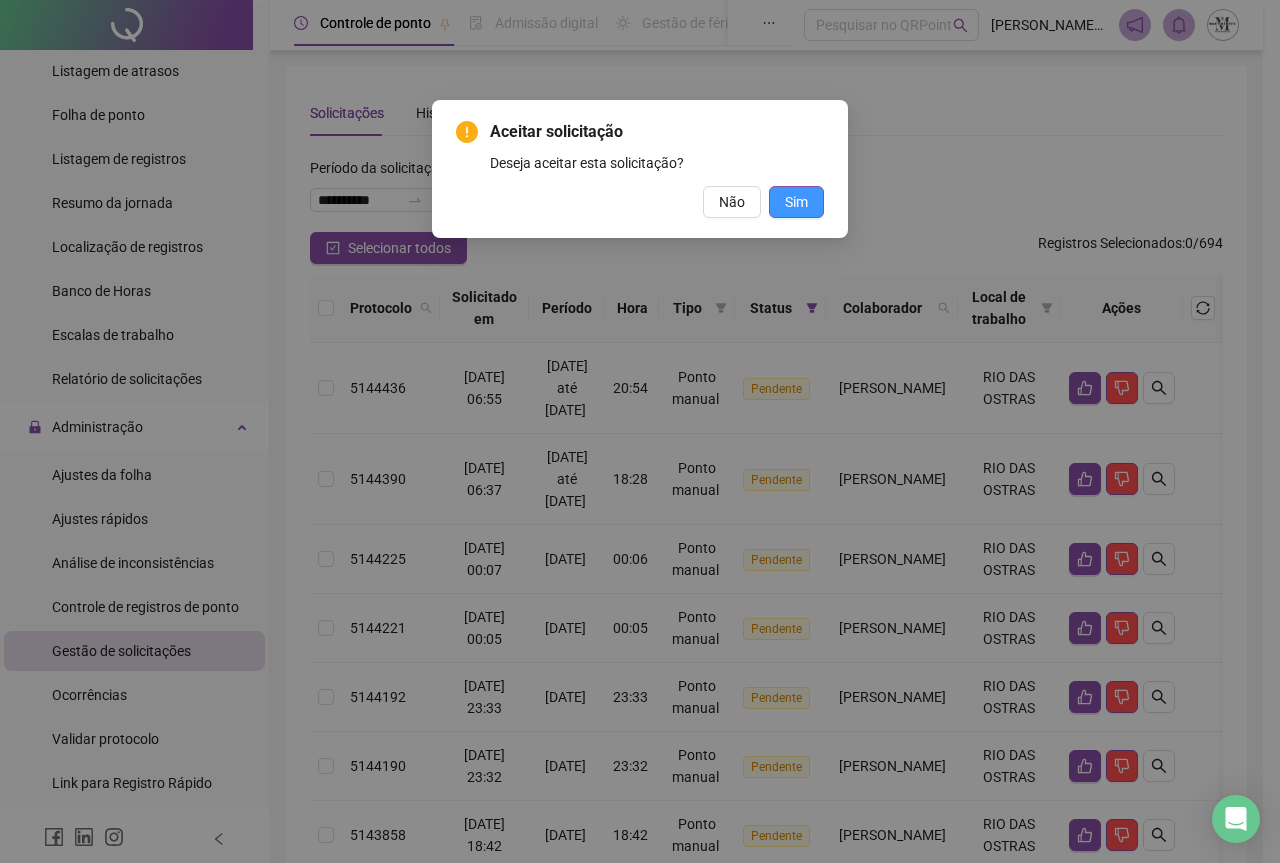 click on "Sim" at bounding box center [796, 202] 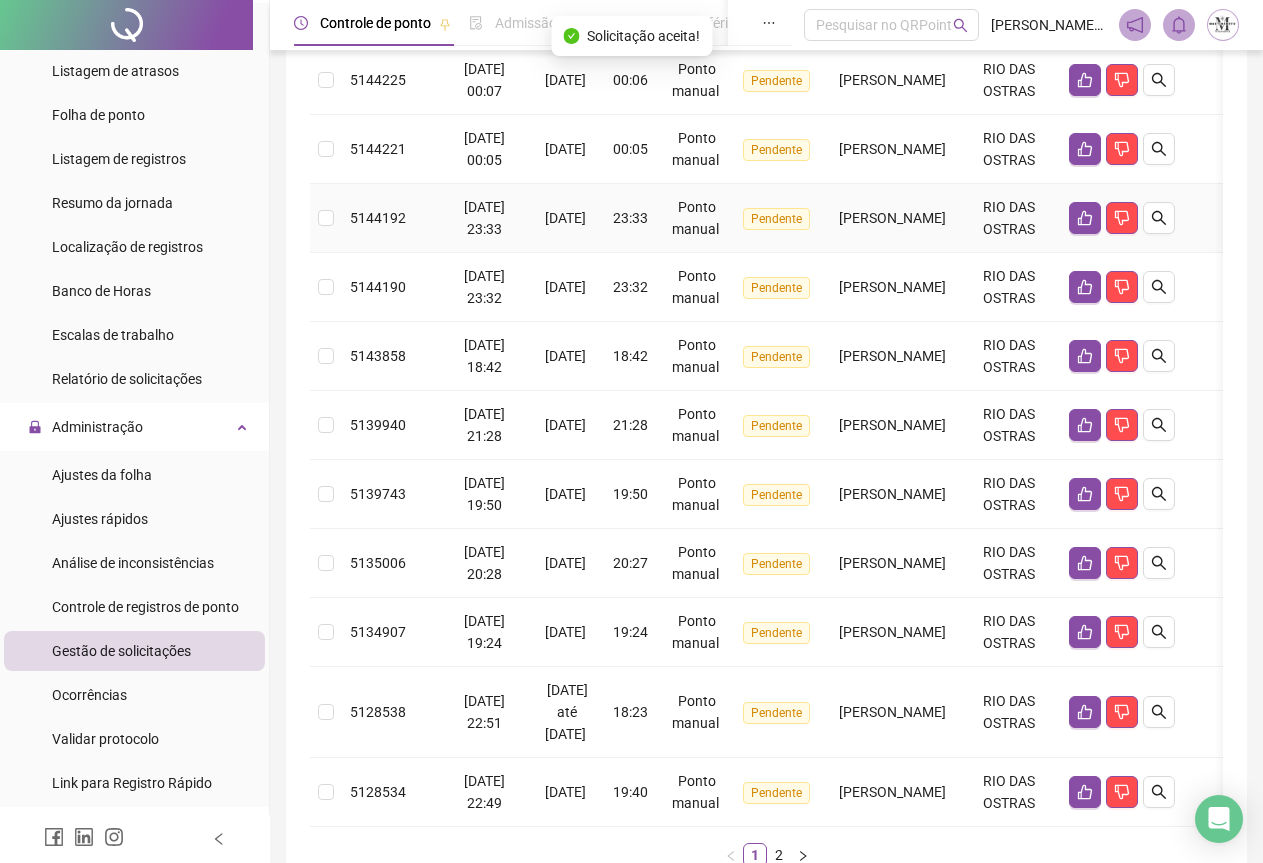 scroll, scrollTop: 400, scrollLeft: 0, axis: vertical 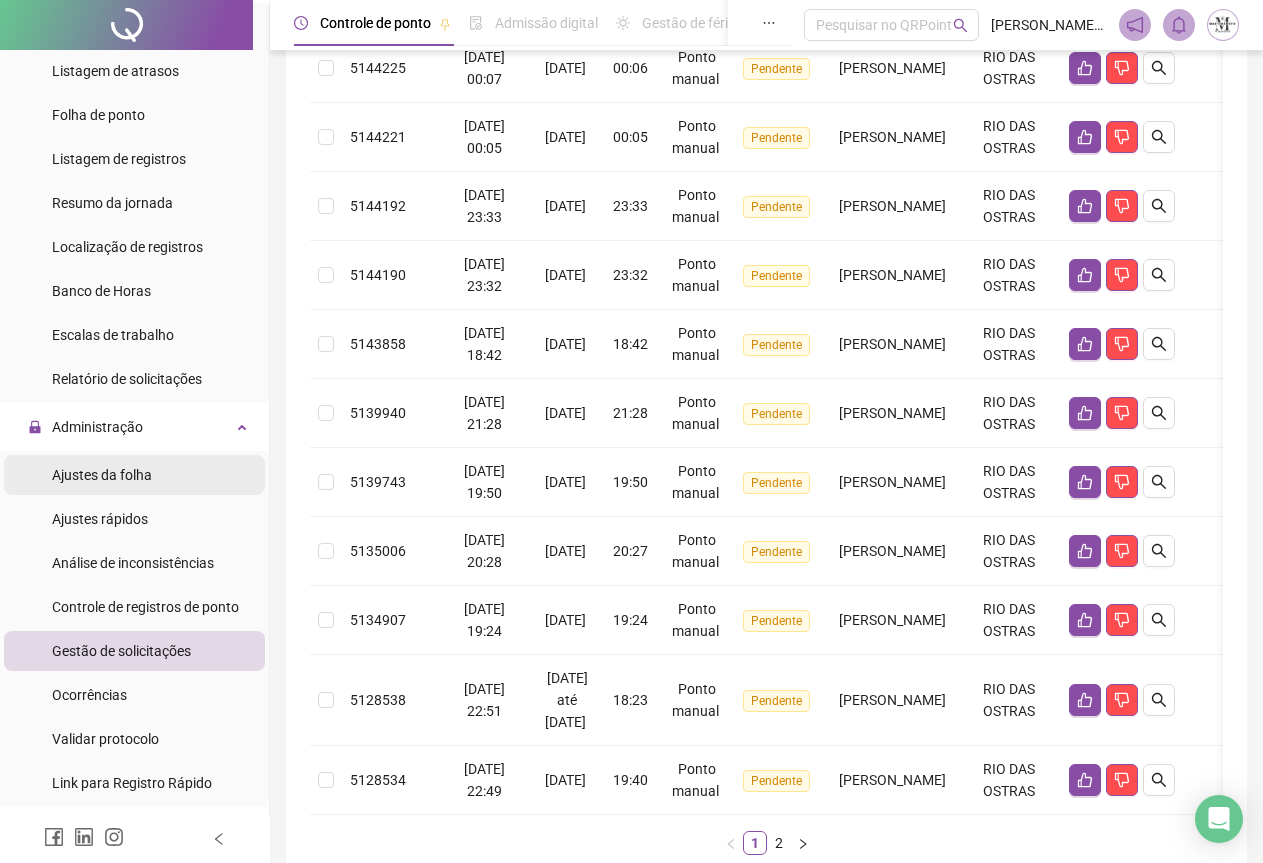 click on "Ajustes da folha" at bounding box center [102, 475] 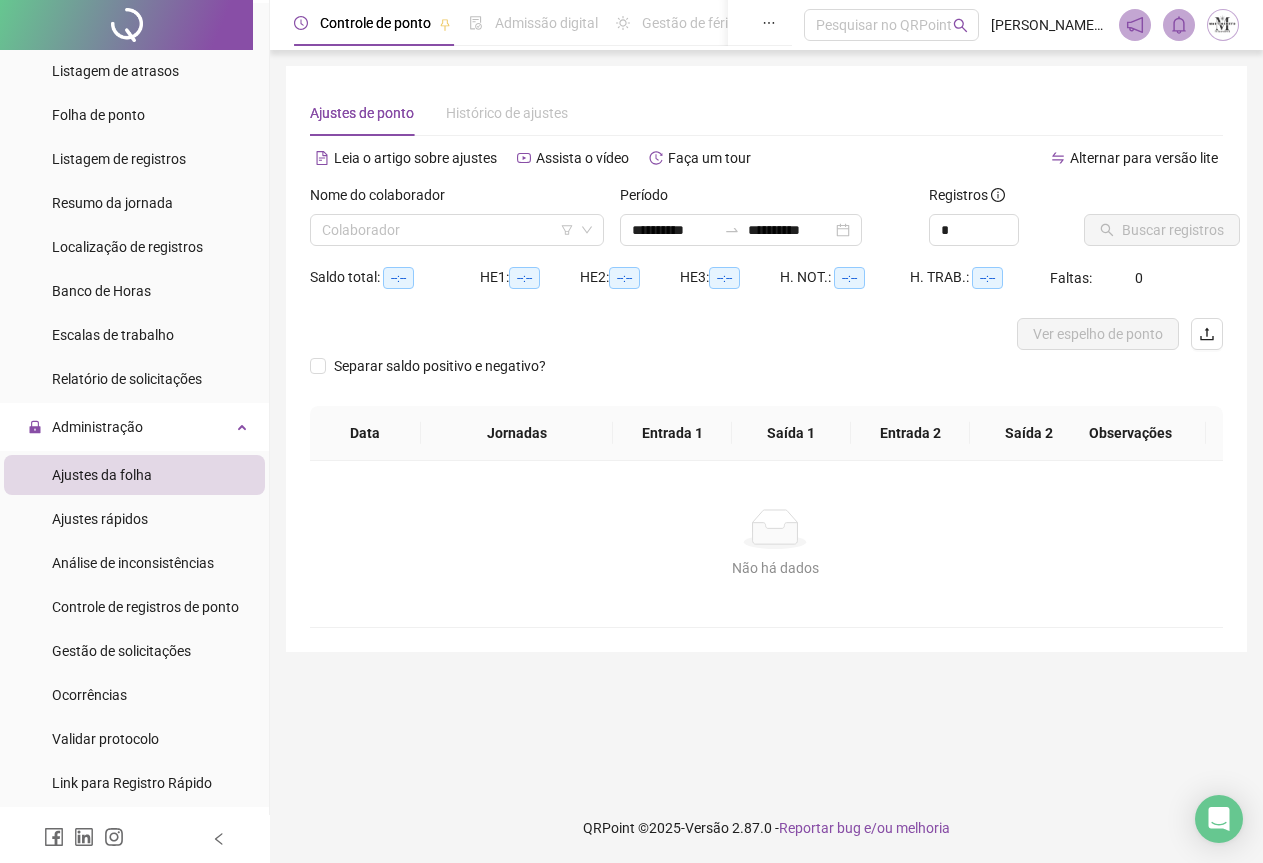 scroll, scrollTop: 0, scrollLeft: 0, axis: both 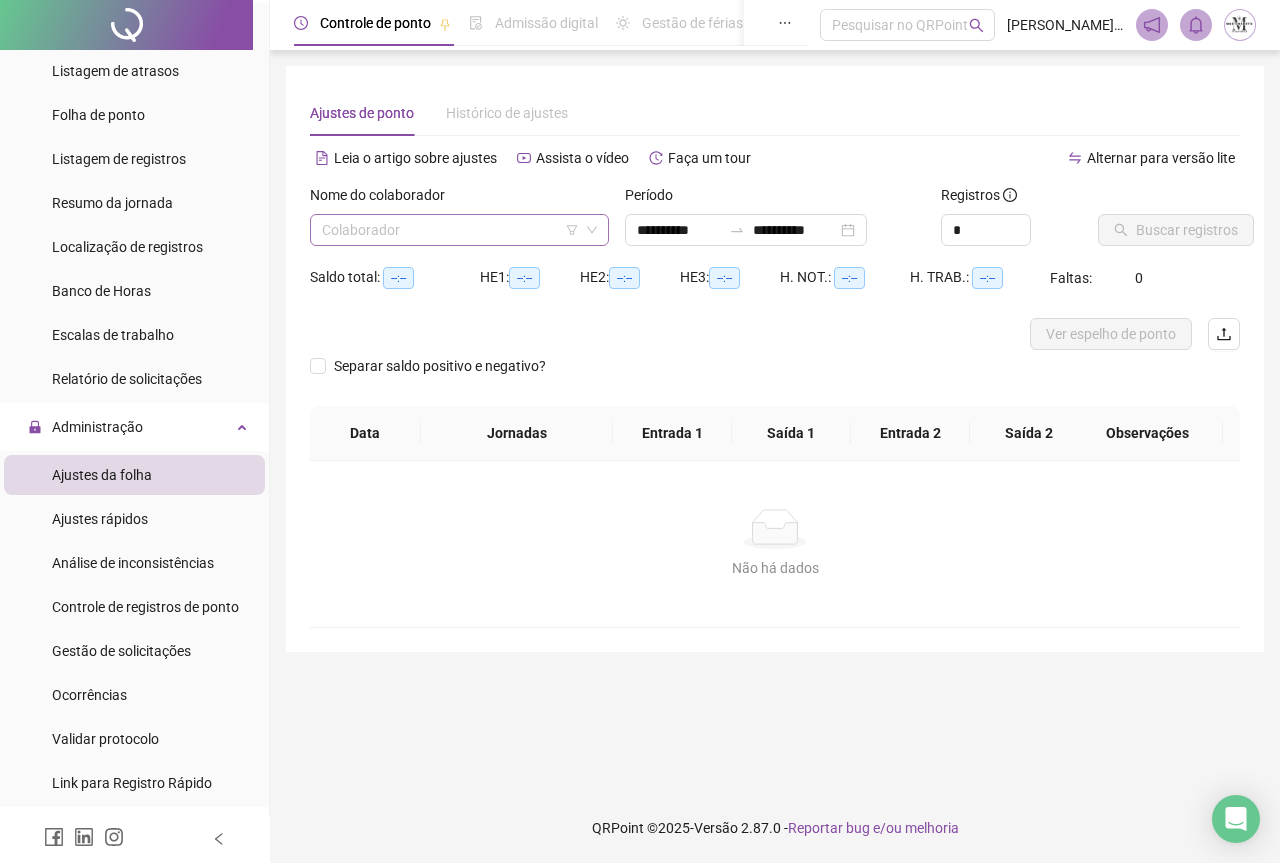 click at bounding box center (453, 230) 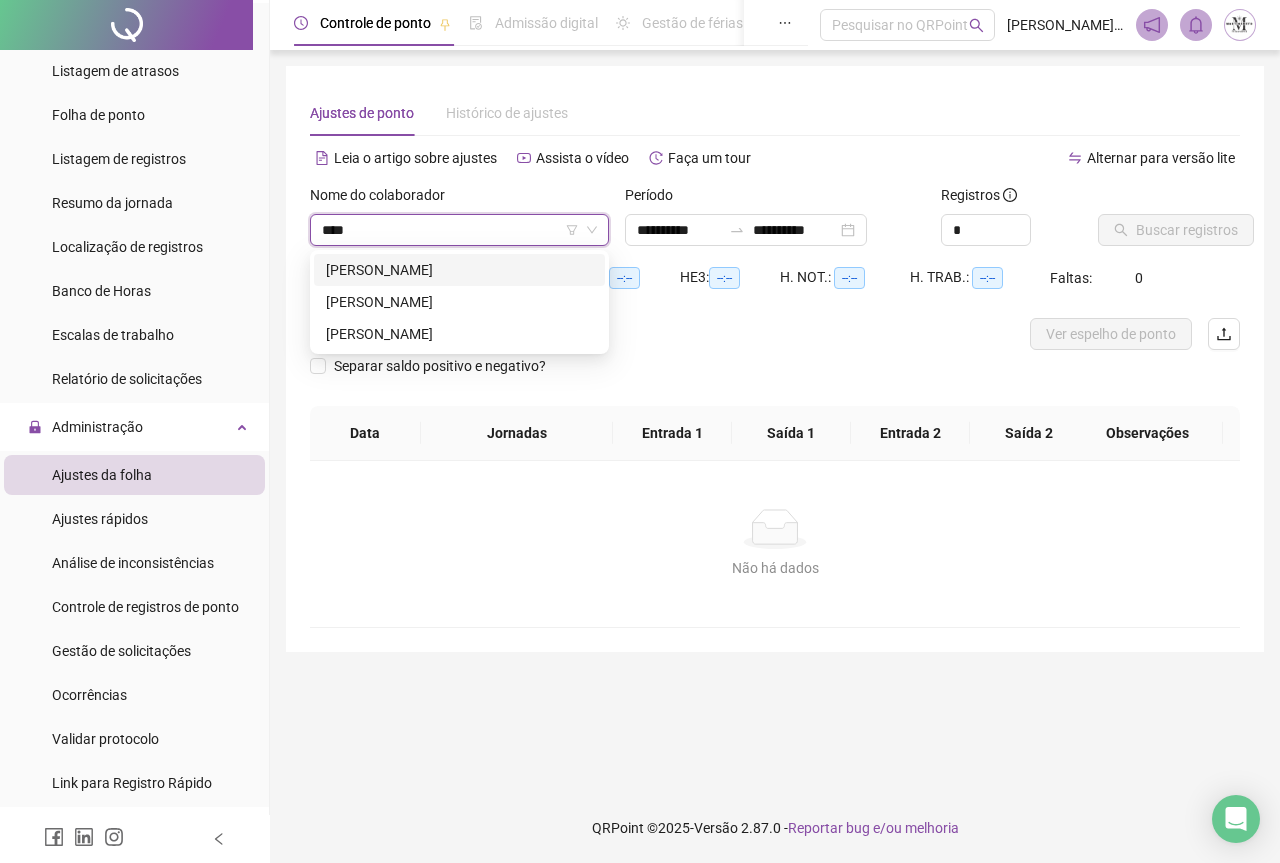 type on "***" 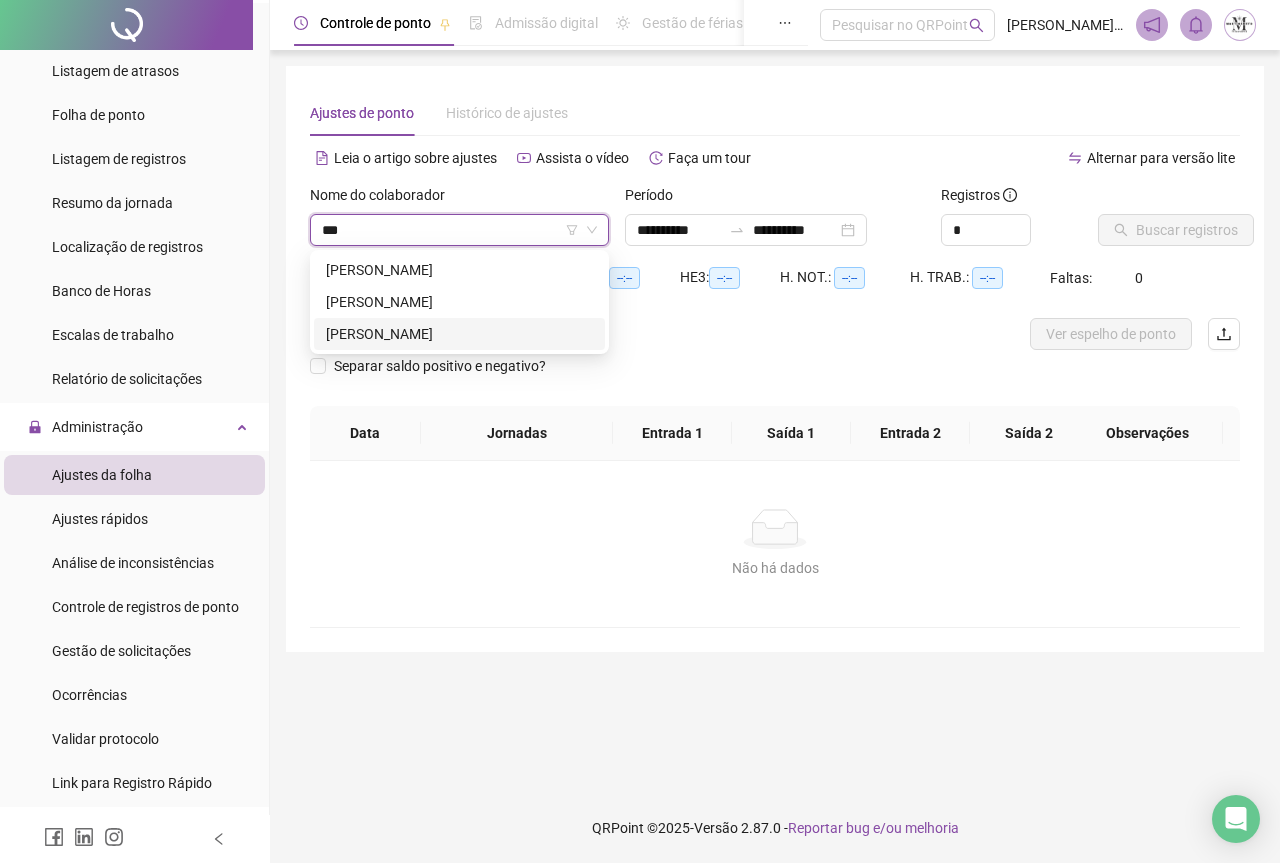 click on "[PERSON_NAME]" at bounding box center (459, 334) 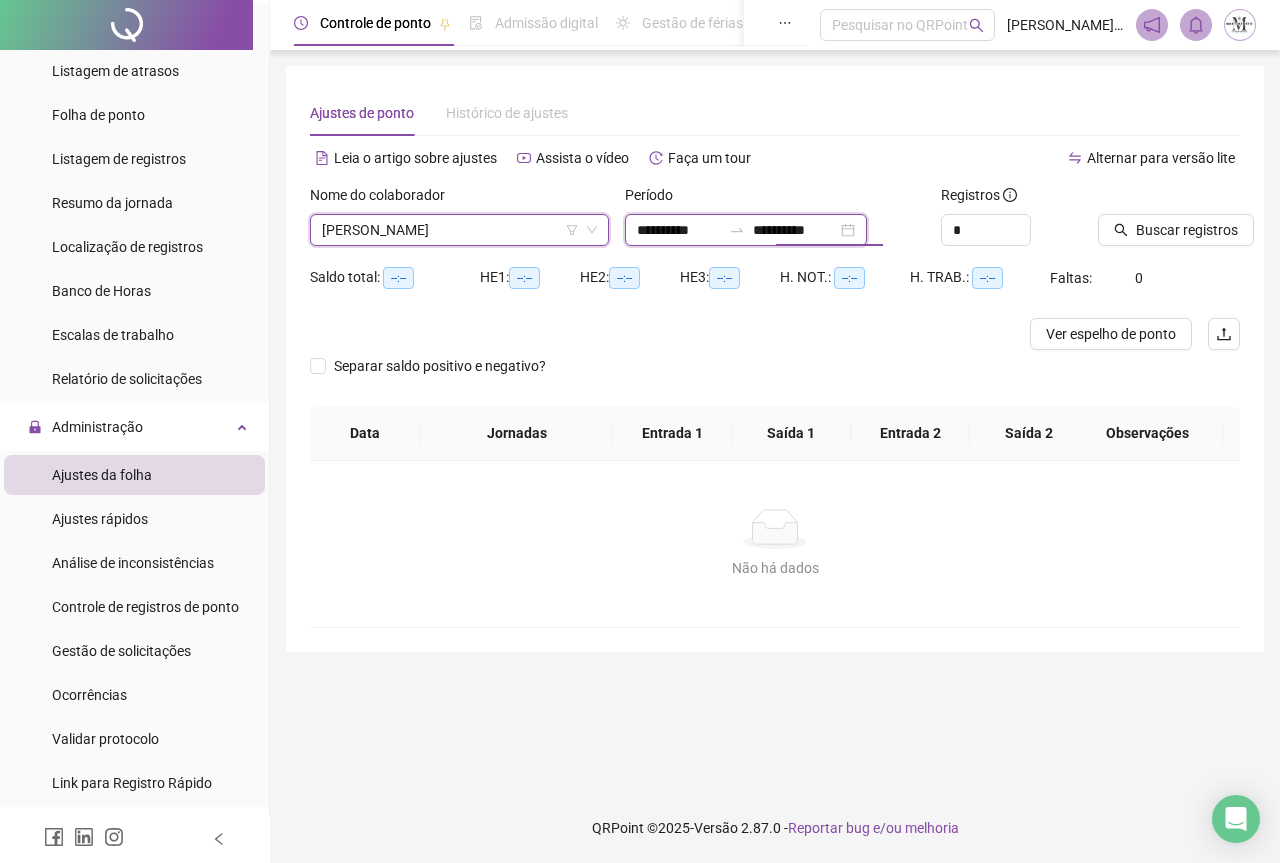 click on "**********" at bounding box center (795, 230) 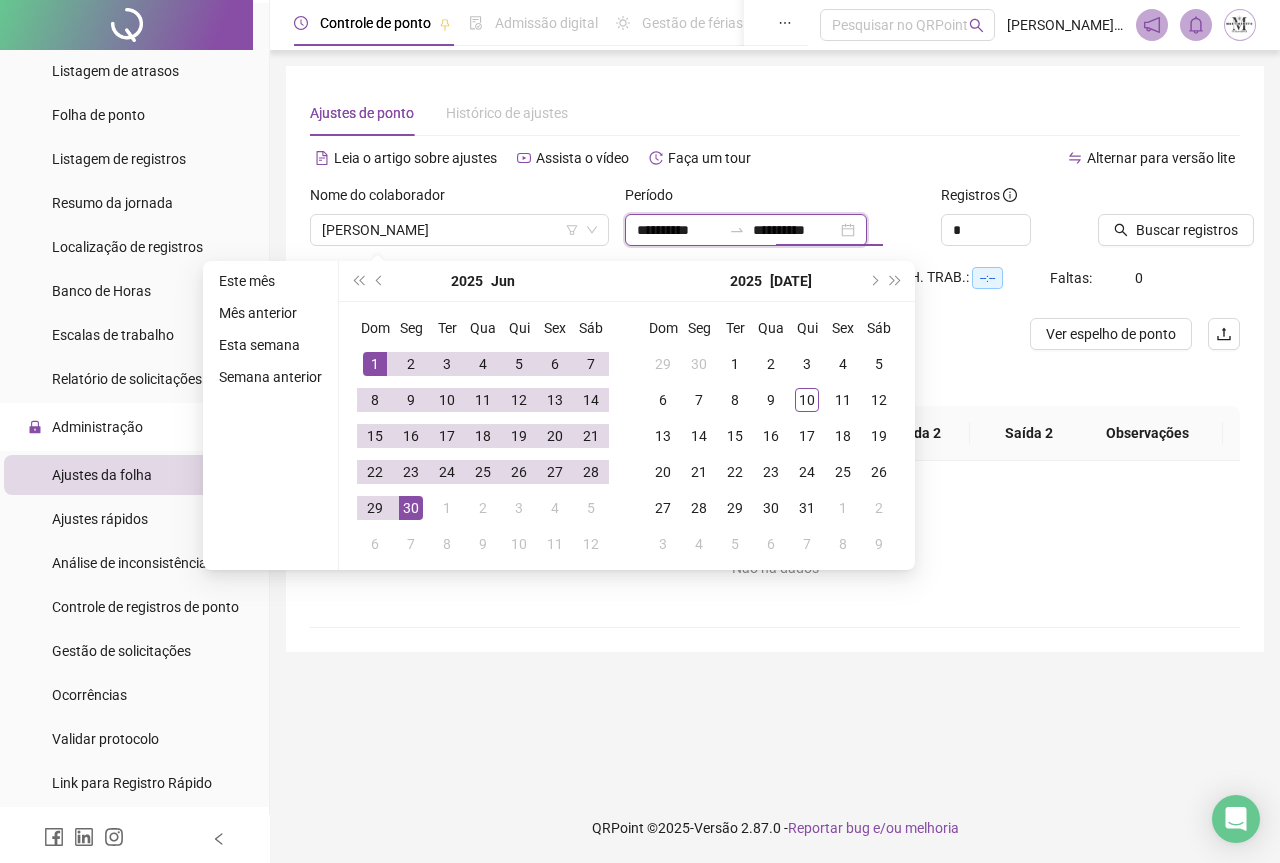 click on "**********" at bounding box center (795, 230) 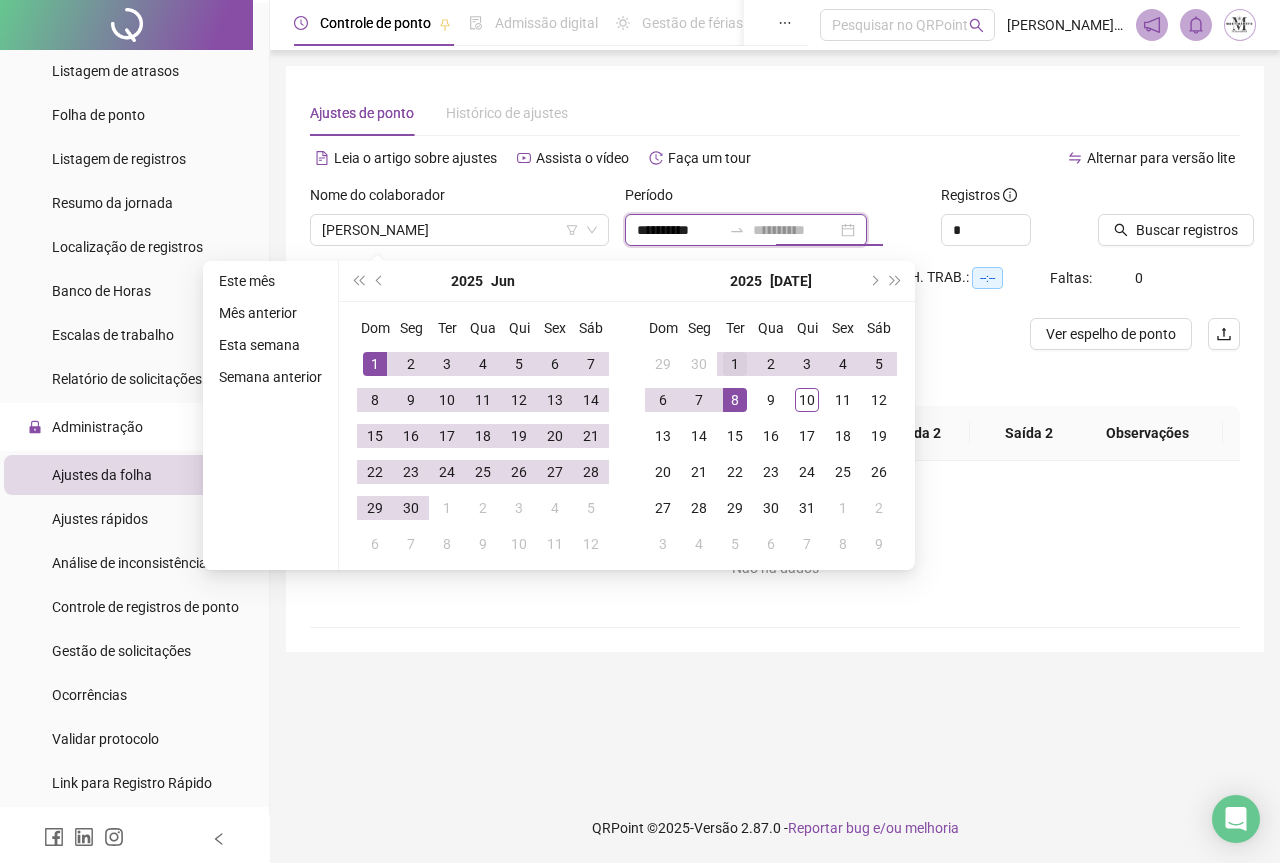 type on "**********" 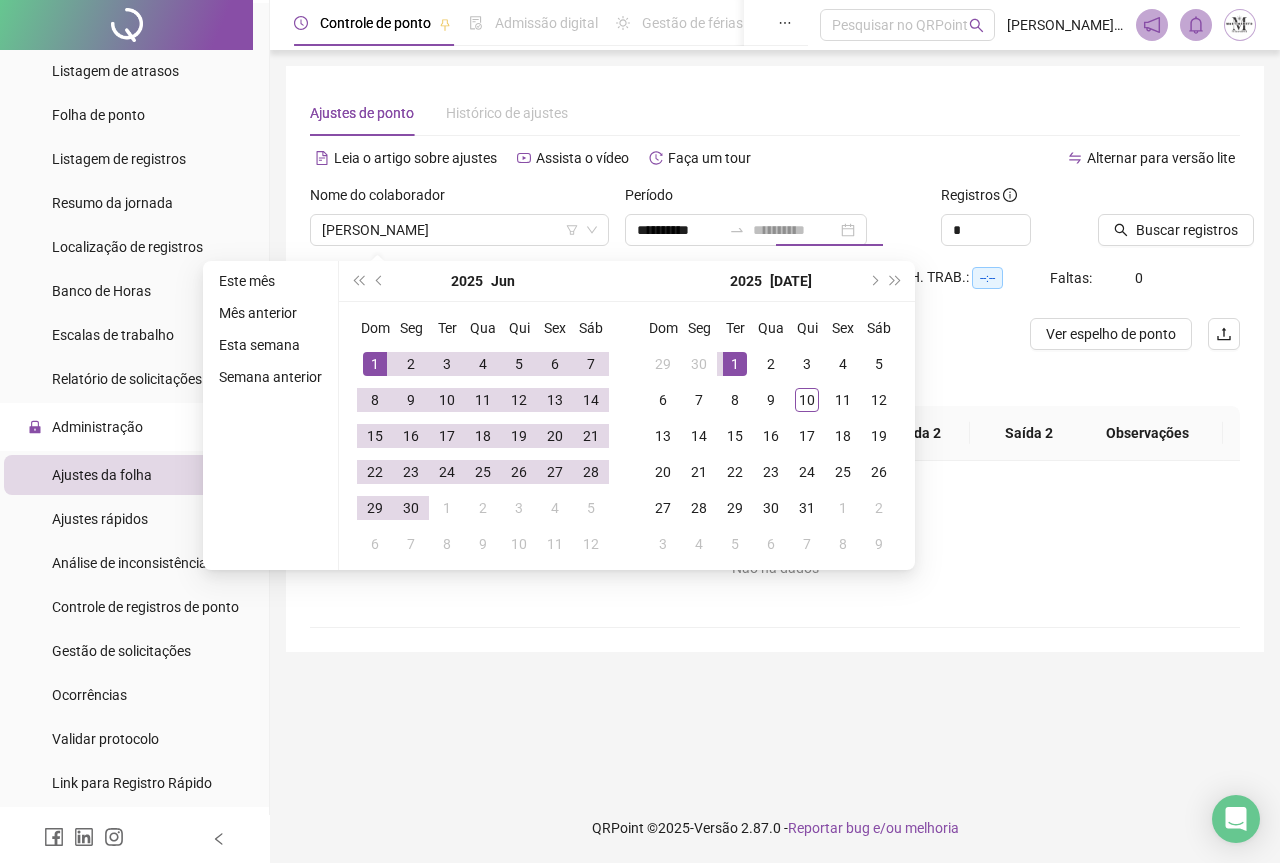 click on "1" at bounding box center [735, 364] 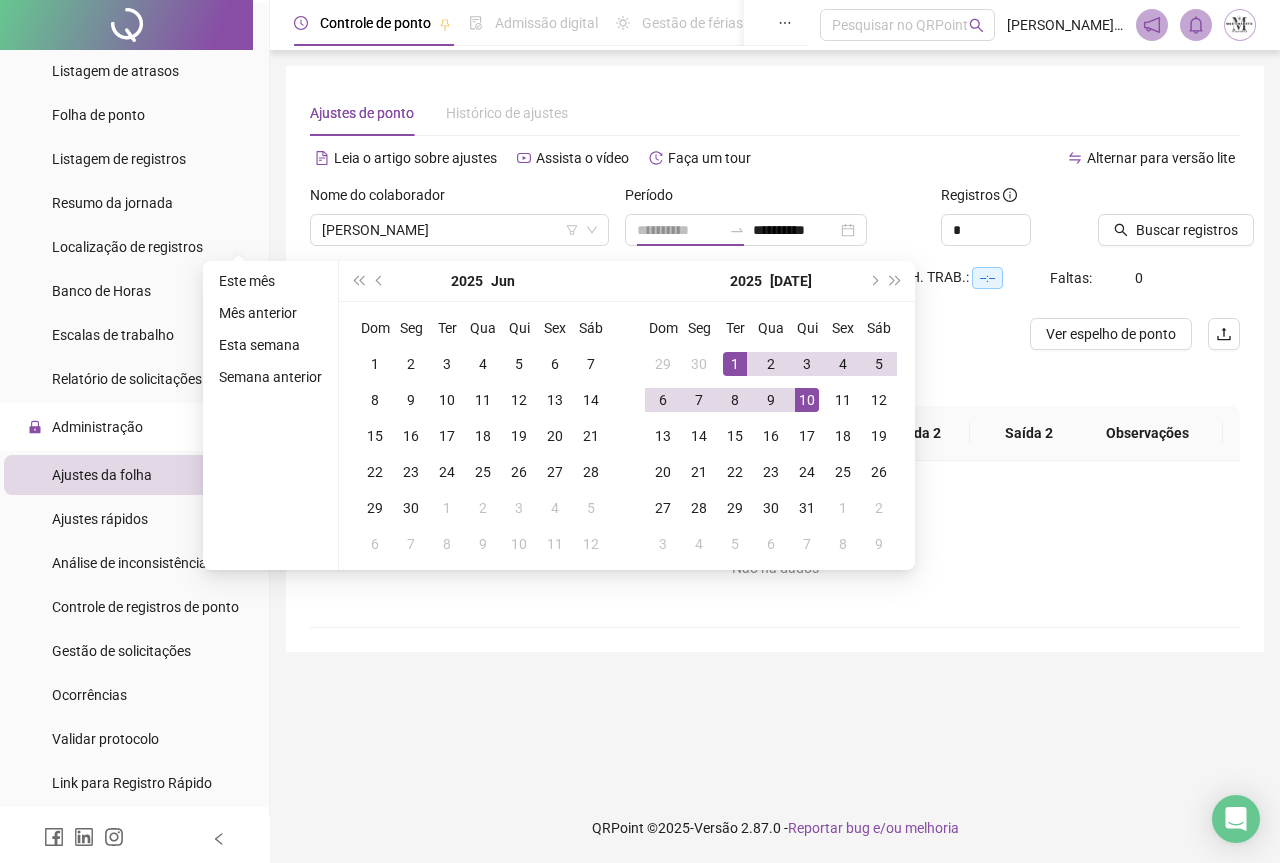 click on "10" at bounding box center [807, 400] 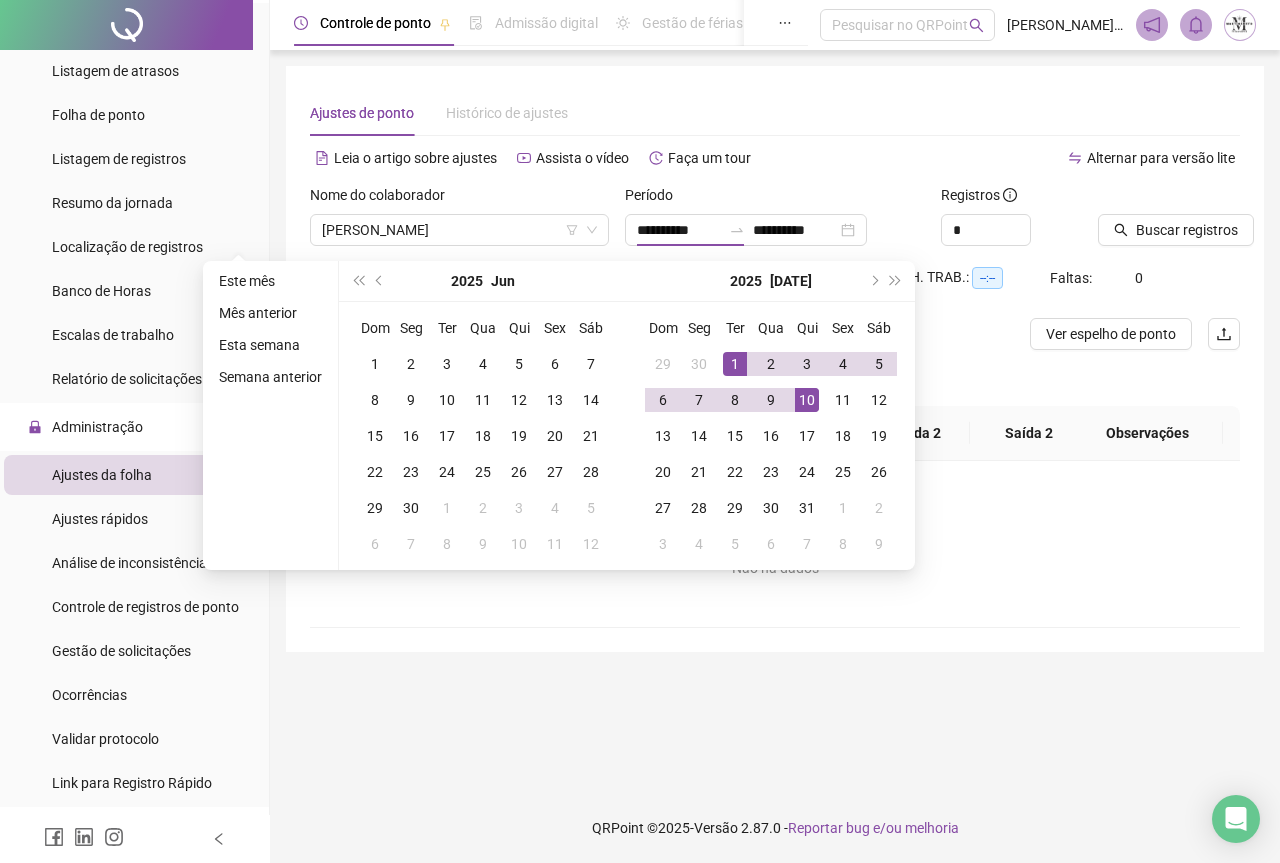 type on "**********" 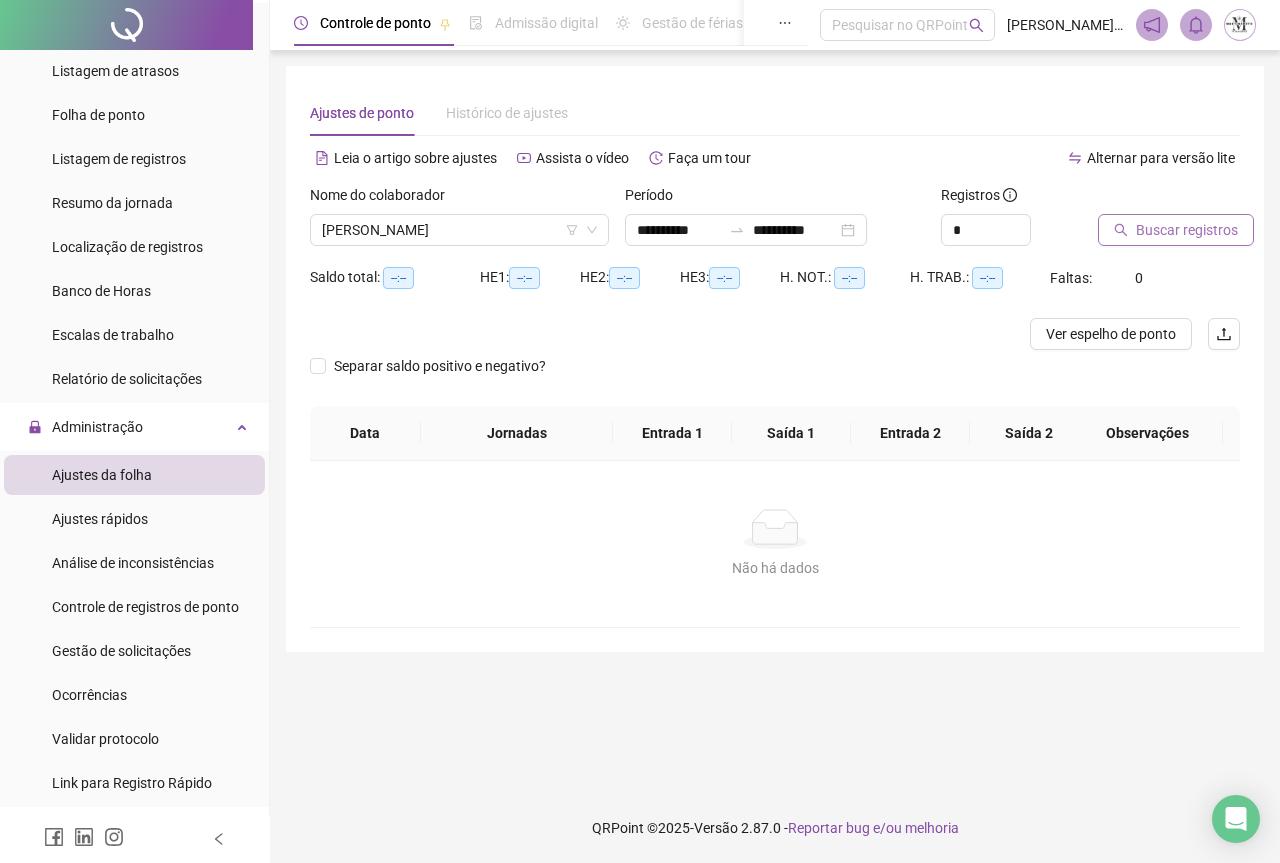 click 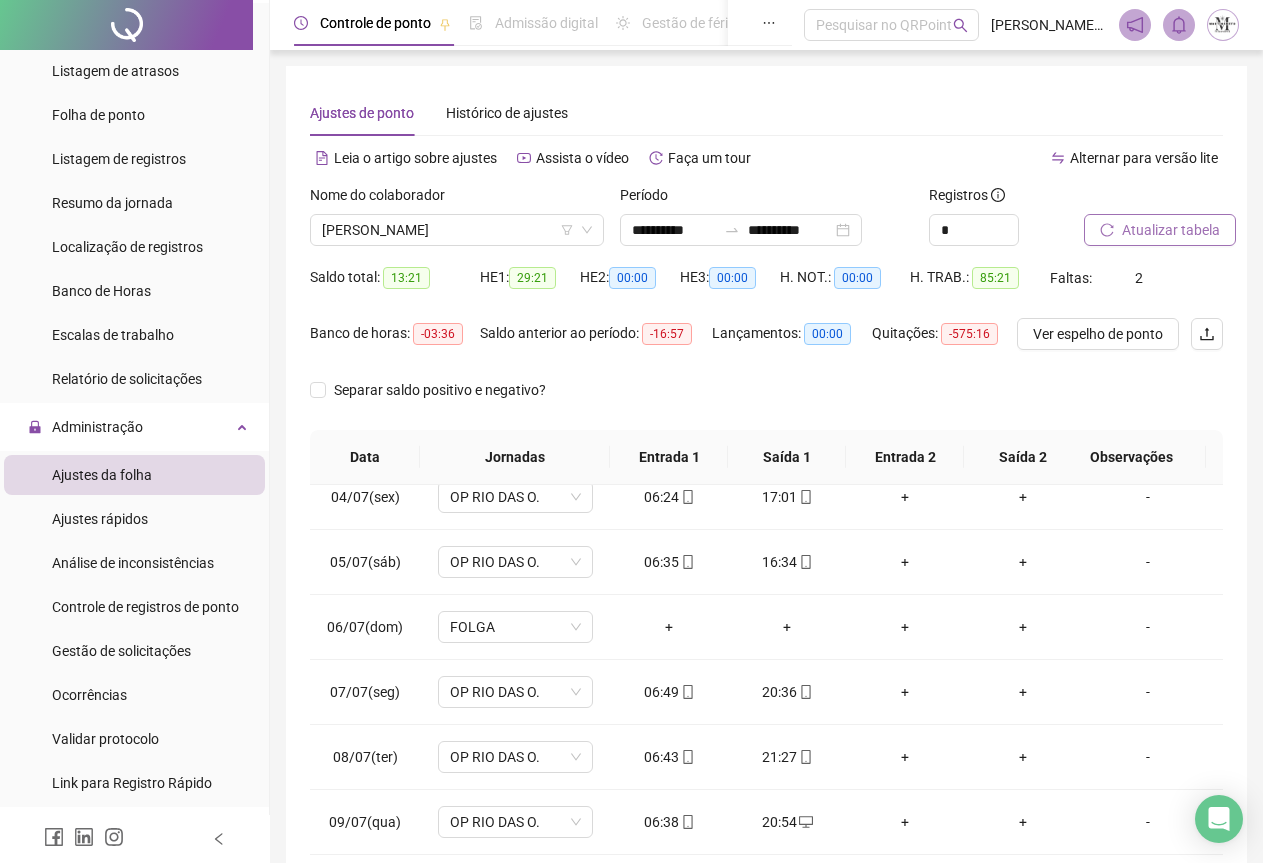 scroll, scrollTop: 240, scrollLeft: 0, axis: vertical 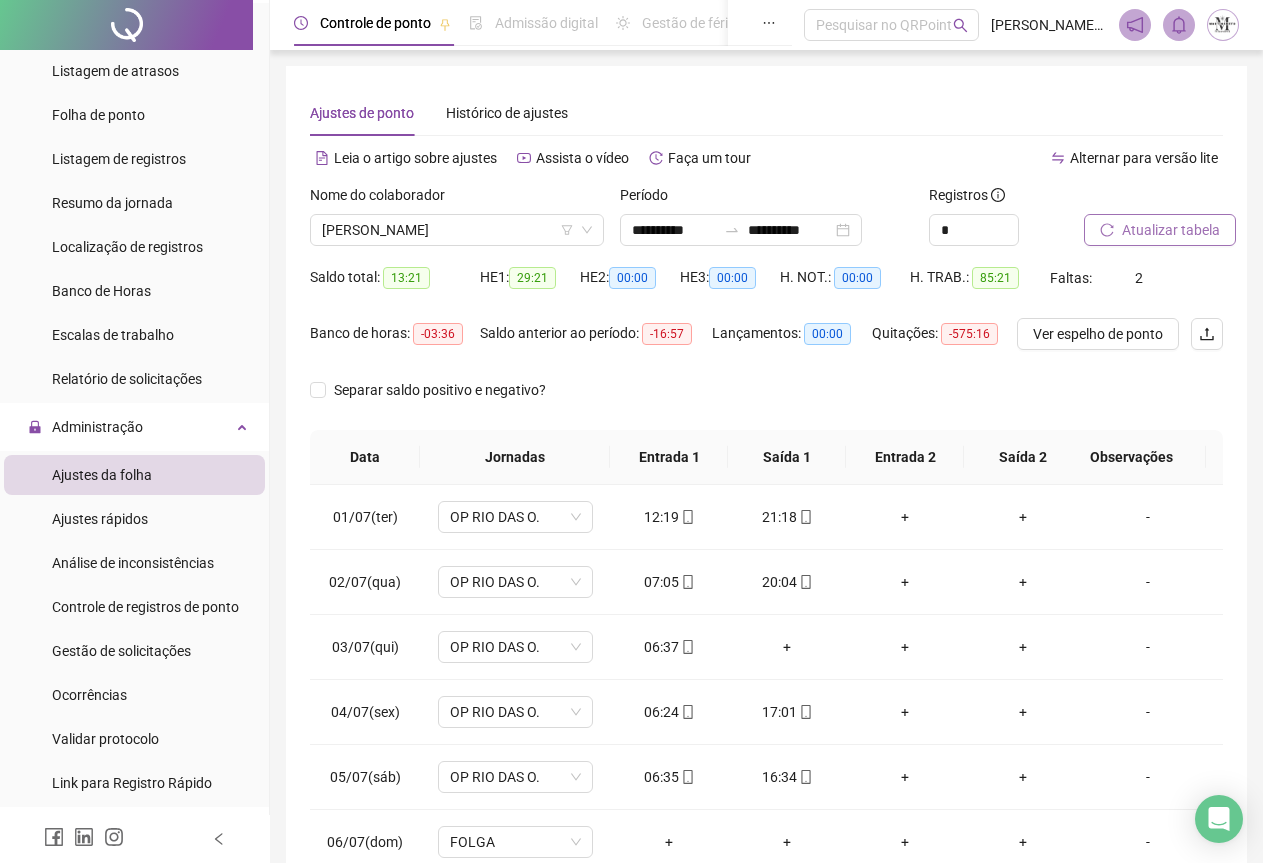 click on "Atualizar tabela" at bounding box center [1171, 230] 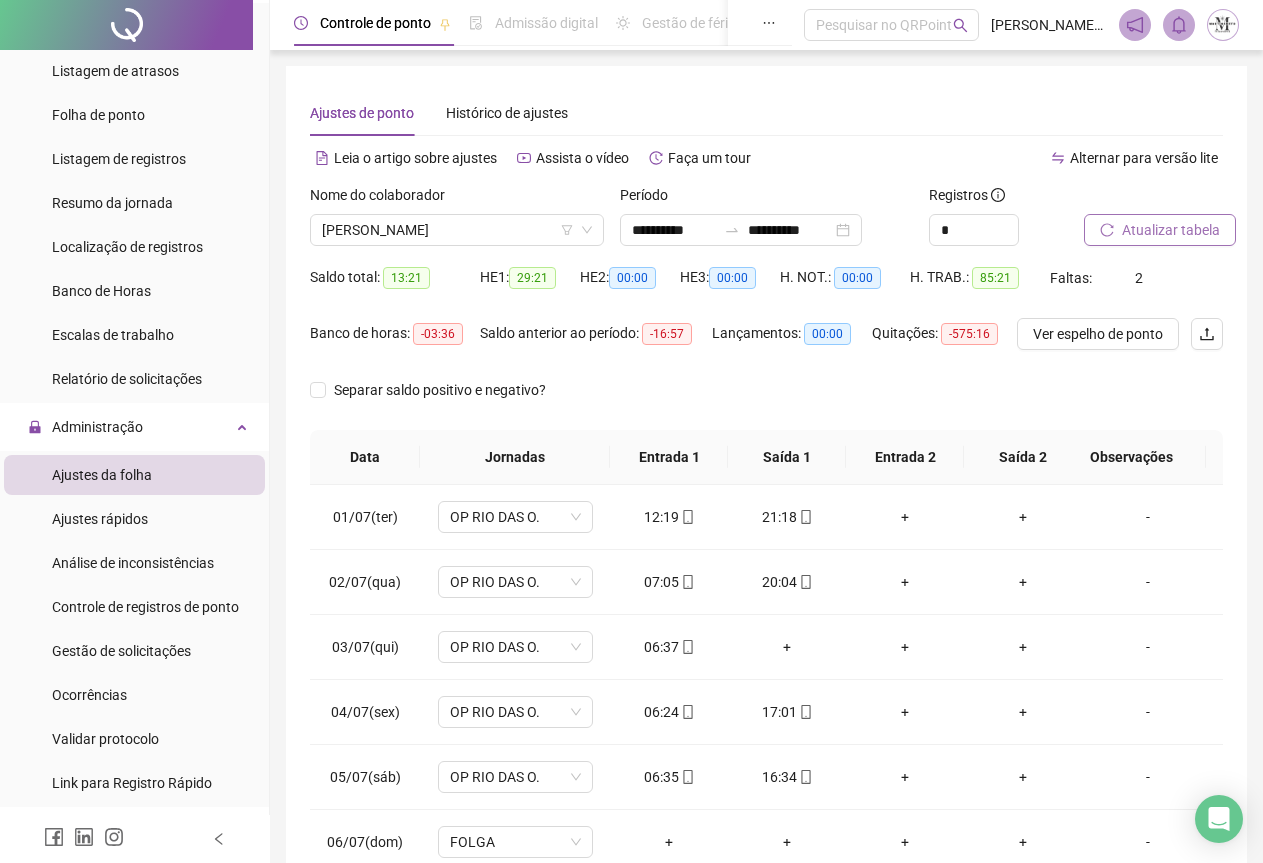 click on "Atualizar tabela" at bounding box center (1171, 230) 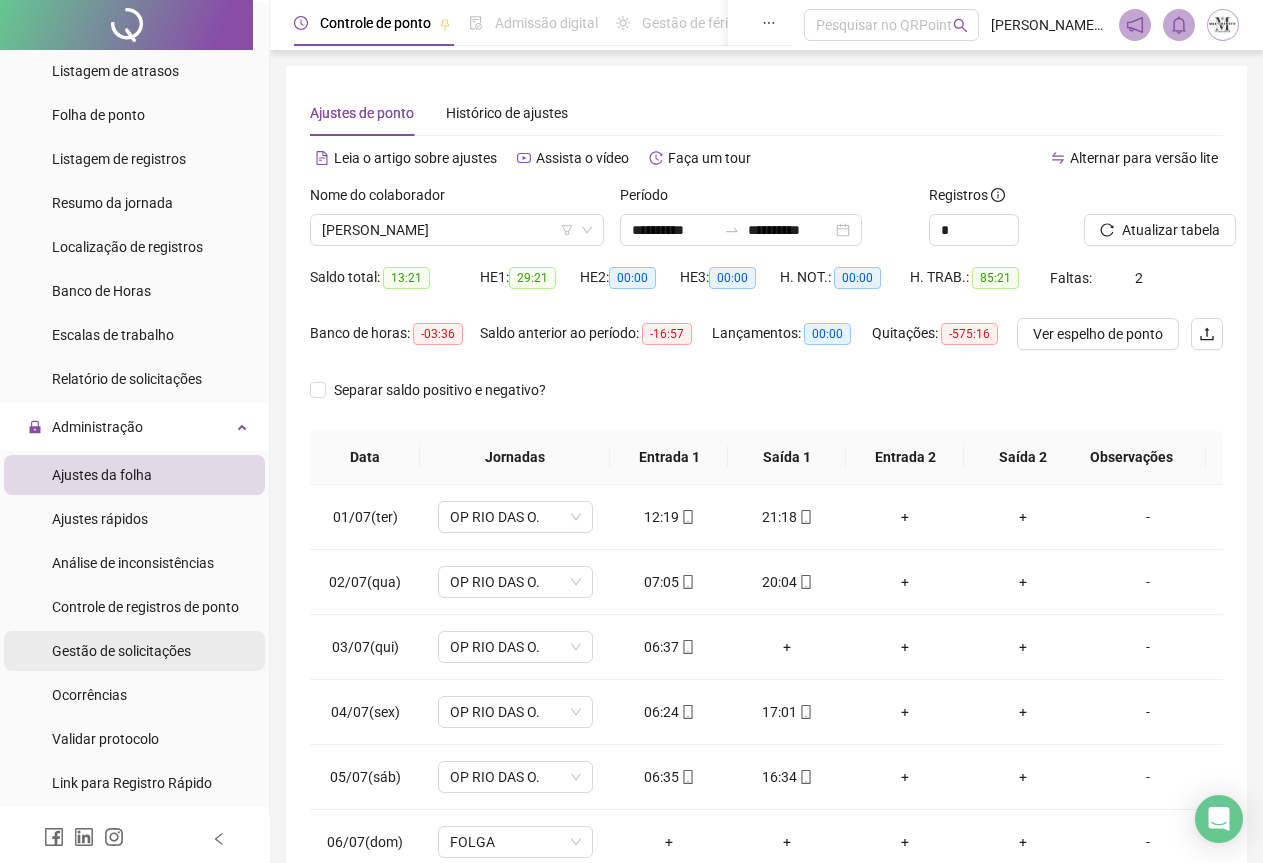click on "Gestão de solicitações" at bounding box center (121, 651) 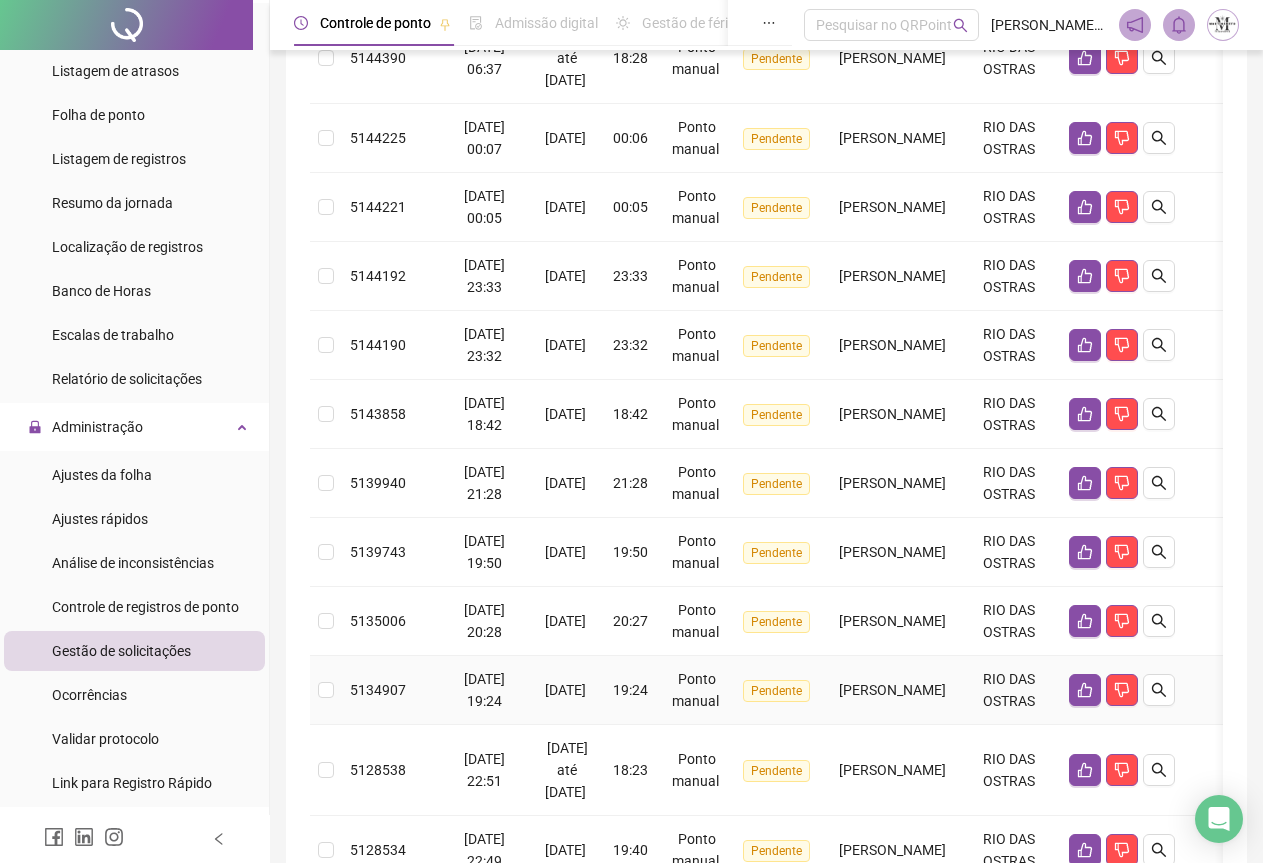 scroll, scrollTop: 535, scrollLeft: 0, axis: vertical 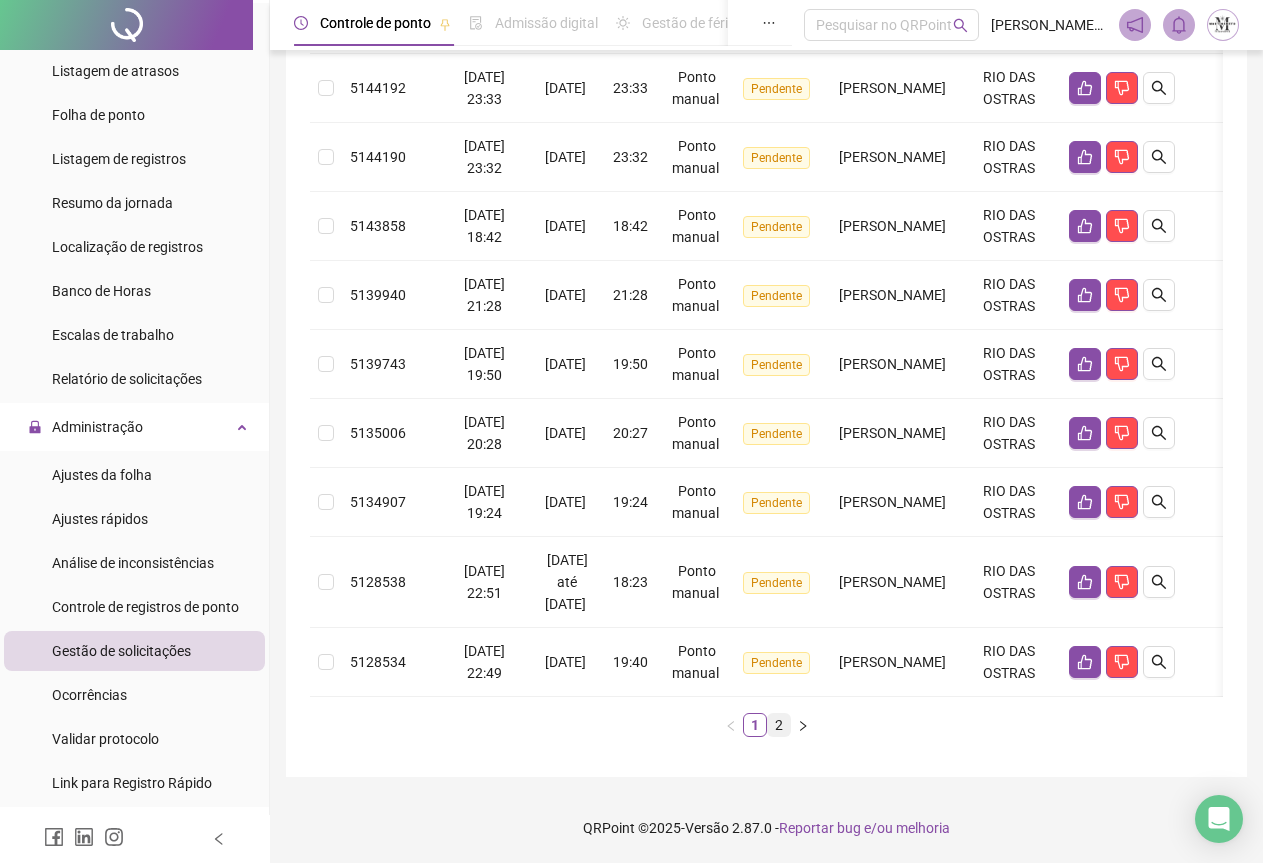 click on "2" at bounding box center [779, 725] 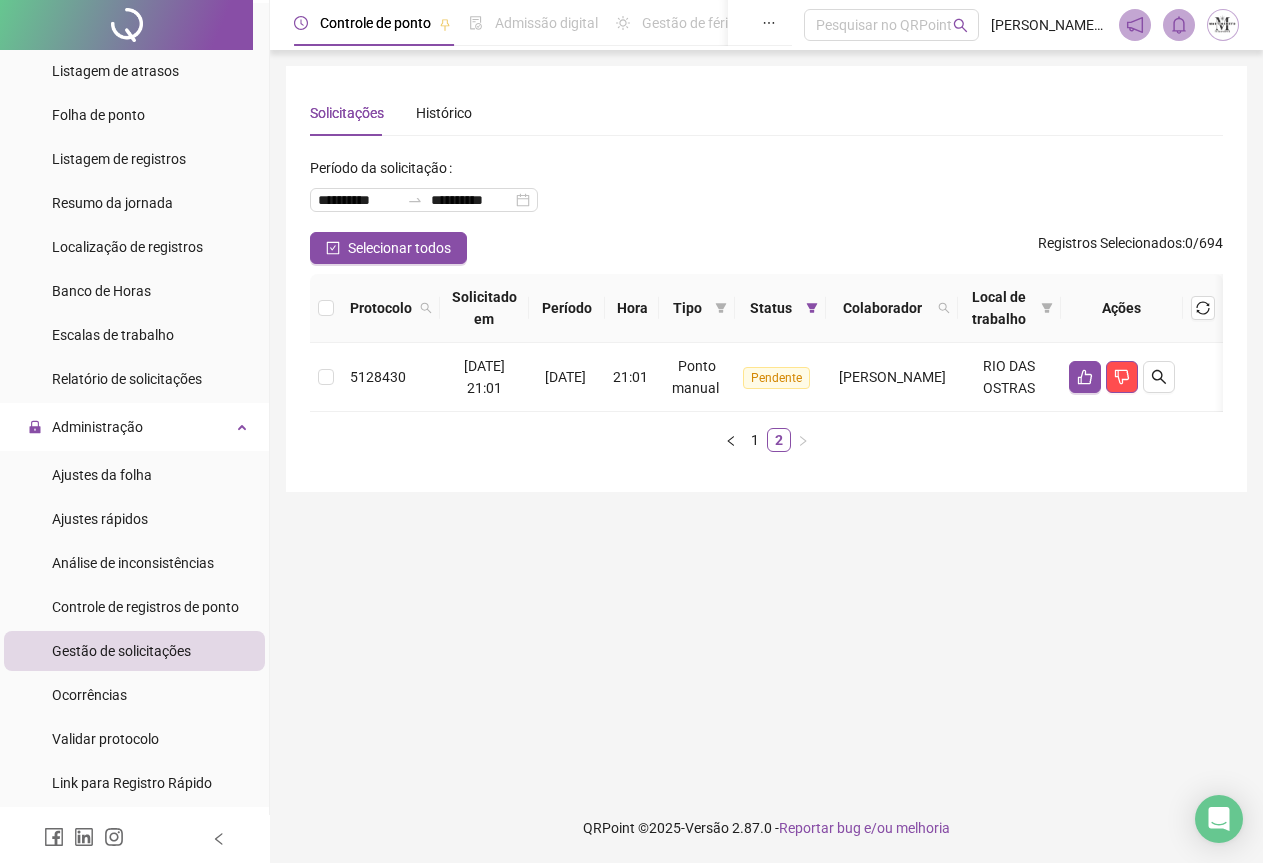 scroll, scrollTop: 0, scrollLeft: 0, axis: both 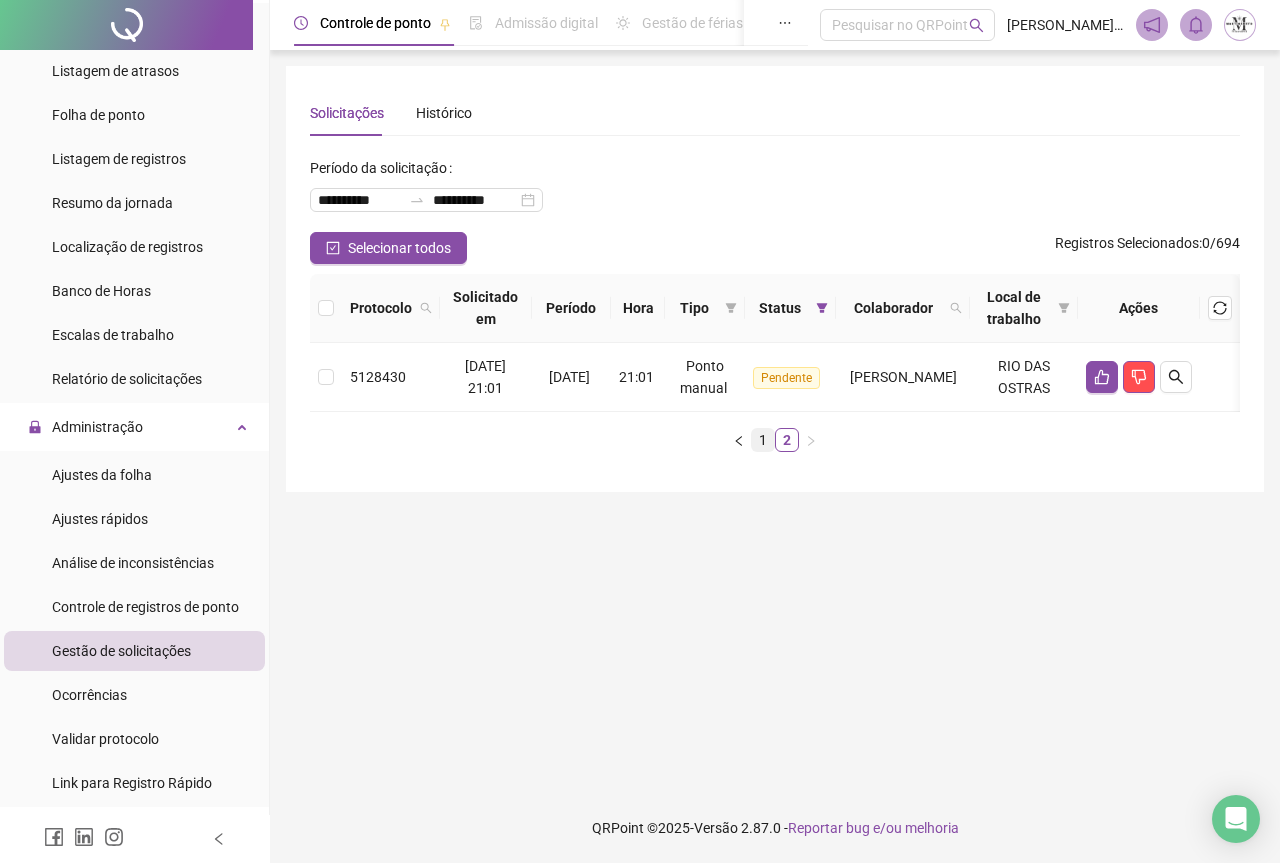 click on "1" at bounding box center (763, 440) 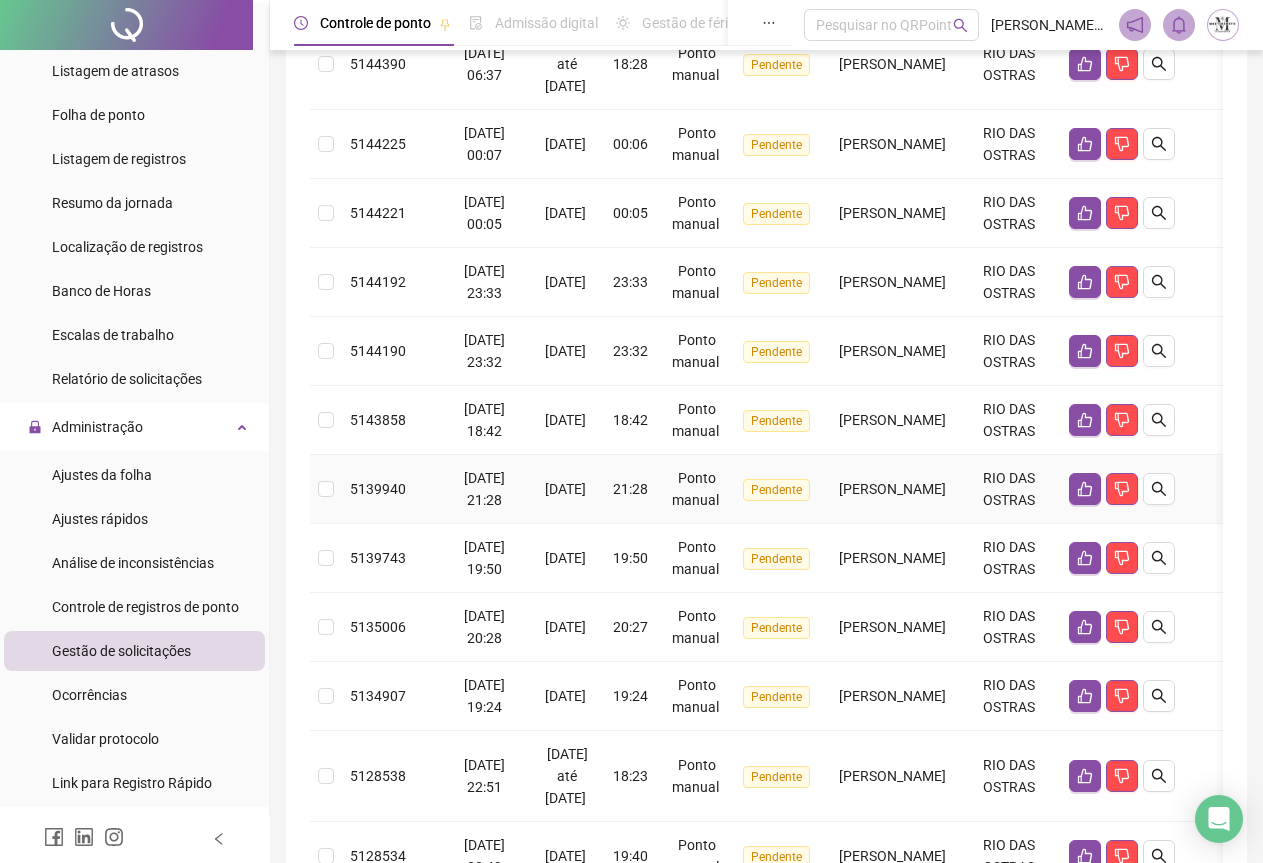 scroll, scrollTop: 535, scrollLeft: 0, axis: vertical 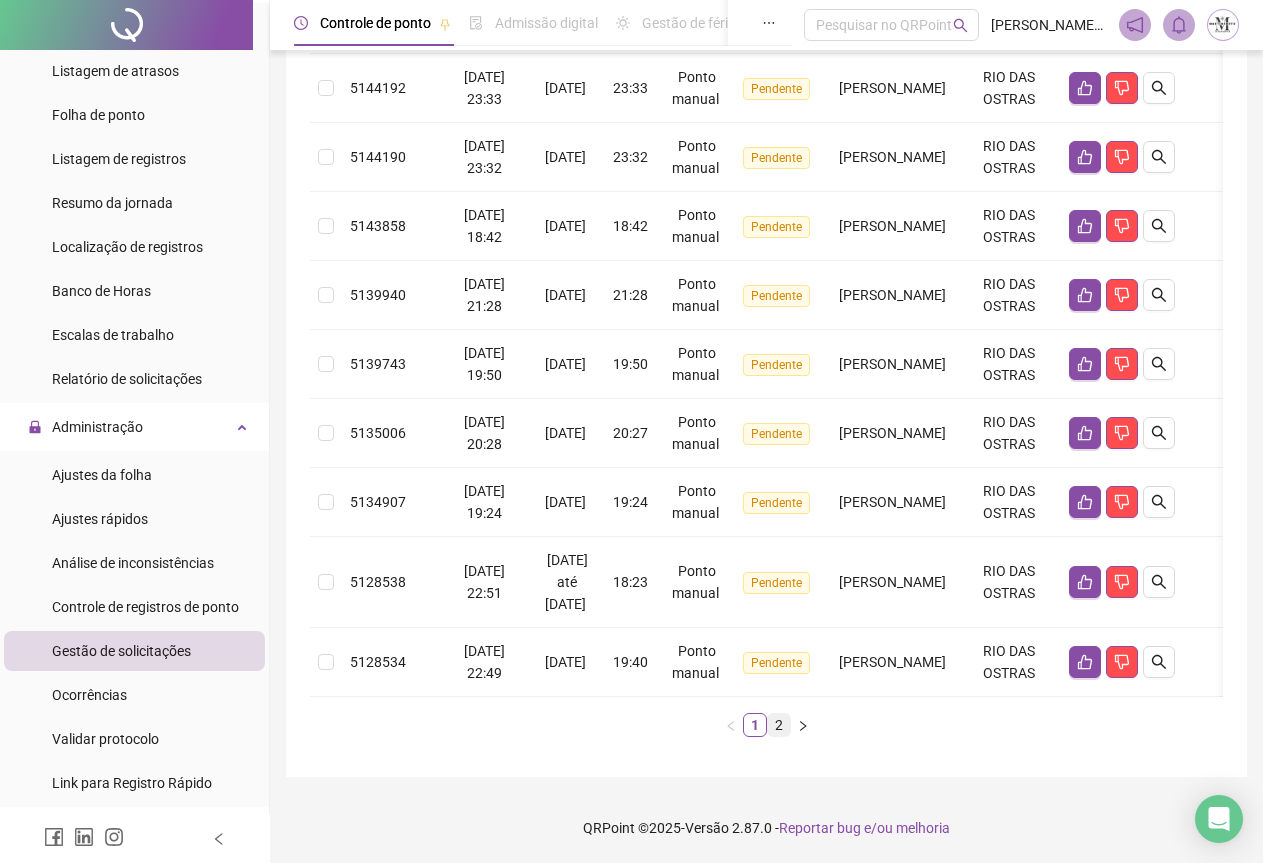 click on "2" at bounding box center [779, 725] 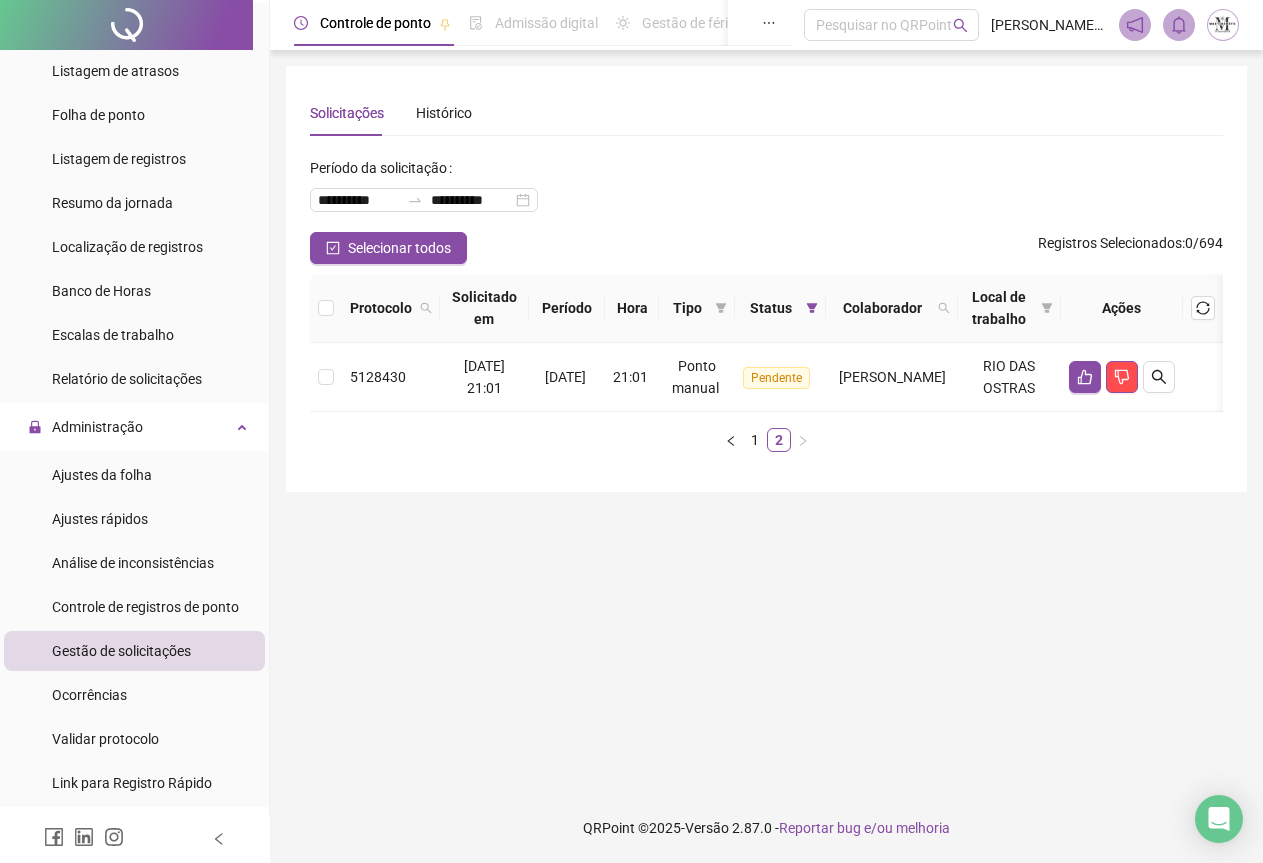 scroll, scrollTop: 0, scrollLeft: 0, axis: both 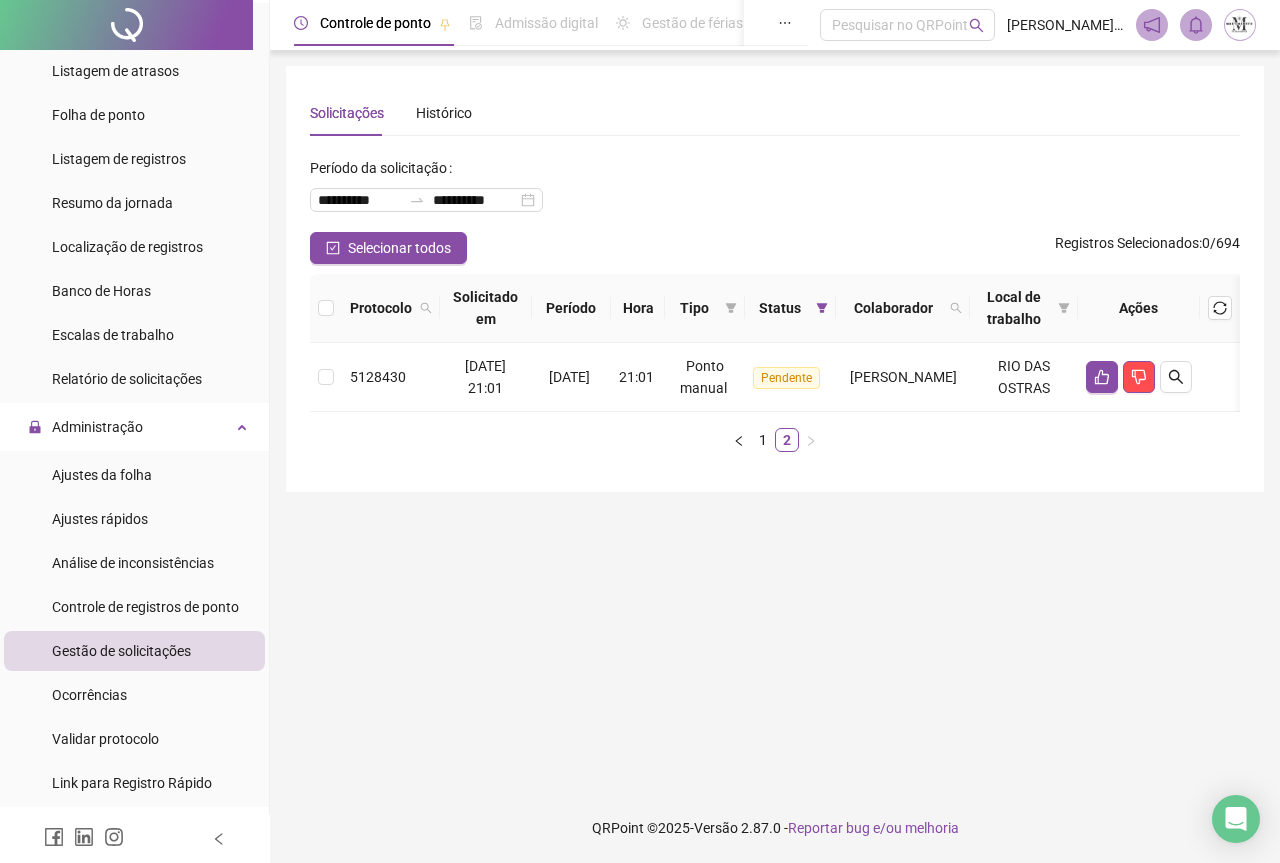 type 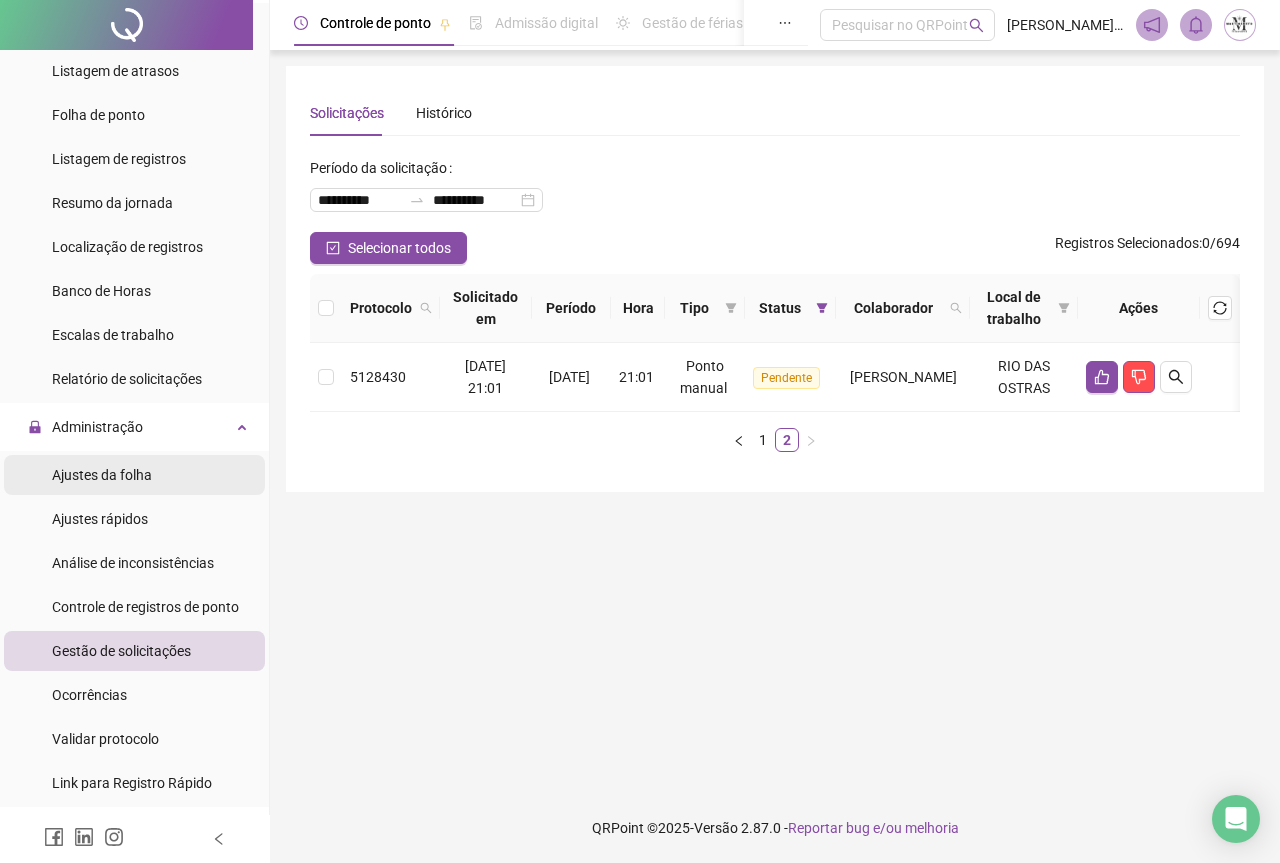 click on "Ajustes da folha" at bounding box center (102, 475) 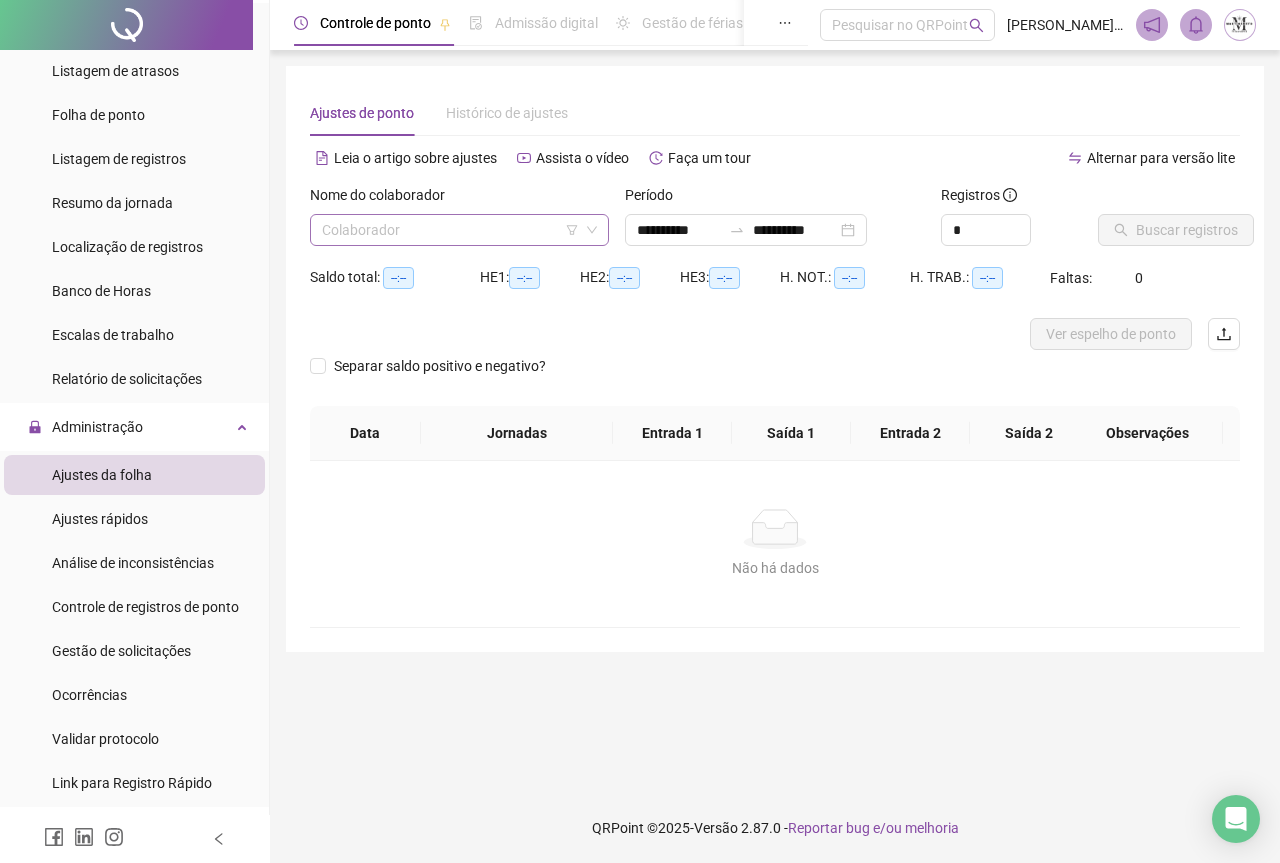click at bounding box center [453, 230] 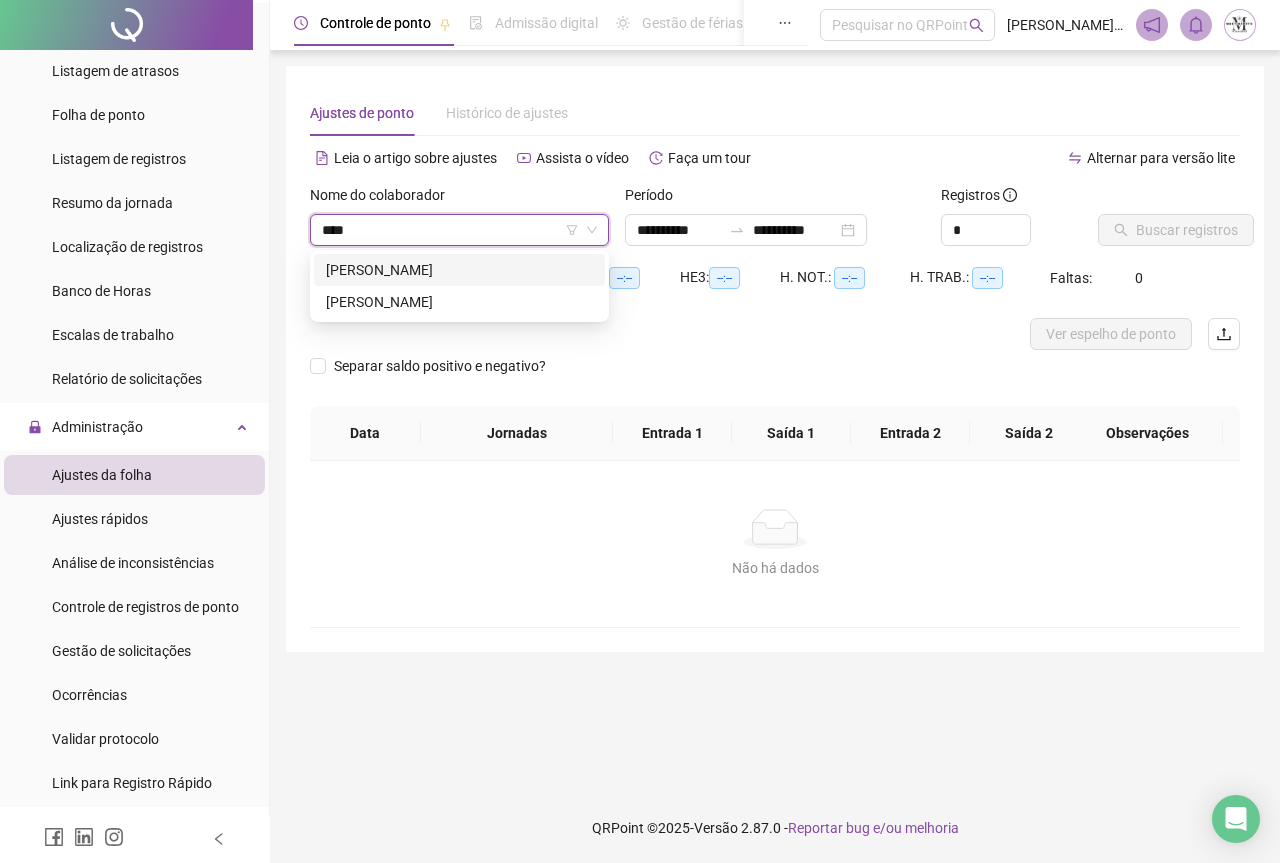 type on "*****" 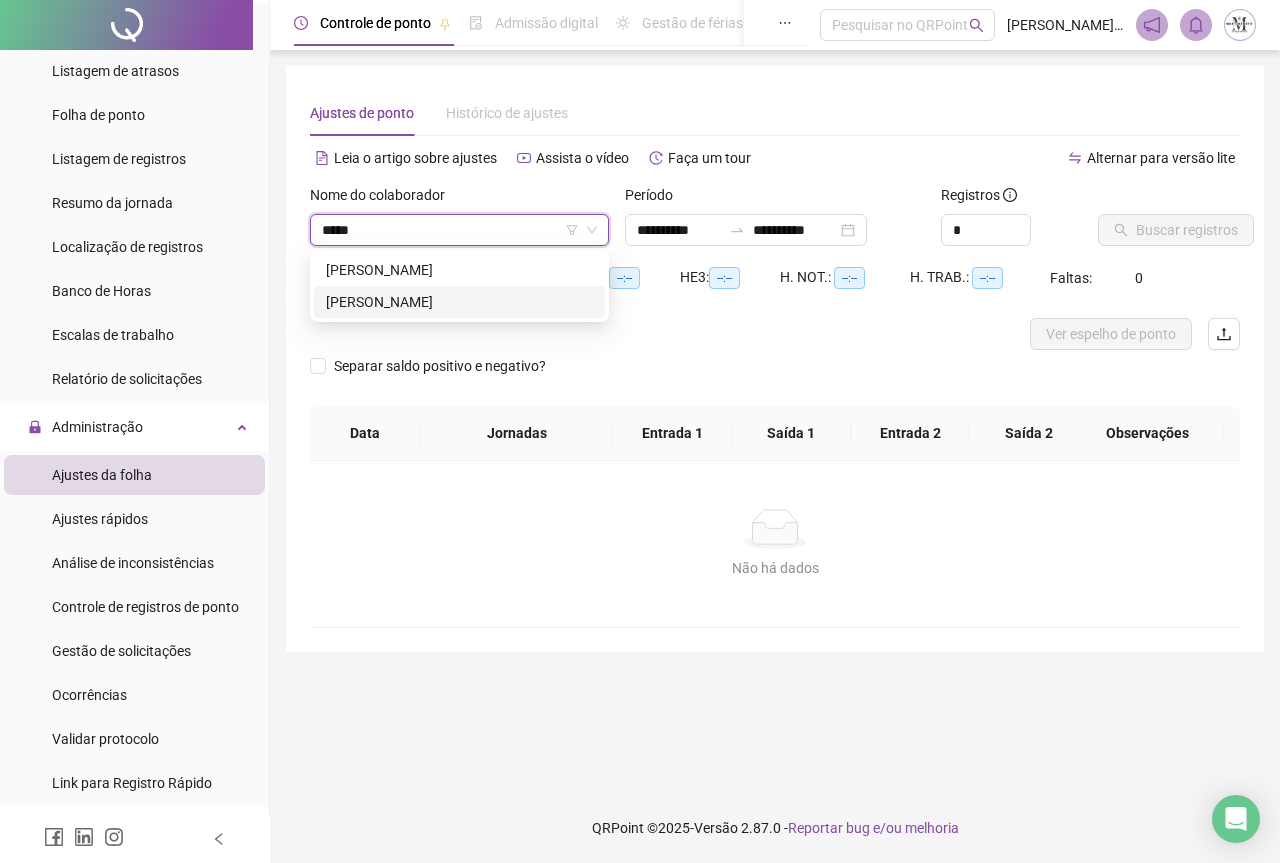 click on "[PERSON_NAME]" at bounding box center [459, 302] 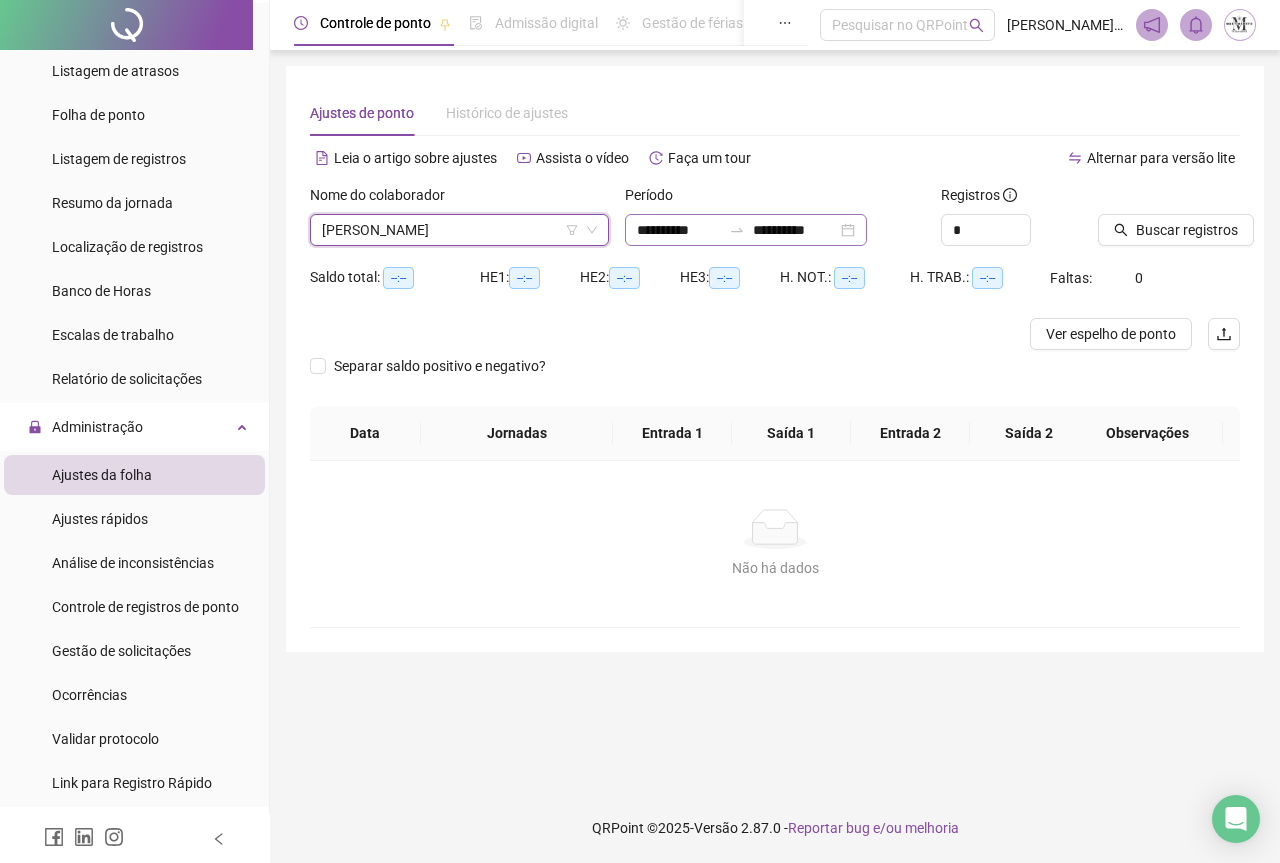 click 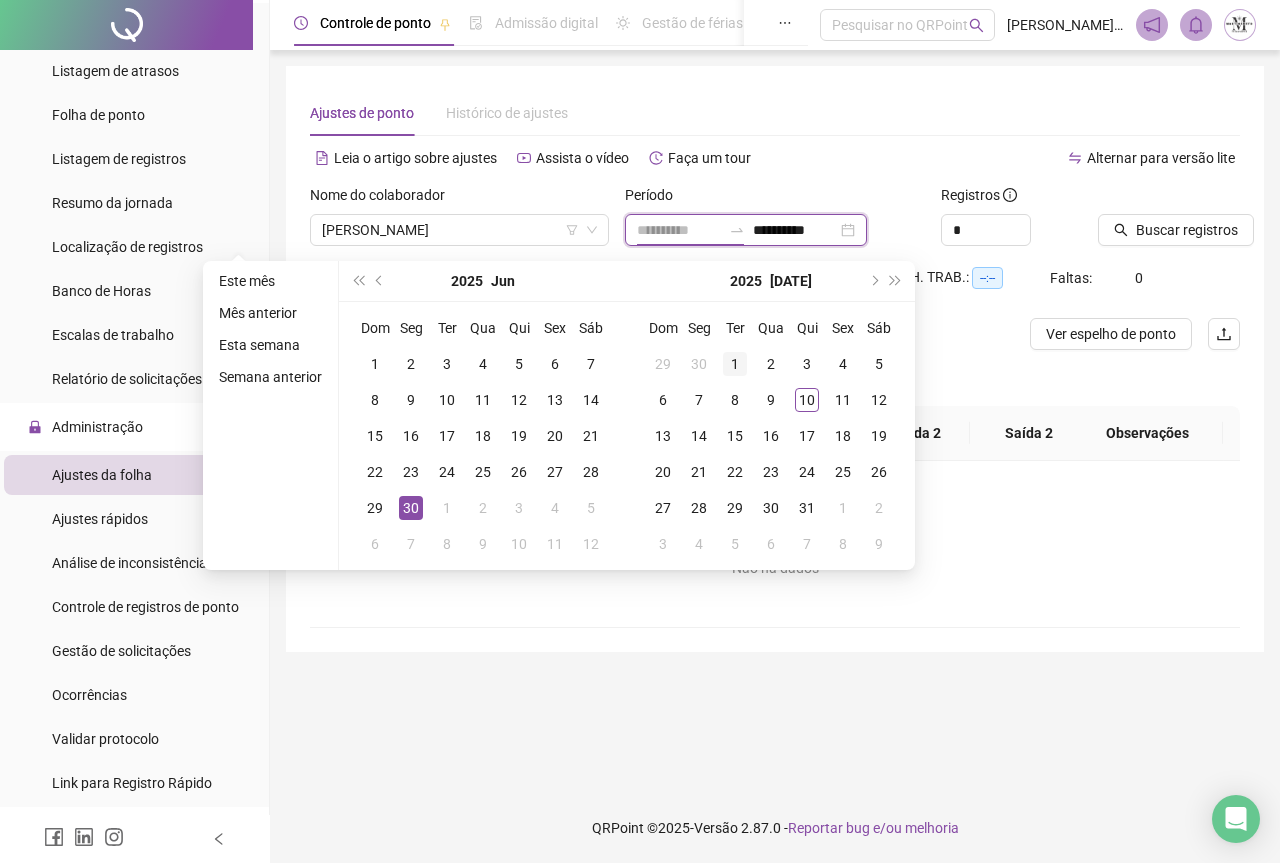 type on "**********" 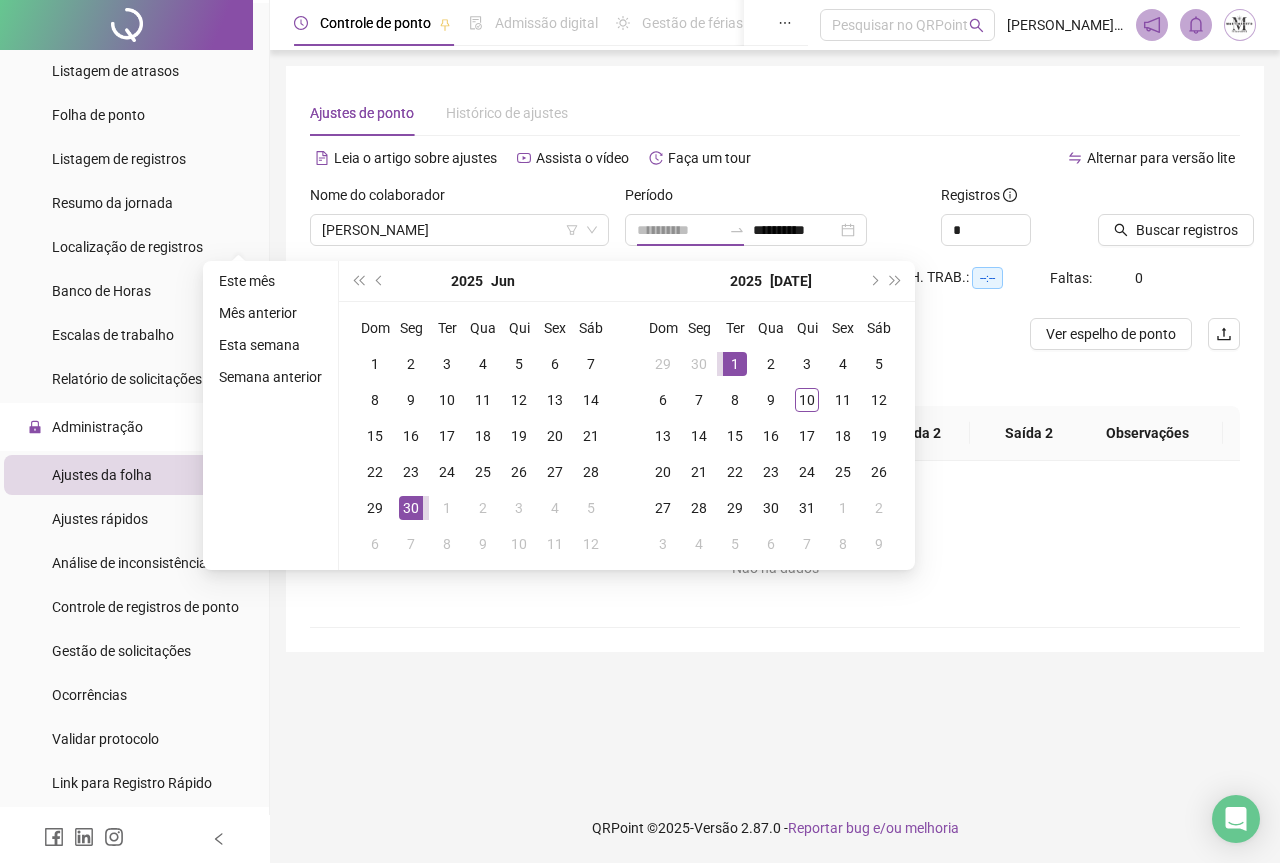 click on "1" at bounding box center [735, 364] 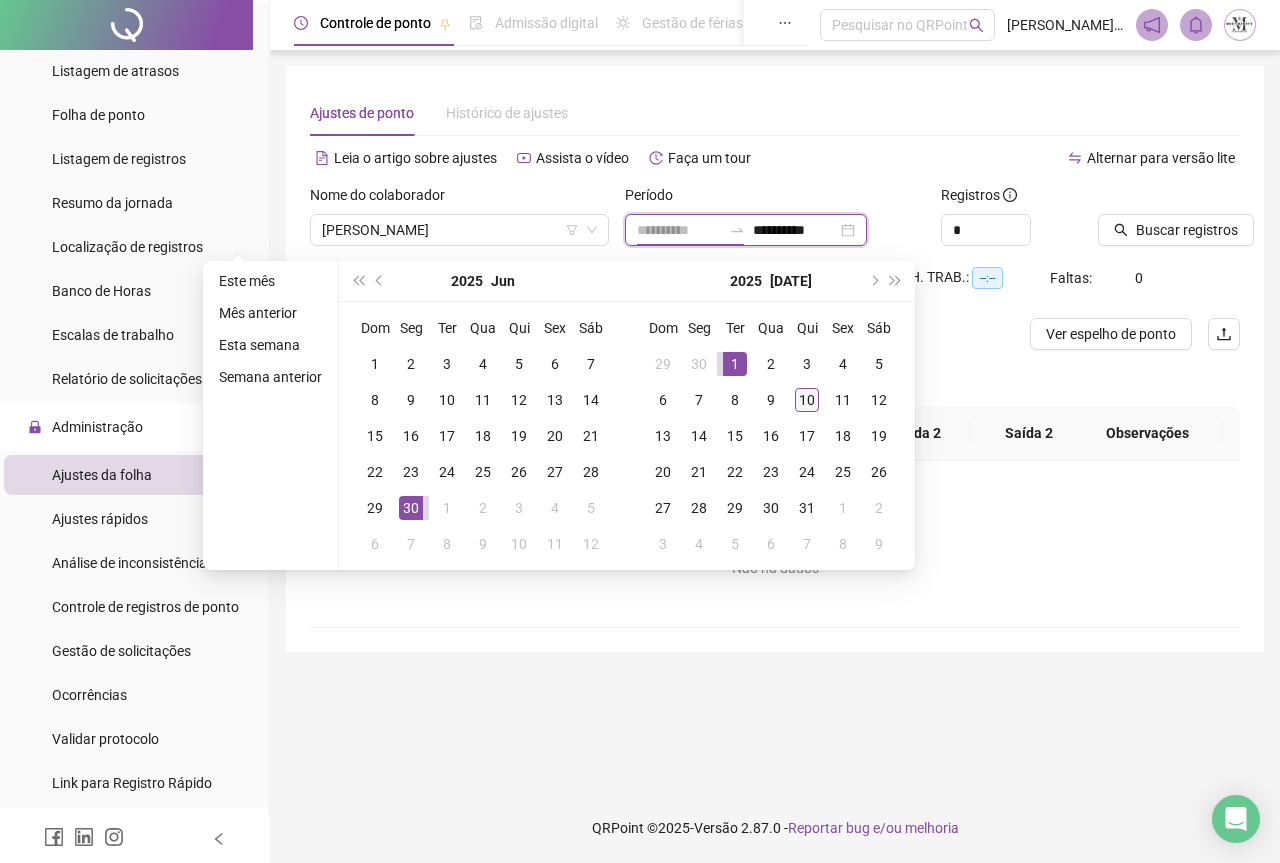 type on "**********" 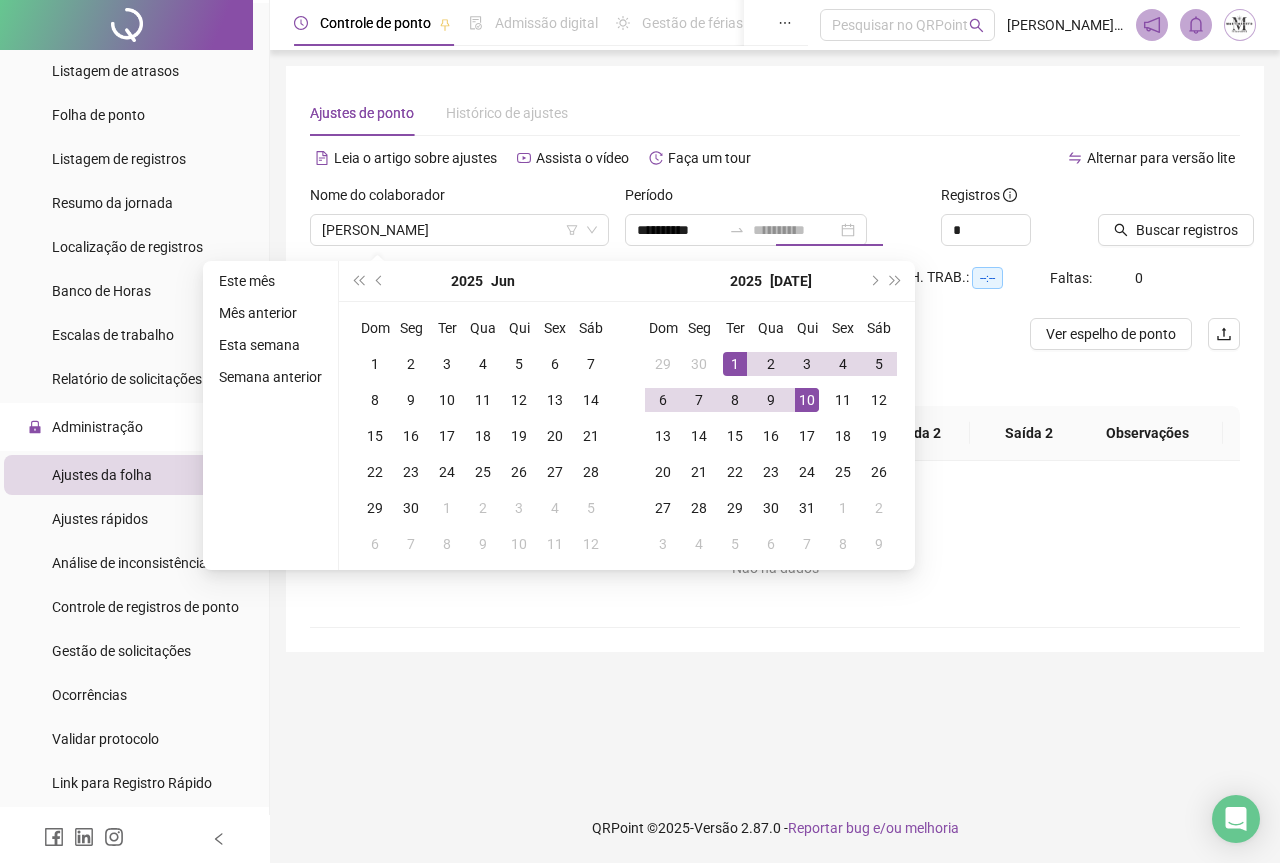 click on "10" at bounding box center [807, 400] 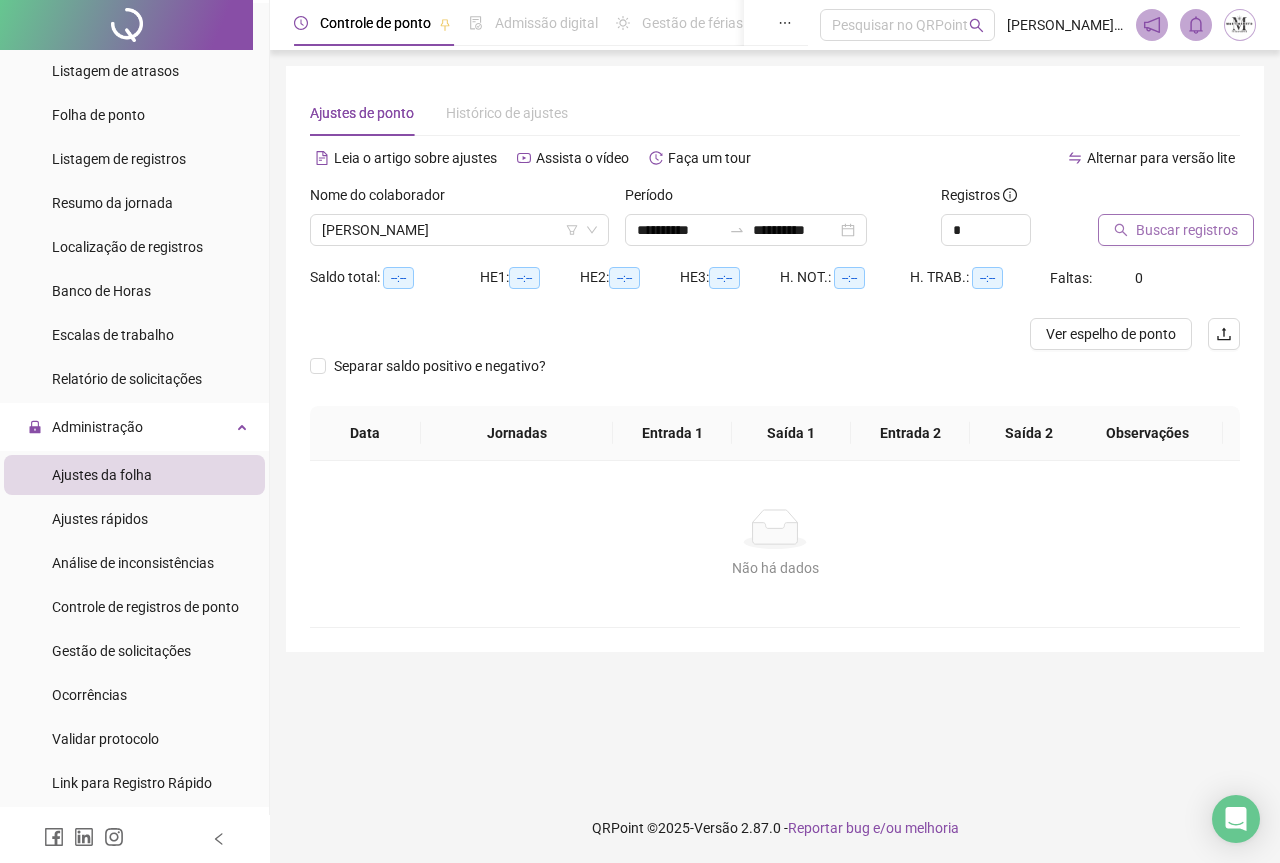 click on "Buscar registros" at bounding box center (1187, 230) 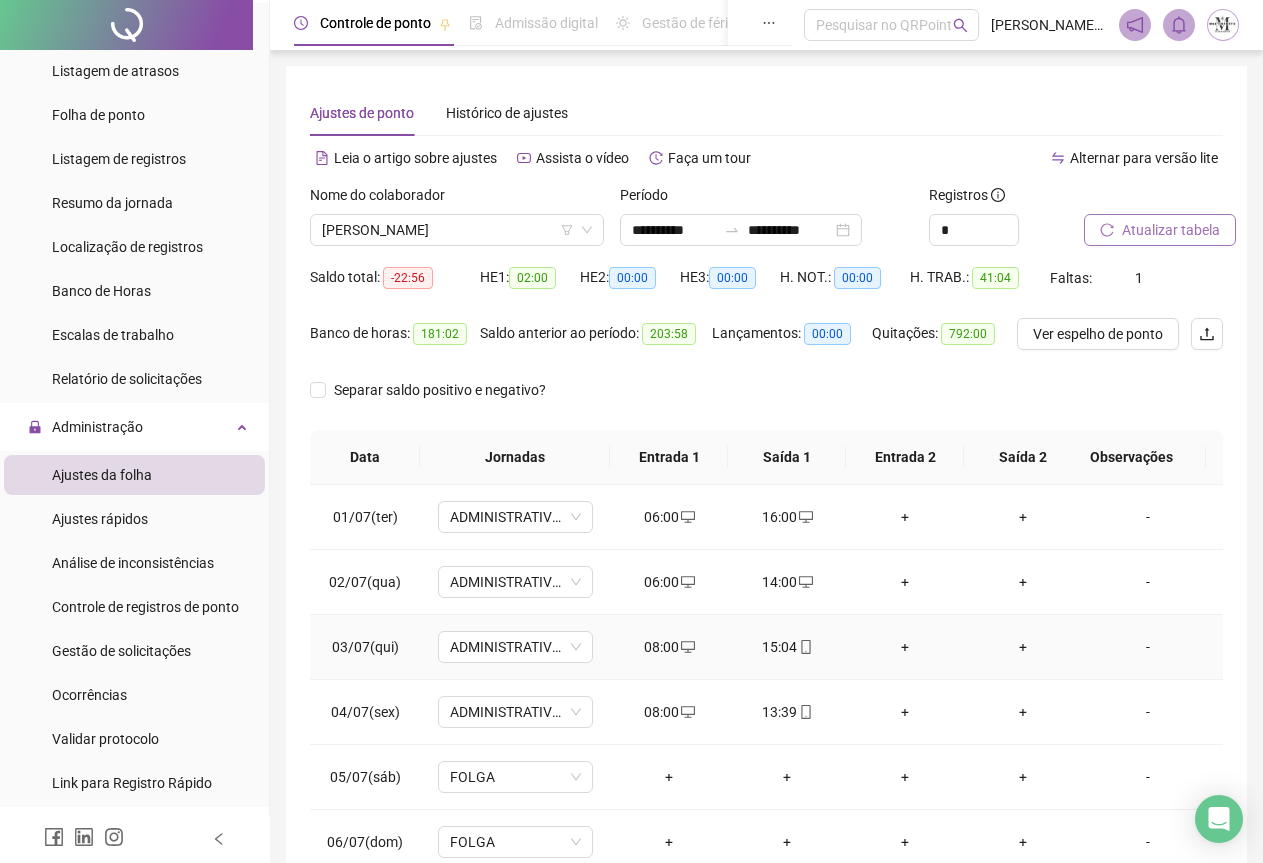 scroll, scrollTop: 240, scrollLeft: 0, axis: vertical 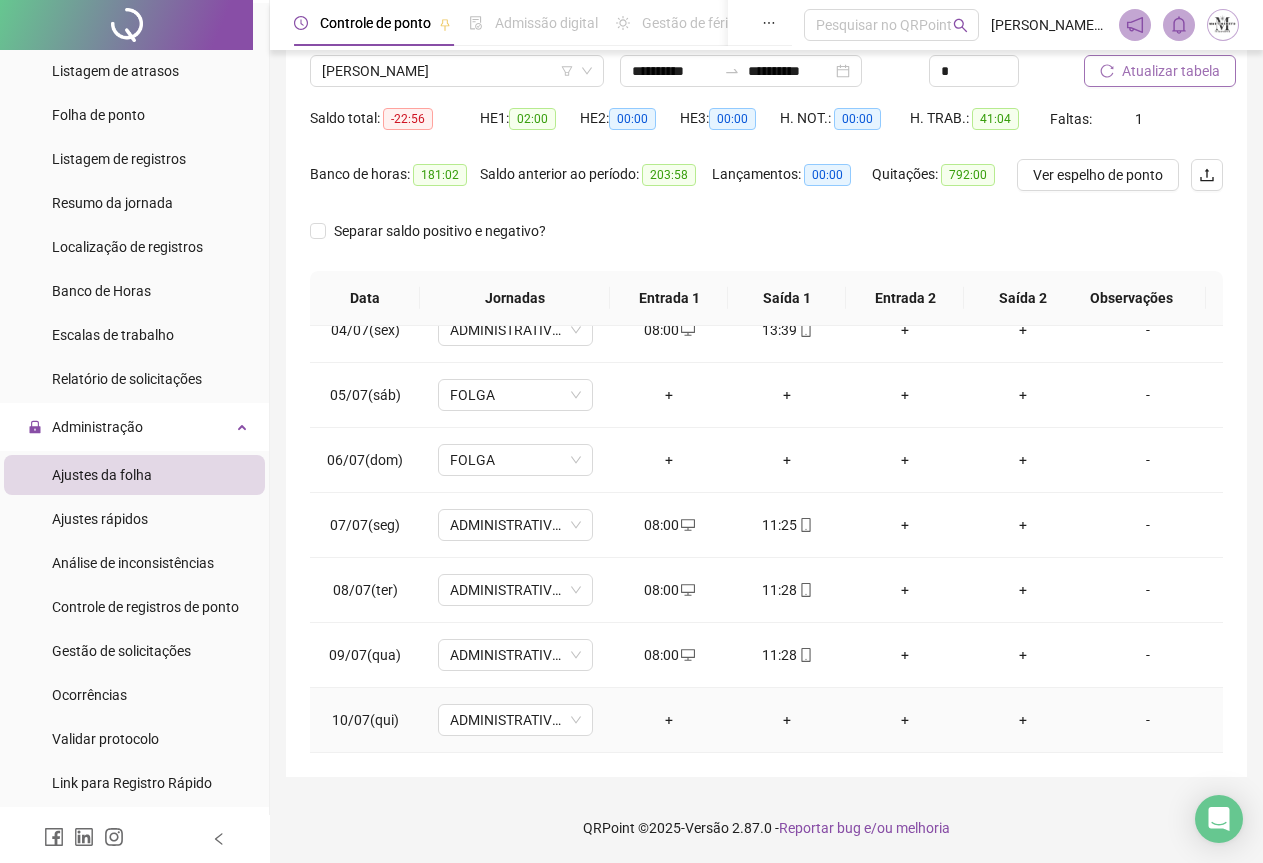 click on "+" at bounding box center (669, 720) 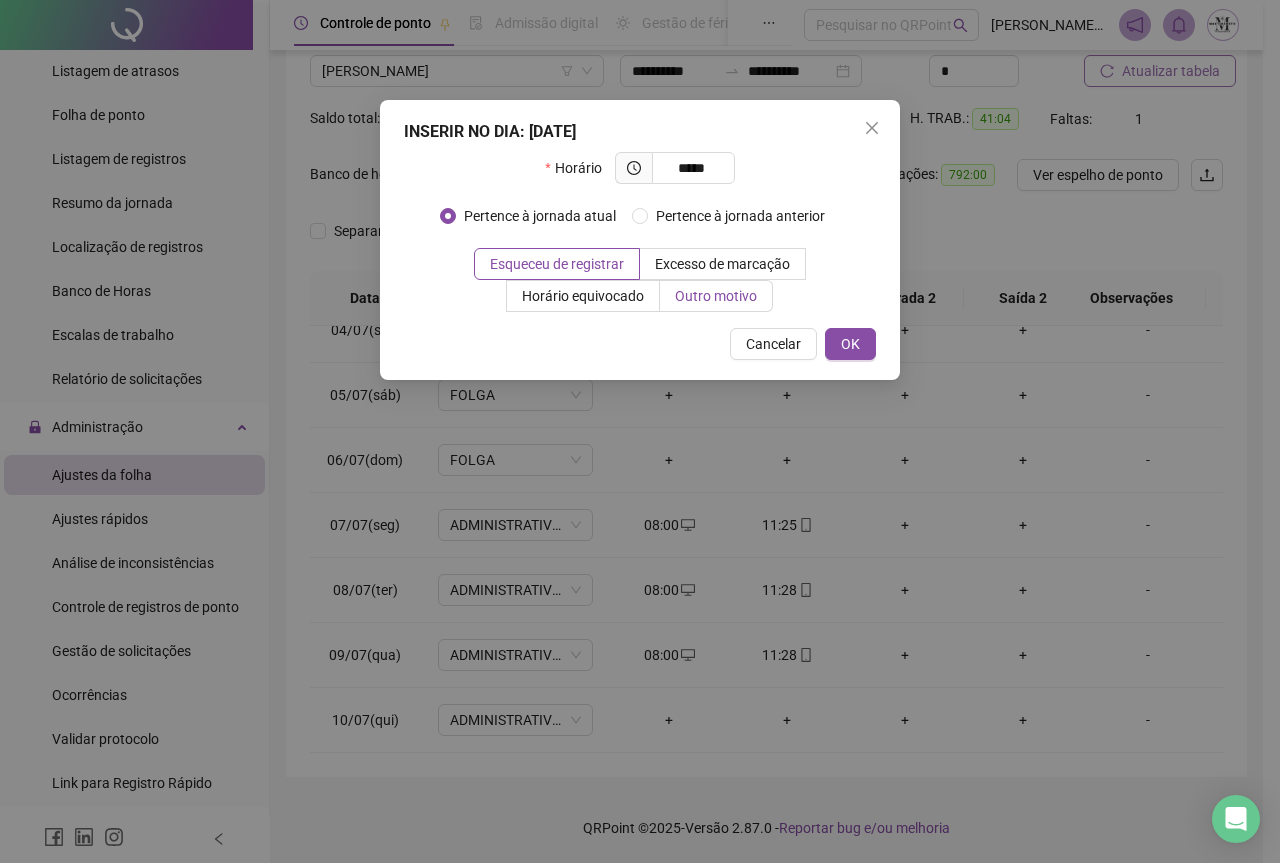 type on "*****" 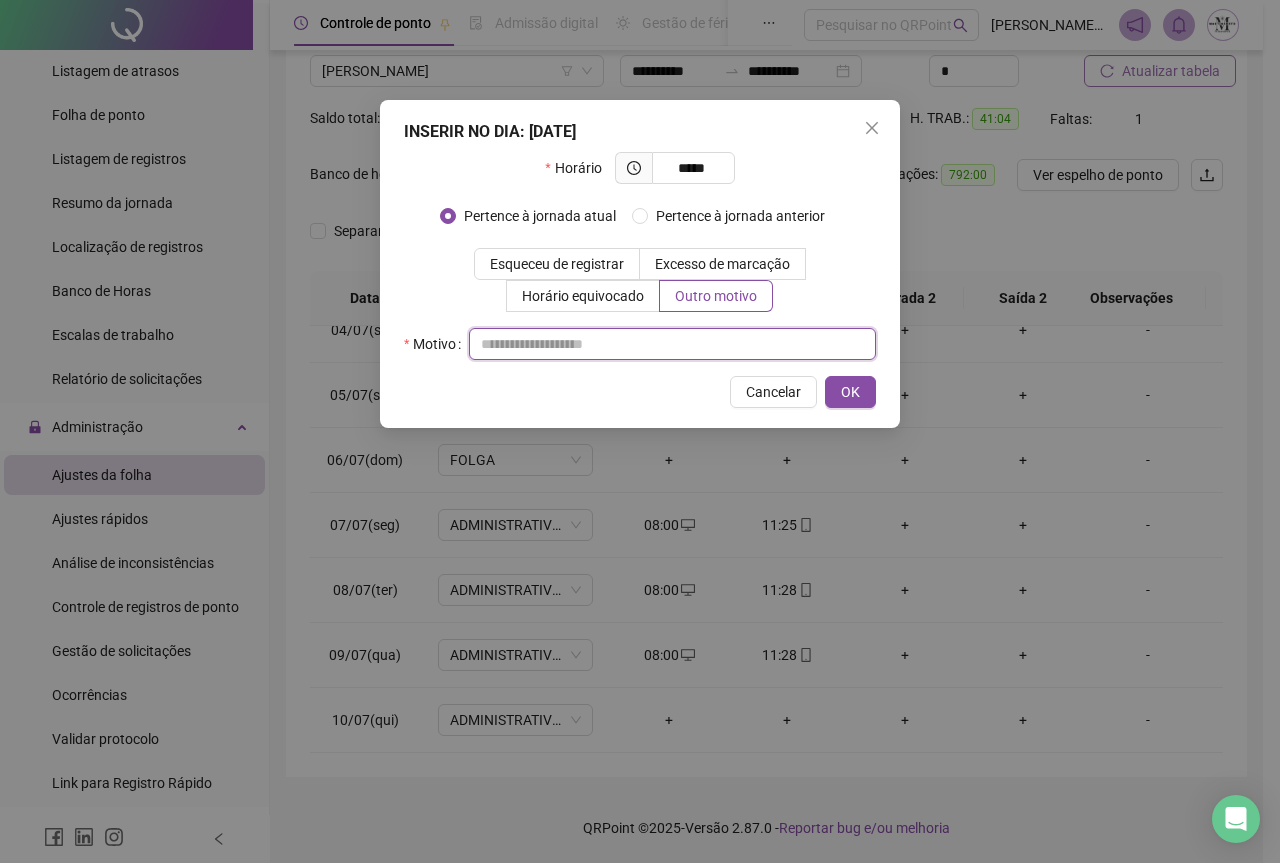 click at bounding box center [672, 344] 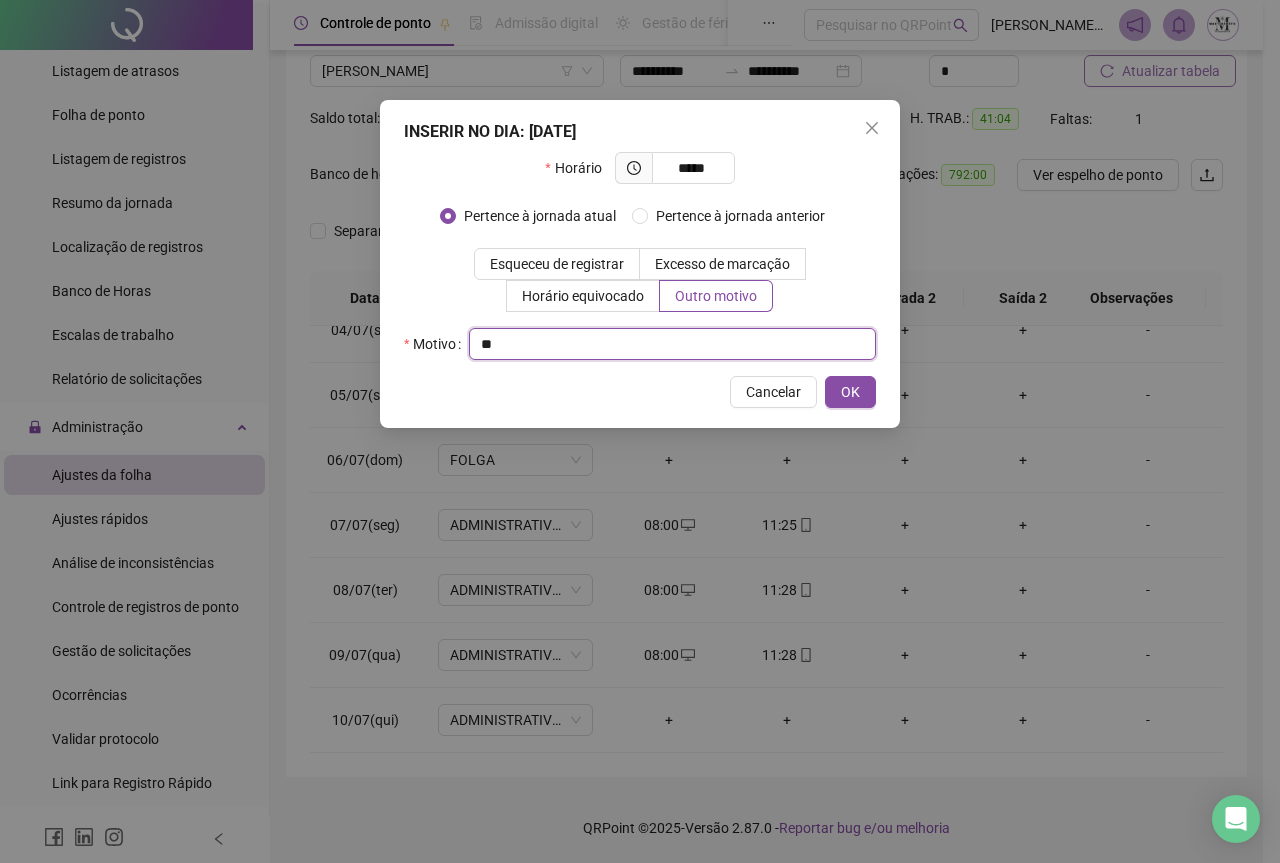 type on "*" 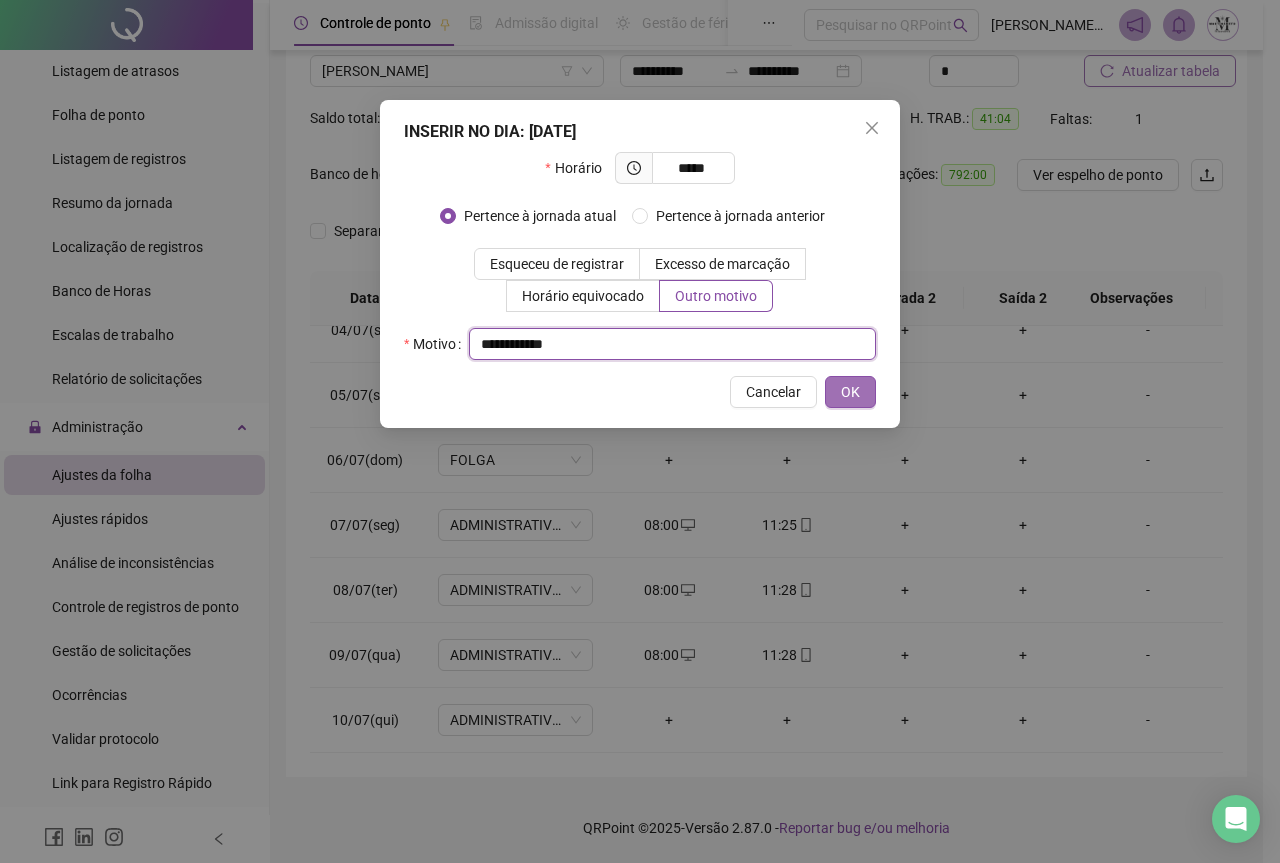 type on "**********" 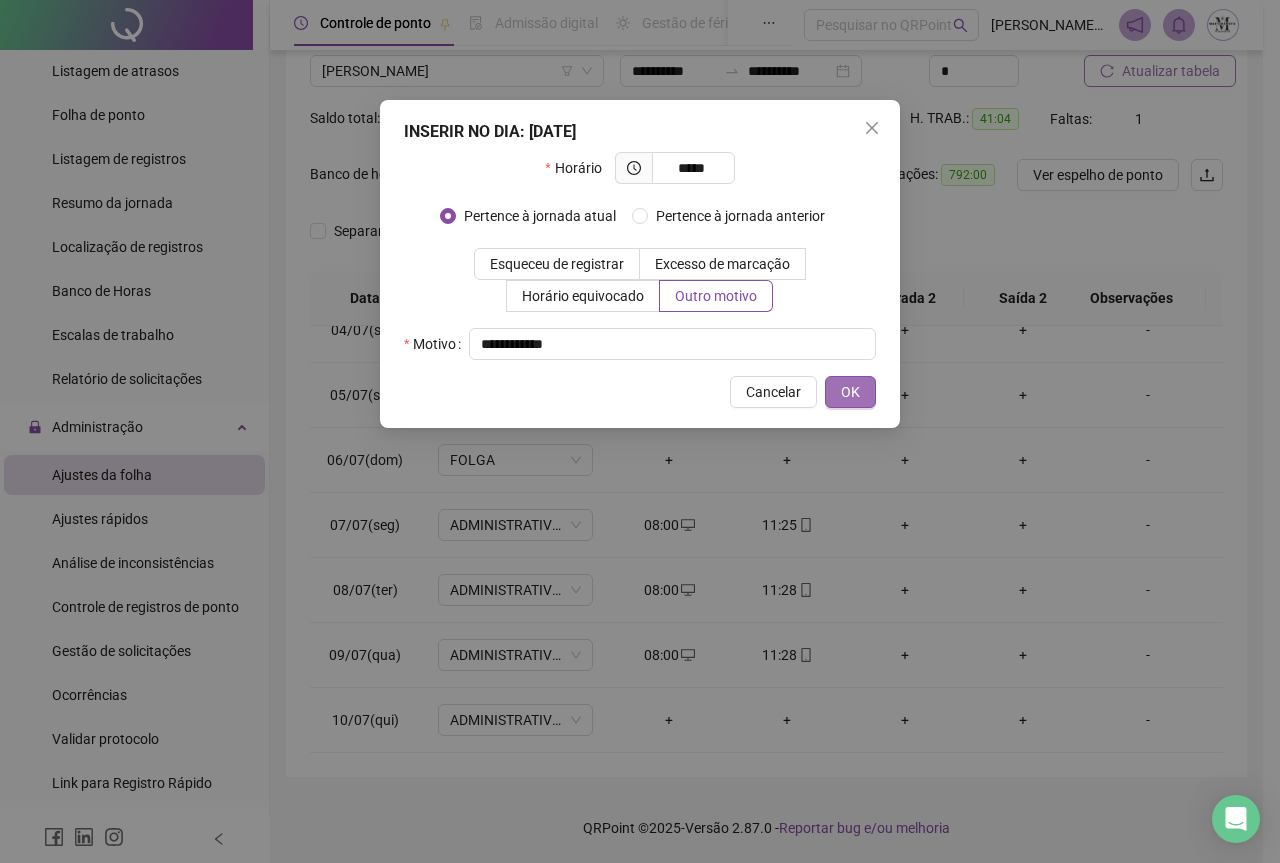 click on "OK" at bounding box center (850, 392) 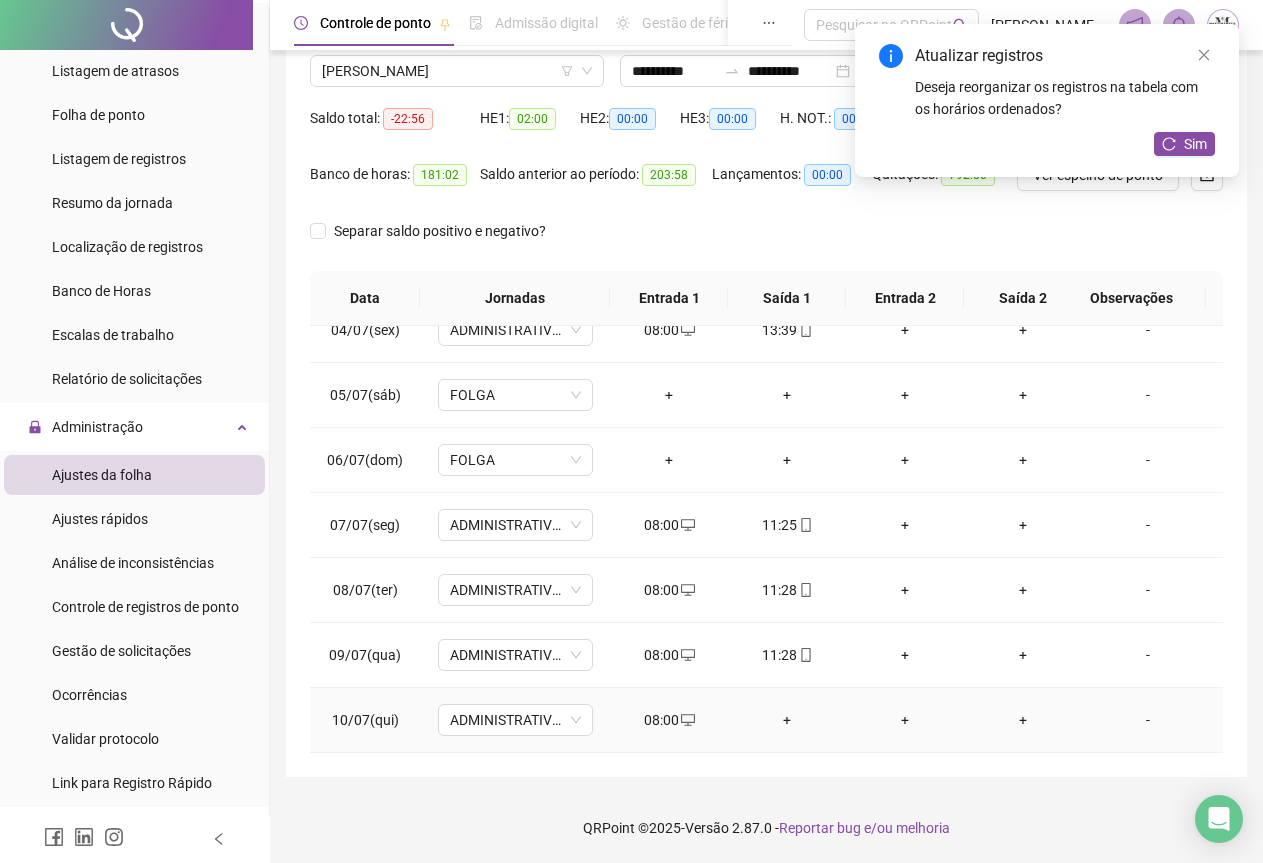 click on "+" at bounding box center [787, 720] 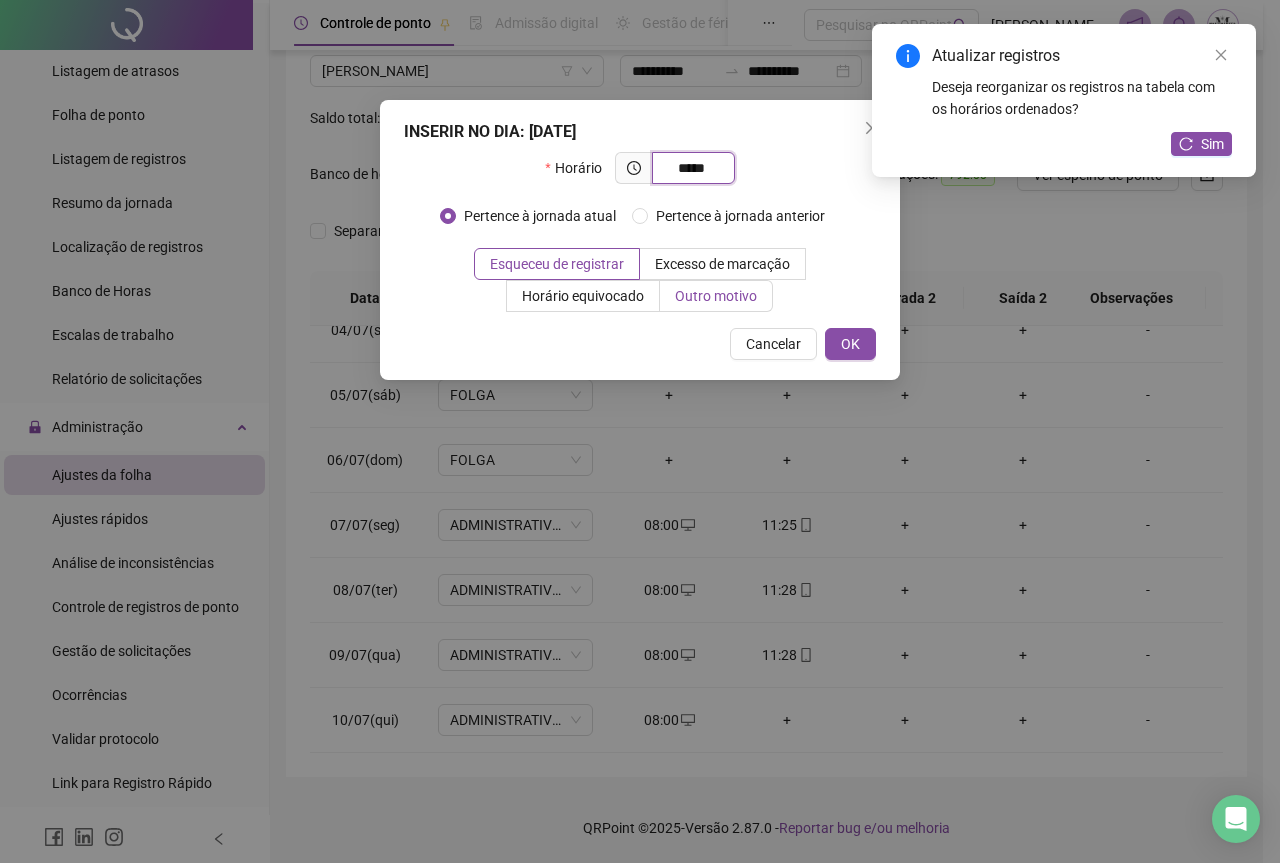 type on "*****" 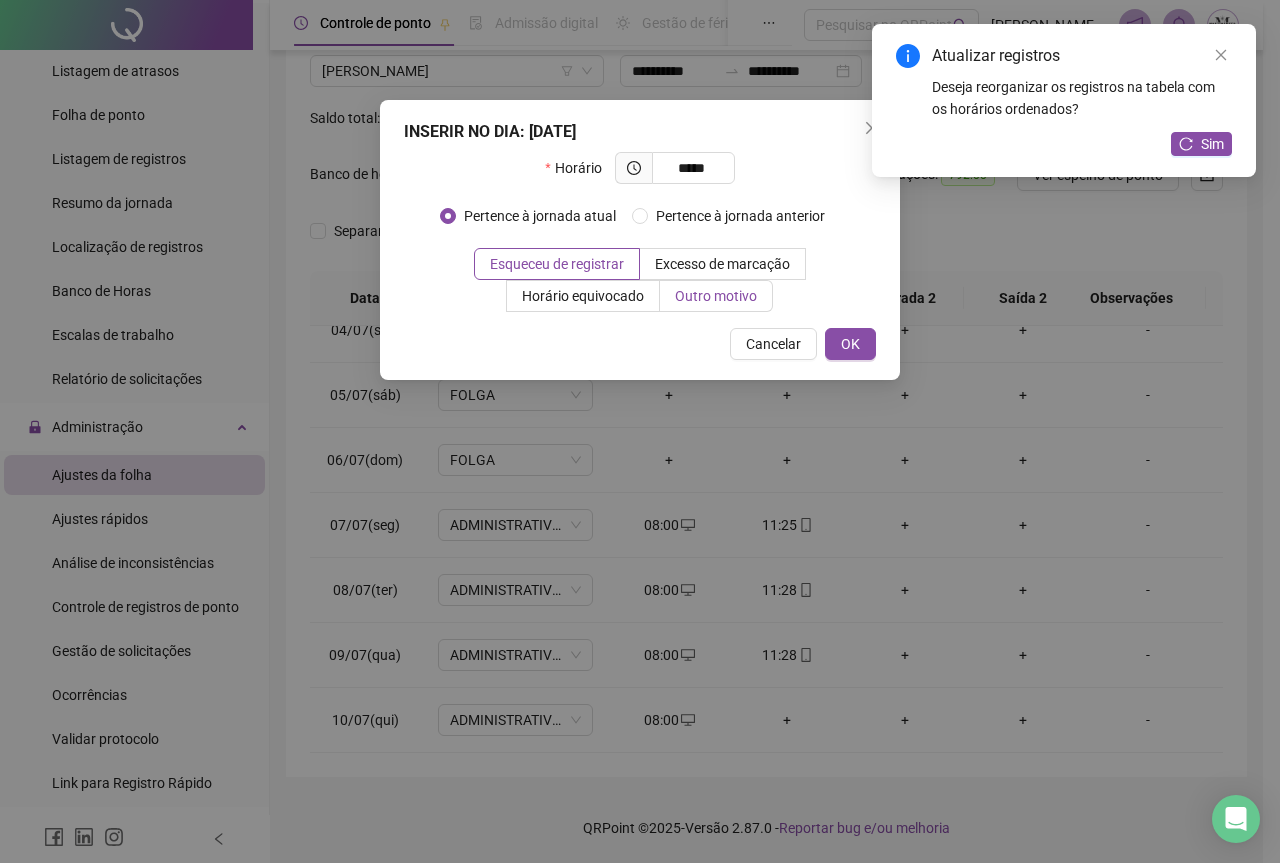 click on "Outro motivo" at bounding box center [716, 296] 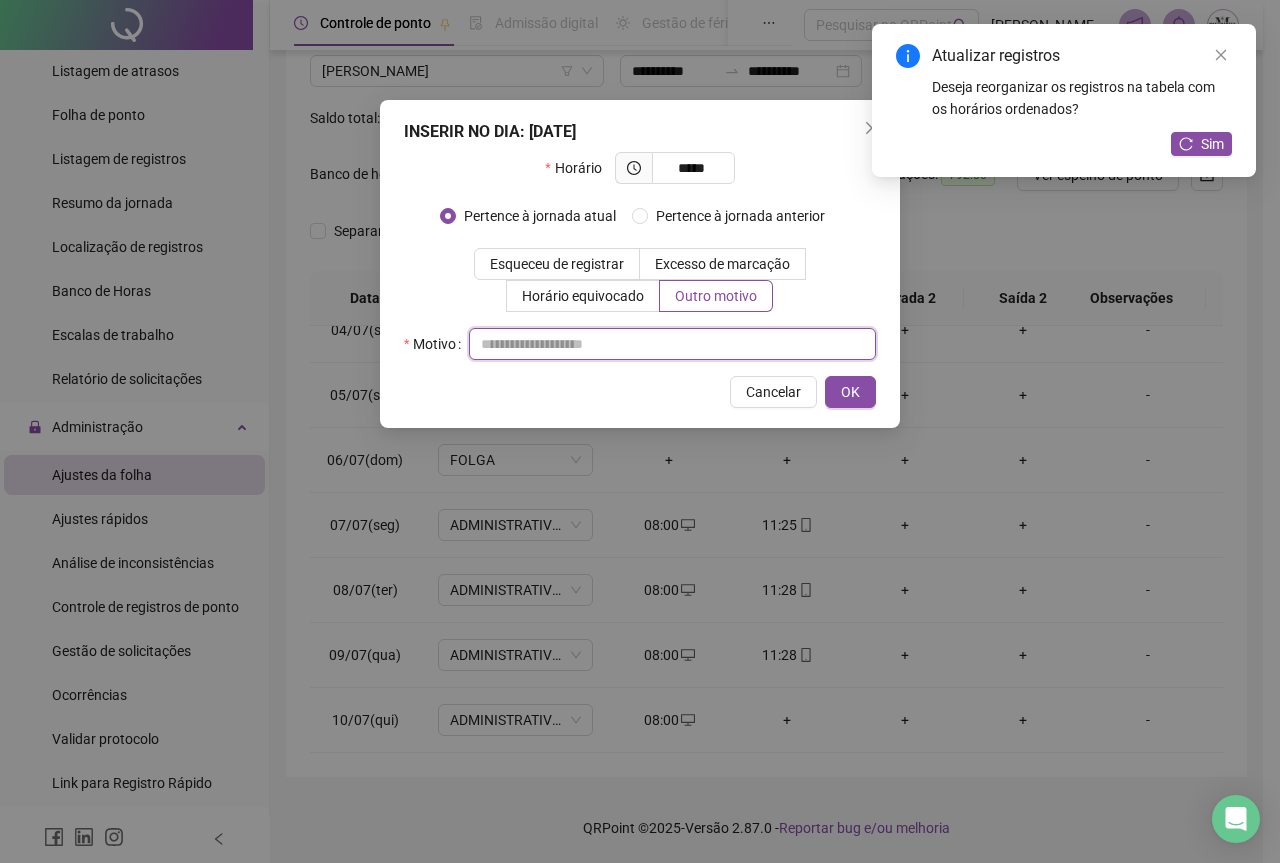 click at bounding box center (672, 344) 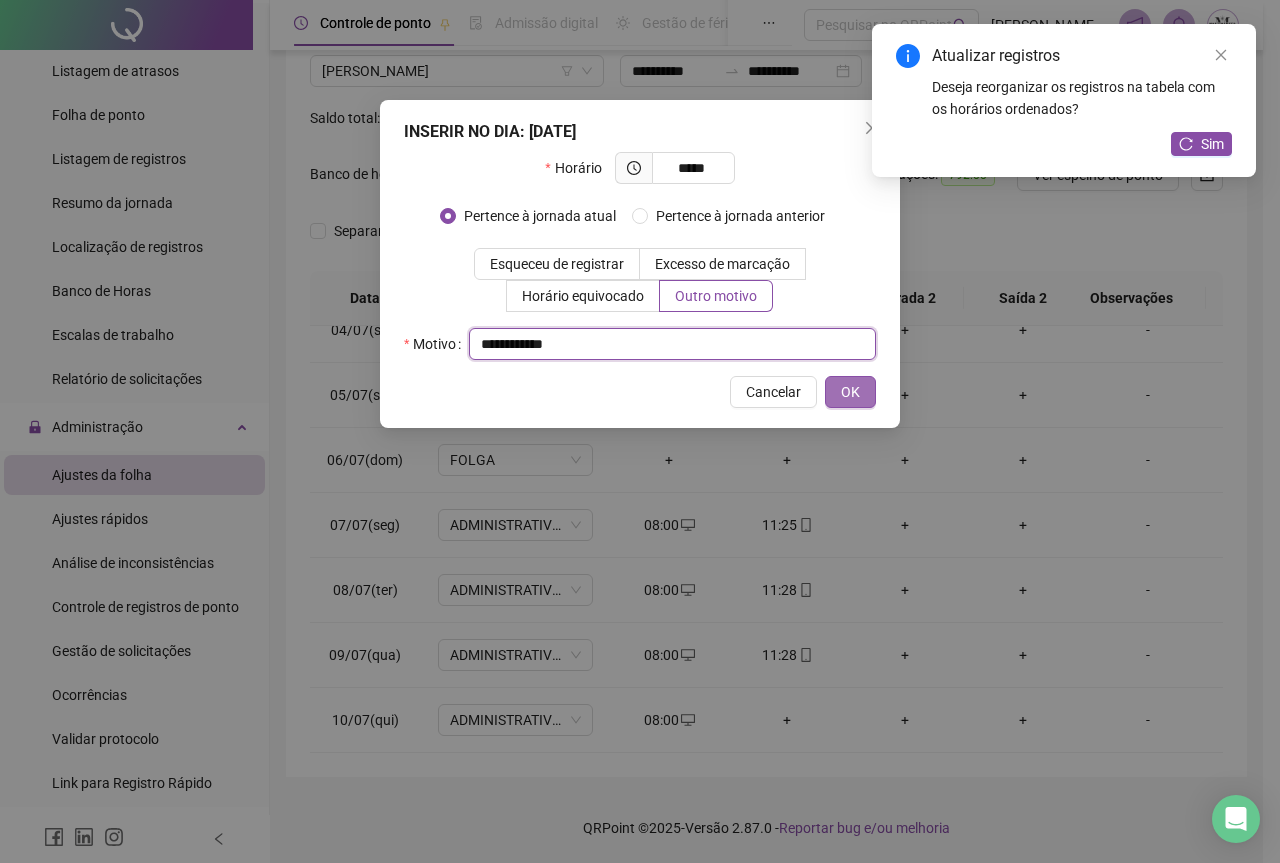 type on "**********" 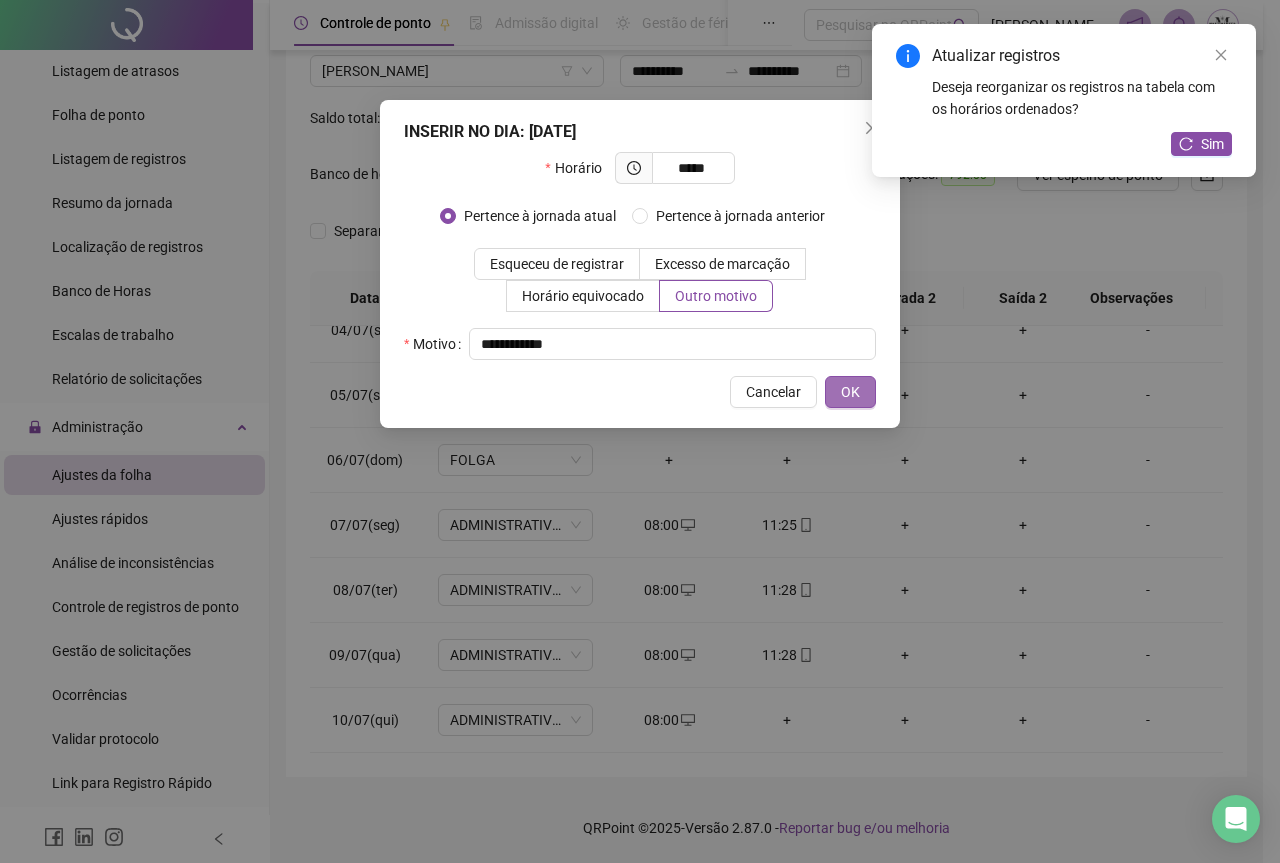 click on "OK" at bounding box center [850, 392] 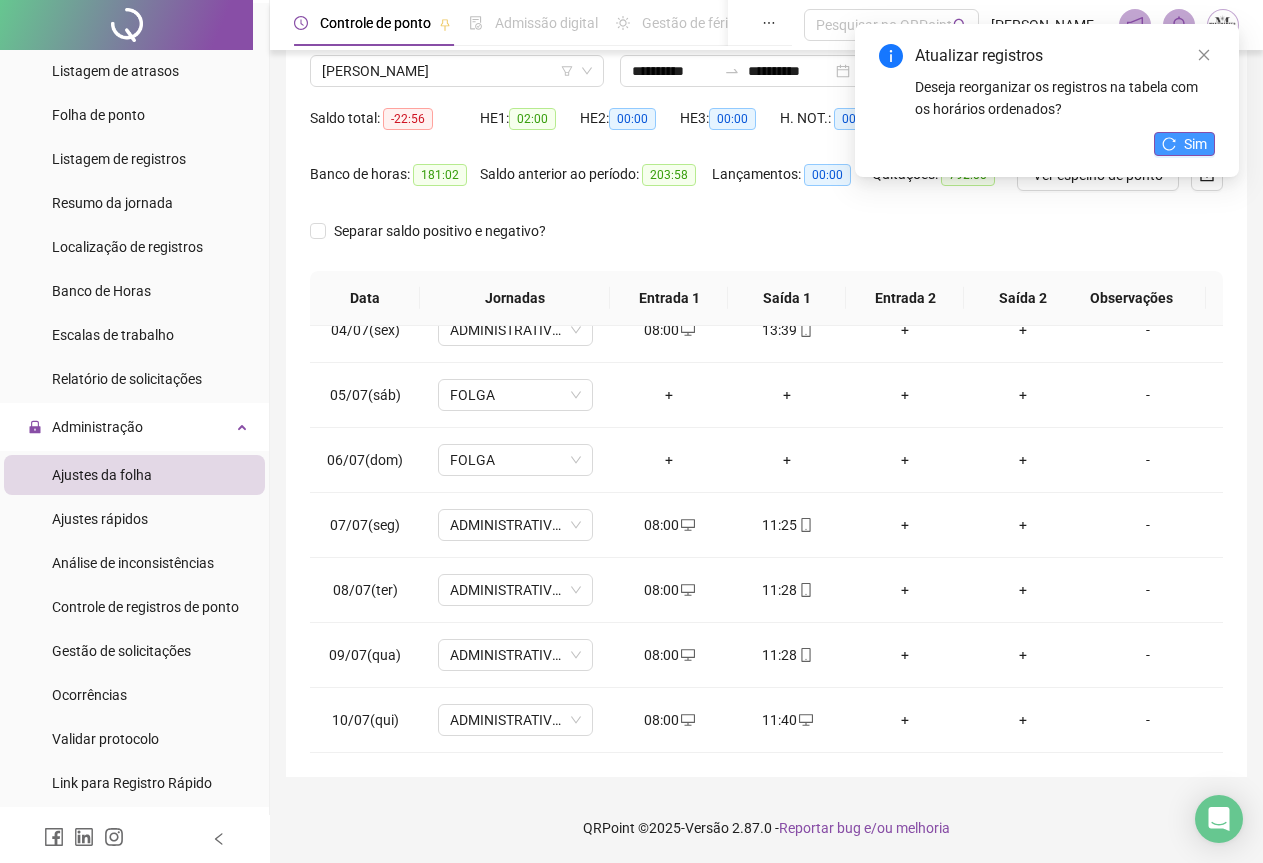 click on "Sim" at bounding box center (1195, 144) 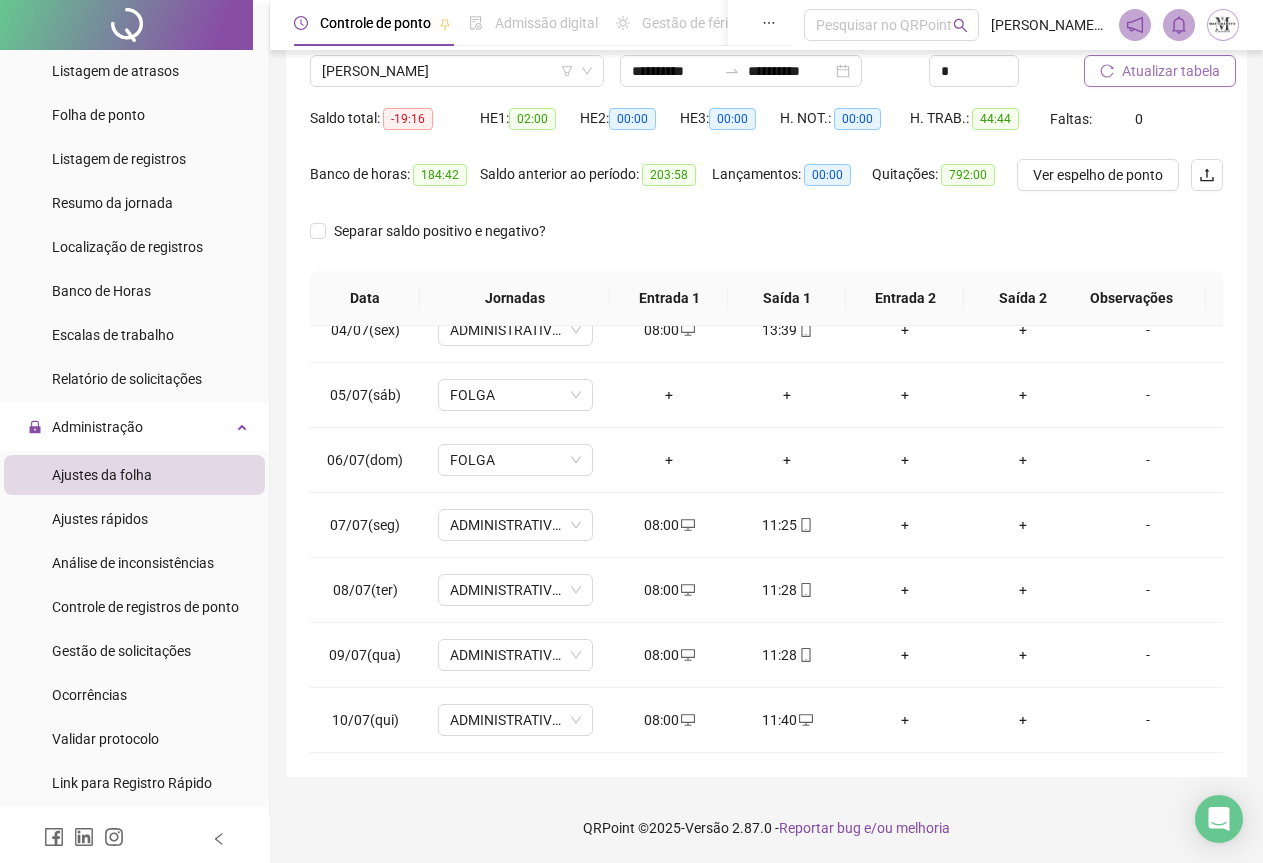click on "Atualizar tabela" at bounding box center (1171, 71) 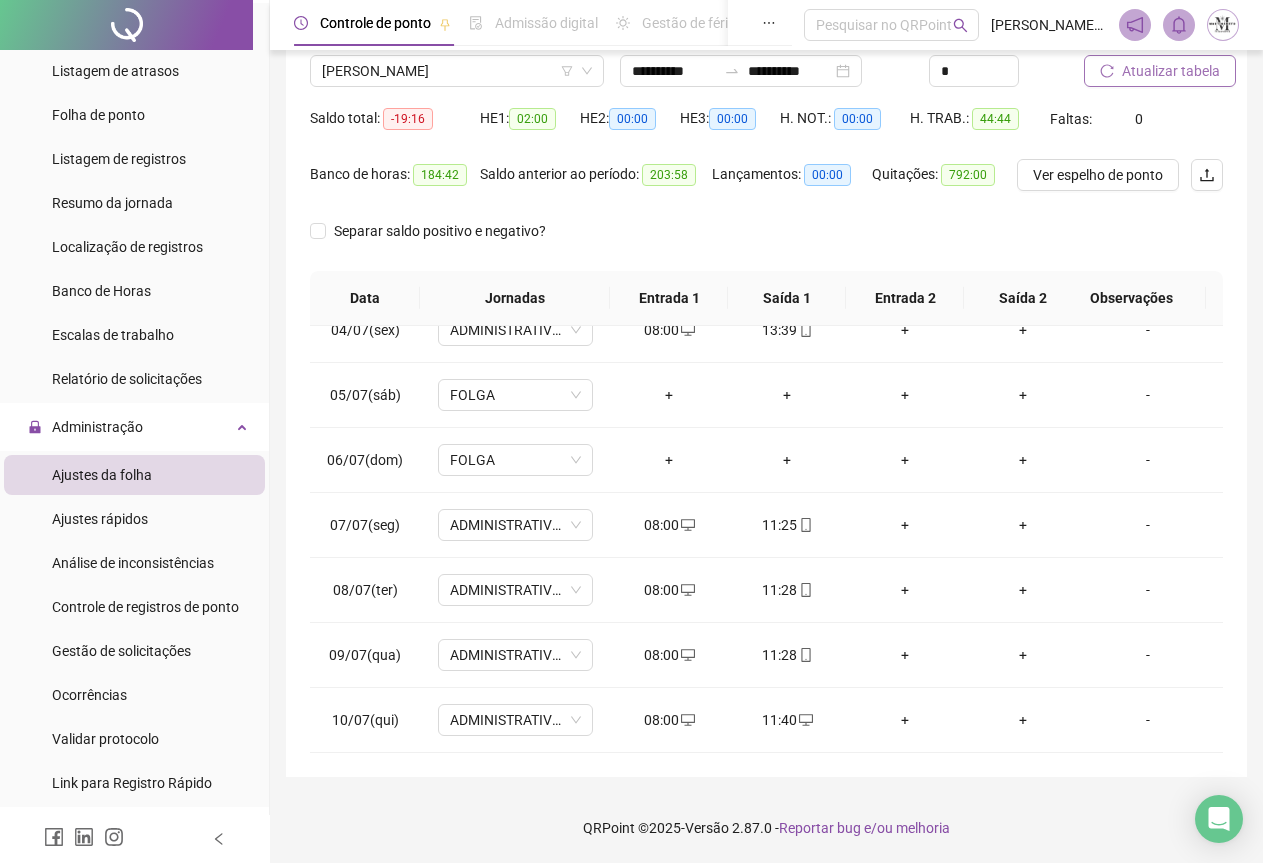 click on "Atualizar tabela" at bounding box center (1171, 71) 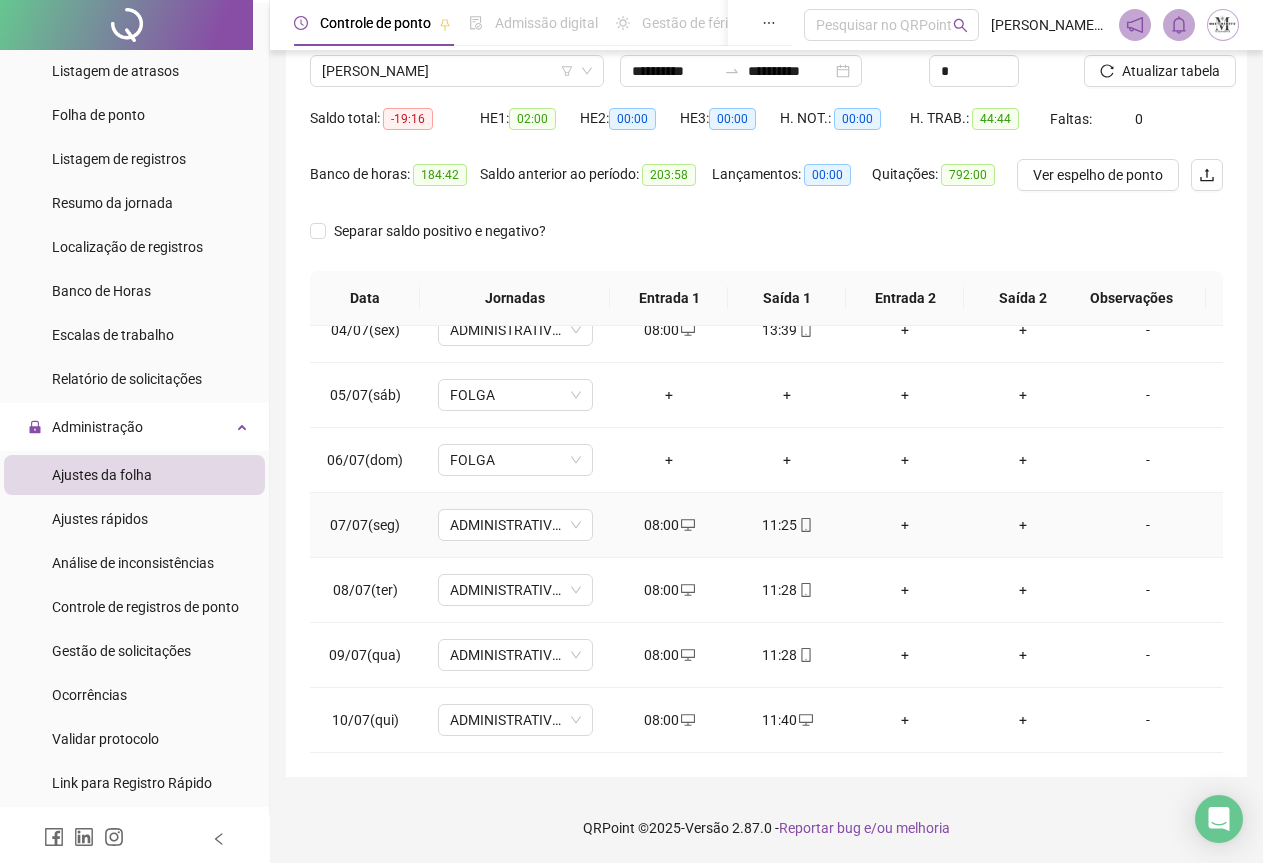 scroll, scrollTop: 0, scrollLeft: 0, axis: both 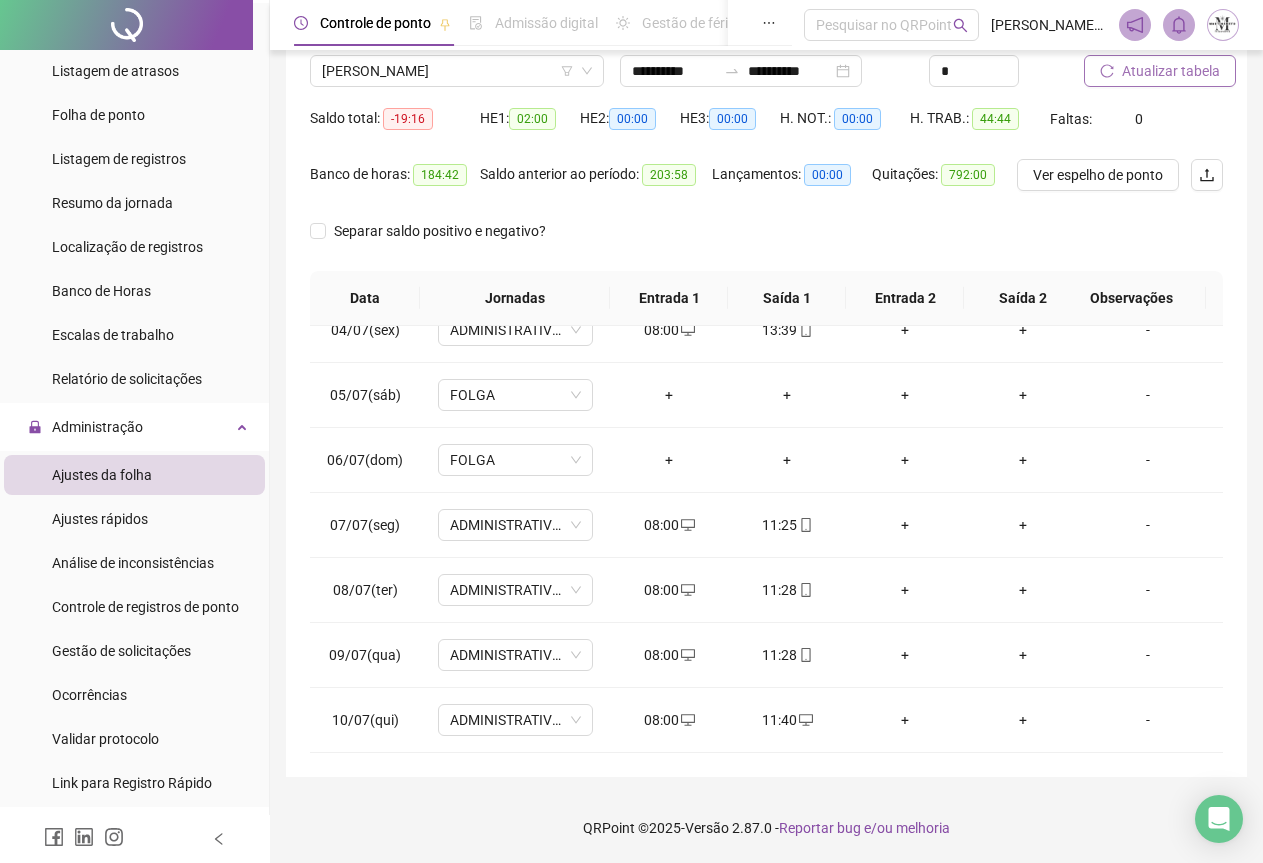 click on "Atualizar tabela" at bounding box center [1171, 71] 